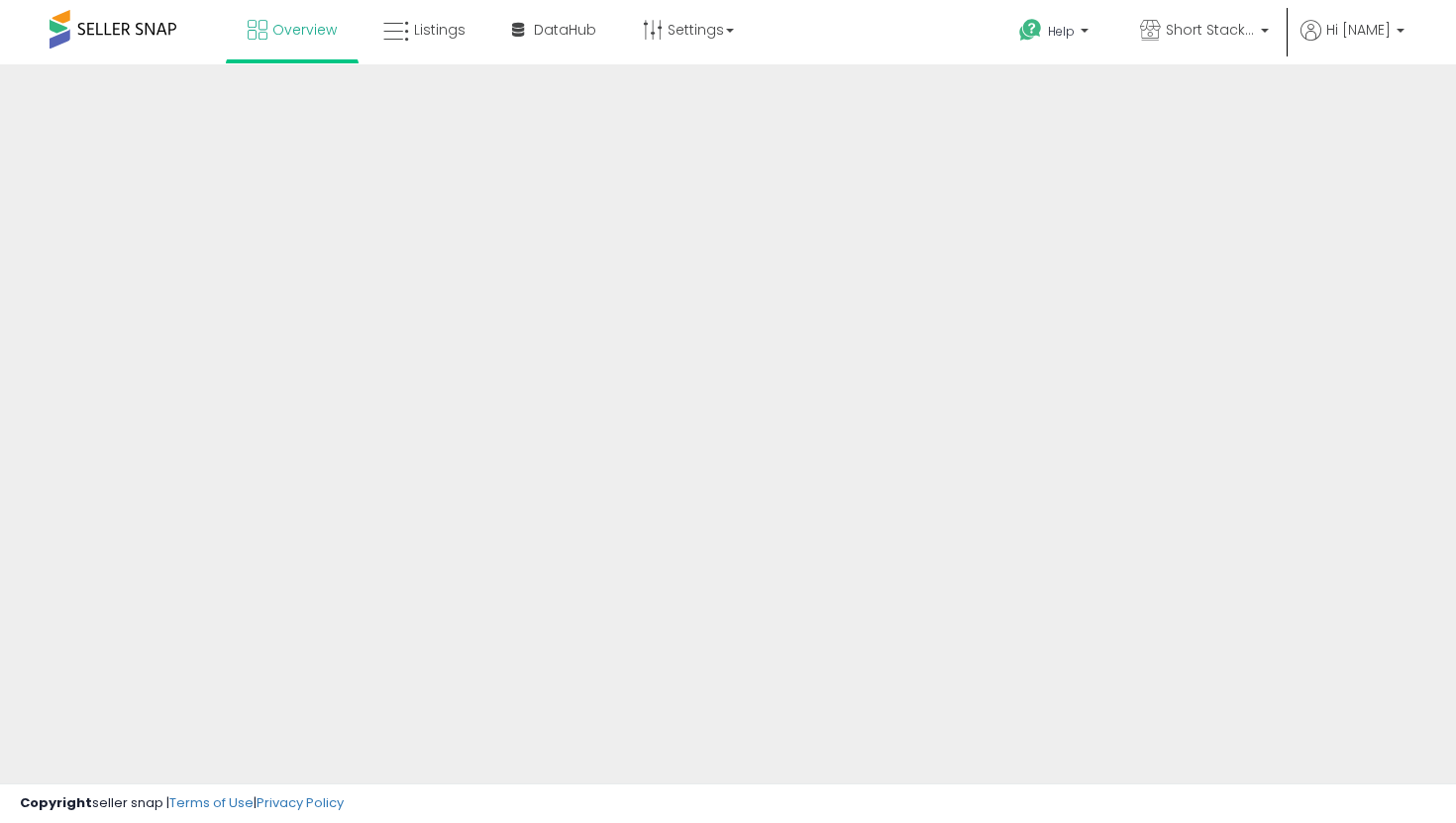 scroll, scrollTop: 0, scrollLeft: 0, axis: both 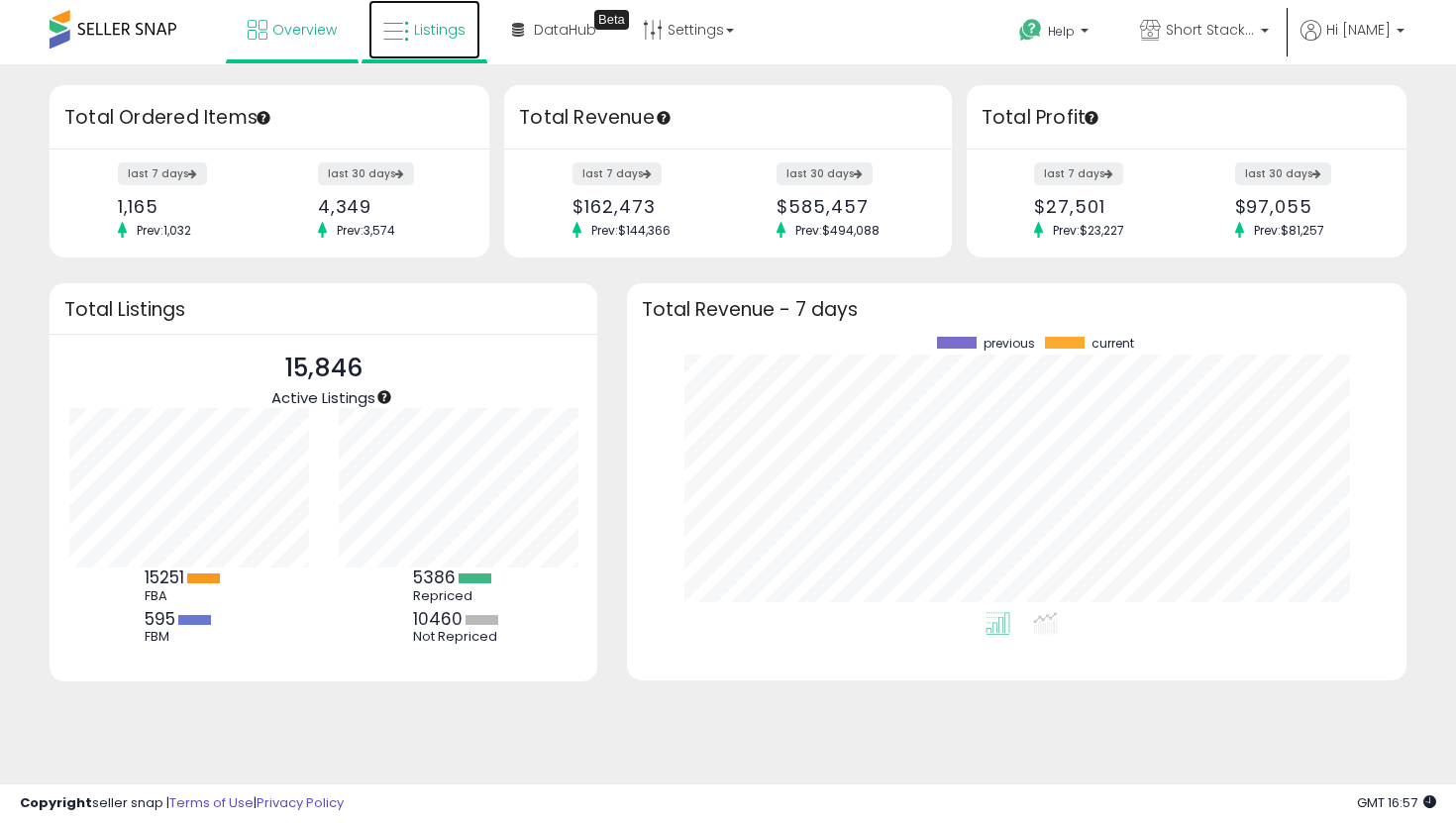 click on "Listings" at bounding box center [424, 30] 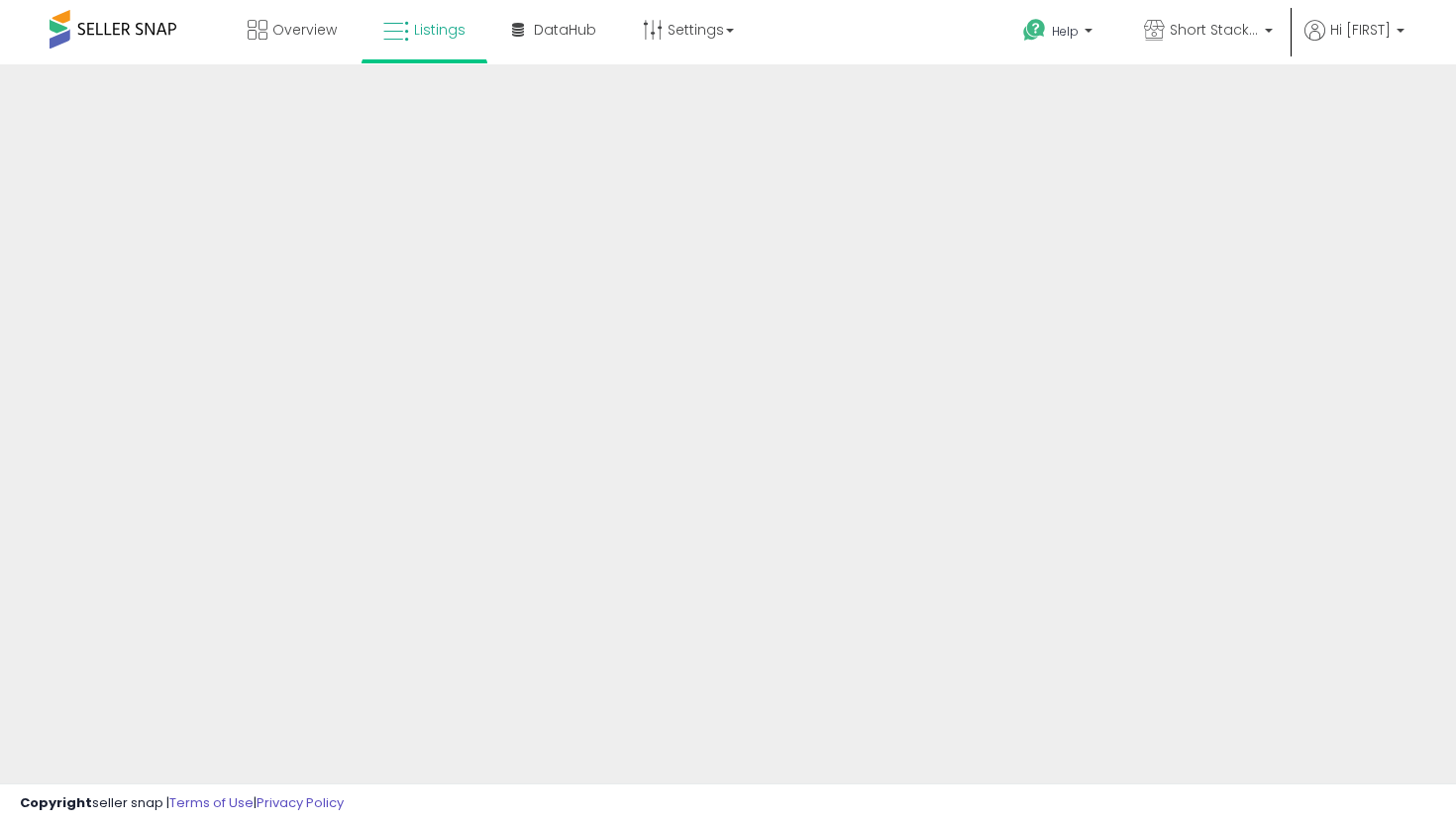 scroll, scrollTop: 0, scrollLeft: 0, axis: both 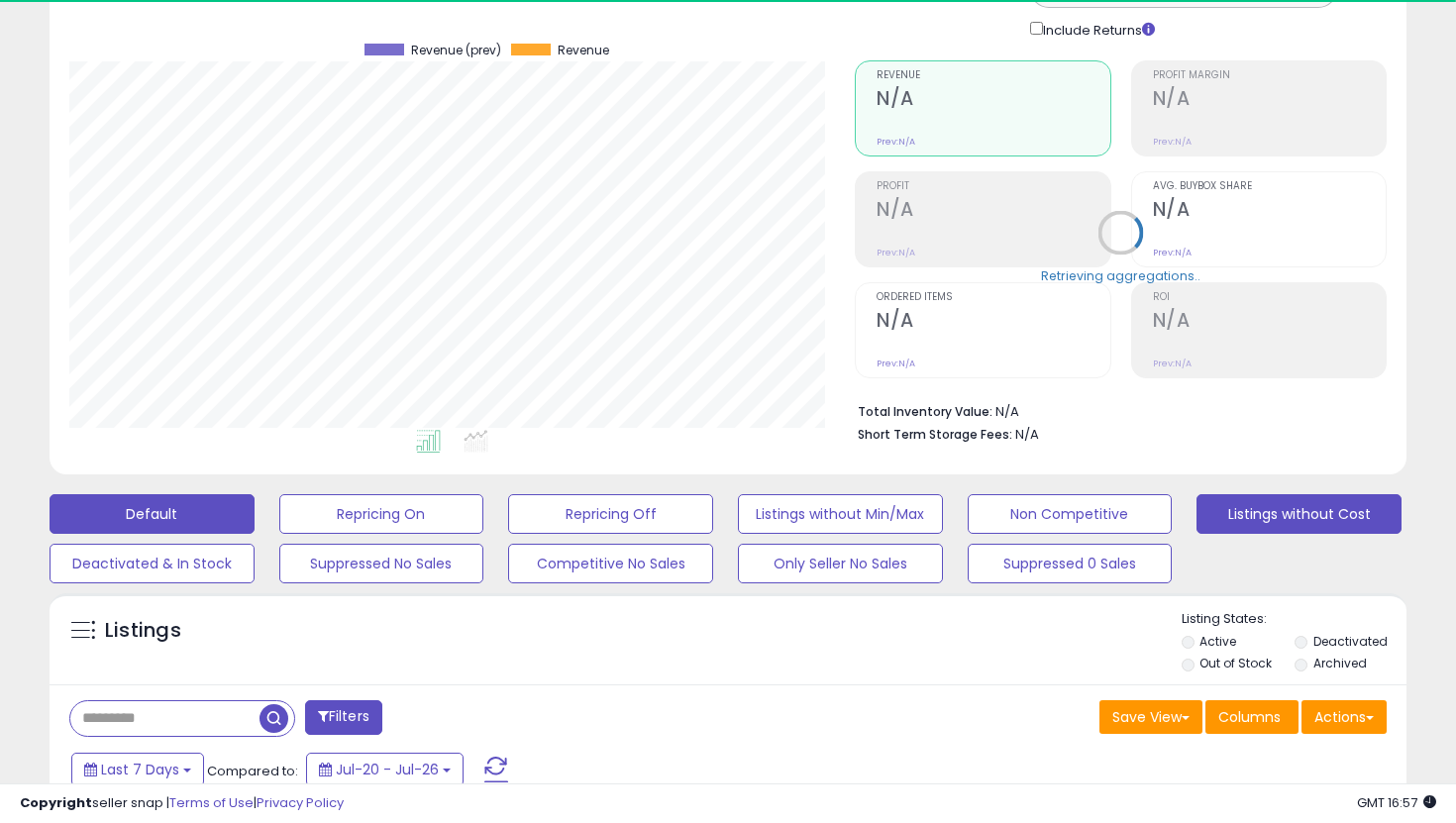 click on "Listings without Cost" at bounding box center (381, 514) 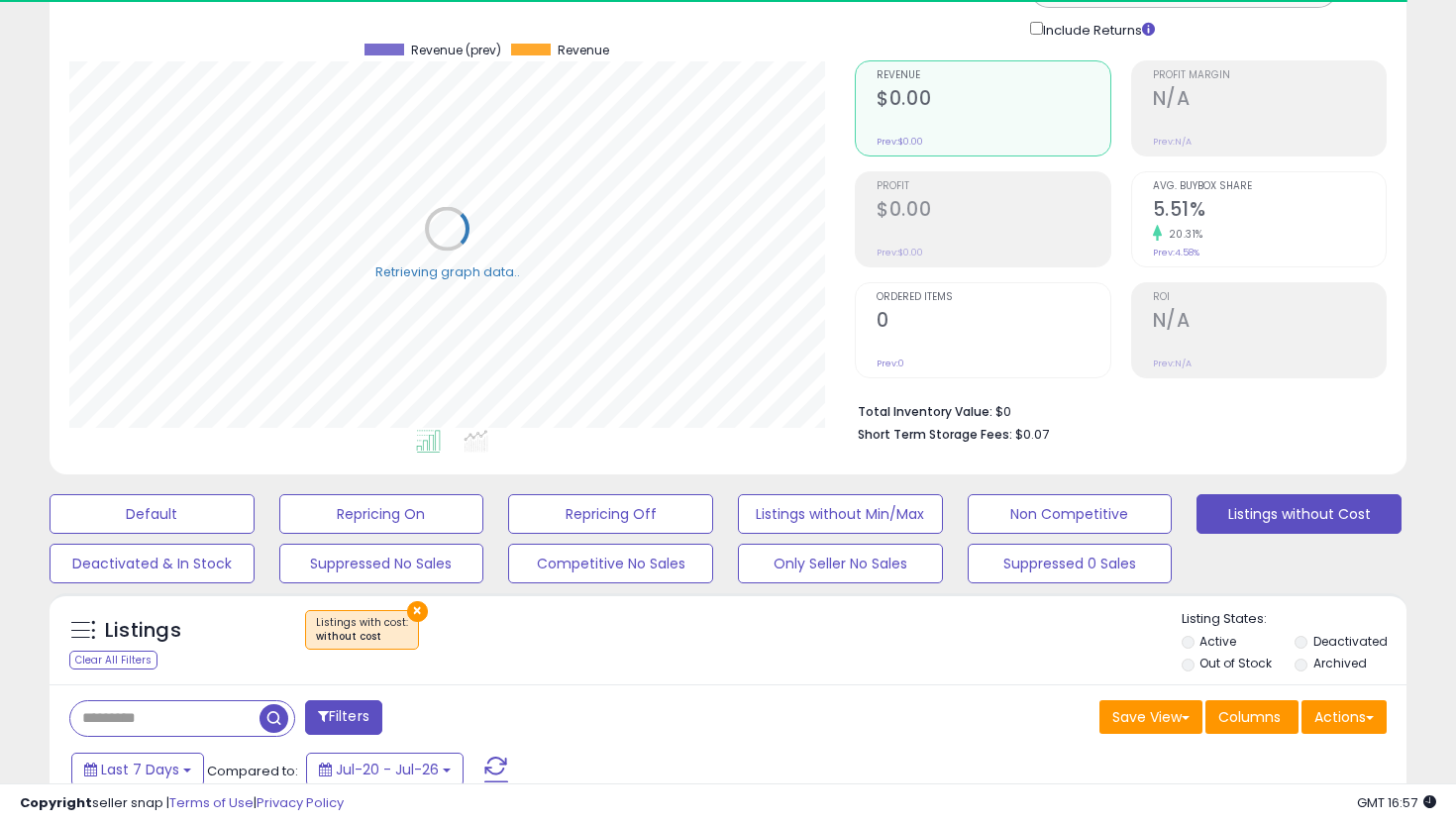 click on "Out of Stock" at bounding box center [1235, 663] 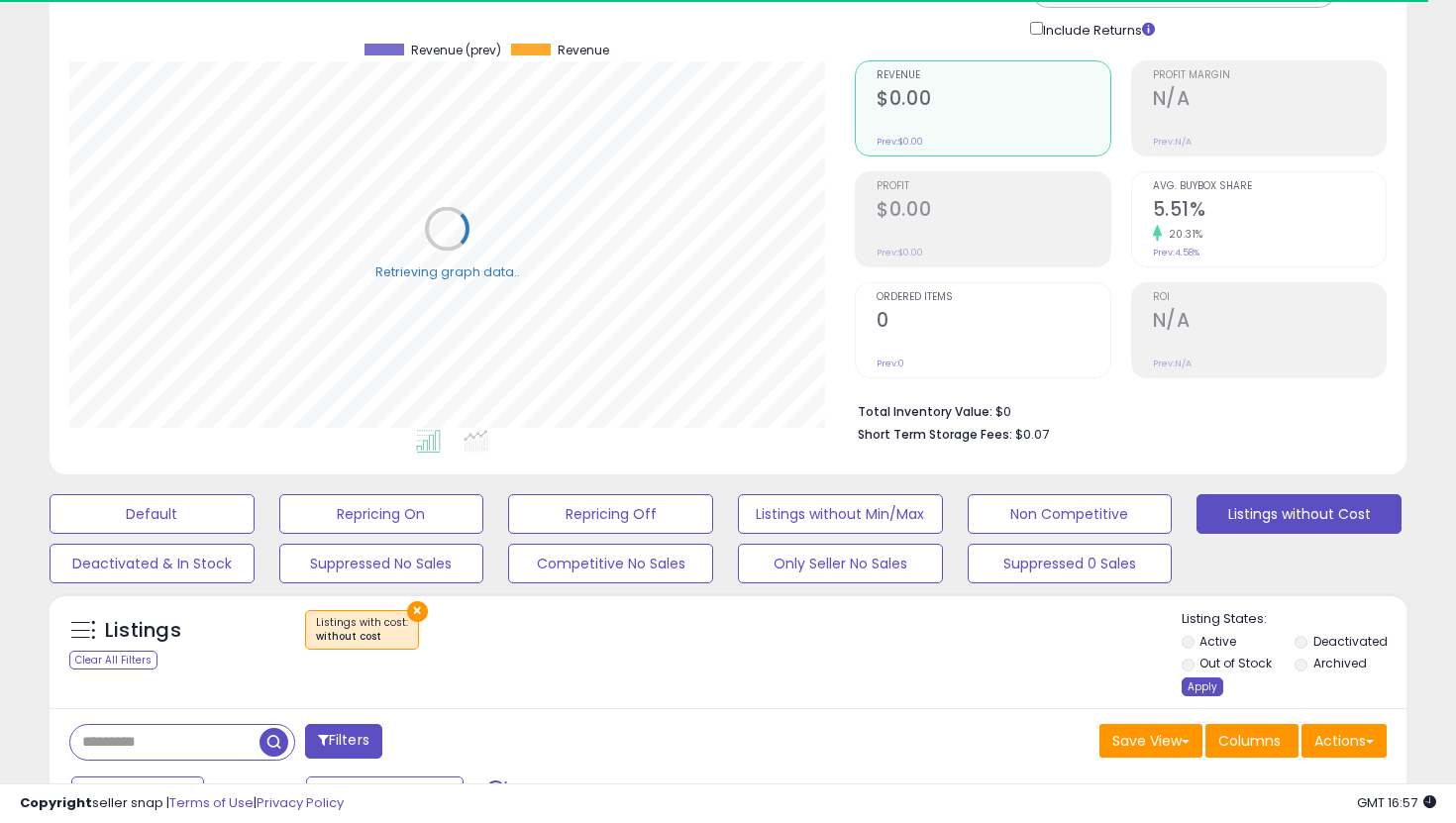 click on "Apply" at bounding box center [1202, 686] 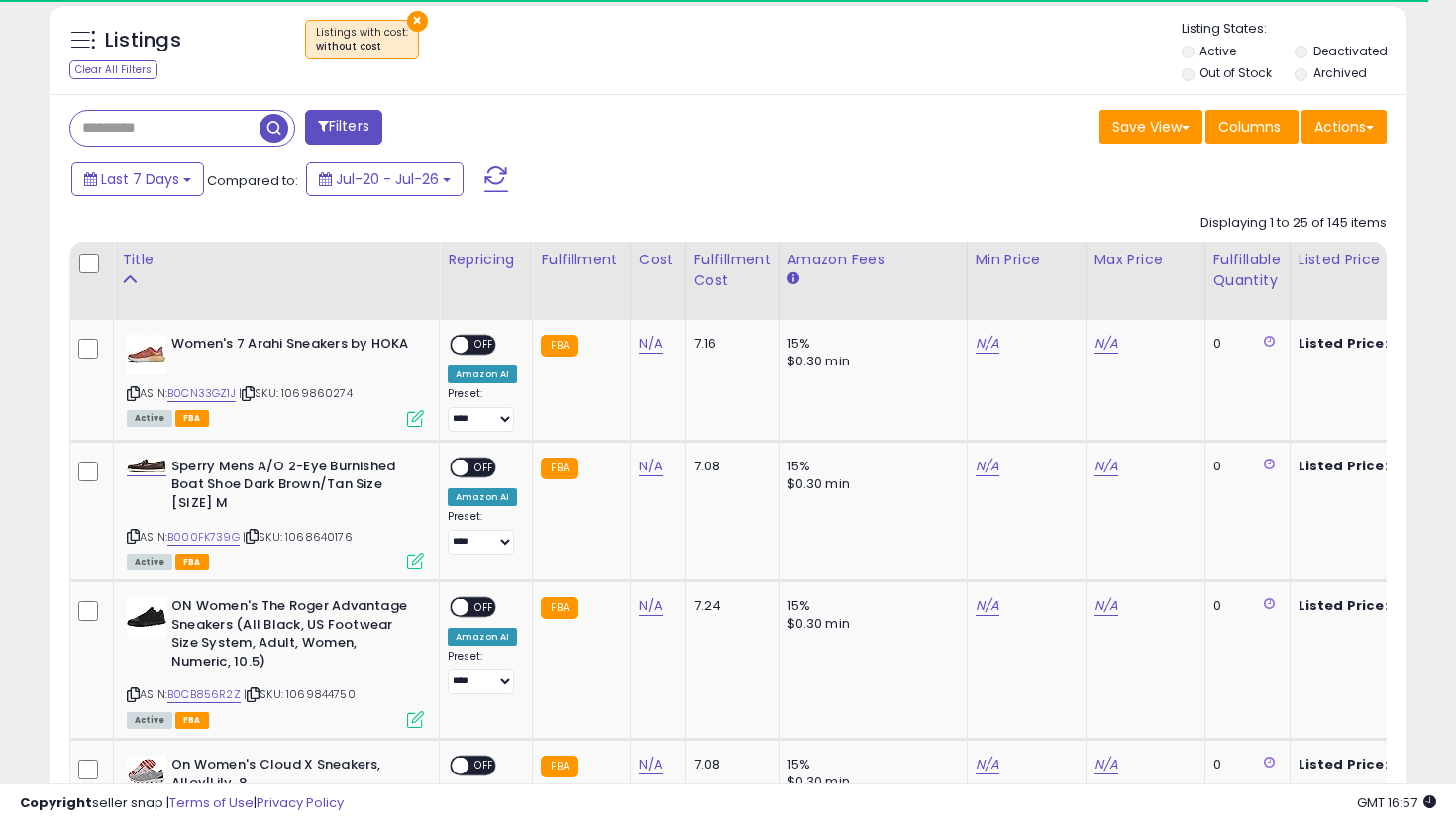 scroll, scrollTop: 744, scrollLeft: 0, axis: vertical 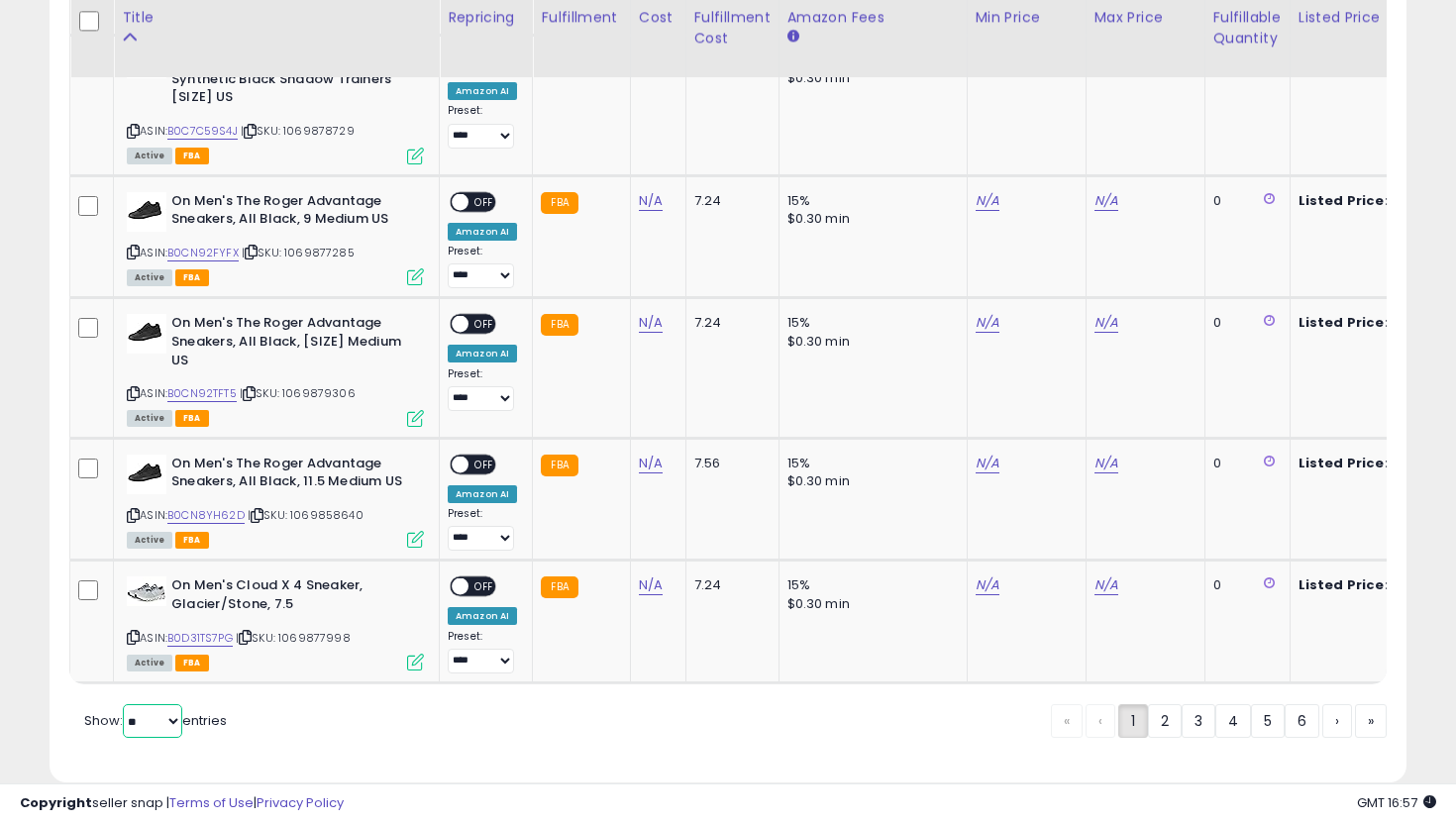 click on "**
**" at bounding box center (153, 721) 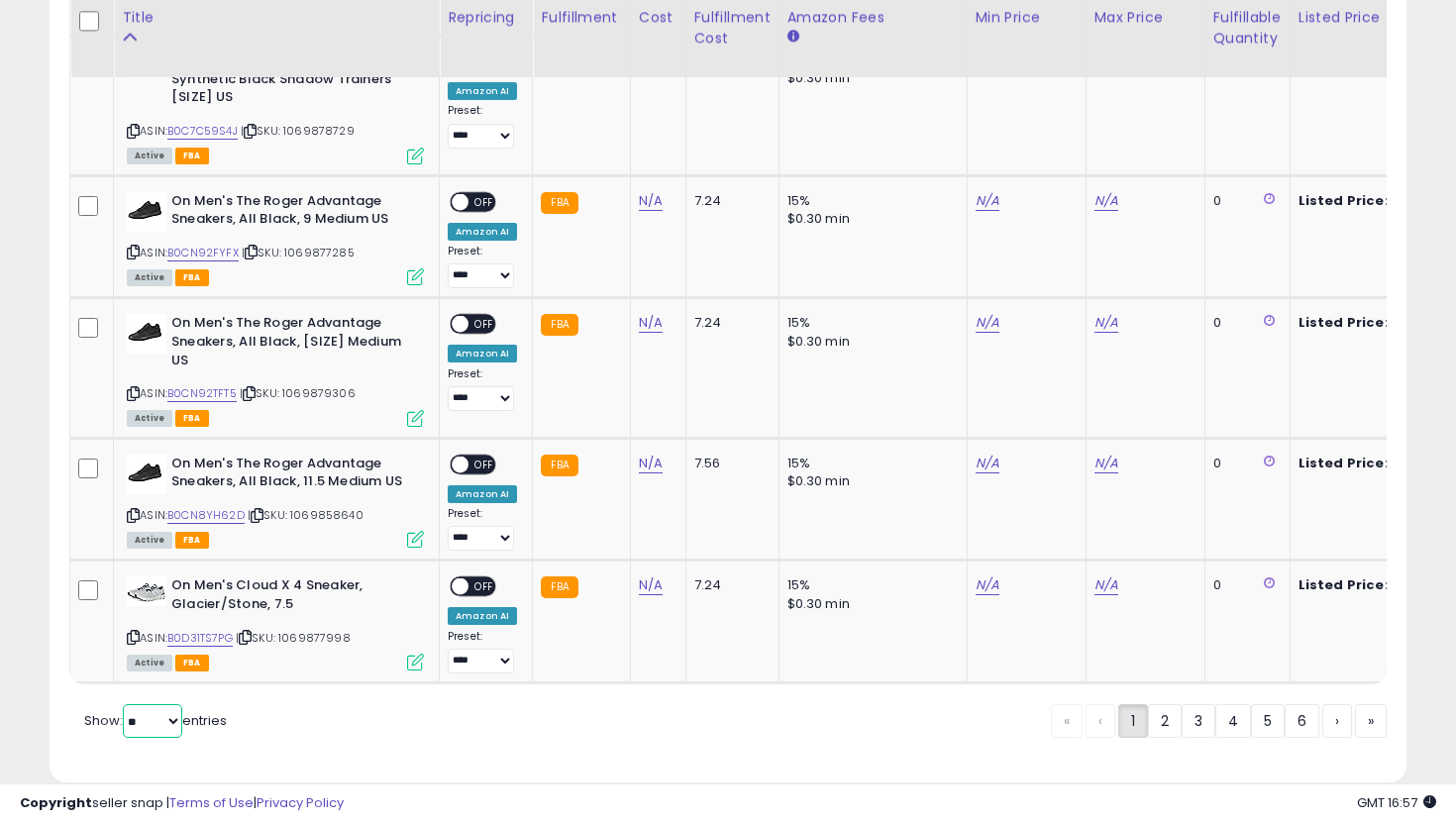 select on "**" 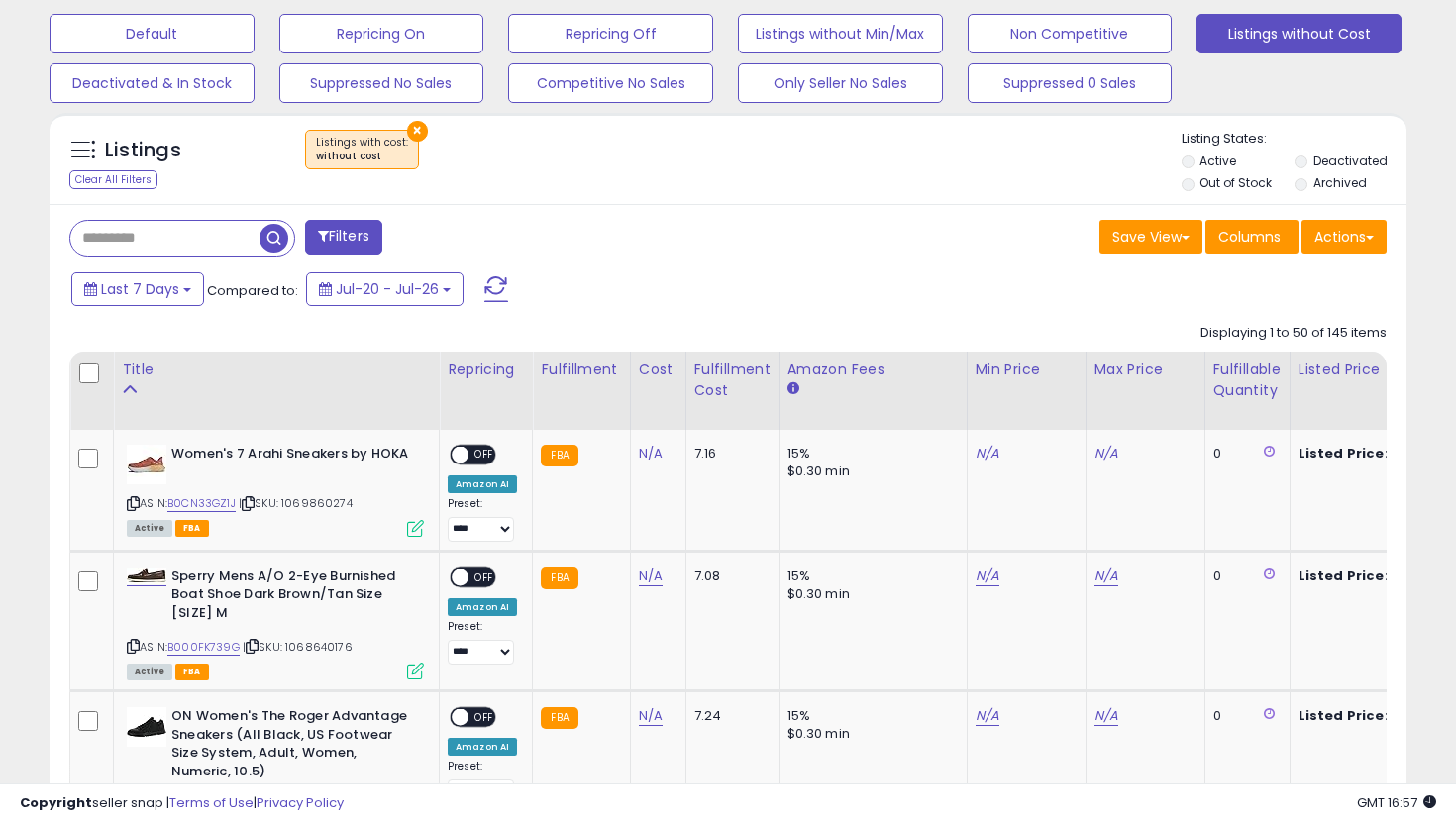 scroll, scrollTop: 618, scrollLeft: 0, axis: vertical 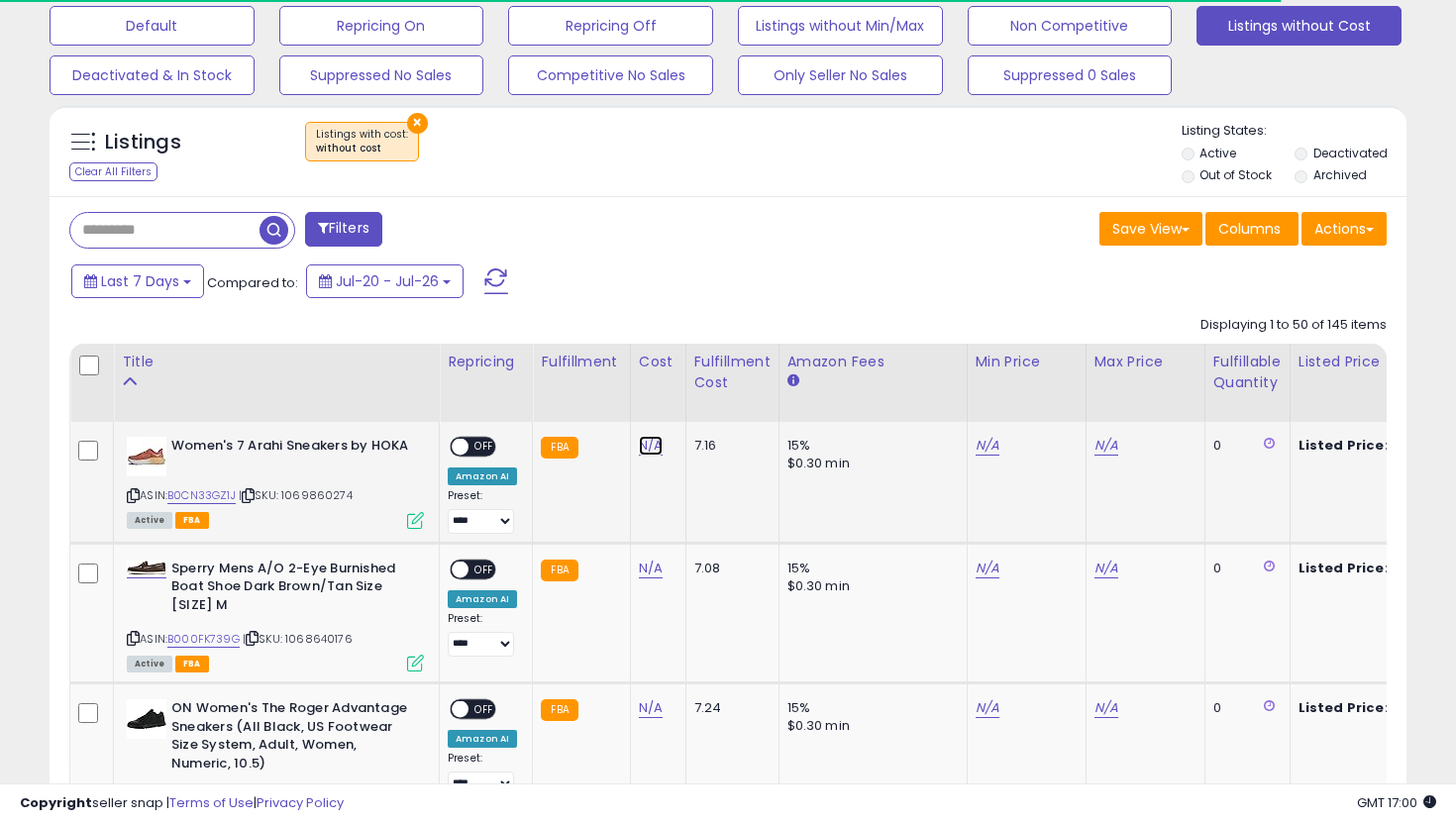 click on "N/A" at bounding box center [651, 446] 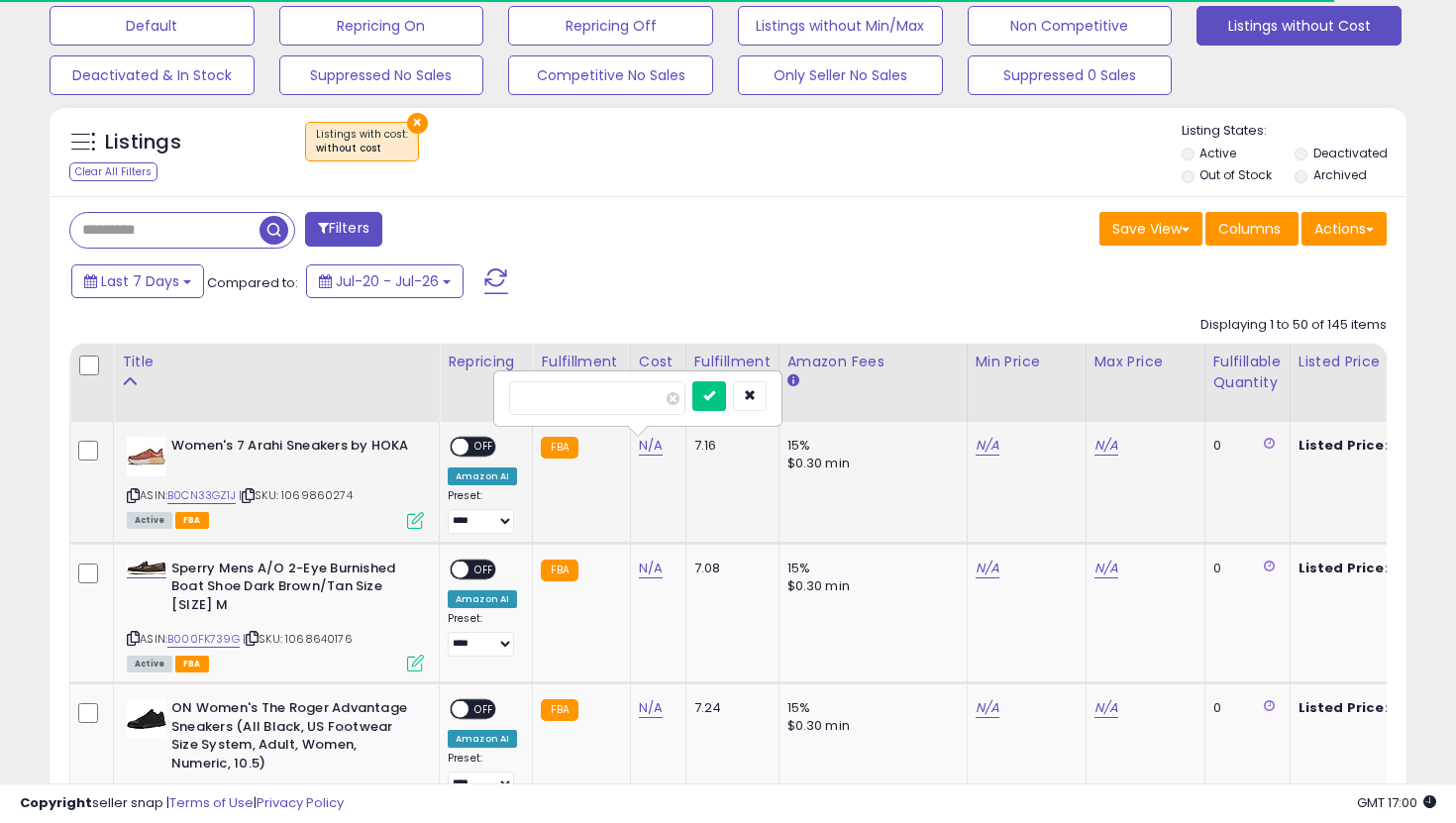 type on "**" 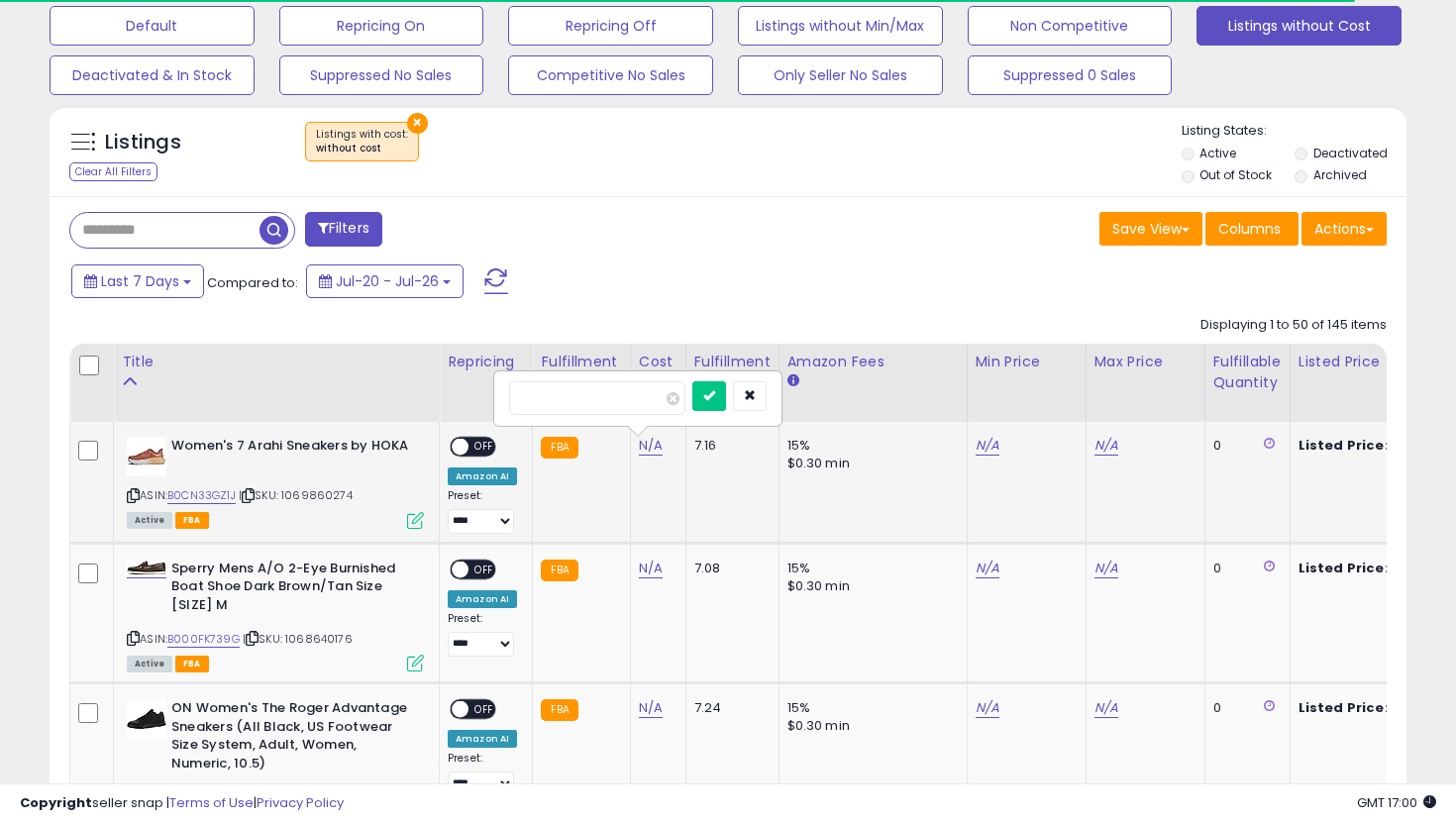 click at bounding box center [709, 396] 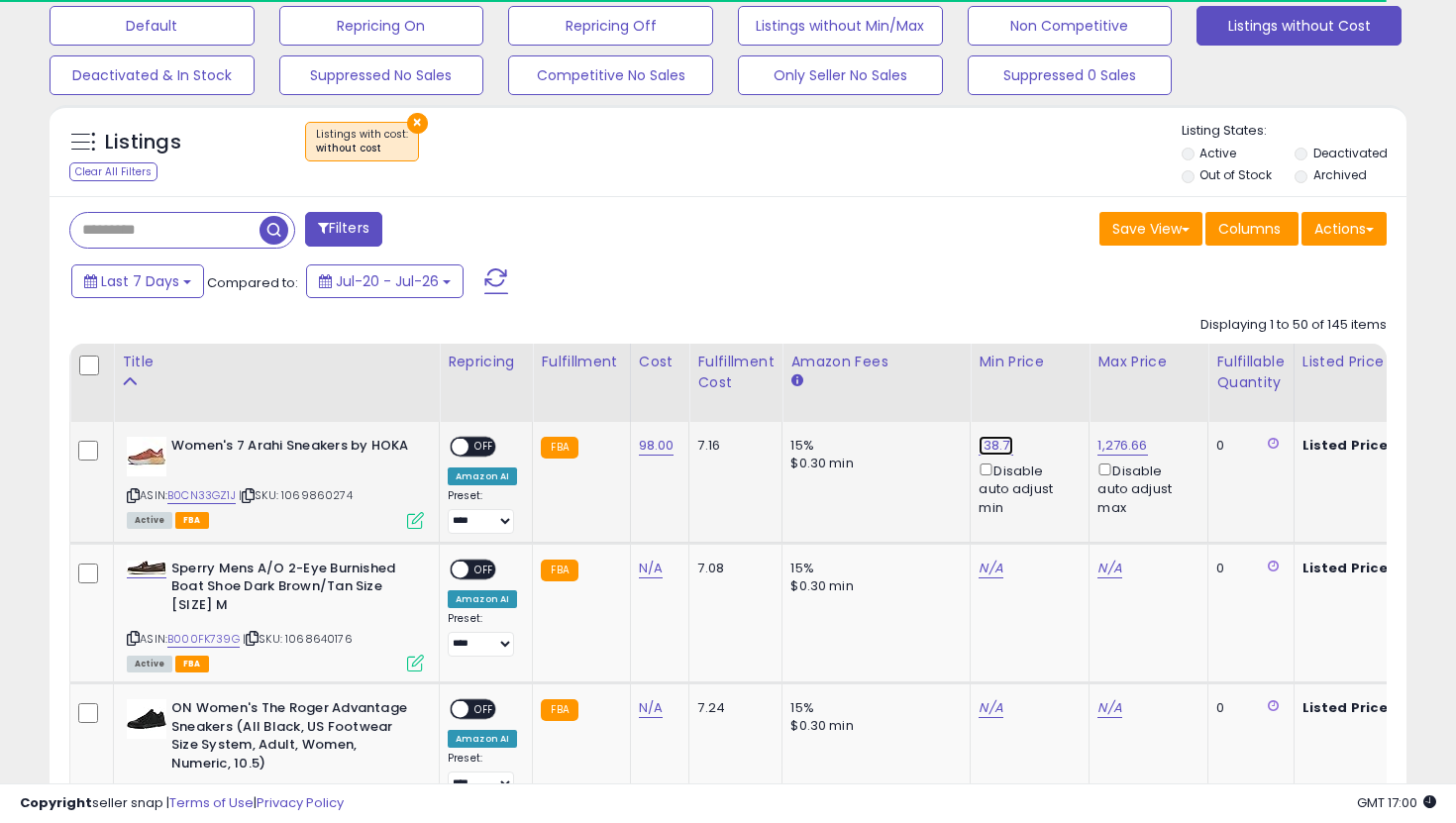 click on "138.71" at bounding box center [995, 446] 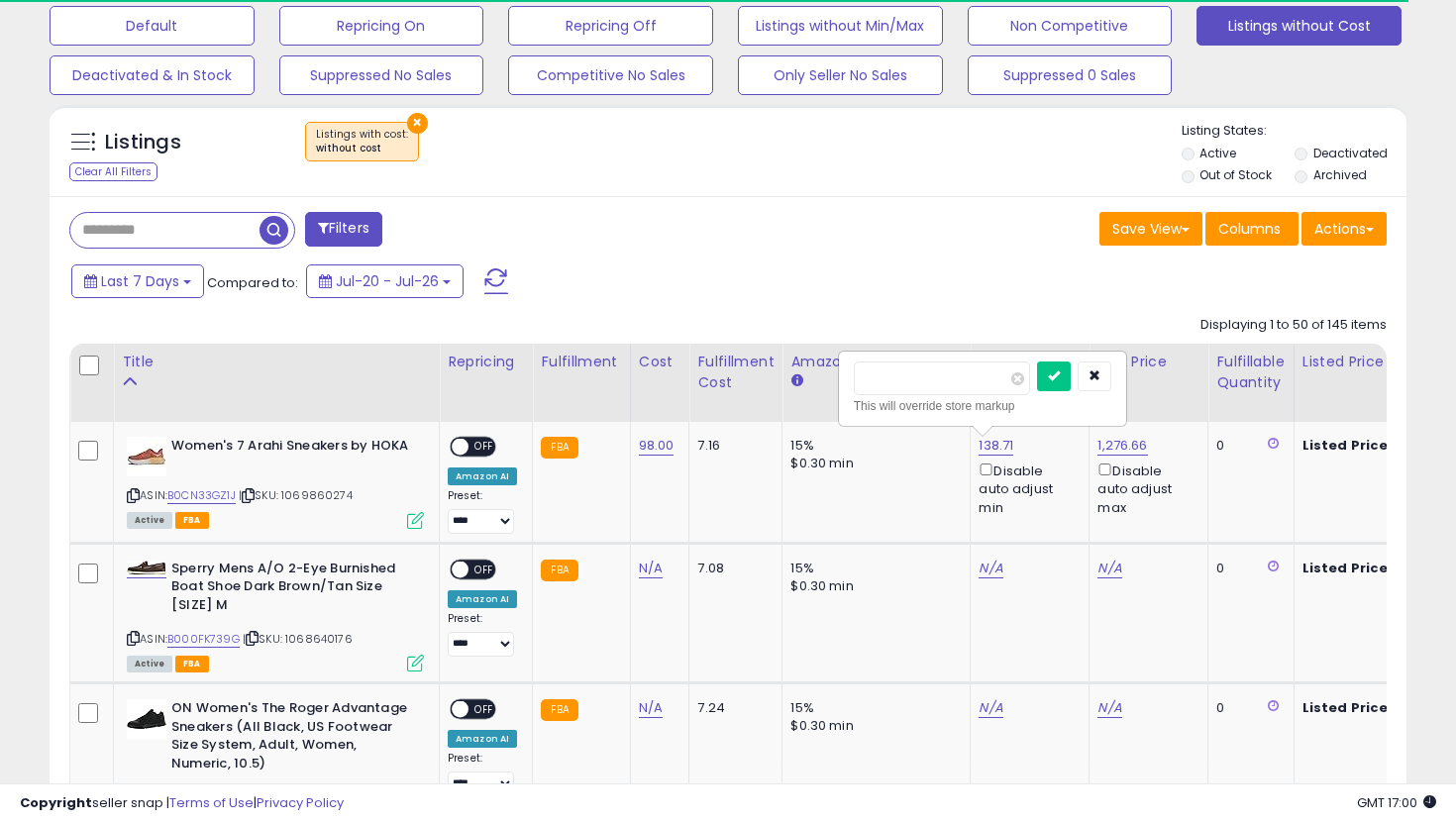 drag, startPoint x: 945, startPoint y: 369, endPoint x: 722, endPoint y: 342, distance: 224.62858 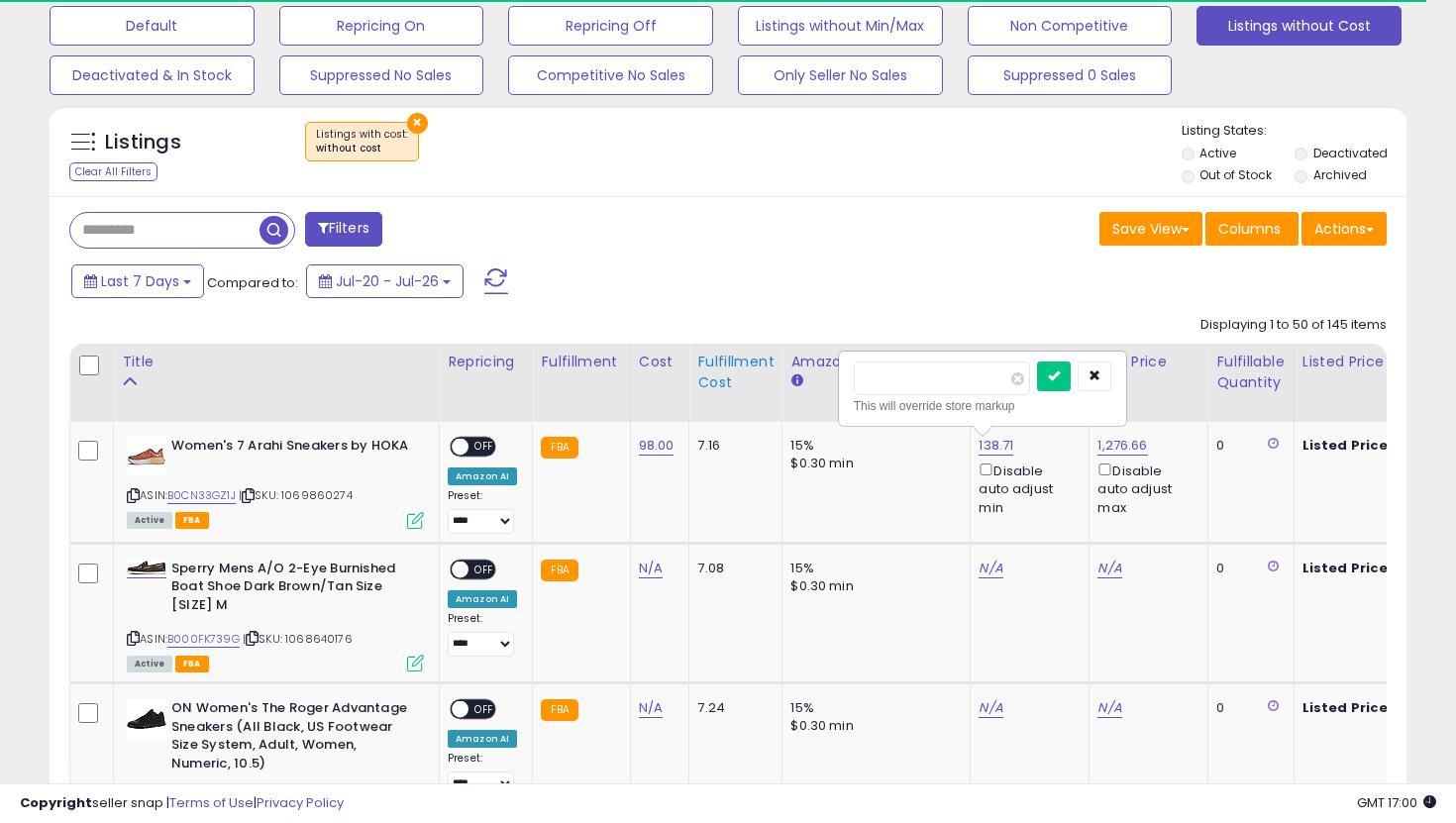 drag, startPoint x: 822, startPoint y: 373, endPoint x: 749, endPoint y: 373, distance: 73 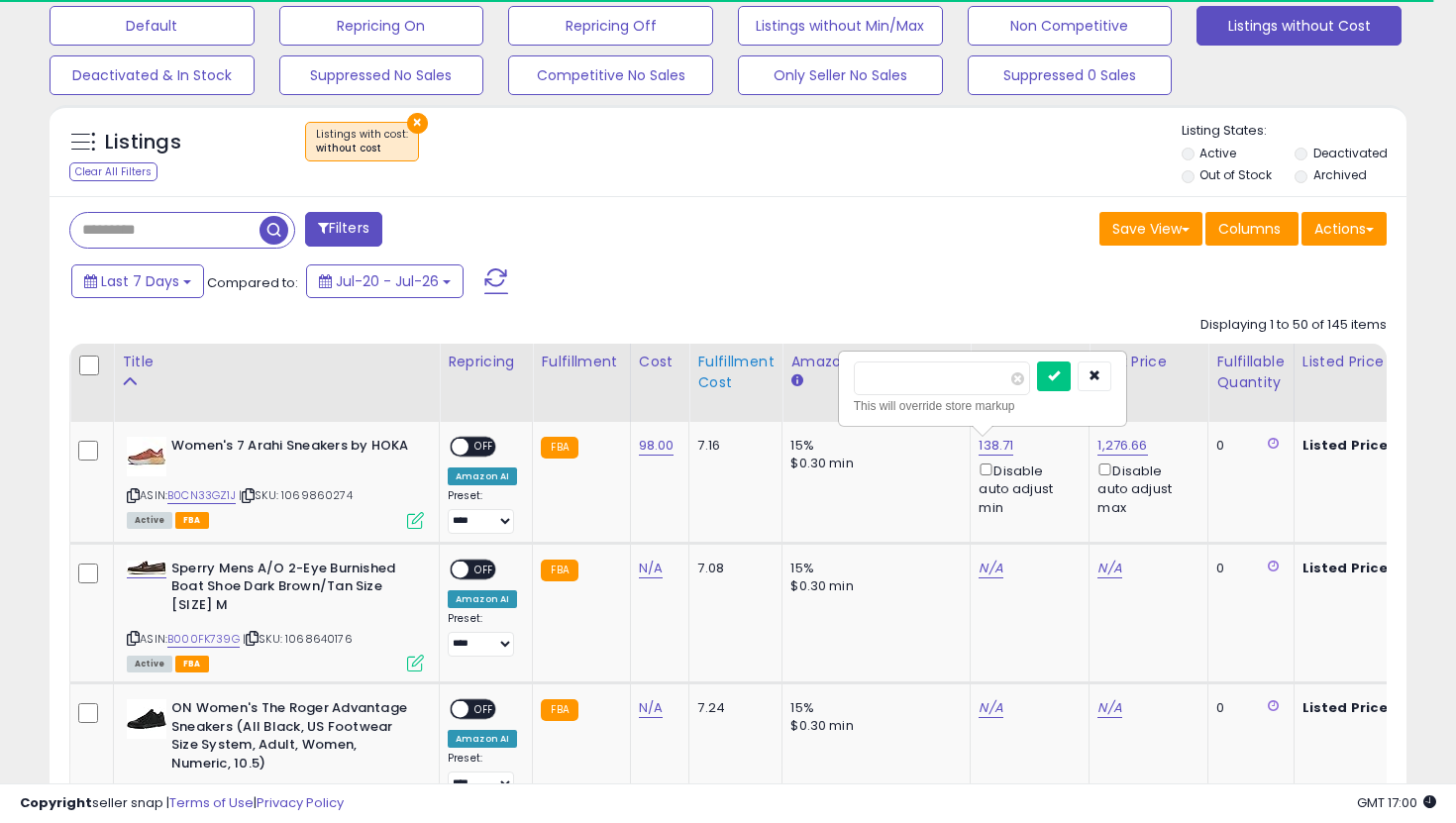 type on "***" 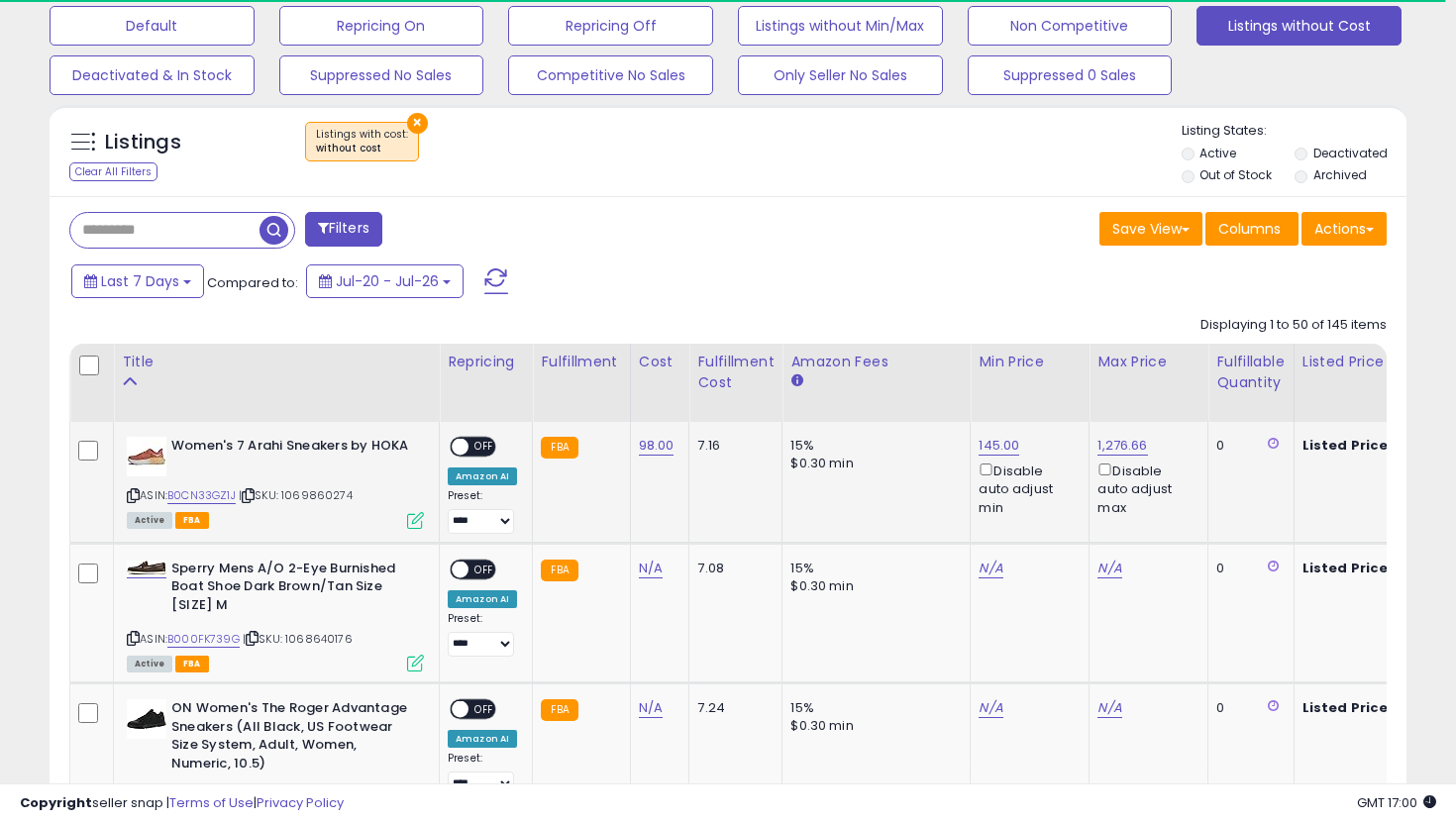 click on "OFF" at bounding box center [484, 447] 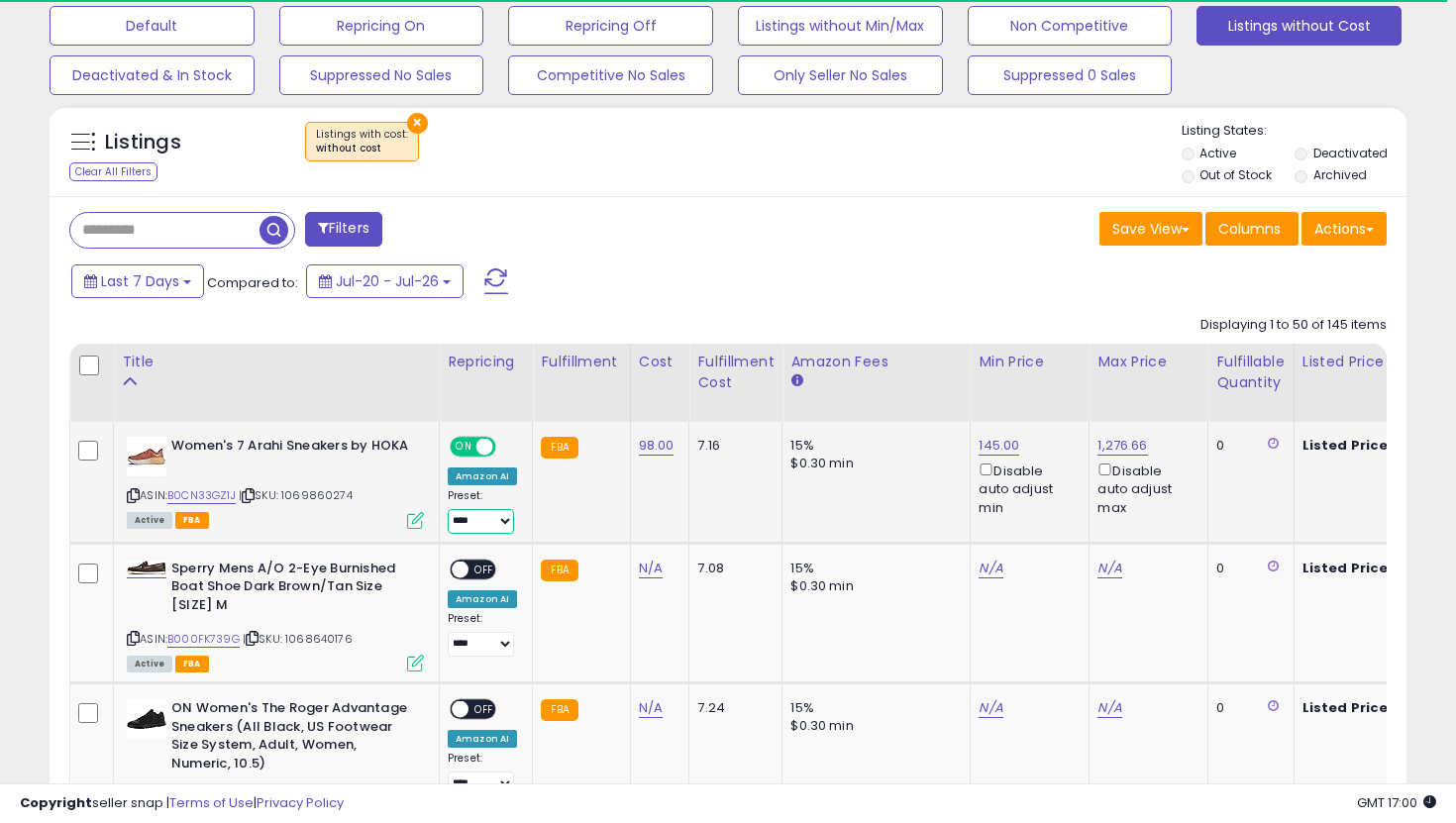 click on "**********" at bounding box center (480, 521) 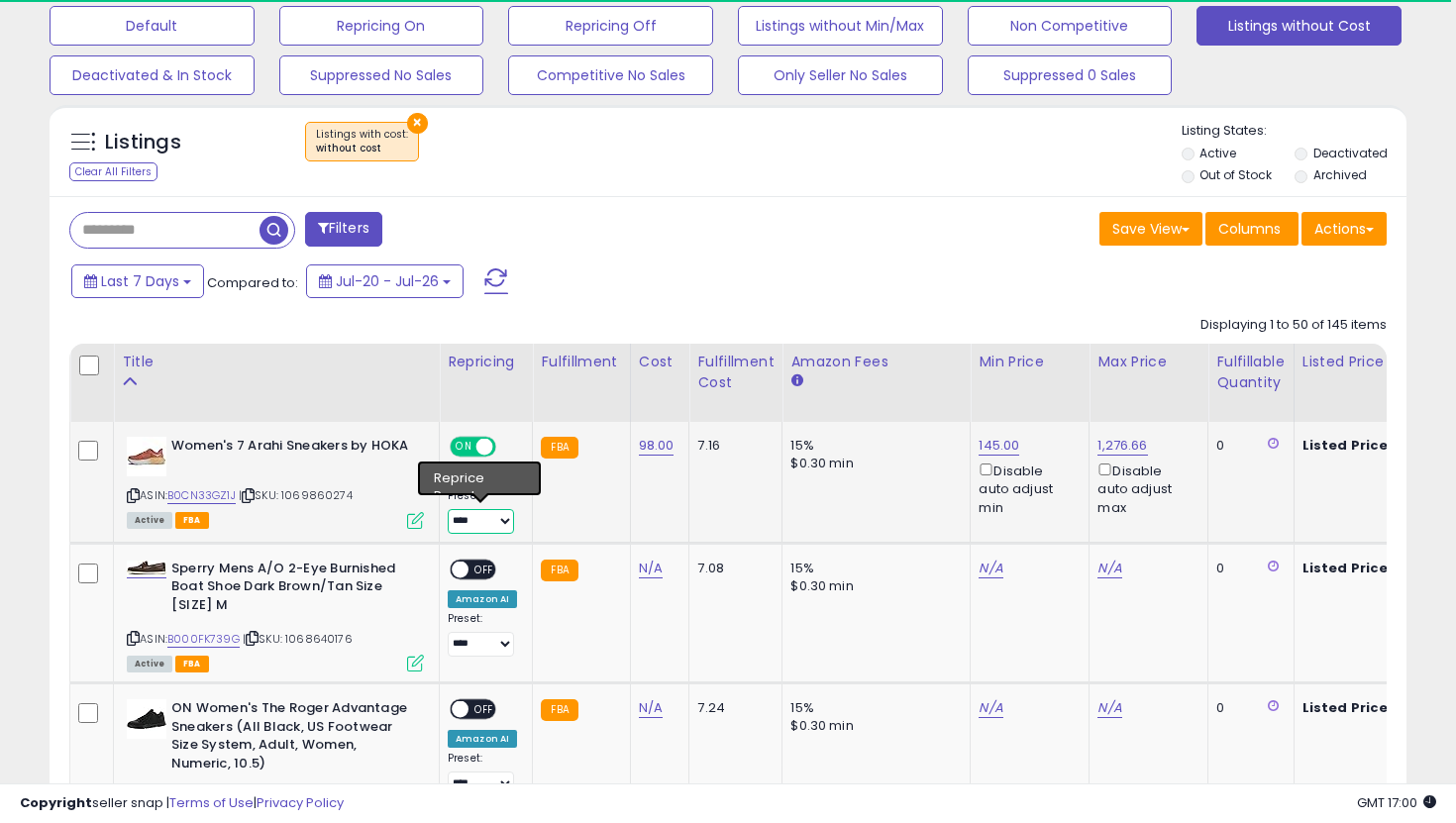 select on "**********" 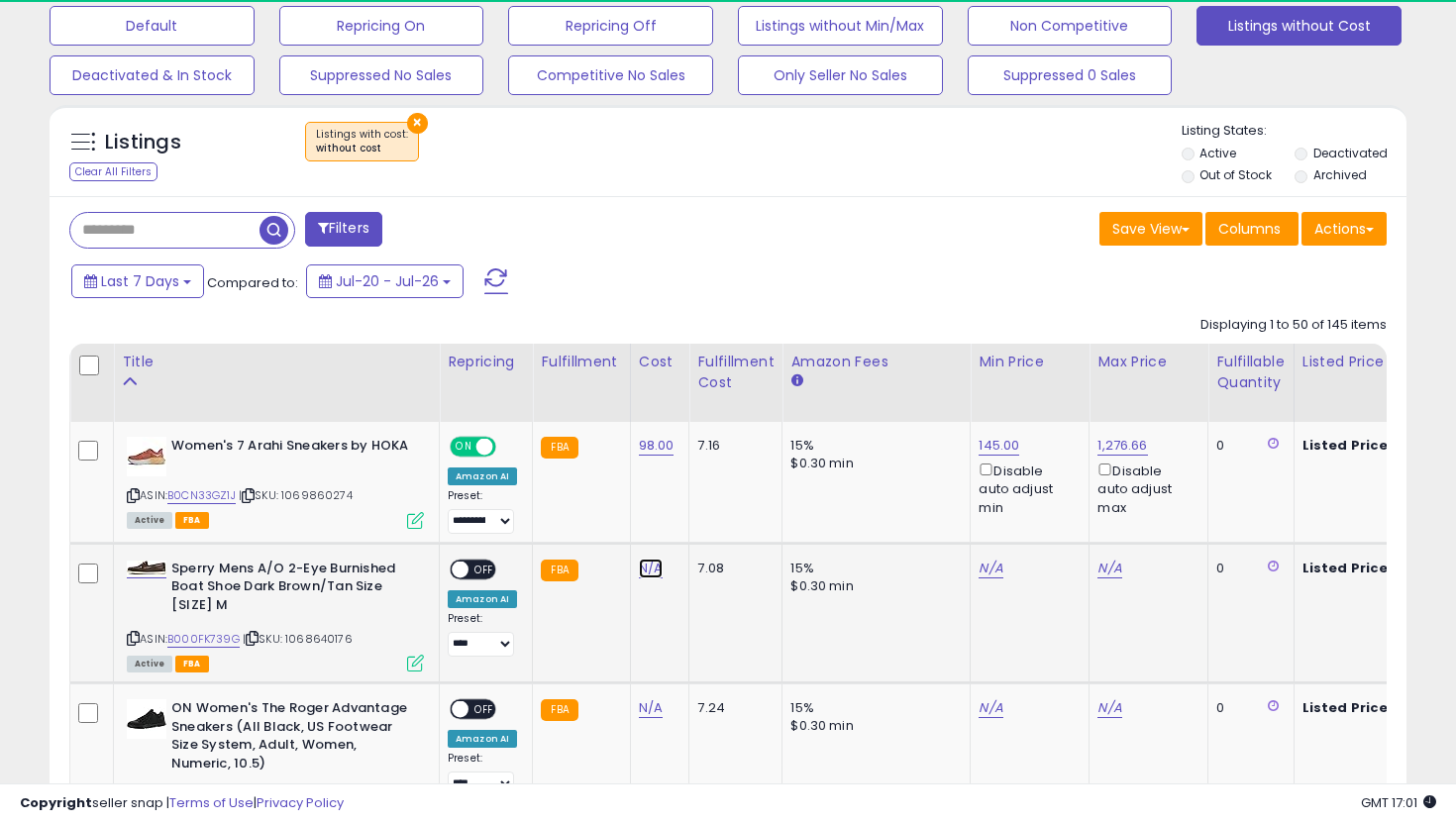 click on "N/A" at bounding box center [651, 568] 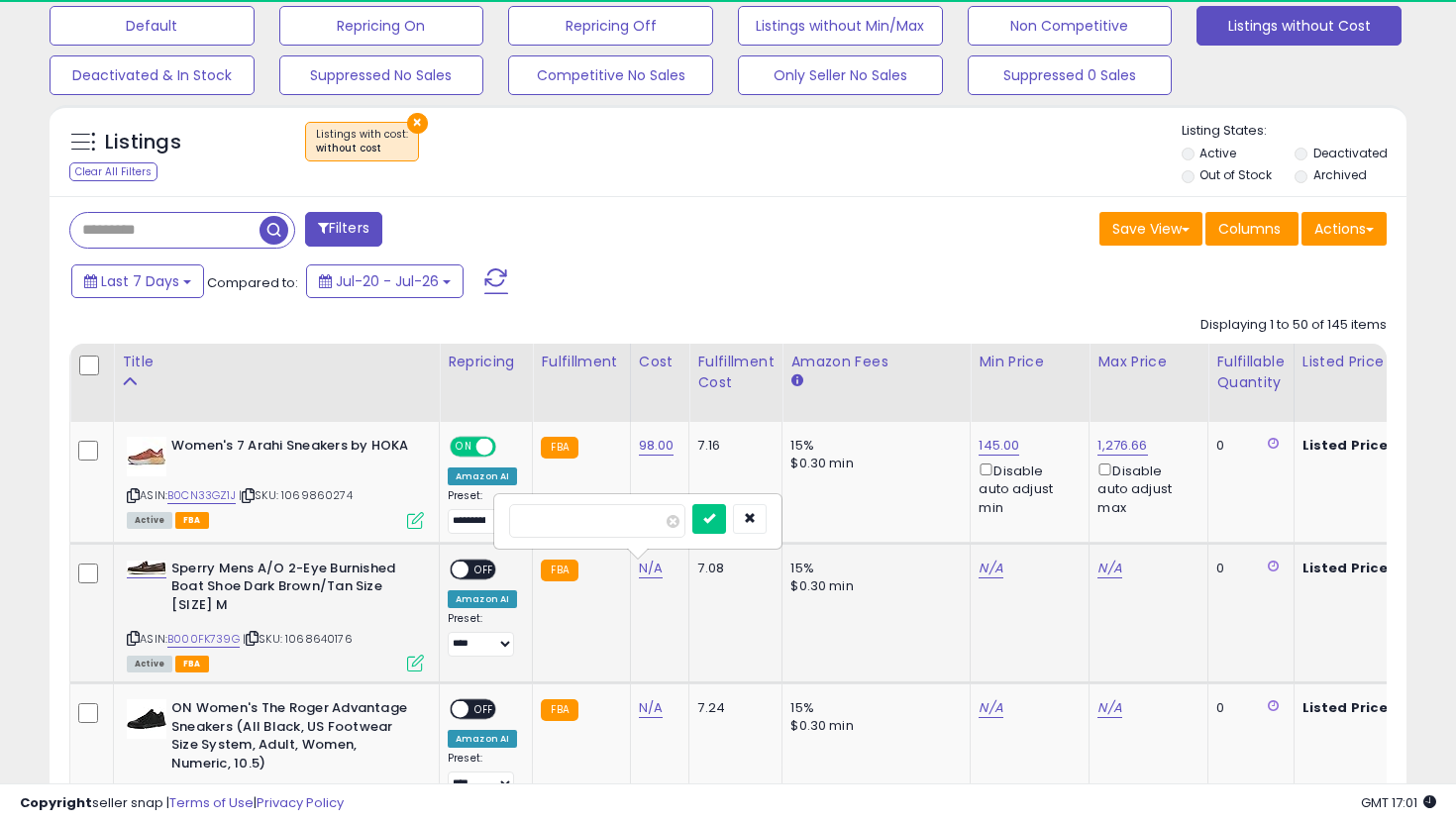 type on "**" 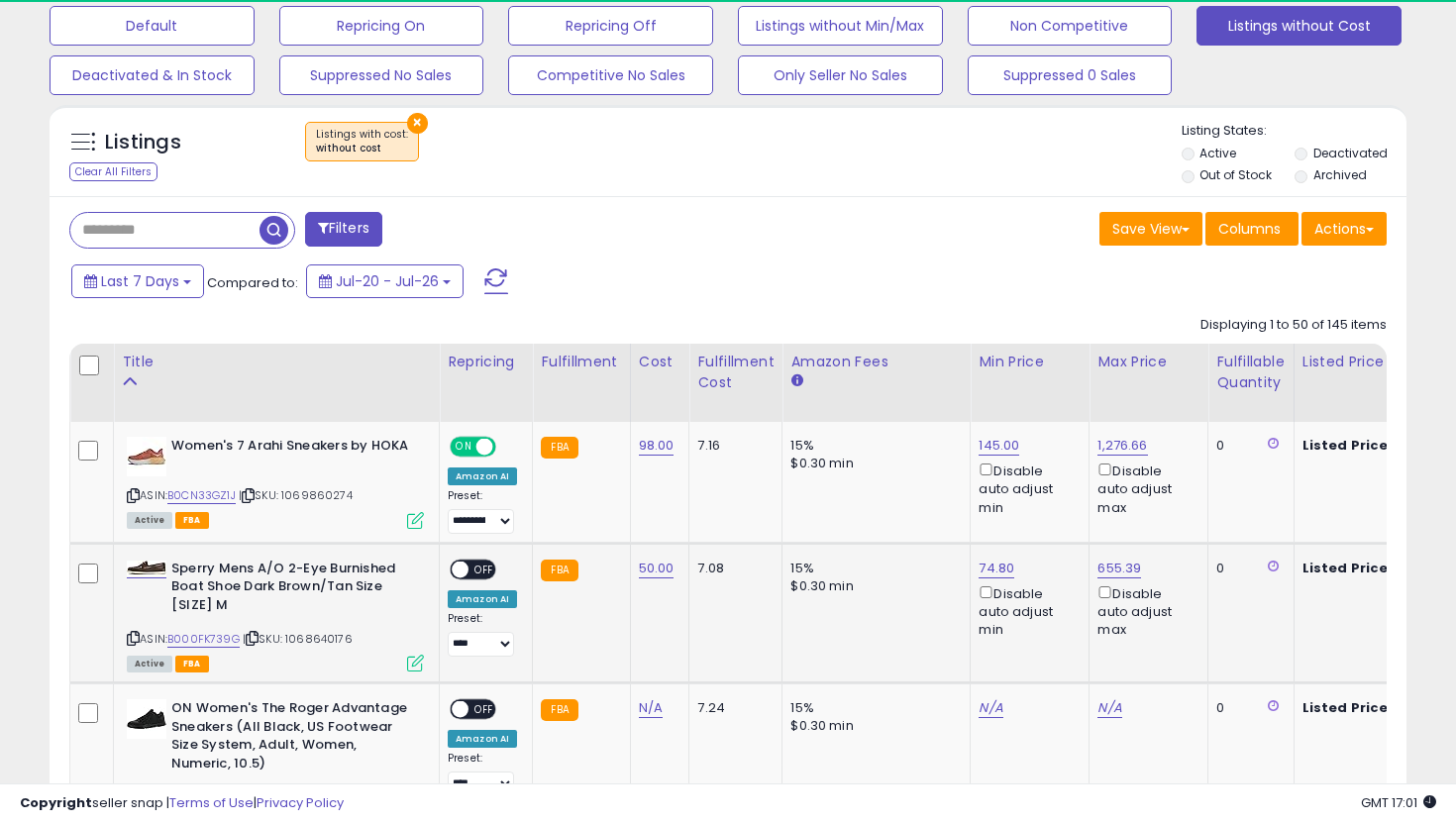 click on "OFF" at bounding box center (484, 568) 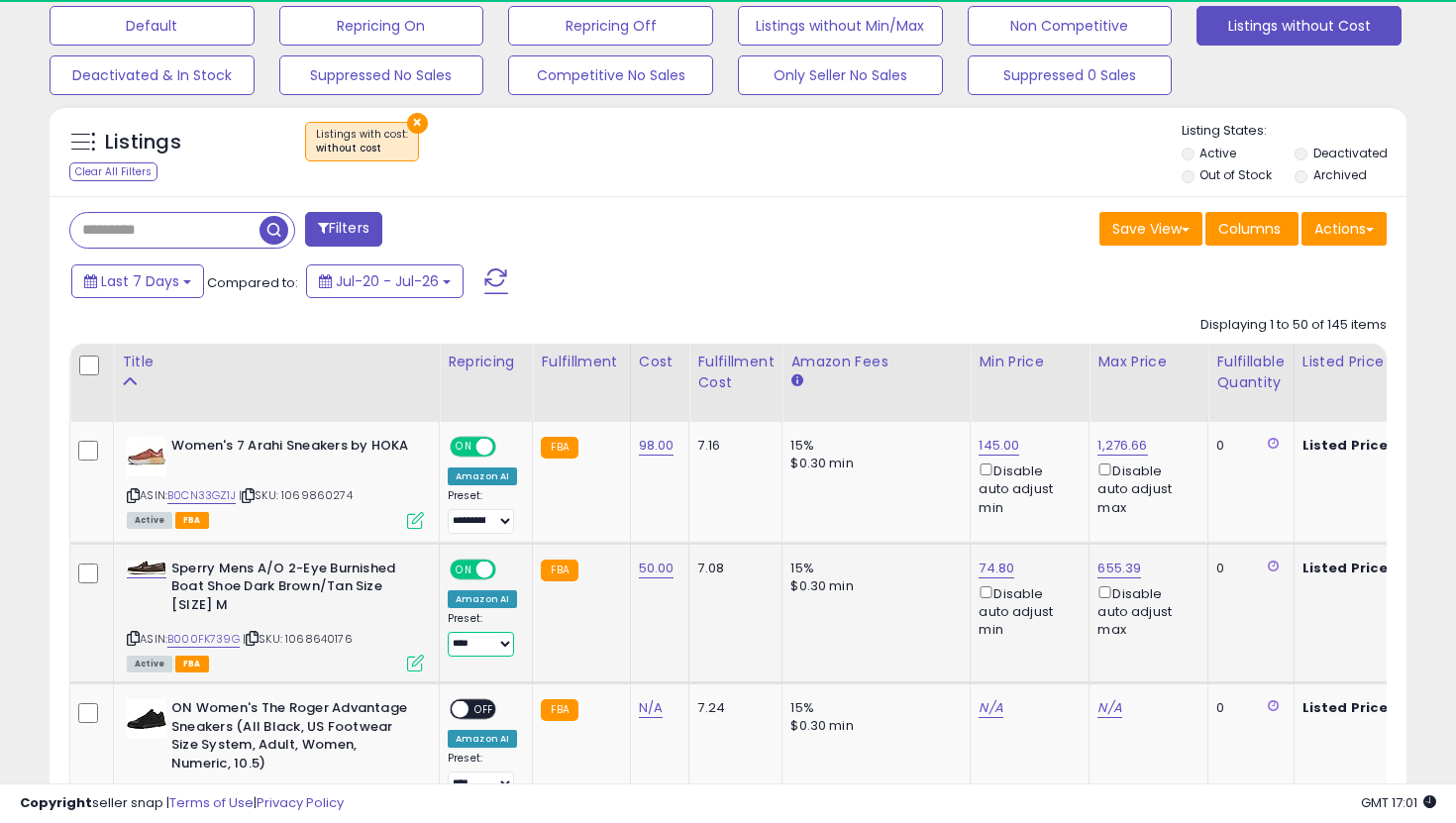 click on "**********" at bounding box center [480, 644] 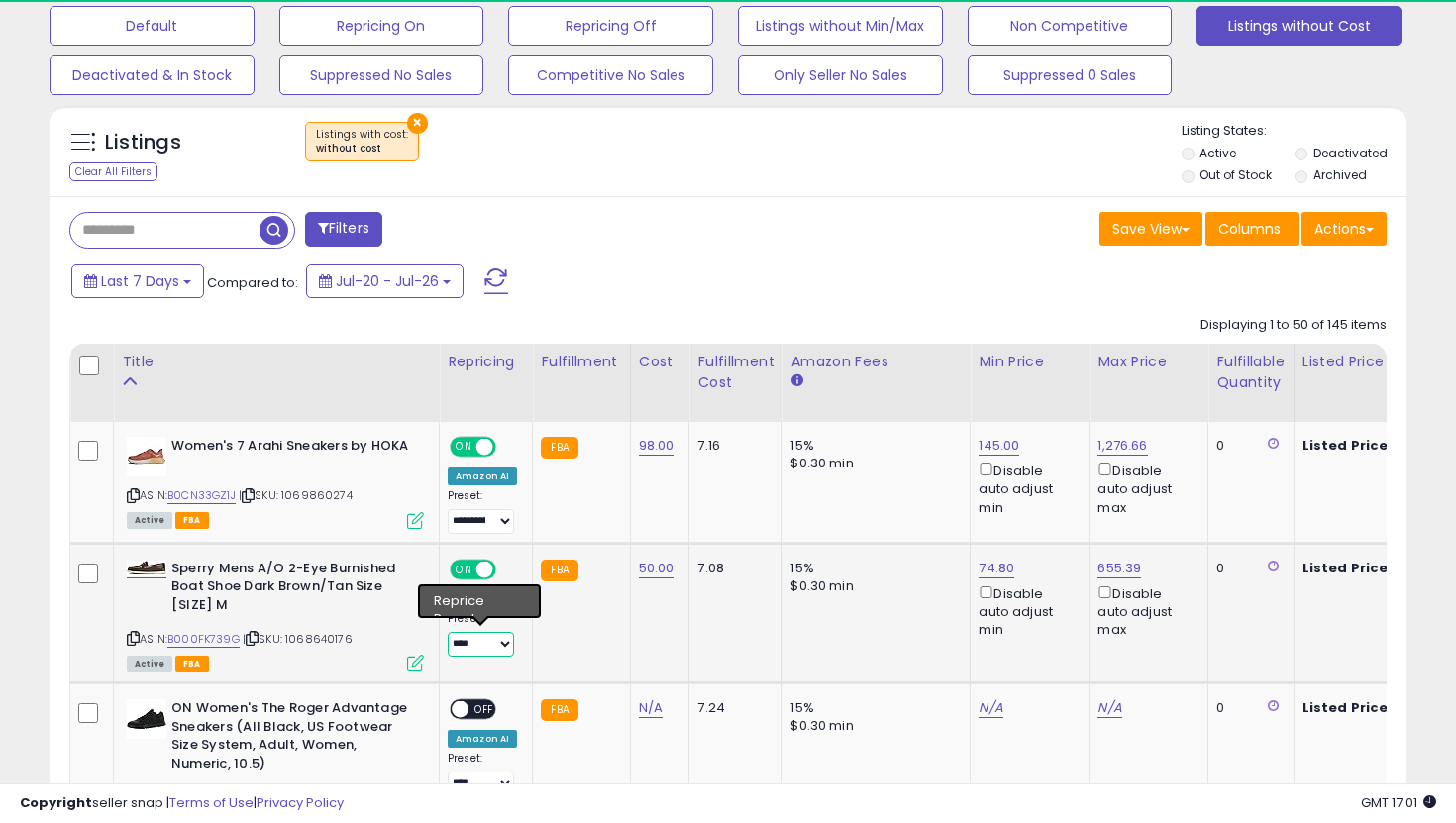 select on "**********" 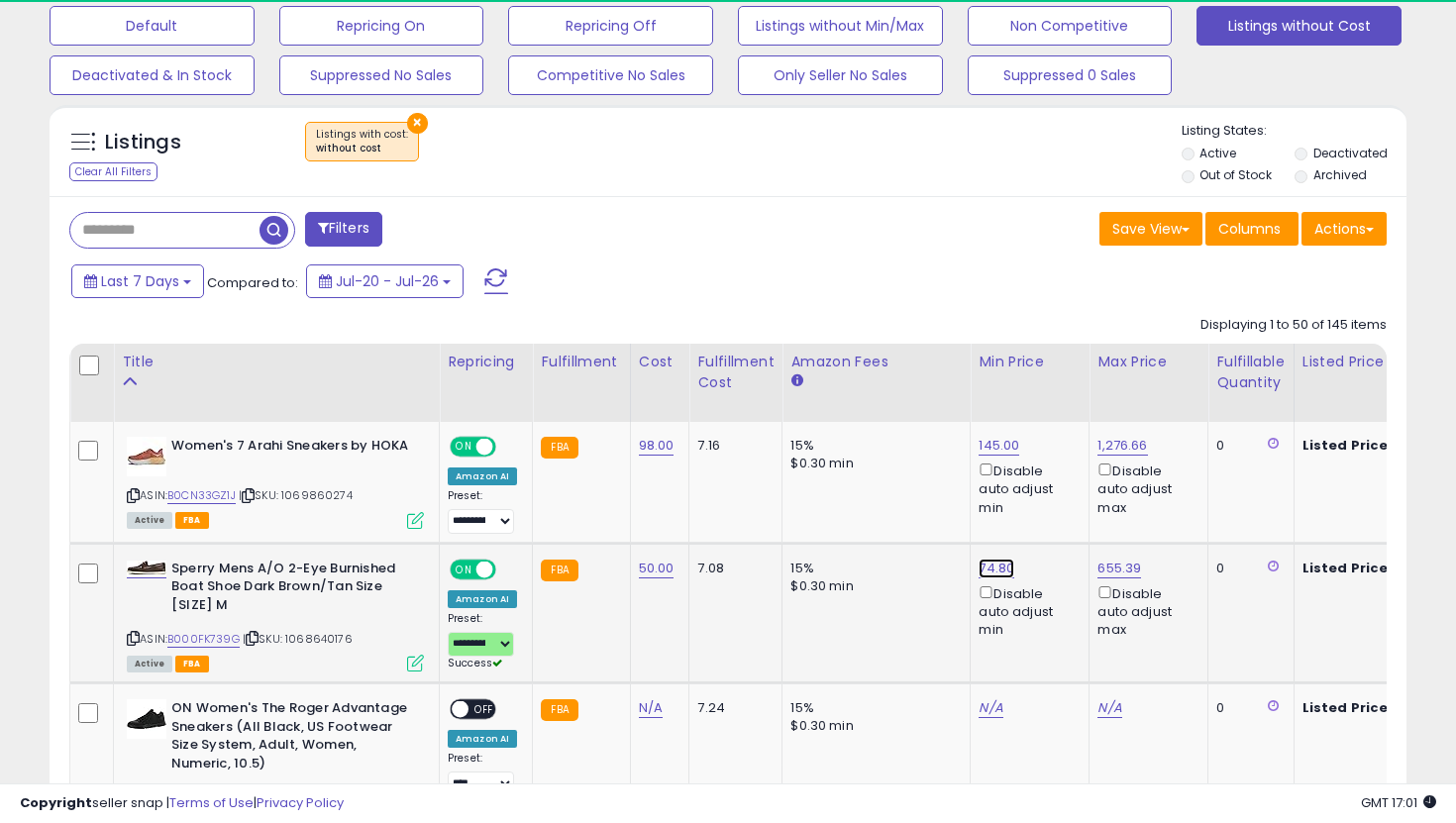 click on "74.80" at bounding box center (998, 446) 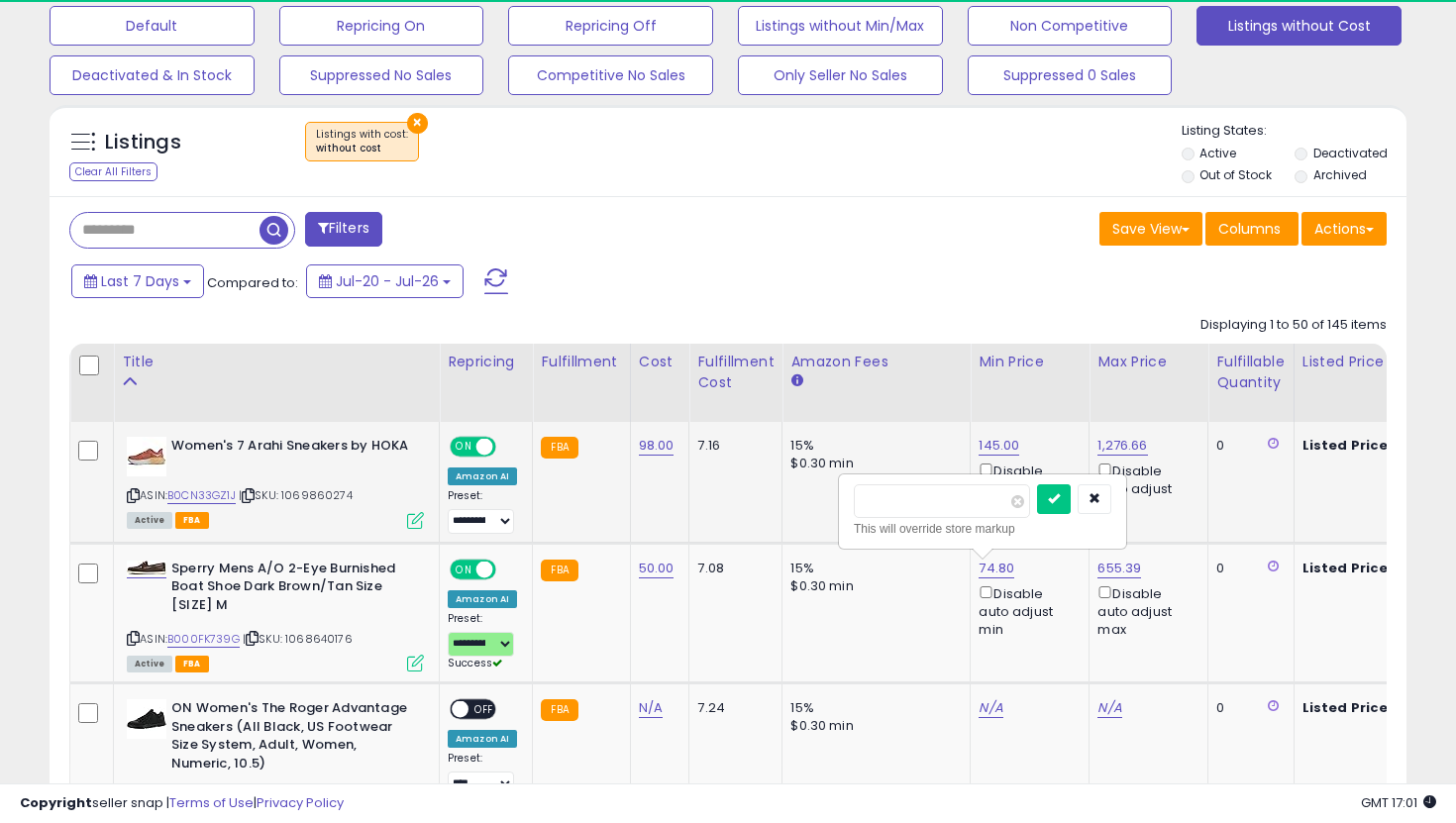 drag, startPoint x: 918, startPoint y: 502, endPoint x: 805, endPoint y: 495, distance: 113.21661 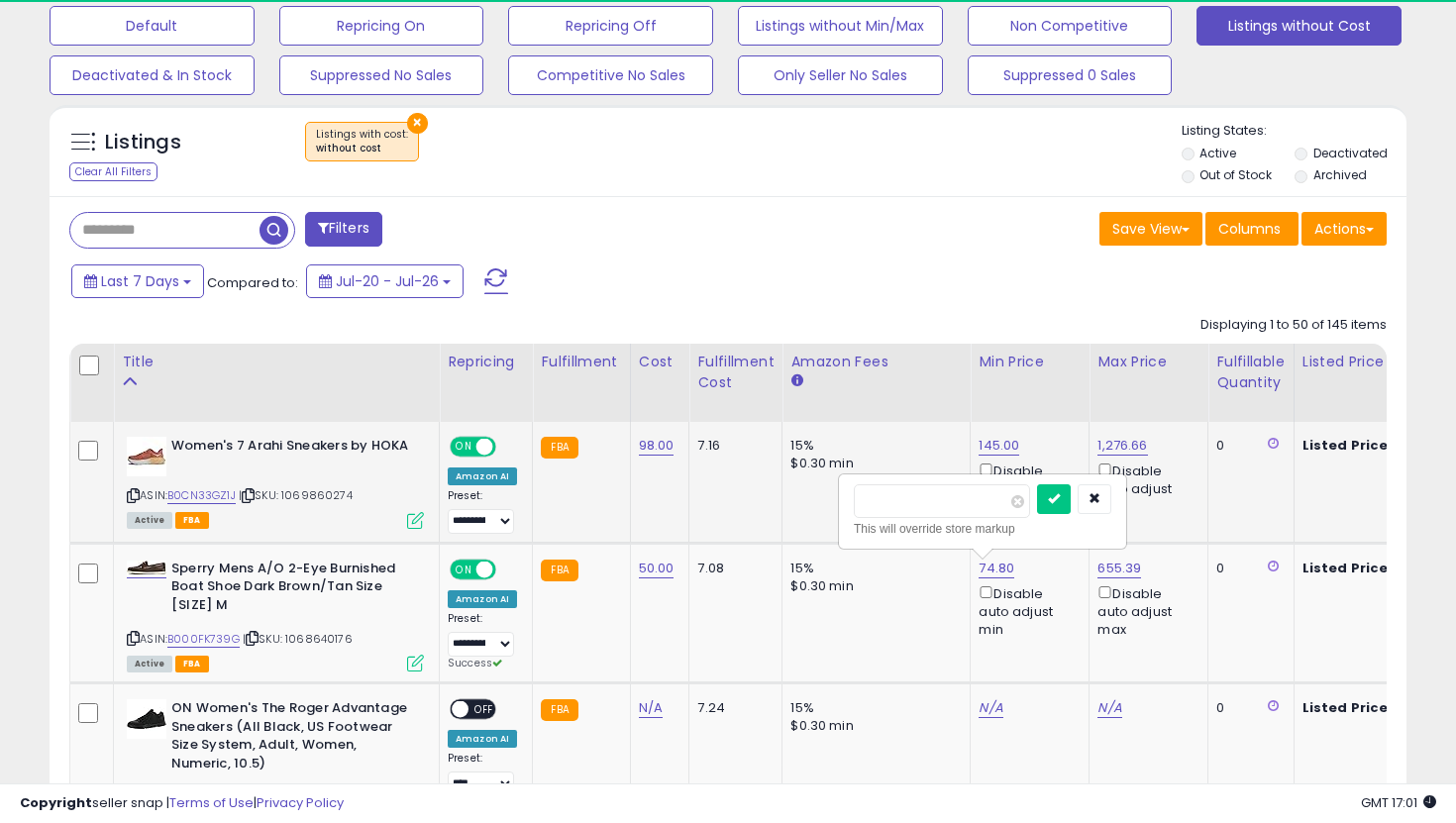 click at bounding box center [1054, 499] 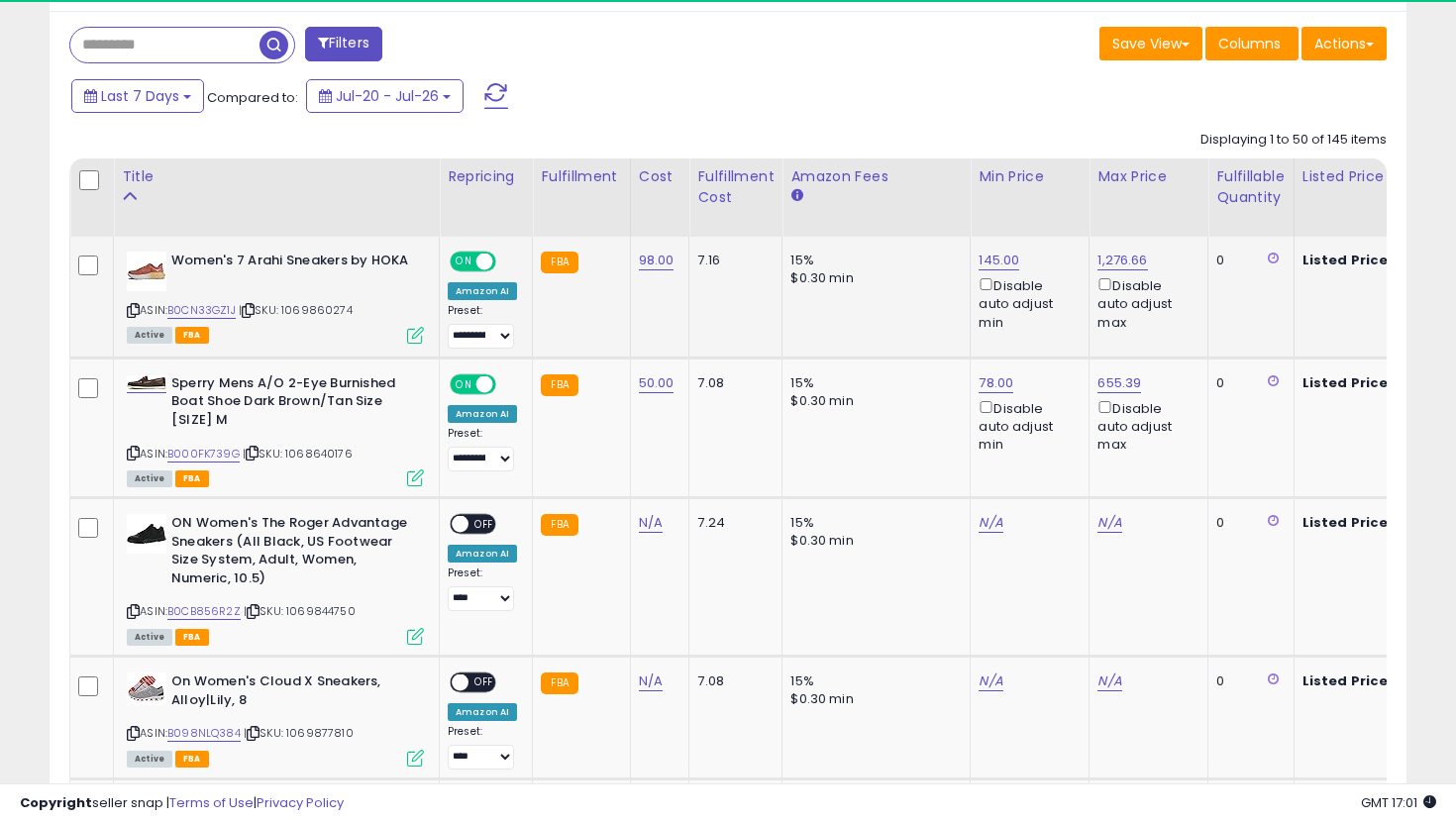 scroll, scrollTop: 804, scrollLeft: 0, axis: vertical 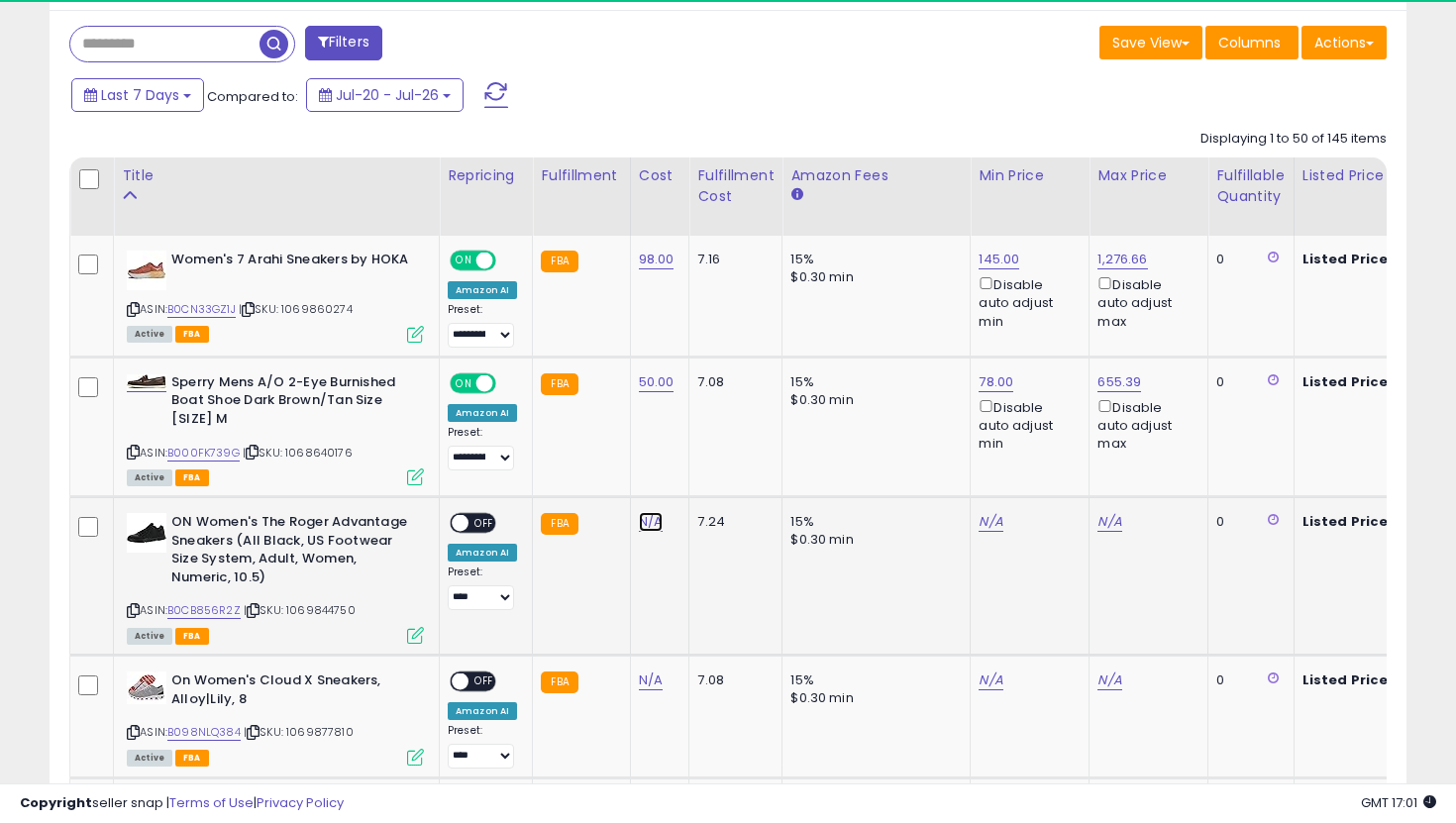 click on "N/A" at bounding box center (651, 522) 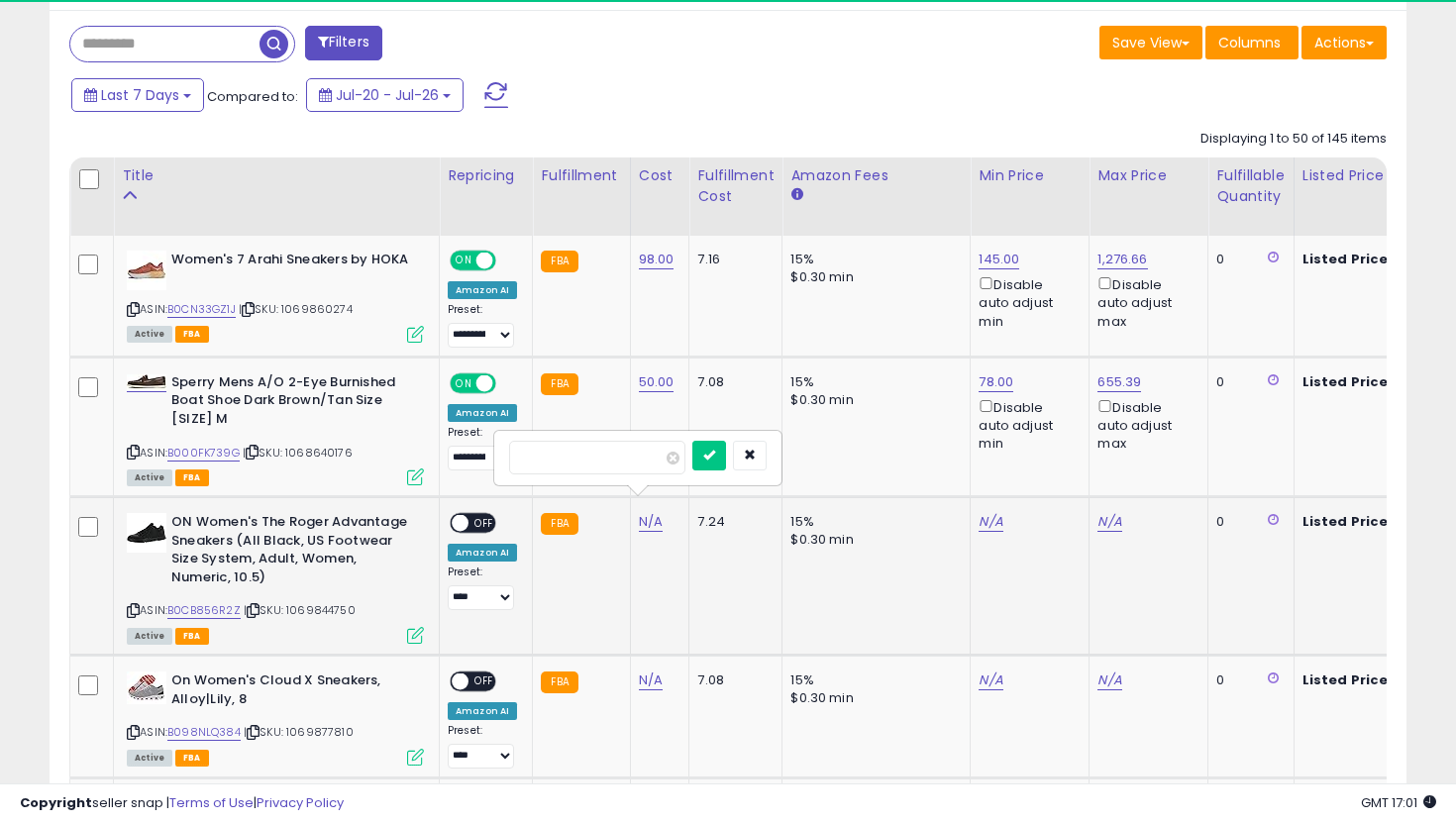 type on "**" 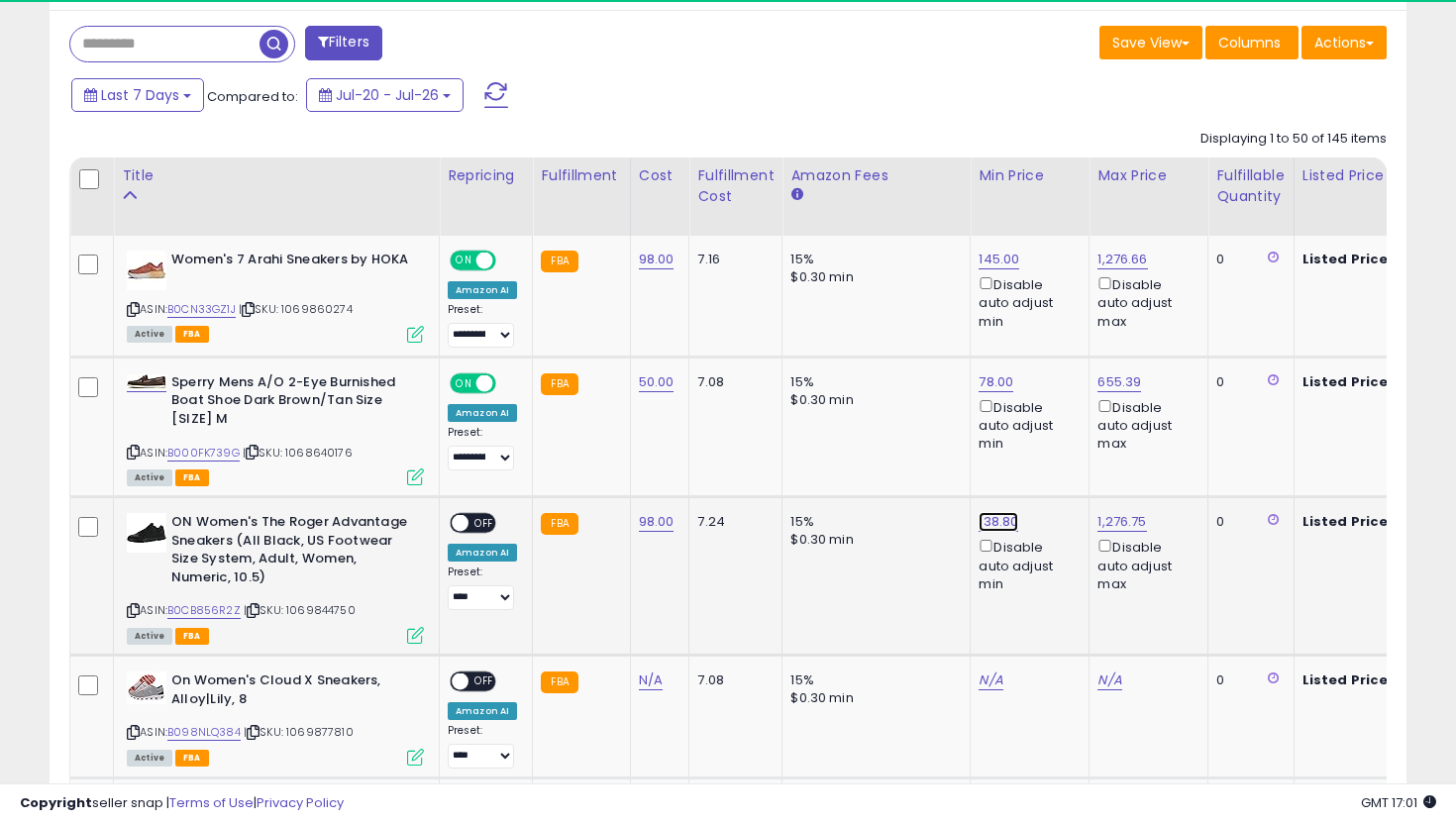 click on "138.80" at bounding box center (998, 259) 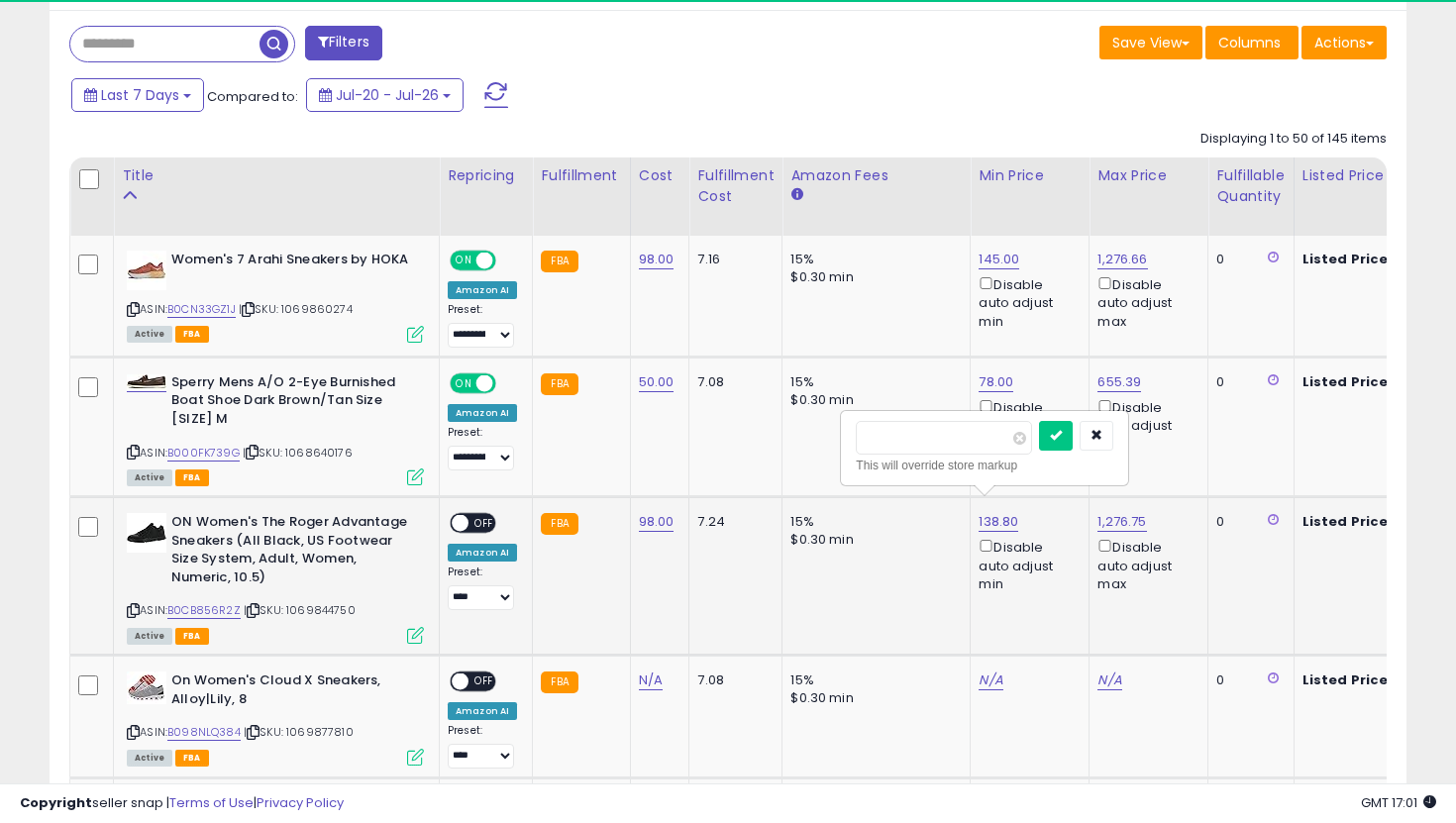 drag, startPoint x: 945, startPoint y: 429, endPoint x: 841, endPoint y: 425, distance: 104.076895 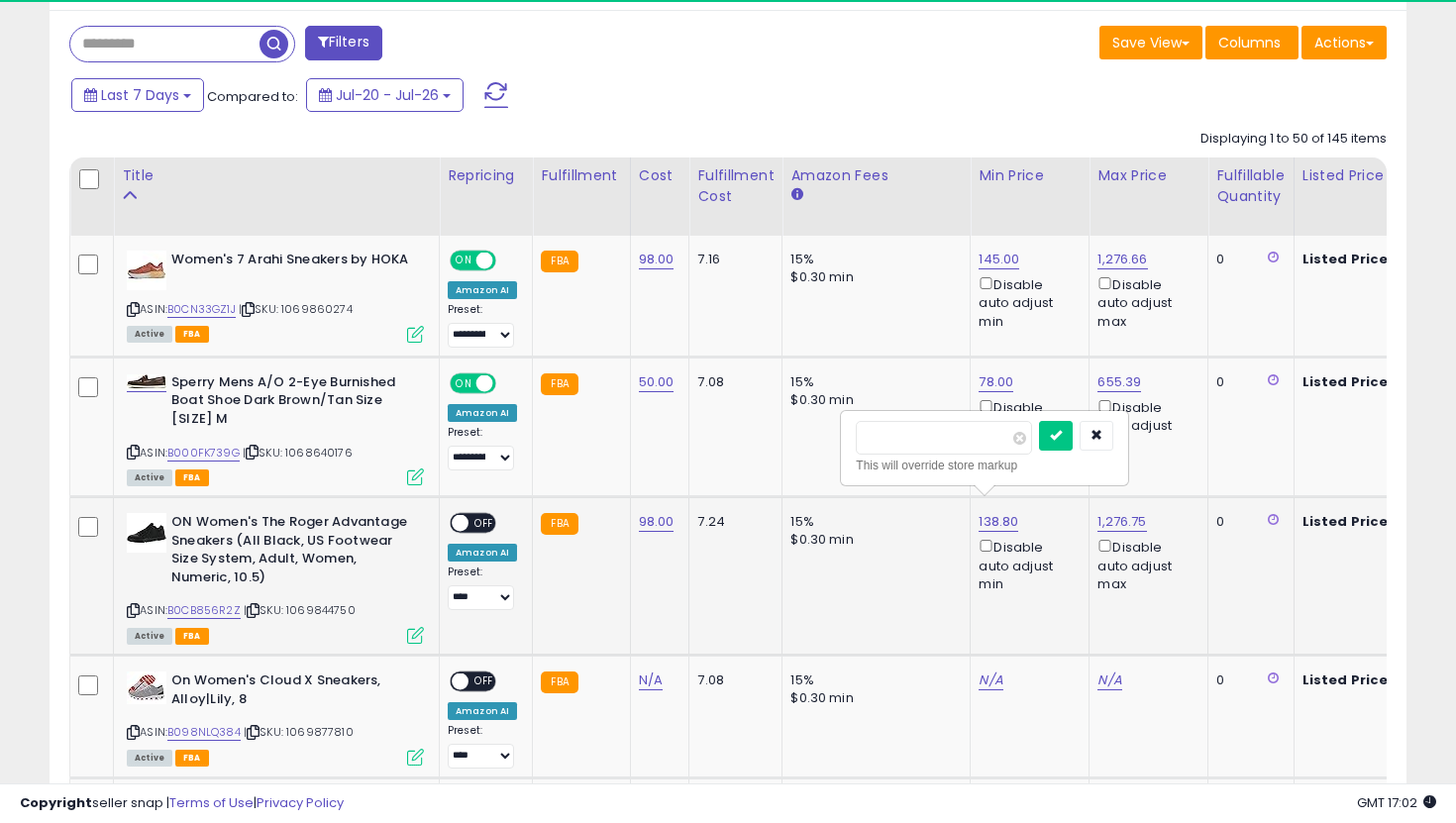 type on "***" 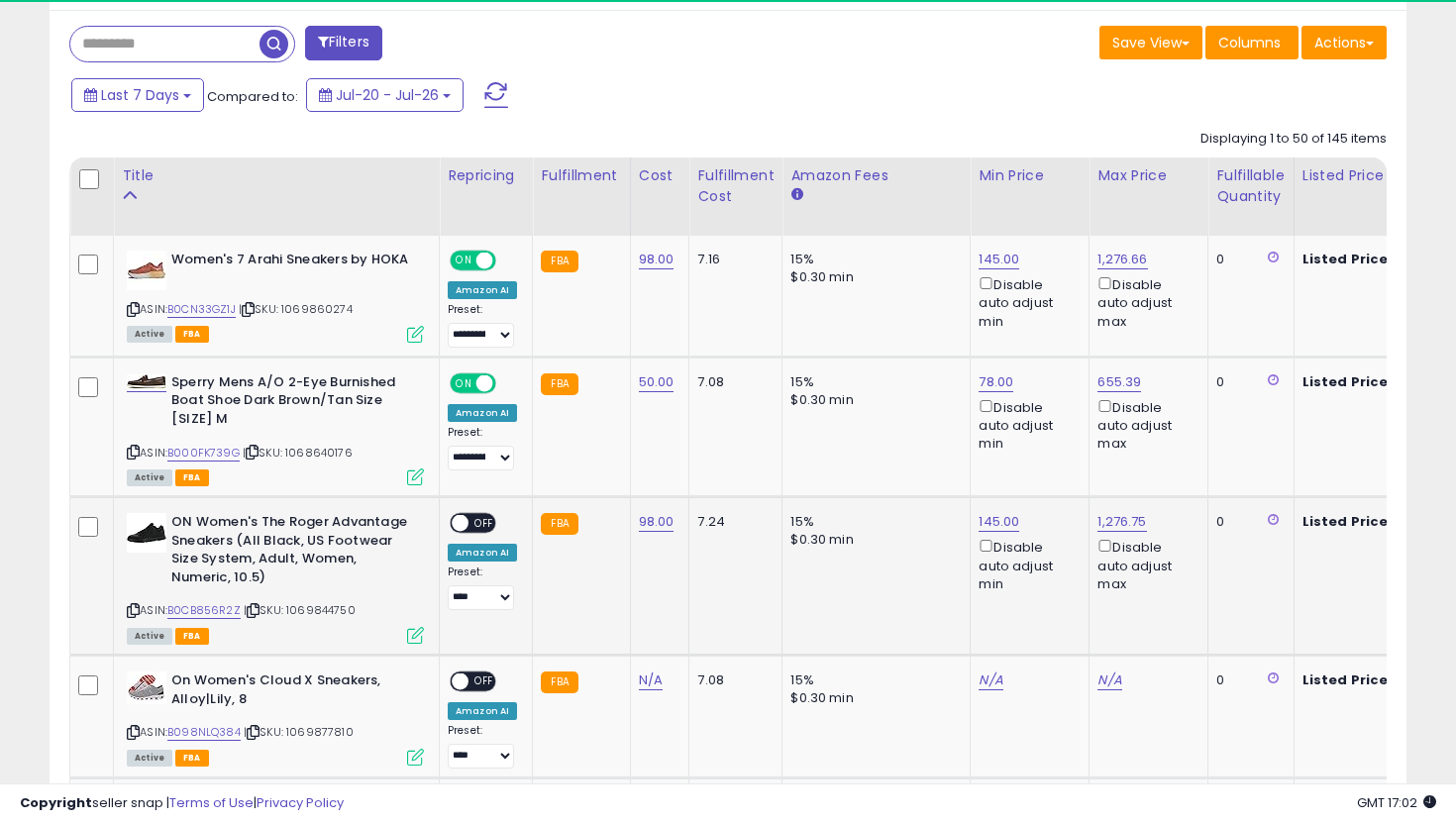 click at bounding box center (460, 523) 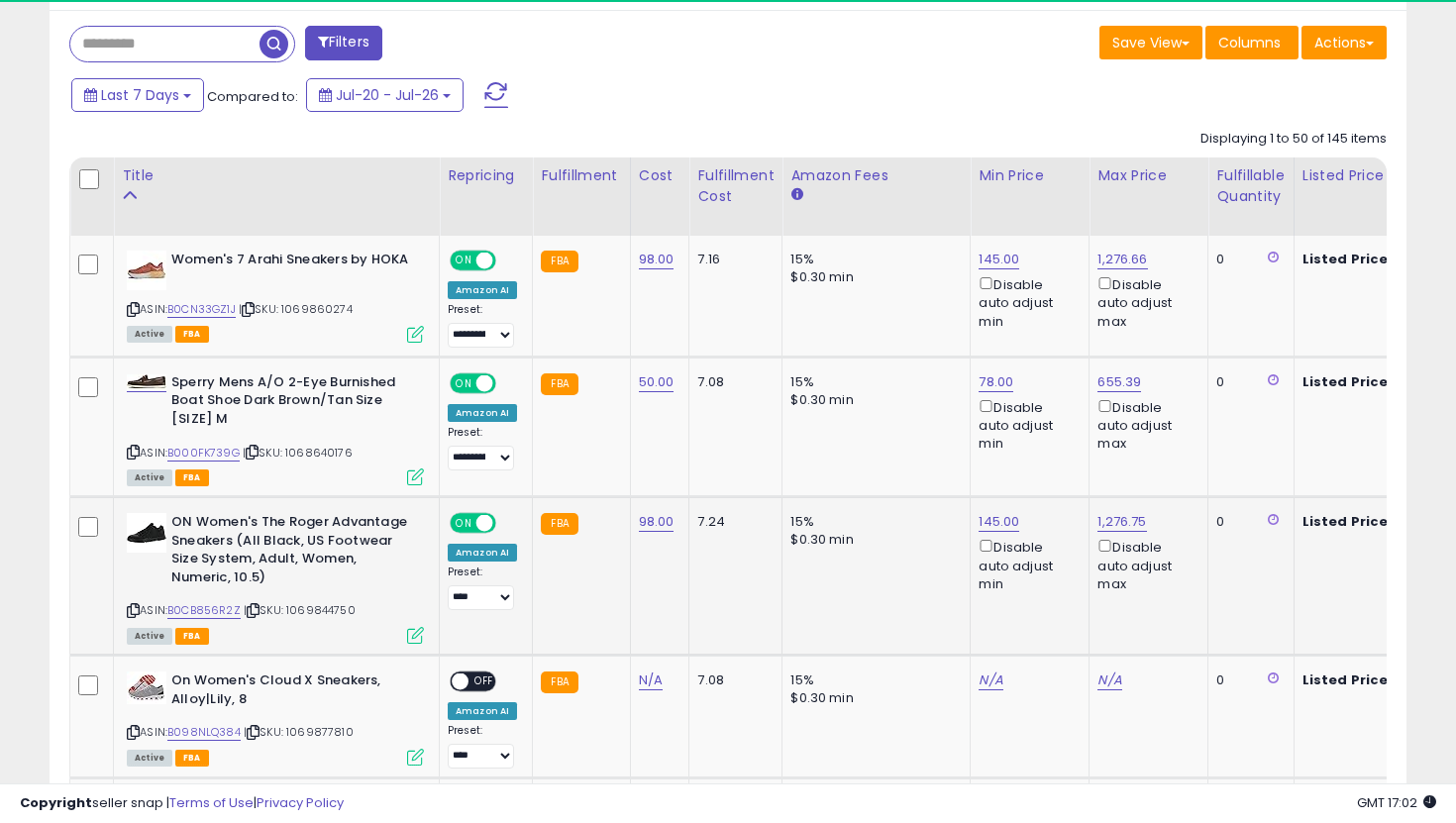 click on "**********" at bounding box center (482, 587) 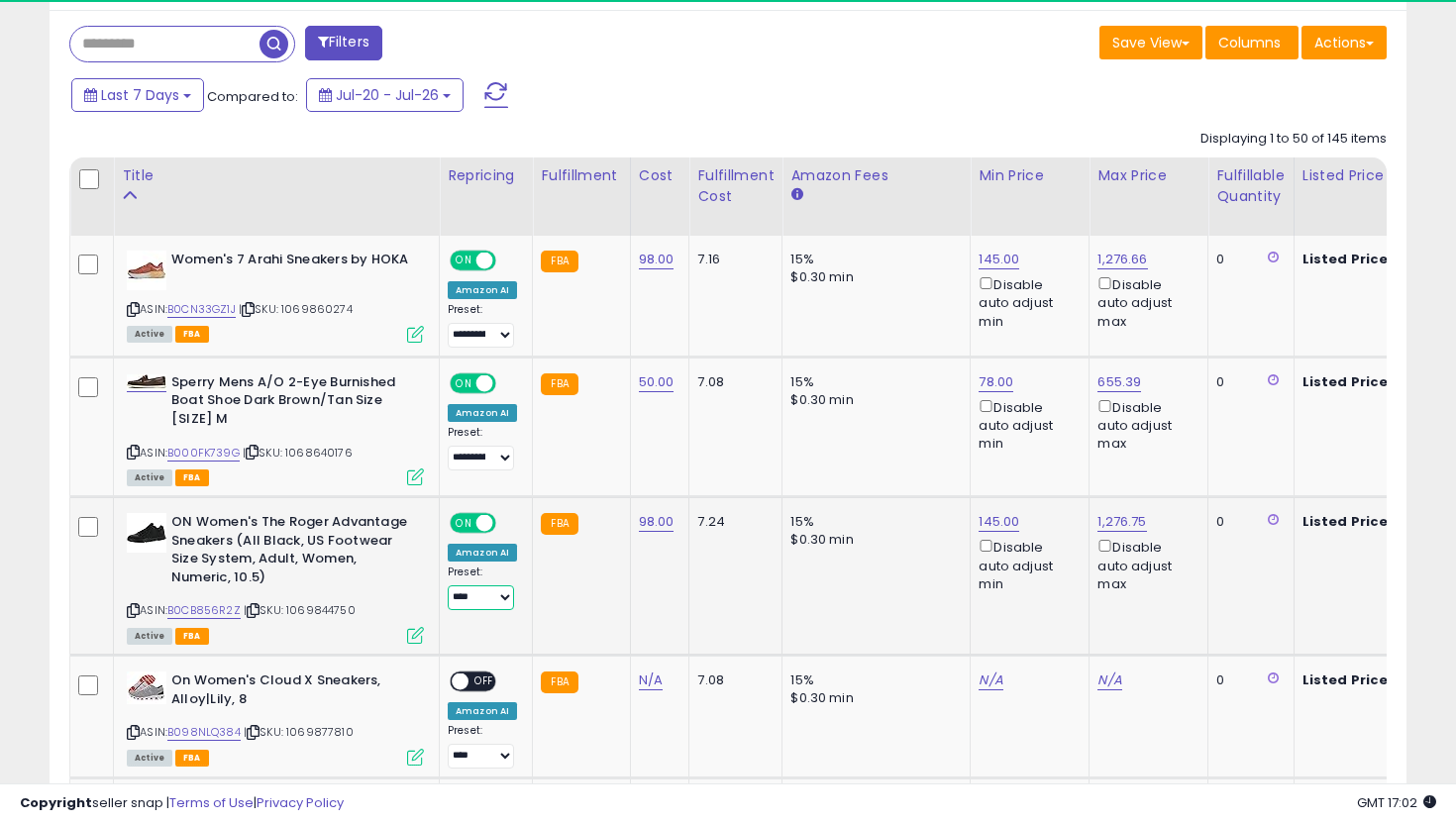 click on "**********" at bounding box center (480, 597) 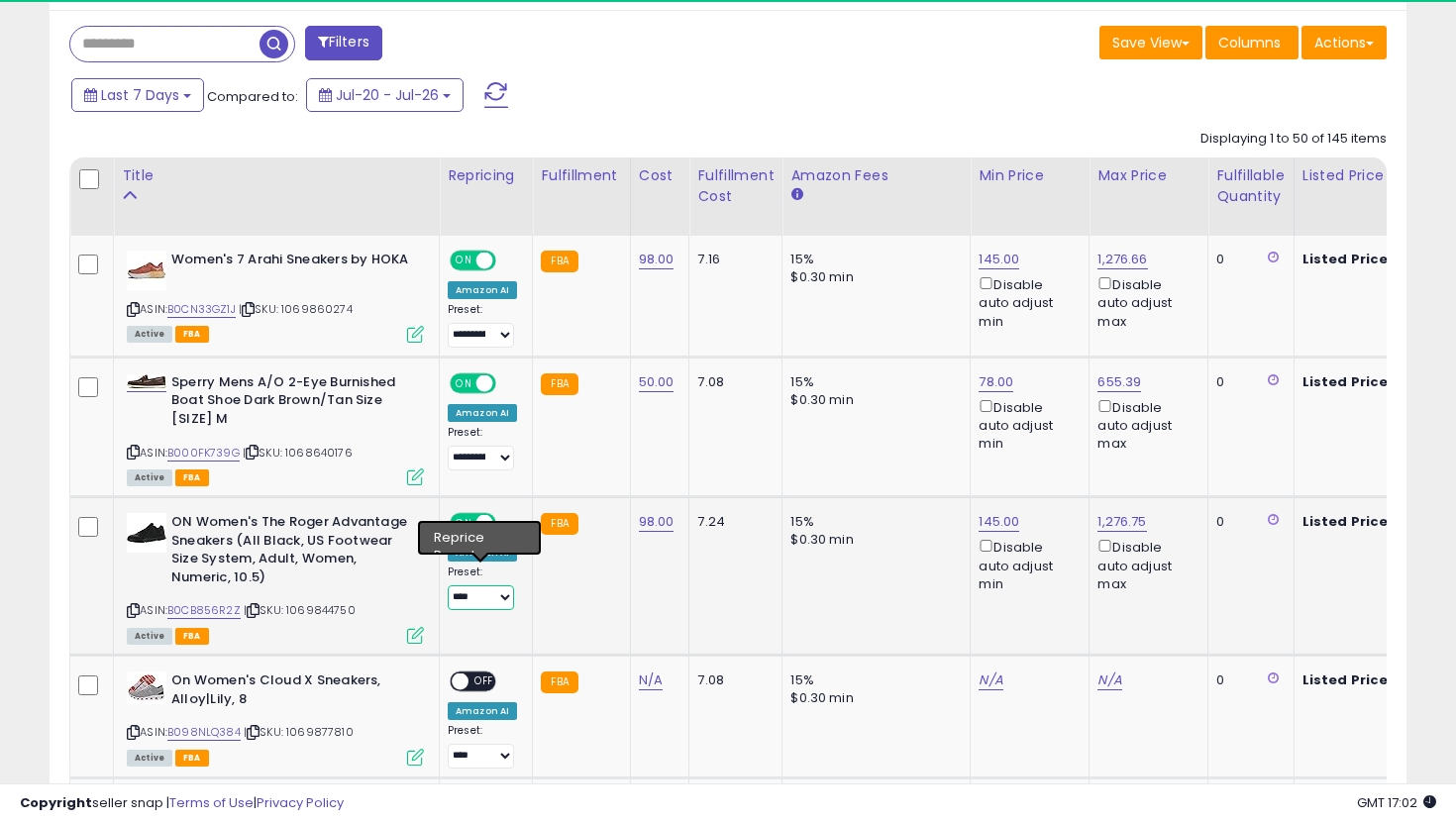 select on "**********" 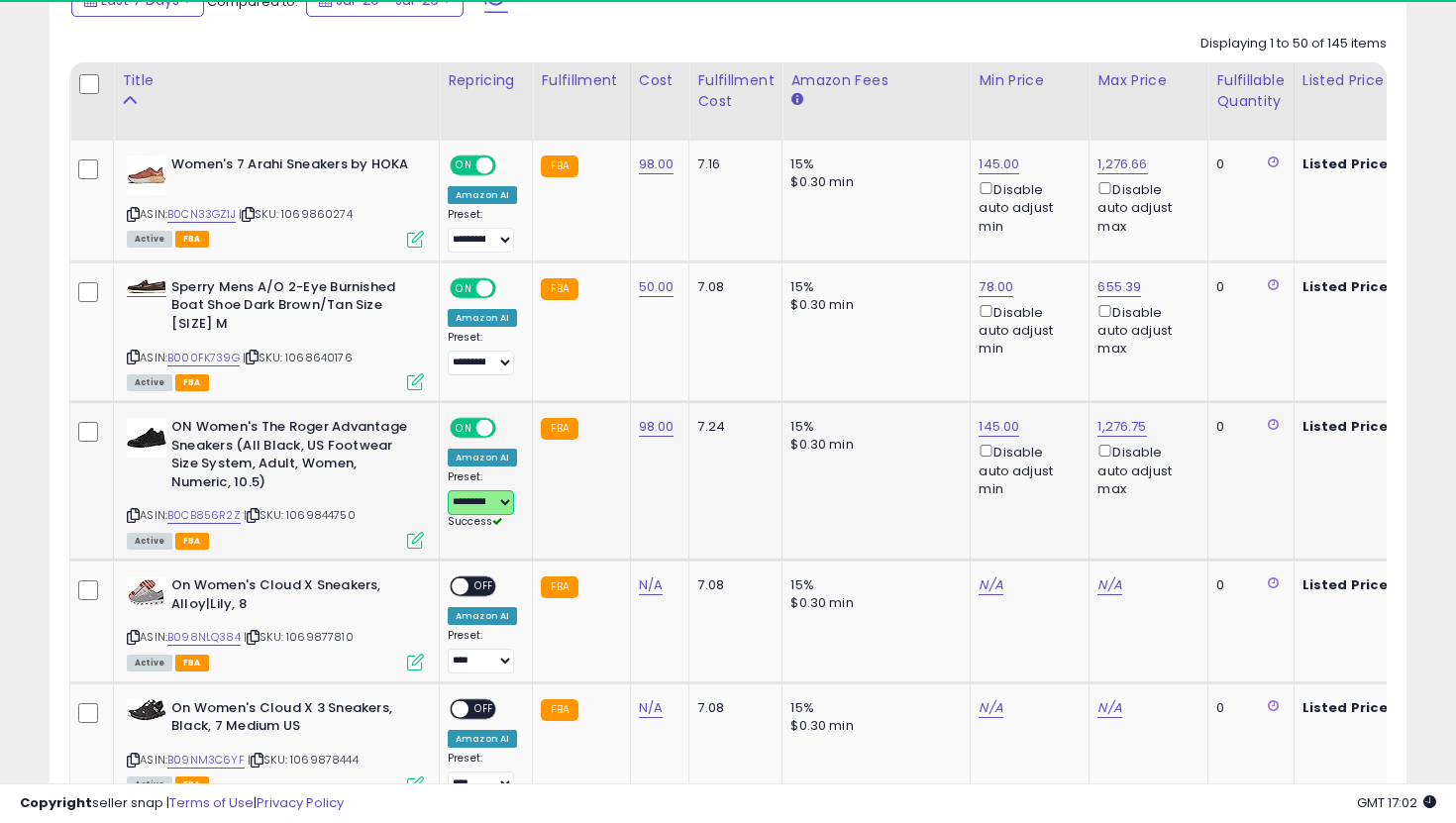 scroll, scrollTop: 936, scrollLeft: 0, axis: vertical 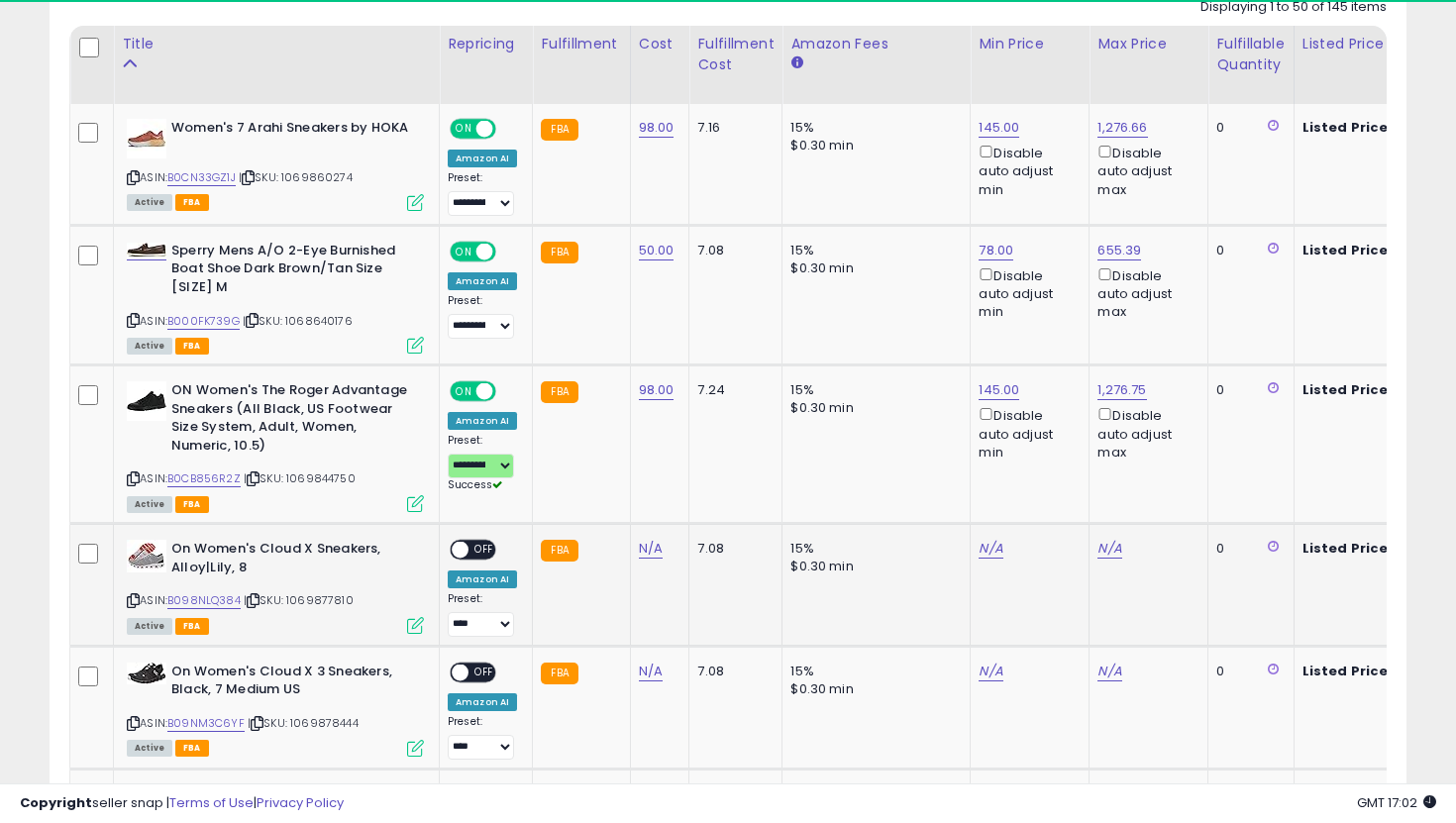 click on "N/A" 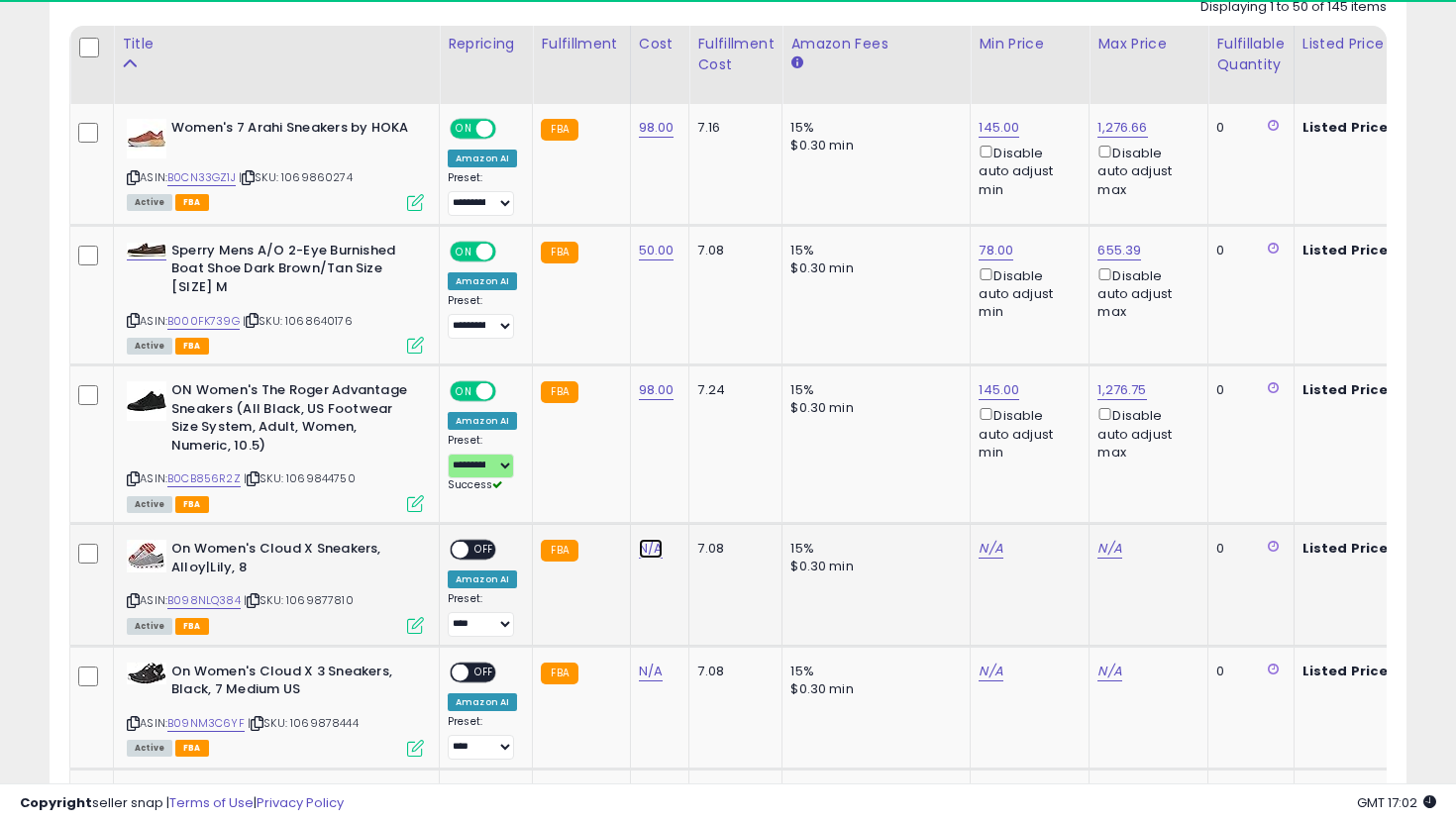 click on "N/A" at bounding box center [651, 549] 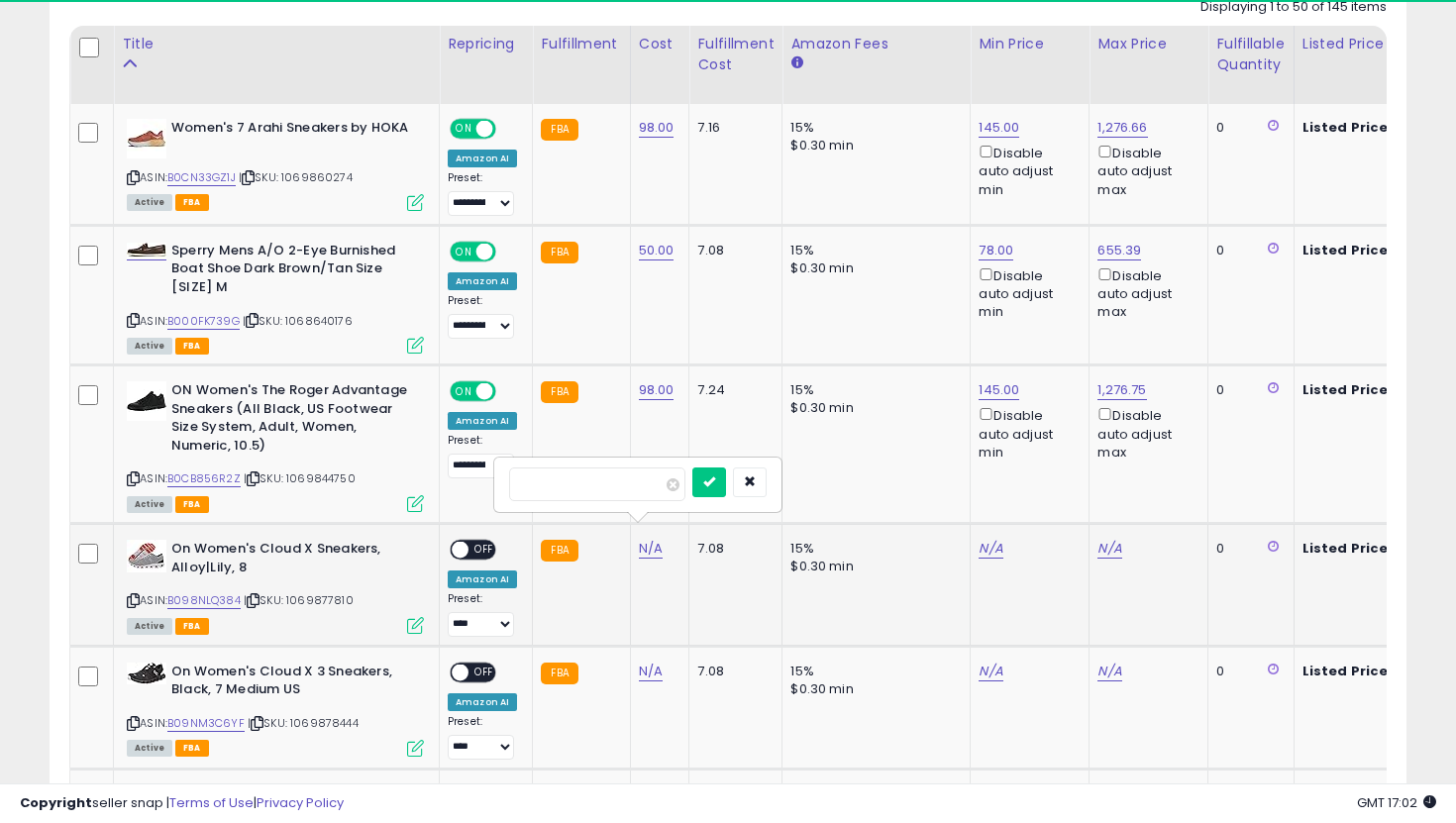 type on "**" 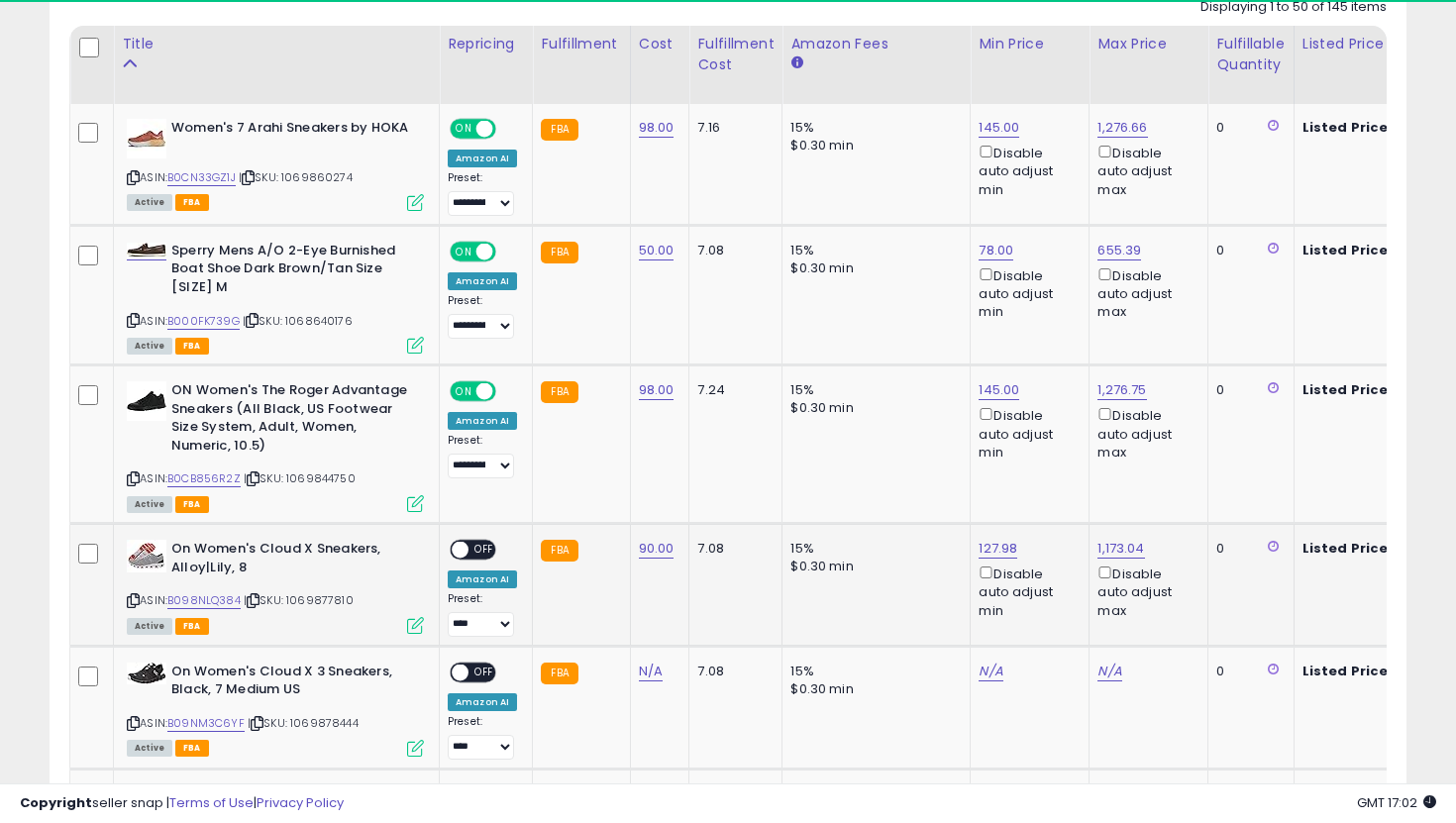 click on "127.98  Disable auto adjust min" 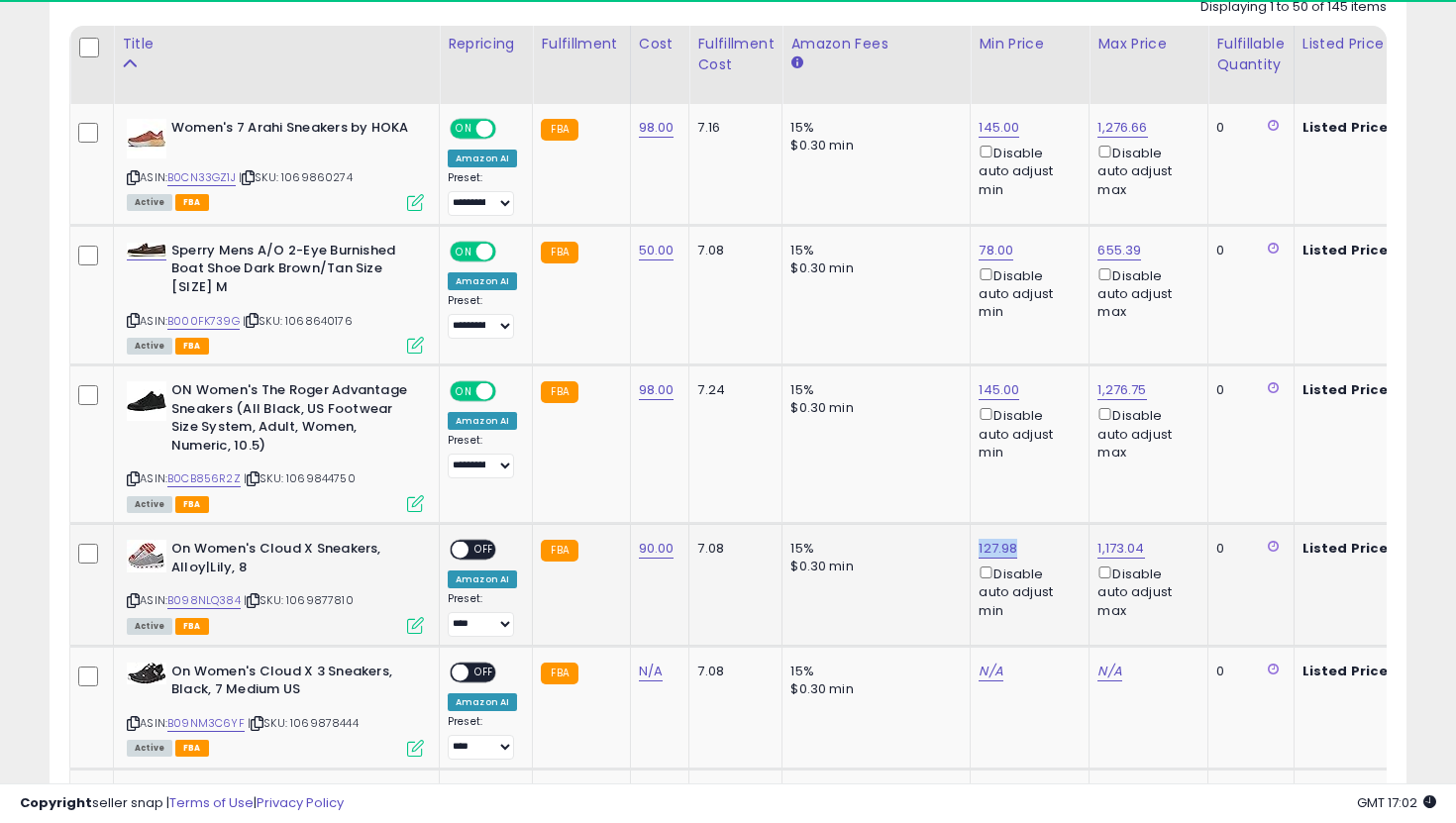 click on "127.98  Disable auto adjust min" 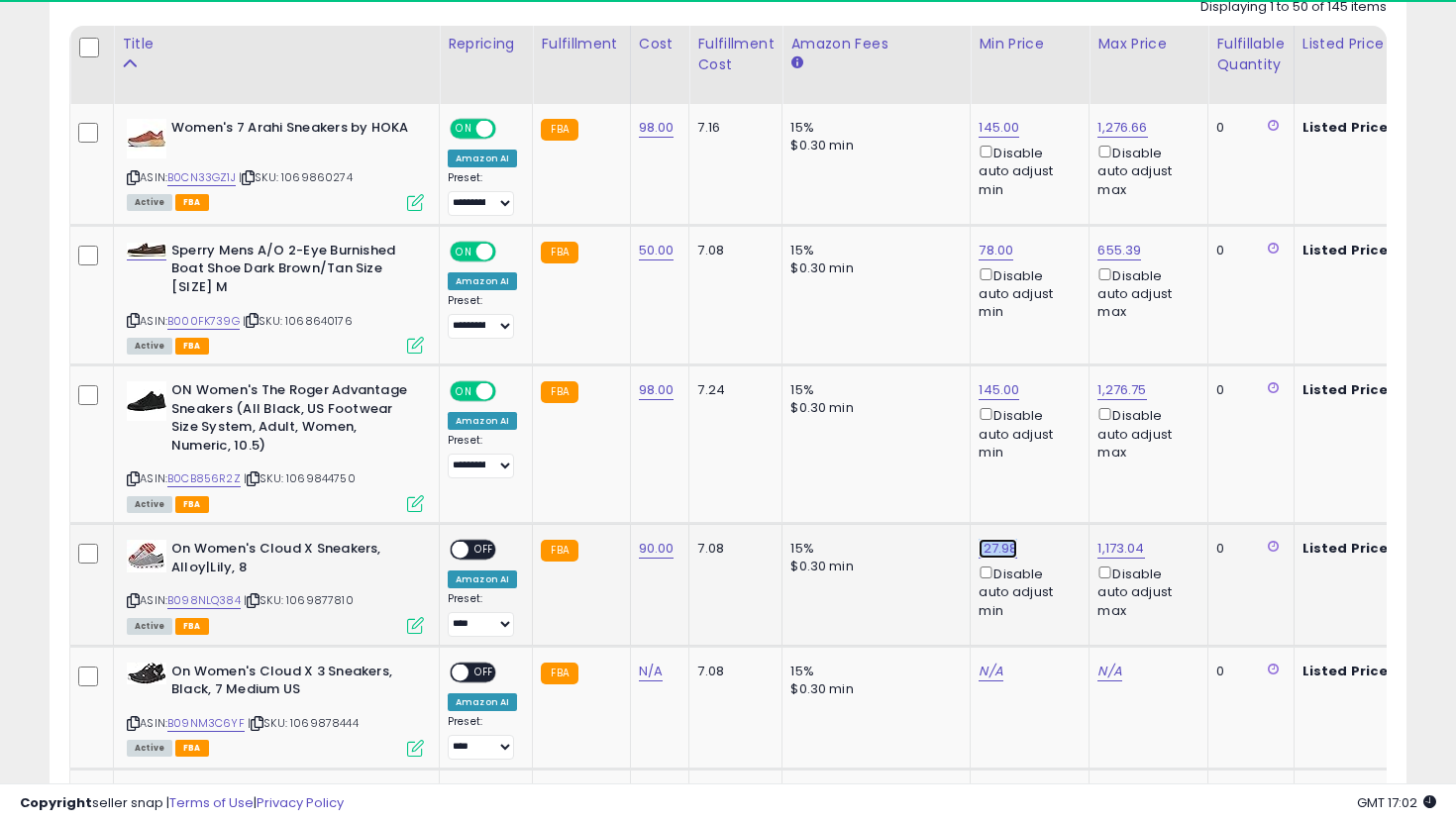 click on "127.98" at bounding box center [998, 128] 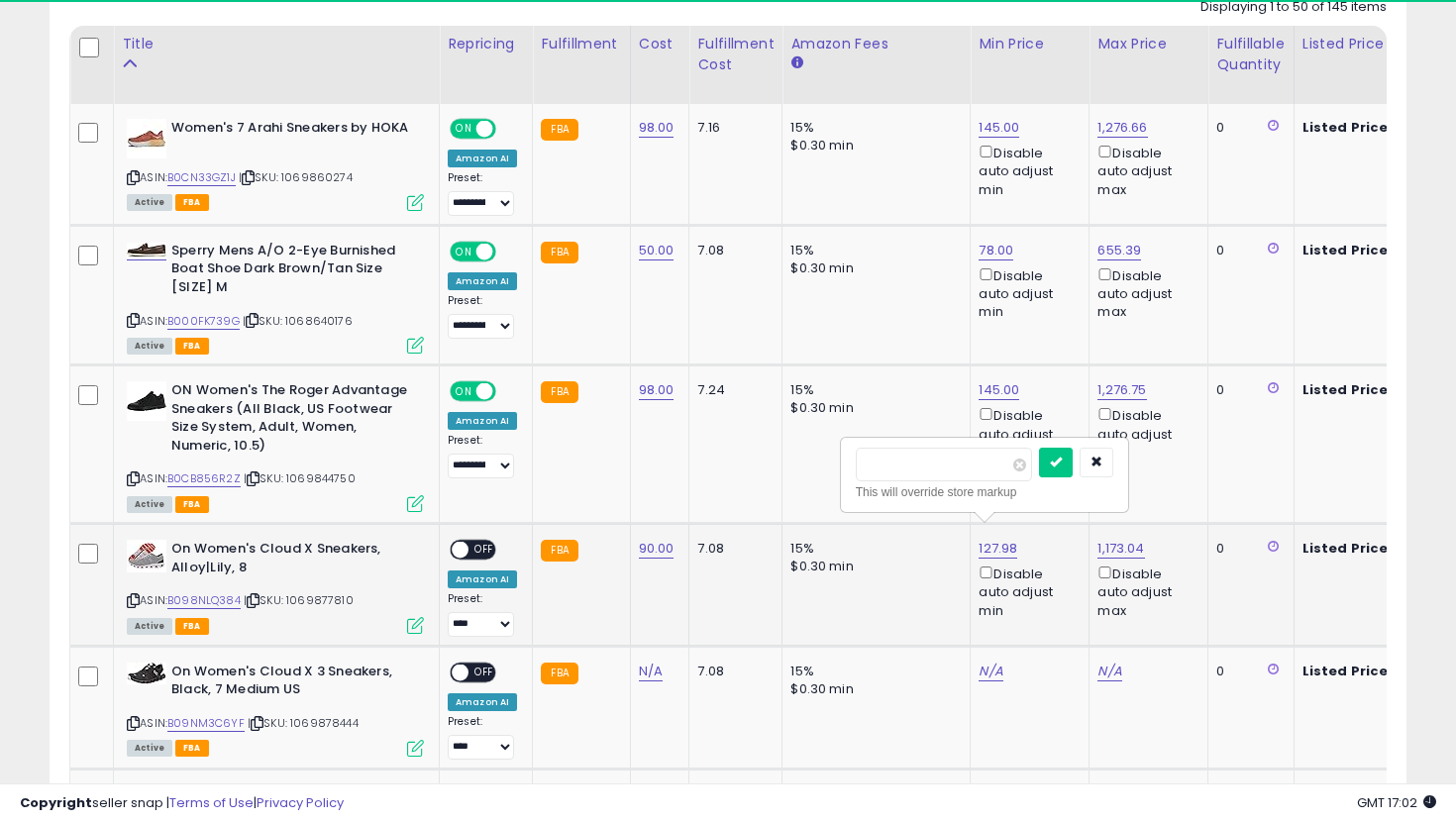 drag, startPoint x: 932, startPoint y: 457, endPoint x: 840, endPoint y: 457, distance: 92 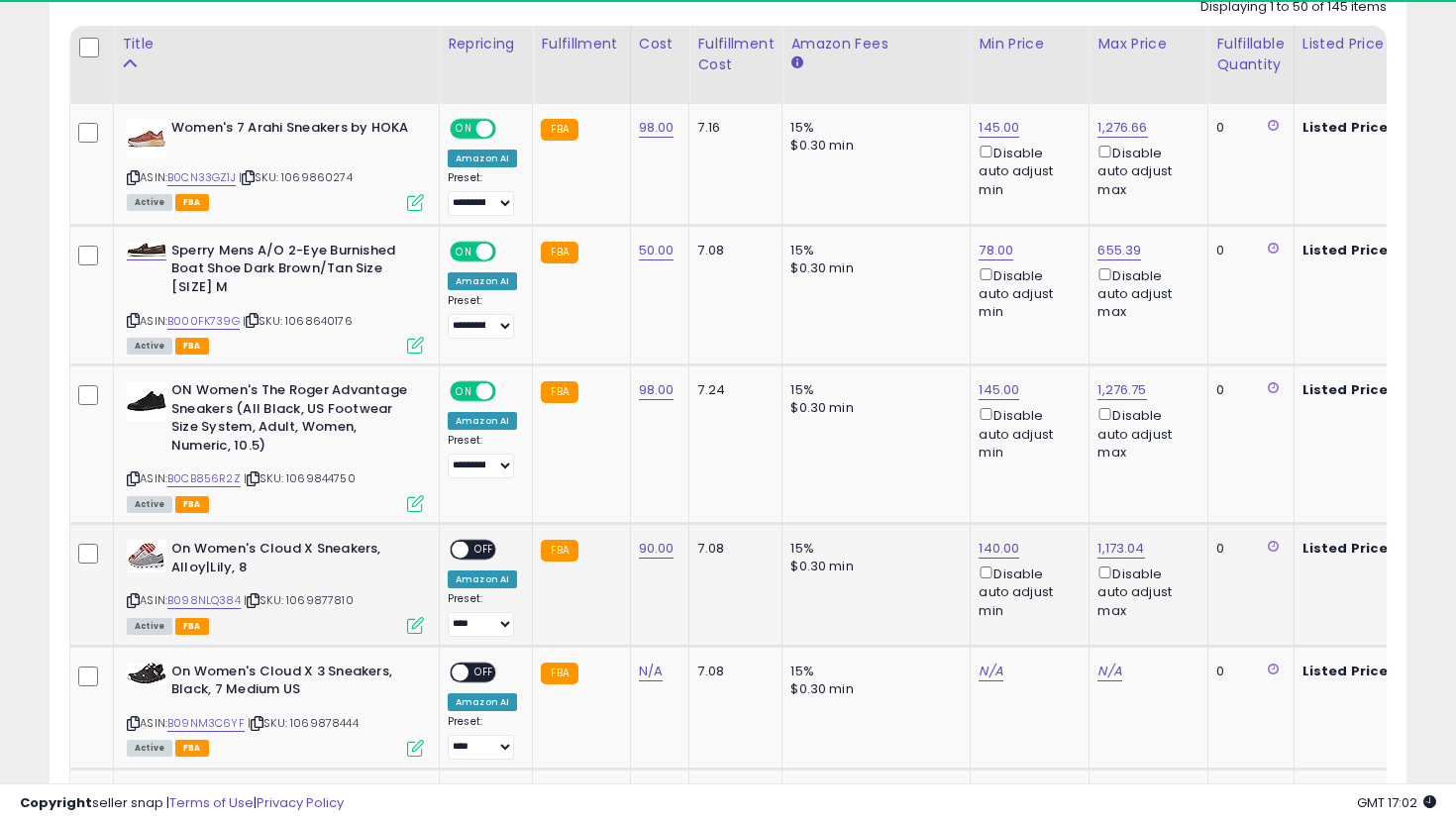 click on "OFF" at bounding box center (484, 550) 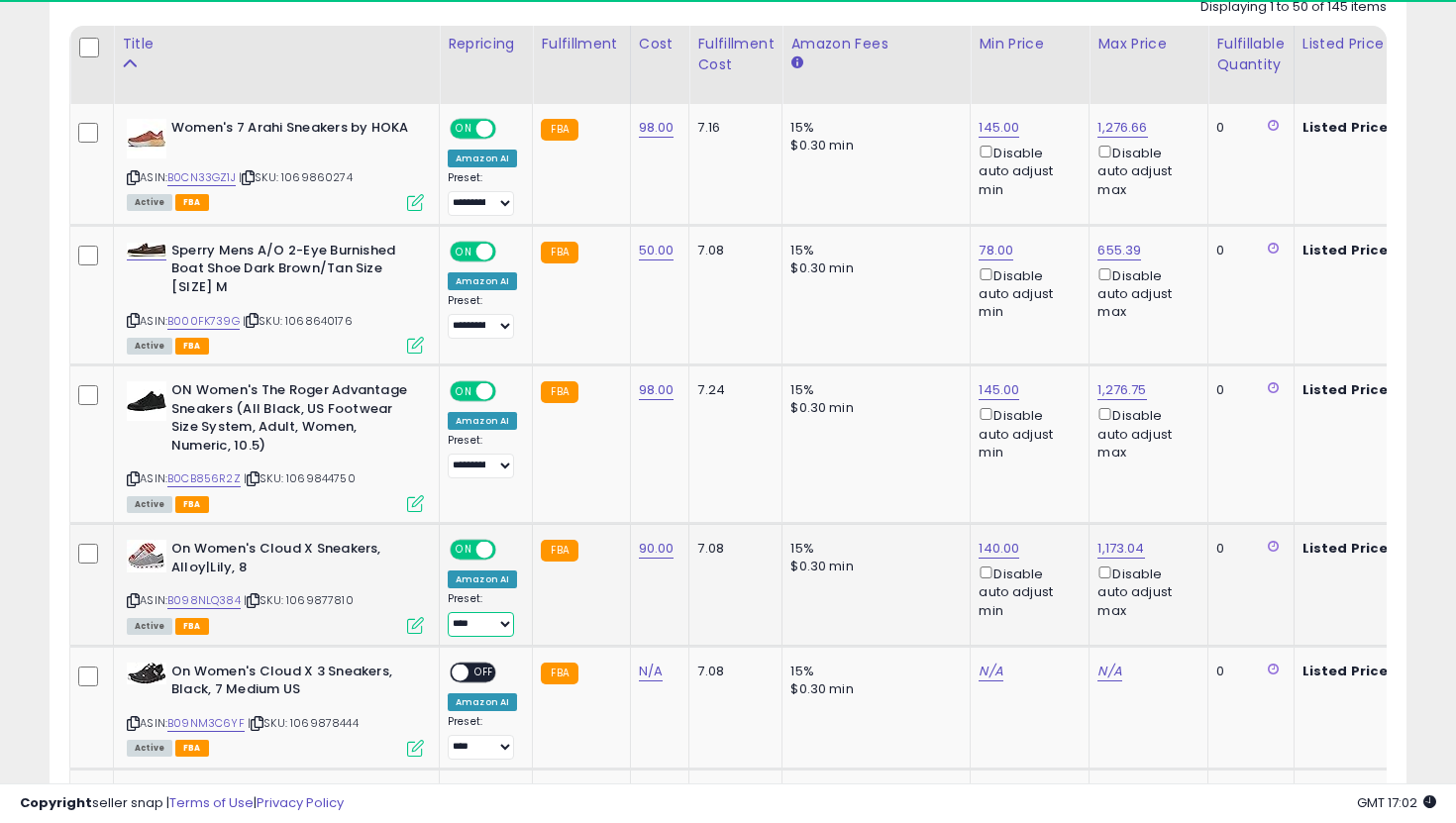 click on "**********" at bounding box center [480, 624] 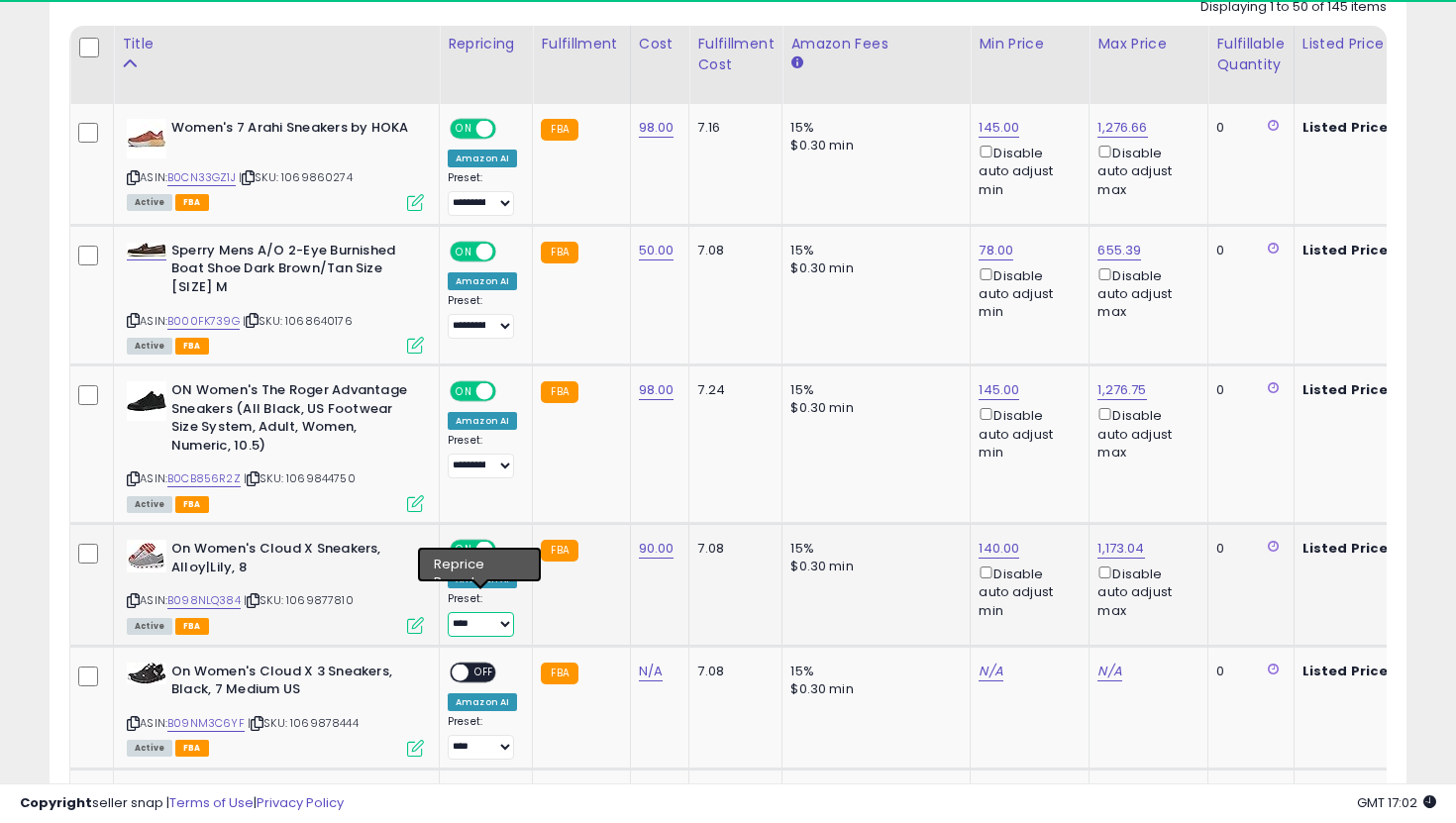 select on "**********" 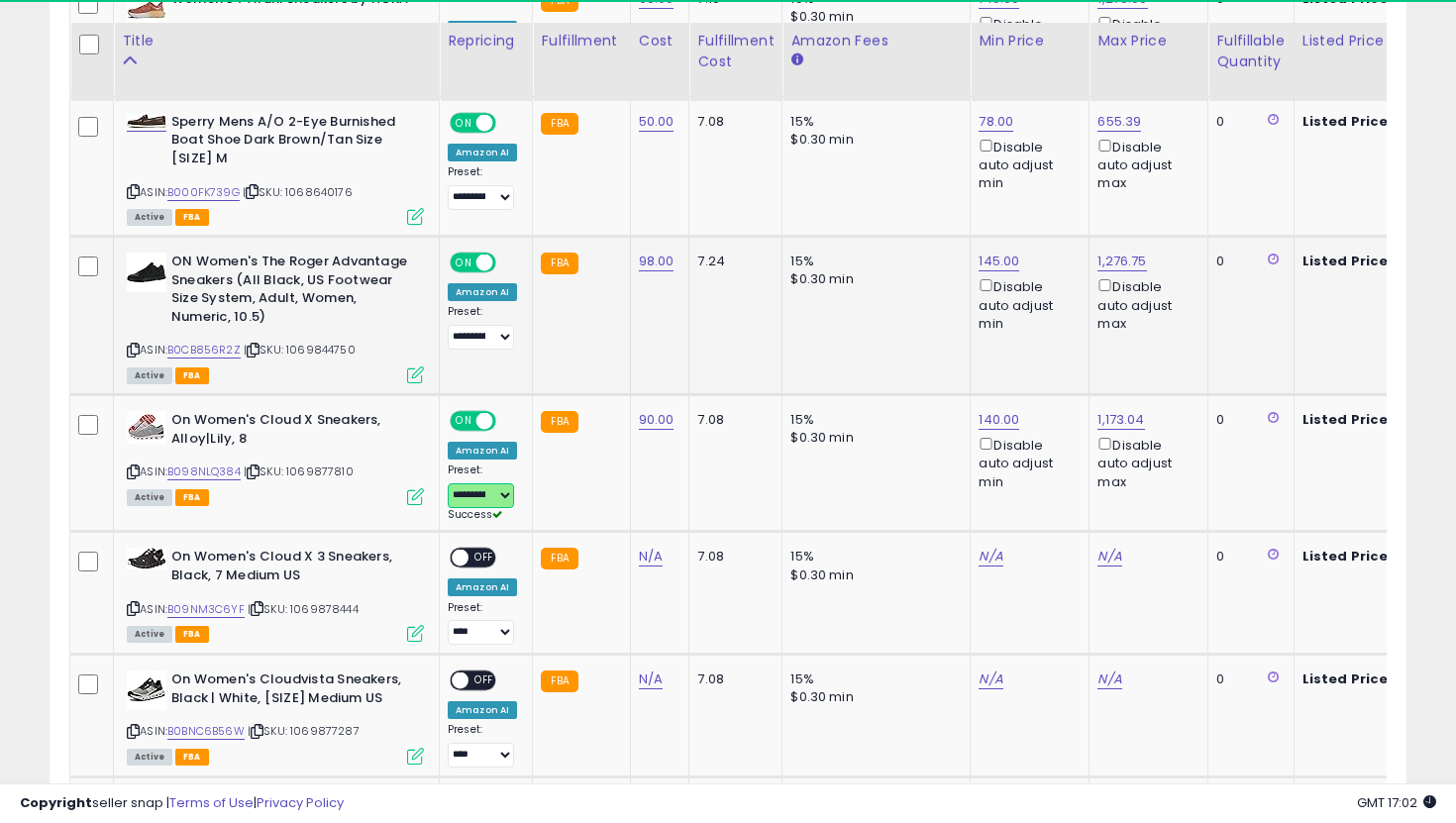 scroll, scrollTop: 1087, scrollLeft: 0, axis: vertical 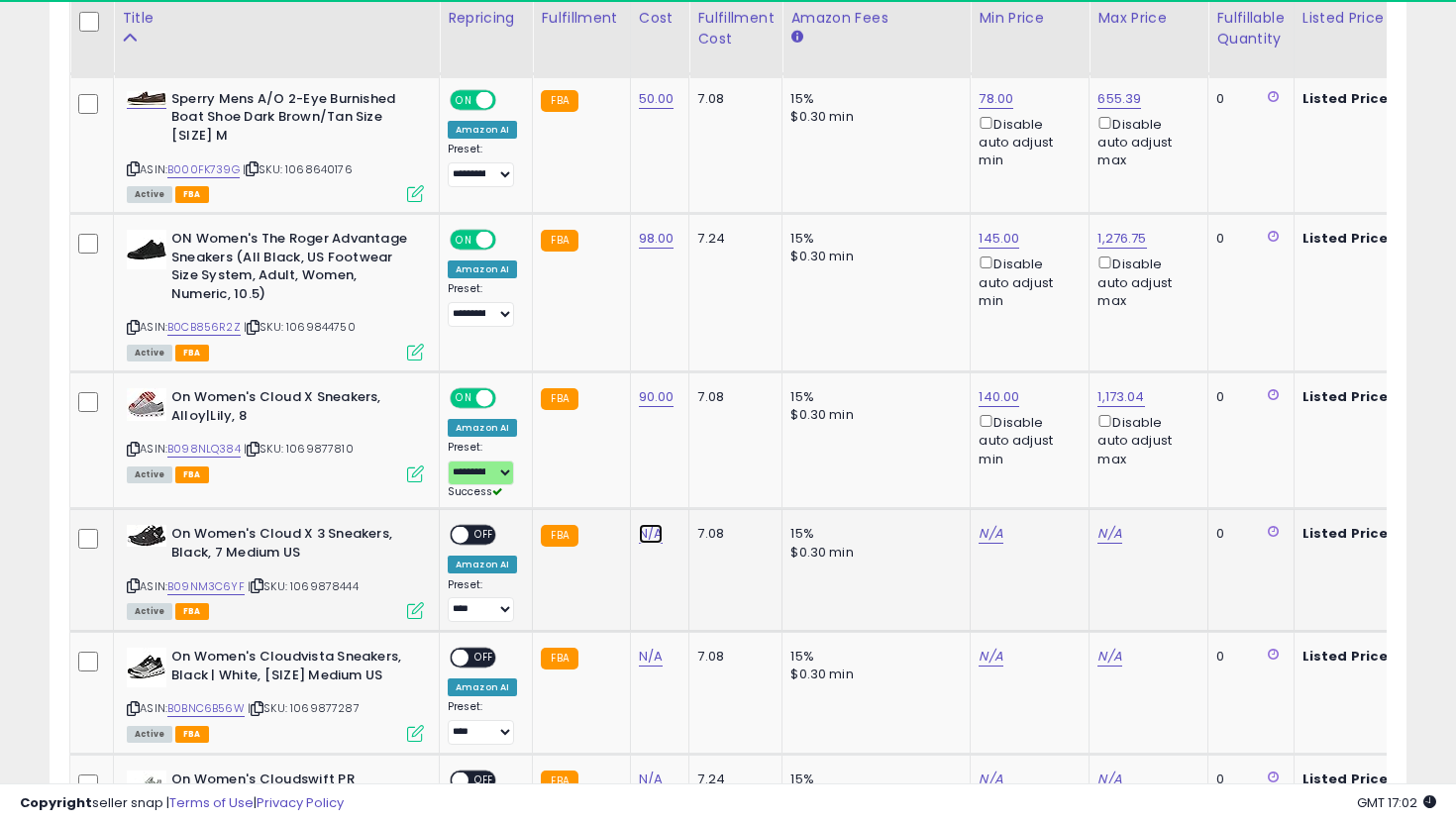click on "N/A" at bounding box center (651, 534) 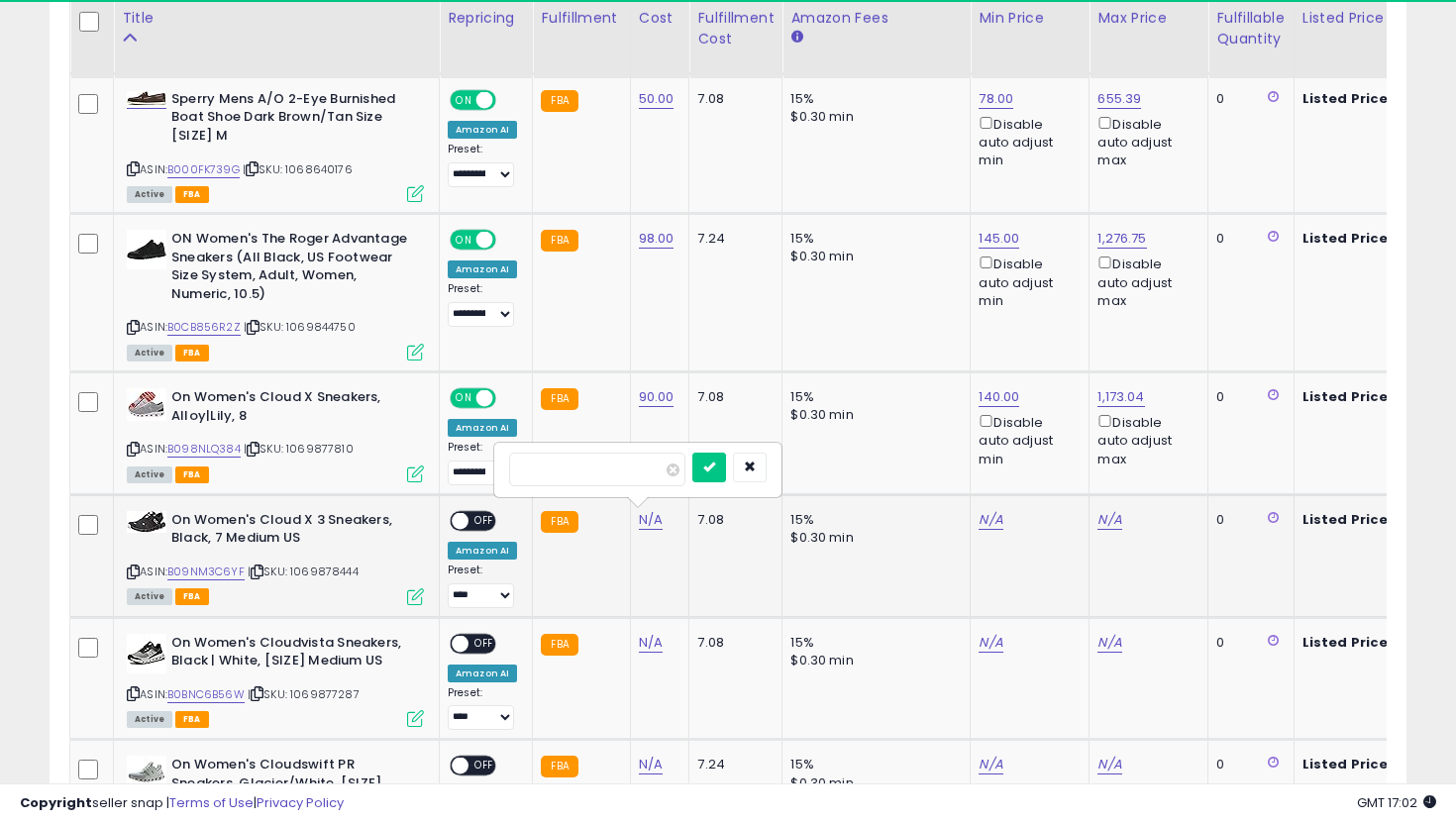 type on "**" 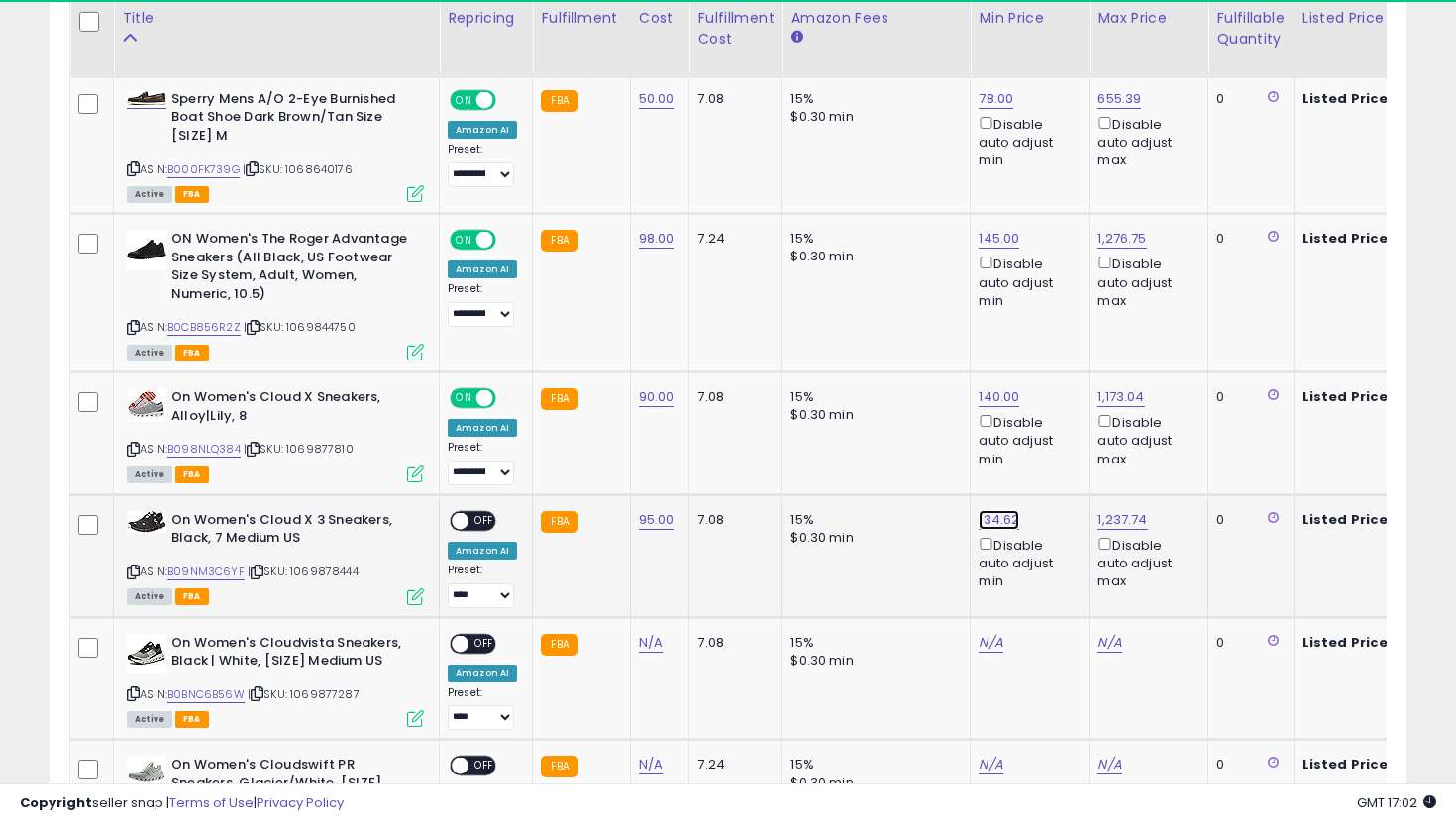 click on "134.62" at bounding box center (998, -24) 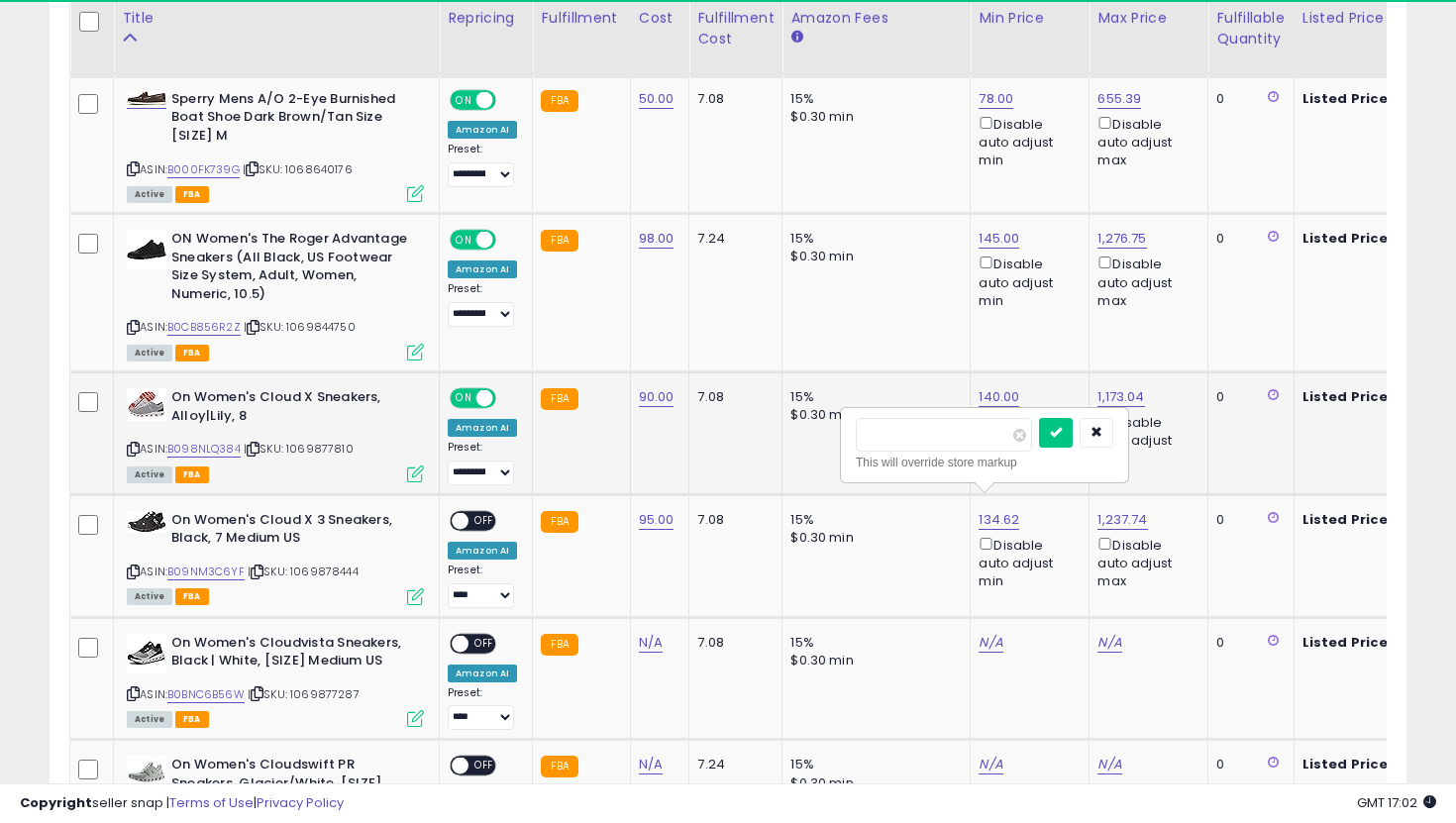 drag, startPoint x: 949, startPoint y: 438, endPoint x: 815, endPoint y: 434, distance: 134.05969 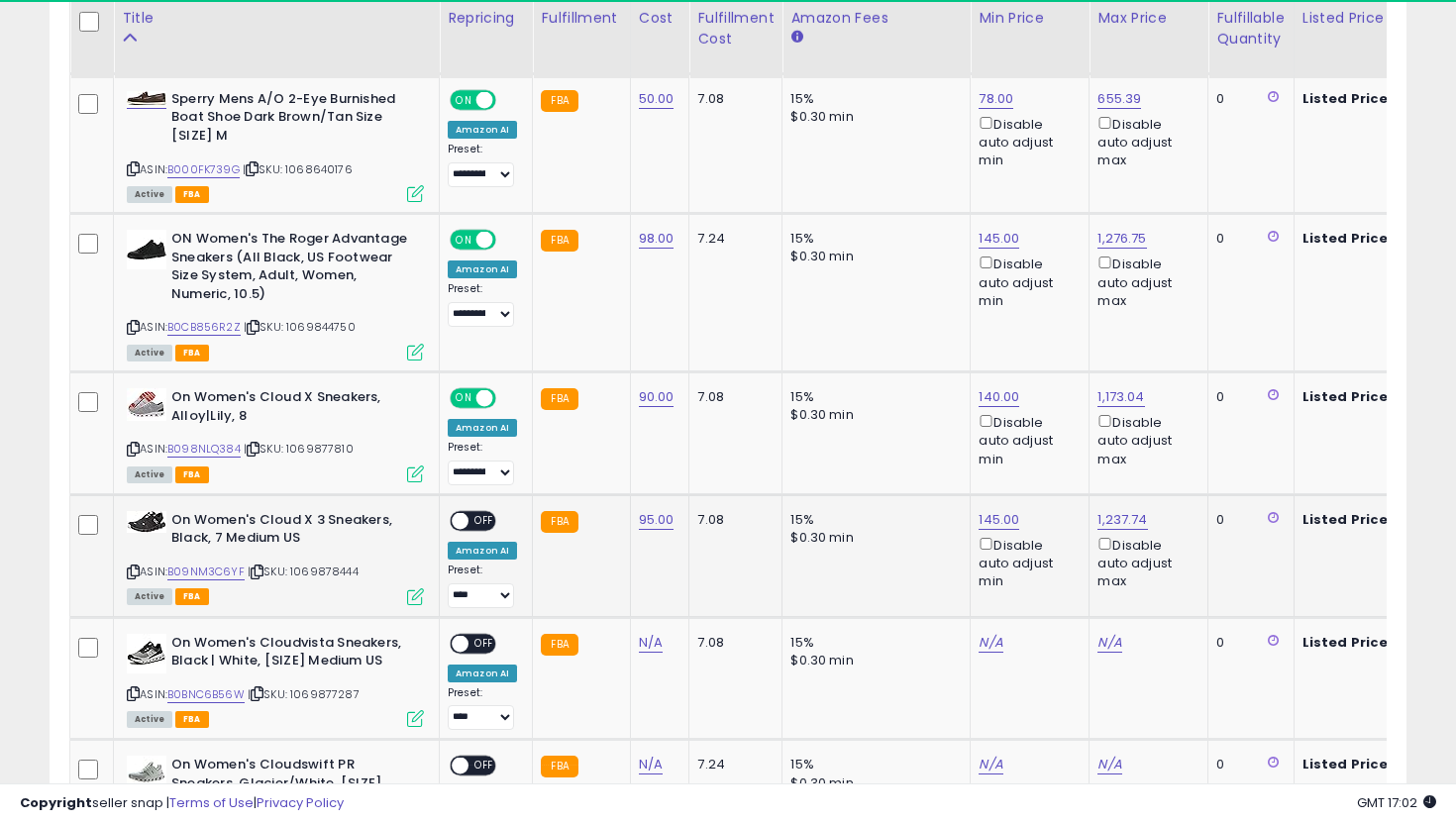 click on "OFF" at bounding box center [484, 520] 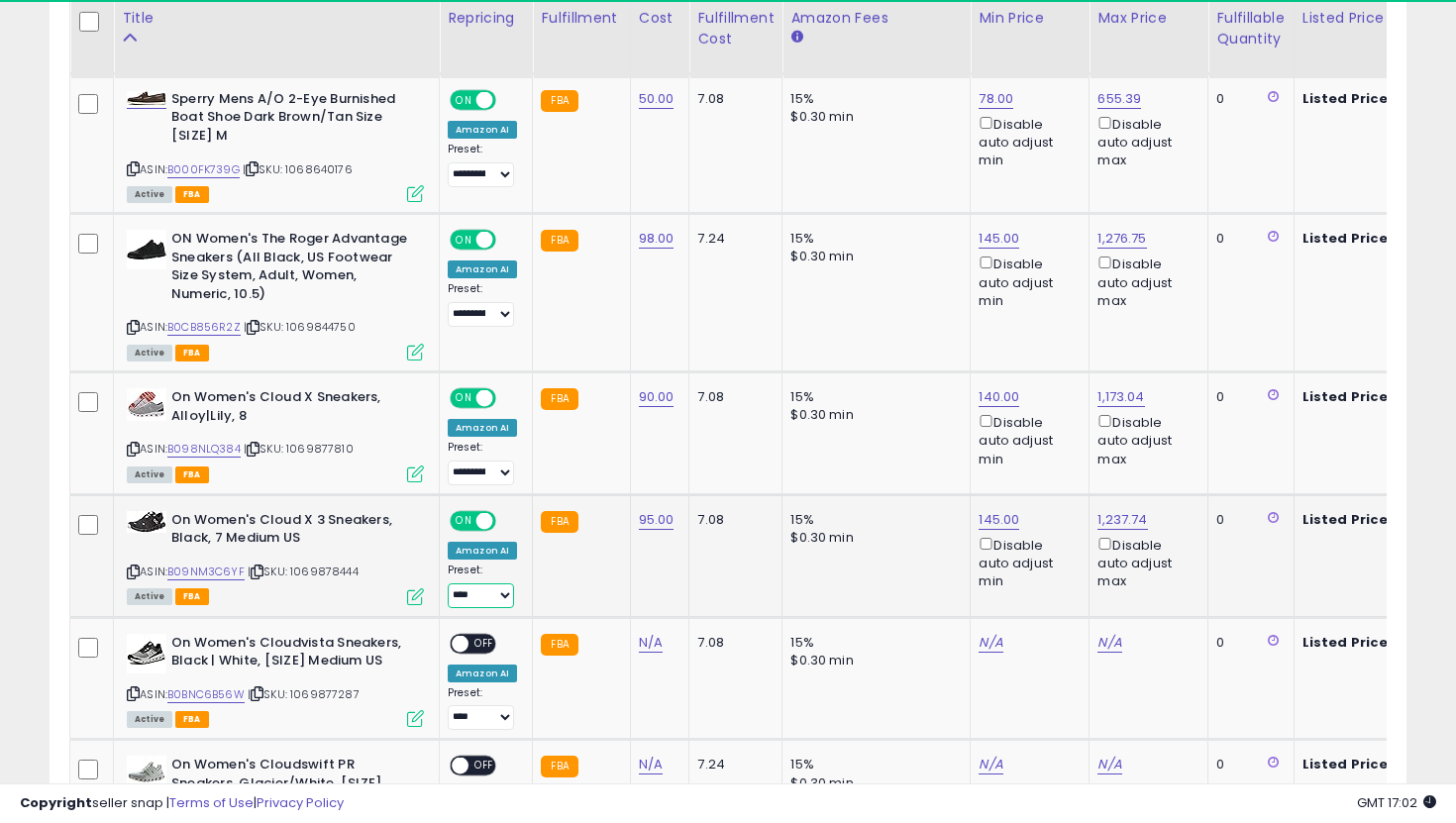 click on "**********" at bounding box center (480, 595) 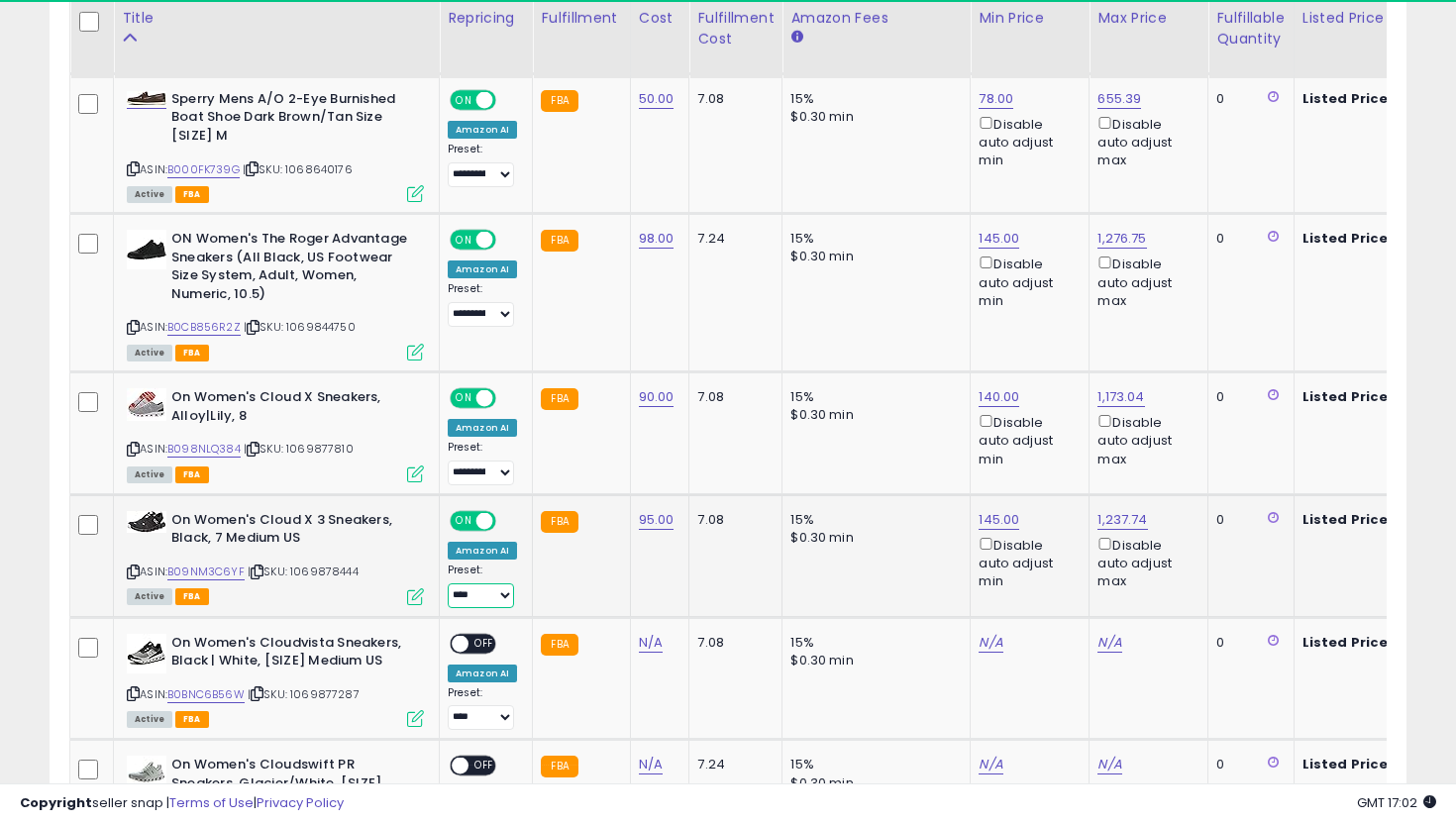 select on "**********" 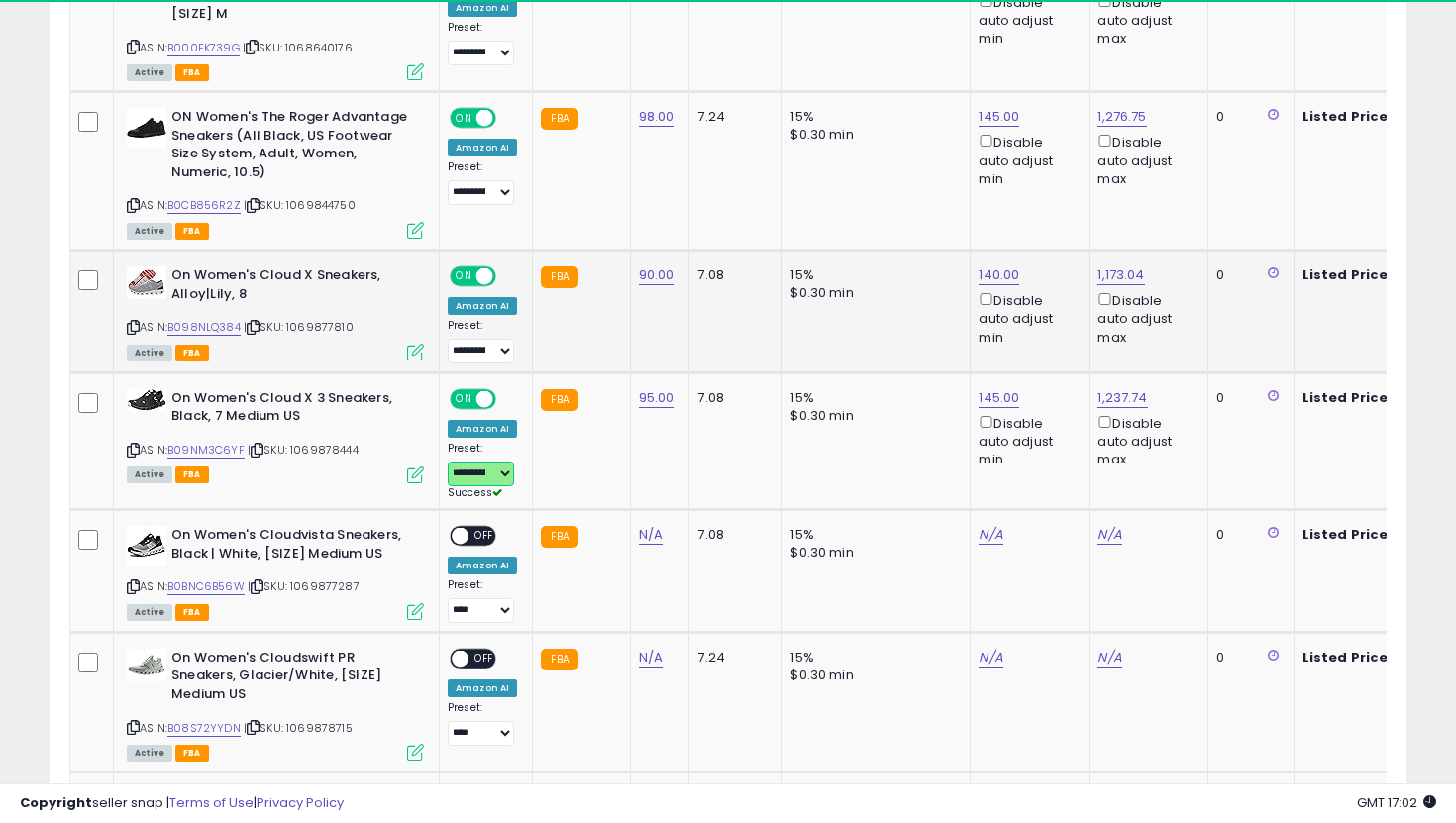 scroll, scrollTop: 1231, scrollLeft: 0, axis: vertical 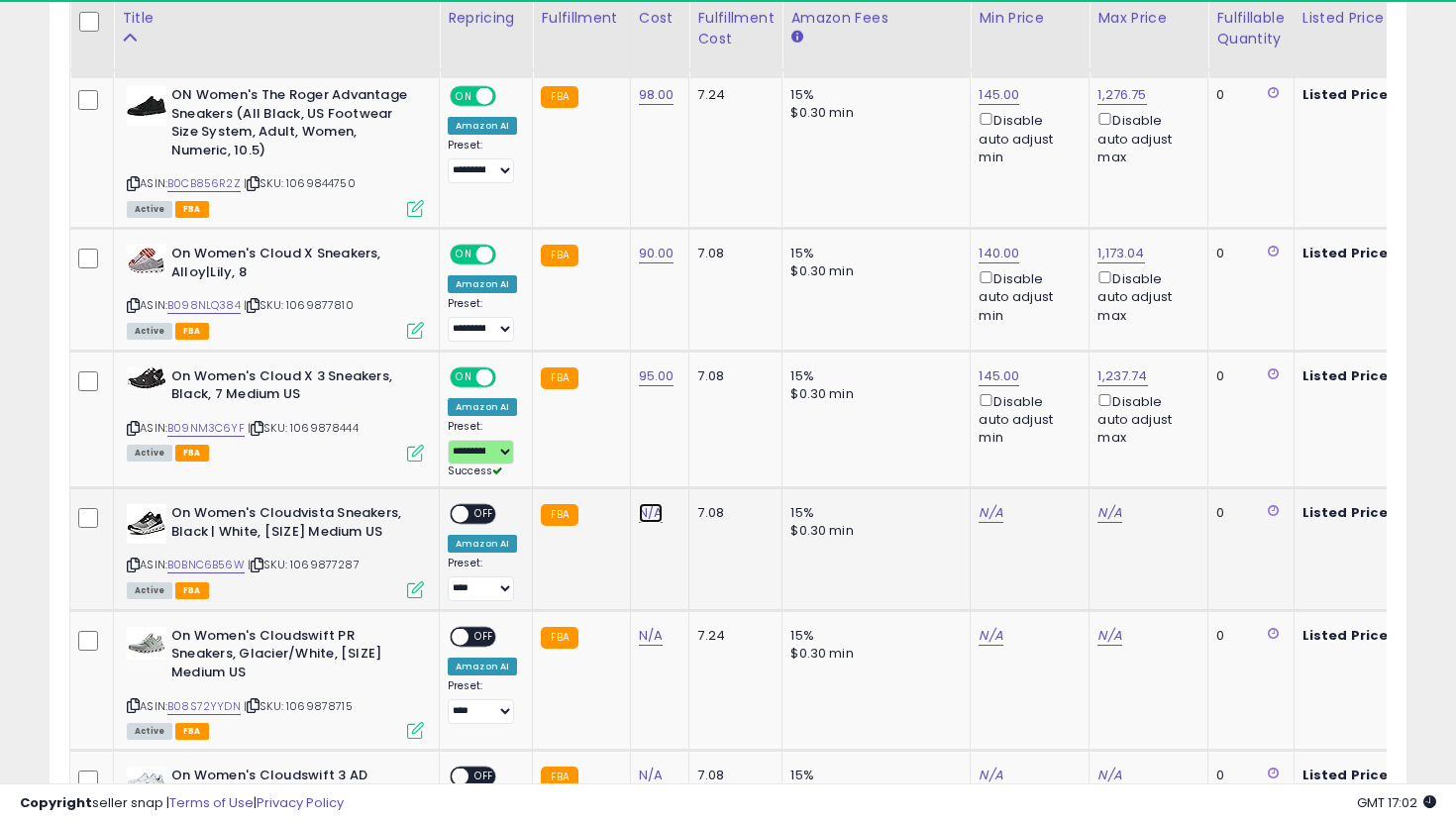 click on "N/A" at bounding box center [651, 513] 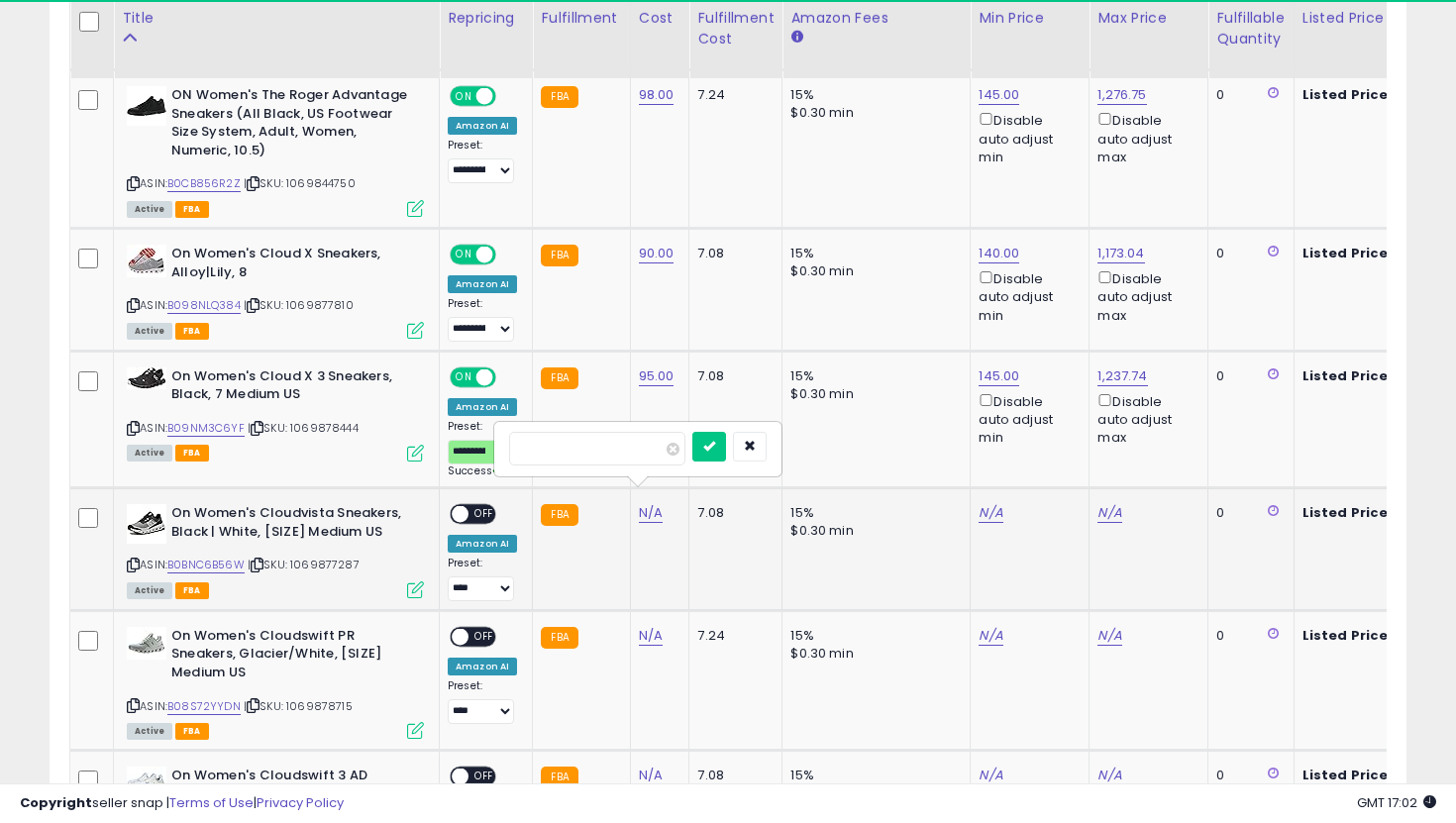 type on "***" 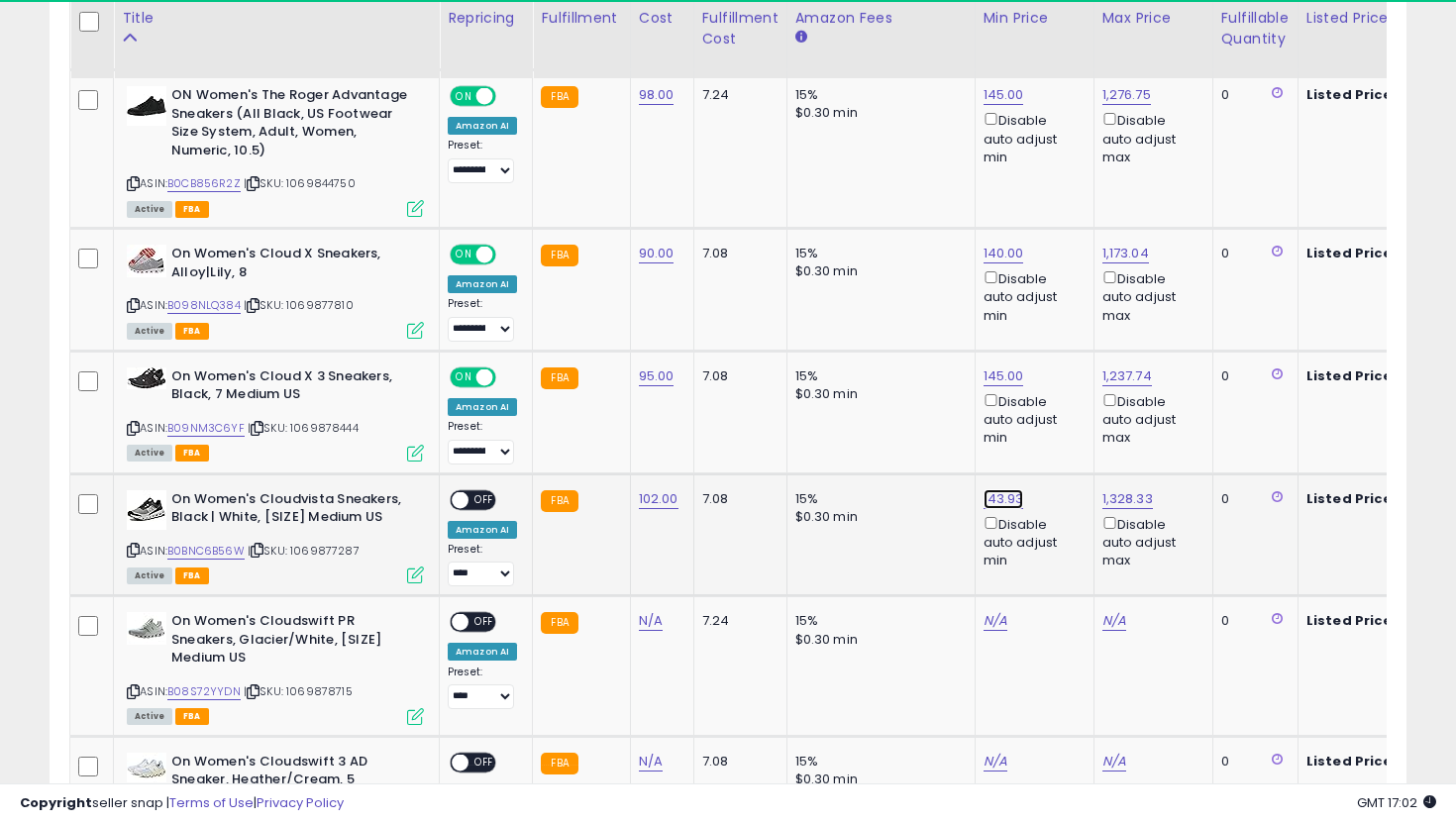 click on "143.93" at bounding box center (1003, -167) 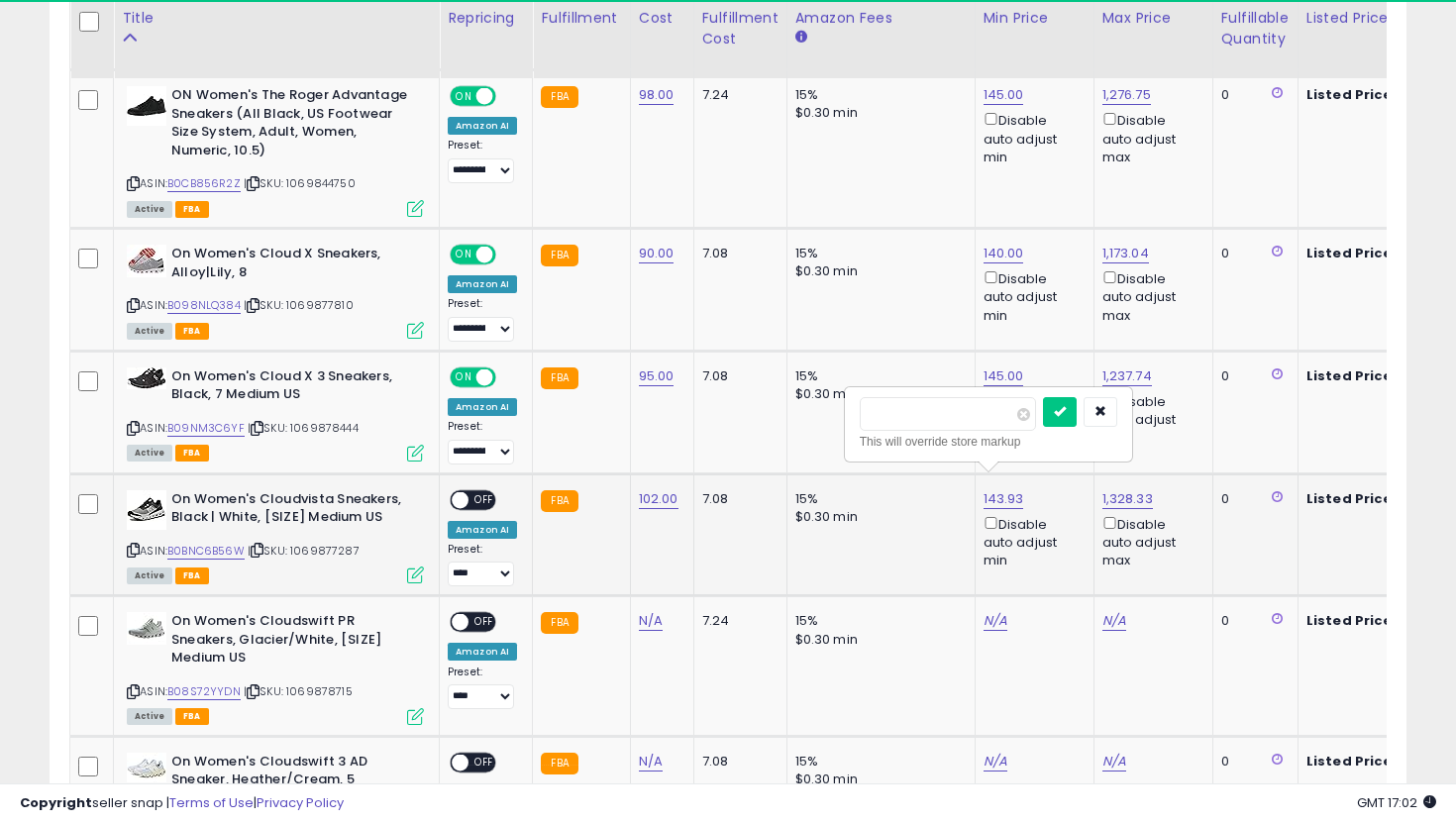 drag, startPoint x: 948, startPoint y: 403, endPoint x: 943, endPoint y: 415, distance: 13 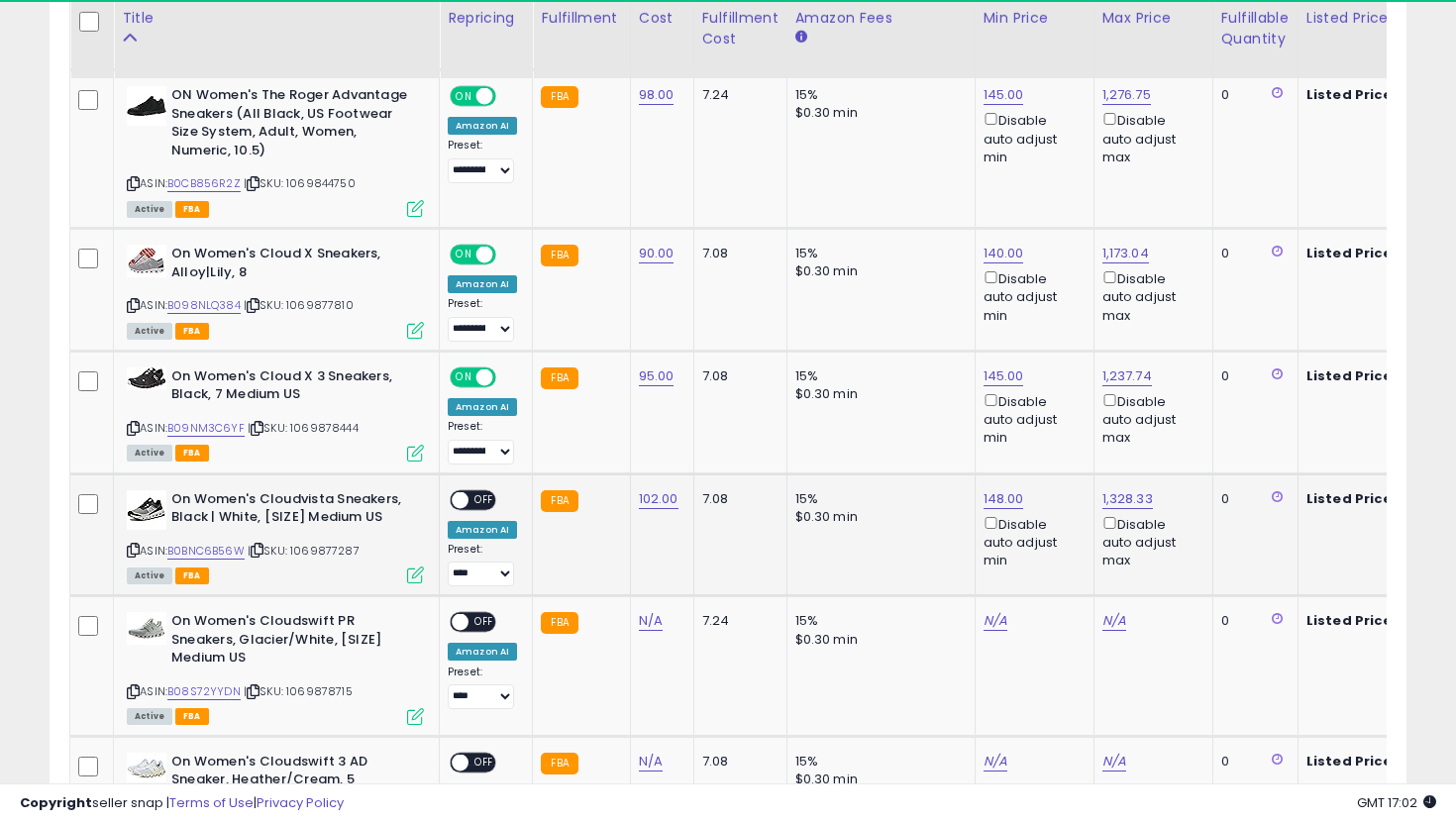 click on "OFF" at bounding box center (484, 499) 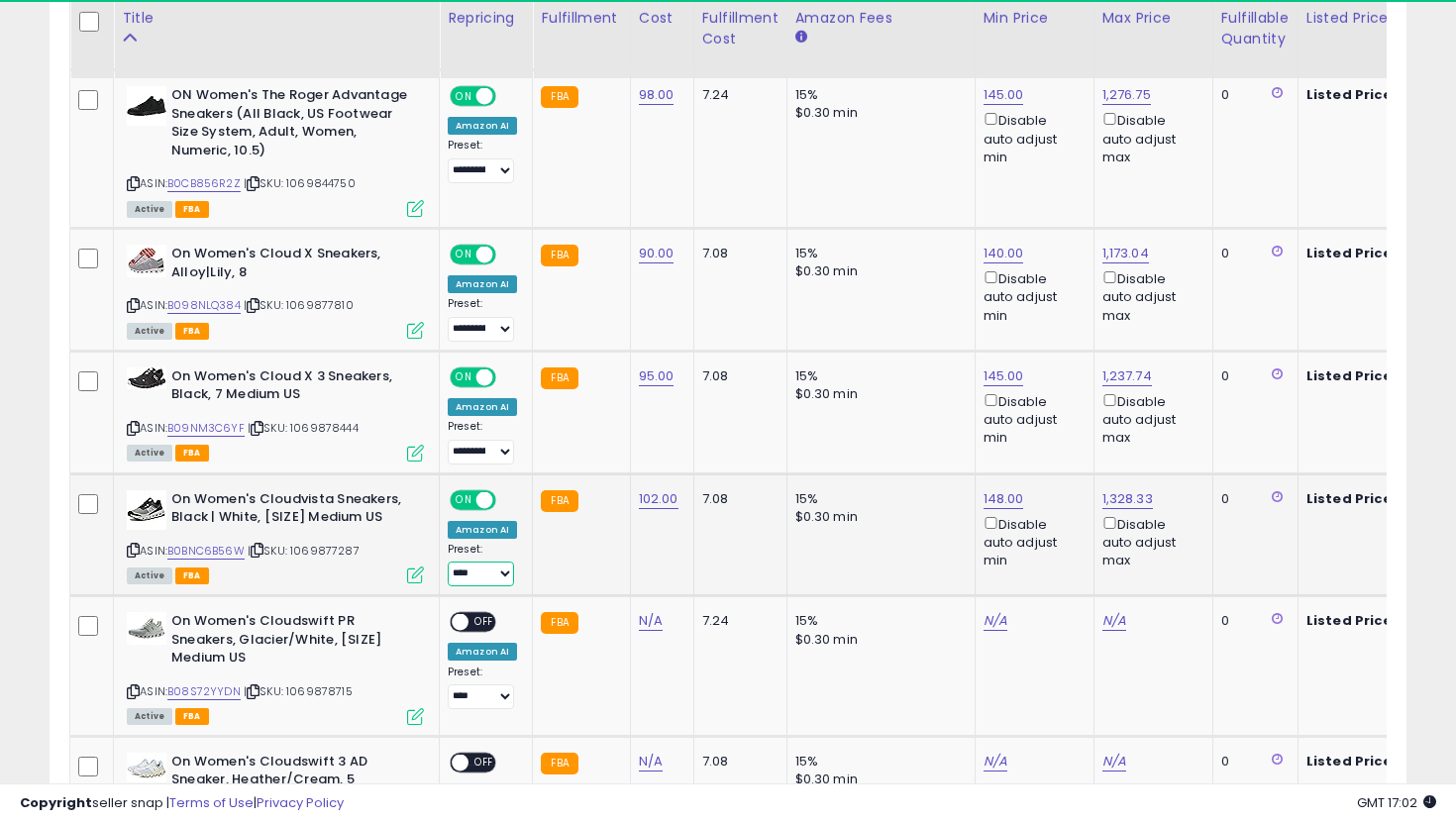 click on "**********" at bounding box center [480, 573] 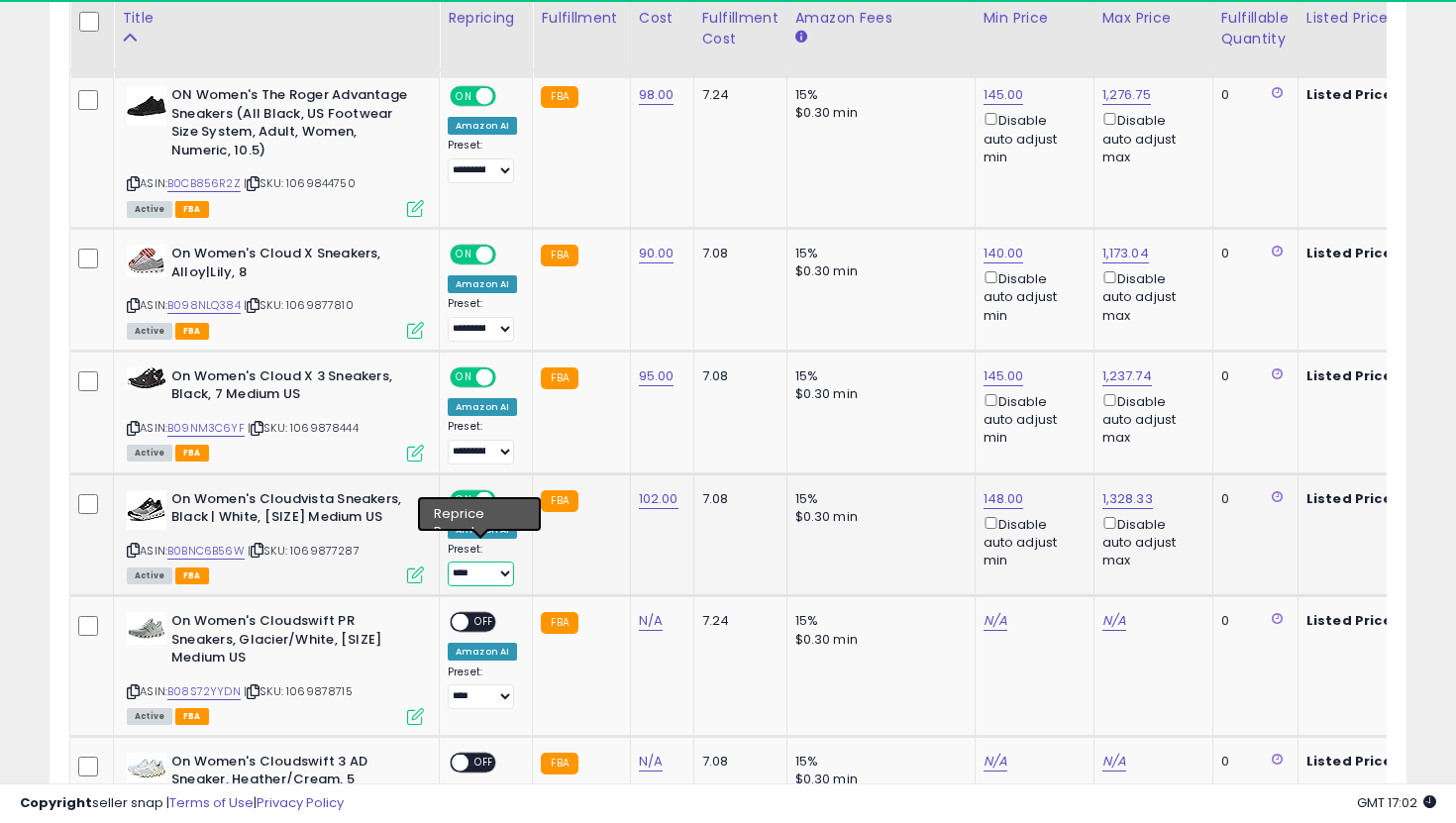 select on "**********" 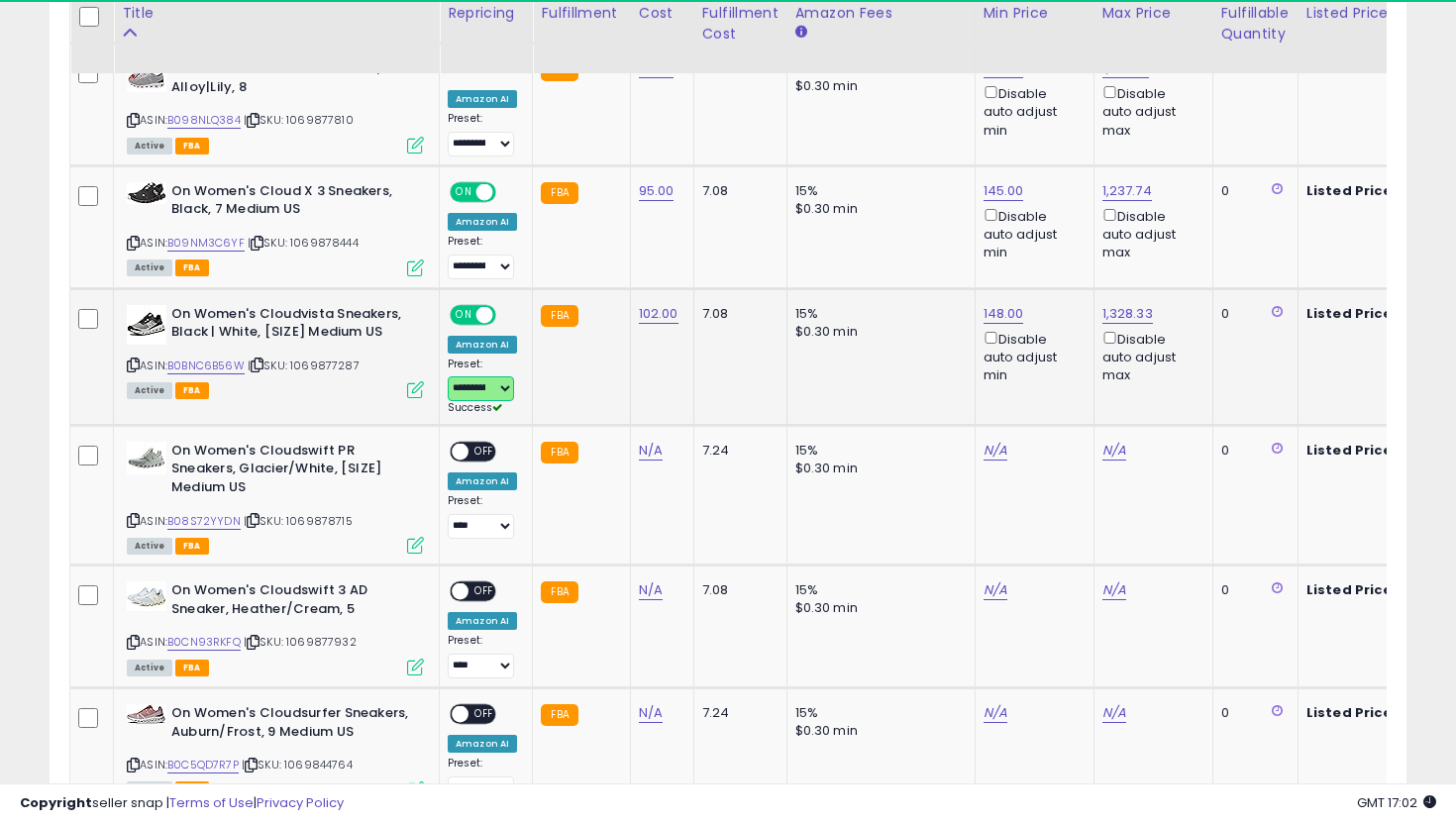 scroll, scrollTop: 1415, scrollLeft: 0, axis: vertical 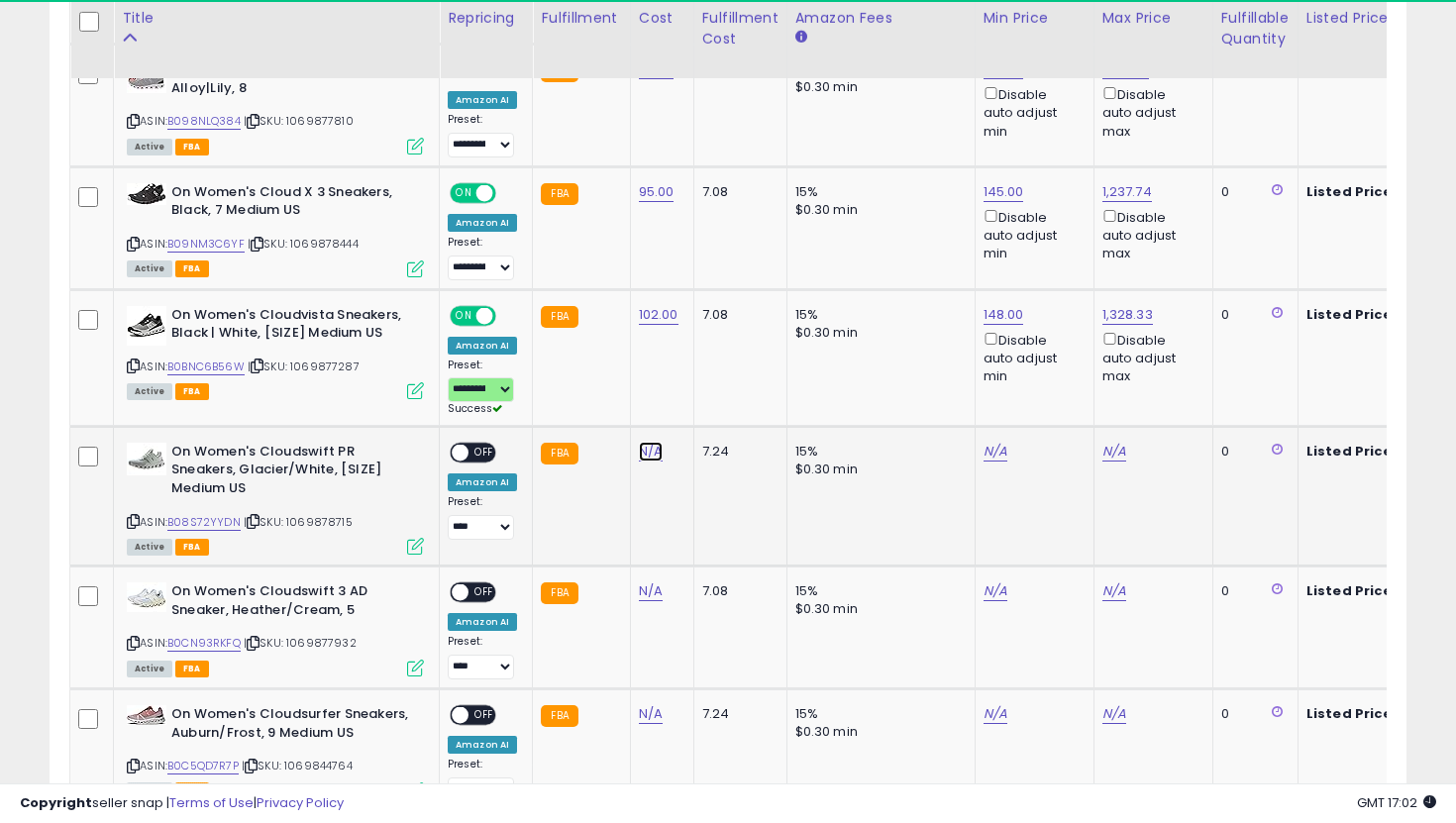 click on "N/A" at bounding box center [651, 452] 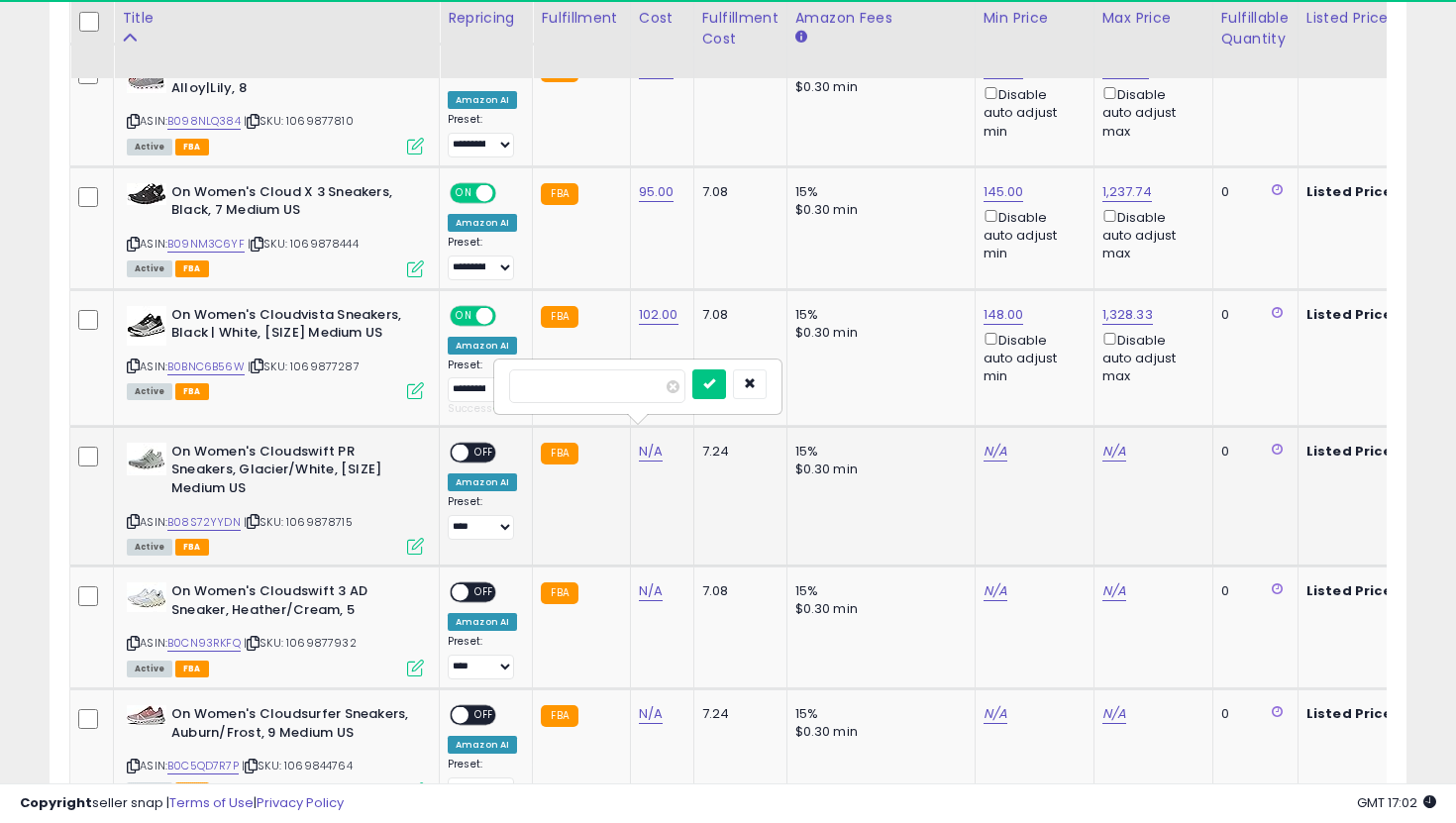 type on "***" 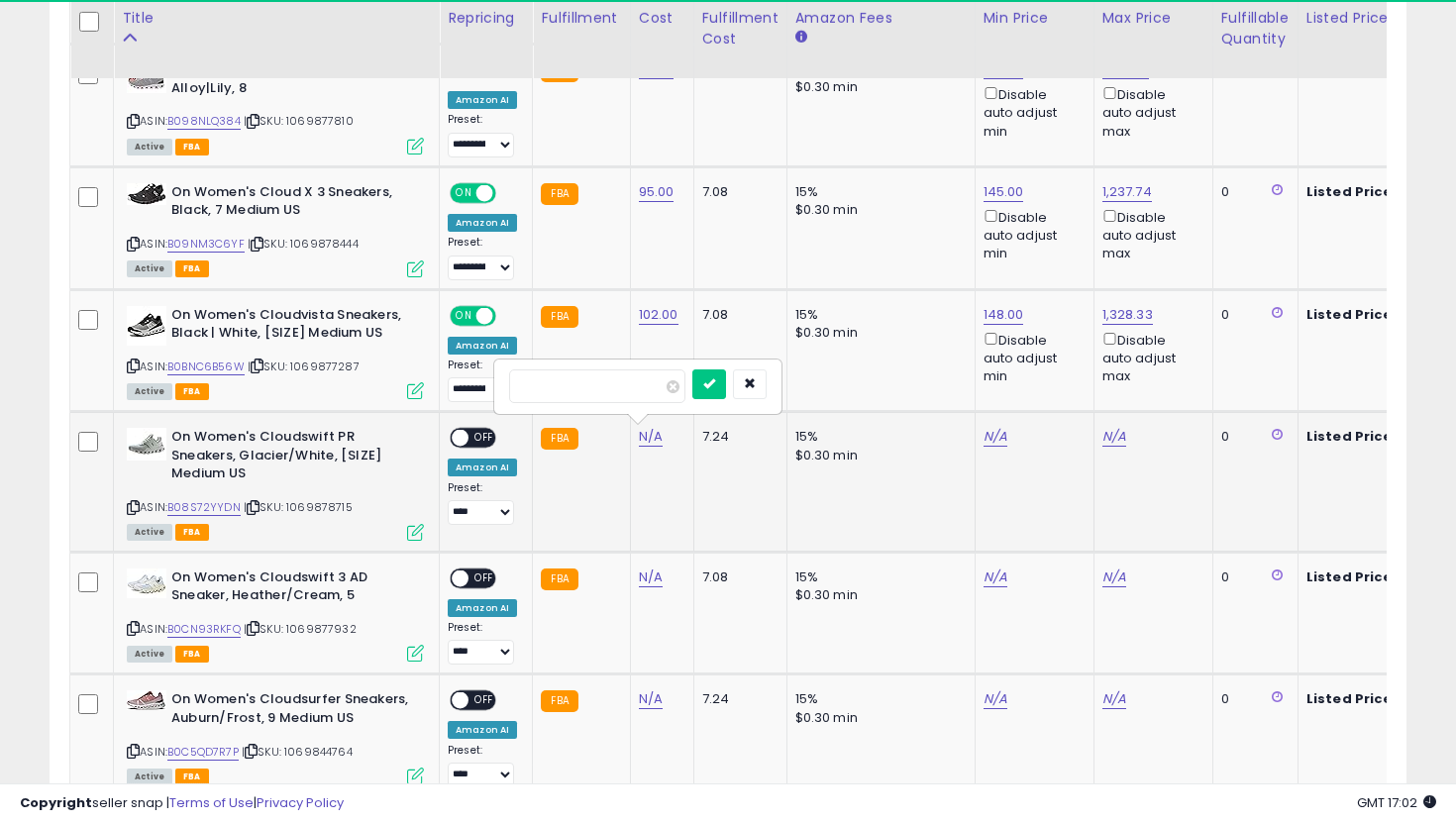 click at bounding box center [709, 384] 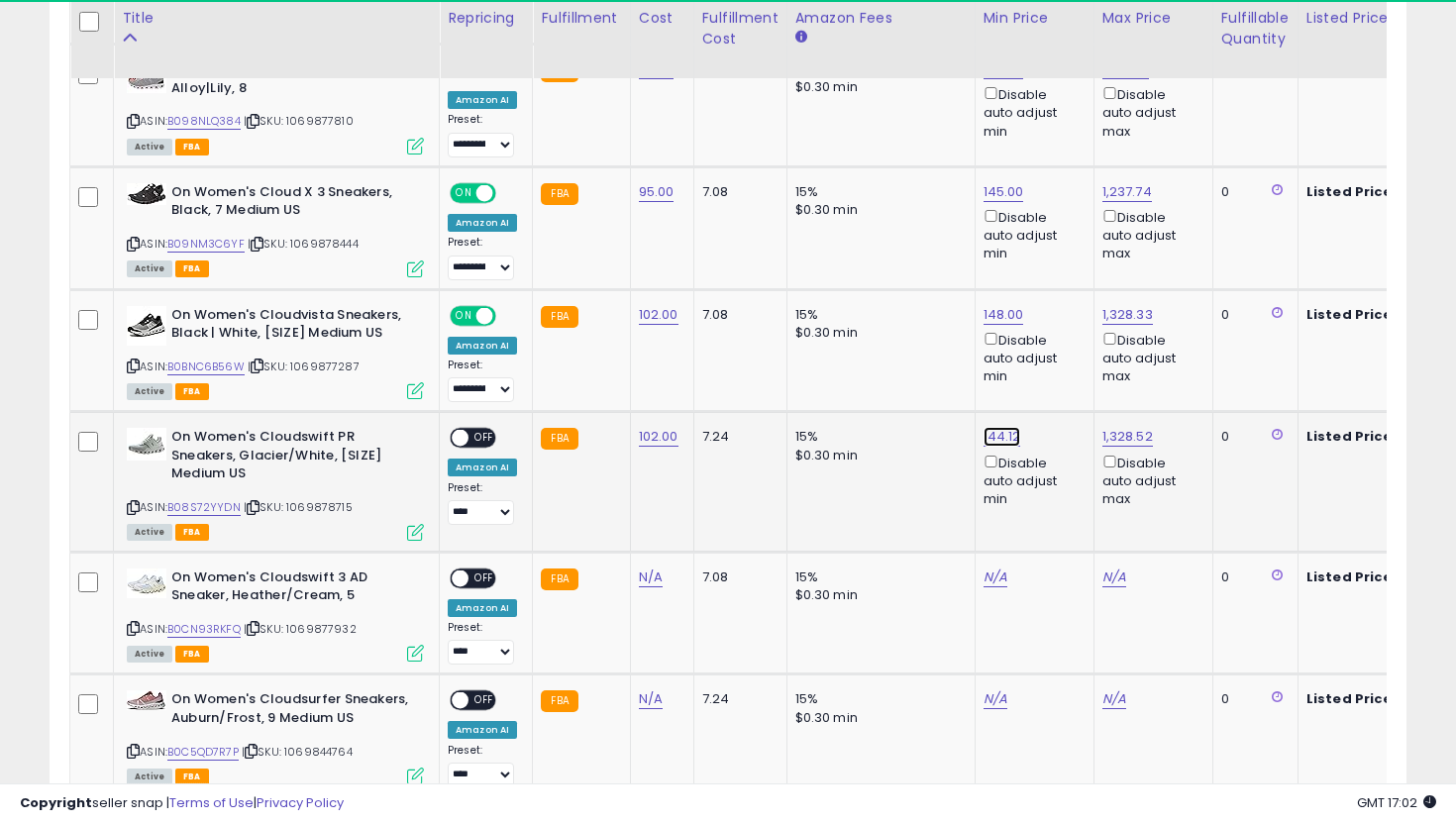 click on "144.12" at bounding box center (1003, -352) 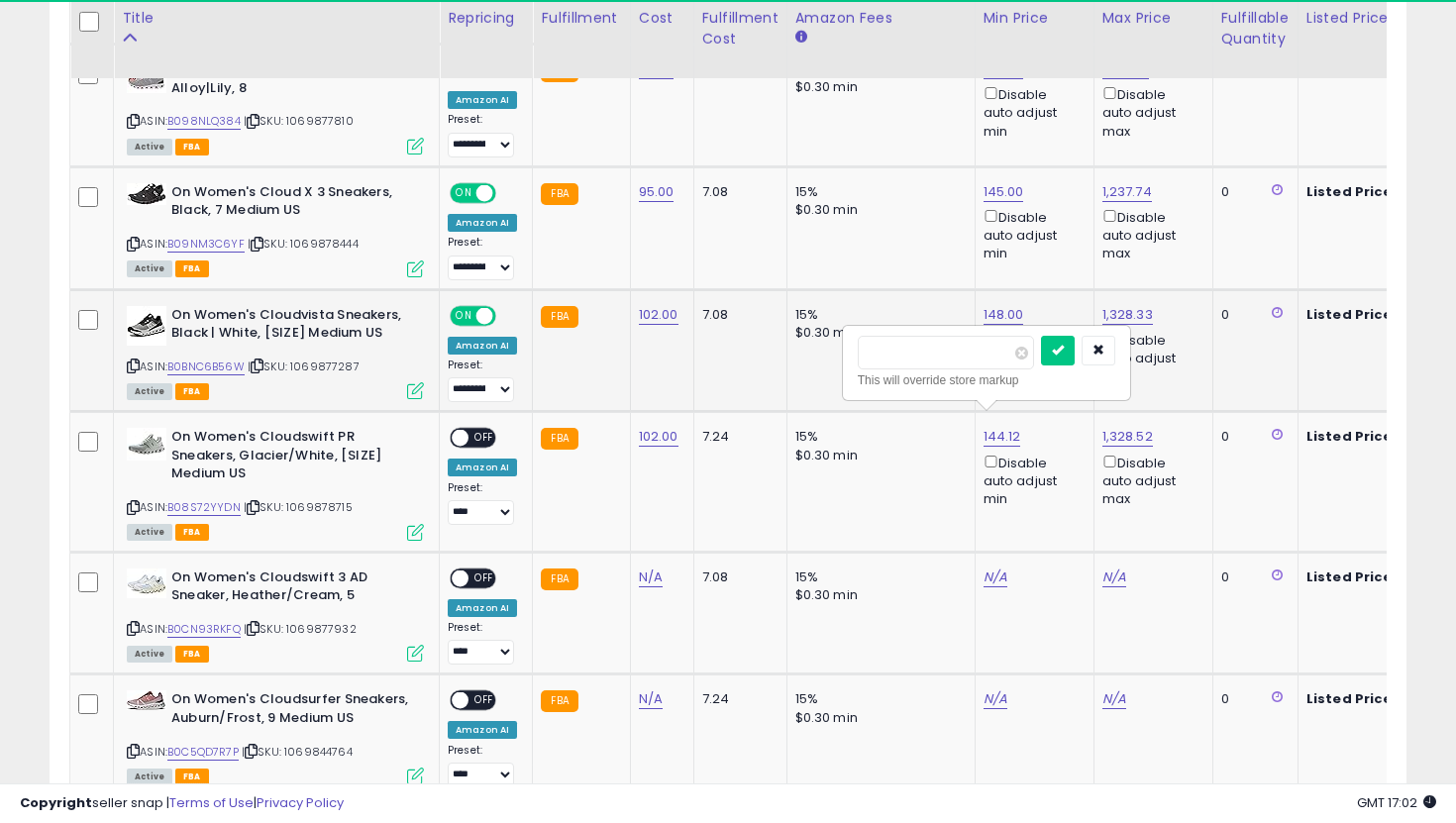 drag, startPoint x: 936, startPoint y: 344, endPoint x: 732, endPoint y: 344, distance: 204 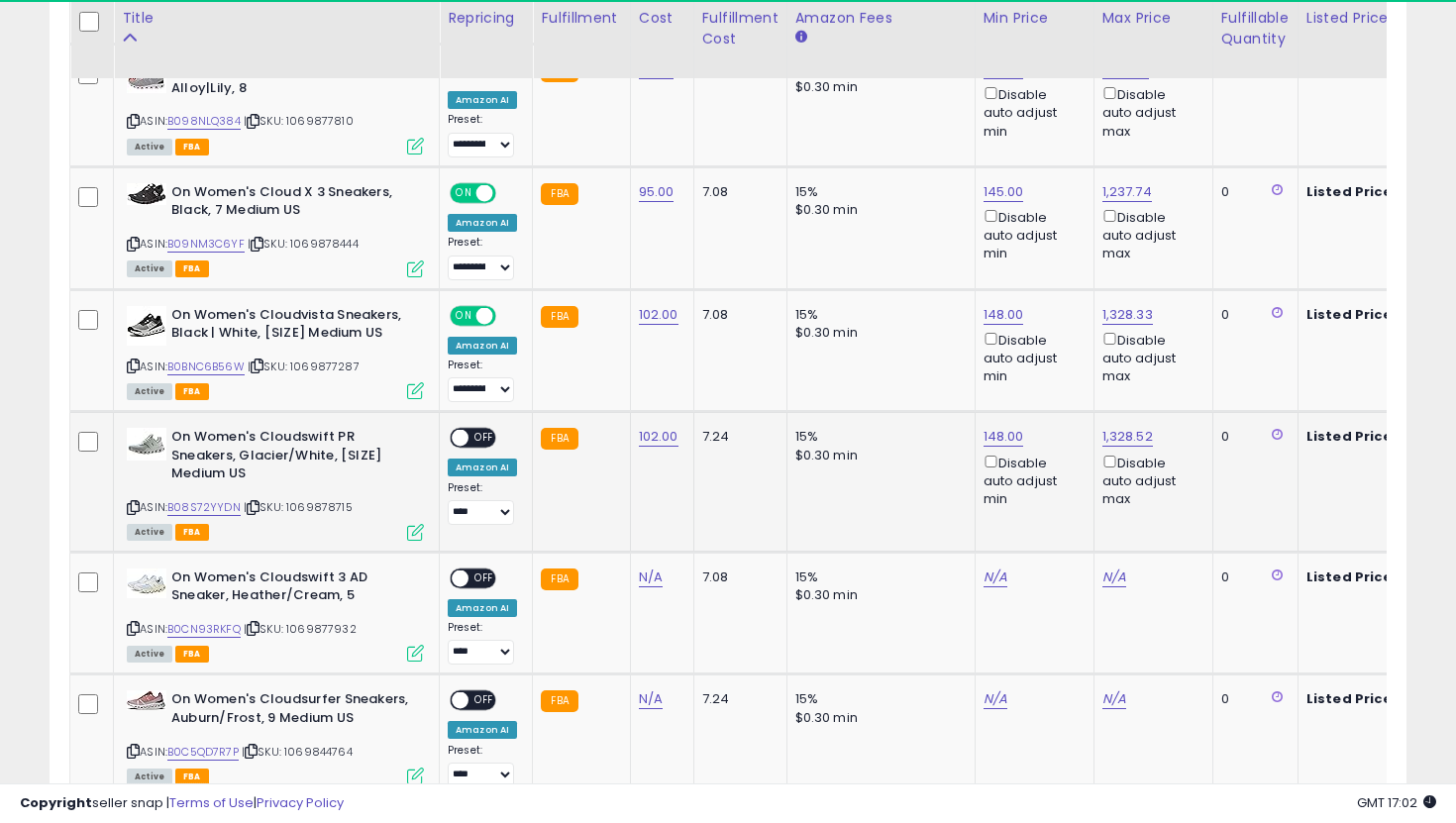 click on "OFF" at bounding box center (484, 438) 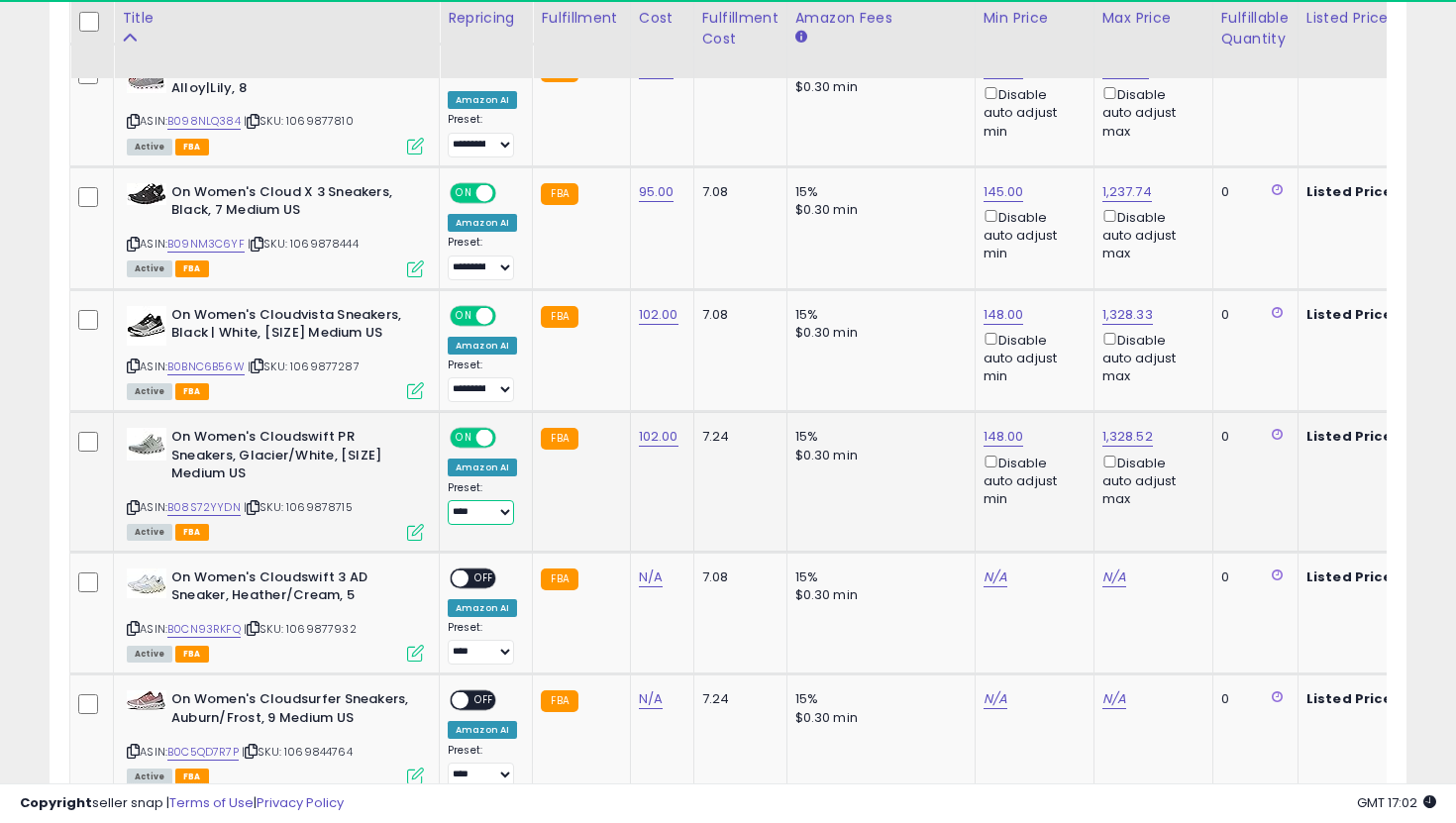 click on "**********" at bounding box center [480, 512] 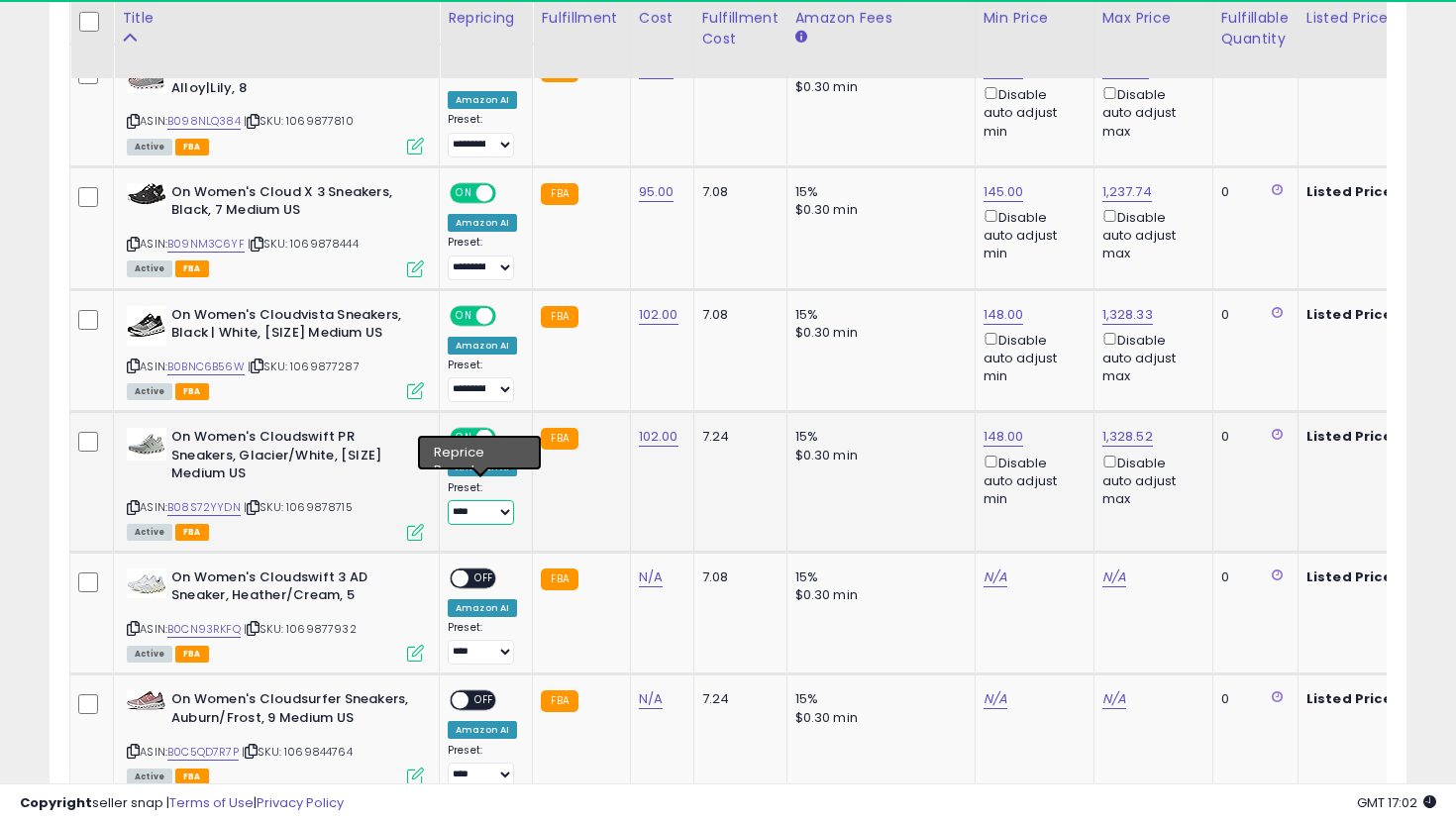select on "**********" 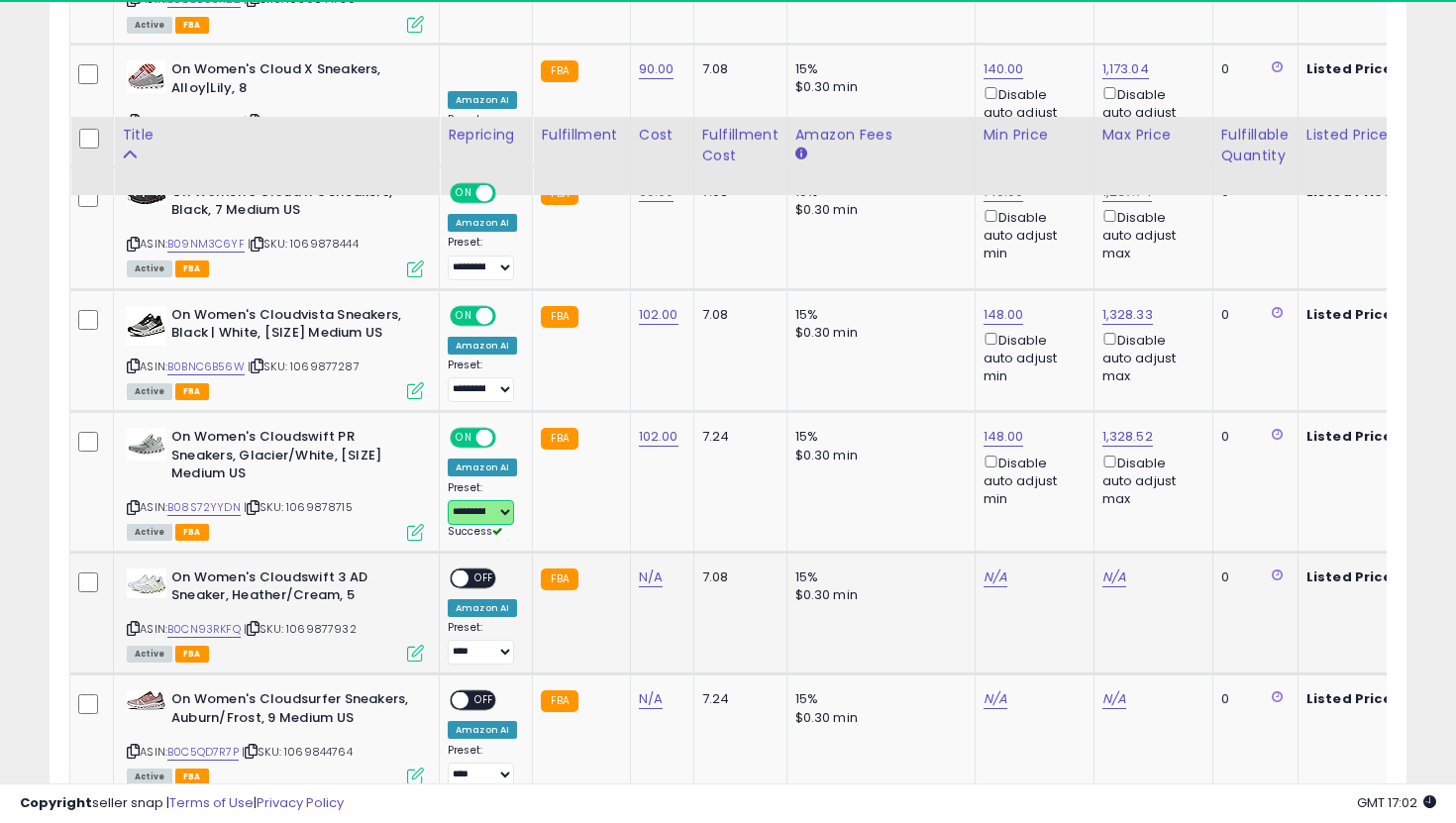scroll, scrollTop: 1557, scrollLeft: 0, axis: vertical 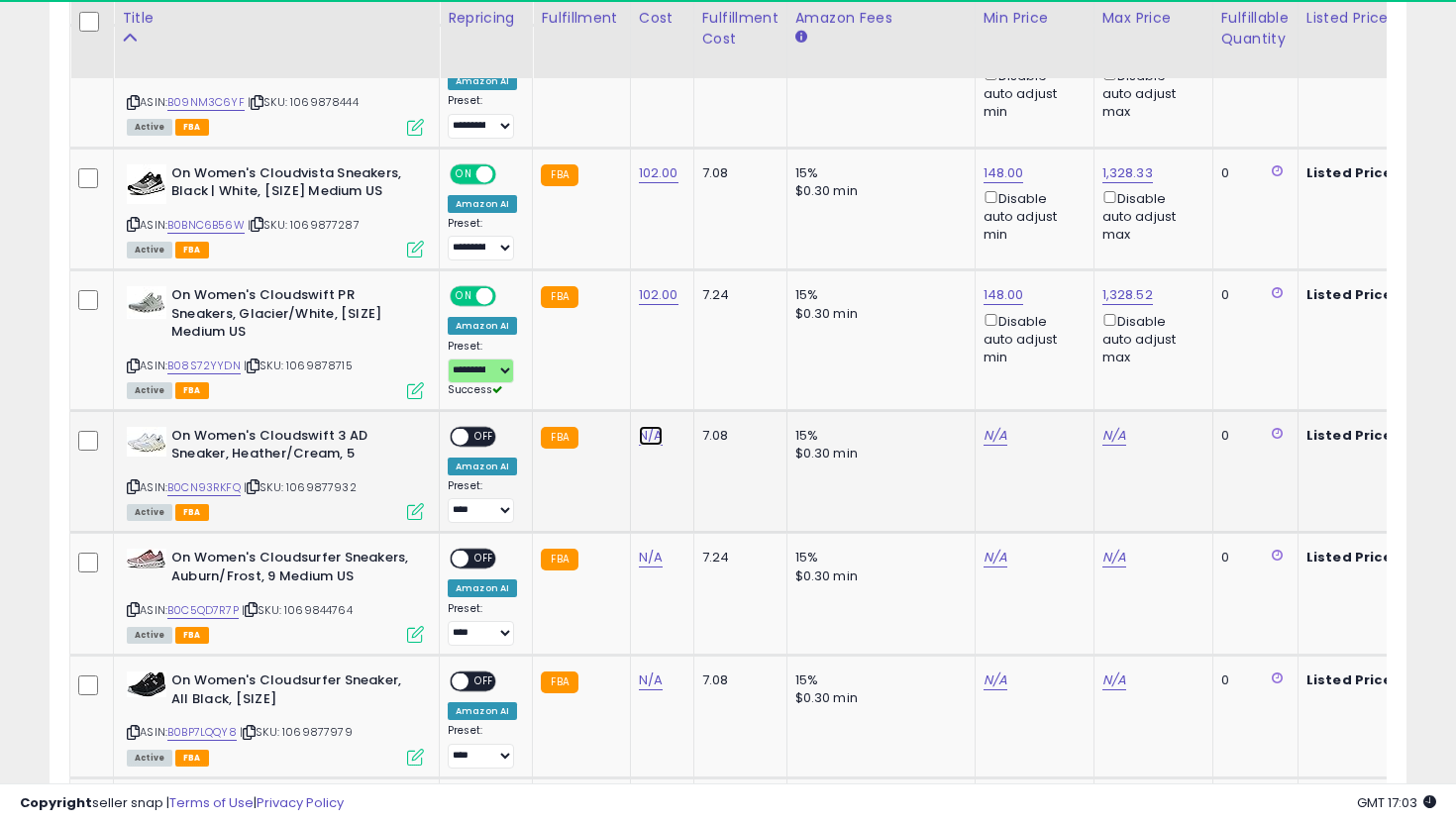 click on "N/A" at bounding box center (651, 436) 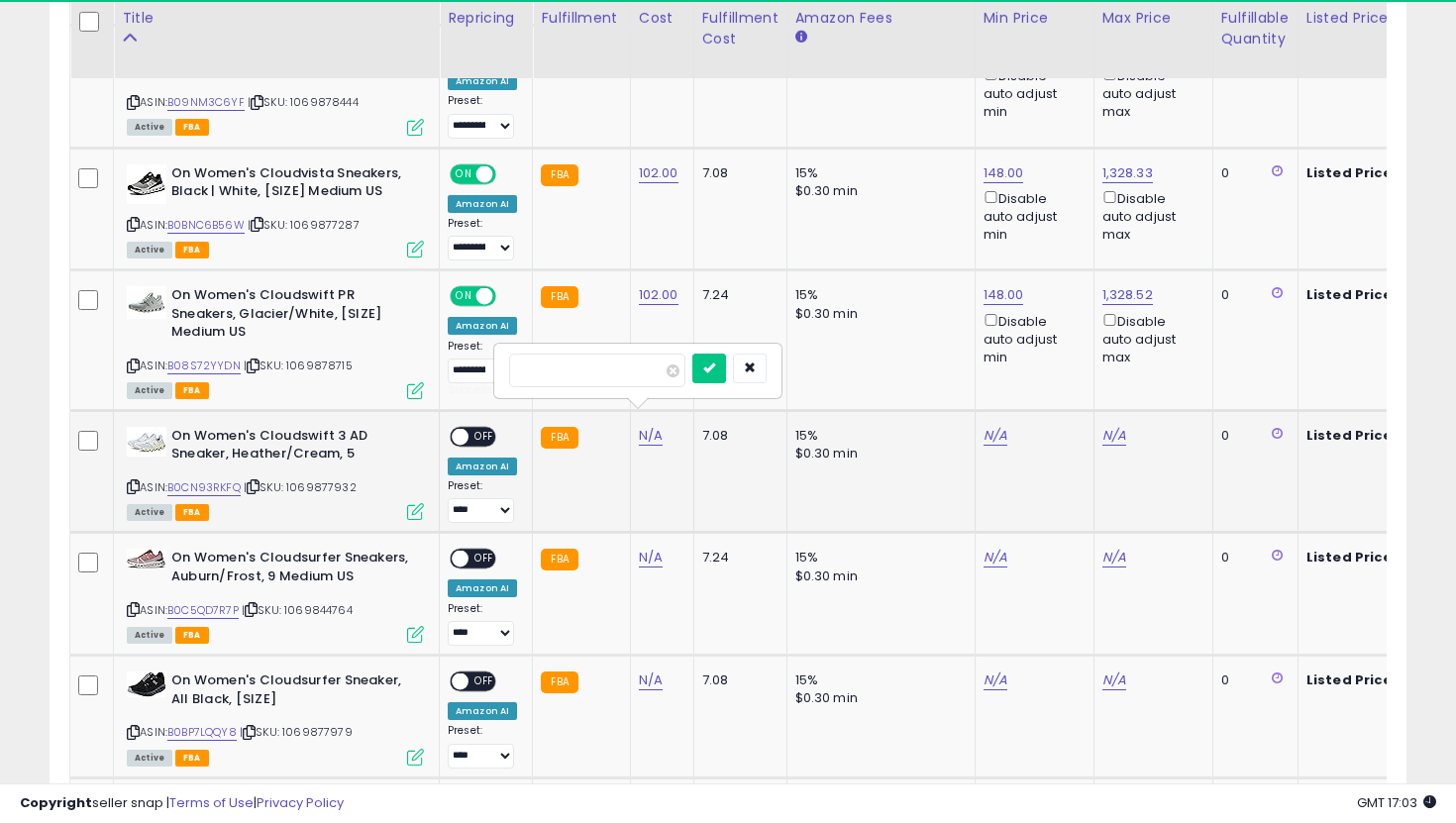 type on "***" 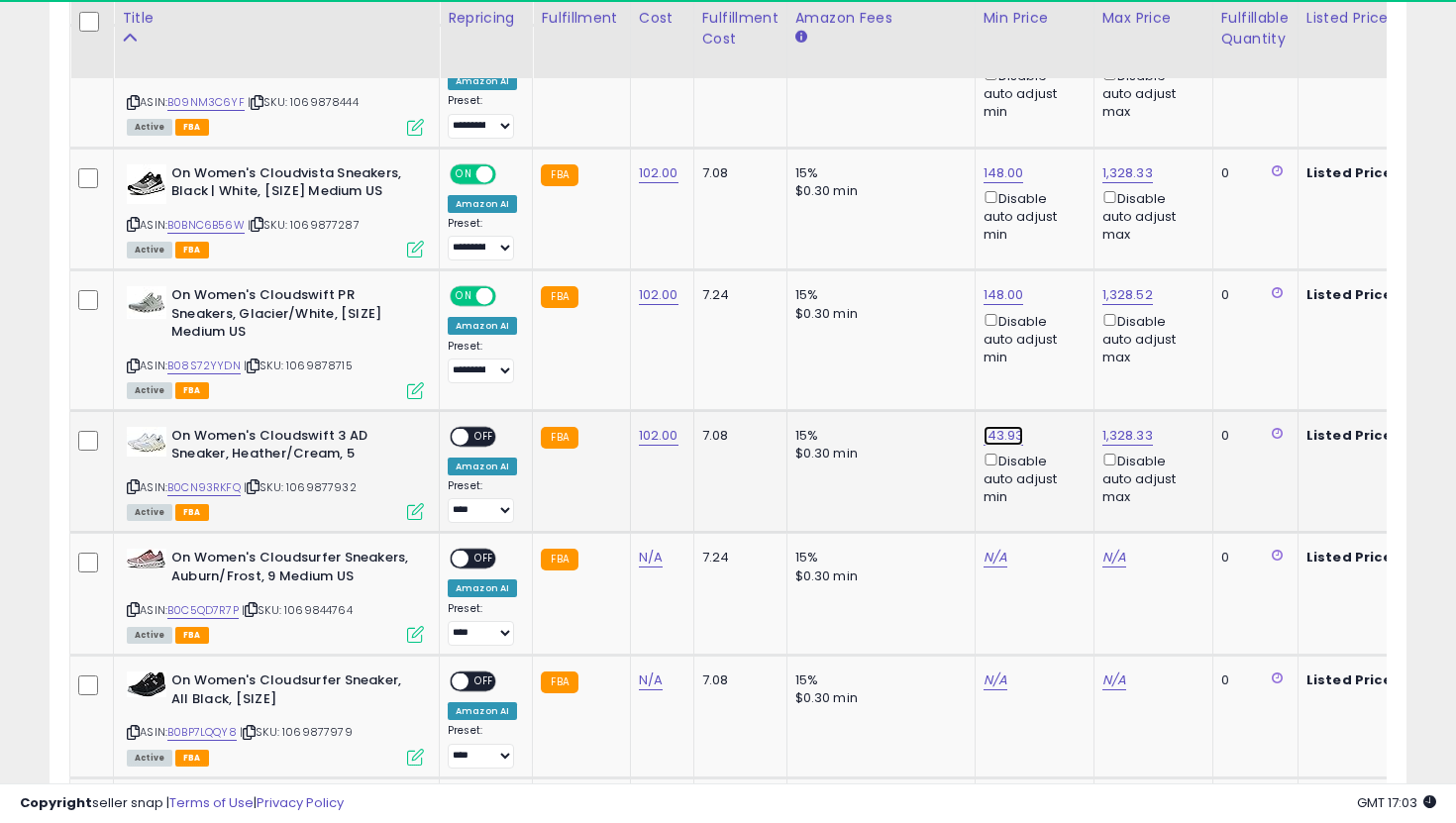 click on "143.93" at bounding box center [1003, -493] 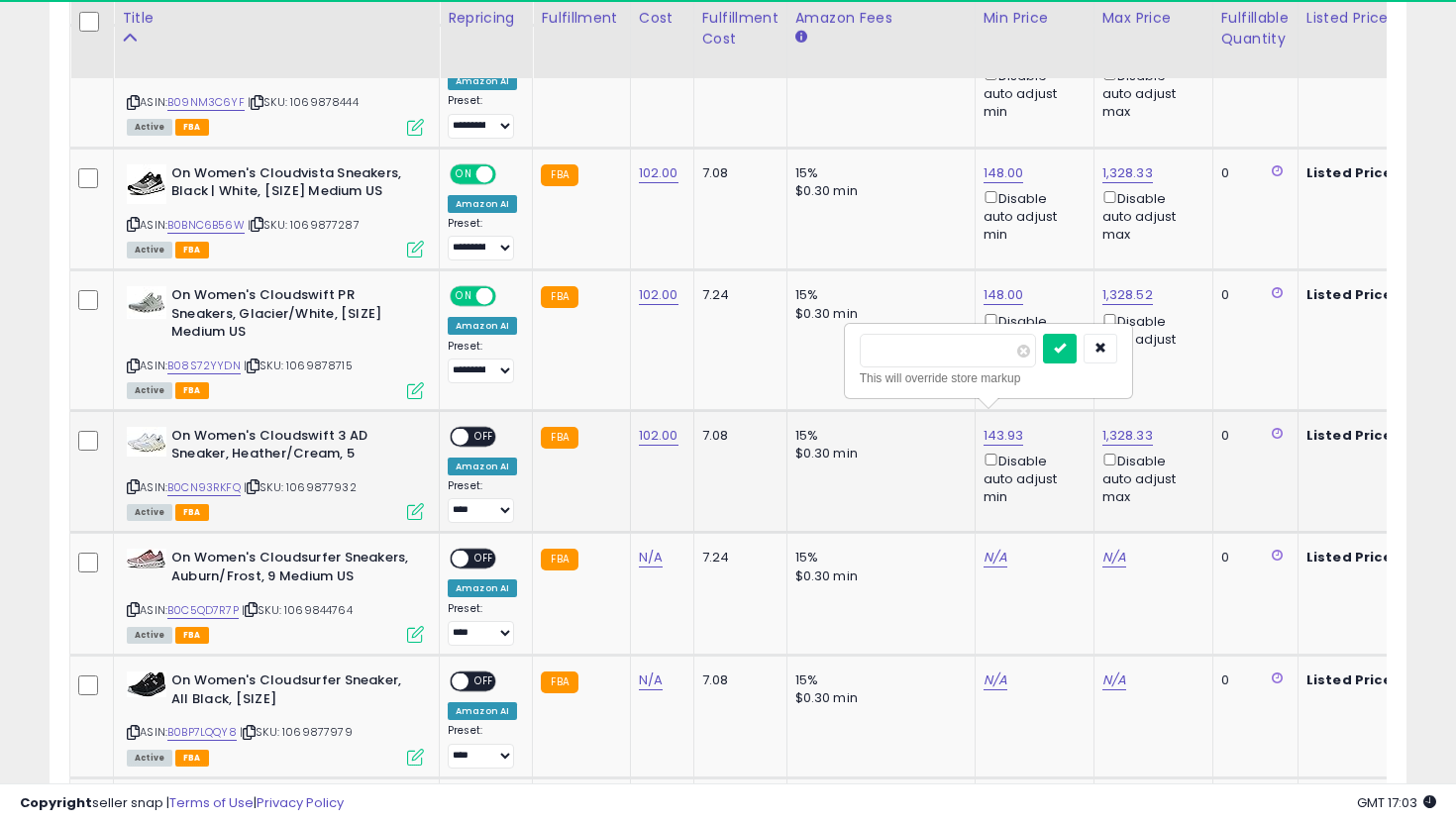 drag, startPoint x: 944, startPoint y: 353, endPoint x: 853, endPoint y: 353, distance: 91 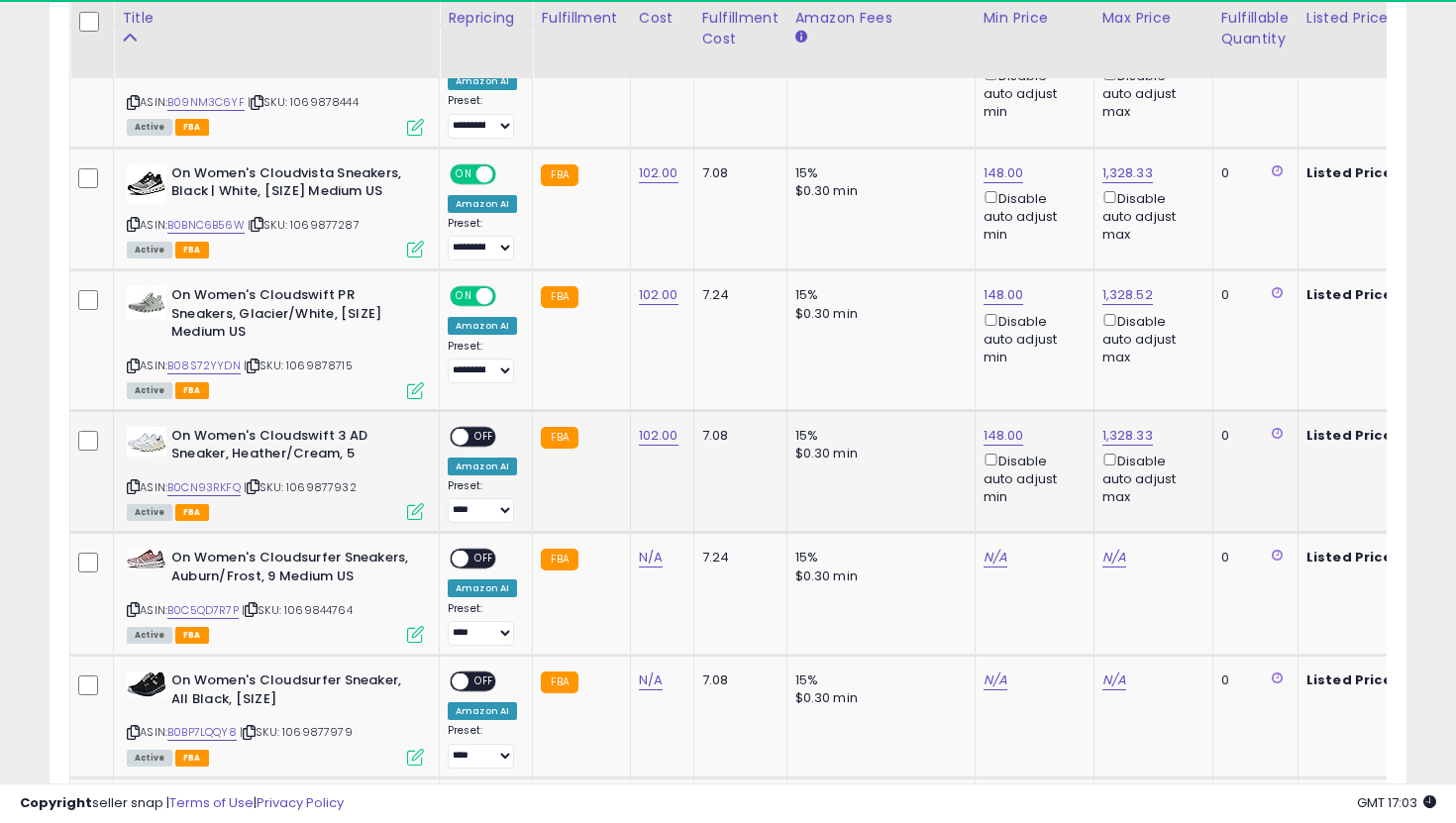 click on "OFF" at bounding box center [484, 436] 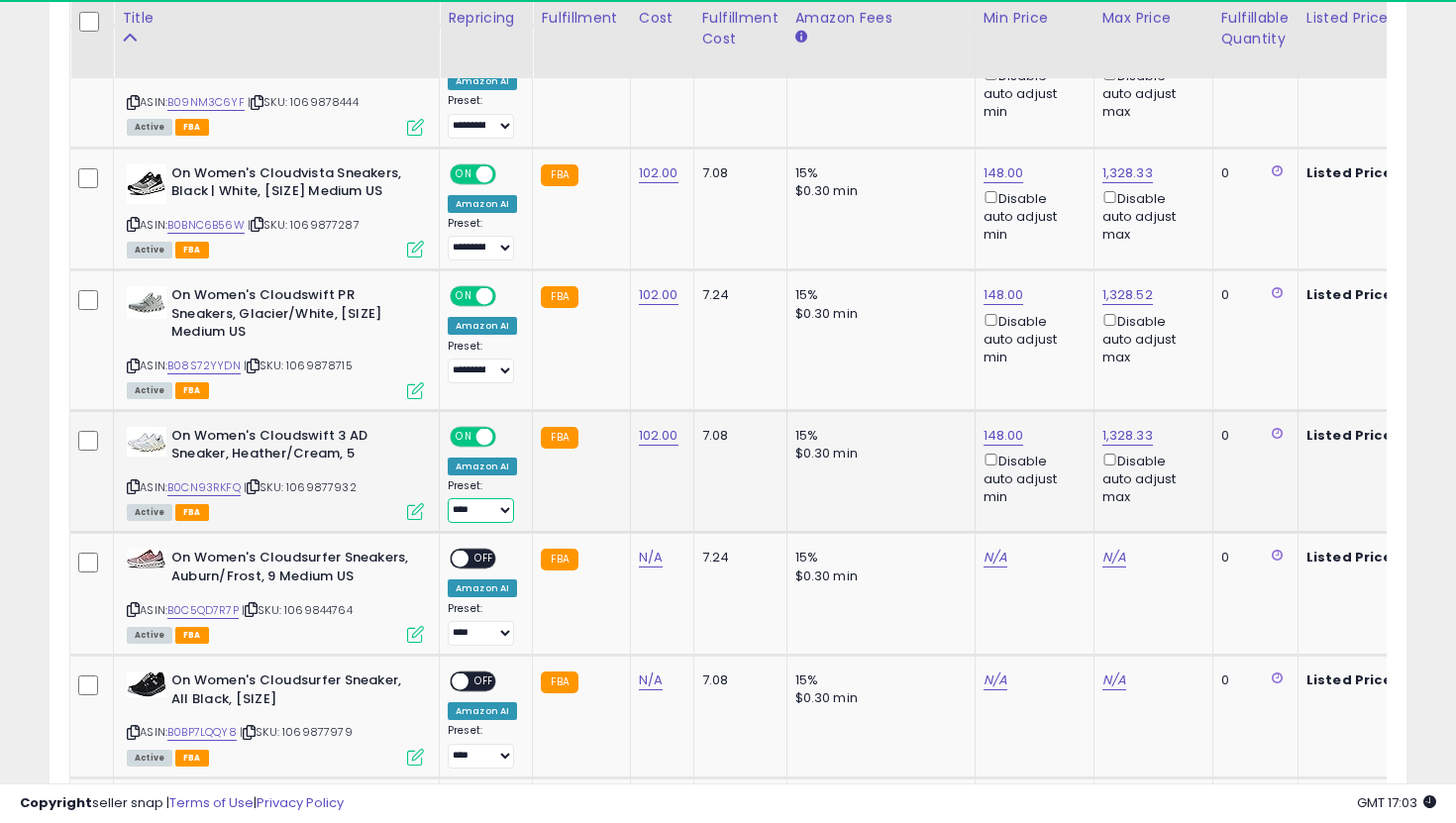 click on "**********" at bounding box center (480, 510) 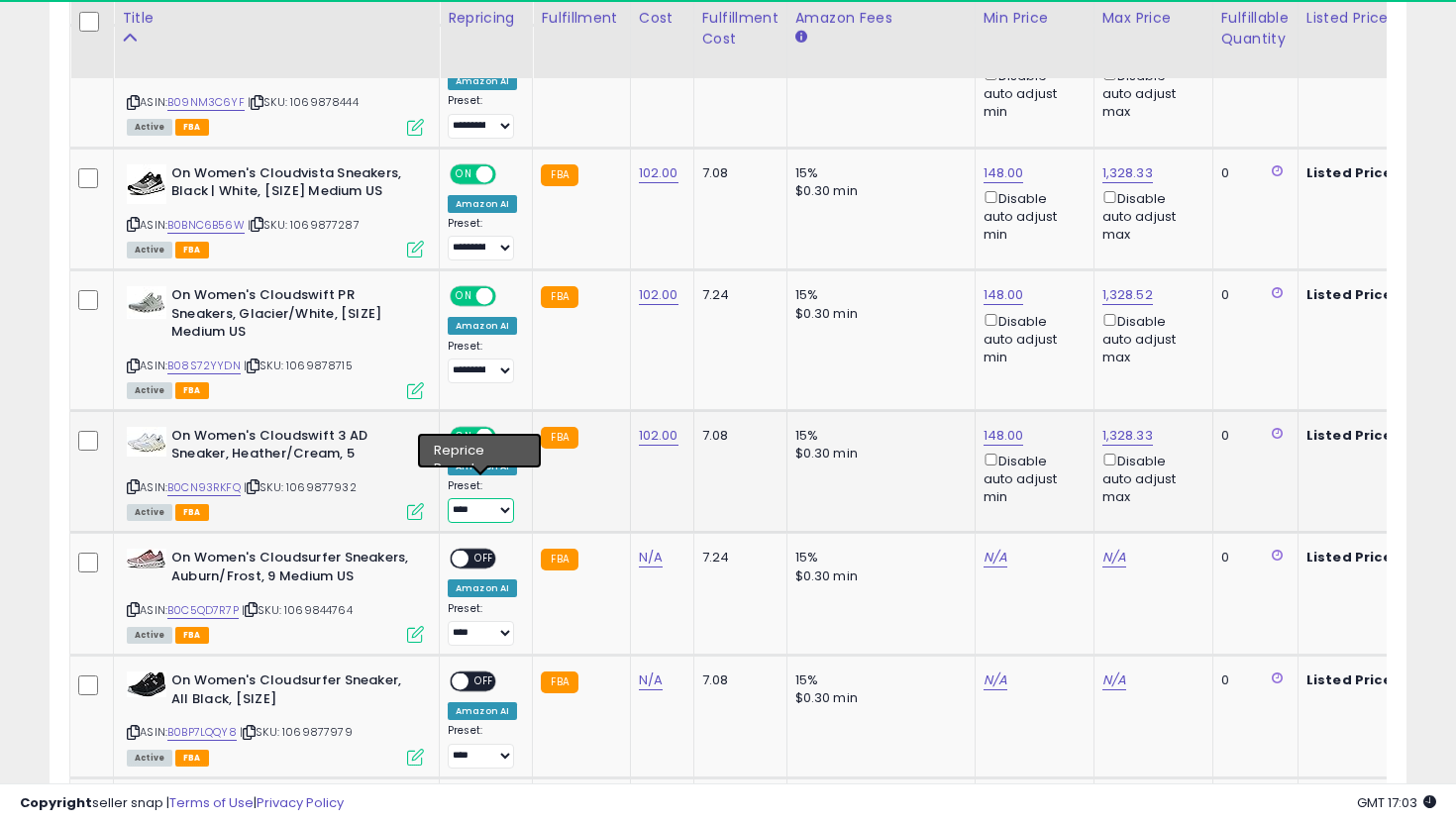 select on "**********" 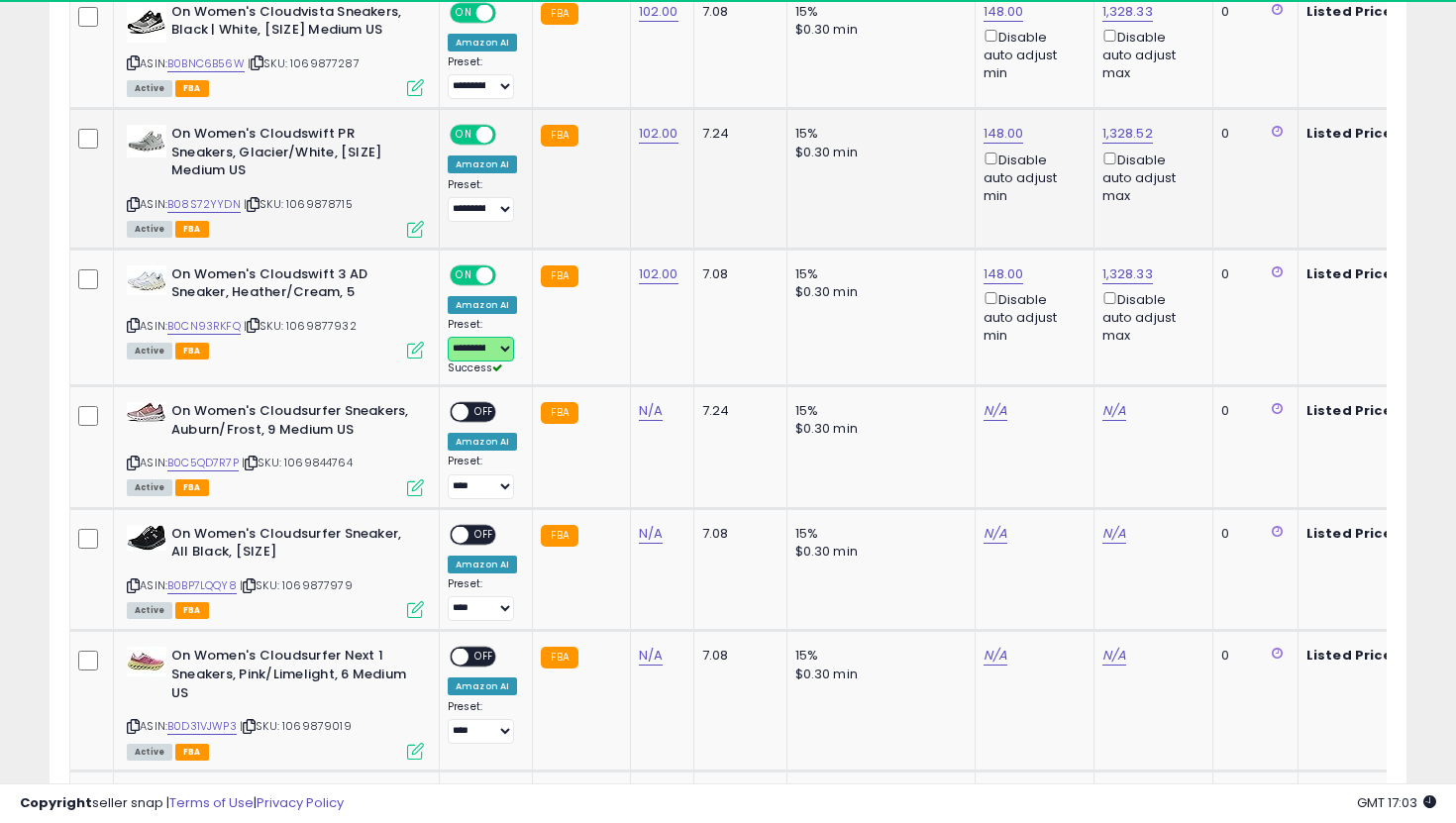 scroll, scrollTop: 1734, scrollLeft: 0, axis: vertical 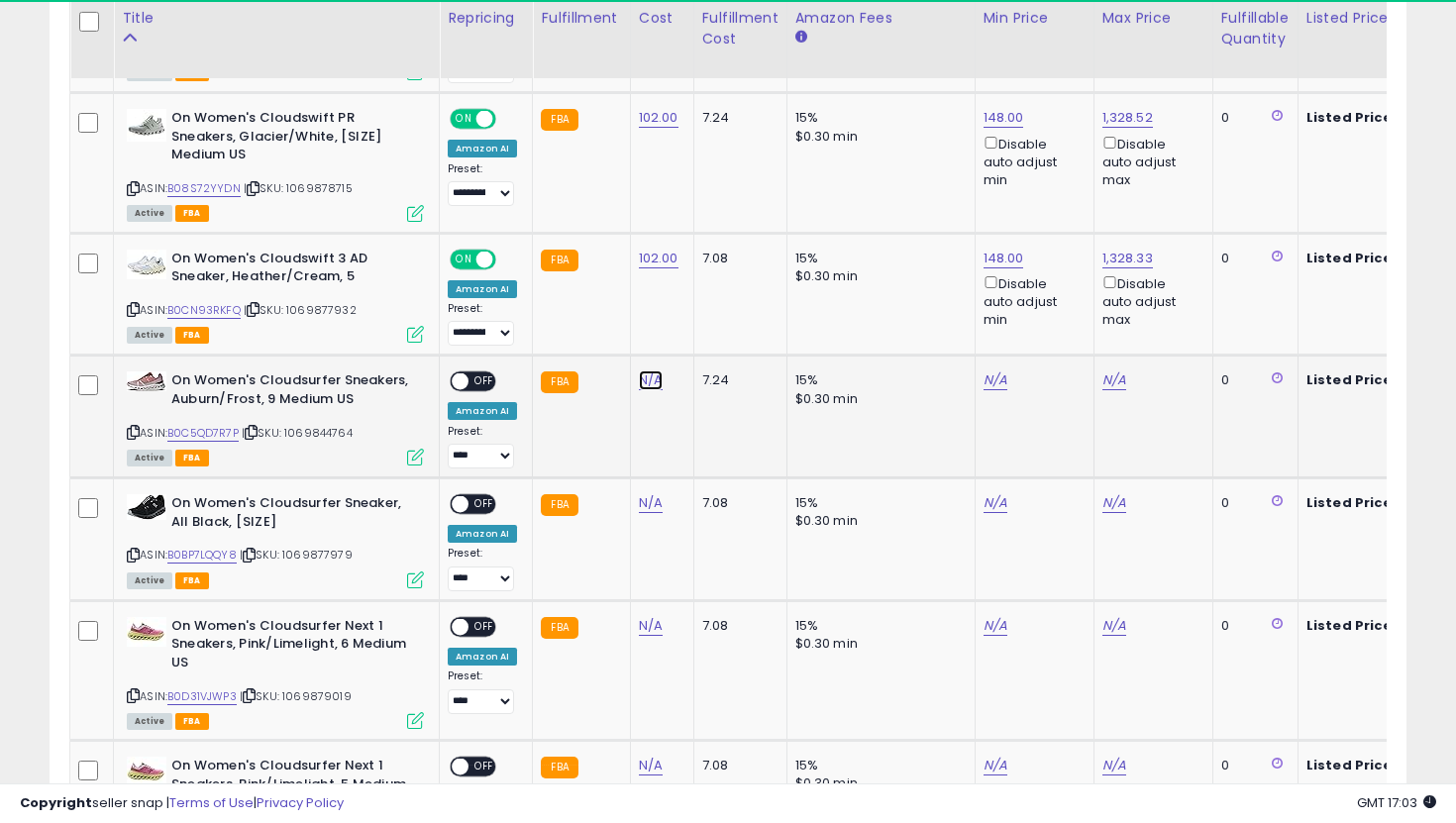 click on "N/A" at bounding box center (651, 380) 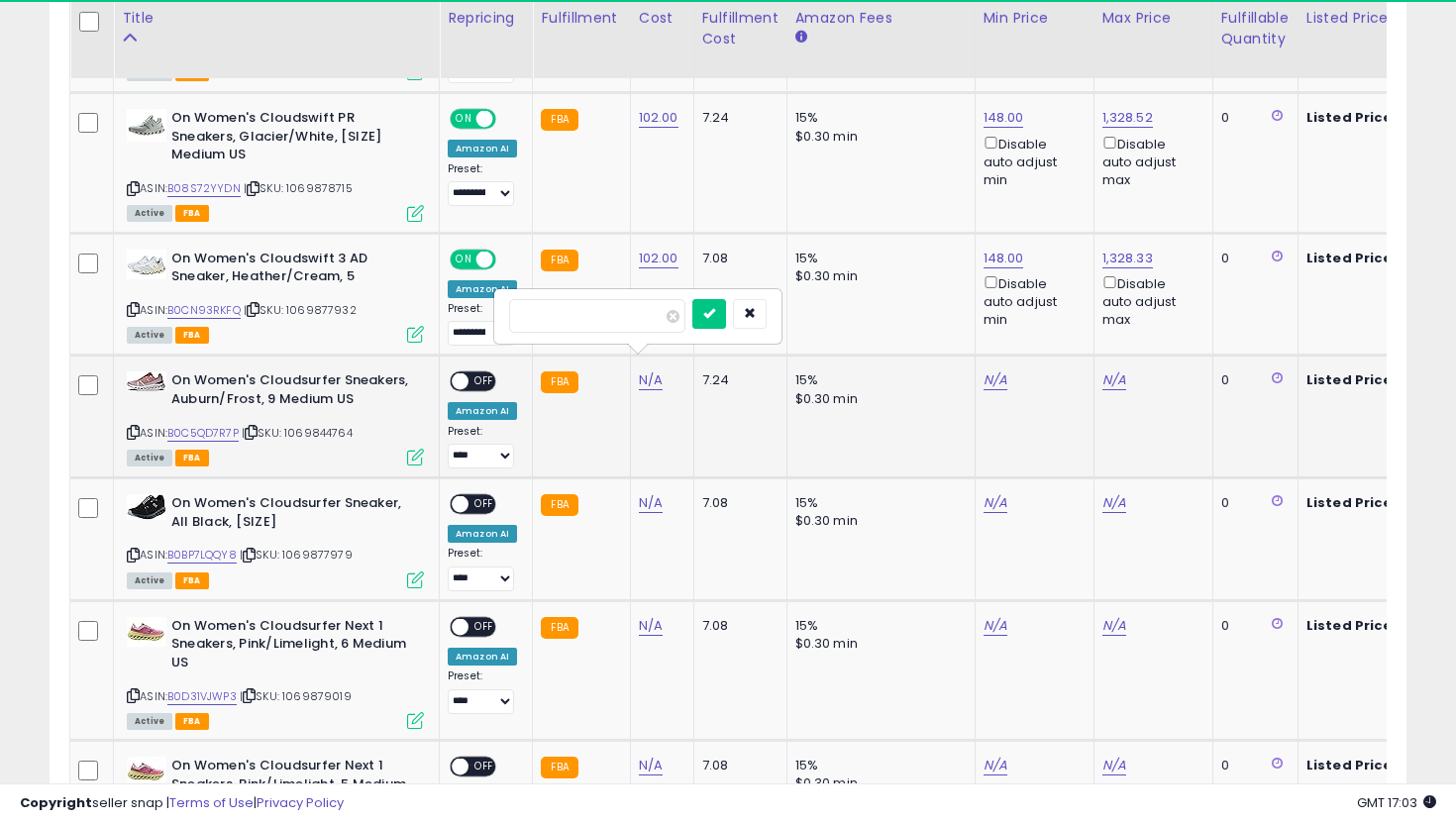 type on "**" 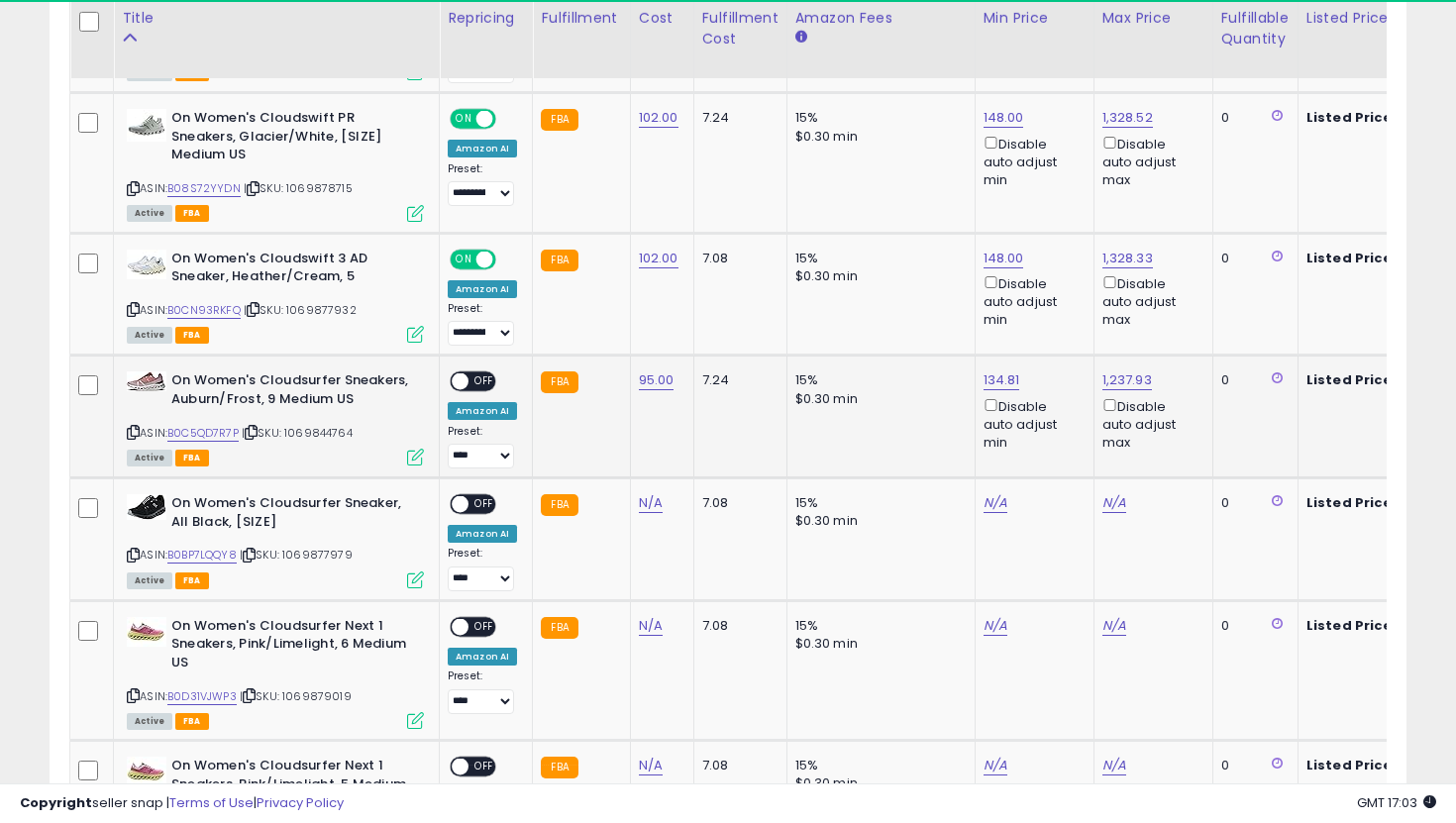 click on "ON   OFF" at bounding box center (472, 381) 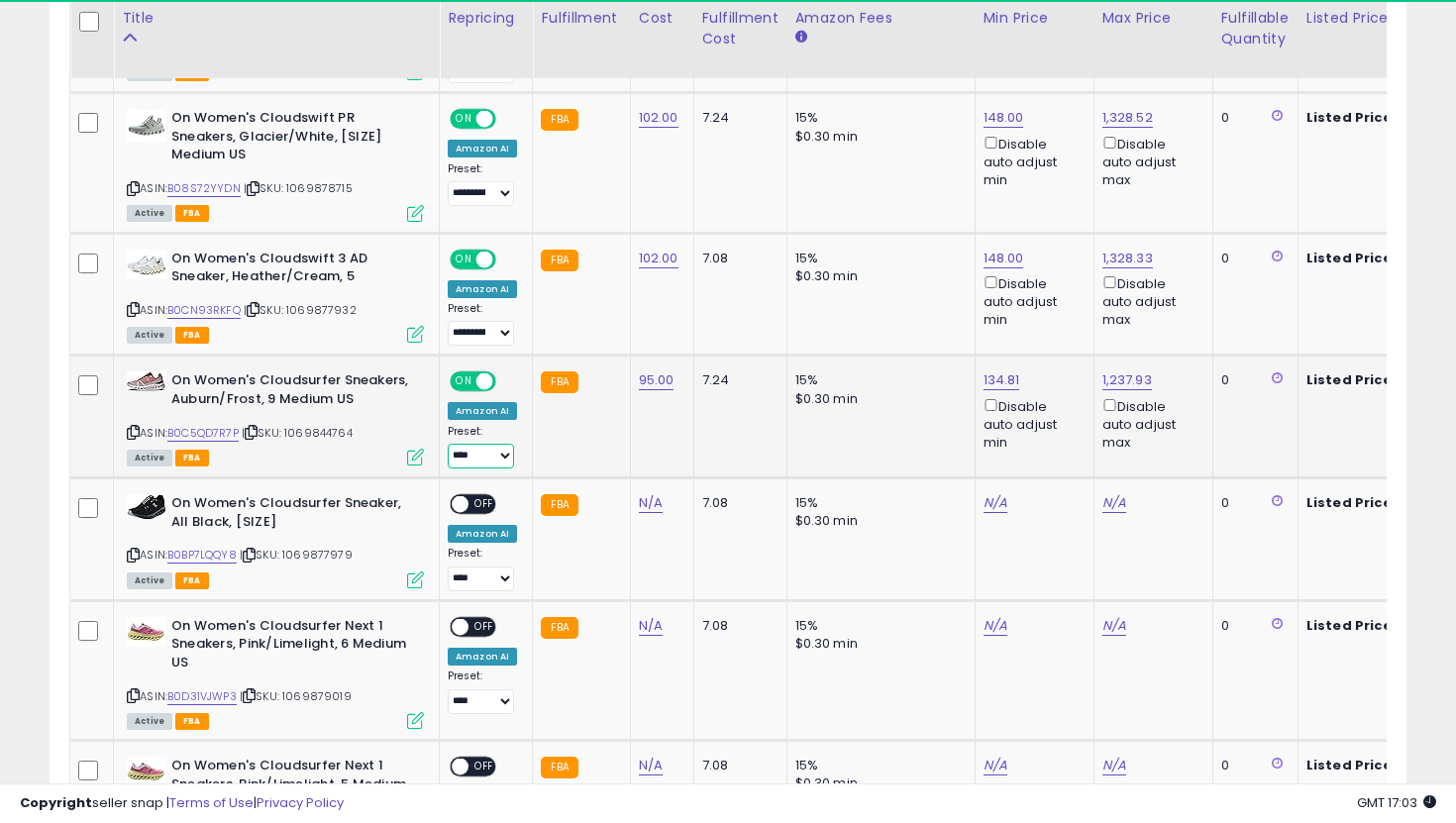 click on "**********" at bounding box center [480, 456] 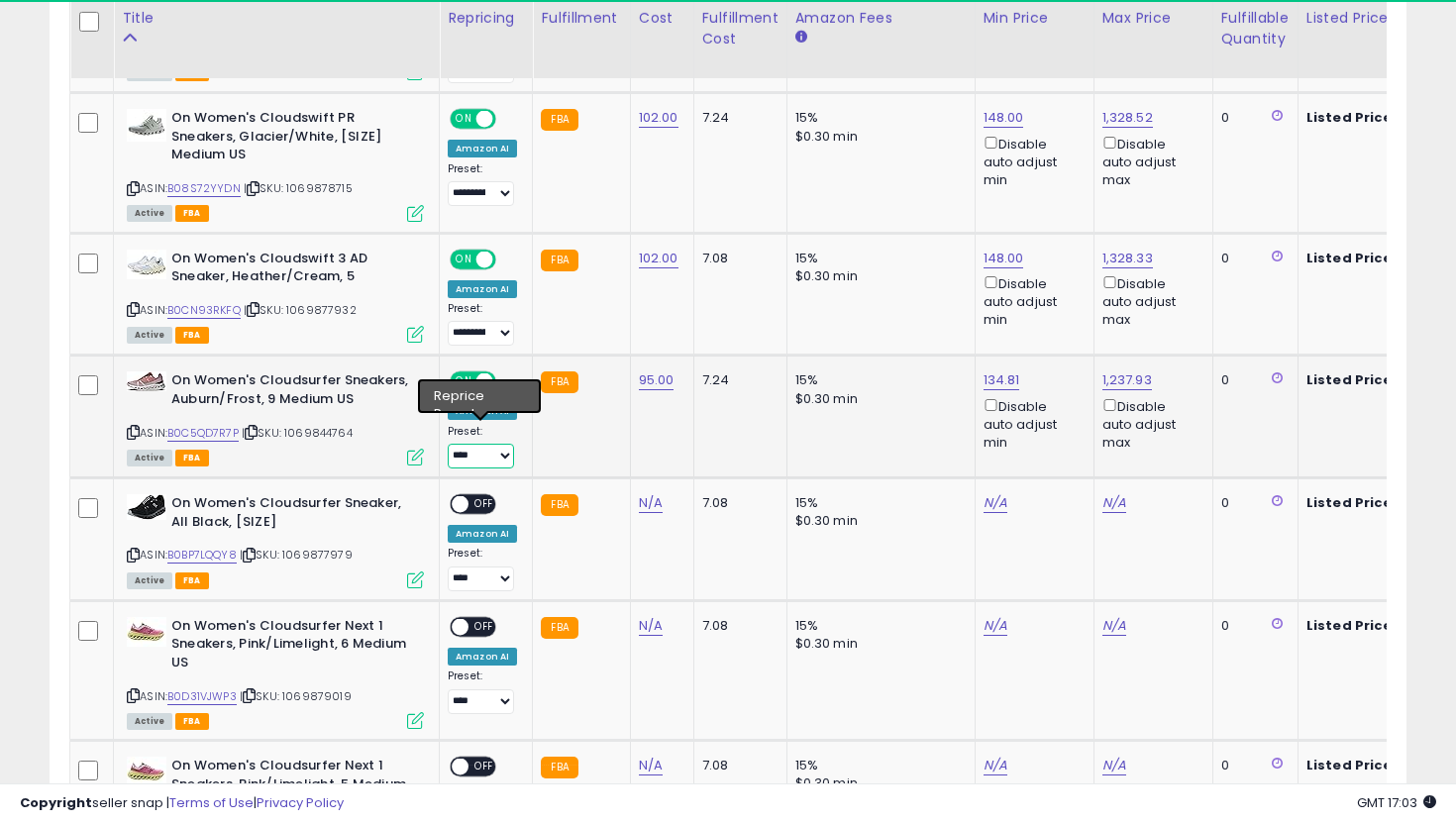 select on "**********" 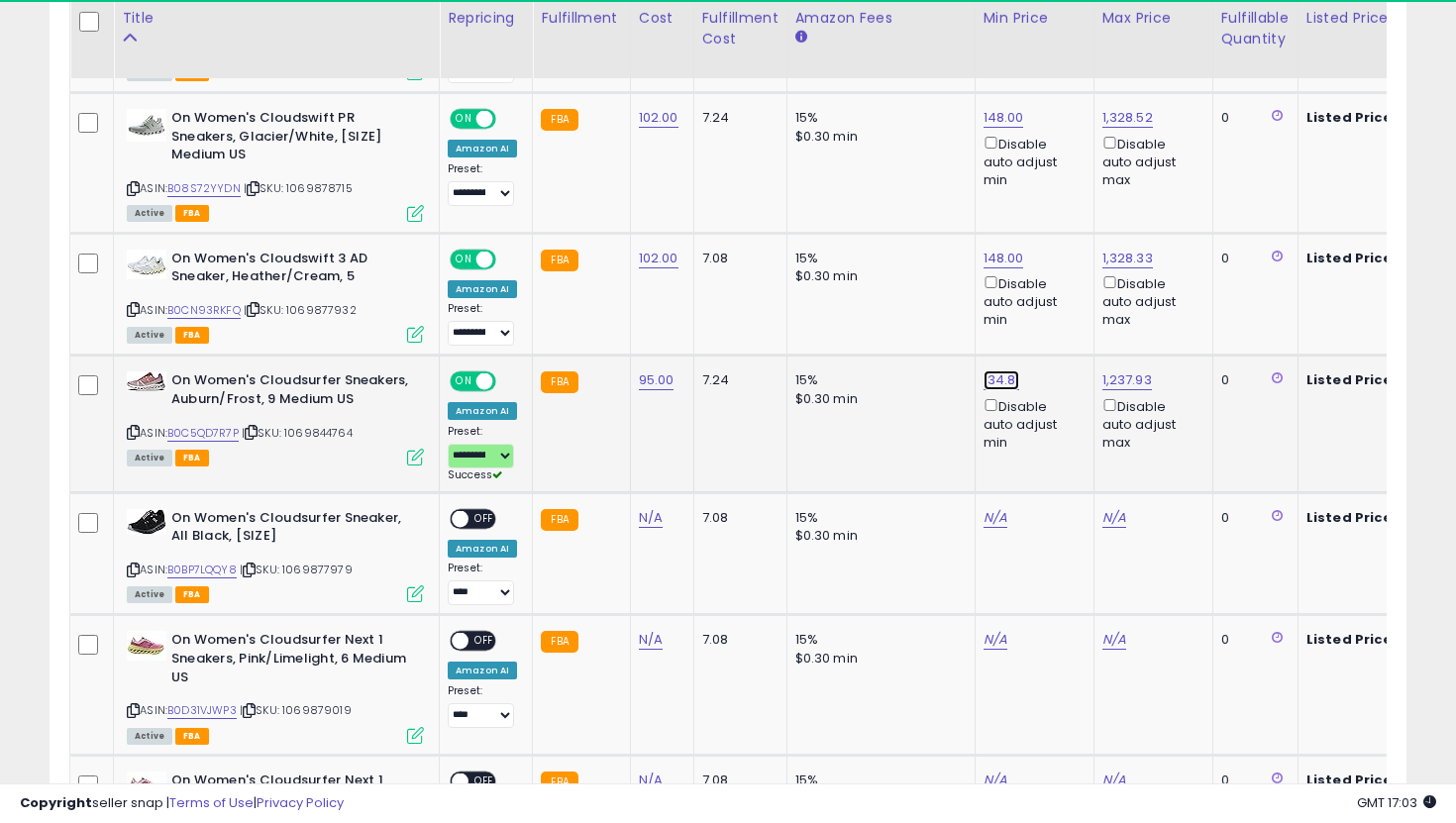 click on "134.81" at bounding box center [1003, -670] 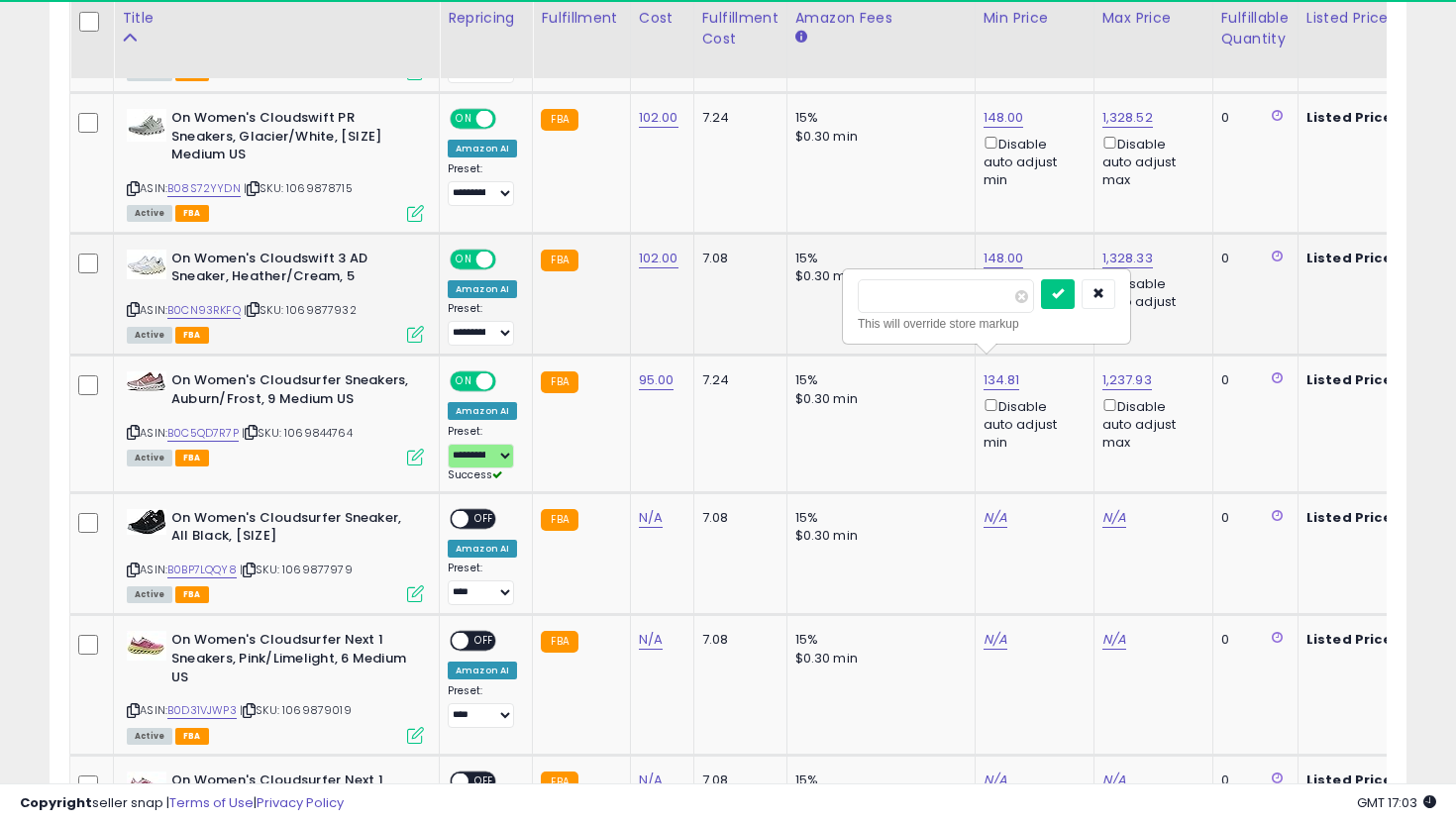 drag, startPoint x: 936, startPoint y: 291, endPoint x: 833, endPoint y: 291, distance: 103 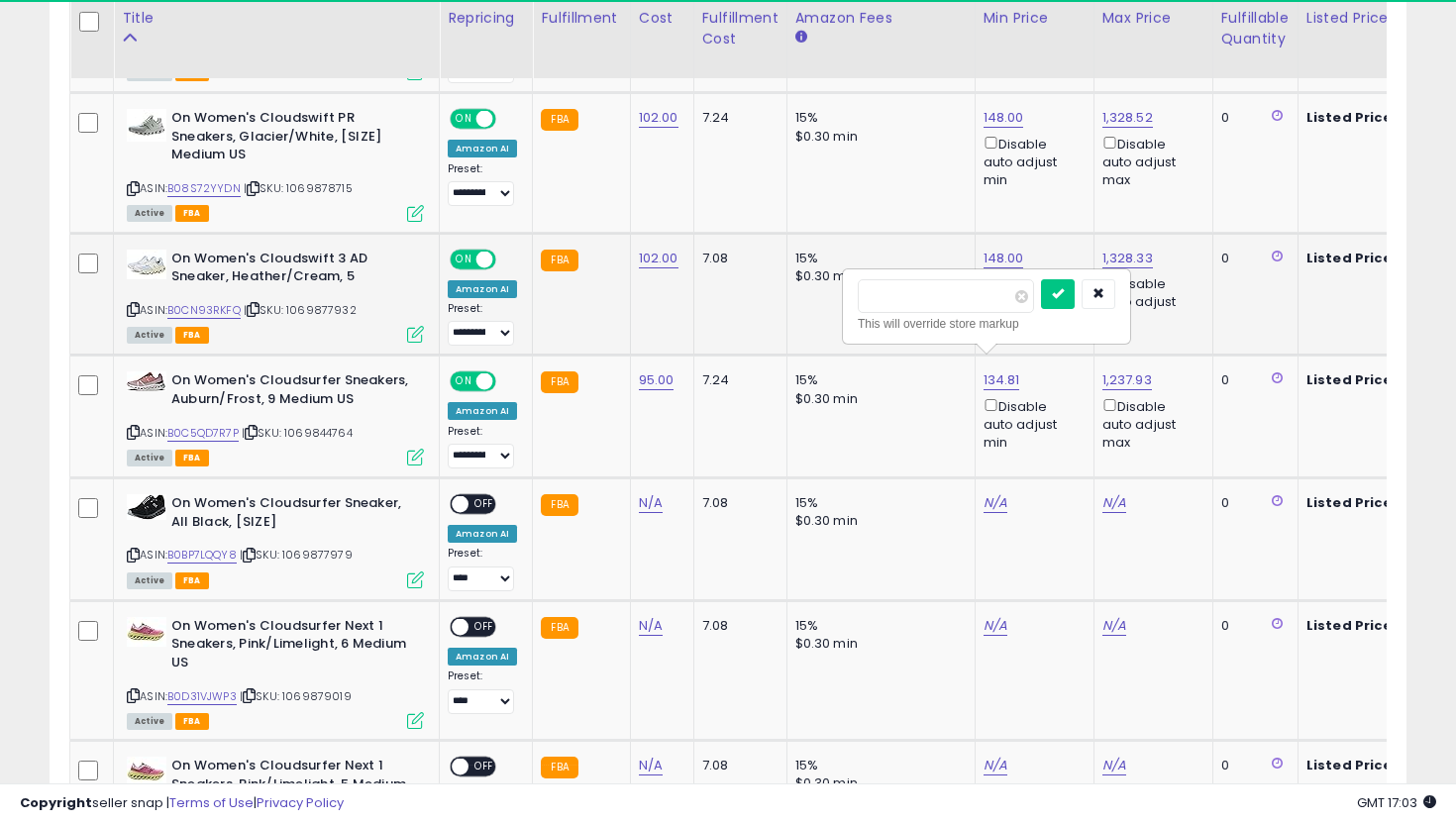type on "***" 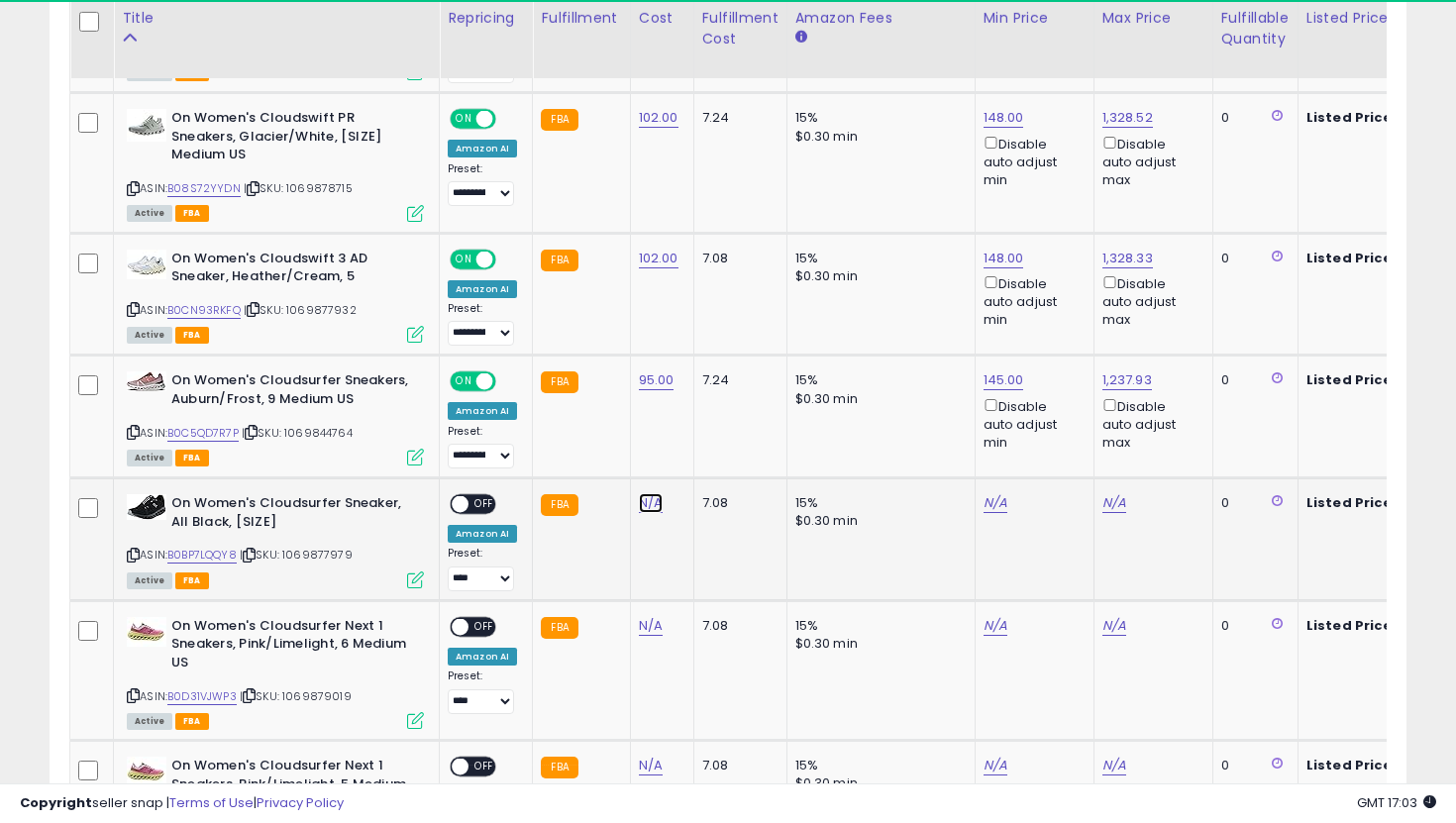 click on "N/A" at bounding box center (651, 503) 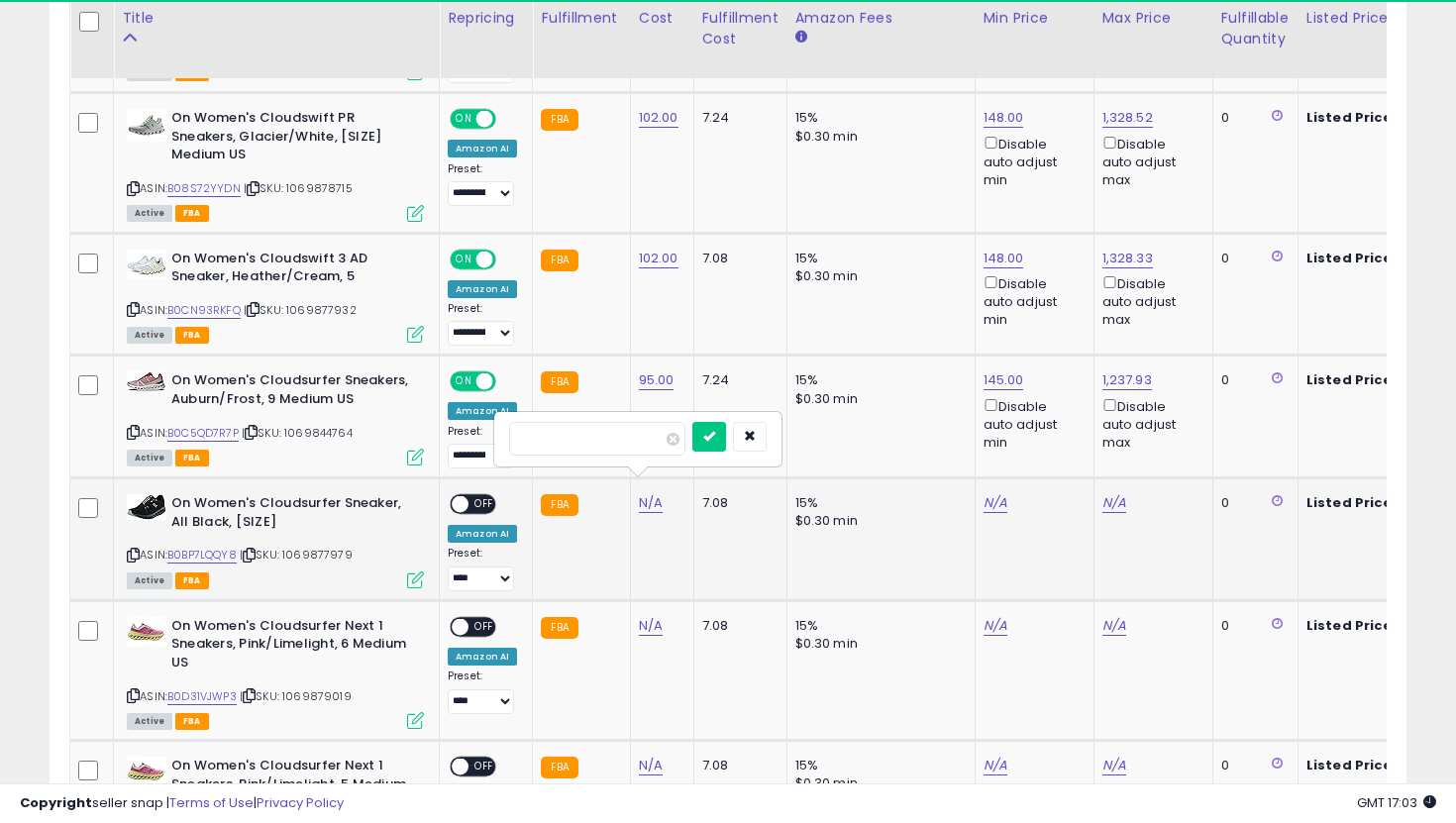 type on "**" 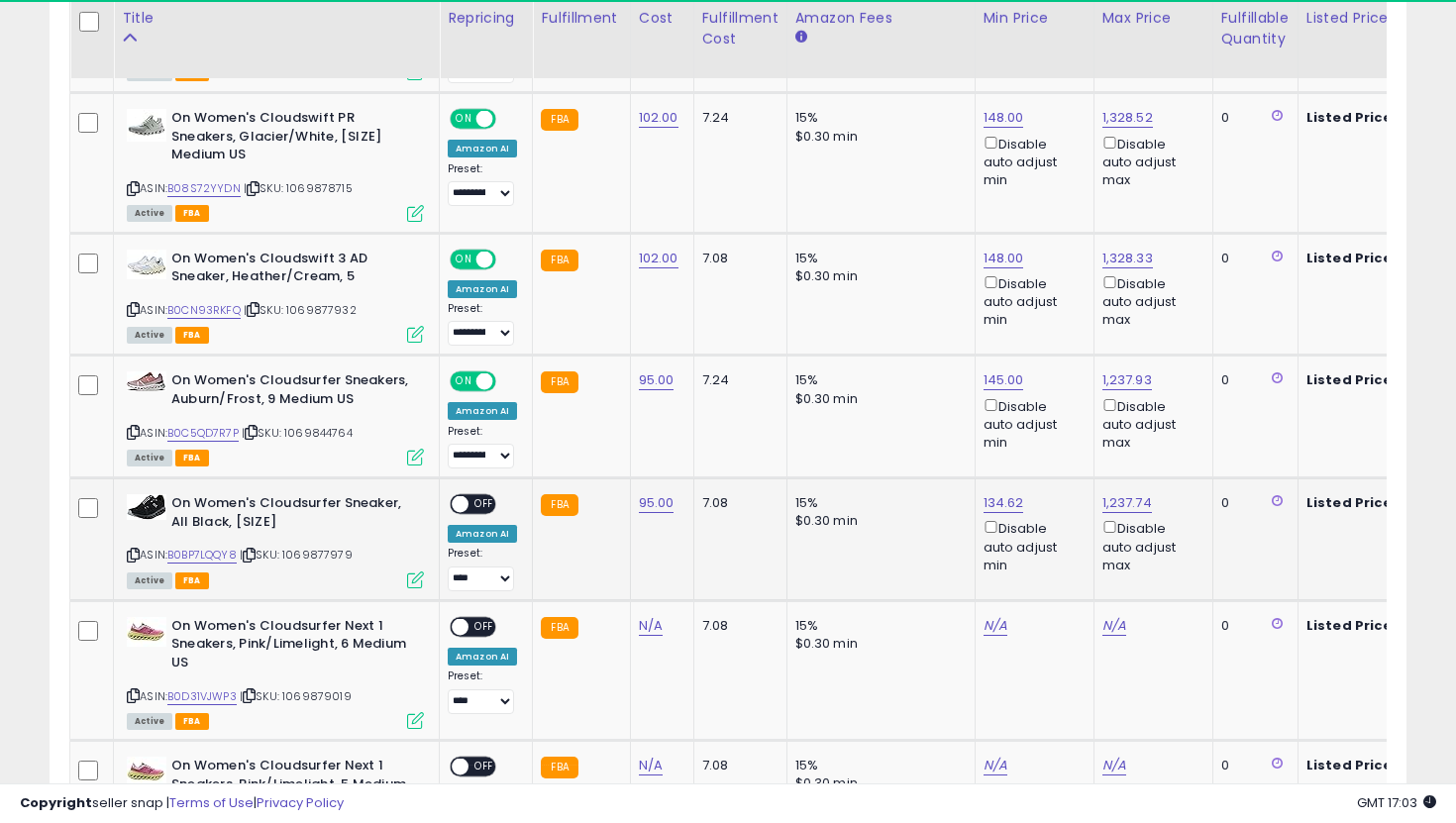 click on "OFF" at bounding box center [484, 504] 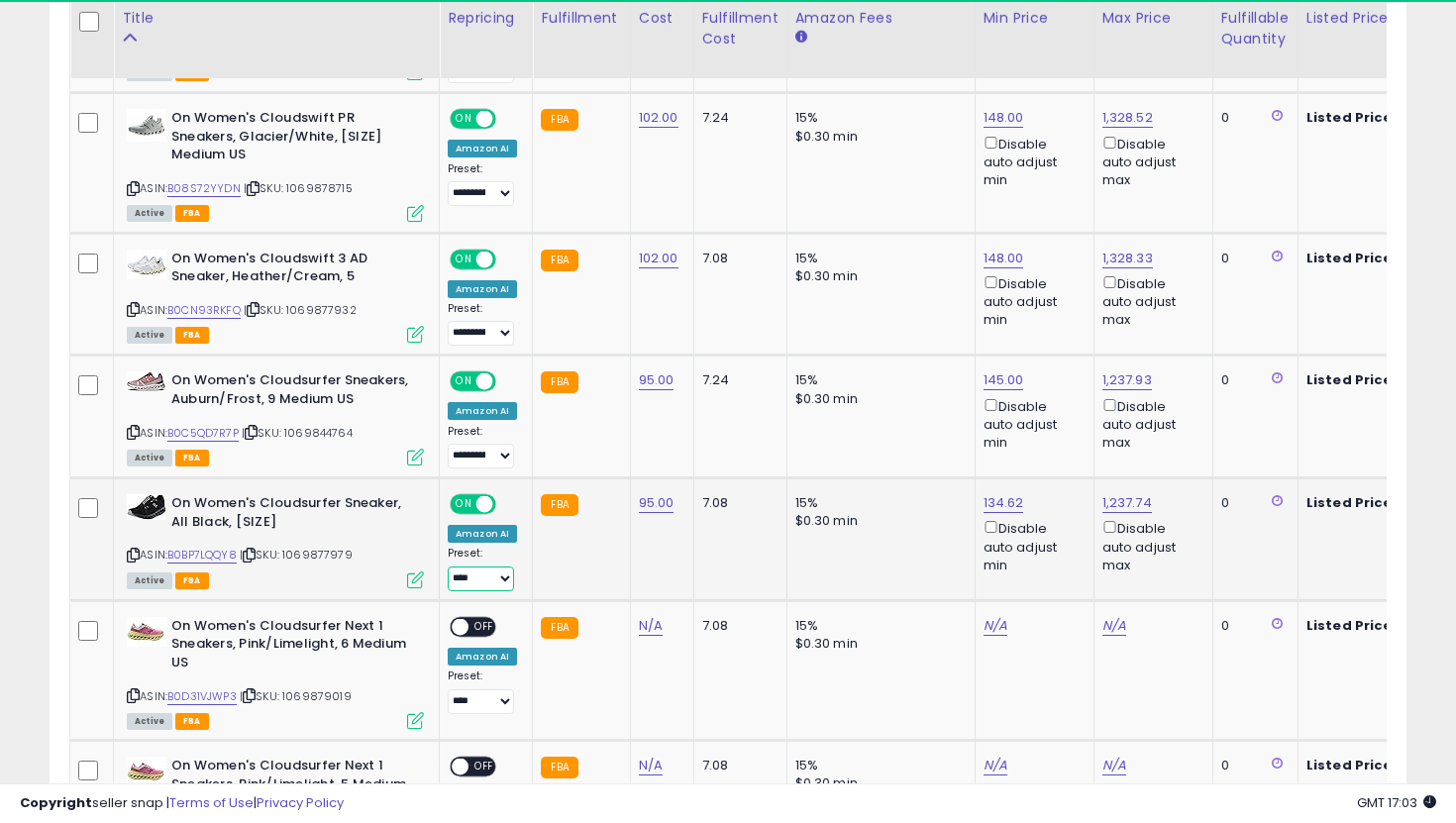 click on "**********" at bounding box center [480, 578] 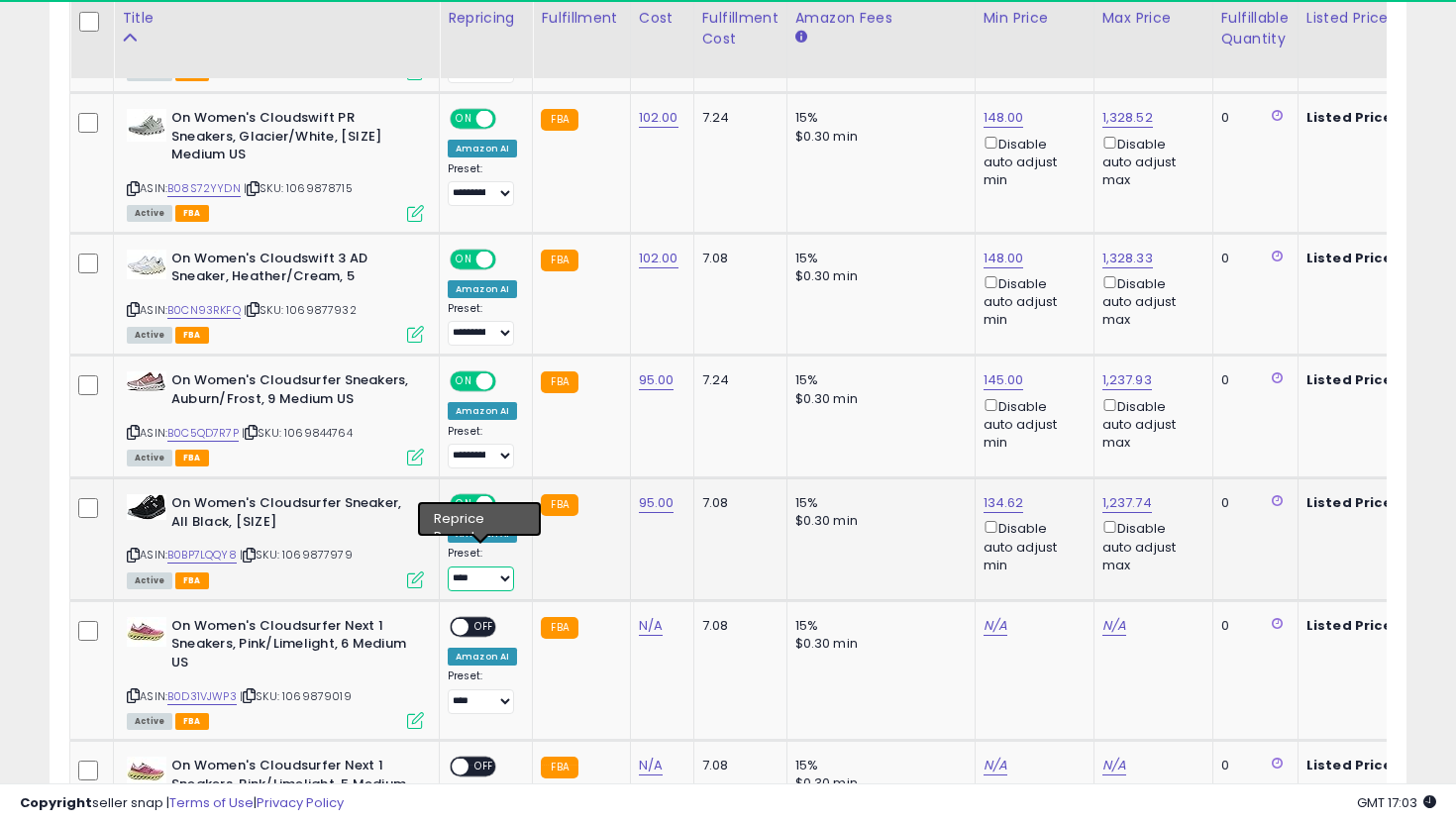 select on "**********" 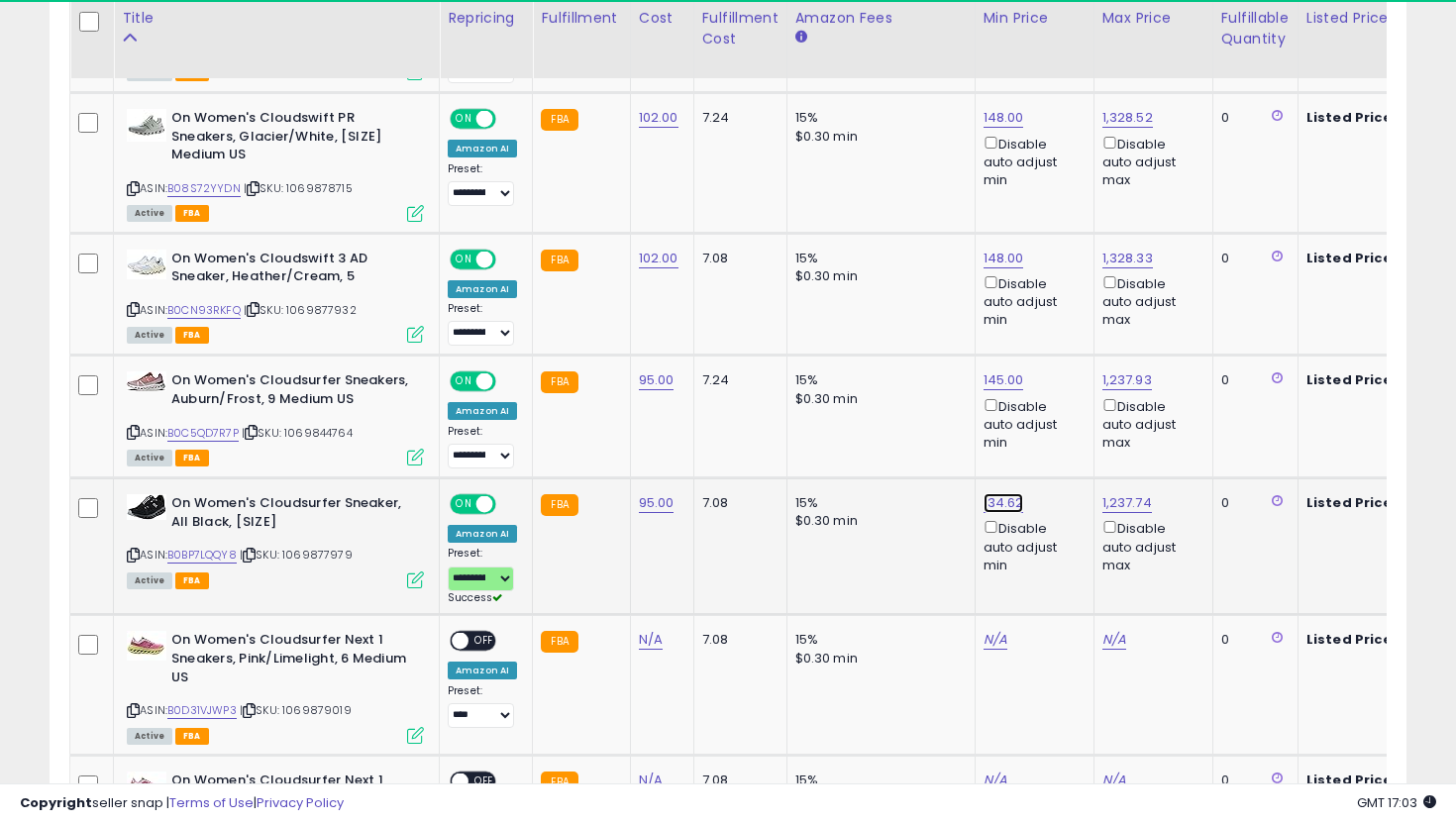 click on "134.62" at bounding box center [1003, -670] 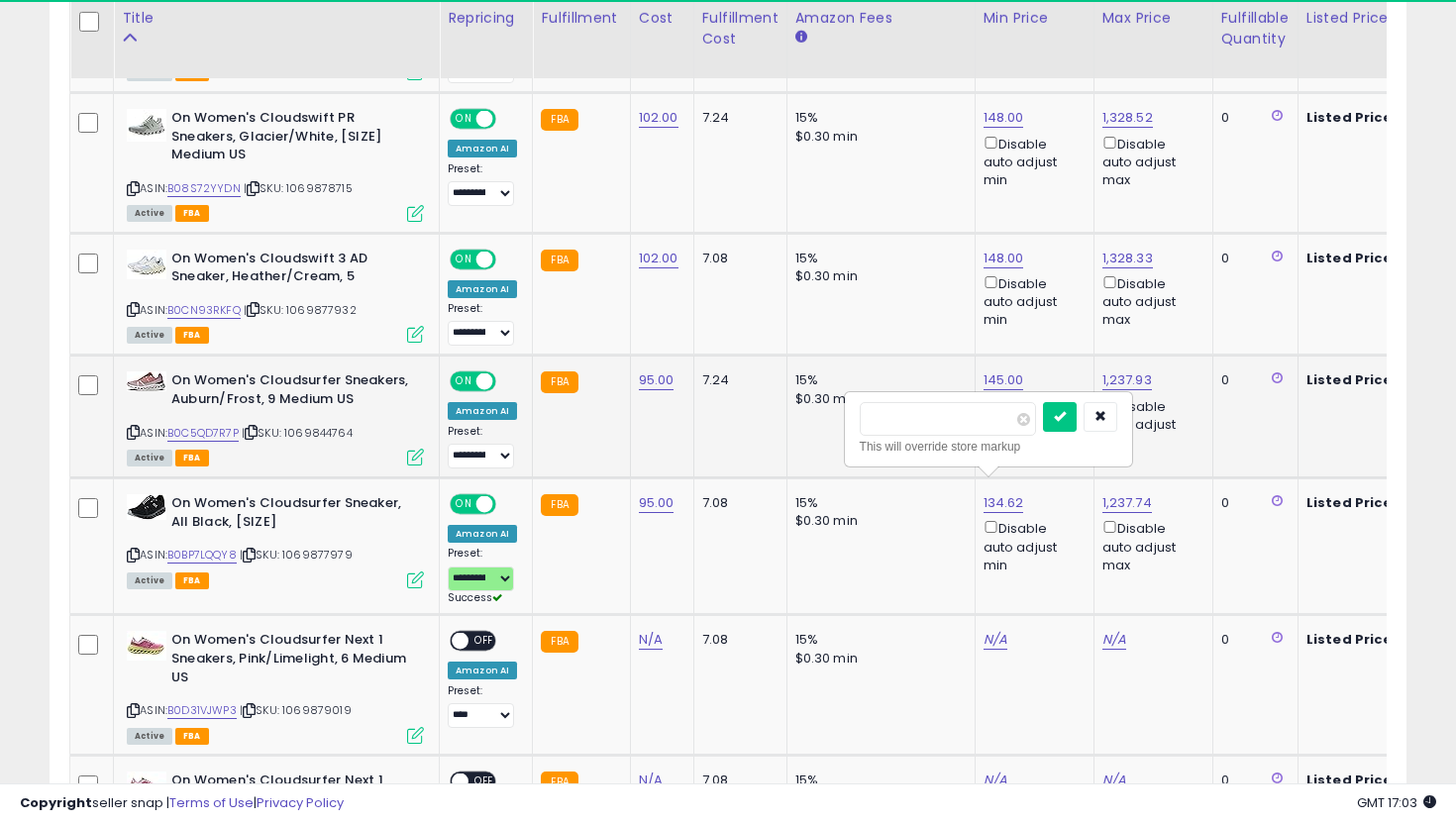 drag, startPoint x: 947, startPoint y: 419, endPoint x: 821, endPoint y: 411, distance: 126.25371 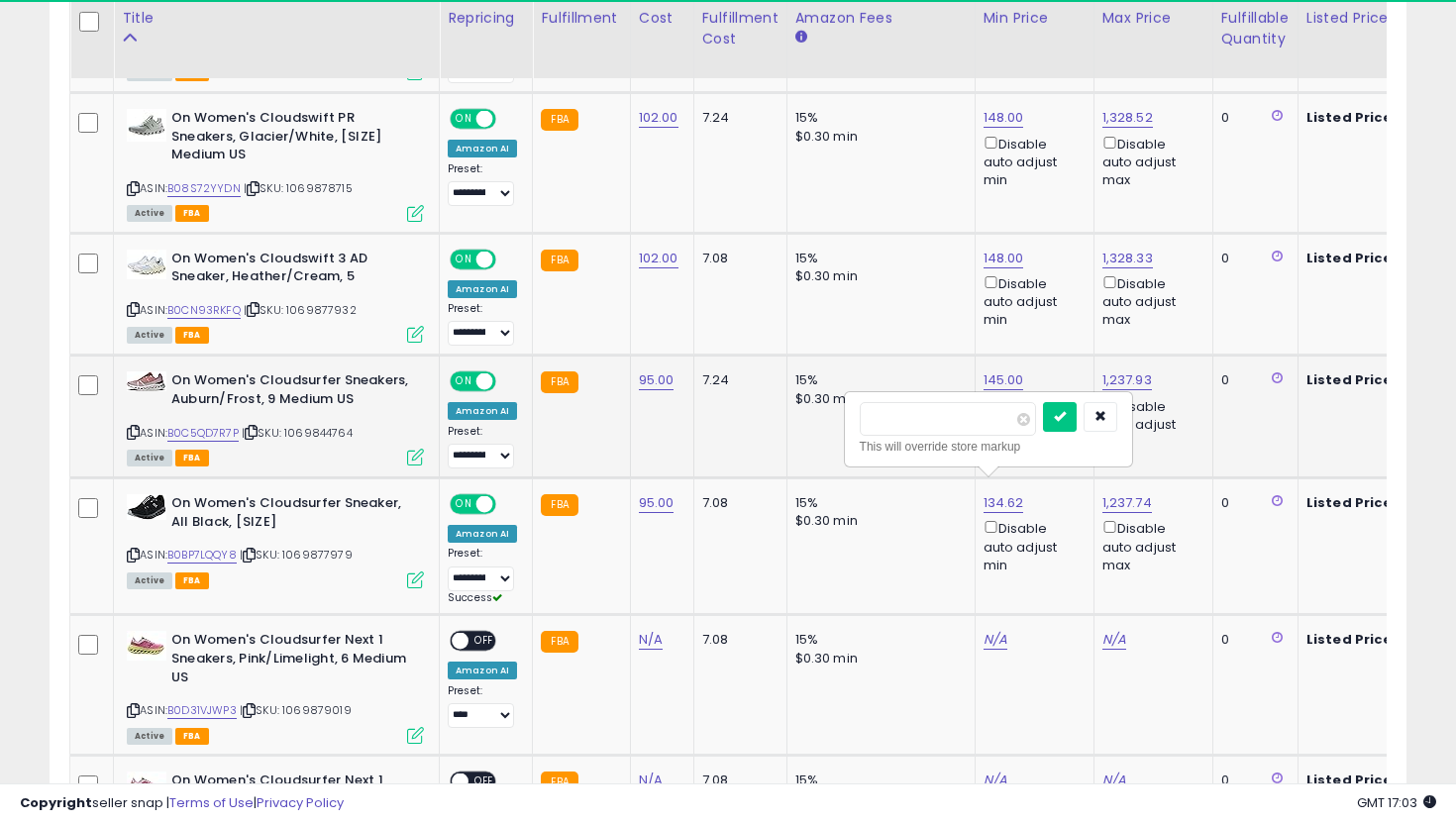 click at bounding box center [1060, 417] 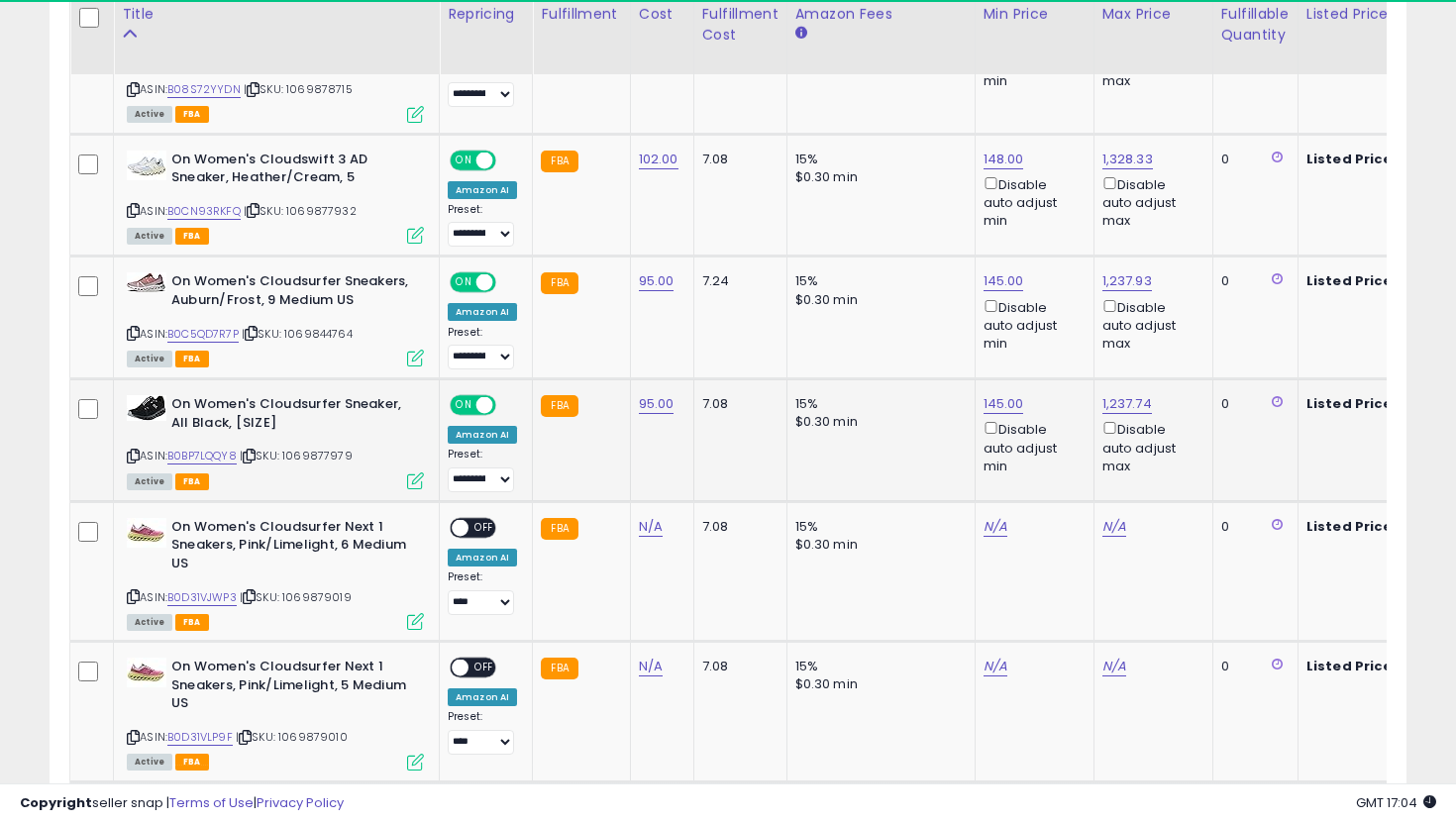 scroll, scrollTop: 1835, scrollLeft: 0, axis: vertical 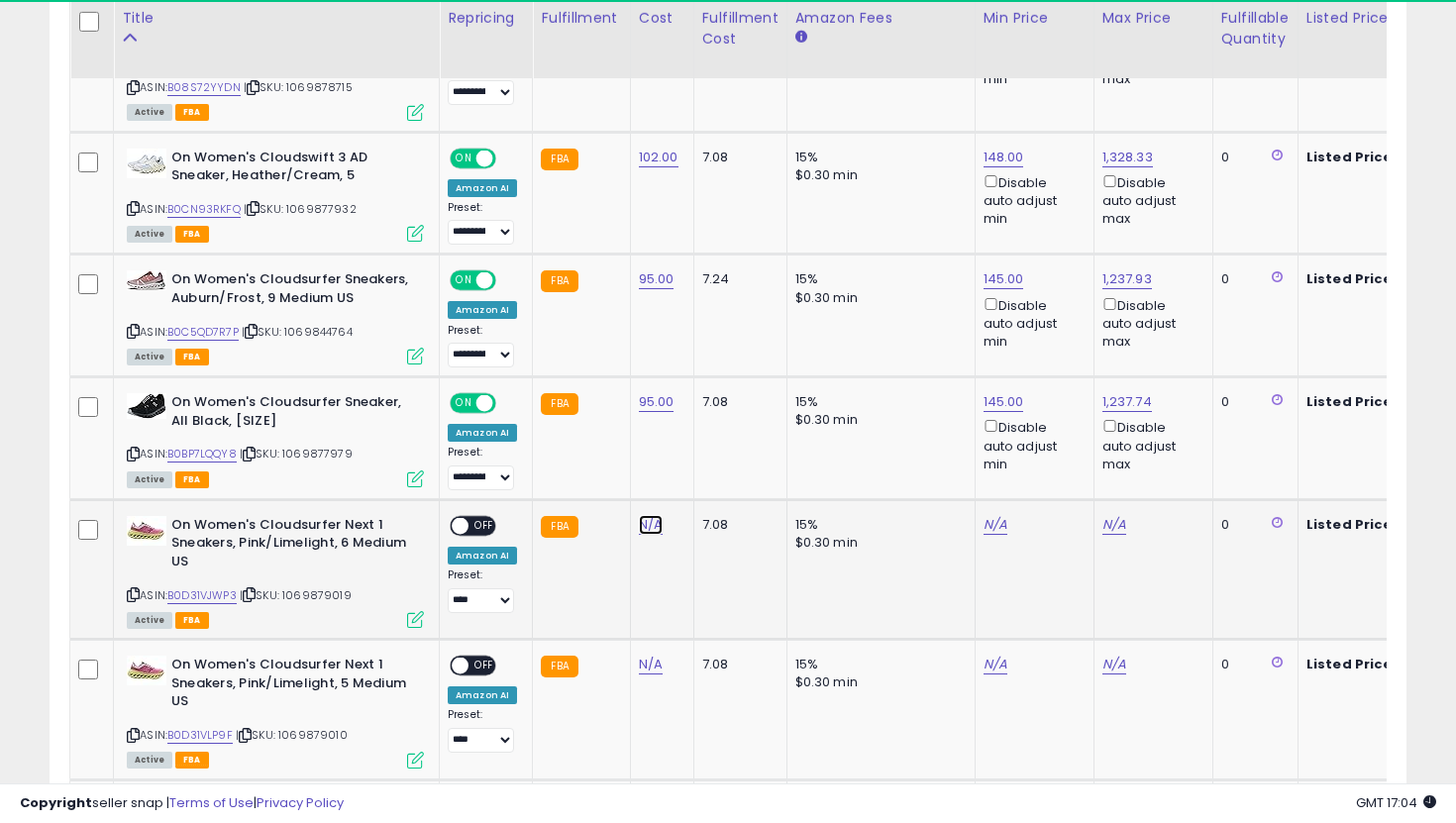 click on "N/A" at bounding box center [651, 525] 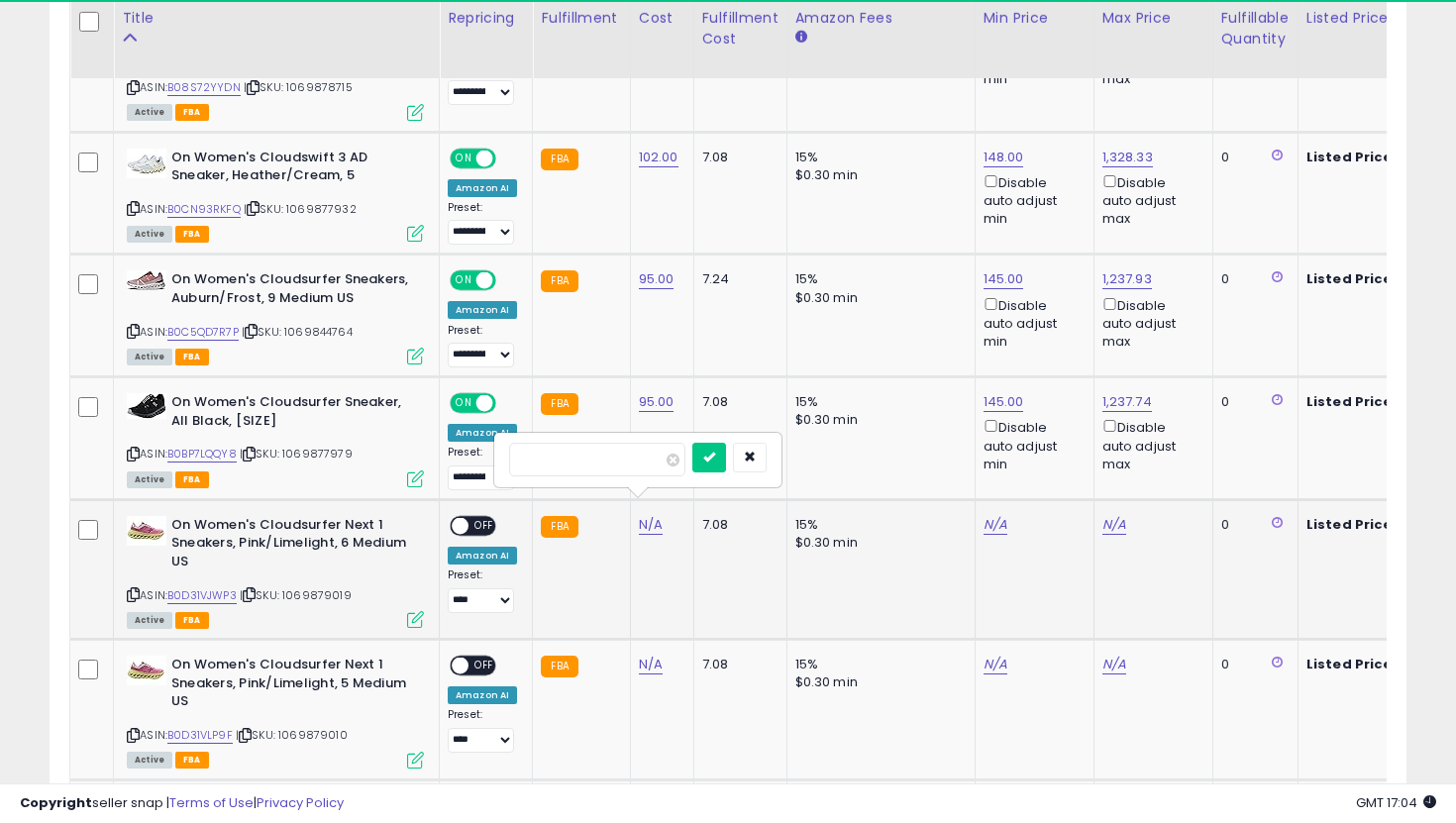 type on "***" 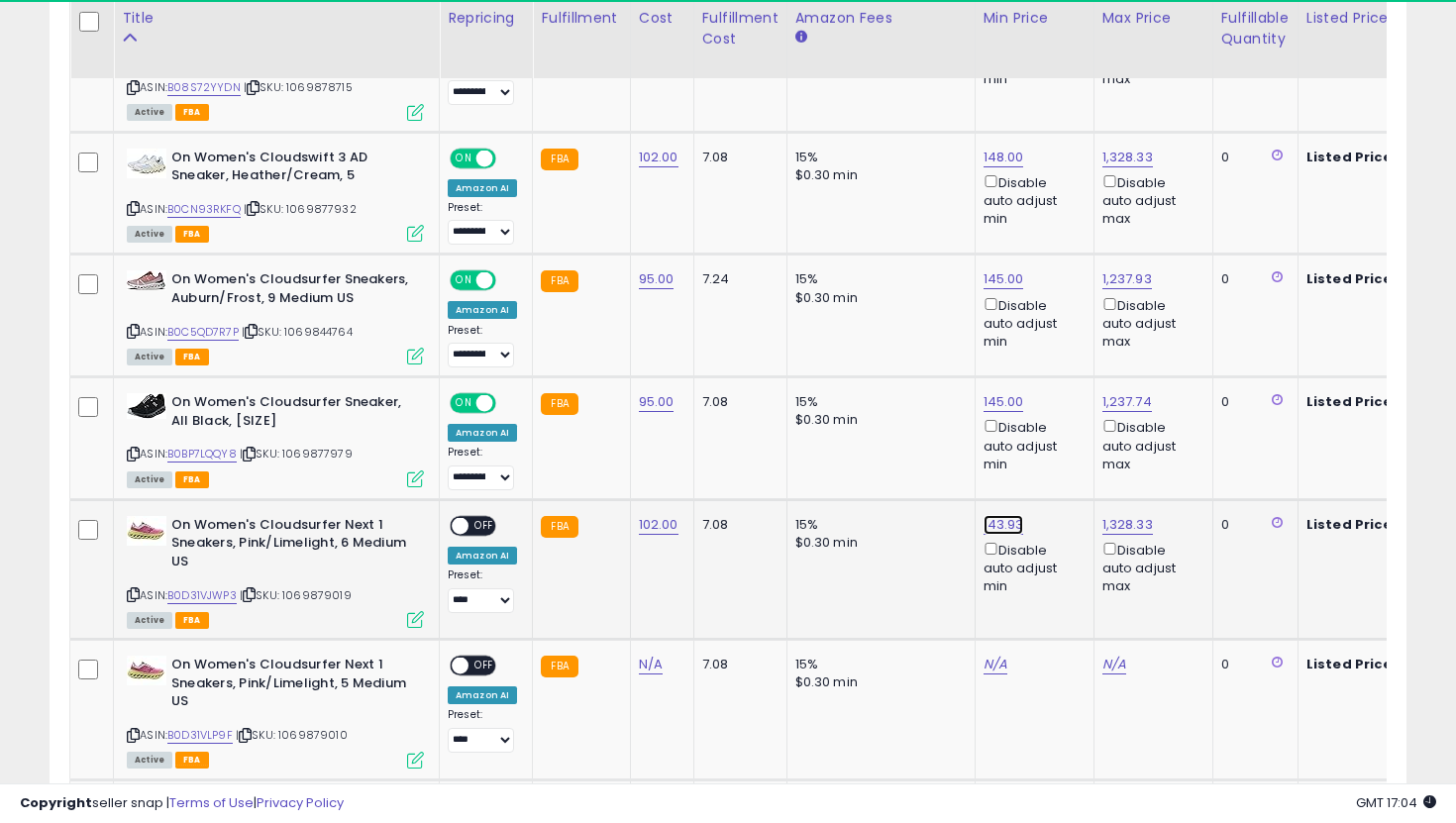 click on "143.93" at bounding box center (1003, -772) 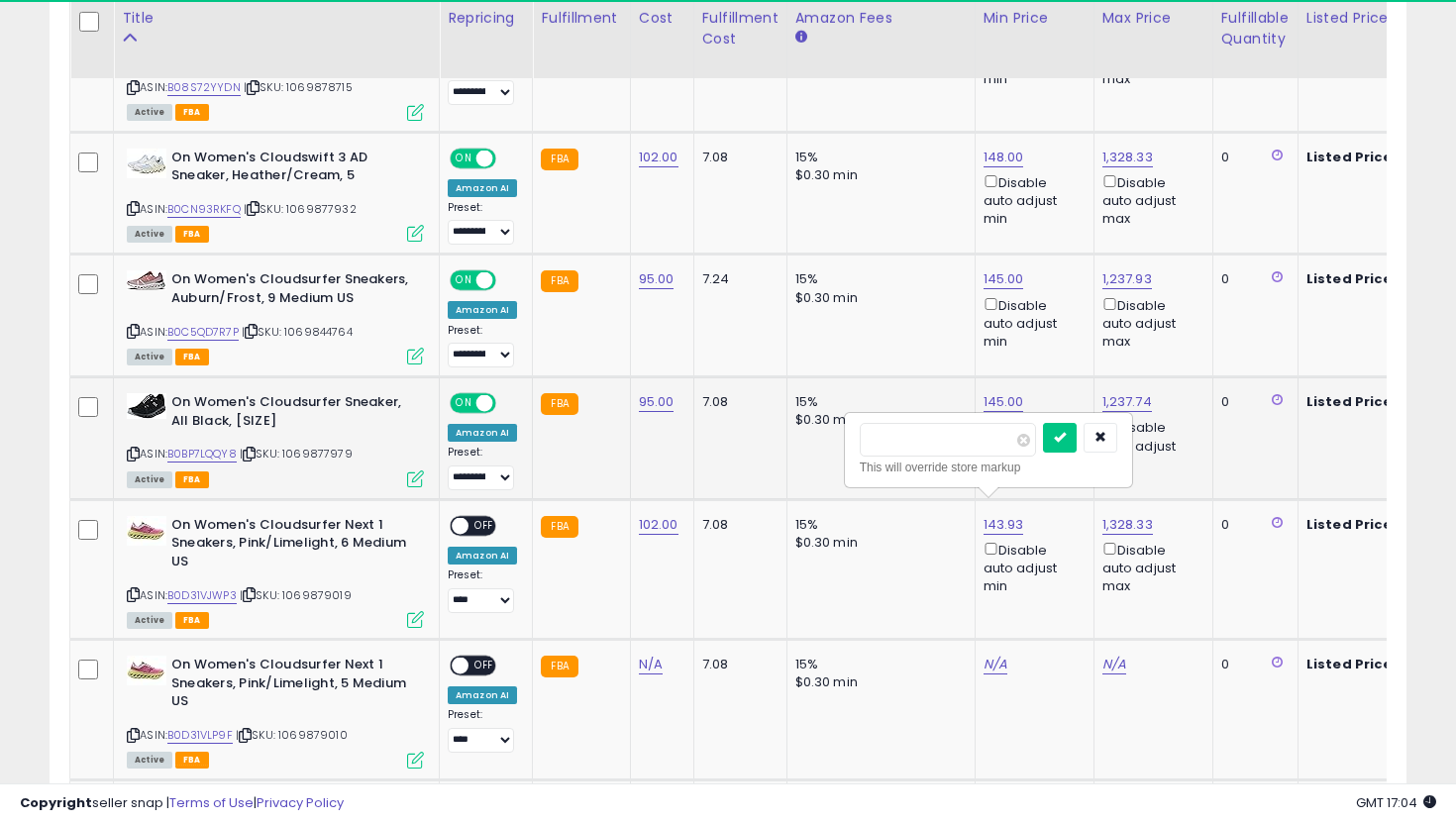drag, startPoint x: 941, startPoint y: 442, endPoint x: 813, endPoint y: 441, distance: 128.00391 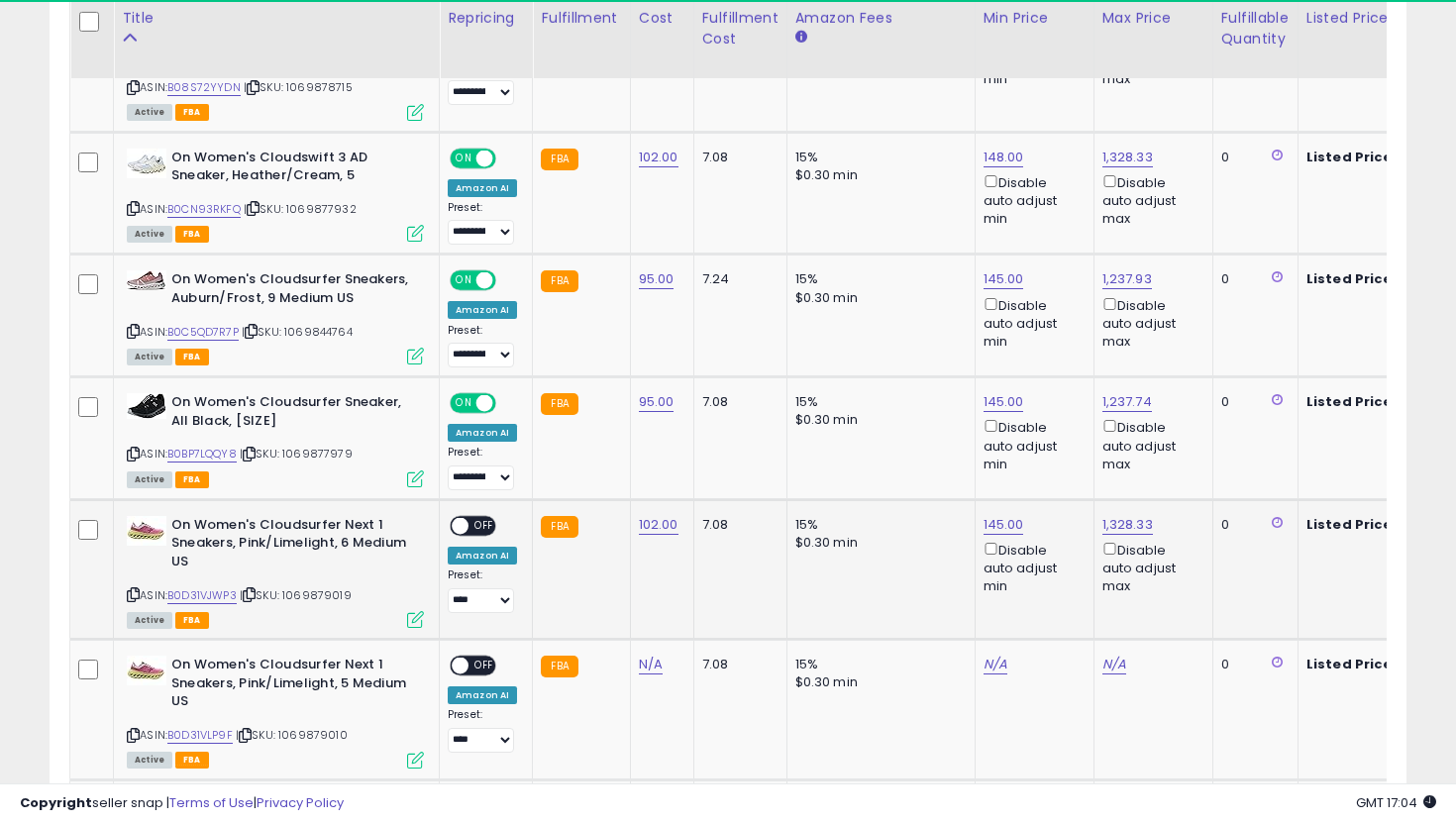 scroll, scrollTop: 0, scrollLeft: 453, axis: horizontal 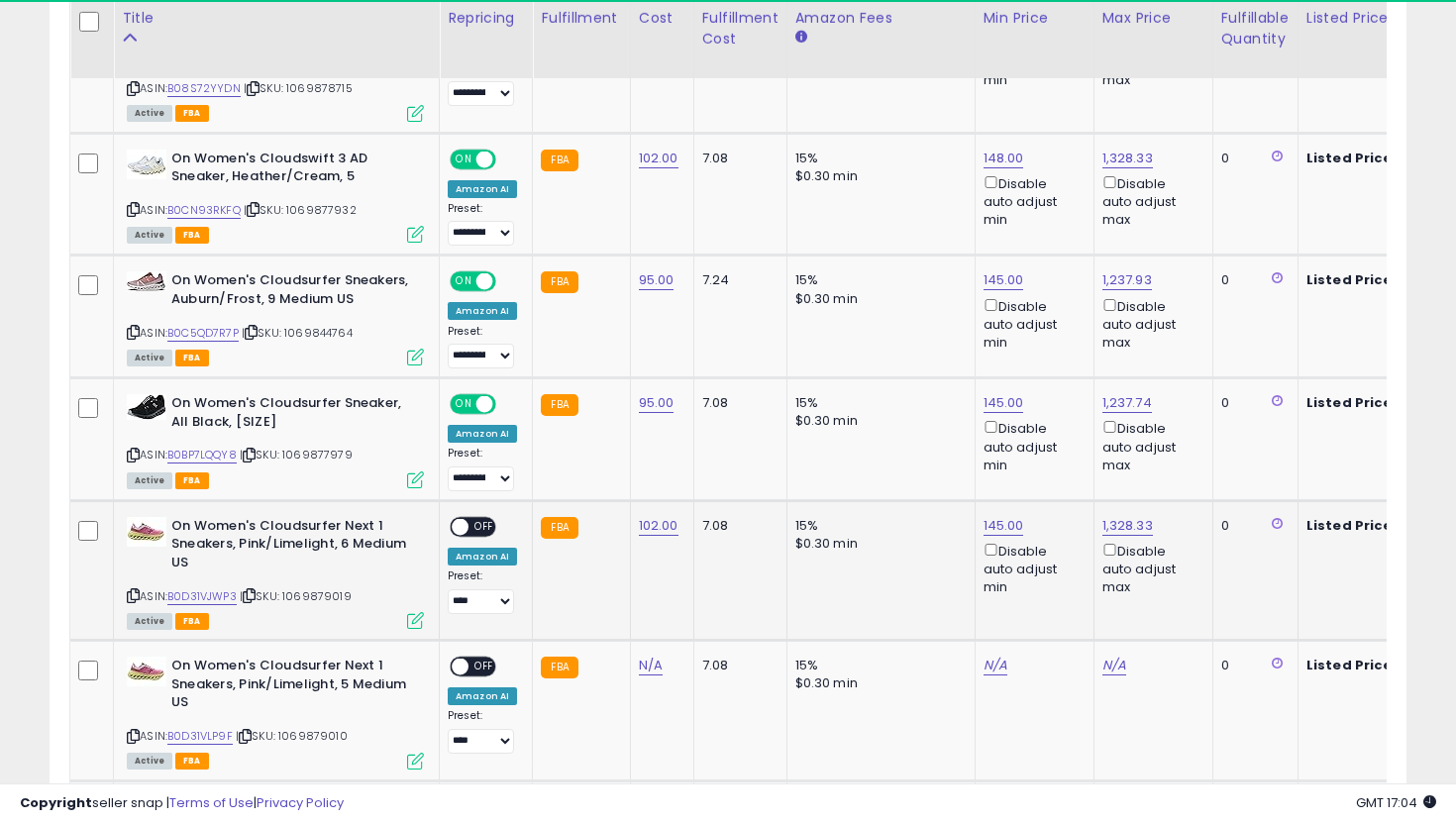 click on "**********" 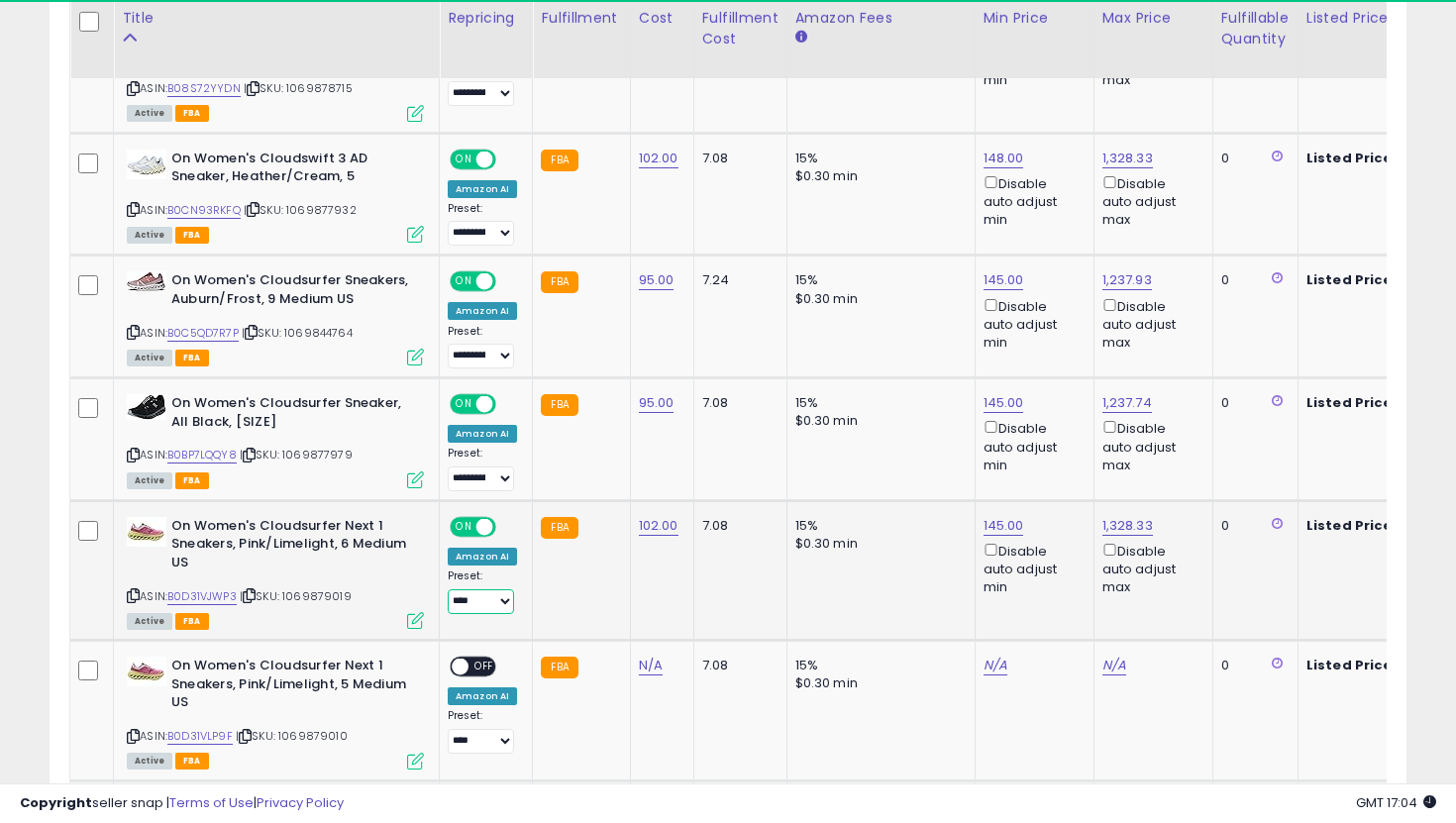 click on "**********" at bounding box center (480, 601) 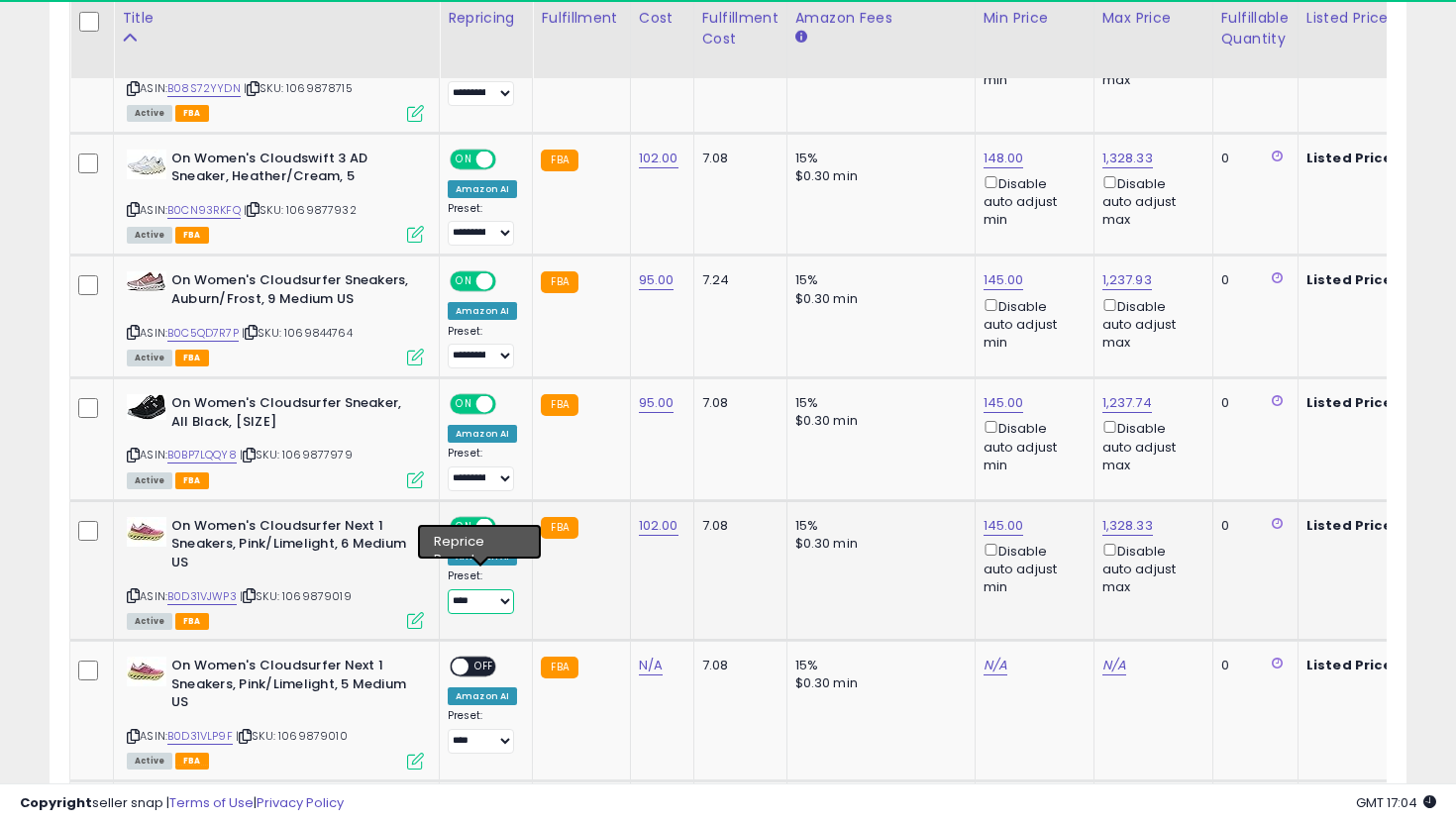 select on "**********" 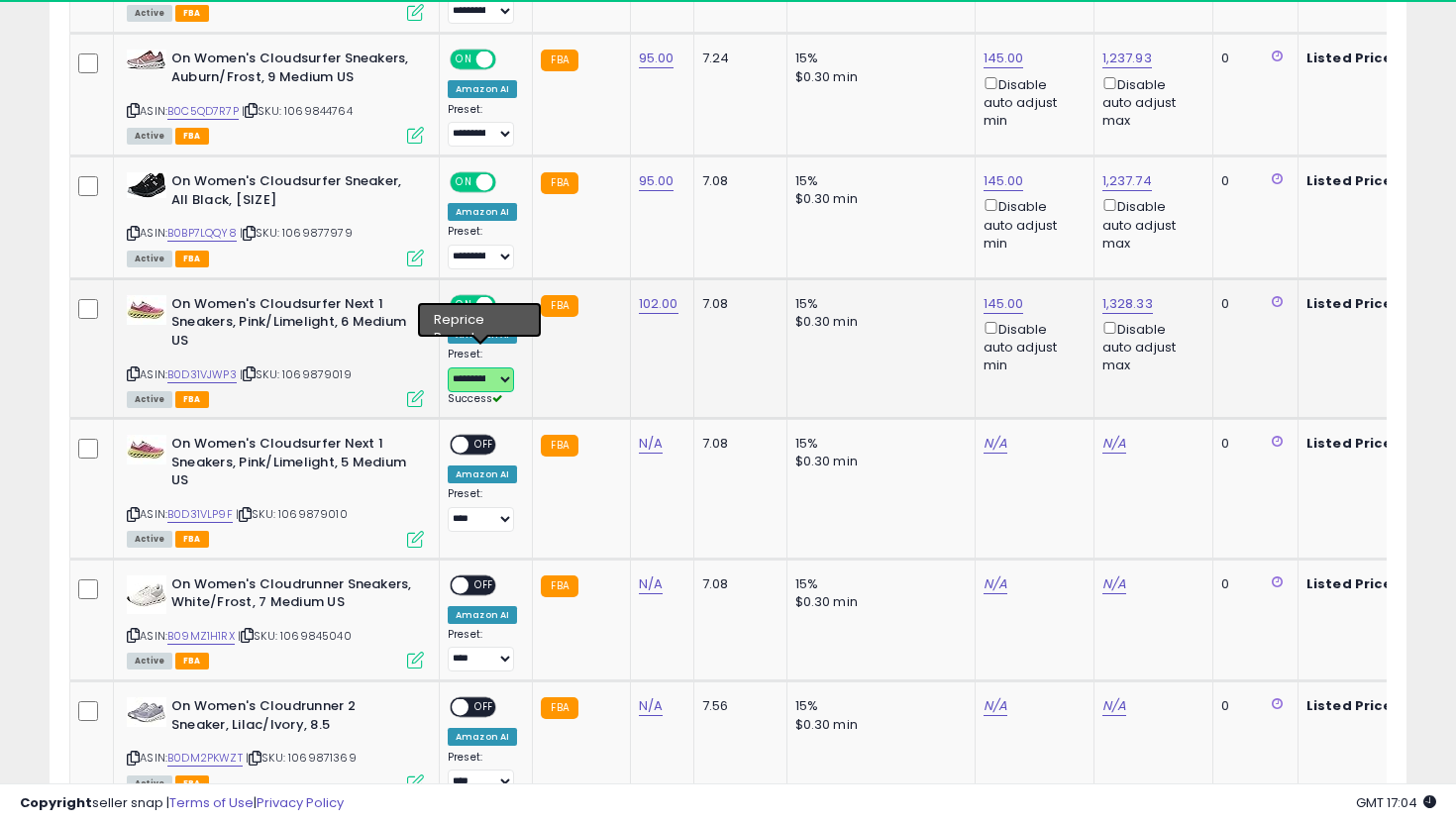scroll, scrollTop: 2079, scrollLeft: 0, axis: vertical 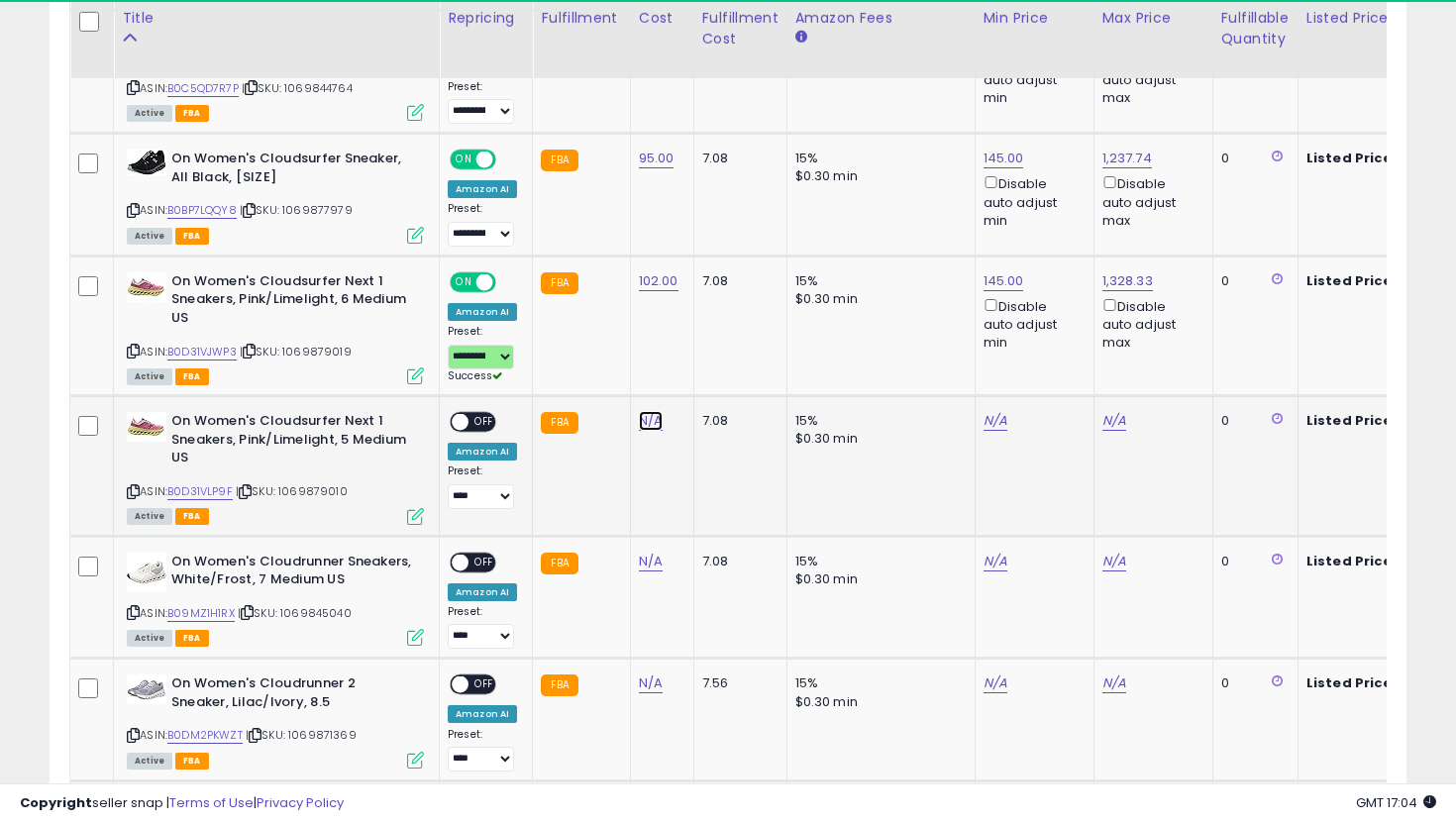 click on "N/A" at bounding box center (651, 421) 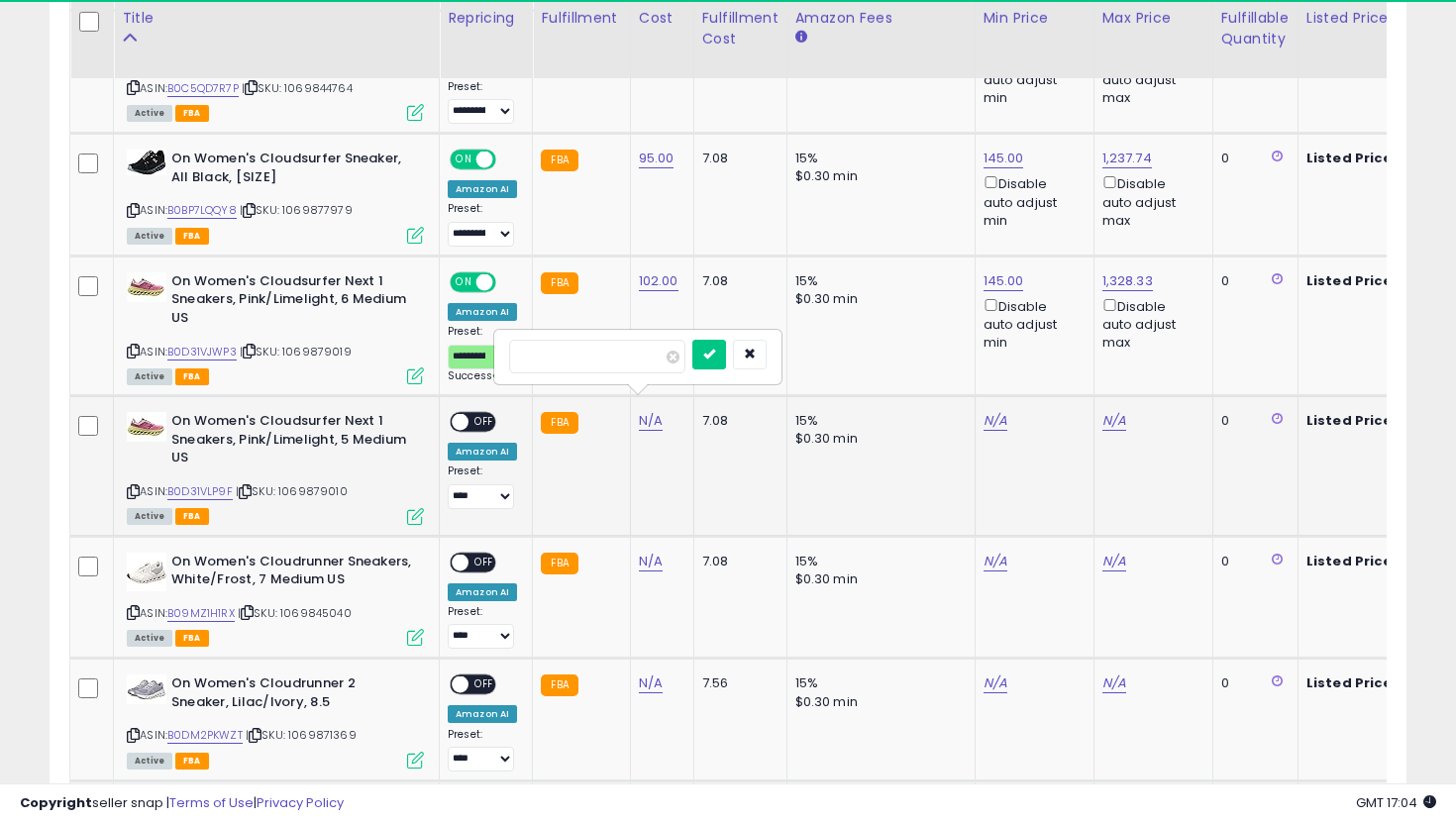 type on "***" 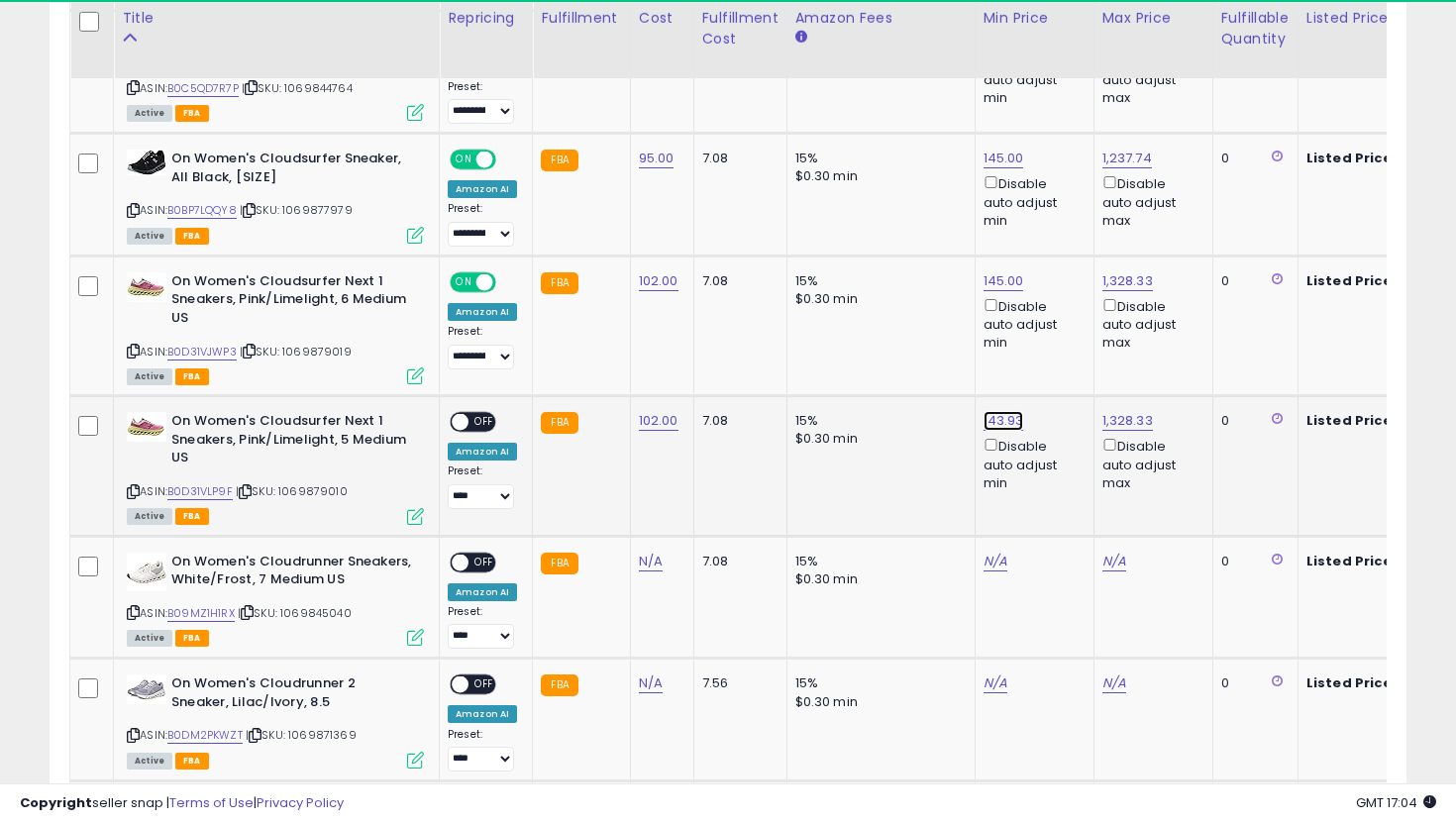 click on "143.93" at bounding box center (1003, -1015) 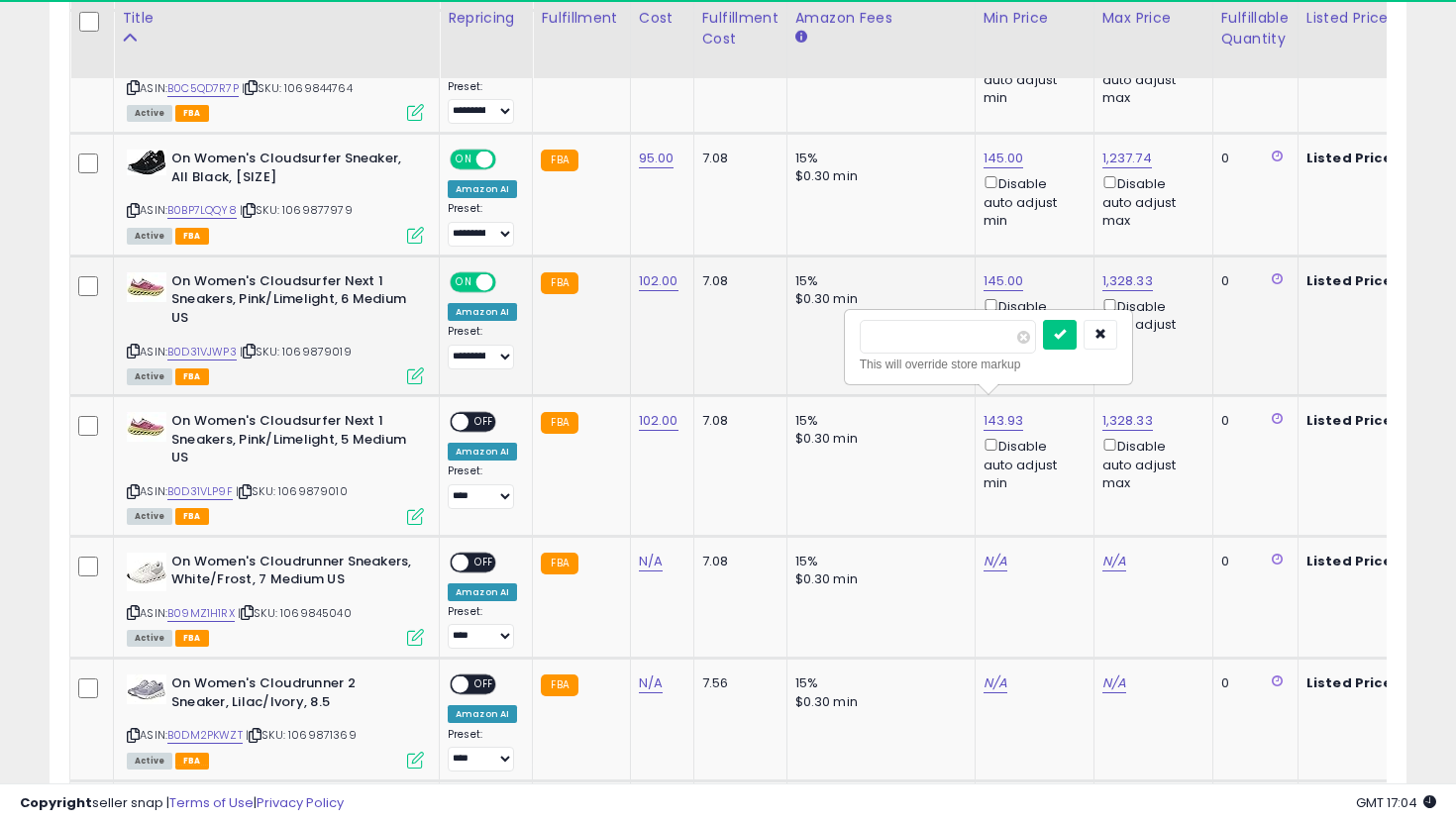 drag, startPoint x: 935, startPoint y: 339, endPoint x: 776, endPoint y: 305, distance: 162.5946 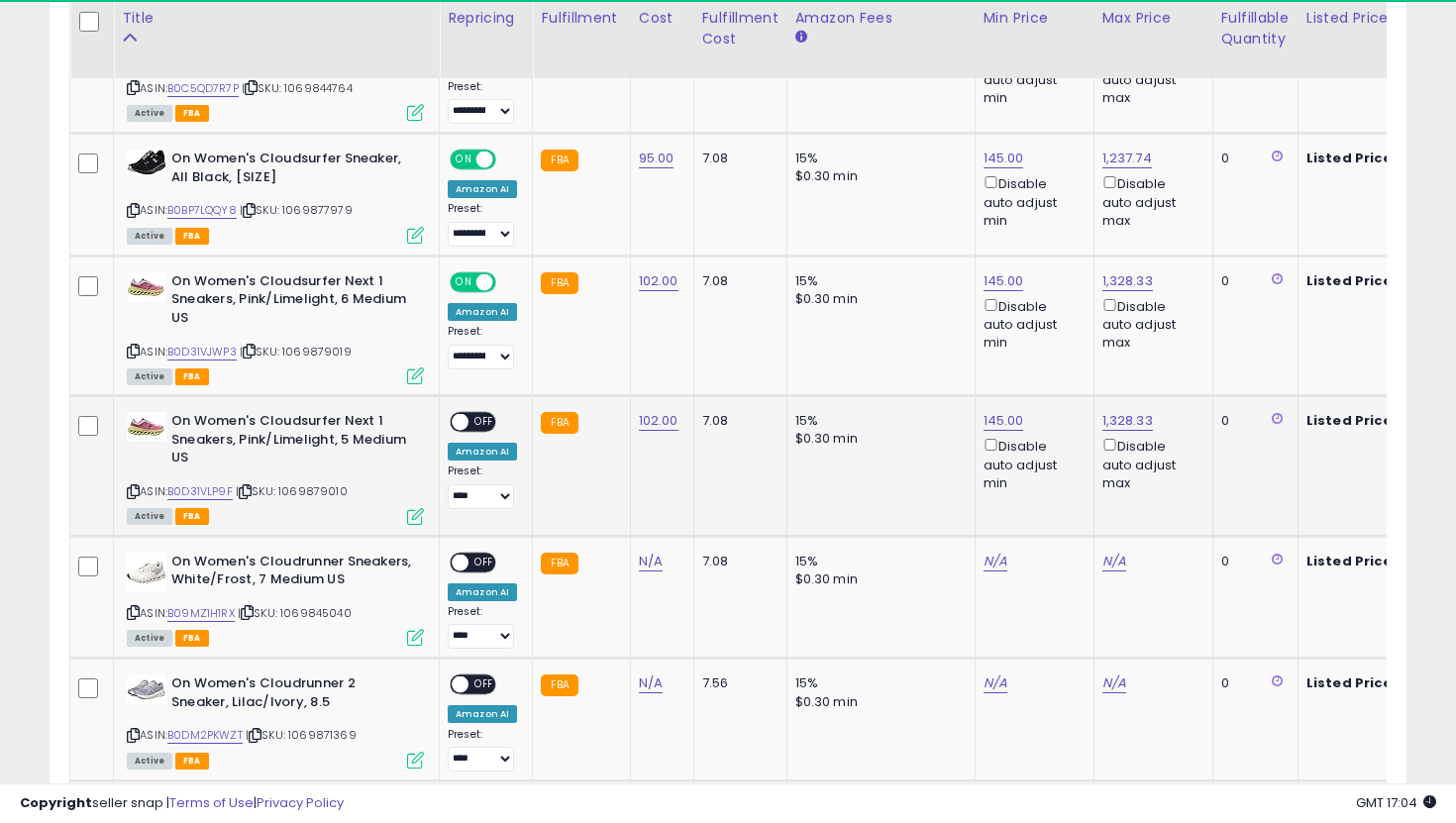 click on "OFF" at bounding box center (484, 422) 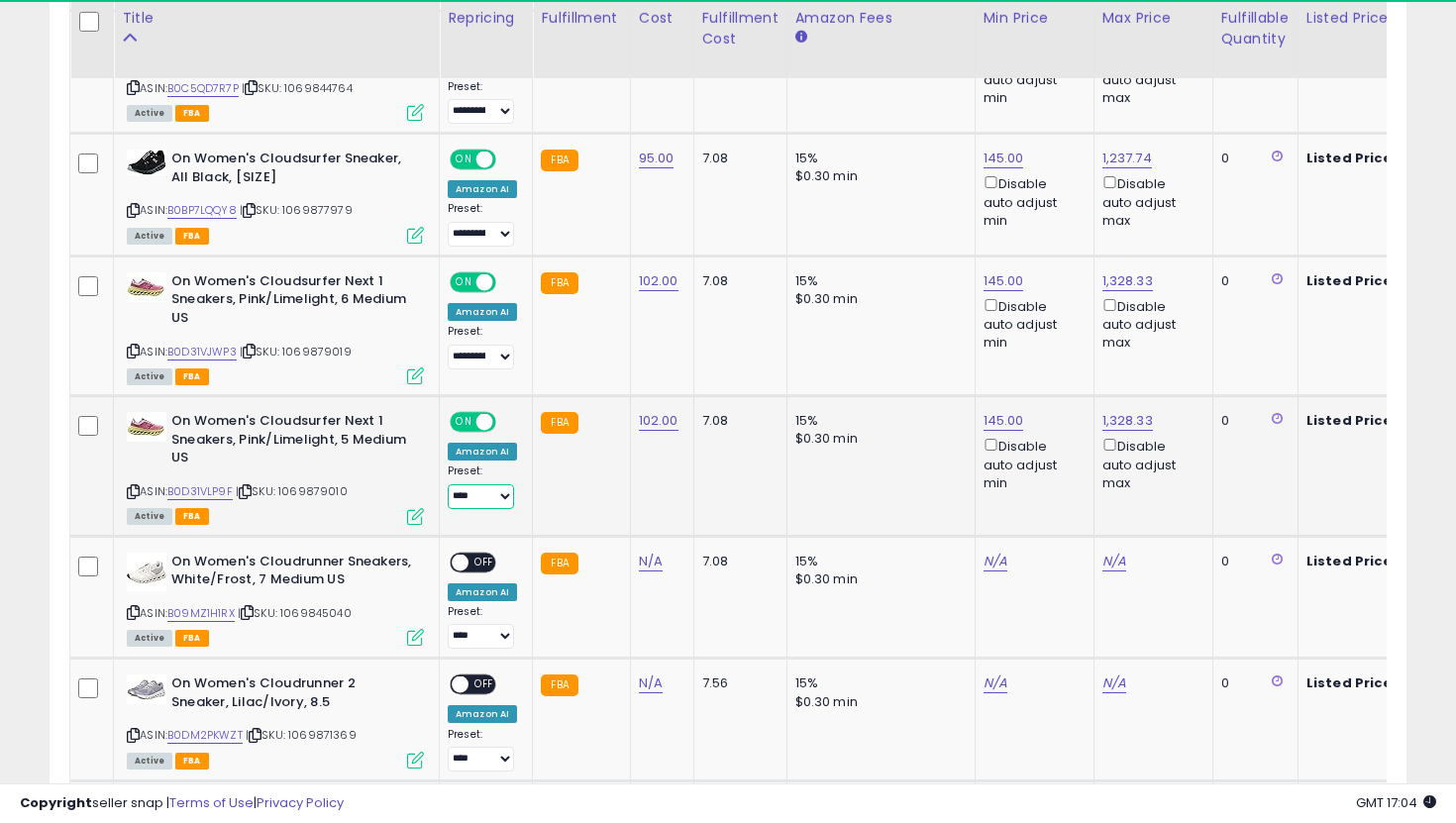 click on "**********" at bounding box center [480, 496] 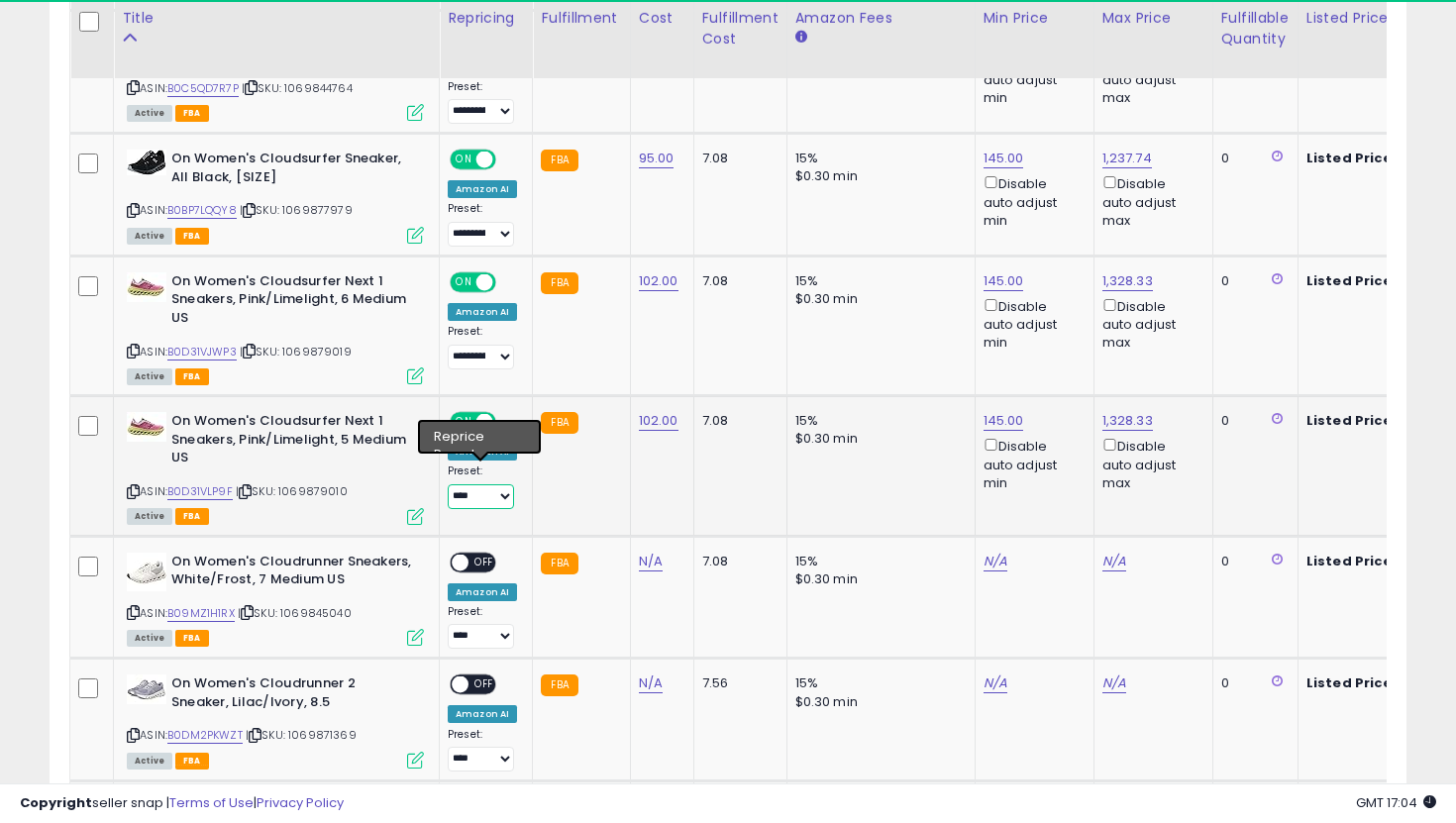 select on "**********" 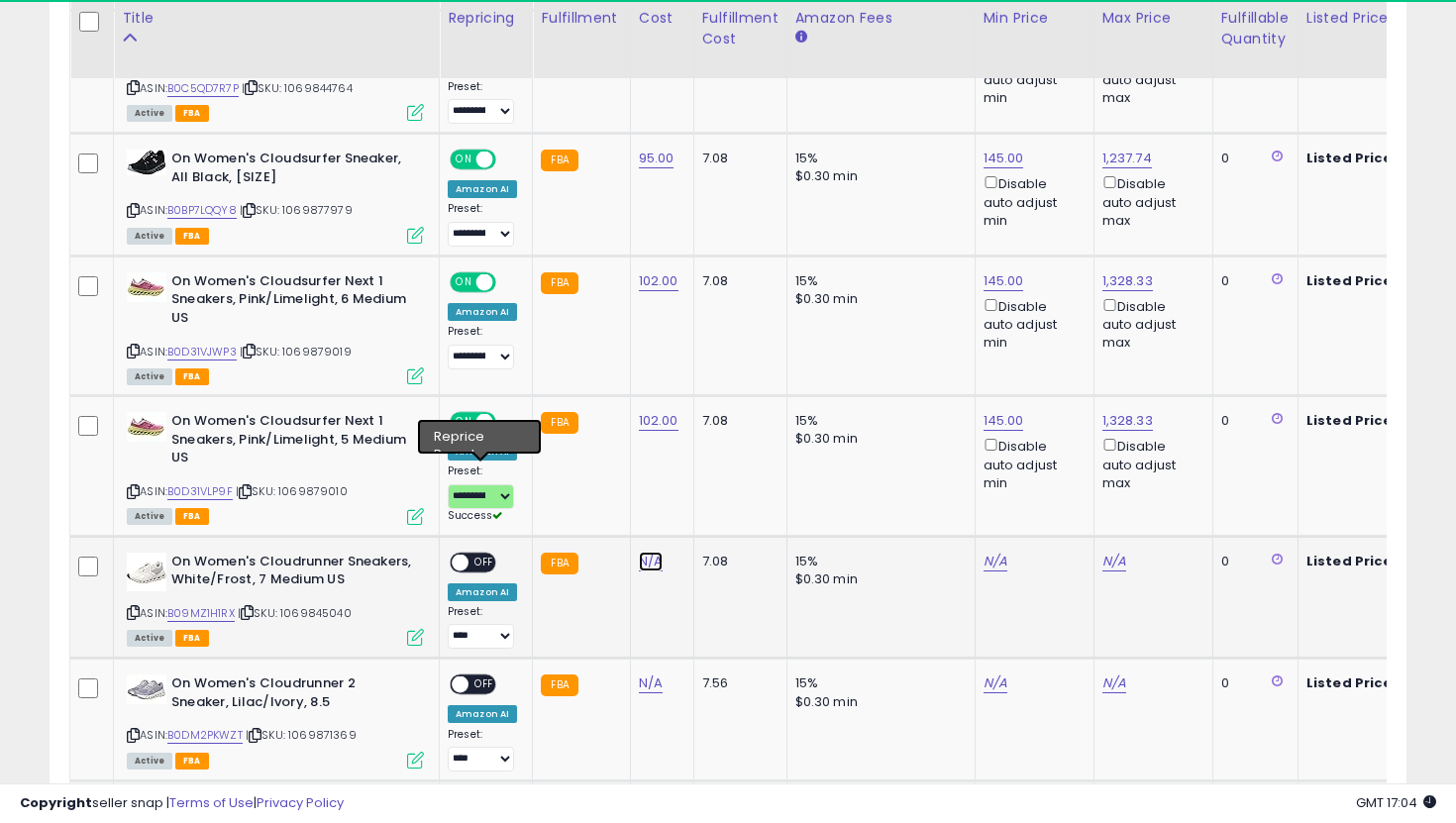 click on "N/A" at bounding box center [651, 562] 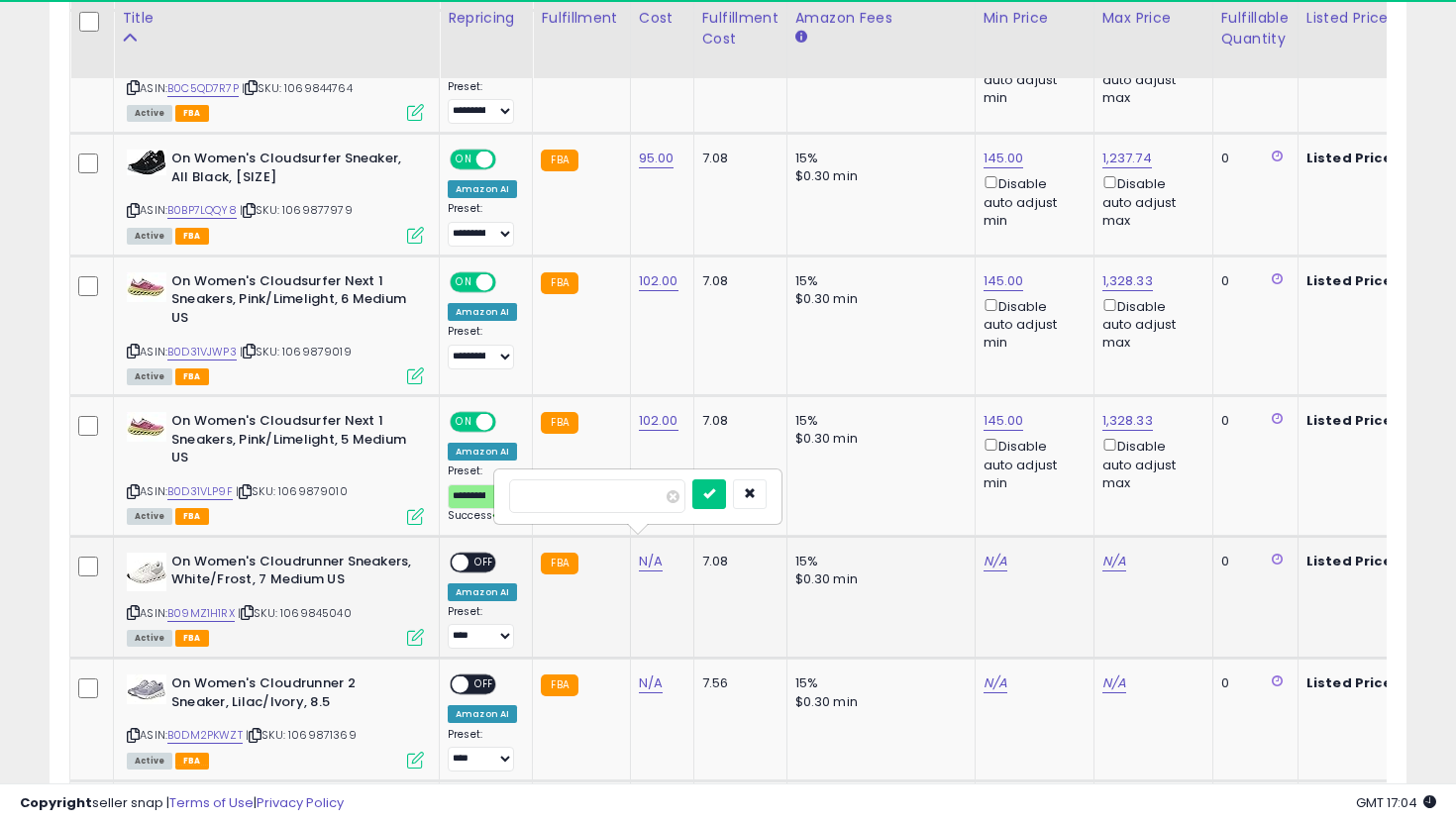 type on "***" 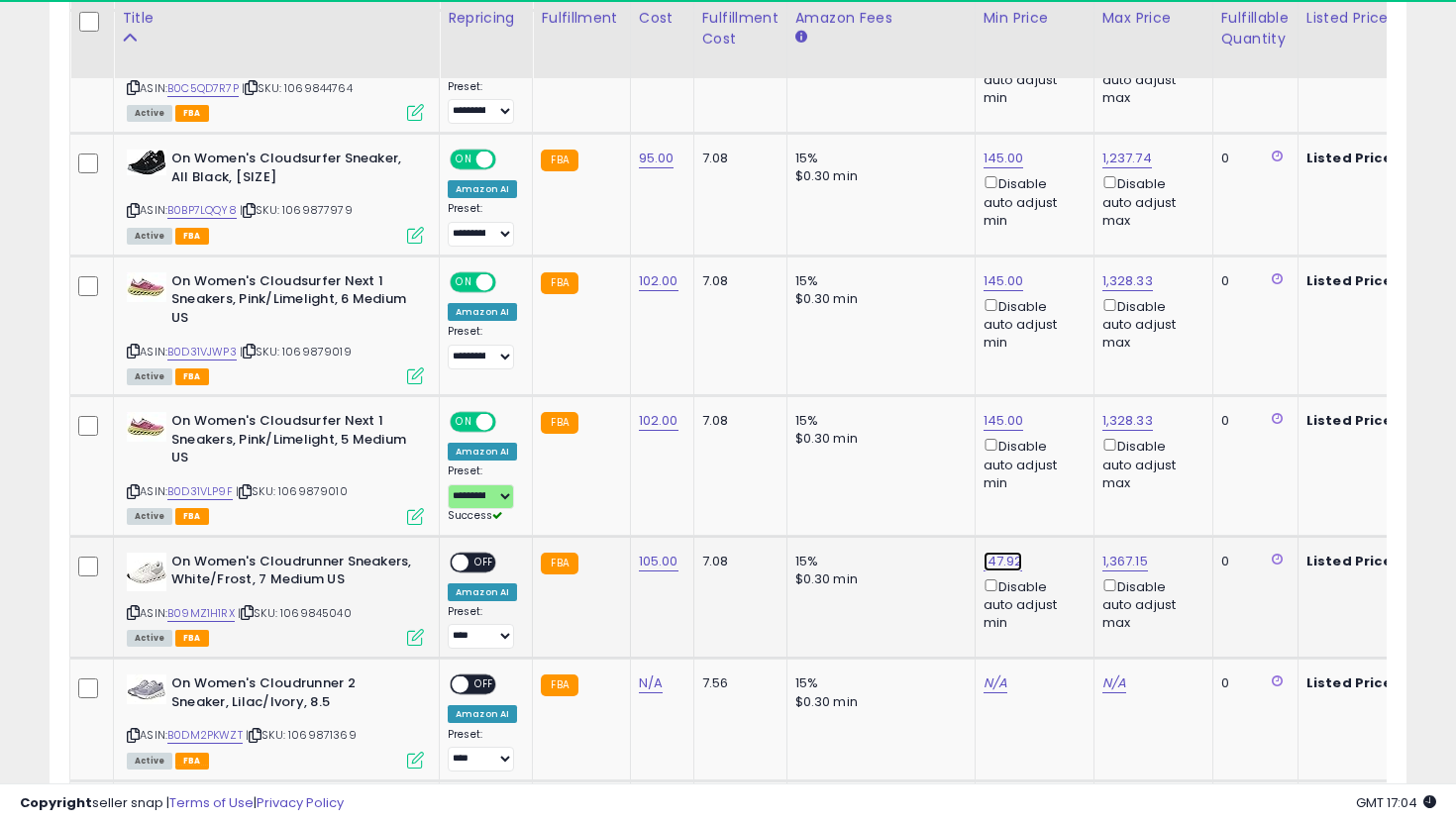 click on "147.92" at bounding box center [1003, -1015] 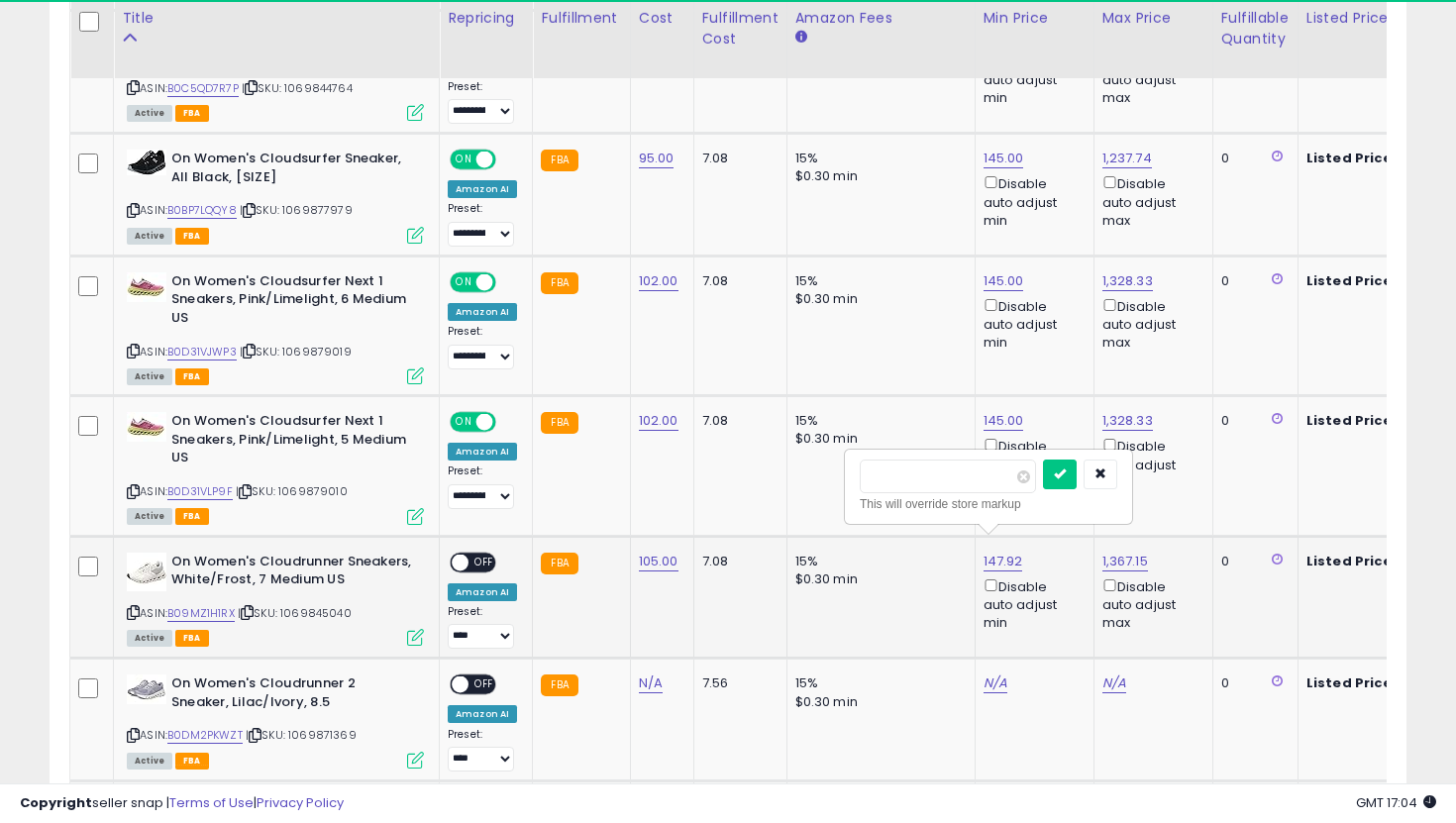 drag, startPoint x: 956, startPoint y: 465, endPoint x: 956, endPoint y: 494, distance: 29 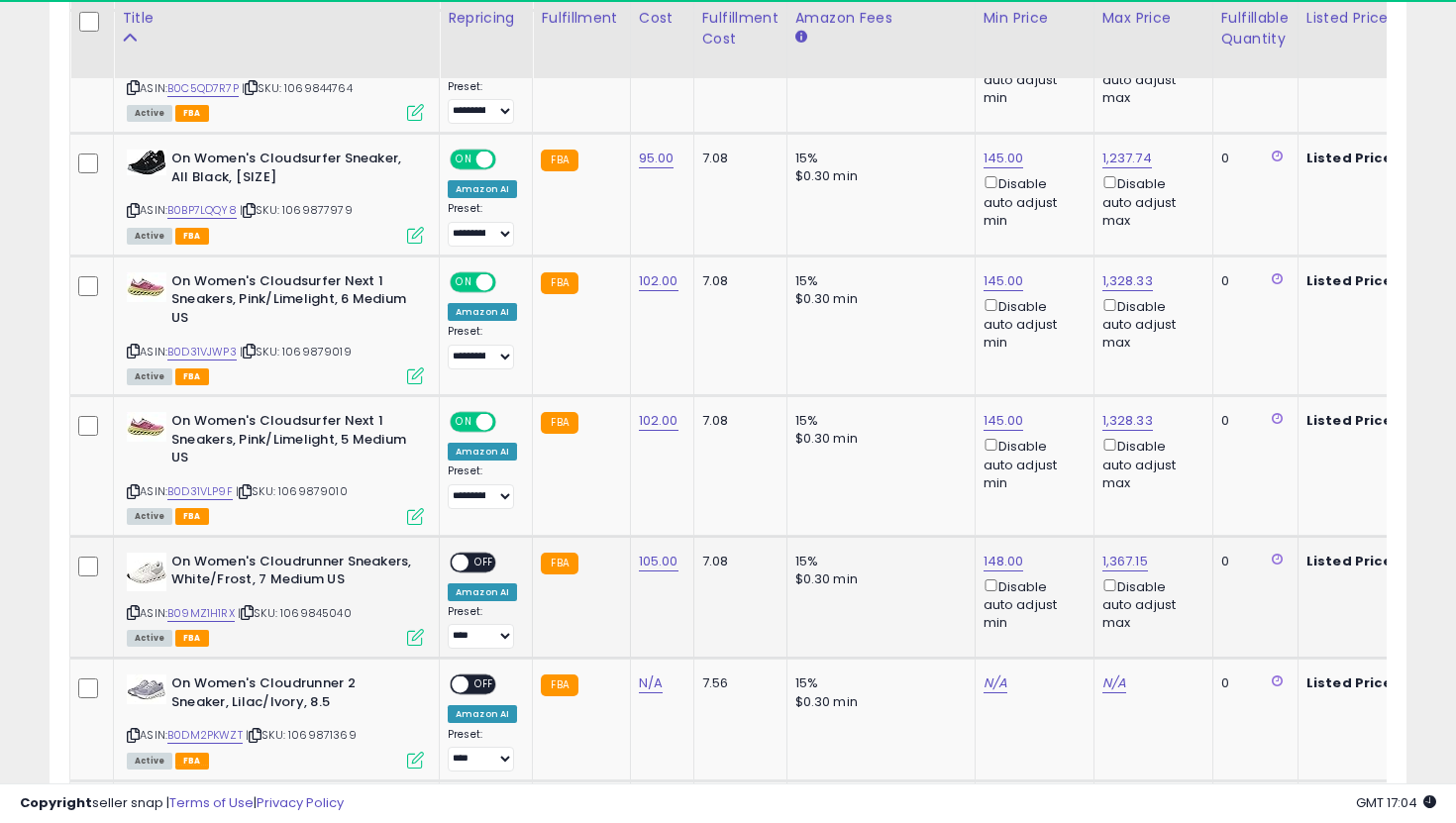click on "OFF" at bounding box center (484, 562) 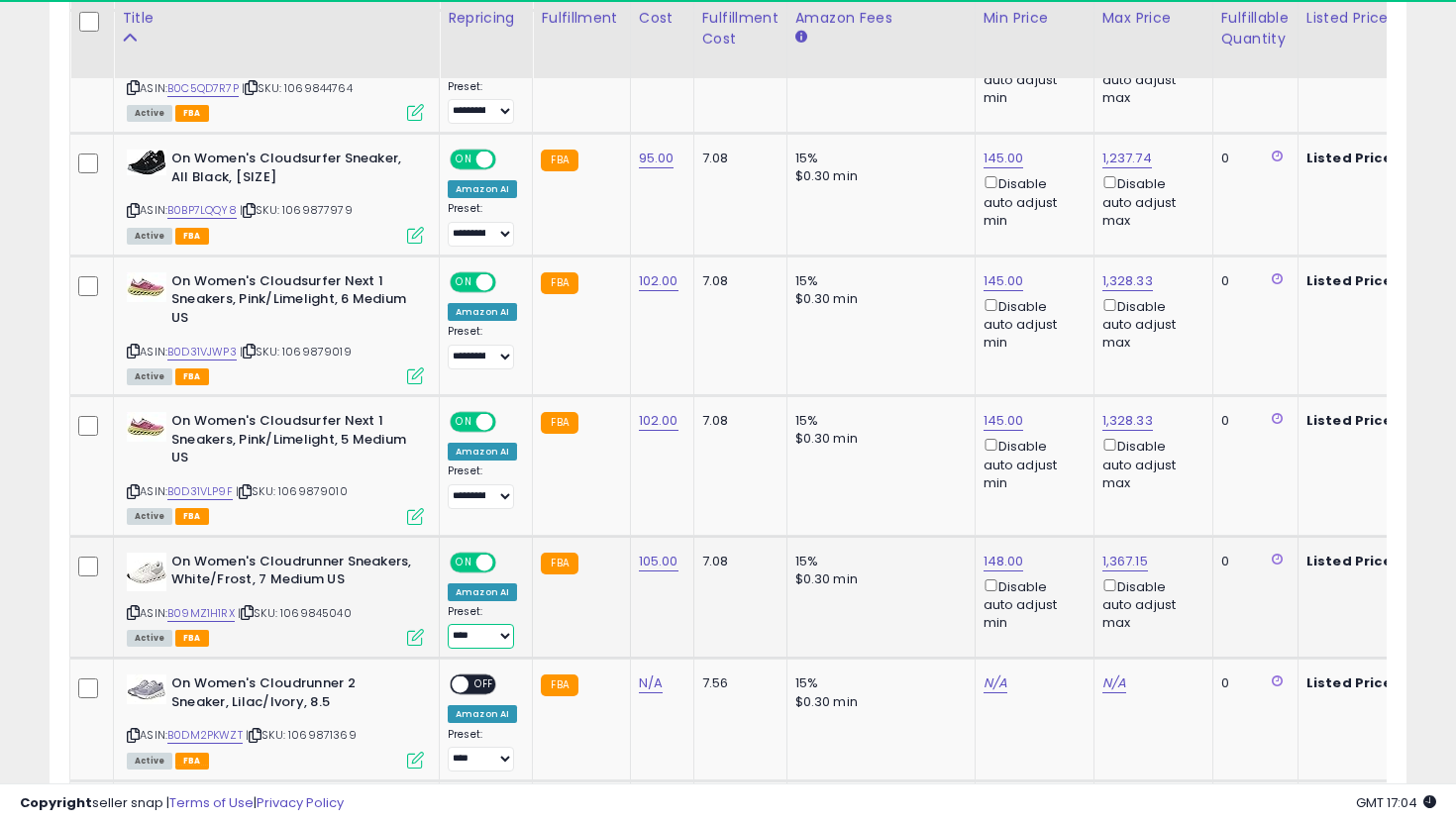 click on "**********" at bounding box center (480, 636) 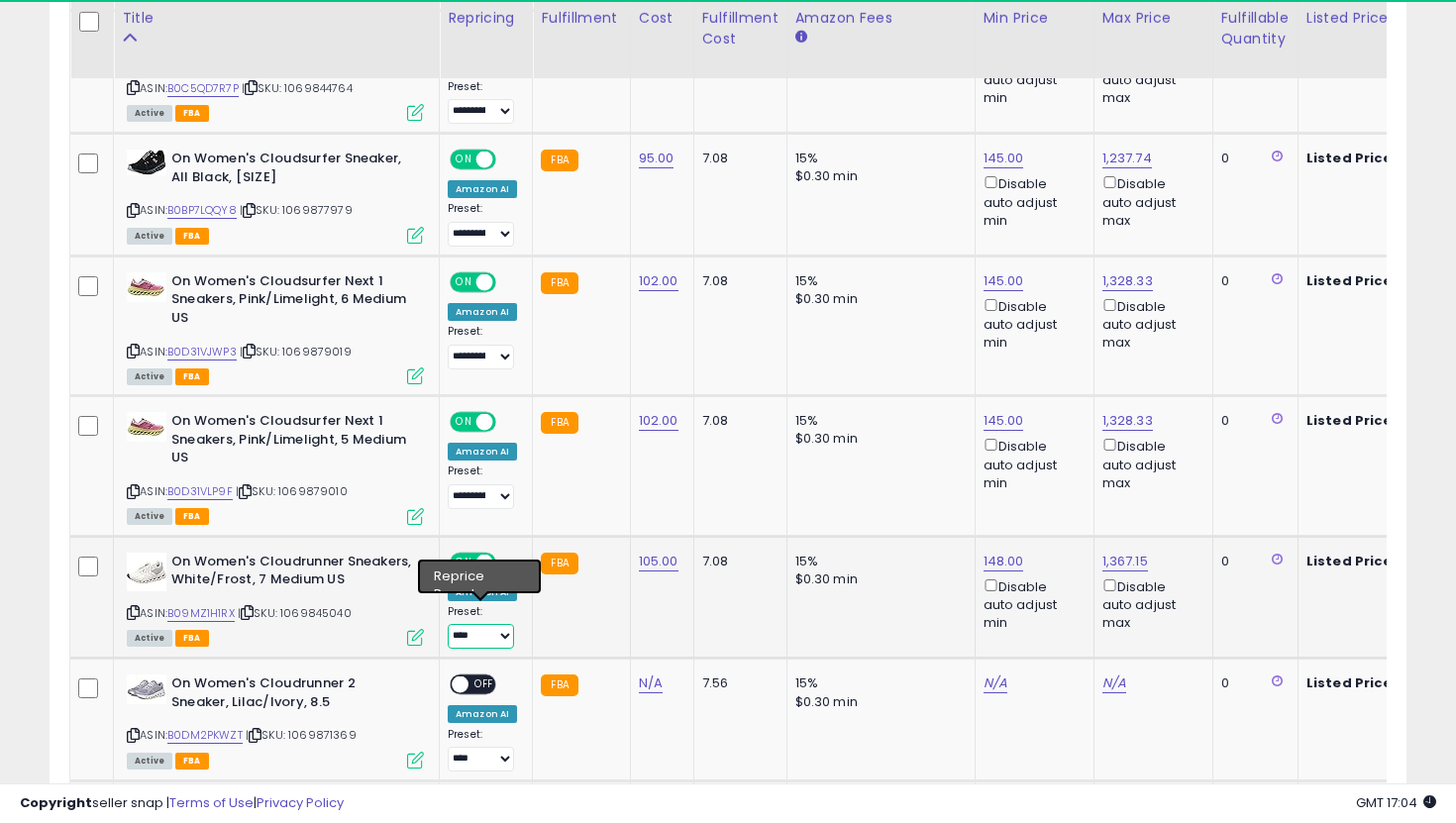 select on "**********" 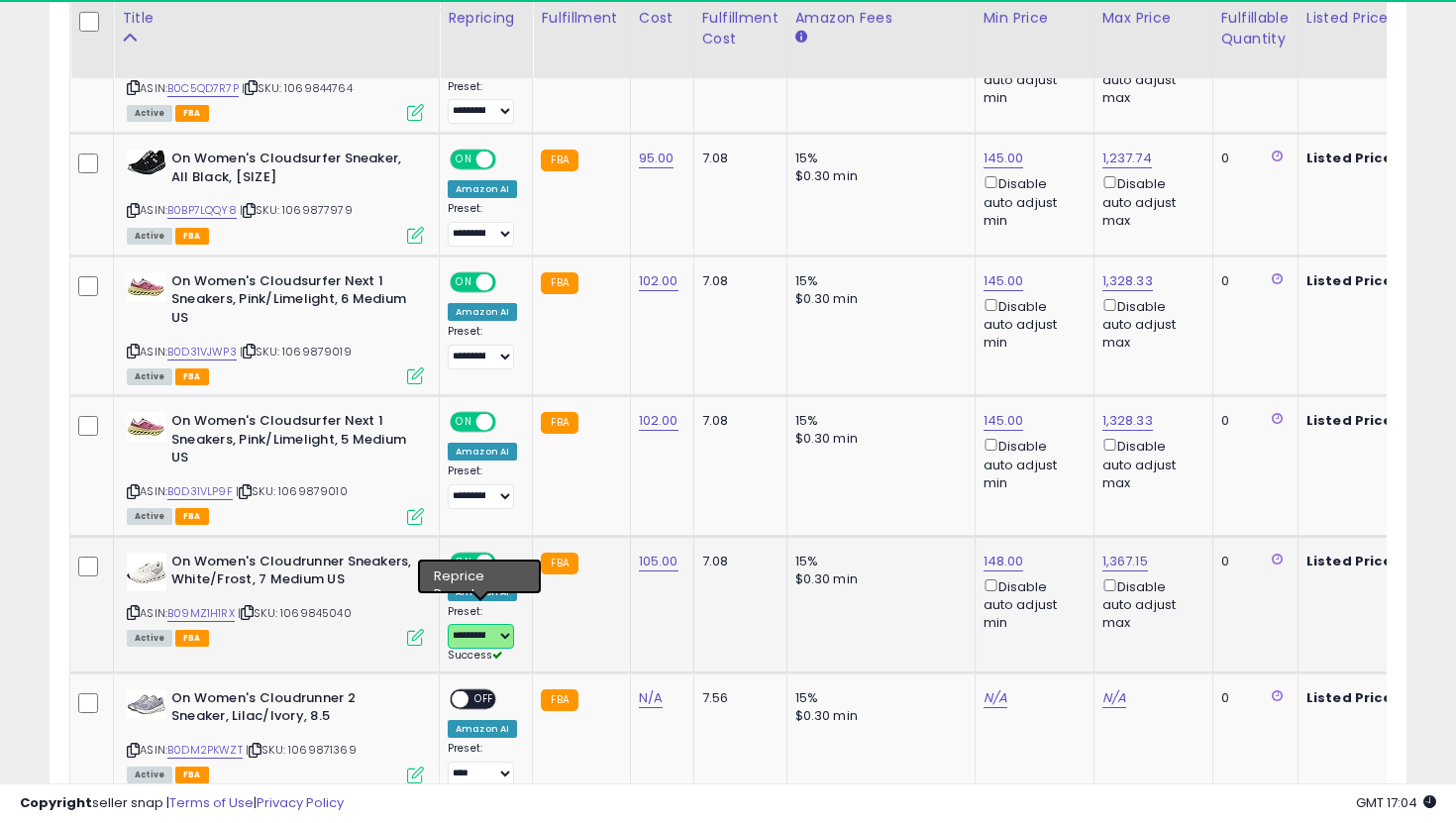 scroll, scrollTop: 0, scrollLeft: 220, axis: horizontal 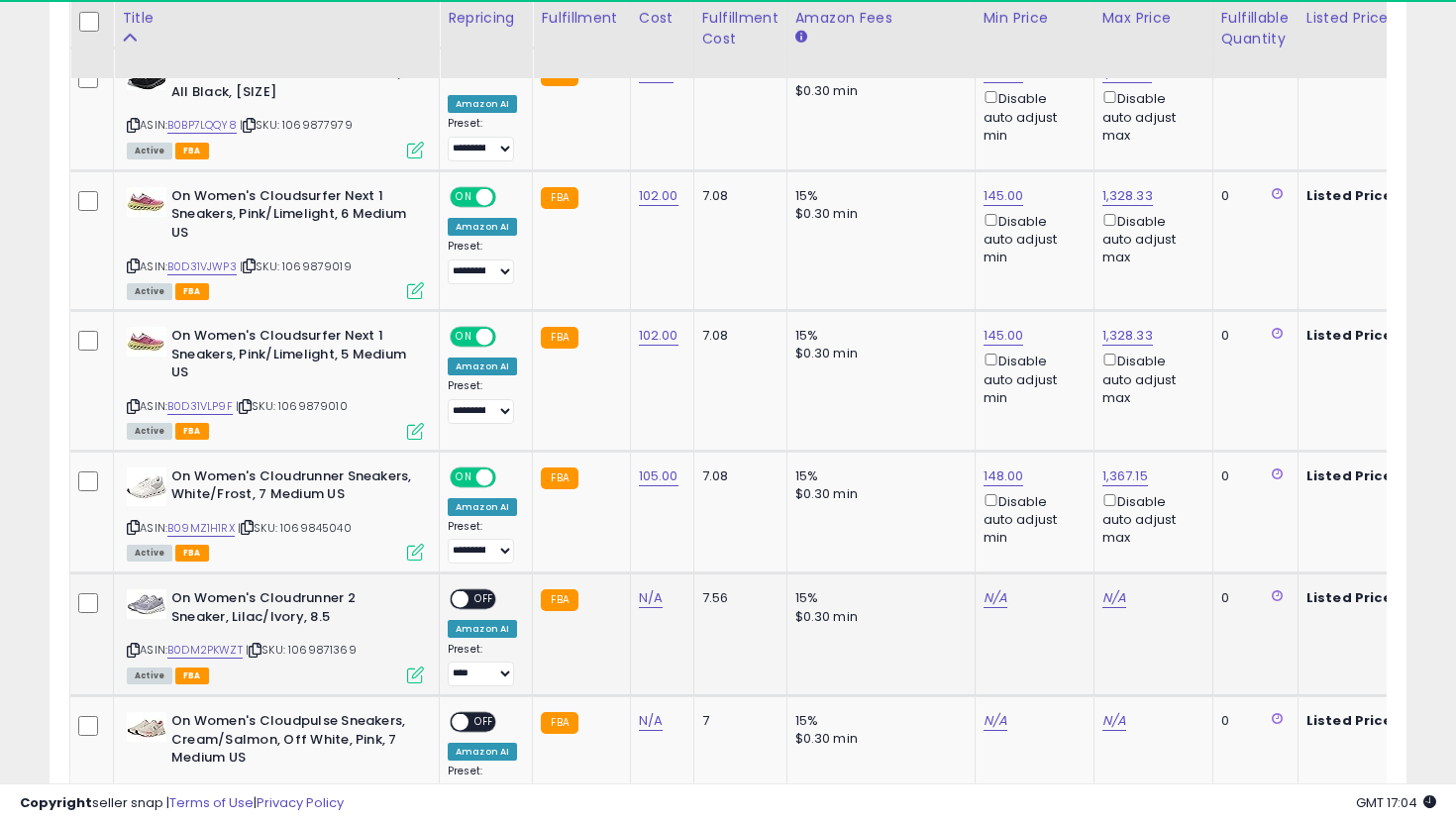 click on "N/A" 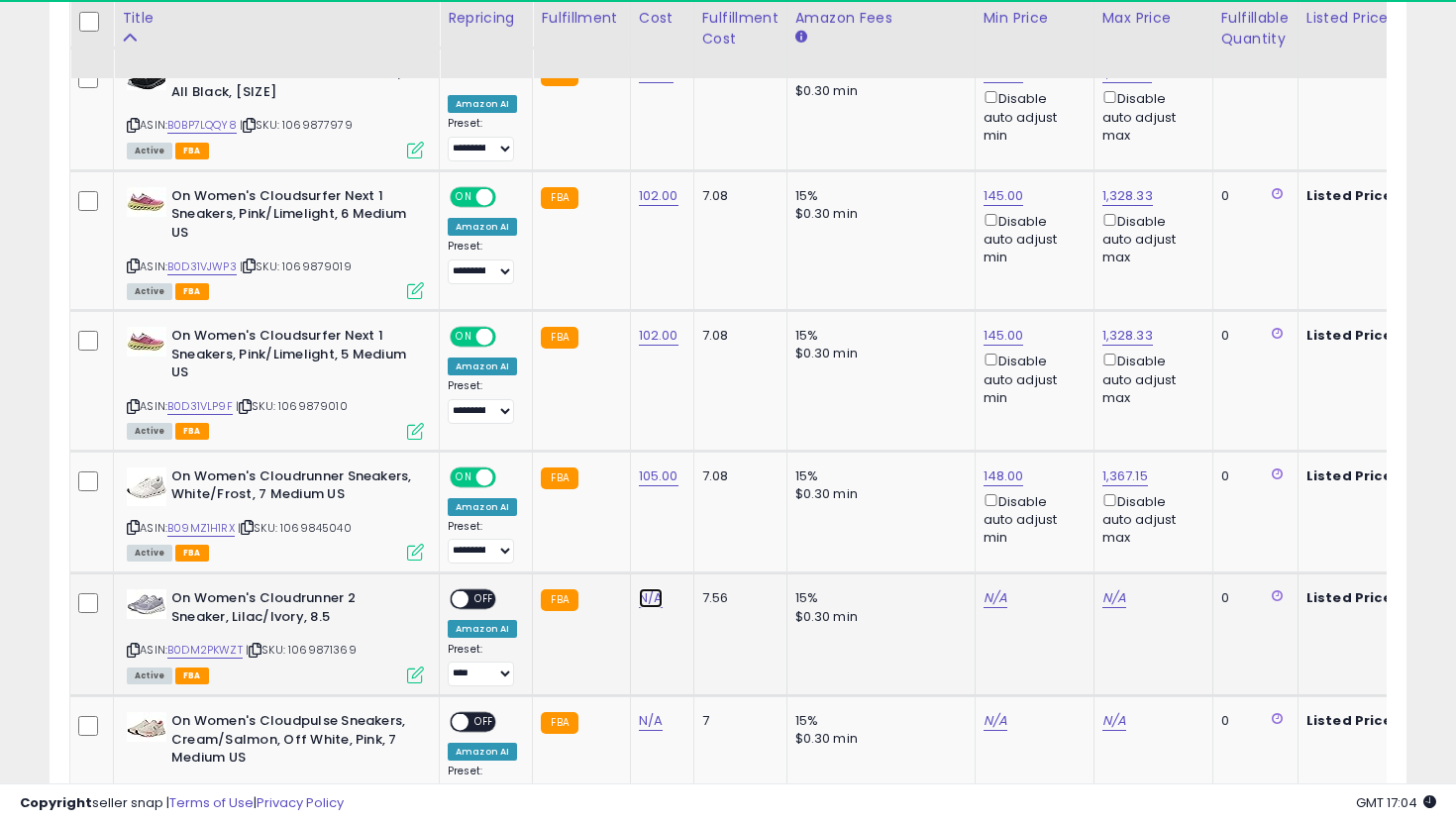 click on "N/A" at bounding box center (651, 598) 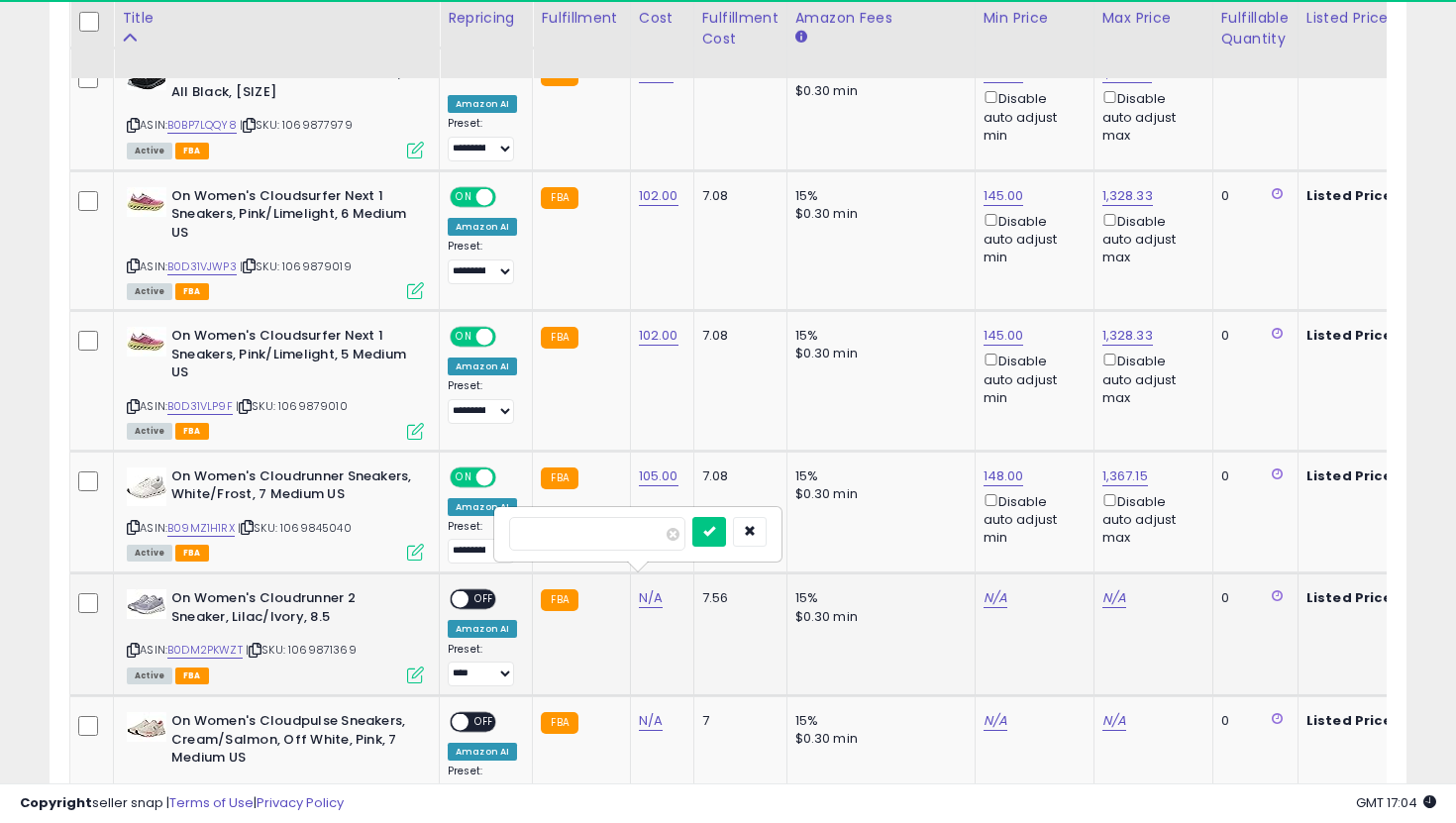 type on "**" 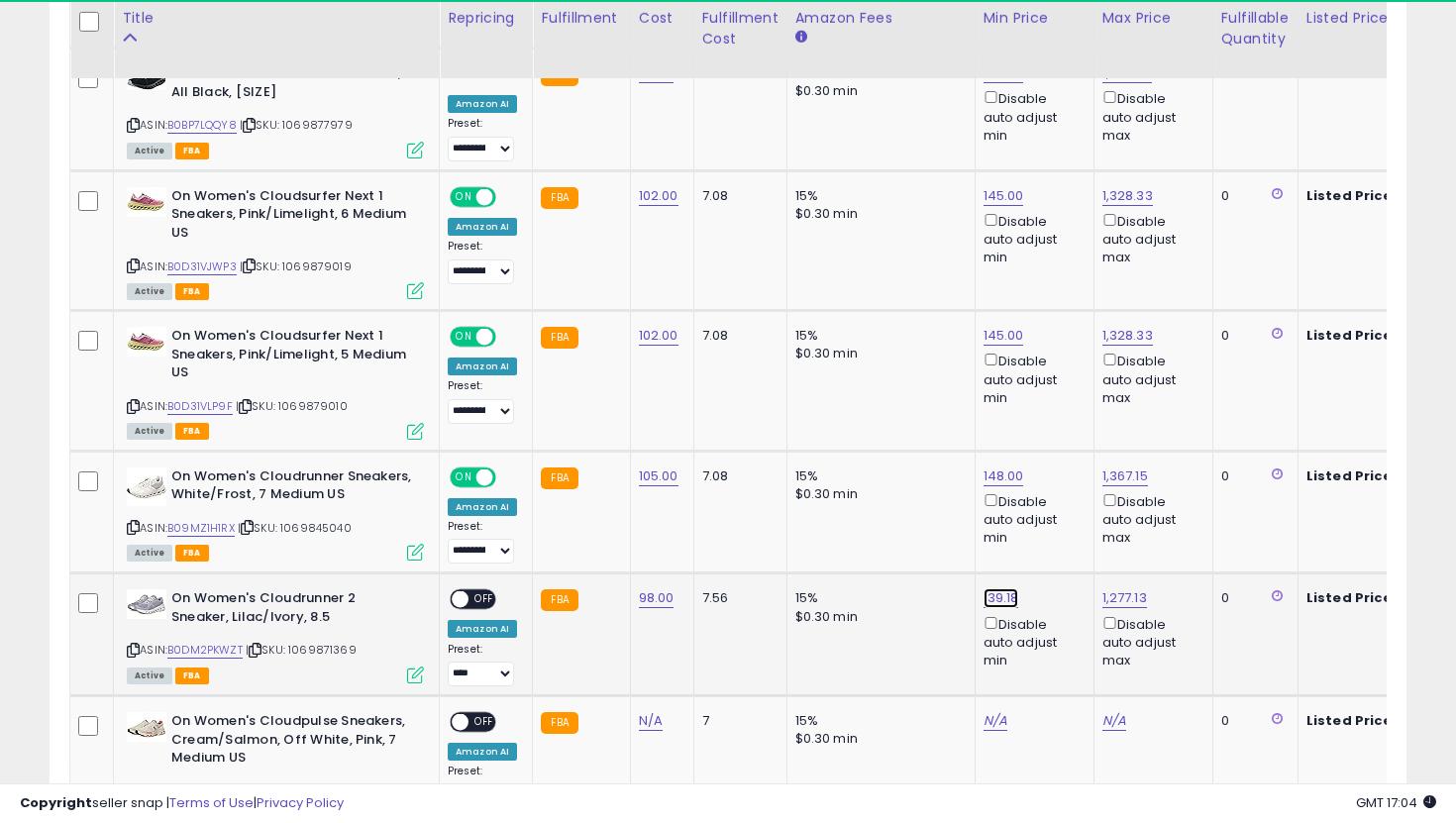 click on "139.18" at bounding box center [1003, -1100] 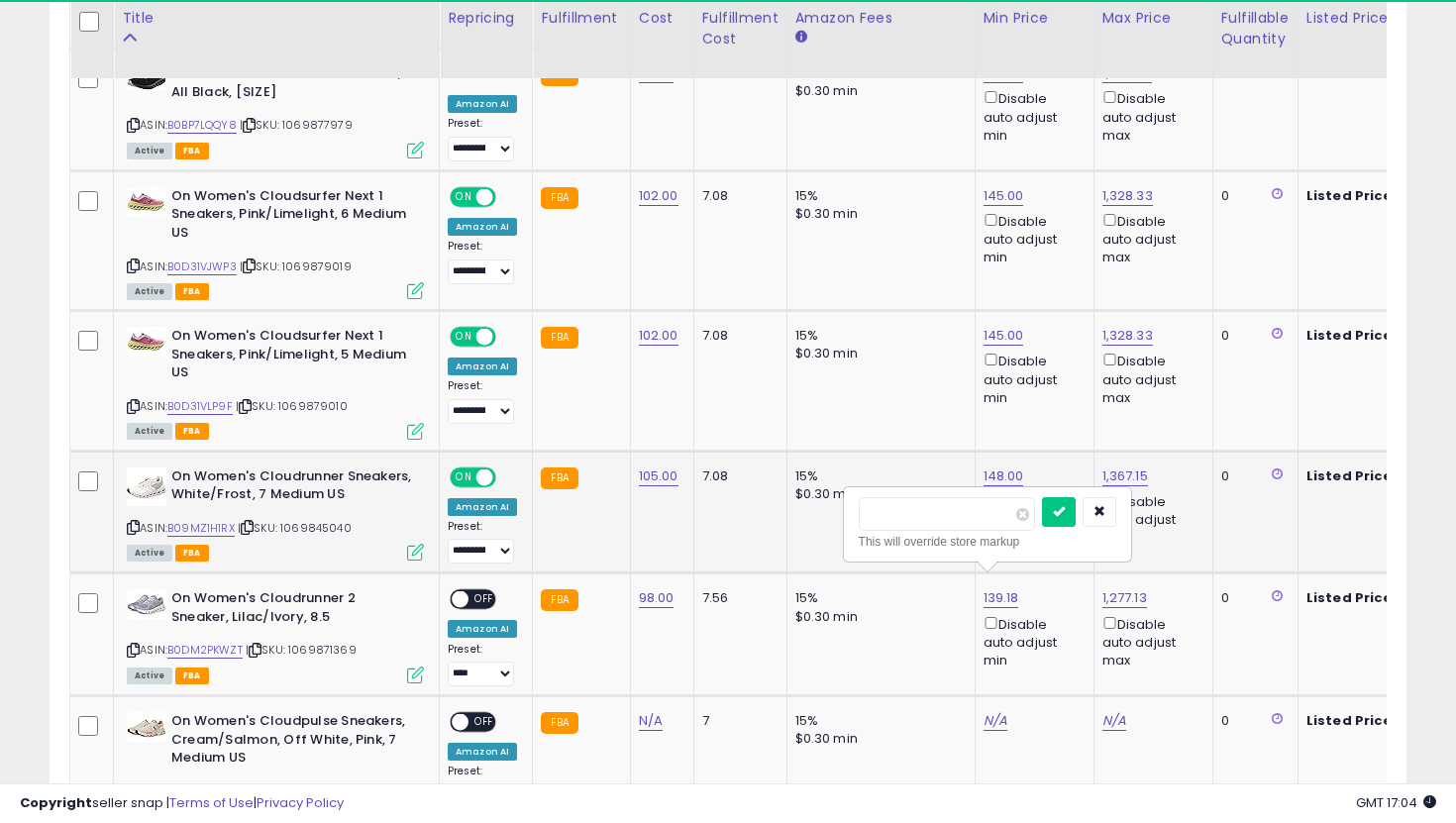 drag, startPoint x: 946, startPoint y: 509, endPoint x: 833, endPoint y: 509, distance: 113 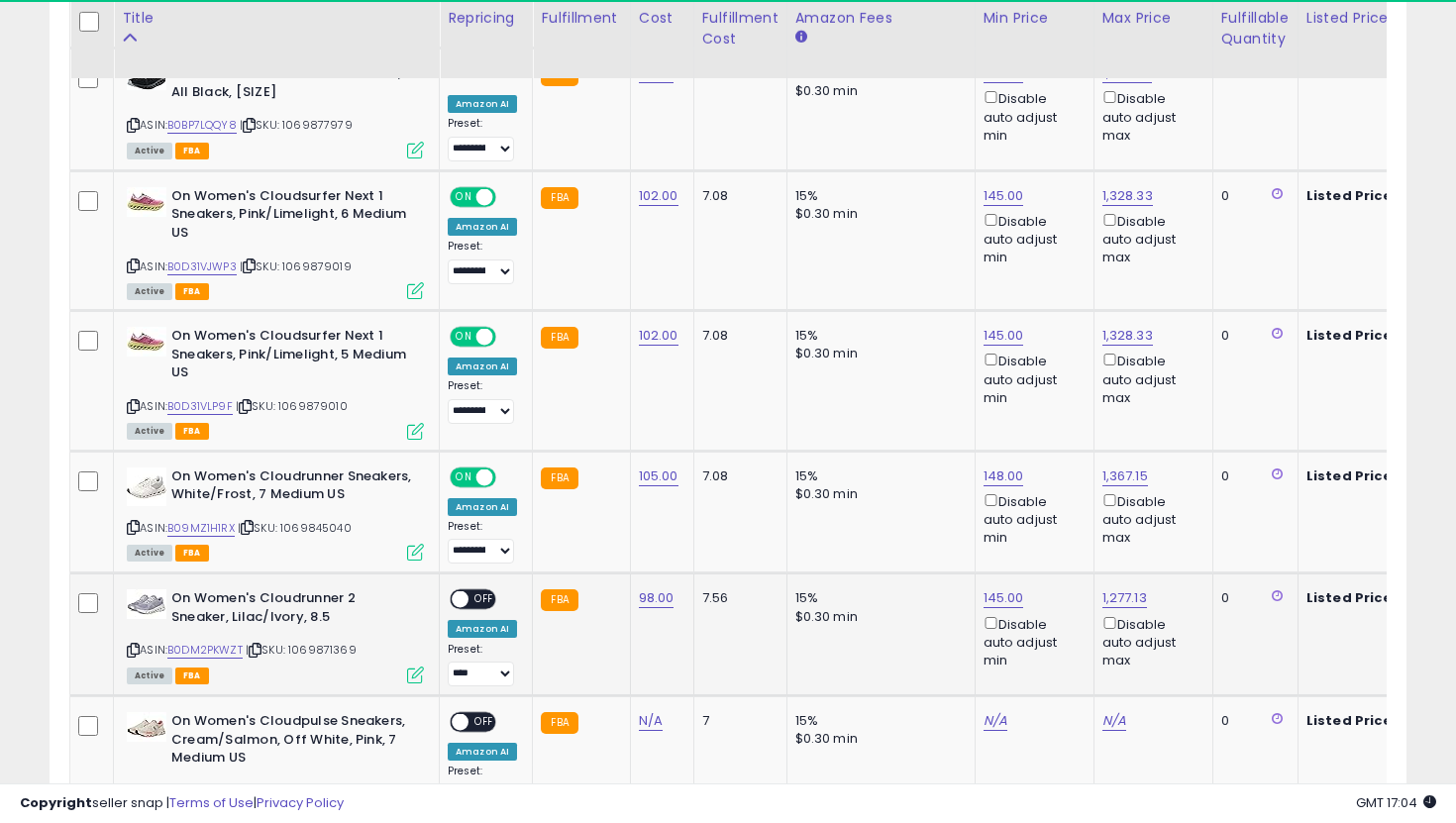 click on "OFF" at bounding box center (484, 599) 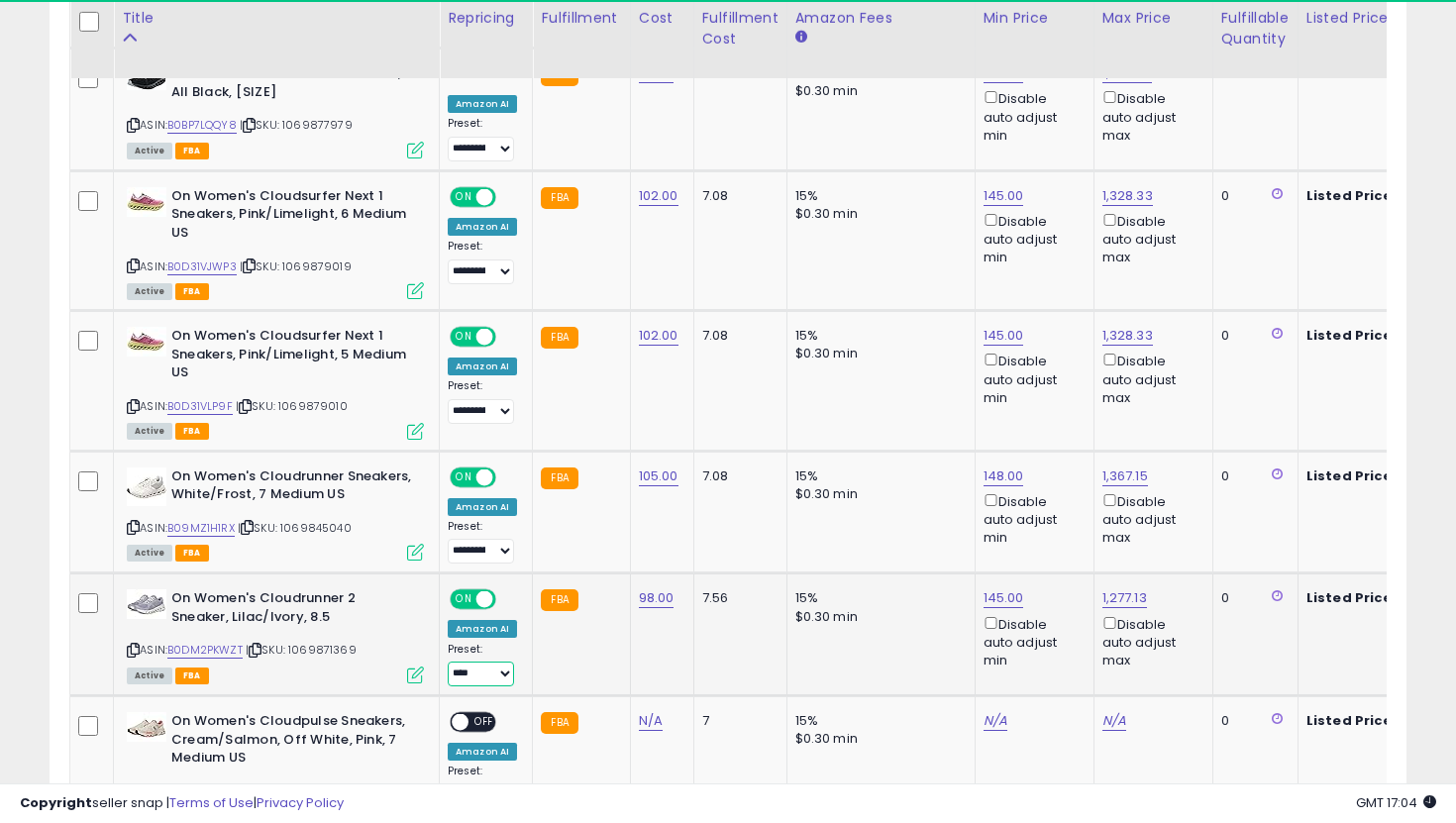 click on "**********" at bounding box center [480, 673] 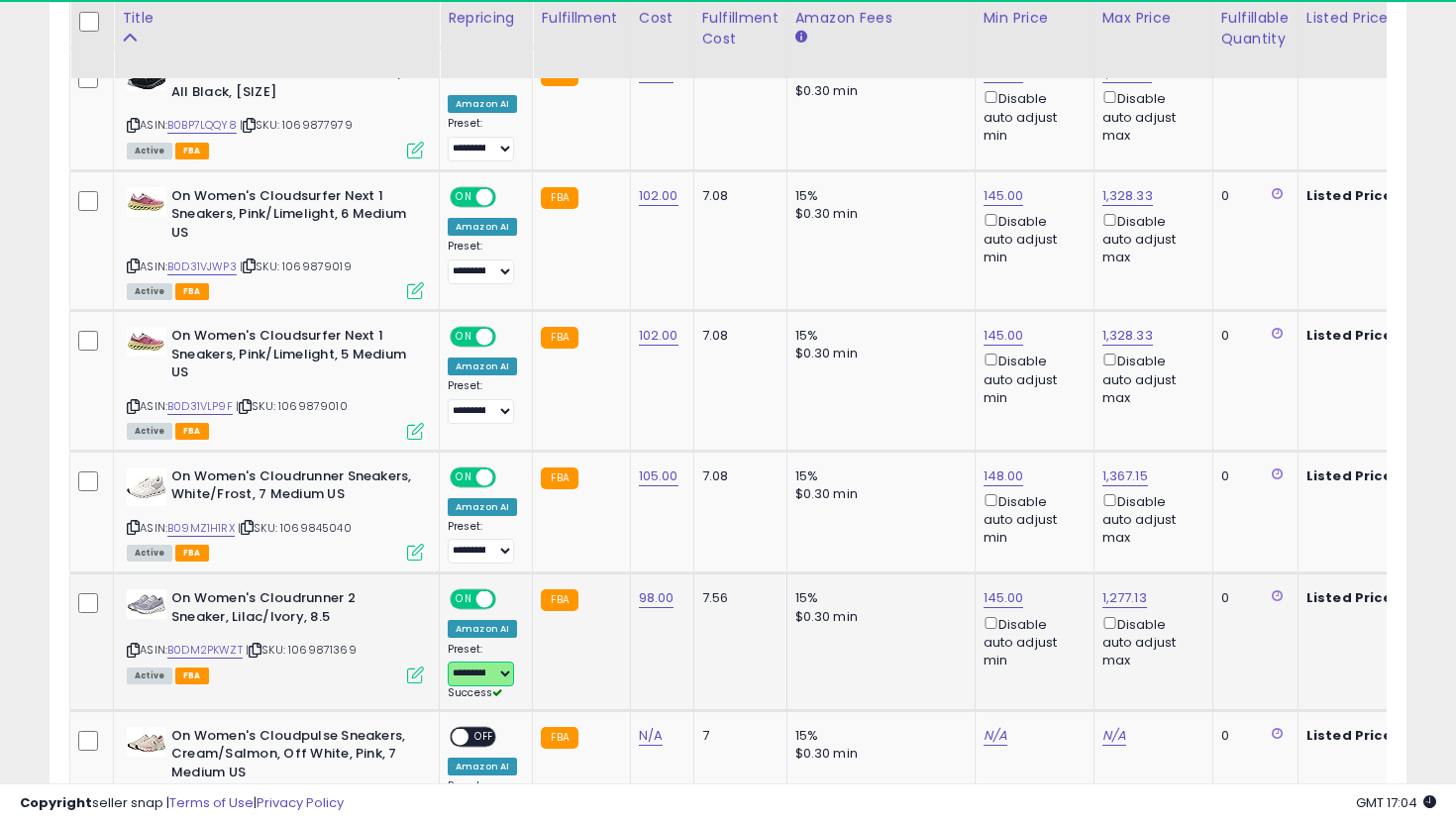 click on "**********" at bounding box center (480, 673) 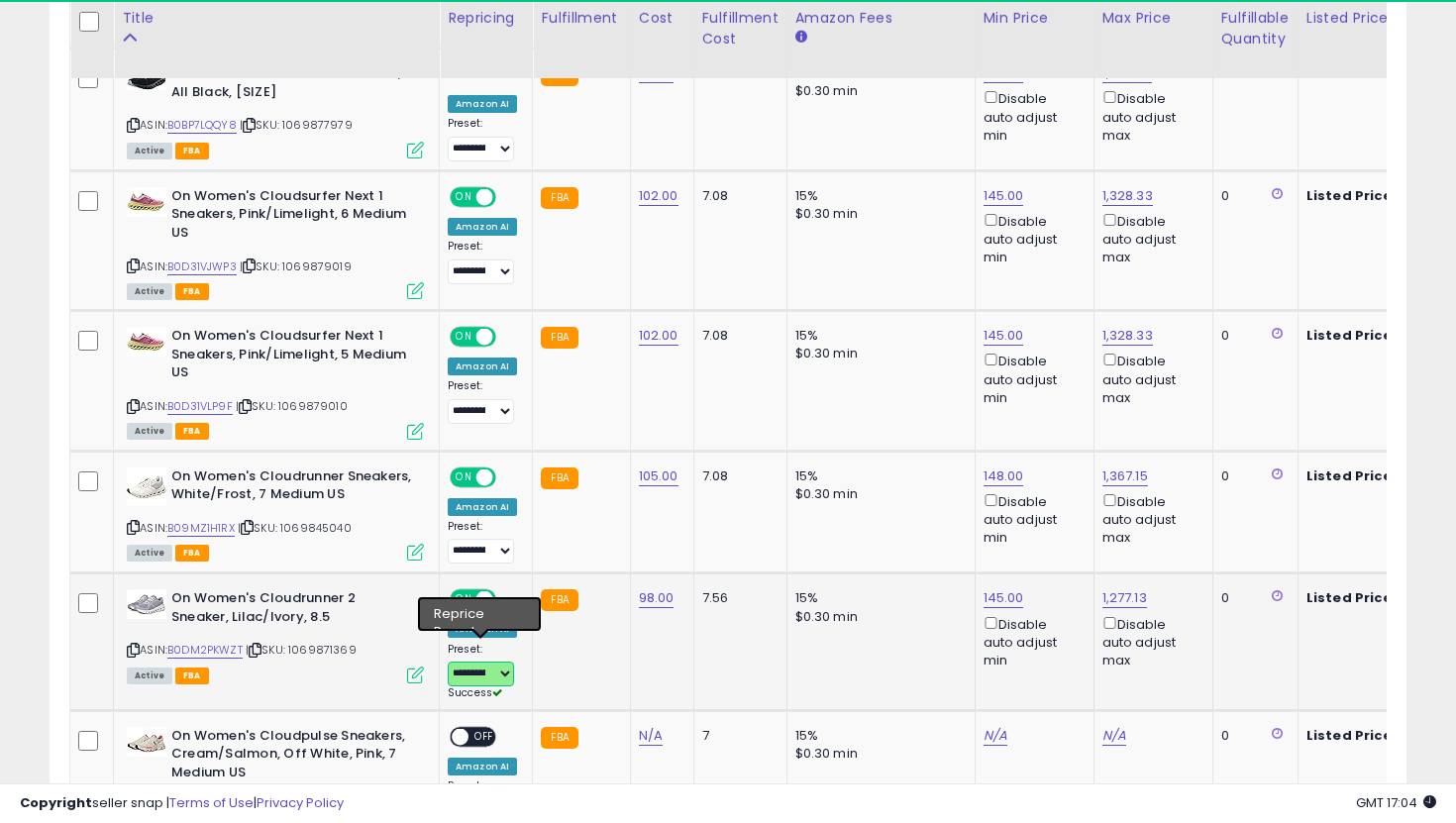 select on "**********" 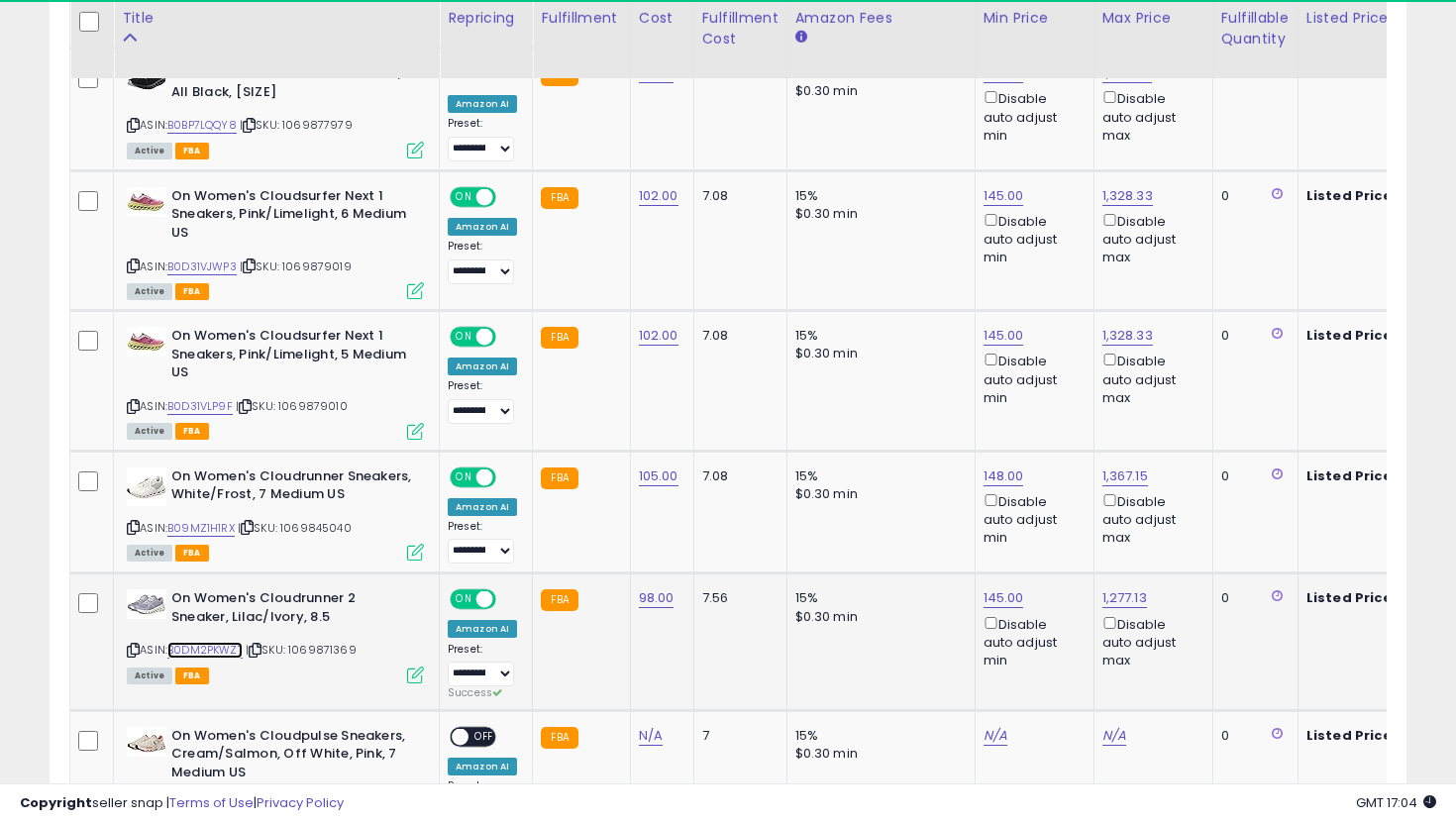 click on "B0DM2PKWZT" at bounding box center [205, 650] 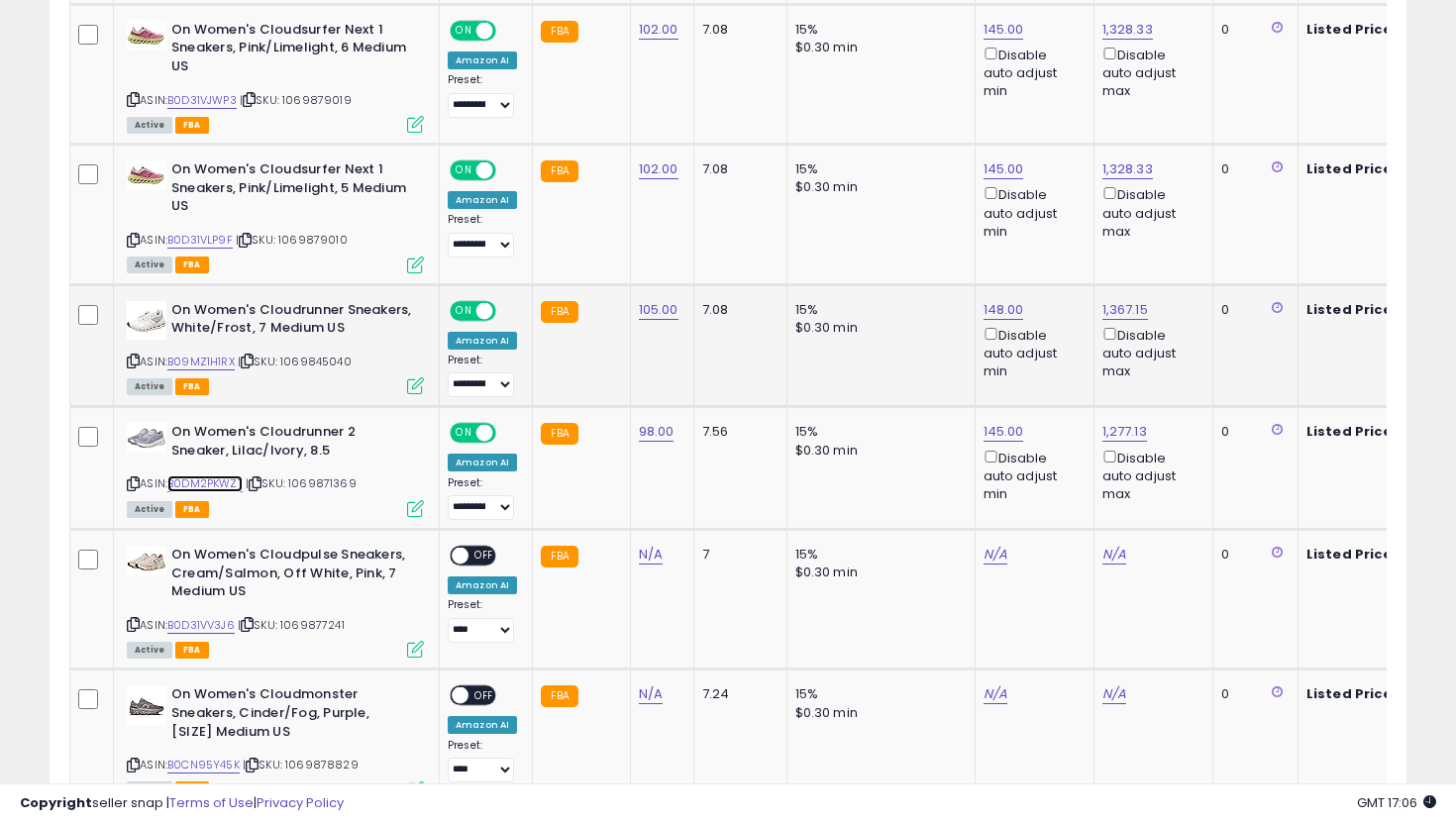 scroll, scrollTop: 2353, scrollLeft: 0, axis: vertical 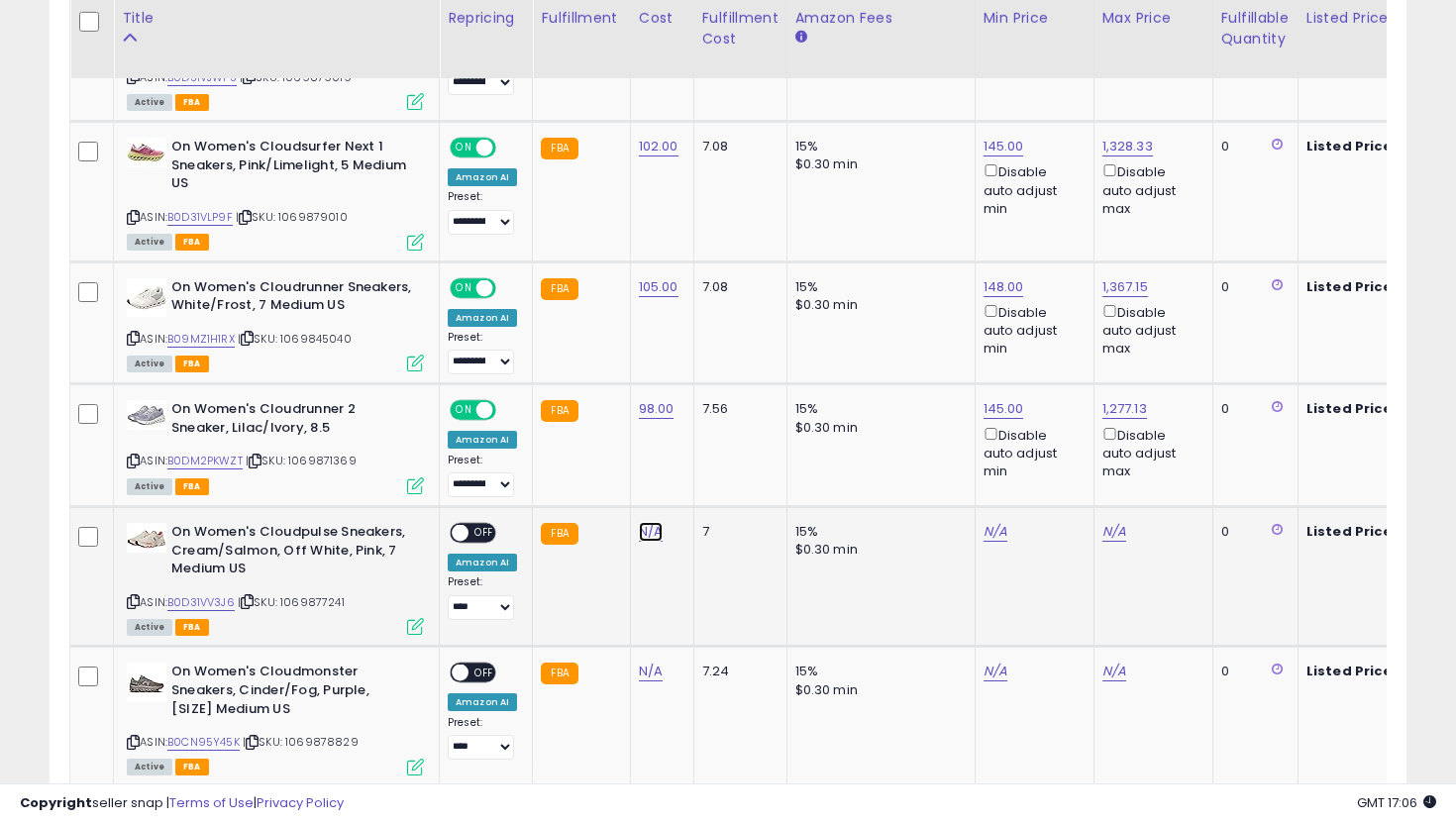 click on "N/A" at bounding box center [651, 532] 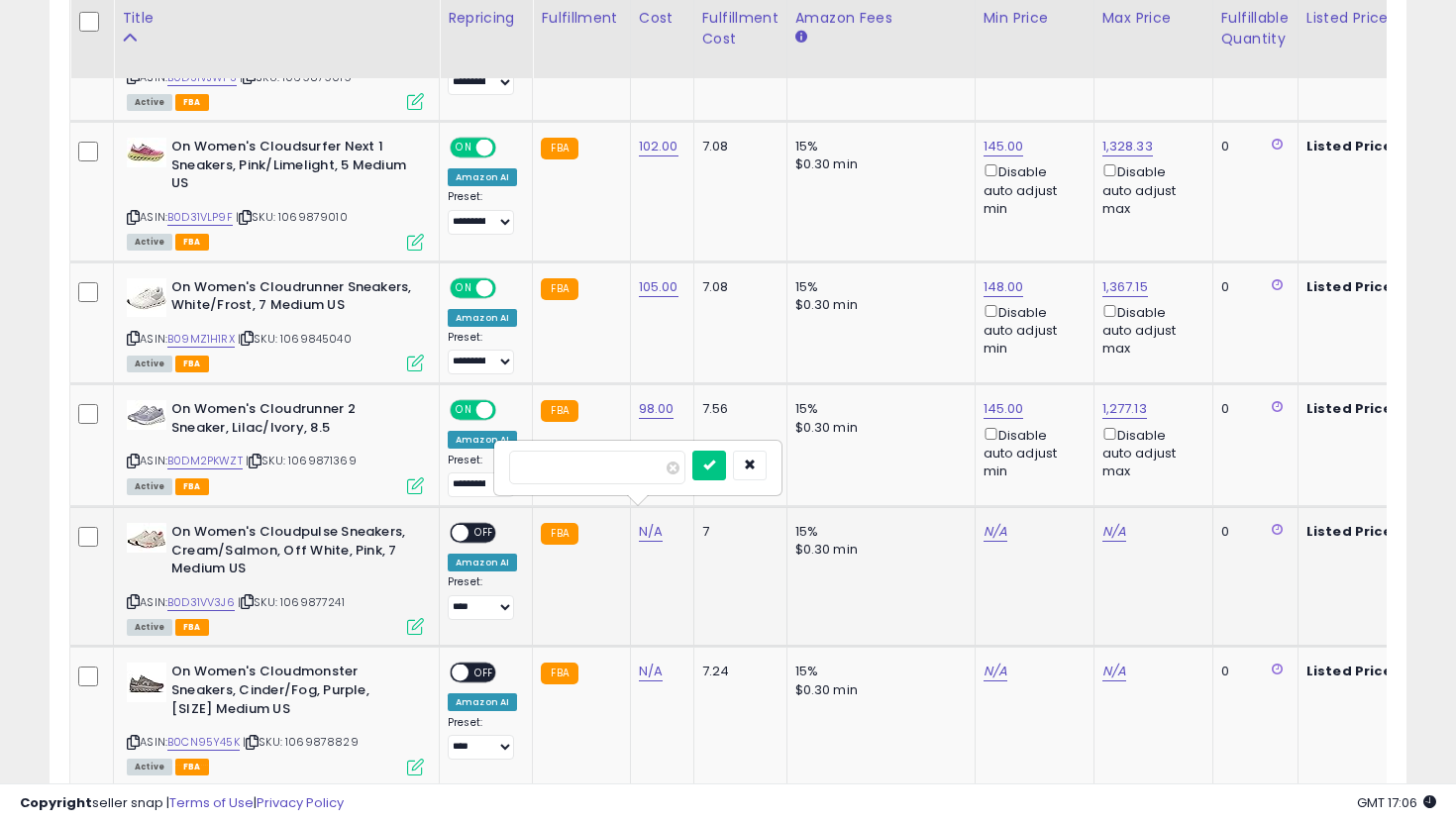 type on "***" 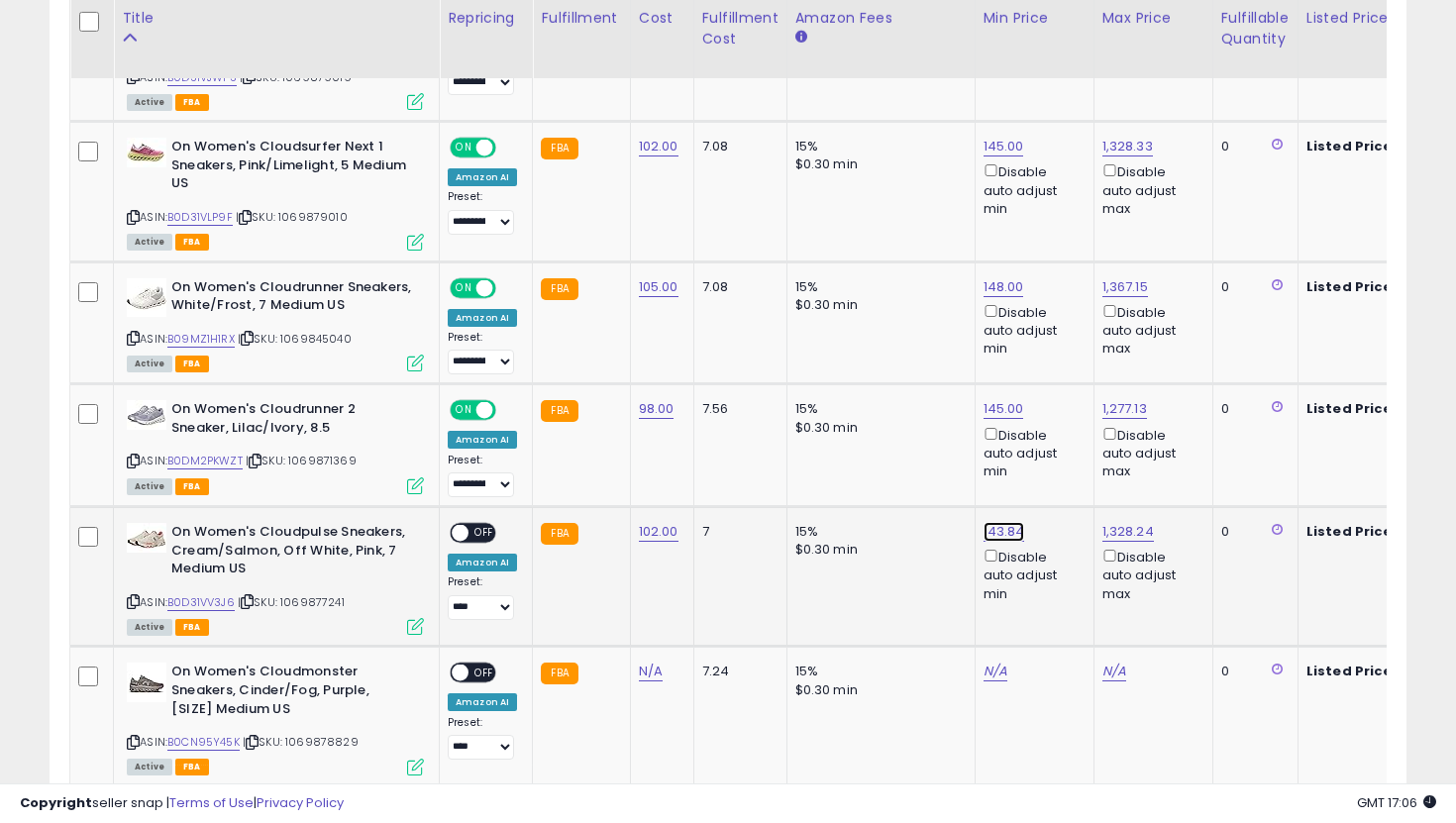 click on "143.84" at bounding box center (1003, -1289) 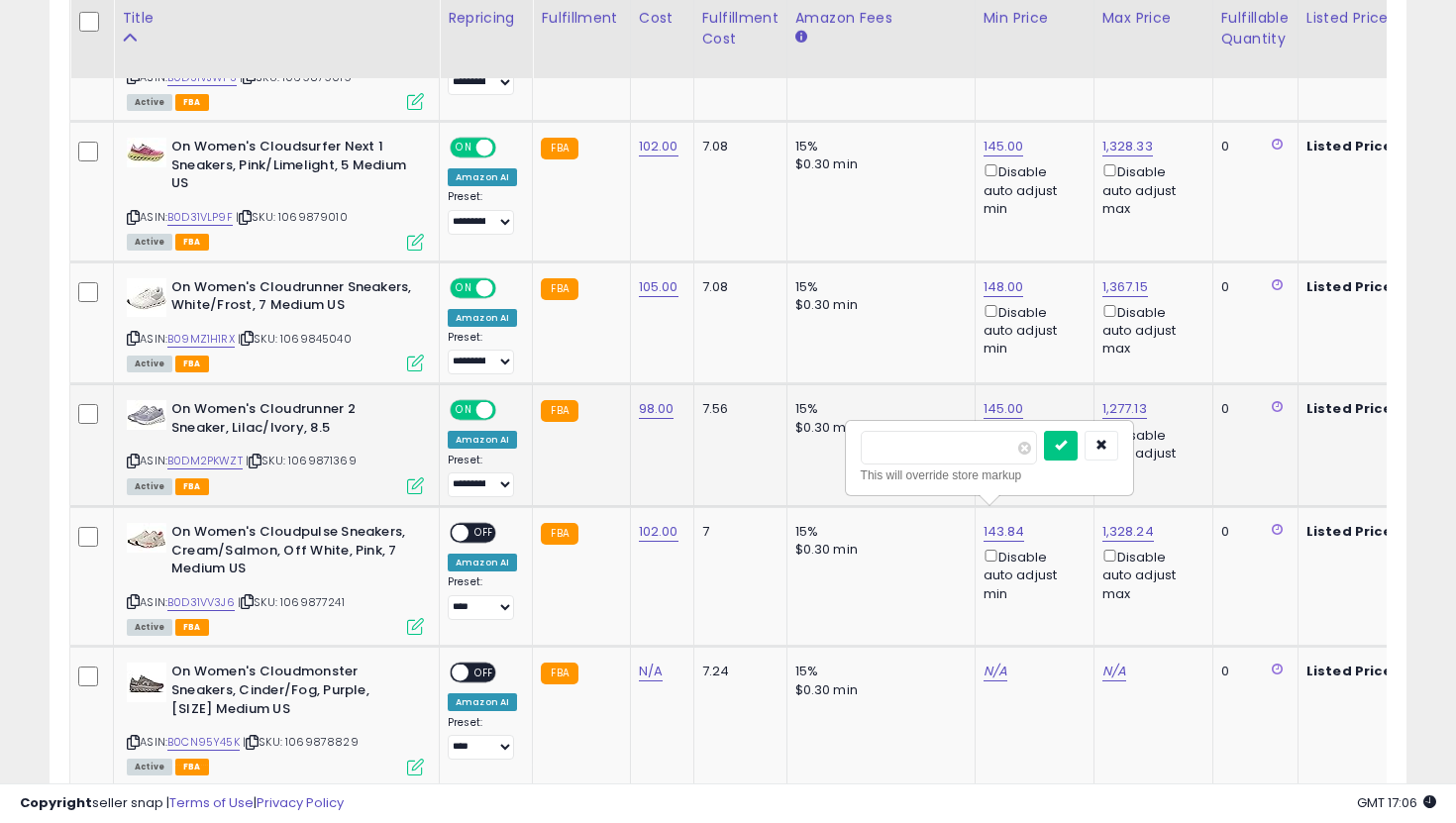 drag, startPoint x: 959, startPoint y: 440, endPoint x: 807, endPoint y: 440, distance: 152 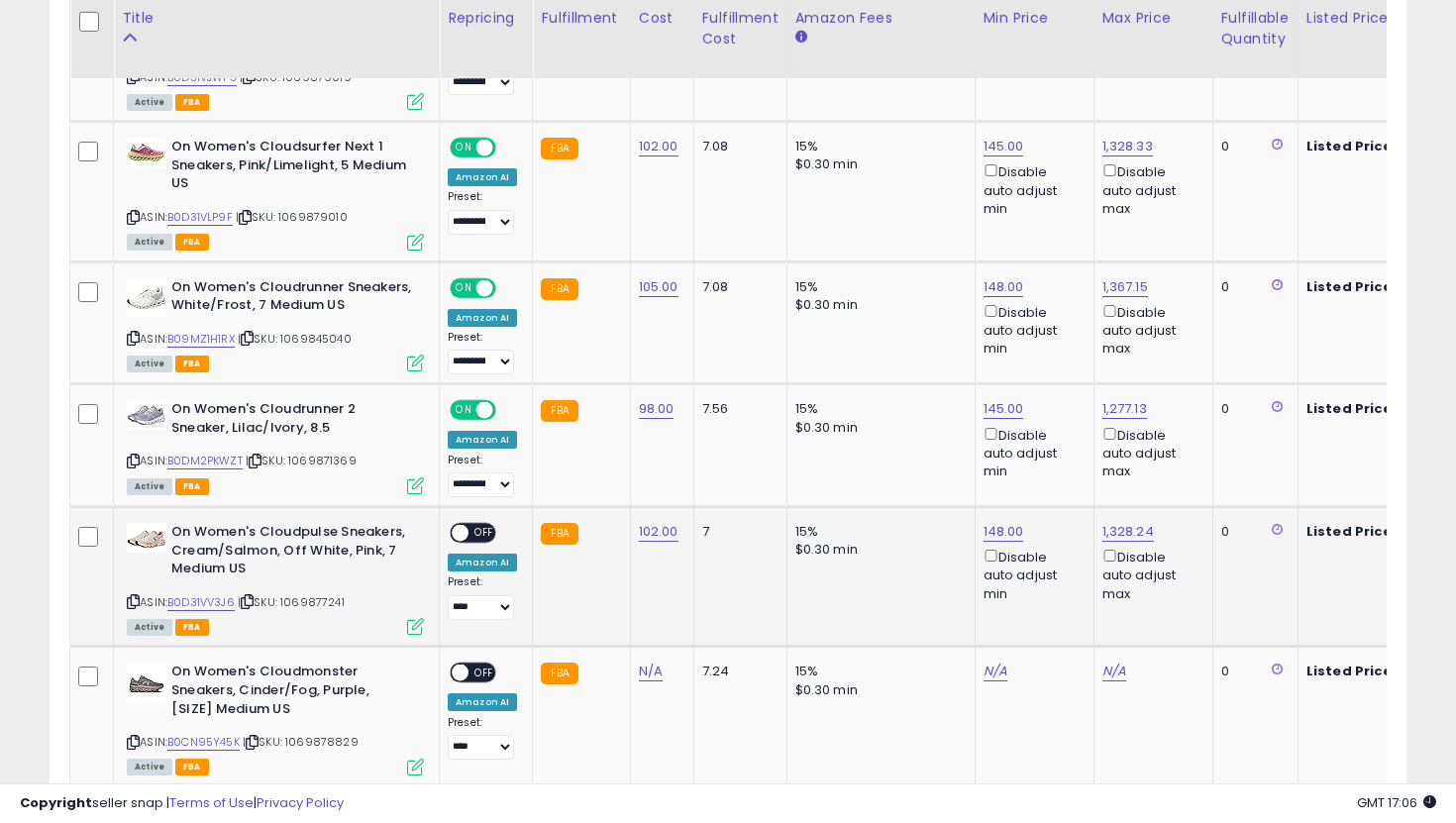 click at bounding box center (460, 533) 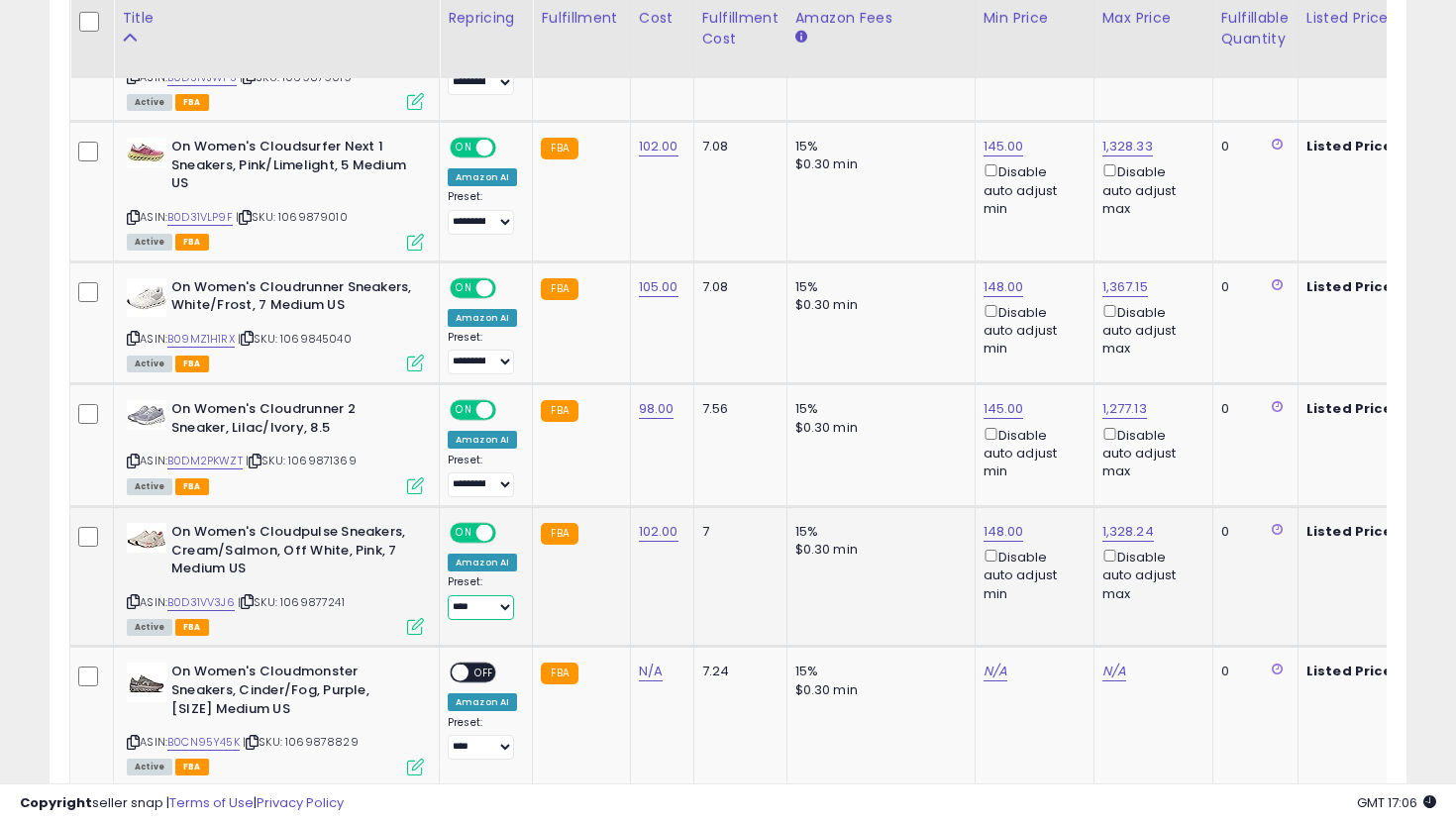 click on "**********" at bounding box center [480, 607] 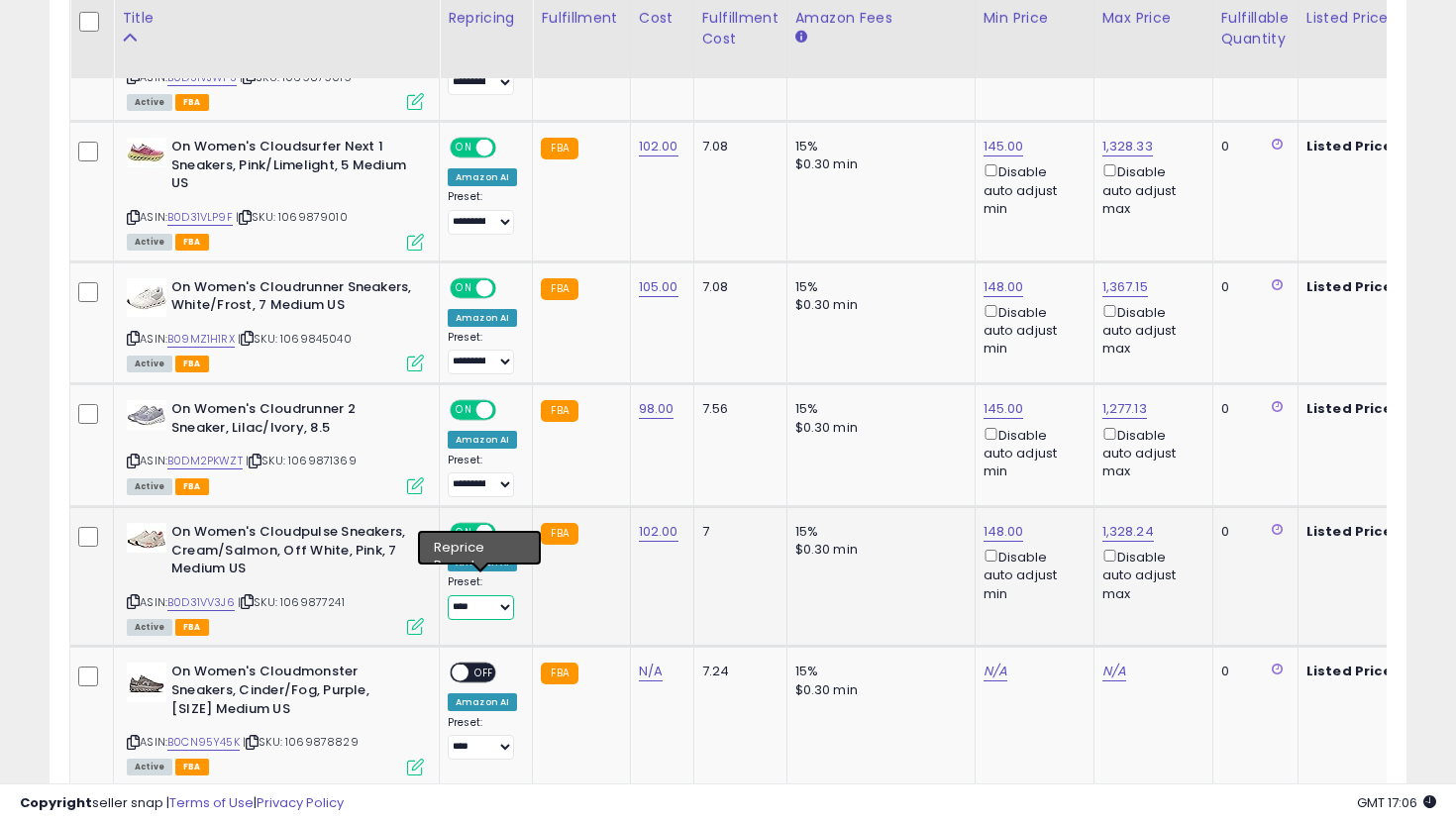 select on "**********" 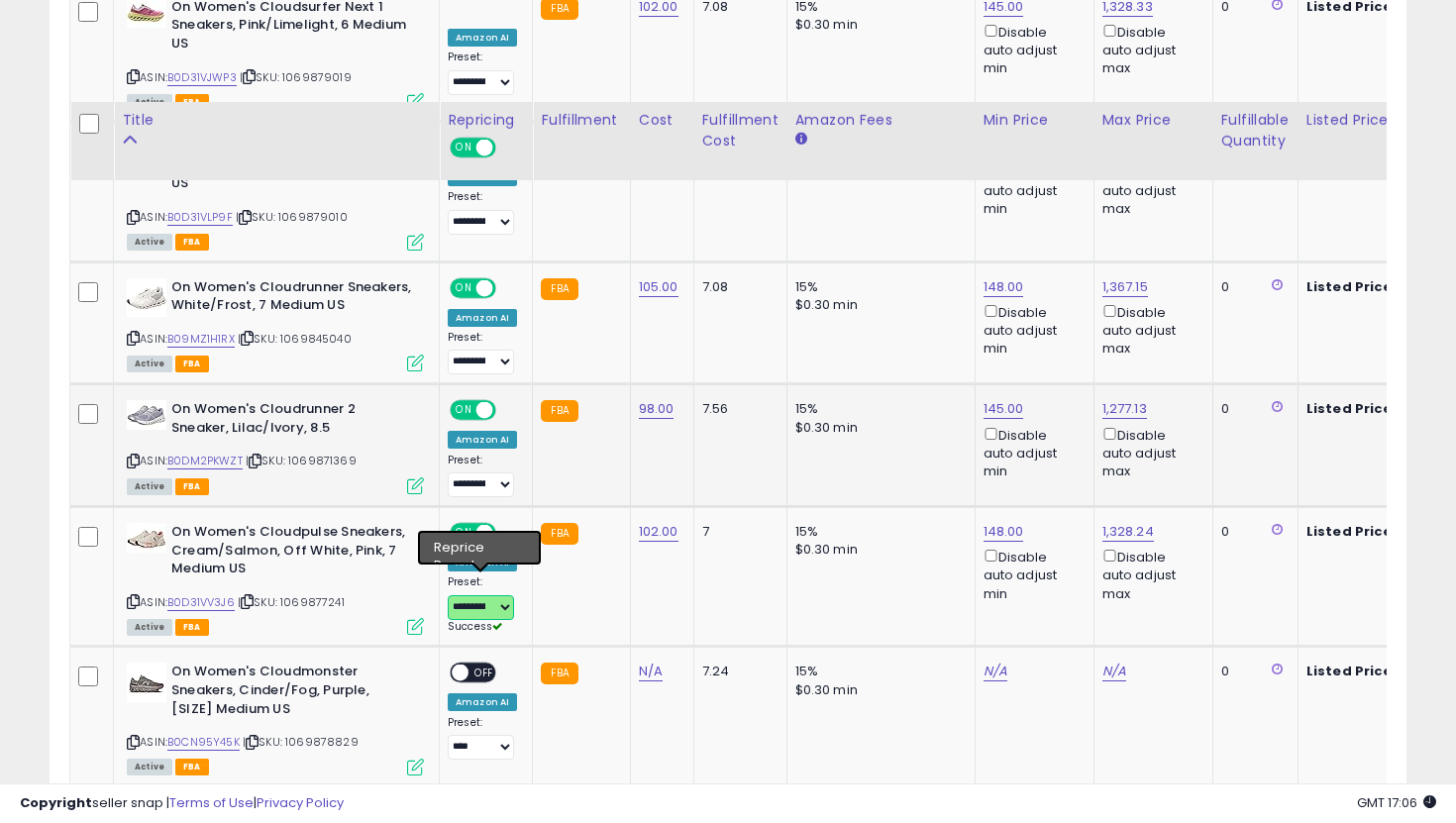 scroll, scrollTop: 2602, scrollLeft: 0, axis: vertical 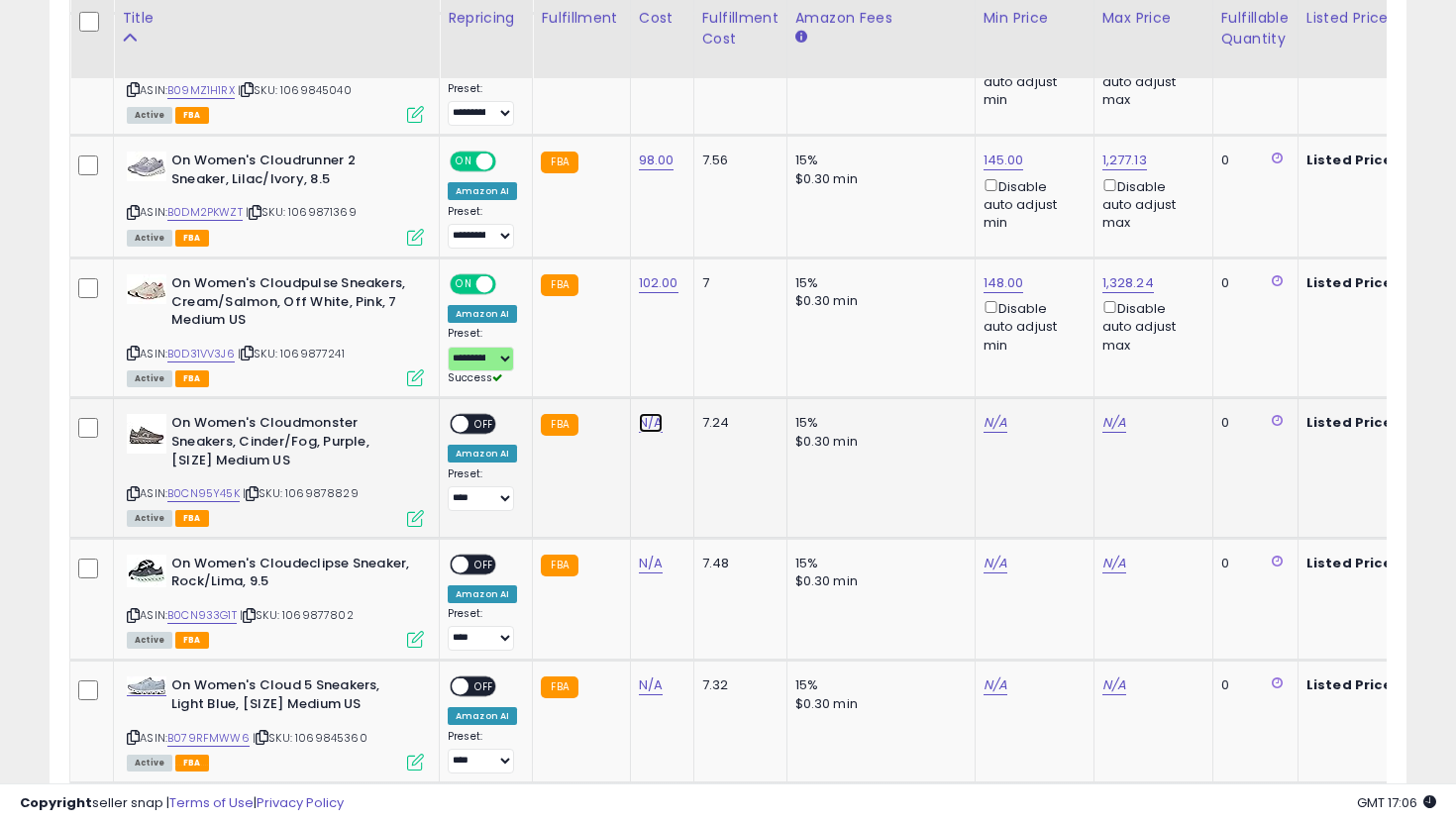 click on "N/A" at bounding box center [651, 423] 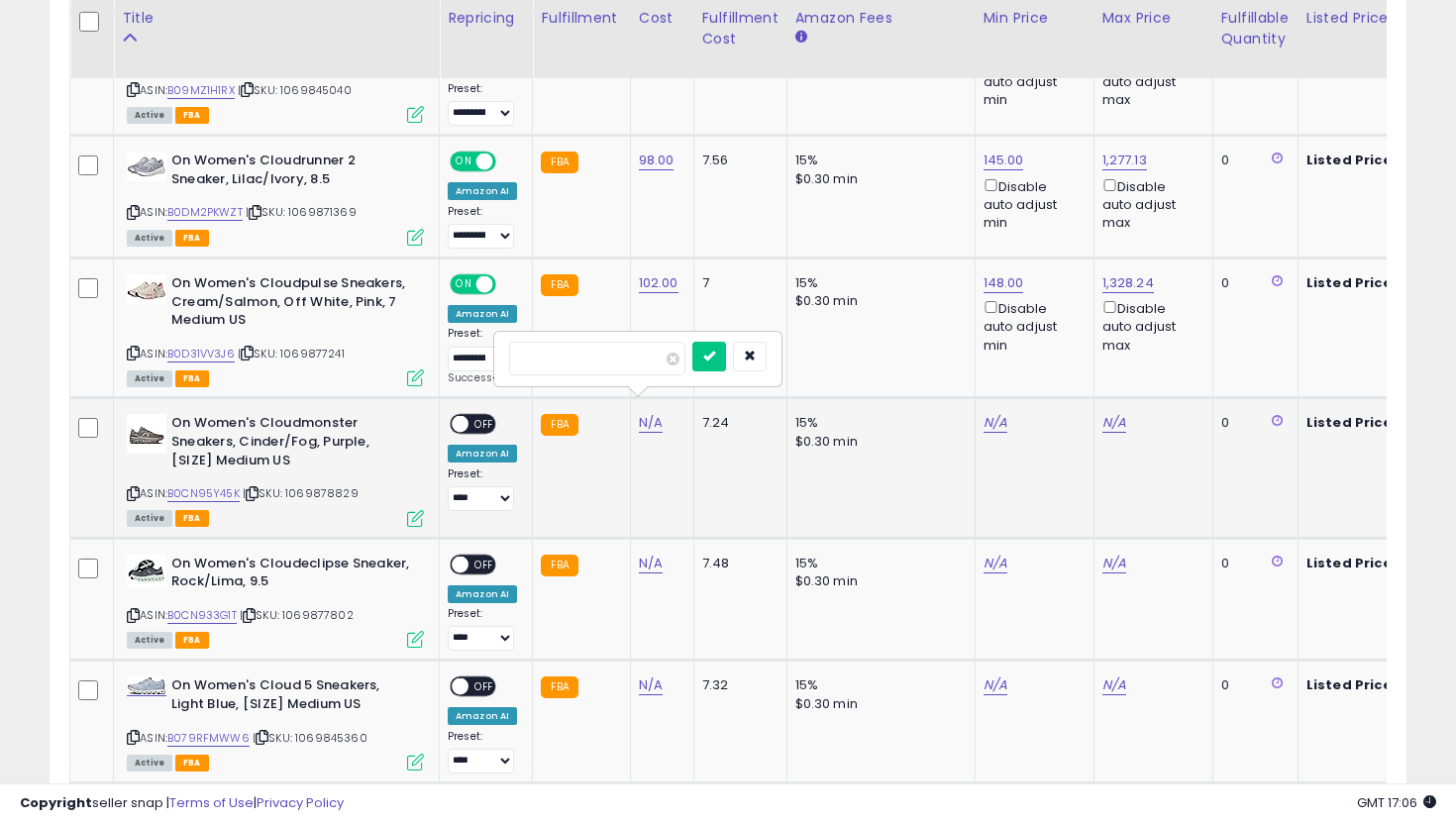 type on "***" 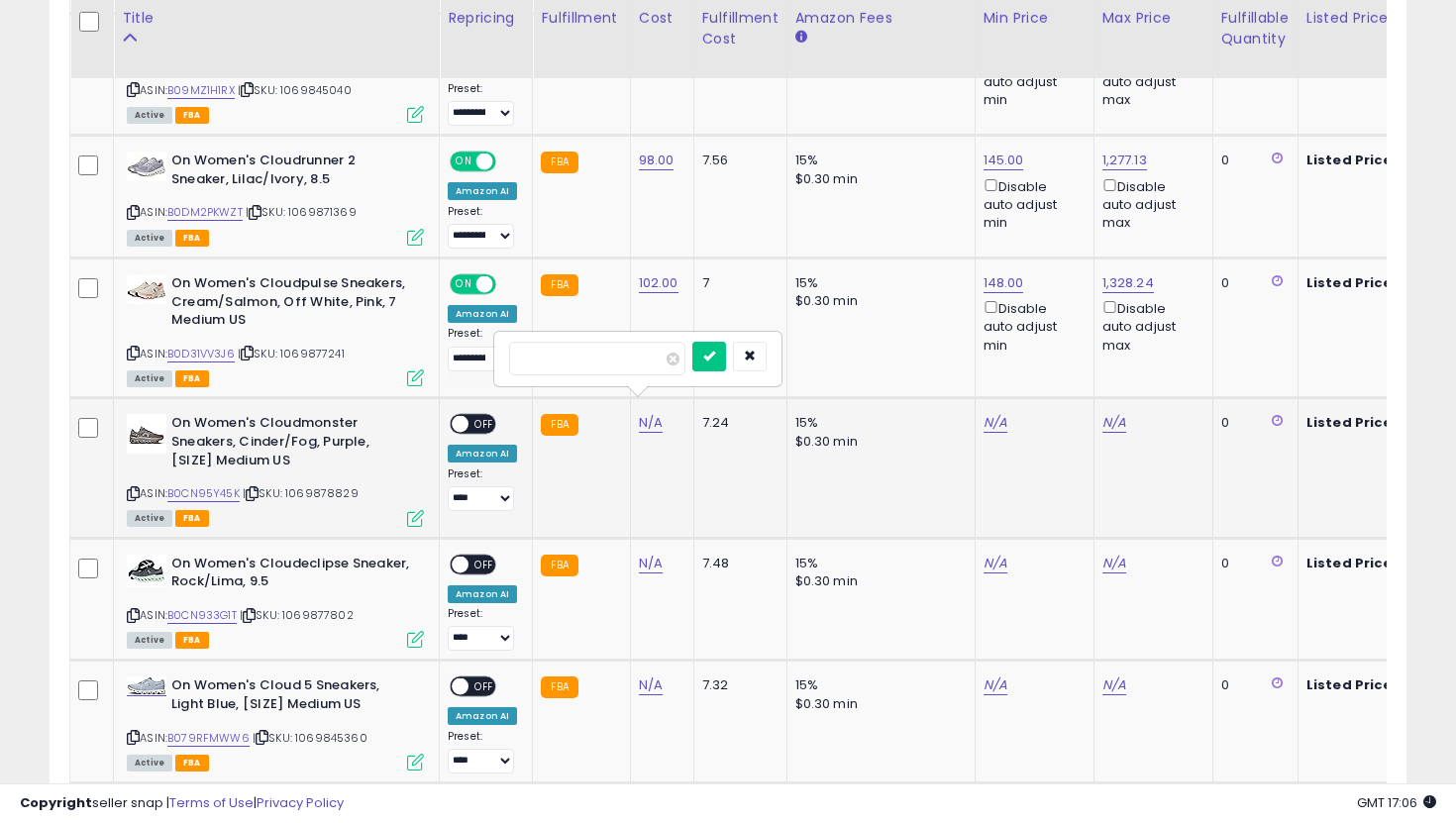 click at bounding box center [709, 357] 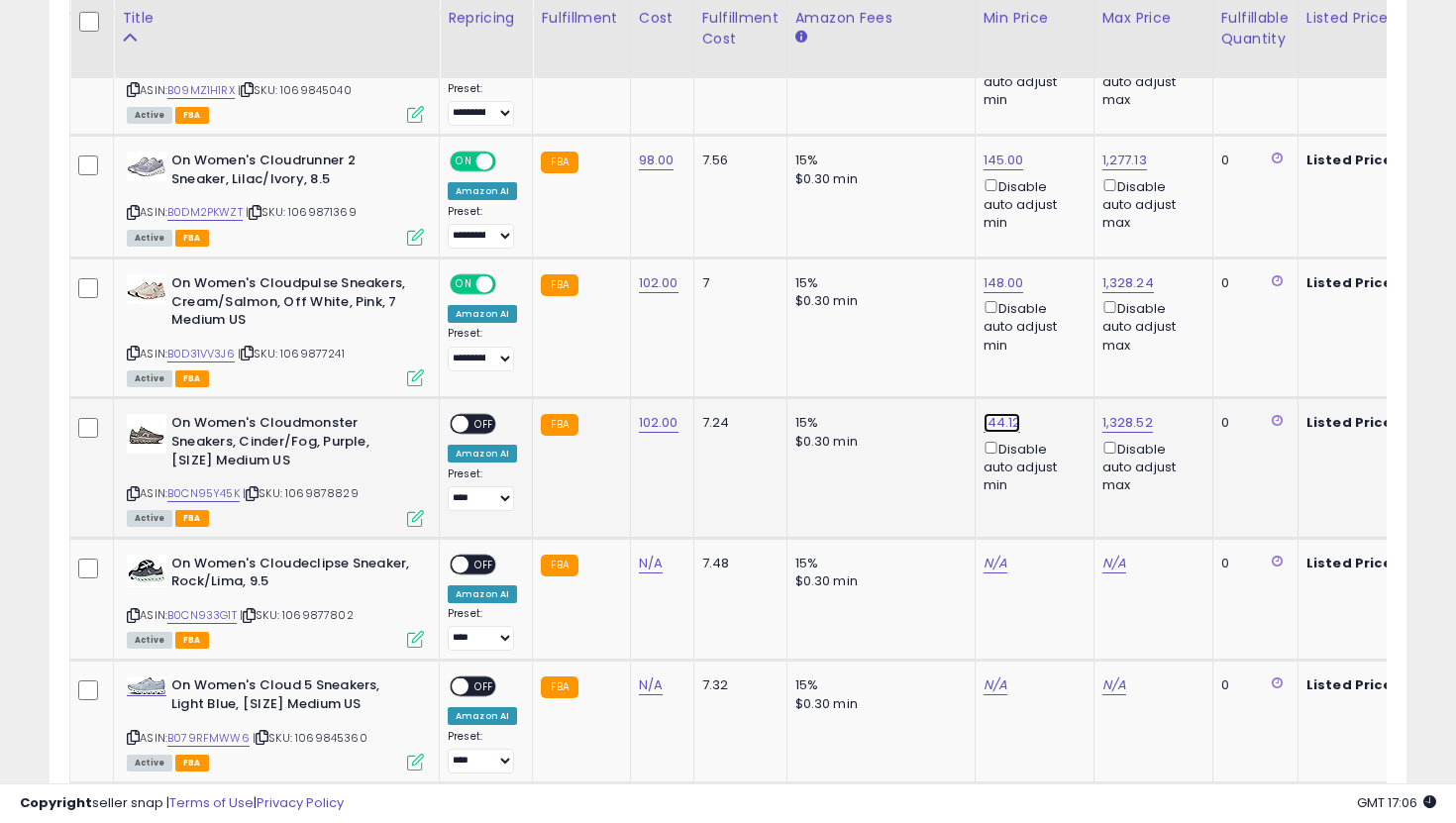 click on "144.12" at bounding box center (1003, -1538) 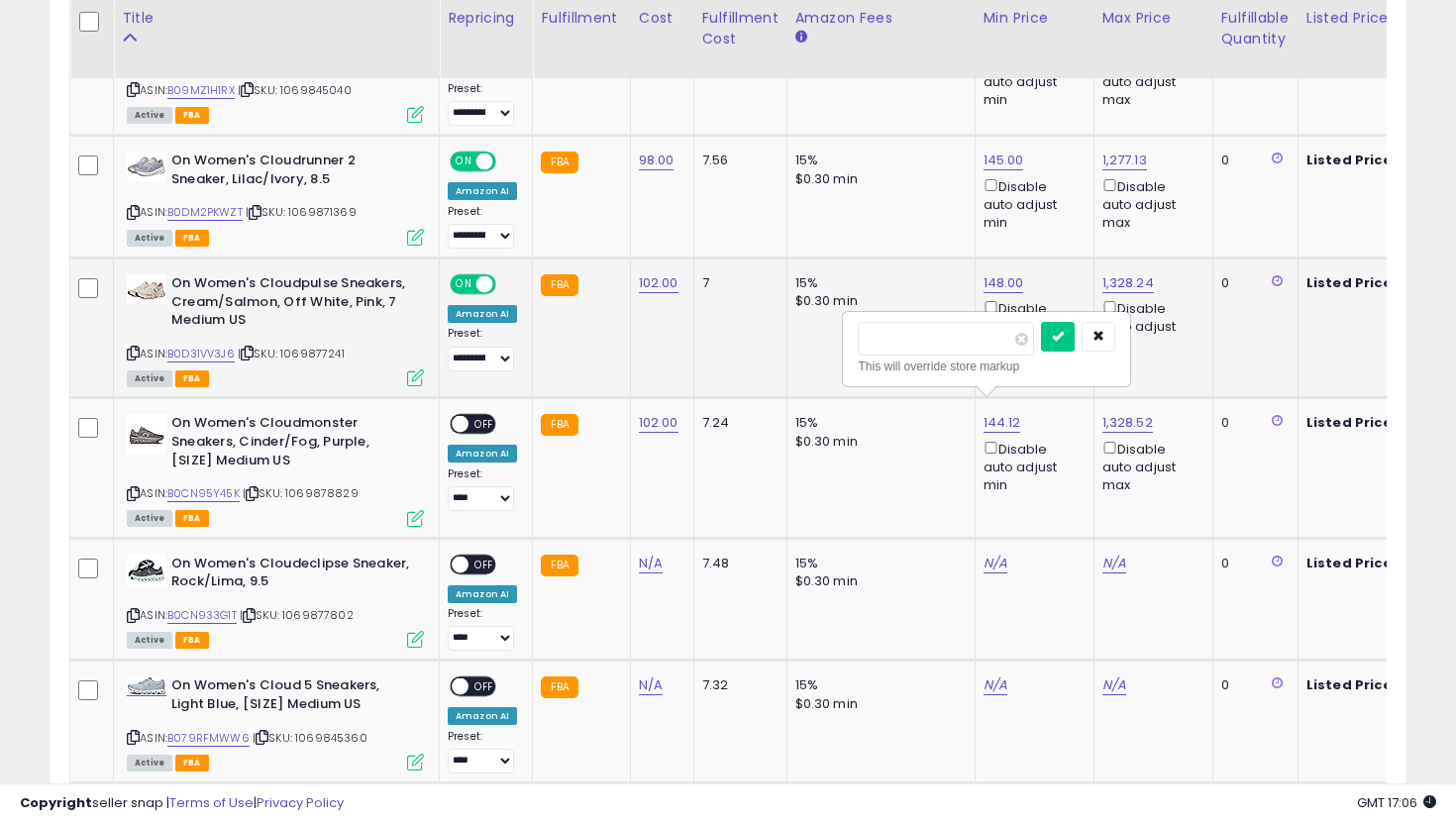 drag, startPoint x: 939, startPoint y: 346, endPoint x: 800, endPoint y: 344, distance: 139.01439 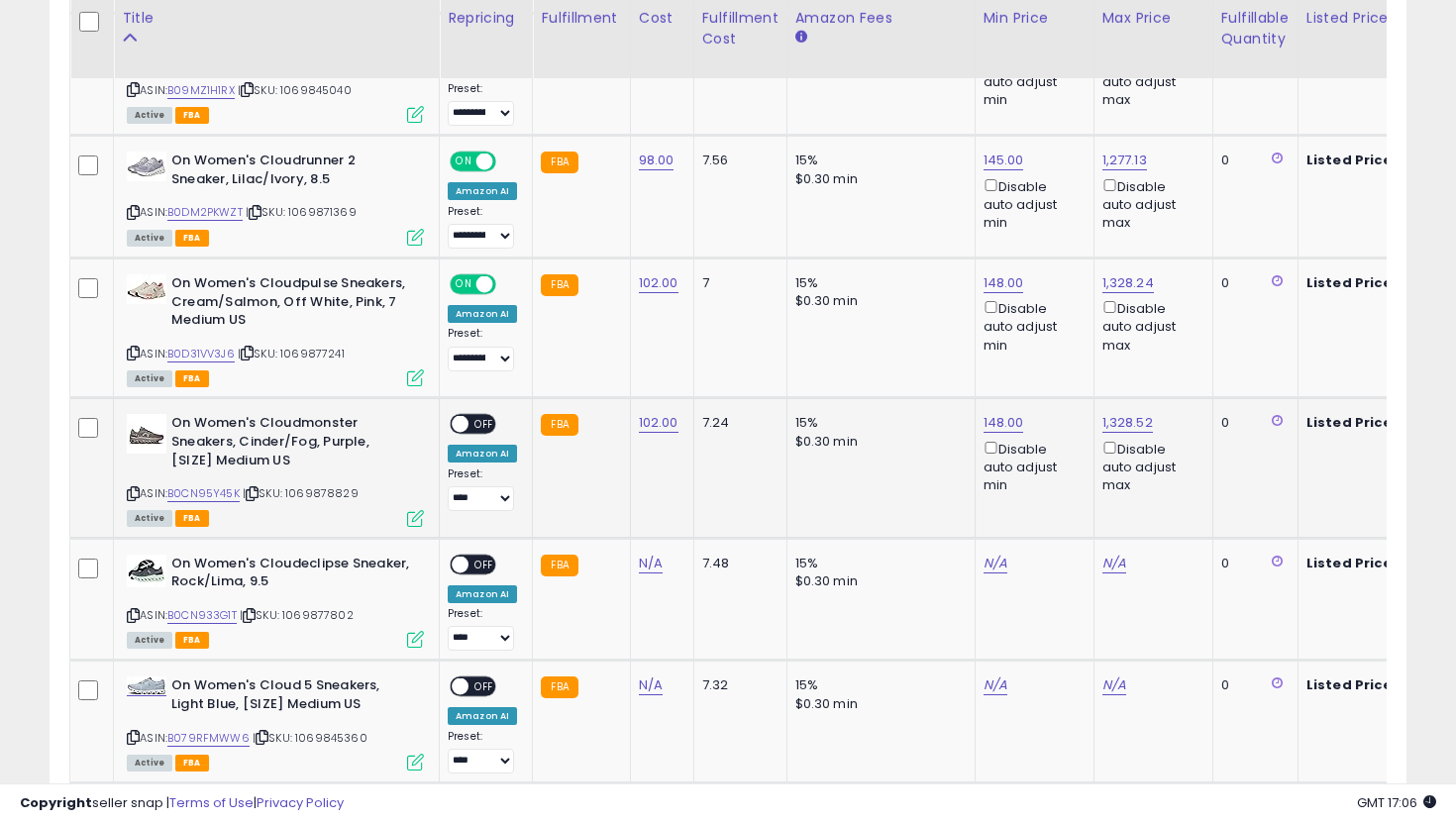 click on "OFF" at bounding box center [484, 424] 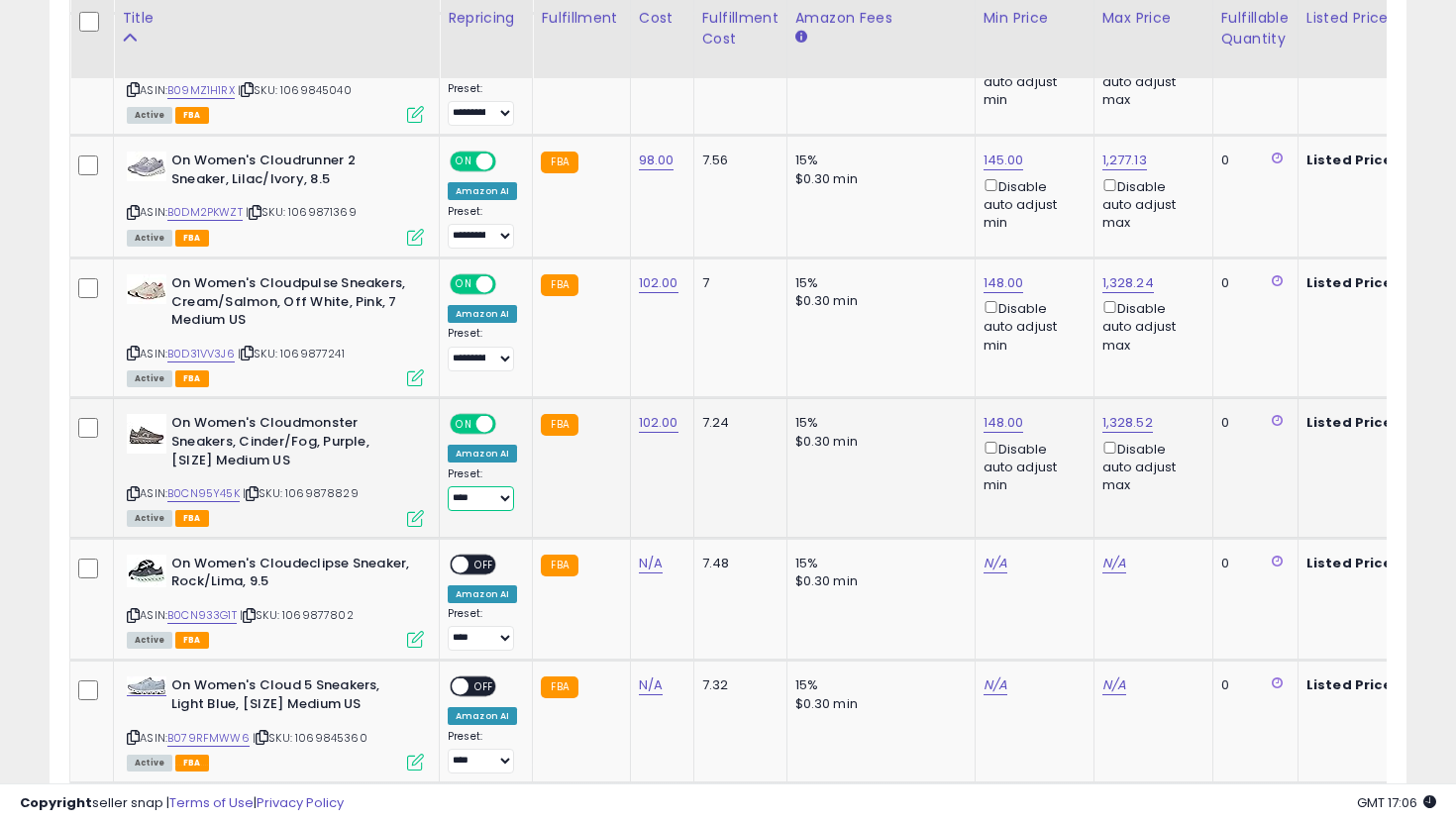 click on "**********" at bounding box center [480, 498] 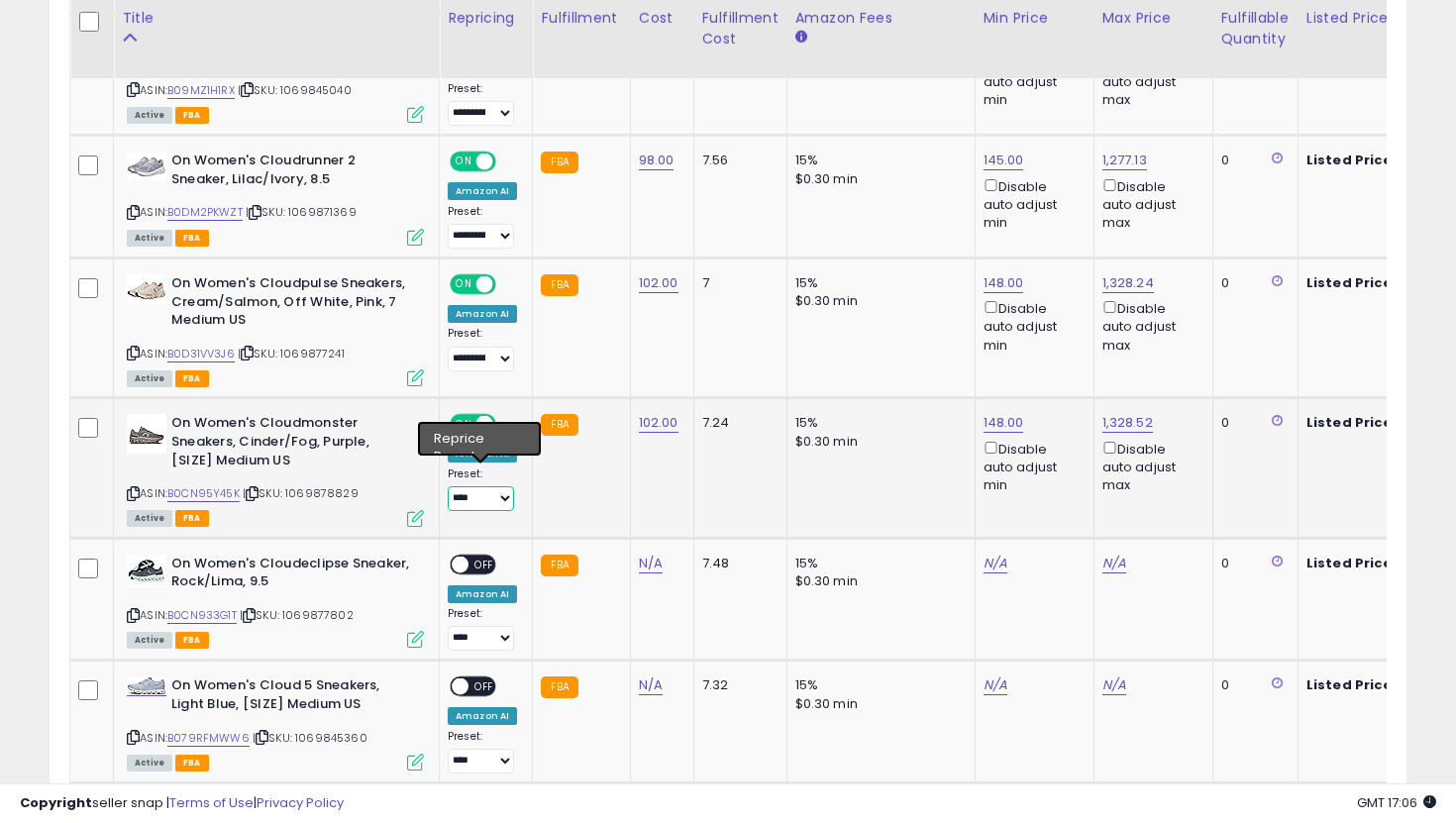 select on "**********" 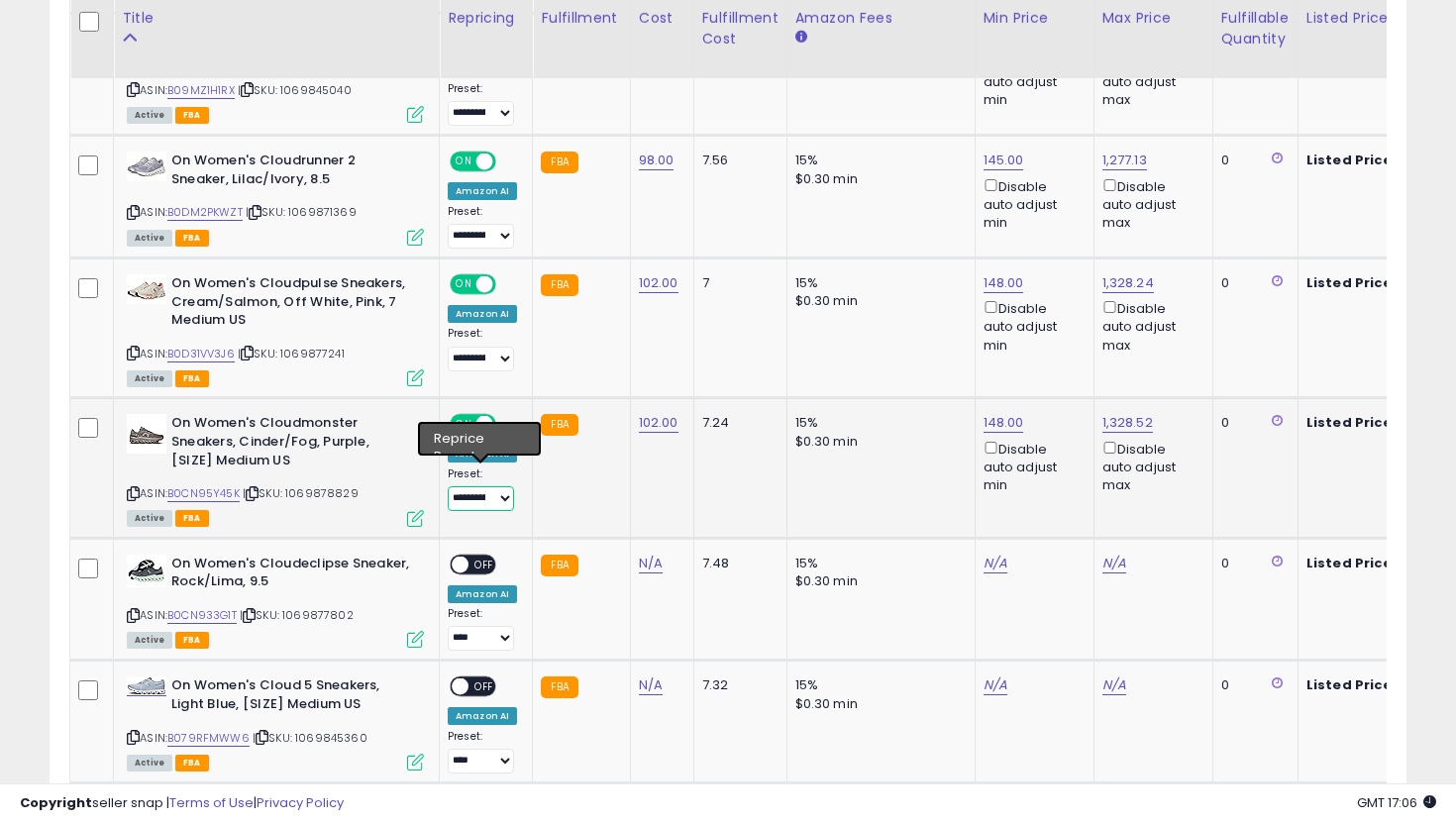 scroll, scrollTop: 0, scrollLeft: 219, axis: horizontal 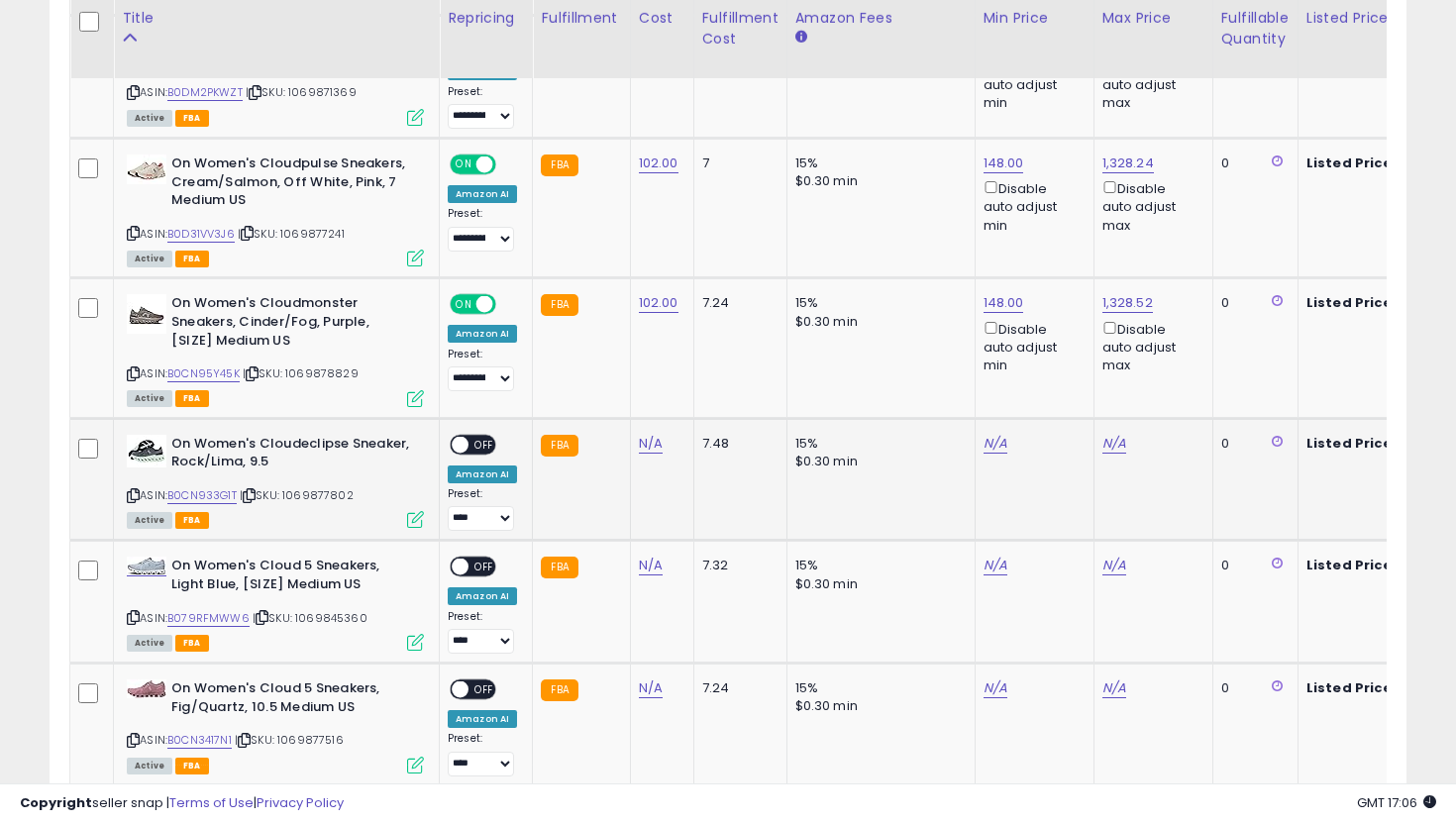 click on "N/A" 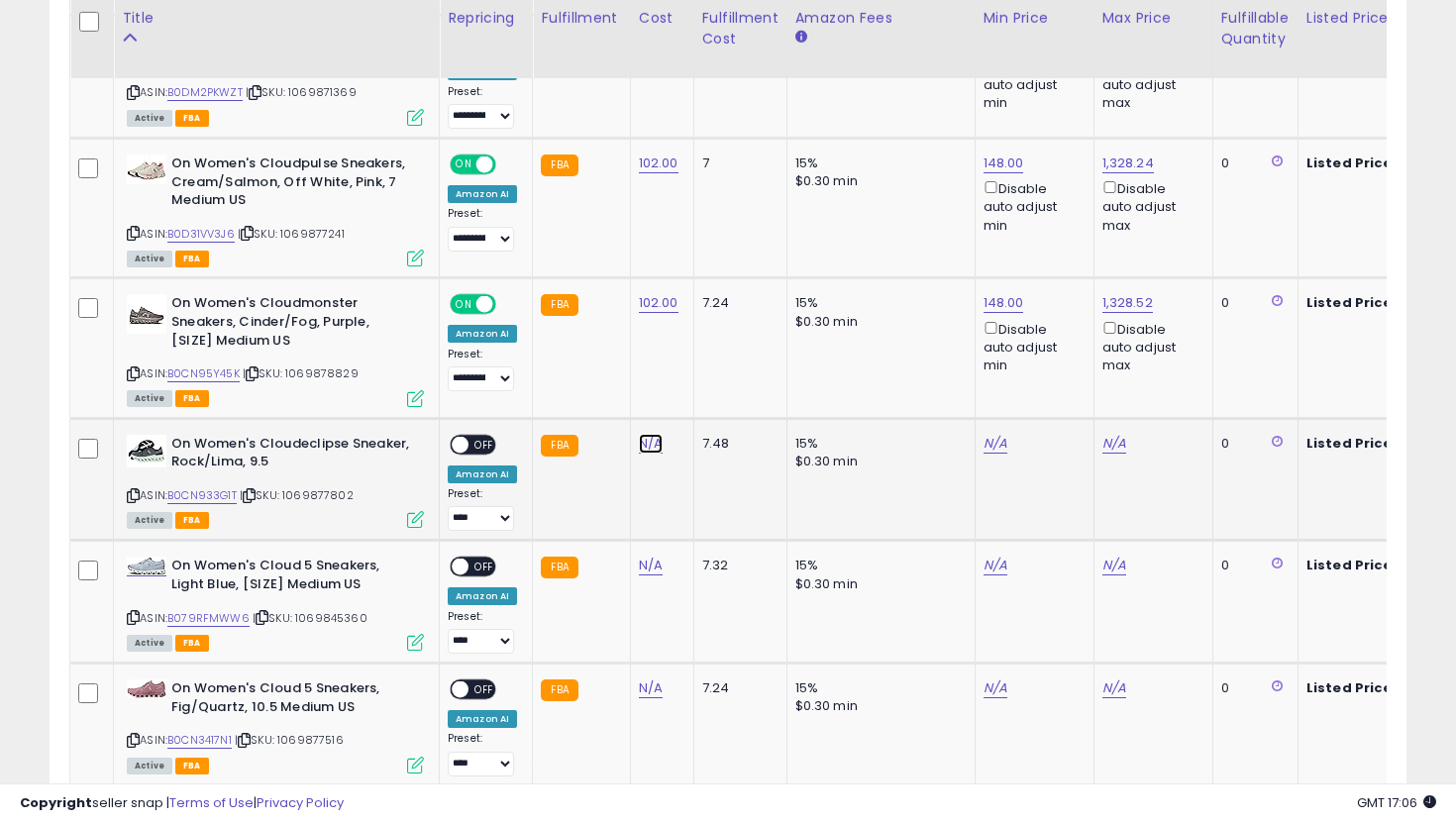 click on "N/A" at bounding box center [651, 444] 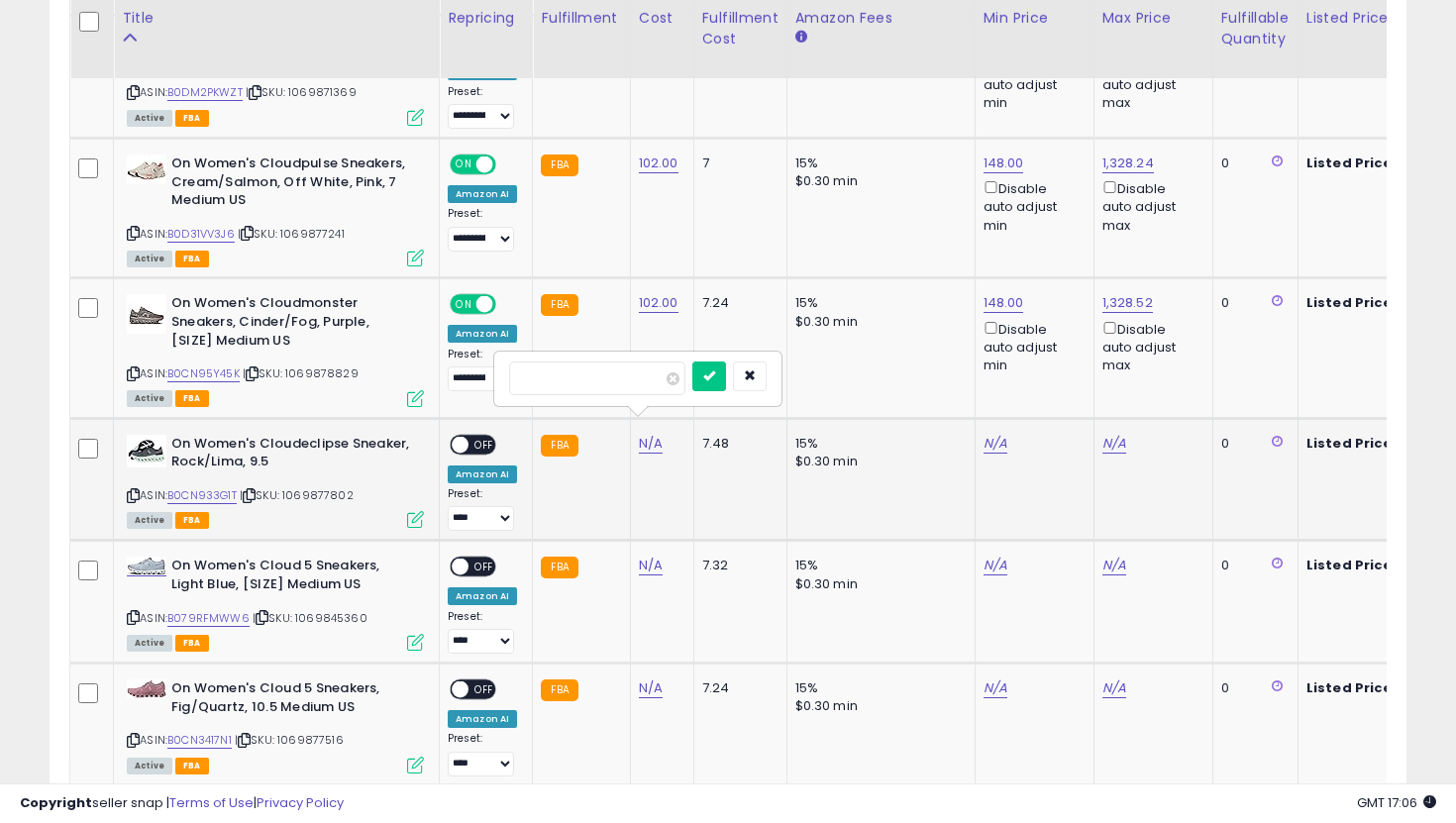 type on "***" 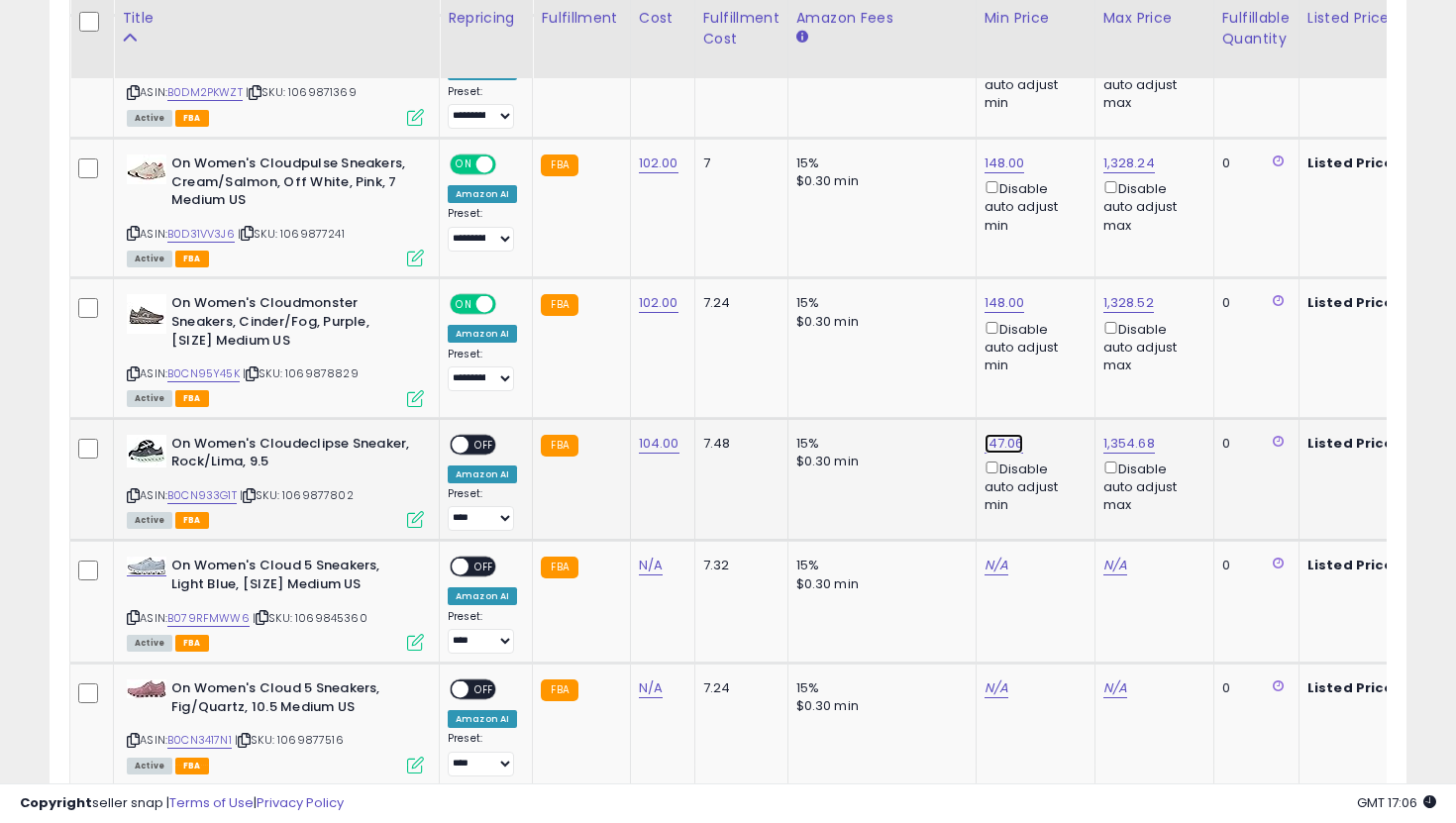 click on "147.06" at bounding box center (1004, -1658) 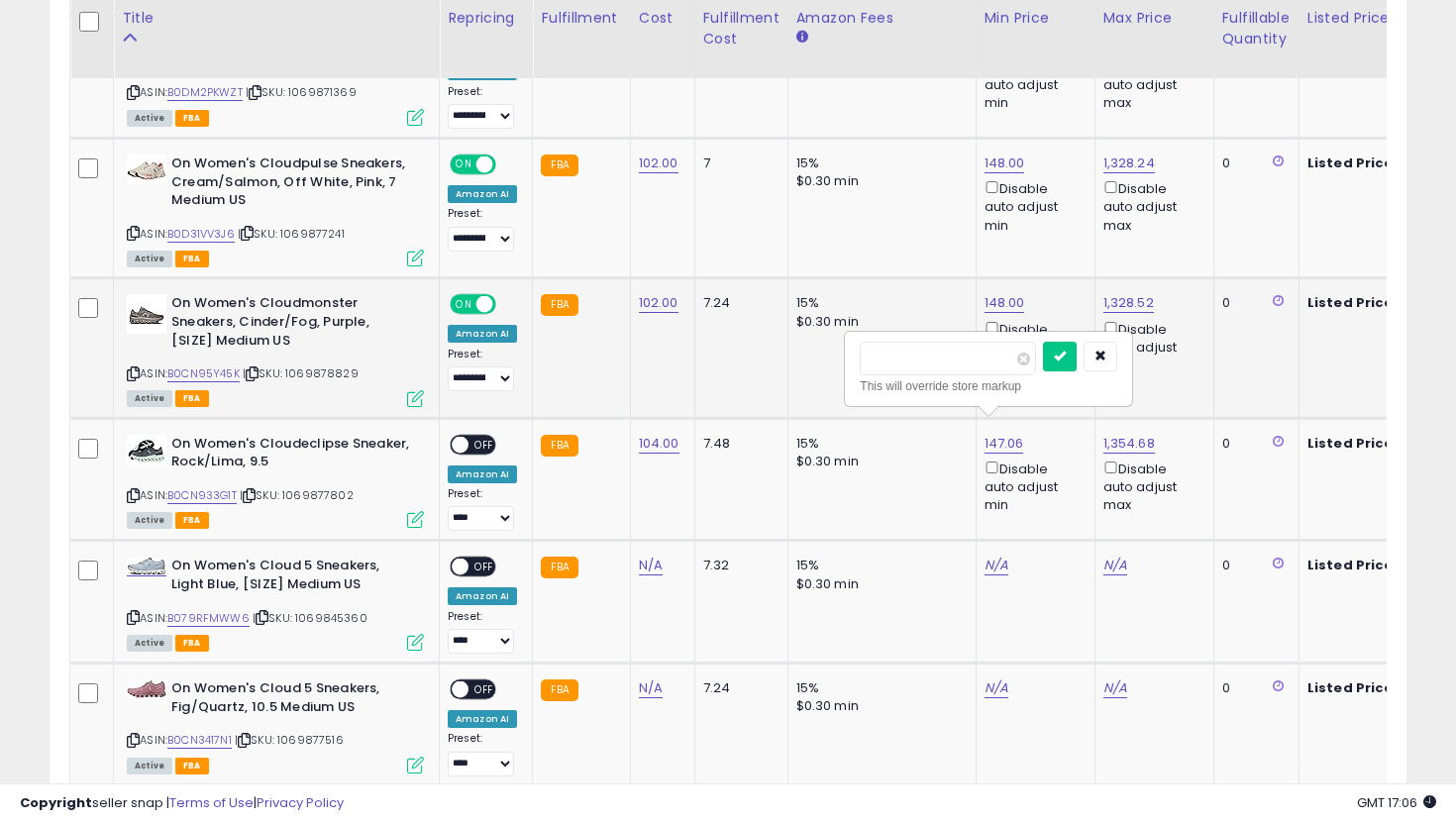 drag, startPoint x: 953, startPoint y: 363, endPoint x: 763, endPoint y: 339, distance: 191.50979 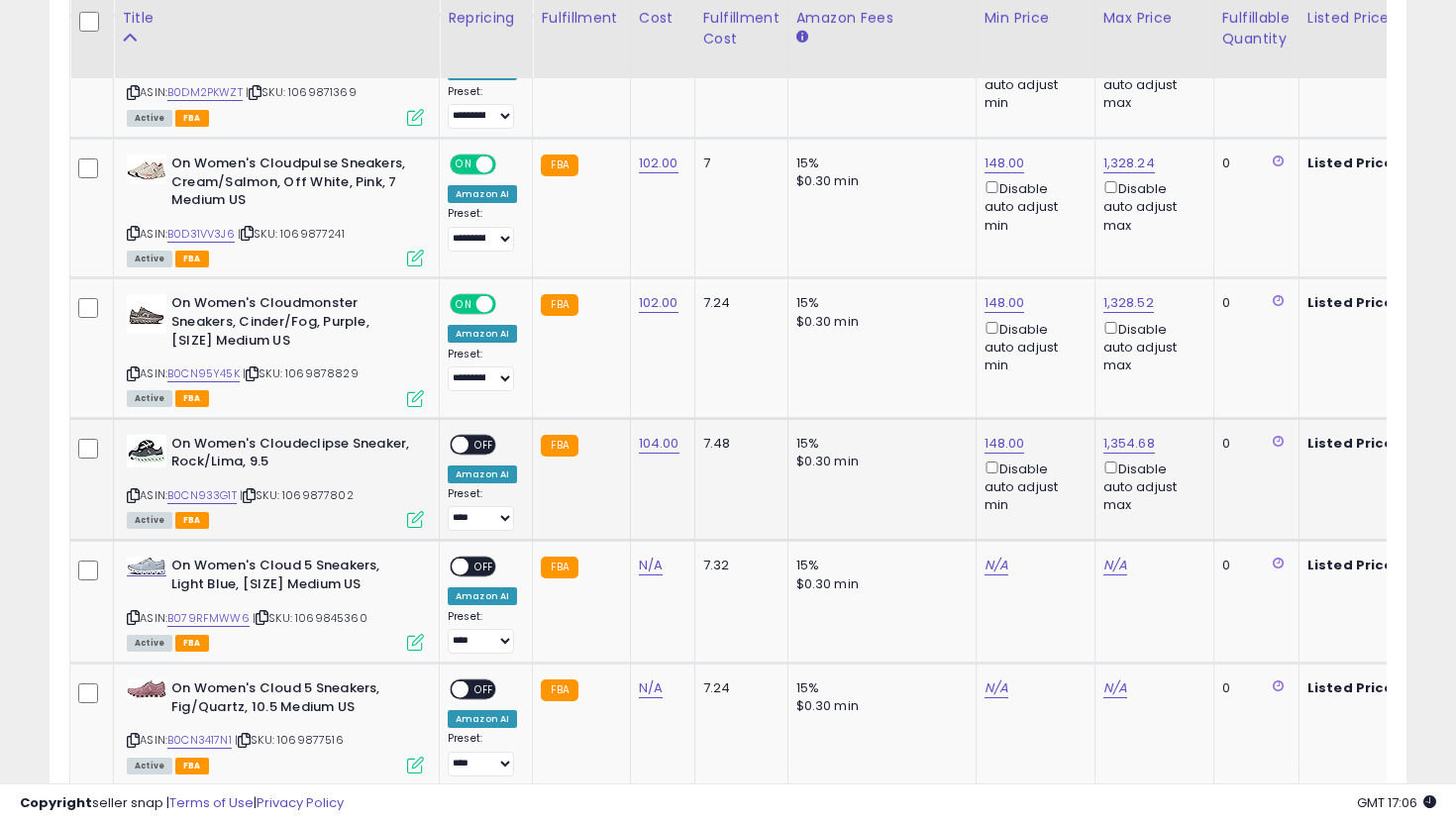 click on "OFF" at bounding box center (484, 444) 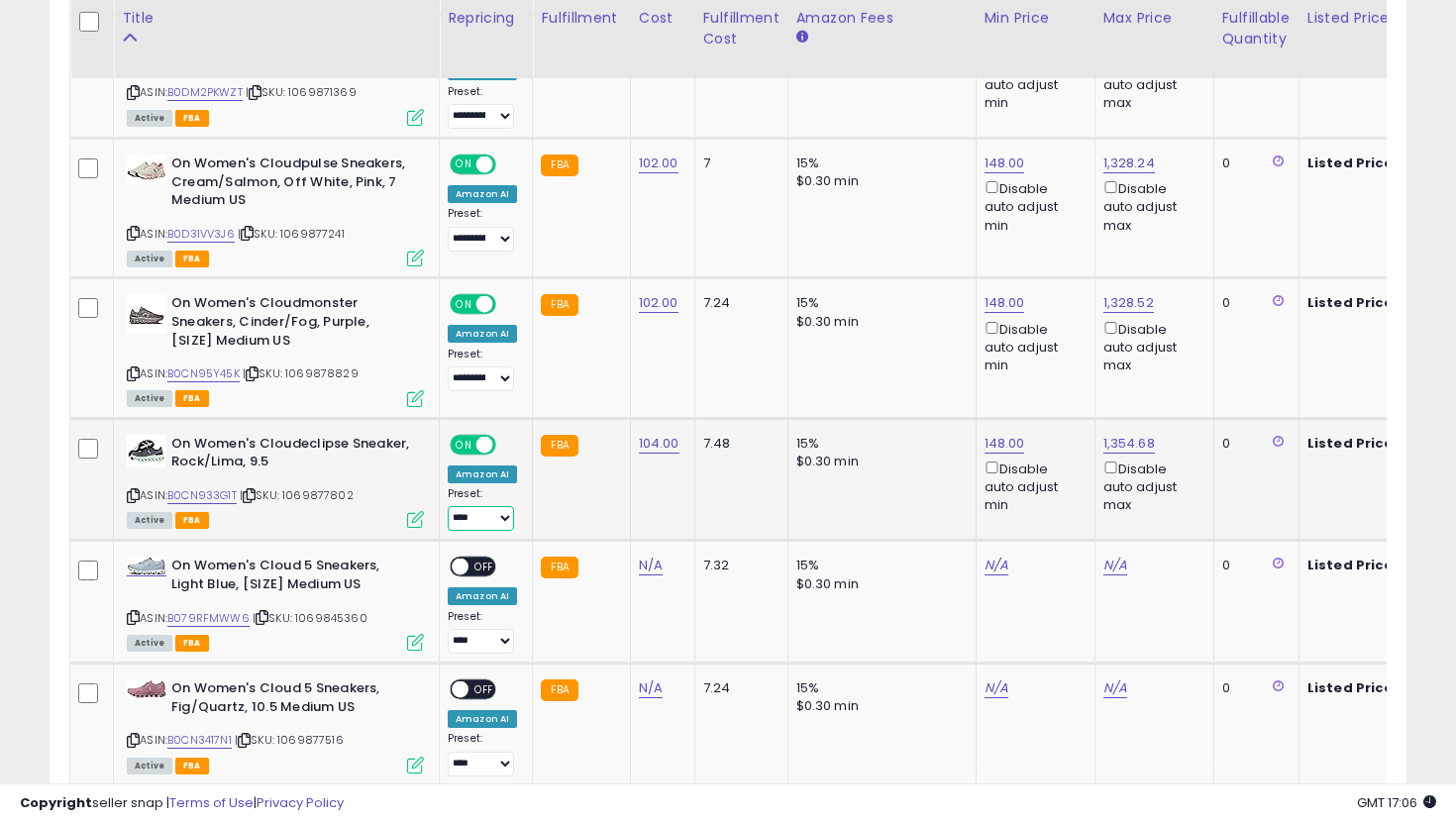 click on "**********" at bounding box center [480, 518] 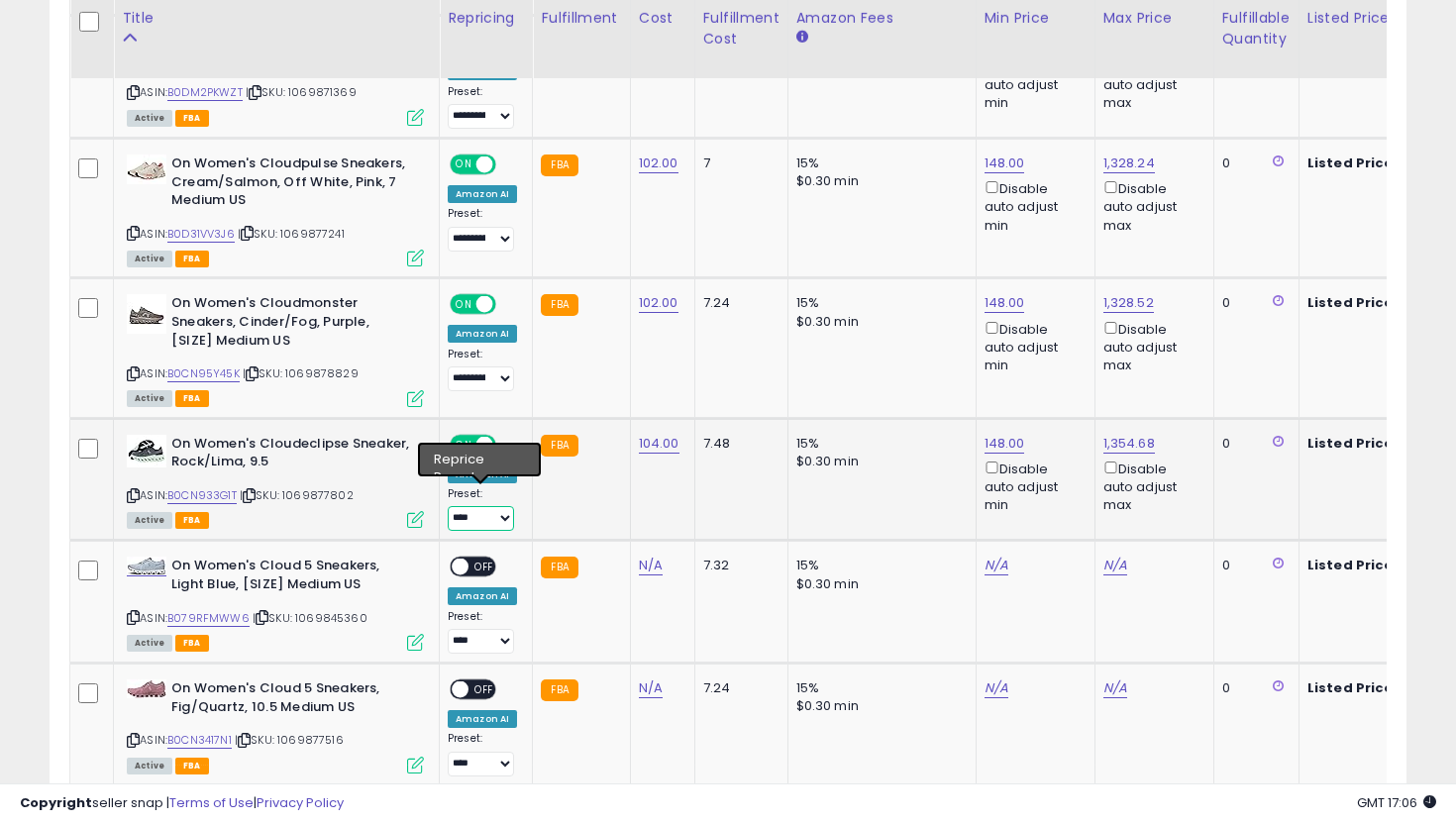 select on "**********" 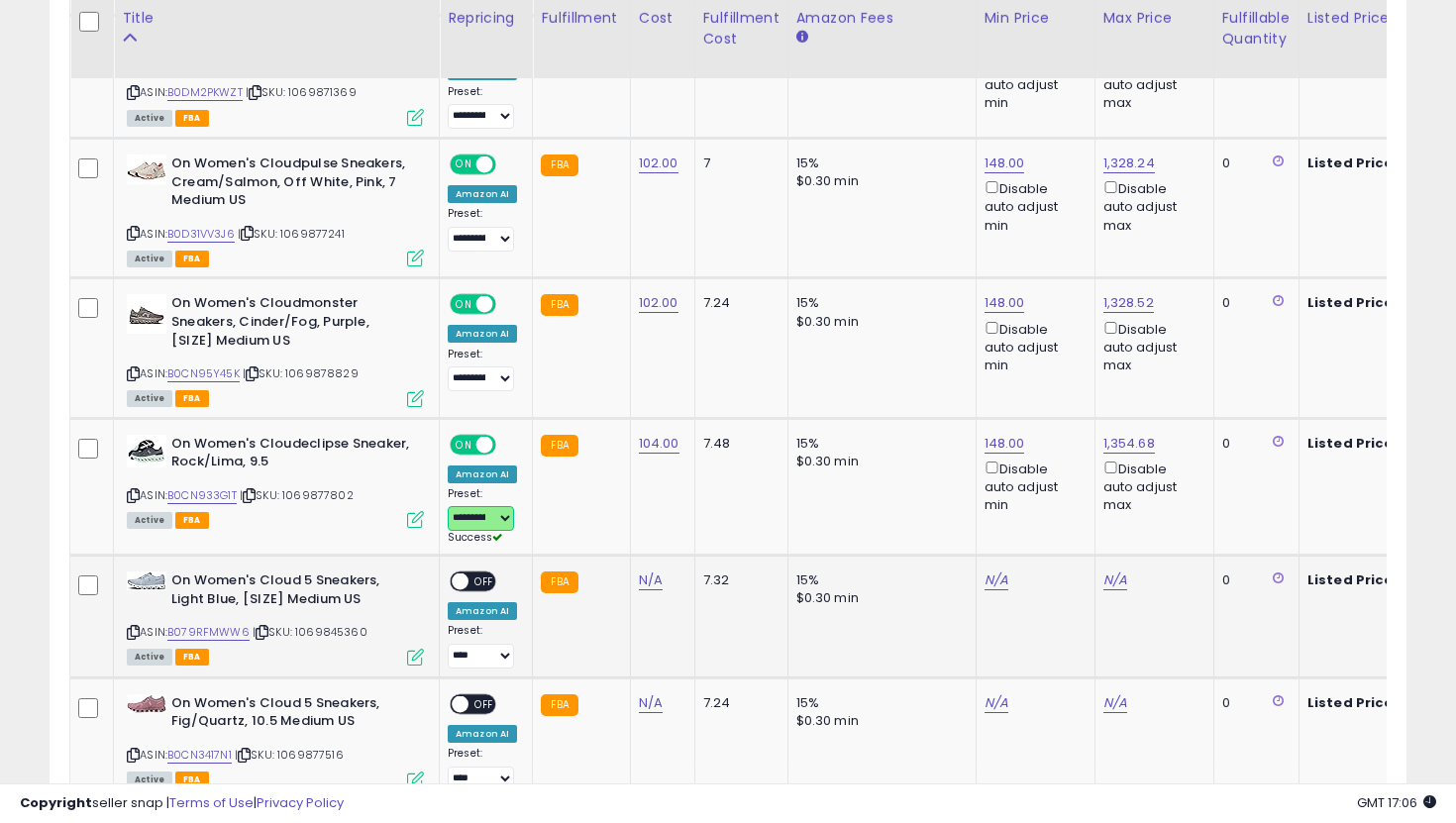scroll, scrollTop: 0, scrollLeft: 161, axis: horizontal 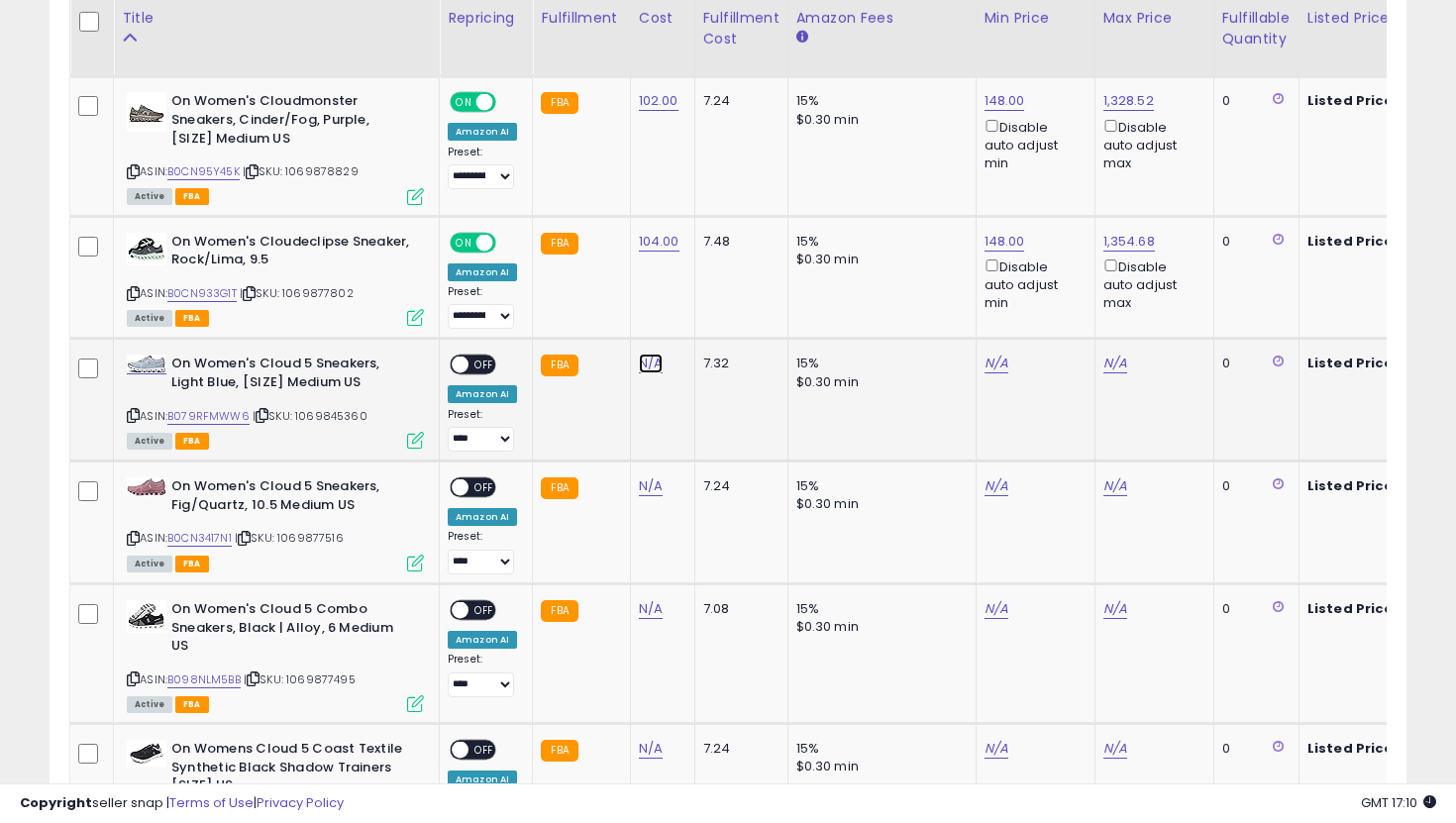 click on "N/A" at bounding box center [651, 363] 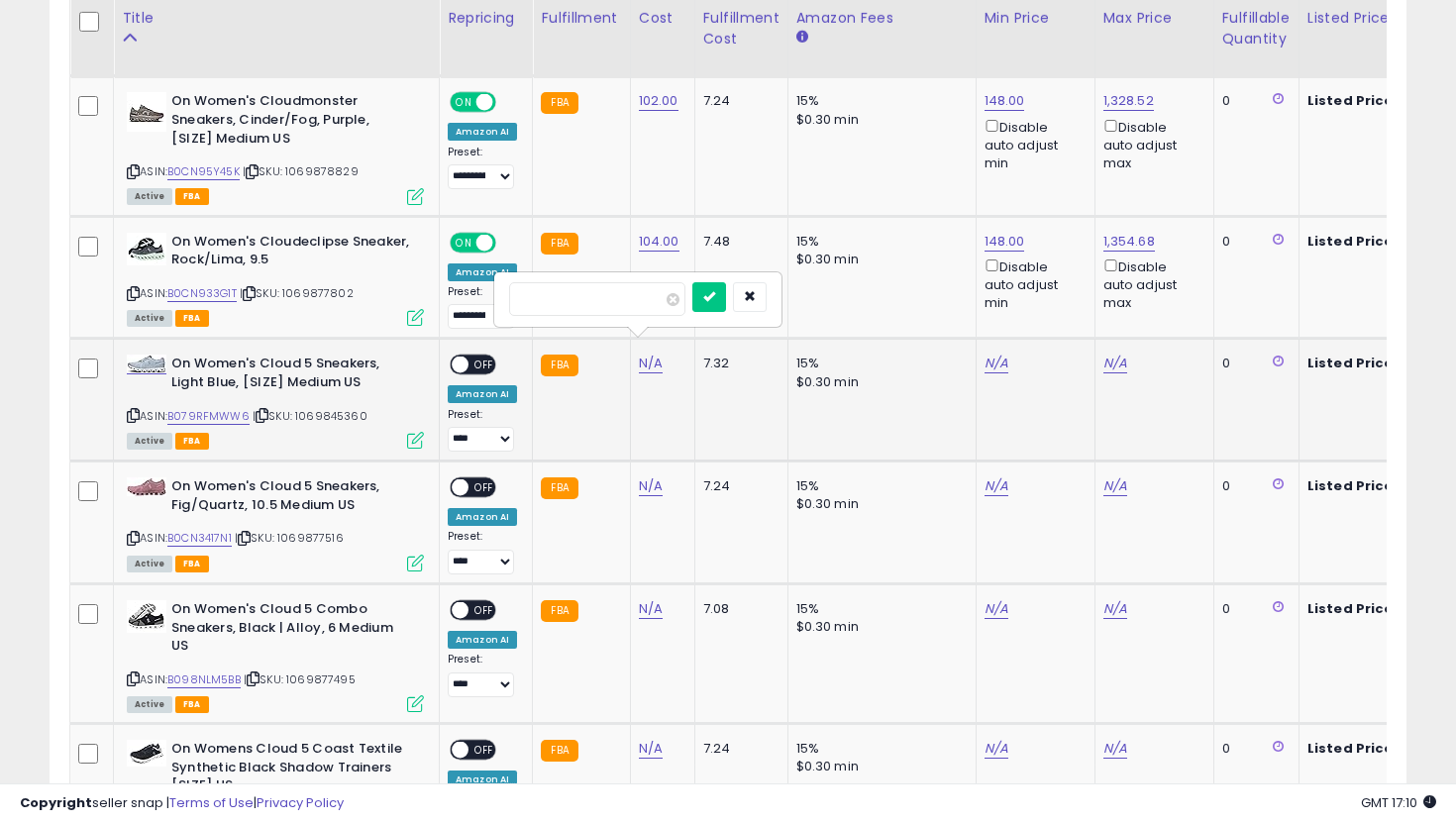 type on "***" 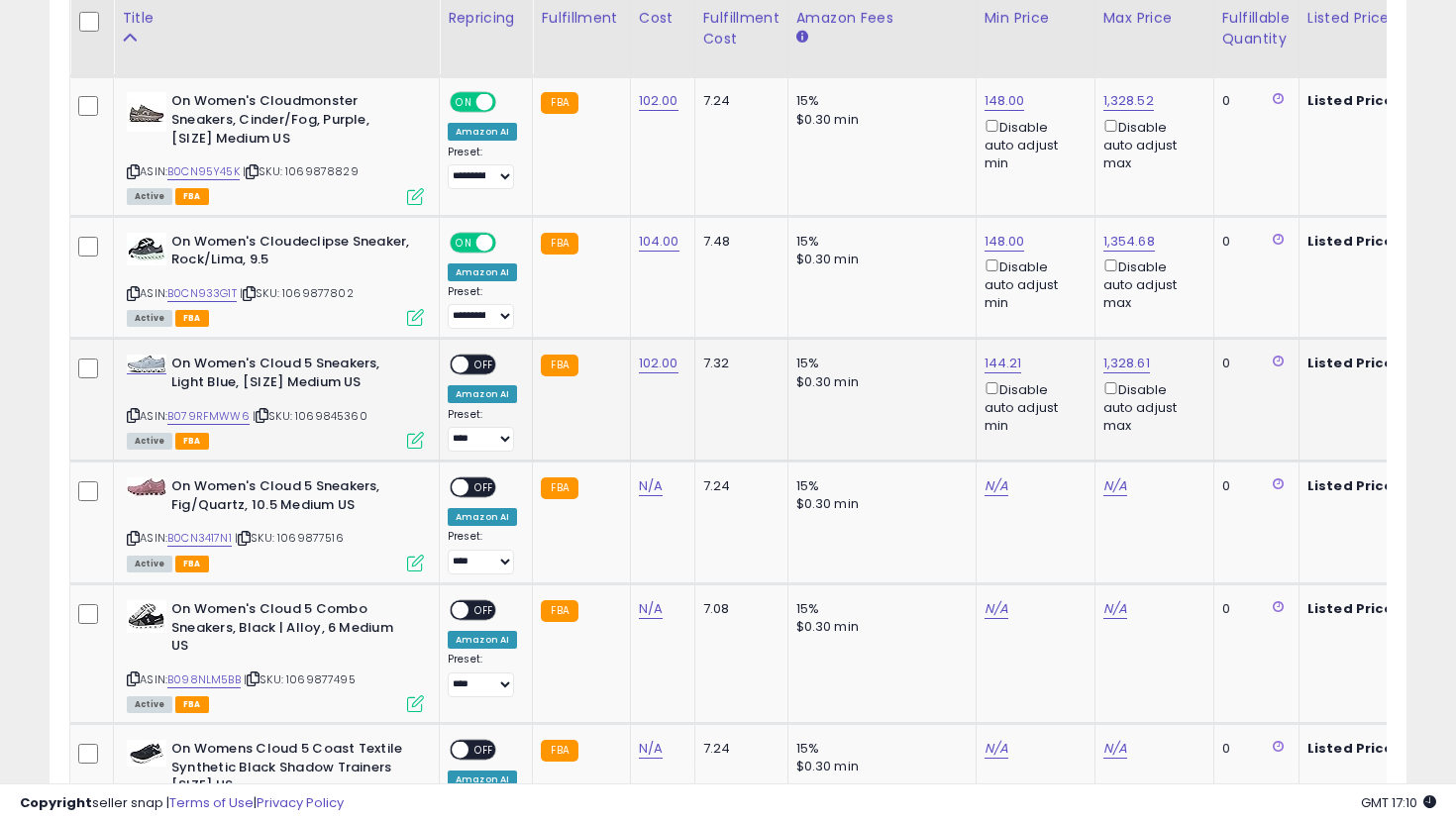 click on "OFF" at bounding box center (484, 364) 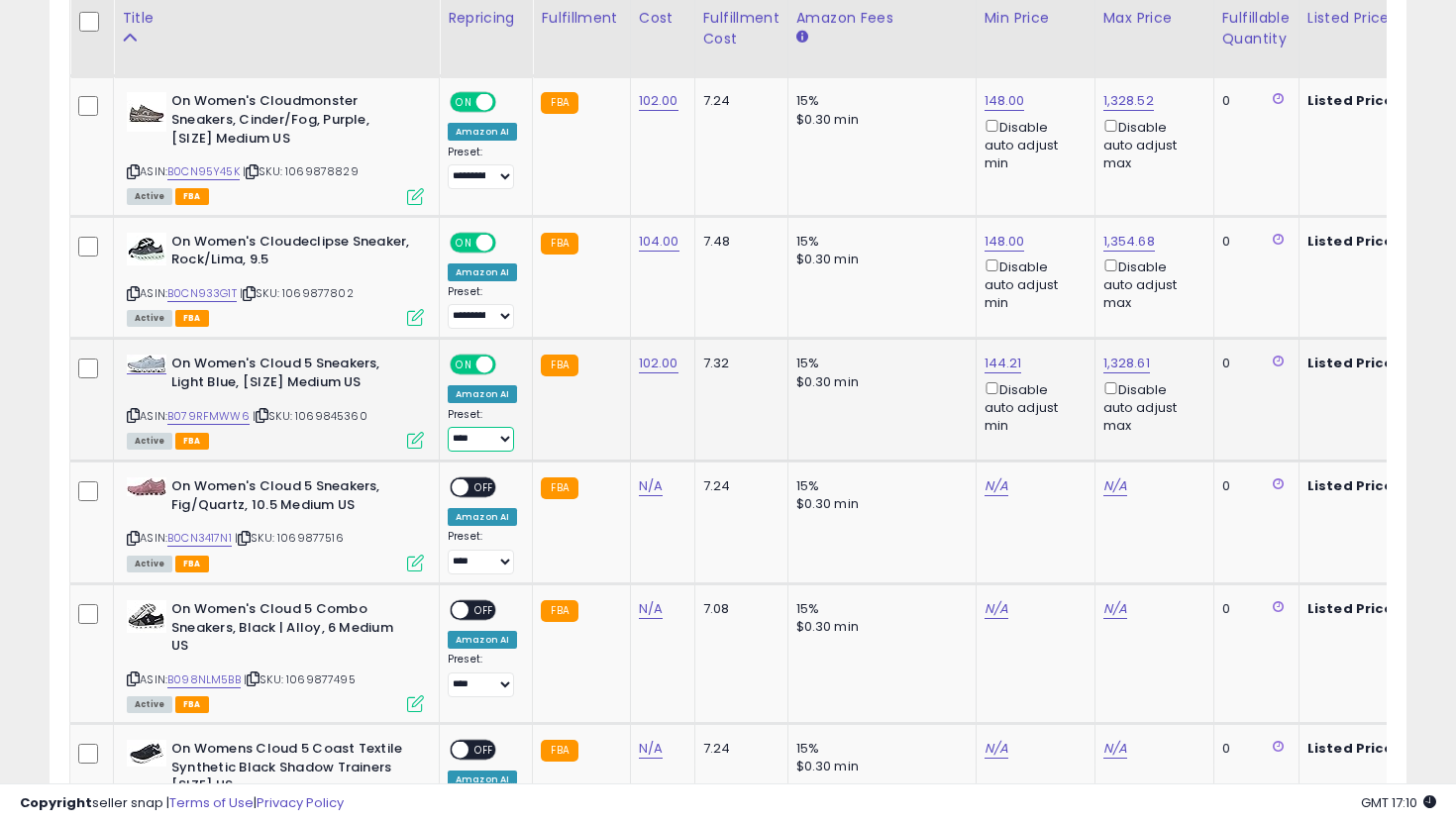 click on "**********" at bounding box center [480, 439] 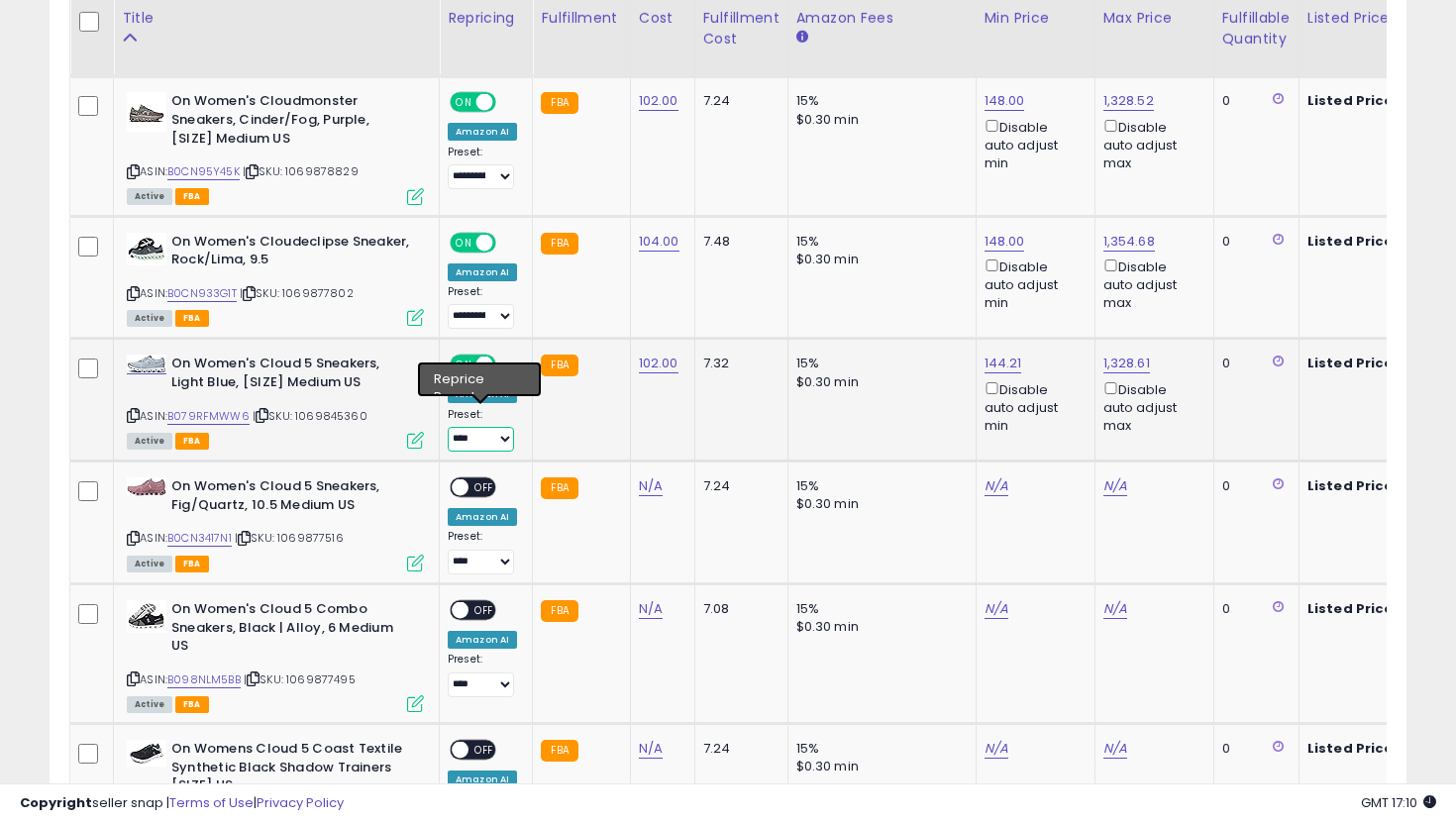select on "**********" 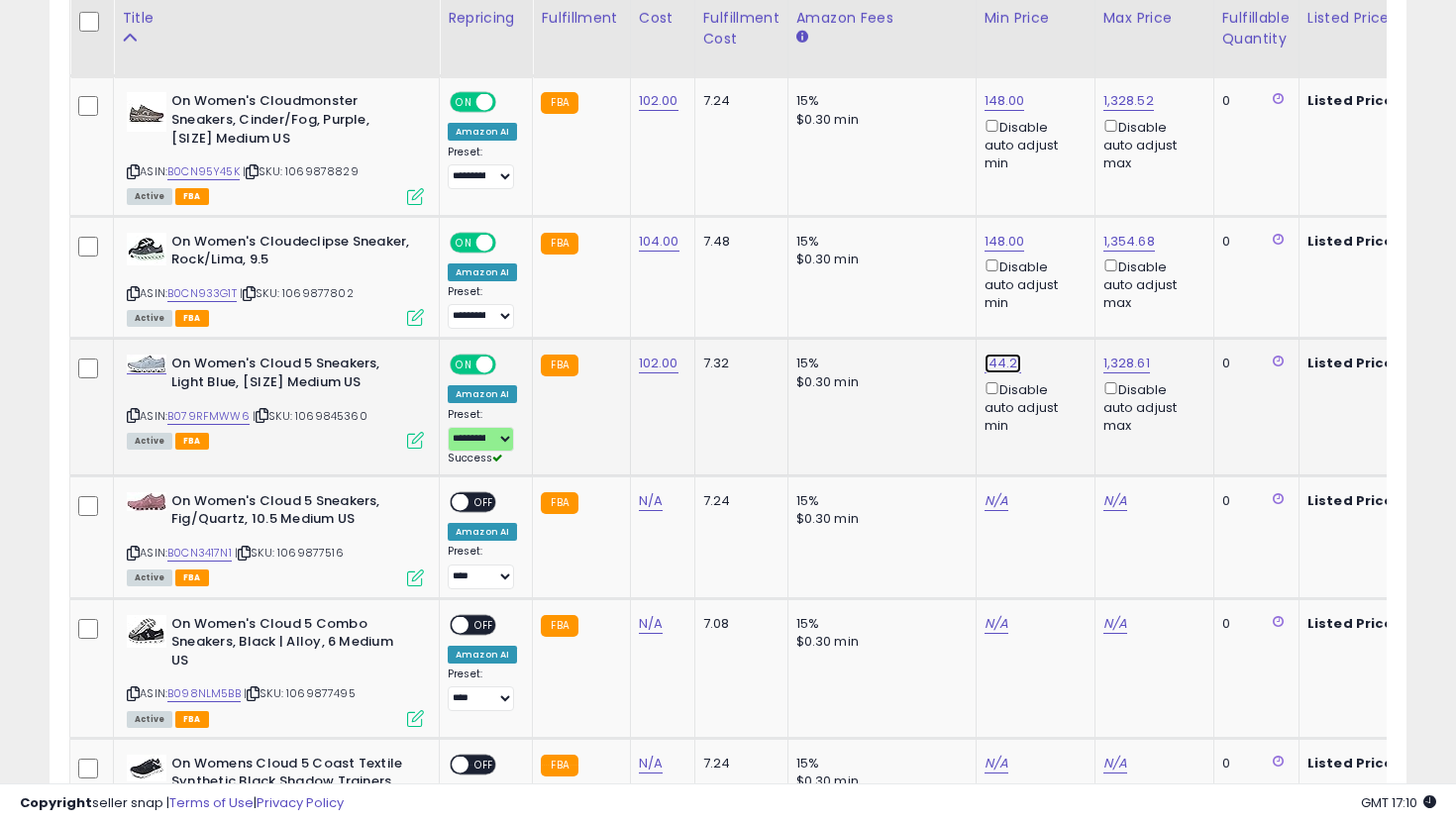 click on "144.21" at bounding box center (1004, -1860) 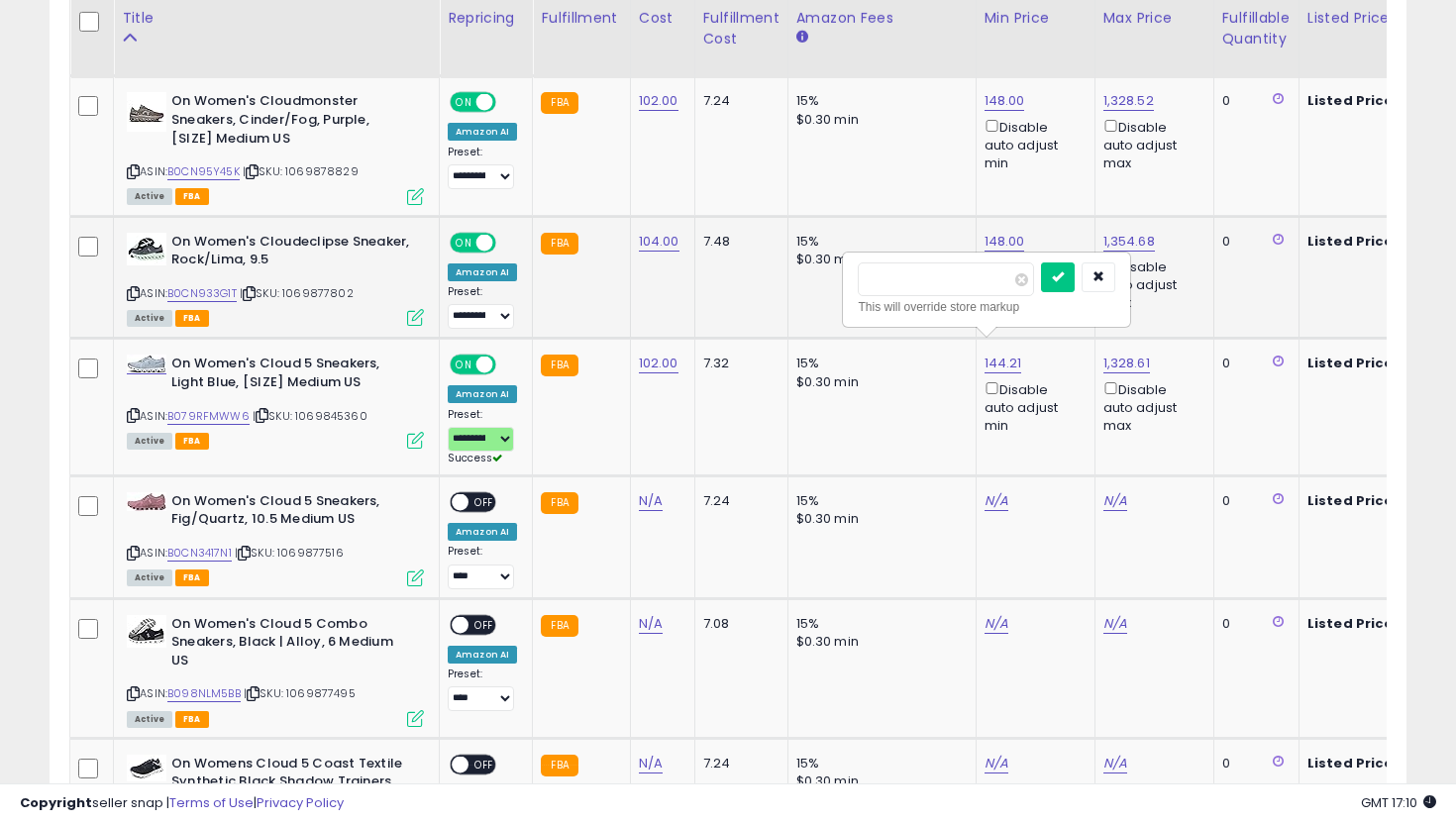 drag, startPoint x: 950, startPoint y: 287, endPoint x: 780, endPoint y: 281, distance: 170.10585 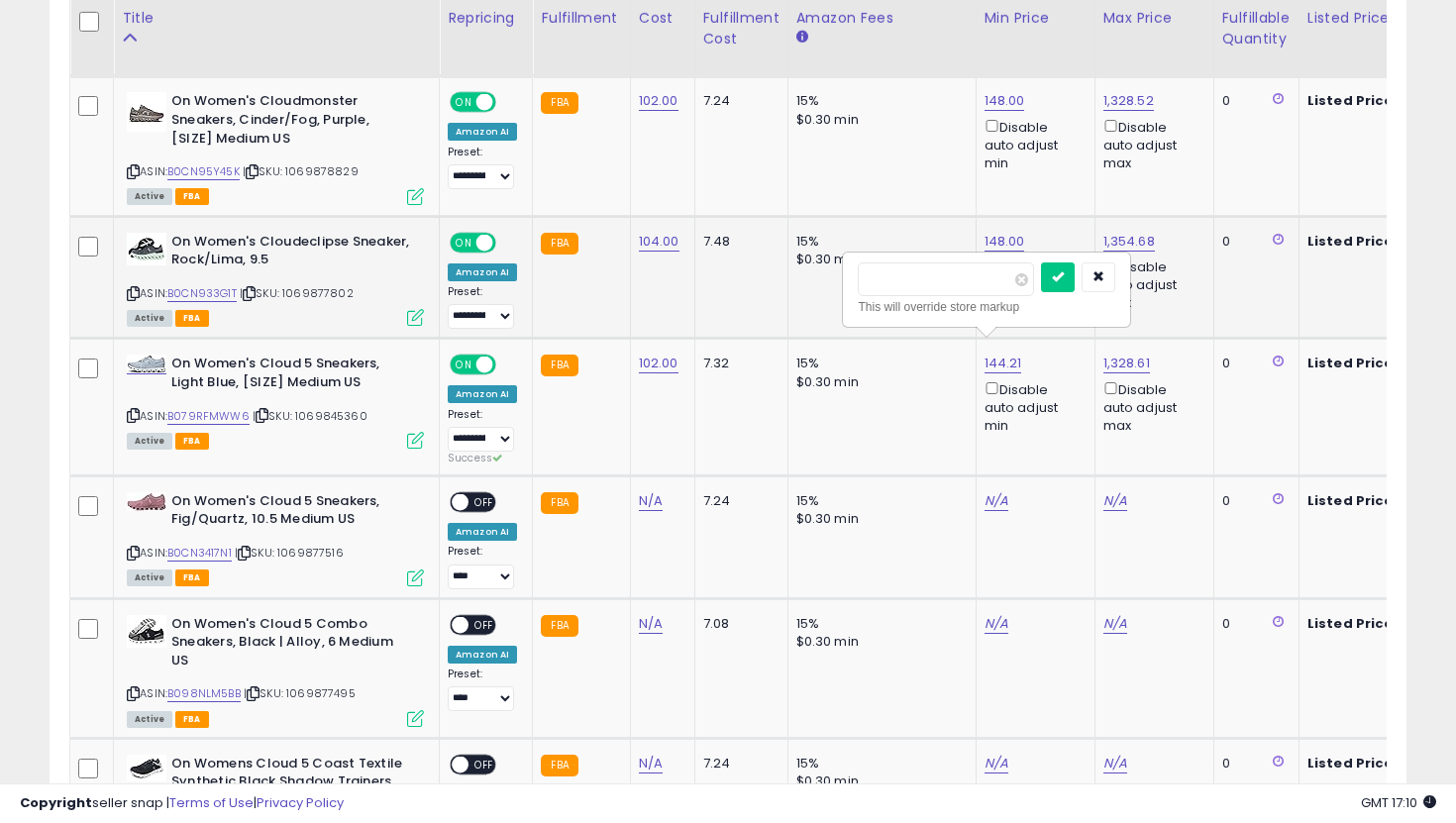 click at bounding box center [1058, 277] 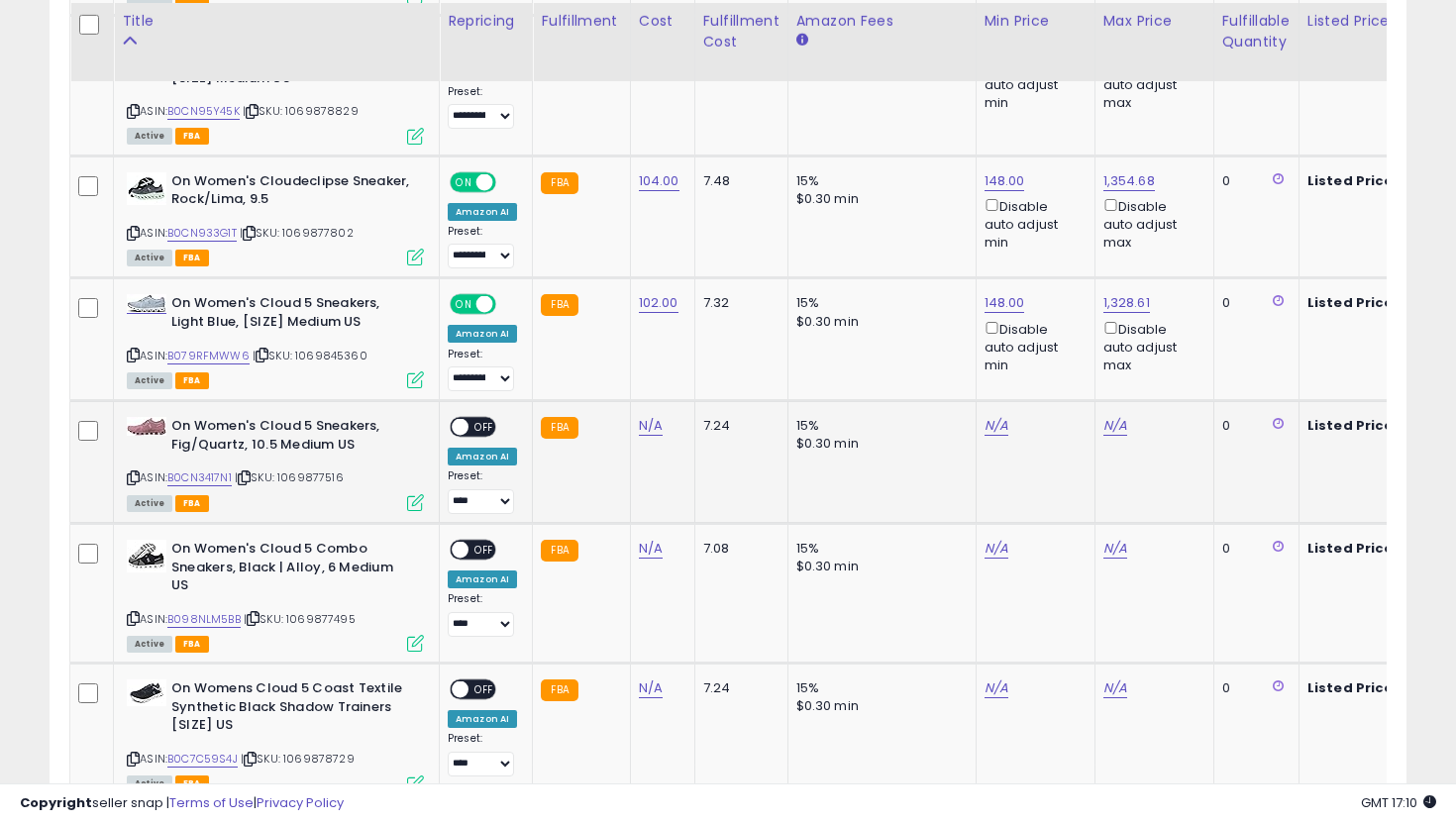 scroll, scrollTop: 2988, scrollLeft: 0, axis: vertical 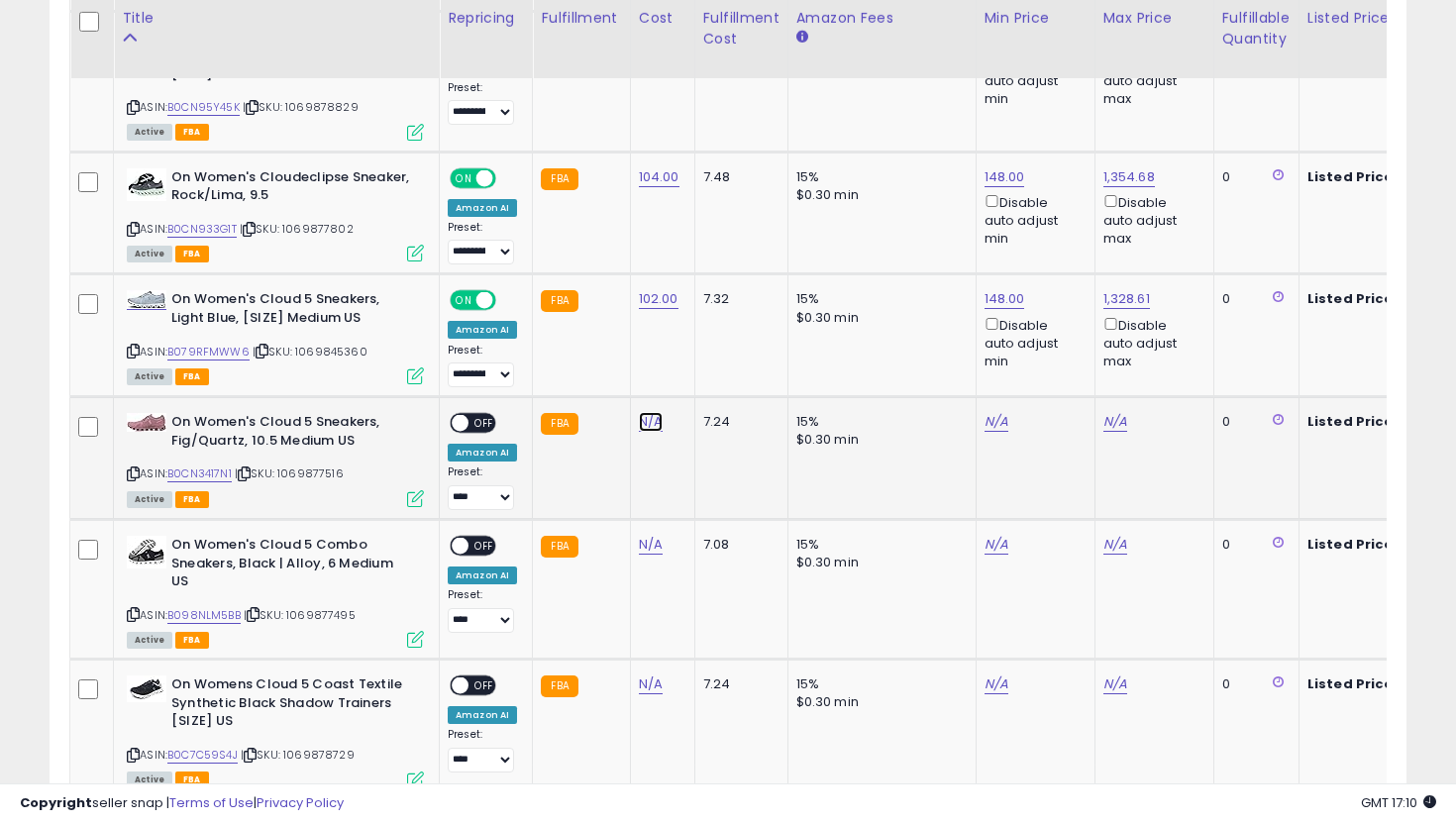 click on "N/A" at bounding box center (651, 422) 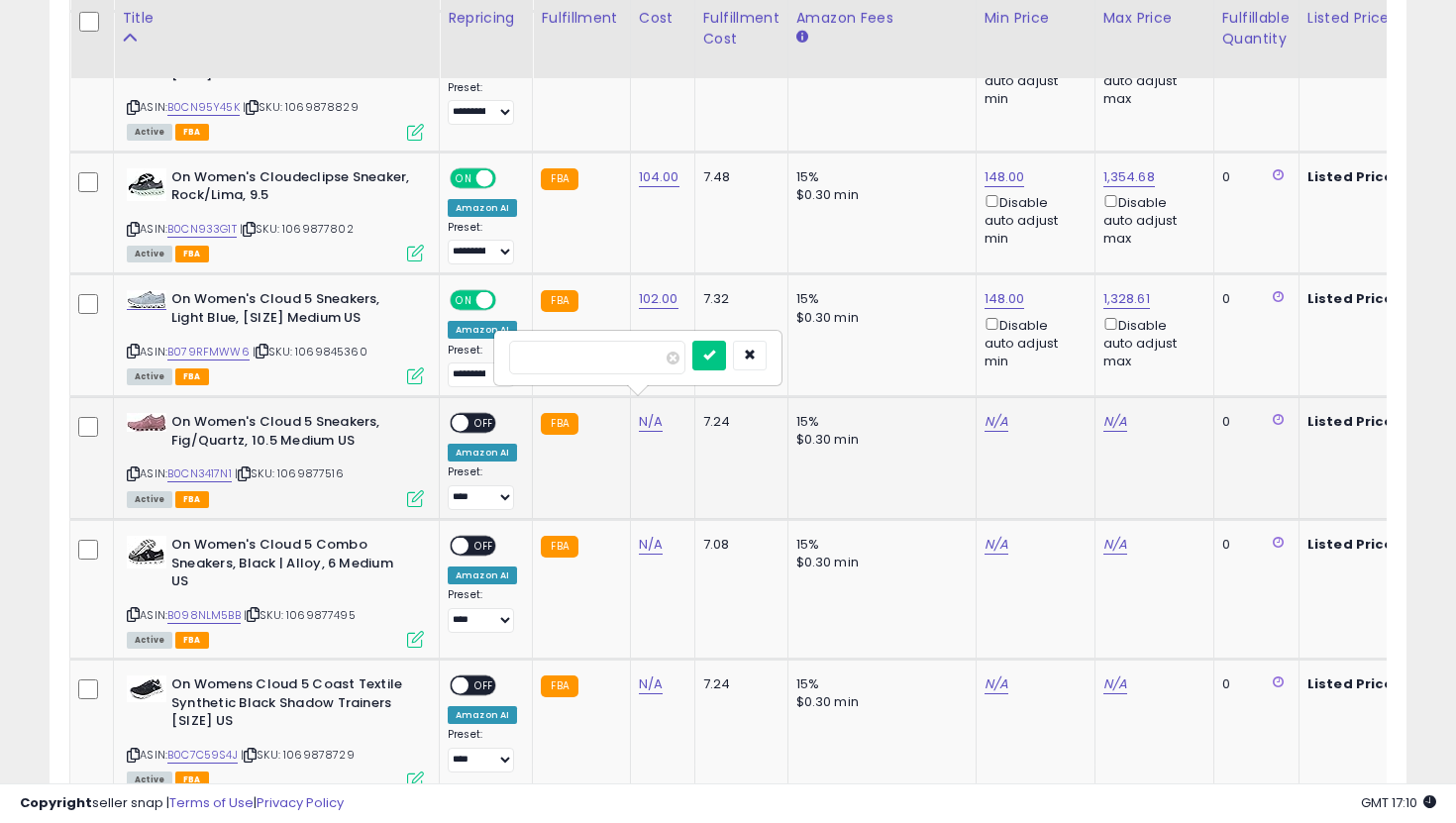 type on "***" 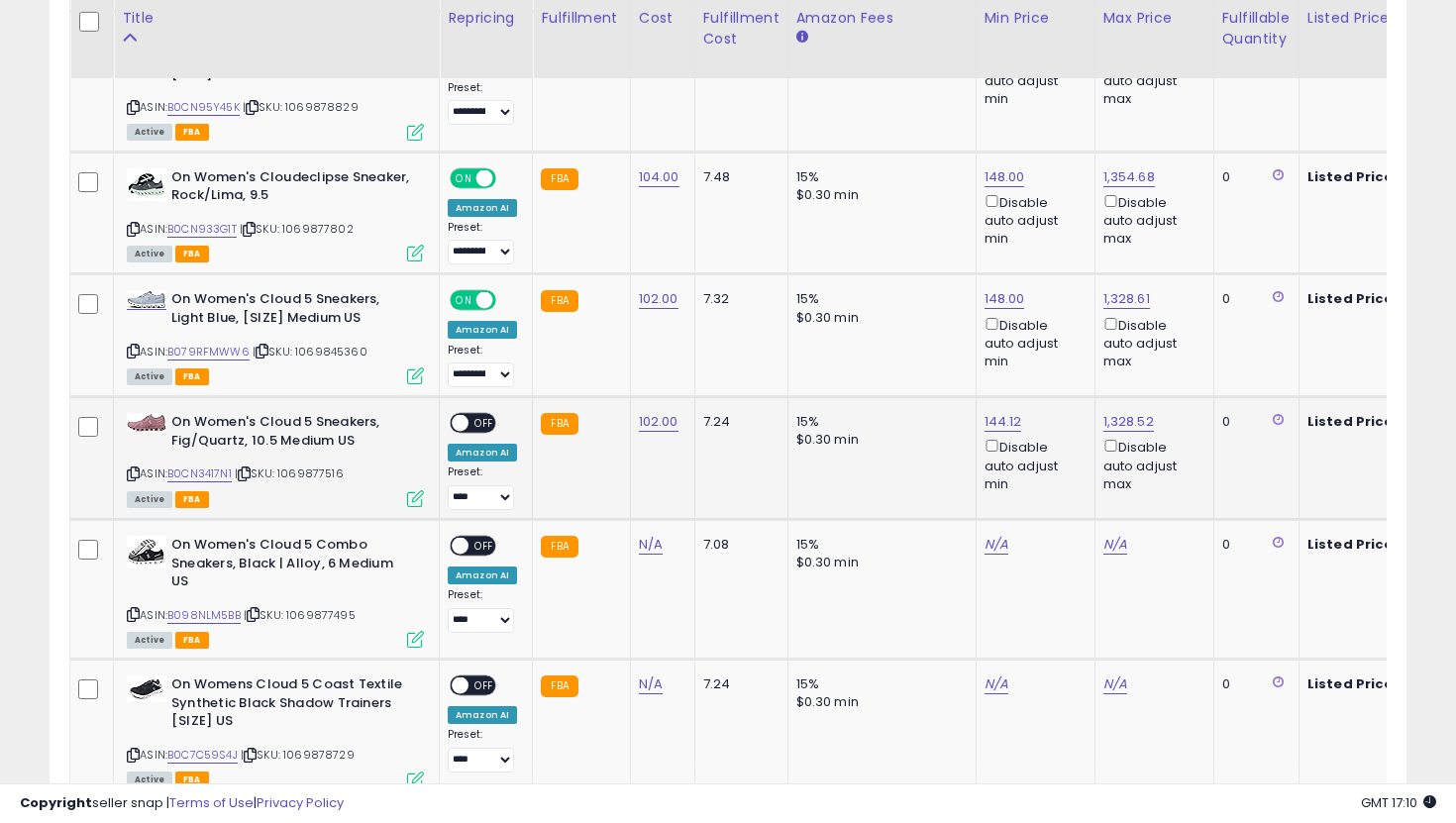 scroll, scrollTop: 0, scrollLeft: 90, axis: horizontal 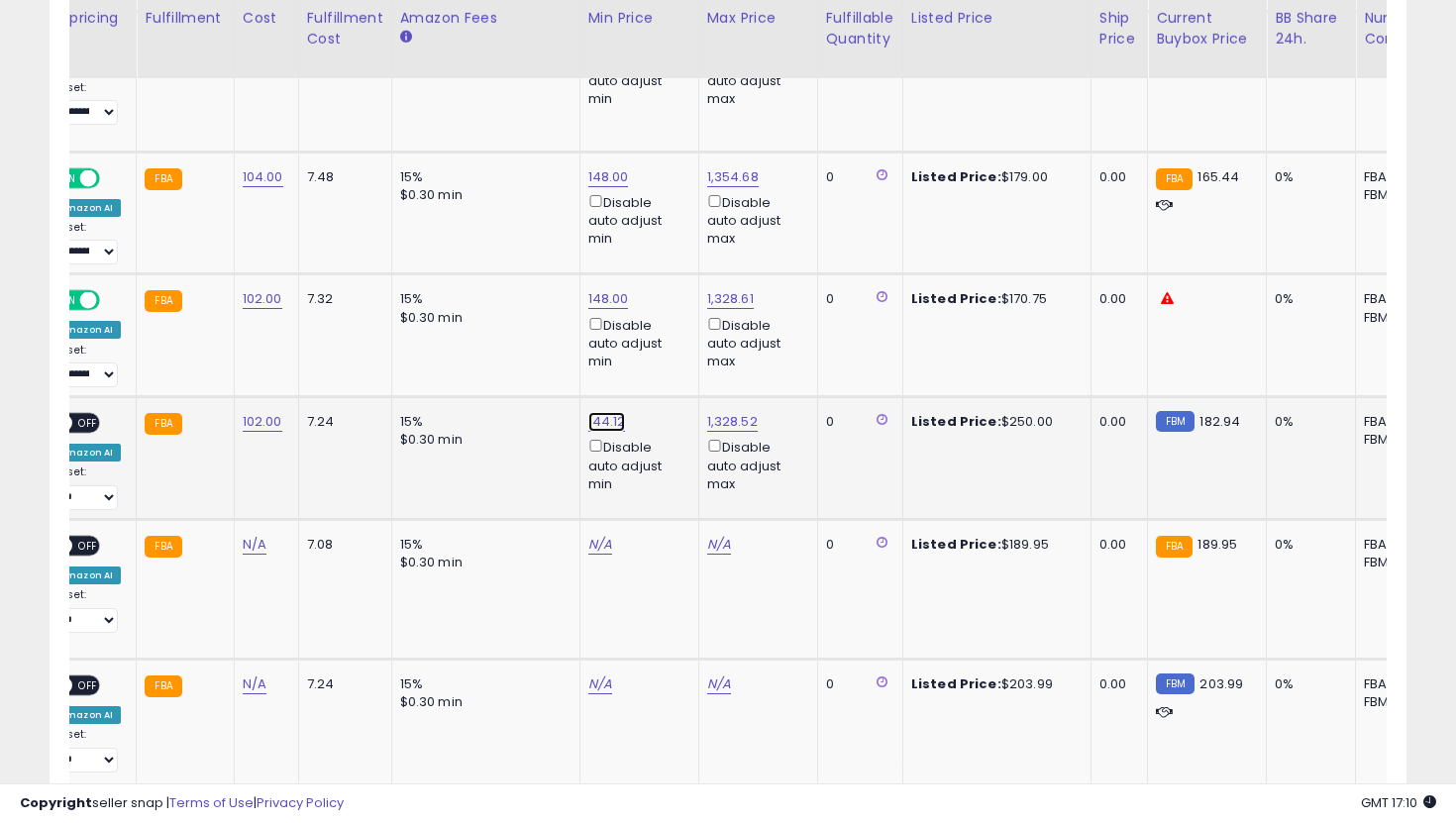 click on "144.12" at bounding box center (608, -1924) 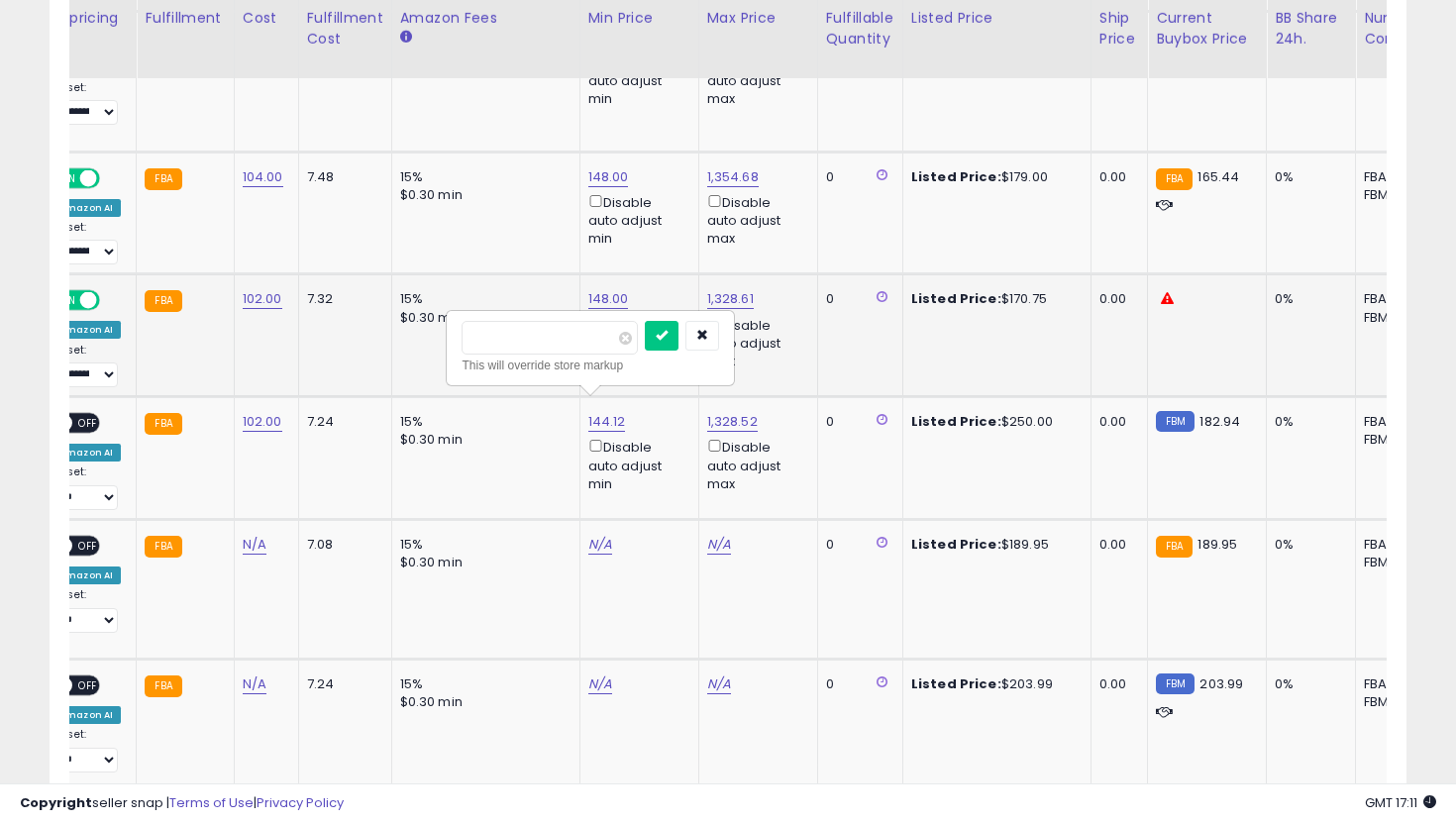 drag, startPoint x: 579, startPoint y: 341, endPoint x: 406, endPoint y: 327, distance: 173.56555 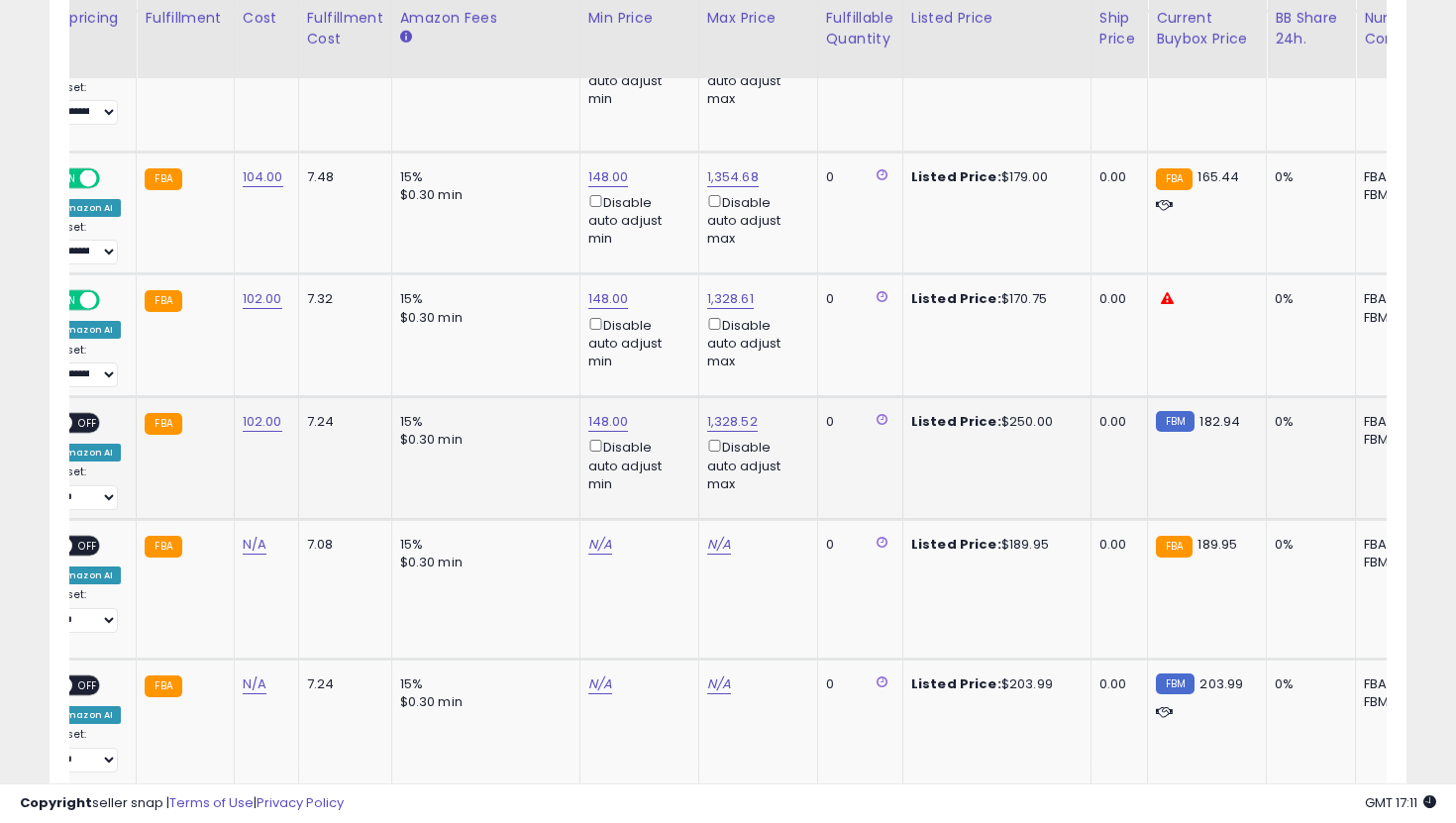 scroll, scrollTop: 0, scrollLeft: 185, axis: horizontal 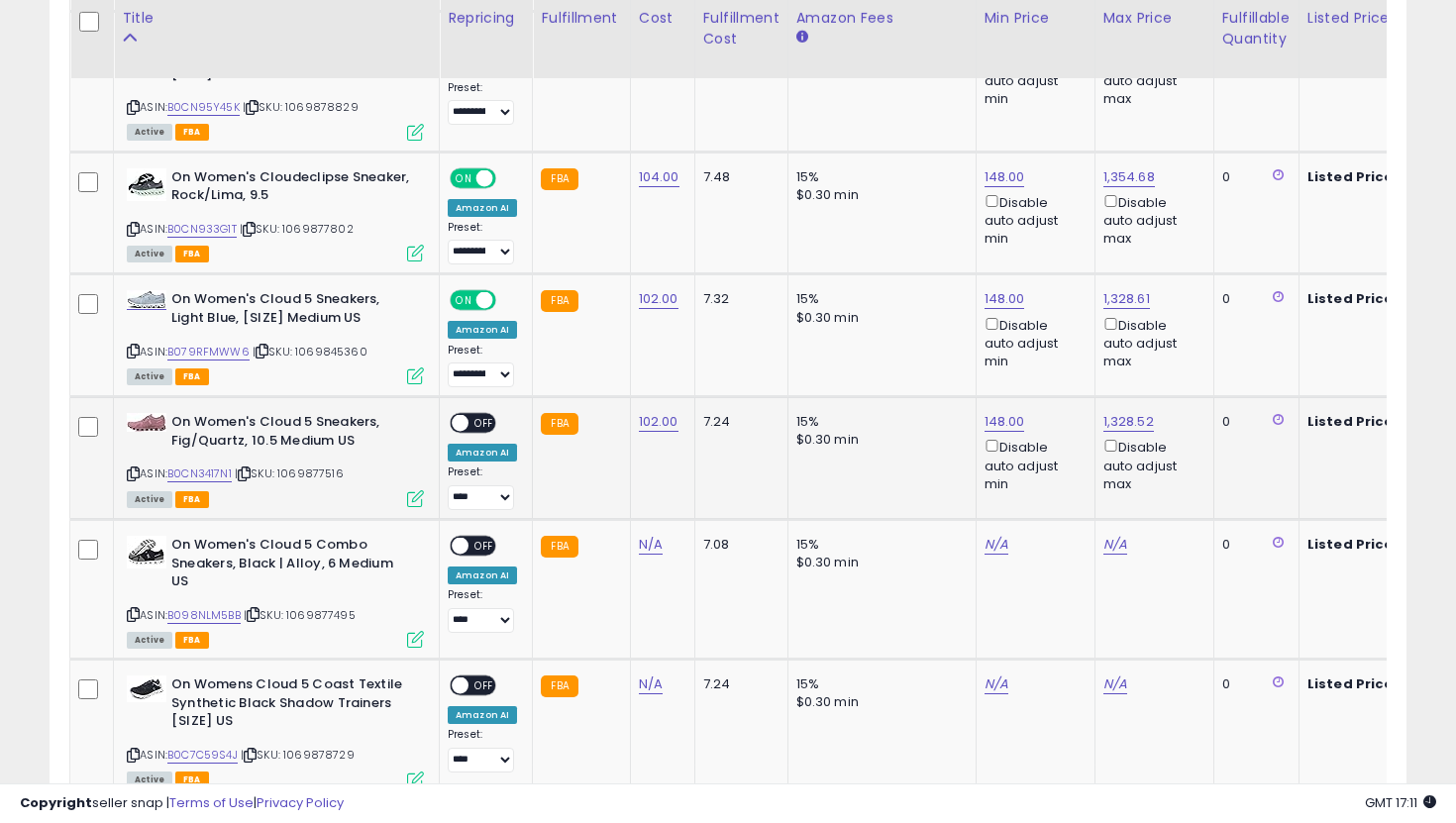 click at bounding box center [460, 423] 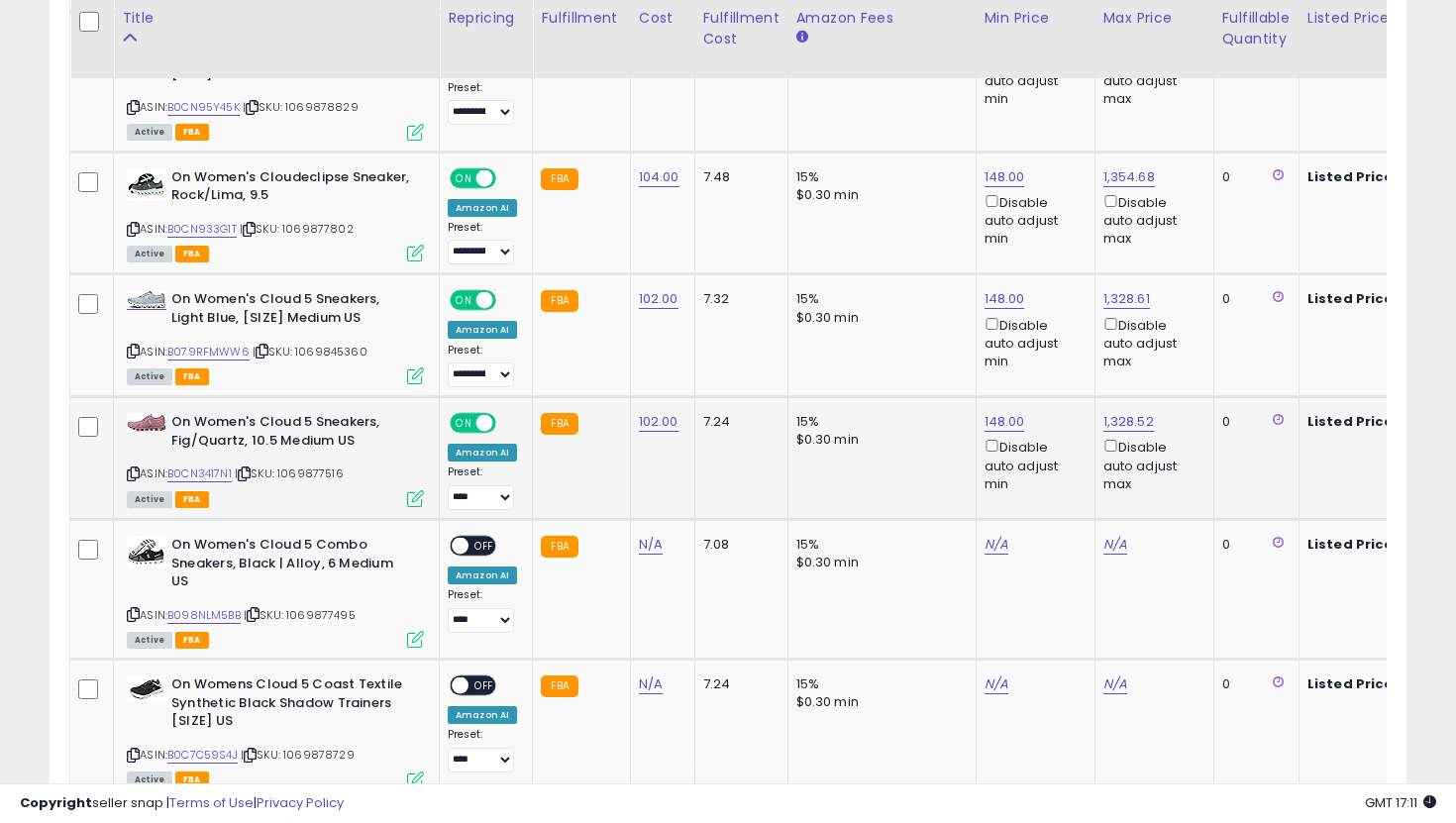 click on "**********" 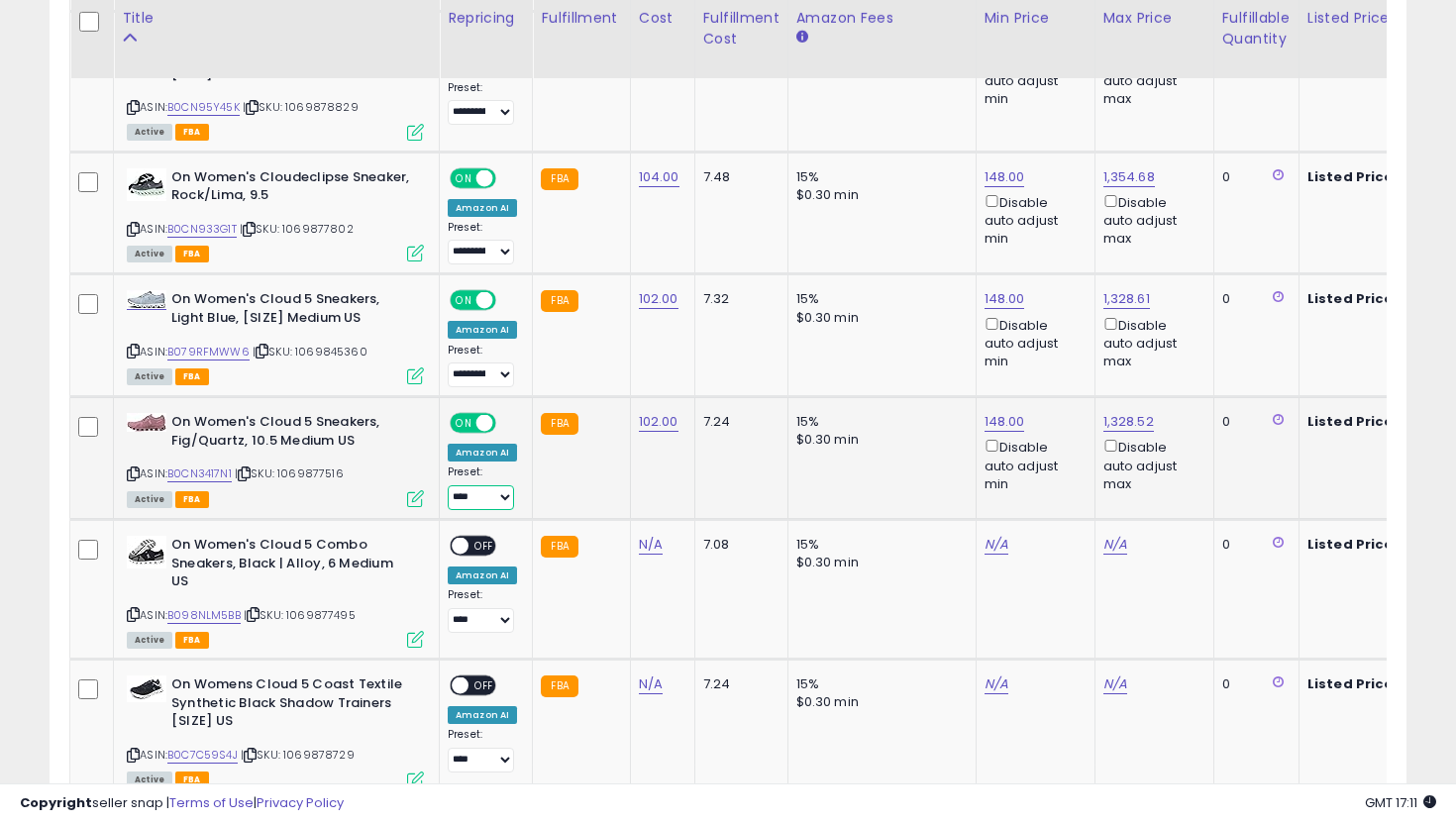 click on "**********" at bounding box center (480, 497) 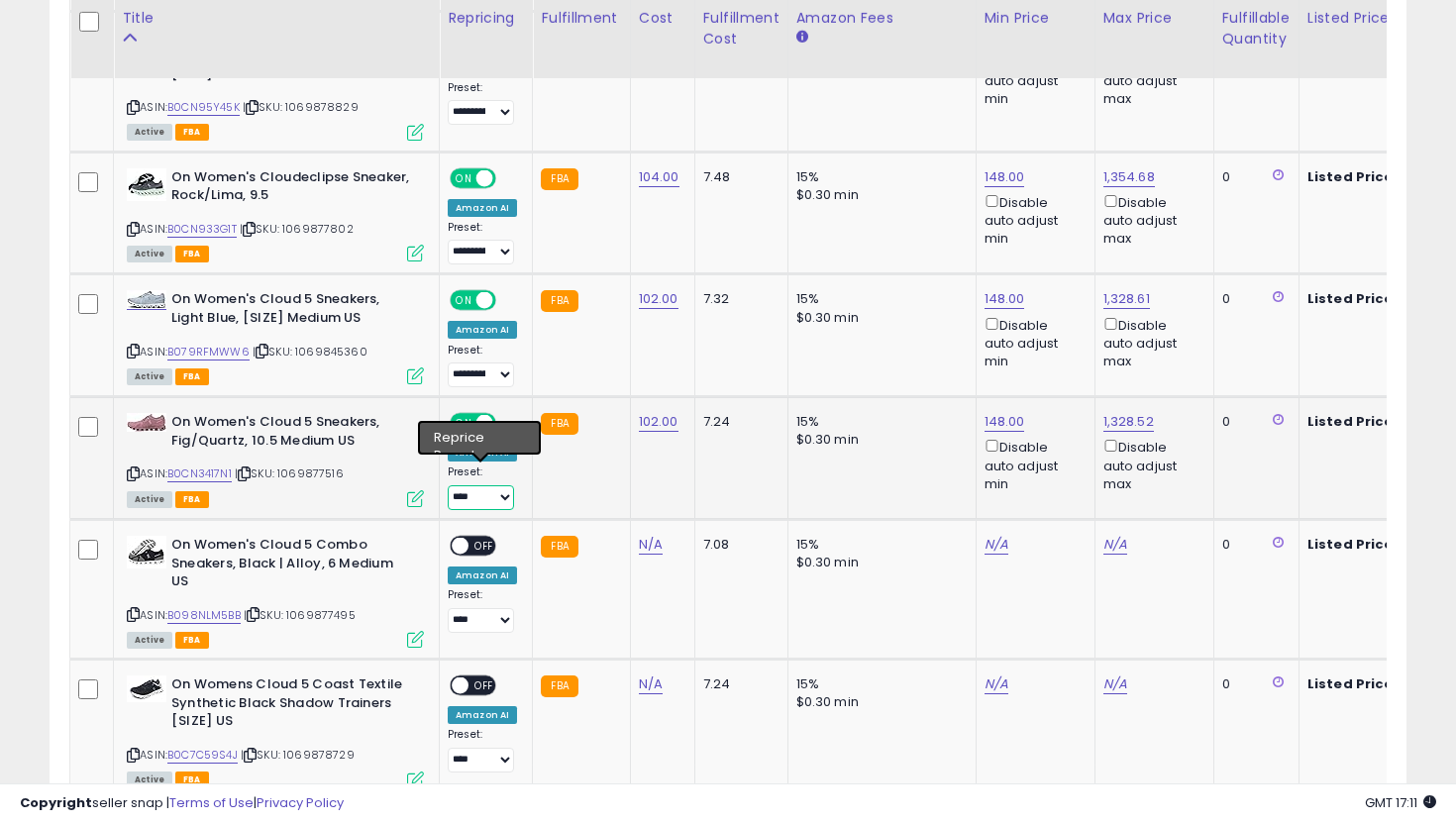 select on "**********" 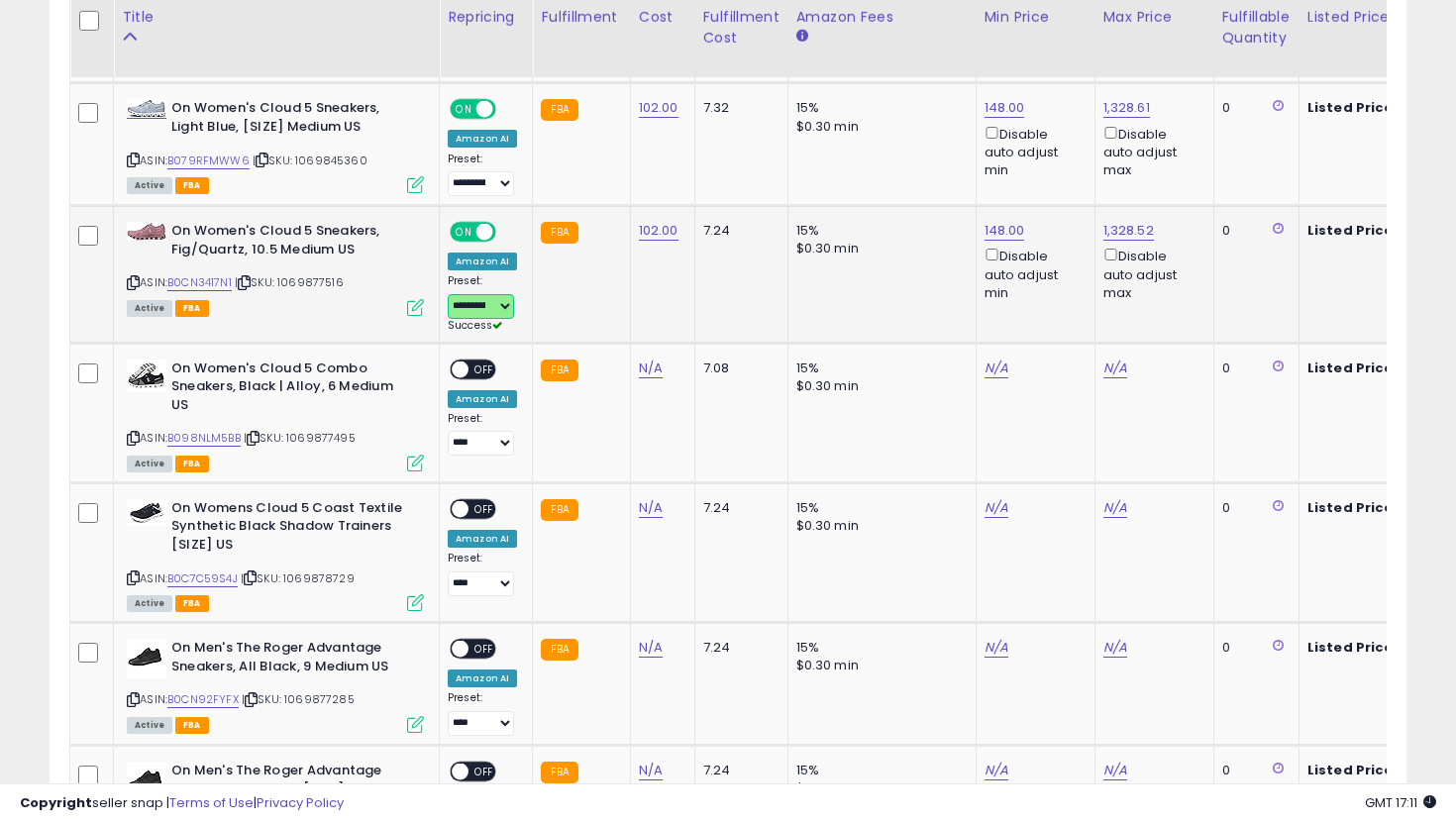 scroll, scrollTop: 3178, scrollLeft: 0, axis: vertical 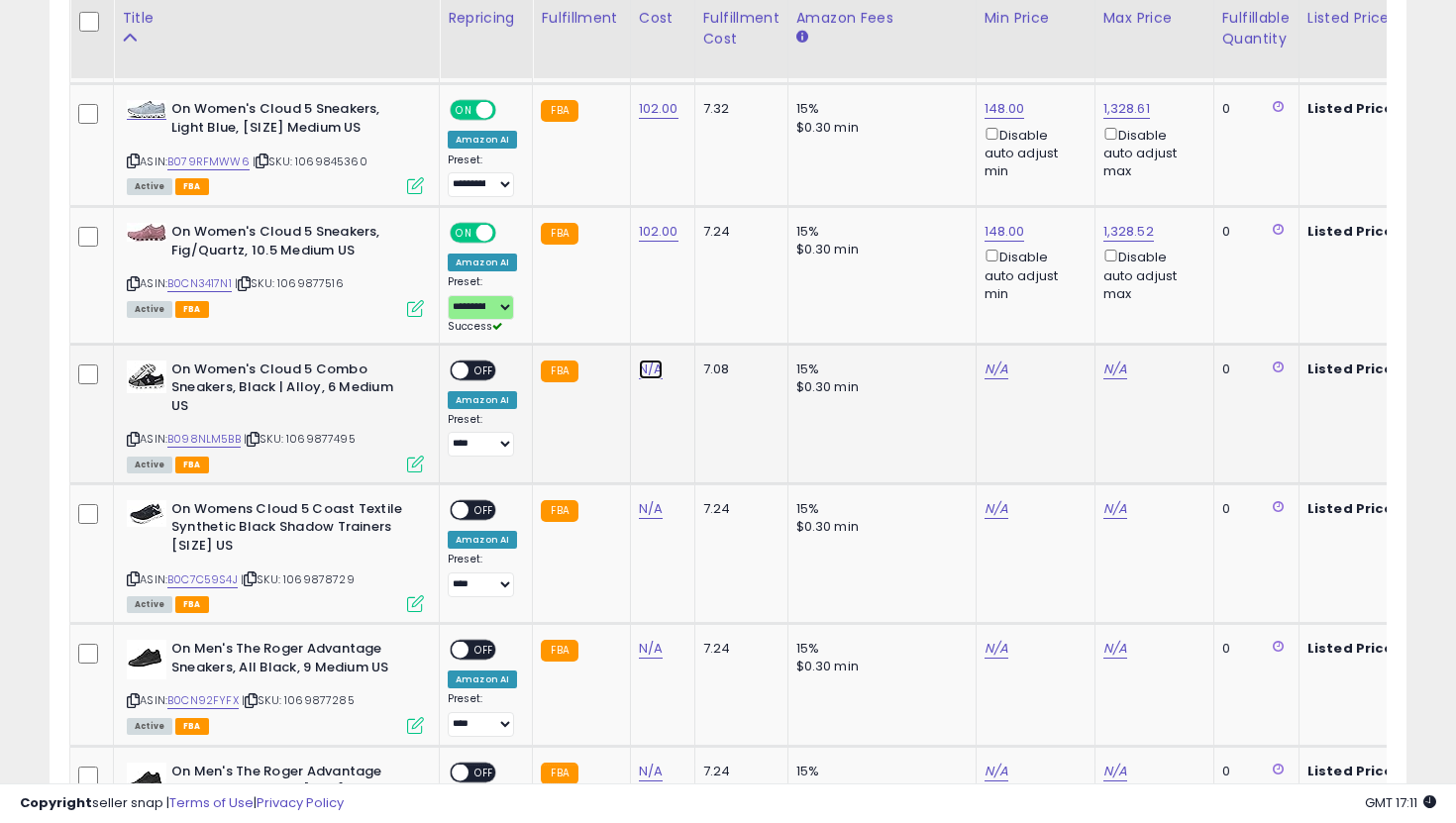 click on "N/A" at bounding box center (651, 369) 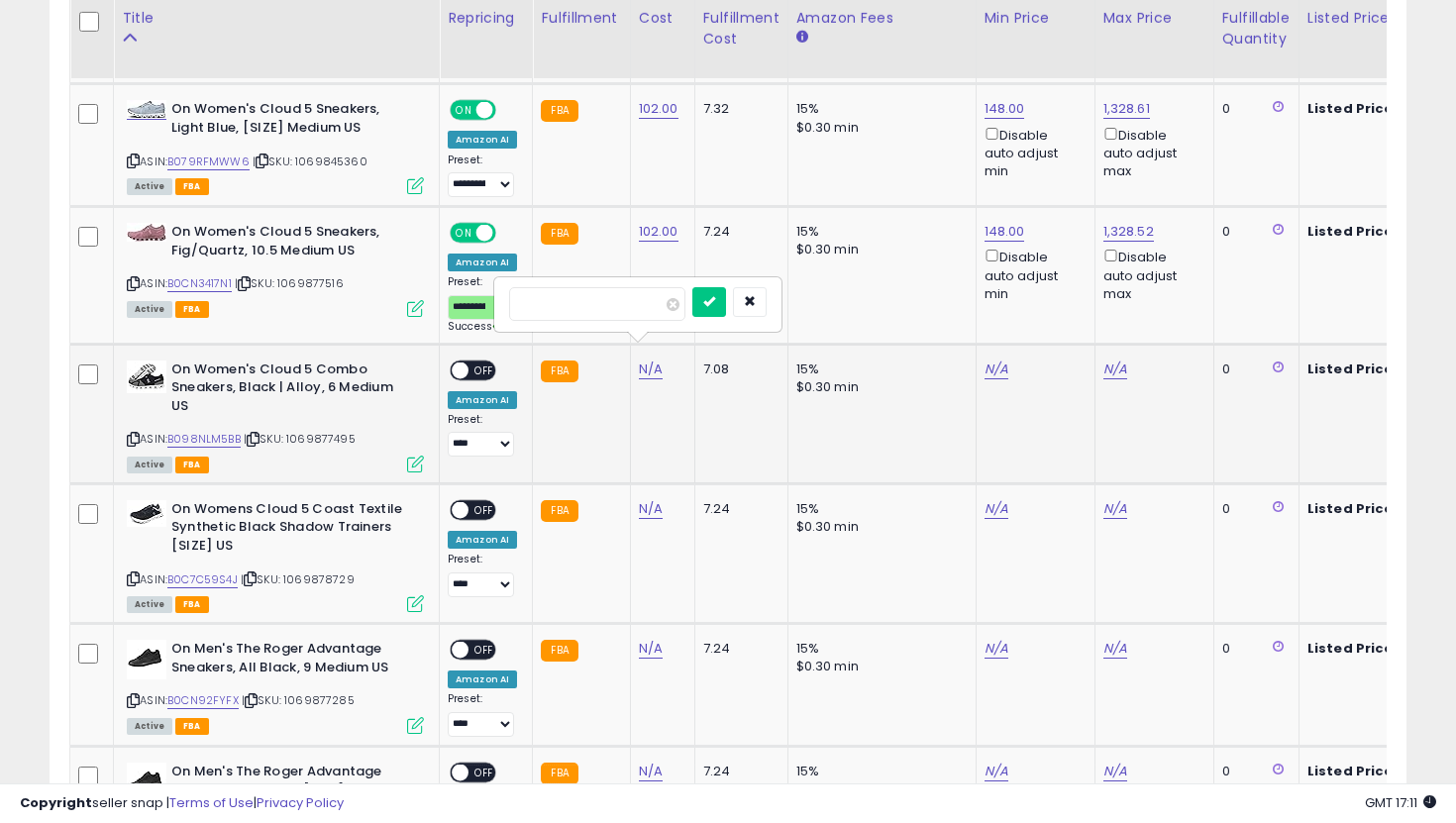 type on "***" 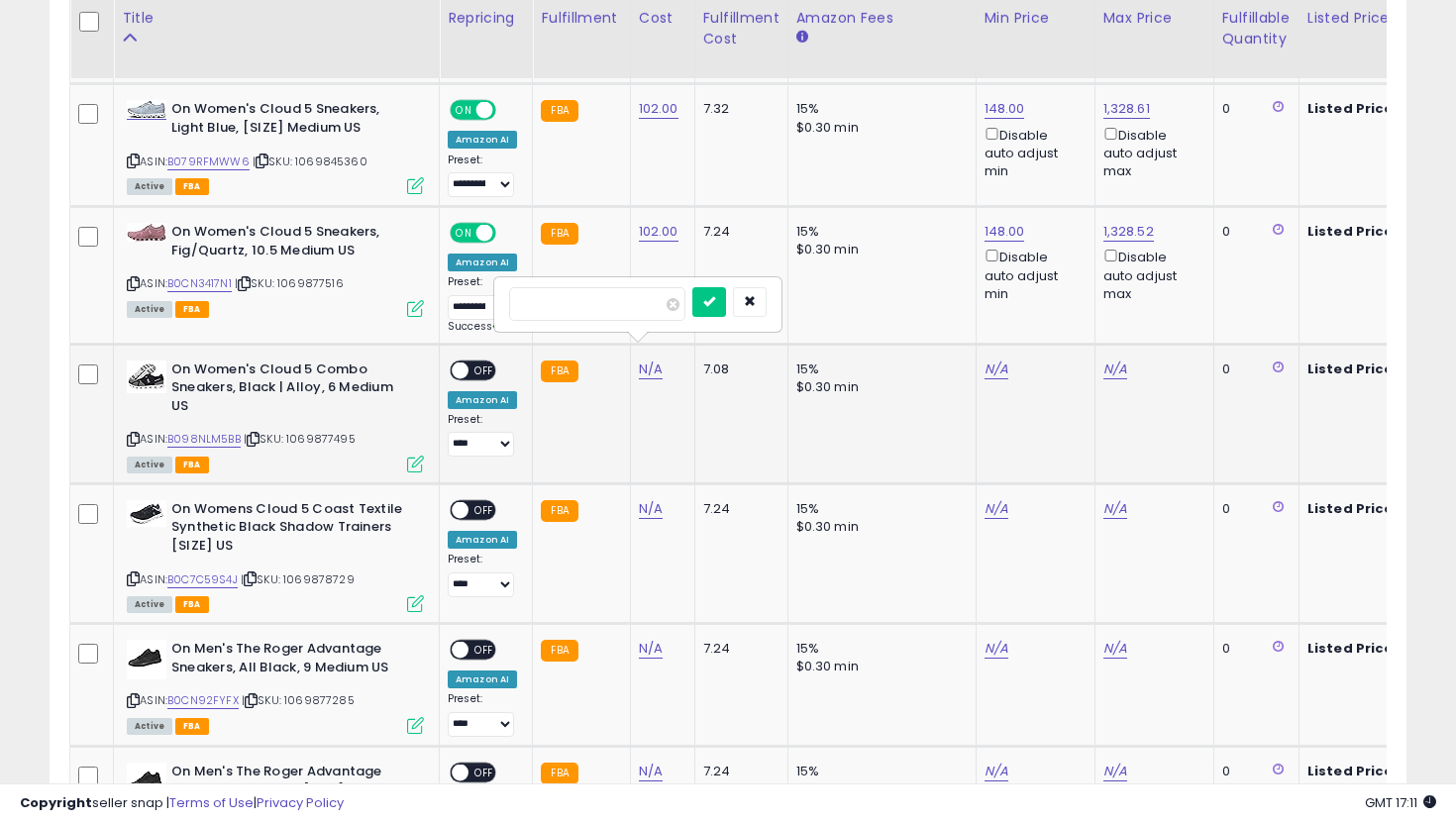 click at bounding box center (709, 302) 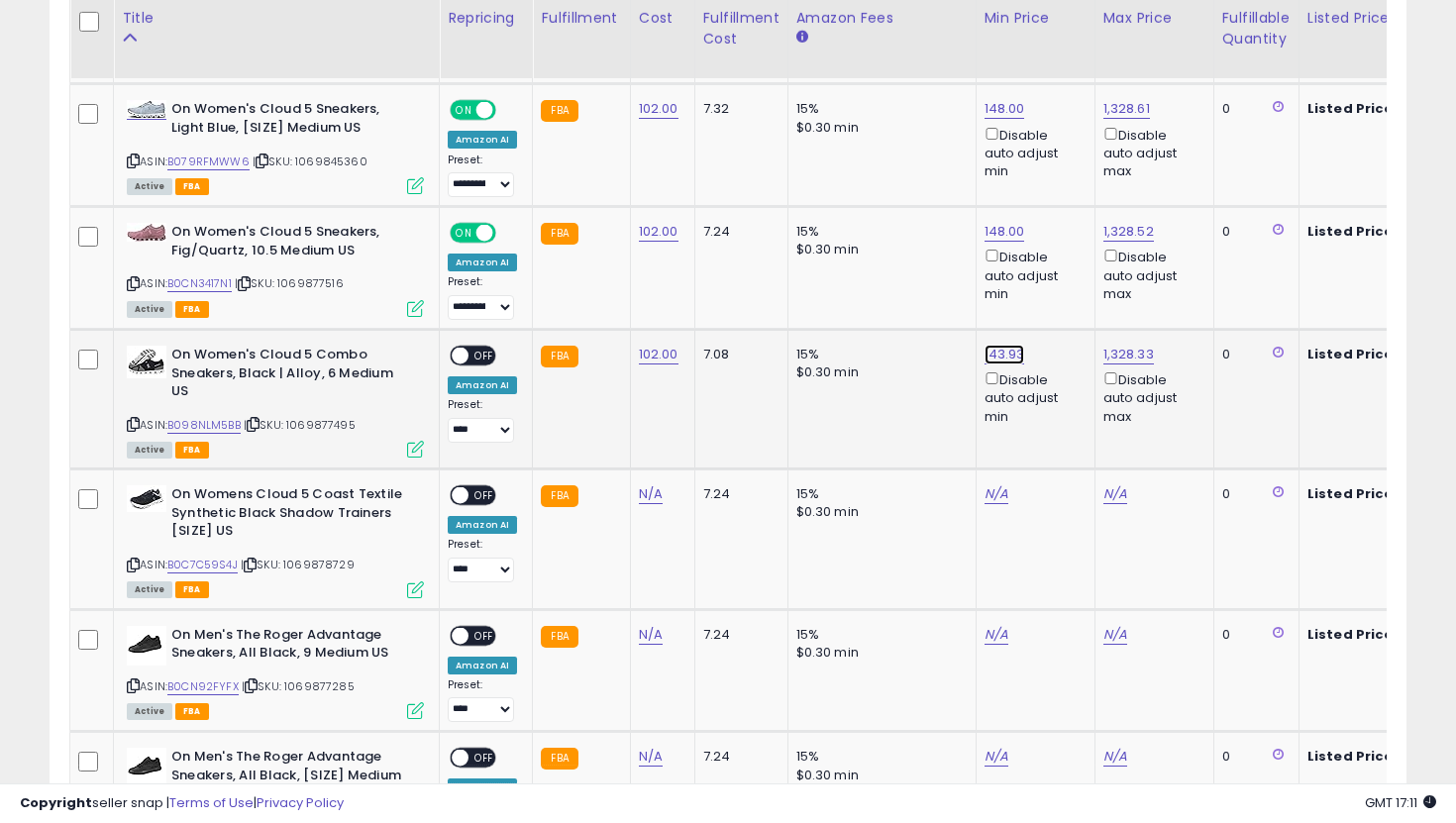 click on "143.93" at bounding box center (1004, -2114) 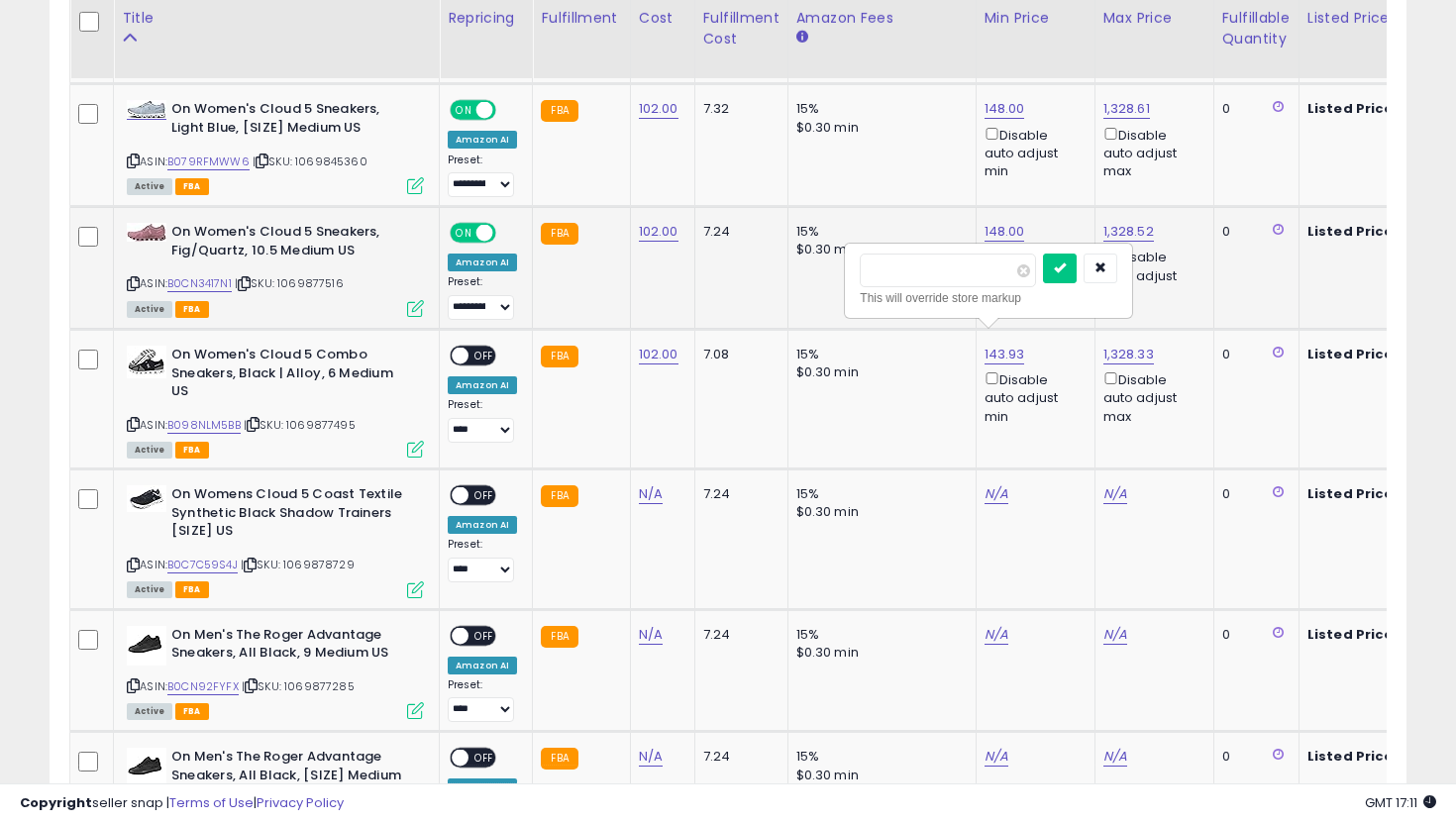 drag, startPoint x: 908, startPoint y: 270, endPoint x: 721, endPoint y: 270, distance: 187 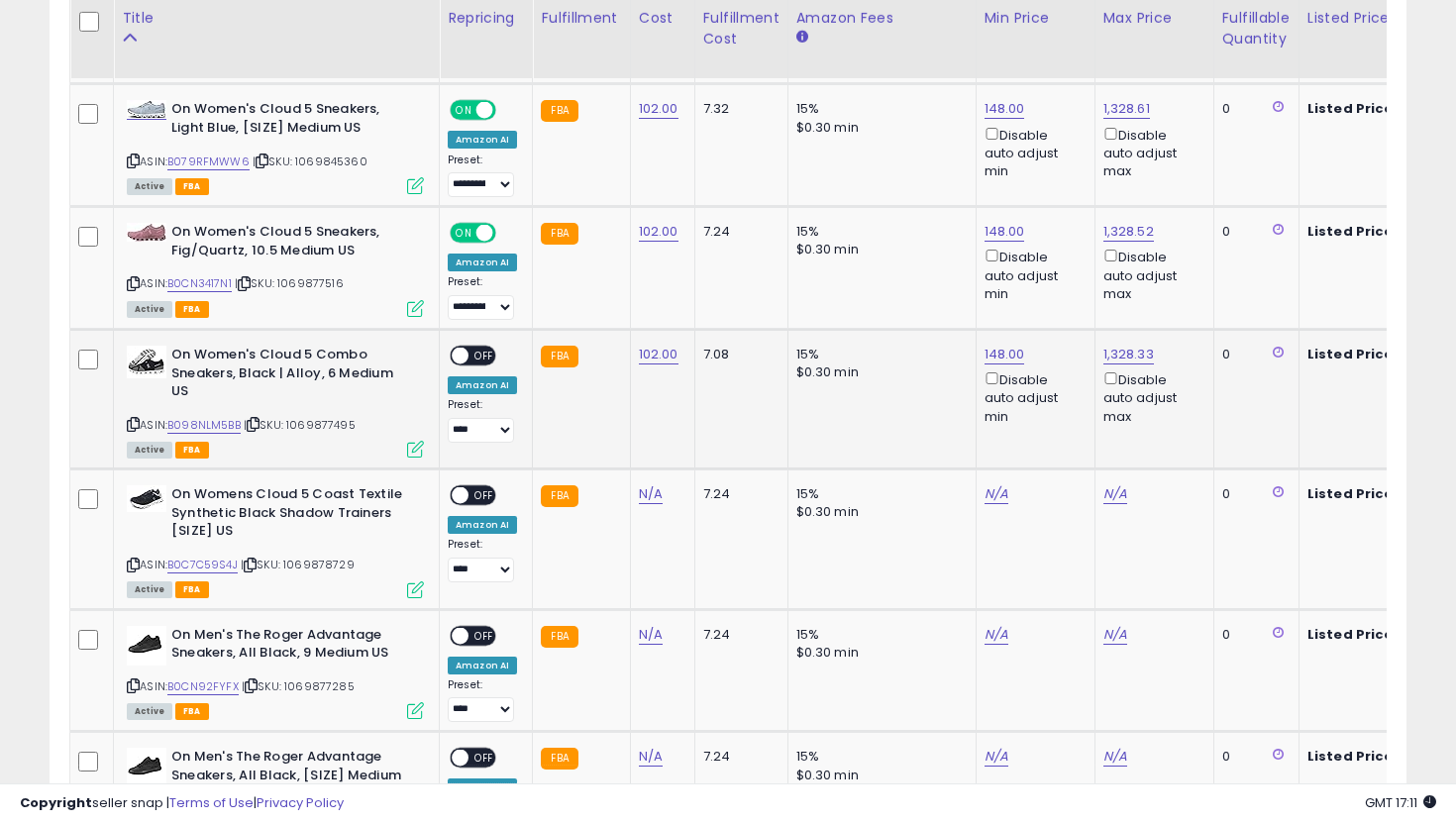 click on "OFF" at bounding box center (484, 356) 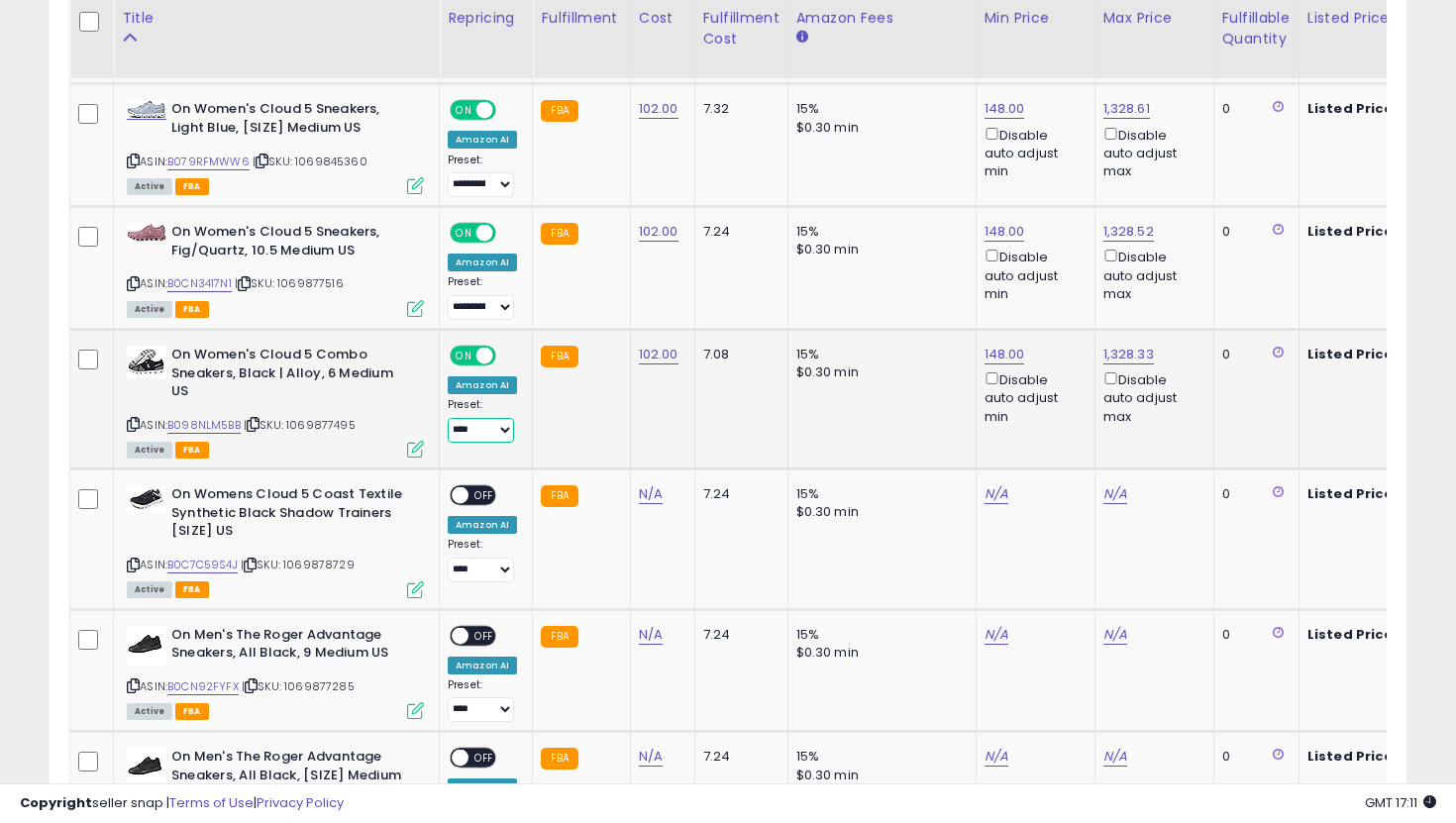 click on "**********" at bounding box center (480, 430) 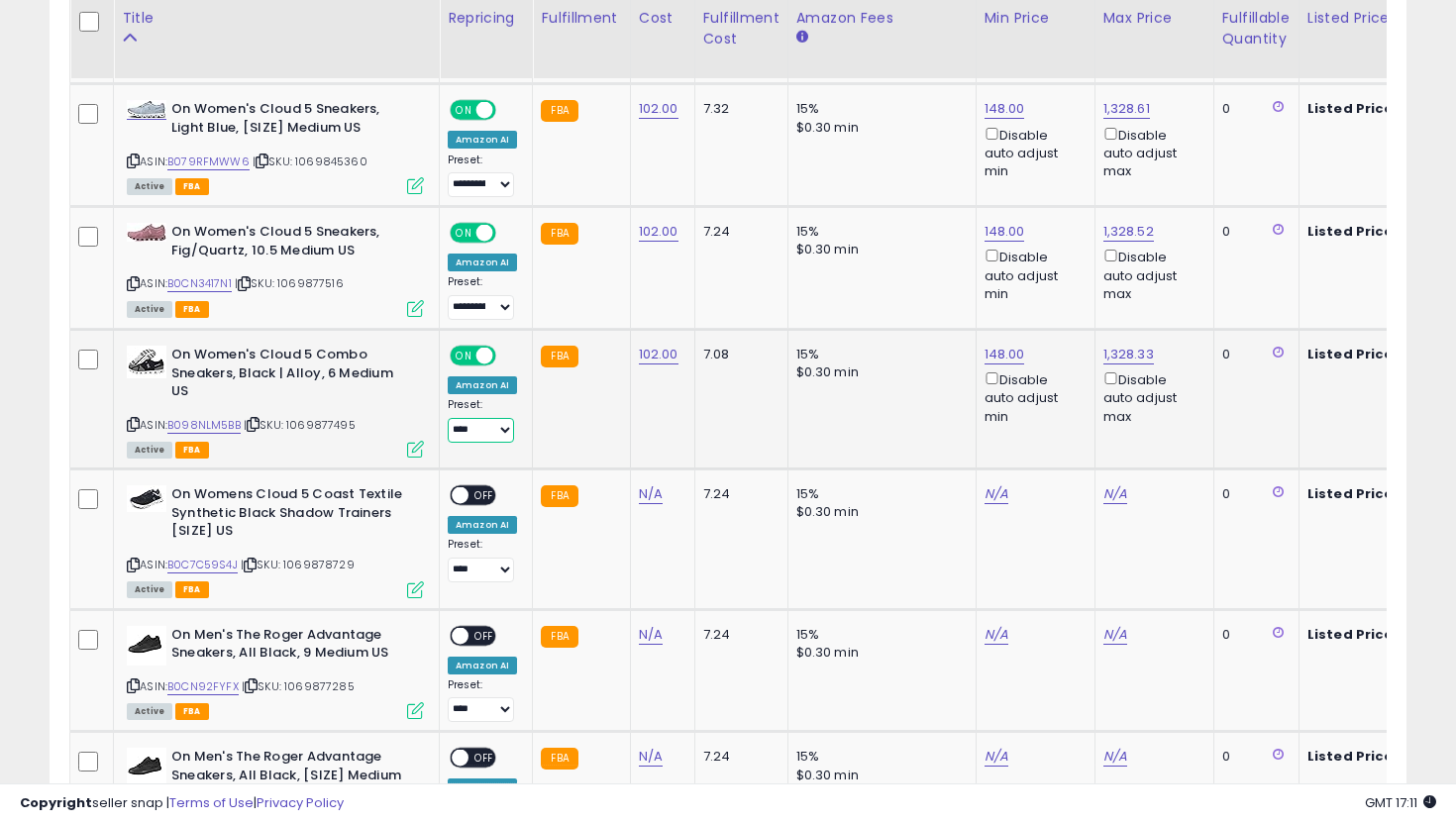 select on "**********" 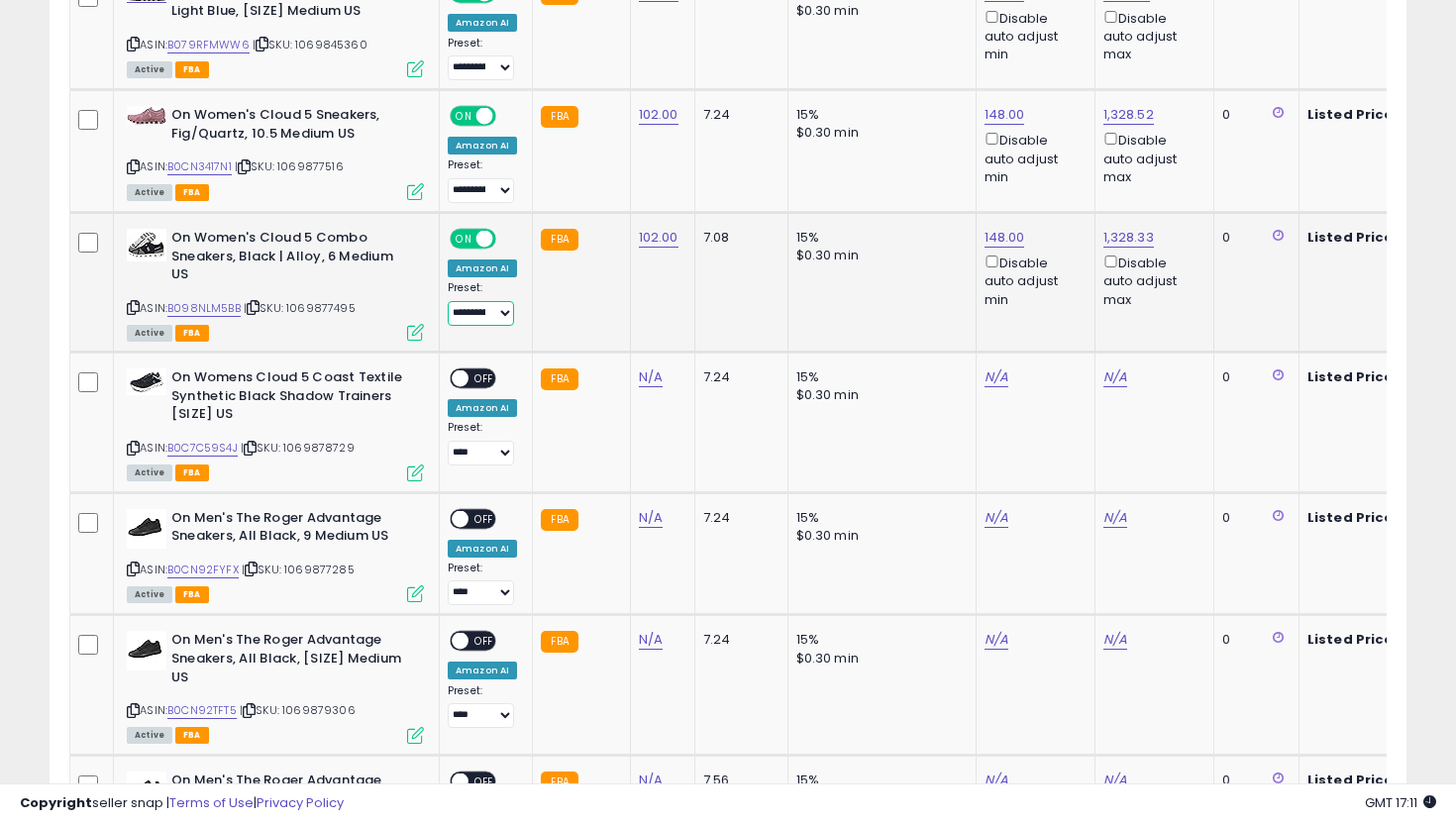 scroll, scrollTop: 3339, scrollLeft: 0, axis: vertical 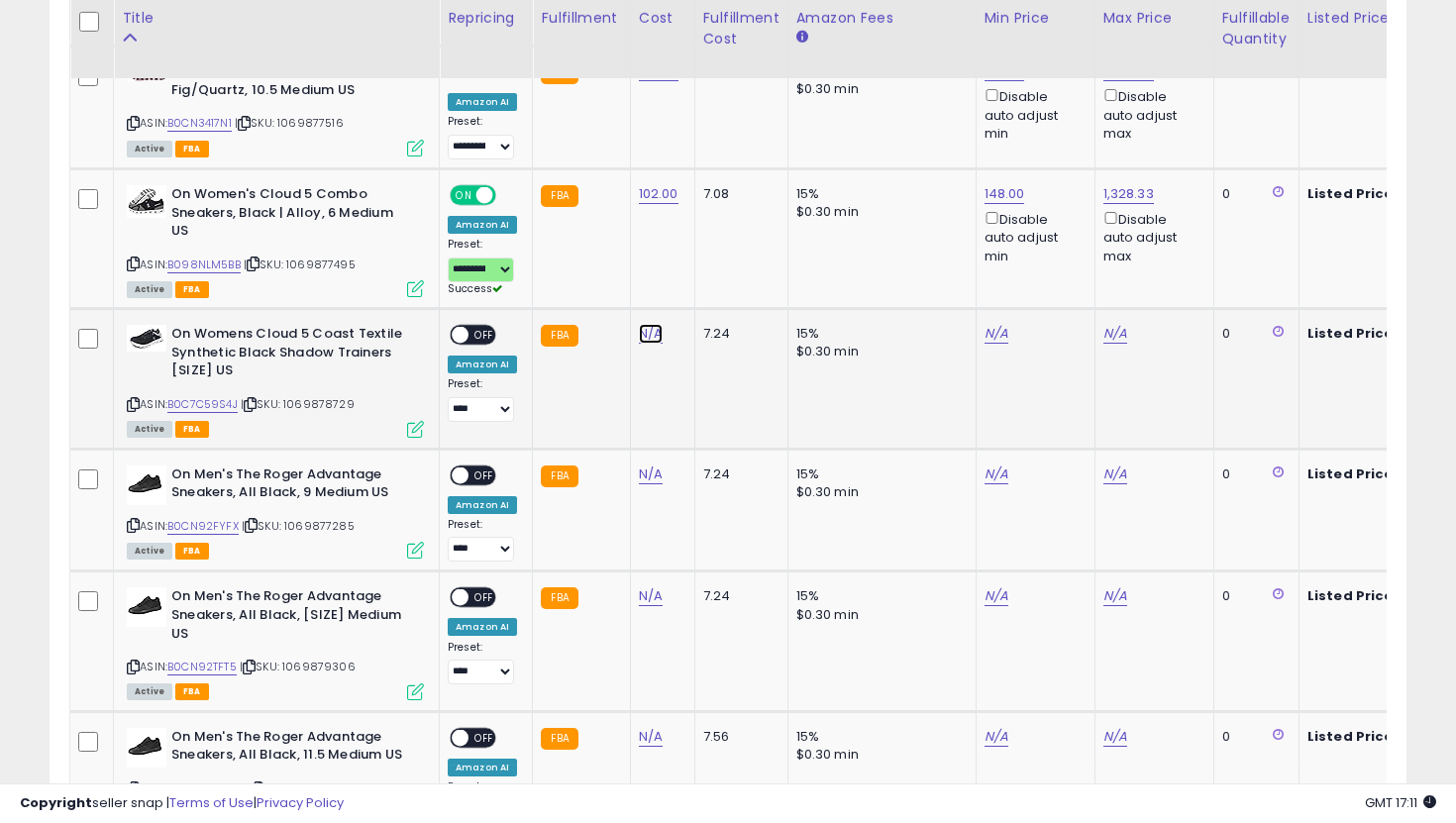 click on "N/A" at bounding box center (651, 334) 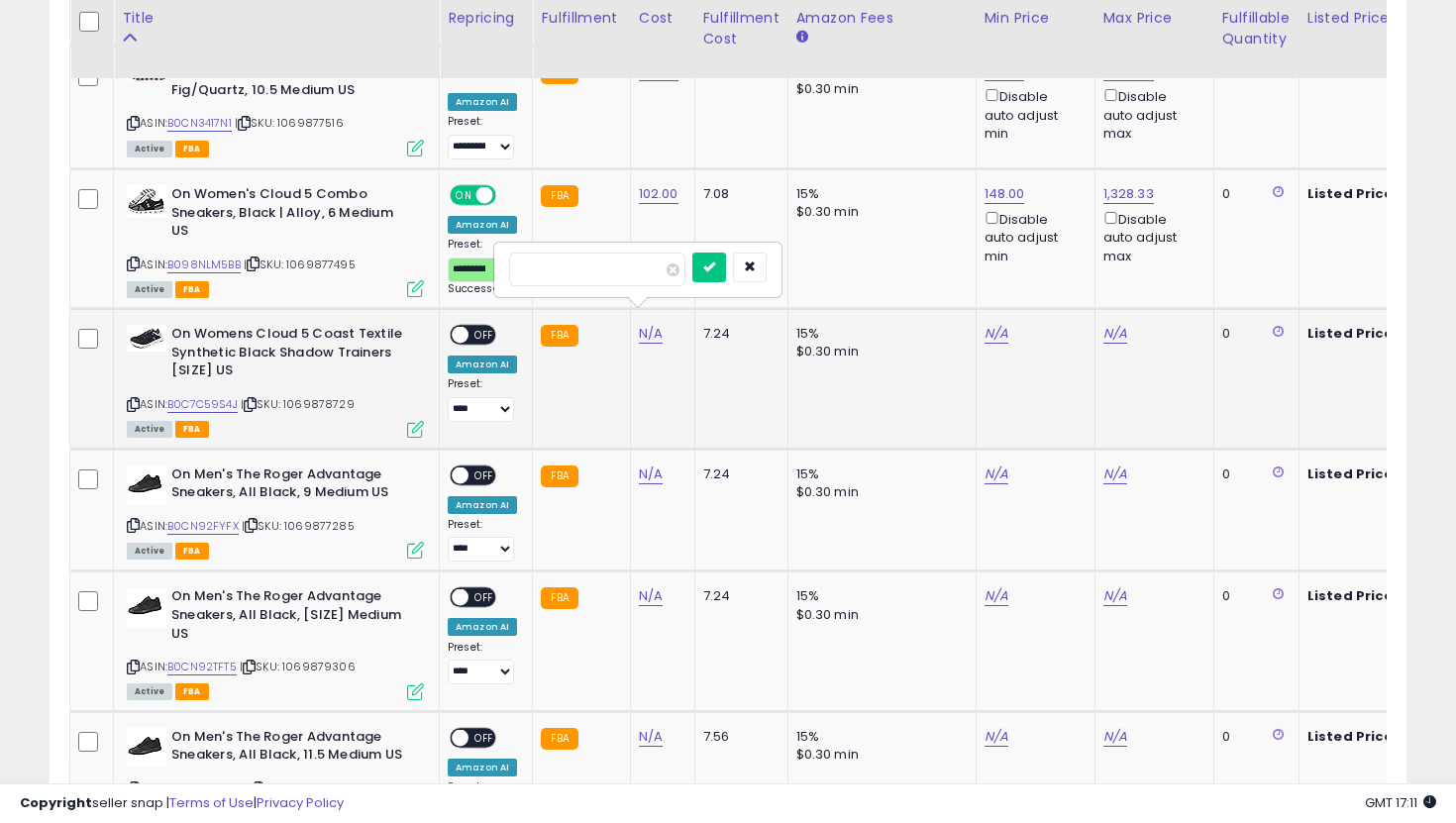 type on "***" 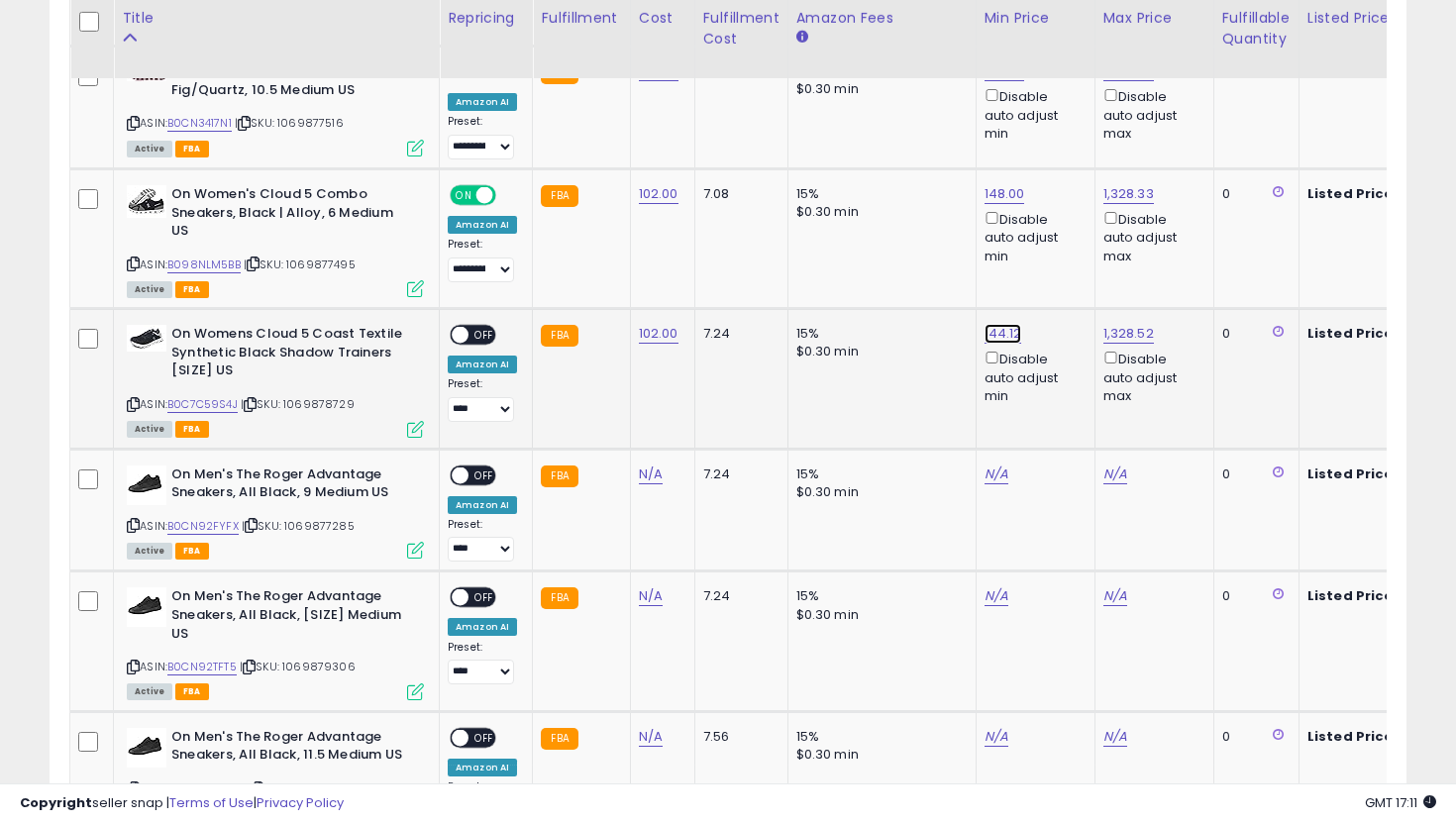 click on "144.12" at bounding box center [1004, -2275] 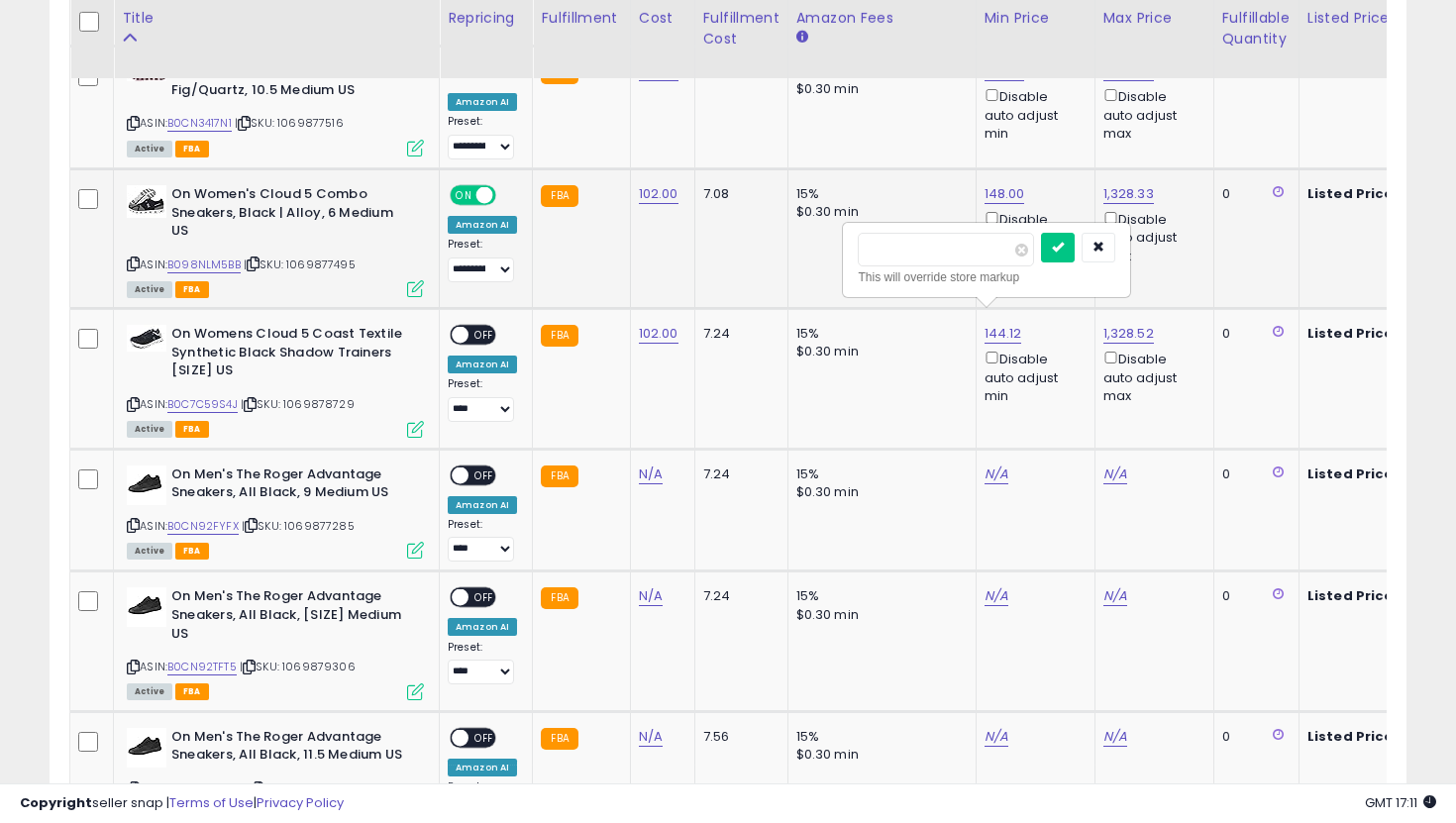 drag, startPoint x: 956, startPoint y: 257, endPoint x: 770, endPoint y: 240, distance: 186.77527 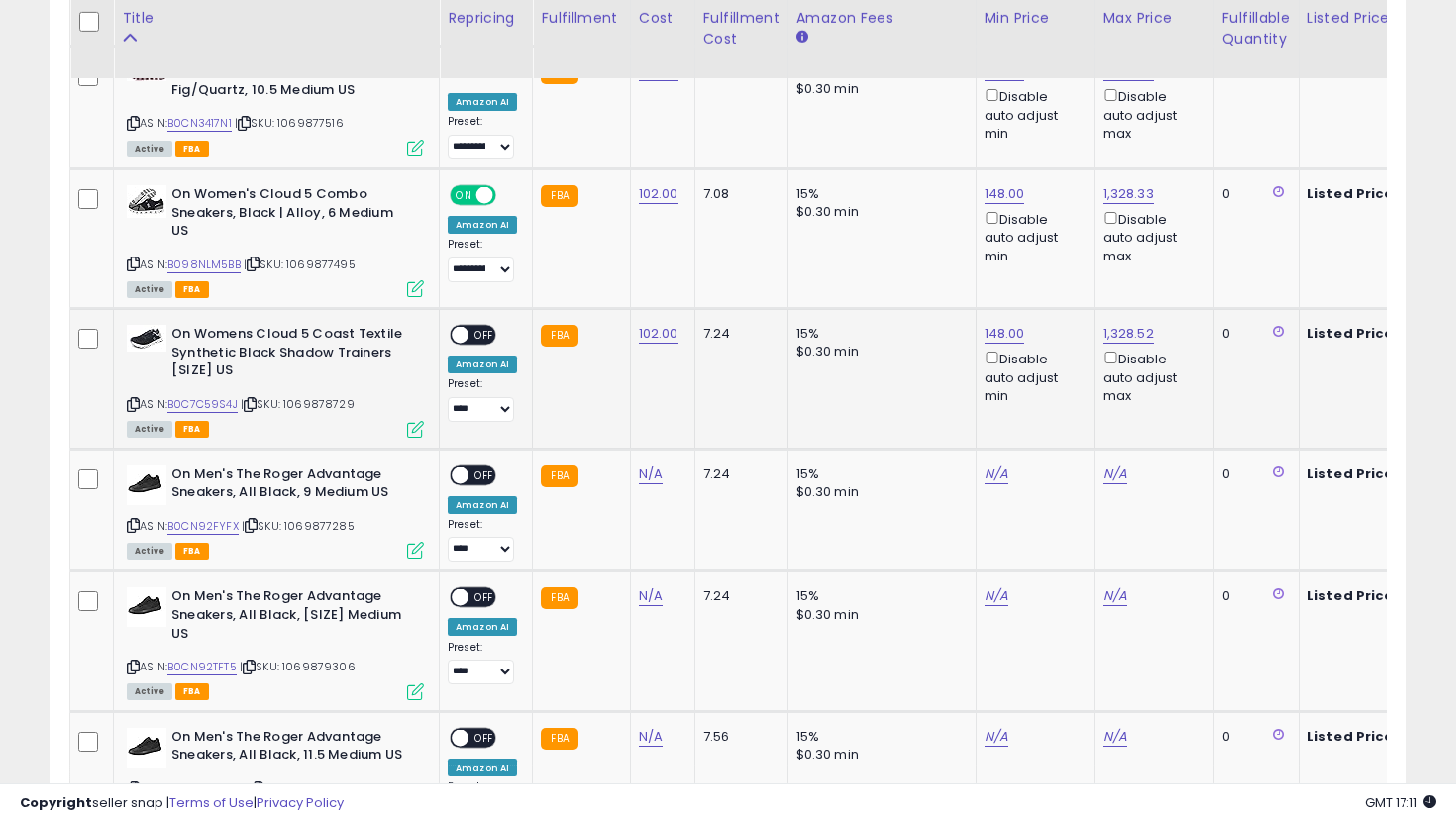 click on "OFF" at bounding box center [484, 335] 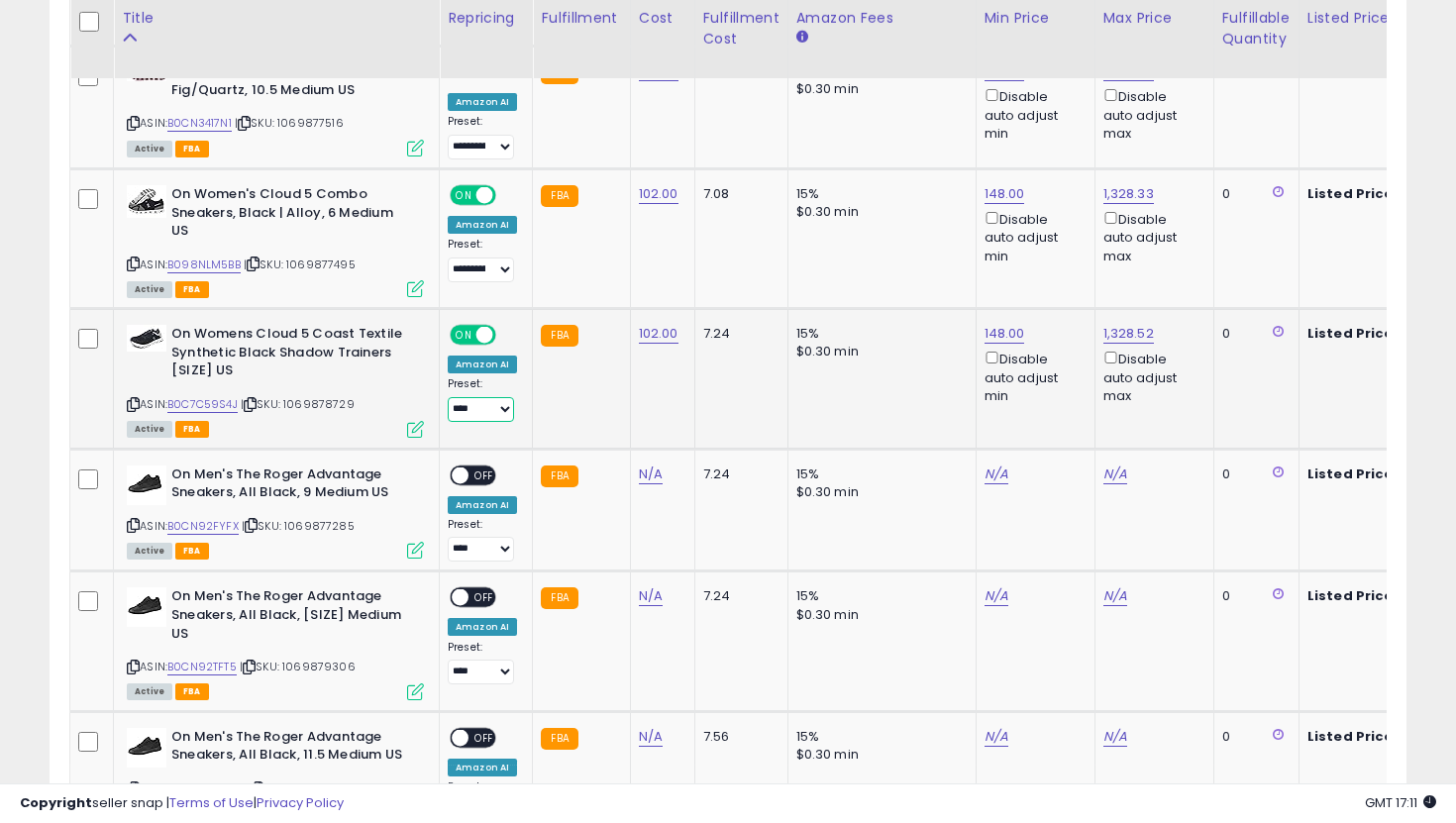 click on "**********" at bounding box center (480, 409) 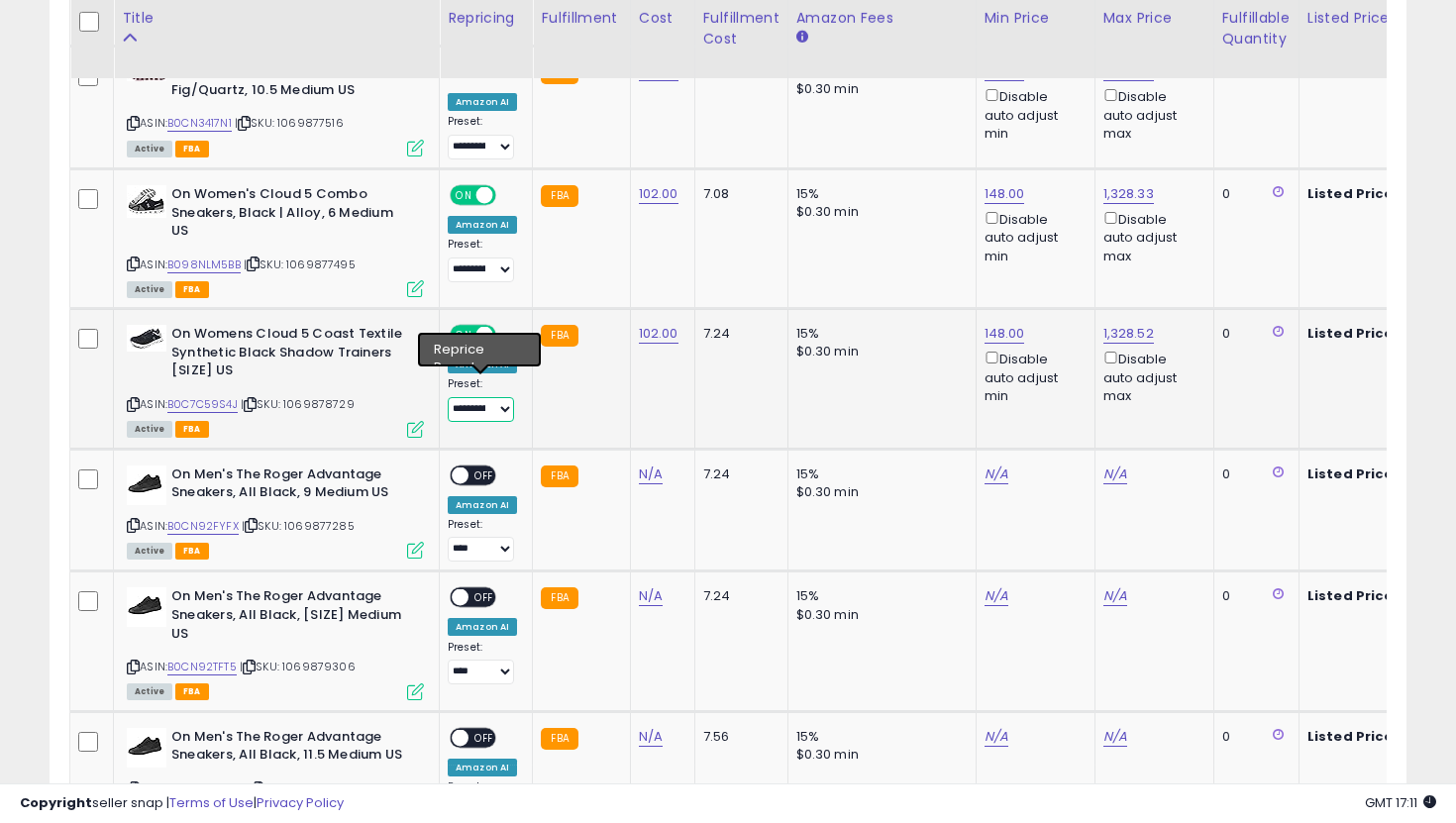 click on "**********" at bounding box center (480, 409) 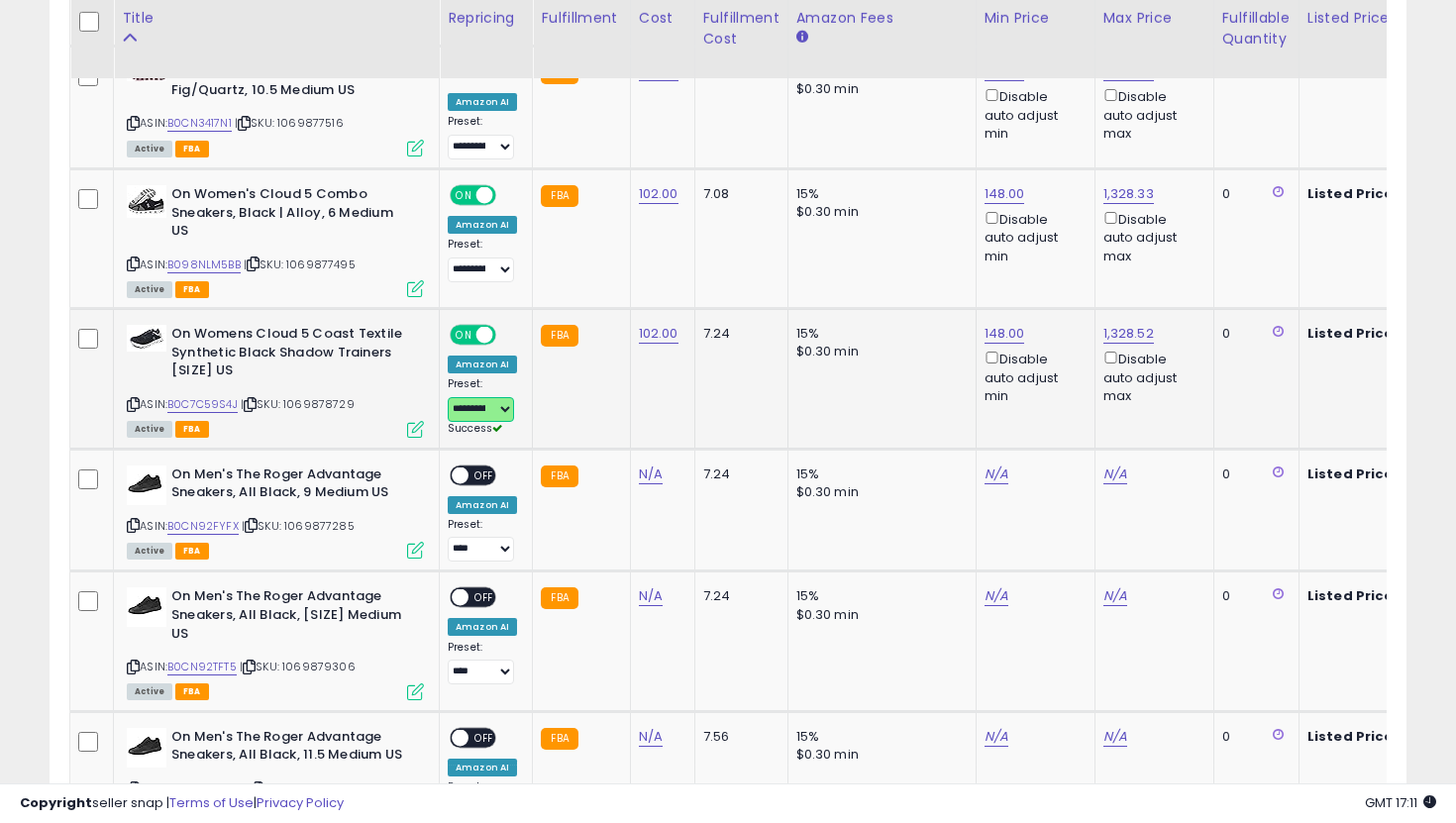 select on "**********" 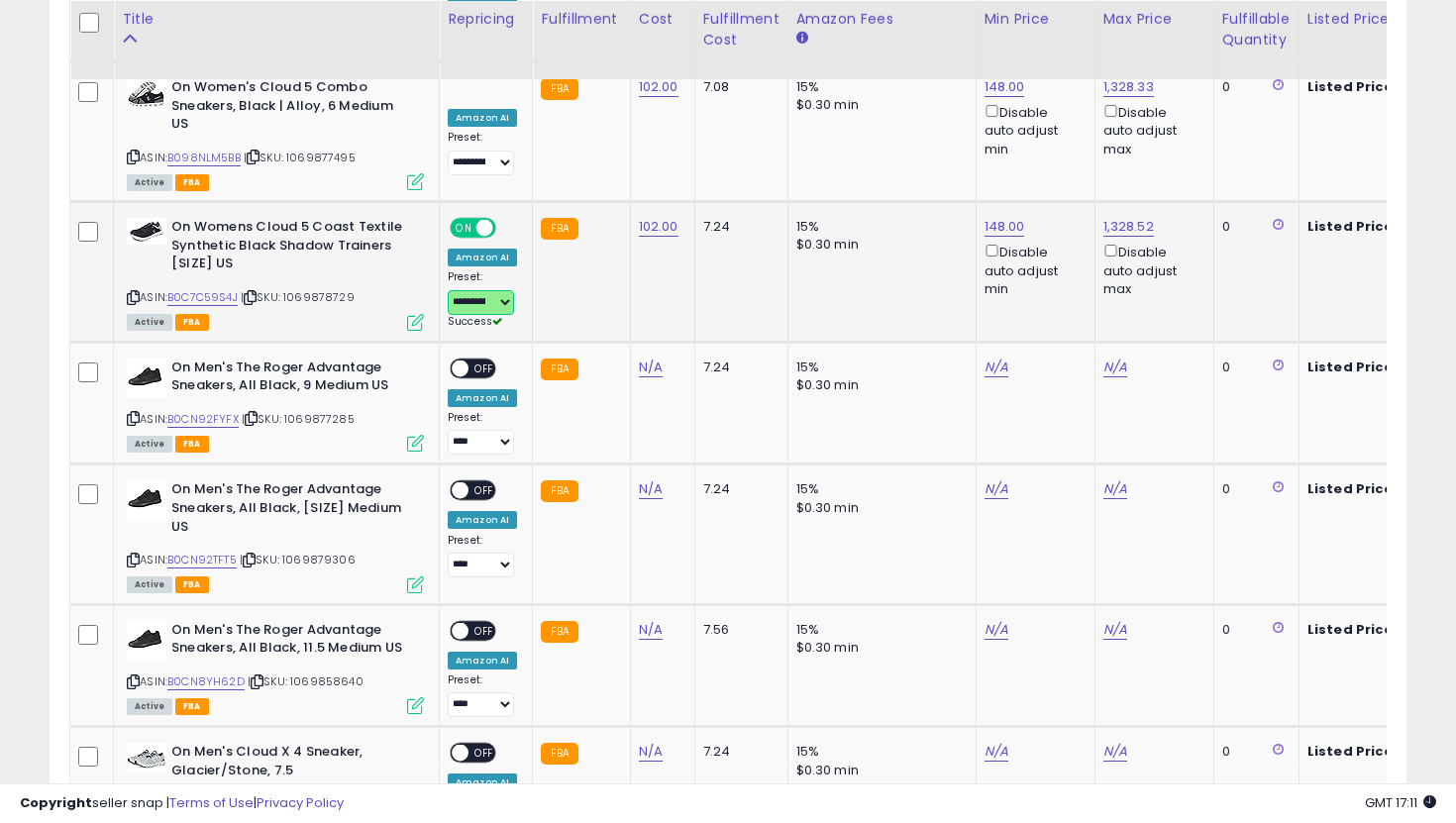 scroll, scrollTop: 3446, scrollLeft: 0, axis: vertical 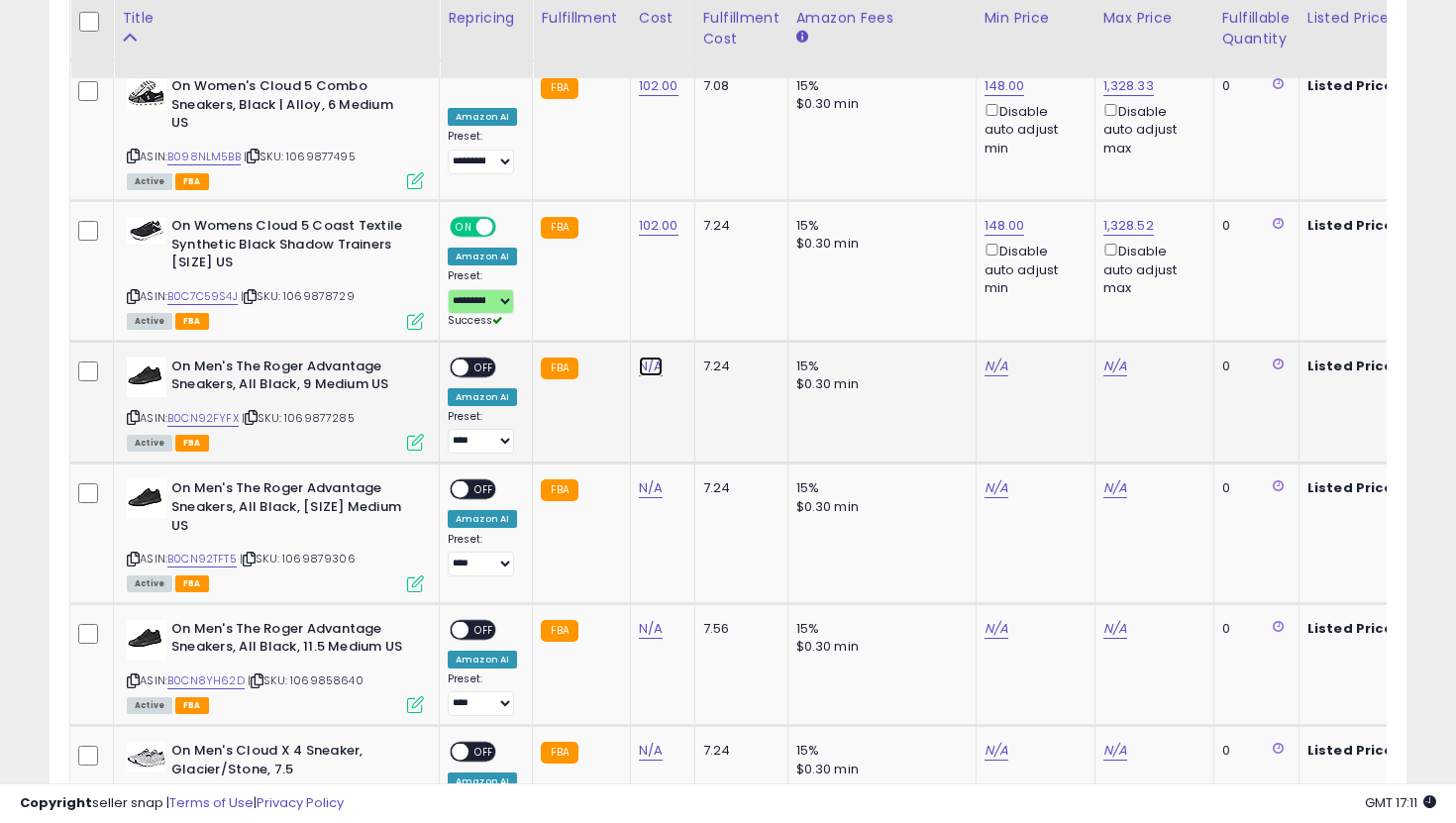 click on "N/A" at bounding box center [651, 366] 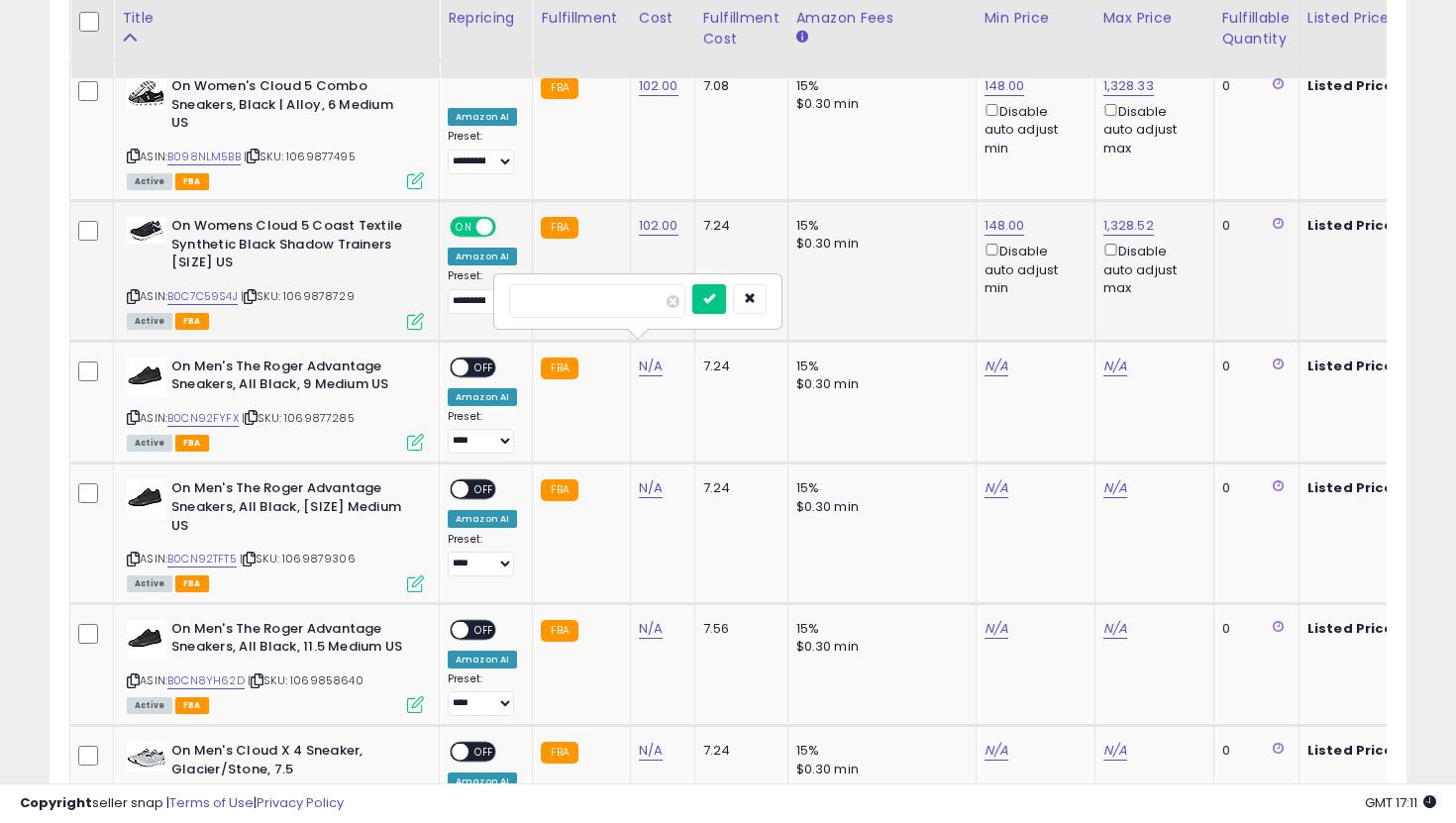 type on "***" 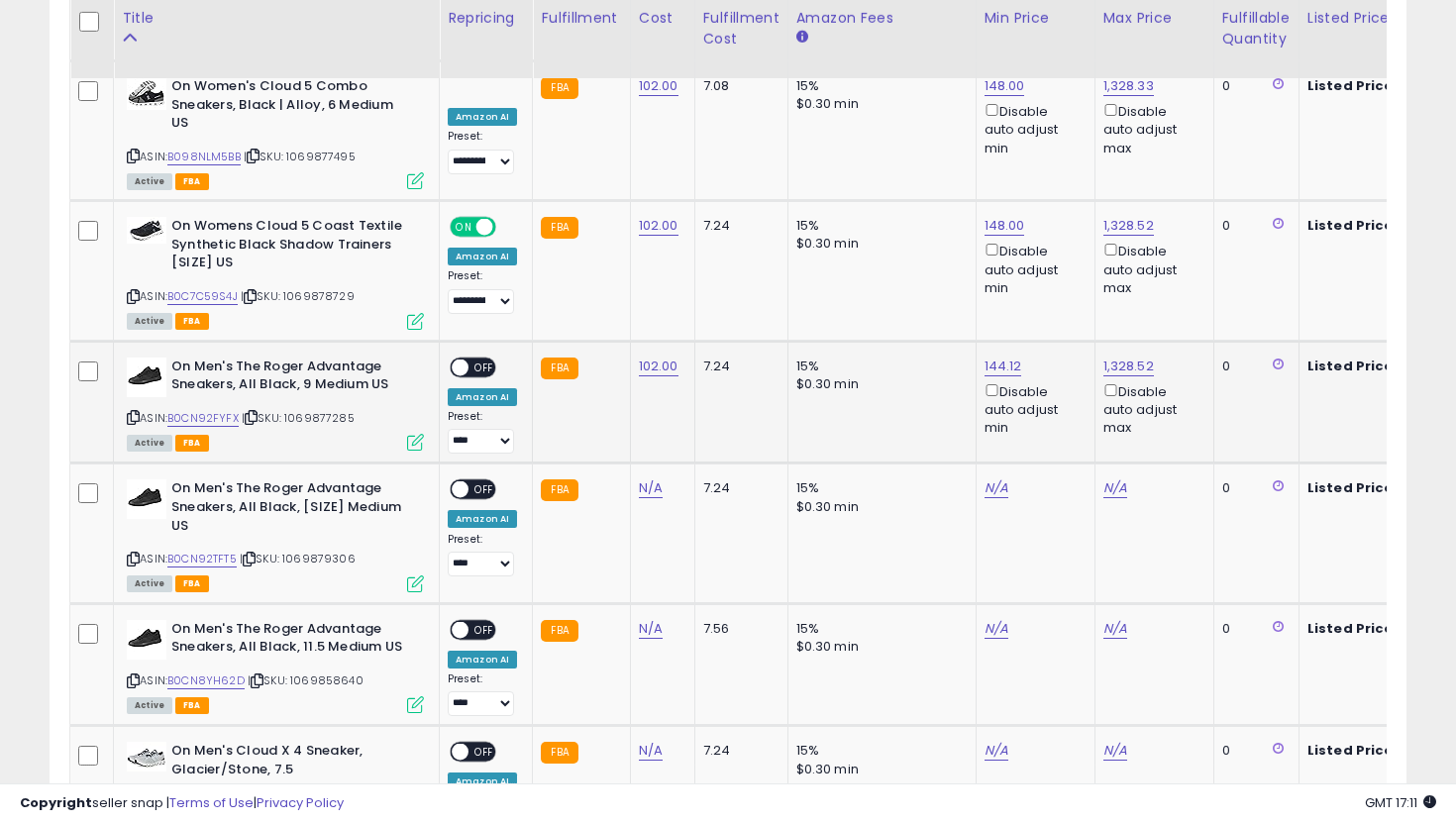 click on "144.12  Disable auto adjust min" 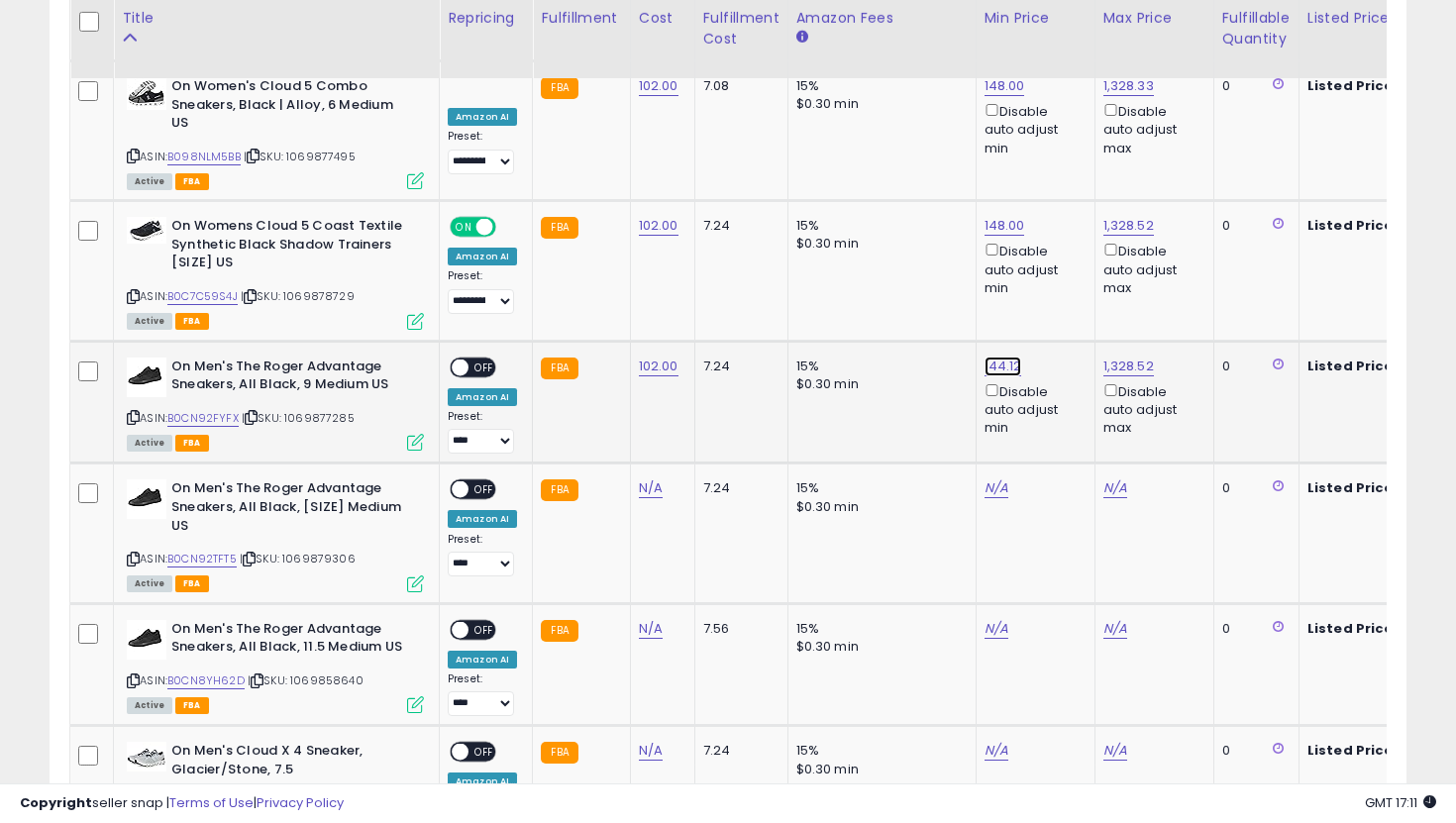 click on "144.12" at bounding box center (1004, -2383) 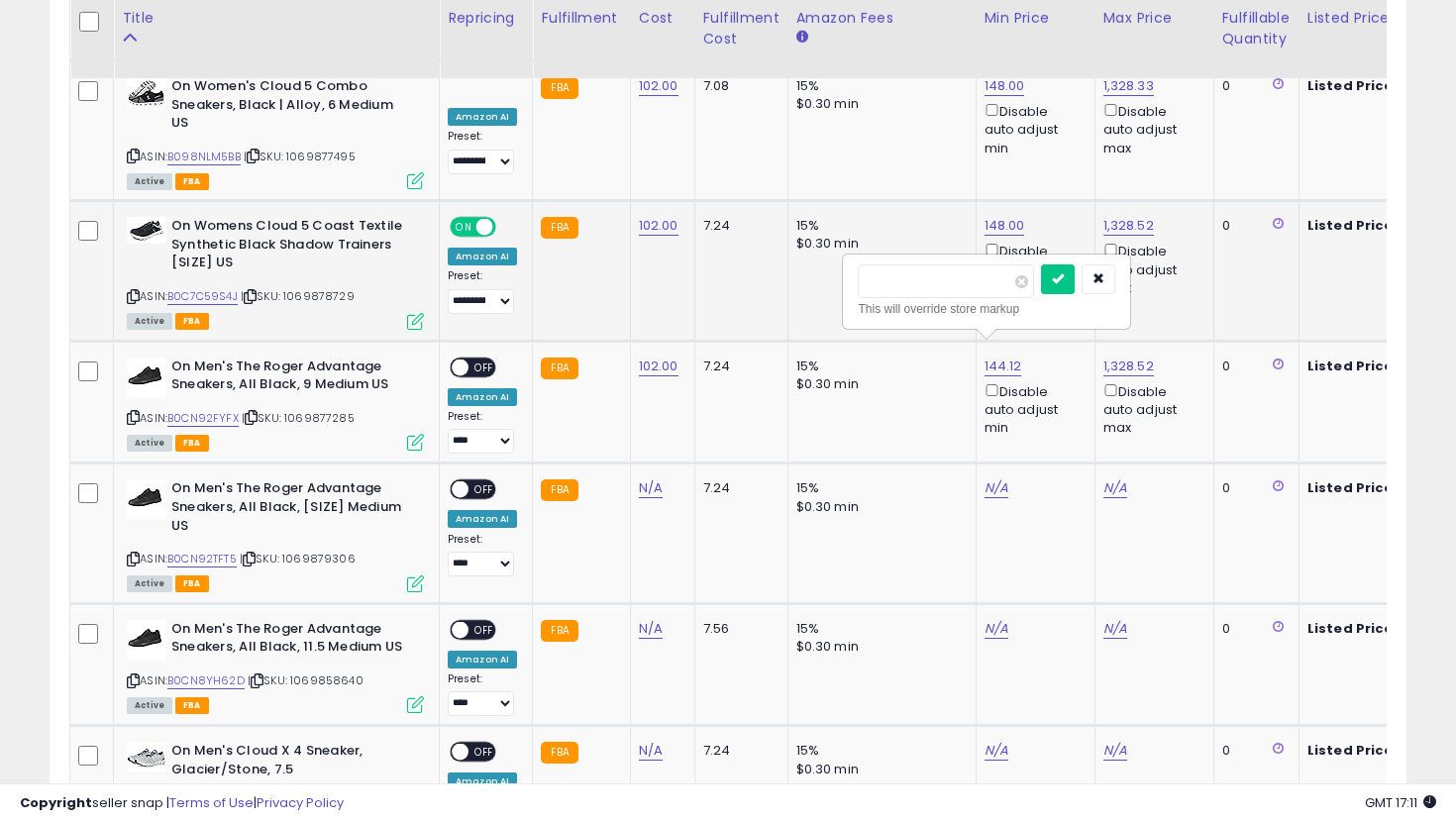 drag, startPoint x: 946, startPoint y: 291, endPoint x: 833, endPoint y: 291, distance: 113 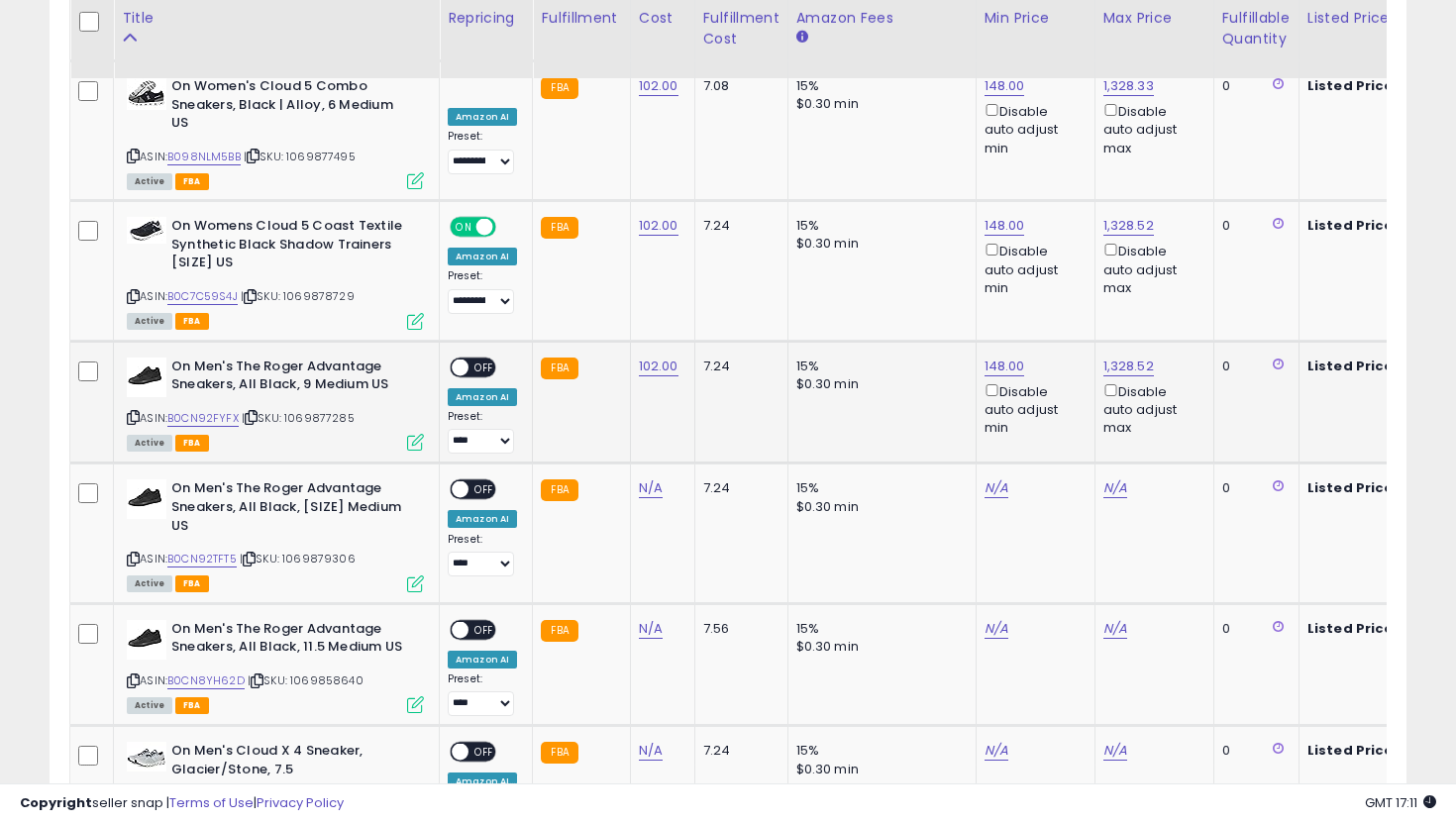 click on "OFF" at bounding box center (484, 366) 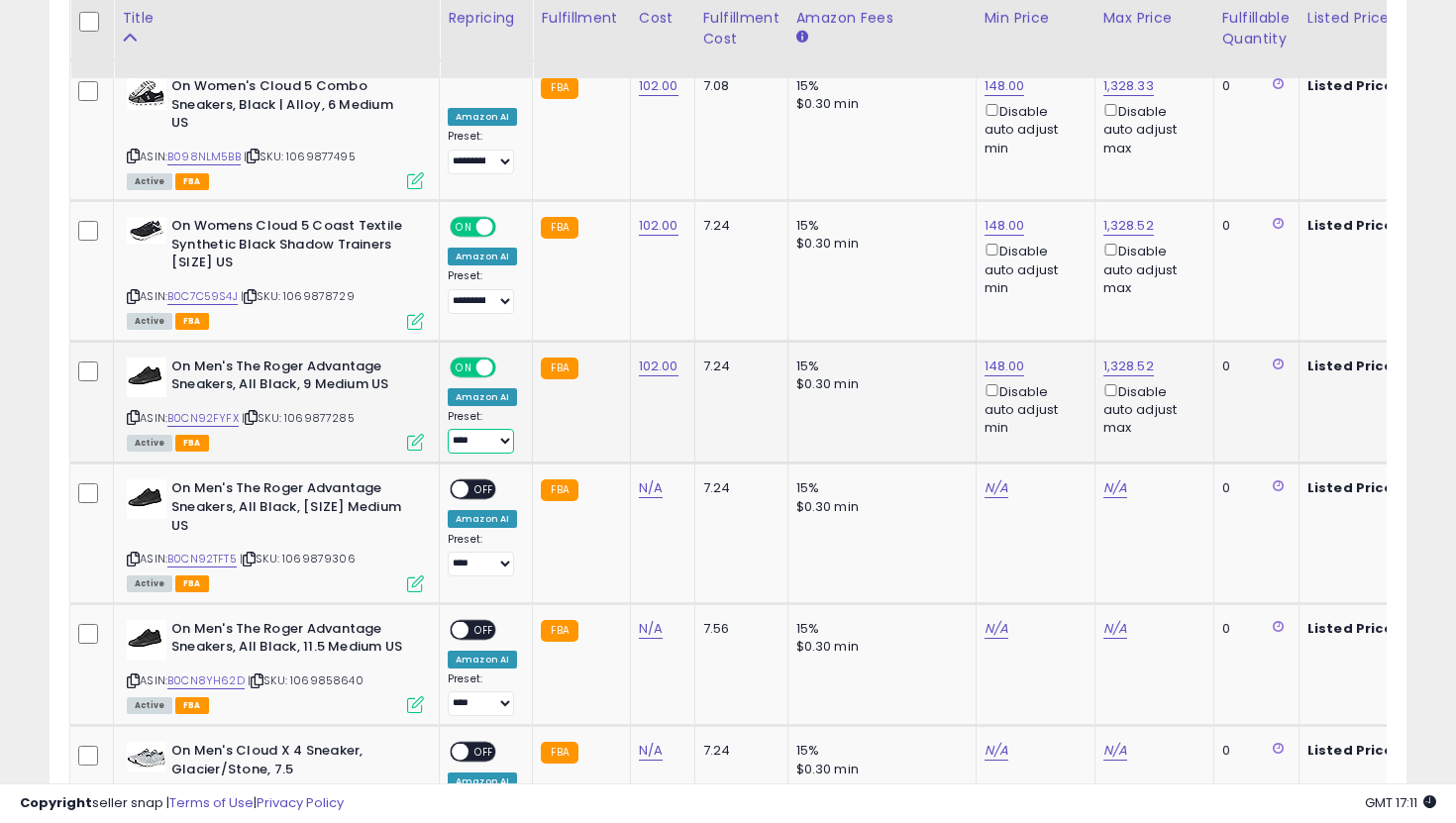 click on "**********" at bounding box center (480, 441) 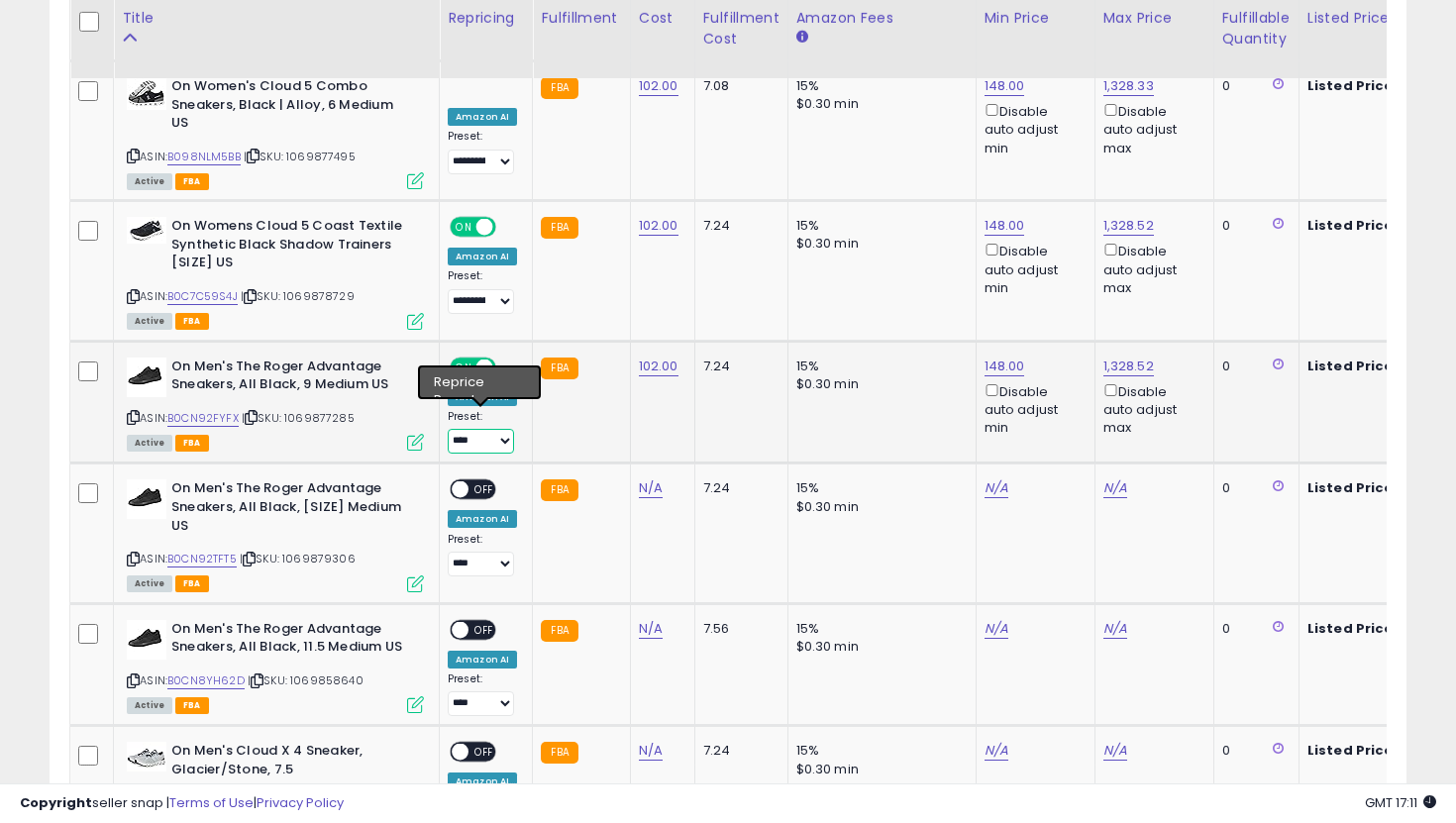 select on "**********" 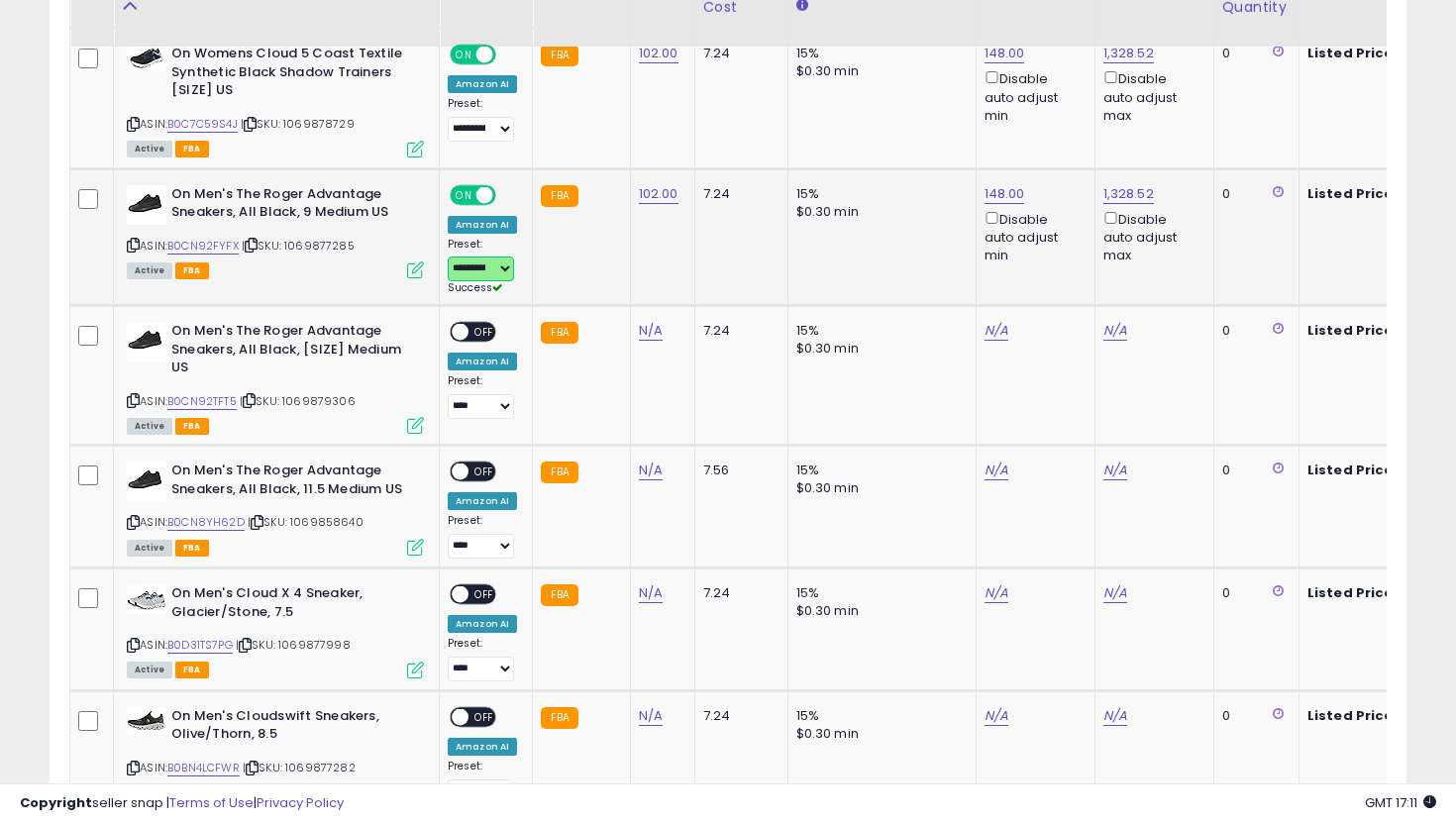 scroll, scrollTop: 3618, scrollLeft: 0, axis: vertical 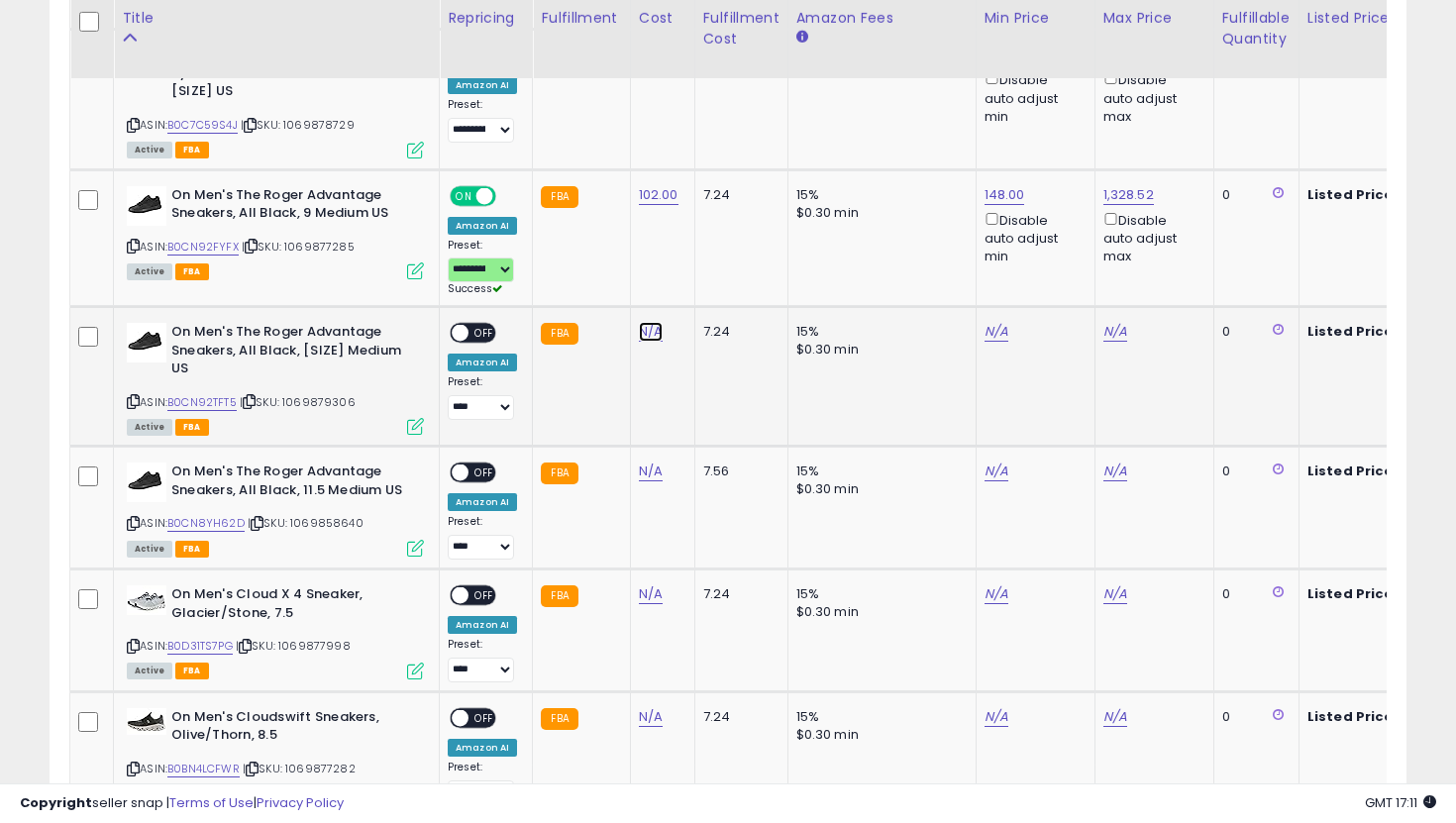 click on "N/A" at bounding box center [651, 332] 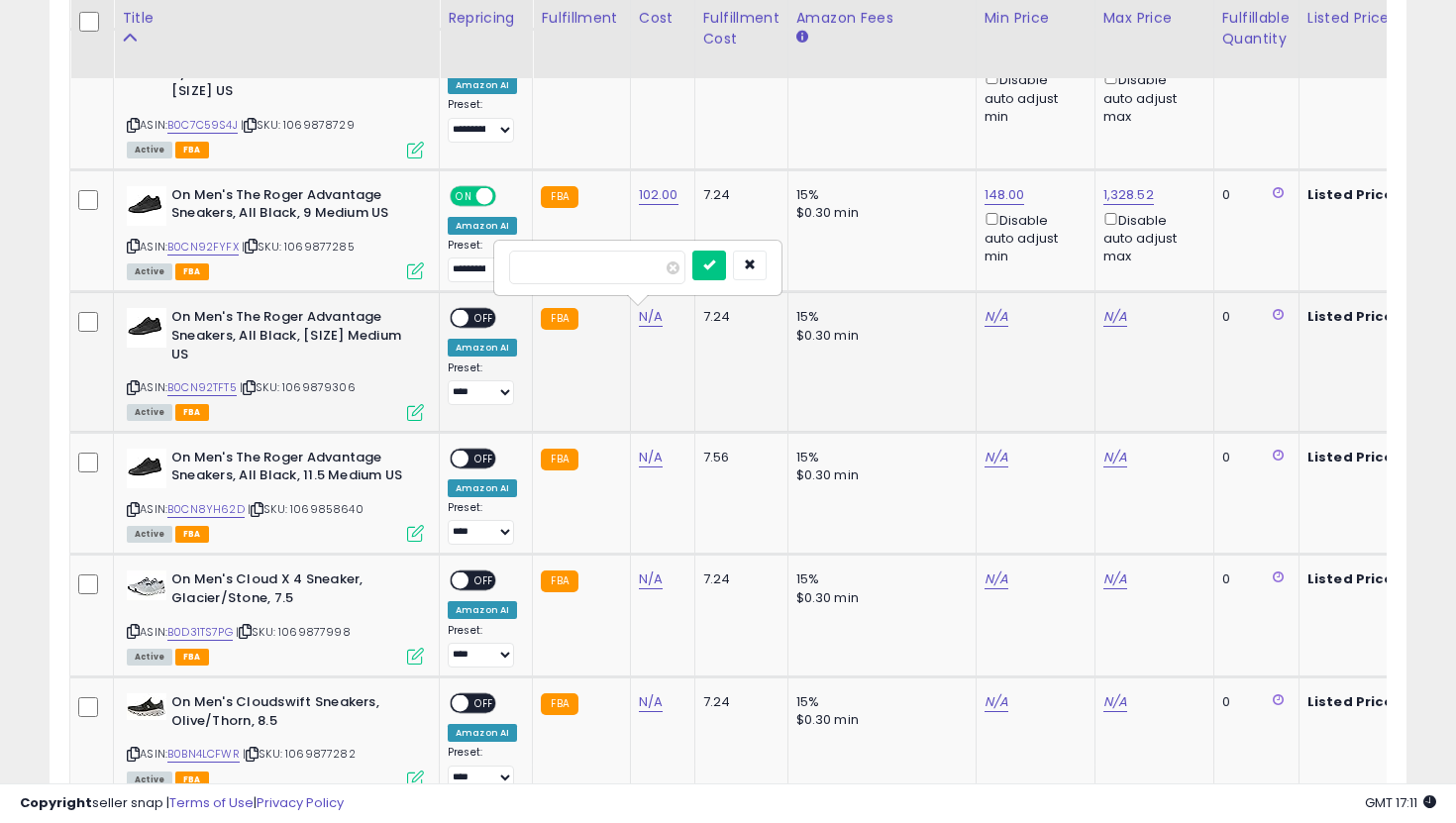 type on "***" 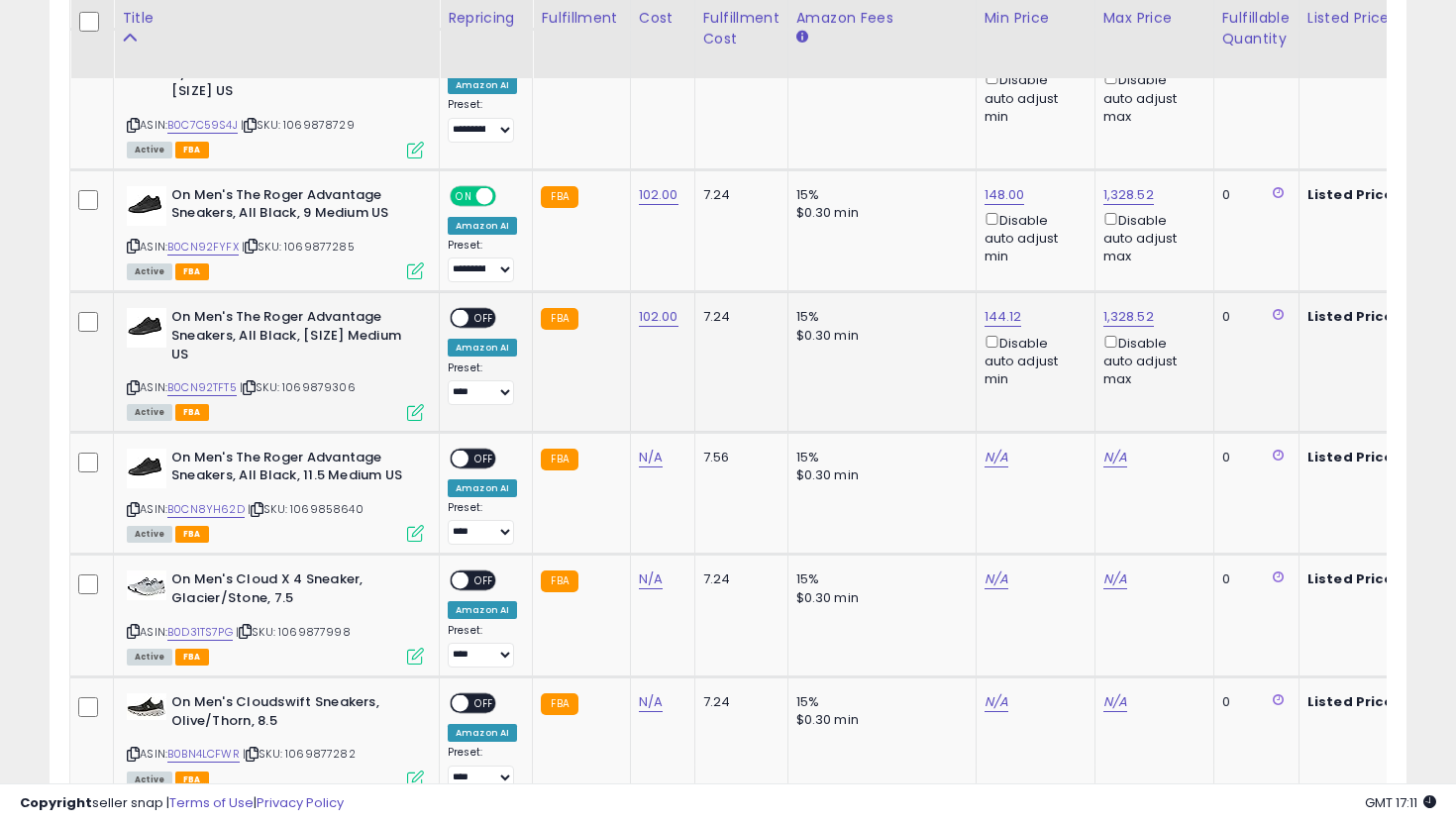 click on "144.12  Disable auto adjust min" 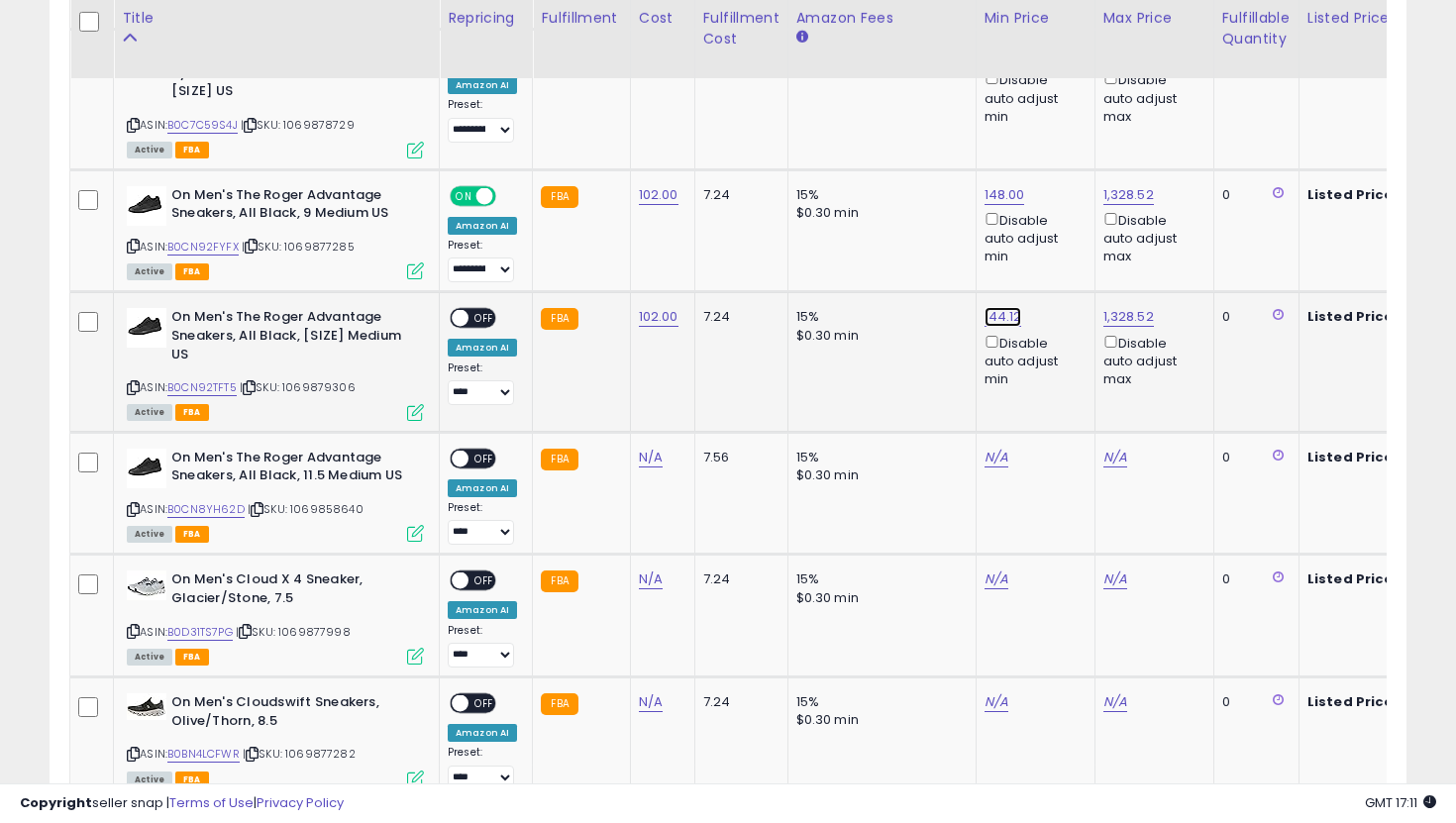 click on "144.12" at bounding box center (1004, -2554) 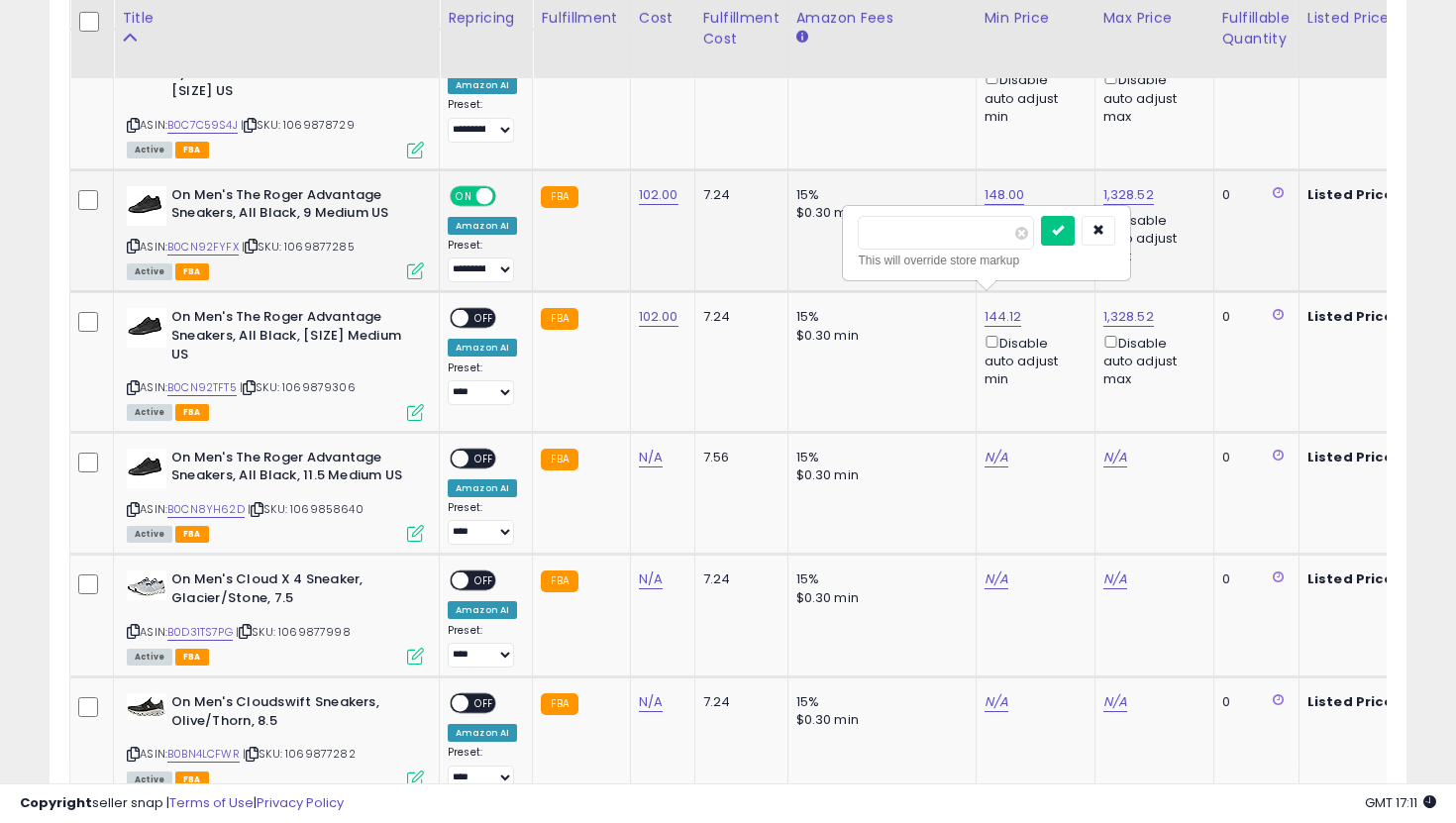 drag, startPoint x: 959, startPoint y: 241, endPoint x: 691, endPoint y: 236, distance: 268.0466 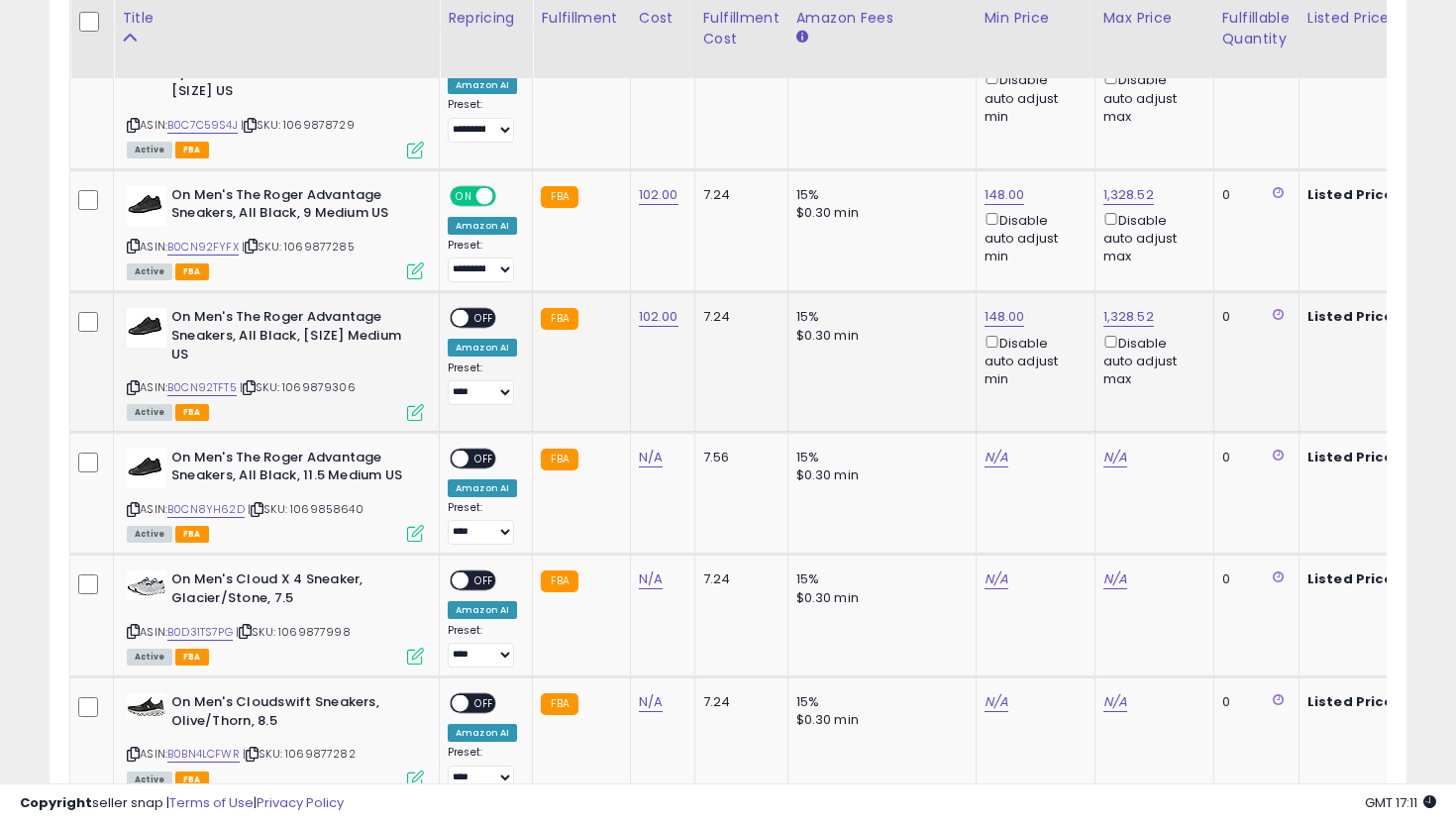 click on "OFF" at bounding box center [484, 318] 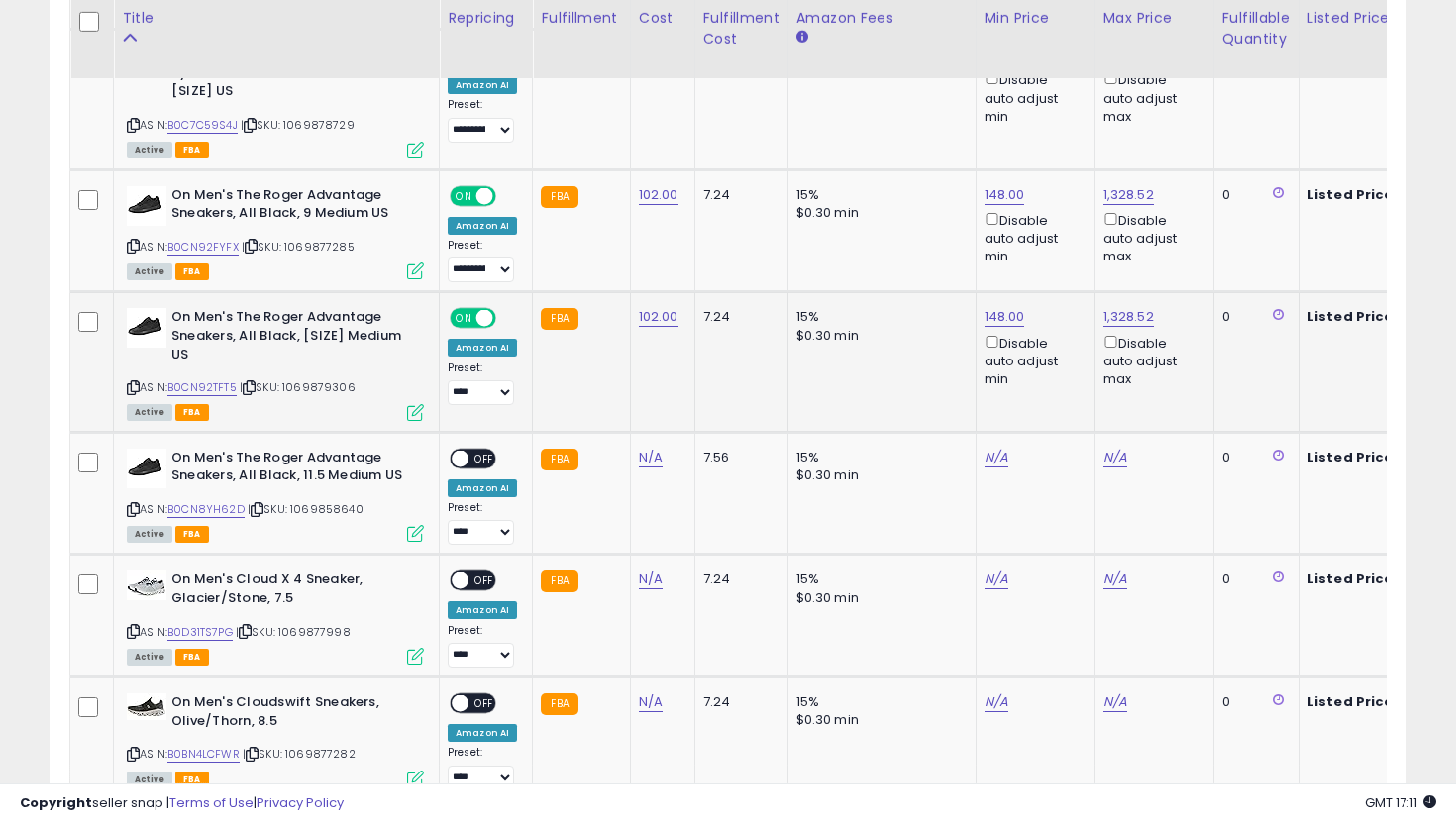 click on "**********" at bounding box center (482, 383) 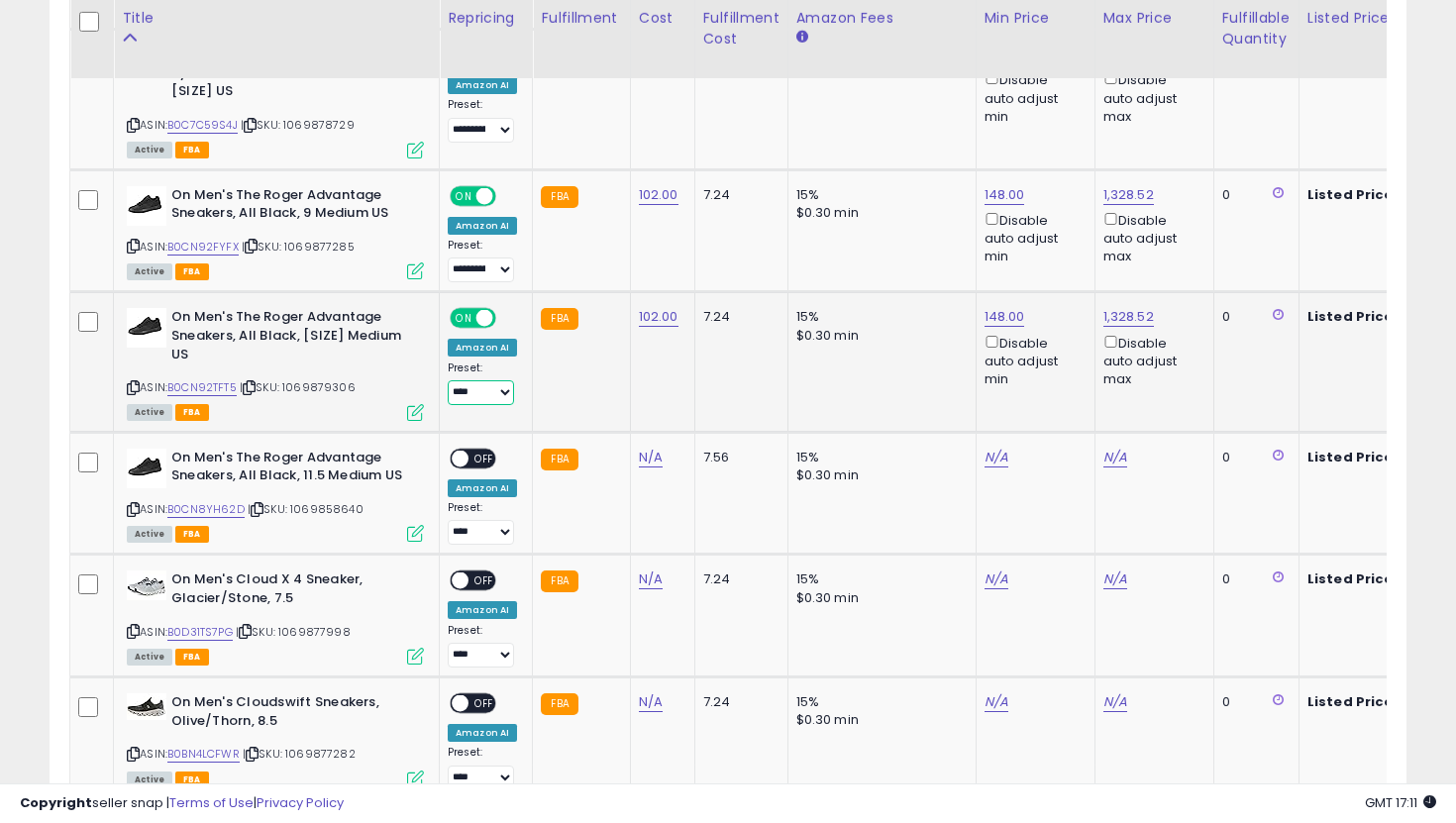 click on "**********" at bounding box center (480, 392) 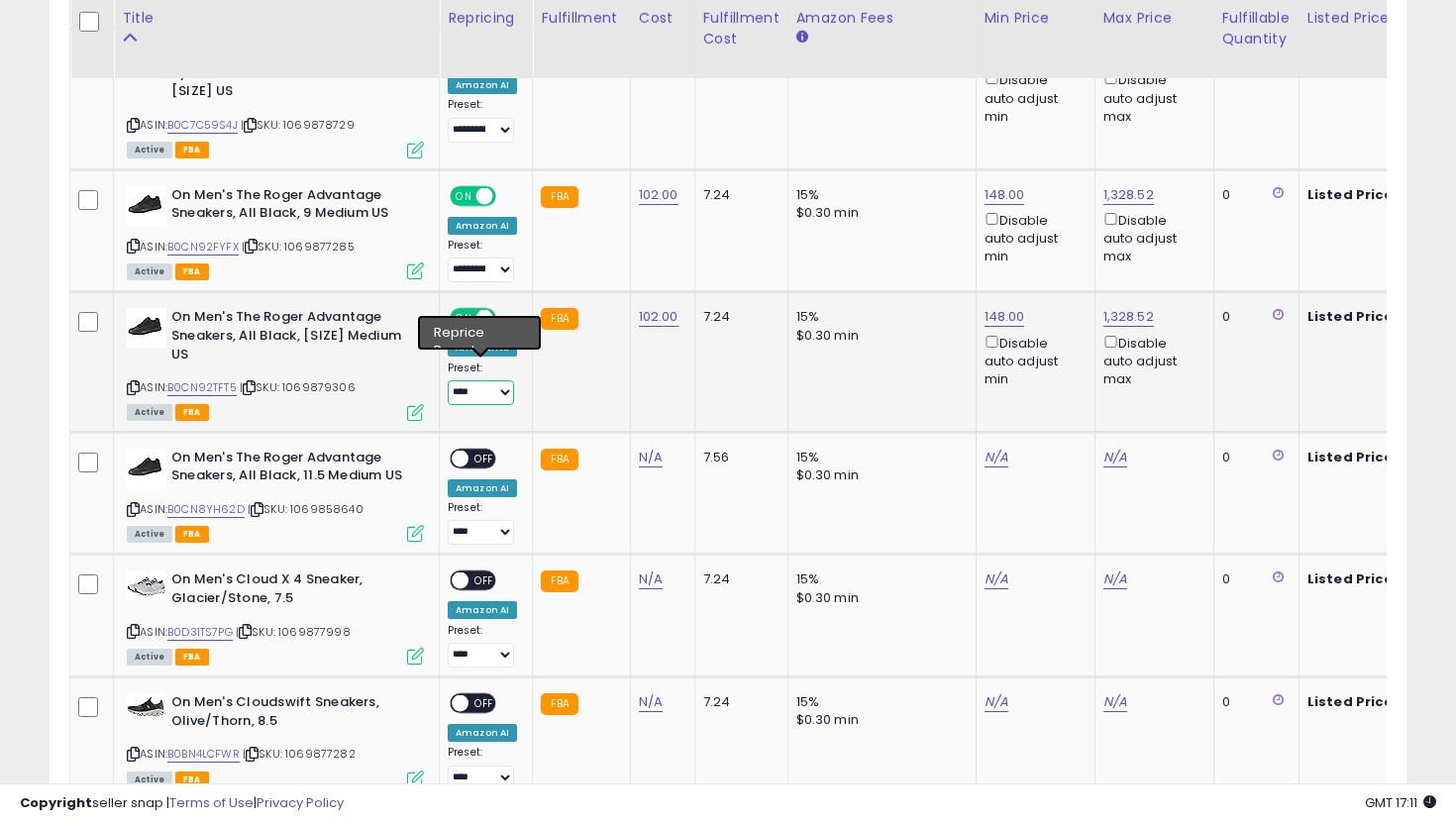 select on "**********" 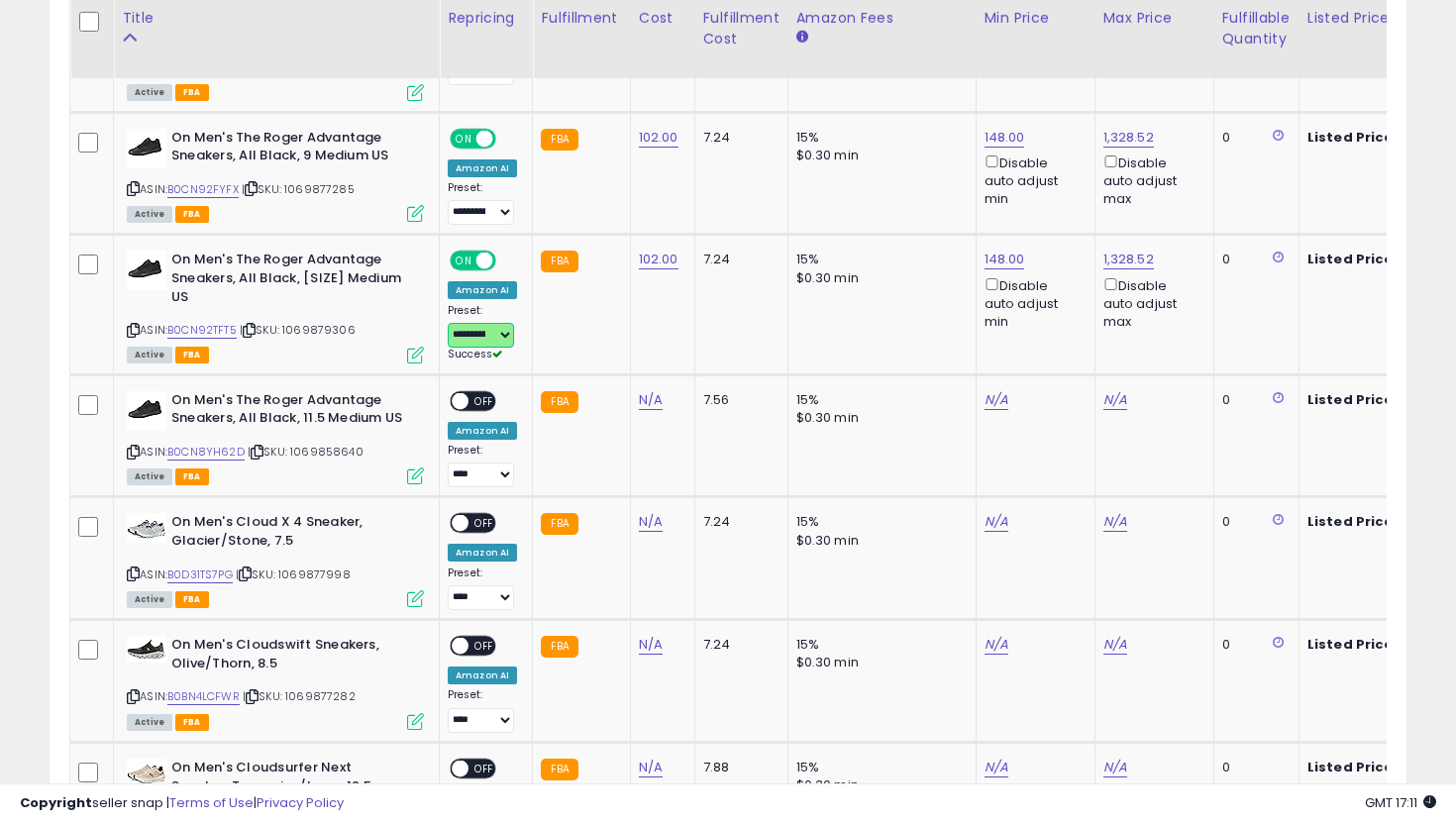 scroll, scrollTop: 3676, scrollLeft: 0, axis: vertical 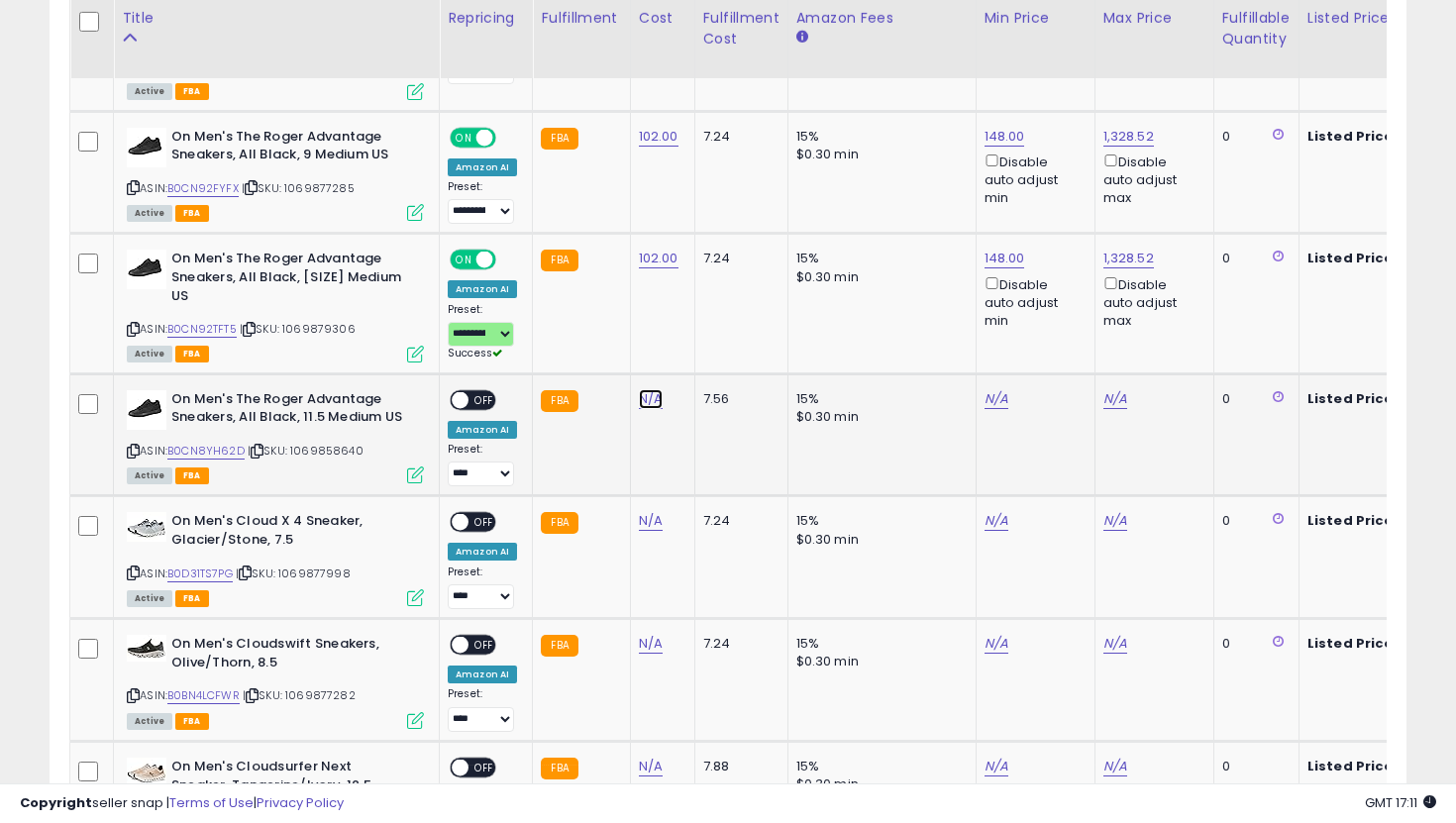 click on "N/A" at bounding box center (651, 399) 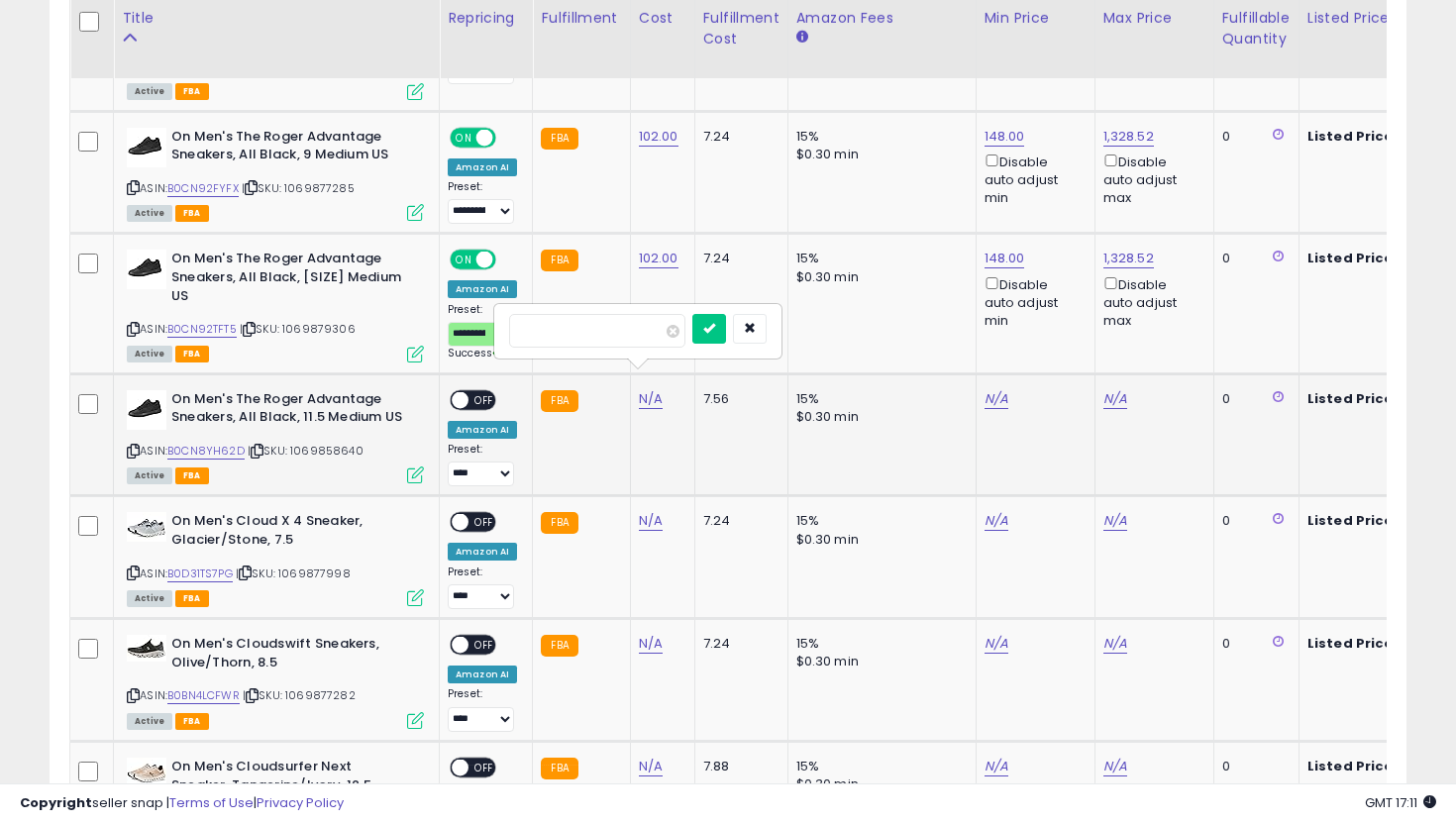 type on "***" 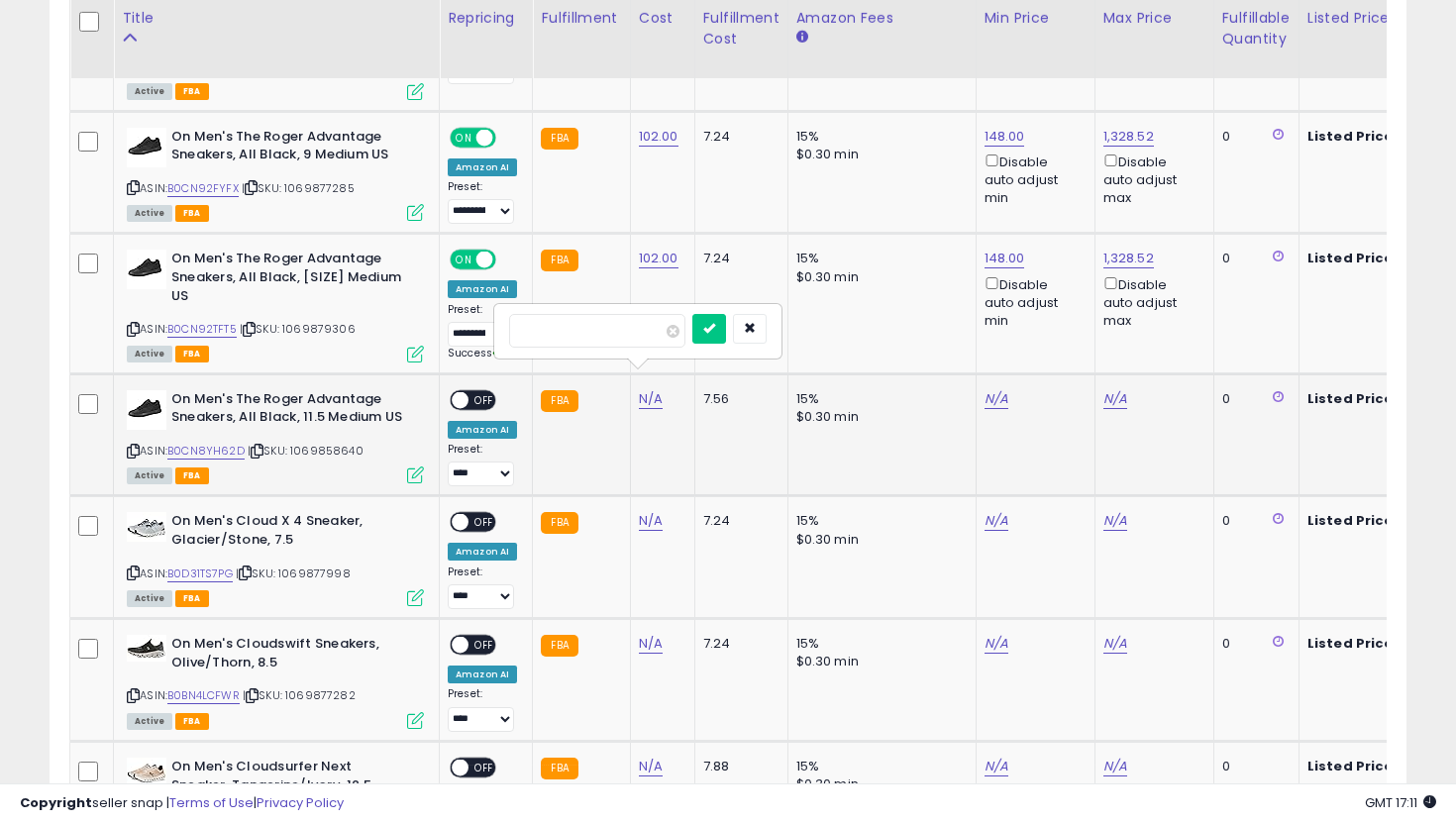 click at bounding box center (709, 329) 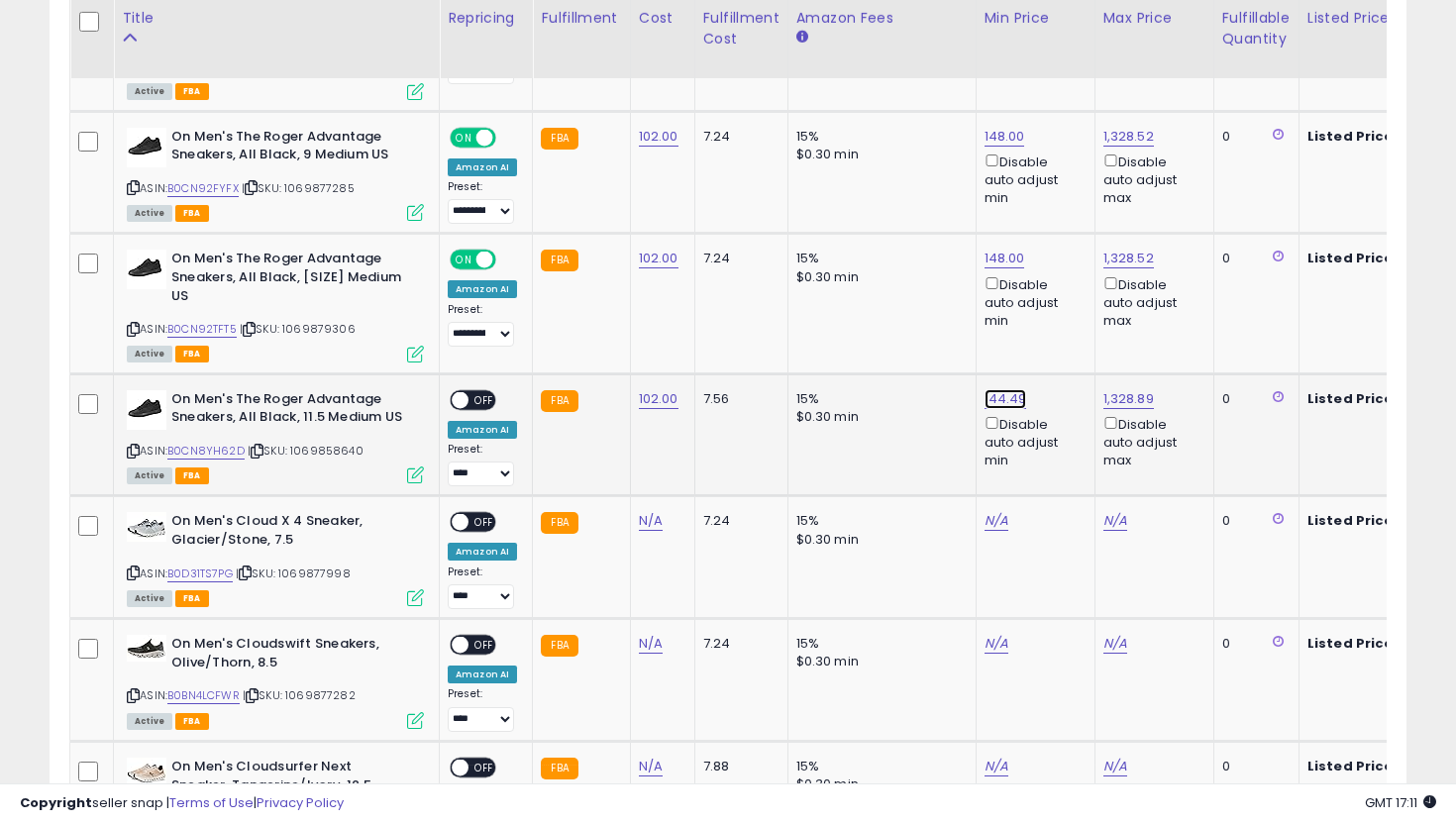 click on "144.49" at bounding box center (1004, -2613) 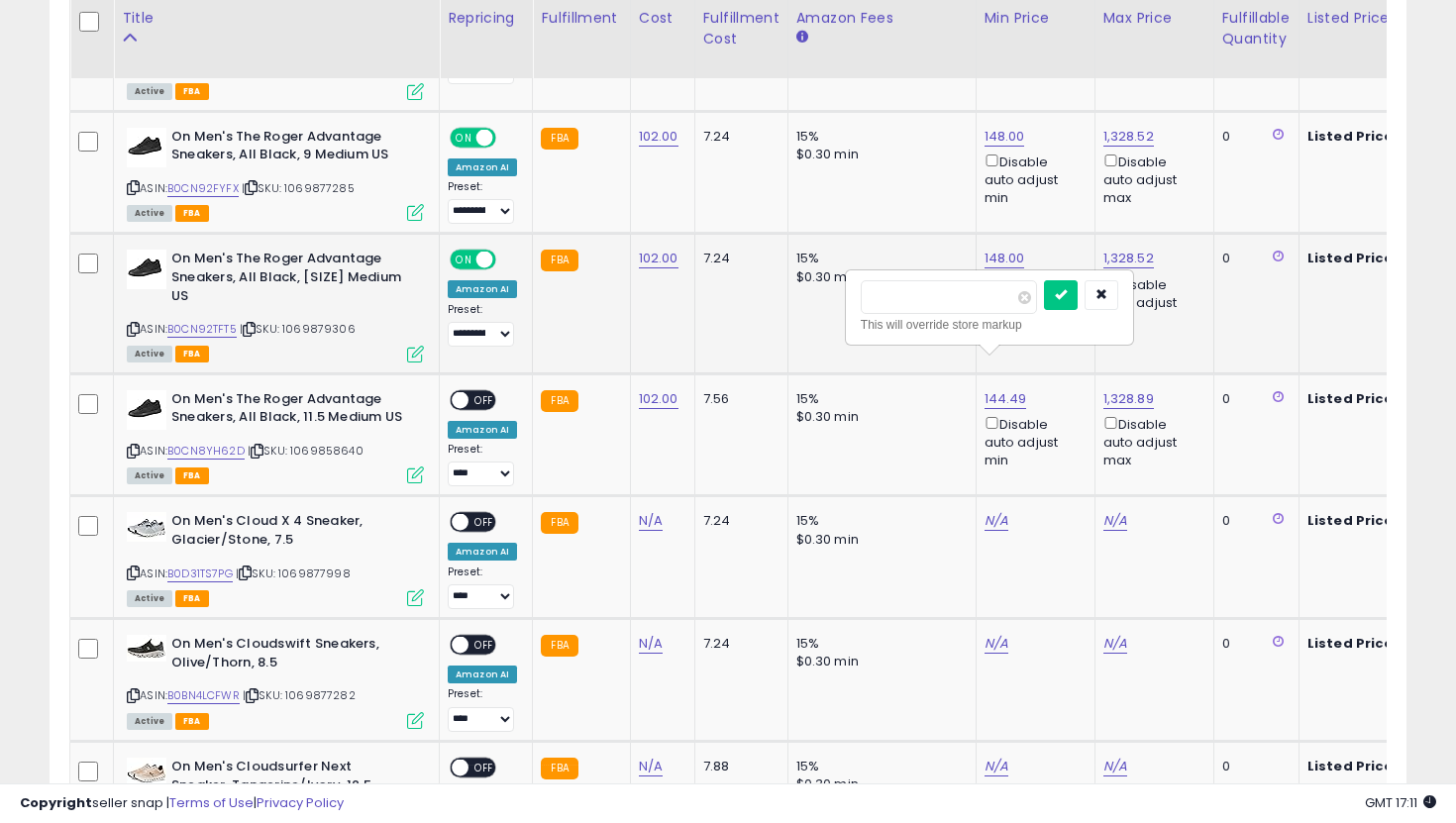 drag, startPoint x: 937, startPoint y: 302, endPoint x: 760, endPoint y: 263, distance: 181.24569 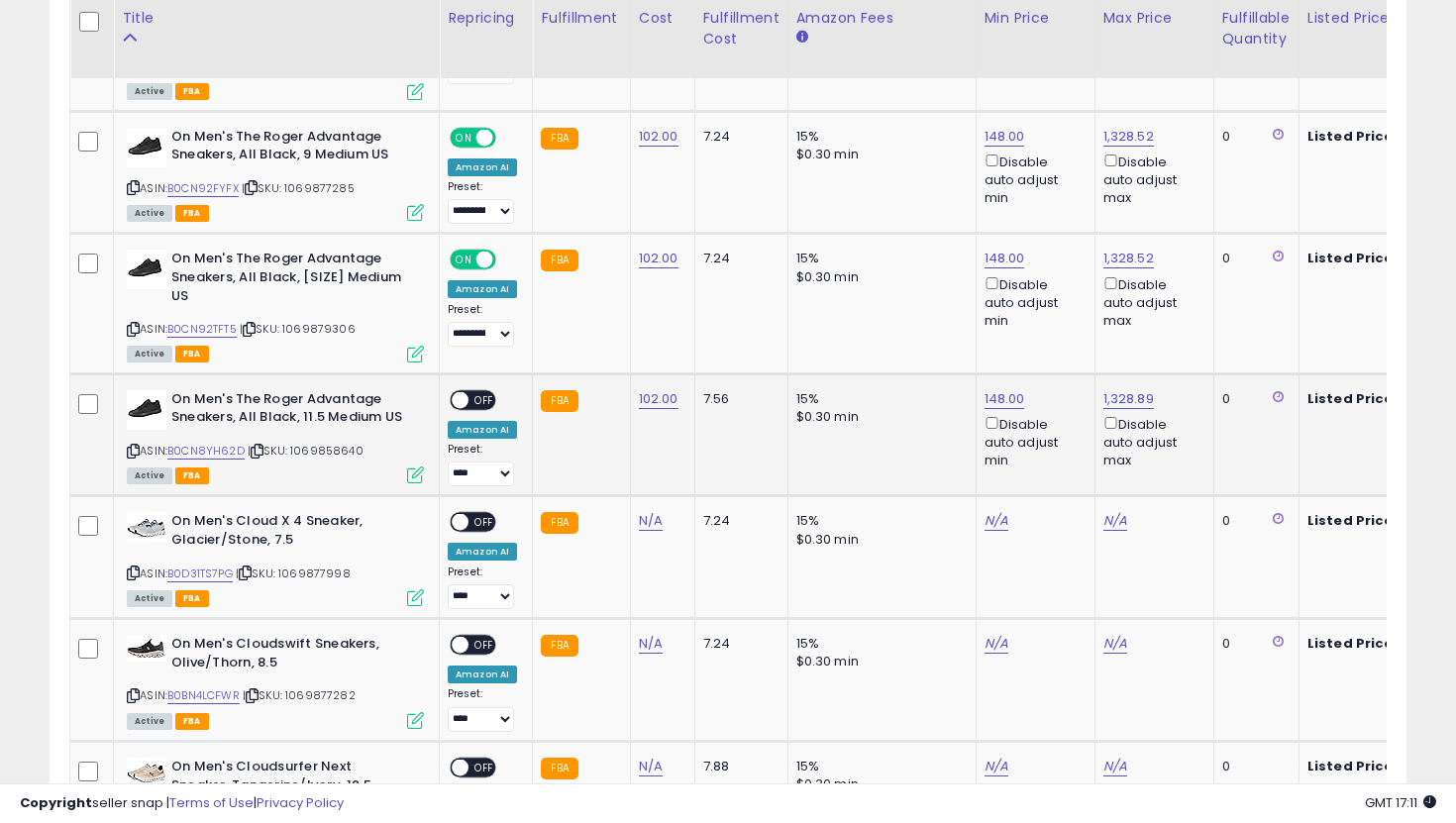 click on "OFF" at bounding box center (484, 399) 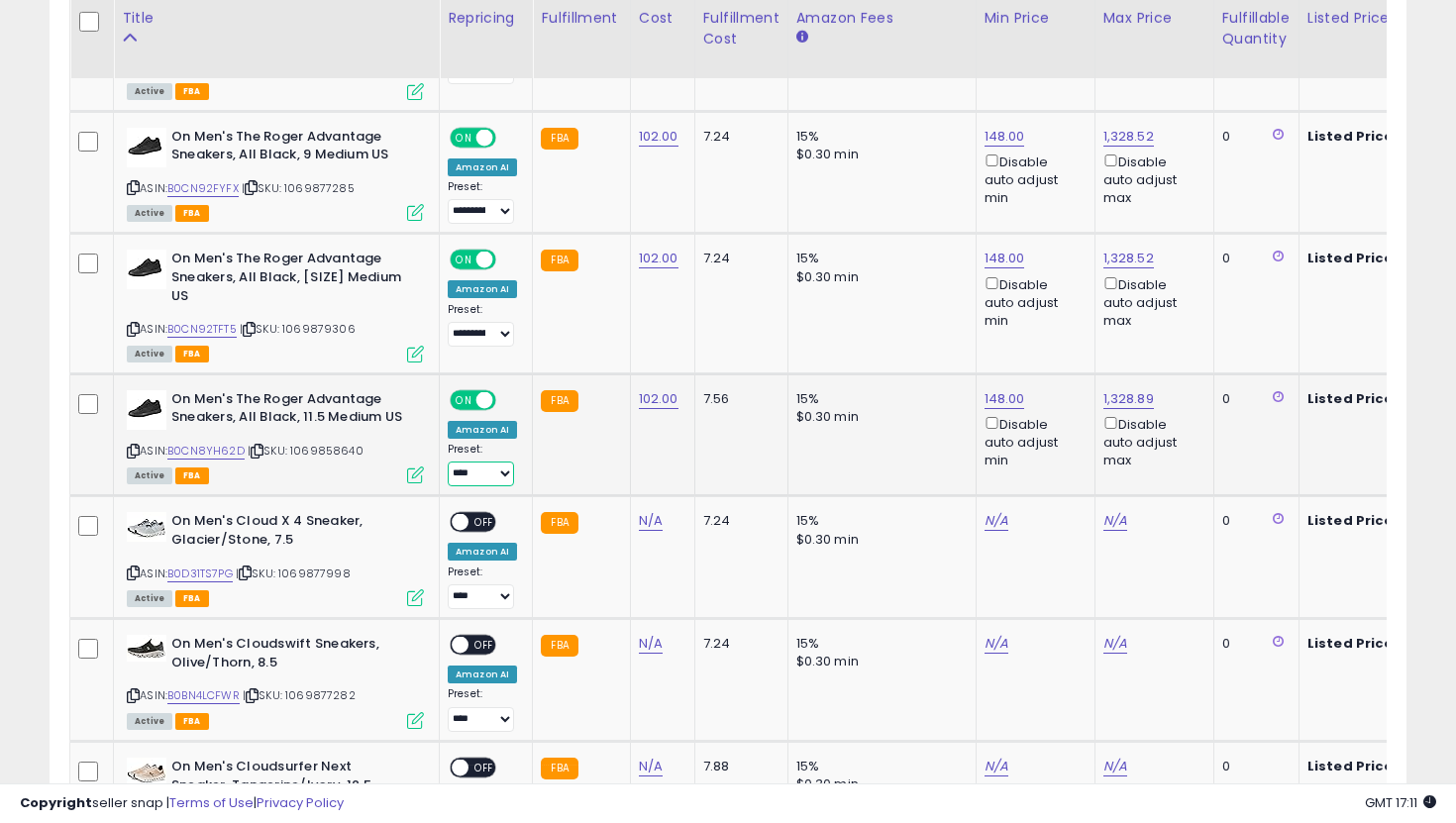 click on "**********" at bounding box center [480, 473] 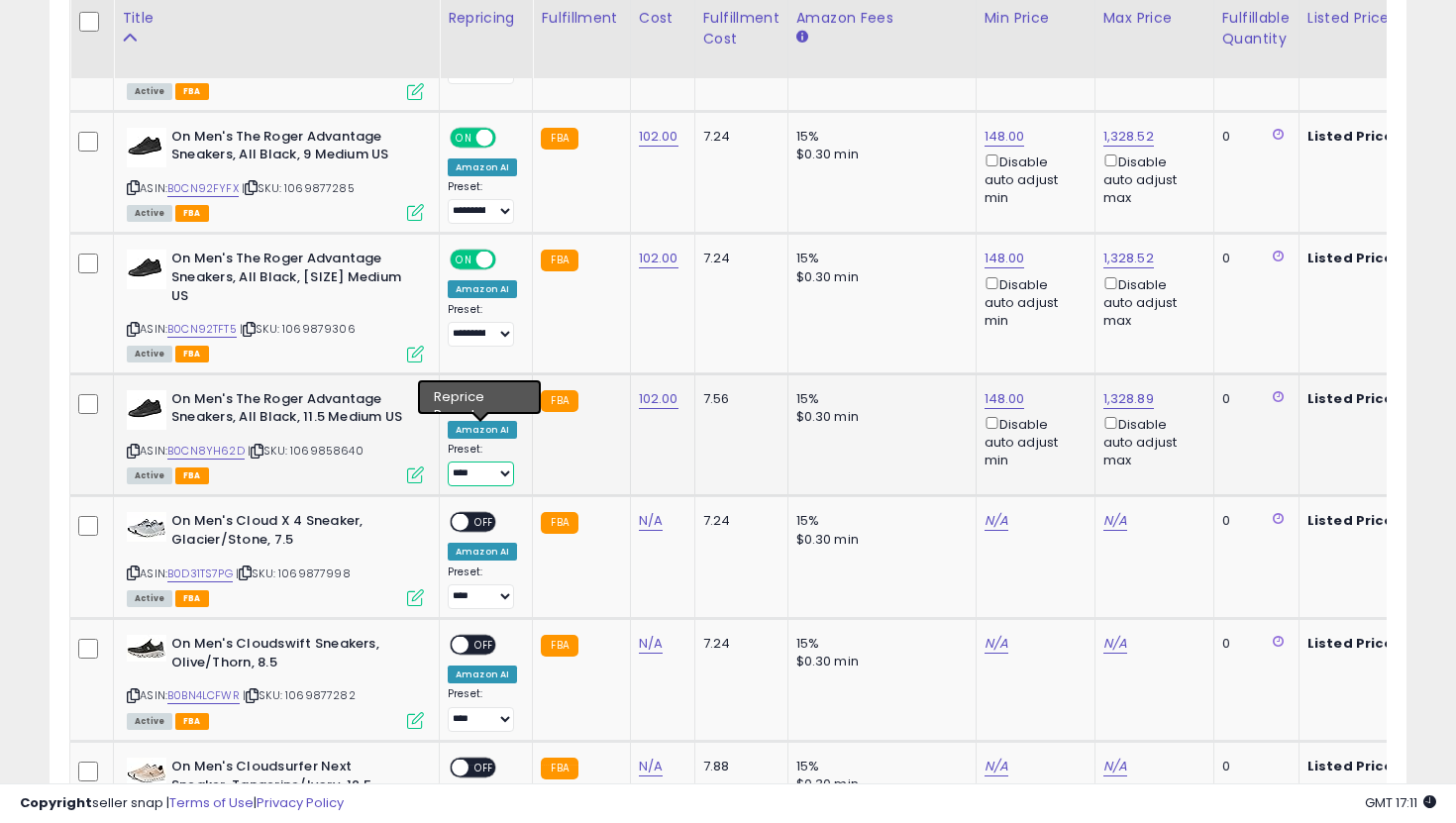 select on "**********" 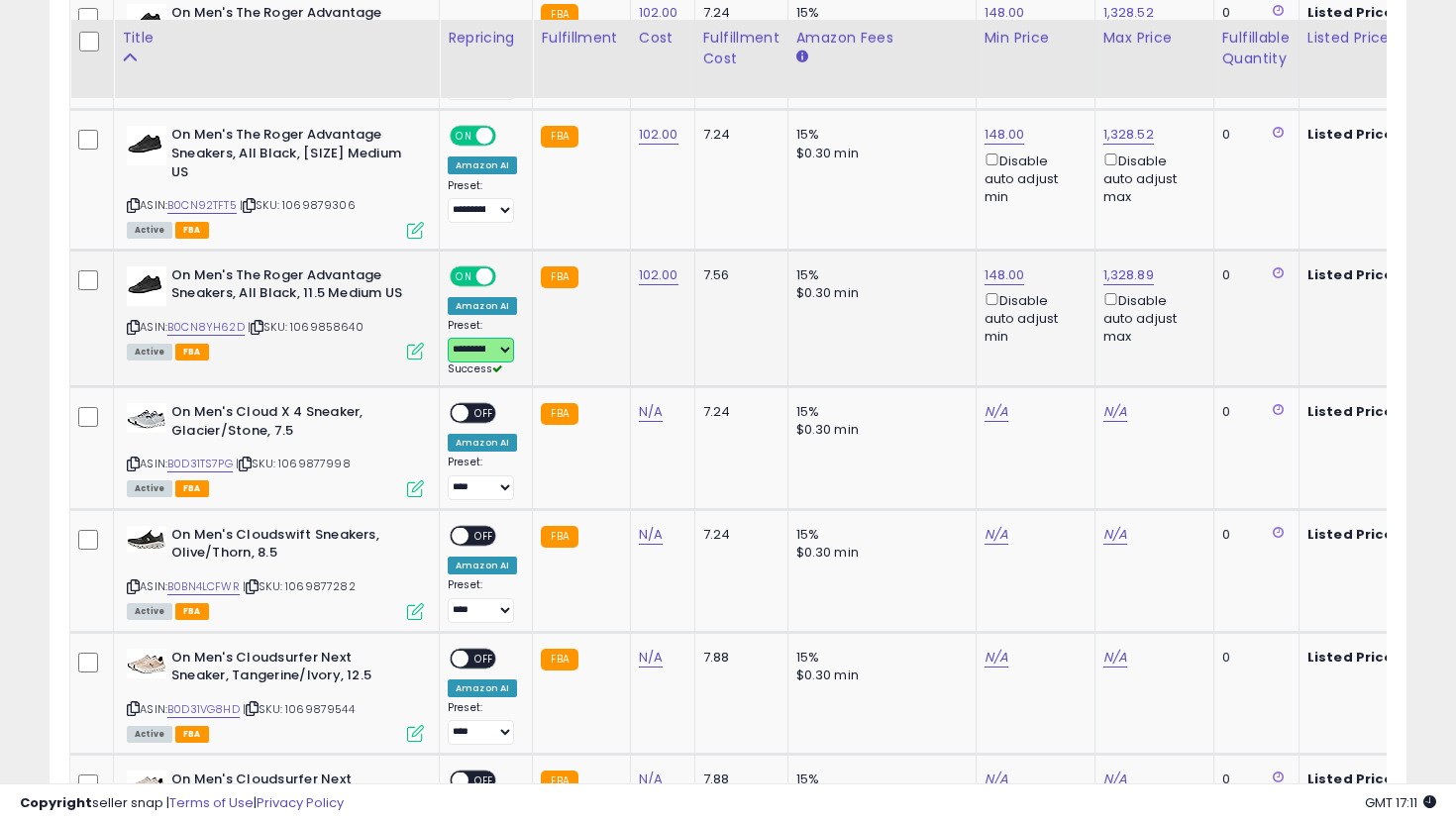 scroll, scrollTop: 3821, scrollLeft: 0, axis: vertical 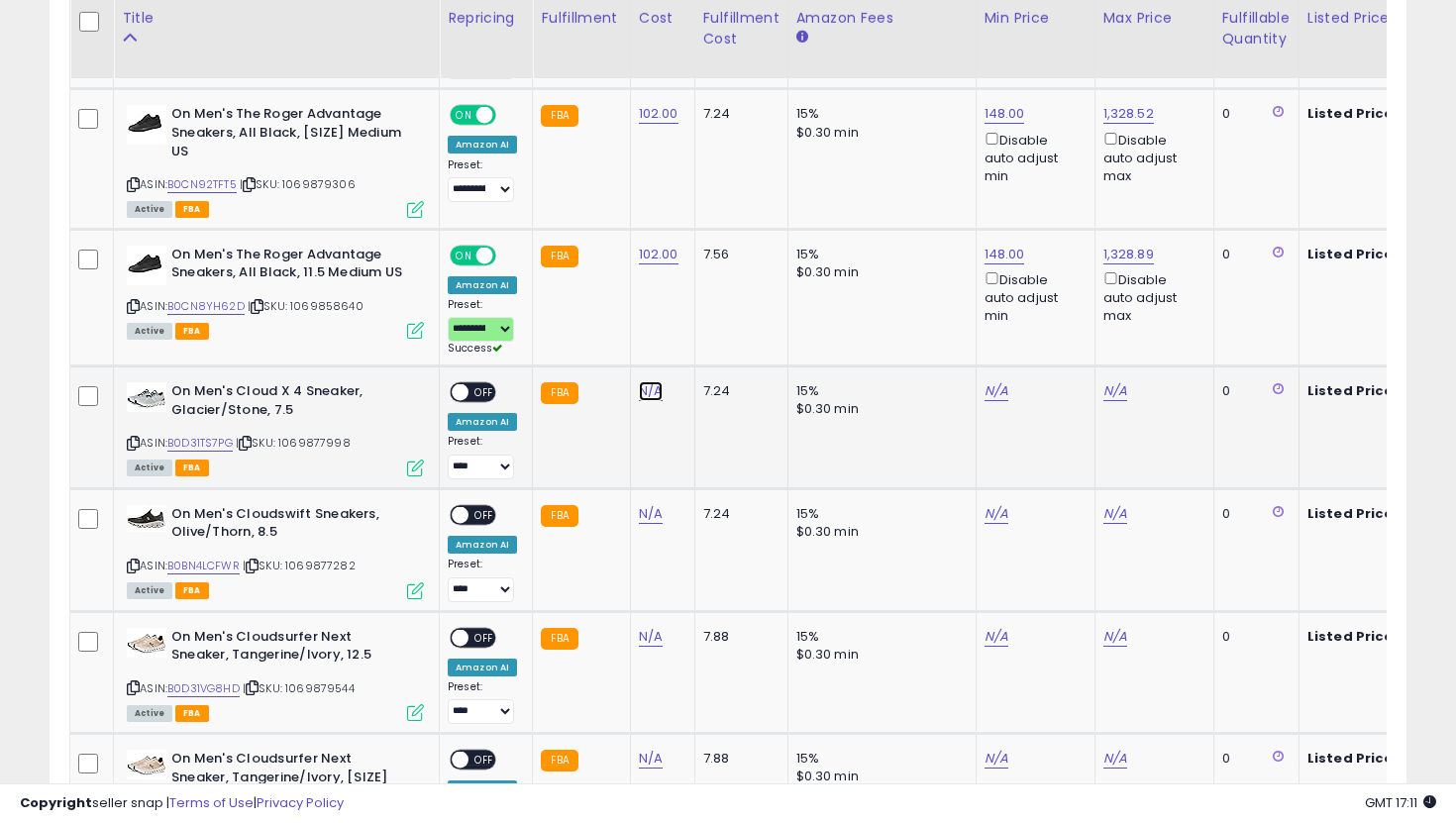click on "N/A" at bounding box center (651, 391) 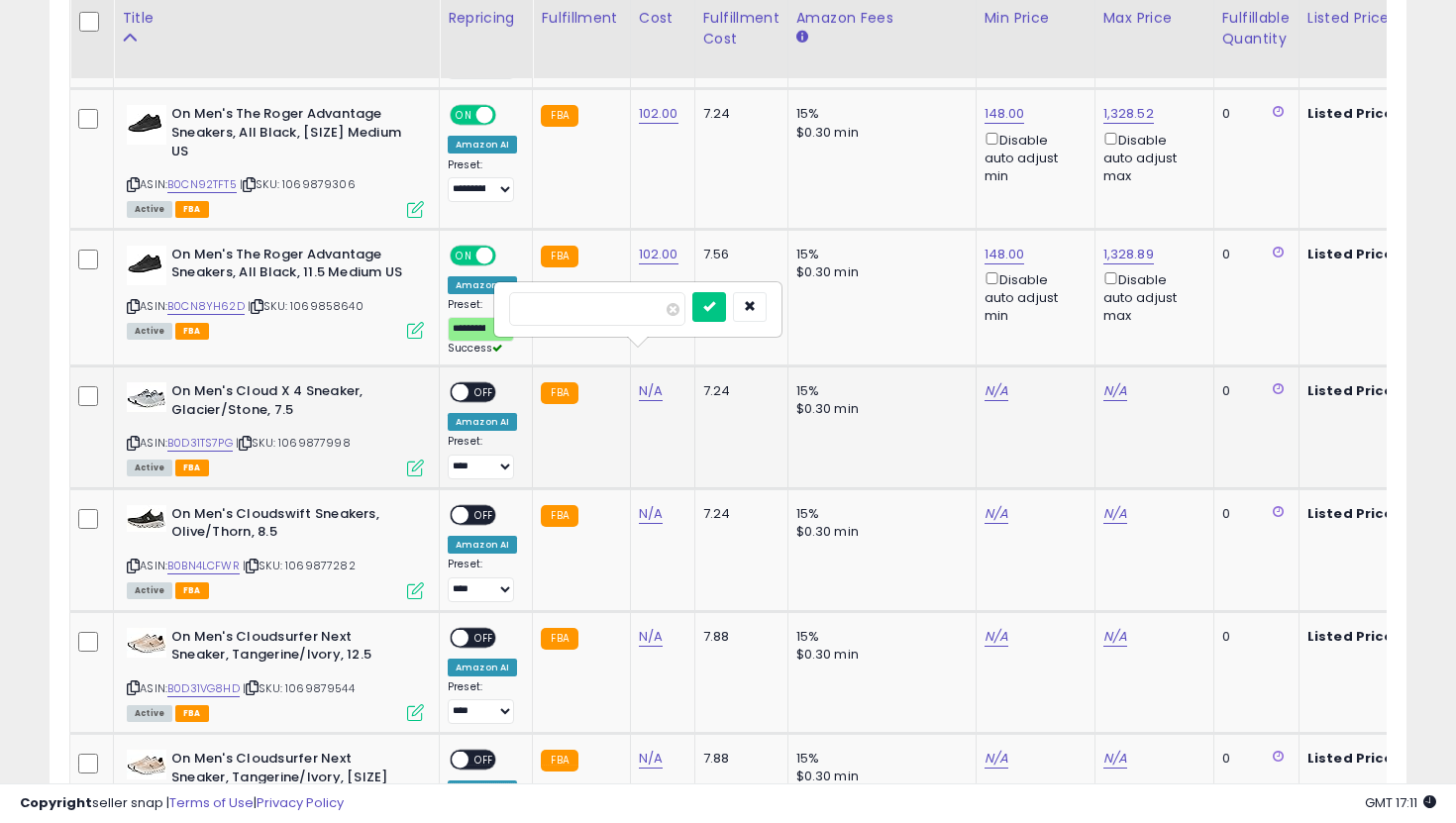 type on "***" 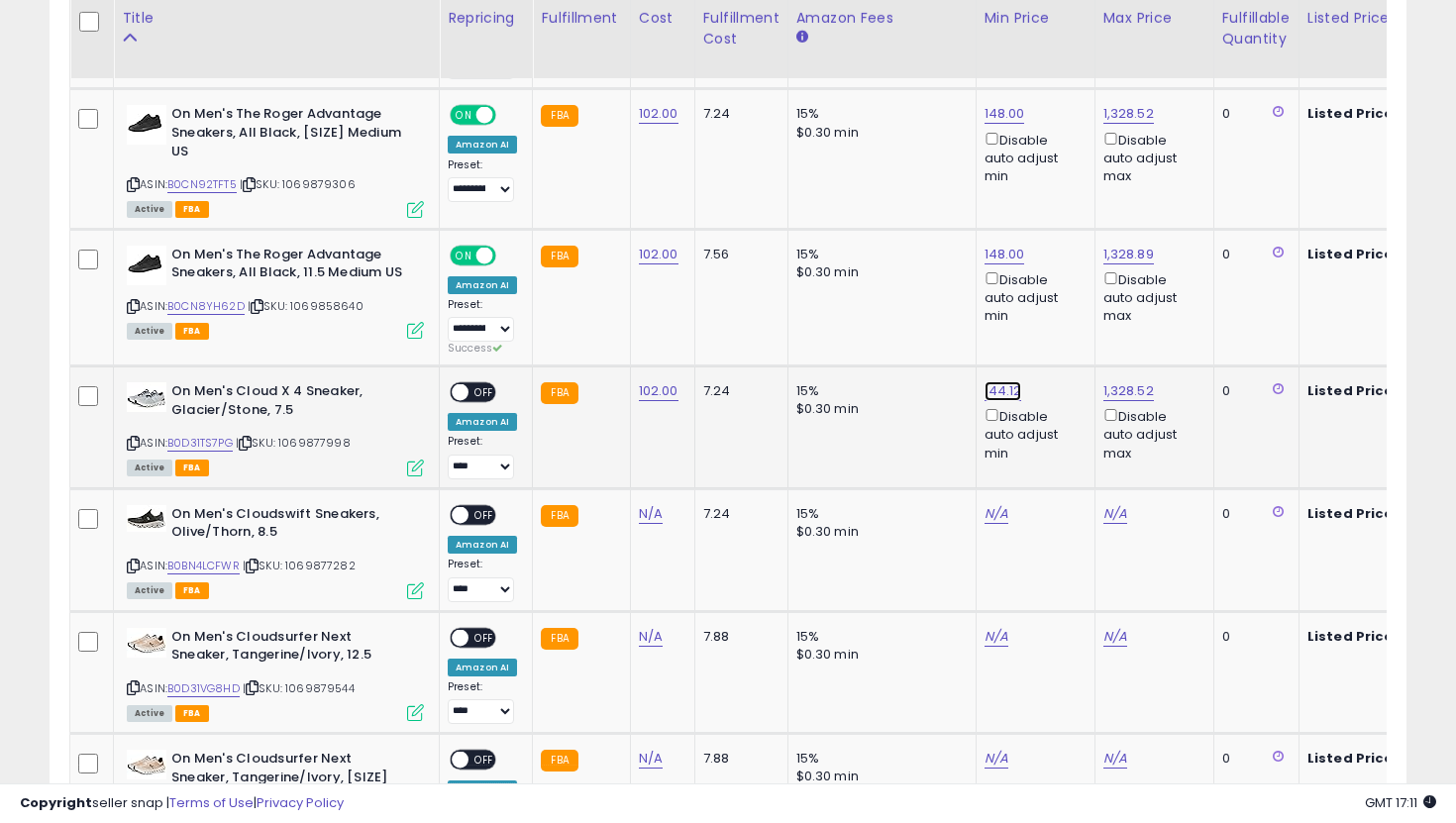 click on "144.12  Disable auto adjust min" at bounding box center (1032, 422) 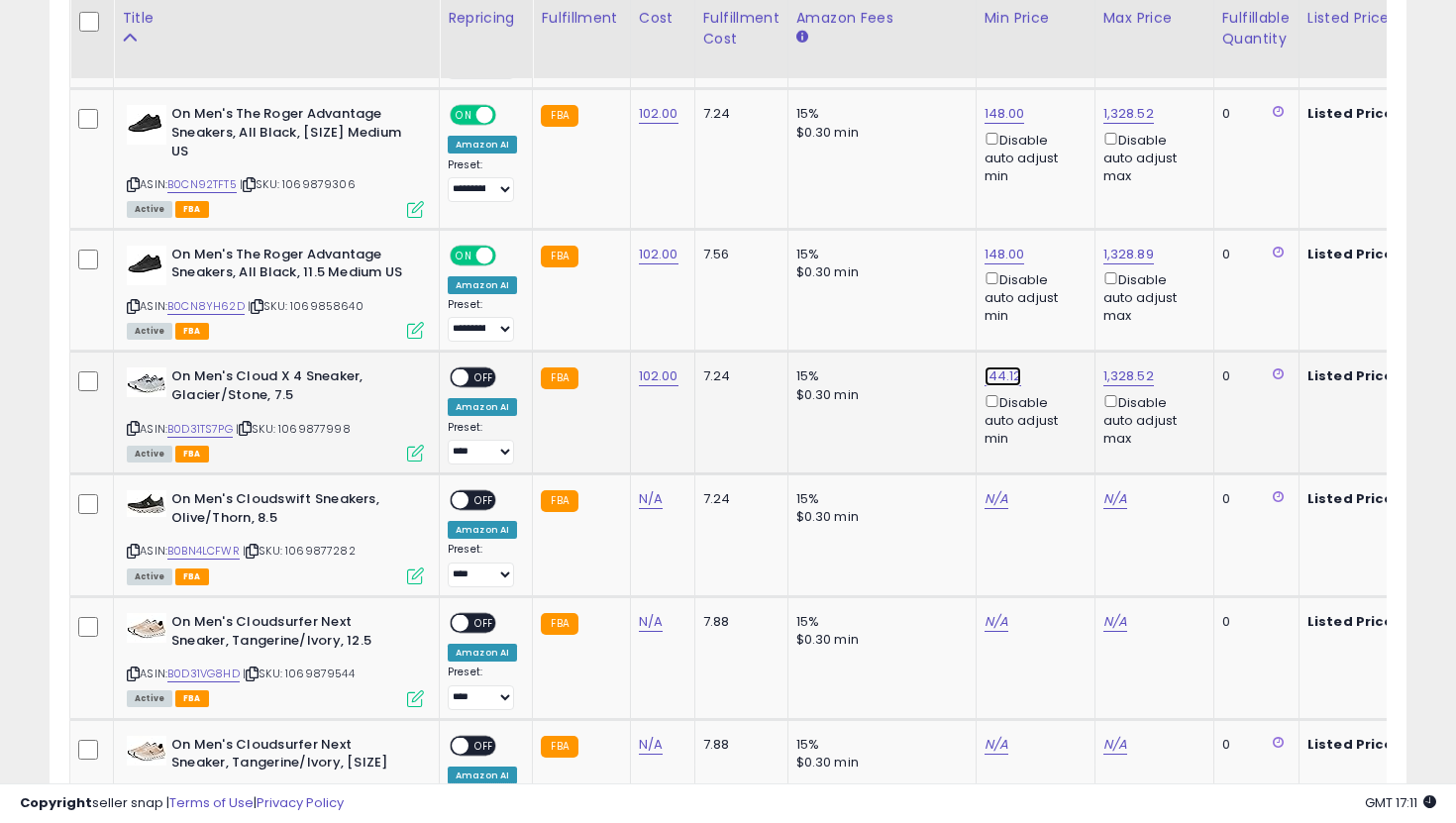 click on "144.12" at bounding box center (1004, -2757) 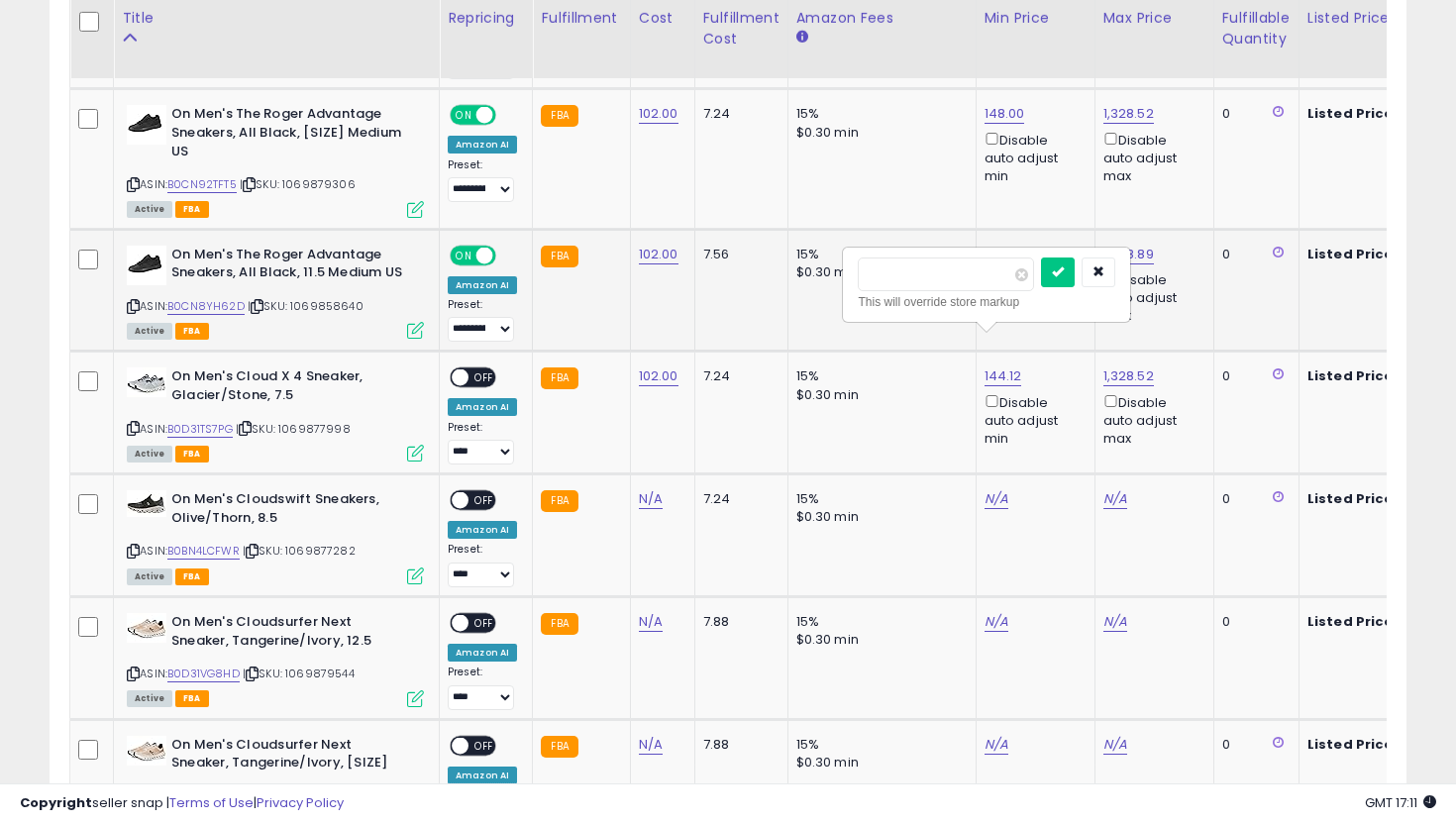 drag, startPoint x: 946, startPoint y: 277, endPoint x: 728, endPoint y: 258, distance: 218.82642 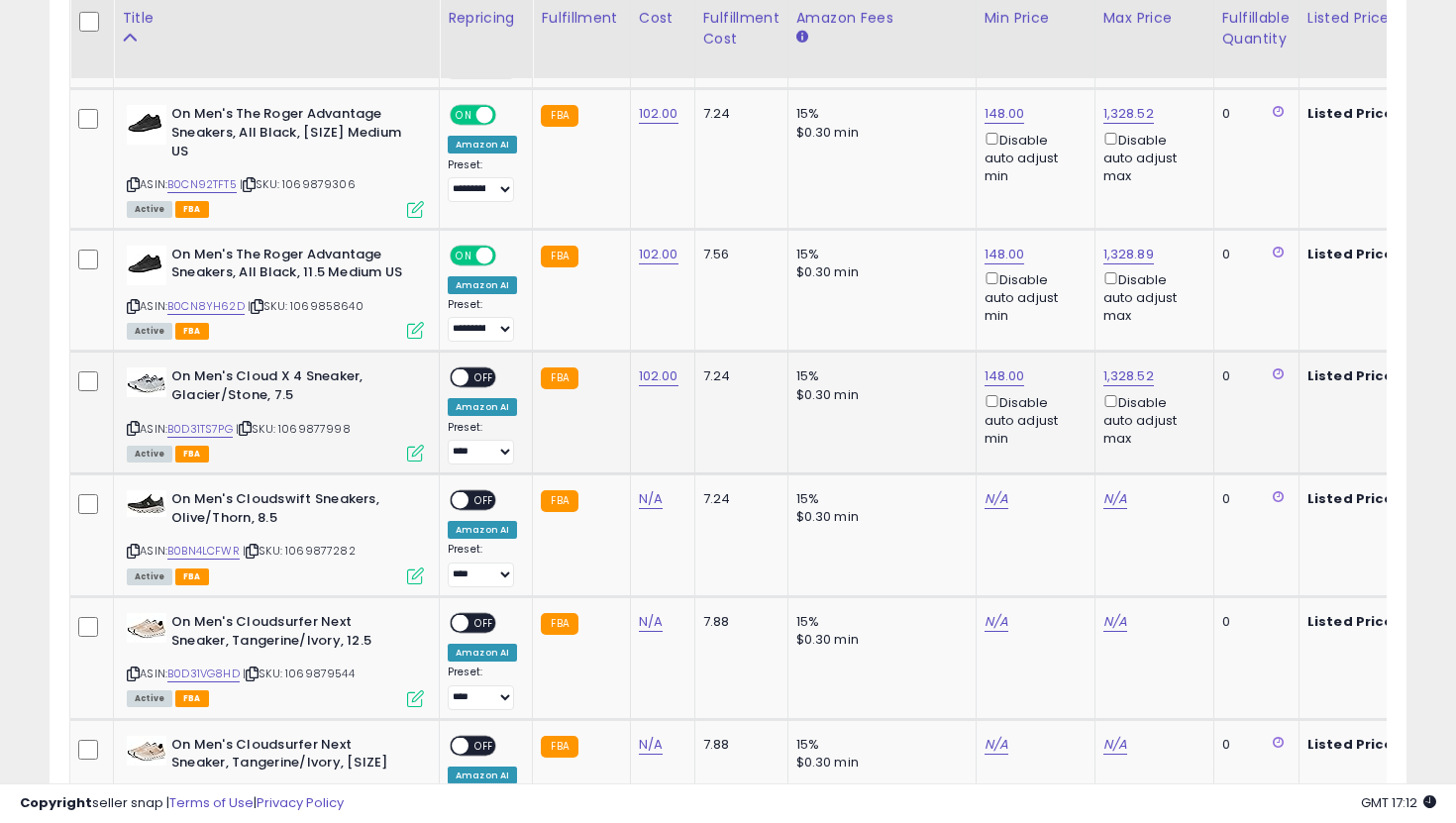 click at bounding box center [460, 377] 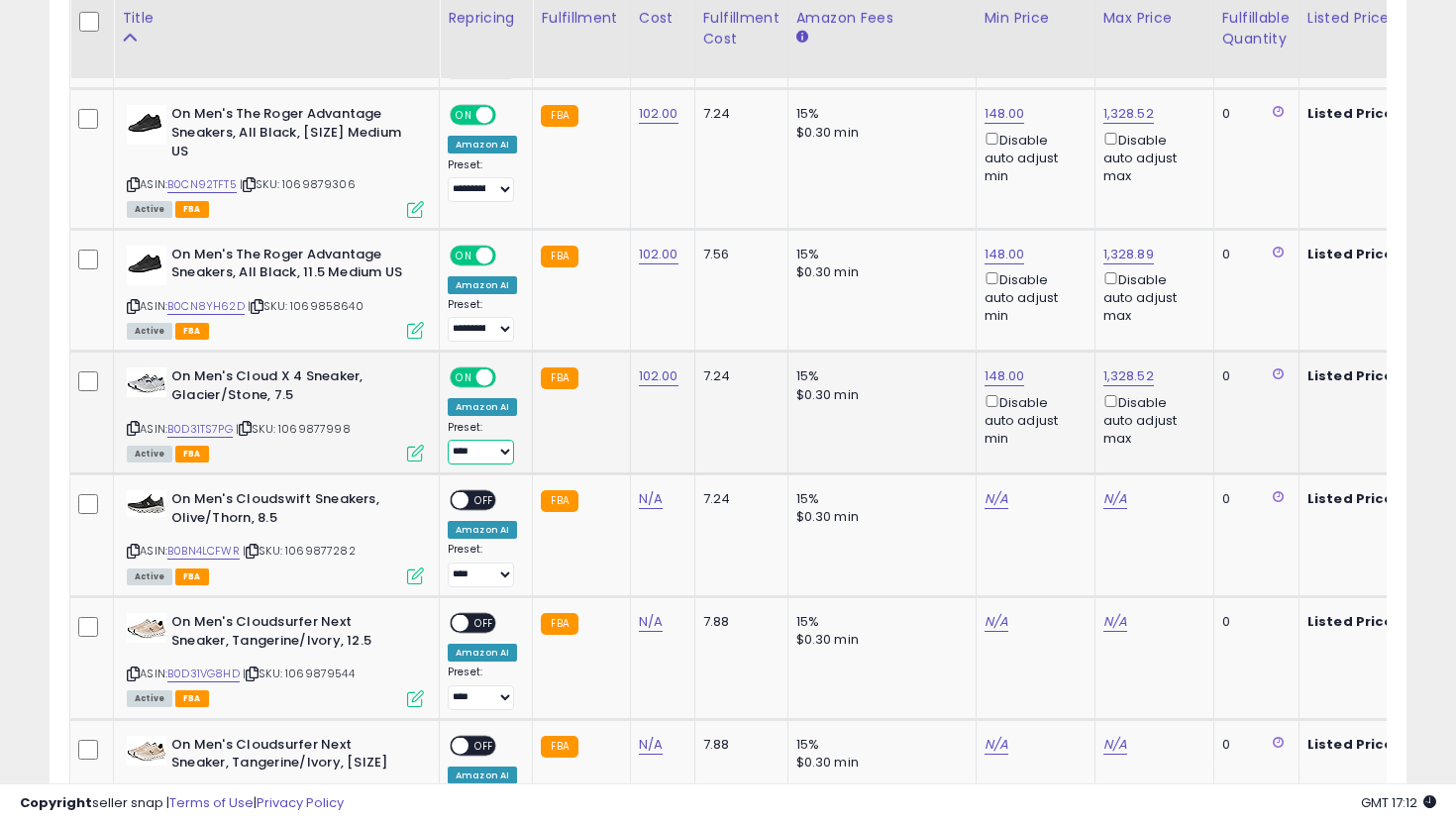 click on "**********" at bounding box center [480, 452] 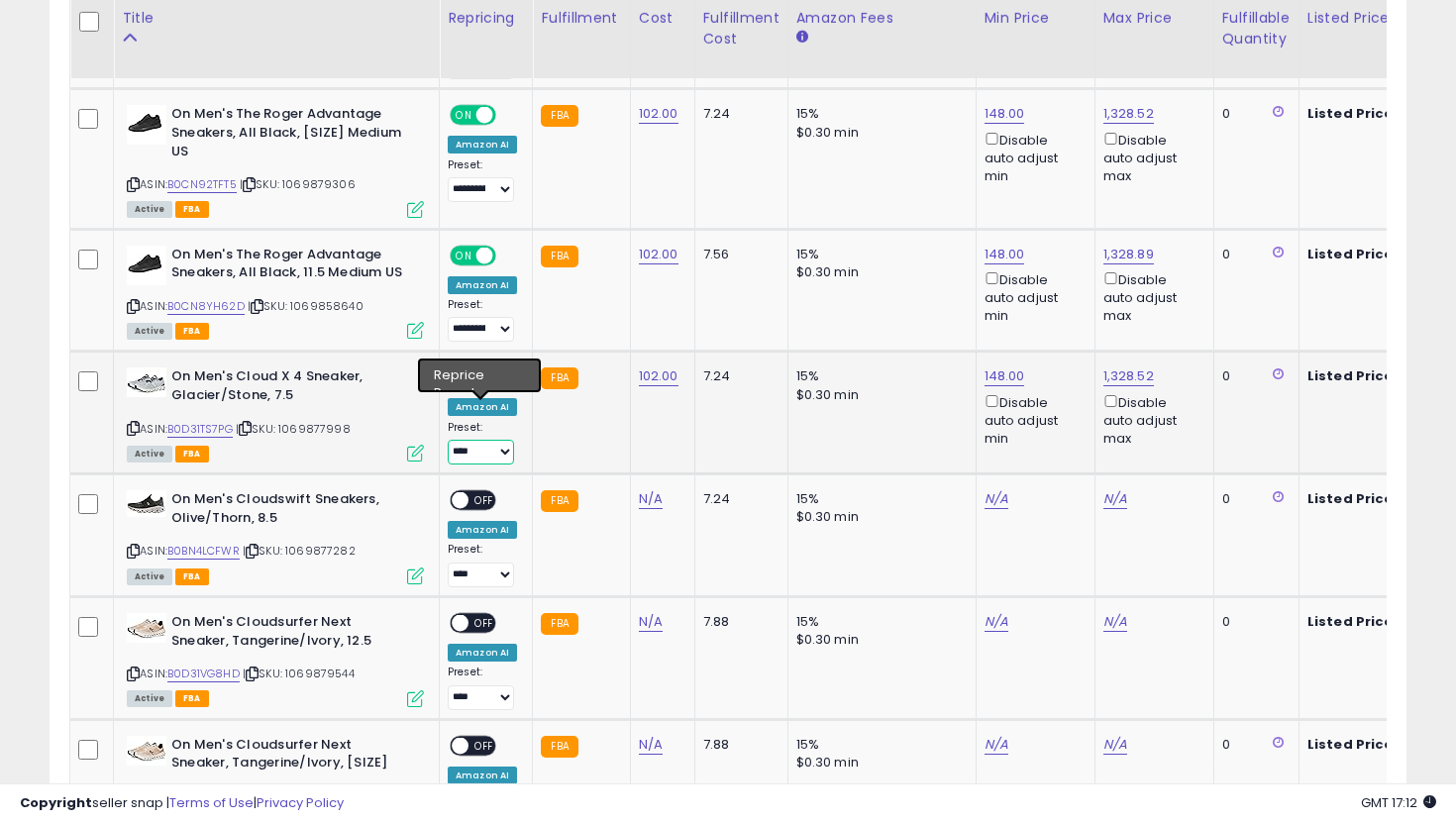 select on "**********" 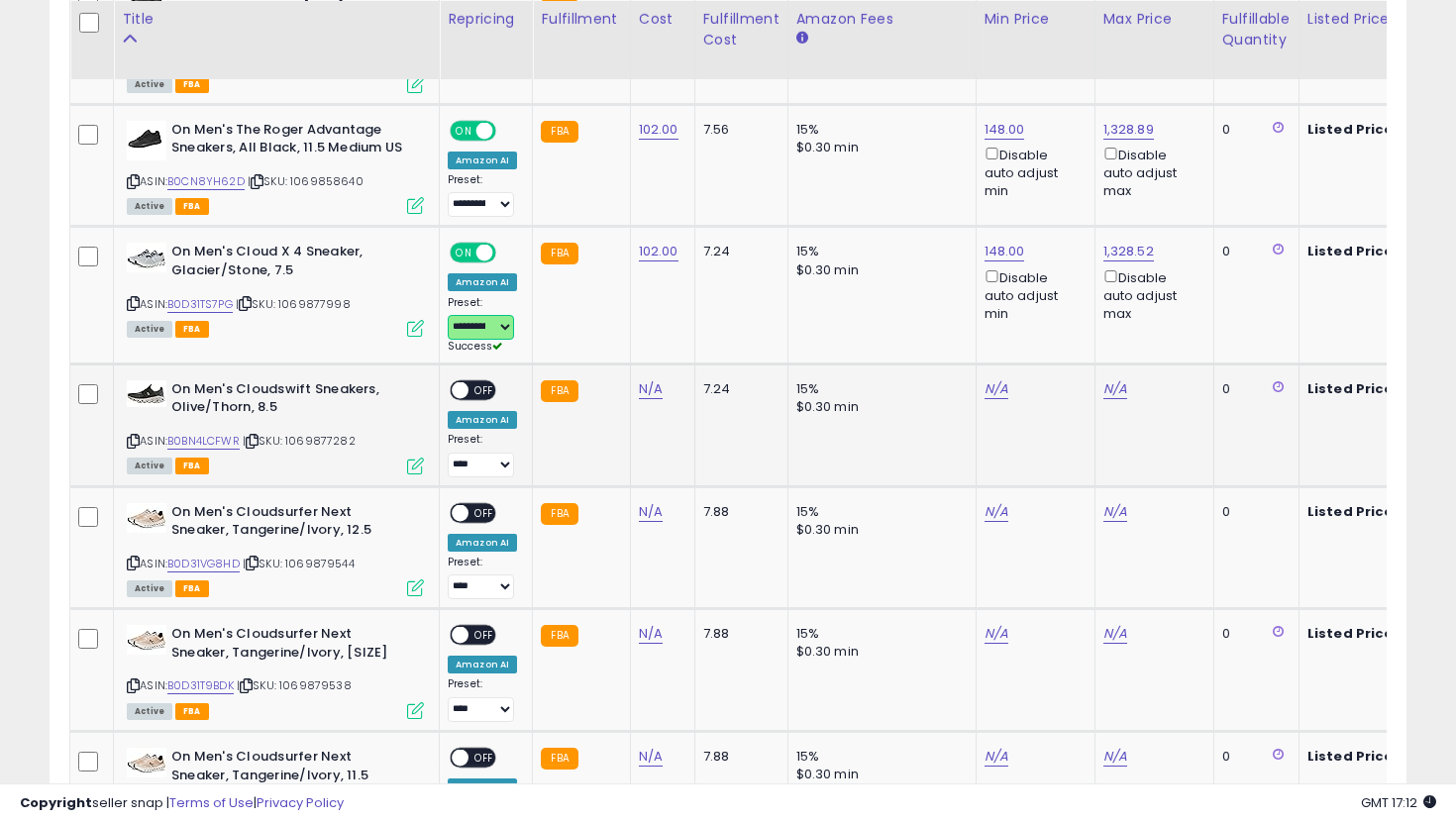scroll, scrollTop: 3947, scrollLeft: 0, axis: vertical 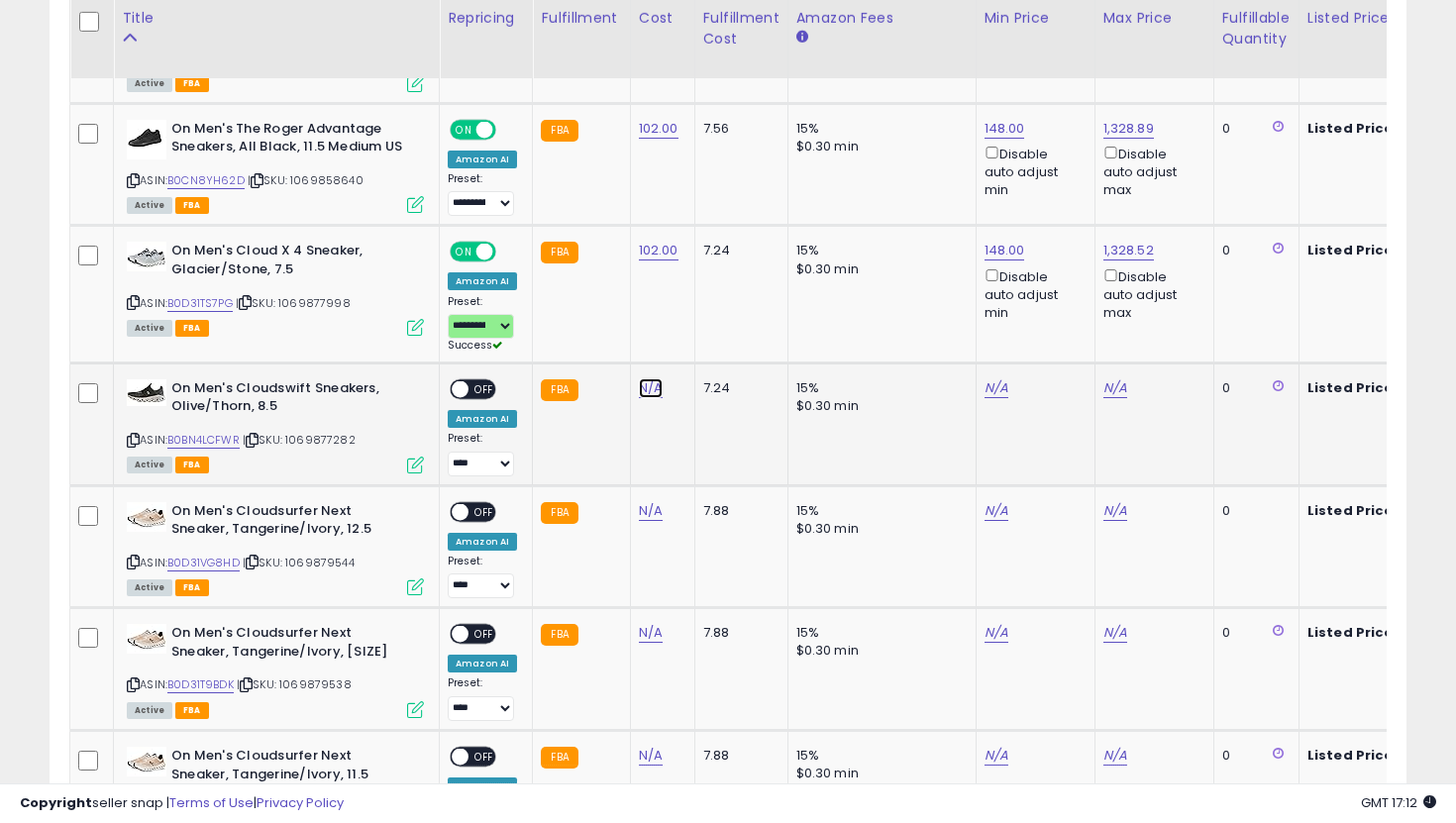 click on "N/A" at bounding box center [651, 388] 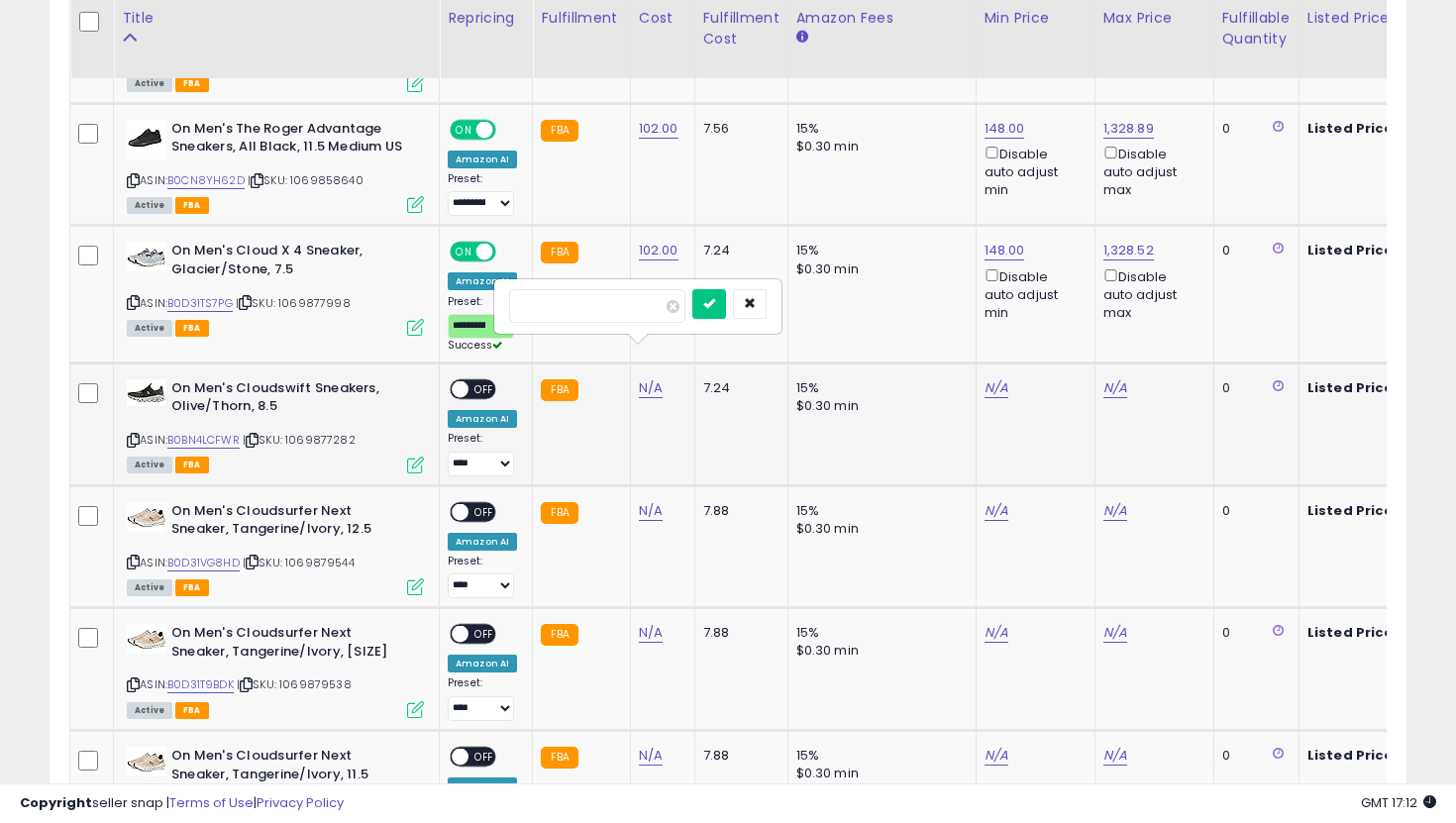 type on "***" 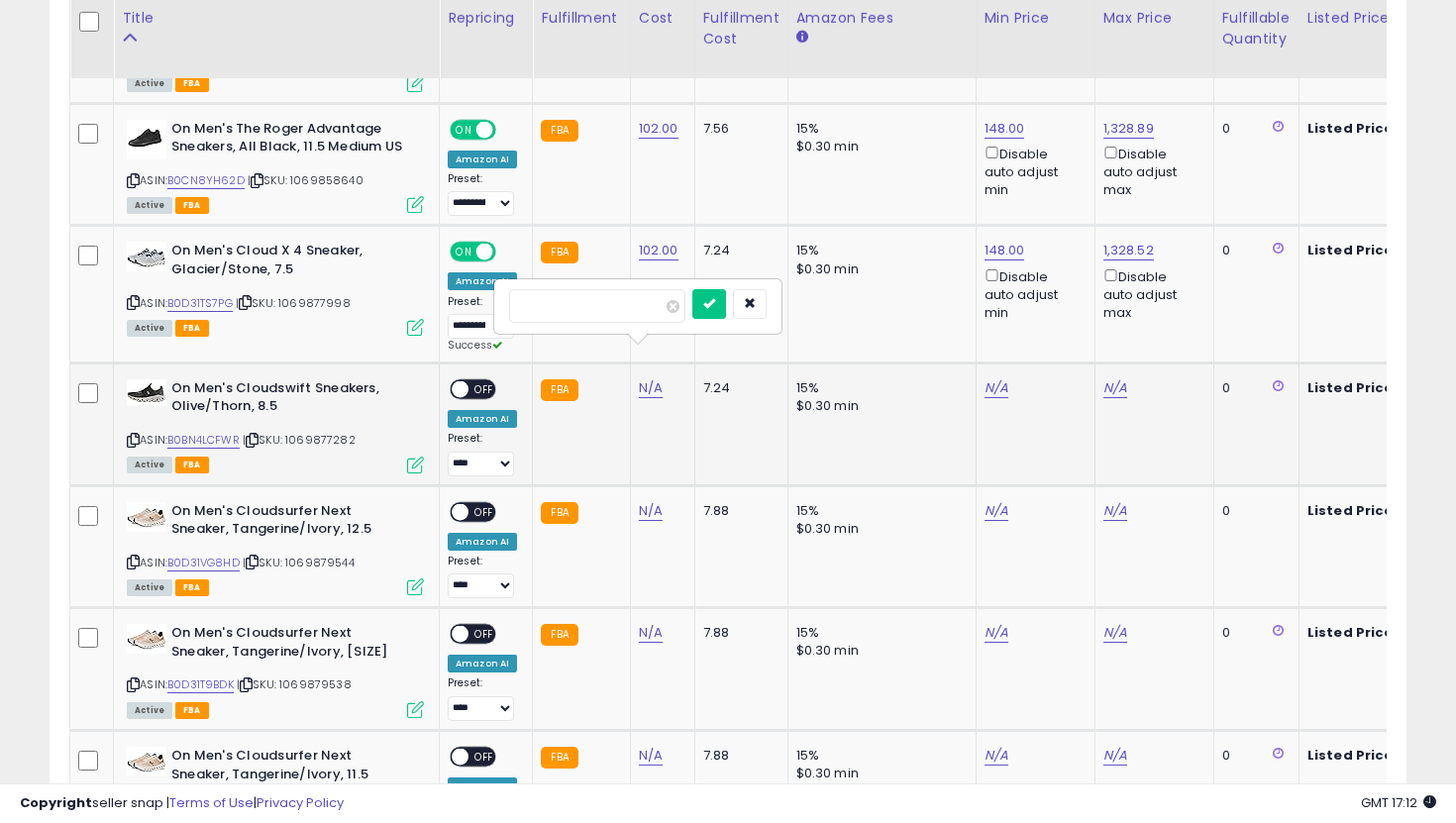 click at bounding box center (709, 304) 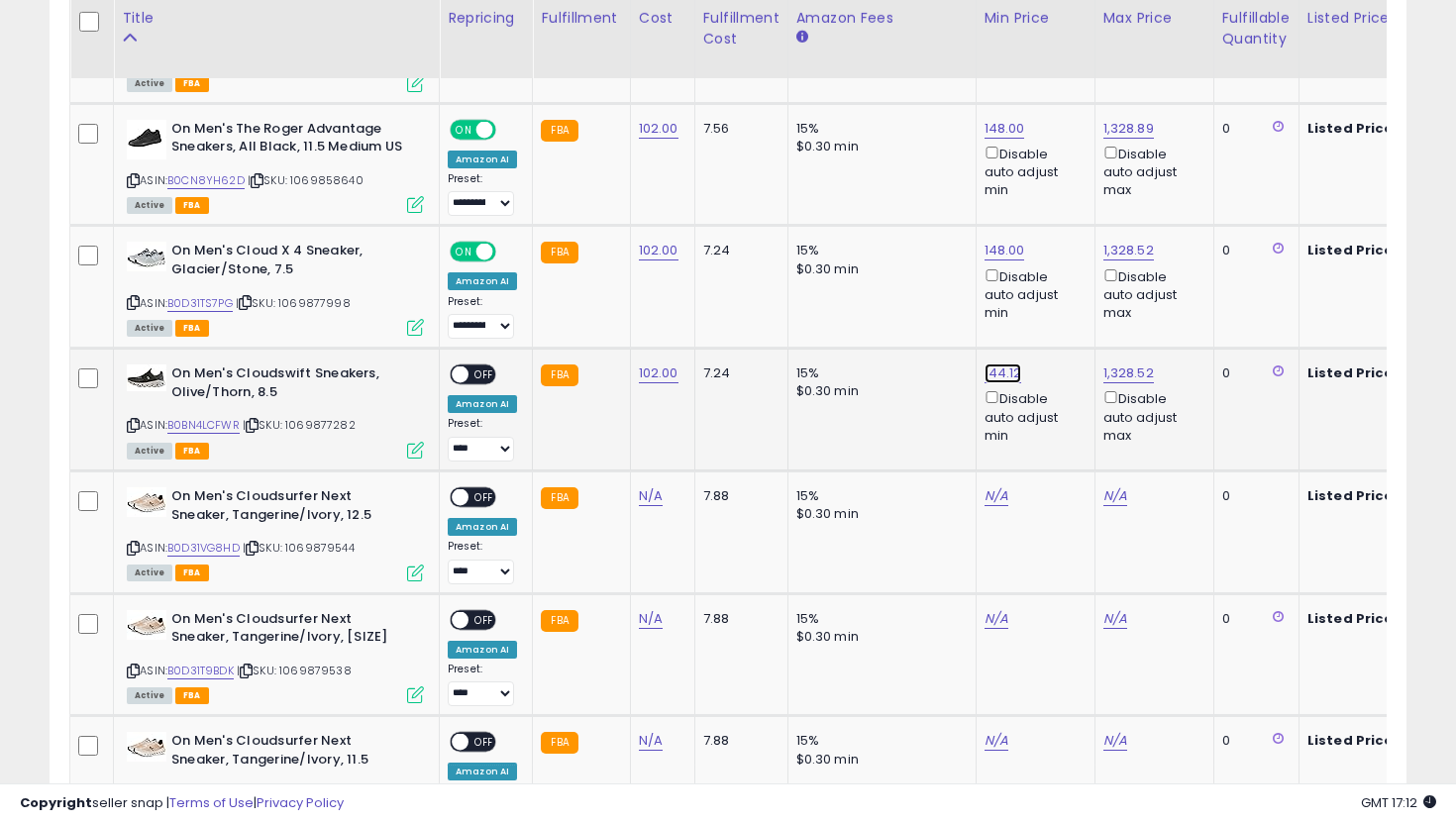 click on "144.12" at bounding box center (1004, -2883) 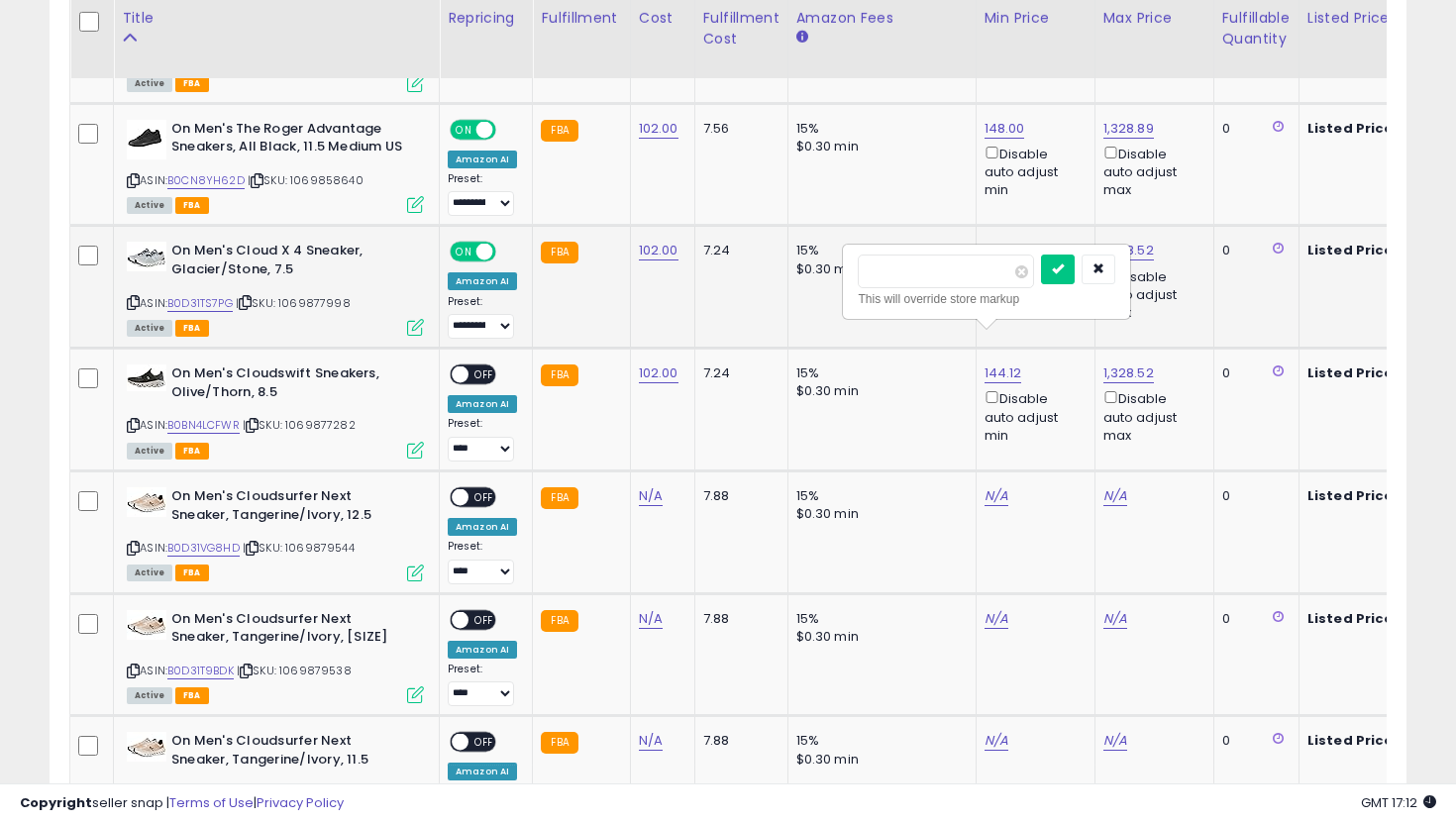 drag, startPoint x: 923, startPoint y: 274, endPoint x: 727, endPoint y: 248, distance: 197.71697 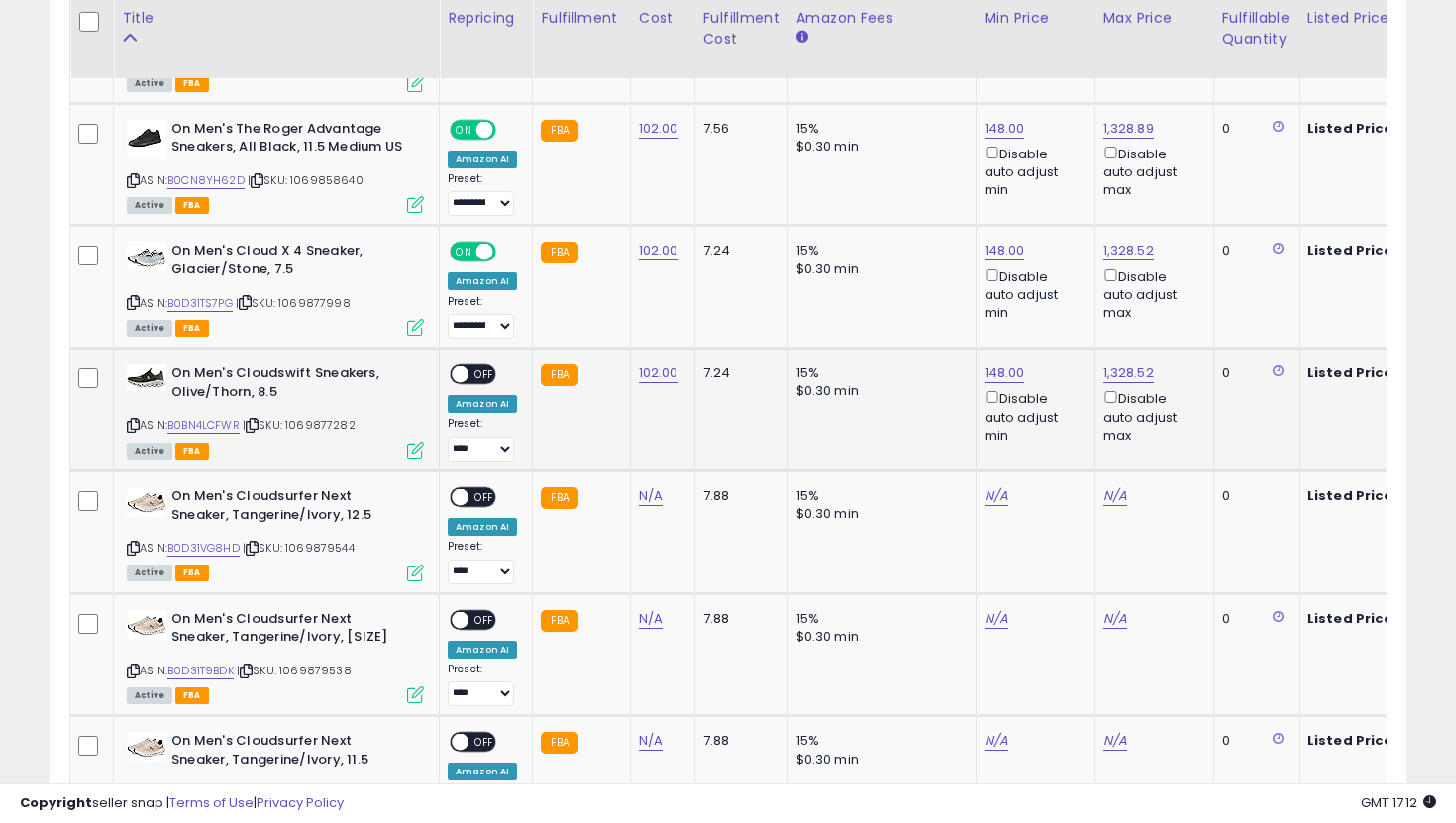 click on "OFF" at bounding box center [484, 374] 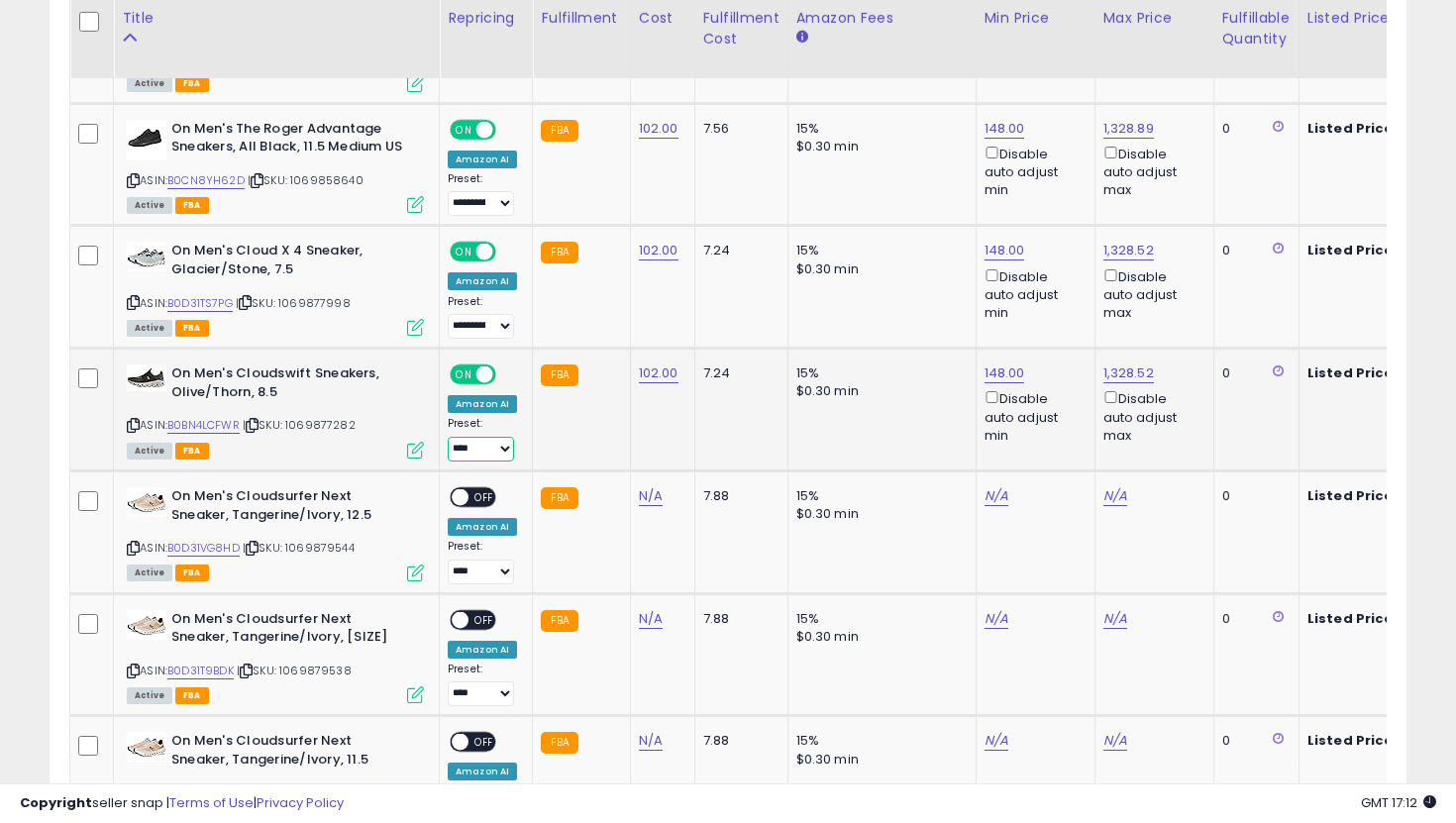 click on "**********" at bounding box center (480, 449) 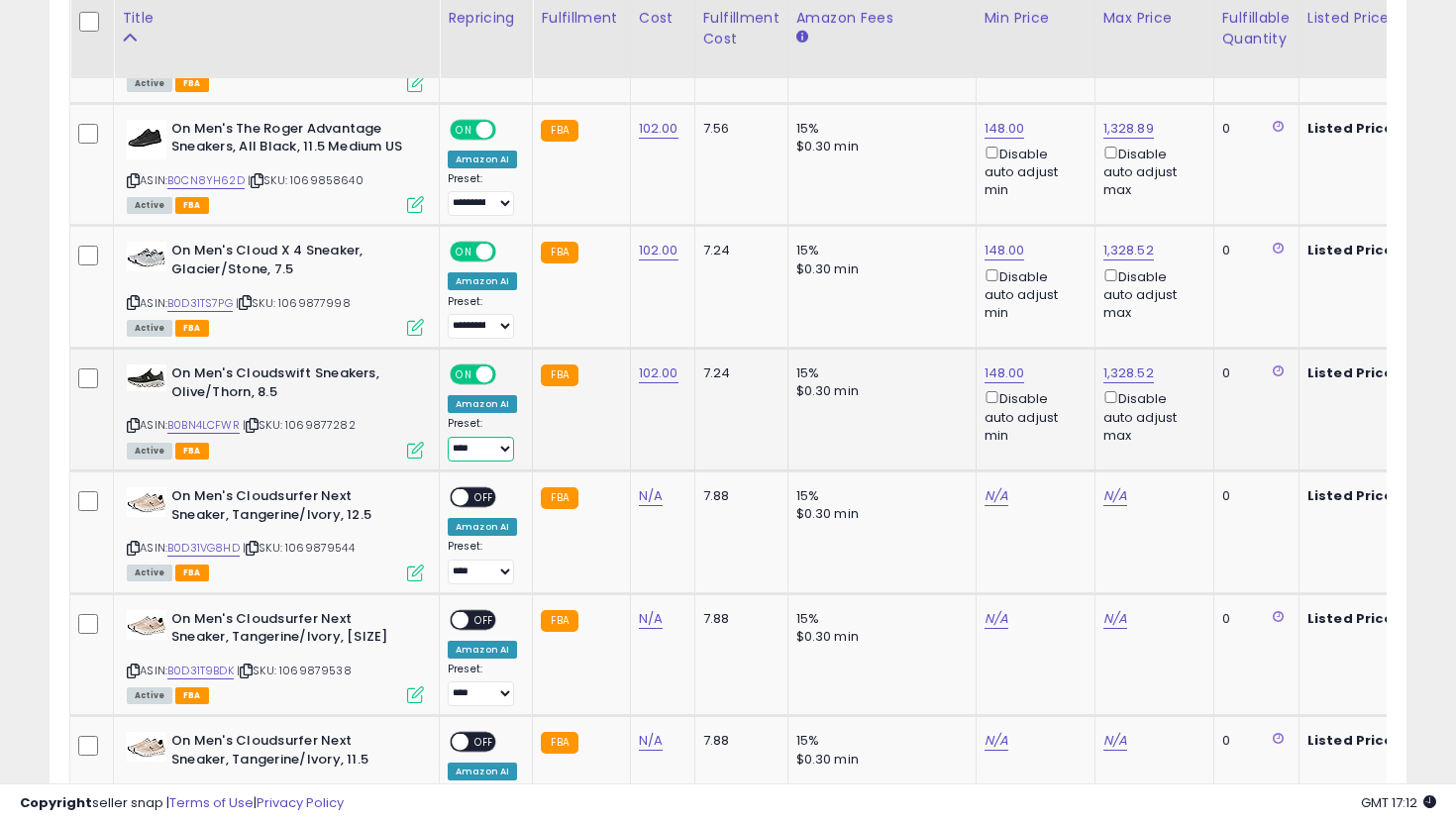 select on "**********" 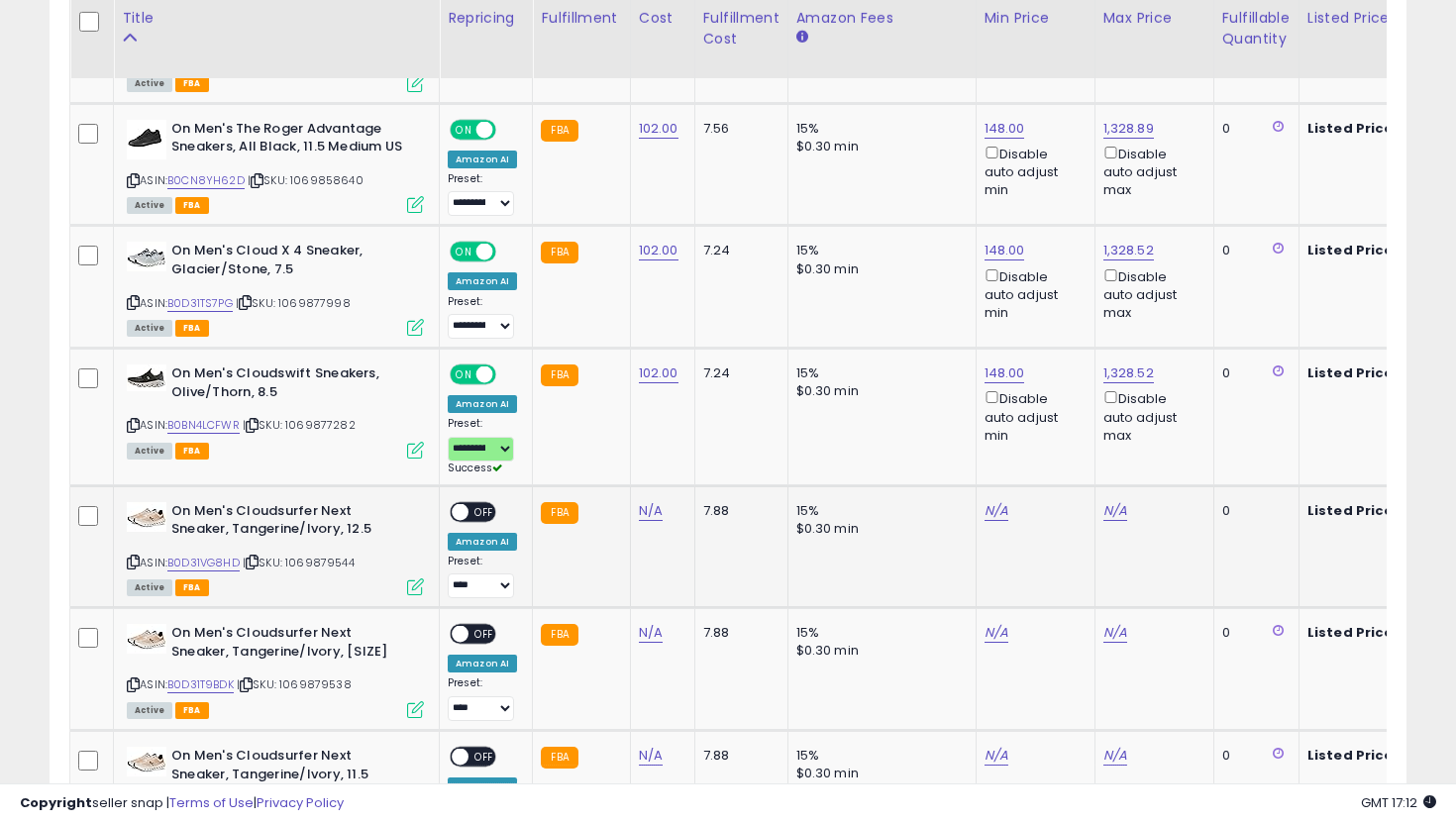 click on "N/A" 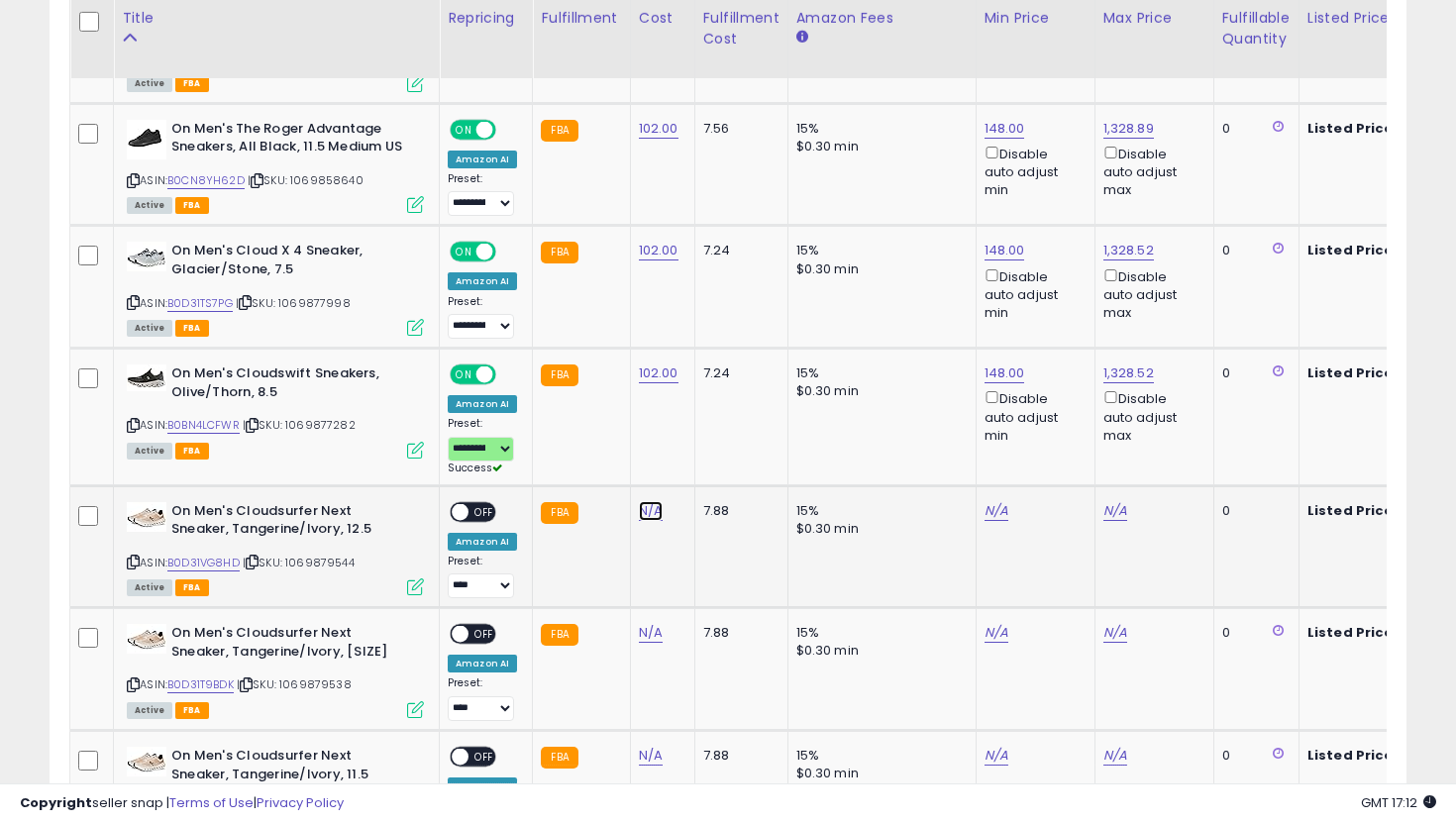click on "N/A" at bounding box center [651, 511] 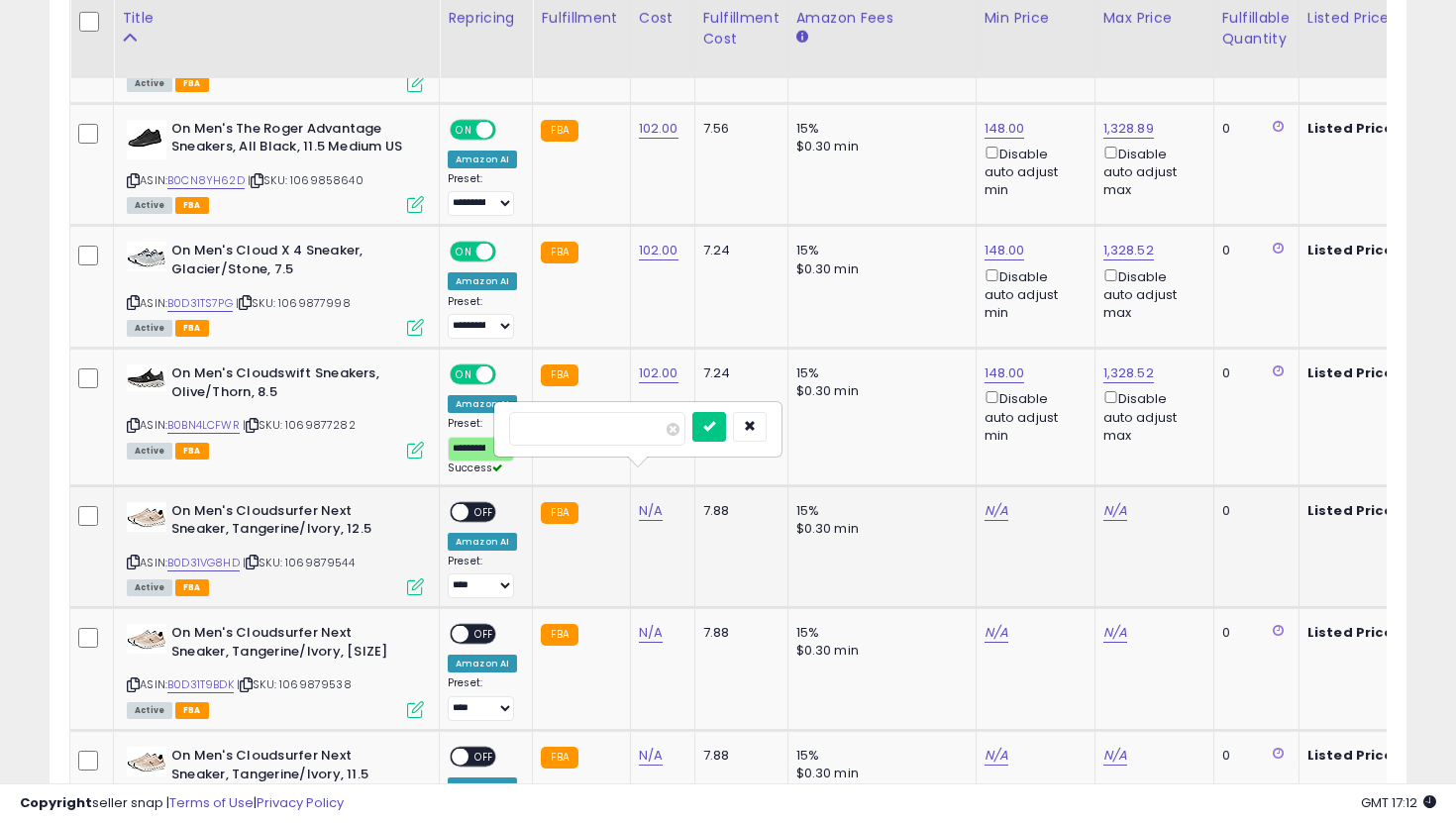 type on "***" 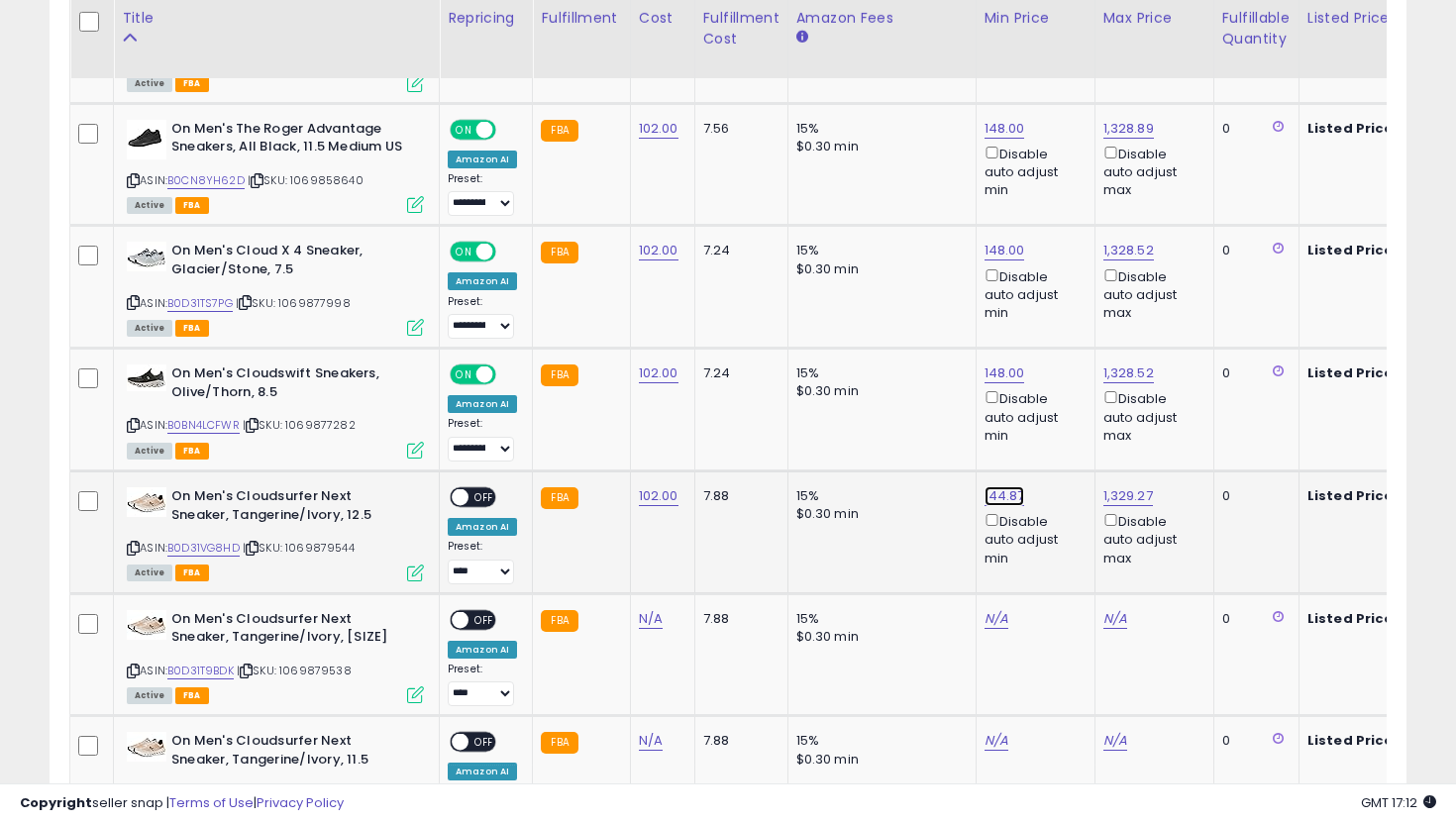 click on "144.87" at bounding box center (1004, -2883) 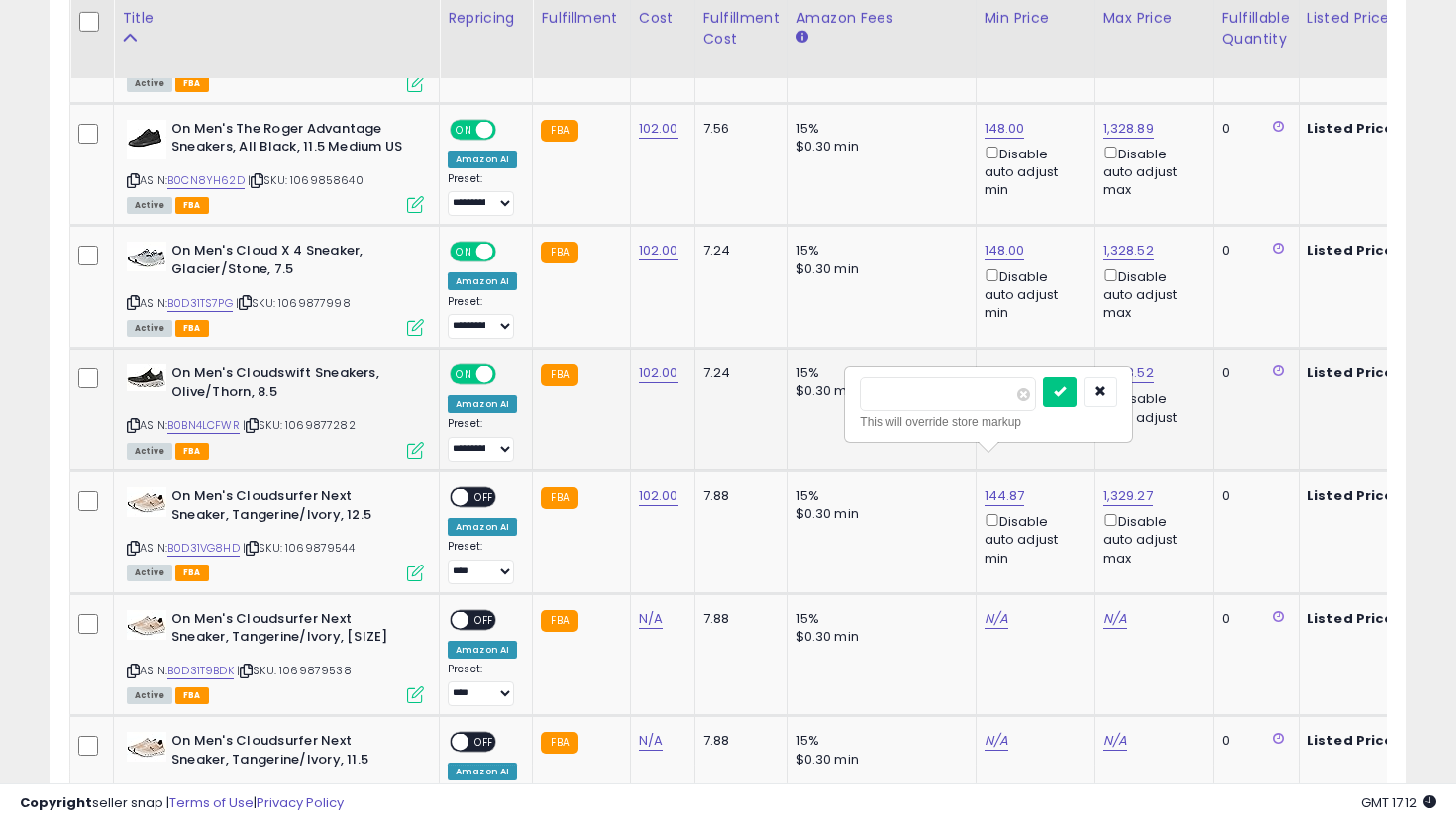 drag, startPoint x: 965, startPoint y: 393, endPoint x: 754, endPoint y: 389, distance: 211.03791 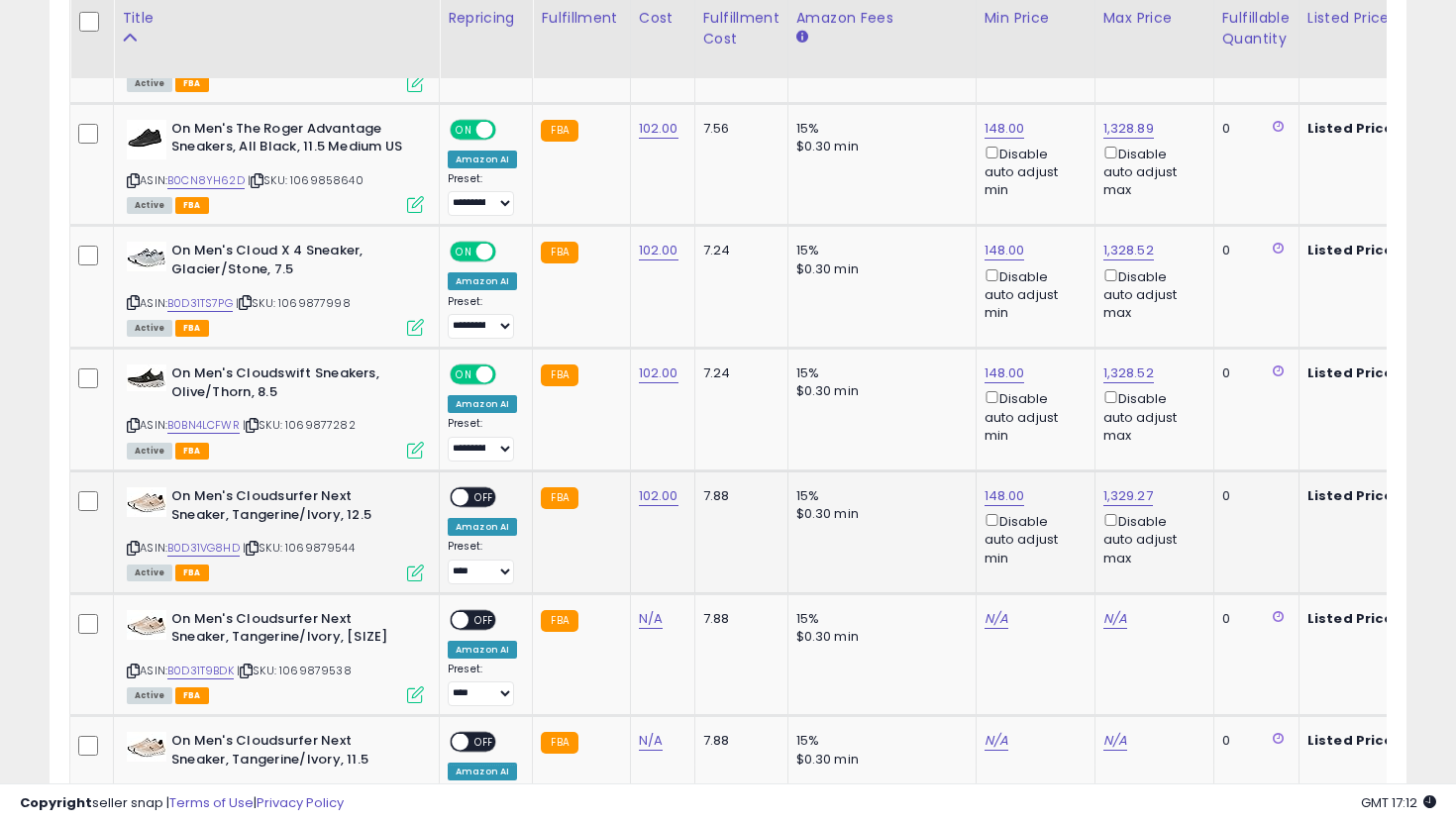 click at bounding box center [460, 497] 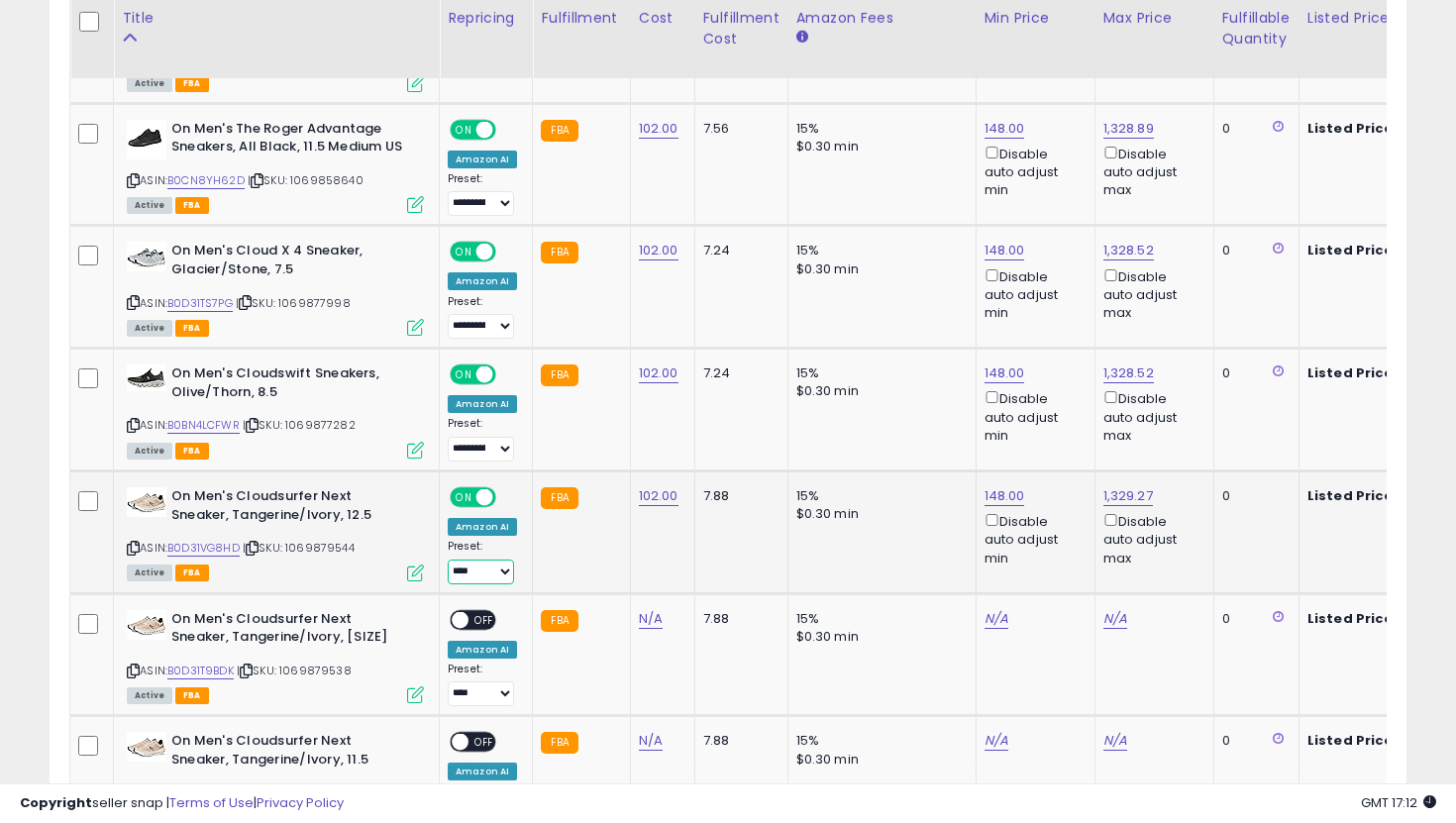click on "**********" at bounding box center (480, 571) 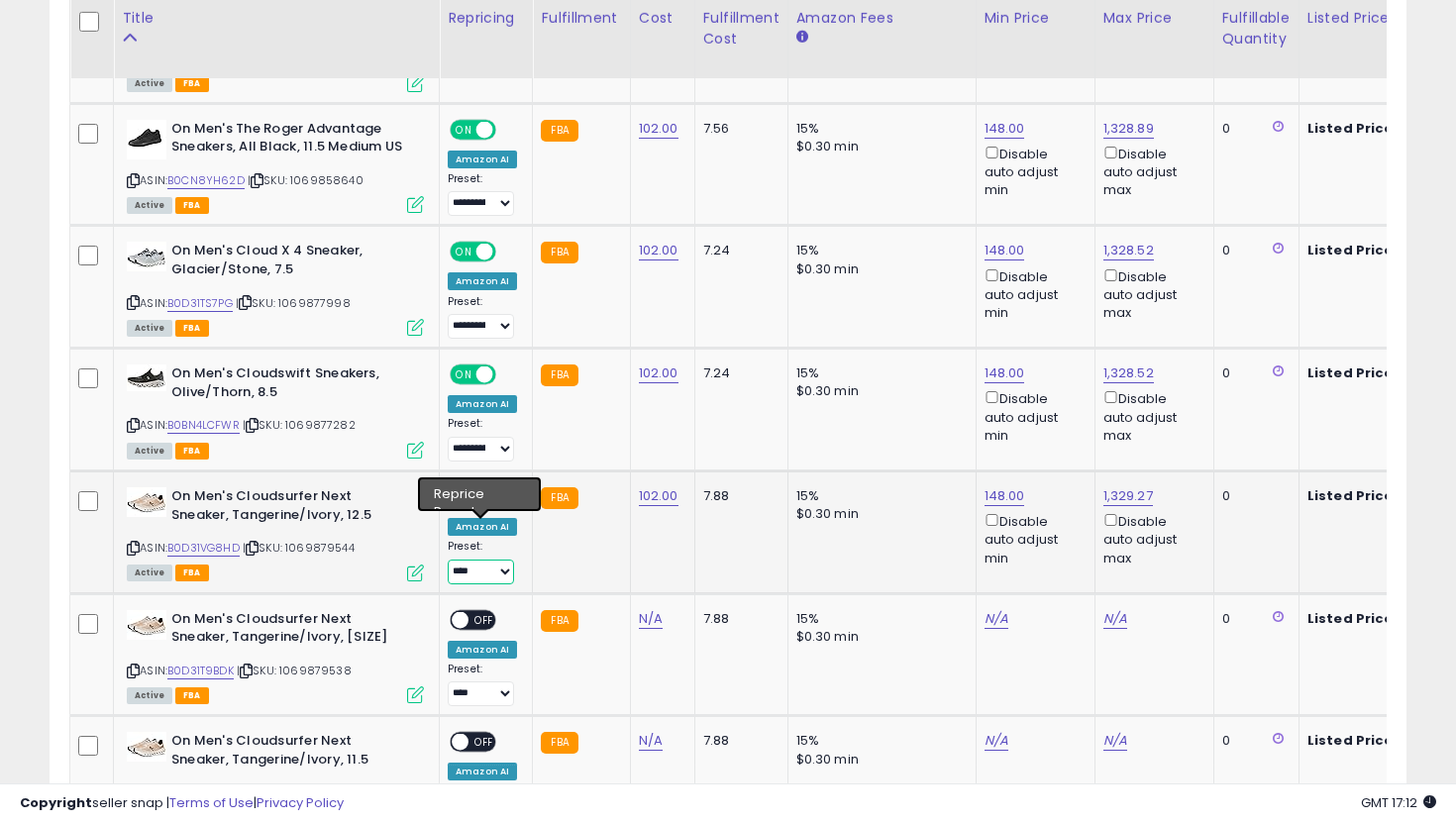 select on "**********" 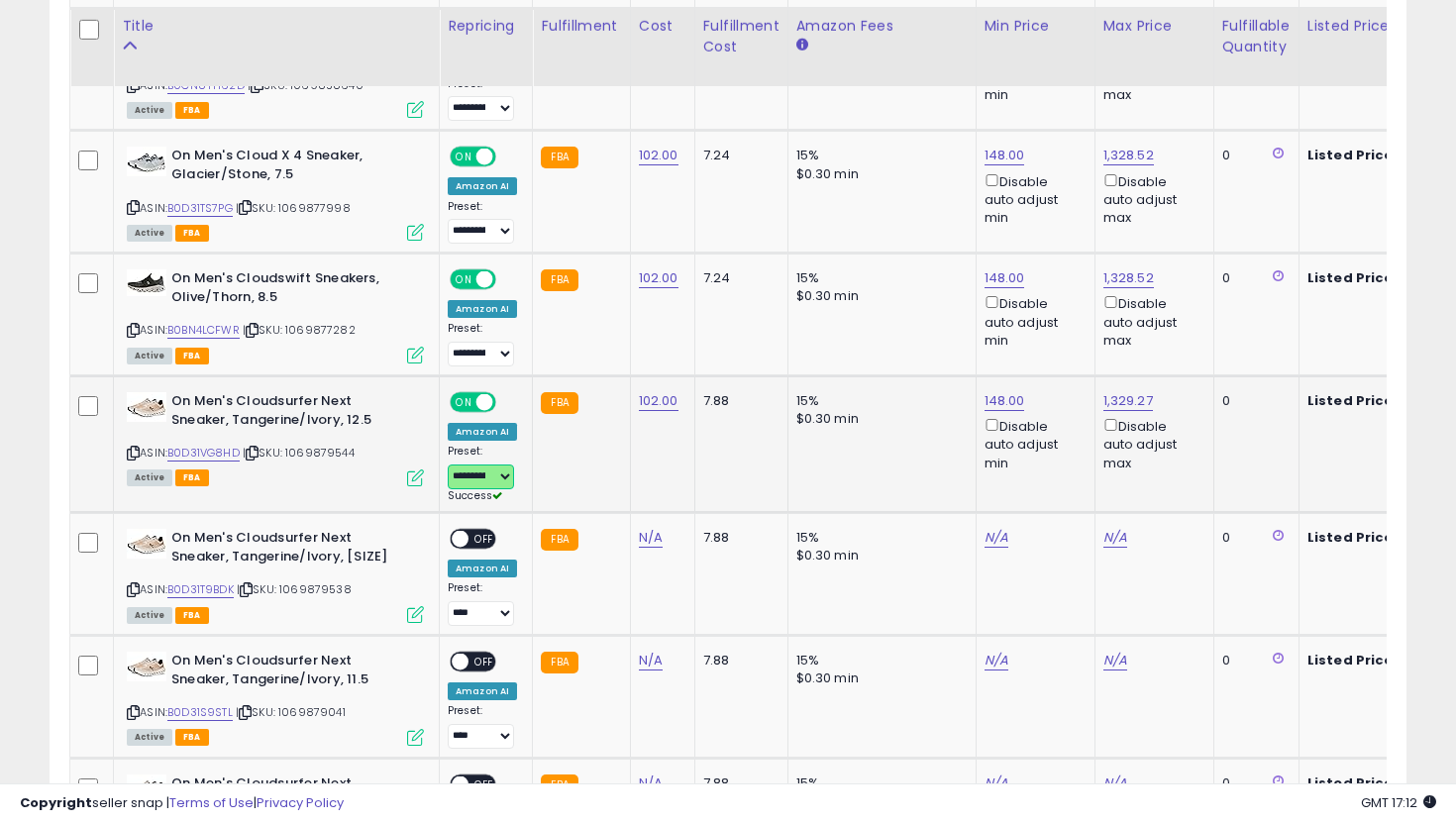 scroll, scrollTop: 4051, scrollLeft: 0, axis: vertical 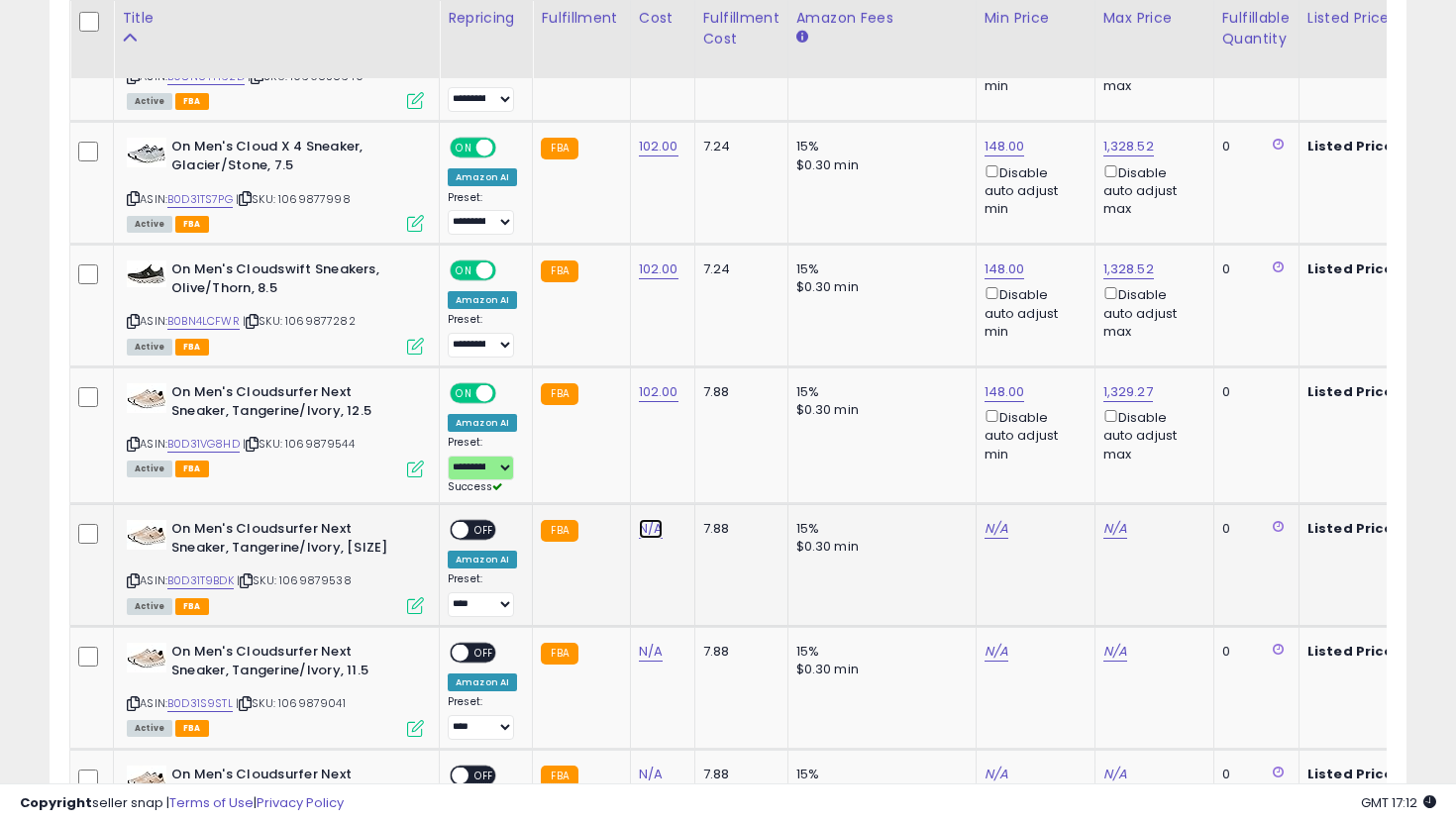 click on "N/A" at bounding box center [651, 529] 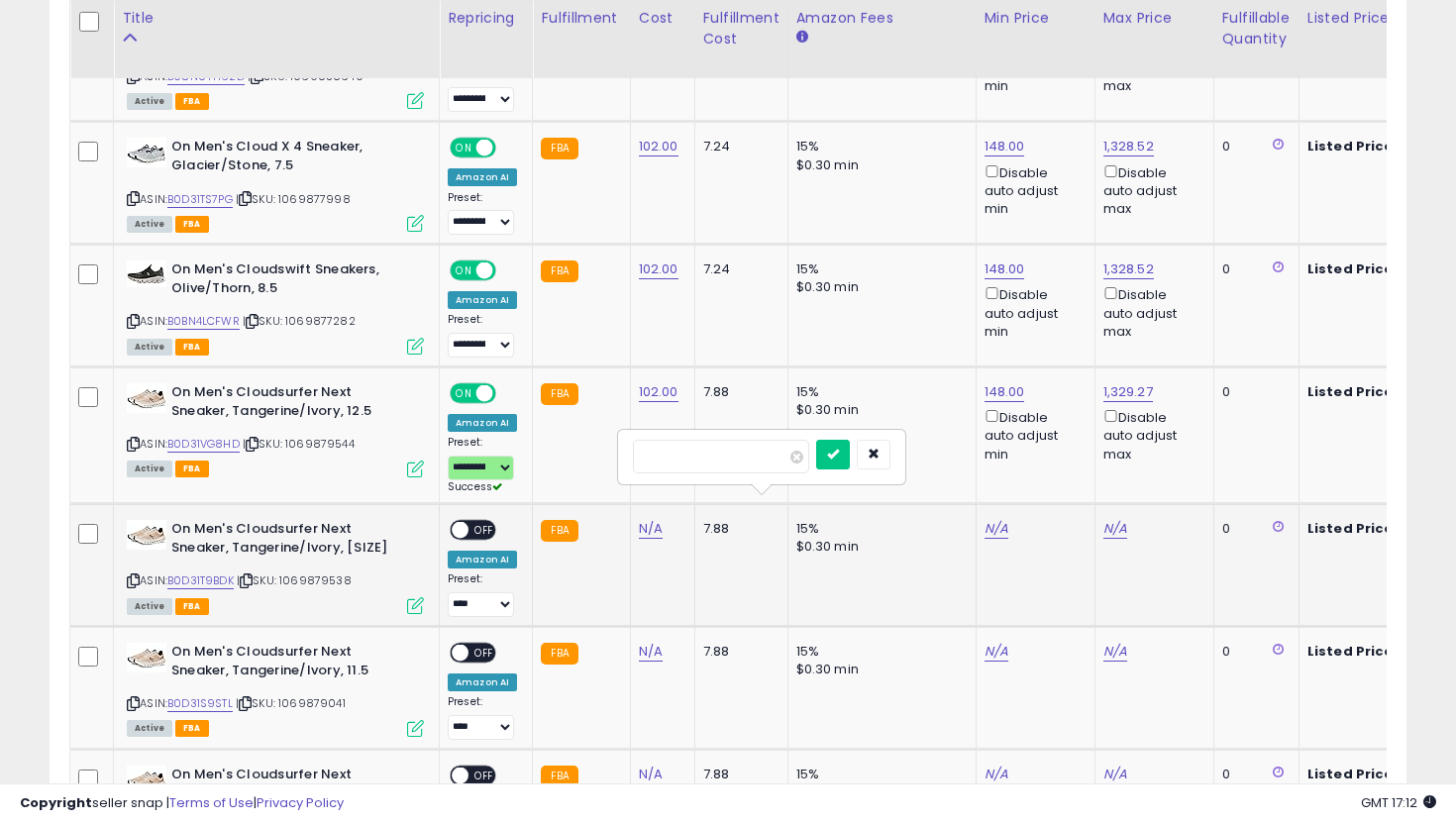 type on "***" 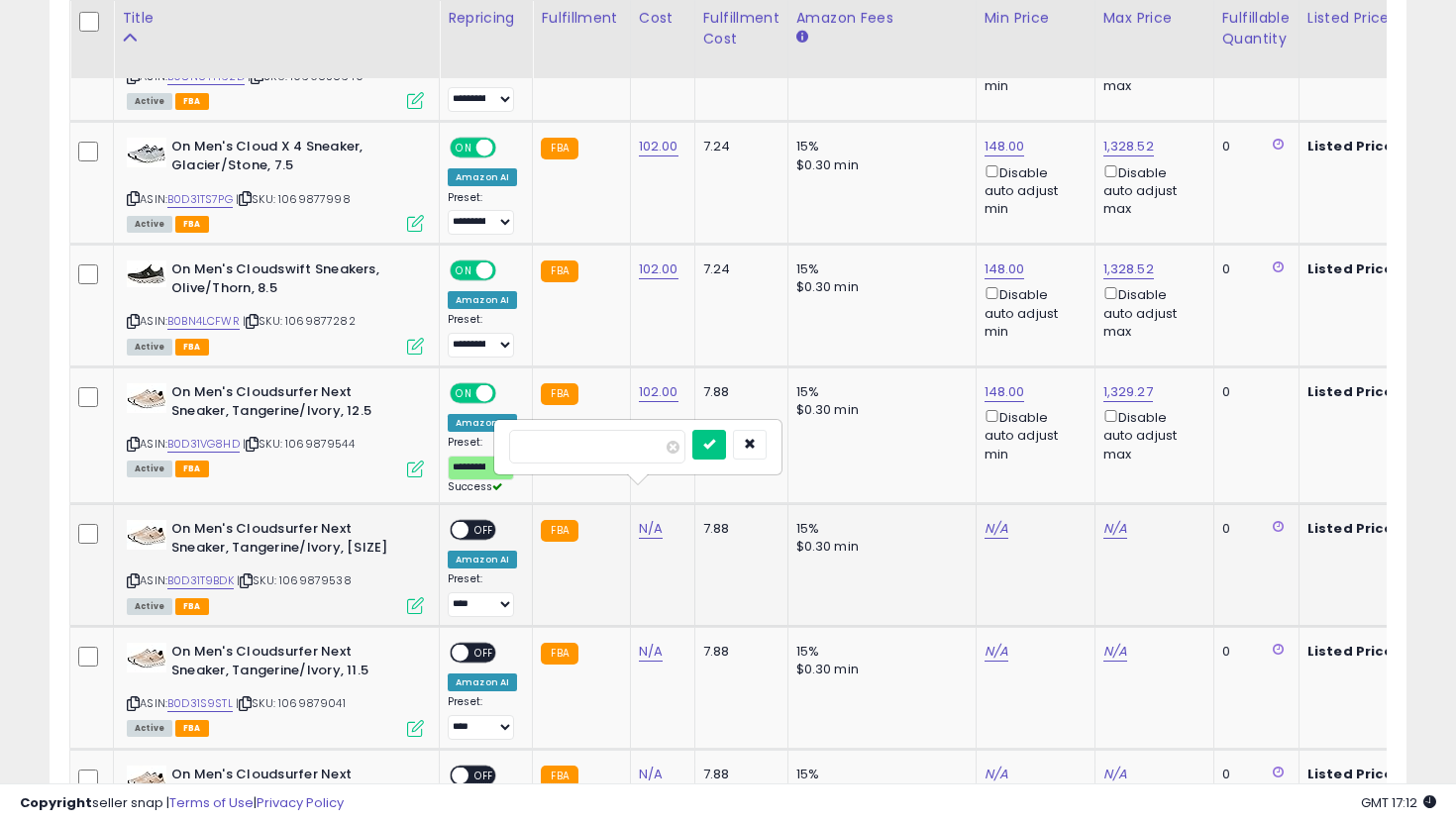 click at bounding box center (709, 445) 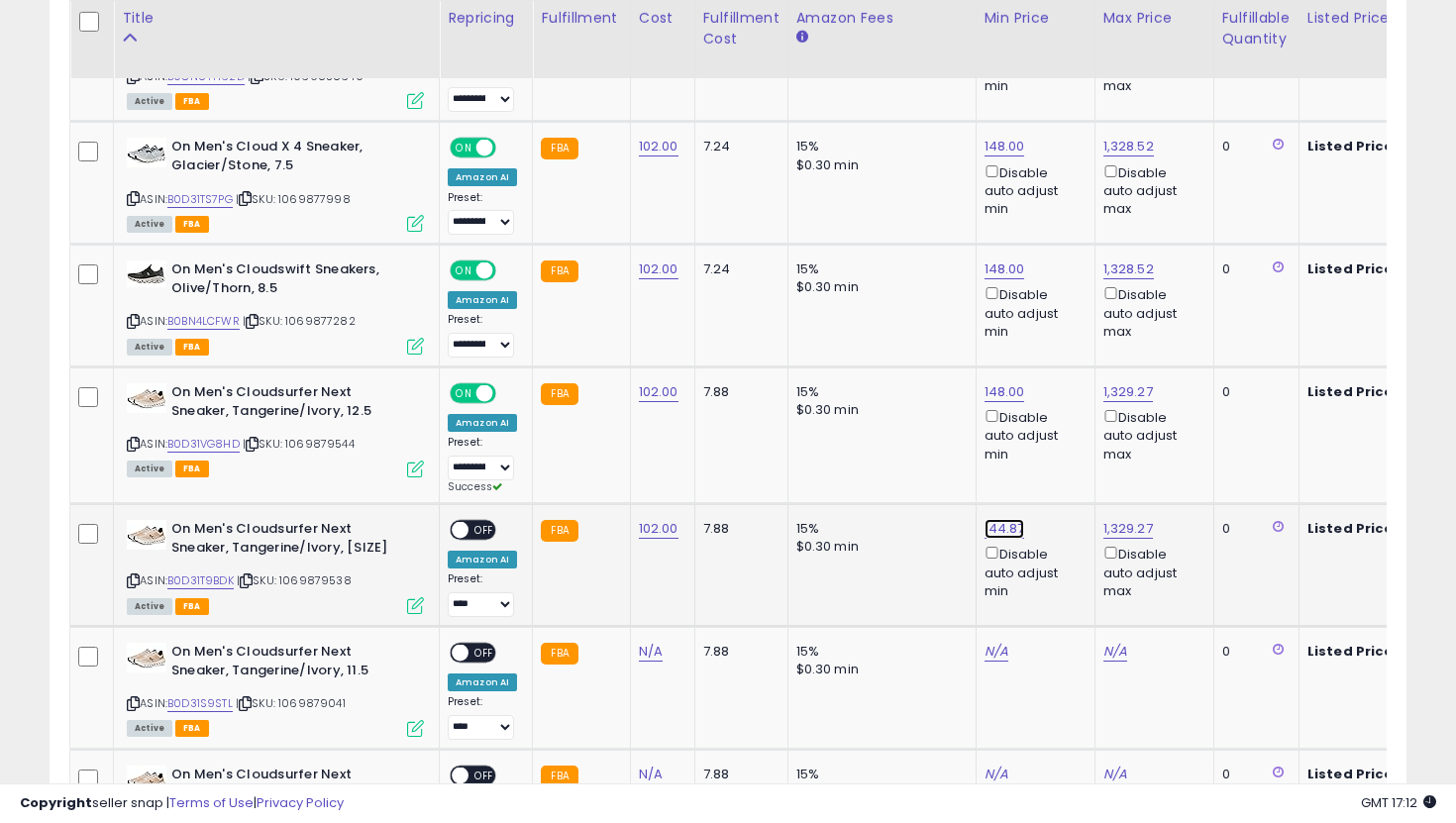 click on "144.87" at bounding box center (1004, -2987) 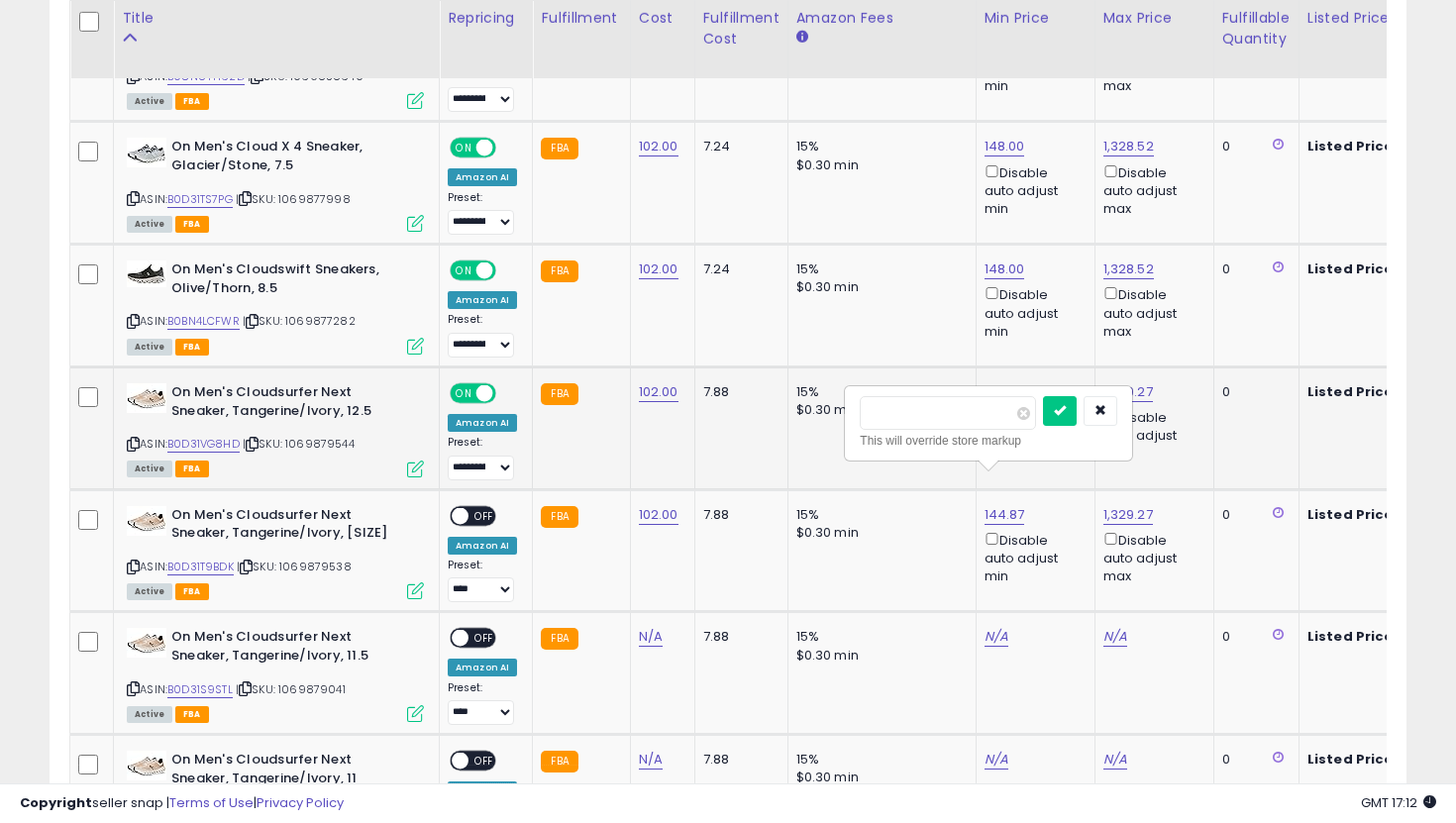 drag, startPoint x: 947, startPoint y: 418, endPoint x: 728, endPoint y: 371, distance: 223.98661 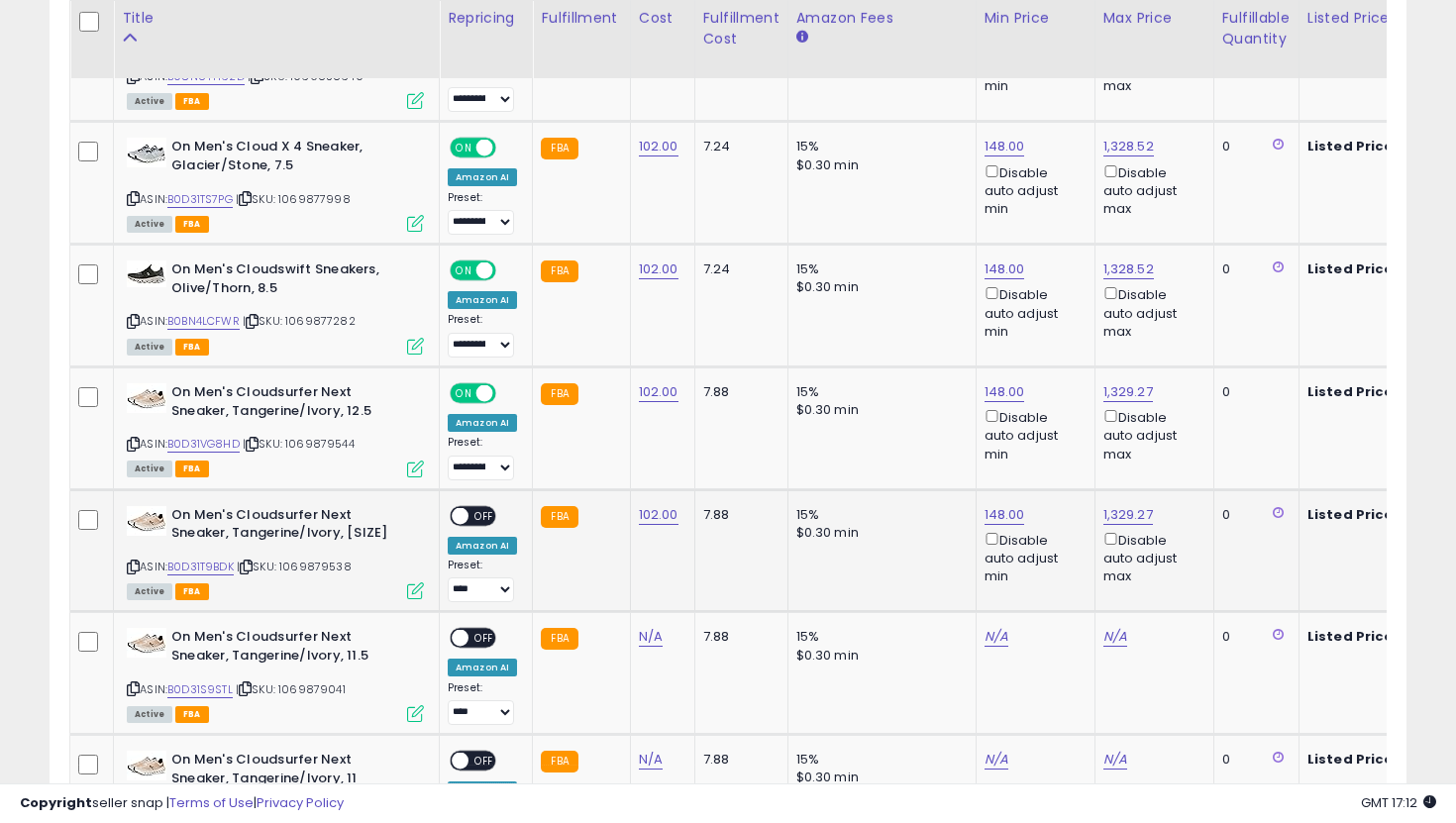 click on "OFF" at bounding box center (484, 515) 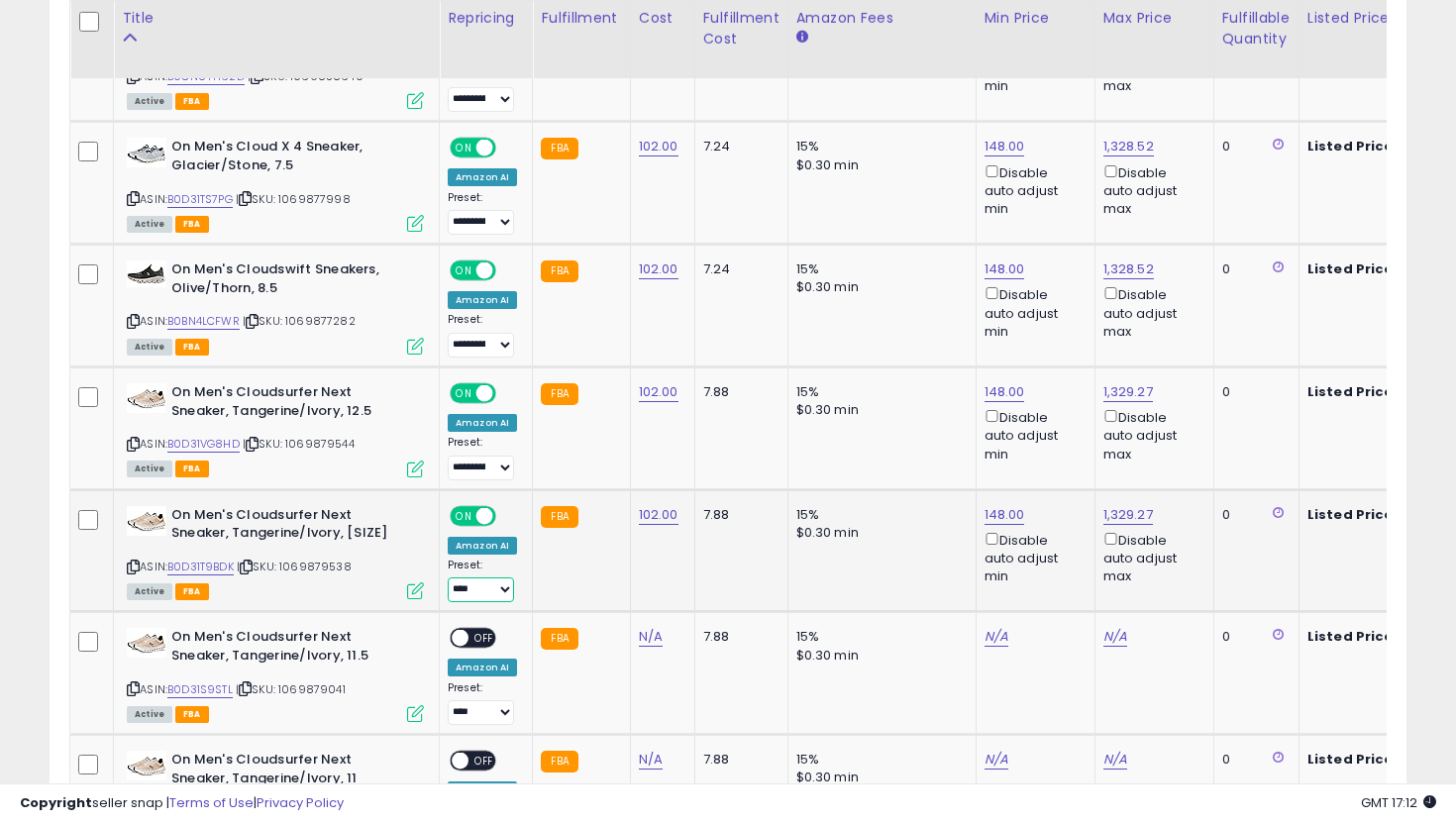 click on "**********" at bounding box center [480, 589] 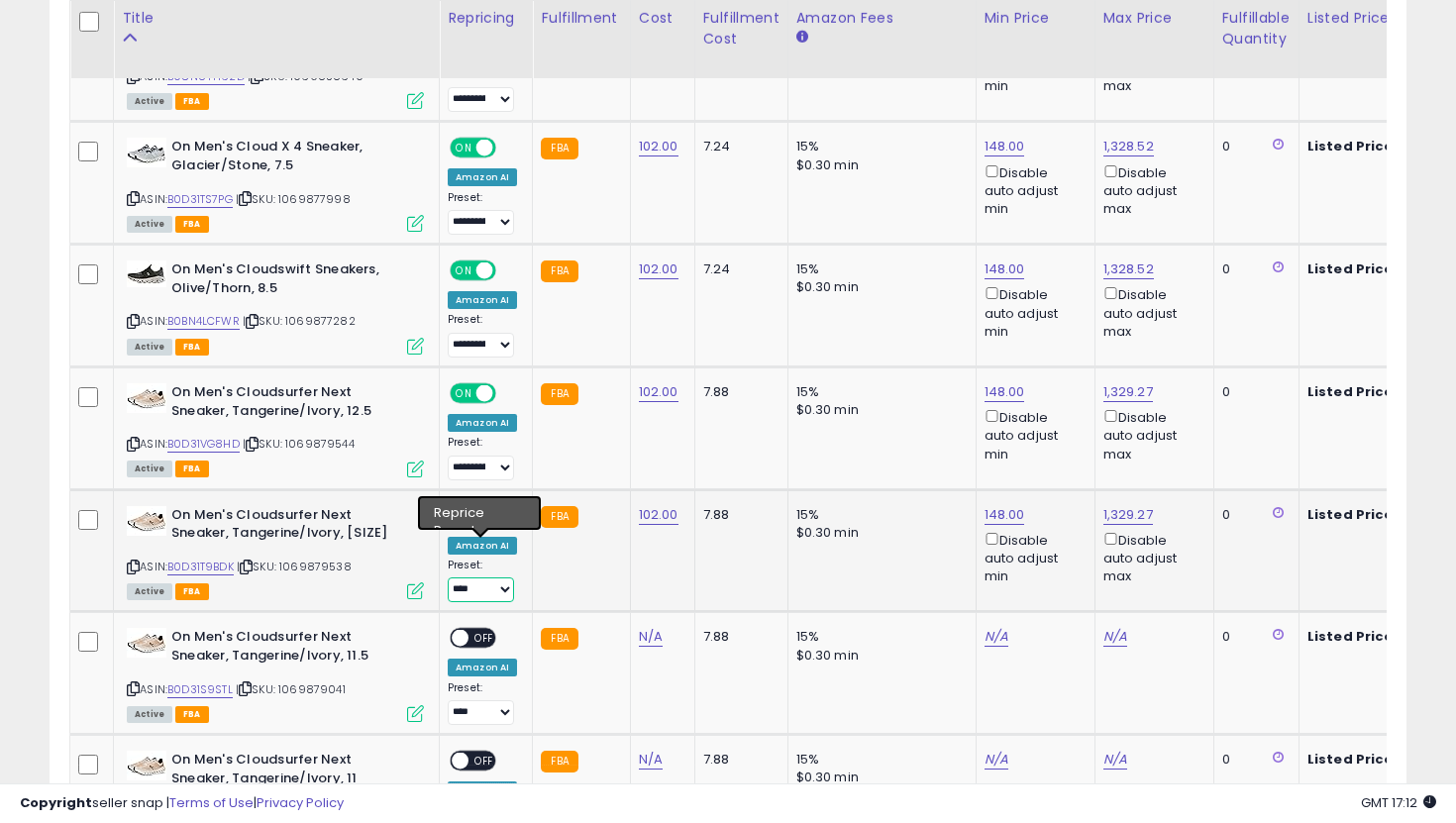 select on "**********" 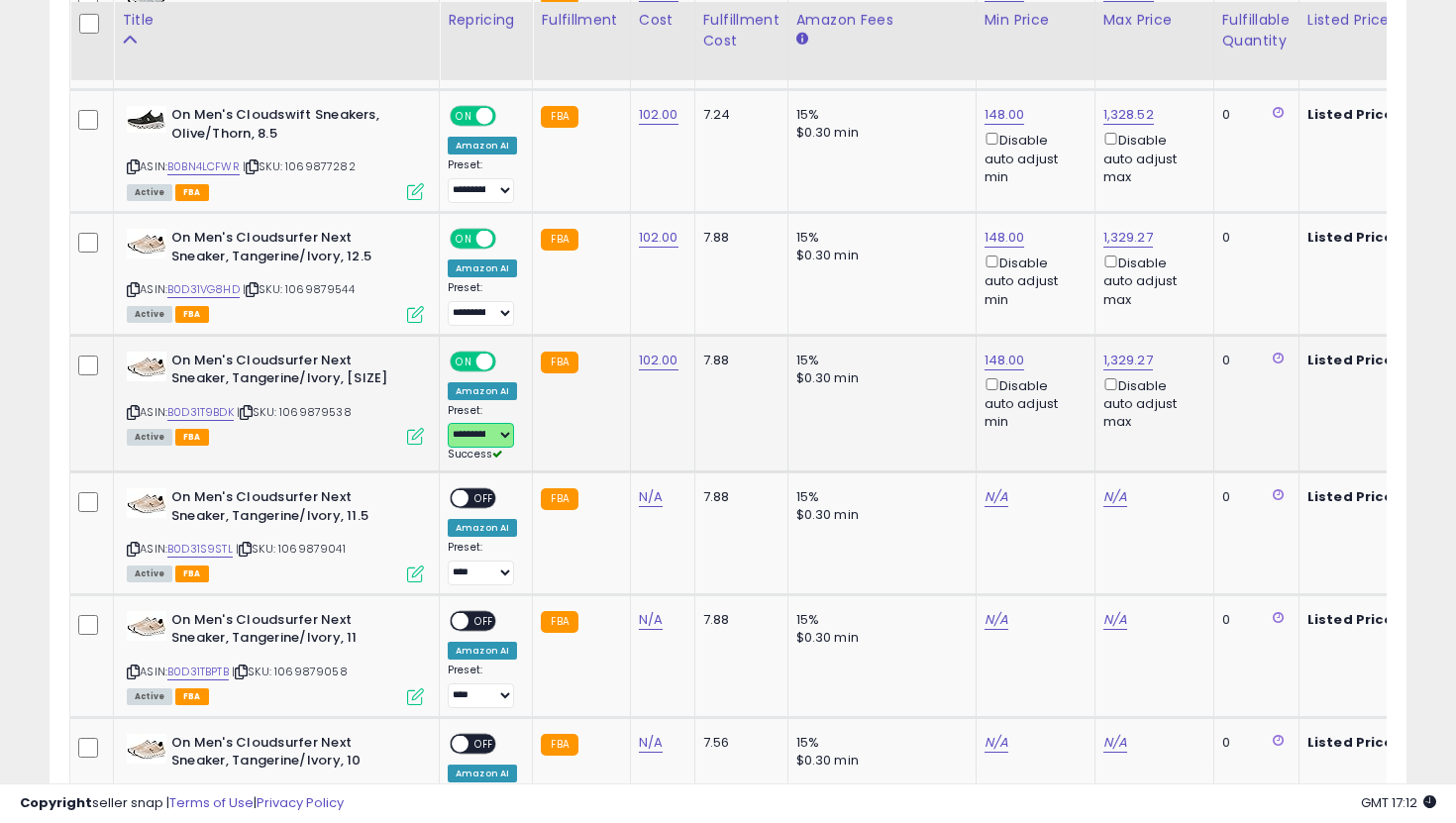 scroll, scrollTop: 4207, scrollLeft: 0, axis: vertical 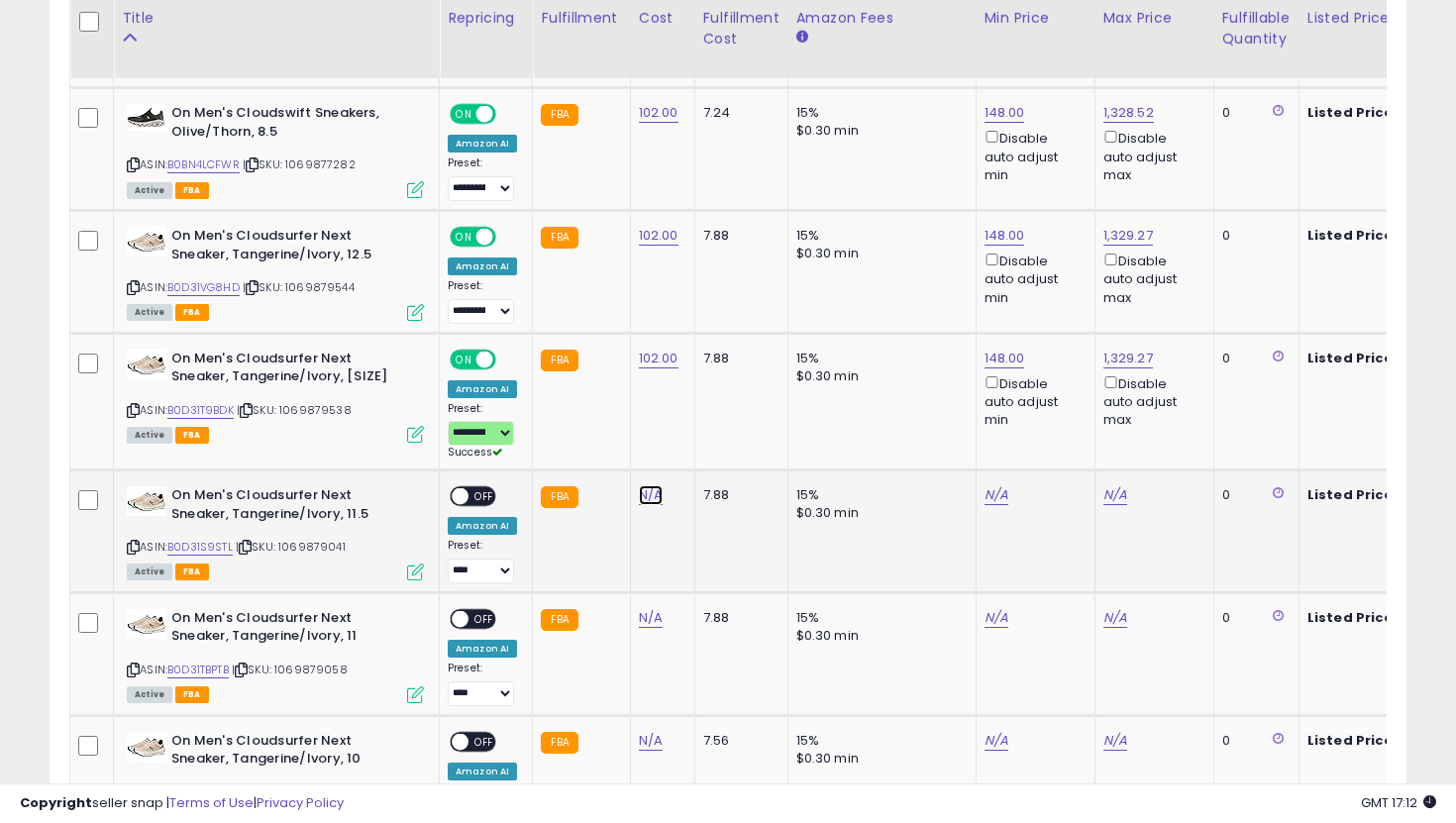 click on "N/A" at bounding box center [651, 495] 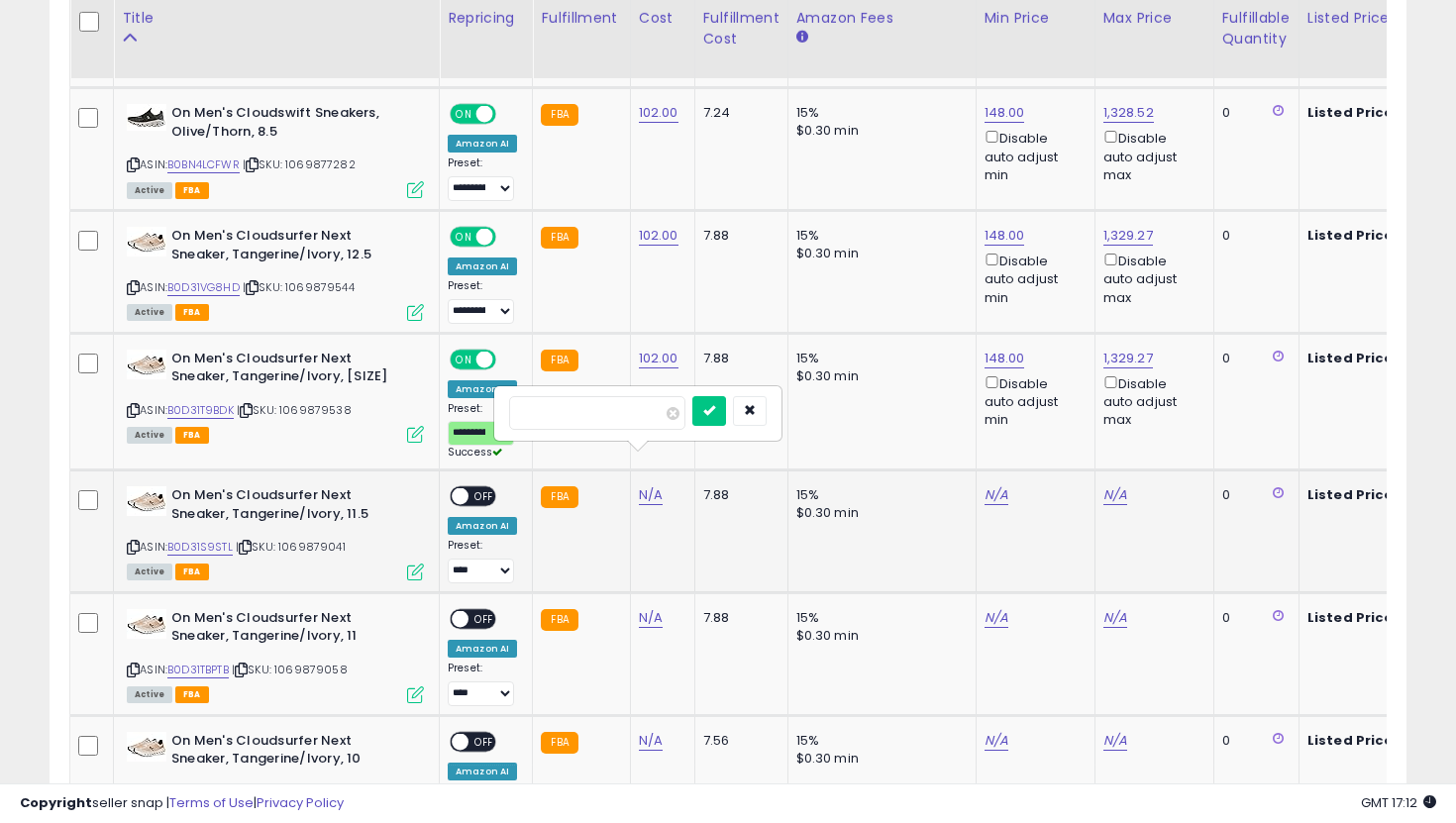 type on "***" 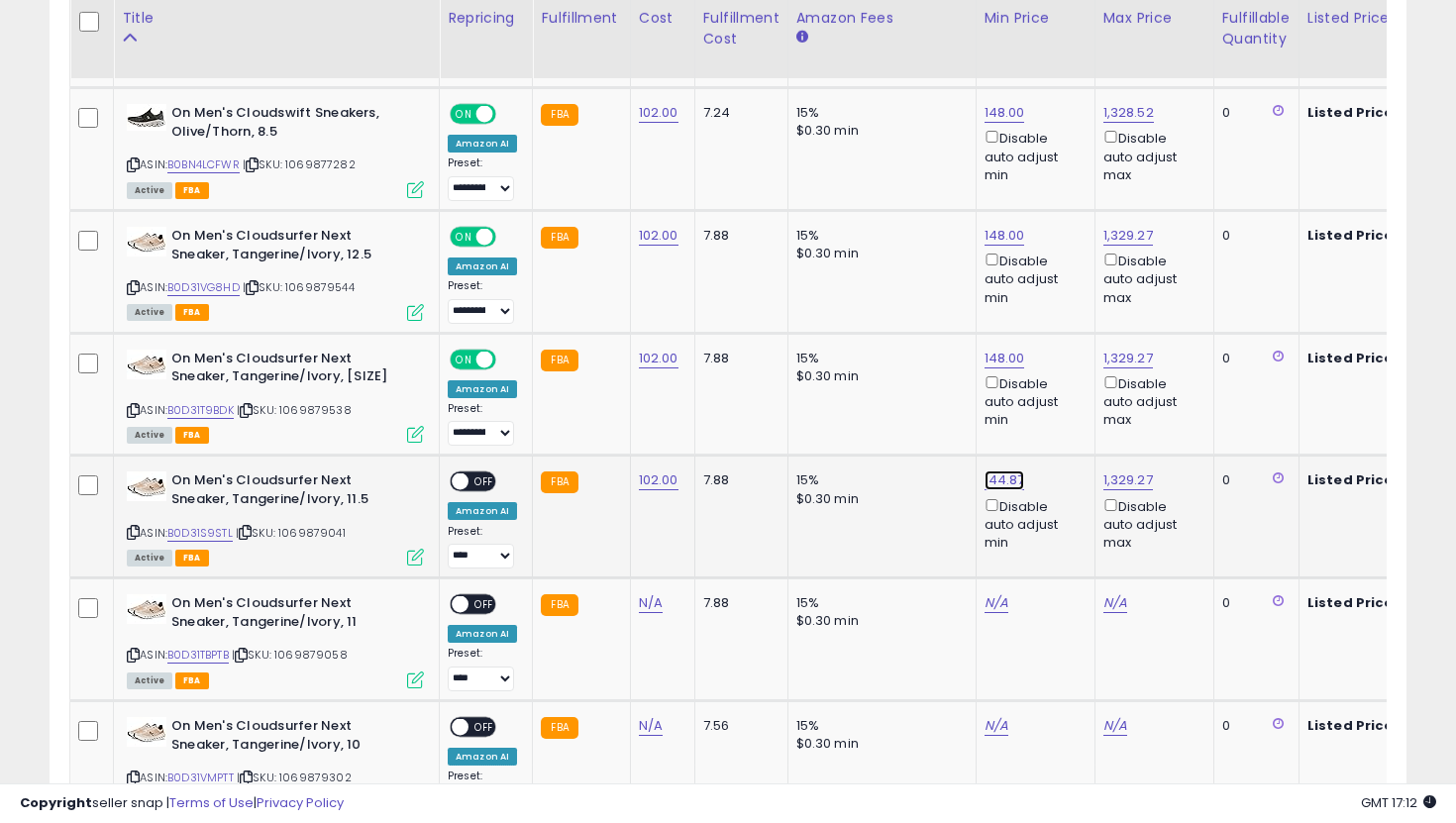 click on "144.87" at bounding box center [1004, -3143] 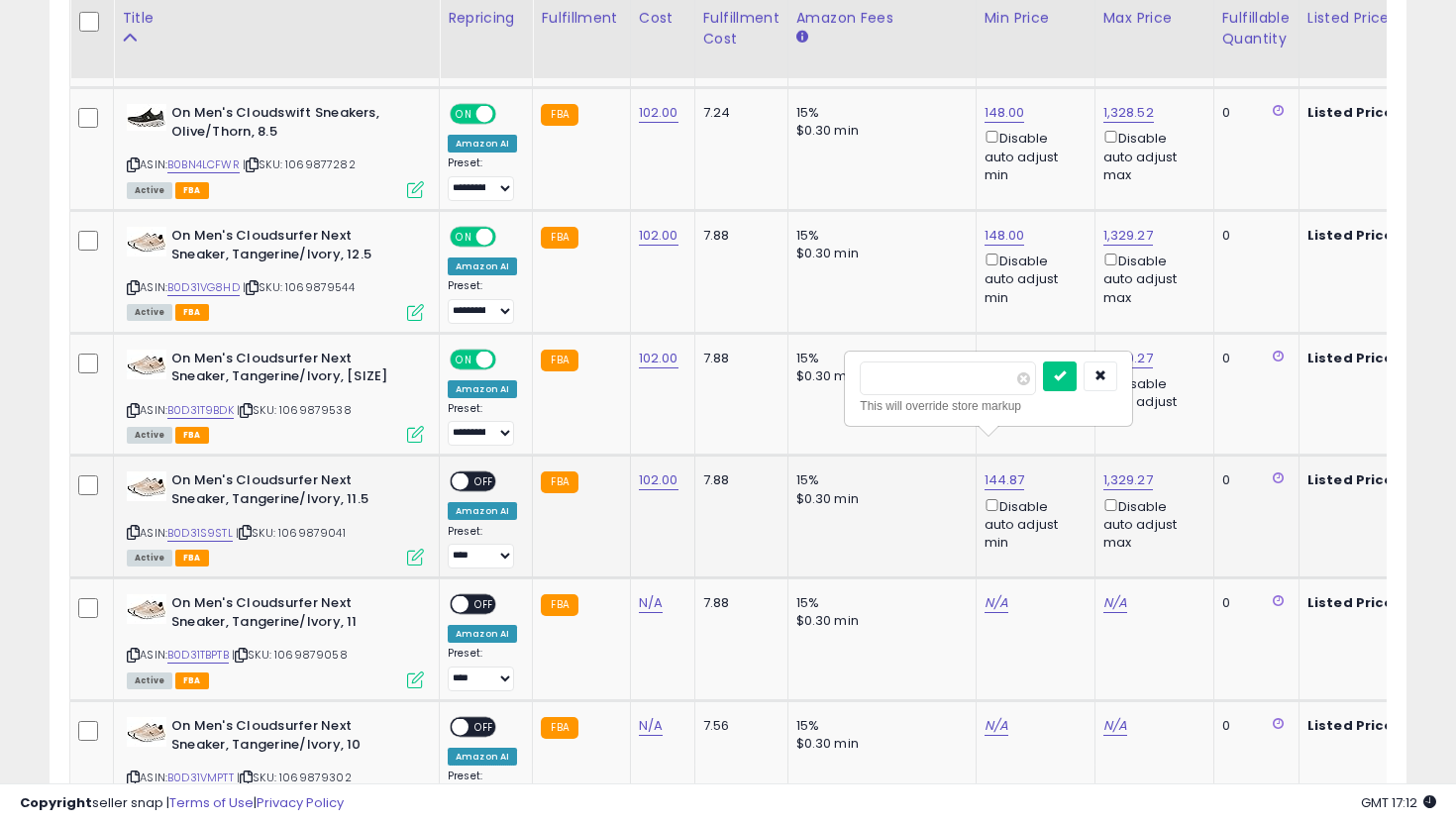 drag, startPoint x: 956, startPoint y: 362, endPoint x: 960, endPoint y: 401, distance: 39.20459 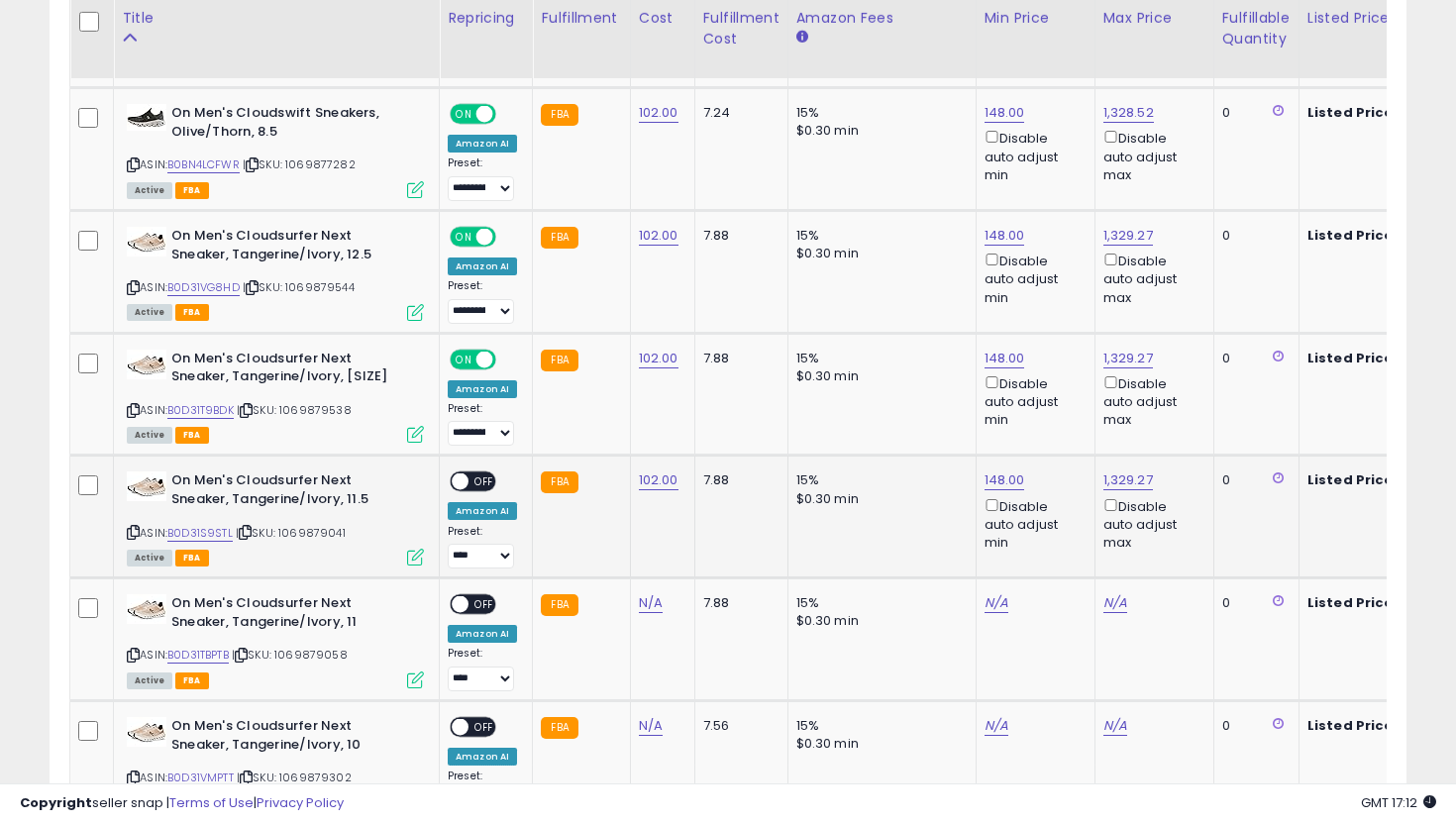 click on "OFF" at bounding box center [484, 481] 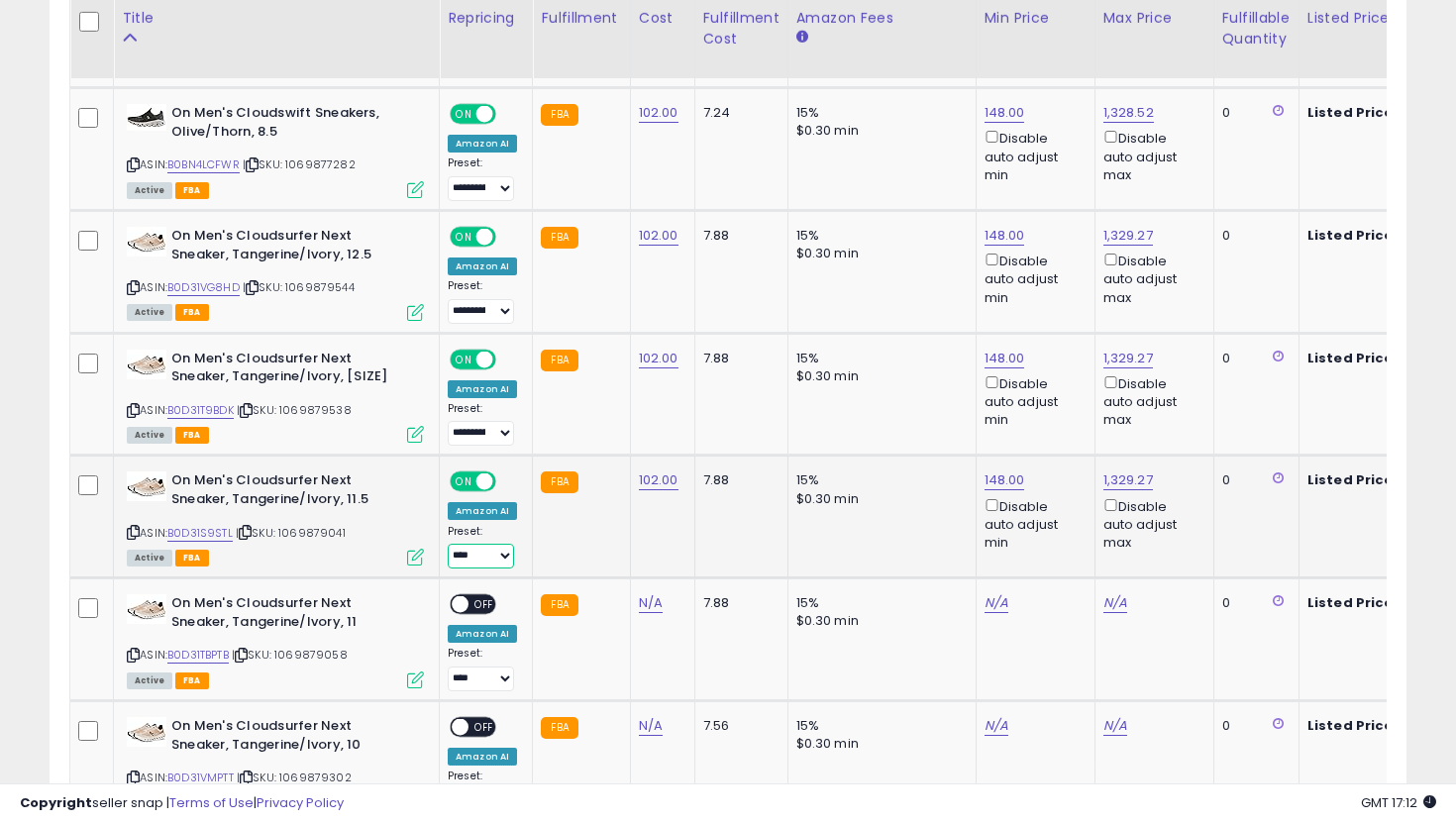 click on "**********" at bounding box center (480, 556) 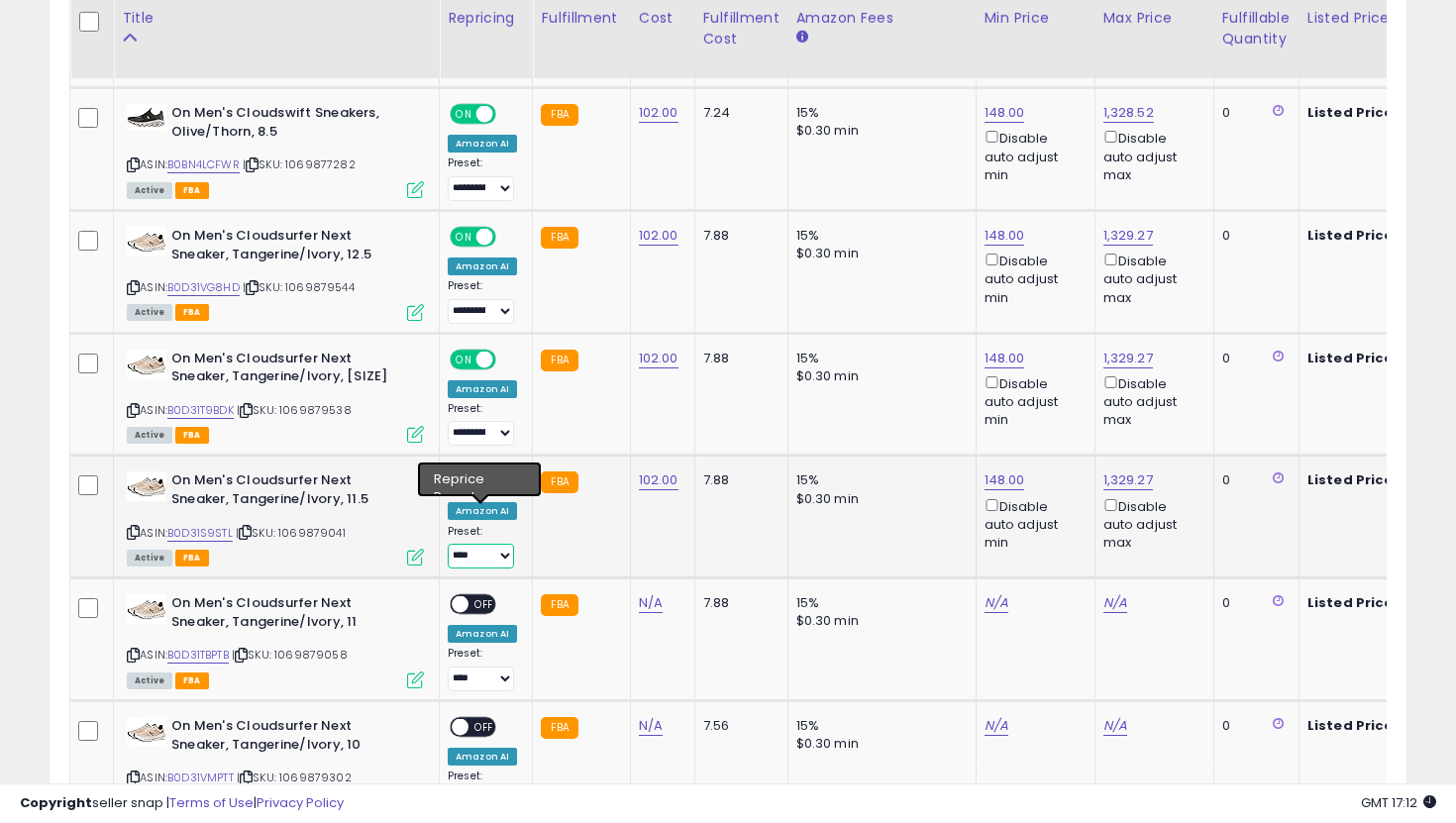 select on "**********" 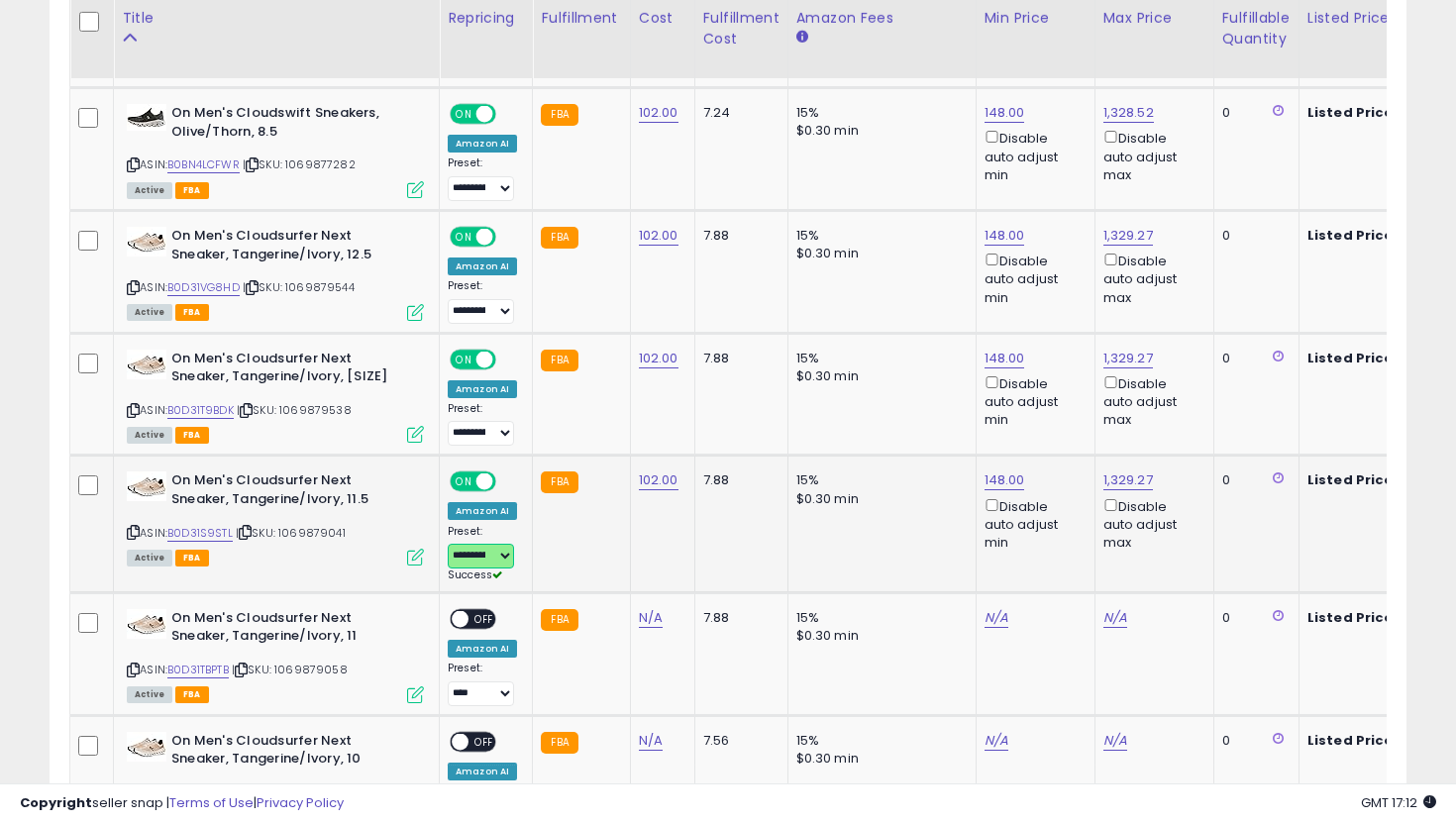 scroll, scrollTop: 0, scrollLeft: 193, axis: horizontal 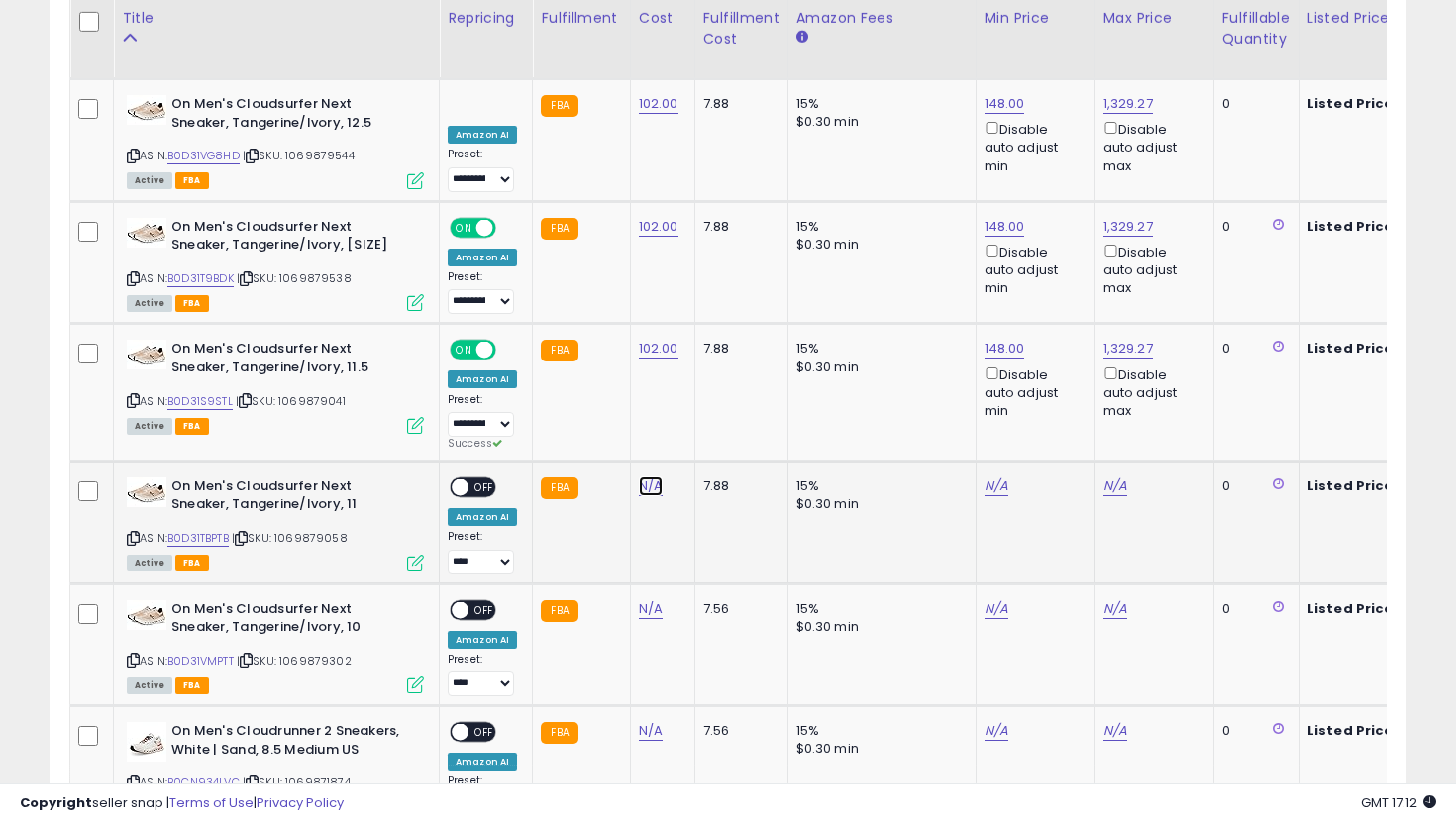 click on "N/A" at bounding box center [651, 486] 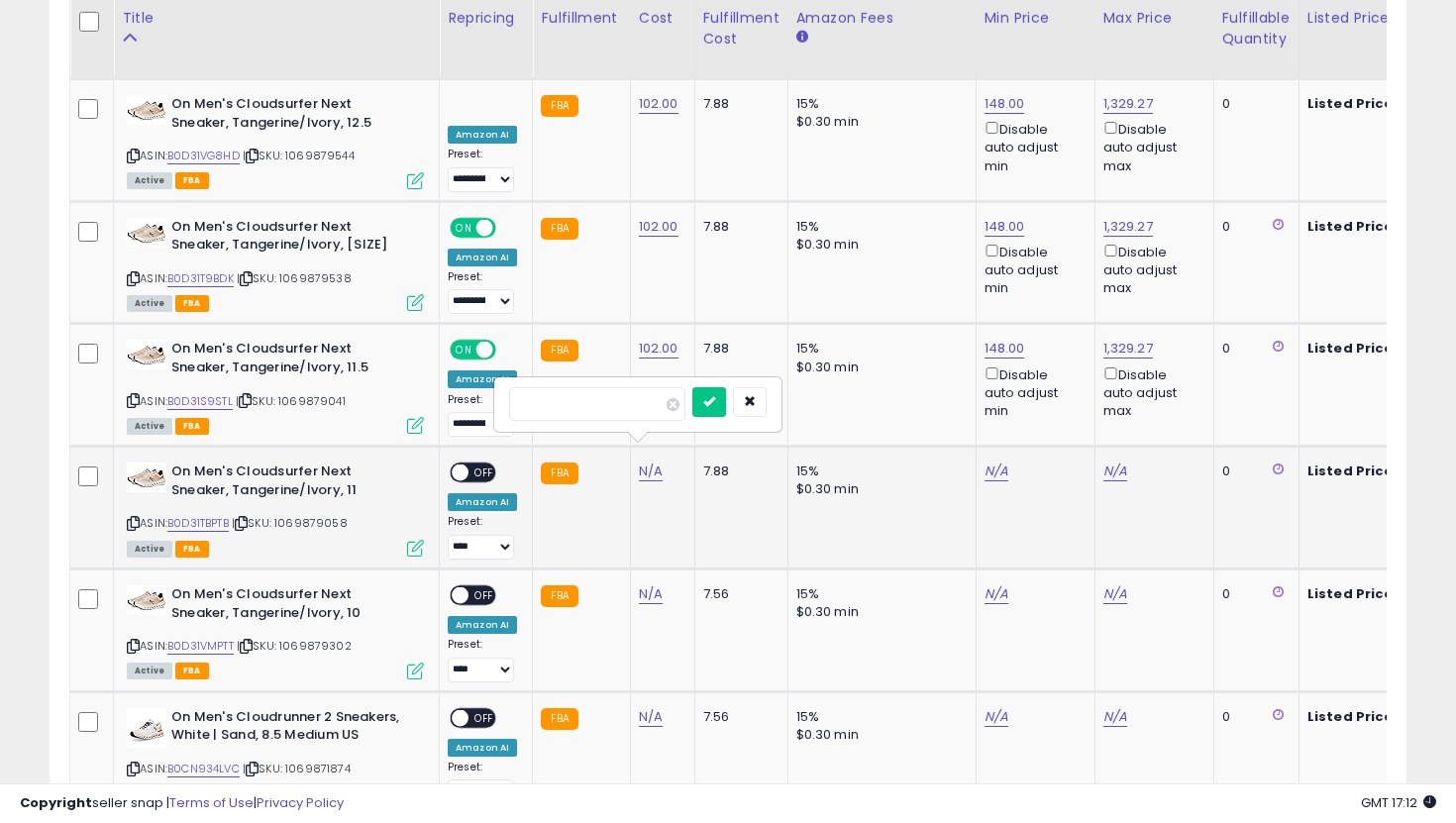 type on "***" 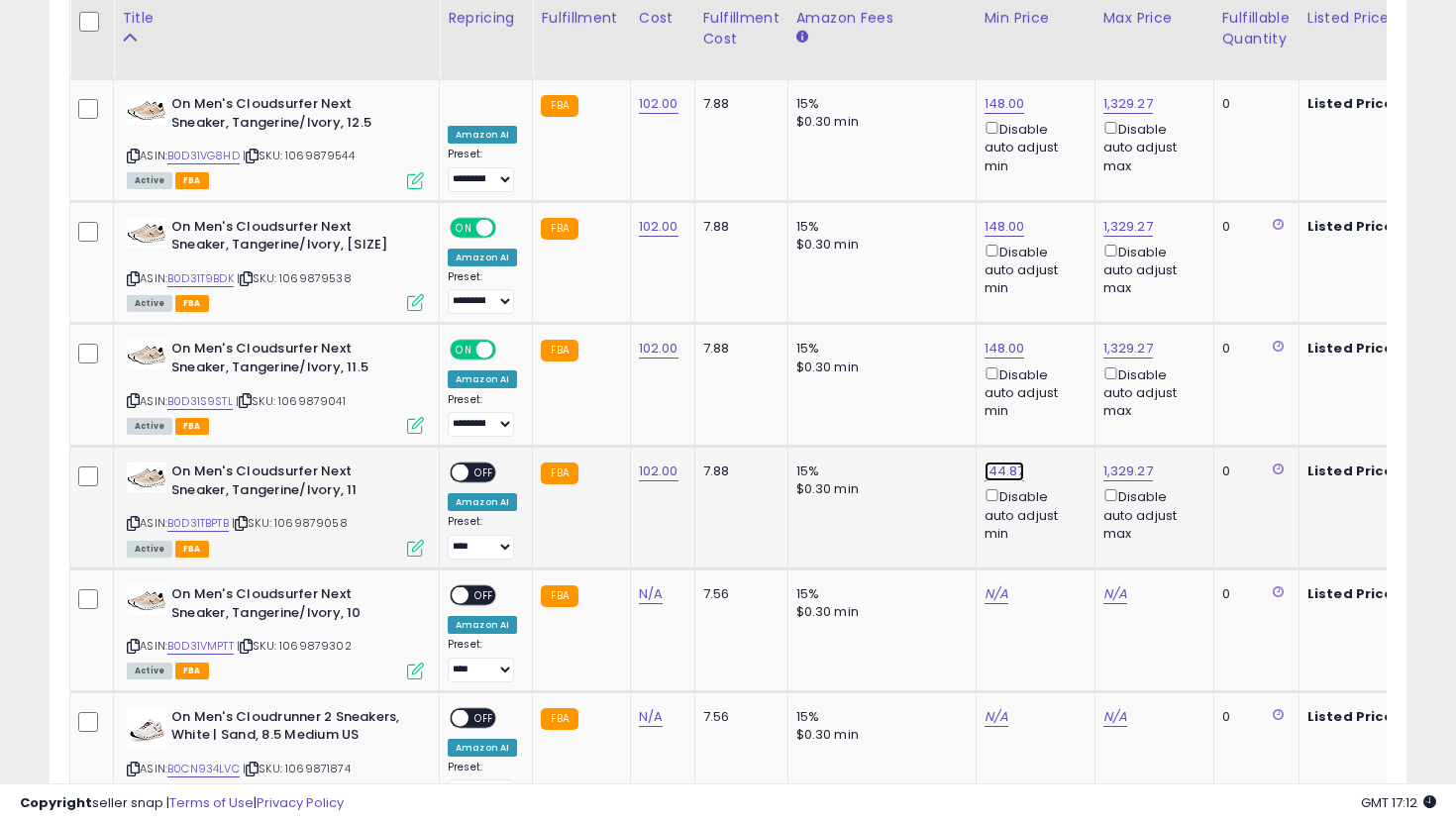 click on "144.87" at bounding box center [1004, -3275] 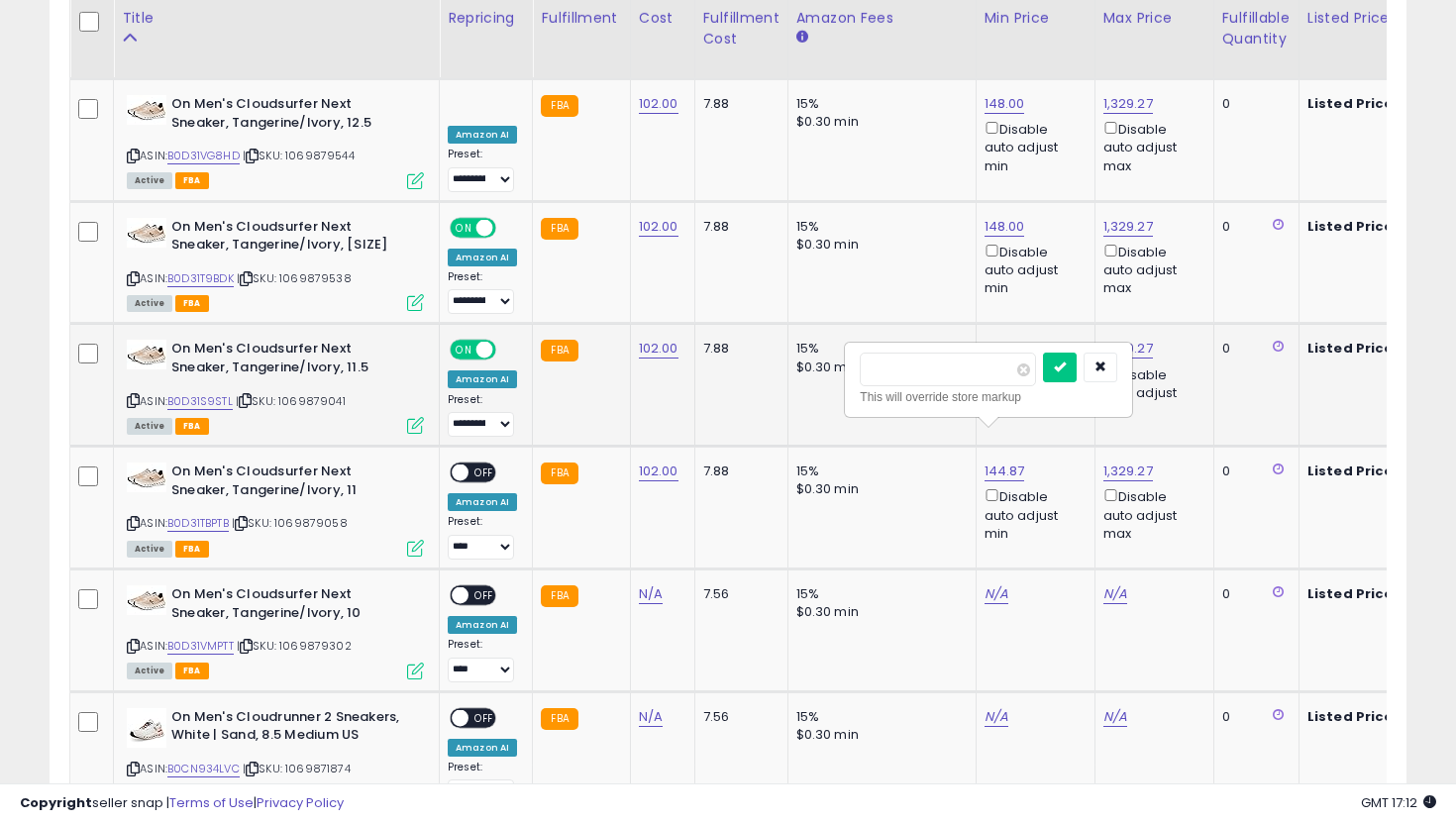 drag, startPoint x: 929, startPoint y: 364, endPoint x: 821, endPoint y: 364, distance: 108 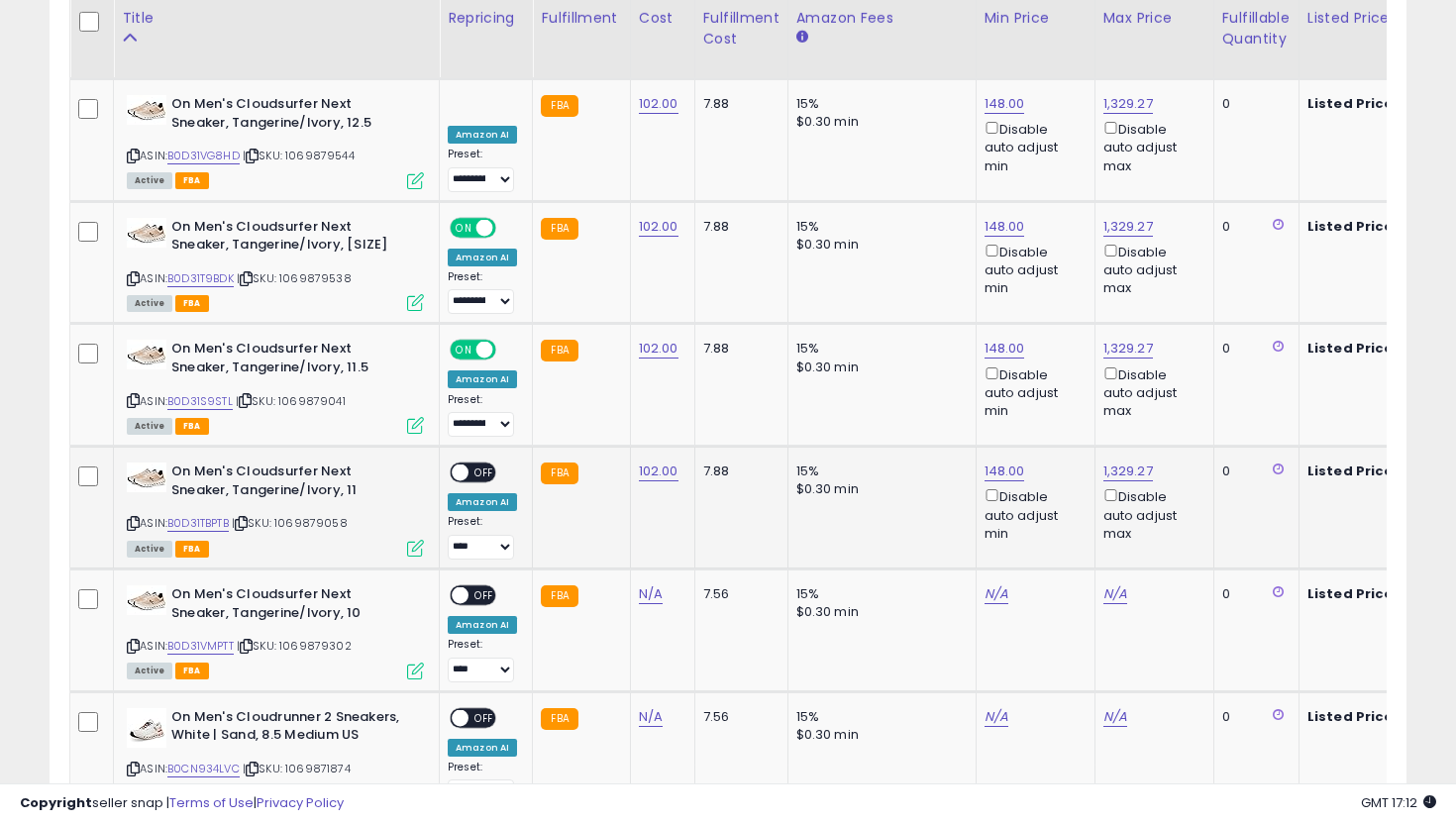 click on "OFF" at bounding box center [484, 472] 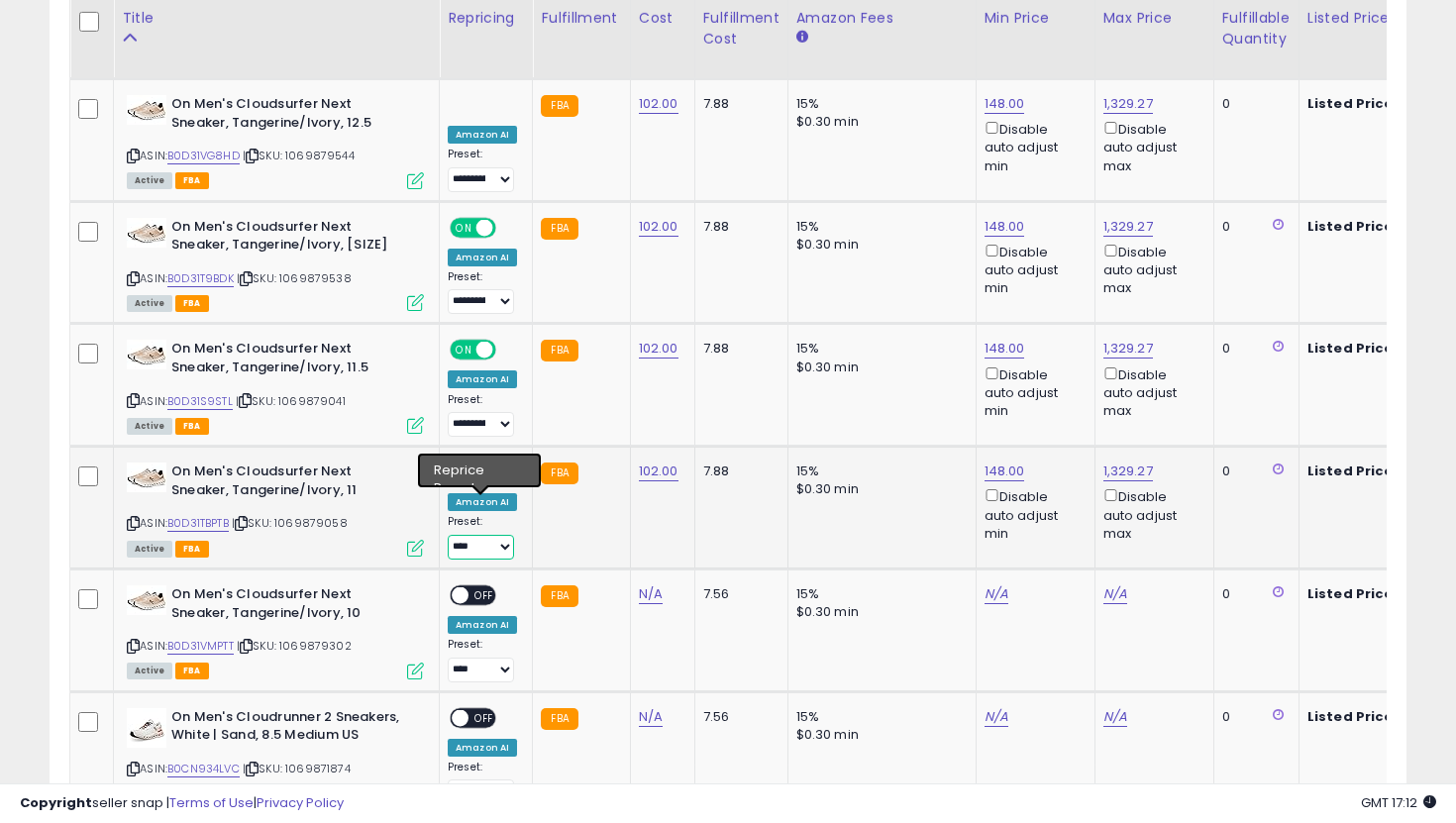 click on "**********" at bounding box center (480, 547) 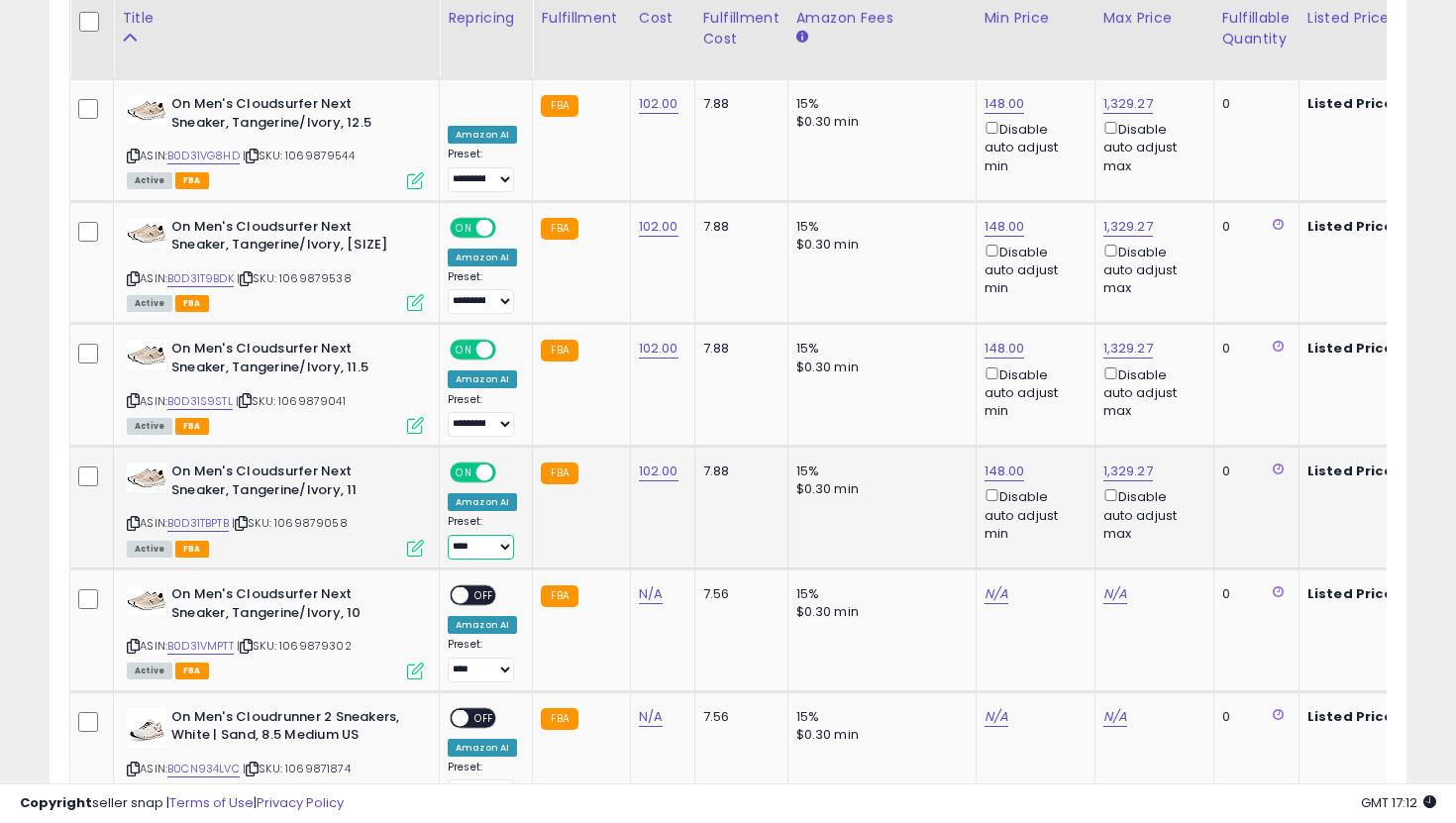 select on "**********" 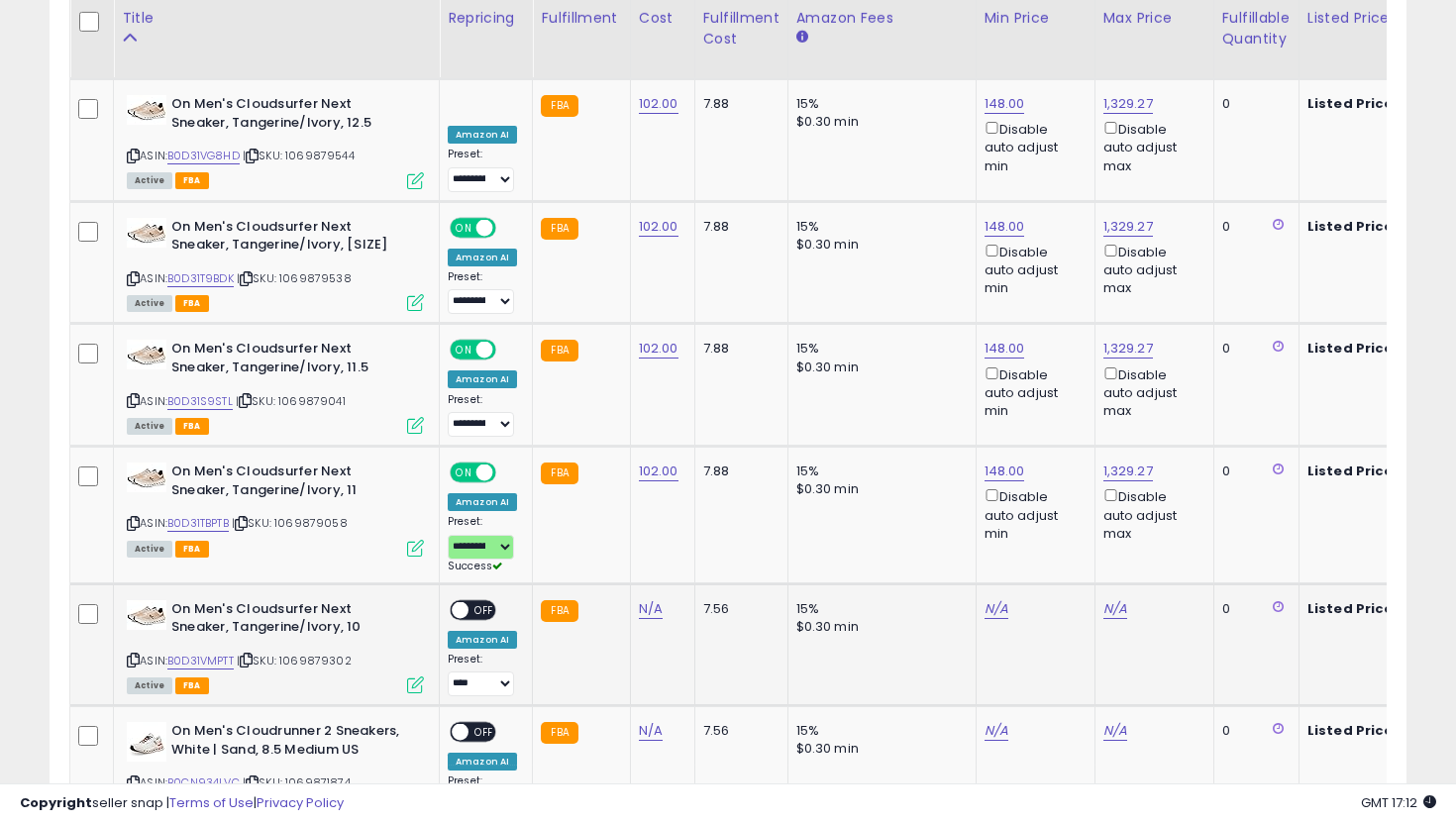 click on "N/A" 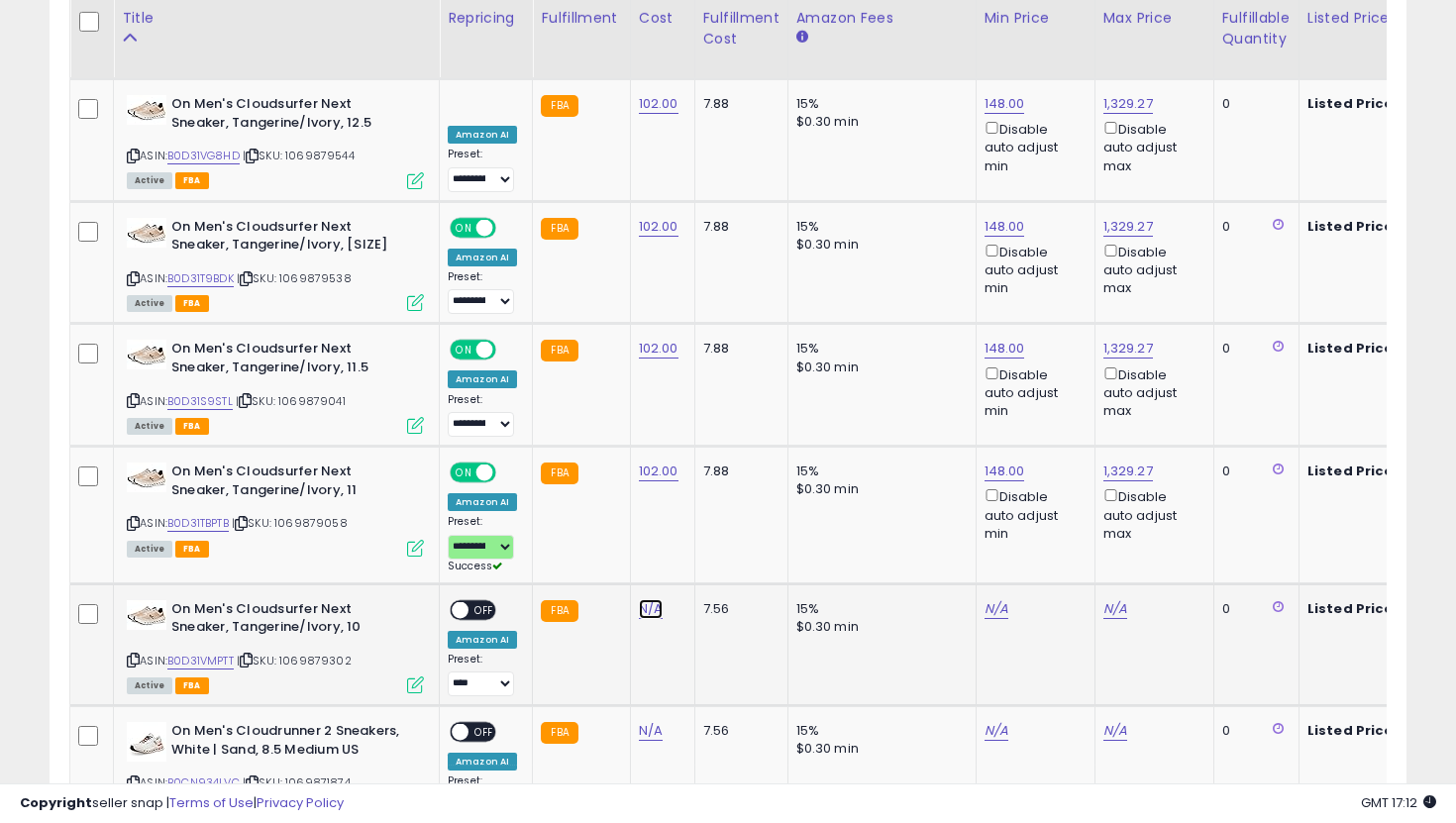 click on "N/A" at bounding box center [651, 609] 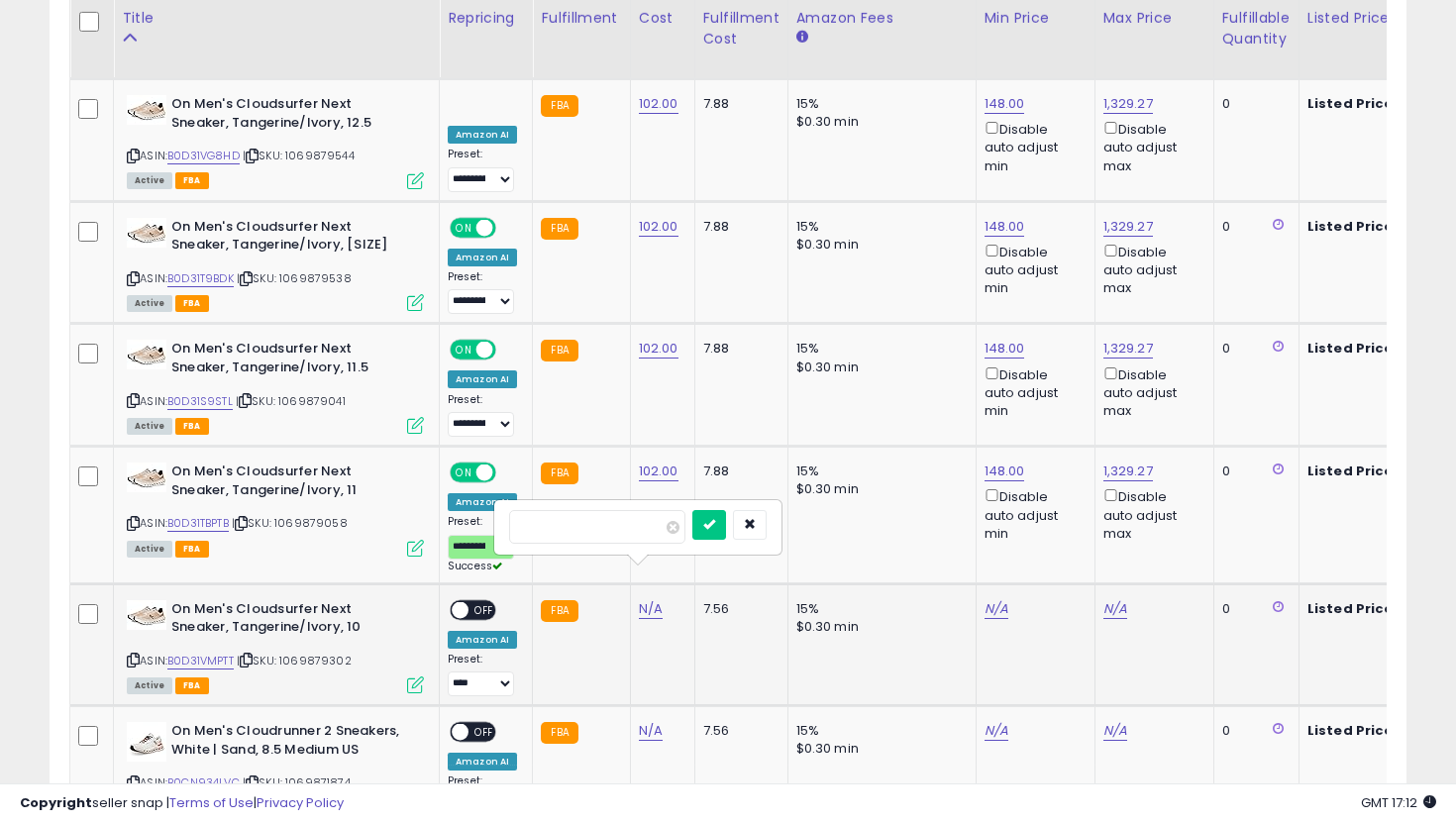 type on "***" 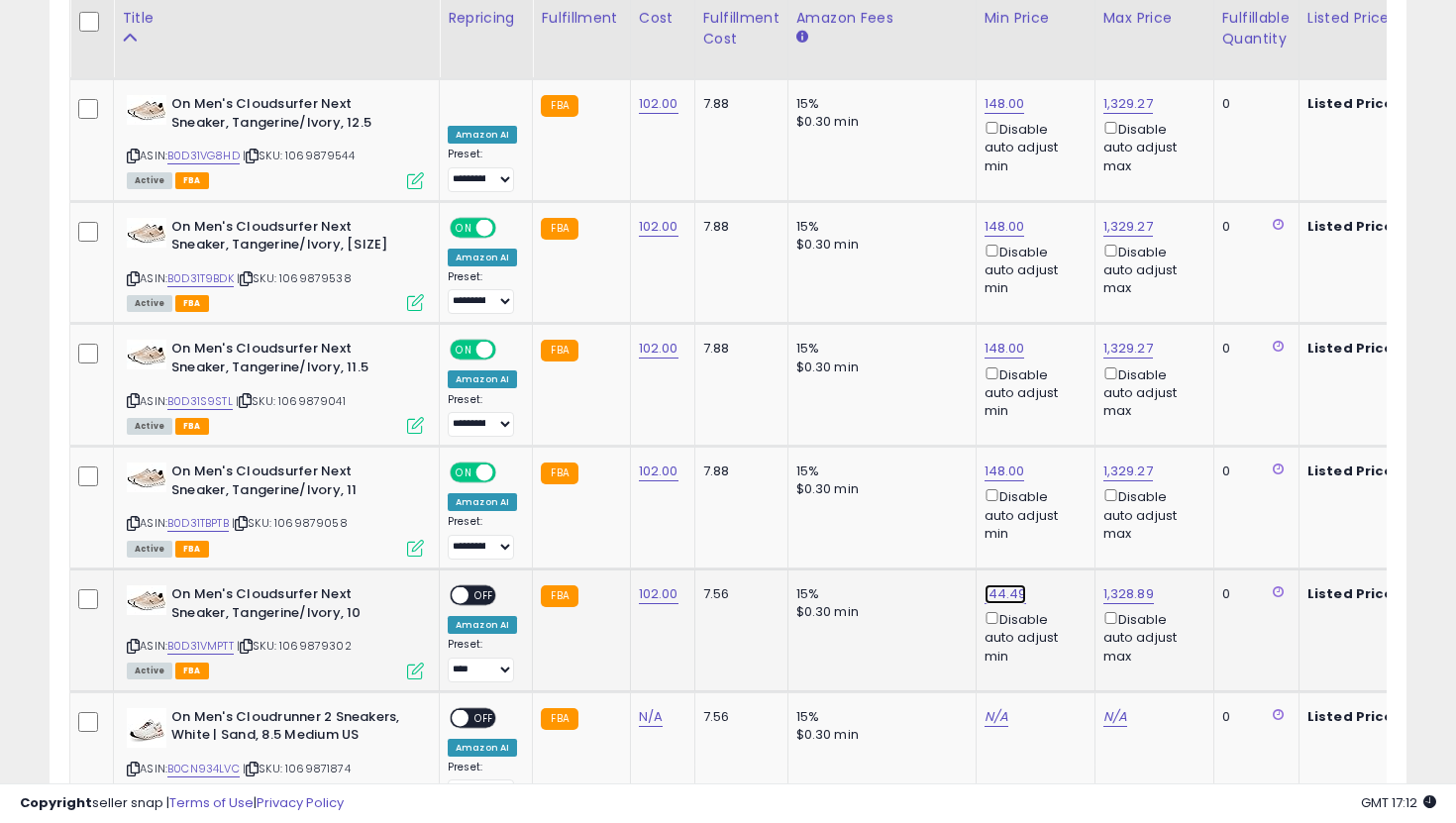 click on "144.49" at bounding box center (1004, -3275) 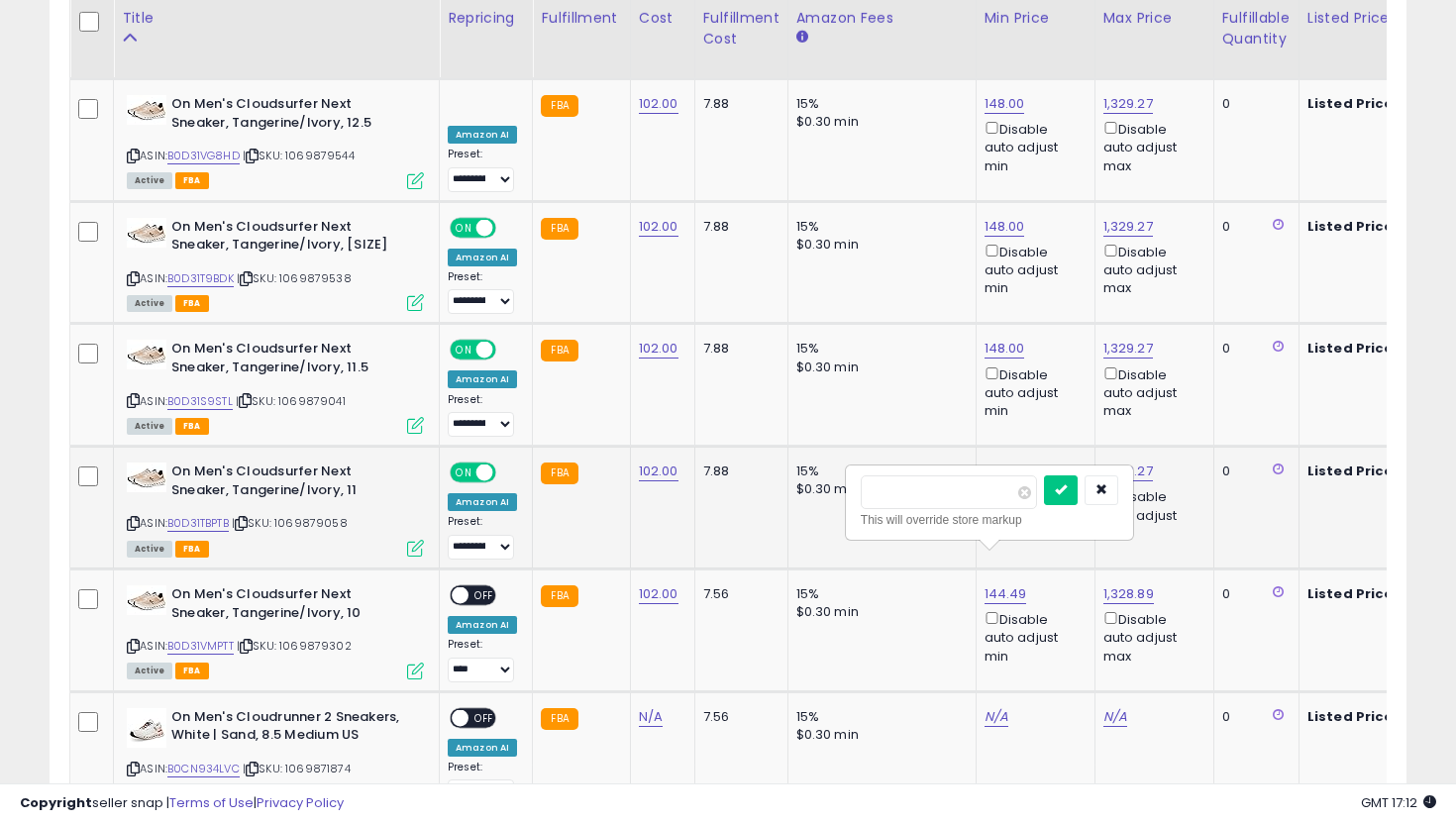 drag, startPoint x: 919, startPoint y: 486, endPoint x: 771, endPoint y: 484, distance: 148.01351 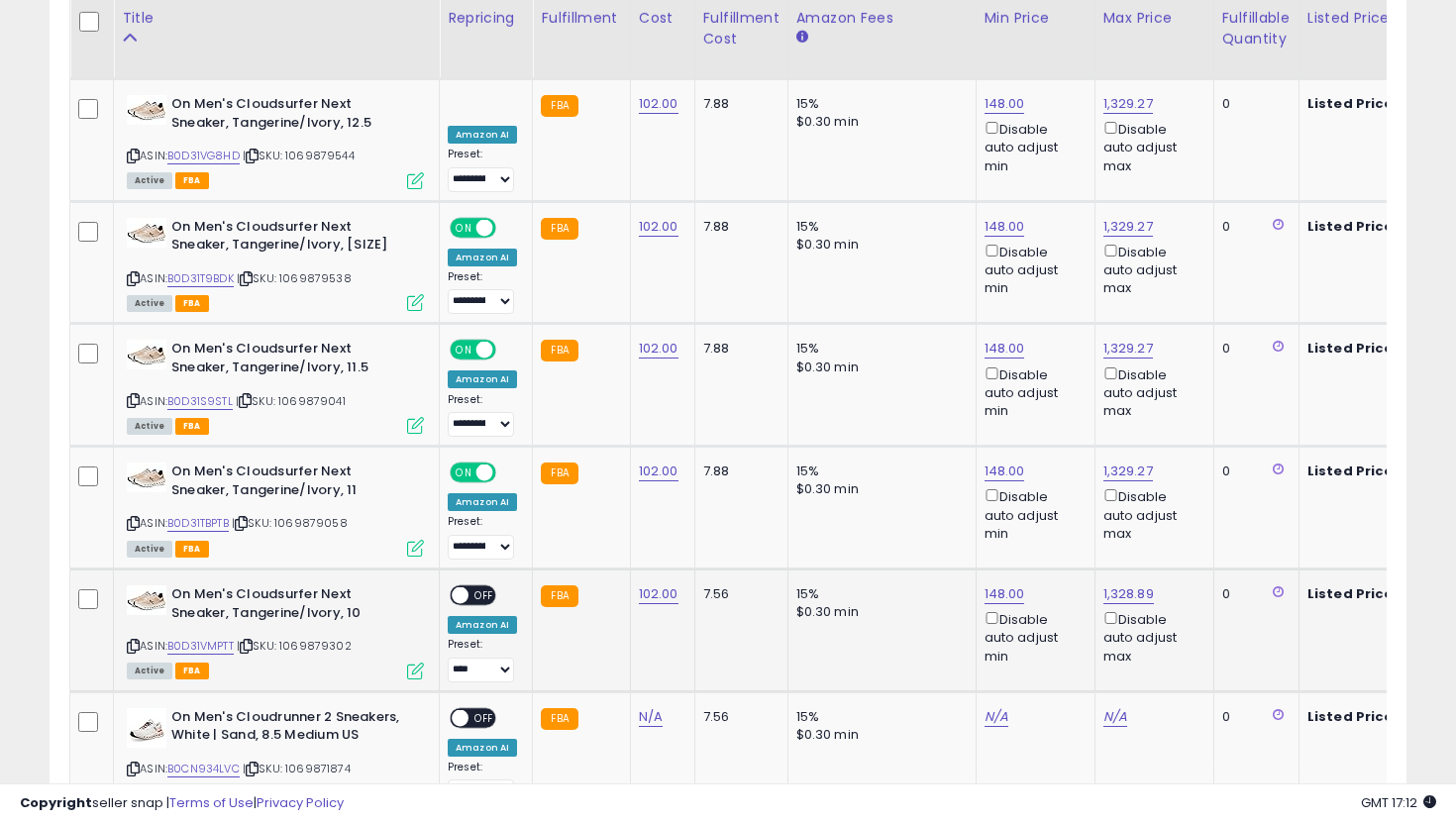 click at bounding box center [460, 595] 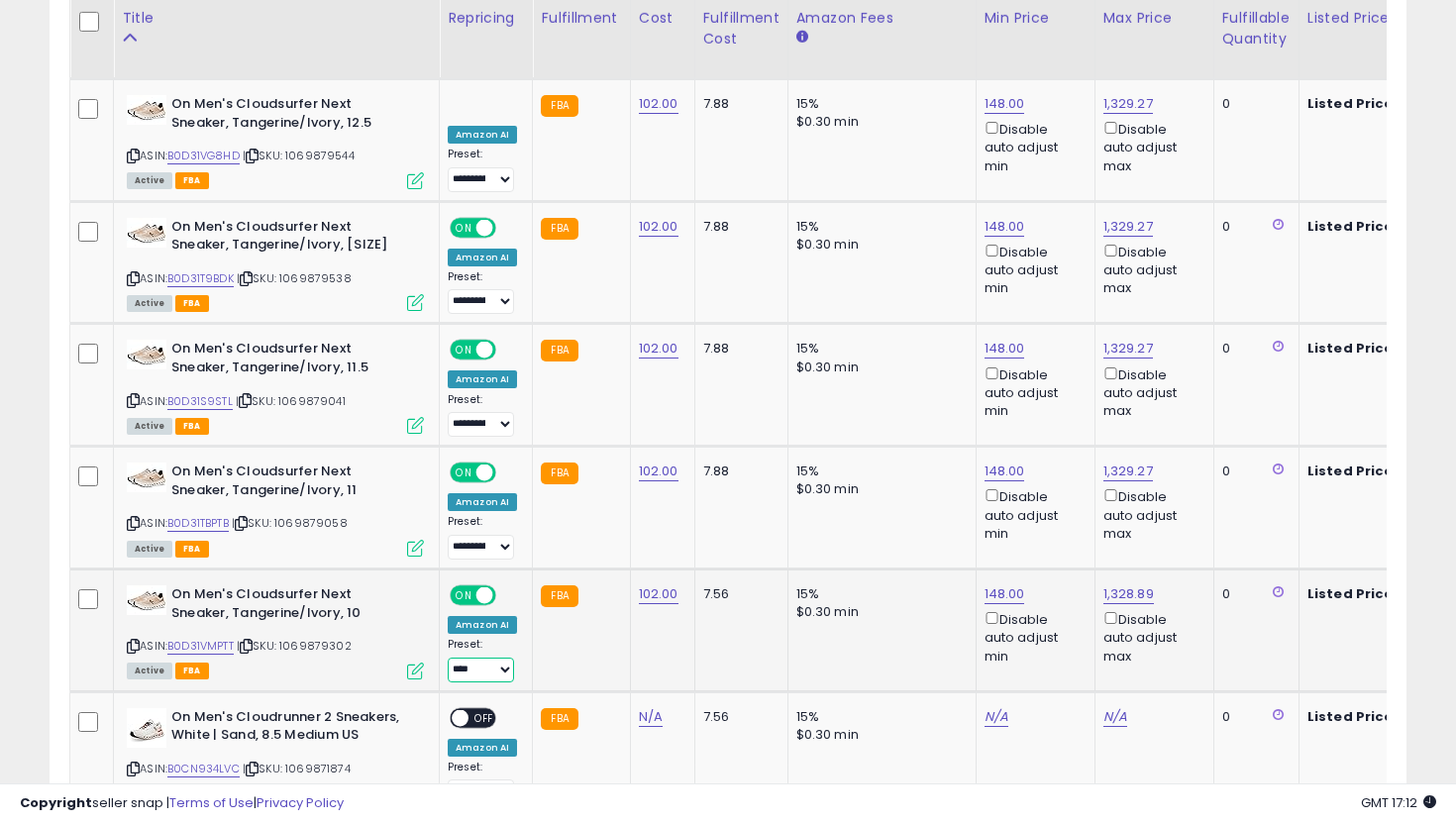 click on "**********" at bounding box center (480, 669) 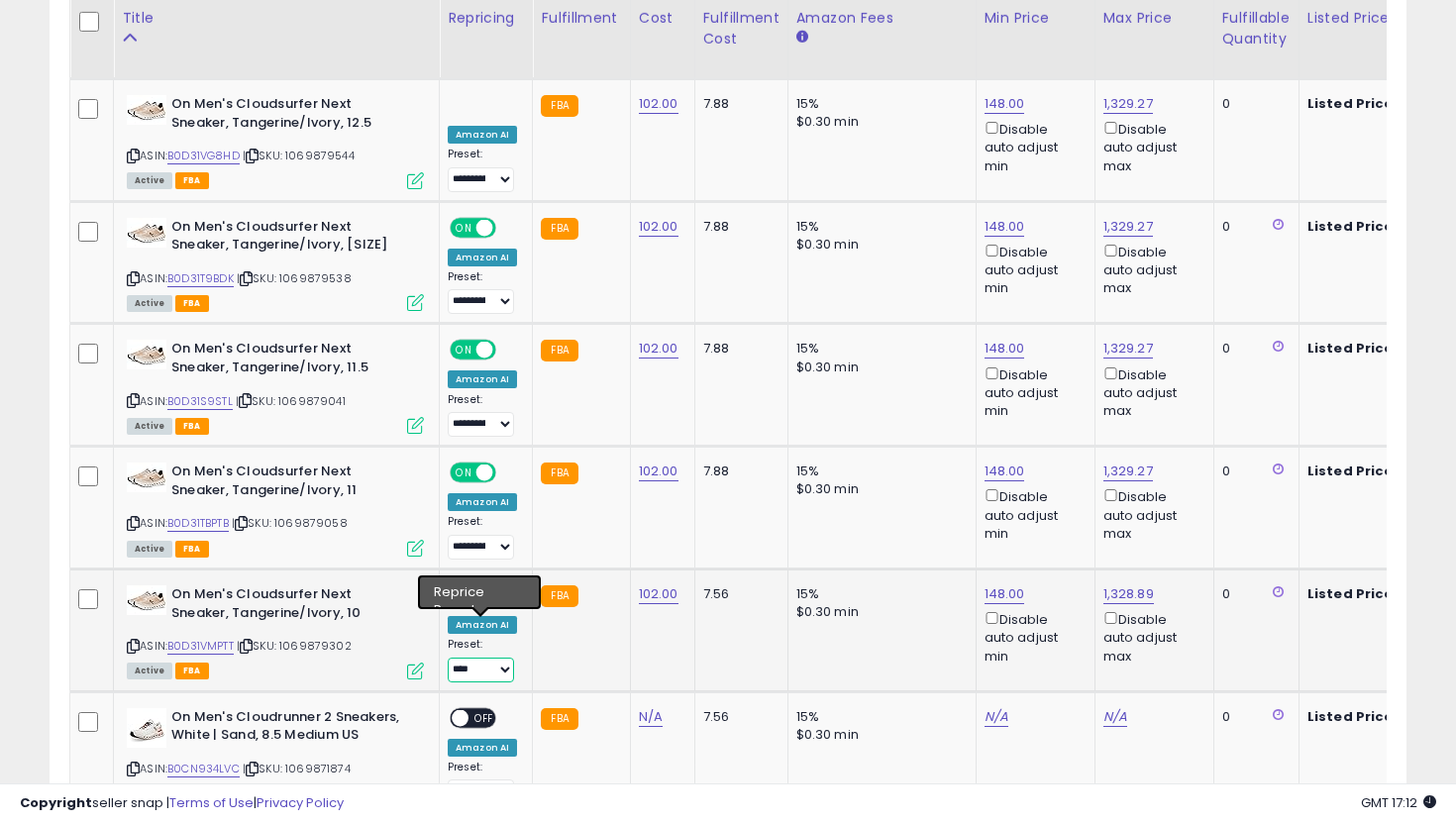 select on "**********" 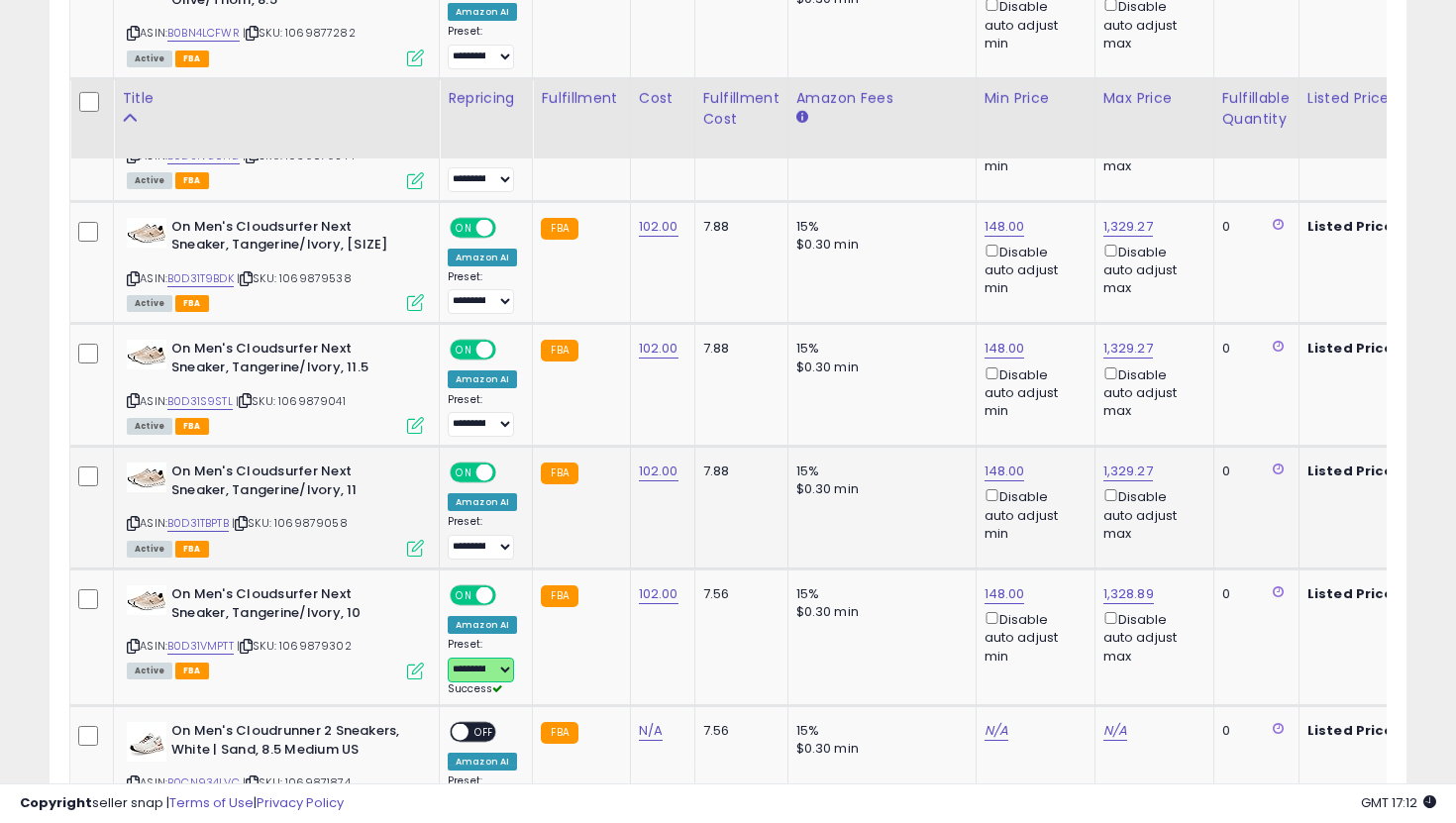 scroll, scrollTop: 4481, scrollLeft: 0, axis: vertical 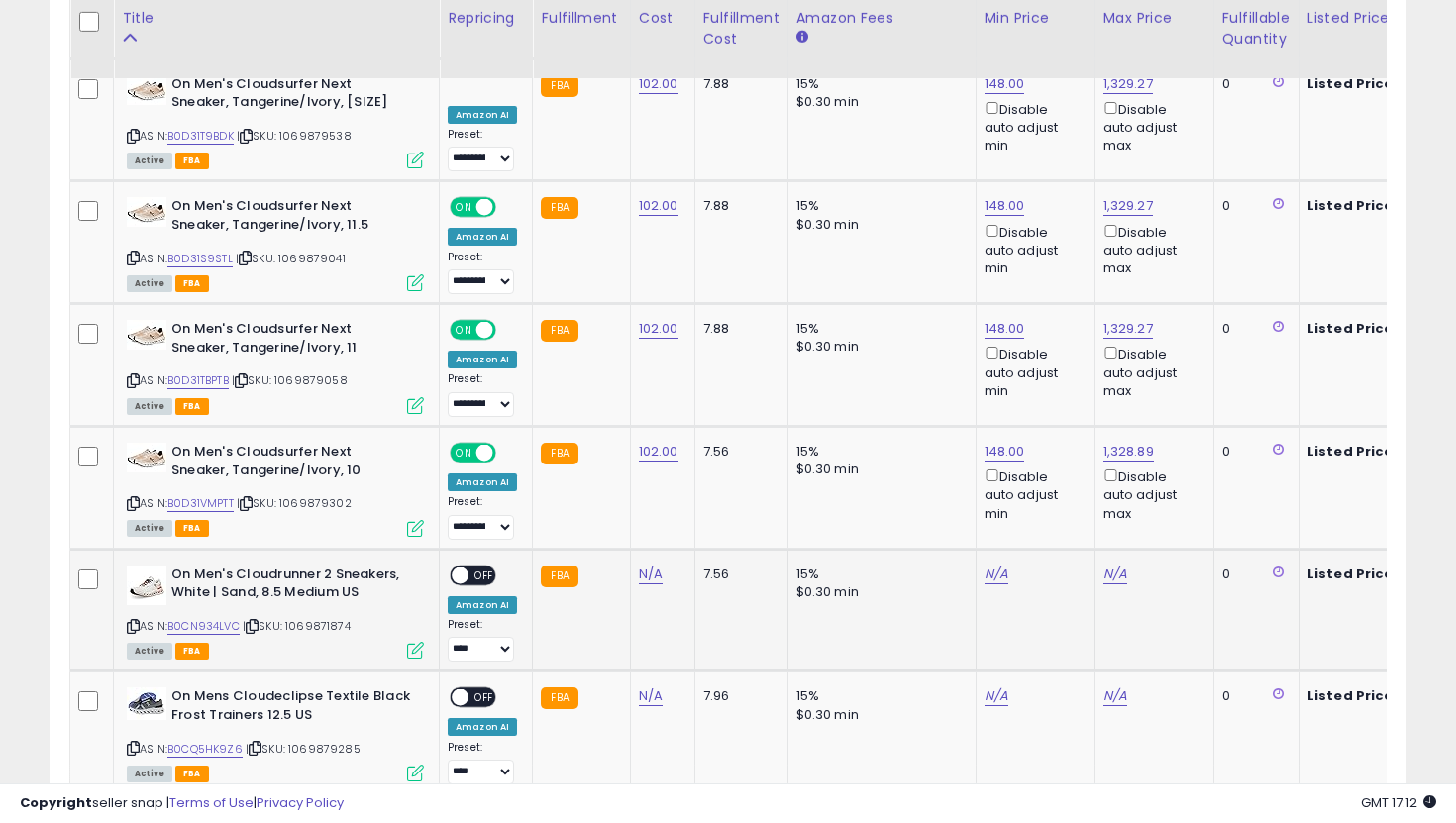 click on "N/A" 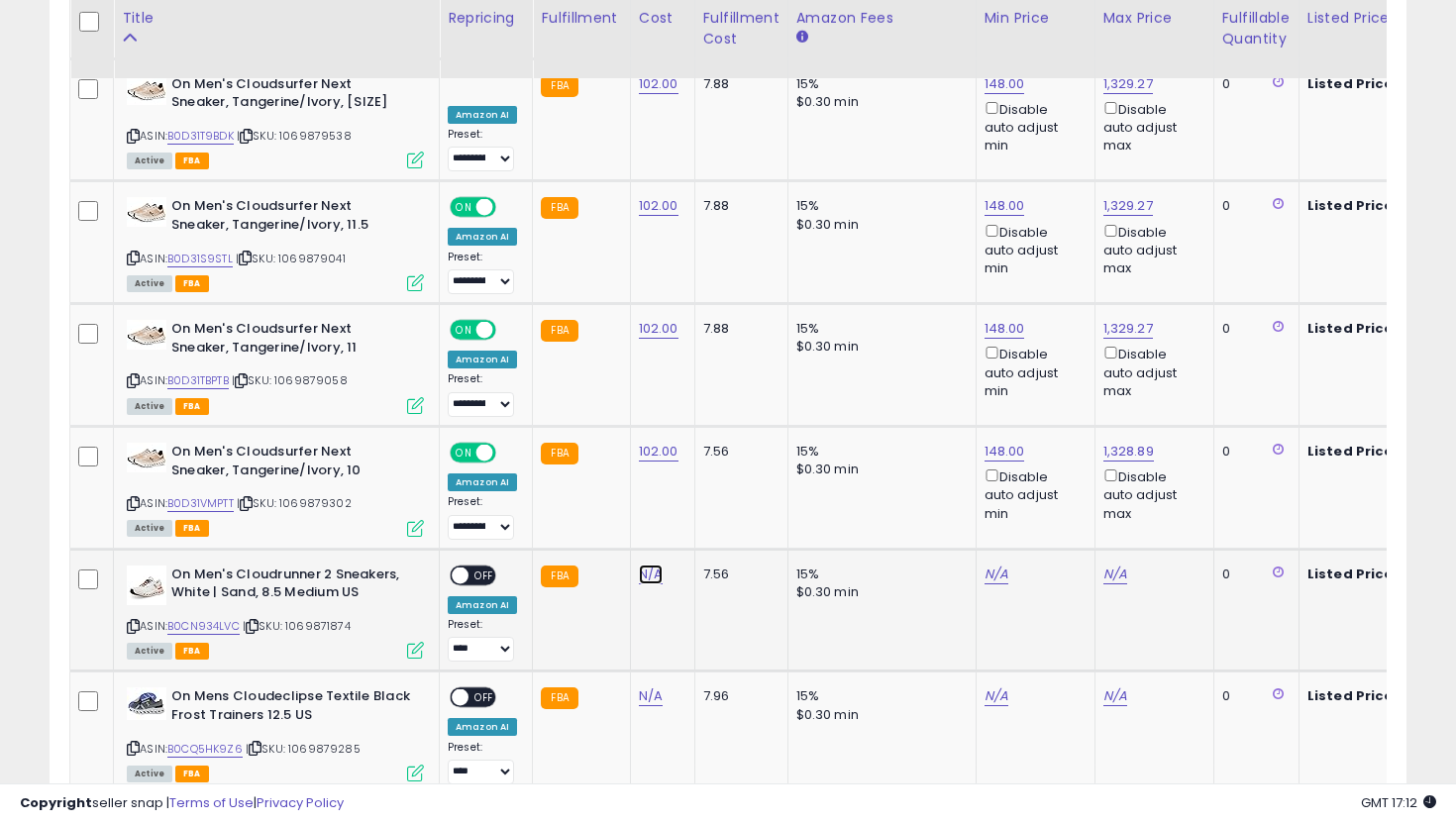 click on "N/A" at bounding box center (651, 574) 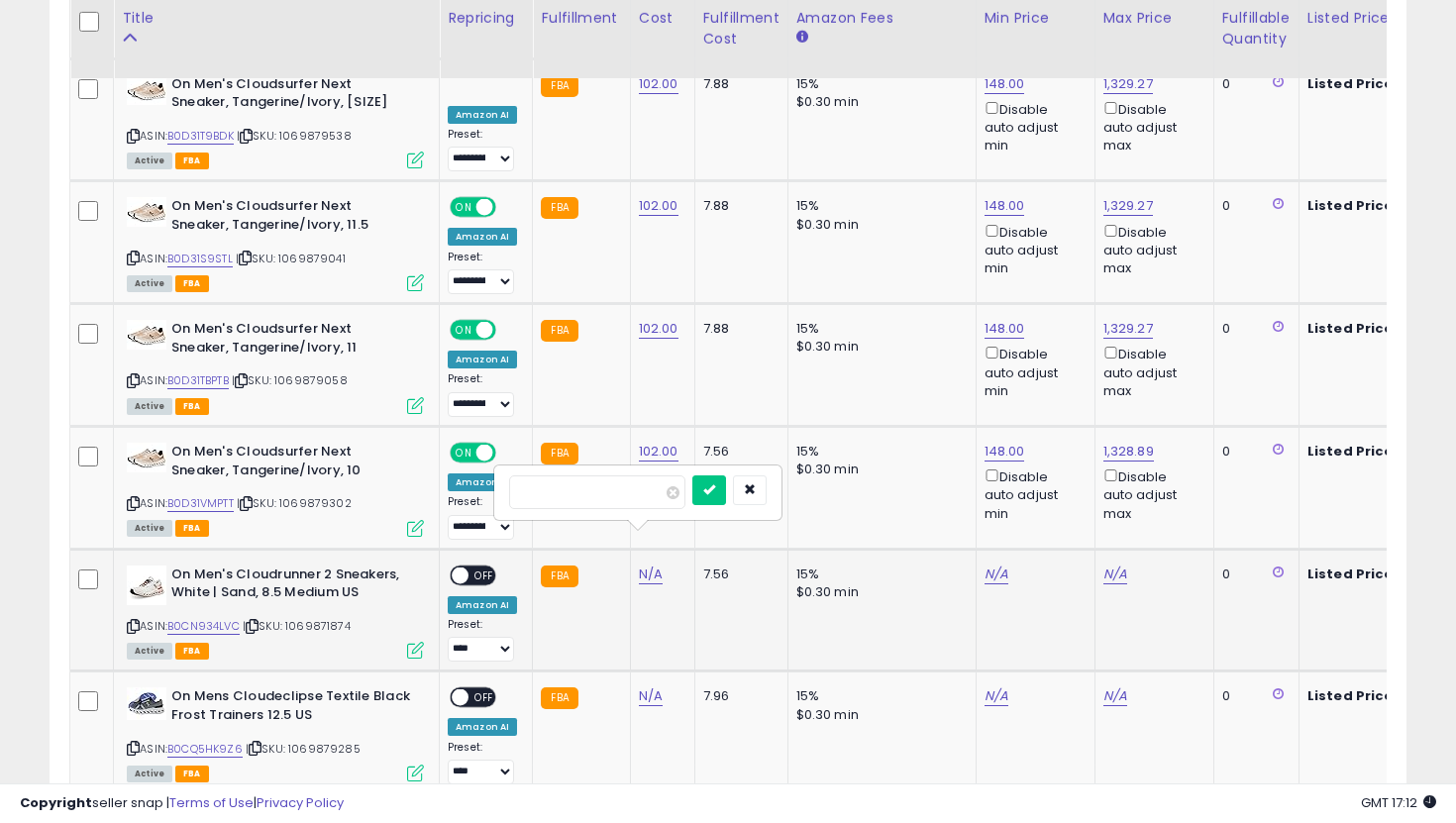 type on "***" 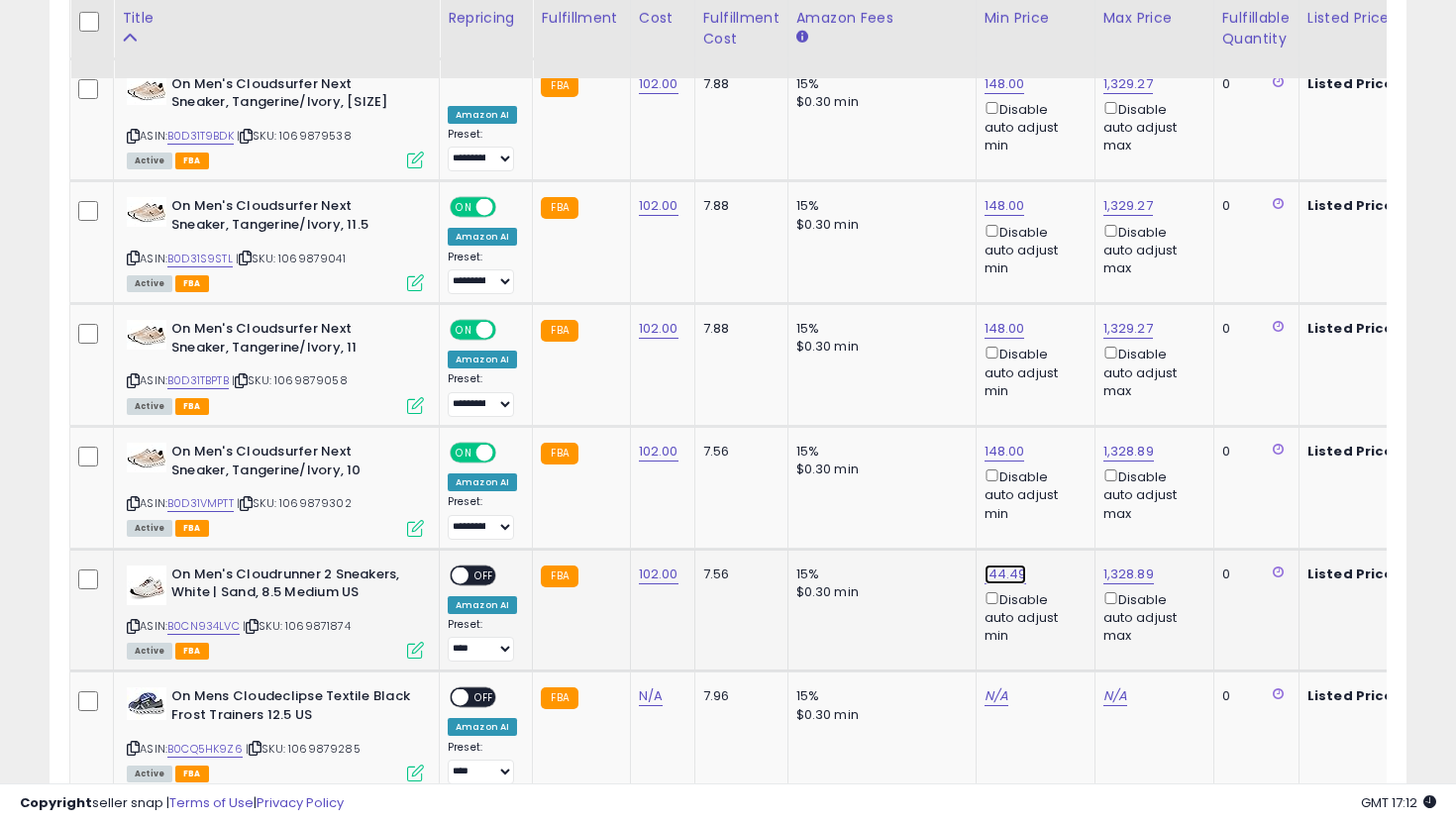 click on "144.49" at bounding box center (1004, -3418) 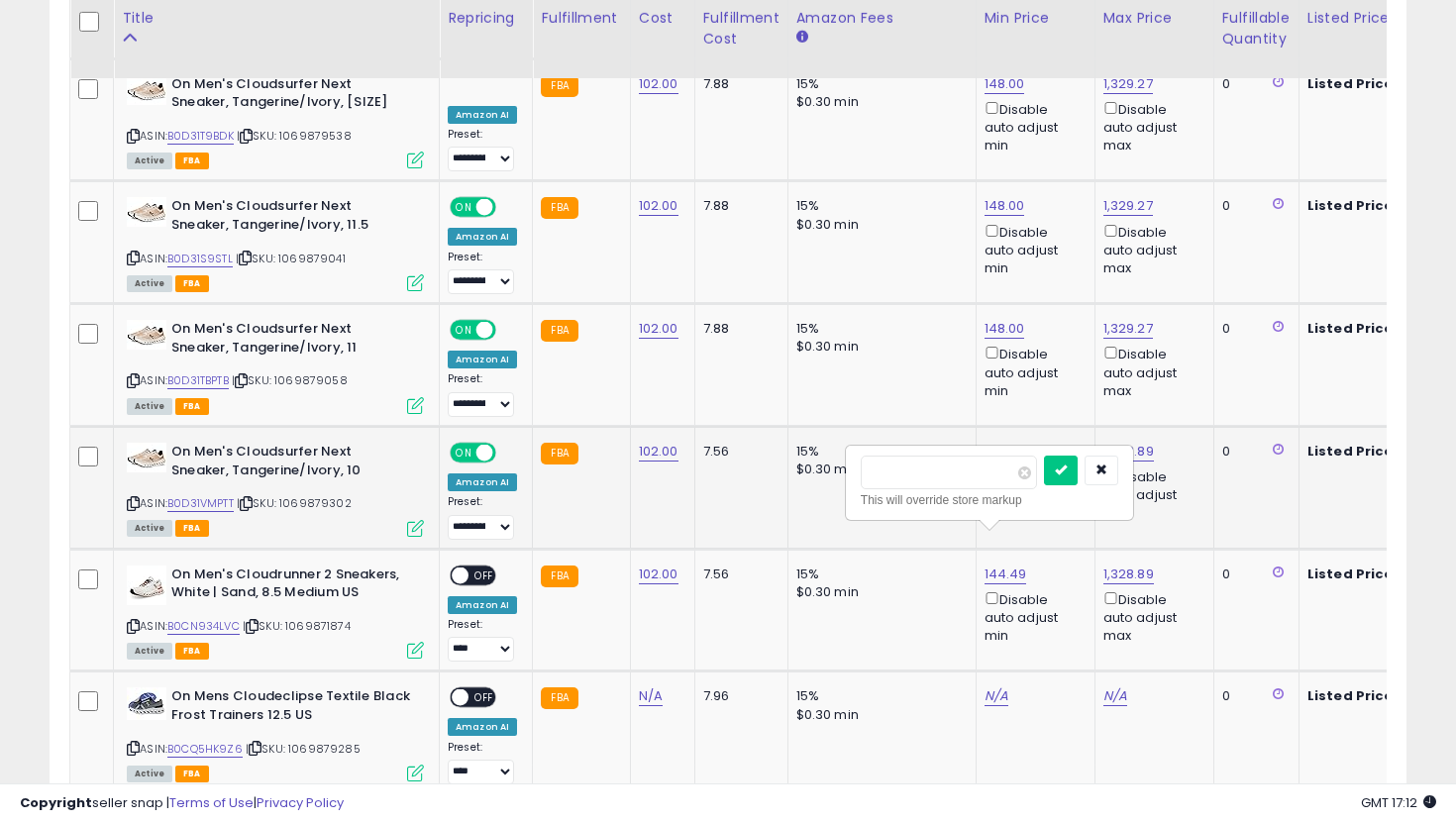 drag, startPoint x: 927, startPoint y: 470, endPoint x: 757, endPoint y: 462, distance: 170.1881 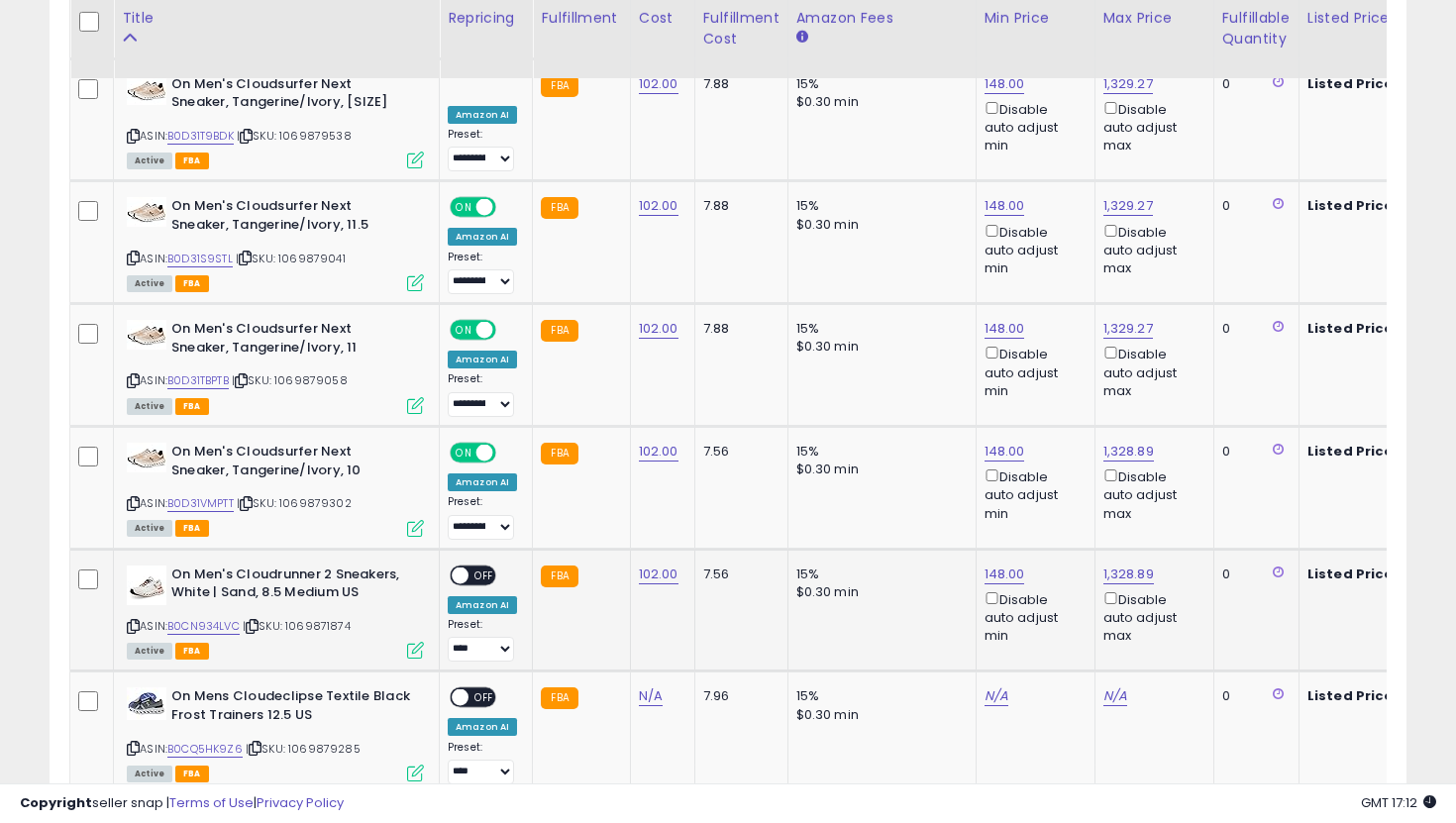 click on "OFF" at bounding box center [484, 574] 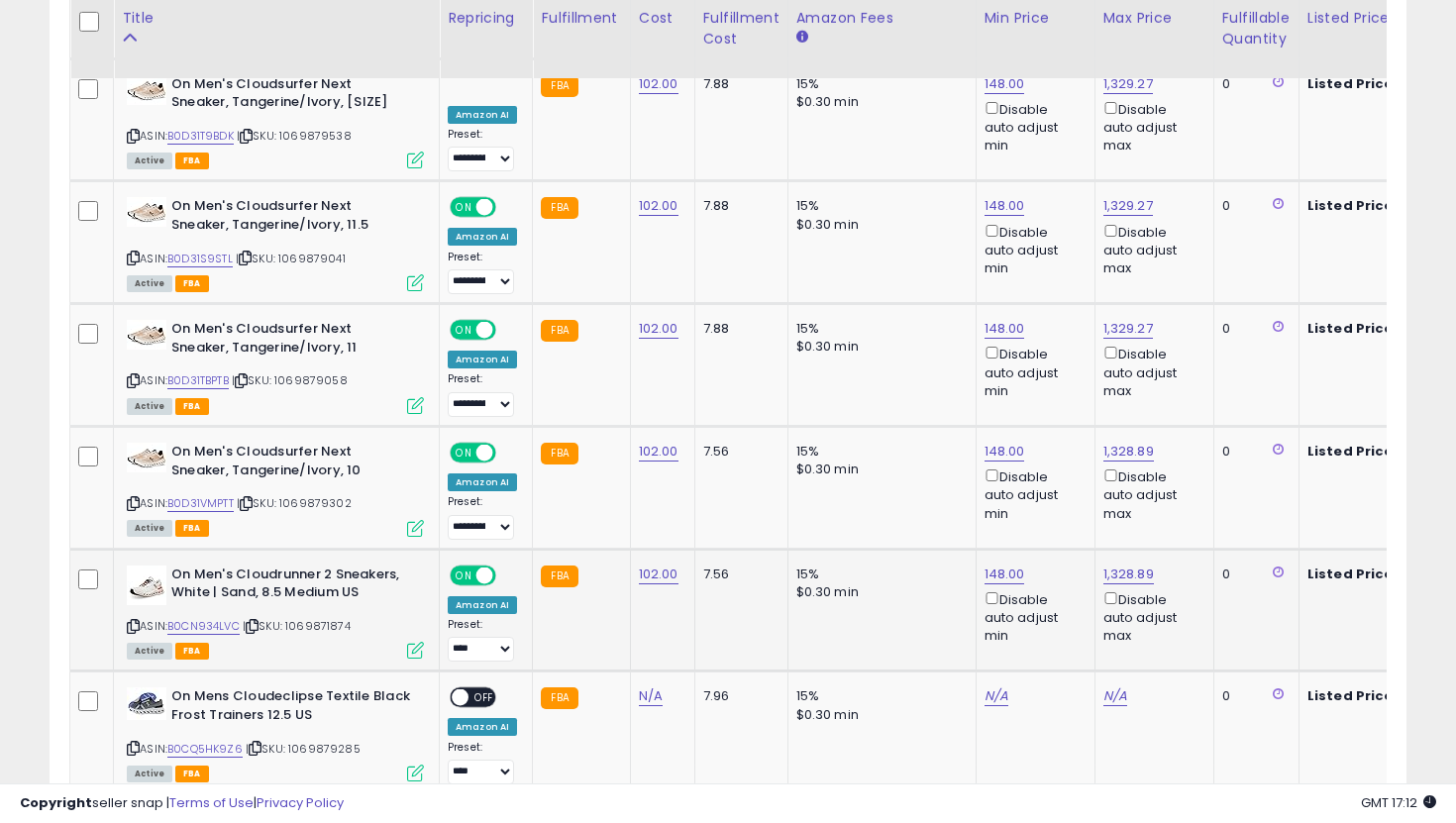 click on "**********" at bounding box center [482, 640] 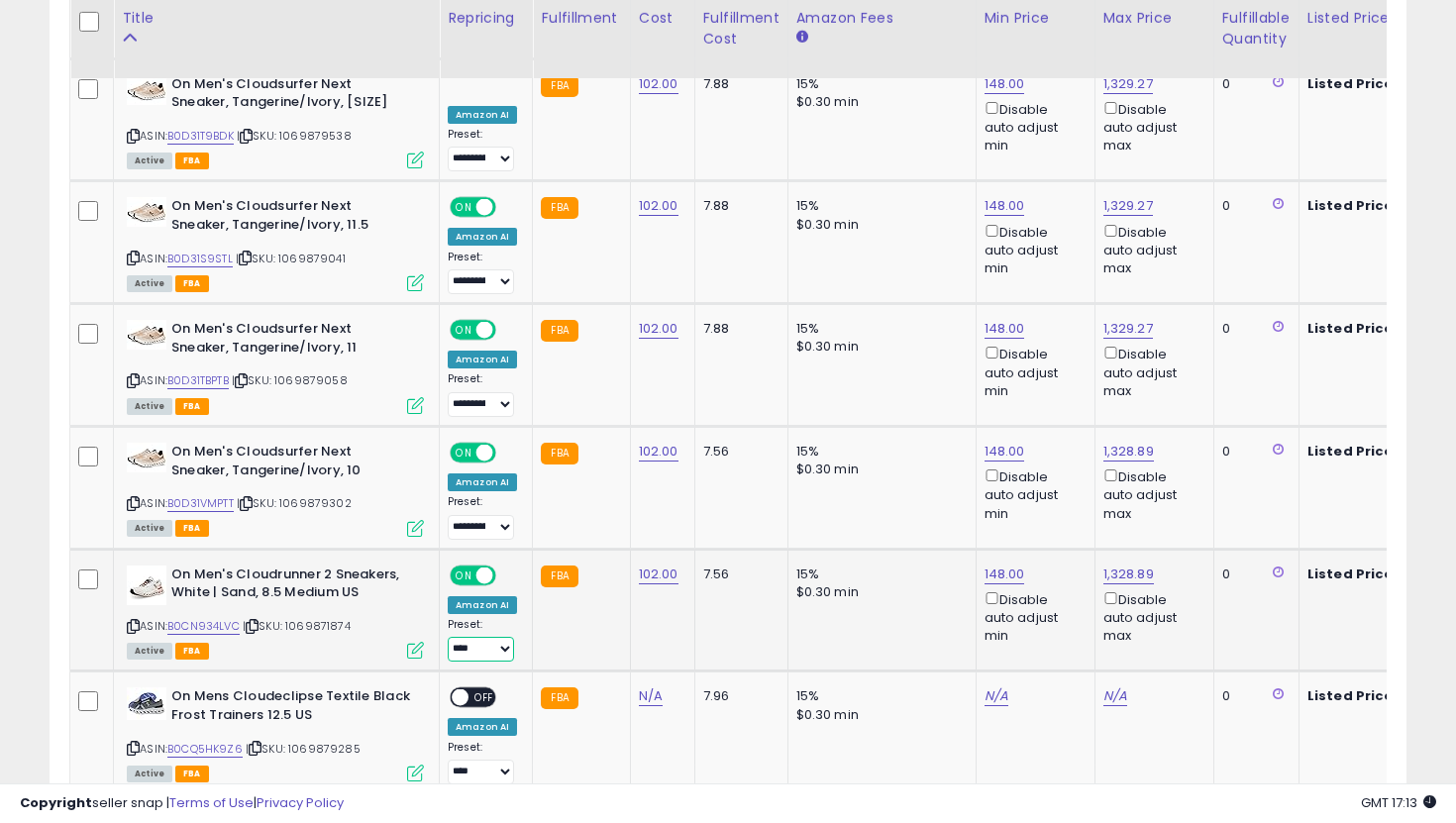click on "**********" at bounding box center (480, 649) 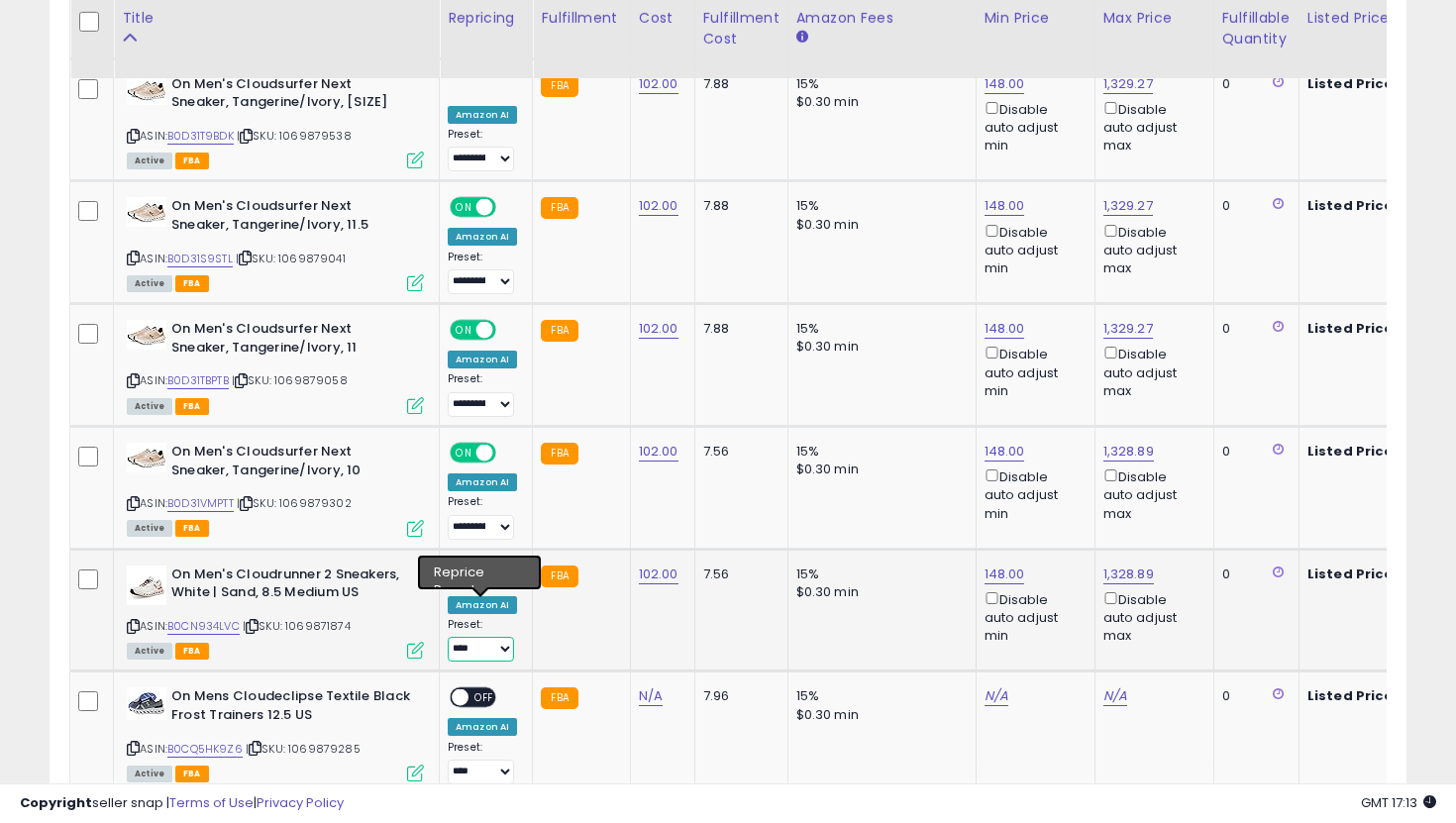 select on "**********" 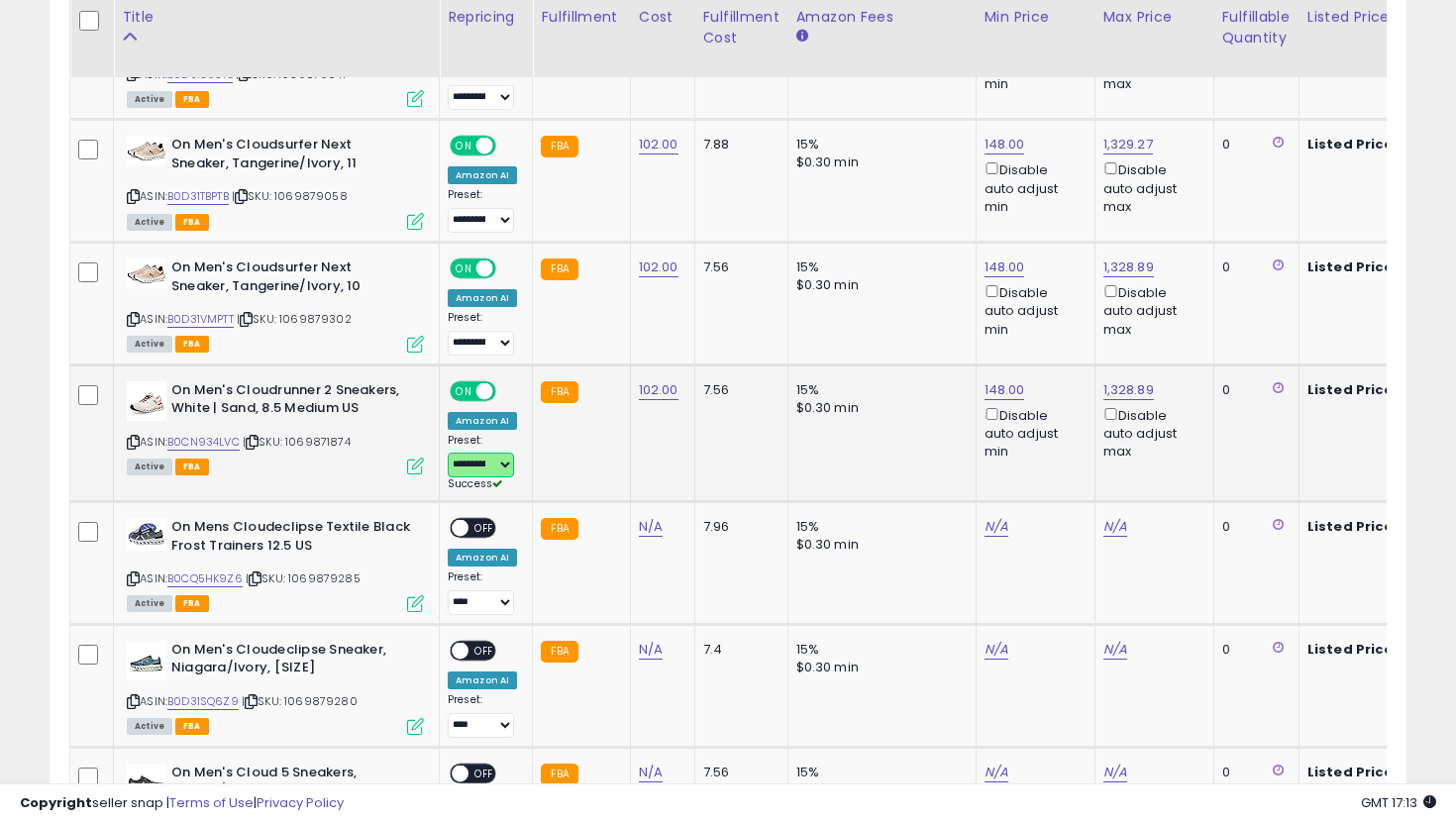 scroll, scrollTop: 4665, scrollLeft: 0, axis: vertical 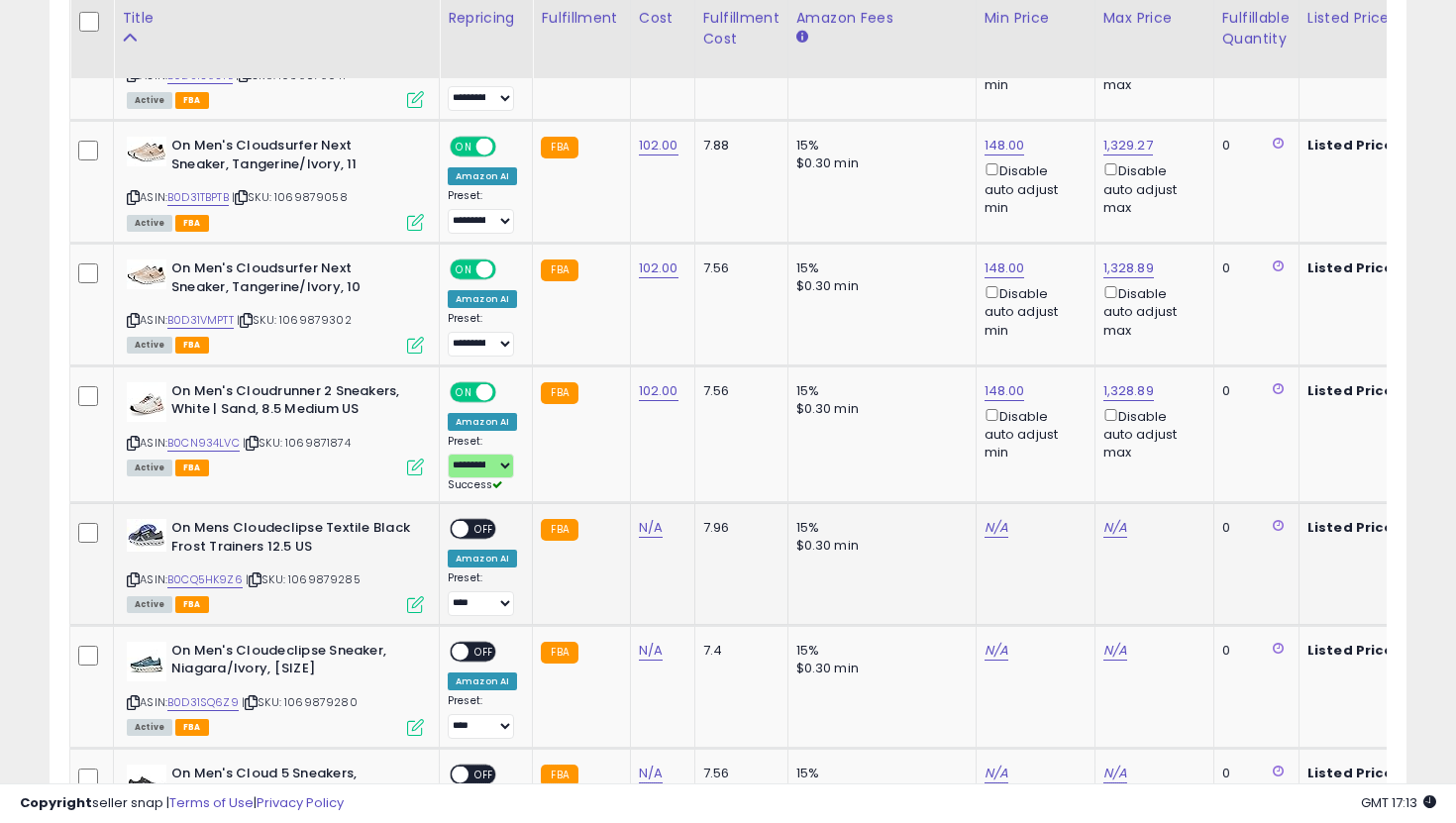 click on "N/A" 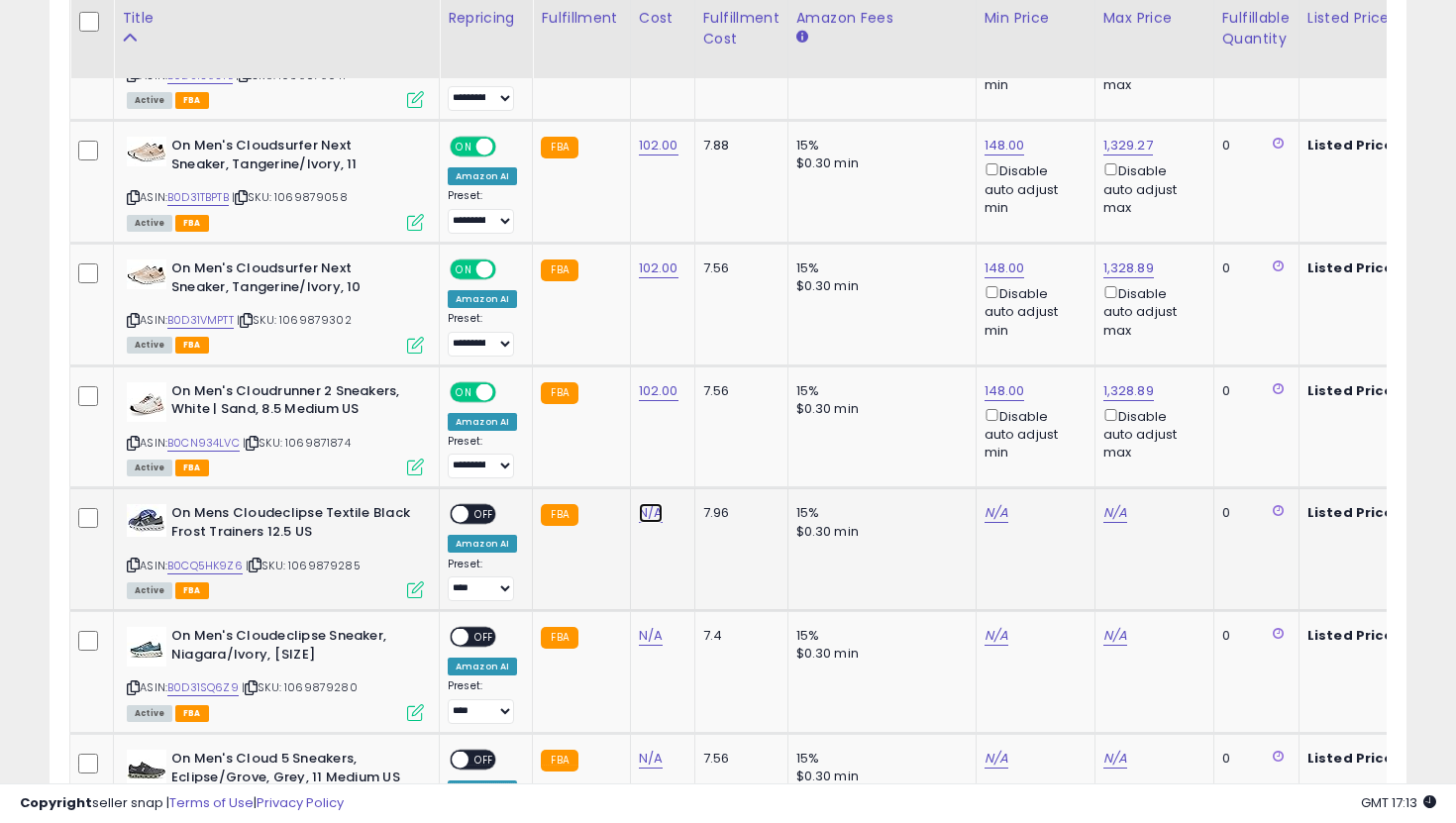 click on "N/A" at bounding box center [651, 513] 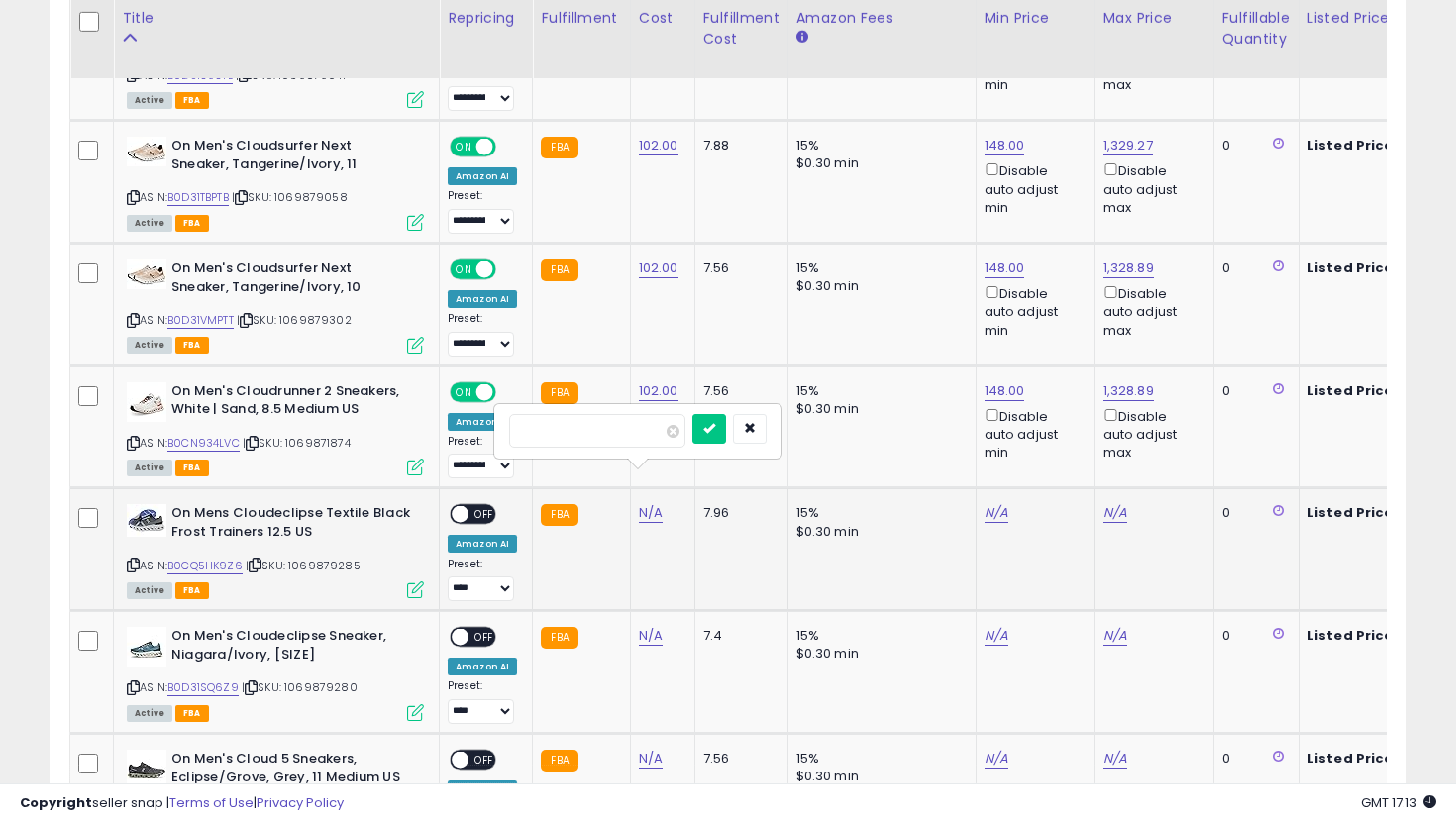 type on "***" 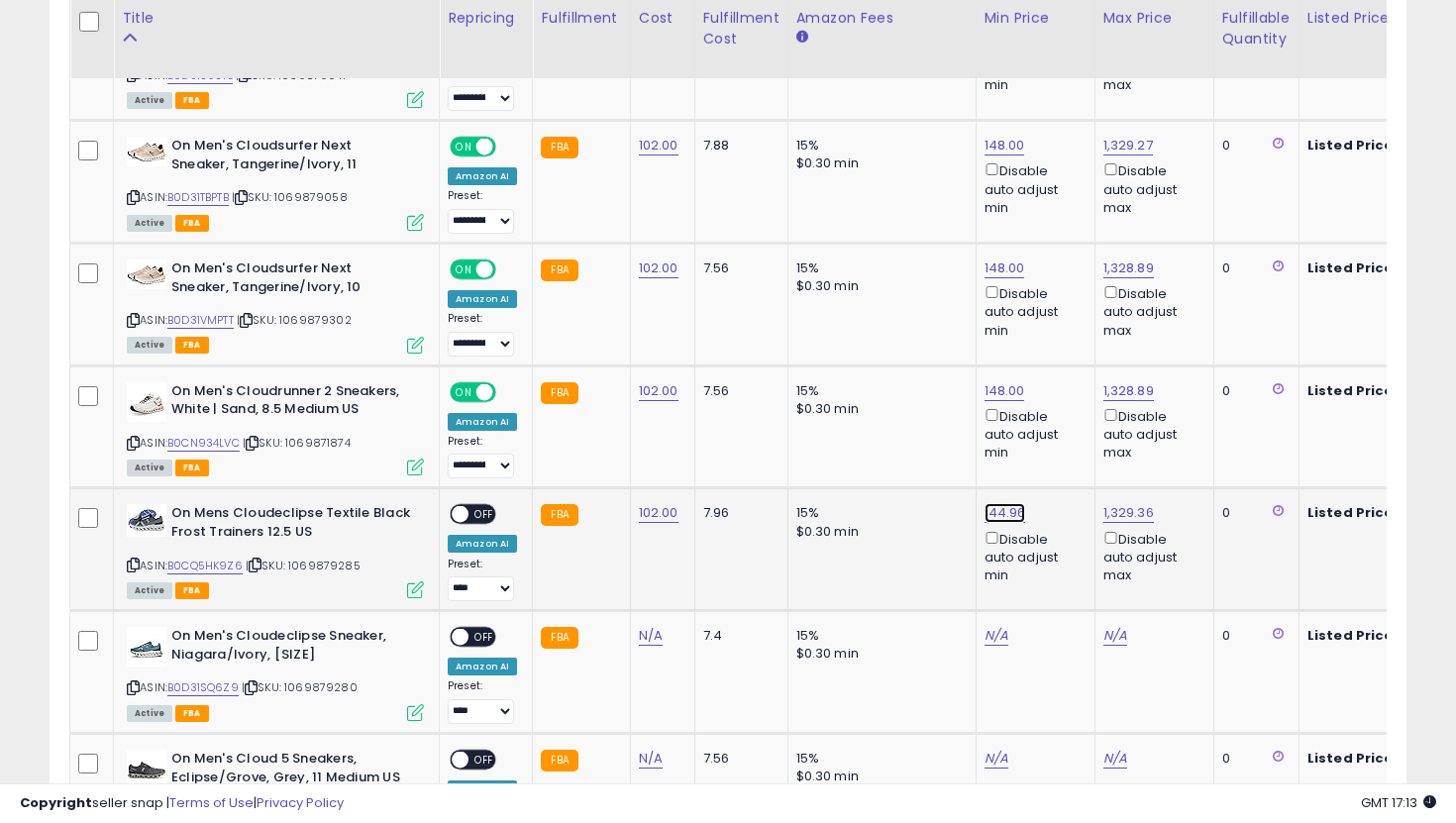 click on "144.96" at bounding box center [1004, -3601] 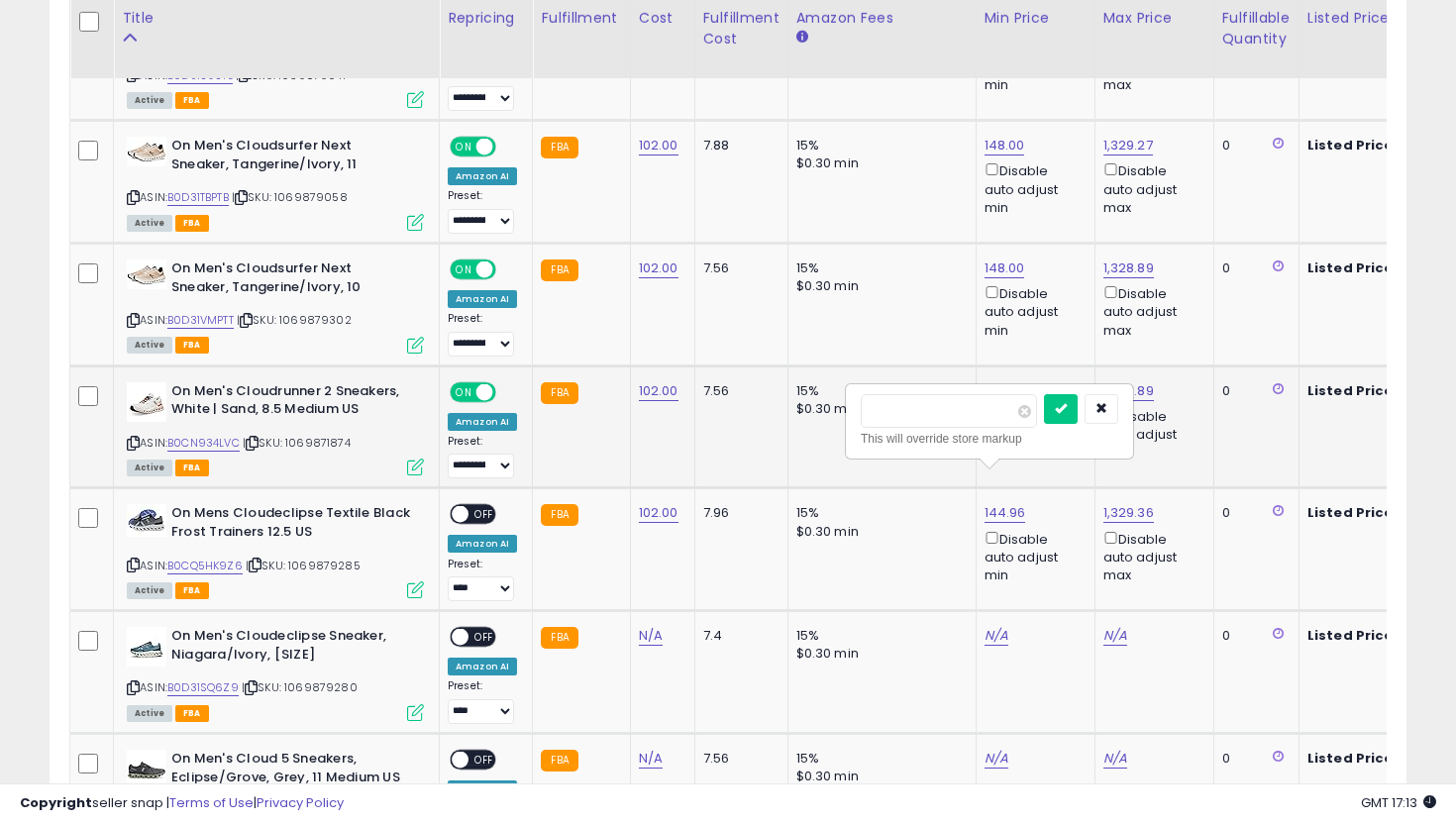 drag, startPoint x: 929, startPoint y: 409, endPoint x: 774, endPoint y: 409, distance: 155 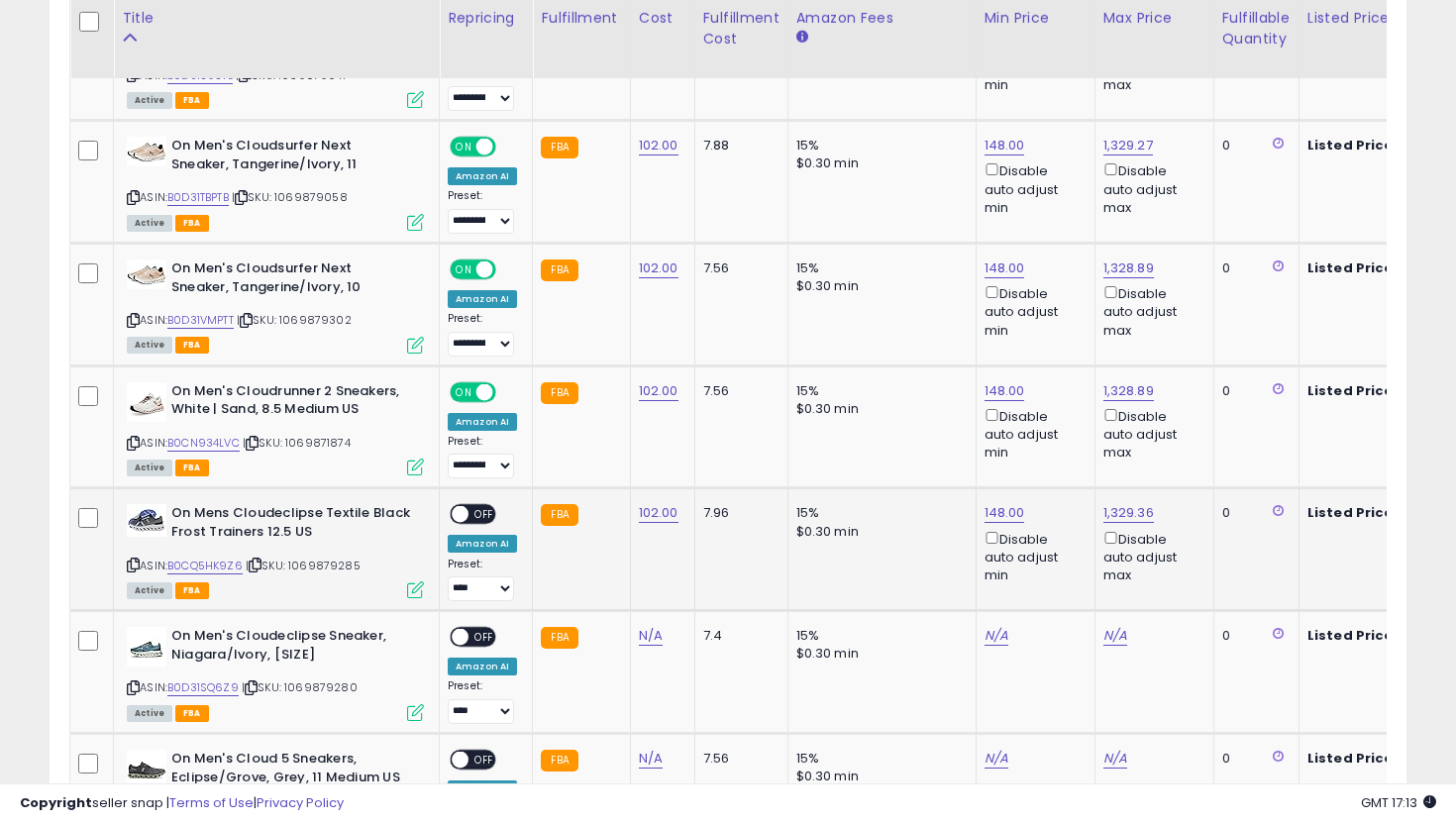 click on "ON   OFF" at bounding box center [451, 514] 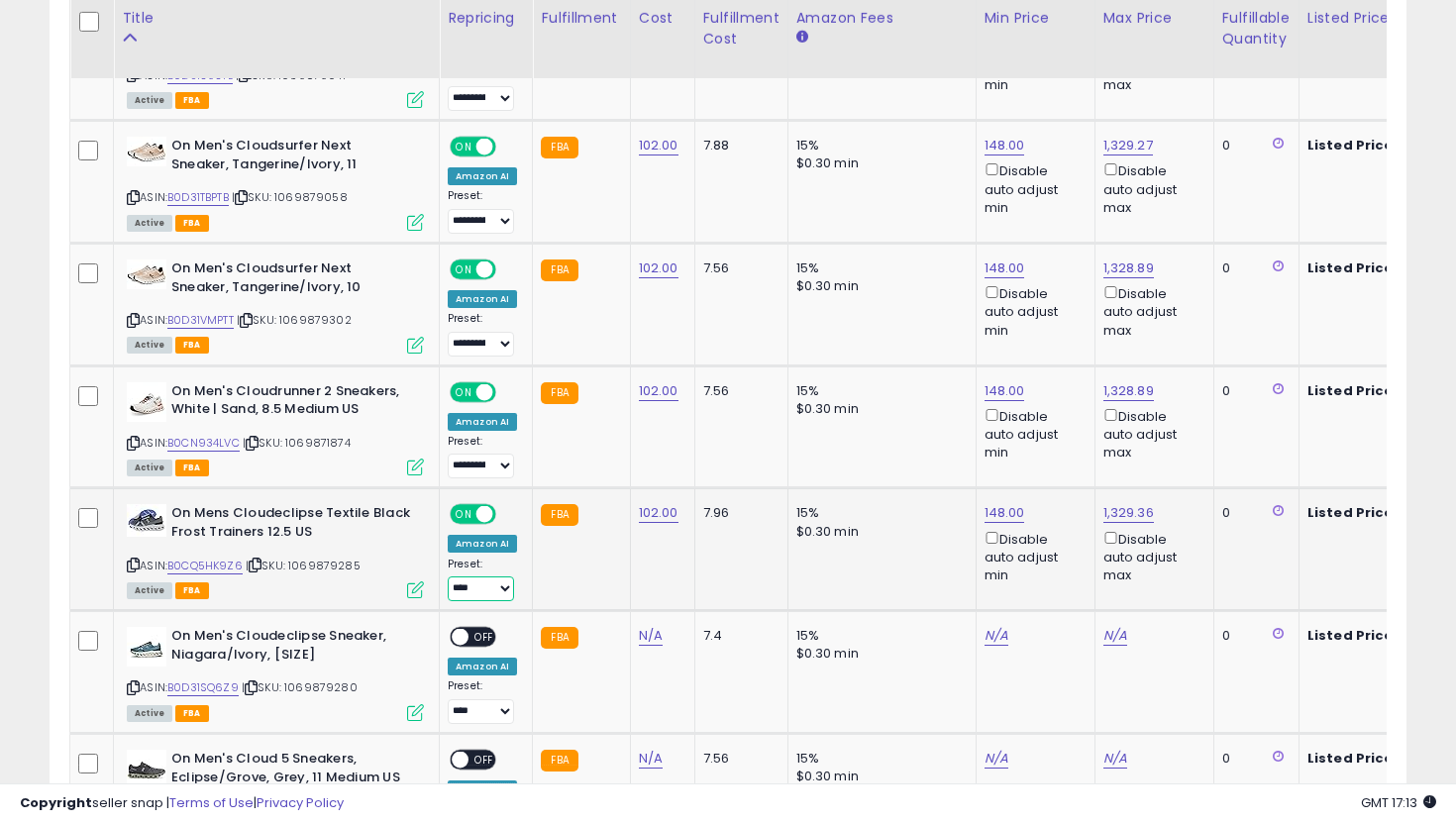 click on "**********" at bounding box center [480, 588] 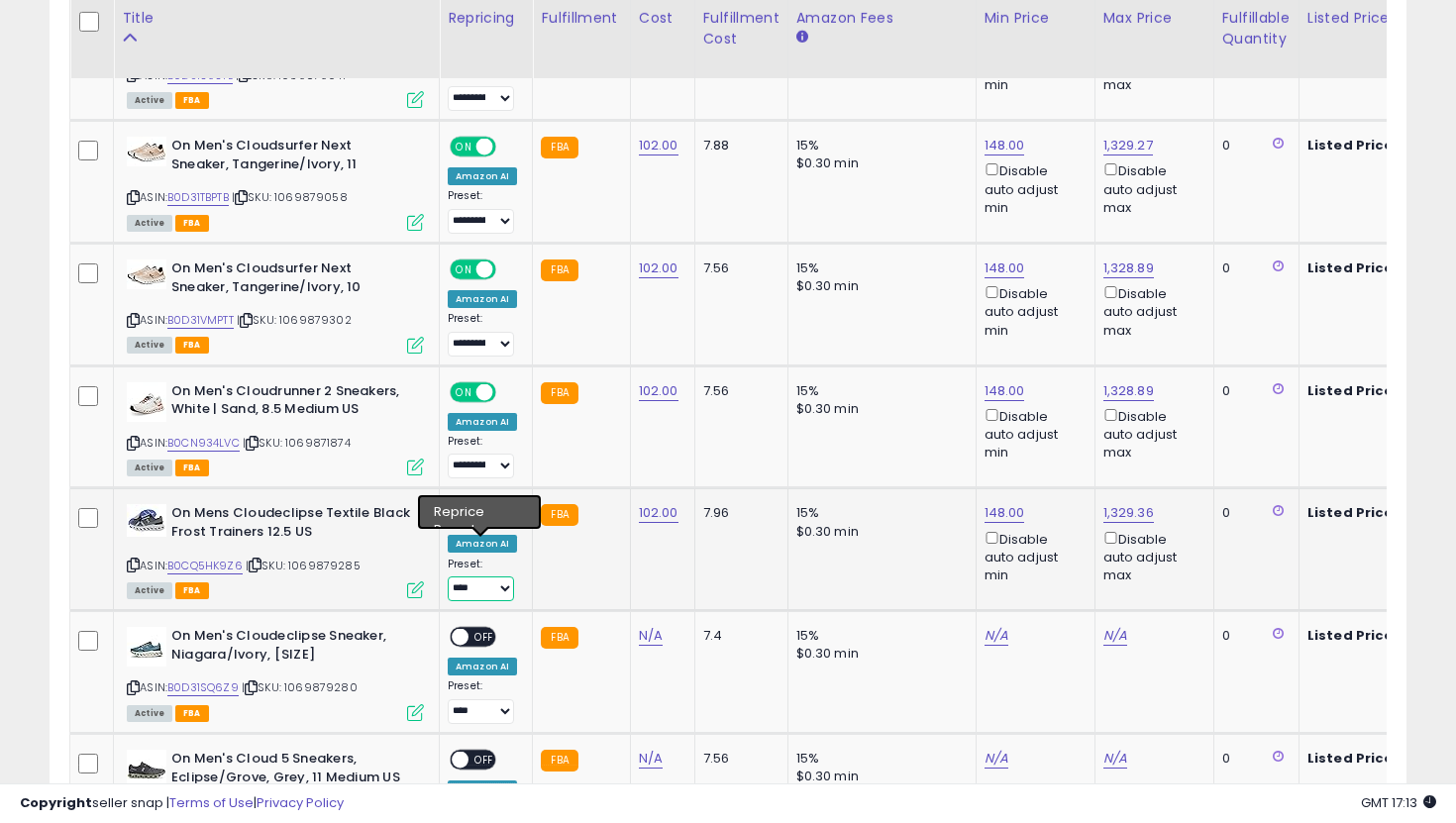 select on "**********" 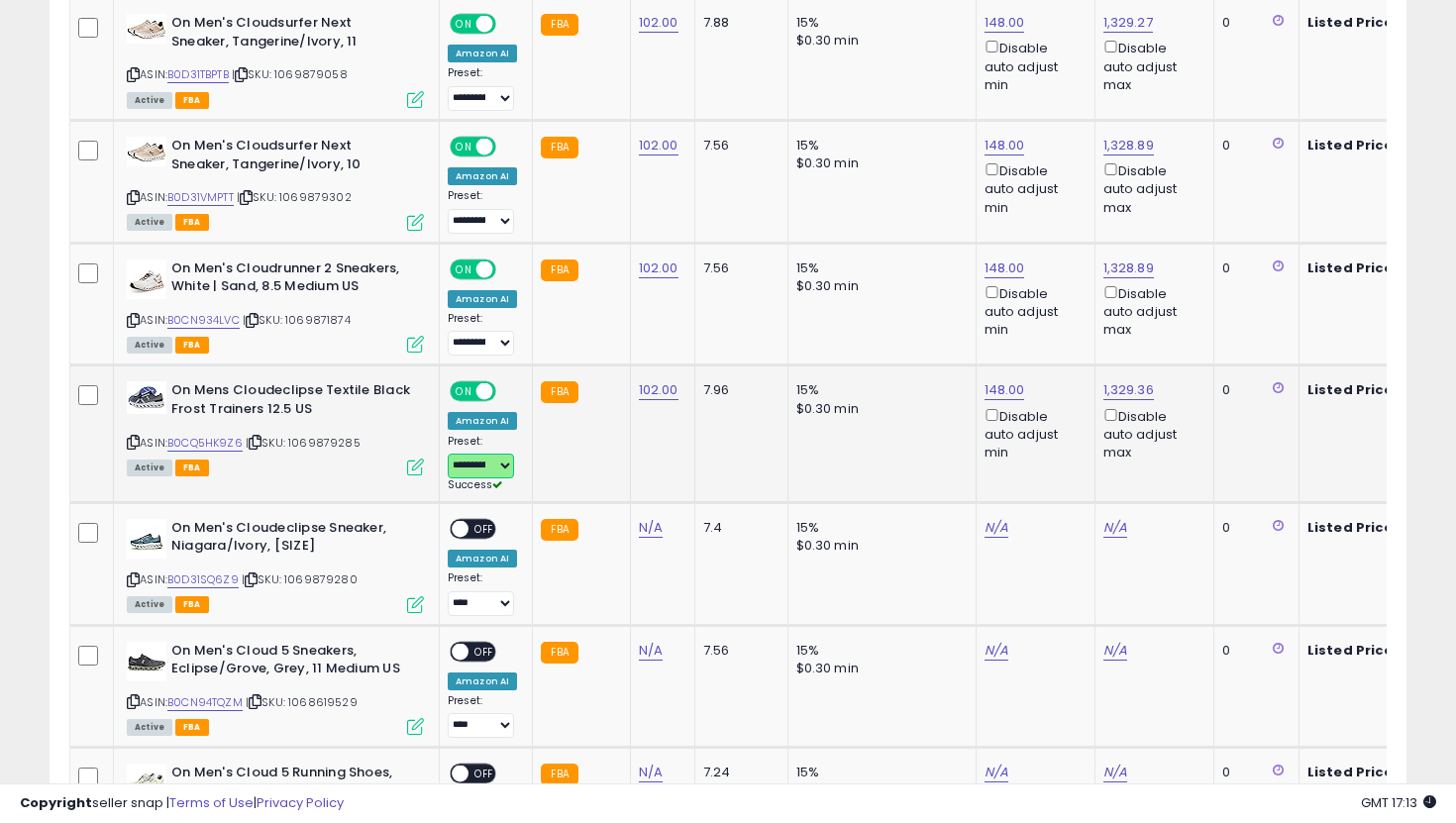 scroll, scrollTop: 4805, scrollLeft: 0, axis: vertical 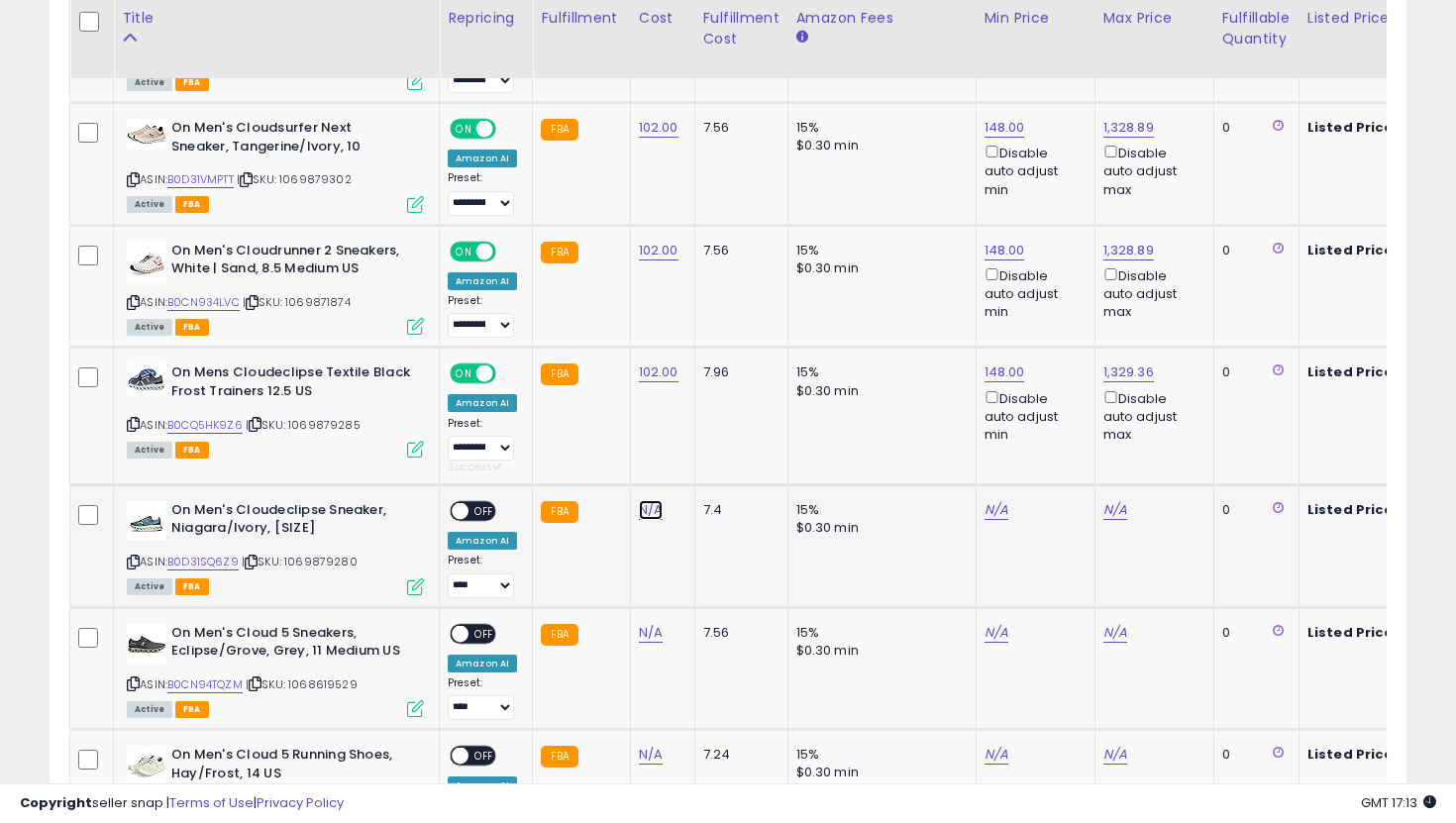 click on "N/A" 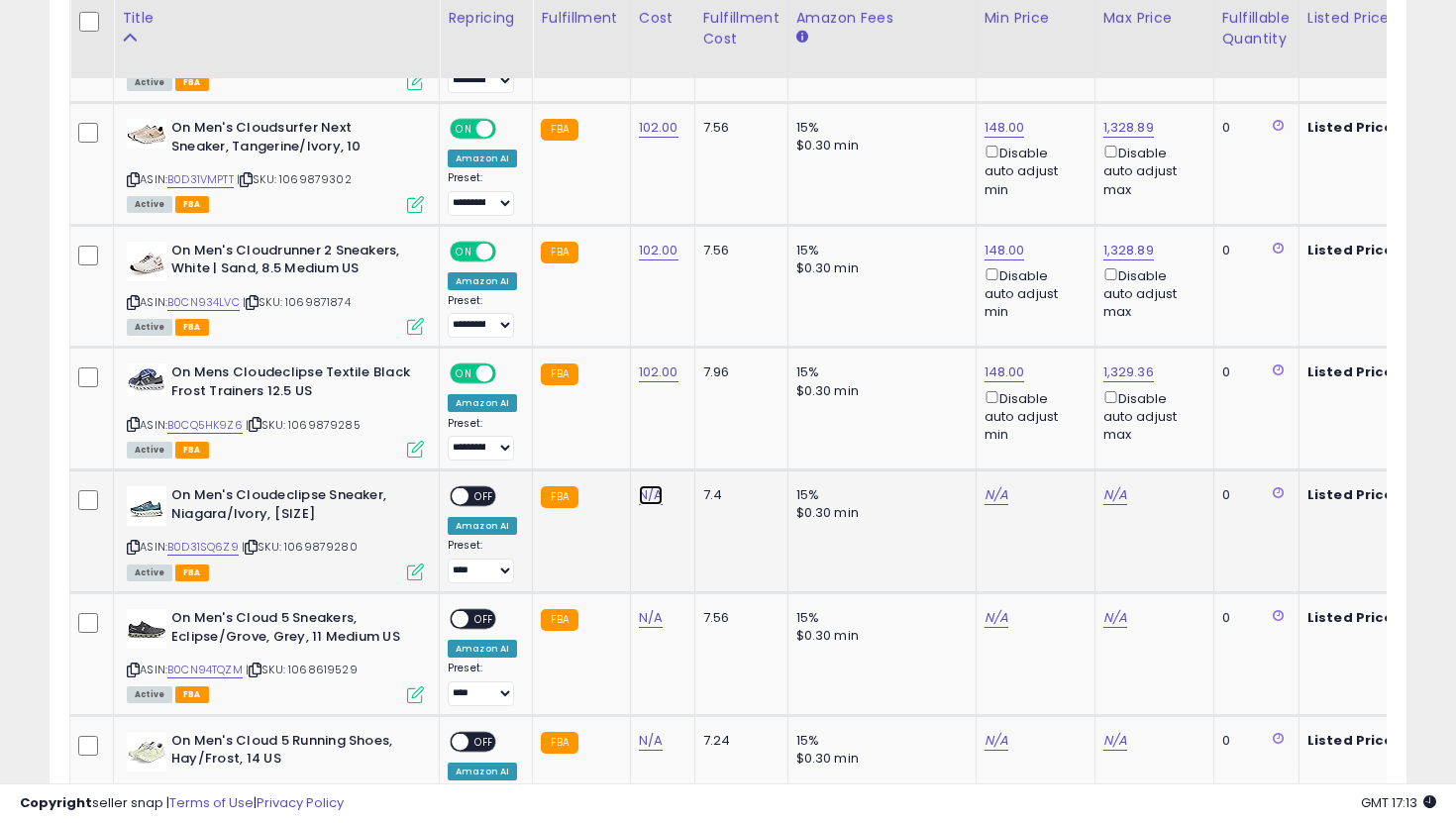 click on "N/A" at bounding box center (651, 495) 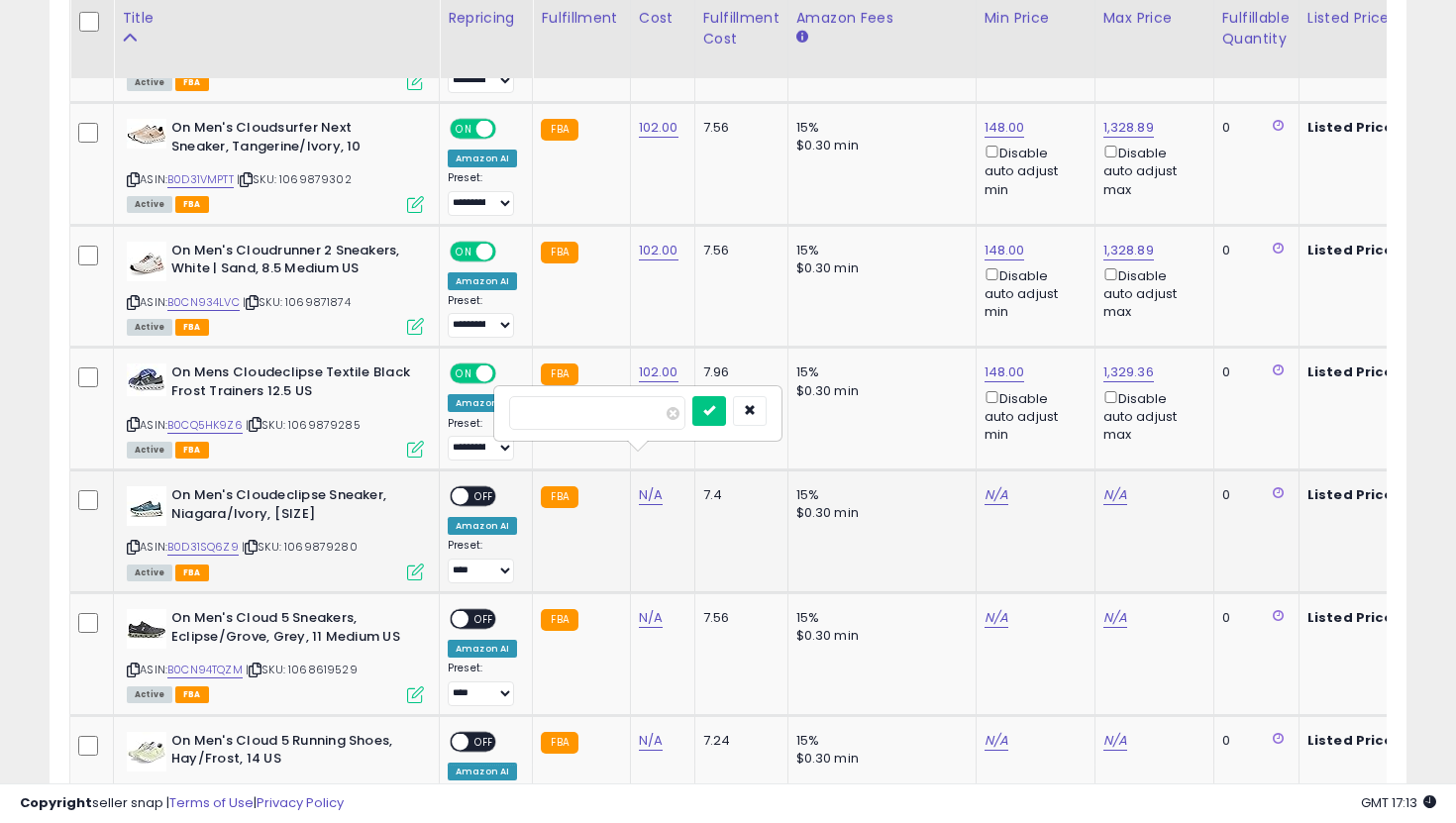 type on "**" 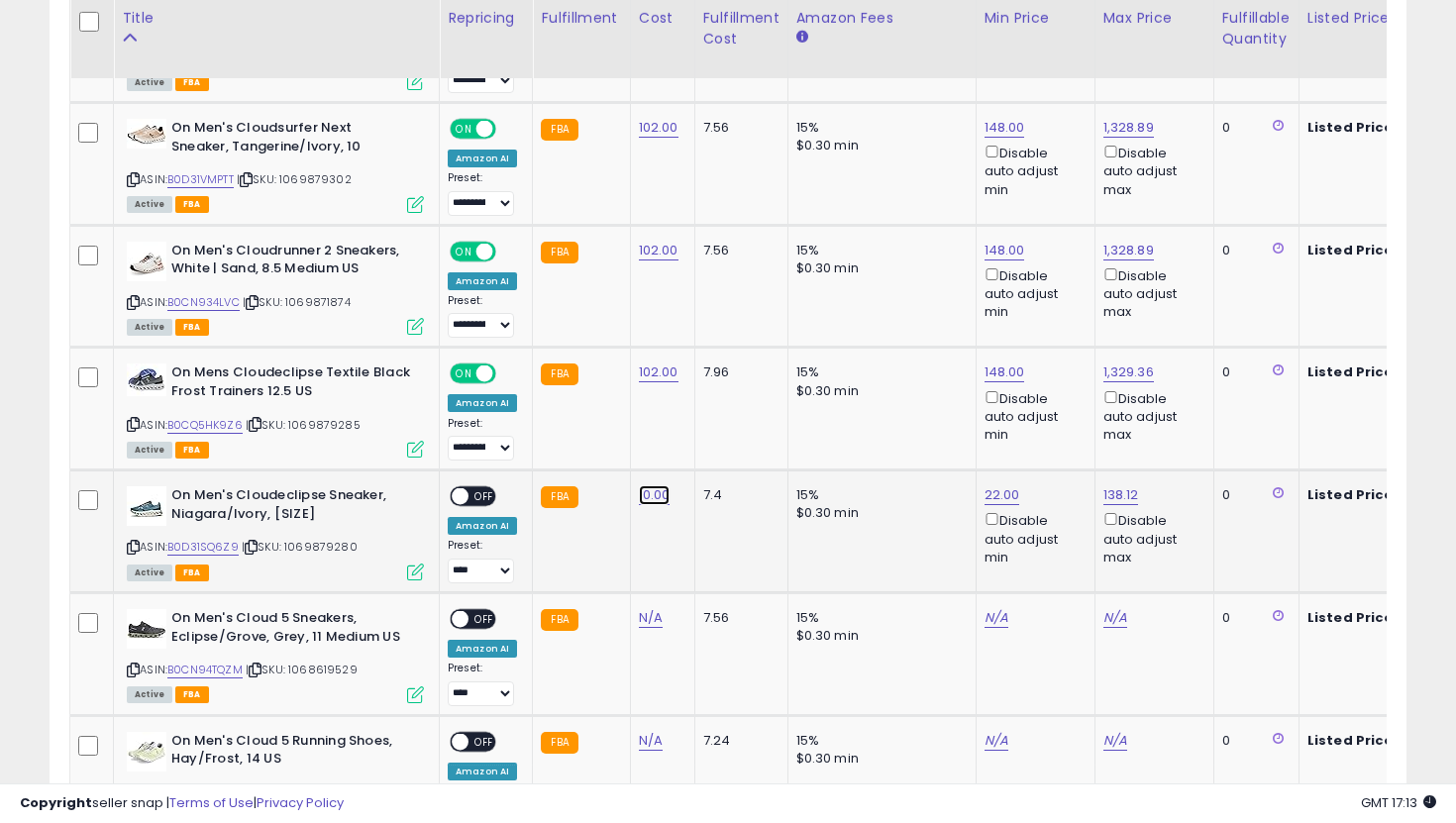 click on "10.00" at bounding box center (655, 495) 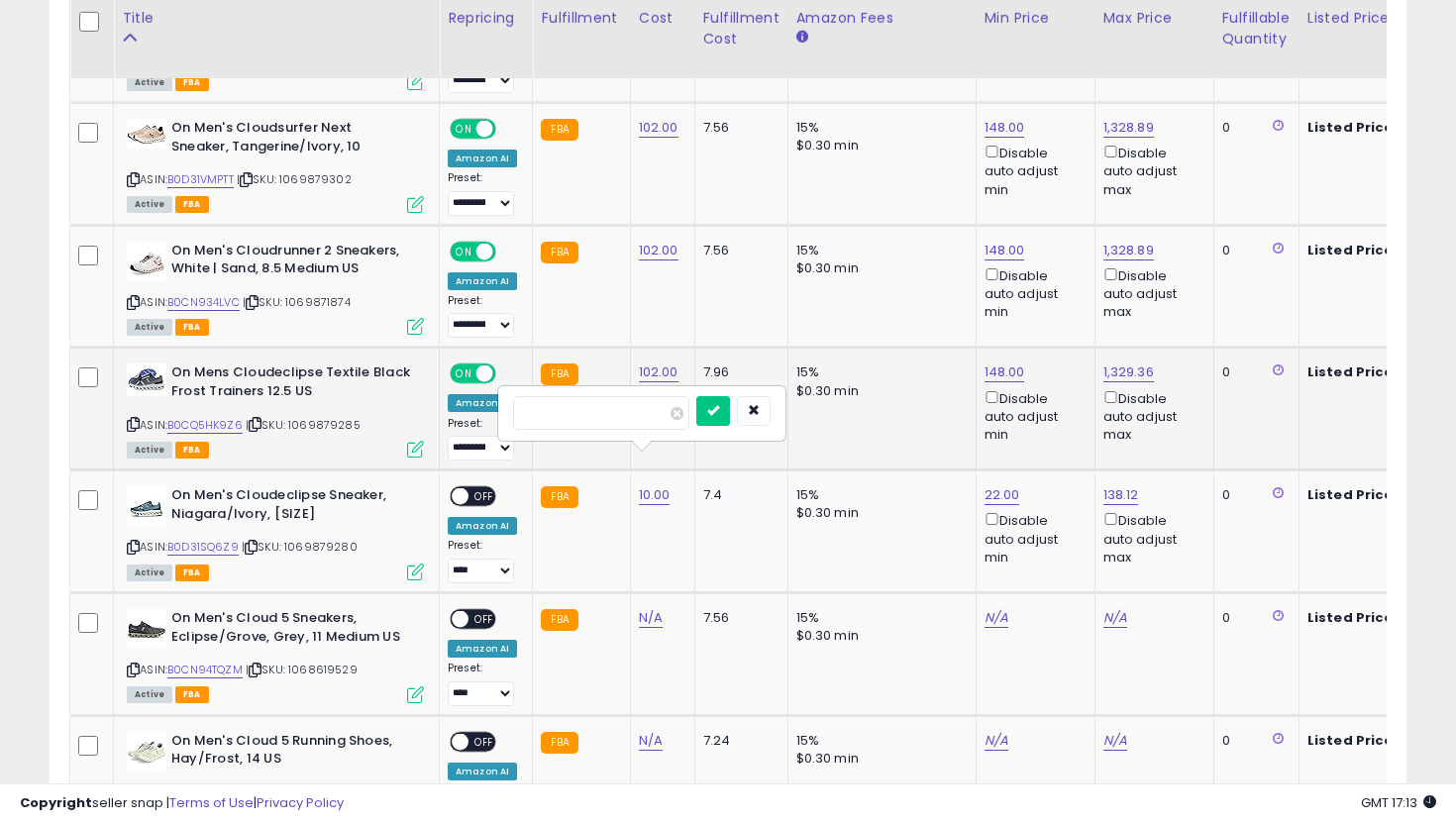 drag, startPoint x: 618, startPoint y: 416, endPoint x: 388, endPoint y: 408, distance: 230.1391 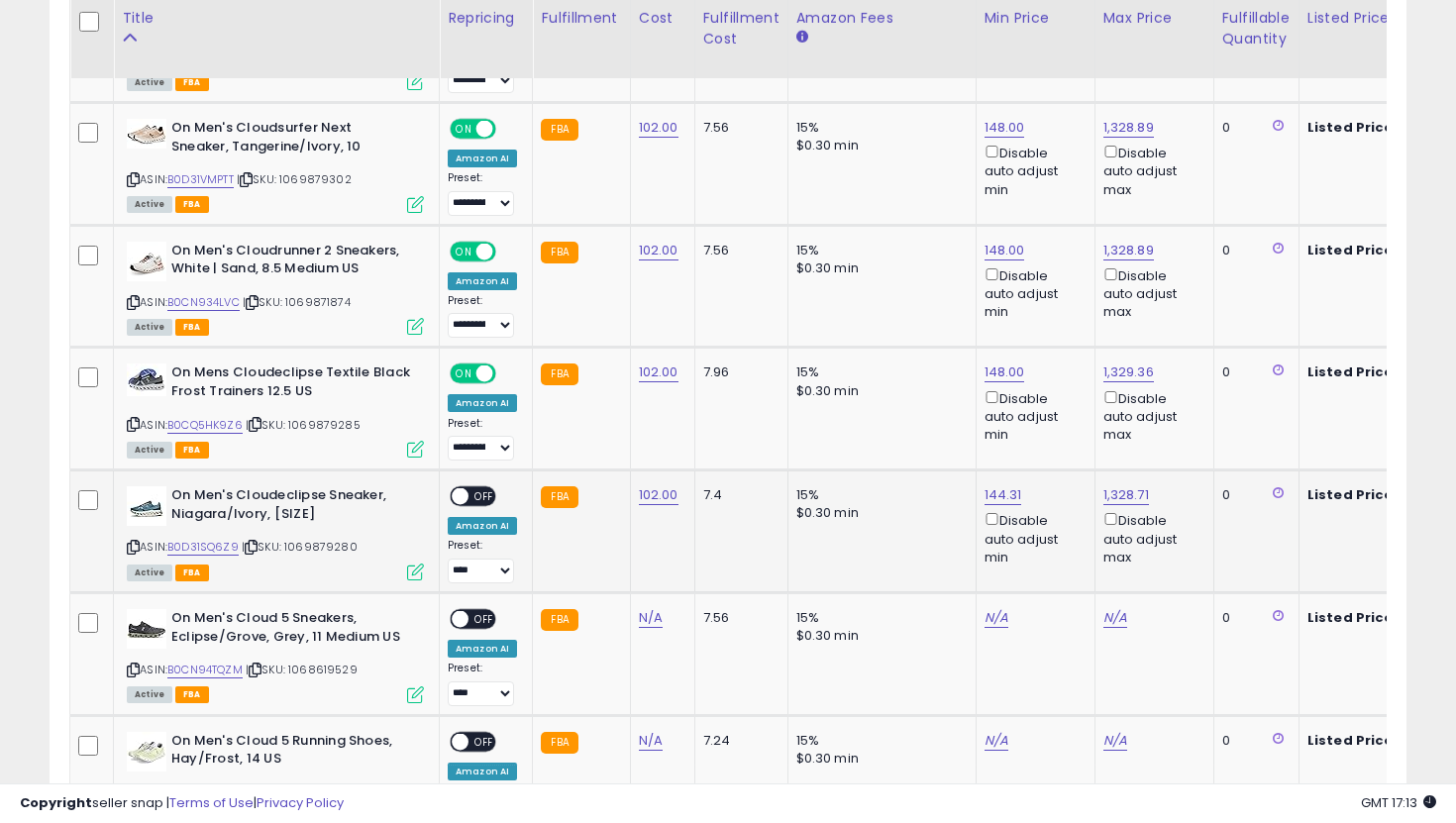 click on "ON   OFF" at bounding box center (472, 496) 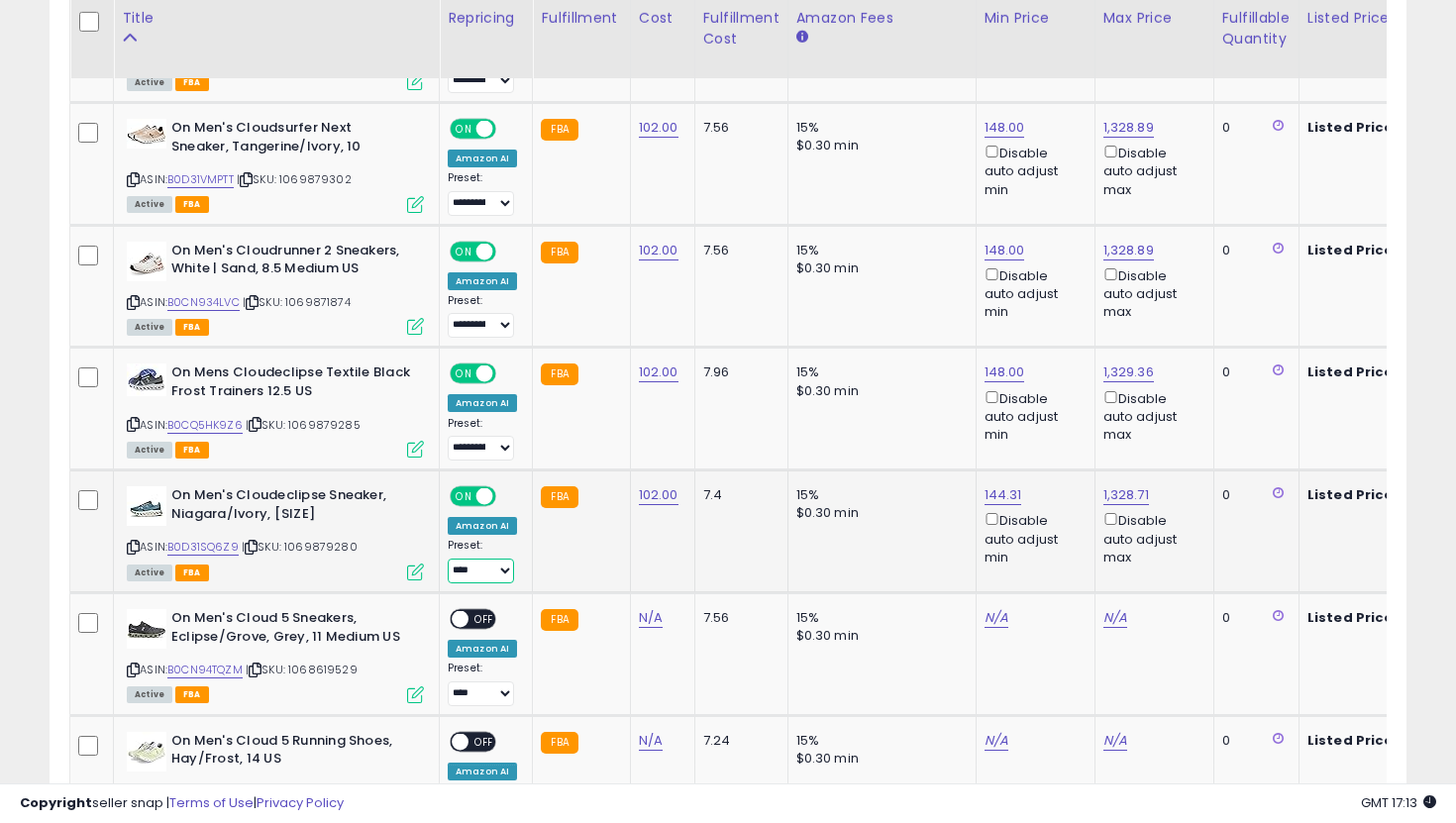 click on "**********" at bounding box center (480, 570) 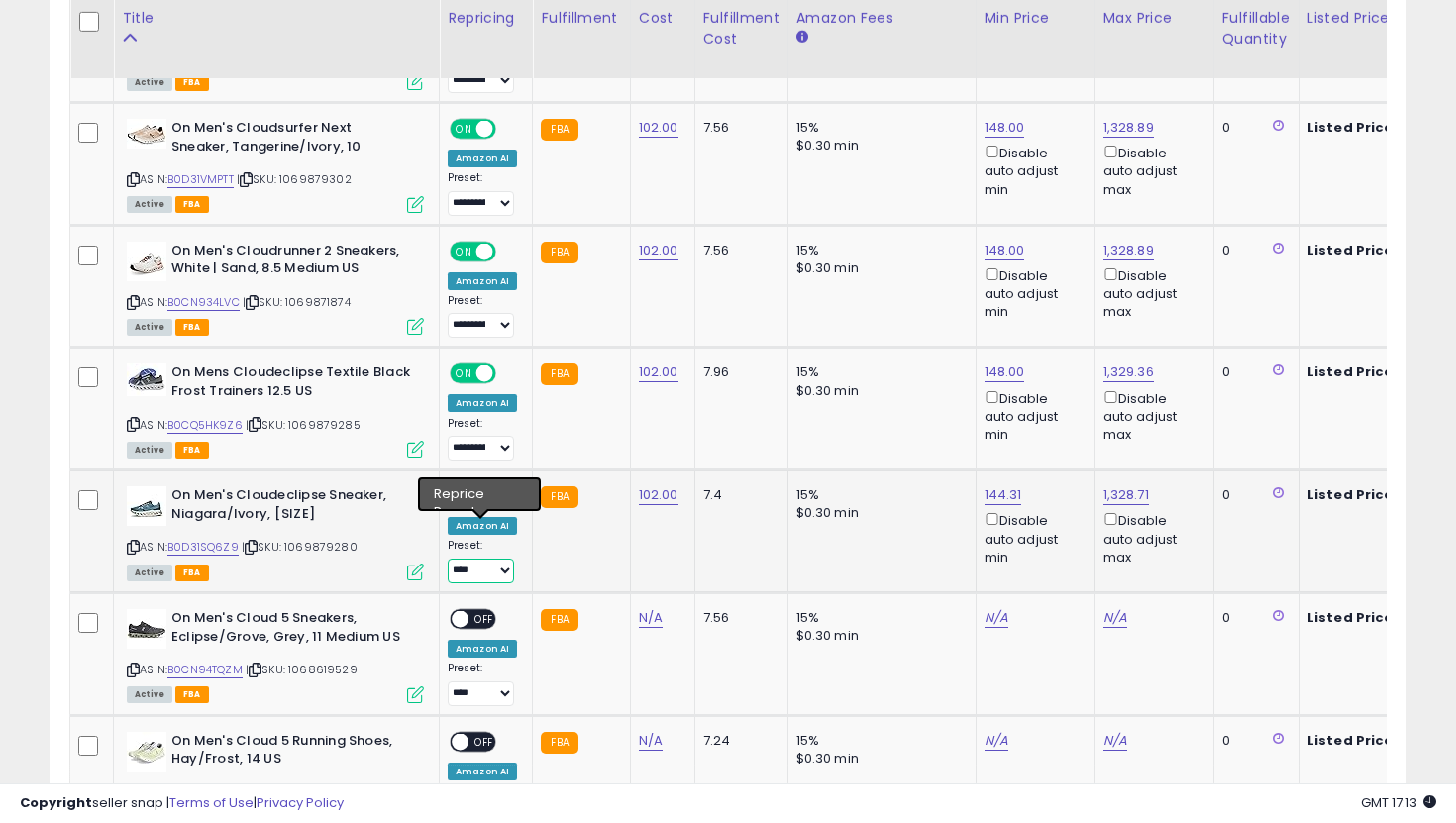 select on "**********" 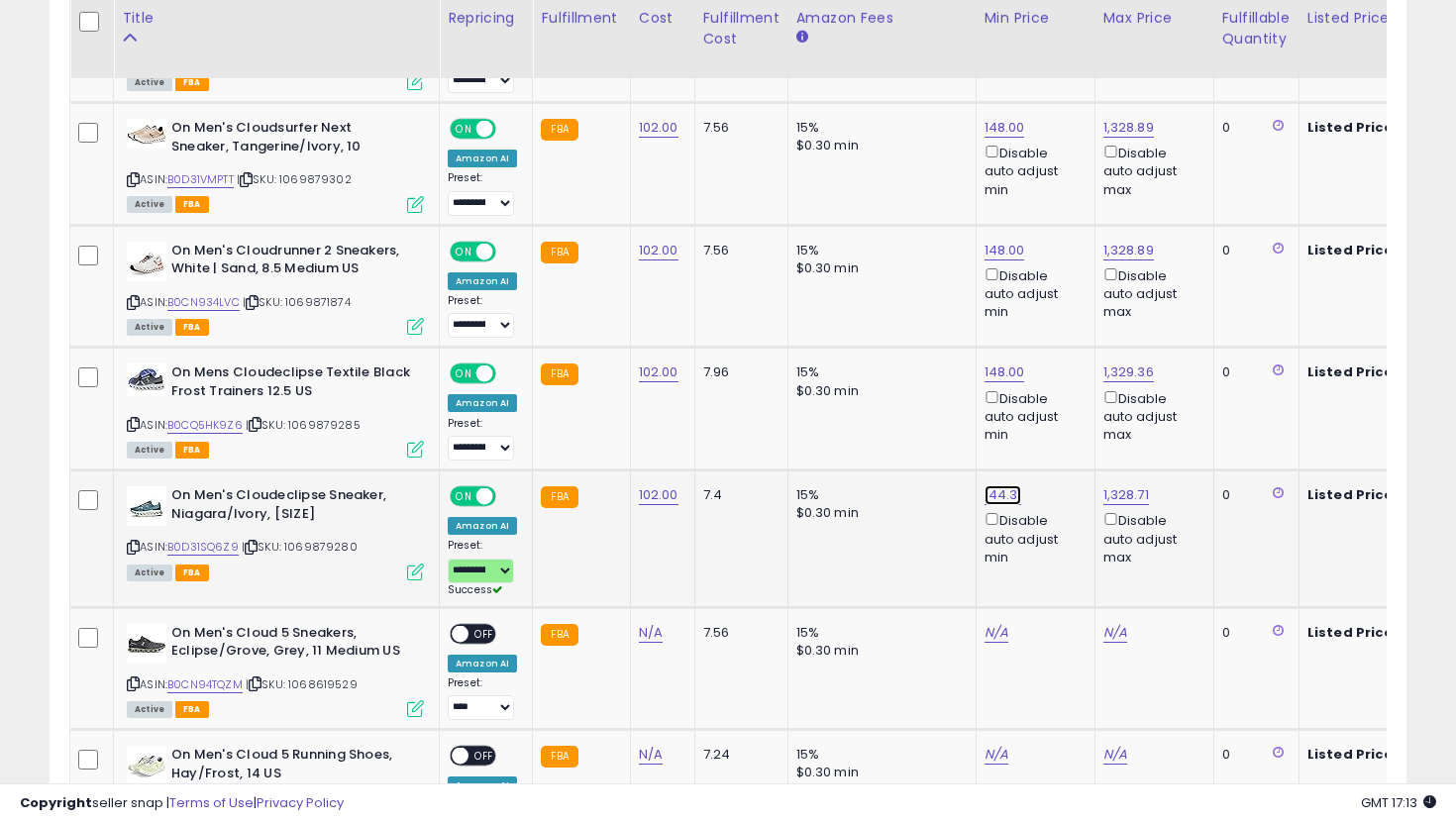 click on "144.31" at bounding box center (1004, -3742) 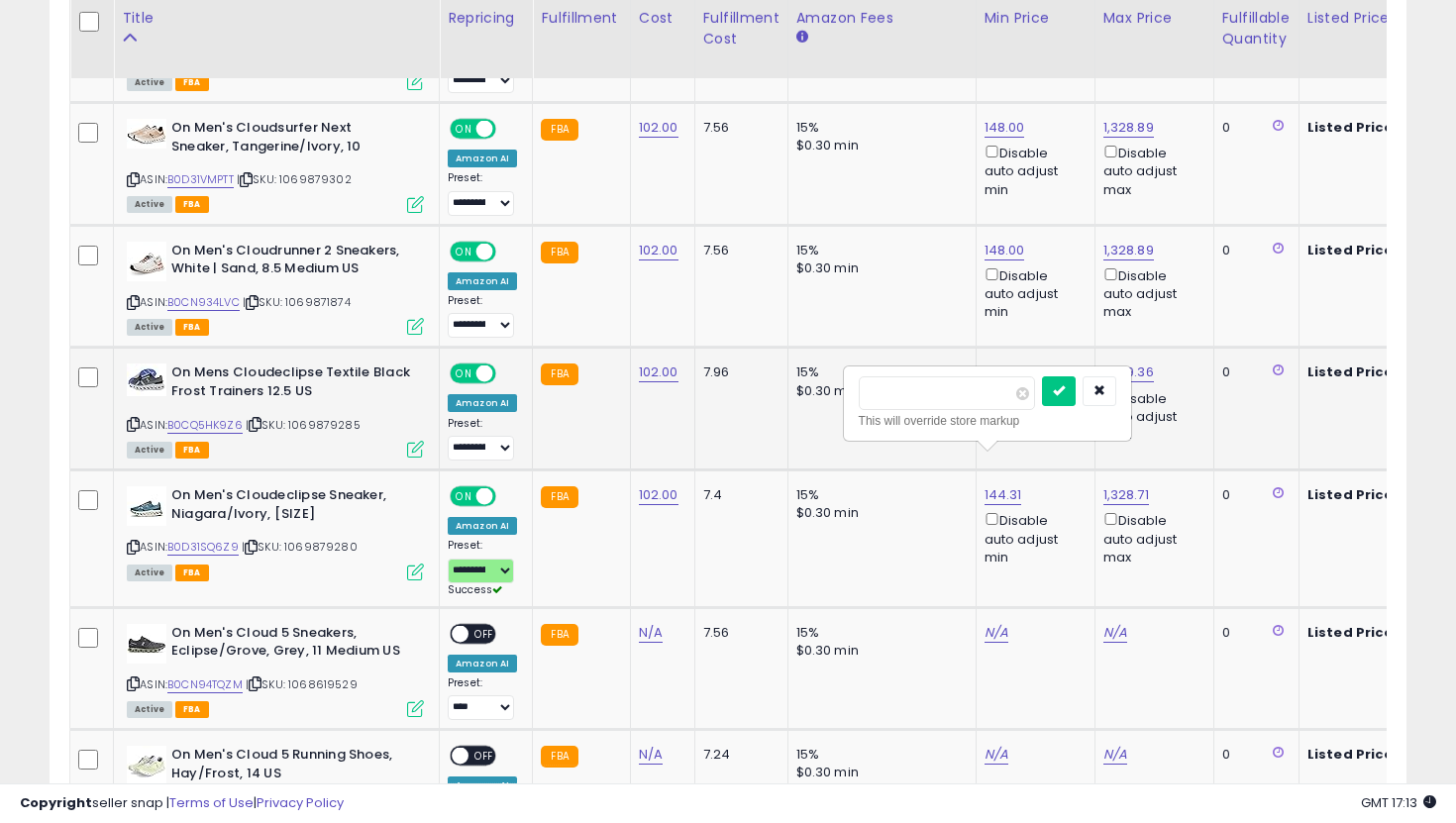 drag, startPoint x: 933, startPoint y: 397, endPoint x: 806, endPoint y: 381, distance: 128.00391 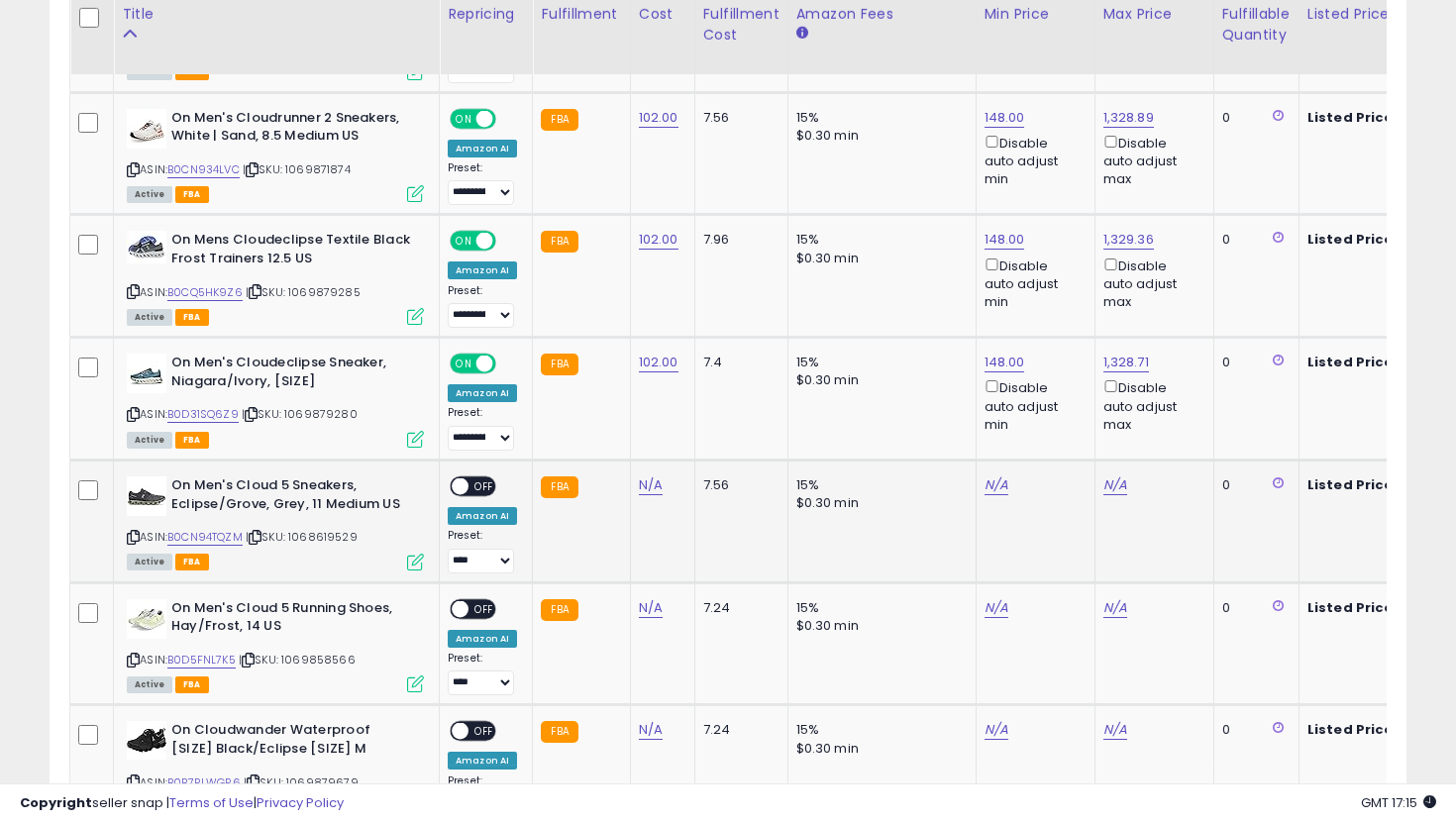 scroll, scrollTop: 4939, scrollLeft: 0, axis: vertical 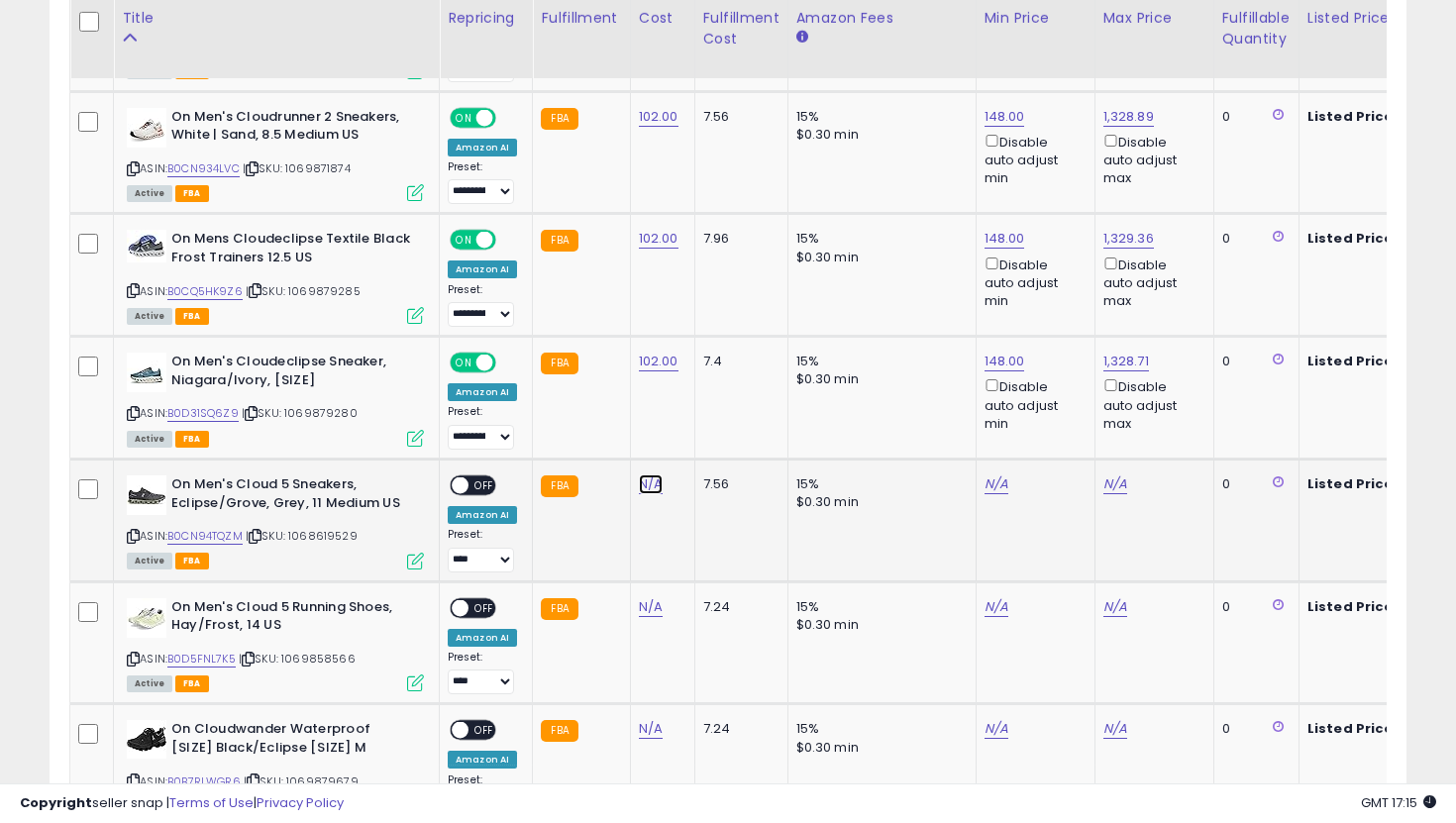 click on "N/A" at bounding box center [651, 484] 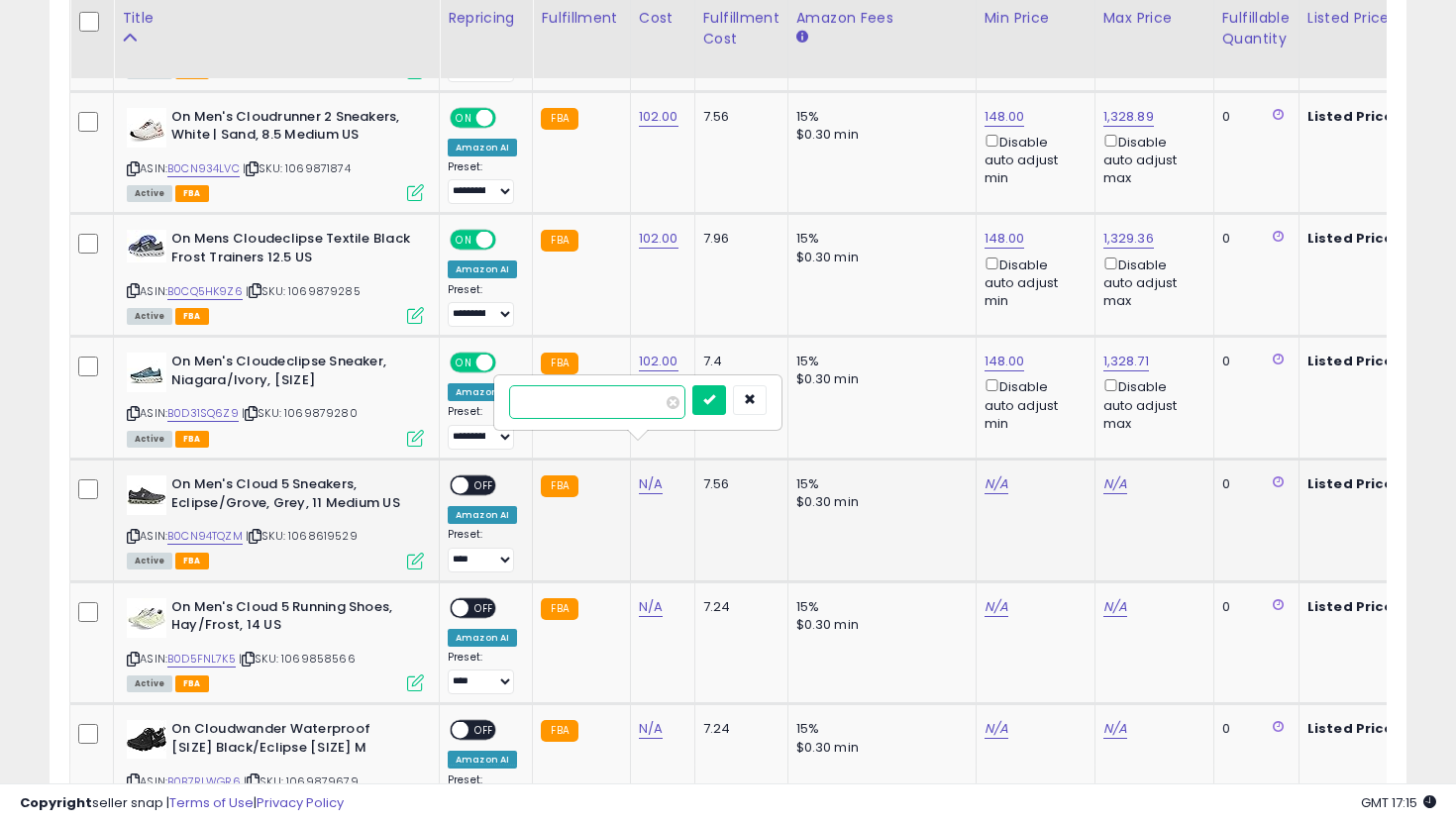 type on "***" 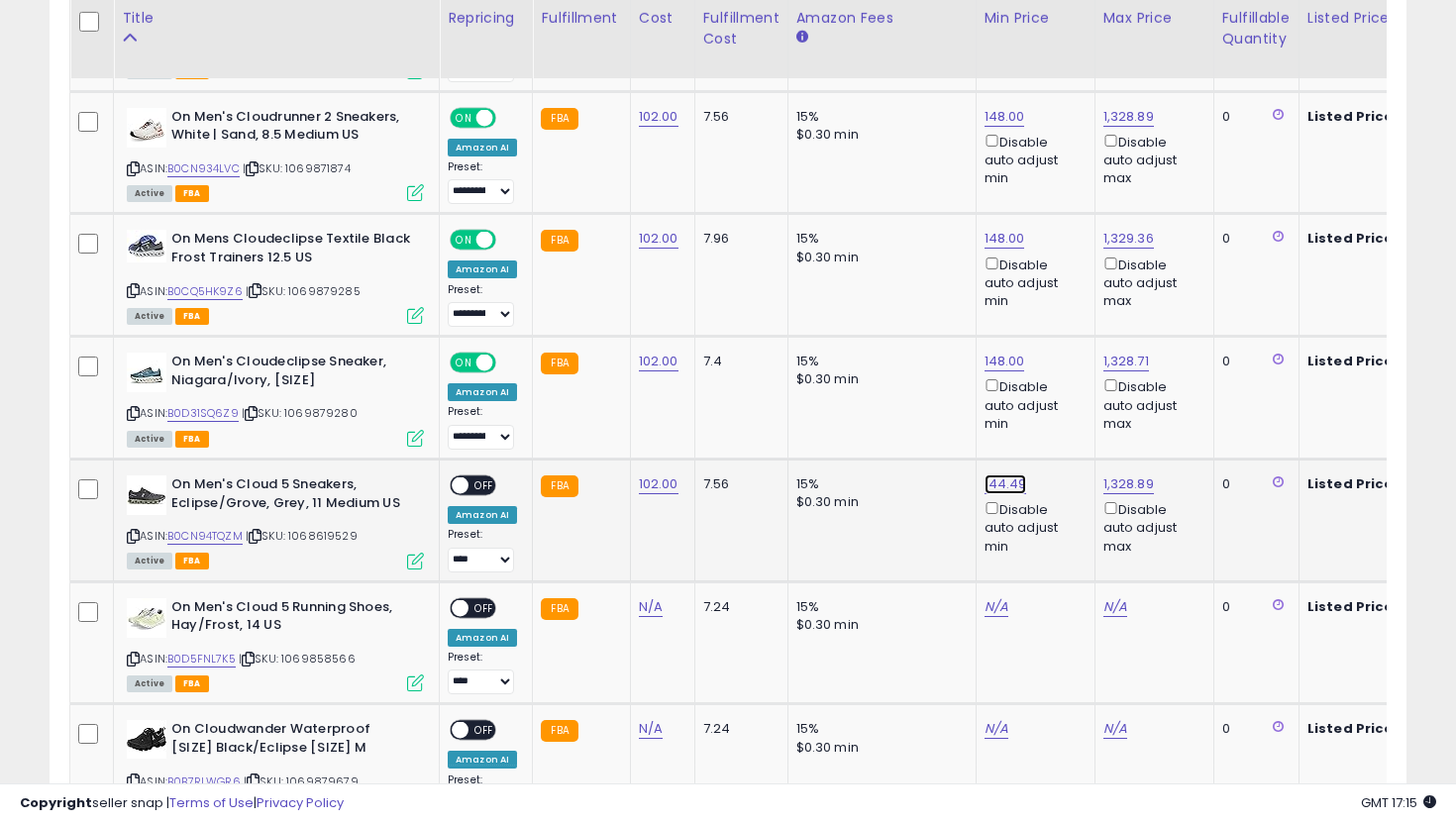 click on "144.49" at bounding box center (1004, -3875) 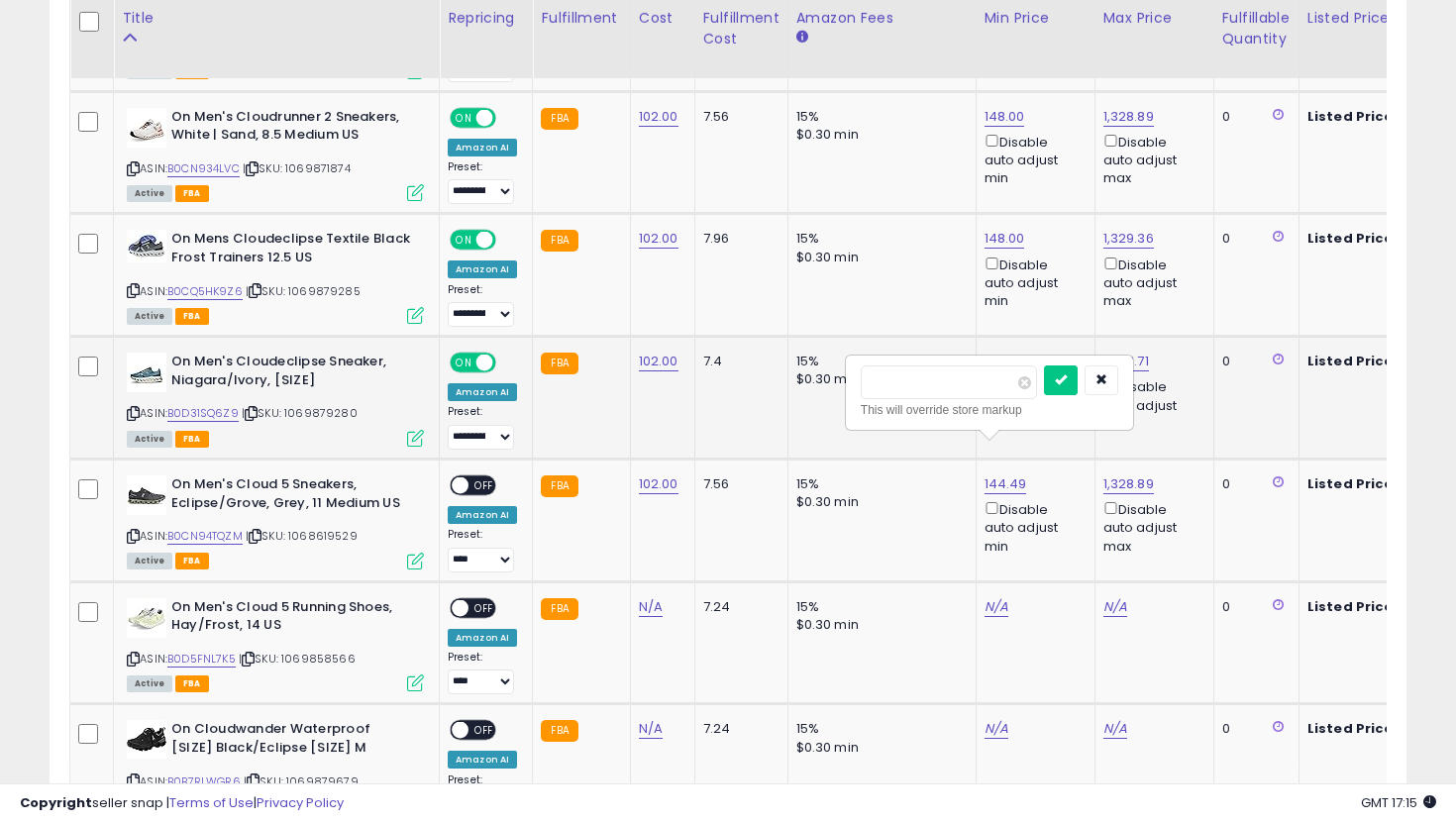 drag, startPoint x: 931, startPoint y: 383, endPoint x: 771, endPoint y: 379, distance: 160.04999 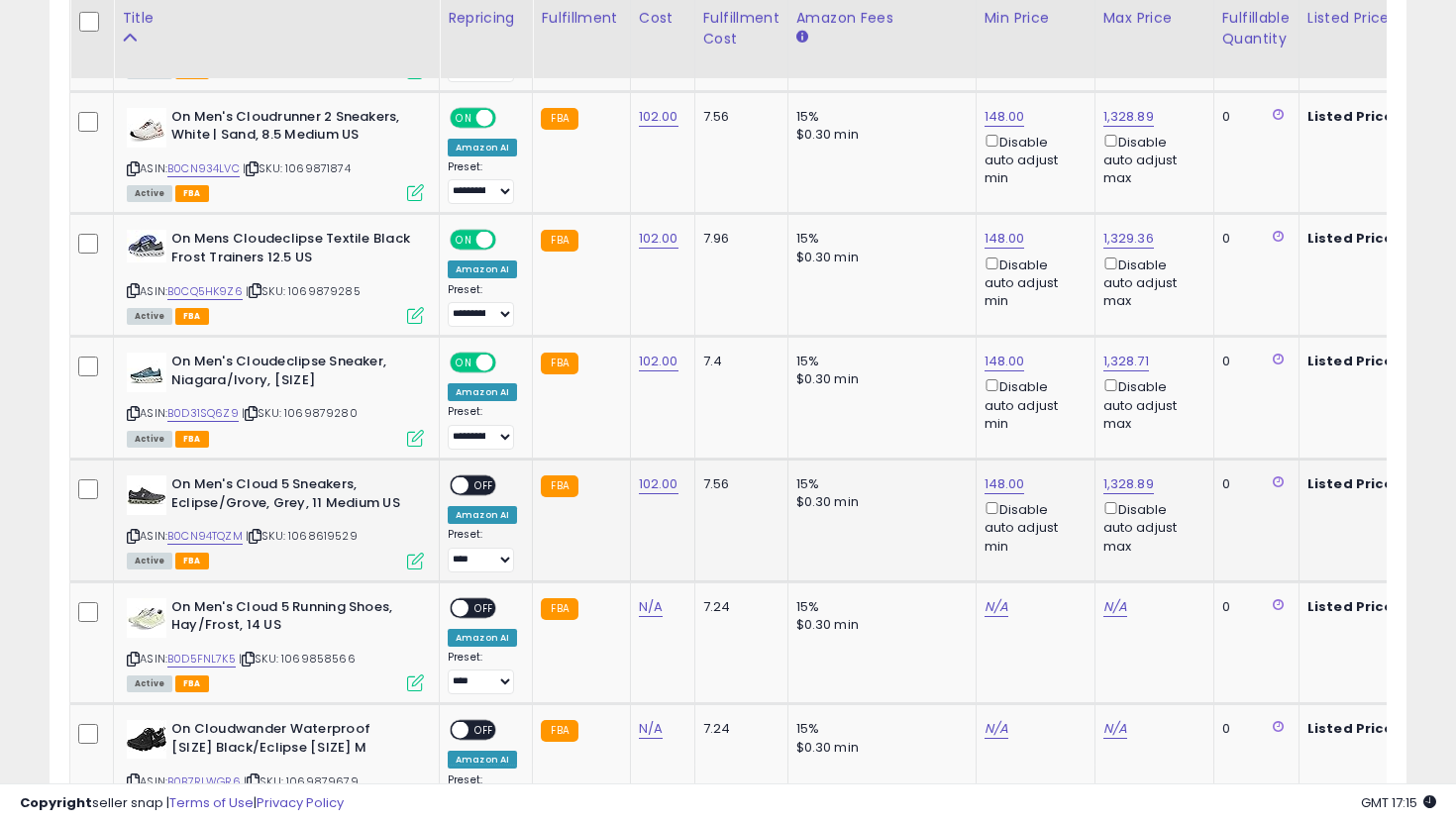 click on "**********" at bounding box center (482, 524) 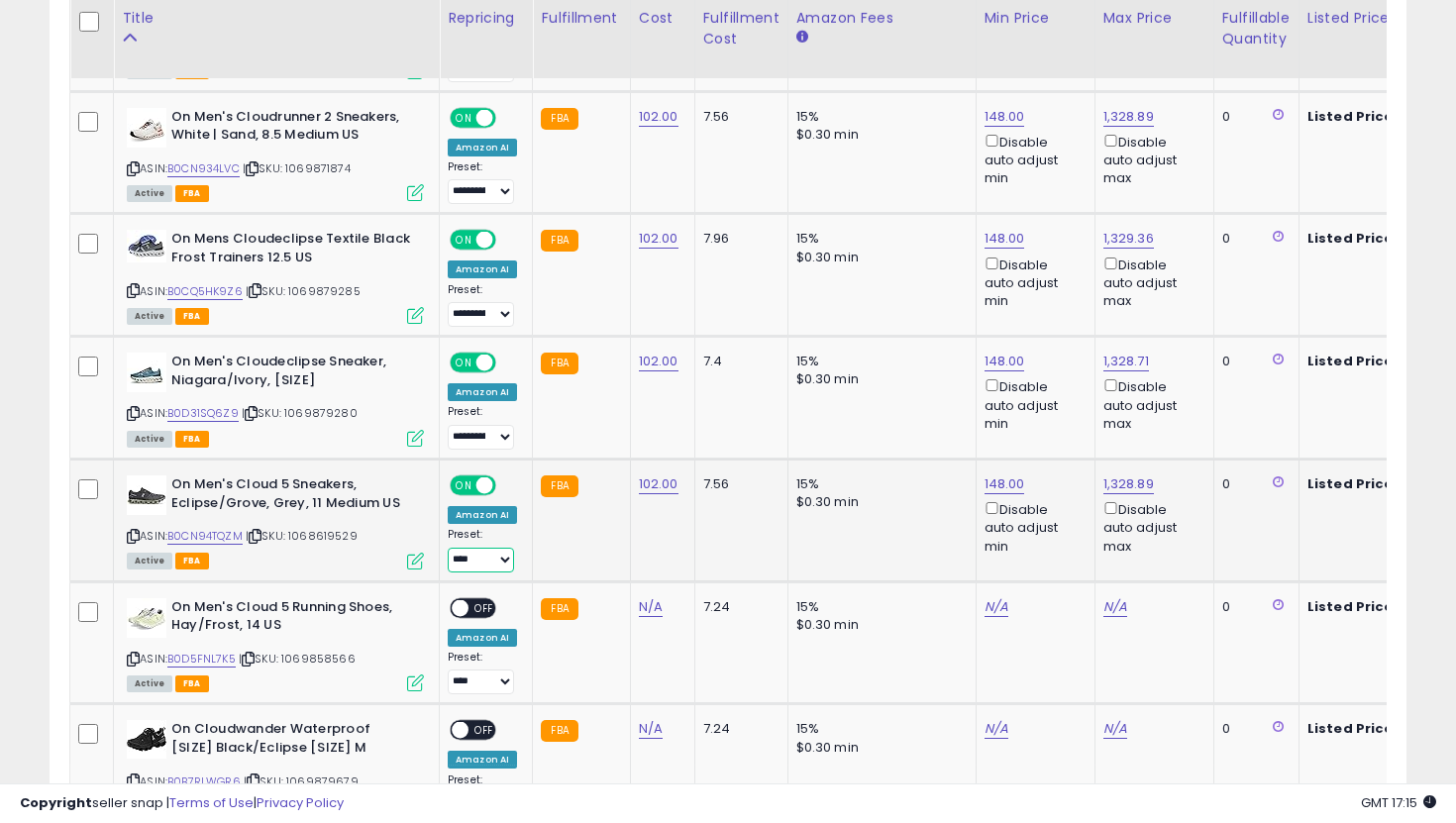 click on "**********" at bounding box center [480, 560] 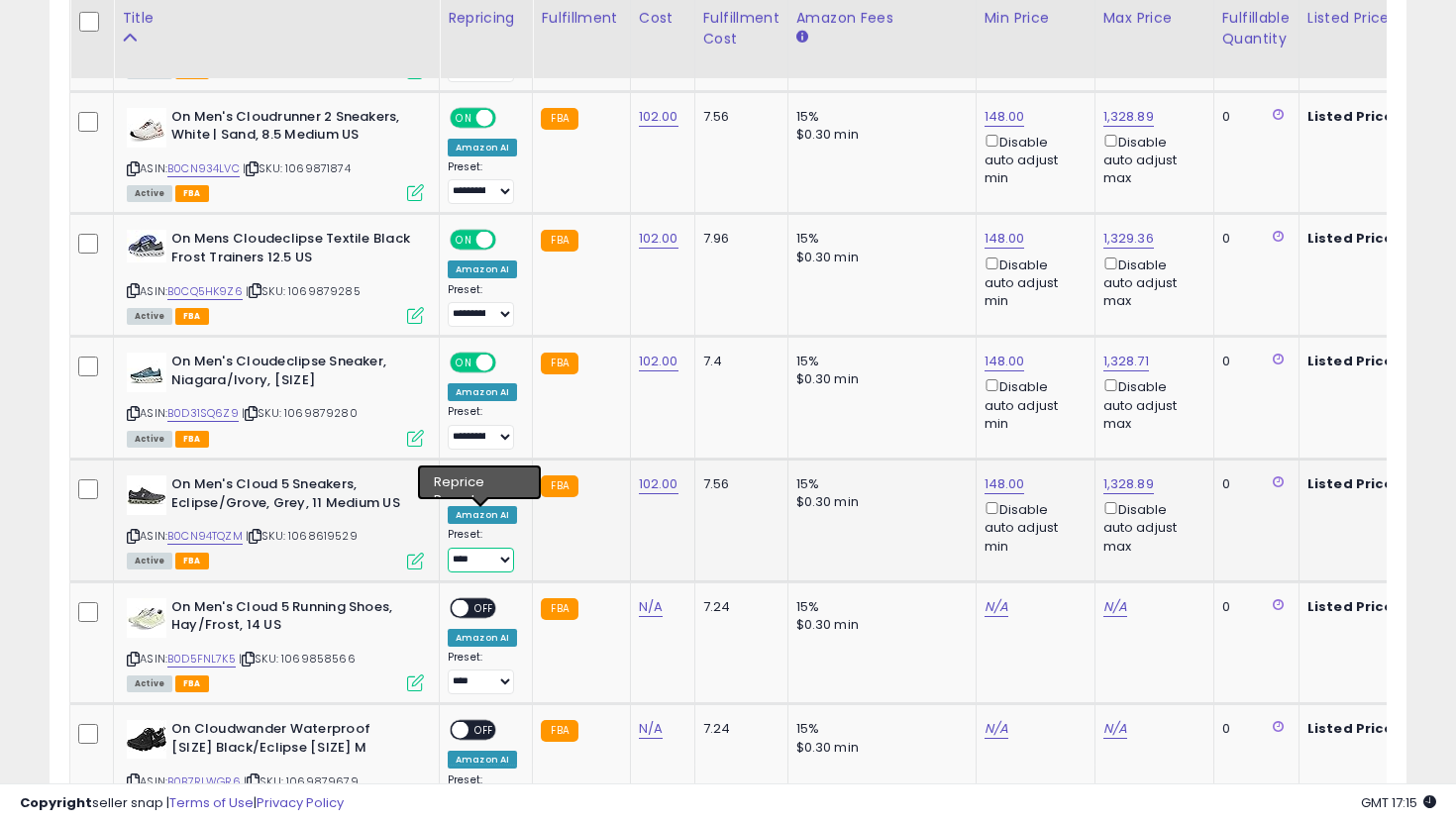 select on "**********" 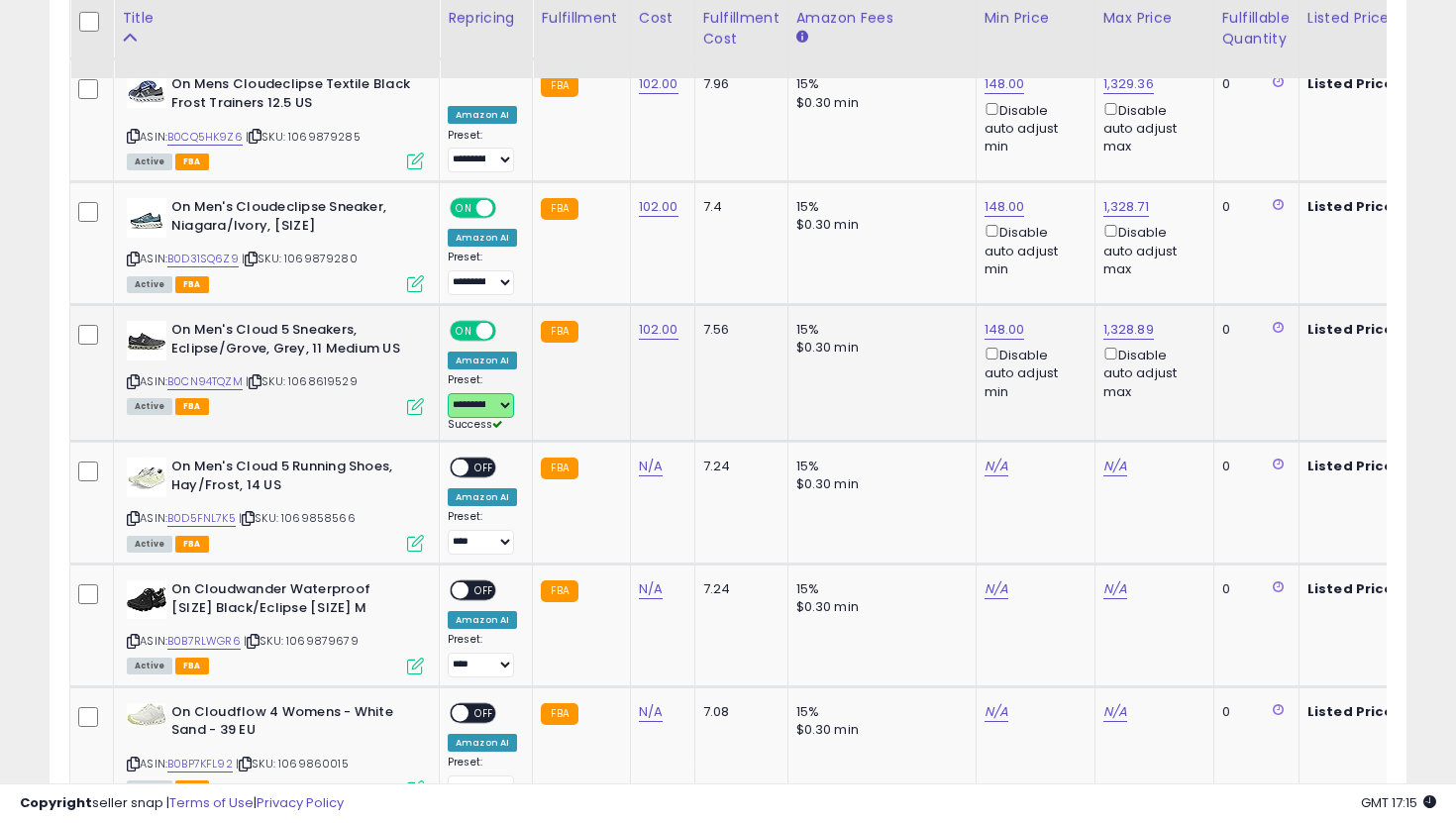 scroll, scrollTop: 5094, scrollLeft: 0, axis: vertical 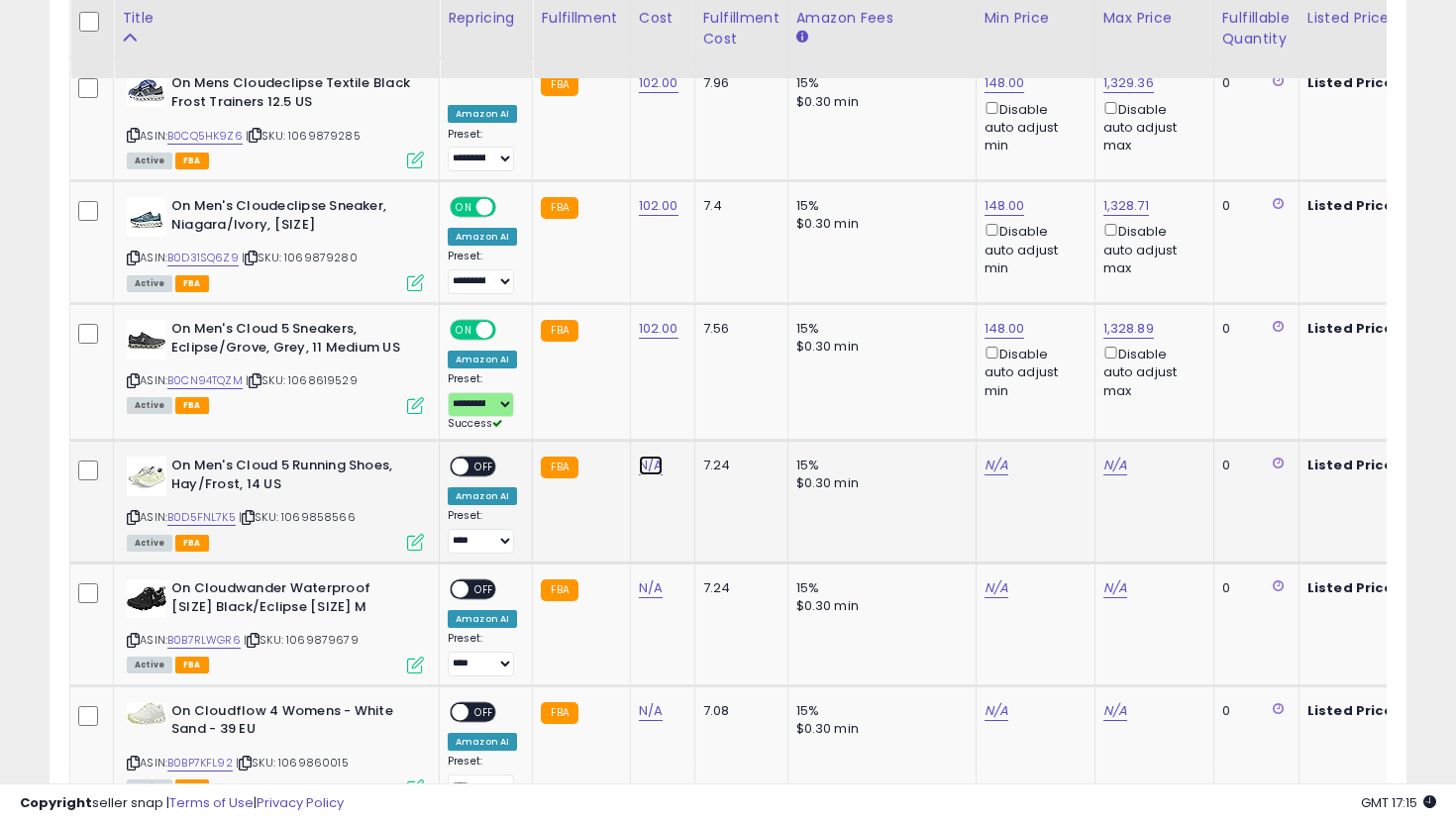 click on "N/A" at bounding box center [651, 465] 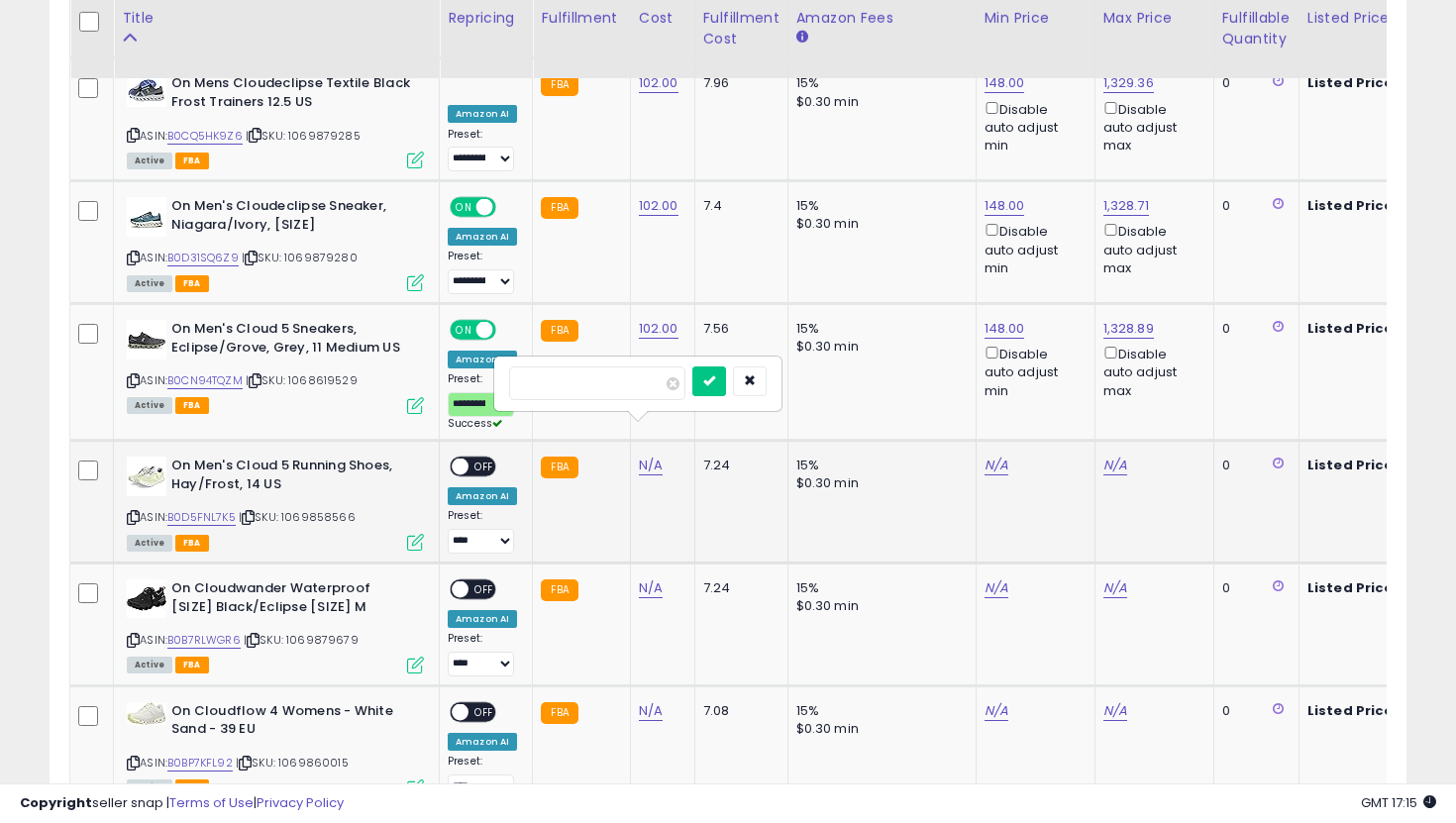 type on "***" 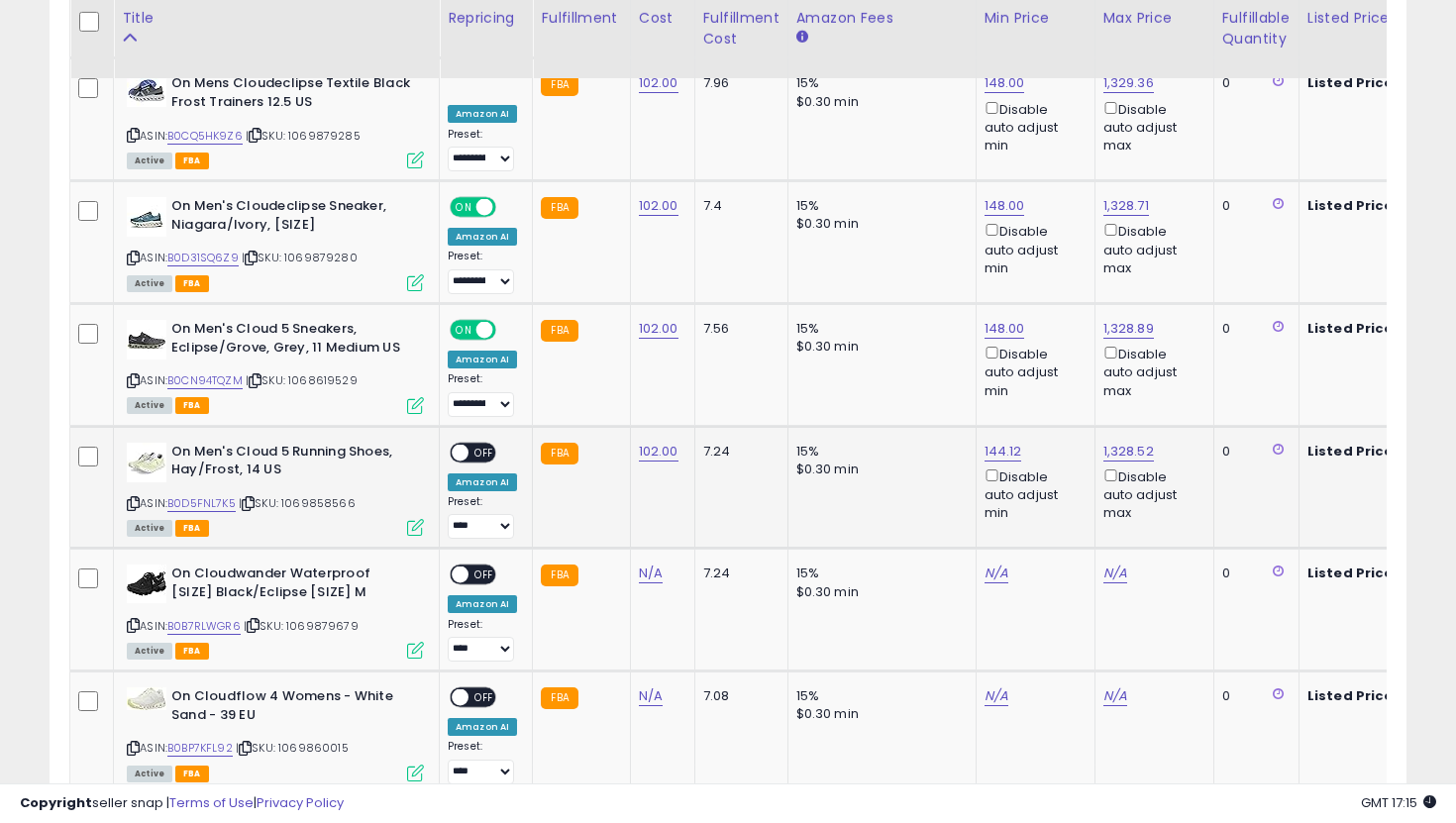 click on "144.12  Disable auto adjust min" at bounding box center [1032, 482] 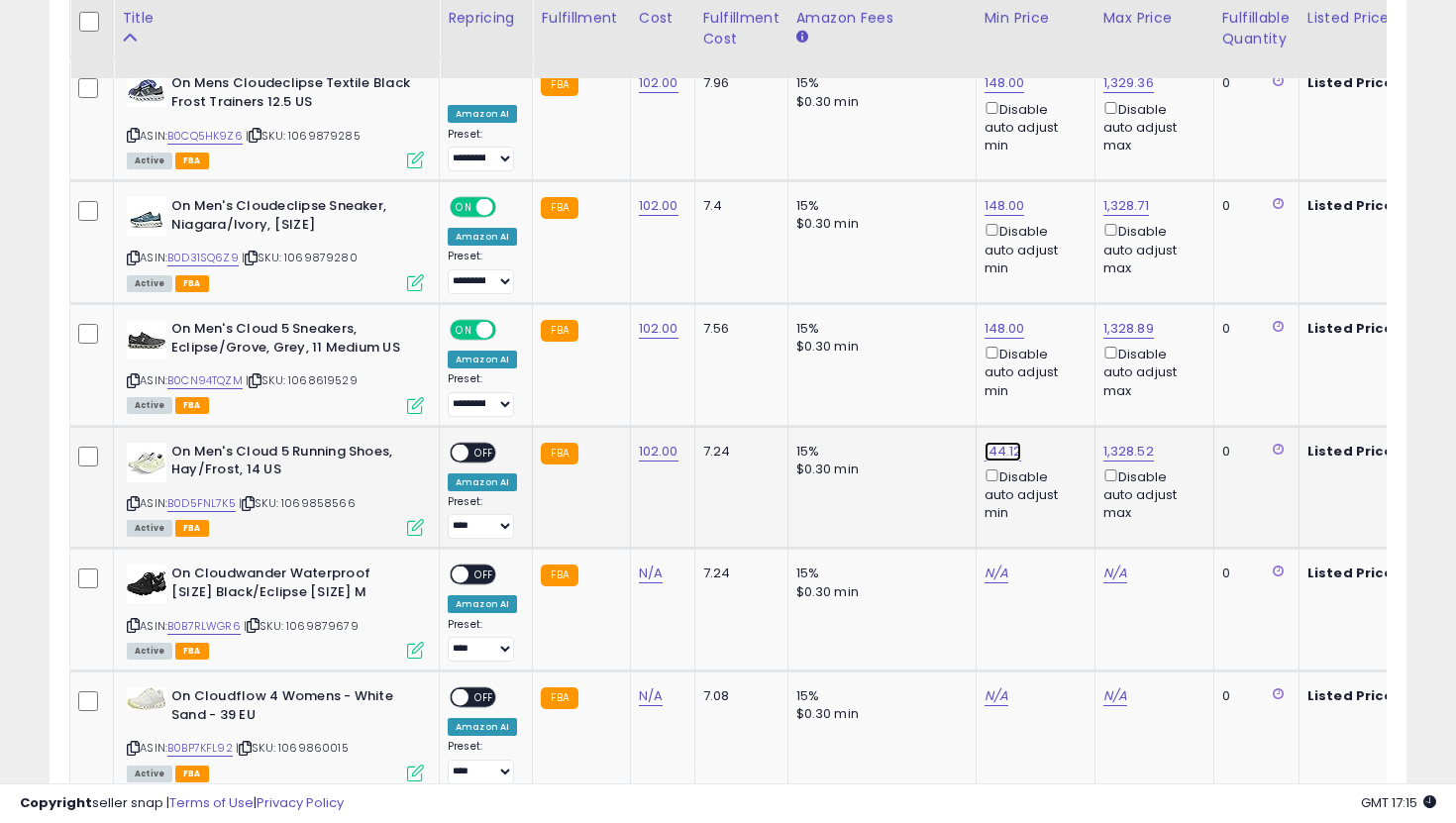 click on "144.12" at bounding box center [1004, -4031] 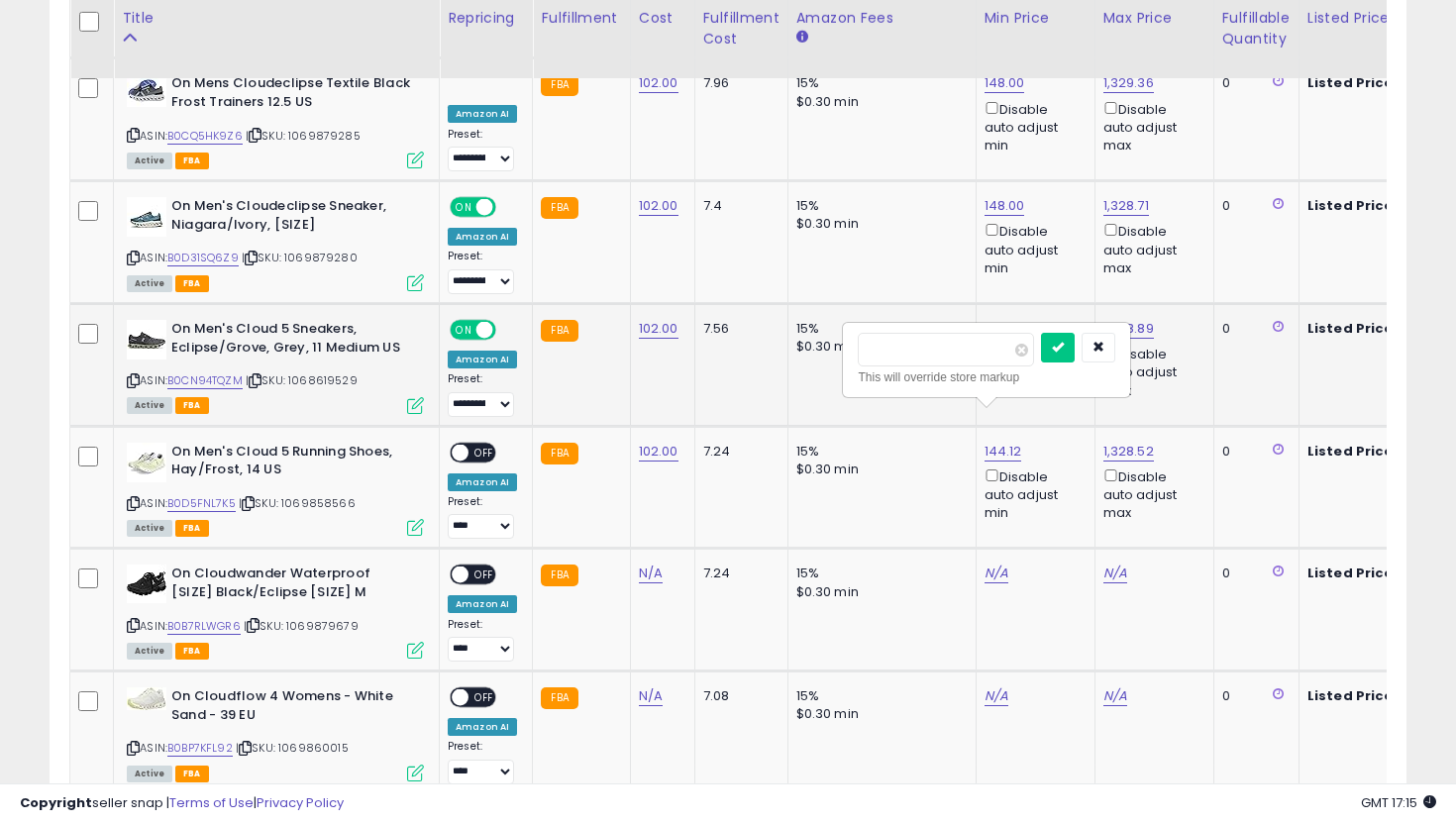 drag, startPoint x: 950, startPoint y: 348, endPoint x: 795, endPoint y: 343, distance: 155.08062 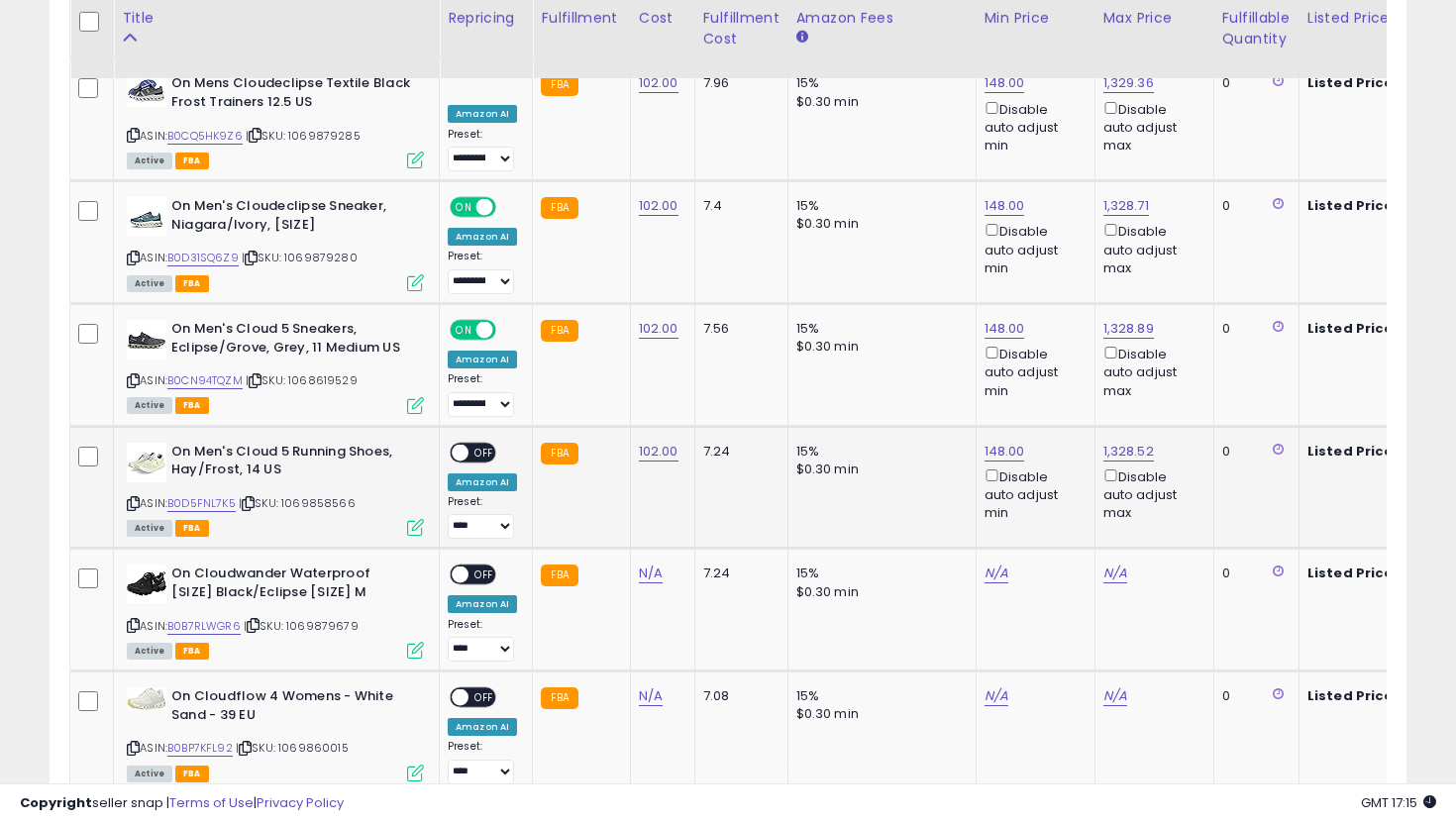 click at bounding box center (460, 452) 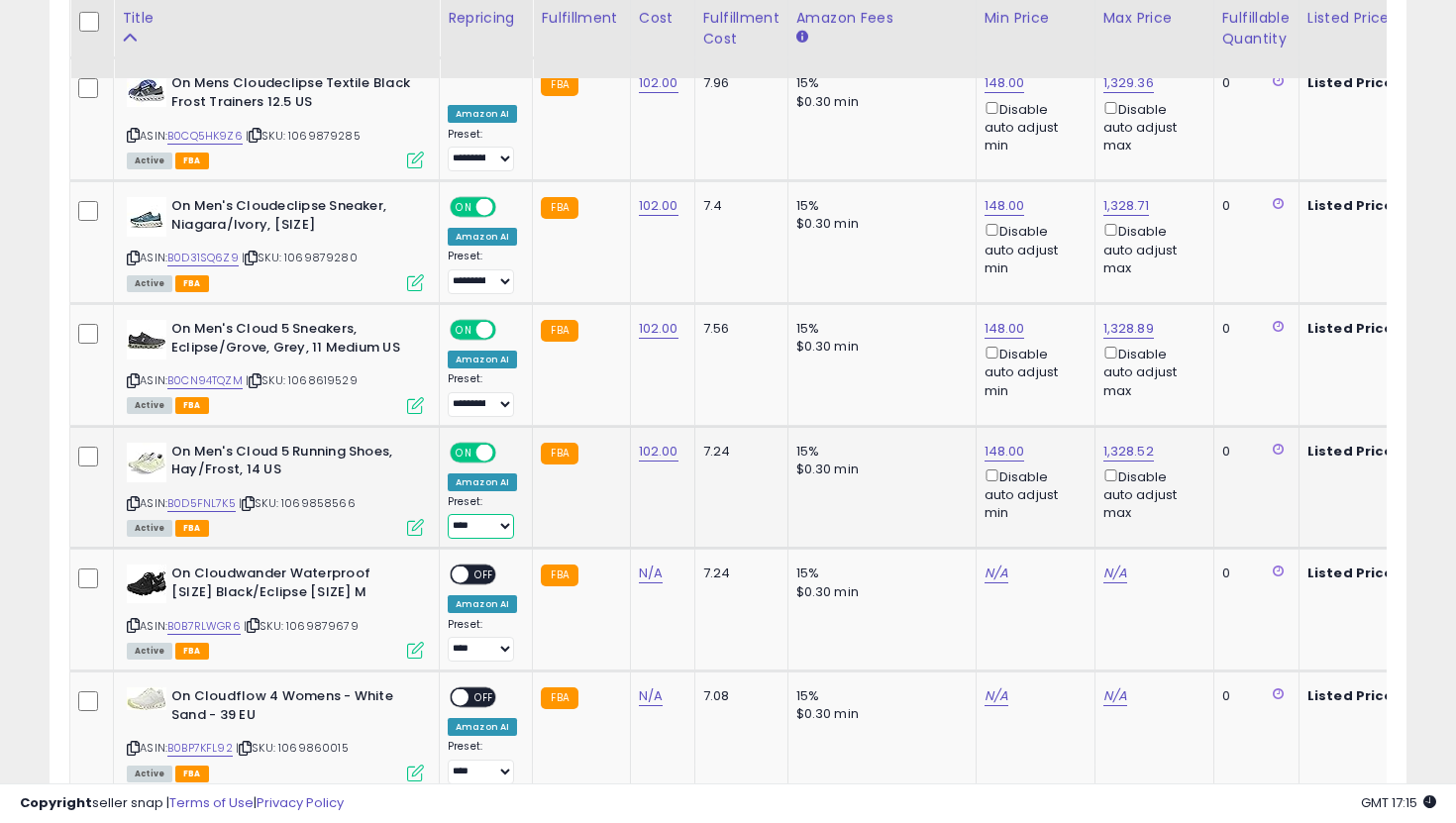 click on "**********" at bounding box center (480, 526) 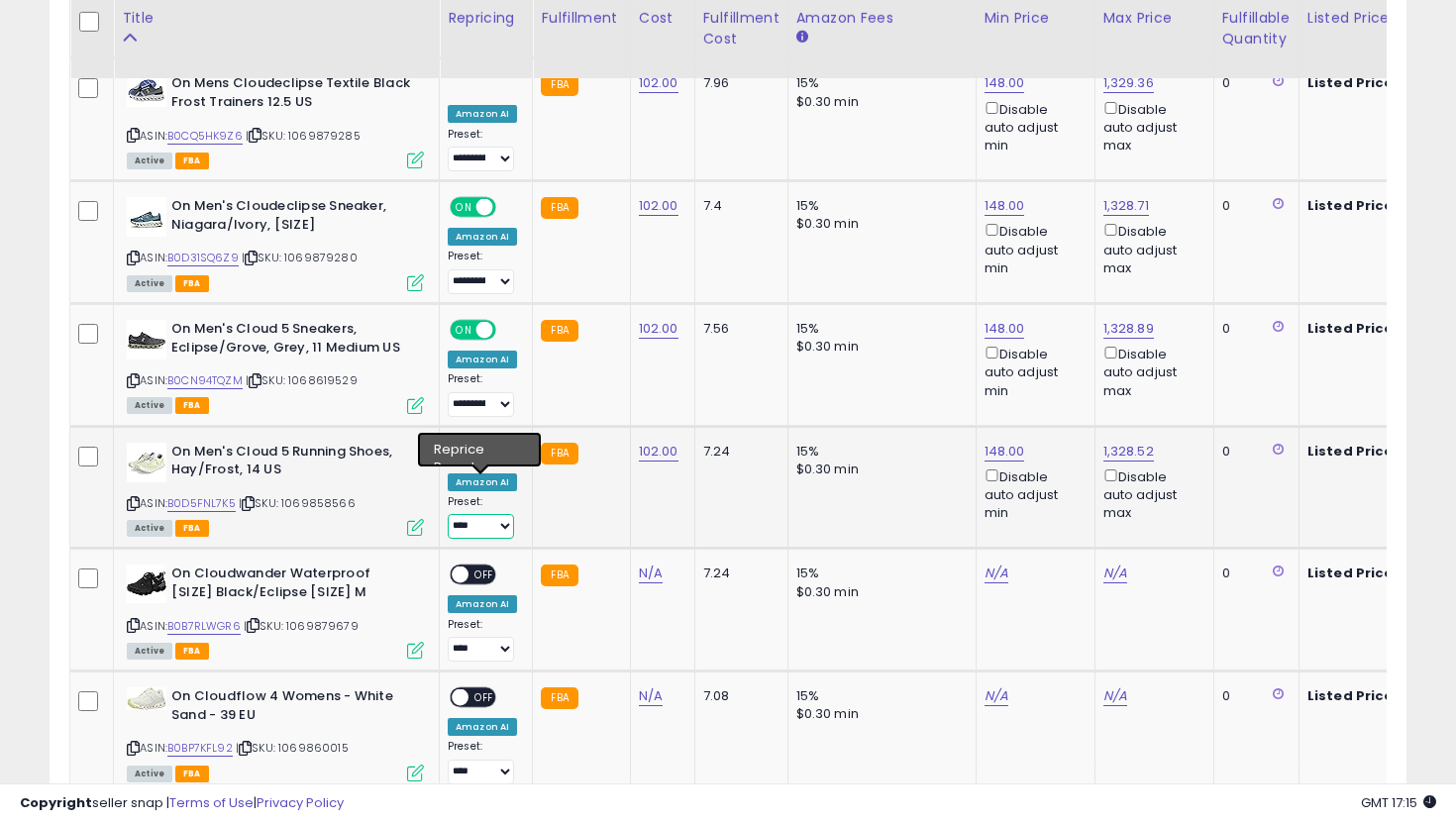 select on "**********" 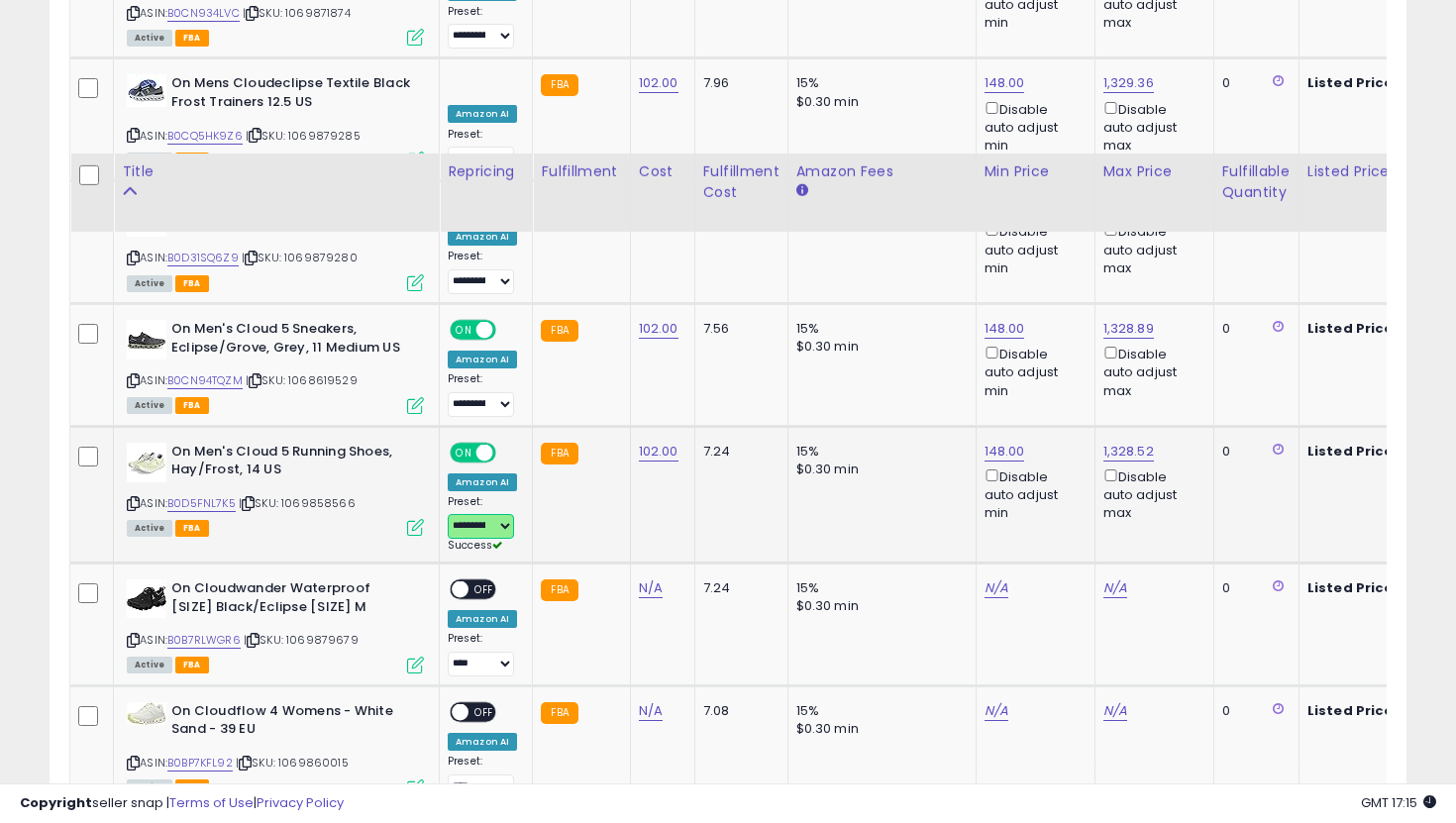 scroll, scrollTop: 5288, scrollLeft: 0, axis: vertical 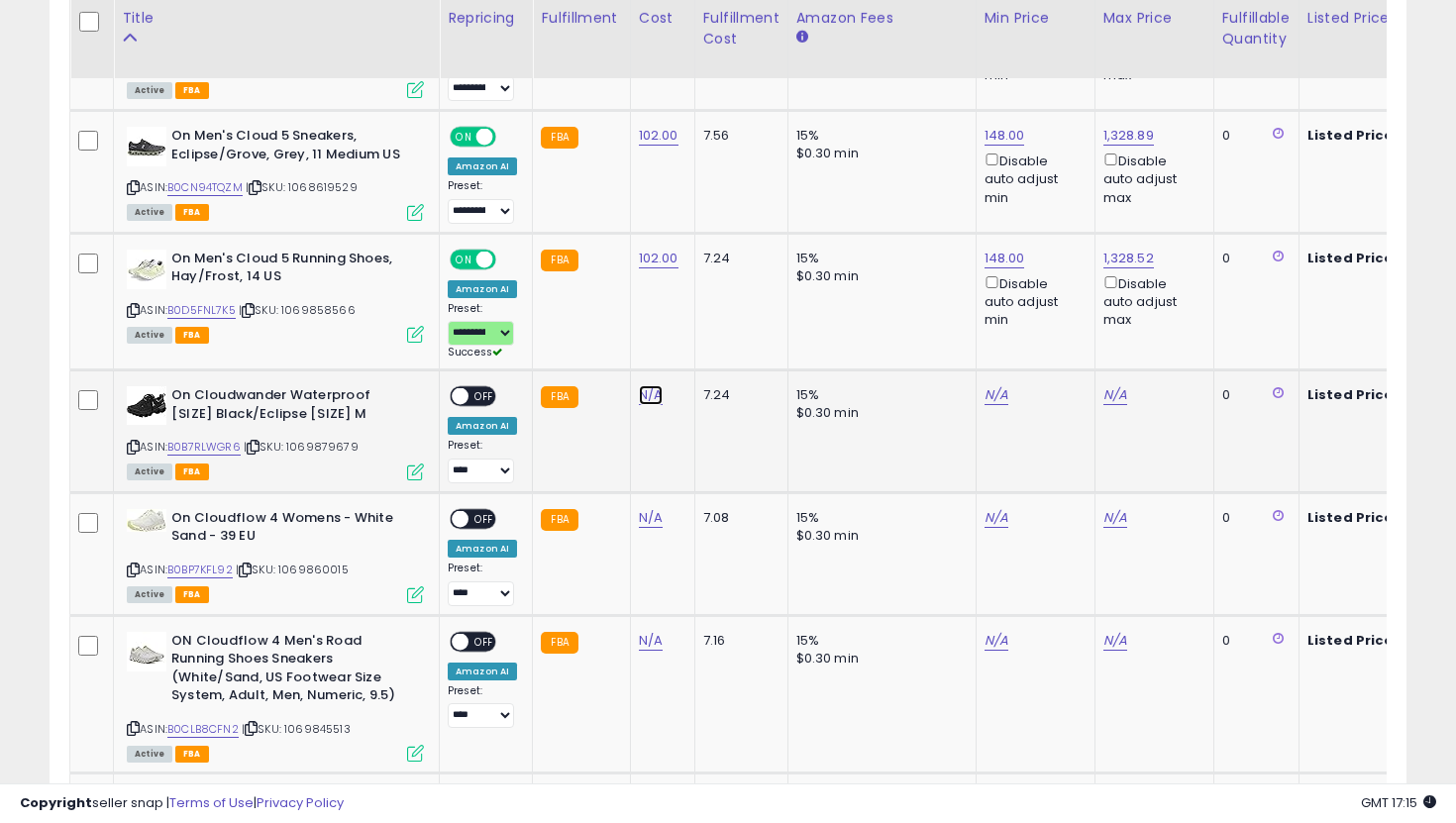 click on "N/A" at bounding box center [651, 395] 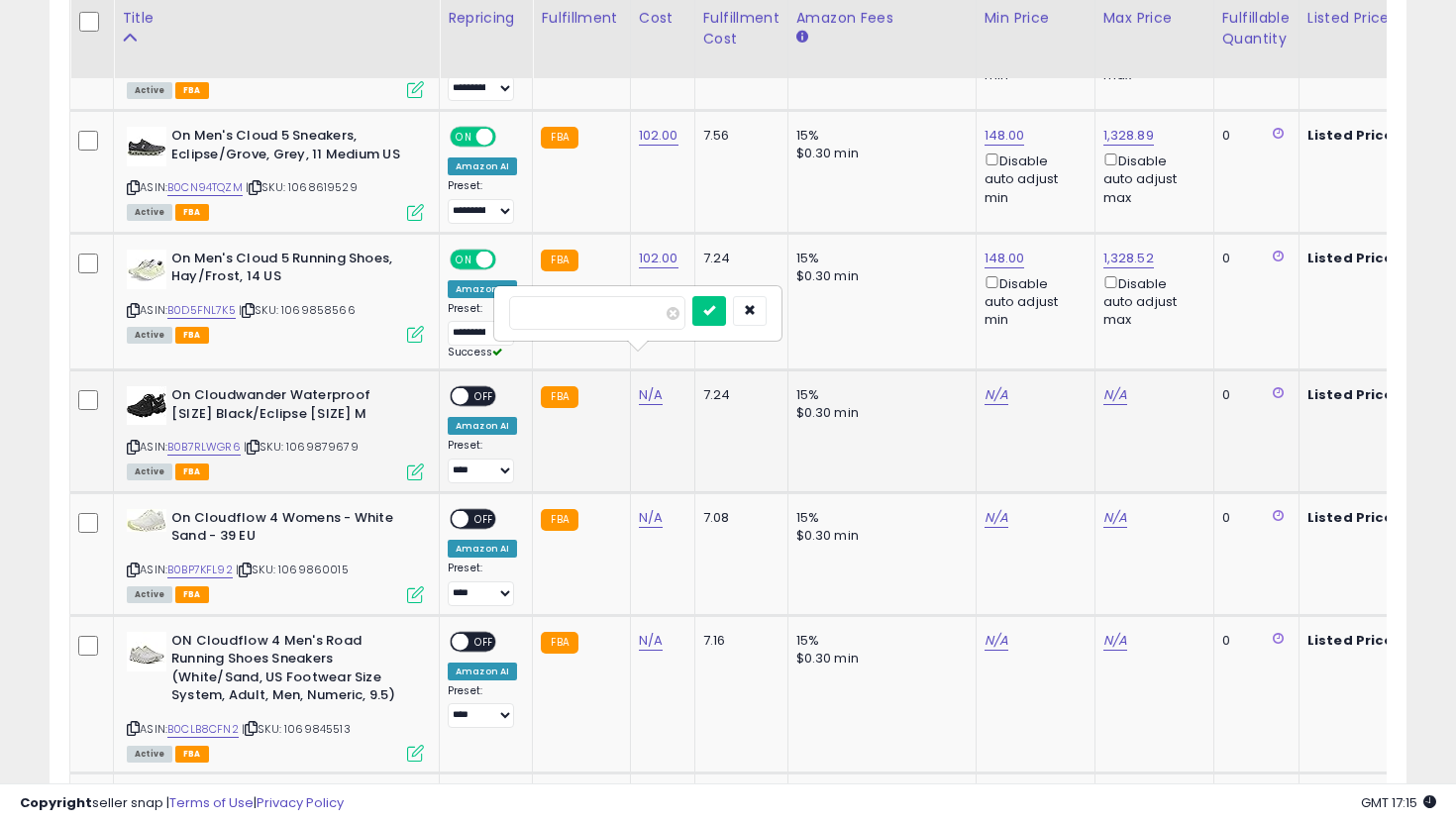 type on "***" 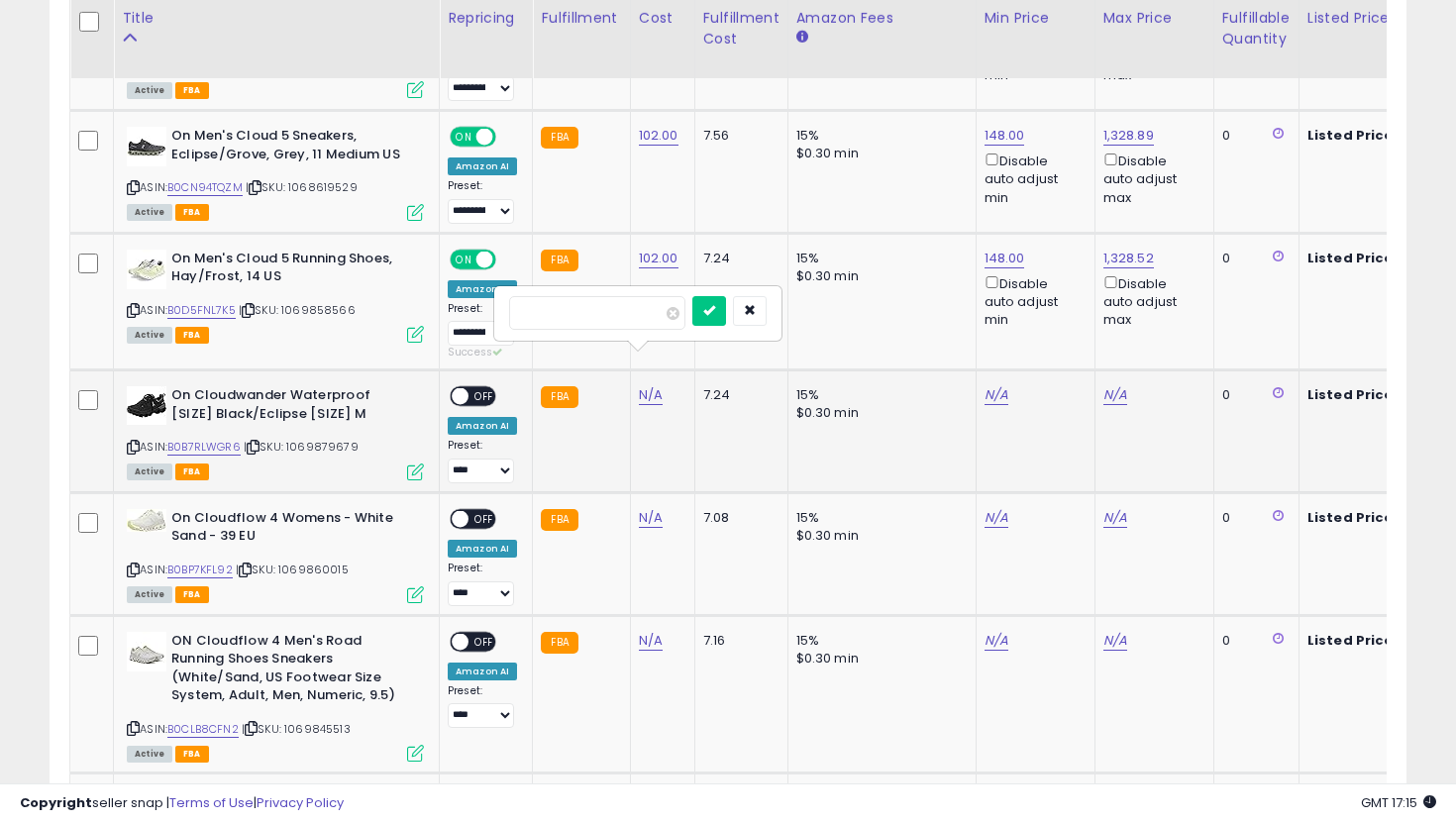 click at bounding box center [709, 311] 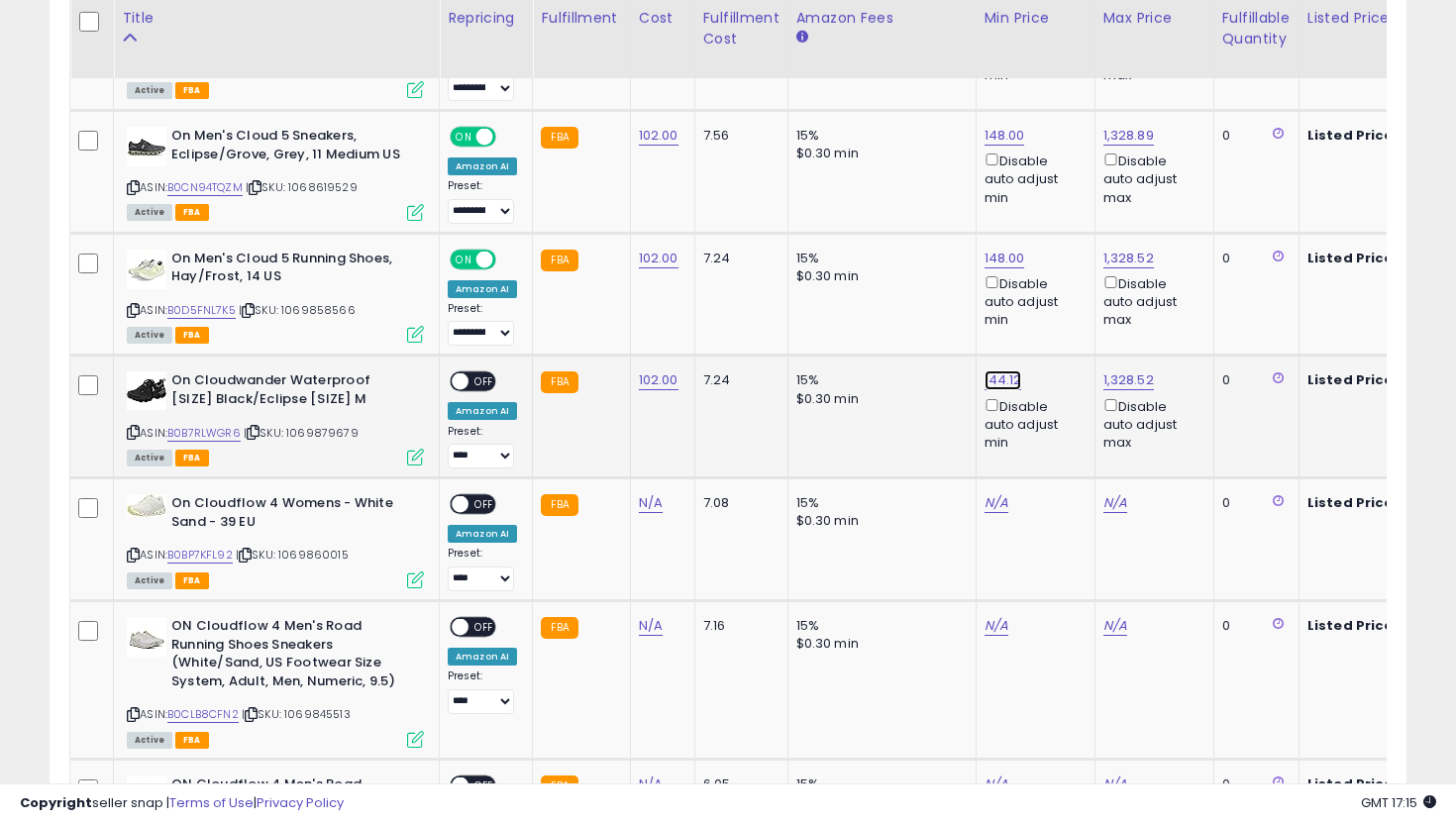 click on "144.12" at bounding box center (1004, -4224) 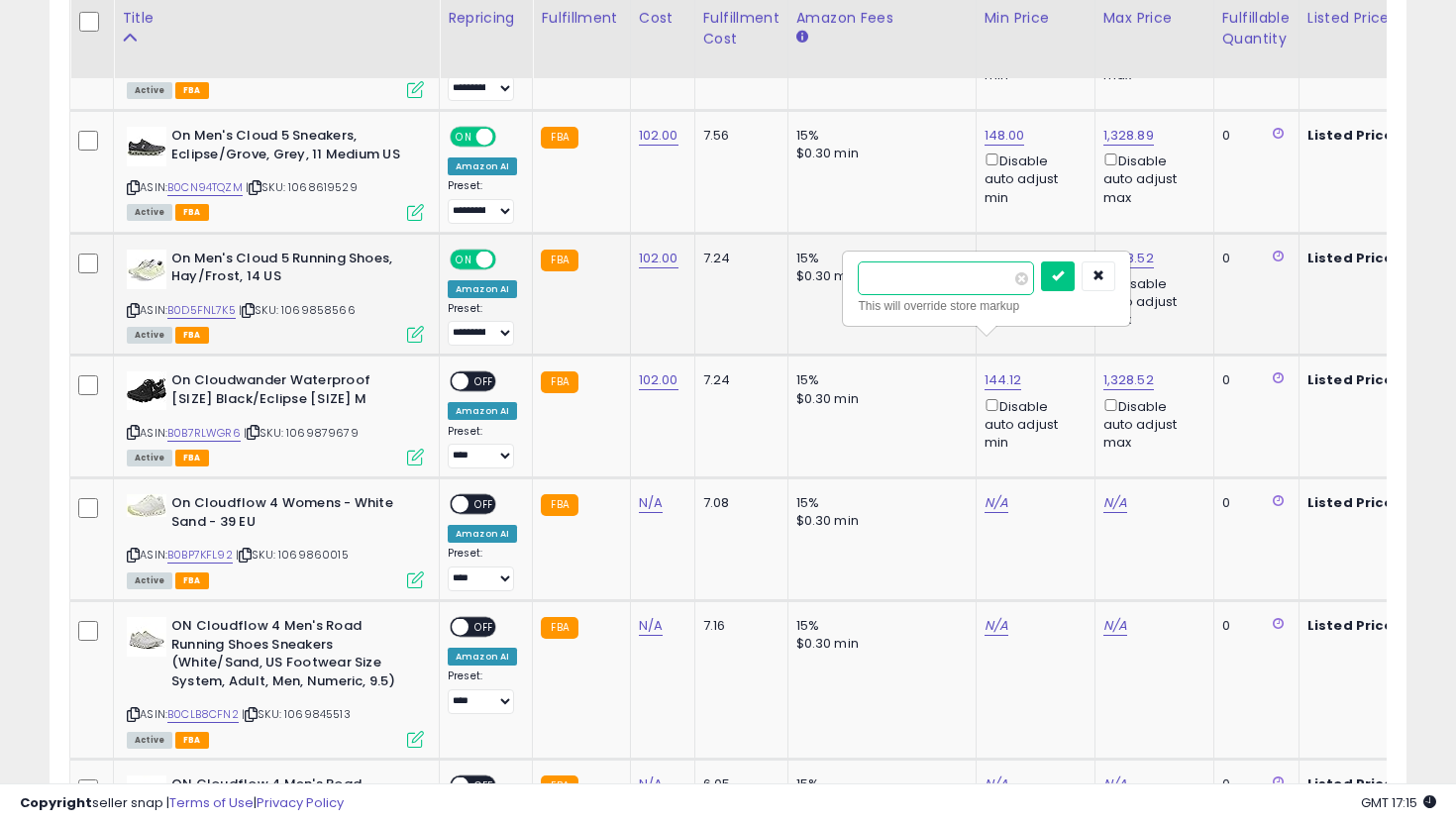 drag, startPoint x: 912, startPoint y: 276, endPoint x: 795, endPoint y: 276, distance: 117 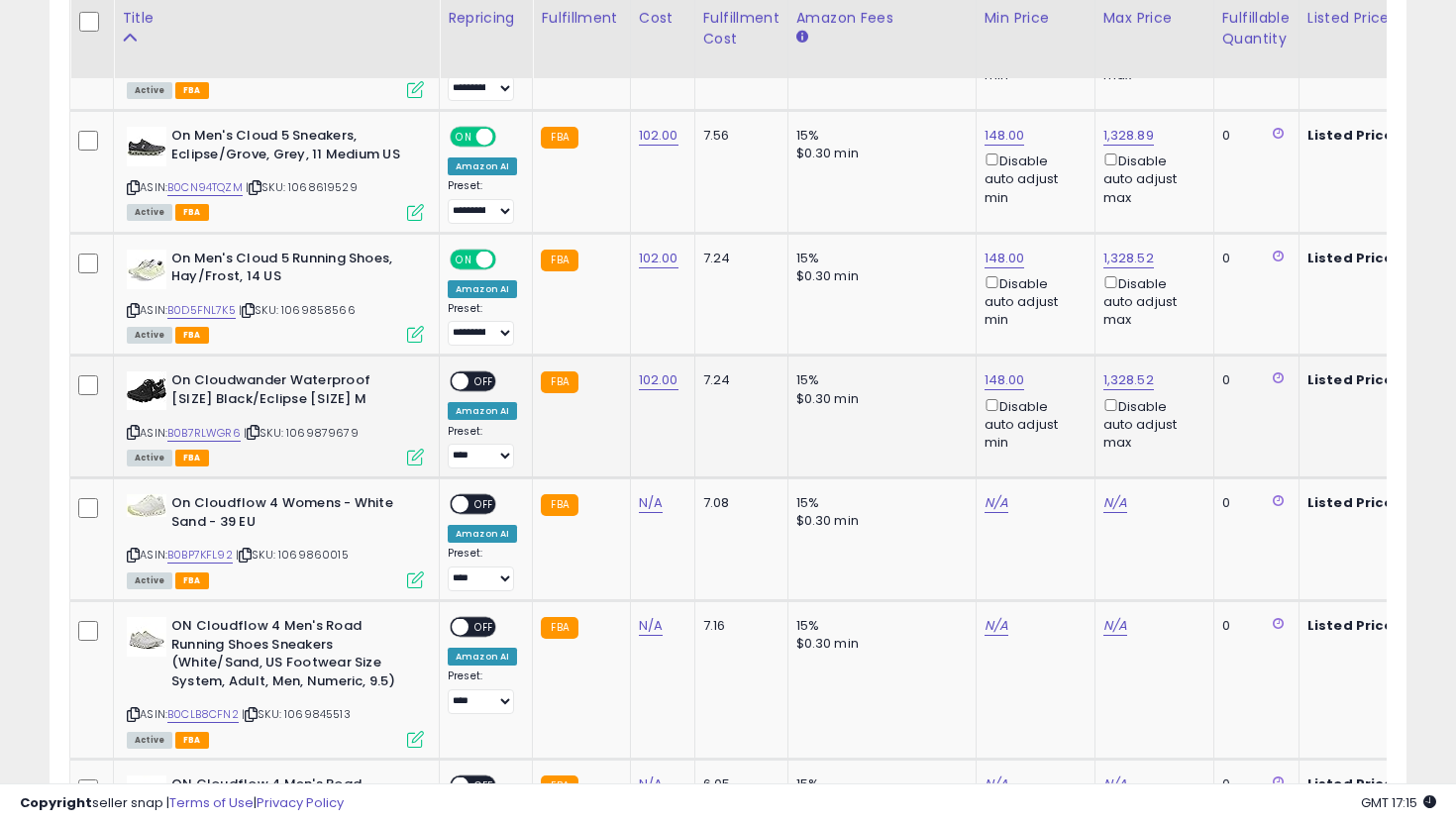 click on "**********" at bounding box center (482, 420) 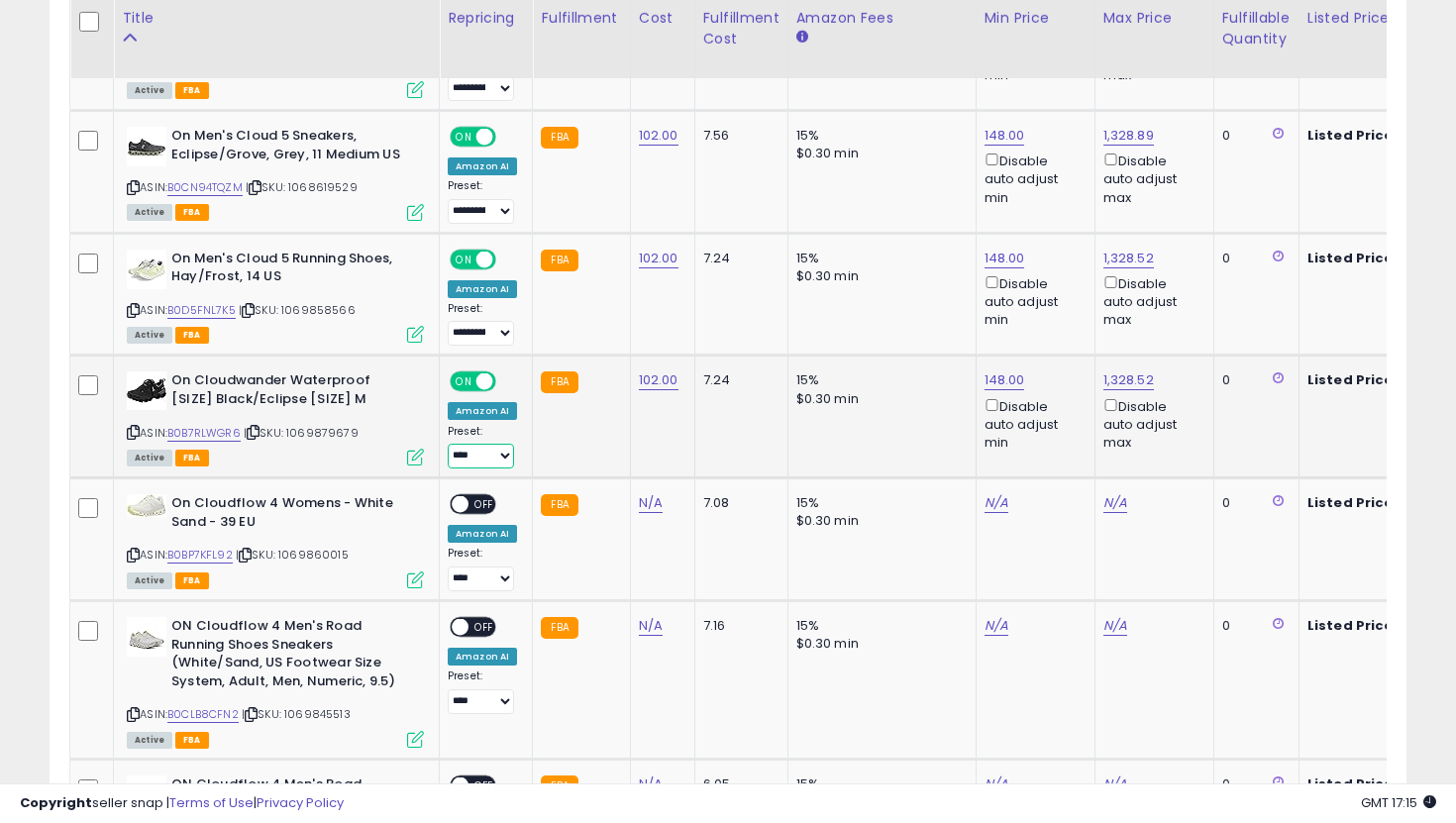 click on "**********" at bounding box center (480, 456) 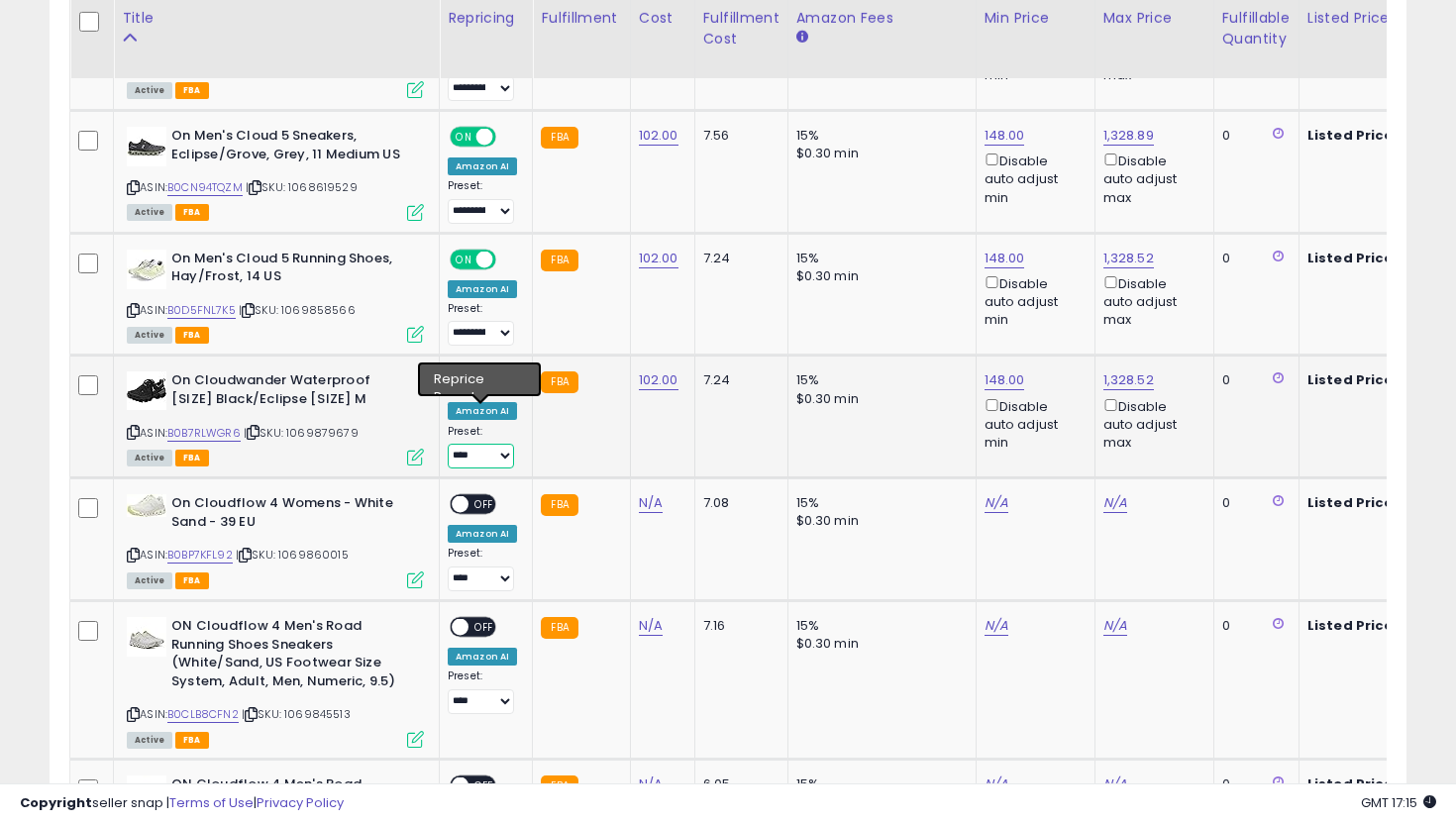 select on "**********" 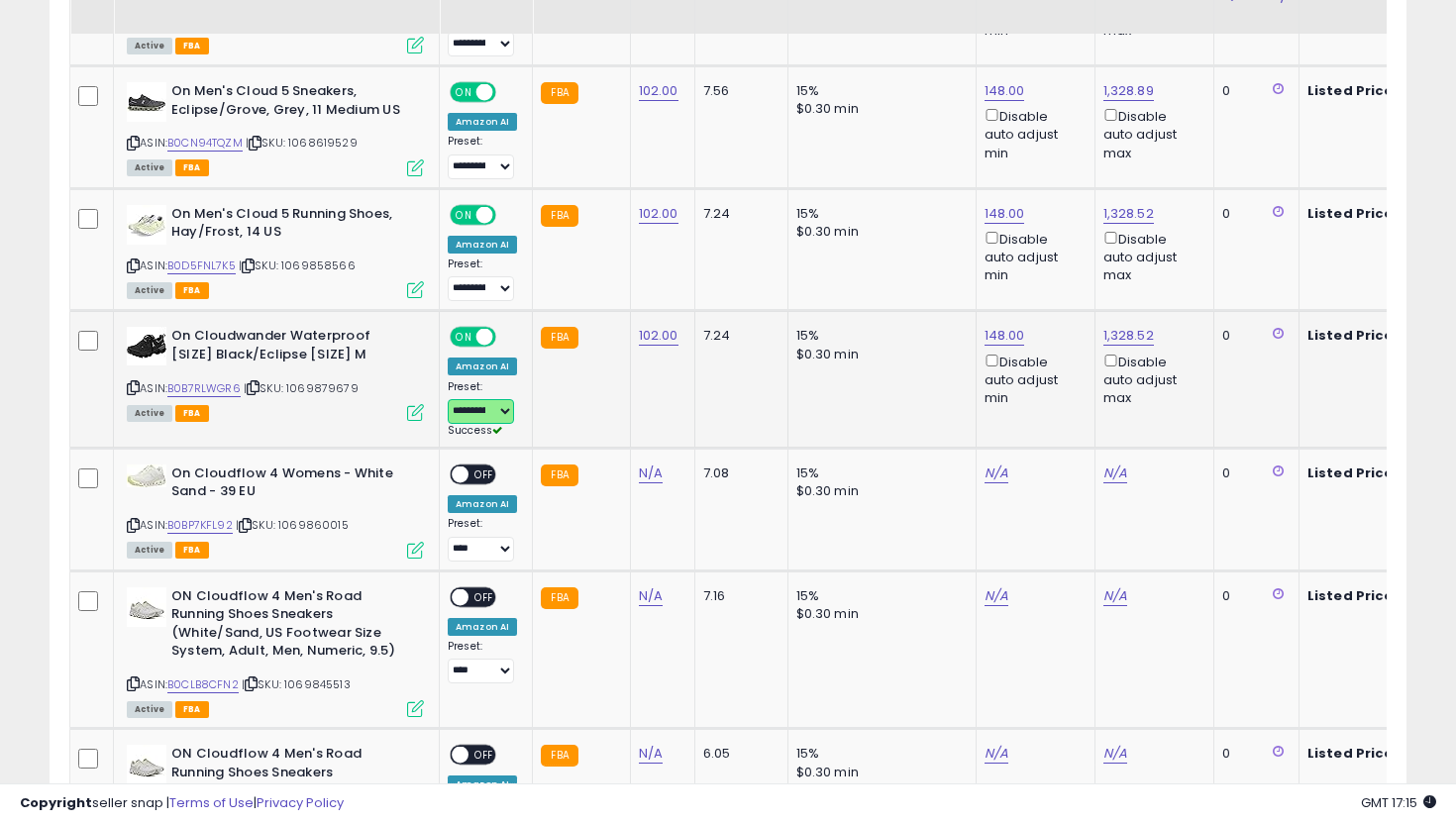 scroll, scrollTop: 5359, scrollLeft: 0, axis: vertical 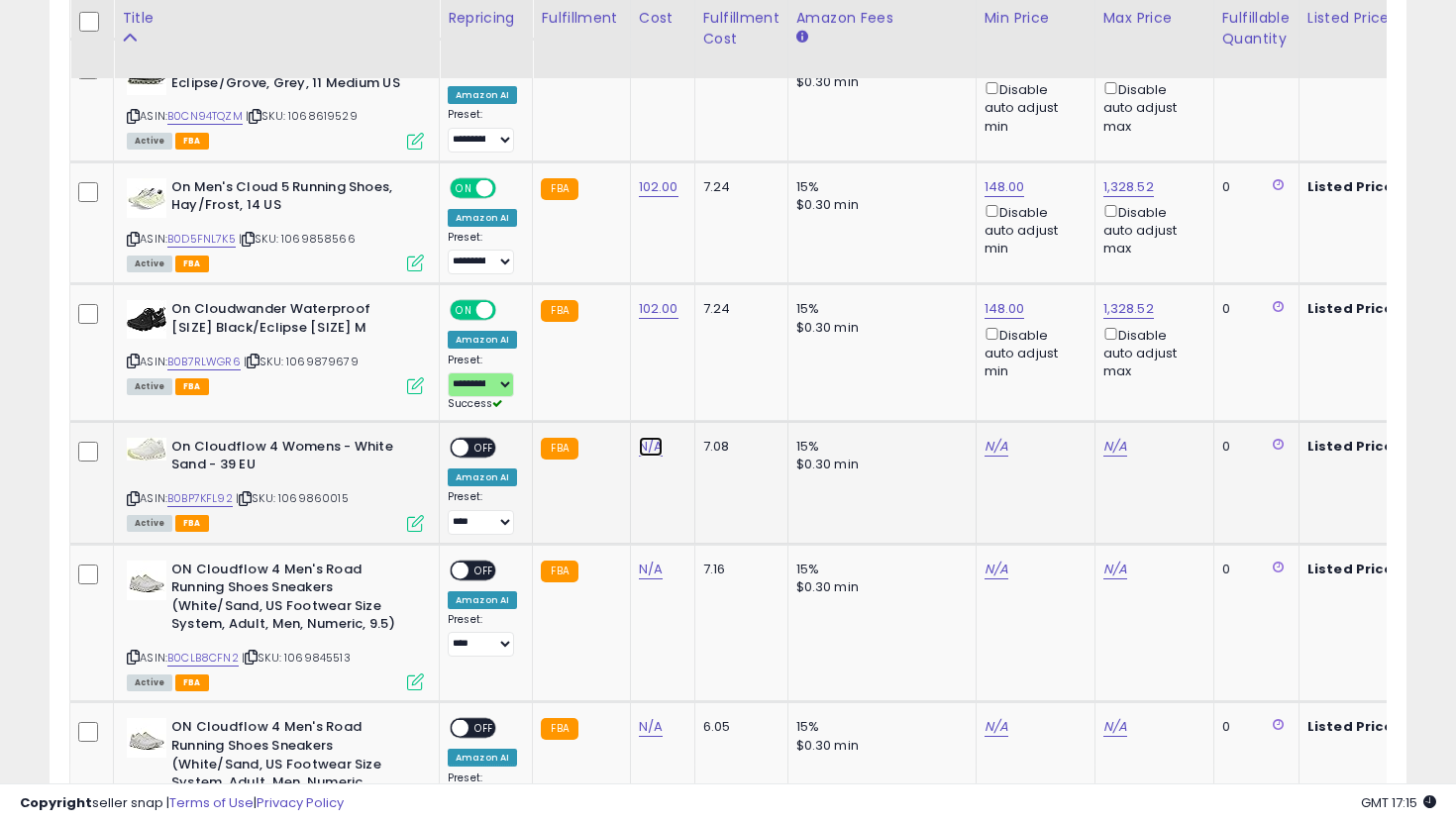 click on "N/A" at bounding box center (651, 447) 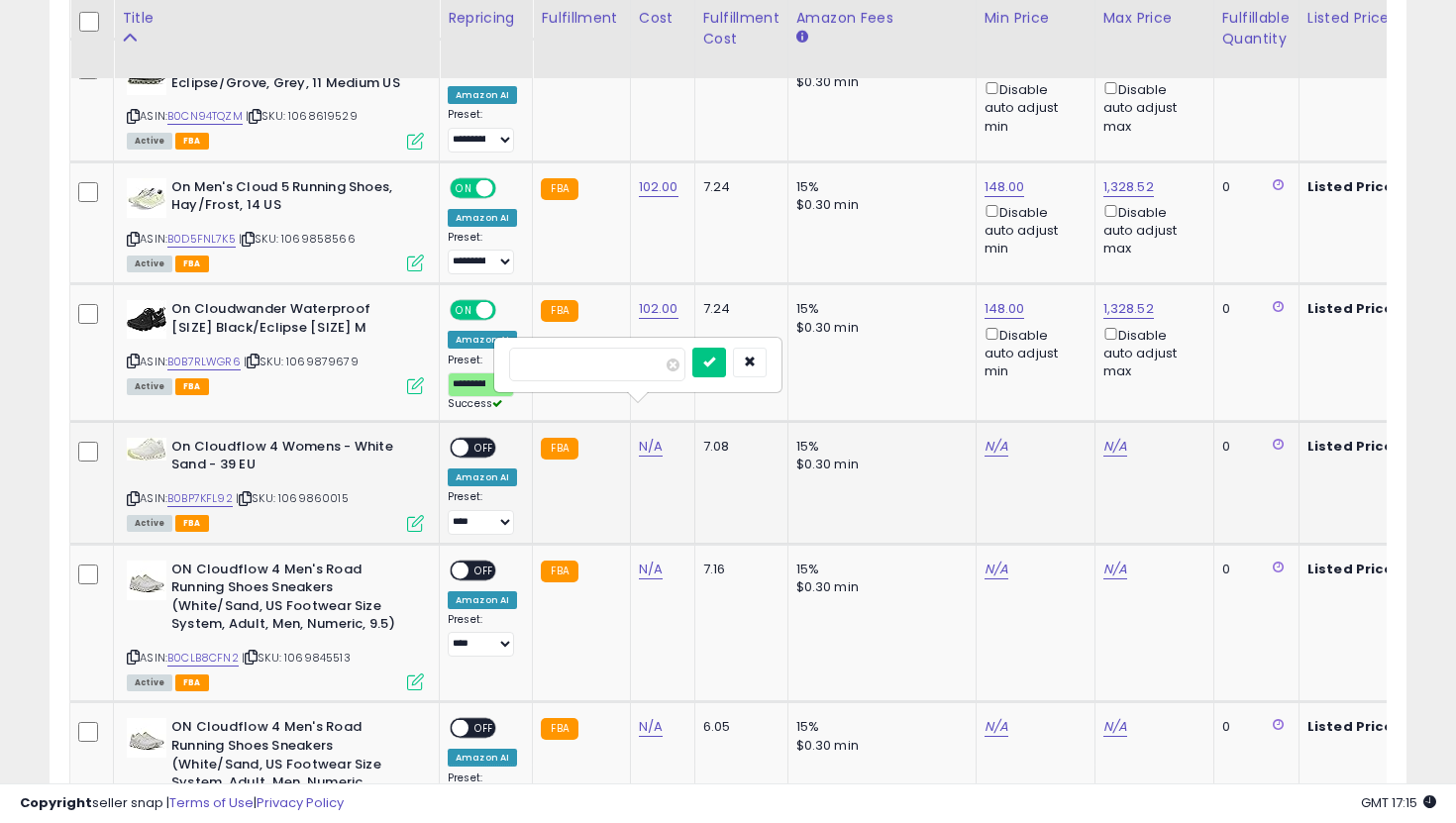 type on "***" 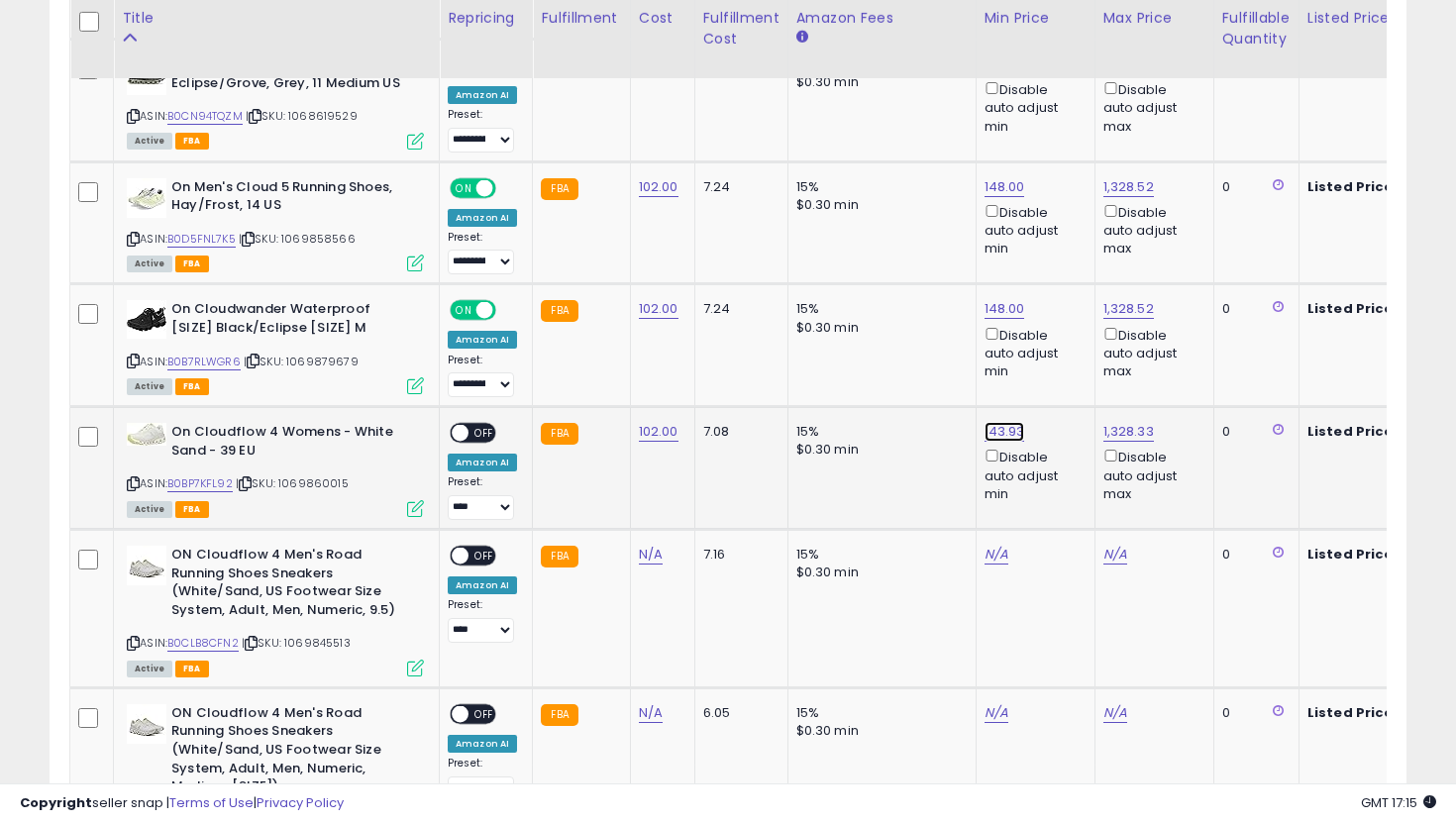 click on "143.93" at bounding box center [1004, -4295] 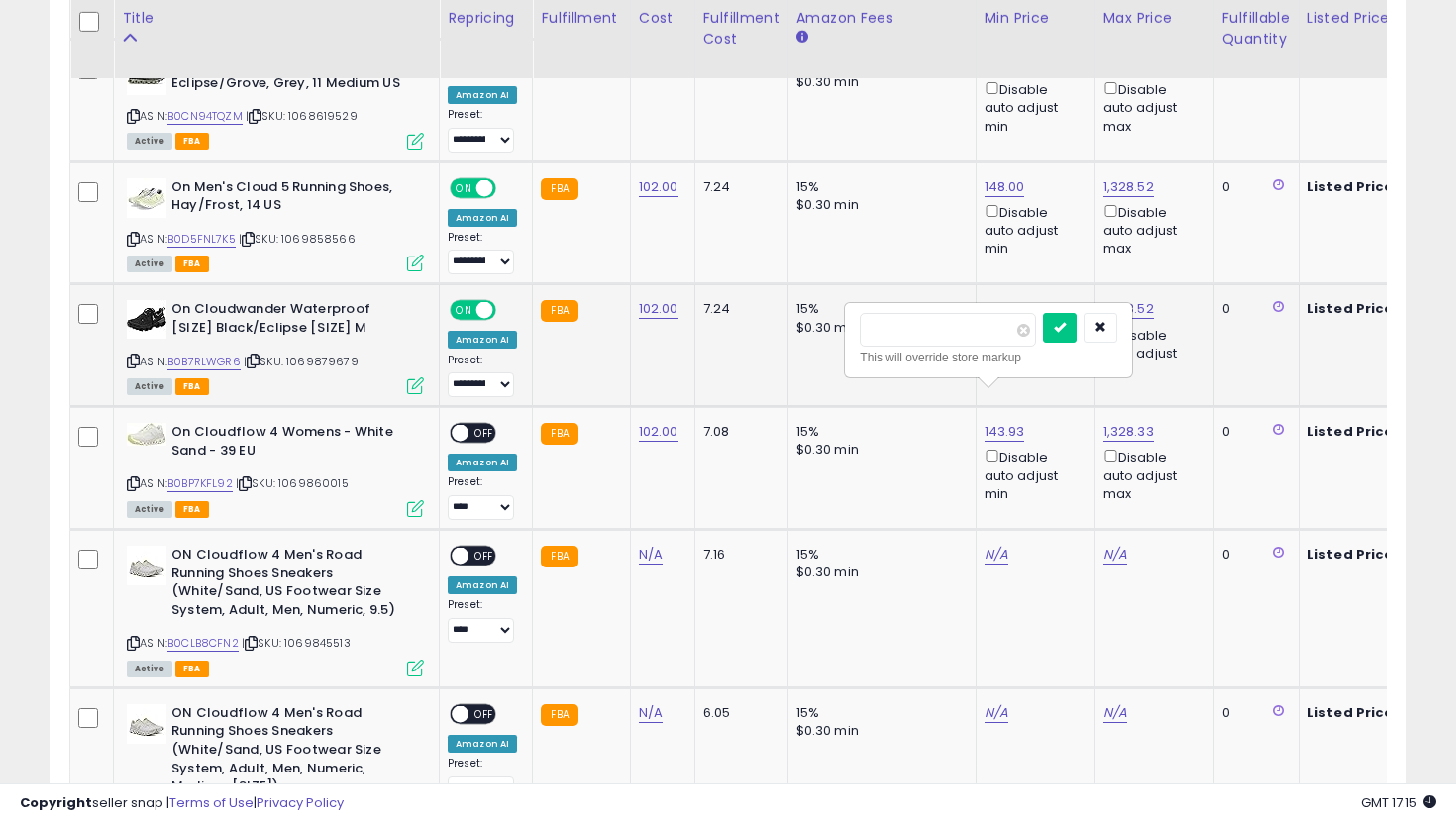 drag, startPoint x: 933, startPoint y: 330, endPoint x: 770, endPoint y: 320, distance: 163.30646 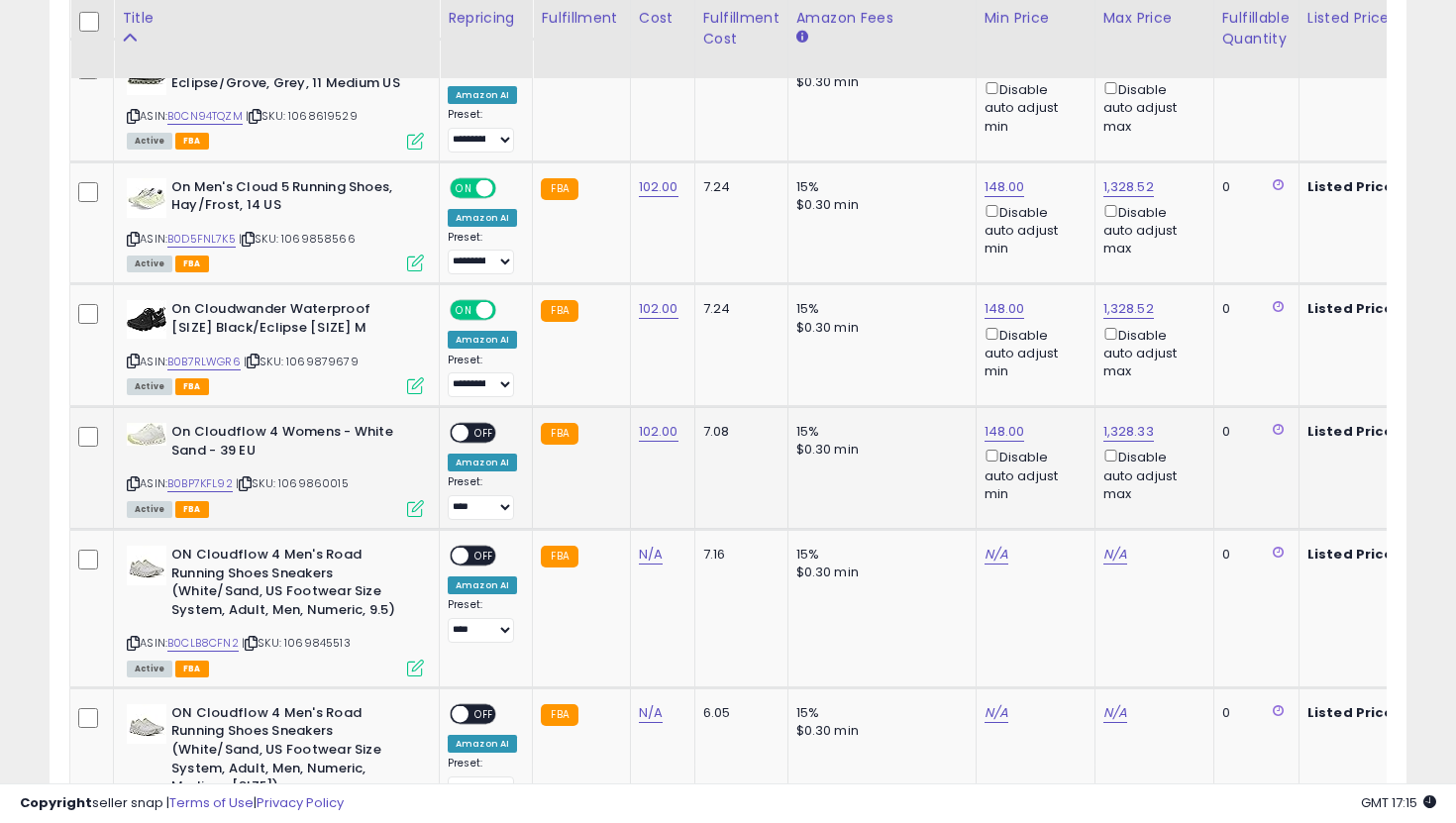 click on "OFF" at bounding box center [484, 433] 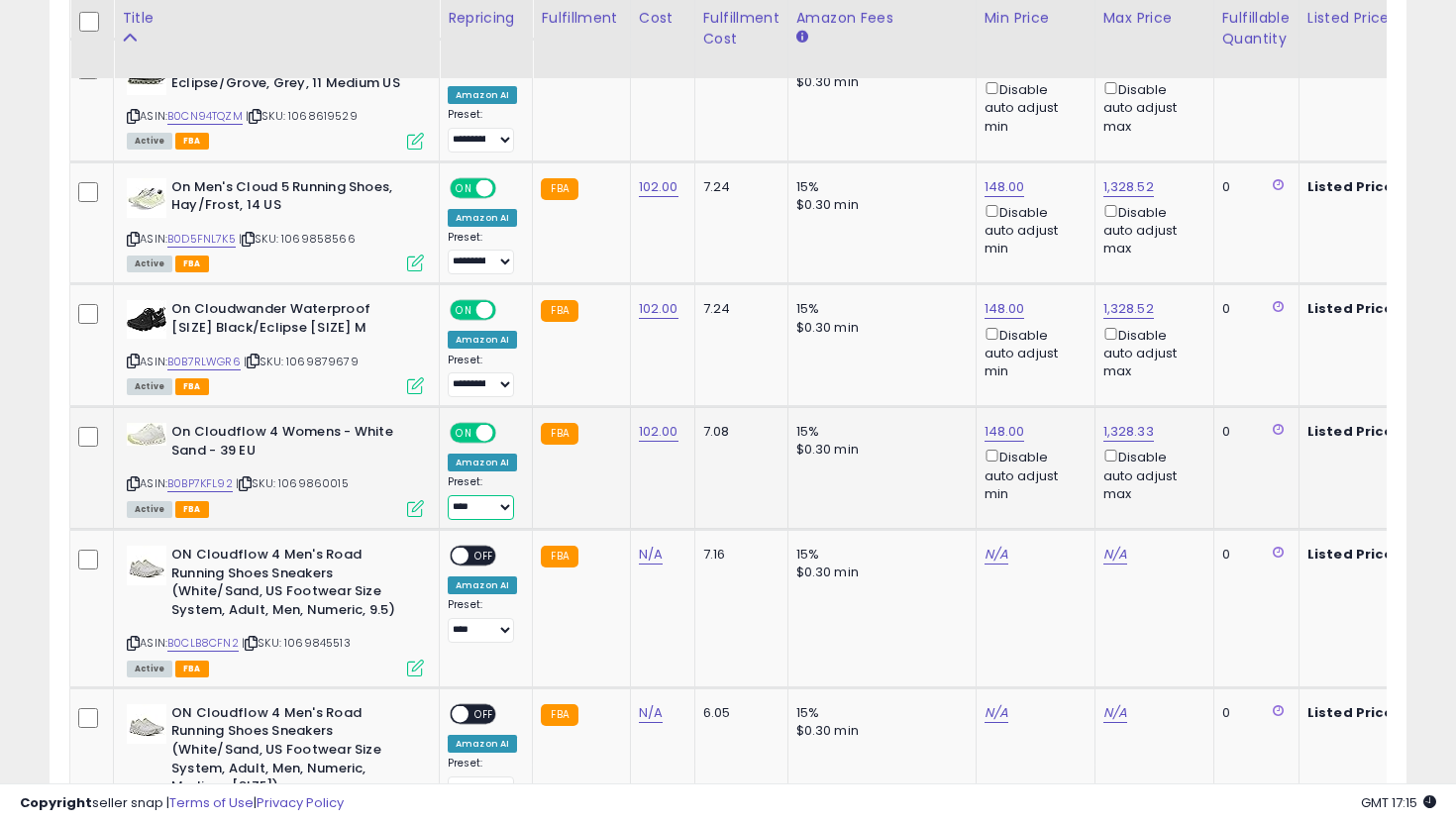 click on "**********" at bounding box center [480, 507] 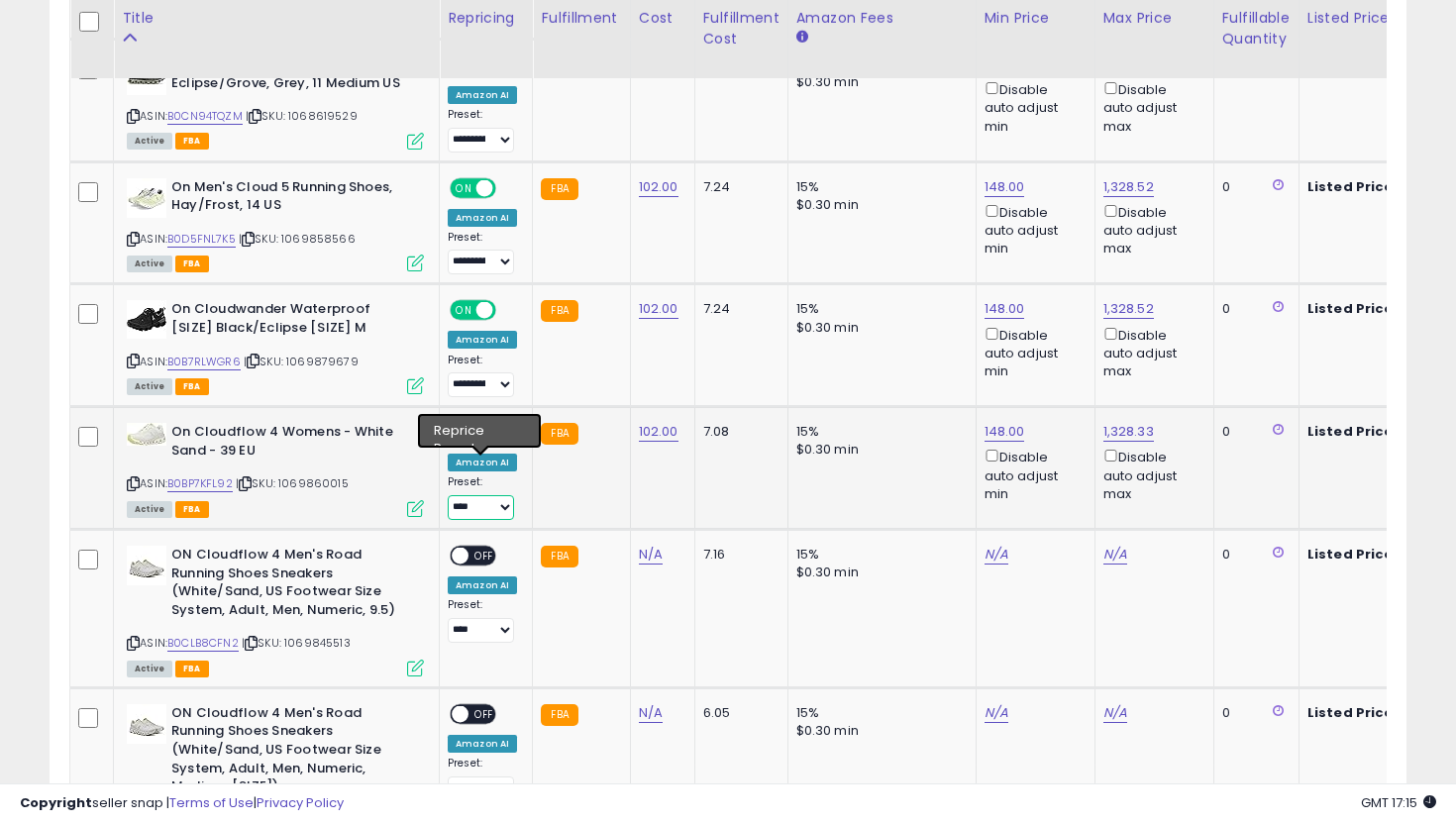 select on "**********" 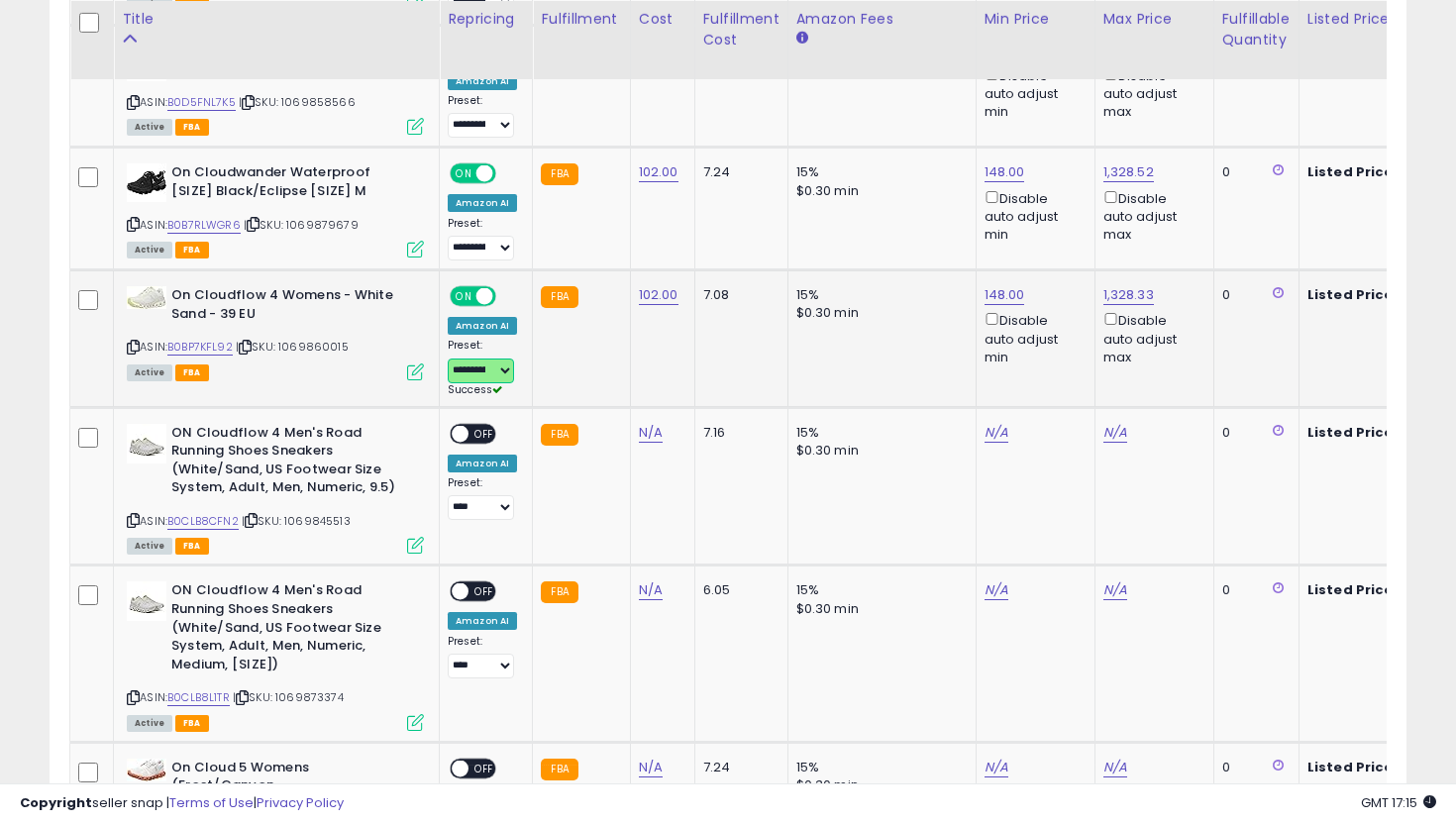 scroll, scrollTop: 5497, scrollLeft: 0, axis: vertical 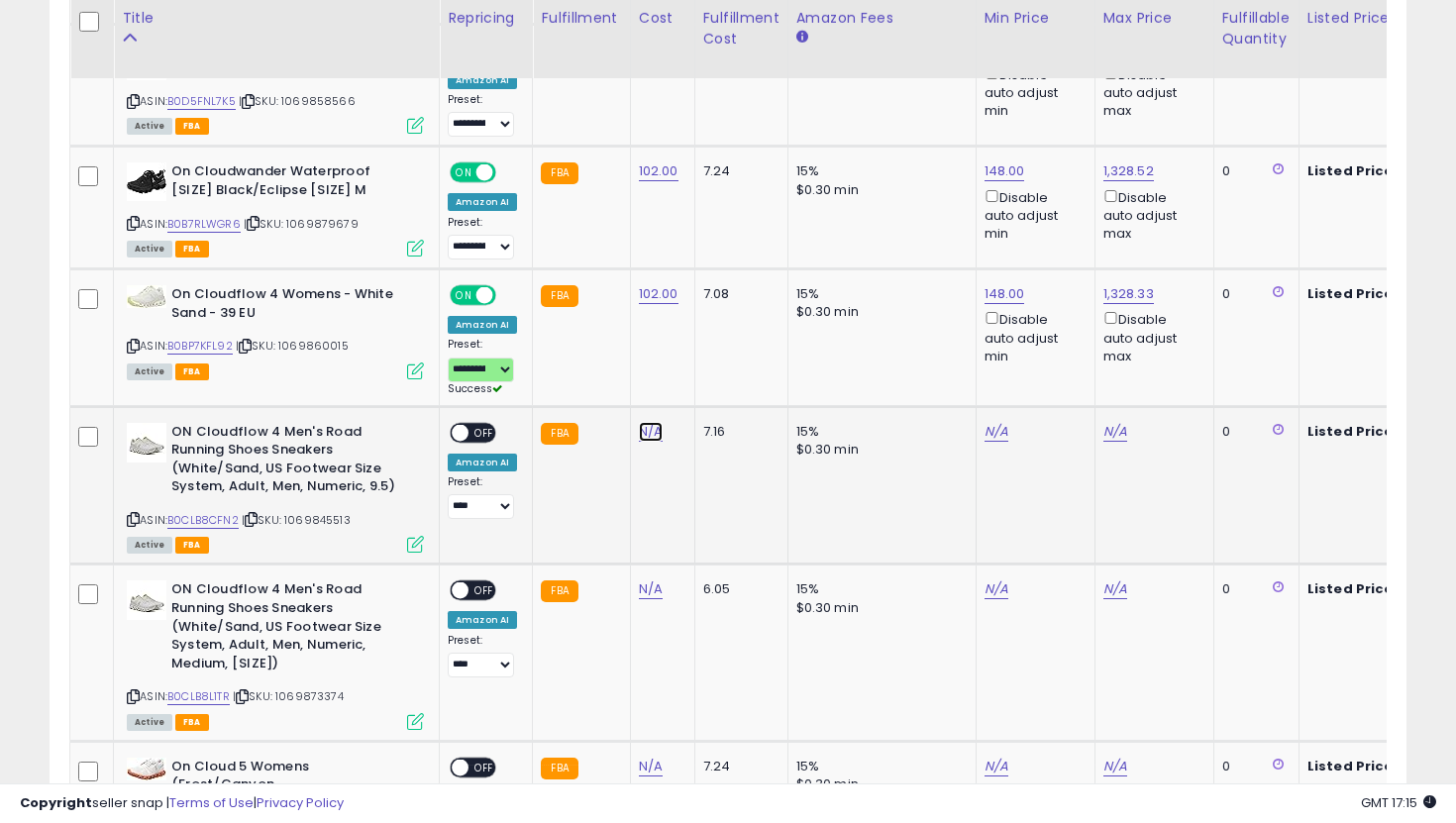 click on "N/A" at bounding box center [651, 432] 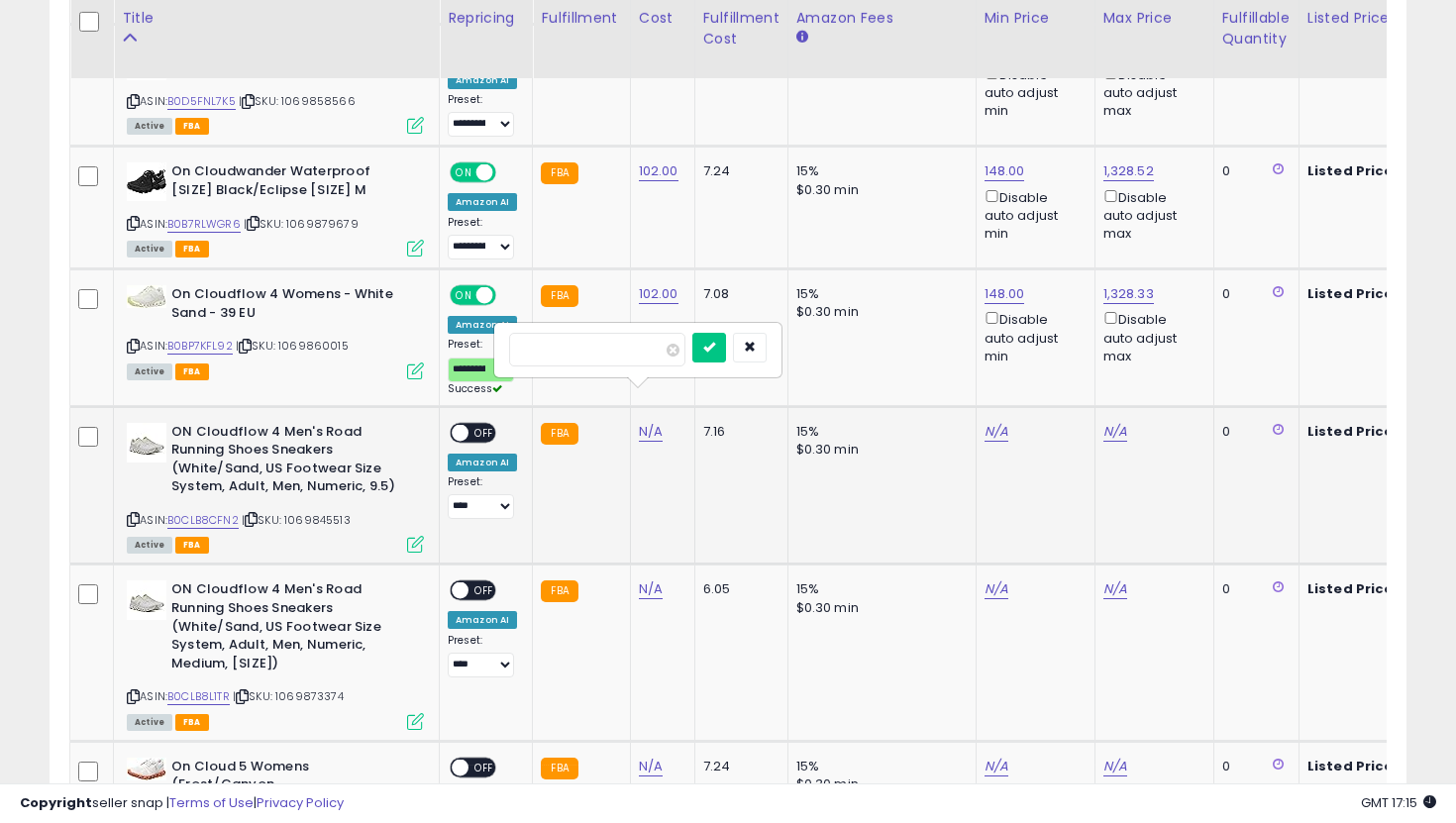 type on "***" 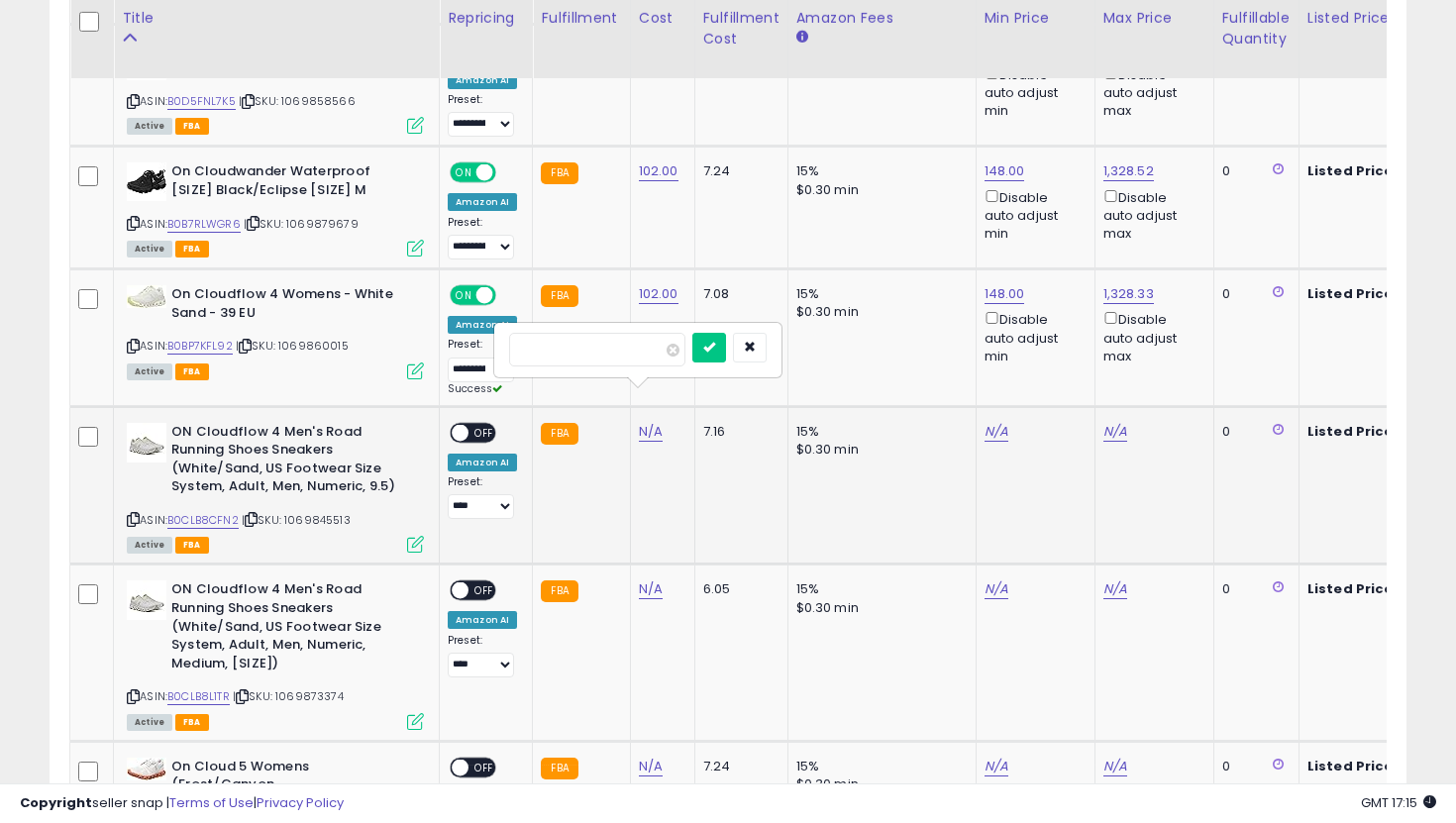 click at bounding box center (709, 348) 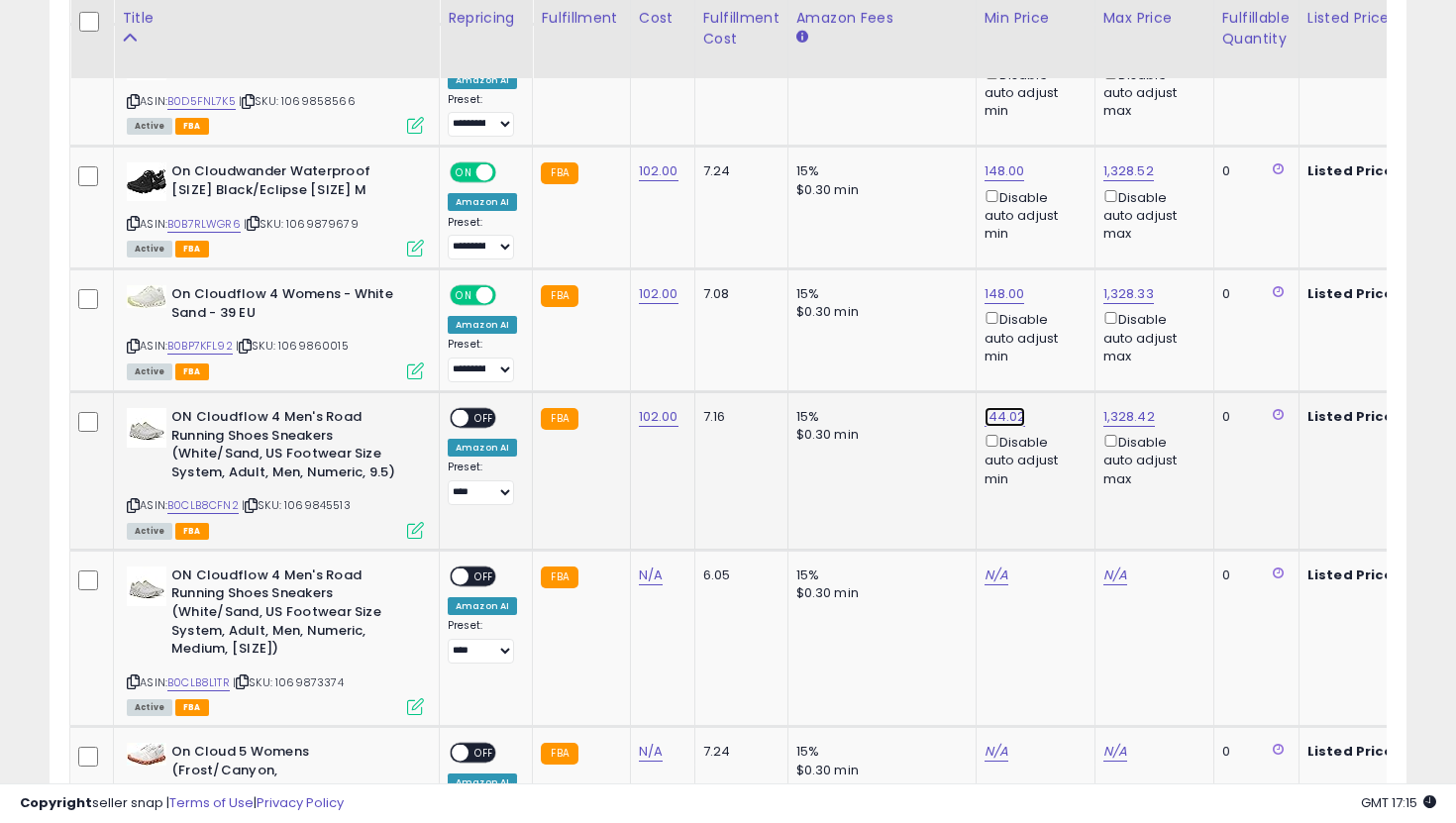 click on "144.02" at bounding box center [1004, -4433] 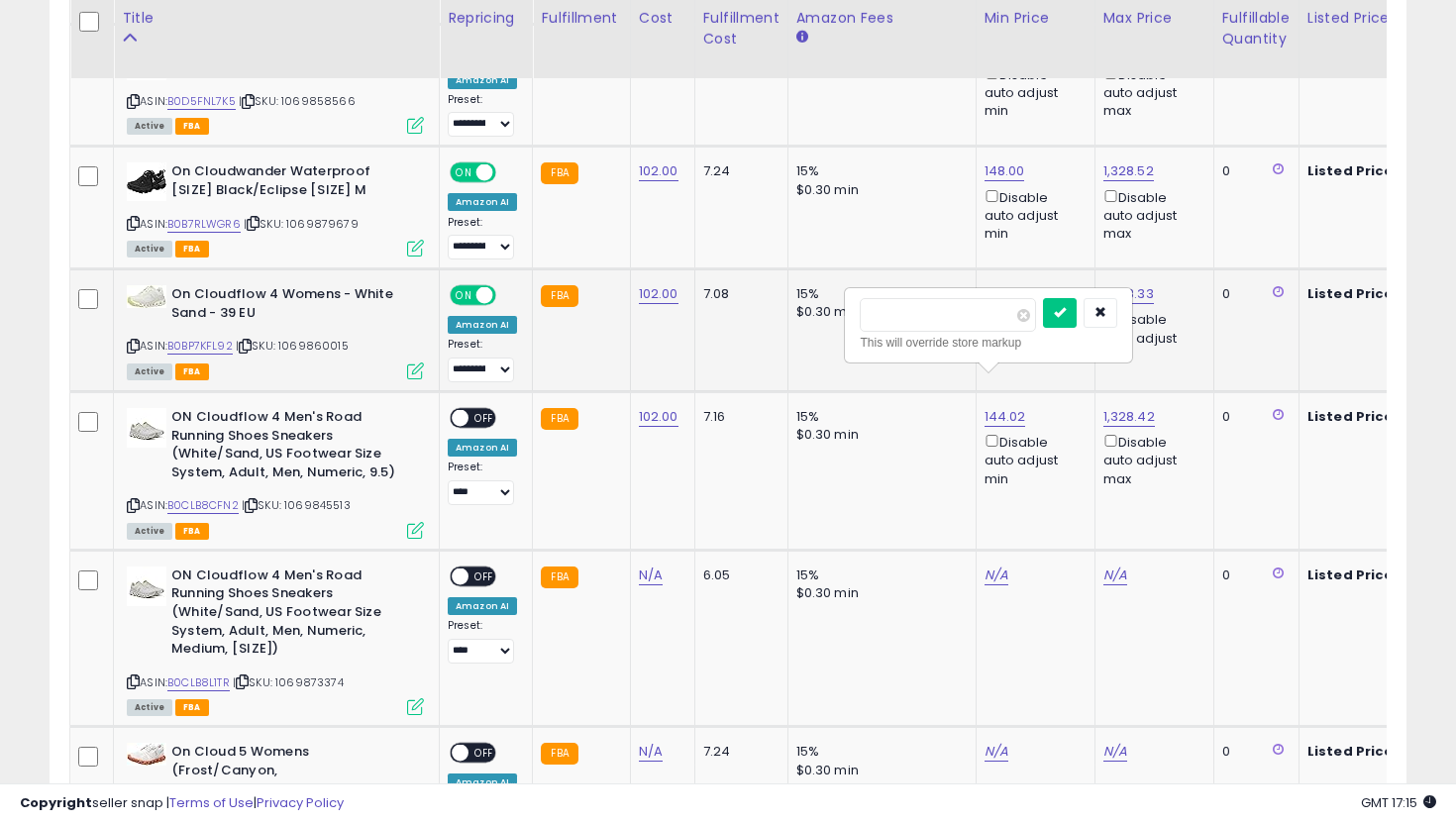 drag, startPoint x: 938, startPoint y: 313, endPoint x: 808, endPoint y: 301, distance: 130.55267 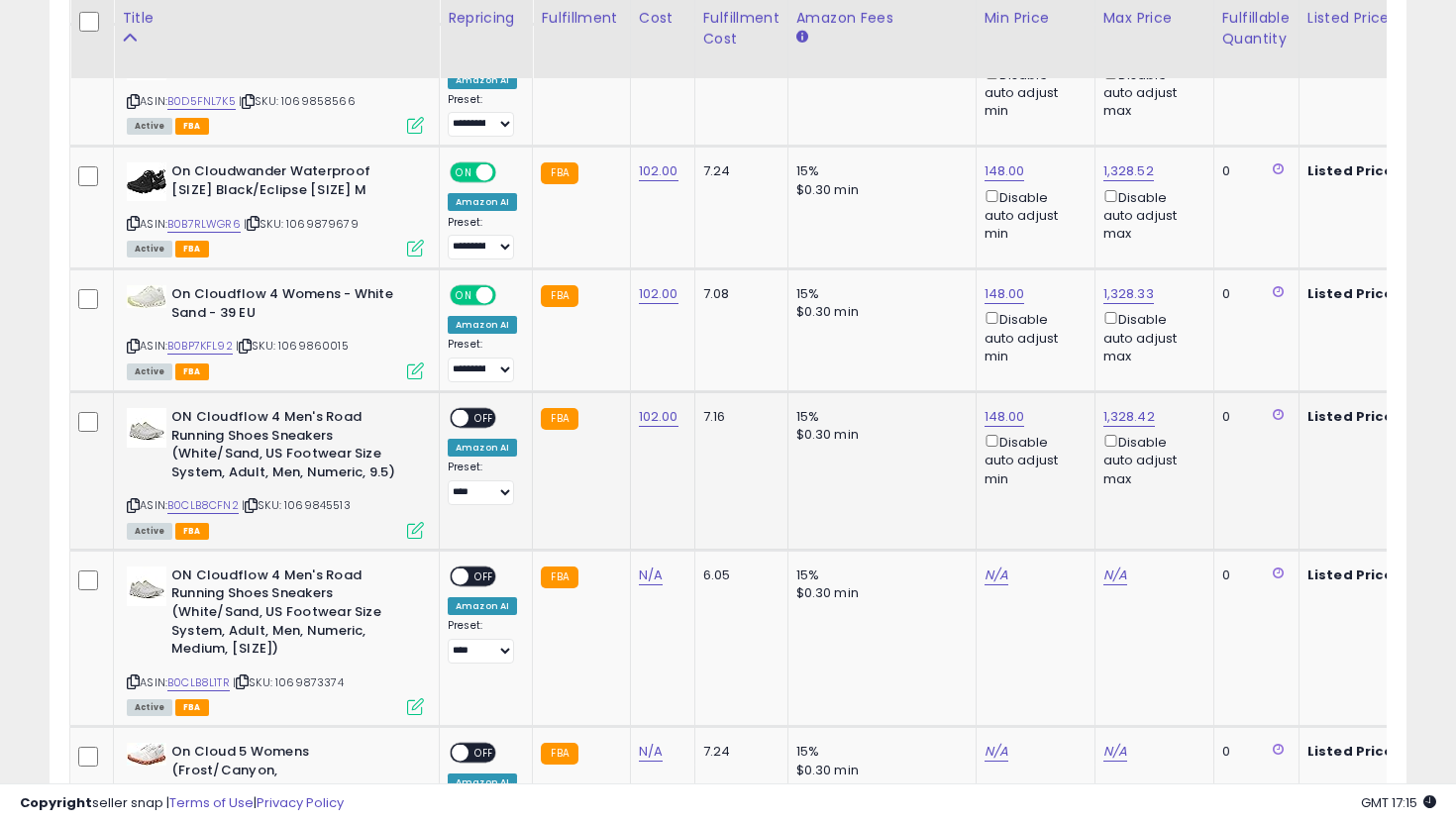 click on "OFF" at bounding box center (484, 418) 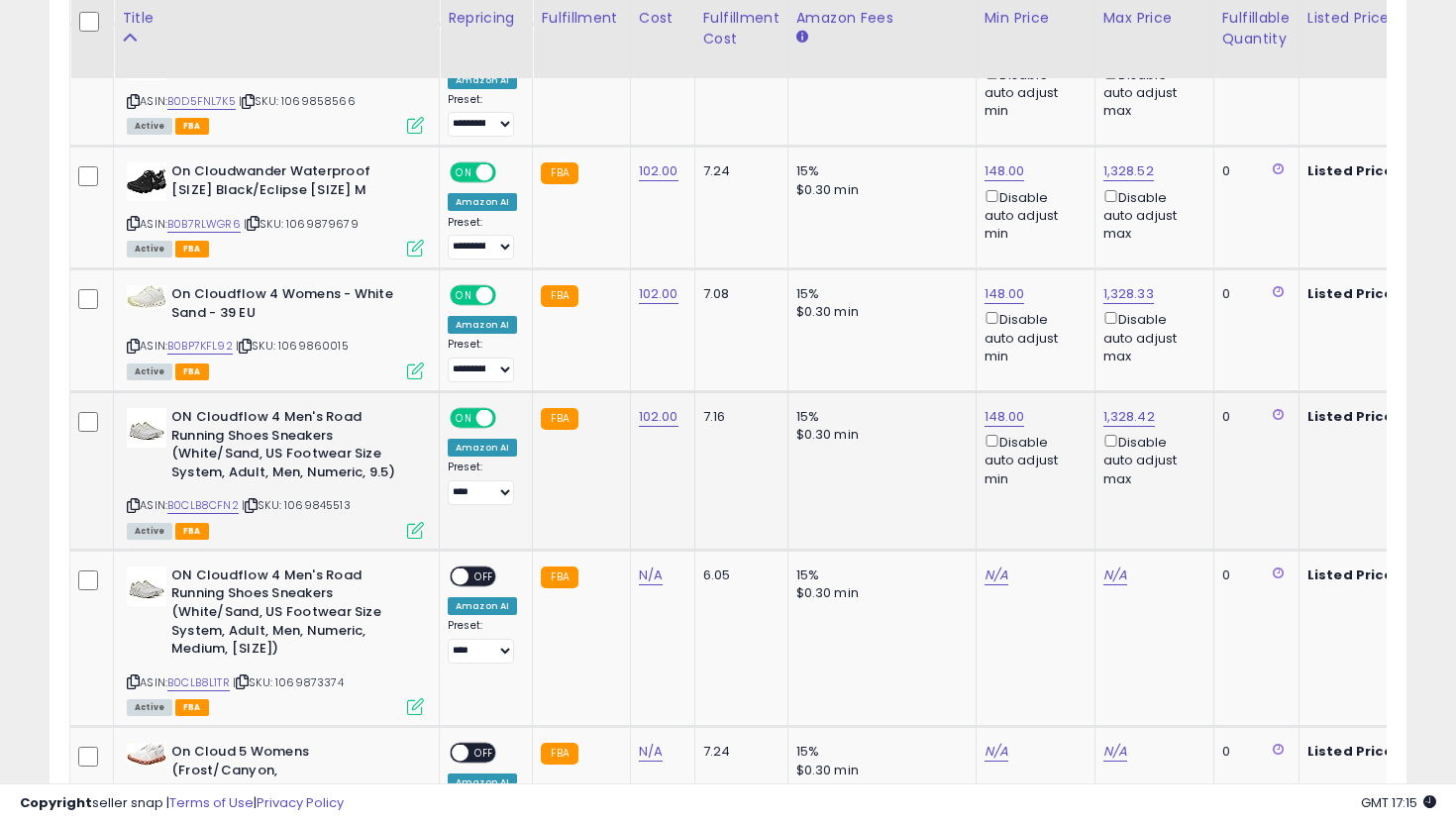 click on "**********" 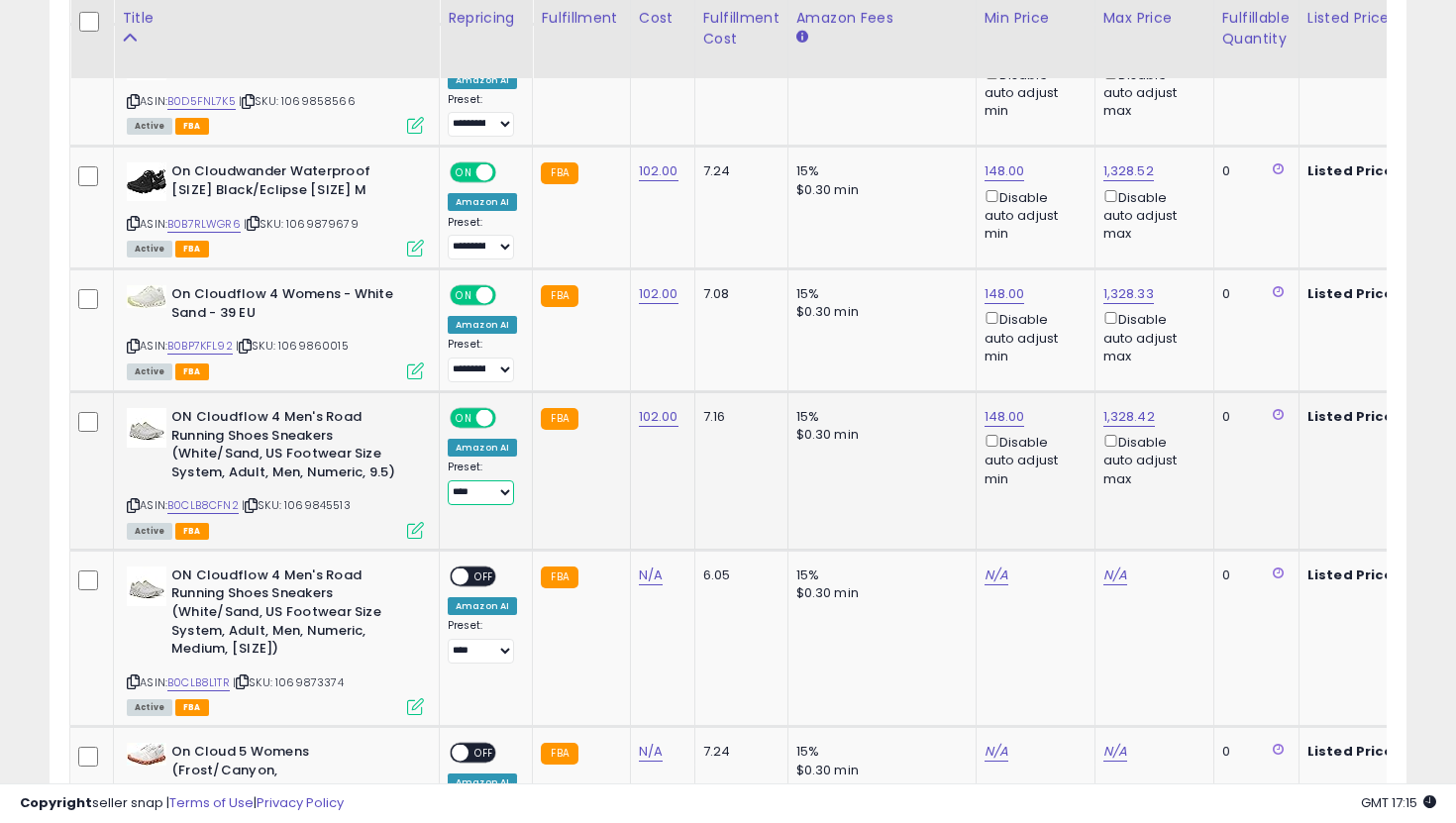 click on "**********" at bounding box center (480, 492) 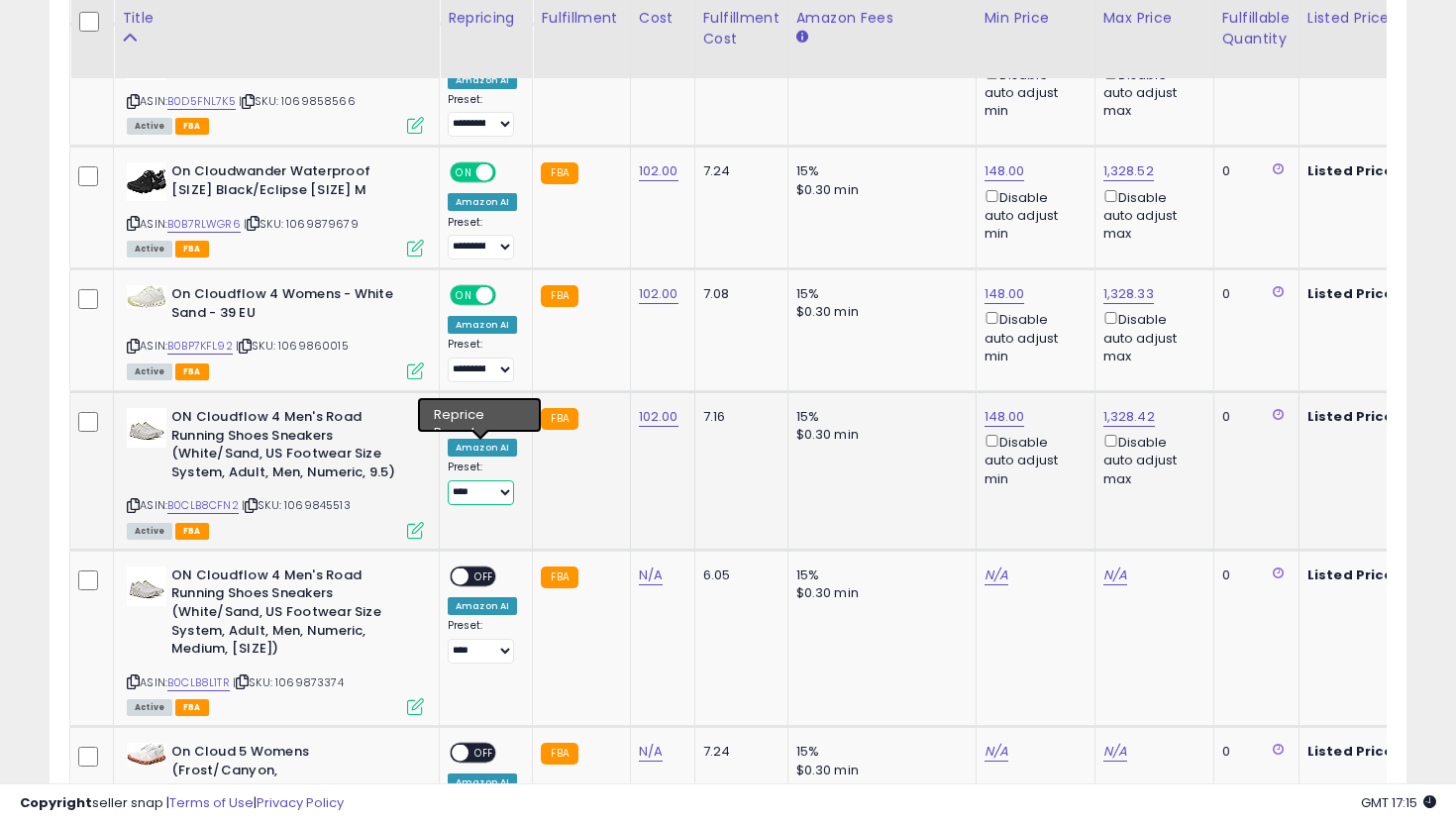 select on "**********" 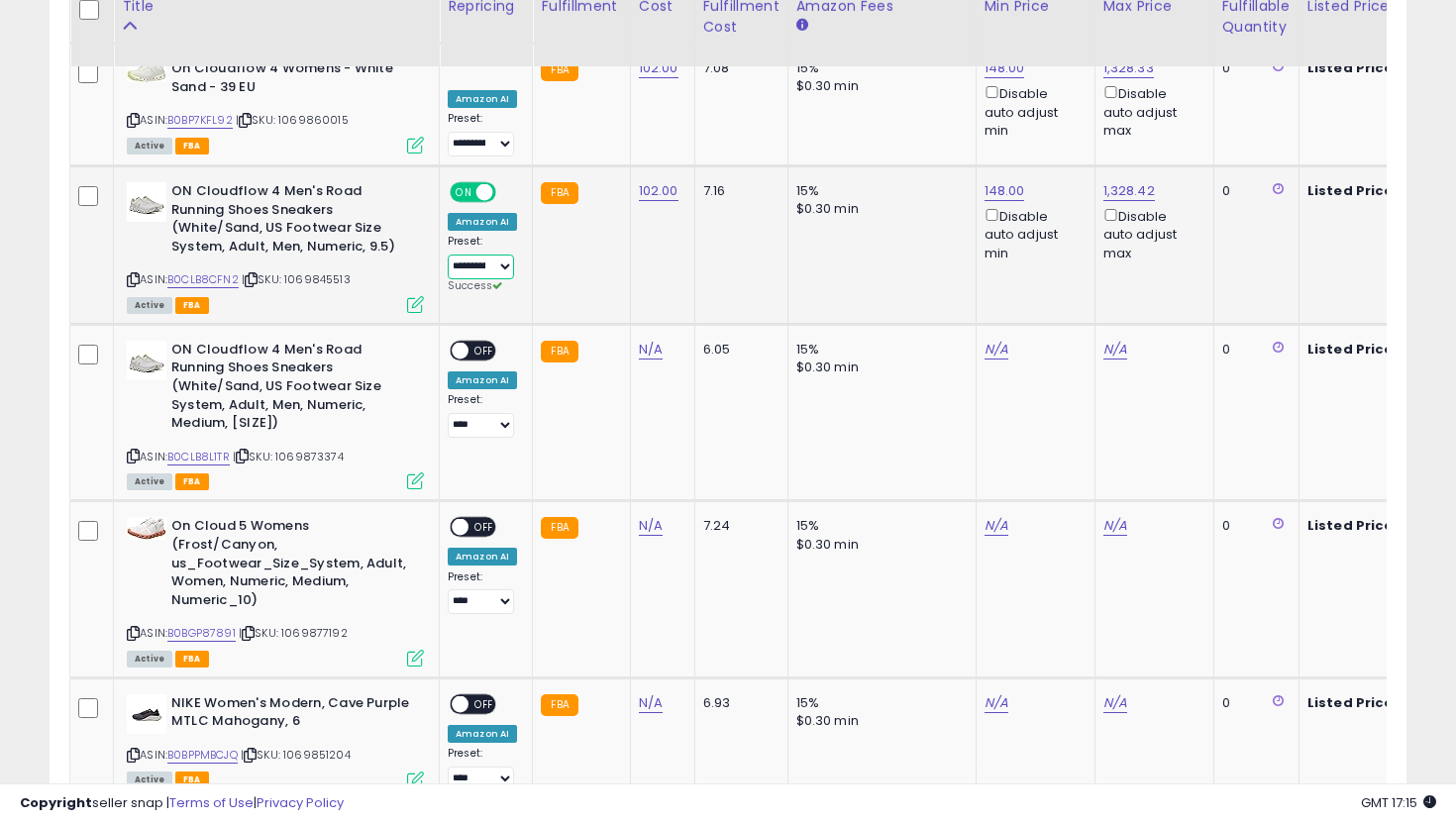scroll, scrollTop: 5728, scrollLeft: 0, axis: vertical 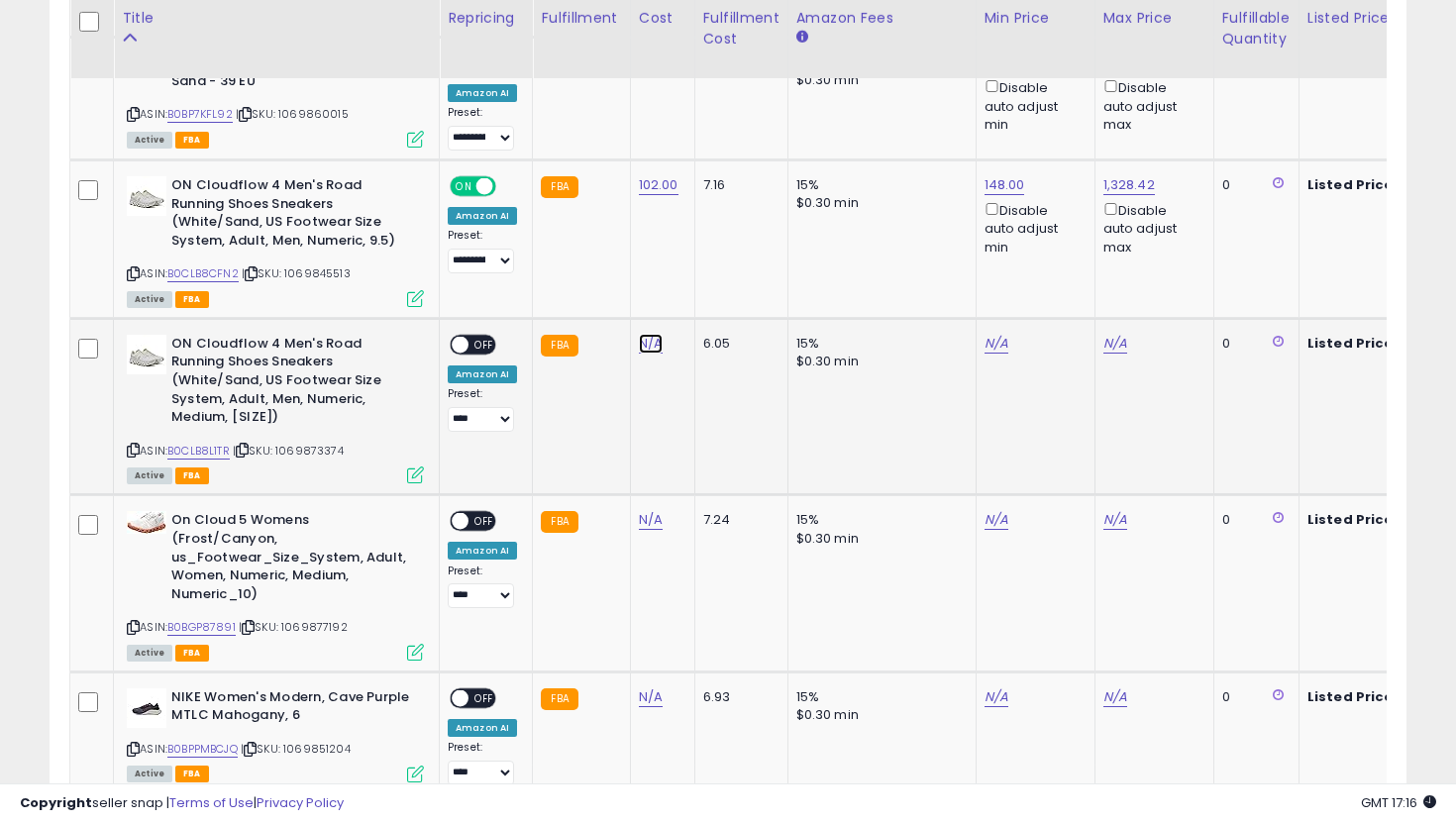 click on "N/A" at bounding box center (651, 344) 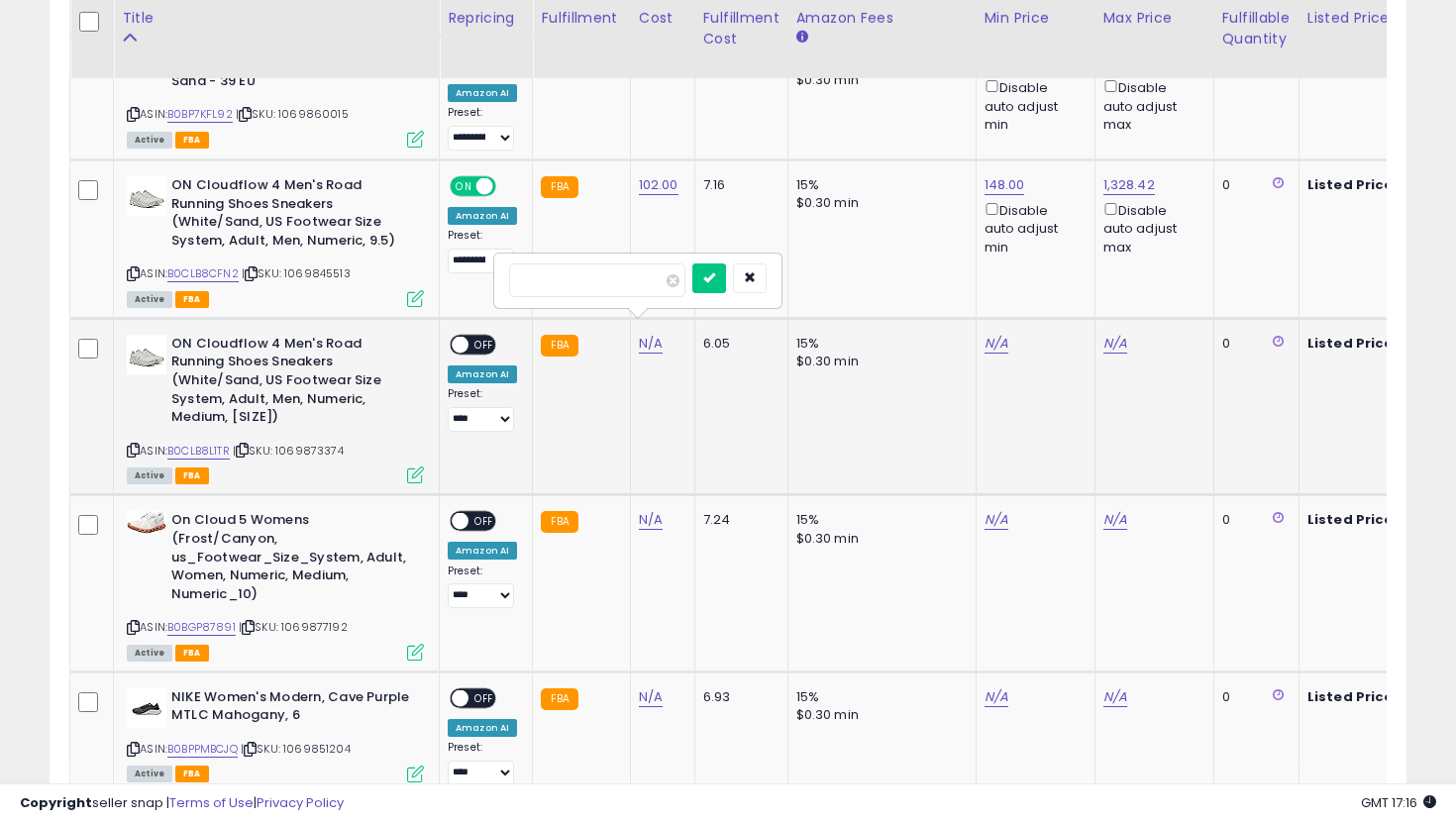 type on "*" 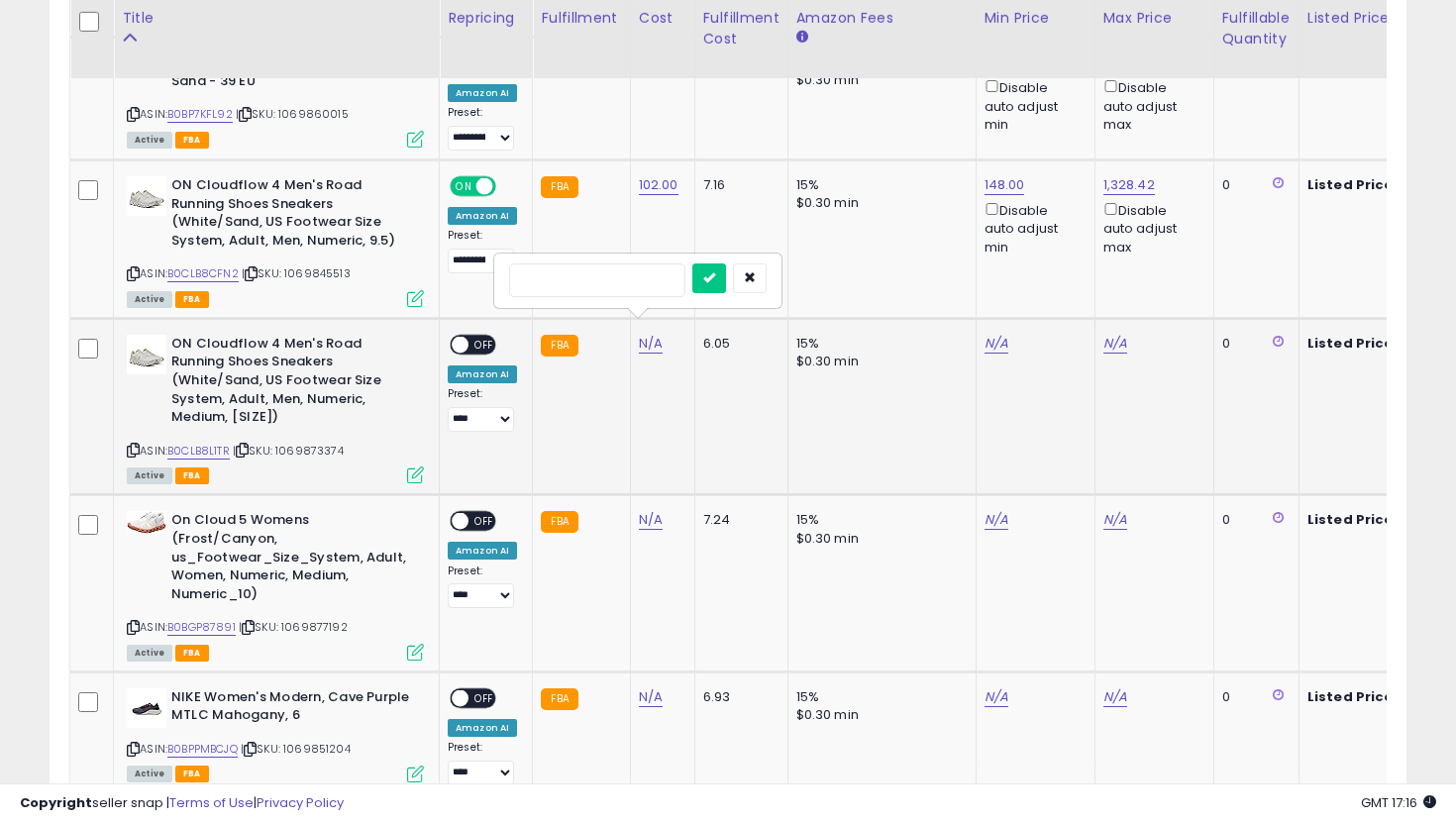 type on "*" 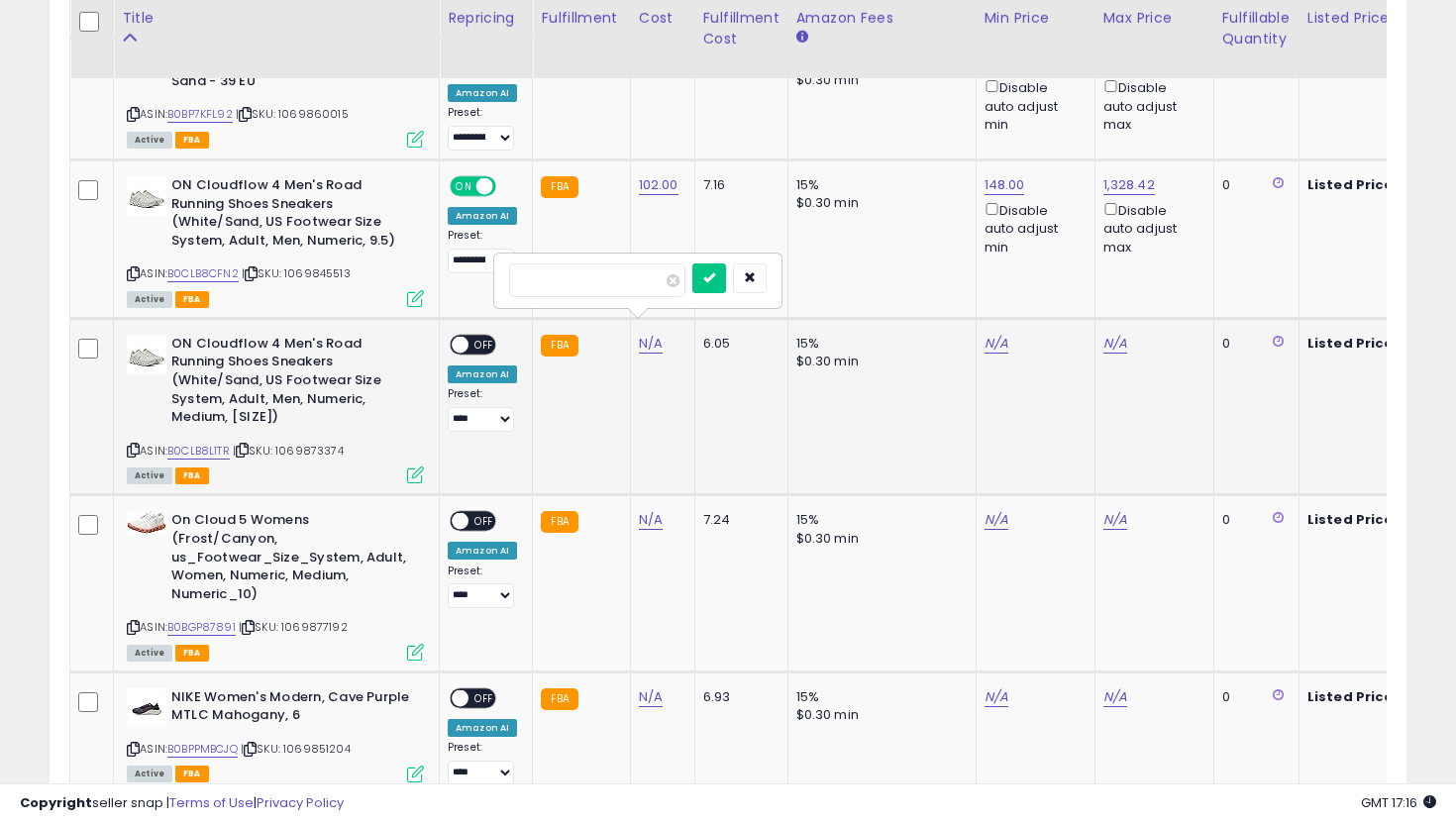 type on "*" 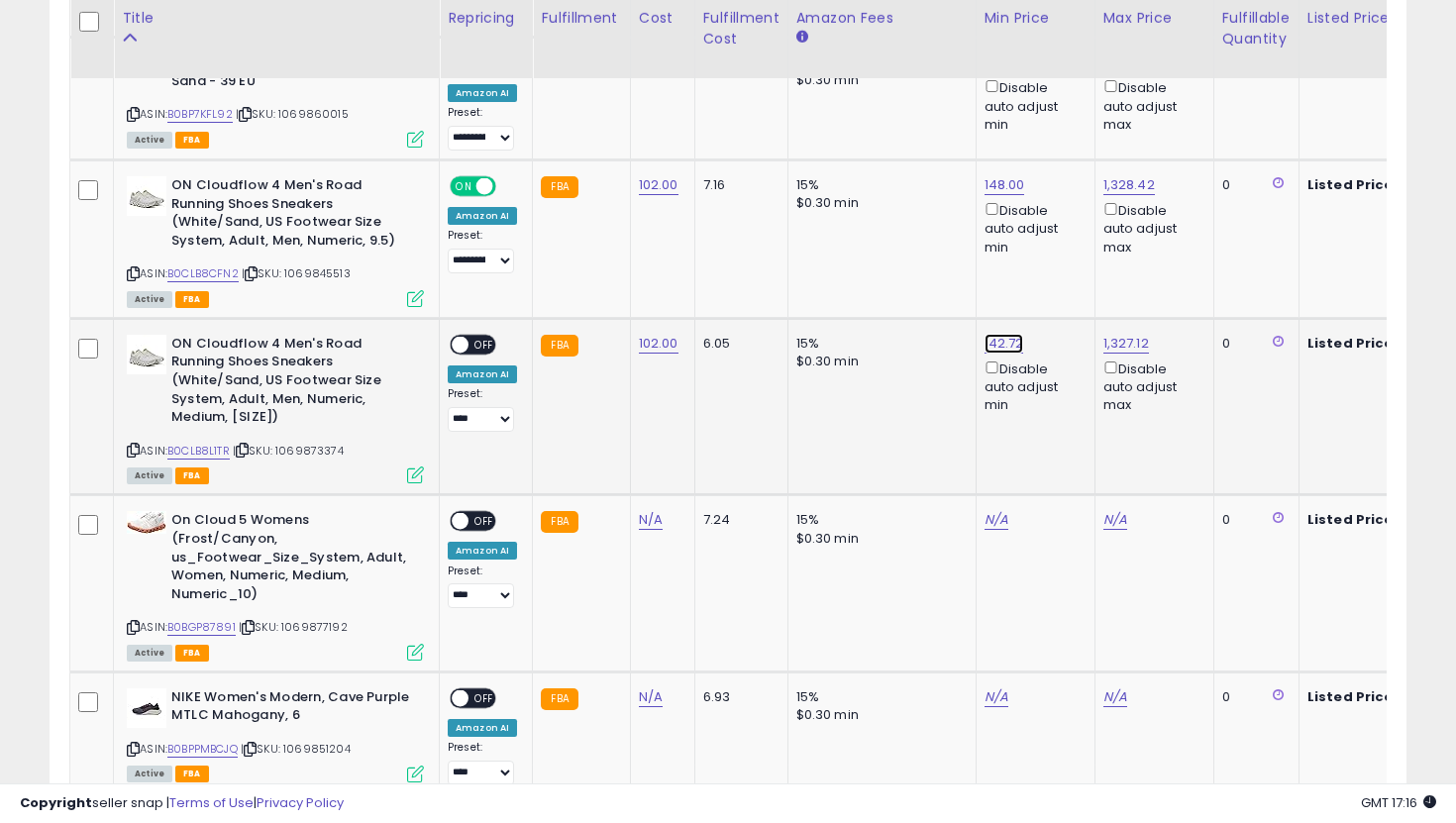 click on "142.72" at bounding box center [1004, -4665] 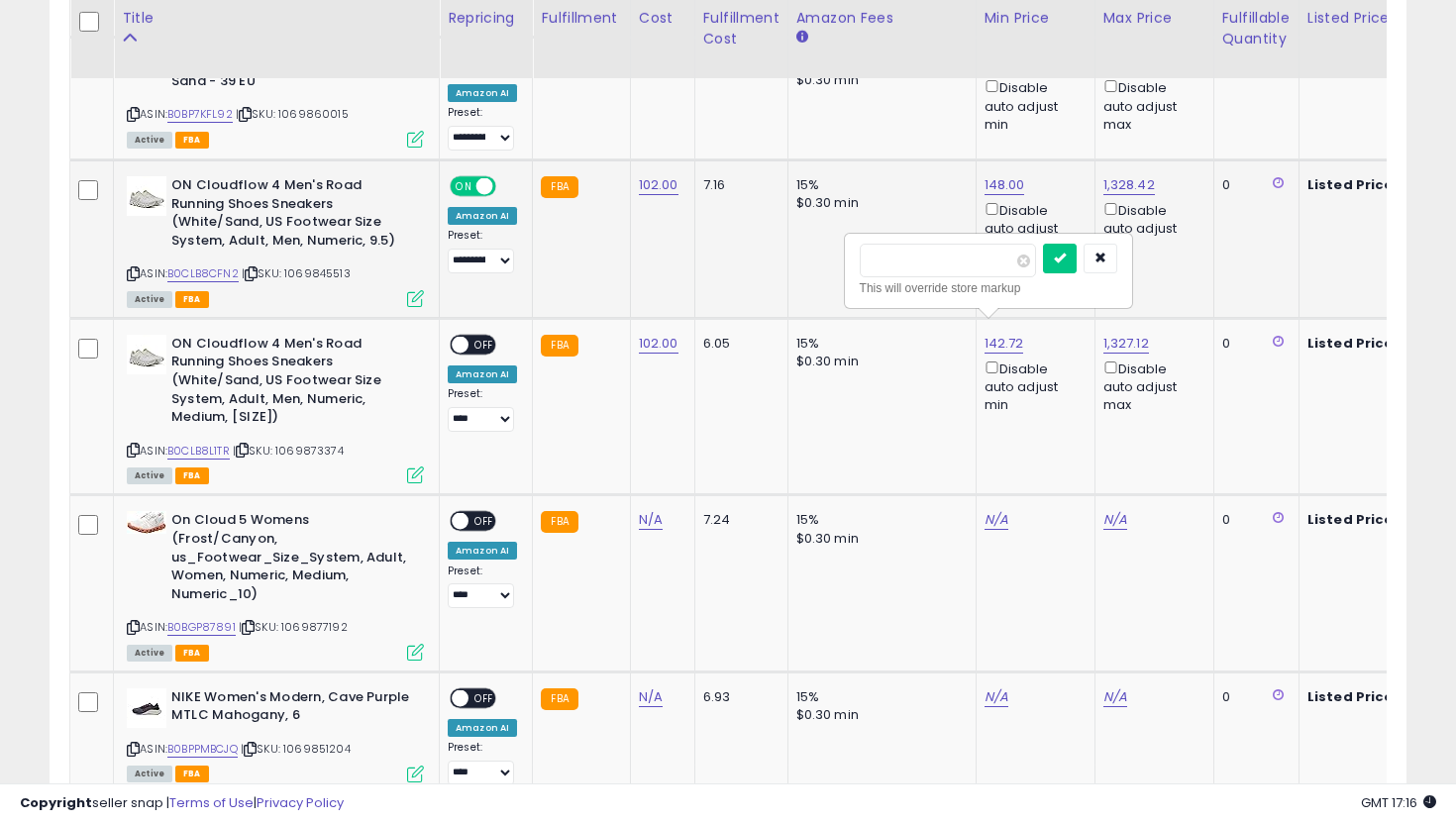 drag, startPoint x: 759, startPoint y: 243, endPoint x: 737, endPoint y: 239, distance: 22.36068 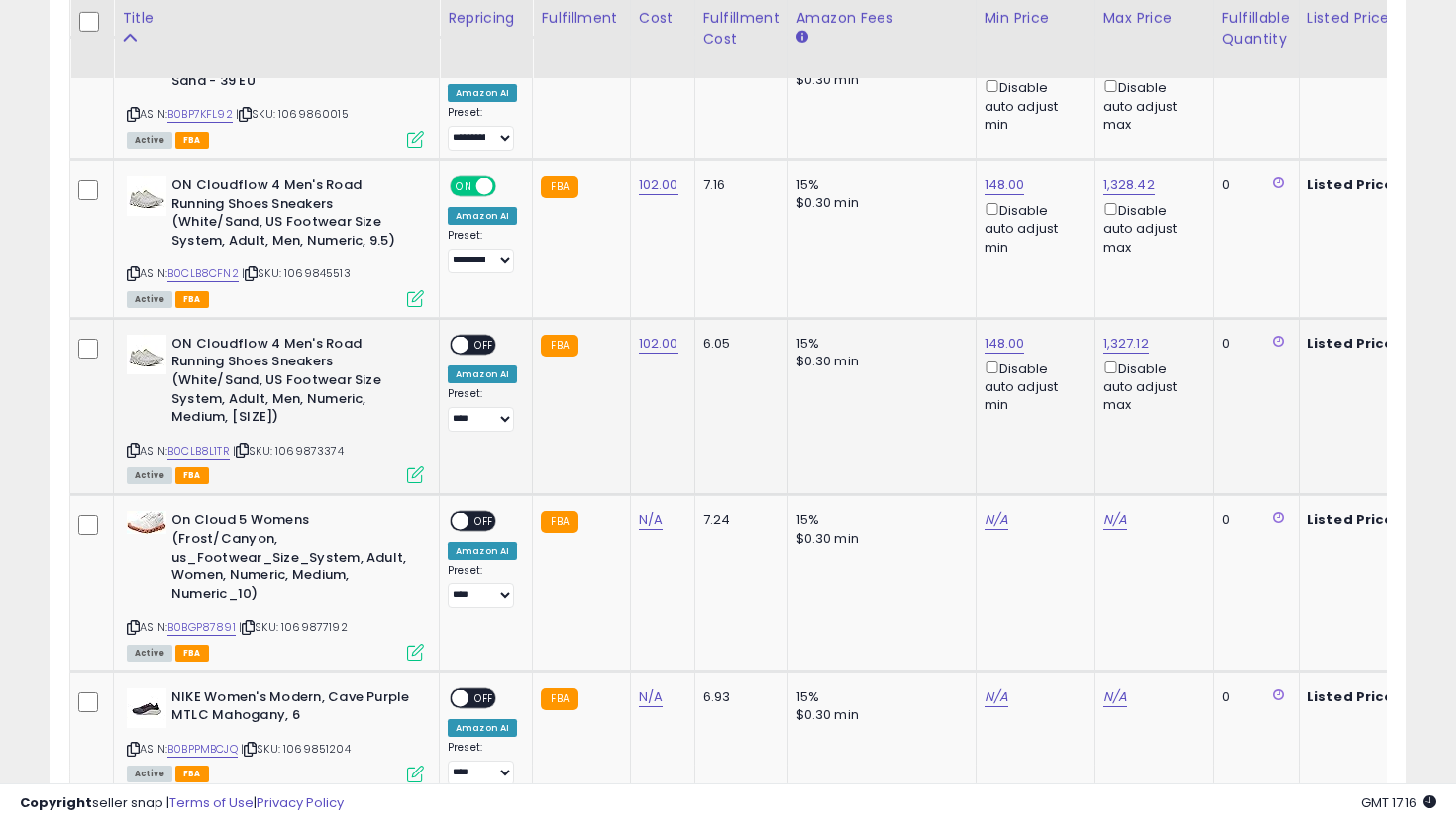 click on "OFF" at bounding box center (484, 344) 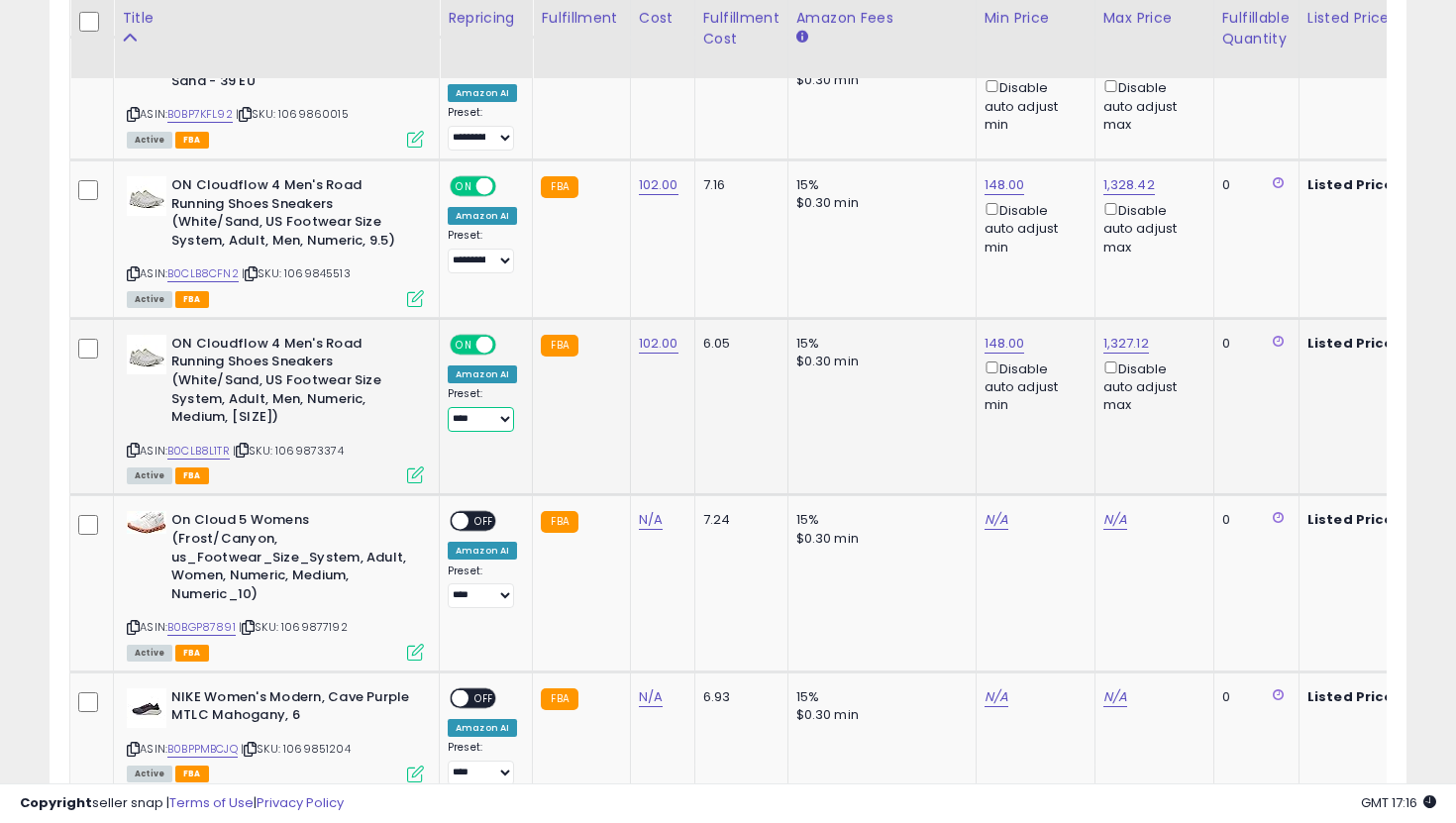 click on "**********" at bounding box center (480, 419) 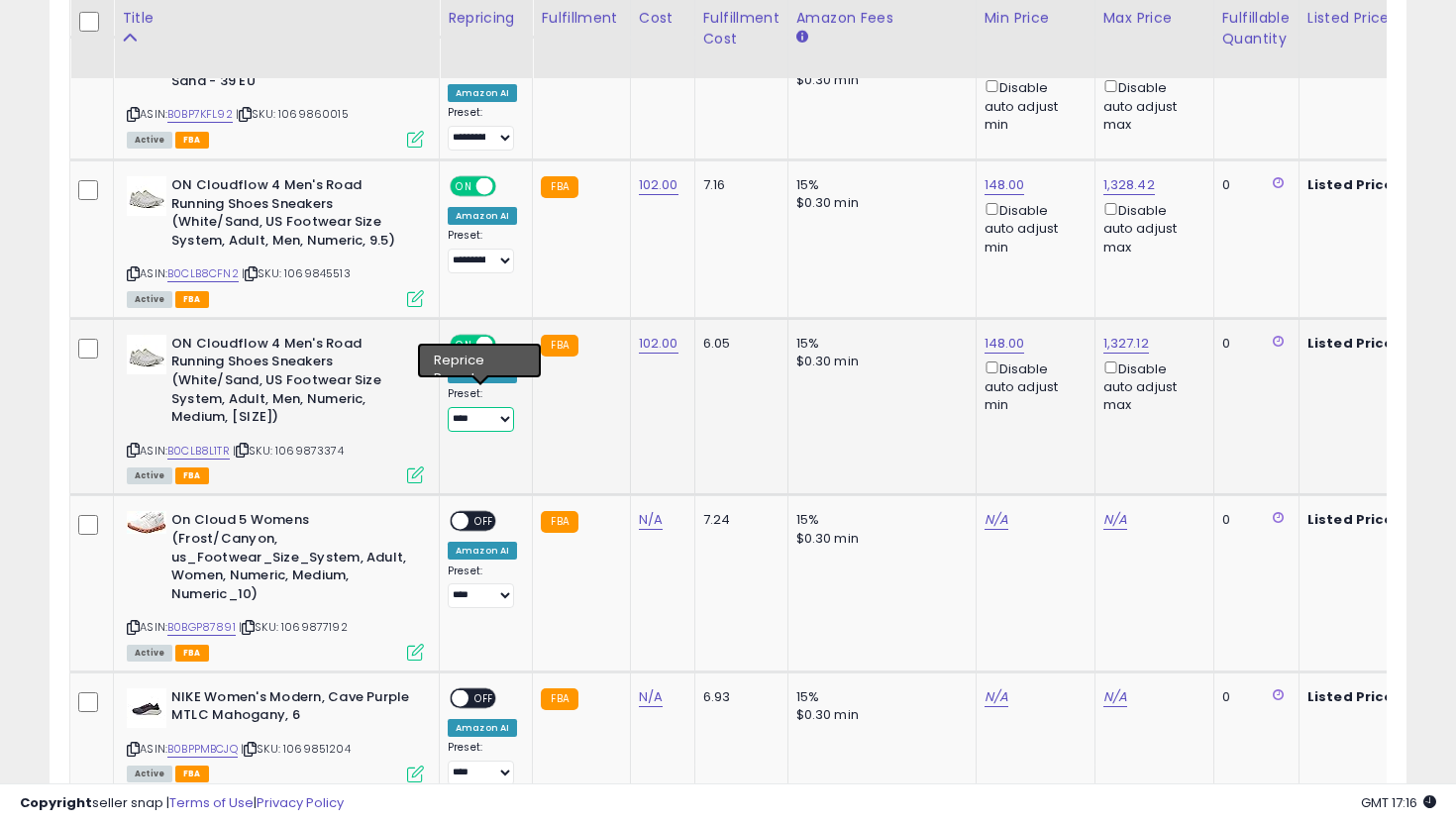 select on "**********" 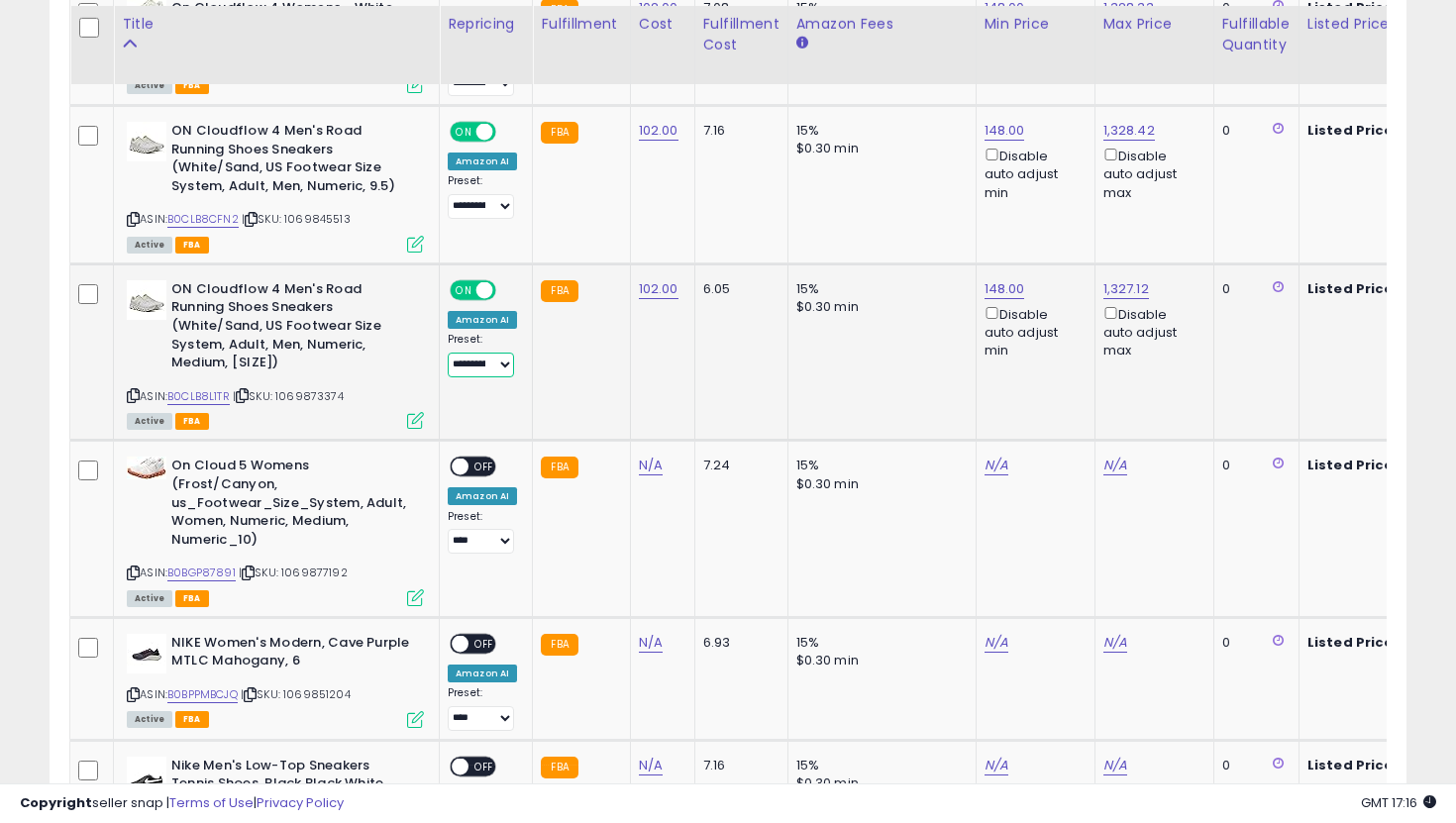 scroll, scrollTop: 5789, scrollLeft: 0, axis: vertical 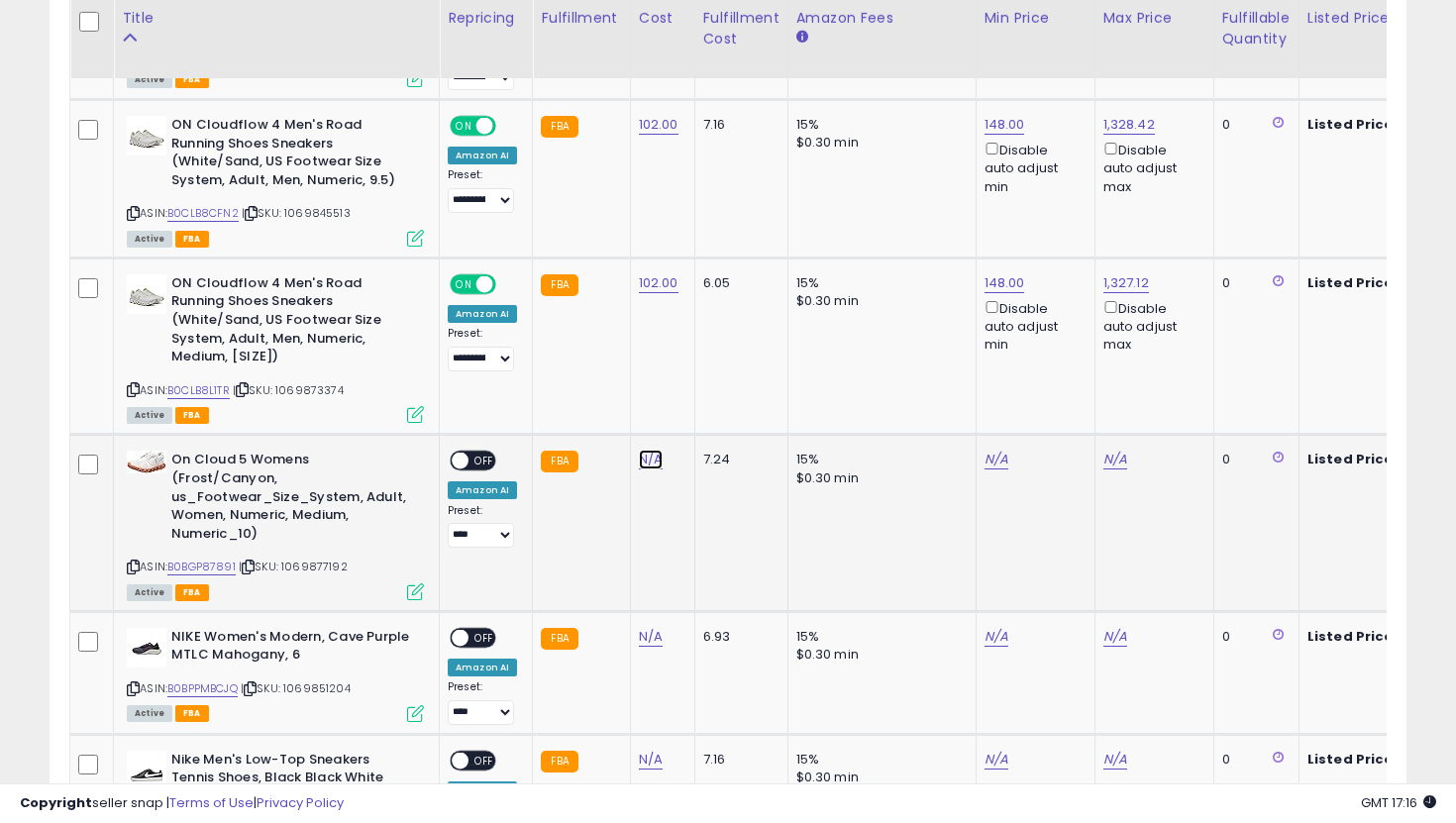 click on "N/A" at bounding box center (651, 460) 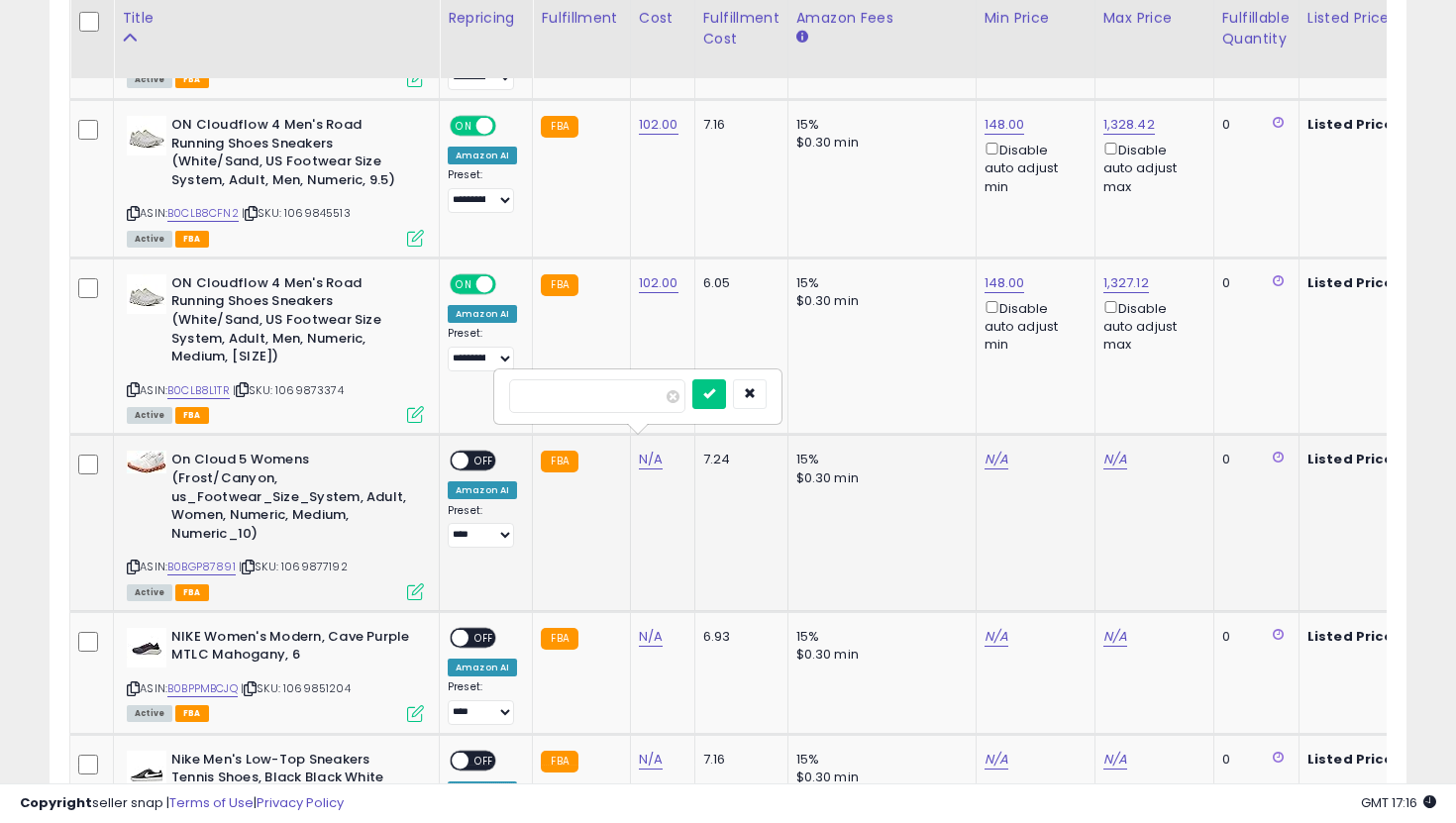 type on "***" 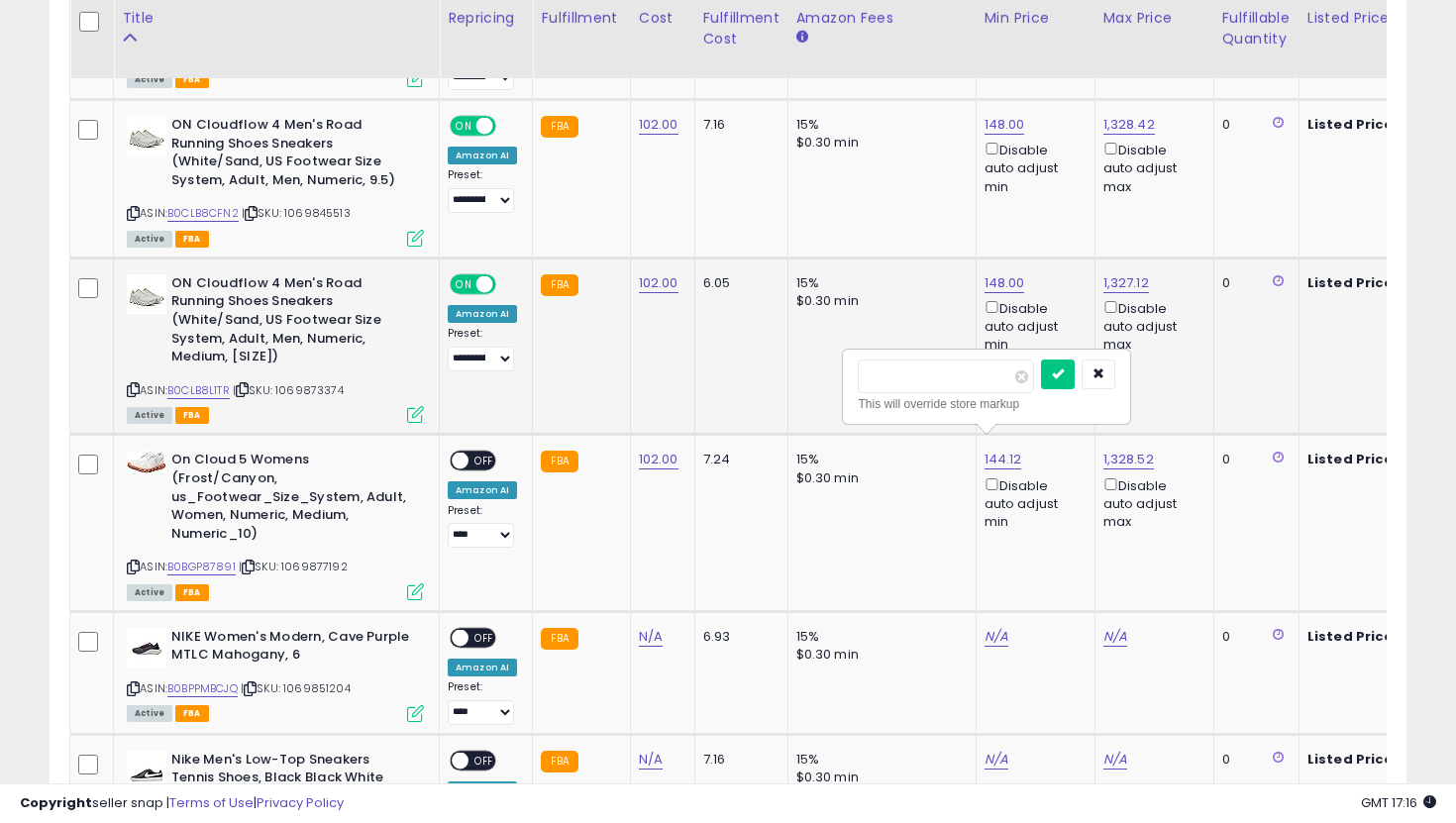 drag, startPoint x: 942, startPoint y: 379, endPoint x: 778, endPoint y: 372, distance: 164.14932 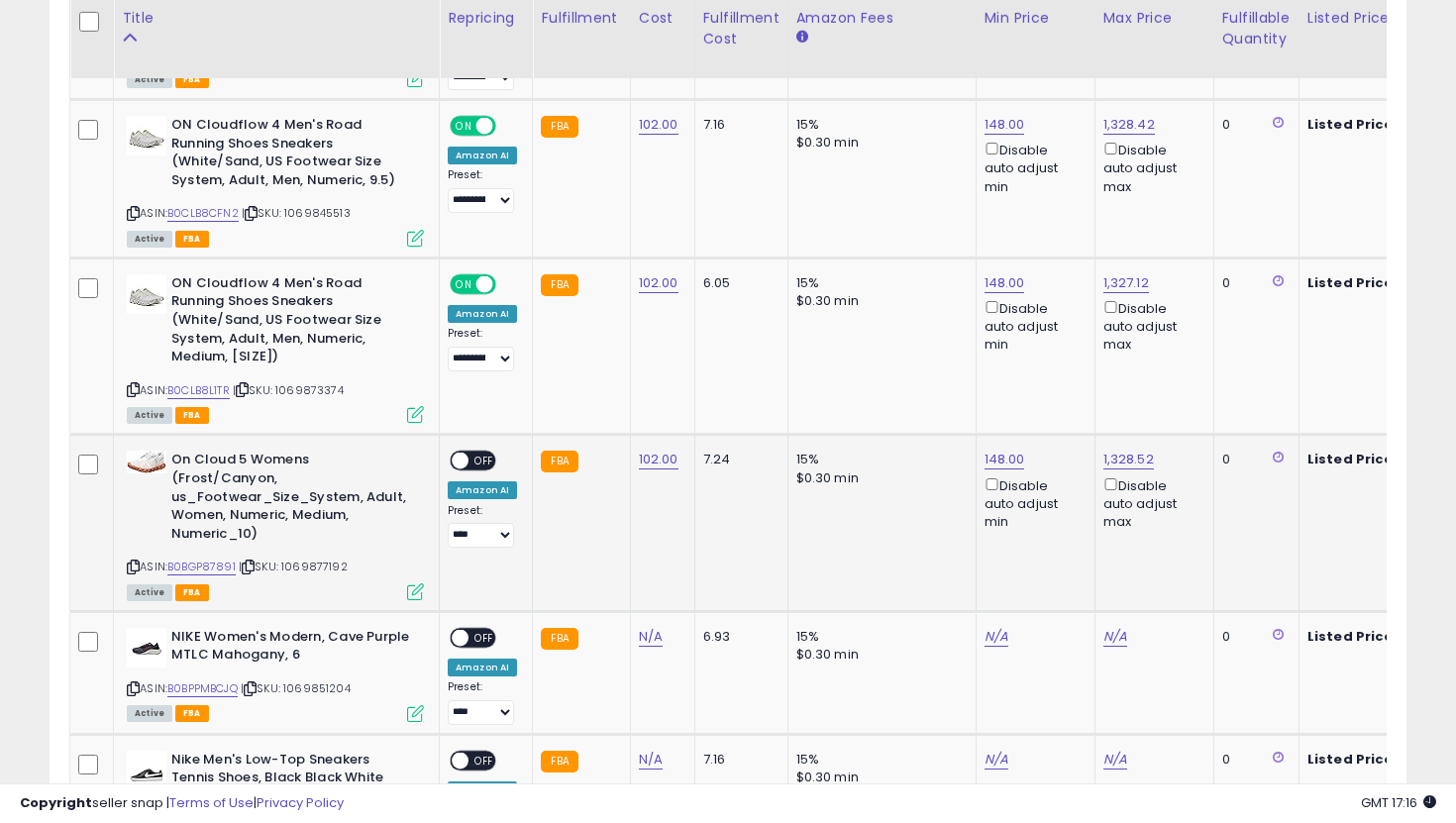 click on "OFF" at bounding box center [484, 461] 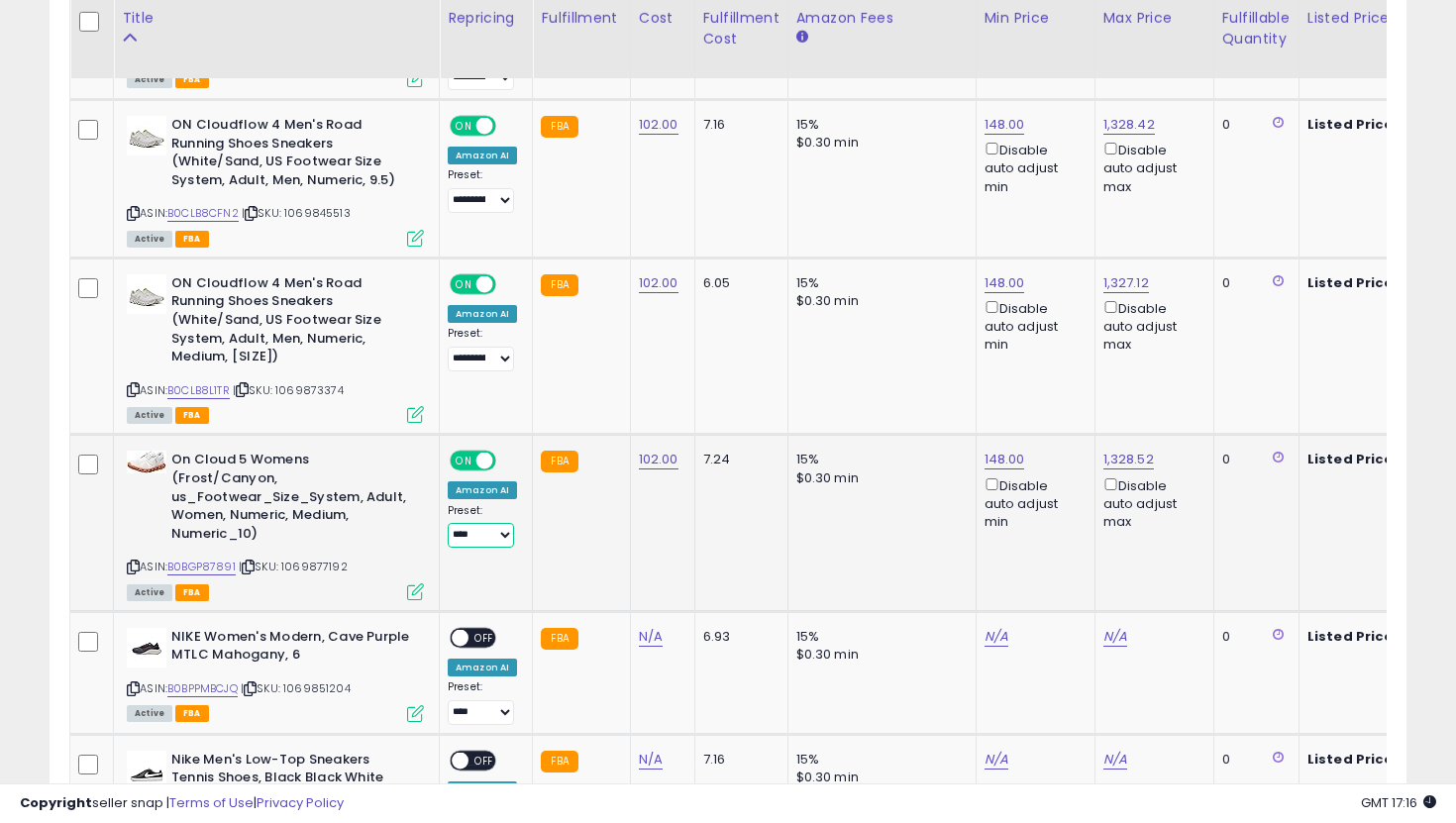 click on "**********" at bounding box center [480, 535] 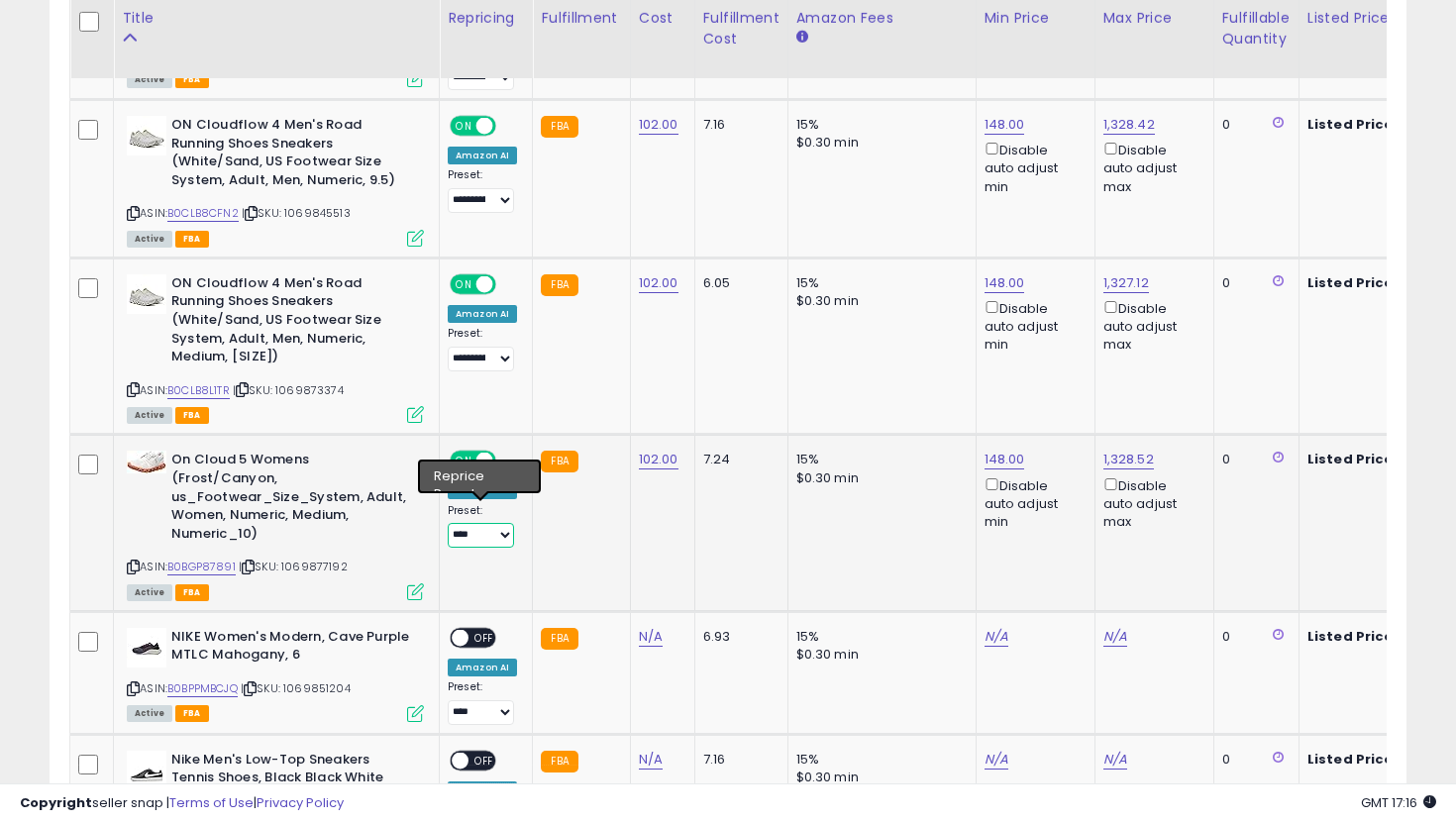 select on "**********" 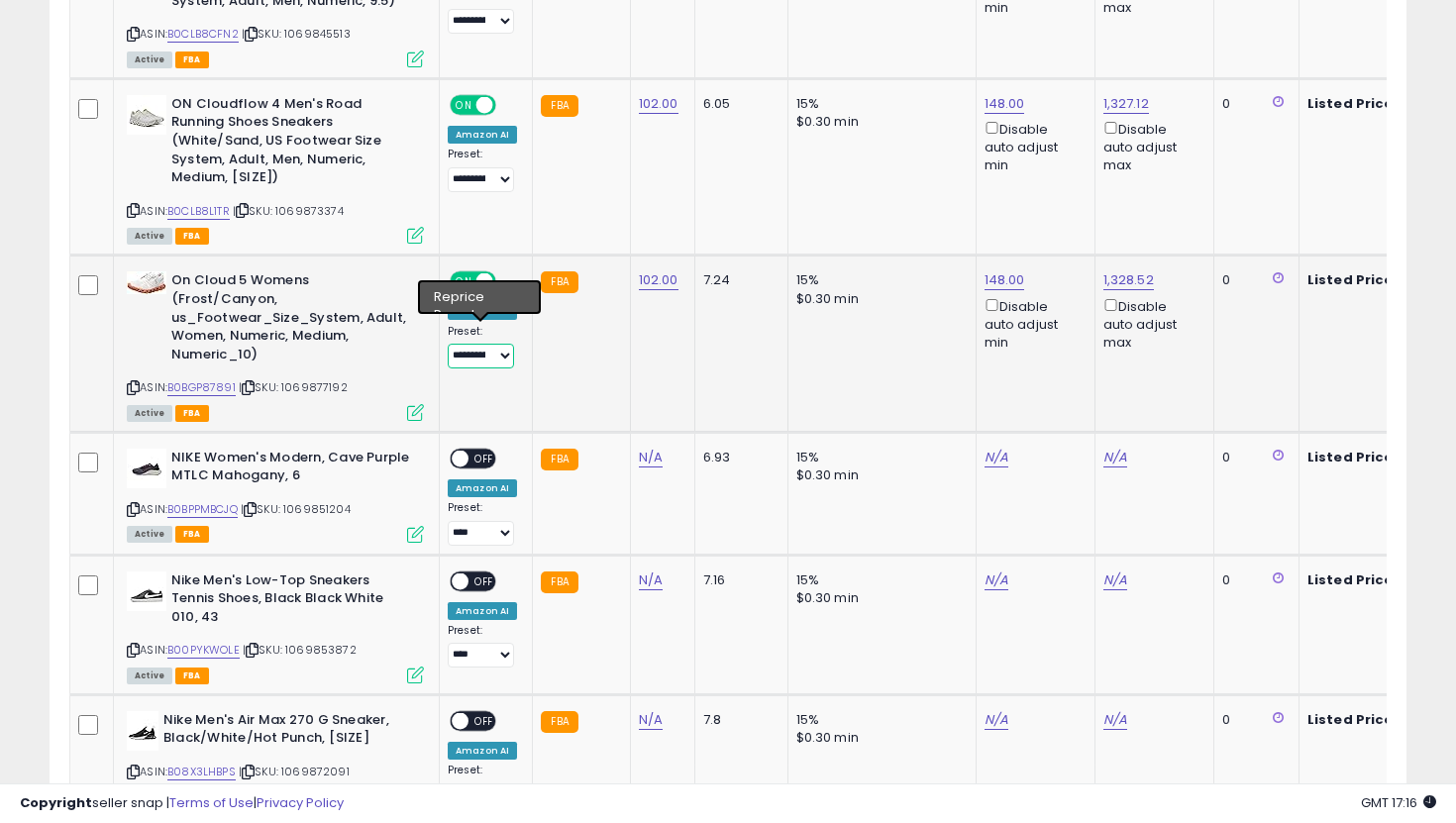 scroll, scrollTop: 6030, scrollLeft: 0, axis: vertical 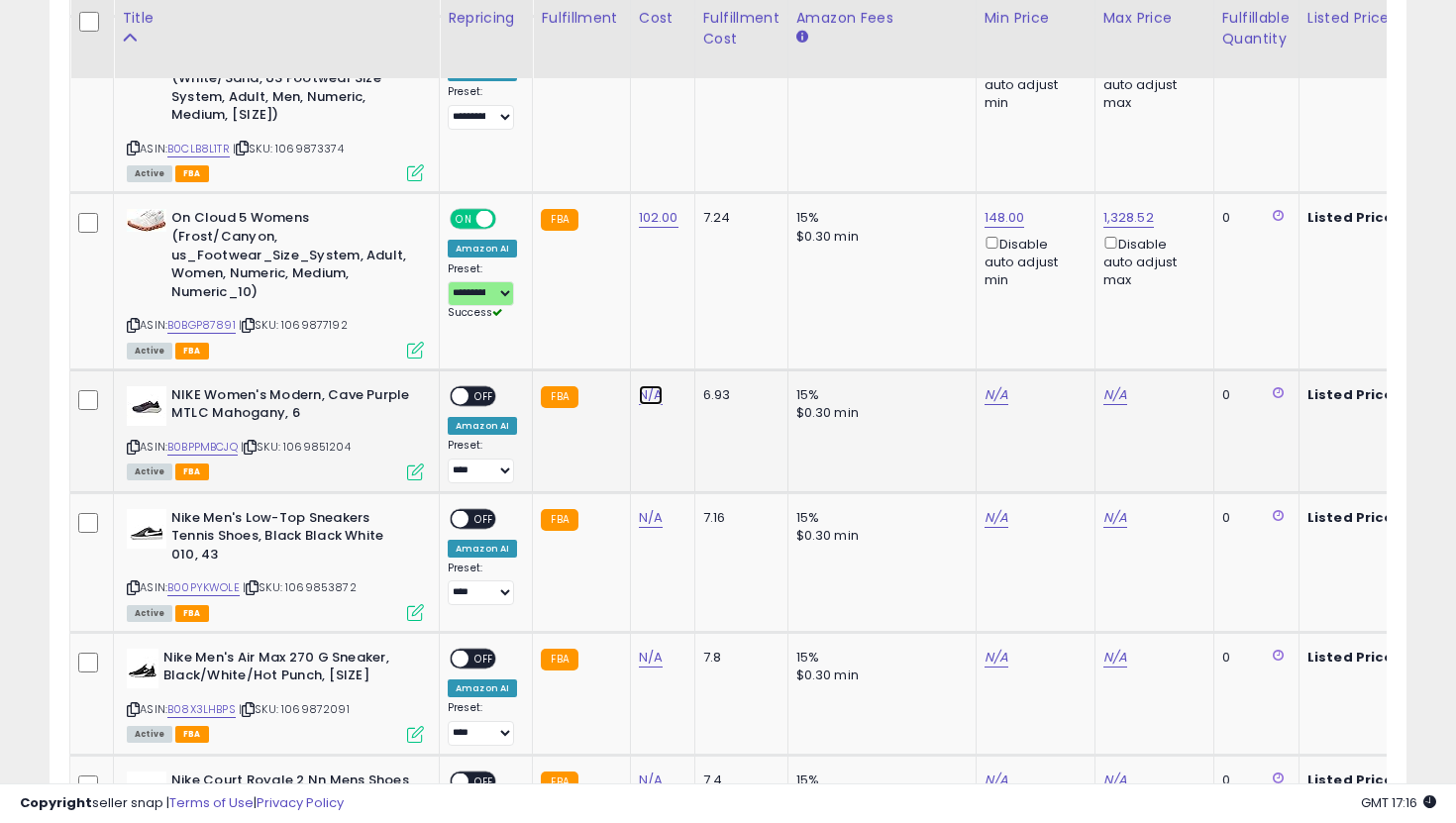 click on "N/A" at bounding box center [651, 395] 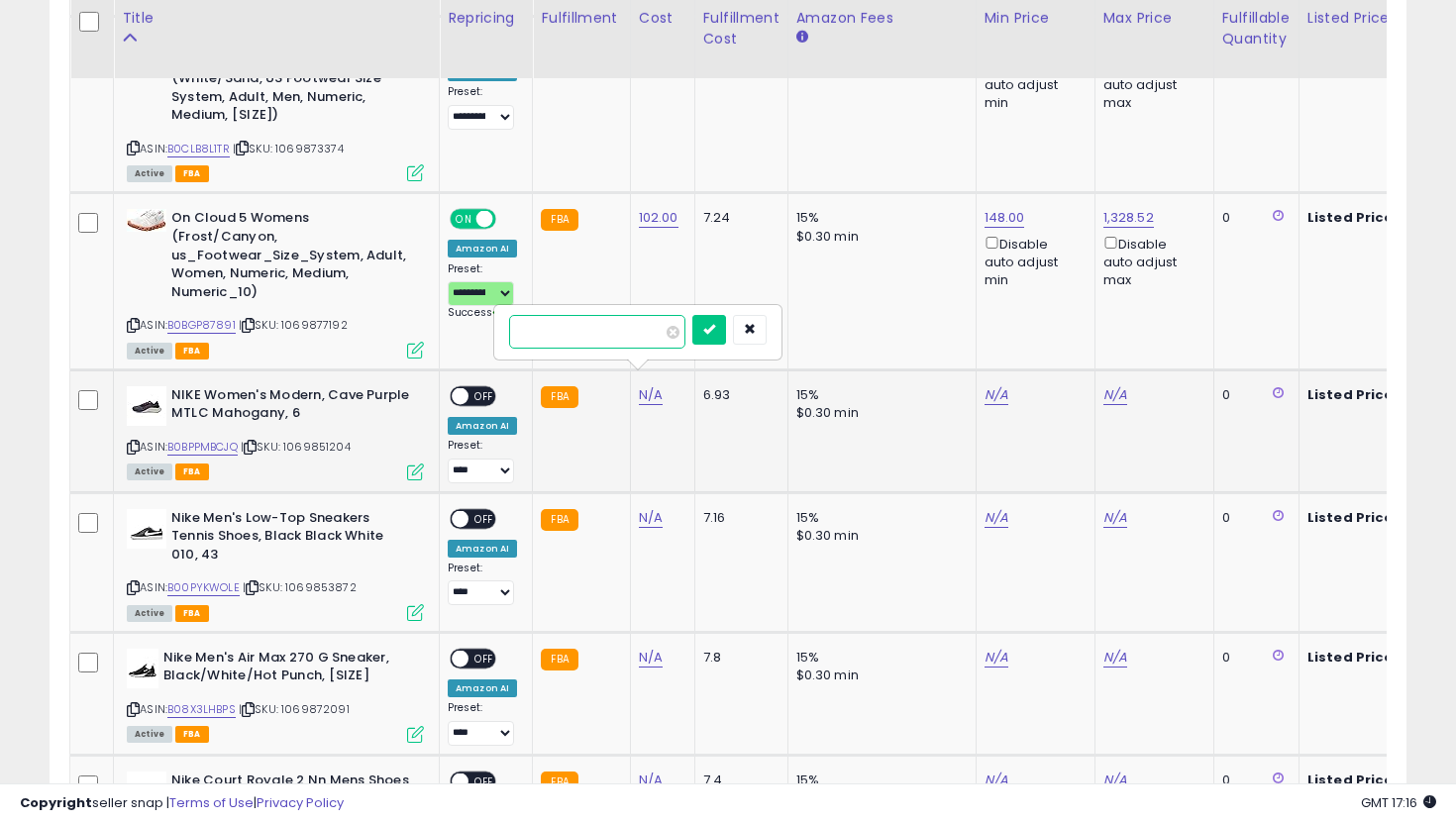 type on "**" 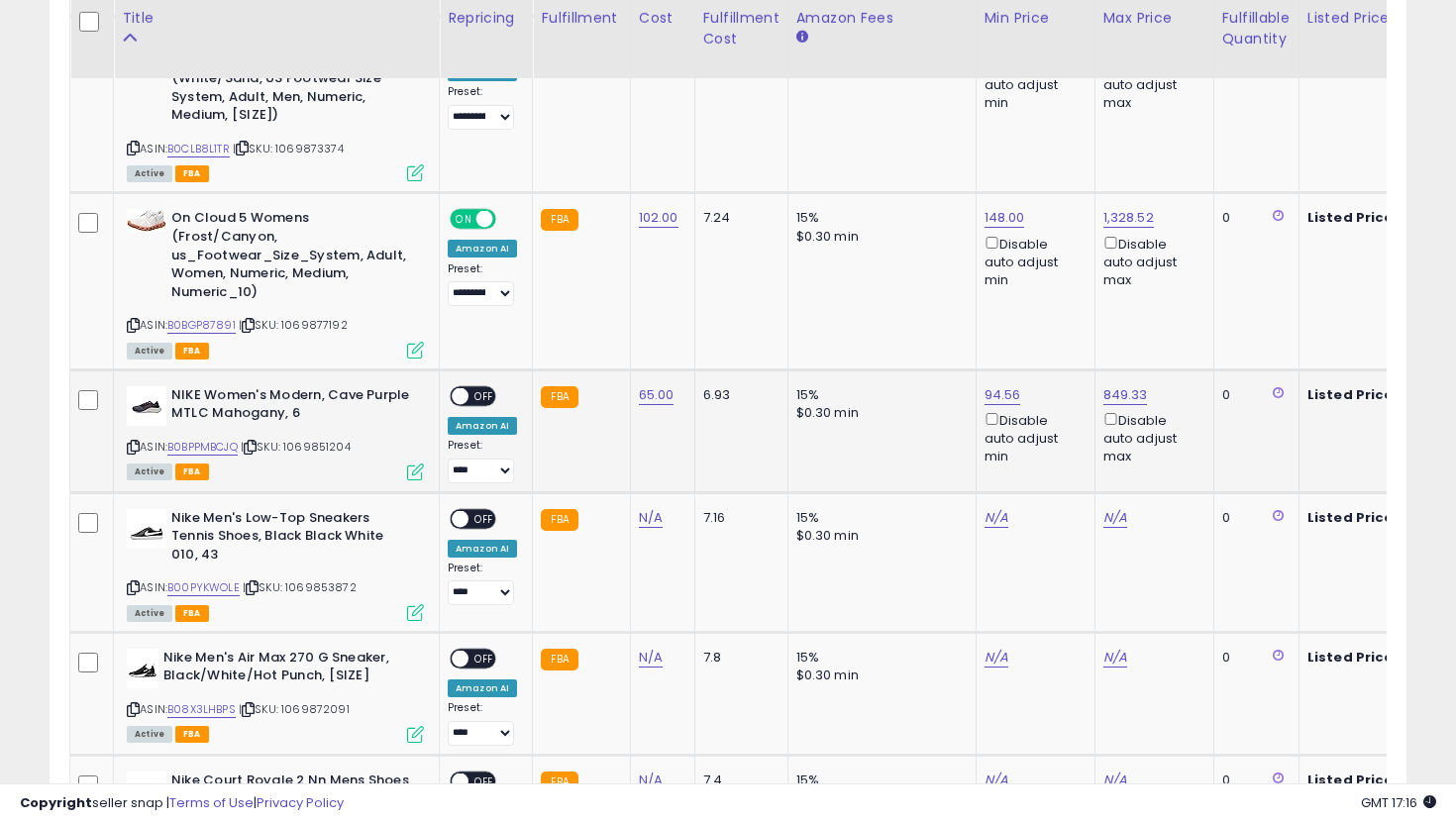 click on "94.56  Disable auto adjust min" 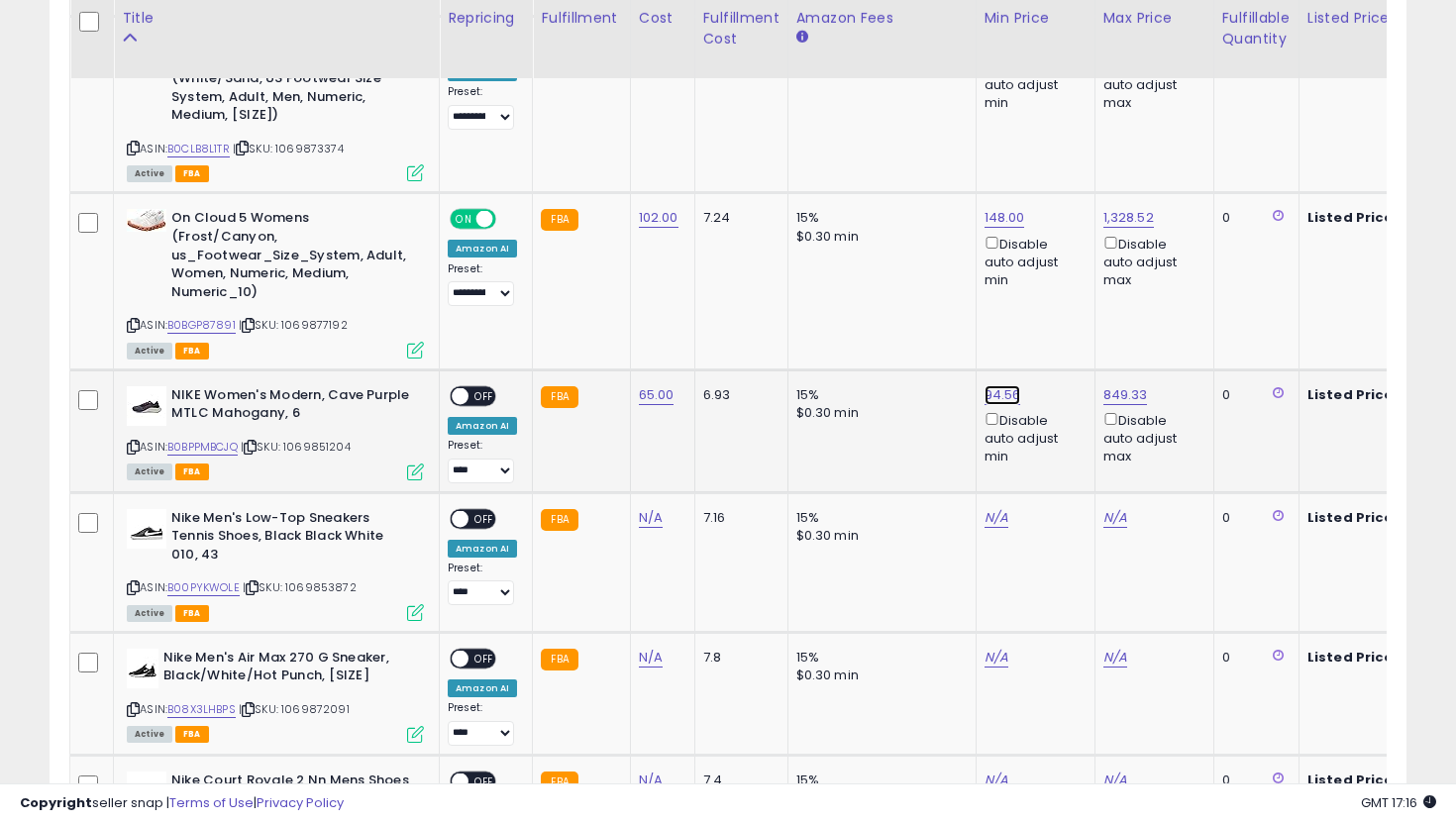 click on "94.56" at bounding box center [1004, -4967] 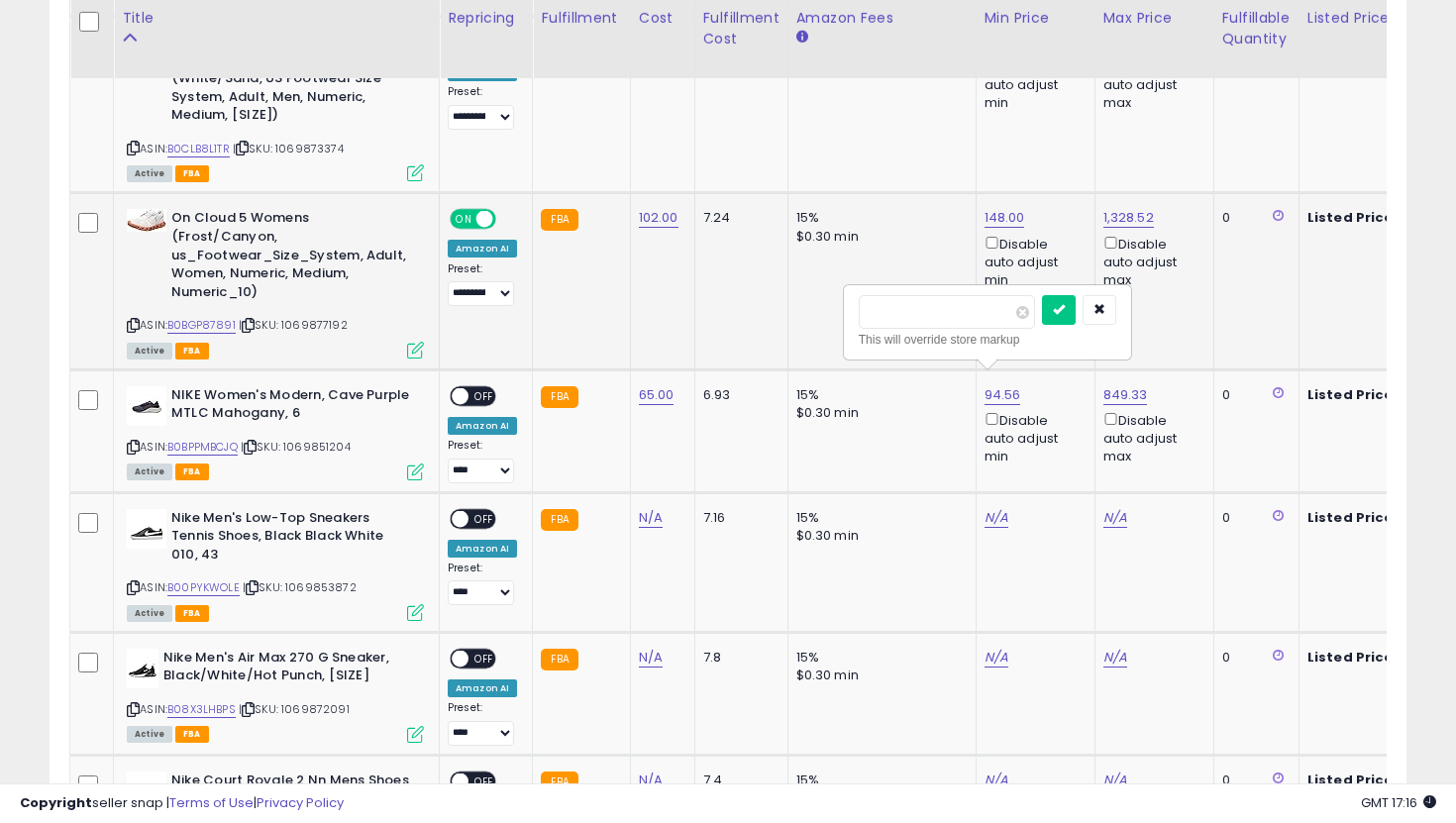 drag, startPoint x: 899, startPoint y: 308, endPoint x: 689, endPoint y: 303, distance: 210.05952 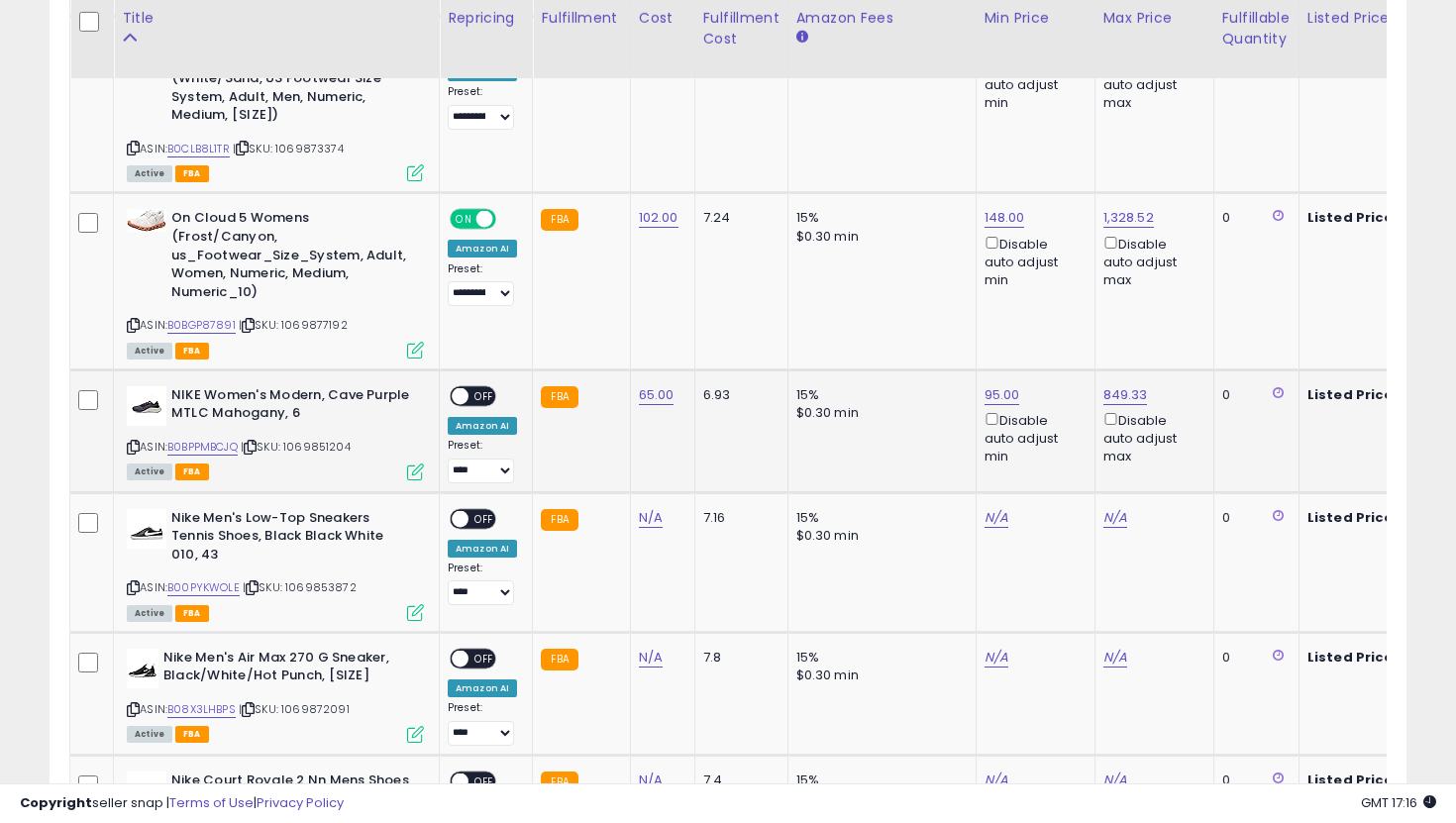 click on "ON   OFF" at bounding box center [472, 395] 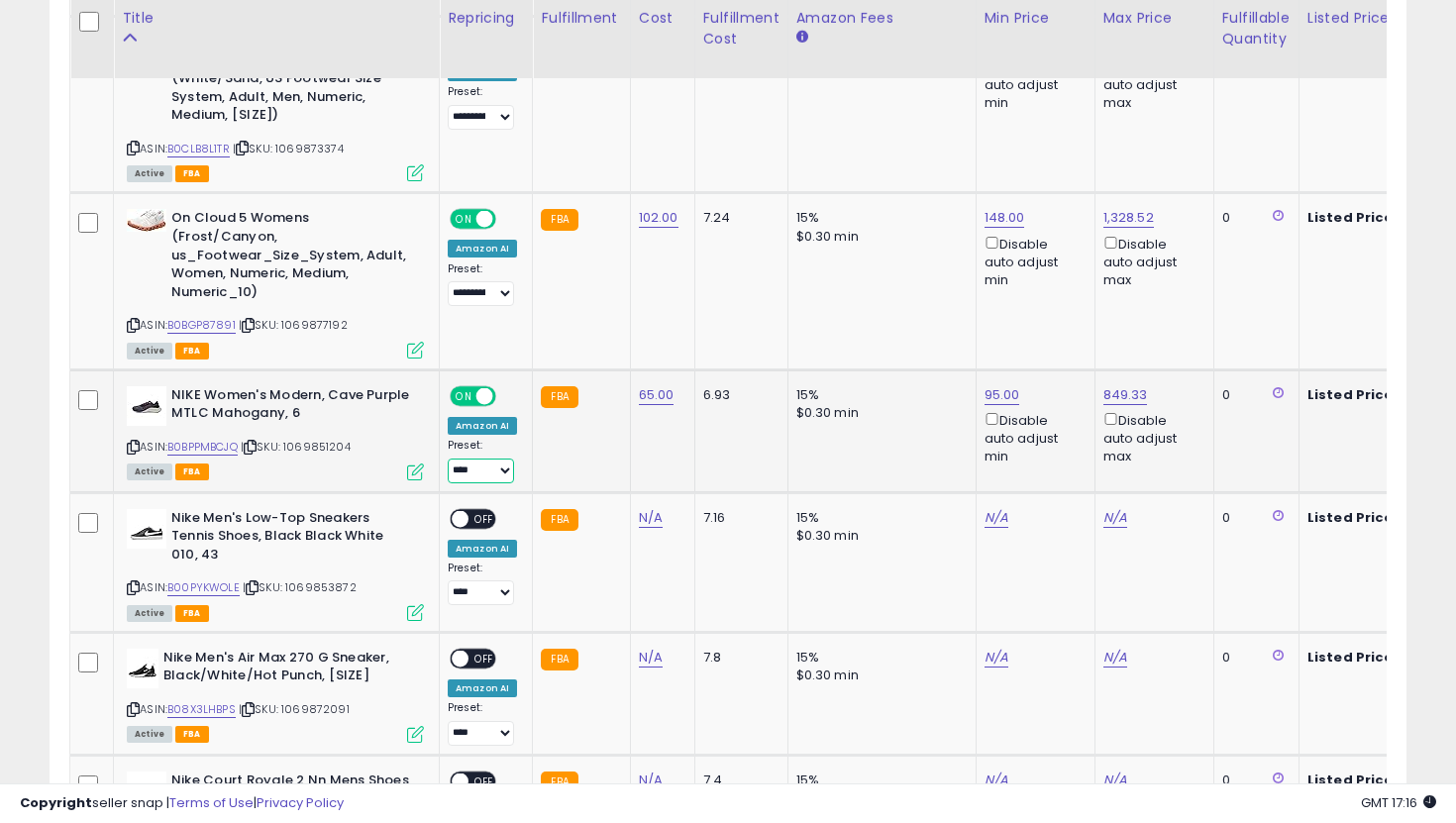 click on "**********" at bounding box center (480, 470) 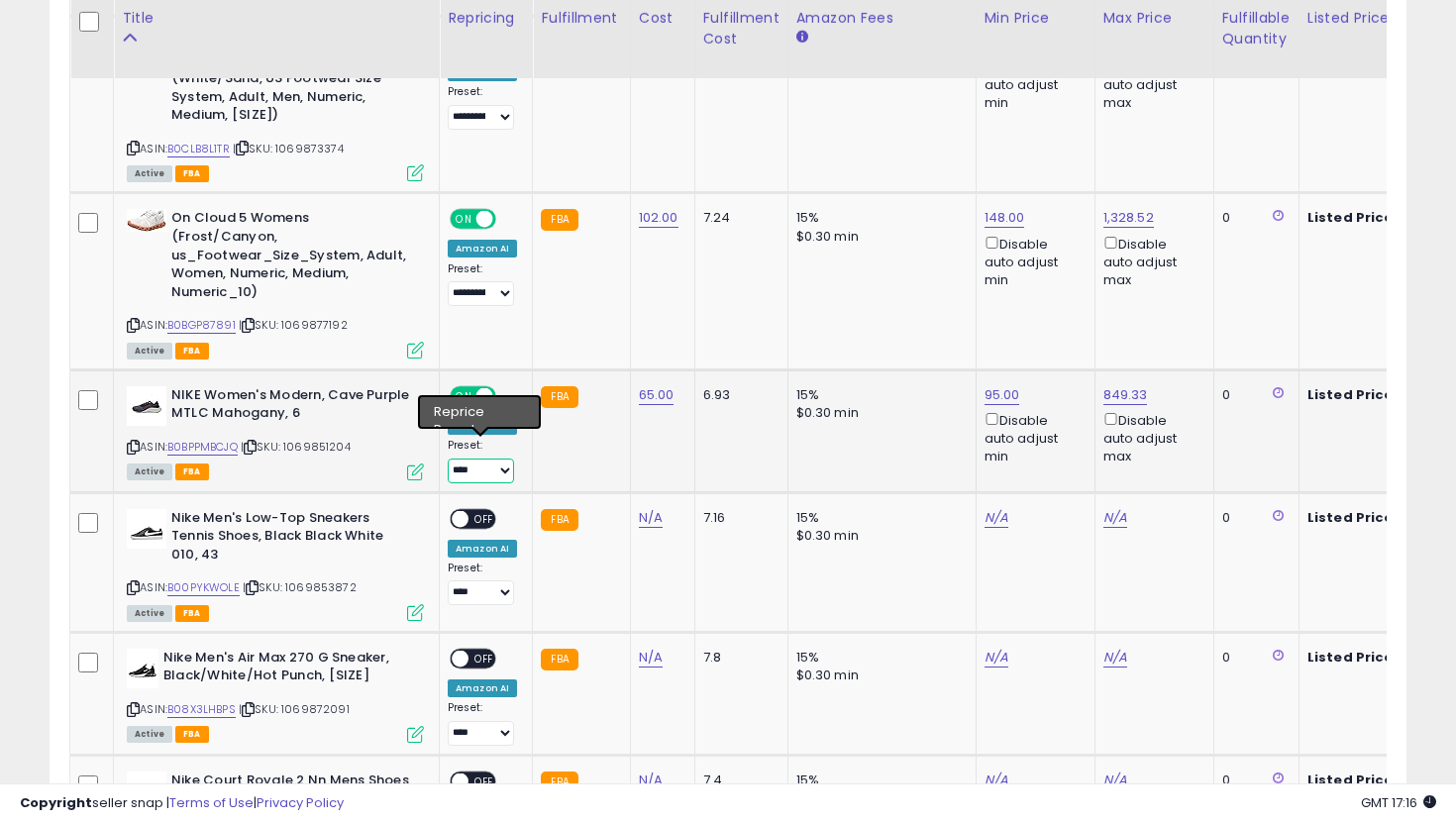 select on "**********" 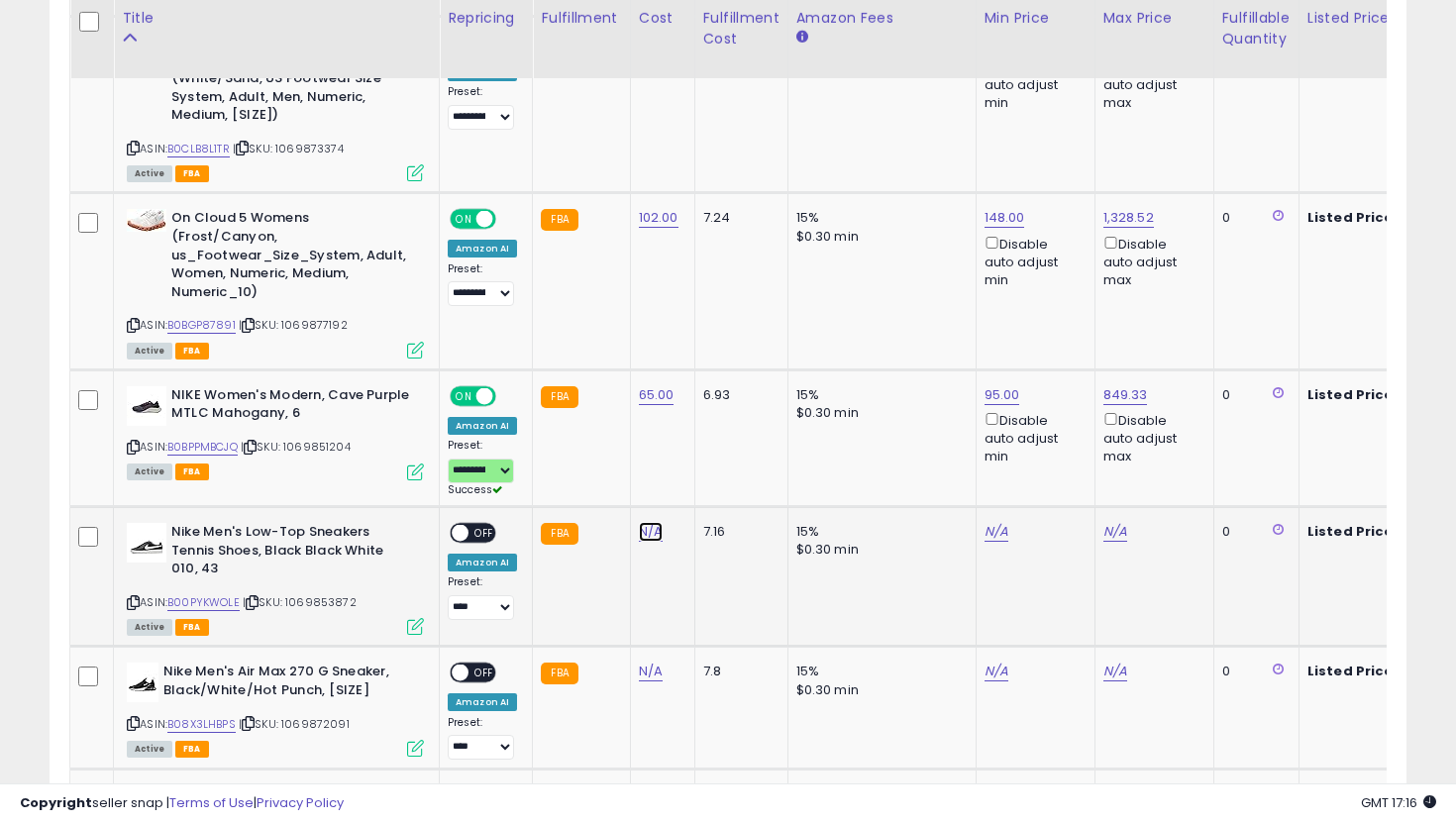 click on "N/A" at bounding box center (651, 532) 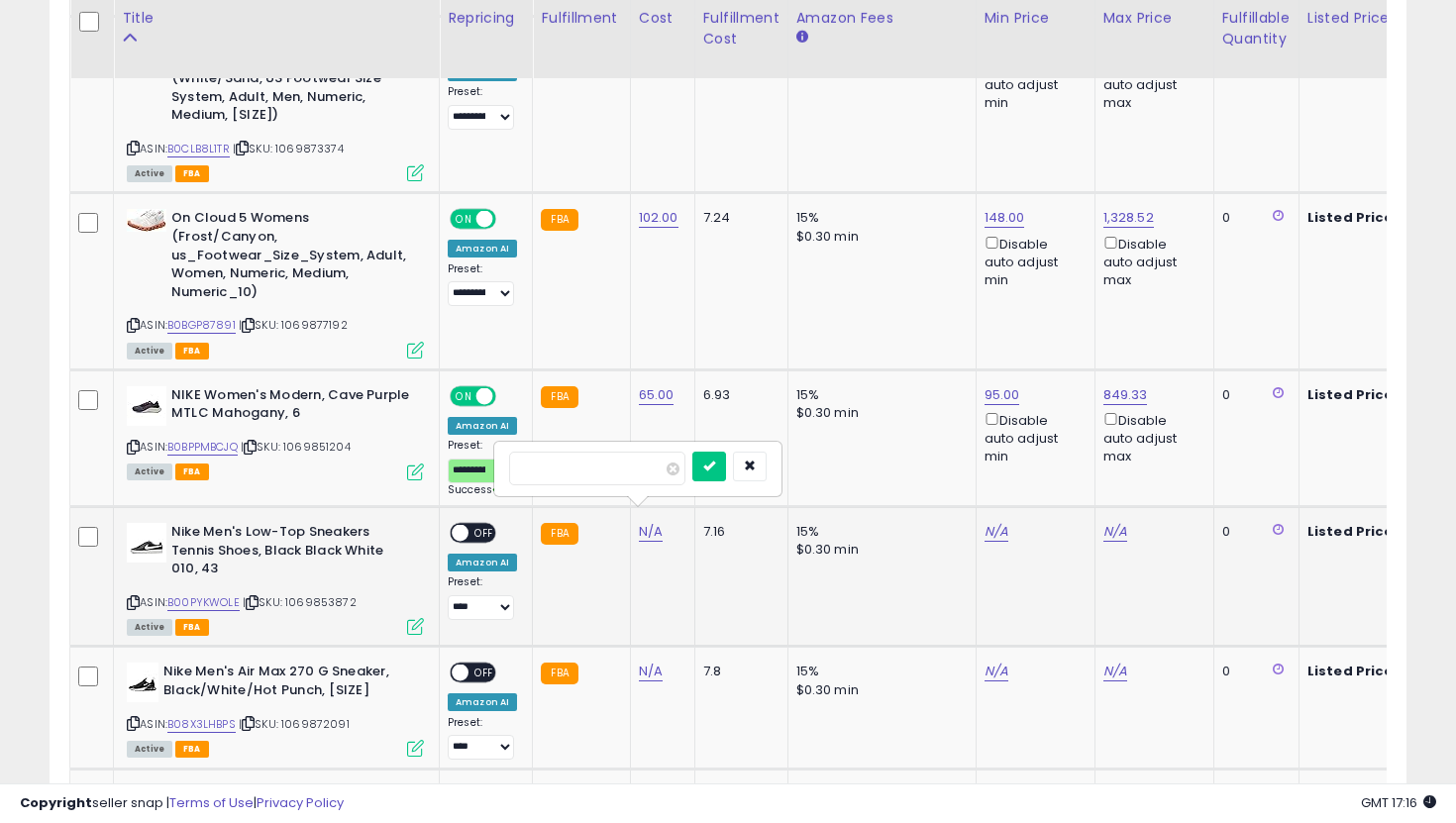 type on "**" 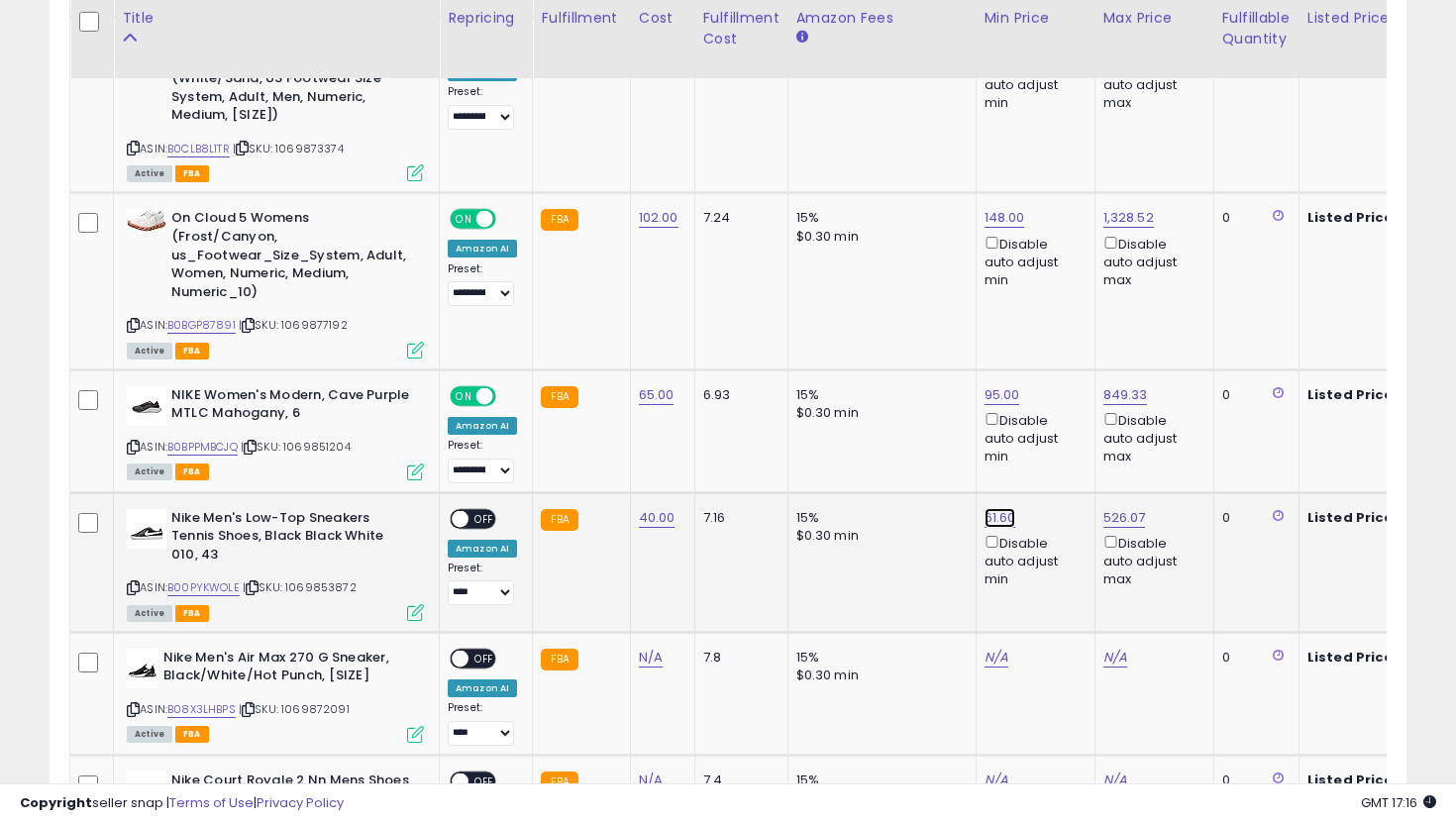 click on "61.60" at bounding box center (1004, -4967) 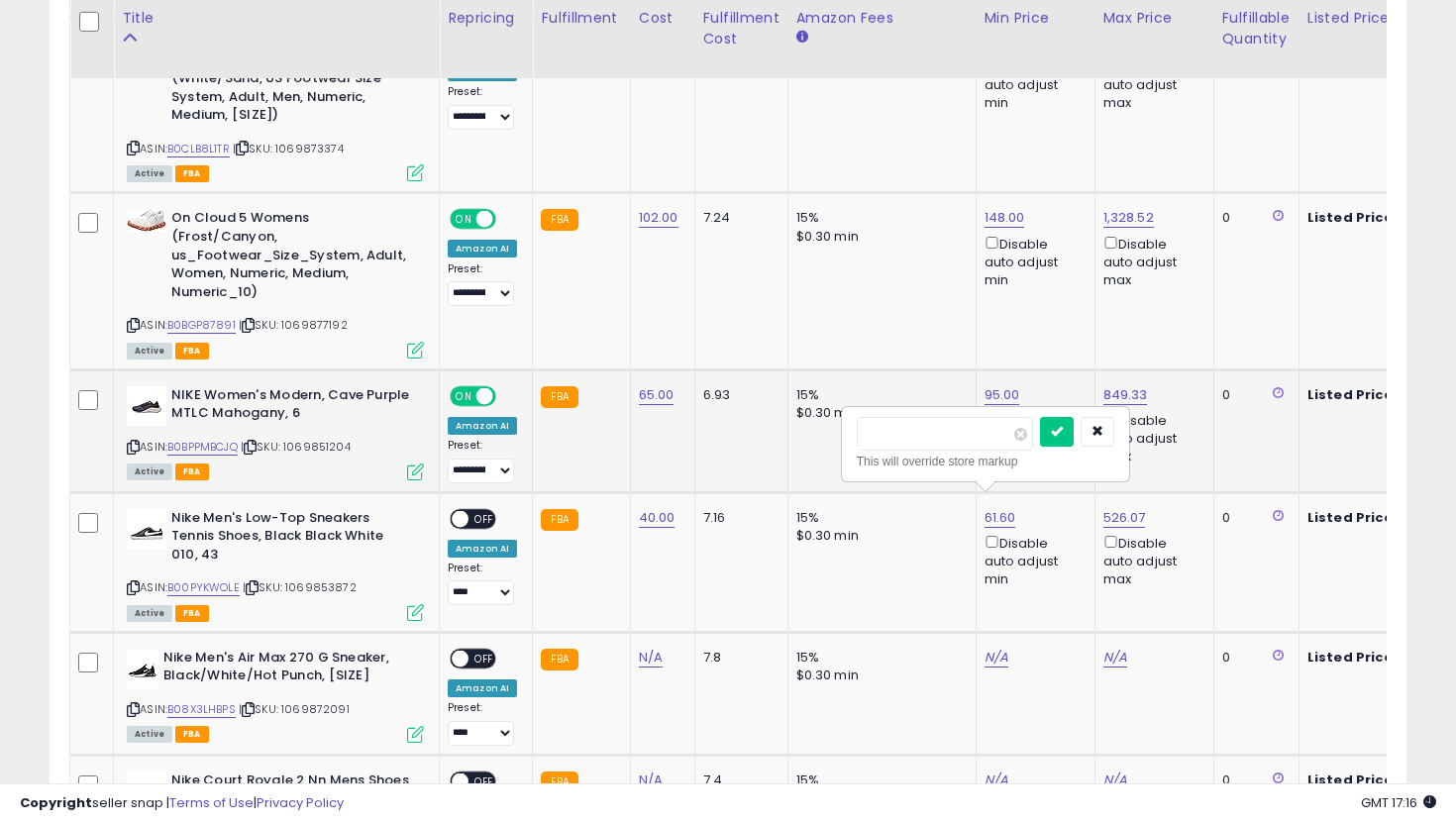 drag, startPoint x: 954, startPoint y: 440, endPoint x: 737, endPoint y: 432, distance: 217.14742 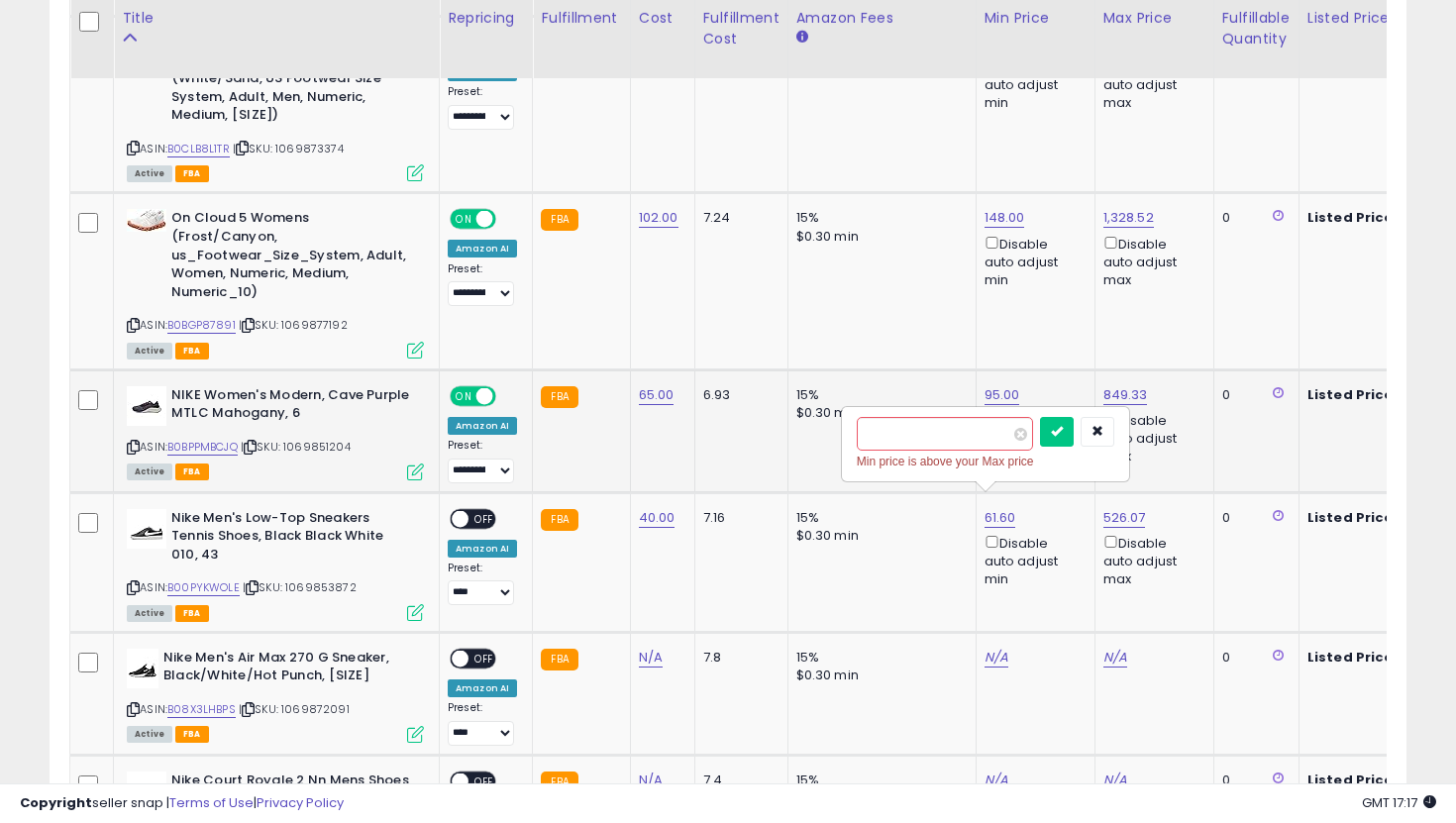 type on "**" 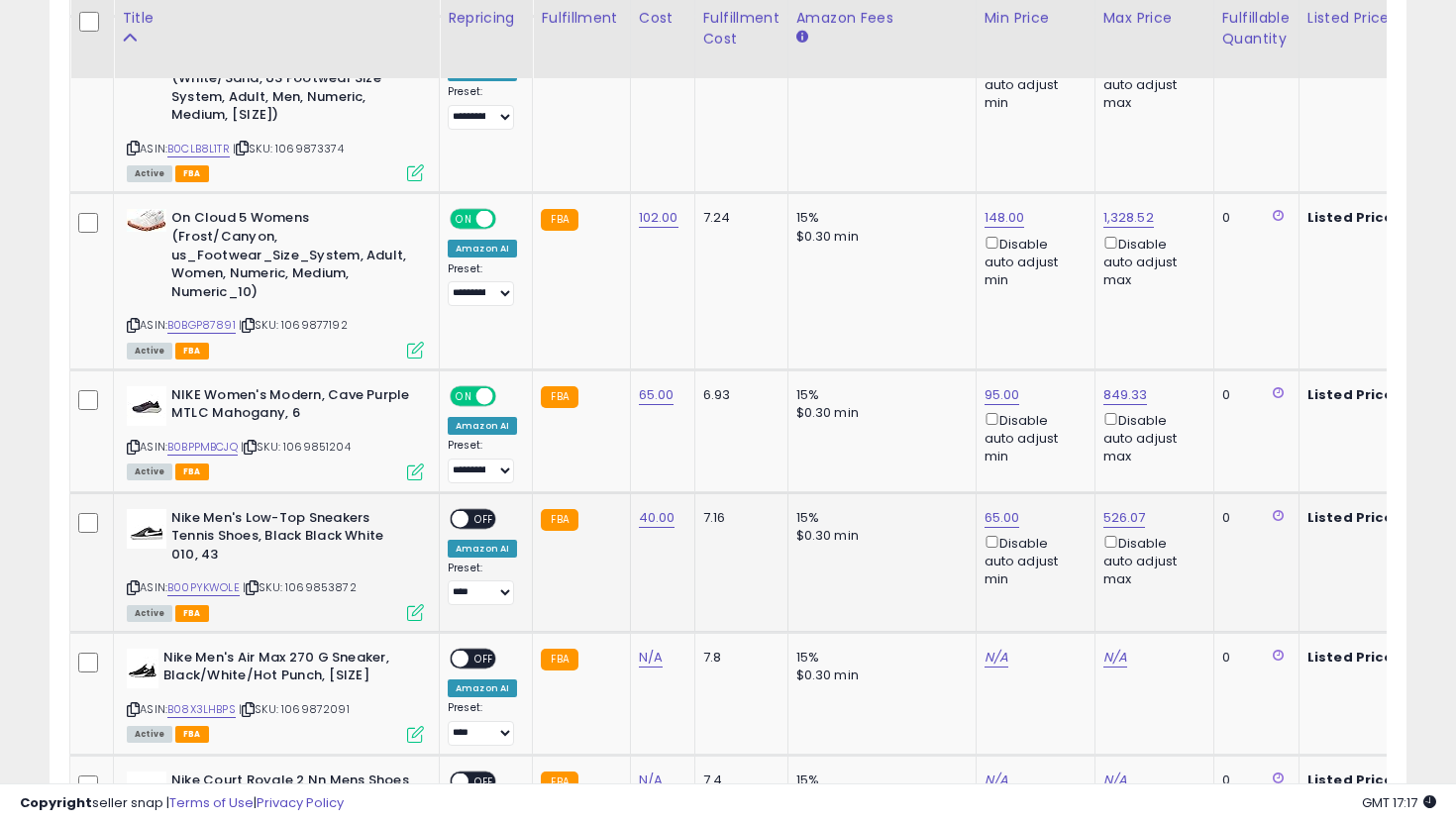 click on "OFF" at bounding box center (484, 518) 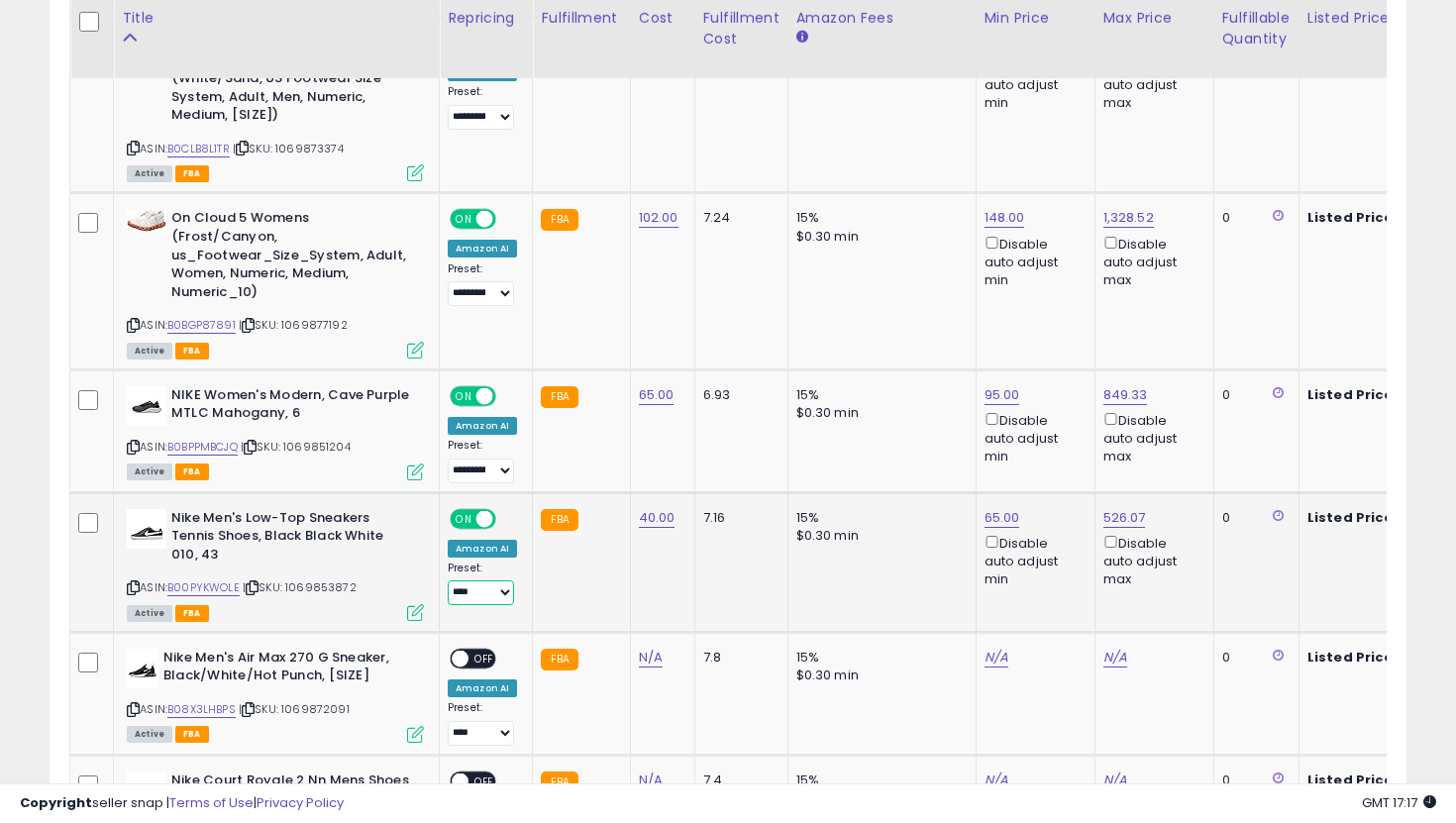 click on "**********" at bounding box center (480, 592) 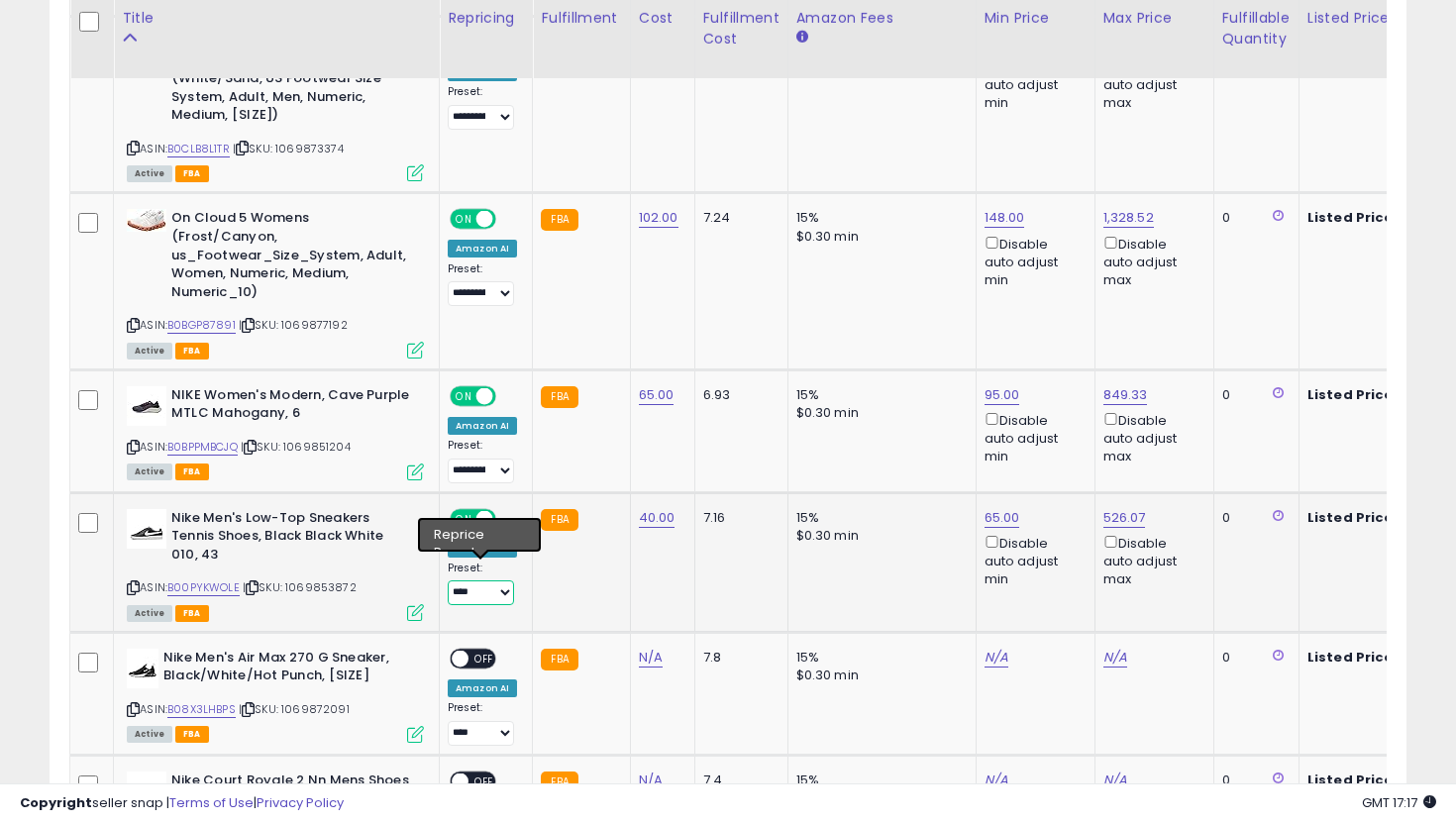 select on "**********" 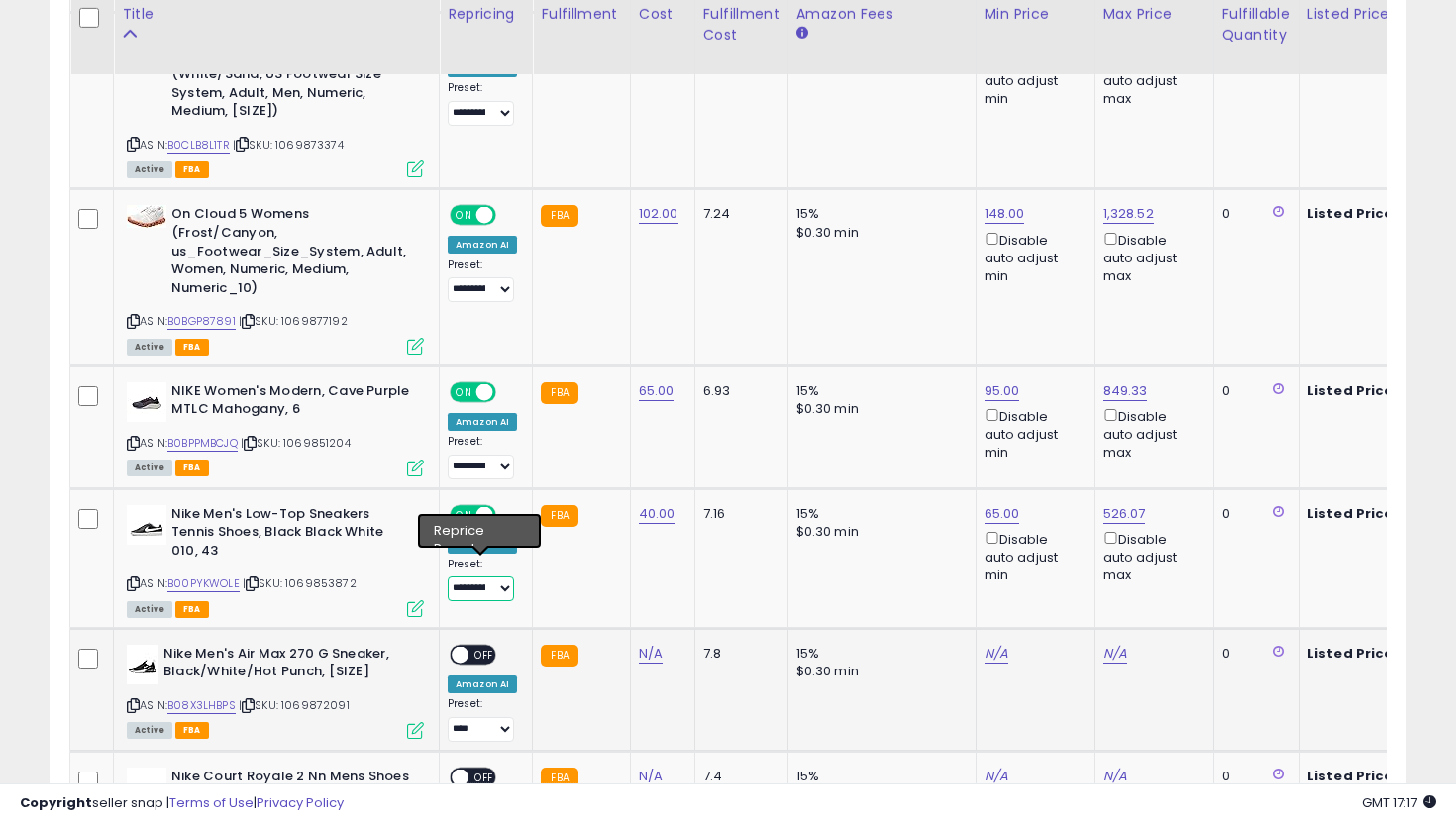 scroll, scrollTop: 6228, scrollLeft: 0, axis: vertical 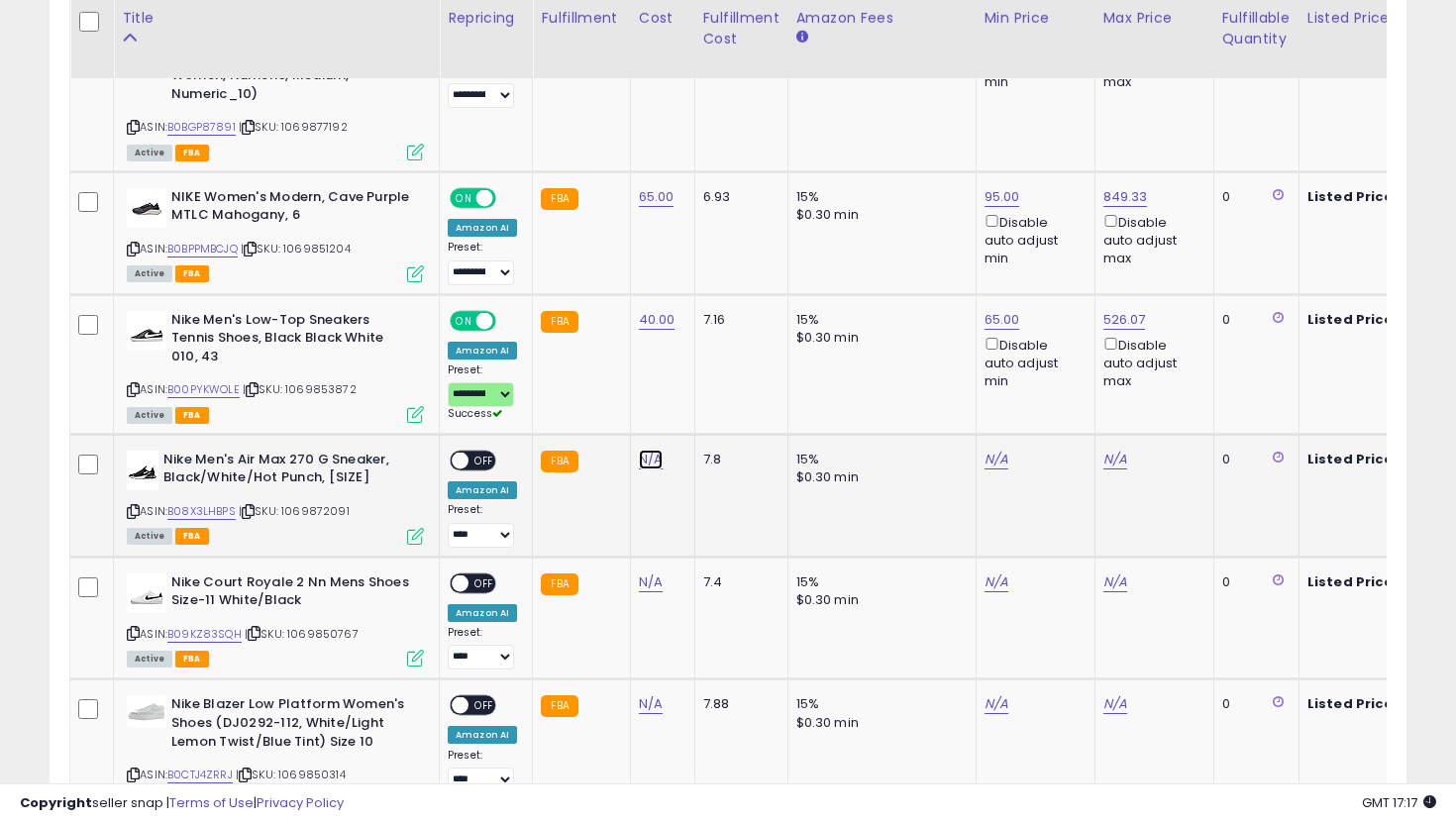 click on "N/A" at bounding box center [651, 460] 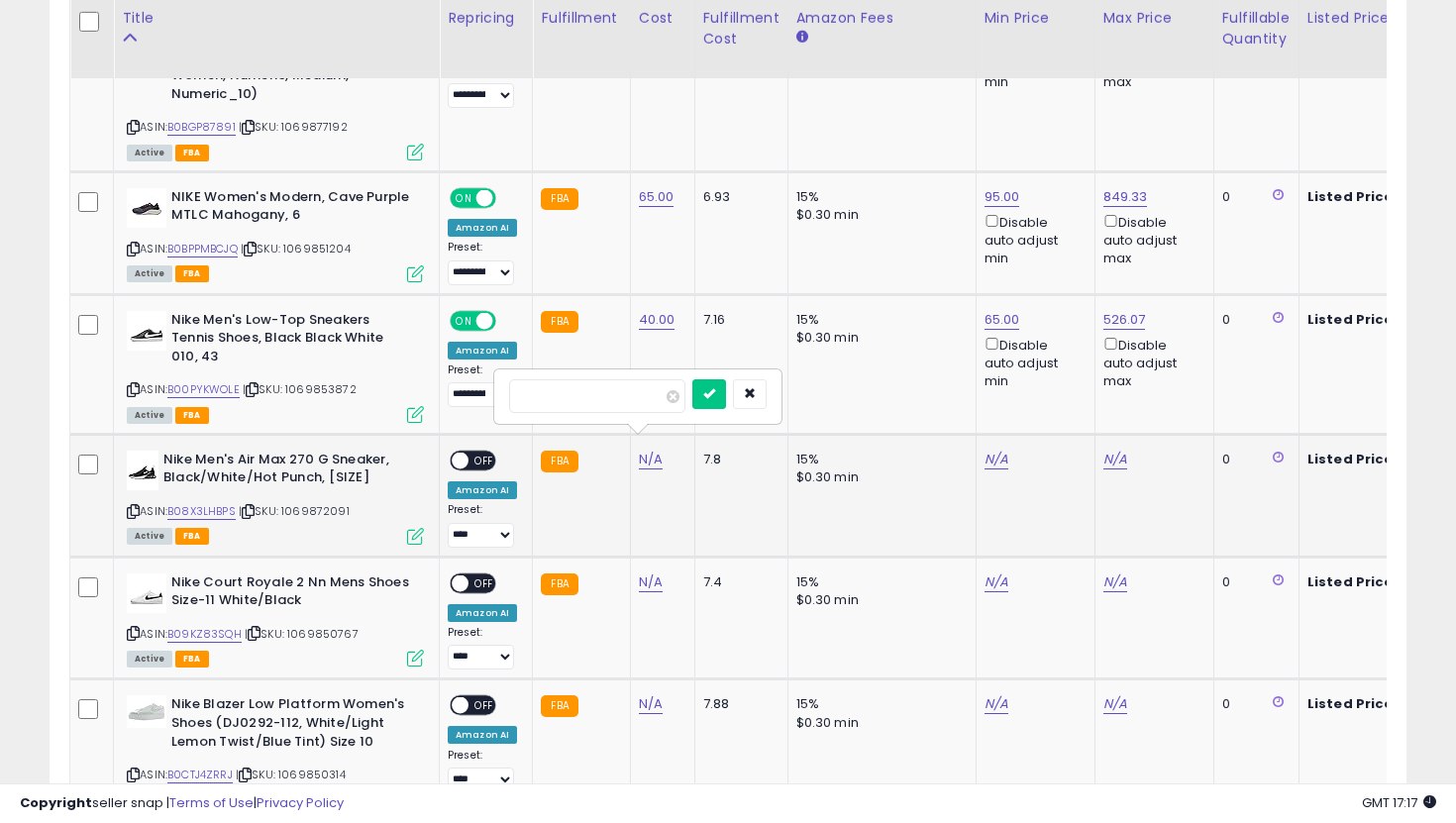 type on "*" 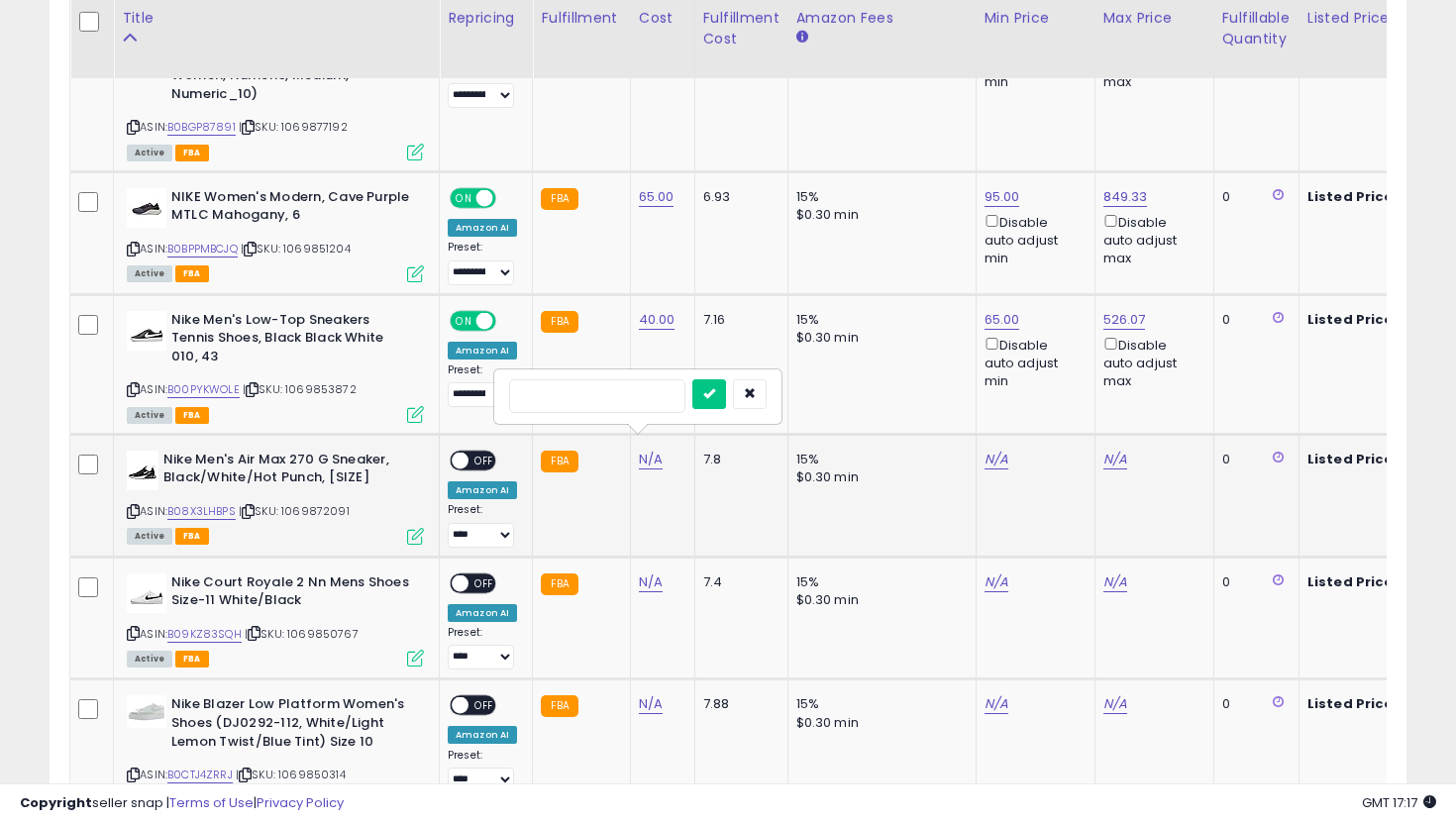 type on "***" 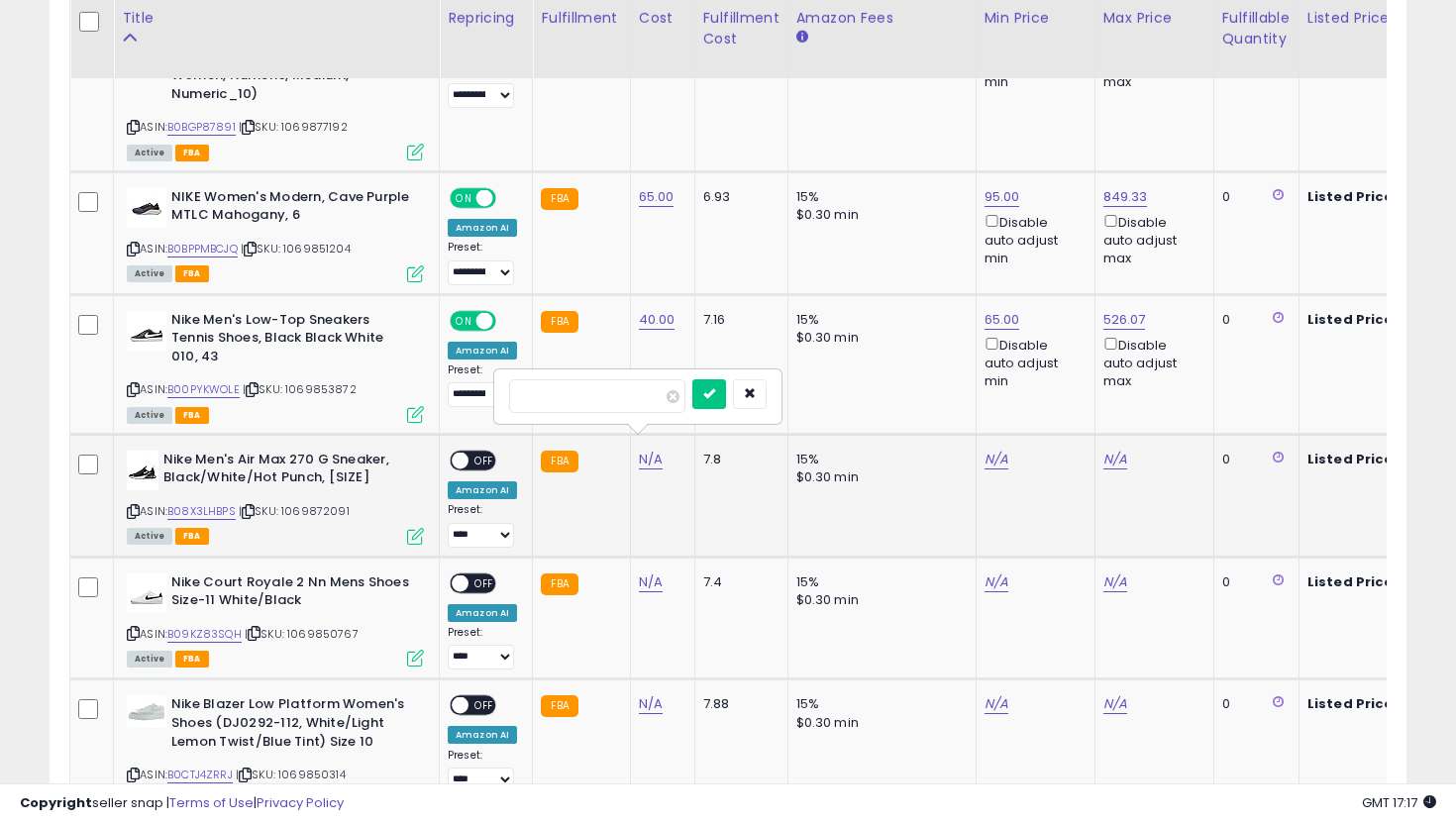click at bounding box center (709, 394) 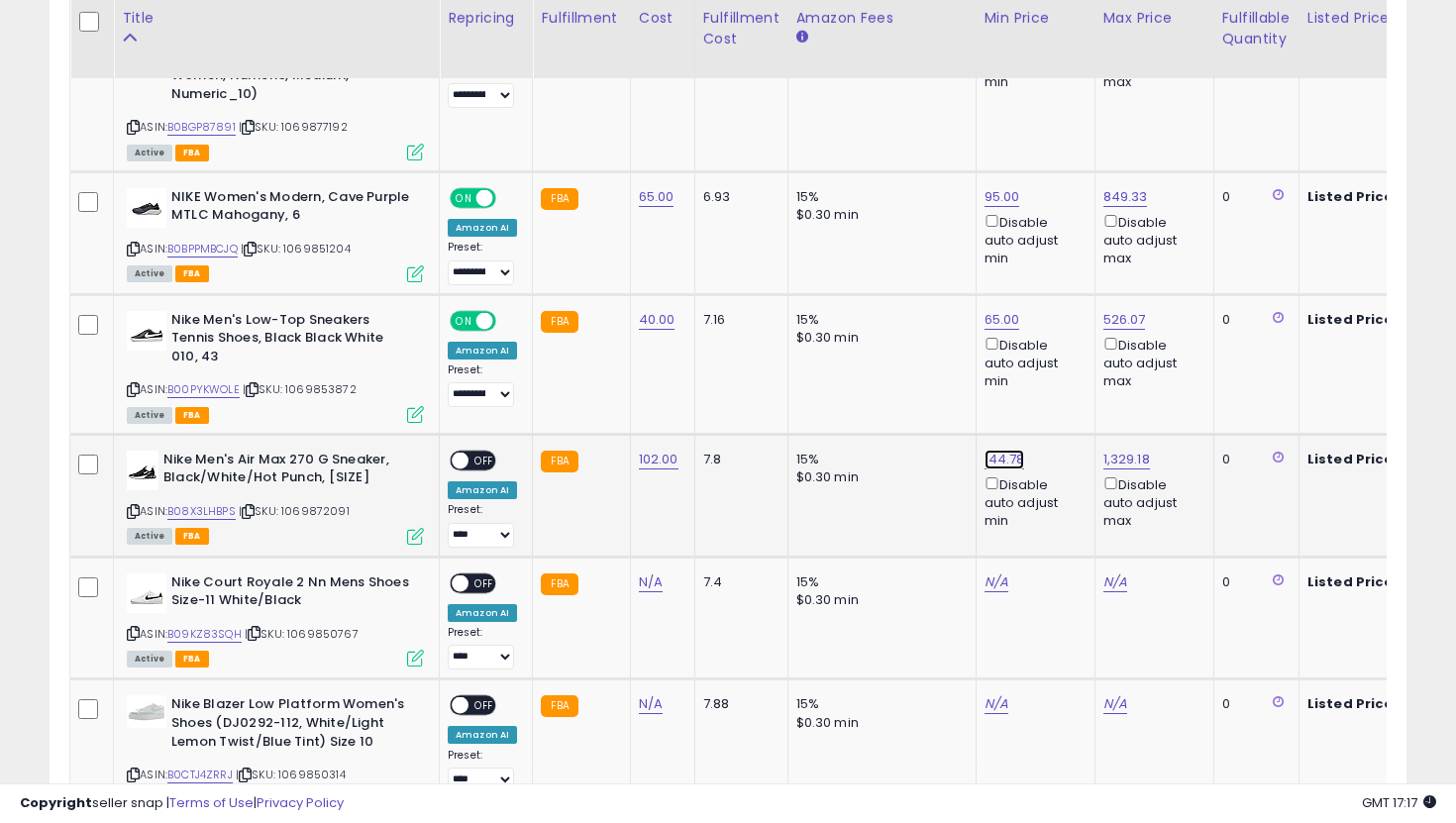 click on "144.78" at bounding box center (1004, -5165) 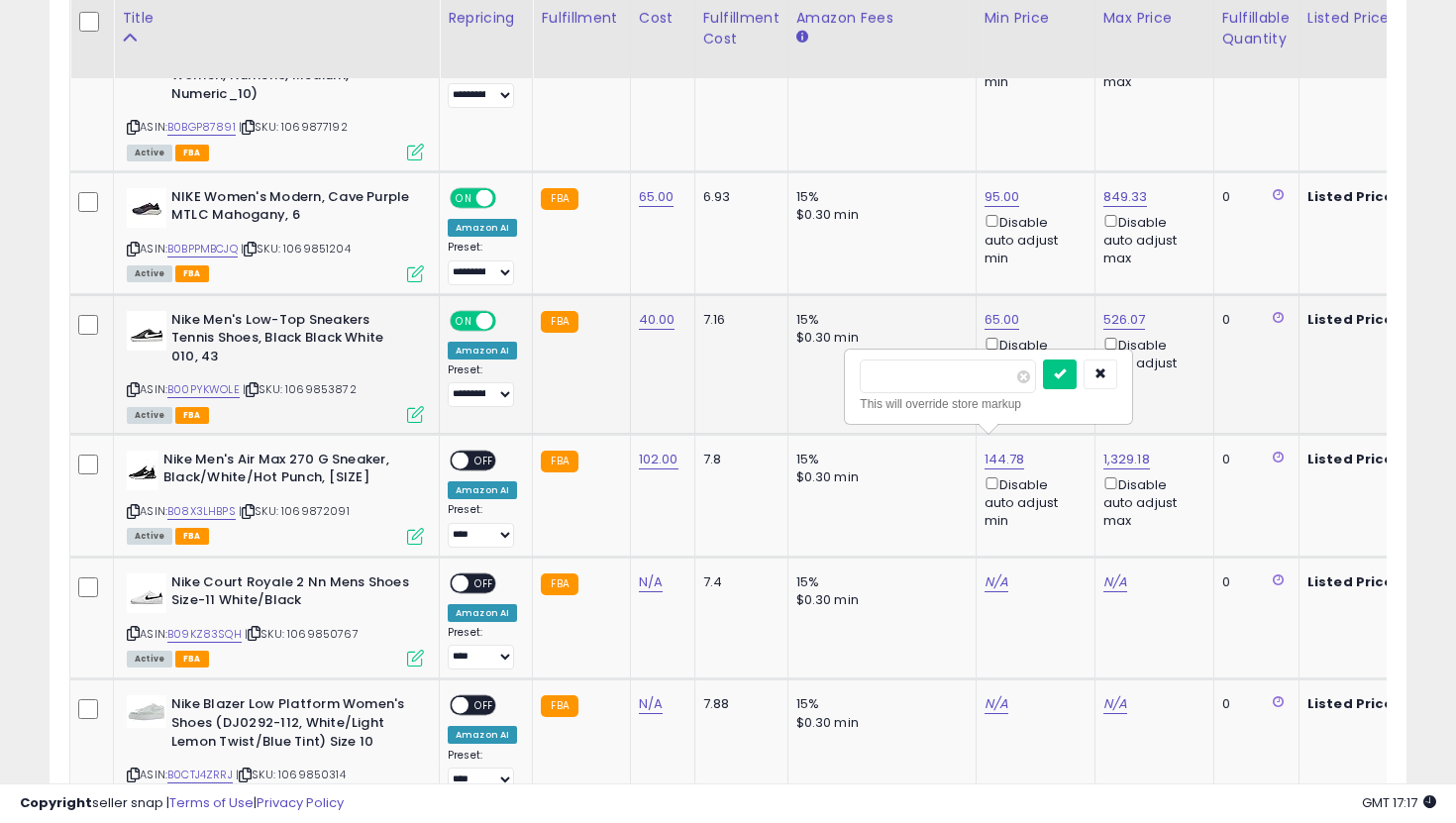 drag, startPoint x: 928, startPoint y: 389, endPoint x: 750, endPoint y: 375, distance: 178.54971 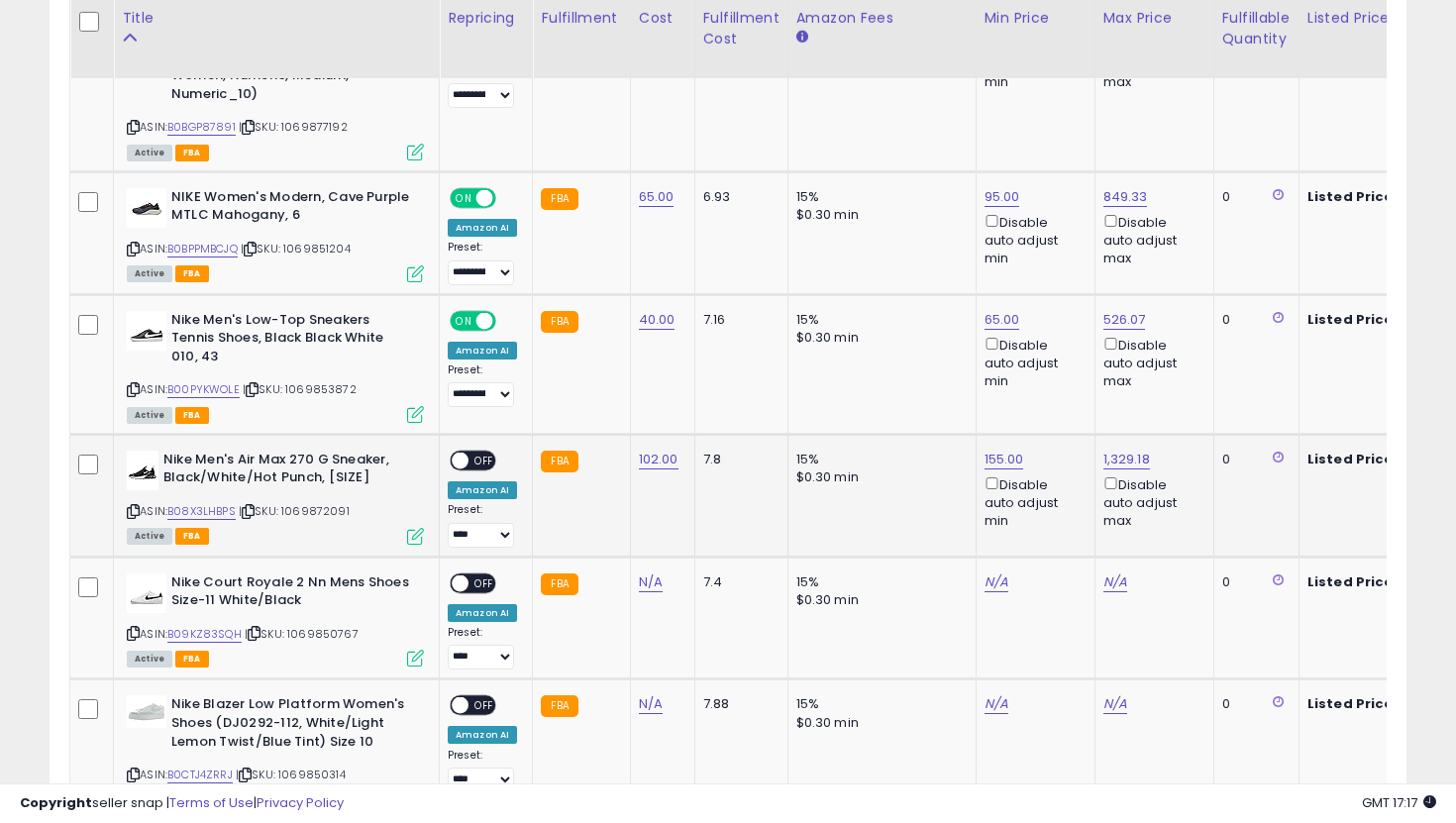 click on "OFF" at bounding box center [484, 461] 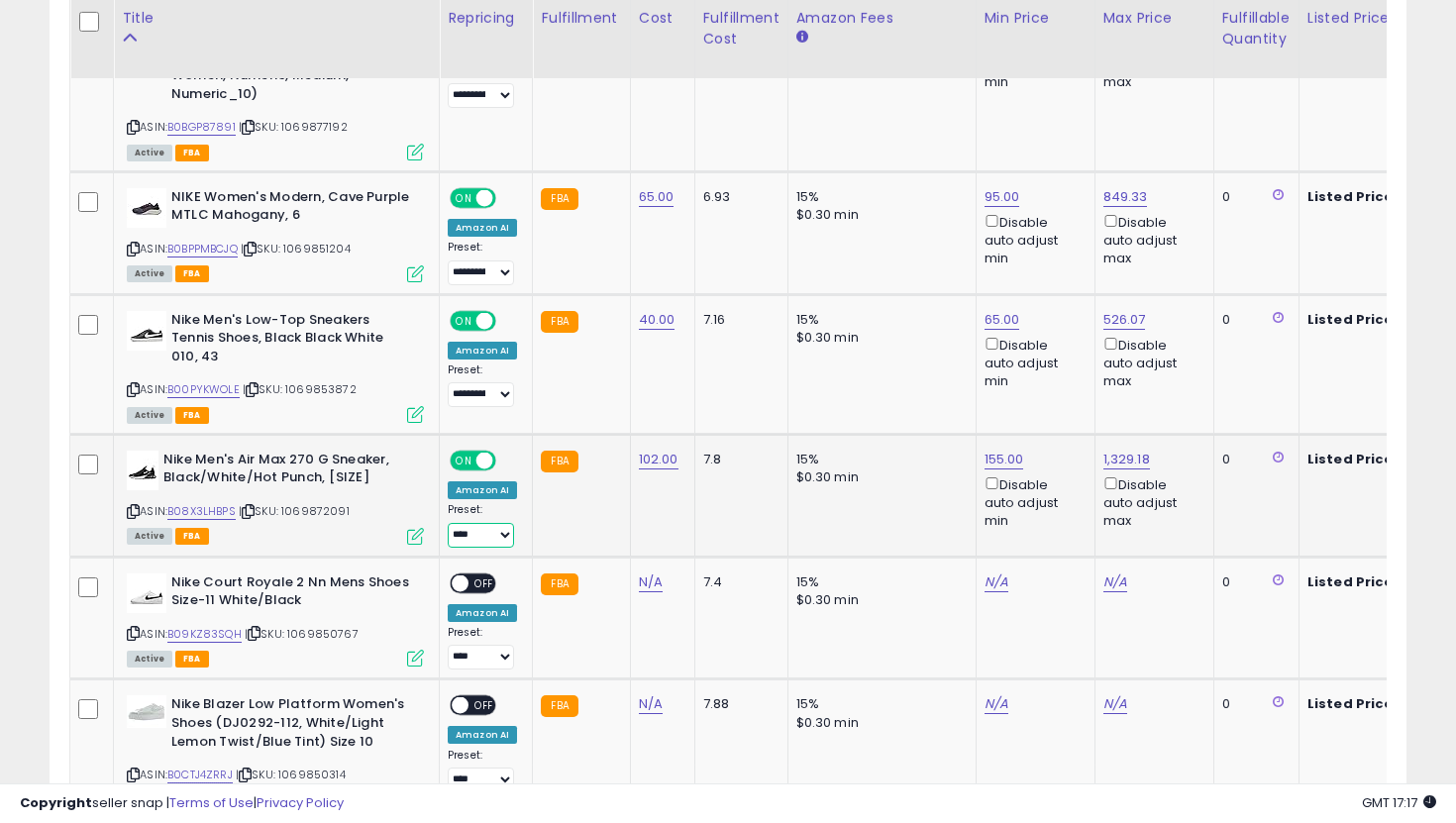 click on "**********" at bounding box center [480, 535] 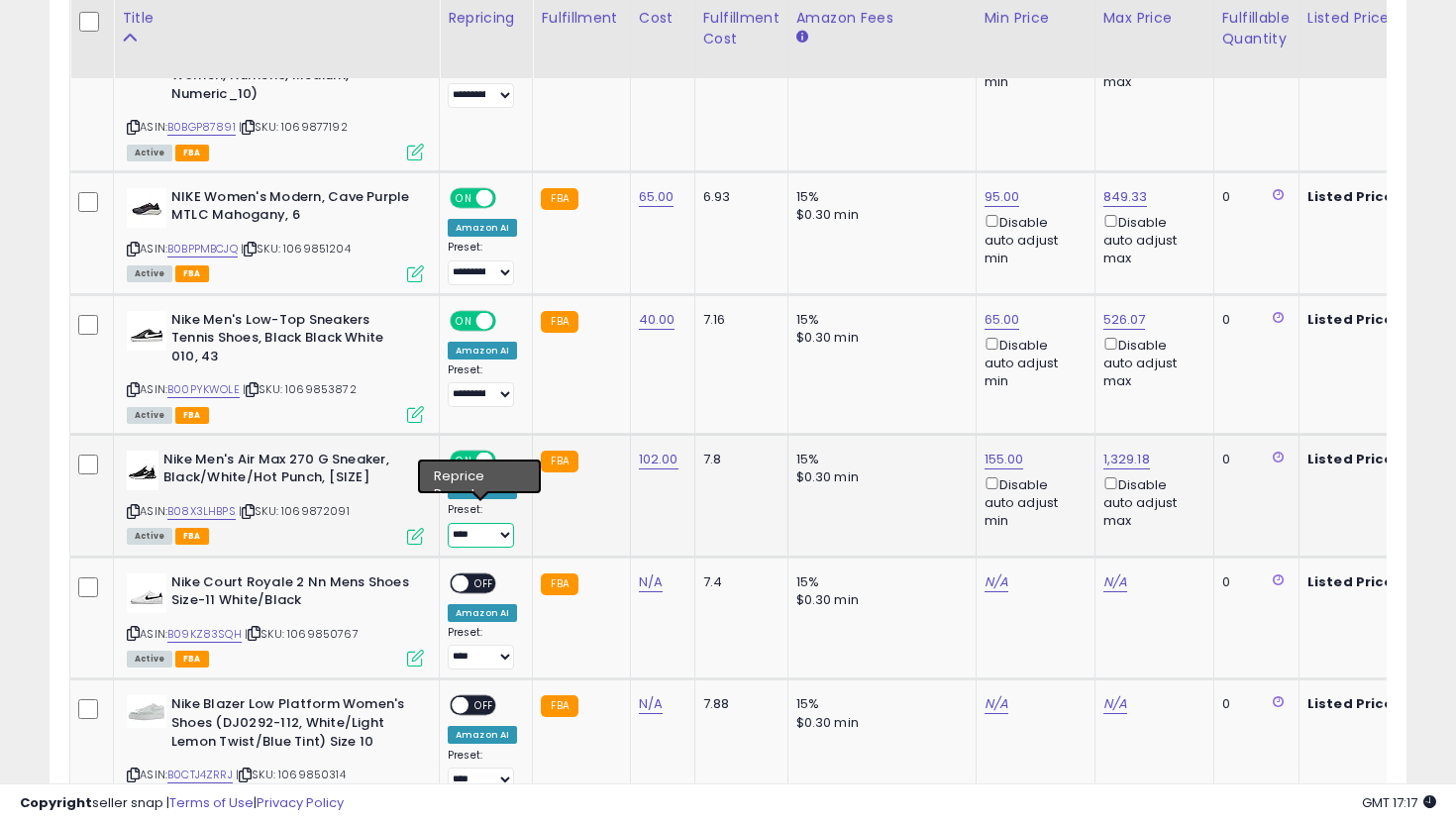 select on "**********" 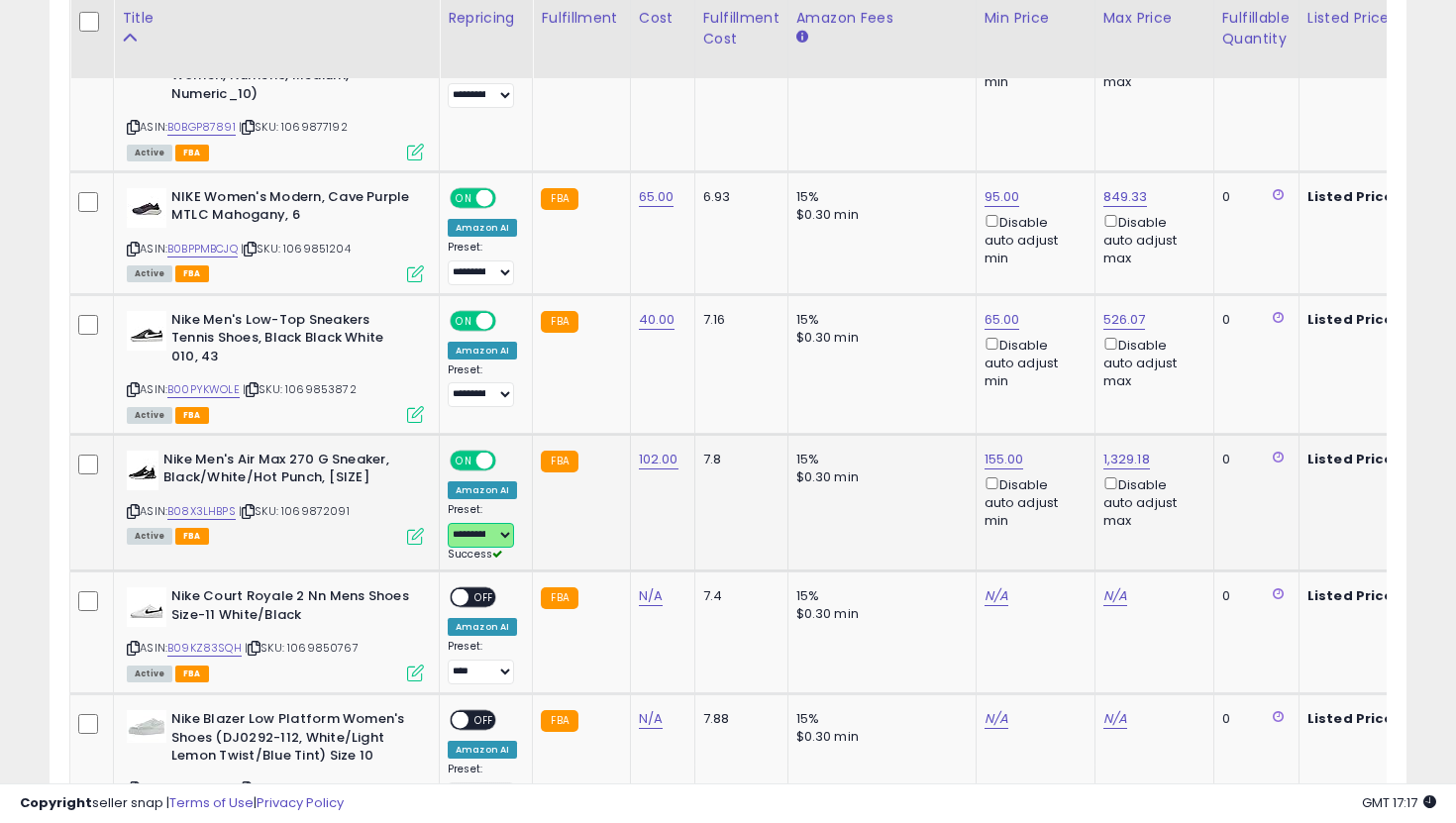 scroll, scrollTop: 0, scrollLeft: 601, axis: horizontal 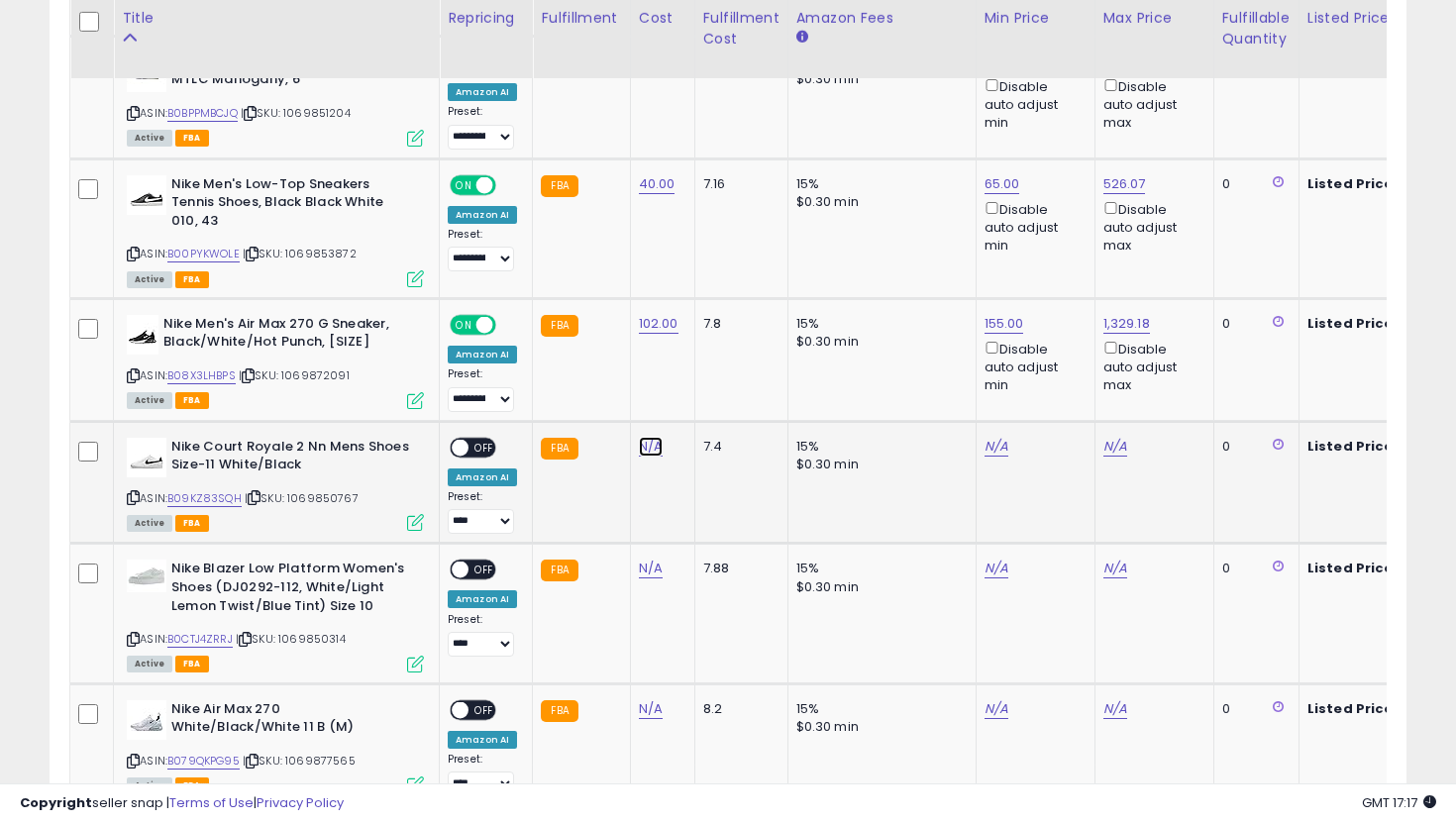 click on "N/A" at bounding box center [651, 447] 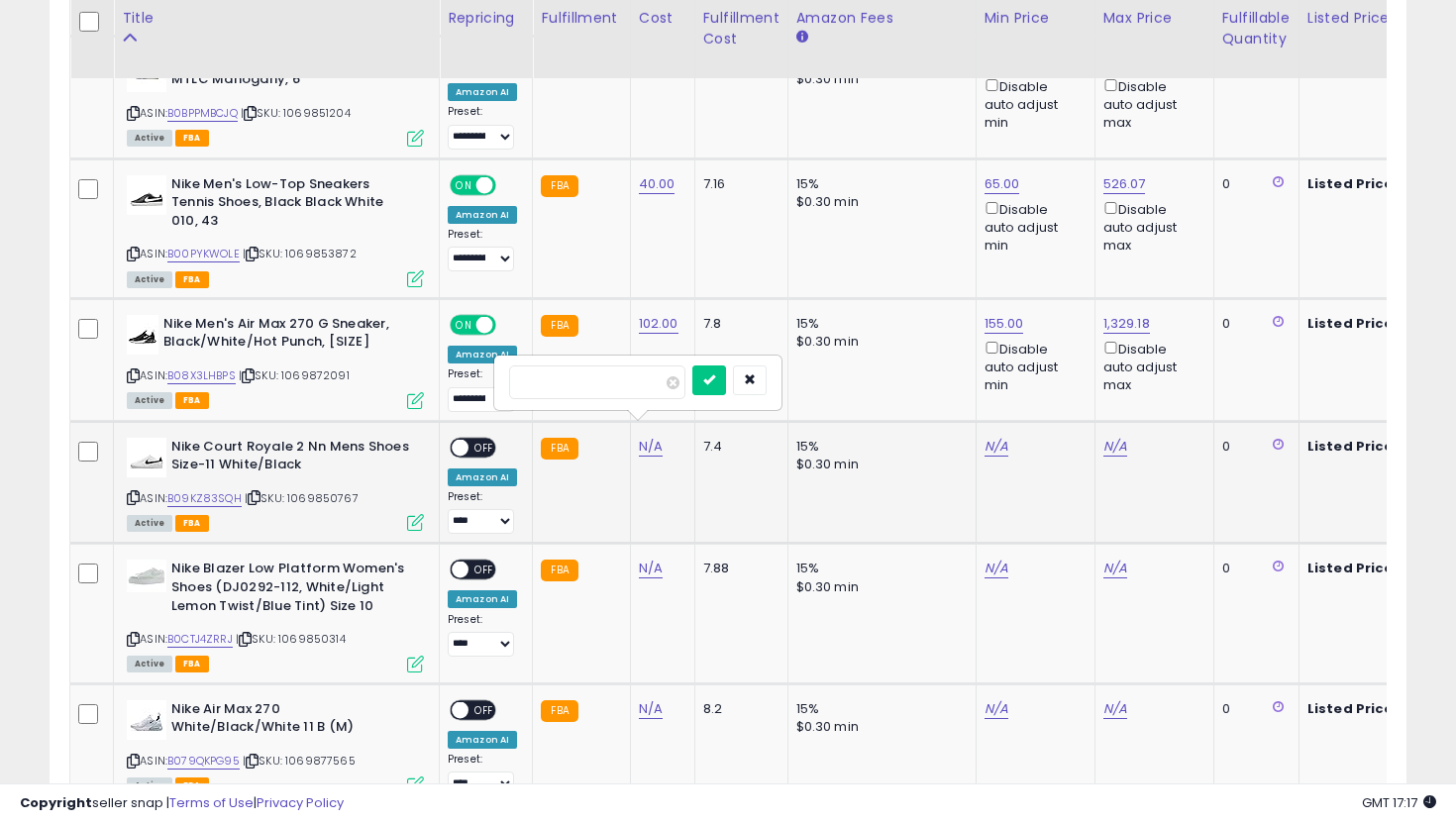 type on "**" 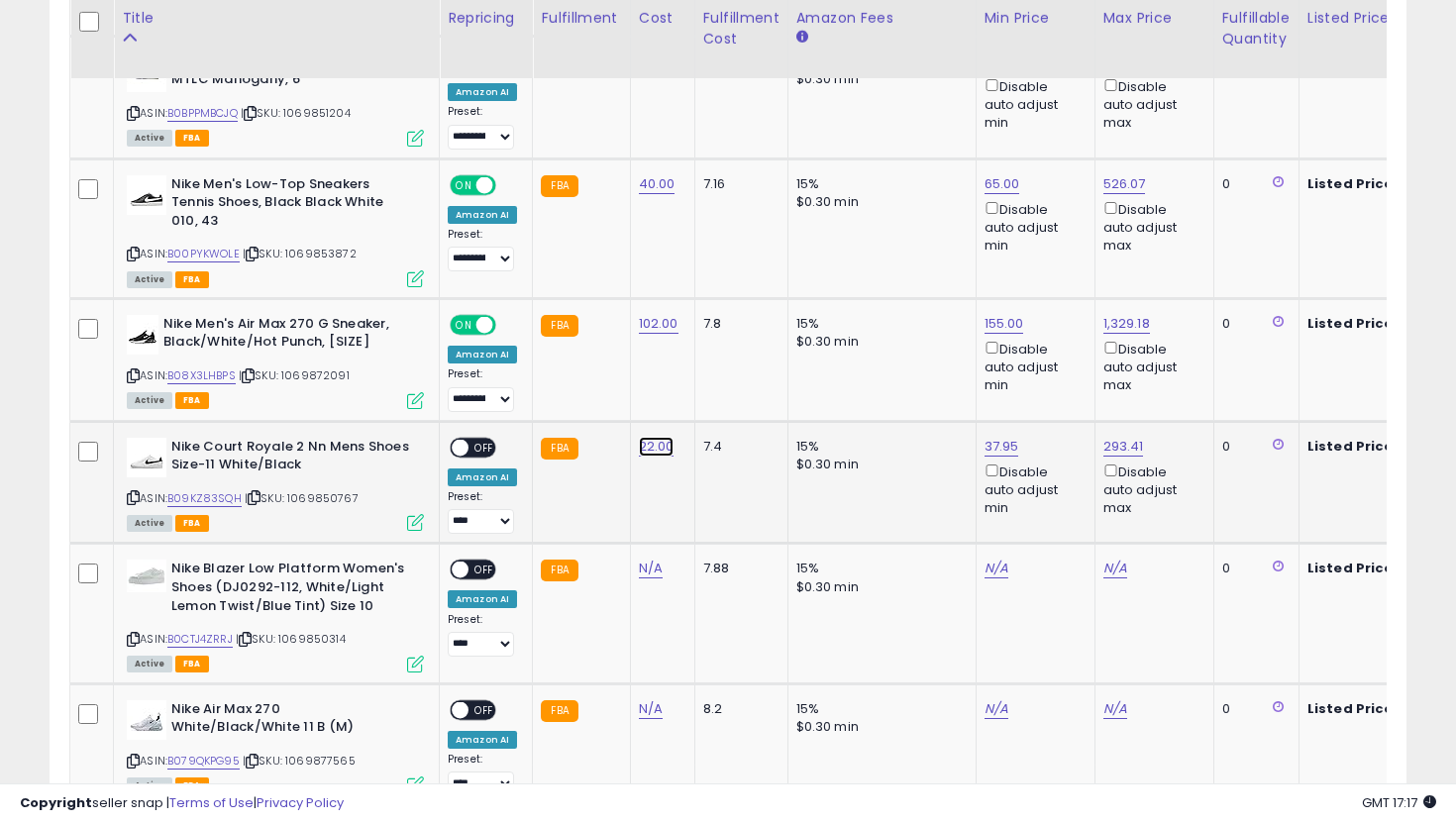 click on "22.00" at bounding box center (657, 447) 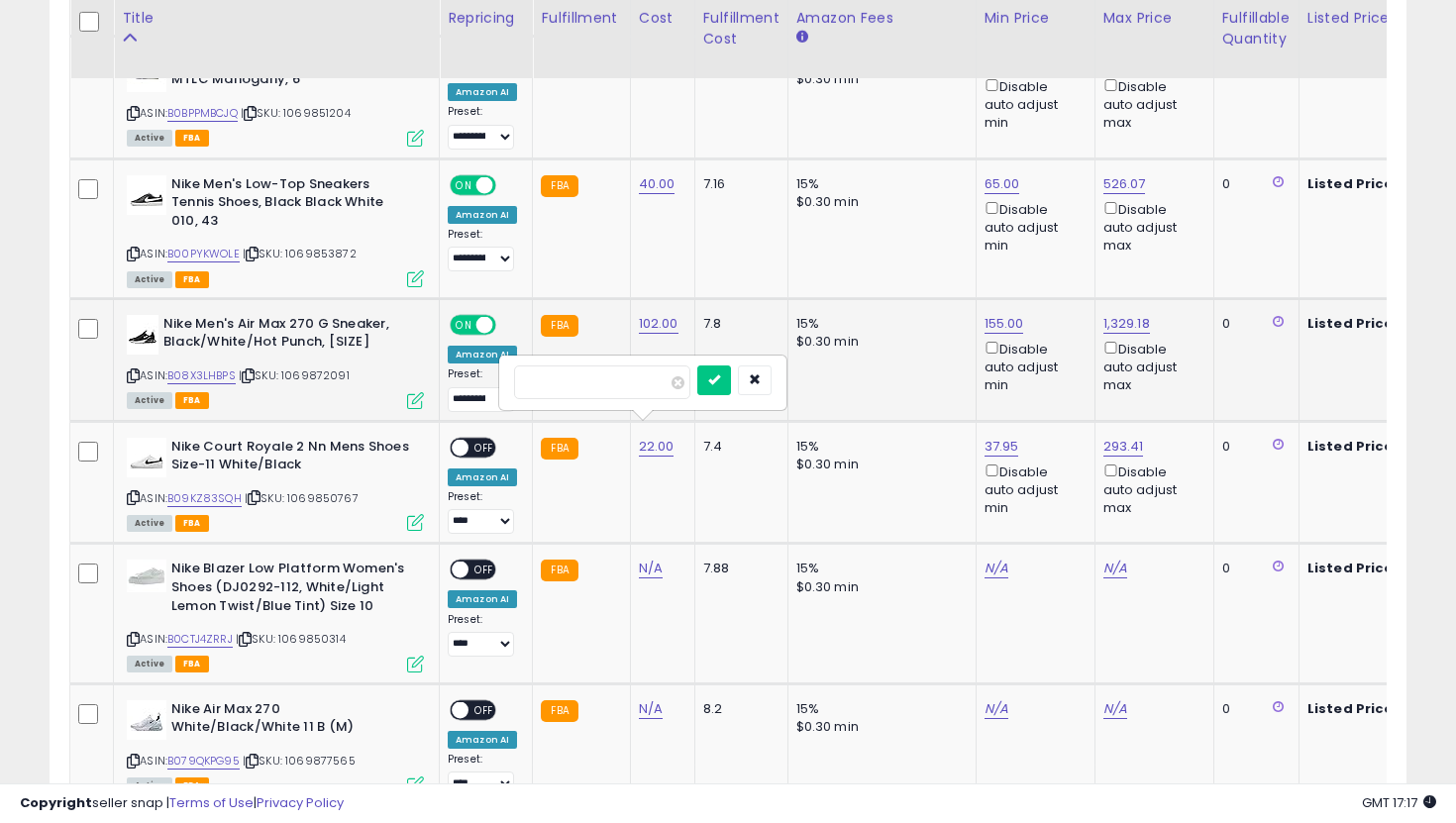 drag, startPoint x: 617, startPoint y: 375, endPoint x: 429, endPoint y: 367, distance: 188.17014 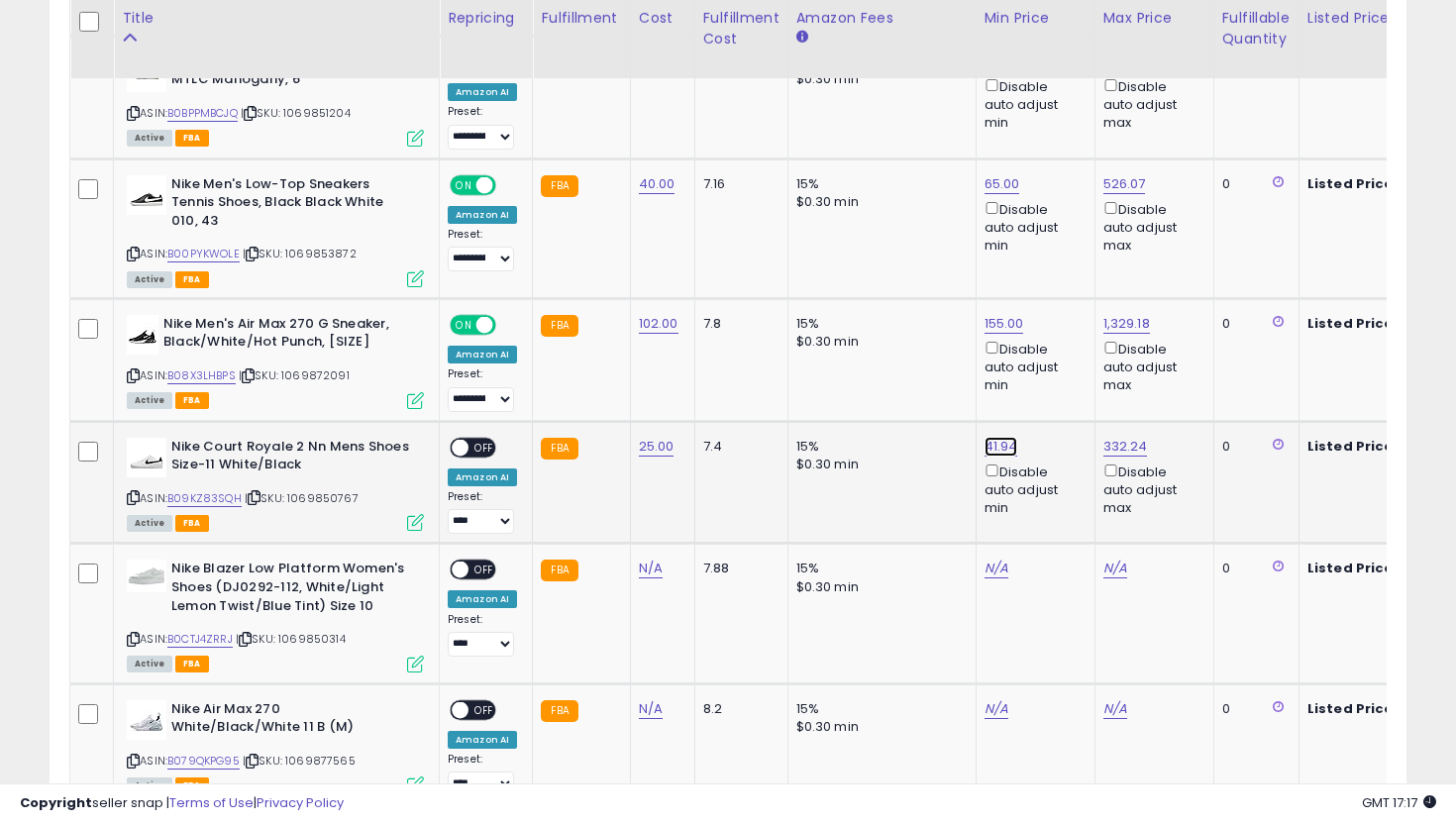 click on "41.94" at bounding box center (1004, -5300) 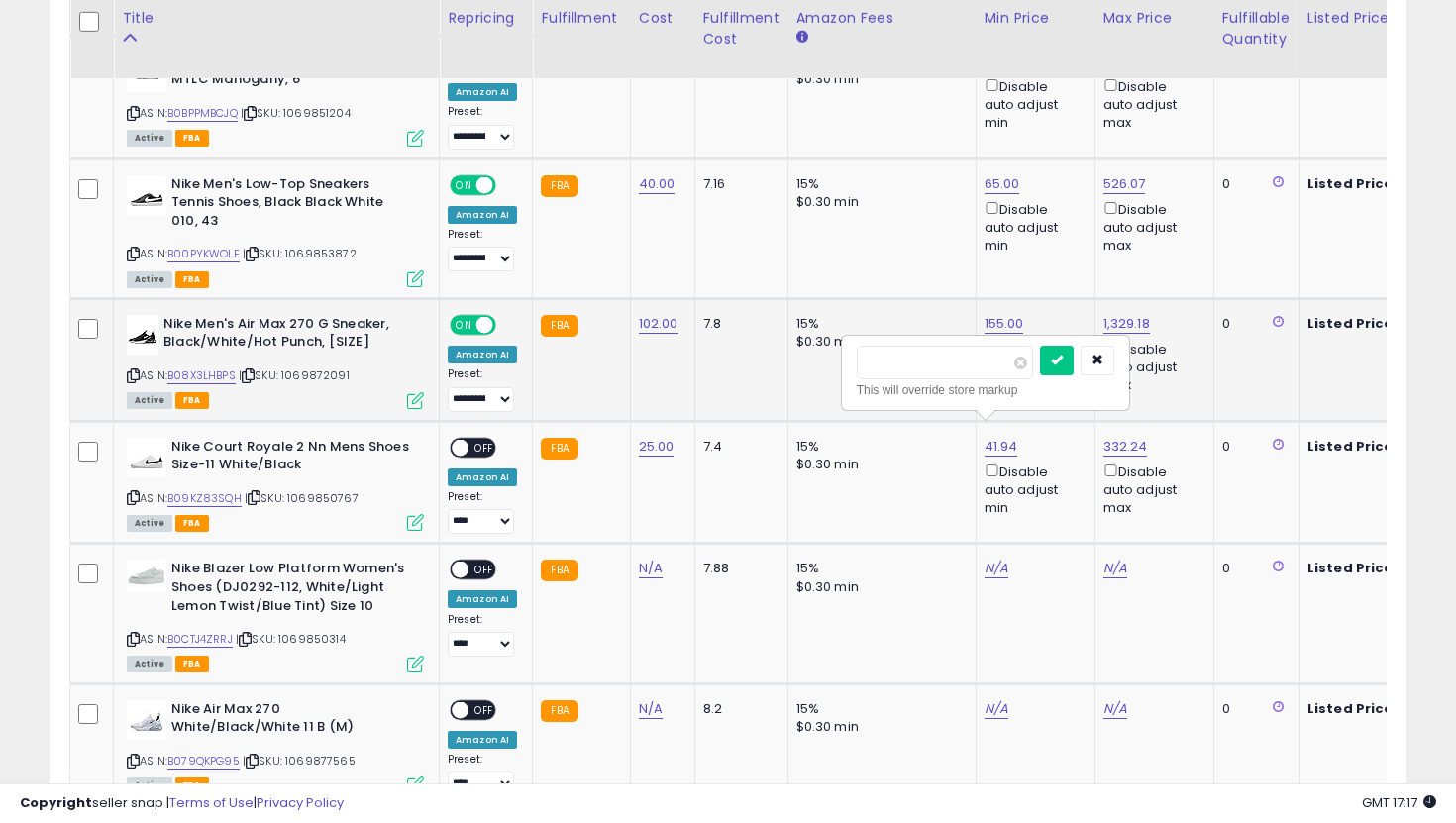 drag, startPoint x: 918, startPoint y: 358, endPoint x: 780, endPoint y: 358, distance: 138 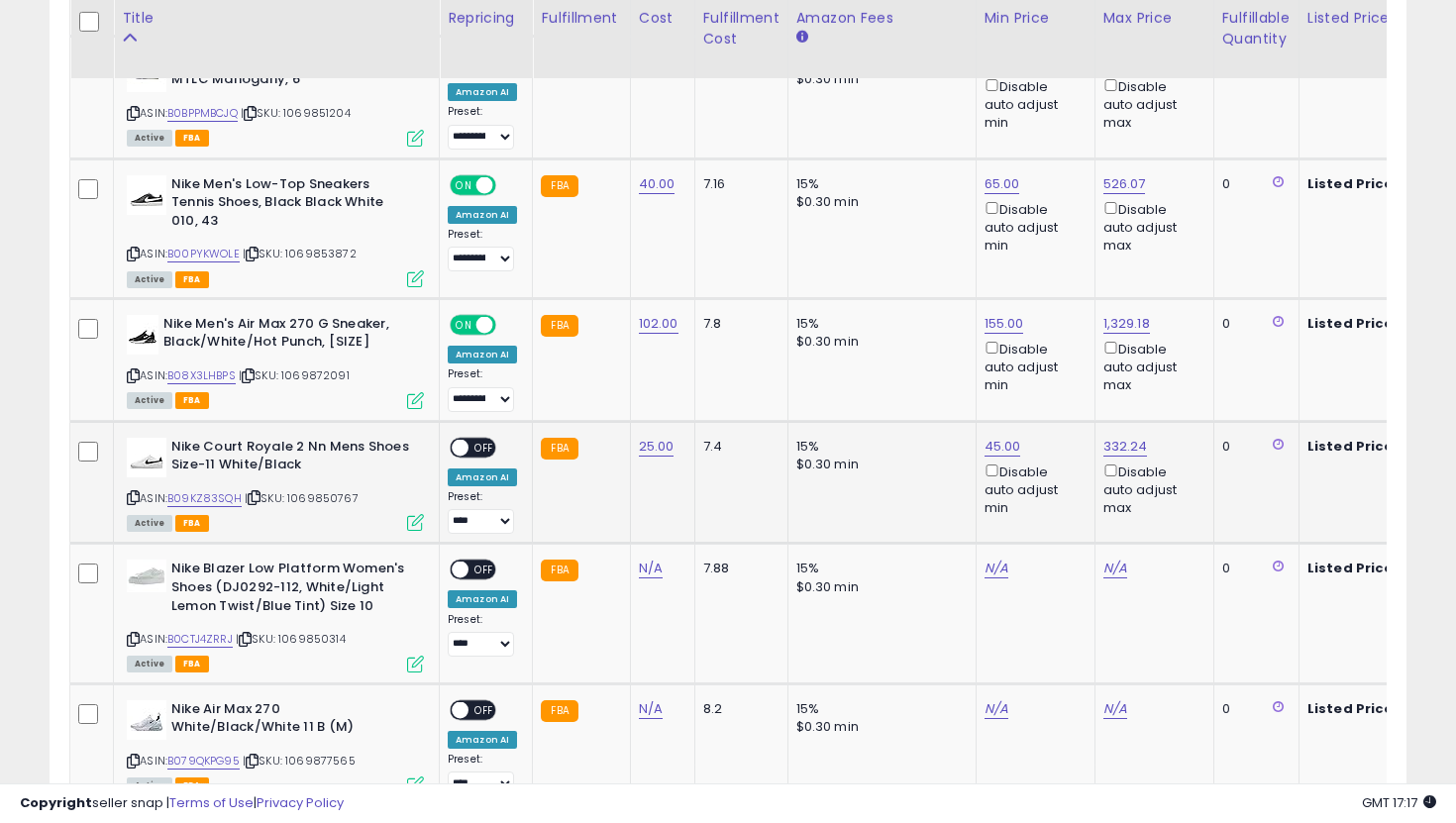 scroll, scrollTop: 0, scrollLeft: 58, axis: horizontal 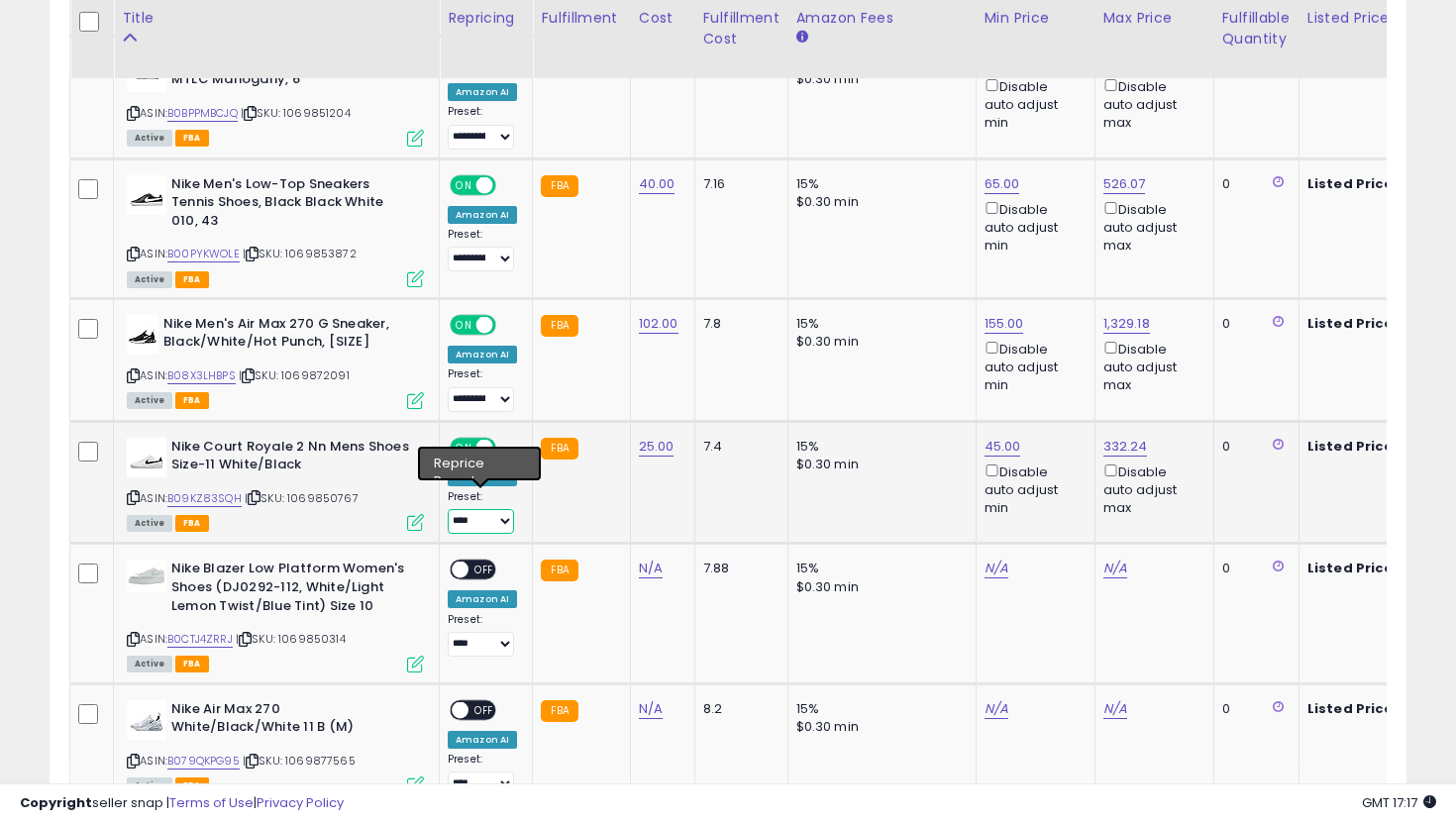 click on "**********" at bounding box center [480, 521] 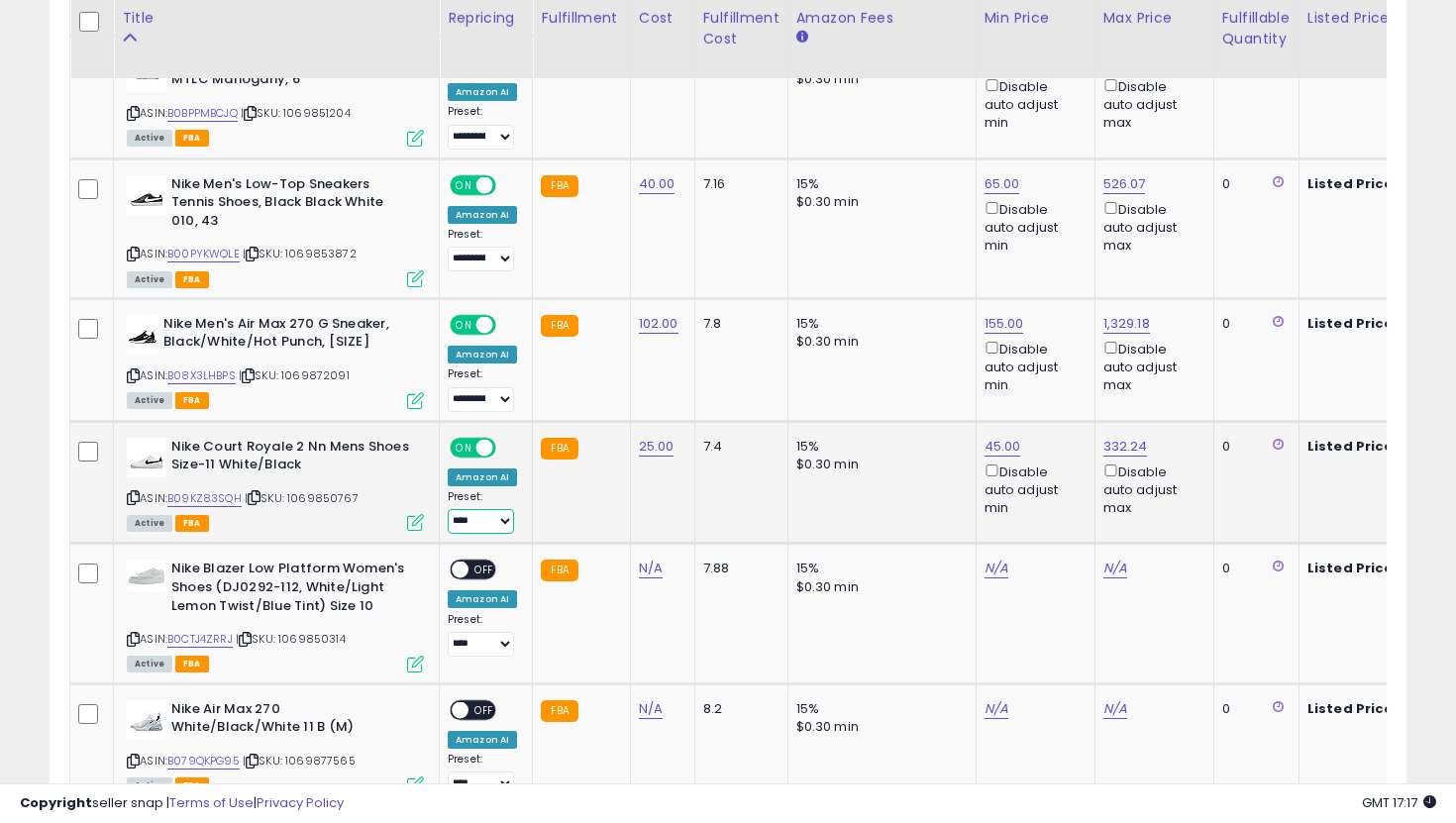 select on "**********" 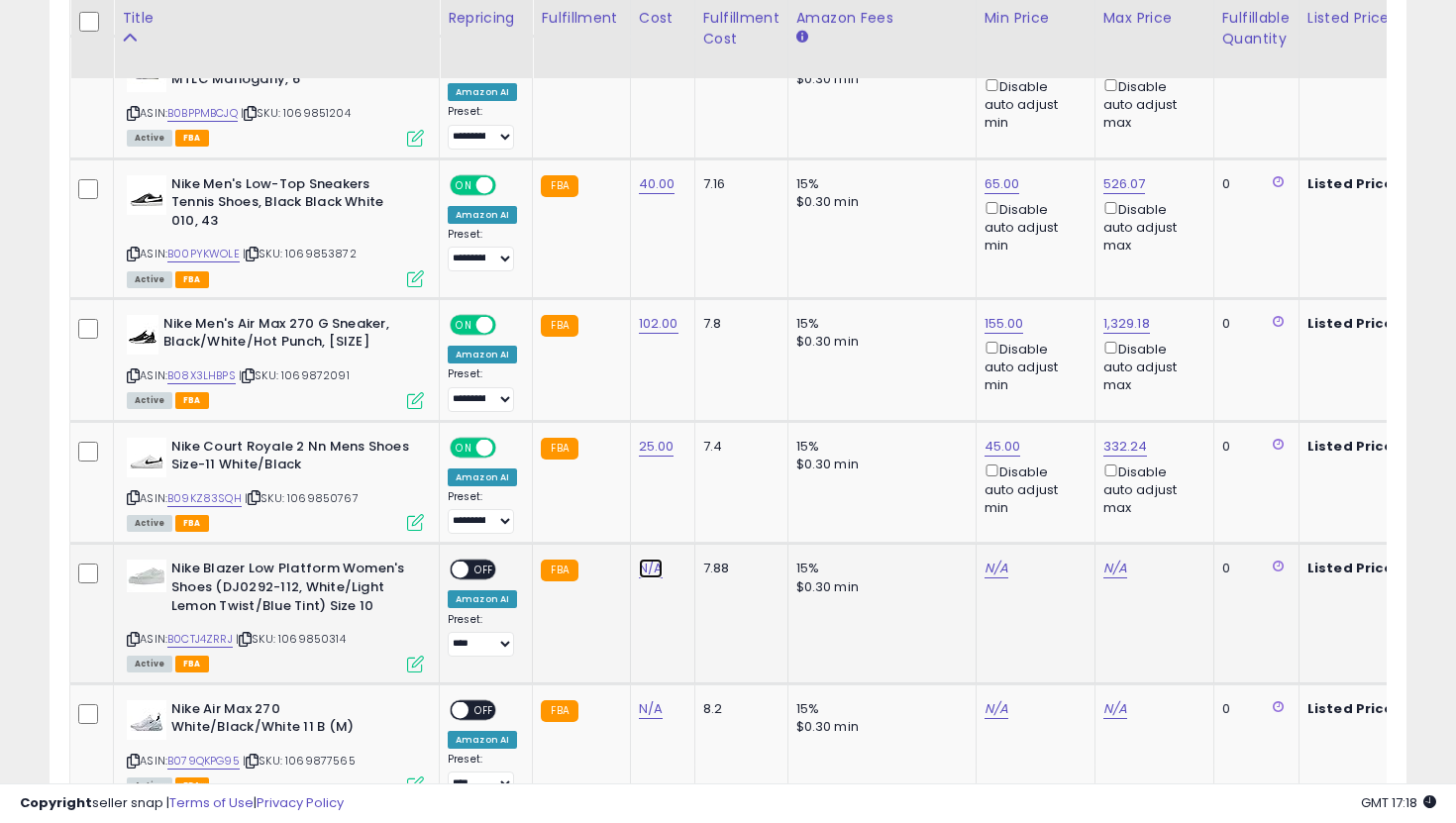 click on "N/A" at bounding box center [651, 568] 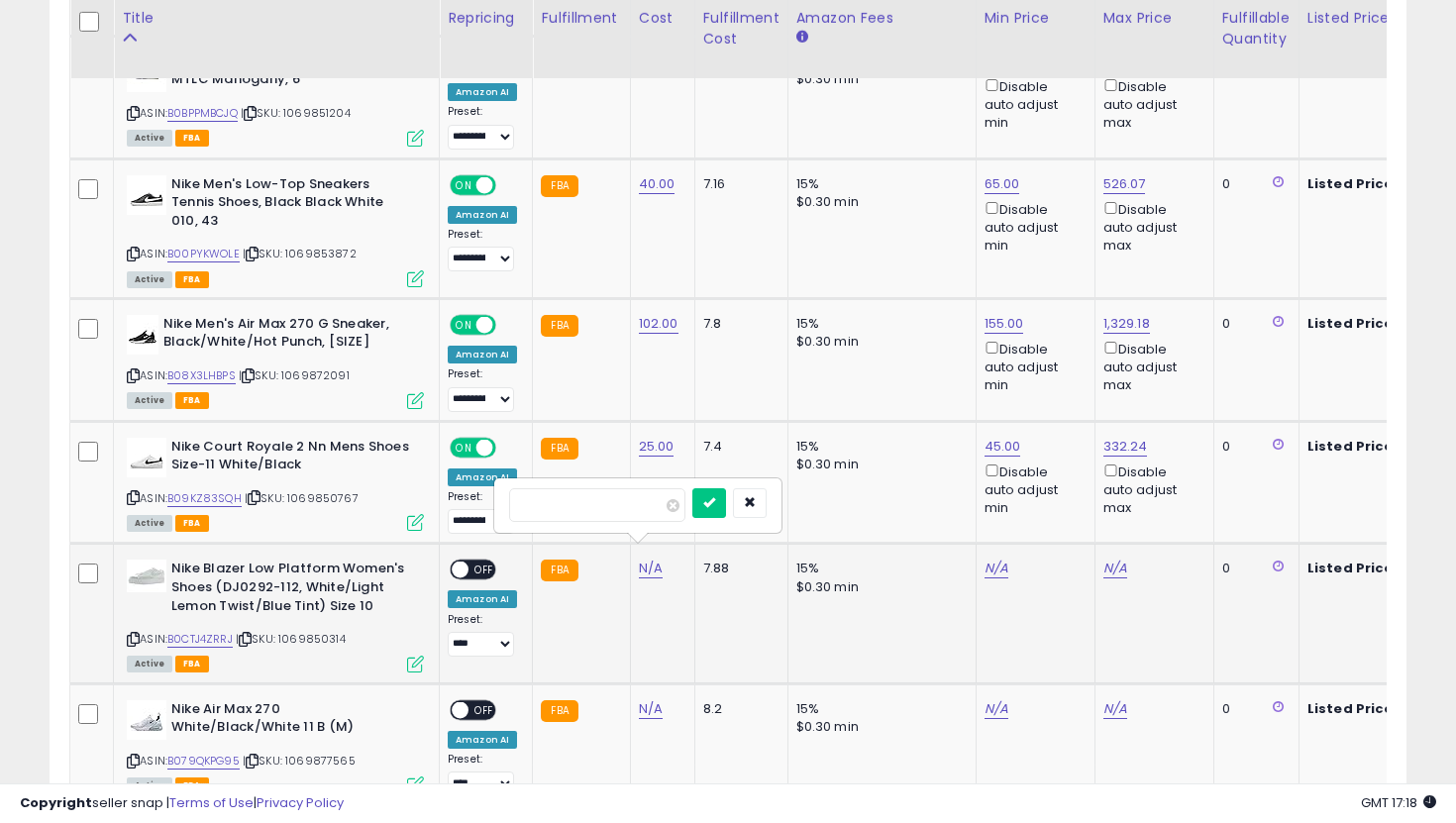 type on "*" 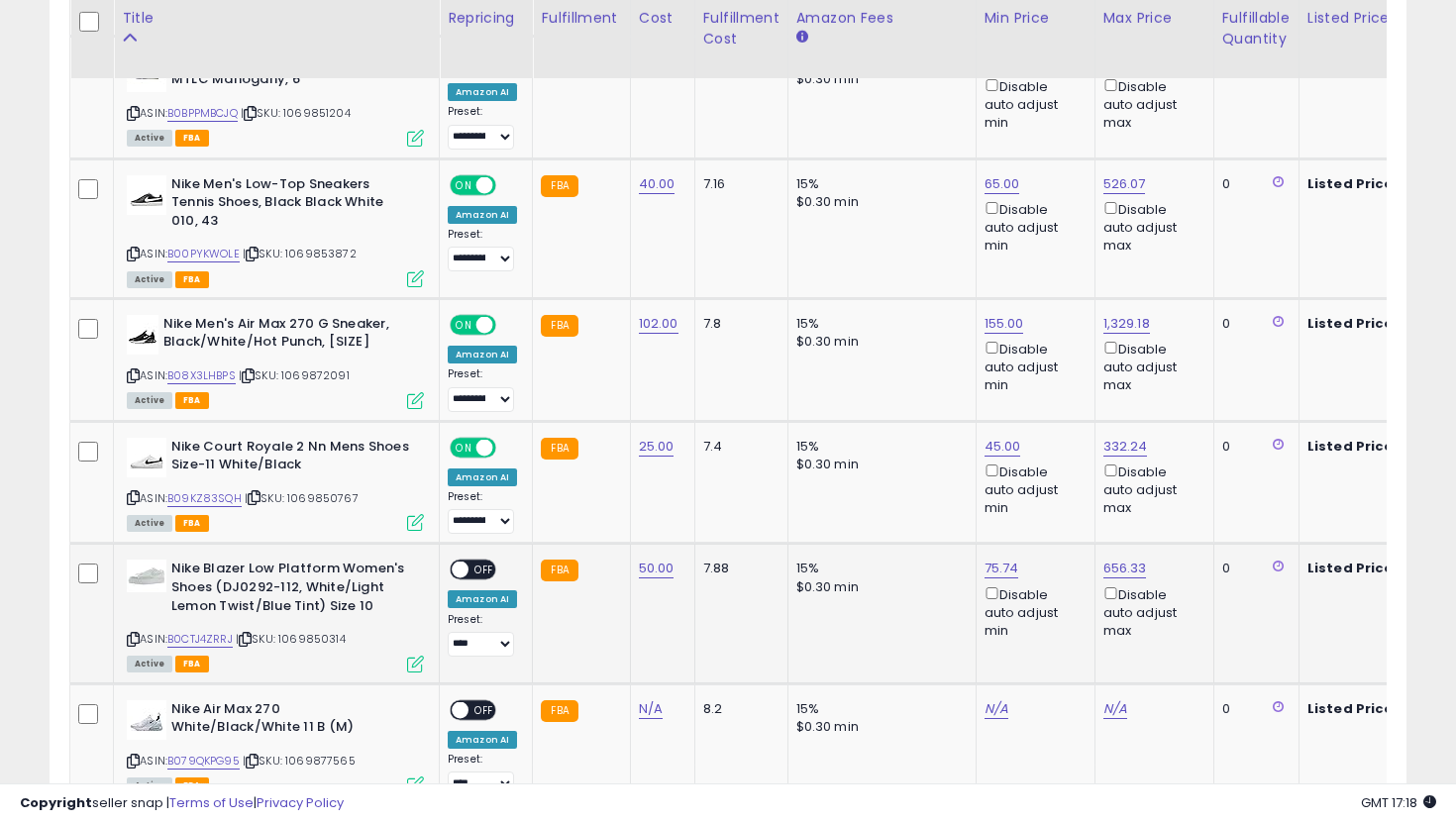 scroll, scrollTop: 0, scrollLeft: 343, axis: horizontal 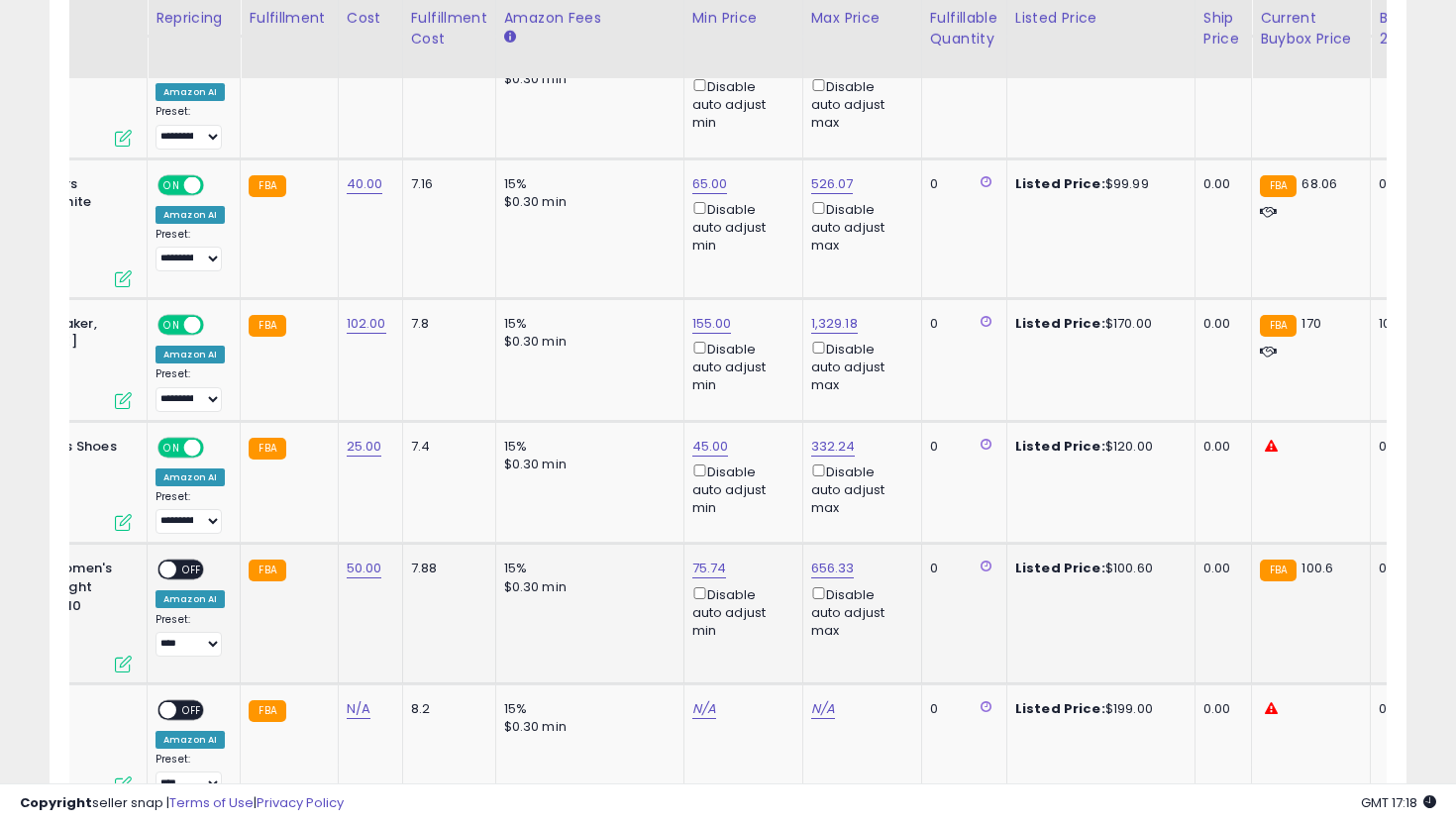 click on "75.74  Disable auto adjust min" 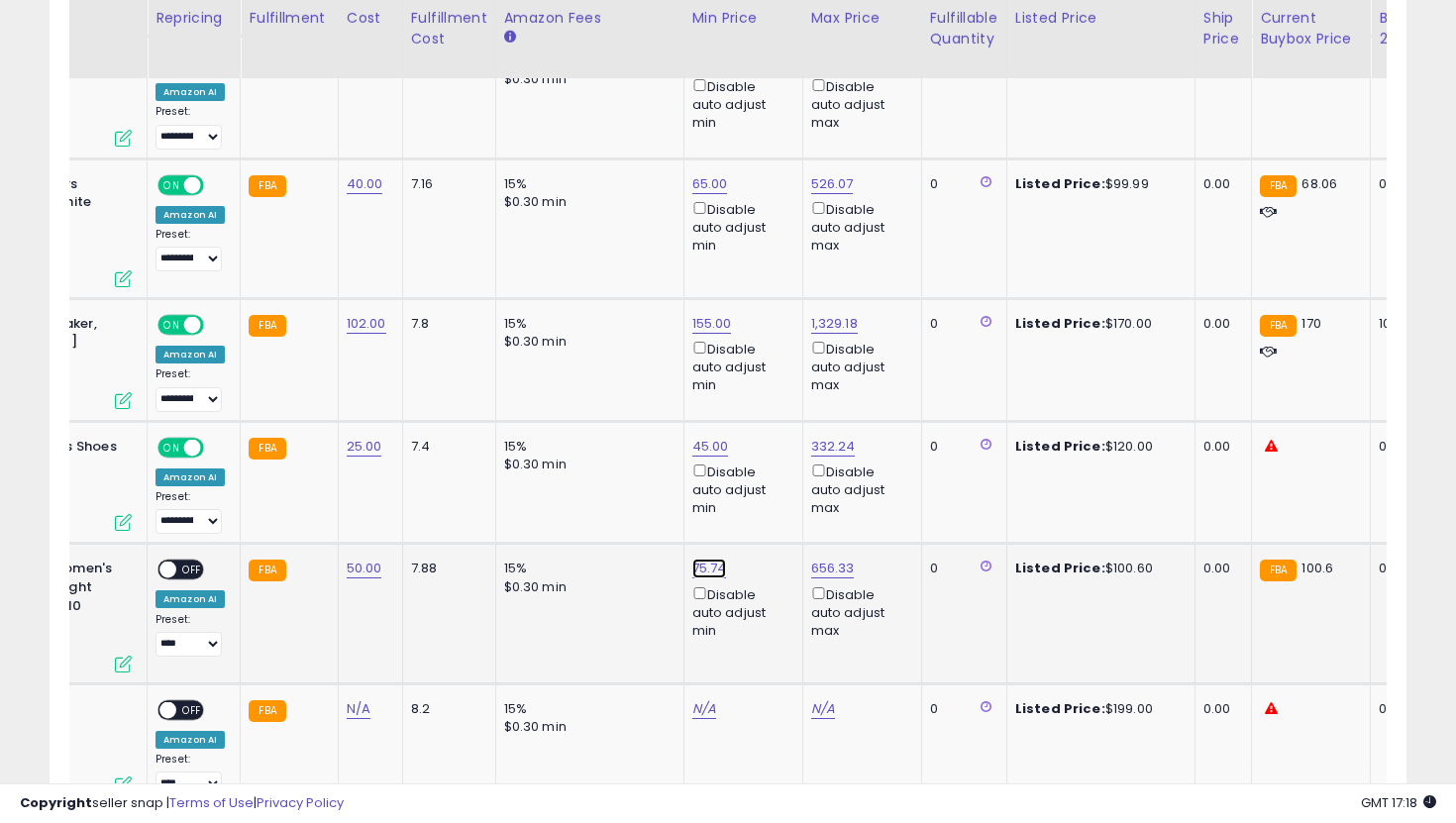 click on "75.74" at bounding box center [712, -5300] 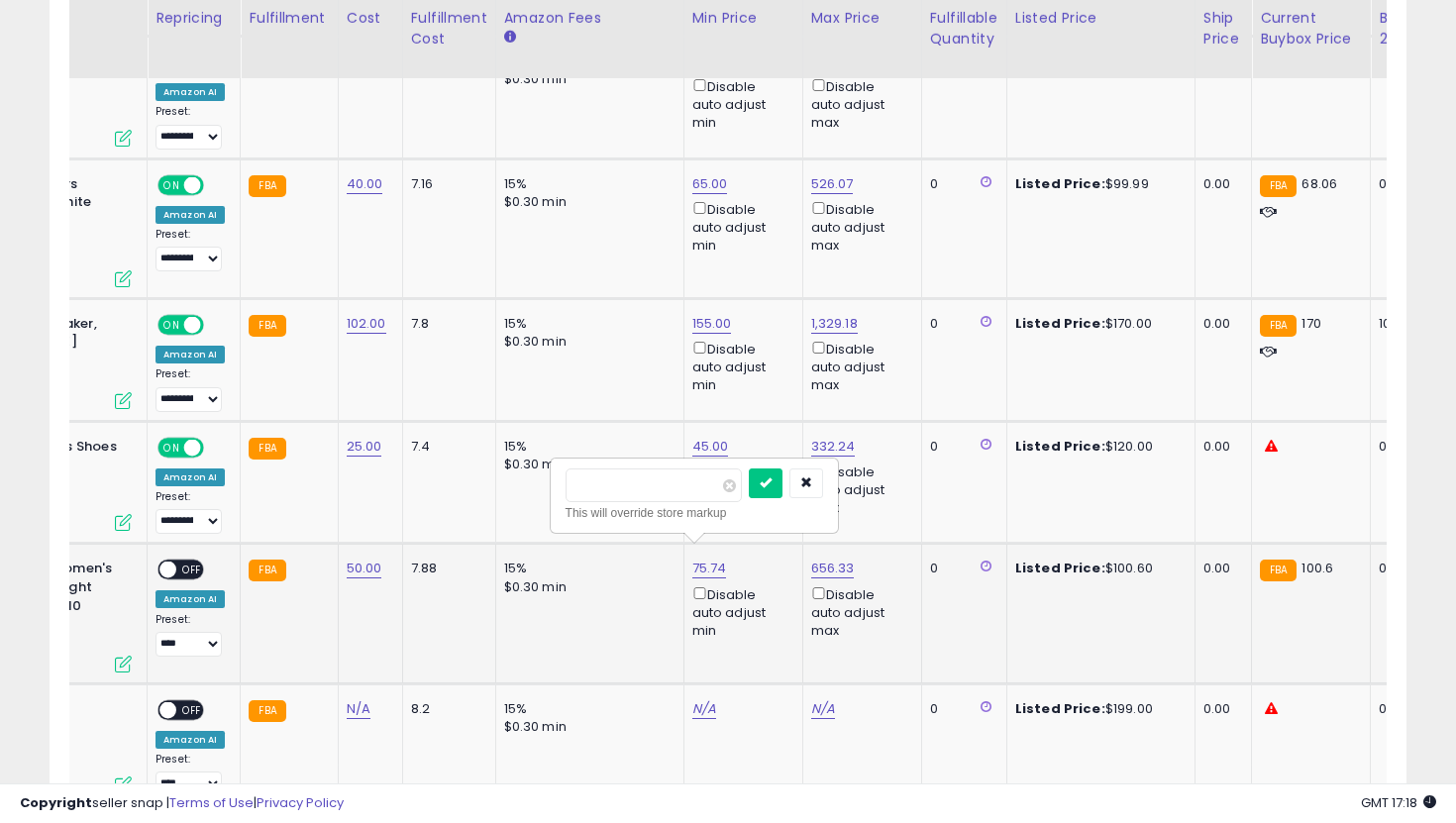 drag, startPoint x: 653, startPoint y: 493, endPoint x: 563, endPoint y: 481, distance: 90.796476 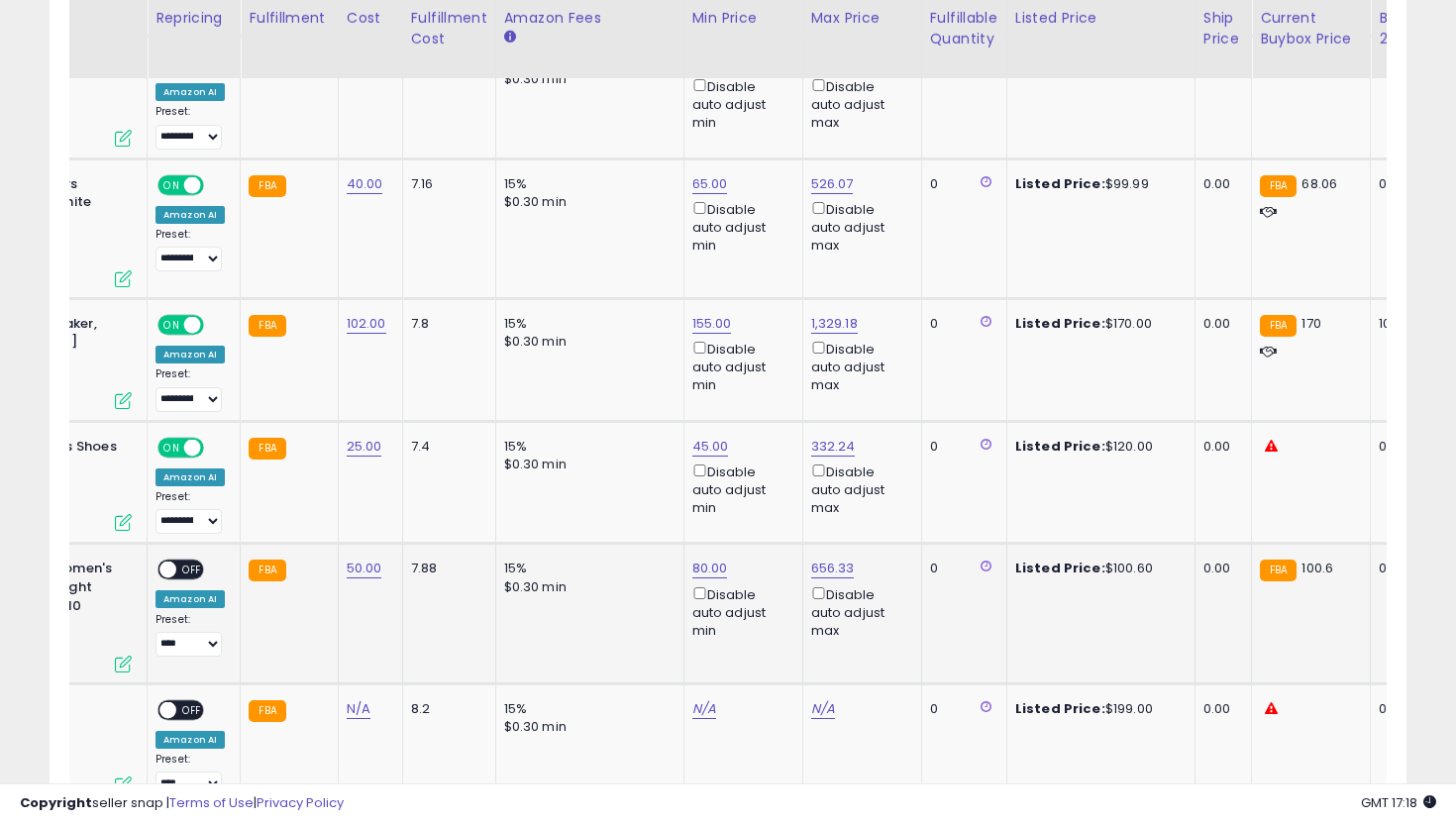 scroll, scrollTop: 0, scrollLeft: 44, axis: horizontal 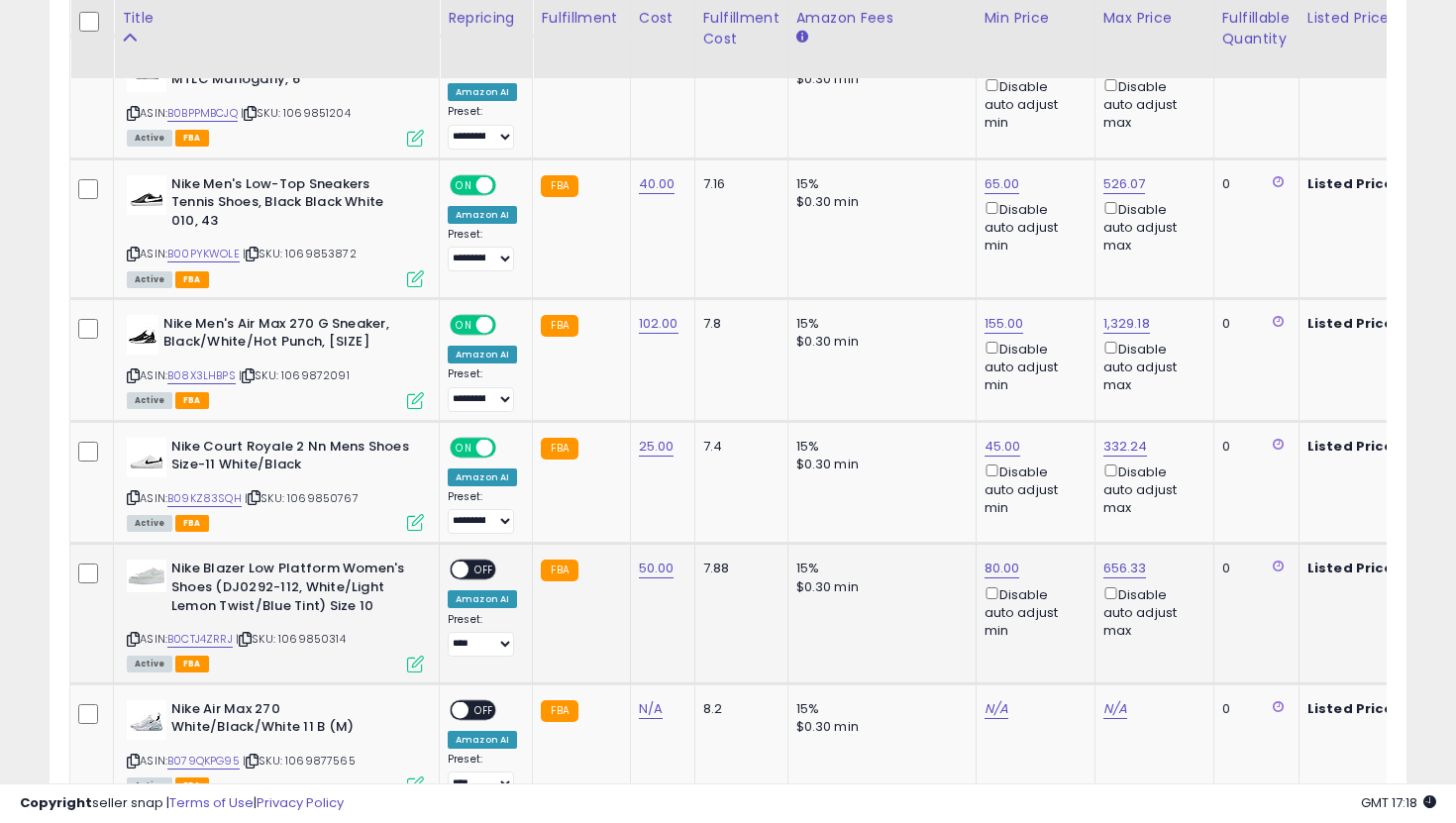 click on "OFF" at bounding box center (484, 569) 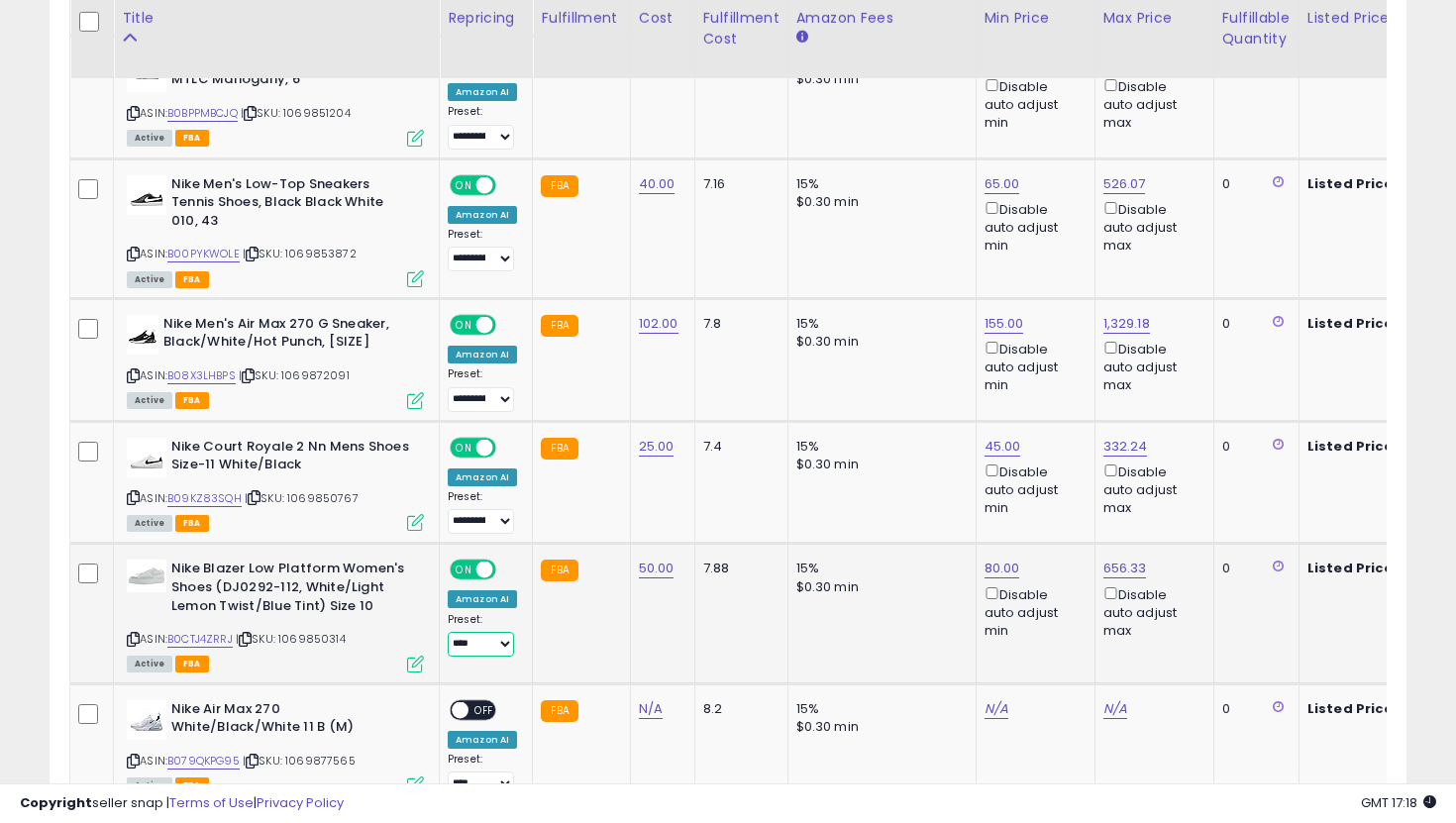 click on "**********" at bounding box center [480, 644] 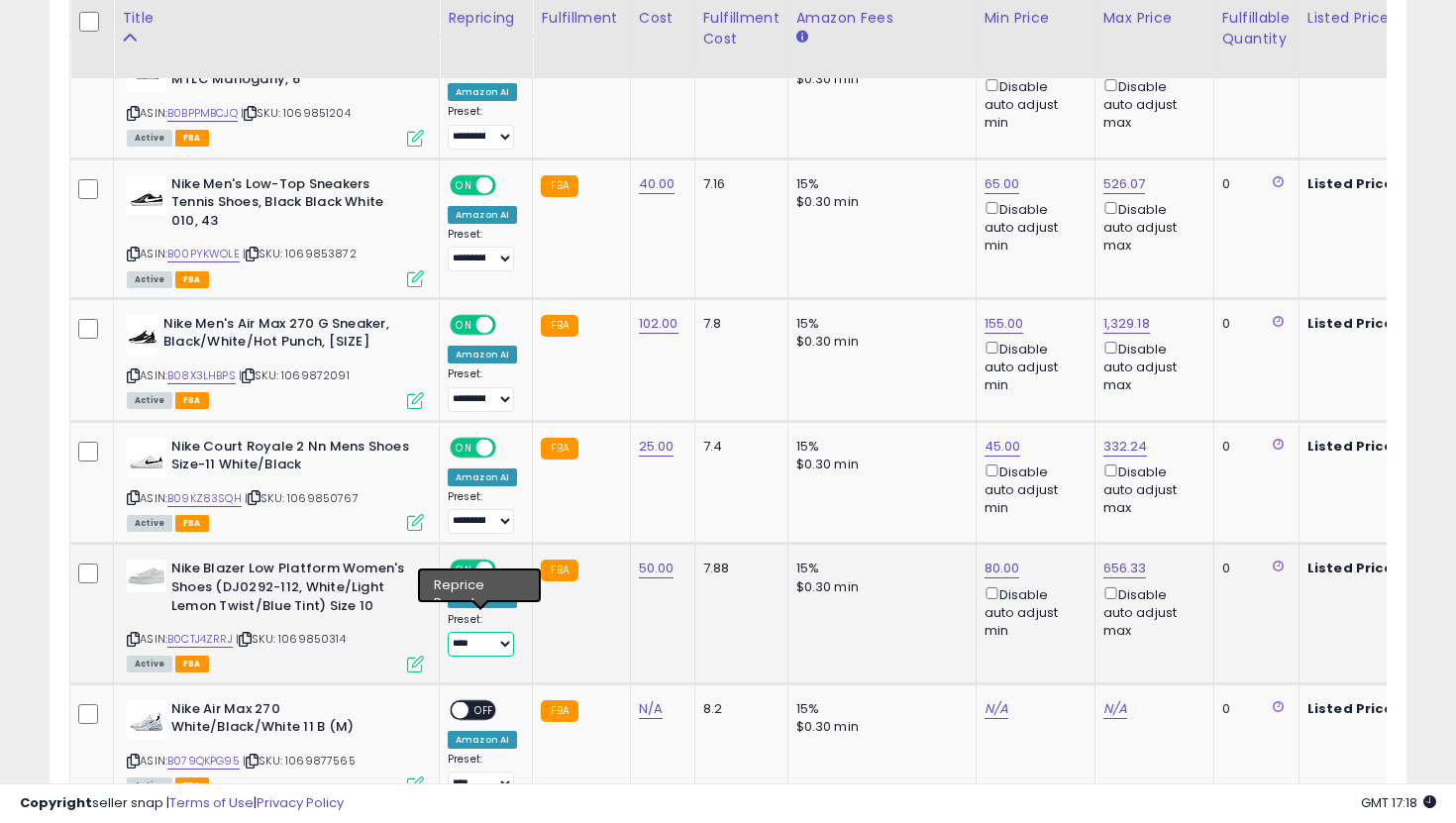 select on "**********" 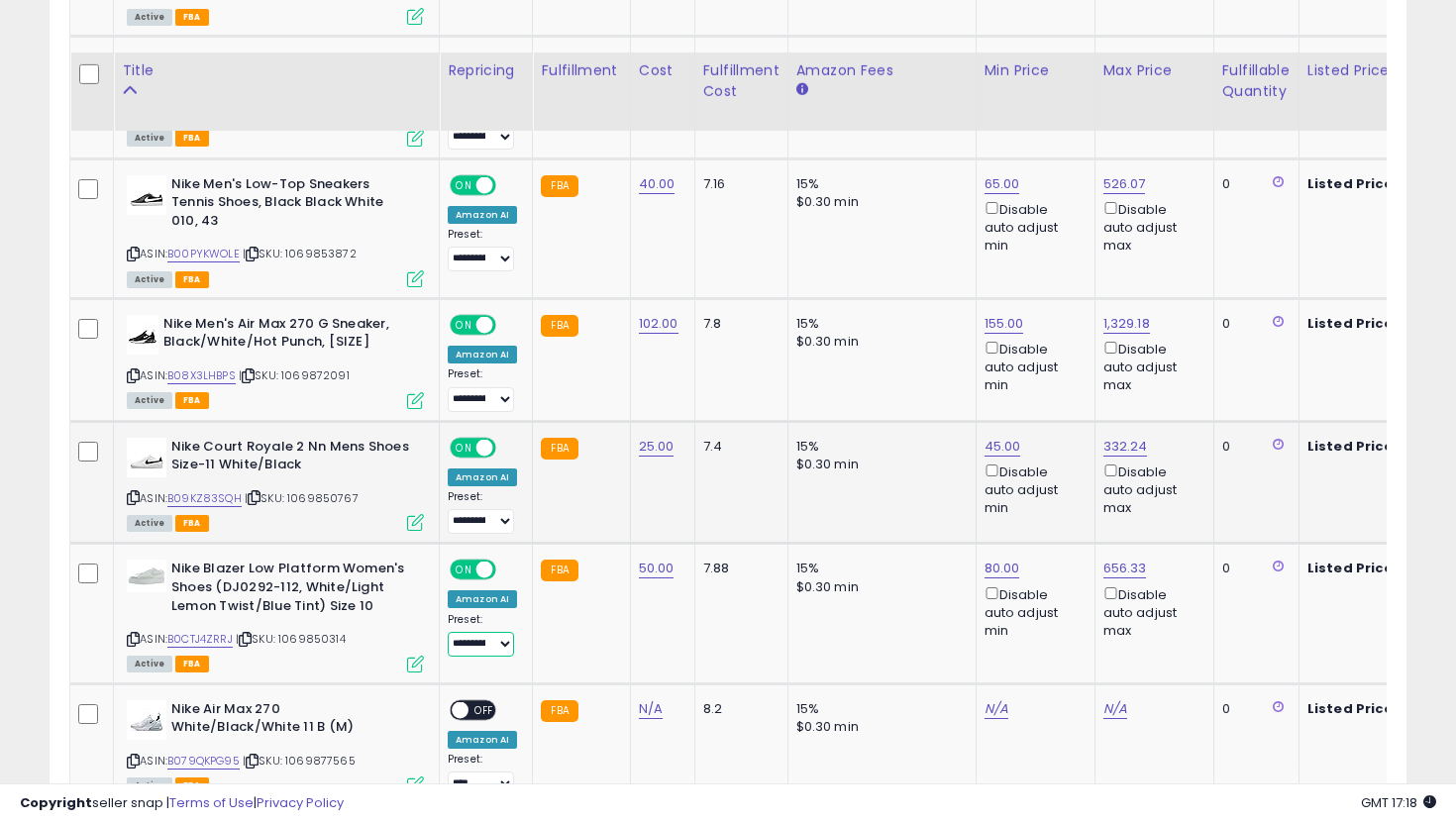 scroll, scrollTop: 6521, scrollLeft: 0, axis: vertical 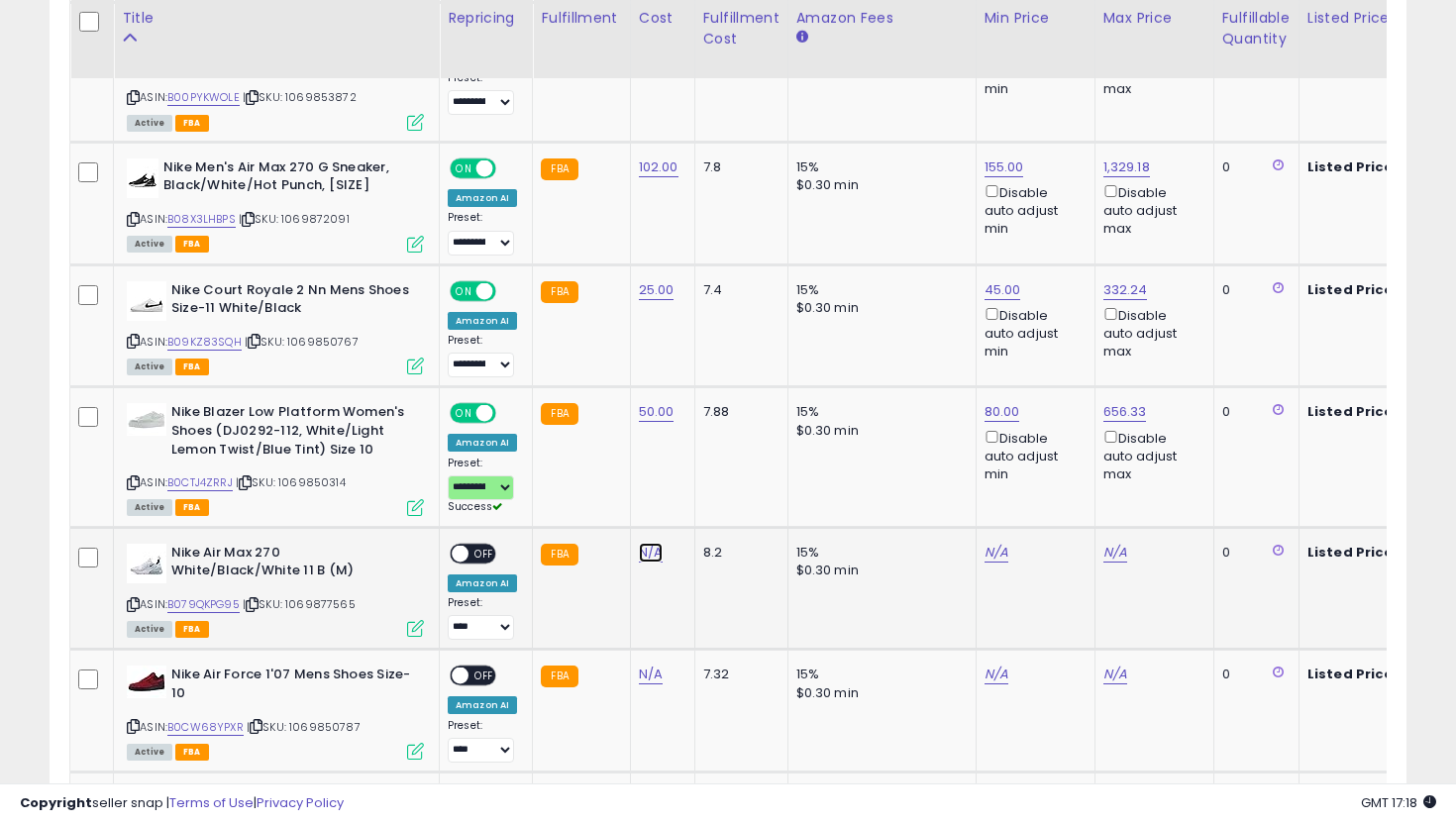 click on "N/A" at bounding box center [651, 553] 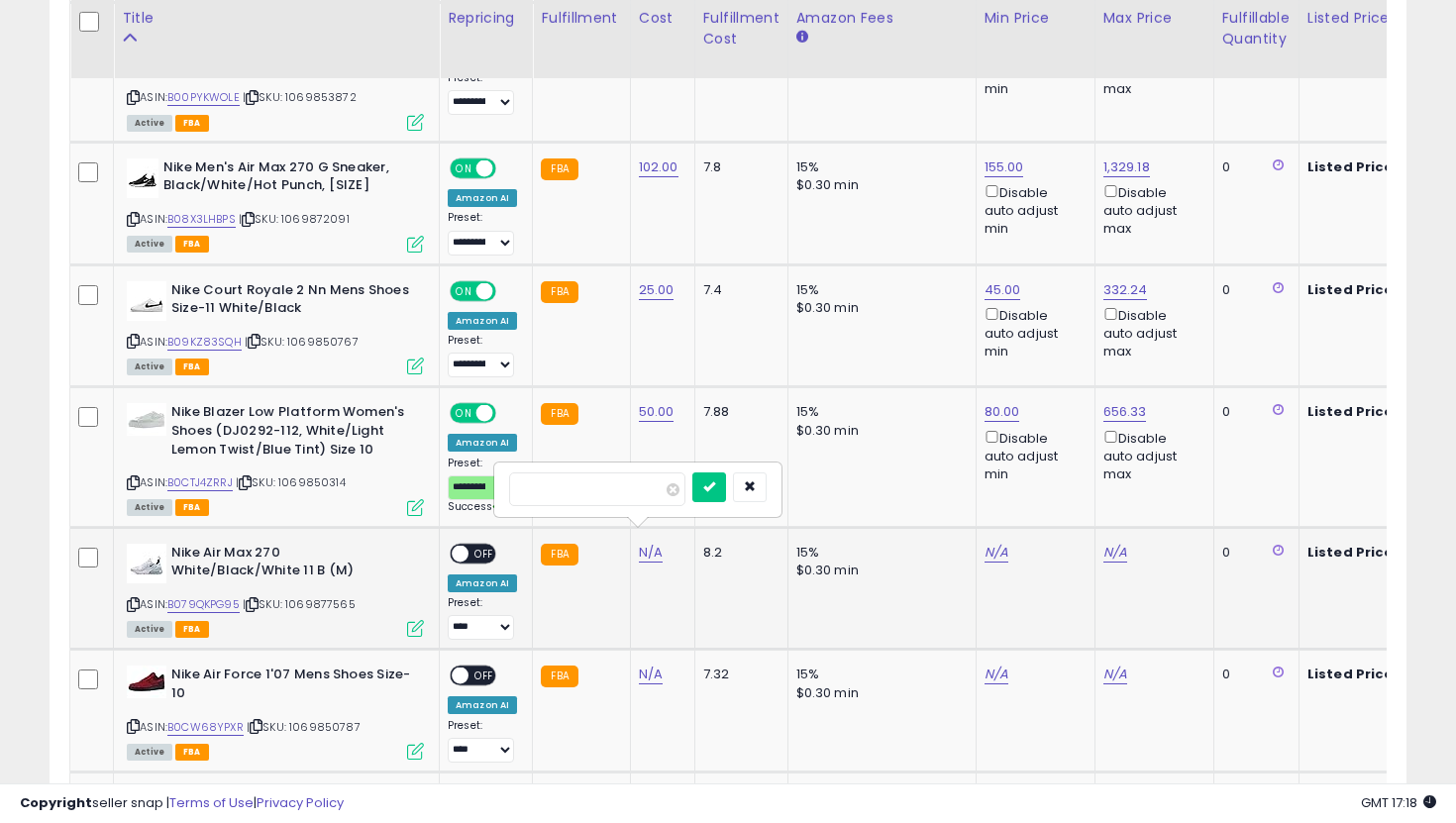 type on "***" 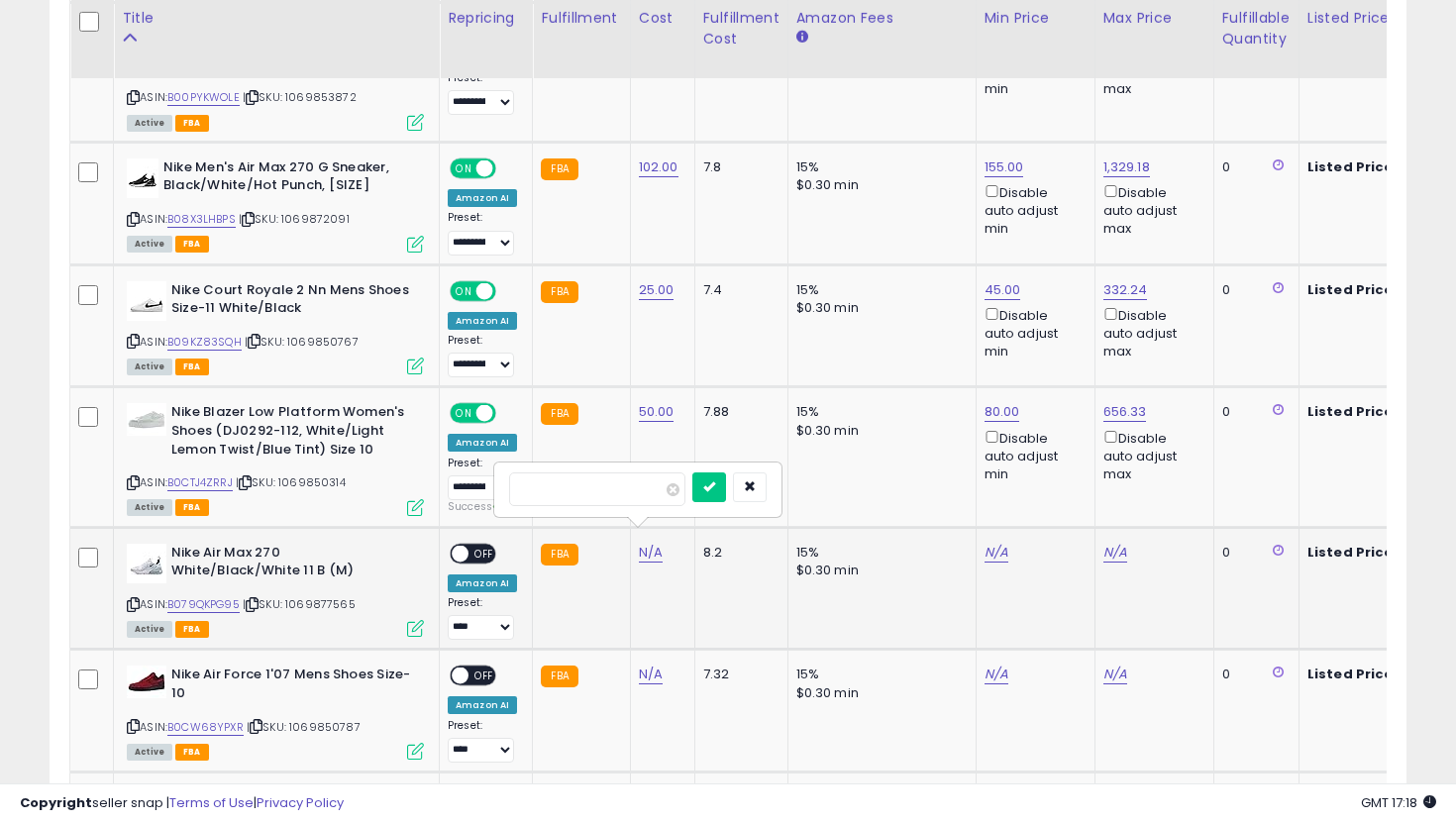 click at bounding box center (709, 487) 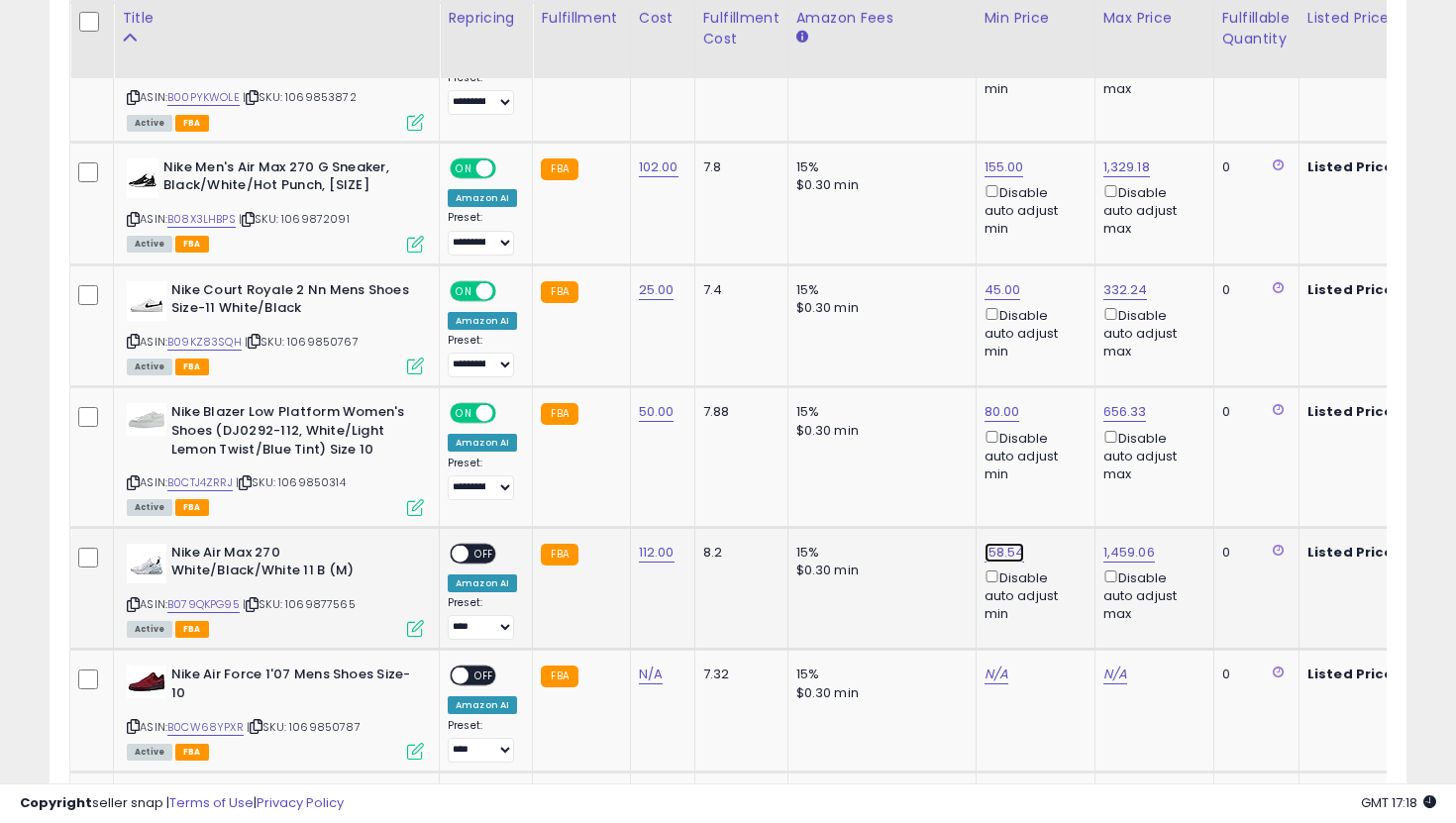 click on "158.54" at bounding box center (1004, -5457) 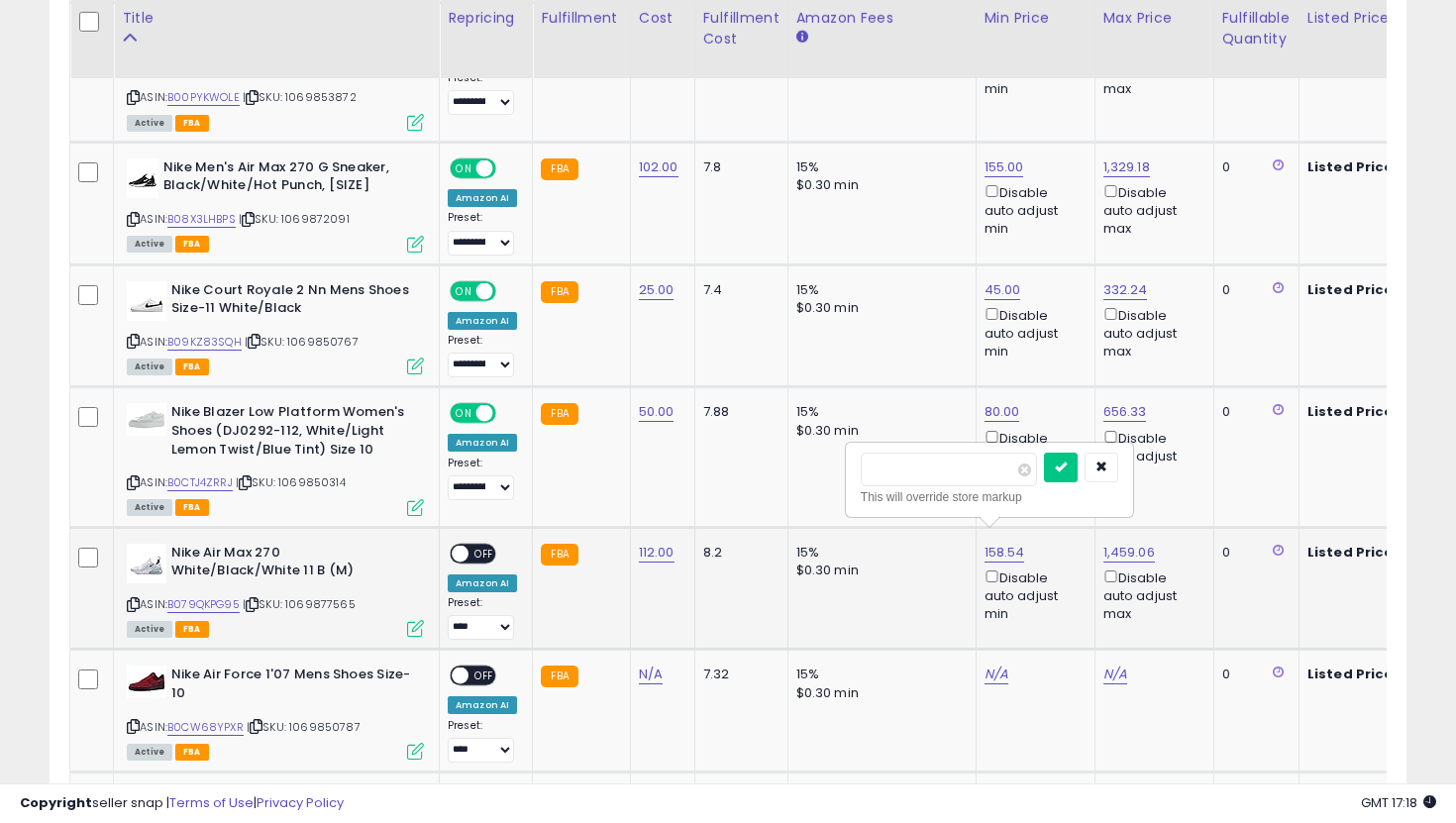 drag, startPoint x: 921, startPoint y: 463, endPoint x: 848, endPoint y: 463, distance: 73 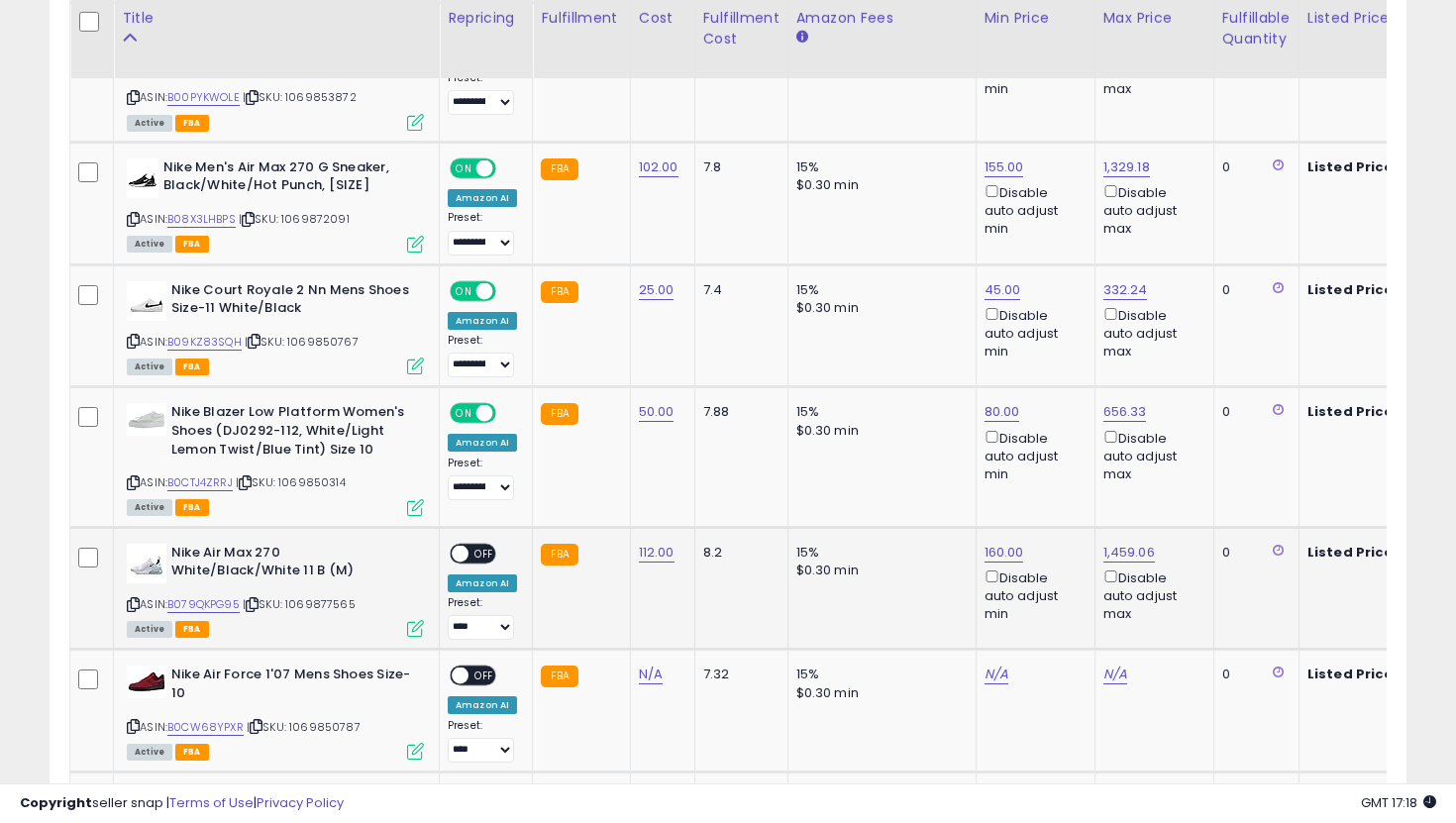 click on "OFF" at bounding box center [484, 553] 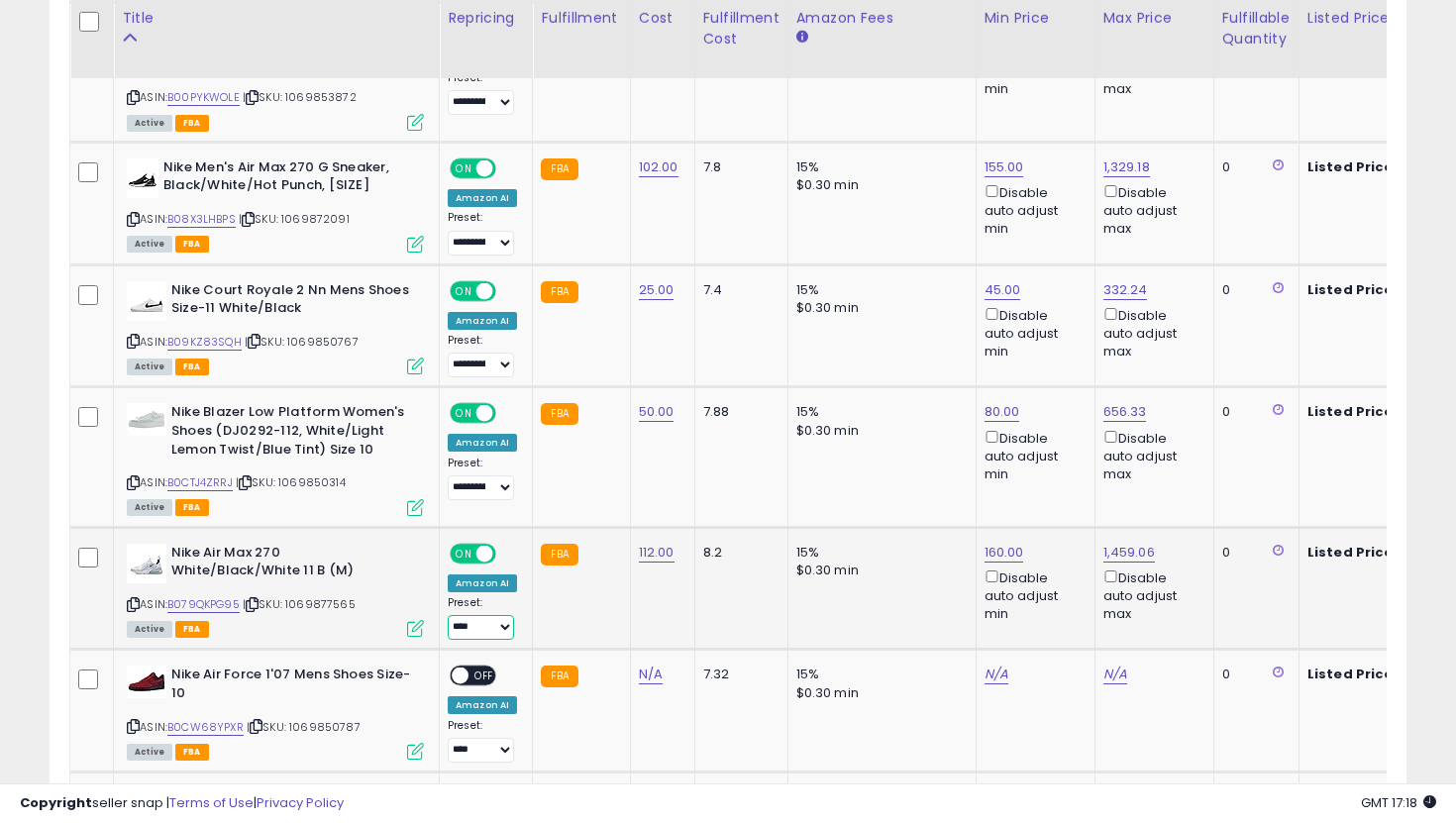 click on "**********" at bounding box center [480, 627] 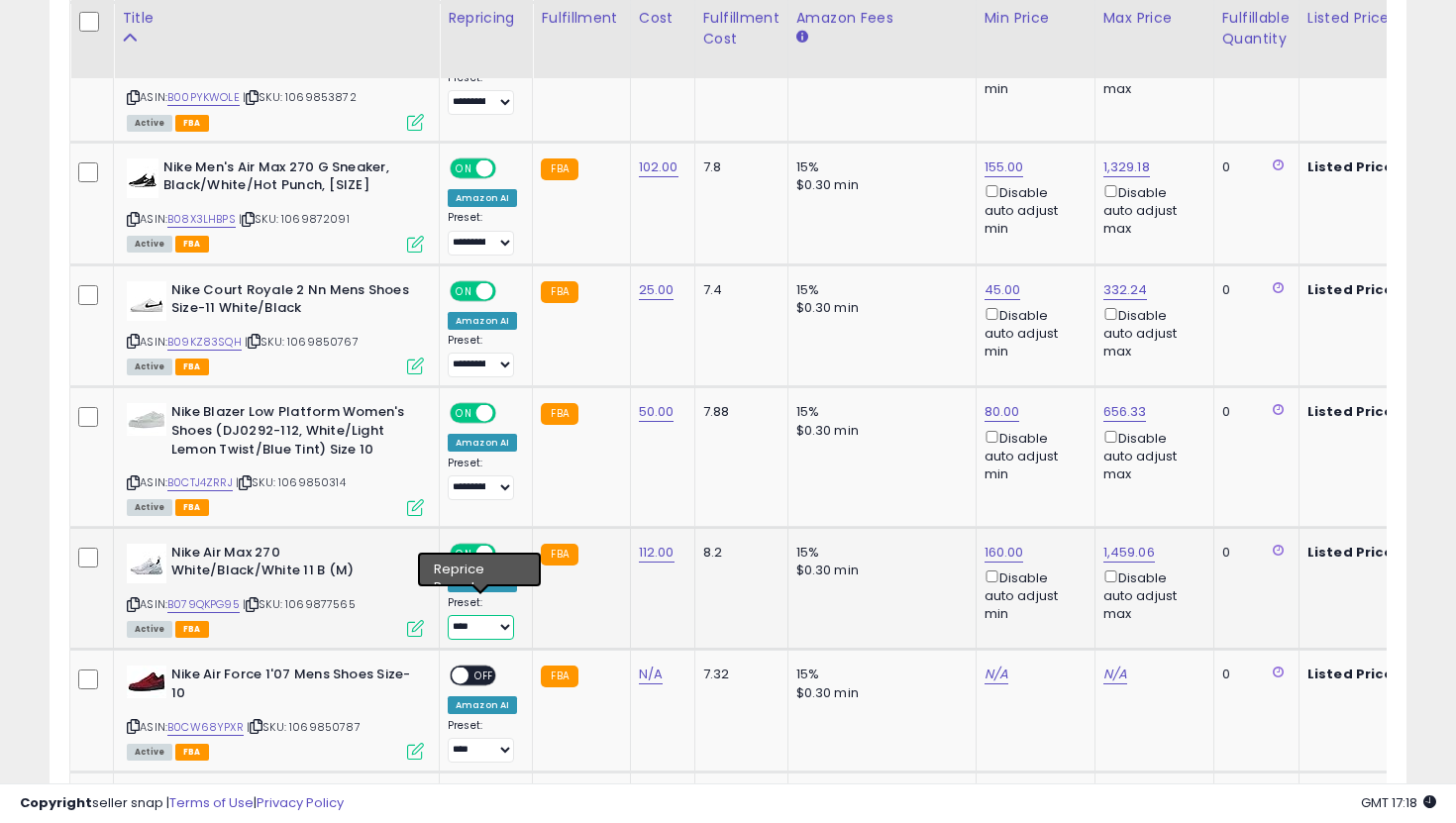 select on "**********" 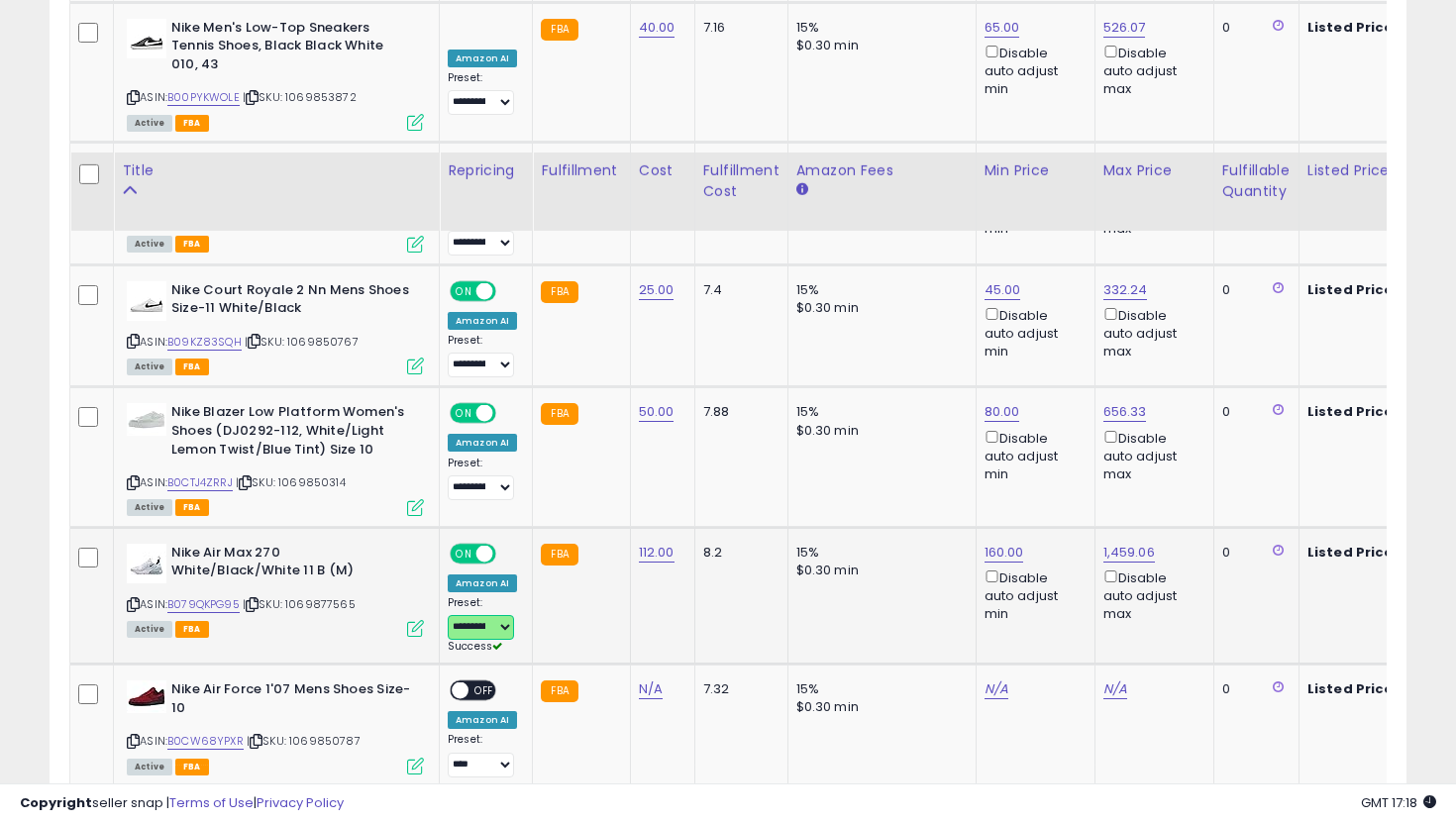 scroll, scrollTop: 6738, scrollLeft: 0, axis: vertical 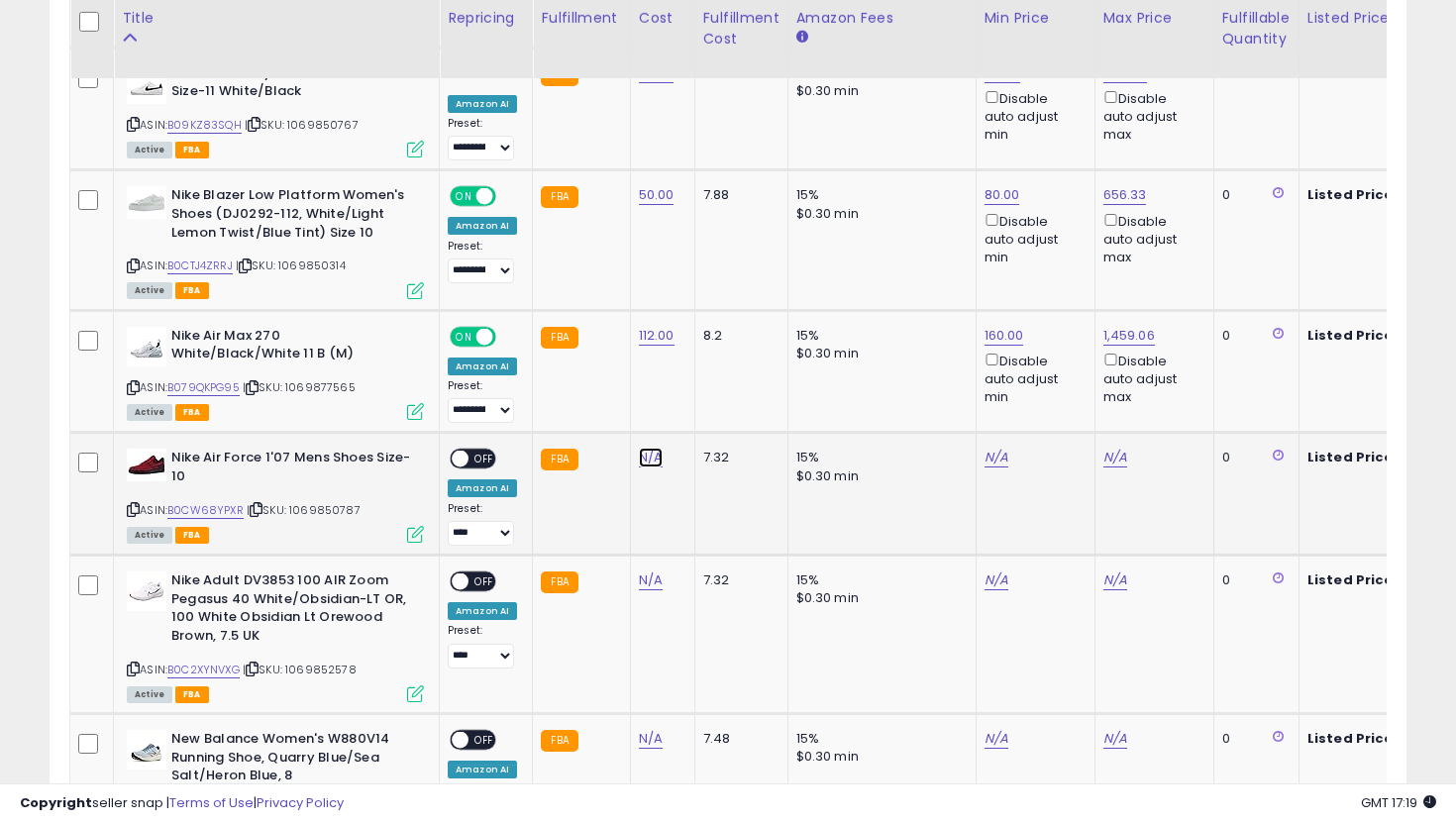 click on "N/A" at bounding box center (651, 458) 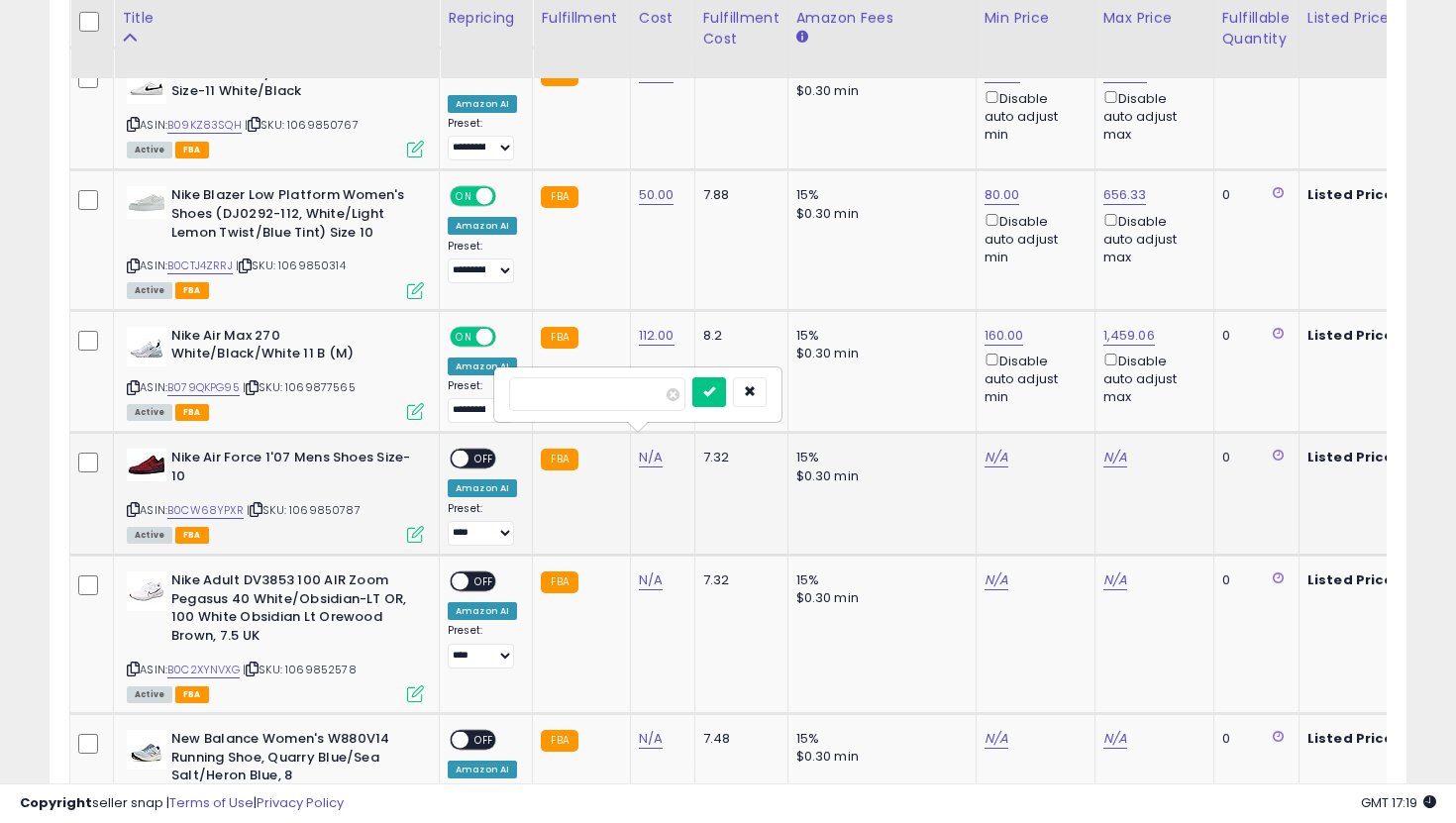 type on "**" 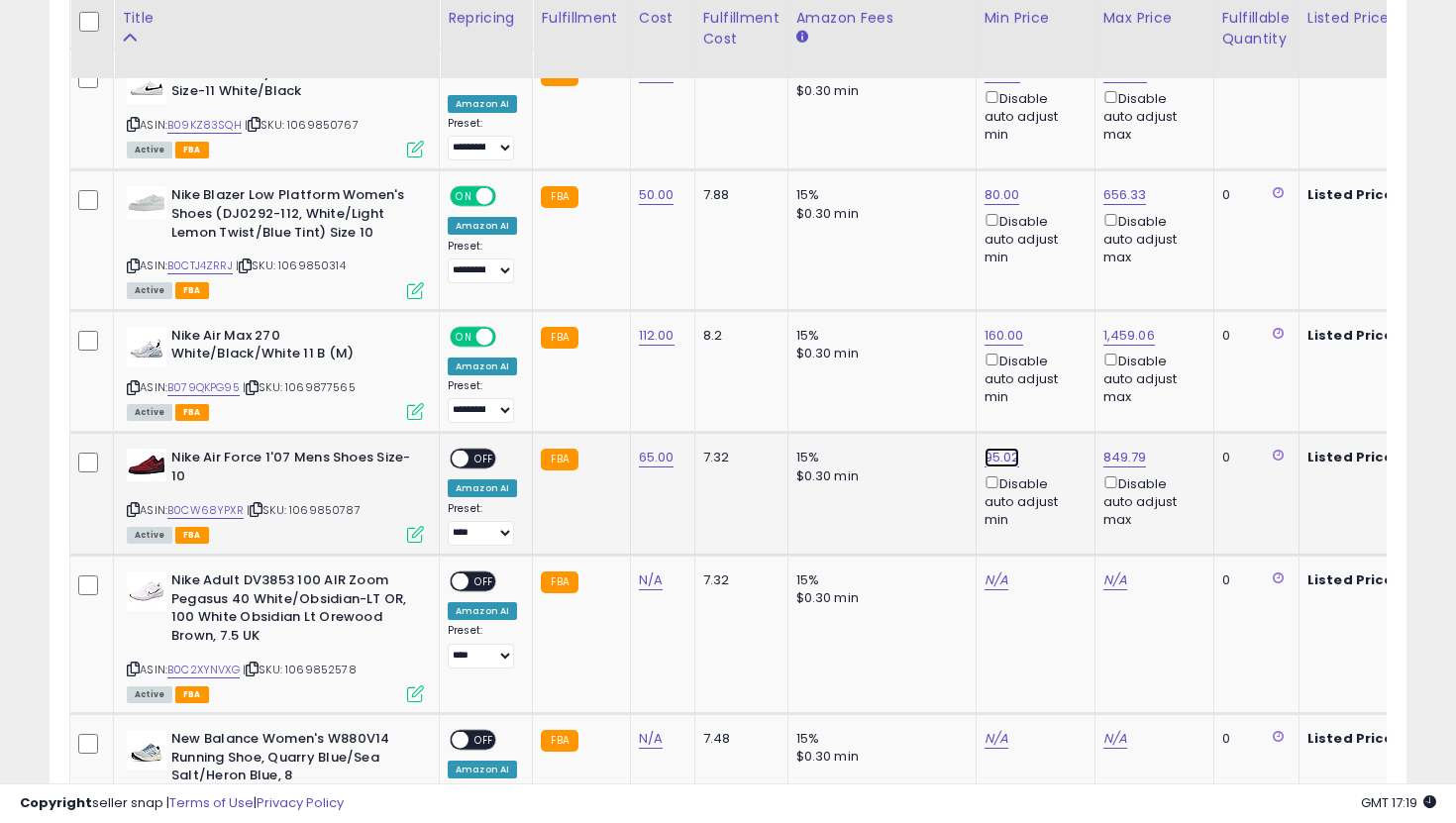 click on "95.02" at bounding box center (1004, -5674) 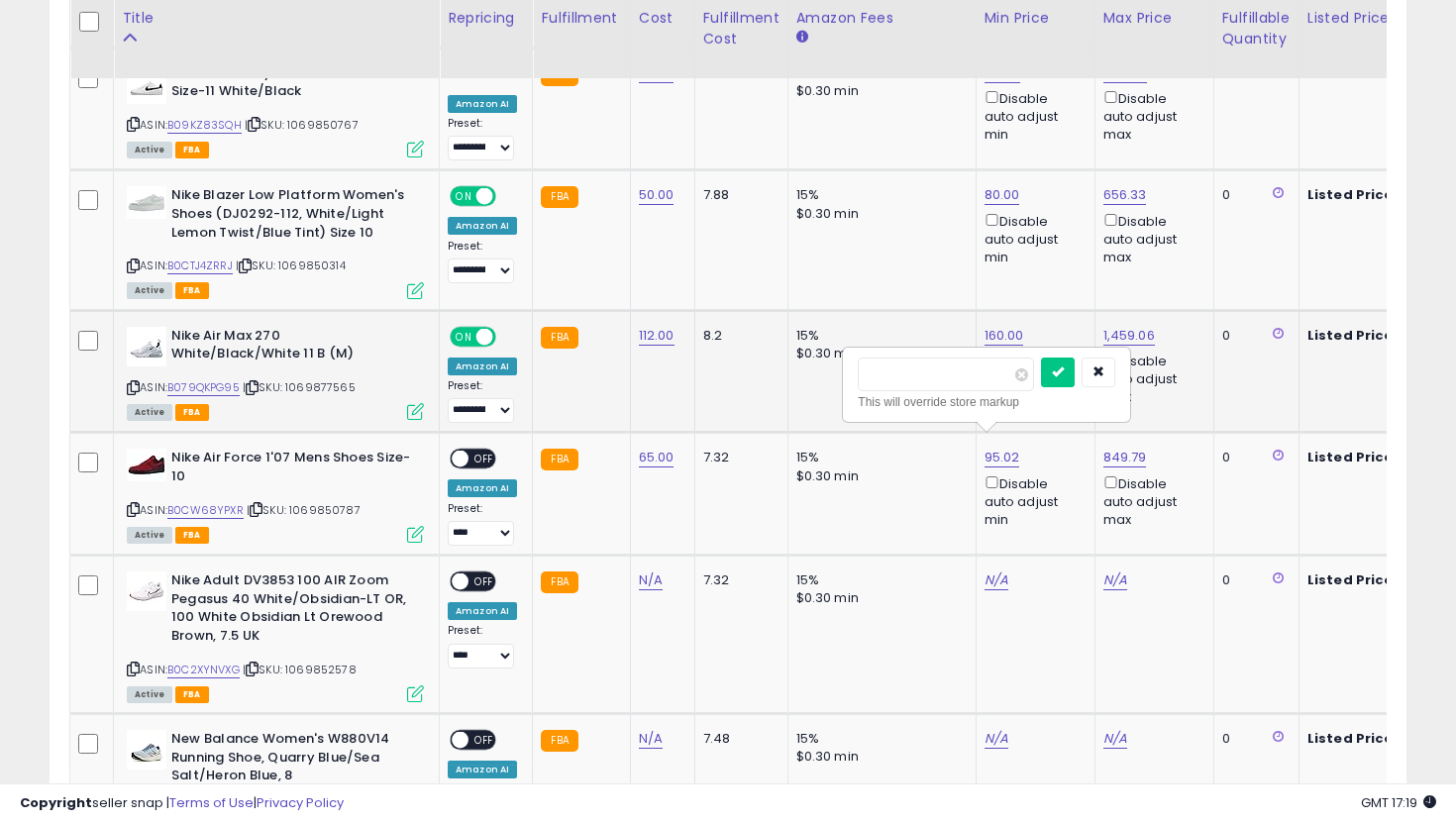 drag, startPoint x: 920, startPoint y: 370, endPoint x: 799, endPoint y: 370, distance: 121 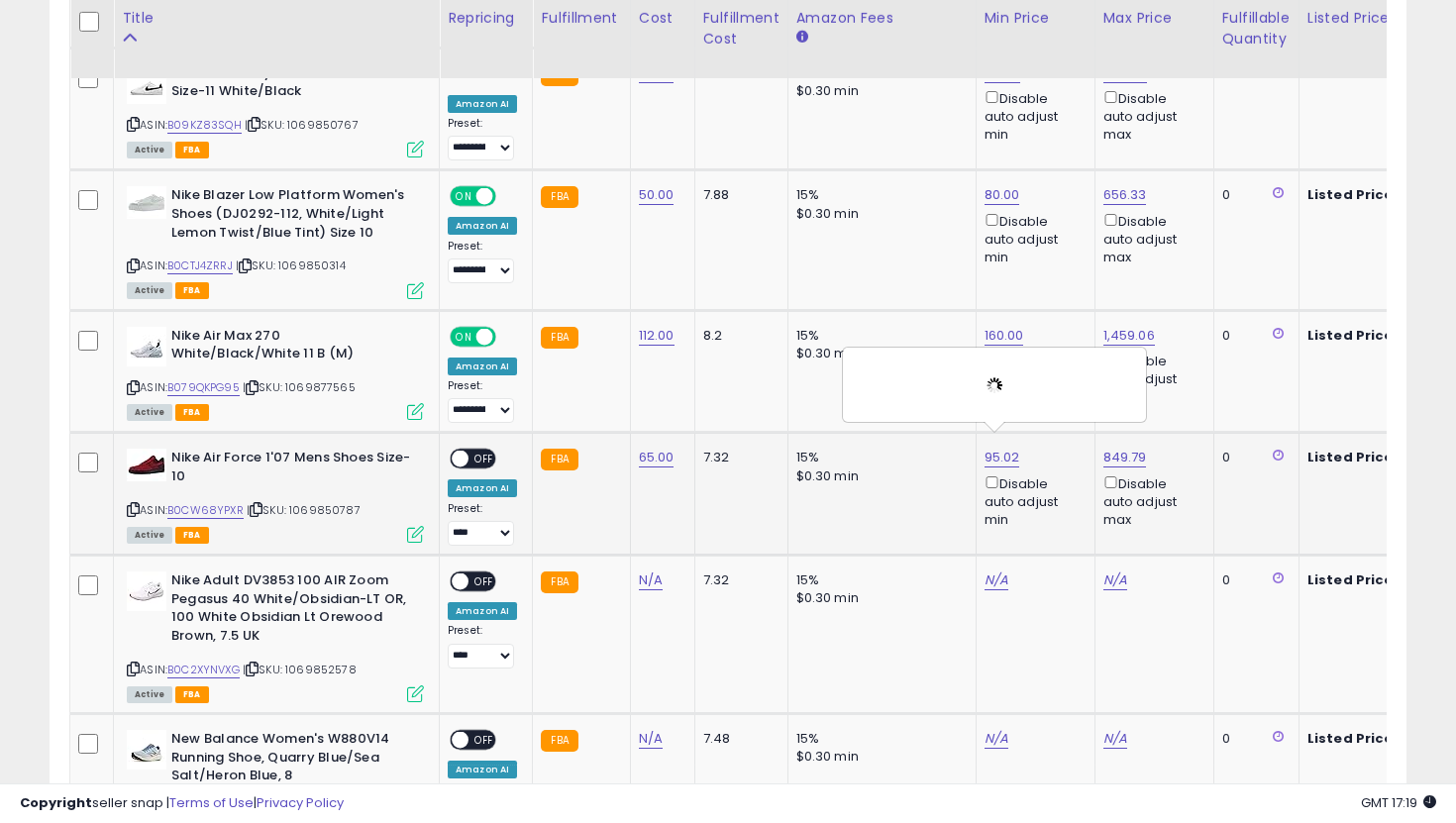 scroll, scrollTop: 0, scrollLeft: 203, axis: horizontal 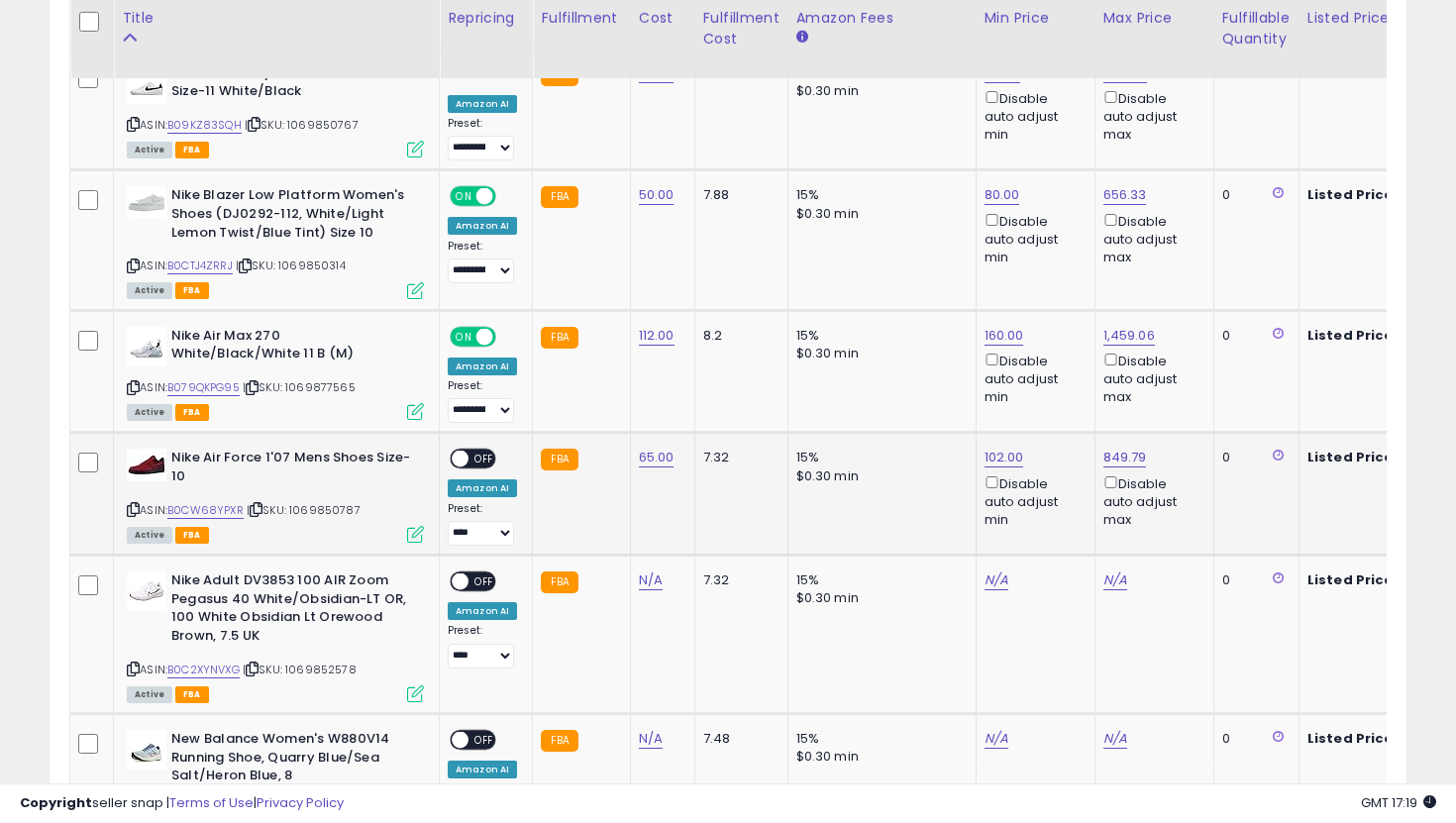 click on "OFF" at bounding box center (484, 459) 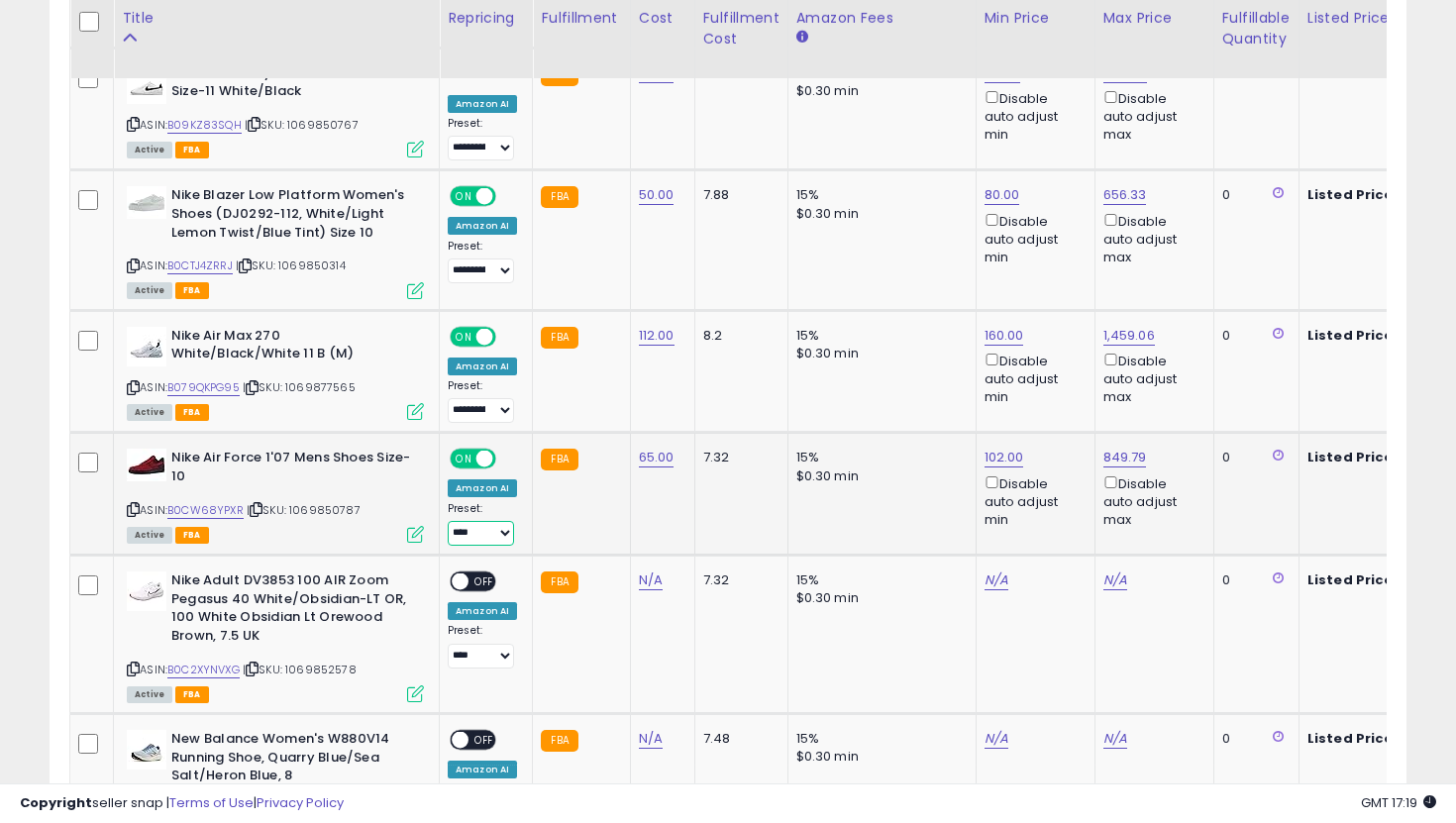 click on "**********" at bounding box center (480, 533) 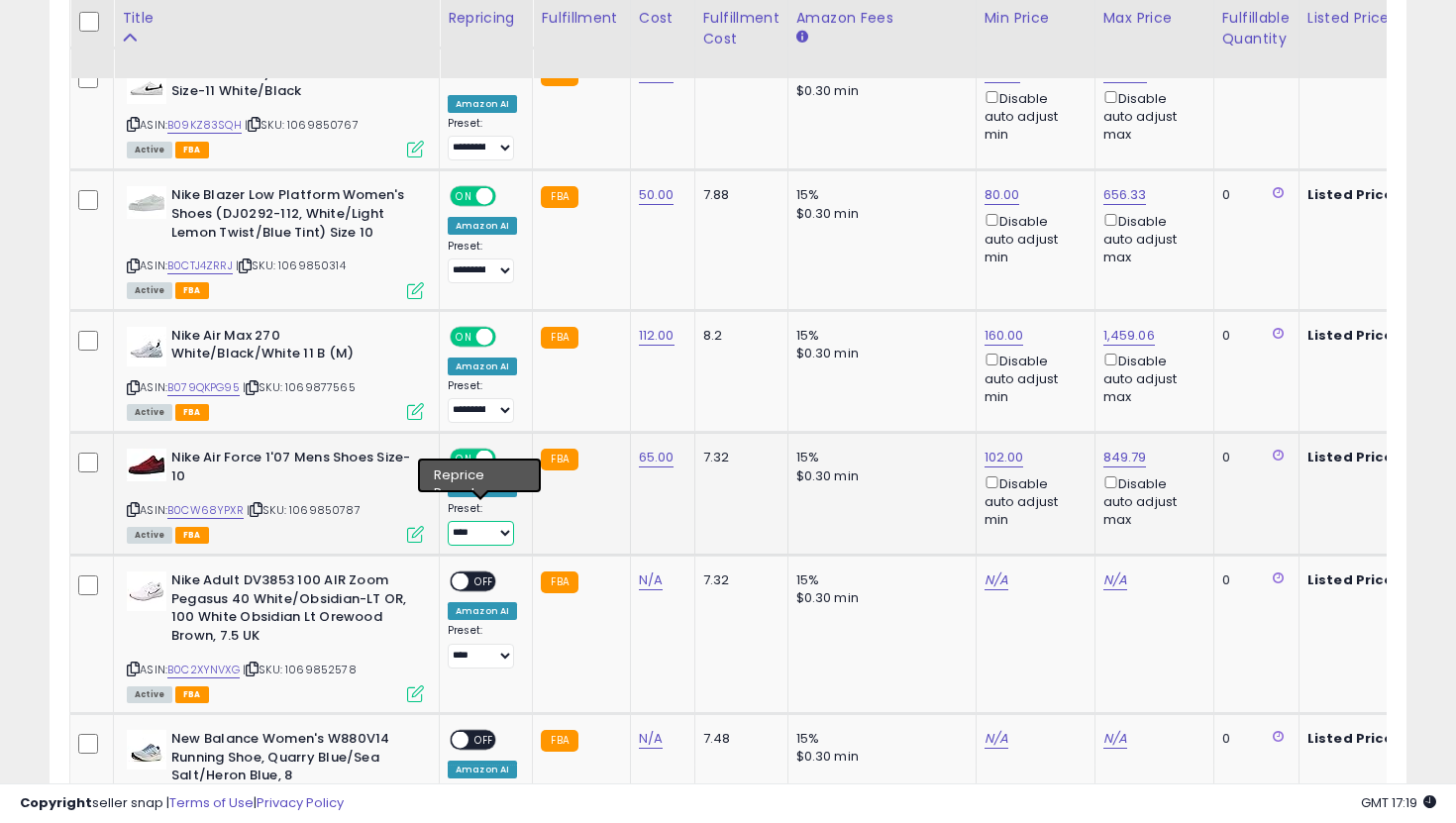 select on "**********" 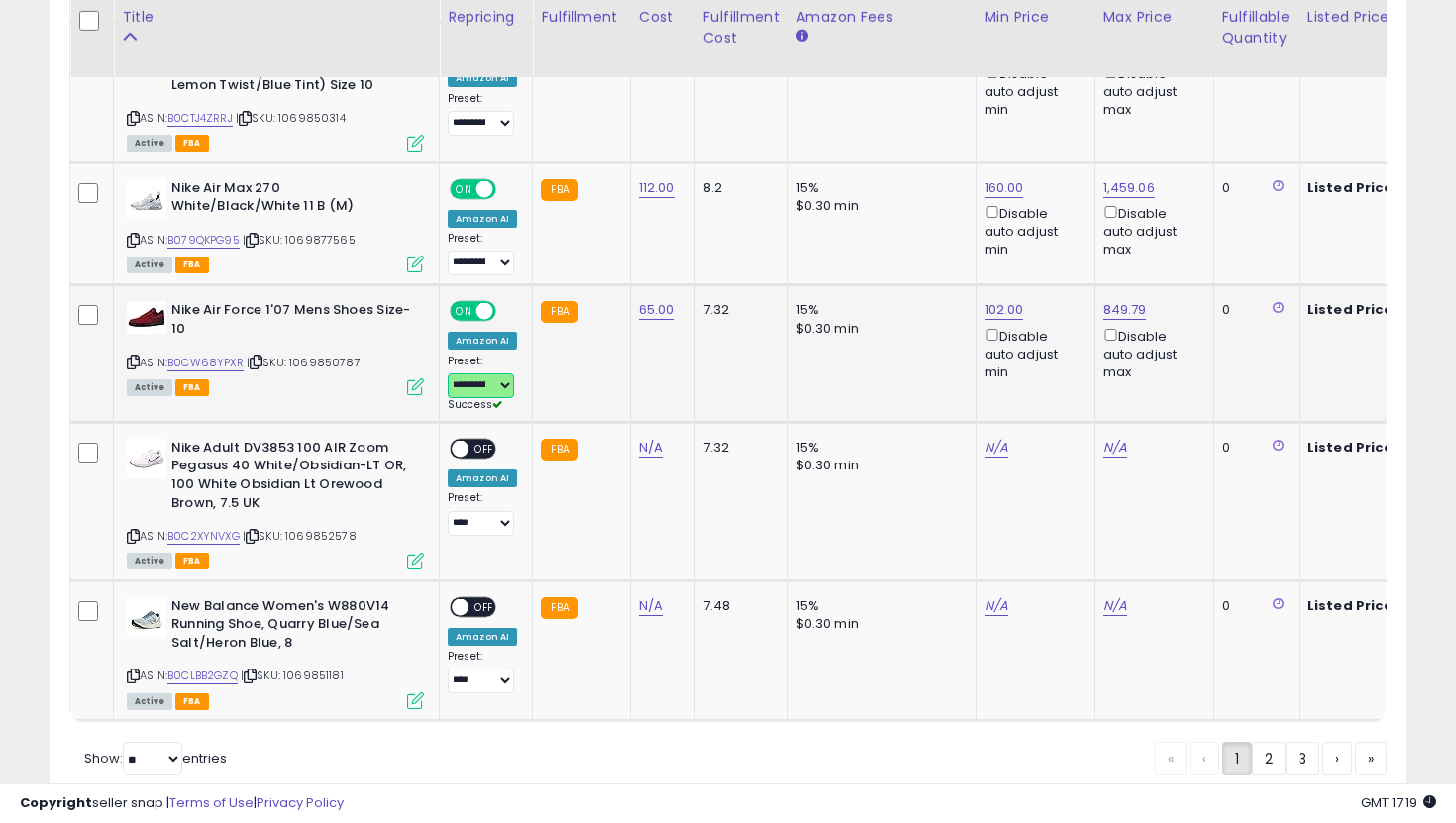 scroll, scrollTop: 6884, scrollLeft: 0, axis: vertical 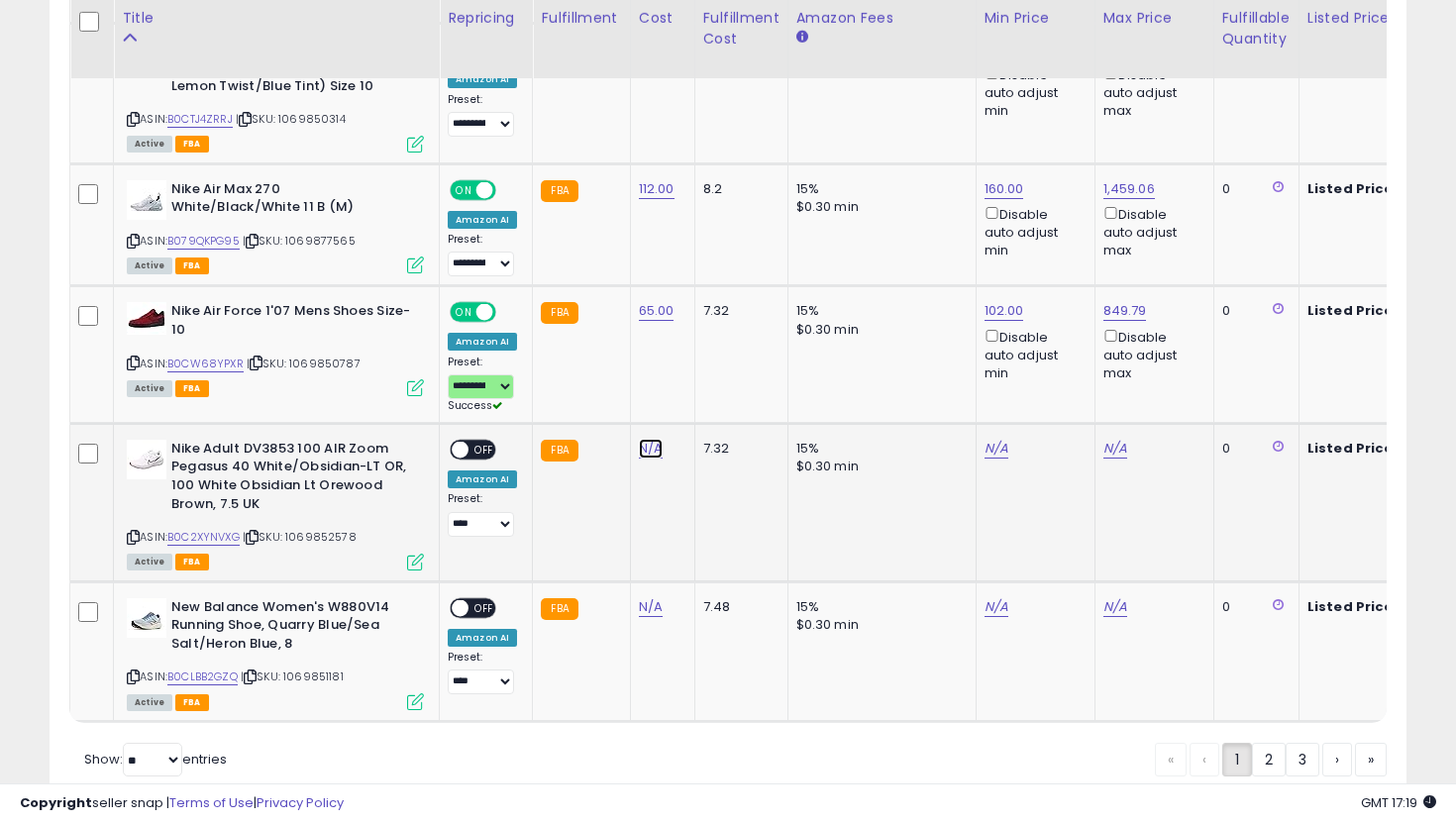 click on "N/A" at bounding box center [651, 449] 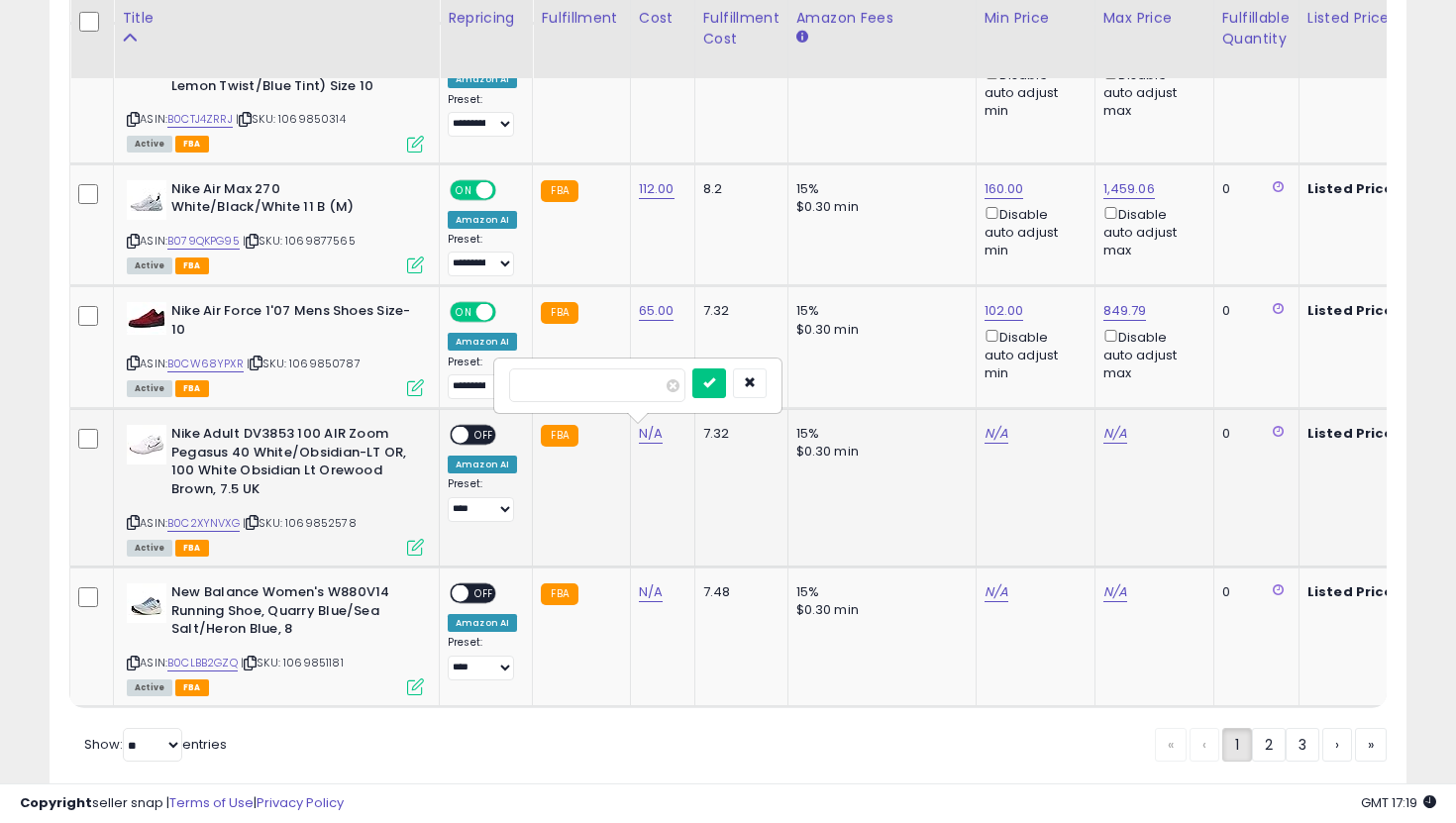 type on "**" 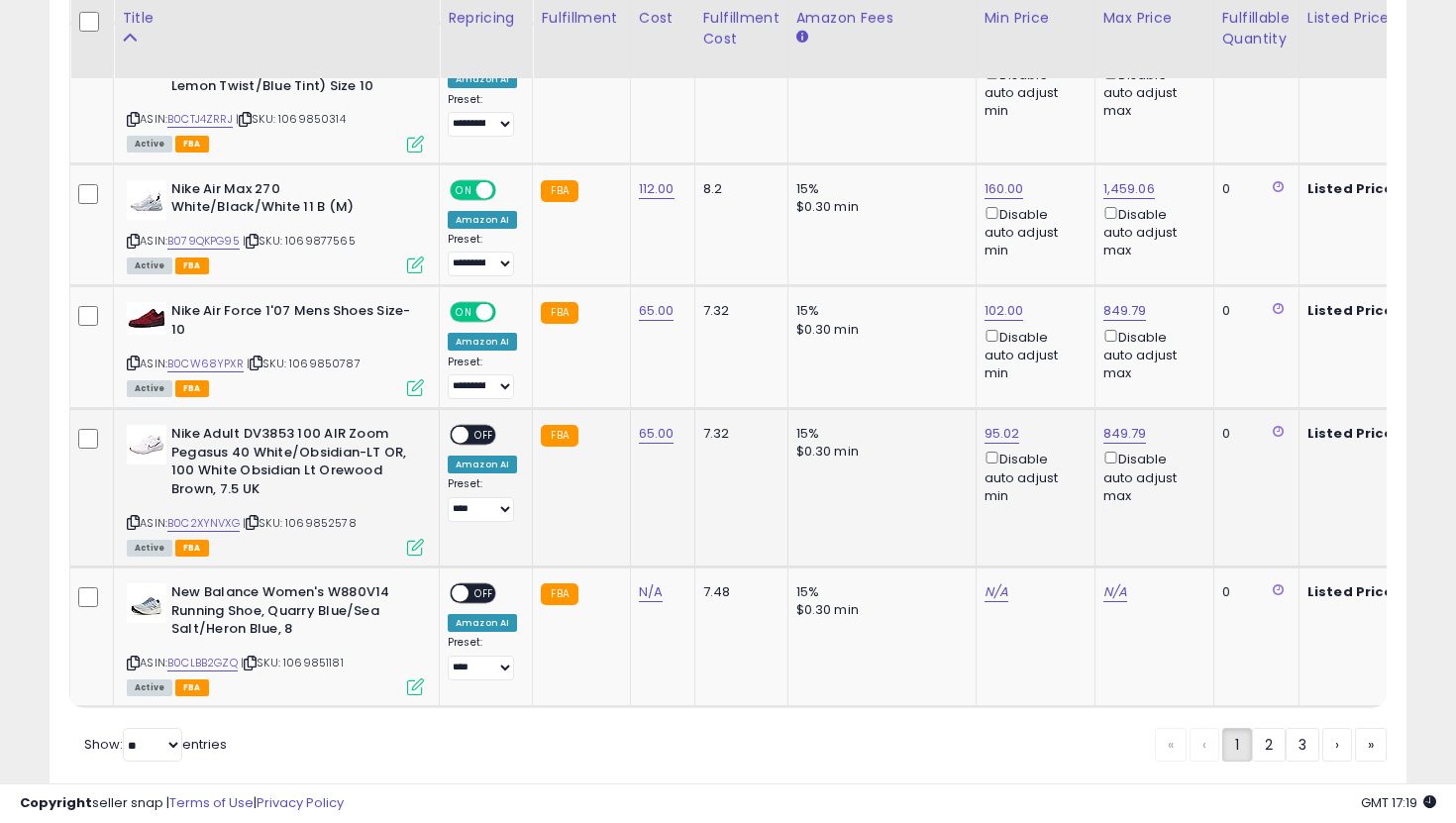 click on "**********" 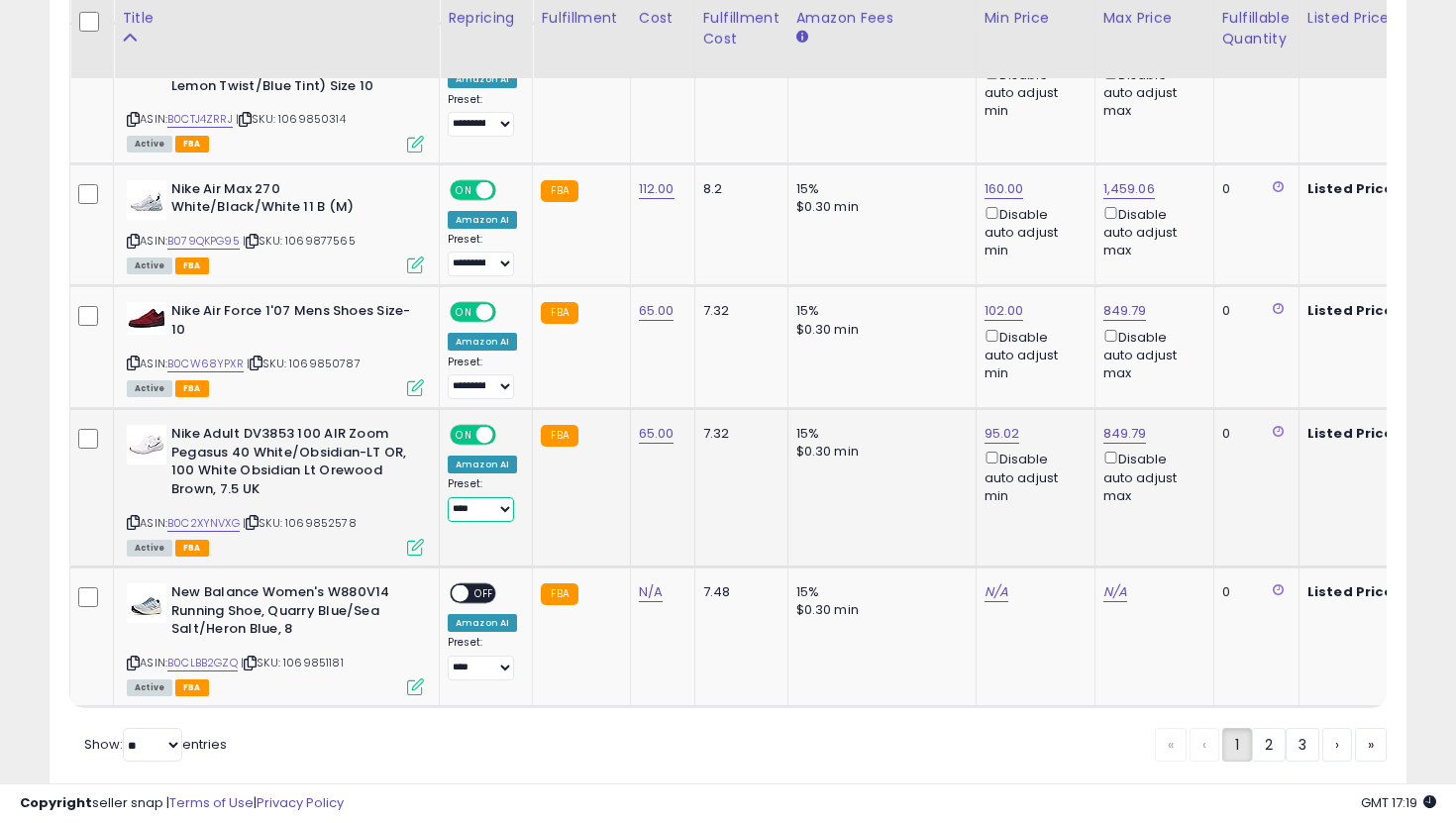 click on "**********" at bounding box center [480, 509] 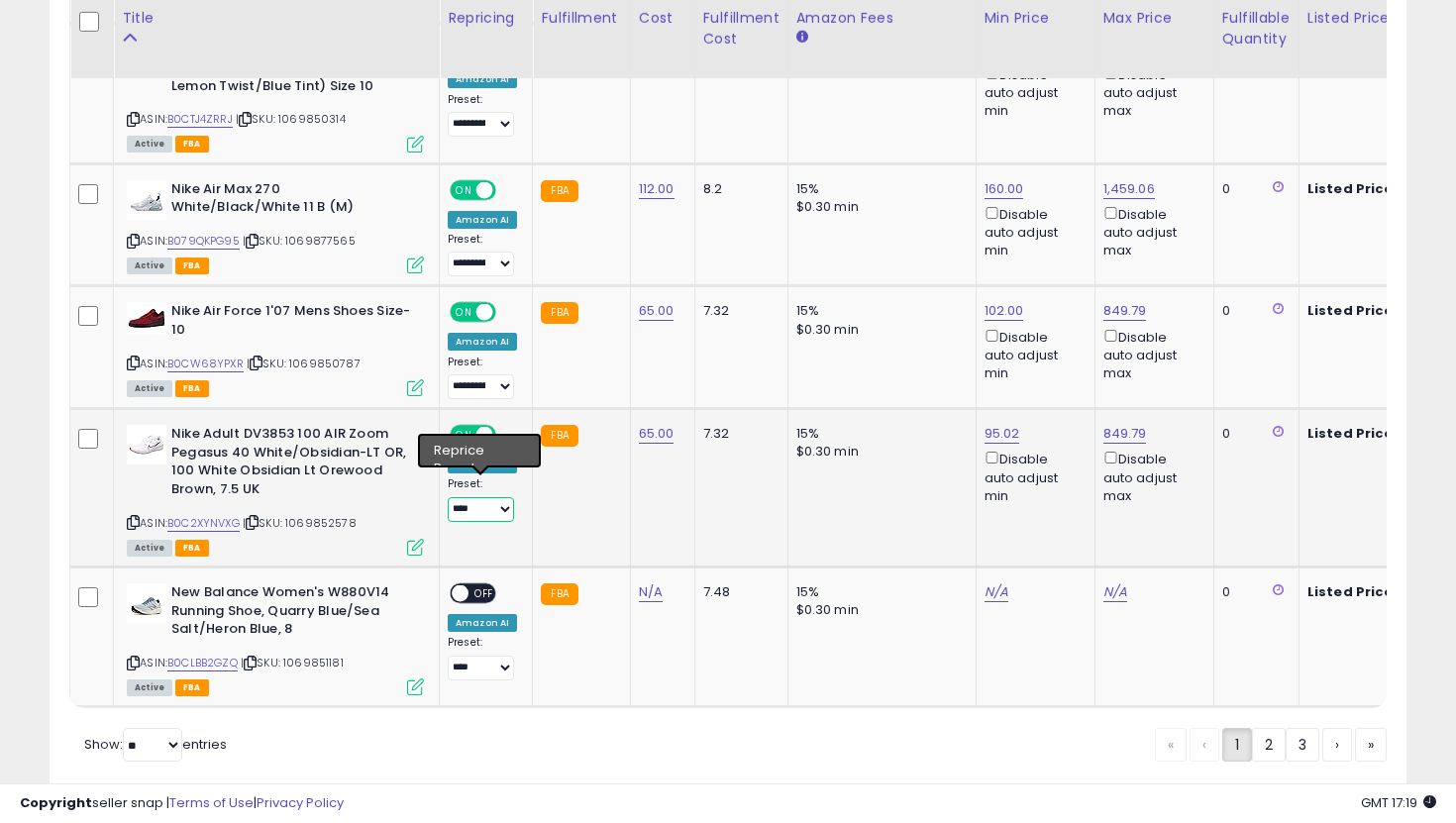 select on "**********" 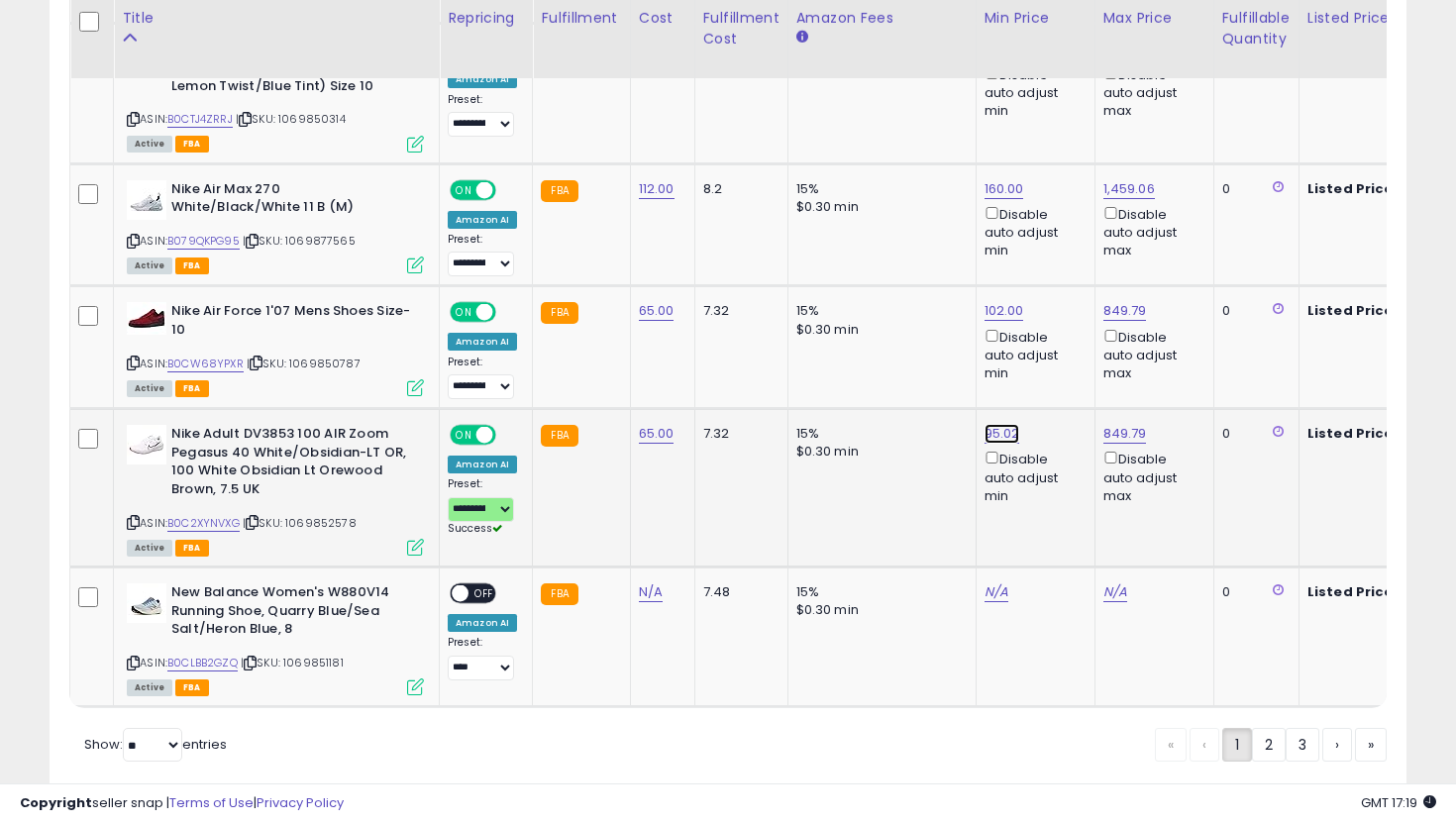 click on "95.02" at bounding box center [1004, -5820] 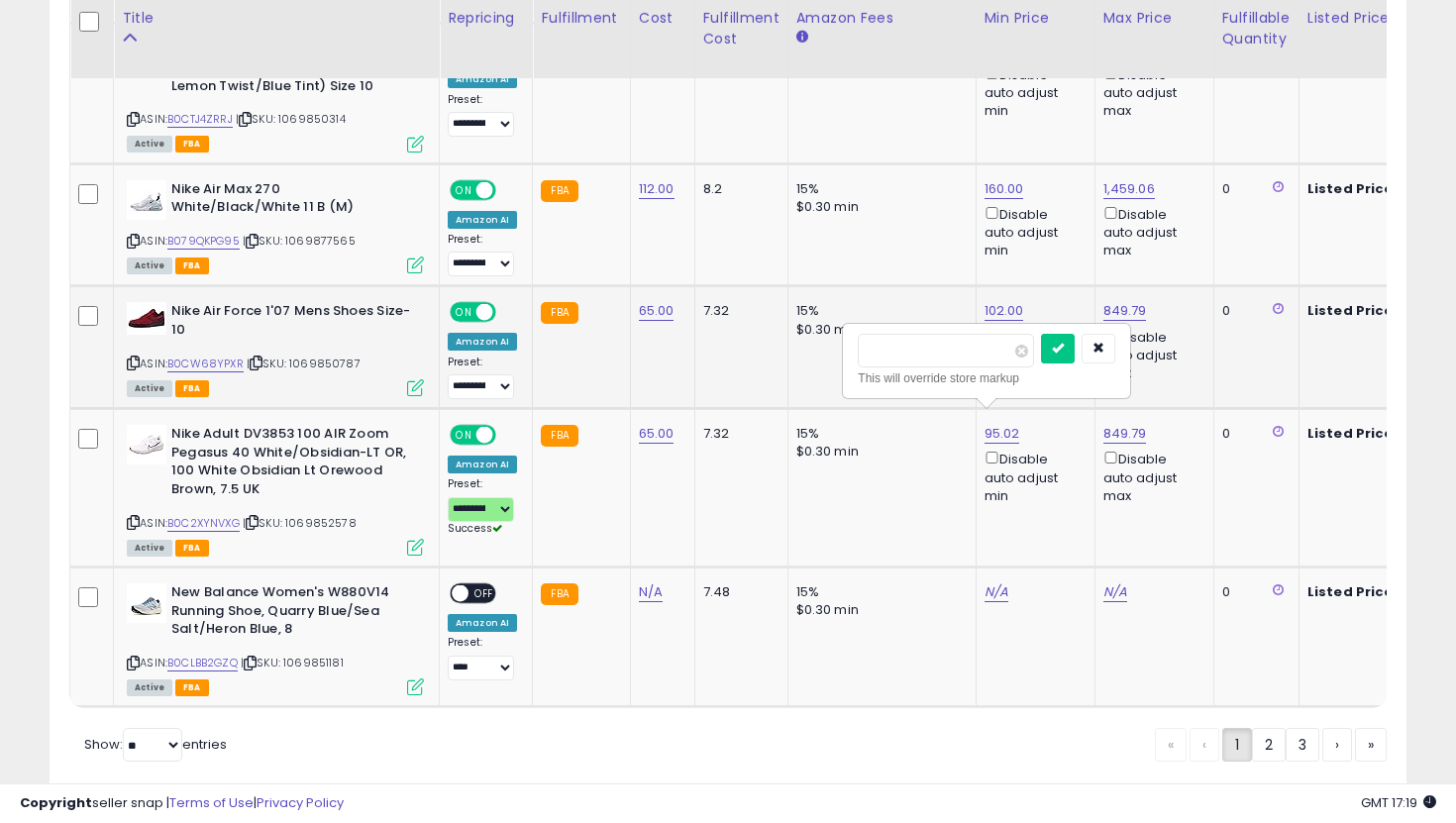 drag, startPoint x: 915, startPoint y: 353, endPoint x: 680, endPoint y: 352, distance: 235.0021 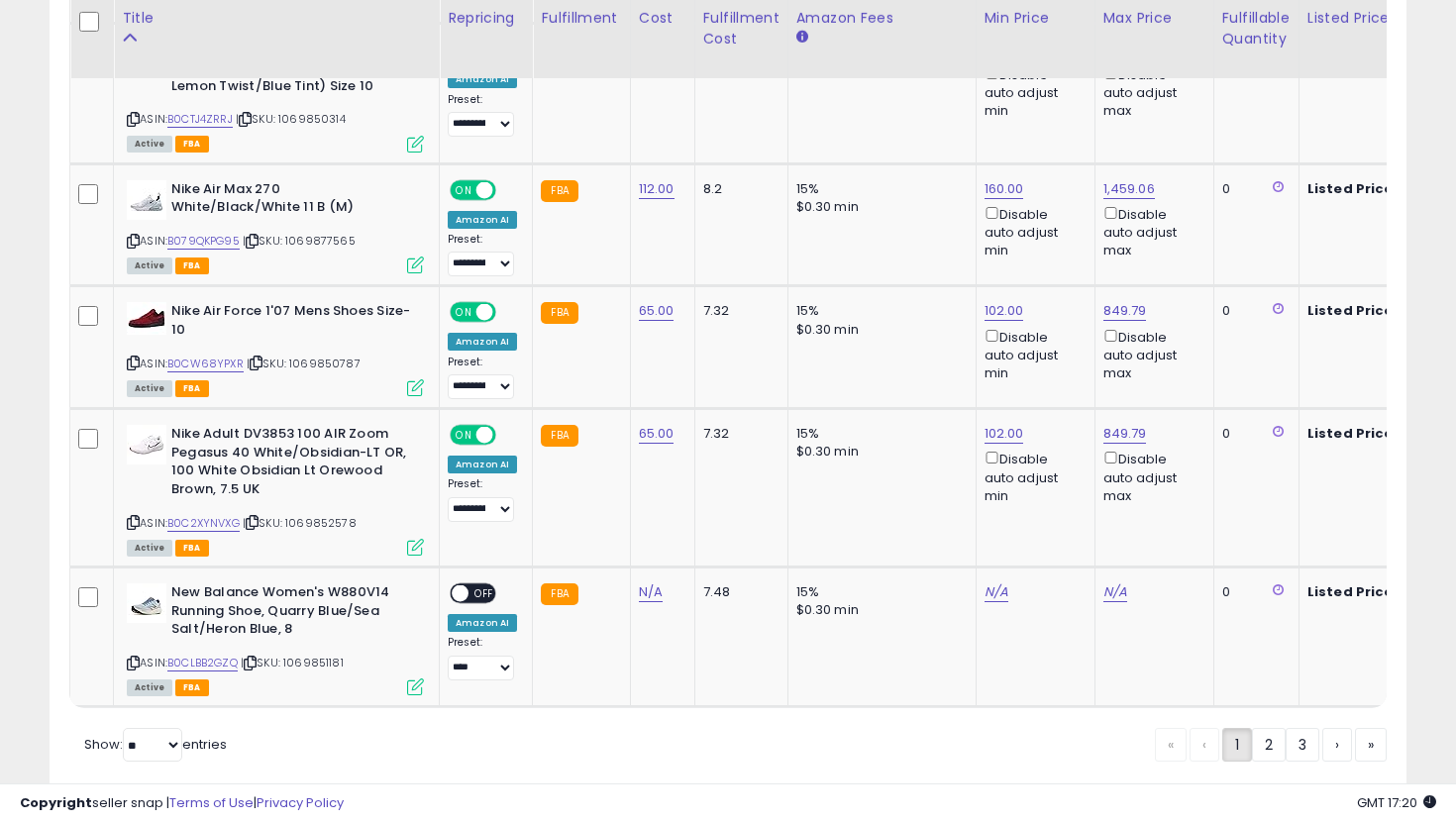 scroll, scrollTop: 6883, scrollLeft: 0, axis: vertical 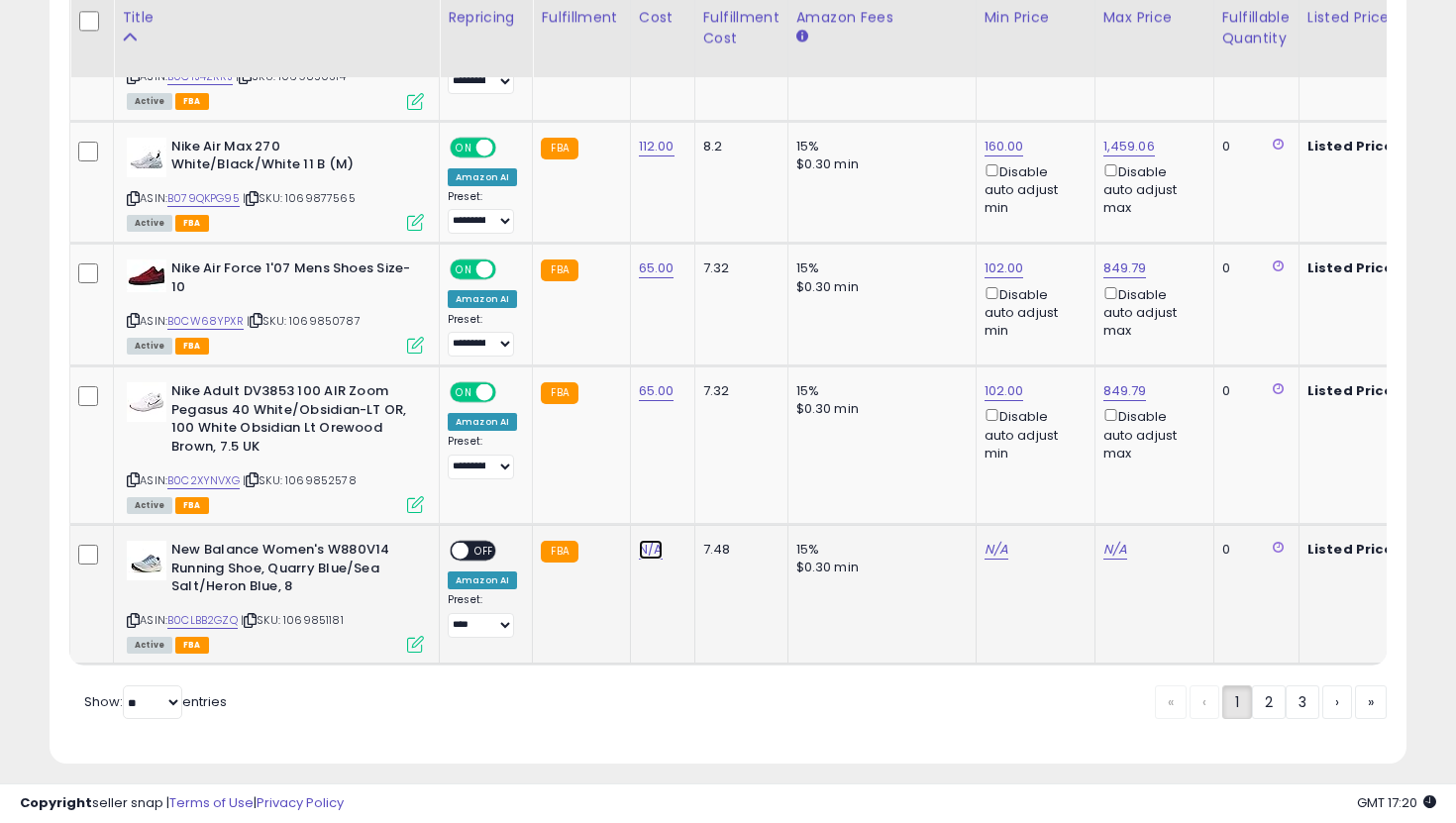 click on "N/A" at bounding box center [651, 550] 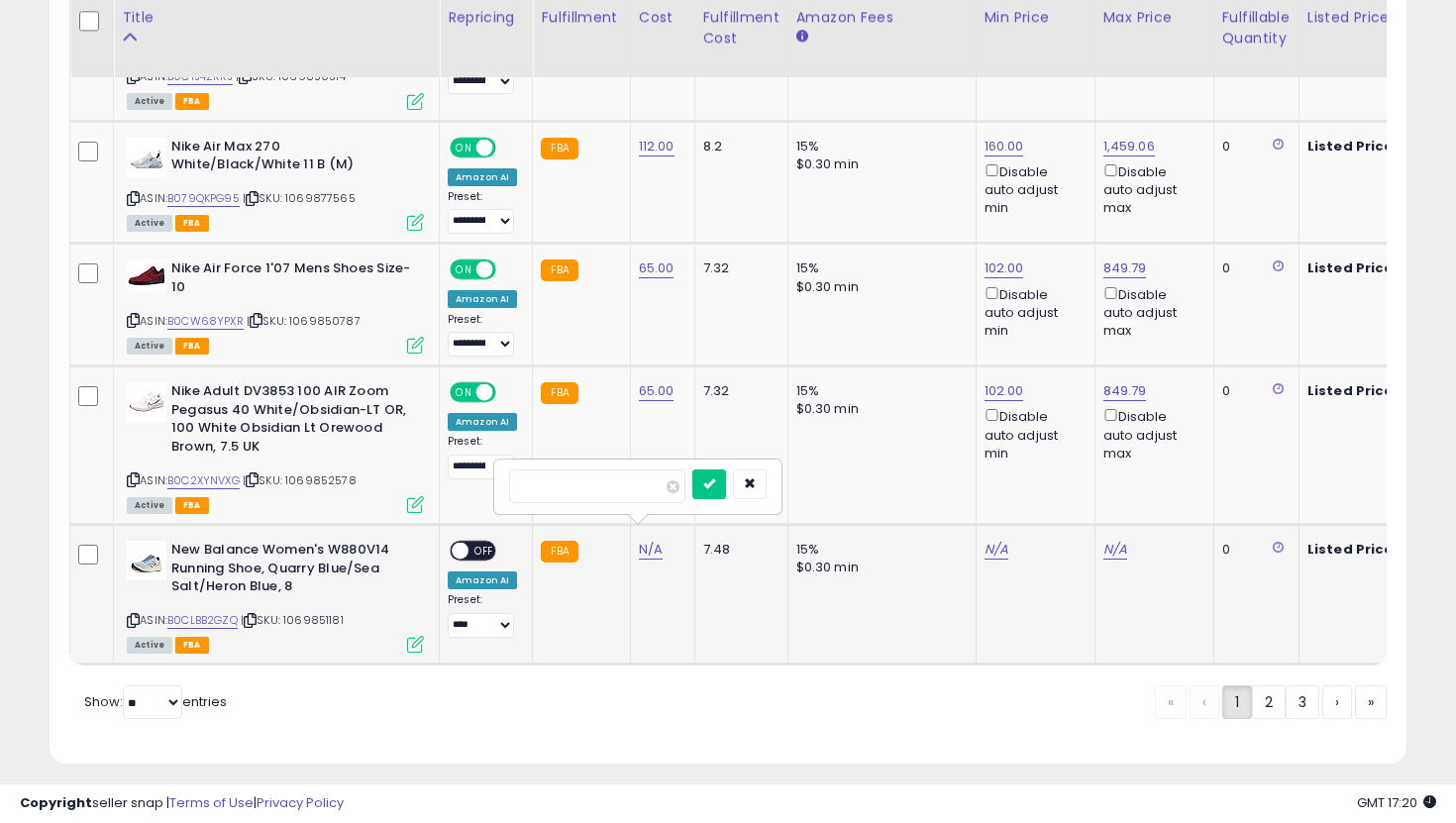 type on "*" 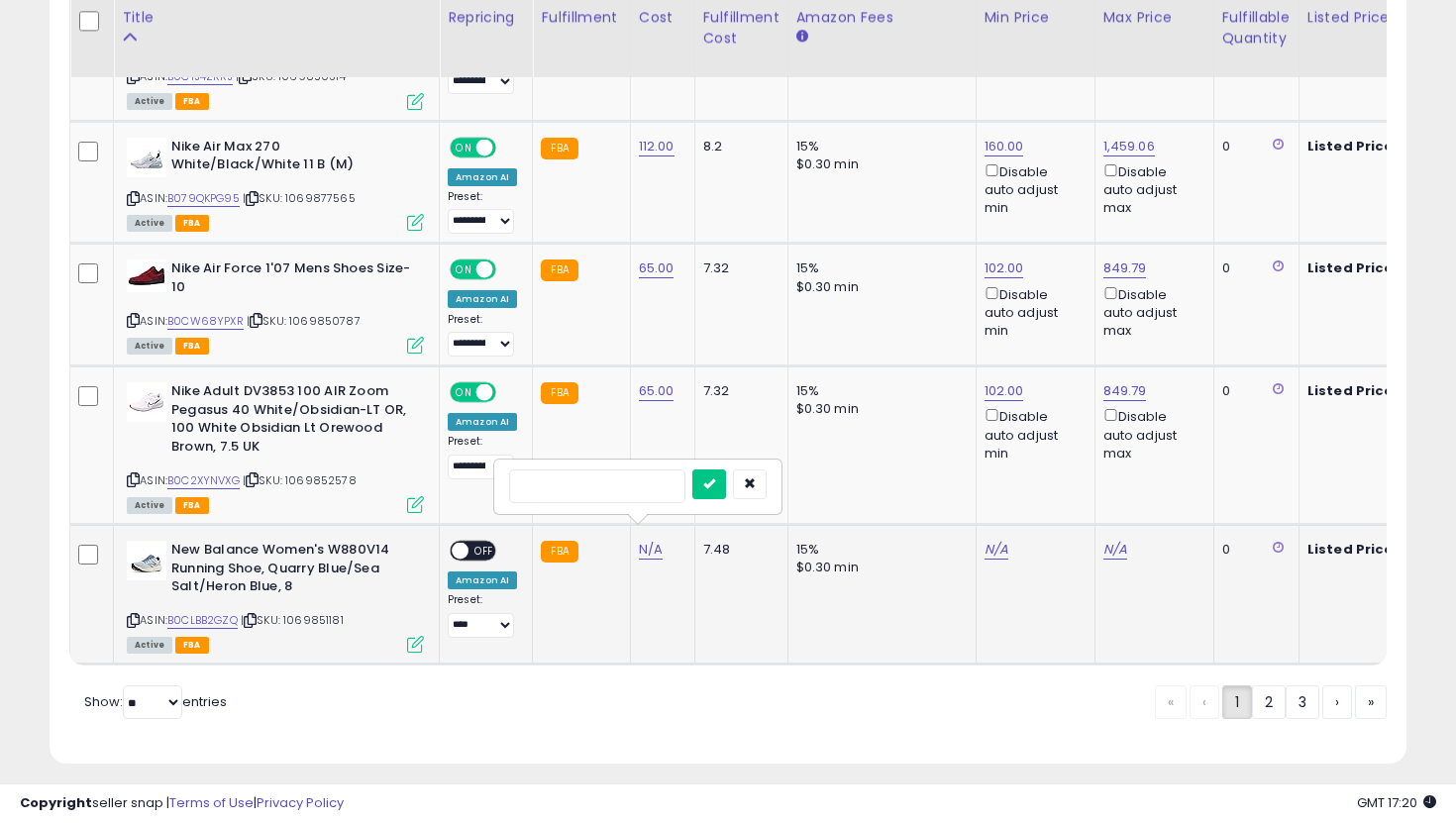 type on "**" 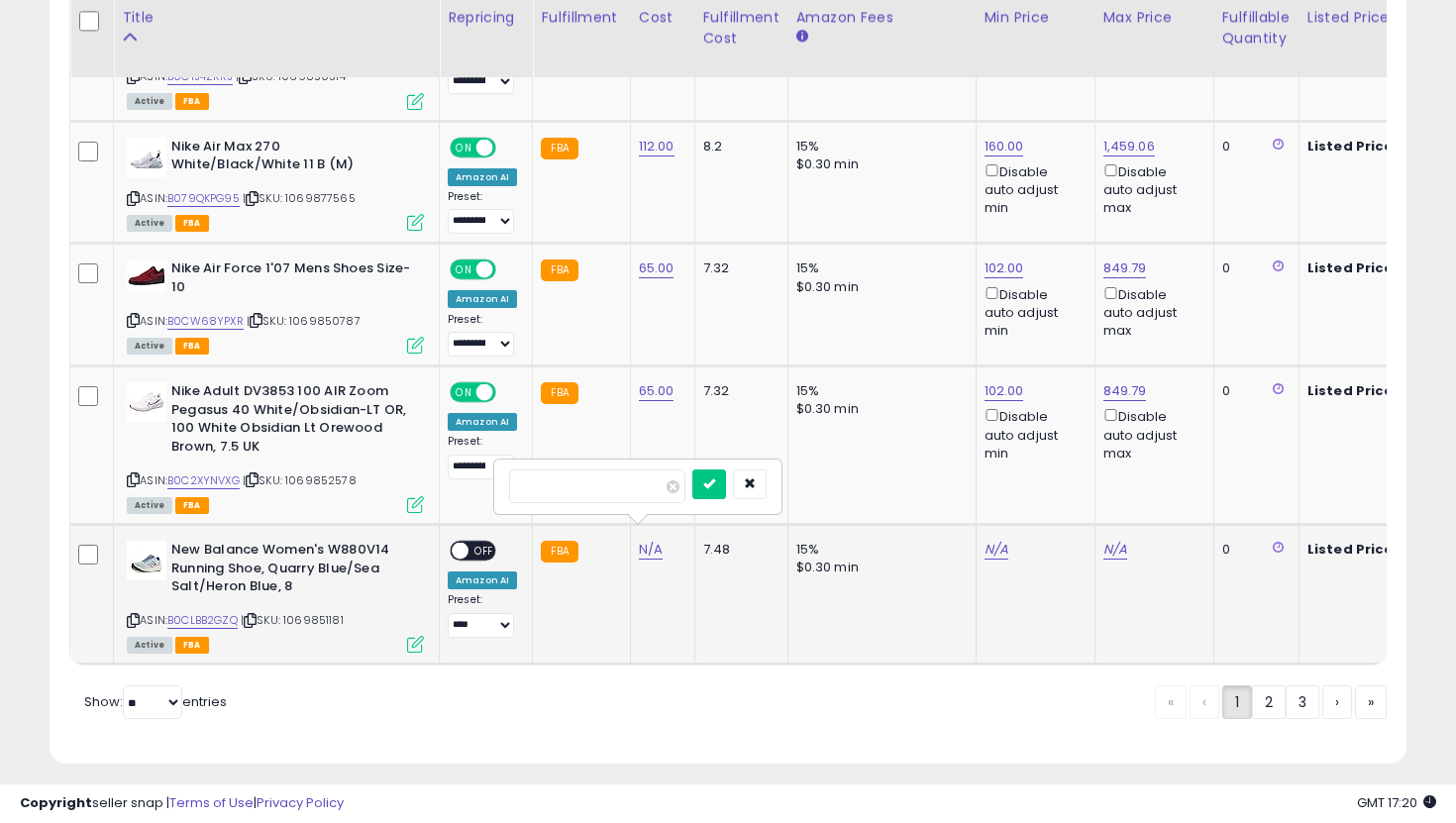 click at bounding box center (709, 484) 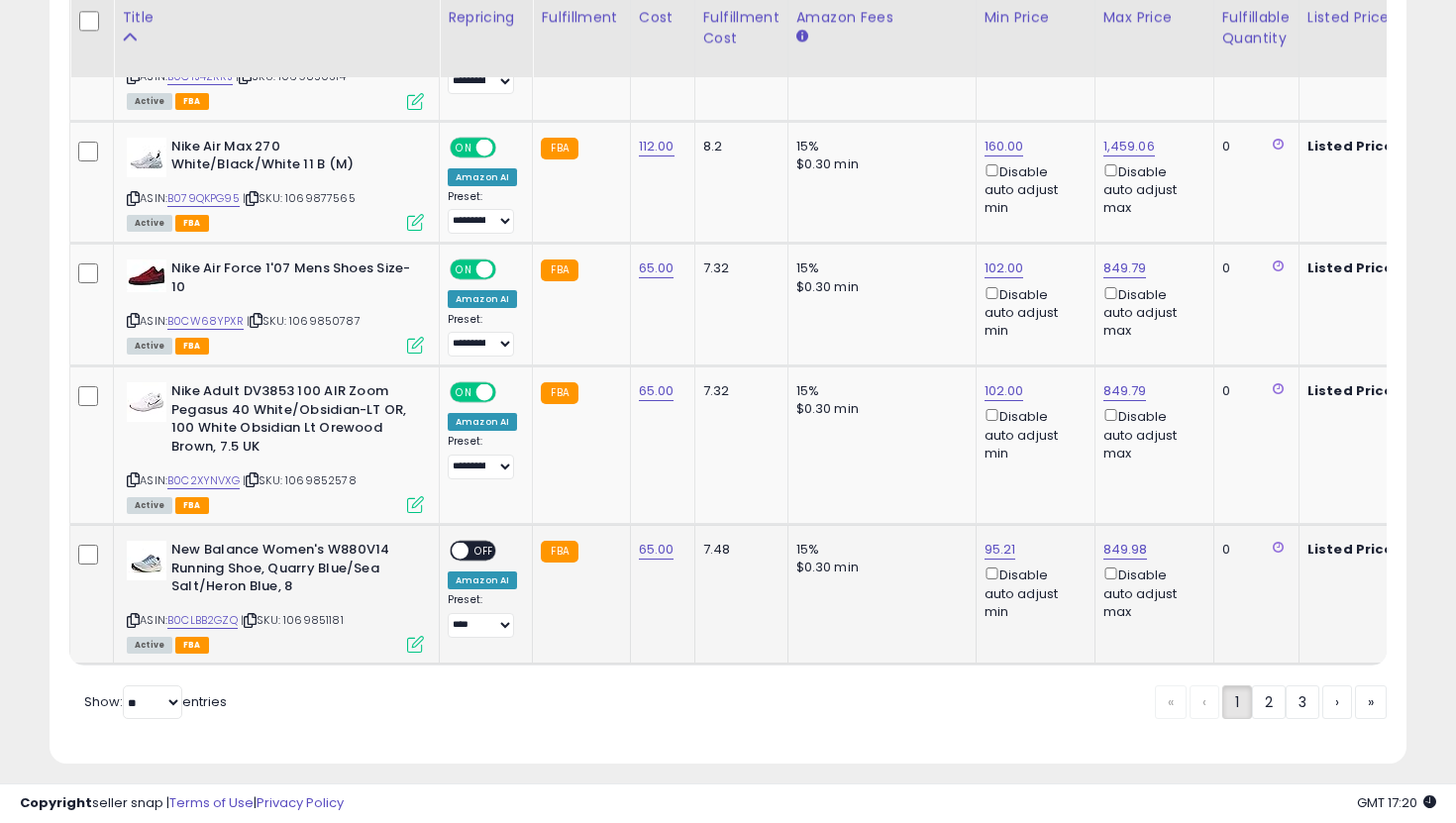 click on "OFF" at bounding box center [484, 551] 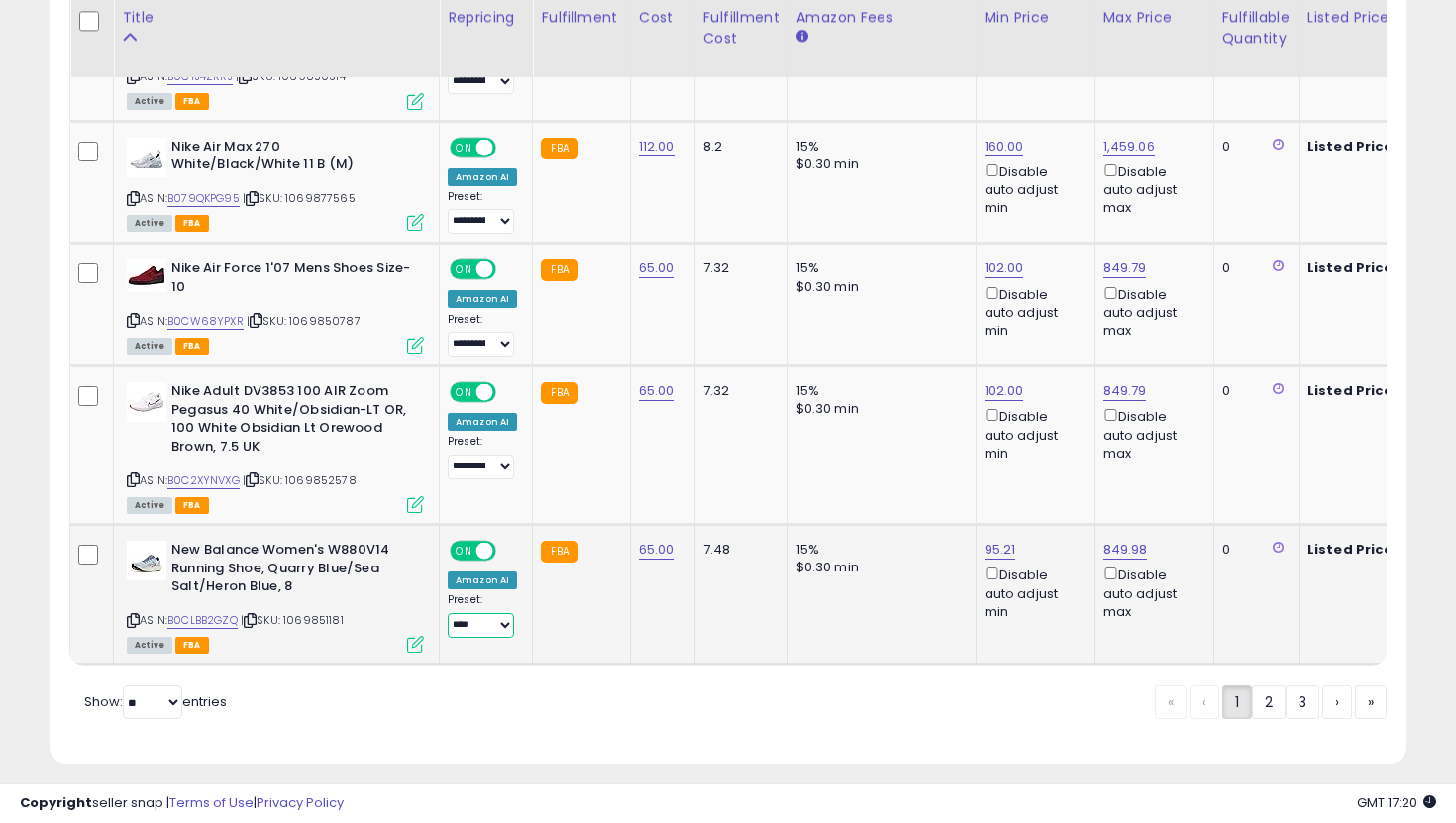 click on "**********" at bounding box center [480, 625] 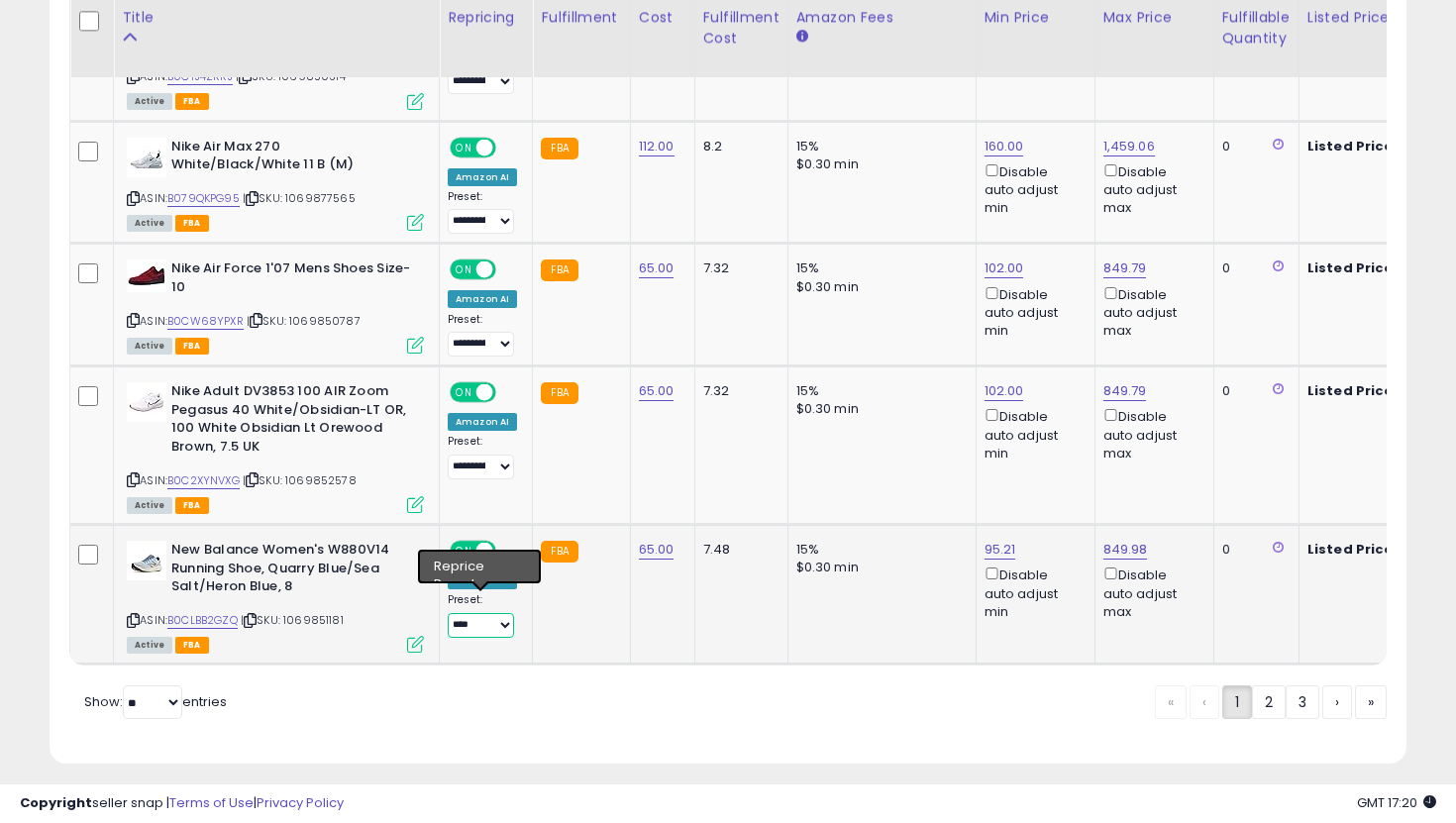 select on "**********" 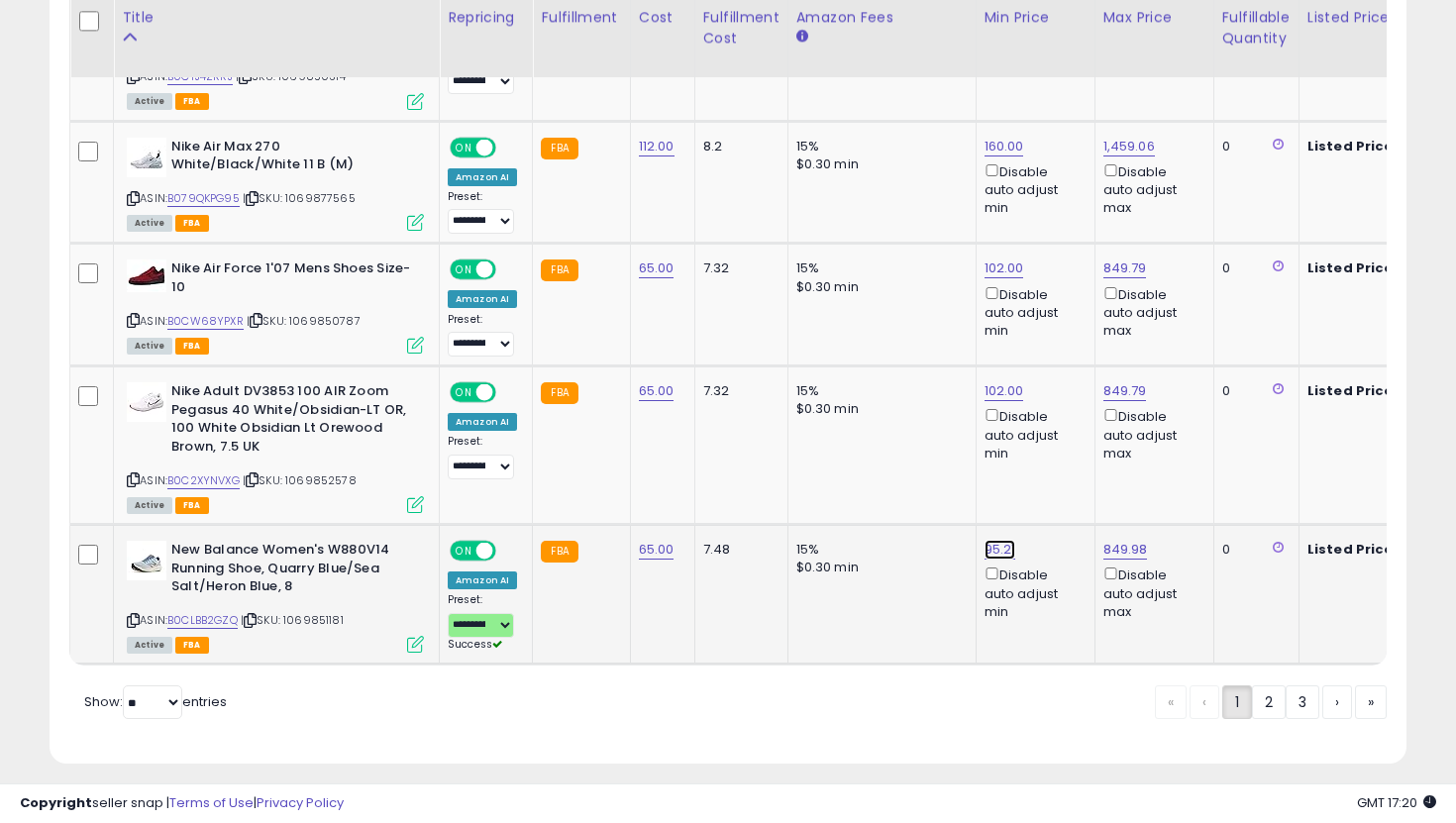 click on "95.21" at bounding box center (1004, -5863) 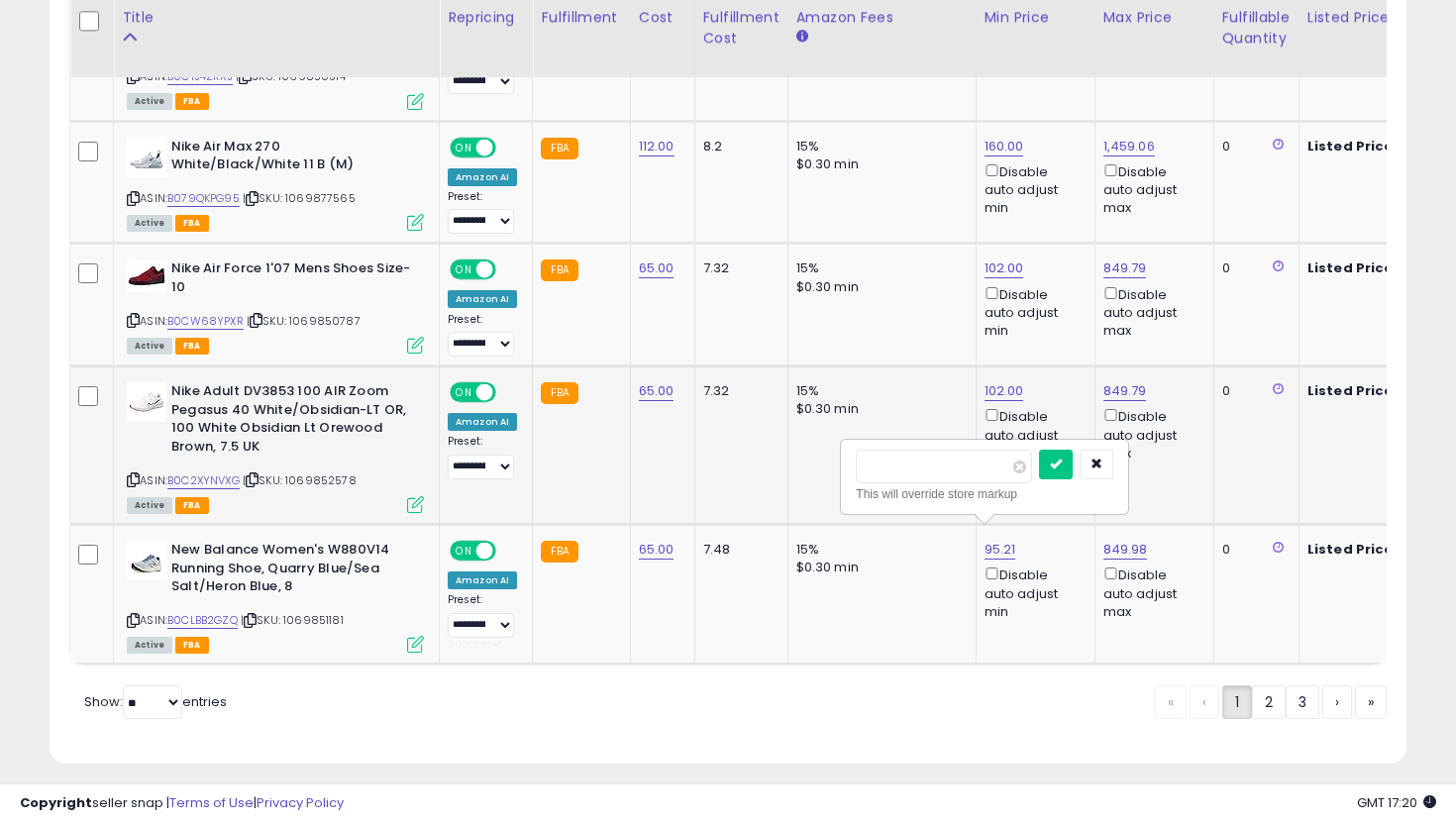 drag, startPoint x: 929, startPoint y: 466, endPoint x: 793, endPoint y: 466, distance: 136 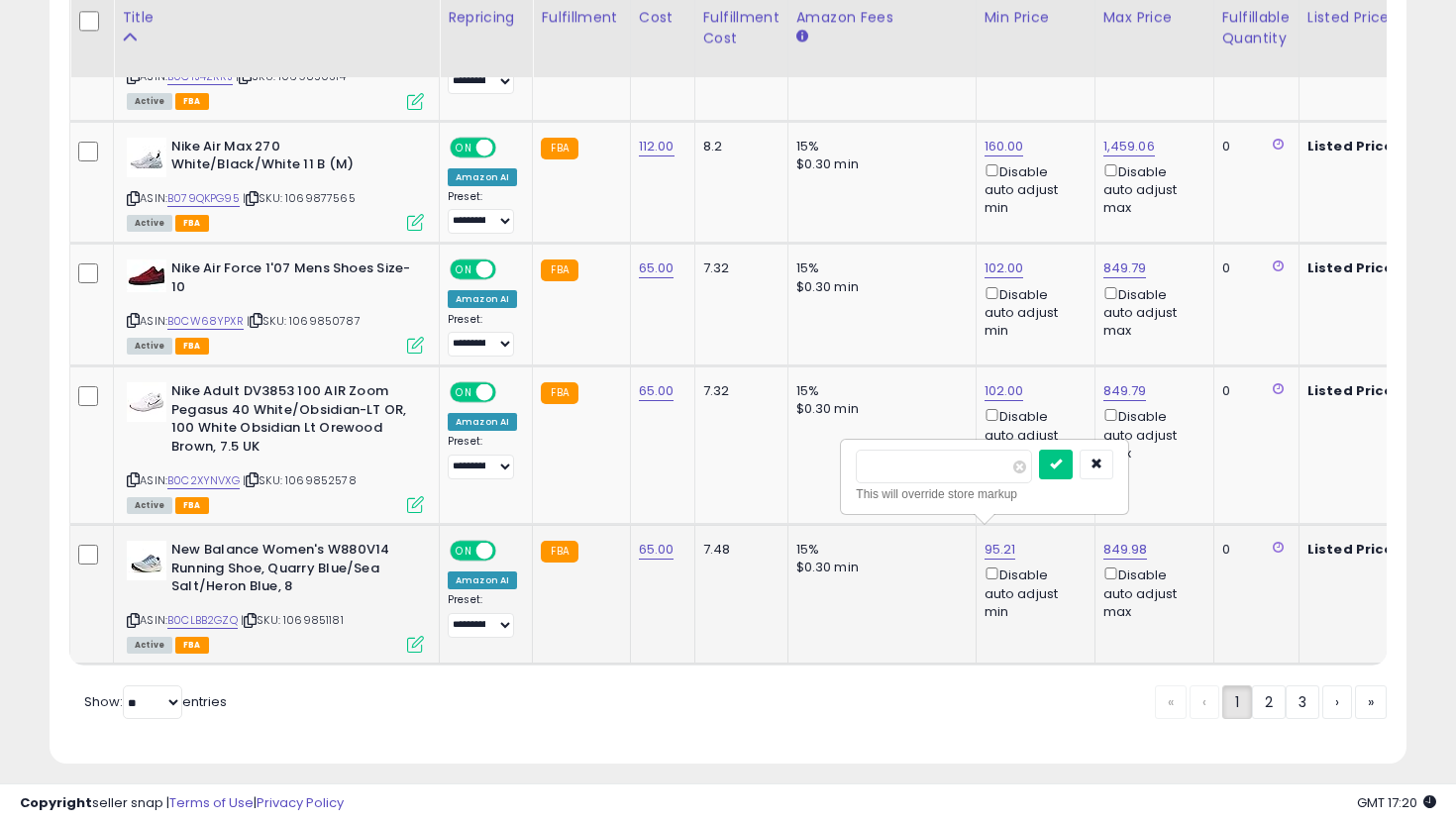 type on "**" 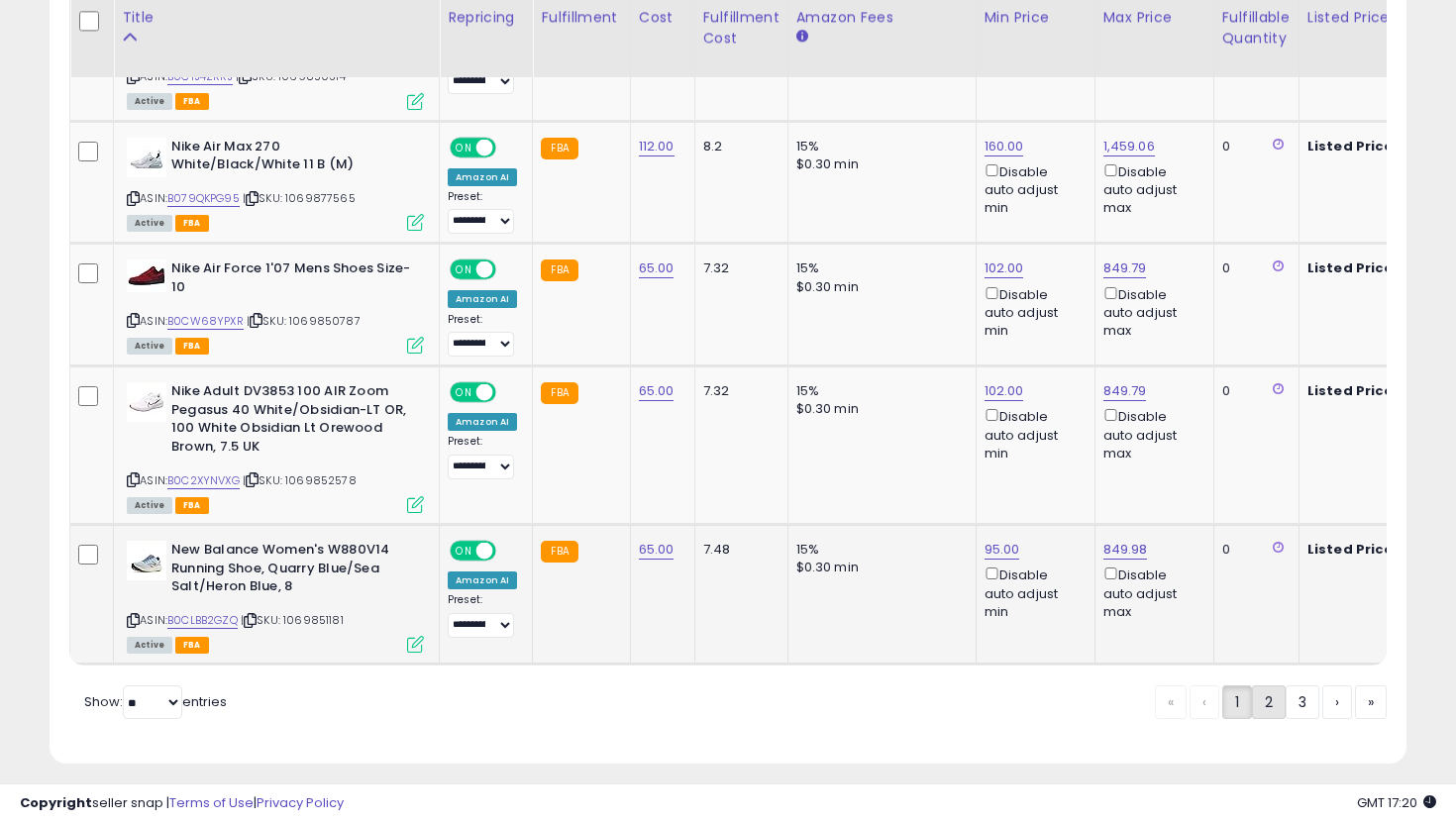 click on "2" 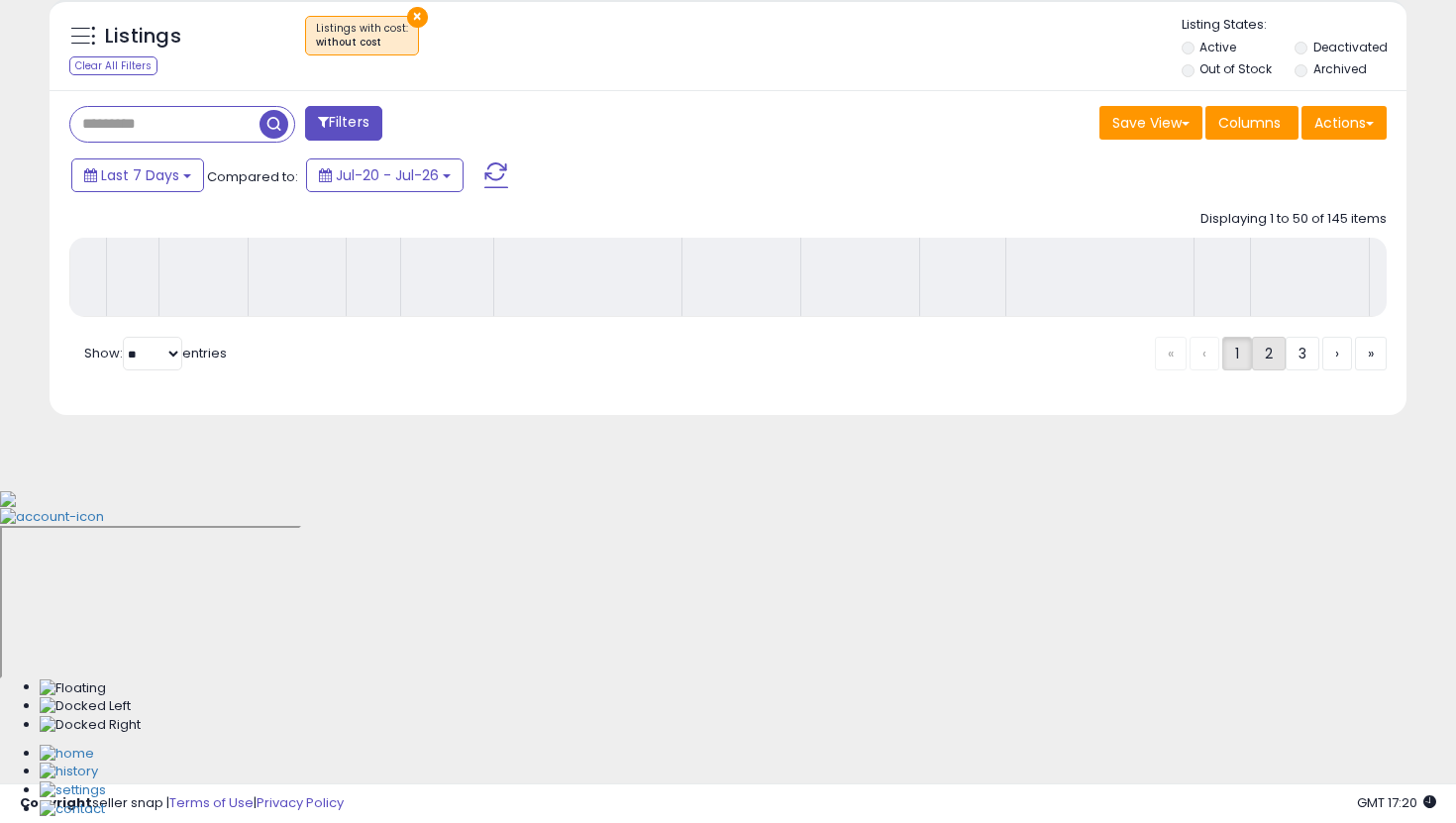 click on "Displaying 1 to 50 of 145 items
Title
Repricing" 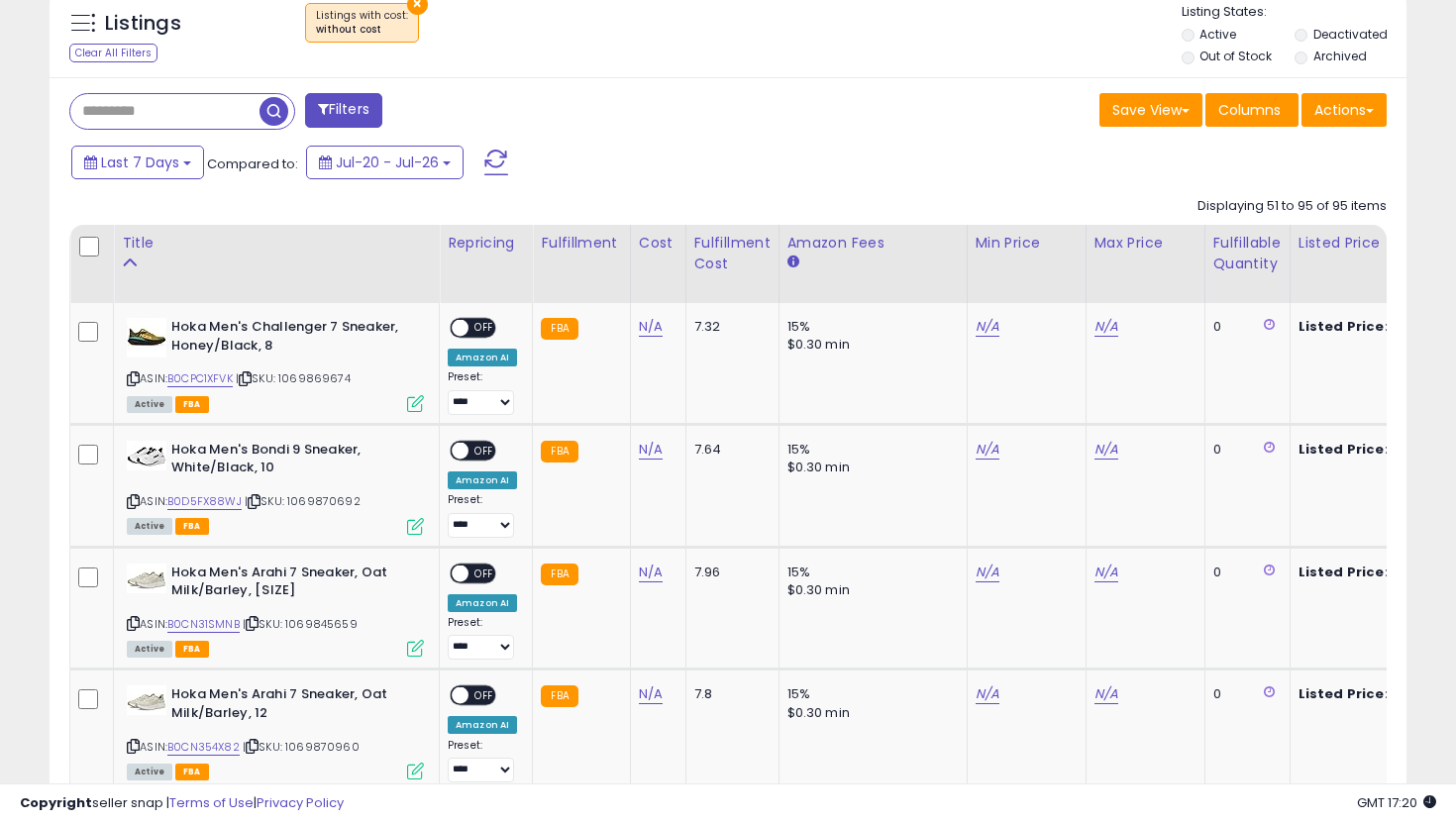scroll, scrollTop: 740, scrollLeft: 0, axis: vertical 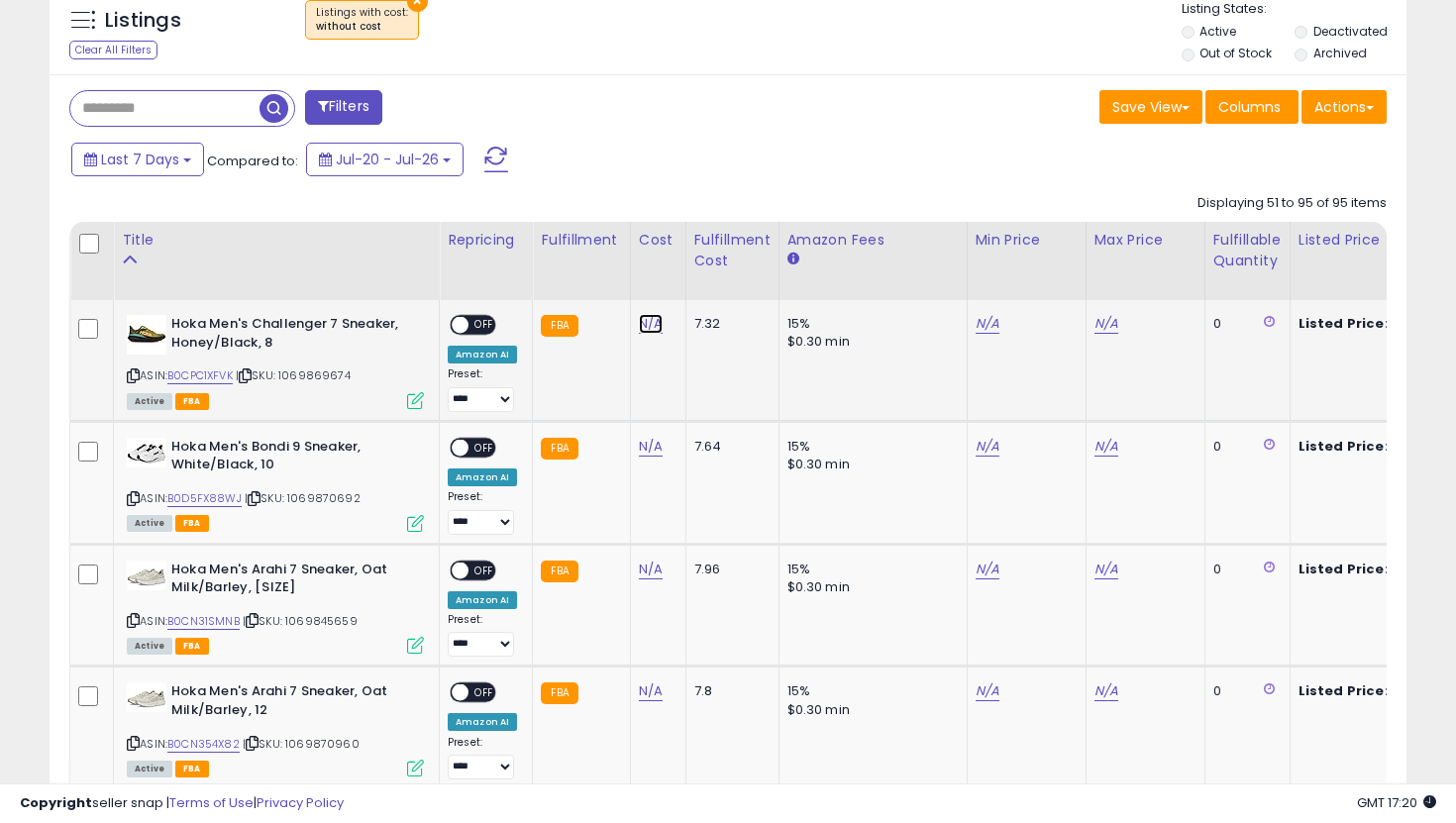 click on "N/A" at bounding box center (651, 324) 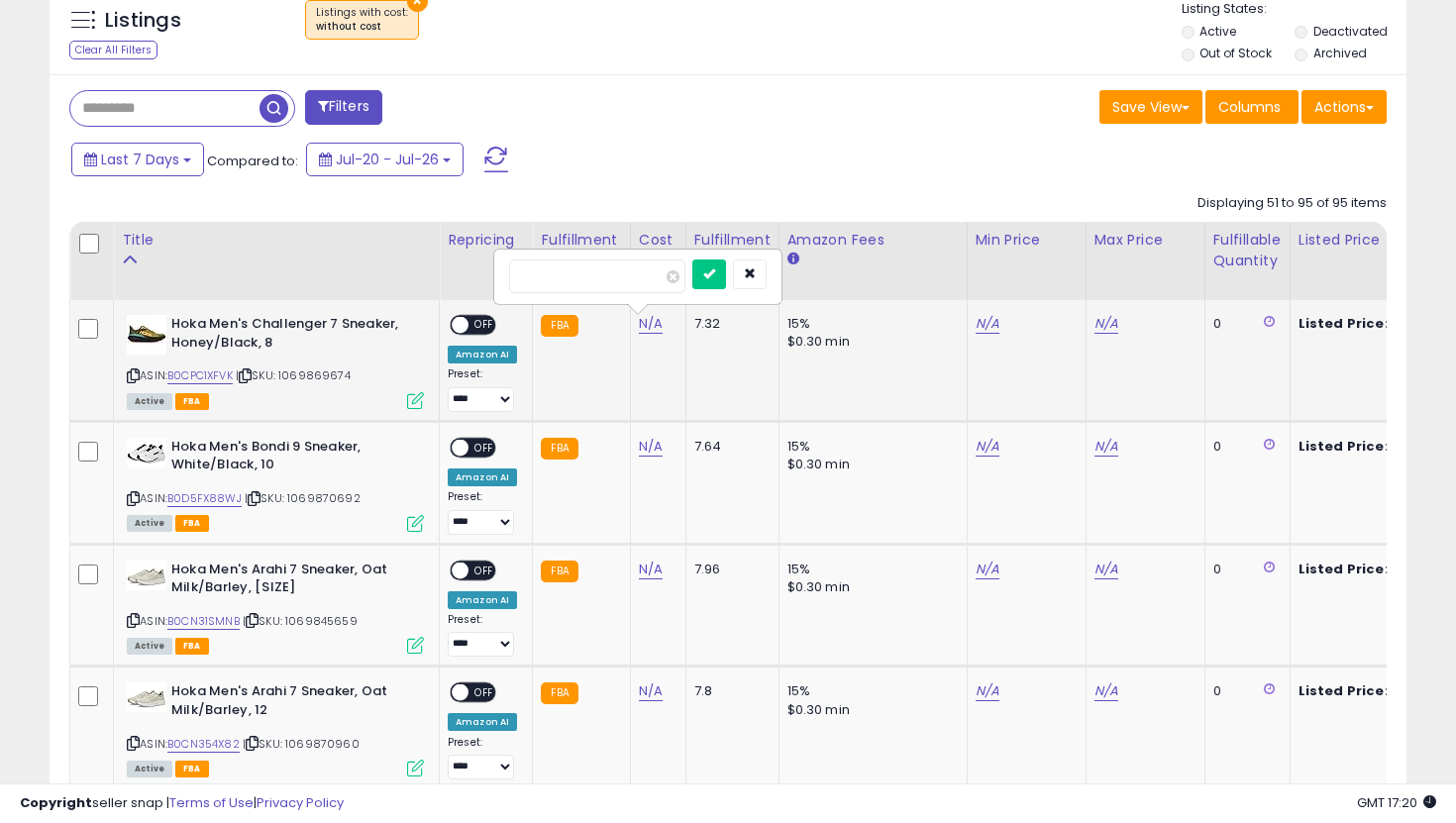 type on "***" 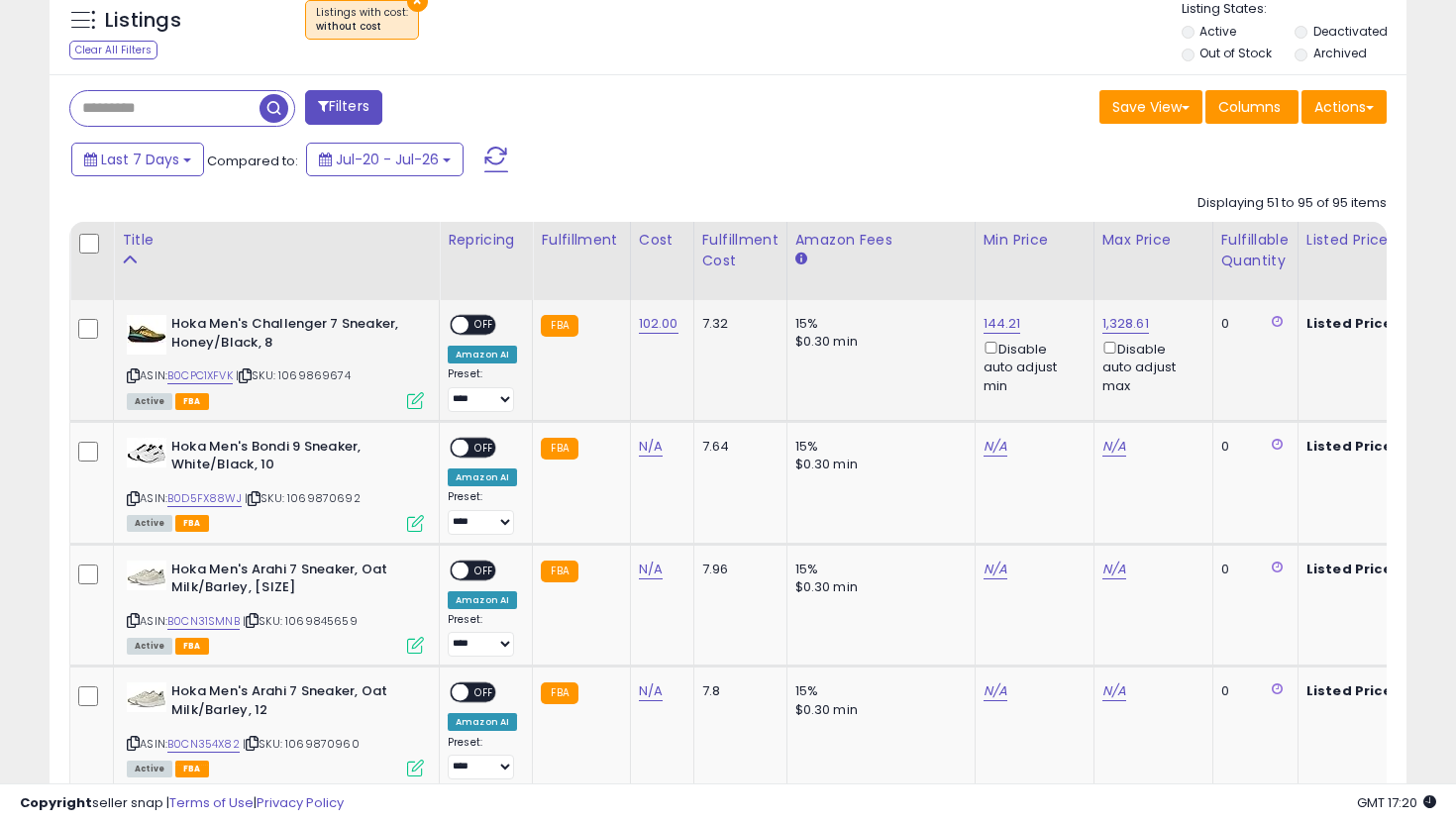 click on "144.21  Disable auto adjust min" 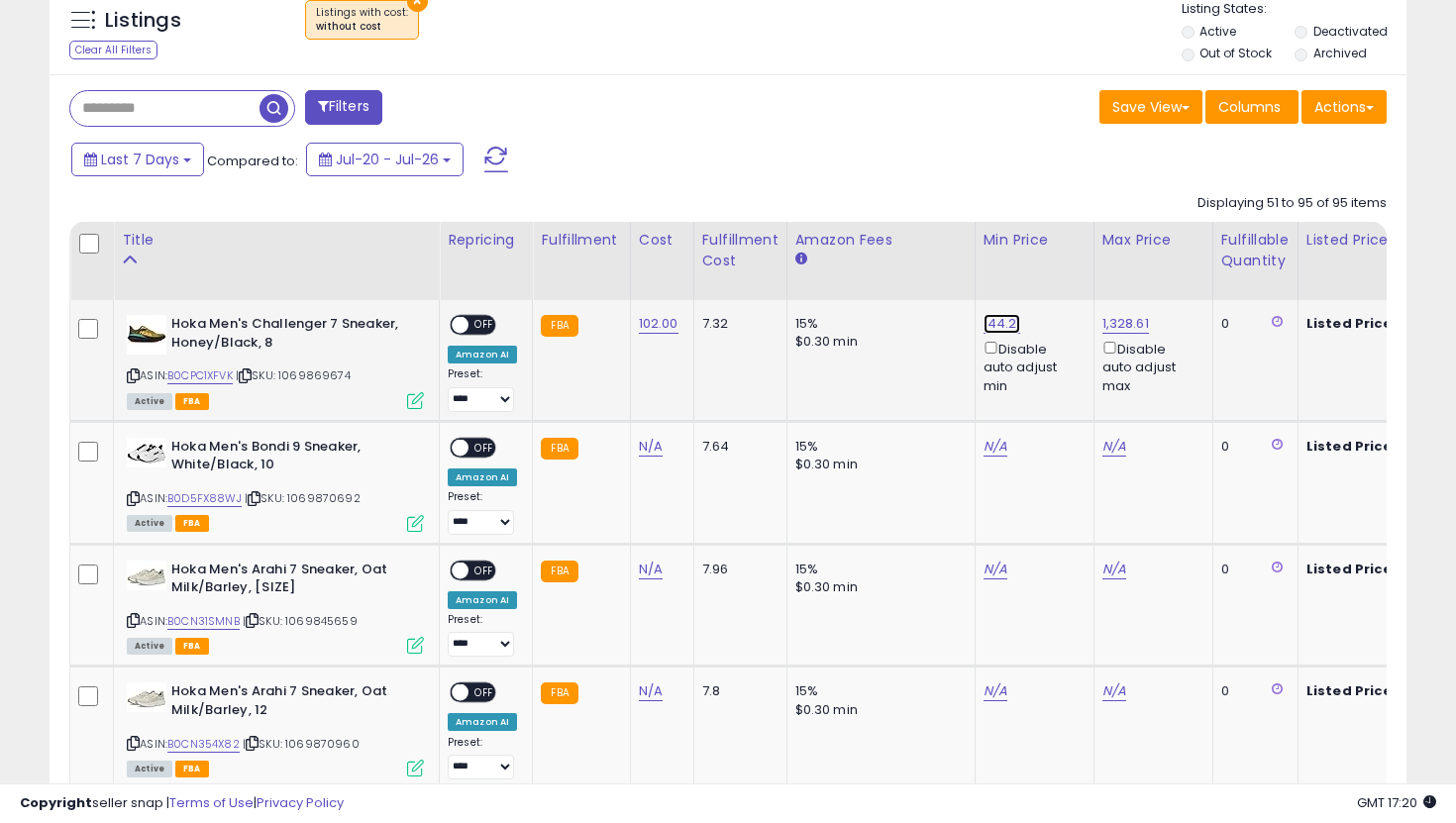 click on "144.21" at bounding box center (1002, 324) 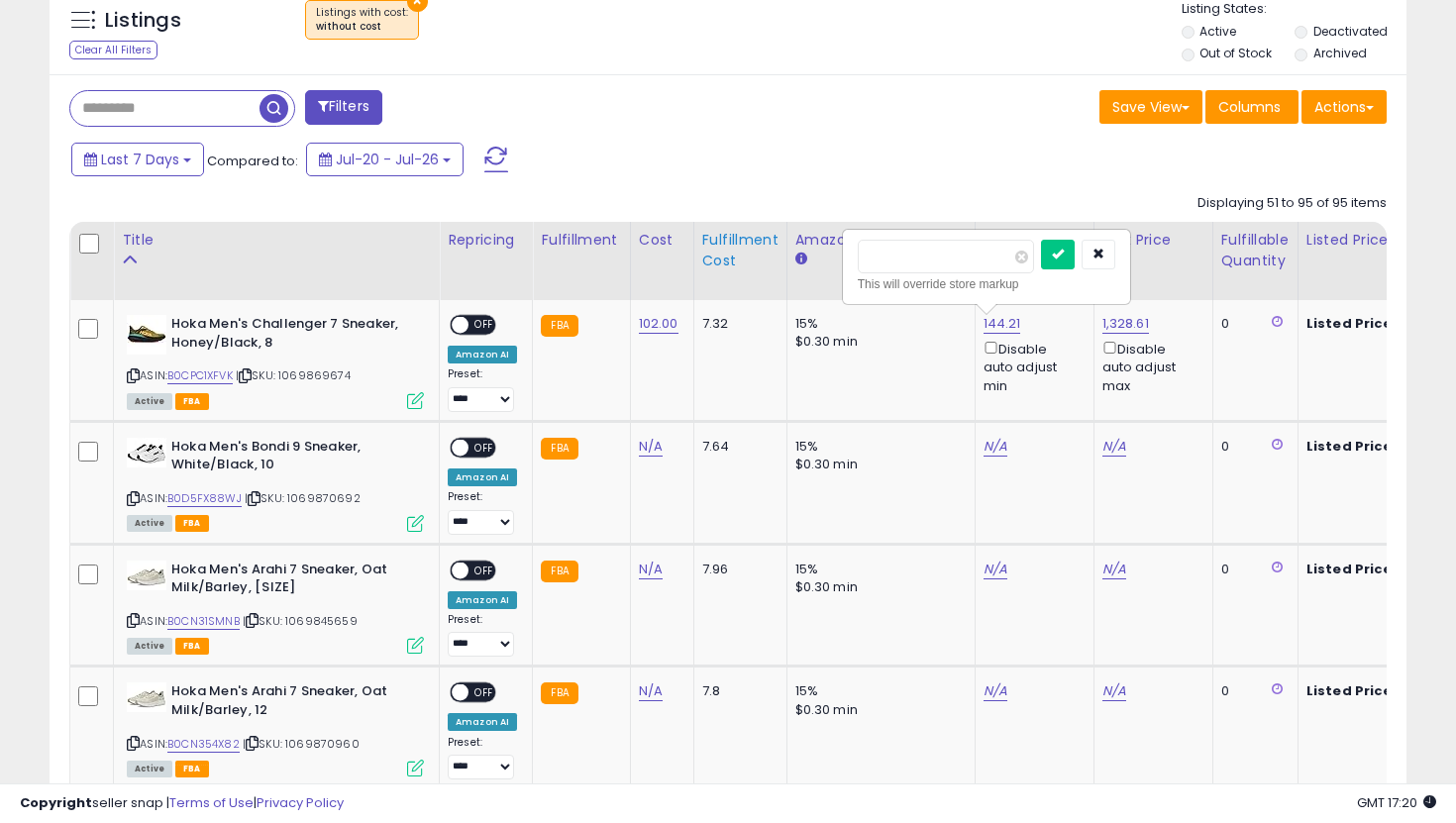 drag, startPoint x: 931, startPoint y: 263, endPoint x: 712, endPoint y: 238, distance: 220.42232 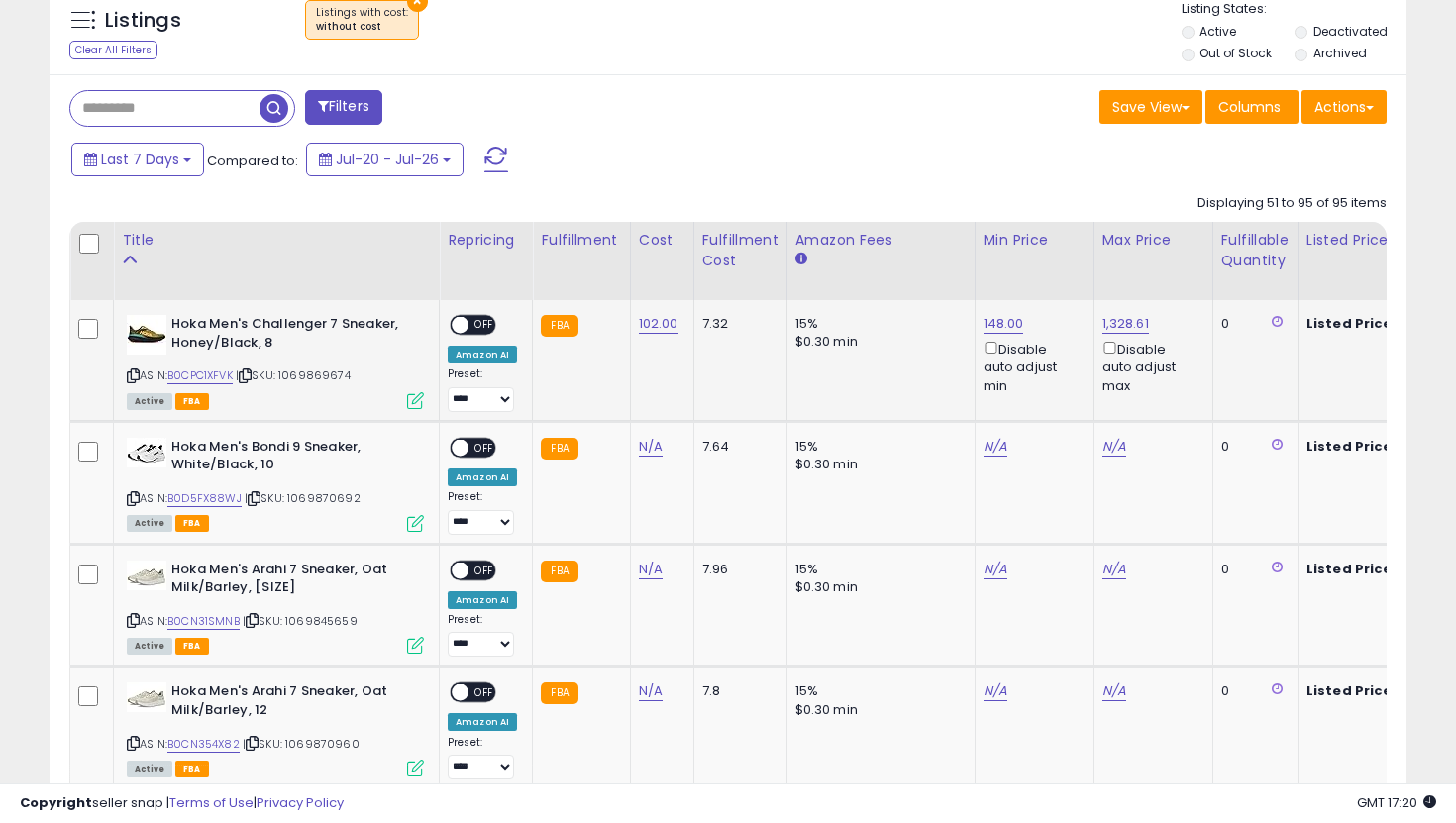 click at bounding box center [460, 325] 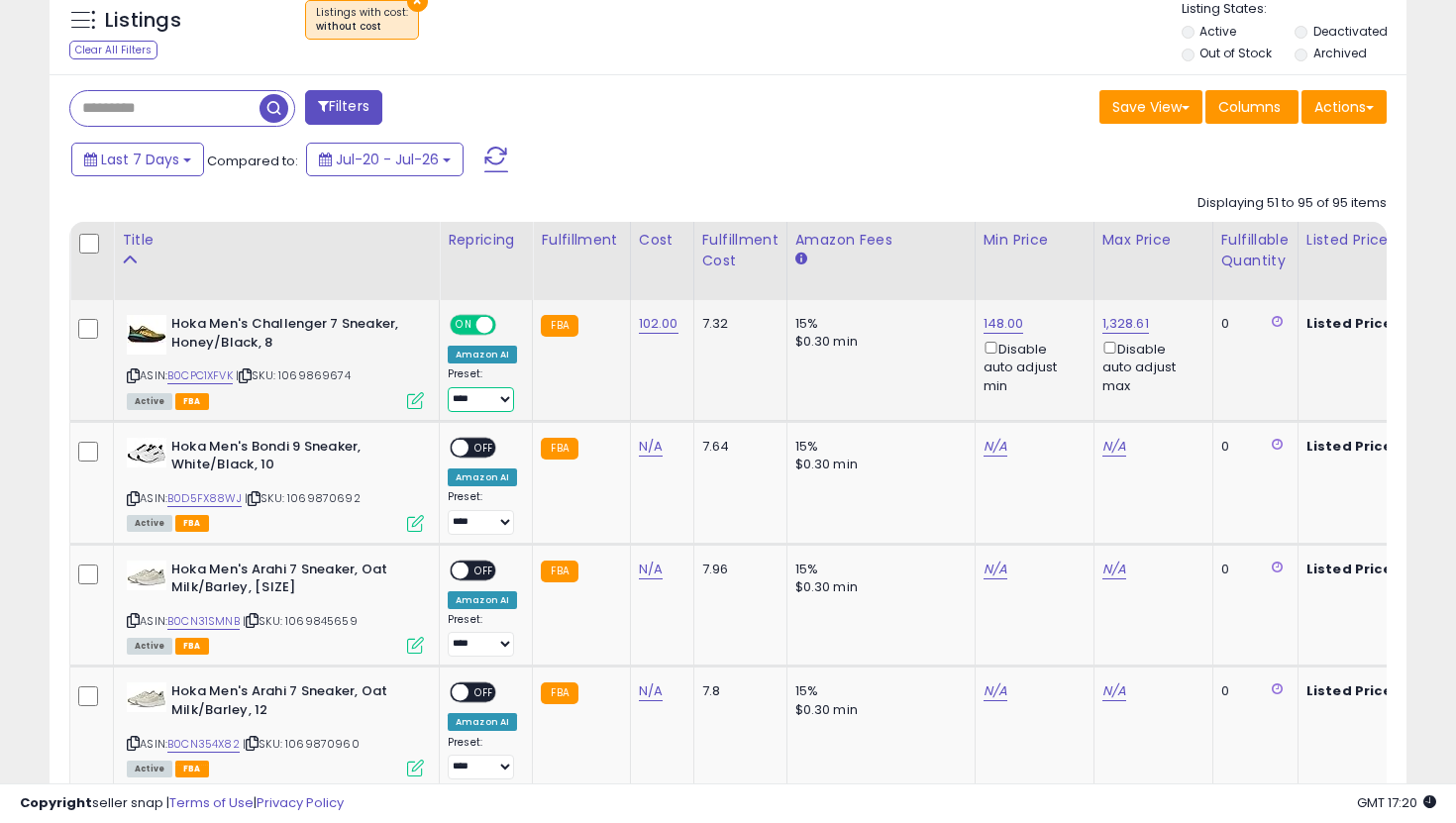 click on "**********" at bounding box center (480, 399) 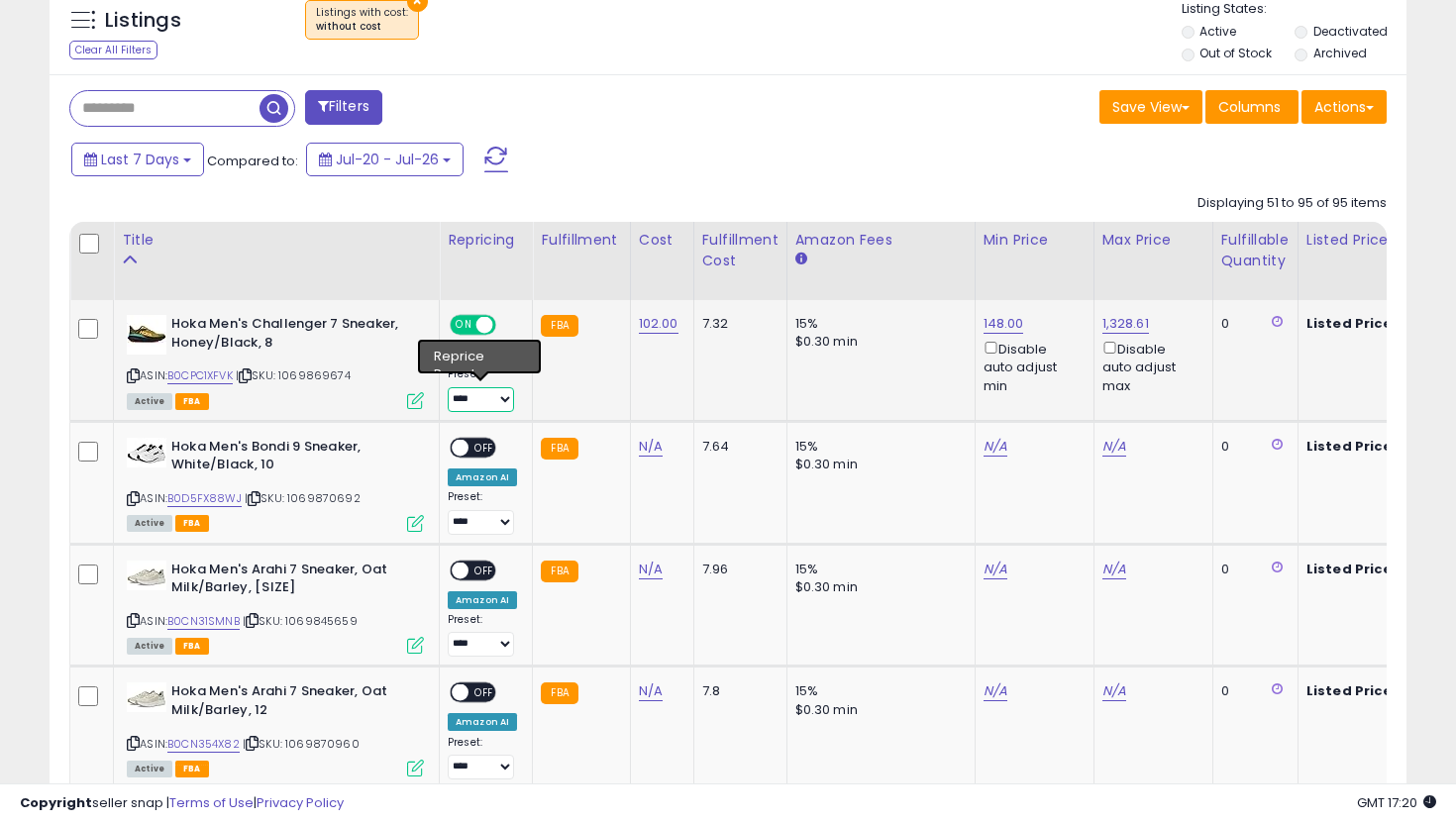 select on "**********" 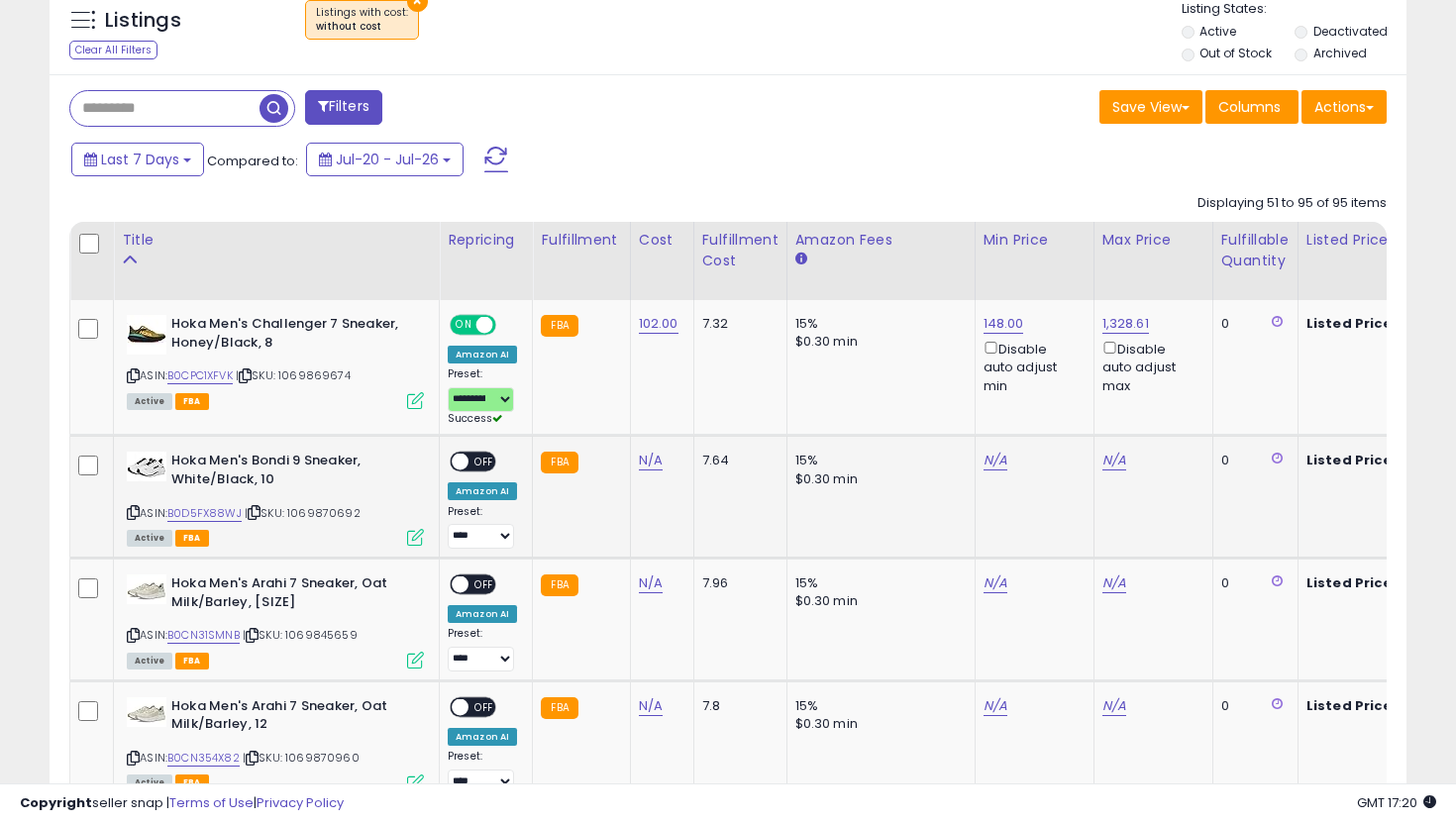 click on "N/A" 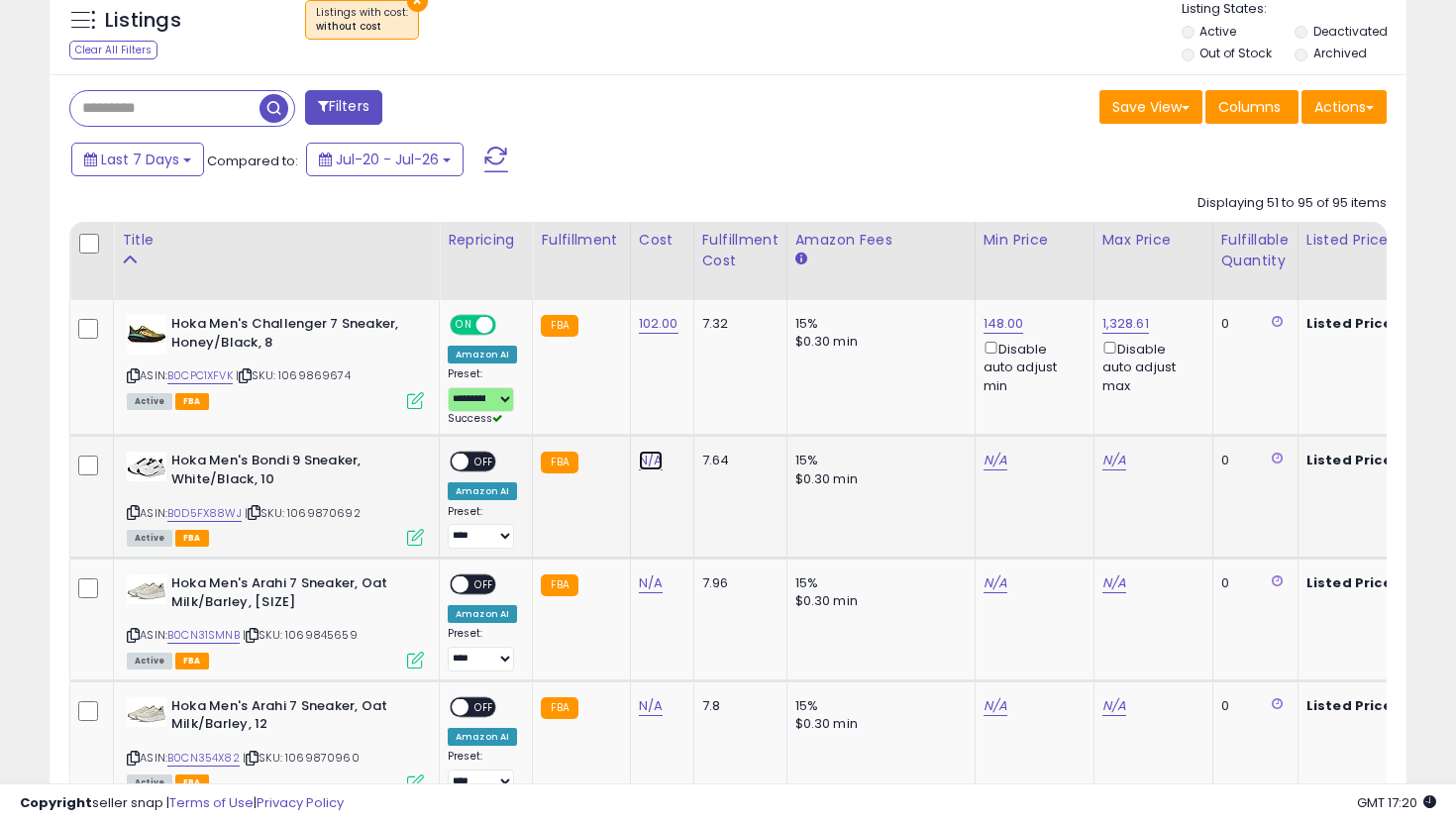 click on "N/A" at bounding box center [651, 461] 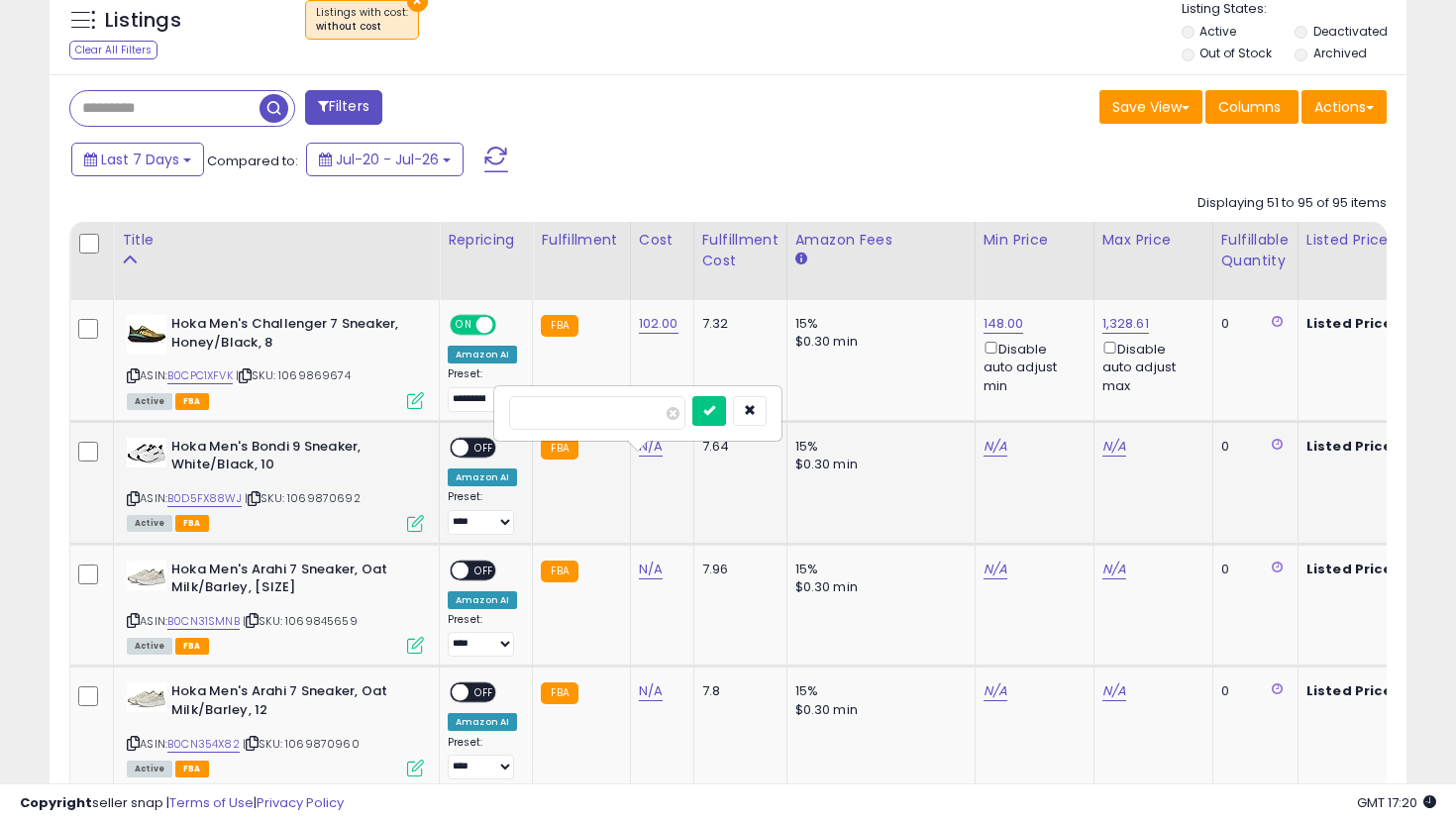 type on "***" 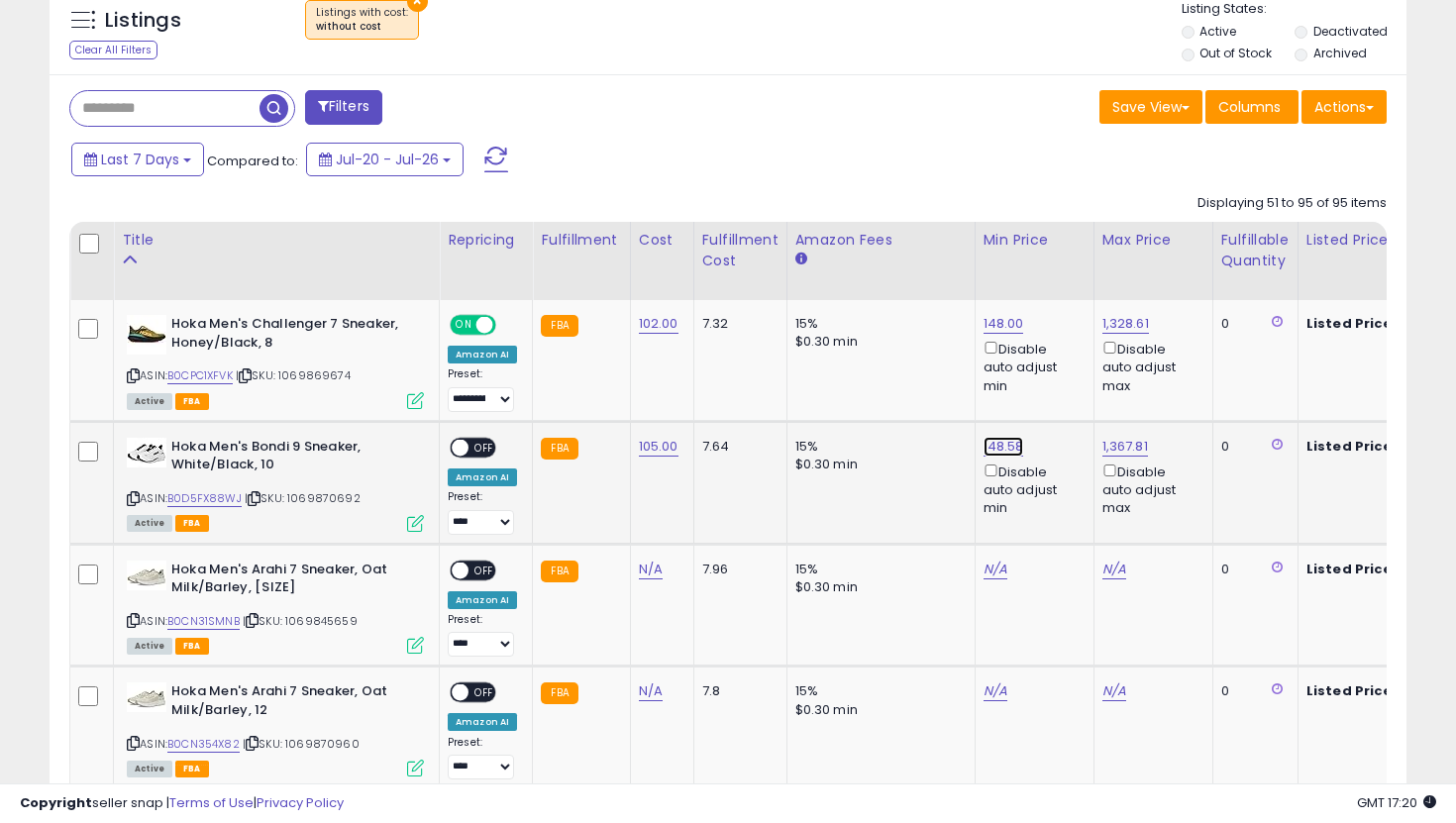 click on "148.58" at bounding box center (1003, 324) 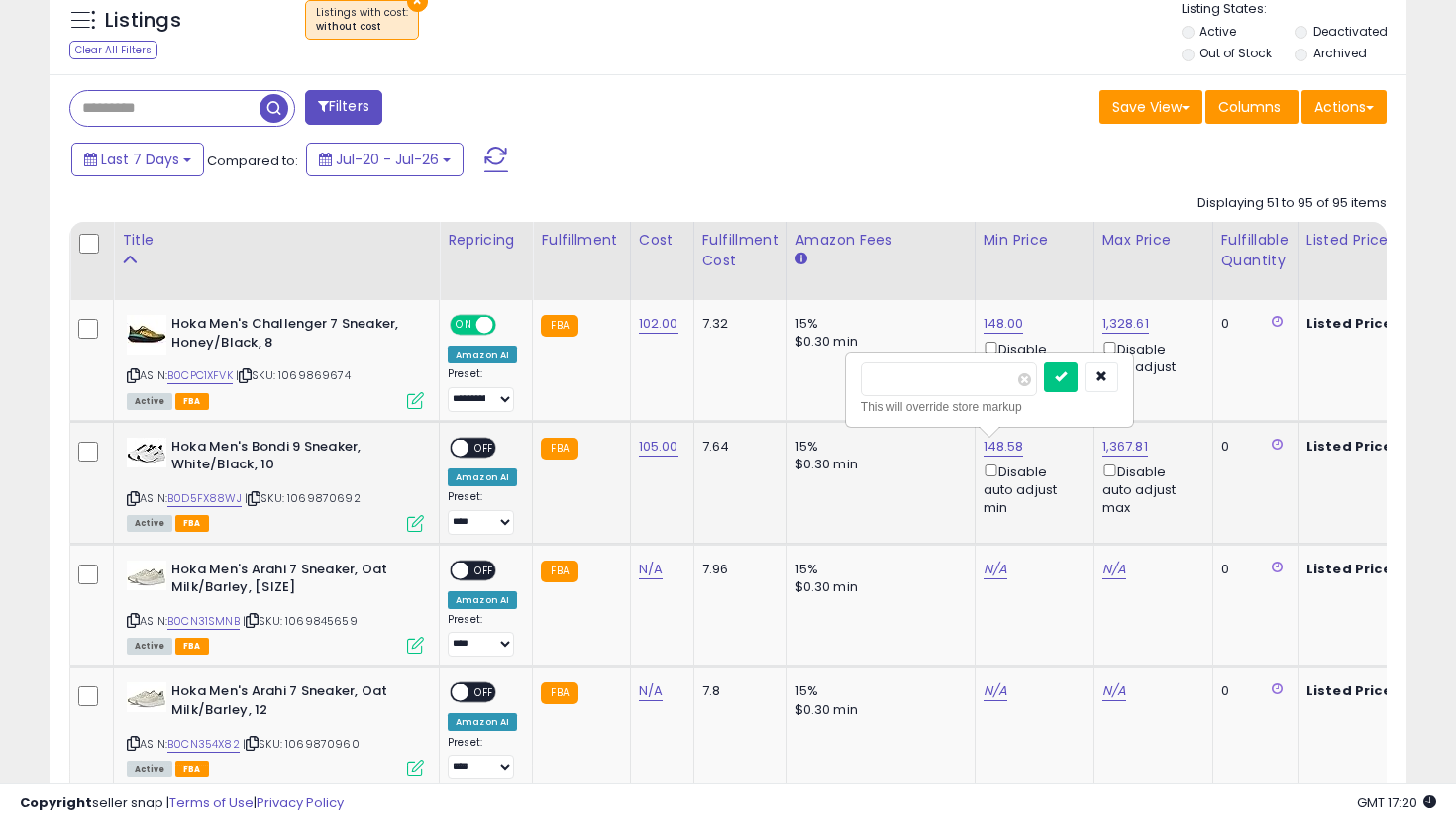 drag, startPoint x: 953, startPoint y: 383, endPoint x: 847, endPoint y: 360, distance: 108.466585 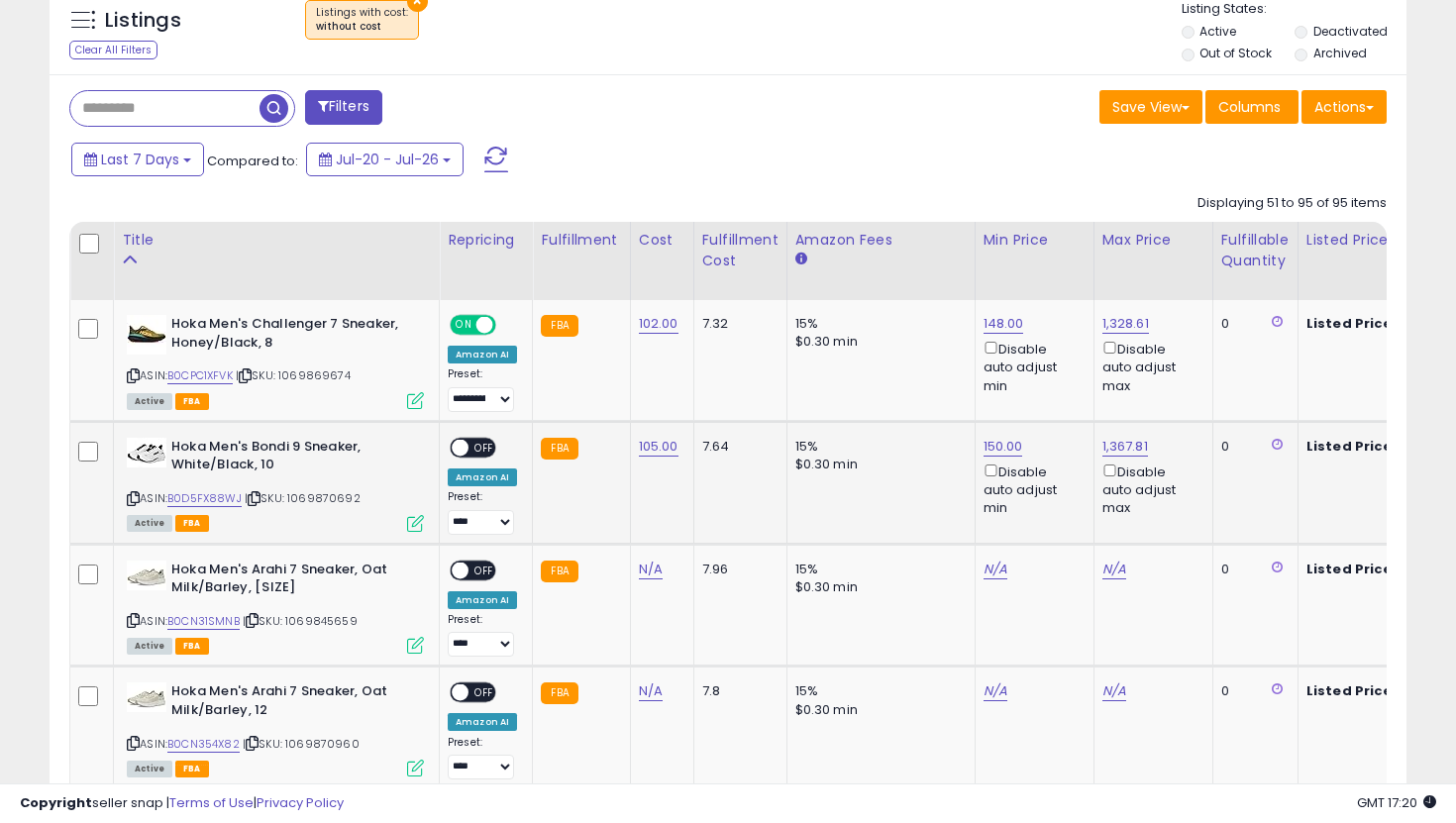 click at bounding box center (460, 447) 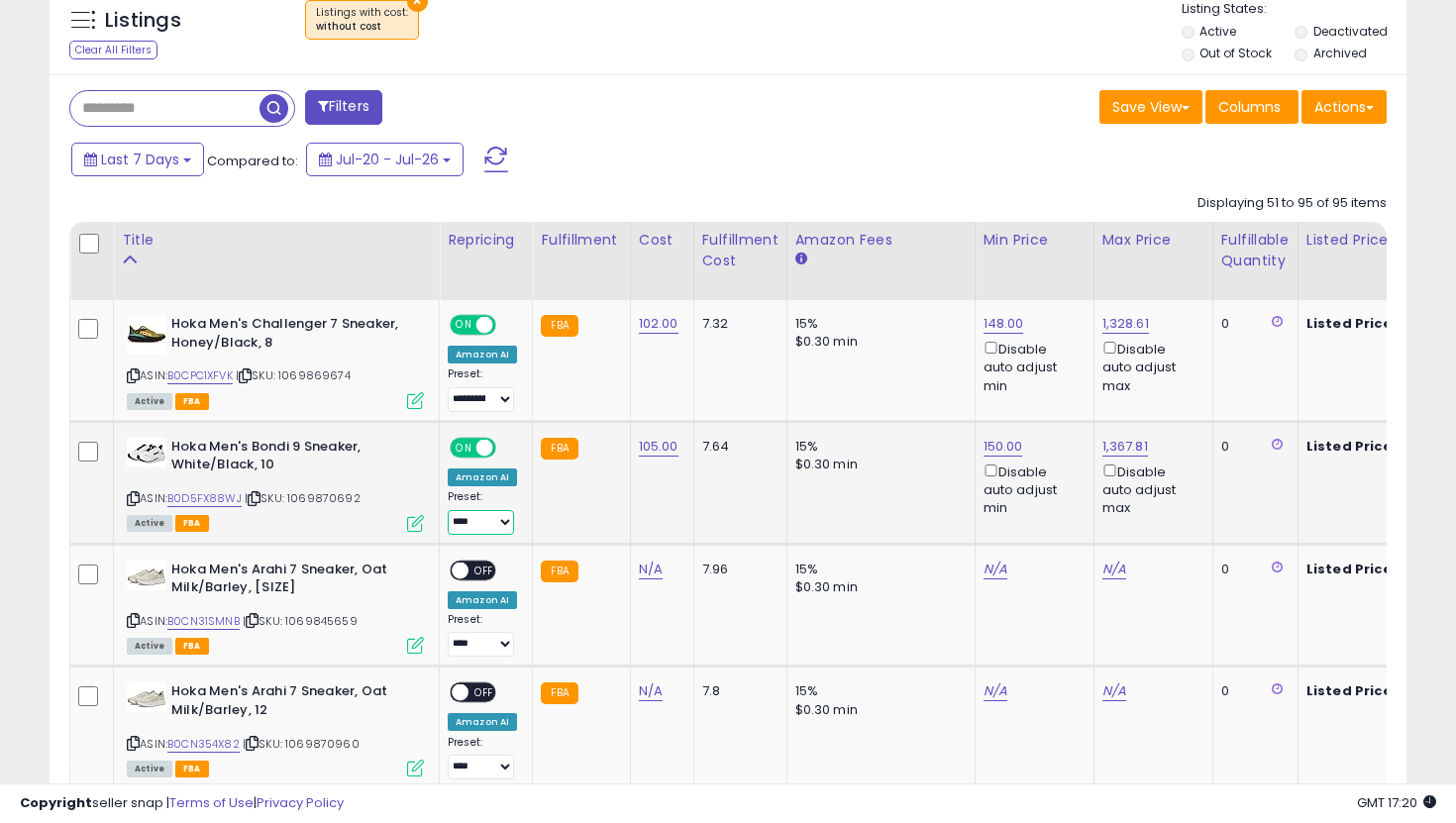 click on "**********" at bounding box center (480, 522) 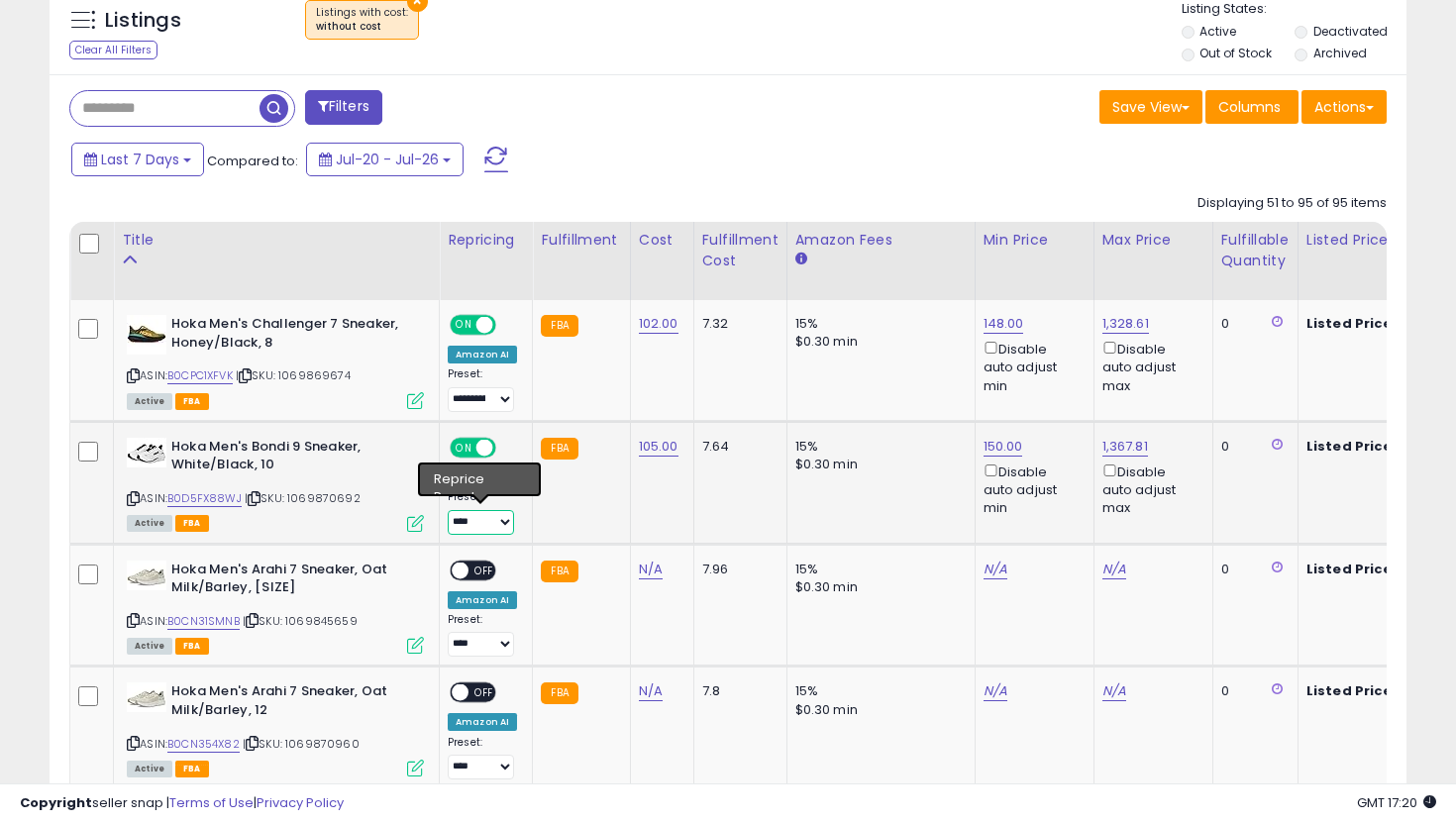 select on "**********" 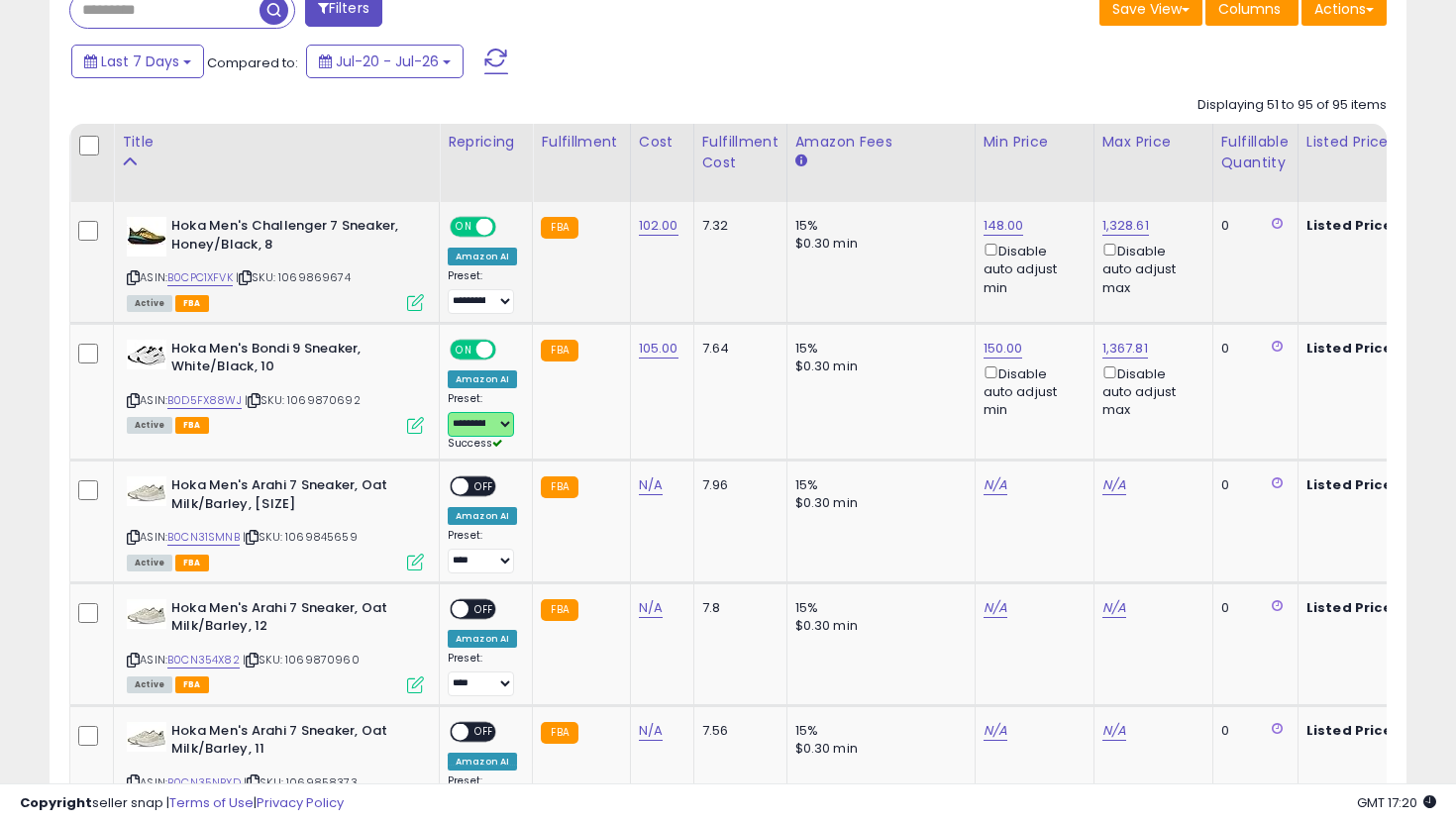 scroll, scrollTop: 851, scrollLeft: 0, axis: vertical 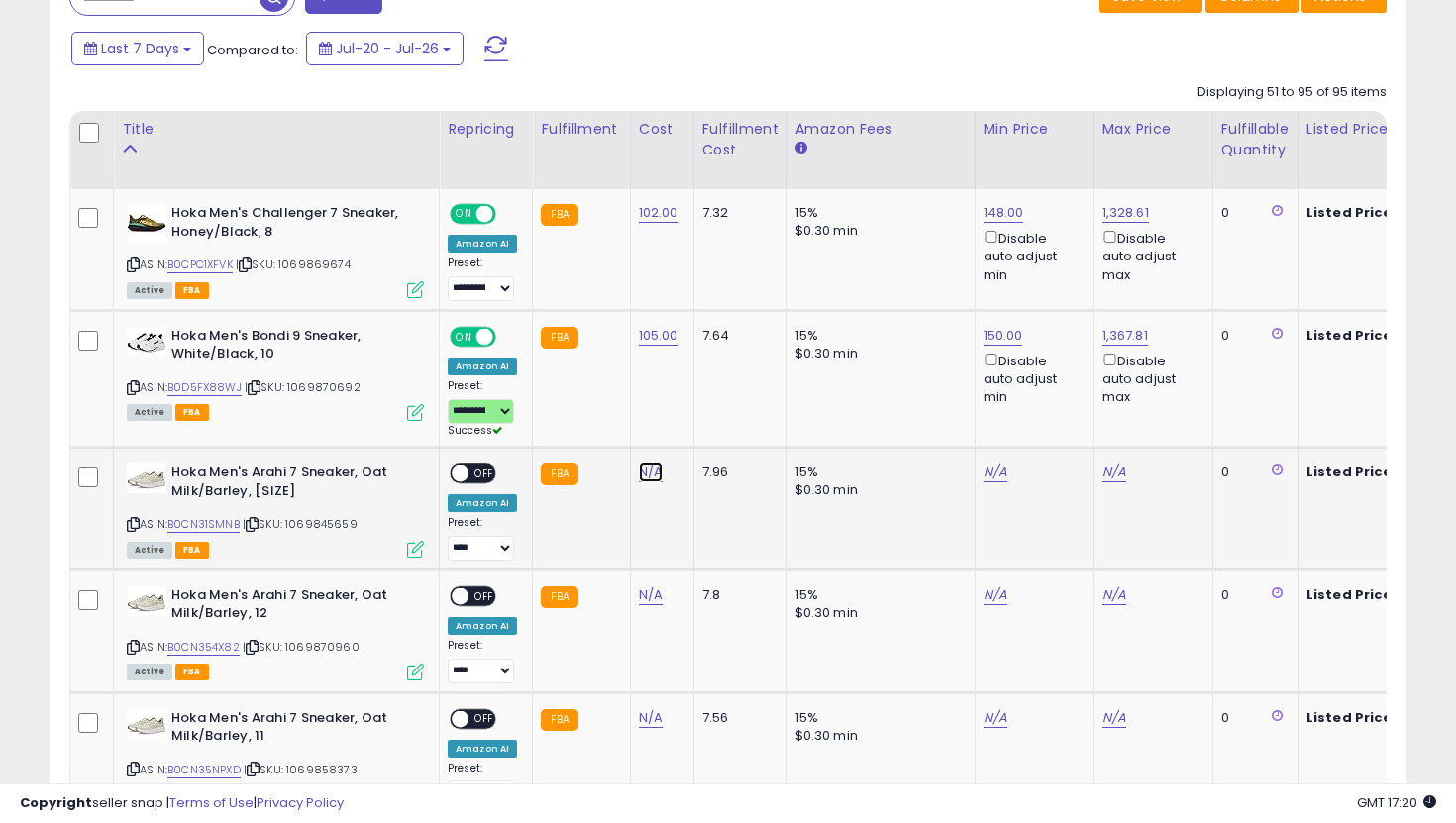 click on "N/A" at bounding box center (651, 472) 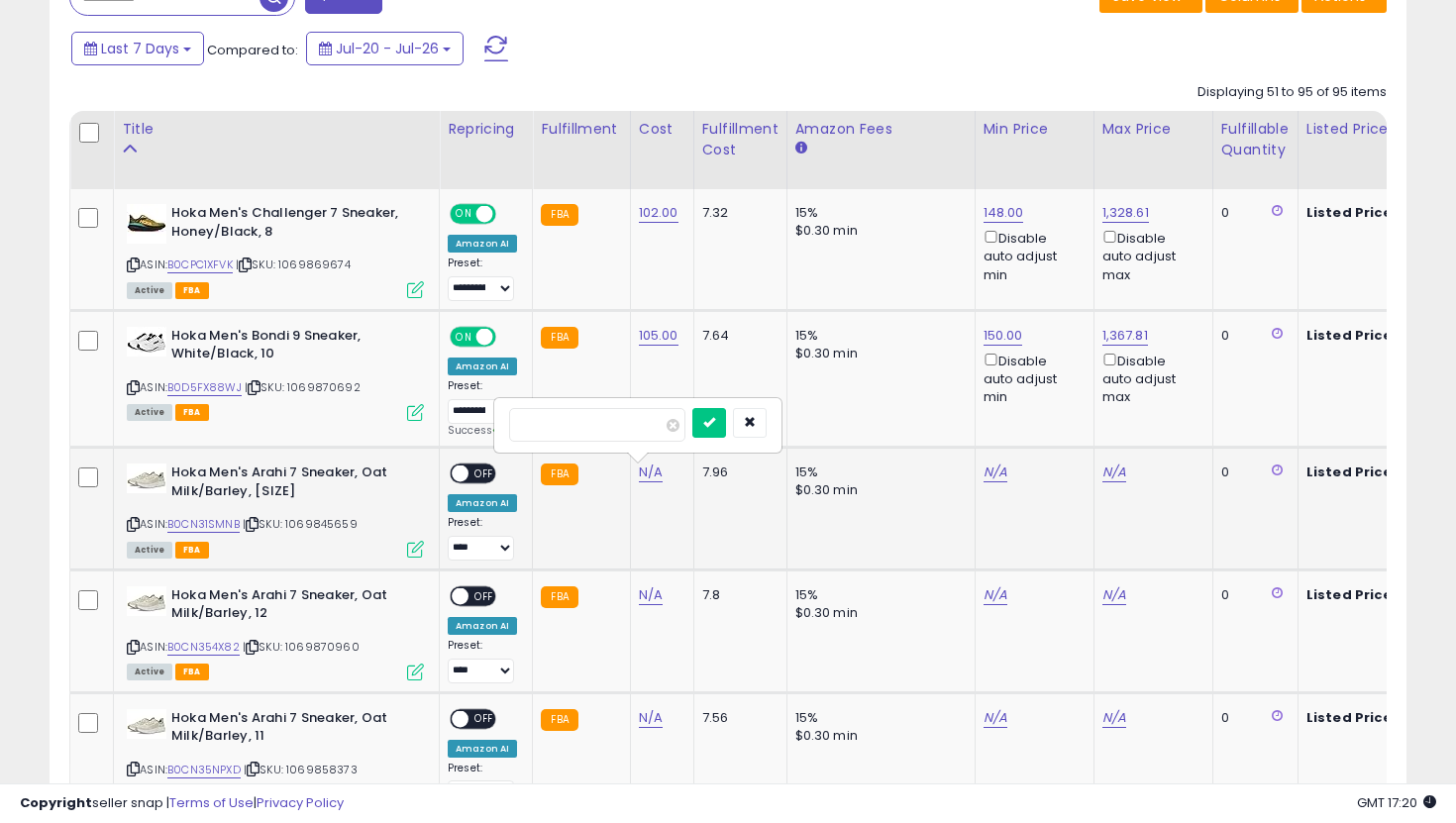 type on "**" 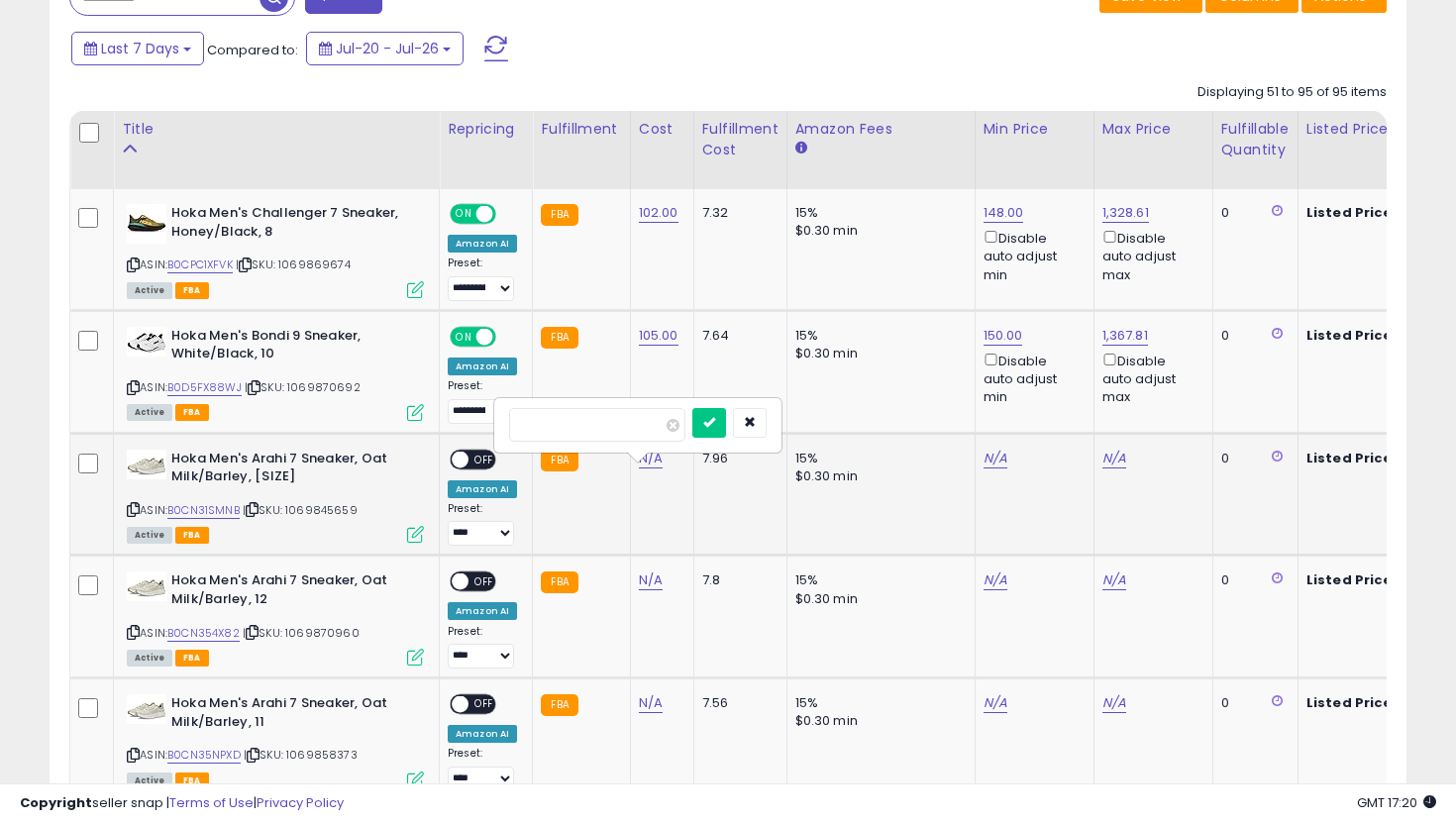 click at bounding box center (709, 423) 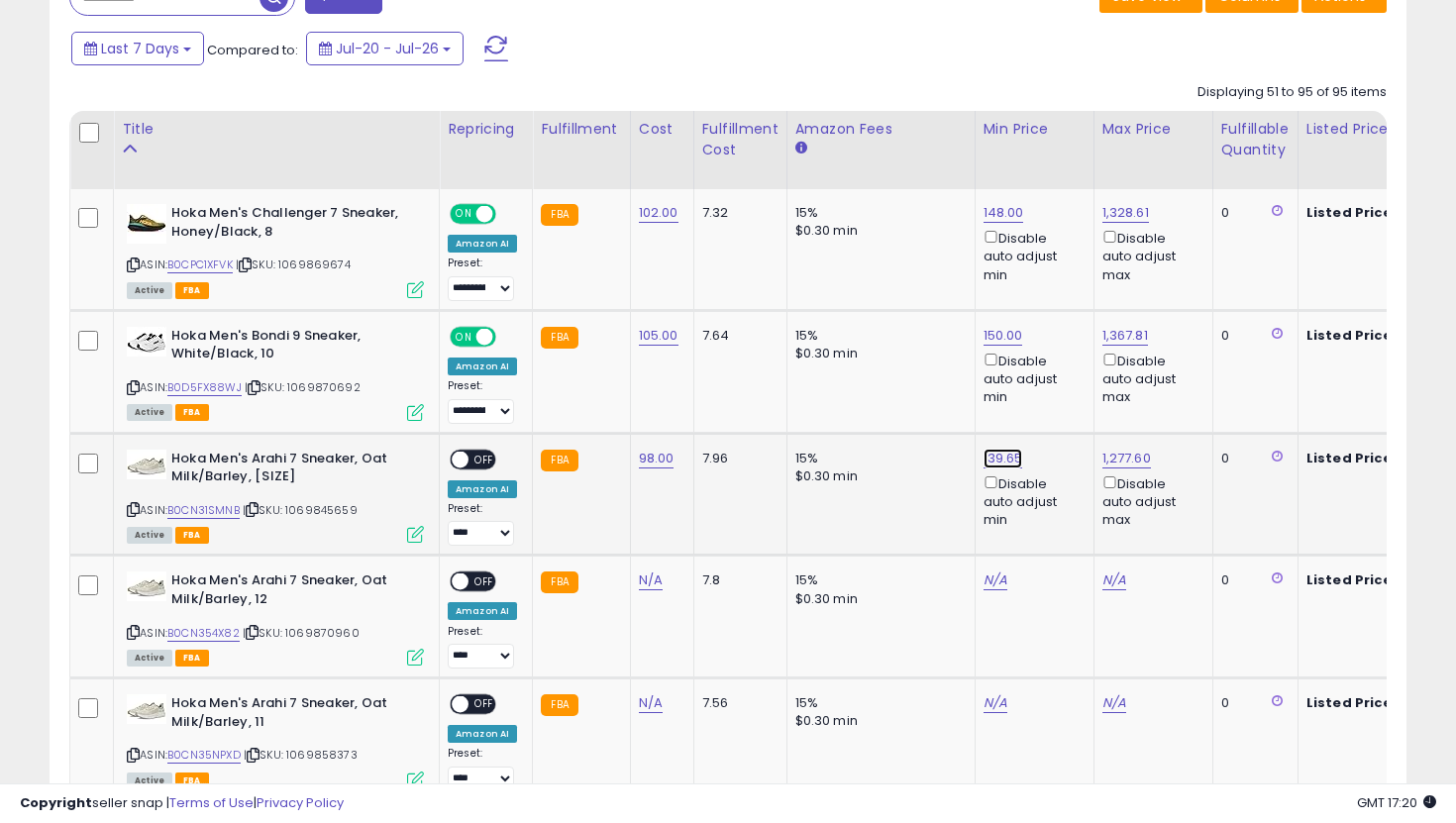 click on "139.65" at bounding box center (1003, 213) 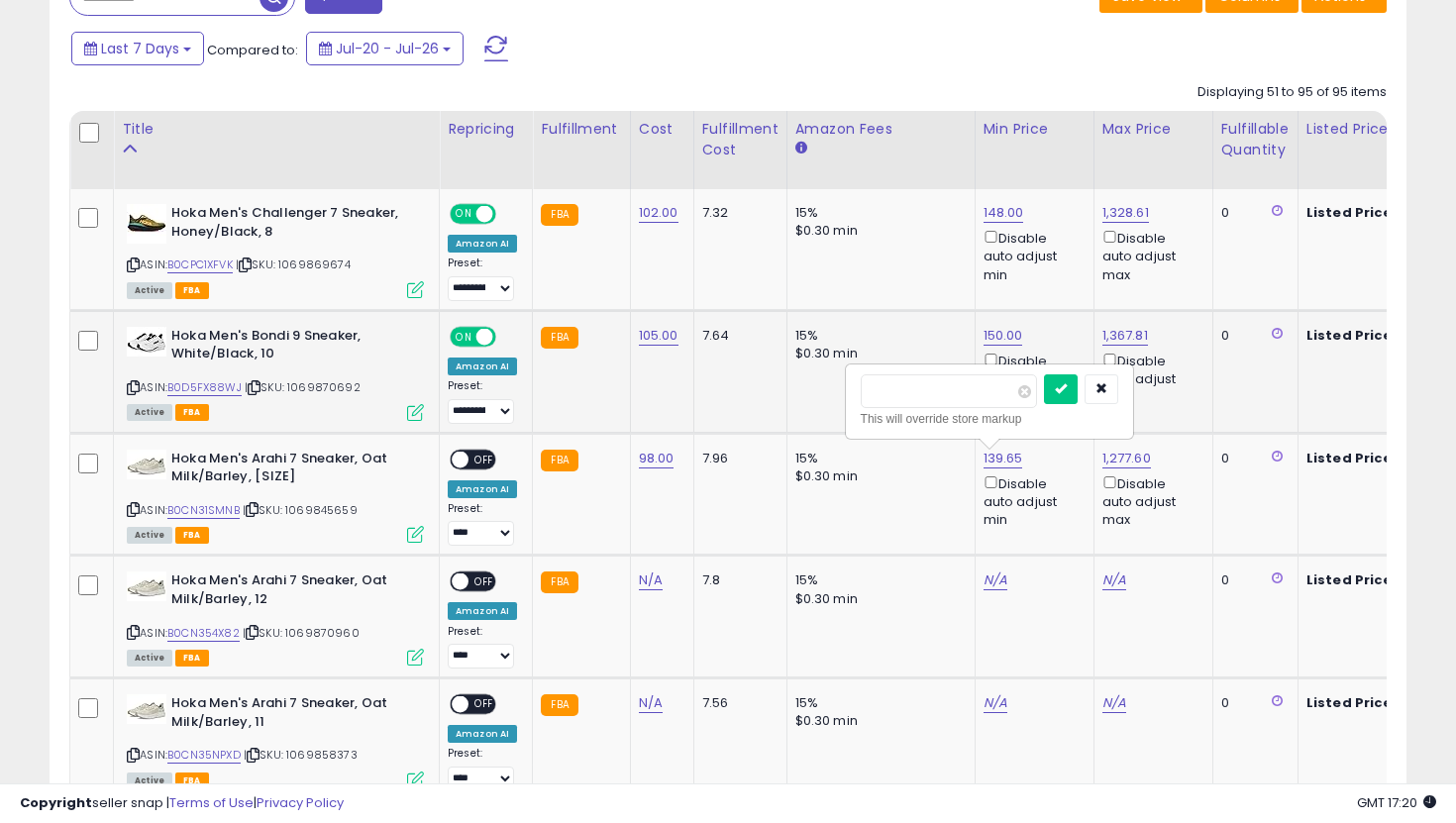 drag, startPoint x: 947, startPoint y: 397, endPoint x: 830, endPoint y: 397, distance: 117 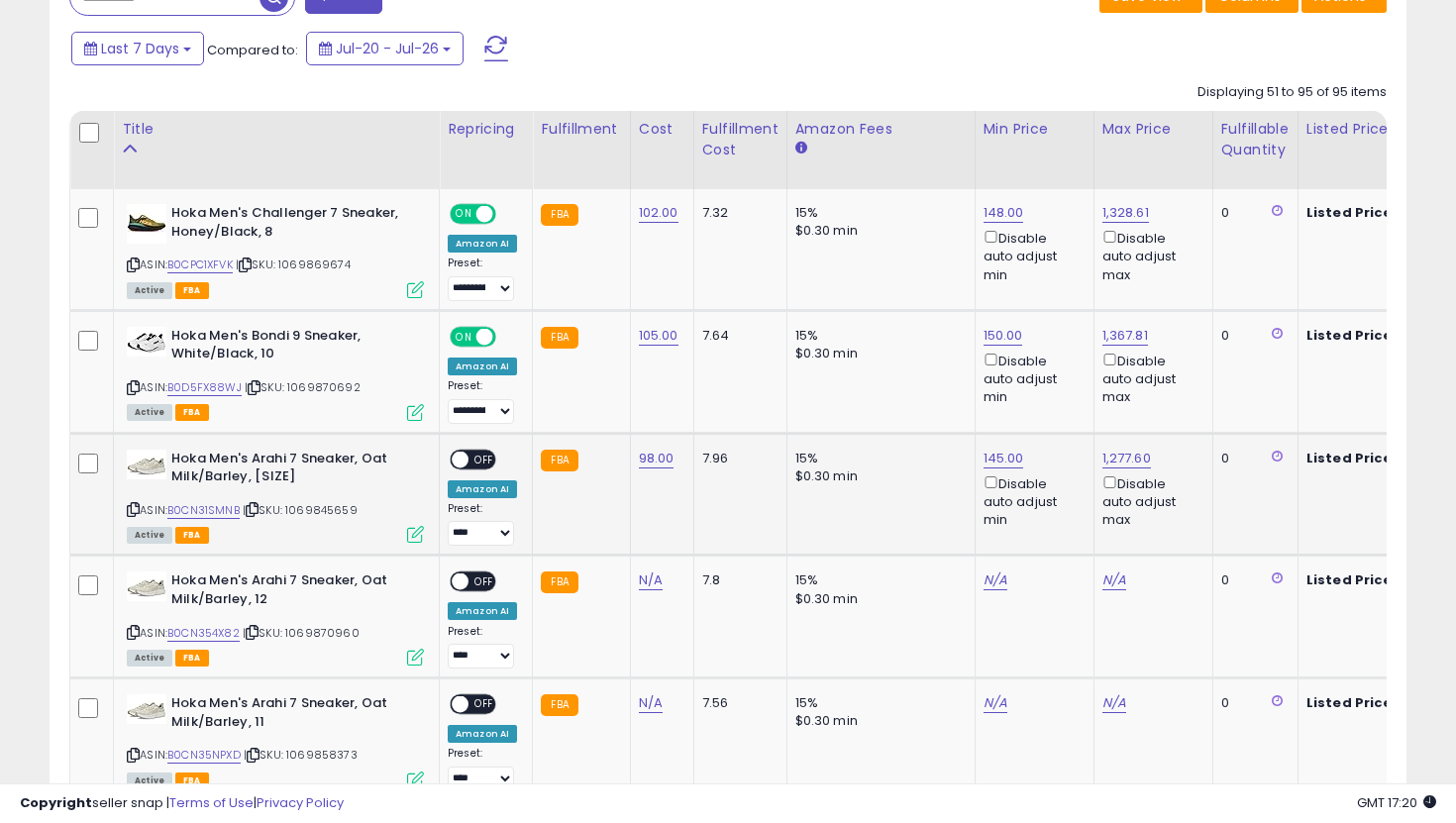 click on "OFF" at bounding box center (484, 459) 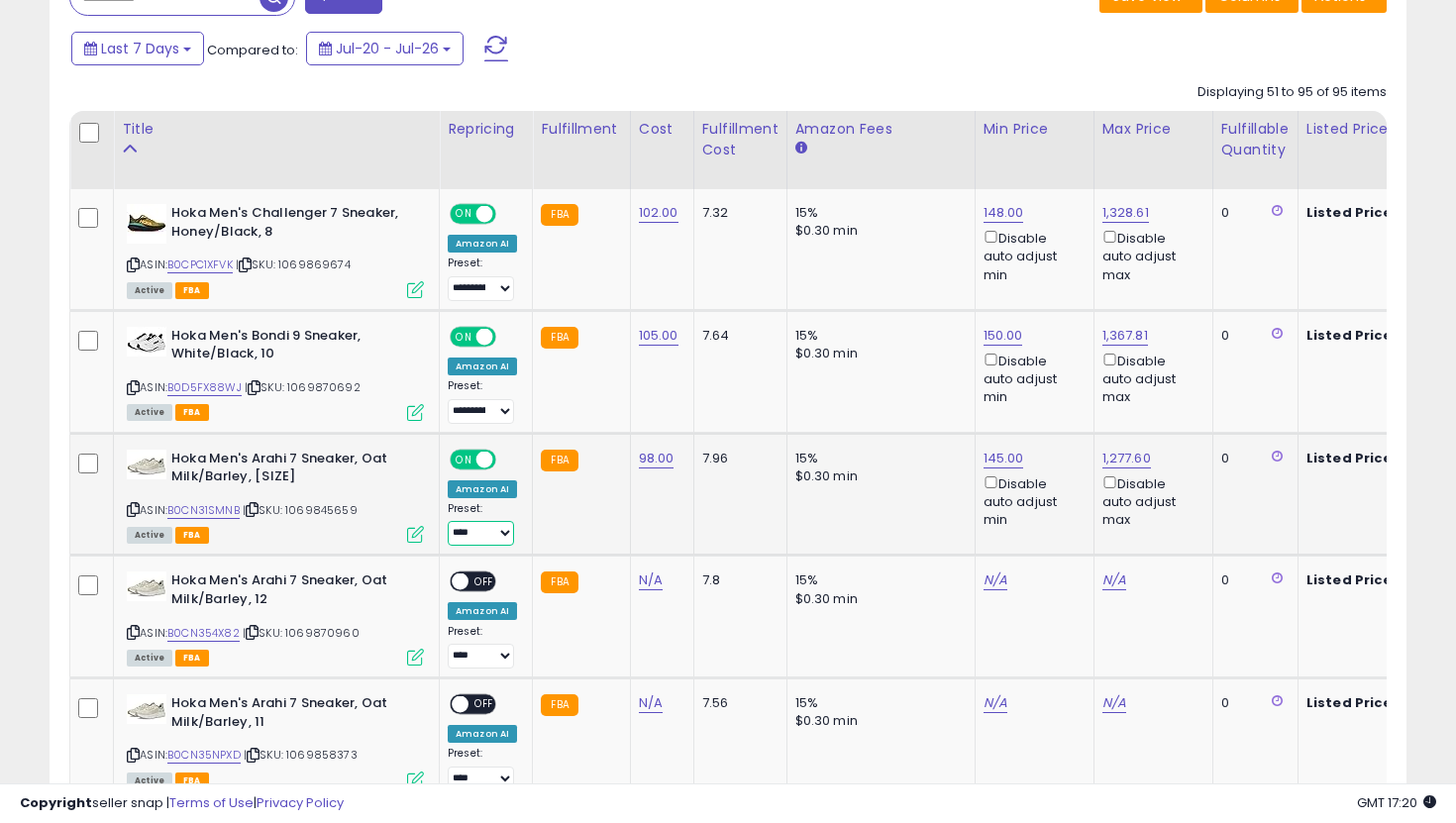 click on "**********" at bounding box center [480, 533] 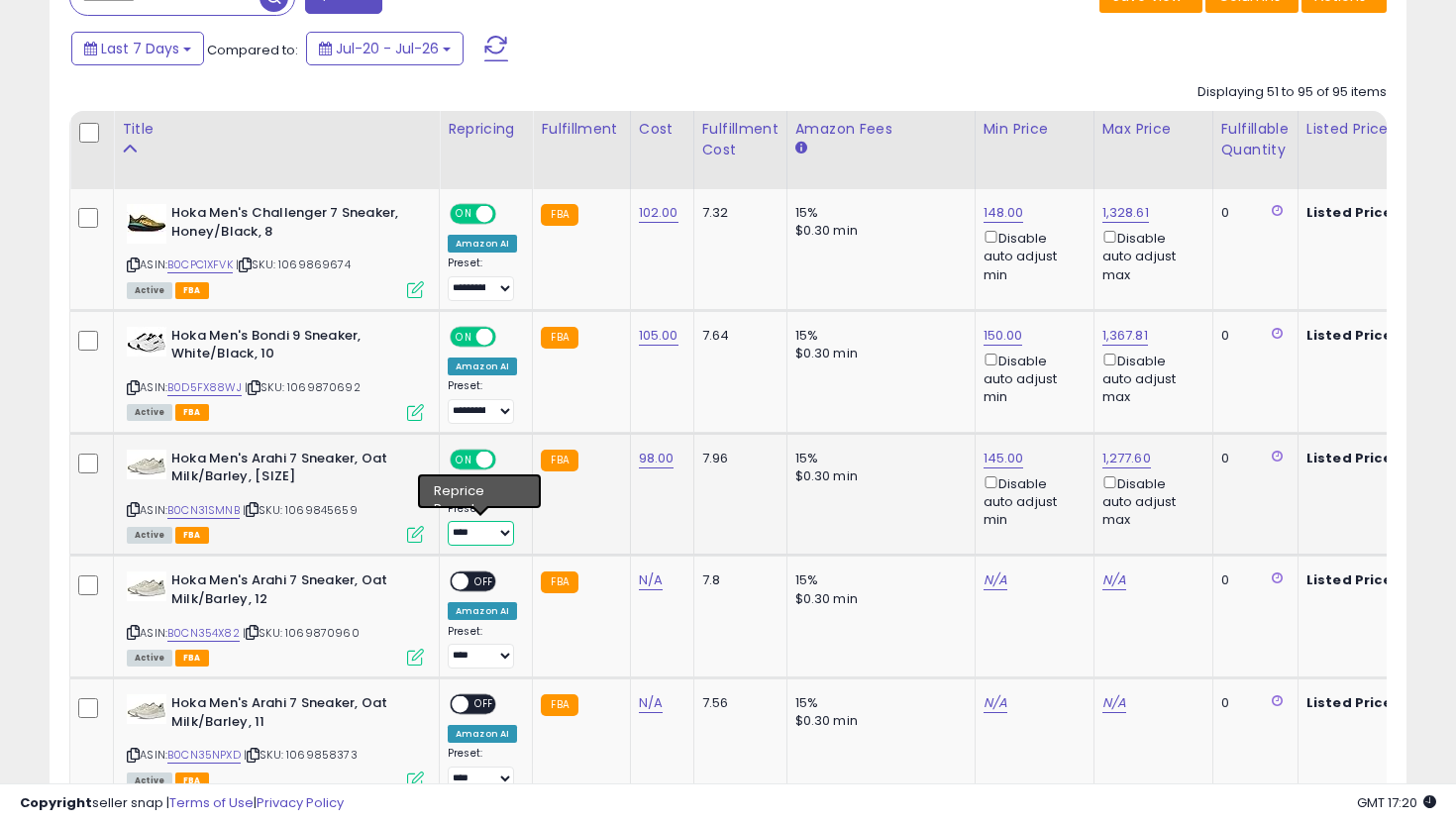 select on "**********" 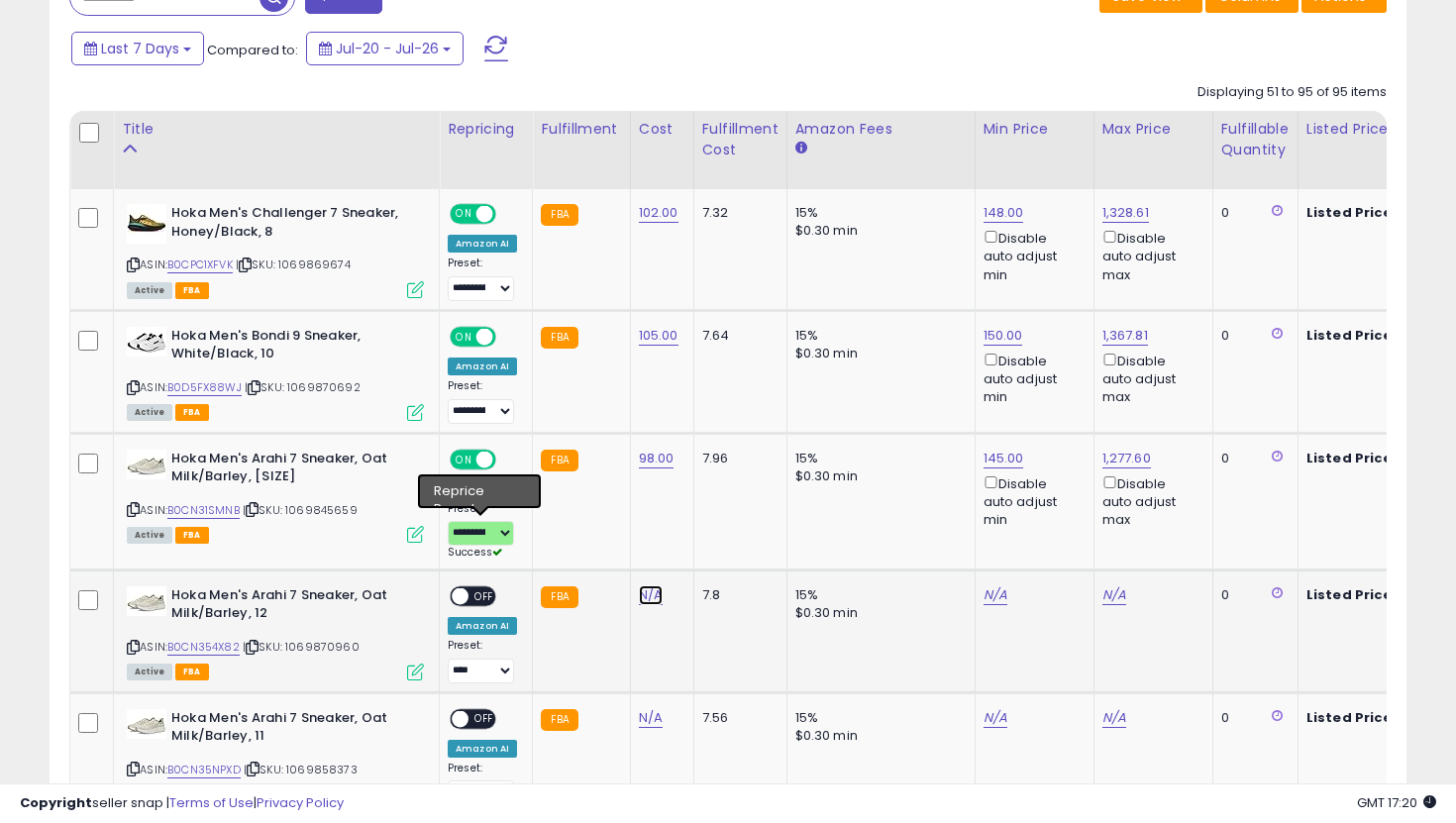 click on "N/A" at bounding box center [651, 595] 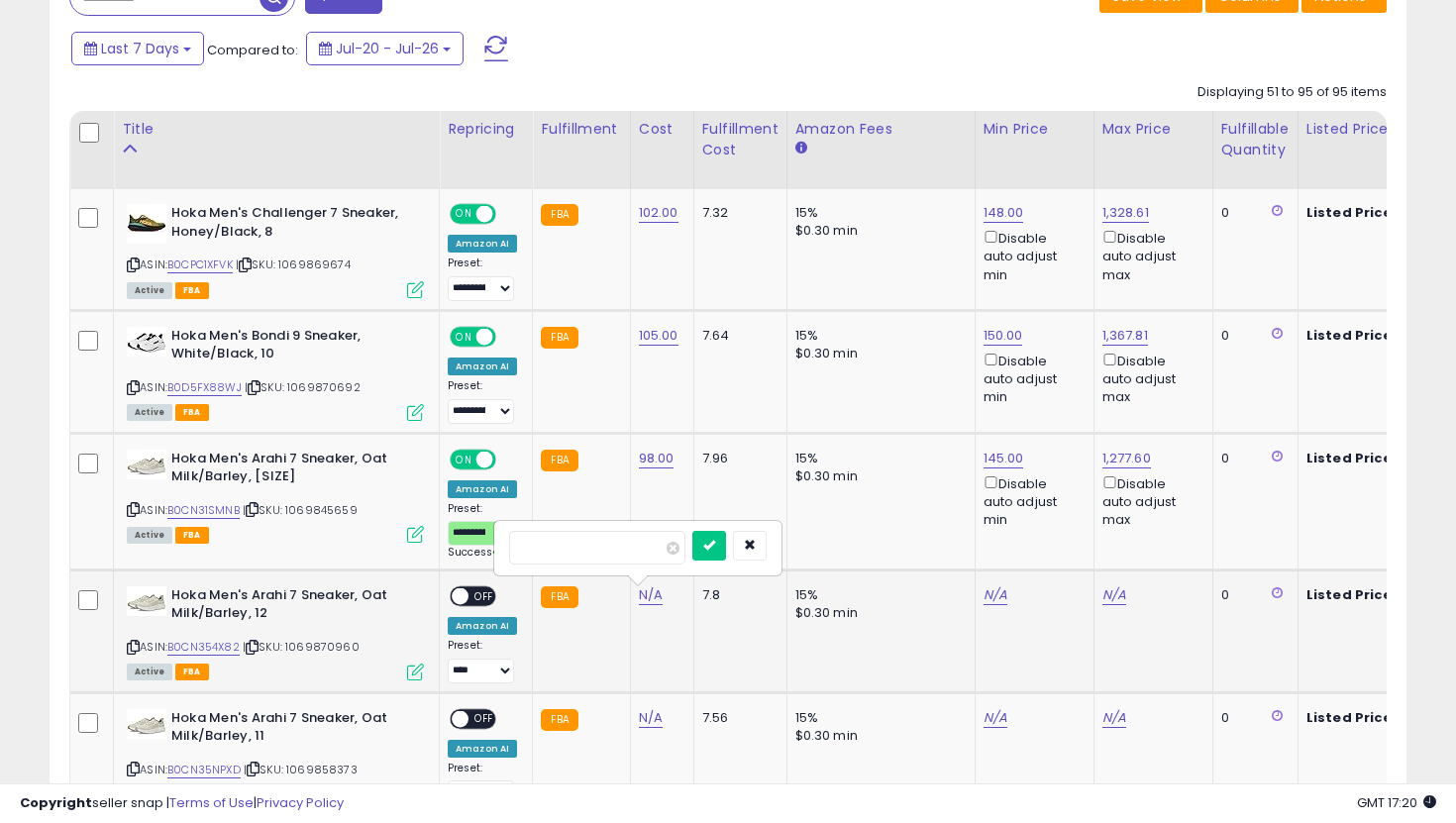 type on "**" 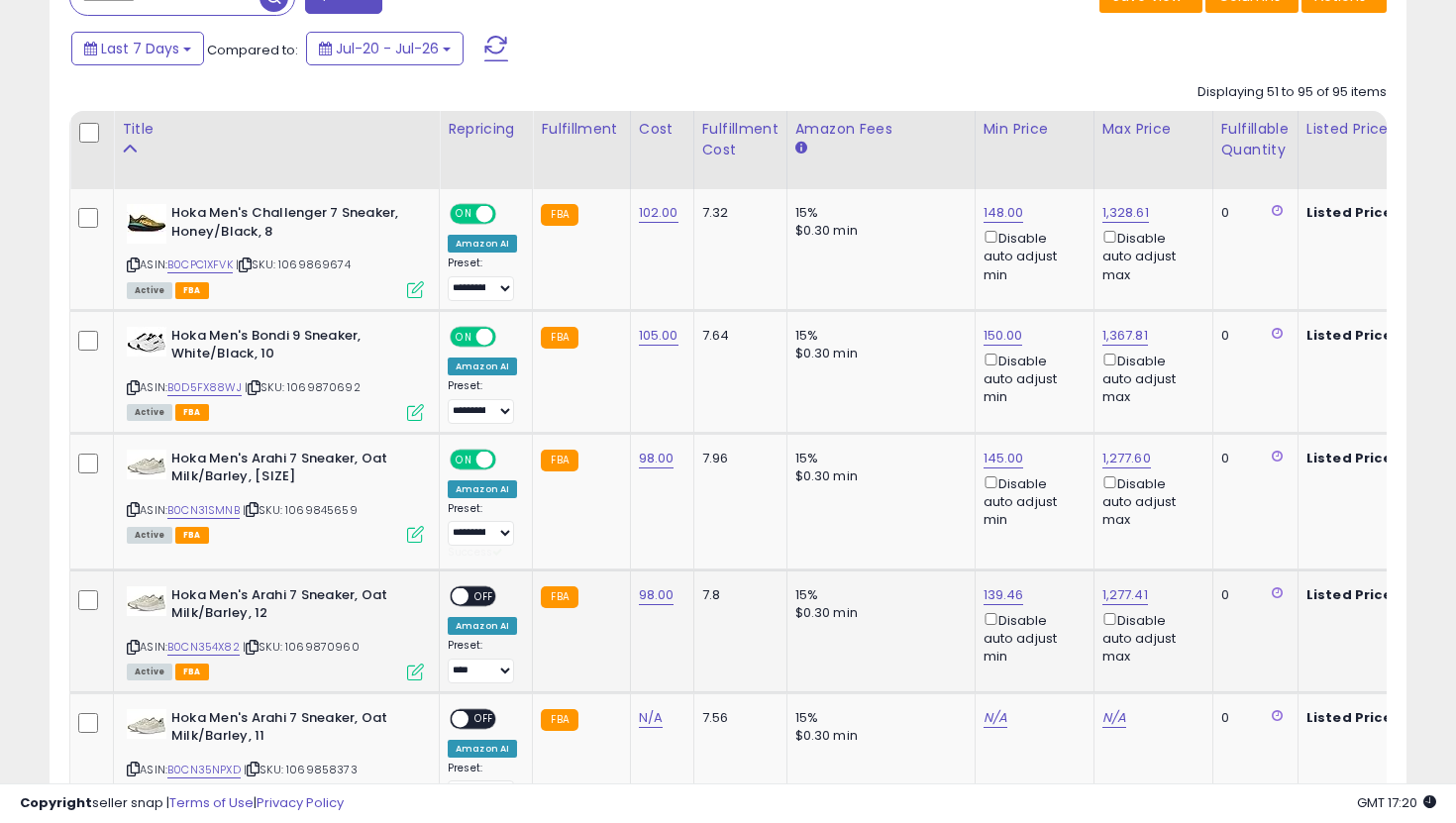click on "139.46  Disable auto adjust min" at bounding box center [1031, 626] 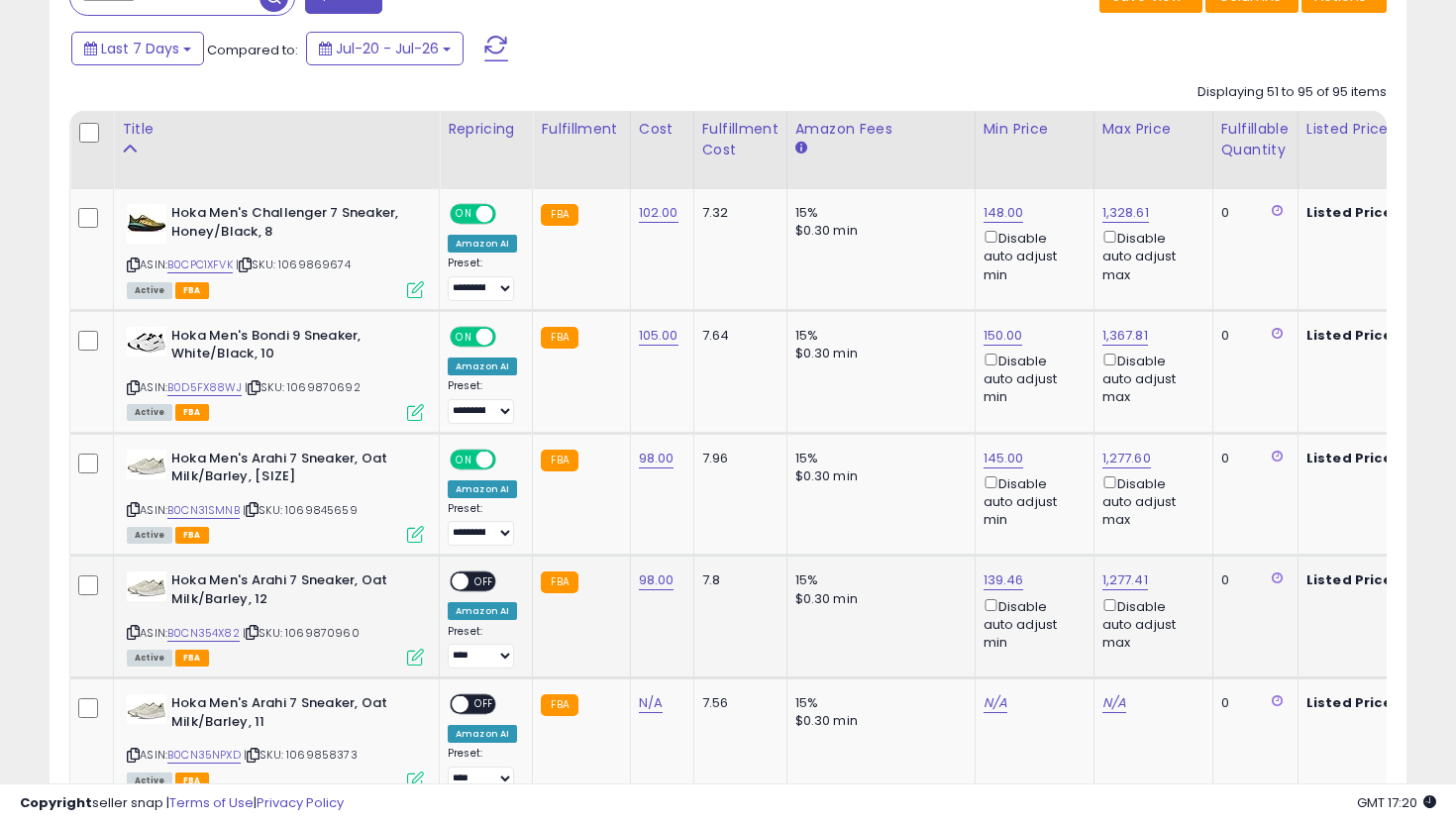 click on "139.46  Disable auto adjust min" 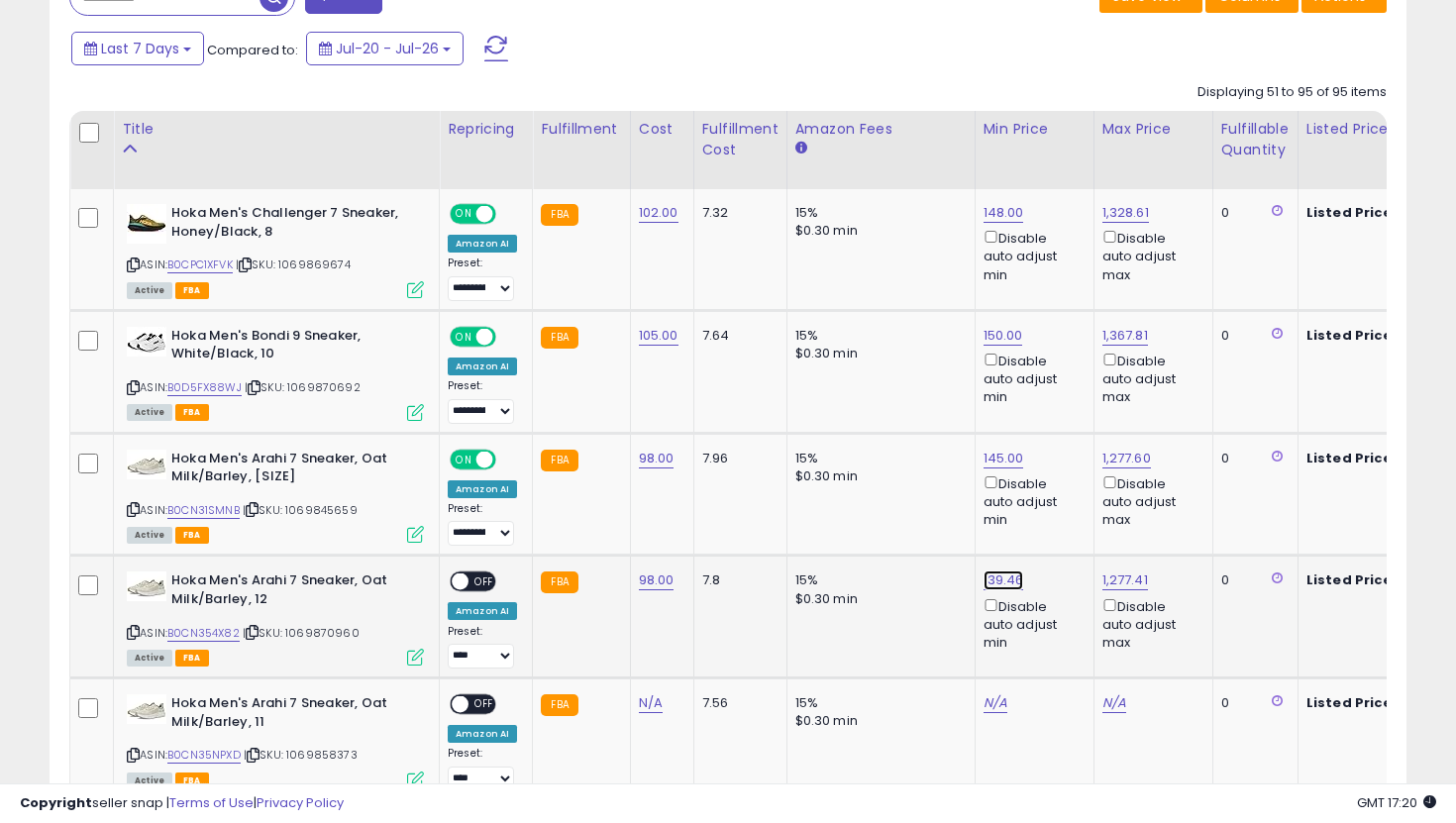 click on "139.46" at bounding box center (1003, 213) 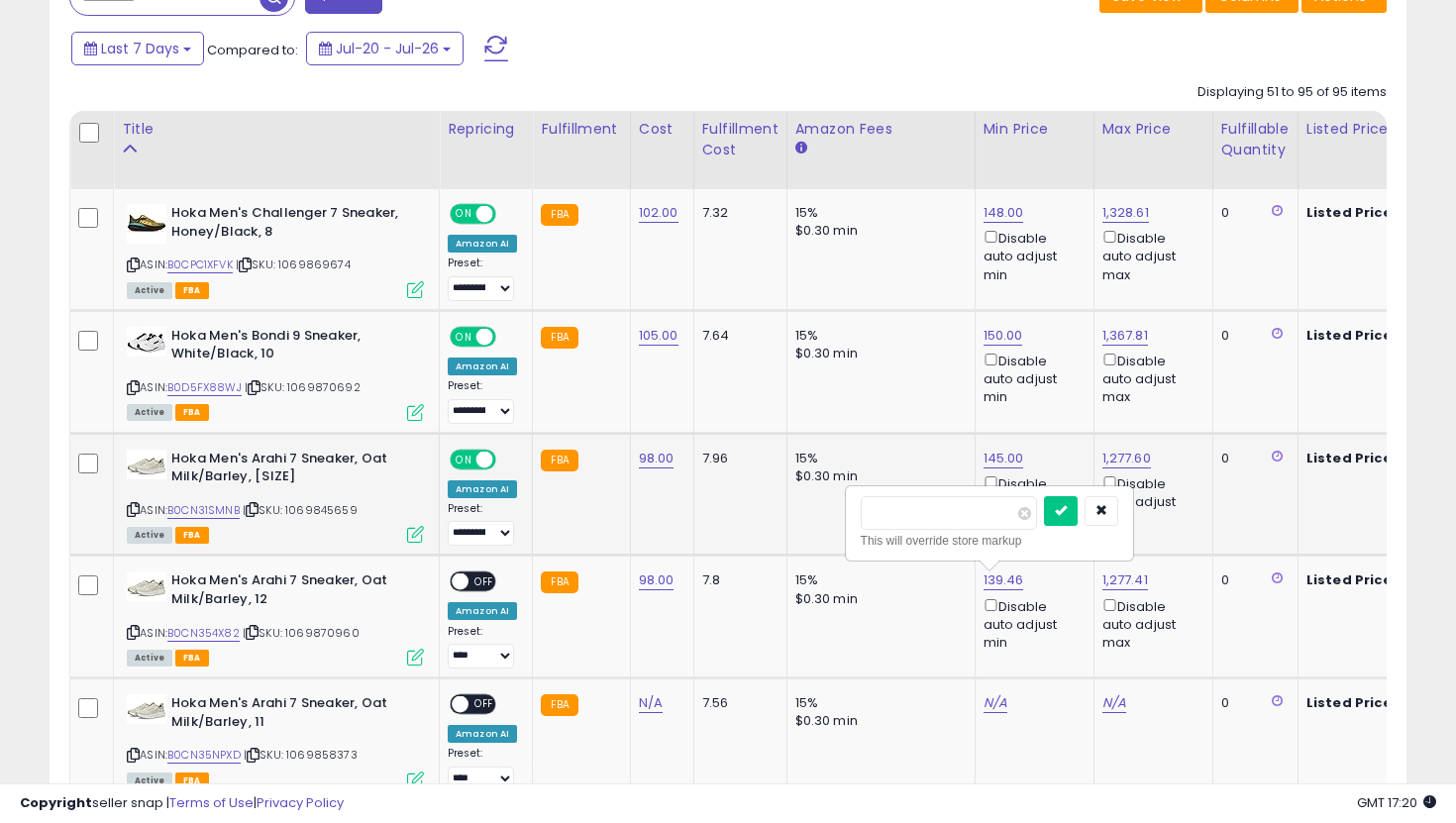 drag, startPoint x: 958, startPoint y: 514, endPoint x: 758, endPoint y: 508, distance: 200.09 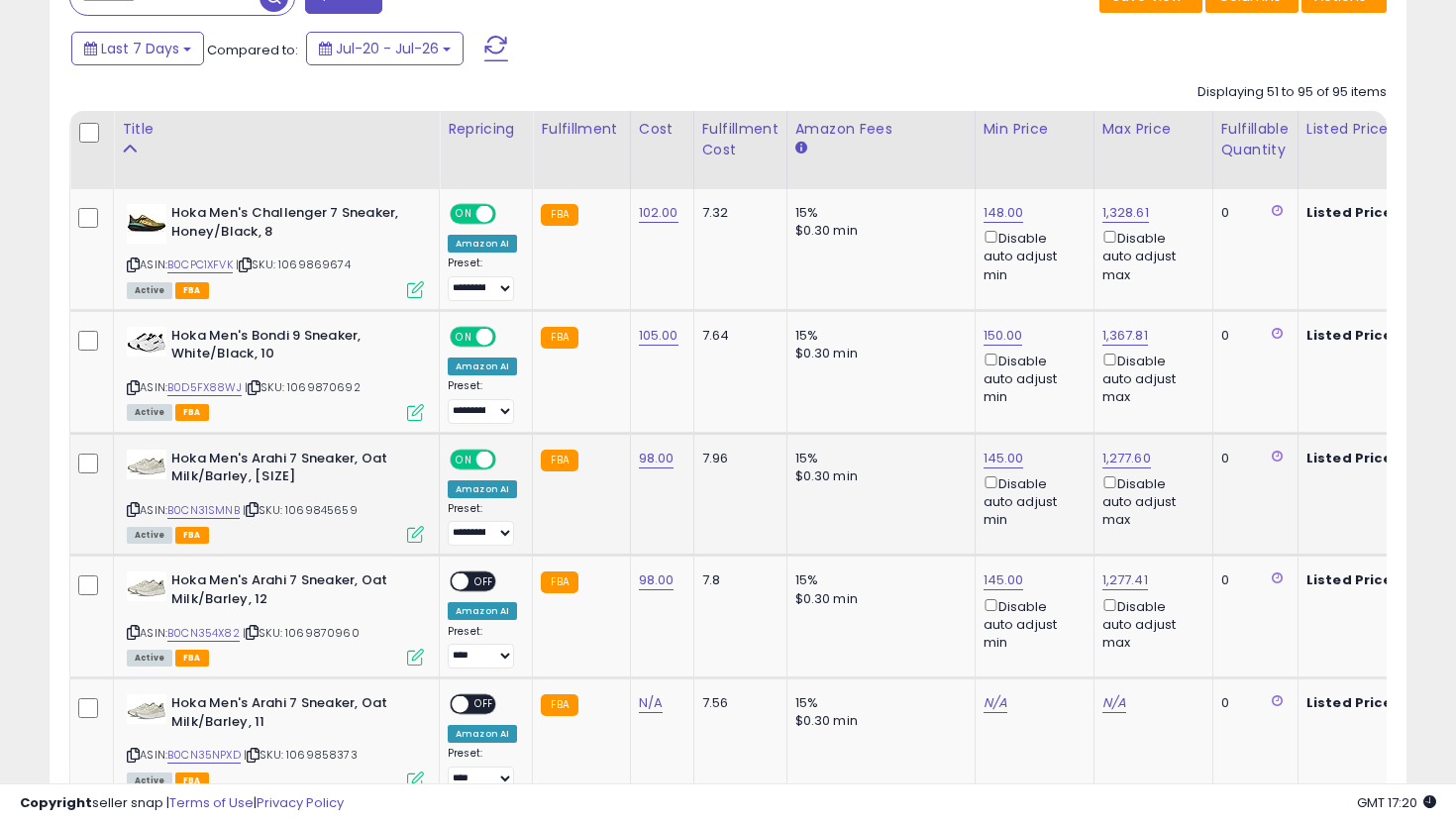 scroll, scrollTop: 0, scrollLeft: 92, axis: horizontal 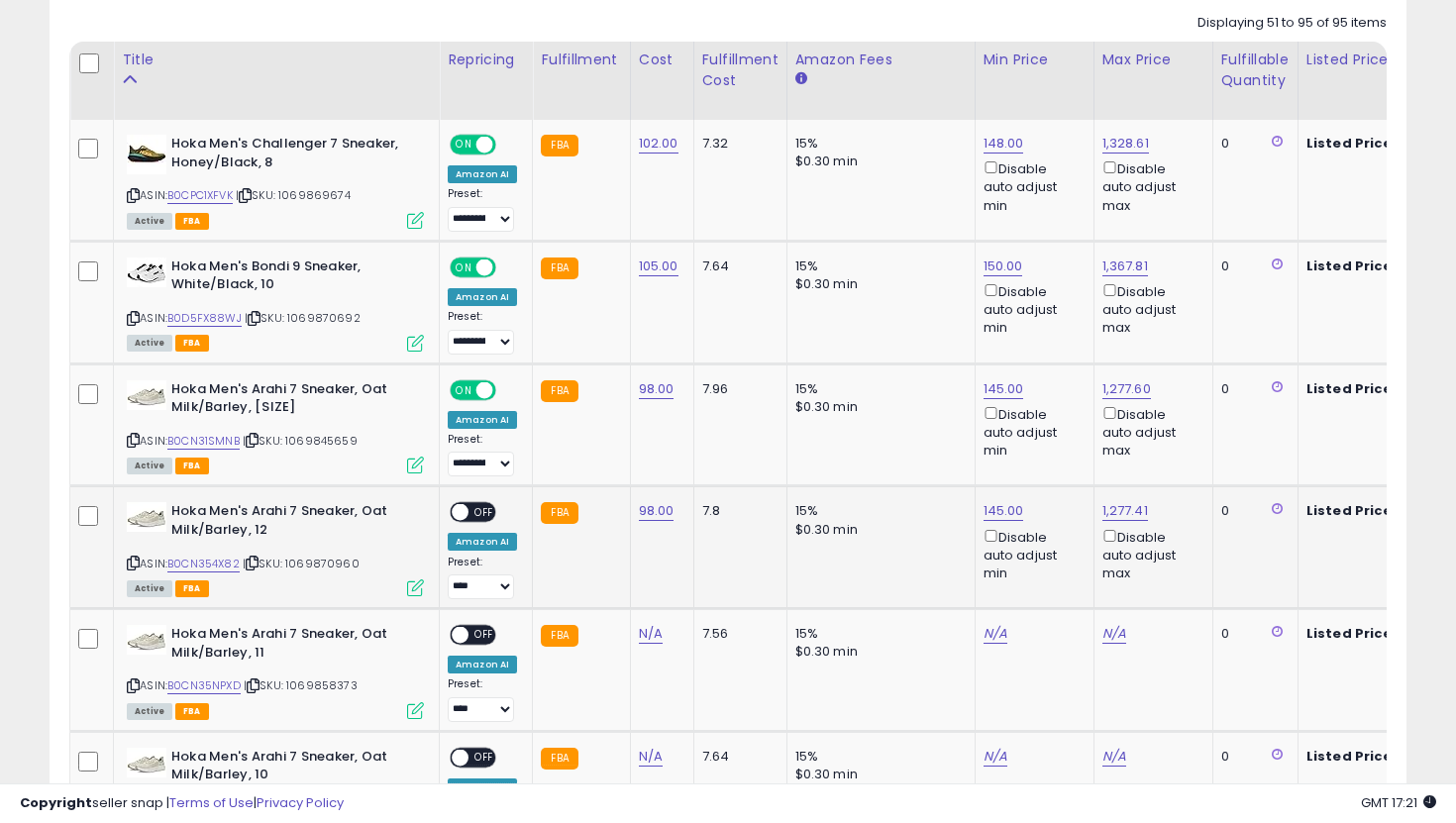 click on "ON   OFF" at bounding box center [472, 512] 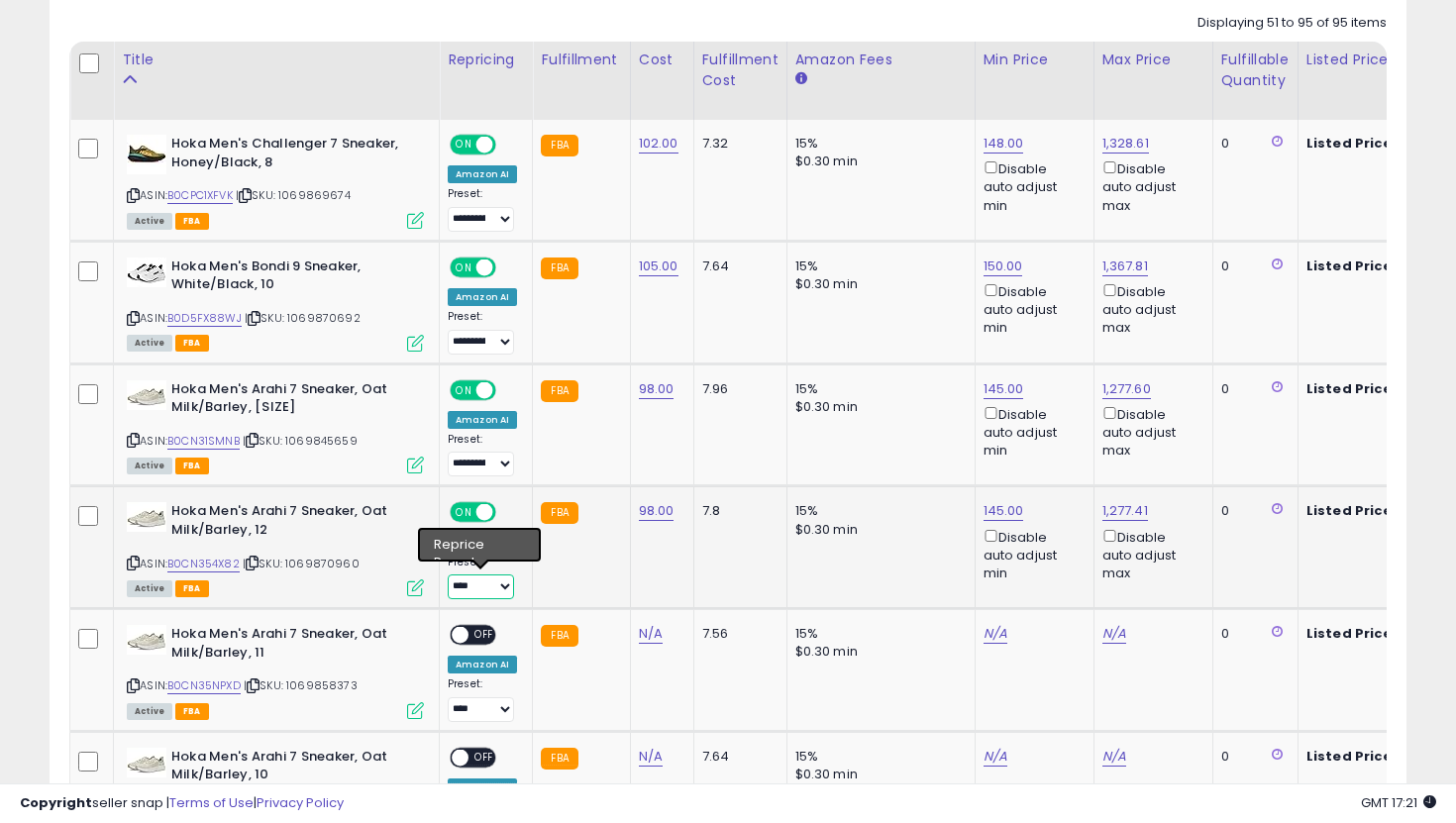 click on "**********" at bounding box center [480, 586] 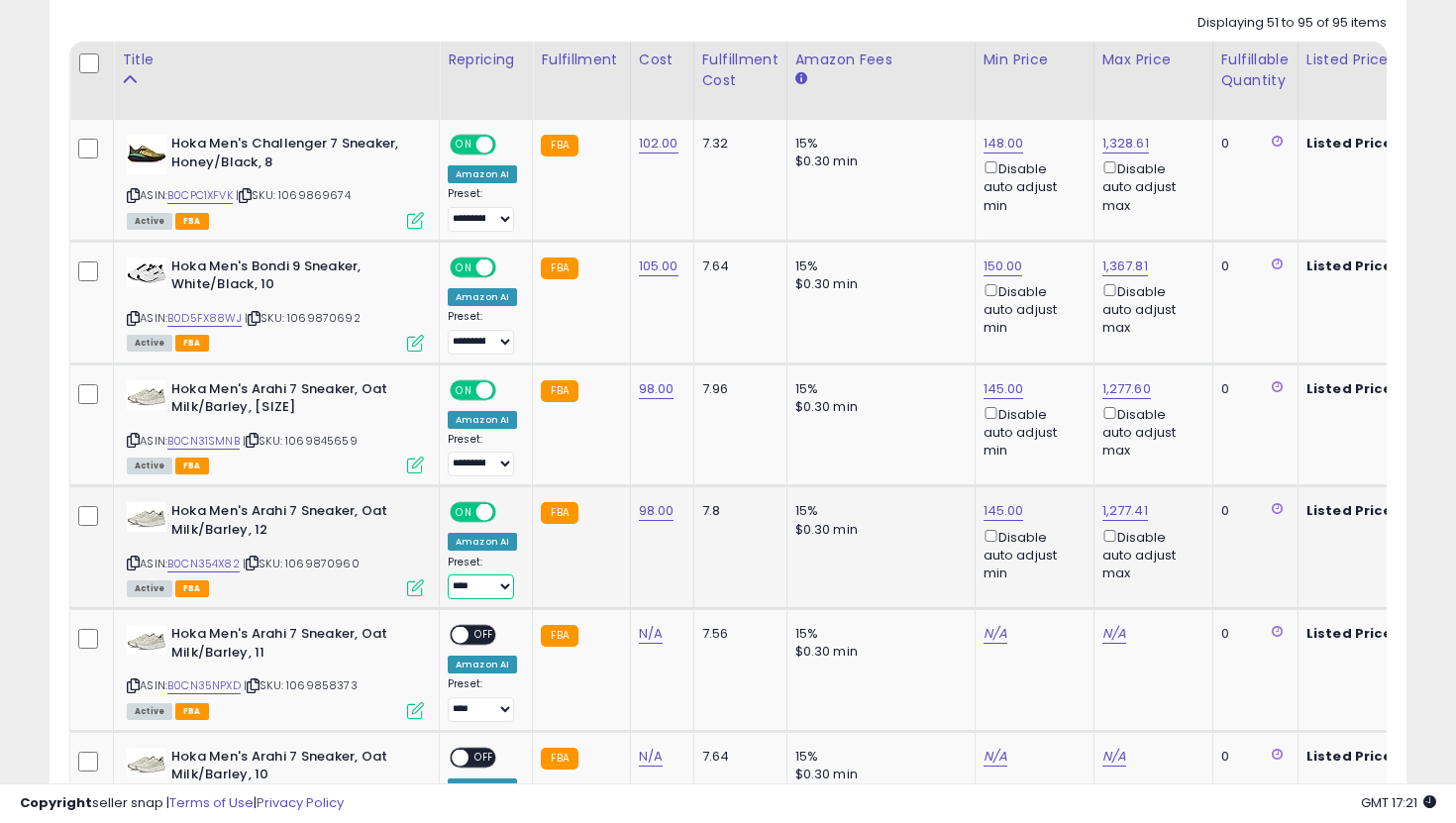 select on "**********" 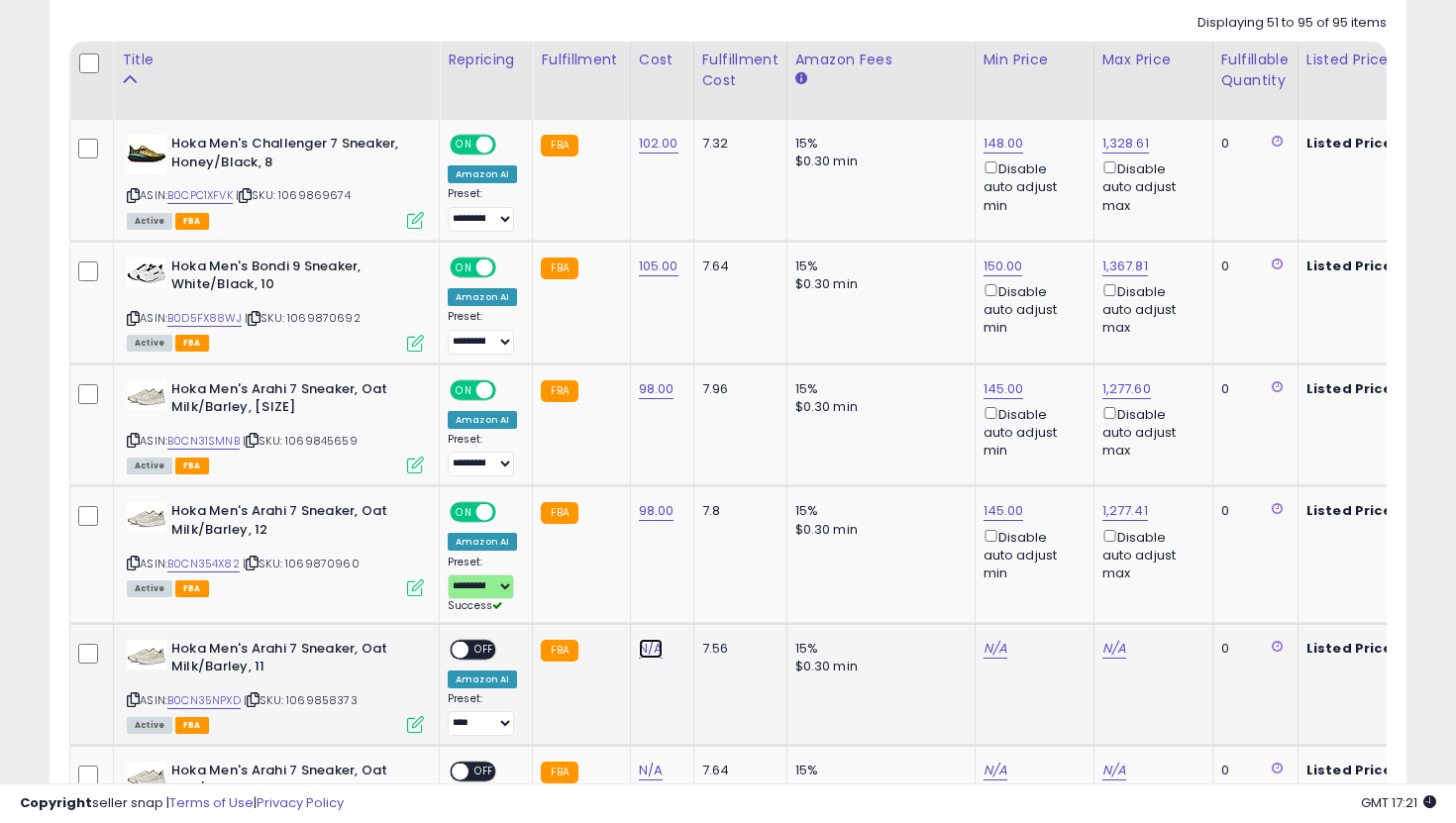 click on "N/A" at bounding box center [651, 649] 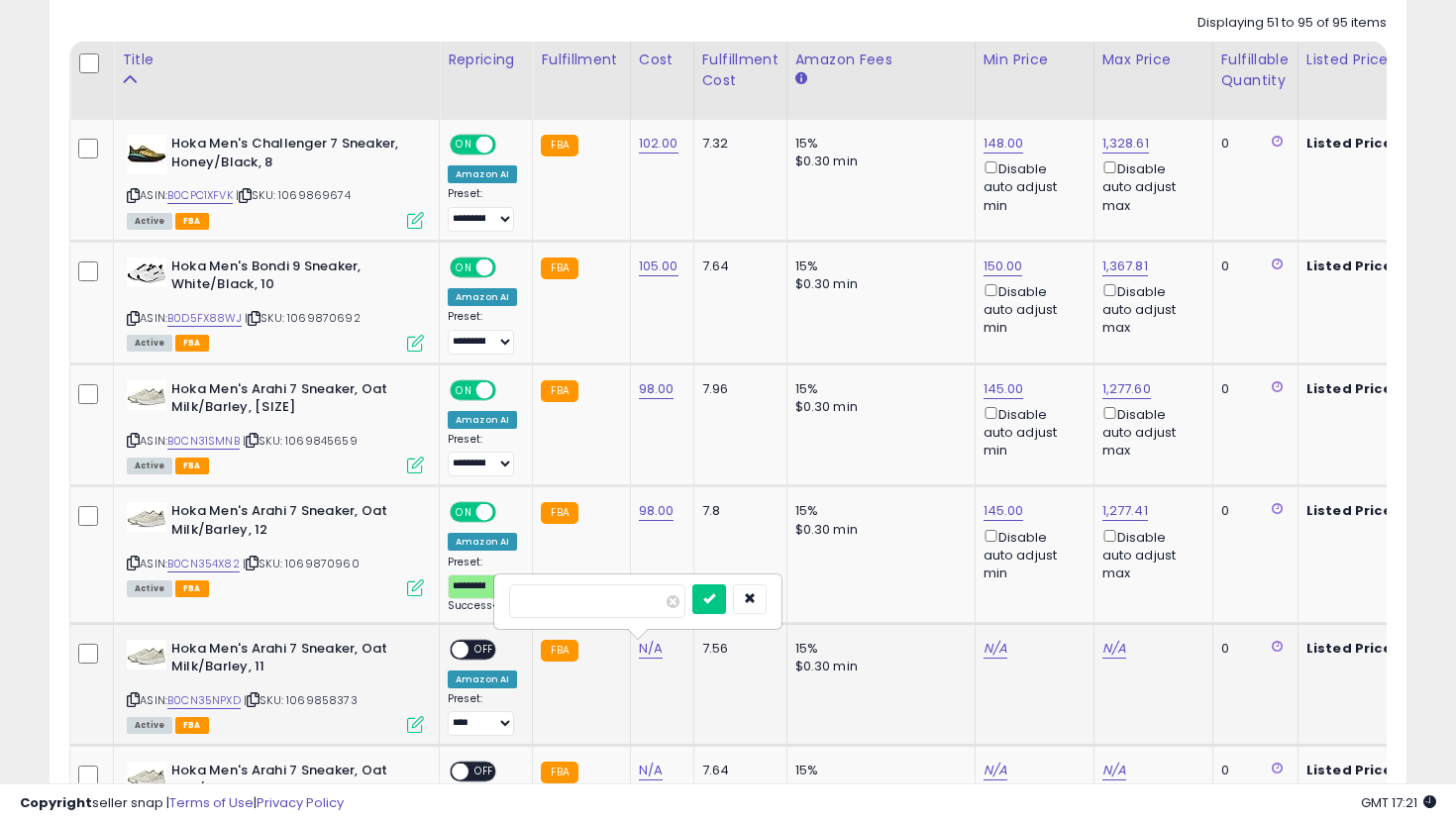 type on "**" 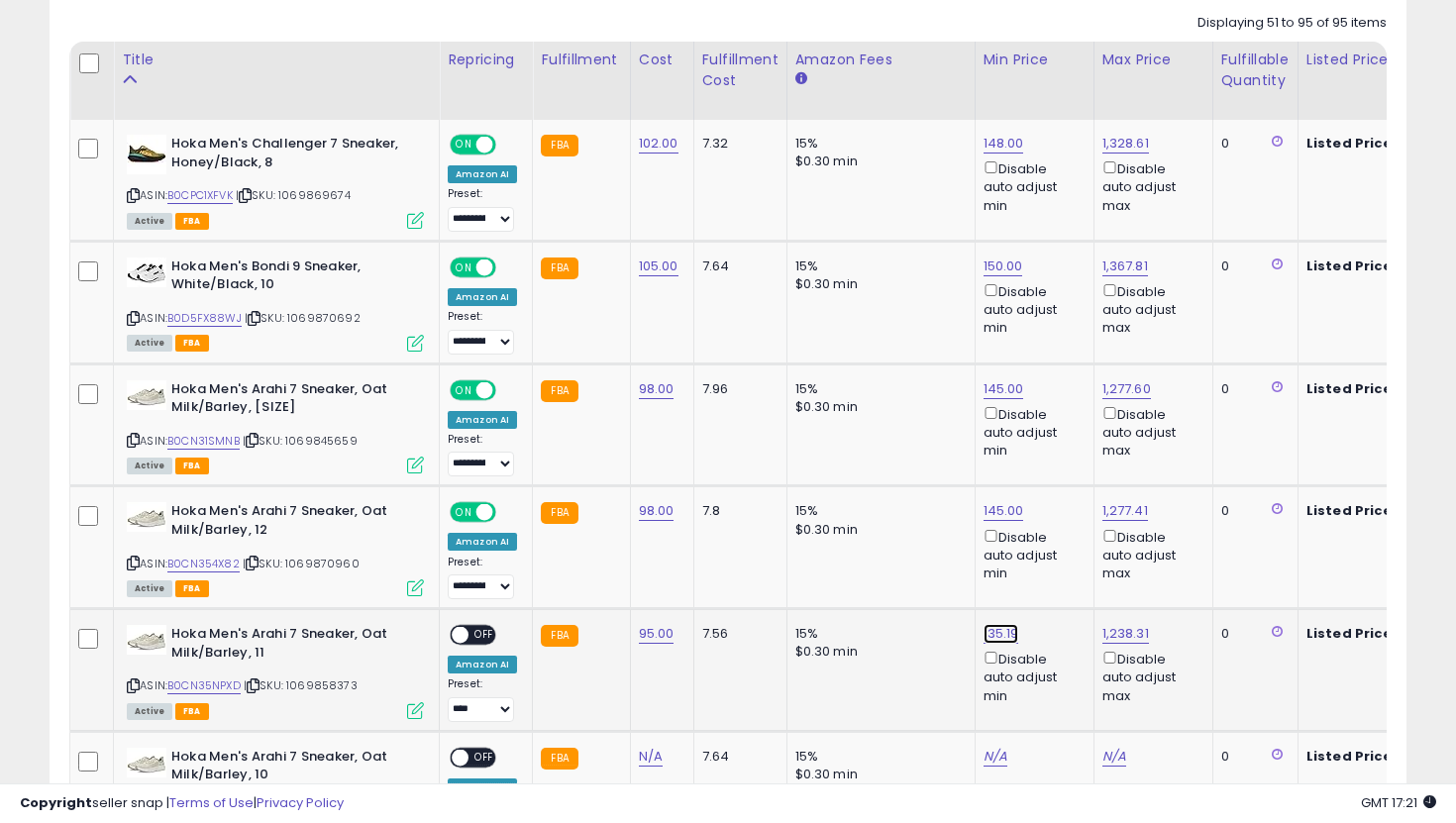 click on "135.19" at bounding box center [1003, 144] 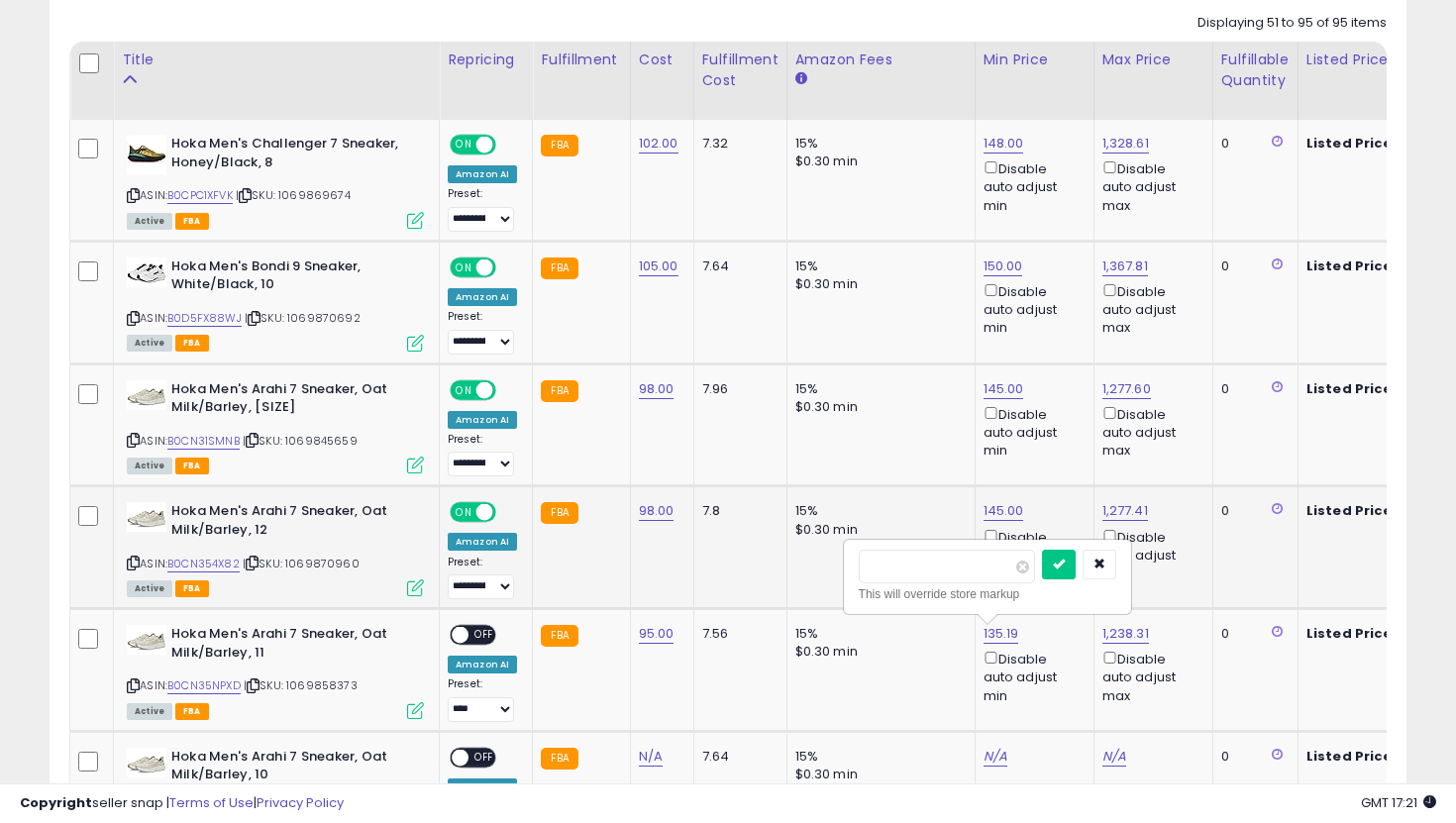 drag, startPoint x: 948, startPoint y: 568, endPoint x: 742, endPoint y: 547, distance: 207.06762 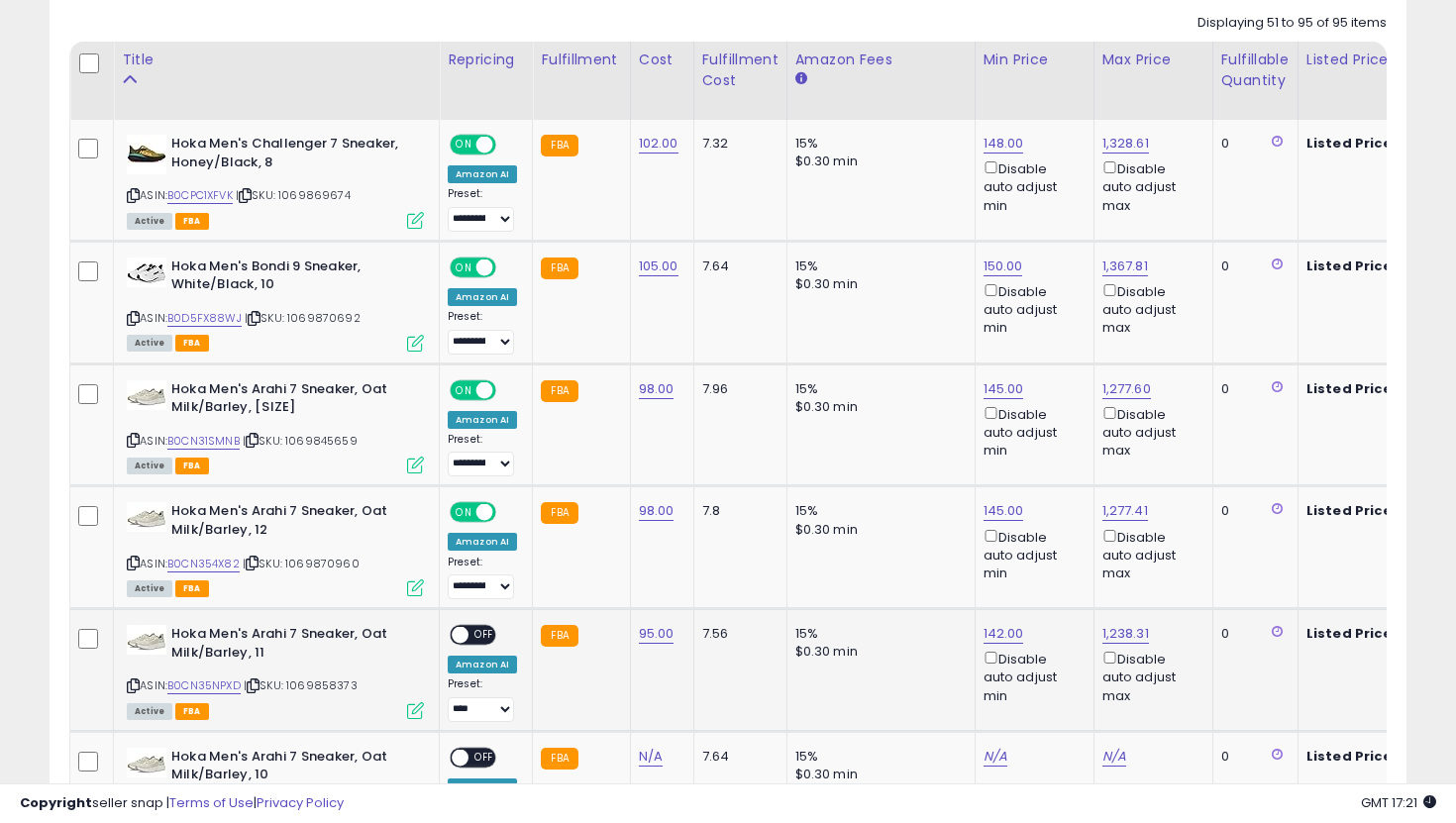 click on "OFF" at bounding box center [484, 635] 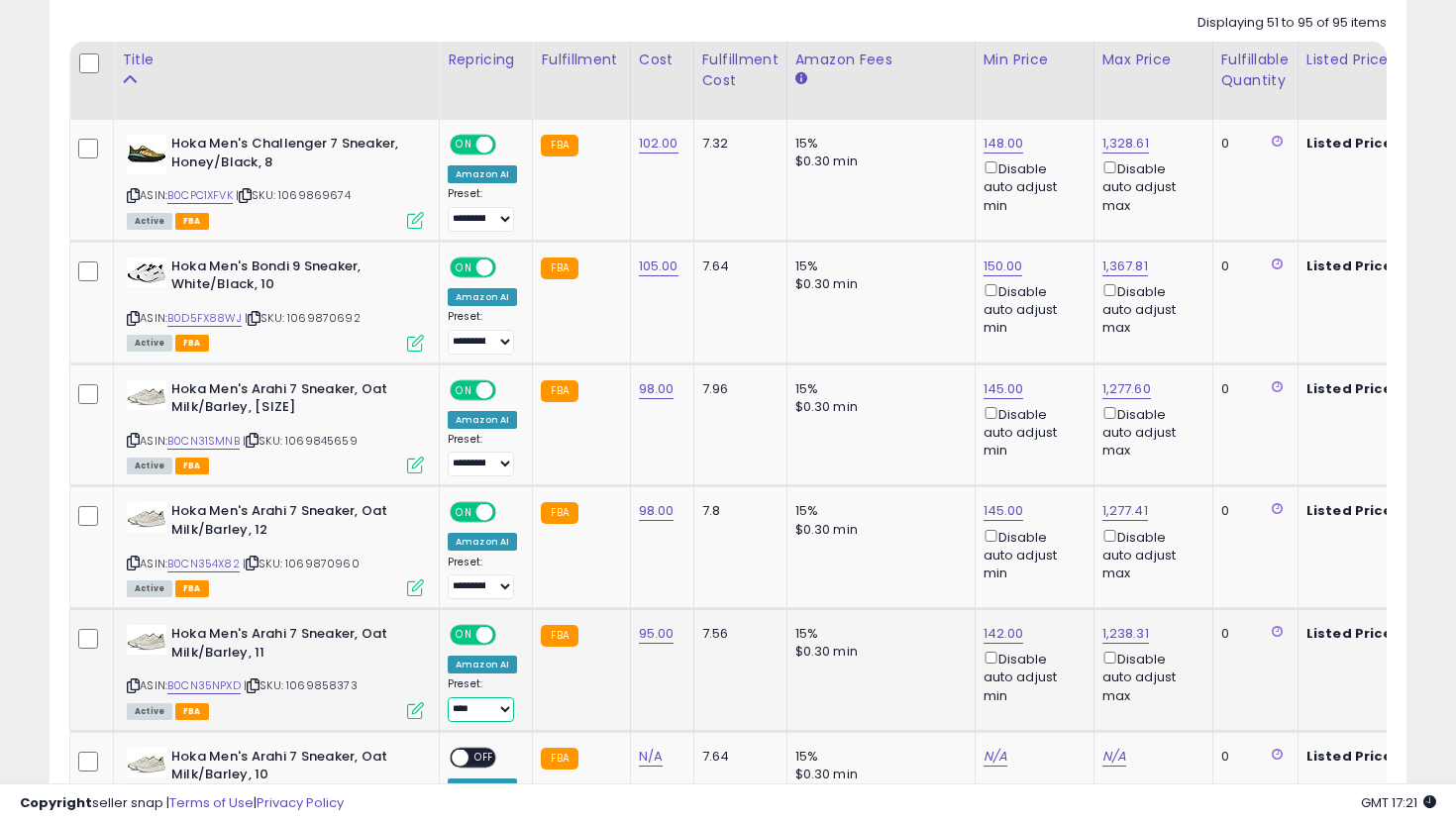 click on "**********" at bounding box center (480, 709) 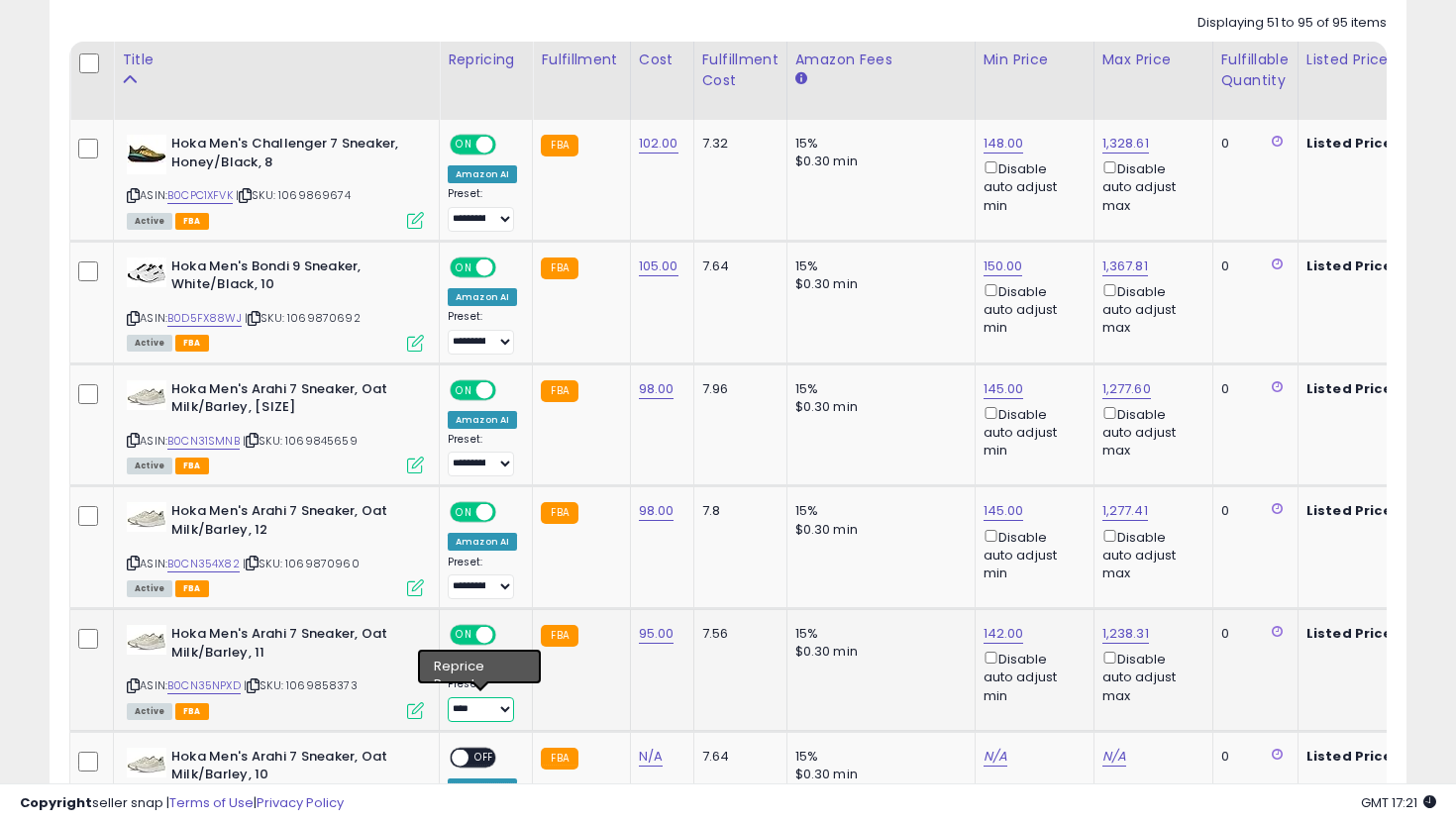 select on "**********" 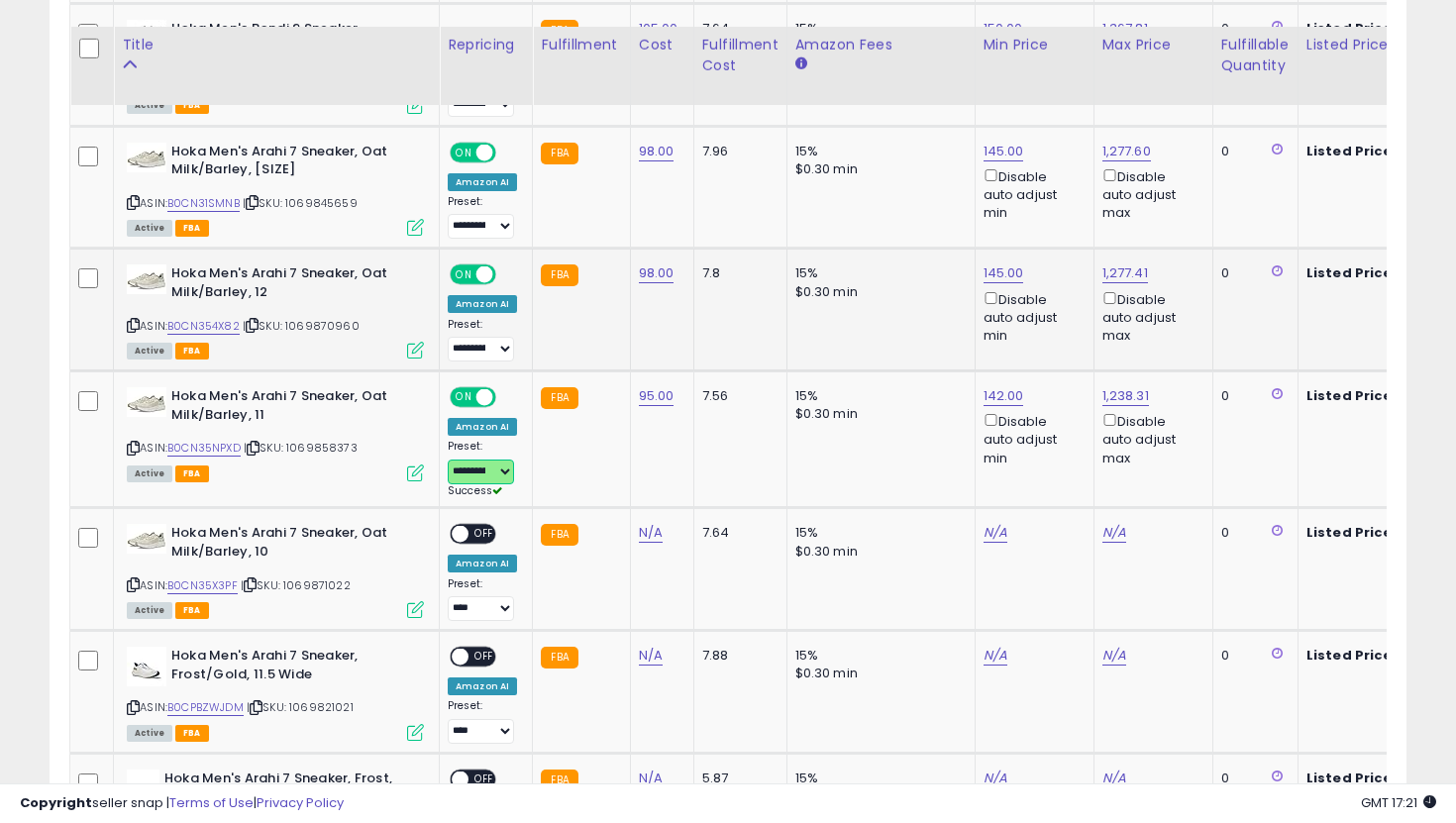 scroll, scrollTop: 1183, scrollLeft: 0, axis: vertical 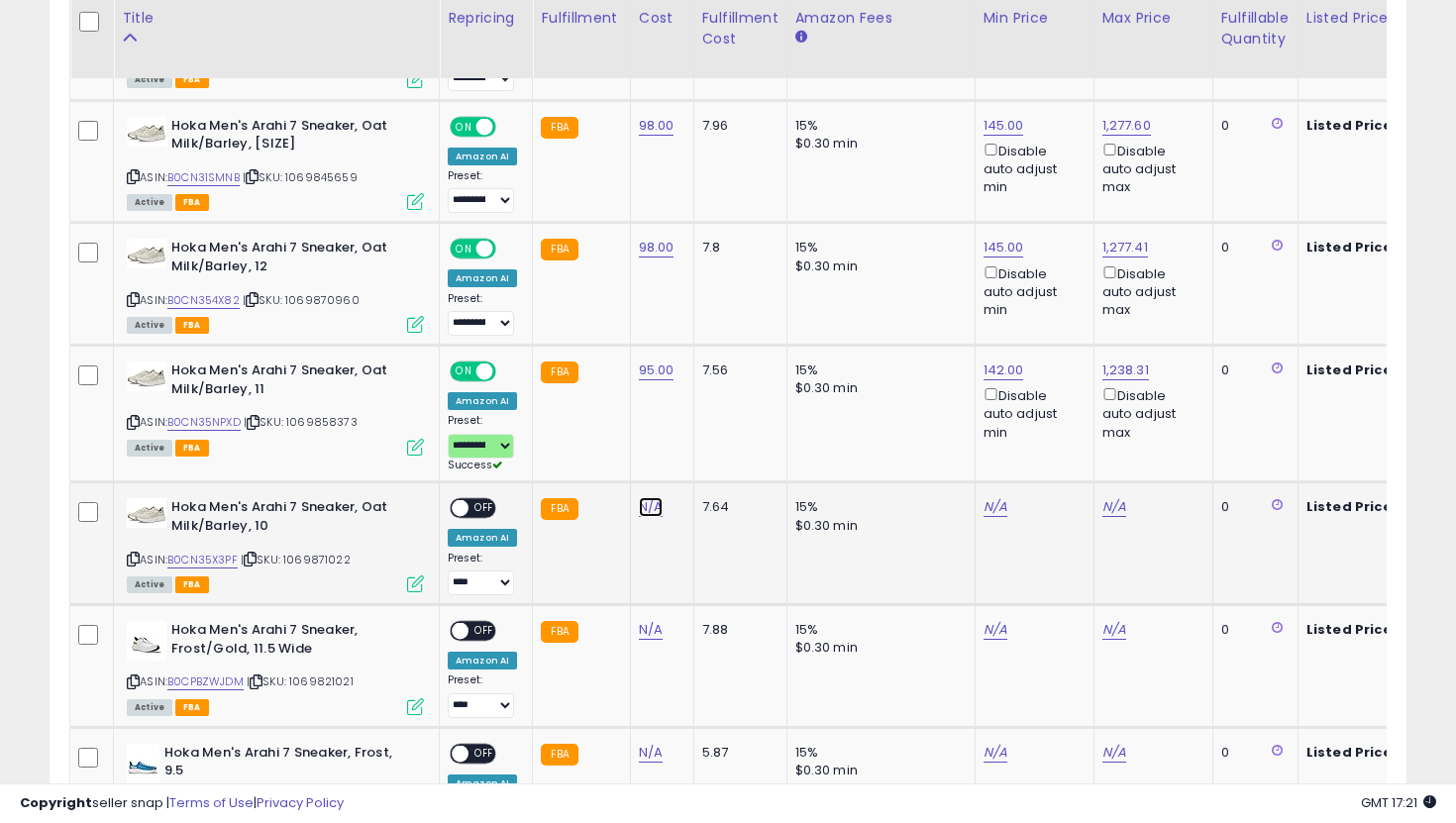 click on "N/A" at bounding box center (651, 507) 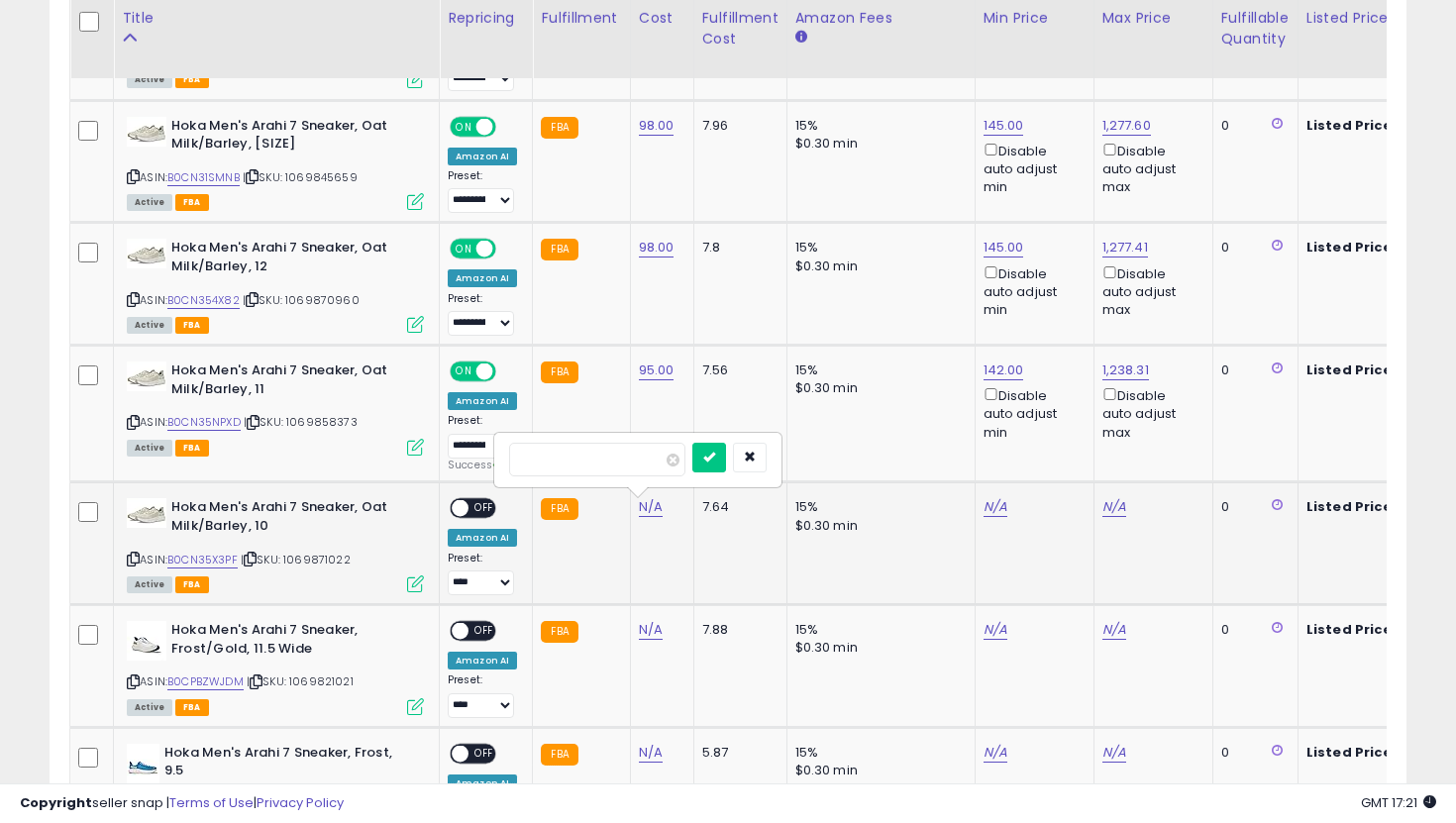 type on "**" 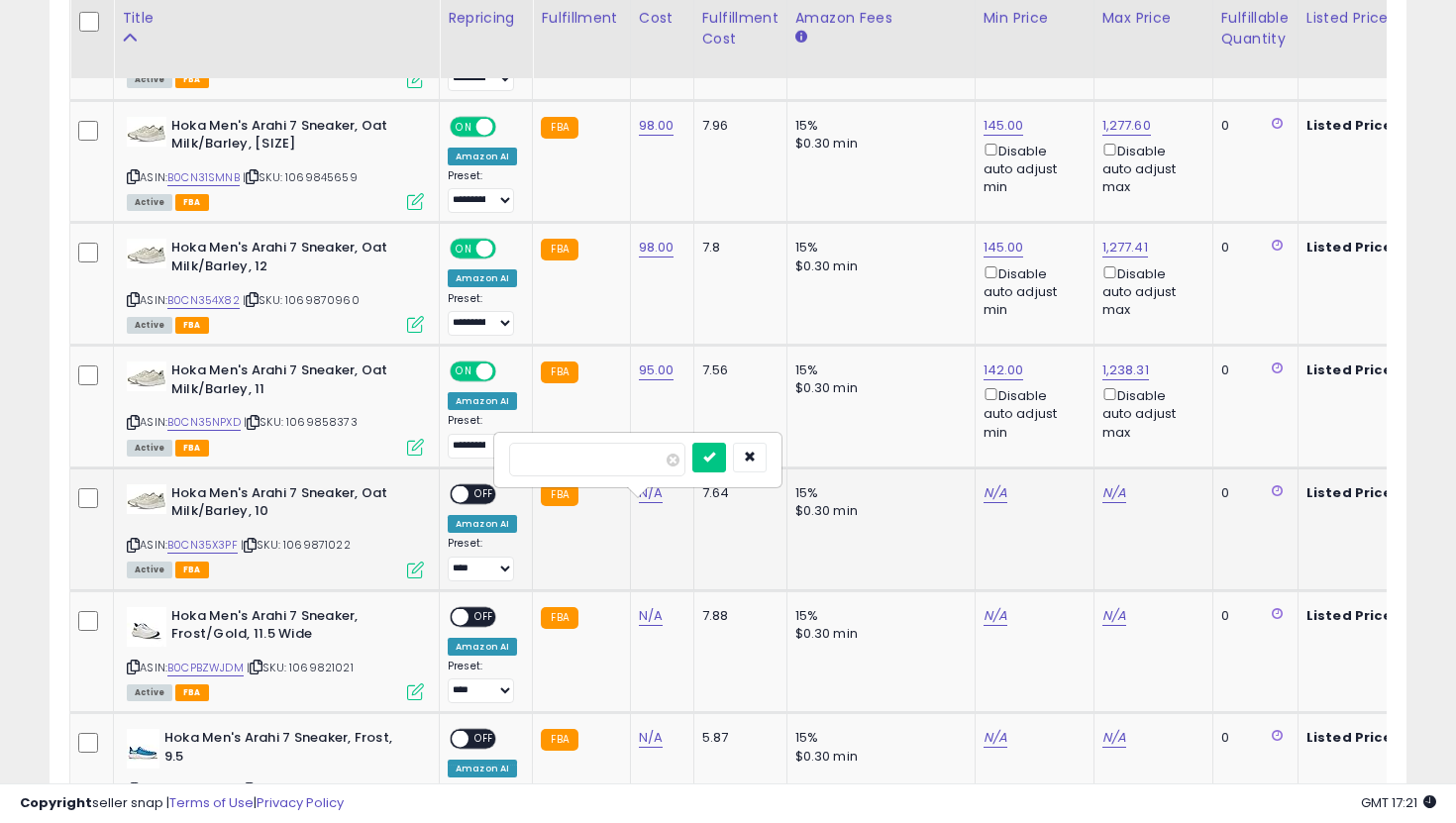 click at bounding box center [709, 458] 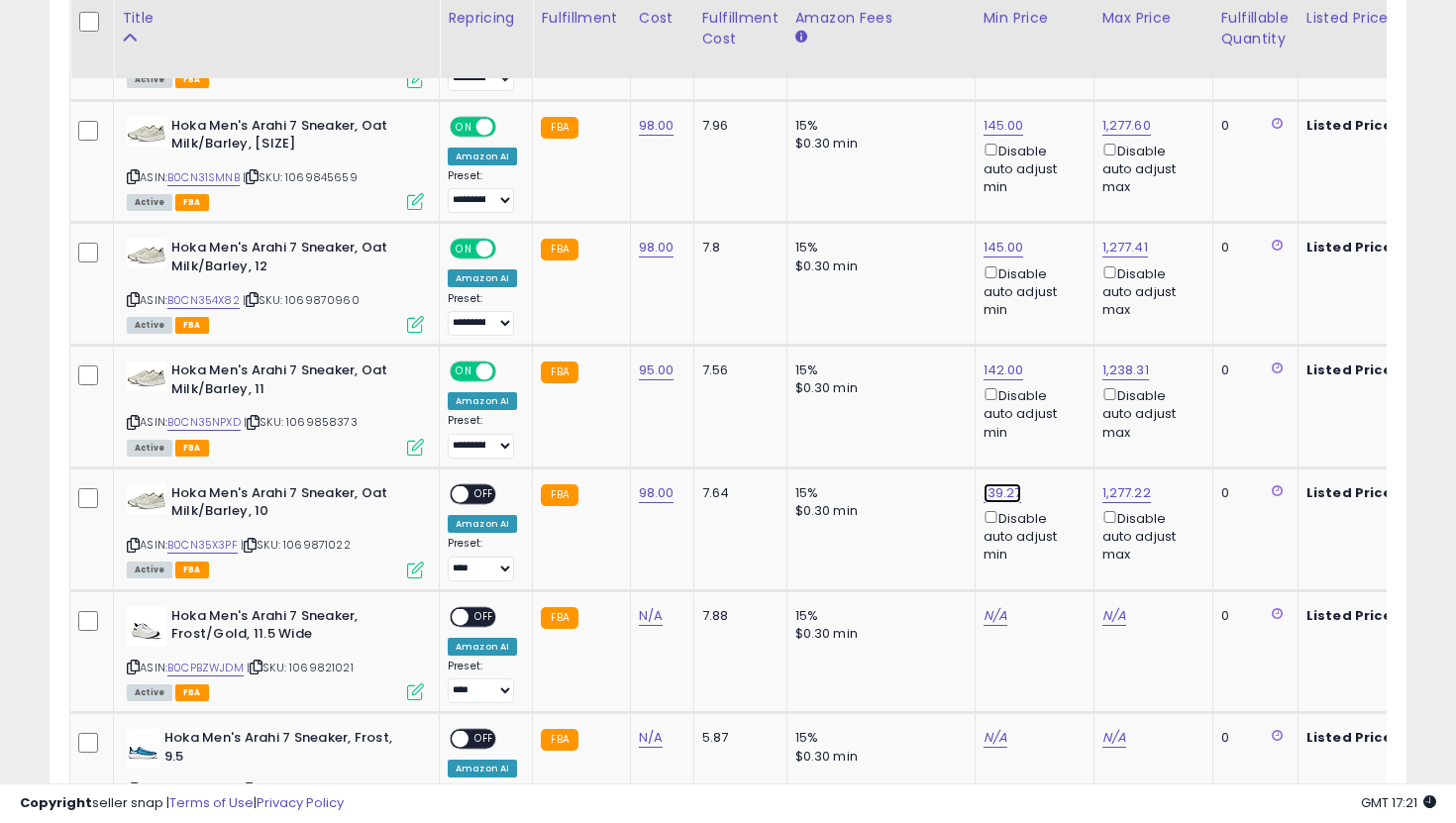 click on "139.27" at bounding box center [1003, -120] 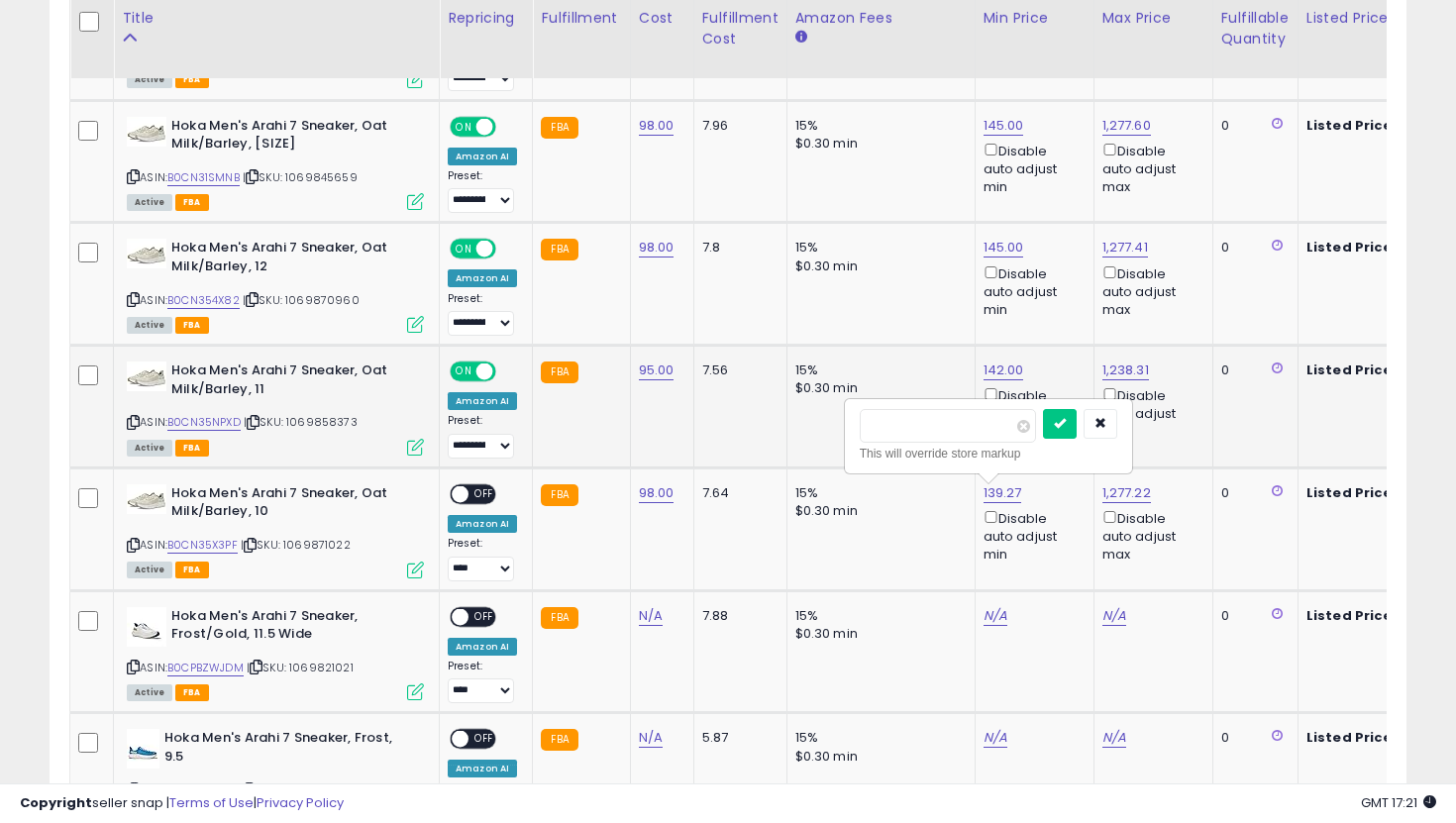 drag, startPoint x: 962, startPoint y: 432, endPoint x: 783, endPoint y: 412, distance: 180.1139 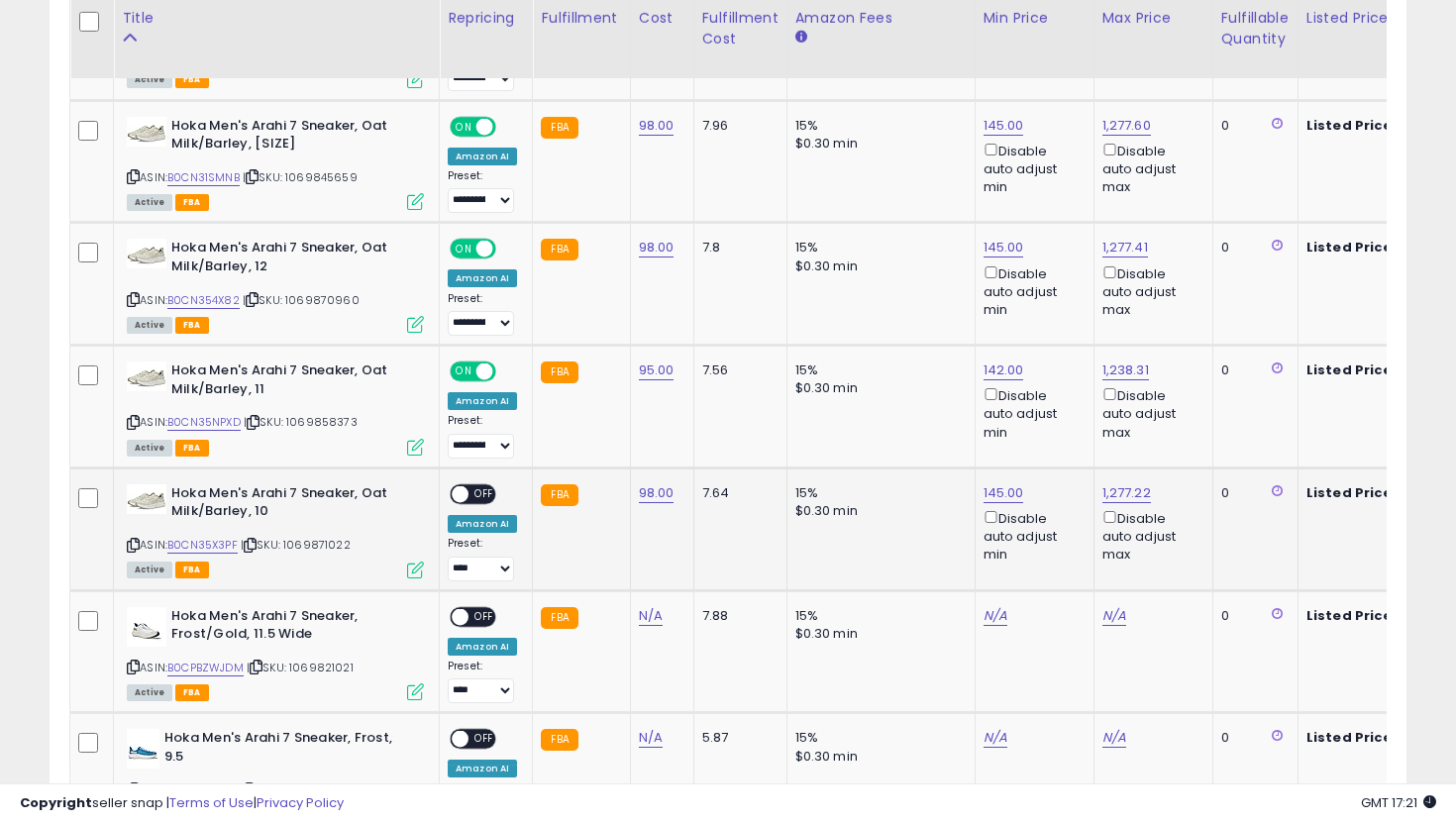 click on "OFF" at bounding box center [484, 493] 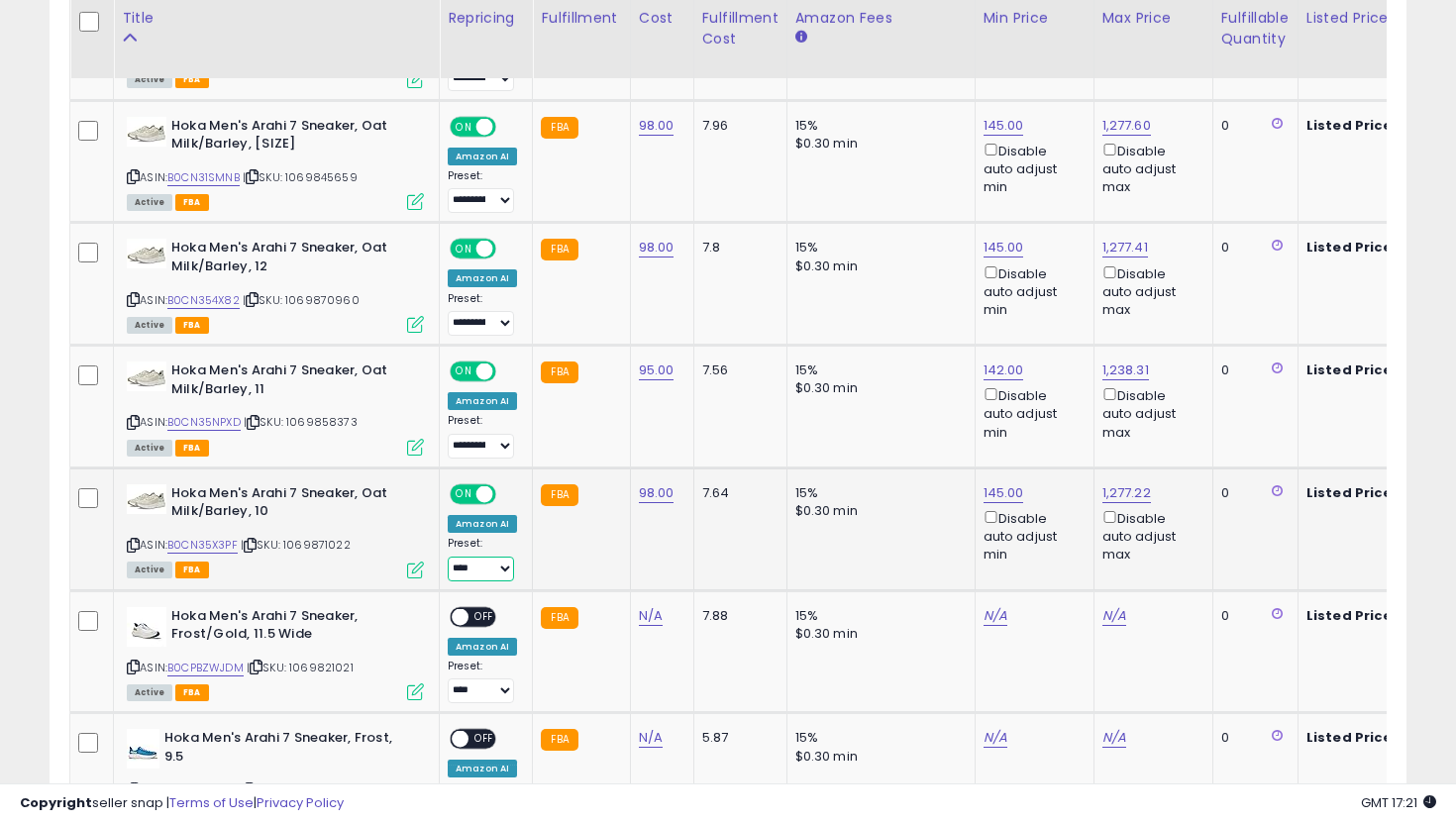 click on "**********" at bounding box center (480, 568) 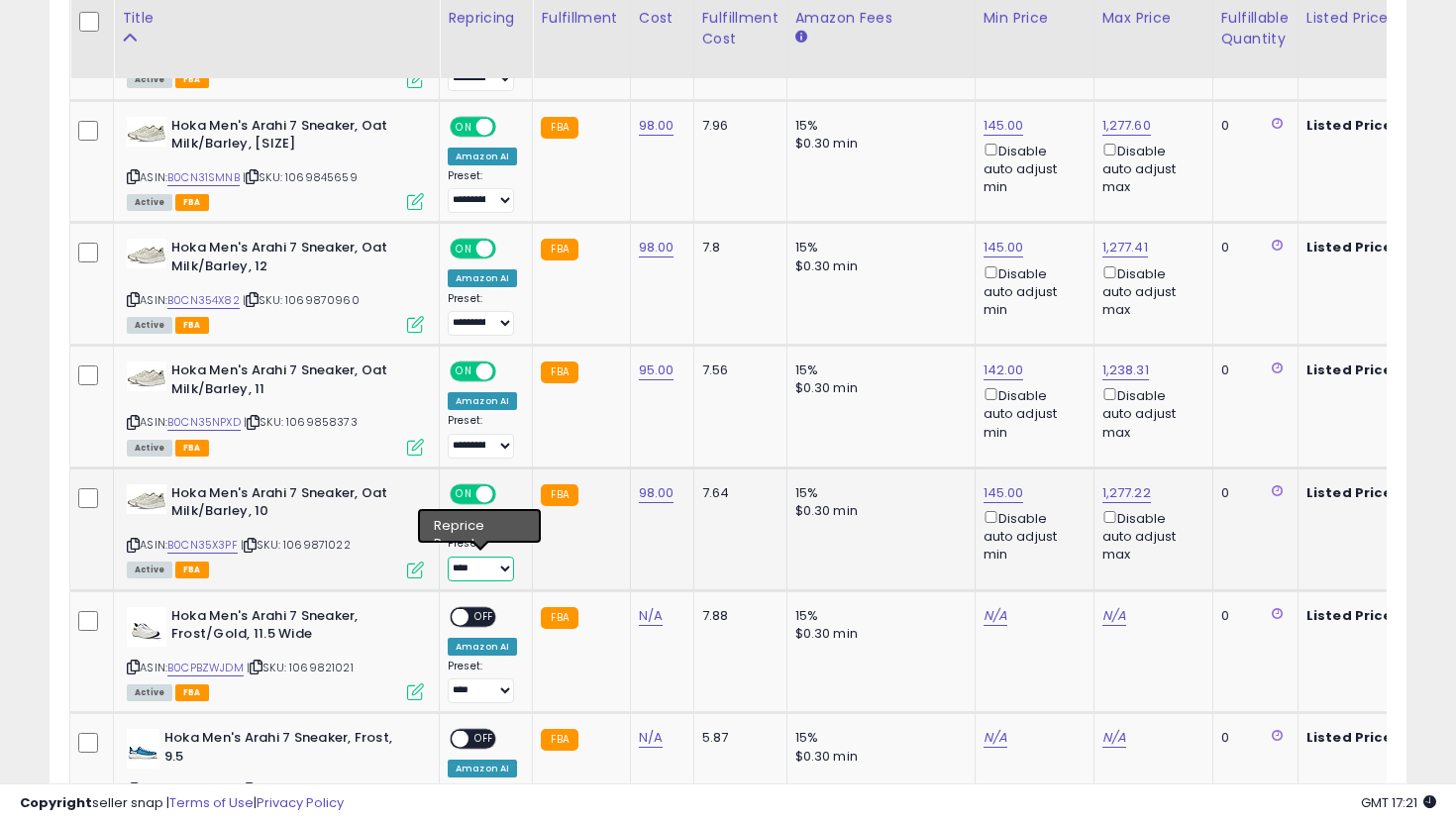 select on "**********" 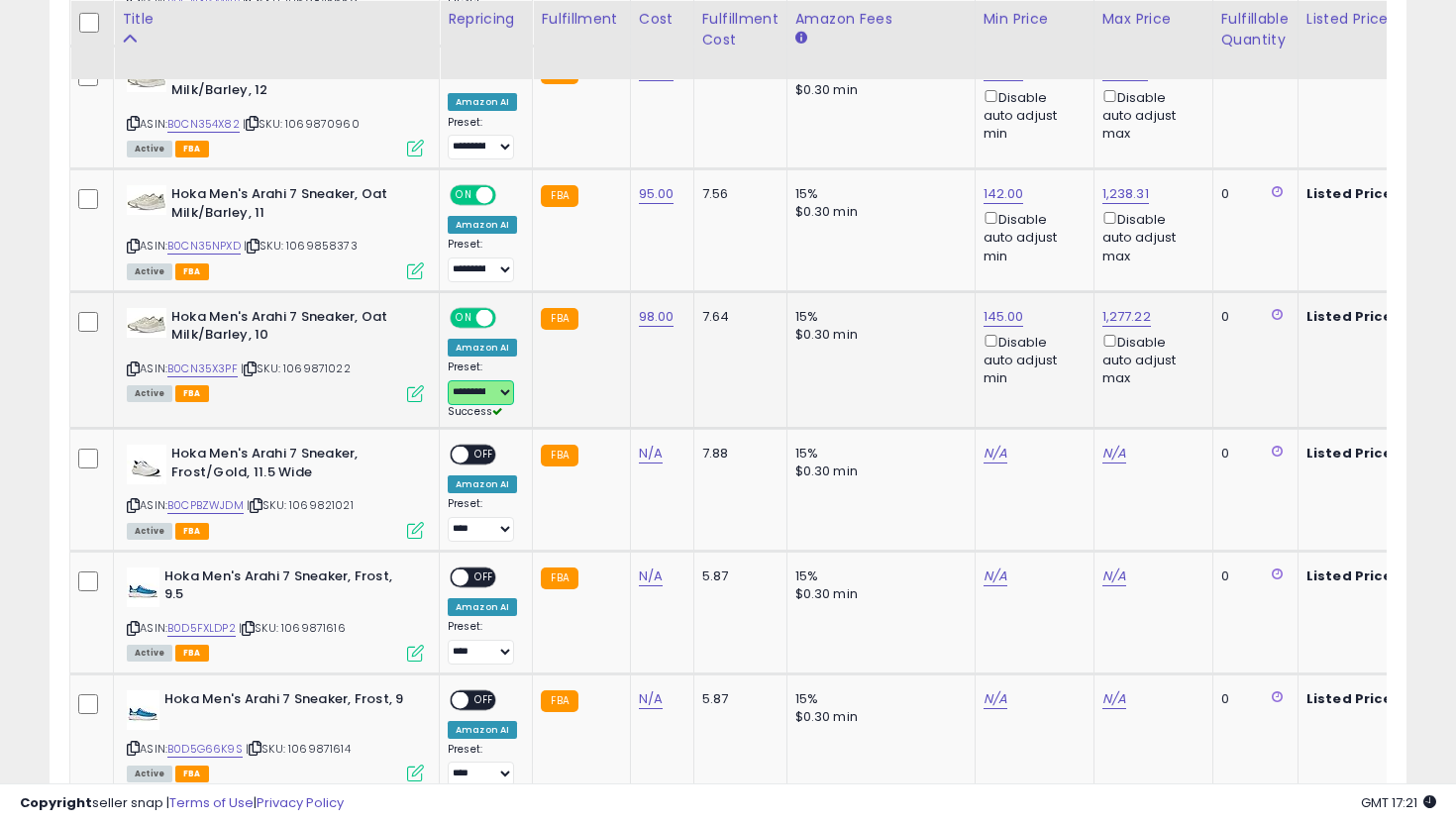 scroll, scrollTop: 1361, scrollLeft: 0, axis: vertical 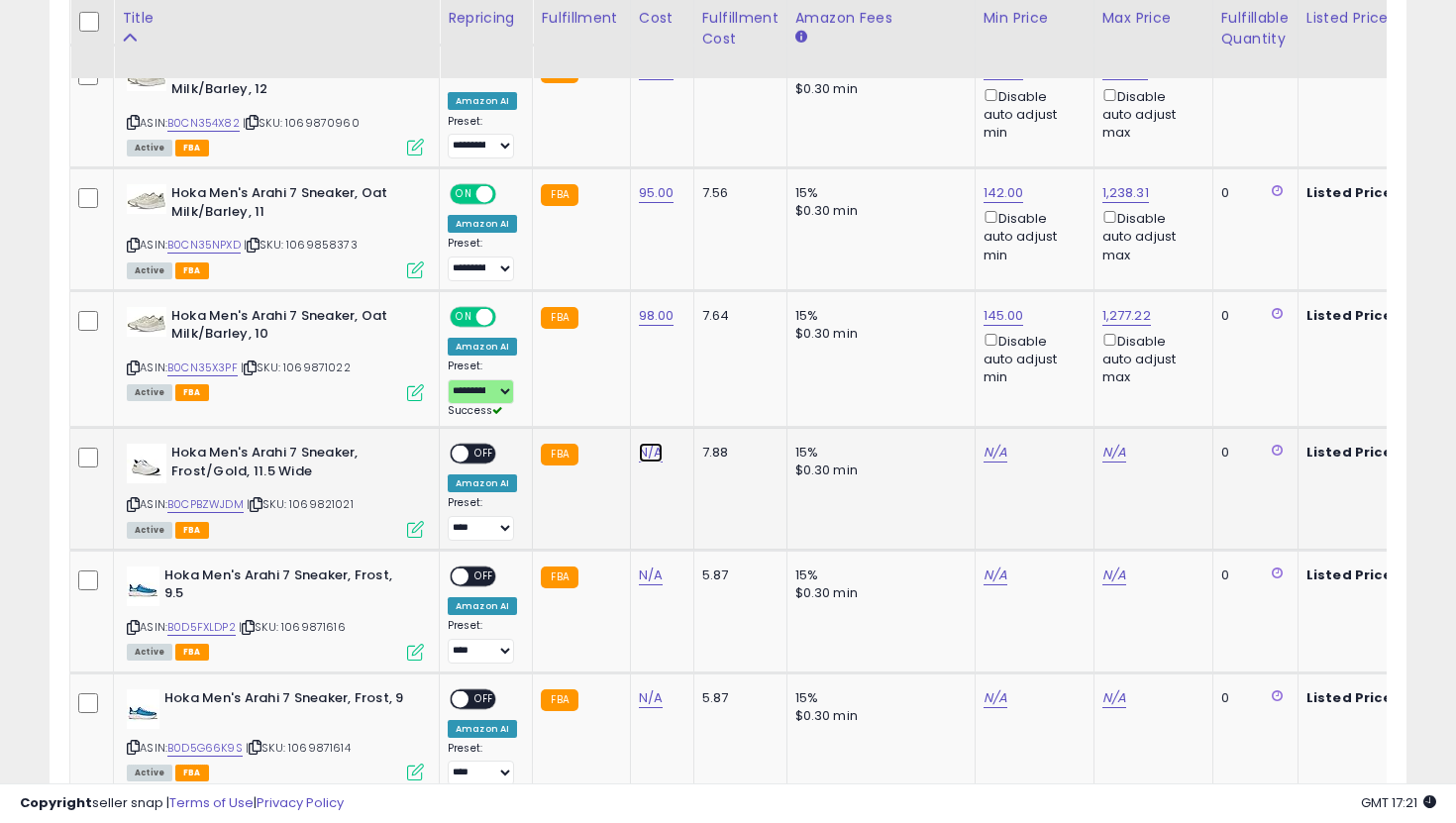 click on "N/A" at bounding box center [651, 453] 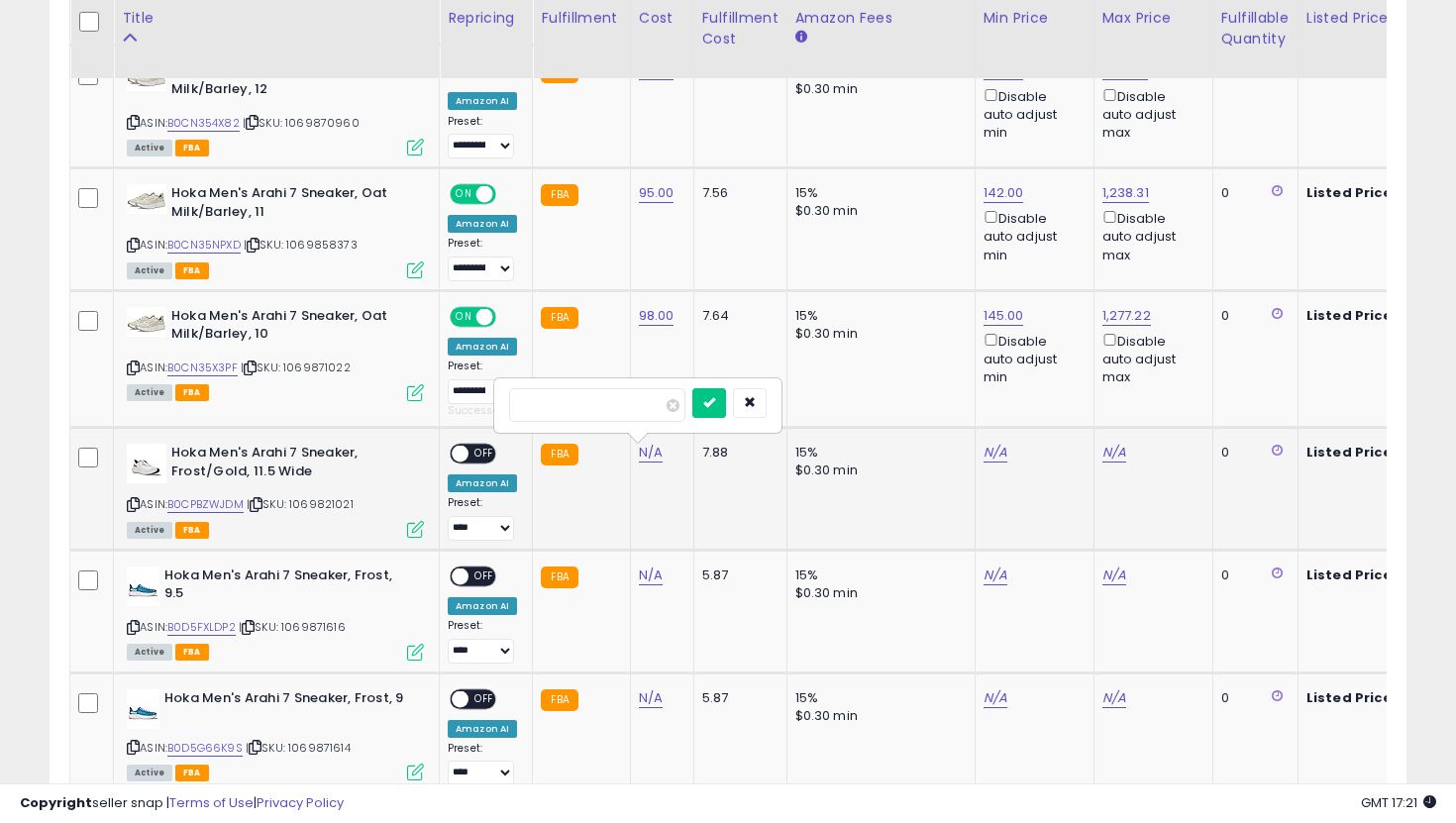 type on "**" 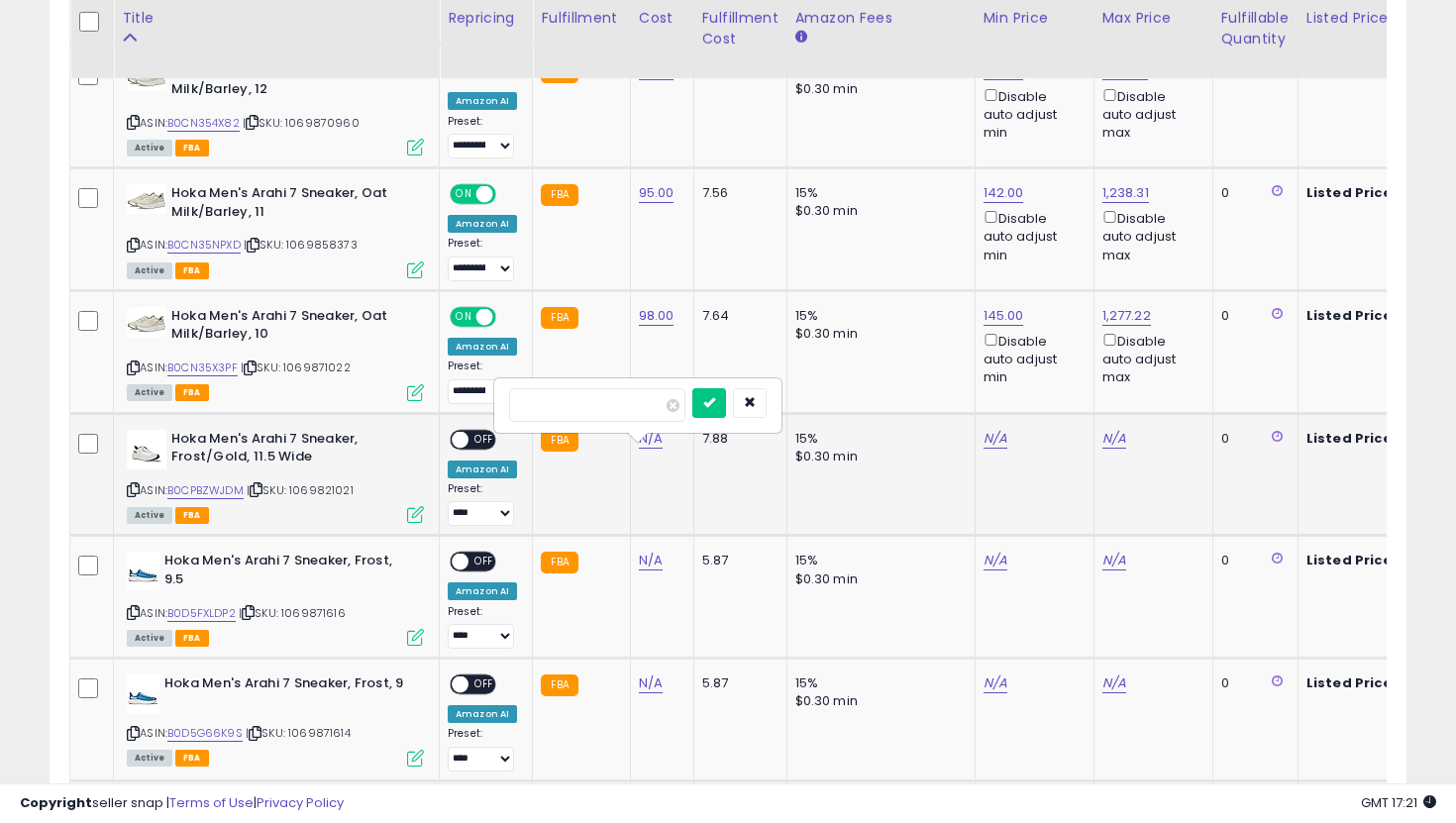 click at bounding box center (709, 403) 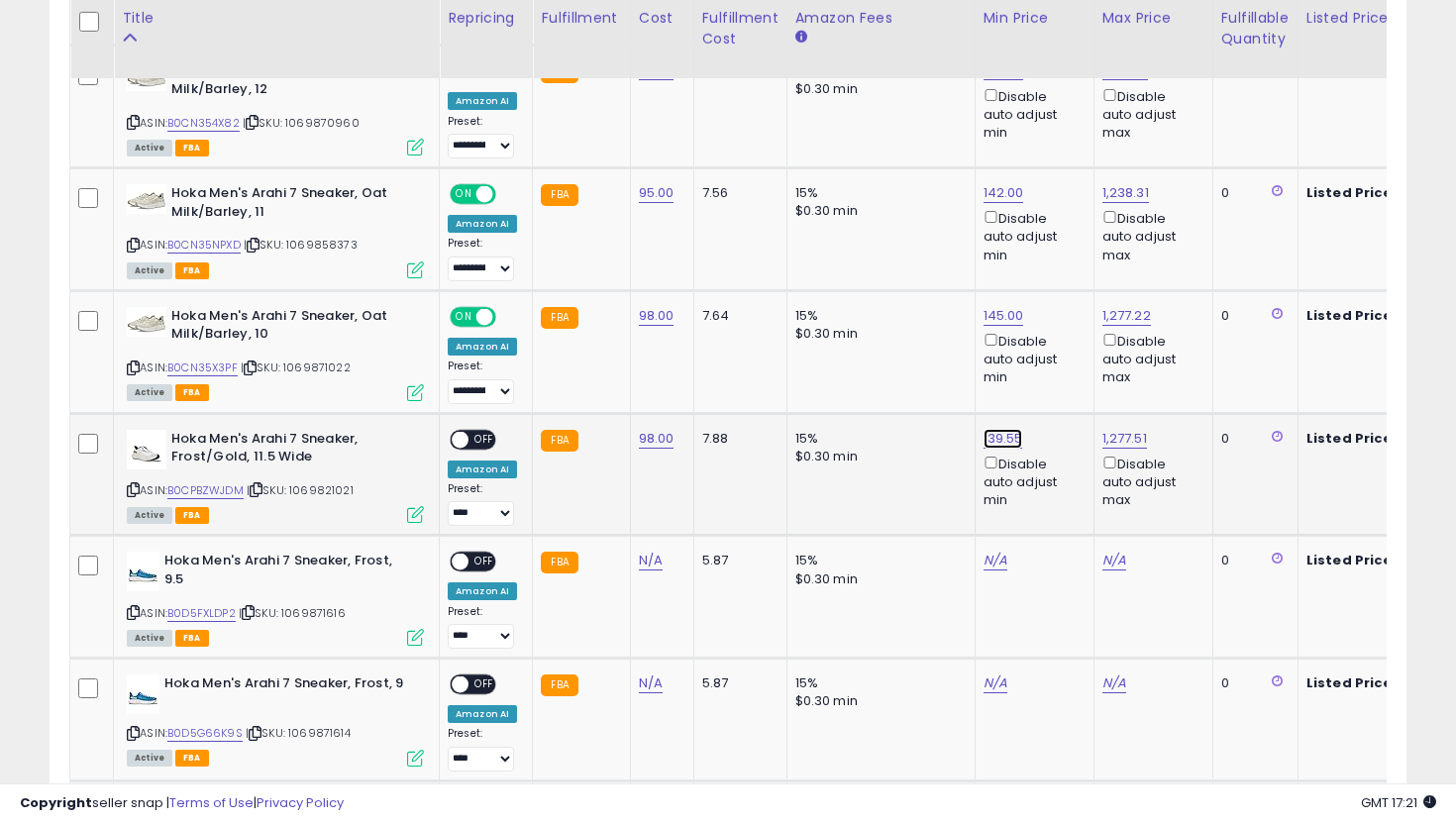 click on "139.55" at bounding box center (1003, -297) 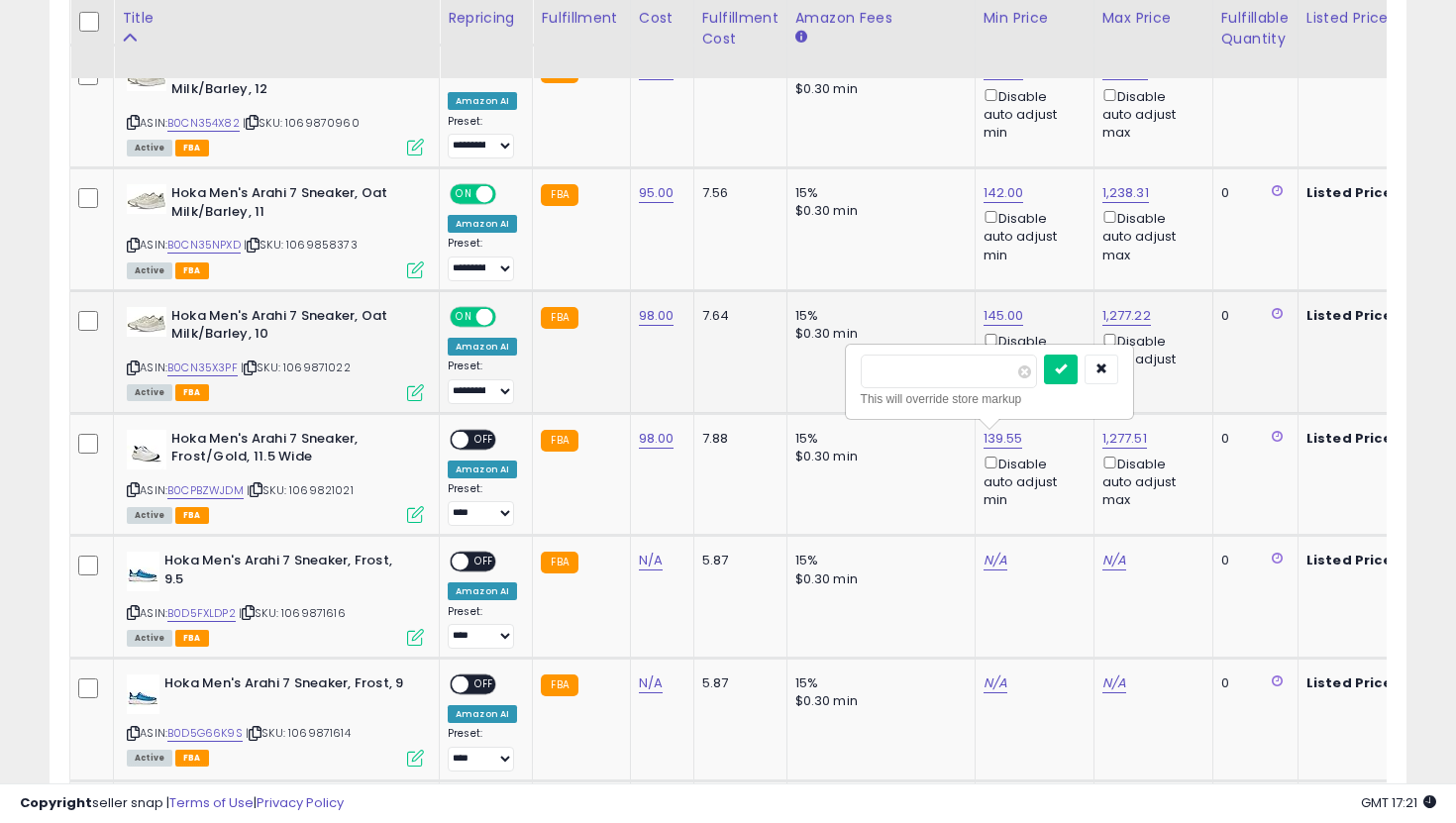 drag, startPoint x: 941, startPoint y: 365, endPoint x: 695, endPoint y: 357, distance: 246.13005 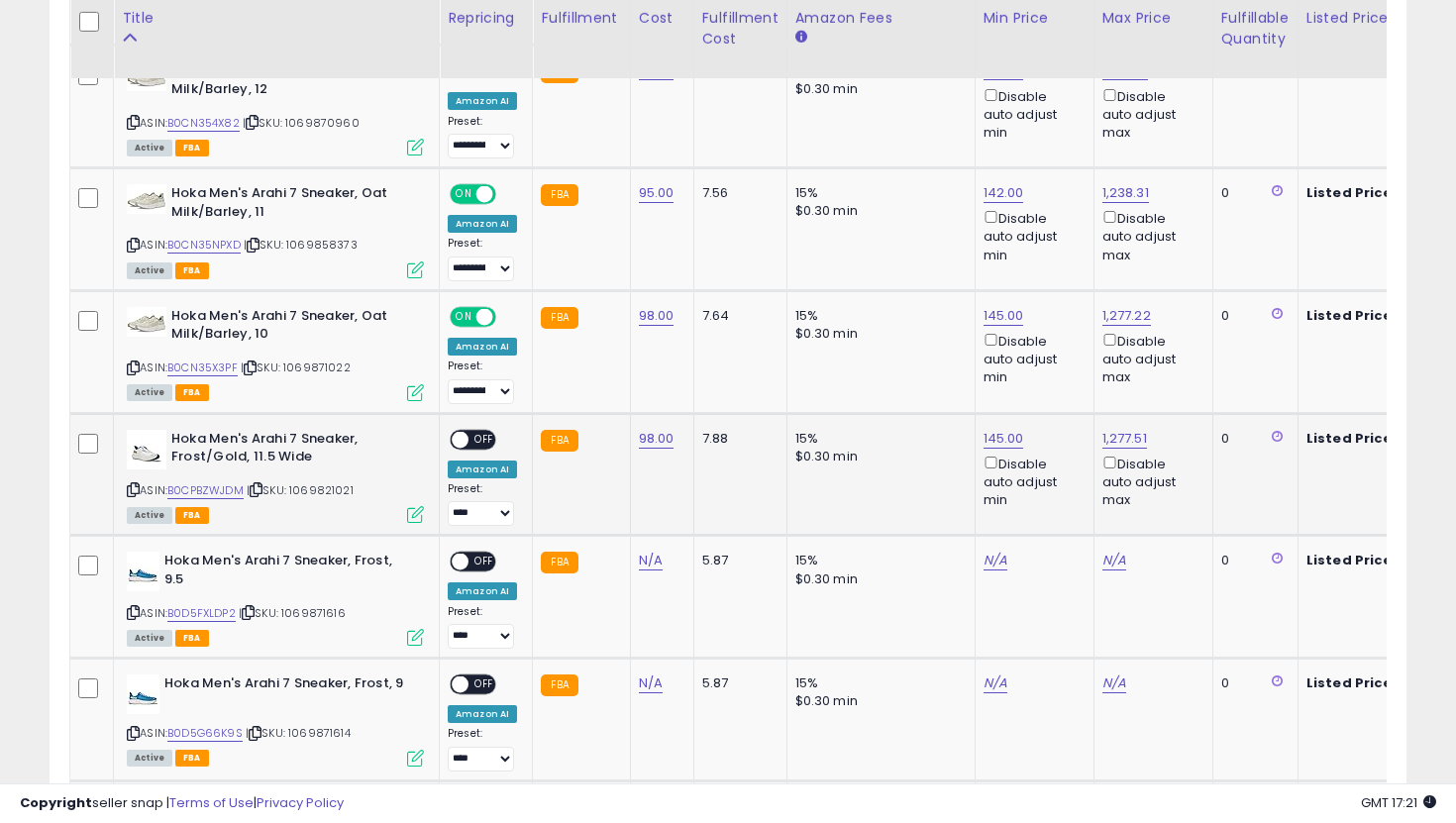 click on "OFF" at bounding box center [484, 439] 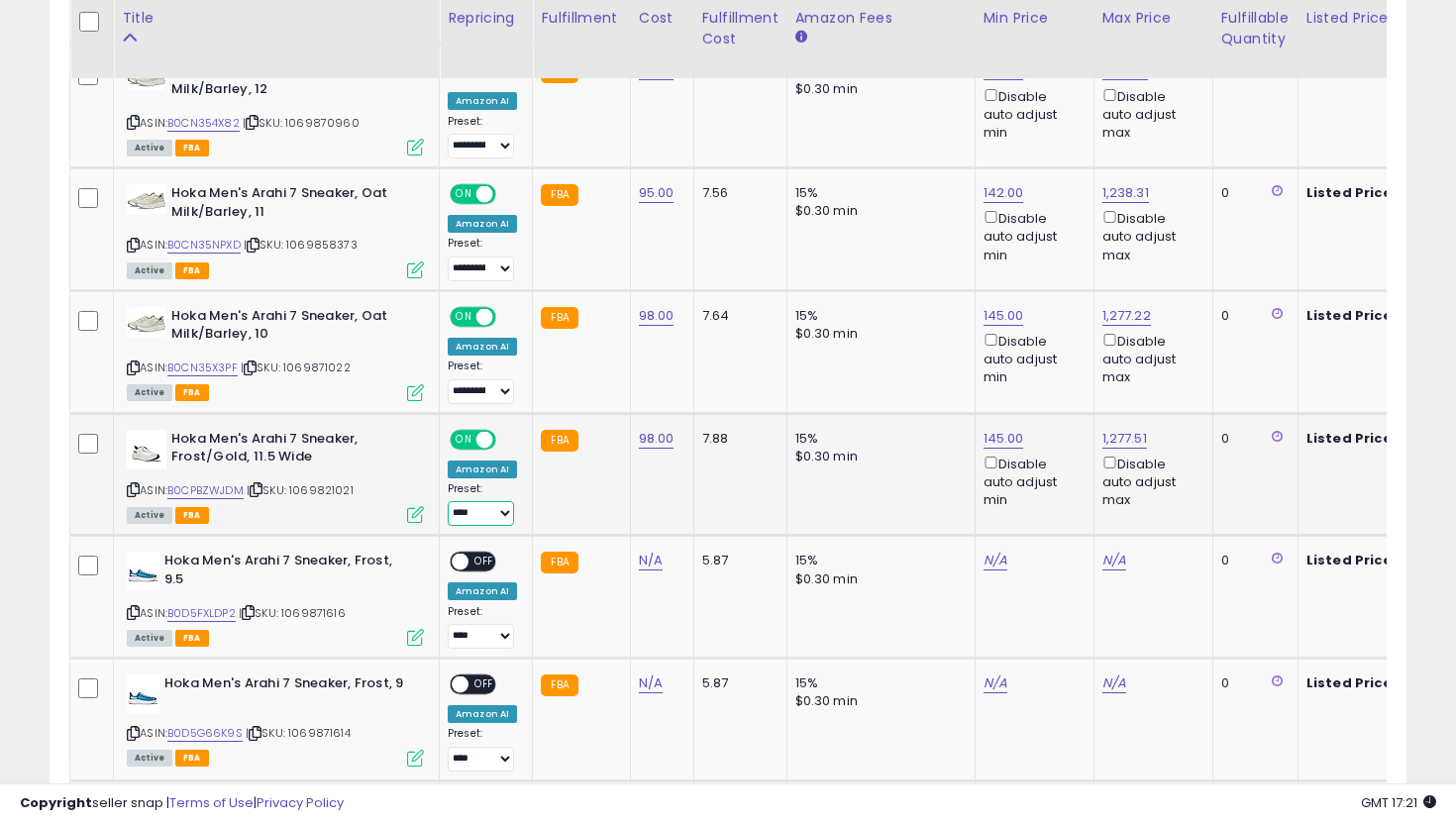click on "**********" at bounding box center (480, 513) 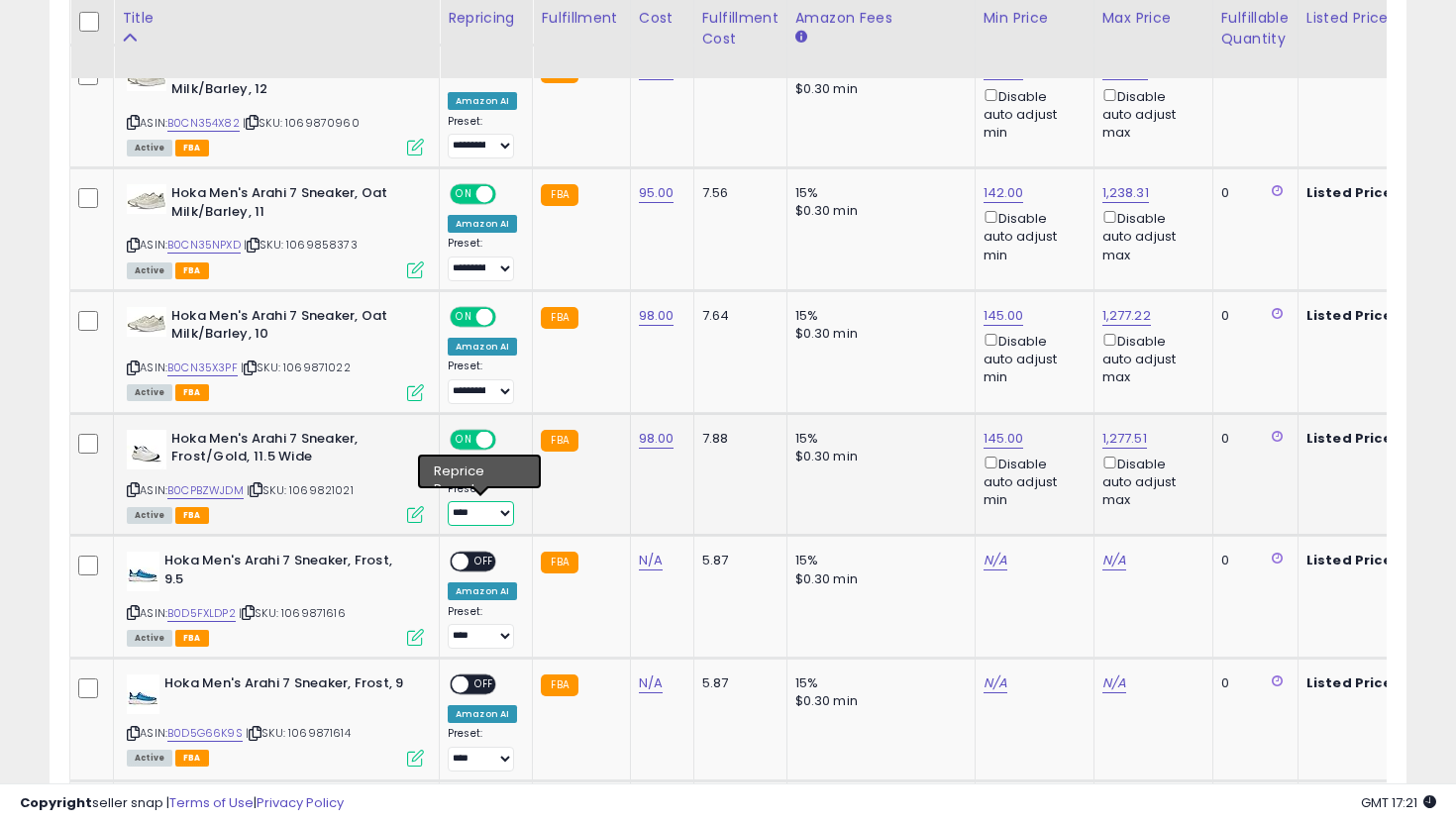 select on "**********" 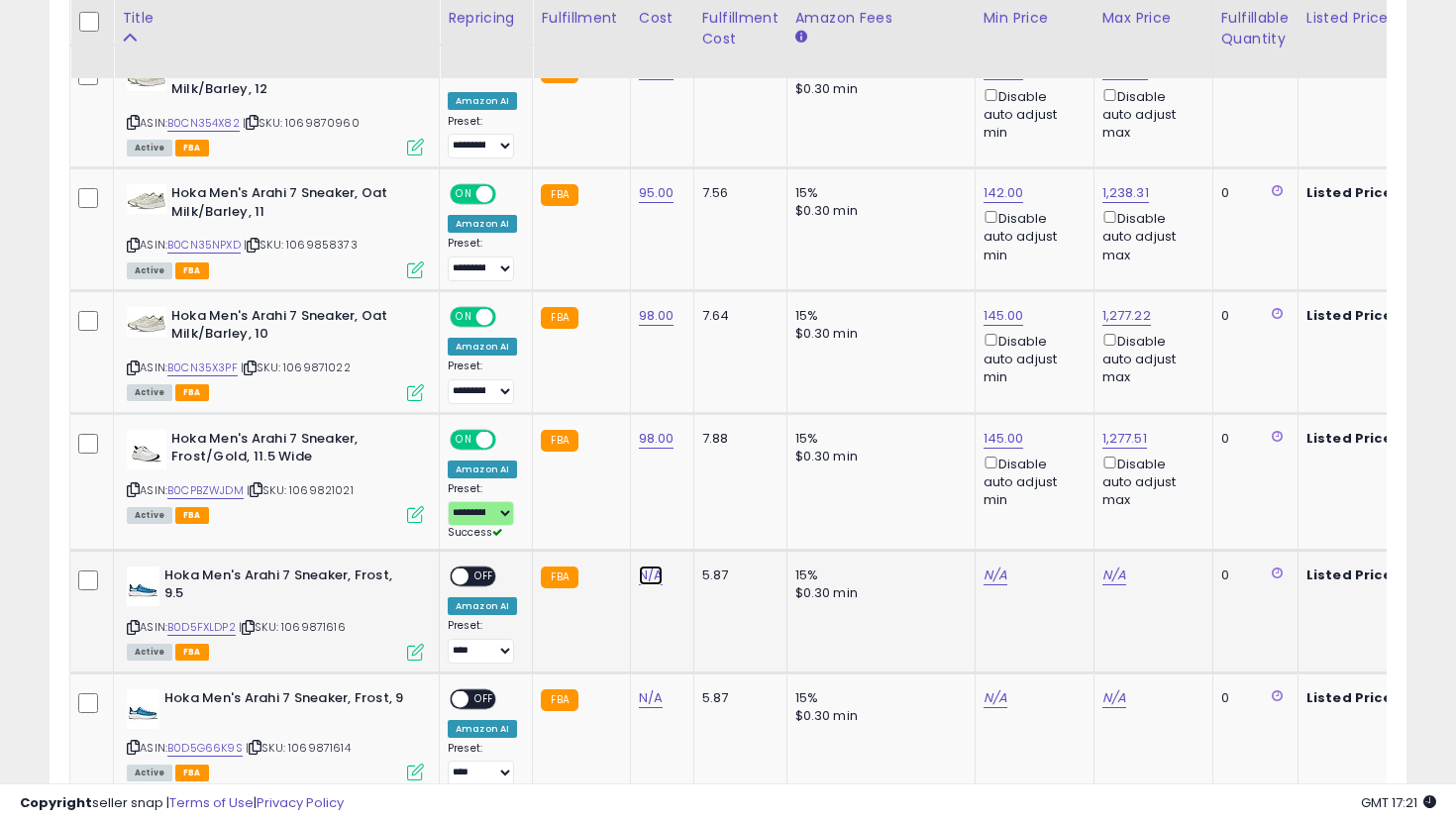 click on "N/A" at bounding box center [651, 575] 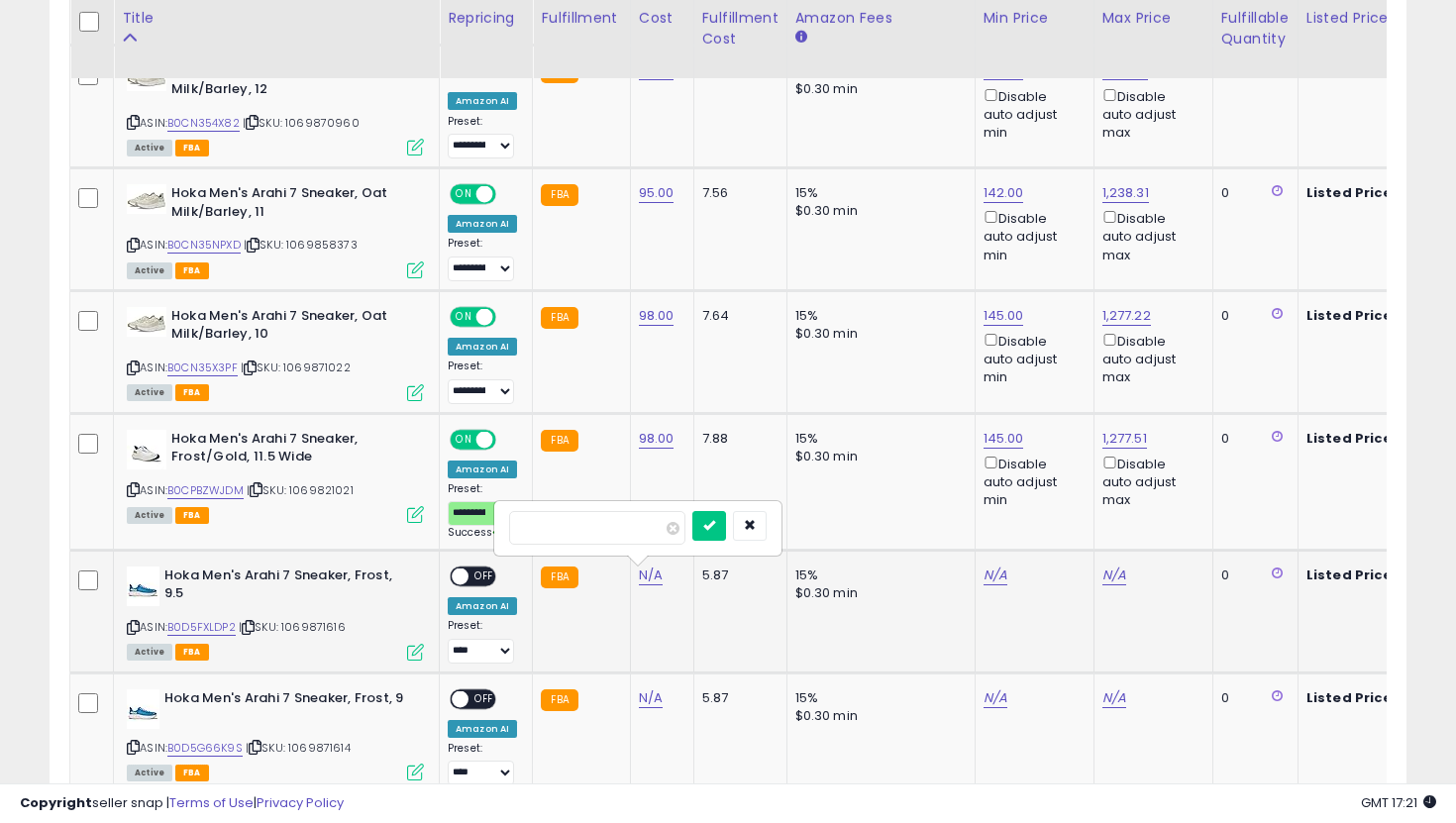 type on "**" 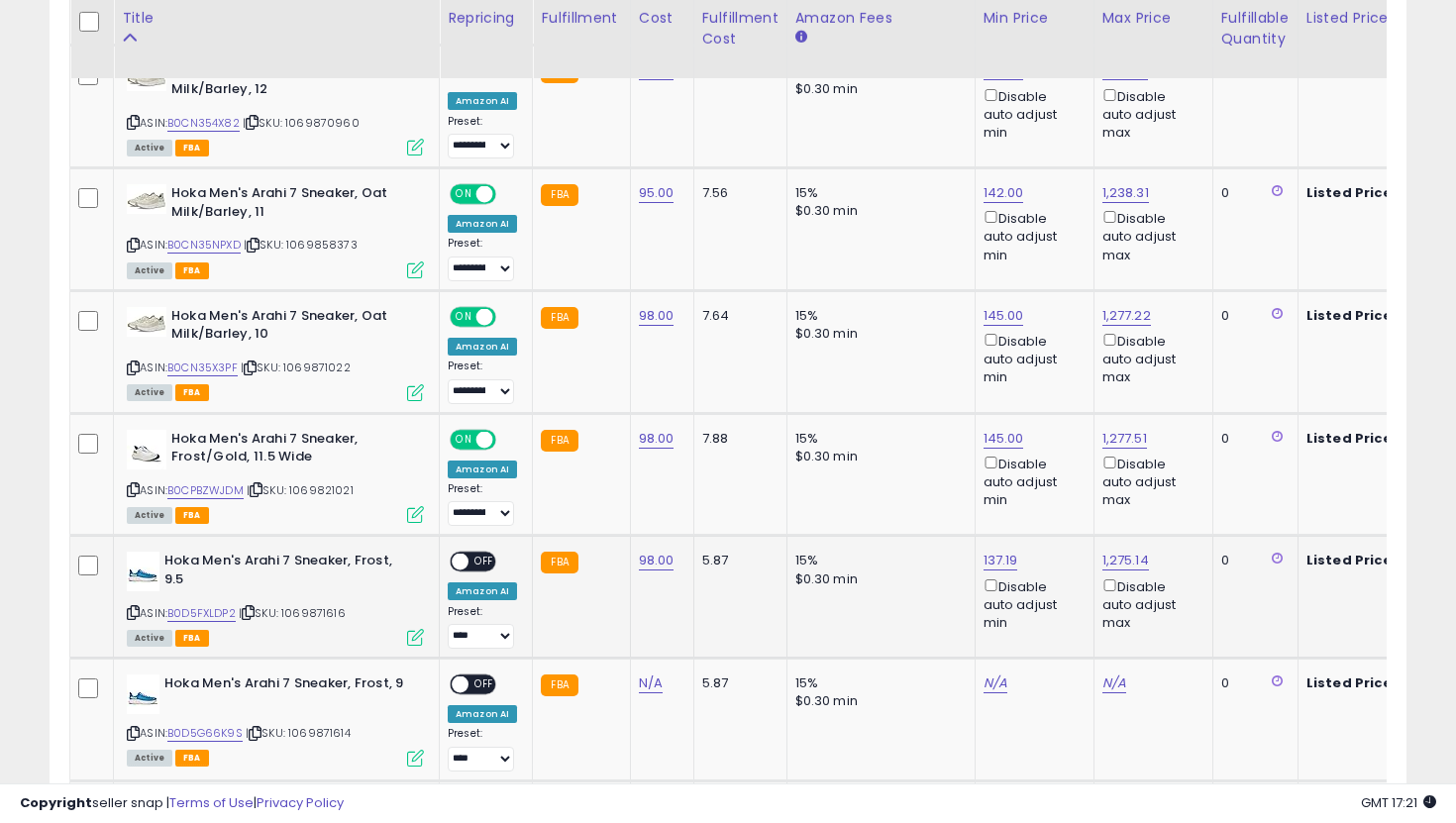 click on "137.19  Disable auto adjust min" at bounding box center [1031, 591] 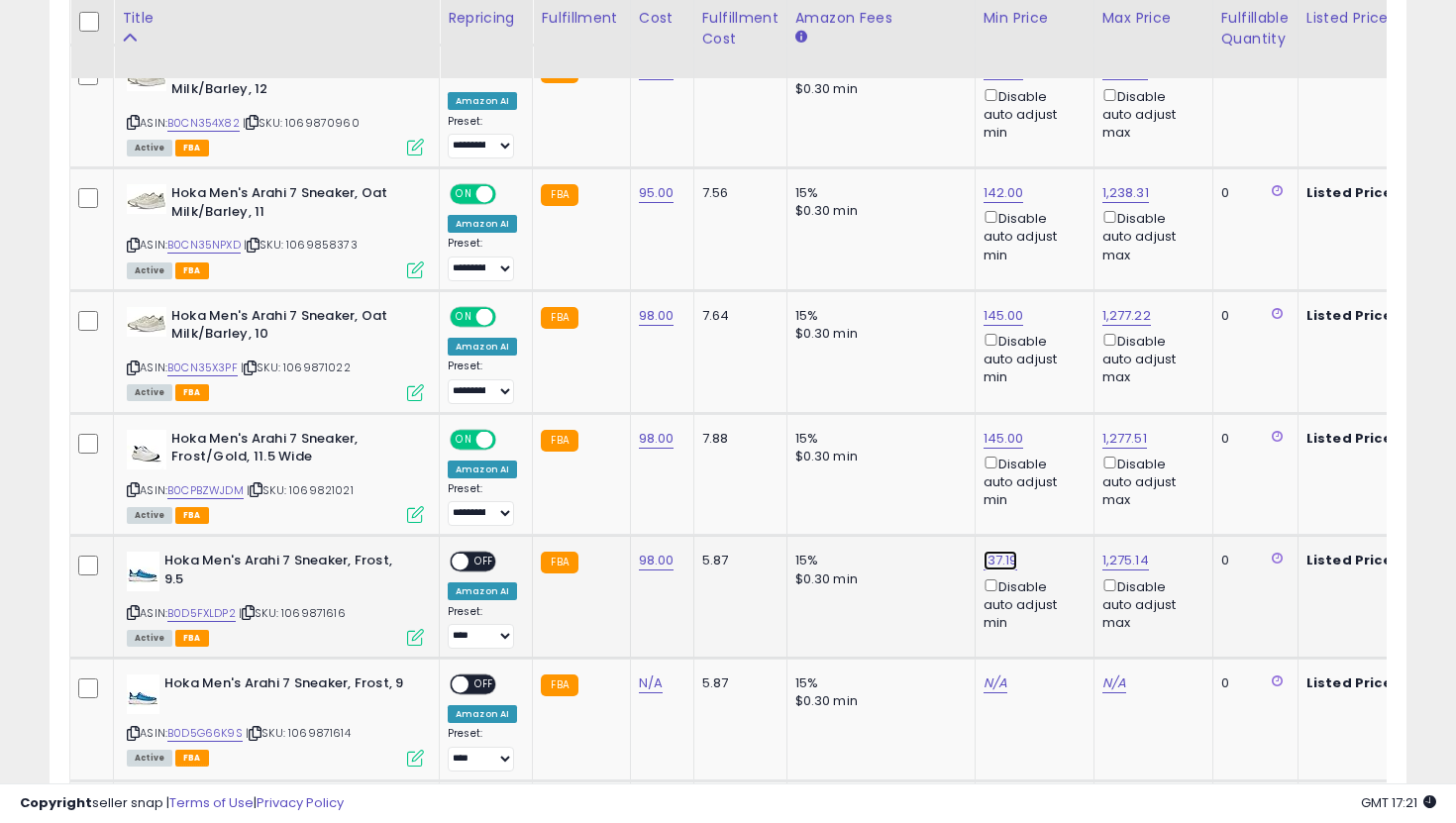 click on "137.19" at bounding box center [1003, -297] 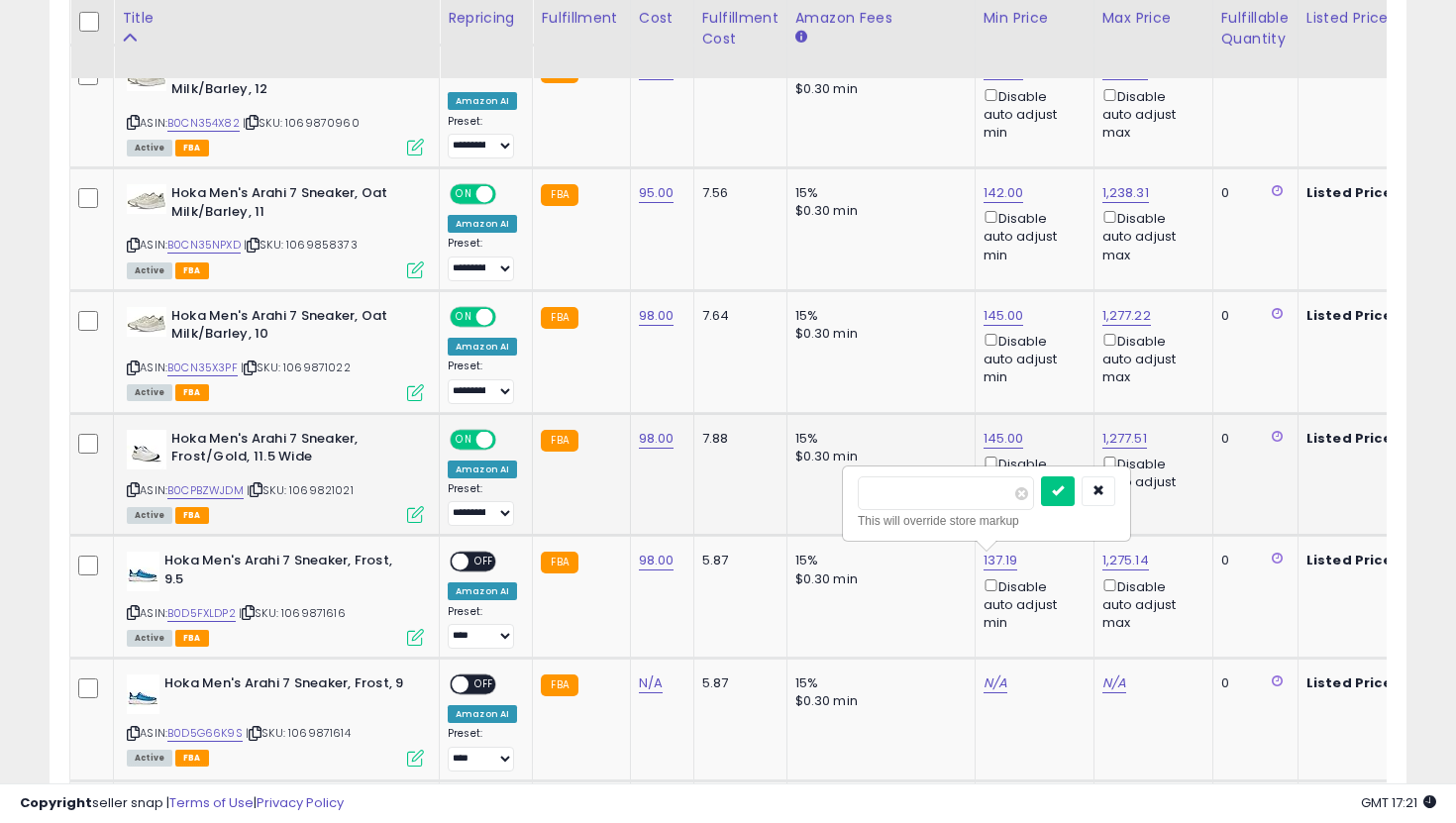 drag, startPoint x: 941, startPoint y: 490, endPoint x: 789, endPoint y: 485, distance: 152.08221 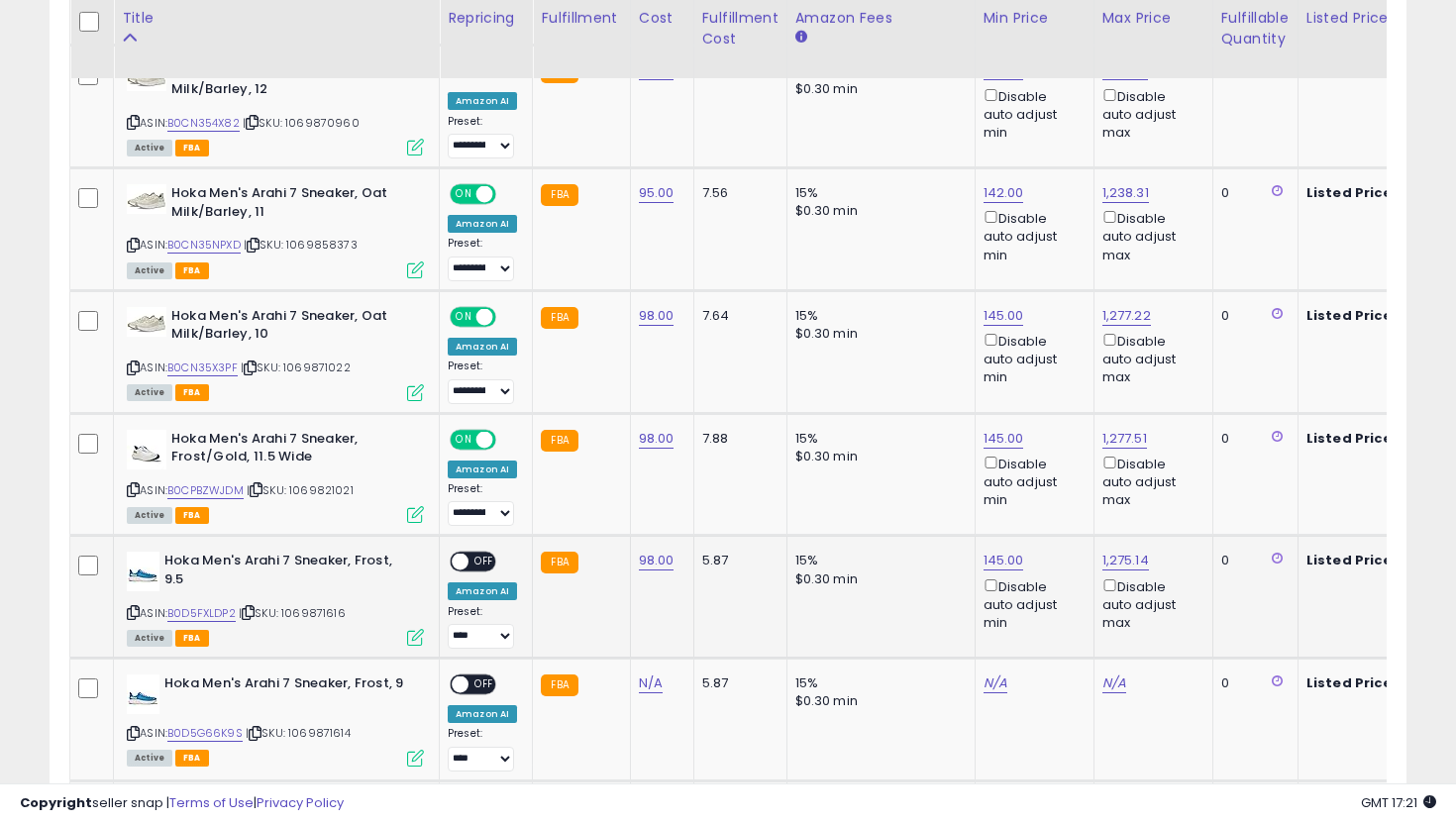 click on "OFF" at bounding box center [484, 562] 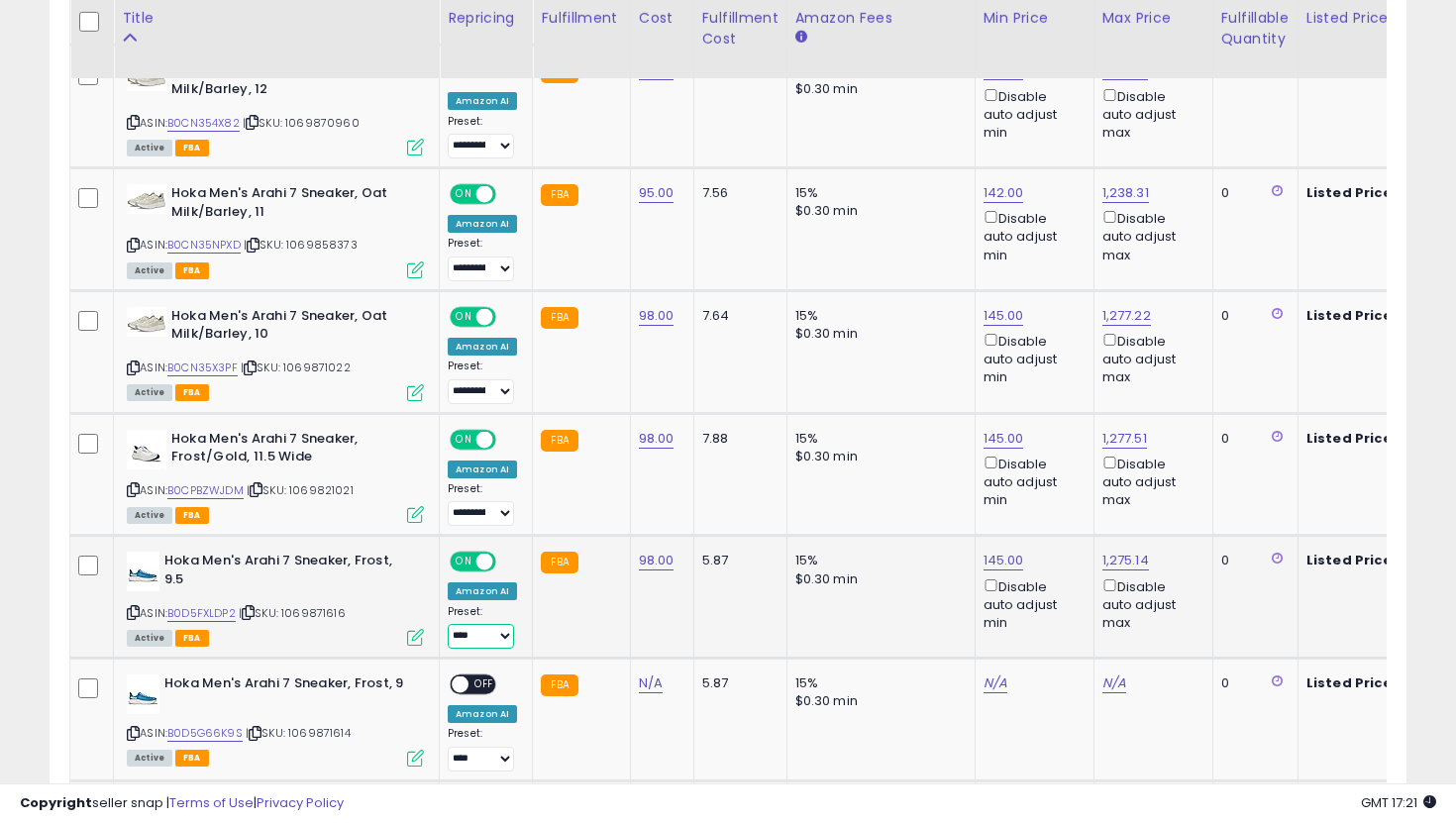 click on "**********" at bounding box center (480, 636) 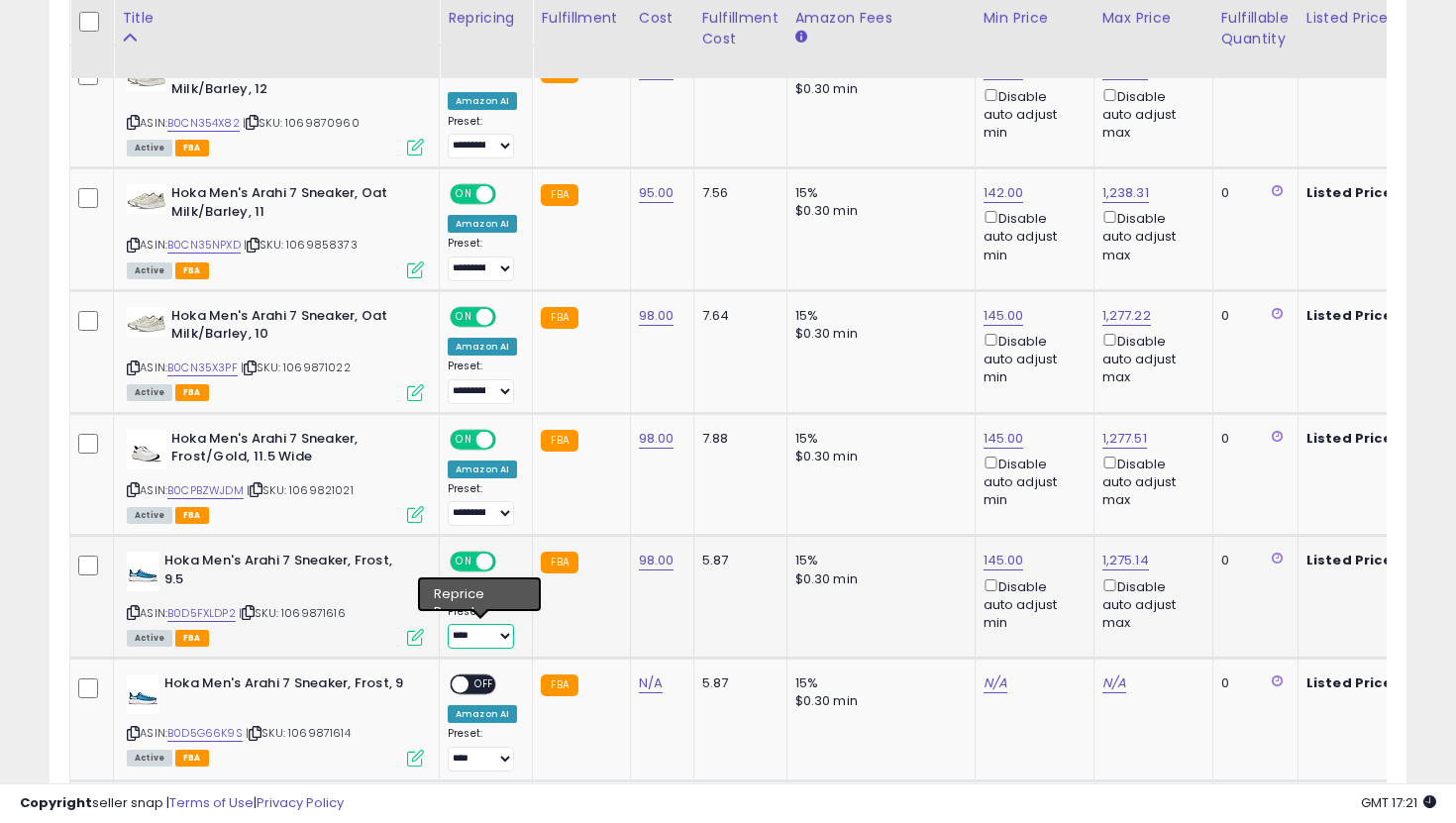 select on "**********" 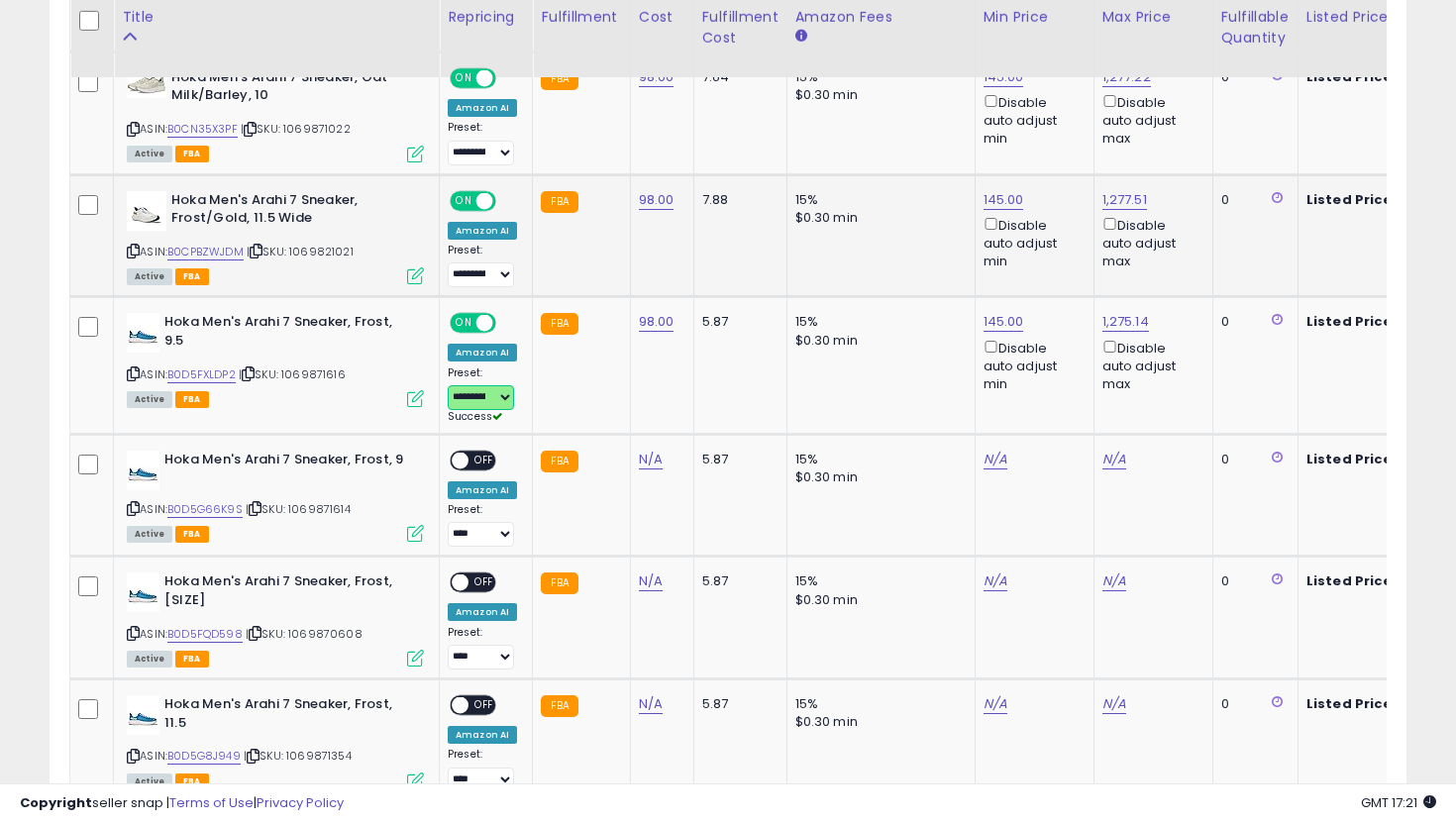 scroll, scrollTop: 1598, scrollLeft: 0, axis: vertical 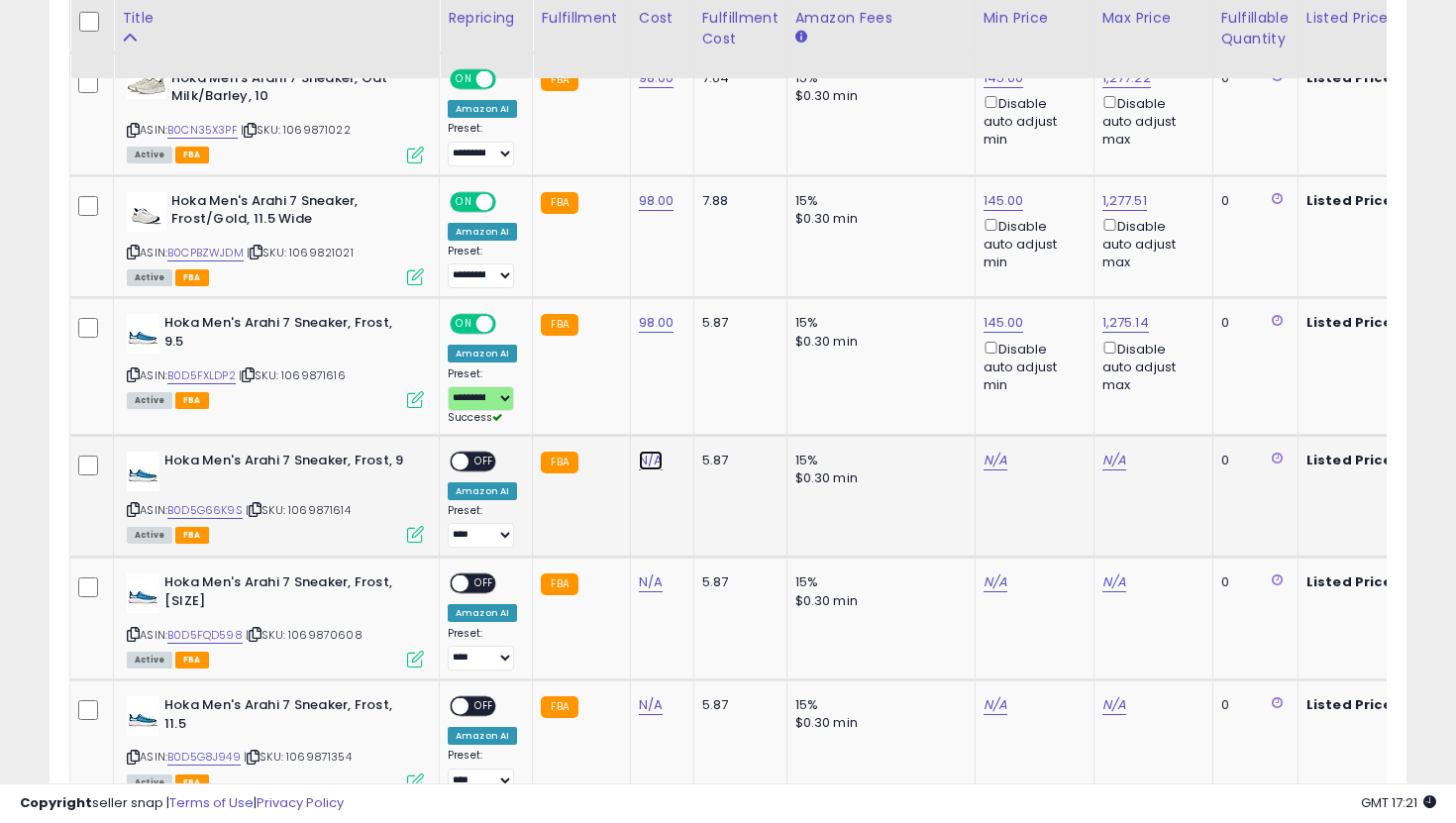 click on "N/A" at bounding box center [651, 461] 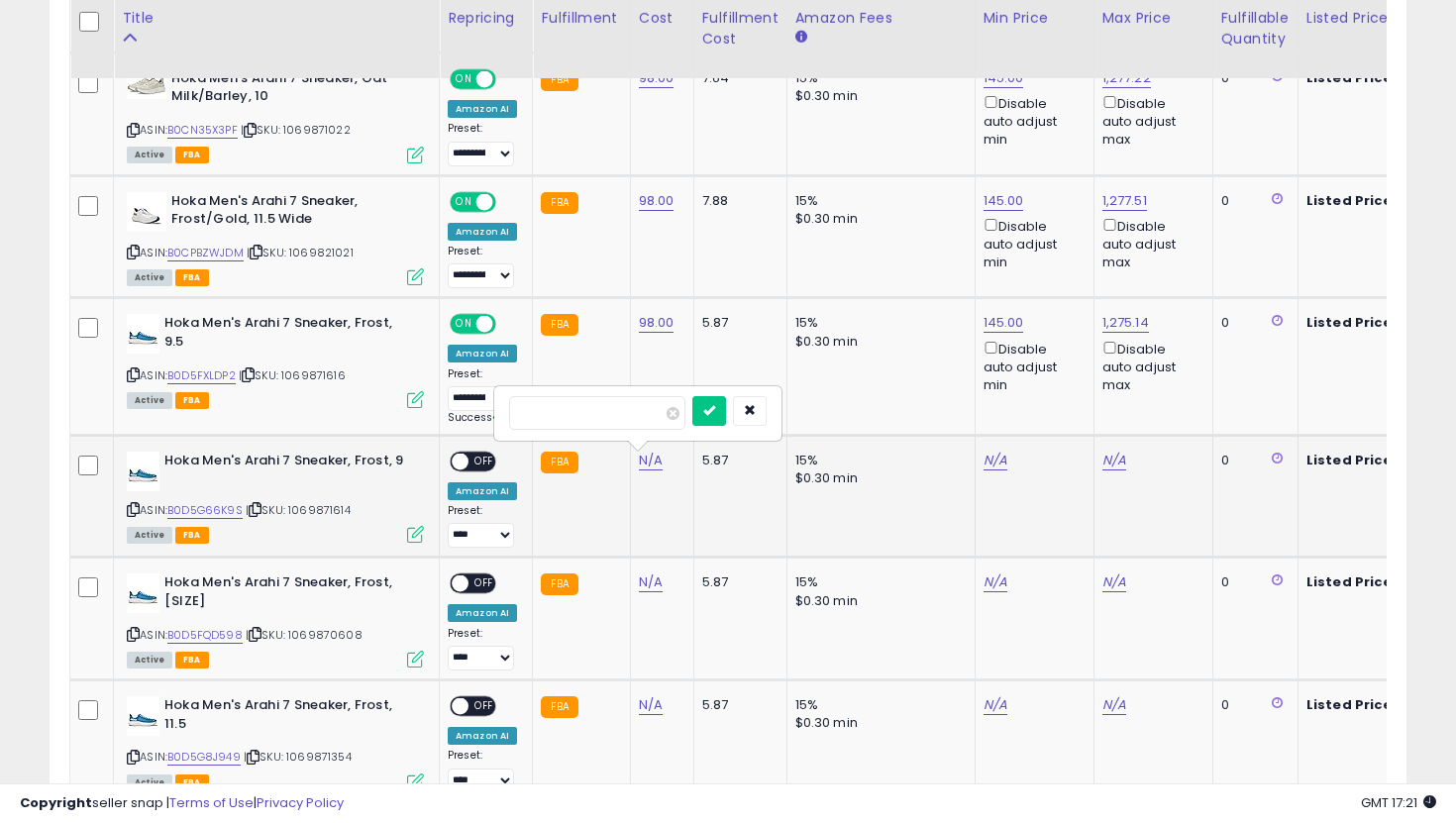type on "**" 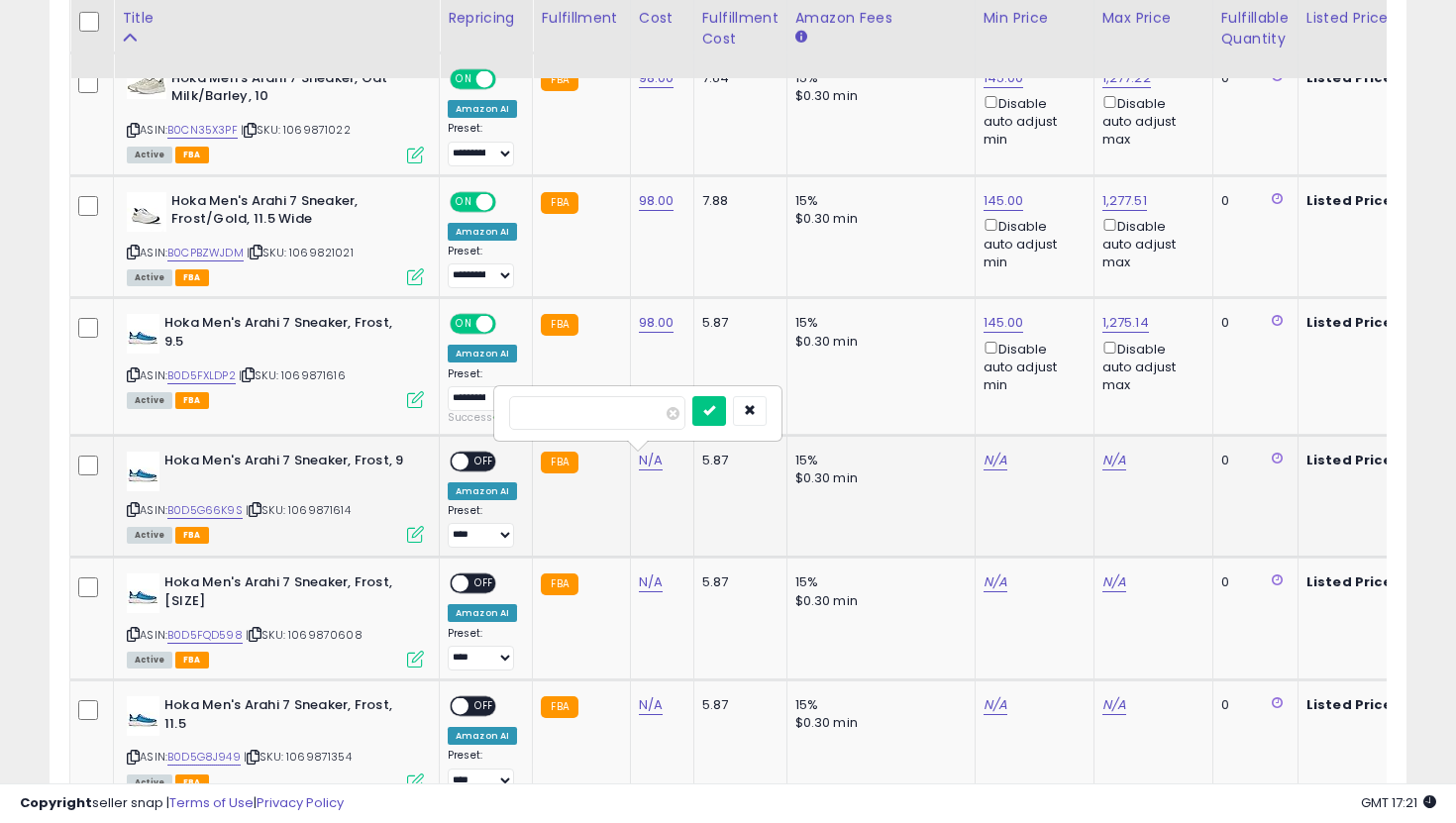 click at bounding box center [709, 411] 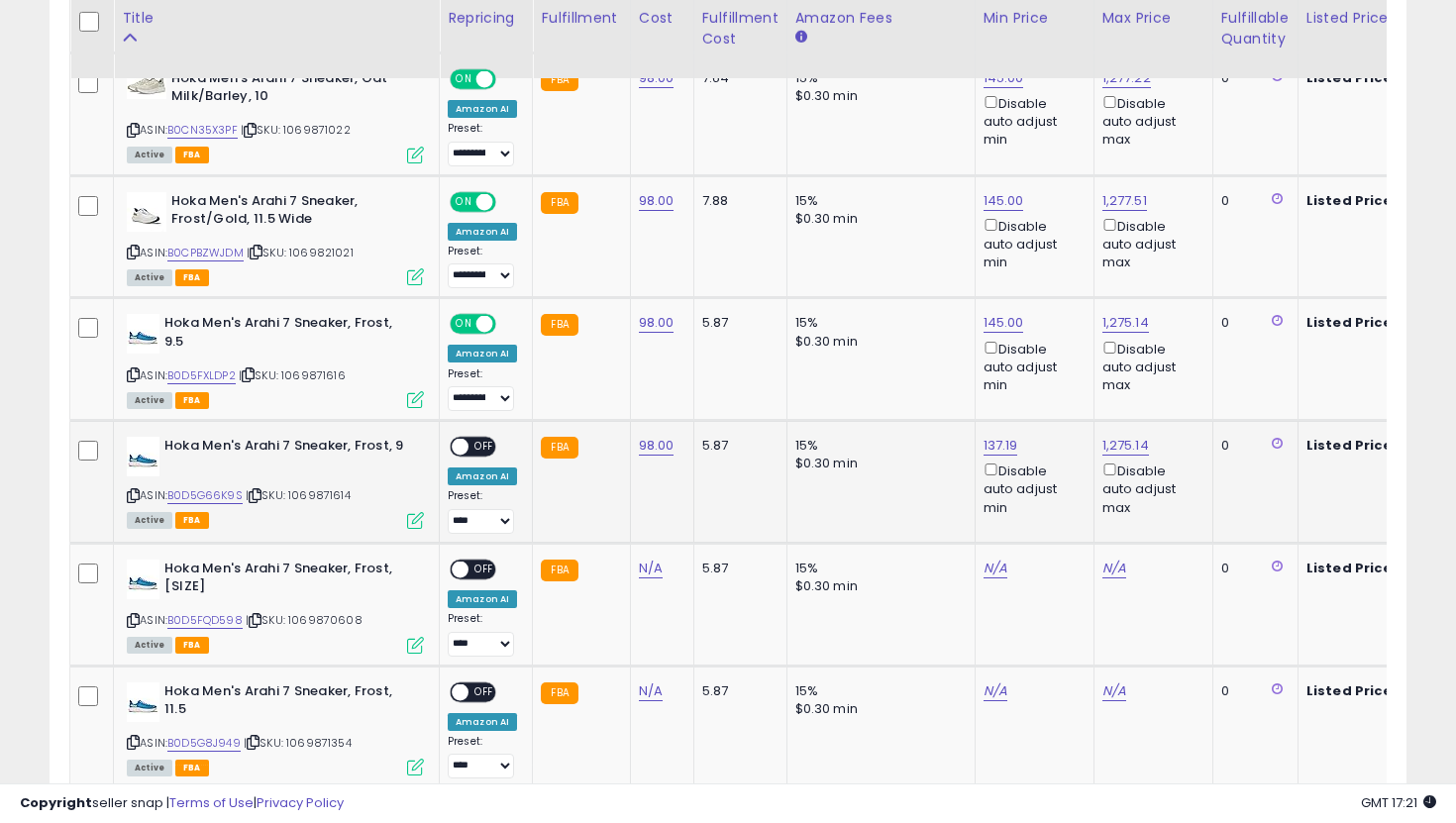 click on "137.19  Disable auto adjust min" 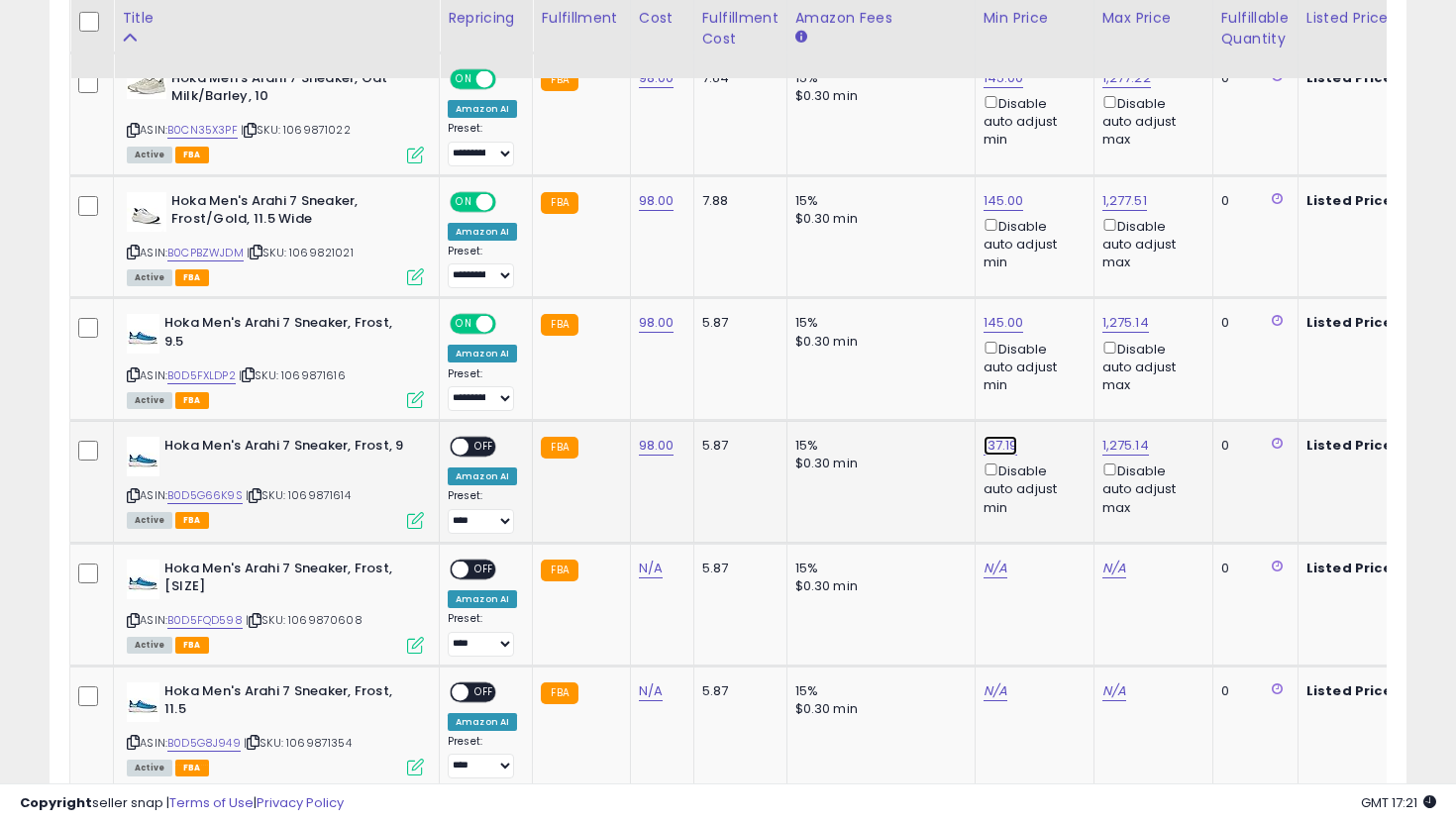click on "137.19" at bounding box center [1003, -535] 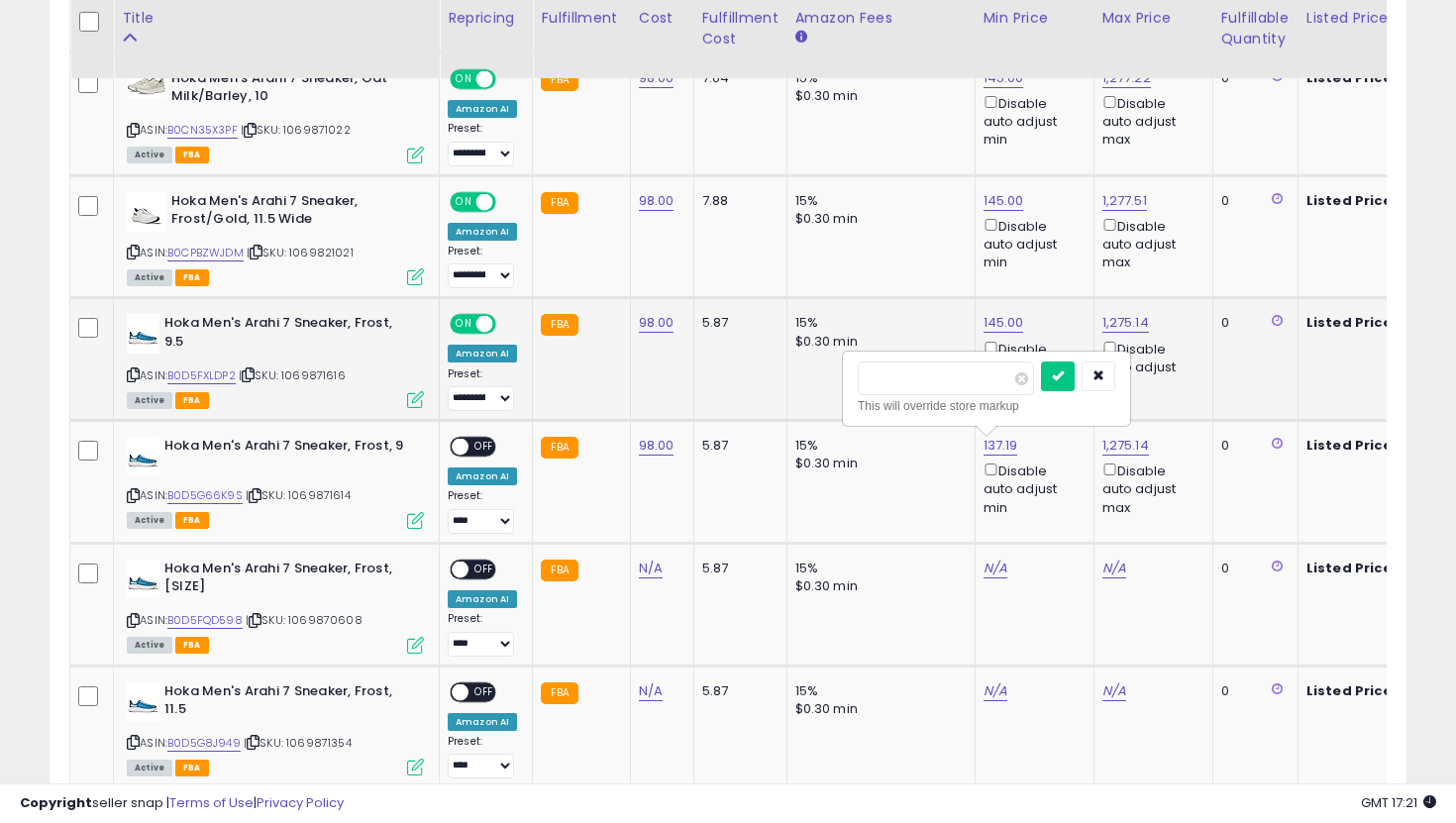 drag, startPoint x: 938, startPoint y: 386, endPoint x: 711, endPoint y: 379, distance: 227.1079 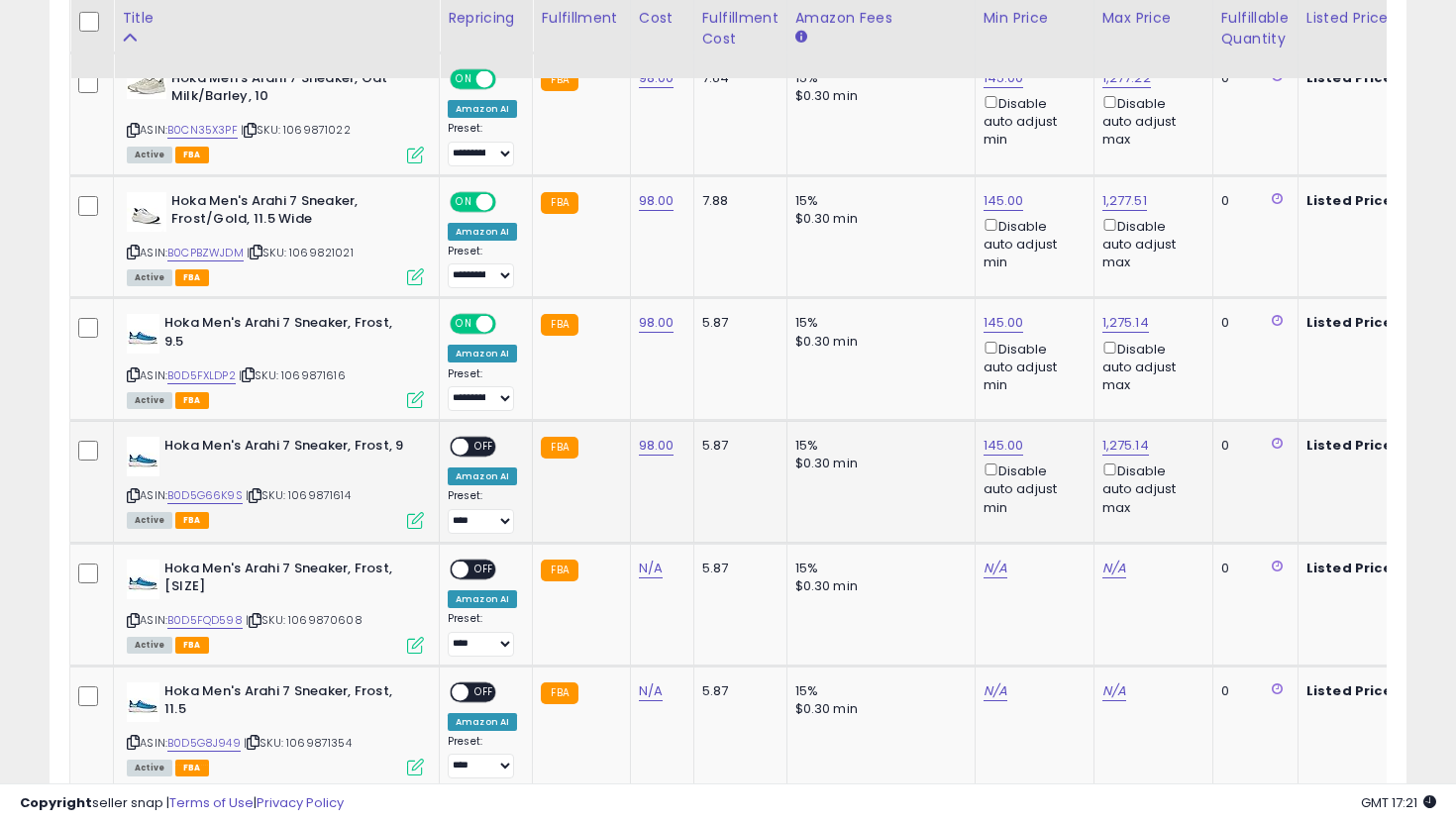 click on "**********" 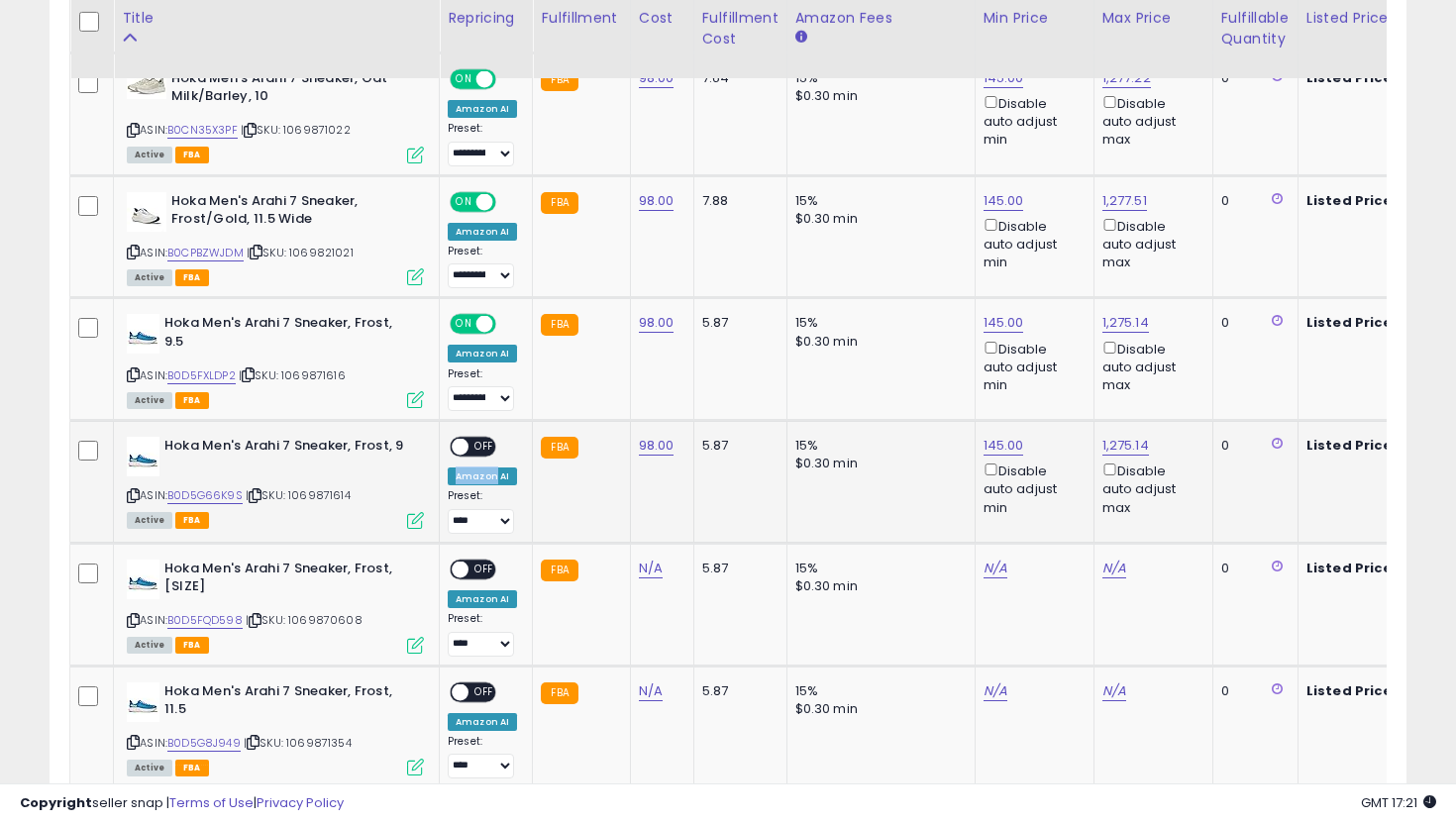 click on "**********" 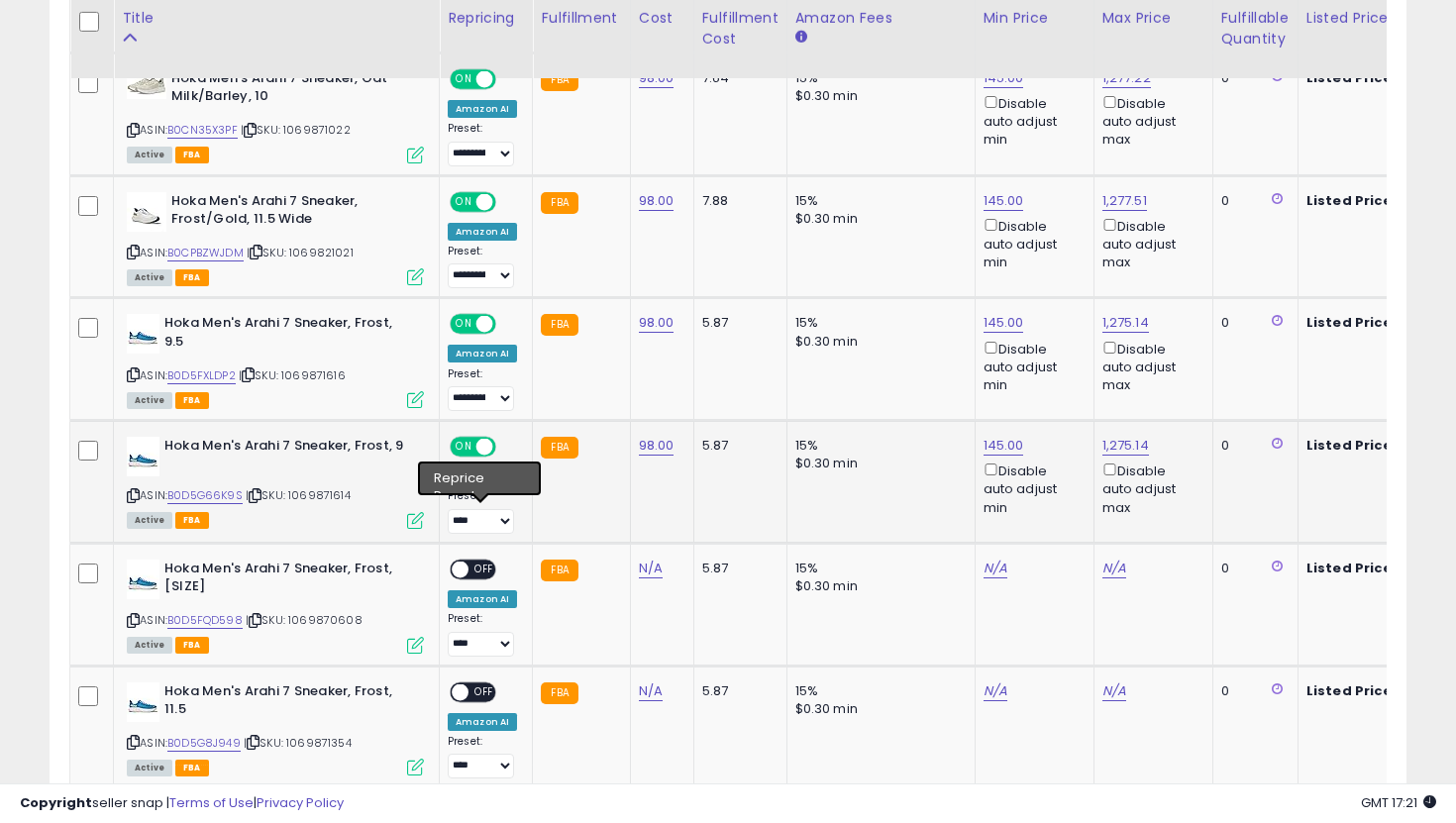 click on "**********" at bounding box center (482, 511) 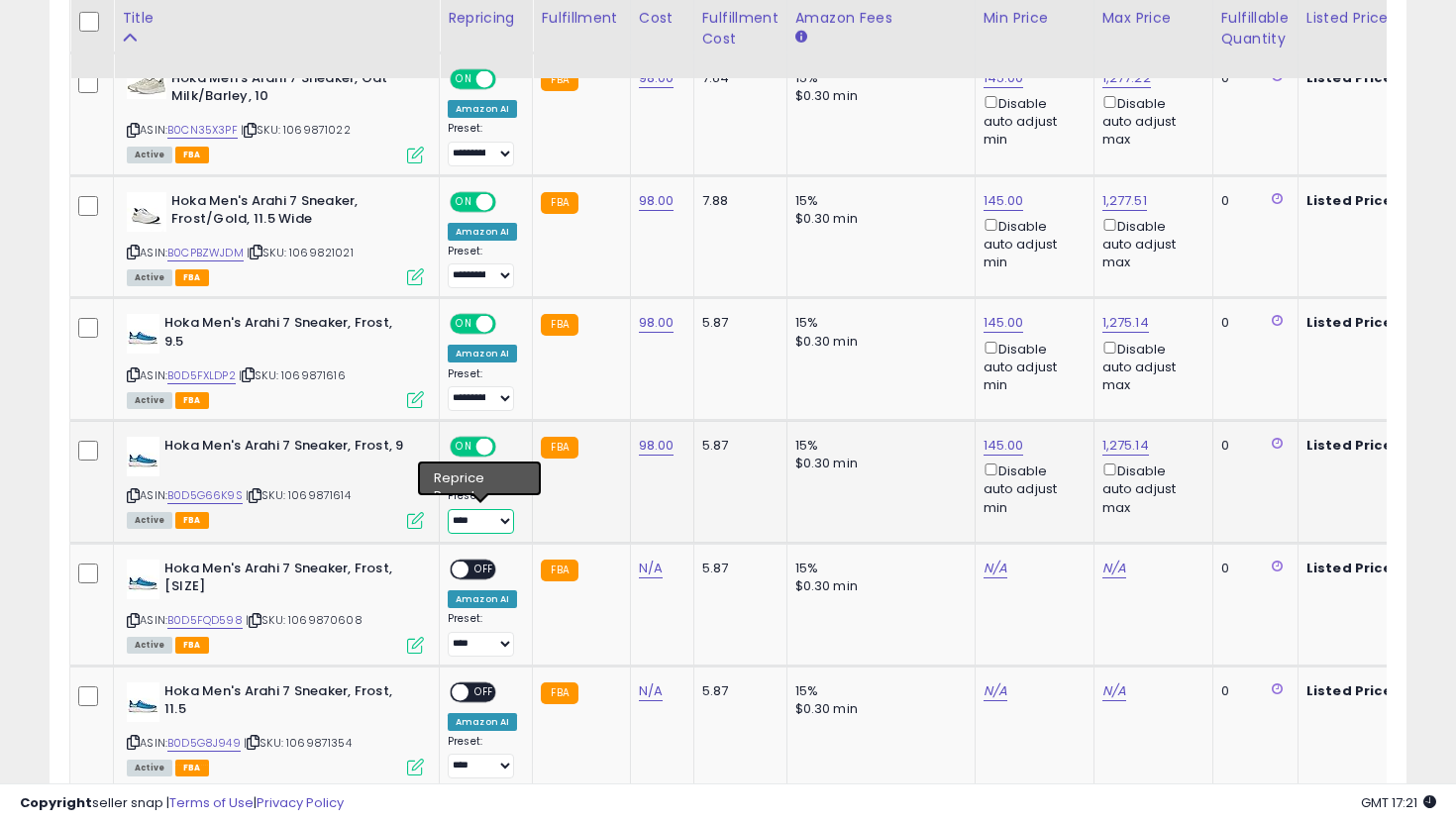 click on "**********" at bounding box center [480, 521] 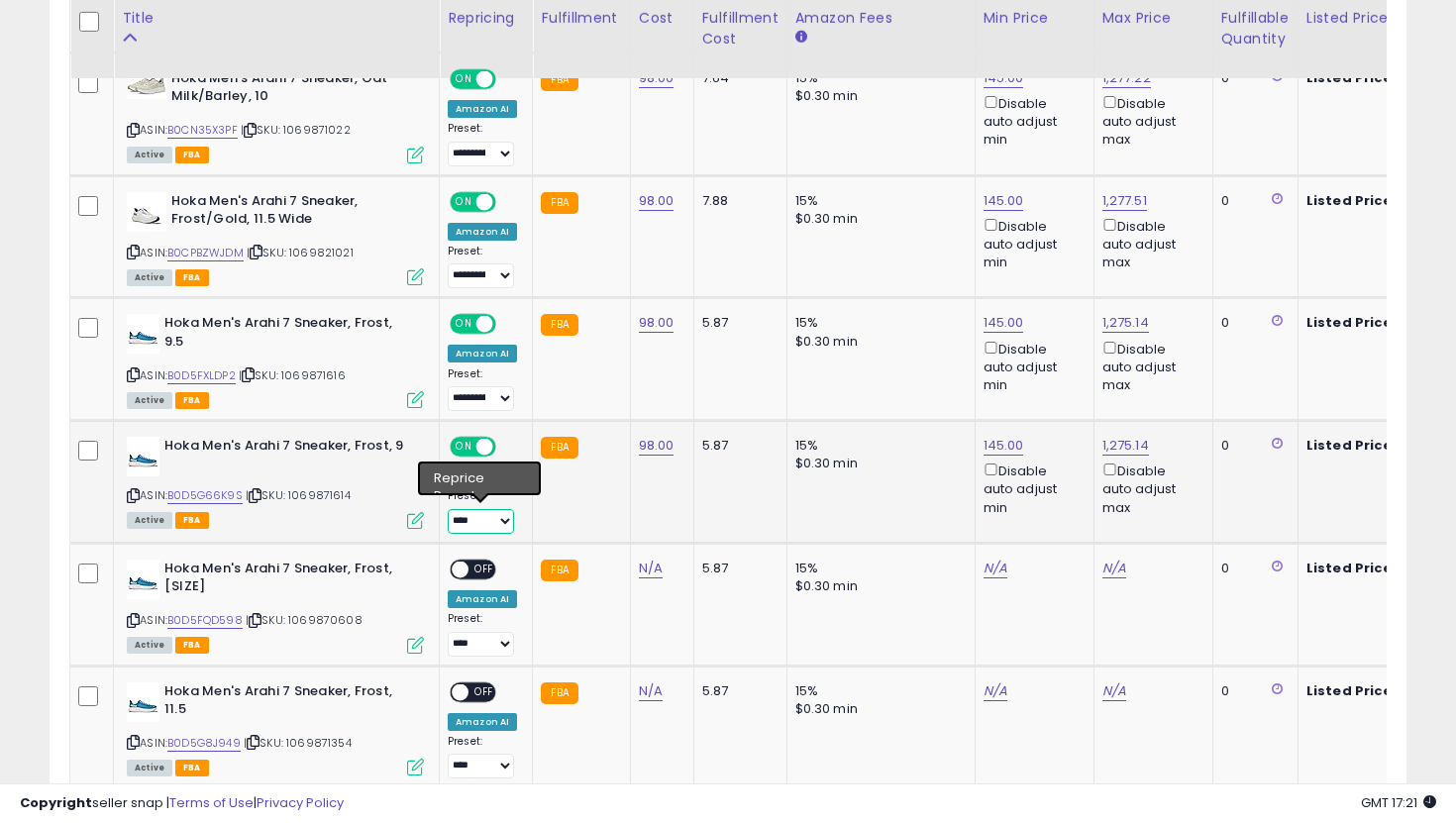 select on "**********" 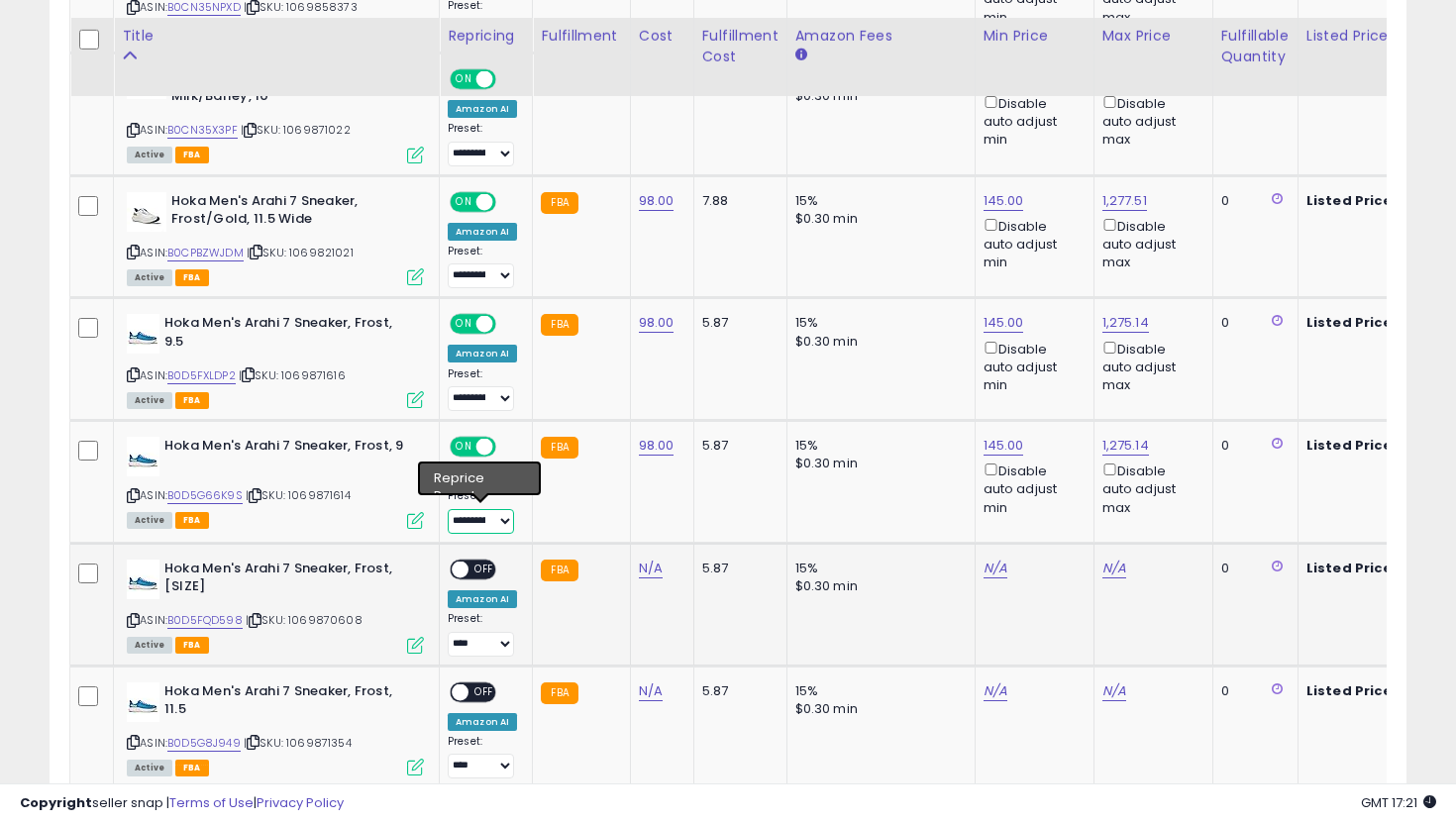scroll, scrollTop: 1765, scrollLeft: 0, axis: vertical 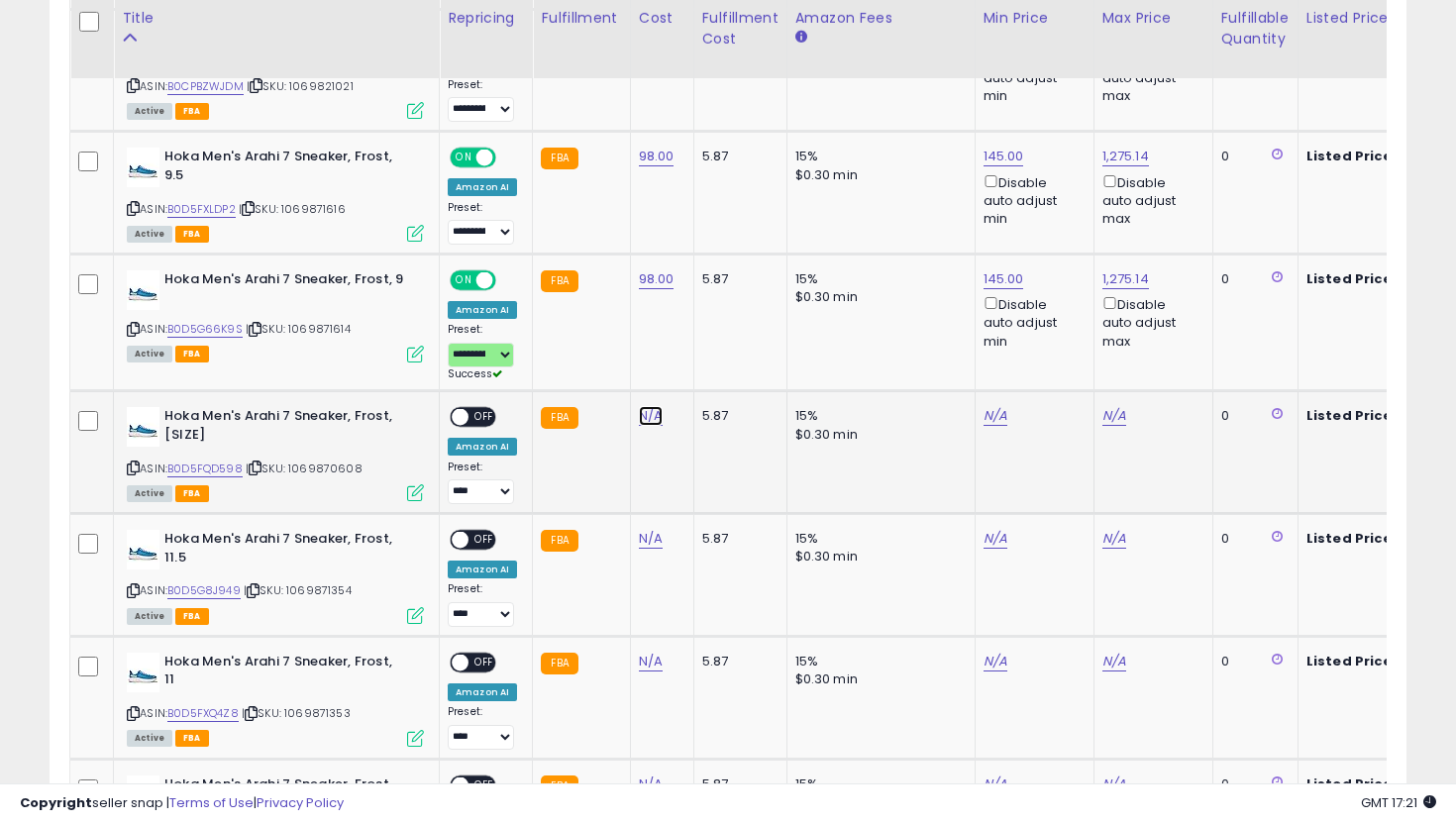 click on "N/A" at bounding box center [651, 416] 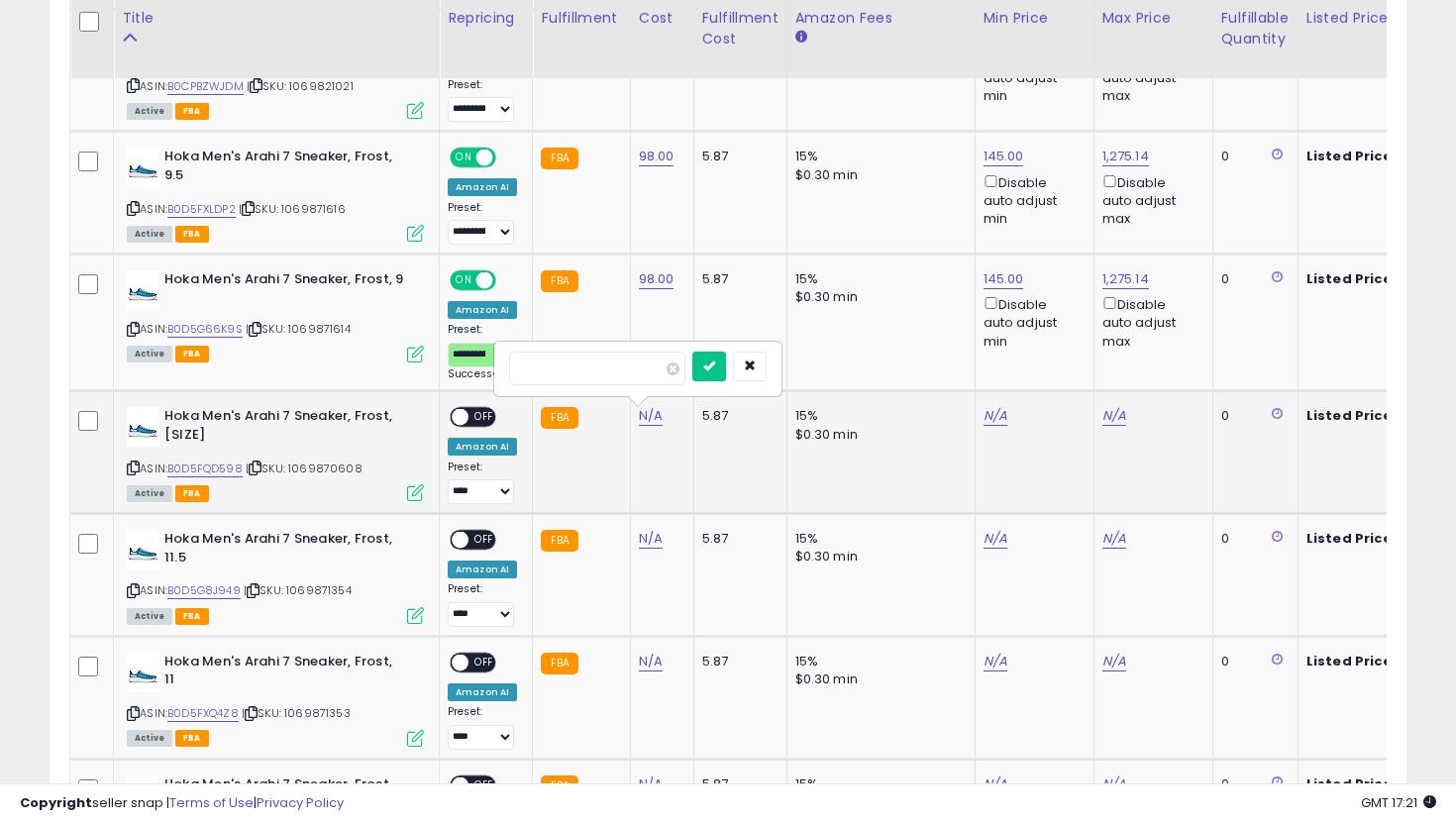 type on "**" 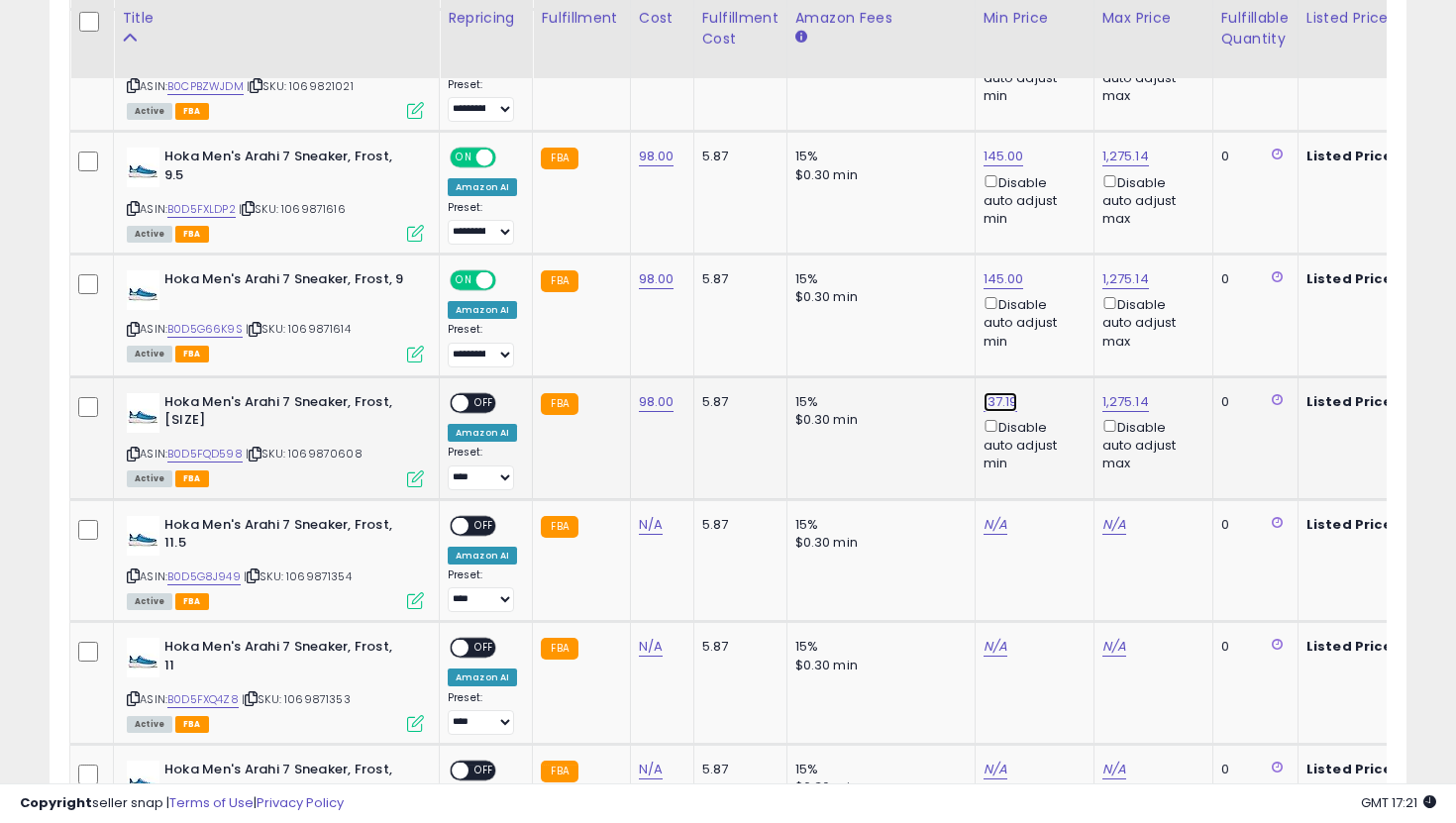 click on "137.19" at bounding box center (1003, -701) 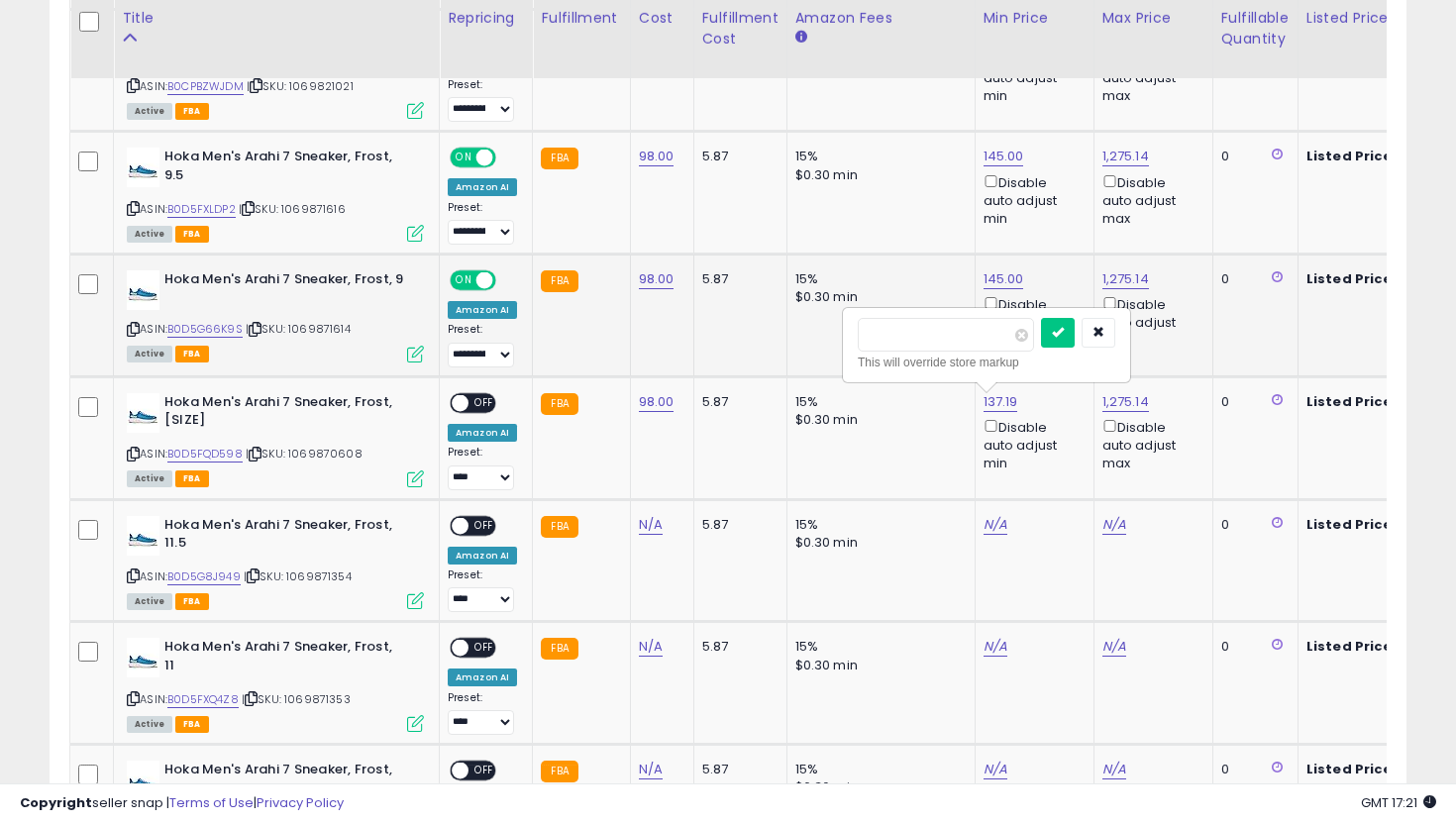 drag, startPoint x: 962, startPoint y: 334, endPoint x: 807, endPoint y: 324, distance: 155.32225 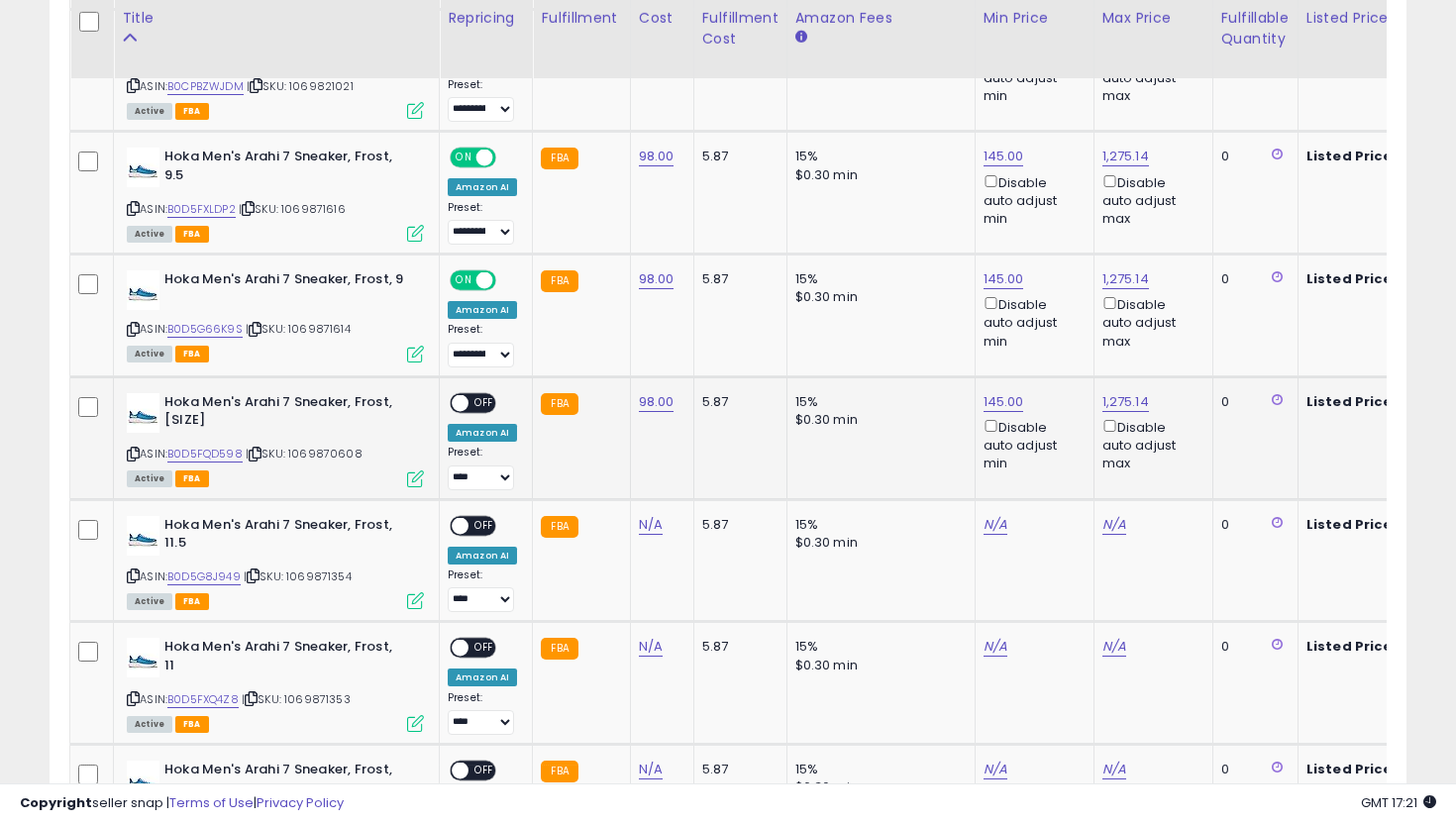 click on "ON   OFF" at bounding box center (451, 402) 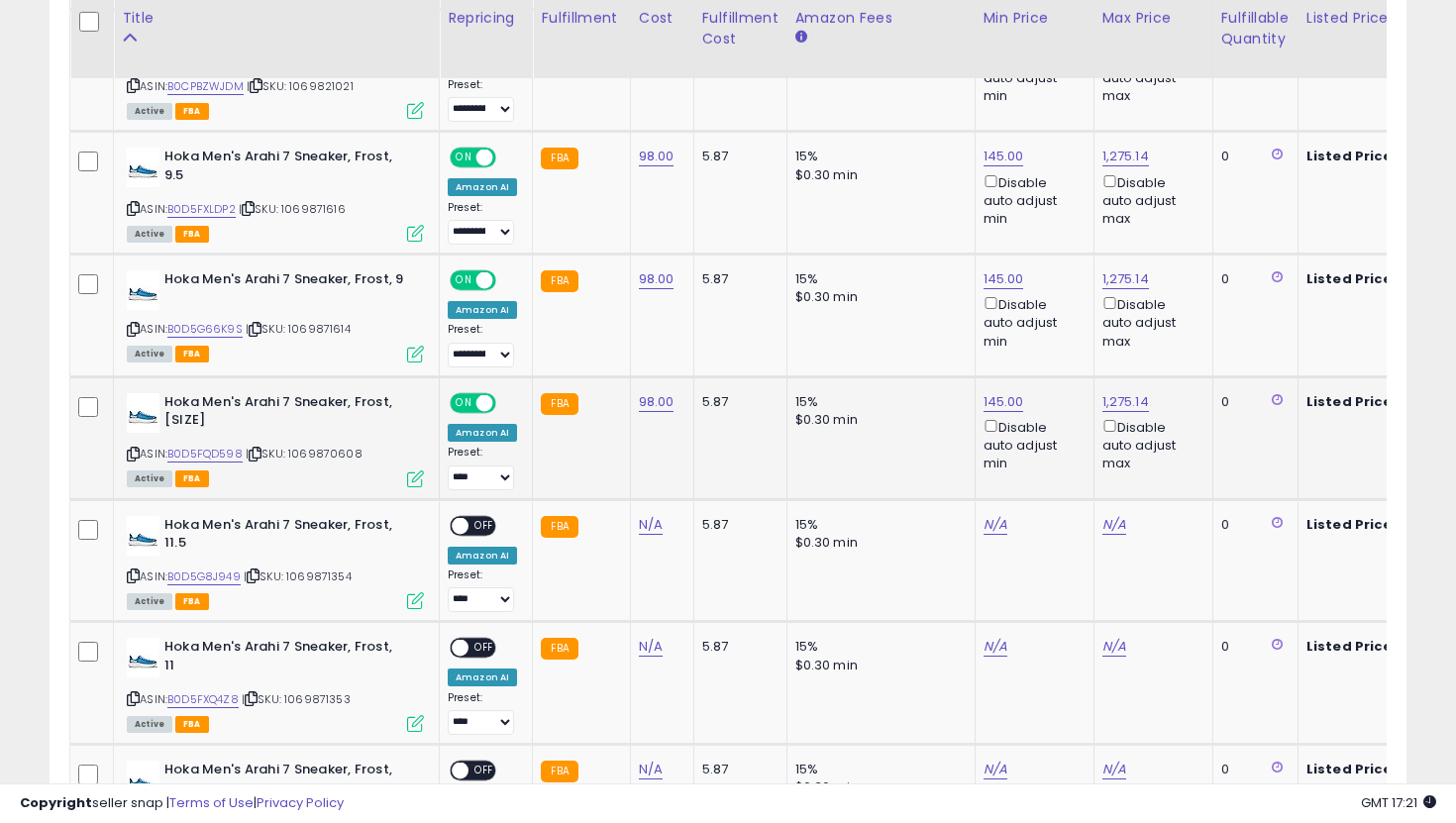 click on "**********" 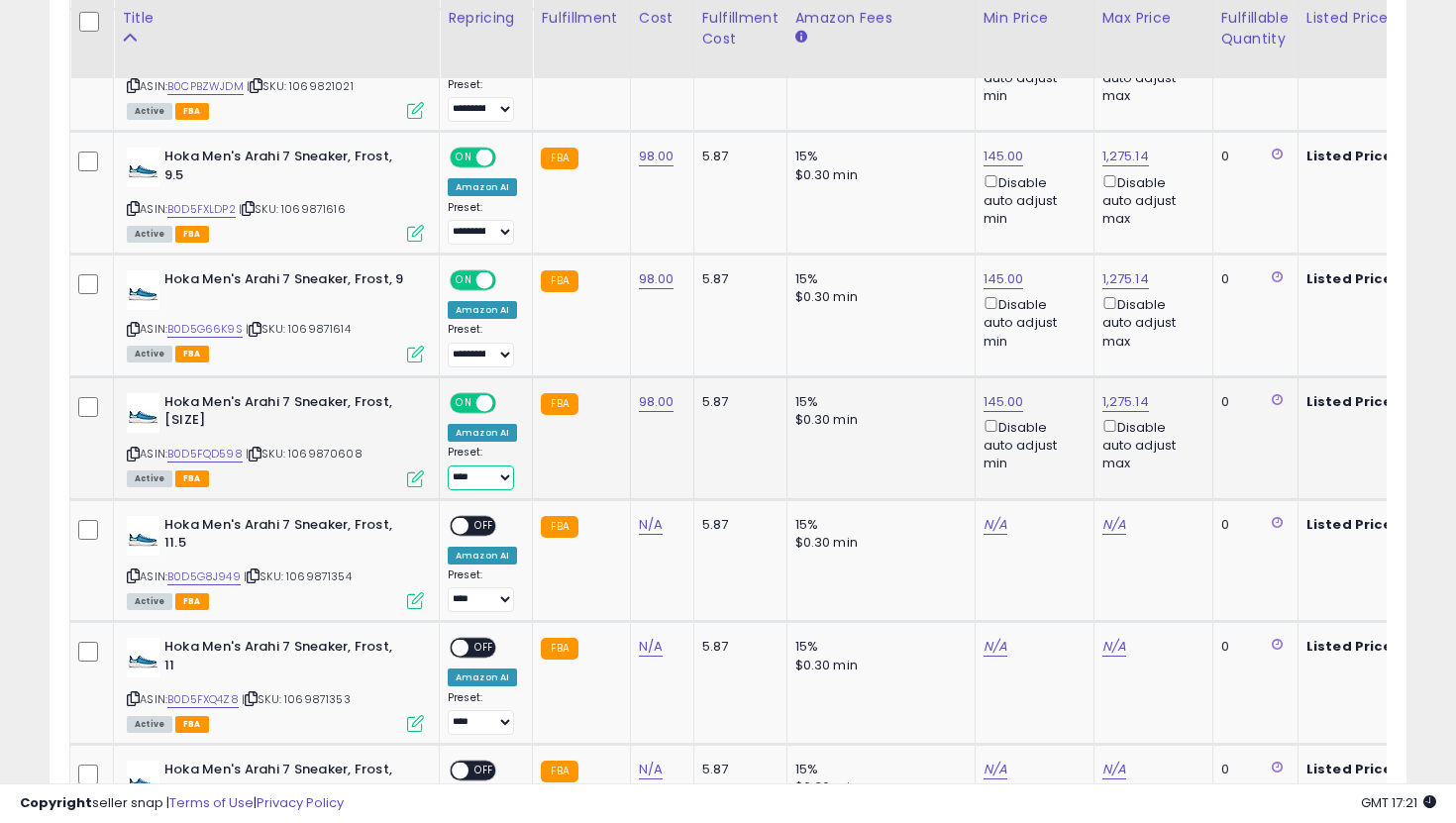 click on "**********" at bounding box center [480, 477] 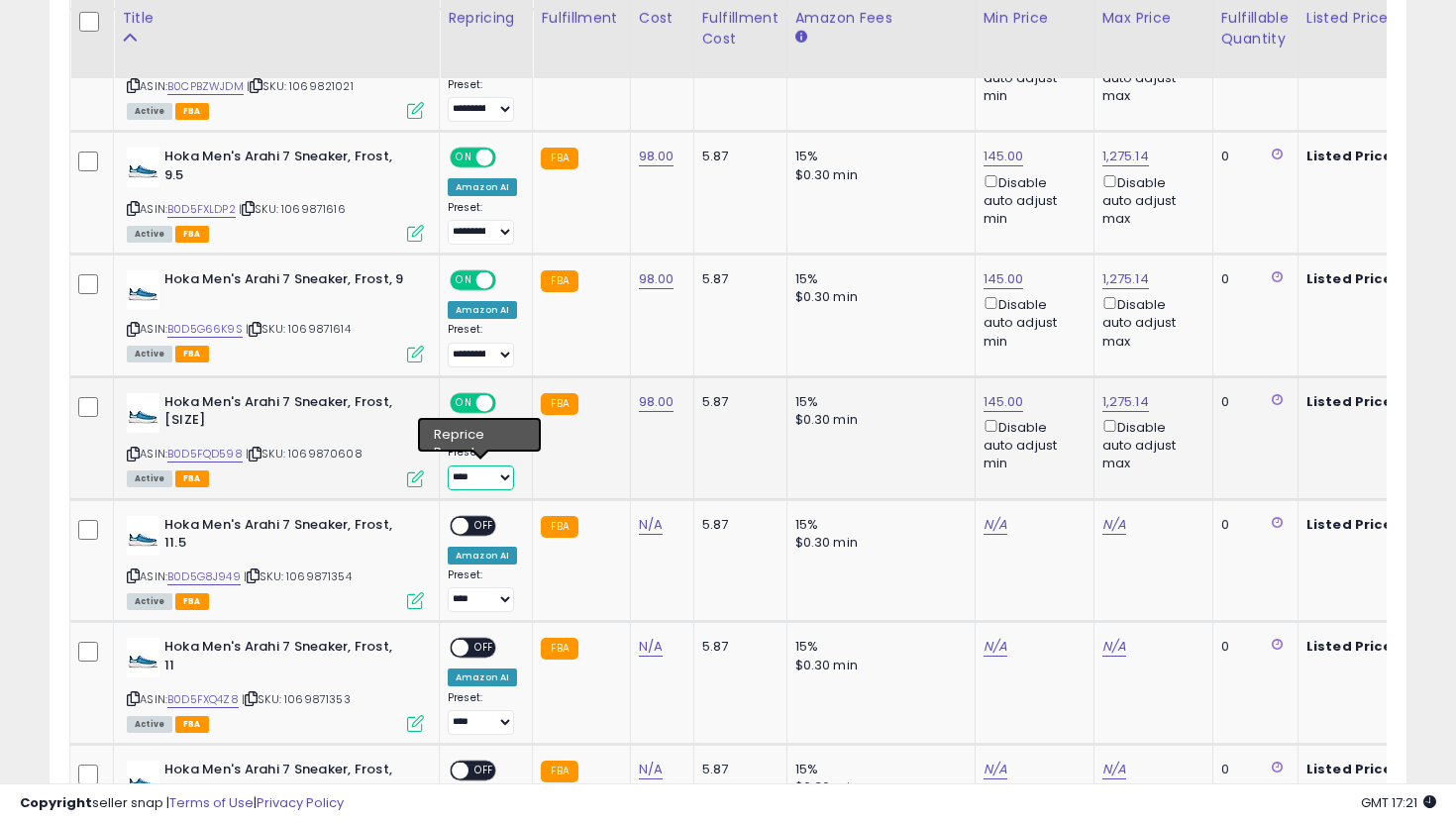 select on "**********" 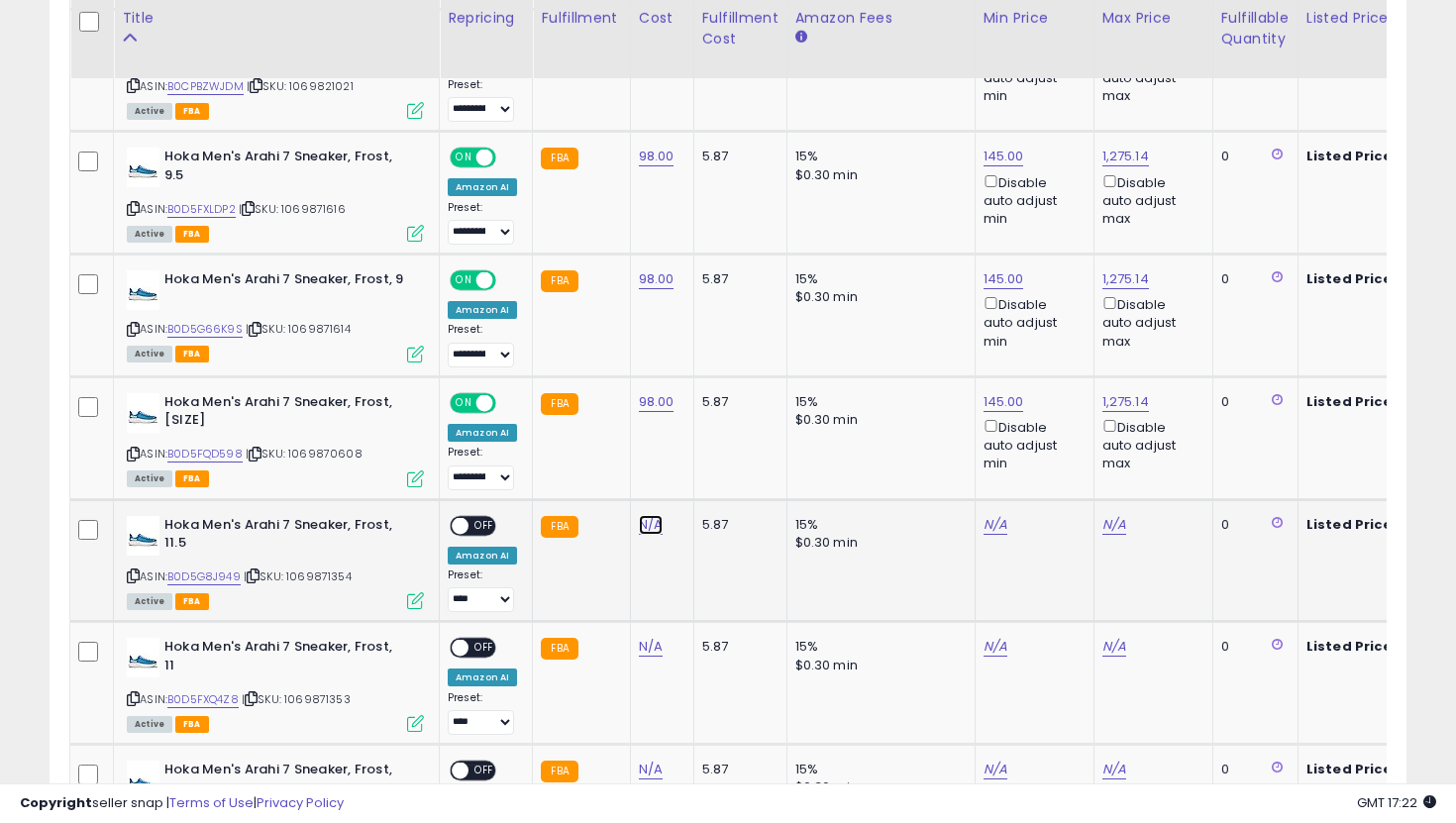 click on "N/A" at bounding box center (651, 525) 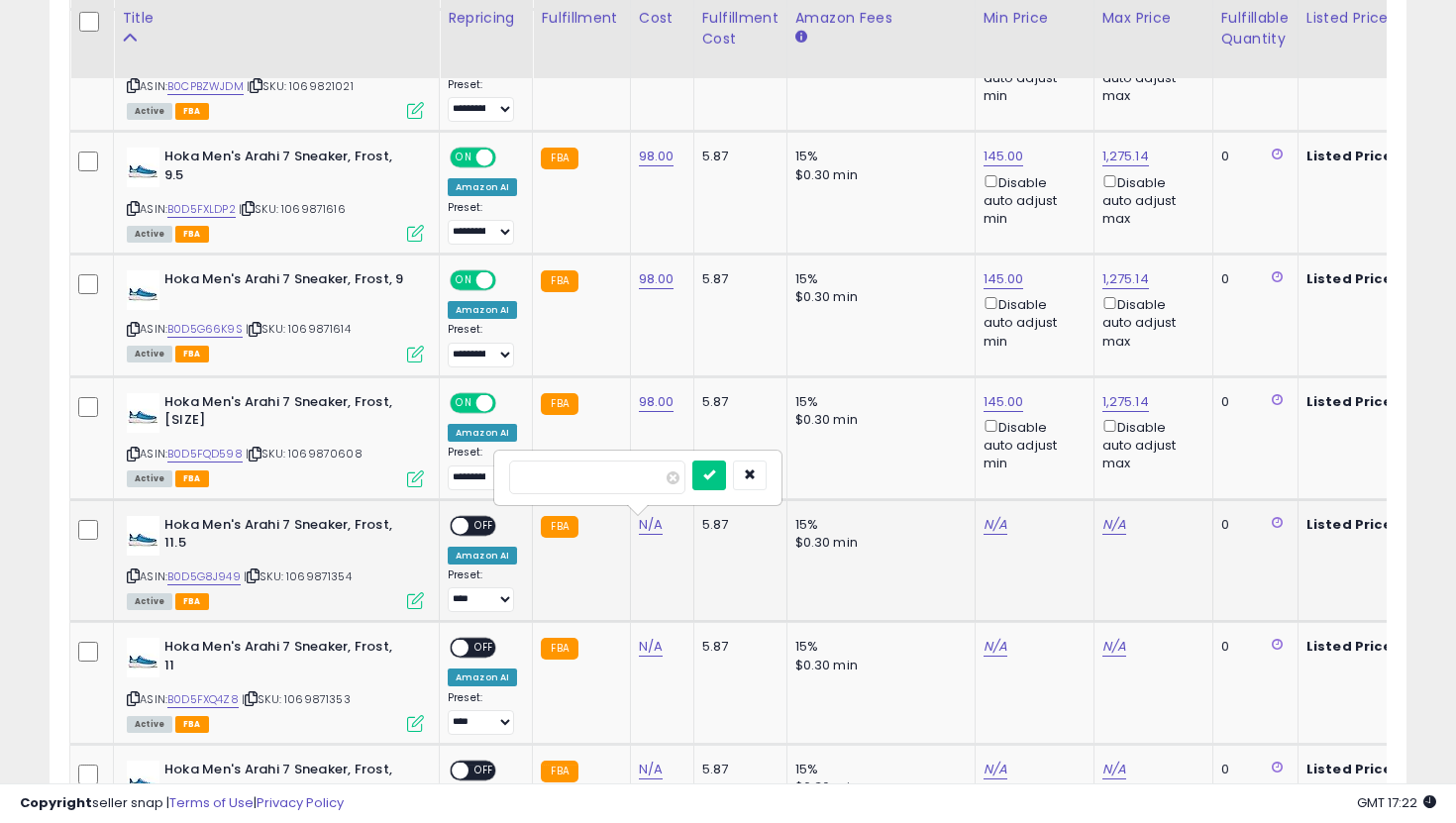 type on "**" 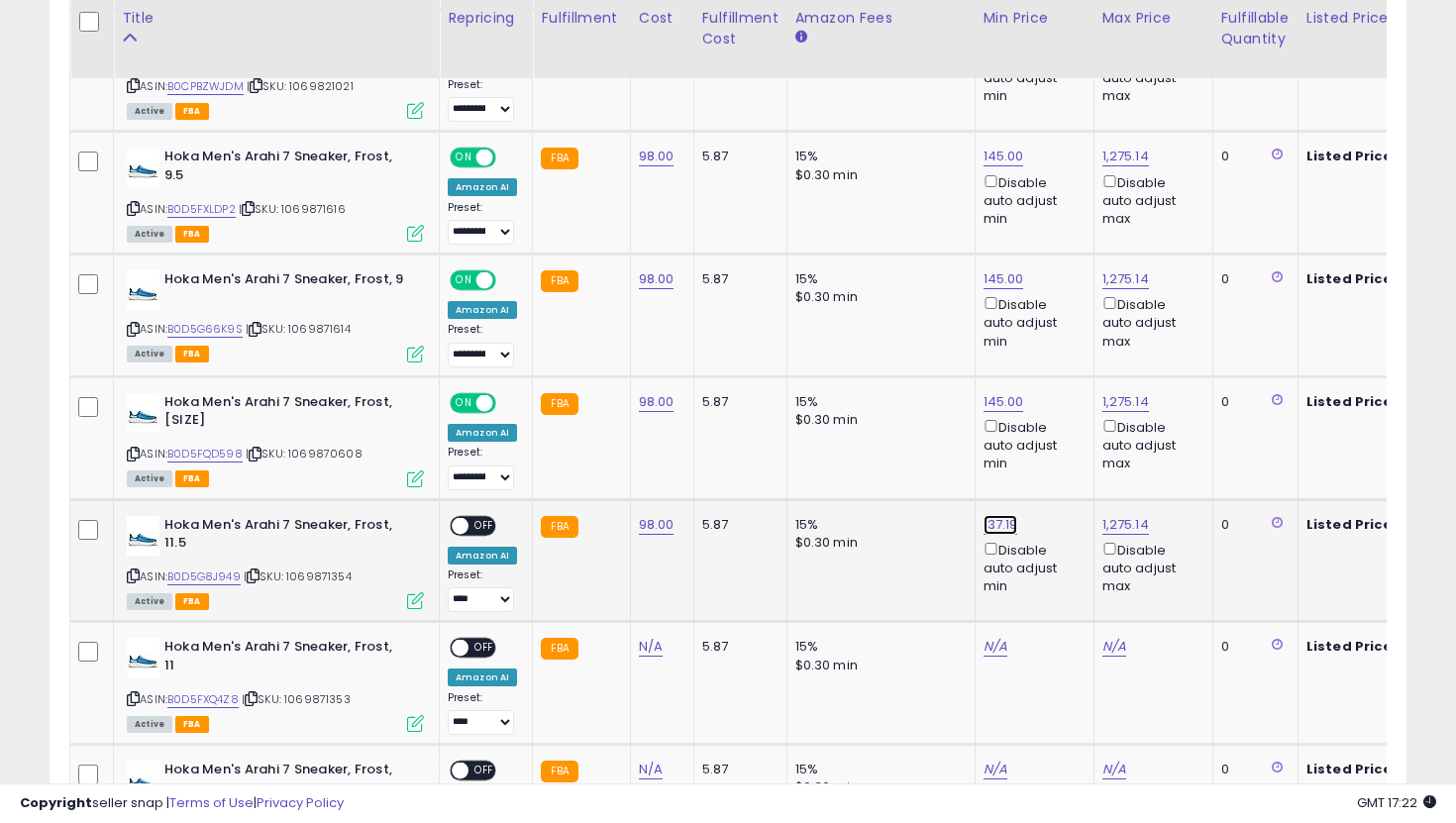 click on "137.19" at bounding box center [1003, -701] 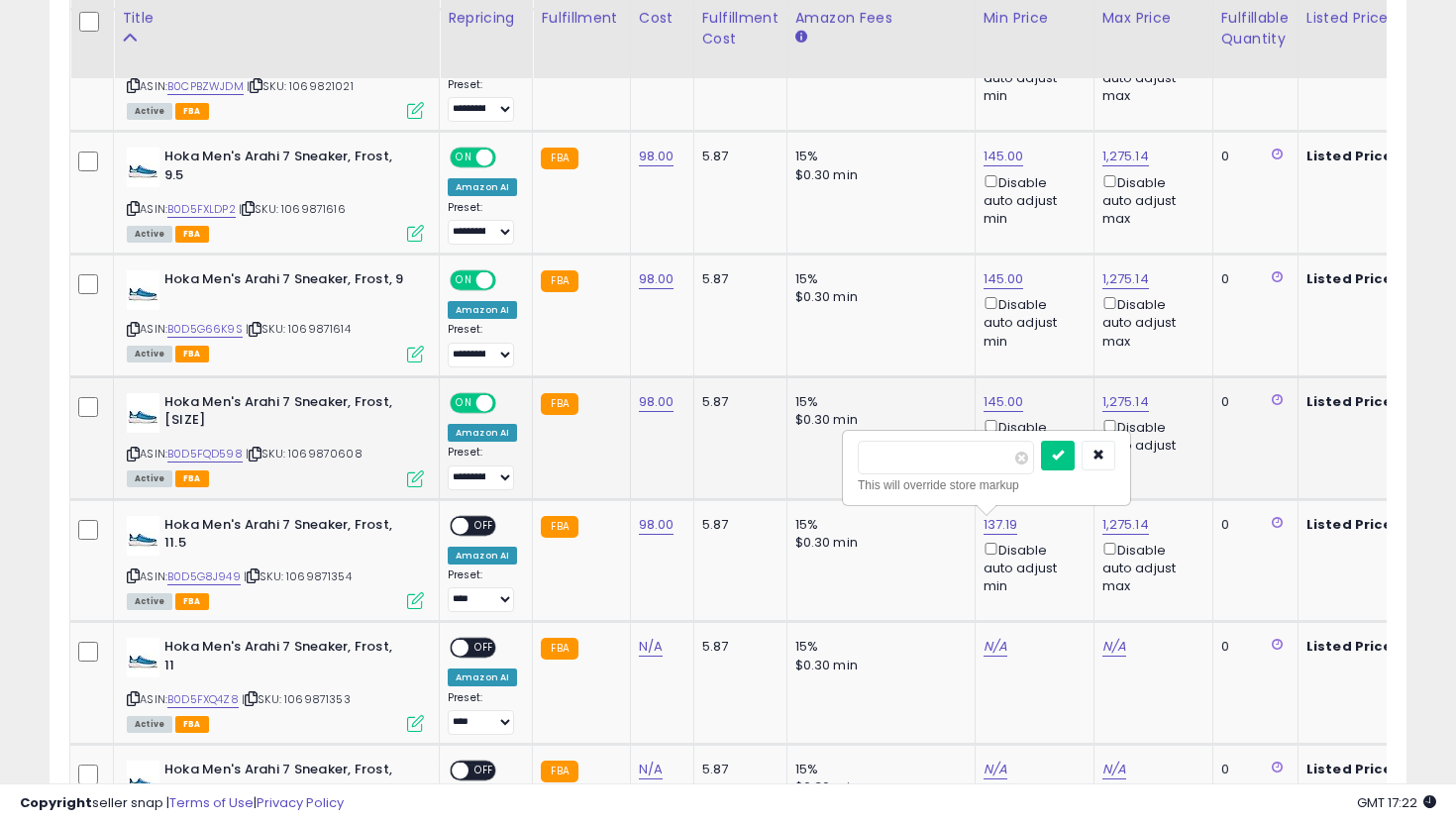 drag, startPoint x: 941, startPoint y: 460, endPoint x: 778, endPoint y: 432, distance: 165.3874 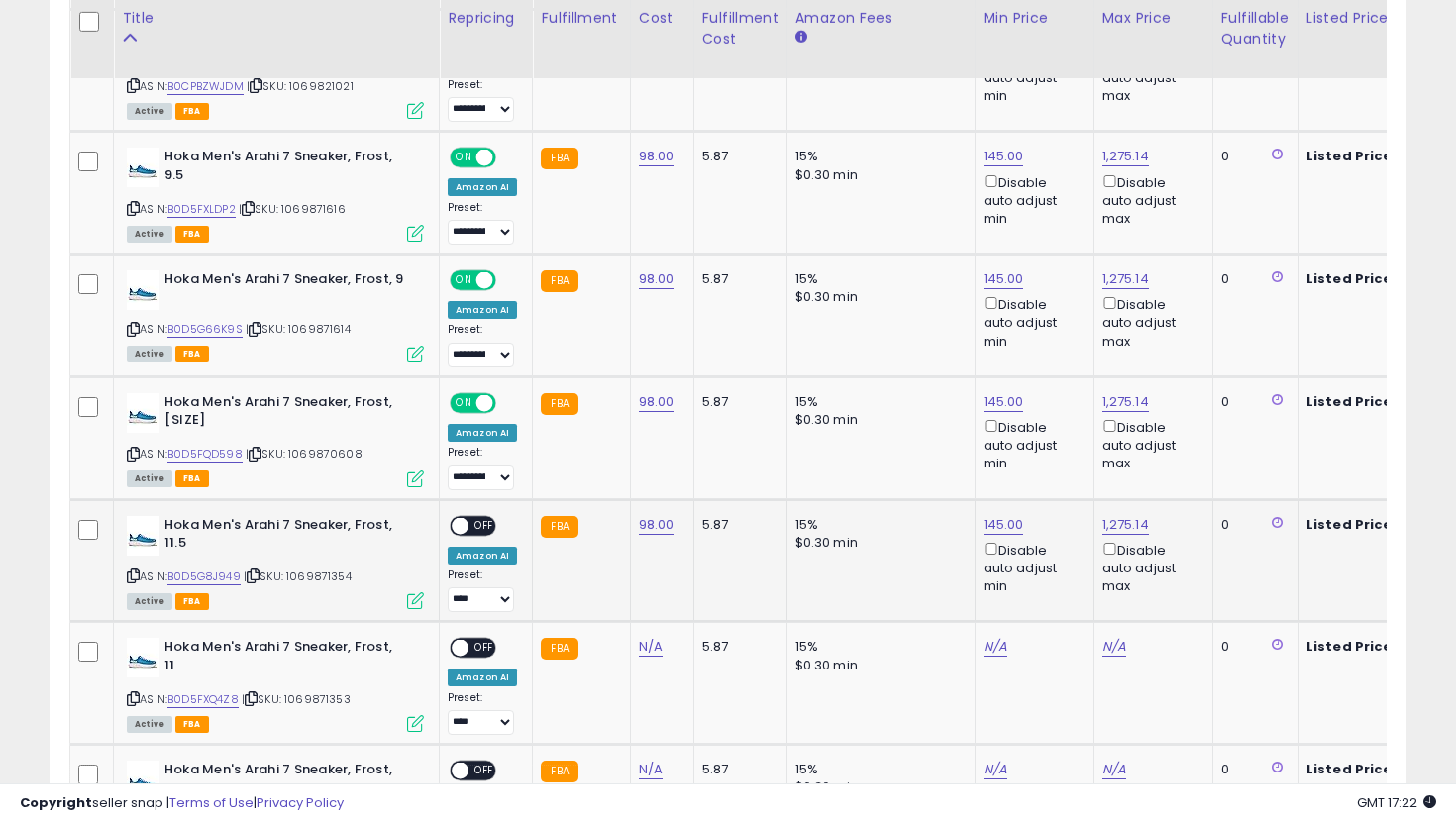 click on "OFF" at bounding box center (484, 525) 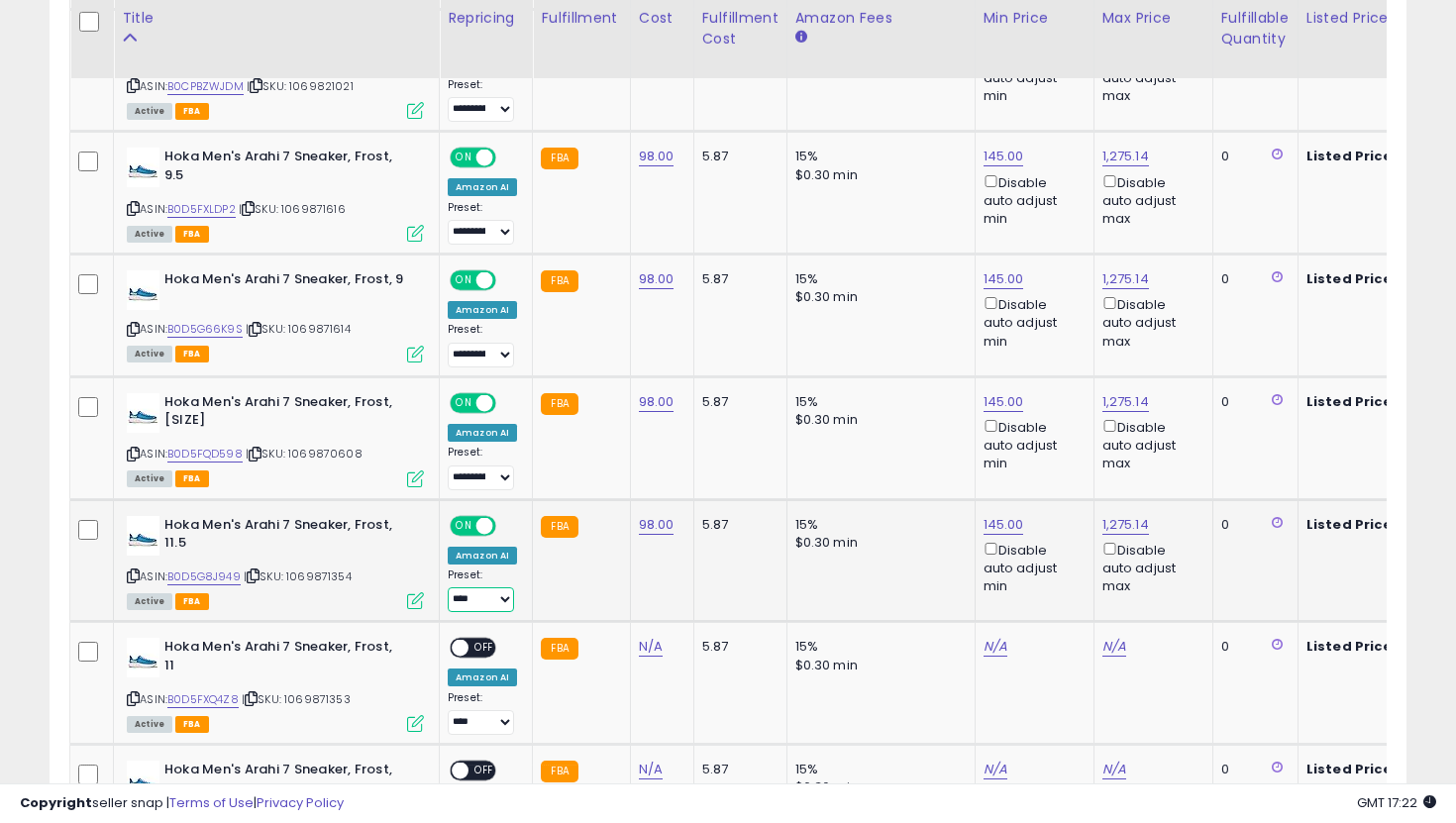 click on "**********" at bounding box center (480, 599) 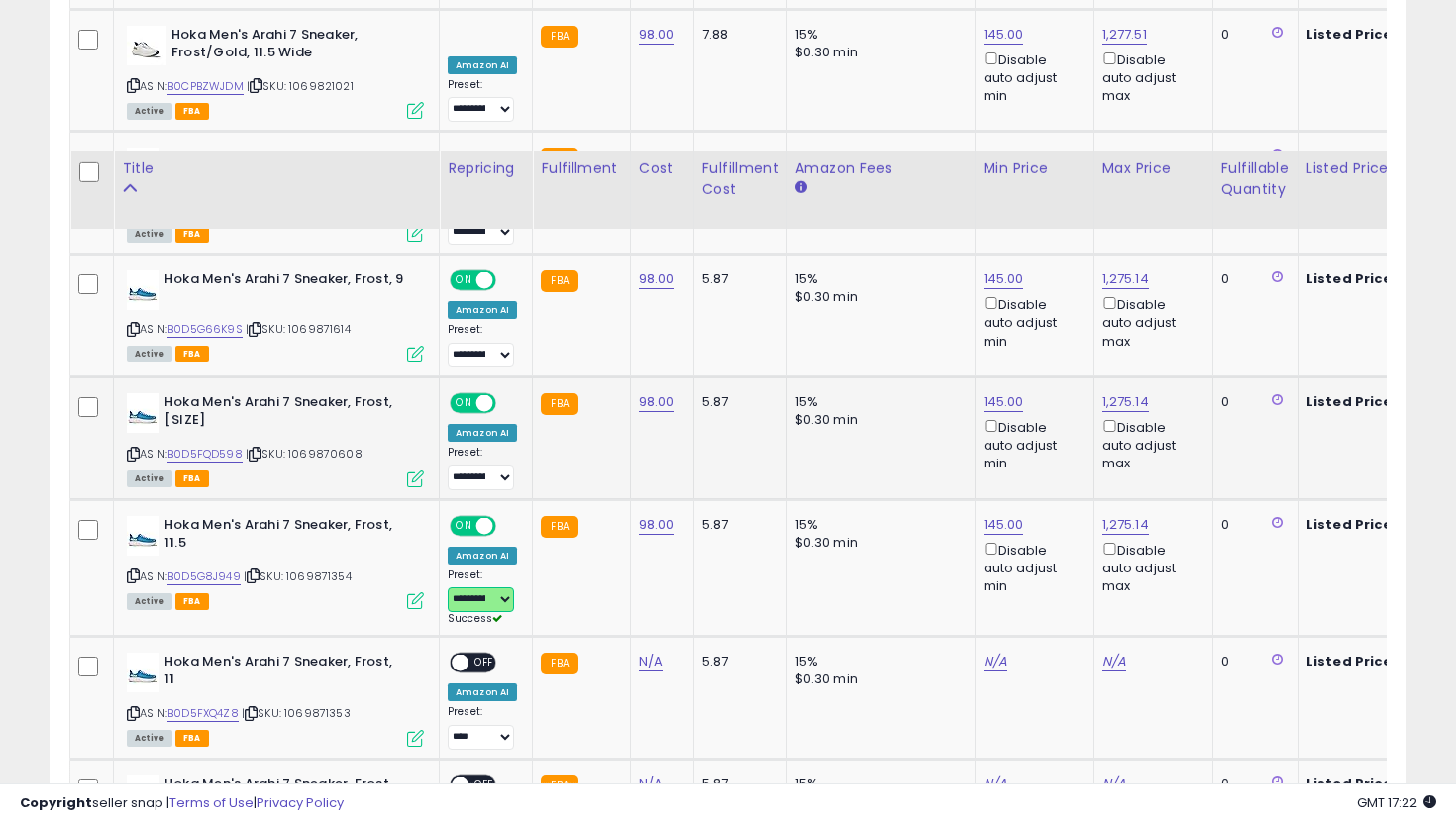 scroll, scrollTop: 2002, scrollLeft: 0, axis: vertical 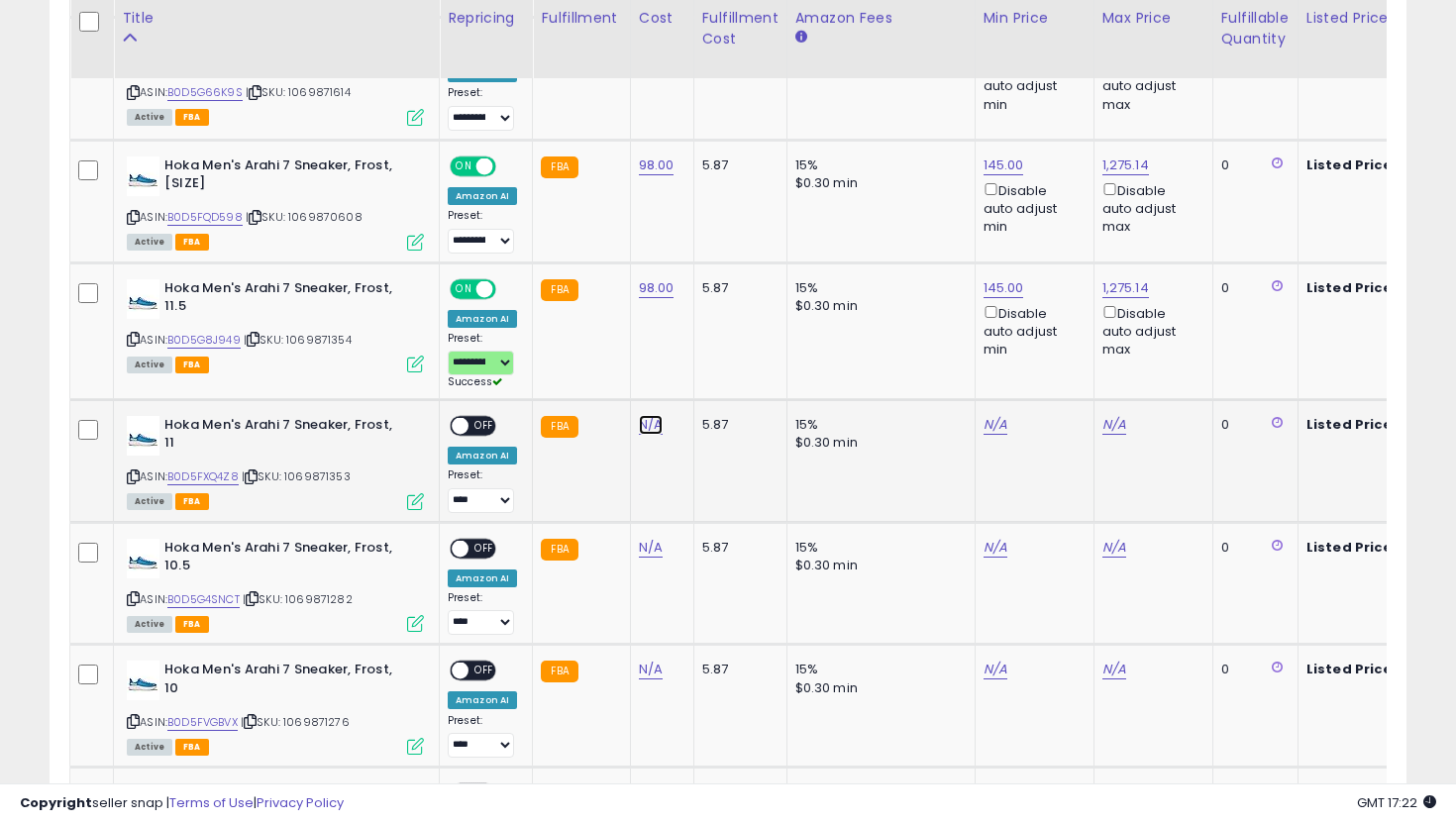 click on "N/A" at bounding box center (651, 425) 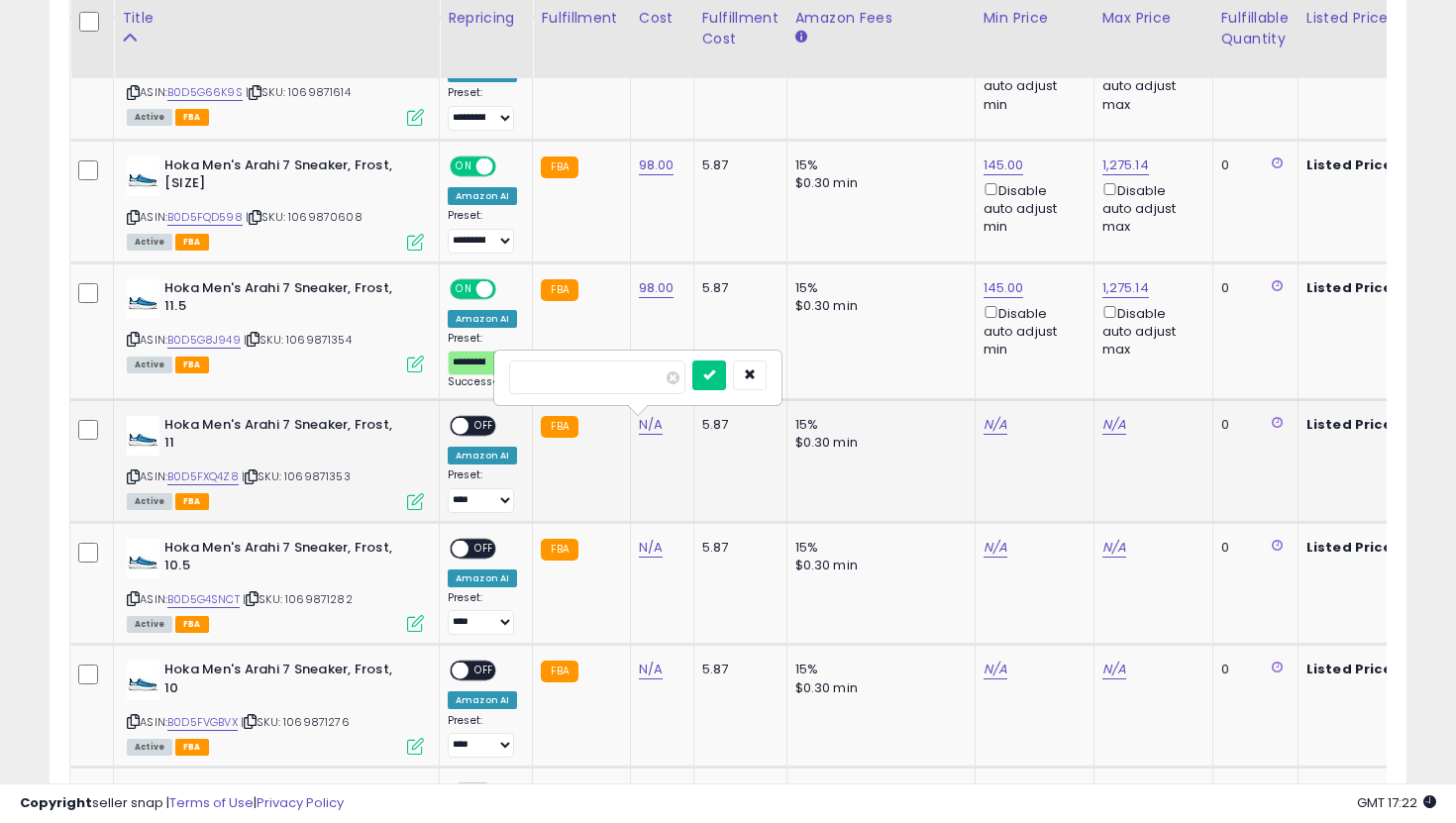 type on "**" 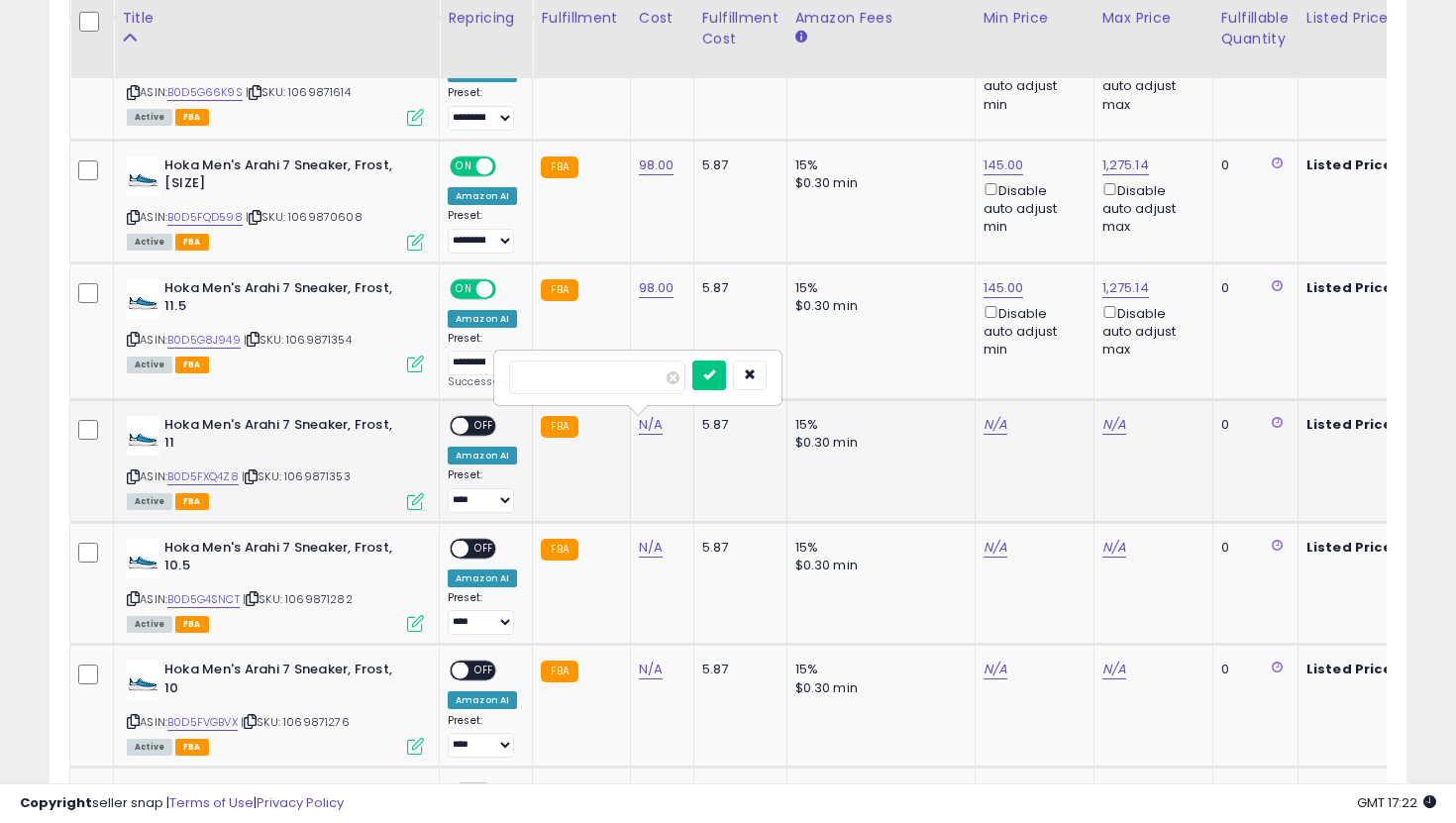click at bounding box center (709, 375) 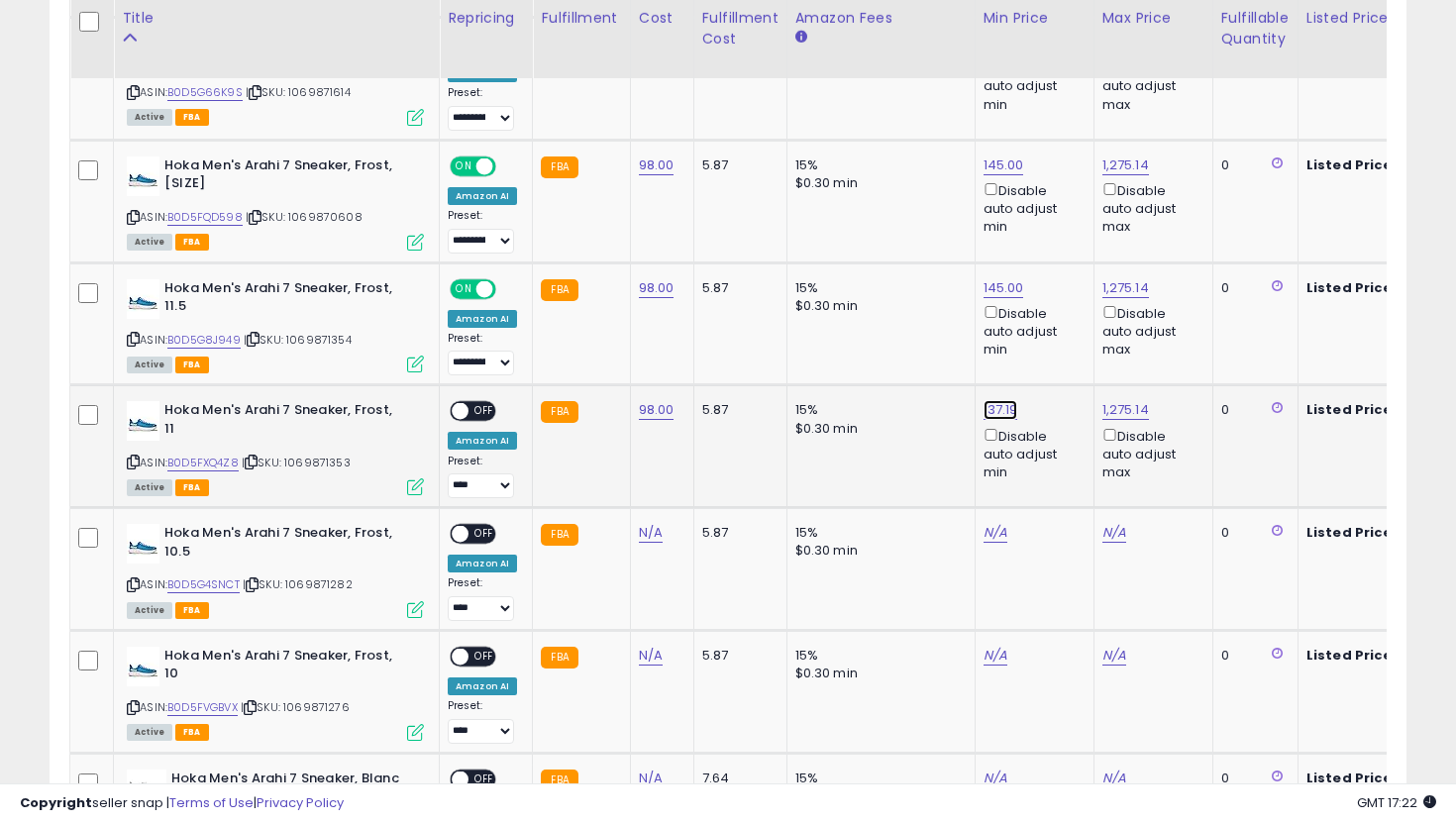 click on "137.19" at bounding box center [1003, -938] 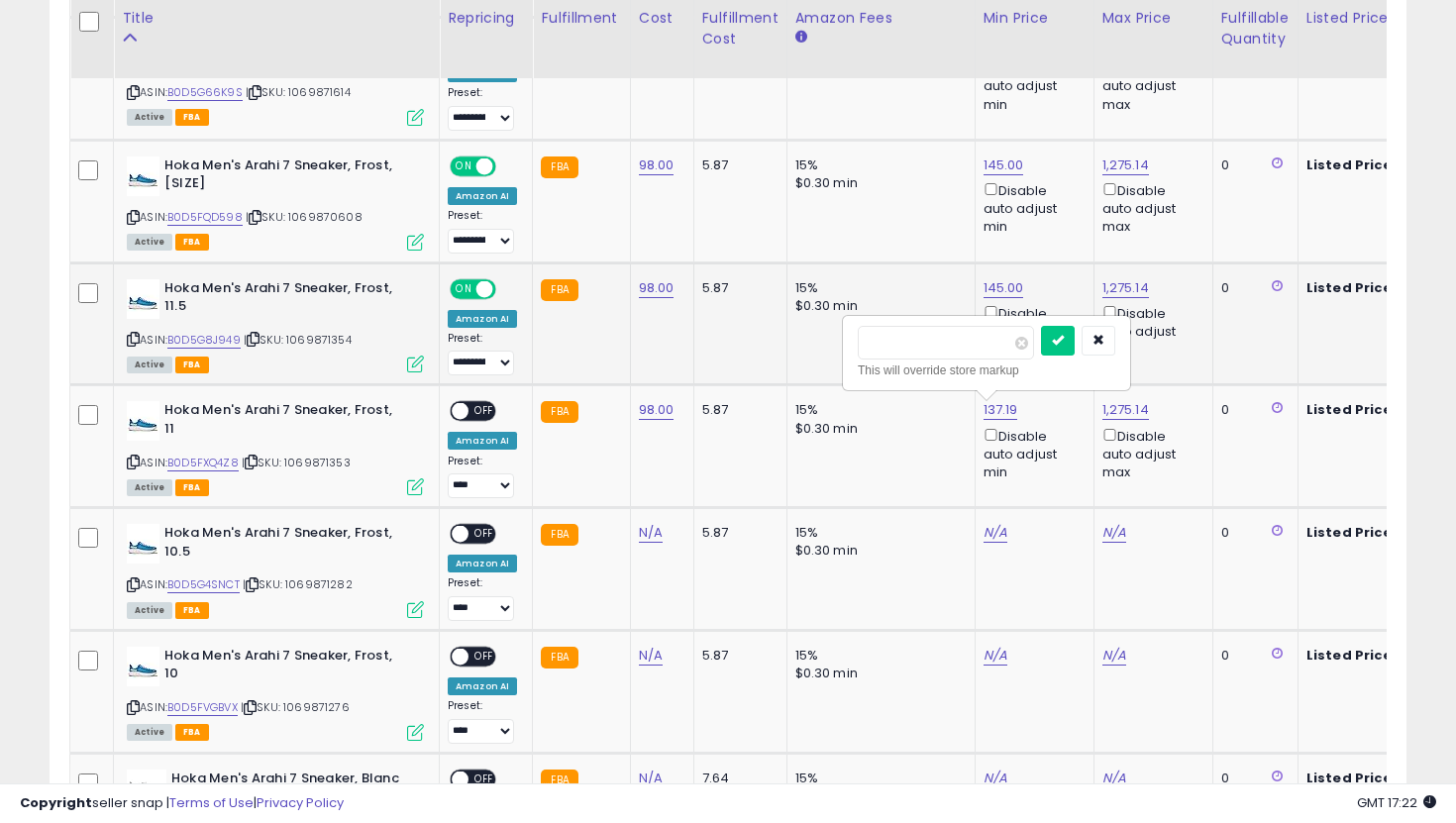 drag, startPoint x: 959, startPoint y: 351, endPoint x: 818, endPoint y: 334, distance: 142.02113 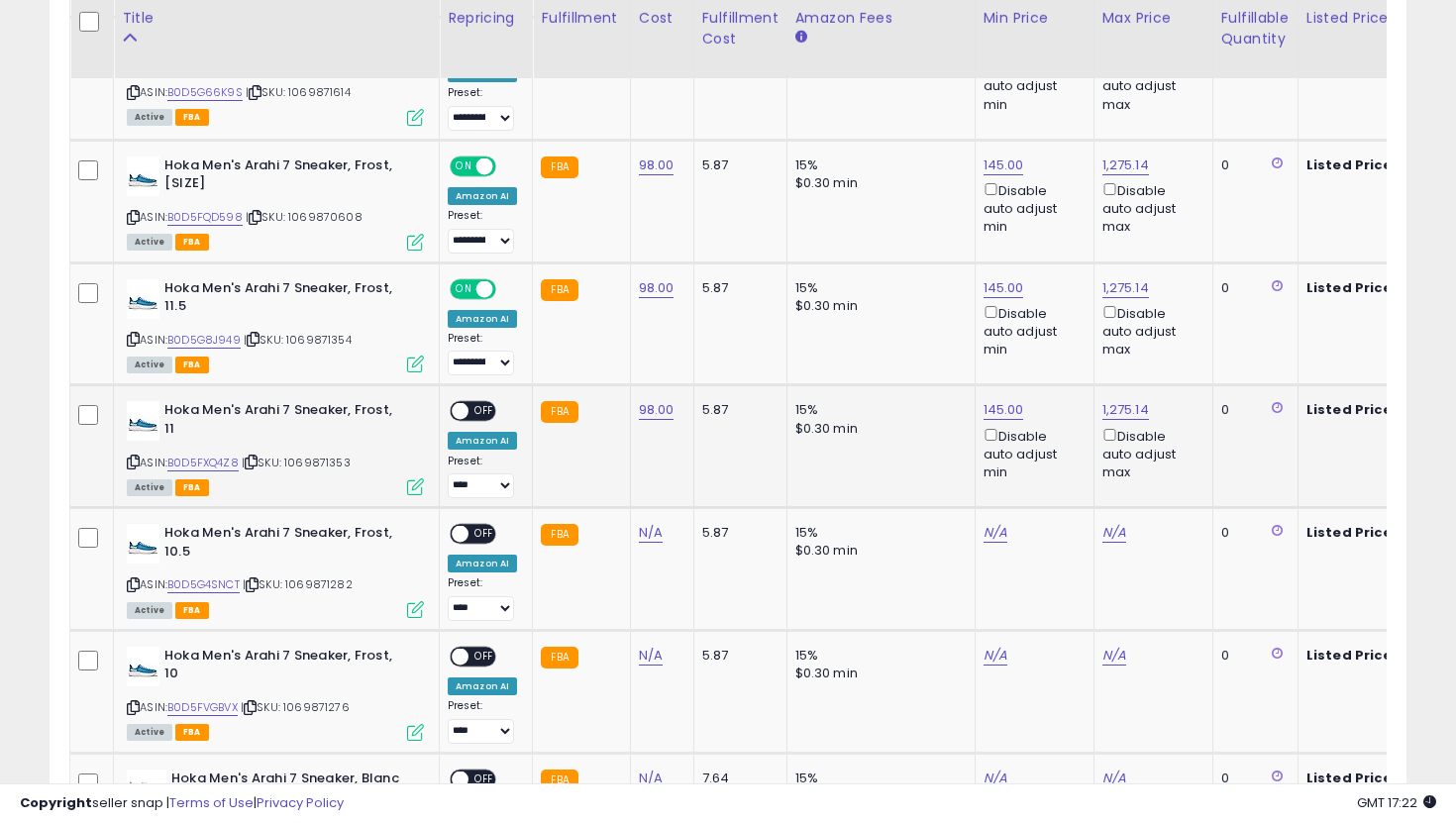 click on "OFF" at bounding box center (484, 411) 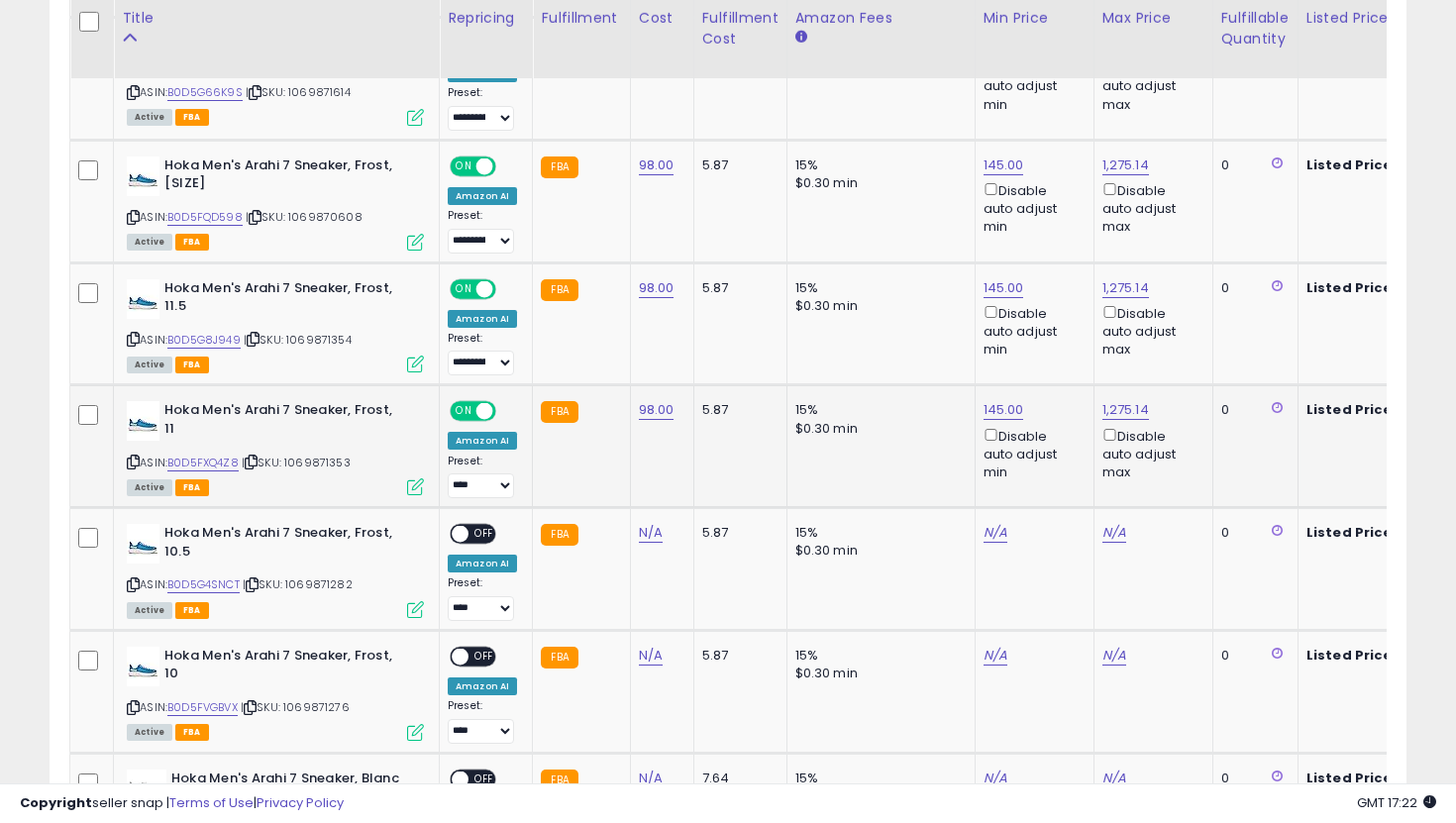 click on "**********" at bounding box center (482, 476) 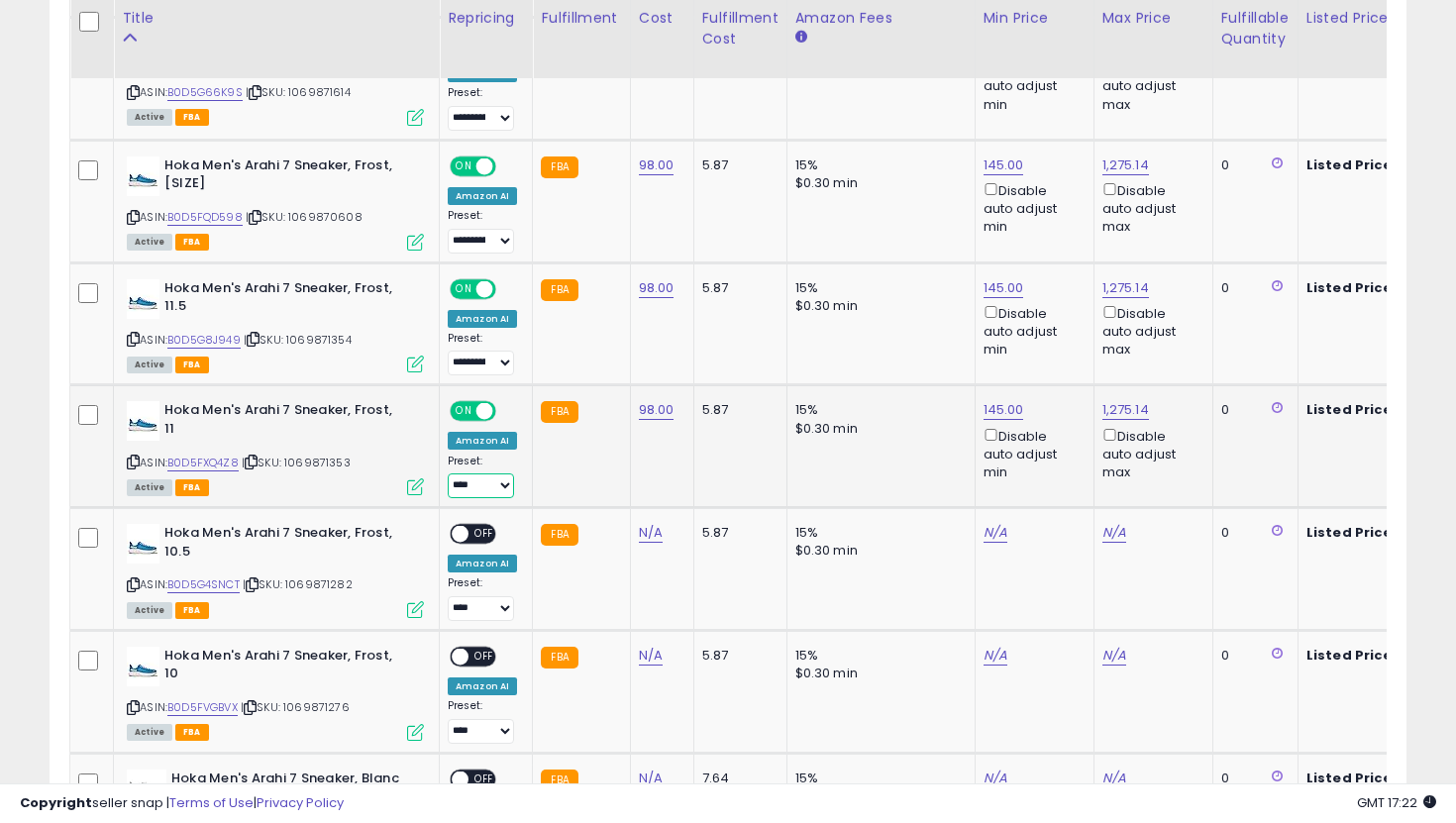 click on "**********" at bounding box center (480, 485) 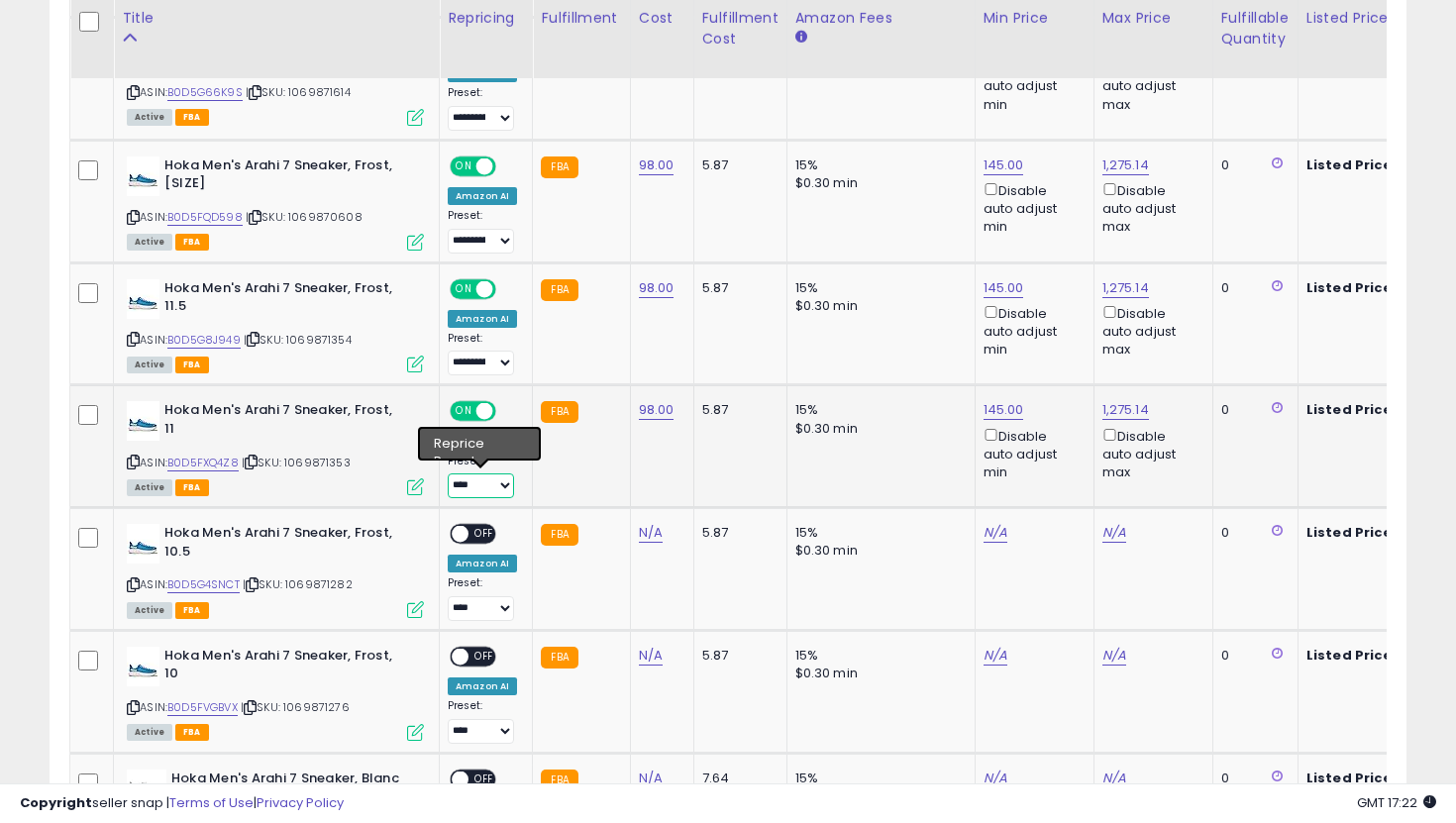select on "**********" 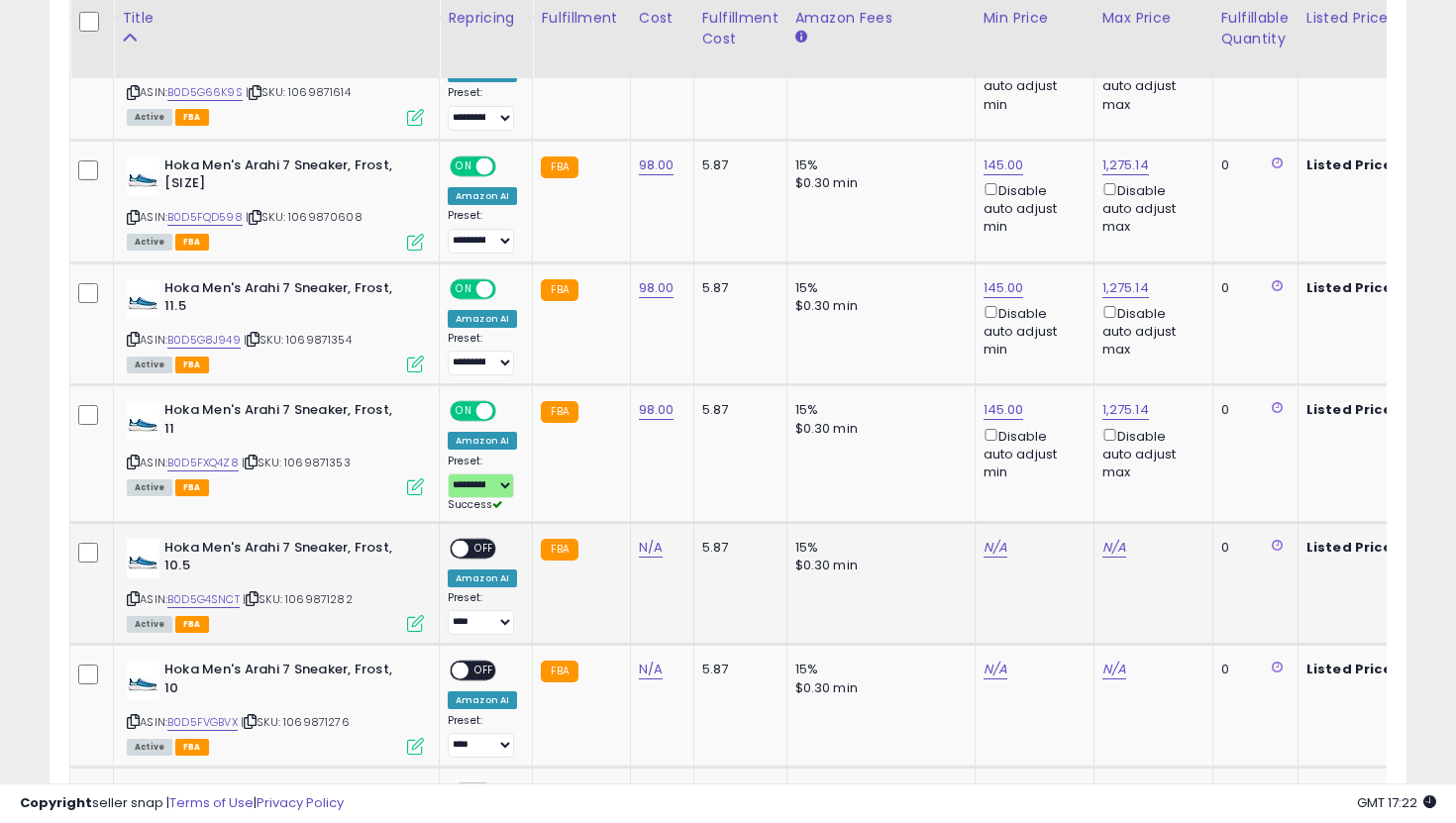 click on "N/A" 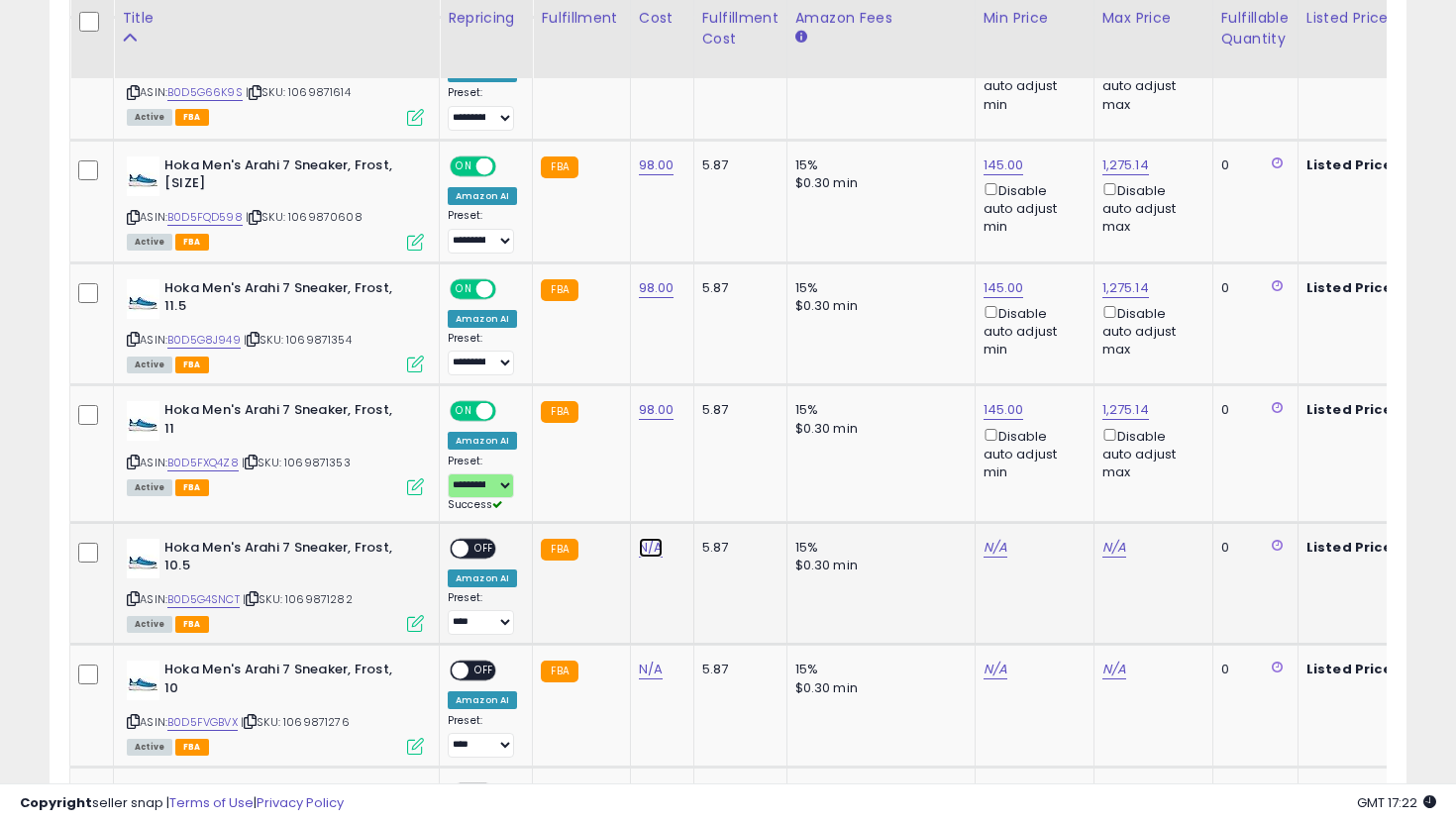 click on "N/A" at bounding box center [651, 548] 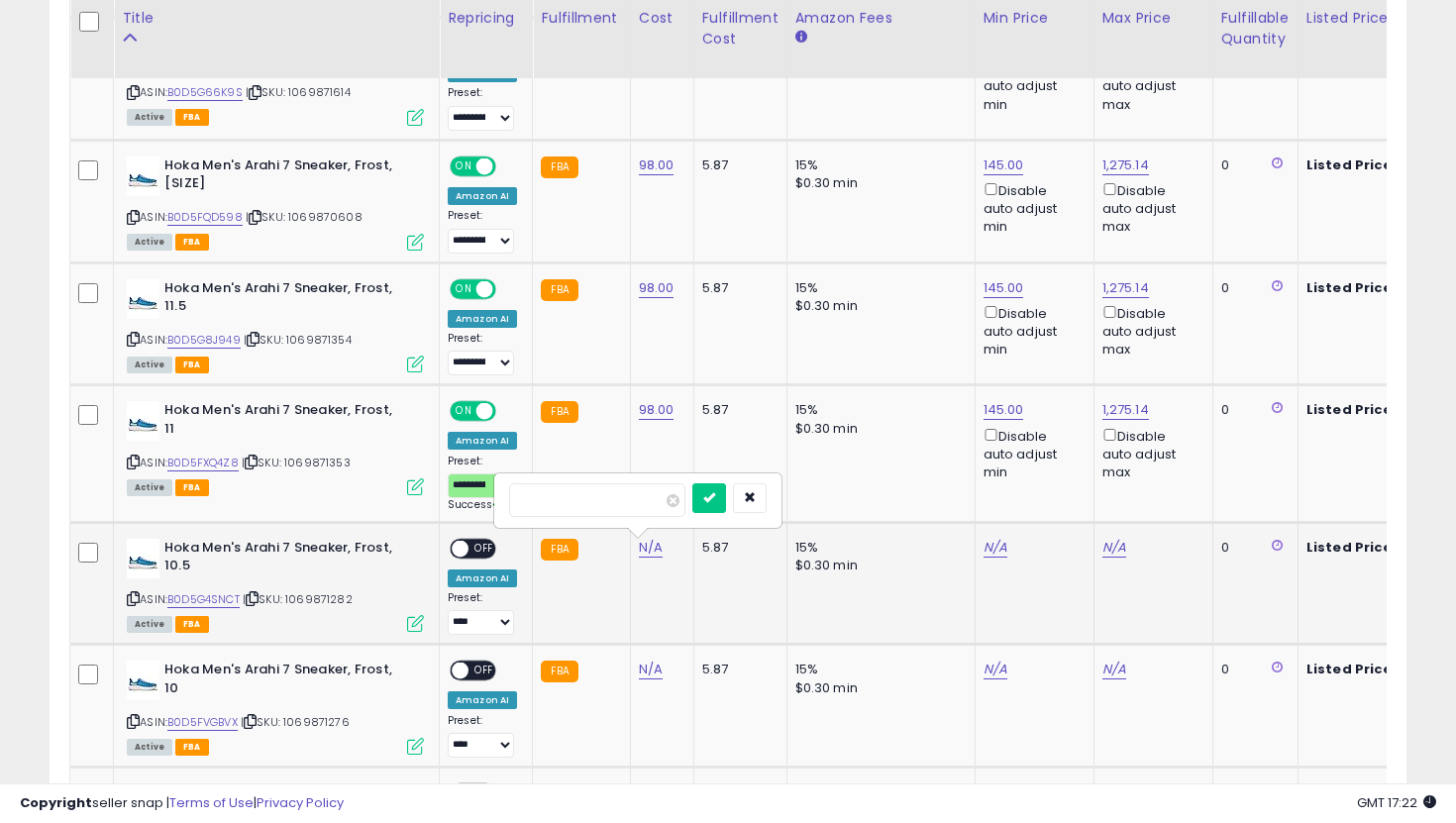 type on "**" 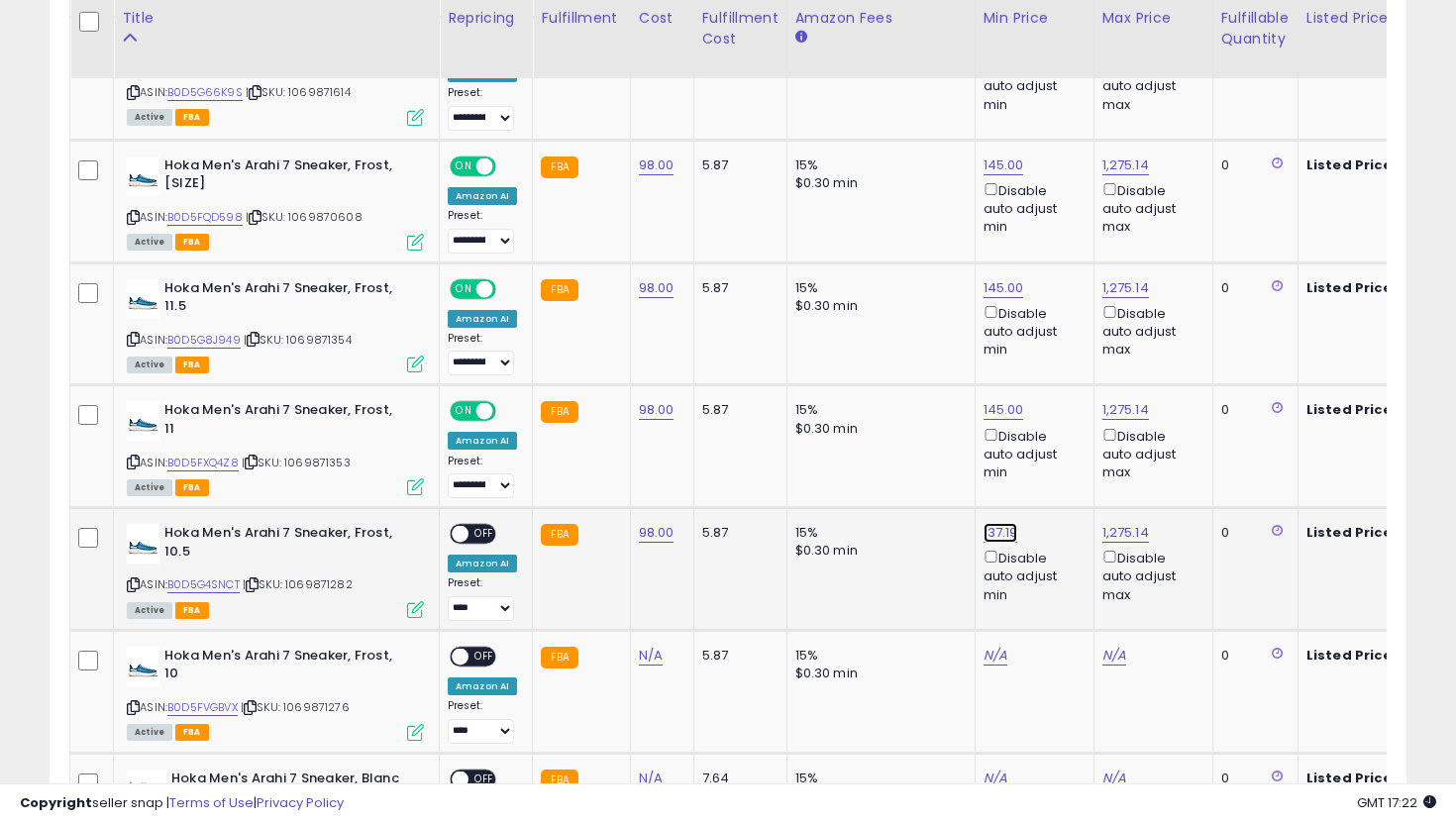 click on "137.19" at bounding box center [1003, -938] 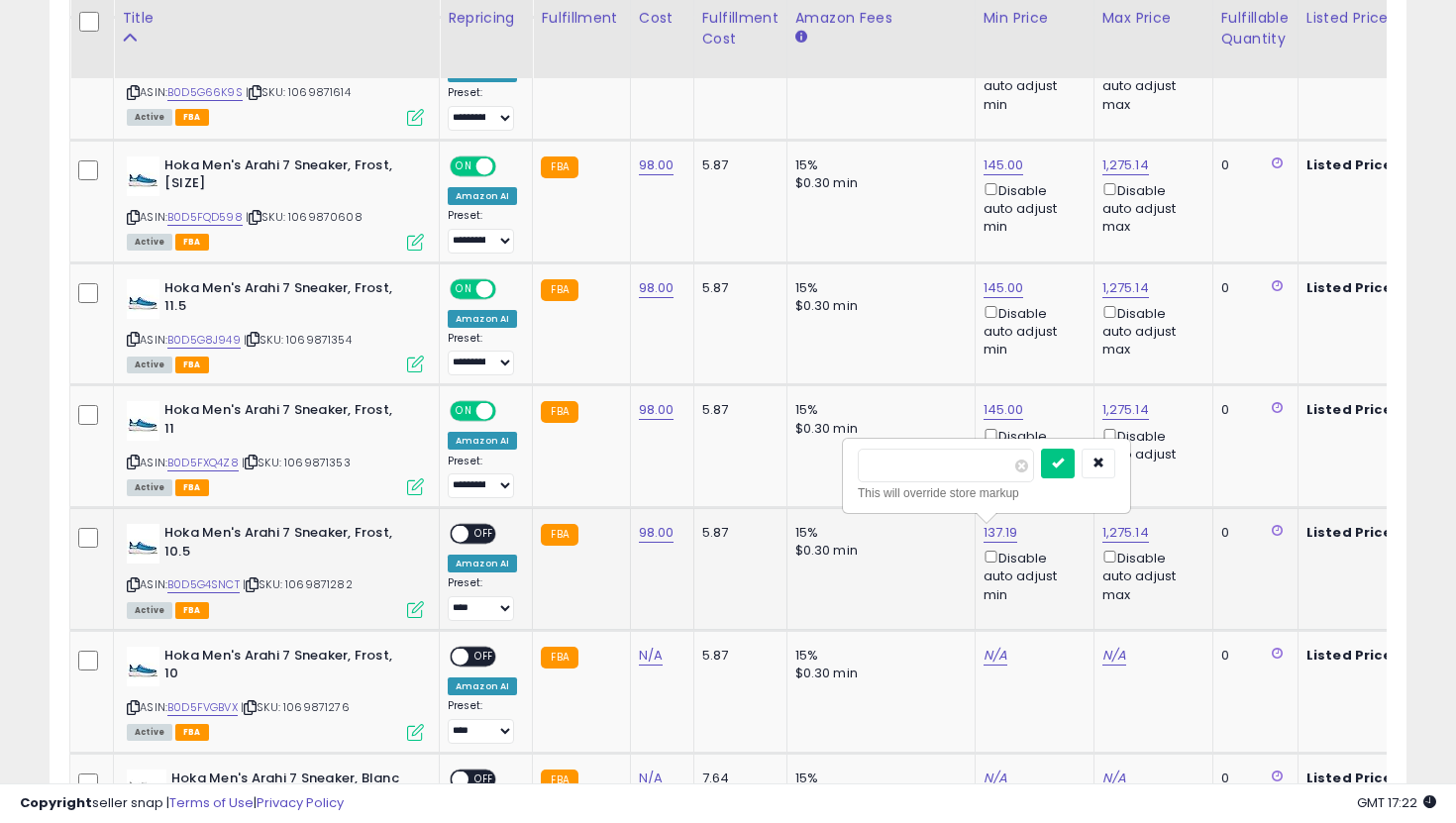 drag, startPoint x: 956, startPoint y: 471, endPoint x: 847, endPoint y: 457, distance: 109.8954 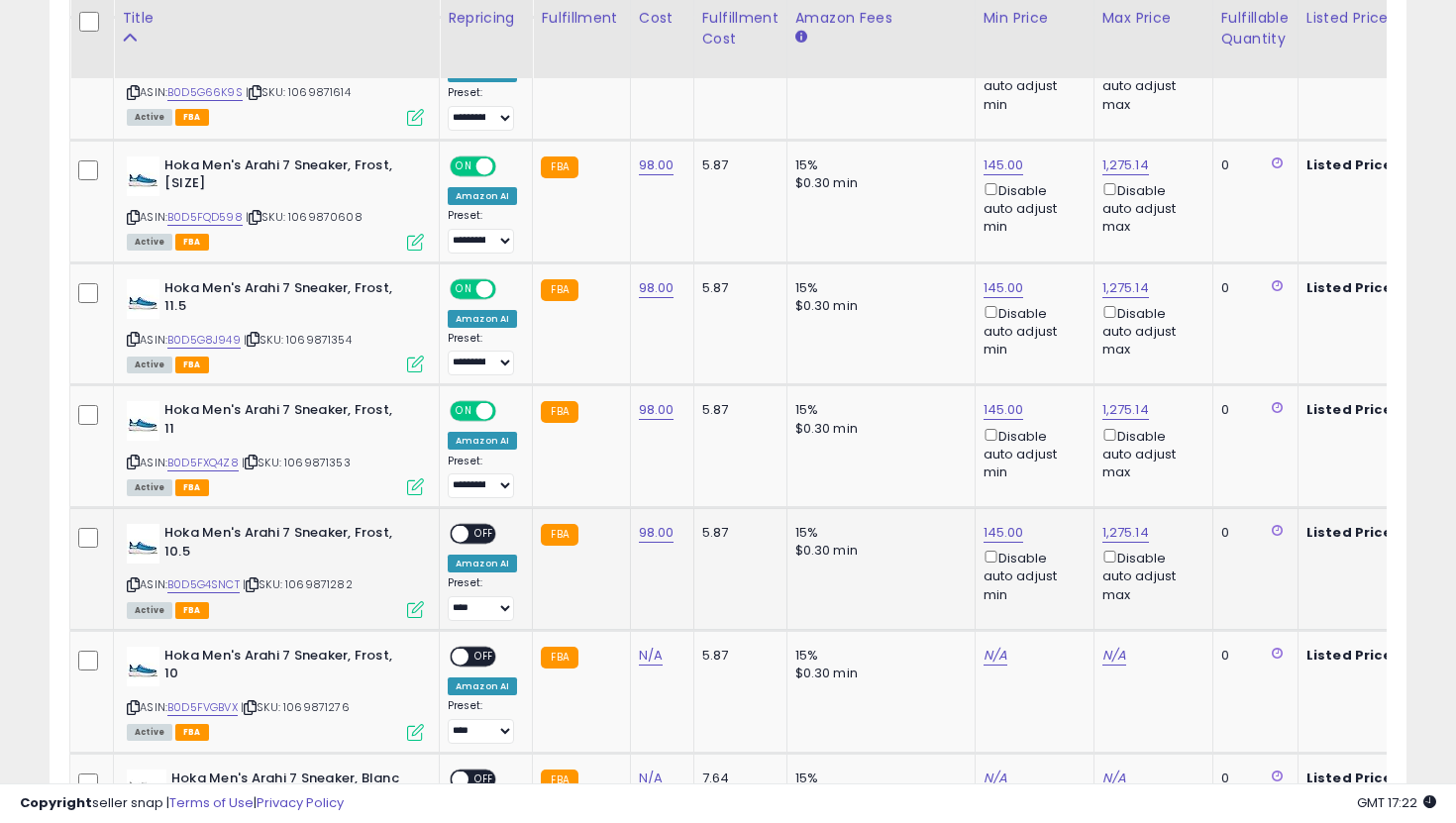 click on "OFF" at bounding box center (484, 534) 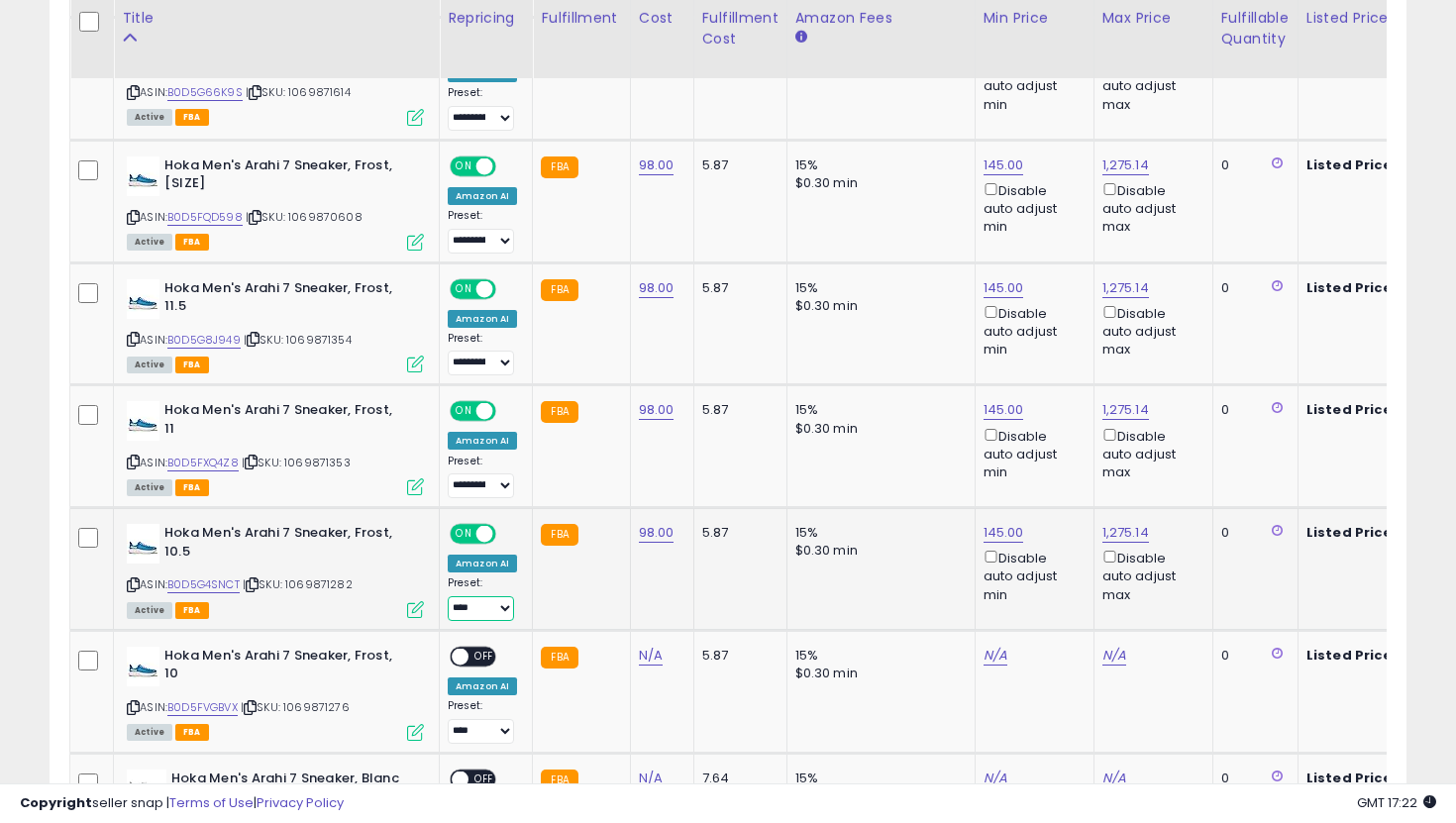 click on "**********" at bounding box center [480, 608] 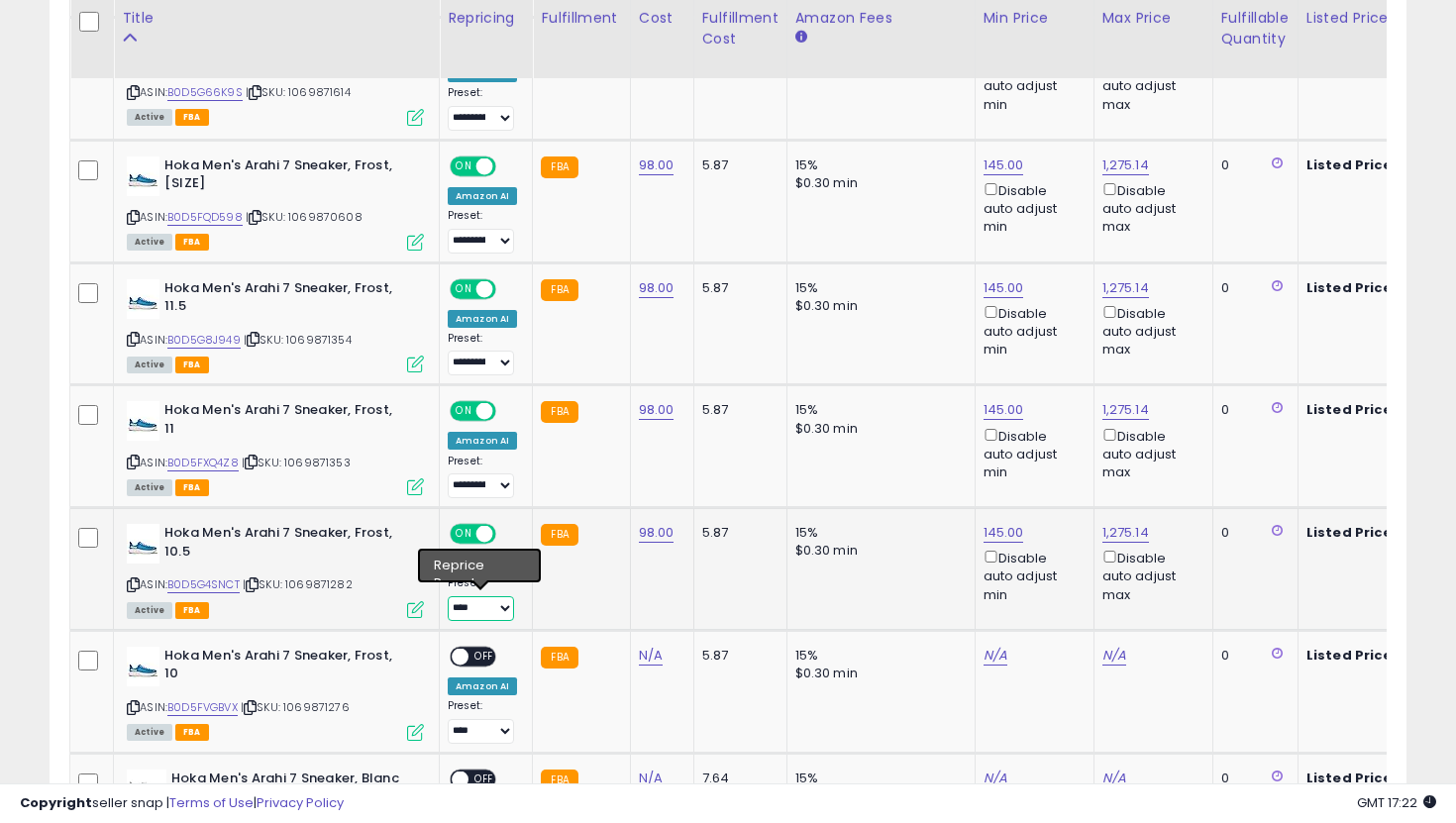 select on "**********" 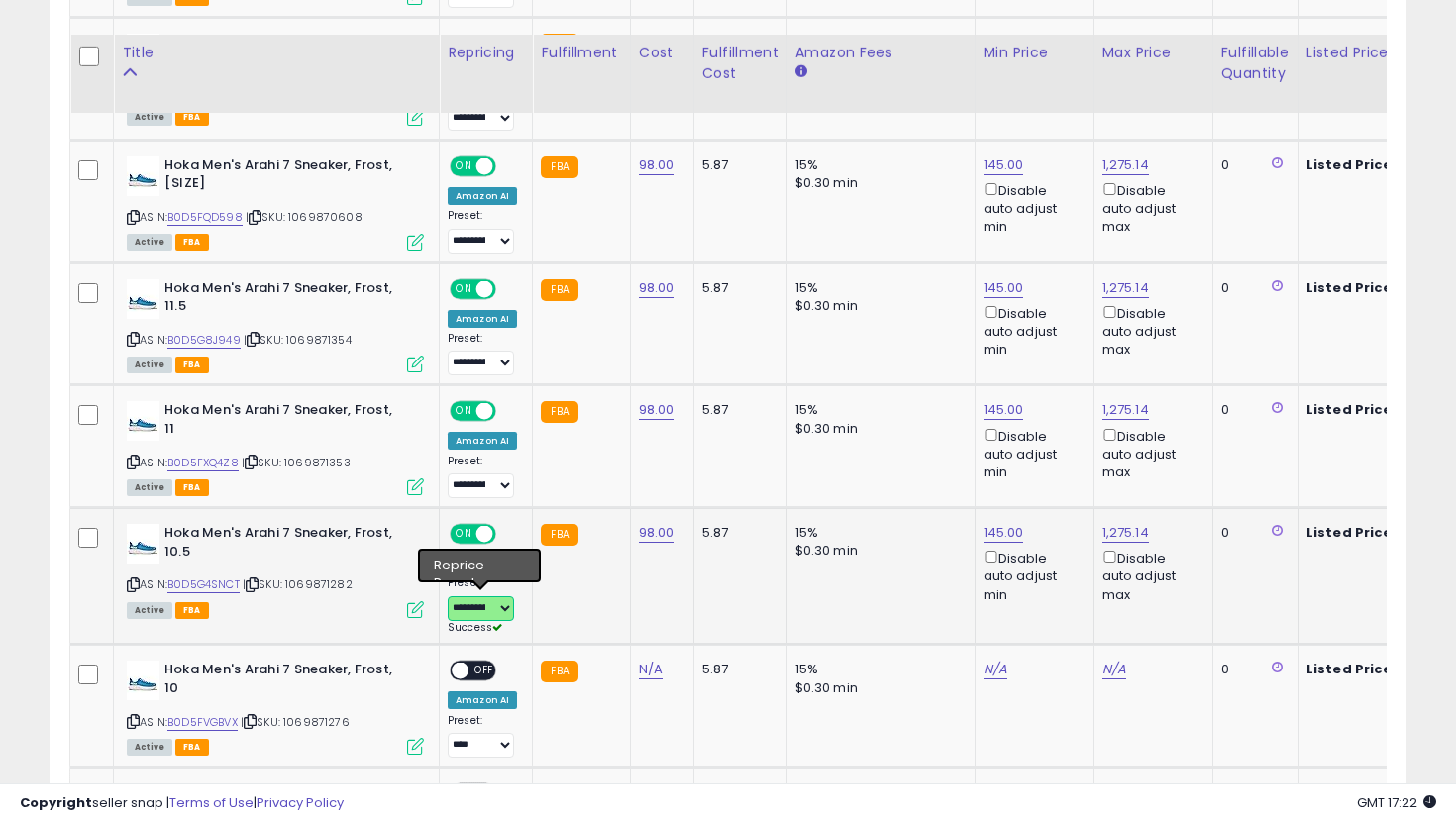 scroll, scrollTop: 2270, scrollLeft: 0, axis: vertical 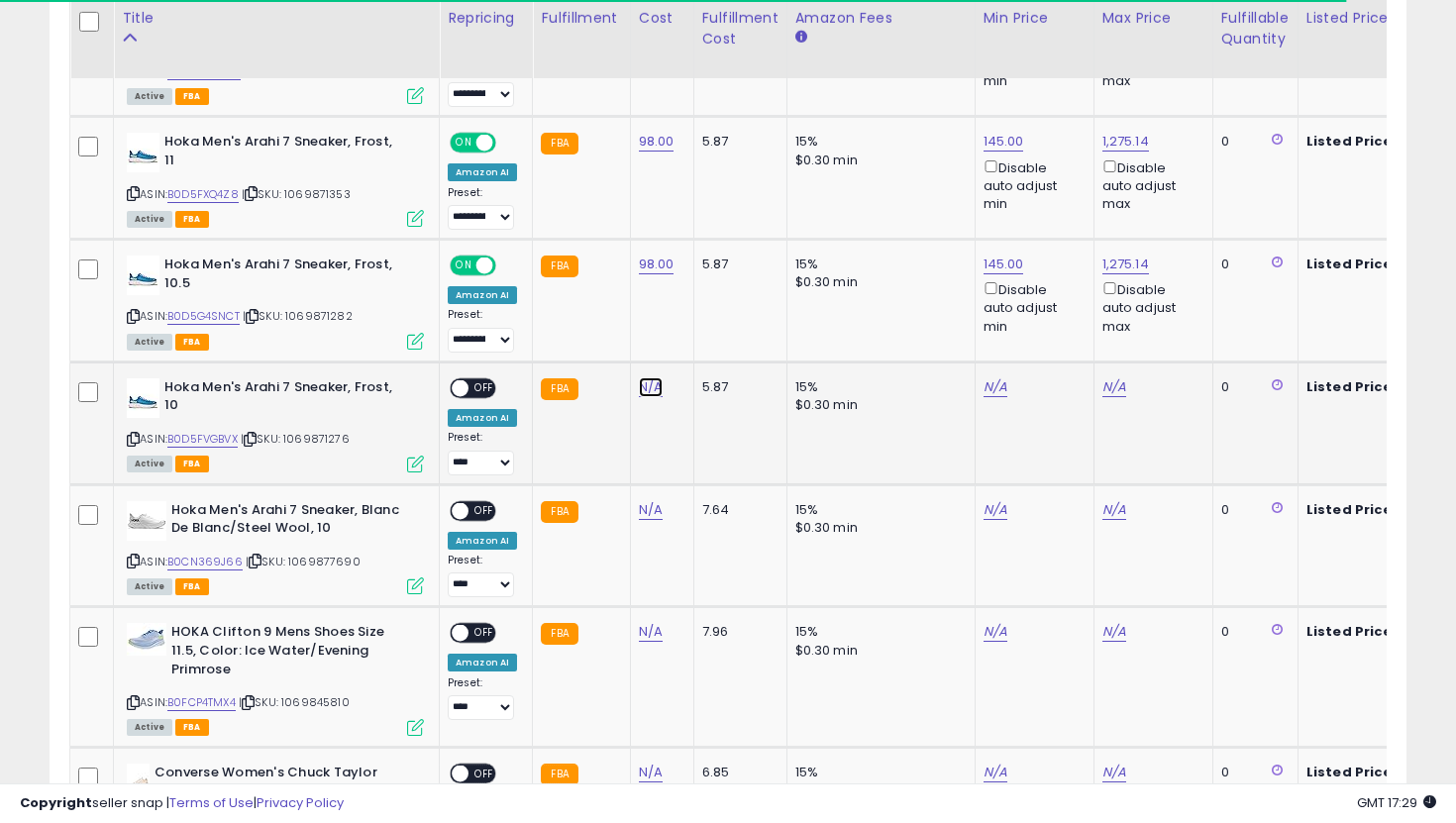 click on "N/A" at bounding box center (651, 387) 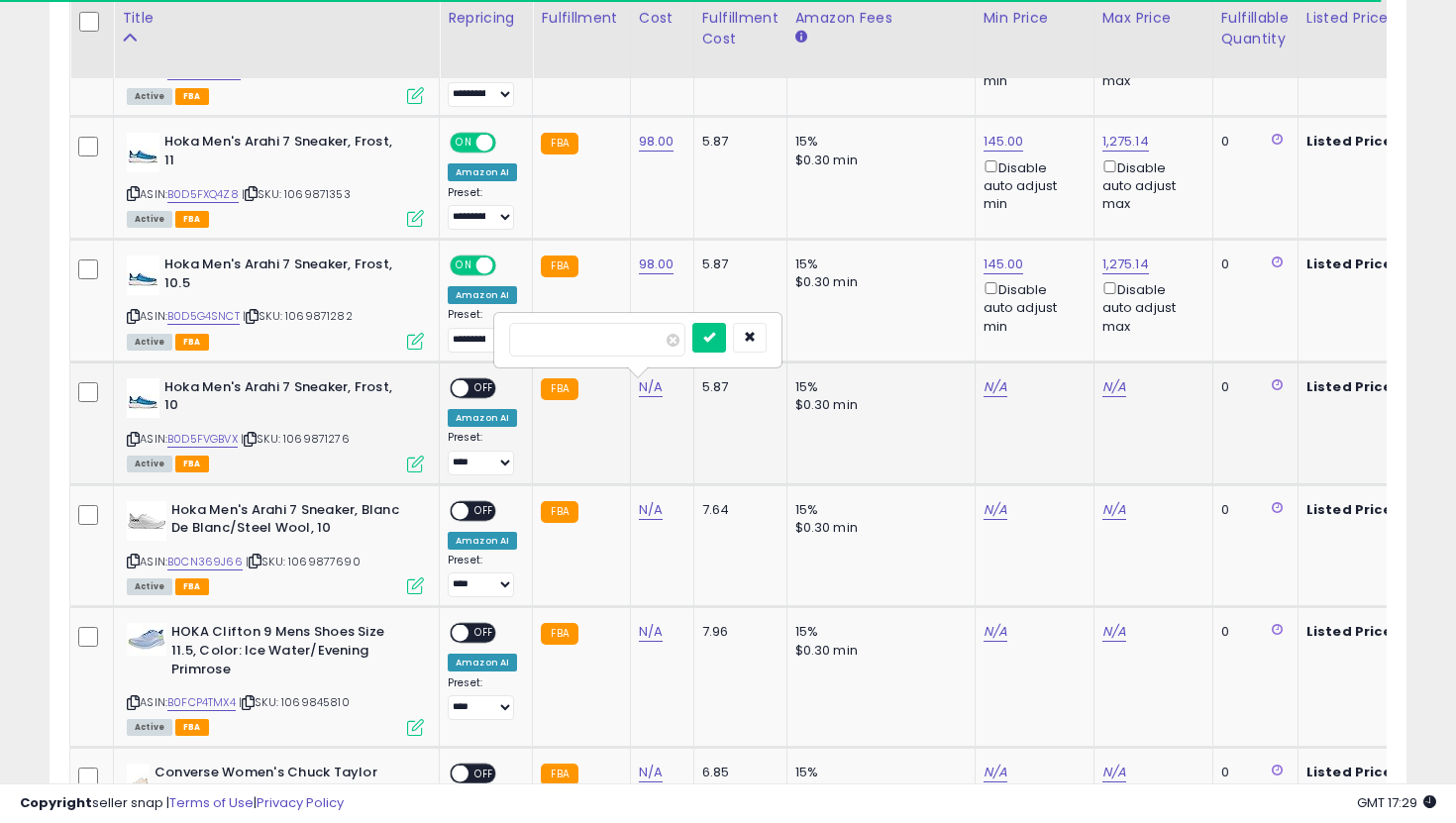 type 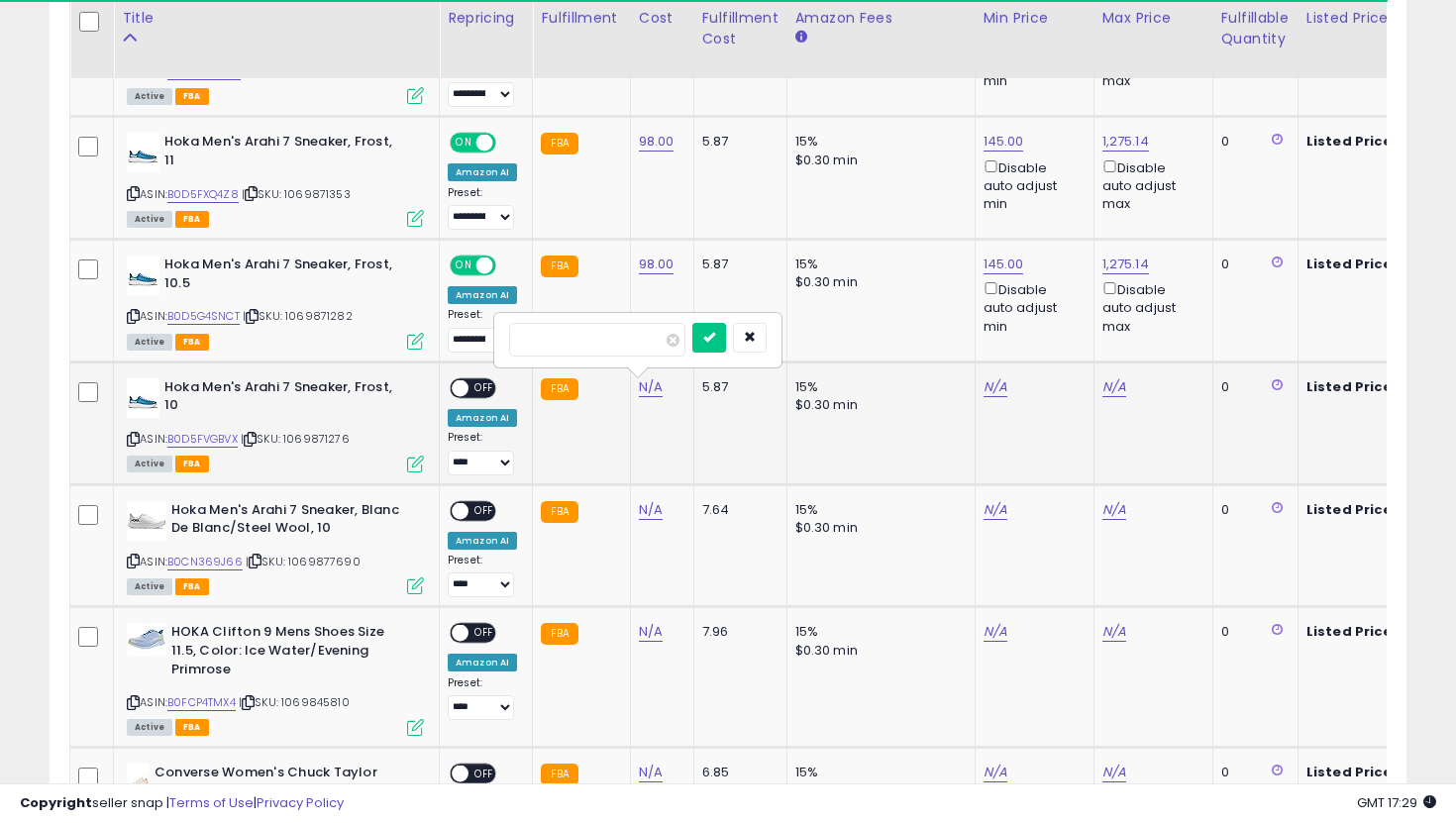 click at bounding box center [709, 338] 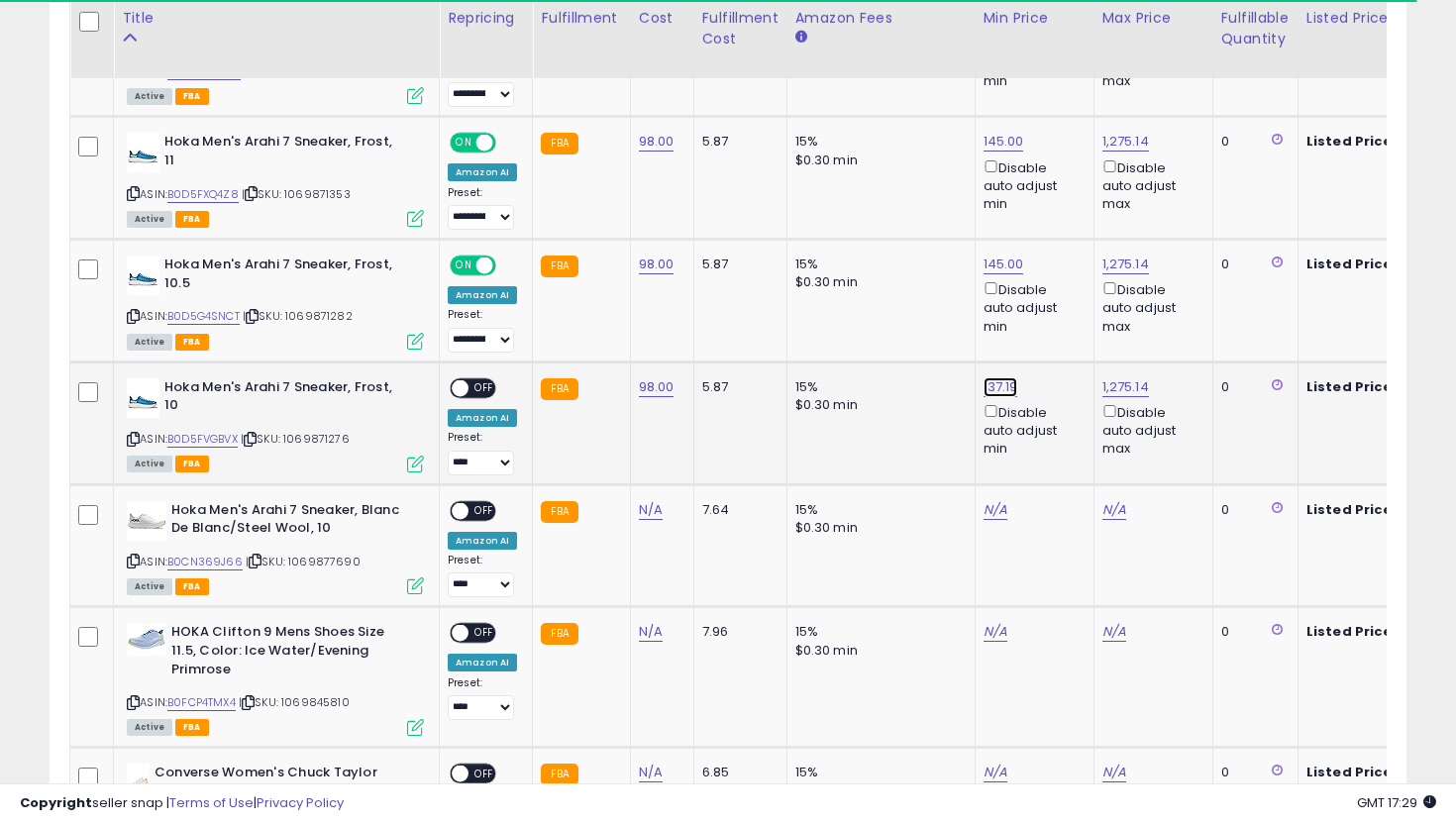 click on "137.19" at bounding box center [1003, -1206] 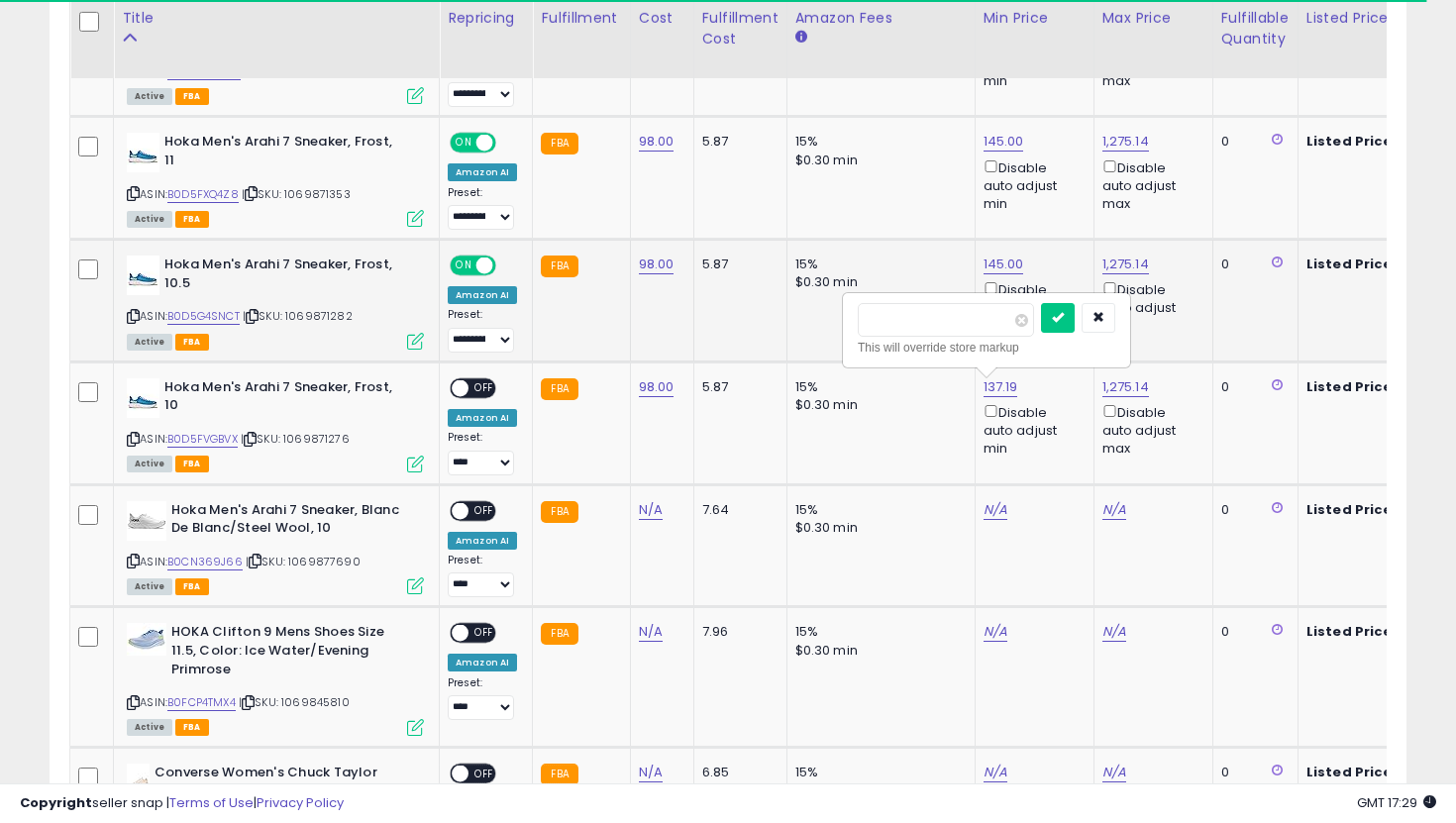 drag, startPoint x: 940, startPoint y: 326, endPoint x: 830, endPoint y: 325, distance: 110.0045 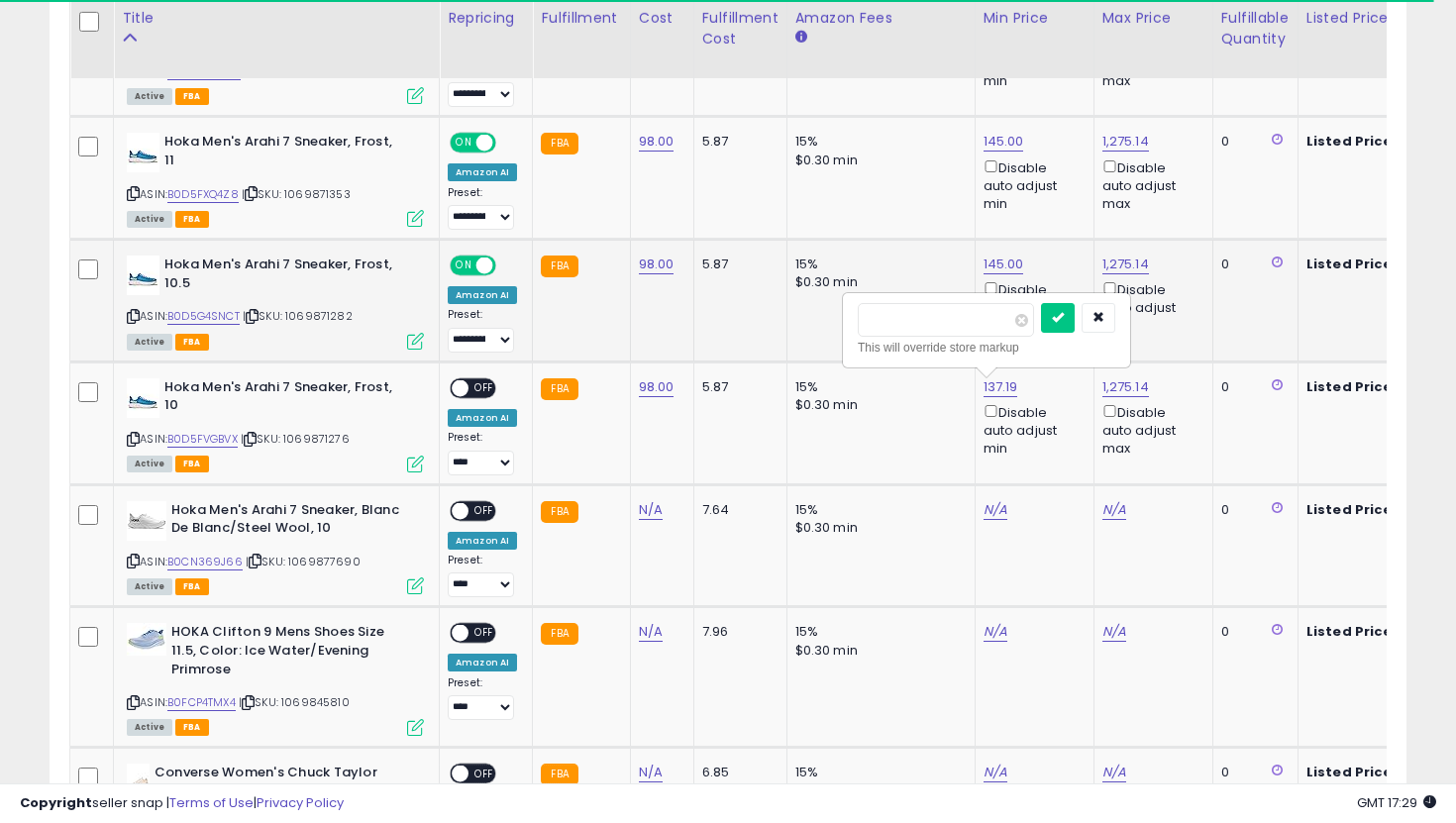 click at bounding box center (1058, 318) 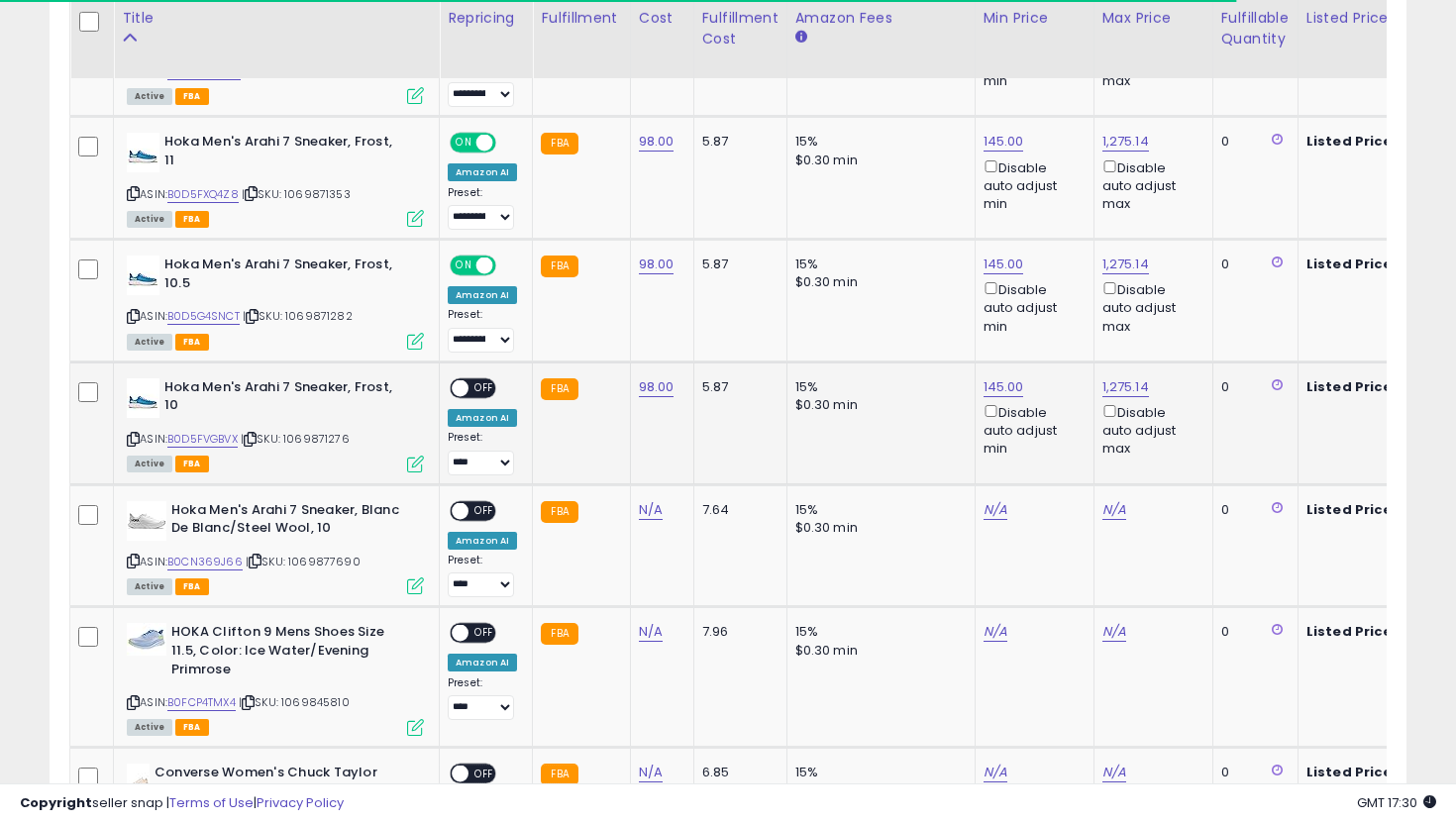 click on "OFF" at bounding box center (484, 387) 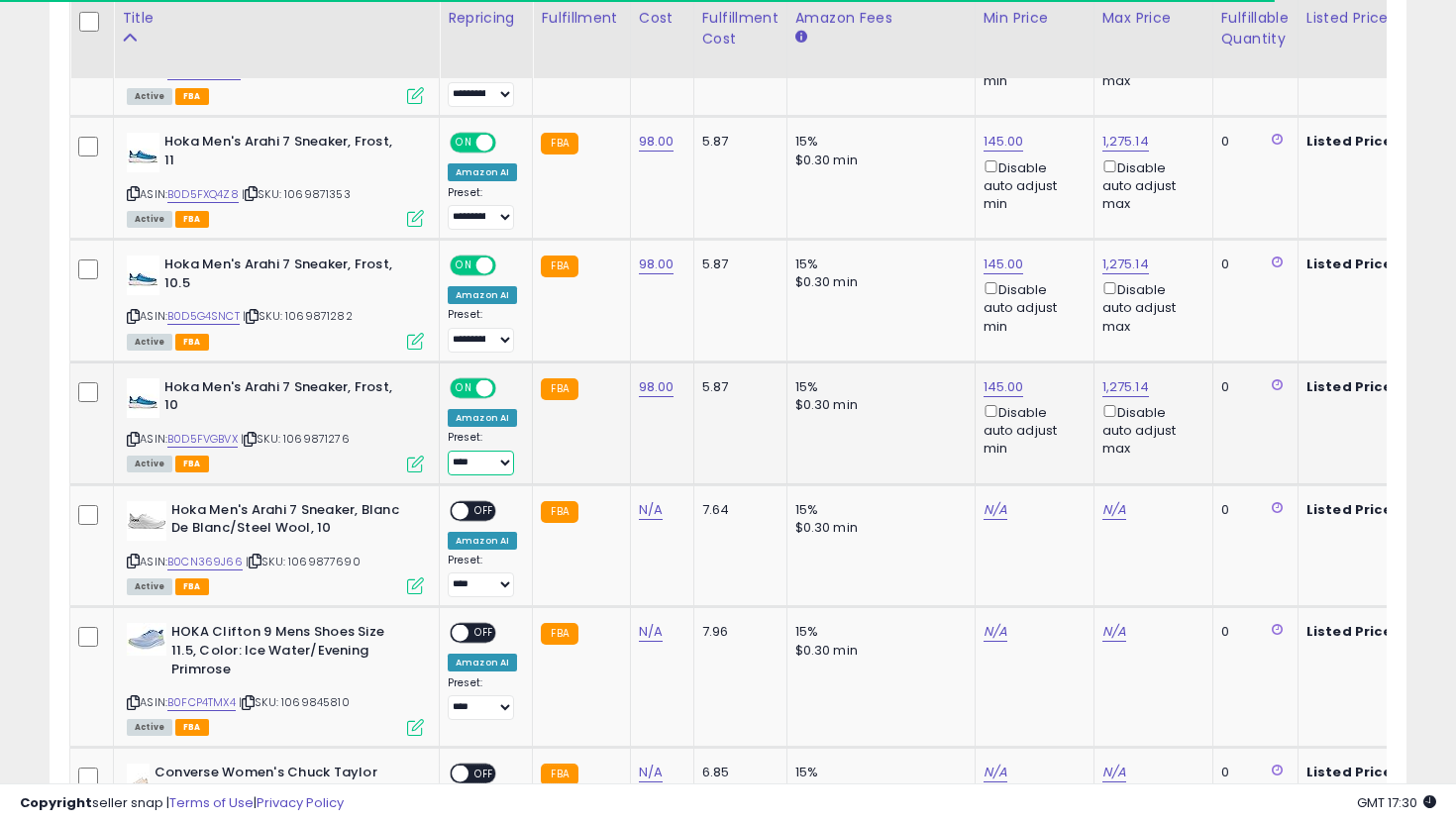 click on "**********" at bounding box center [480, 463] 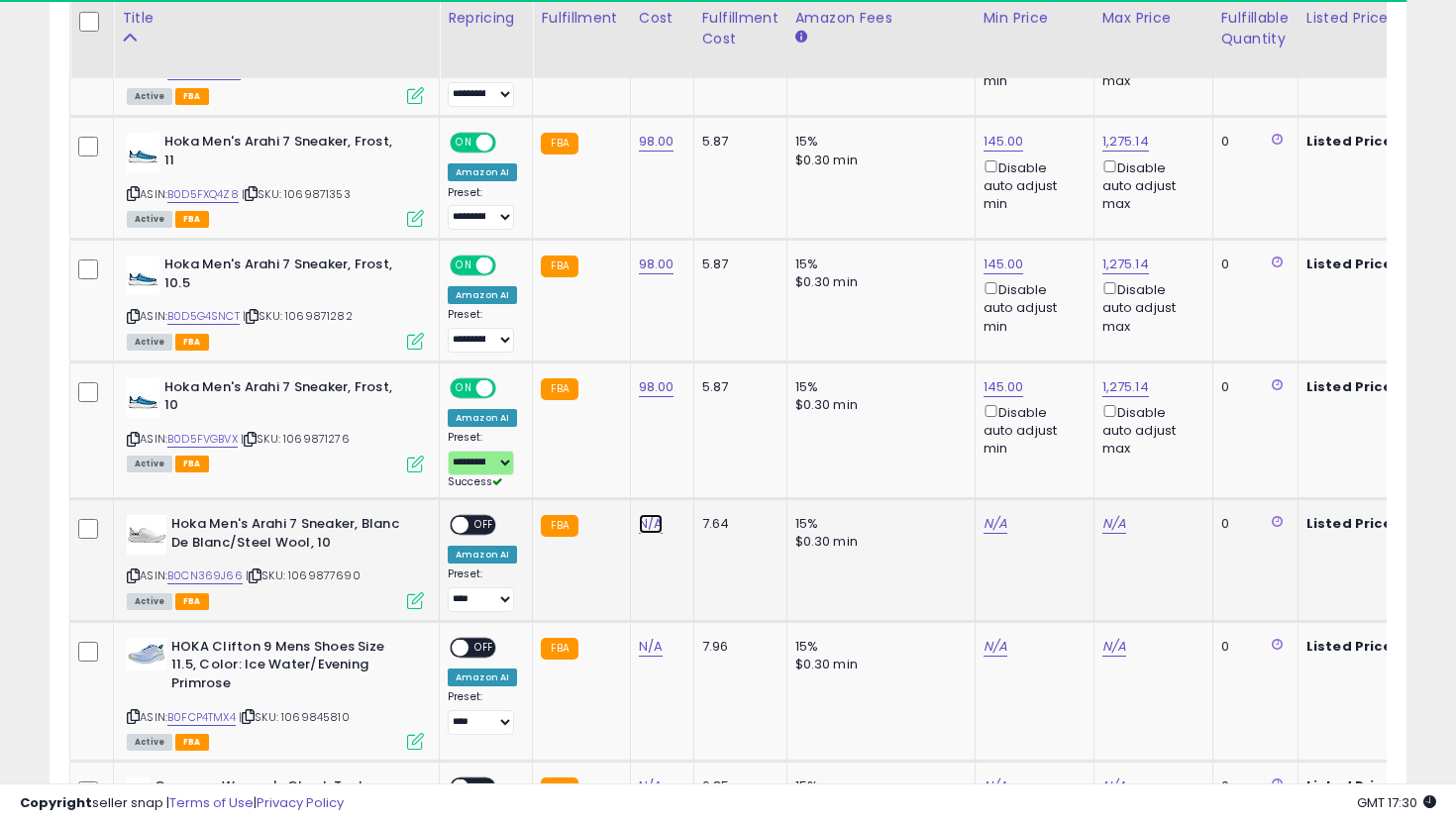 click on "N/A" at bounding box center [651, 524] 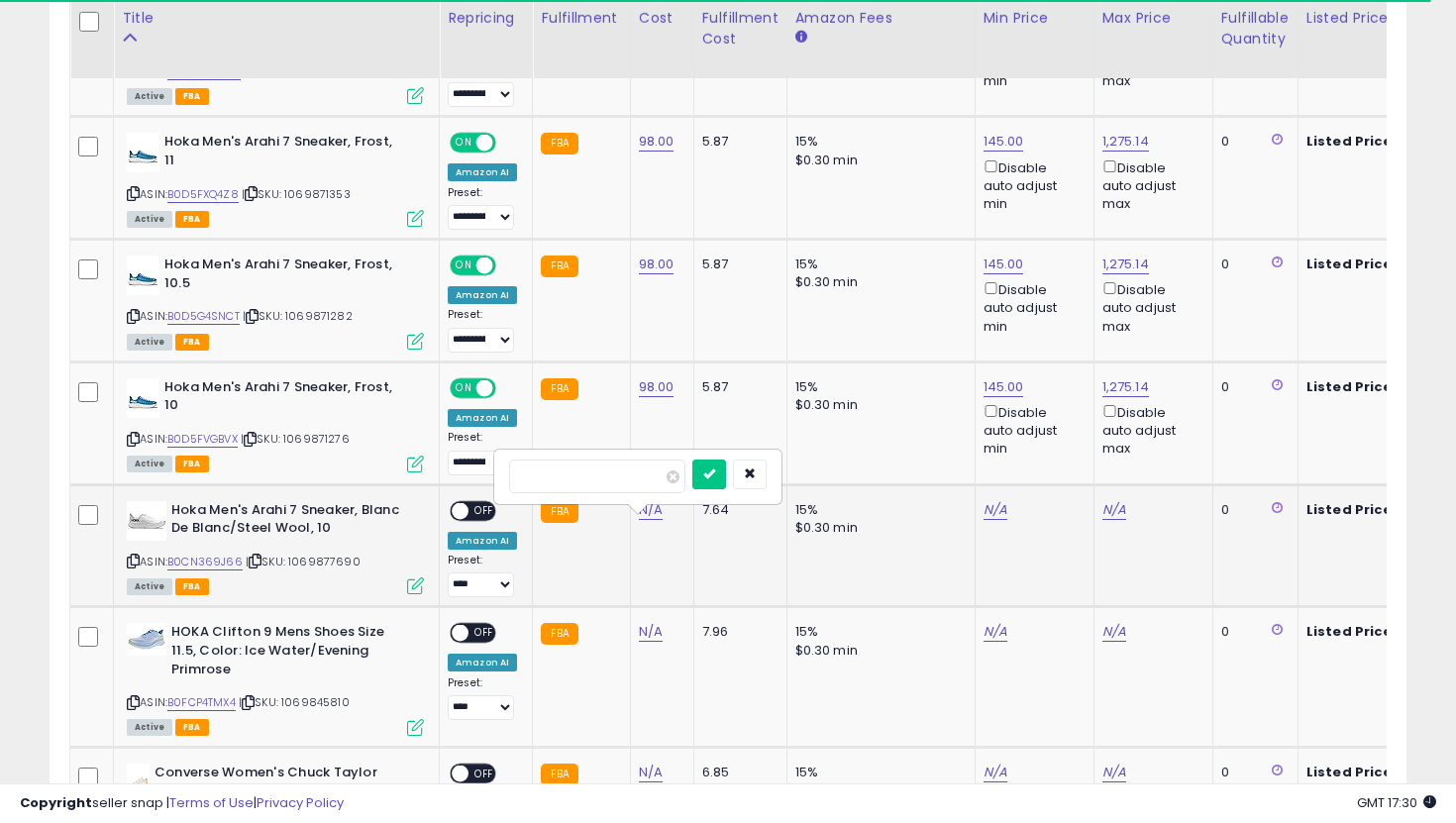 click at bounding box center [709, 474] 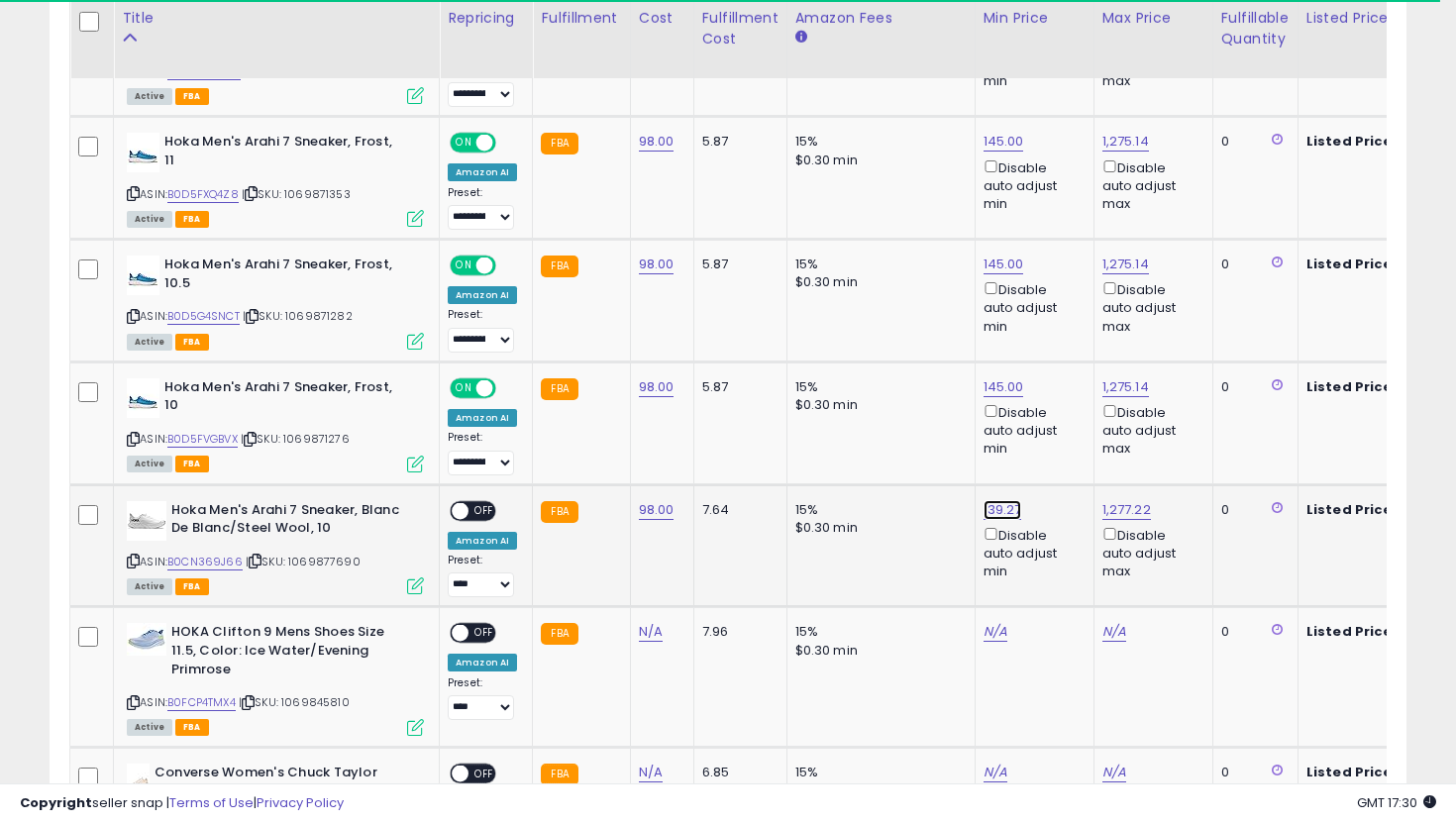 click on "139.27" at bounding box center (1003, -1206) 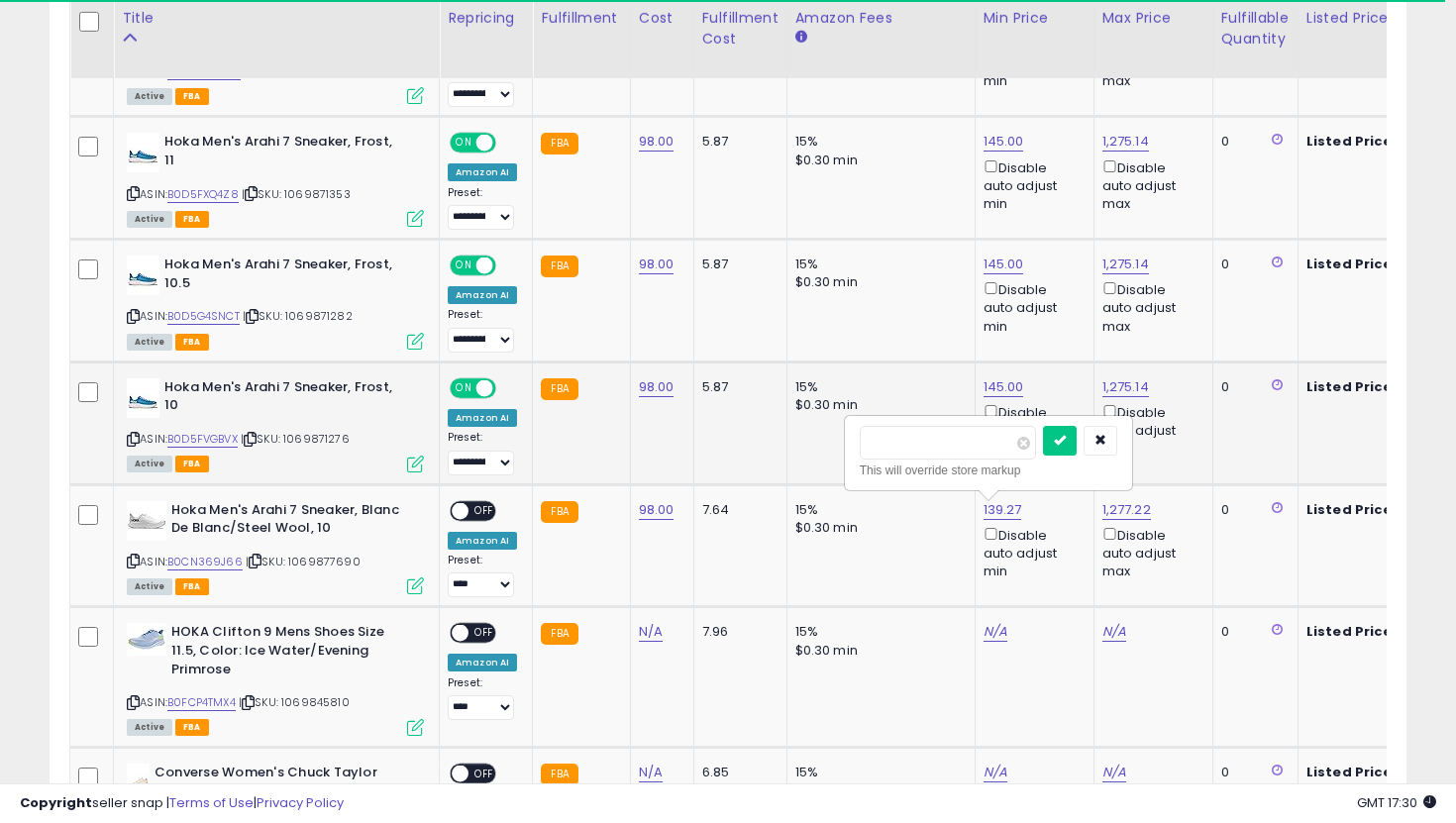 drag, startPoint x: 927, startPoint y: 438, endPoint x: 773, endPoint y: 428, distance: 154.32433 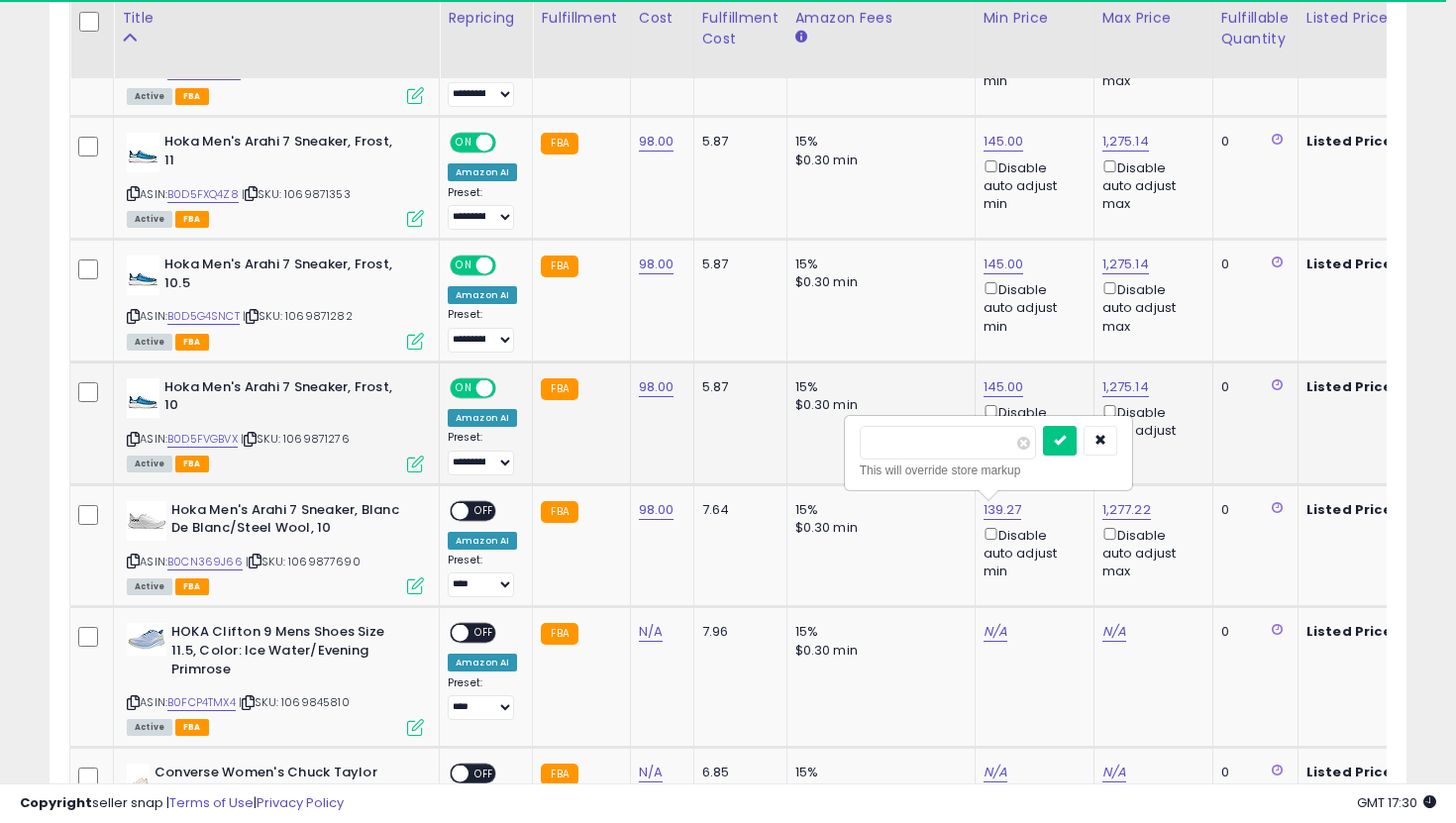 click at bounding box center (1060, 441) 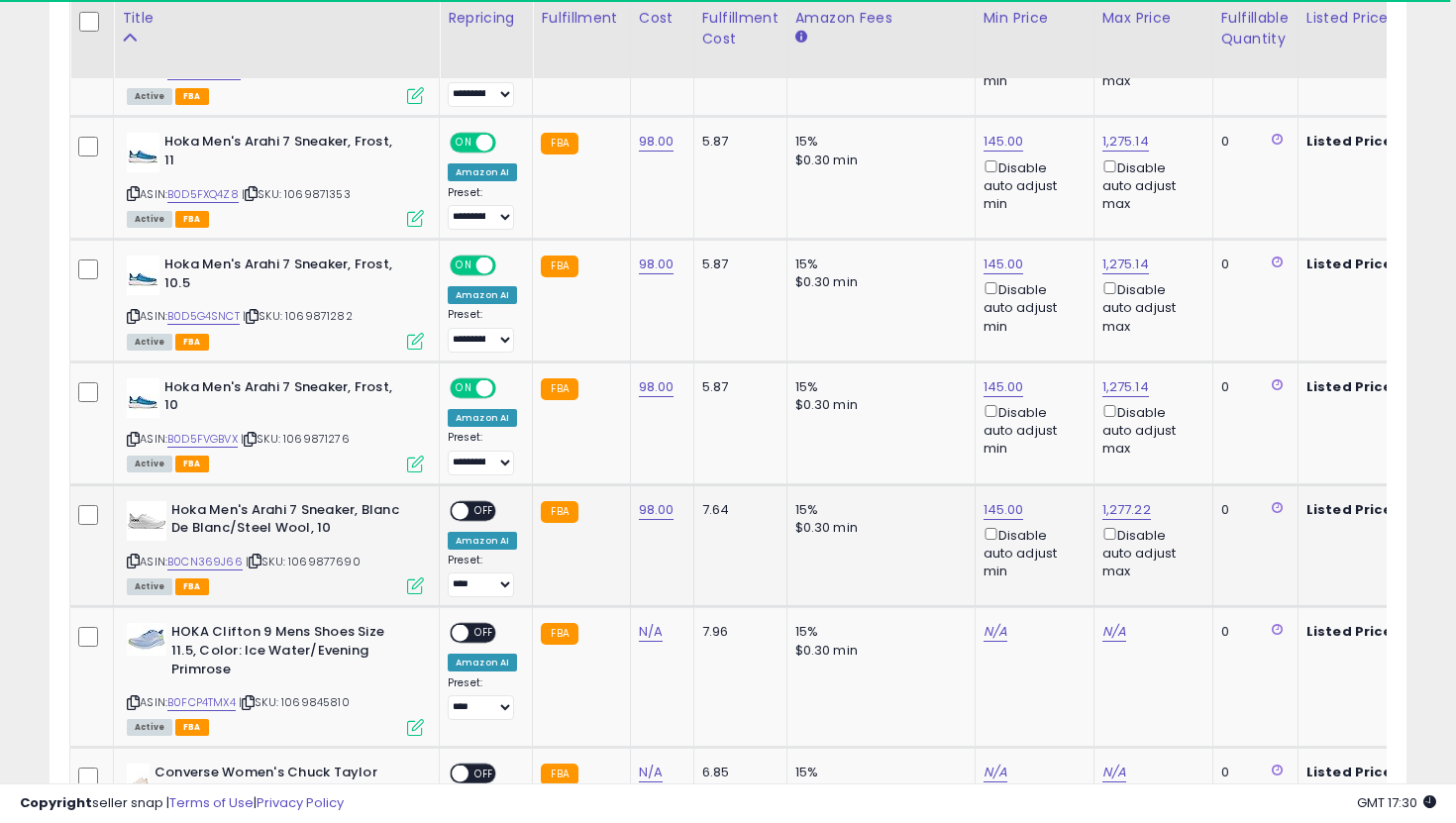 click on "OFF" at bounding box center [484, 510] 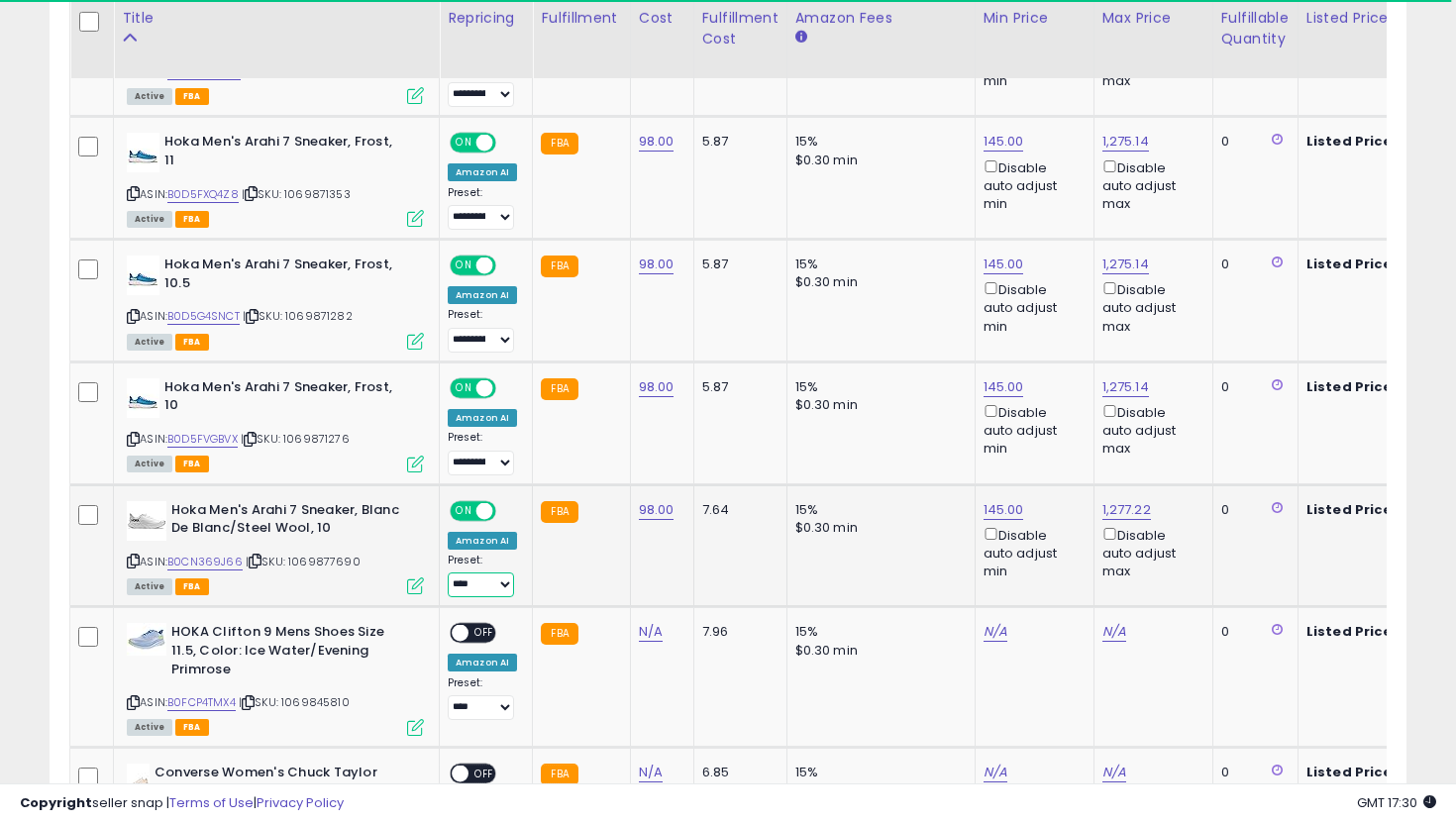 click on "**********" at bounding box center (480, 584) 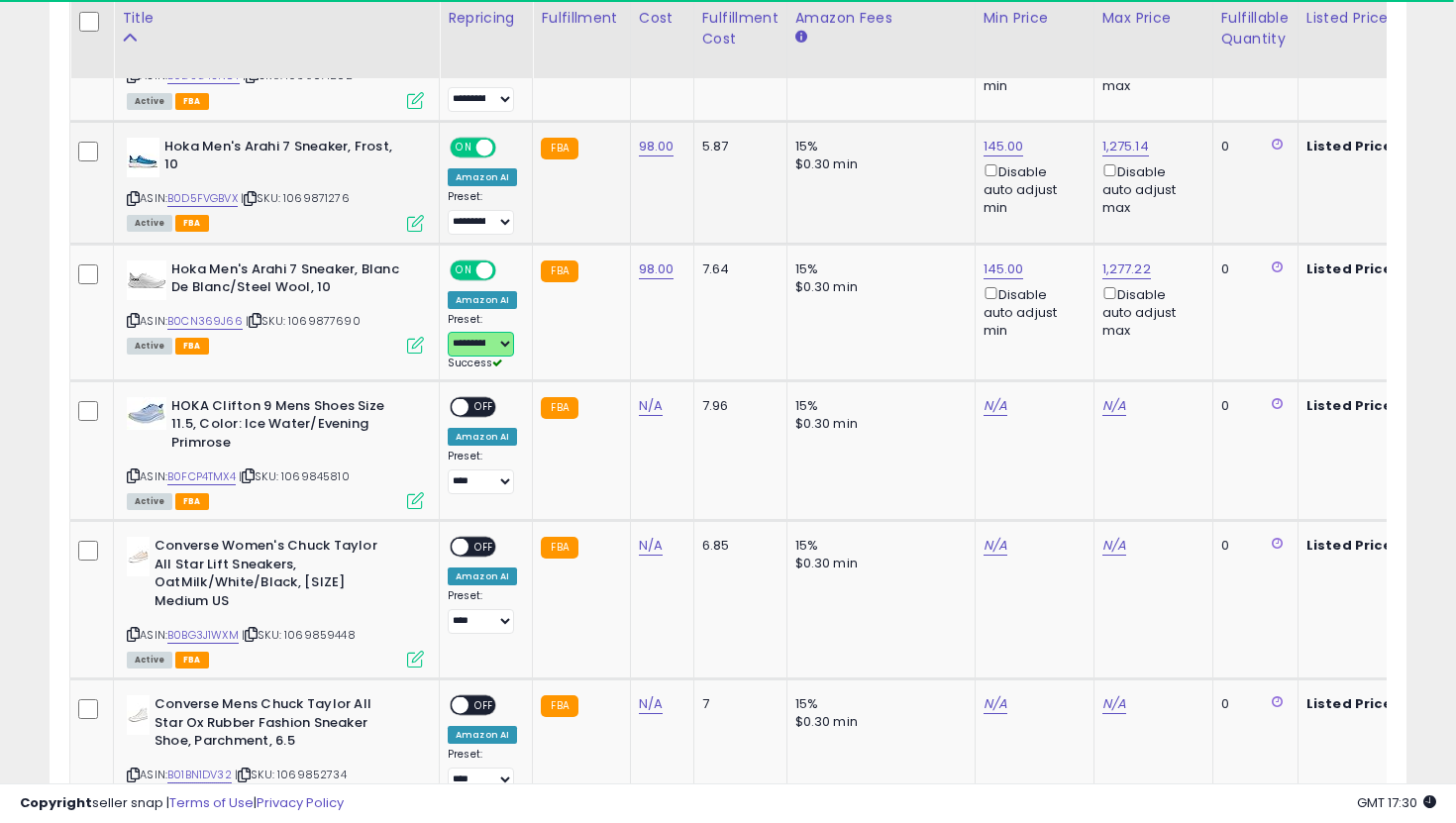 scroll, scrollTop: 2510, scrollLeft: 0, axis: vertical 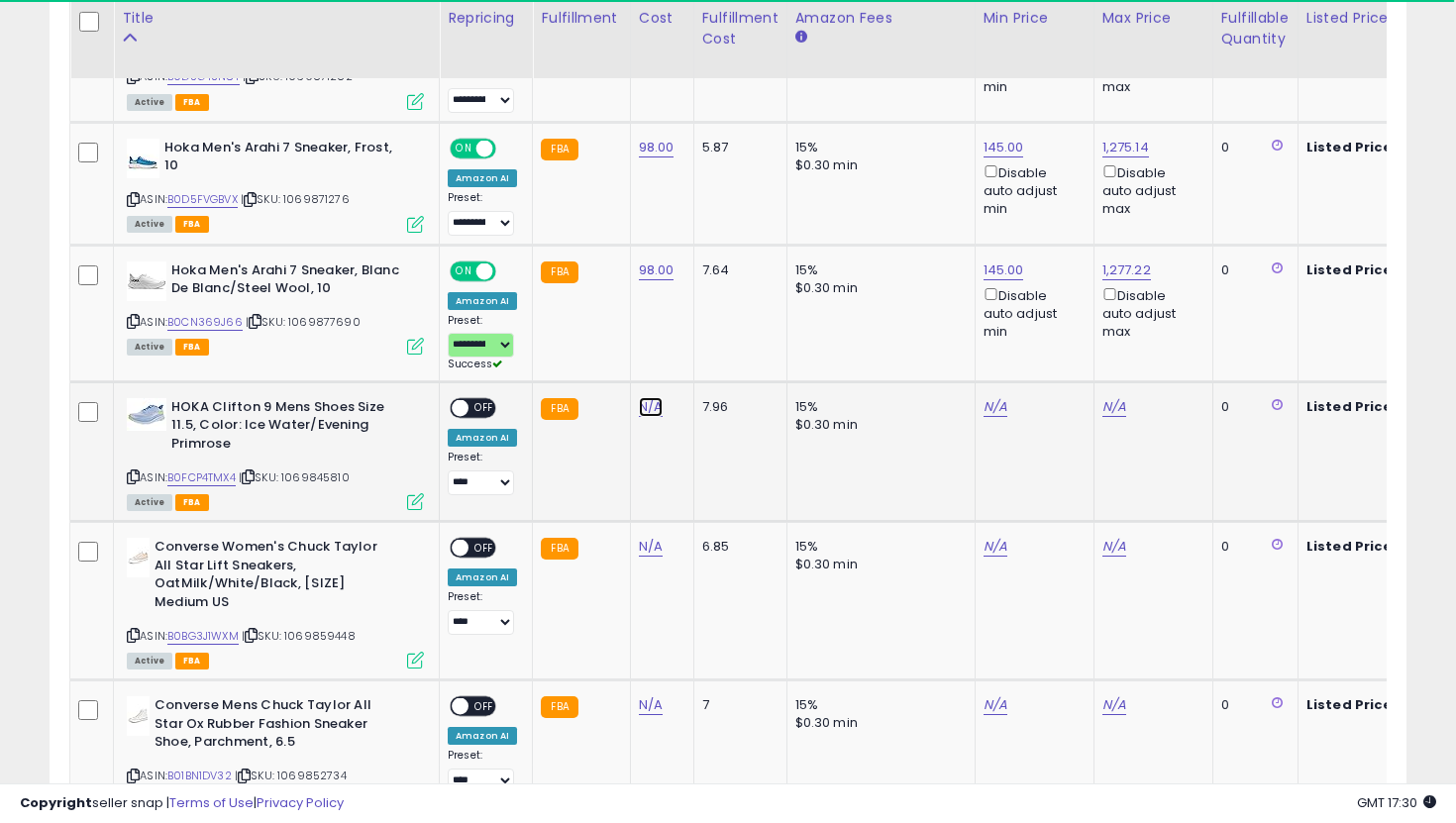 click on "N/A" at bounding box center [651, 407] 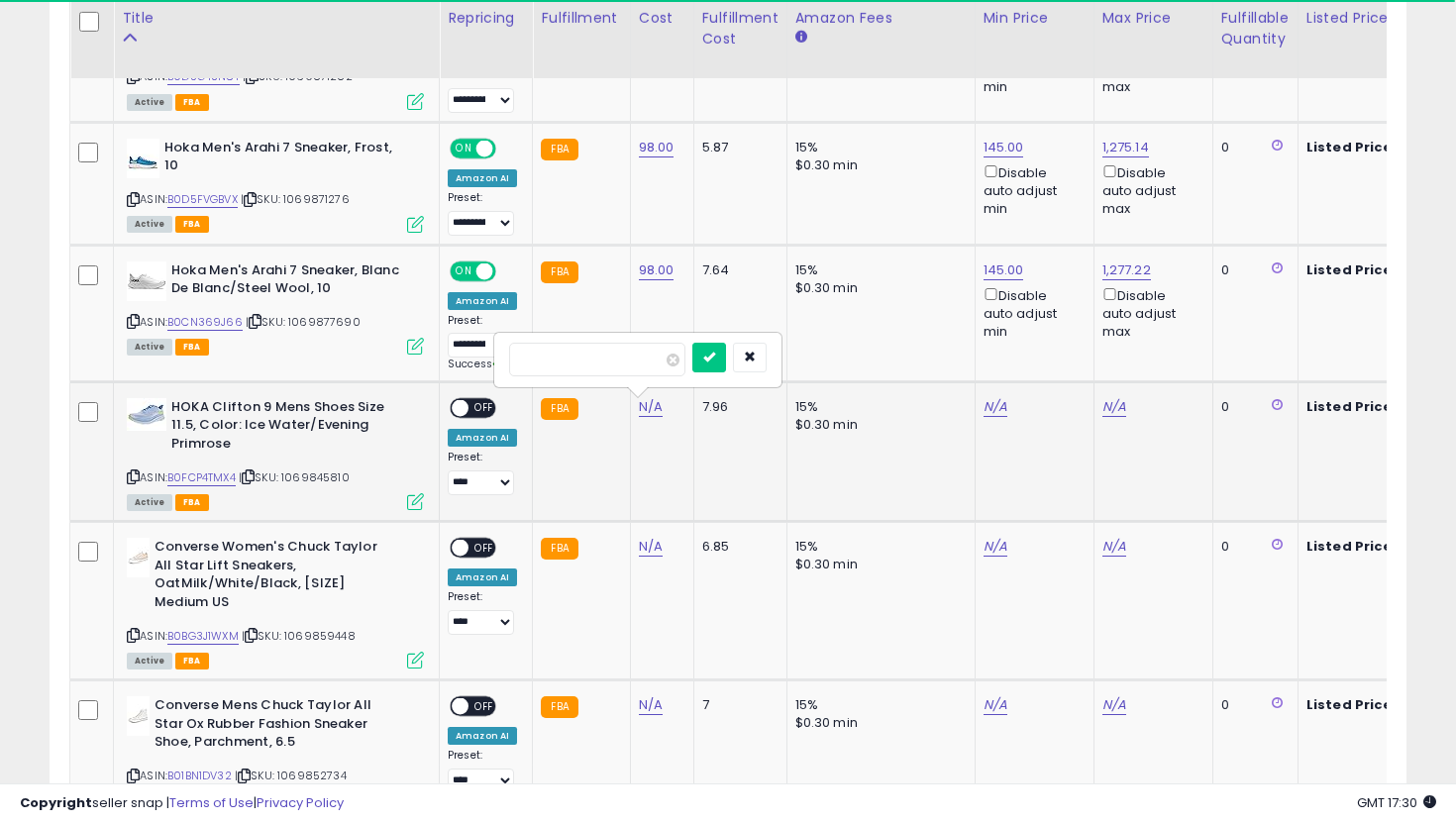 click at bounding box center (709, 358) 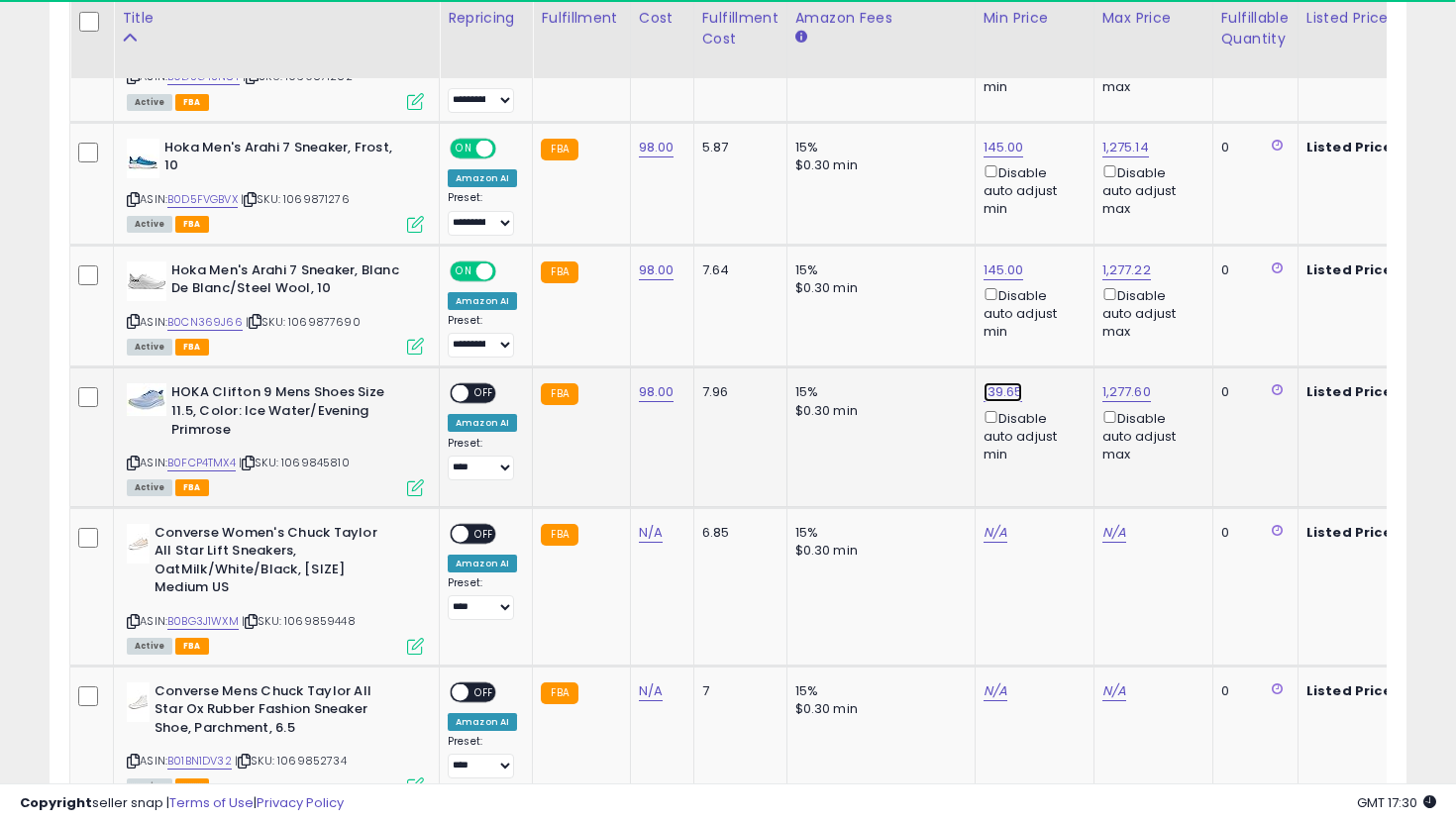 click on "139.65" at bounding box center (1003, -1446) 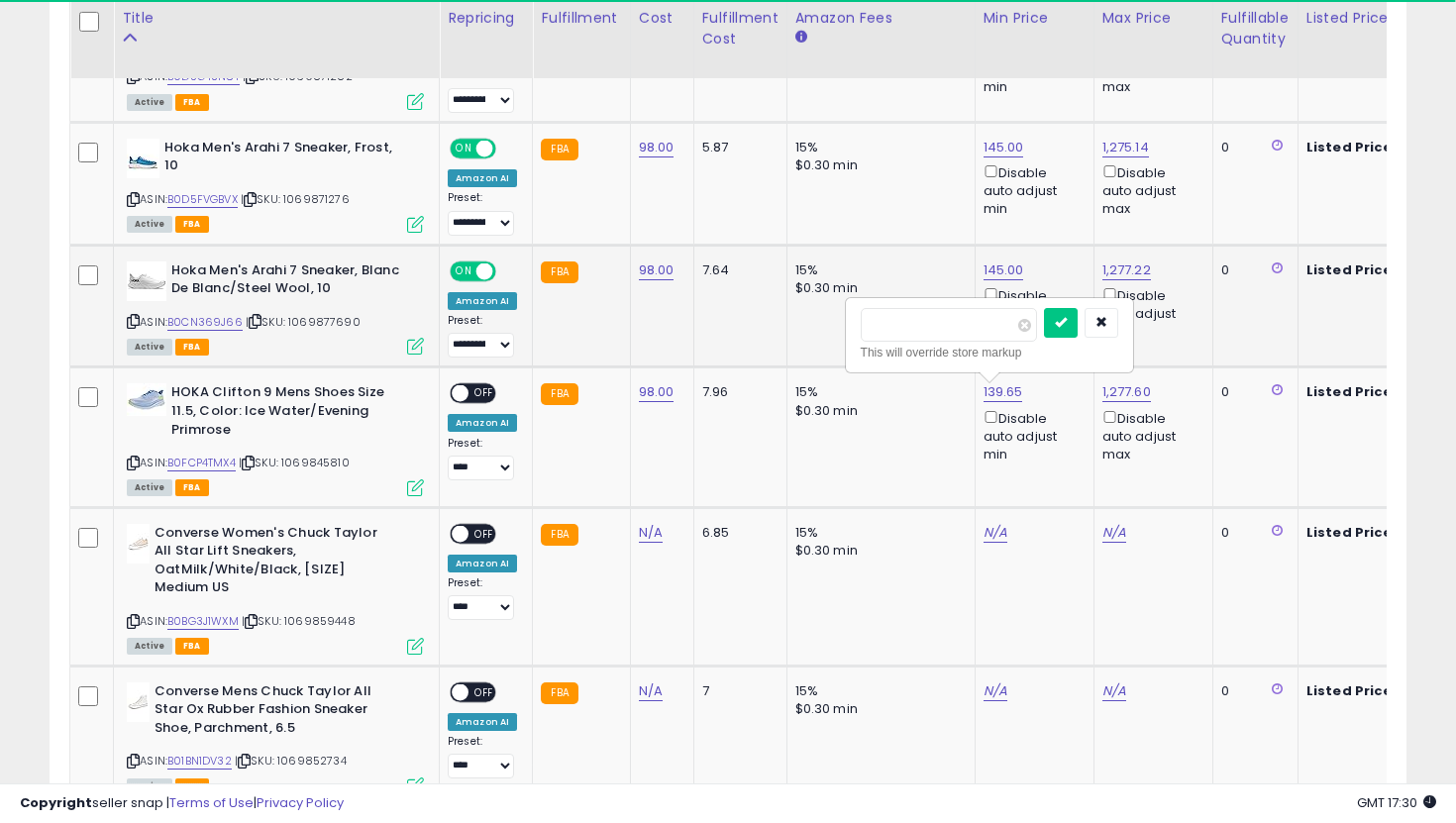 drag, startPoint x: 956, startPoint y: 331, endPoint x: 838, endPoint y: 329, distance: 118.01695 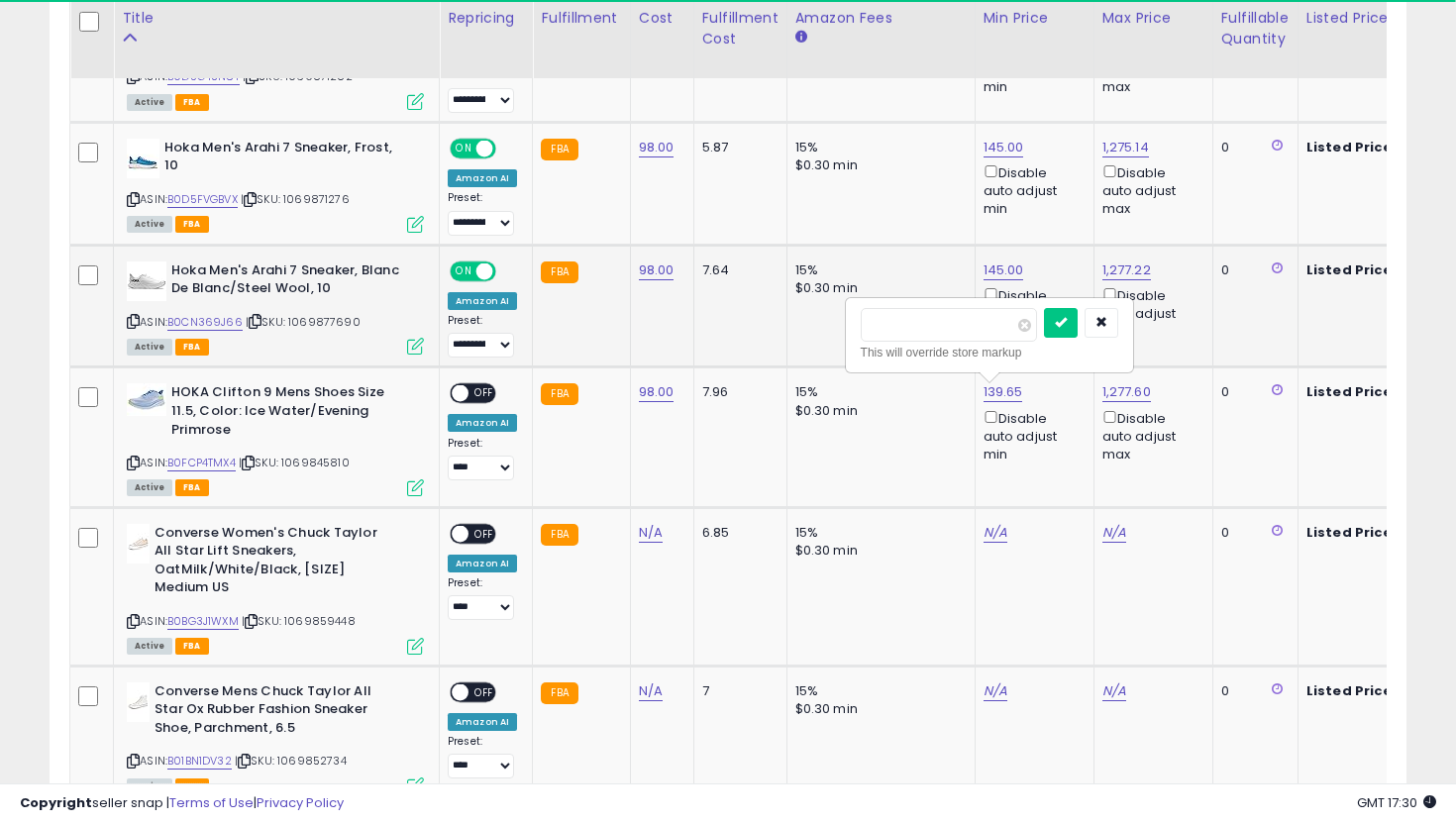 click at bounding box center [1061, 323] 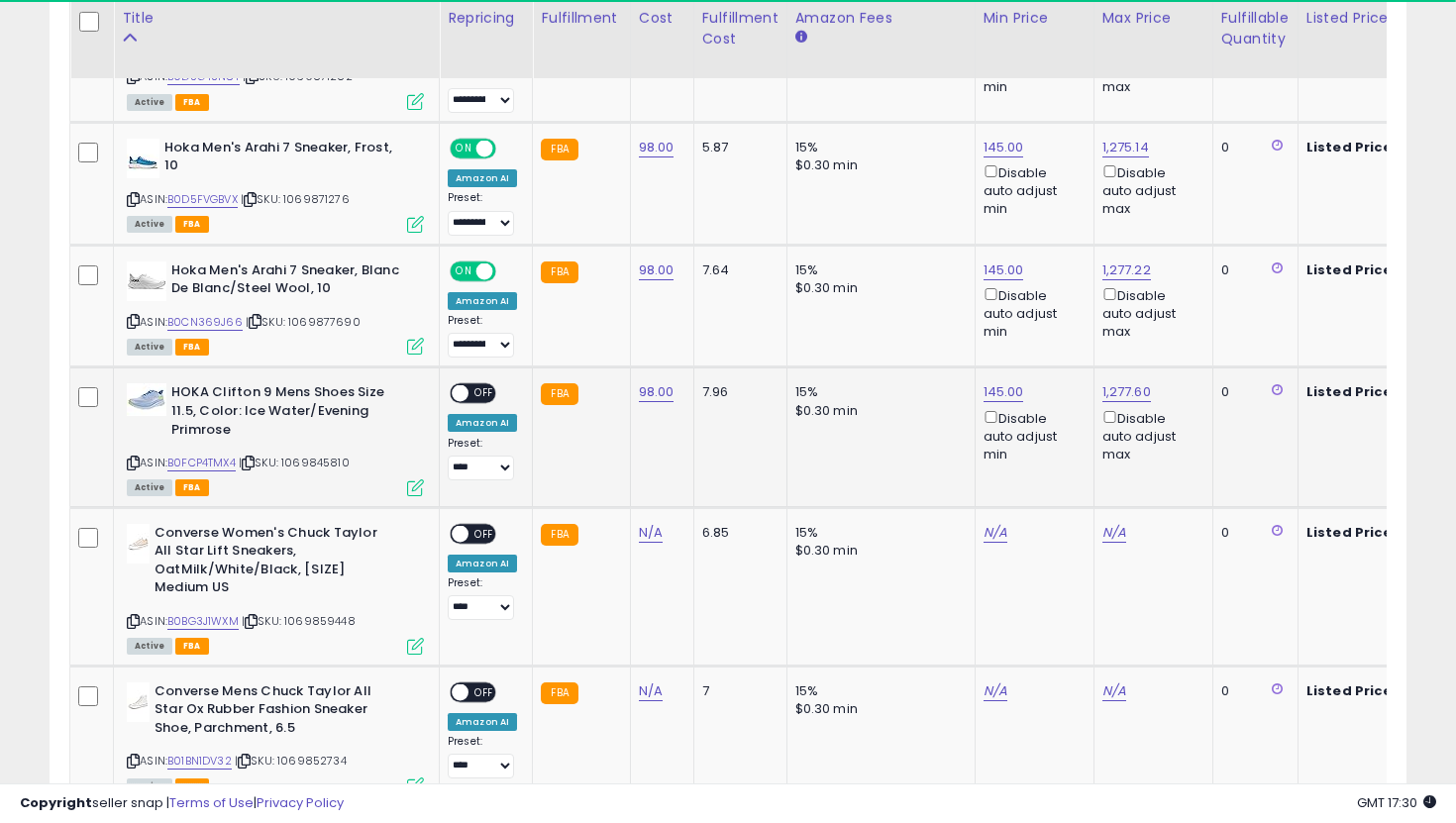 click on "ON   OFF" at bounding box center [451, 393] 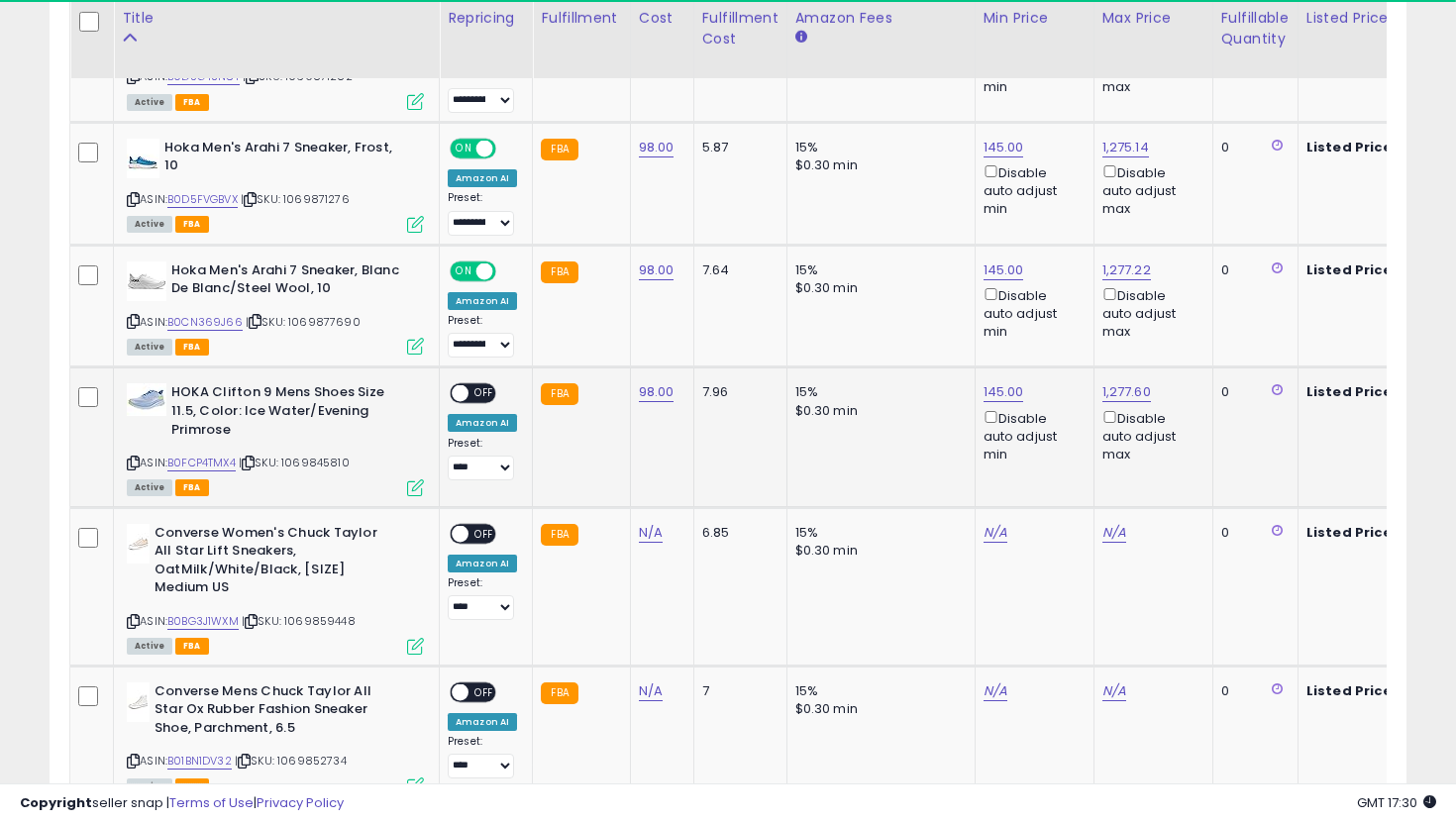 click on "**********" 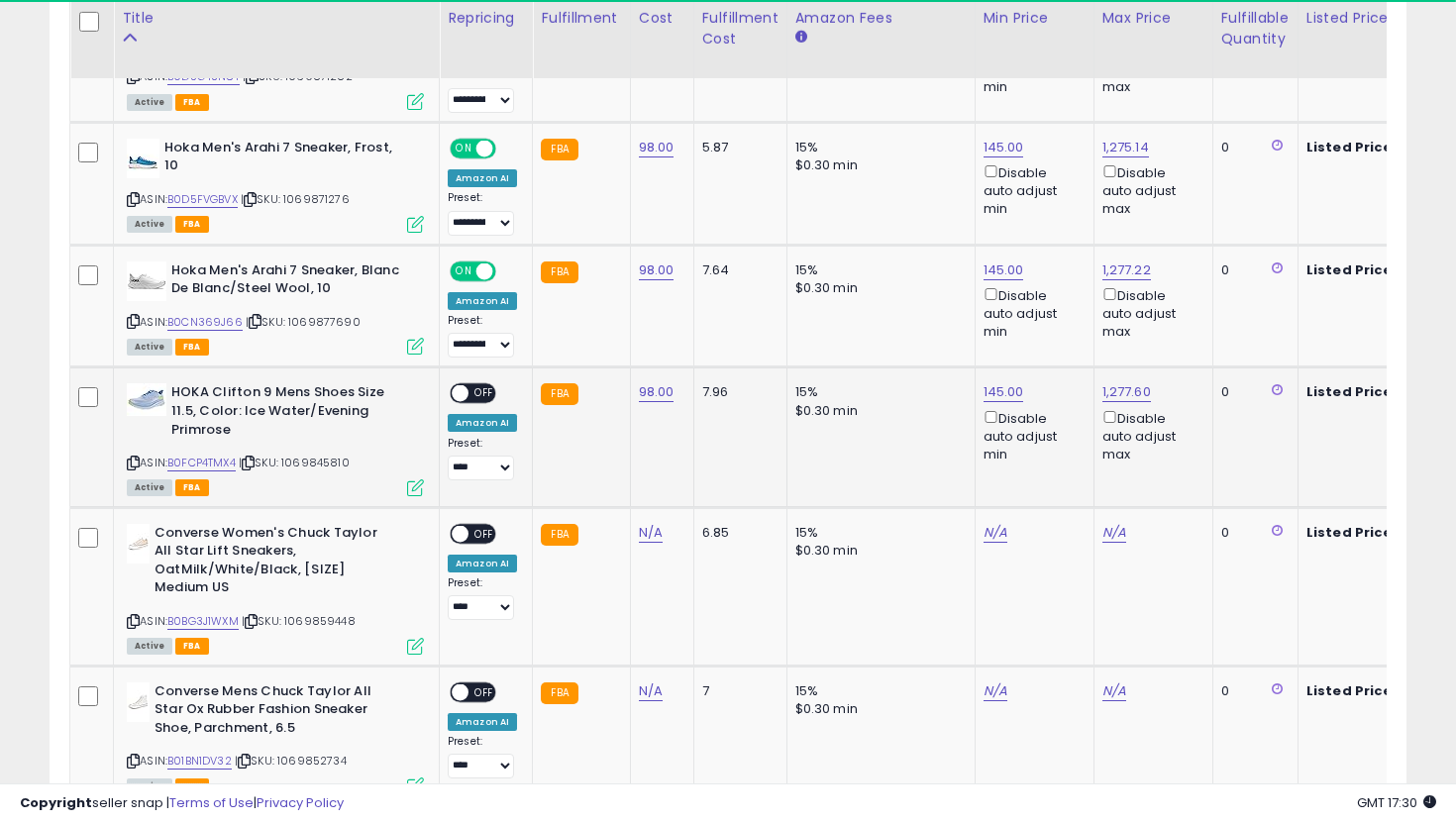 click on "OFF" at bounding box center (484, 393) 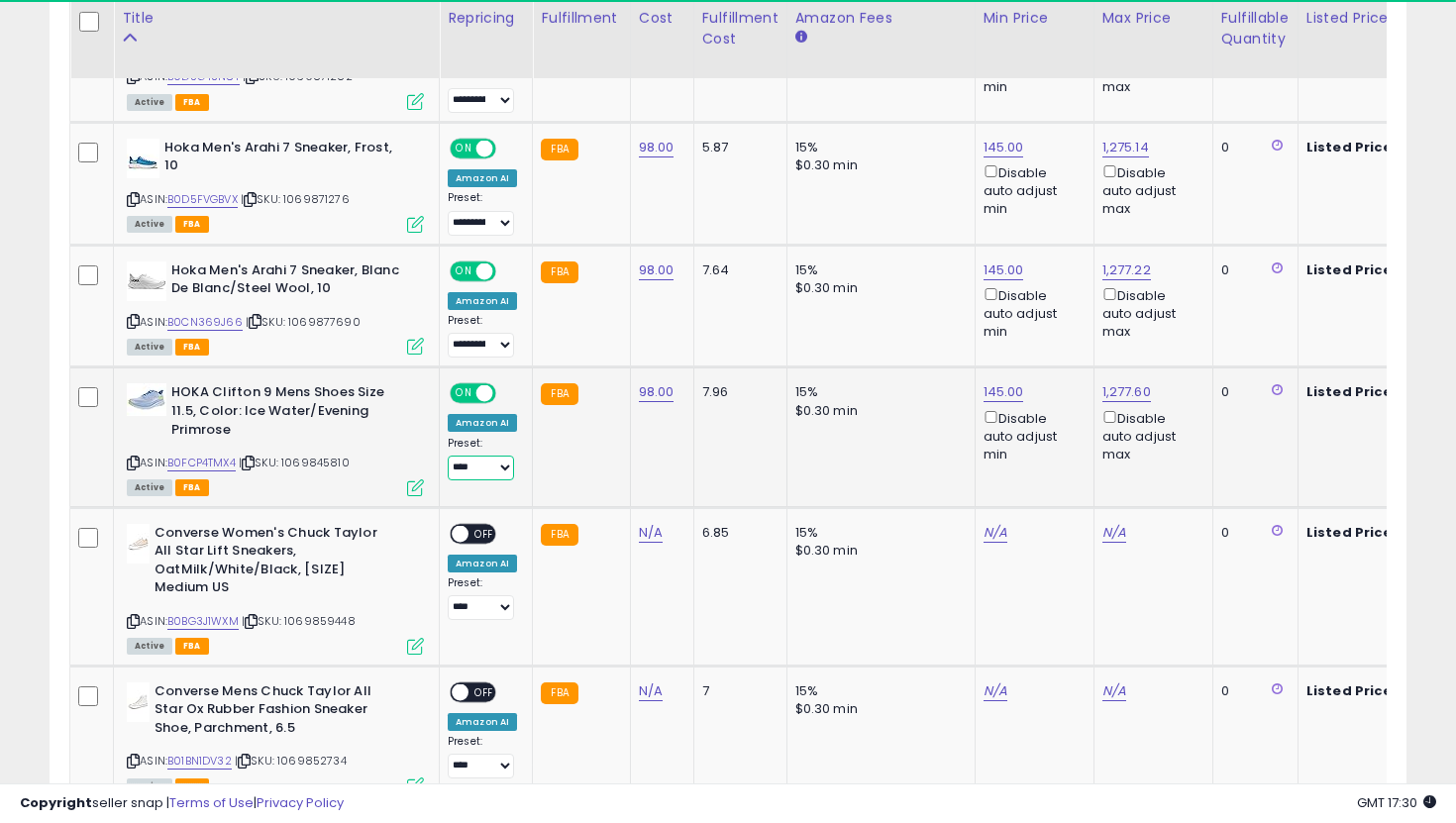 click on "**********" at bounding box center [480, 467] 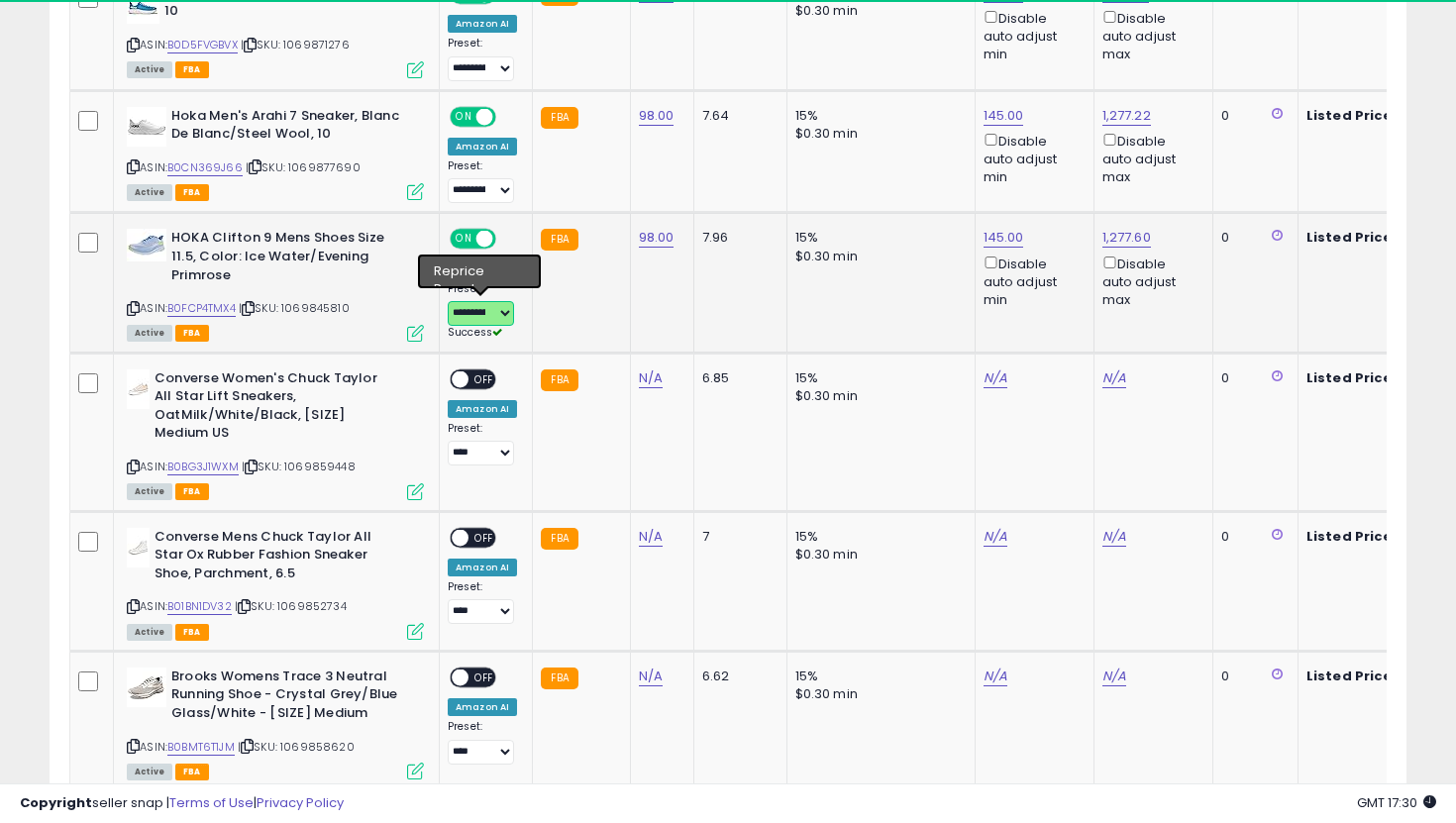 scroll, scrollTop: 2681, scrollLeft: 0, axis: vertical 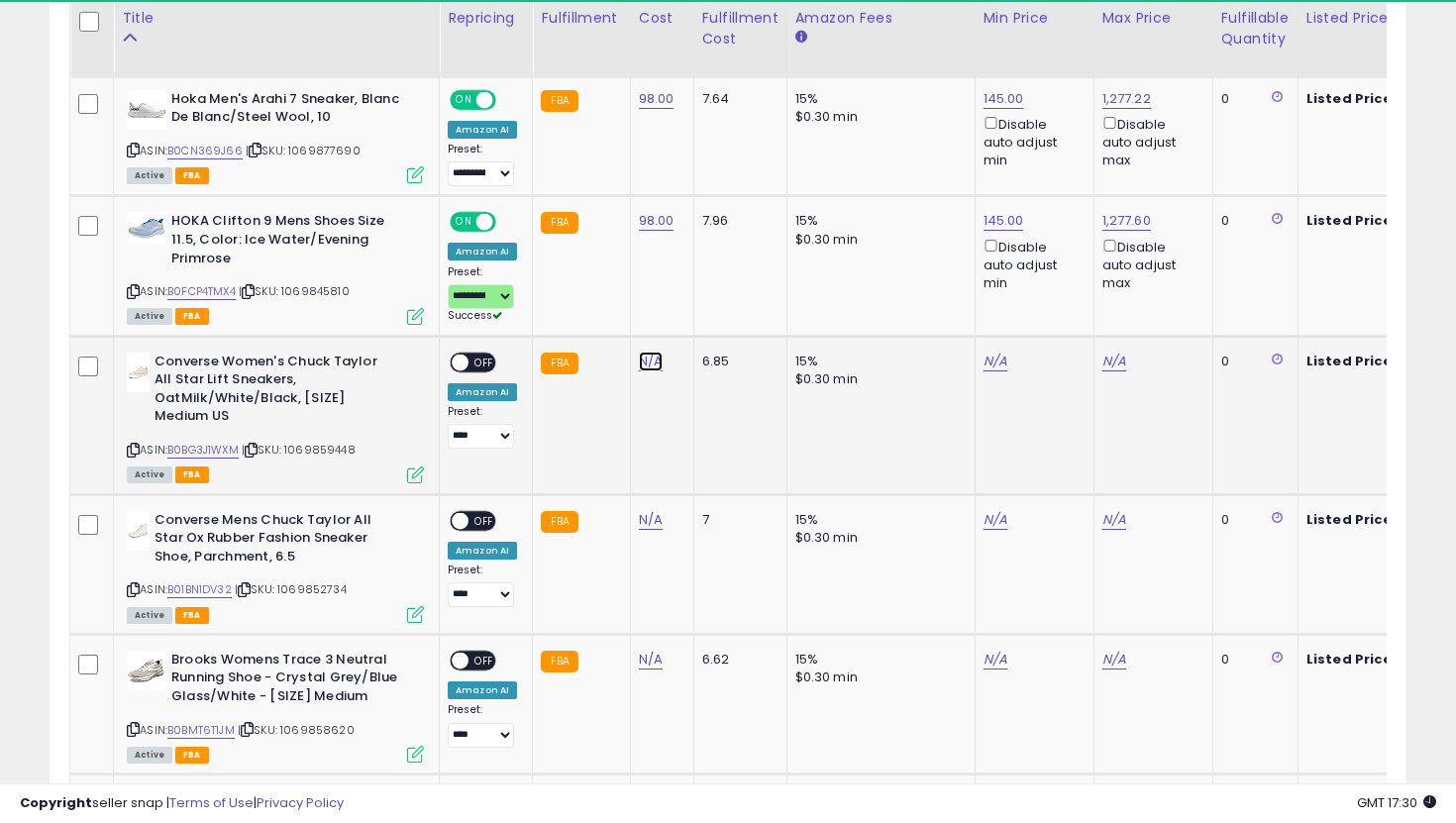 click on "N/A" at bounding box center (651, 361) 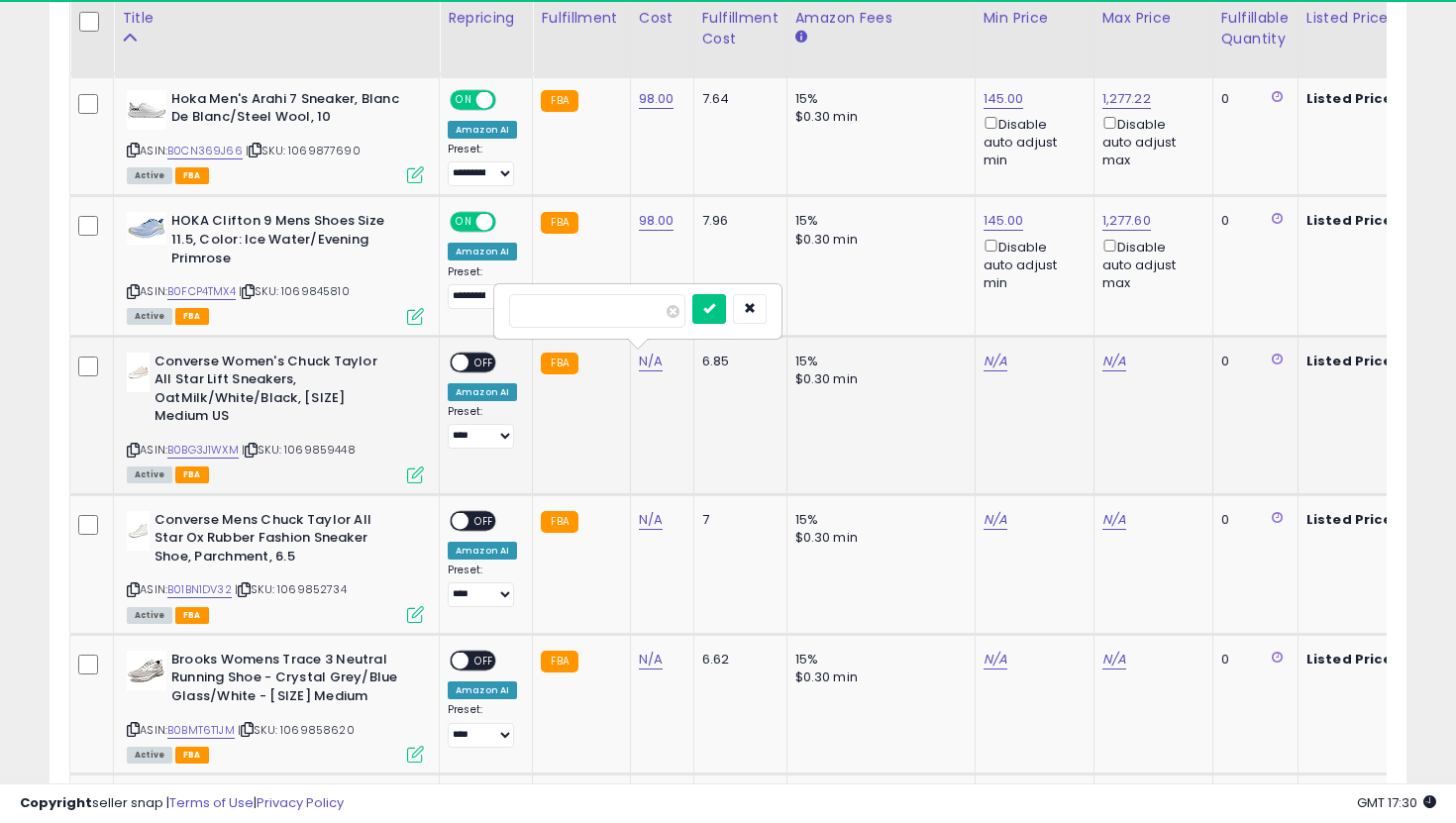 click at bounding box center (709, 309) 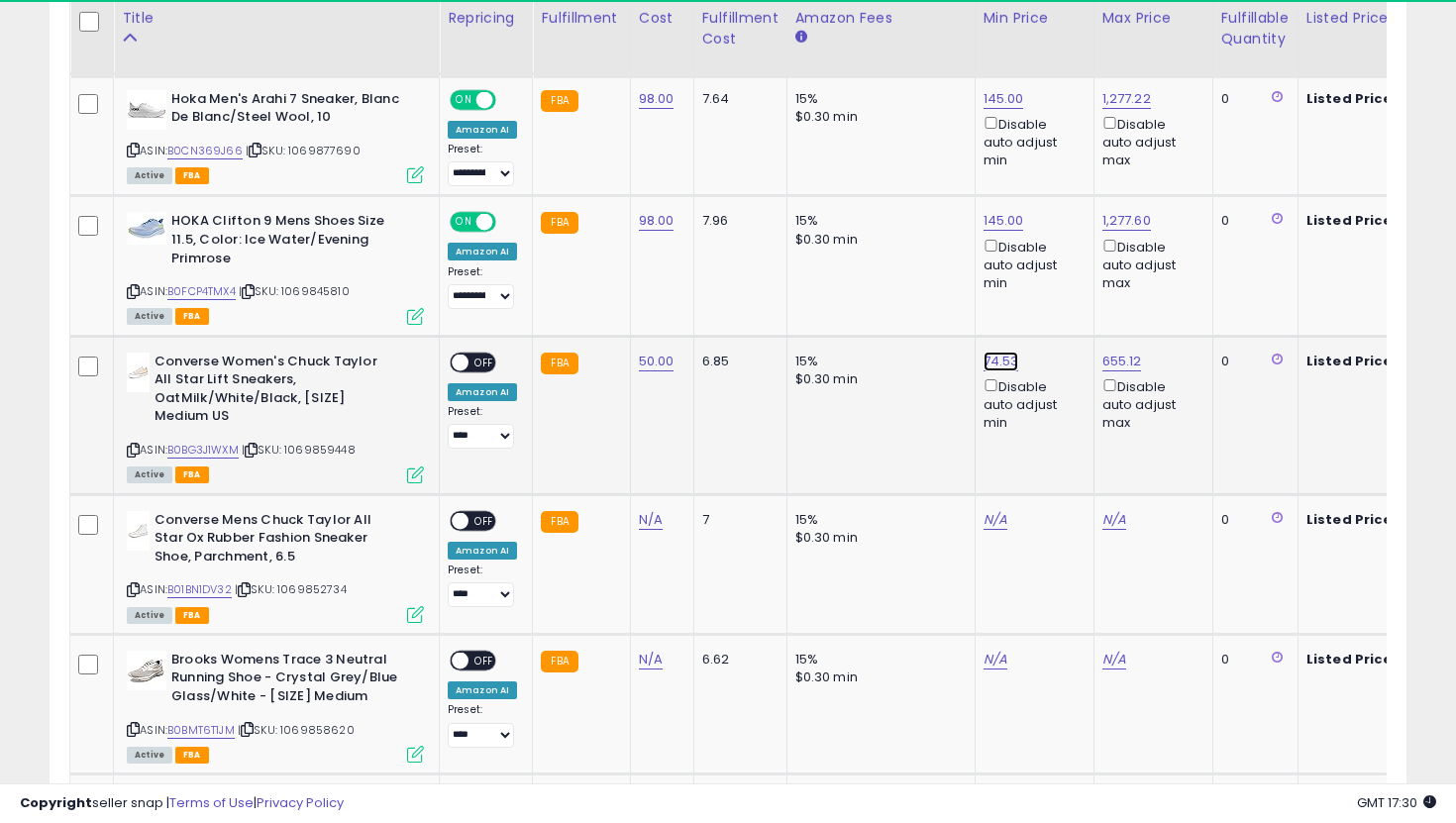 click on "74.53" at bounding box center [1003, -1617] 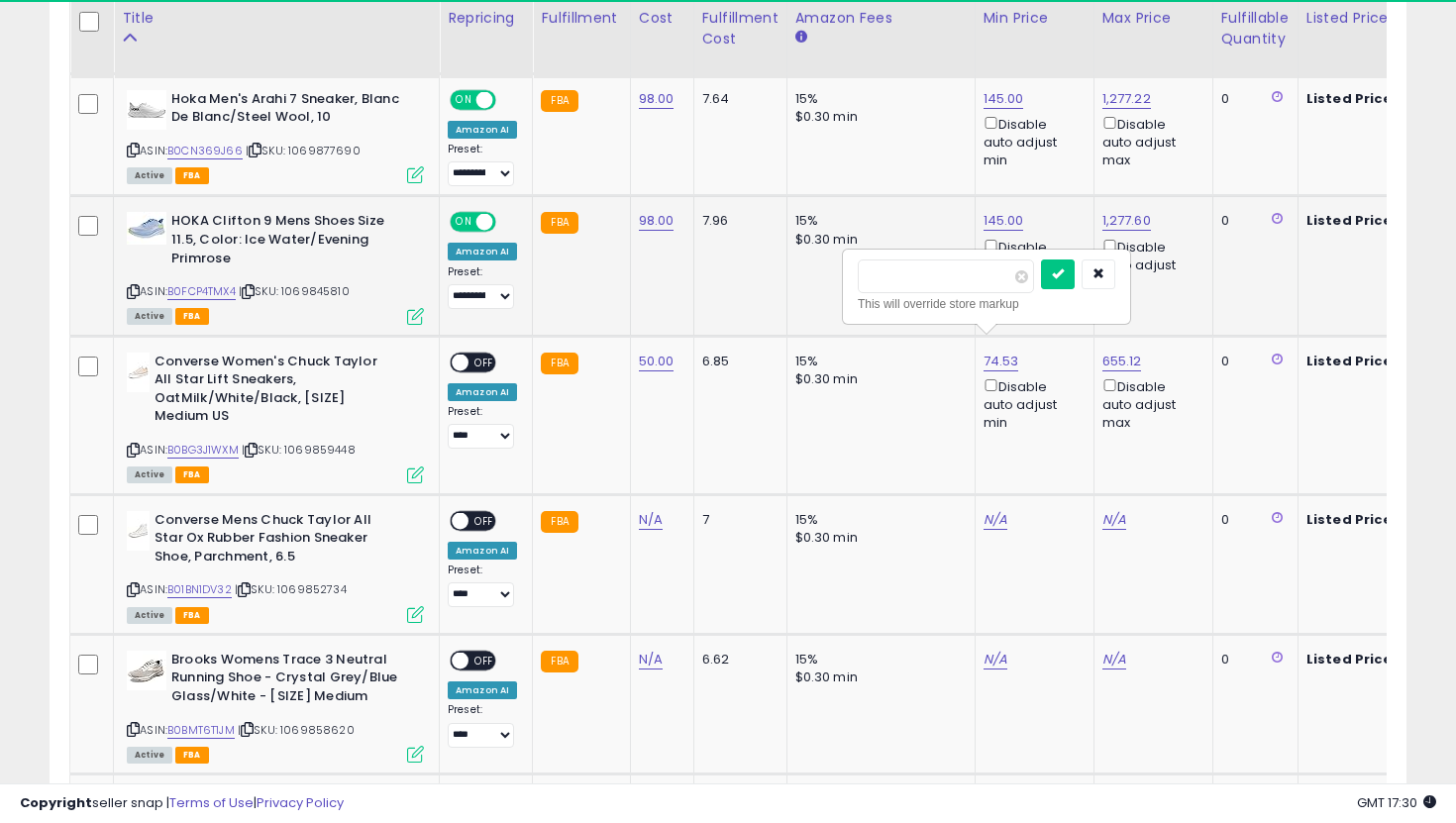 drag, startPoint x: 931, startPoint y: 280, endPoint x: 811, endPoint y: 261, distance: 121.49486 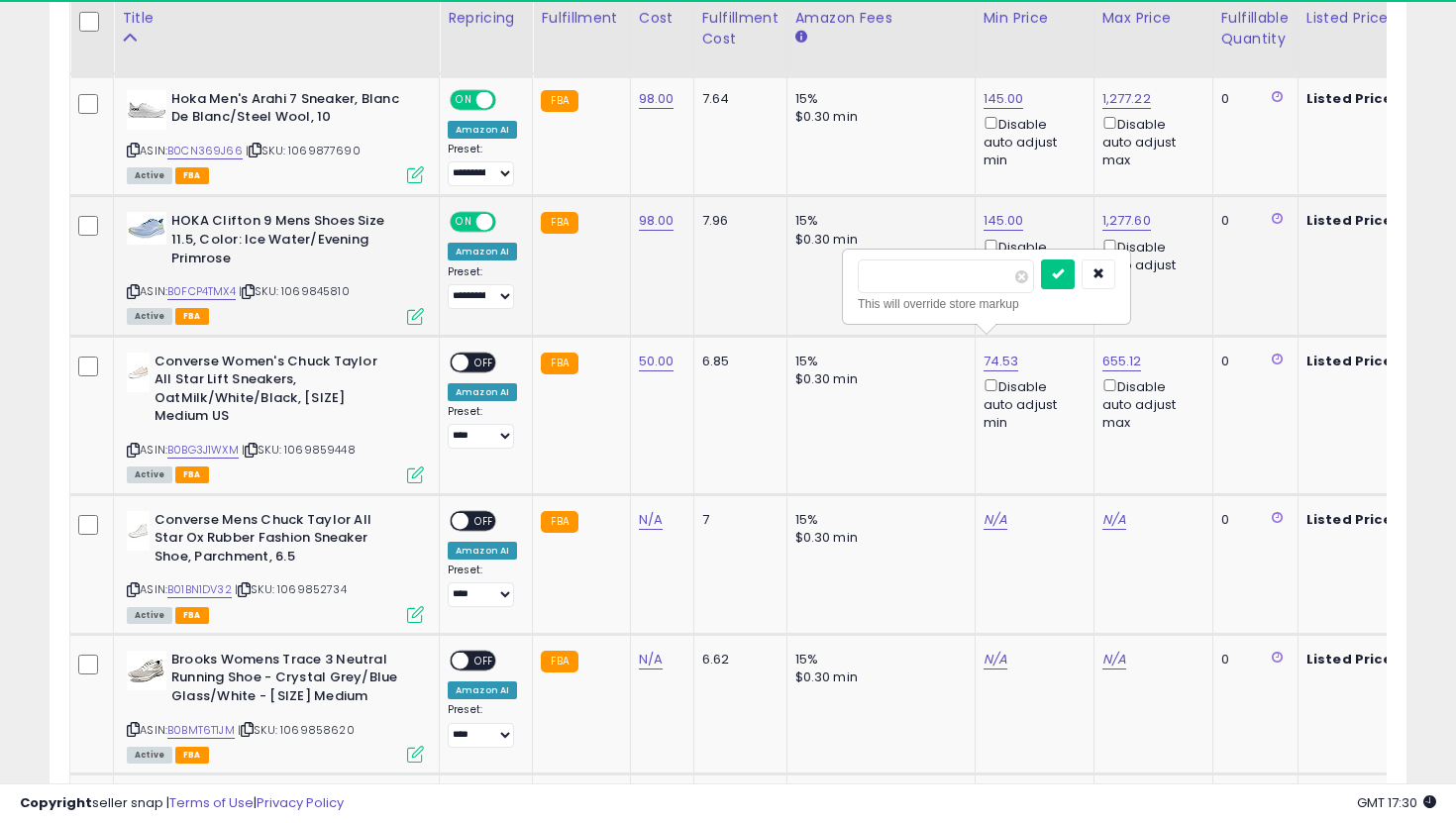 click at bounding box center (1058, 274) 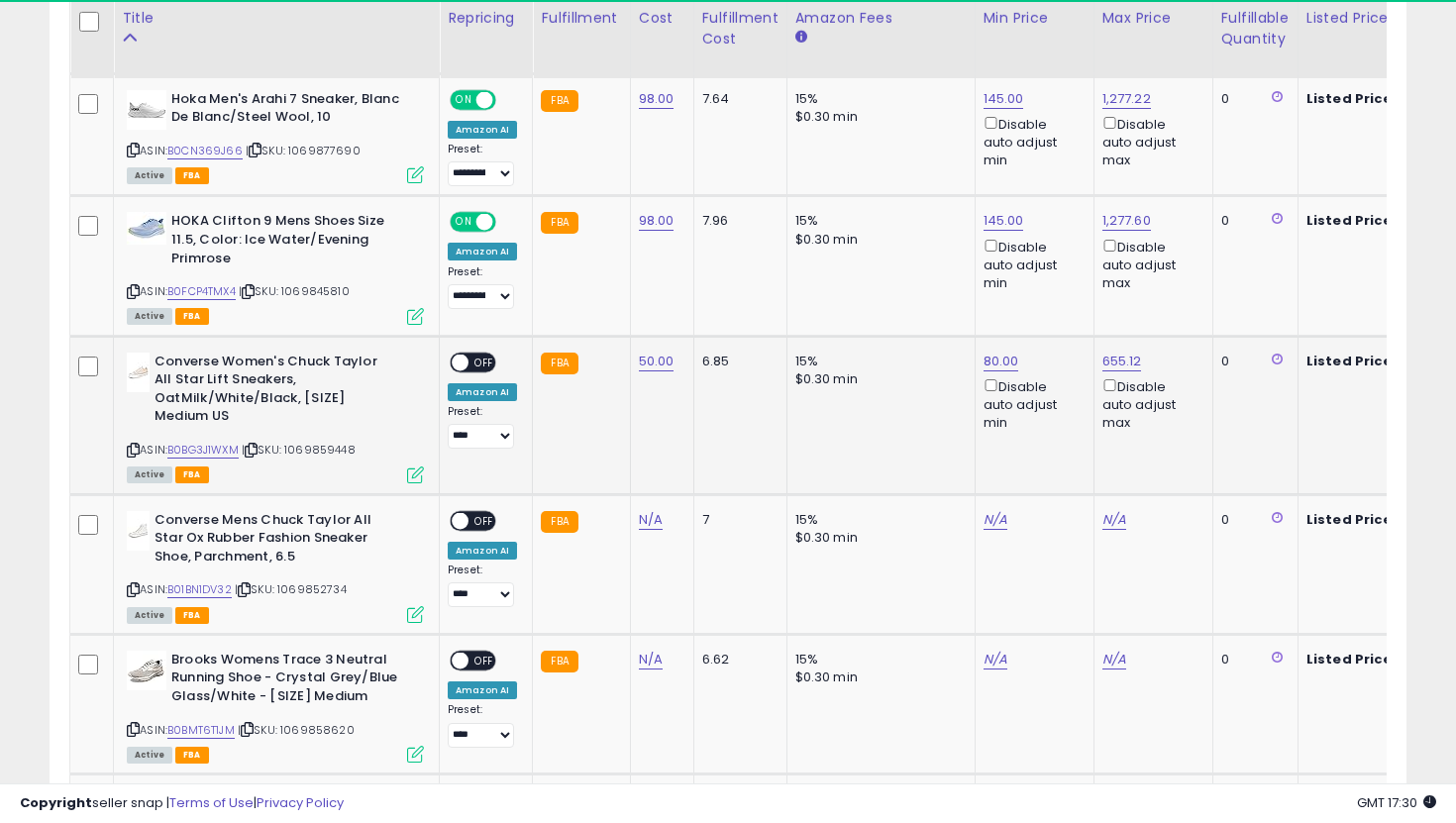 scroll, scrollTop: 0, scrollLeft: 468, axis: horizontal 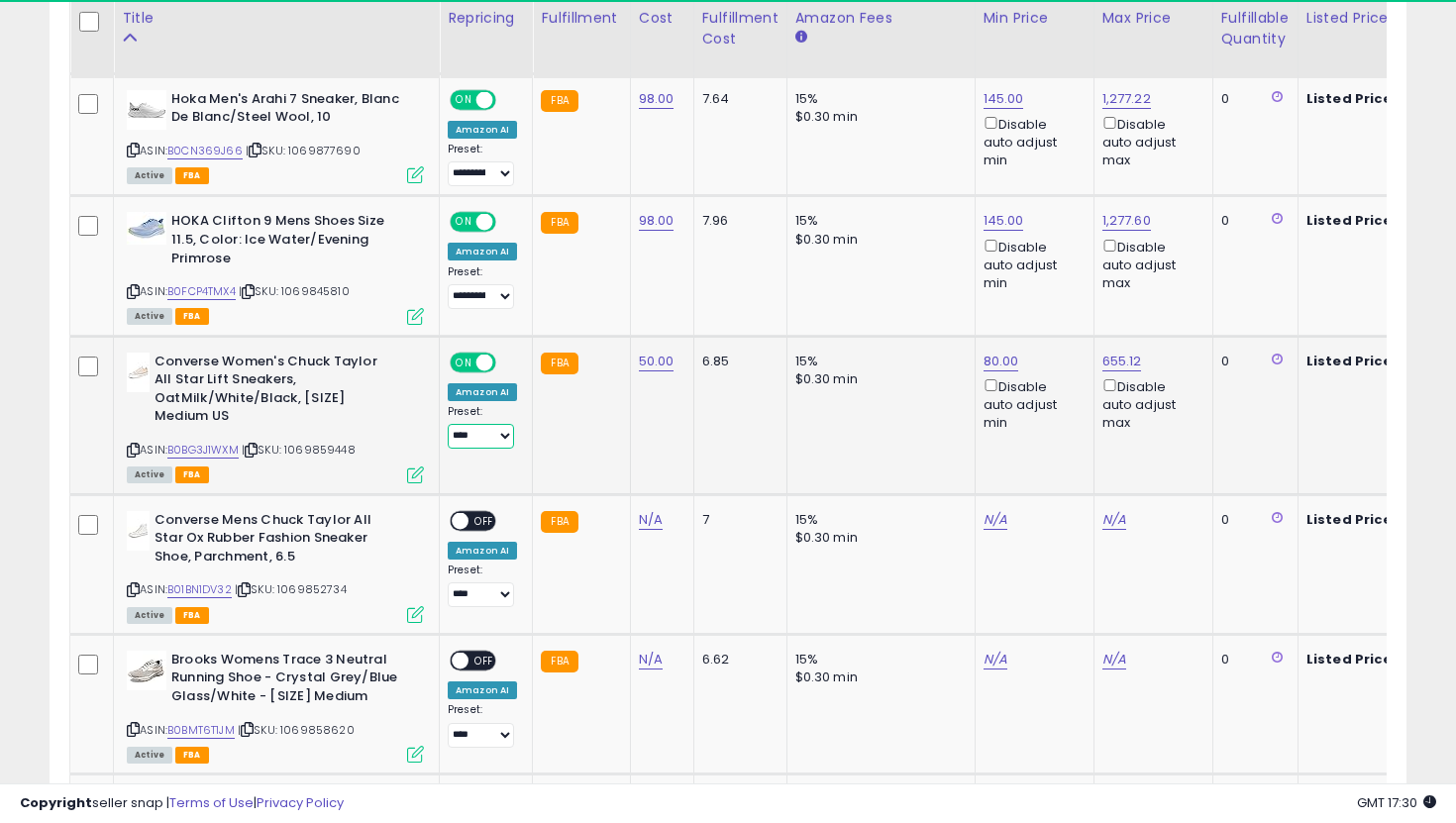click on "**********" at bounding box center (480, 436) 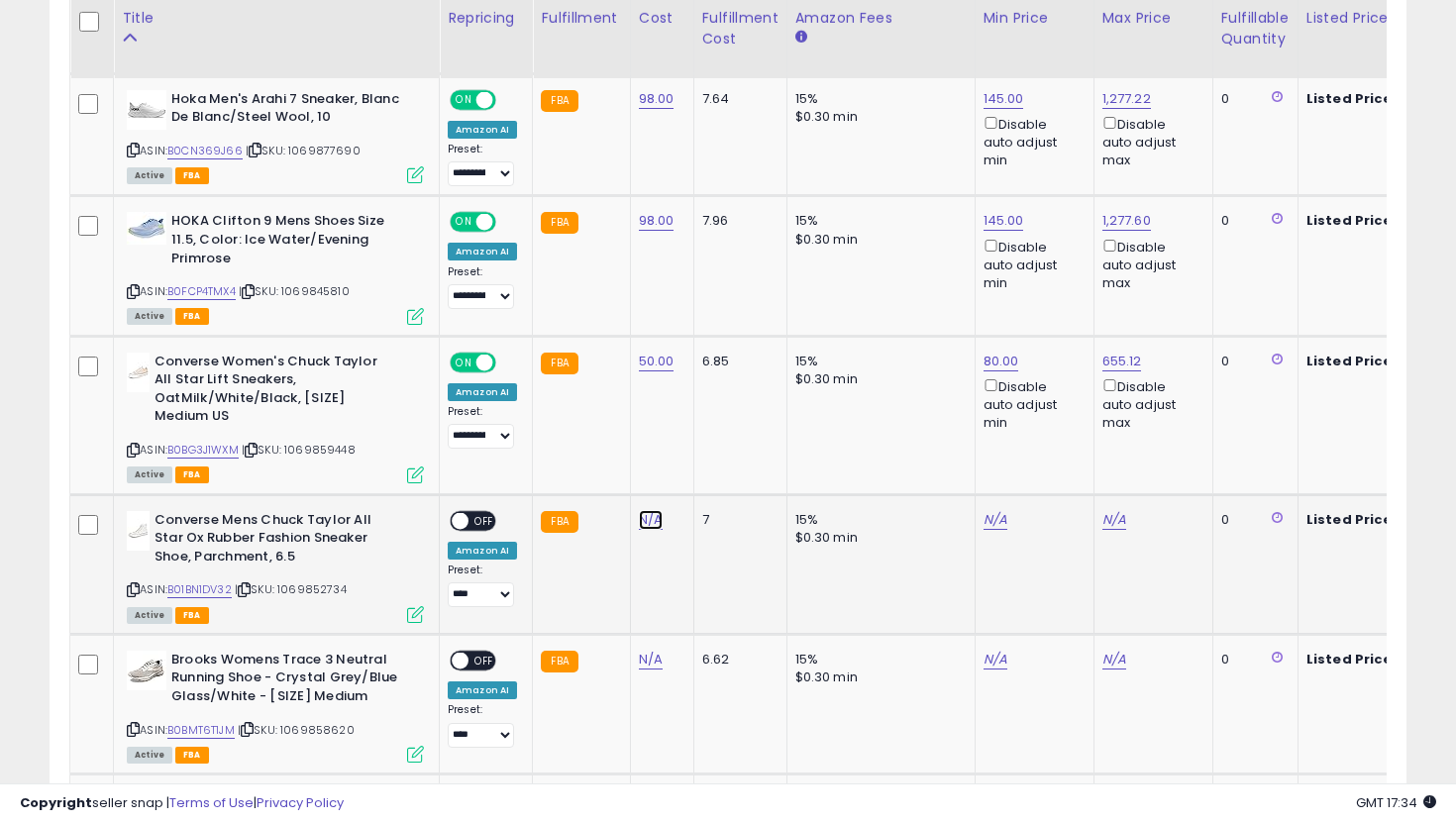click on "N/A" at bounding box center (651, 520) 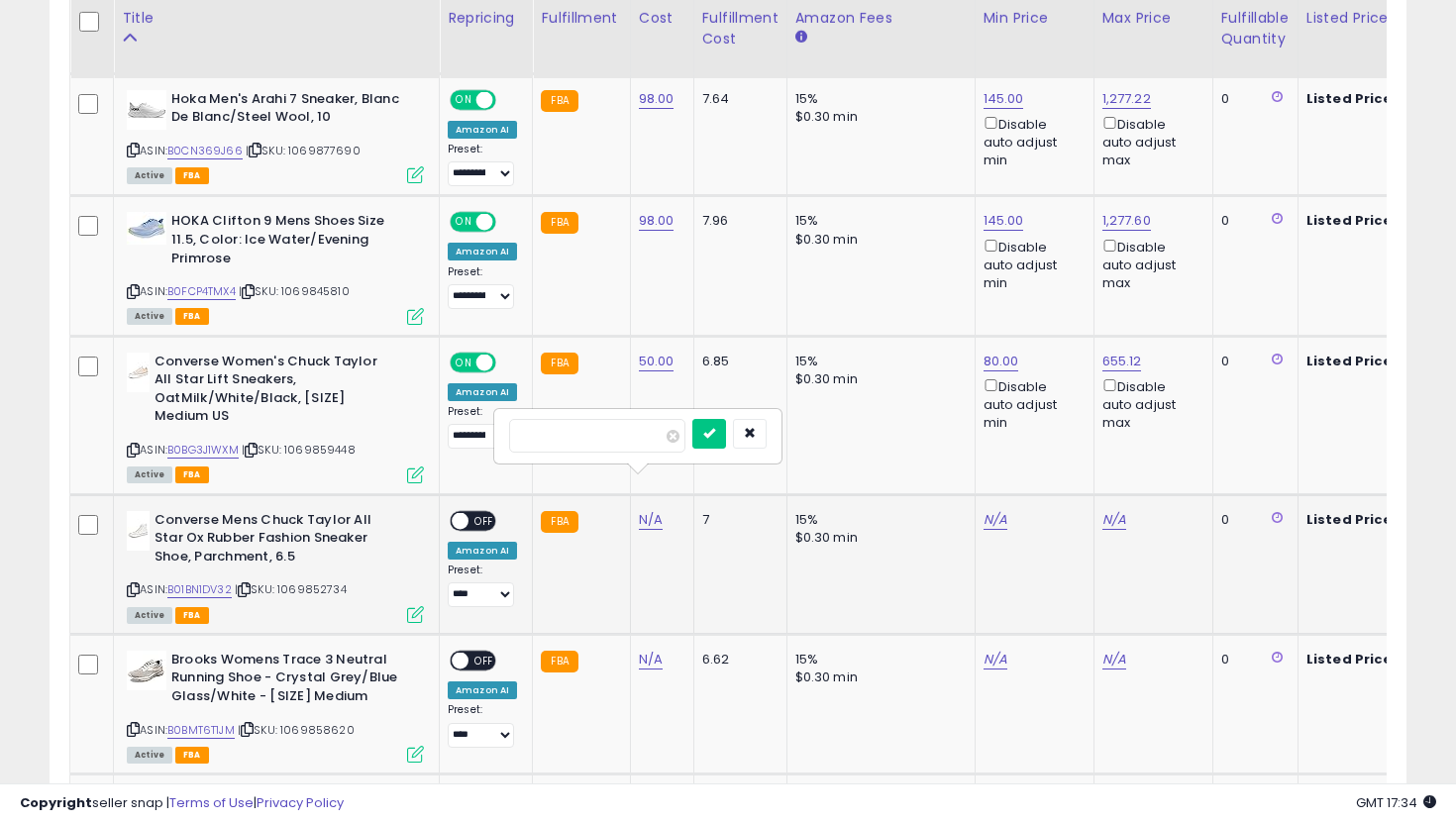click at bounding box center (709, 434) 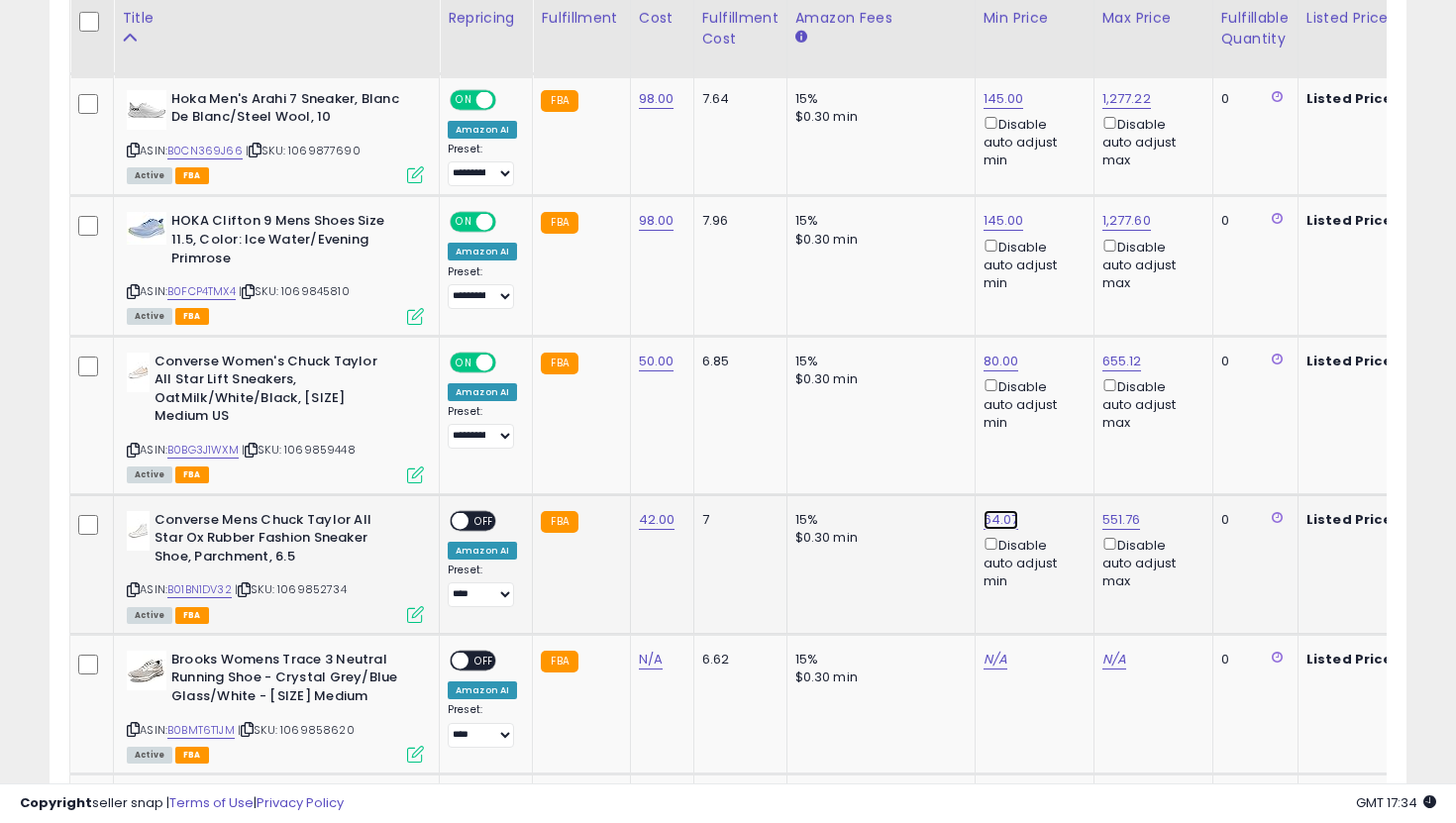 click on "64.07" at bounding box center [1003, -1617] 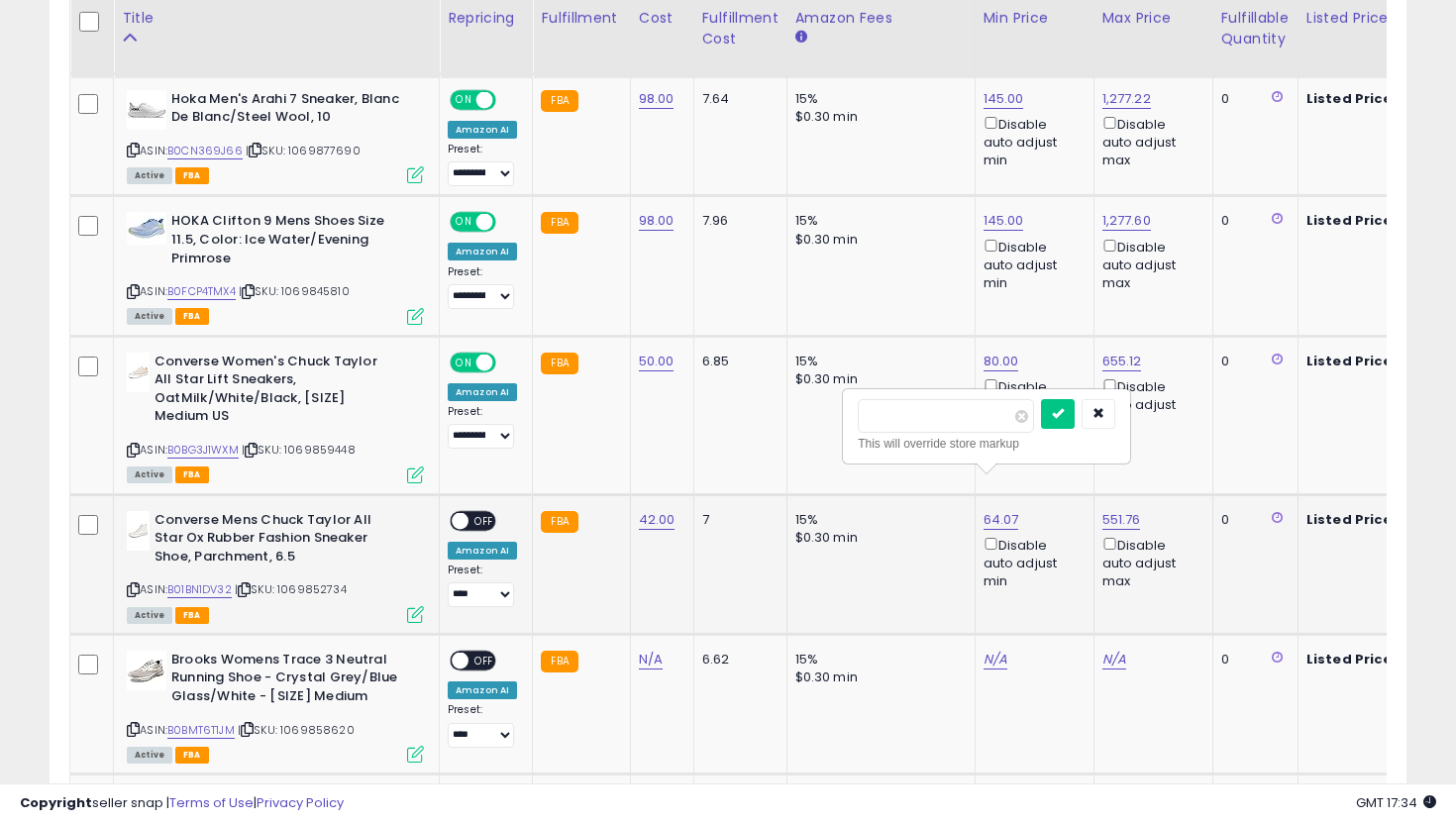 drag, startPoint x: 935, startPoint y: 422, endPoint x: 864, endPoint y: 420, distance: 71.02816 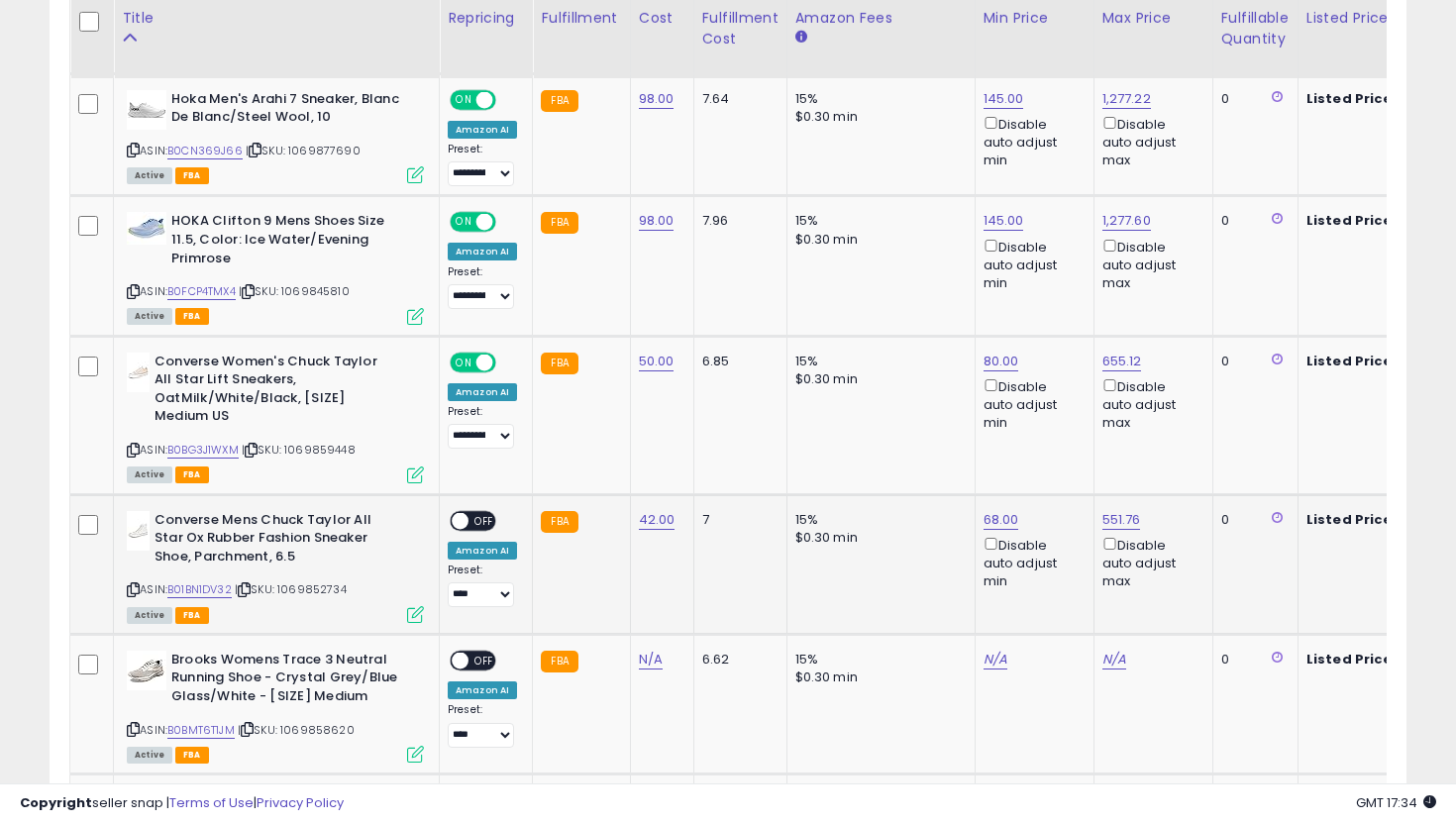 click on "OFF" at bounding box center (484, 520) 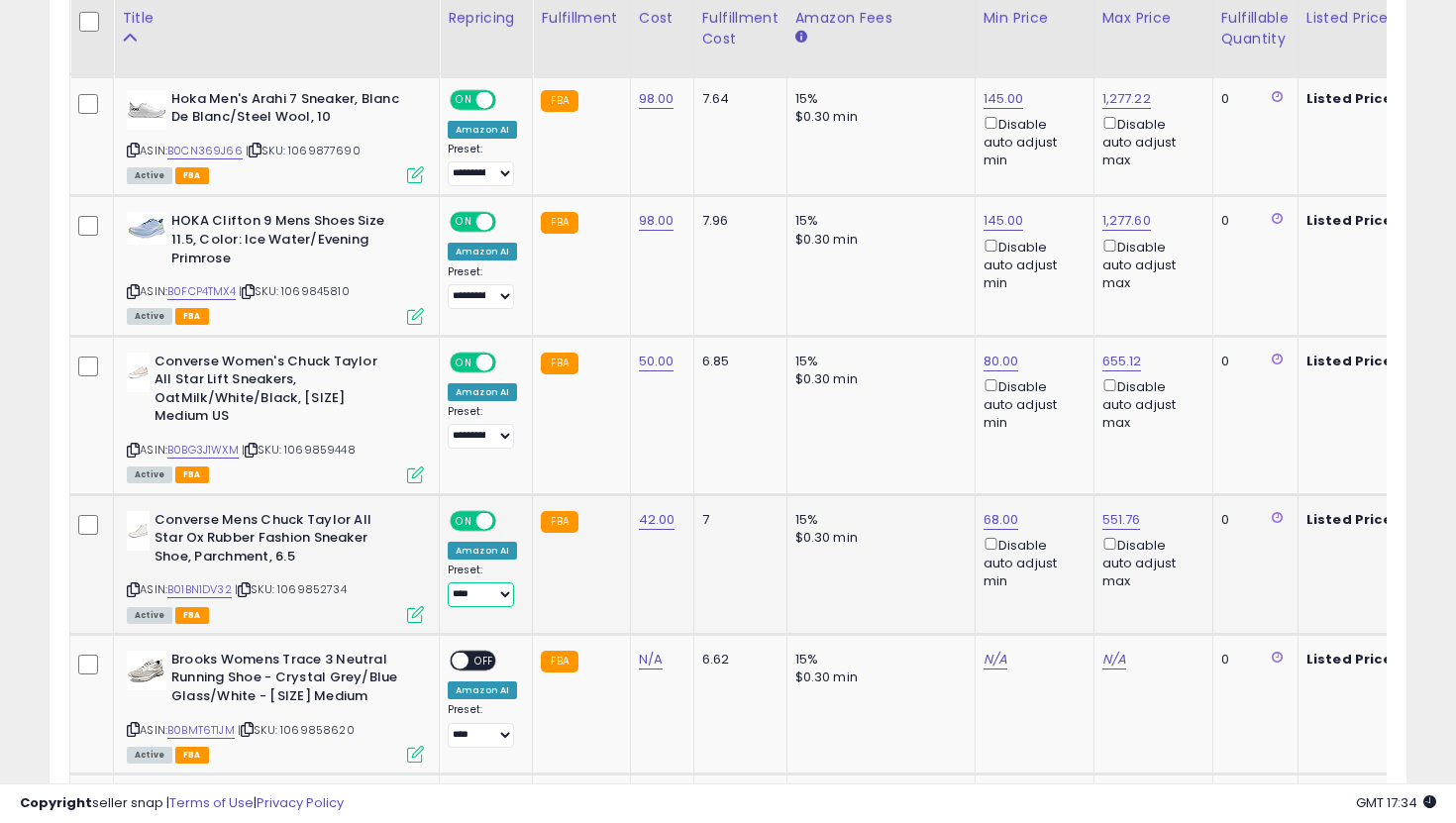 click on "**********" at bounding box center [480, 594] 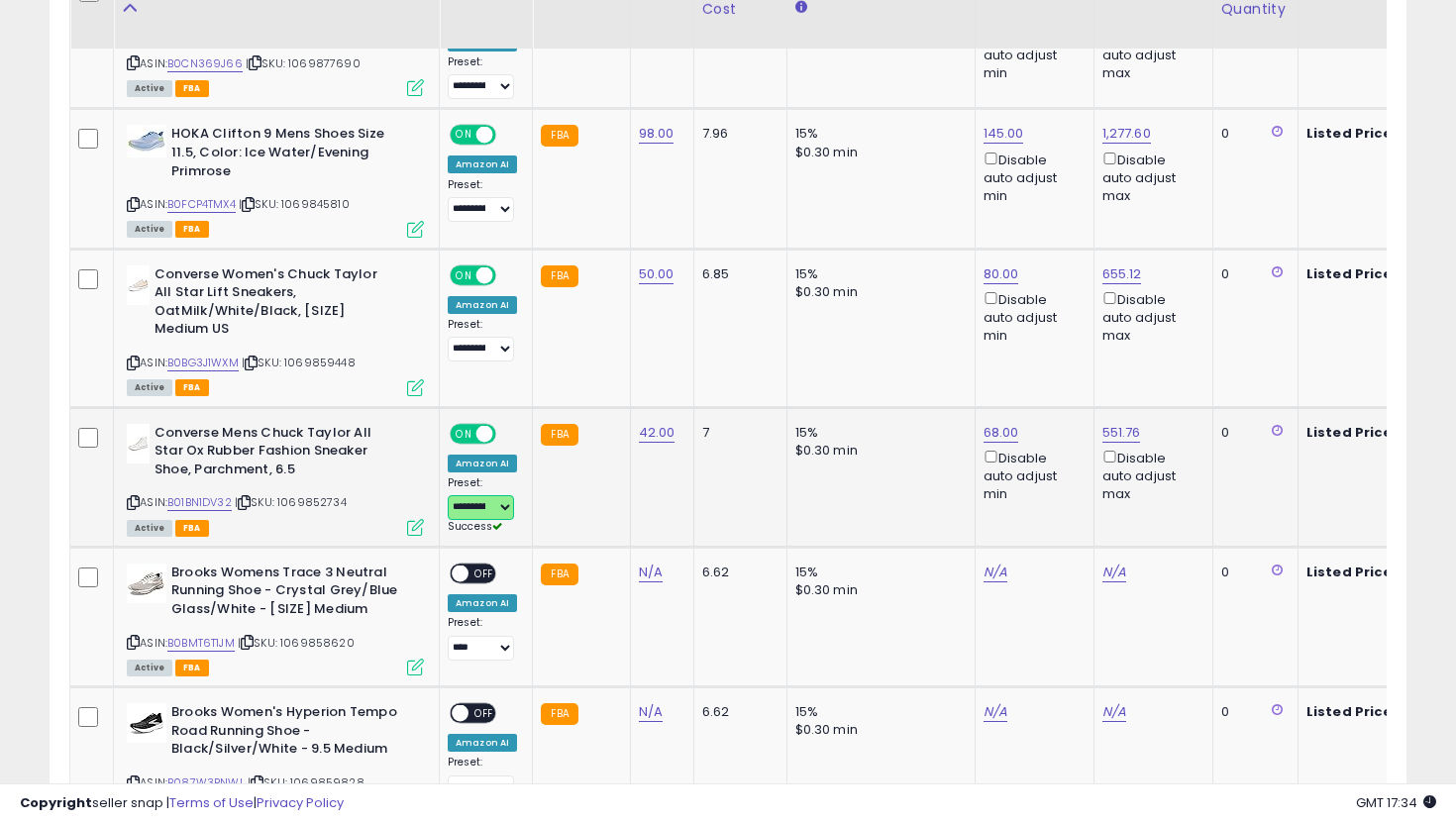 scroll, scrollTop: 2795, scrollLeft: 0, axis: vertical 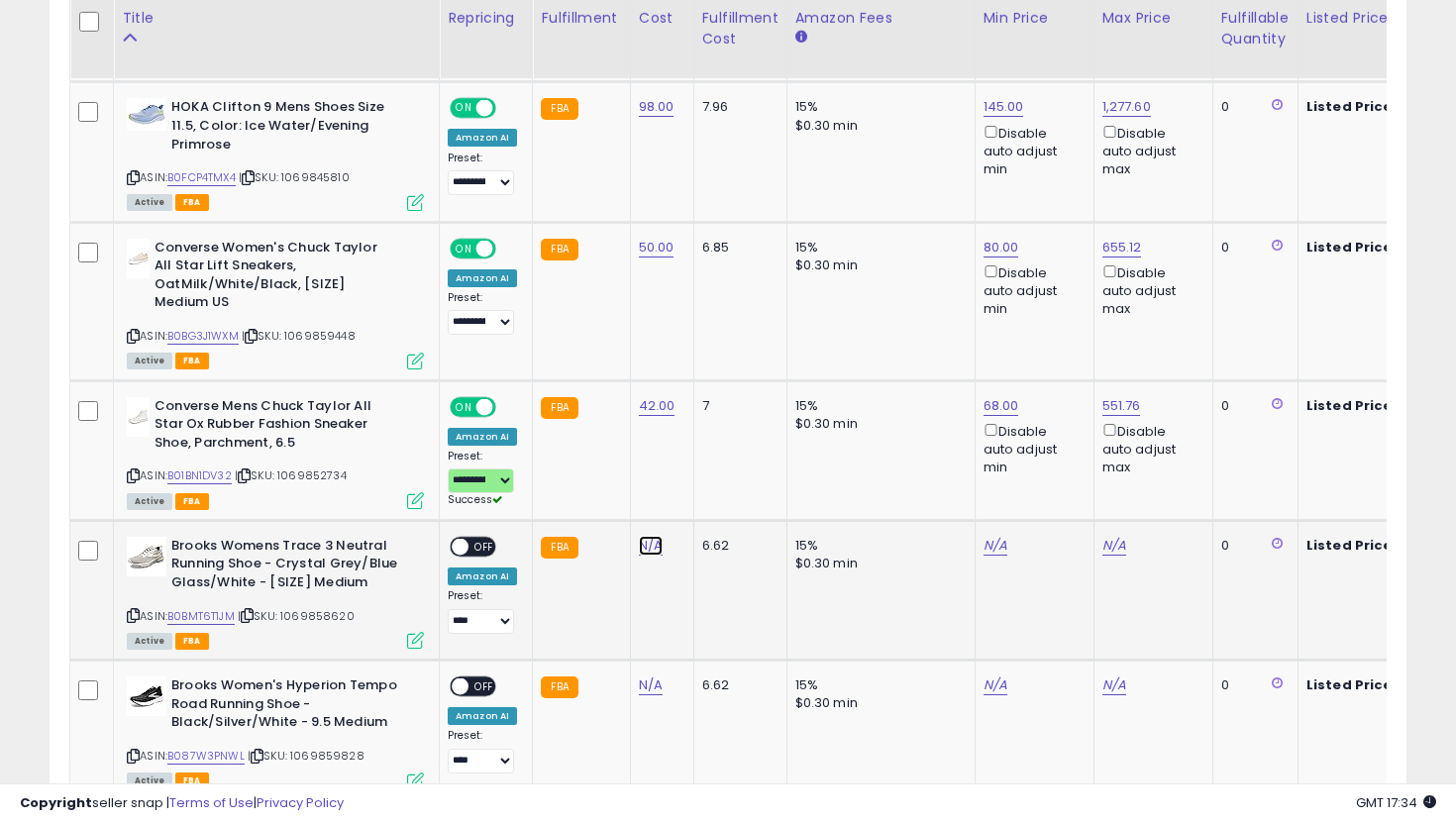 click on "N/A" at bounding box center (651, 546) 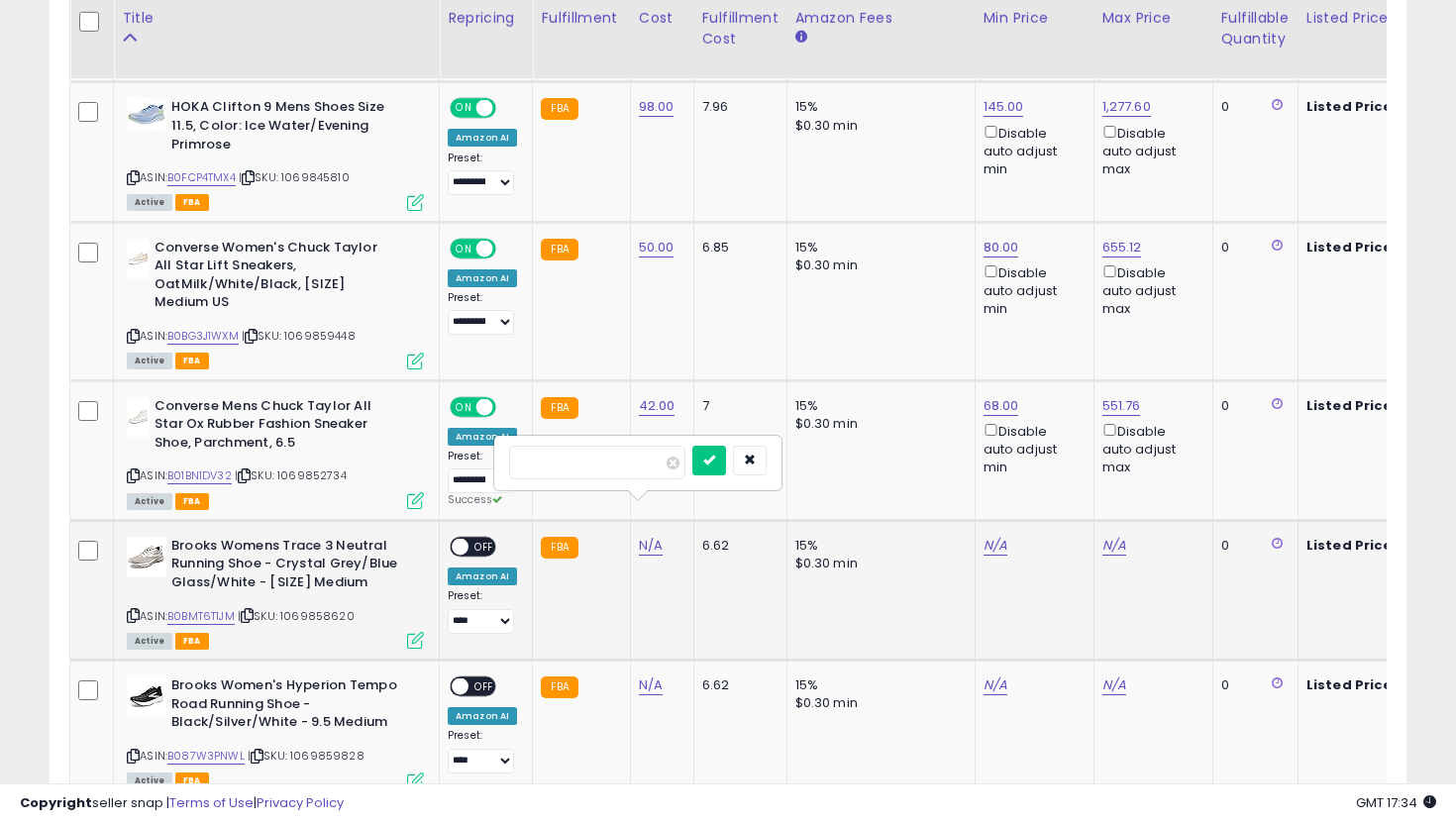 click at bounding box center (709, 461) 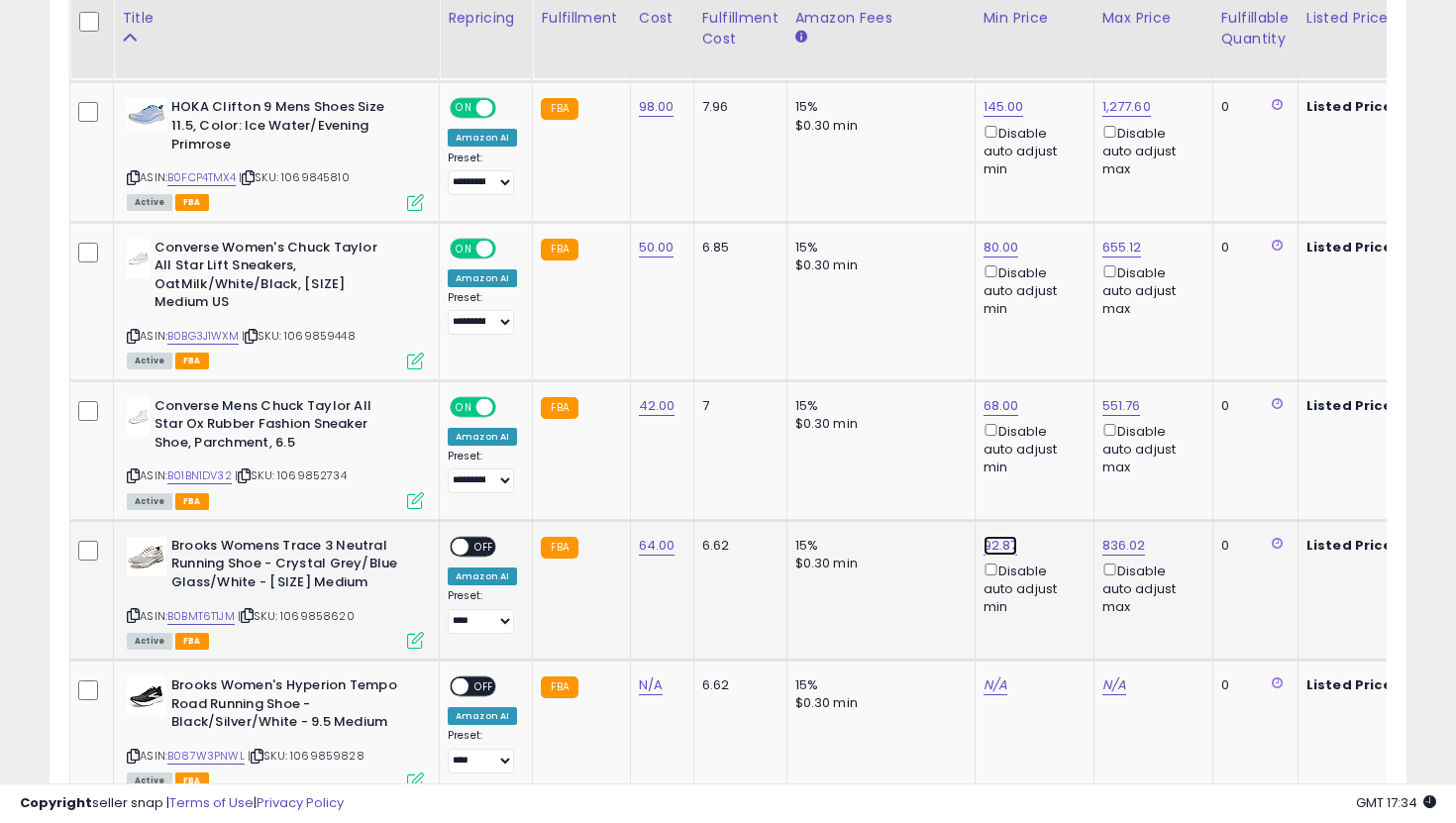 click on "92.87" at bounding box center [1003, -1731] 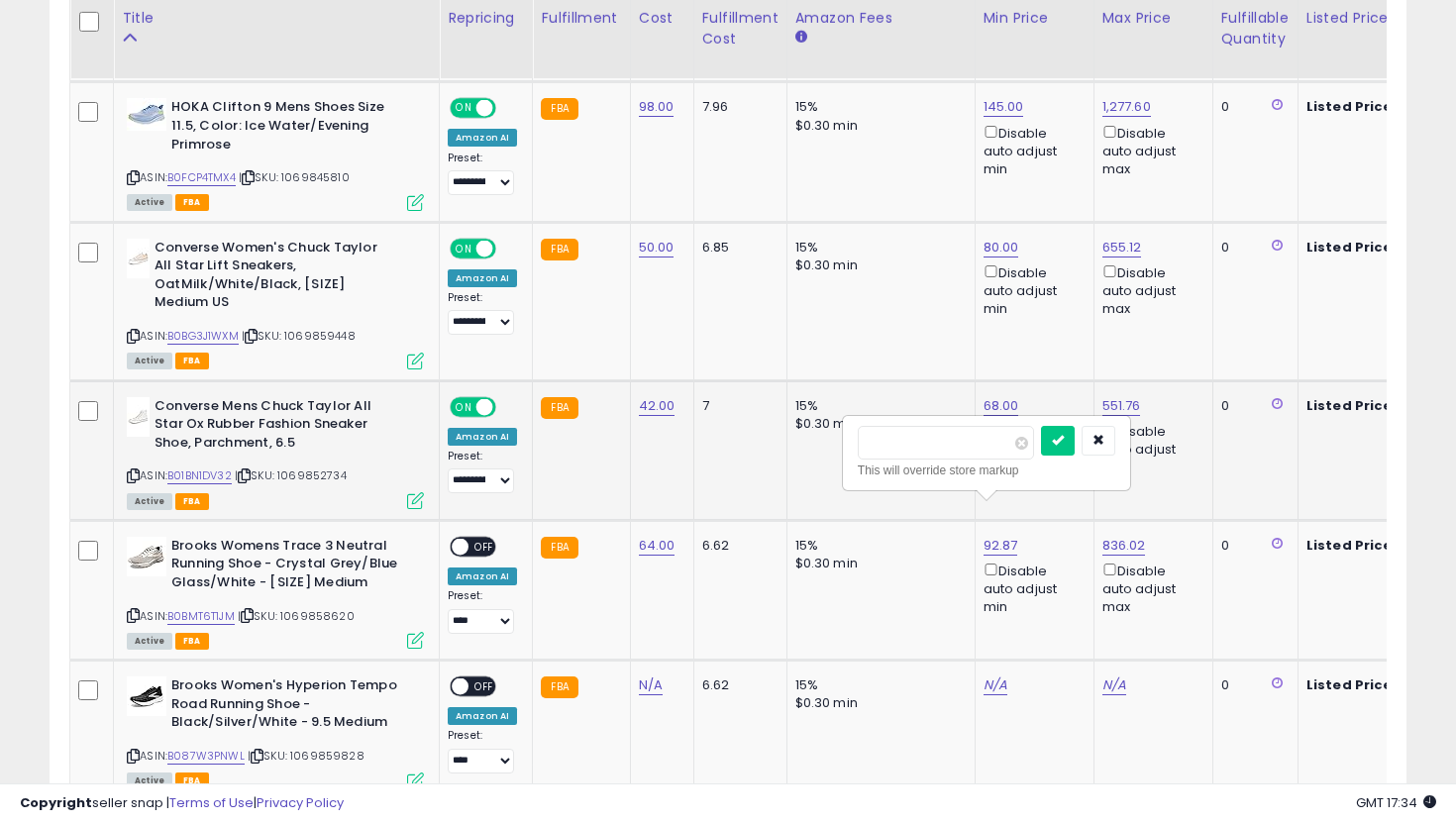 drag, startPoint x: 925, startPoint y: 446, endPoint x: 765, endPoint y: 428, distance: 161.00932 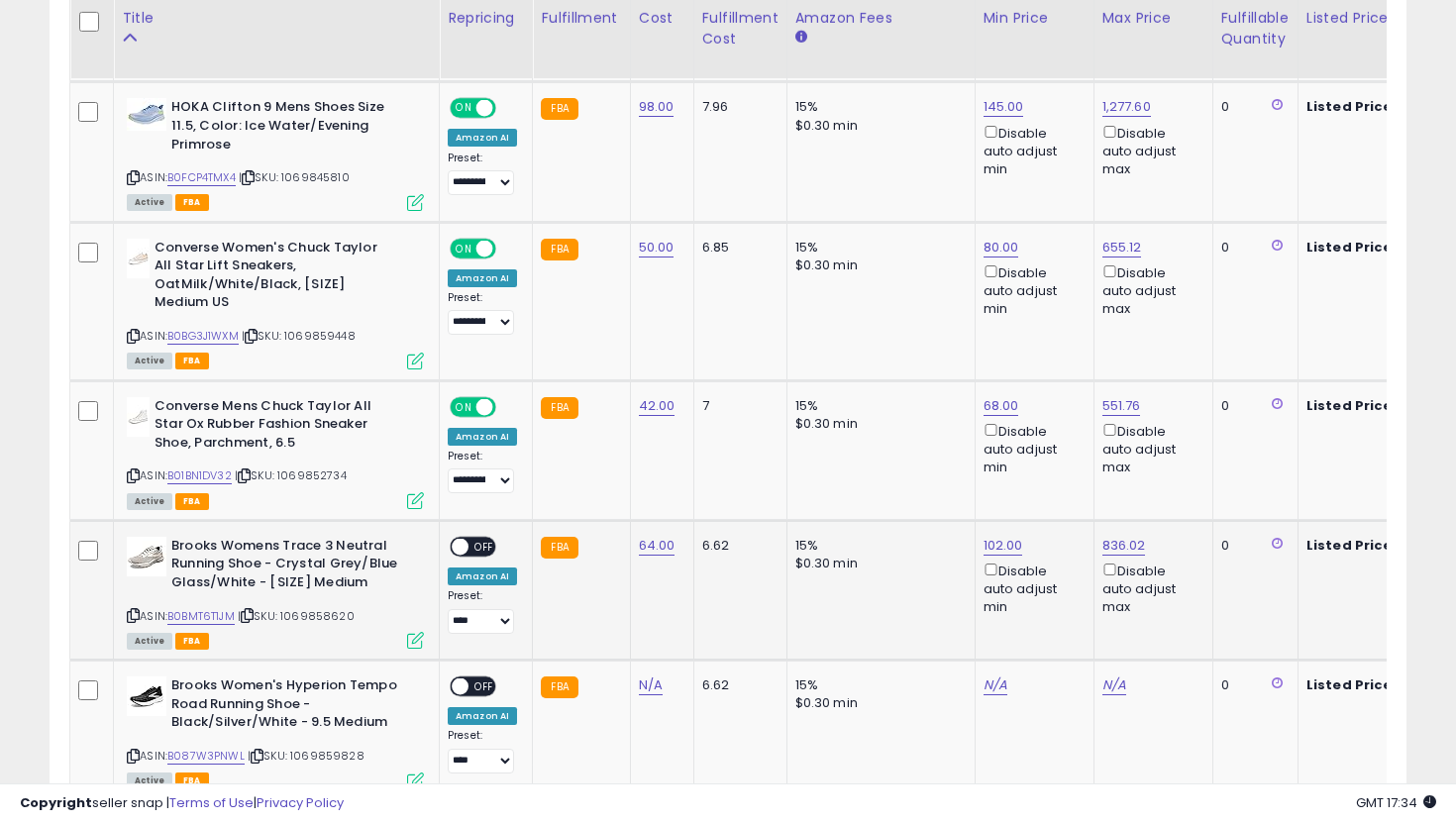 scroll, scrollTop: 0, scrollLeft: 419, axis: horizontal 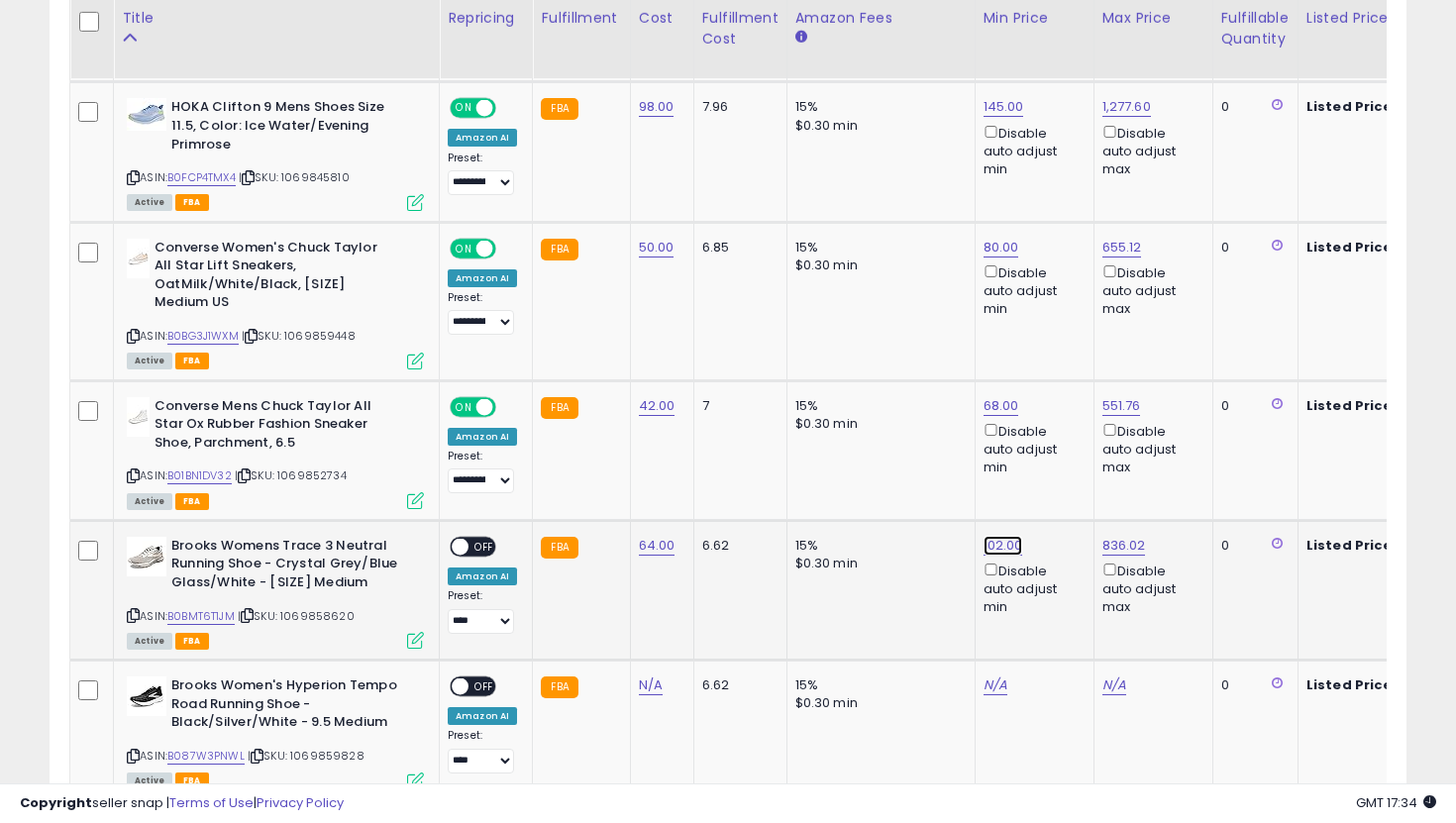 click on "102.00" at bounding box center [1003, -1731] 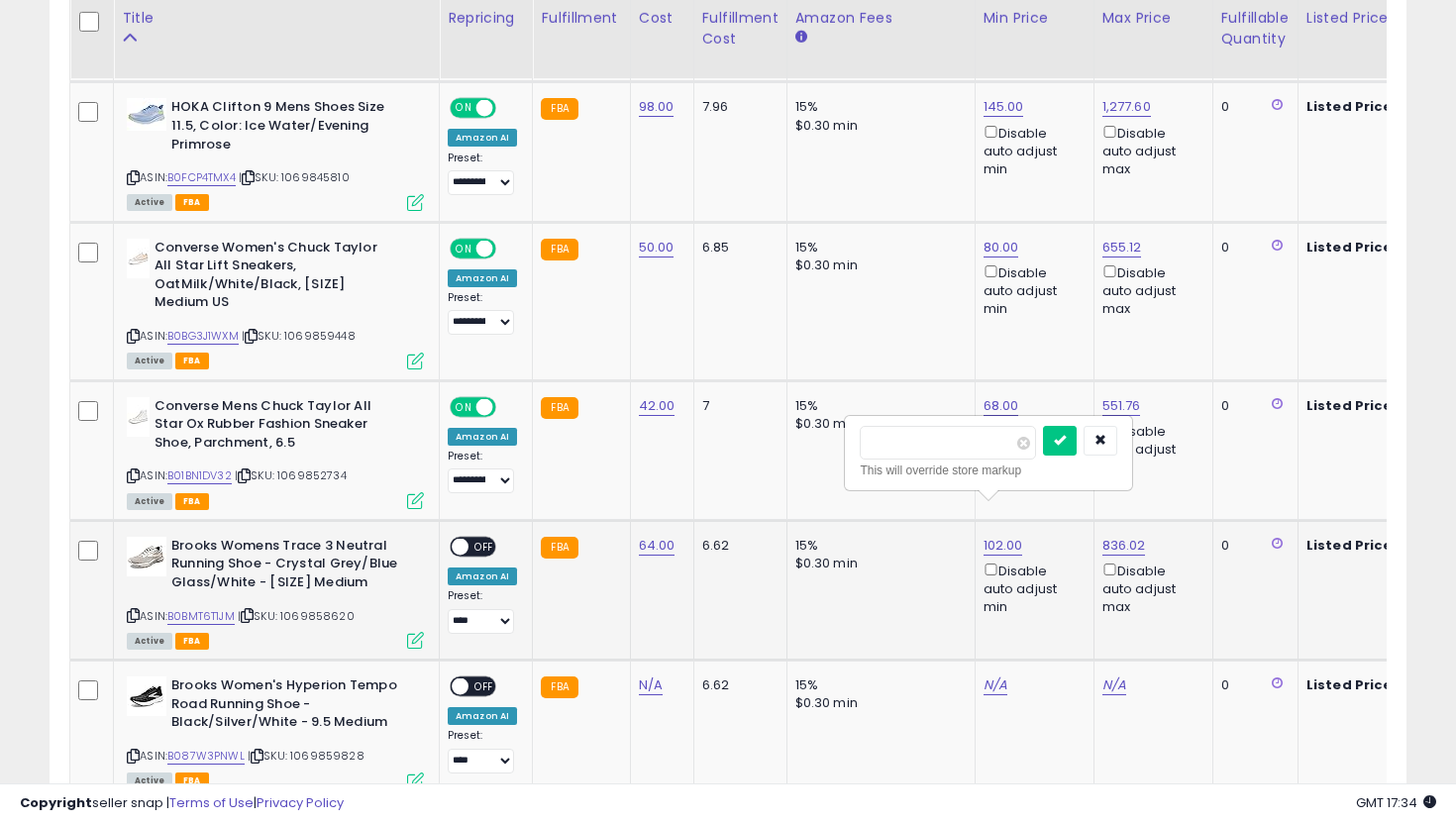 click on "******" at bounding box center (948, 443) 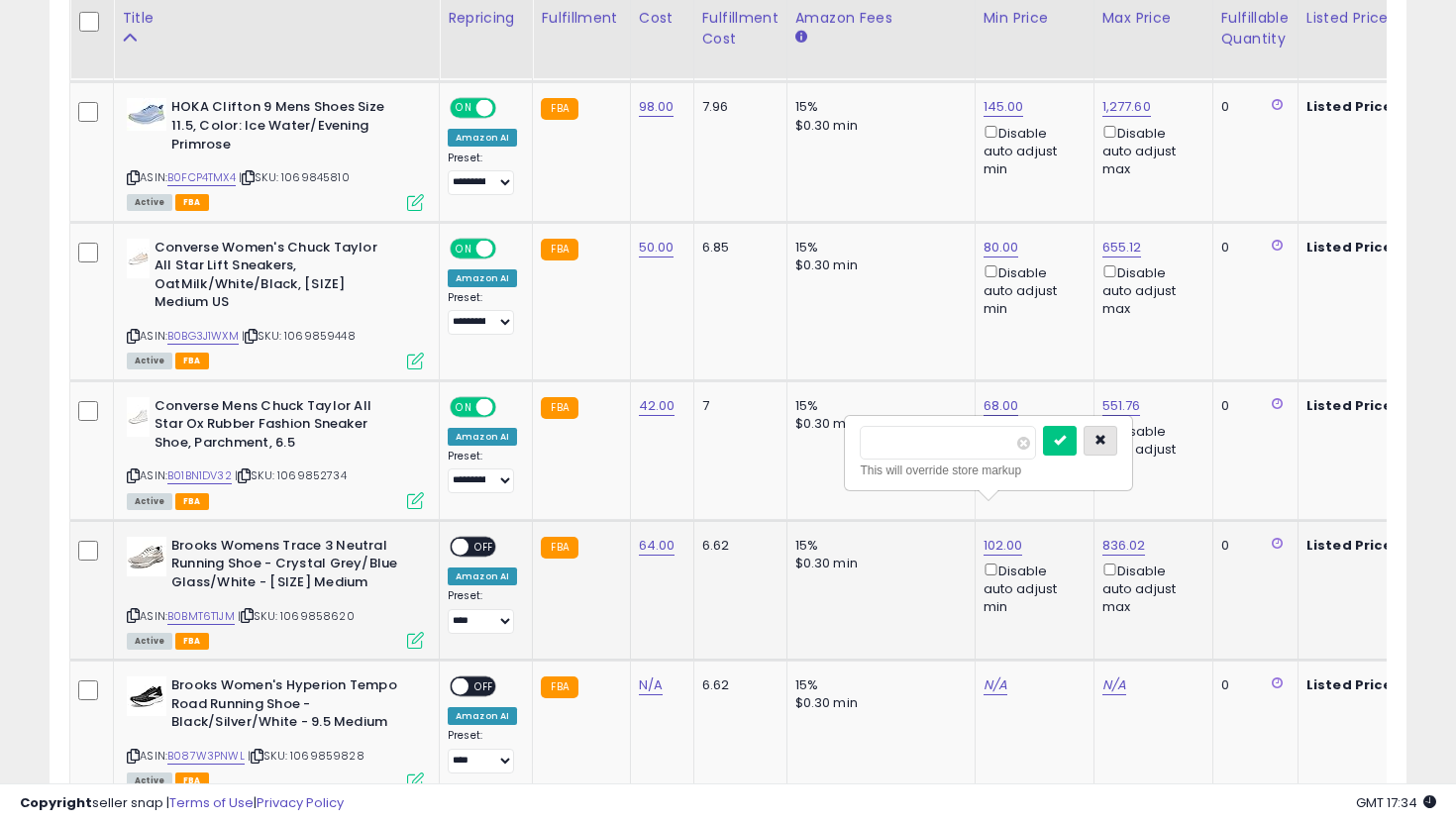 click at bounding box center (1100, 440) 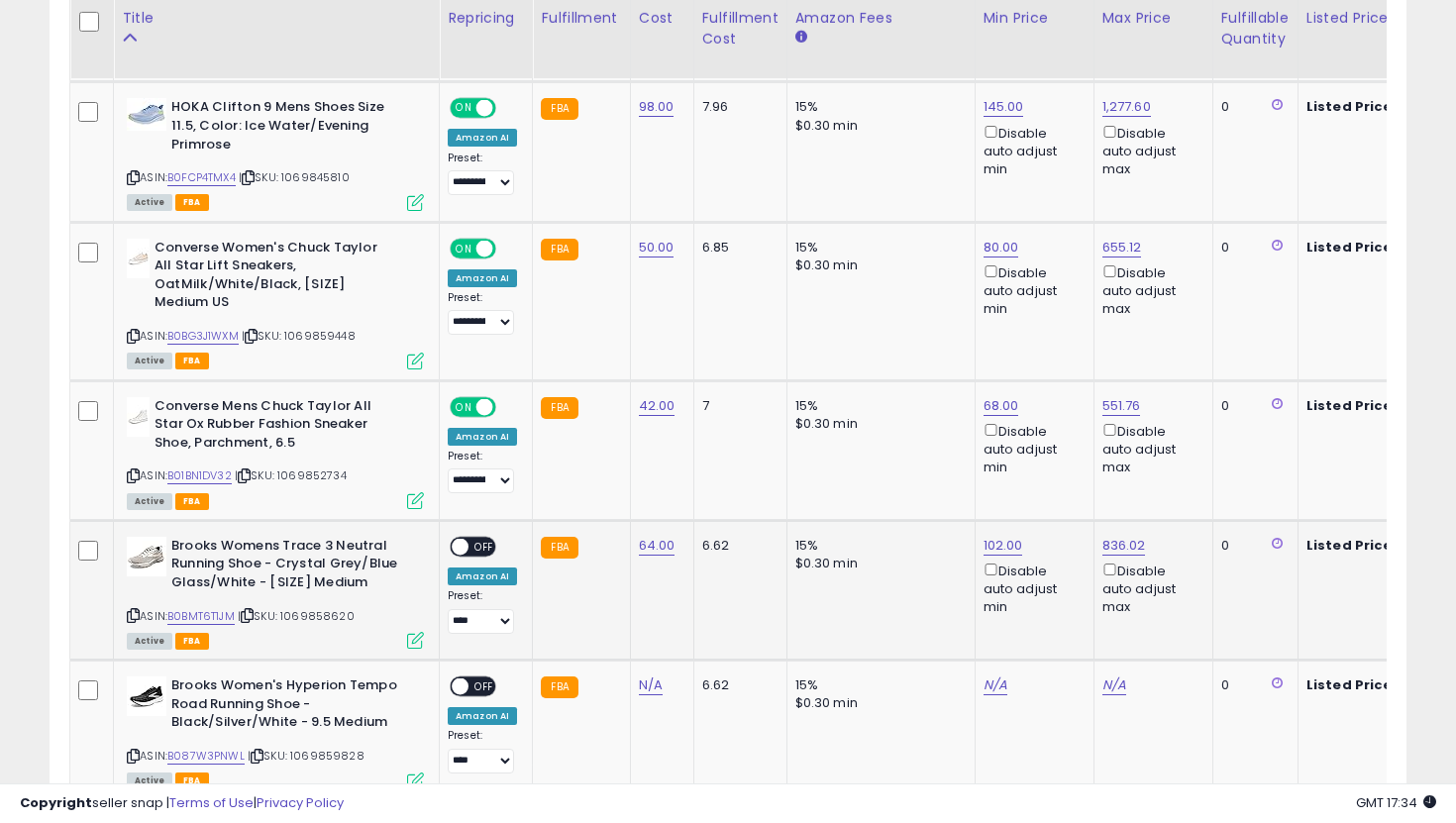 click on "OFF" at bounding box center (484, 547) 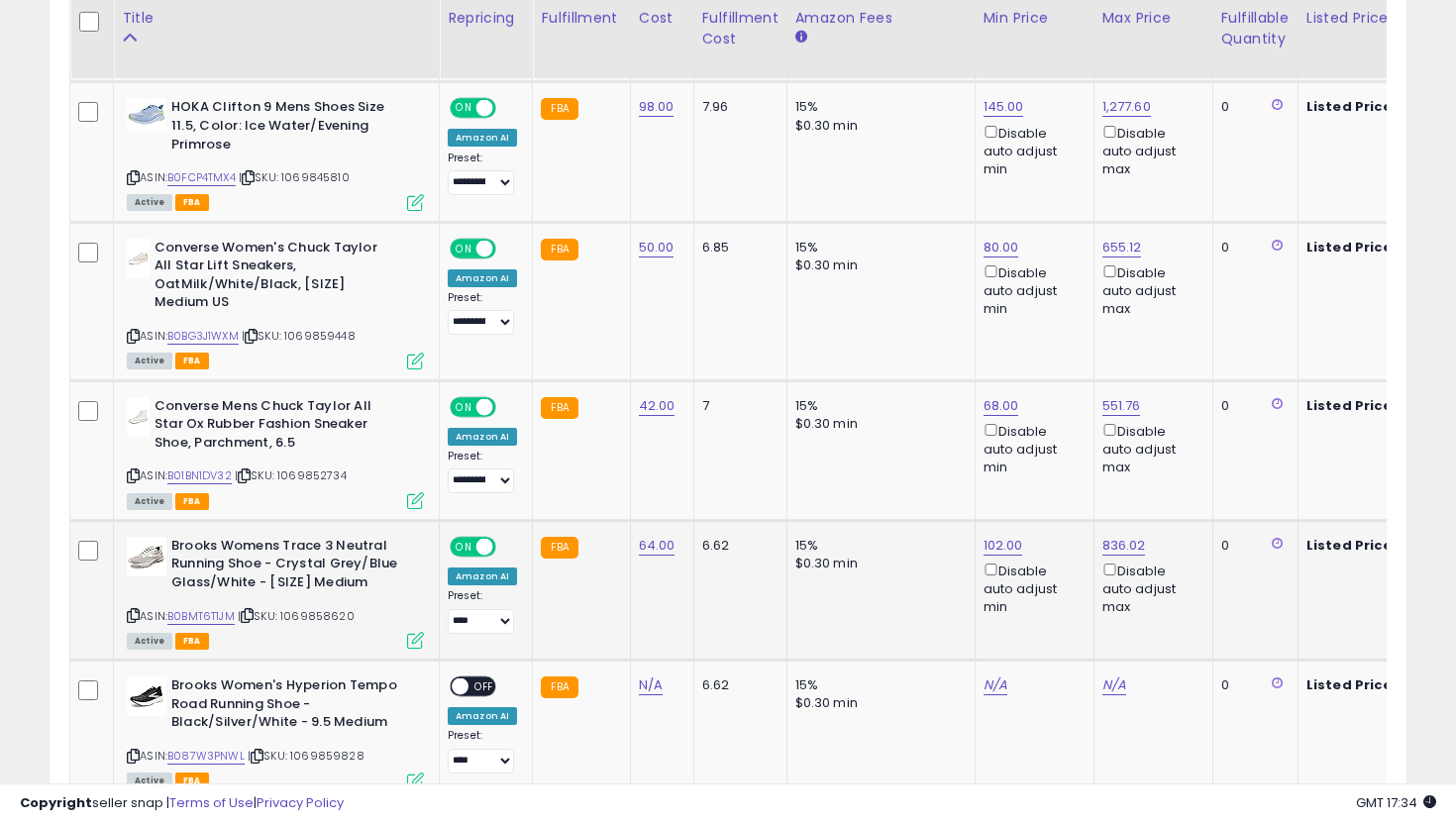 click on "**********" at bounding box center [482, 611] 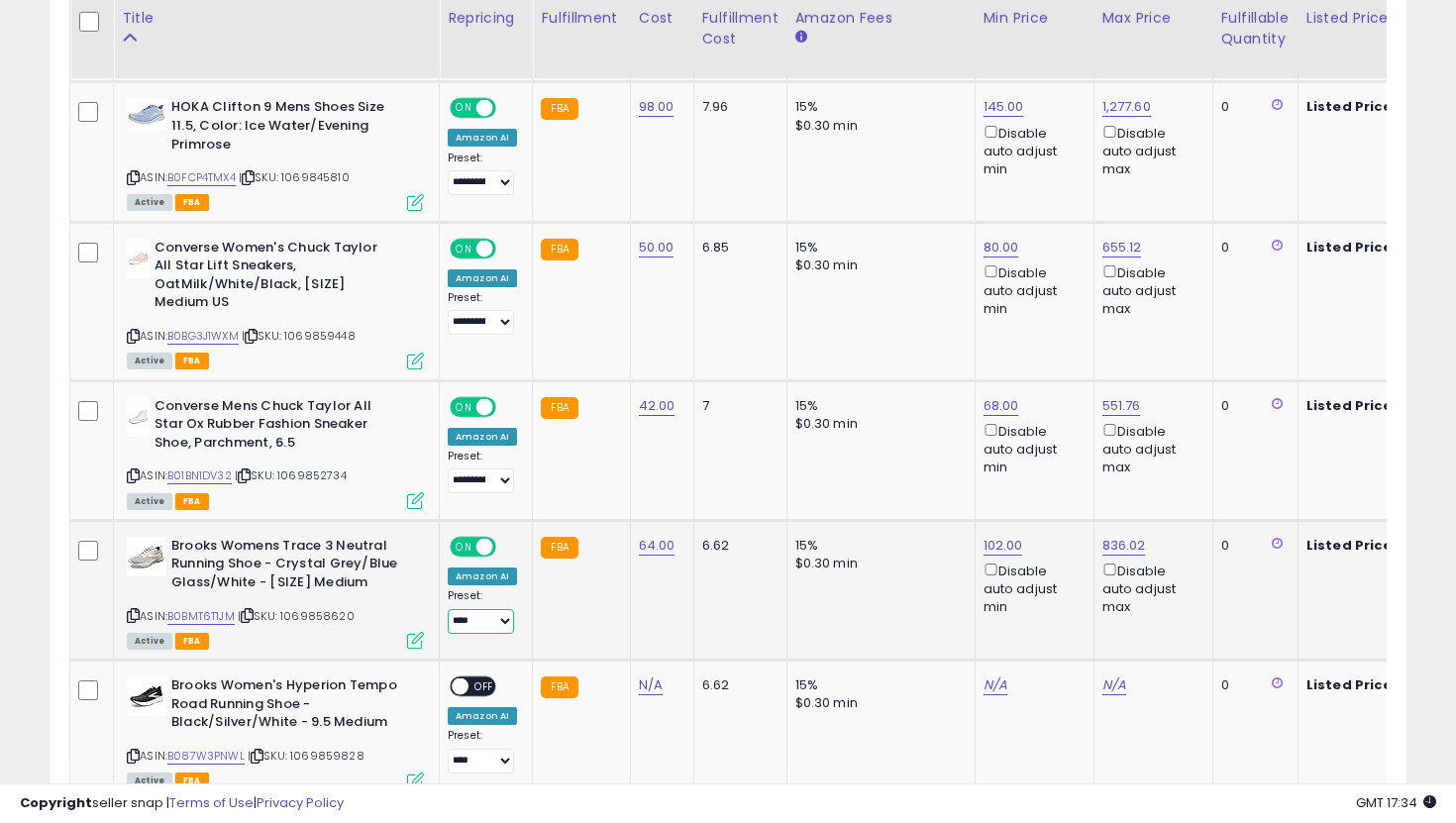 click on "**********" at bounding box center (480, 621) 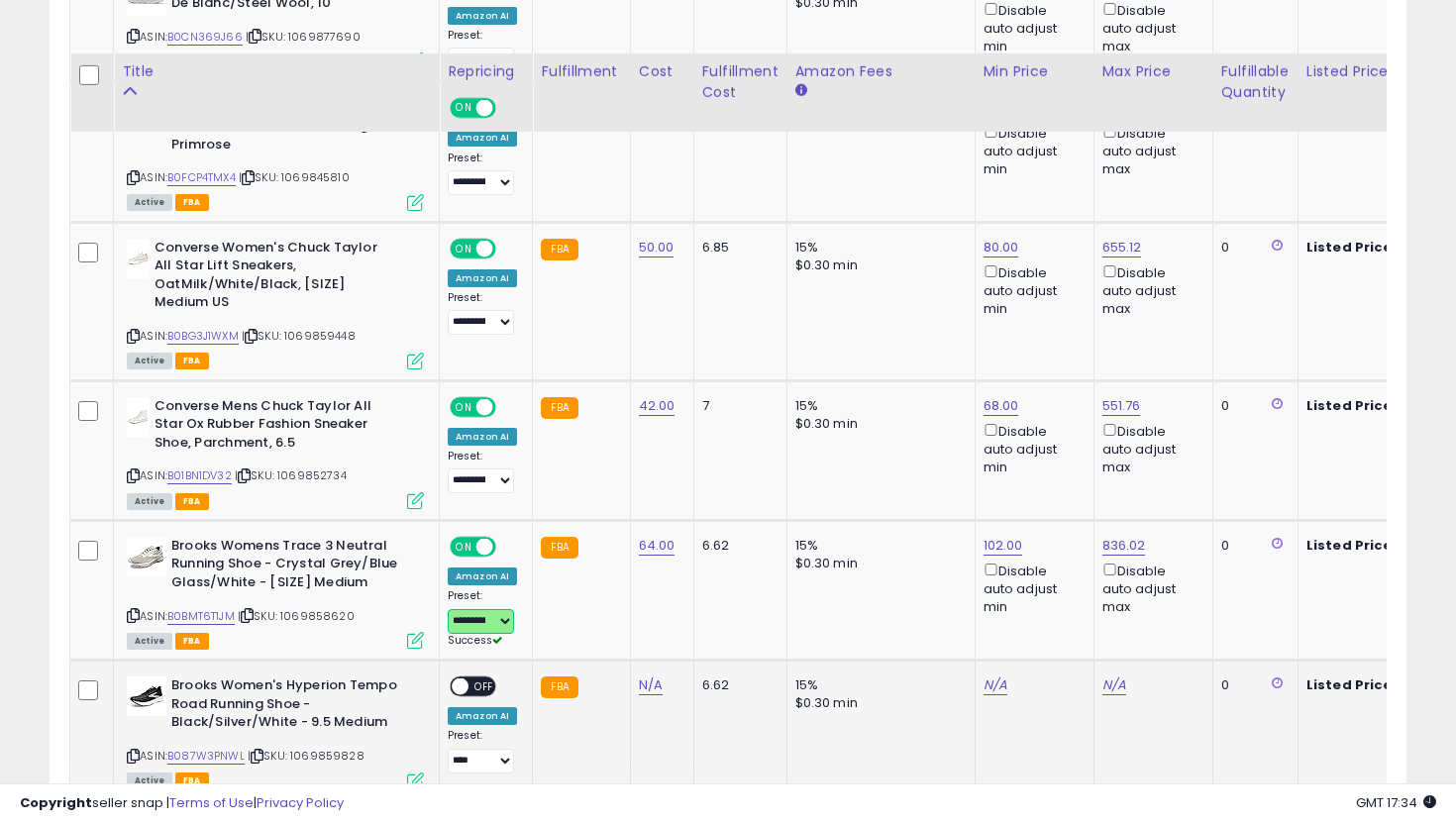 scroll, scrollTop: 2926, scrollLeft: 0, axis: vertical 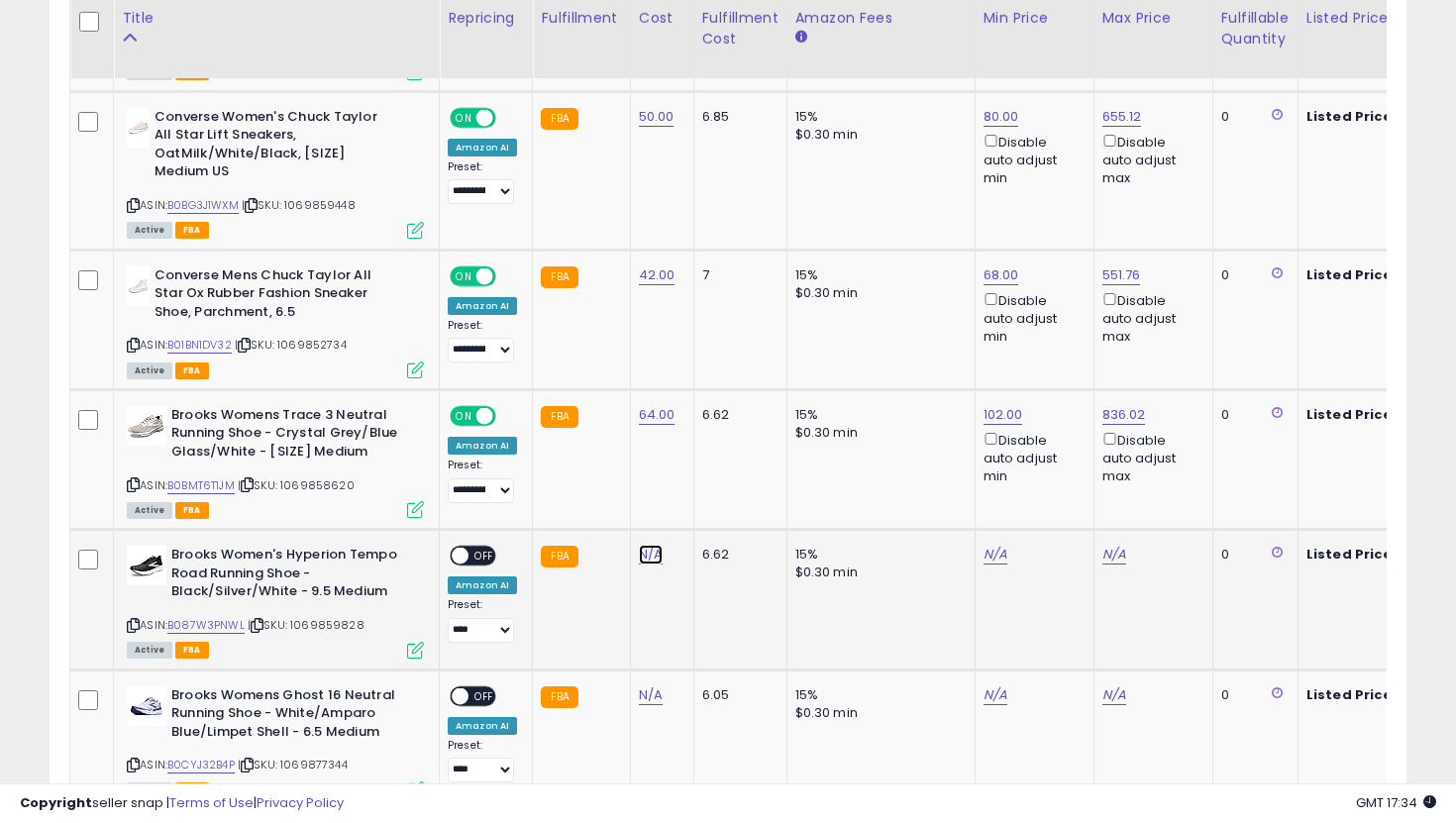 click on "N/A" at bounding box center (651, 555) 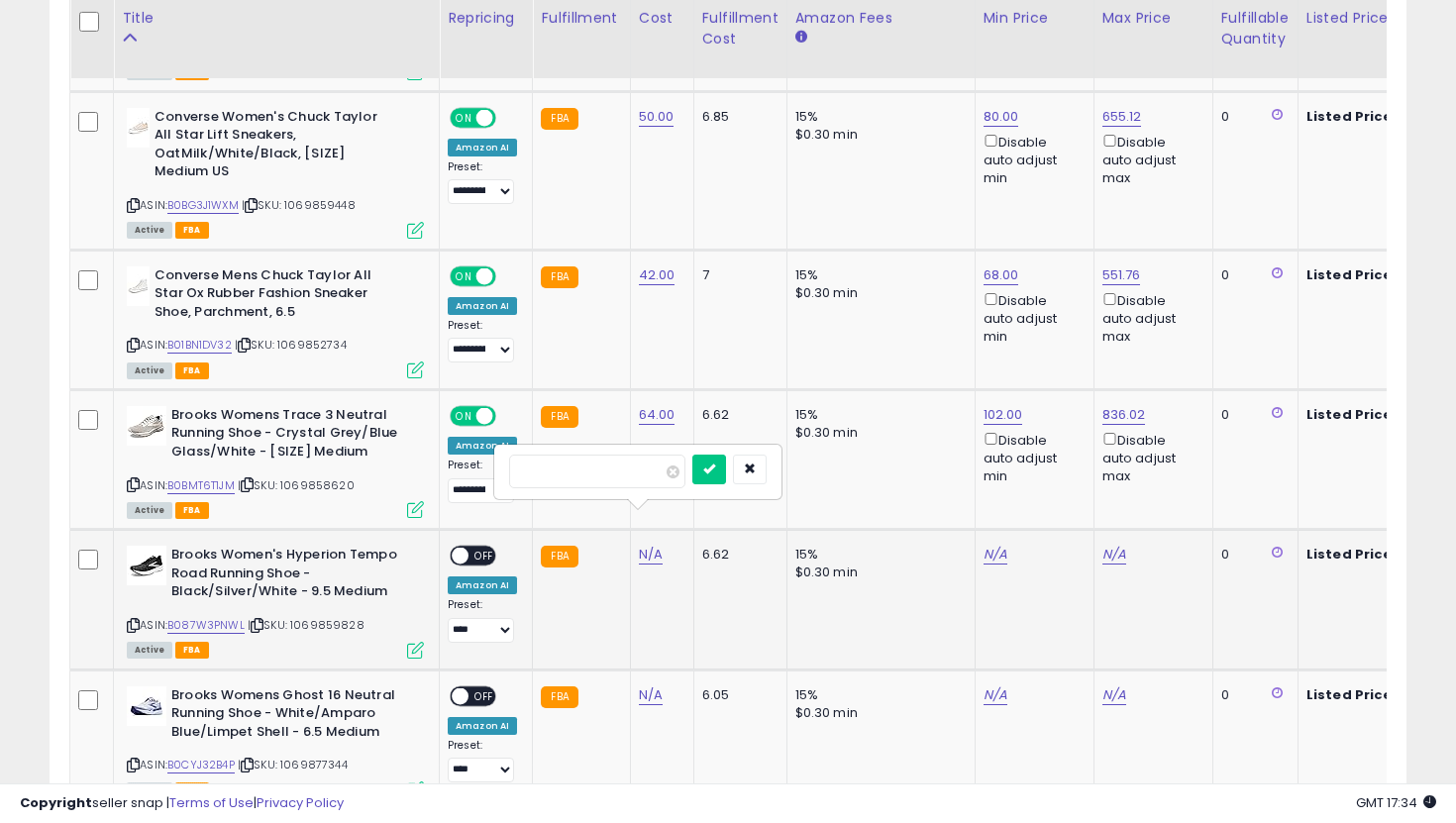 click at bounding box center (709, 469) 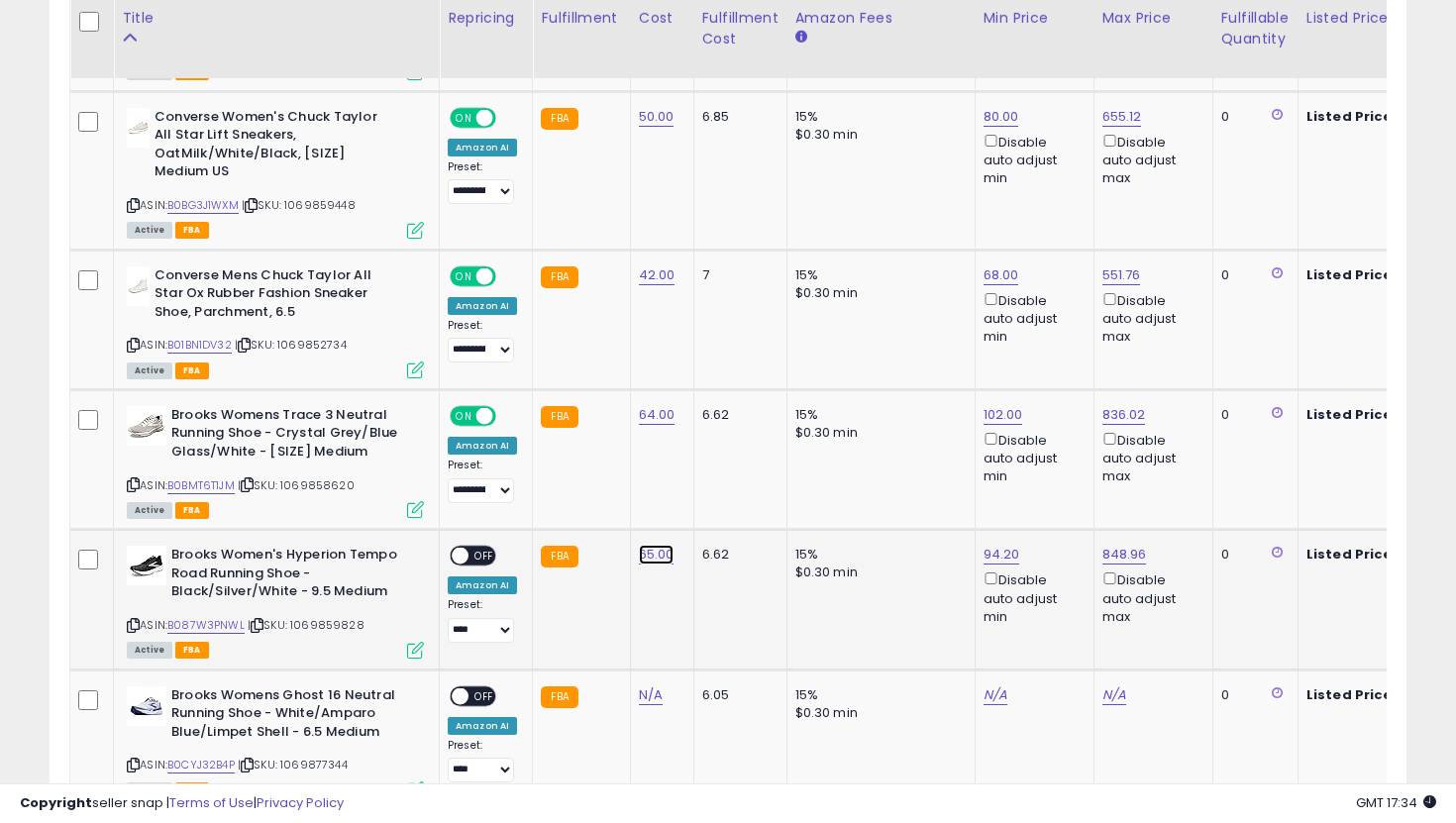 click on "65.00" at bounding box center [657, 555] 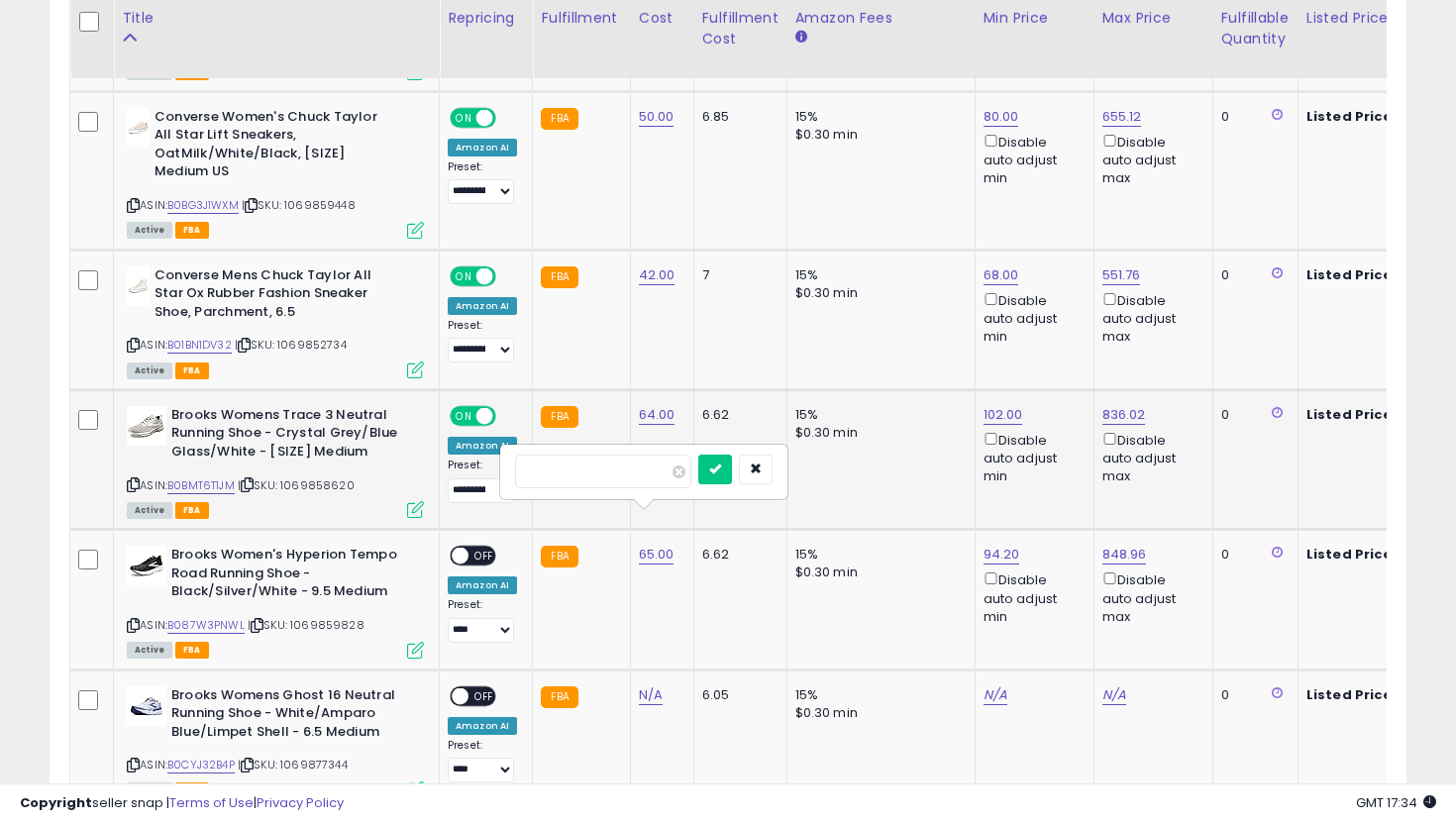 drag, startPoint x: 617, startPoint y: 470, endPoint x: 458, endPoint y: 465, distance: 159.0786 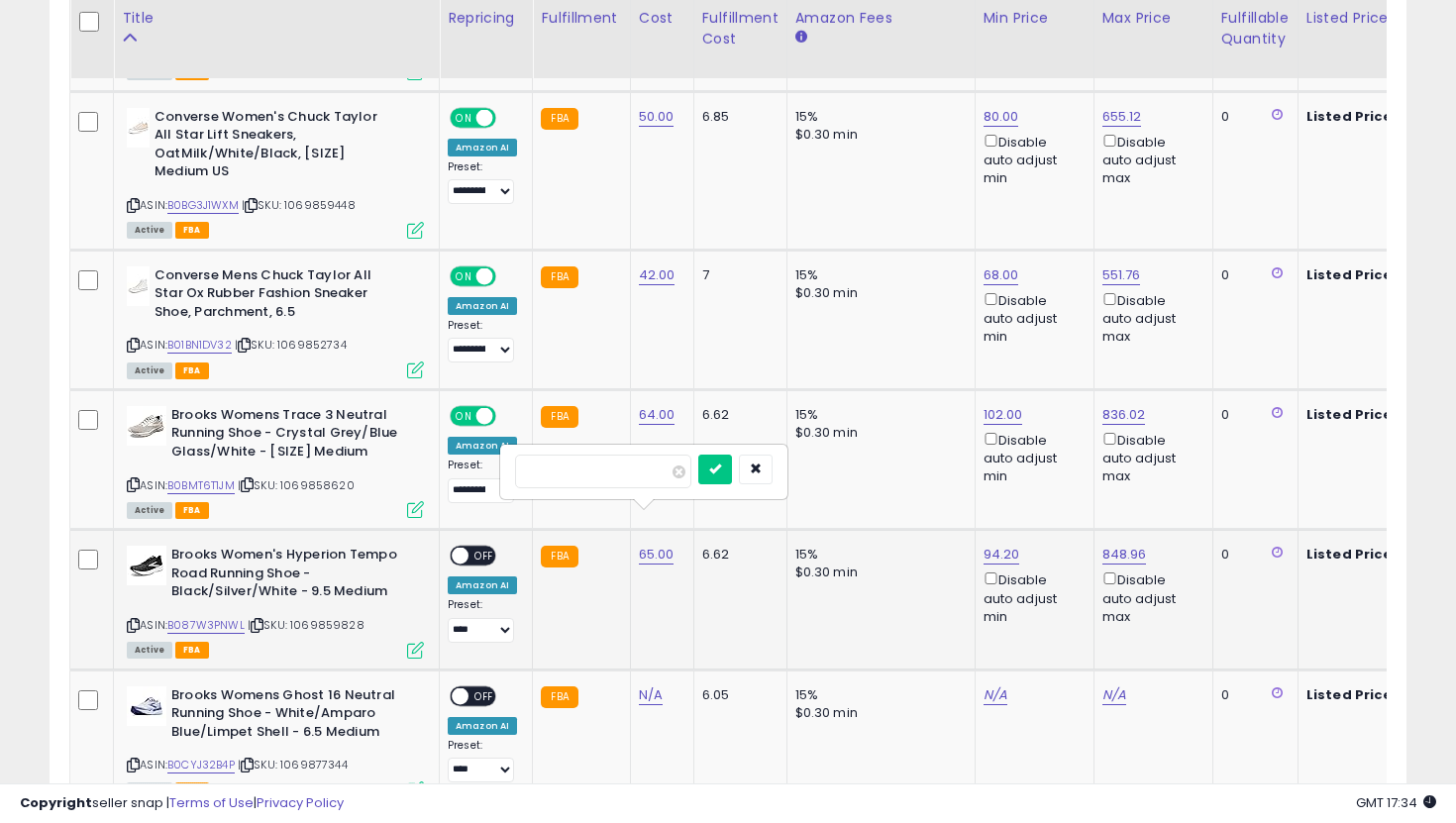 click at bounding box center [735, 471] 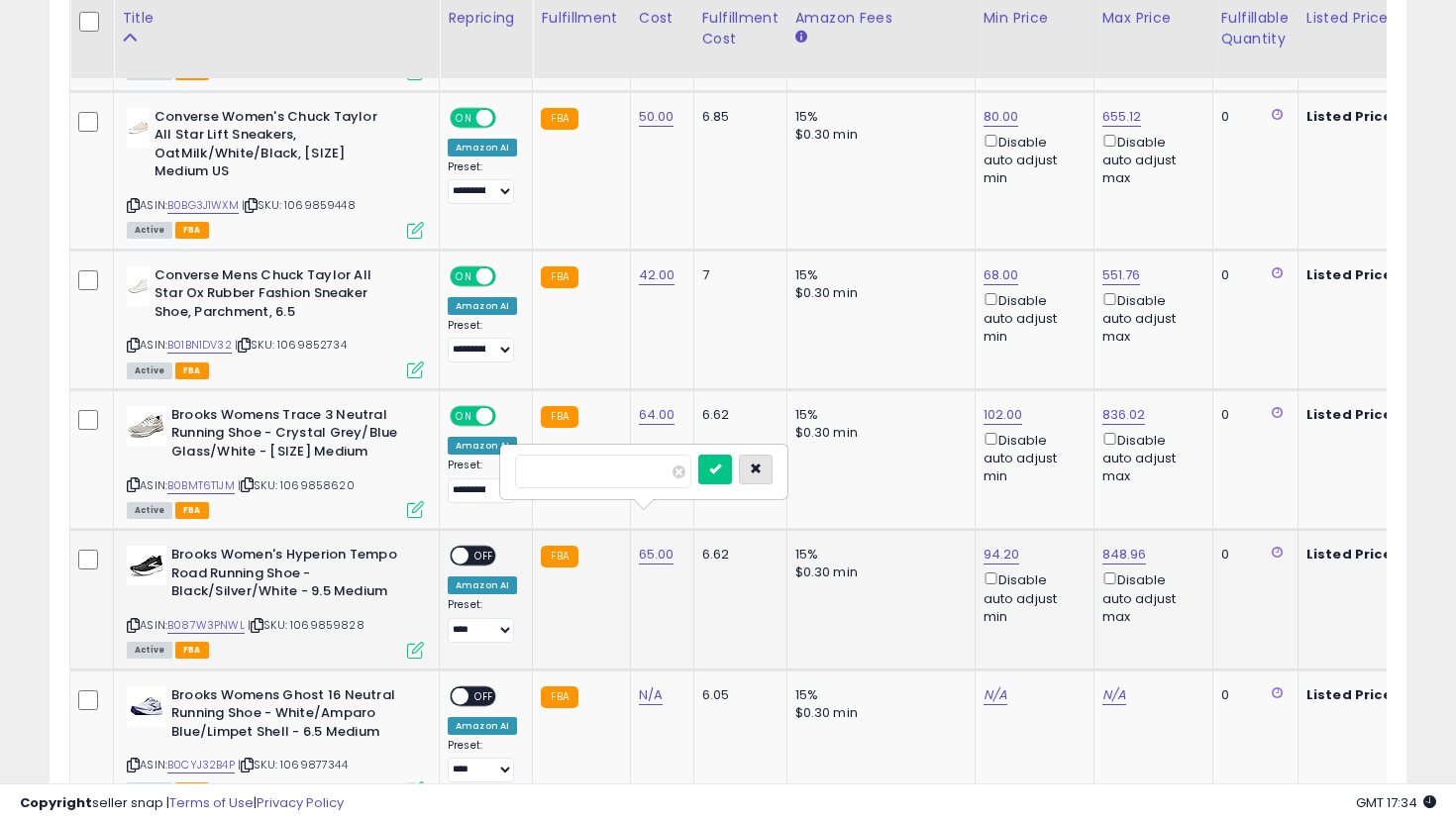 click at bounding box center (756, 468) 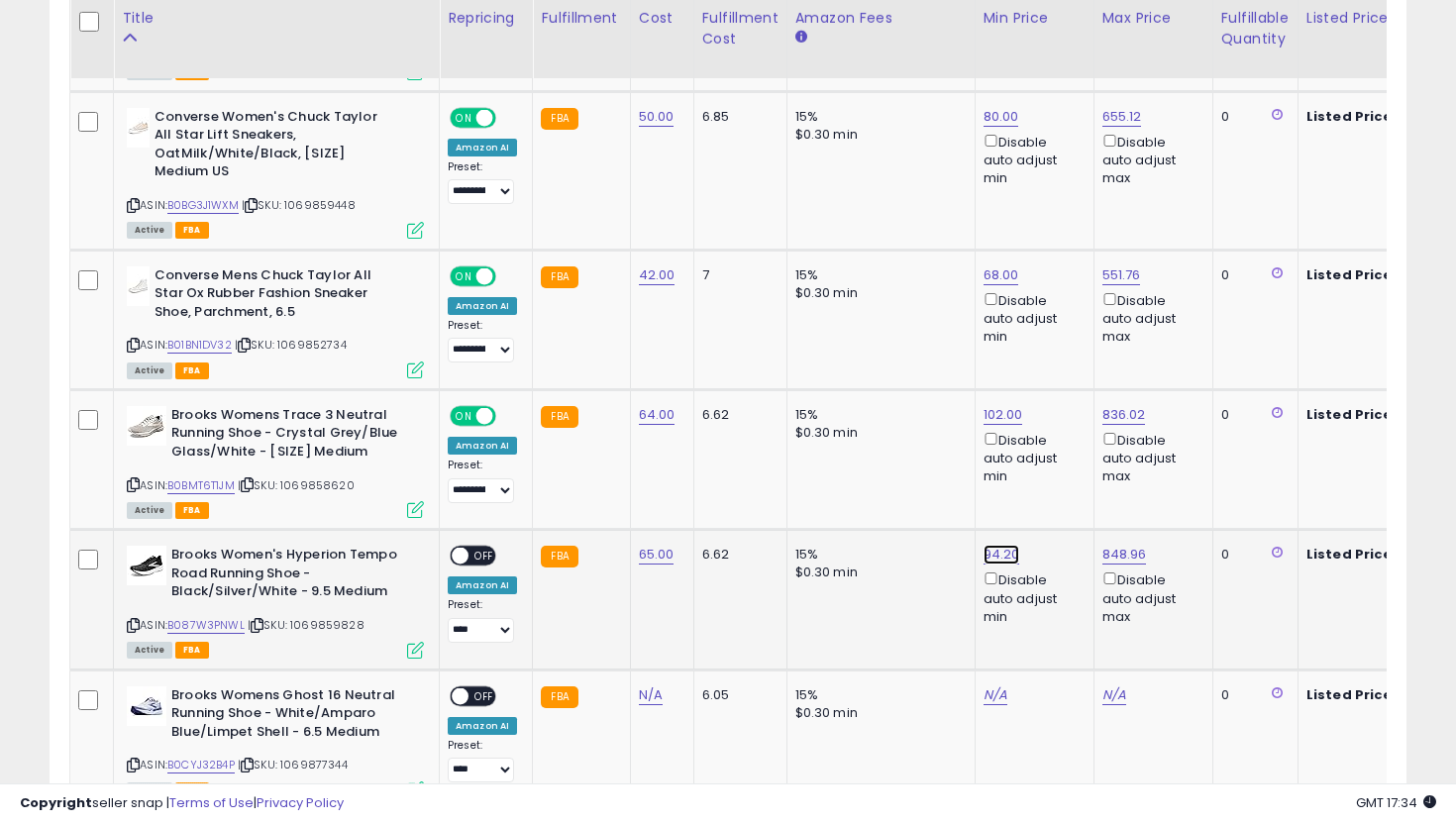 click on "94.20" at bounding box center [1003, -1862] 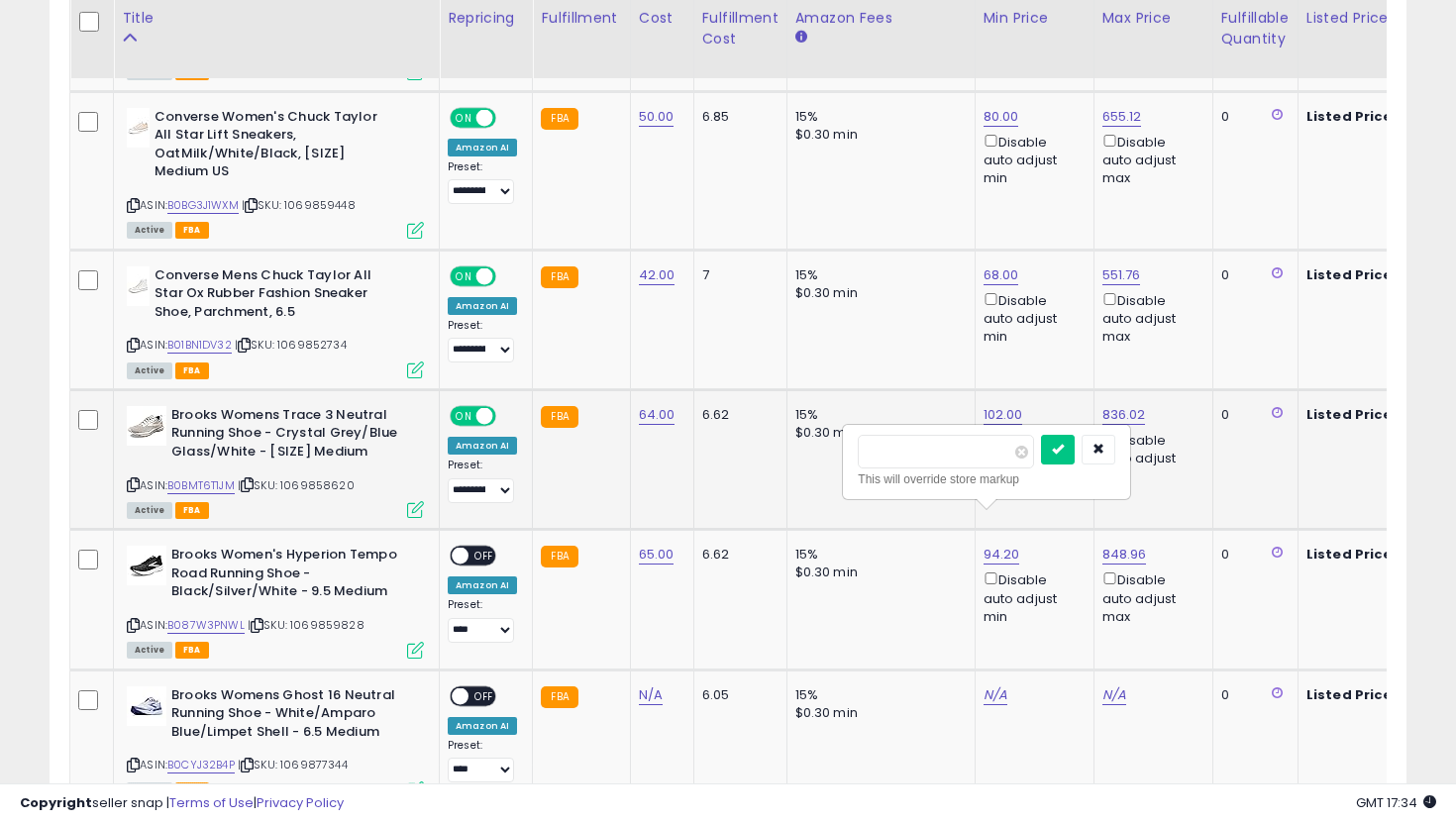 drag, startPoint x: 953, startPoint y: 448, endPoint x: 764, endPoint y: 442, distance: 189.09521 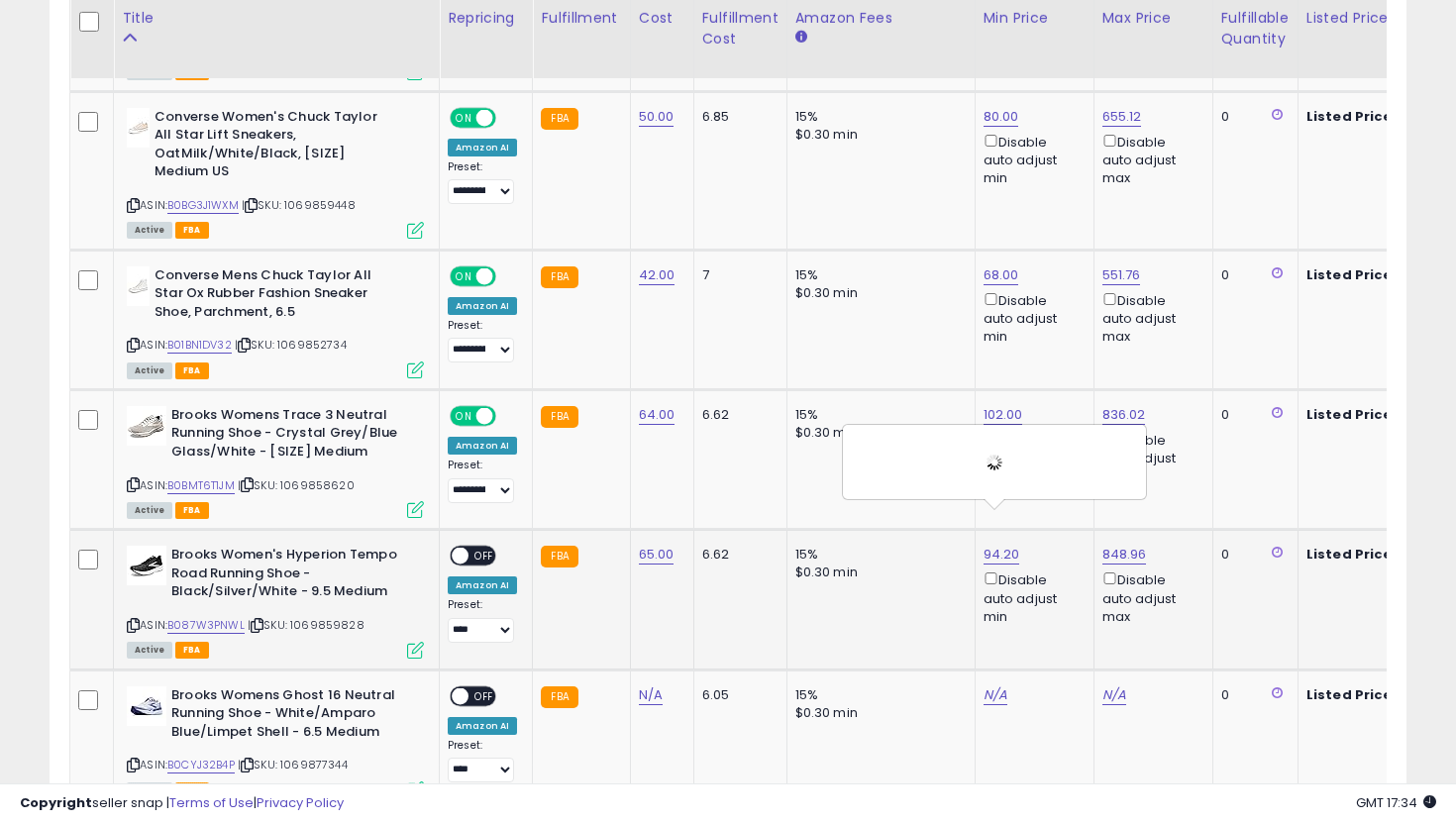 scroll, scrollTop: 0, scrollLeft: 109, axis: horizontal 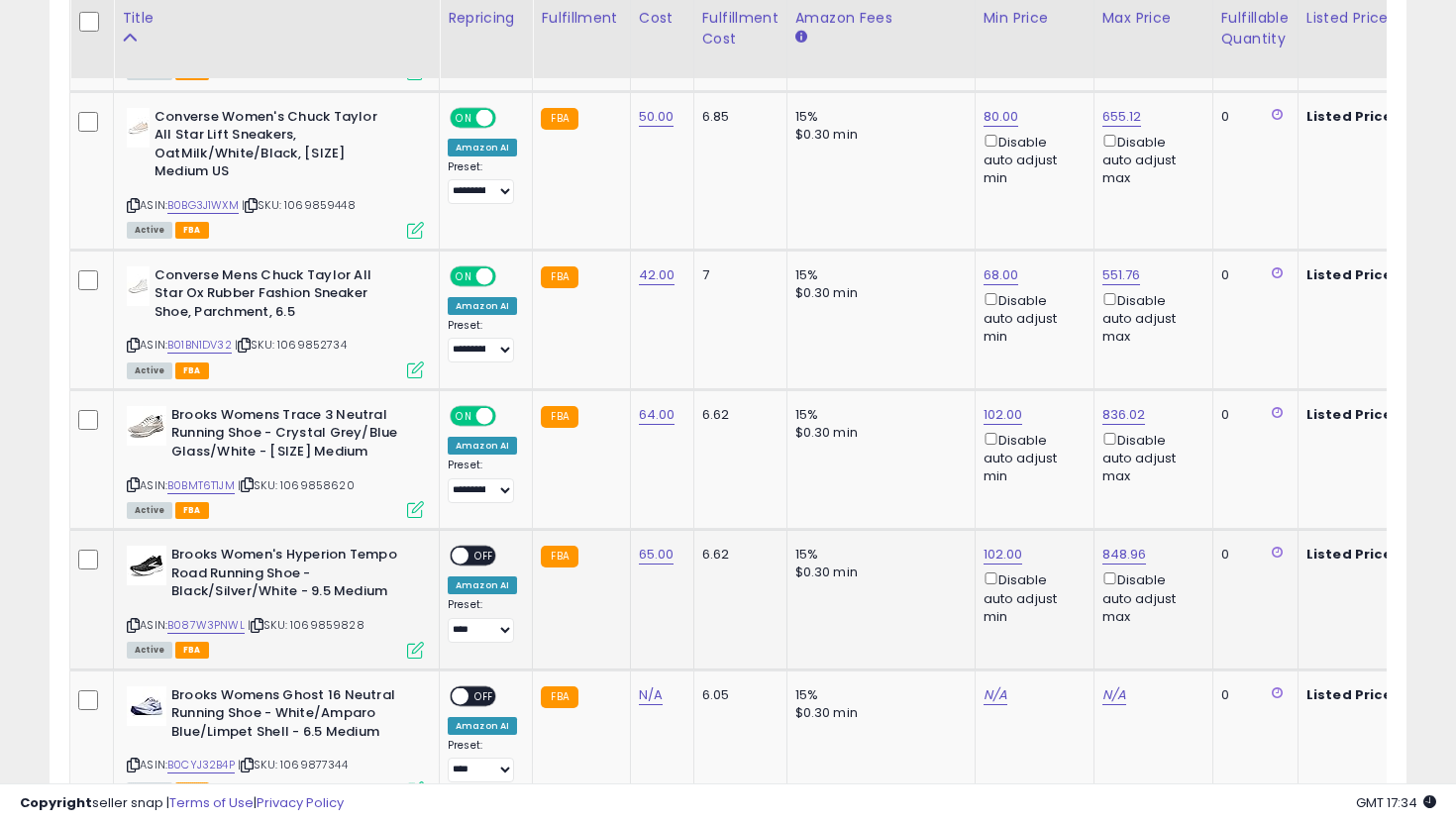 click on "OFF" at bounding box center (484, 556) 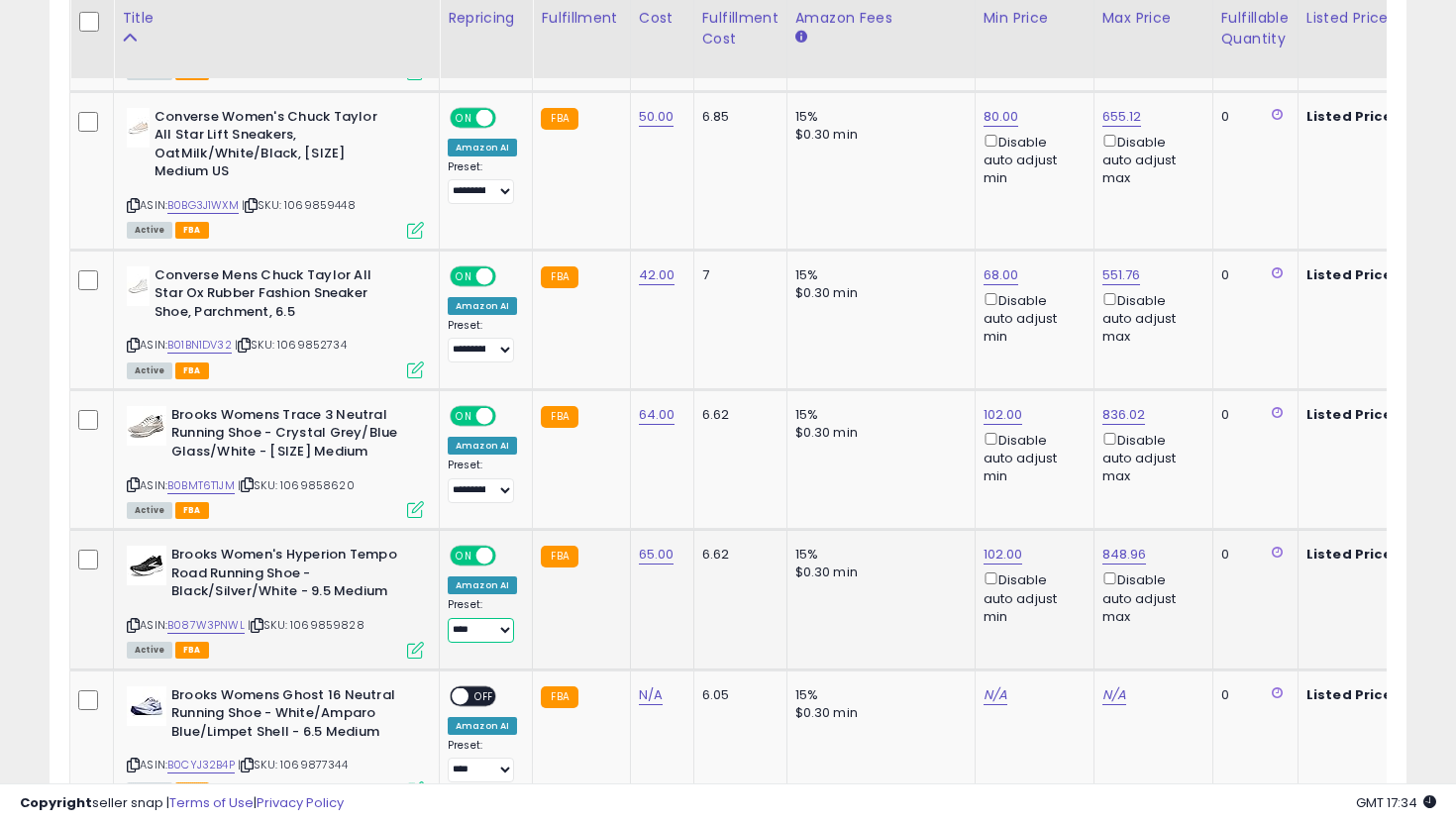 click on "**********" at bounding box center (480, 630) 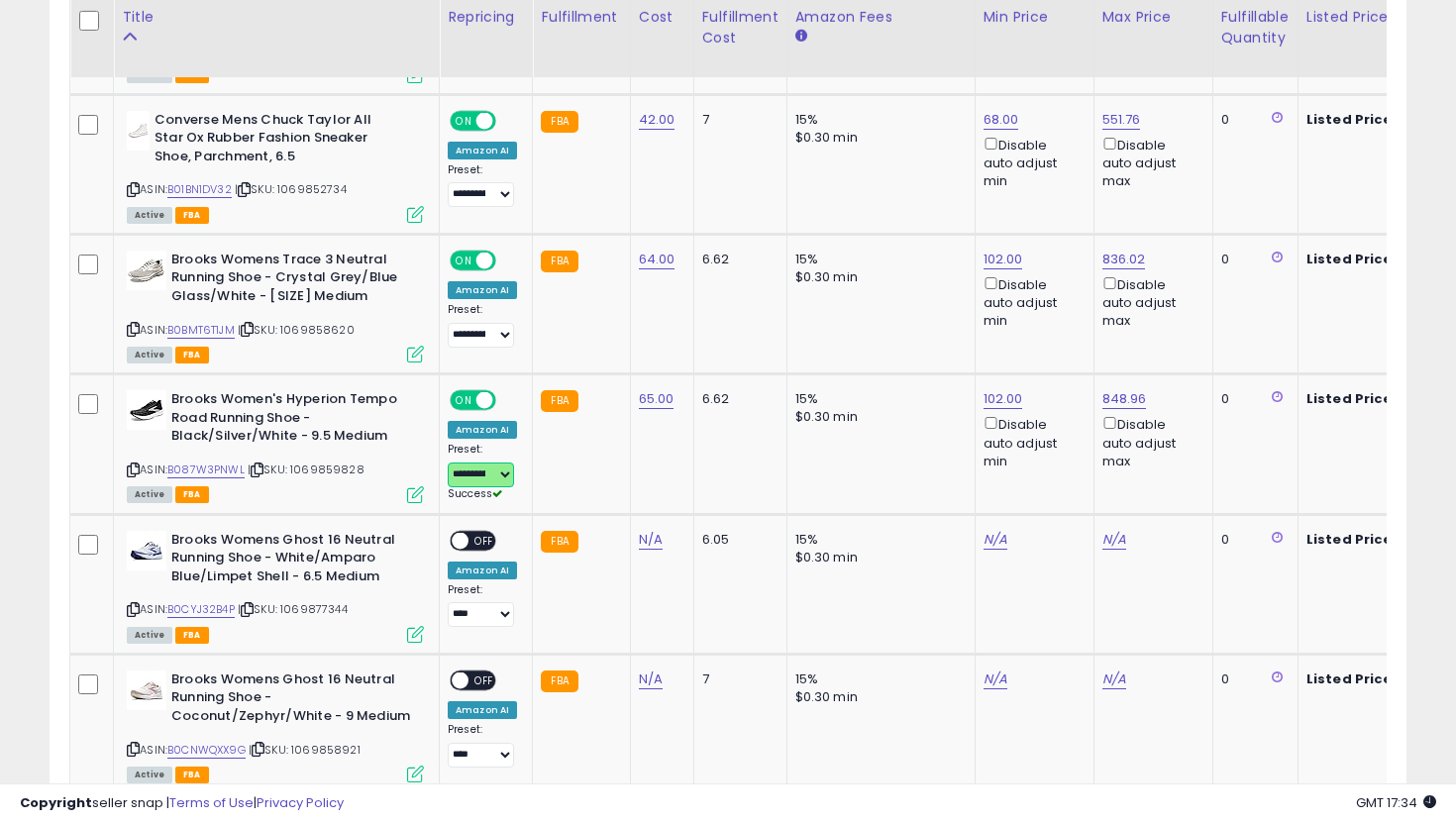 scroll, scrollTop: 3080, scrollLeft: 0, axis: vertical 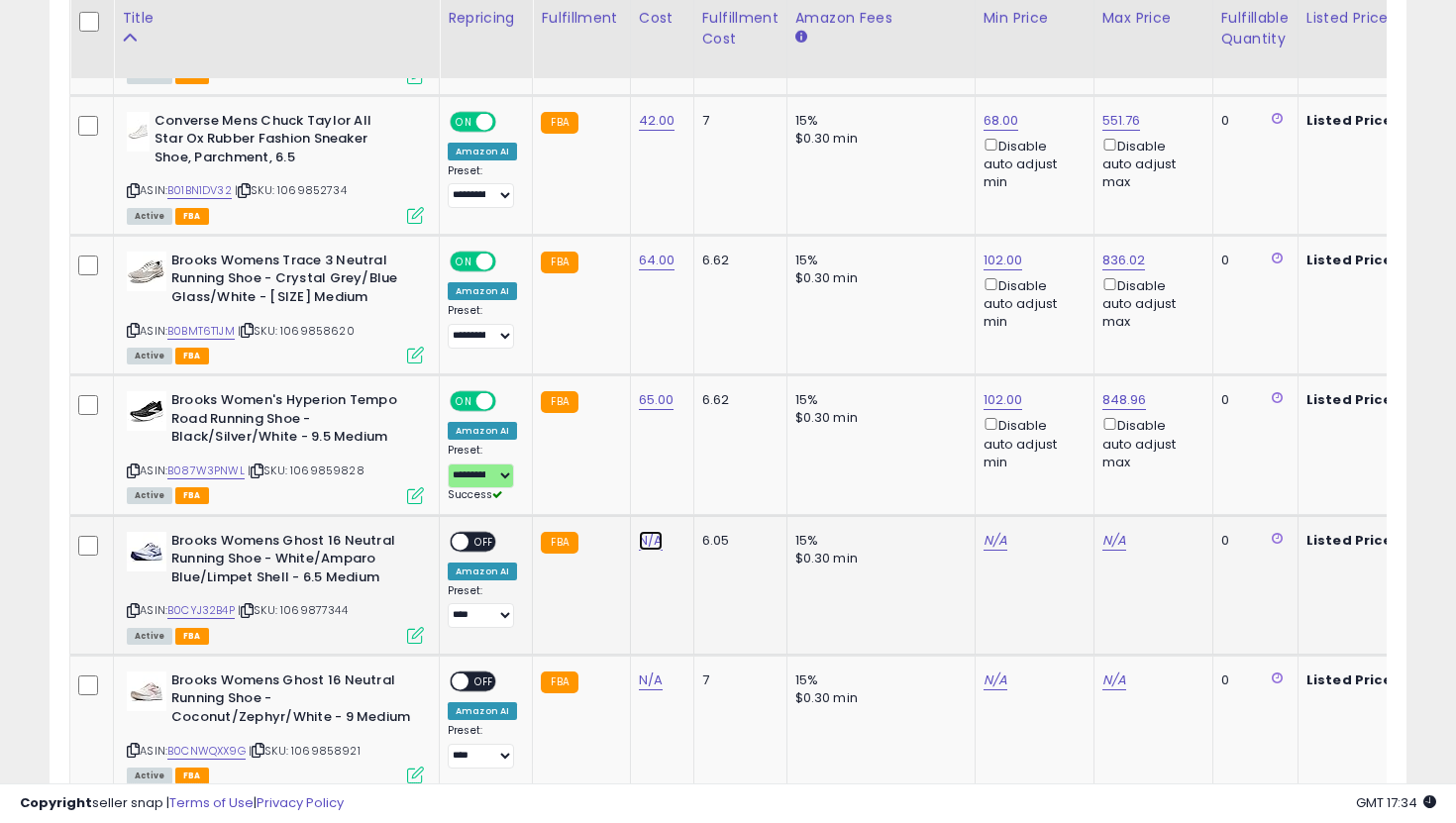 click on "N/A" at bounding box center [651, 541] 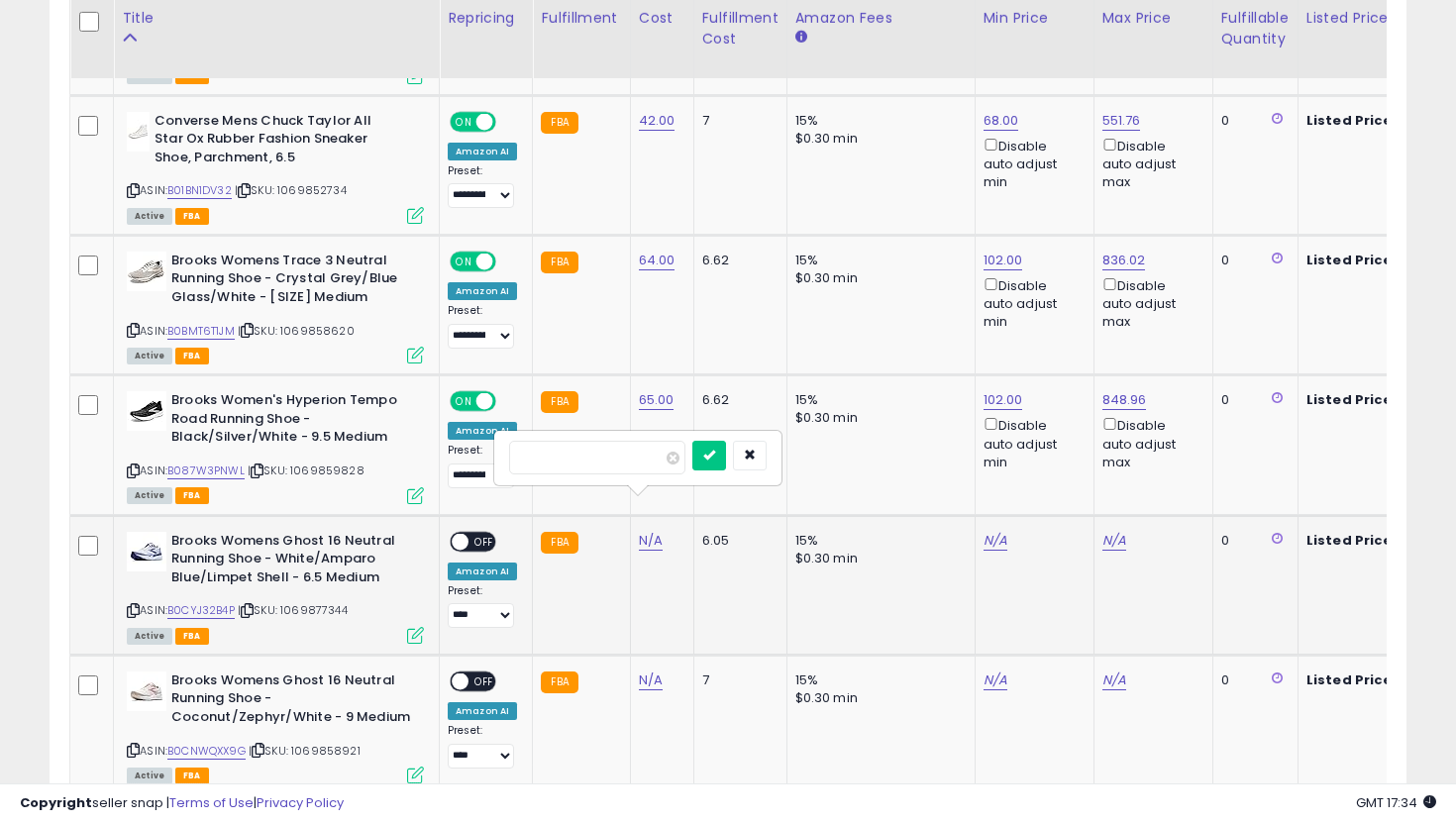 click at bounding box center (709, 456) 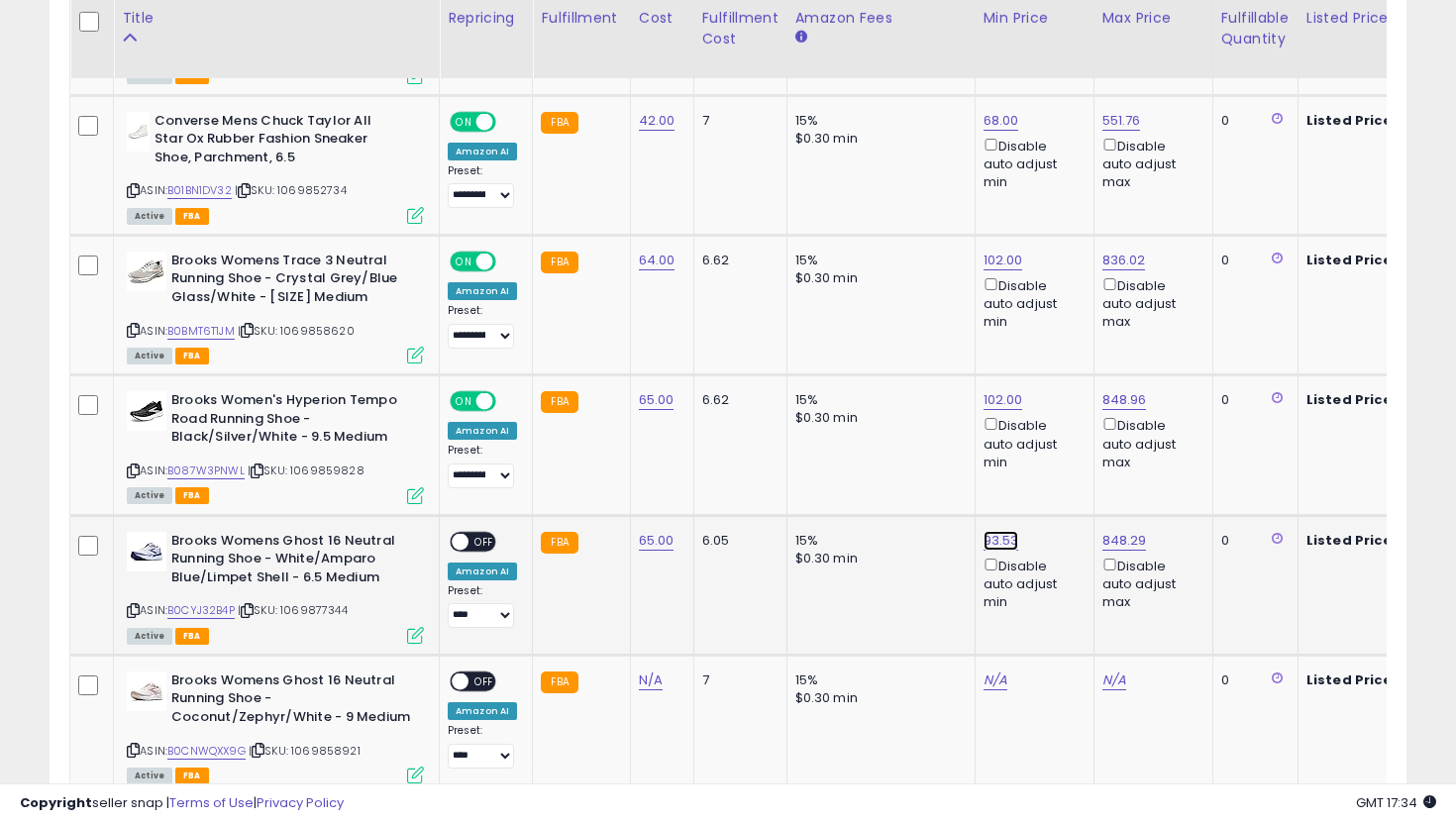 click on "93.53" at bounding box center (1003, -2016) 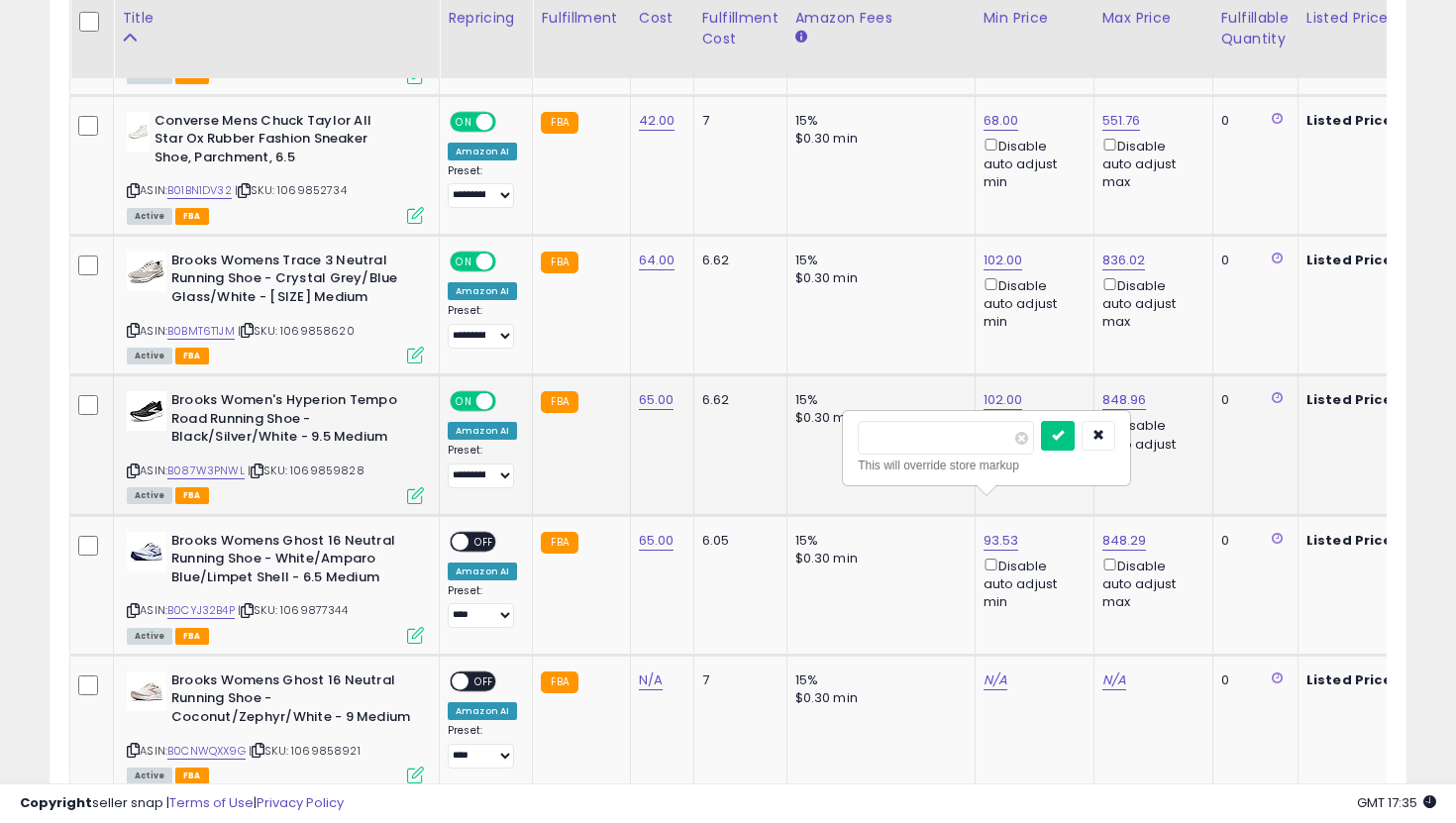 drag, startPoint x: 969, startPoint y: 441, endPoint x: 814, endPoint y: 426, distance: 155.7241 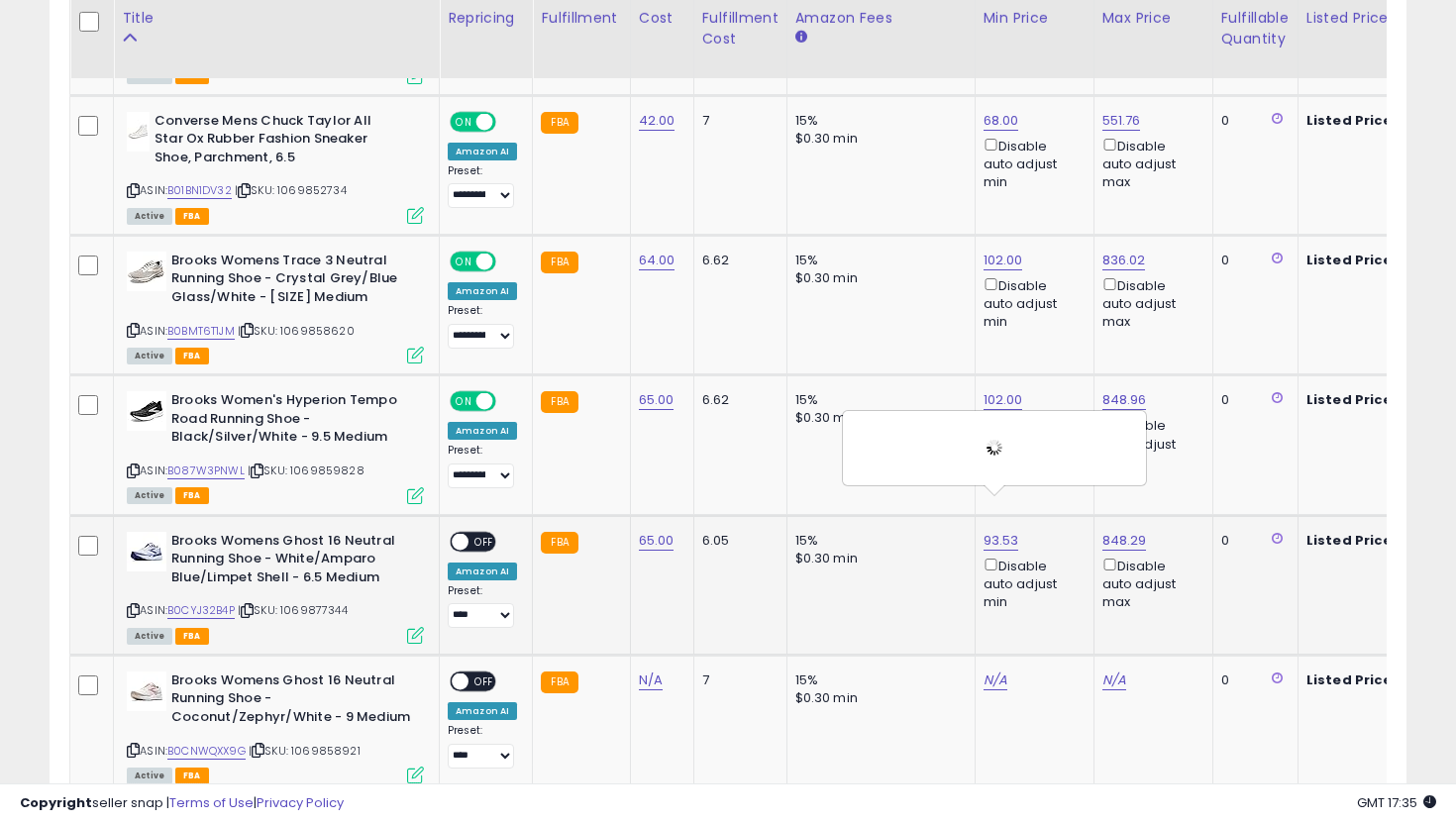 scroll, scrollTop: 0, scrollLeft: 167, axis: horizontal 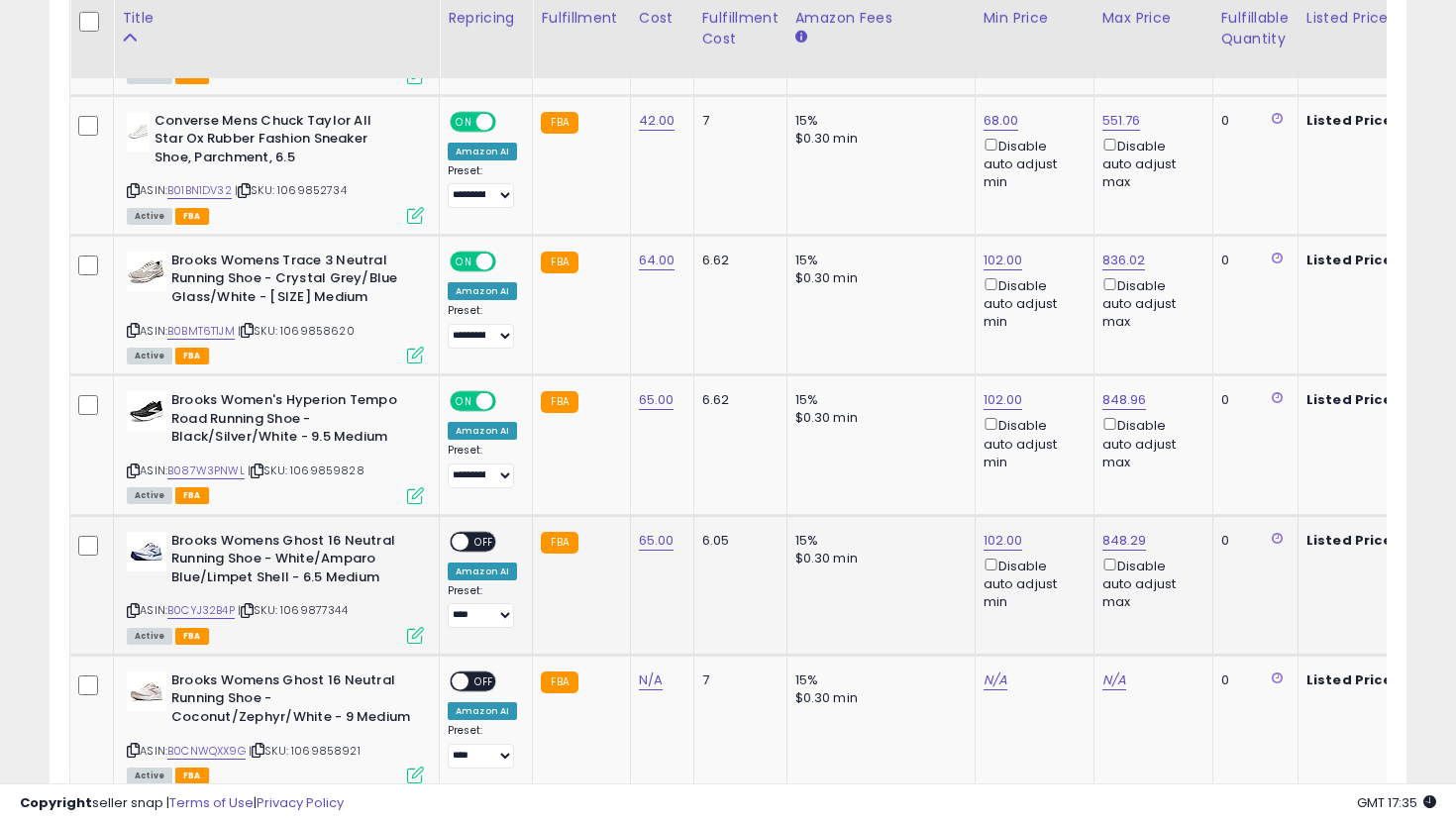 click on "OFF" at bounding box center [484, 541] 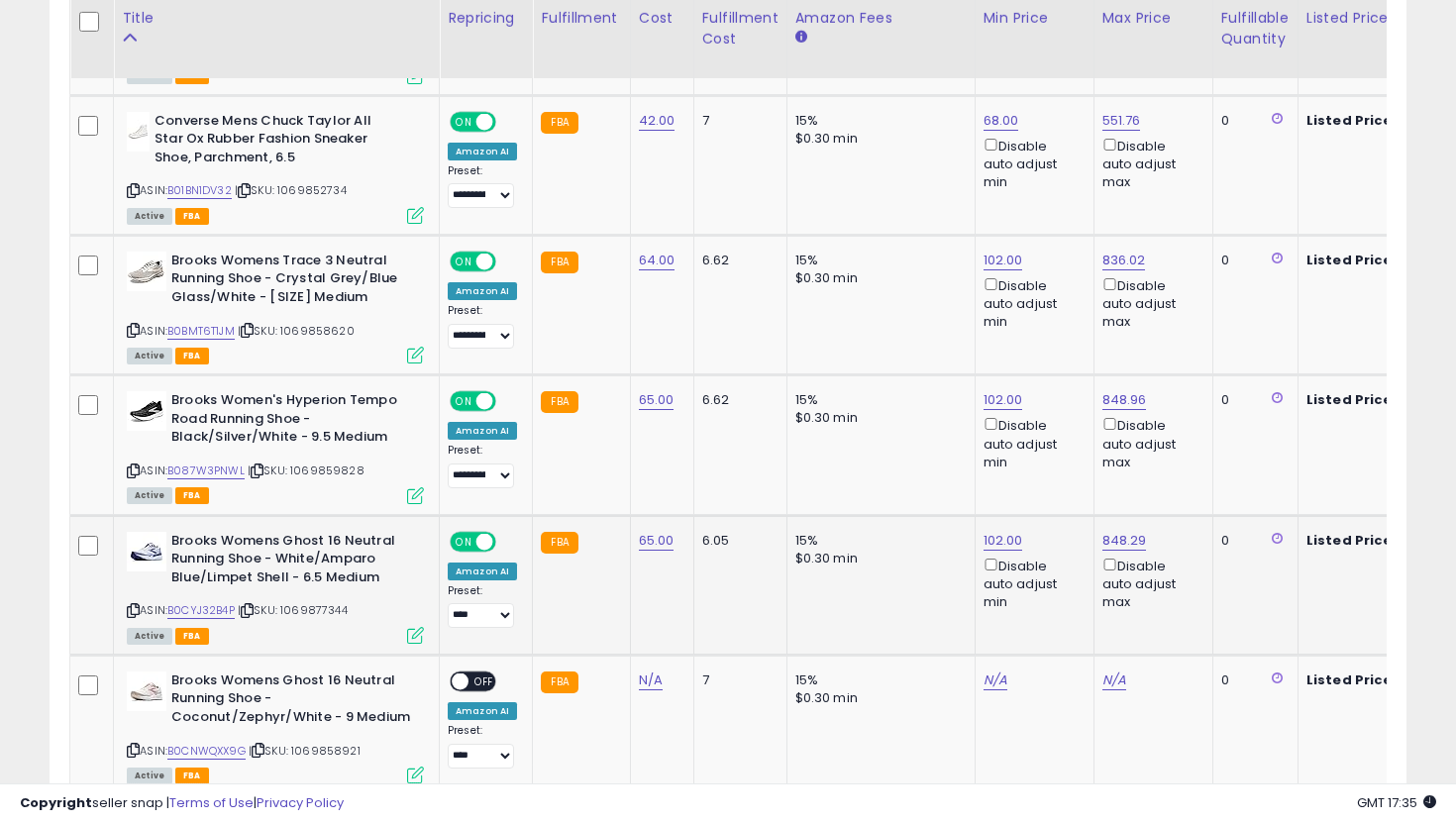 click on "**********" at bounding box center (482, 606) 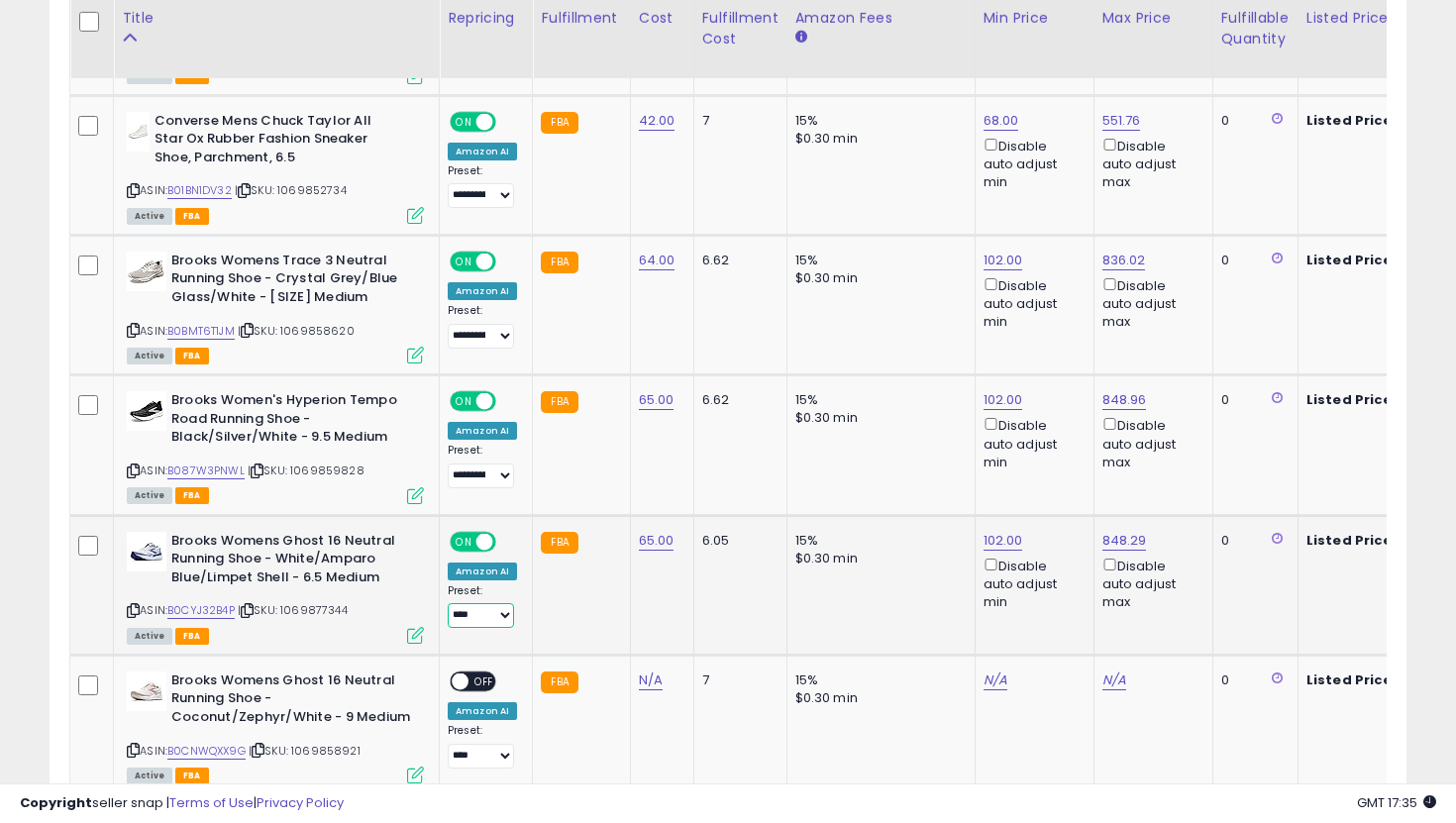 click on "**********" at bounding box center (480, 615) 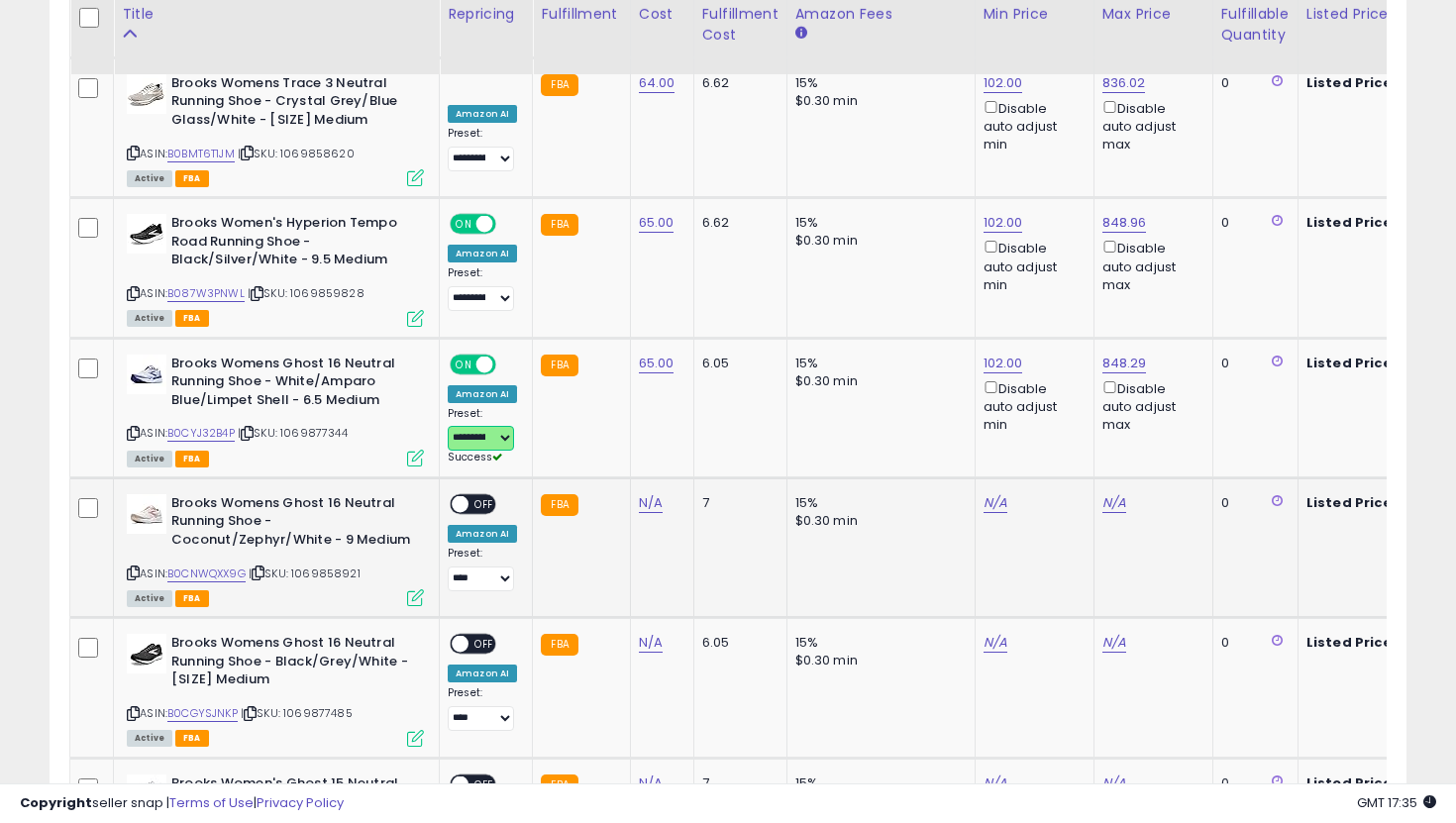 scroll, scrollTop: 3258, scrollLeft: 0, axis: vertical 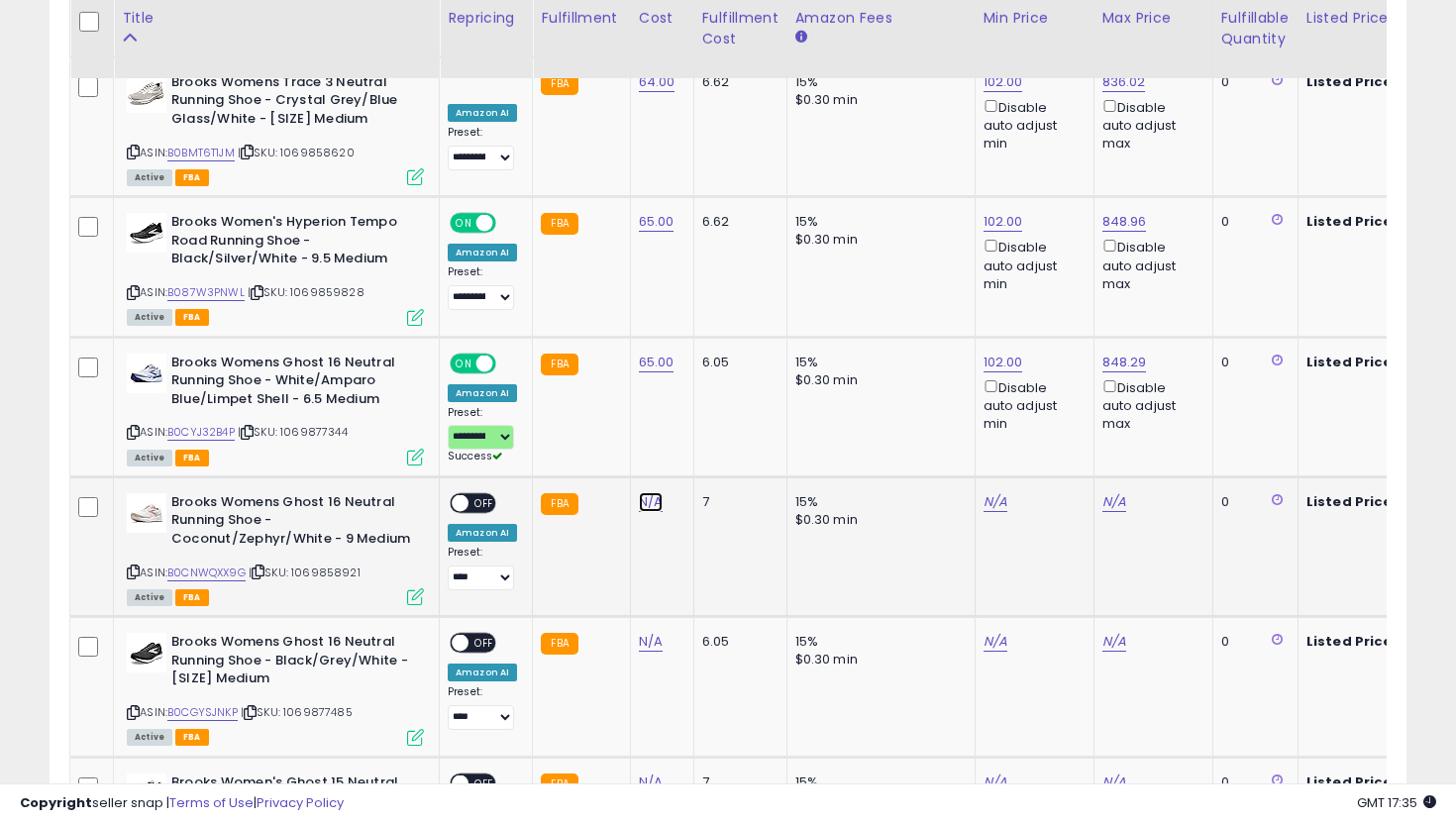 click on "N/A" at bounding box center [651, 502] 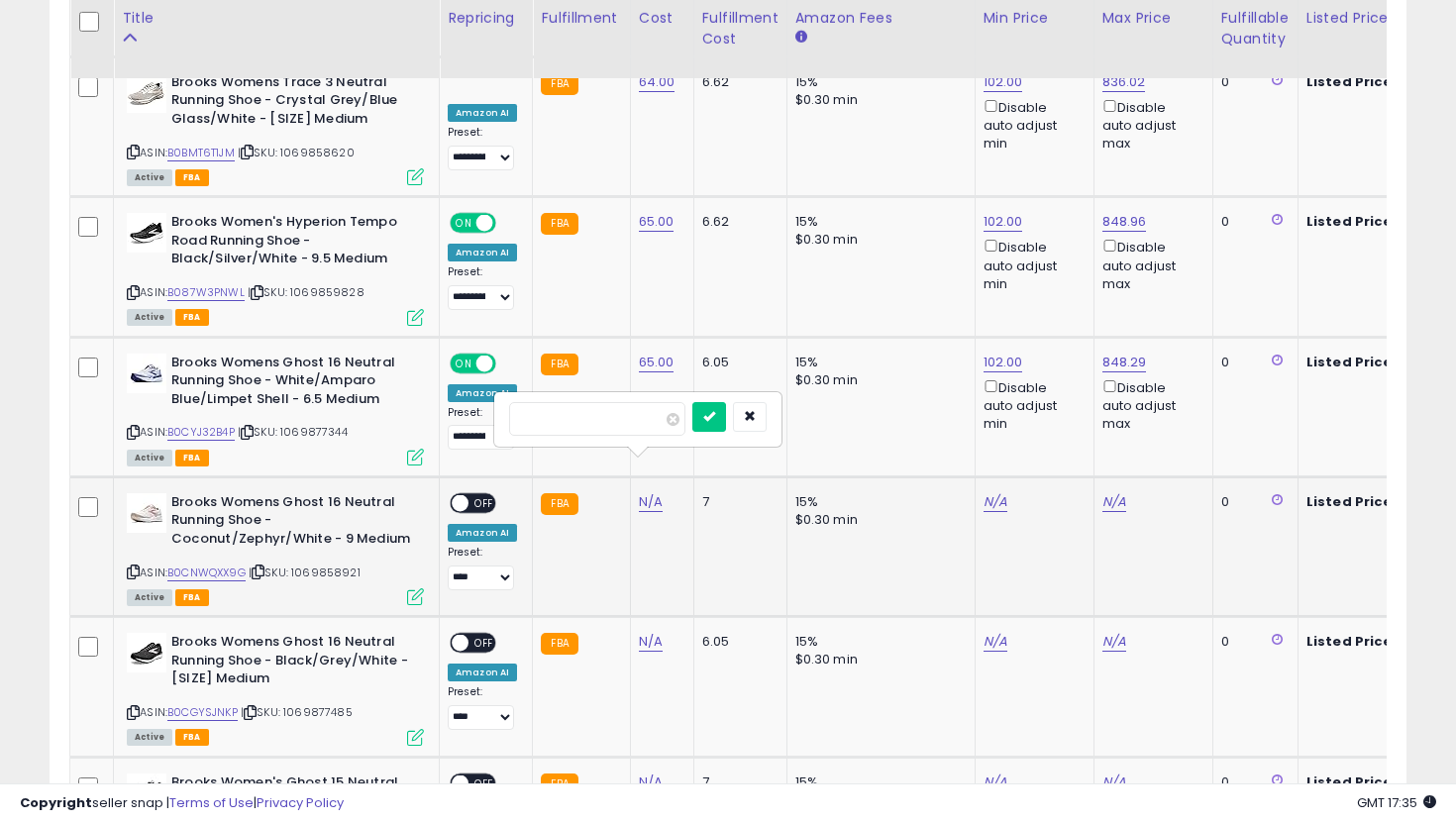 click at bounding box center (709, 417) 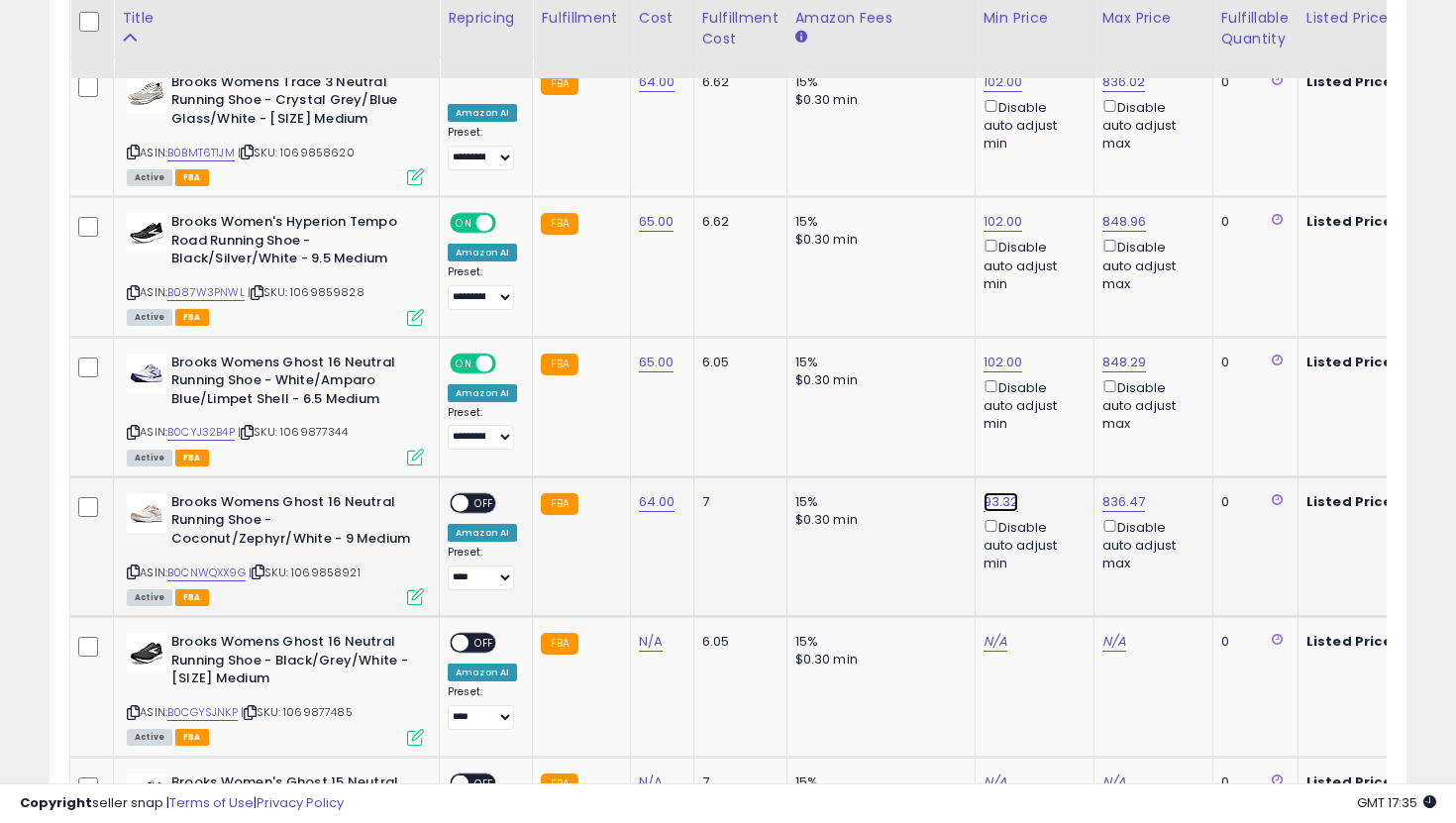 click on "93.32" at bounding box center [1003, -2195] 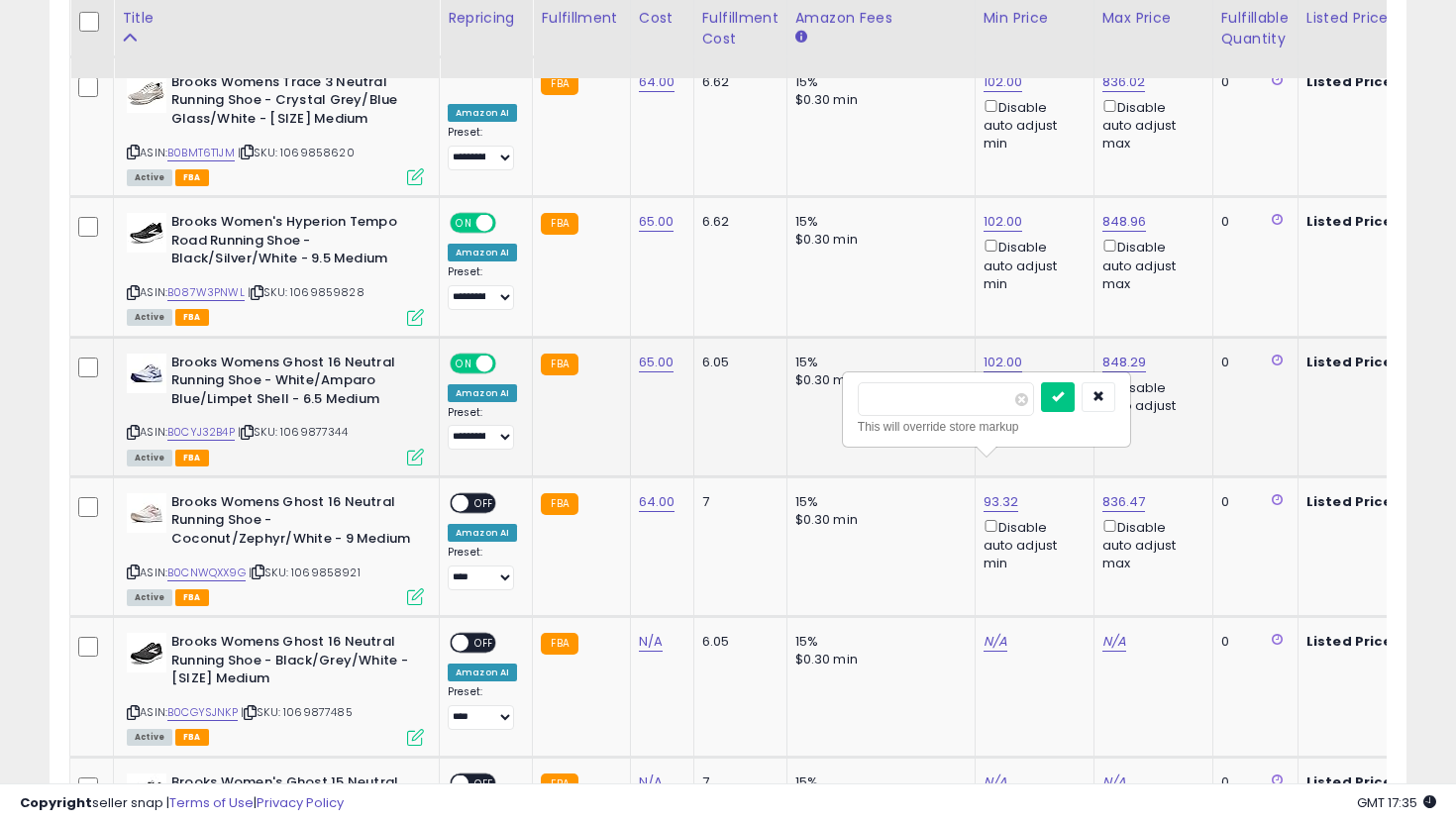 drag, startPoint x: 943, startPoint y: 410, endPoint x: 775, endPoint y: 379, distance: 170.83618 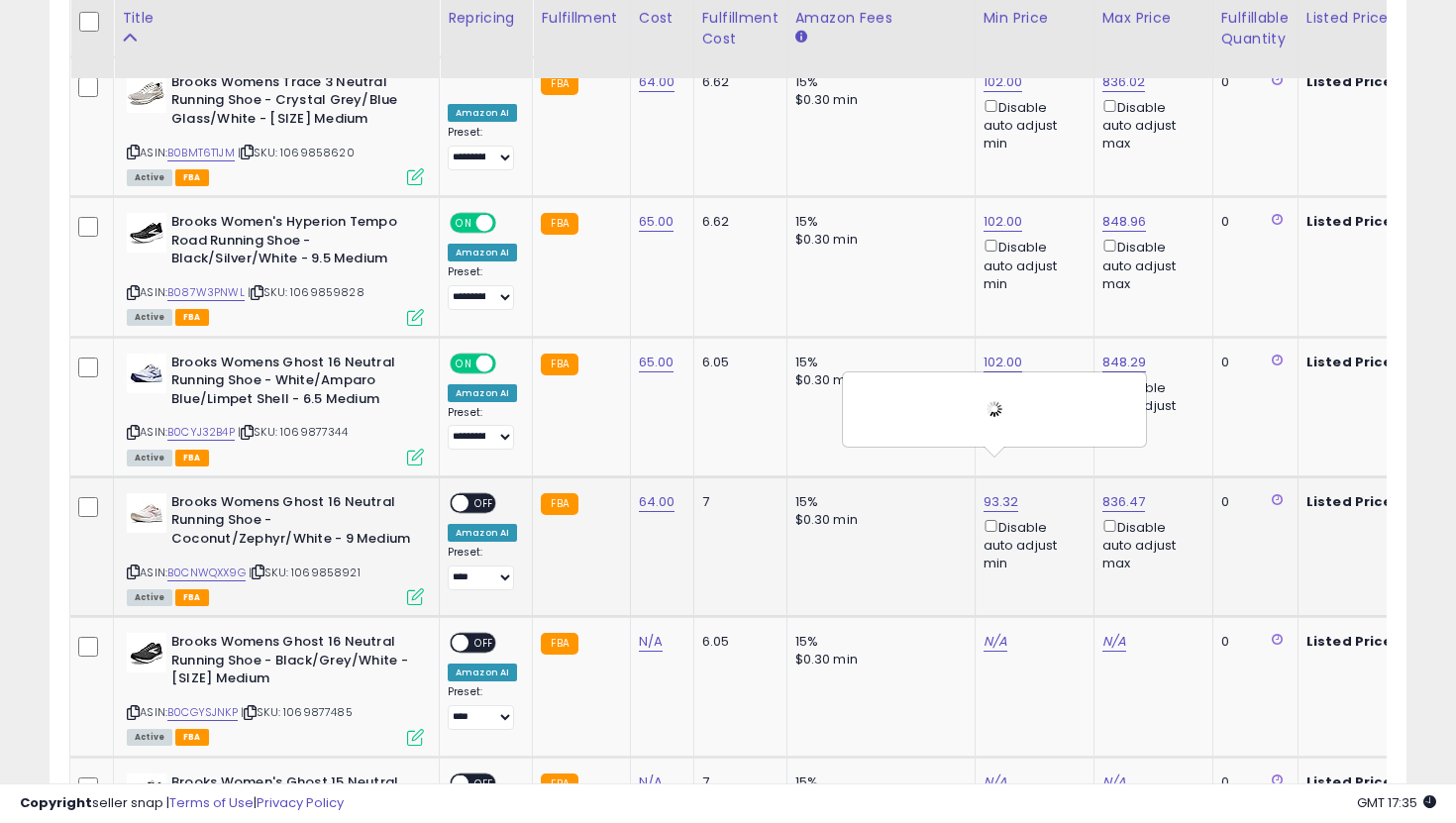 scroll, scrollTop: 0, scrollLeft: 151, axis: horizontal 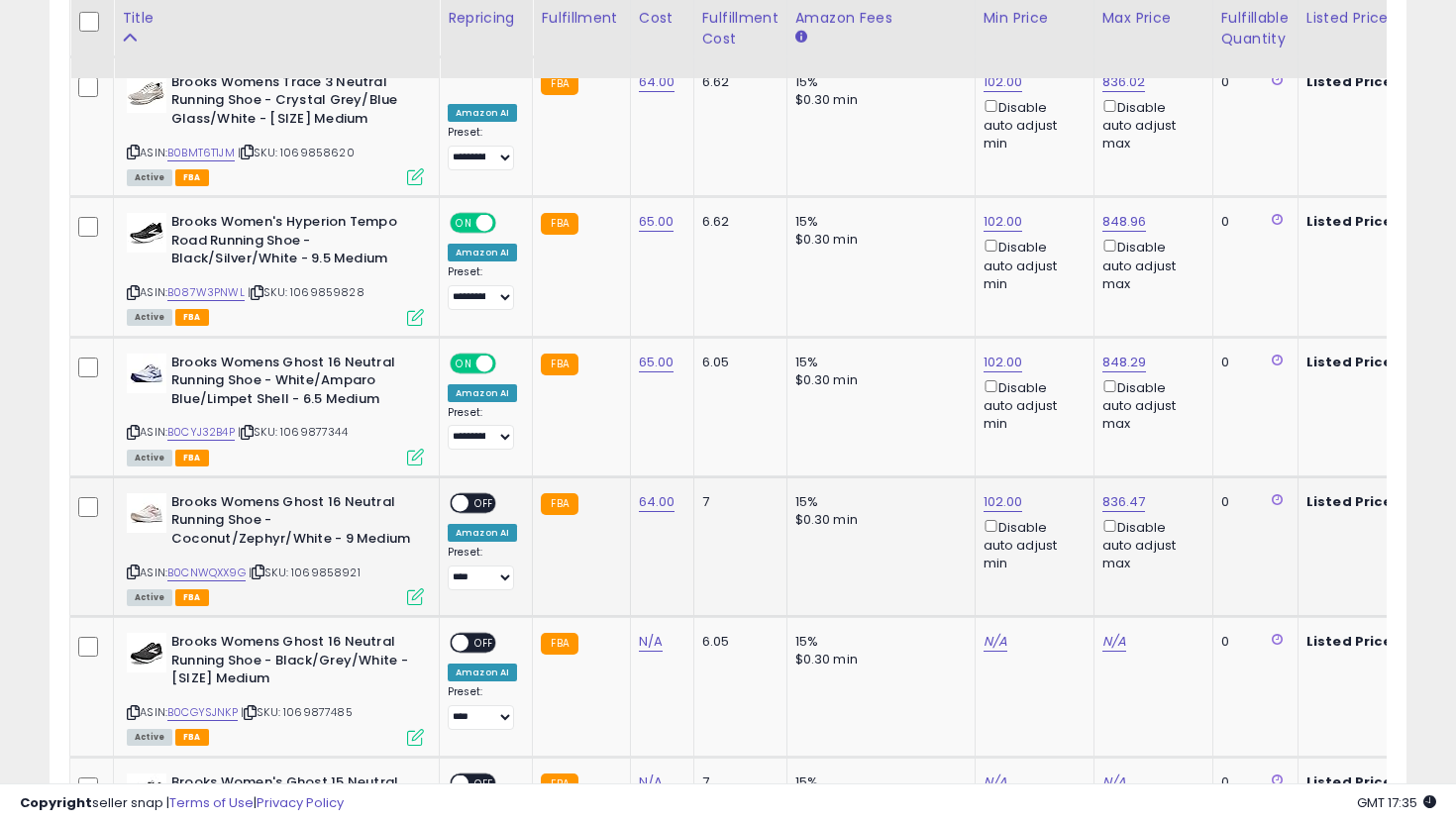 click on "OFF" at bounding box center [484, 502] 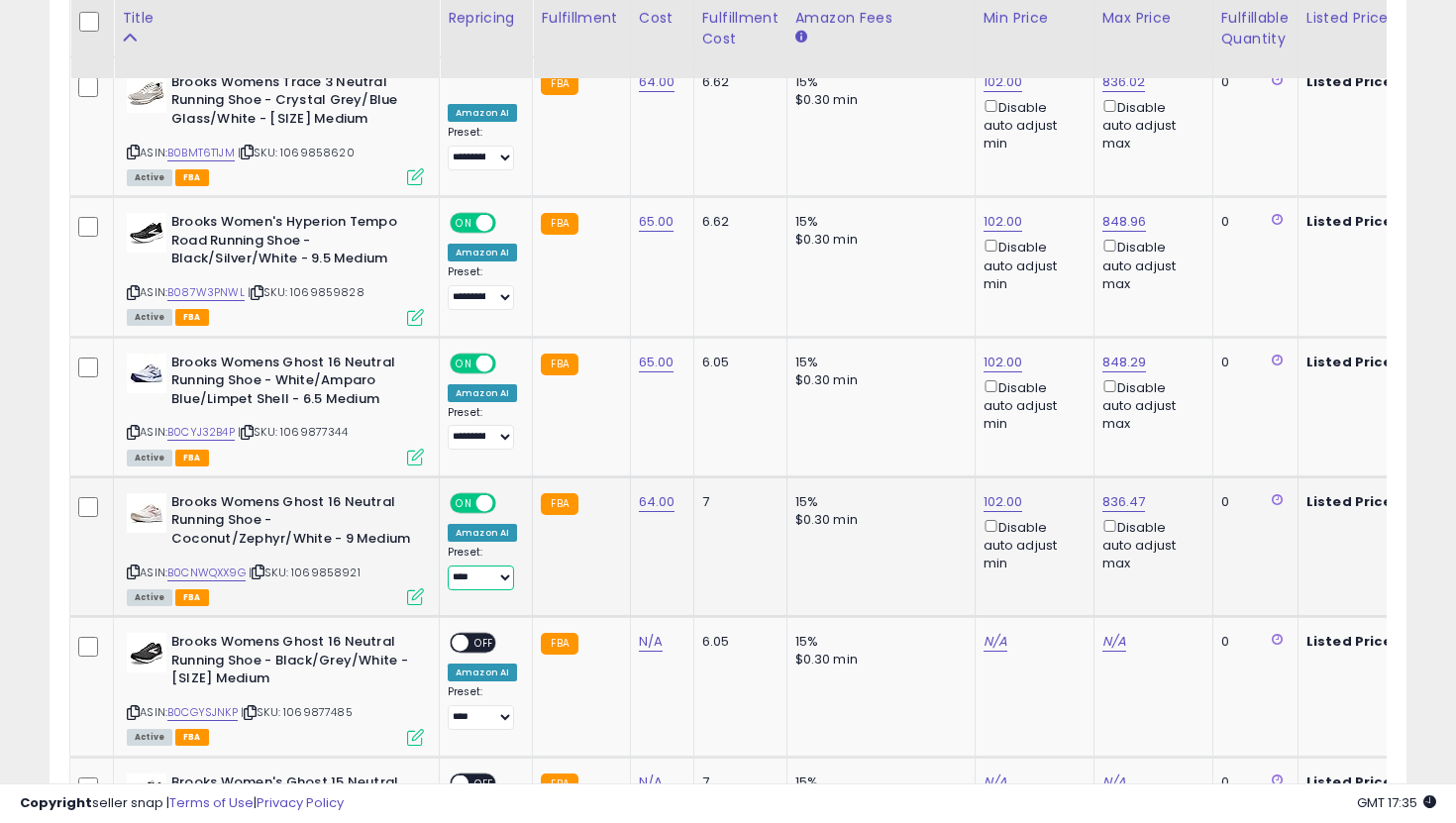 click on "**********" at bounding box center [480, 577] 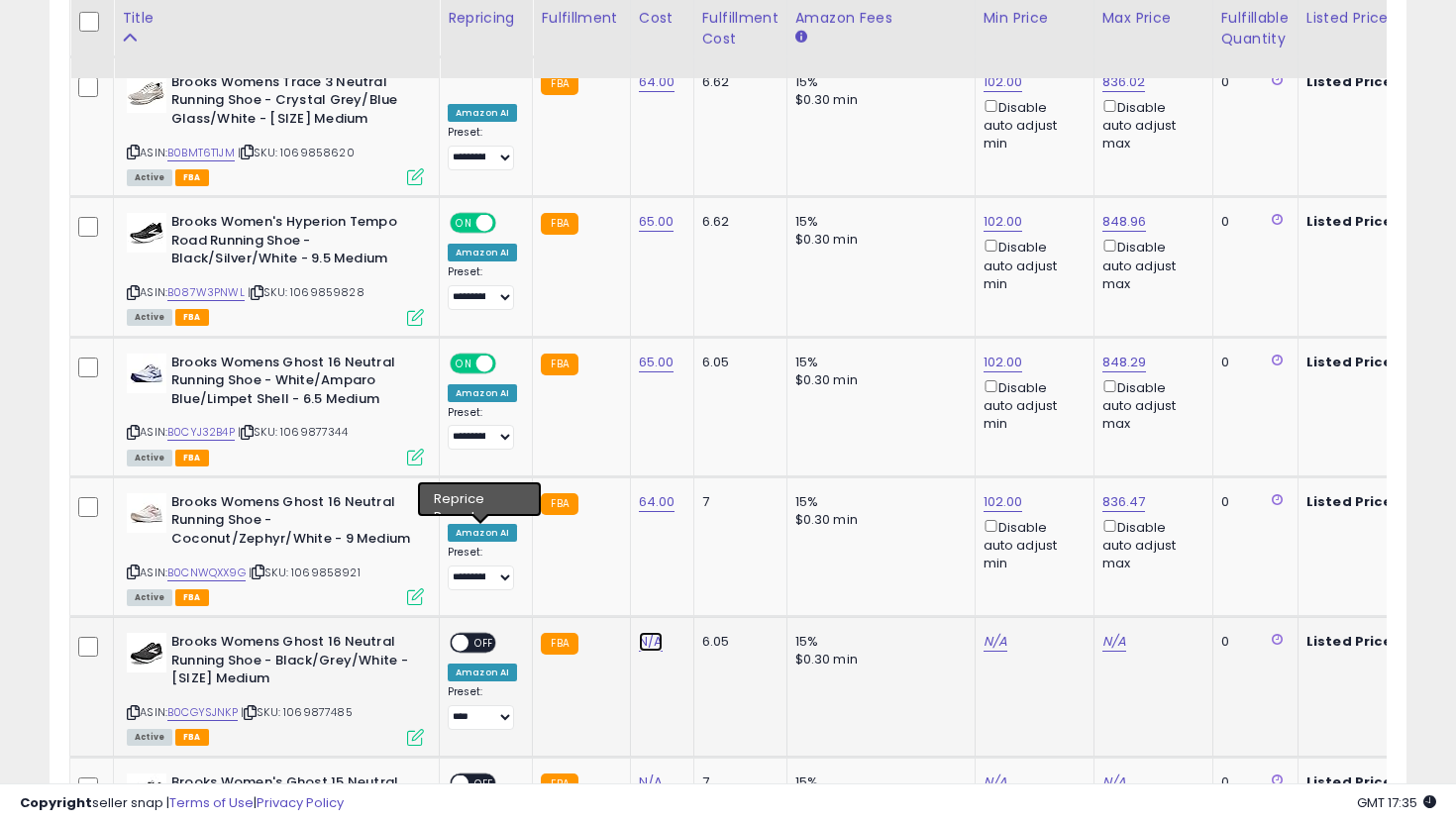 click on "N/A" at bounding box center (651, 642) 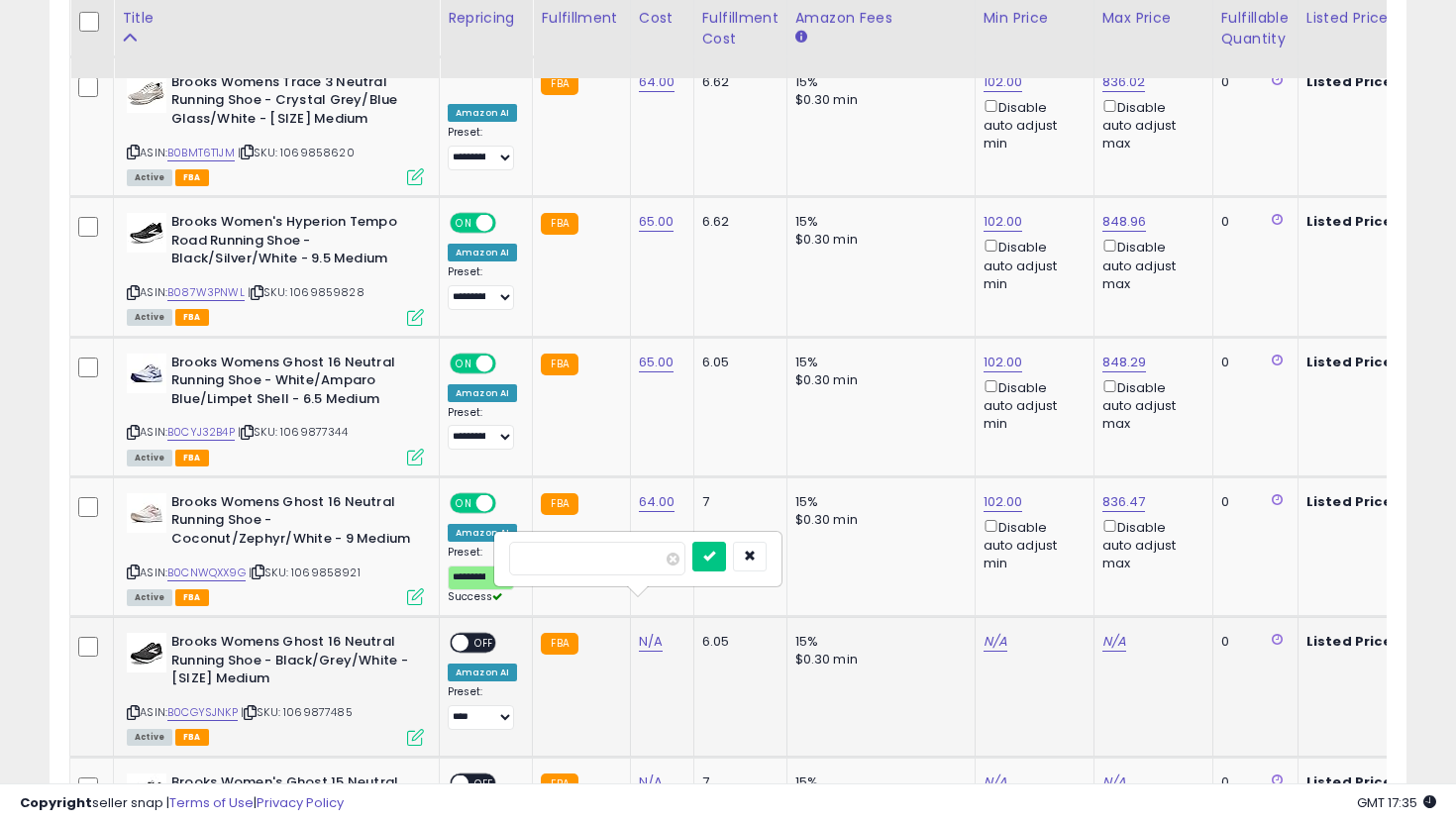 click at bounding box center (709, 557) 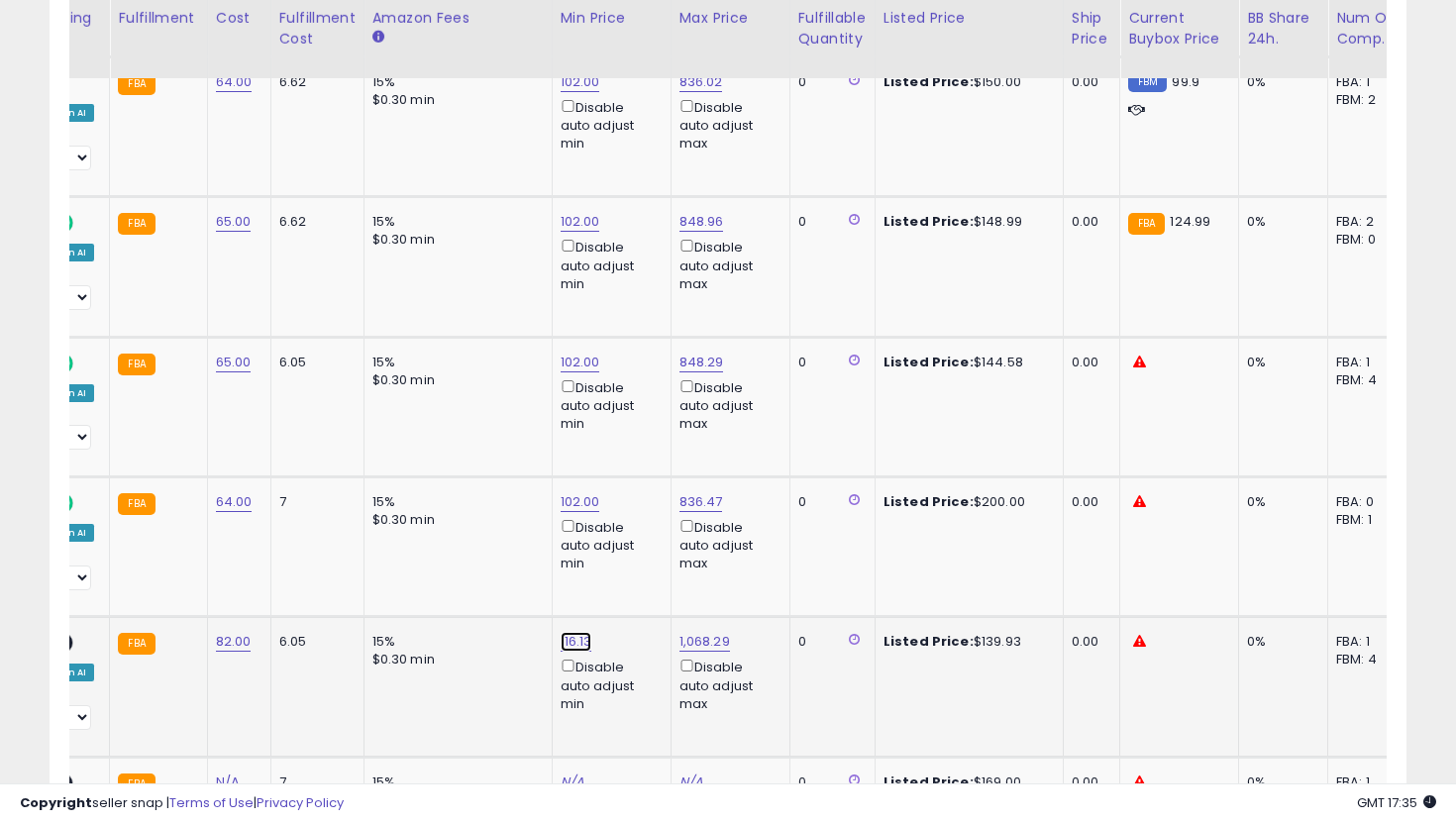 click on "116.13" at bounding box center (580, -2195) 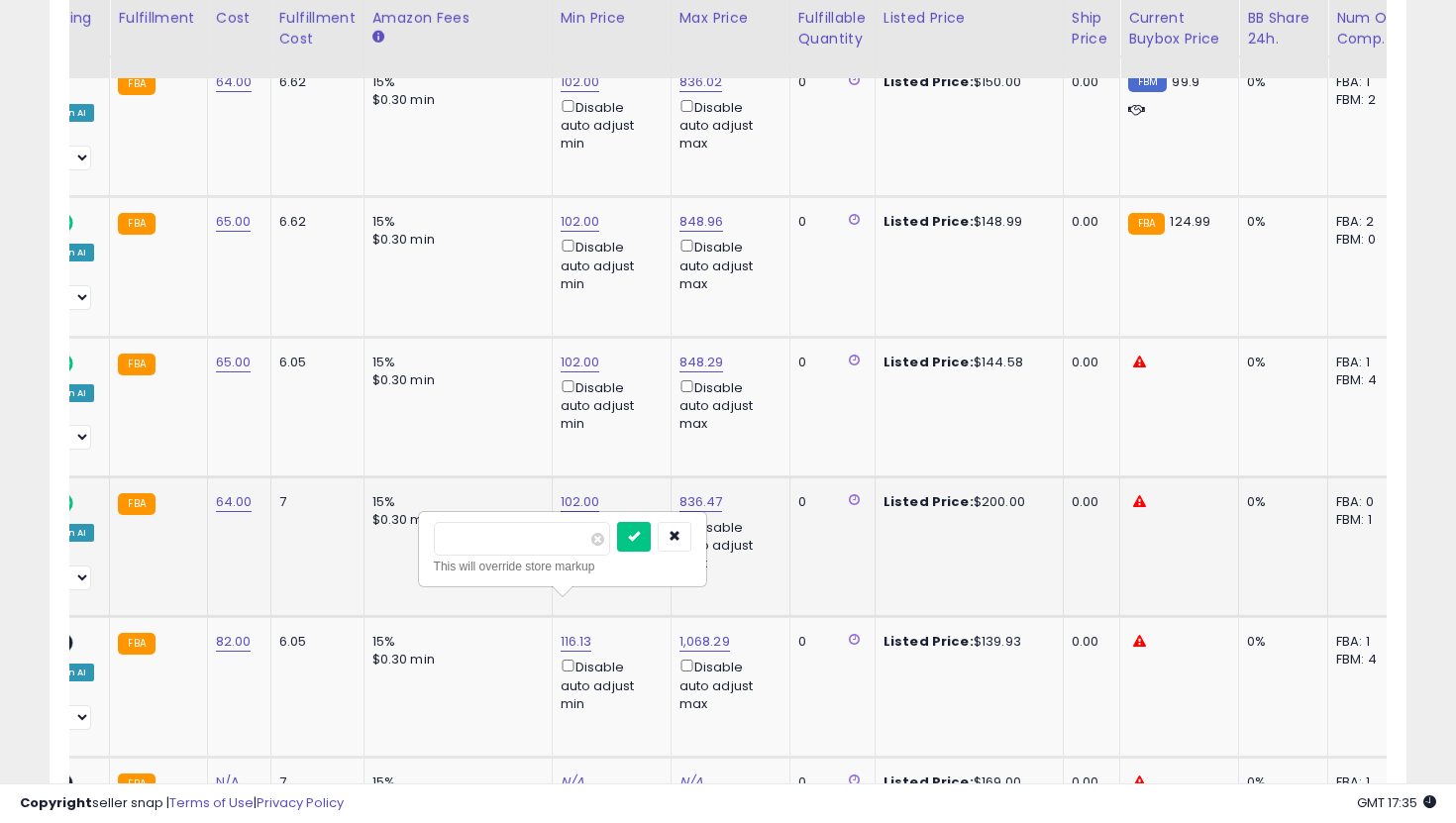drag, startPoint x: 519, startPoint y: 539, endPoint x: 402, endPoint y: 537, distance: 117.017093 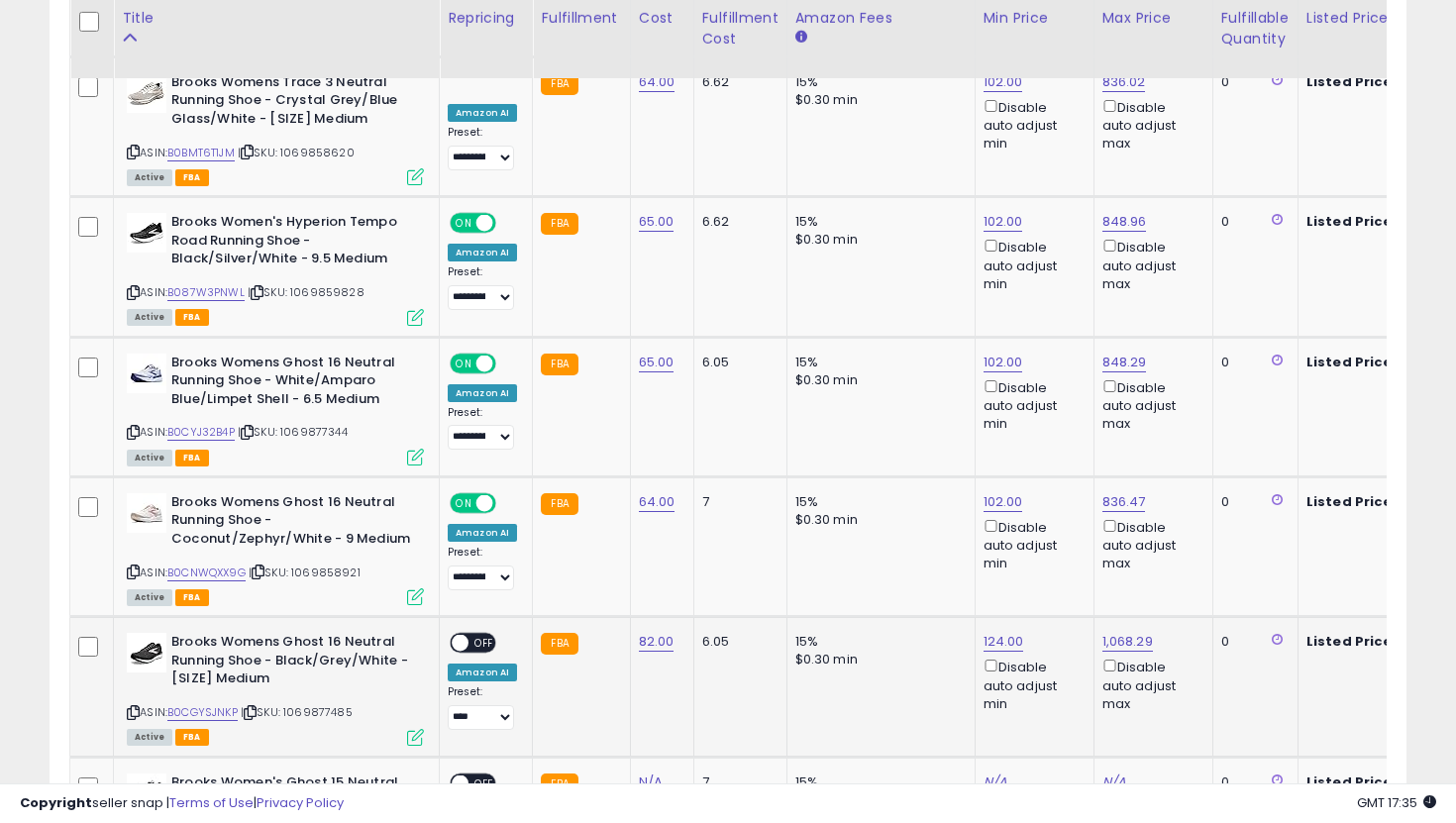 click at bounding box center (460, 643) 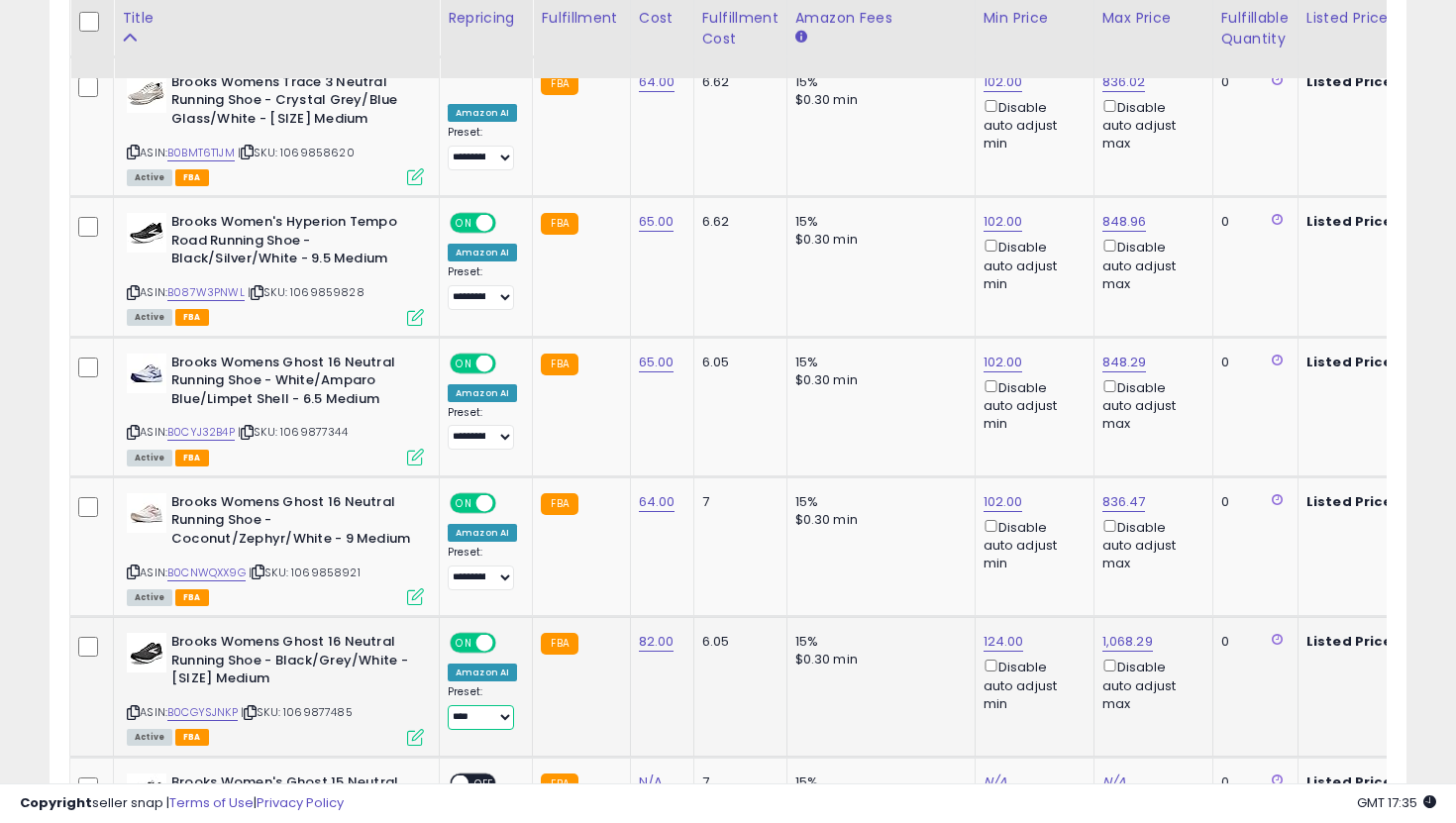 click on "**********" at bounding box center (480, 717) 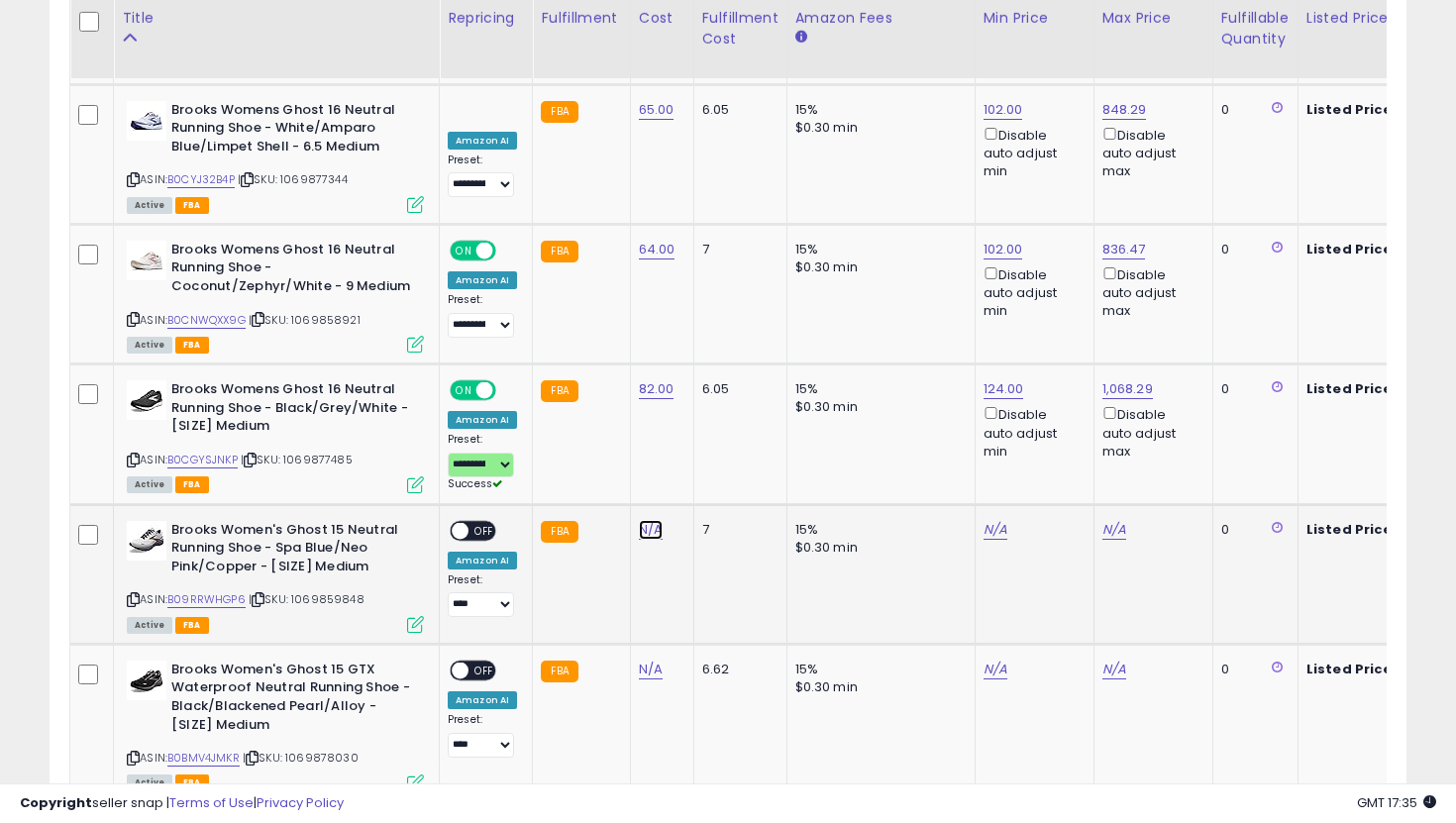 click on "N/A" at bounding box center [651, 530] 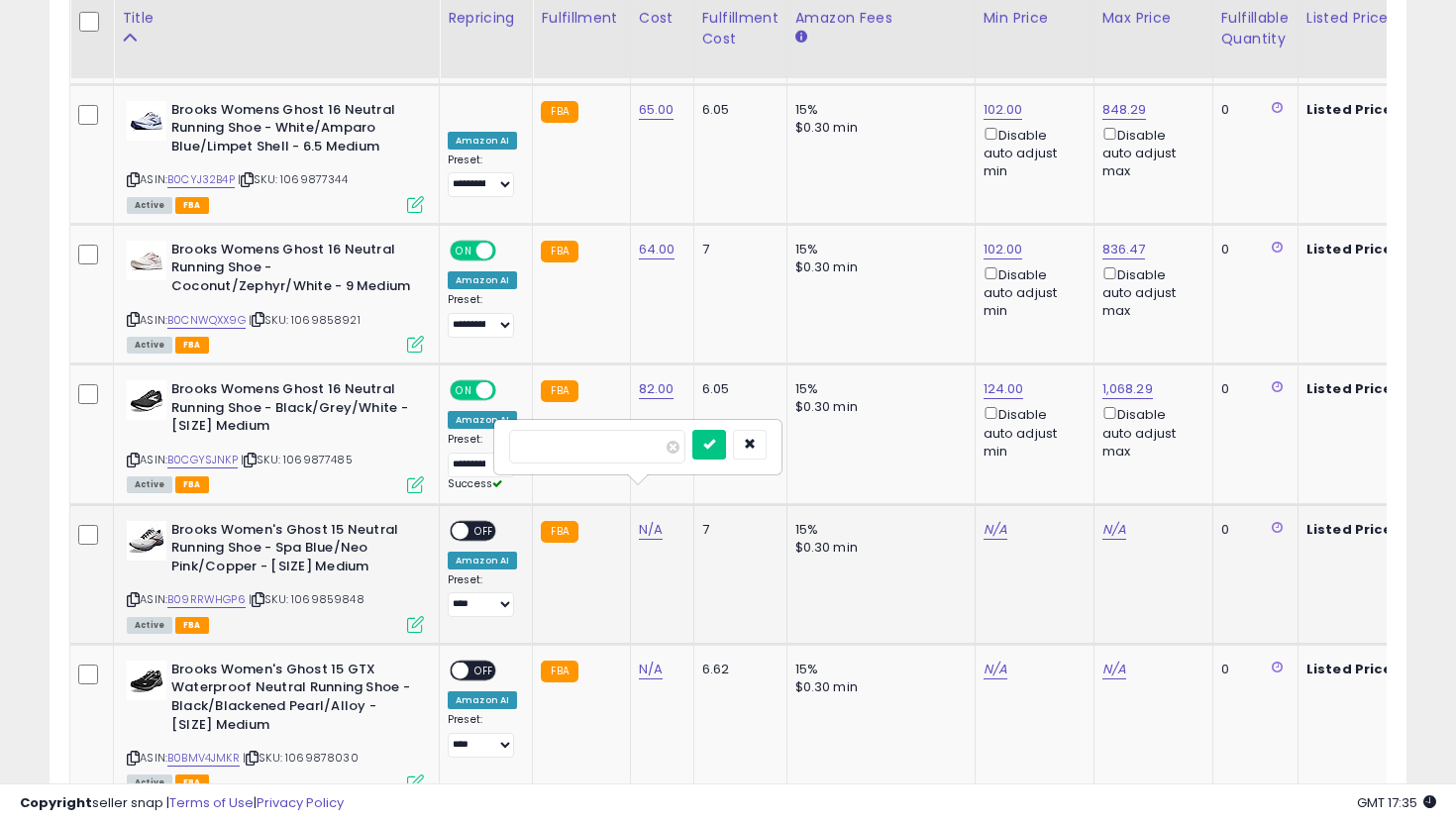 click at bounding box center (709, 445) 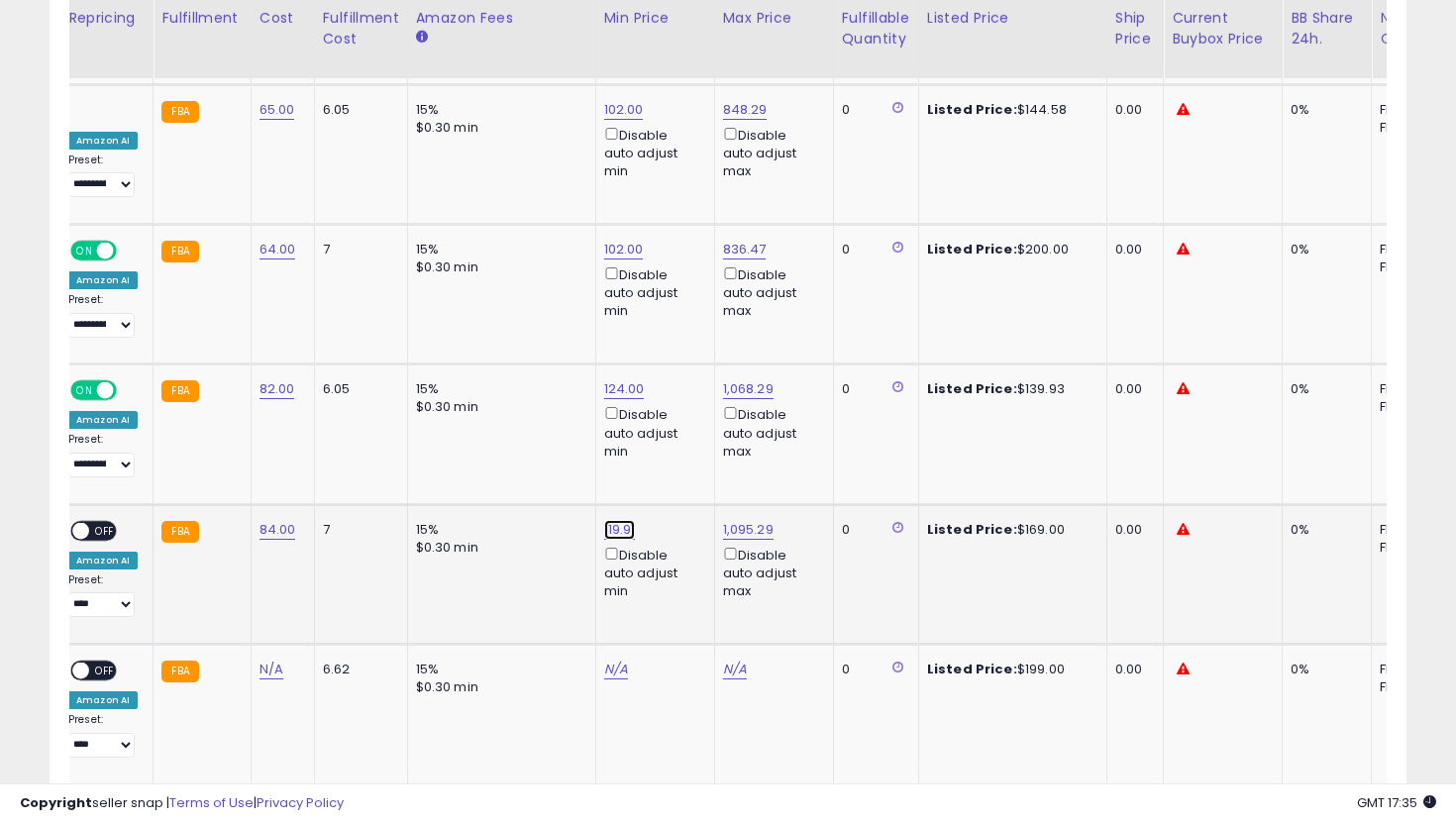 click on "119.91" at bounding box center [624, -2447] 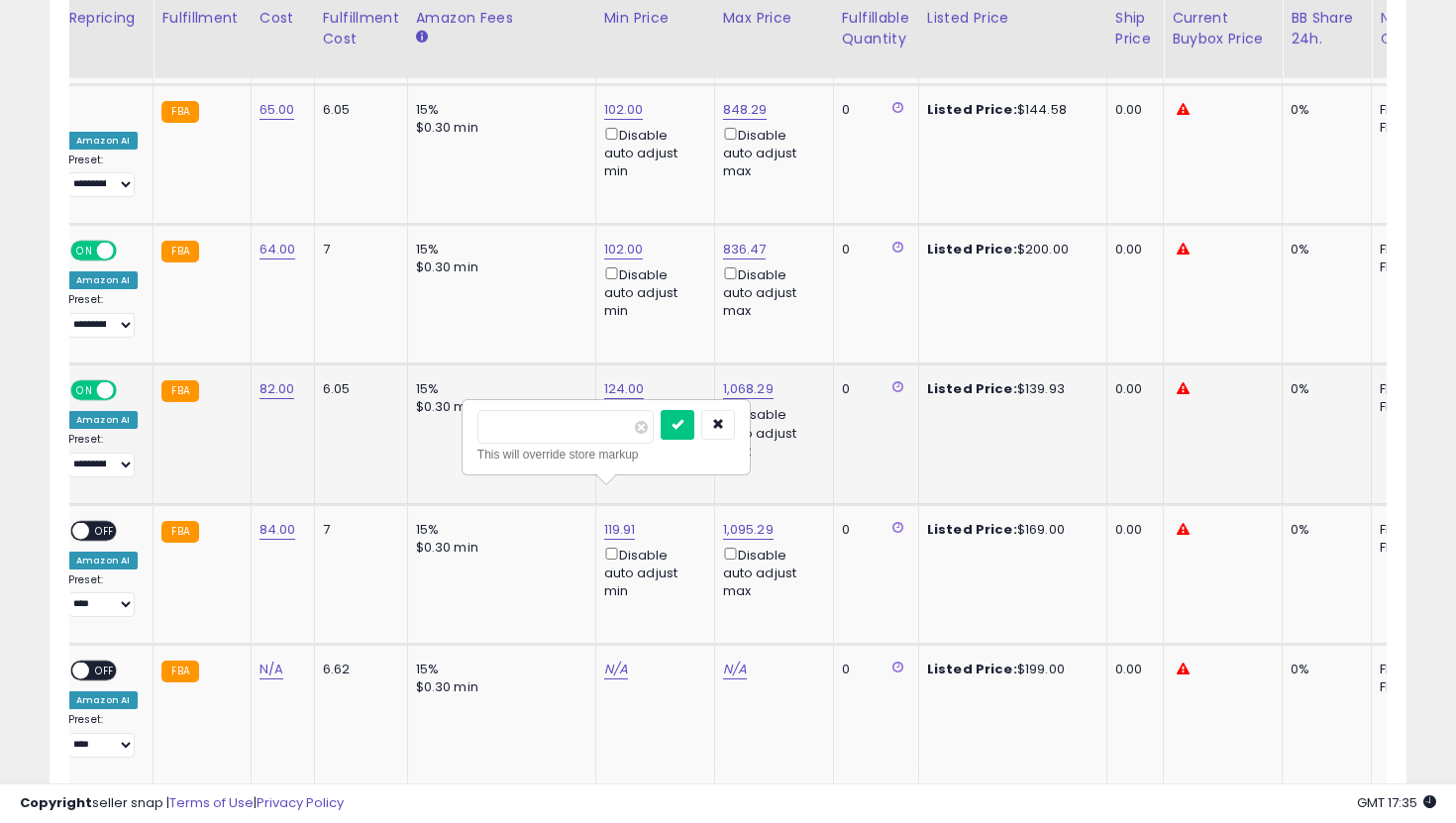 drag, startPoint x: 584, startPoint y: 422, endPoint x: 396, endPoint y: 412, distance: 188.26577 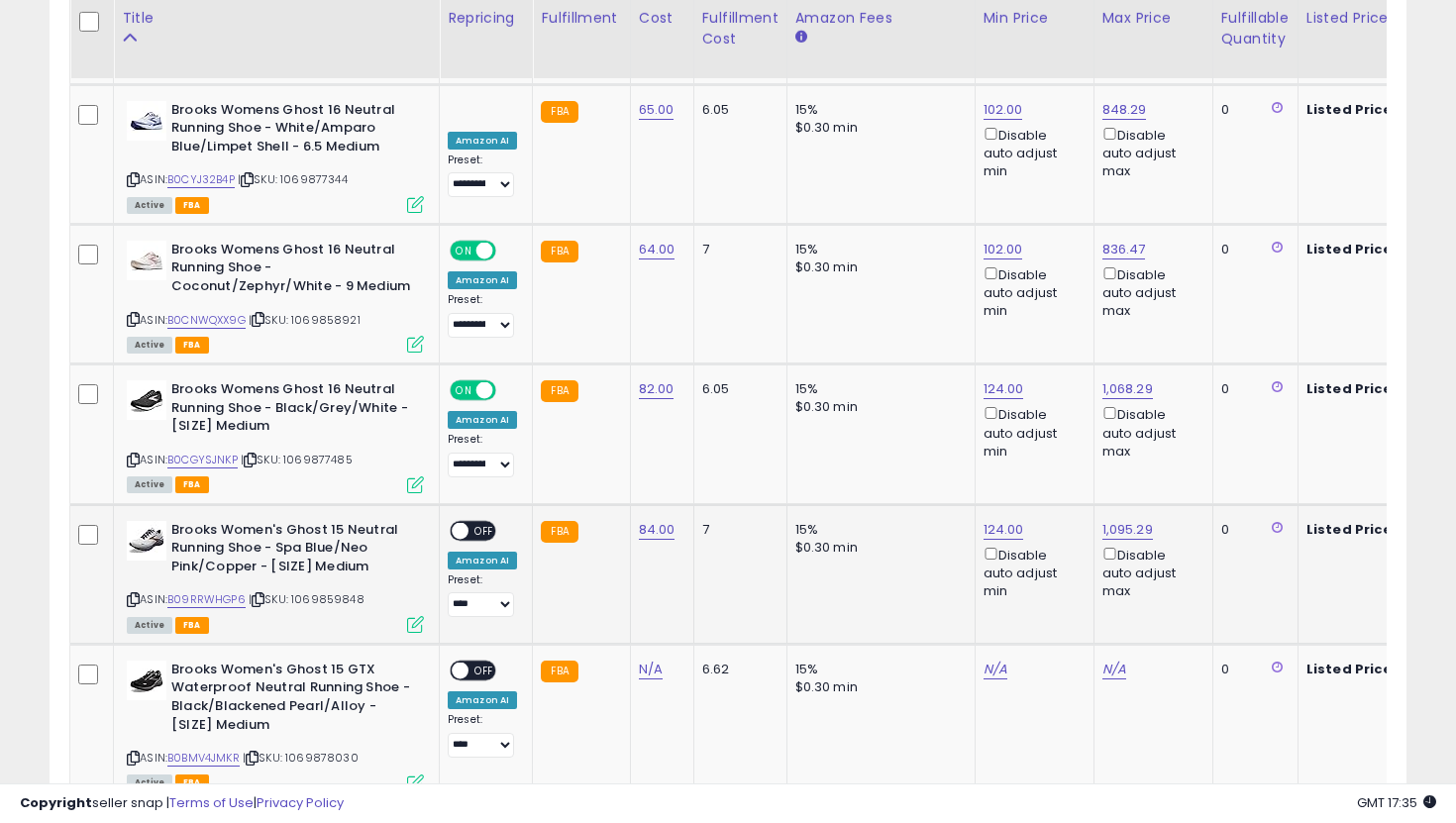 click on "ON   OFF" at bounding box center (451, 530) 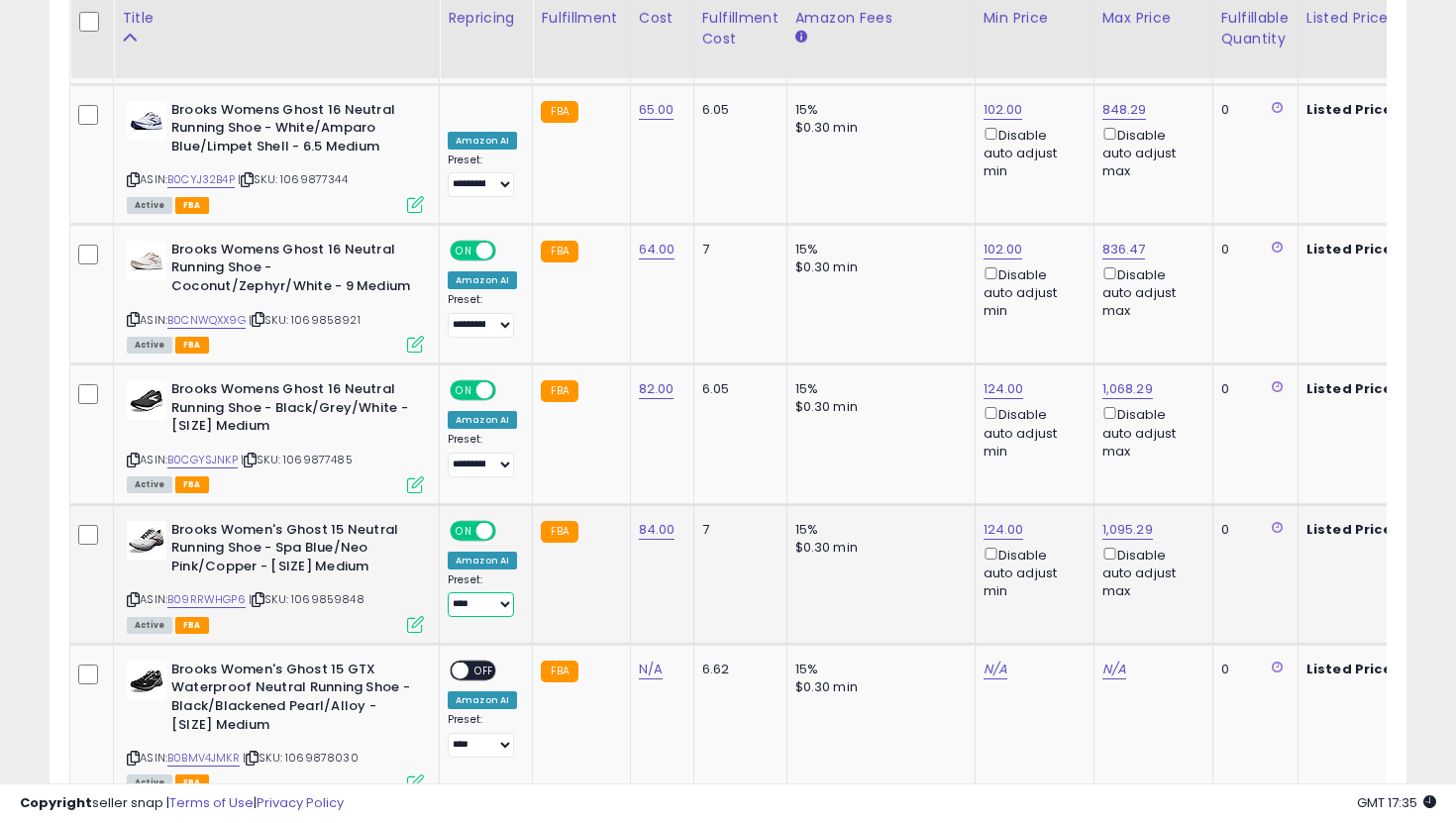 click on "**********" at bounding box center (480, 604) 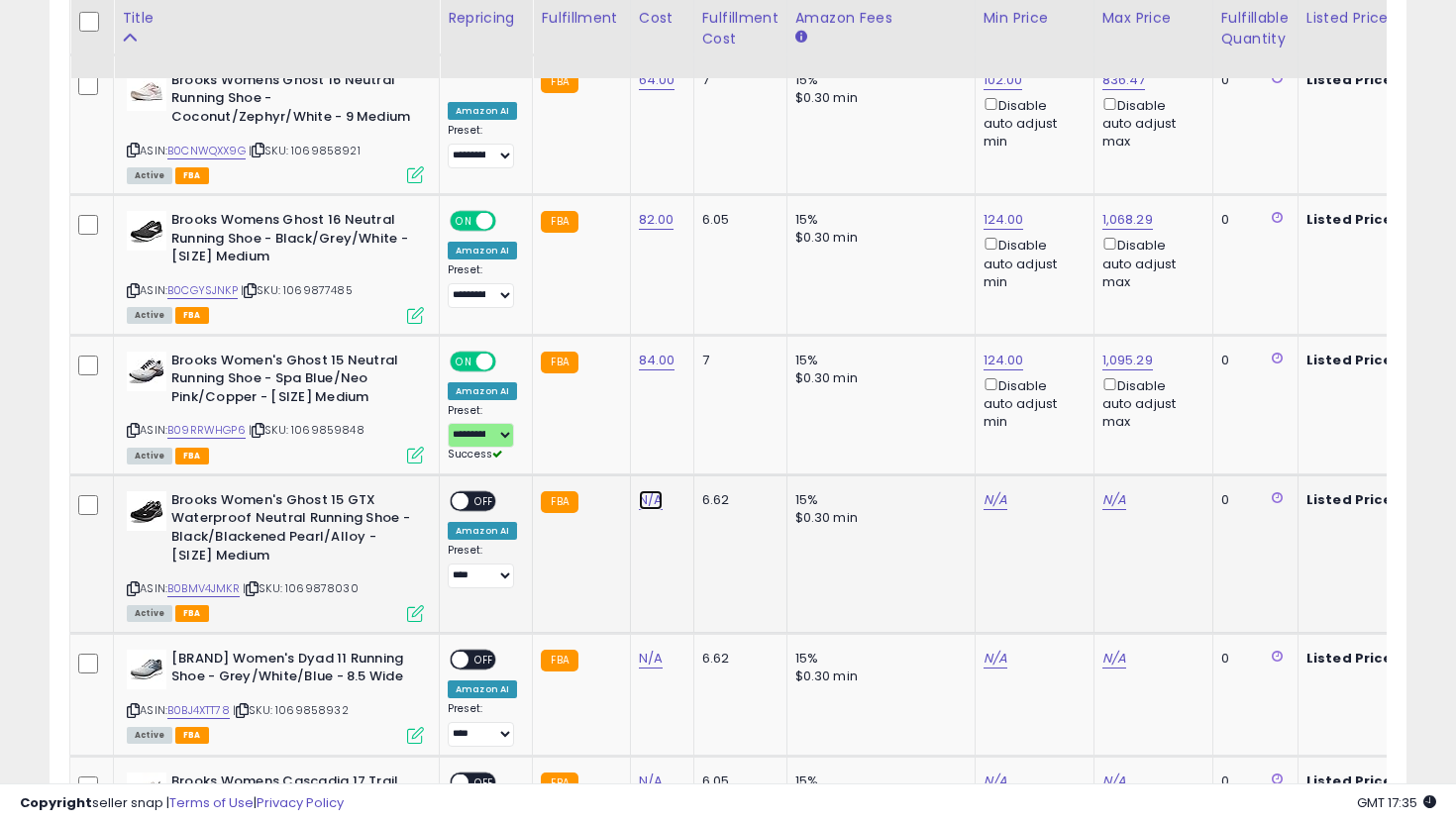click on "N/A" at bounding box center [651, 500] 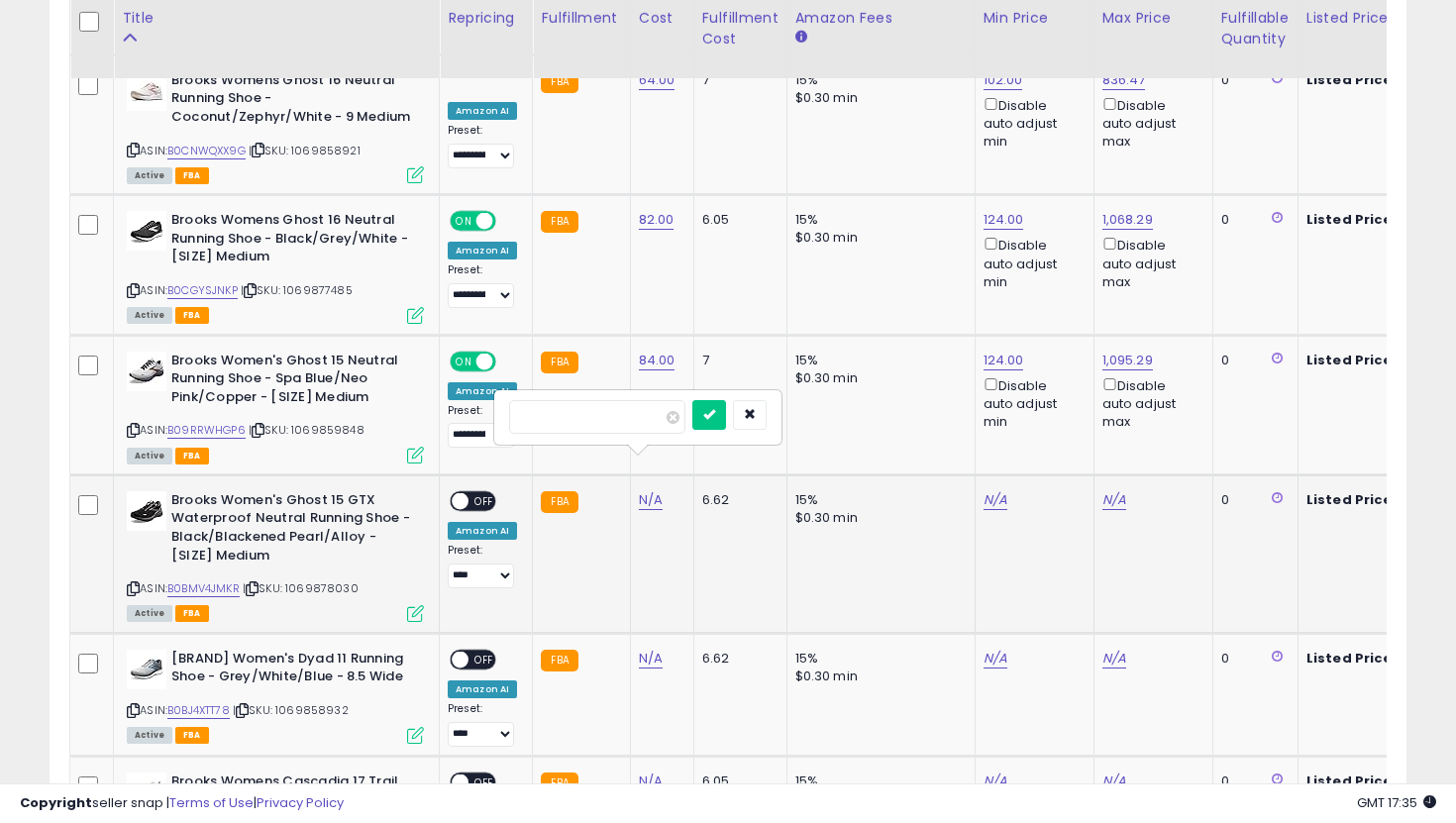 click at bounding box center (709, 415) 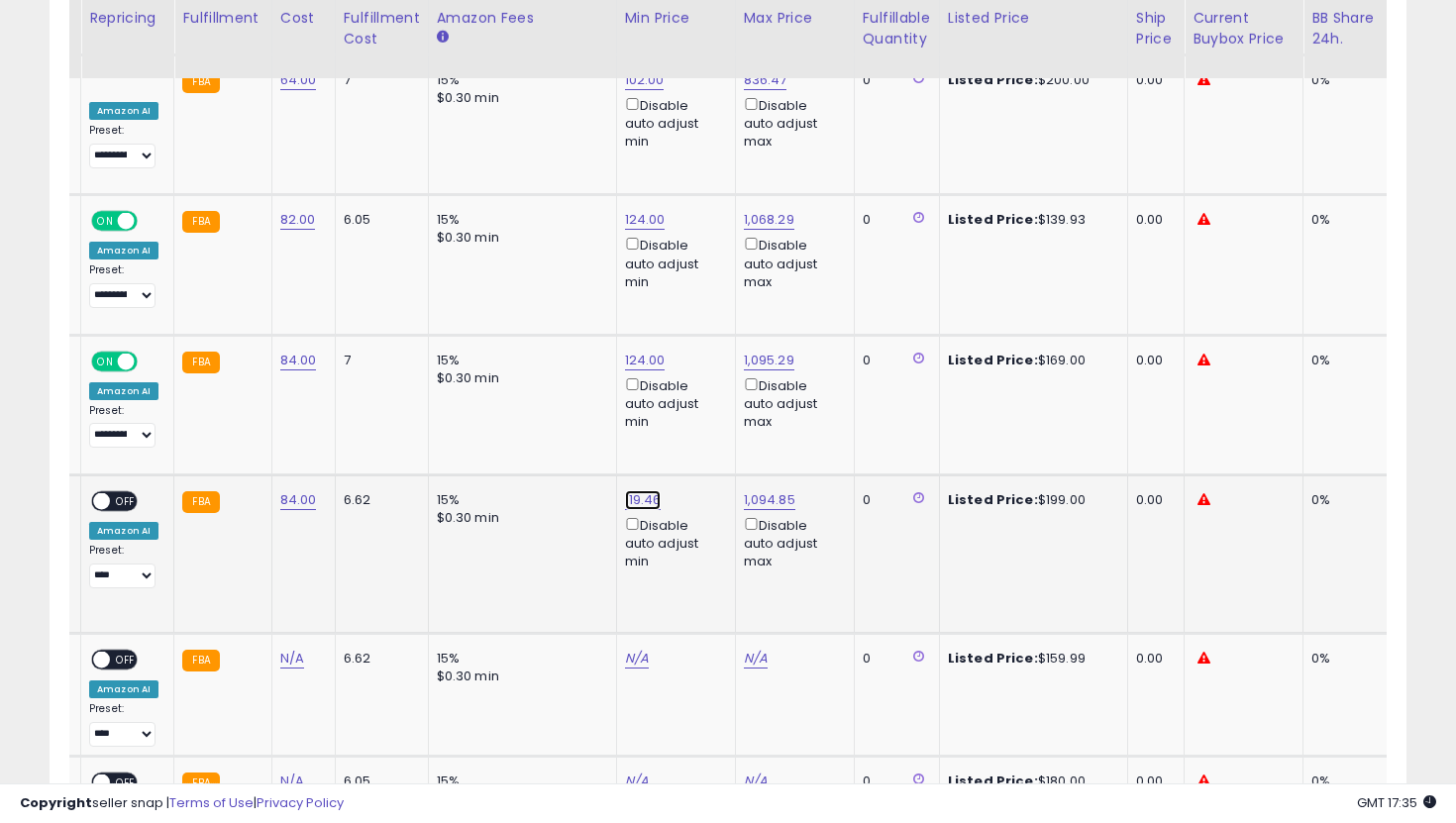 click on "119.46" at bounding box center (645, -2617) 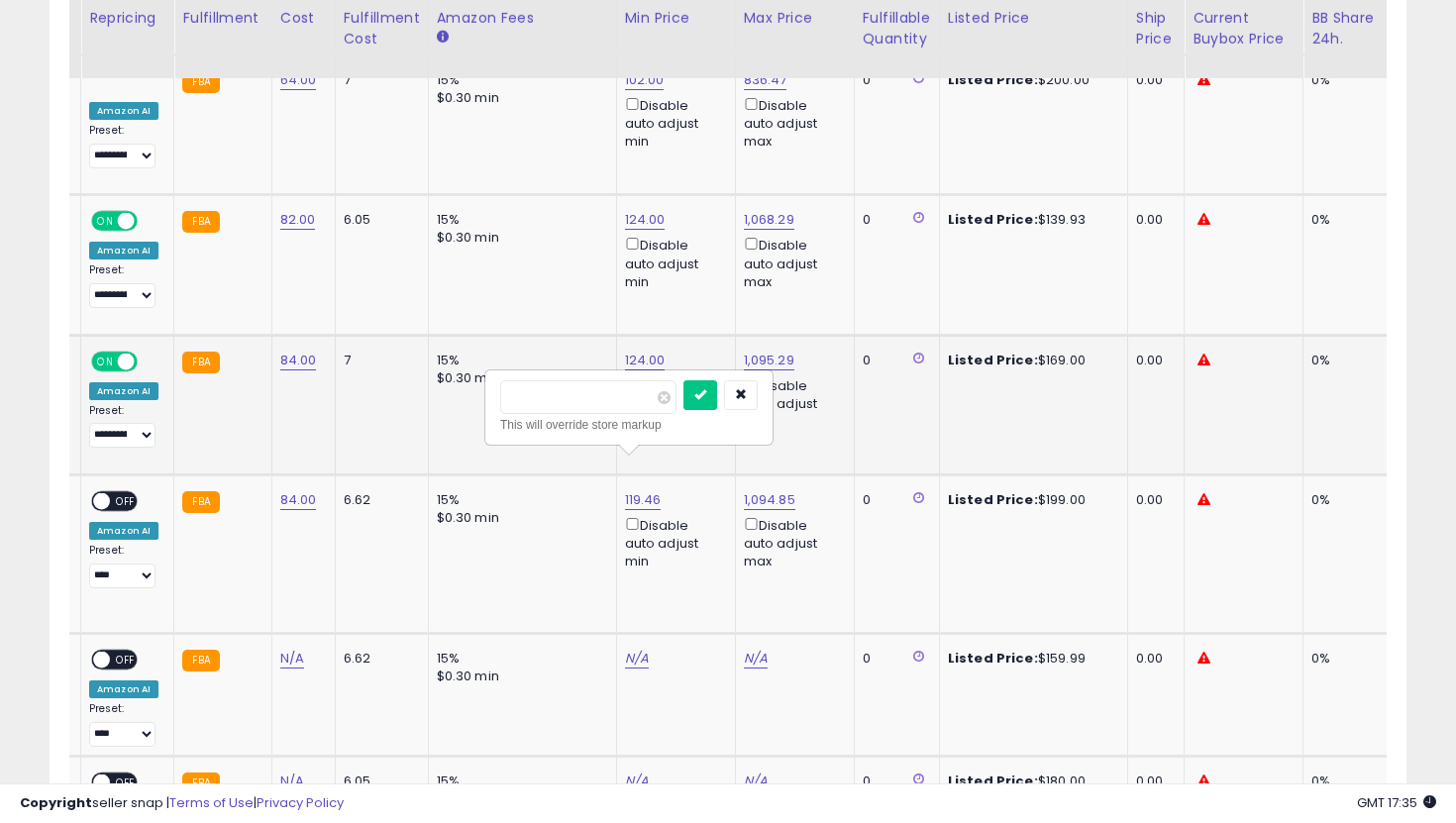 drag, startPoint x: 600, startPoint y: 396, endPoint x: 470, endPoint y: 367, distance: 133.19535 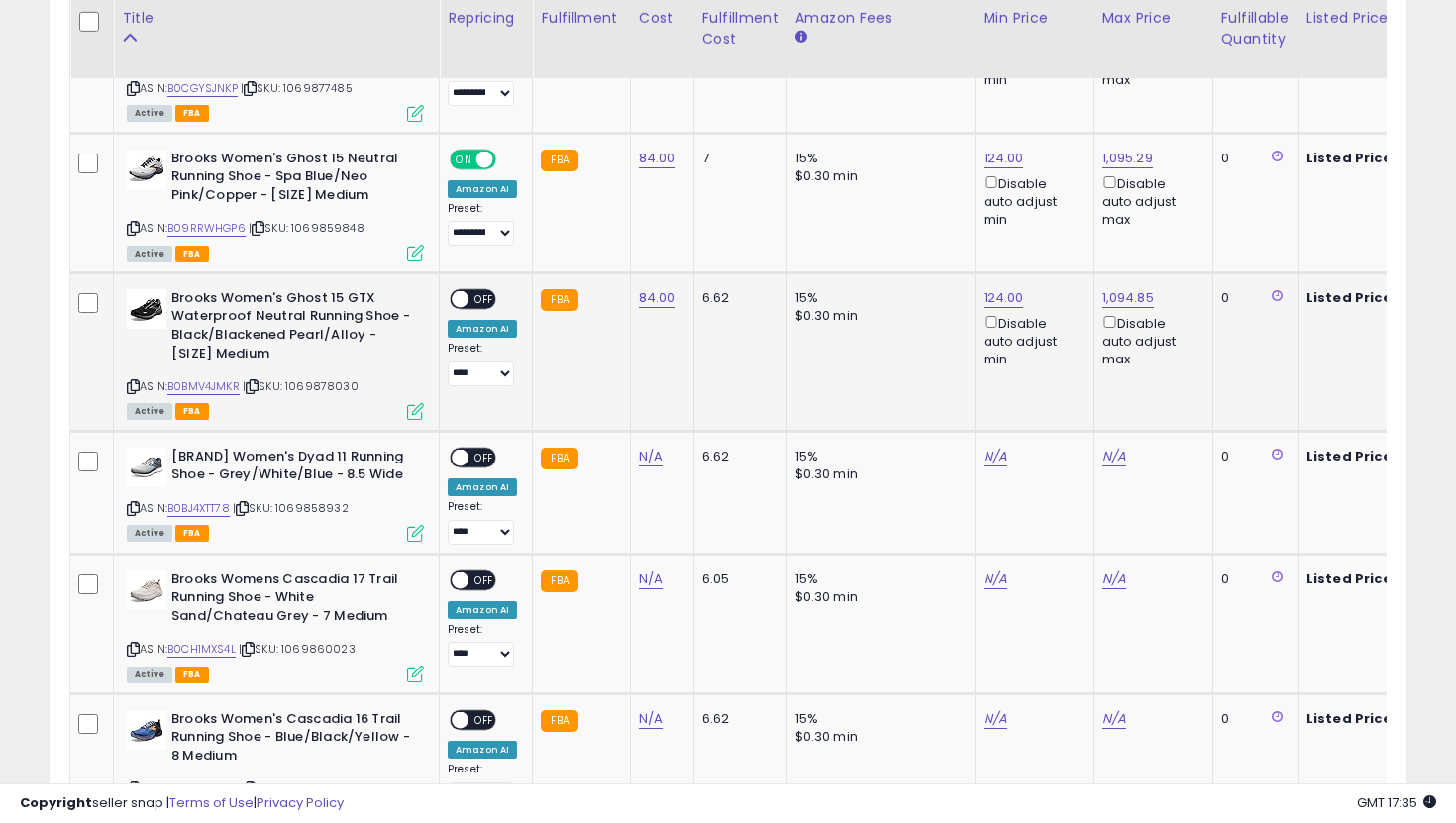 click on "OFF" at bounding box center [484, 298] 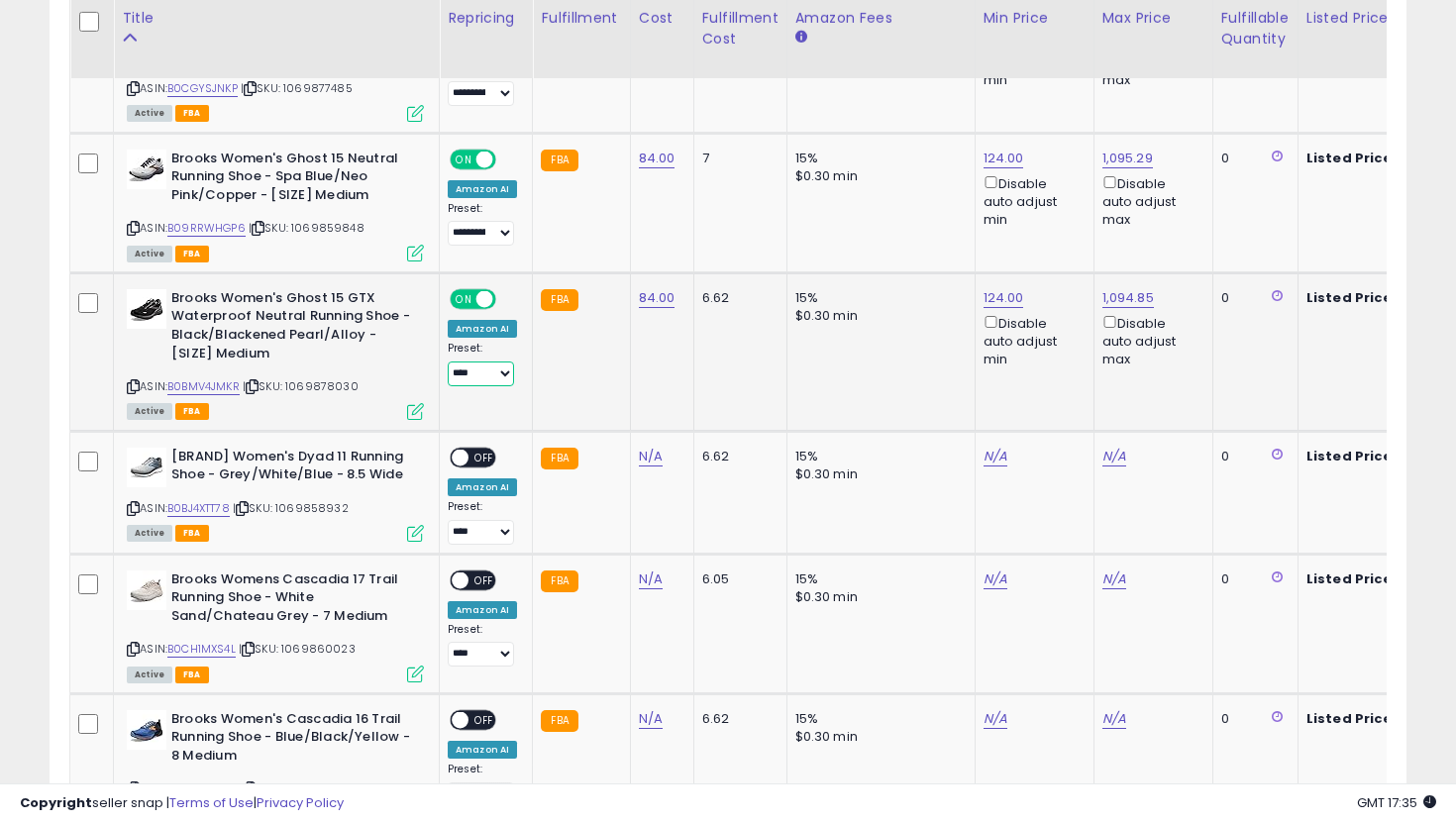 click on "**********" at bounding box center [480, 373] 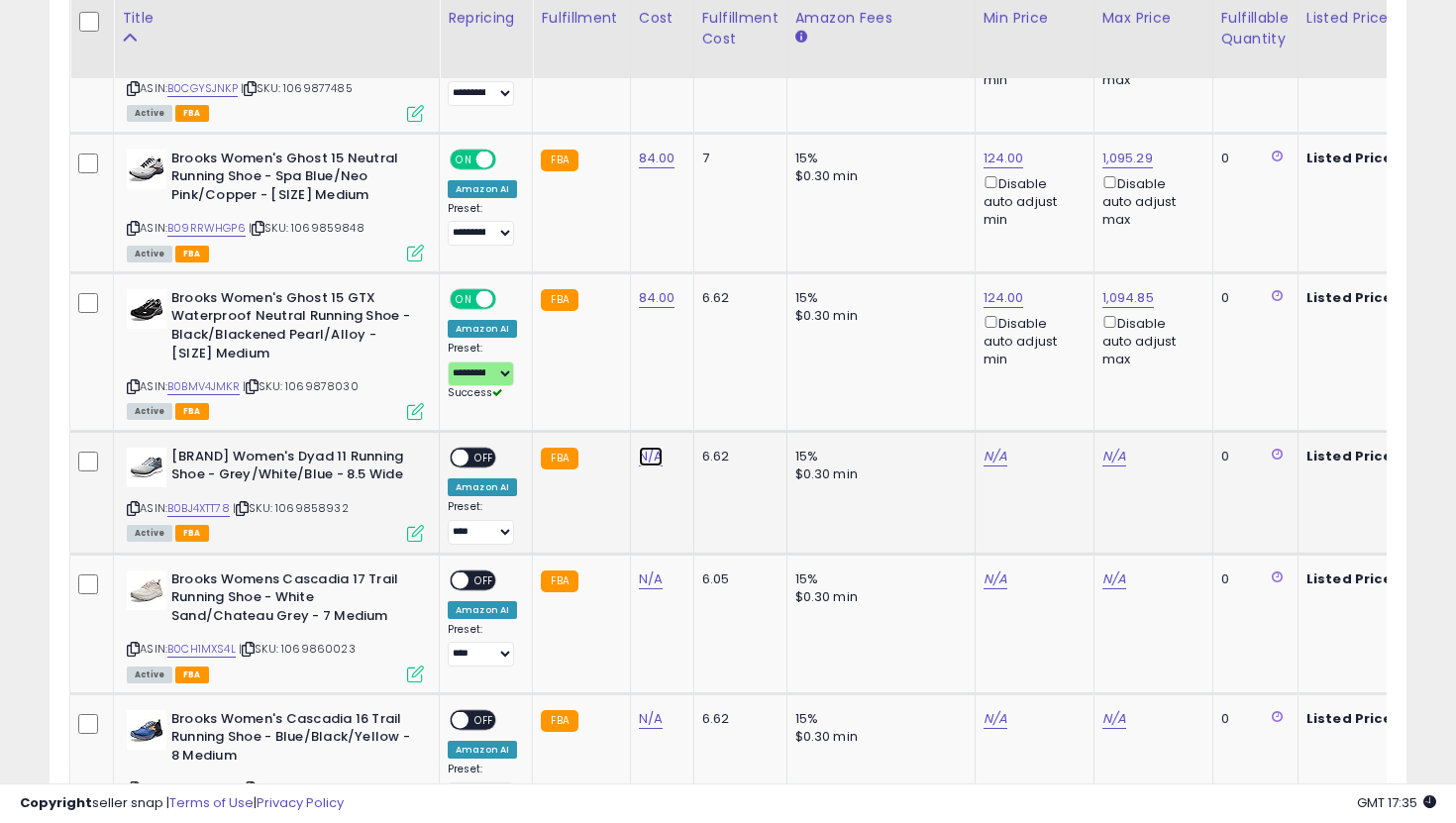 click on "N/A" at bounding box center [651, 457] 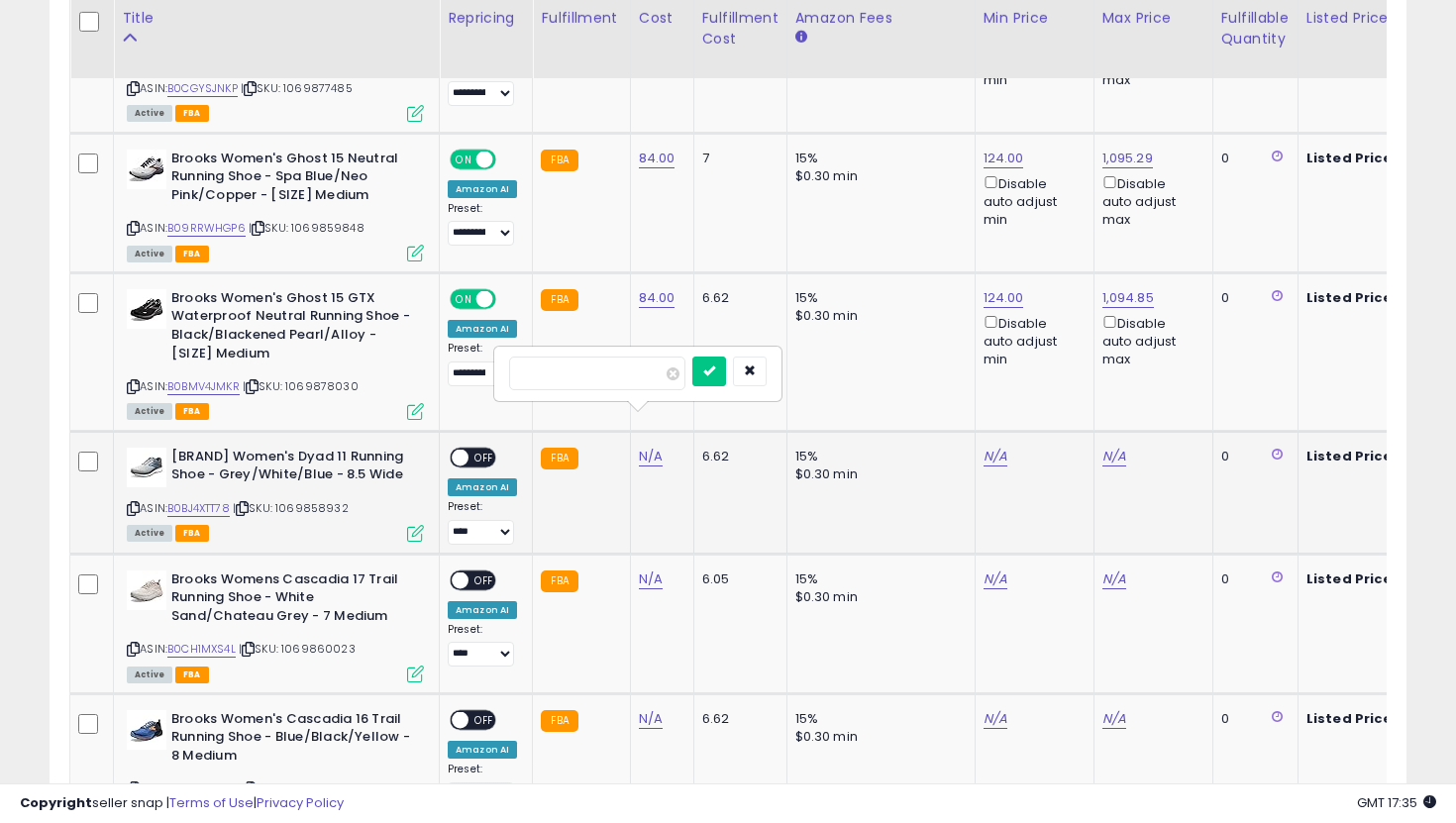 click at bounding box center (709, 371) 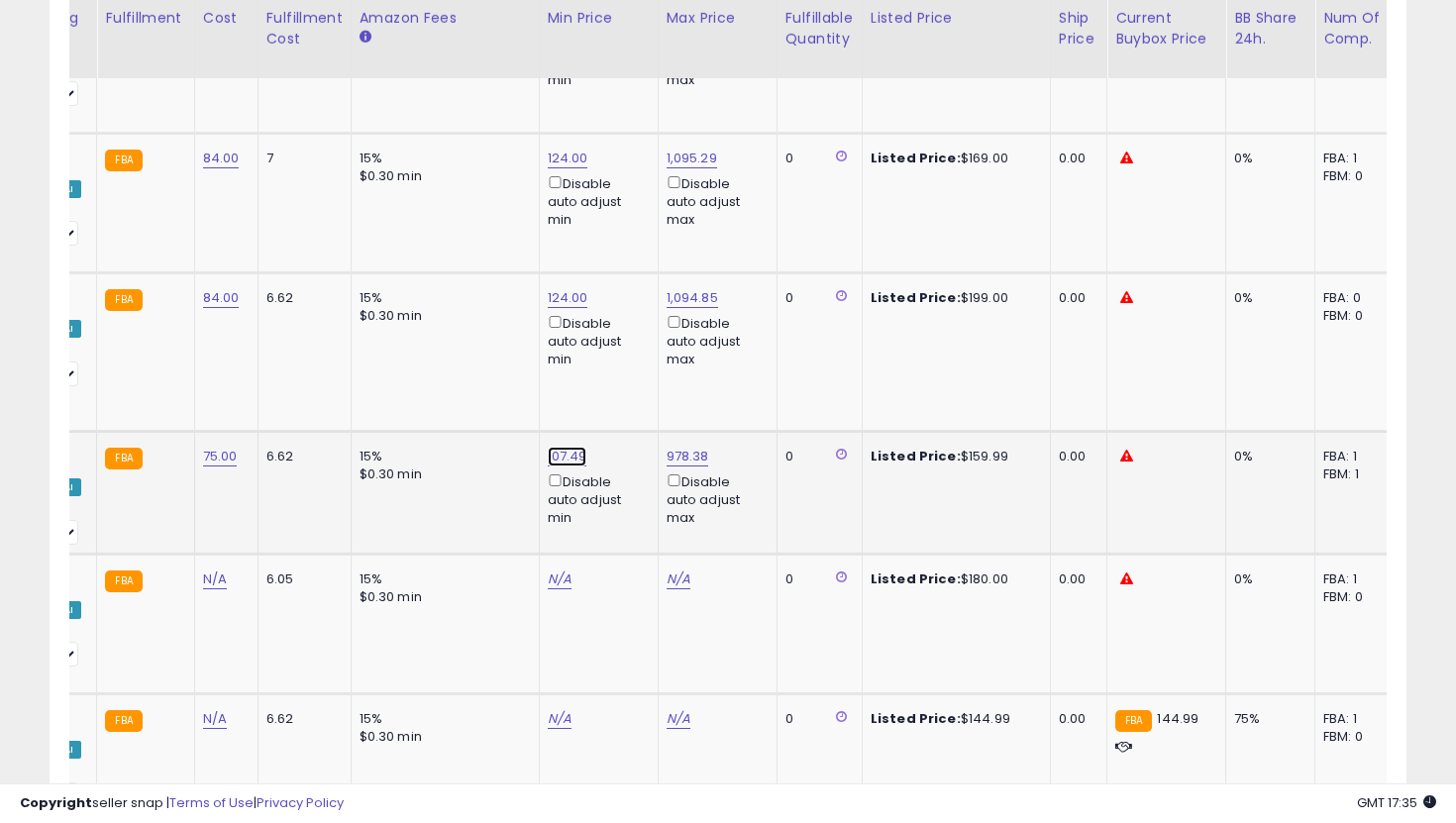 click on "107.49" at bounding box center [568, -2819] 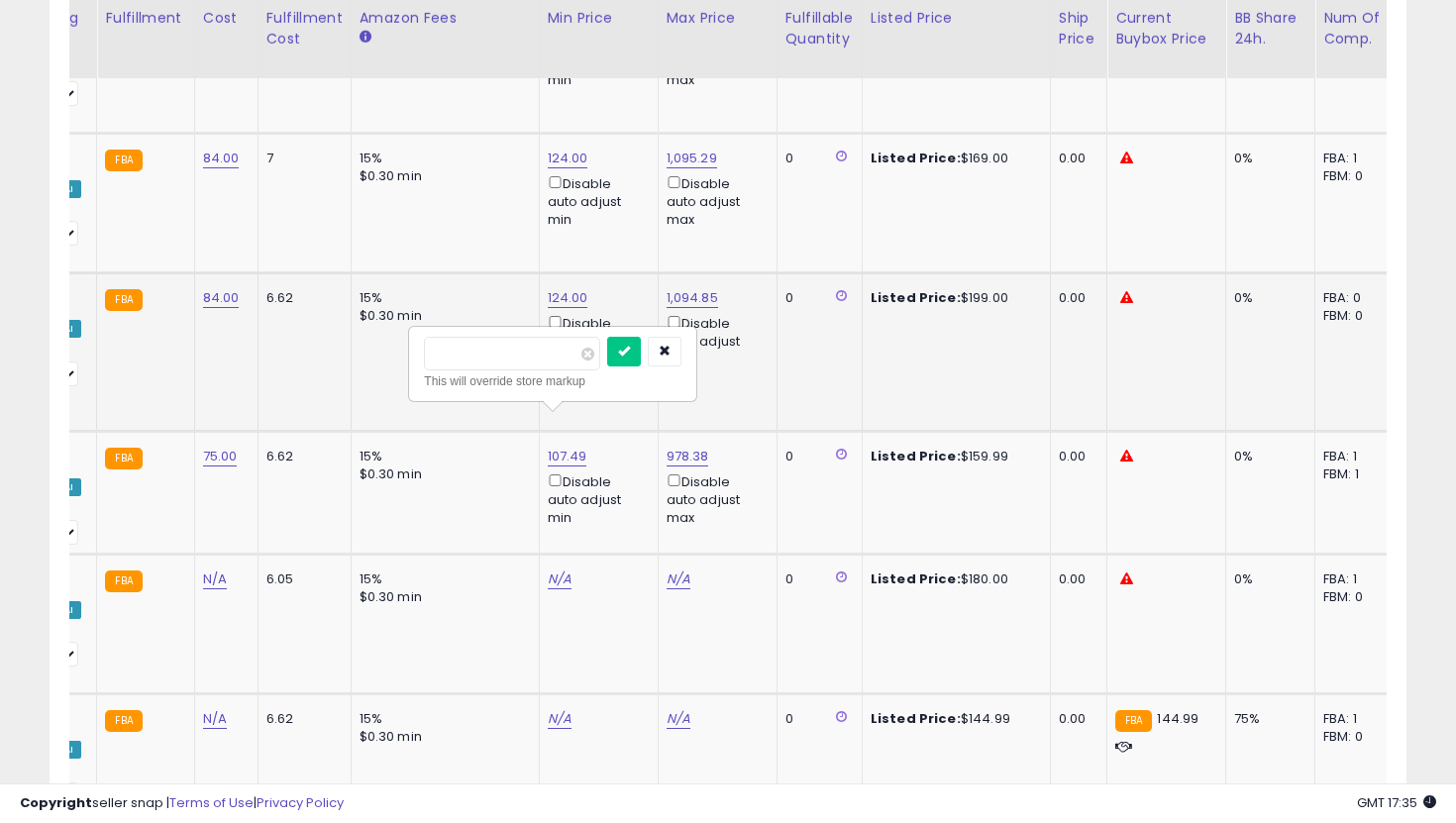 drag, startPoint x: 523, startPoint y: 366, endPoint x: 362, endPoint y: 341, distance: 162.9294 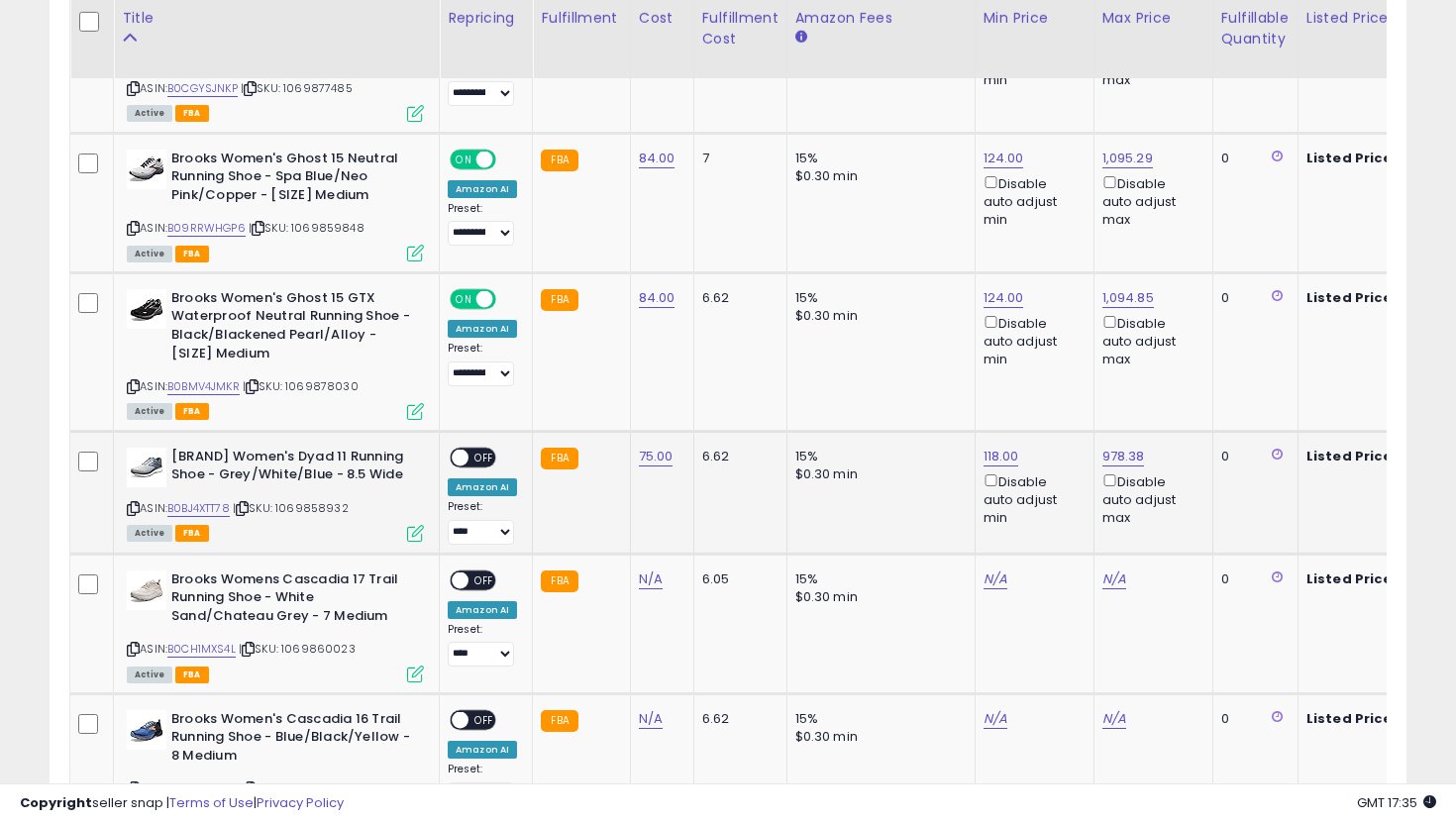 click on "ON   OFF" at bounding box center (451, 457) 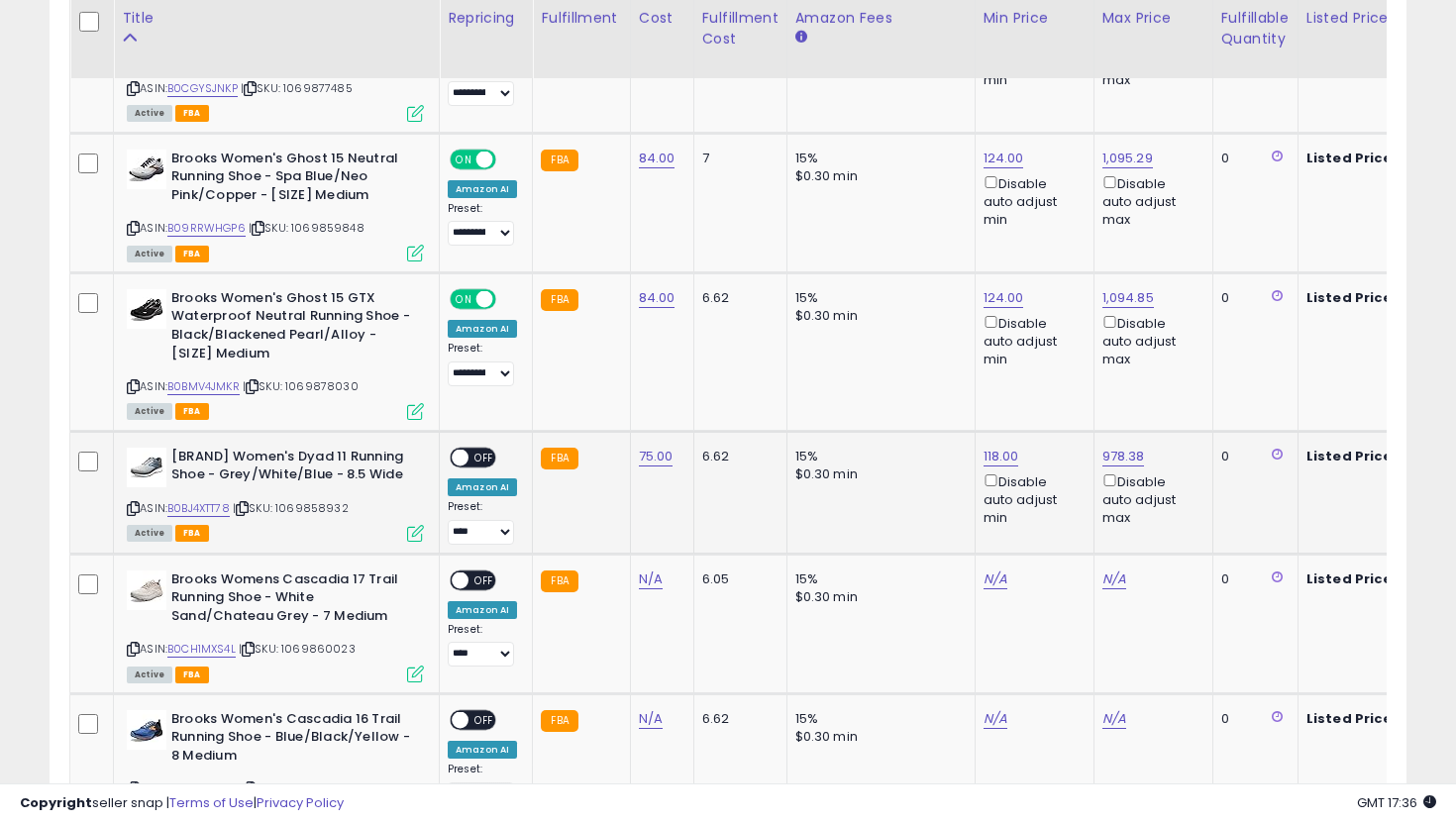 click on "OFF" at bounding box center [484, 457] 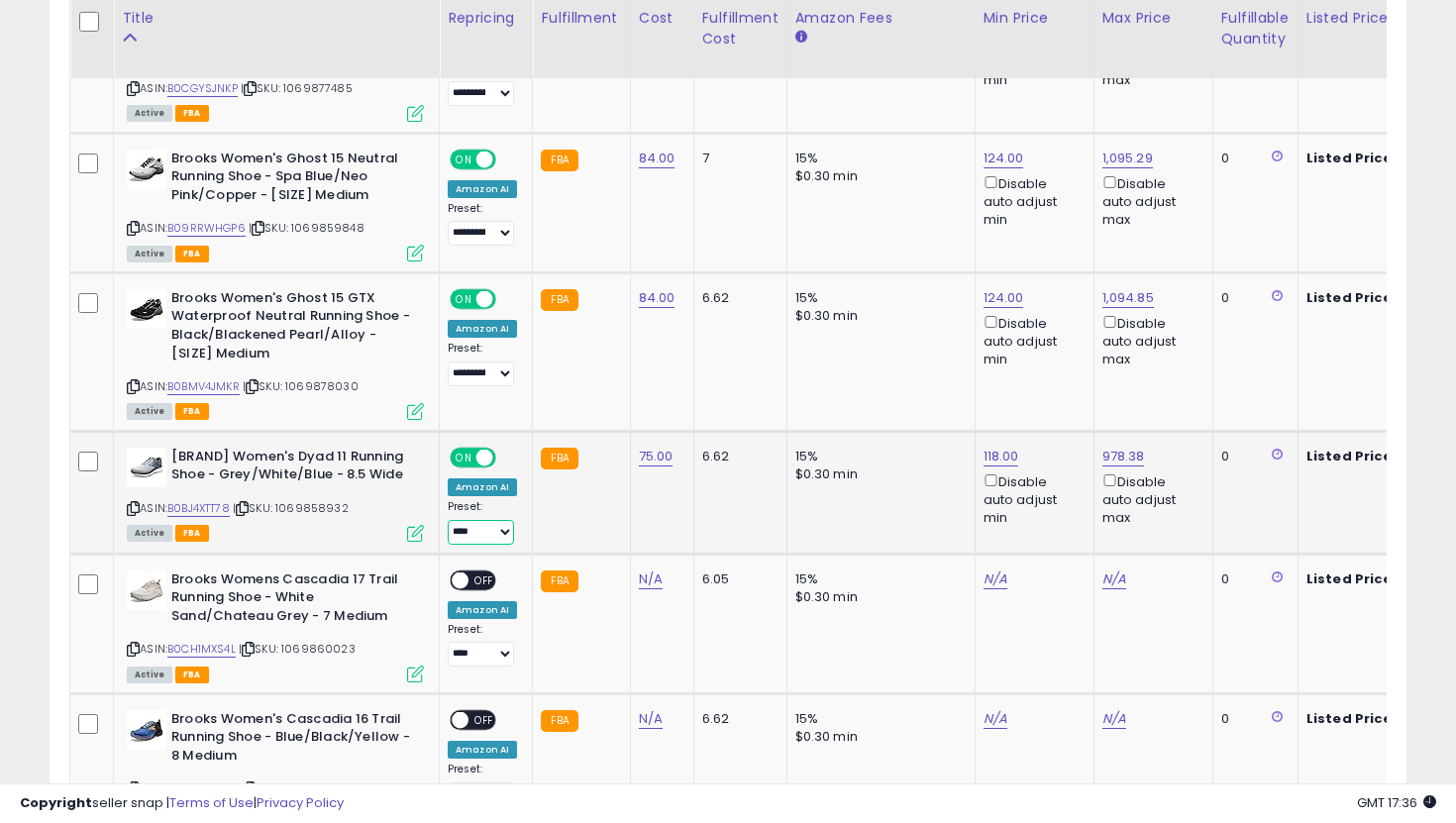 click on "**********" at bounding box center (480, 532) 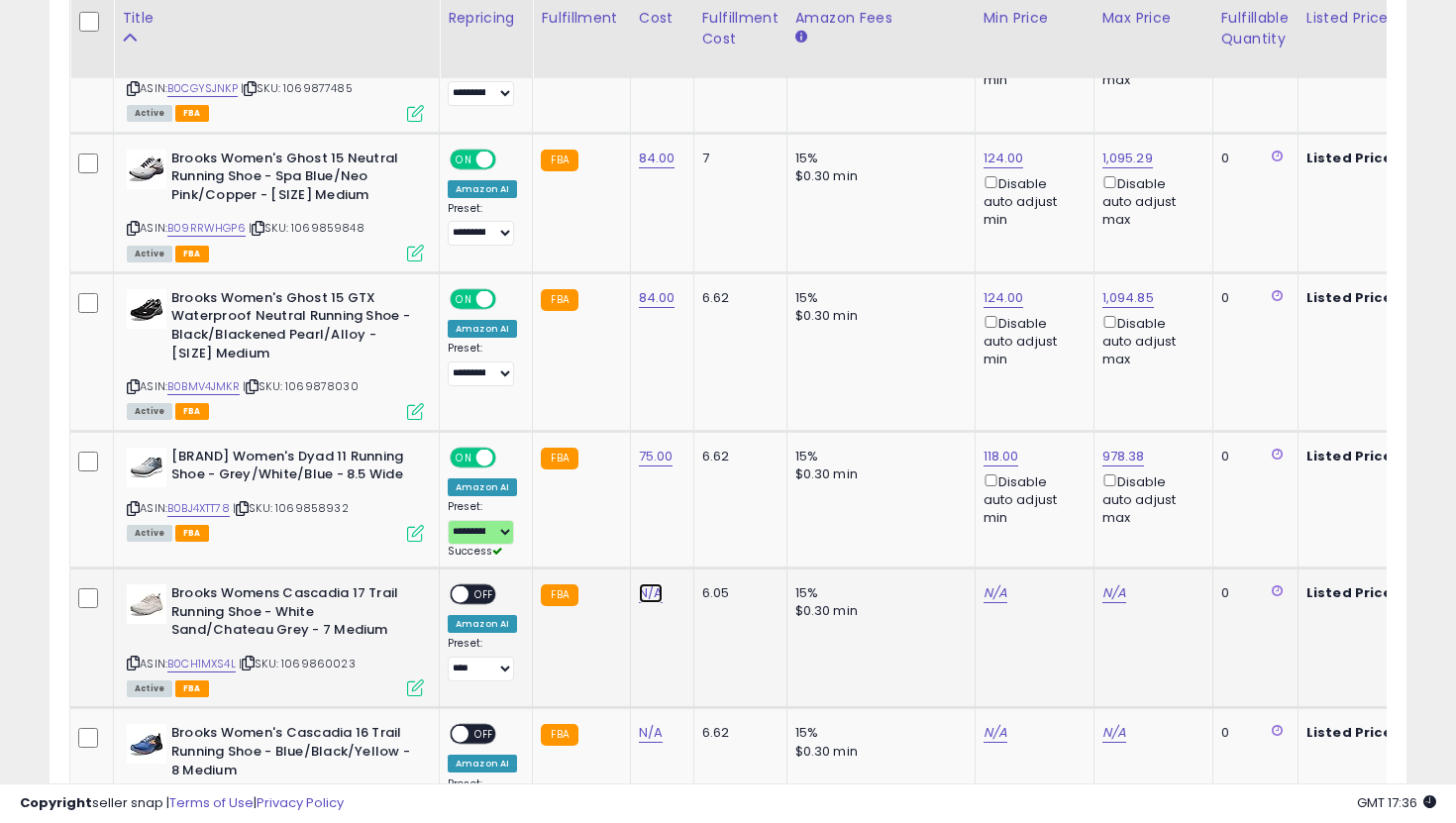 click on "N/A" at bounding box center (651, 593) 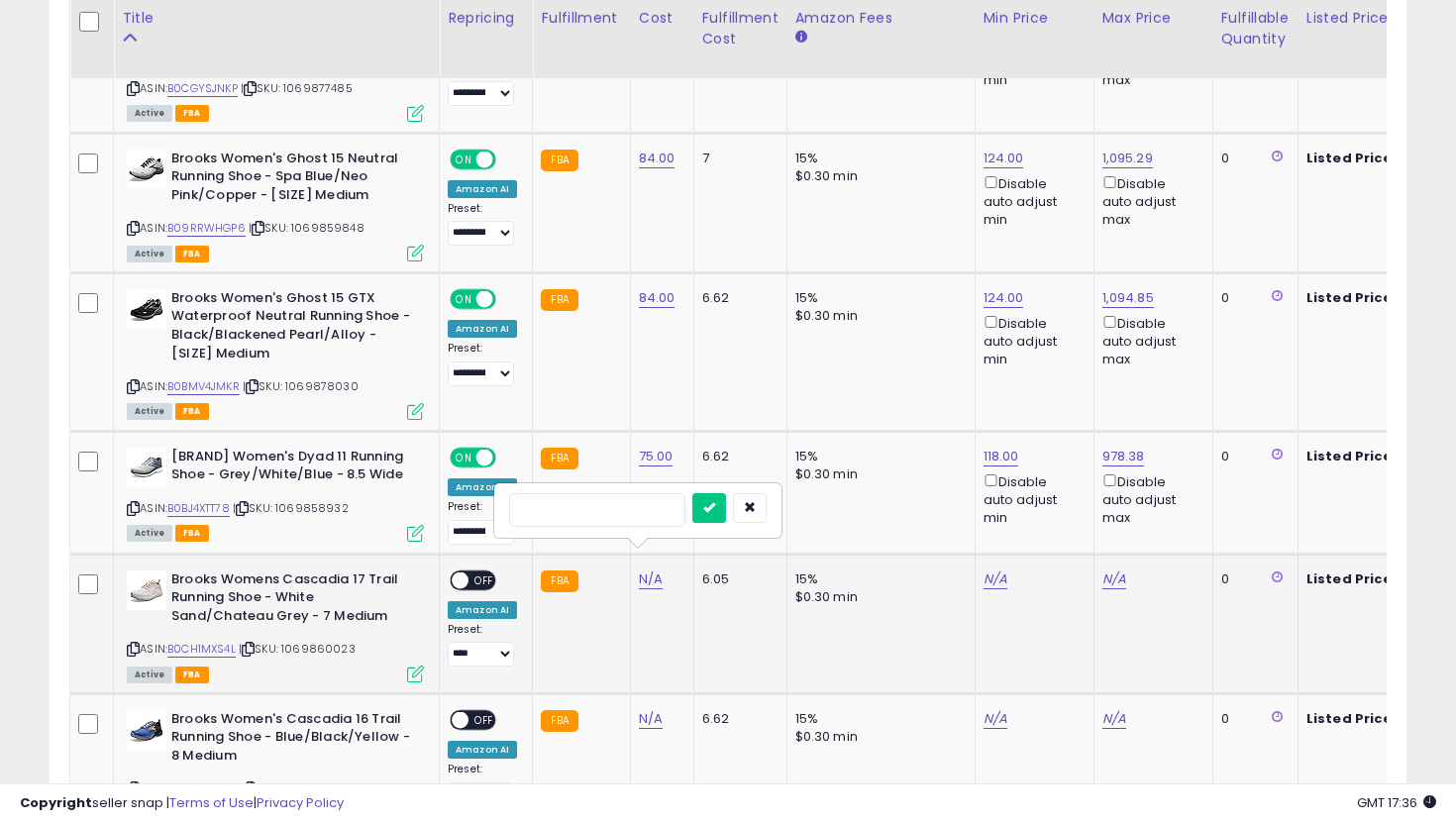click at bounding box center [709, 508] 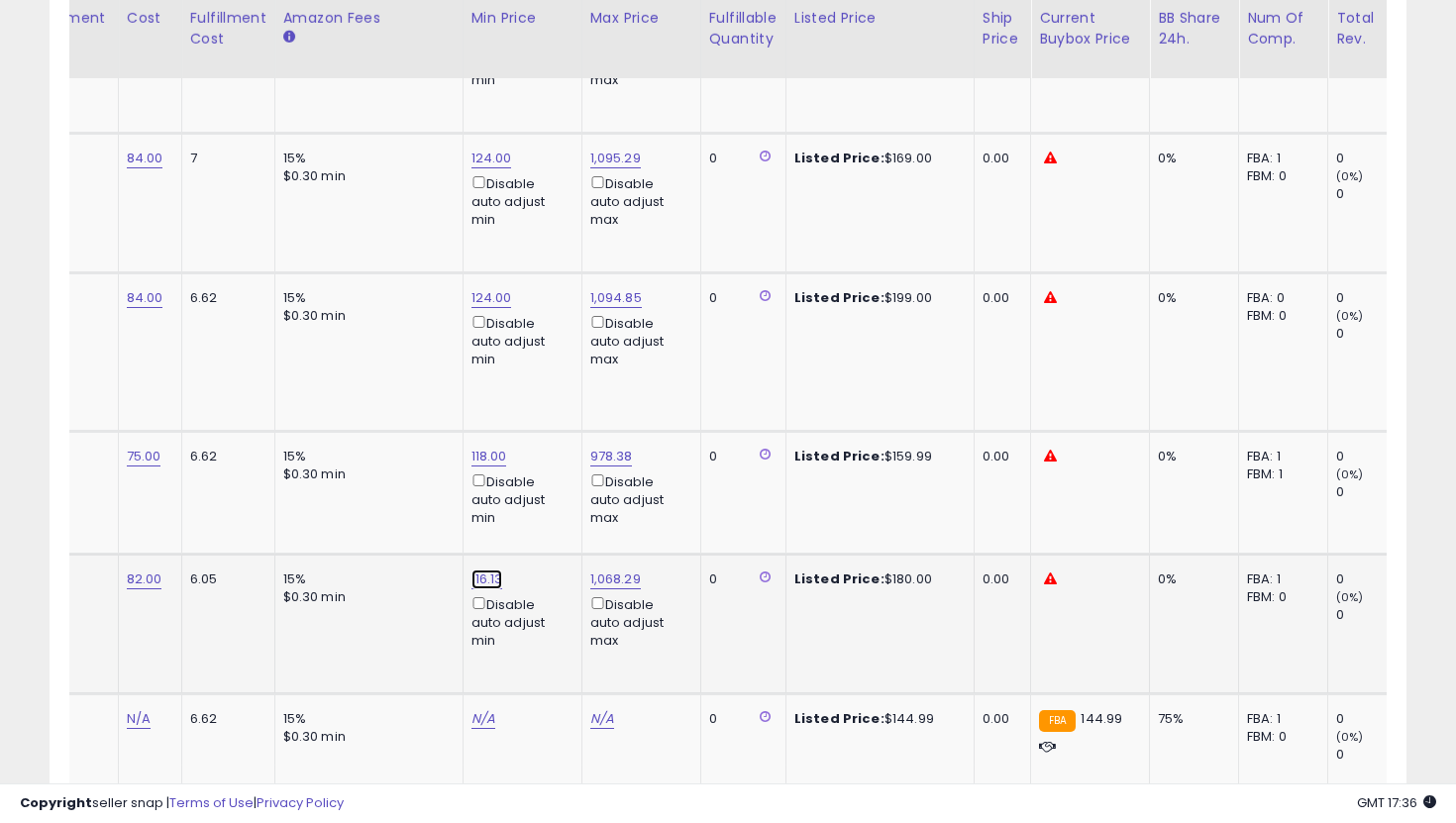 click on "116.13" at bounding box center [491, -2819] 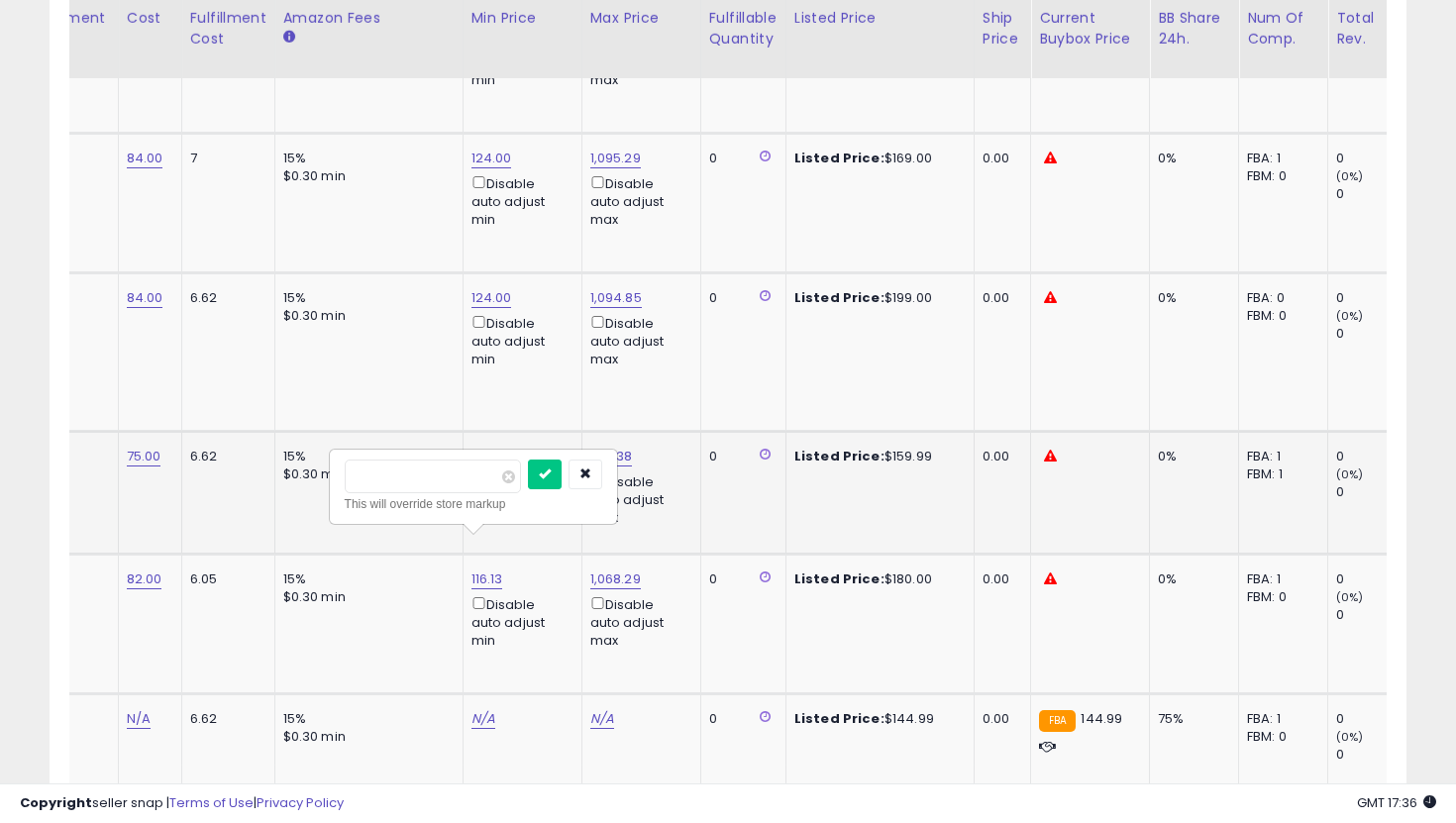drag, startPoint x: 450, startPoint y: 482, endPoint x: 306, endPoint y: 464, distance: 145.12064 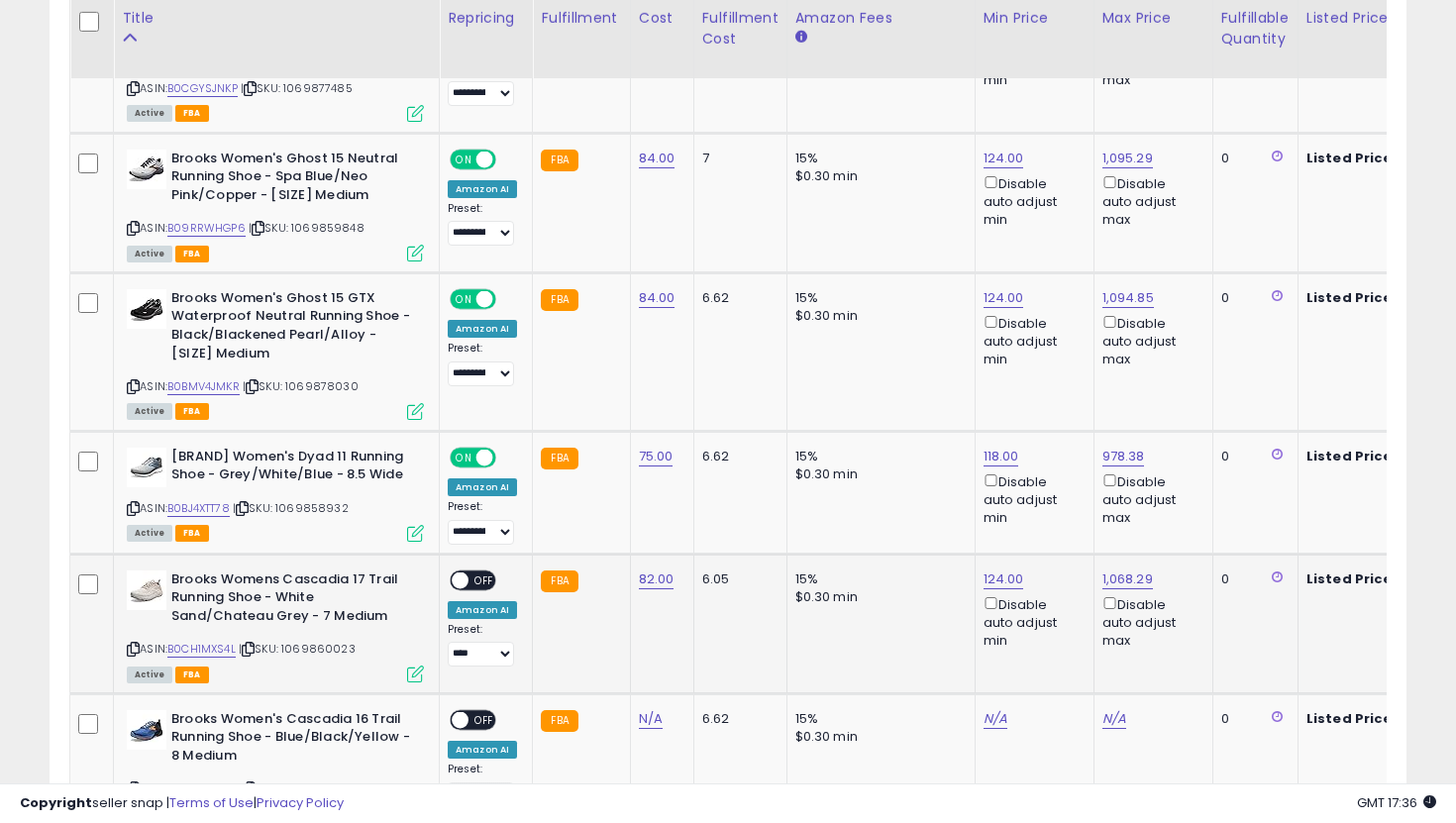 click on "OFF" at bounding box center (484, 579) 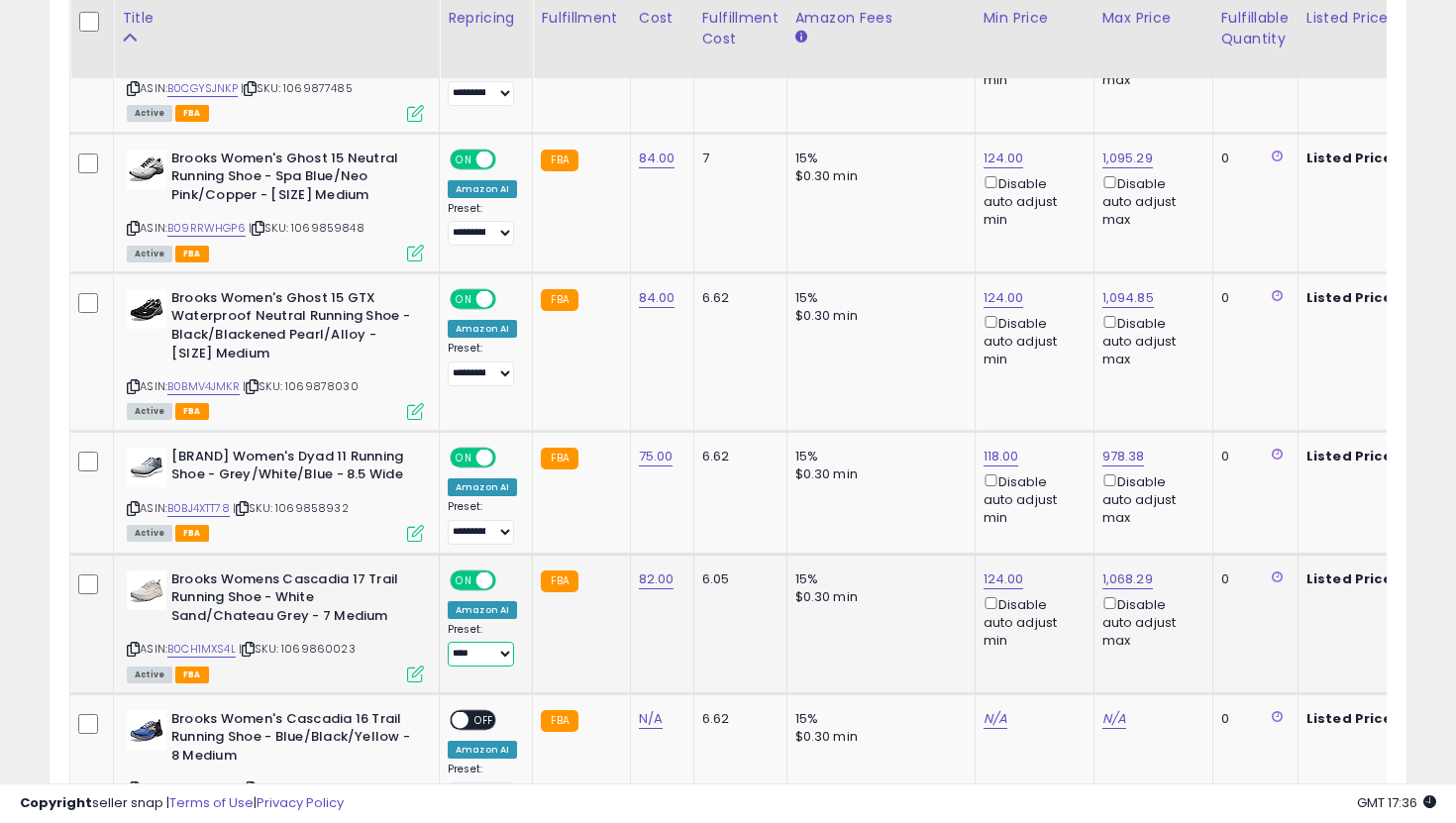 click on "**********" at bounding box center [480, 654] 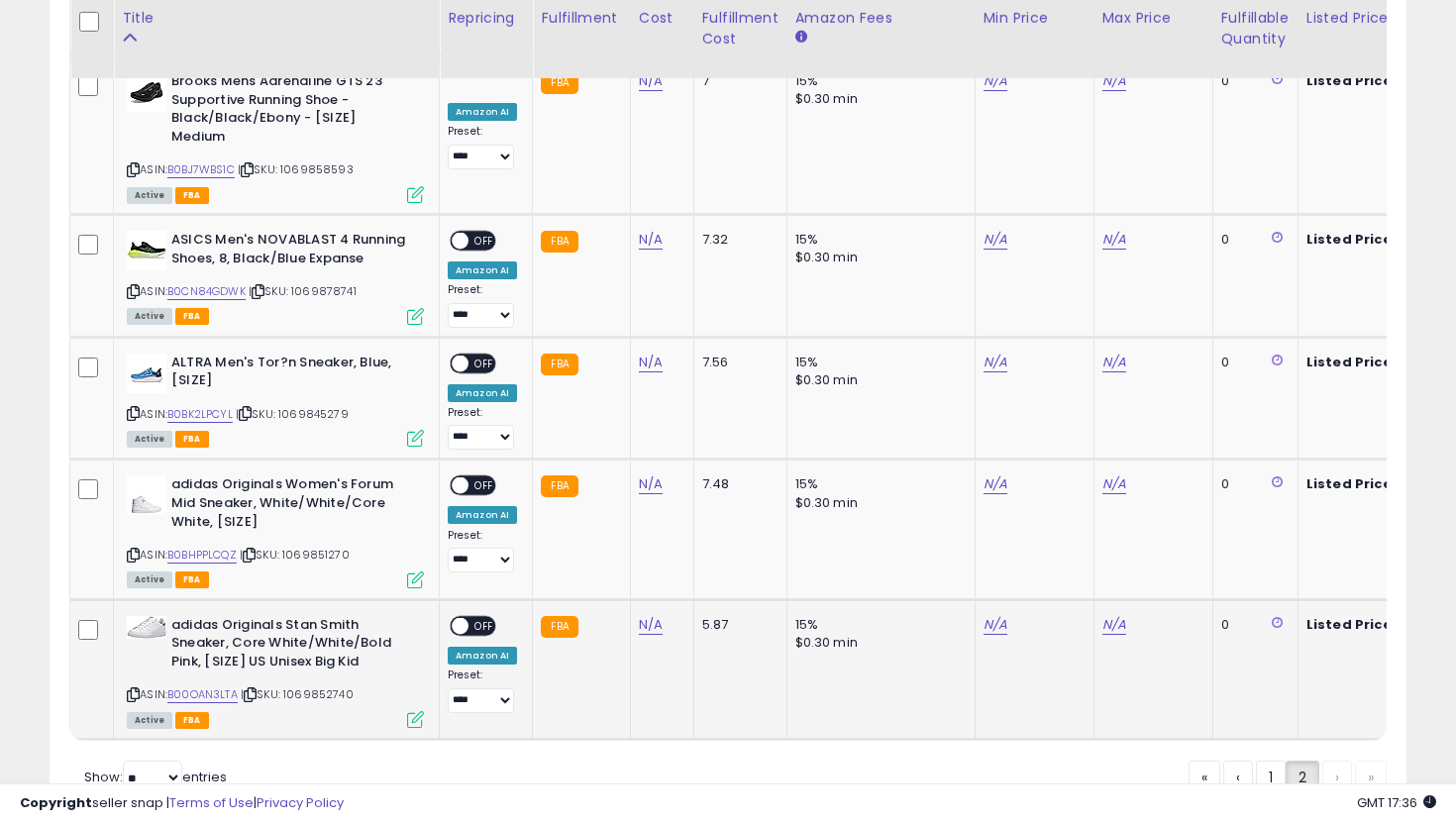 click on "N/A" at bounding box center (659, 625) 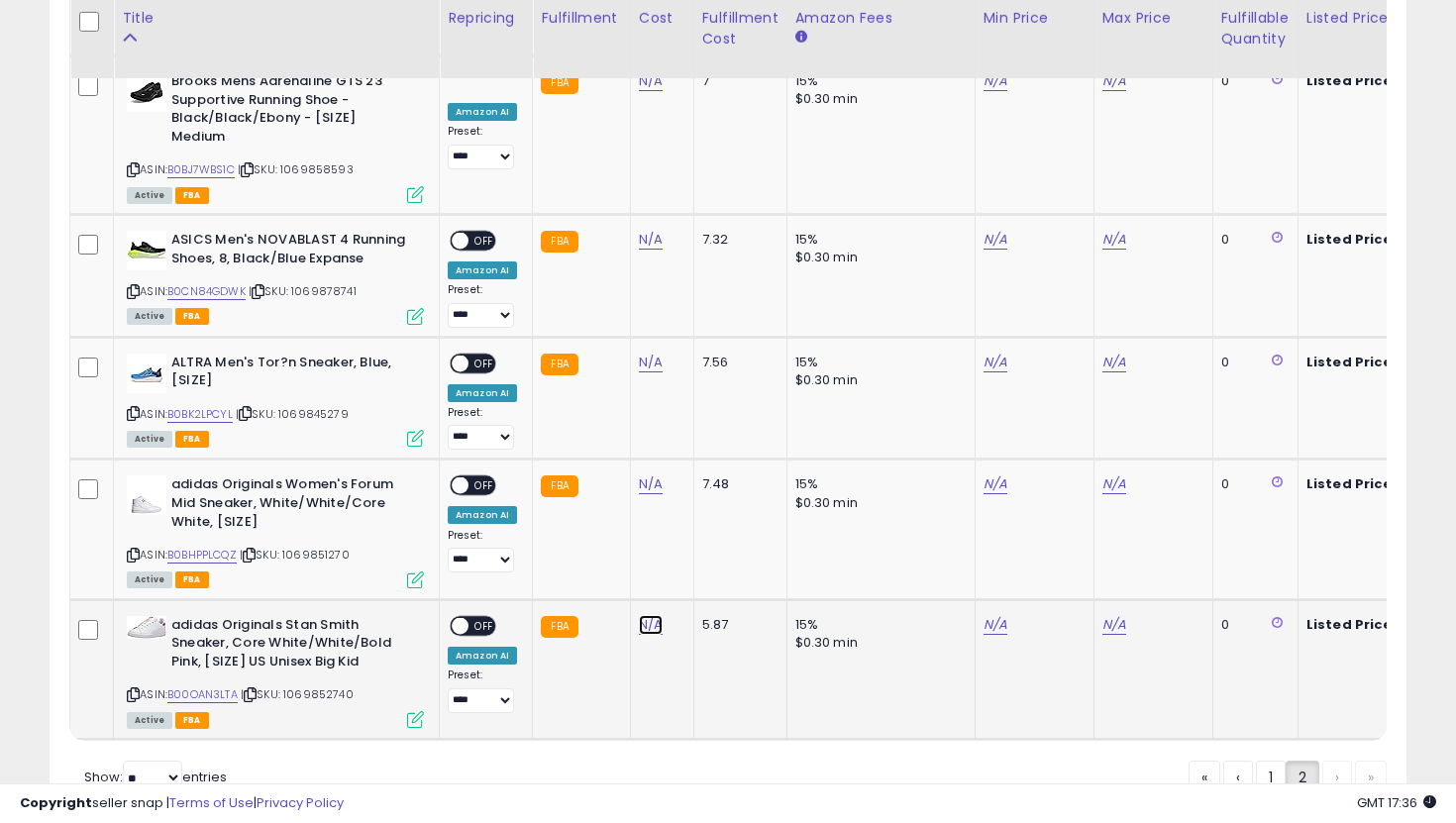 click on "N/A" at bounding box center (651, -1830) 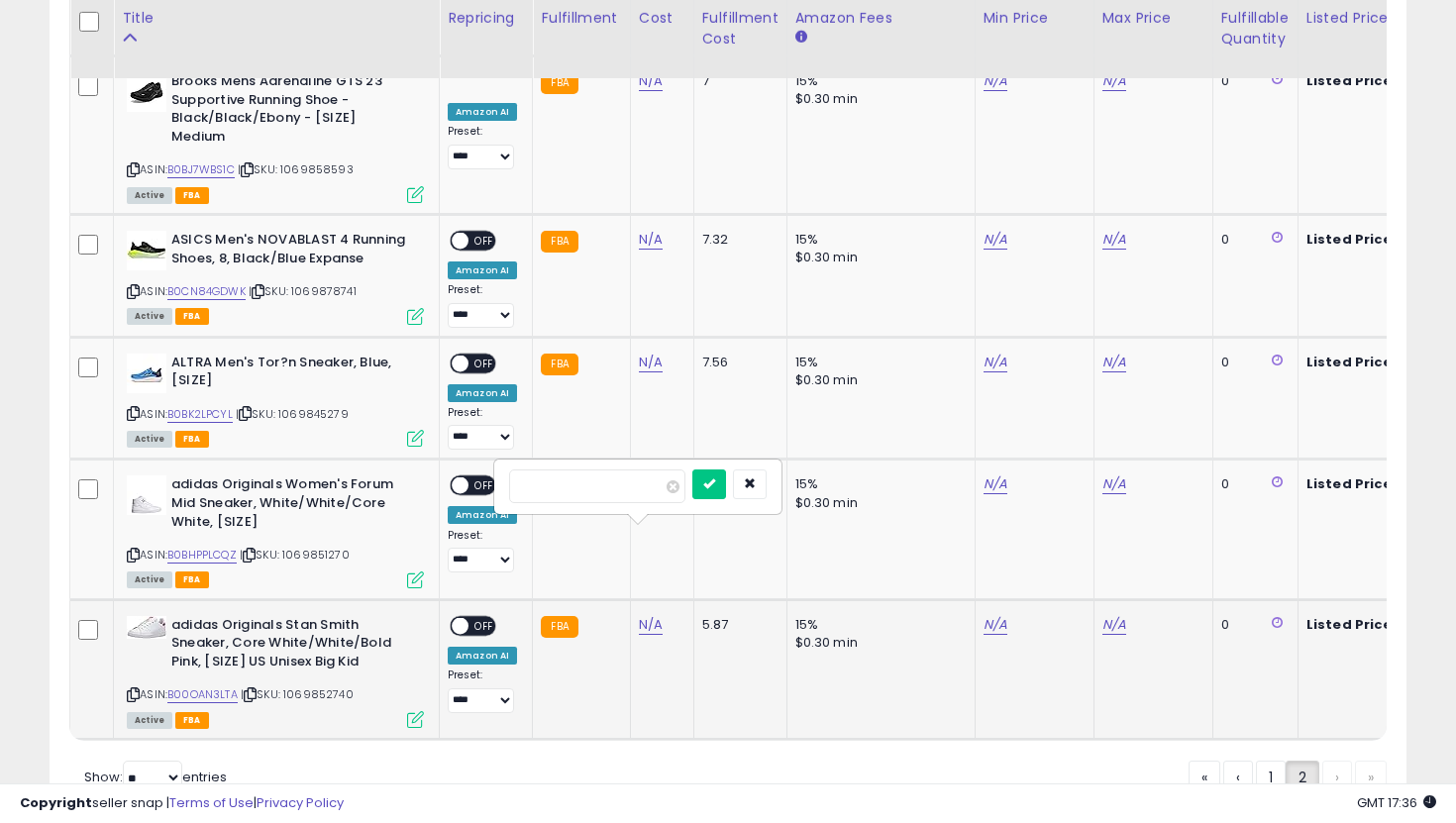 click at bounding box center (709, 484) 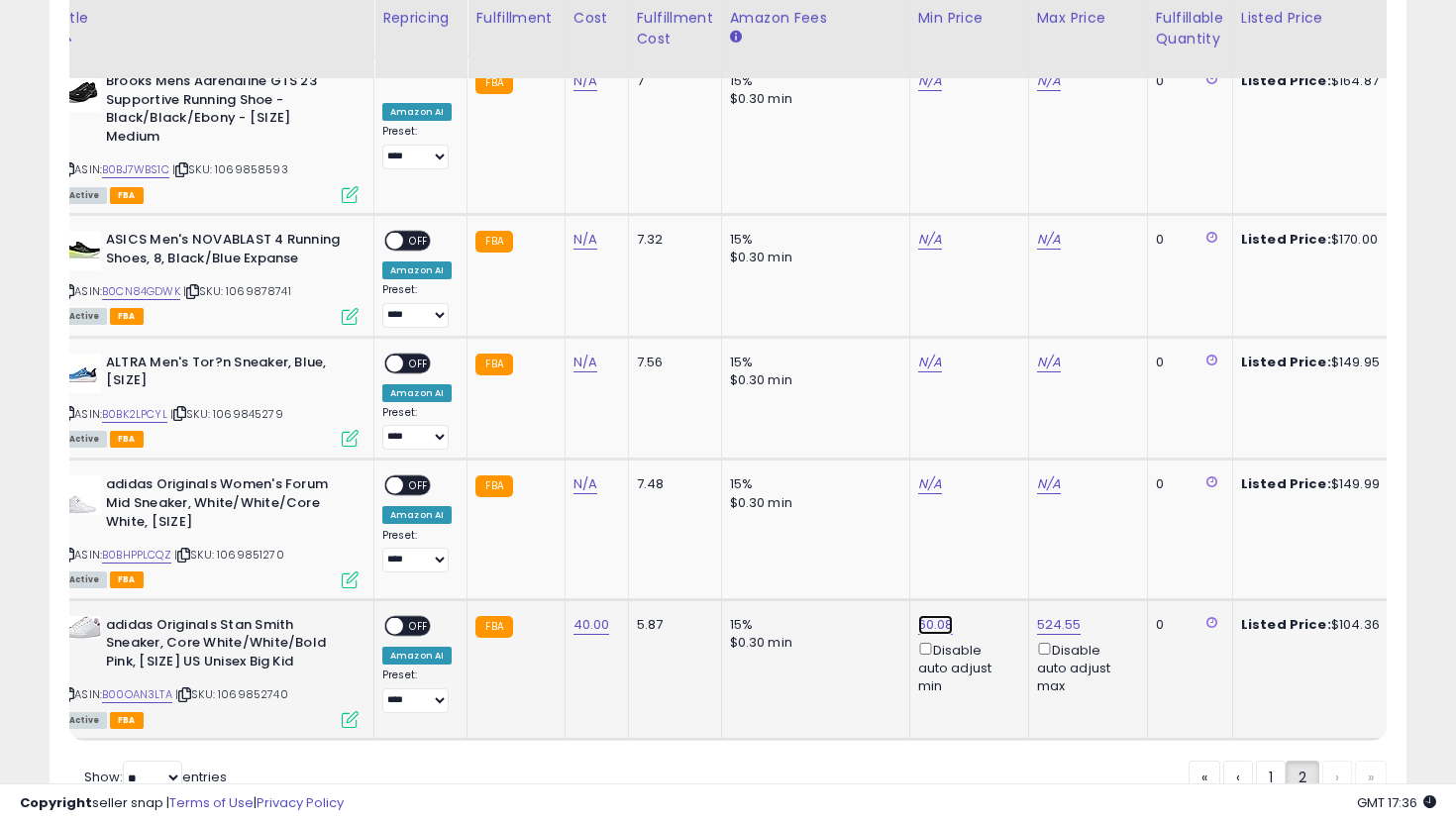 click on "60.08" at bounding box center (938, -5368) 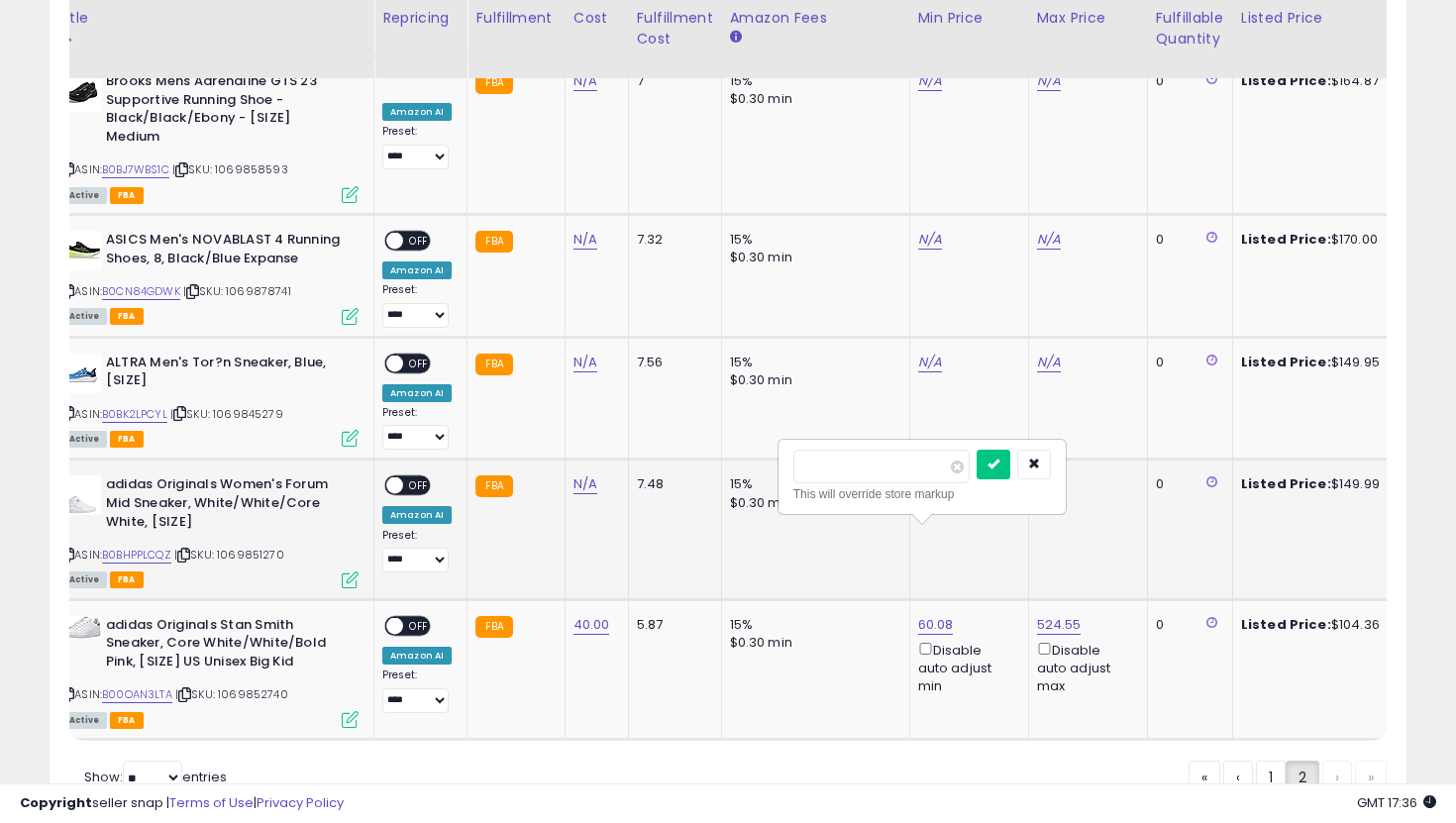 drag, startPoint x: 860, startPoint y: 470, endPoint x: 734, endPoint y: 451, distance: 127.42449 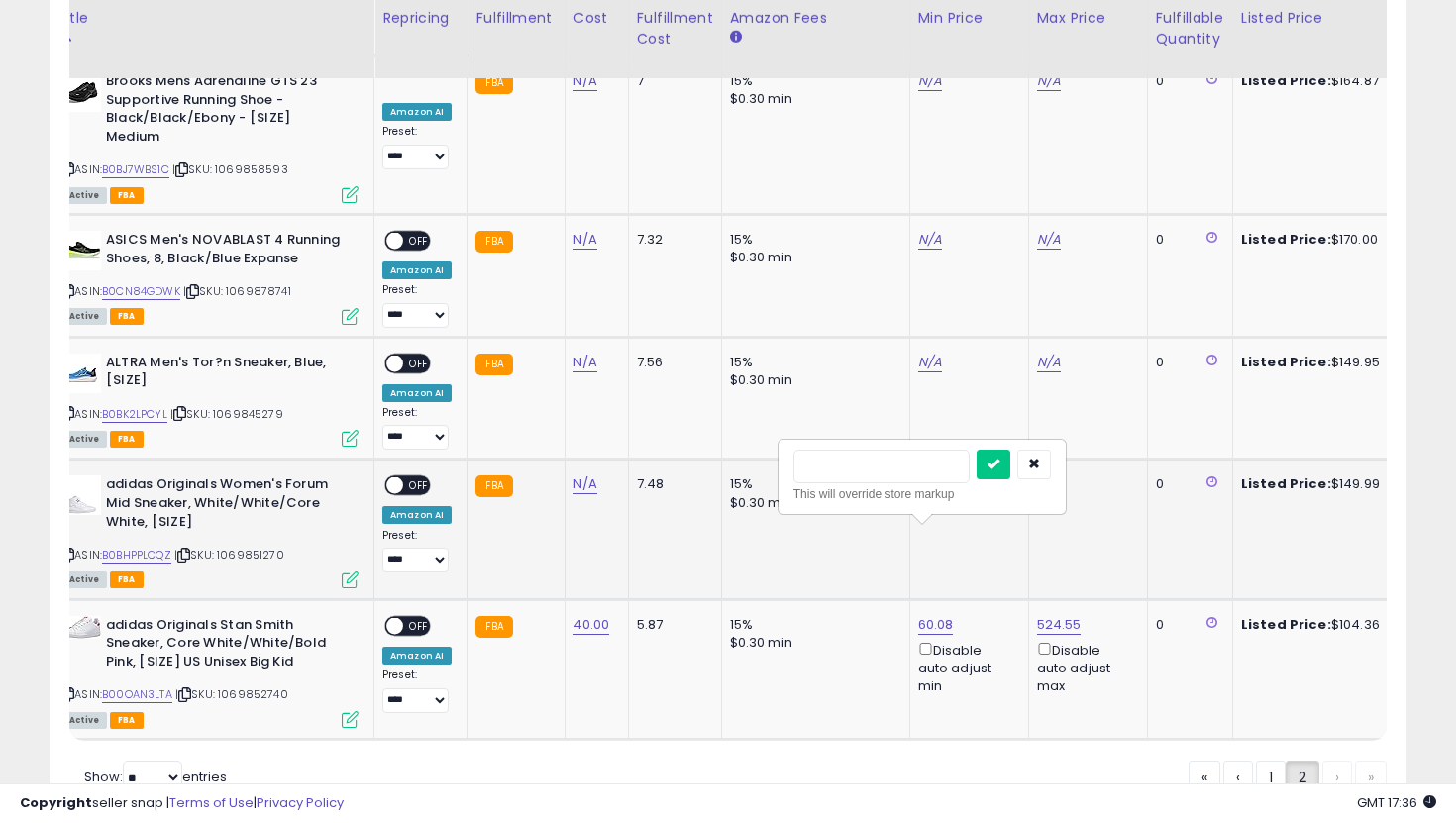 click at bounding box center [993, 464] 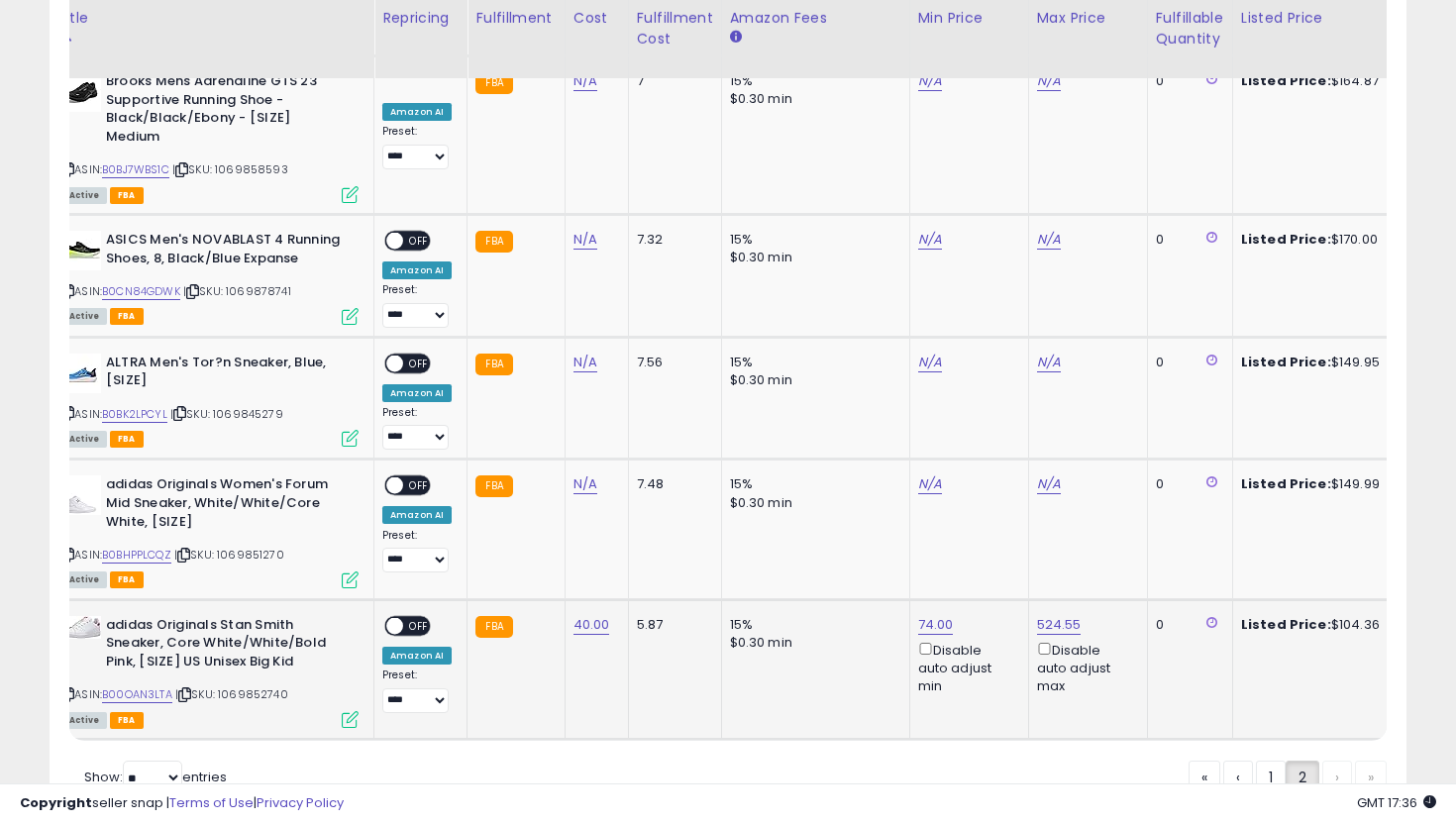 click on "OFF" at bounding box center (419, 625) 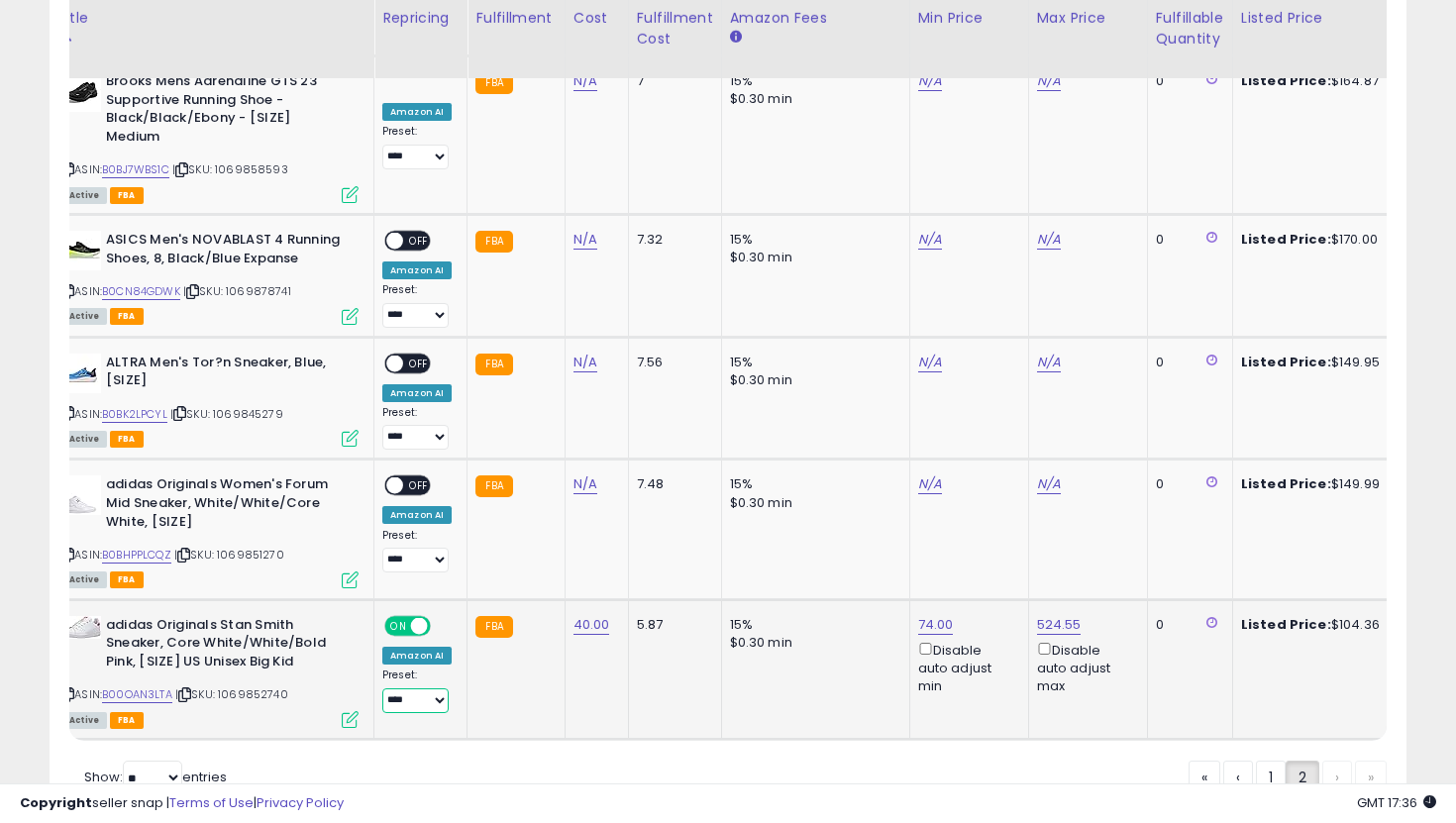 click on "**********" at bounding box center (415, 700) 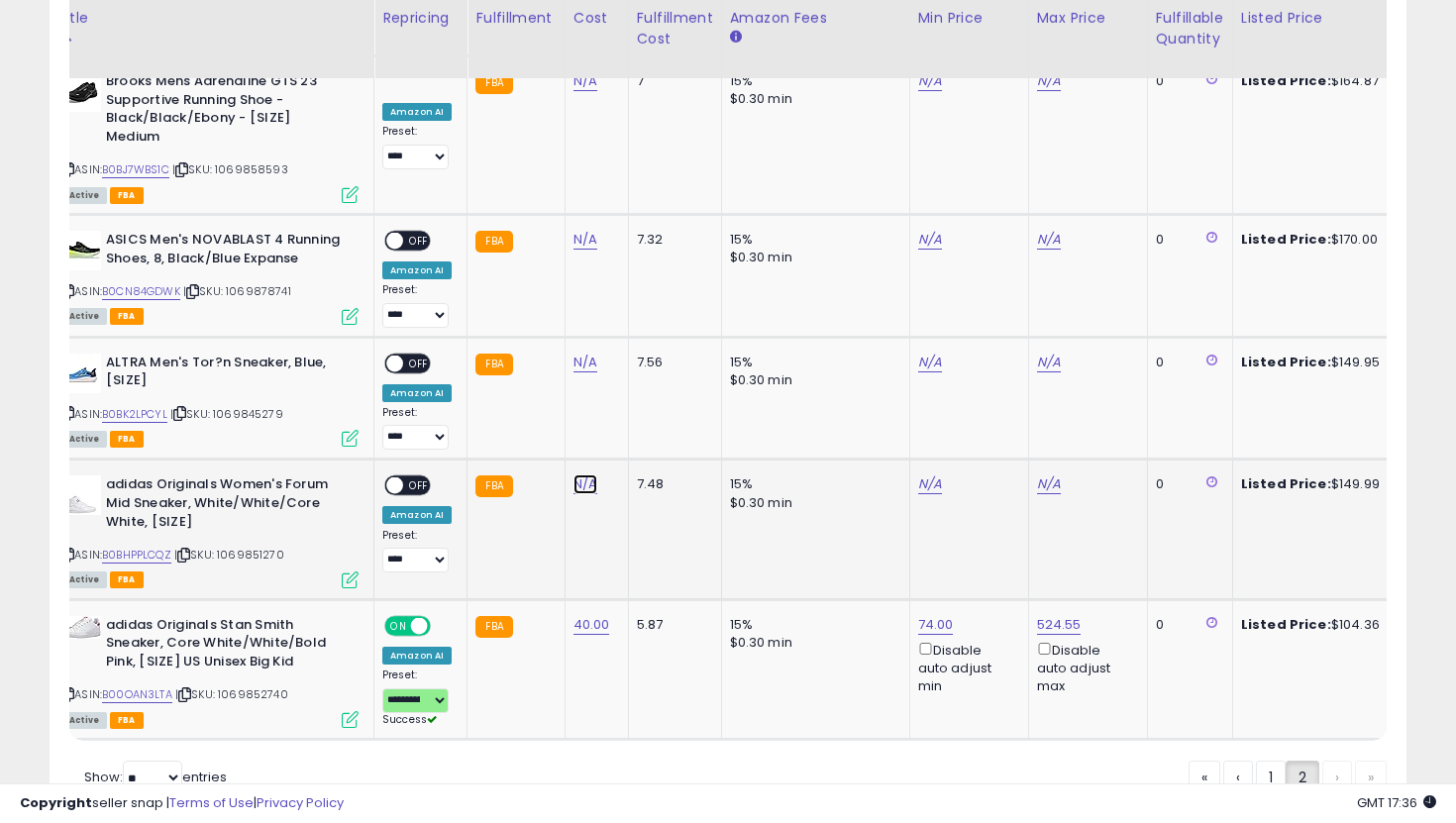 click on "N/A" at bounding box center [585, -1830] 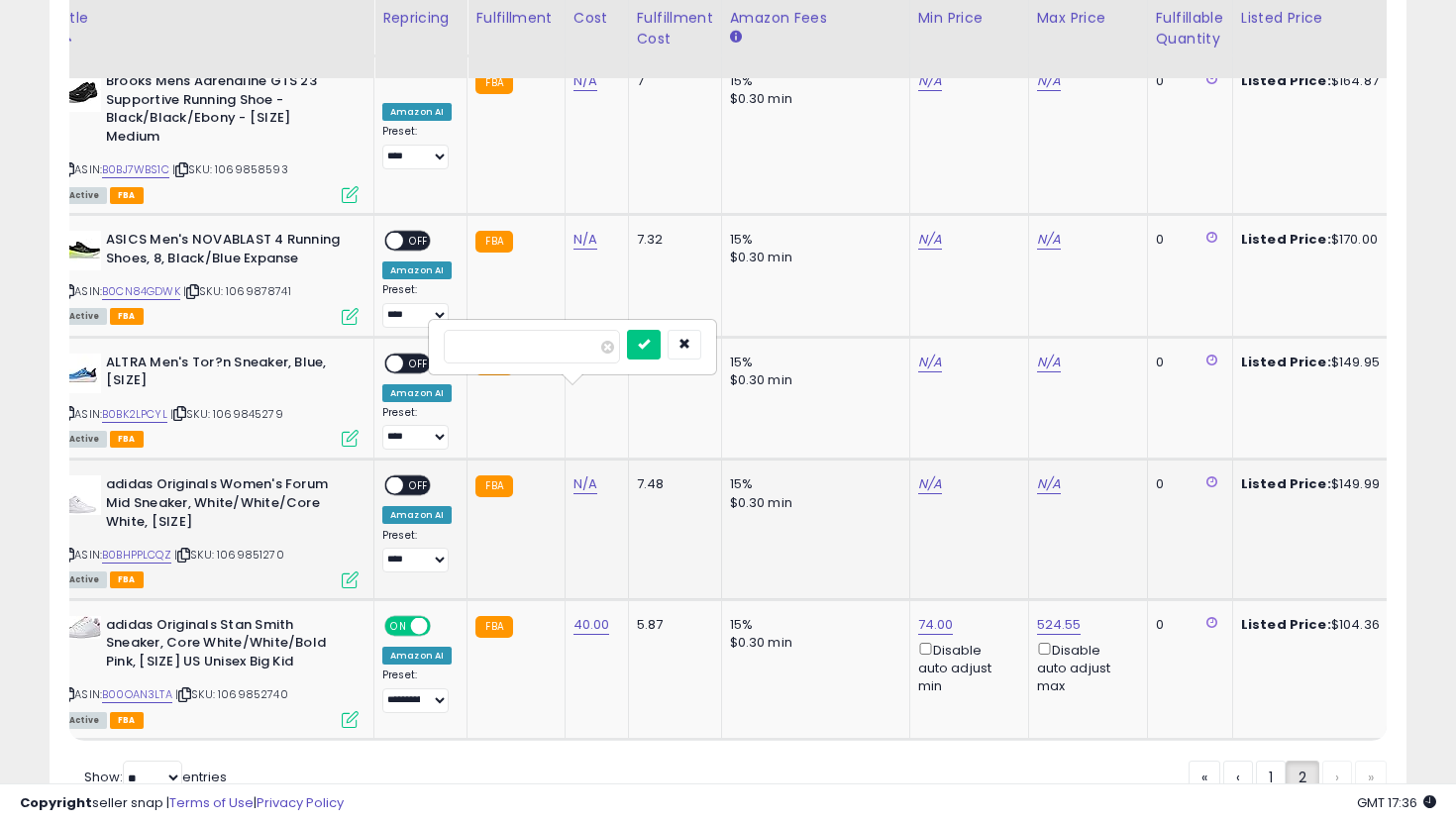 click at bounding box center [644, 345] 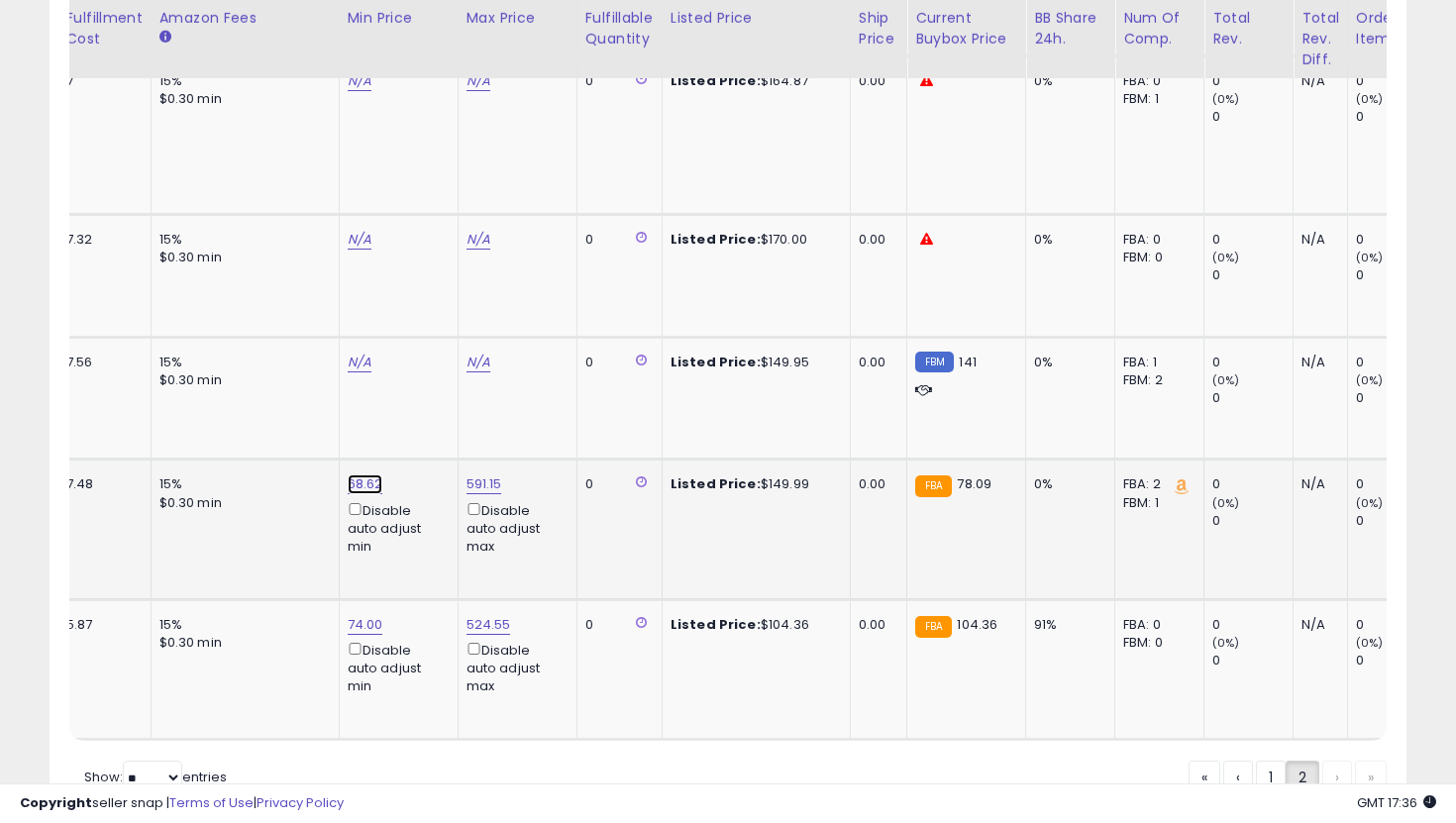 click on "68.62" at bounding box center [367, -5368] 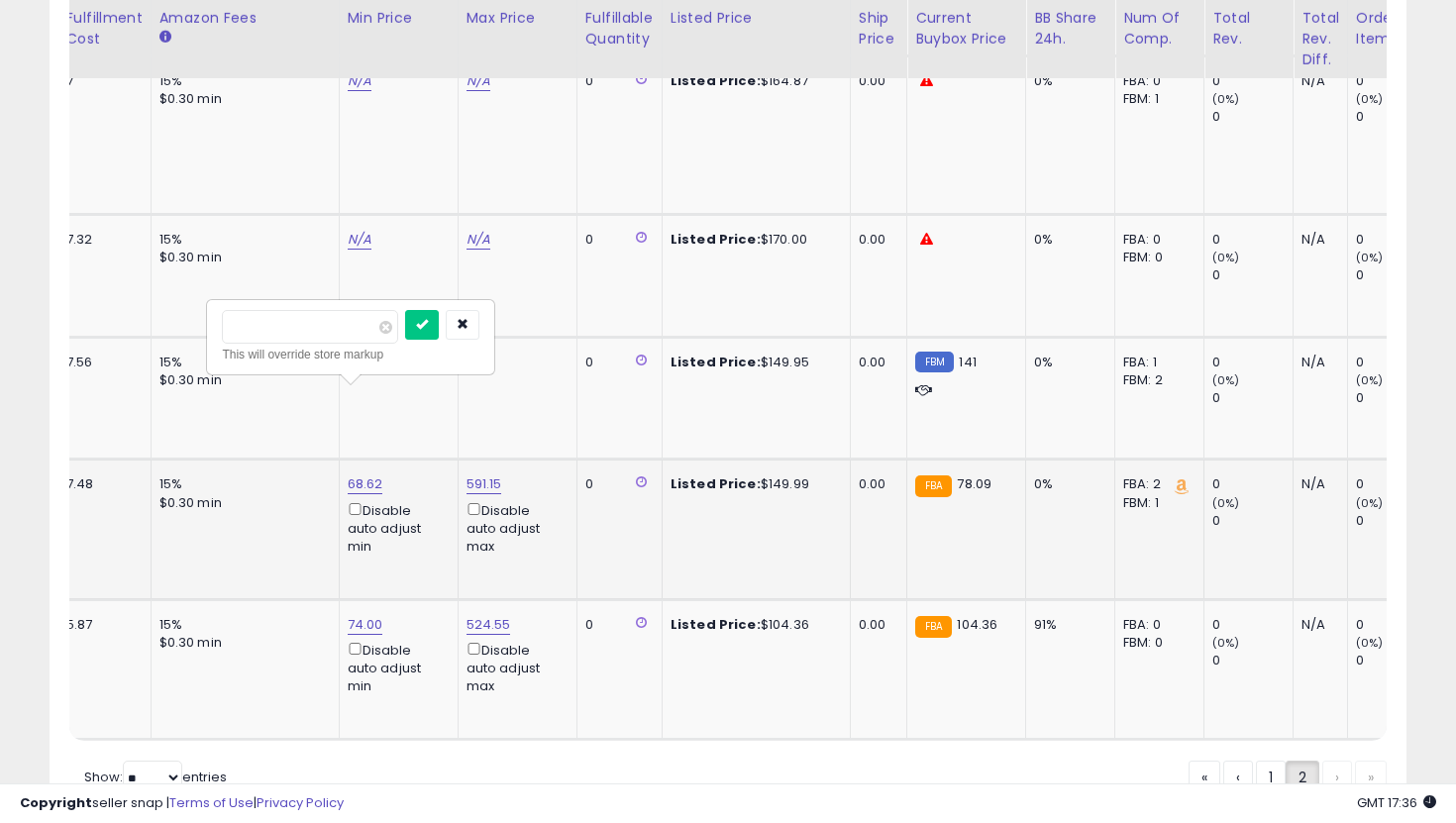 drag, startPoint x: 296, startPoint y: 320, endPoint x: 234, endPoint y: 320, distance: 62 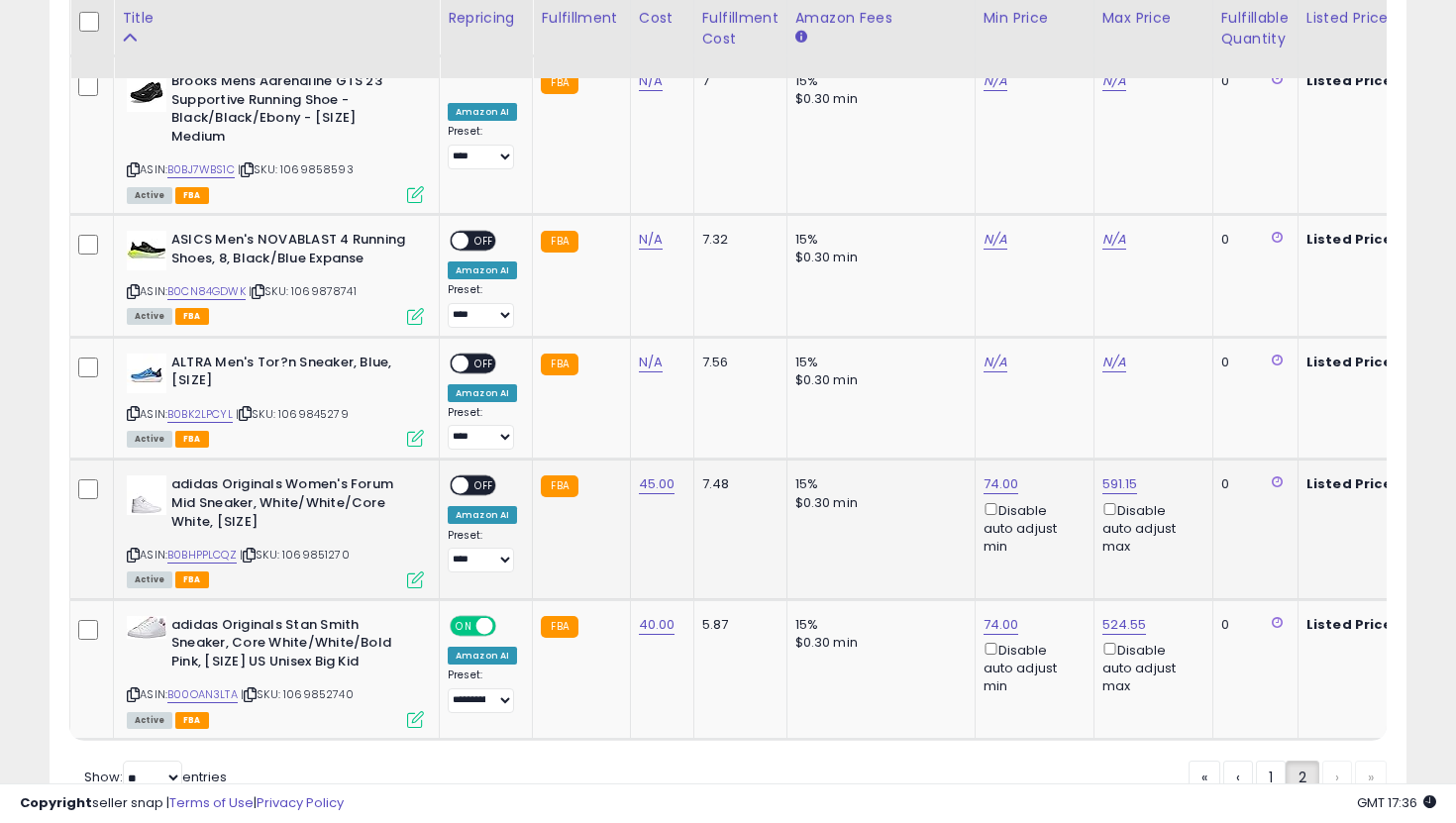 click on "OFF" at bounding box center [484, 485] 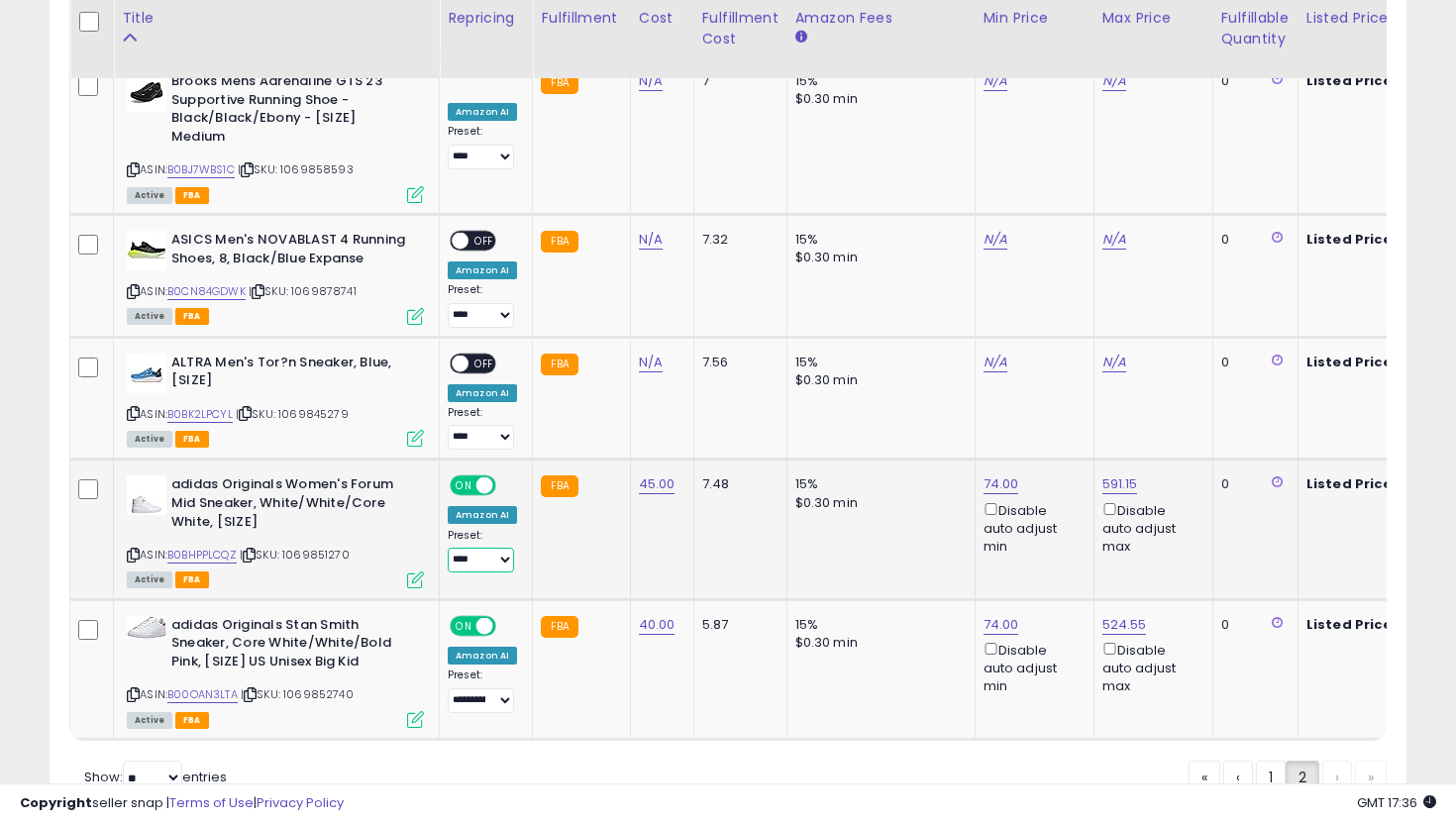 click on "**********" at bounding box center (480, 560) 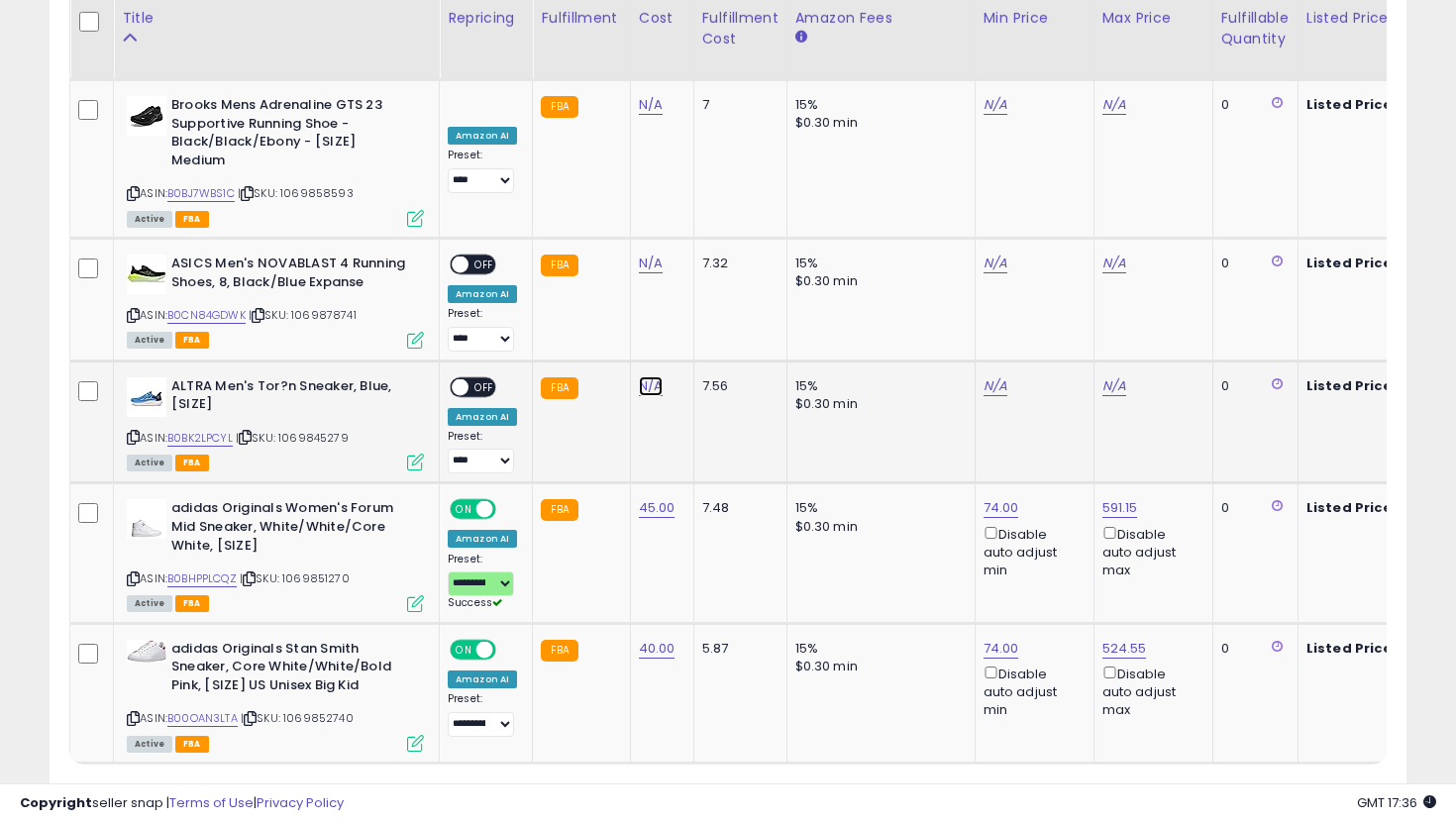 click on "N/A" at bounding box center (651, -1806) 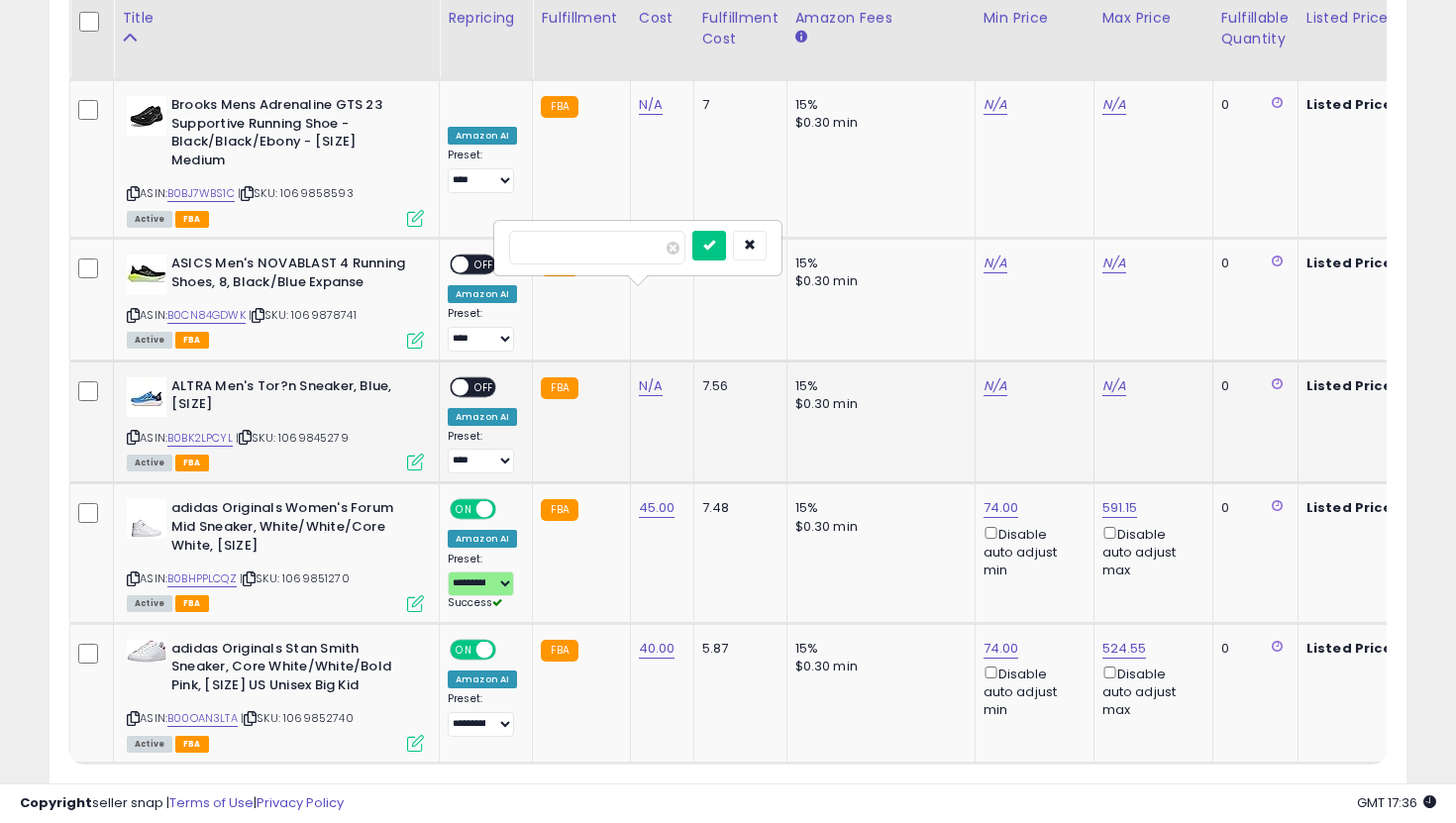 click at bounding box center [709, 246] 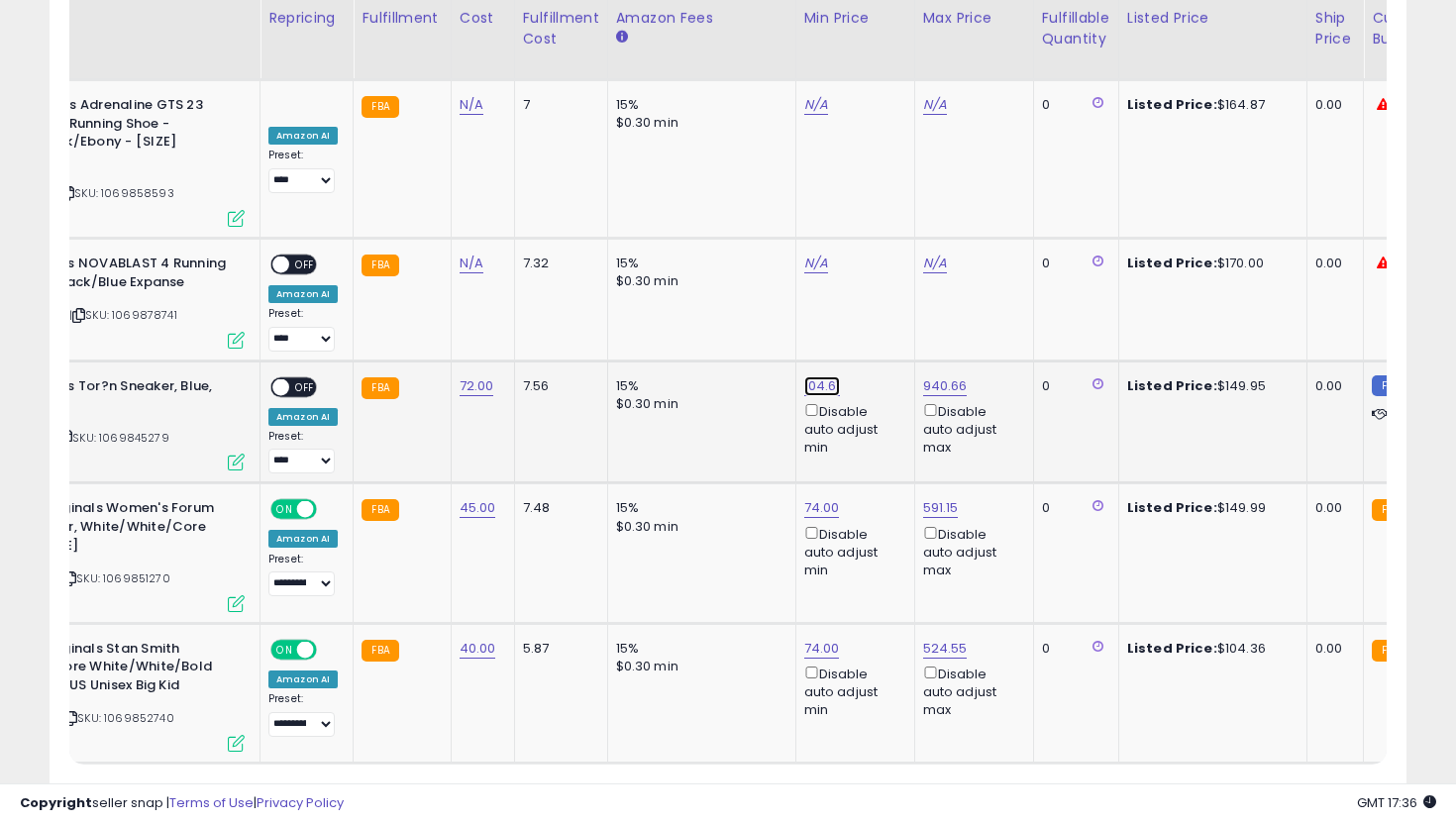 click on "104.61" at bounding box center (824, -5344) 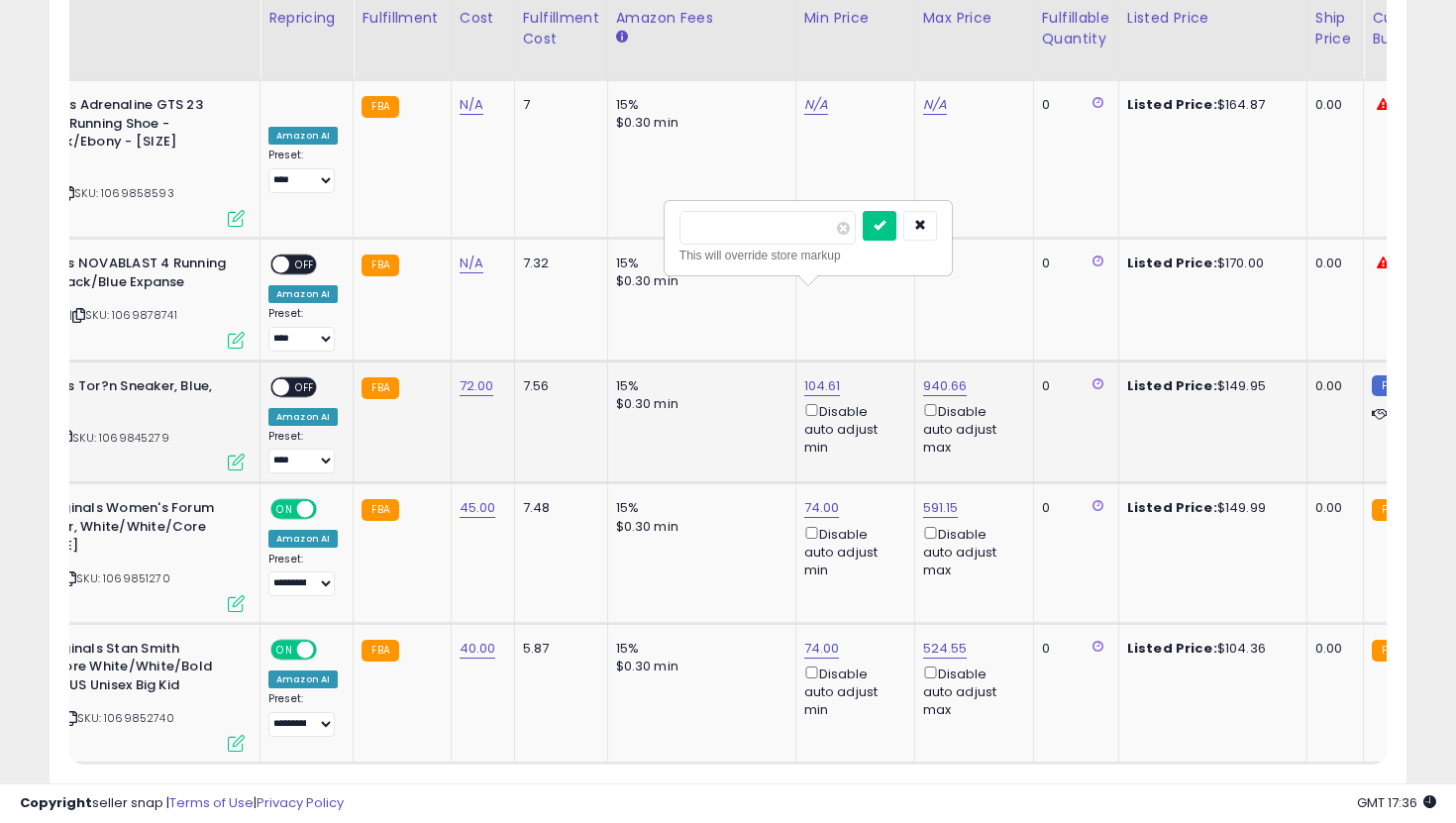 click on "******" at bounding box center [768, 228] 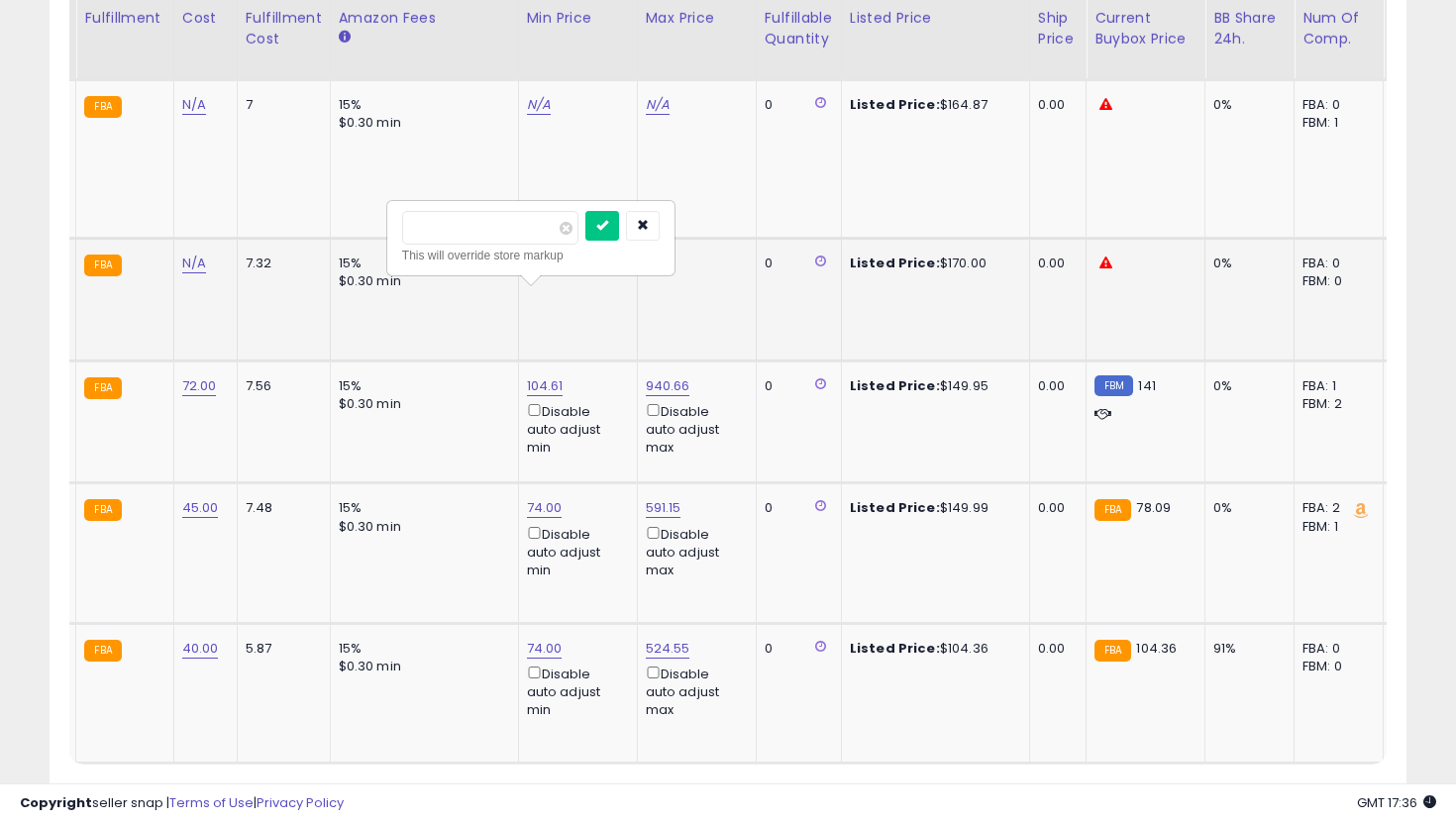 drag, startPoint x: 486, startPoint y: 235, endPoint x: 292, endPoint y: 219, distance: 194.65868 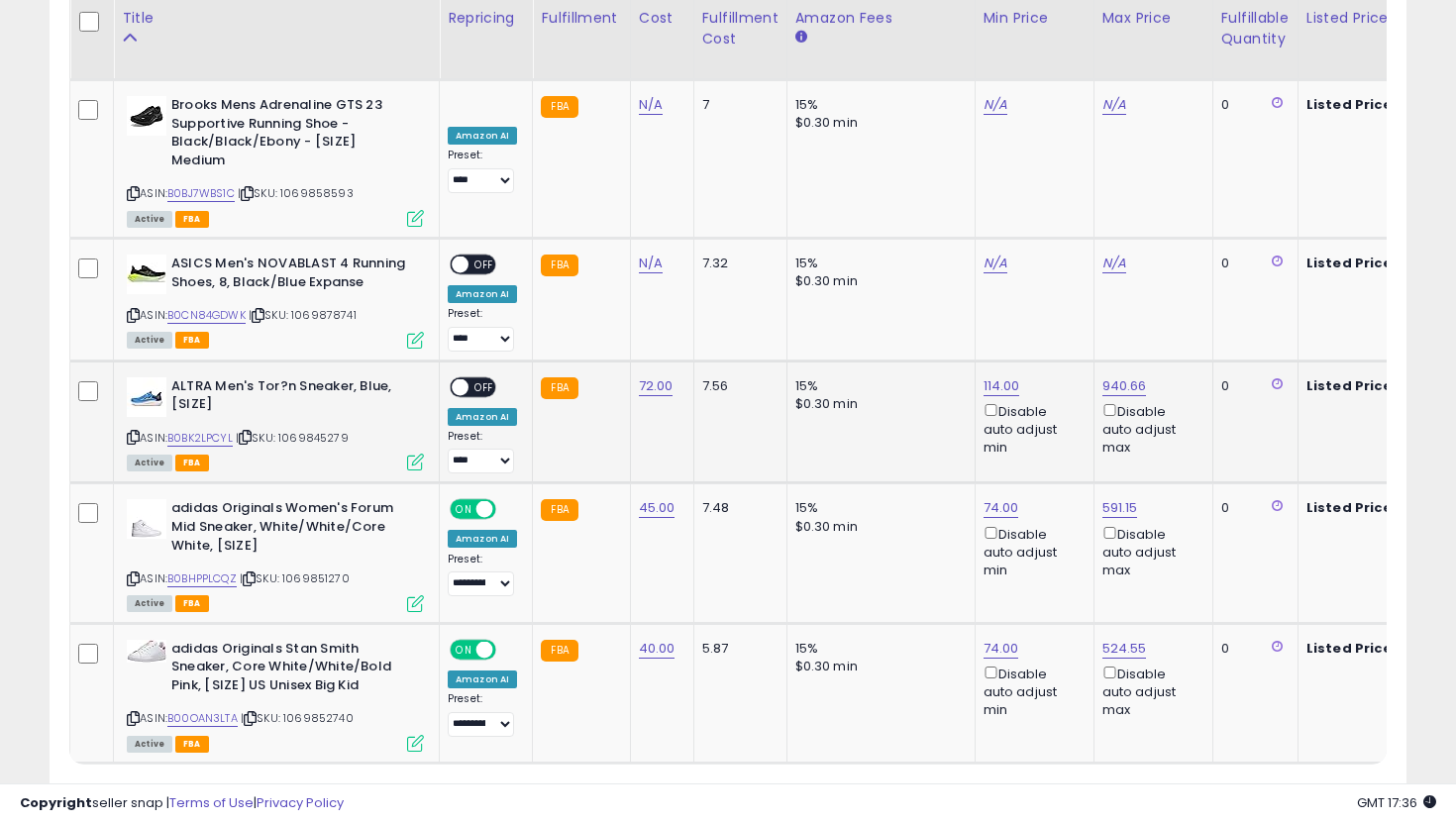 click on "OFF" at bounding box center (484, 386) 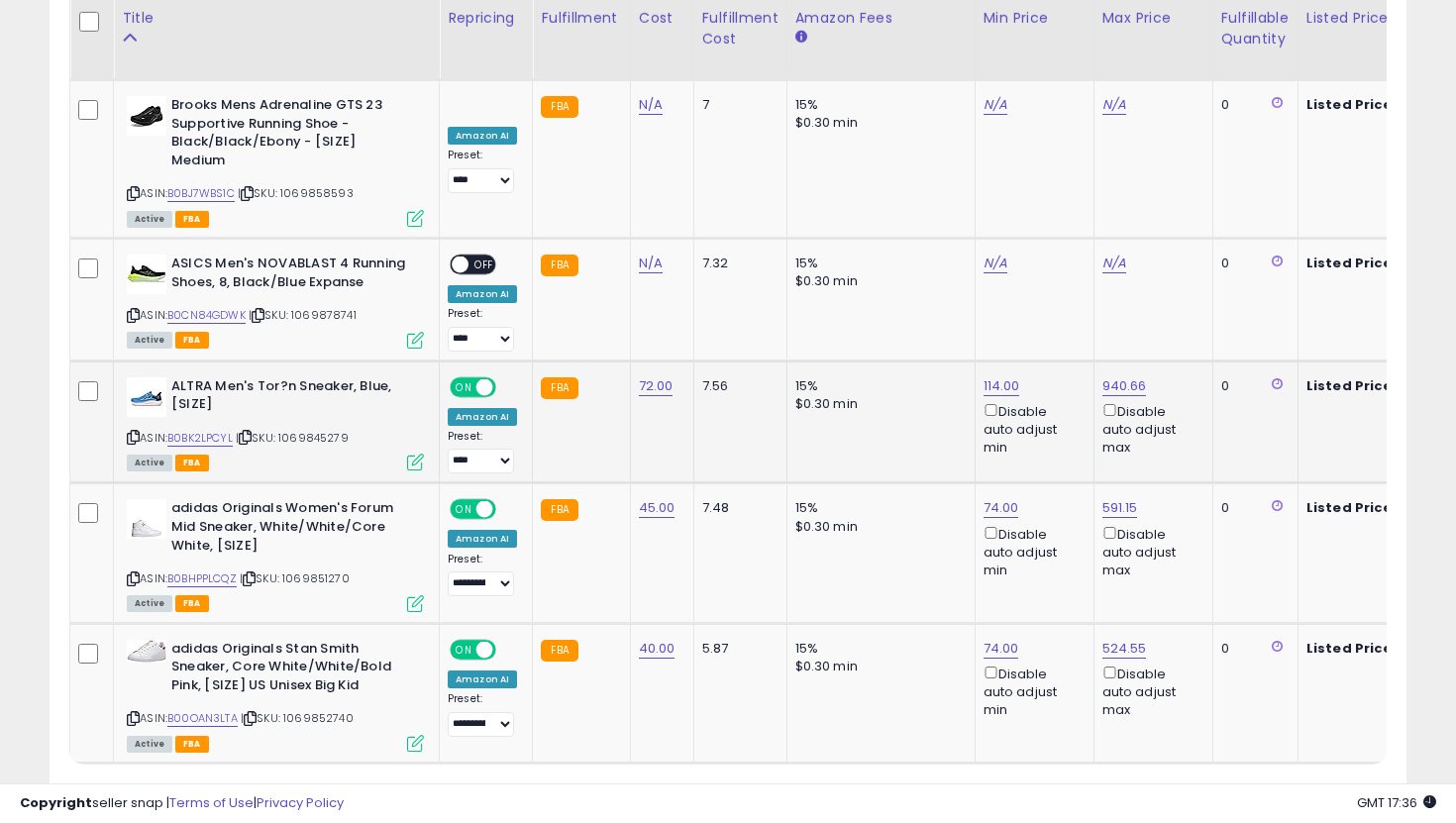 click on "**********" 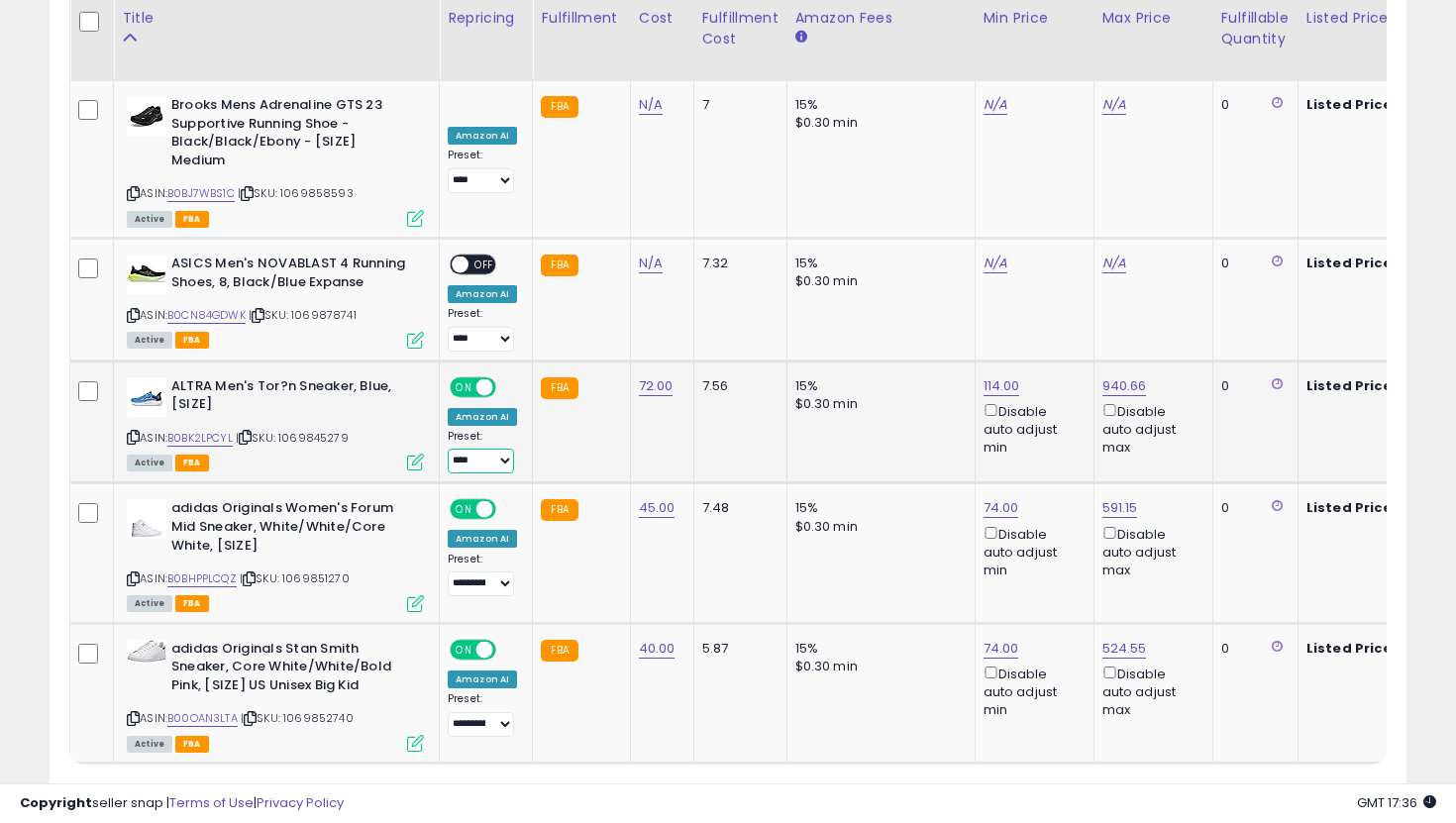 click on "**********" at bounding box center [480, 461] 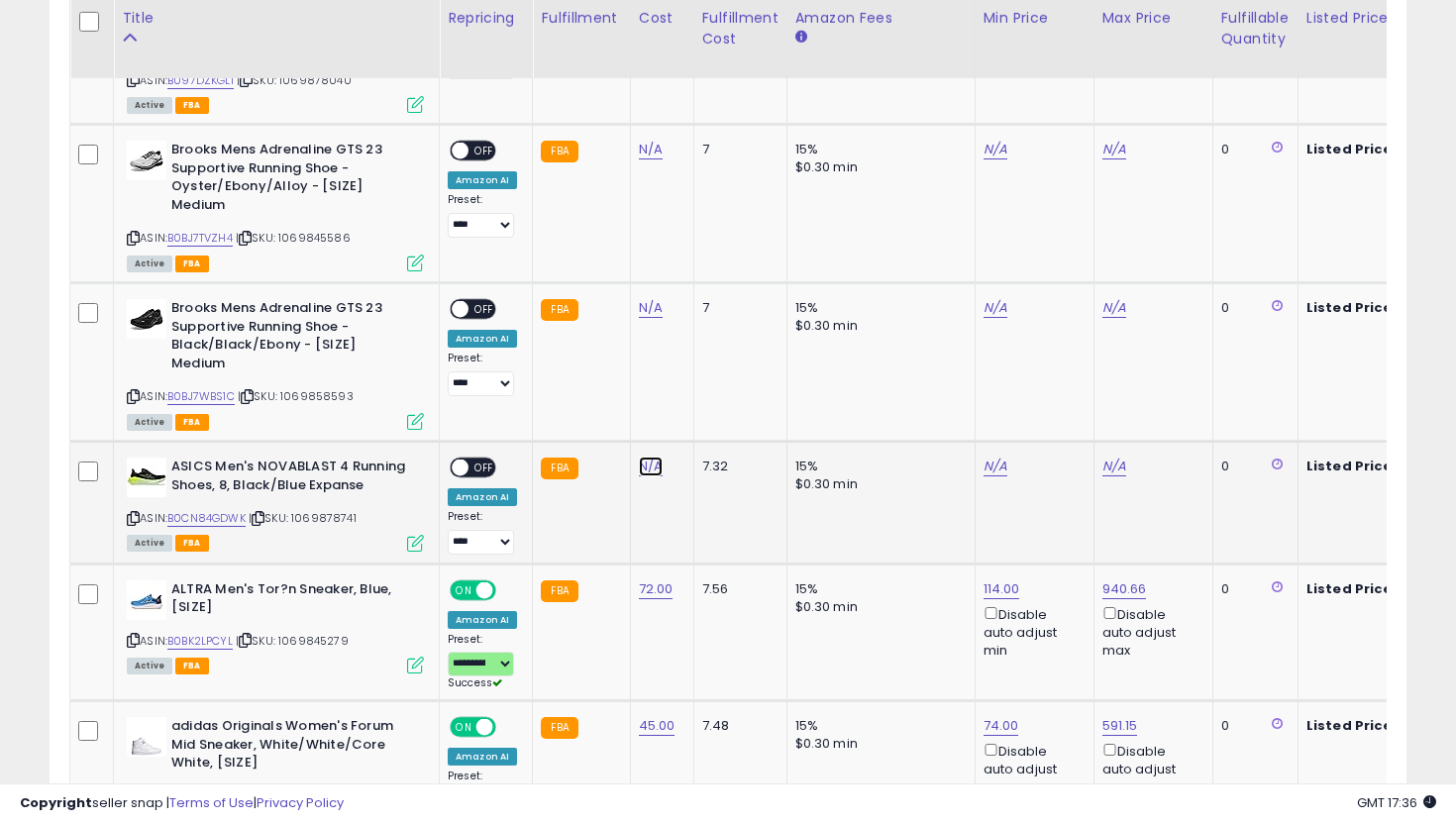 click on "N/A" at bounding box center (651, -1603) 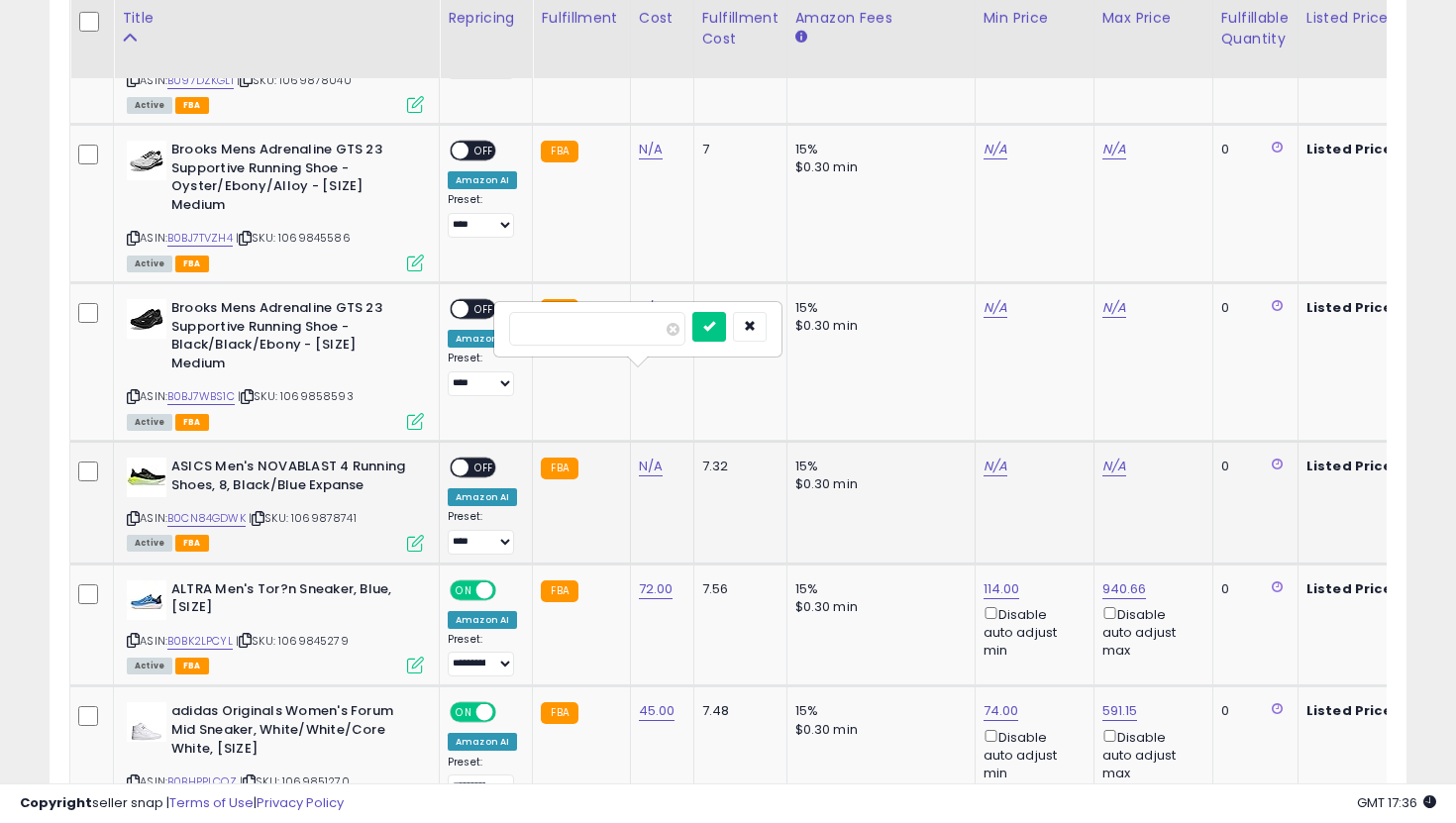 click at bounding box center (709, 327) 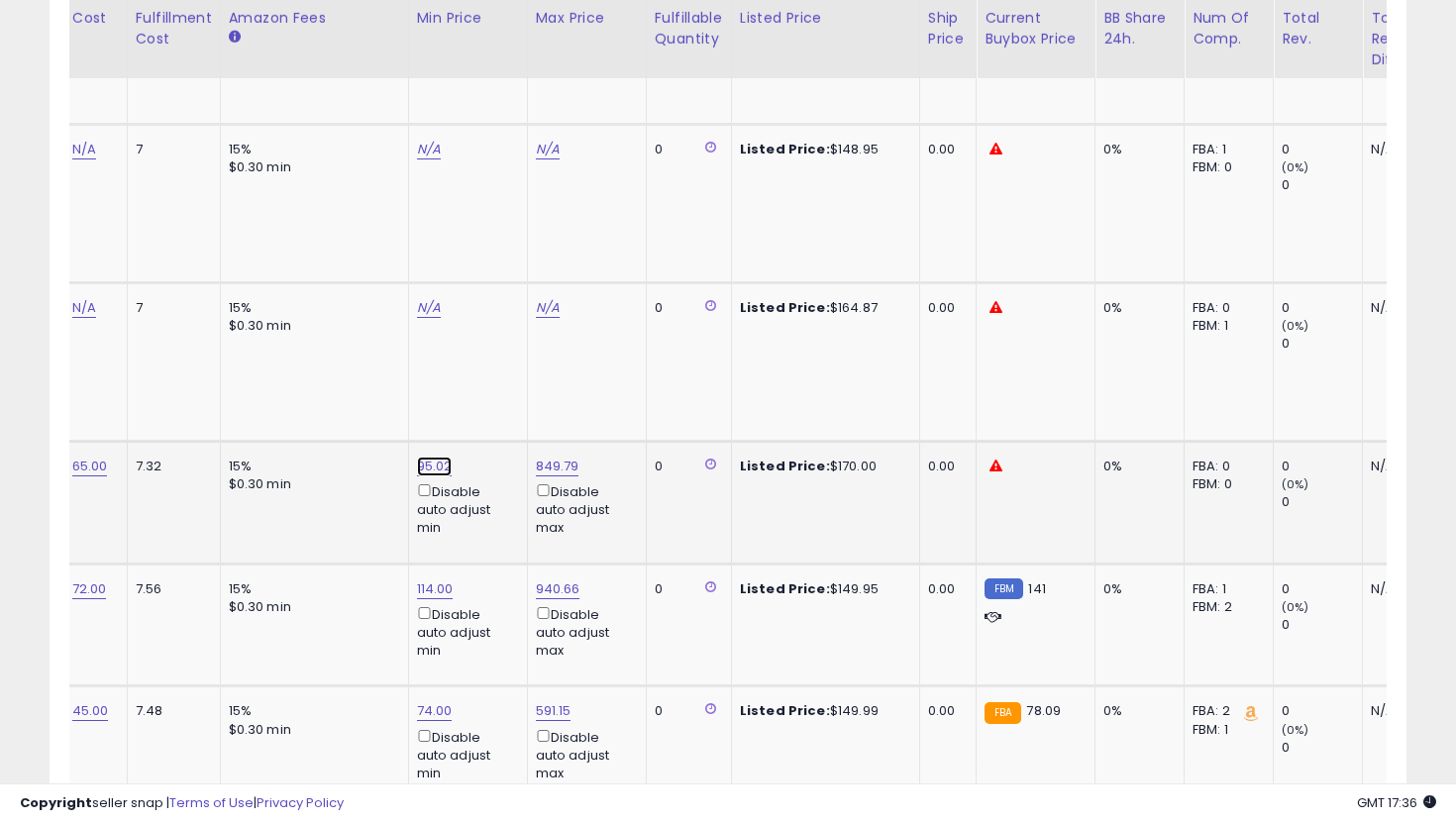 click on "95.02" at bounding box center (437, -5141) 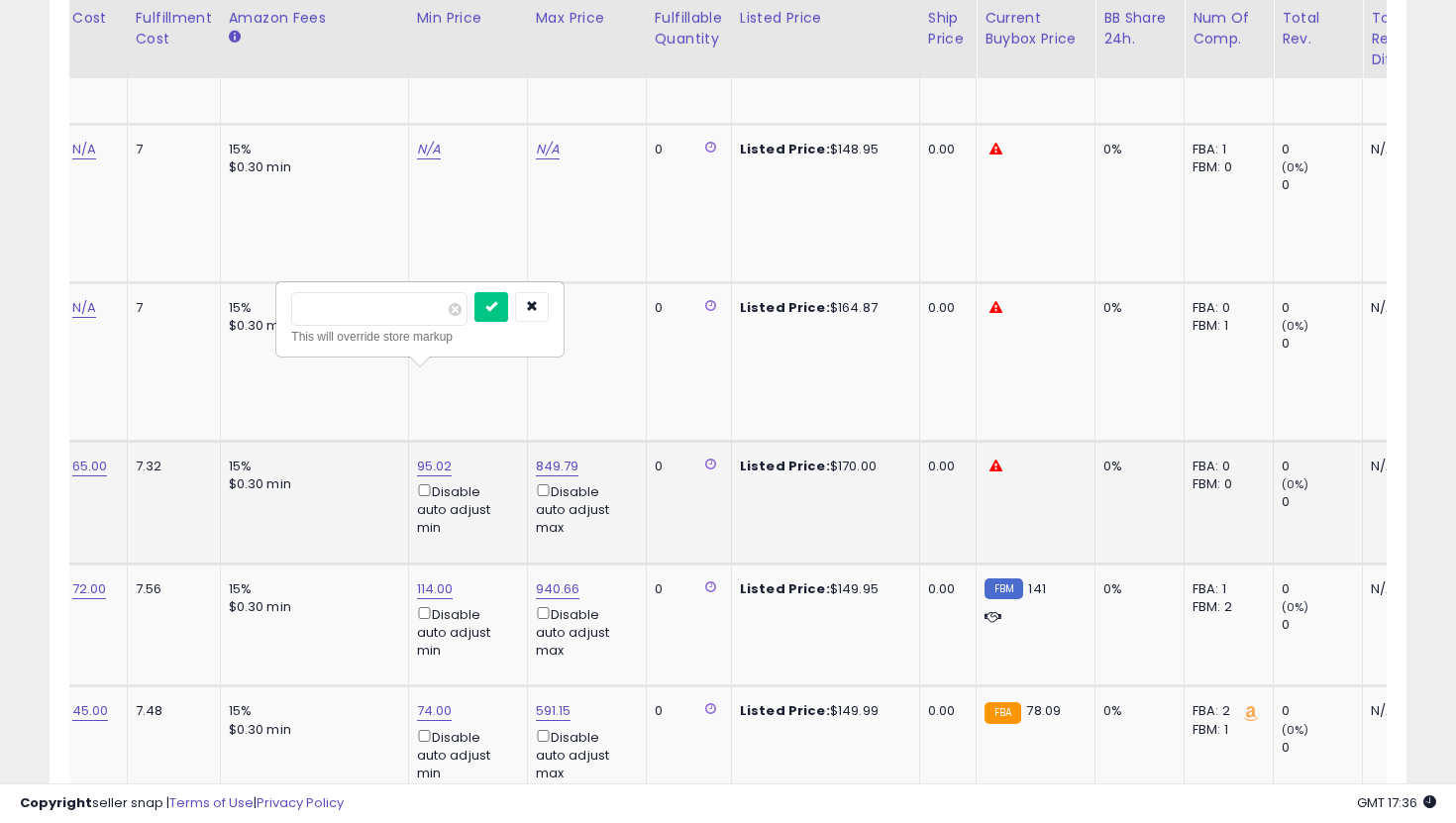 drag, startPoint x: 373, startPoint y: 297, endPoint x: 396, endPoint y: 316, distance: 29.832868 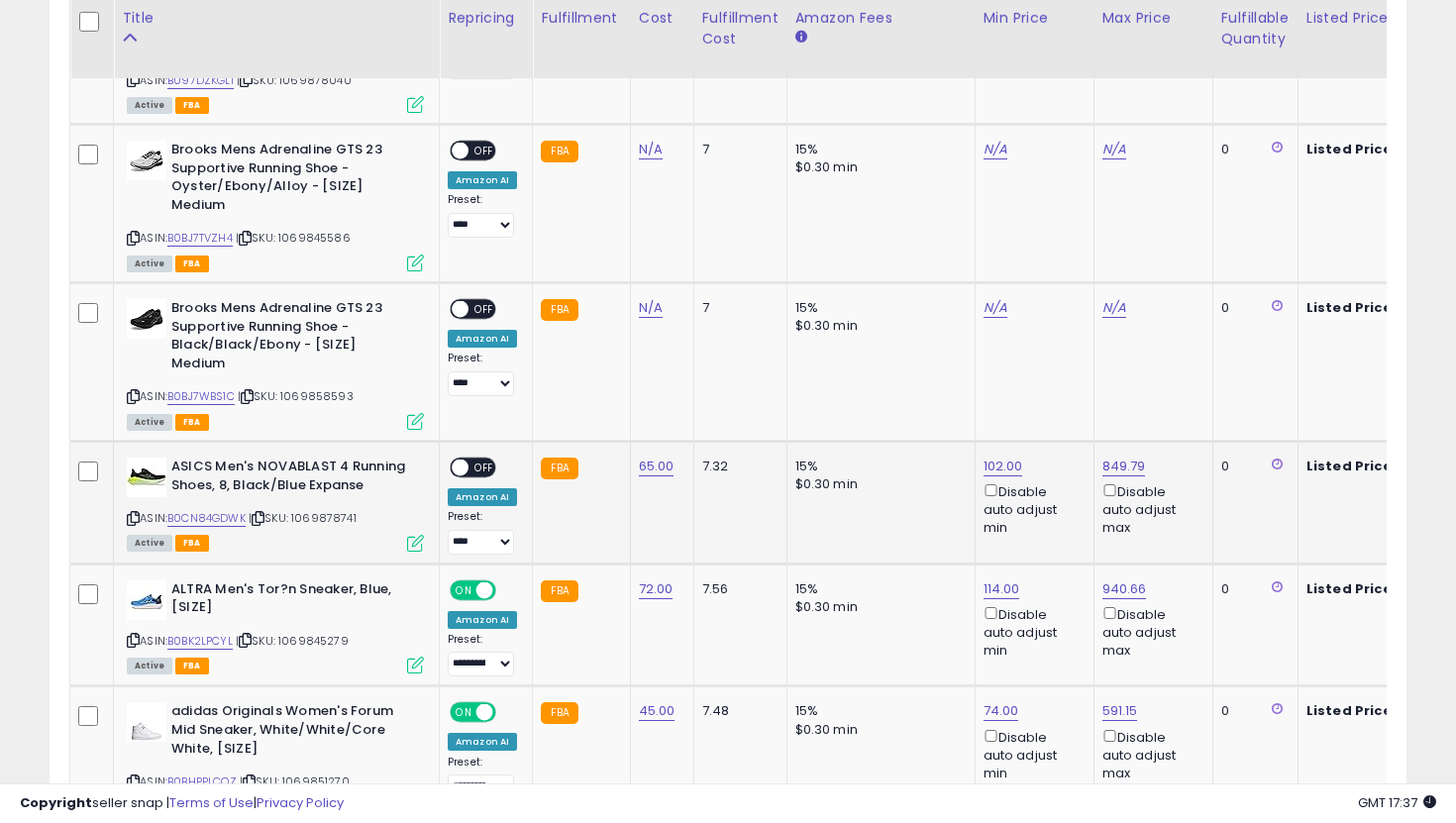click at bounding box center (460, 467) 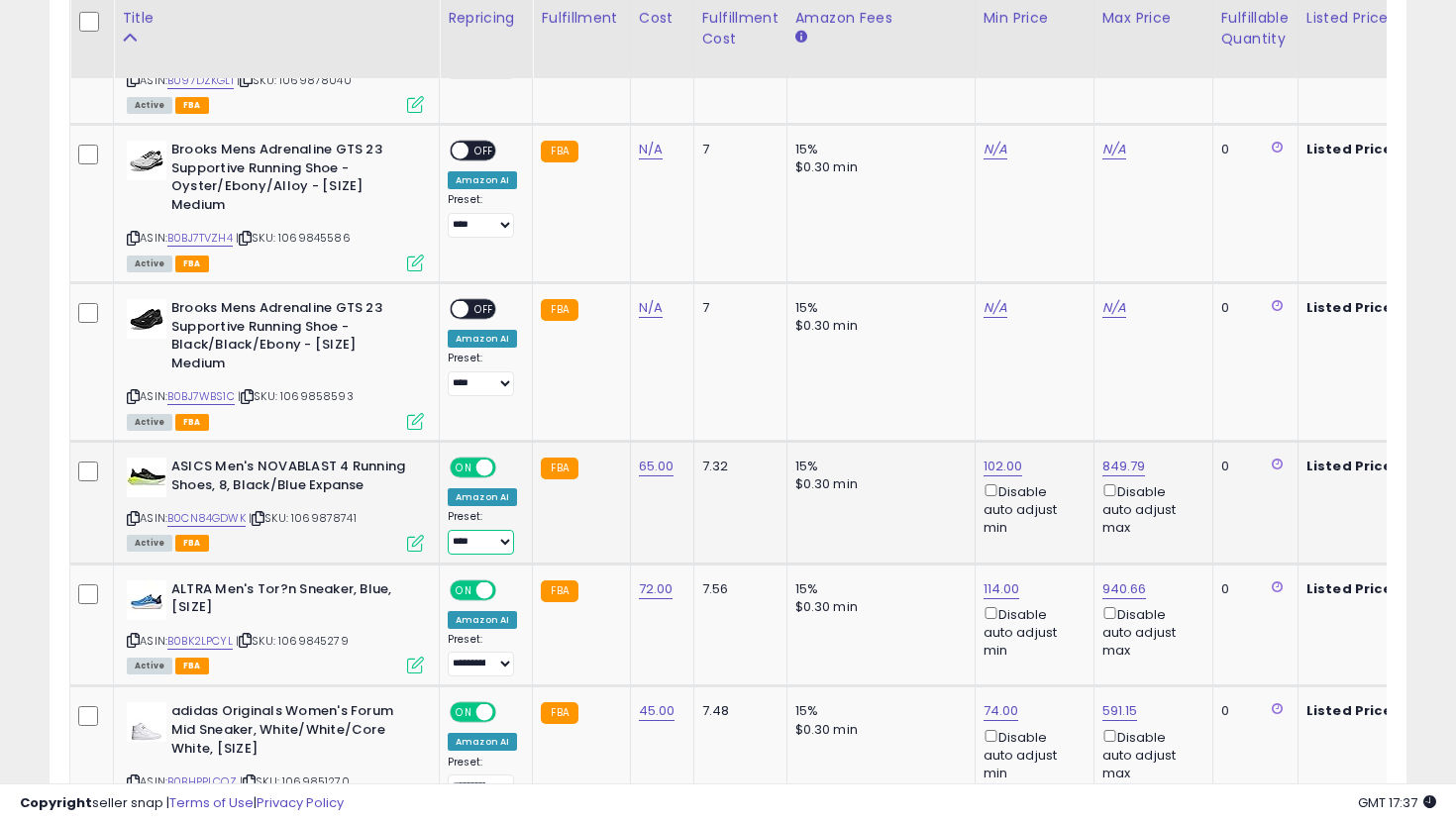 click on "**********" at bounding box center (480, 542) 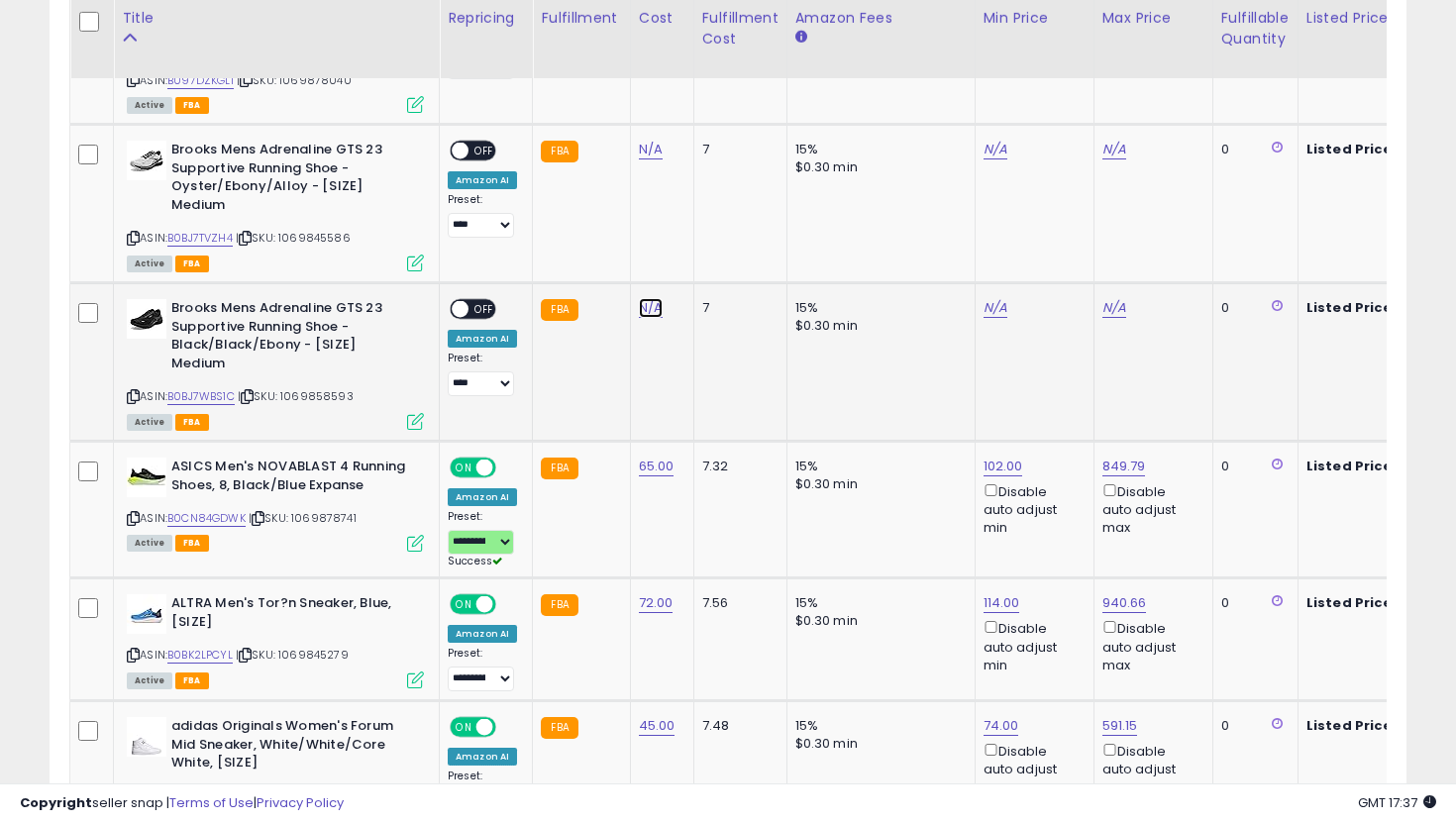 click on "N/A" at bounding box center [651, -1603] 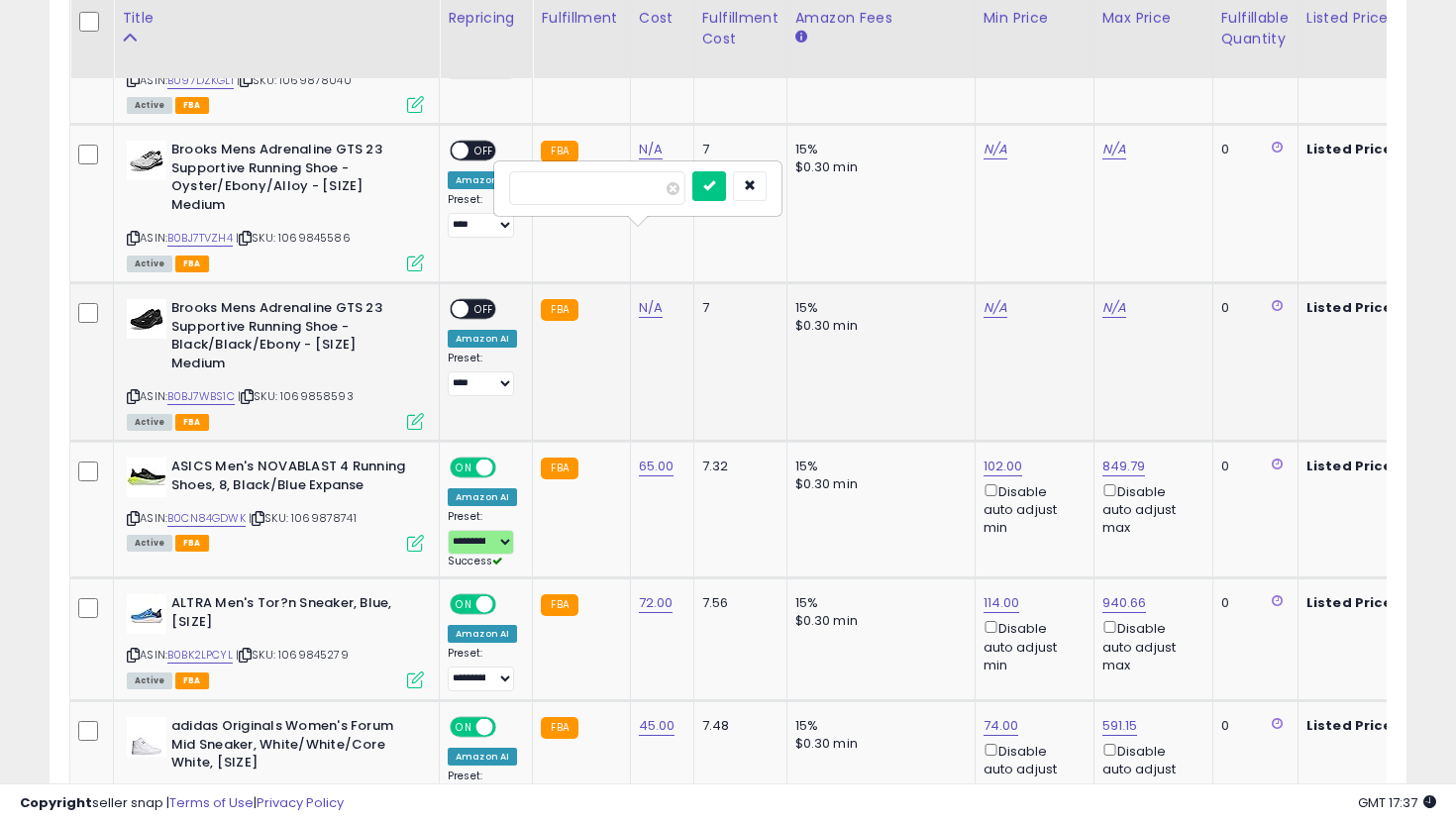 click at bounding box center [709, 186] 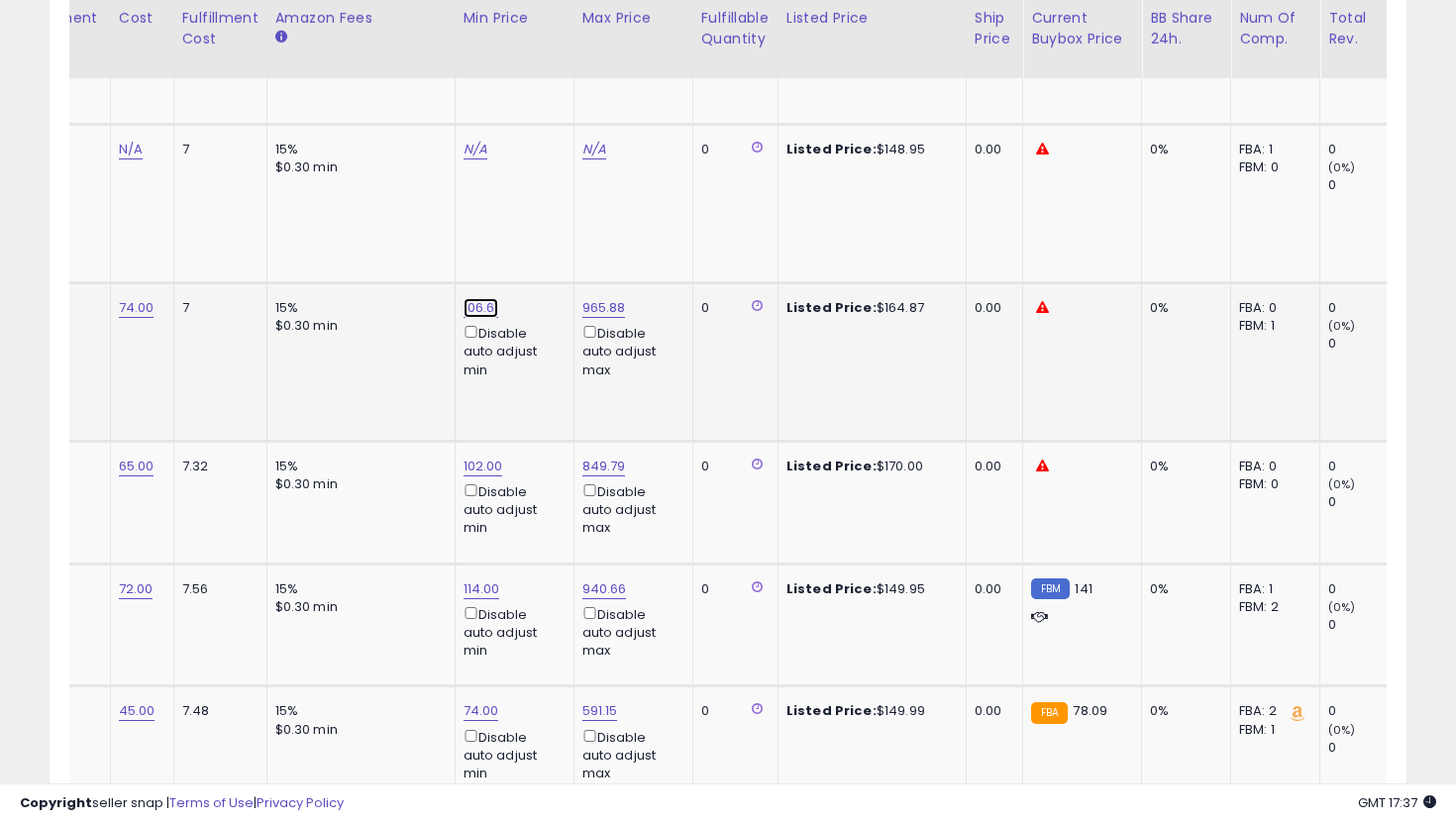 click on "106.61" at bounding box center (483, -5141) 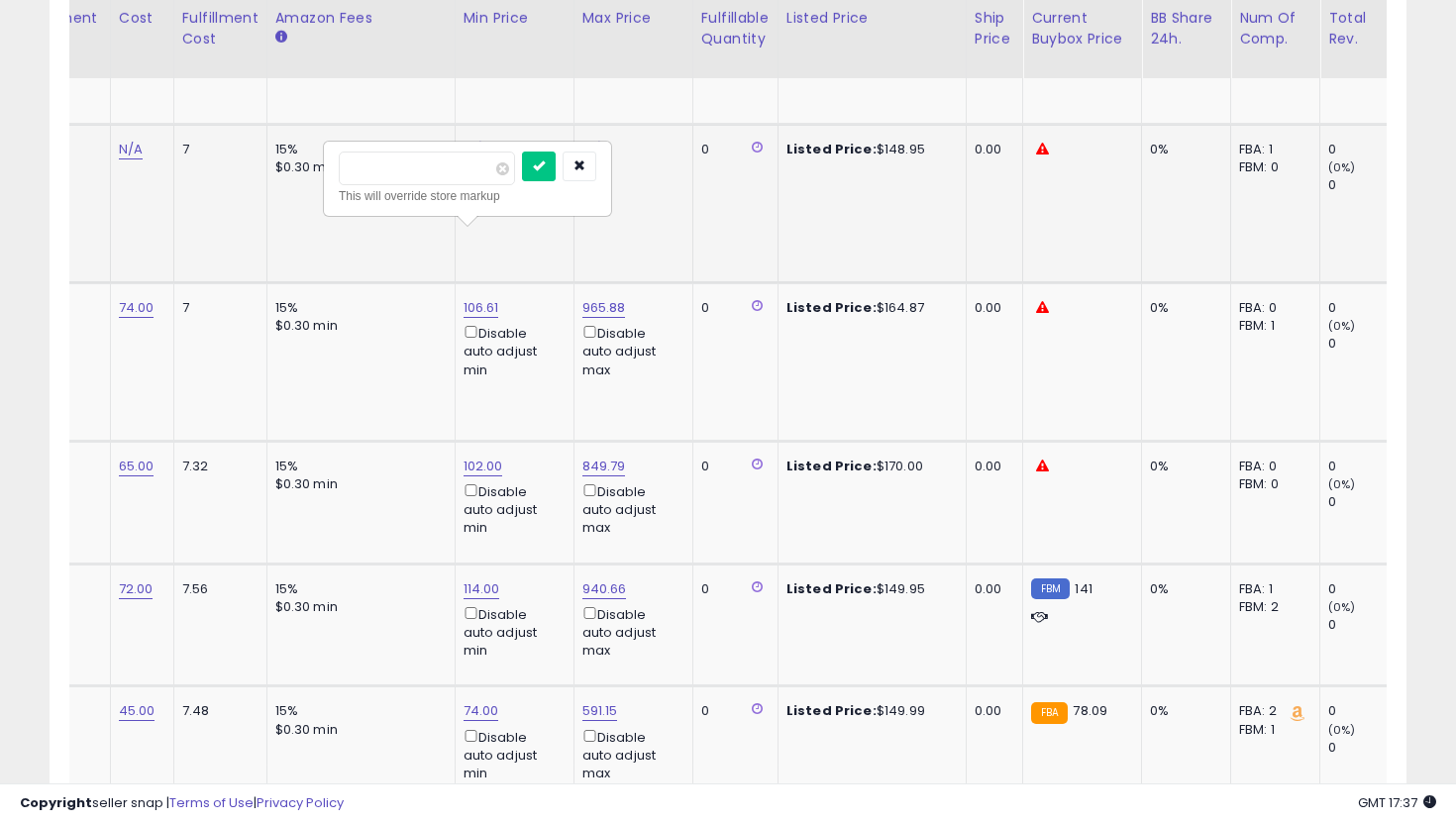 drag, startPoint x: 426, startPoint y: 168, endPoint x: 285, endPoint y: 154, distance: 141.69333 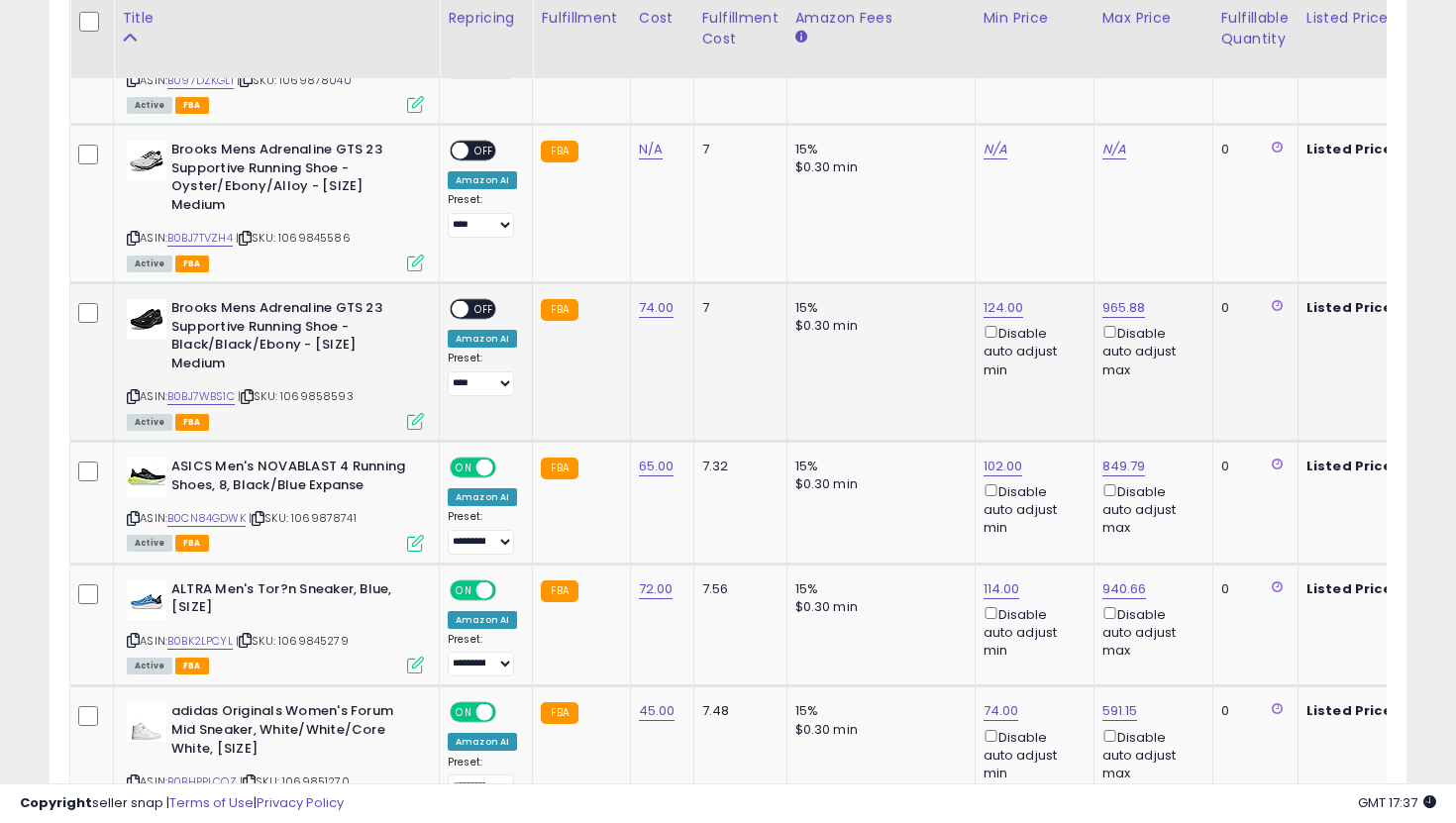 click at bounding box center [460, 309] 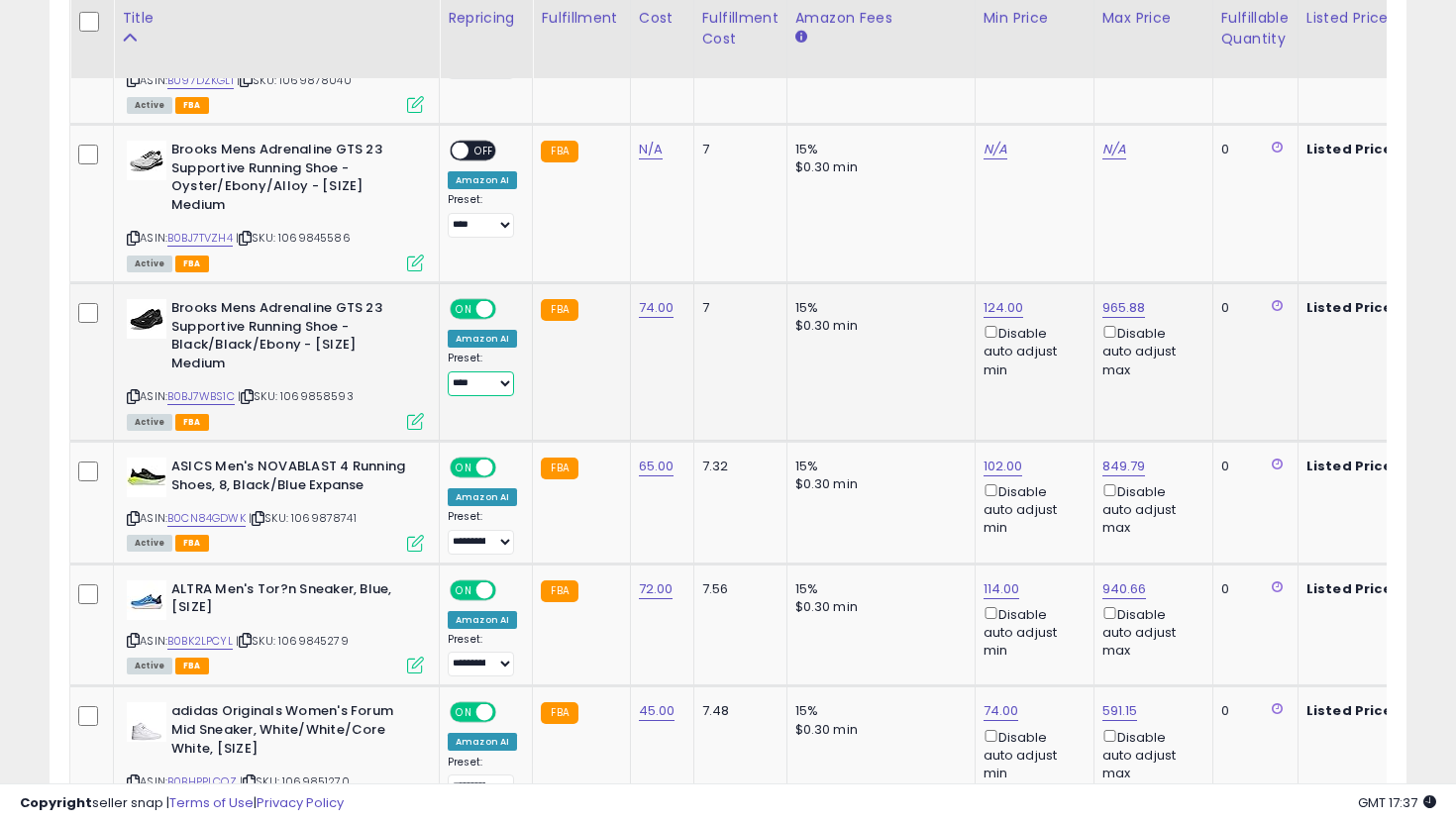 click on "**********" at bounding box center (480, 383) 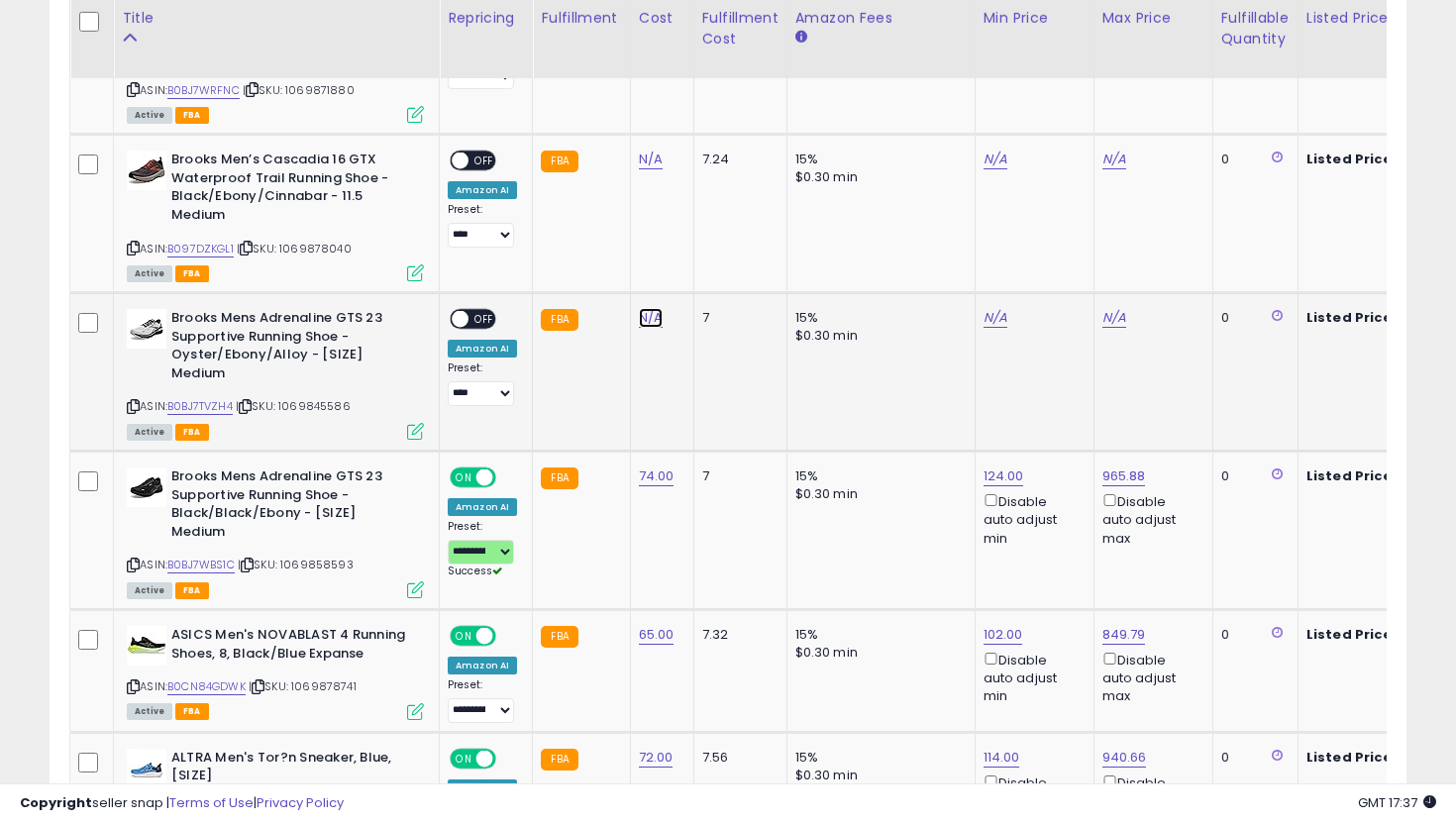 click on "N/A" at bounding box center (651, -1435) 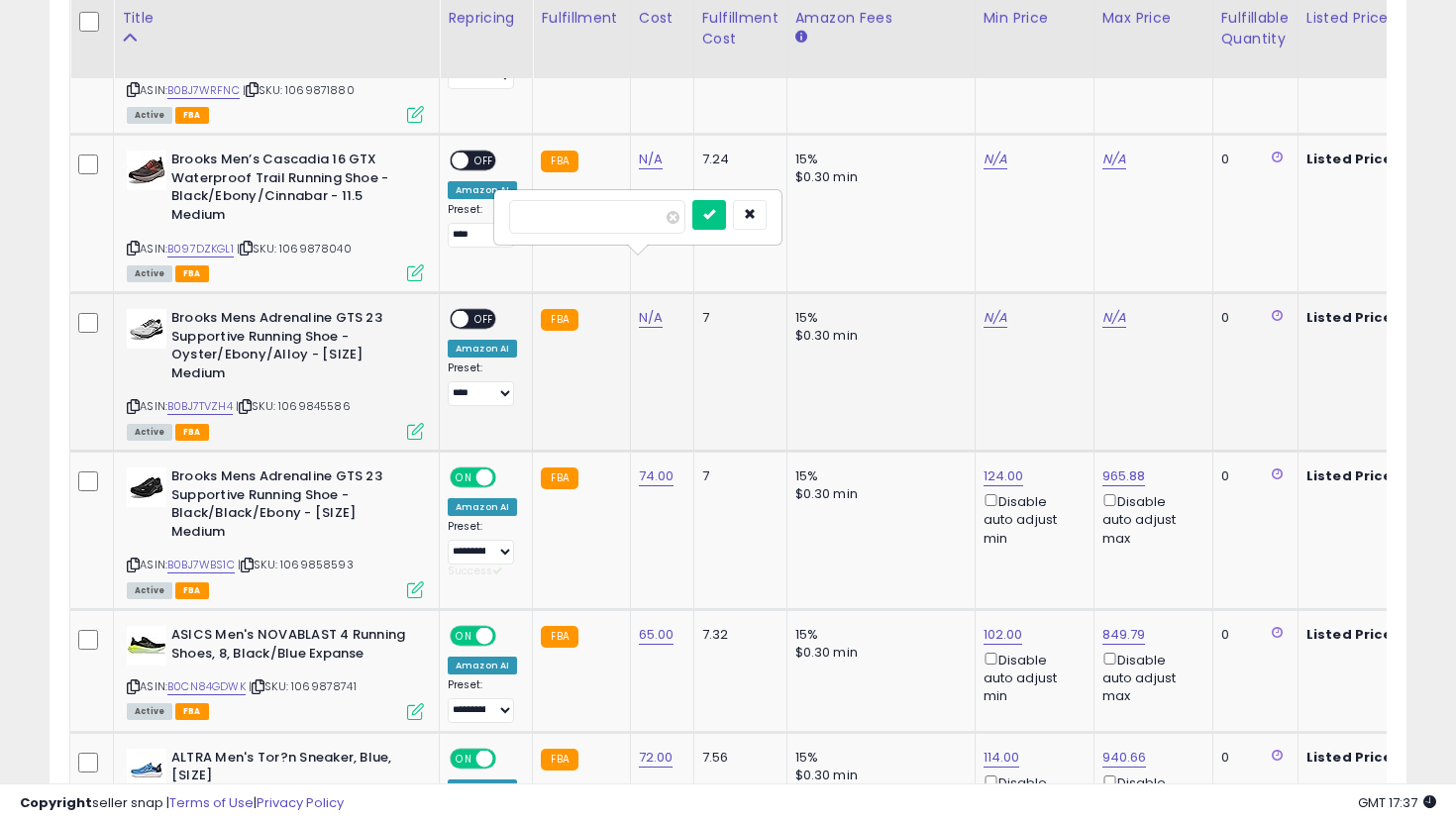click at bounding box center [709, 215] 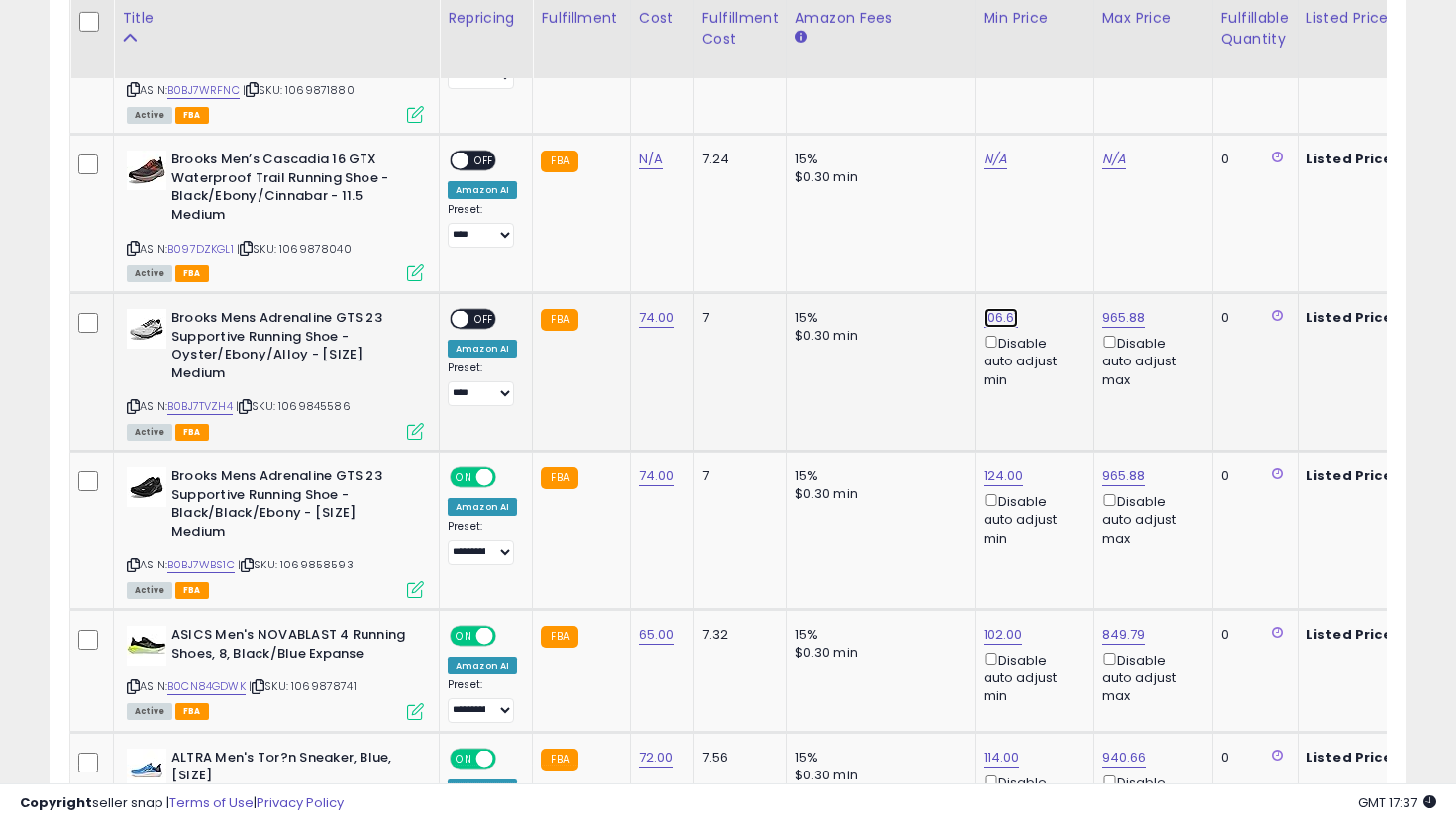 click on "106.61" at bounding box center (1003, -4973) 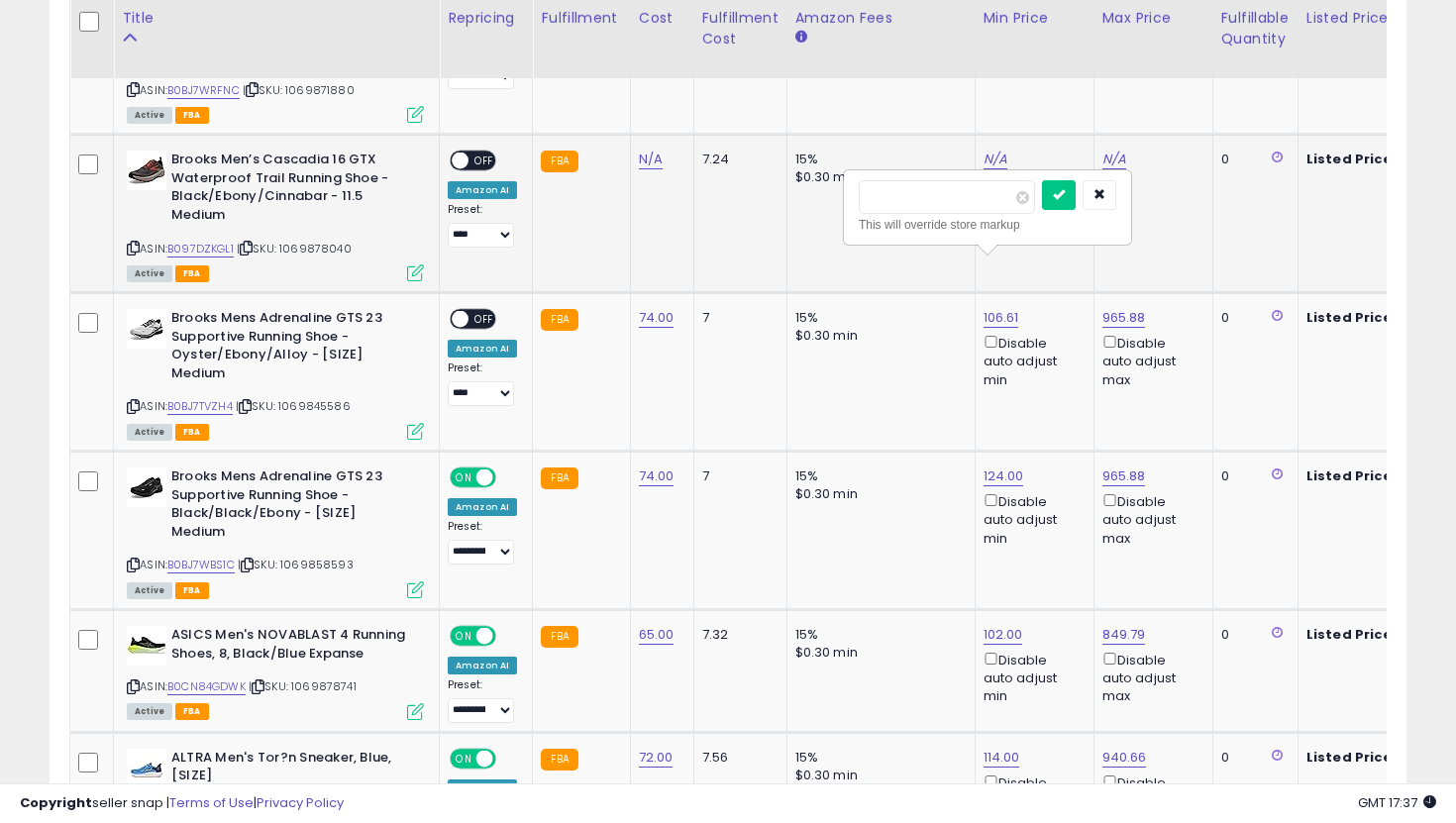 drag, startPoint x: 944, startPoint y: 206, endPoint x: 761, endPoint y: 178, distance: 185.12968 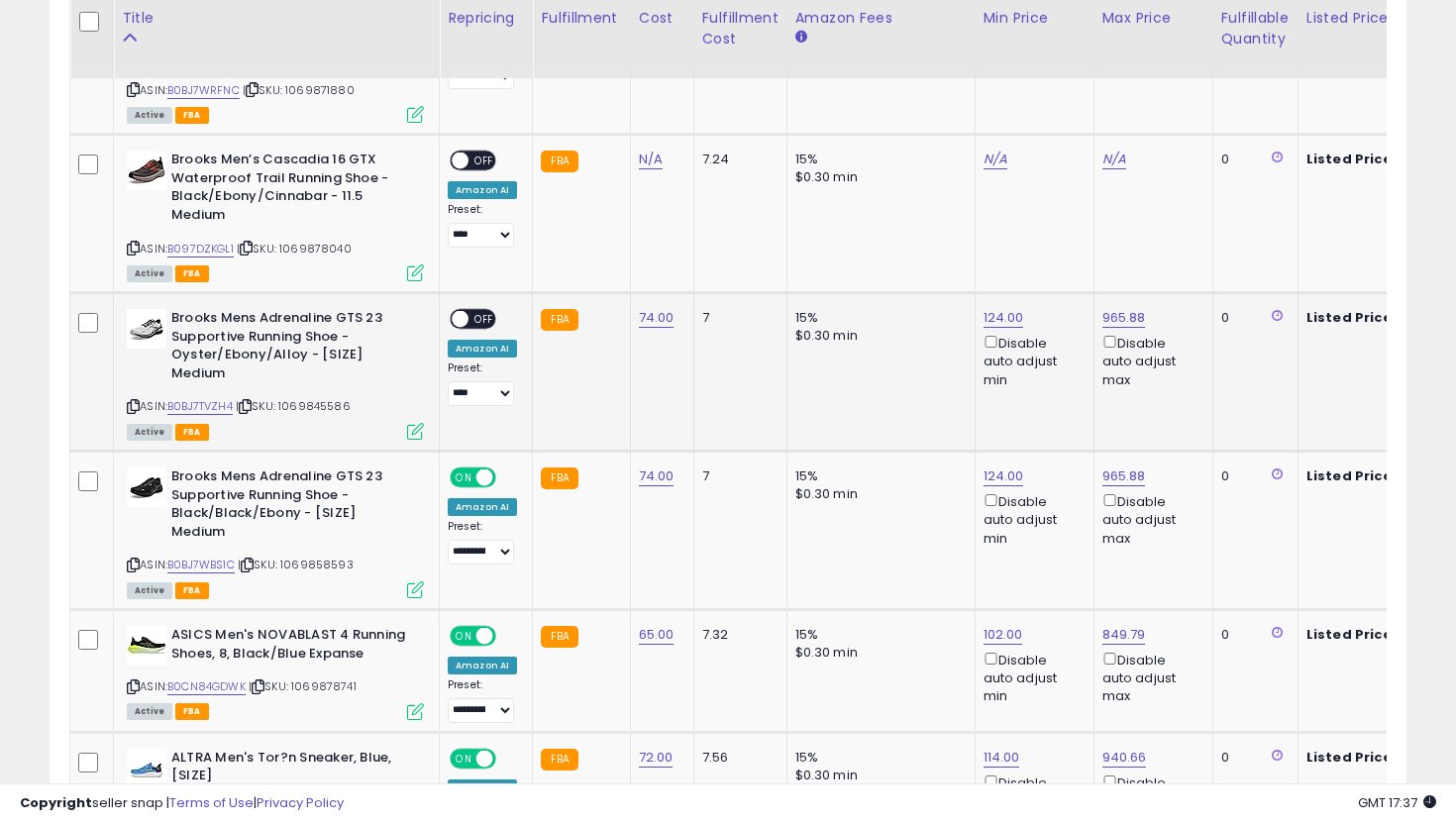 click on "OFF" at bounding box center (484, 319) 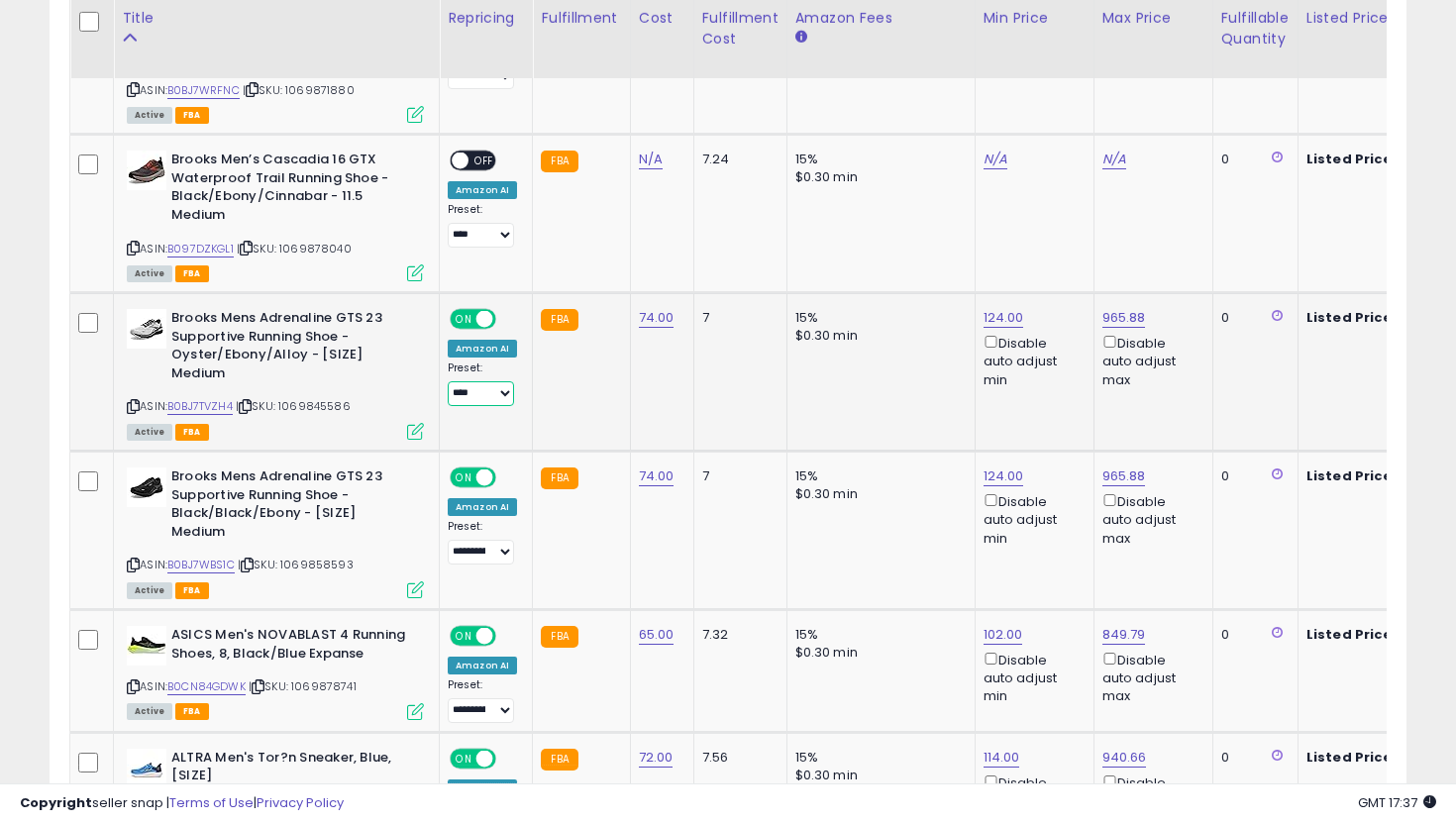 click on "**********" at bounding box center [480, 393] 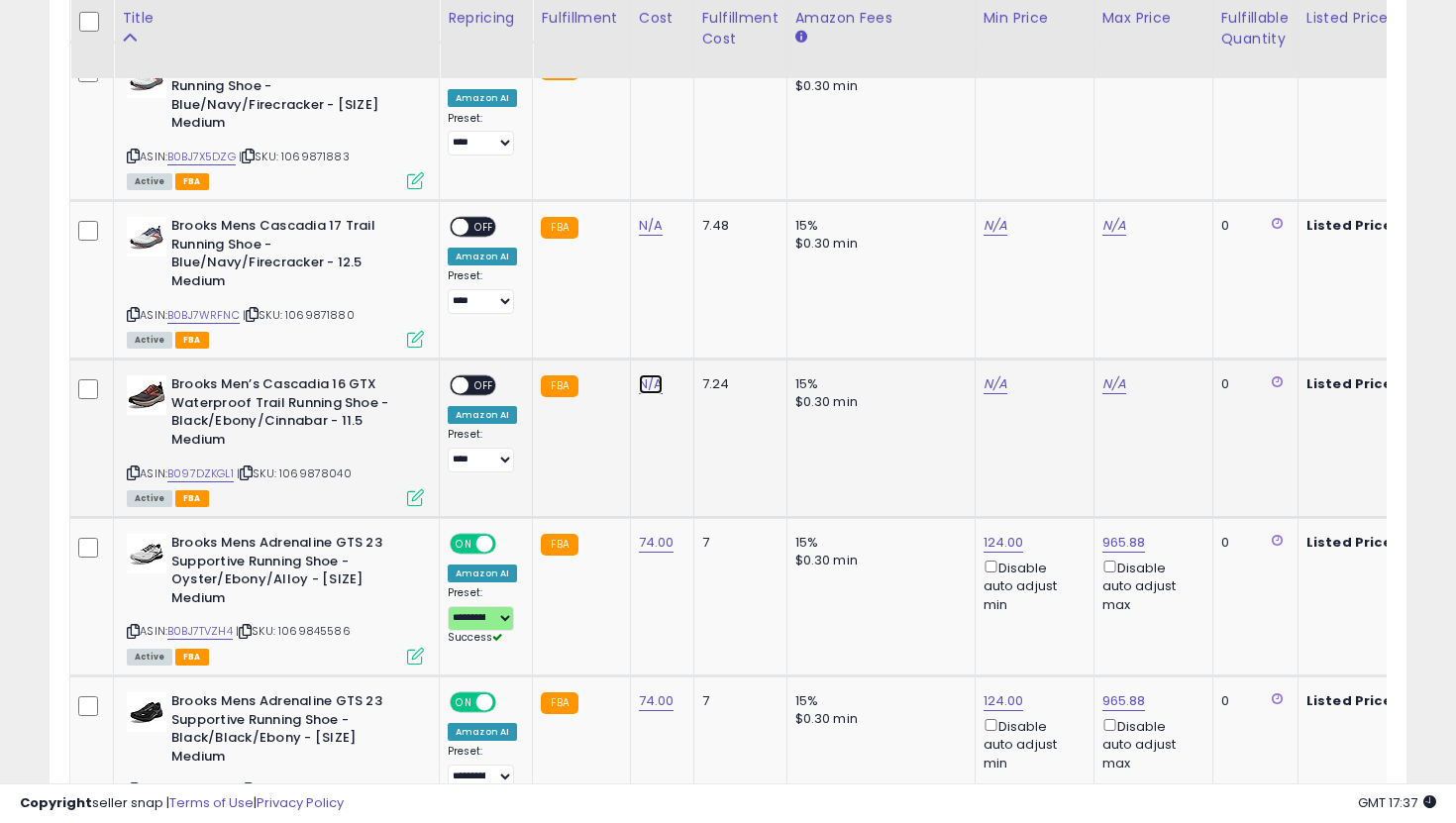 click on "N/A" at bounding box center [651, -1210] 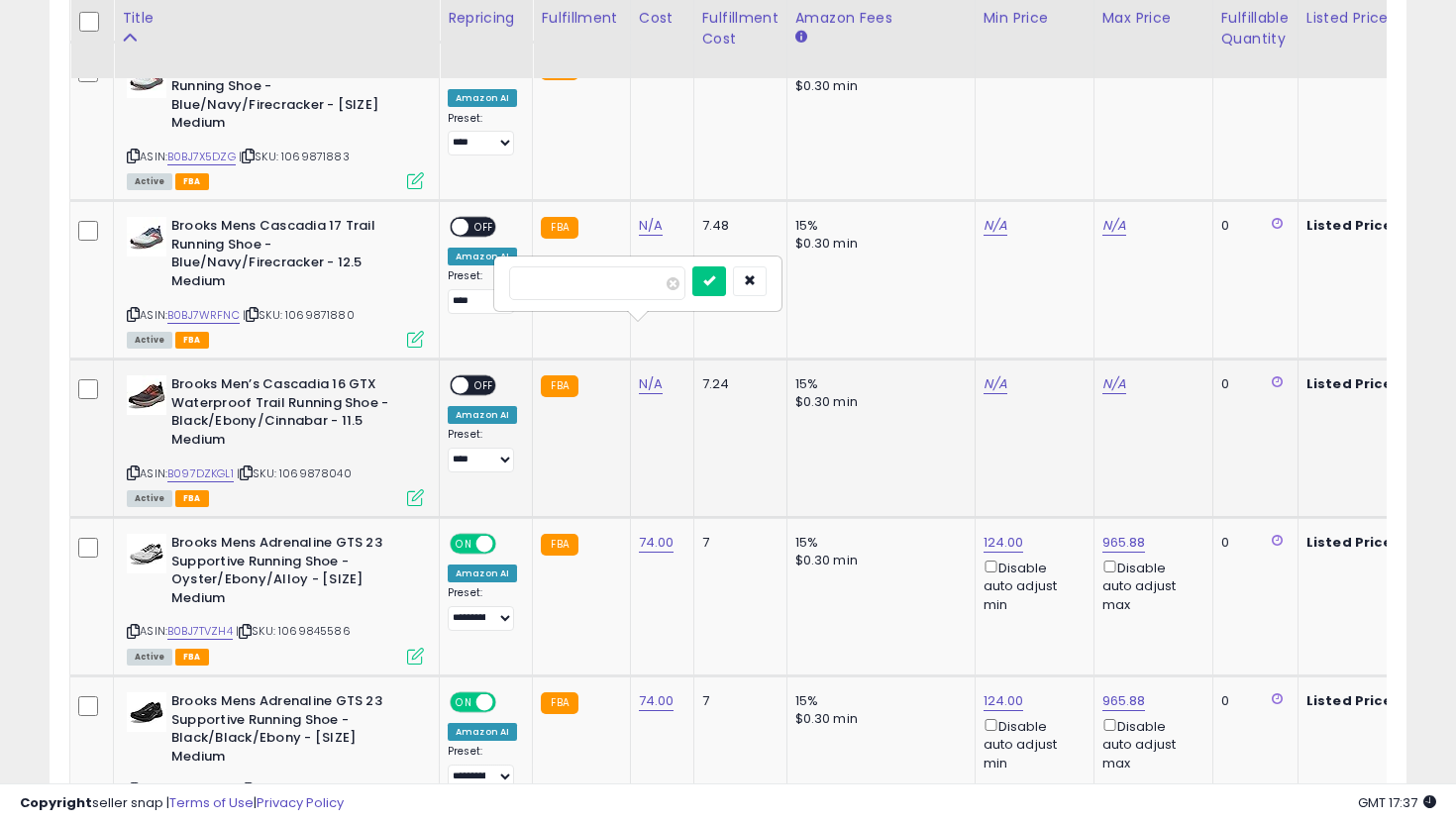 click at bounding box center (709, 281) 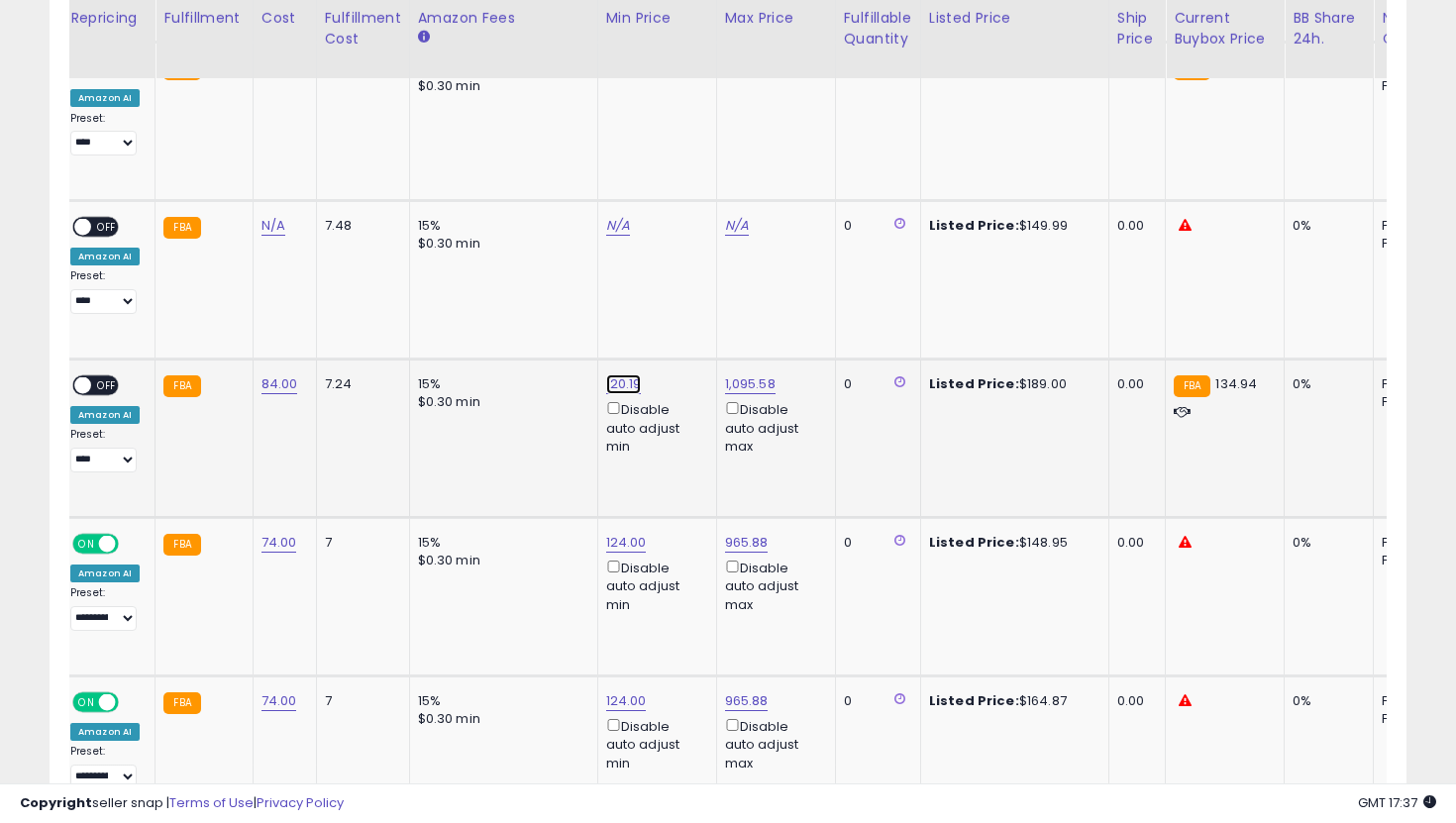 click on "120.19" at bounding box center (626, -4748) 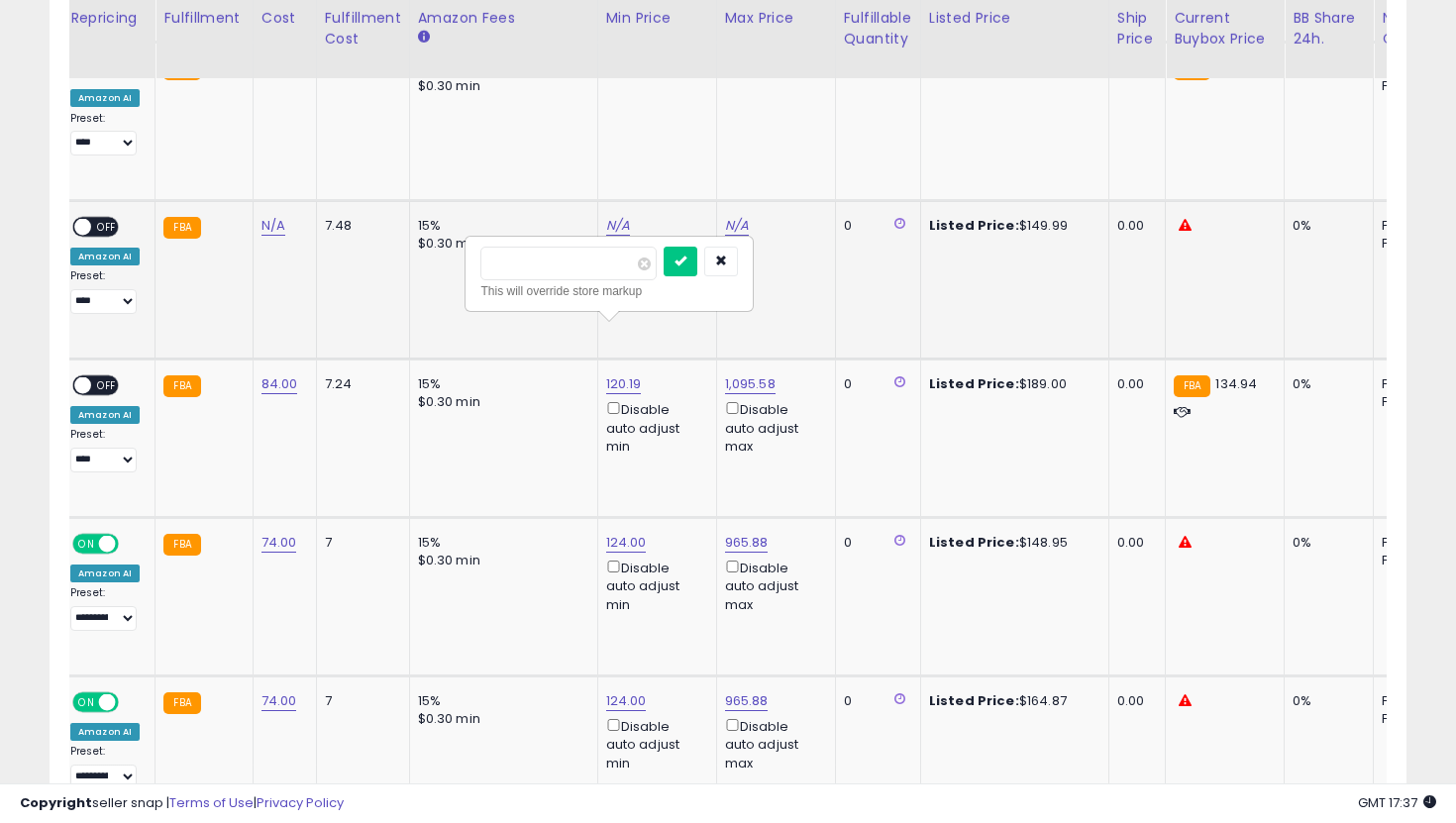 drag, startPoint x: 562, startPoint y: 263, endPoint x: 460, endPoint y: 231, distance: 106.901824 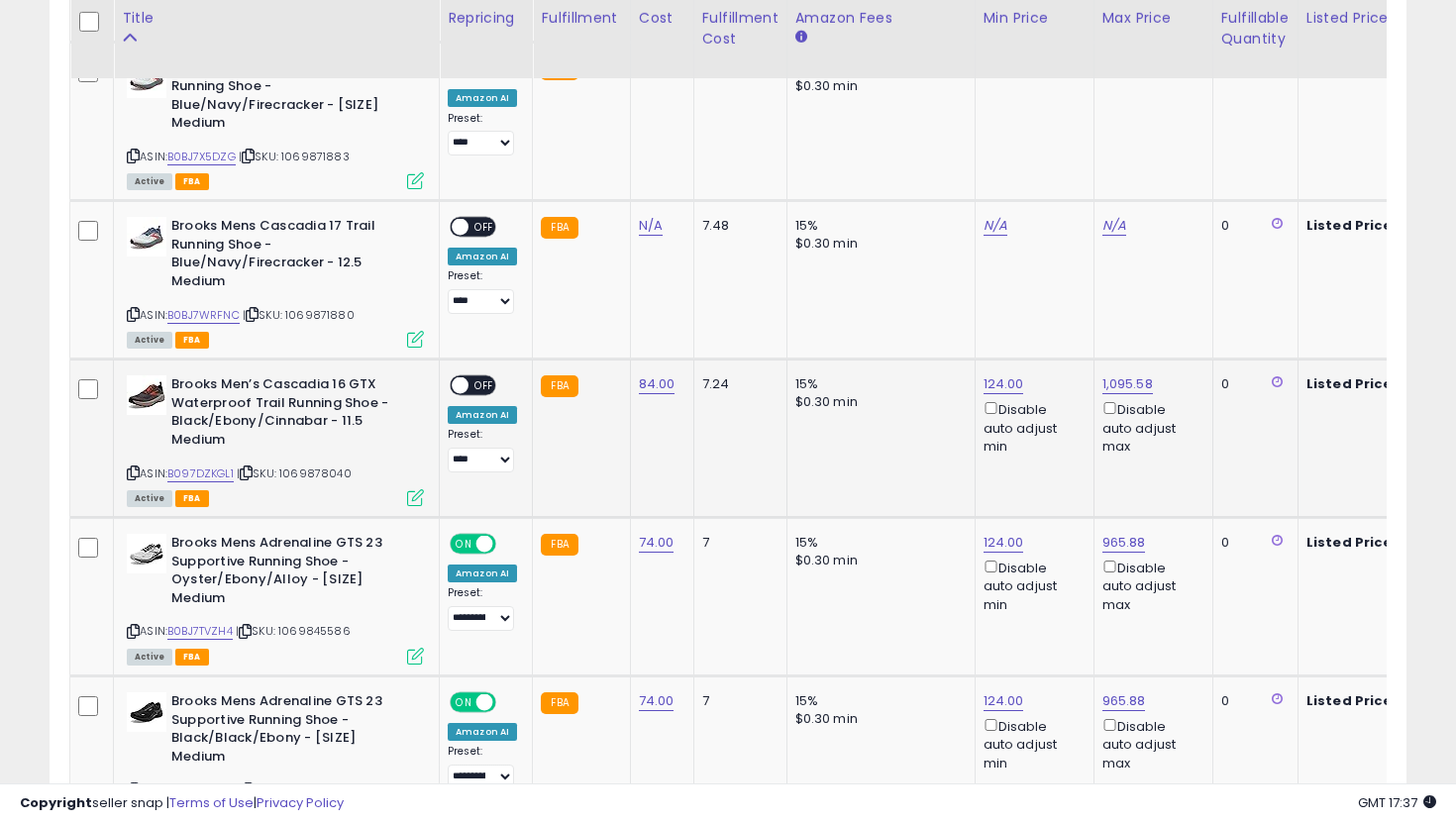 click on "OFF" at bounding box center (484, 385) 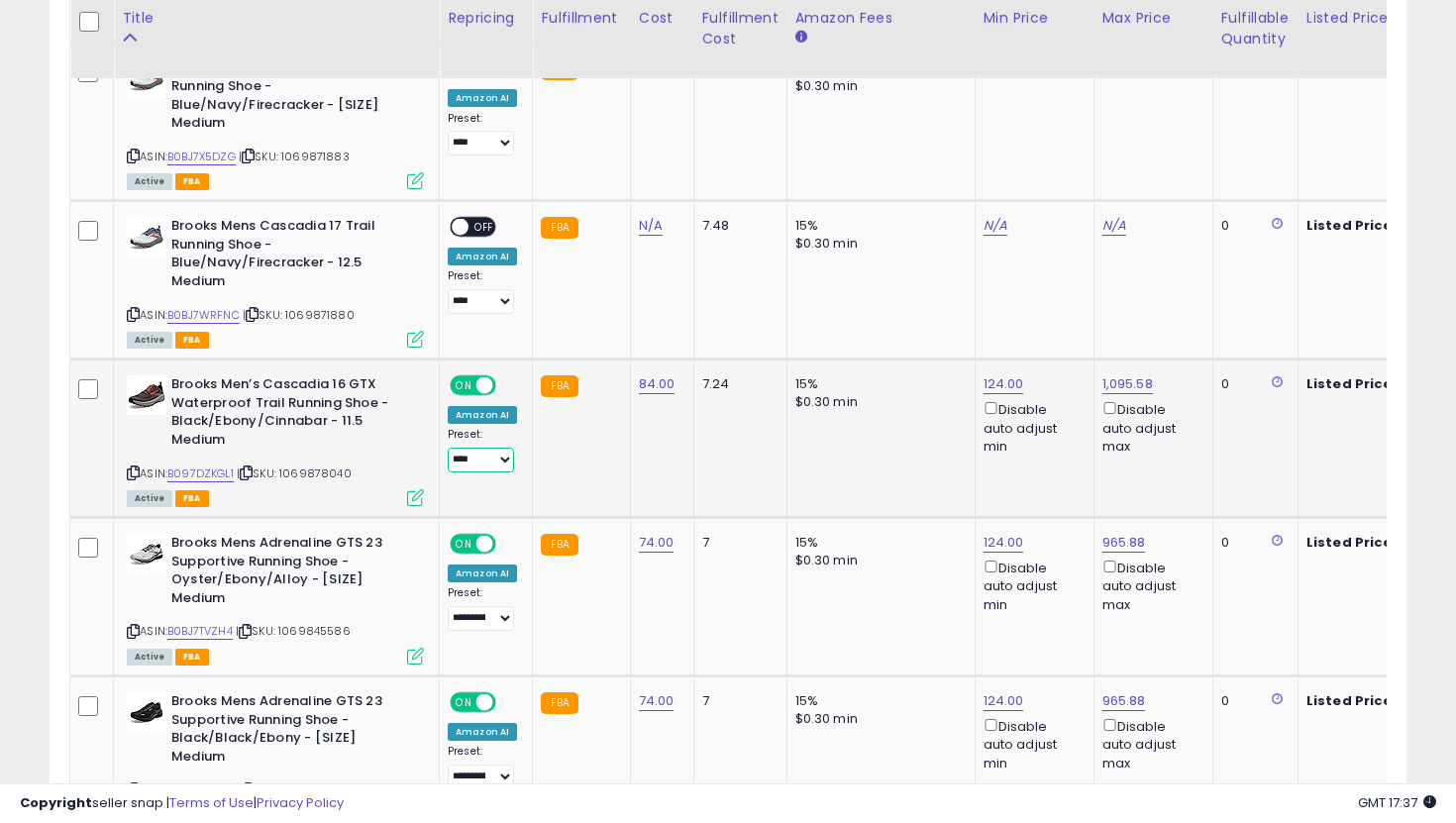 click on "**********" at bounding box center (480, 460) 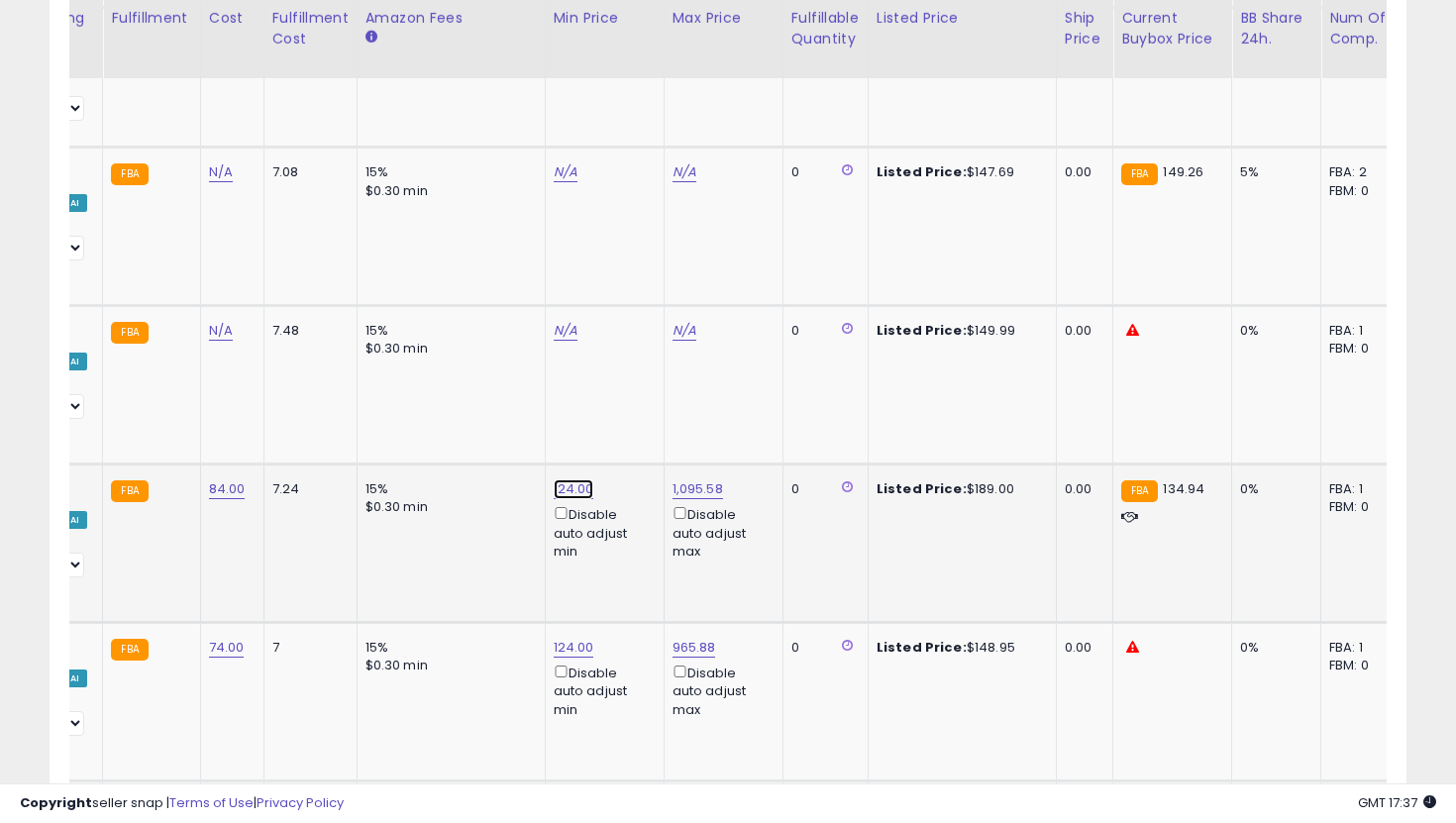 click on "124.00" at bounding box center (573, -4643) 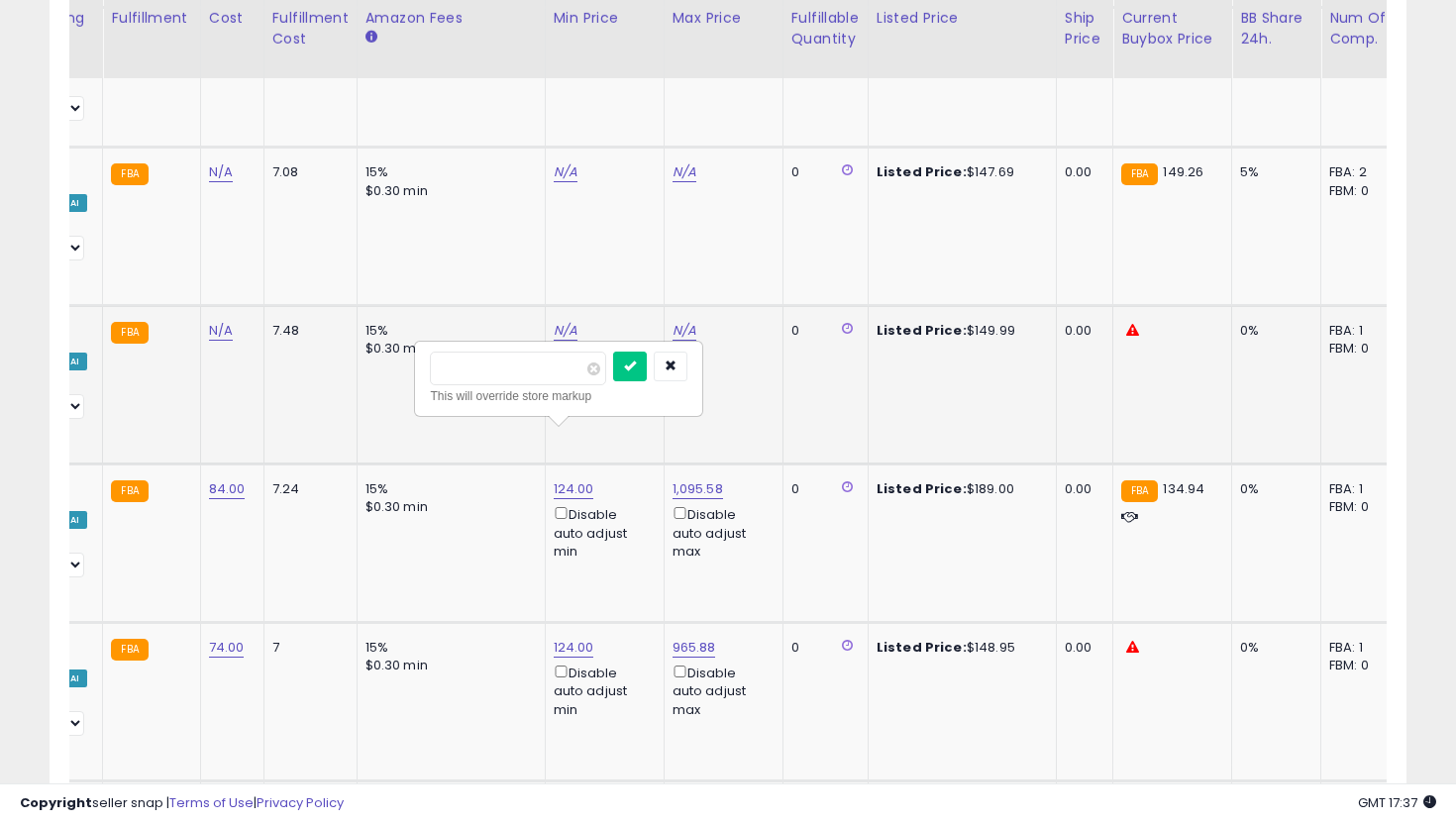 drag, startPoint x: 541, startPoint y: 370, endPoint x: 356, endPoint y: 334, distance: 188.47016 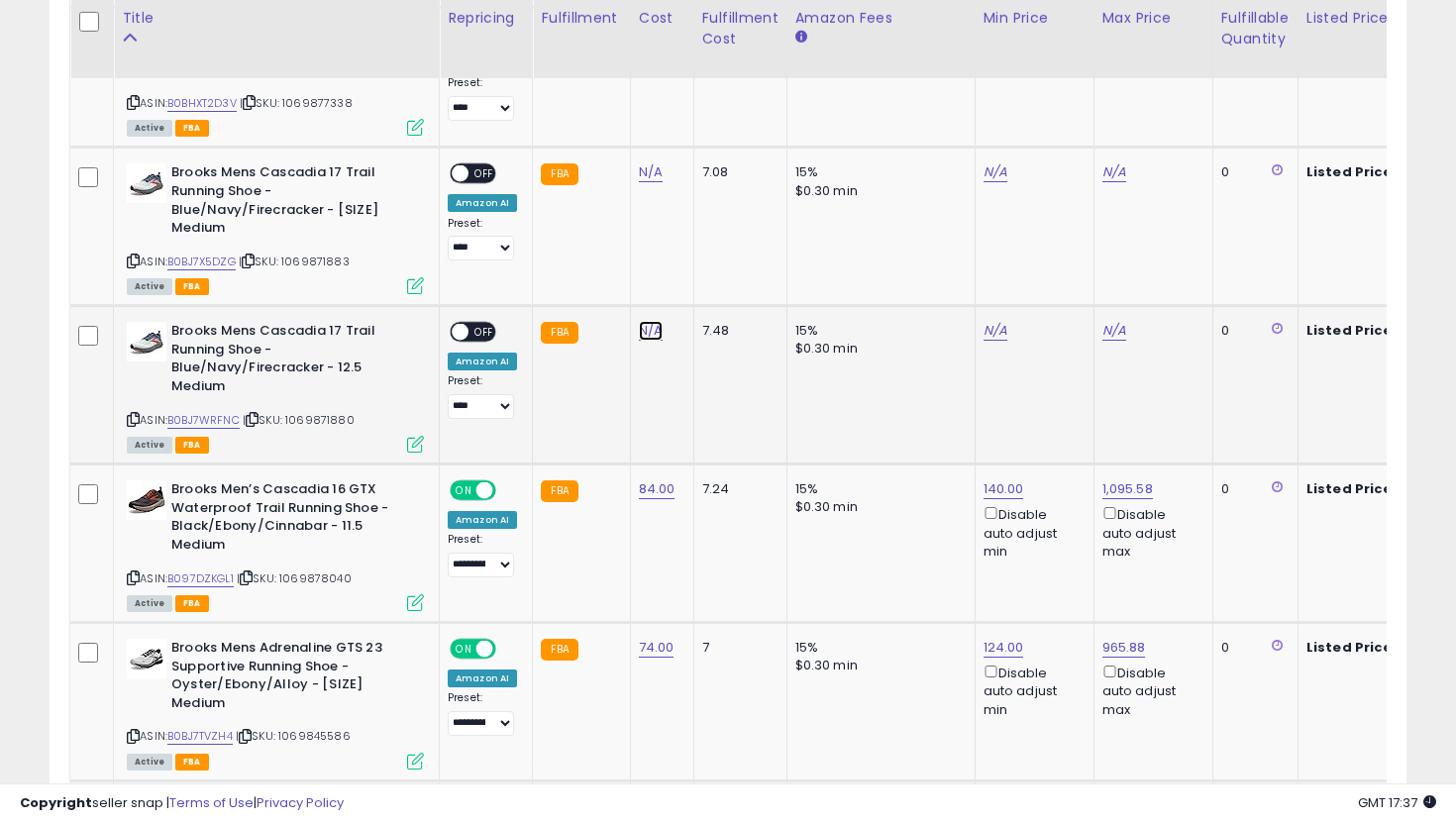 click on "N/A" at bounding box center [651, -1105] 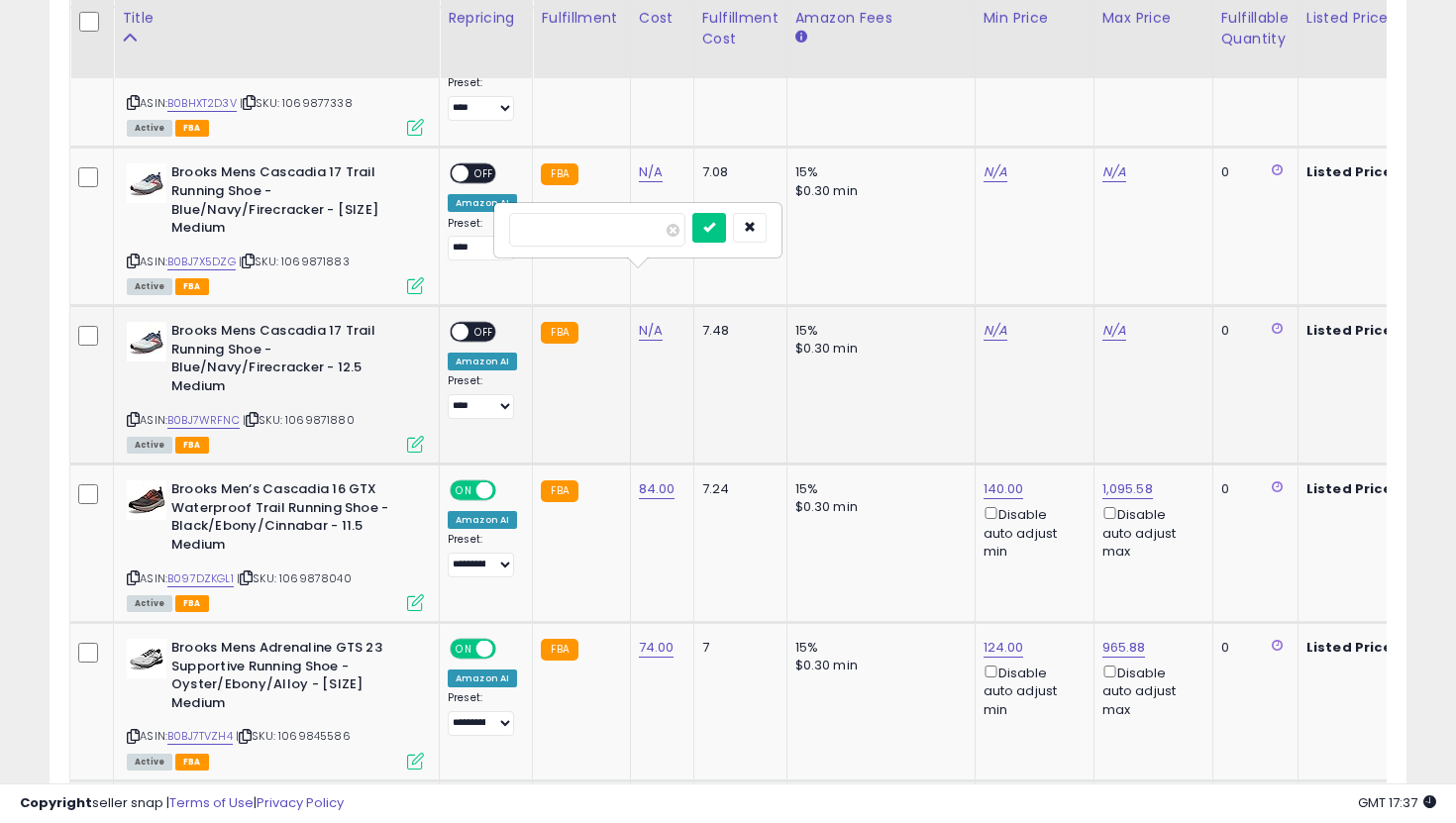 click at bounding box center [709, 228] 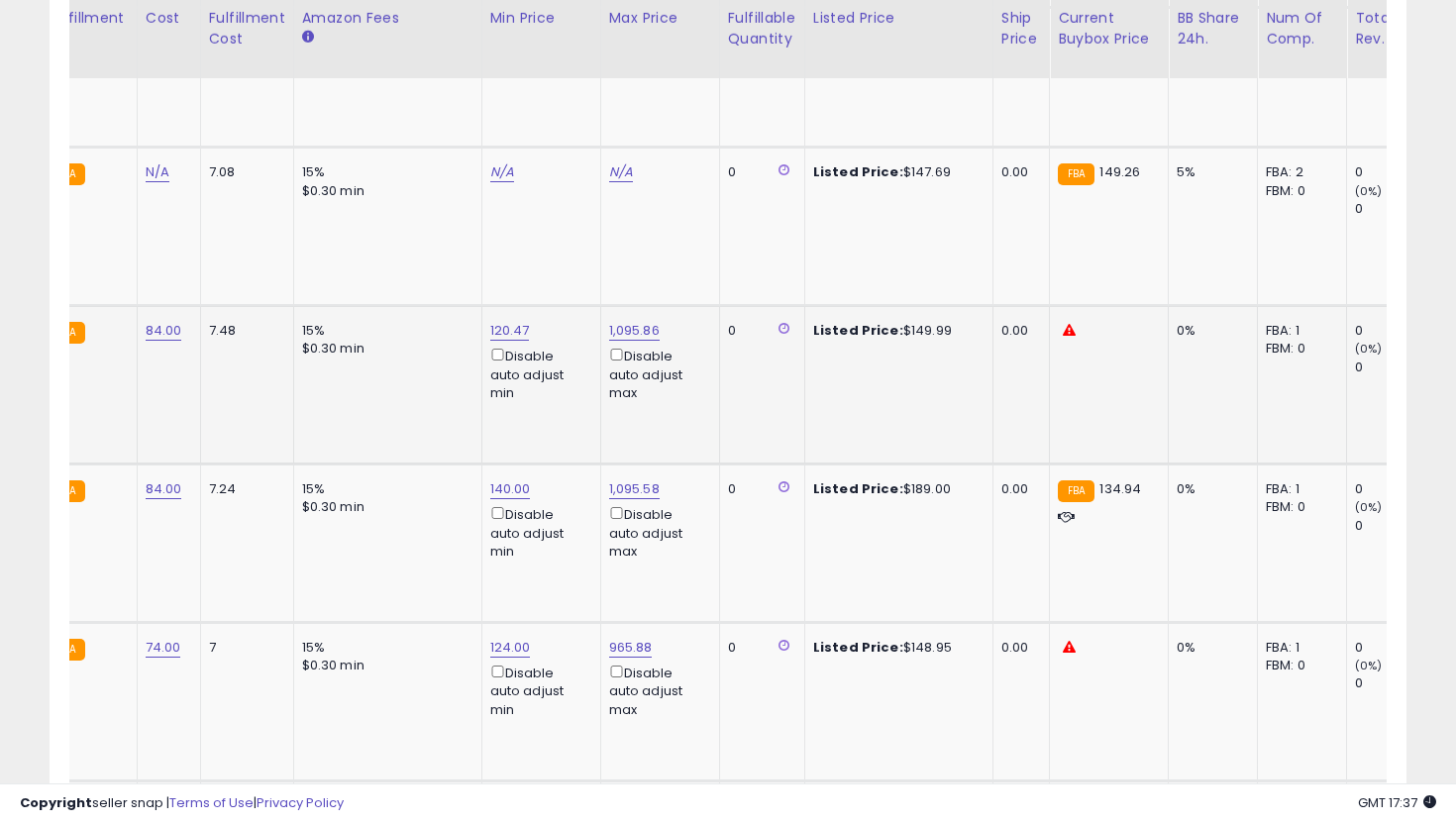 click on "120.47  Disable auto adjust min" 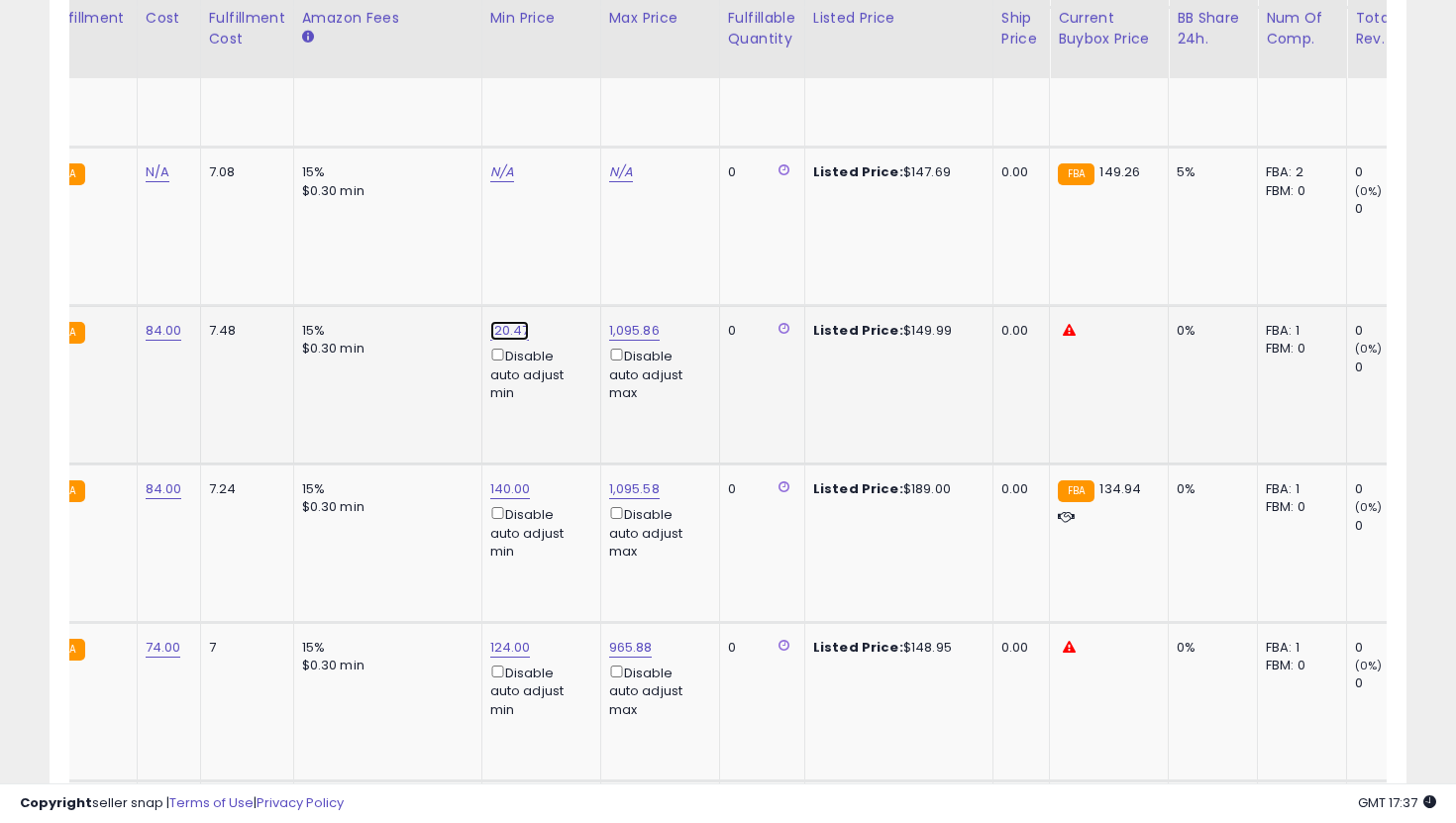 click on "120.47" at bounding box center [510, -4643] 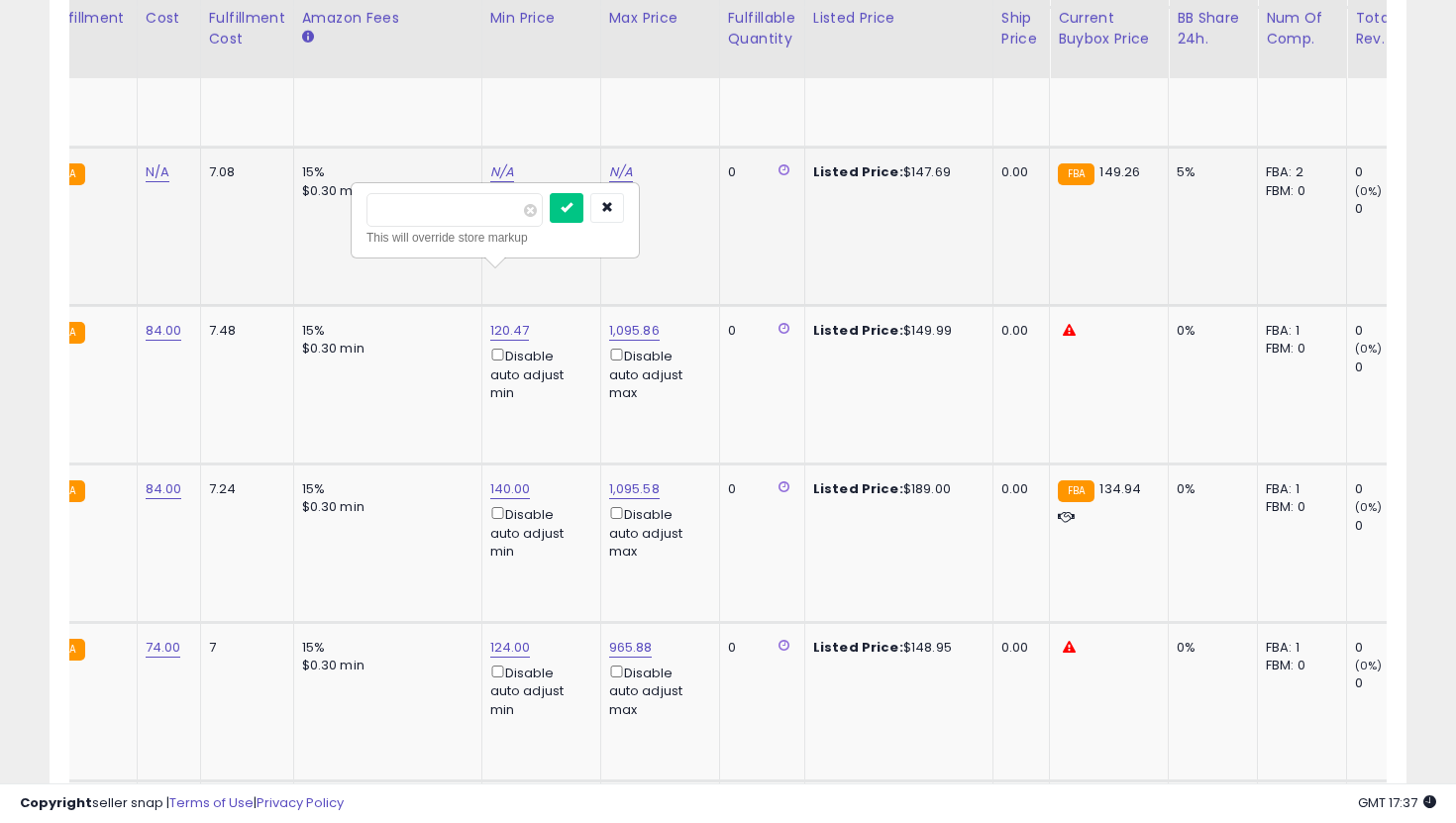 drag, startPoint x: 464, startPoint y: 214, endPoint x: 302, endPoint y: 197, distance: 162.88953 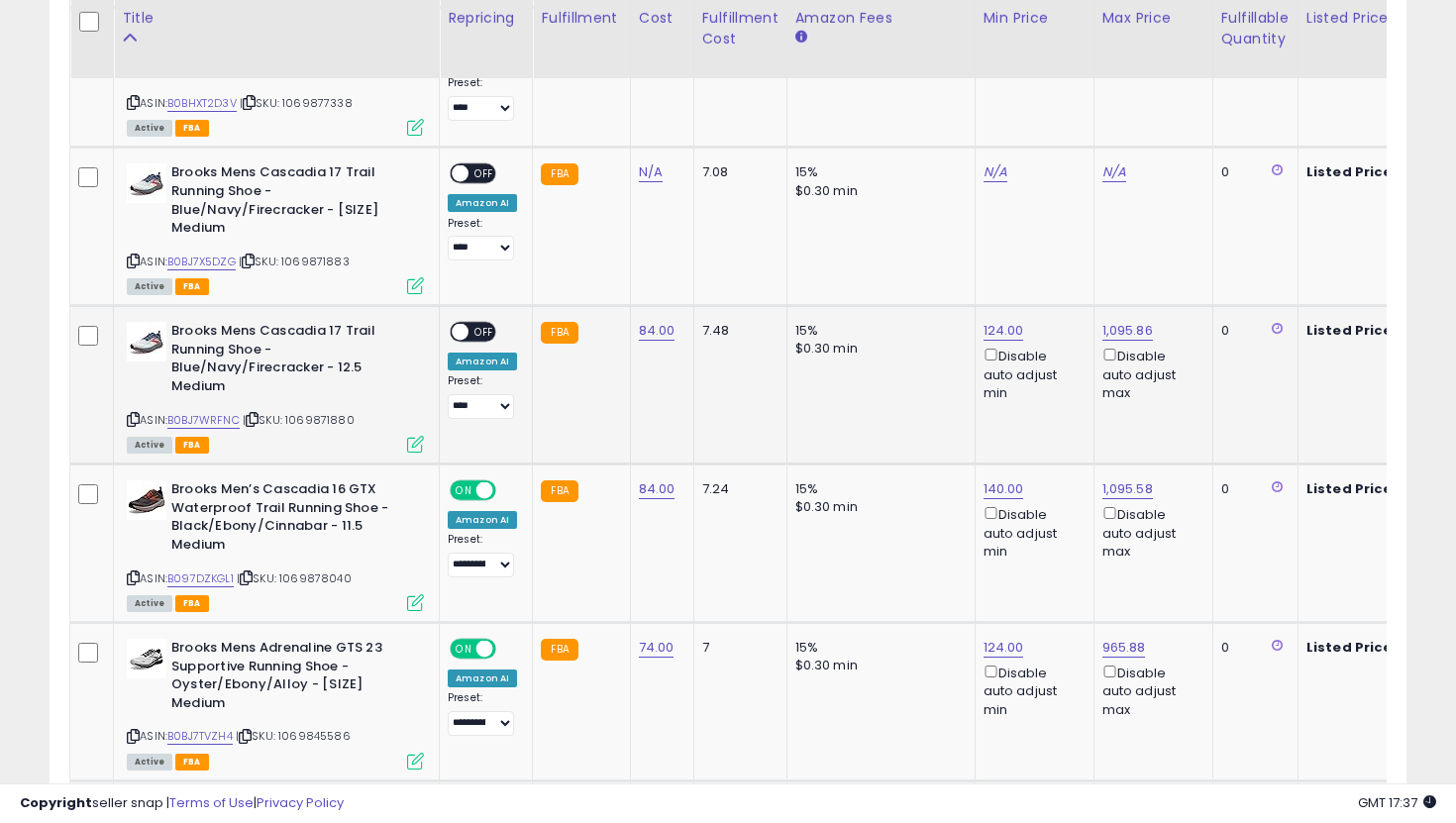 click on "ON   OFF" at bounding box center (451, 332) 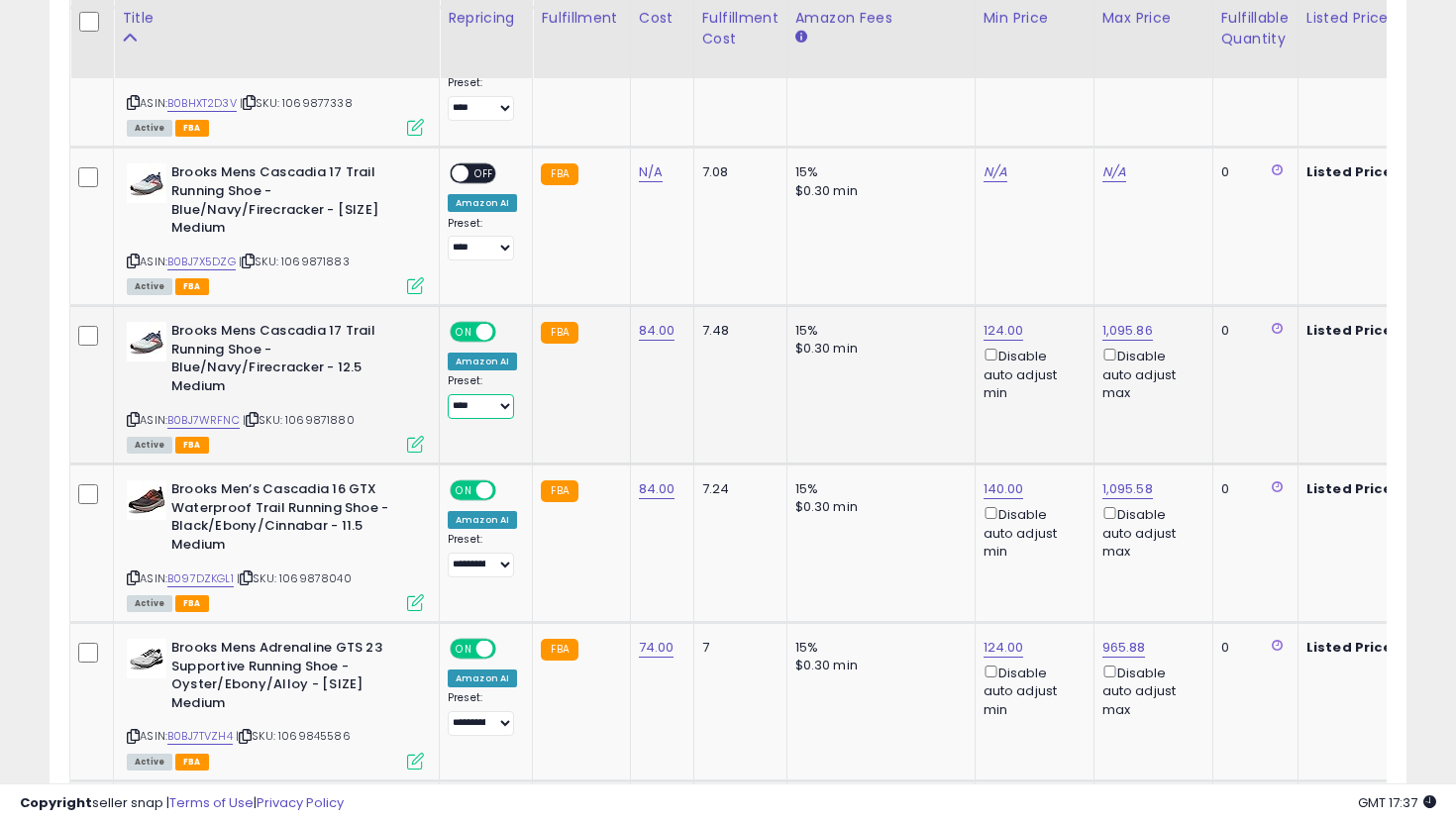 click on "**********" at bounding box center [480, 406] 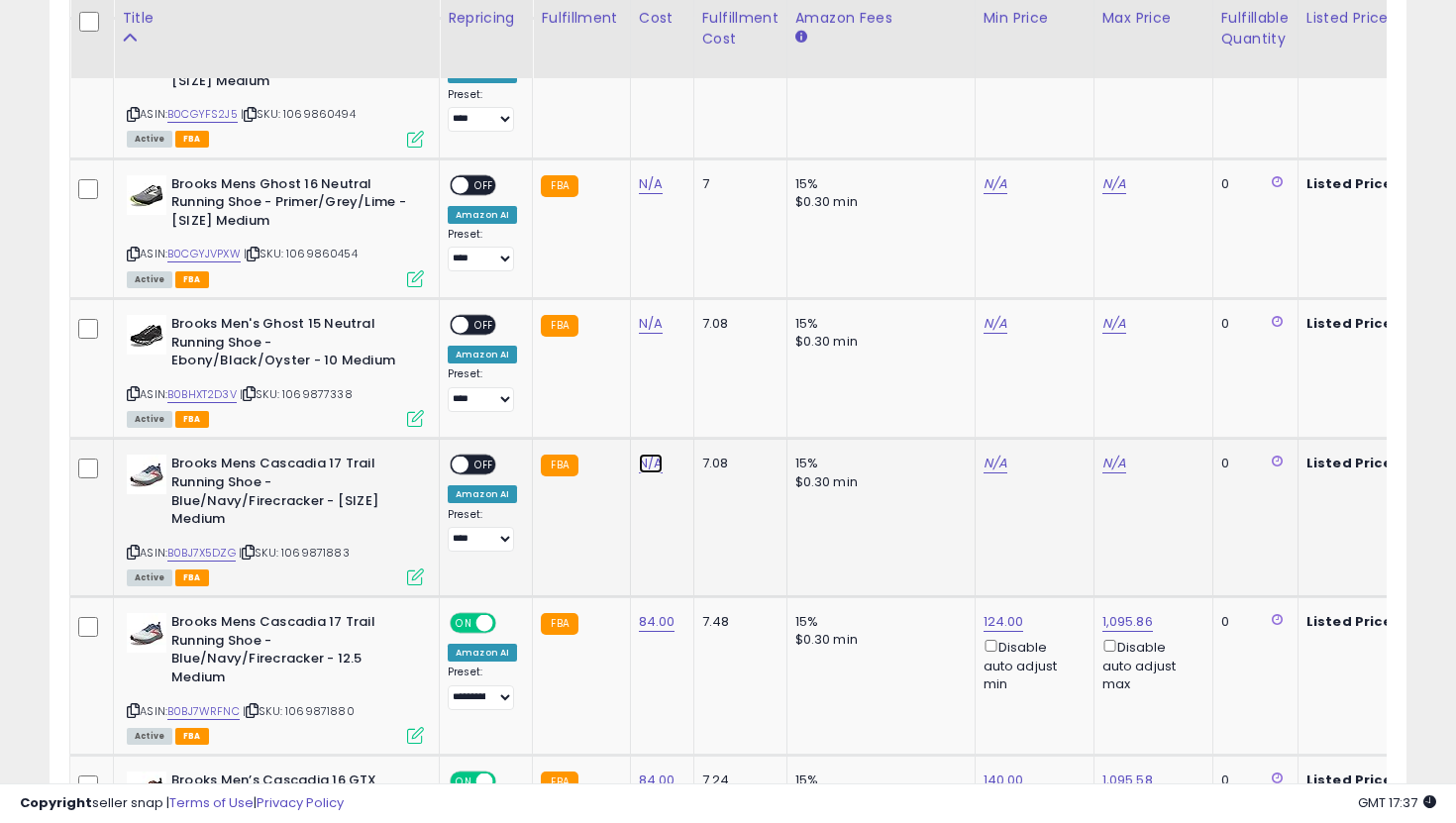 click on "N/A" at bounding box center (651, -814) 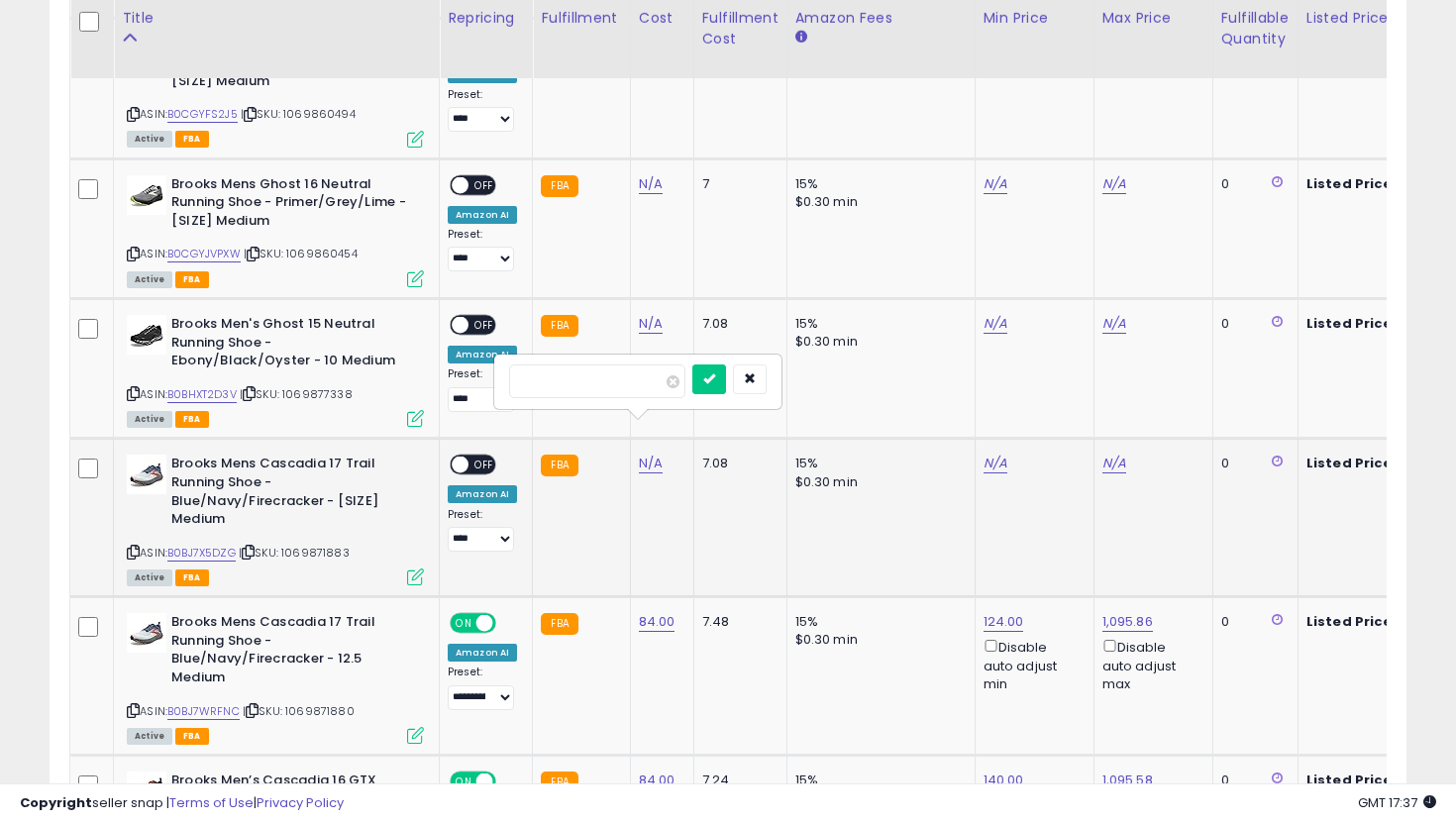 click at bounding box center [709, 379] 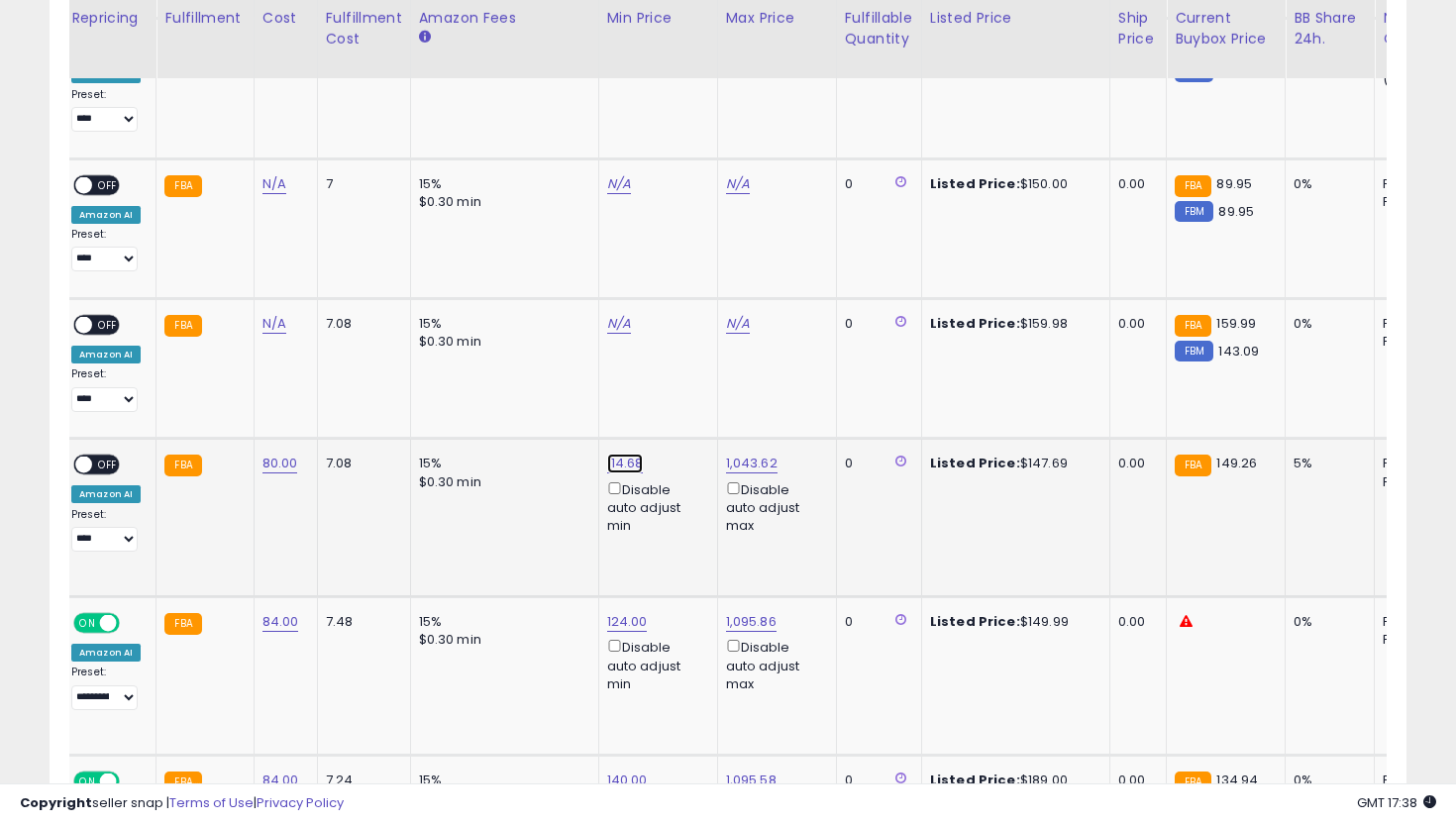 click on "114.68" at bounding box center [627, -4352] 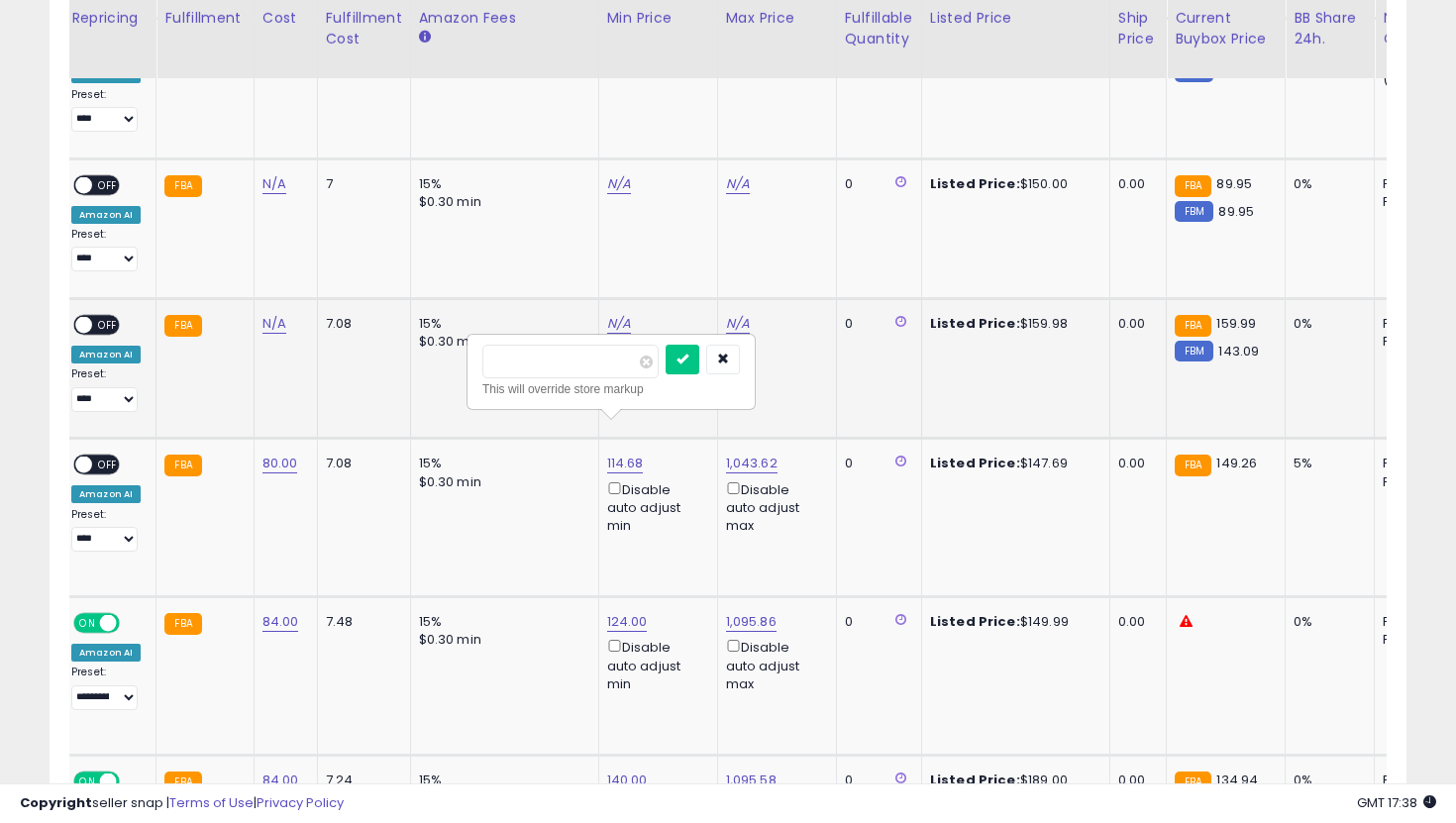drag, startPoint x: 574, startPoint y: 360, endPoint x: 457, endPoint y: 336, distance: 119.43618 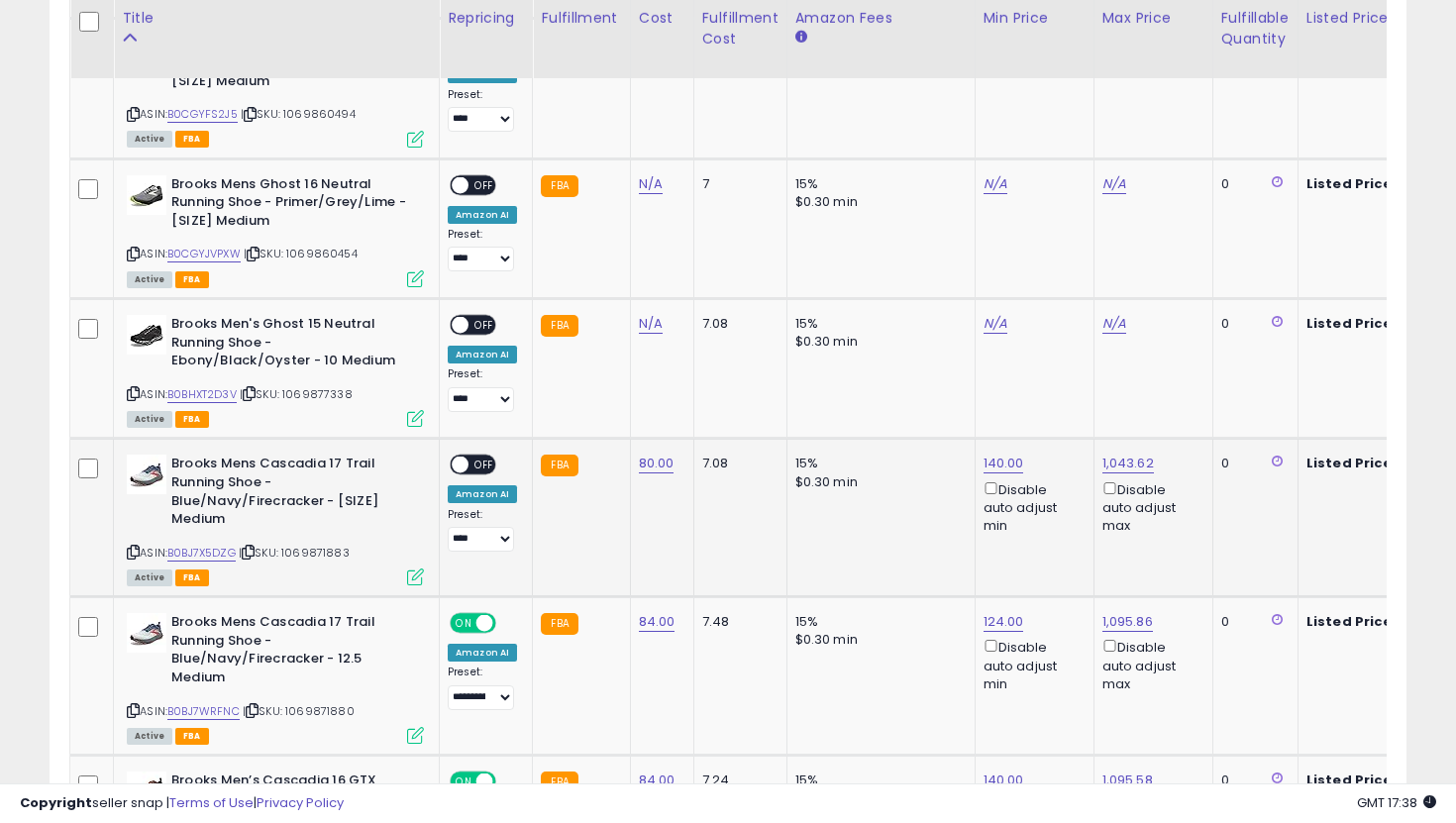 click at bounding box center (460, 464) 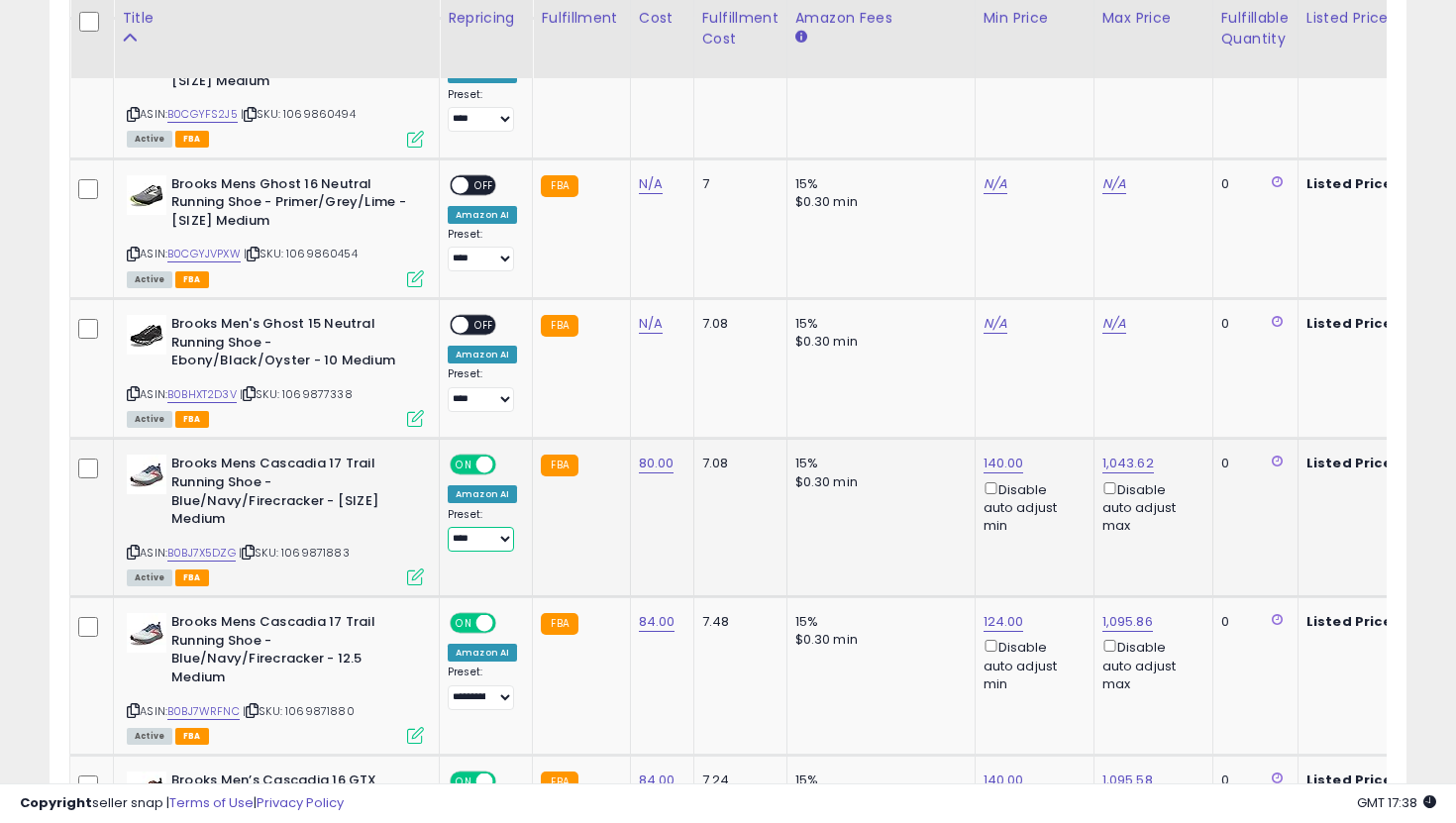 click on "**********" at bounding box center (480, 539) 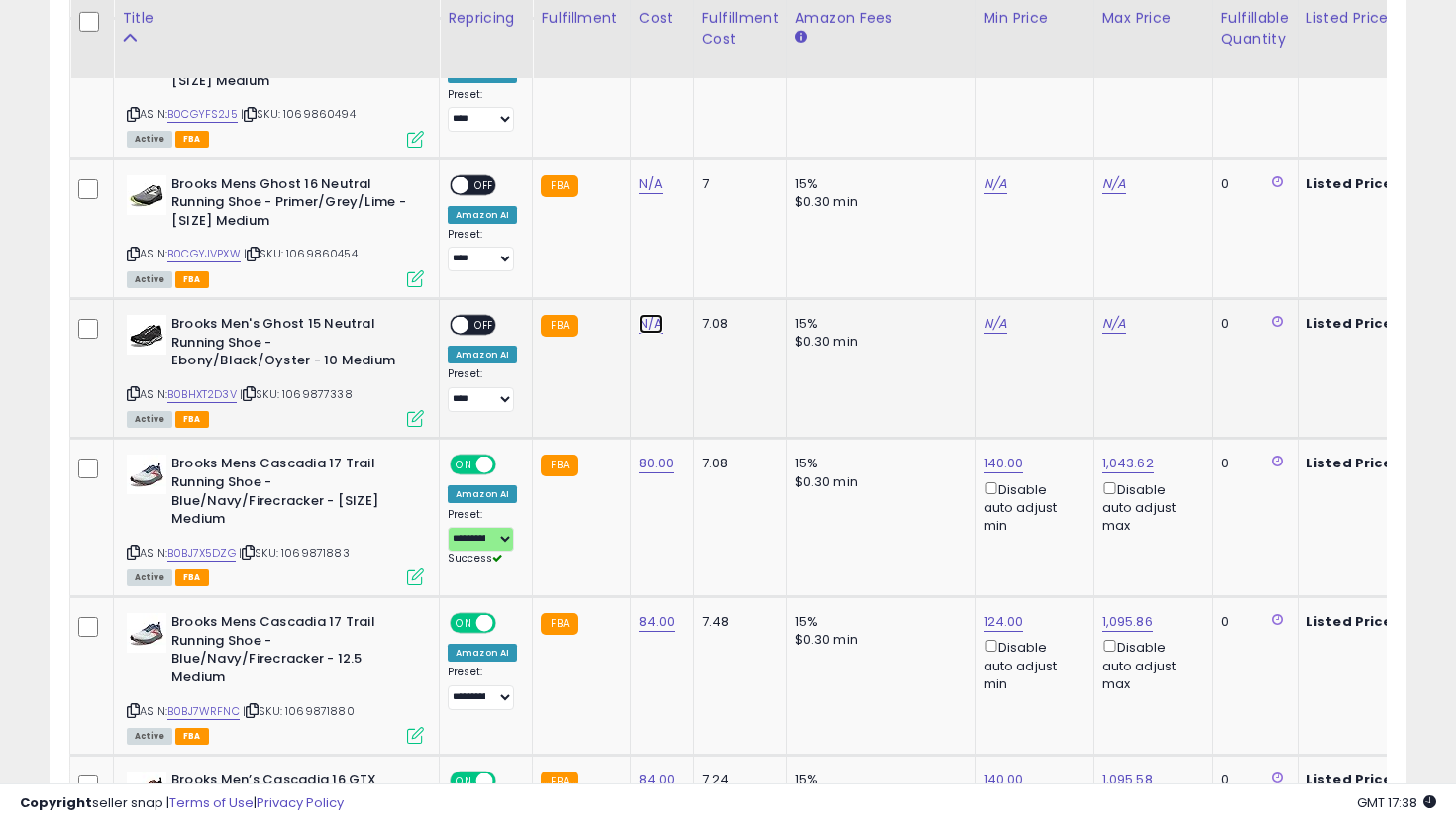 click on "N/A" at bounding box center [651, -814] 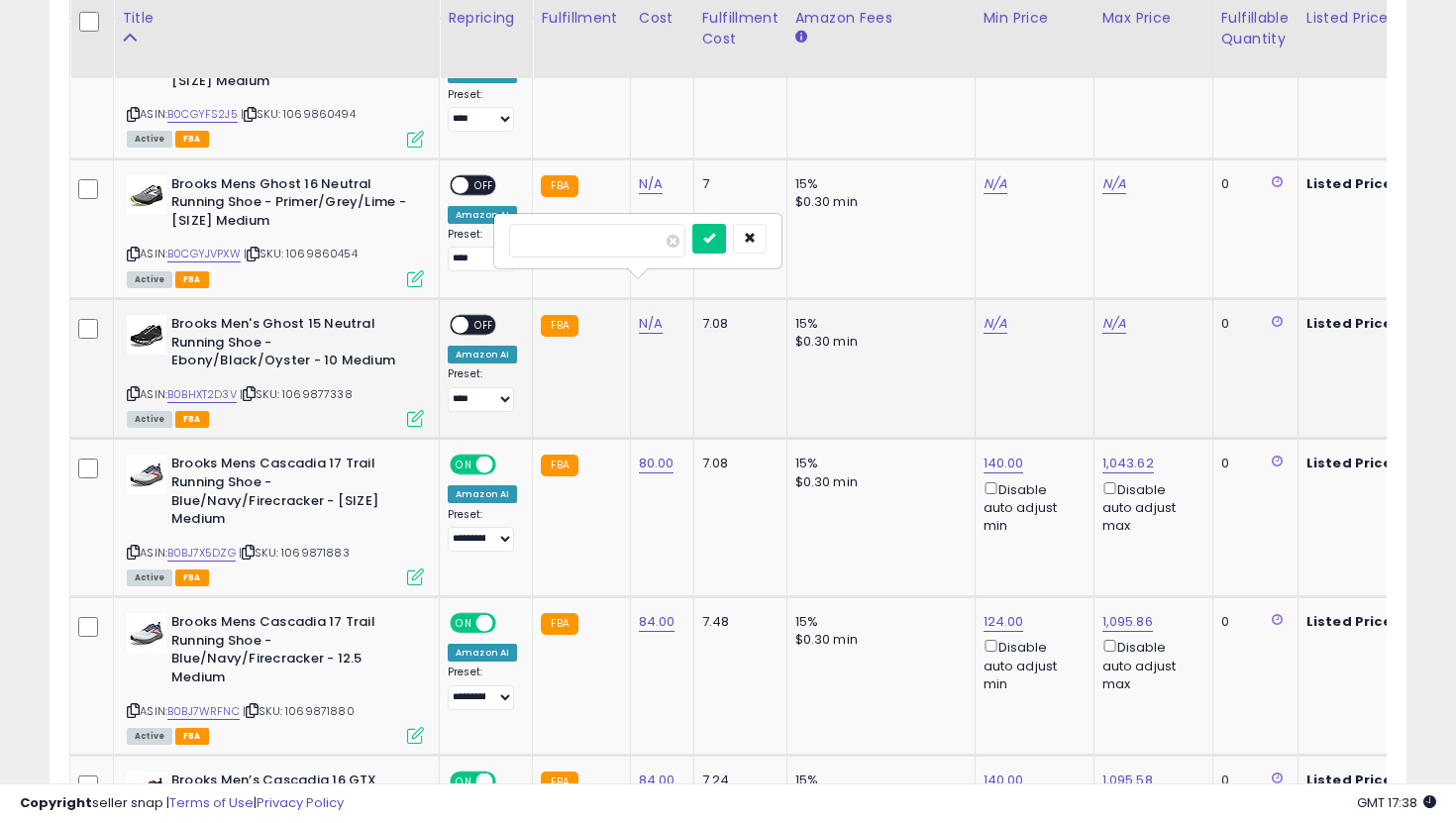 click at bounding box center (709, 239) 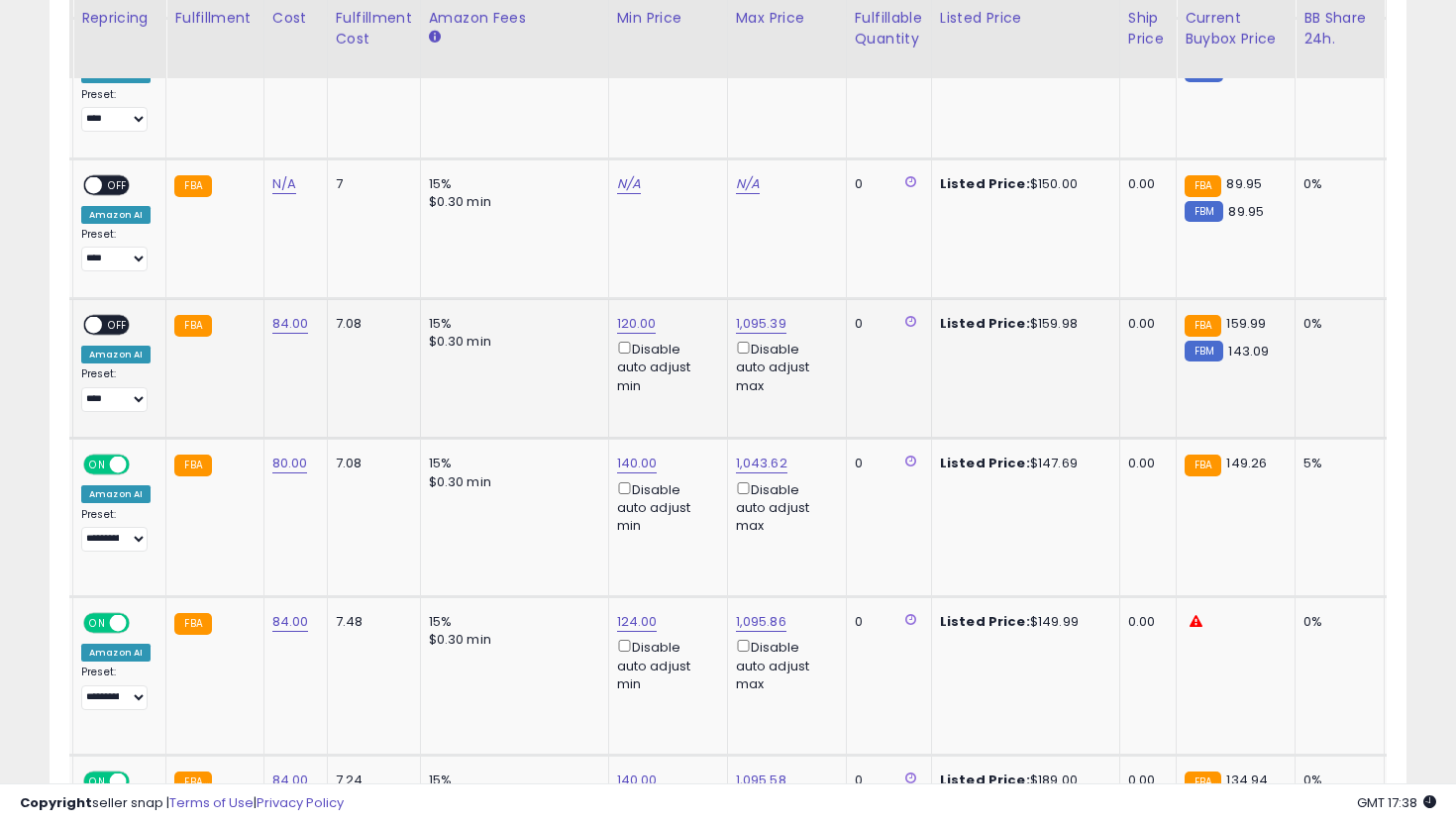 click on "120.00  Disable auto adjust min" 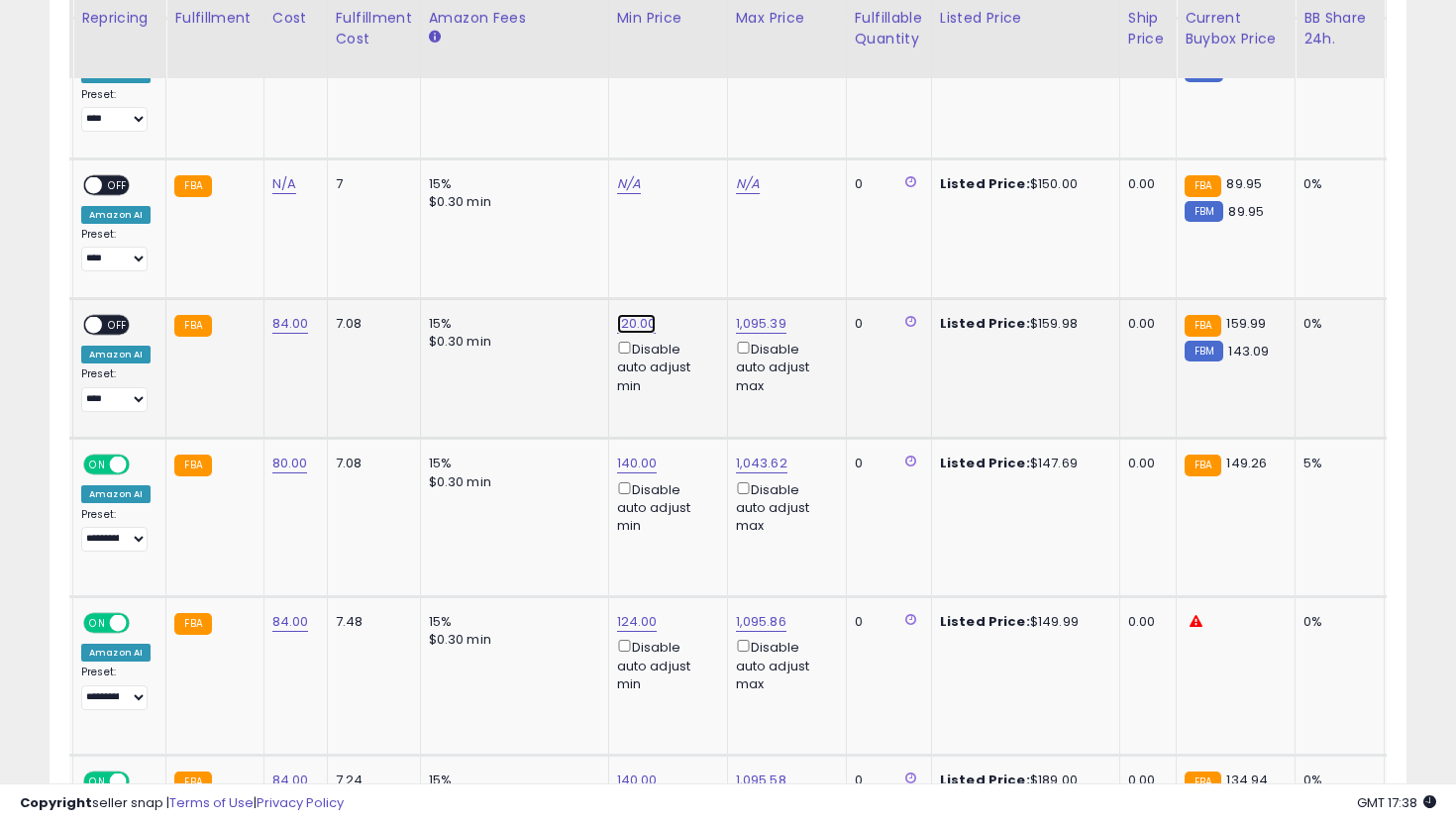 click on "120.00" at bounding box center [637, -4352] 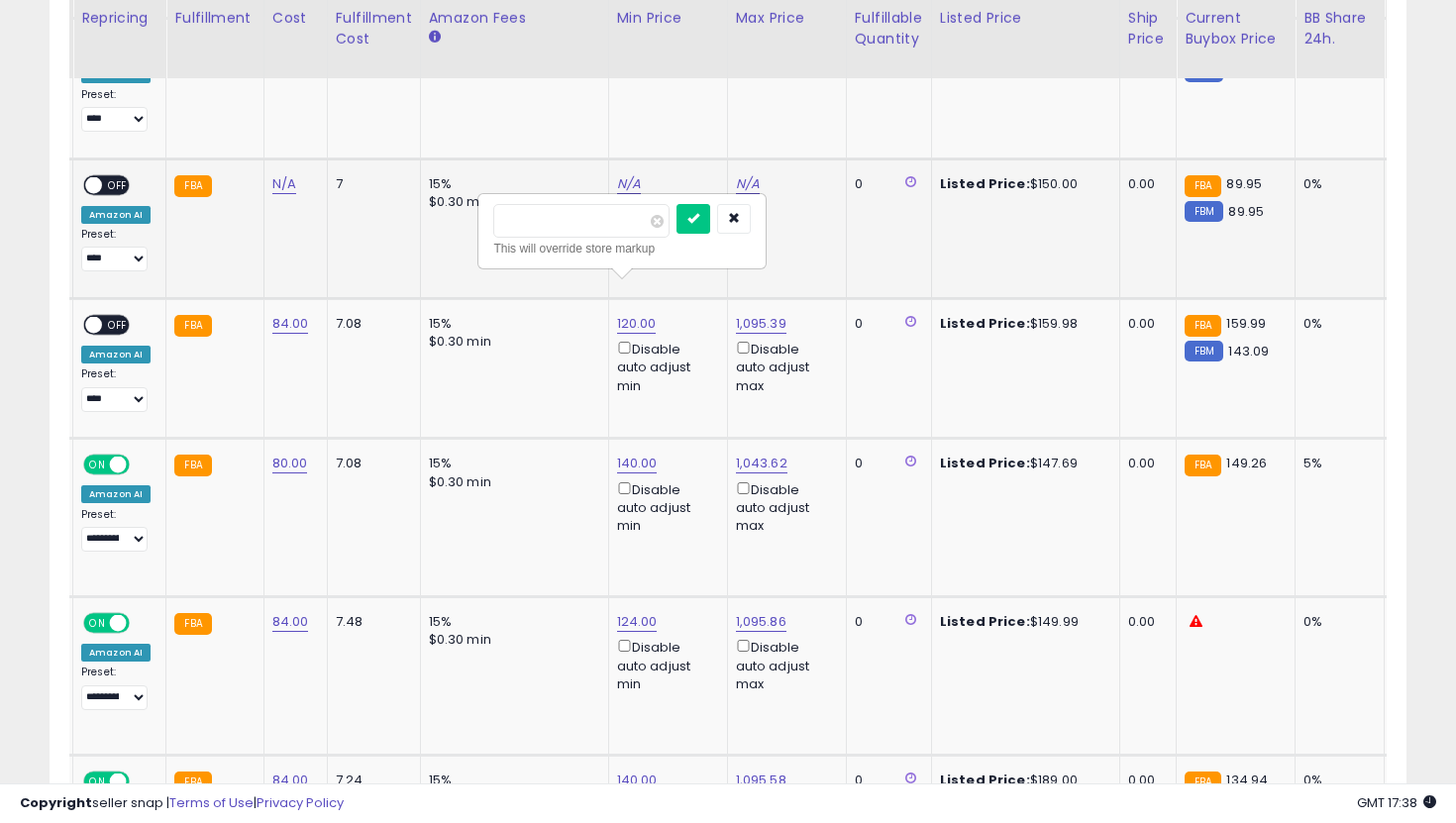 drag, startPoint x: 572, startPoint y: 212, endPoint x: 439, endPoint y: 212, distance: 133 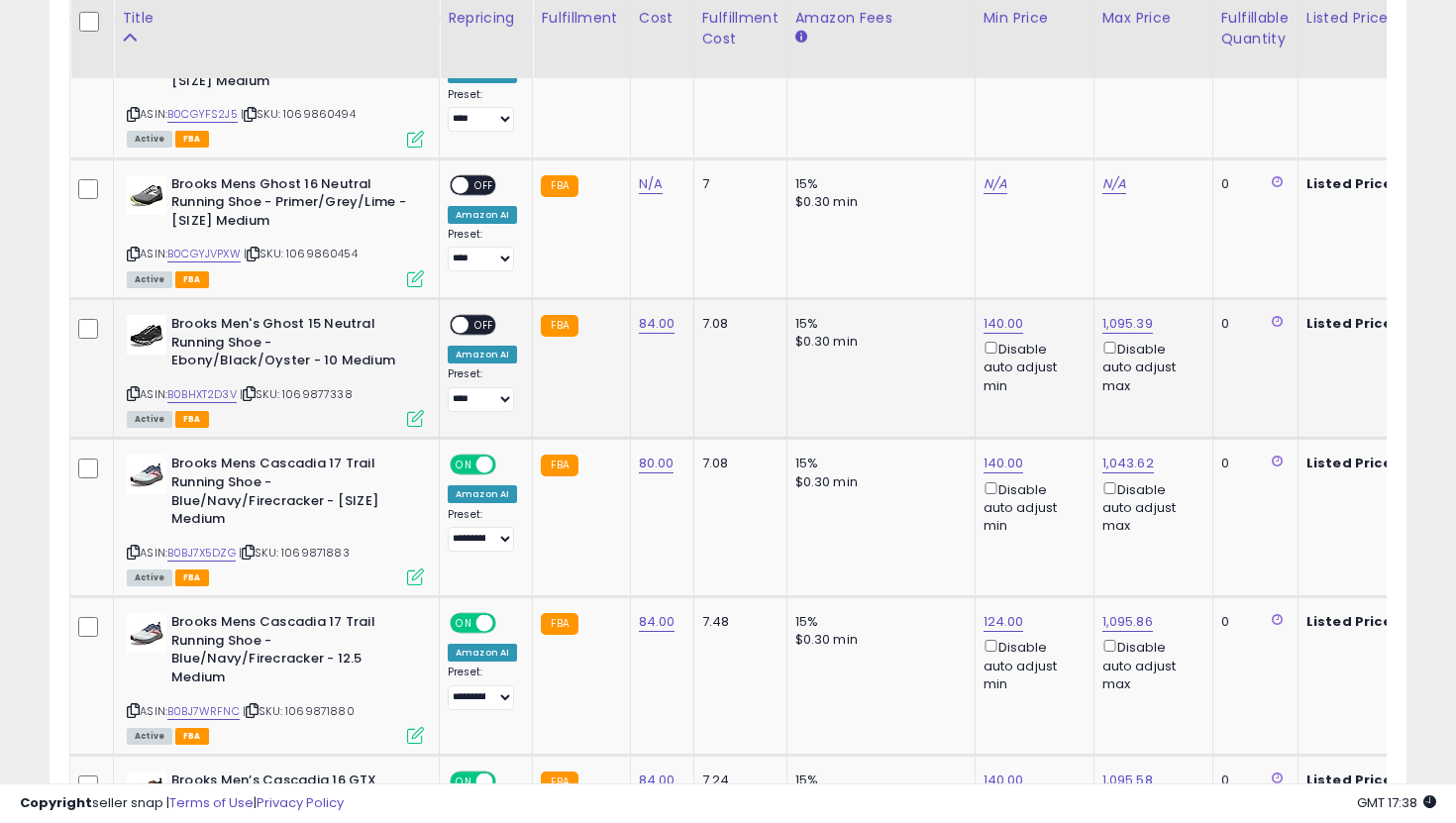 click on "OFF" at bounding box center [484, 325] 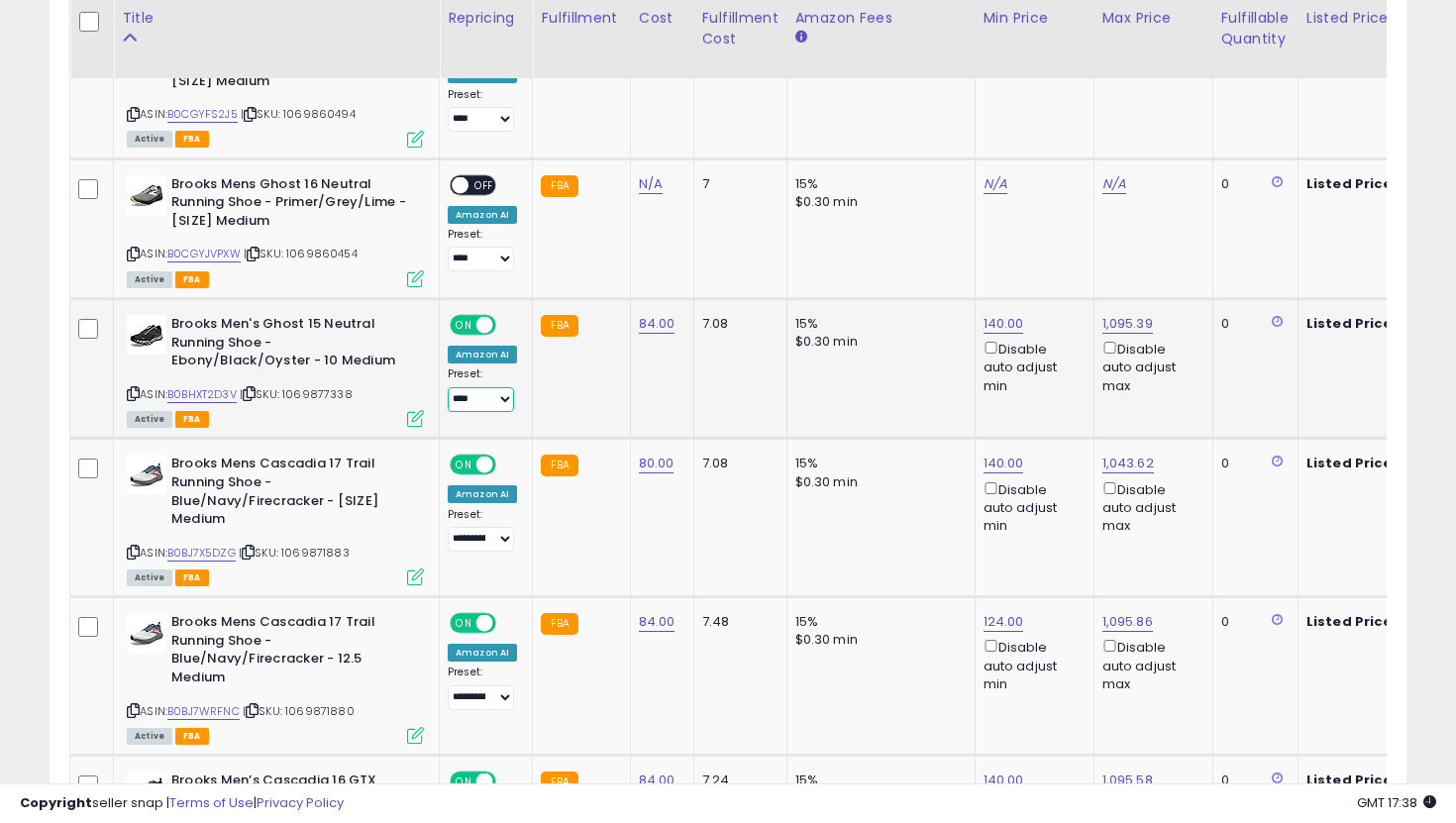 click on "**********" at bounding box center [480, 399] 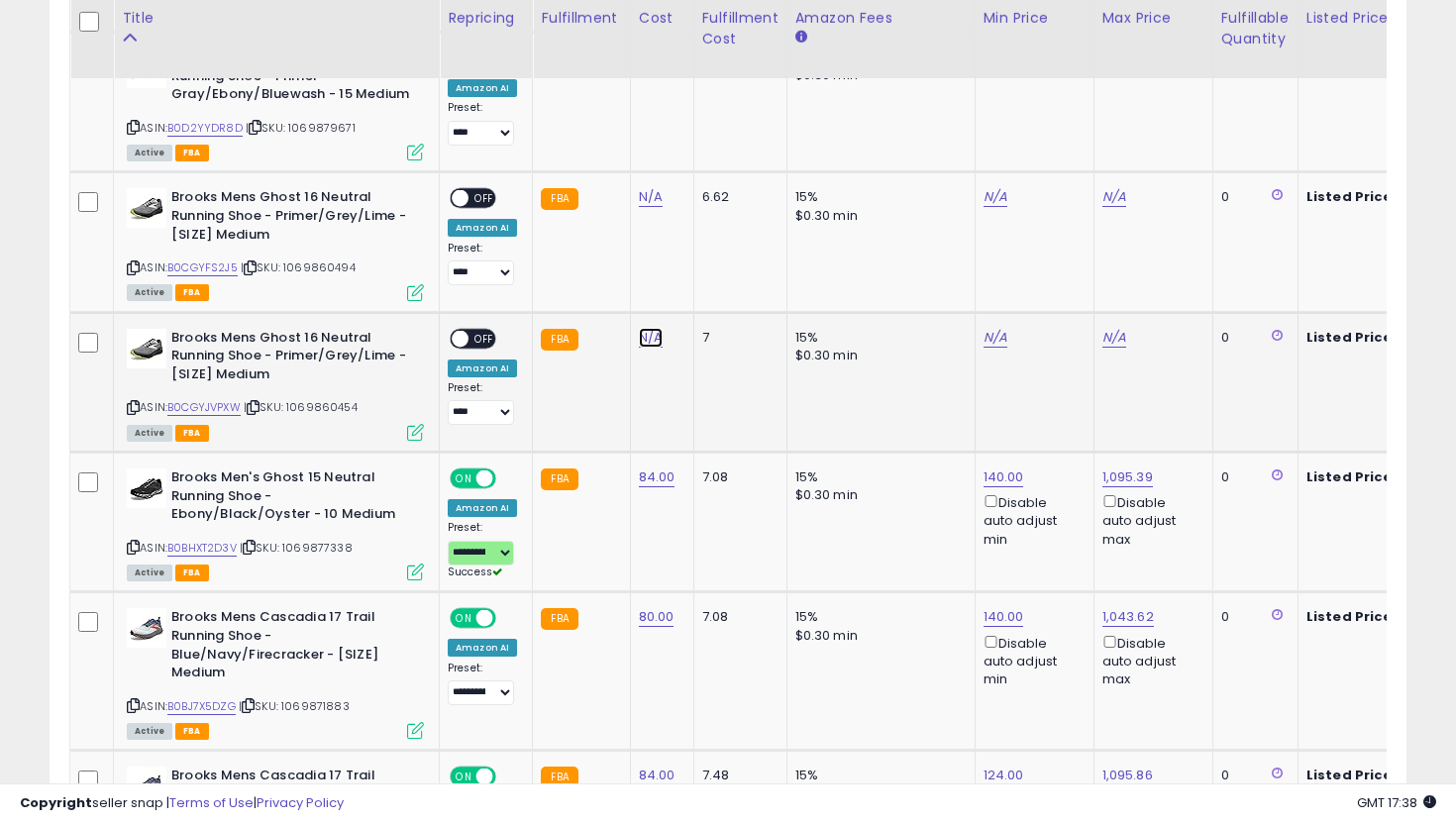 click on "N/A" at bounding box center [651, -661] 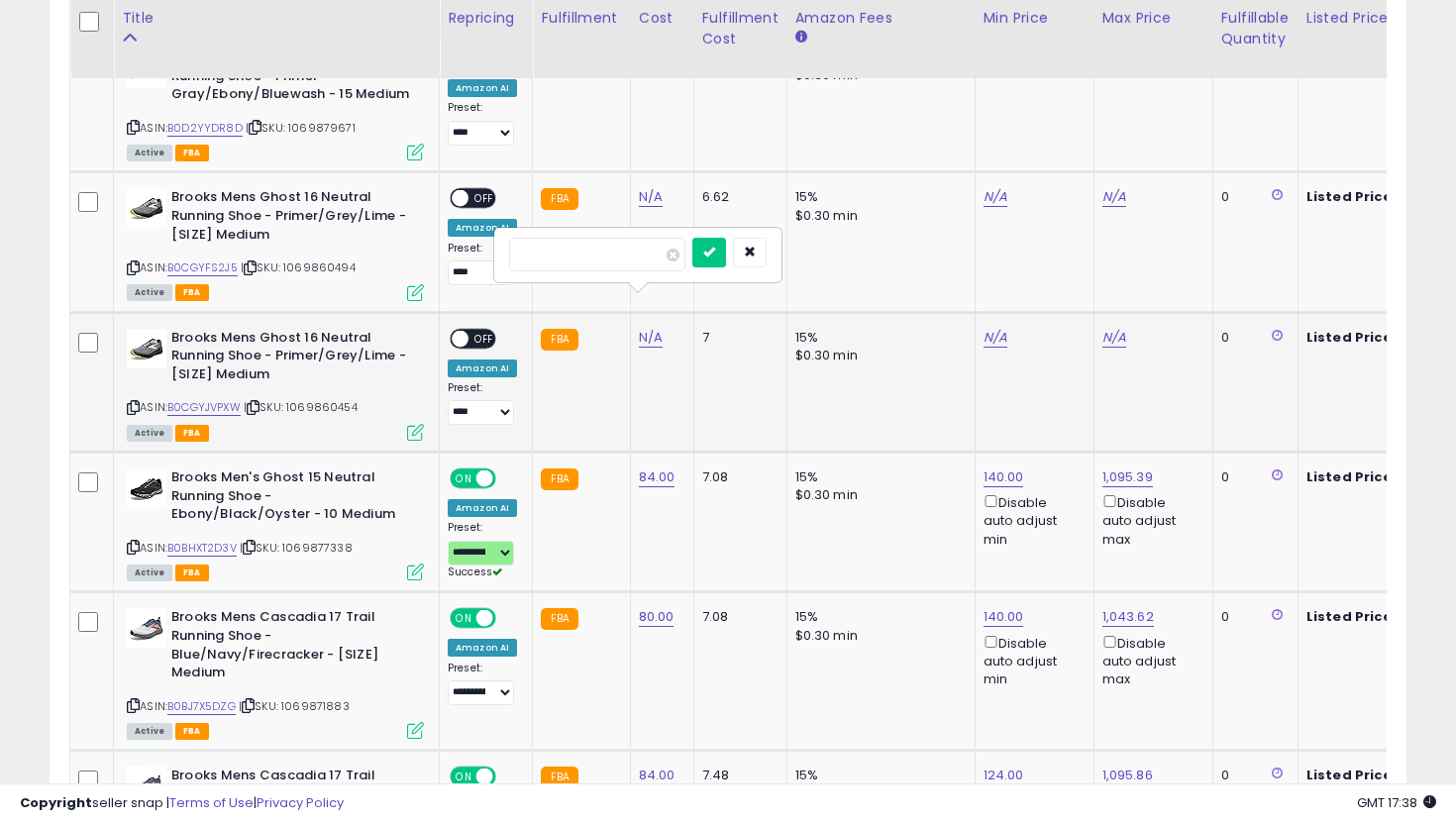 click at bounding box center [709, 253] 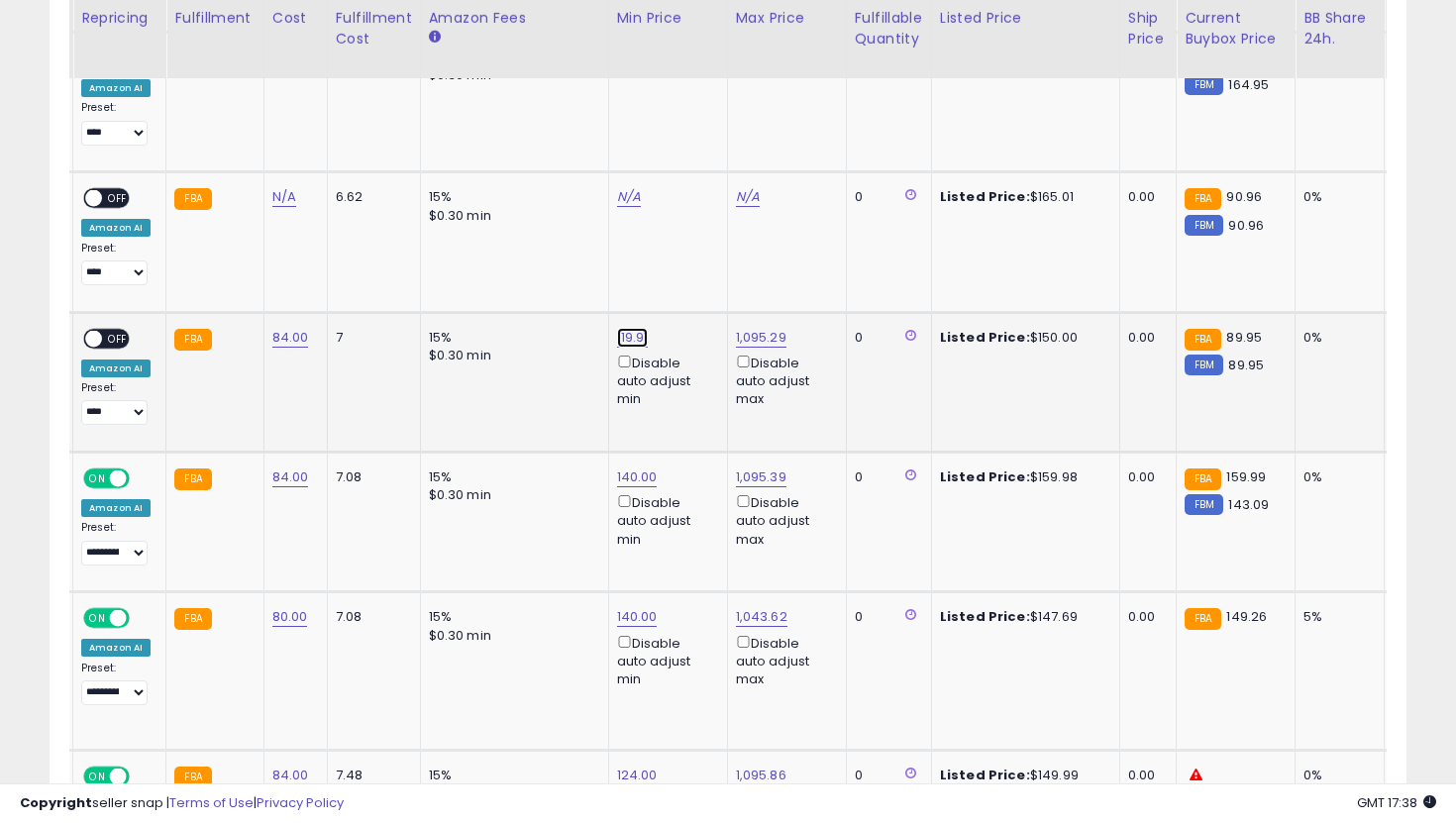 click on "119.91" at bounding box center [637, -4198] 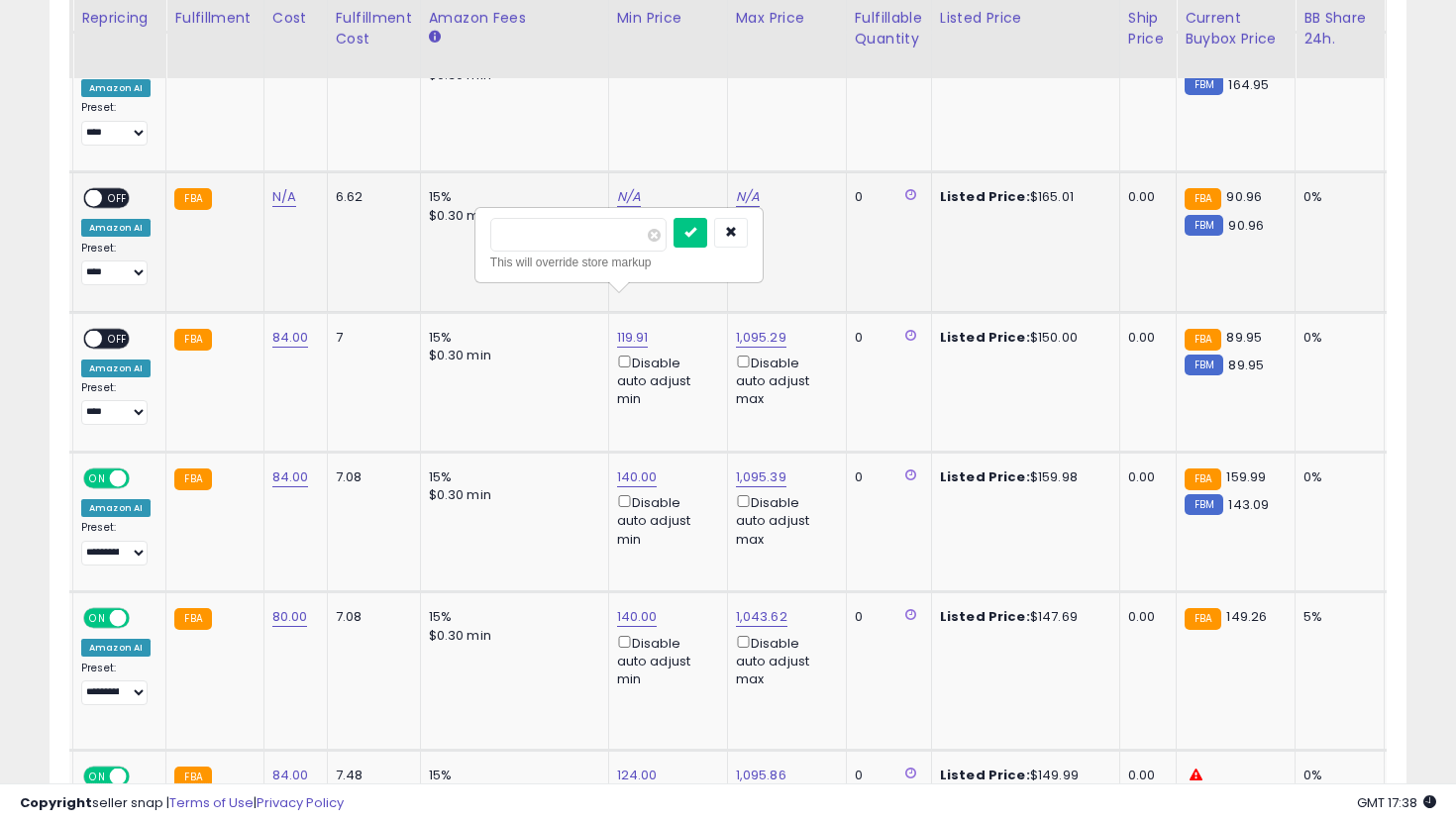 drag, startPoint x: 565, startPoint y: 233, endPoint x: 460, endPoint y: 217, distance: 106.212052 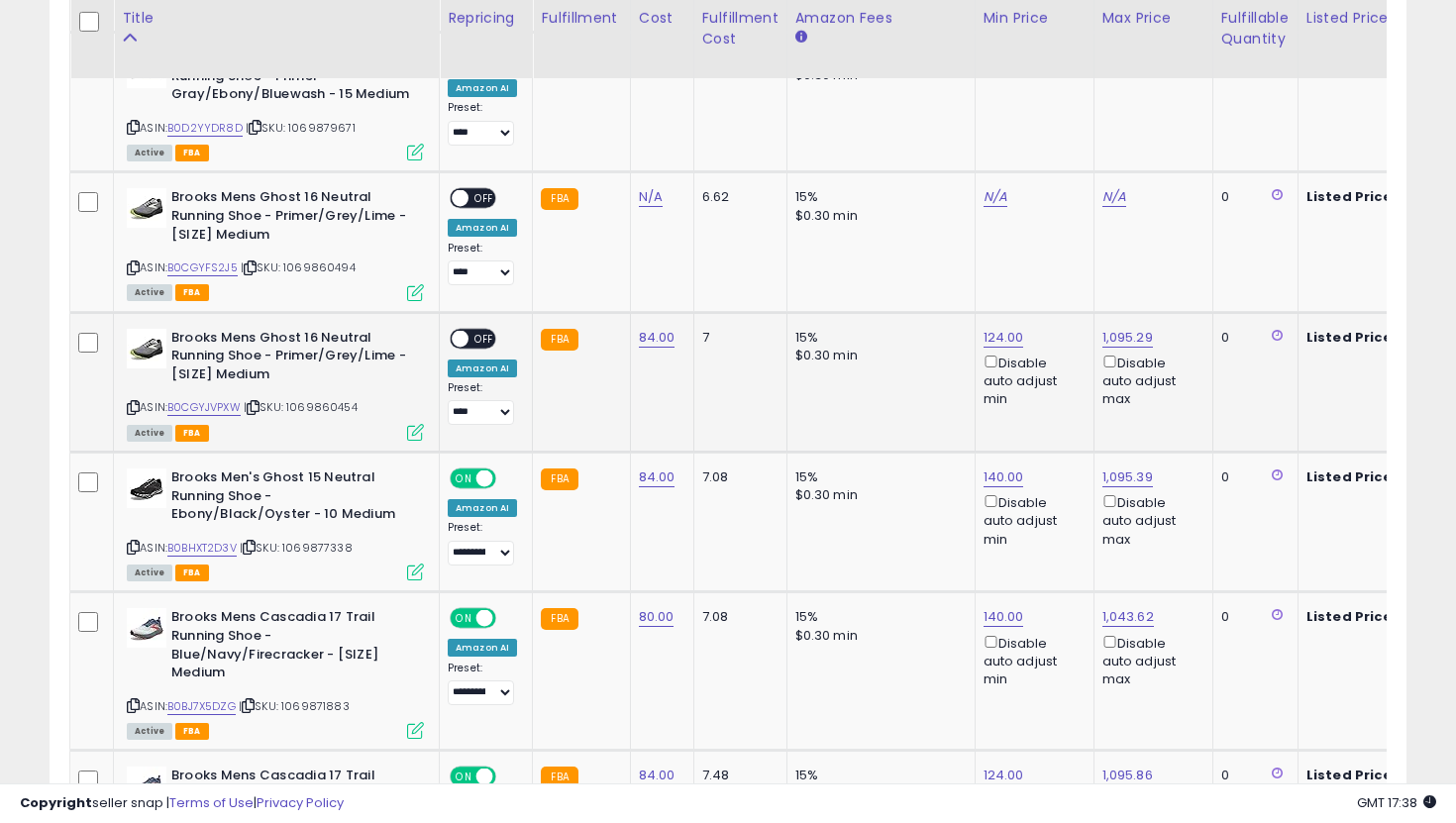 click on "OFF" at bounding box center (484, 338) 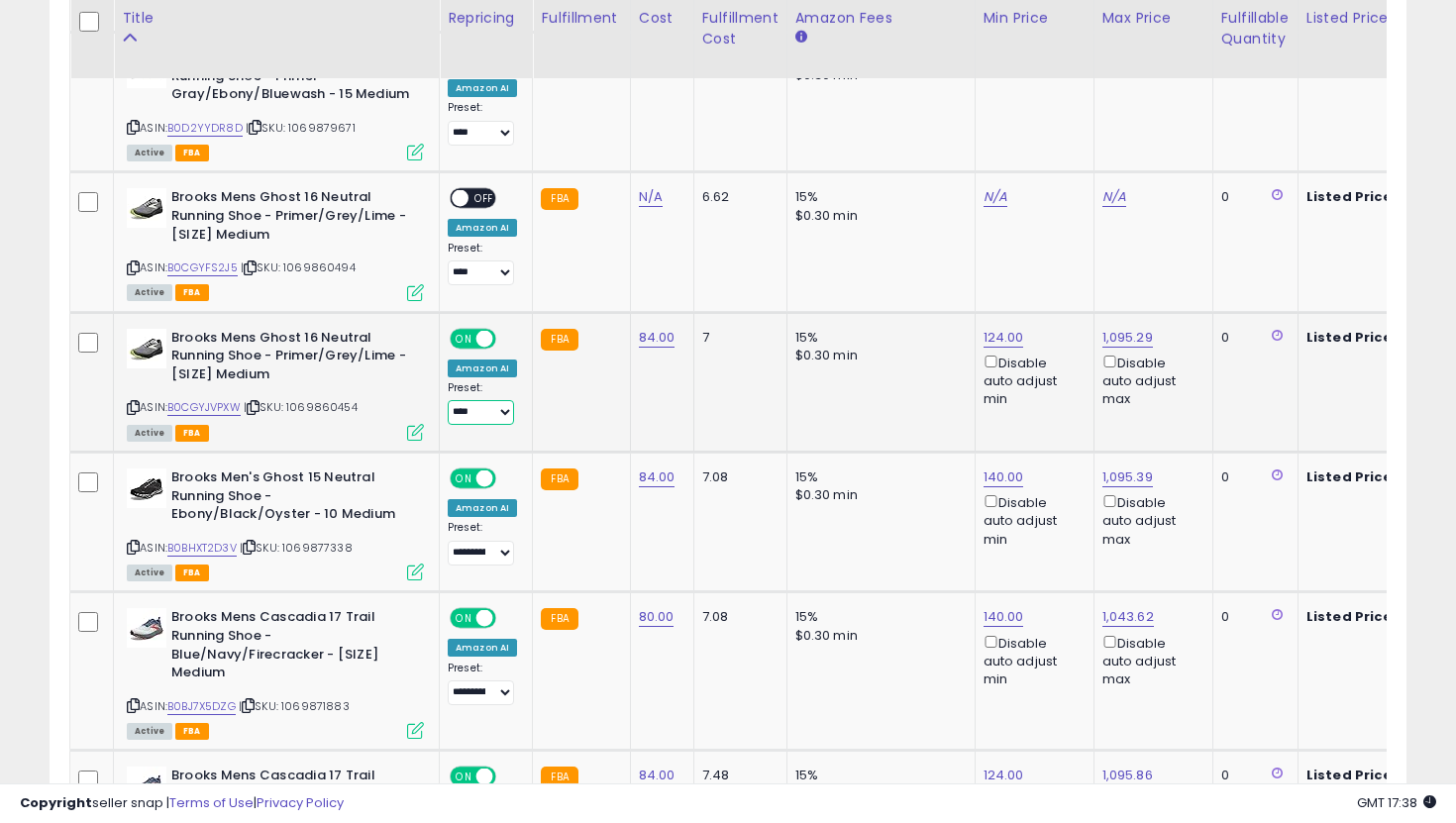 click on "**********" at bounding box center [480, 412] 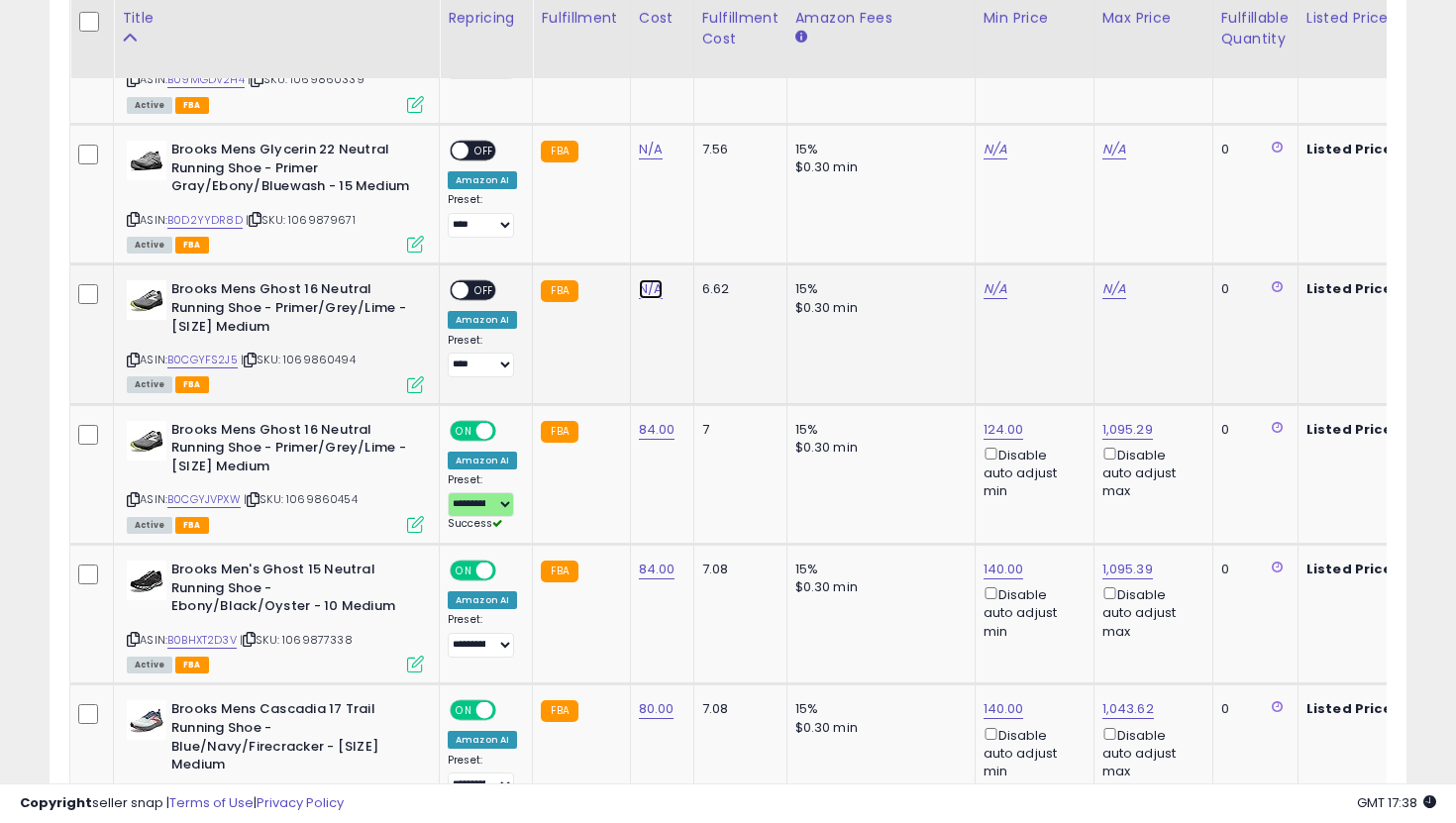 click on "N/A" at bounding box center [651, -568] 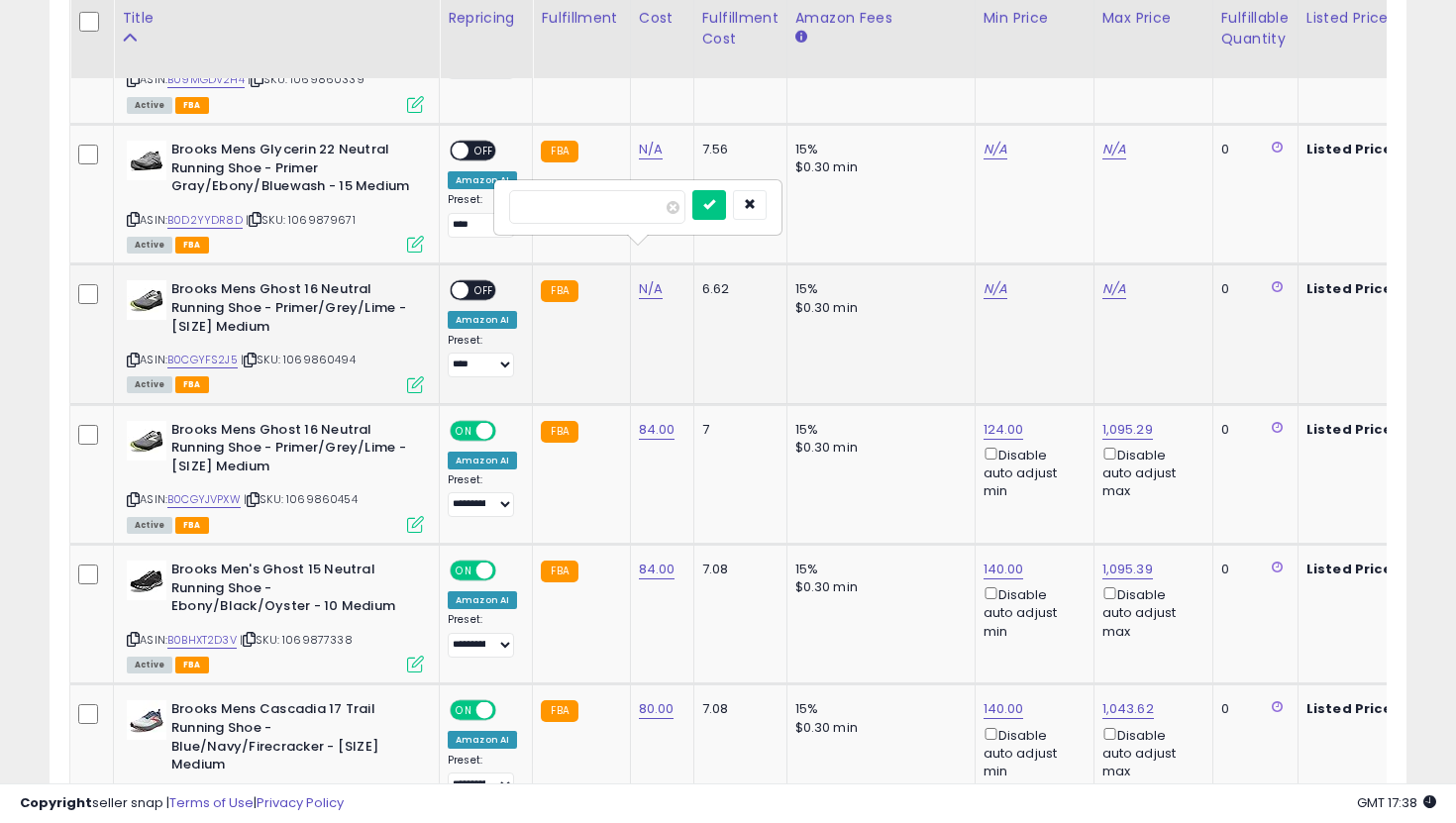 click at bounding box center (709, 205) 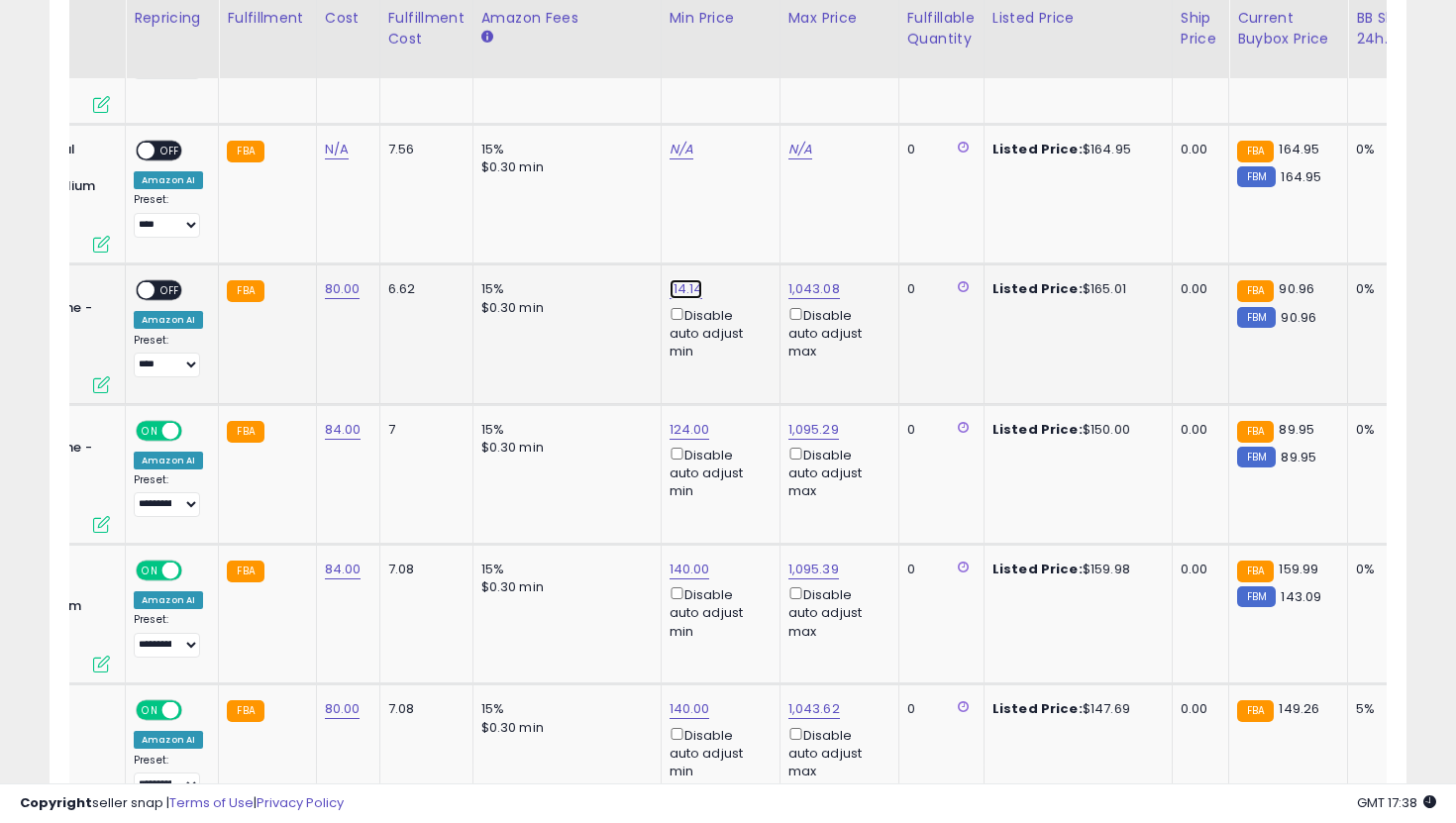 click on "114.14" at bounding box center [689, -4106] 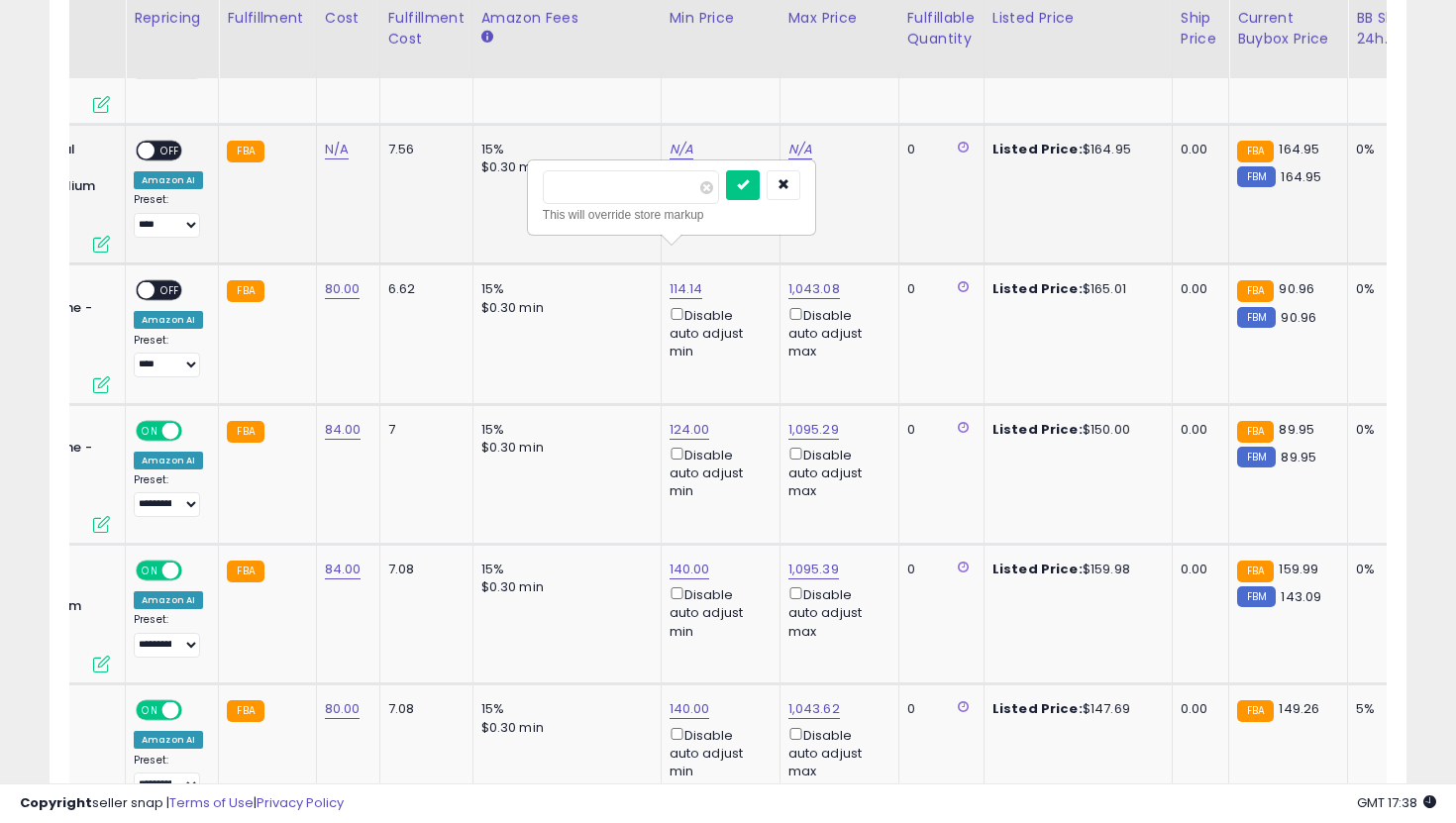 drag, startPoint x: 619, startPoint y: 192, endPoint x: 519, endPoint y: 183, distance: 100.4042 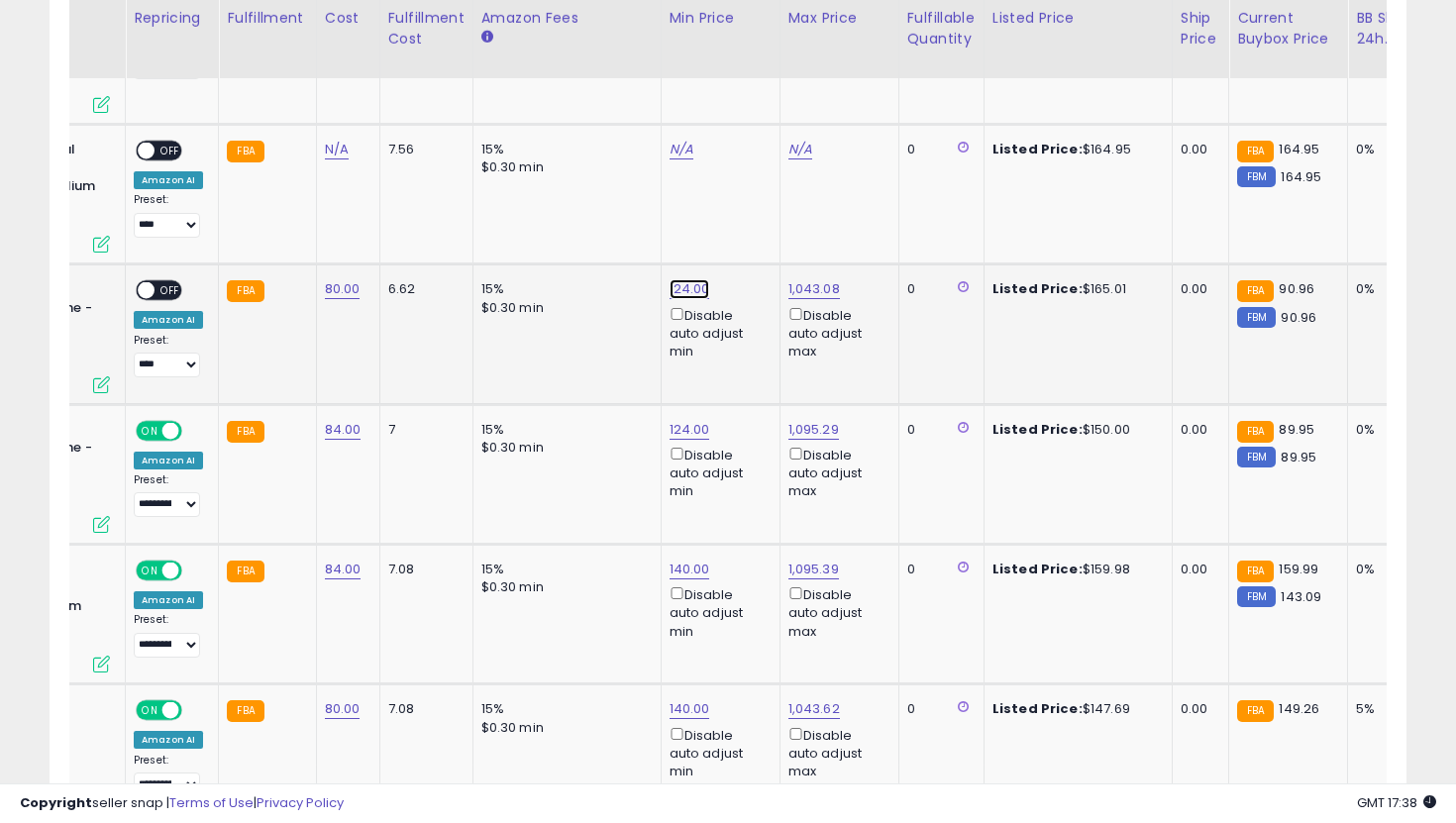 click on "124.00" at bounding box center (689, -4106) 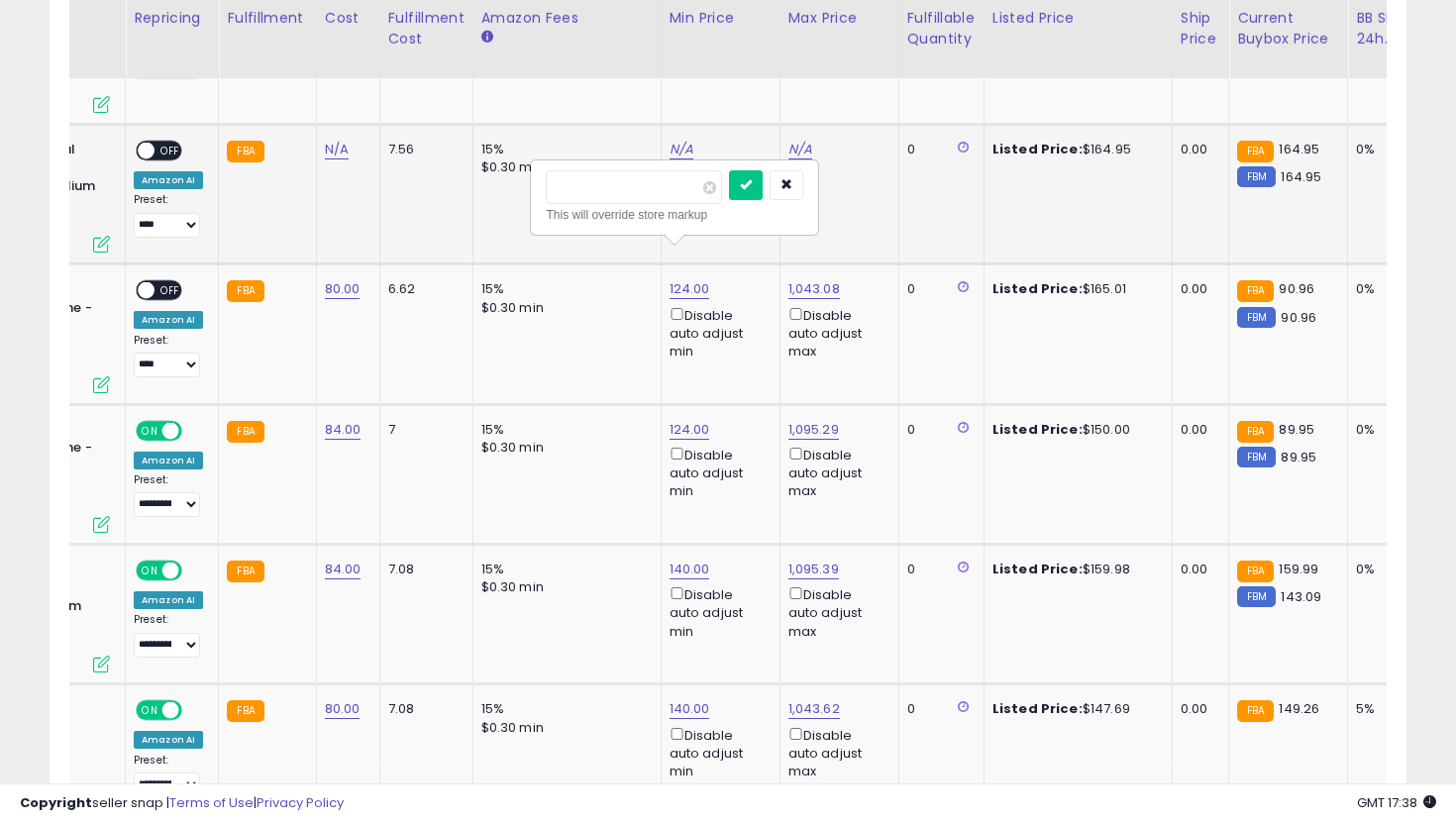 drag, startPoint x: 637, startPoint y: 193, endPoint x: 456, endPoint y: 182, distance: 181.3339 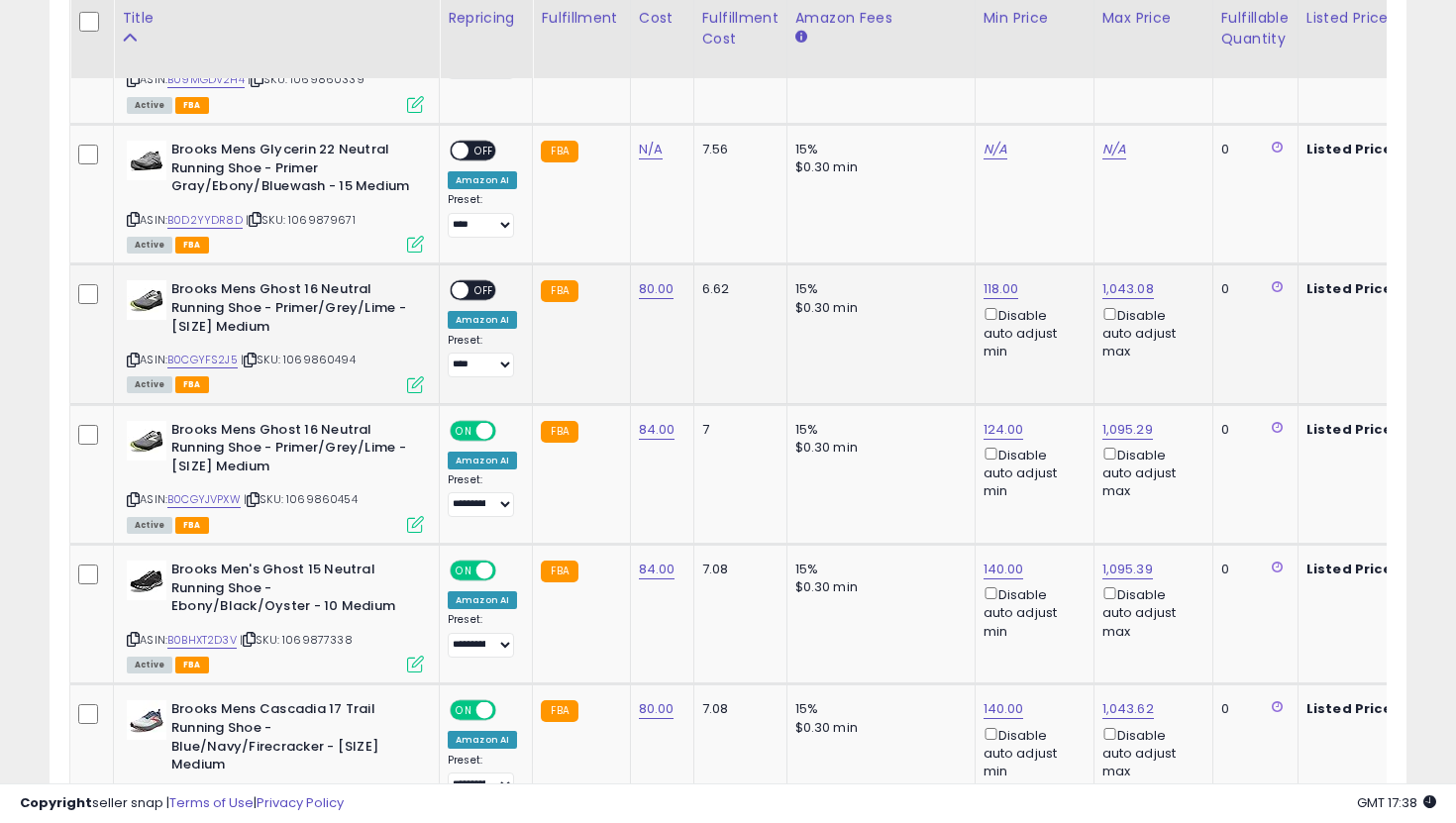 click on "OFF" at bounding box center (484, 290) 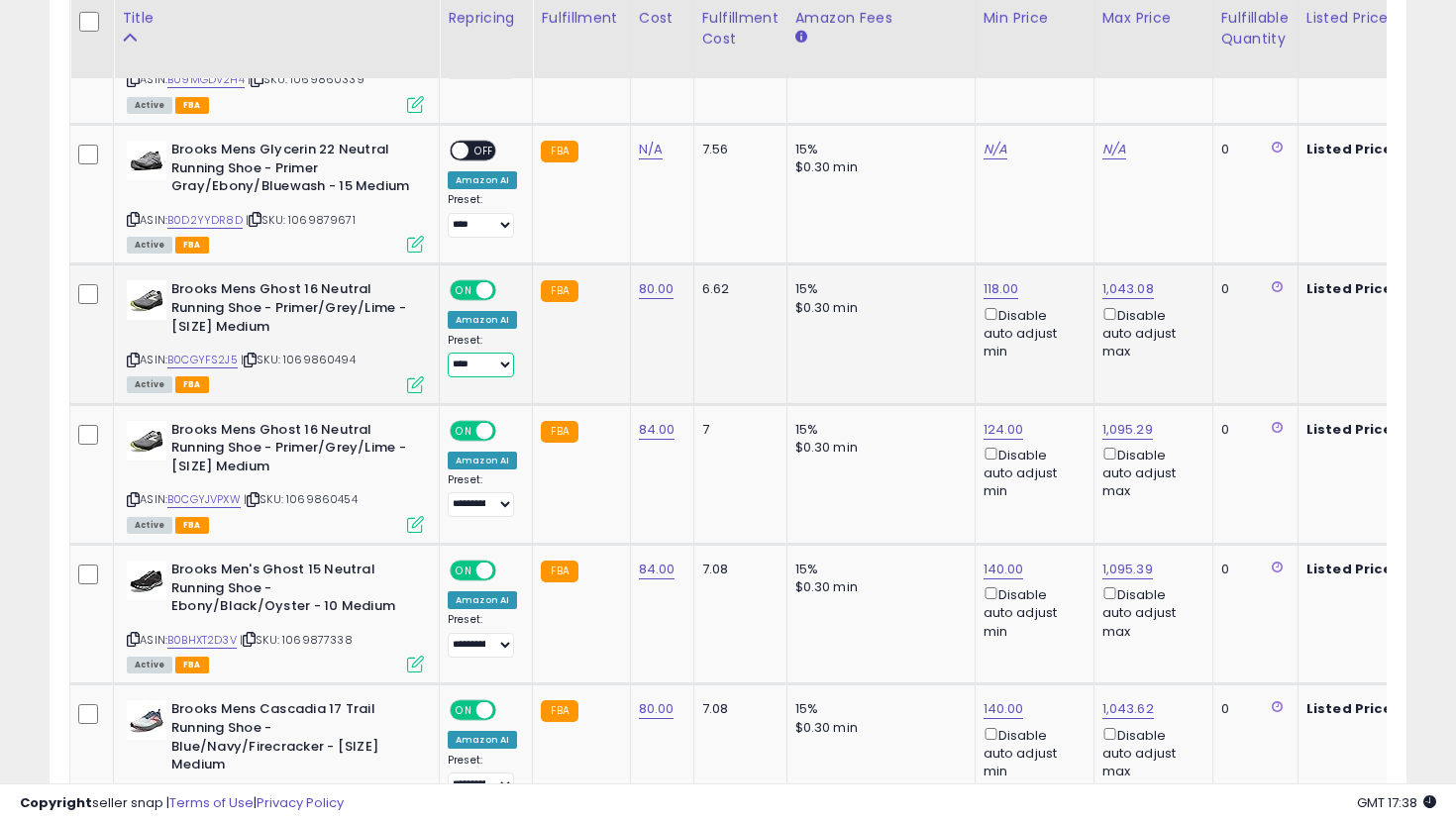 click on "**********" at bounding box center (480, 364) 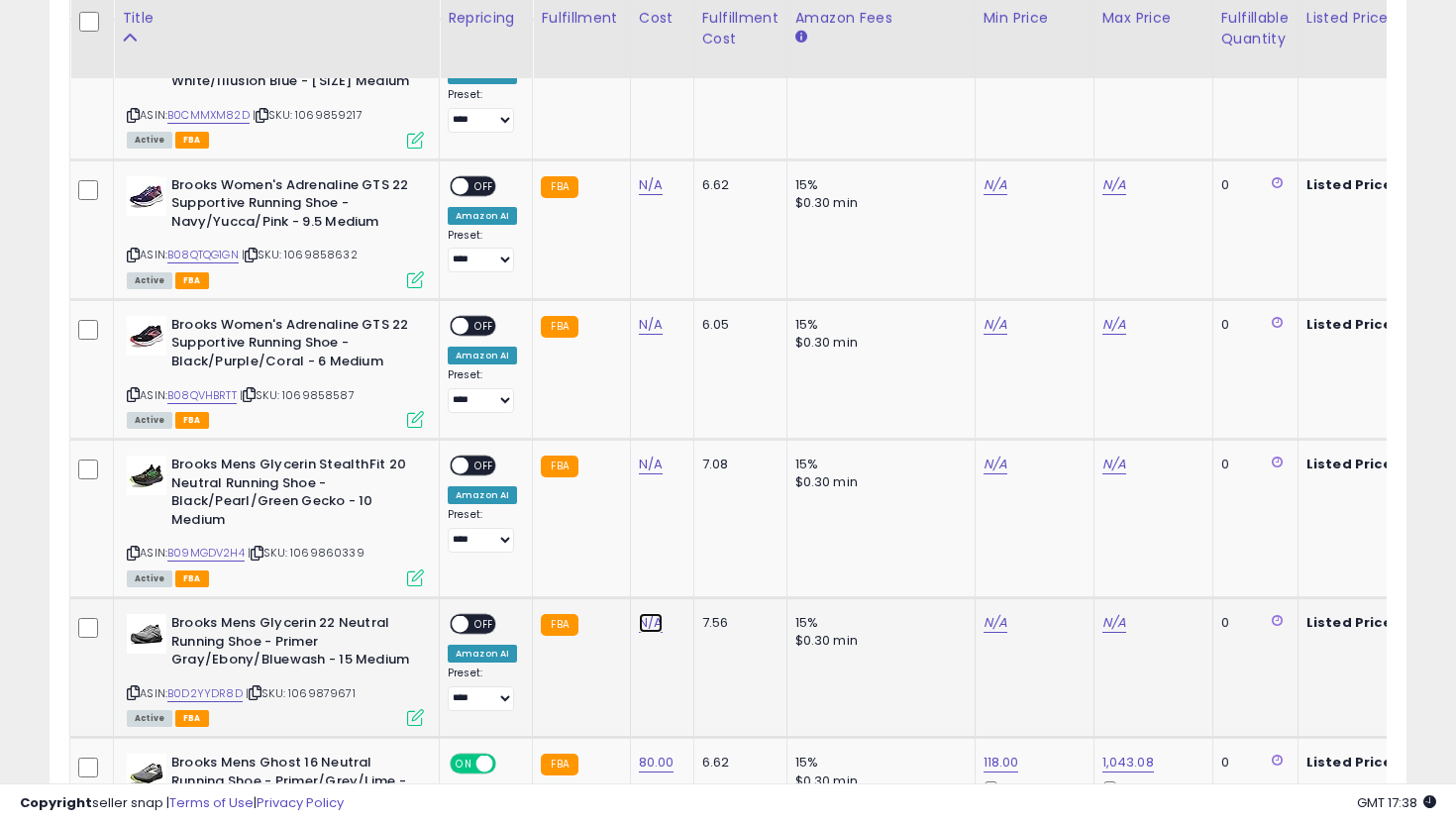 click on "N/A" at bounding box center [651, -95] 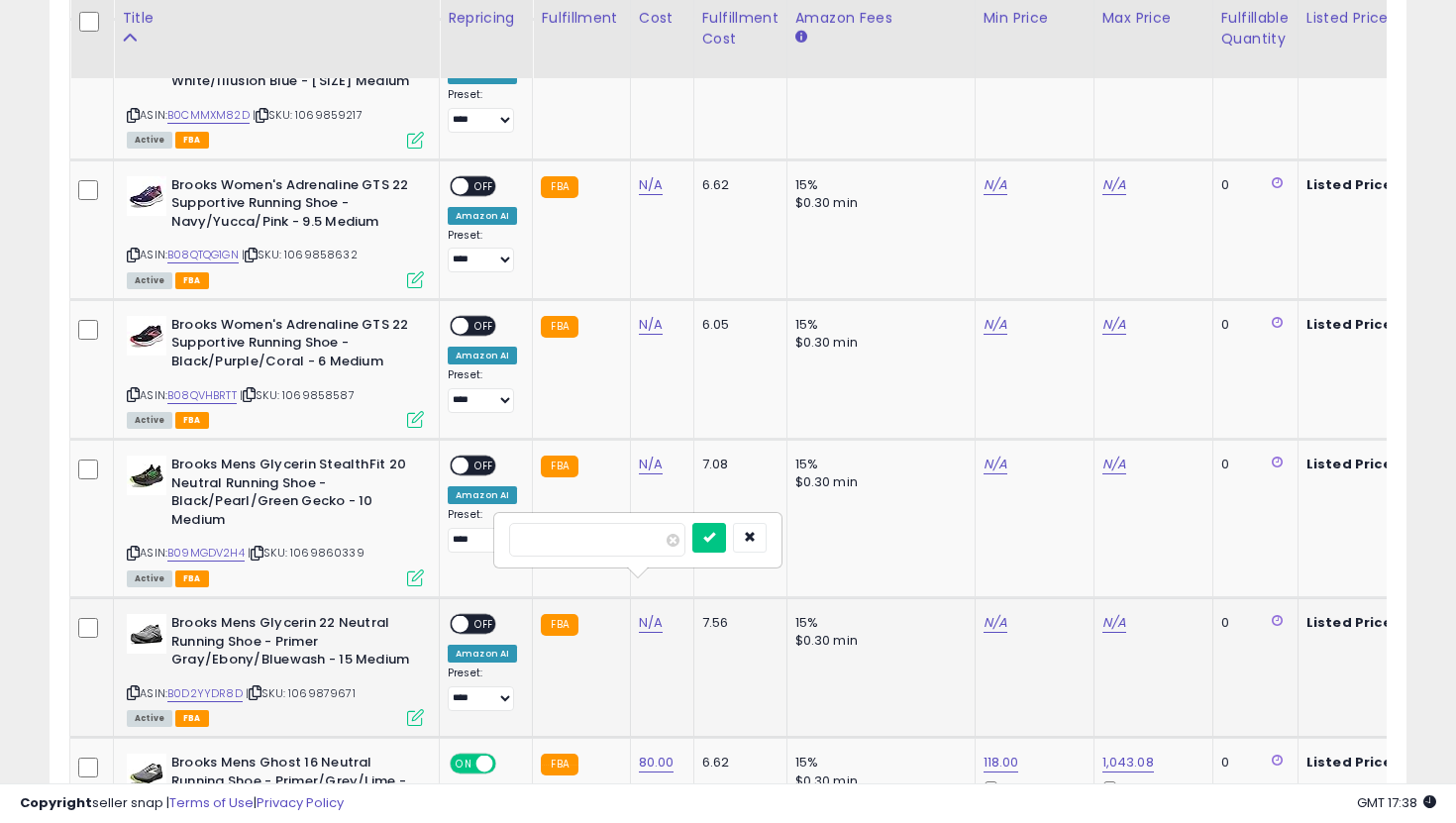 click at bounding box center (709, 538) 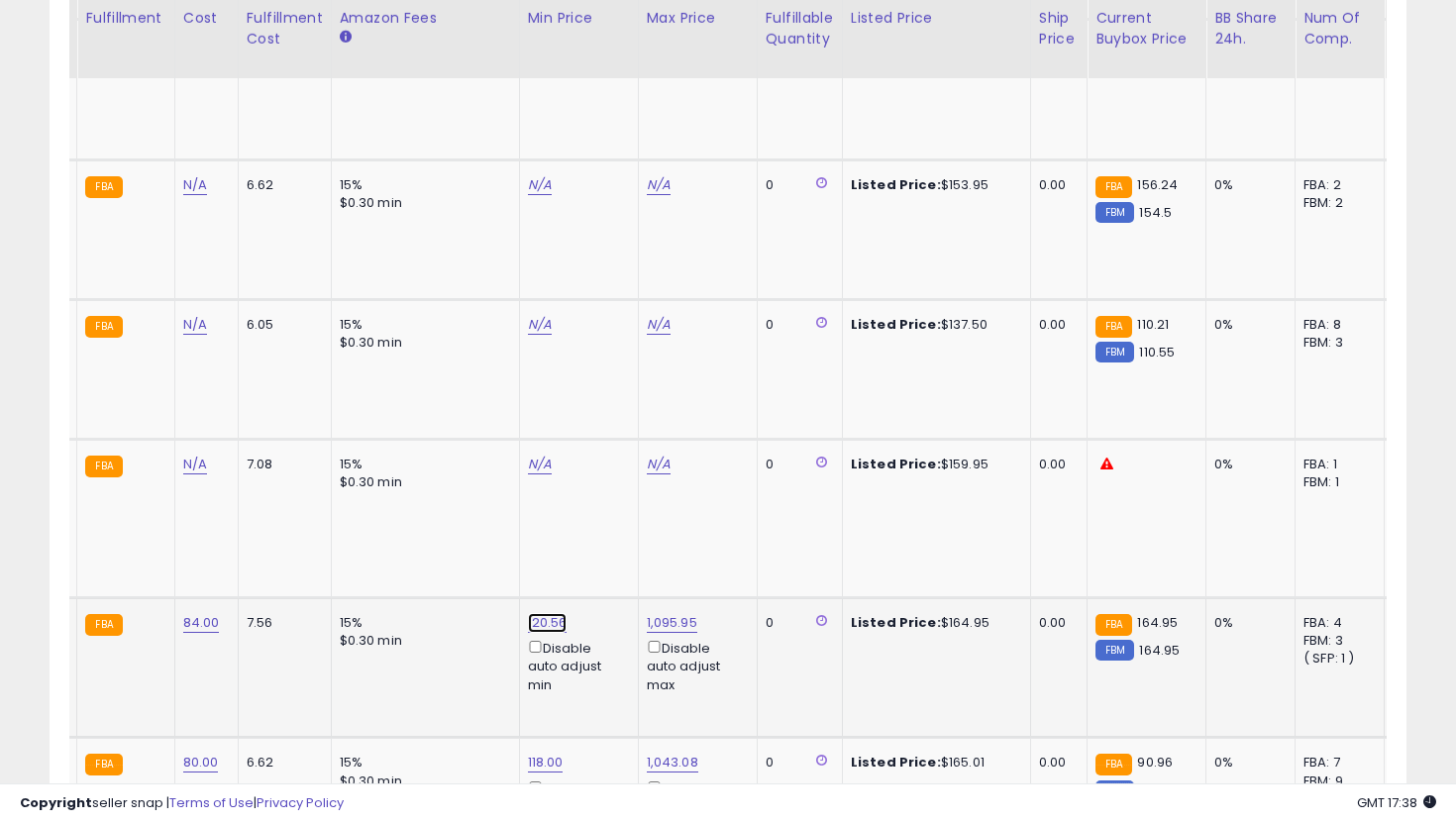 click on "120.56" at bounding box center [548, -3633] 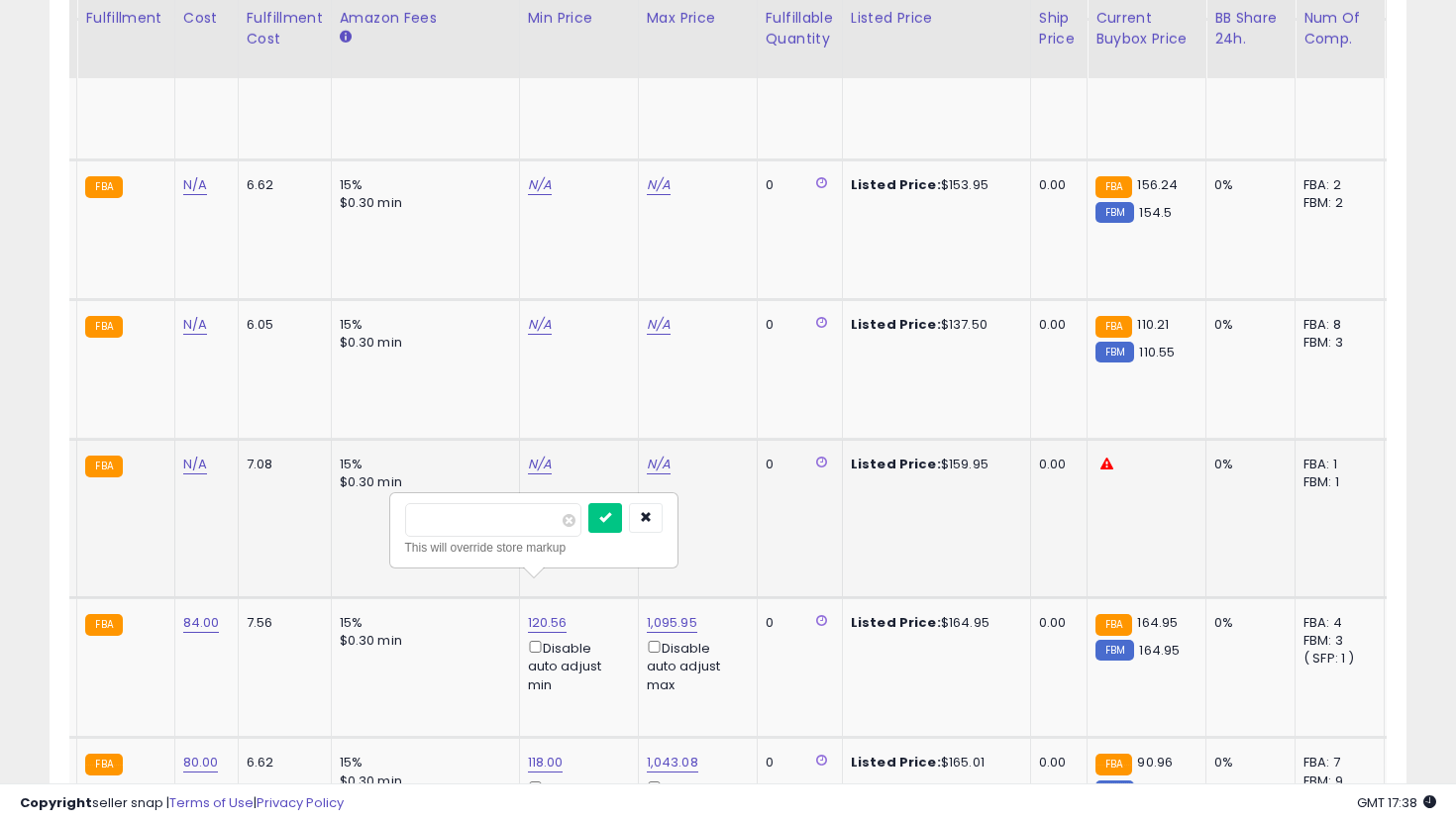 drag, startPoint x: 487, startPoint y: 518, endPoint x: 363, endPoint y: 490, distance: 127.12199 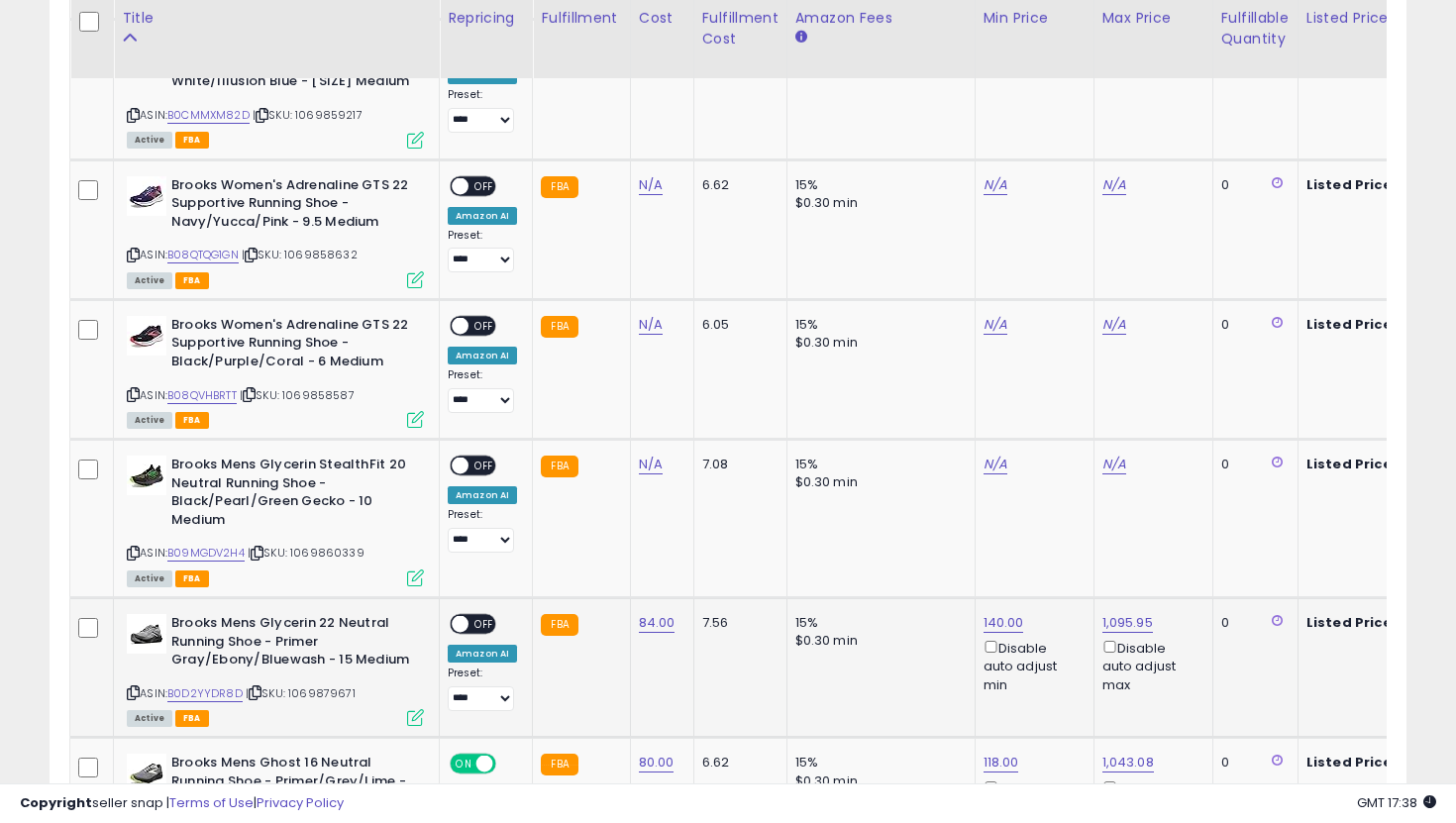 click on "OFF" at bounding box center [484, 624] 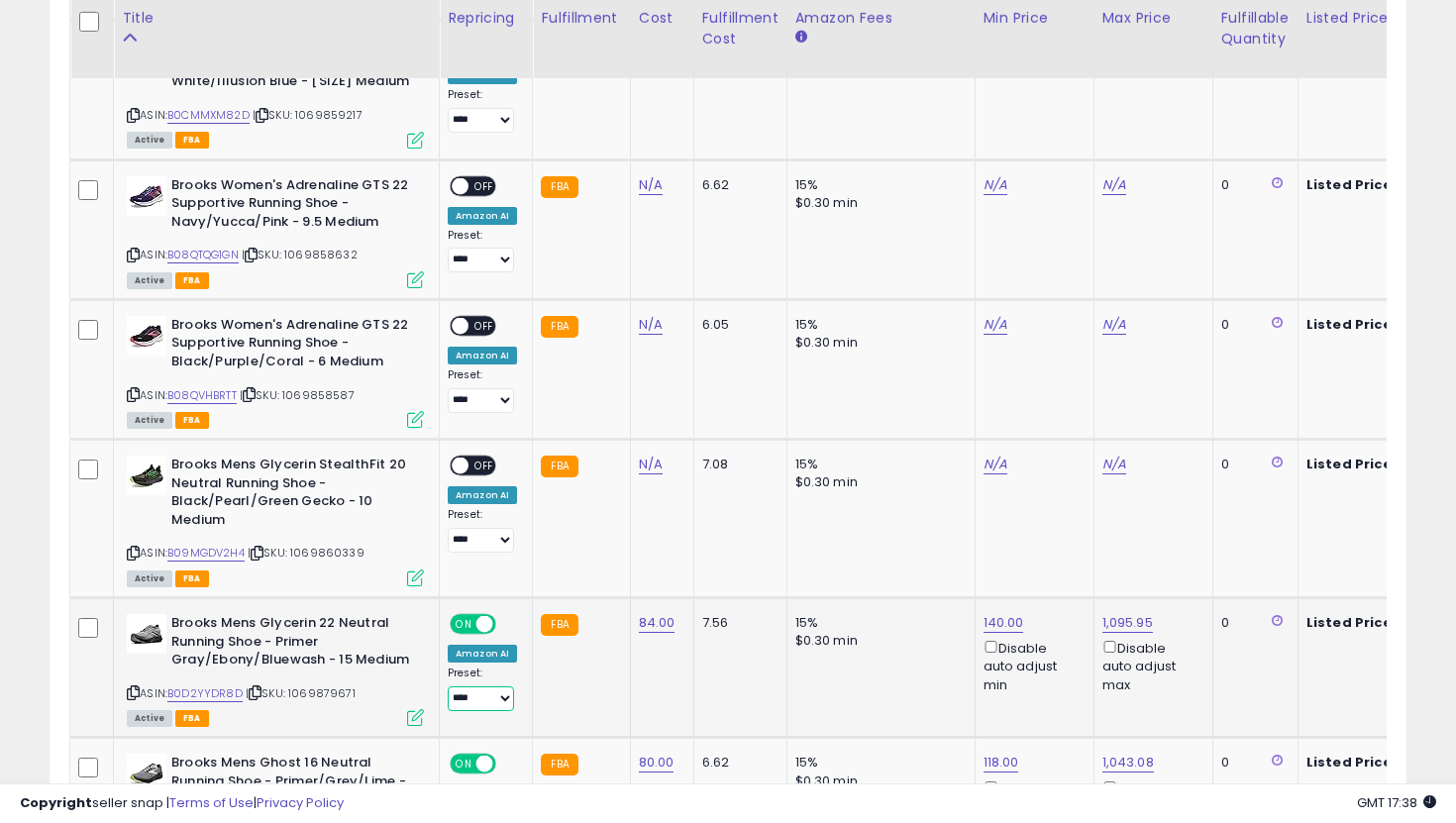 click on "**********" at bounding box center (480, 698) 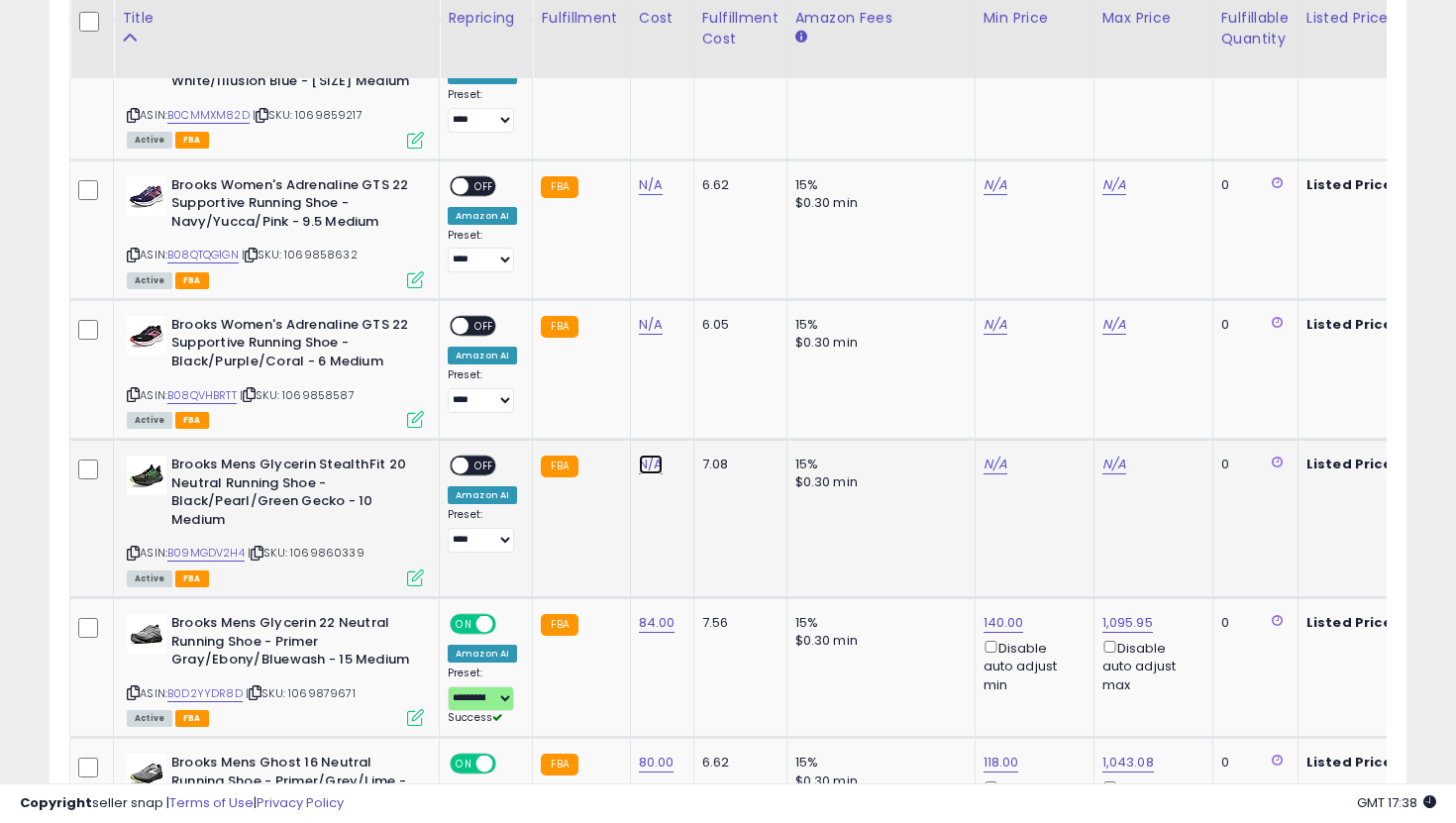 click on "N/A" at bounding box center (651, -95) 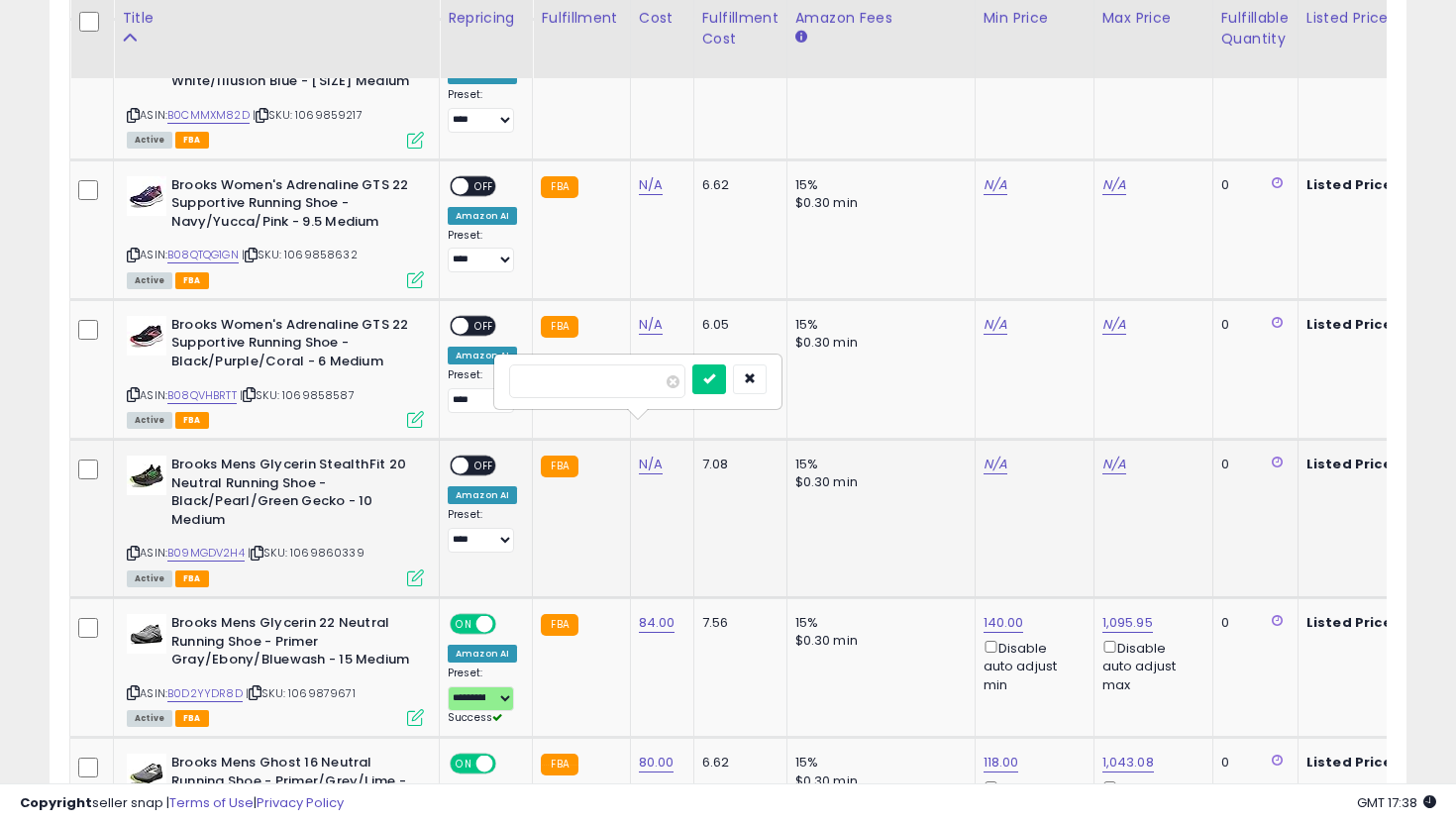 click at bounding box center [709, 379] 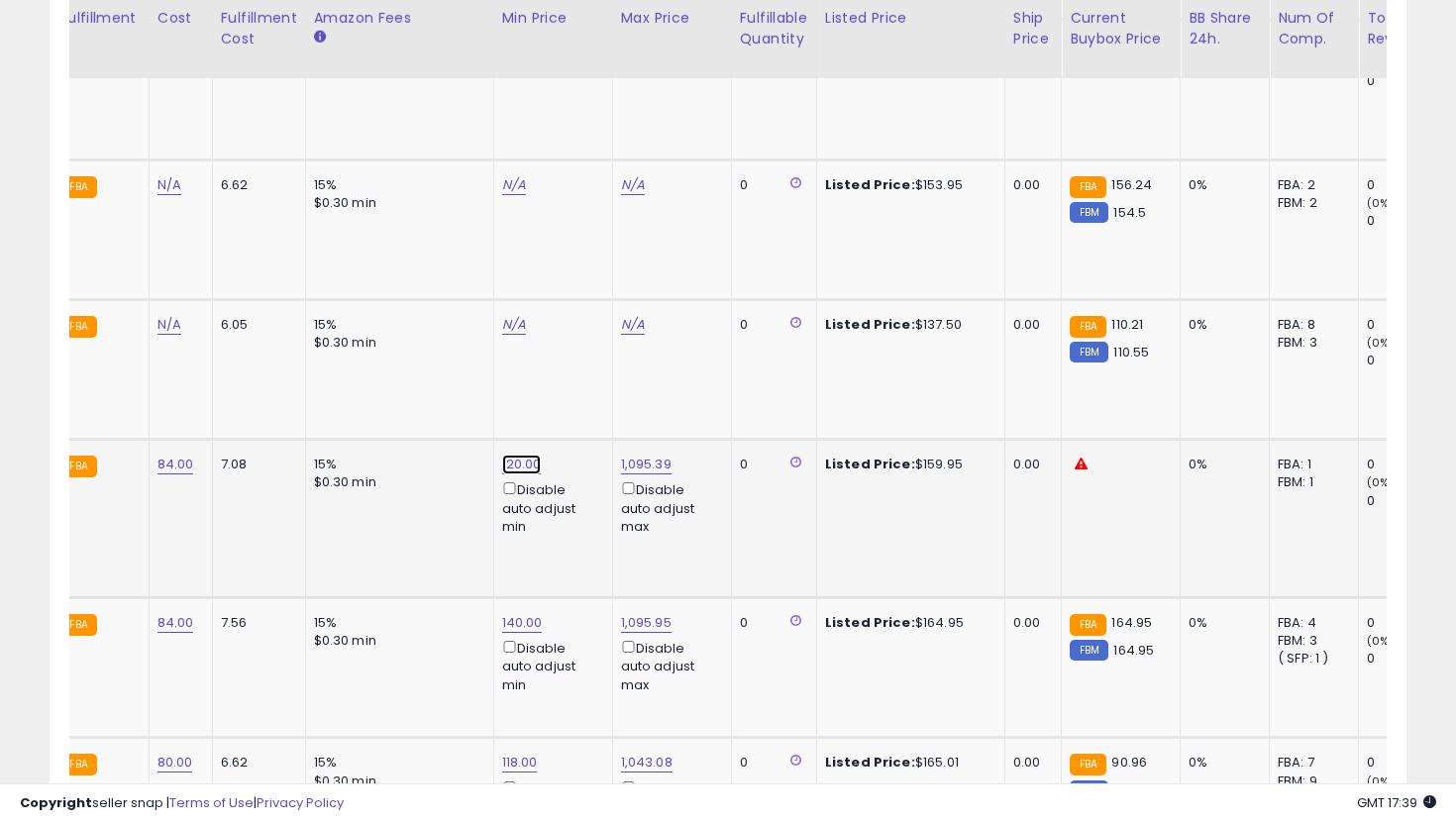 click on "120.00" at bounding box center (522, -3633) 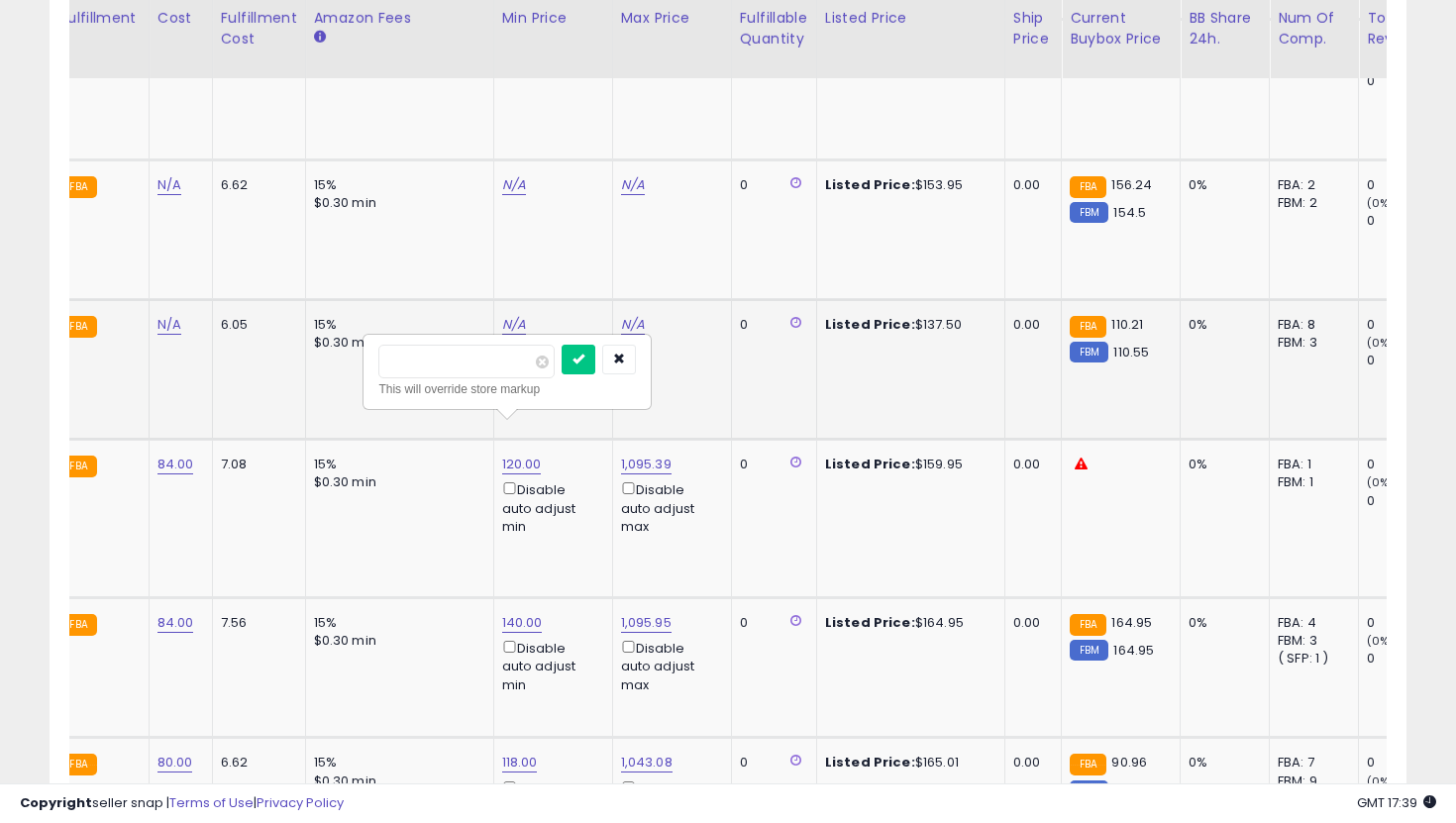 drag, startPoint x: 496, startPoint y: 358, endPoint x: 331, endPoint y: 358, distance: 165 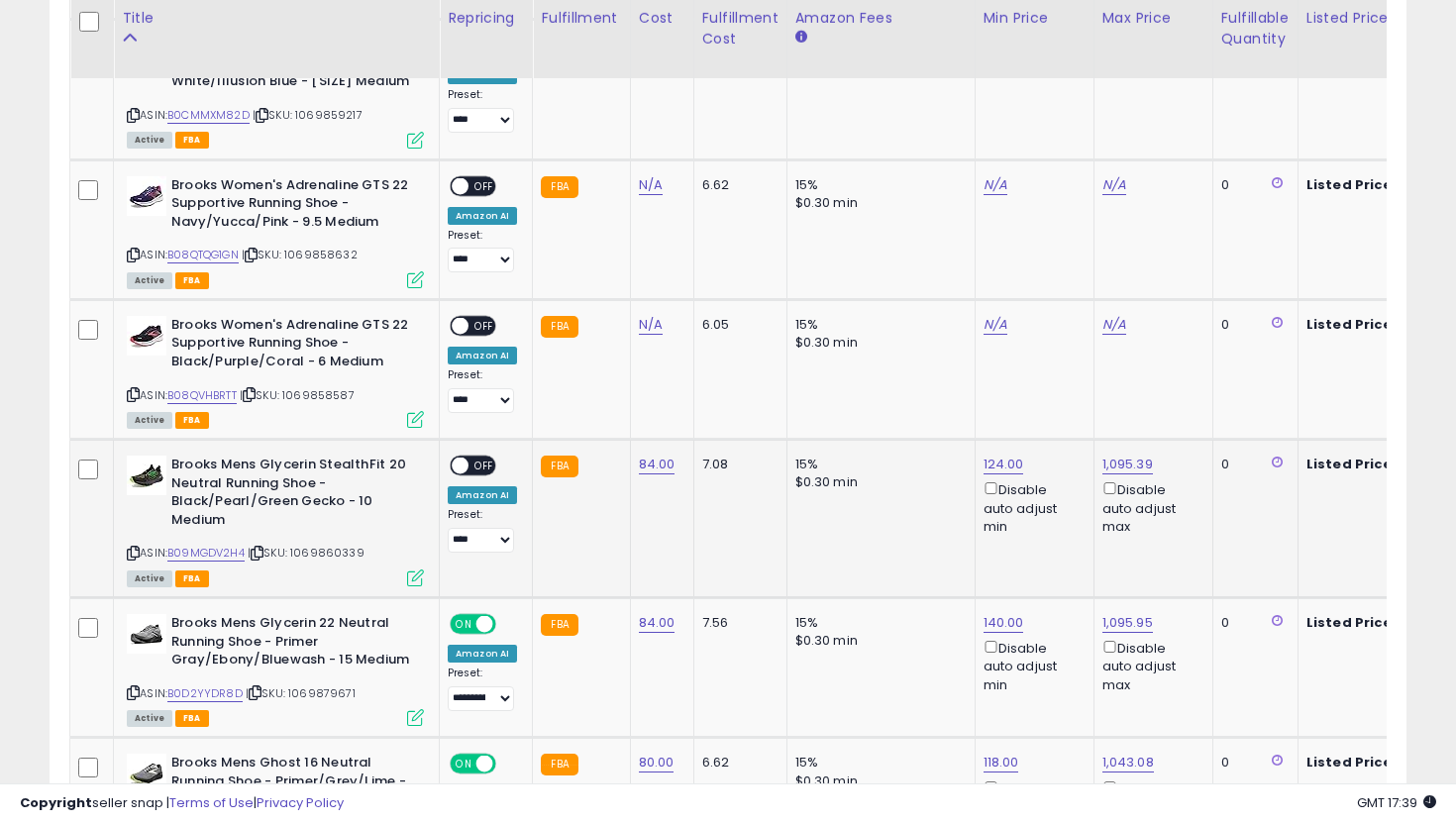 click on "ON   OFF" at bounding box center [472, 465] 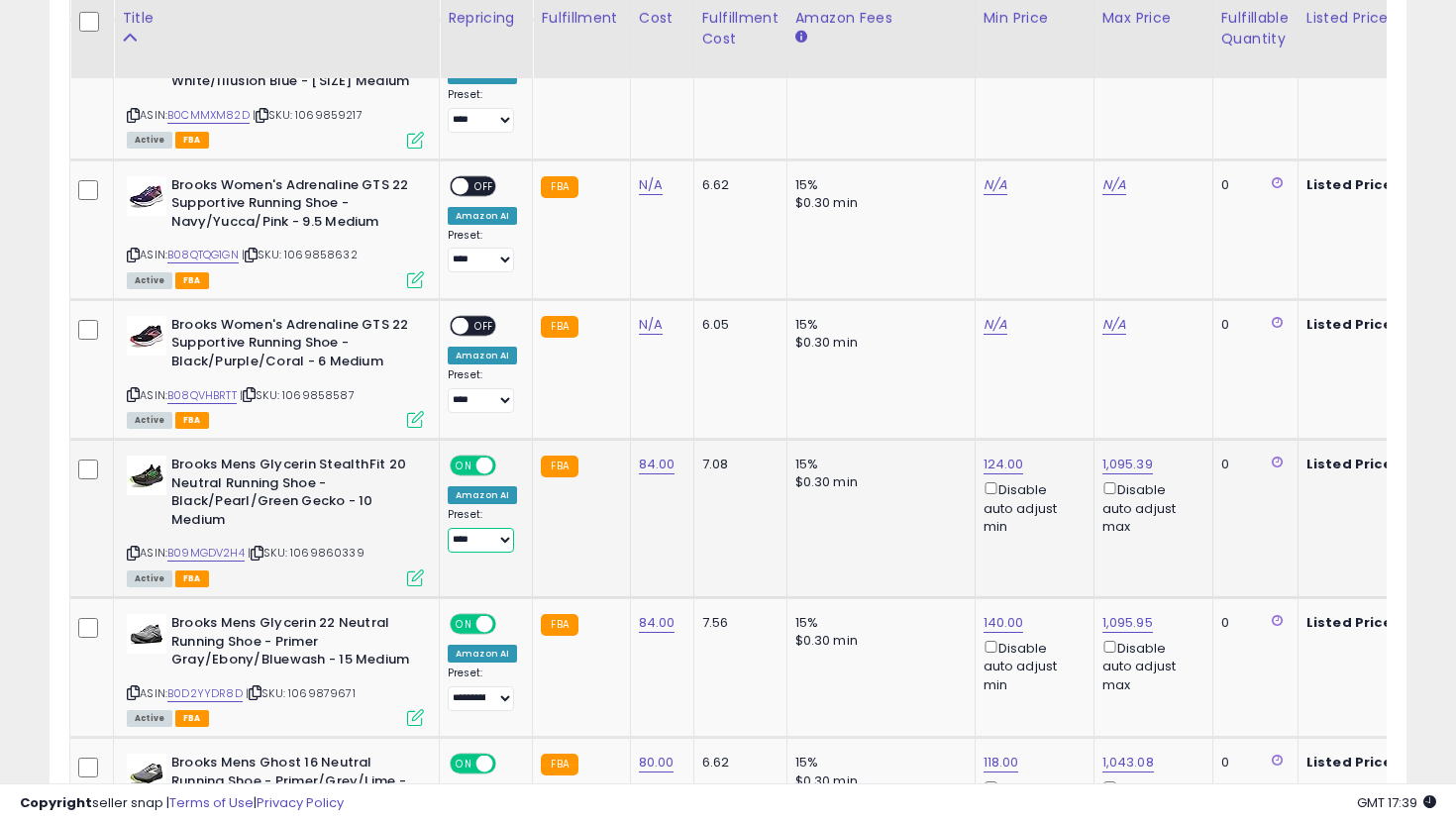 click on "**********" at bounding box center (480, 540) 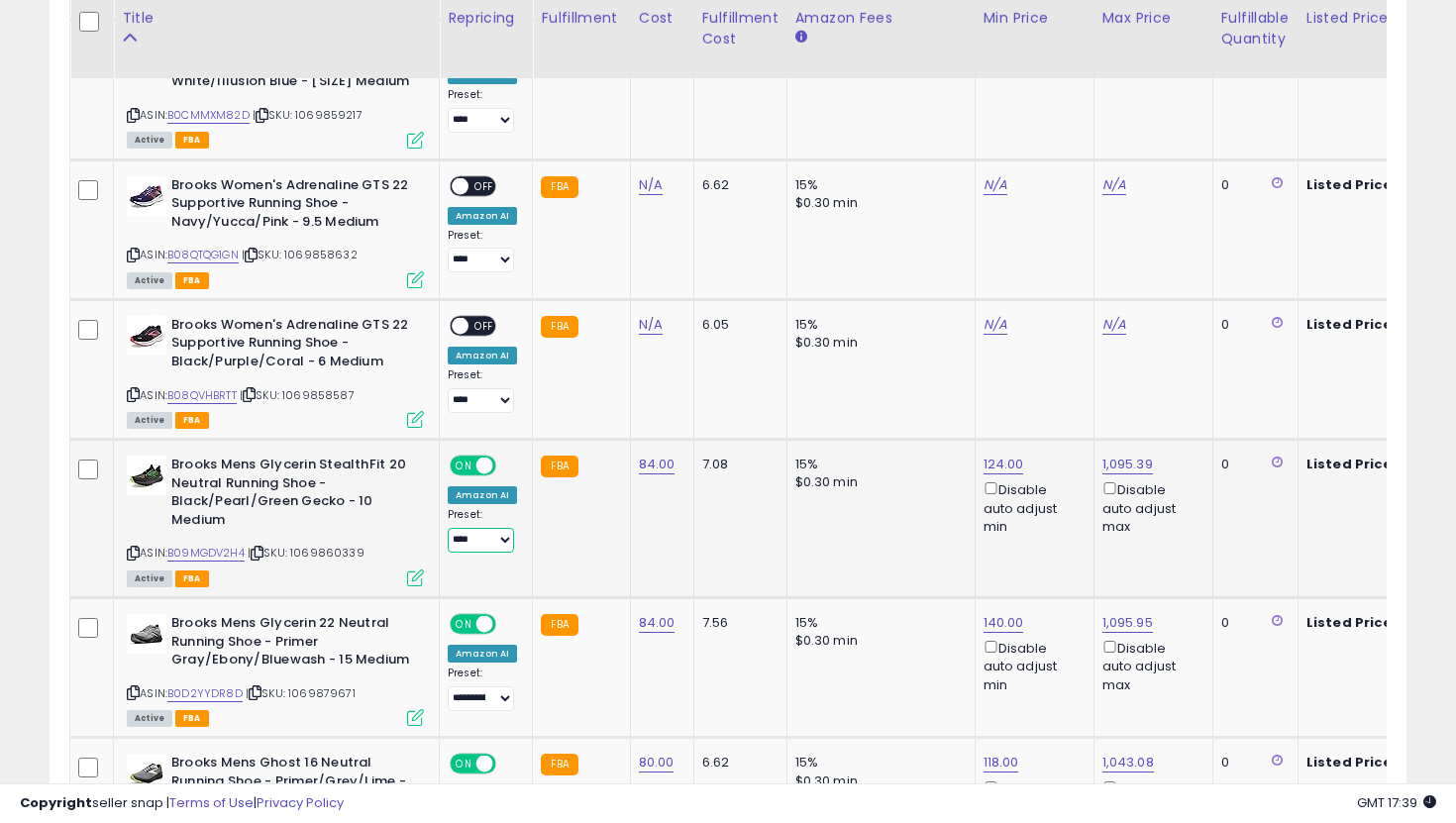 click on "**********" at bounding box center [480, 540] 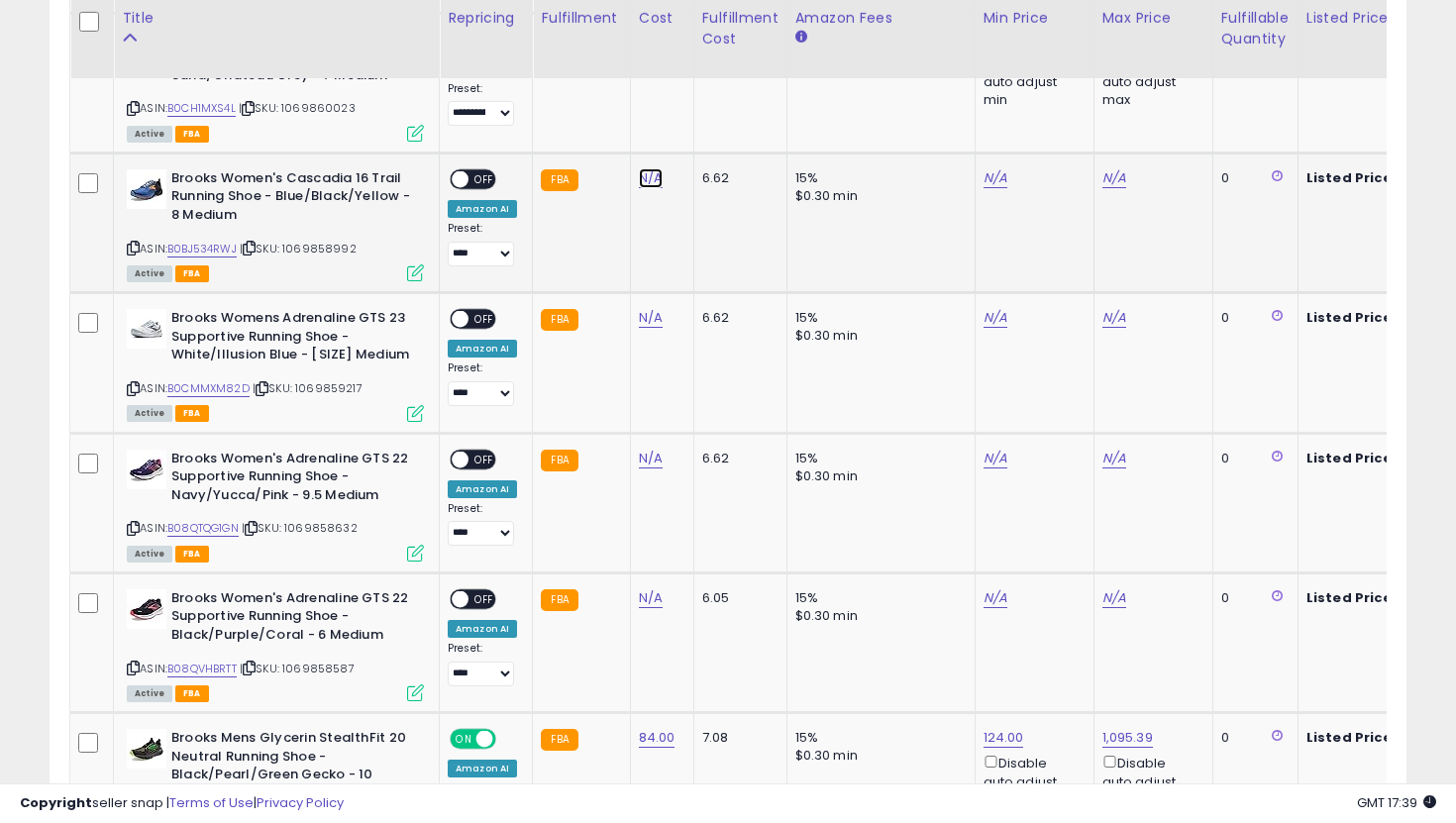click on "N/A" at bounding box center [651, 178] 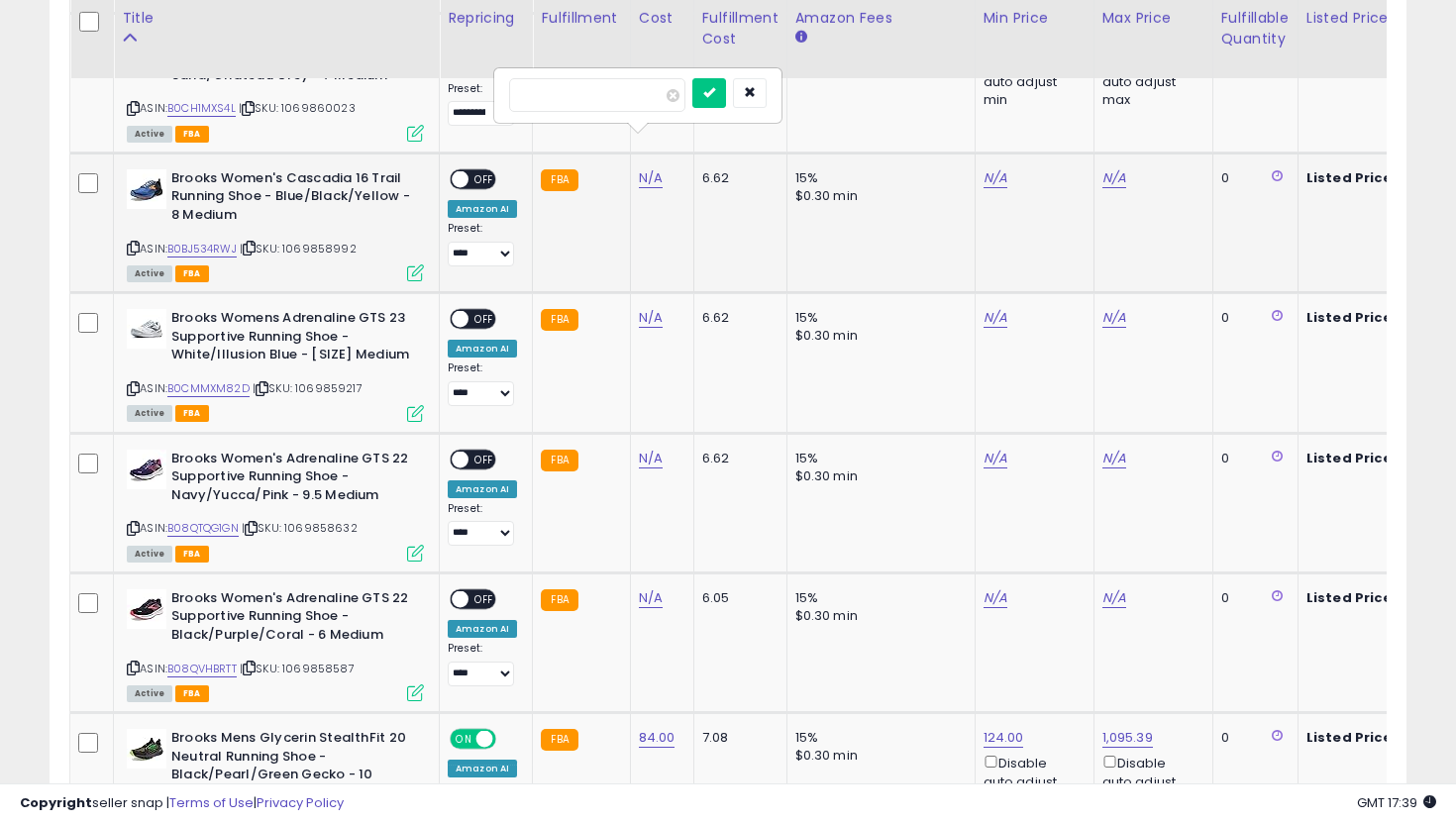 click at bounding box center [709, 93] 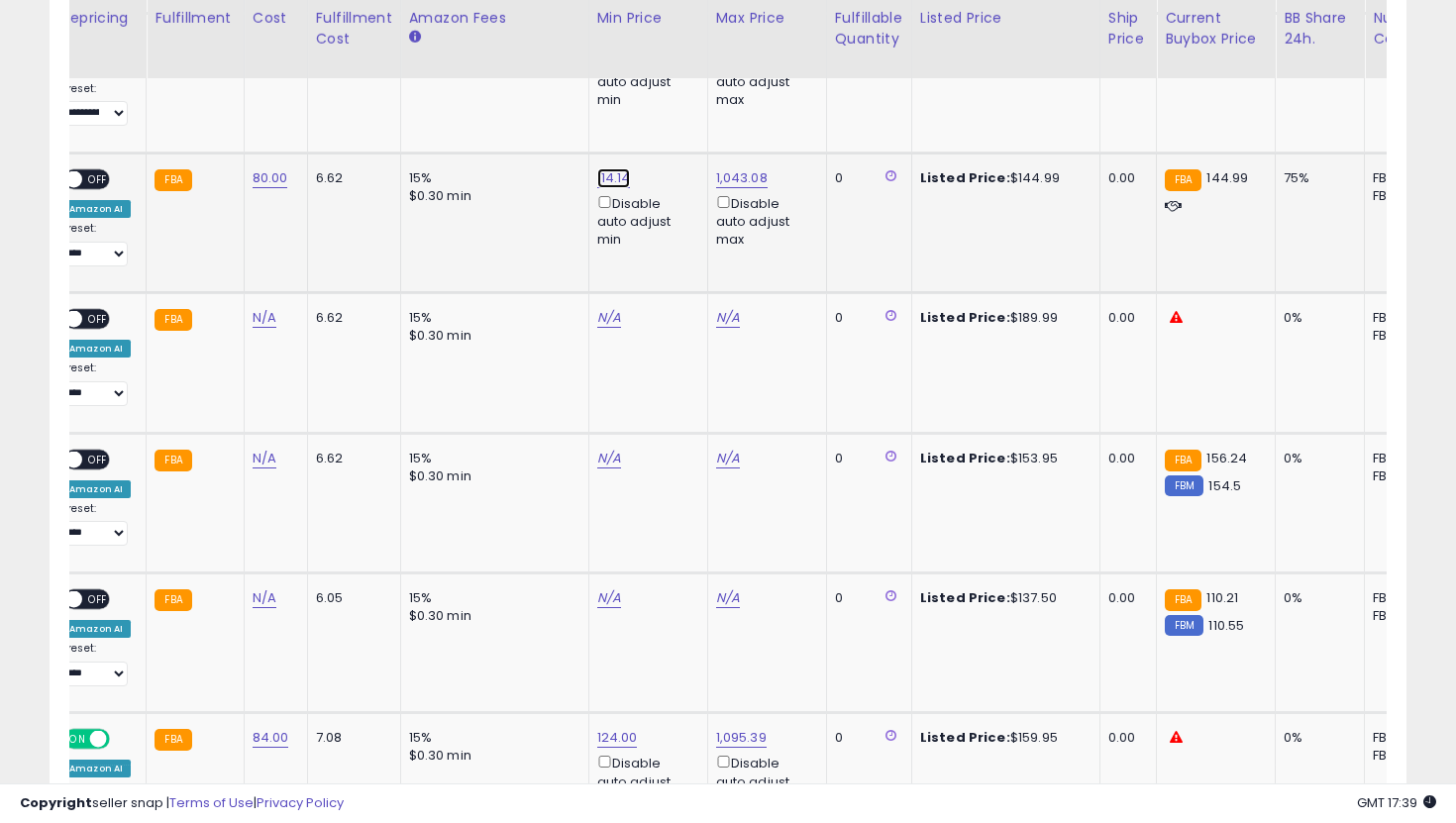 click on "114.14" at bounding box center [617, -3359] 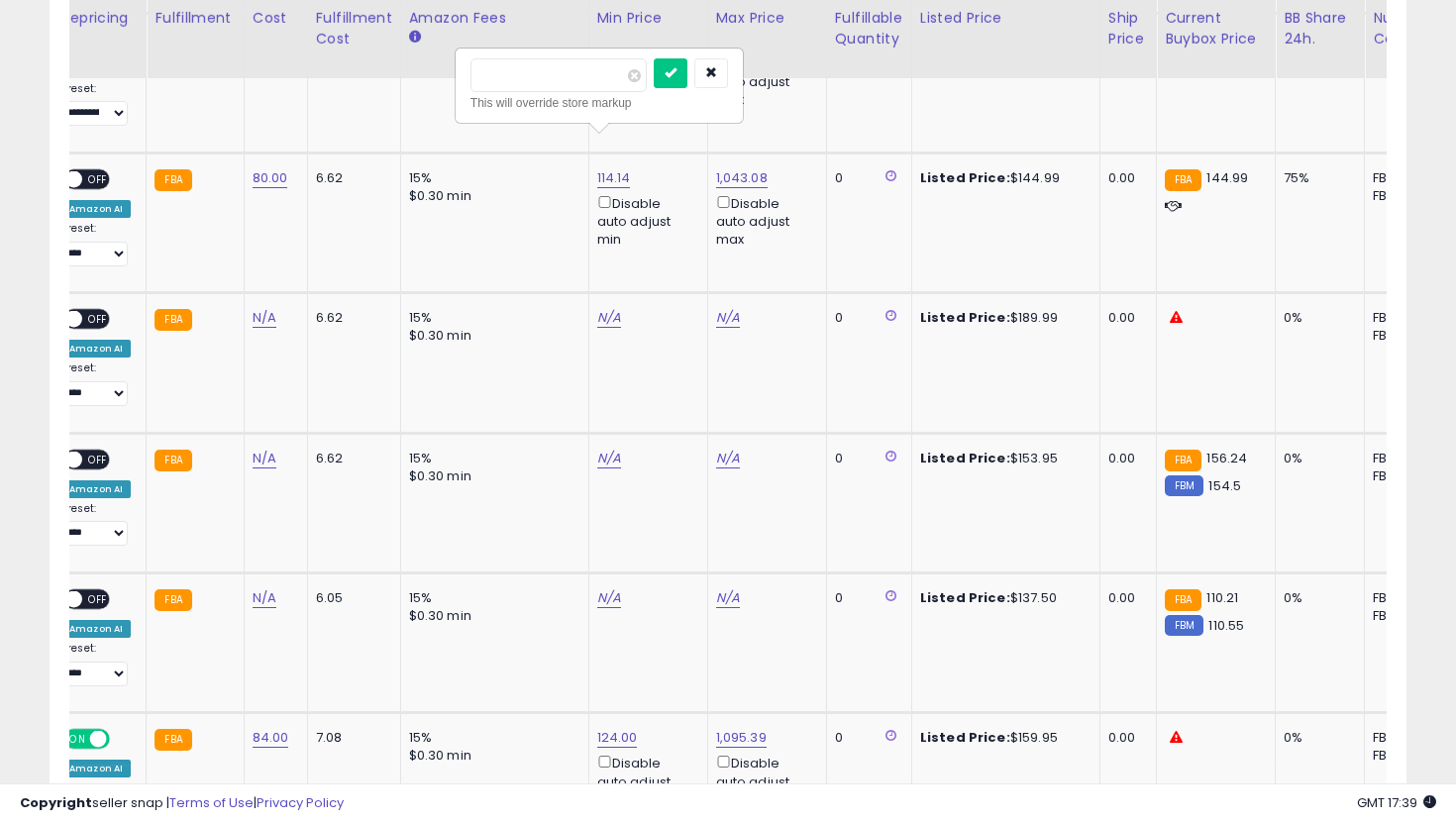 drag, startPoint x: 548, startPoint y: 77, endPoint x: 429, endPoint y: 56, distance: 120.83874 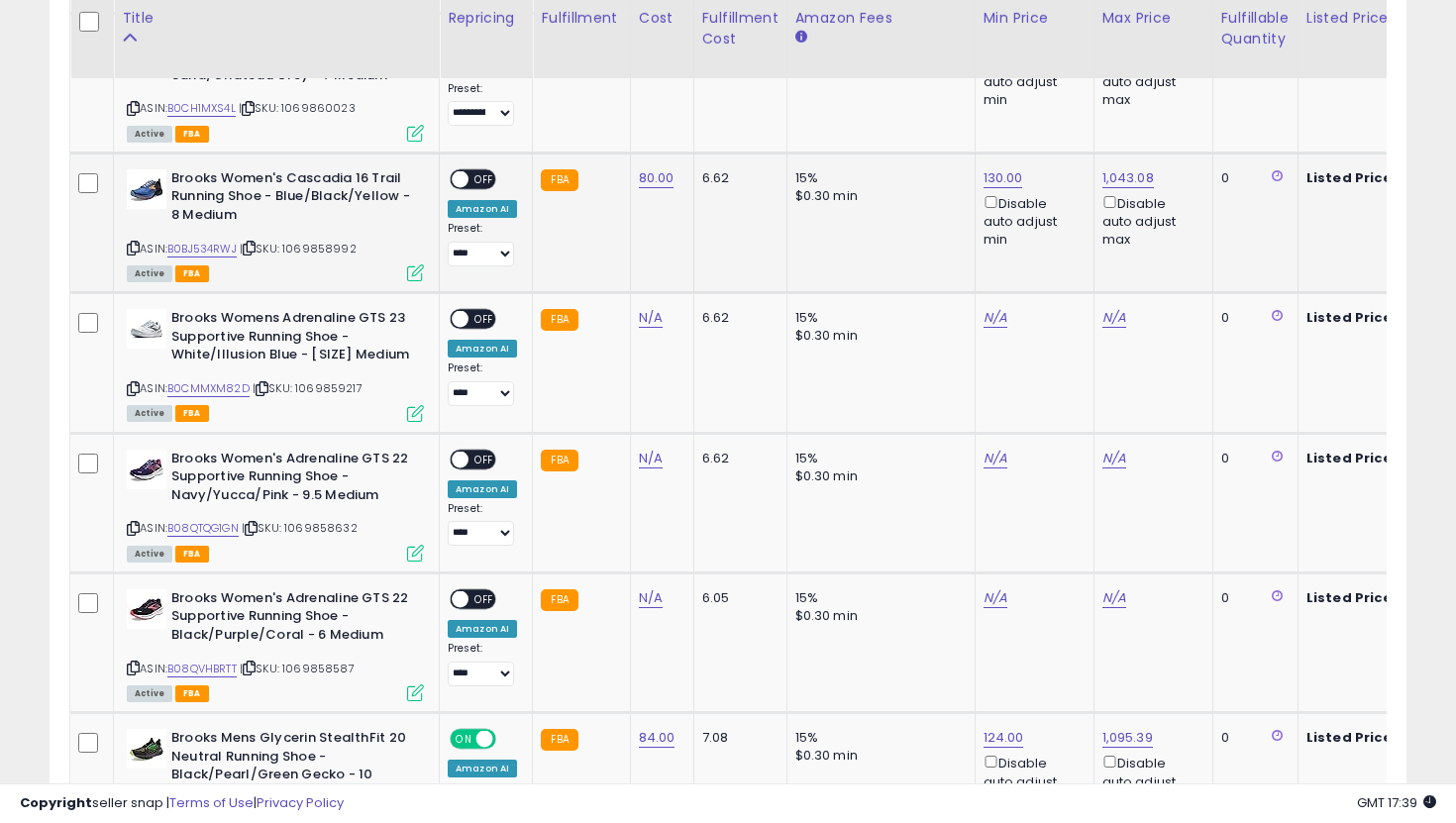 click at bounding box center [460, 178] 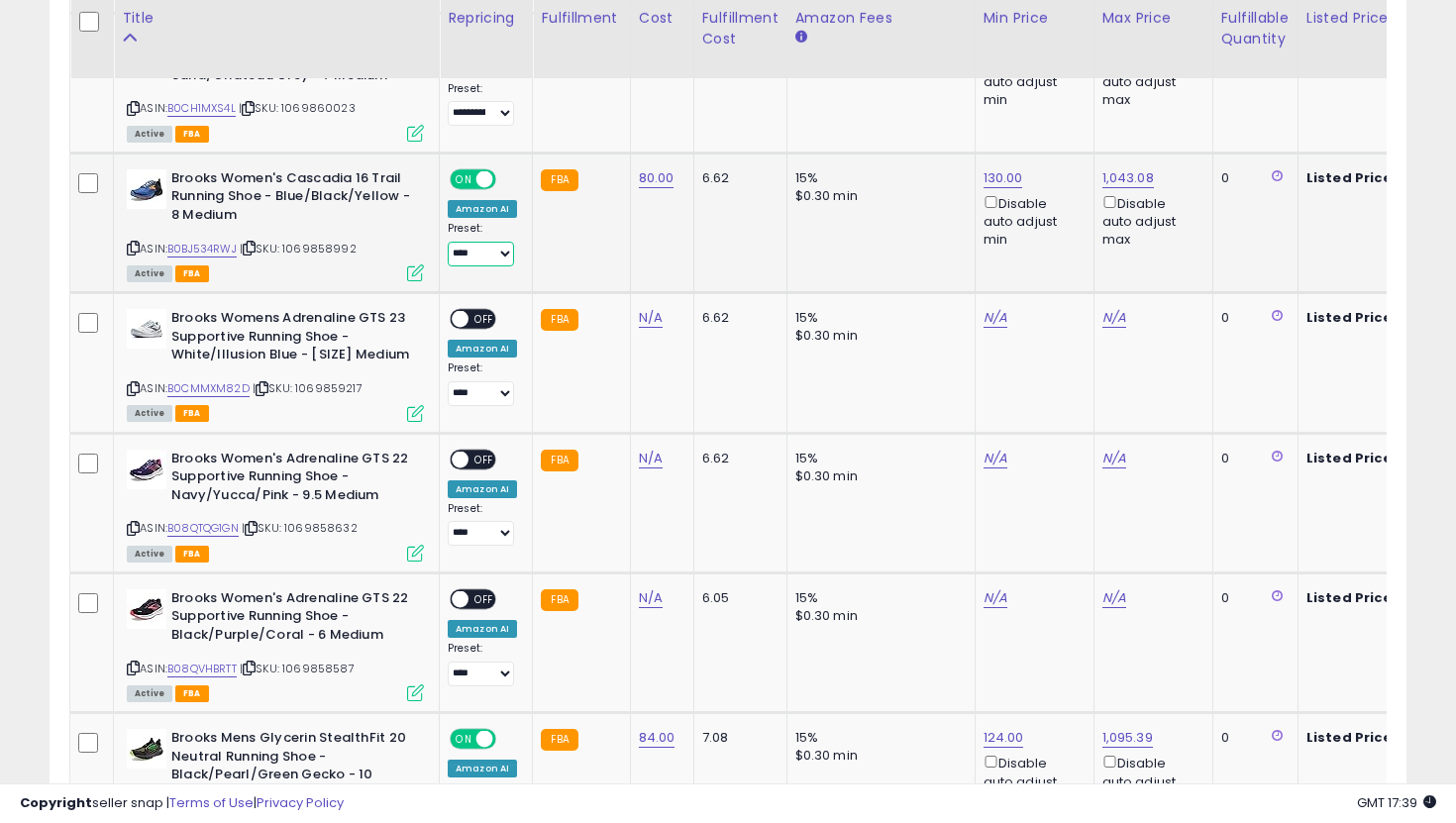 click on "**********" at bounding box center [480, 254] 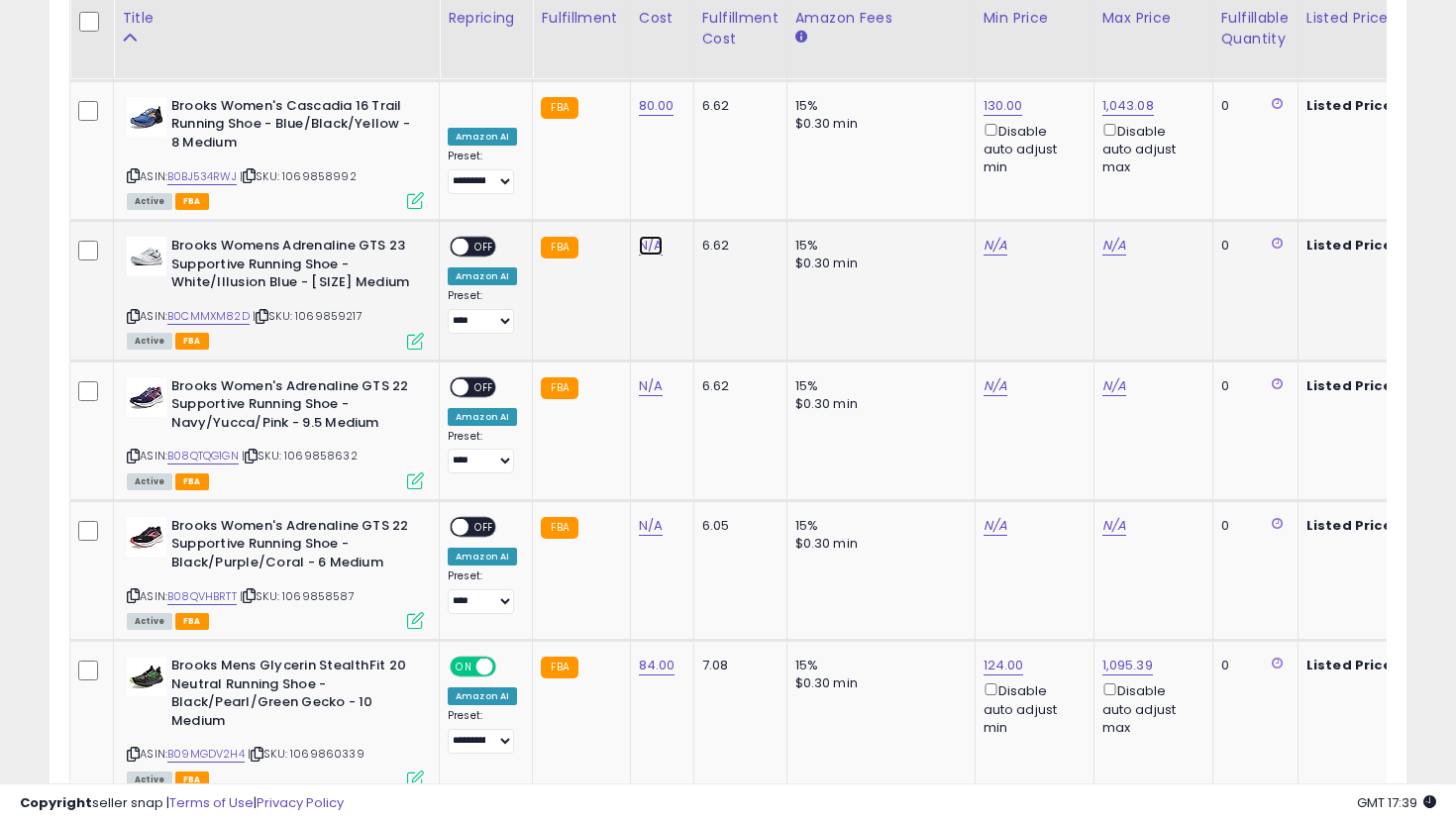 click on "N/A" at bounding box center (651, 246) 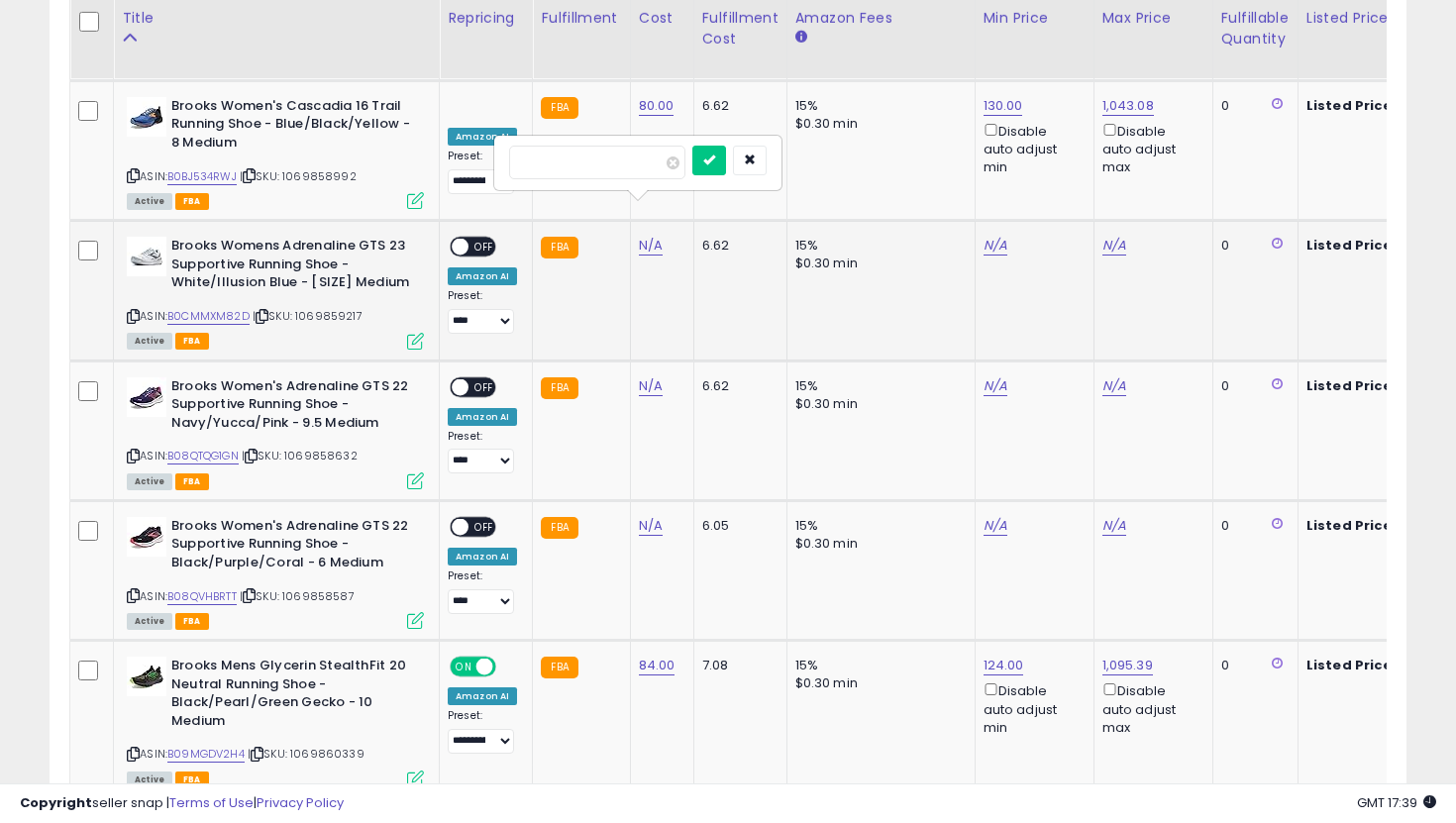 click at bounding box center [709, 160] 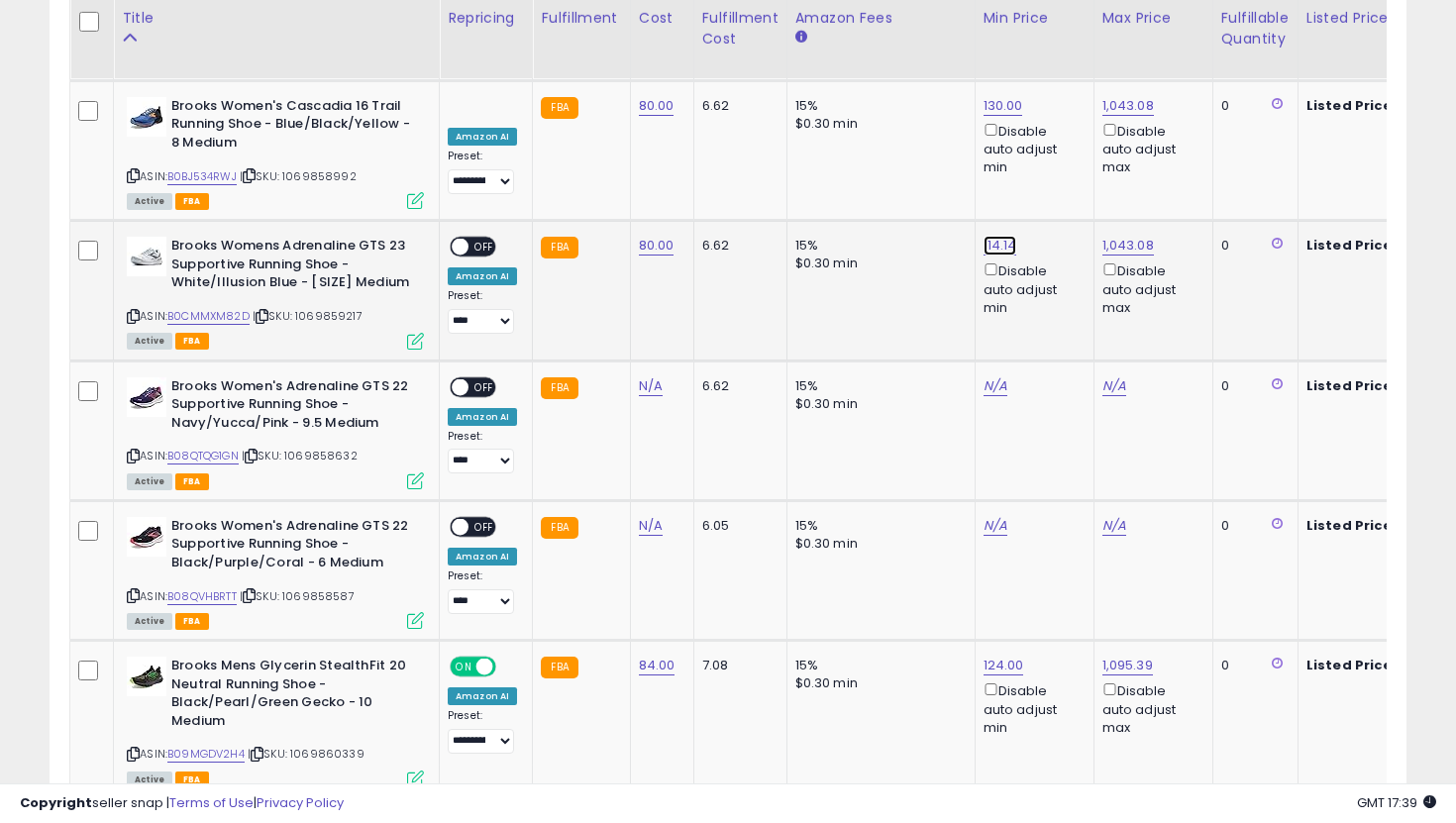 click on "114.14" at bounding box center (1003, -3432) 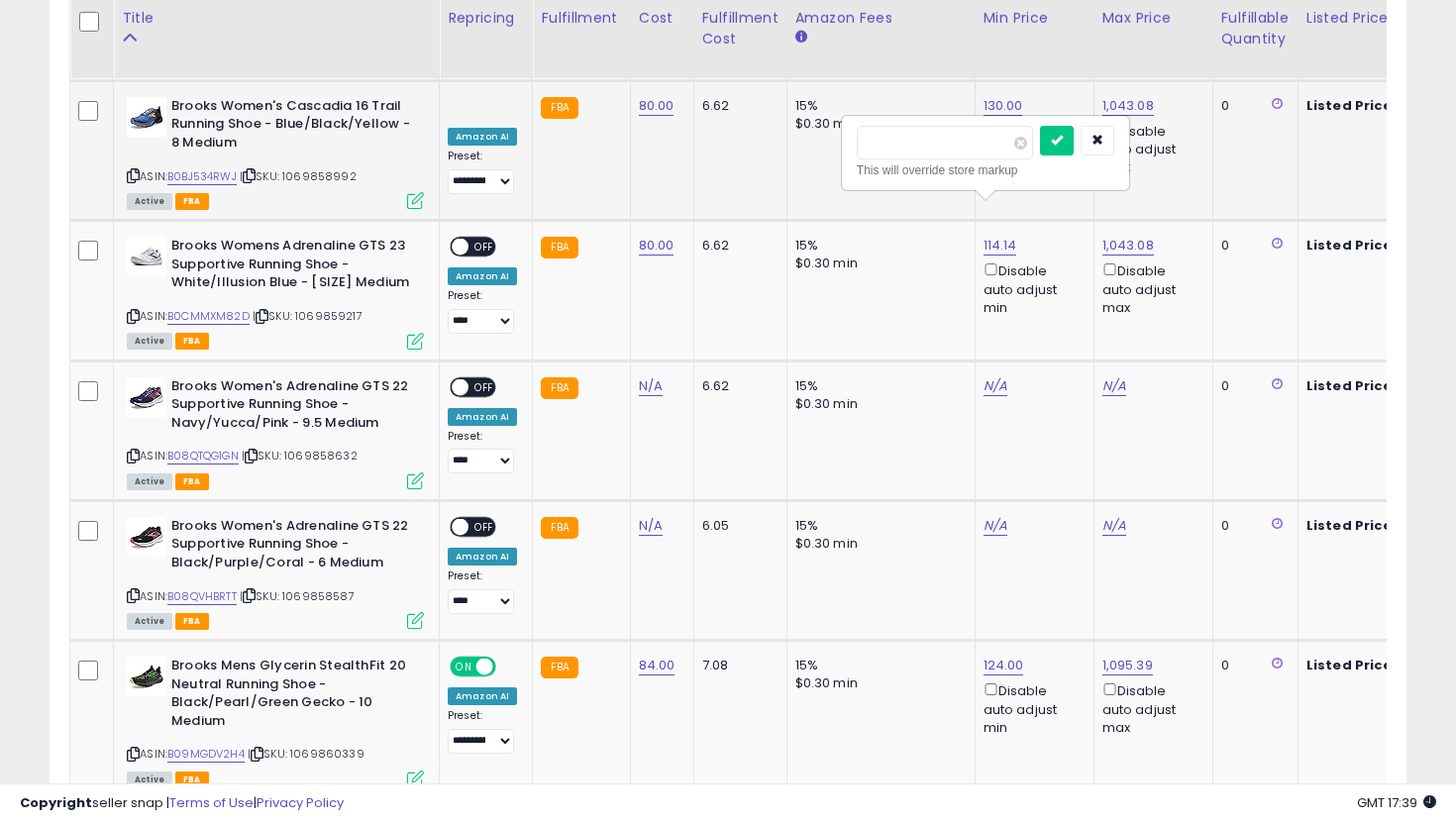 drag, startPoint x: 943, startPoint y: 149, endPoint x: 756, endPoint y: 126, distance: 188.40913 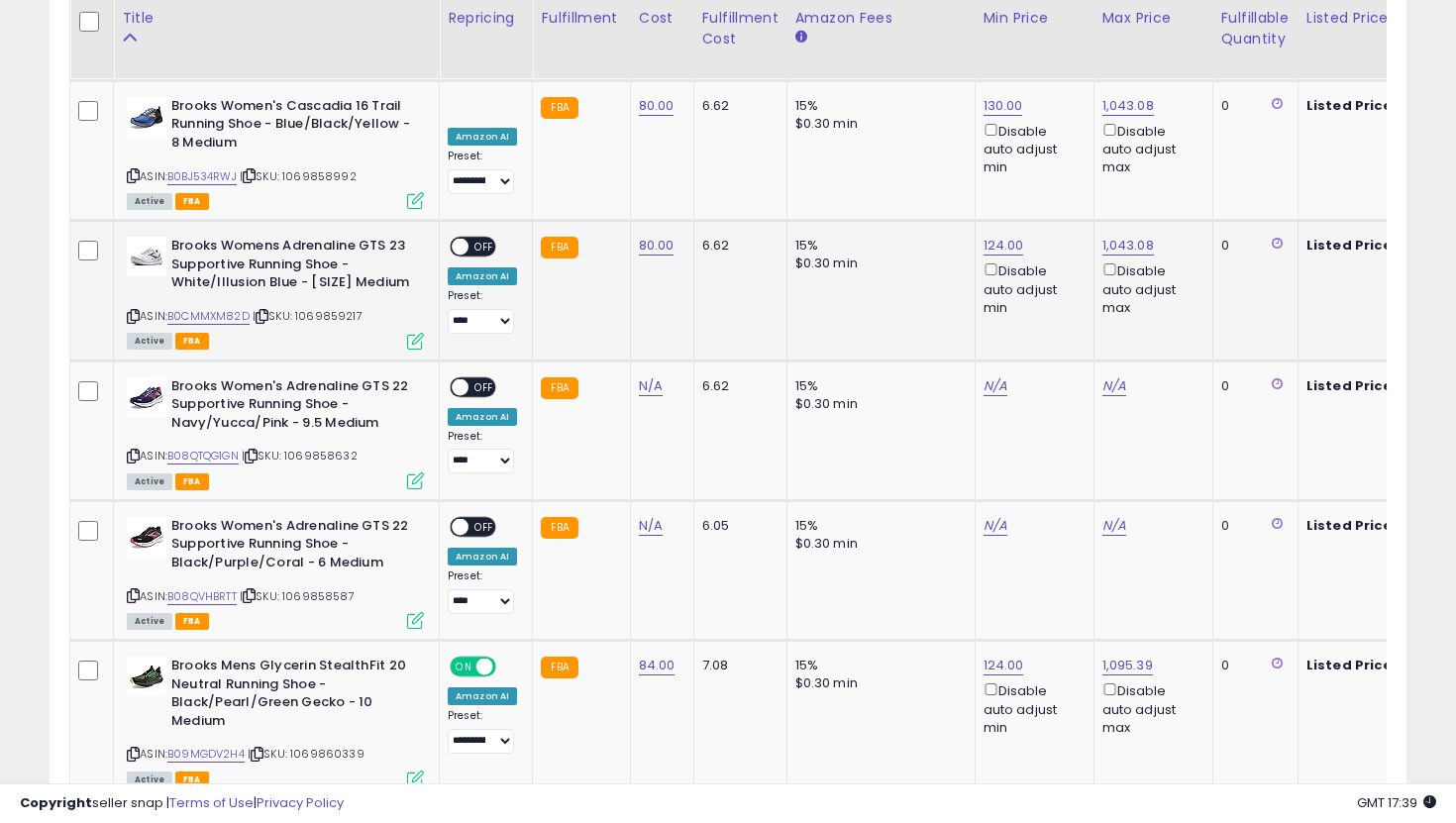 click on "OFF" at bounding box center [484, 247] 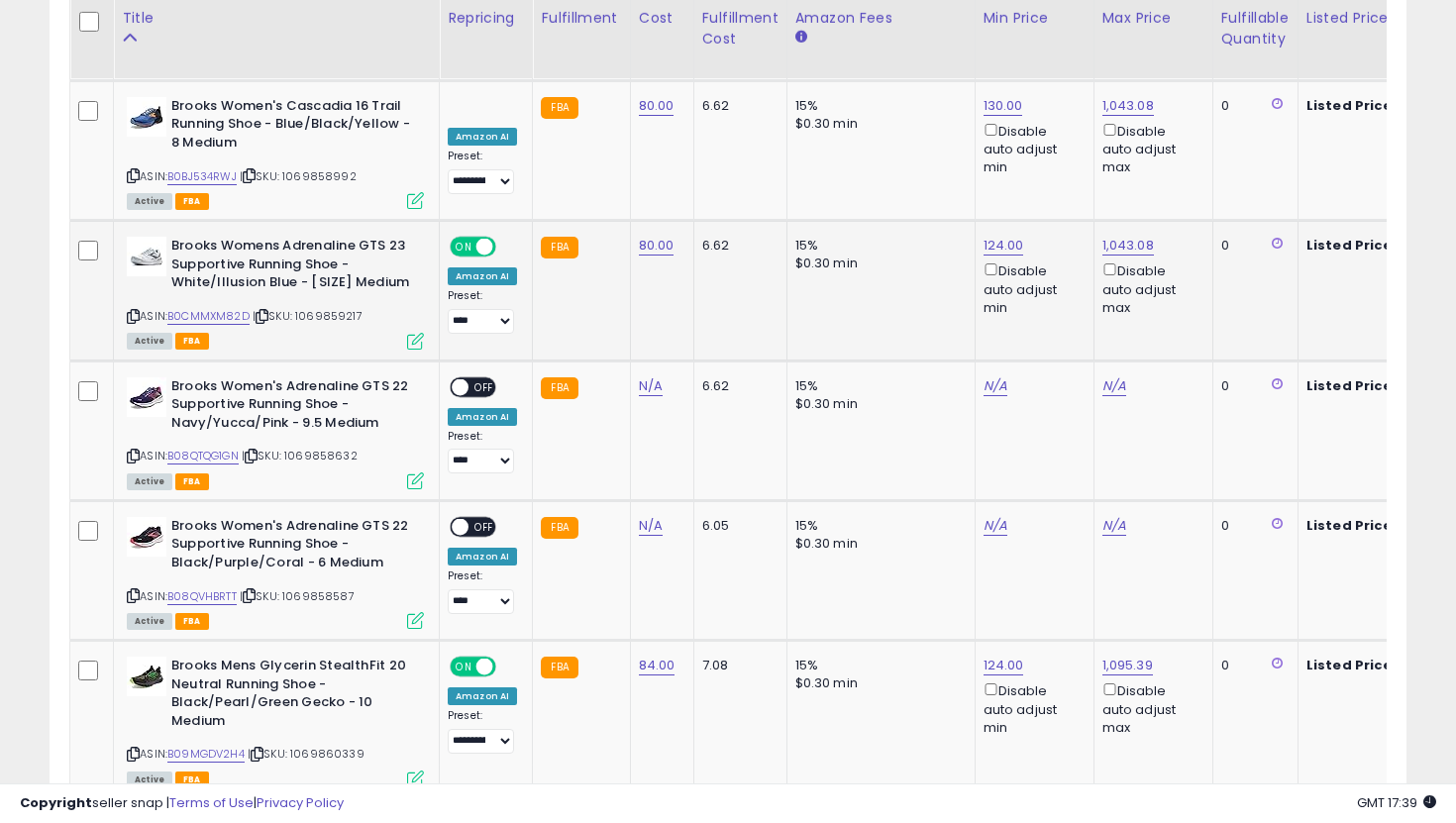 click on "**********" 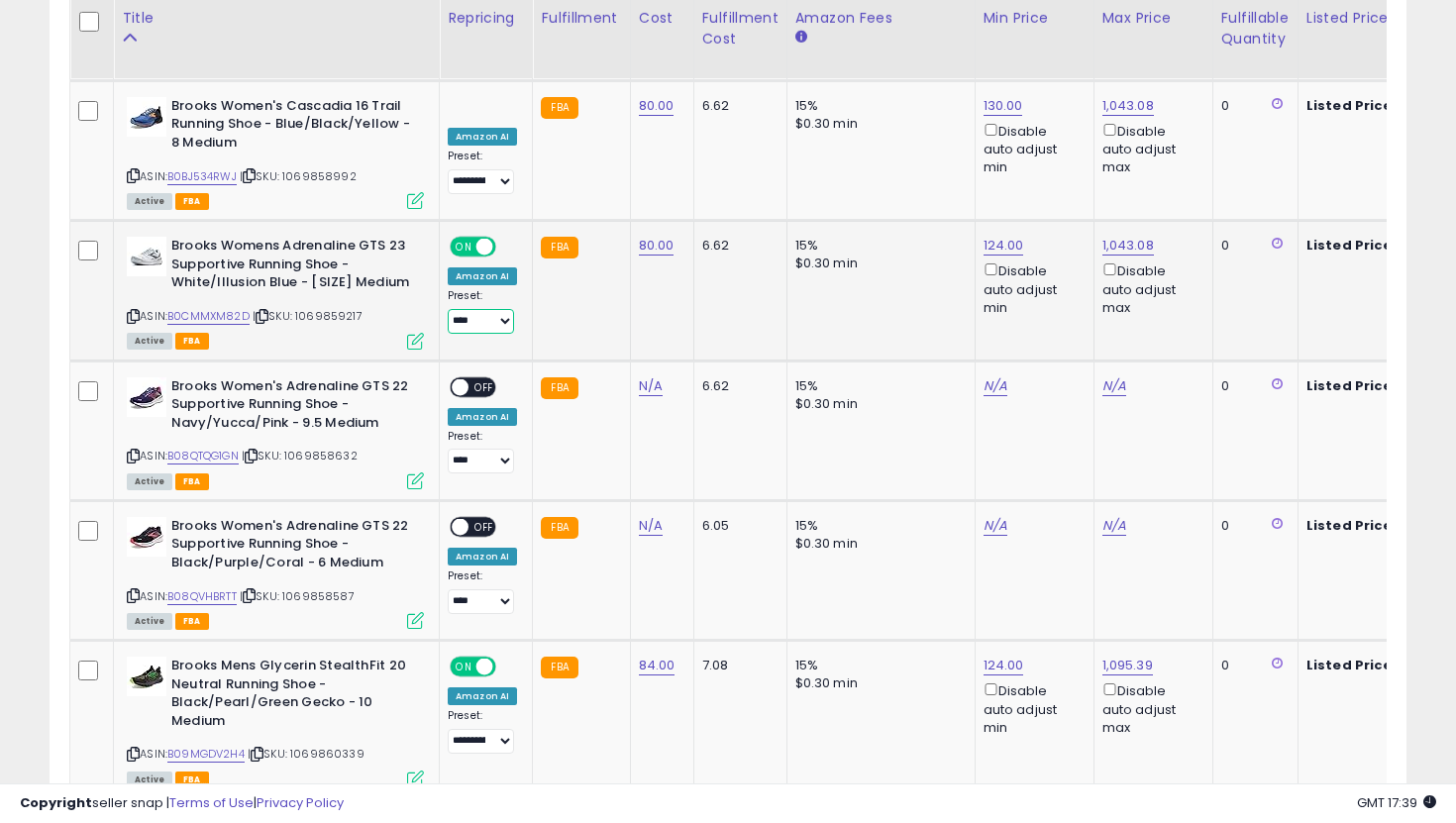 click on "**********" at bounding box center (480, 321) 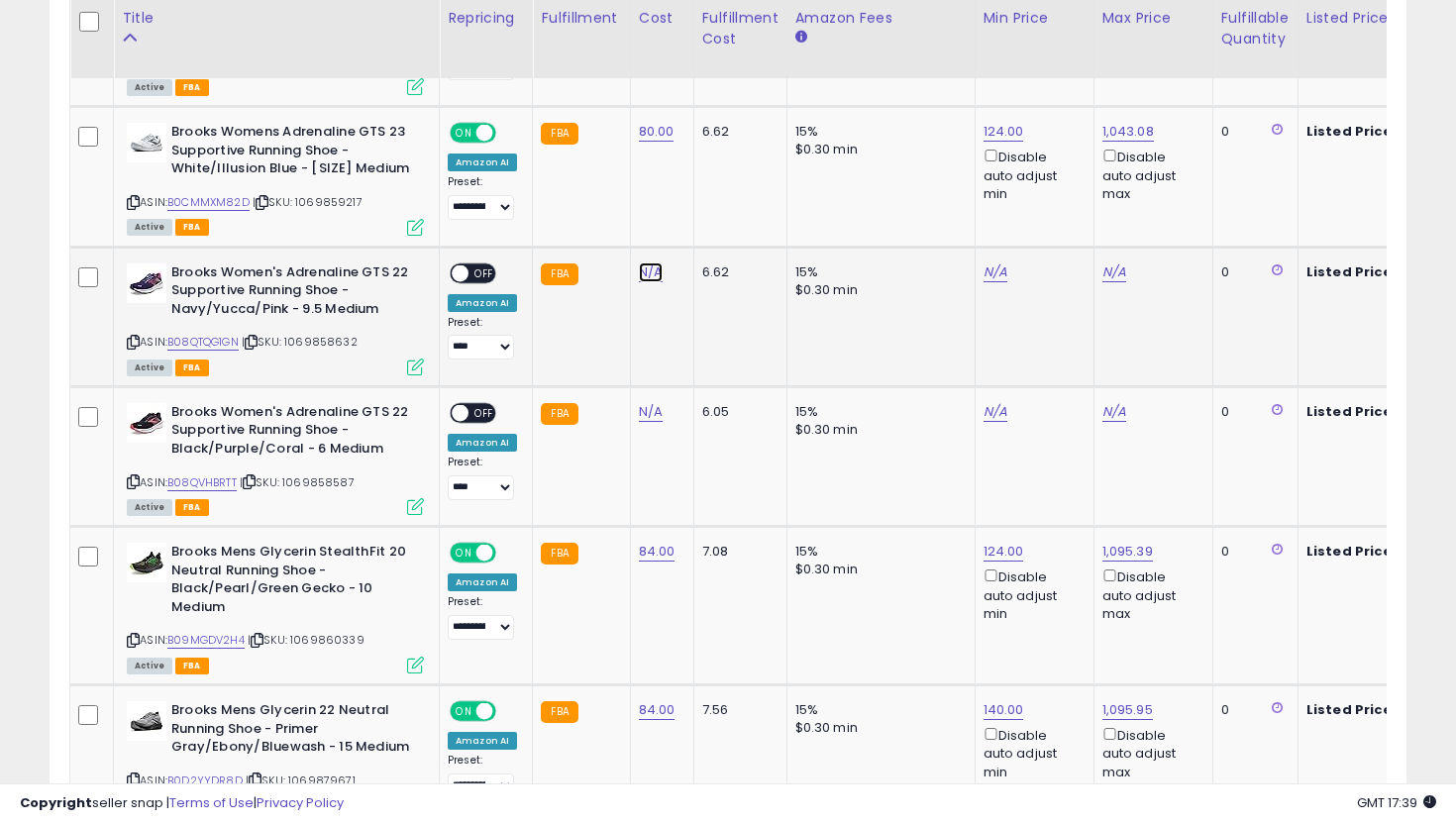 click on "N/A" at bounding box center [651, 272] 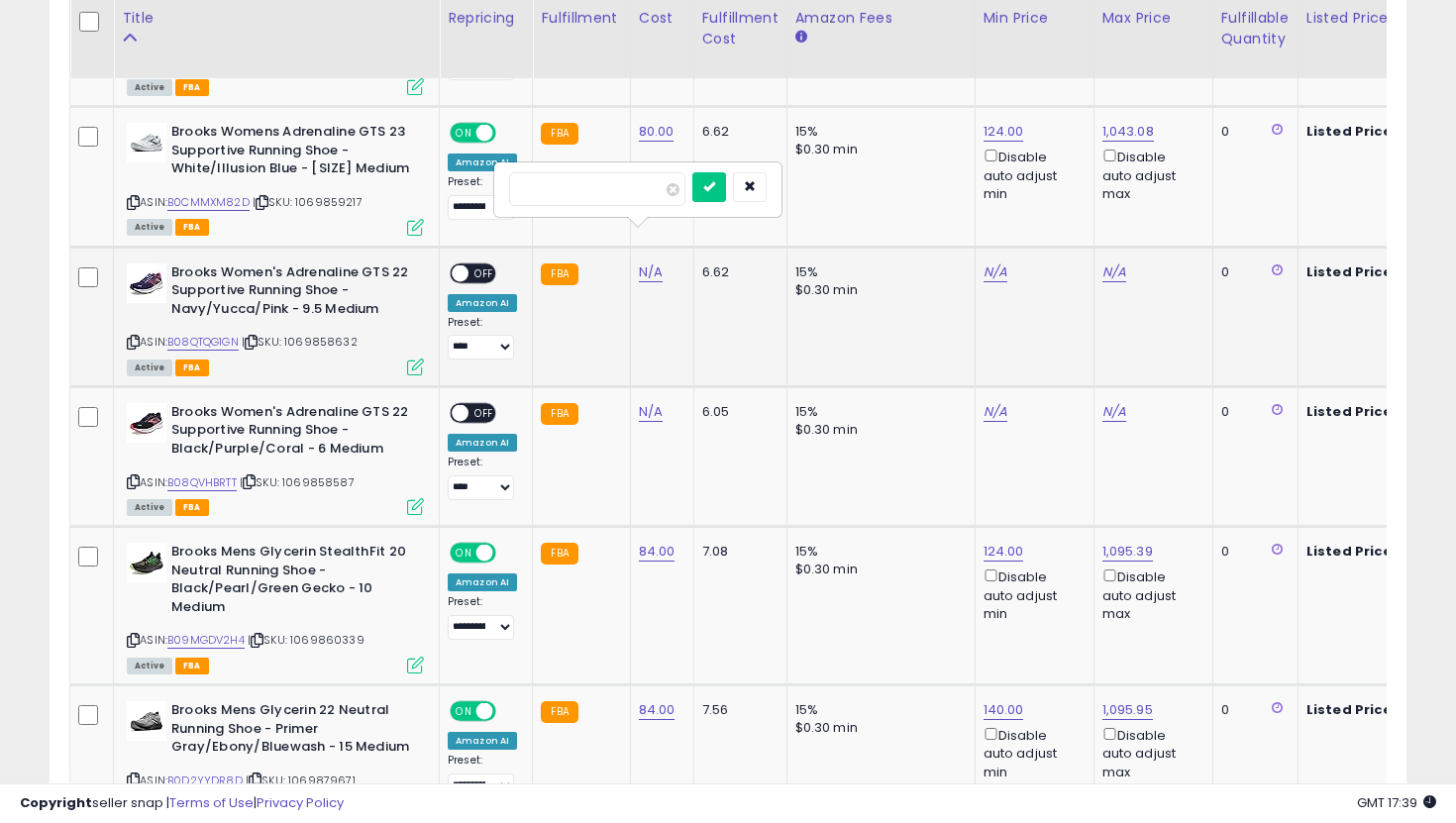 click at bounding box center [709, 187] 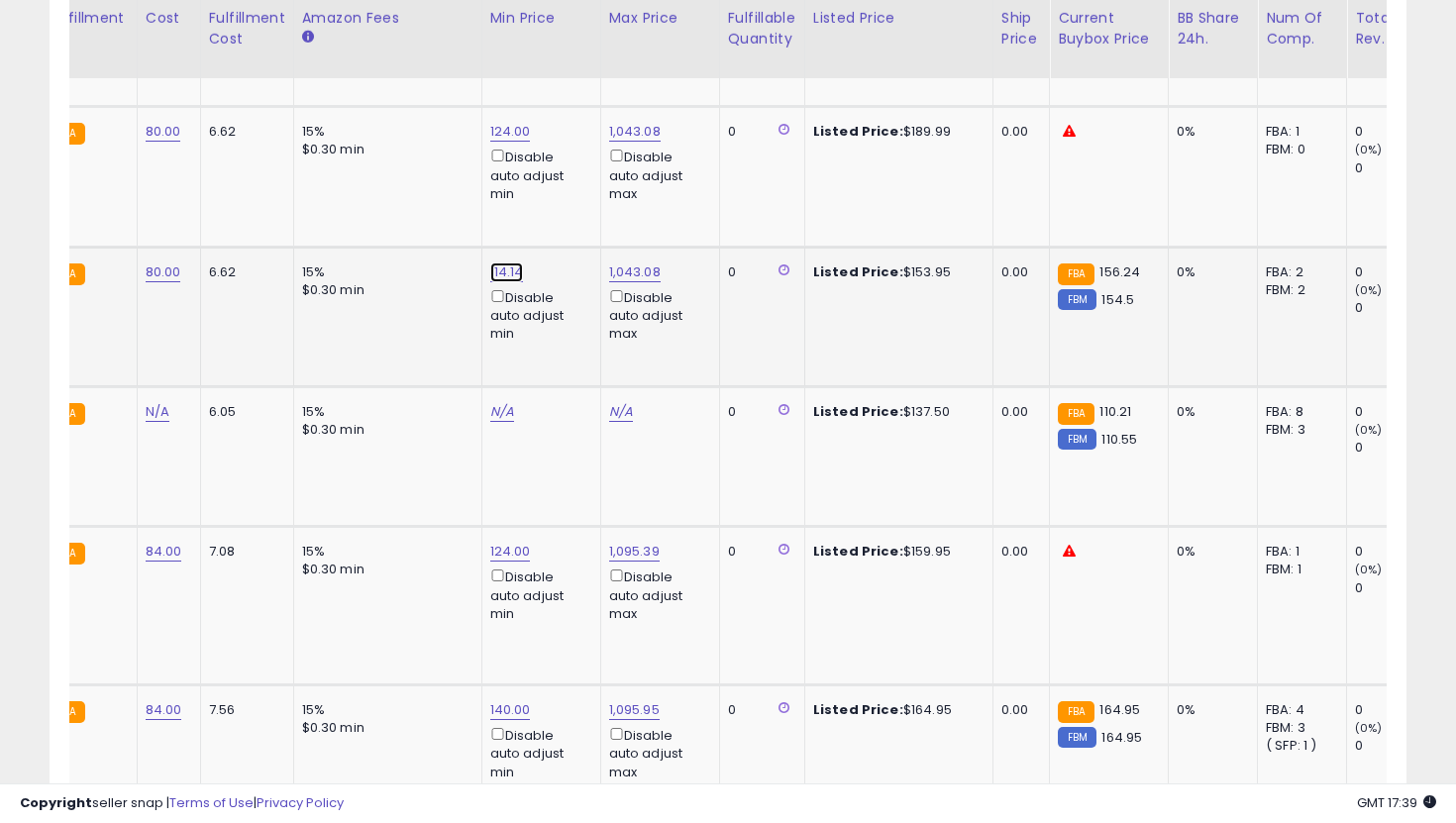 click on "114.14" at bounding box center [510, -3546] 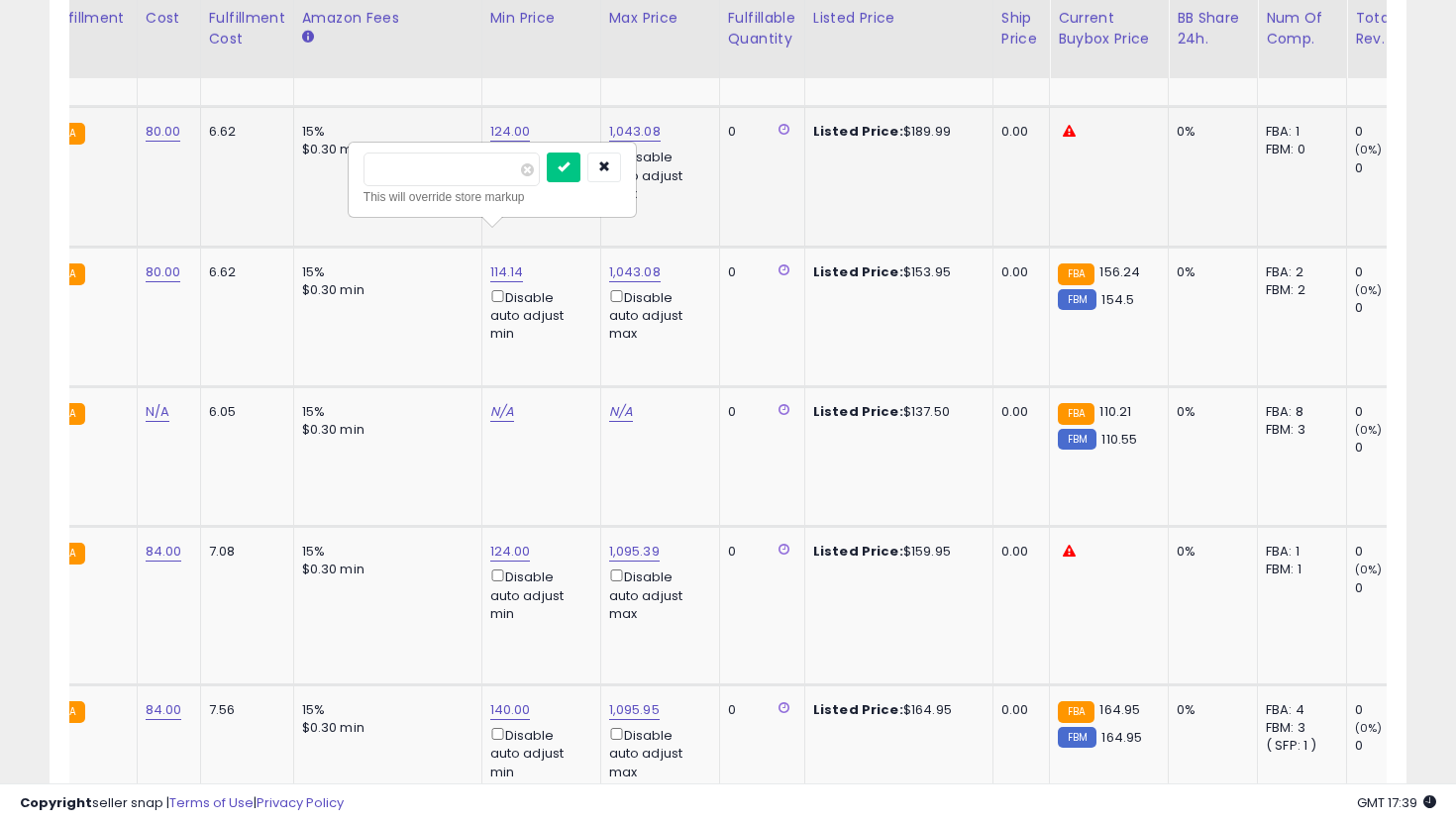 drag, startPoint x: 455, startPoint y: 177, endPoint x: 287, endPoint y: 125, distance: 175.86358 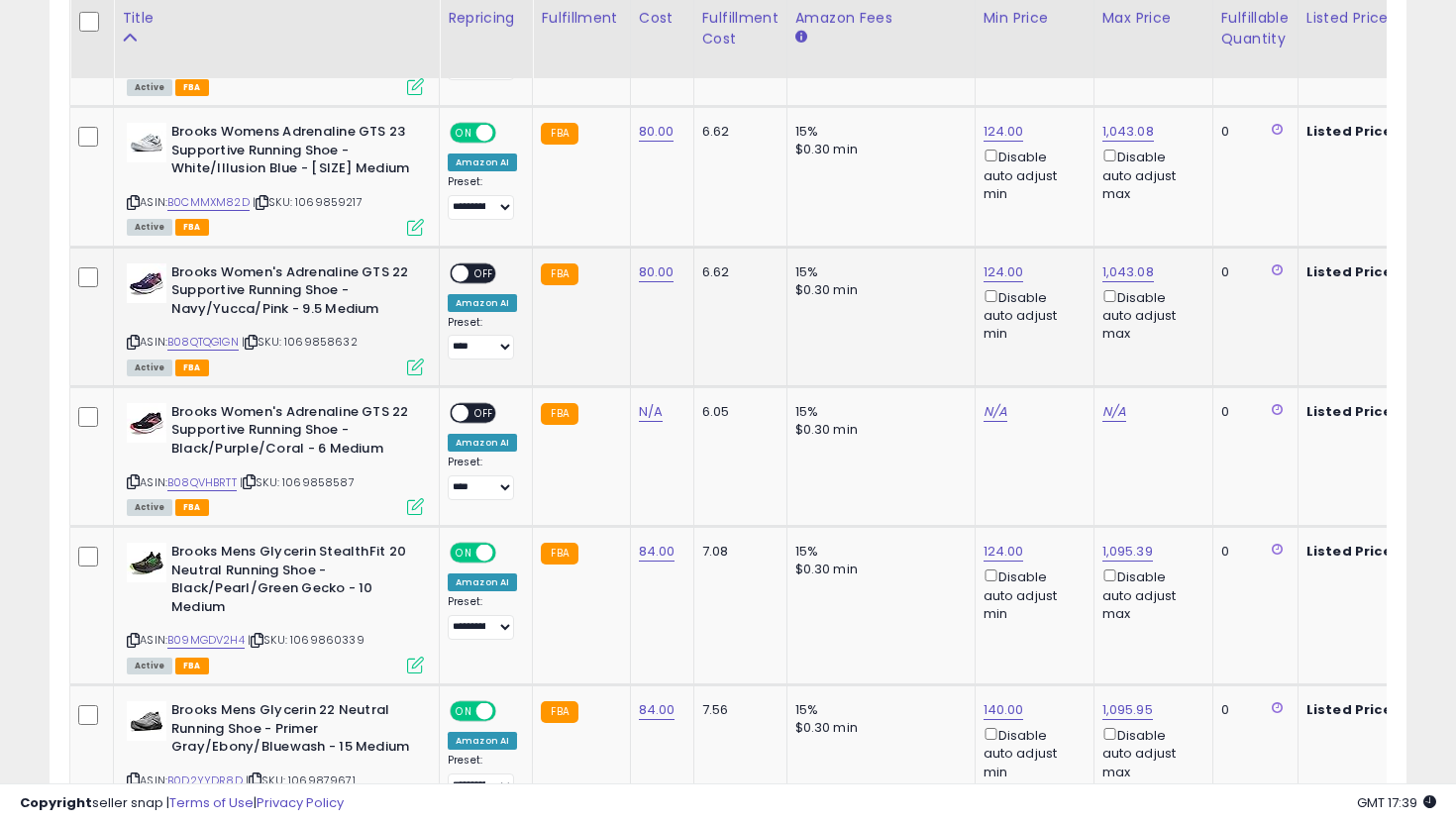 click on "OFF" at bounding box center (484, 272) 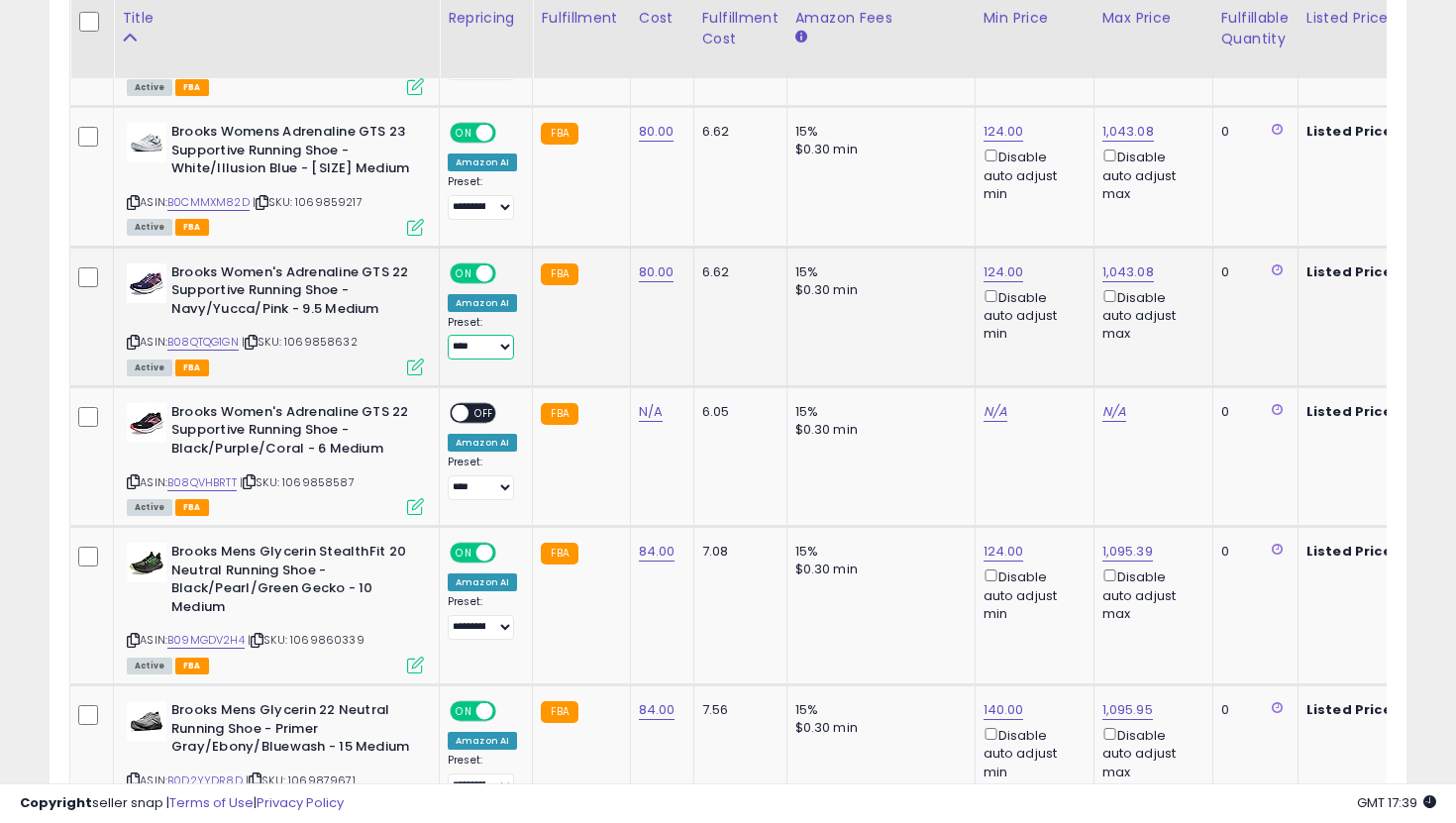 click on "**********" at bounding box center [480, 347] 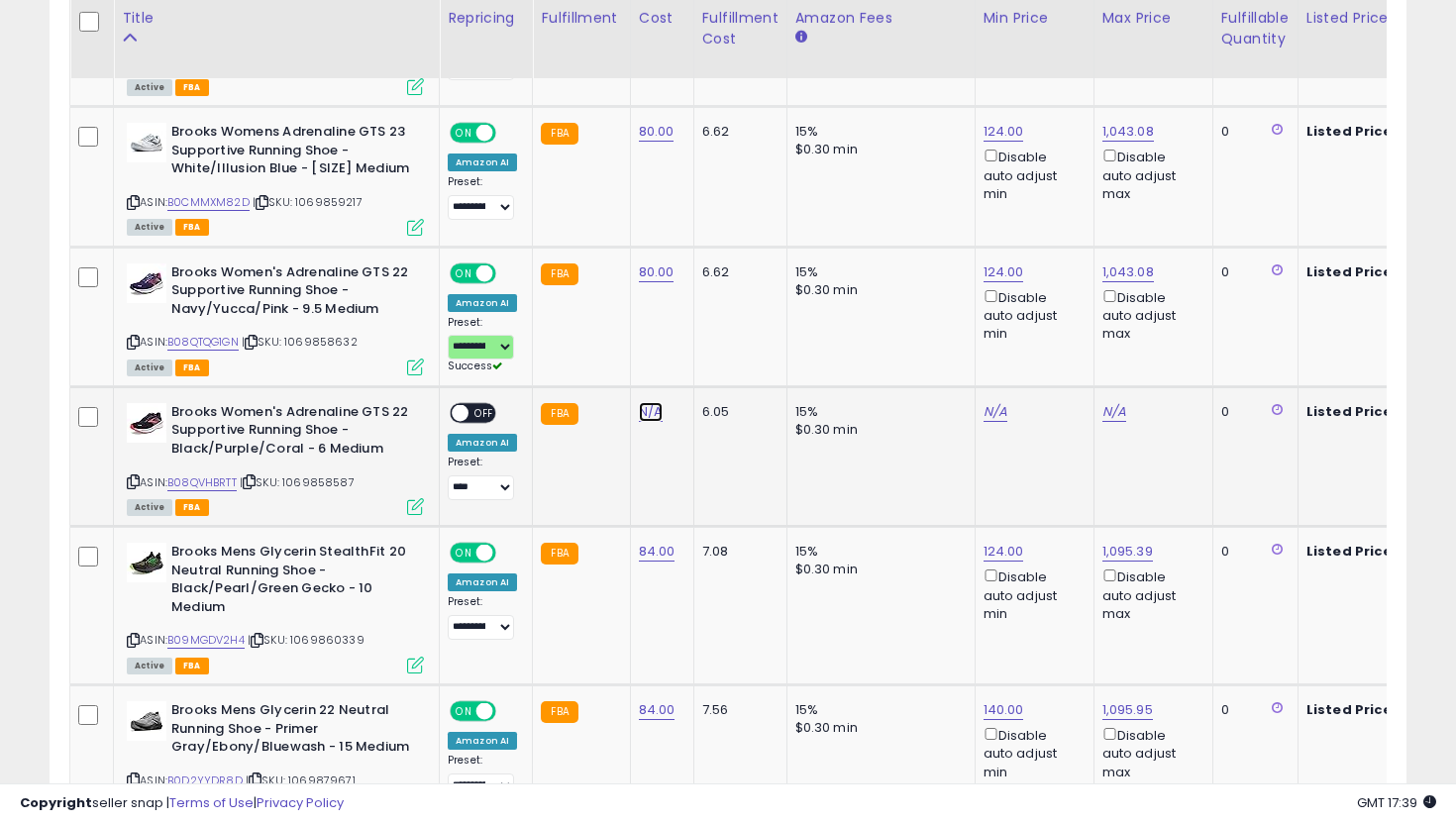 click on "N/A" at bounding box center [651, 412] 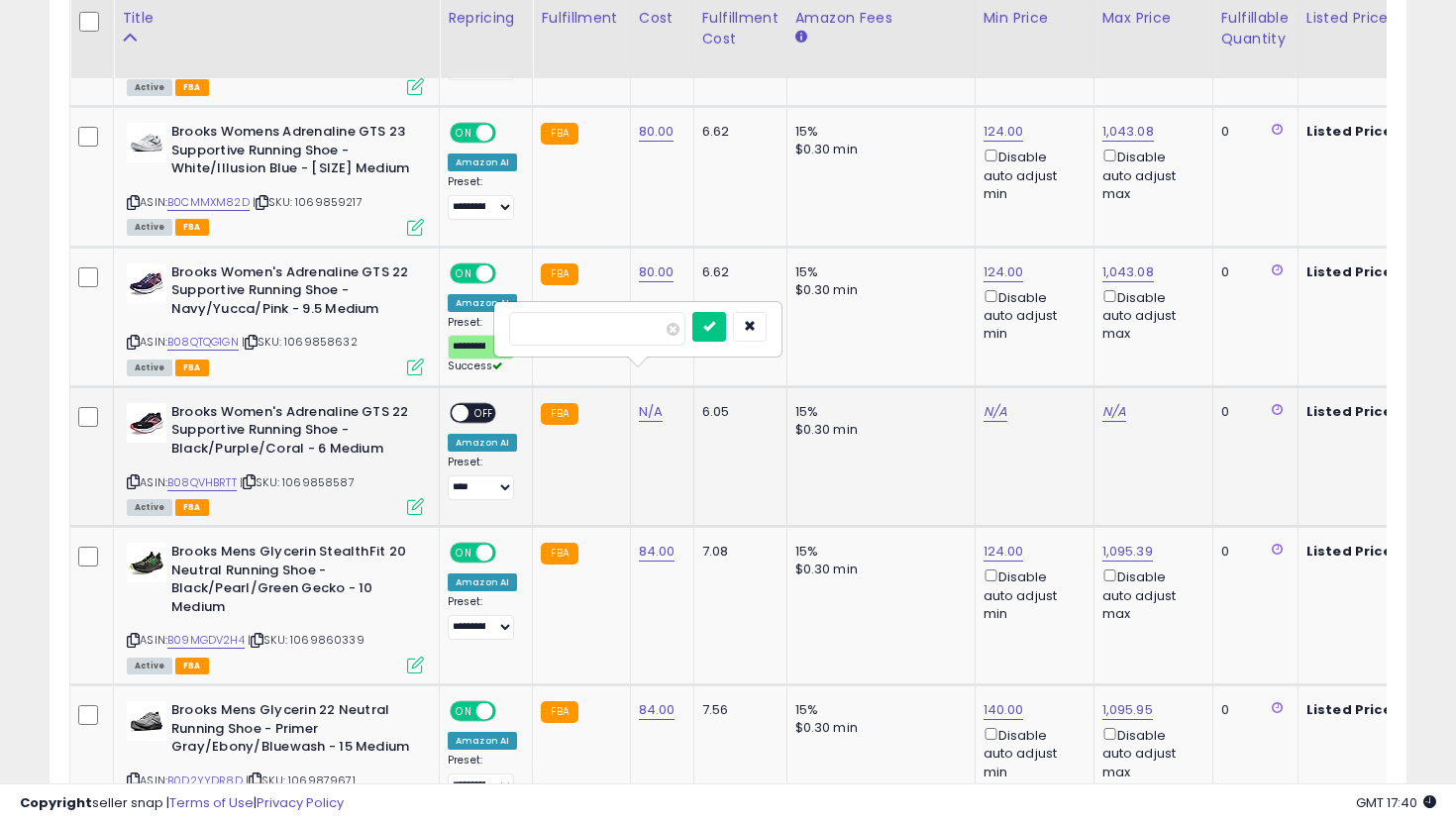 click at bounding box center [709, 327] 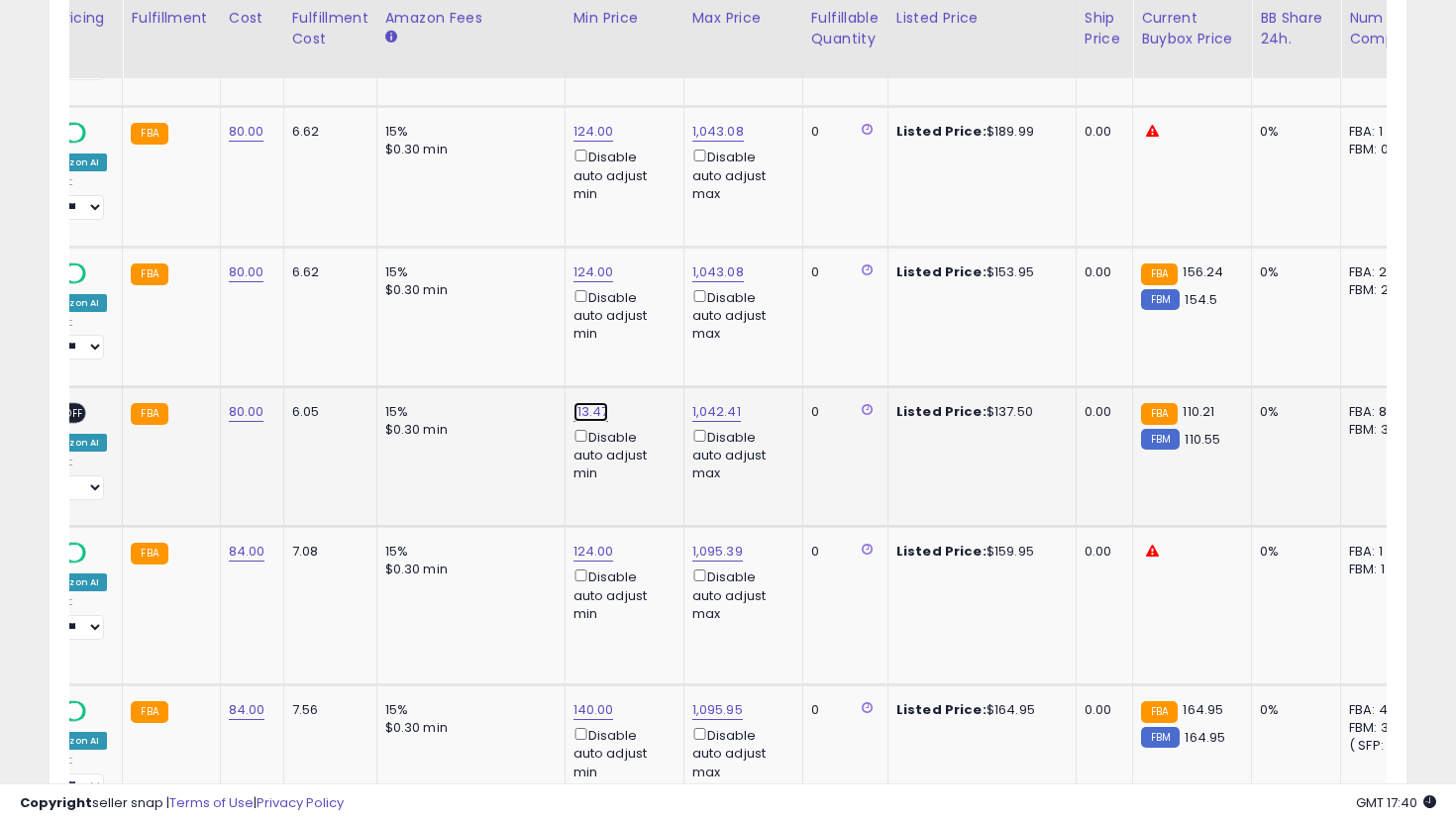 click on "113.47" at bounding box center [593, -3546] 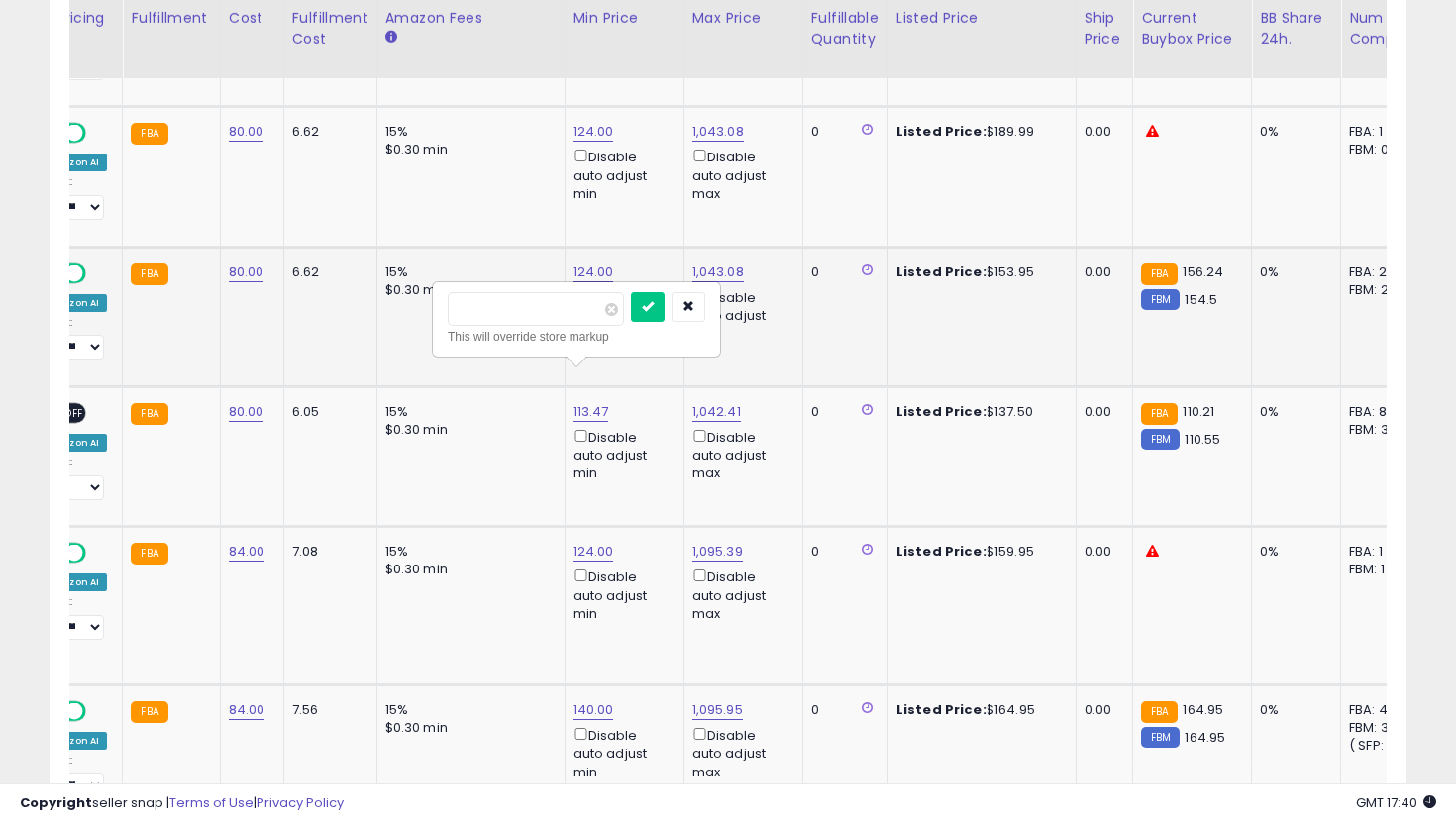 drag, startPoint x: 545, startPoint y: 316, endPoint x: 407, endPoint y: 317, distance: 138.0036 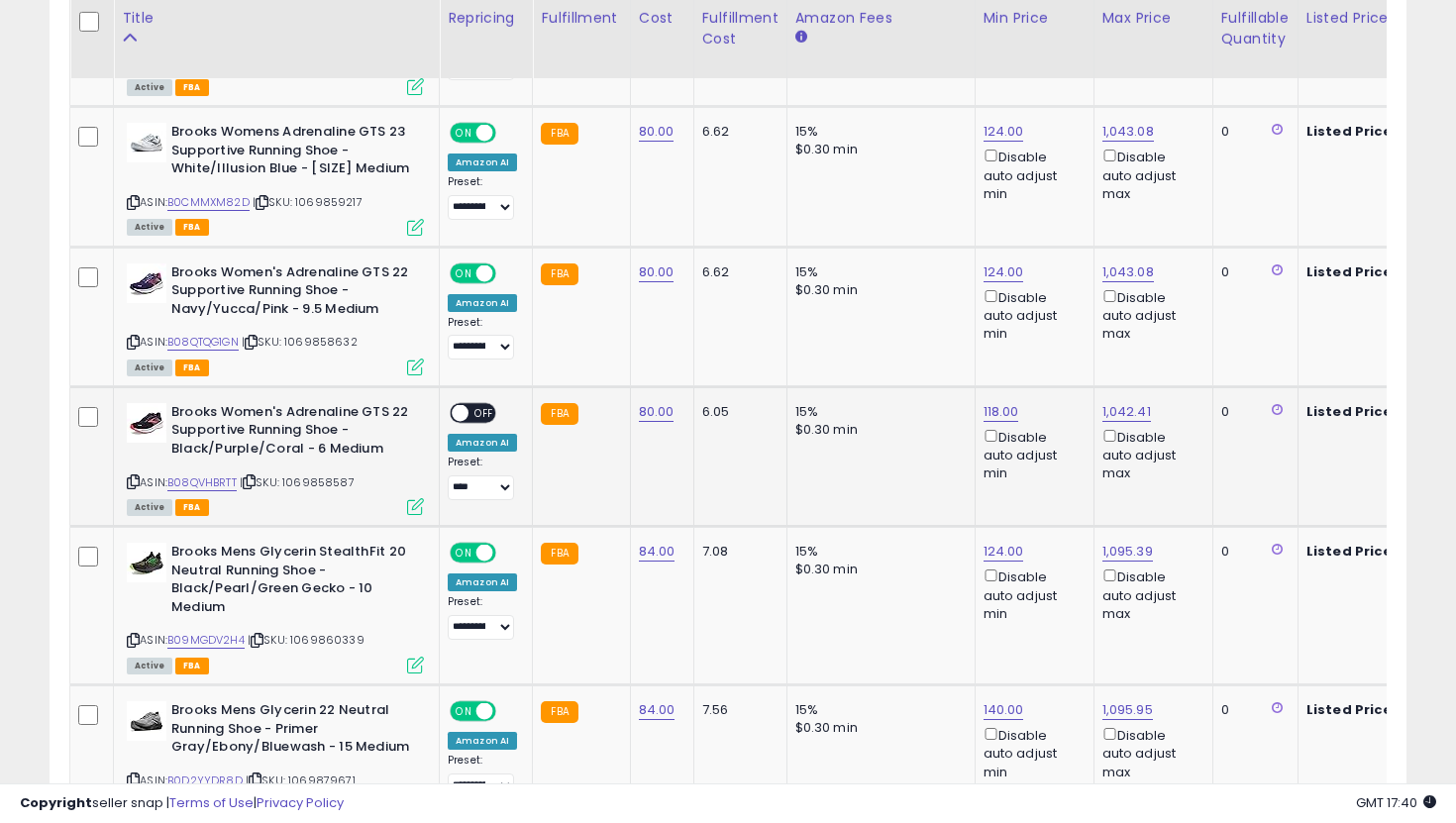 click on "**********" at bounding box center [482, 452] 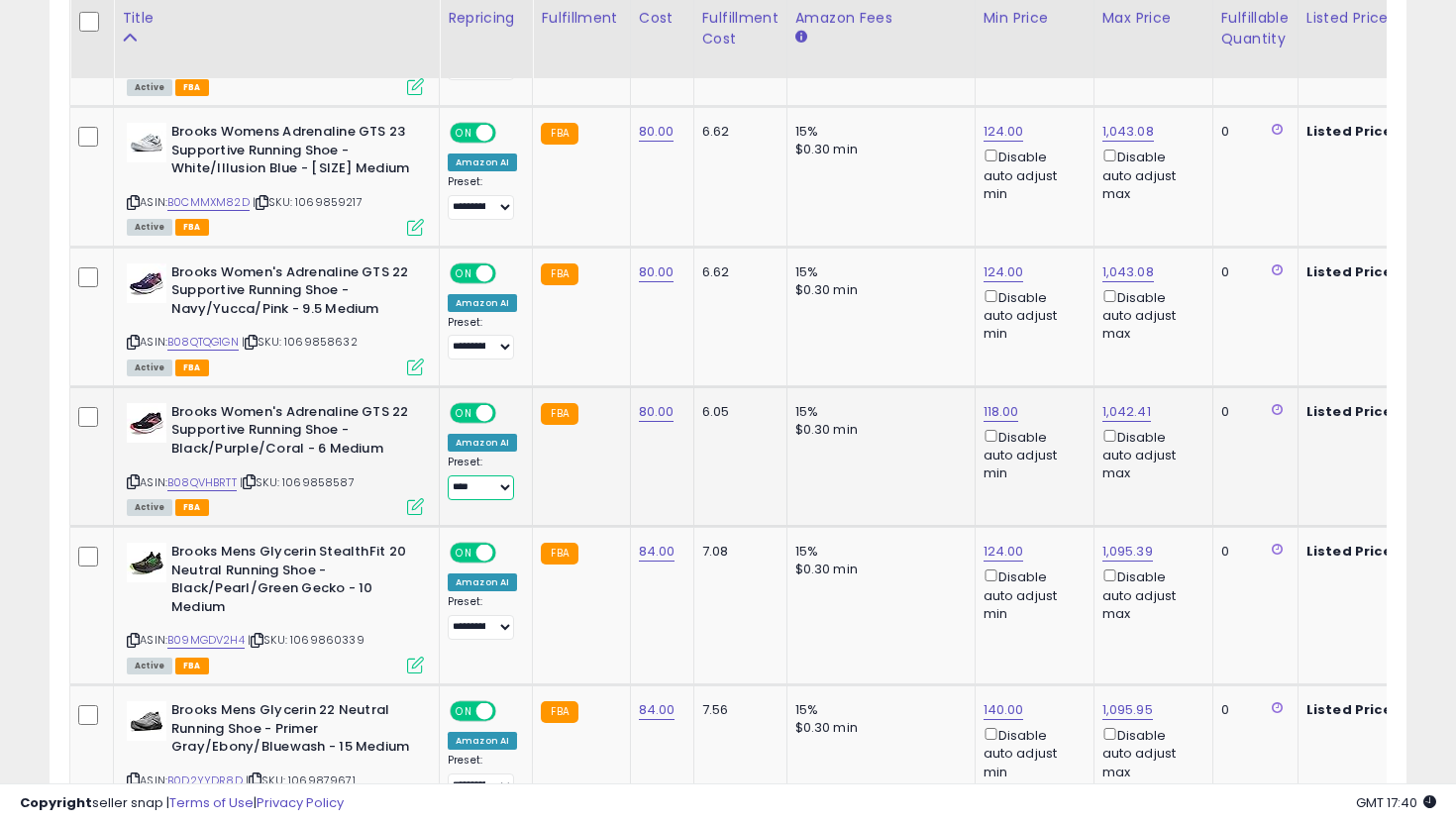 click on "**********" at bounding box center [480, 487] 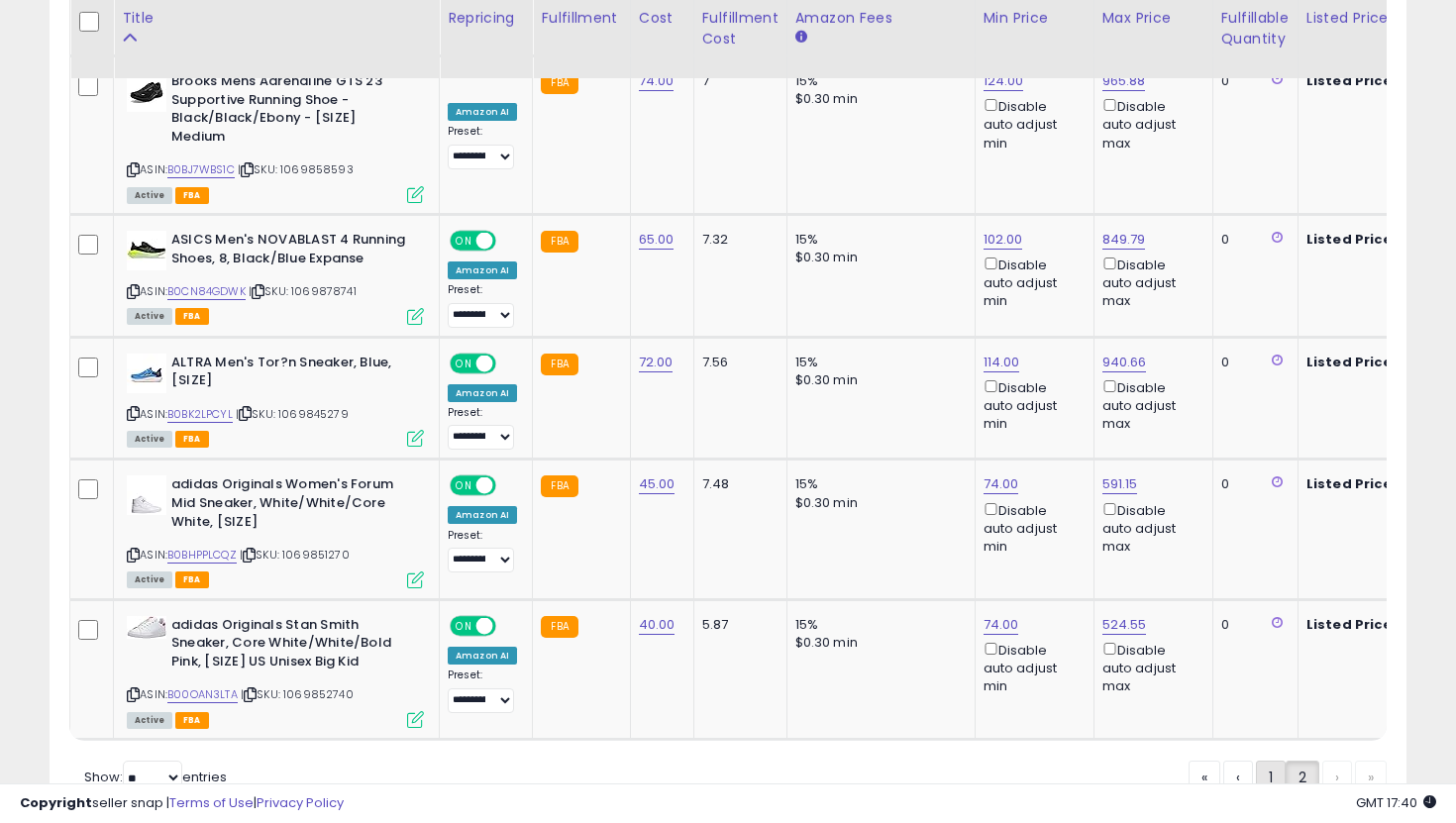 click on "1" 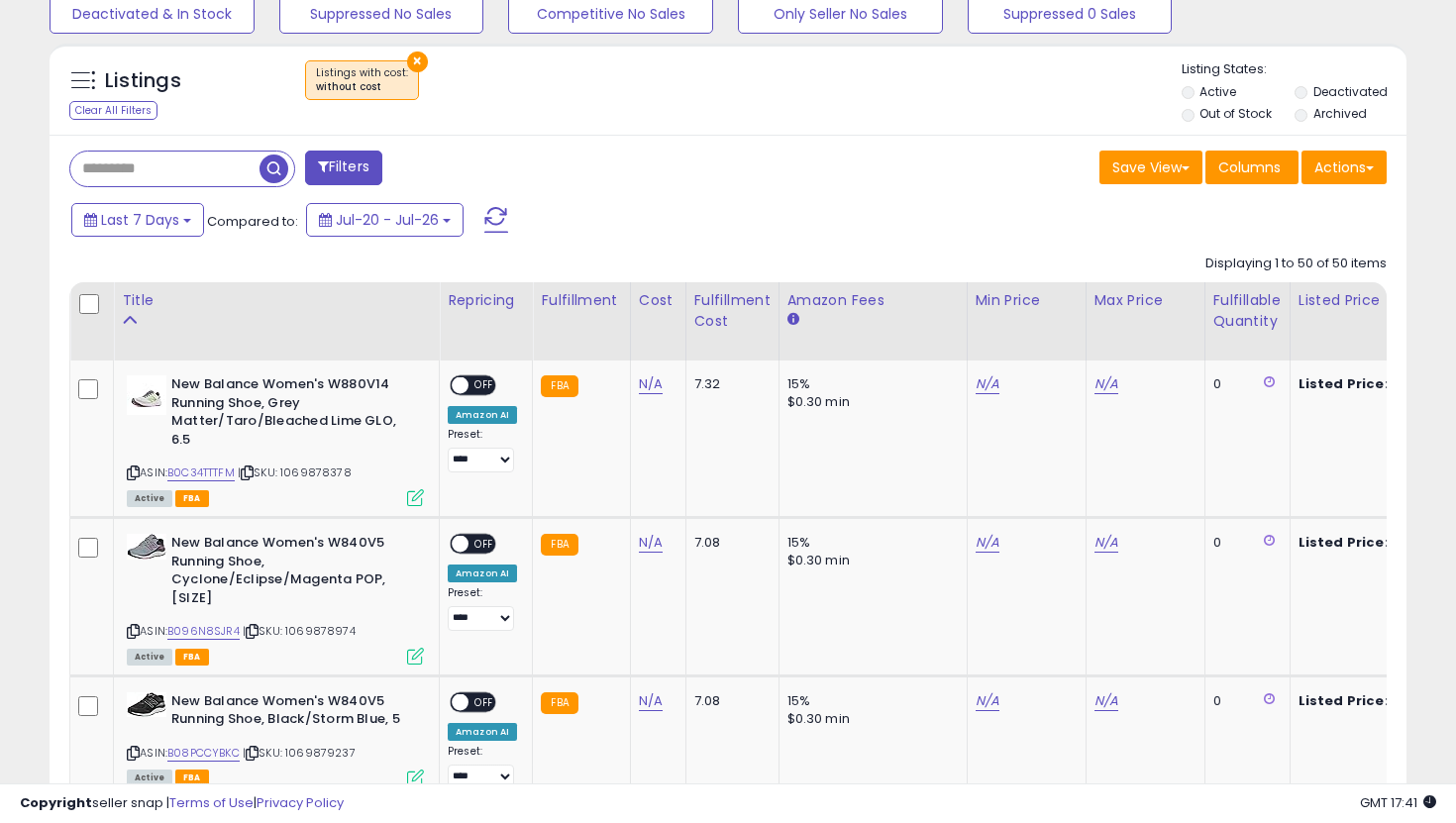 scroll, scrollTop: 682, scrollLeft: 0, axis: vertical 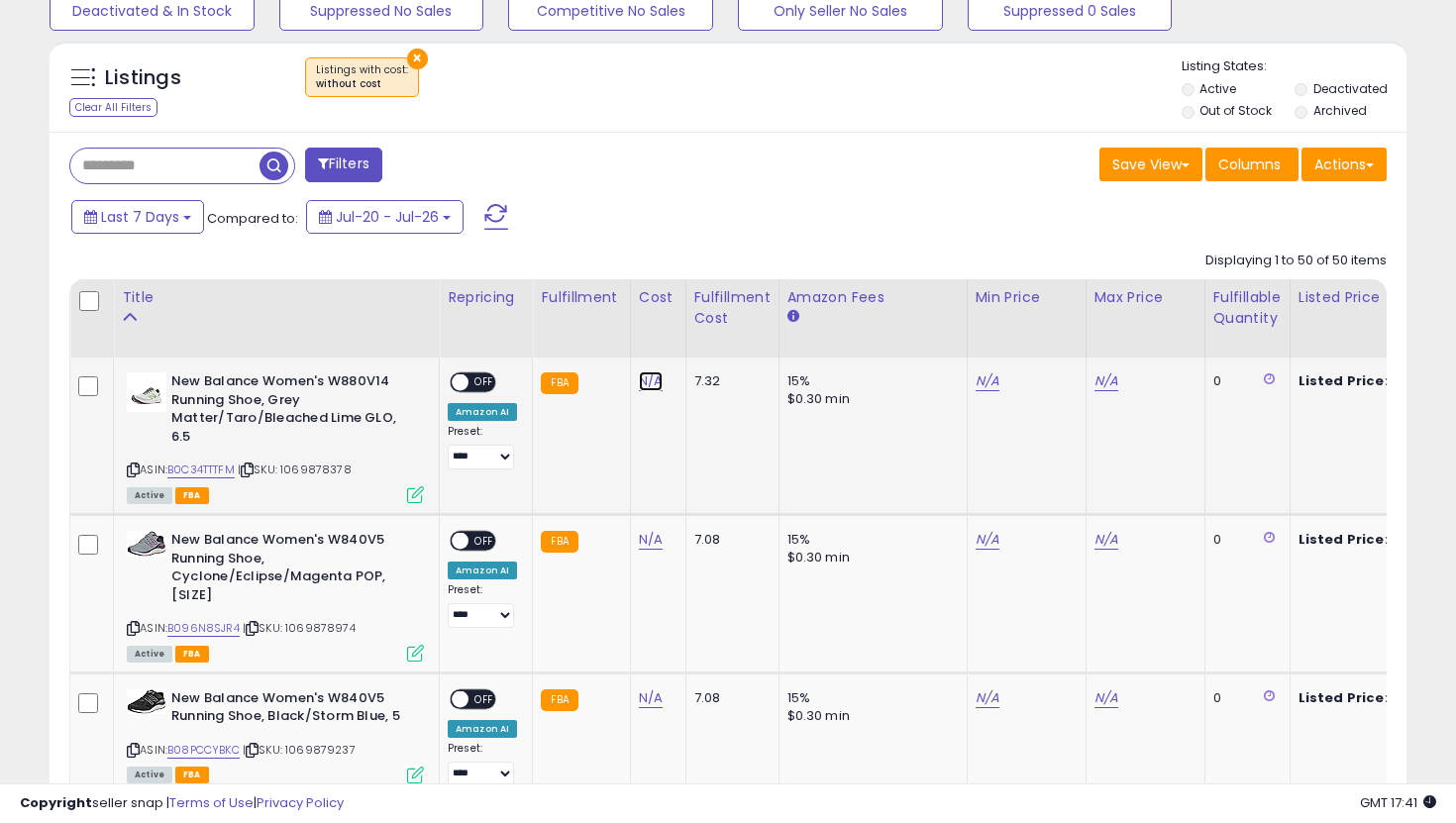 click on "N/A" at bounding box center (651, 381) 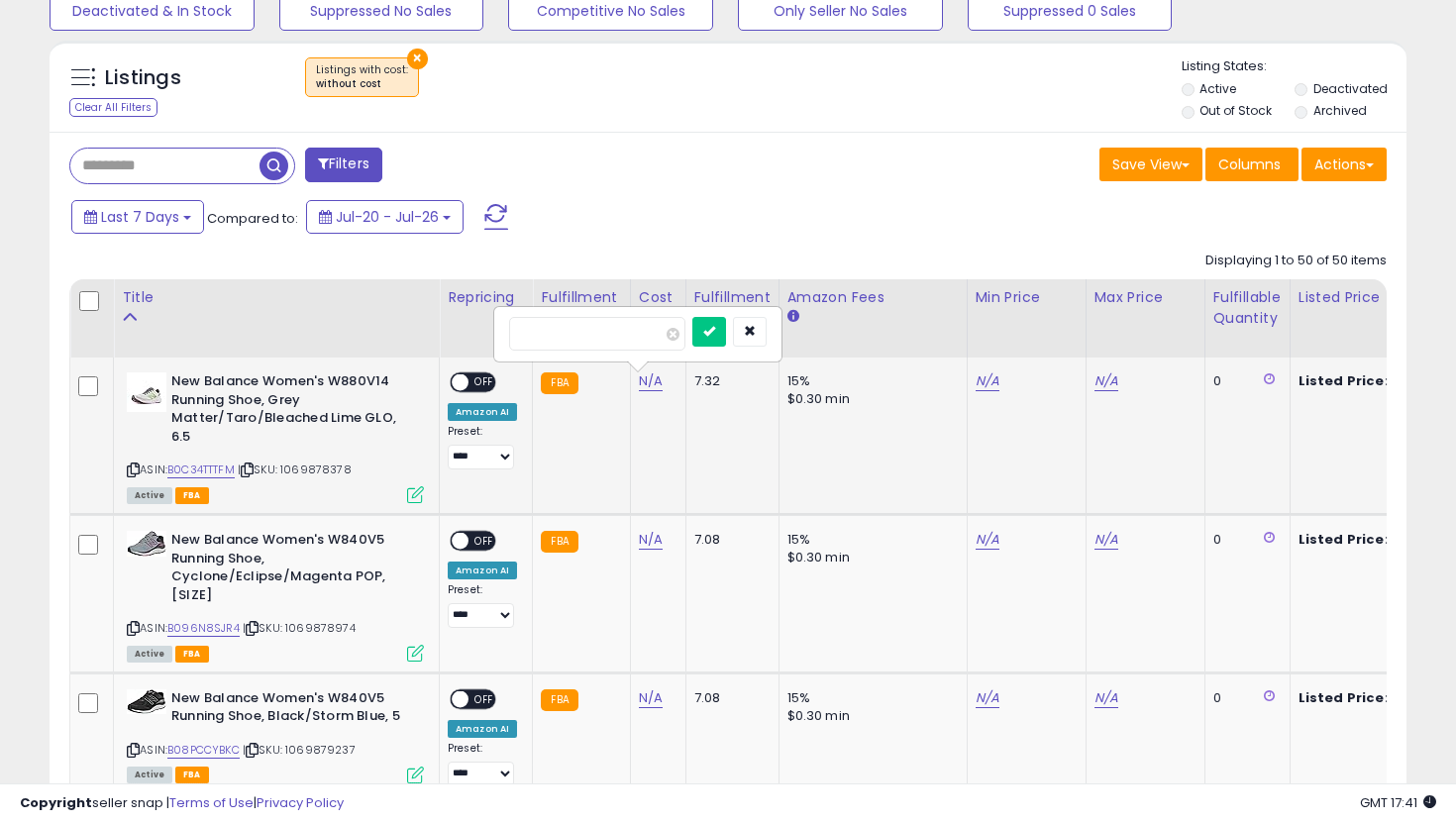 click at bounding box center [709, 332] 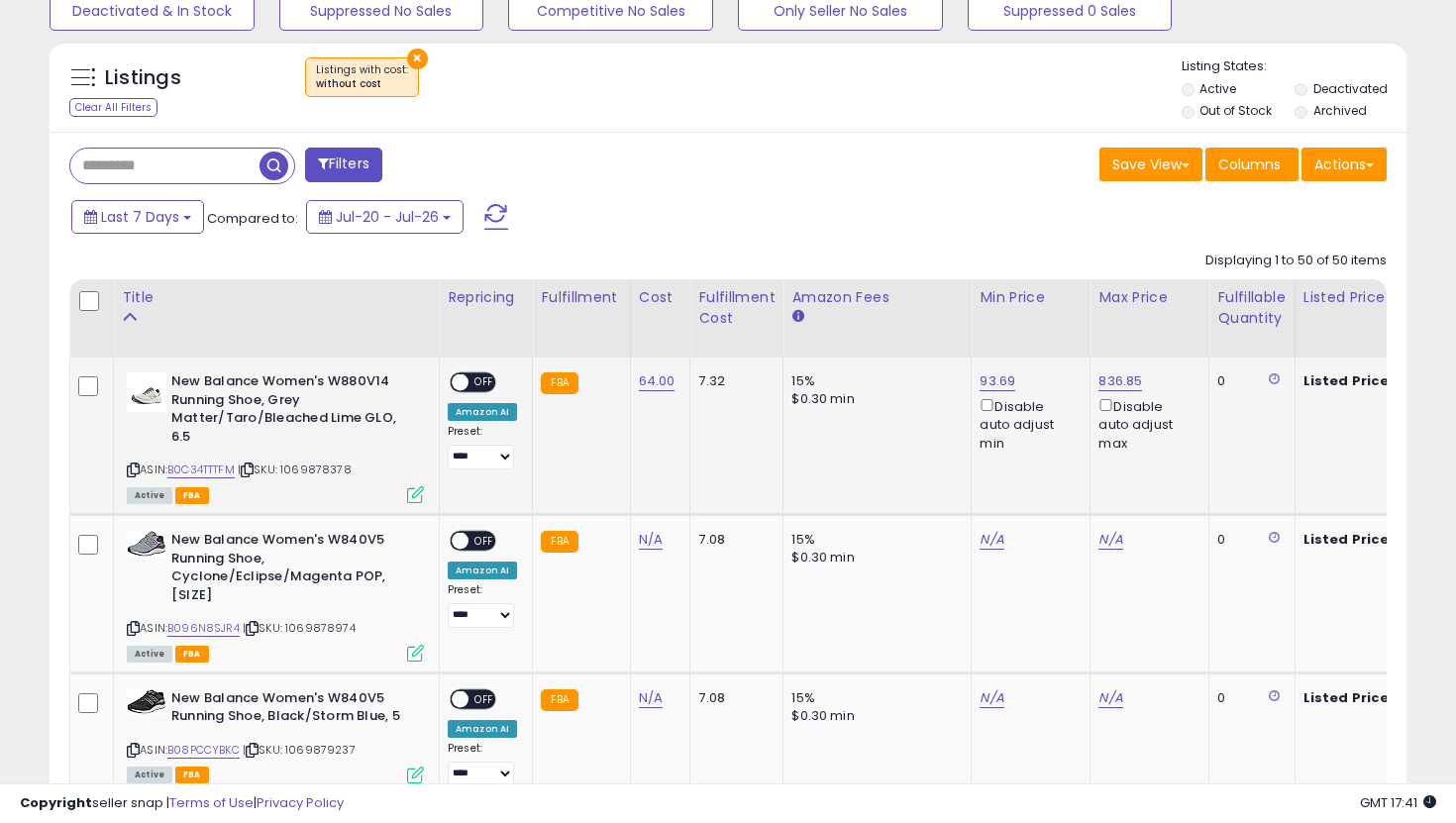 scroll, scrollTop: 0, scrollLeft: 163, axis: horizontal 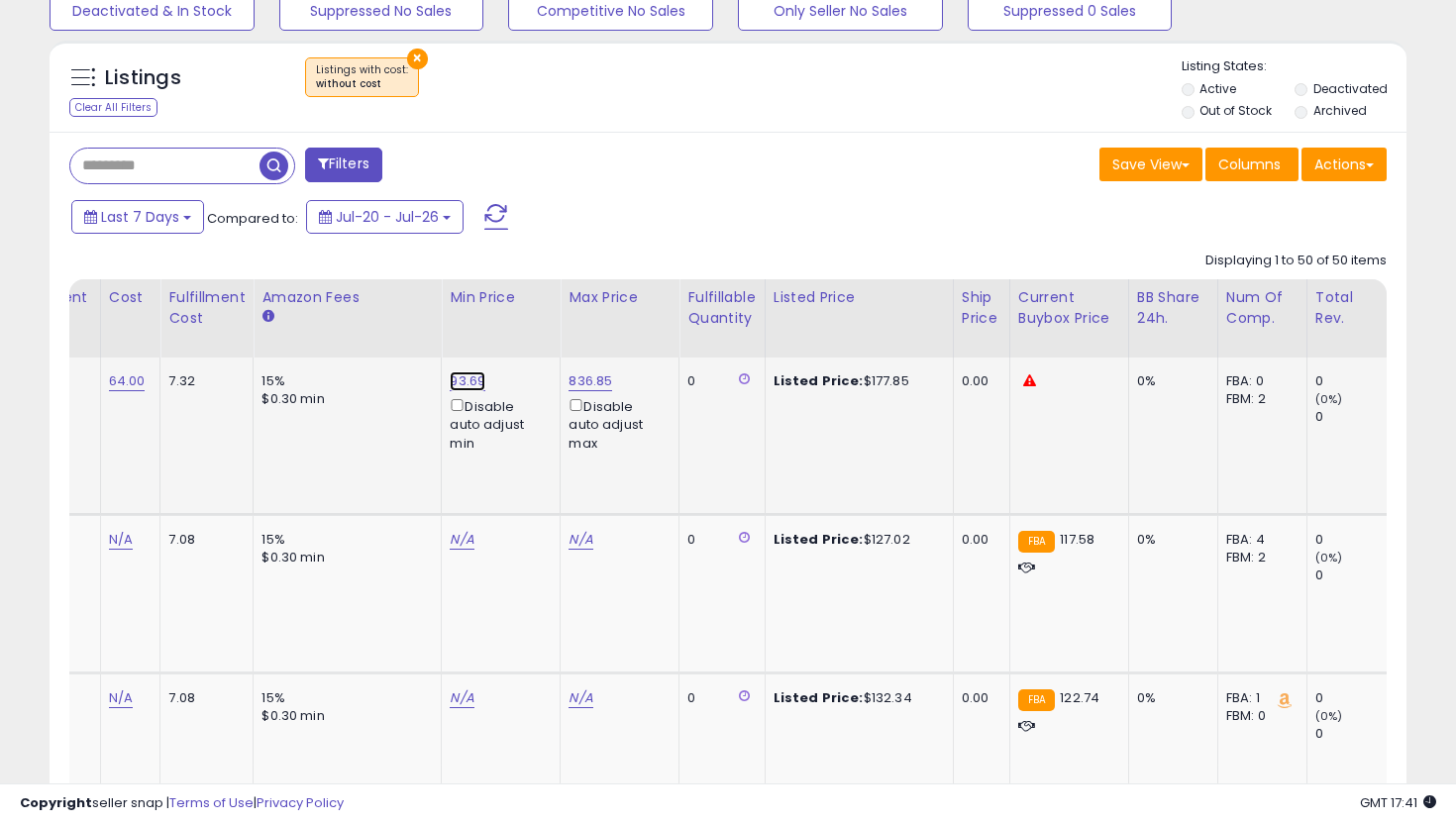 click on "93.69" at bounding box center (468, 381) 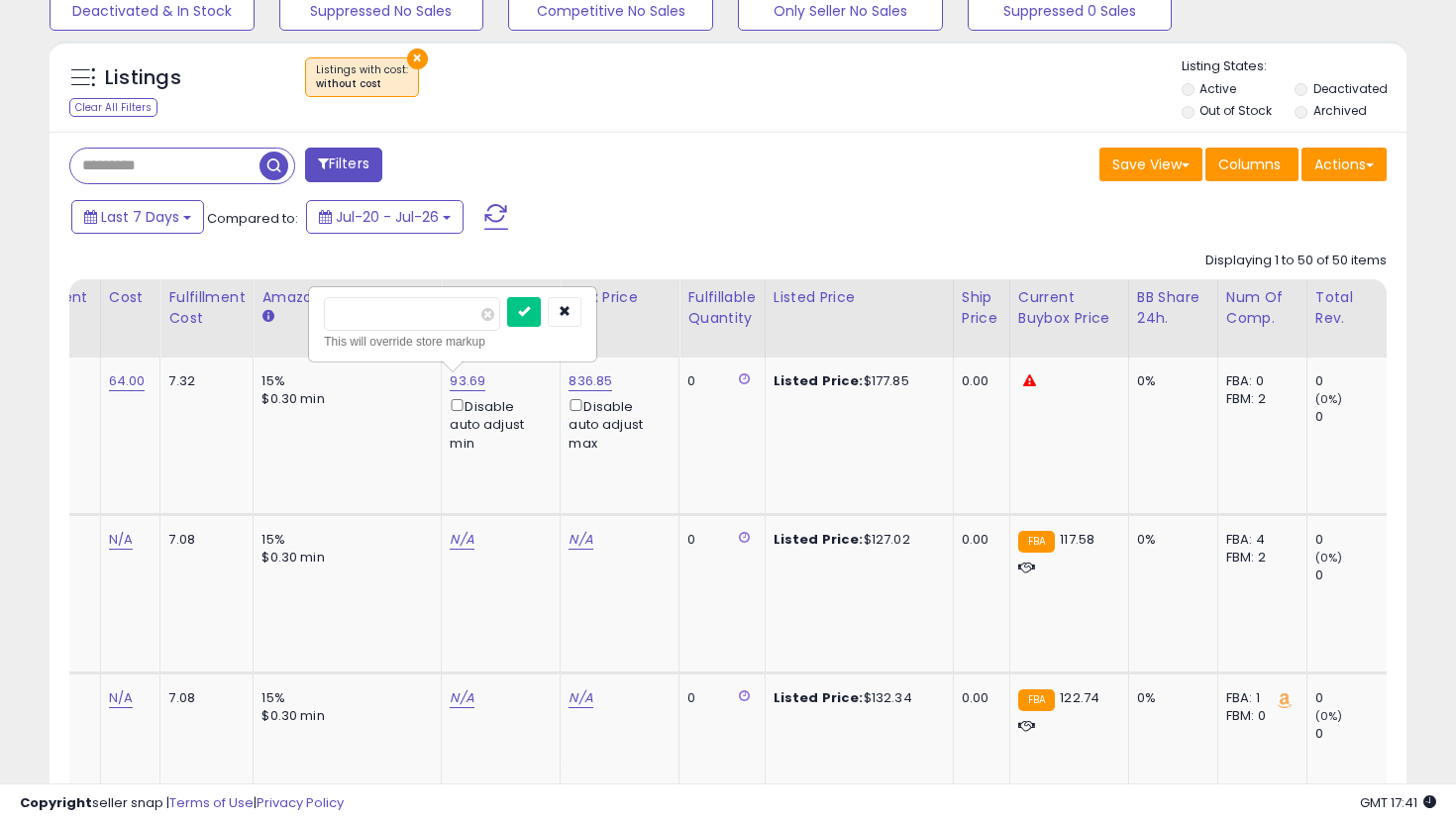 drag, startPoint x: 395, startPoint y: 308, endPoint x: 302, endPoint y: 308, distance: 93 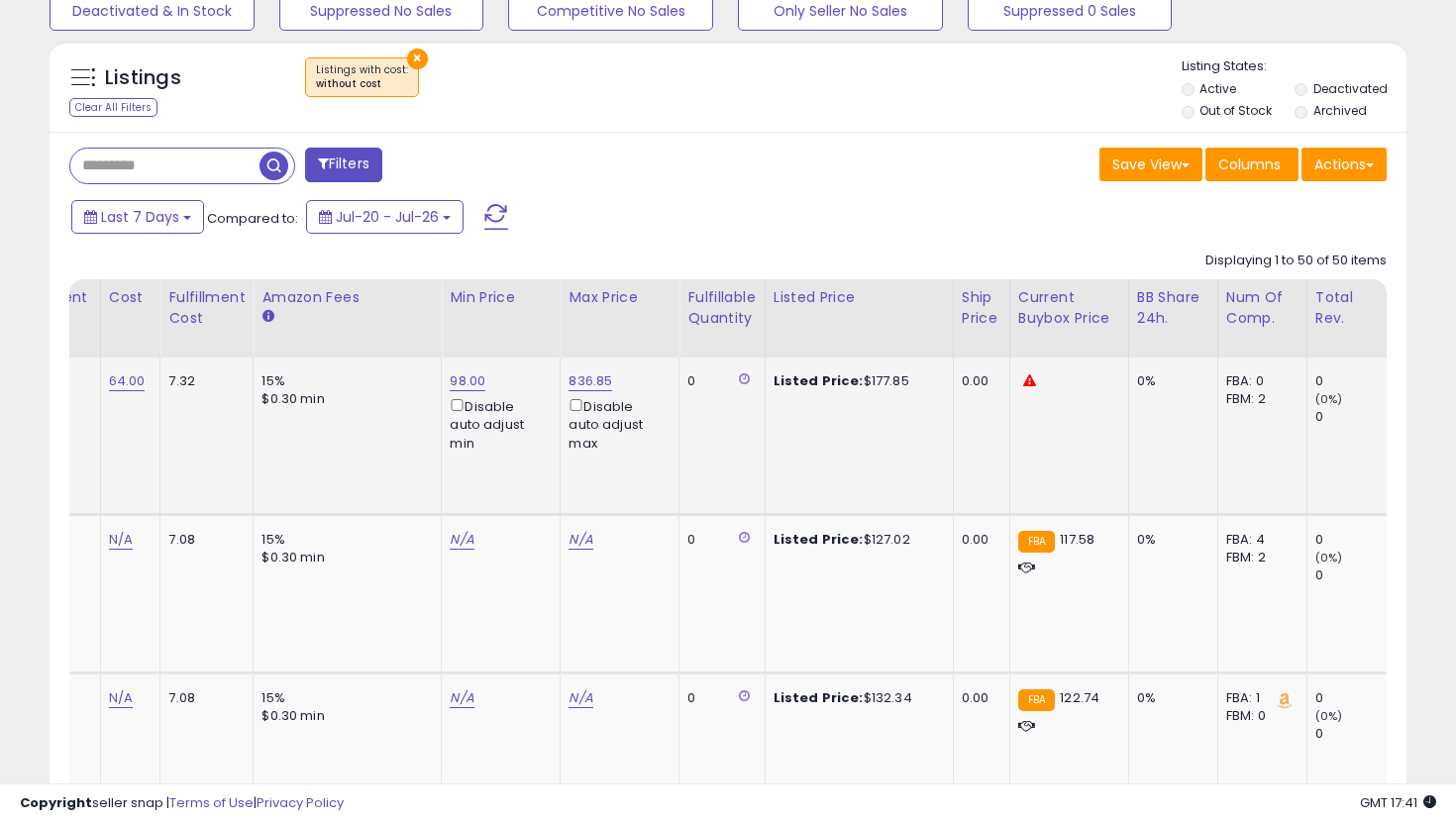 scroll, scrollTop: 0, scrollLeft: 0, axis: both 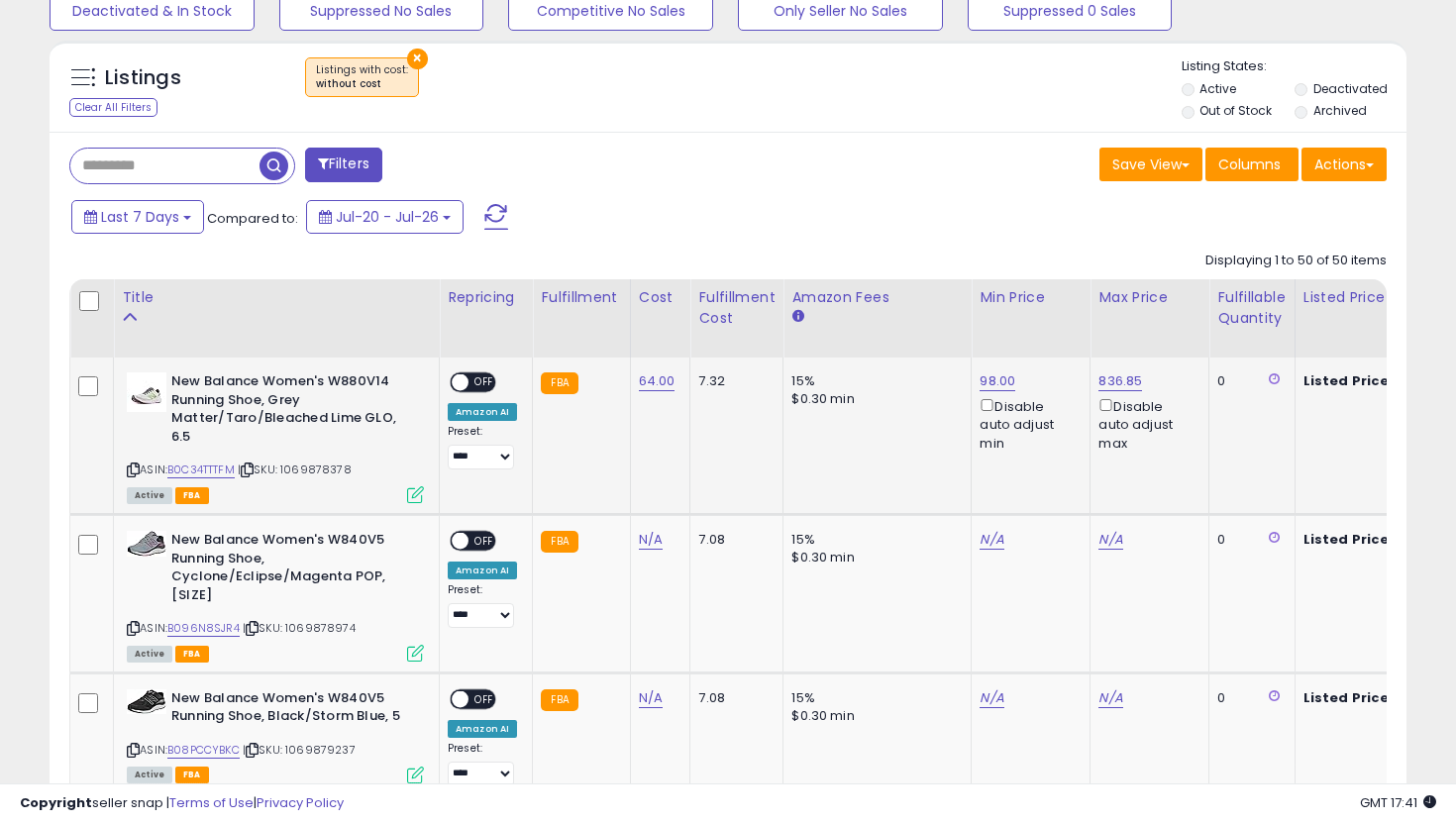 click on "ON   OFF" at bounding box center (451, 382) 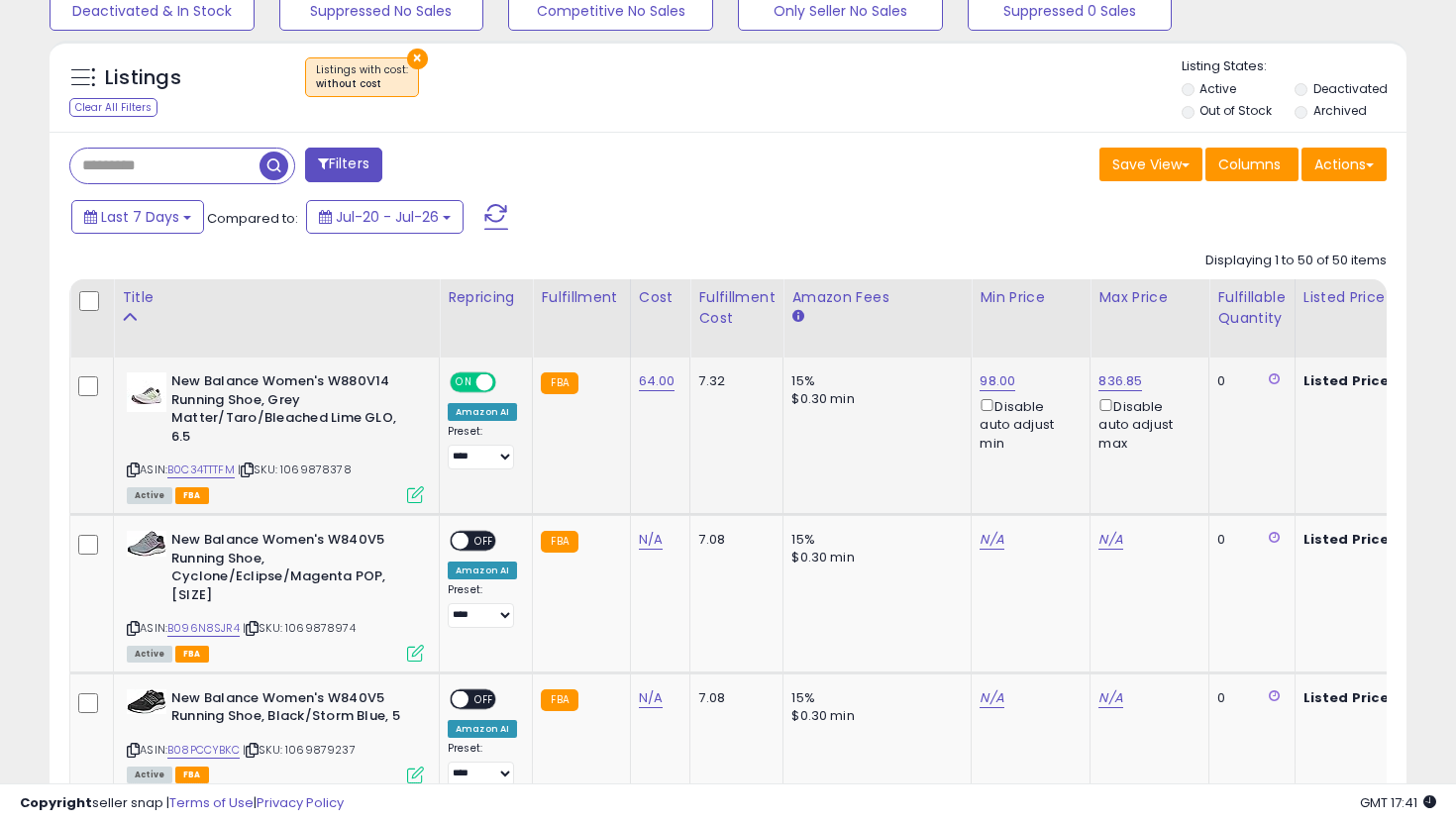 click on "**********" 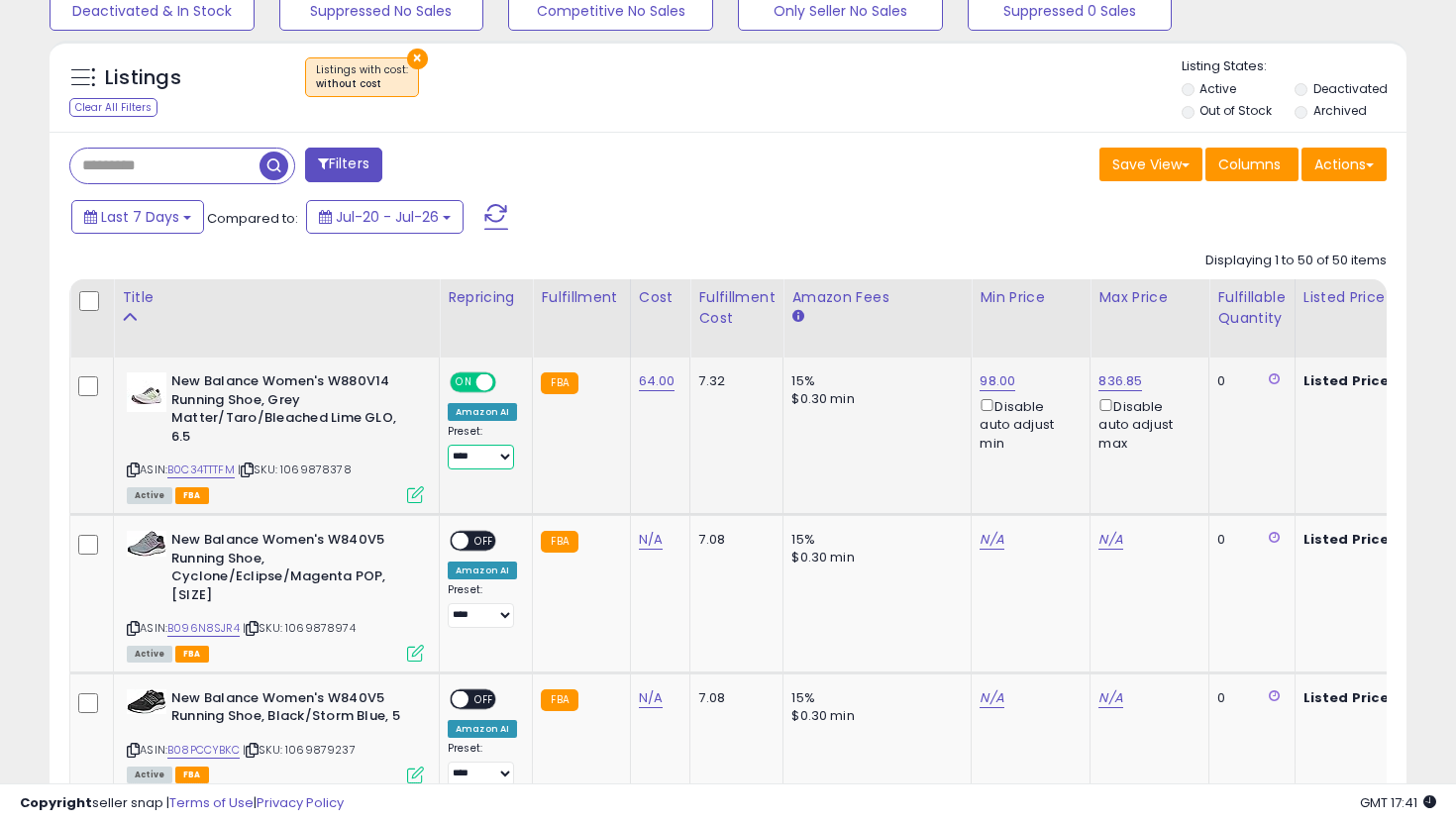 click on "**********" at bounding box center [480, 457] 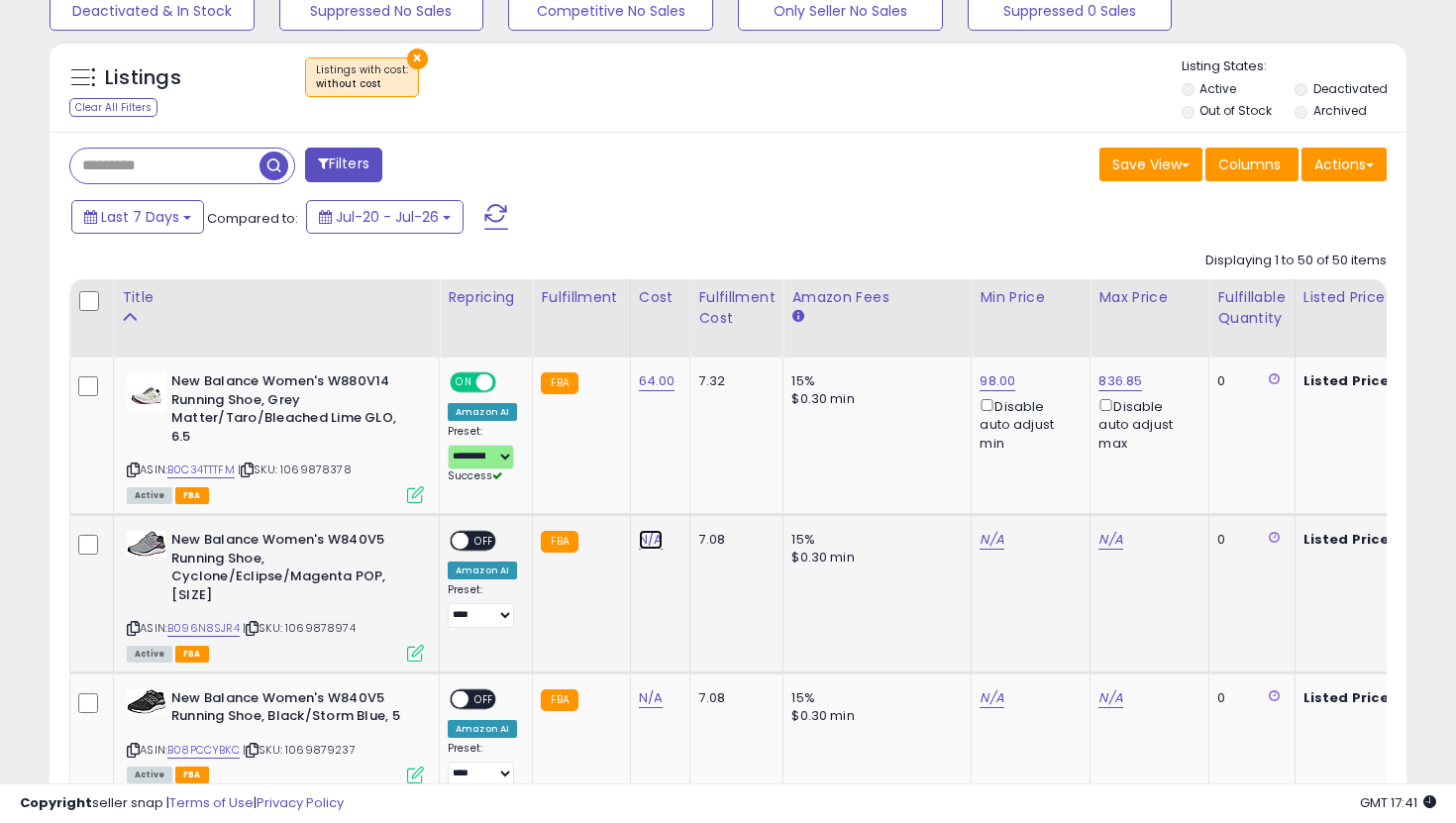 click on "N/A" at bounding box center (651, 540) 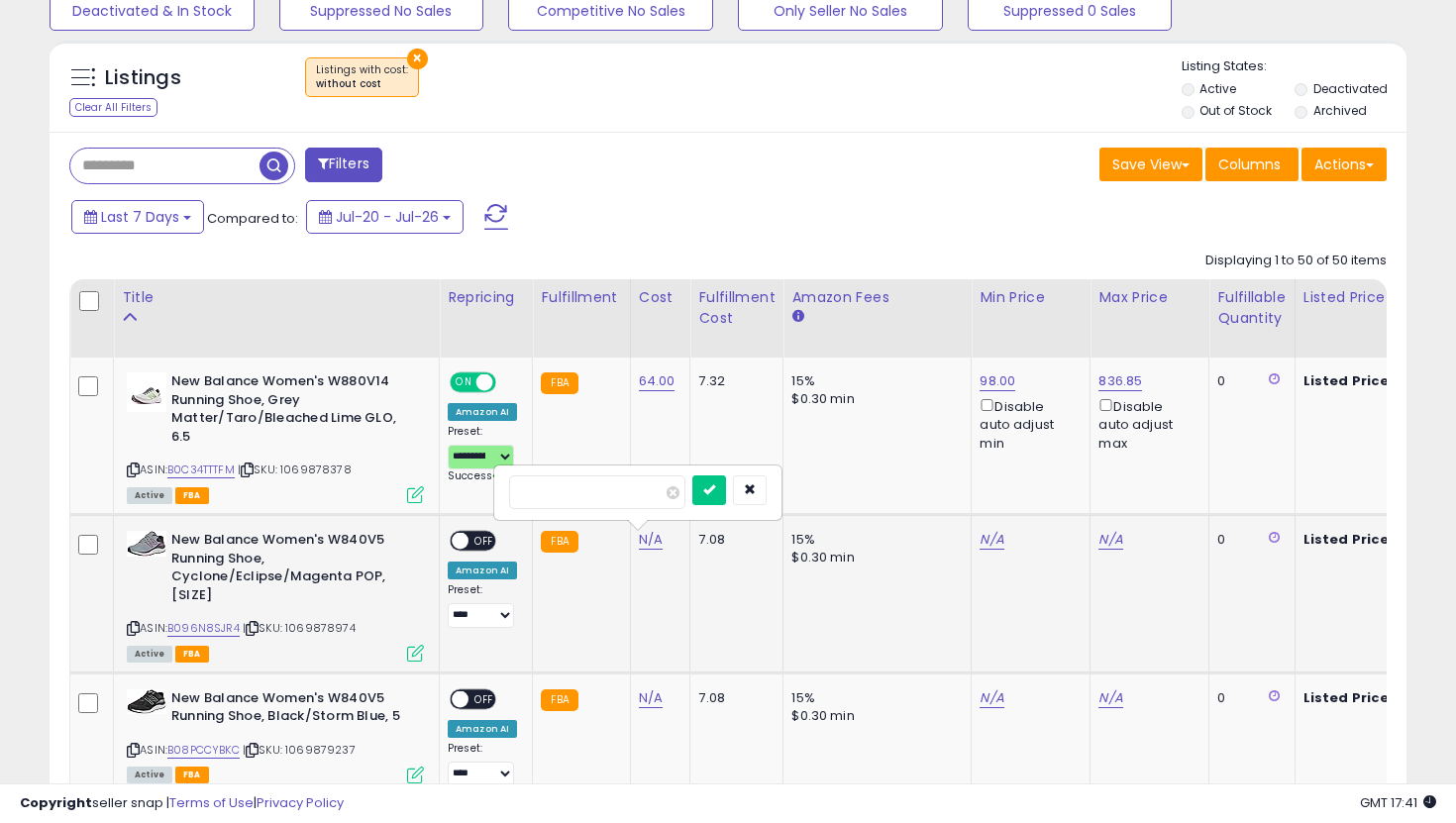 click at bounding box center (709, 490) 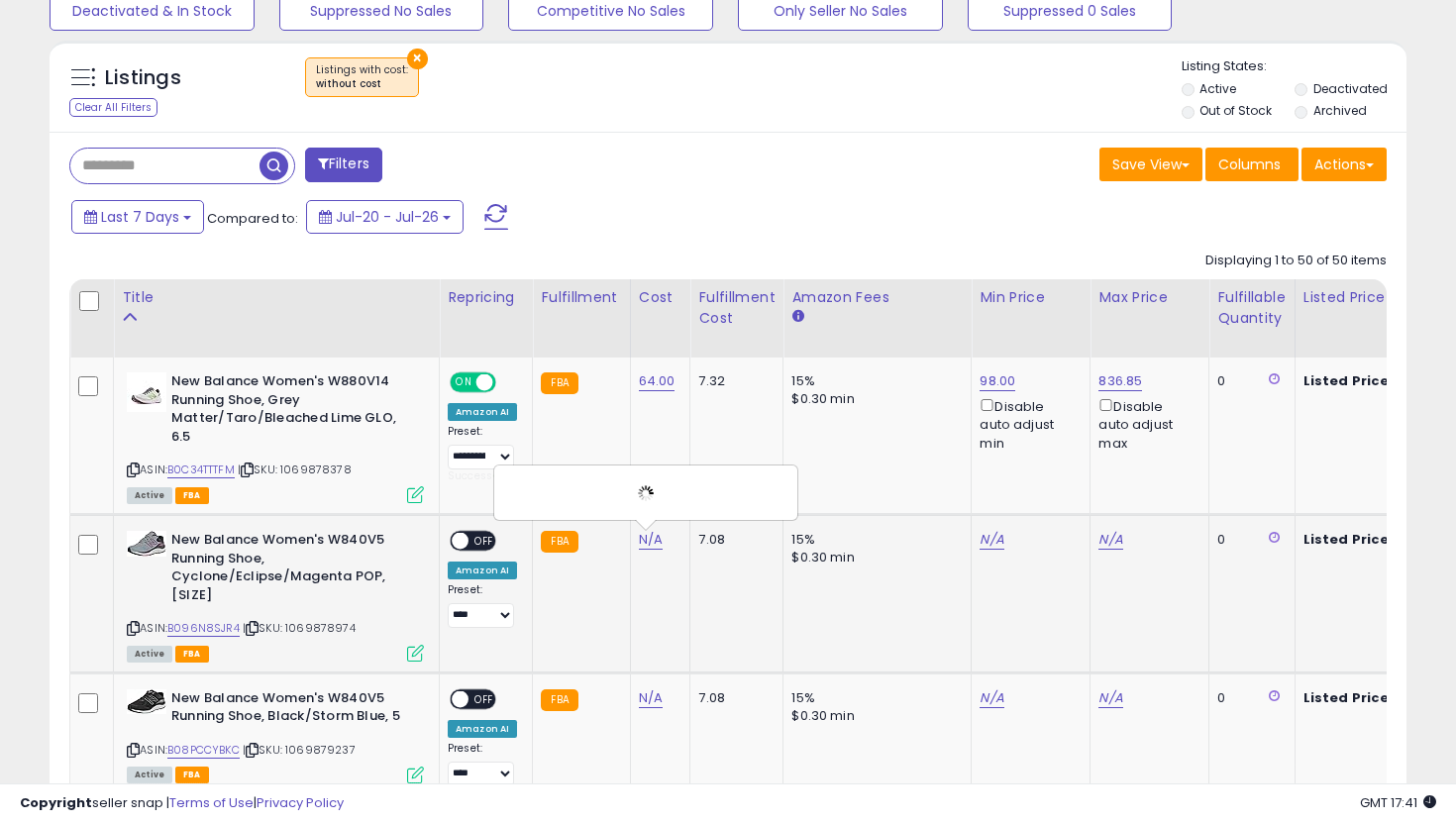 scroll, scrollTop: 0, scrollLeft: 22, axis: horizontal 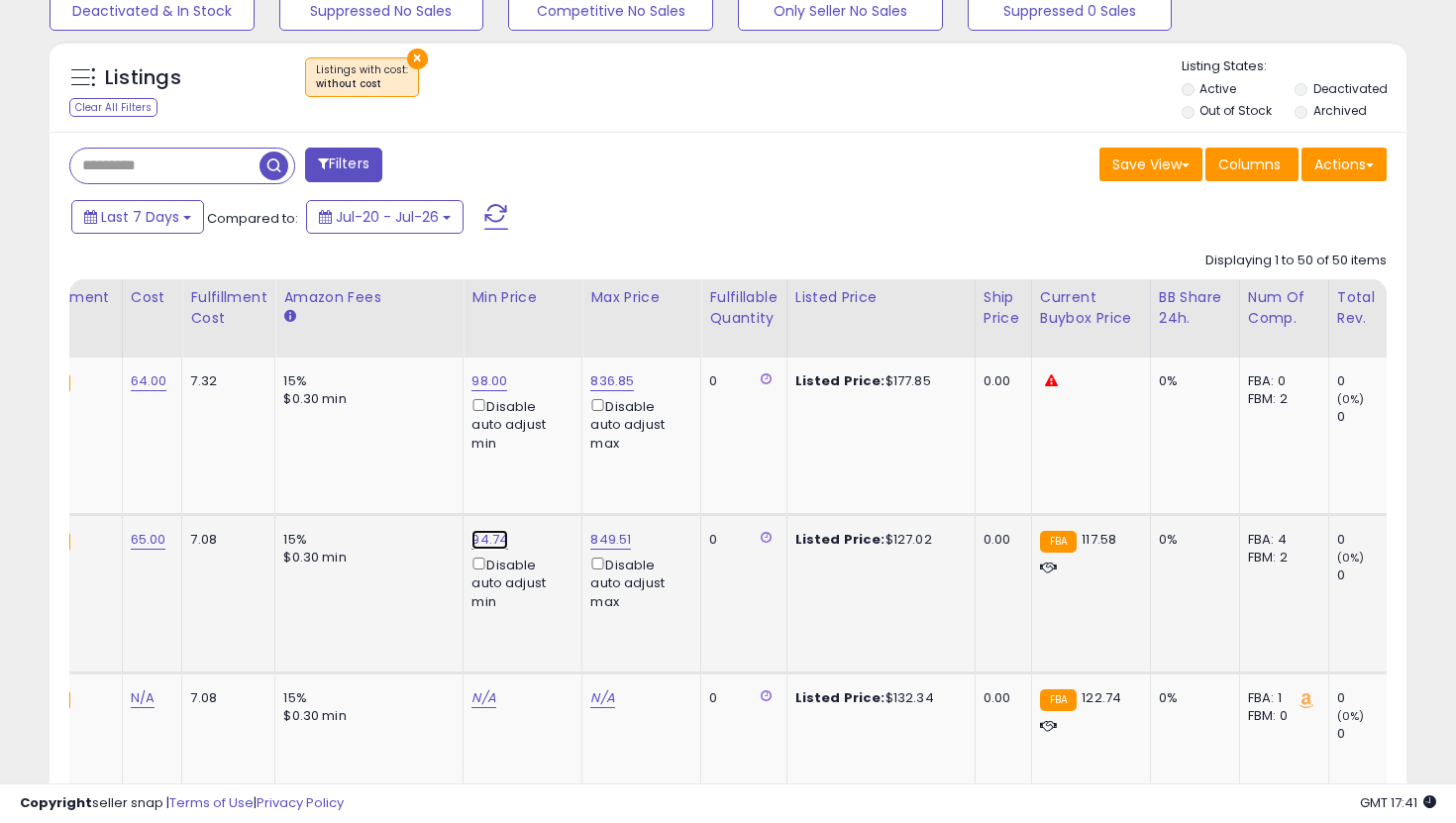 click on "94.74" at bounding box center [489, 381] 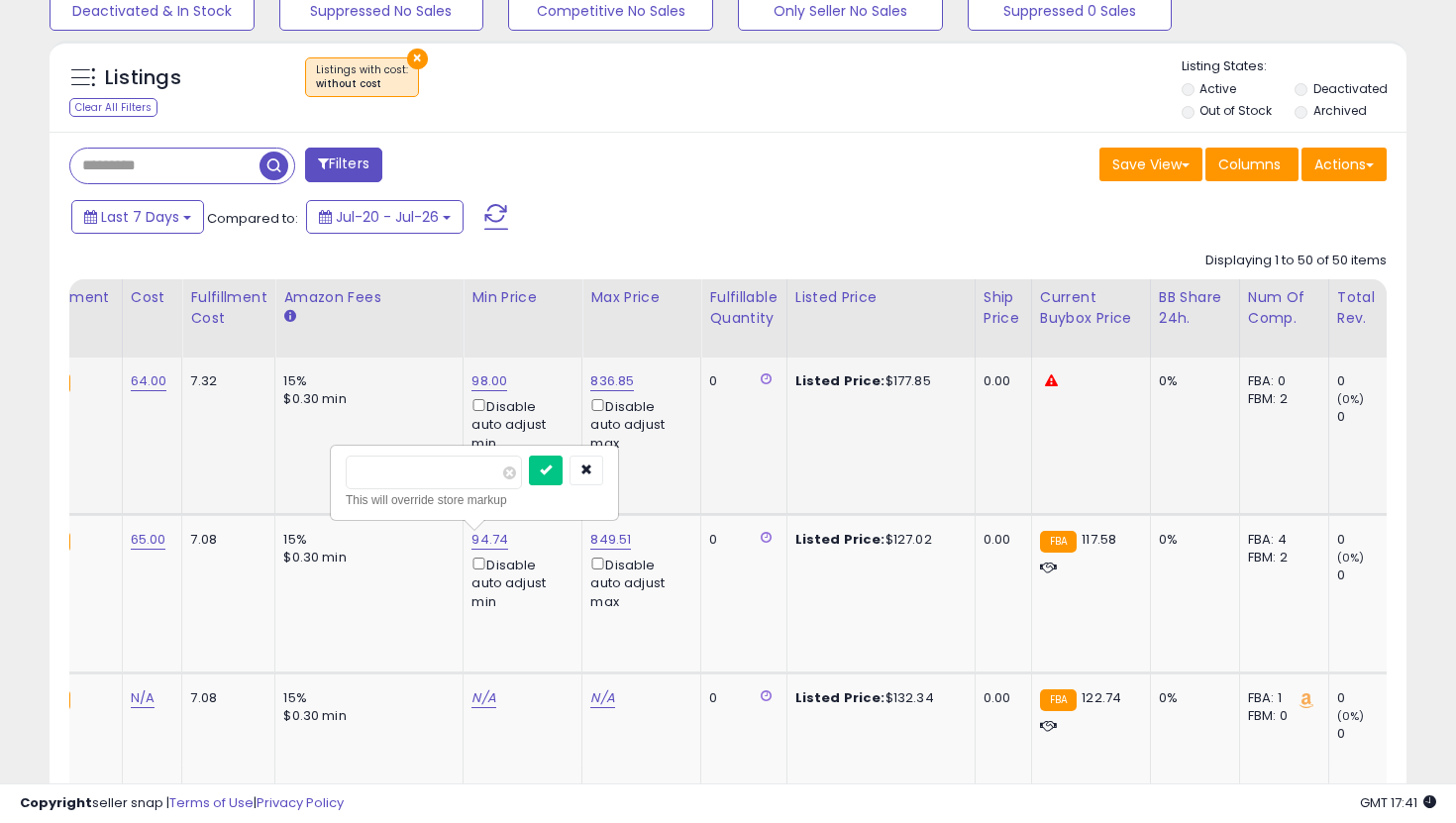 drag, startPoint x: 446, startPoint y: 476, endPoint x: 324, endPoint y: 463, distance: 122.69067 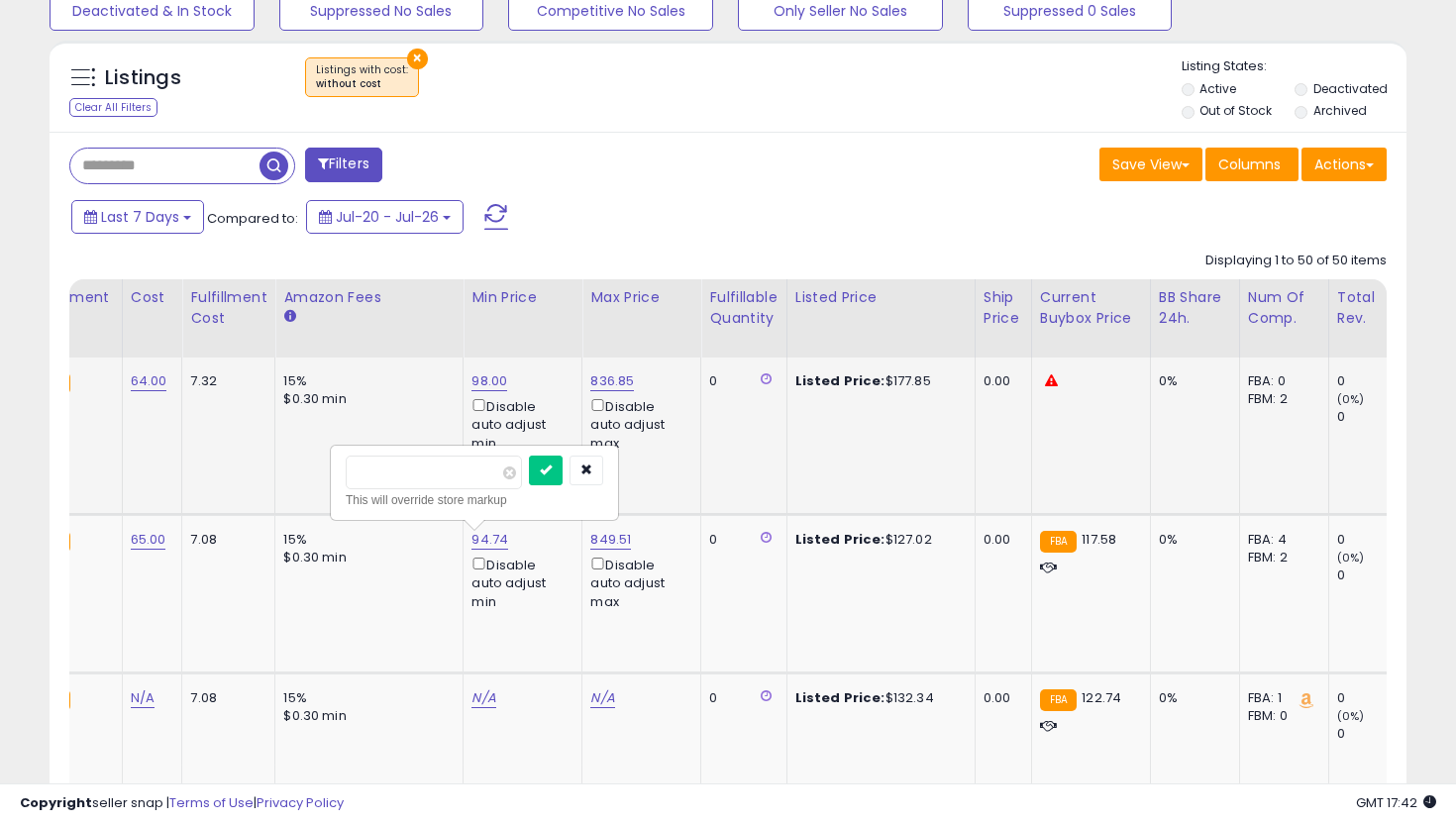 click at bounding box center [546, 470] 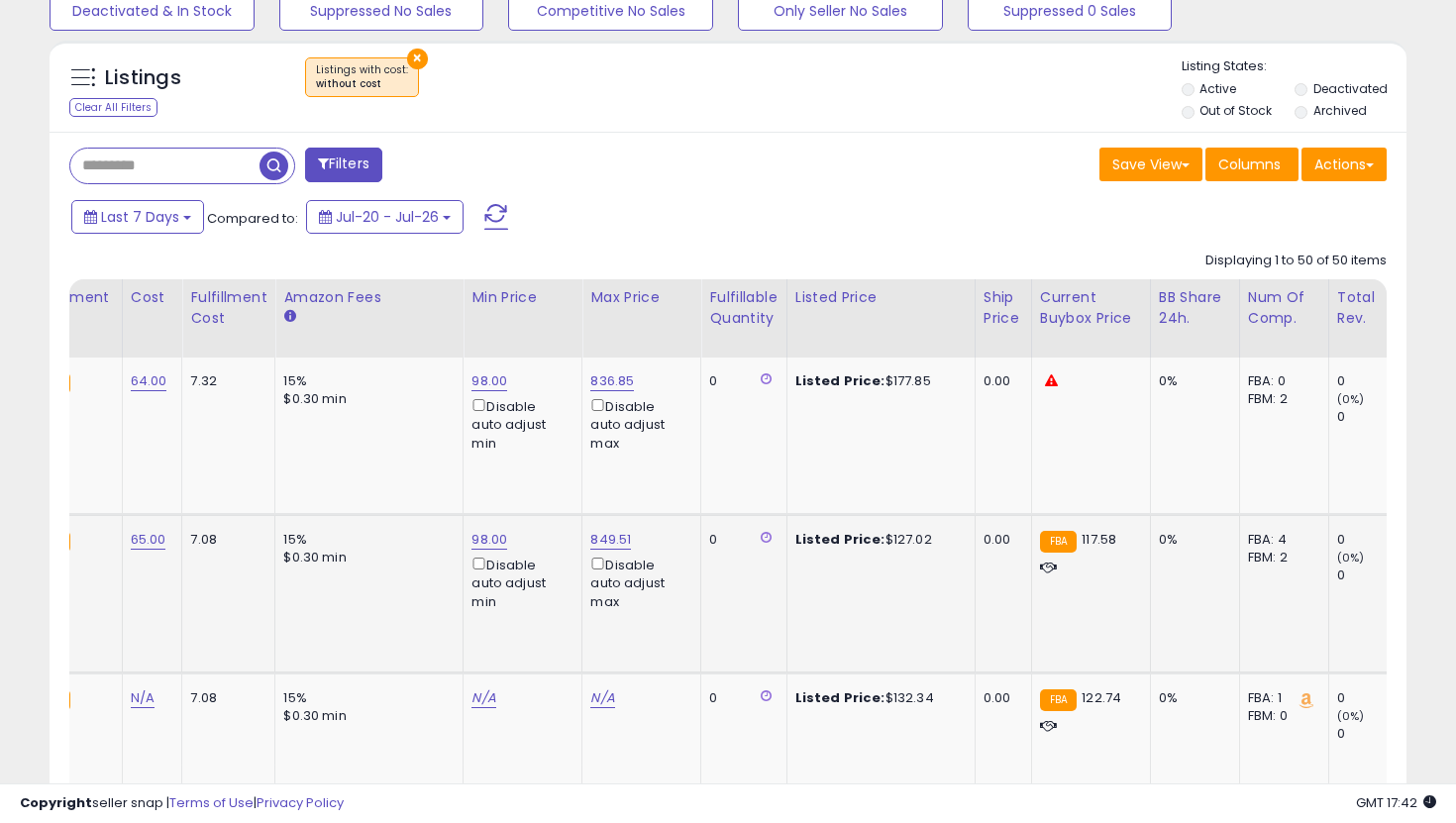 scroll, scrollTop: 0, scrollLeft: 239, axis: horizontal 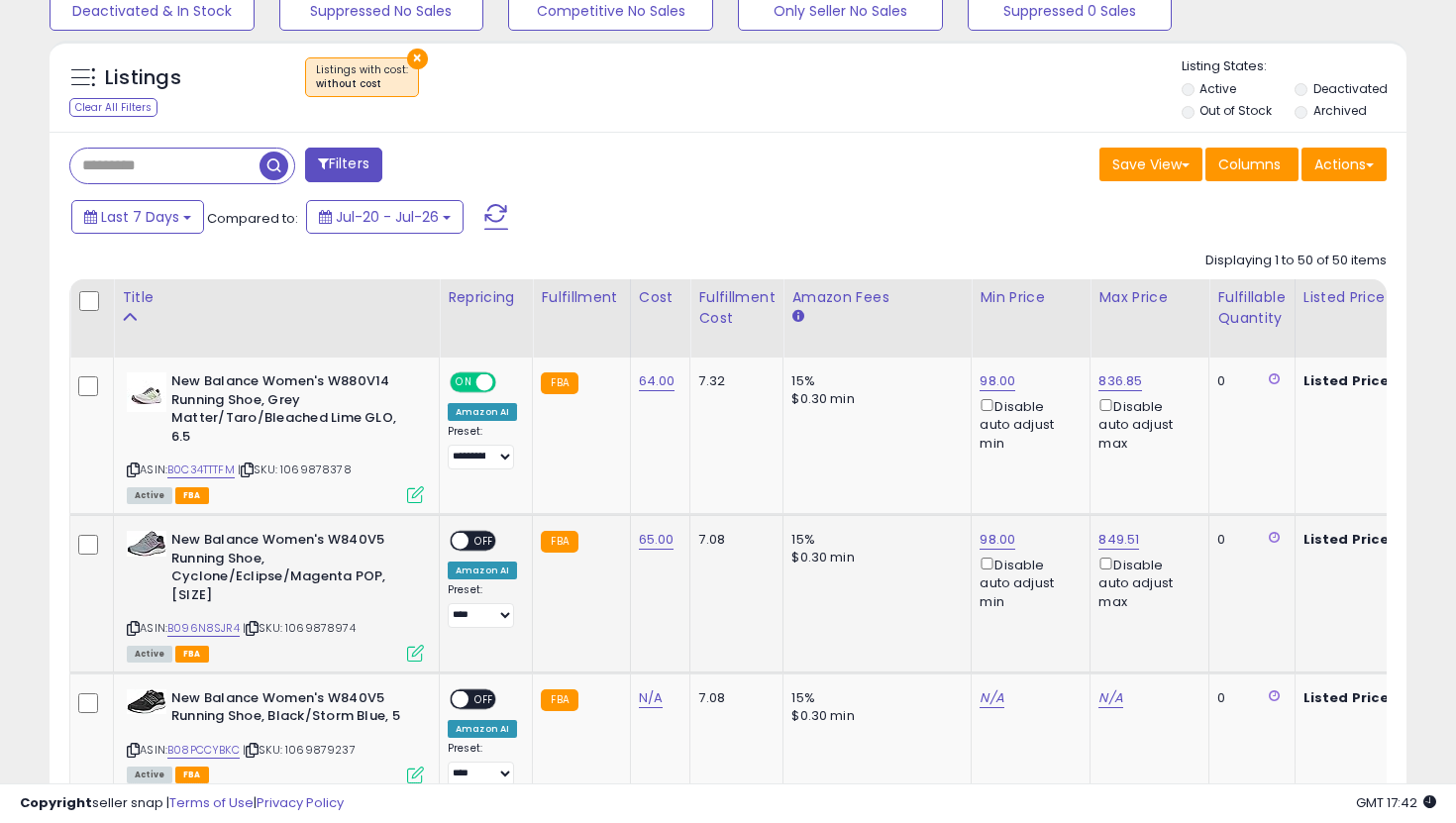 click on "**********" at bounding box center [482, 579] 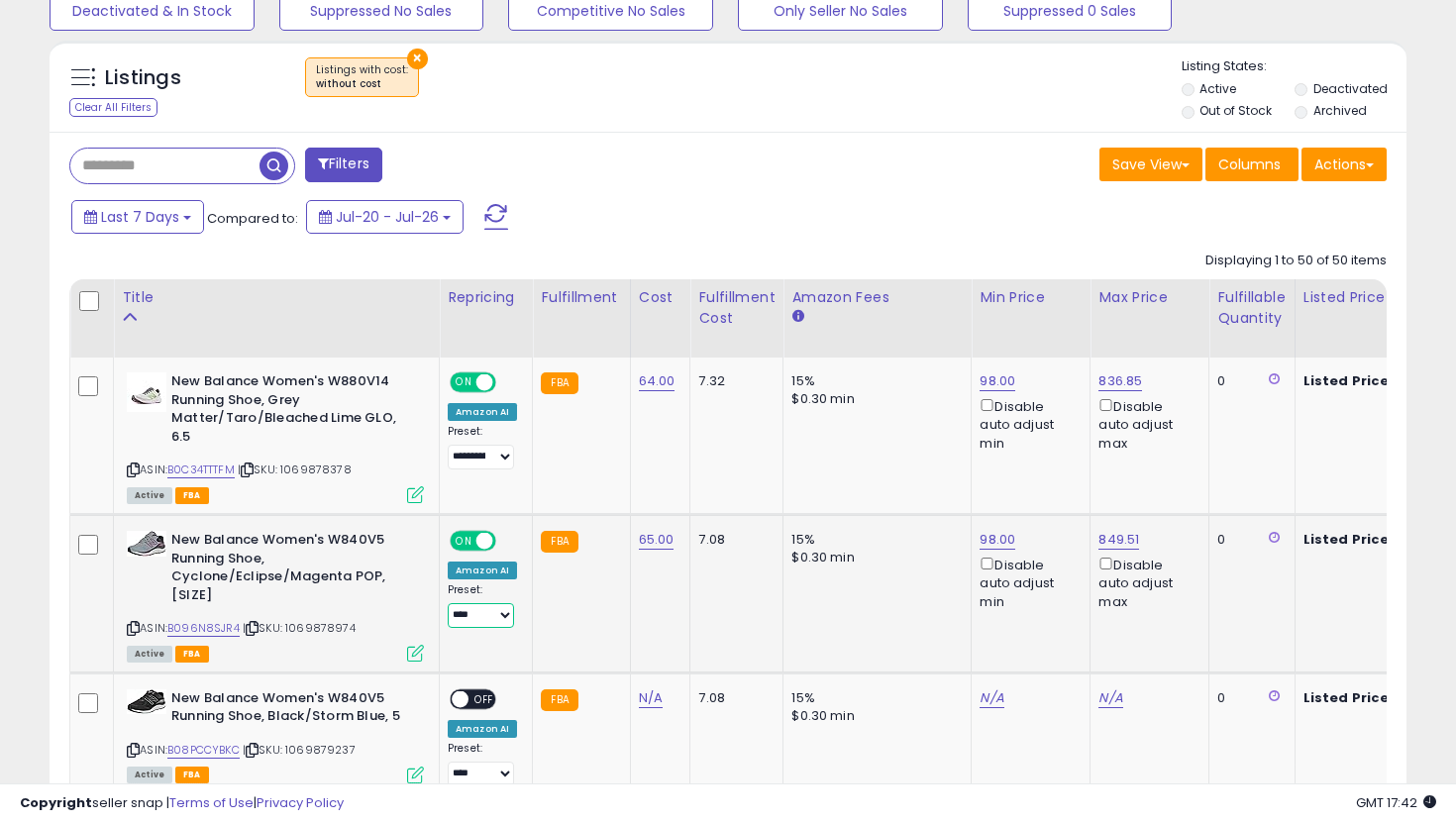 click on "**********" at bounding box center [480, 615] 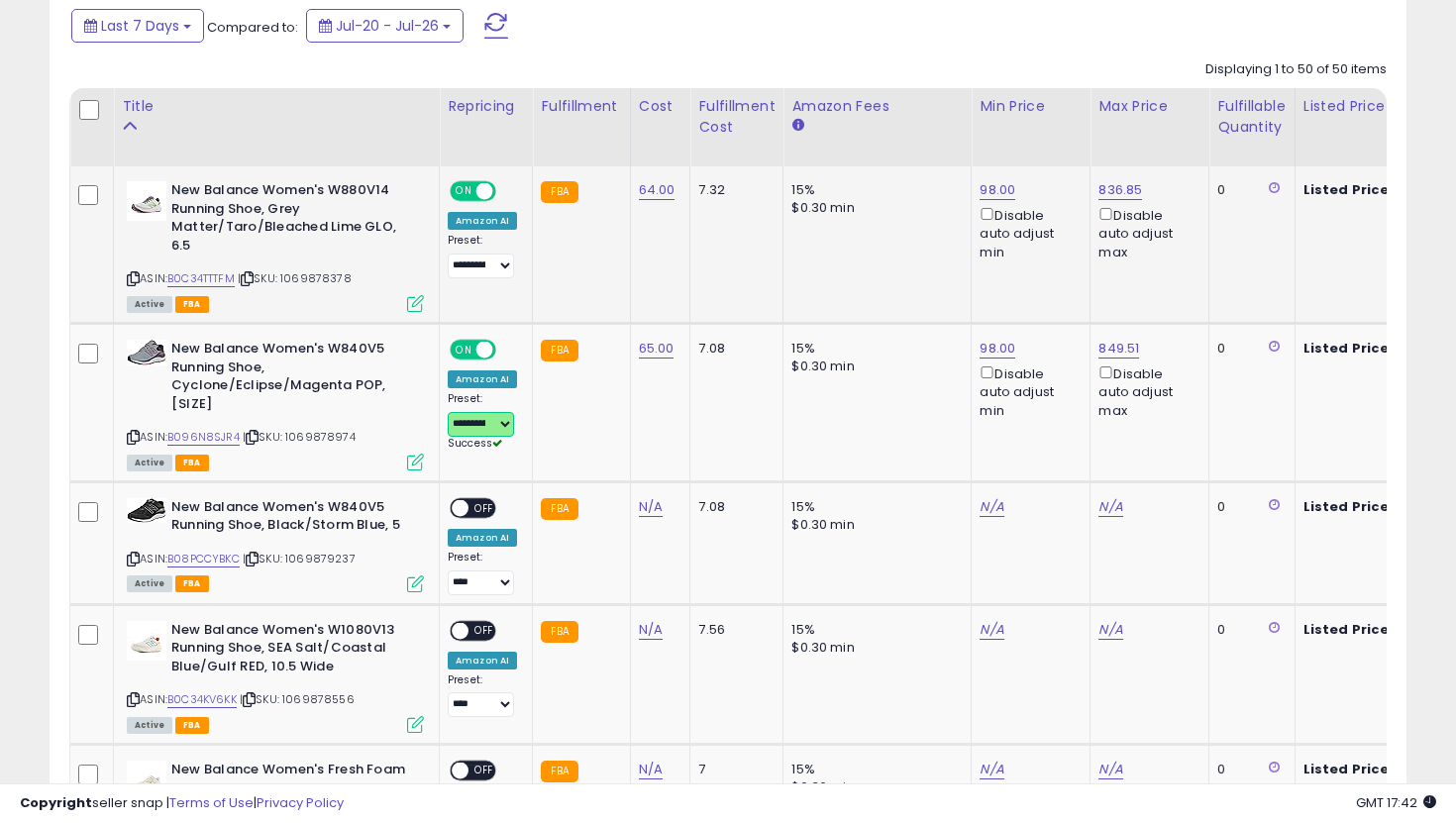 scroll, scrollTop: 875, scrollLeft: 0, axis: vertical 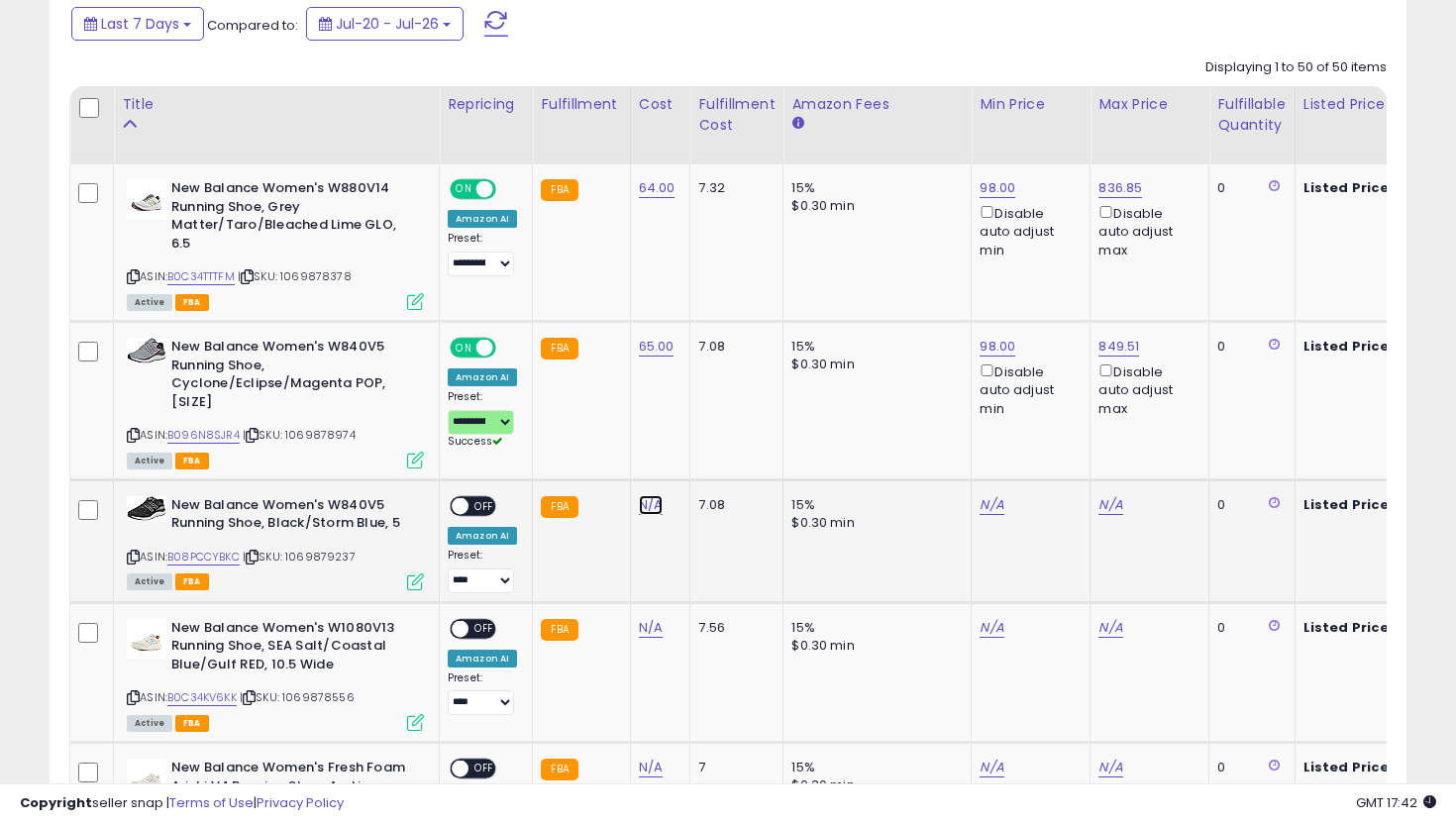 click on "N/A" at bounding box center [651, 505] 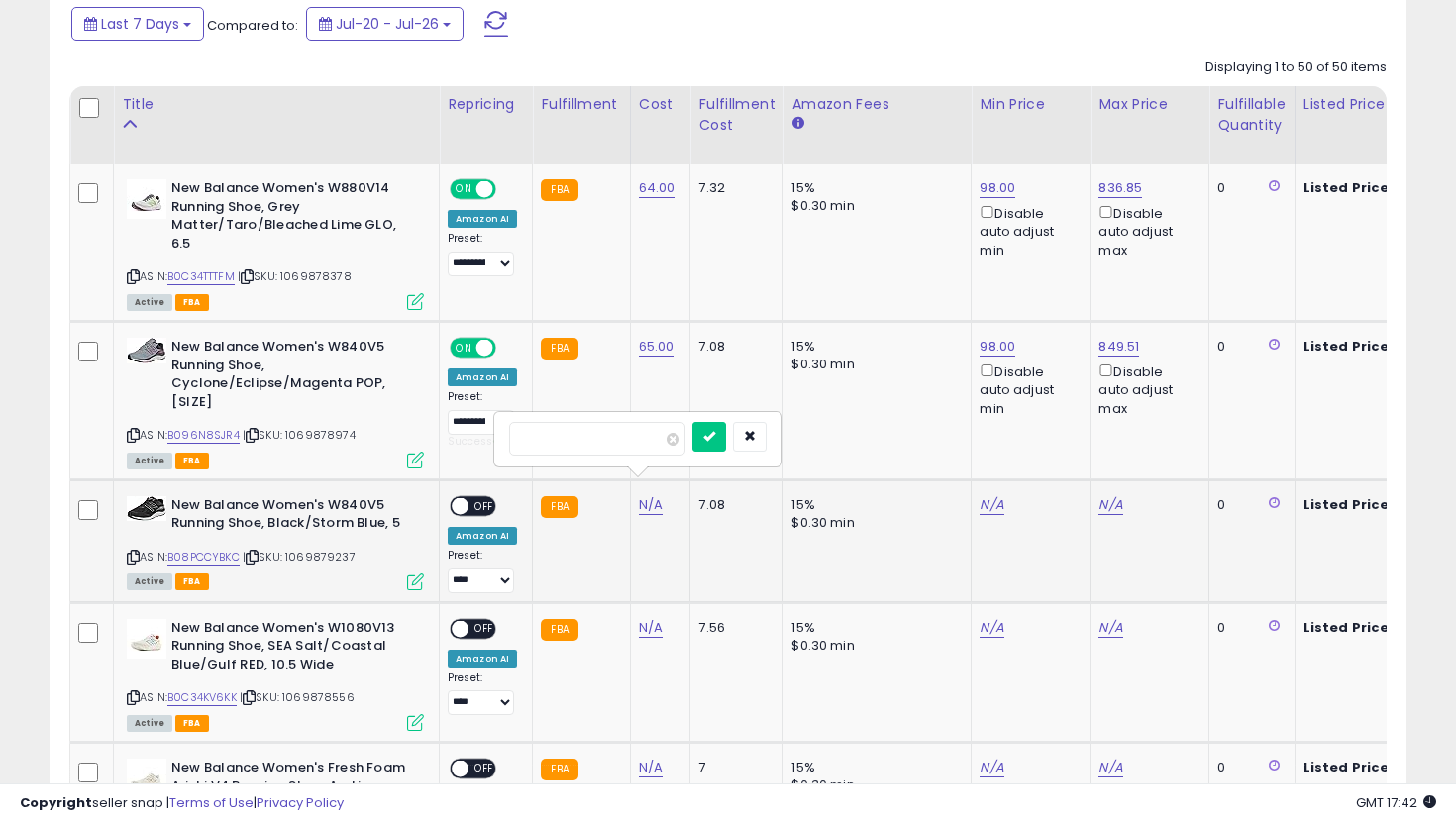 click at bounding box center (709, 437) 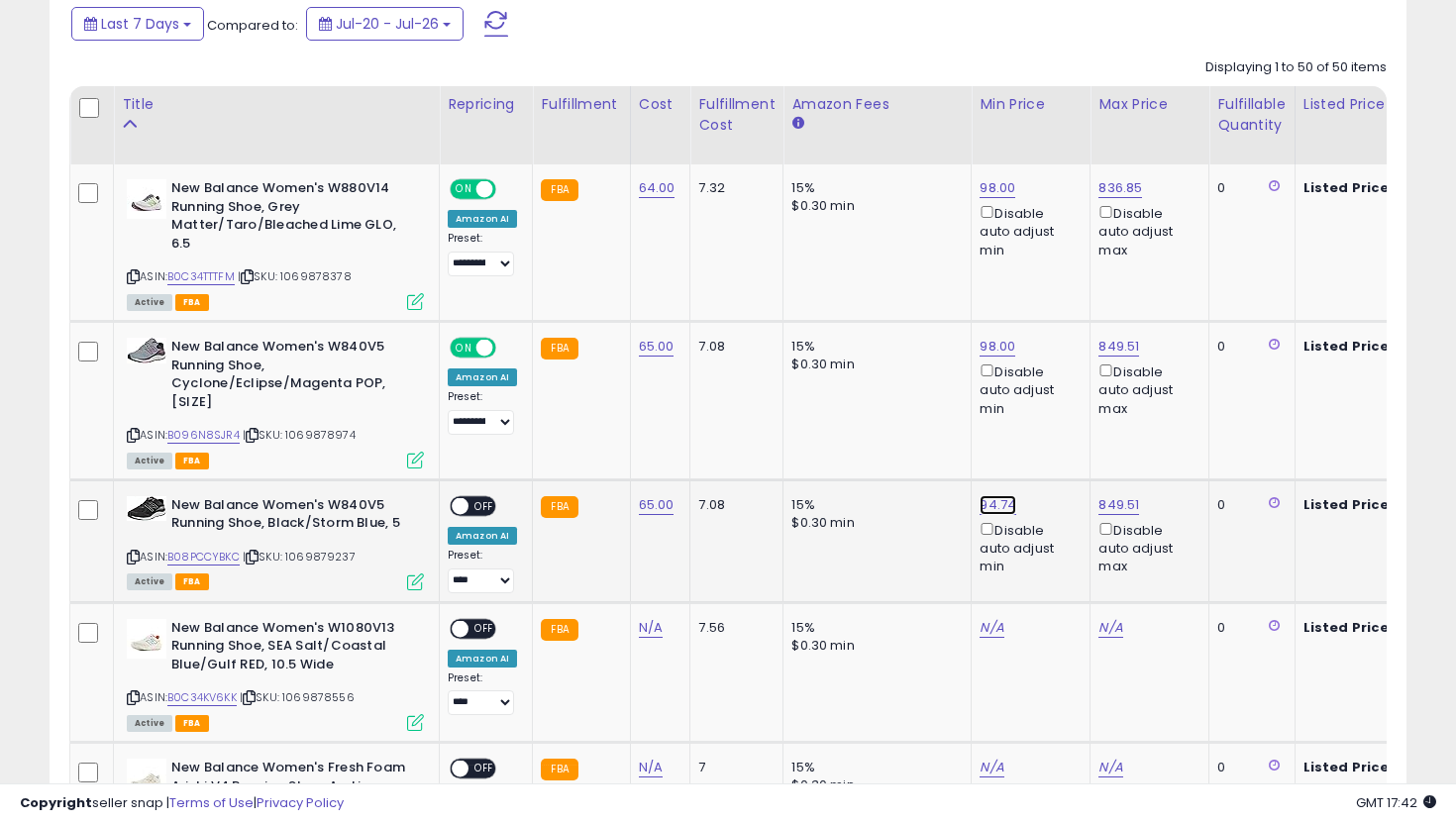 click on "94.74" at bounding box center (997, 188) 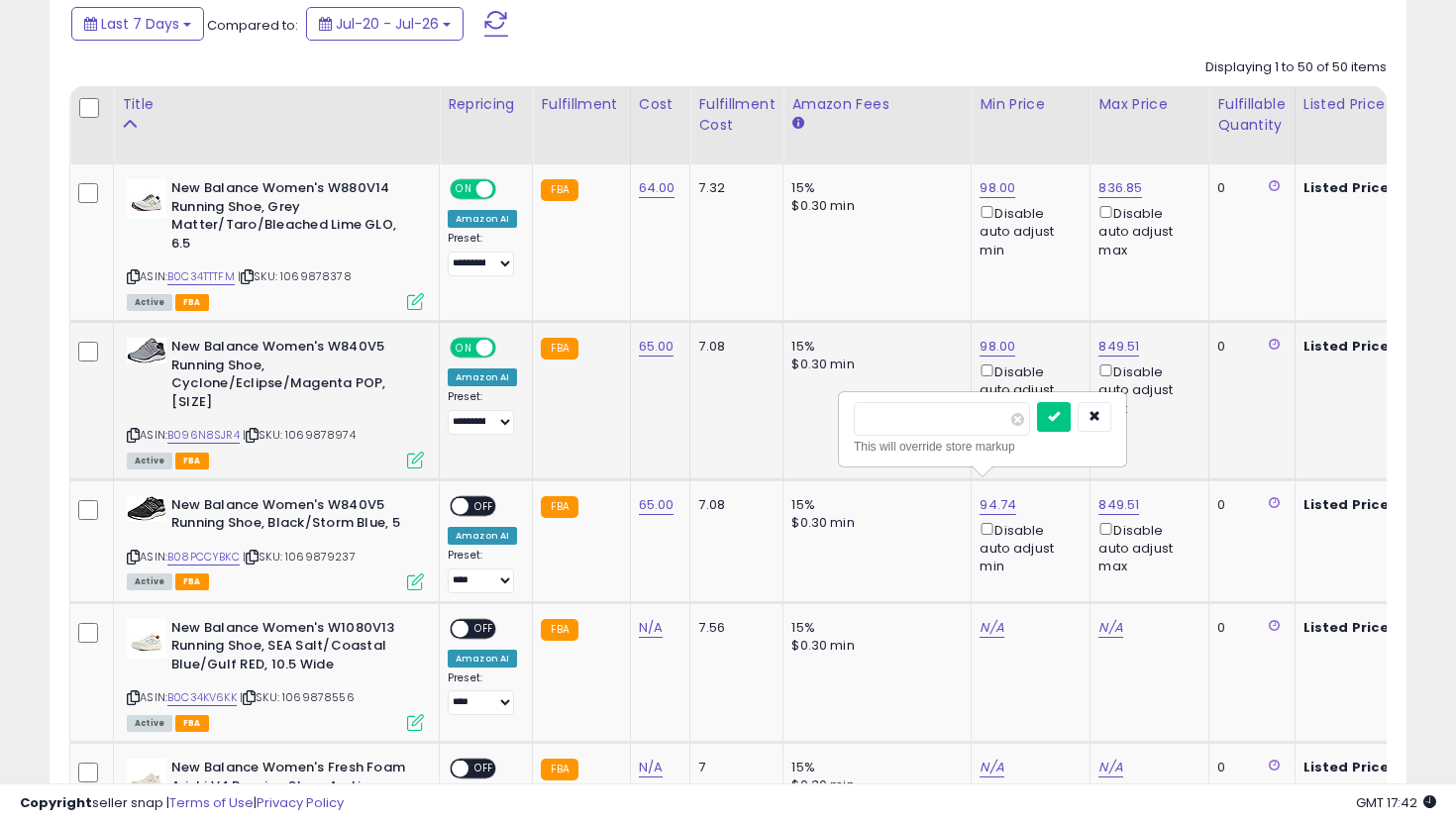 drag, startPoint x: 914, startPoint y: 417, endPoint x: 816, endPoint y: 417, distance: 98 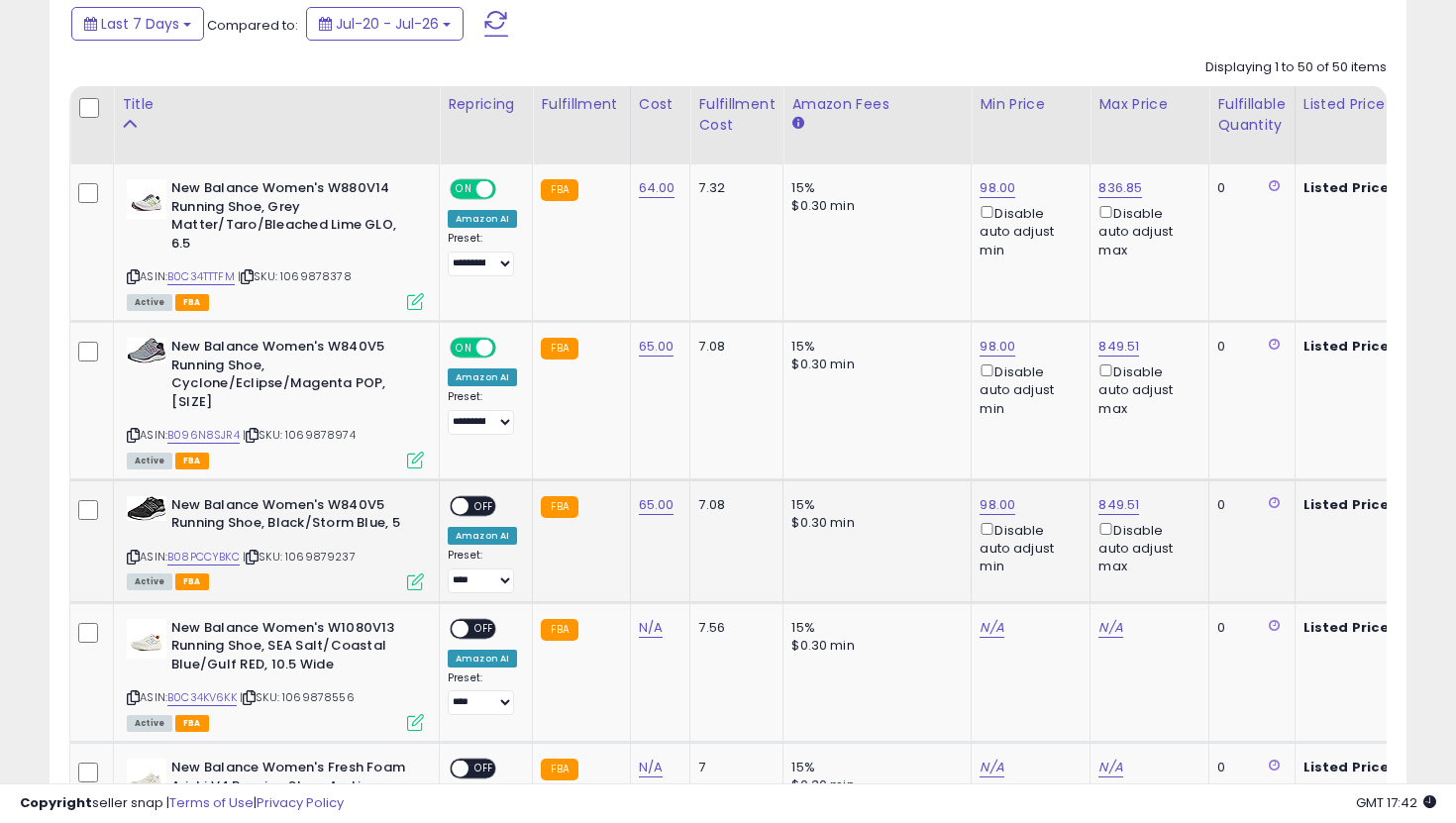click on "OFF" at bounding box center [484, 506] 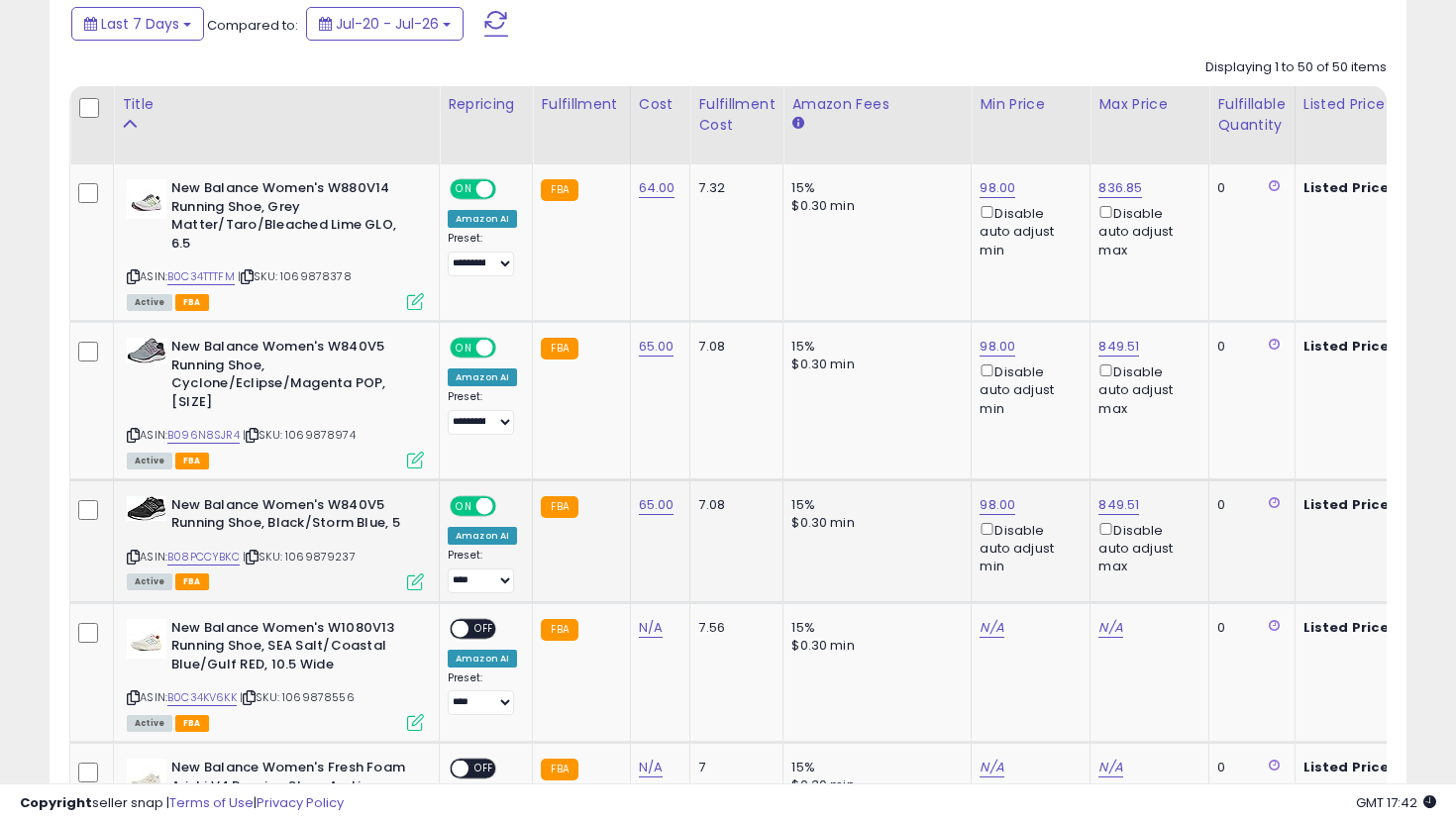 click on "**********" at bounding box center (482, 570) 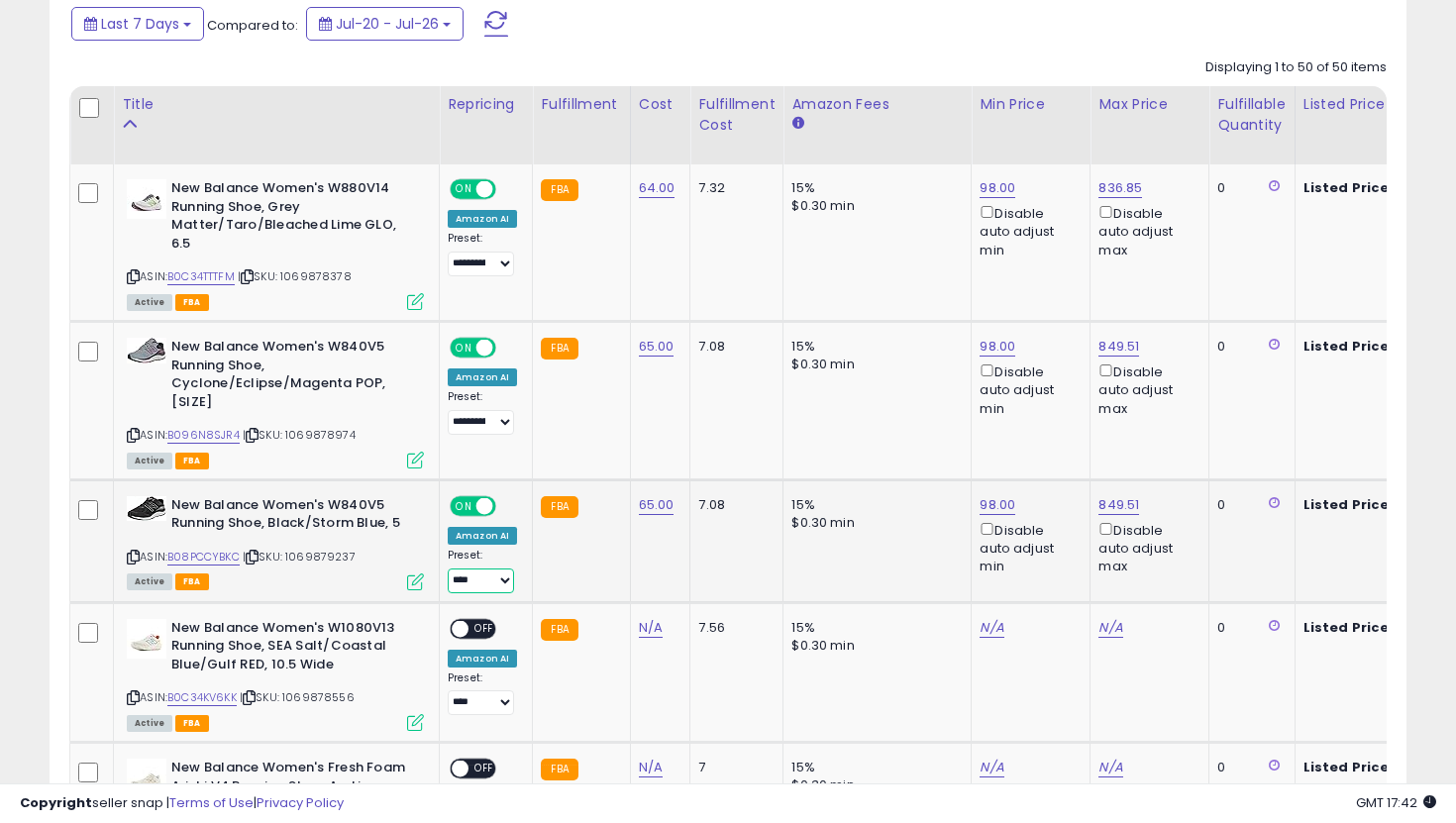 click on "**********" at bounding box center [480, 580] 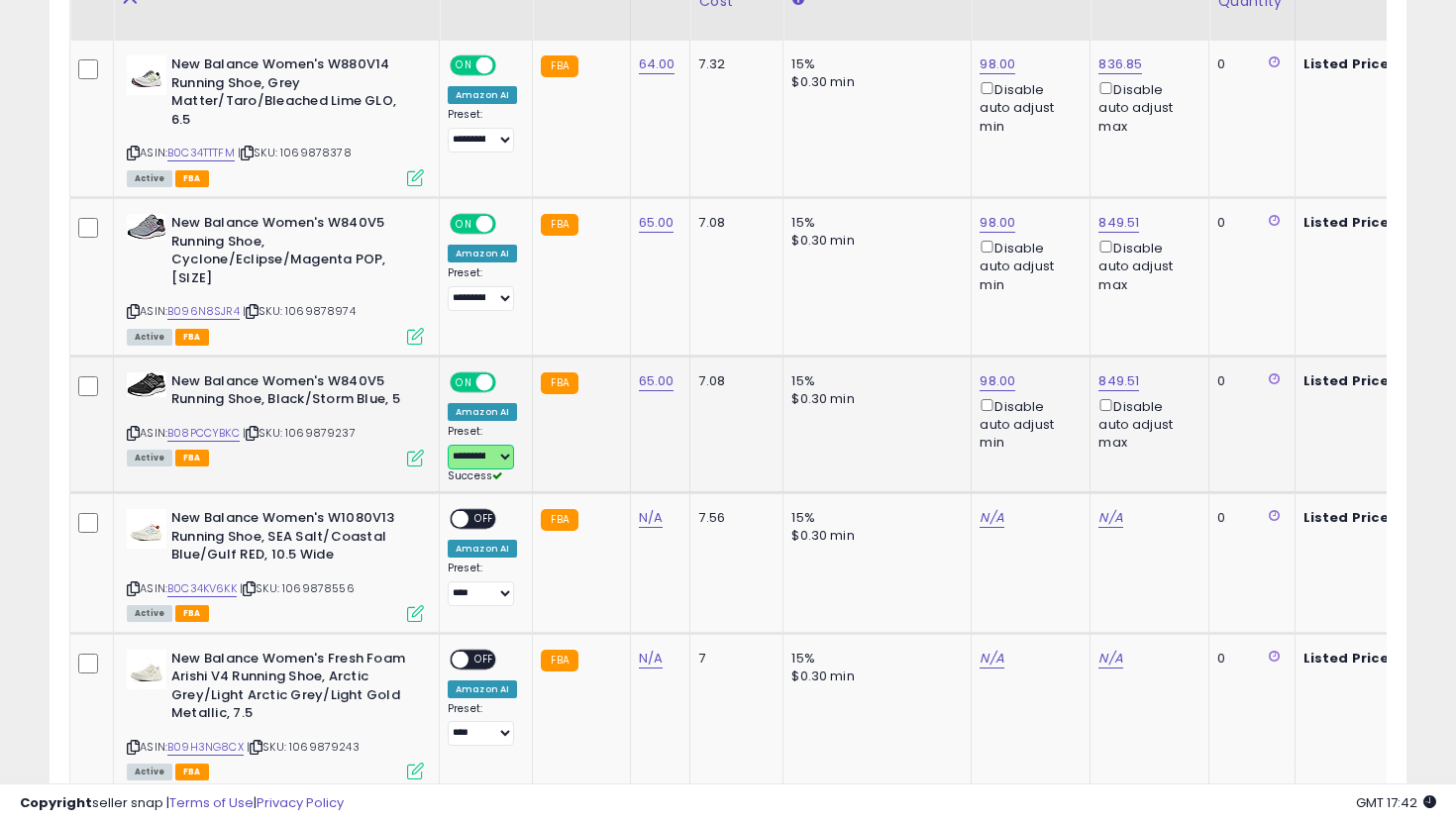scroll, scrollTop: 1016, scrollLeft: 0, axis: vertical 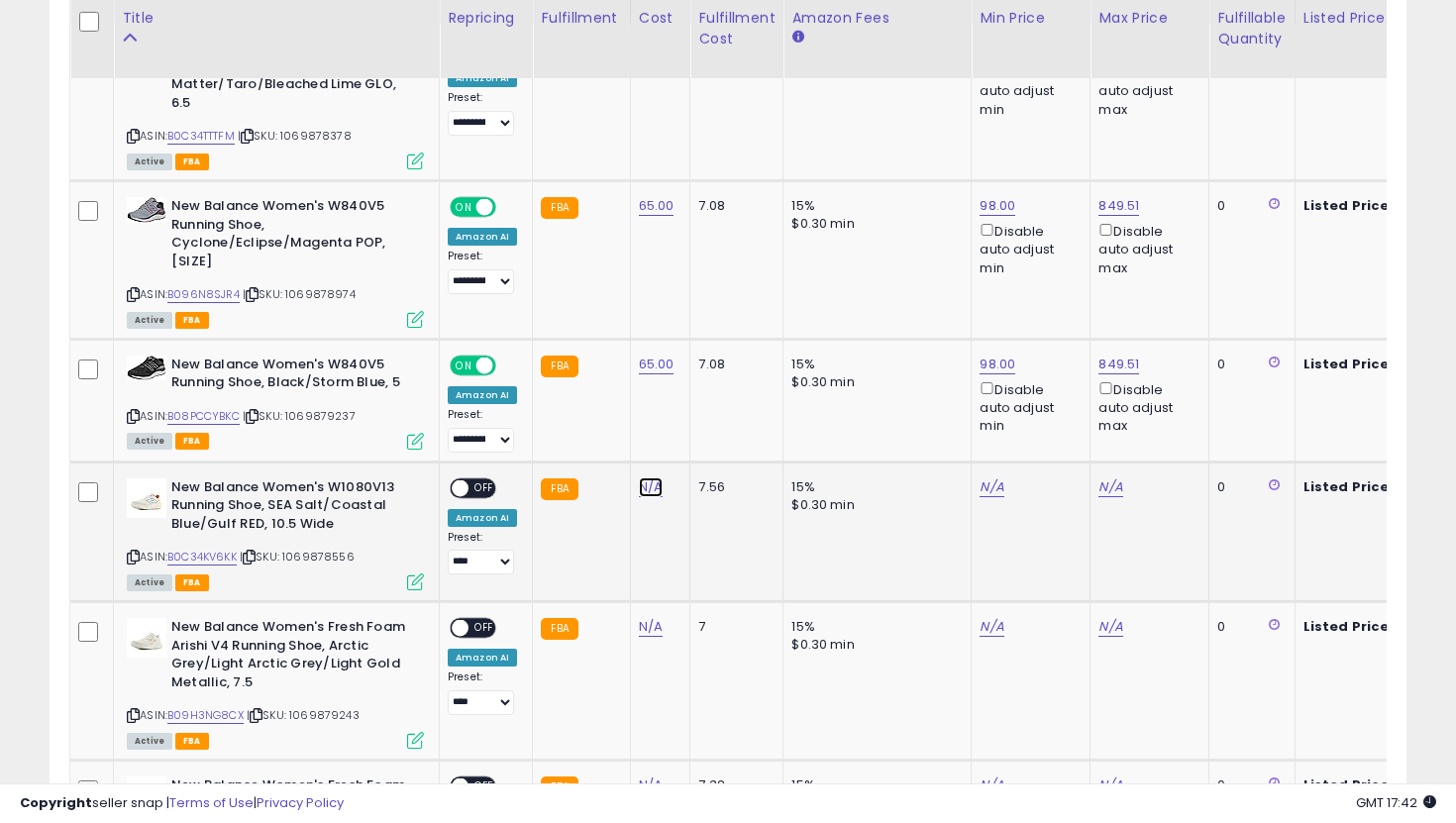 click on "N/A" at bounding box center (651, 487) 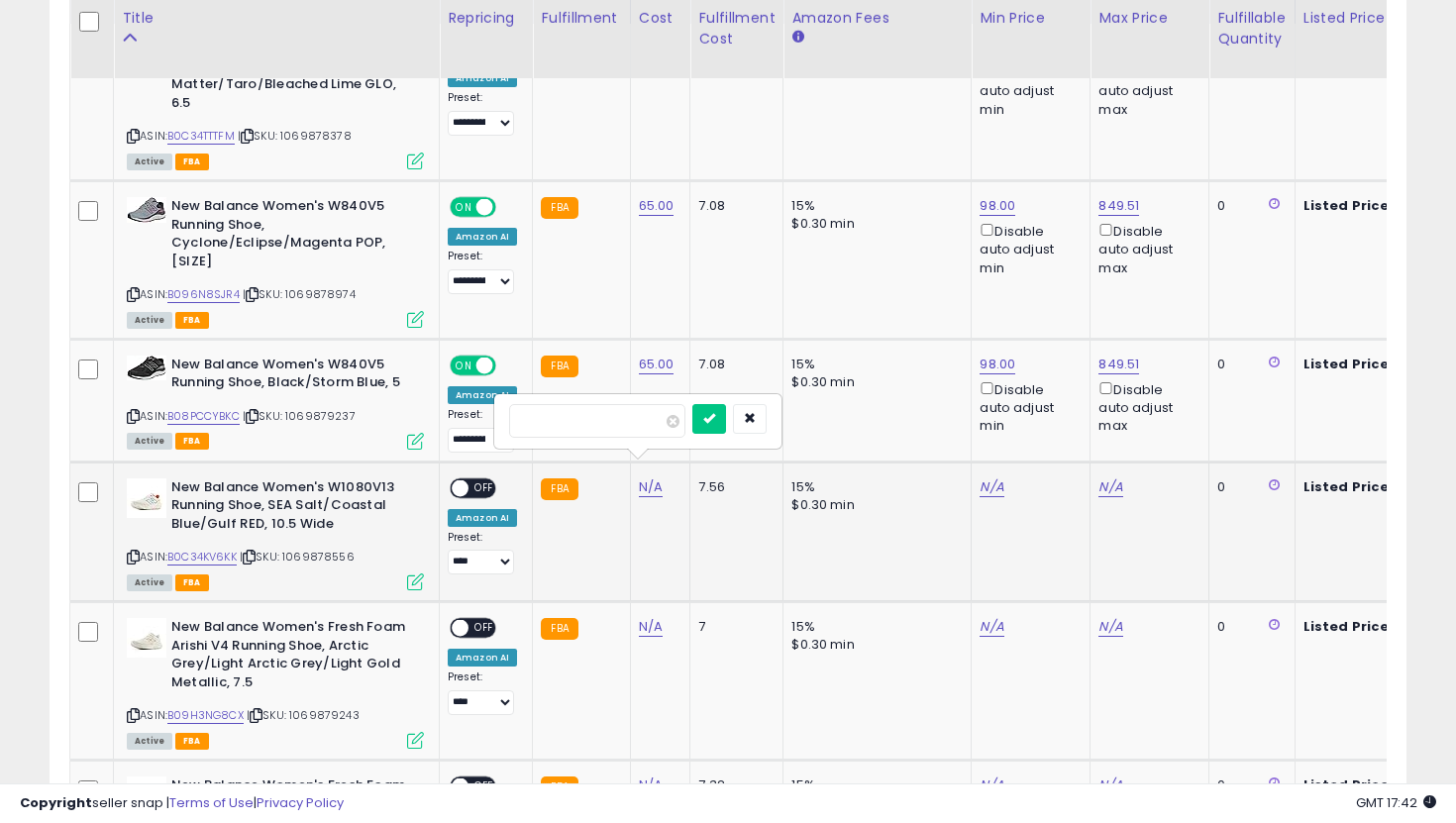 click at bounding box center [709, 419] 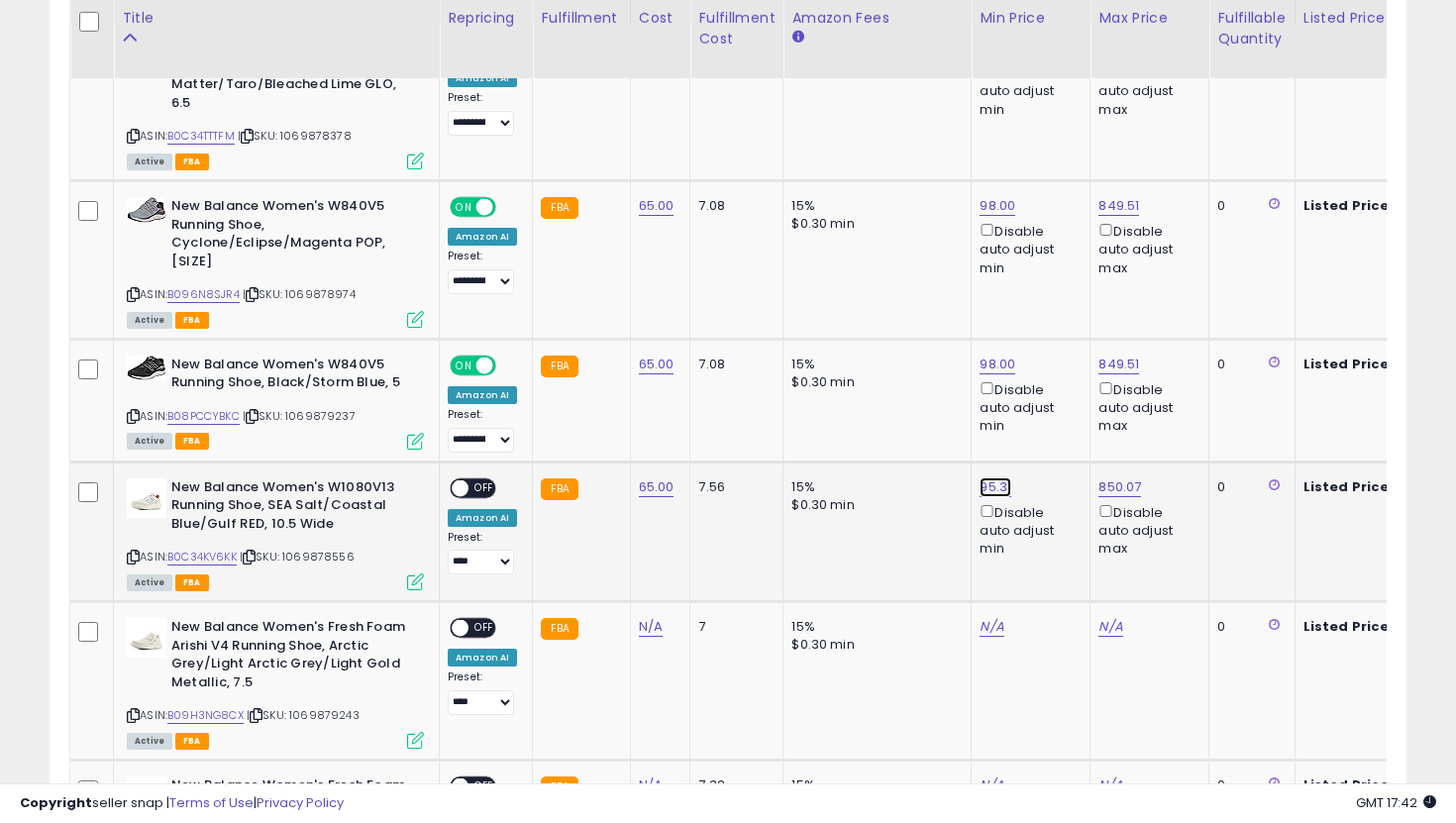 click on "95.31" at bounding box center (997, 48) 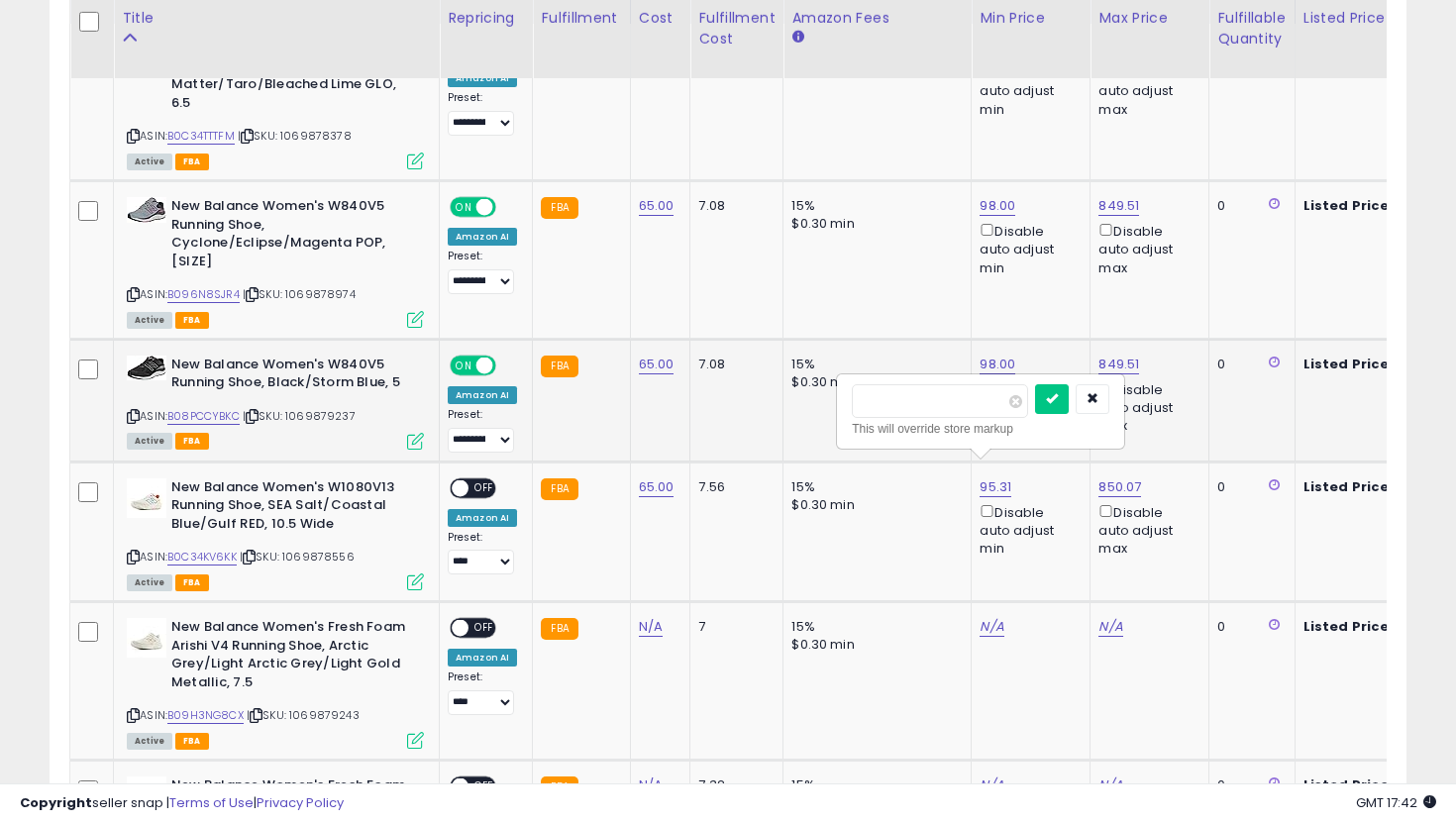 drag, startPoint x: 885, startPoint y: 403, endPoint x: 817, endPoint y: 386, distance: 70.092796 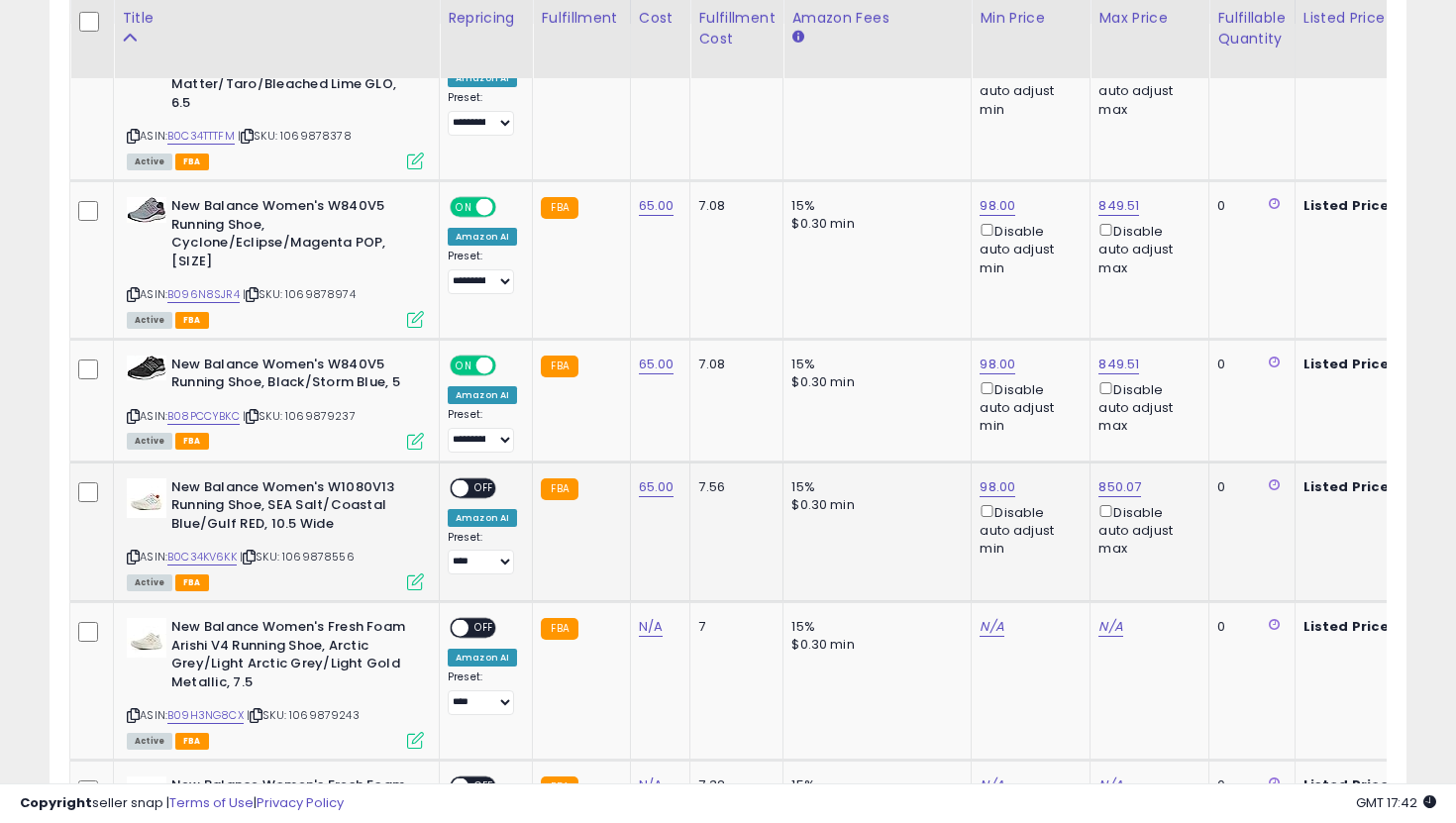click on "OFF" at bounding box center [484, 487] 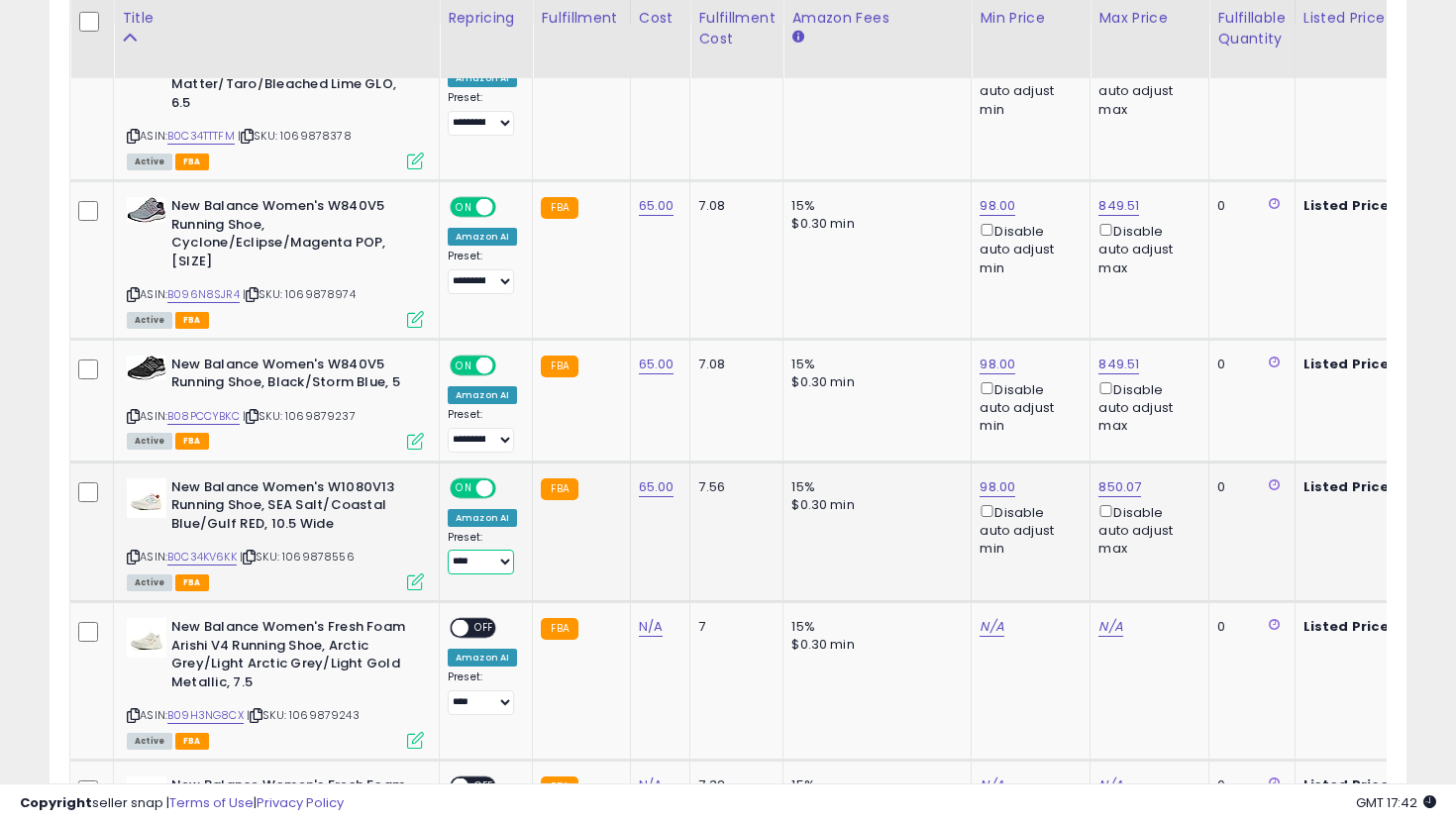 click on "**********" at bounding box center [480, 562] 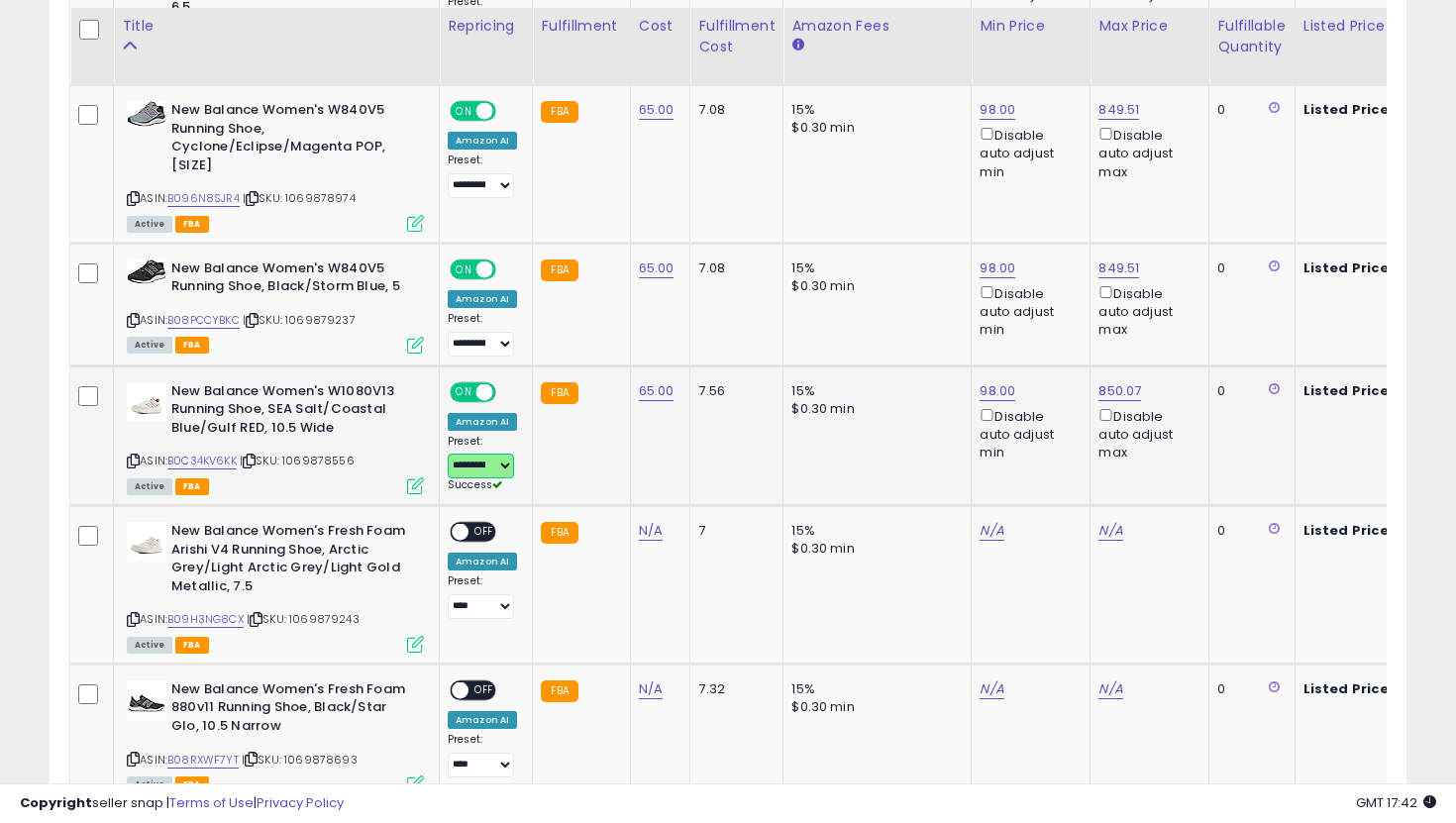 scroll, scrollTop: 1127, scrollLeft: 0, axis: vertical 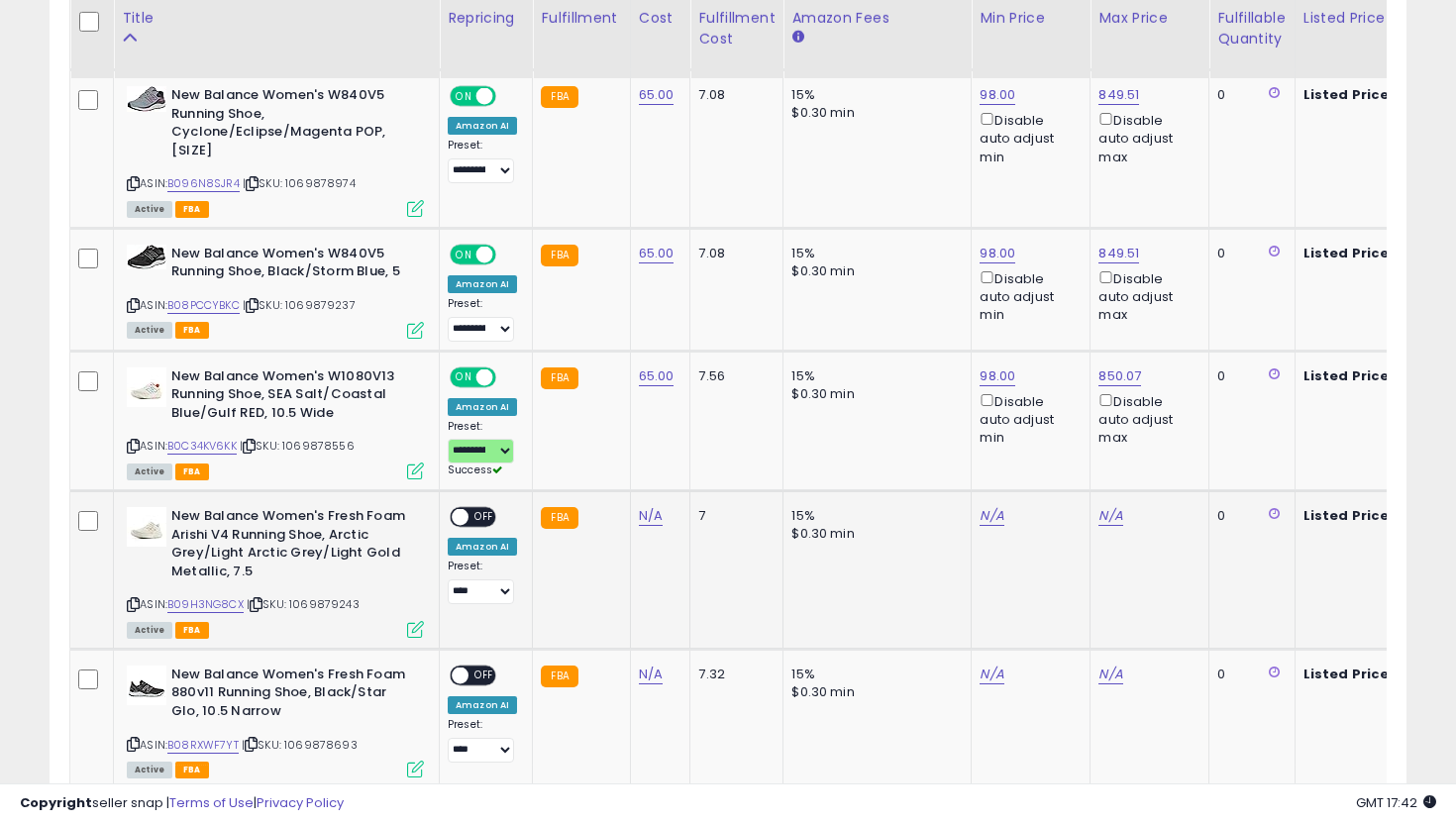 click on "N/A" 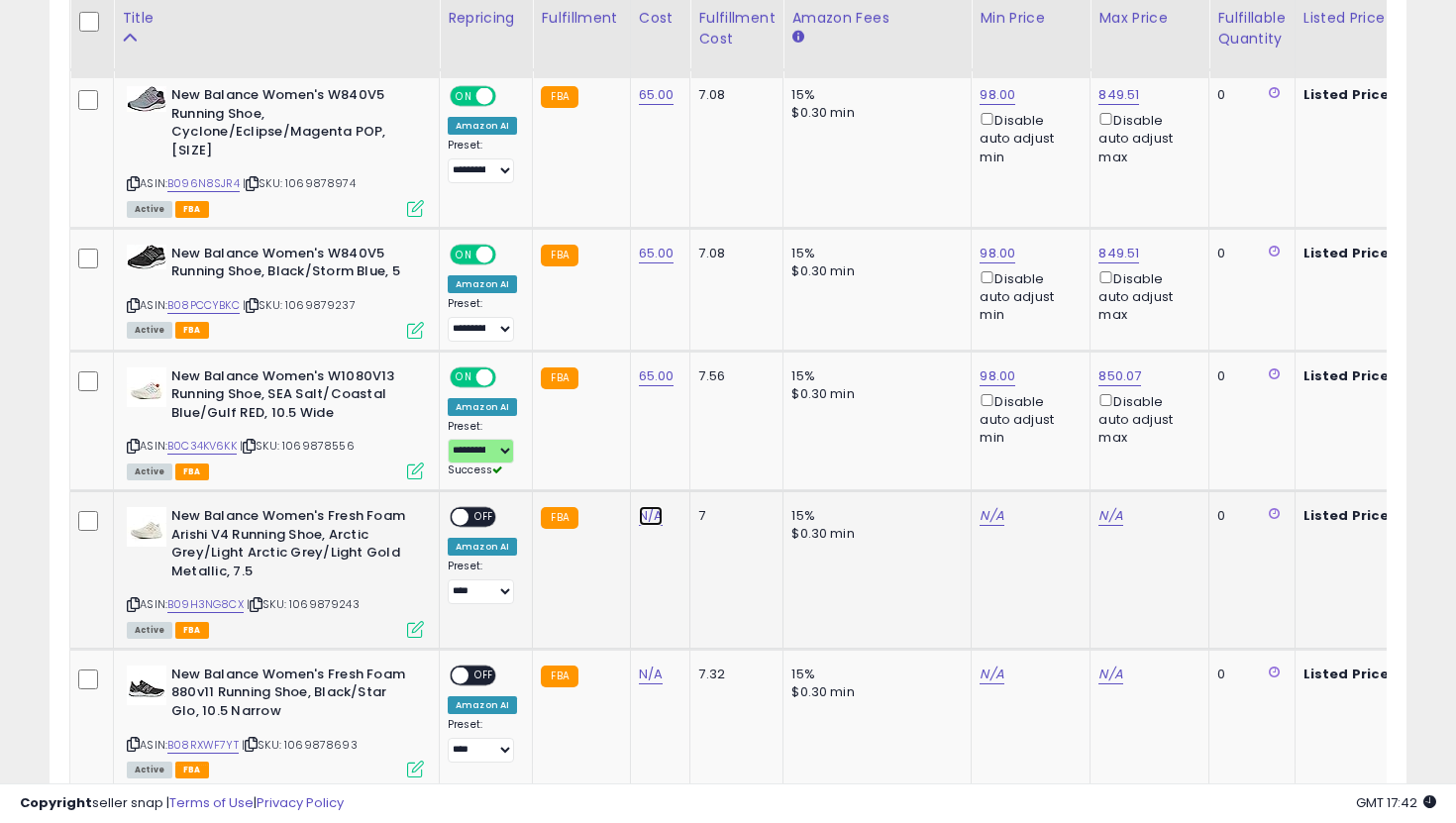 click on "N/A" at bounding box center (651, 516) 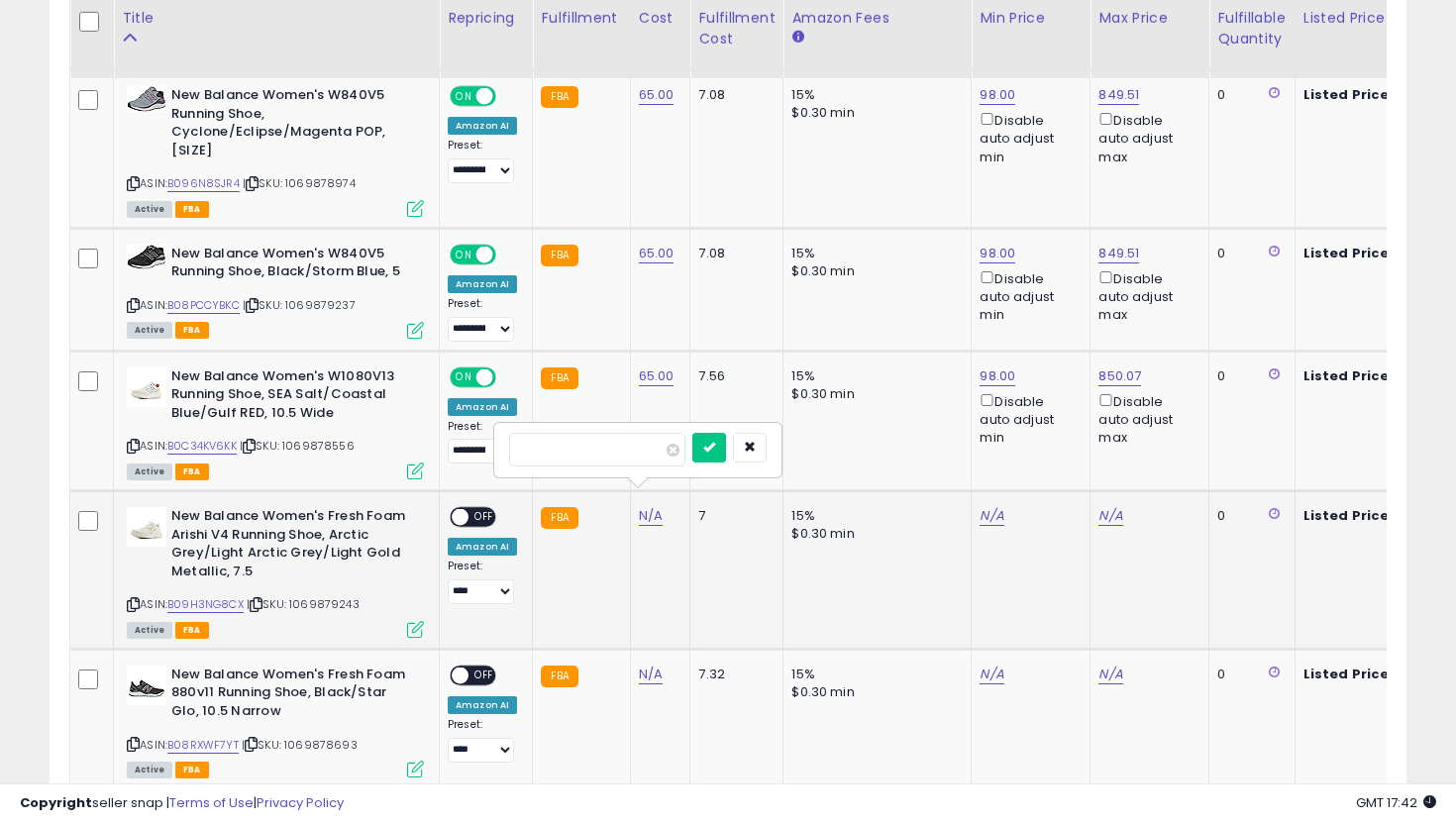 click at bounding box center (709, 448) 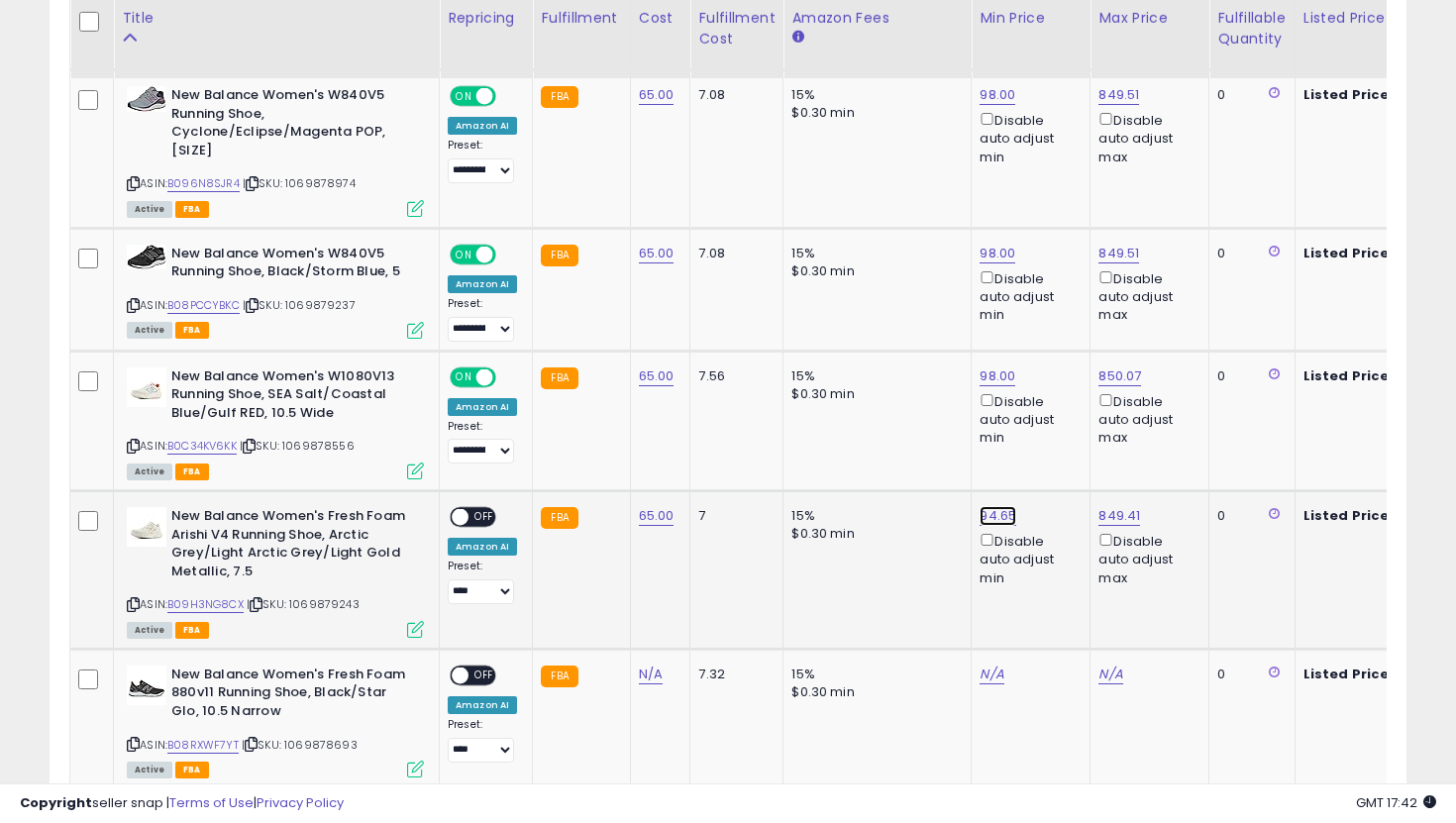 click on "94.65" at bounding box center (997, -63) 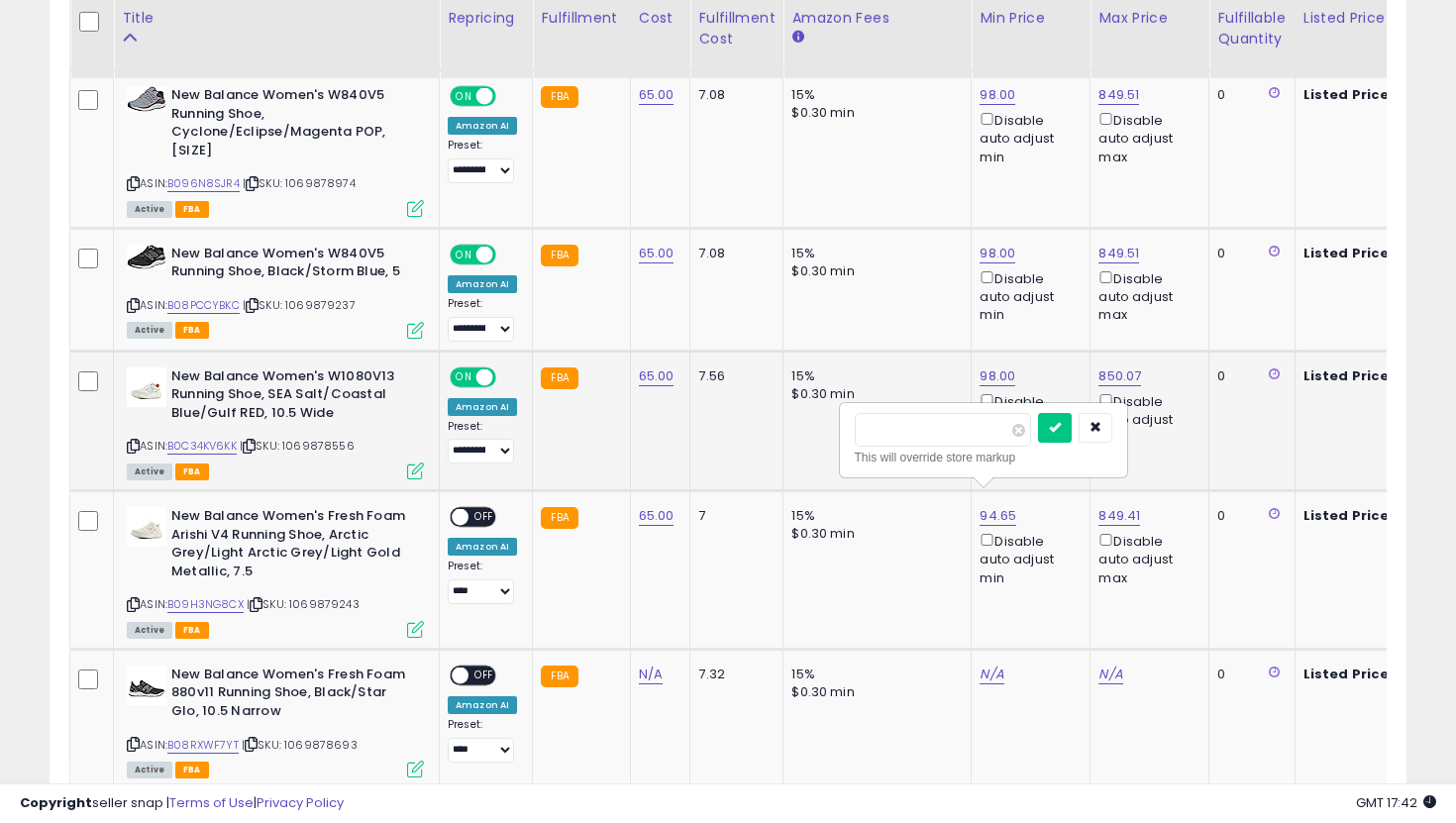 drag, startPoint x: 915, startPoint y: 422, endPoint x: 830, endPoint y: 422, distance: 85 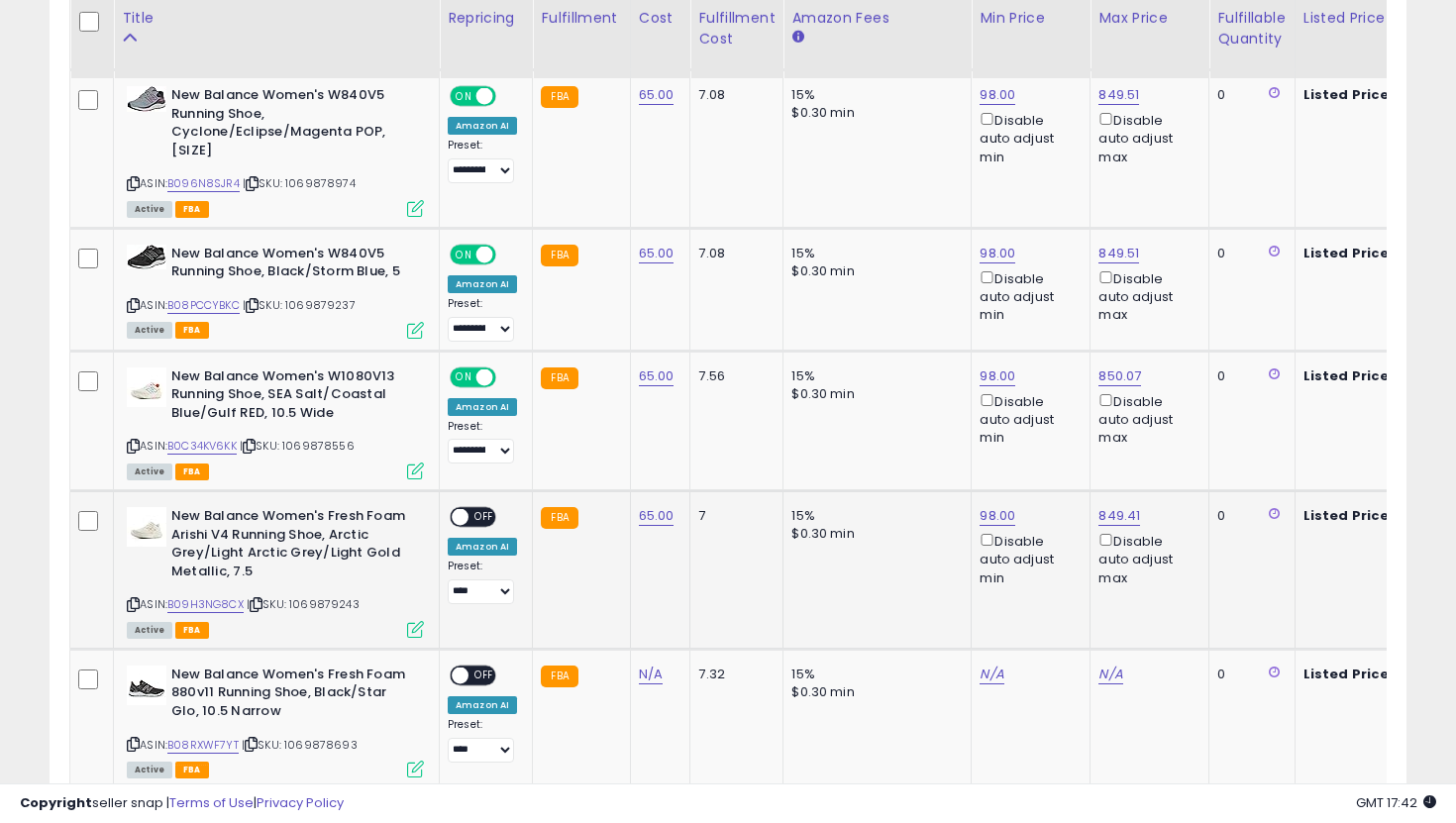 click on "OFF" at bounding box center (484, 517) 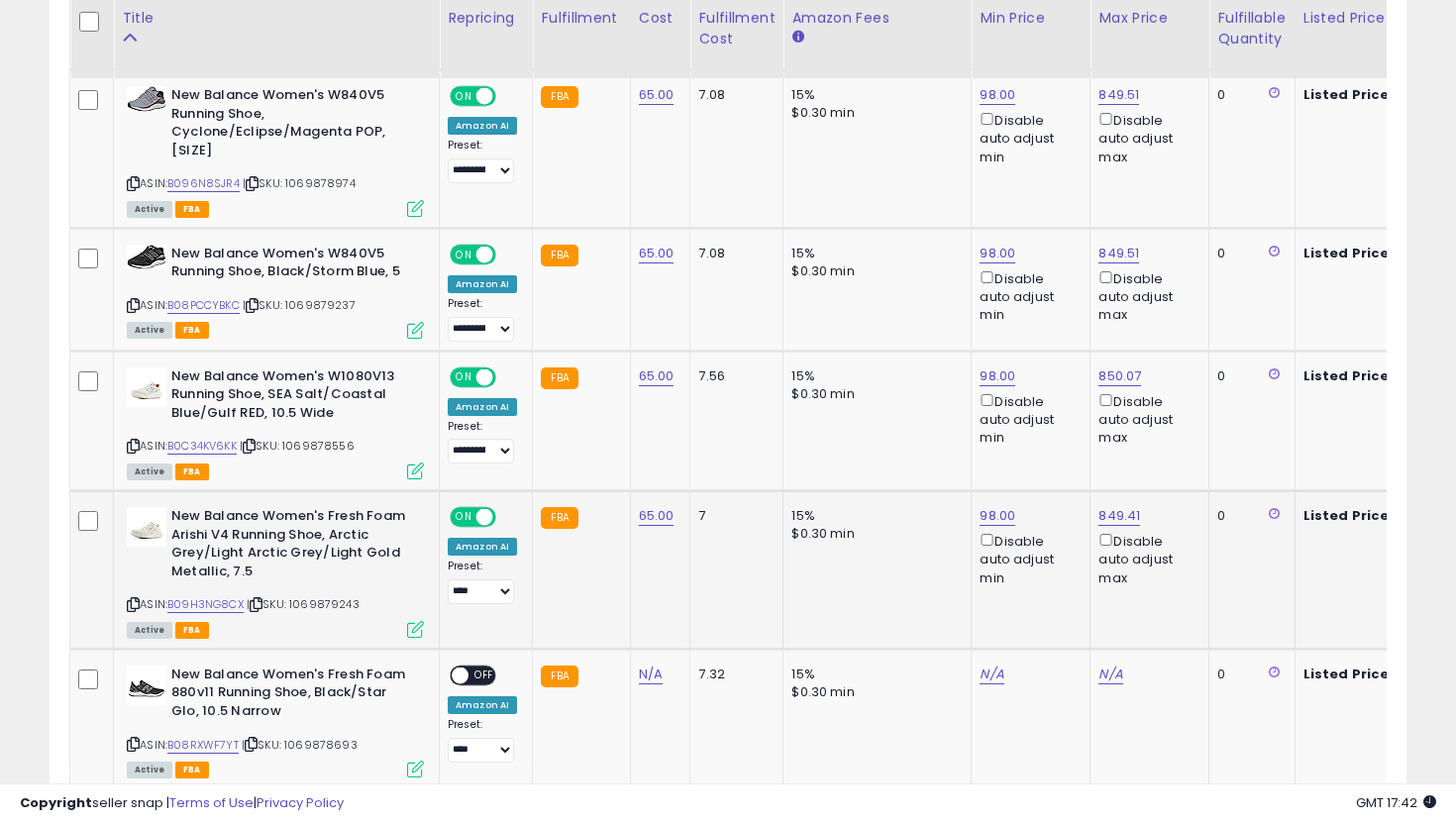 click on "**********" at bounding box center (482, 581) 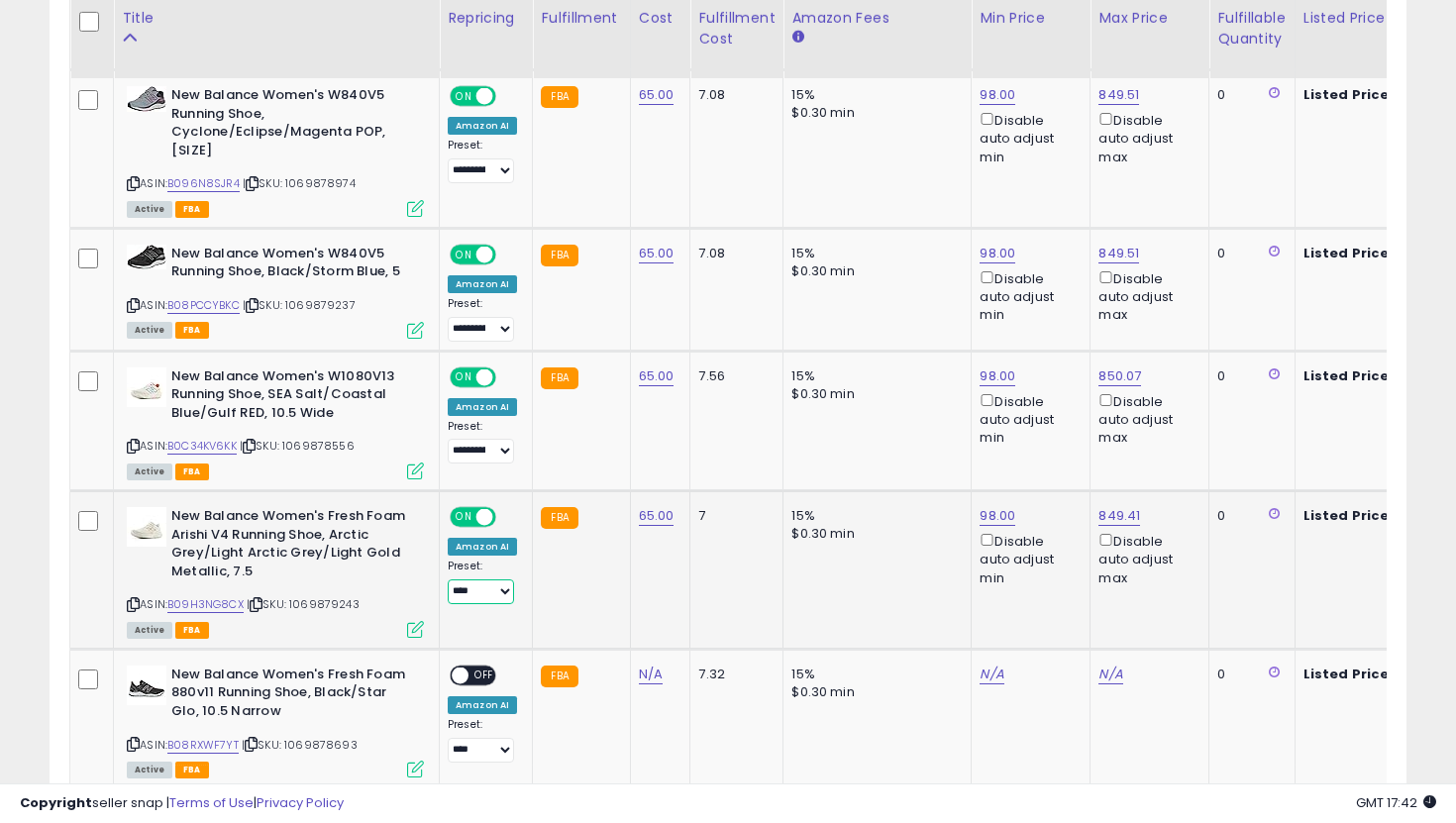 click on "**********" at bounding box center [480, 591] 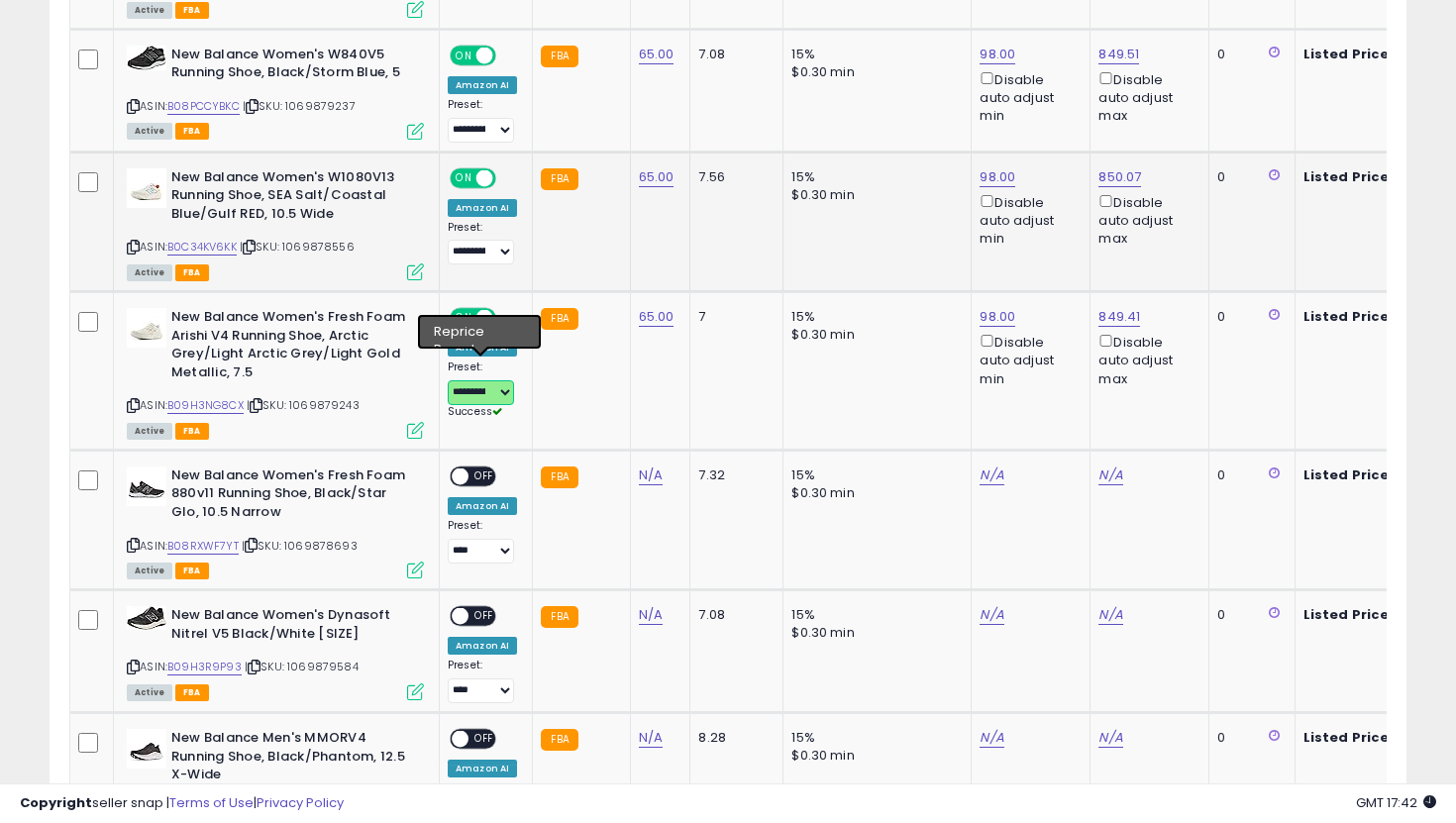 scroll, scrollTop: 1365, scrollLeft: 0, axis: vertical 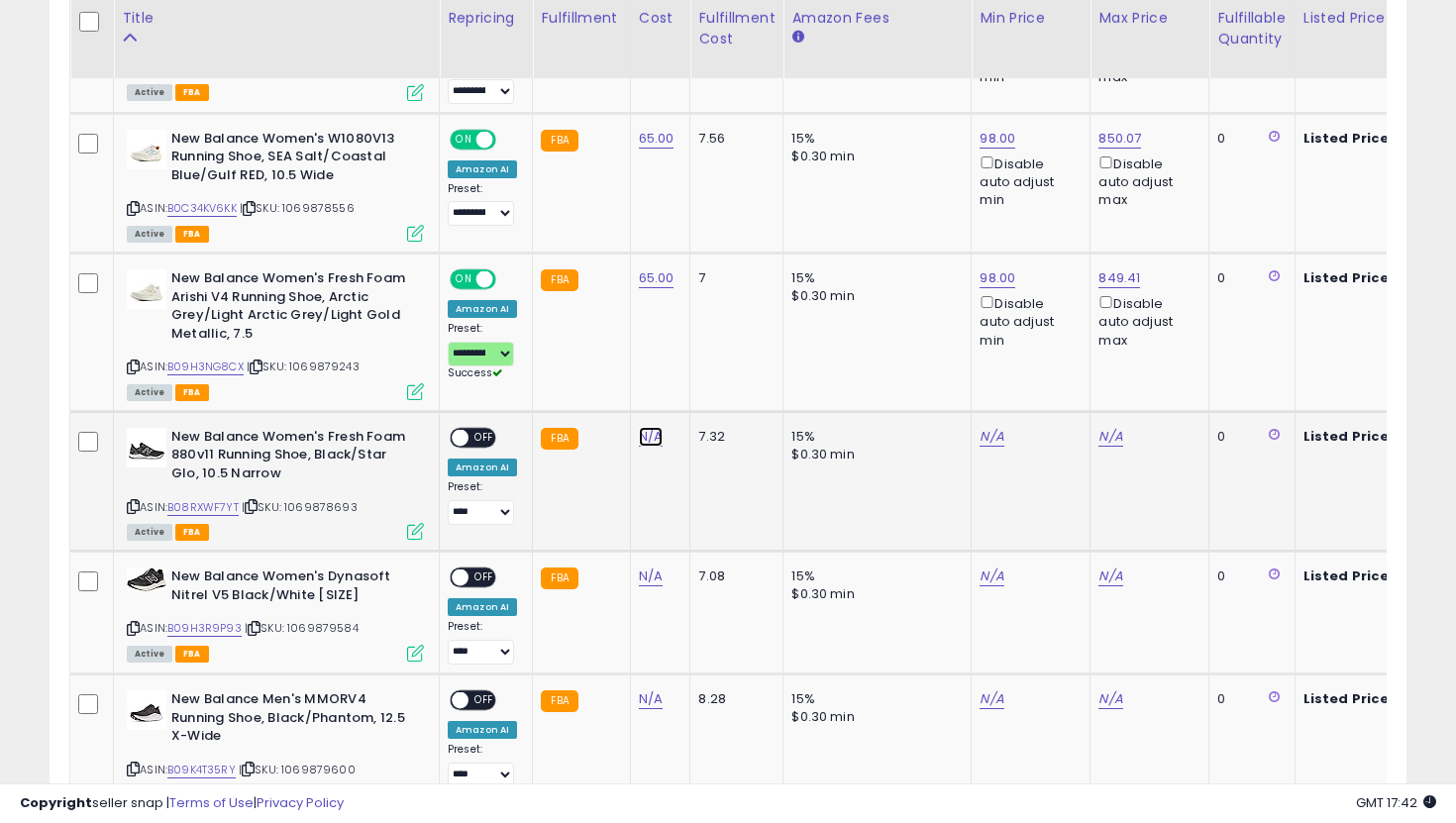 click on "N/A" at bounding box center (651, 437) 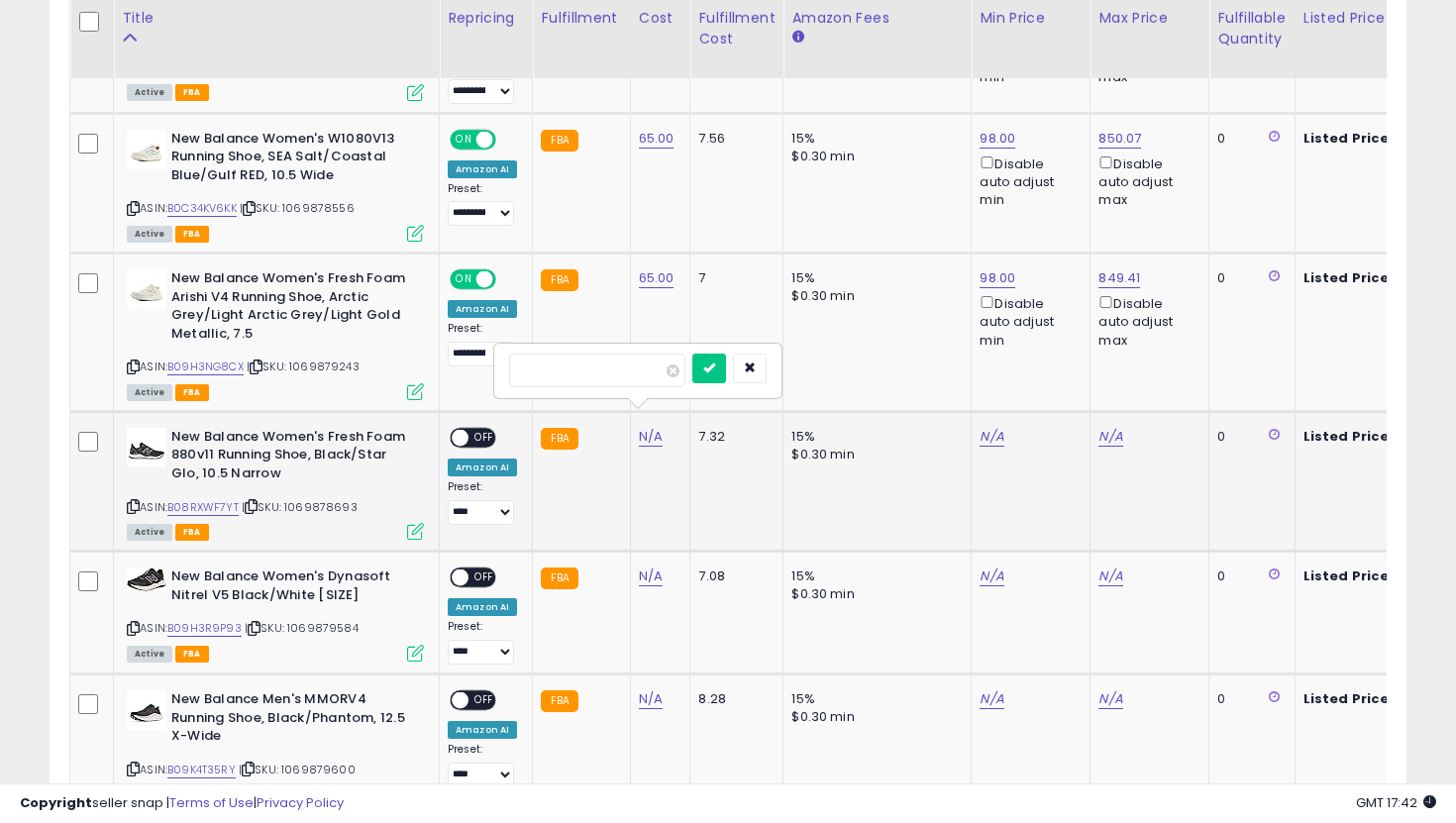 click at bounding box center [709, 368] 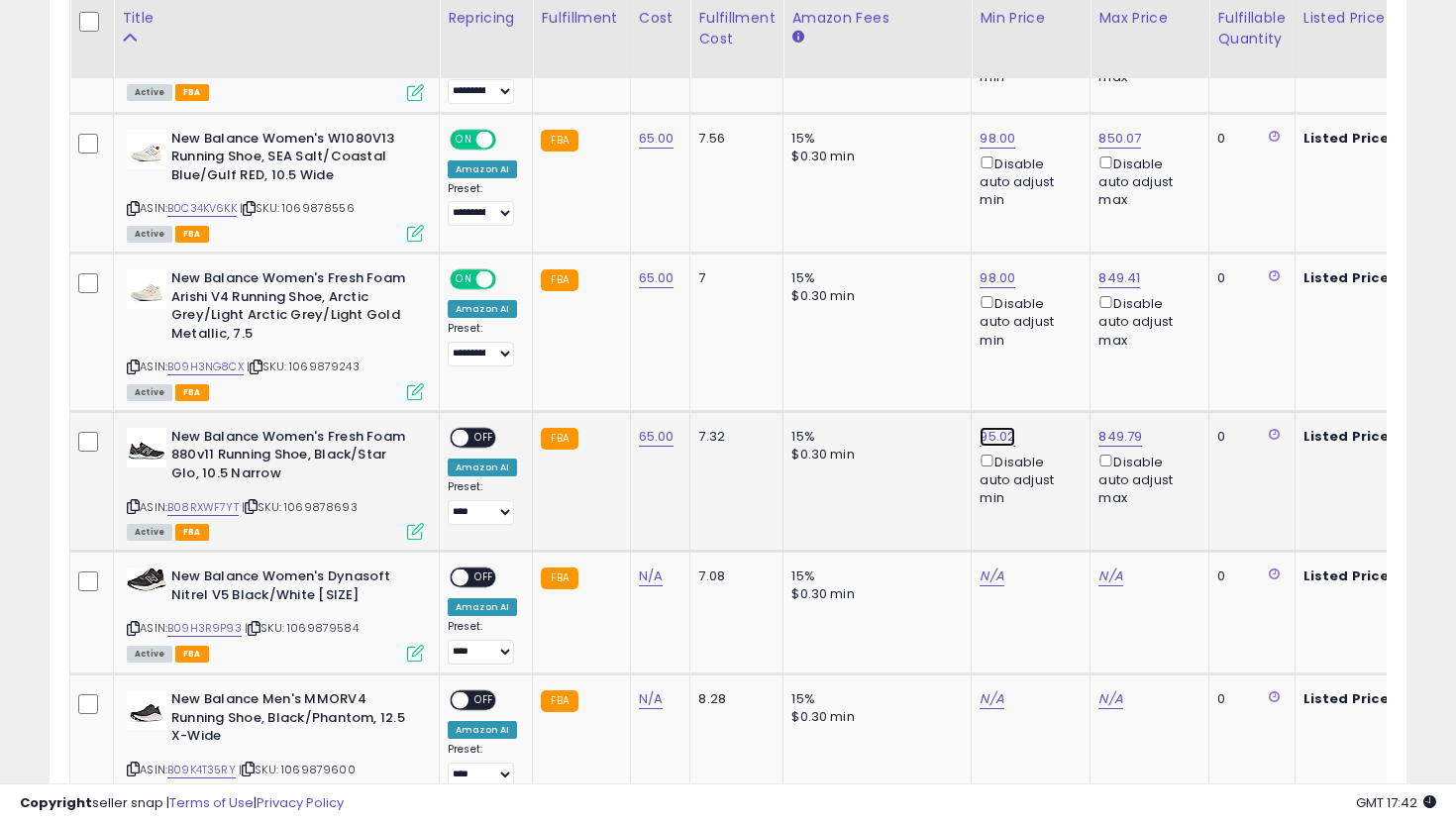 click on "95.02" at bounding box center (997, -301) 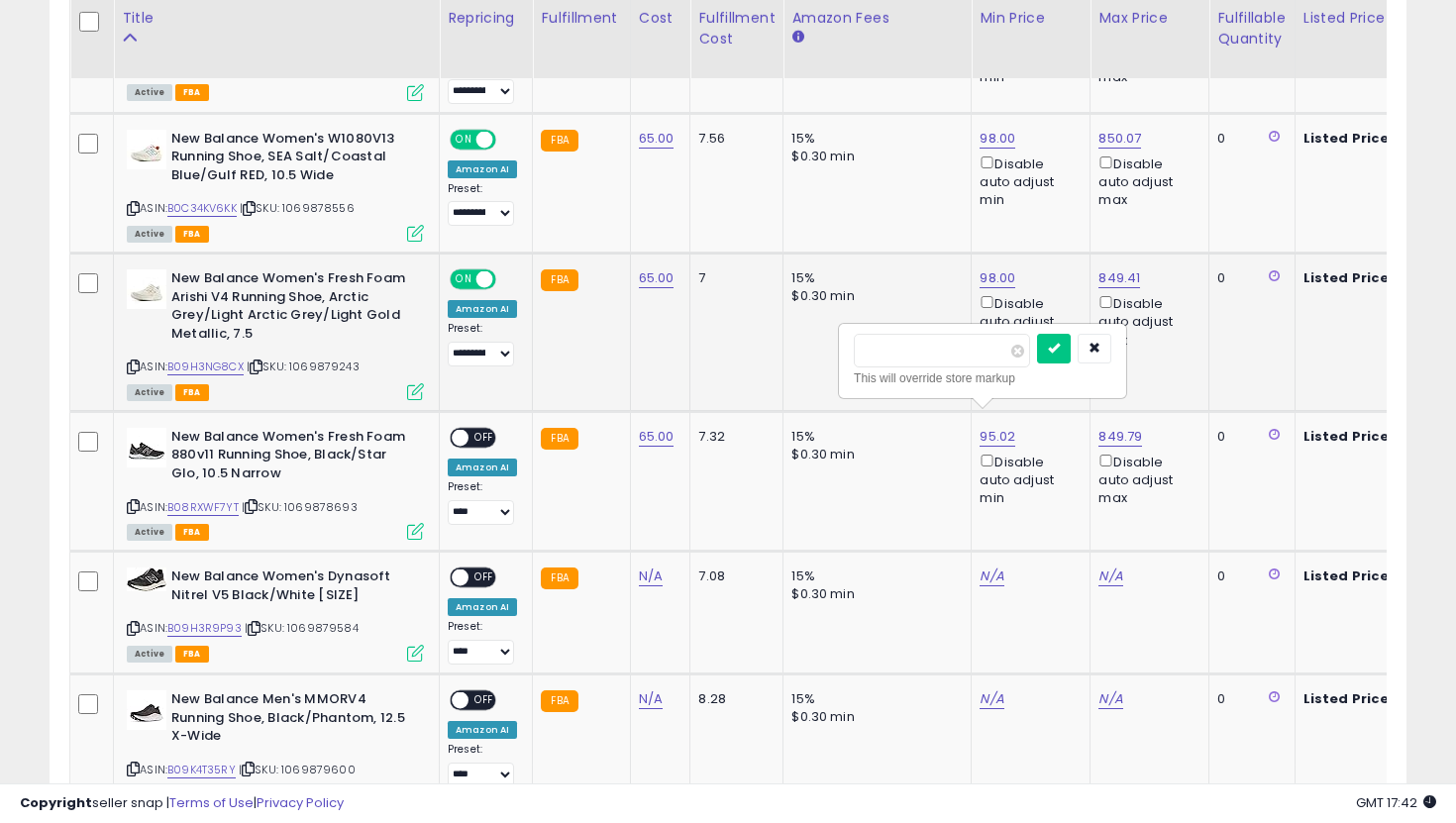 drag, startPoint x: 941, startPoint y: 355, endPoint x: 770, endPoint y: 327, distance: 173.27723 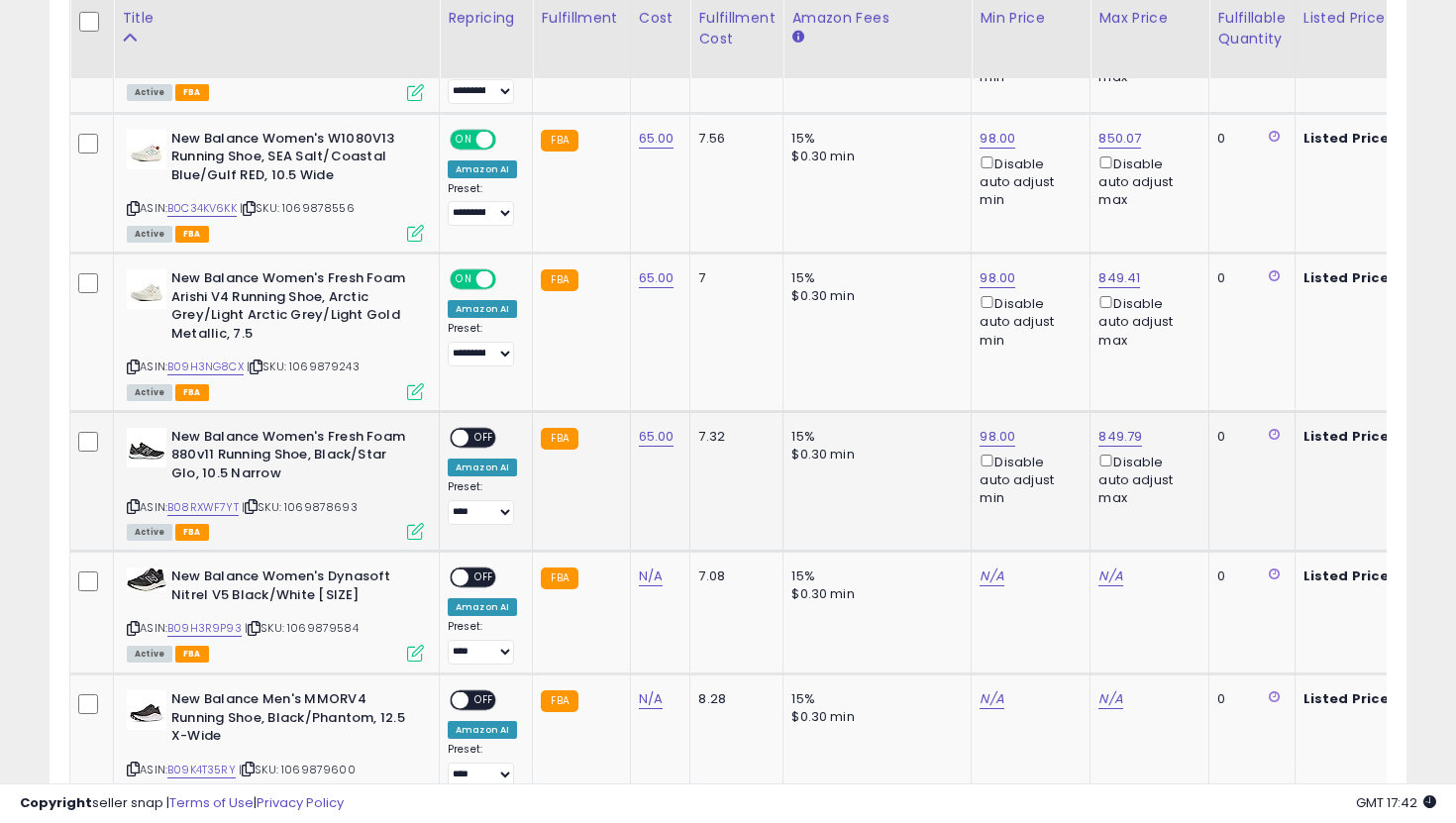 click on "OFF" at bounding box center [484, 437] 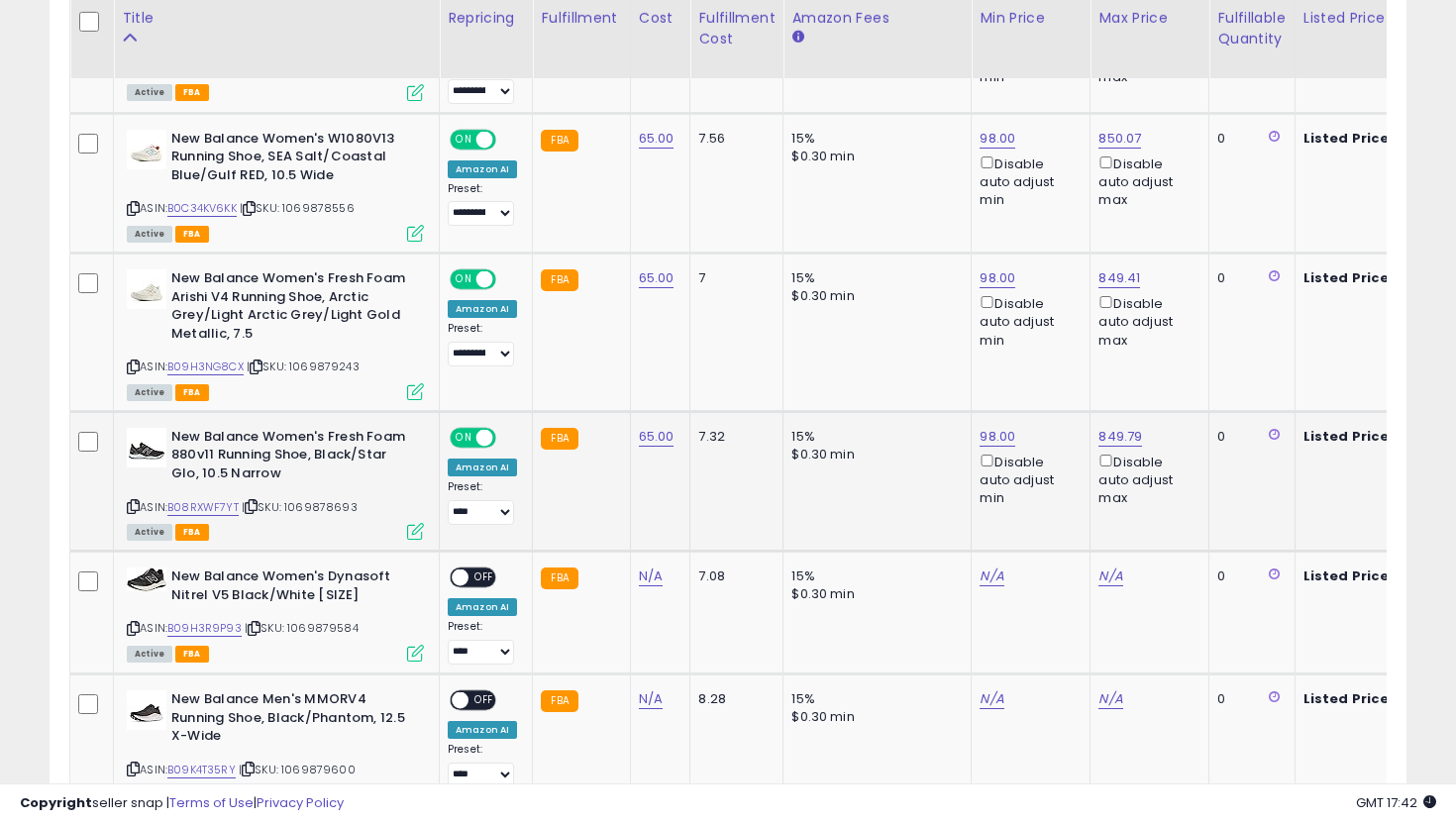 click on "**********" at bounding box center [482, 502] 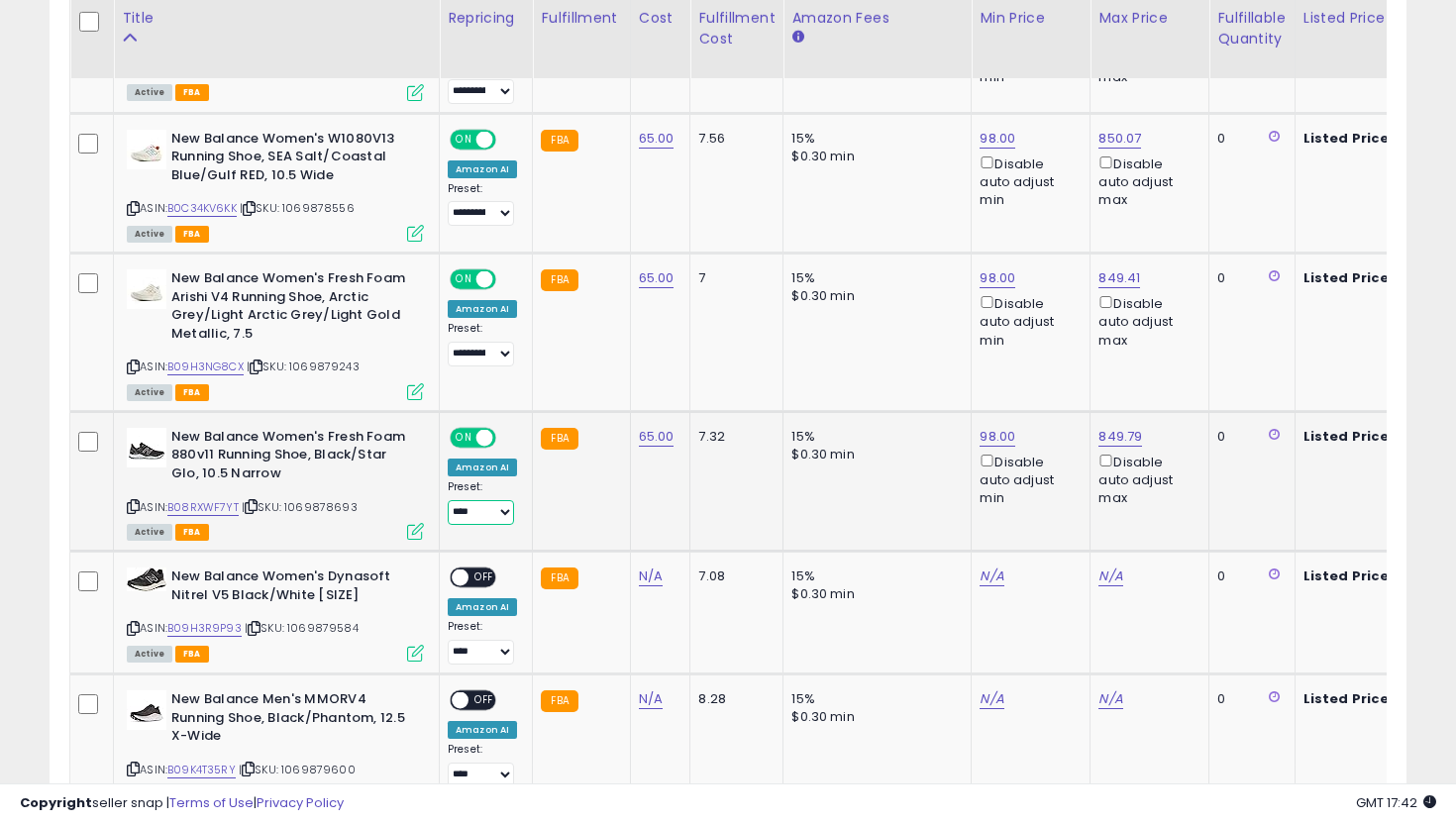click on "**********" at bounding box center (480, 512) 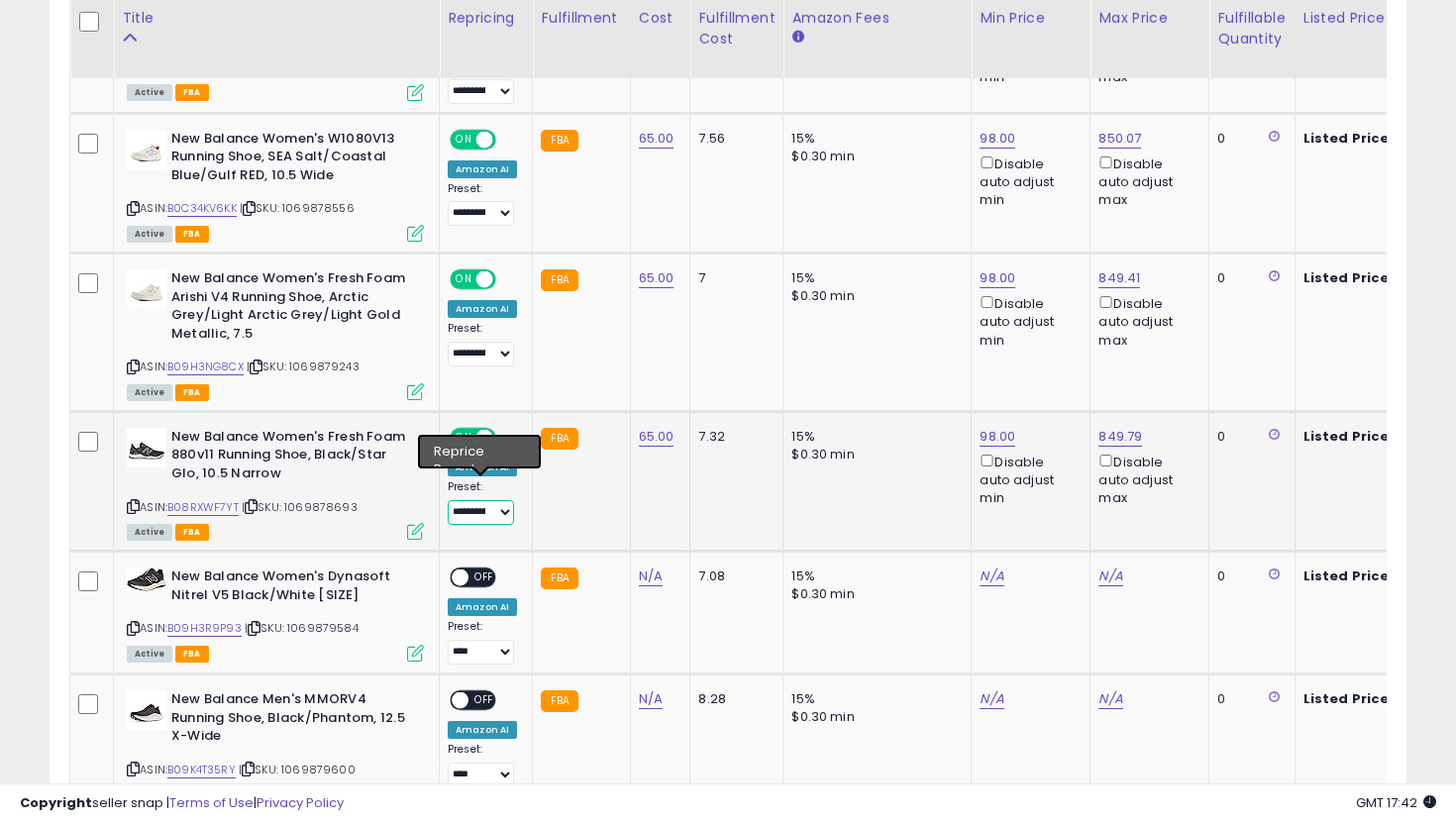 scroll, scrollTop: 0, scrollLeft: 131, axis: horizontal 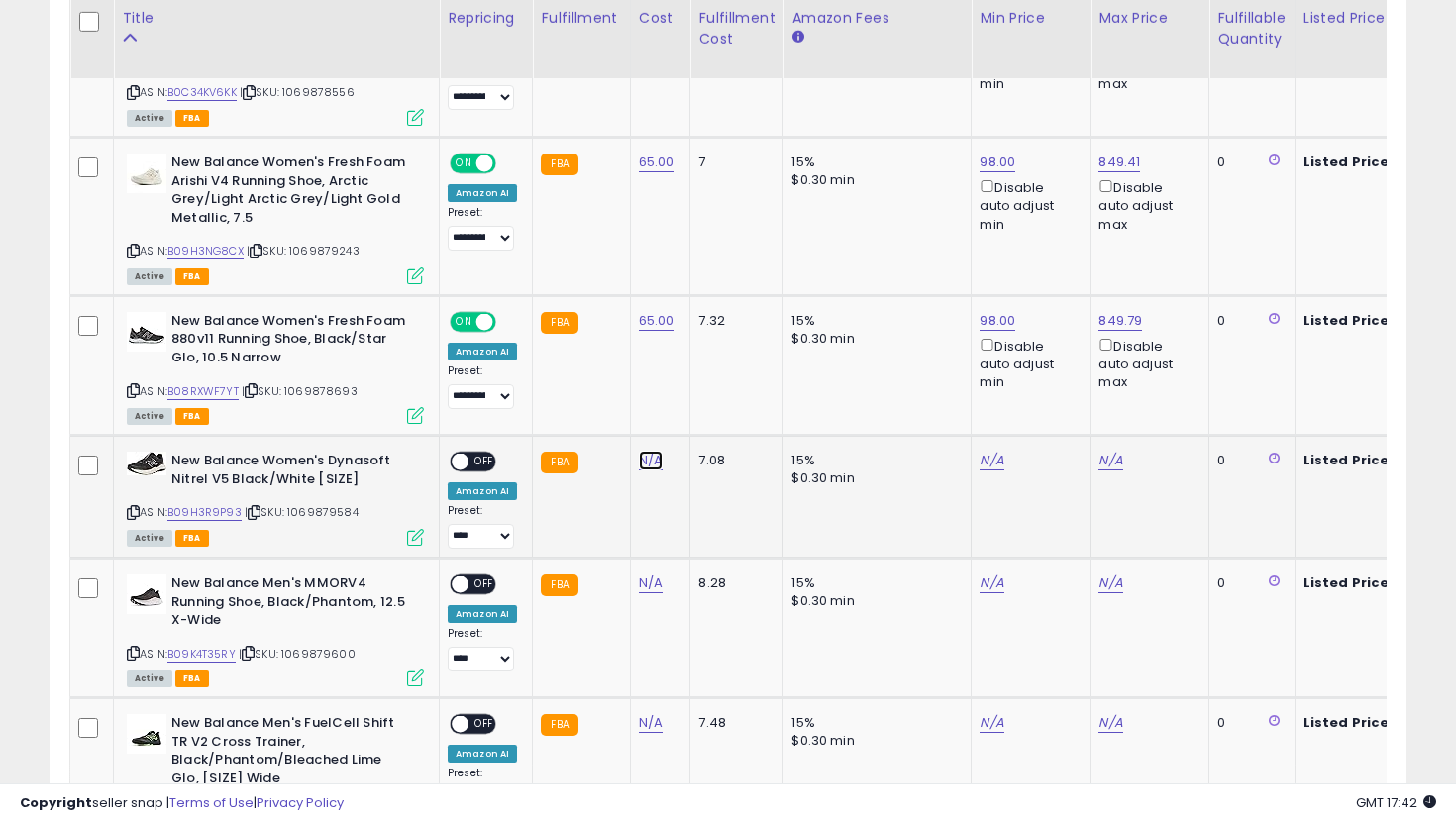 click on "N/A" at bounding box center [651, 461] 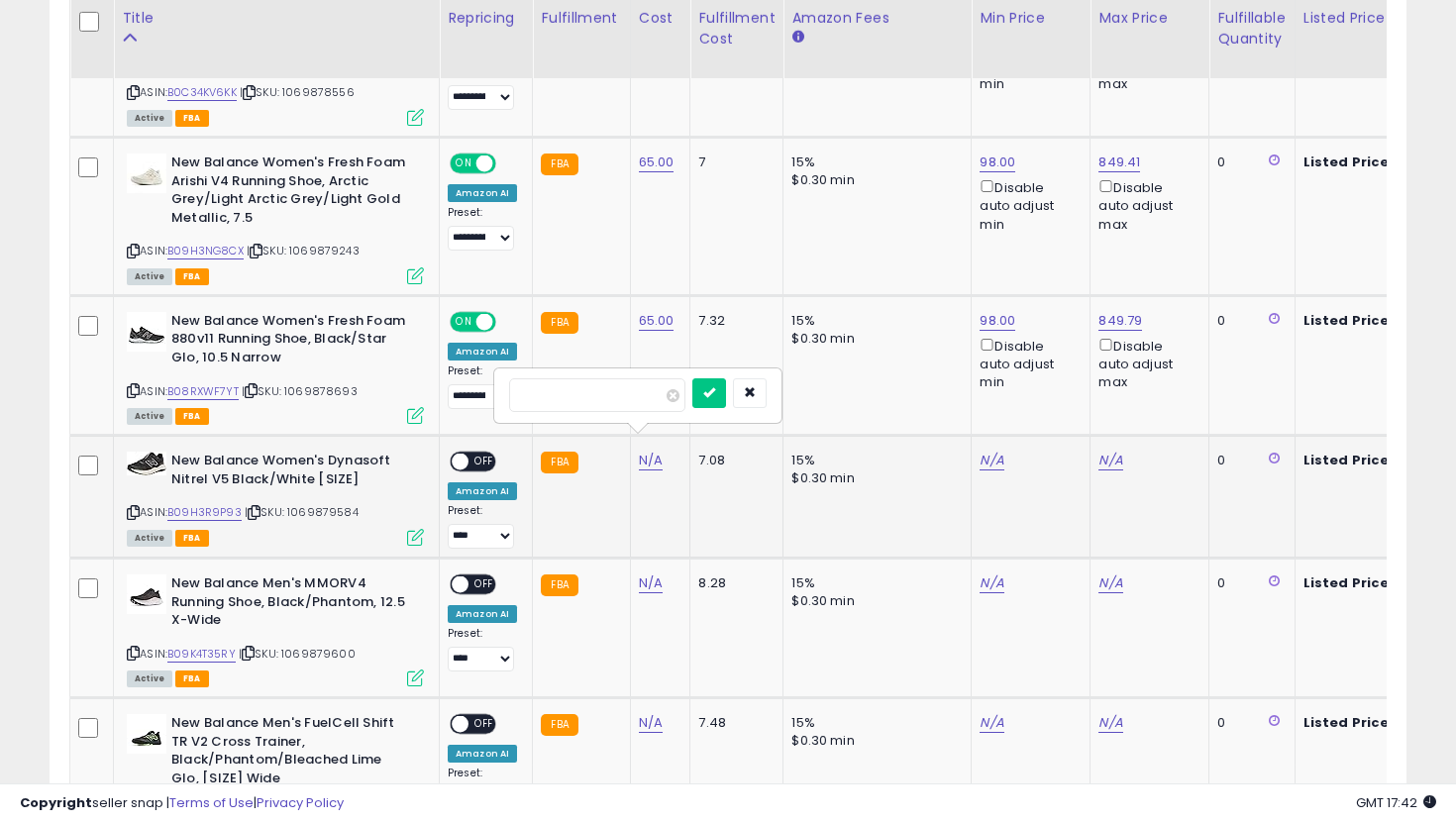 click at bounding box center [709, 393] 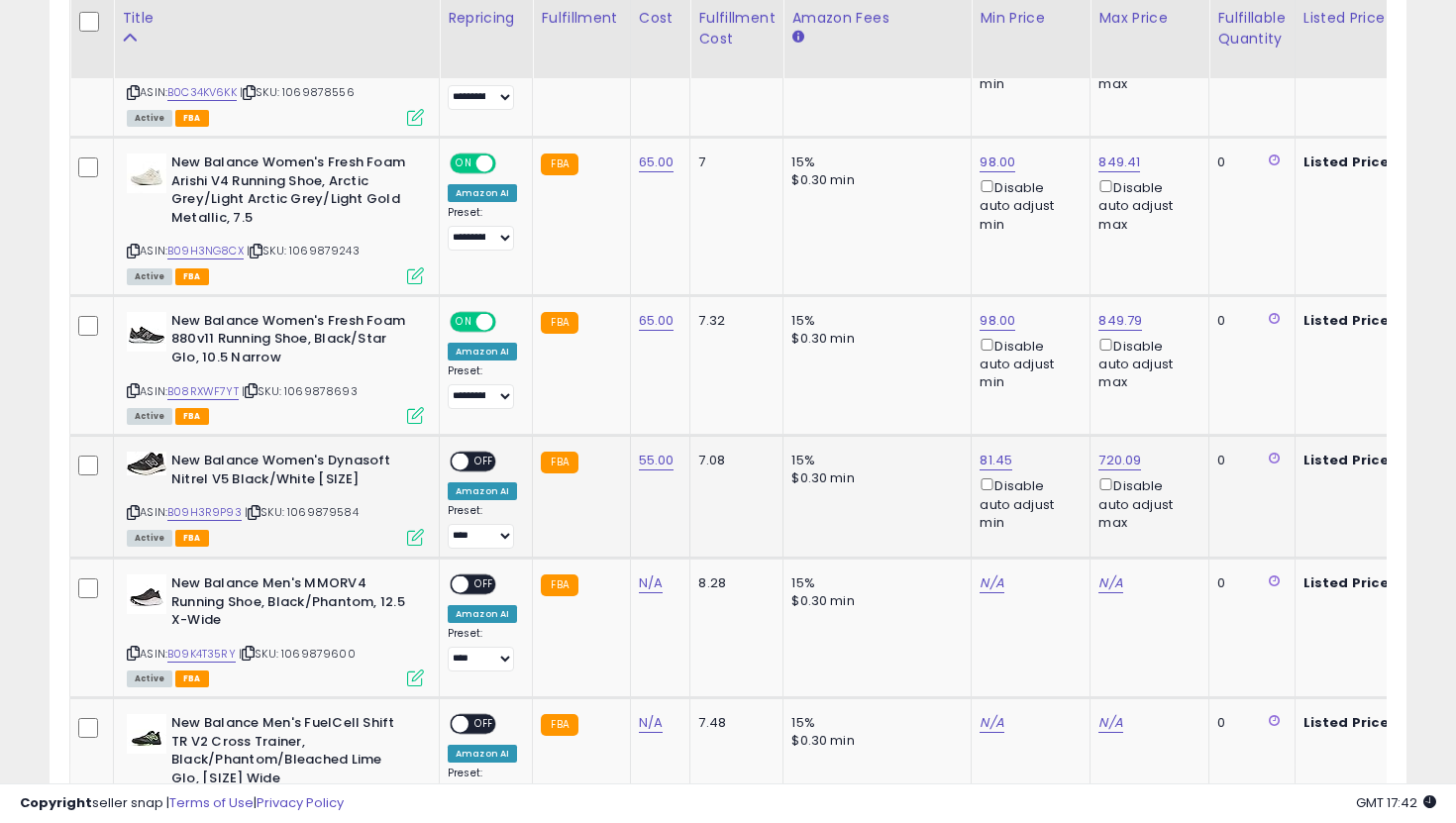 scroll, scrollTop: 0, scrollLeft: 72, axis: horizontal 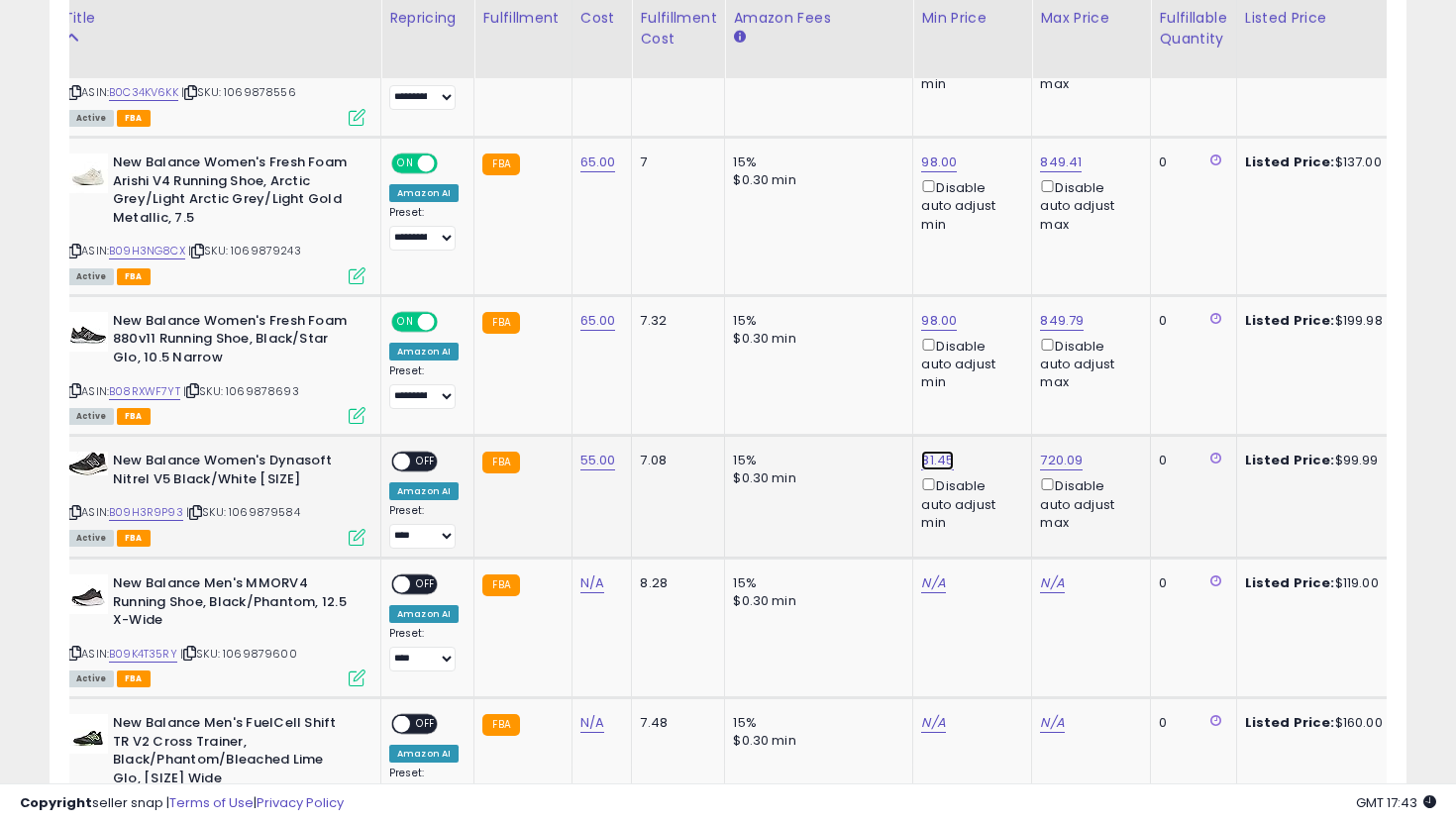 click on "81.45" at bounding box center (939, -417) 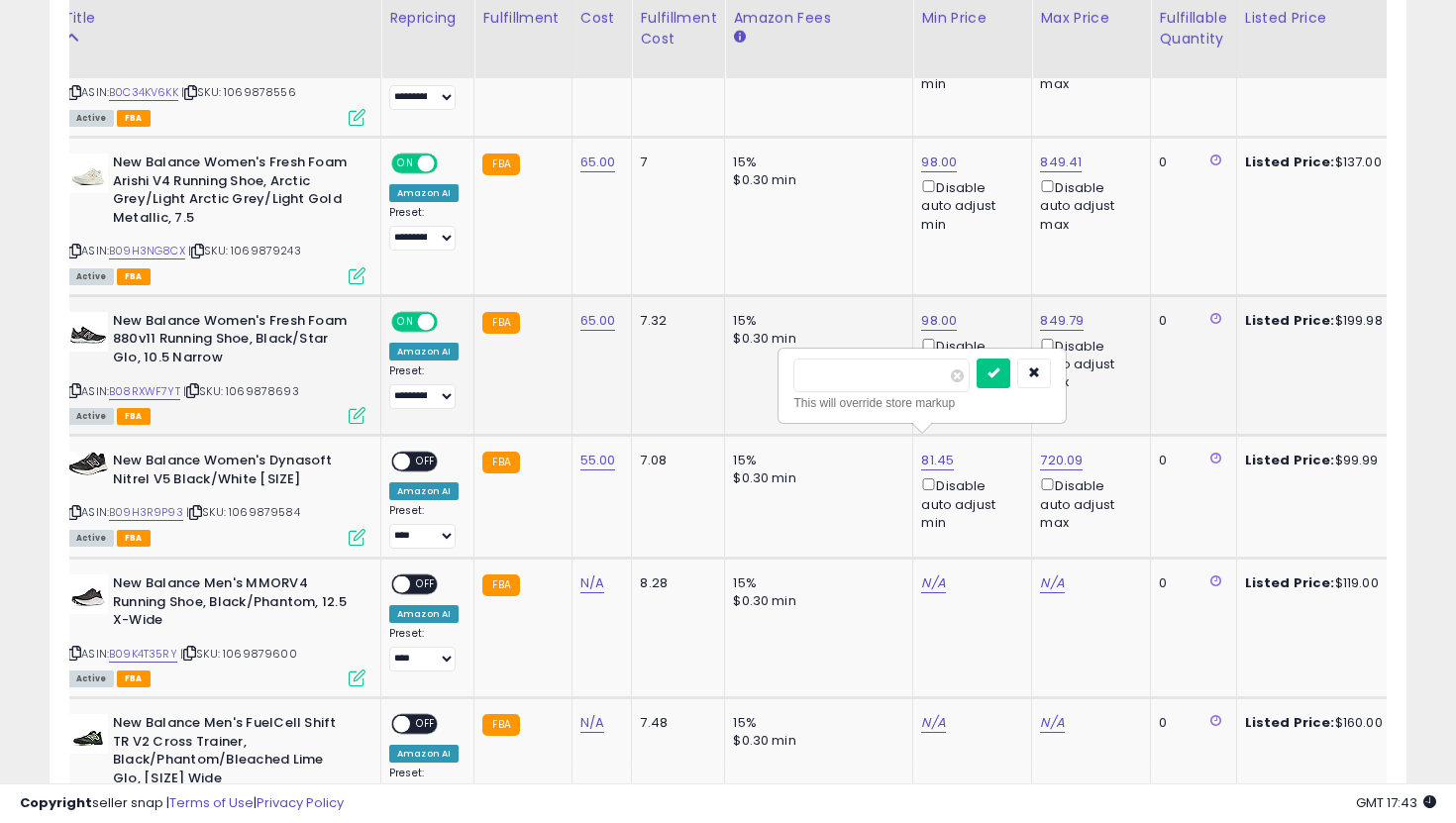 drag, startPoint x: 868, startPoint y: 382, endPoint x: 728, endPoint y: 373, distance: 140.28899 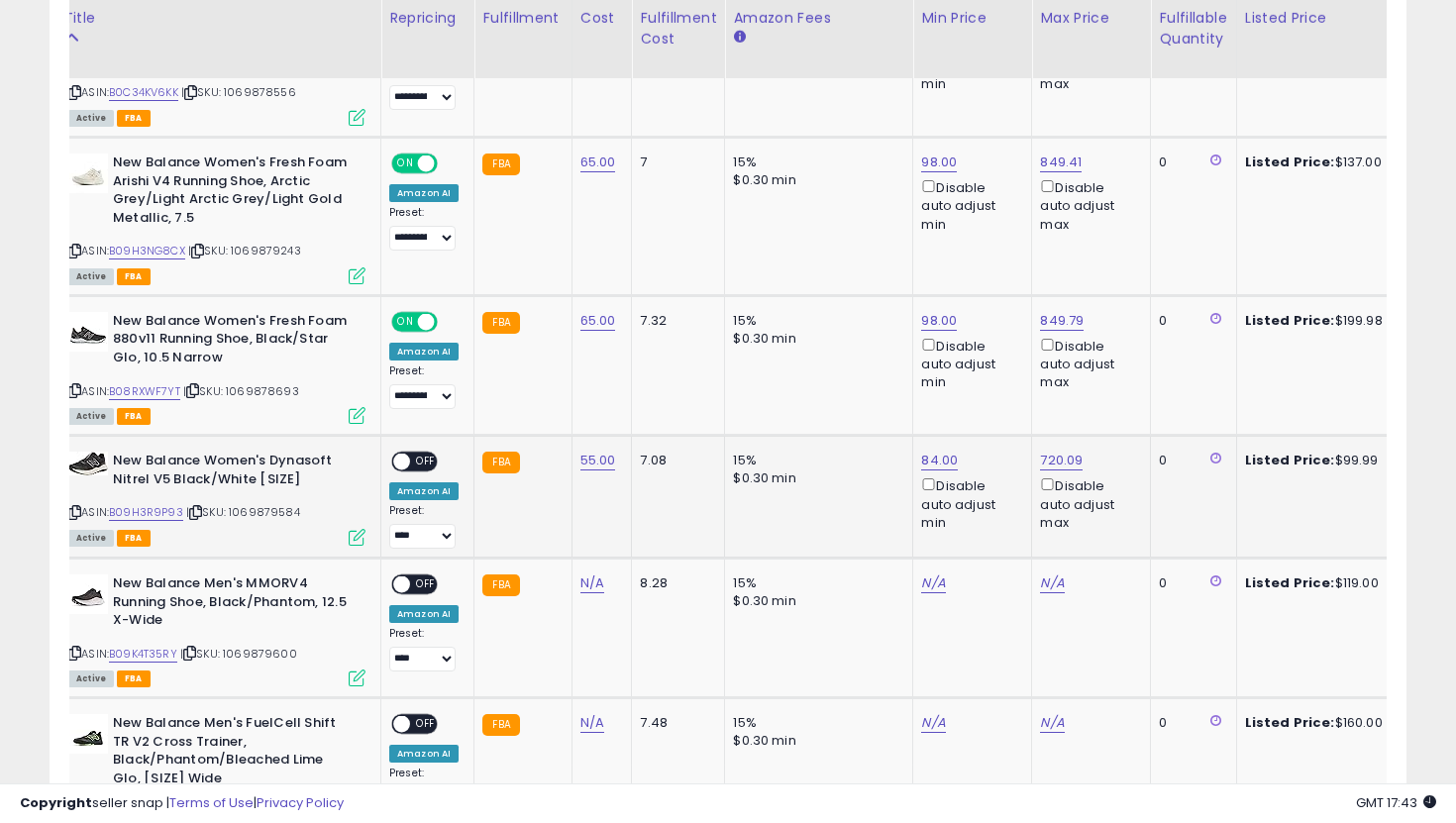 click on "OFF" at bounding box center [426, 462] 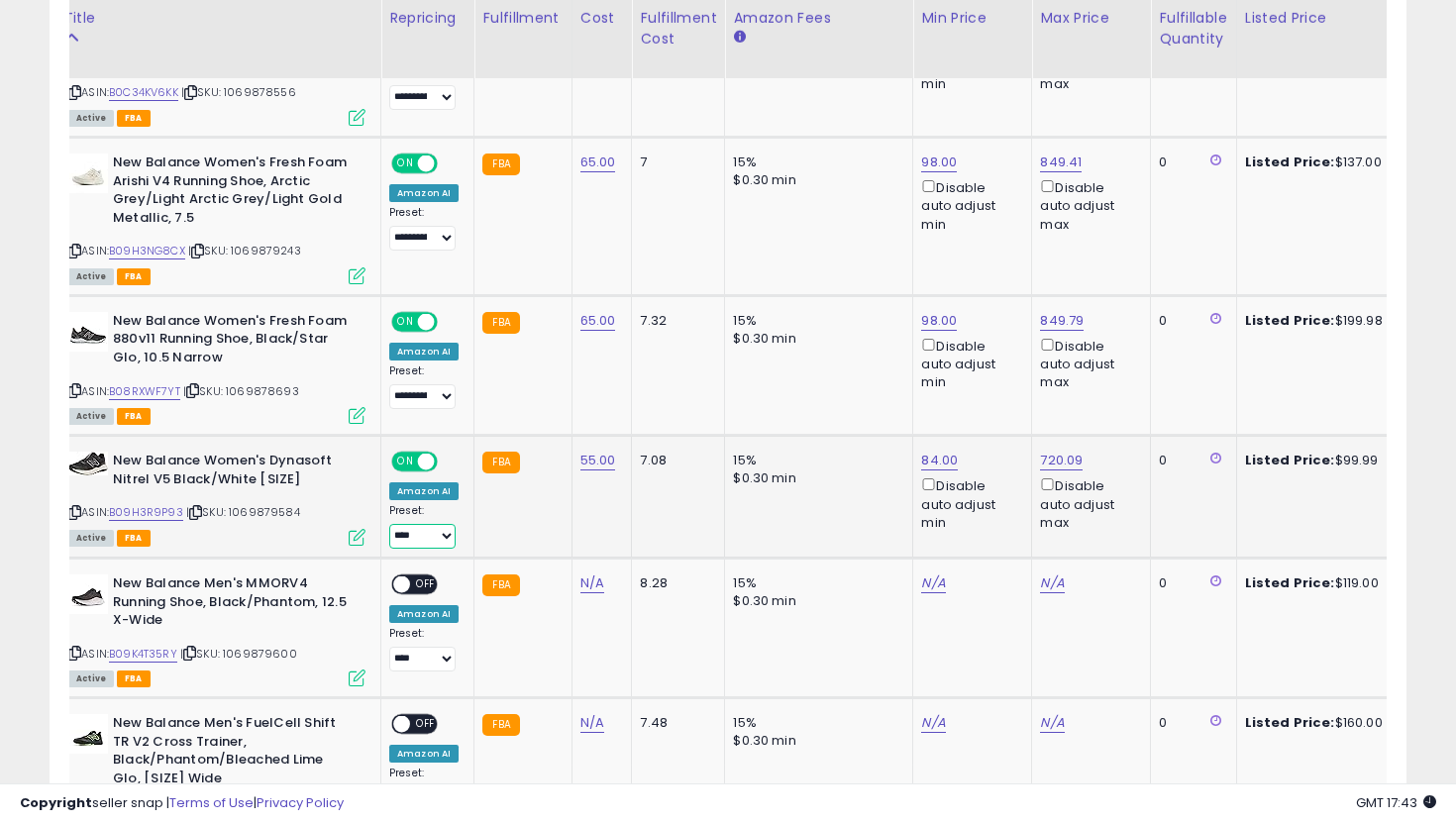click on "**********" at bounding box center [422, 536] 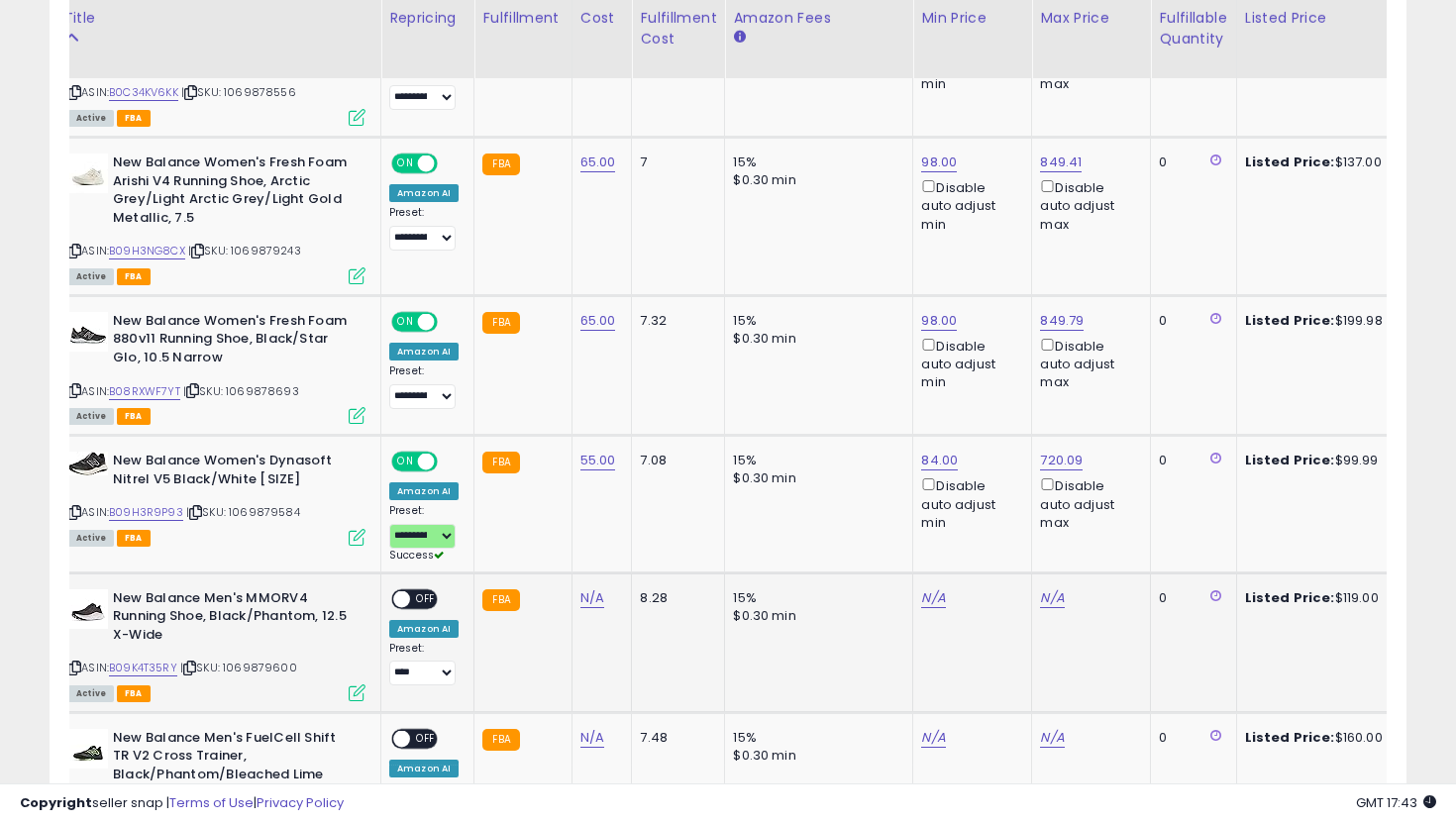 click on "N/A" 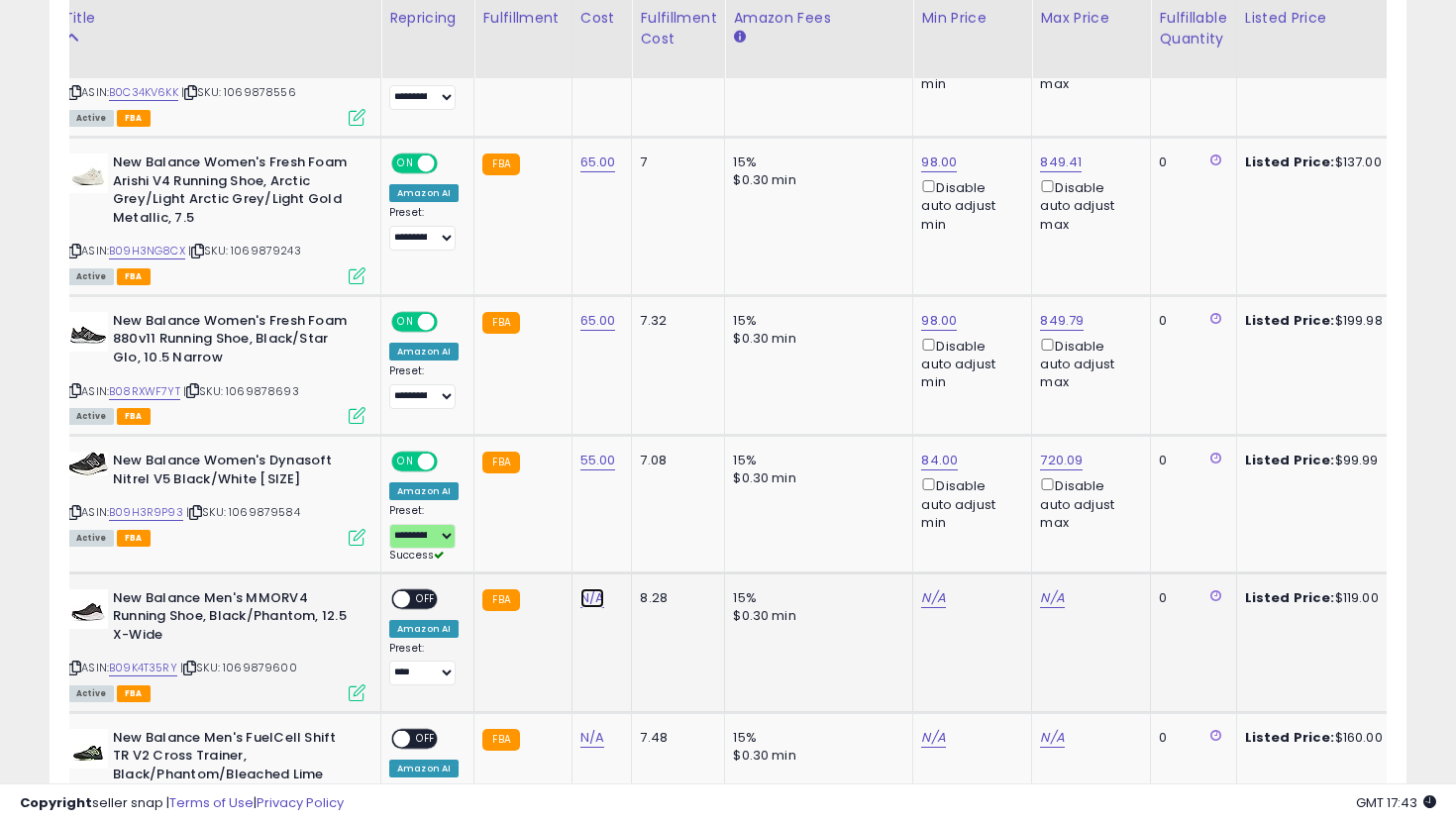click on "N/A" at bounding box center [592, 598] 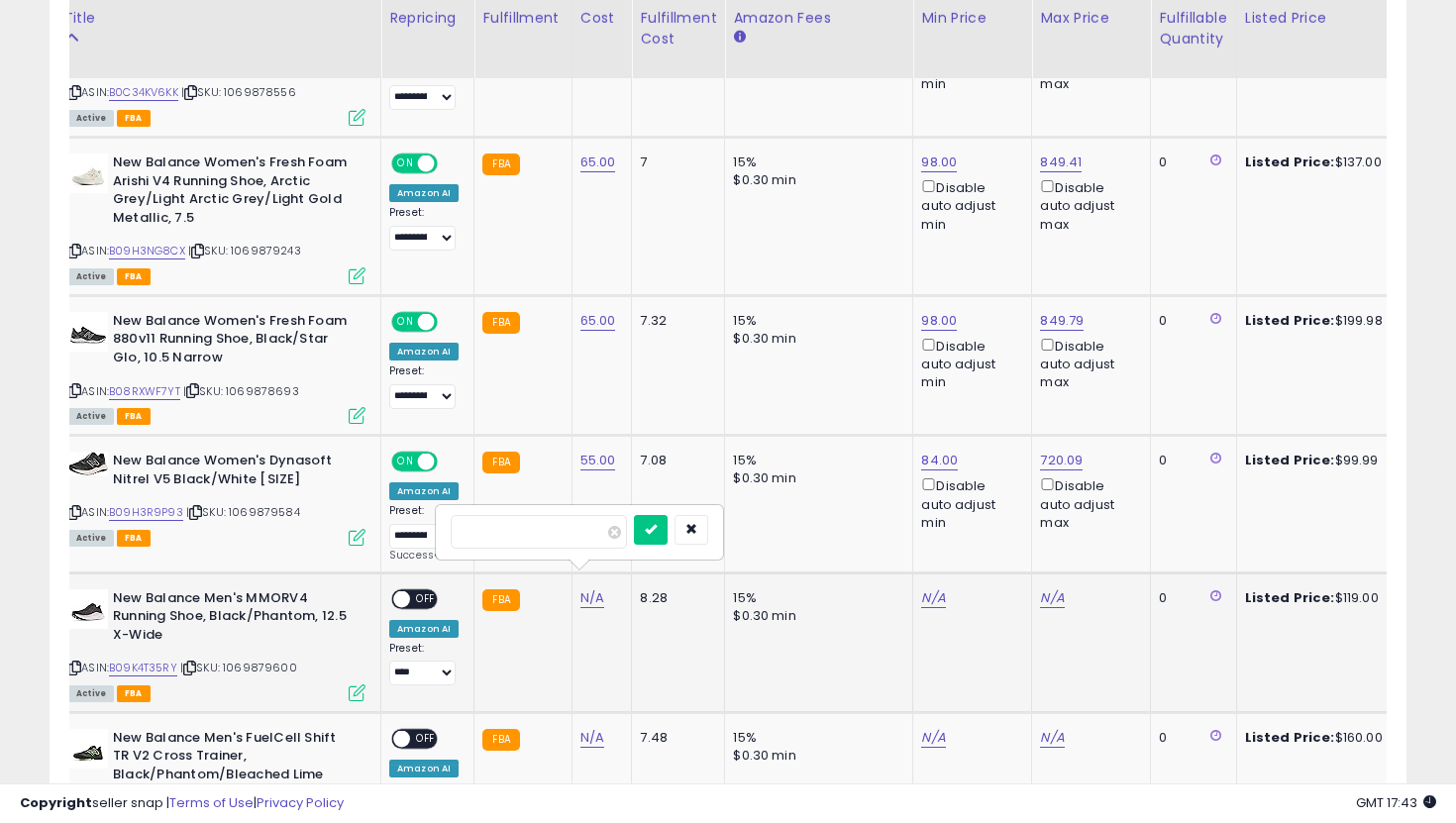 click at bounding box center (651, 530) 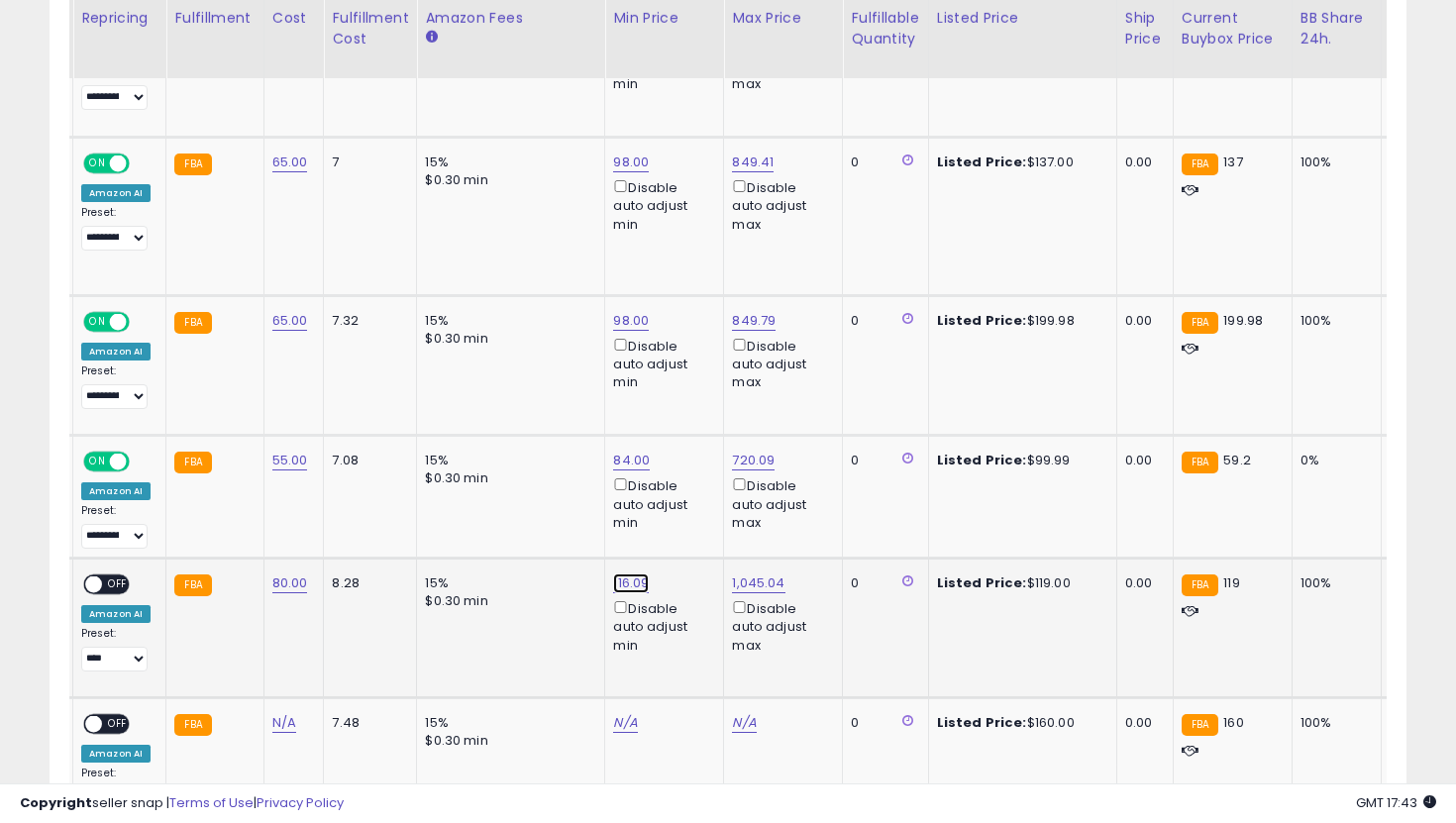 click on "116.09" at bounding box center [631, -417] 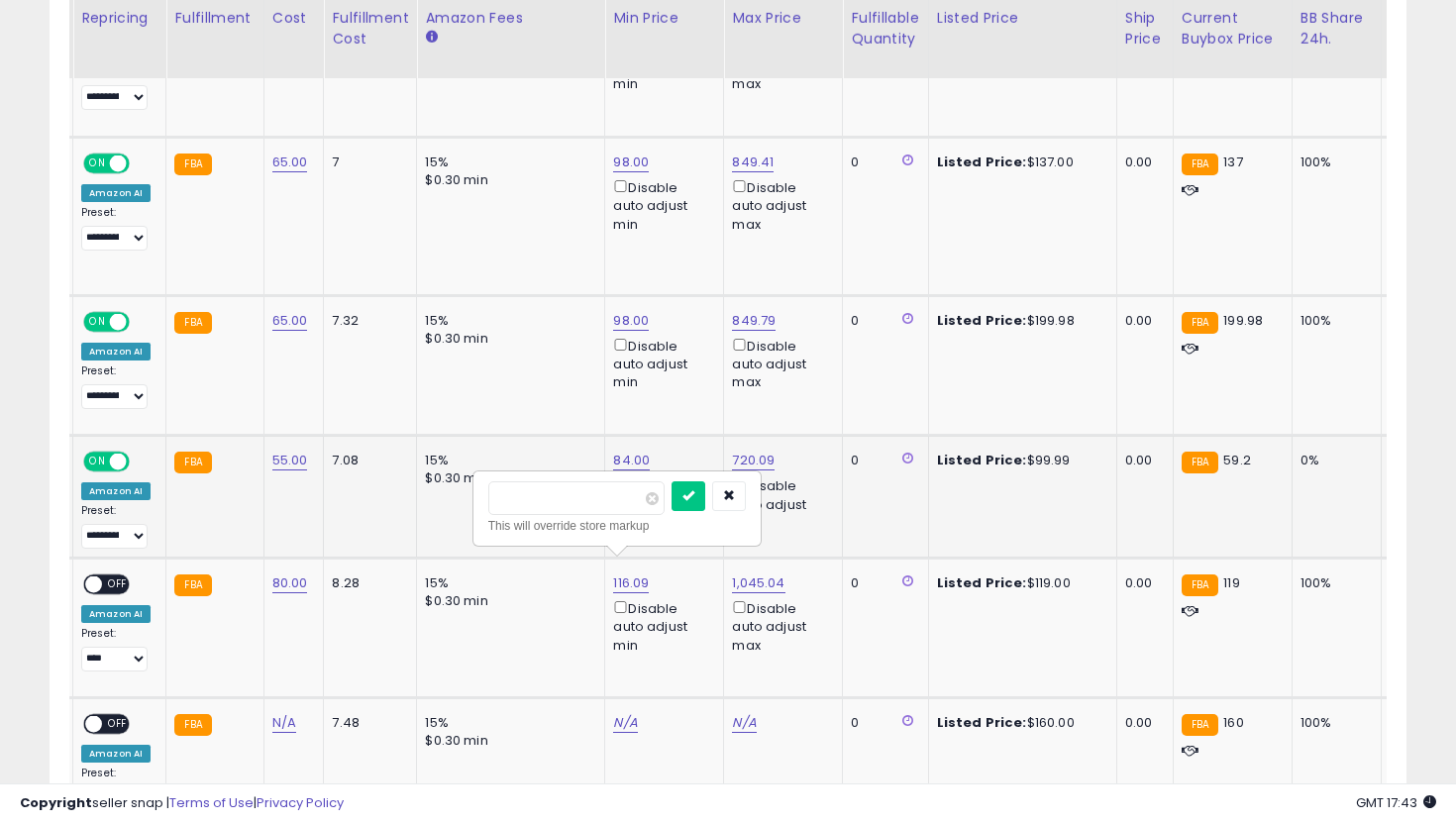 drag, startPoint x: 587, startPoint y: 496, endPoint x: 418, endPoint y: 482, distance: 169.57889 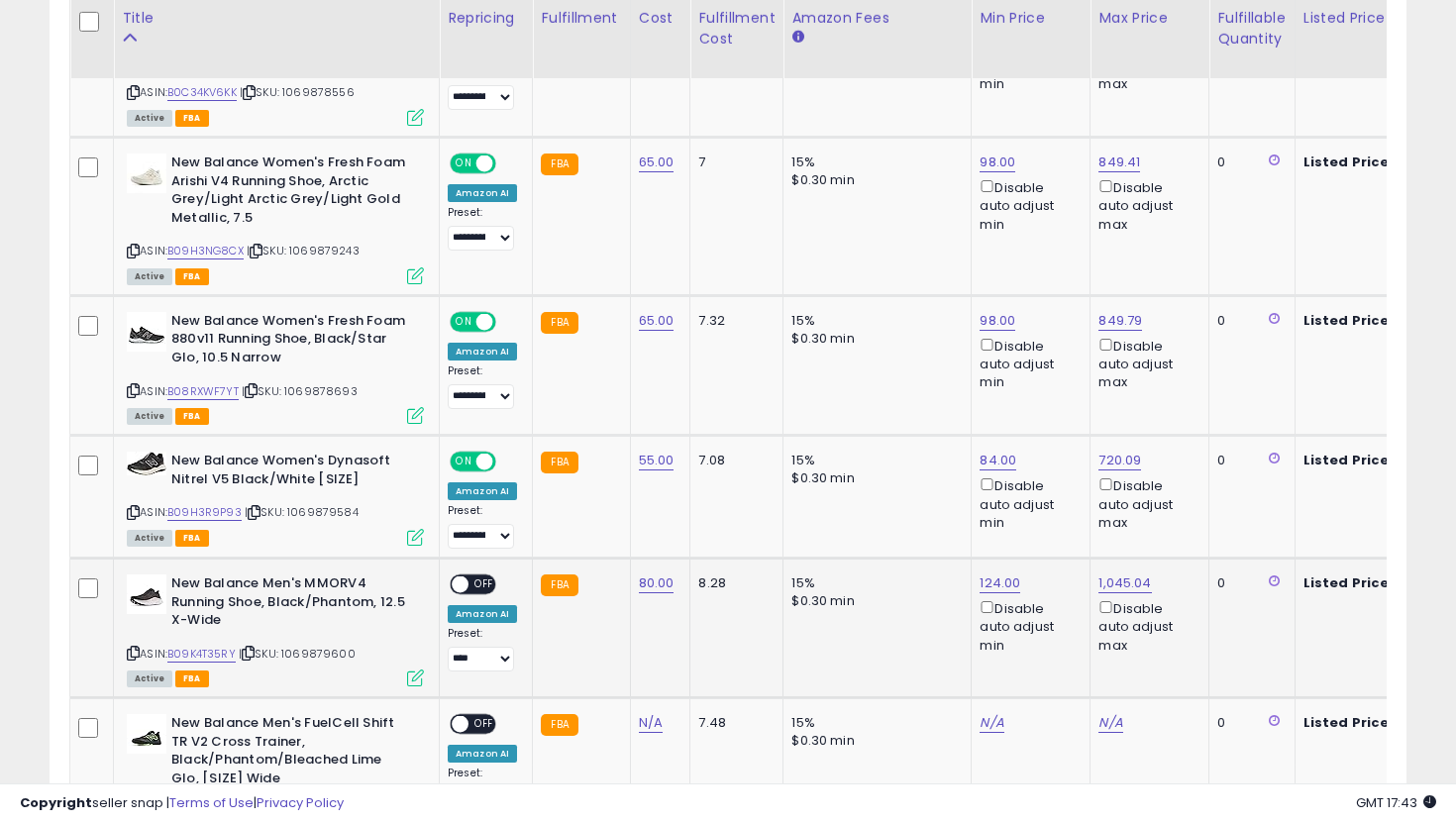 click on "ON   OFF" at bounding box center [451, 584] 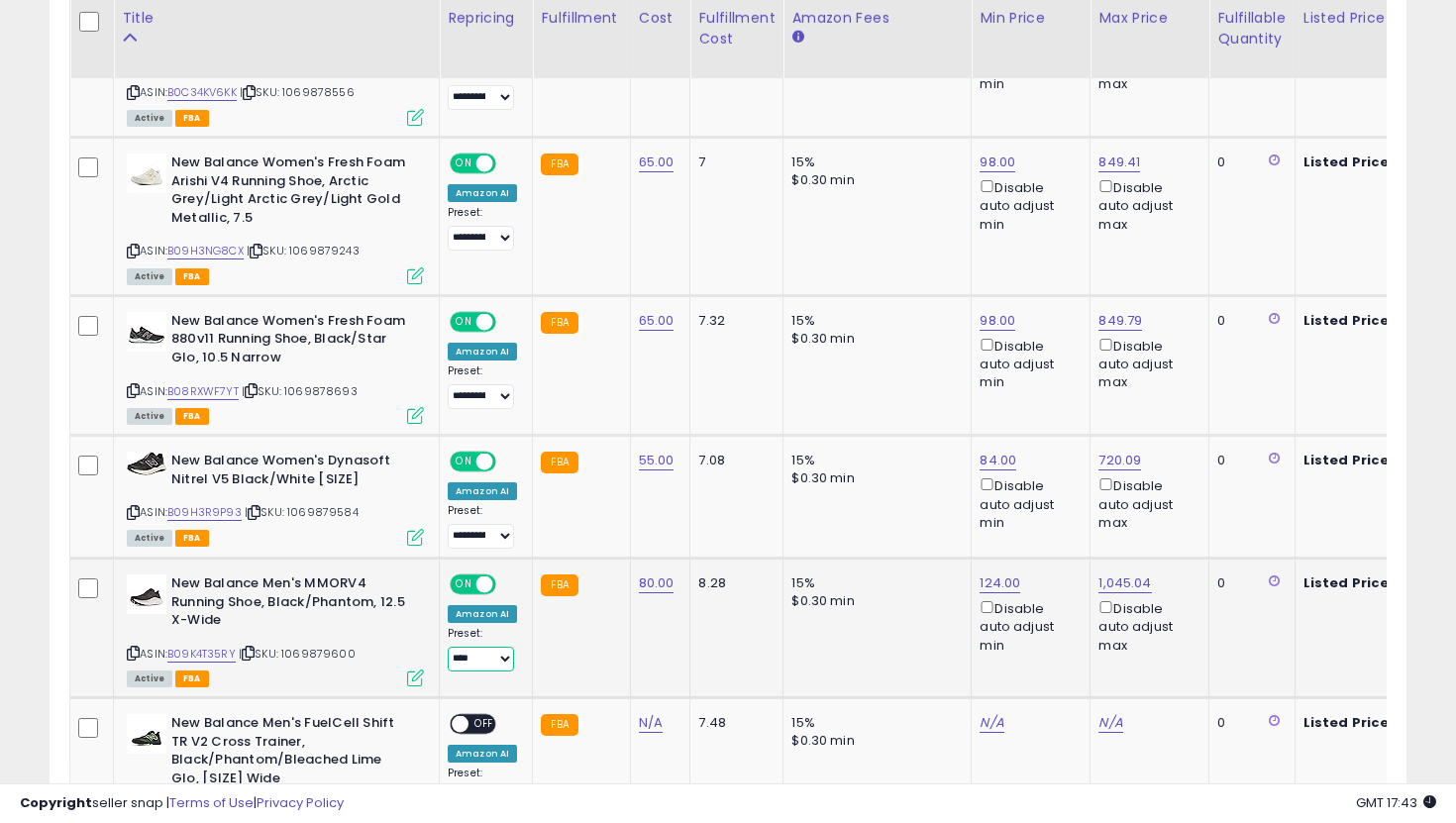 click on "**********" at bounding box center (480, 659) 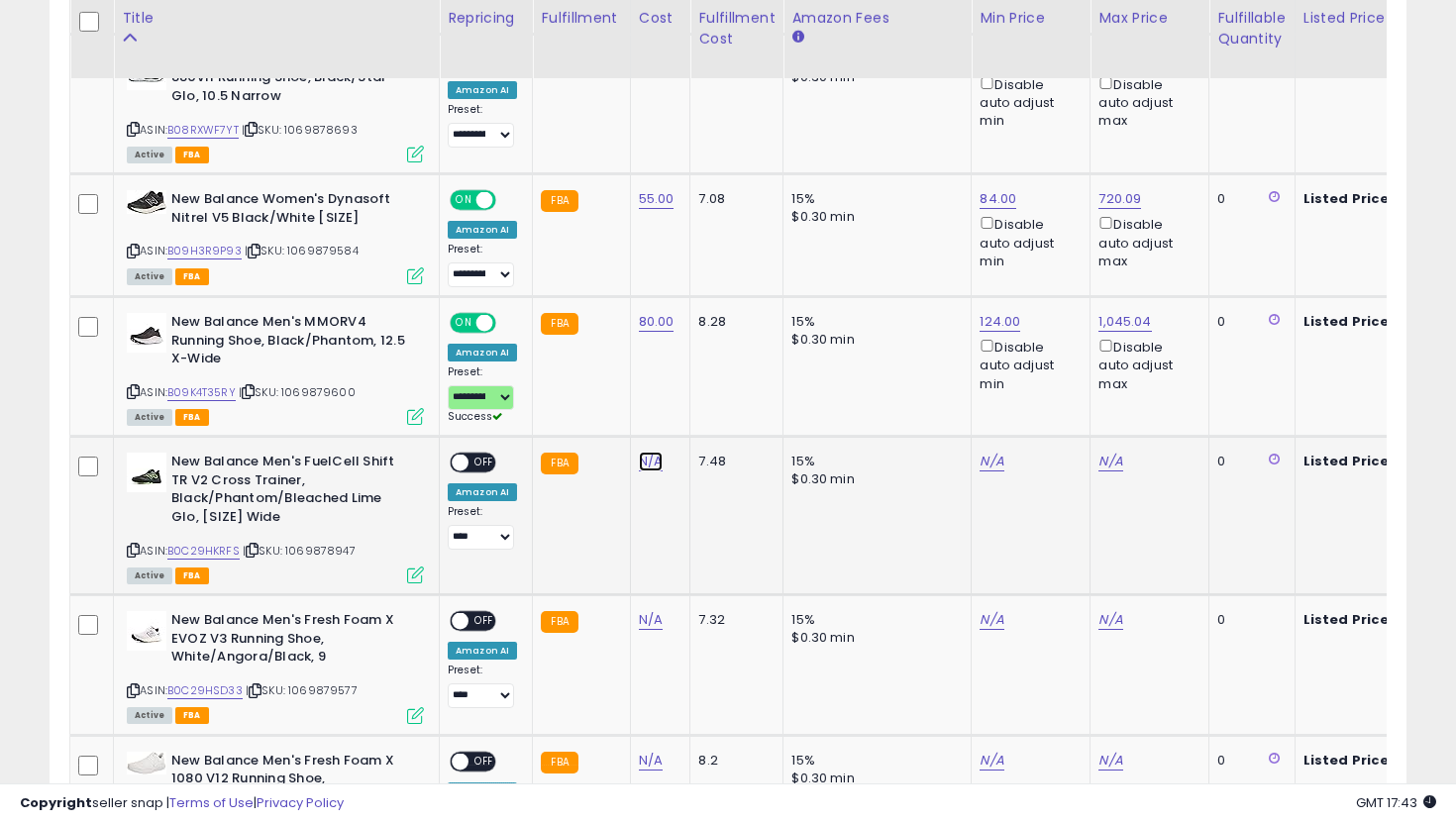 click on "N/A" at bounding box center [651, 462] 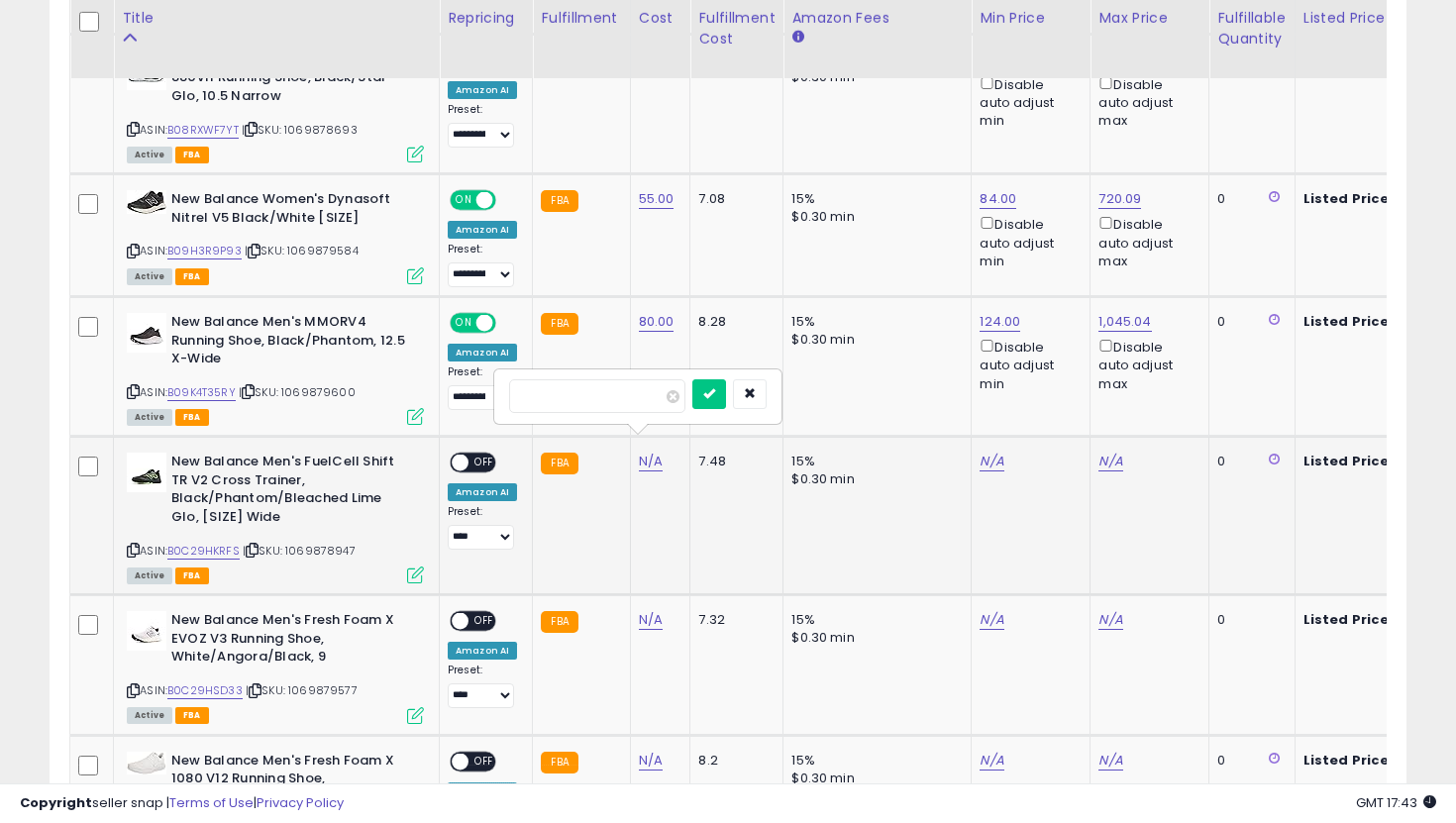 click at bounding box center [709, 394] 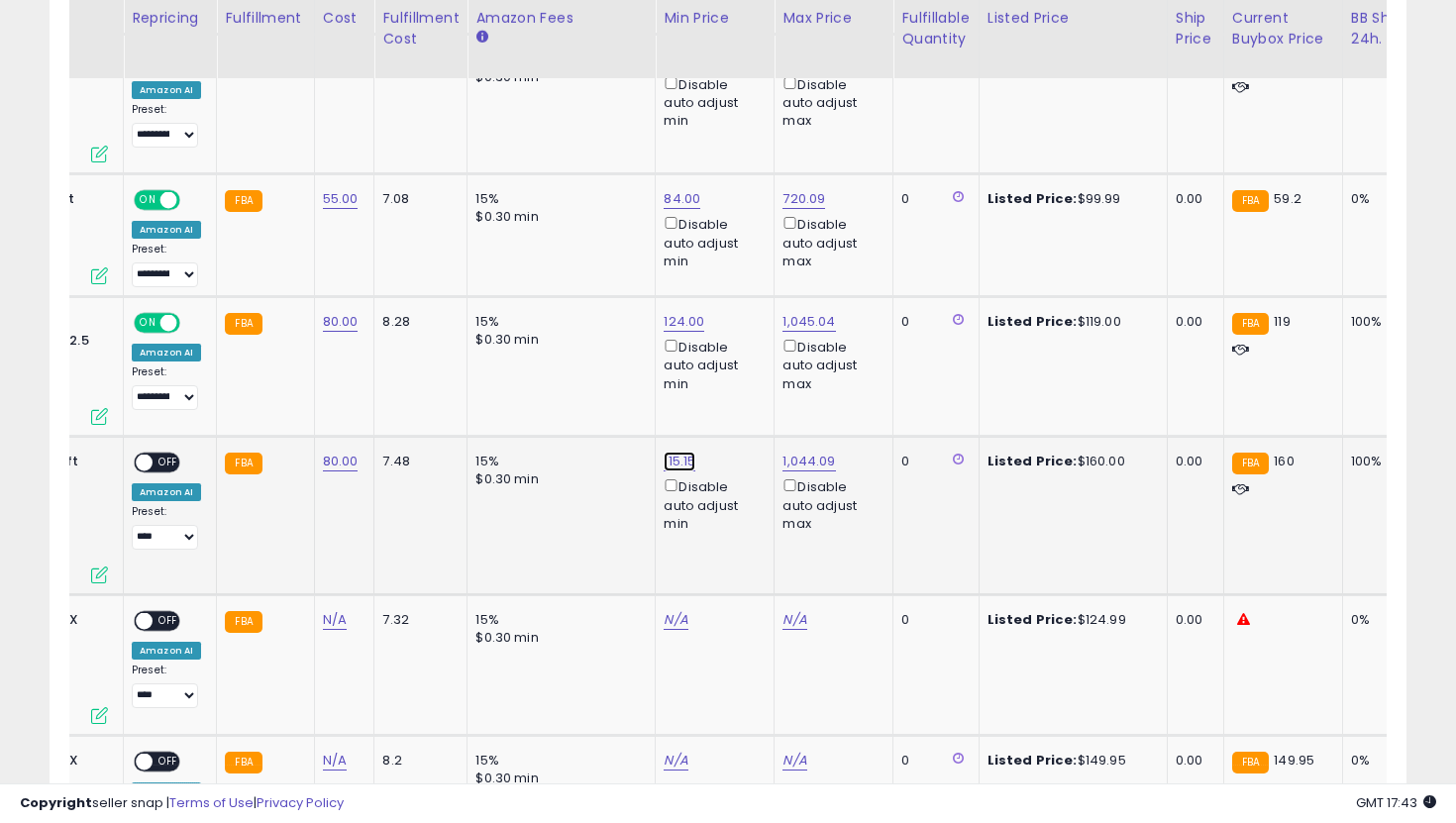 click on "115.15" at bounding box center [681, -678] 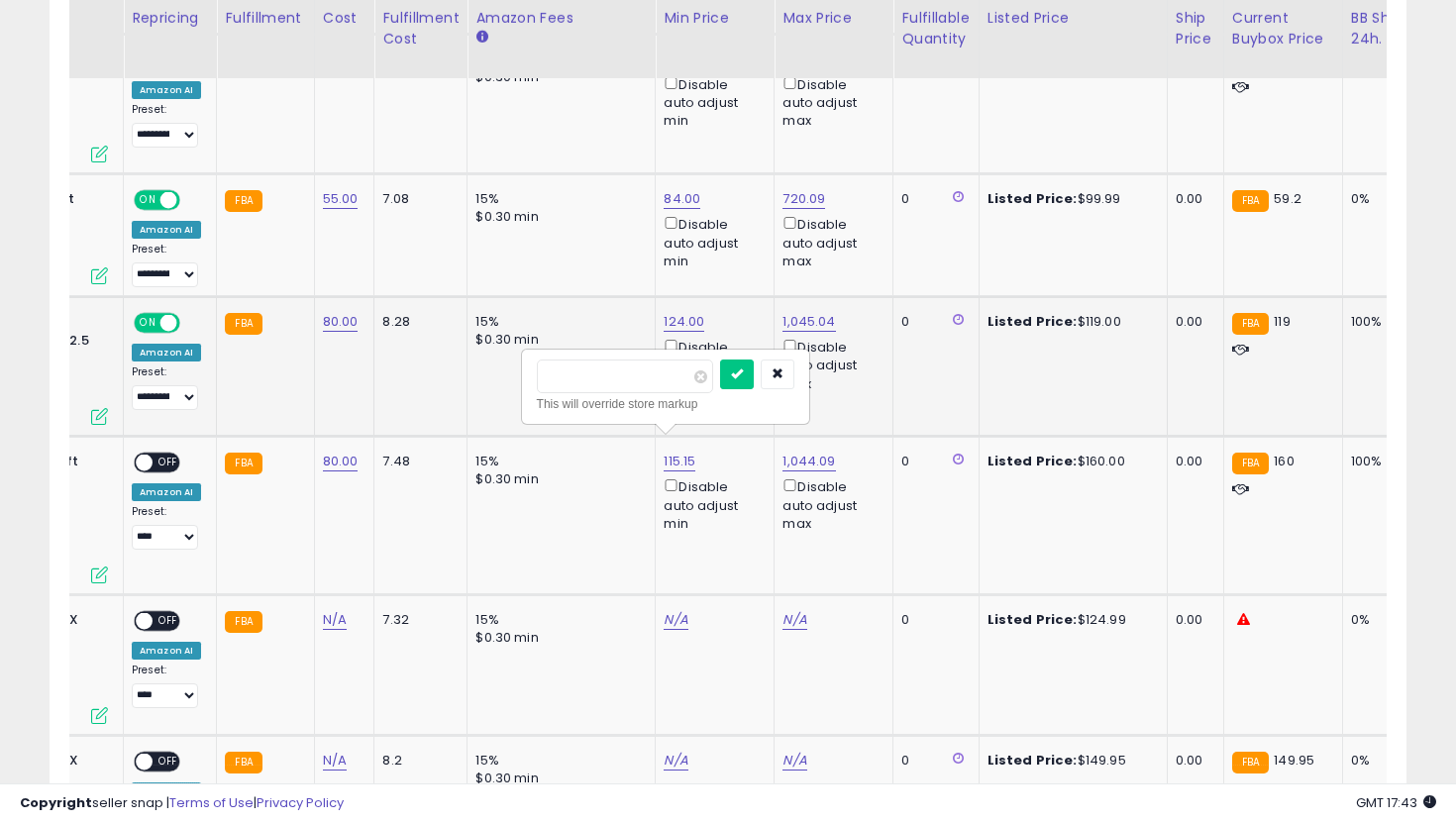 drag, startPoint x: 625, startPoint y: 373, endPoint x: 500, endPoint y: 347, distance: 127.67537 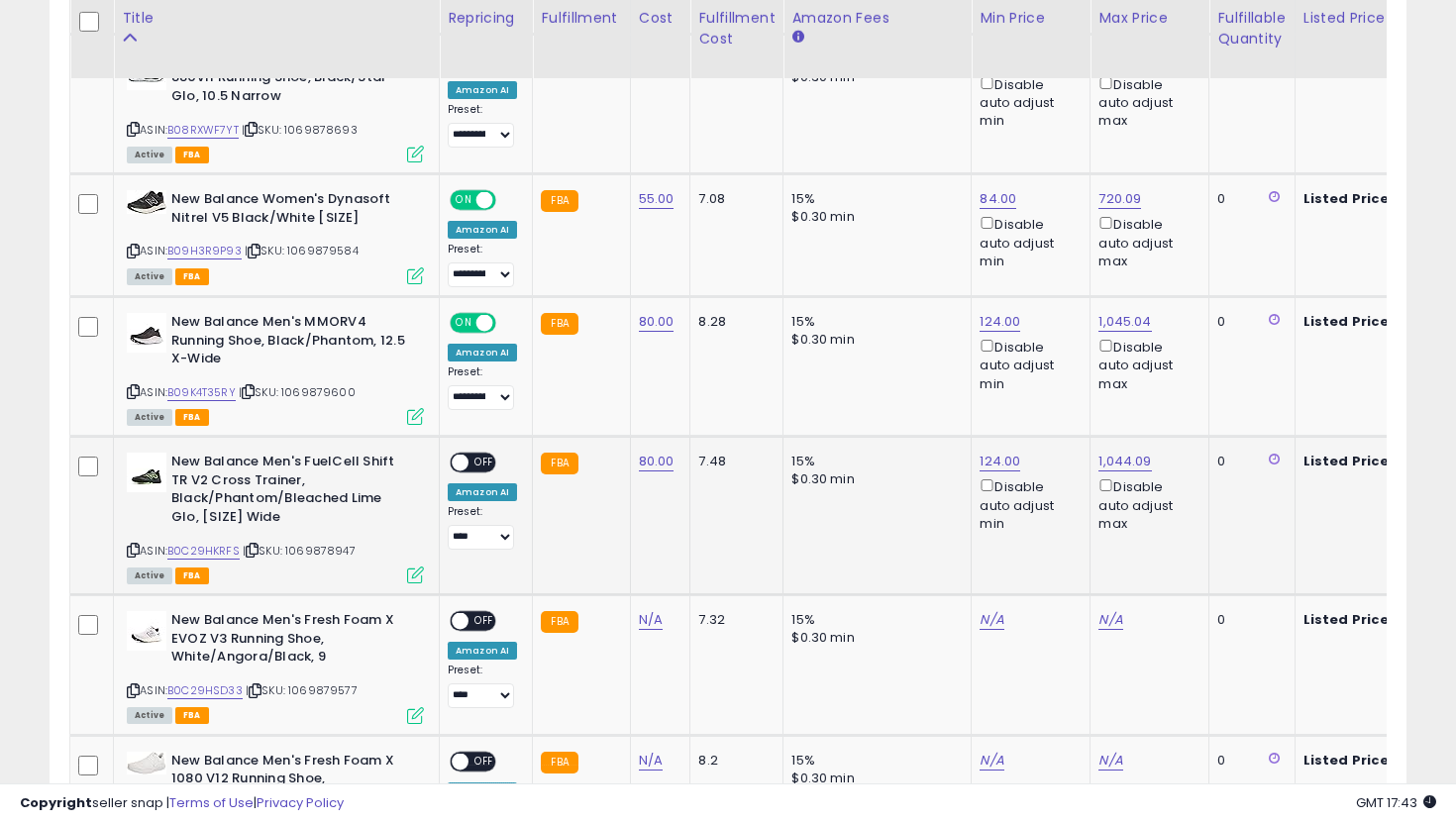 click on "**********" at bounding box center [482, 501] 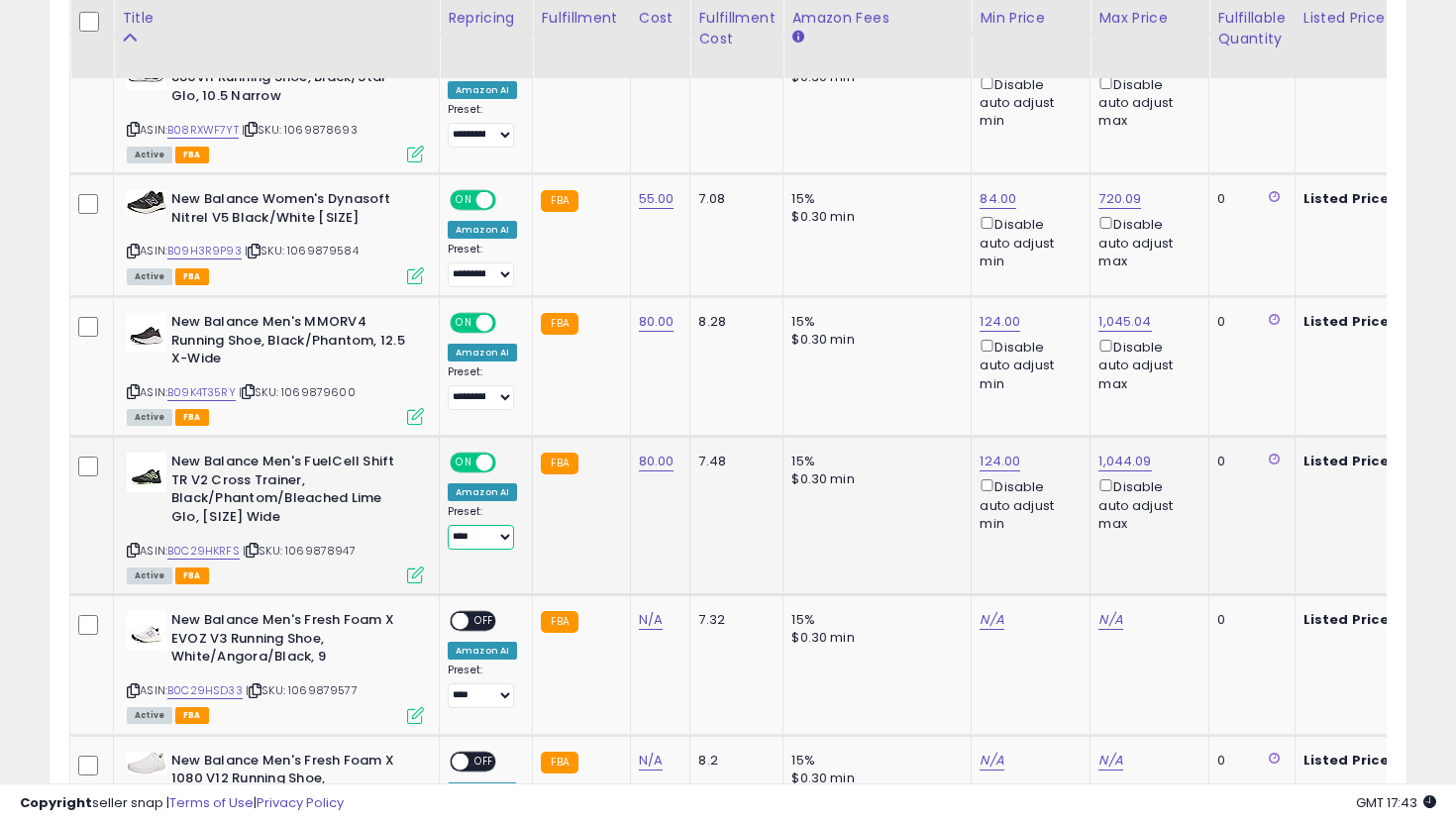 click on "**********" at bounding box center [480, 537] 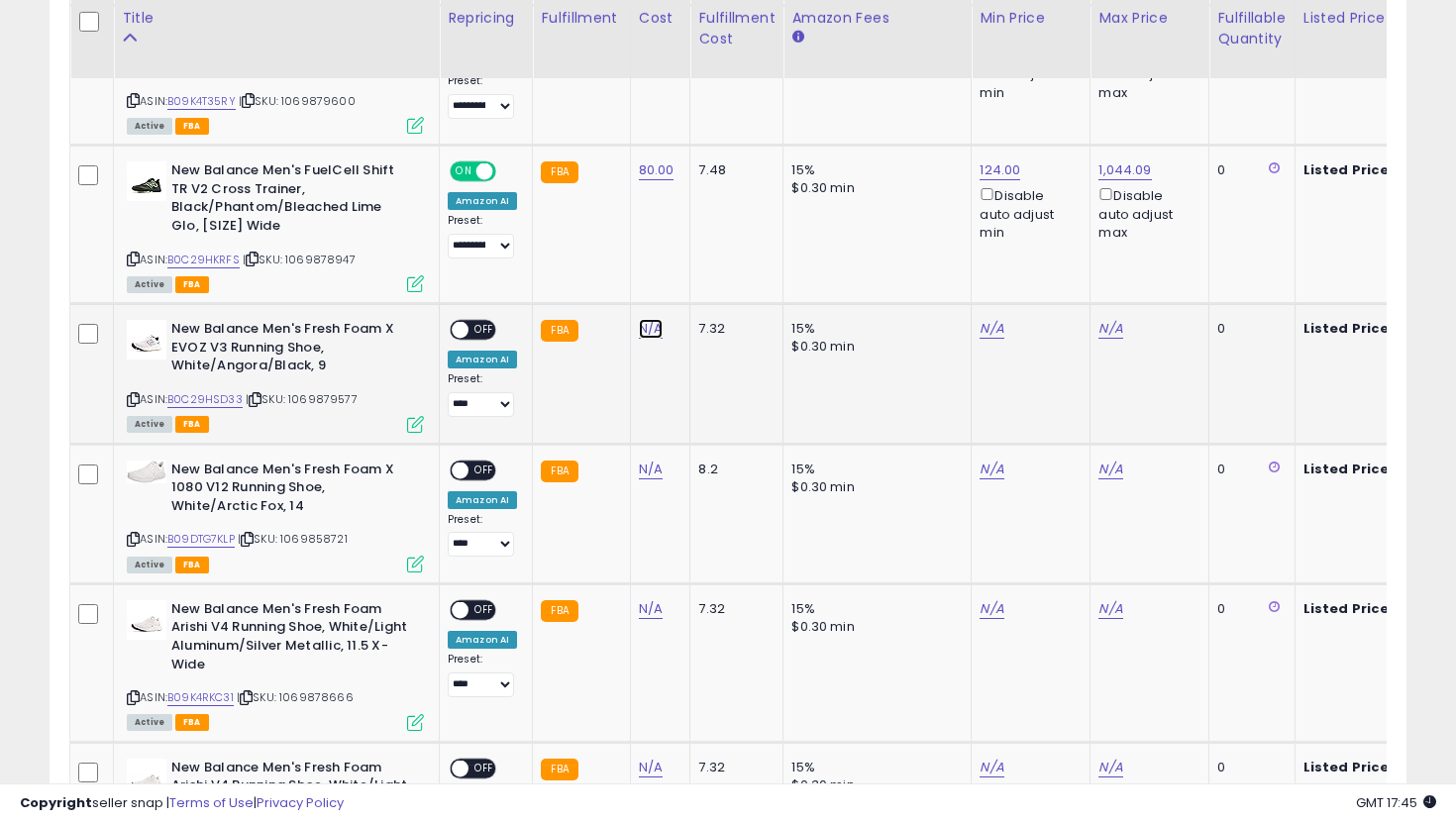 click on "N/A" at bounding box center (651, 329) 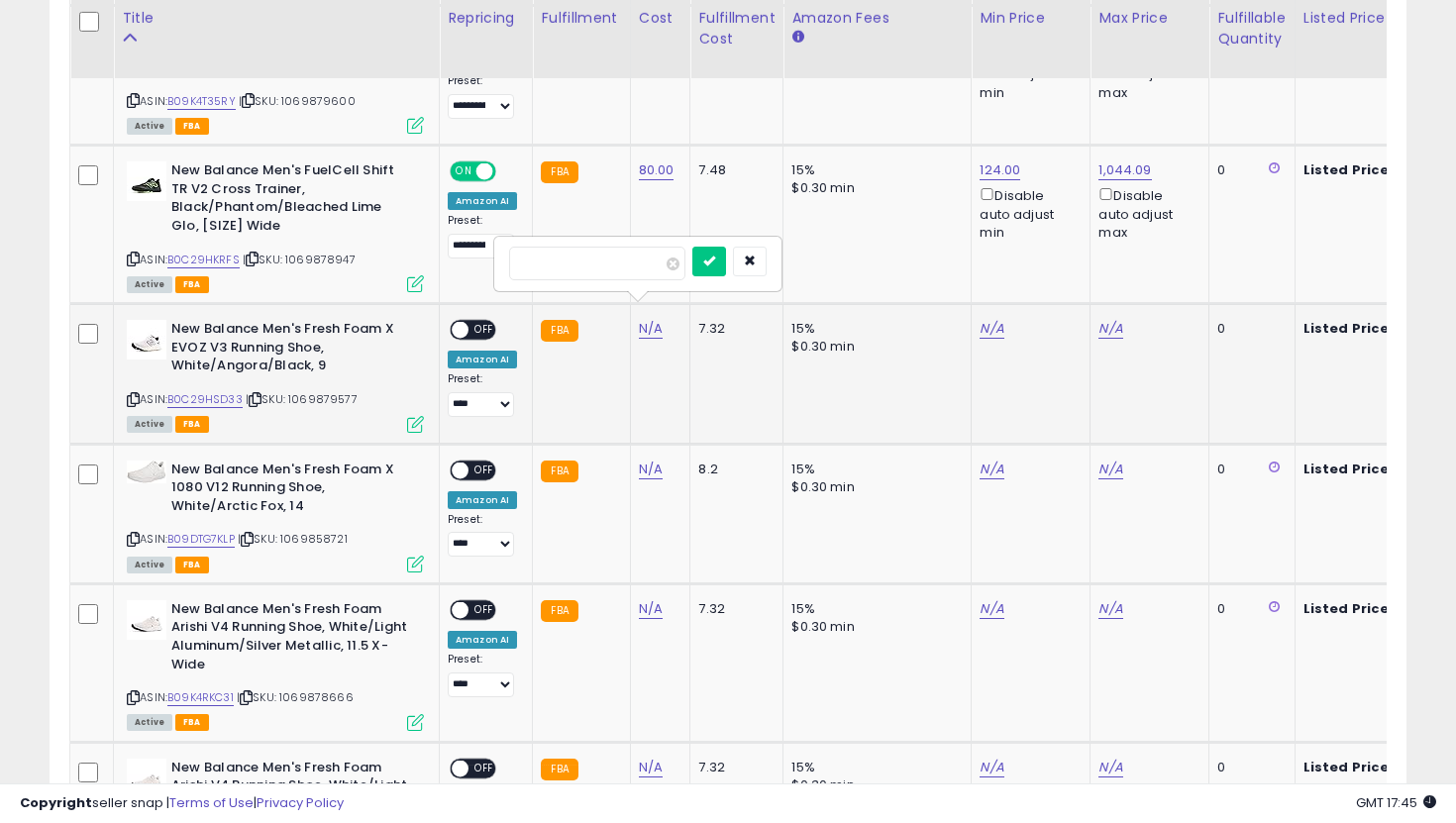 click at bounding box center [709, 261] 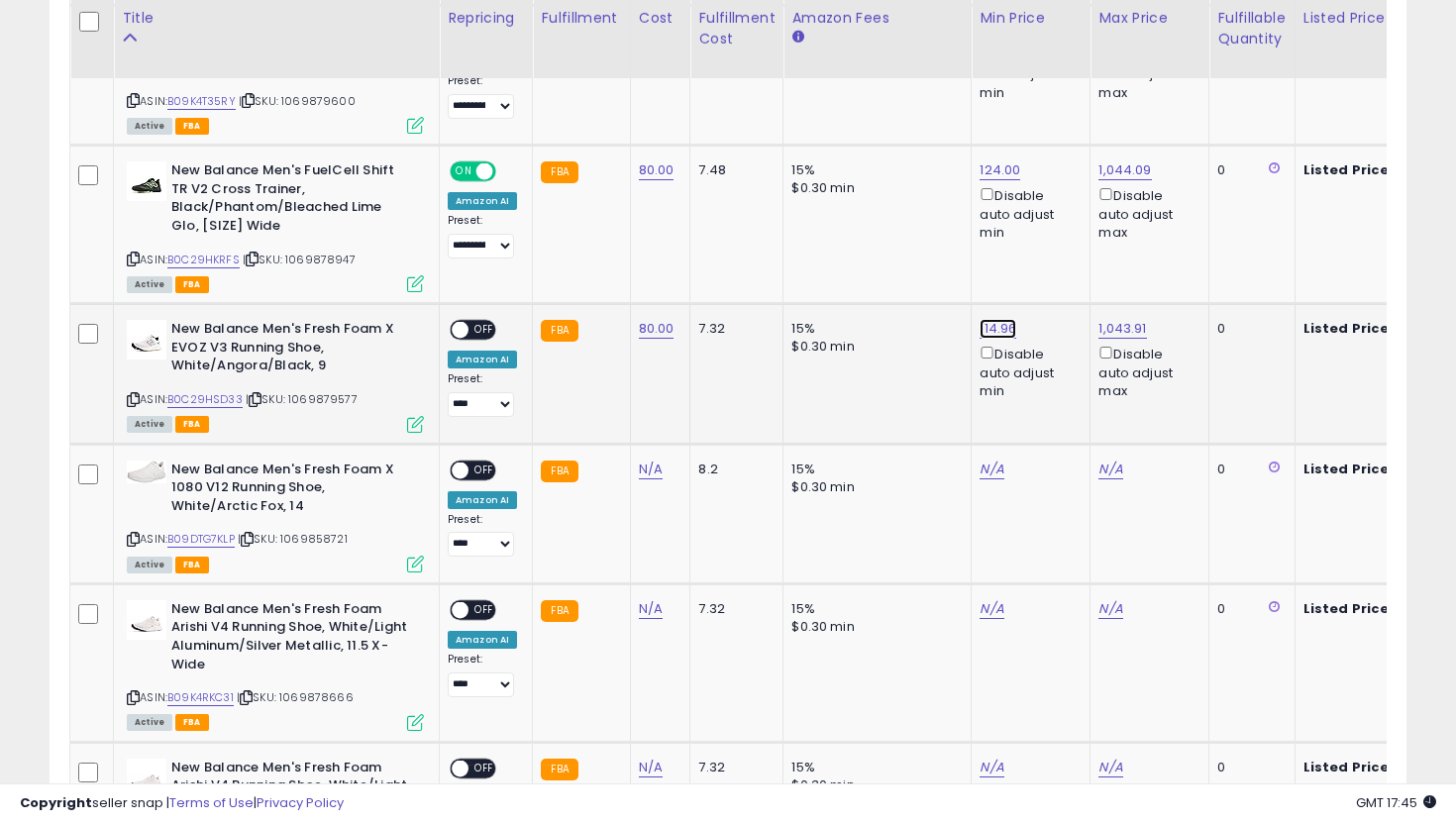 click on "114.96" at bounding box center (997, -970) 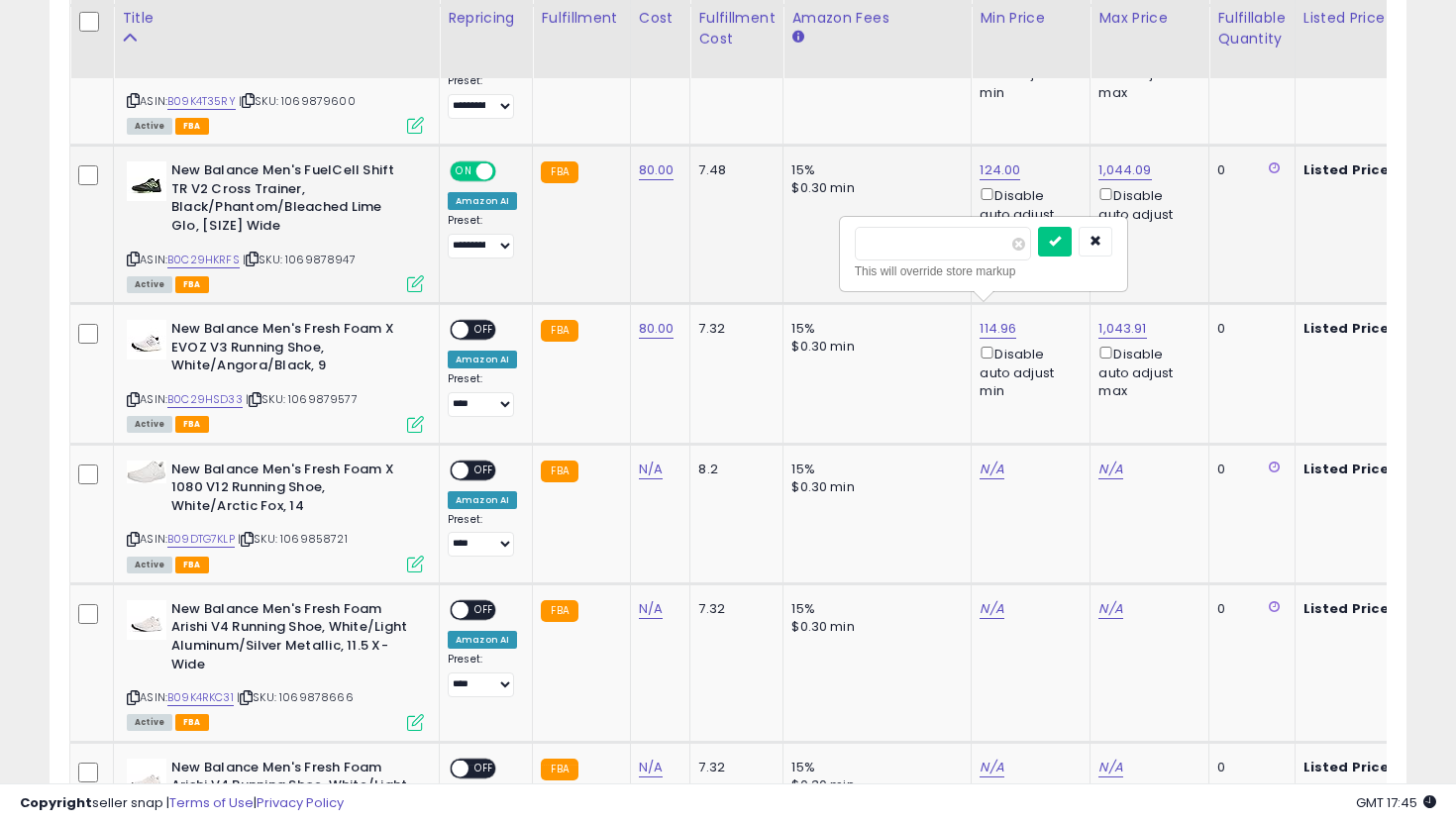 drag, startPoint x: 922, startPoint y: 244, endPoint x: 753, endPoint y: 217, distance: 171.14321 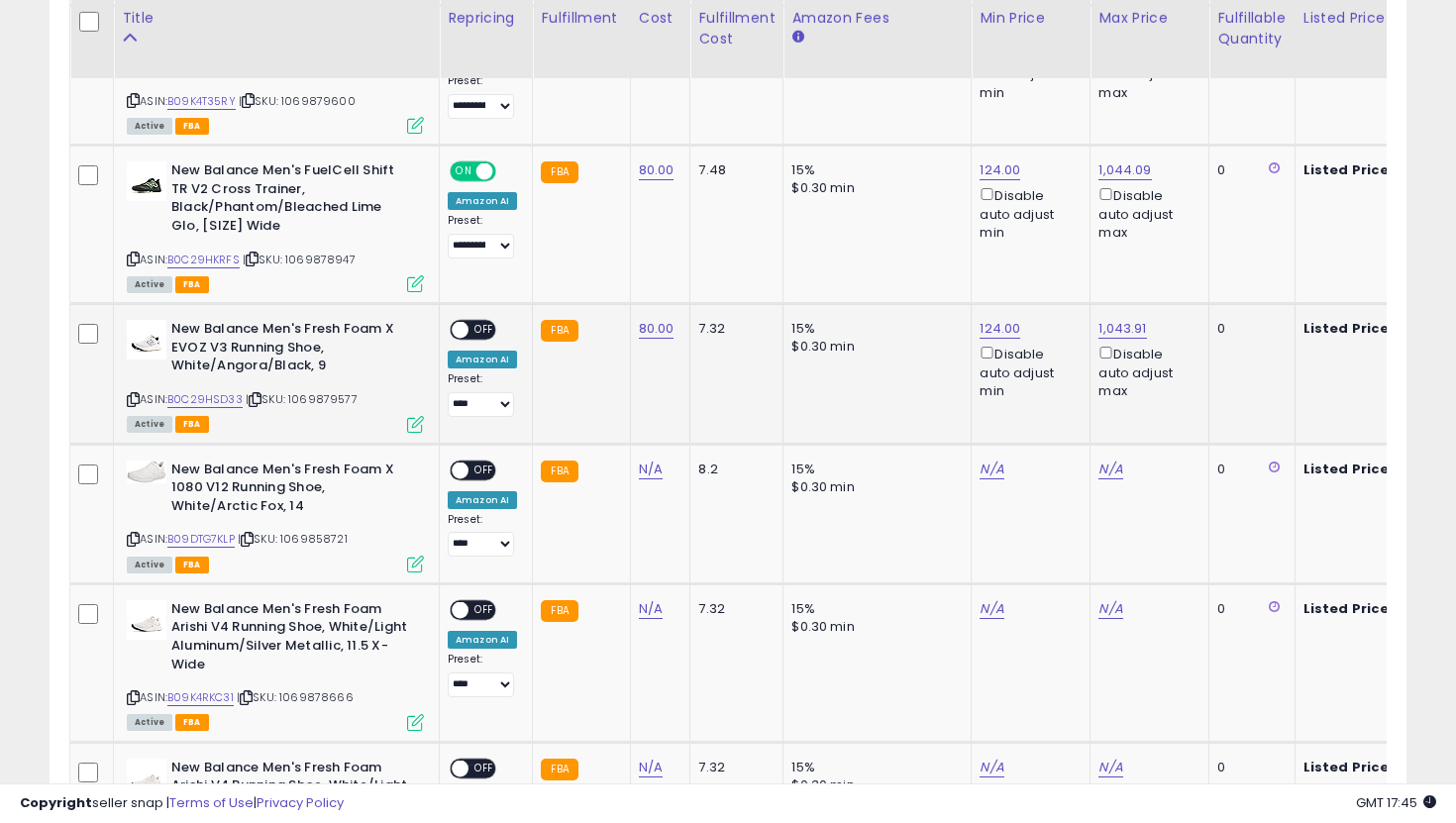 click on "OFF" at bounding box center [484, 330] 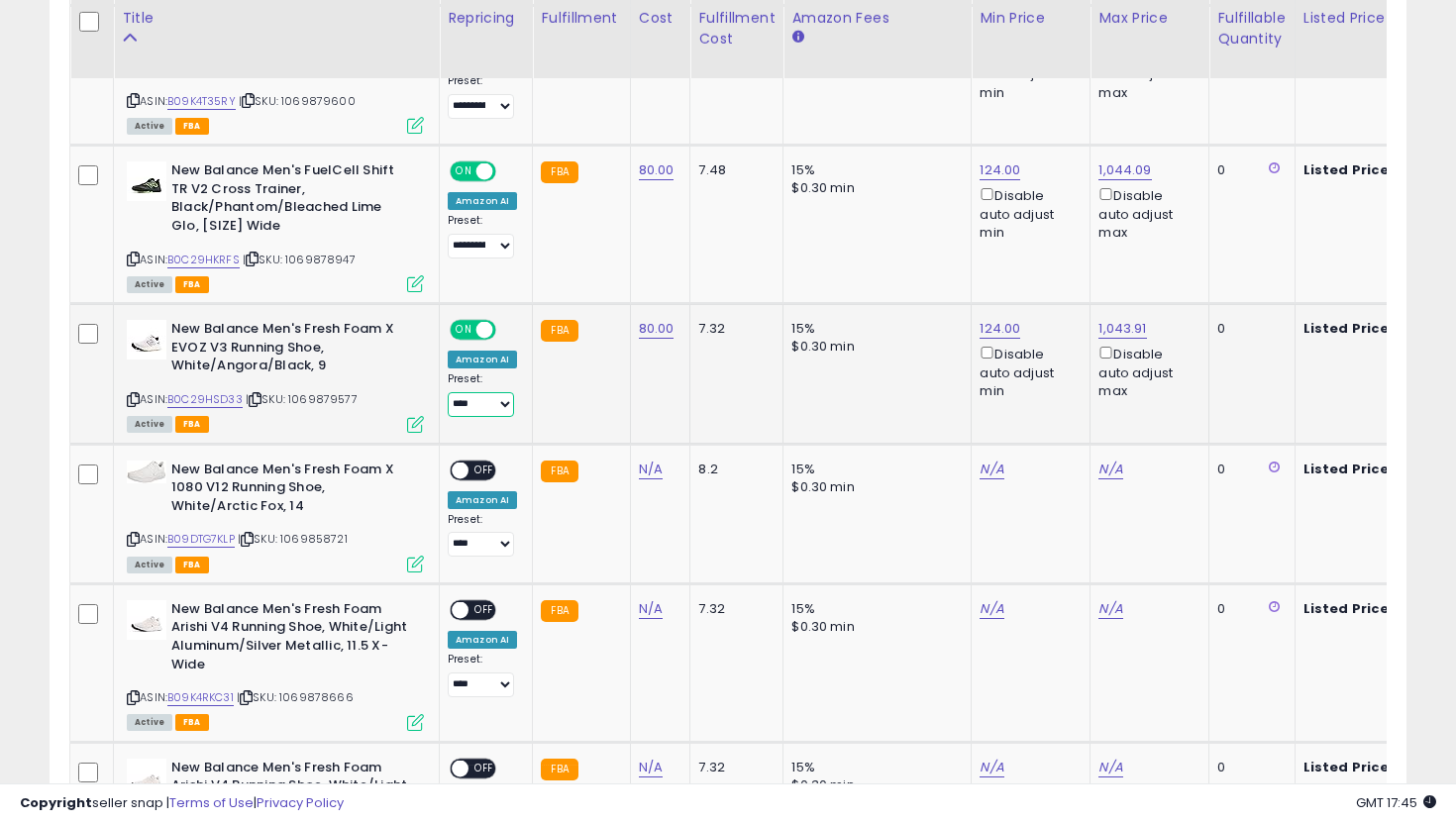 click on "**********" at bounding box center [480, 404] 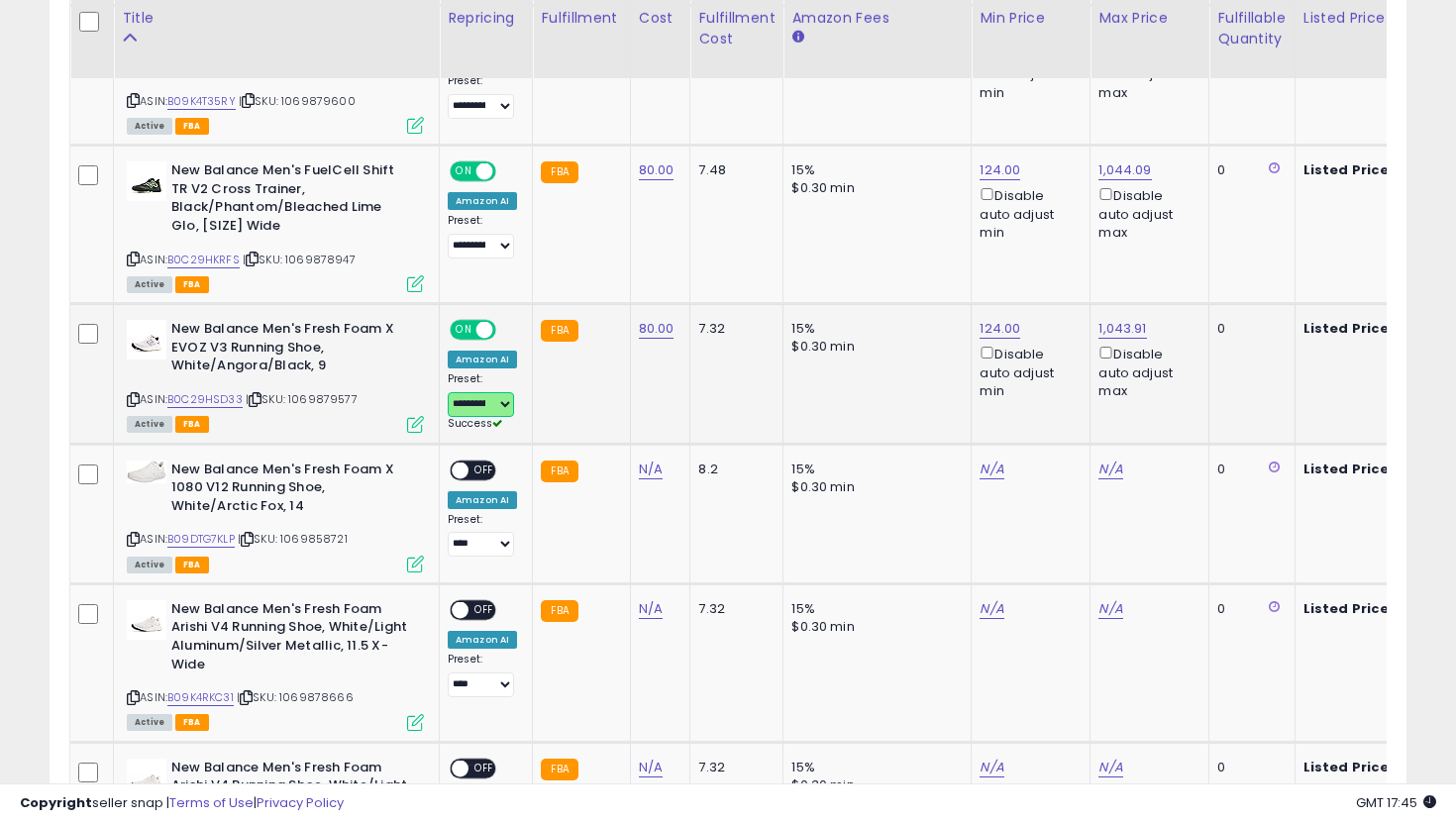 scroll, scrollTop: 0, scrollLeft: 338, axis: horizontal 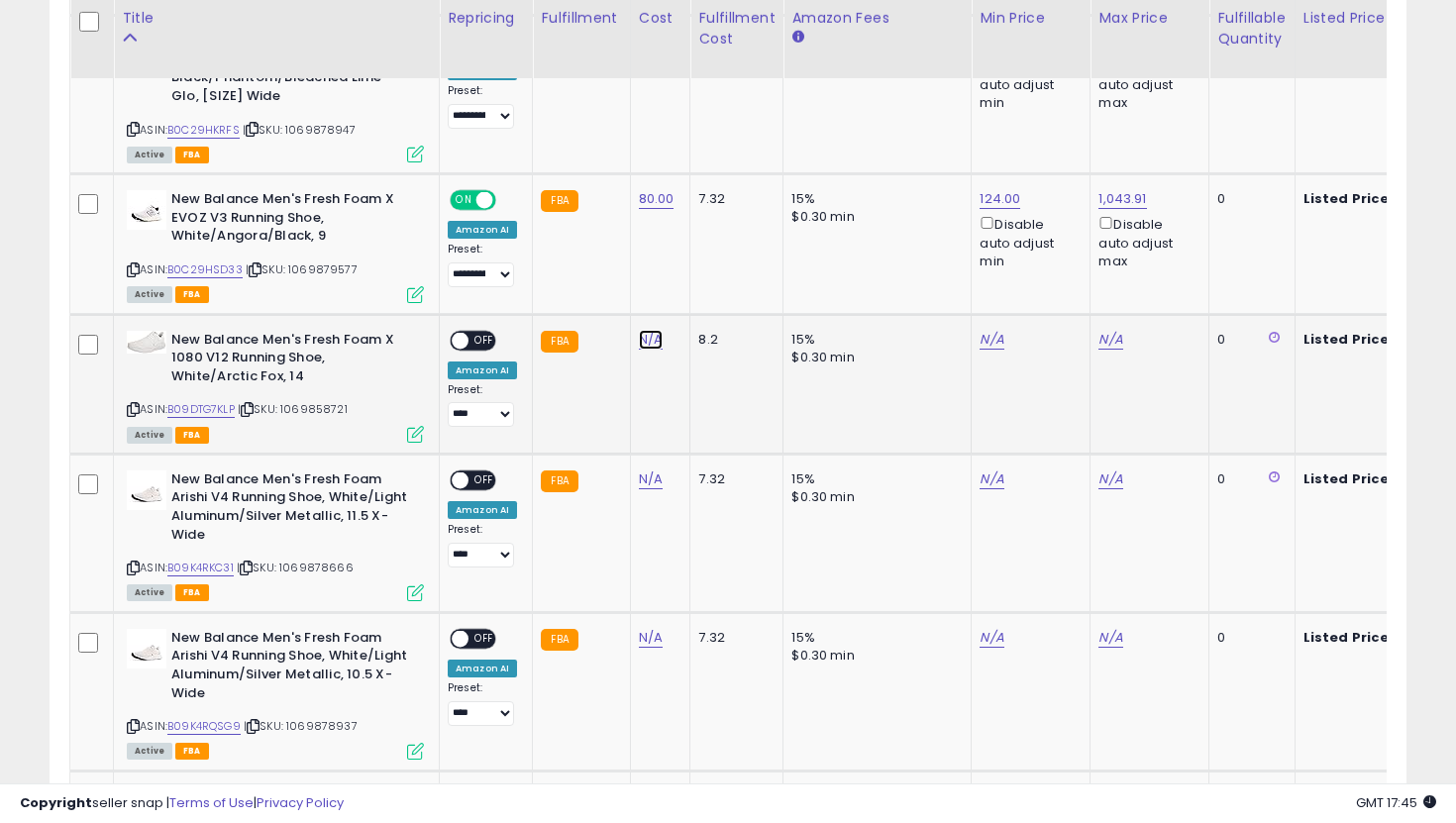 click on "N/A" at bounding box center (651, 340) 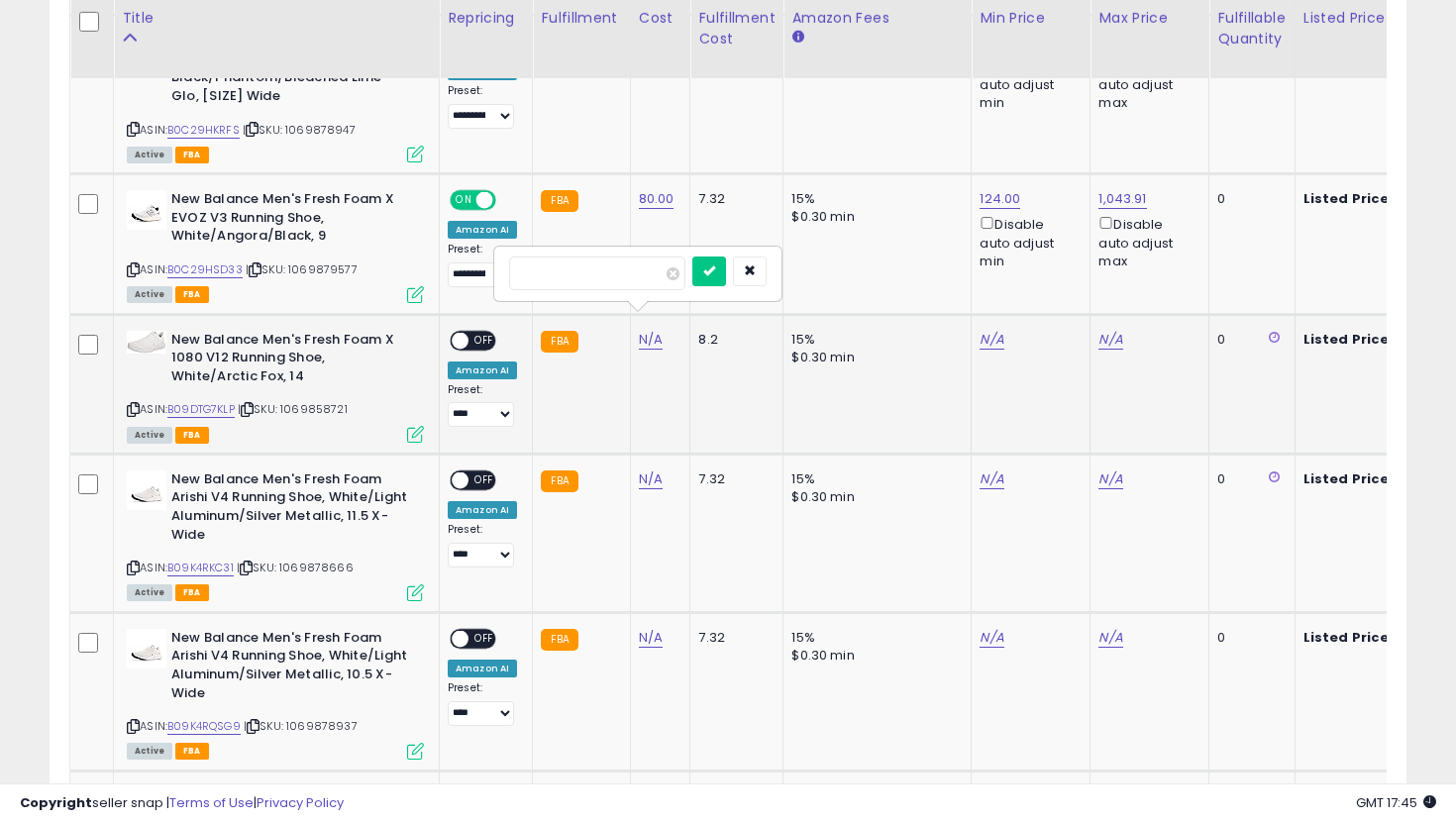 click at bounding box center [709, 271] 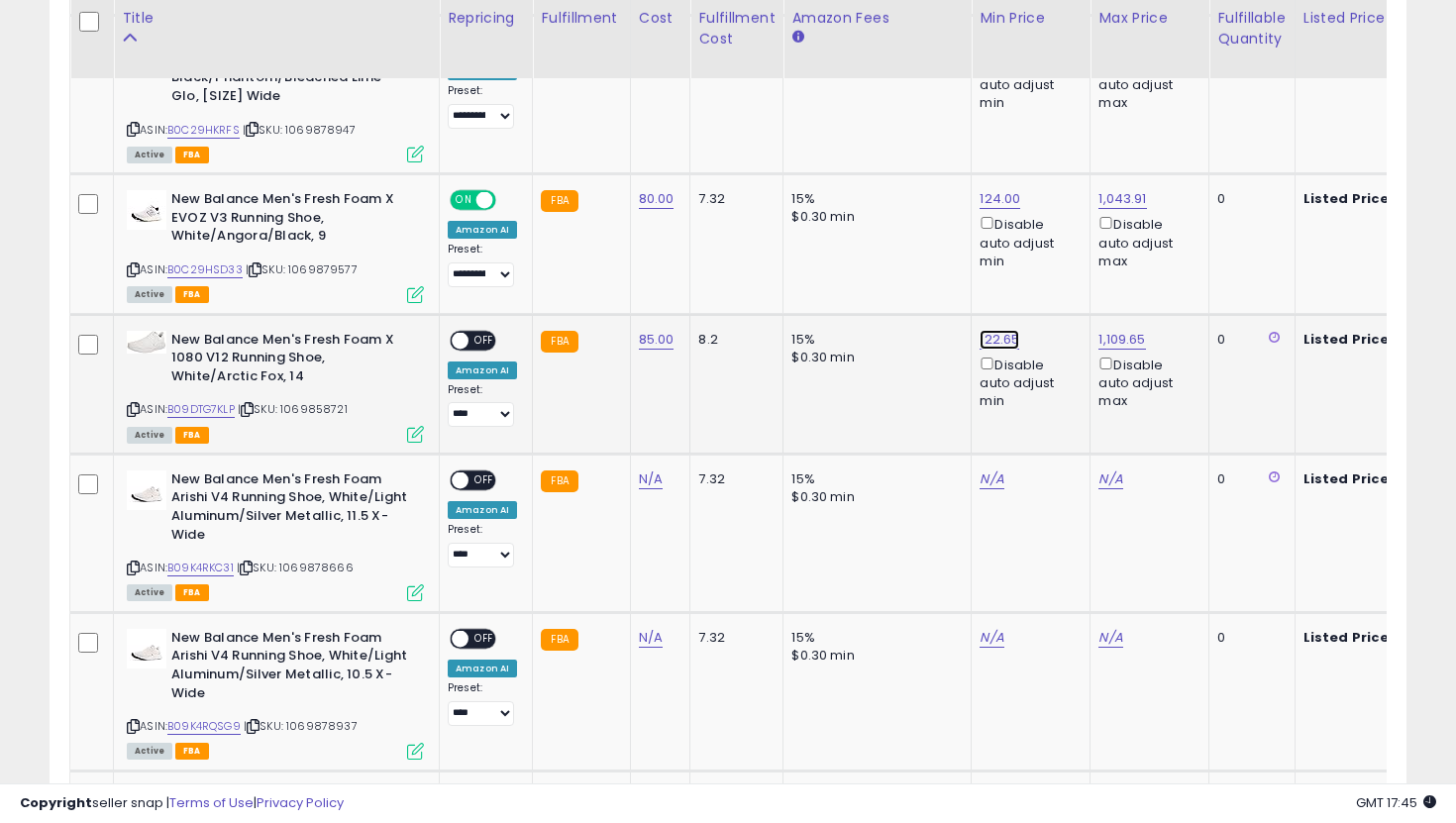 click on "122.65" at bounding box center (997, -1099) 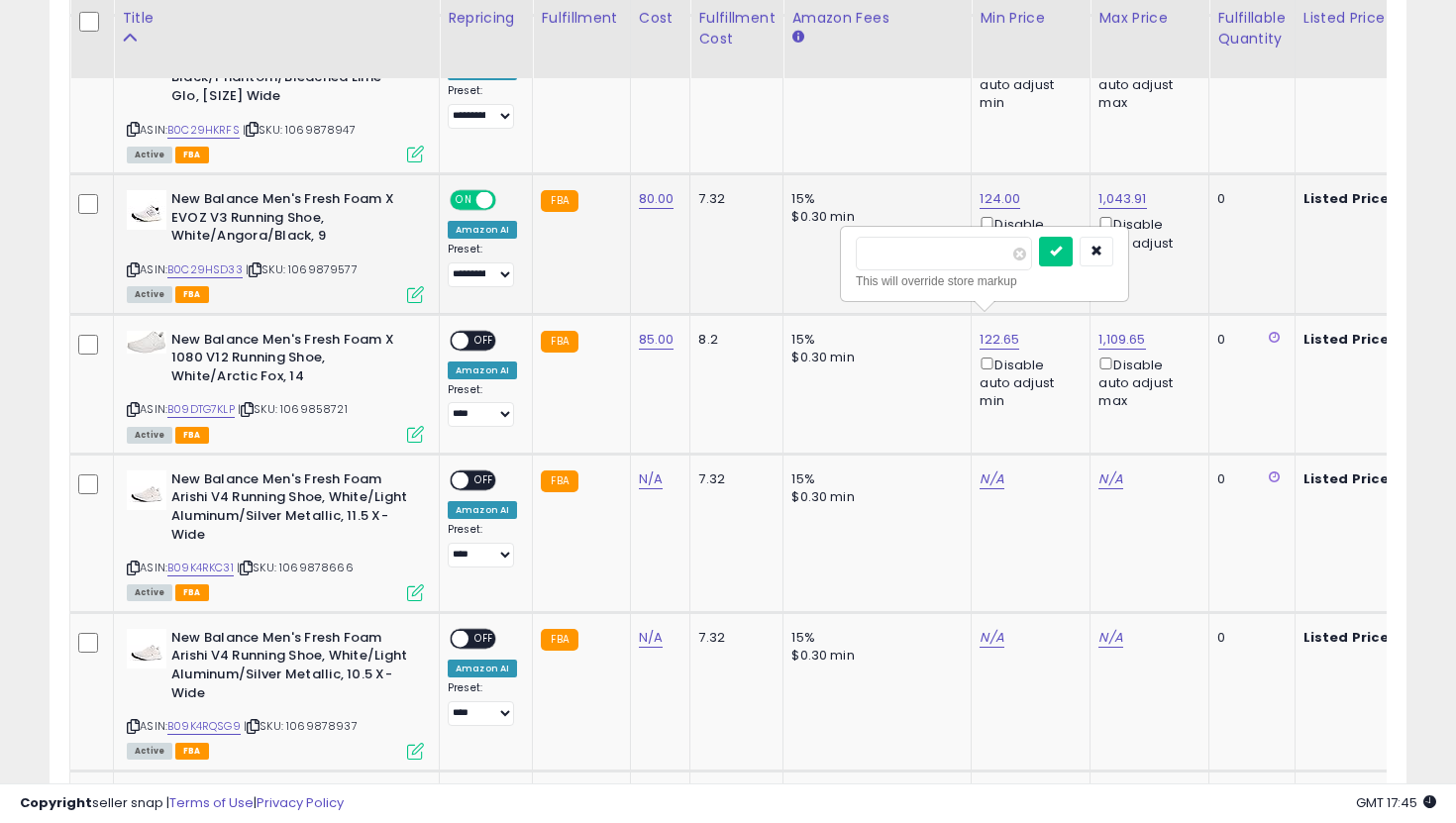 drag, startPoint x: 936, startPoint y: 257, endPoint x: 766, endPoint y: 241, distance: 170.75128 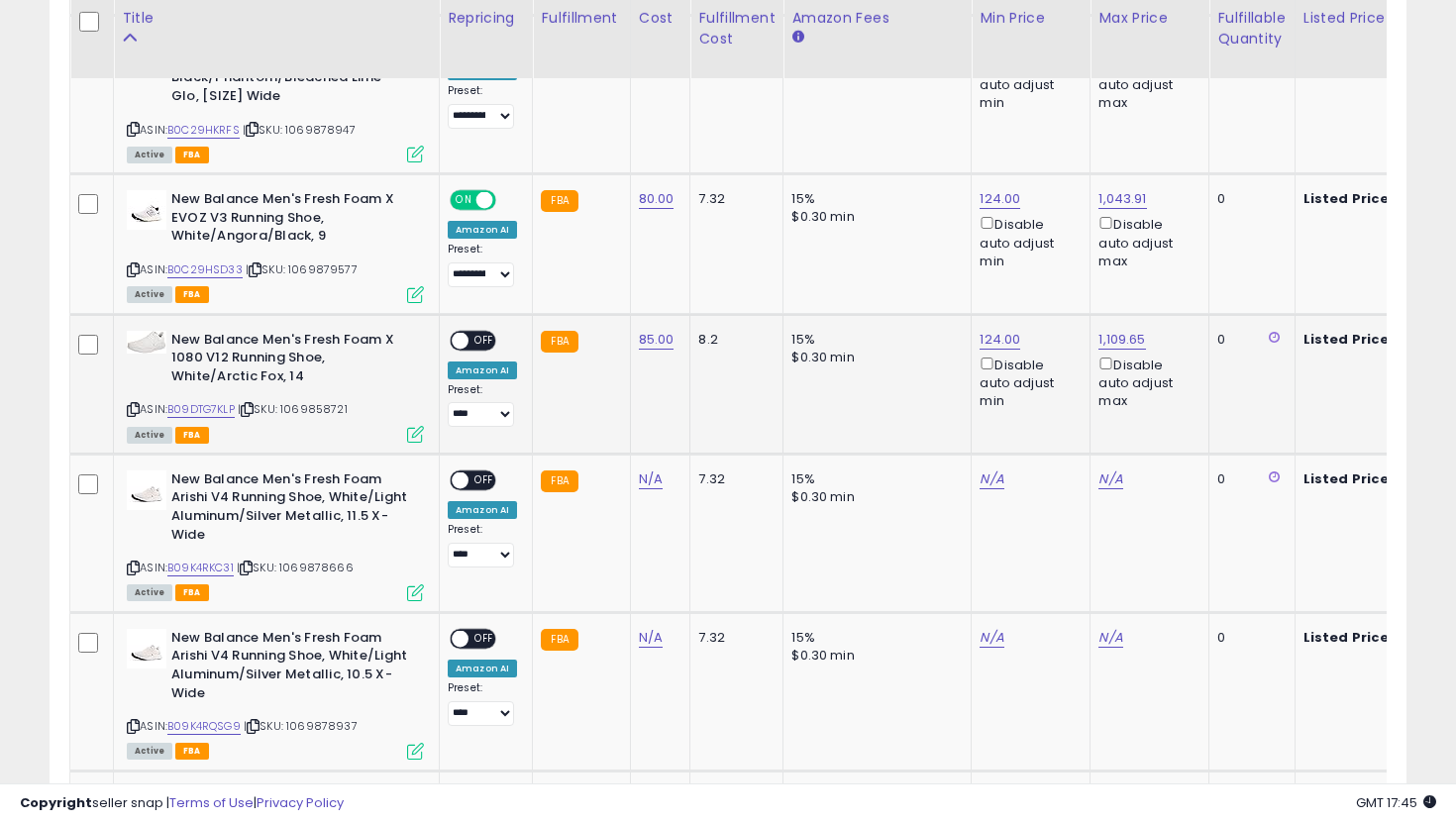 scroll, scrollTop: 0, scrollLeft: 248, axis: horizontal 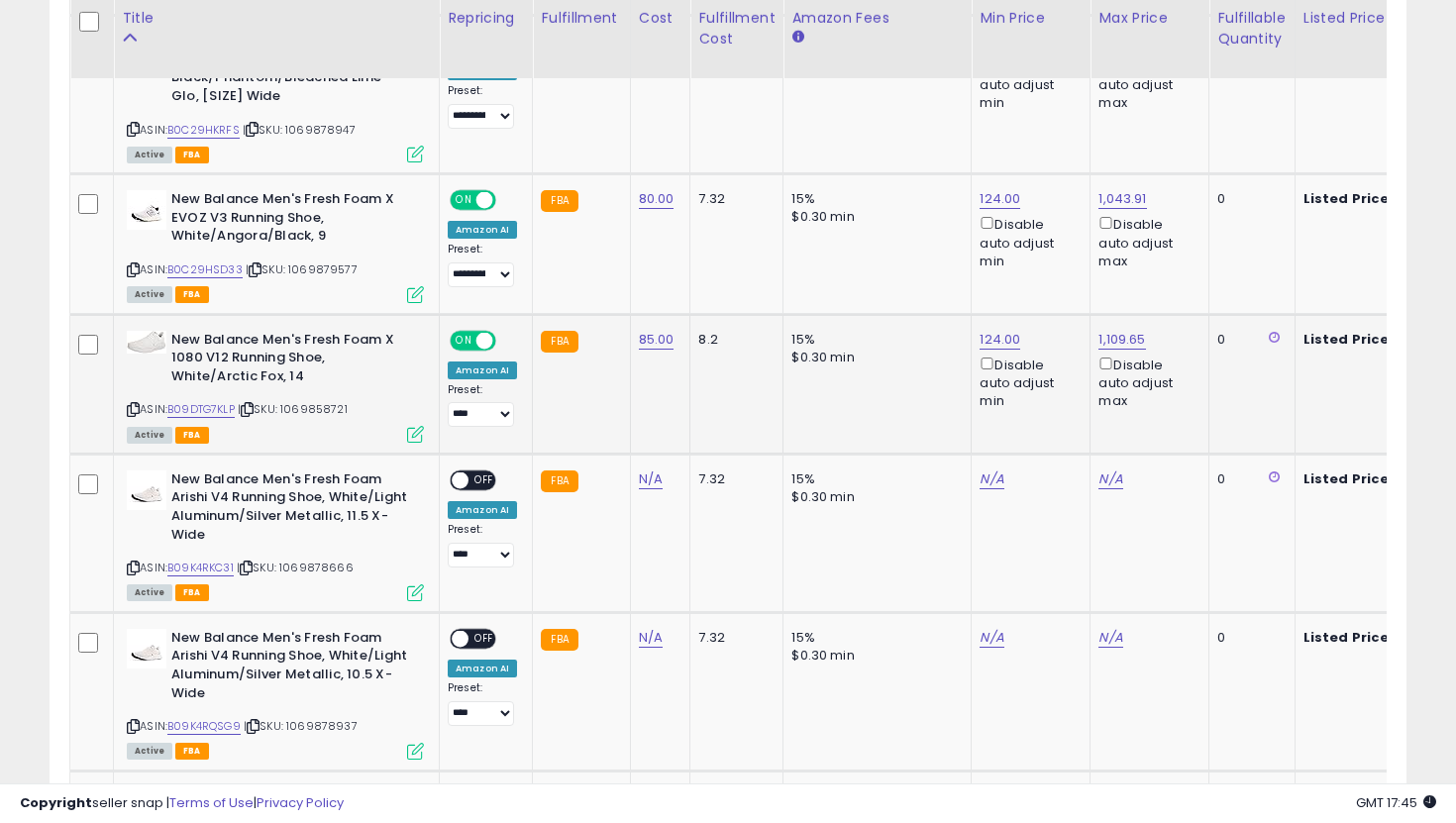 click on "**********" at bounding box center [482, 405] 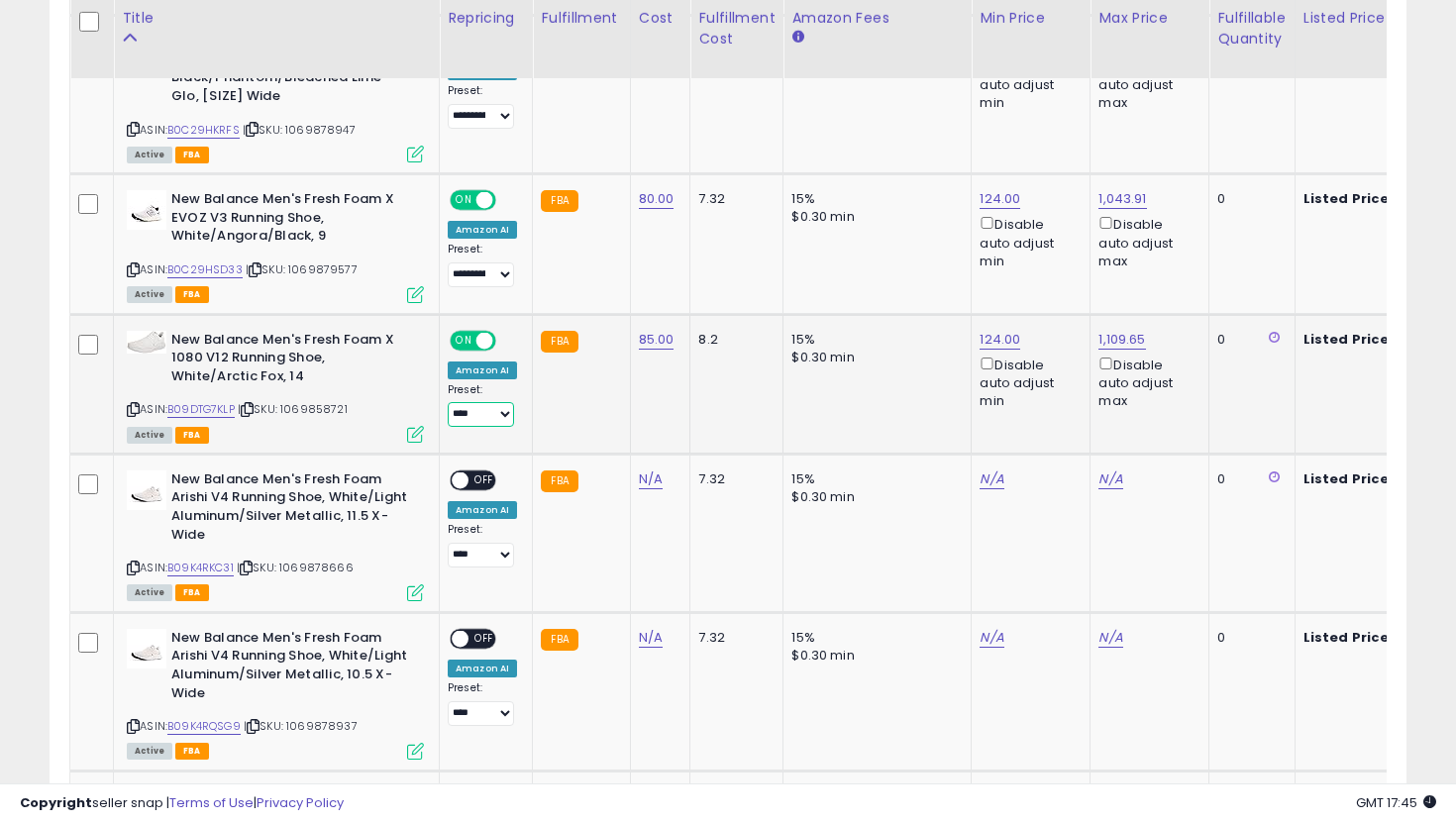 click on "**********" at bounding box center (480, 414) 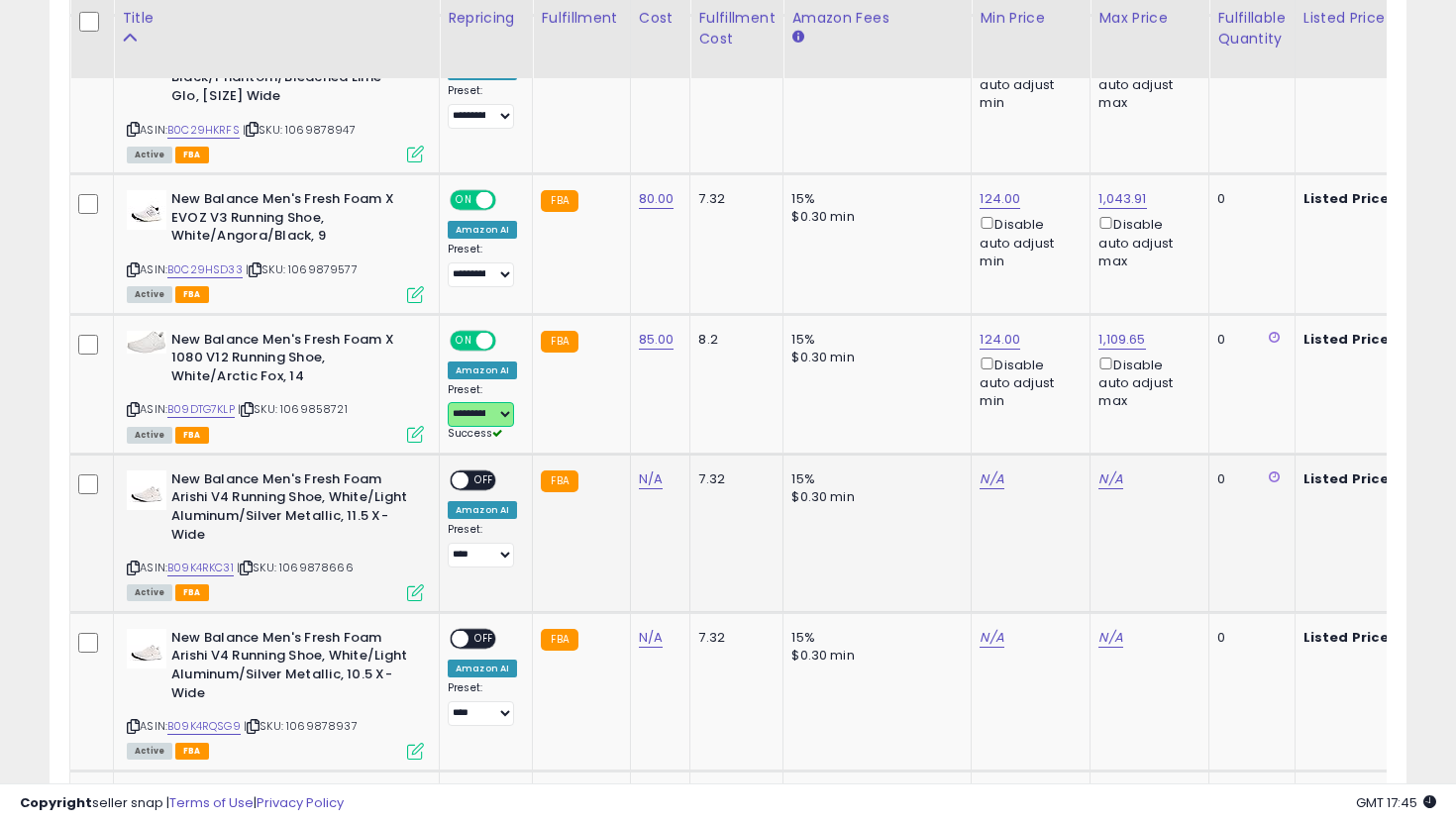 scroll, scrollTop: 0, scrollLeft: 479, axis: horizontal 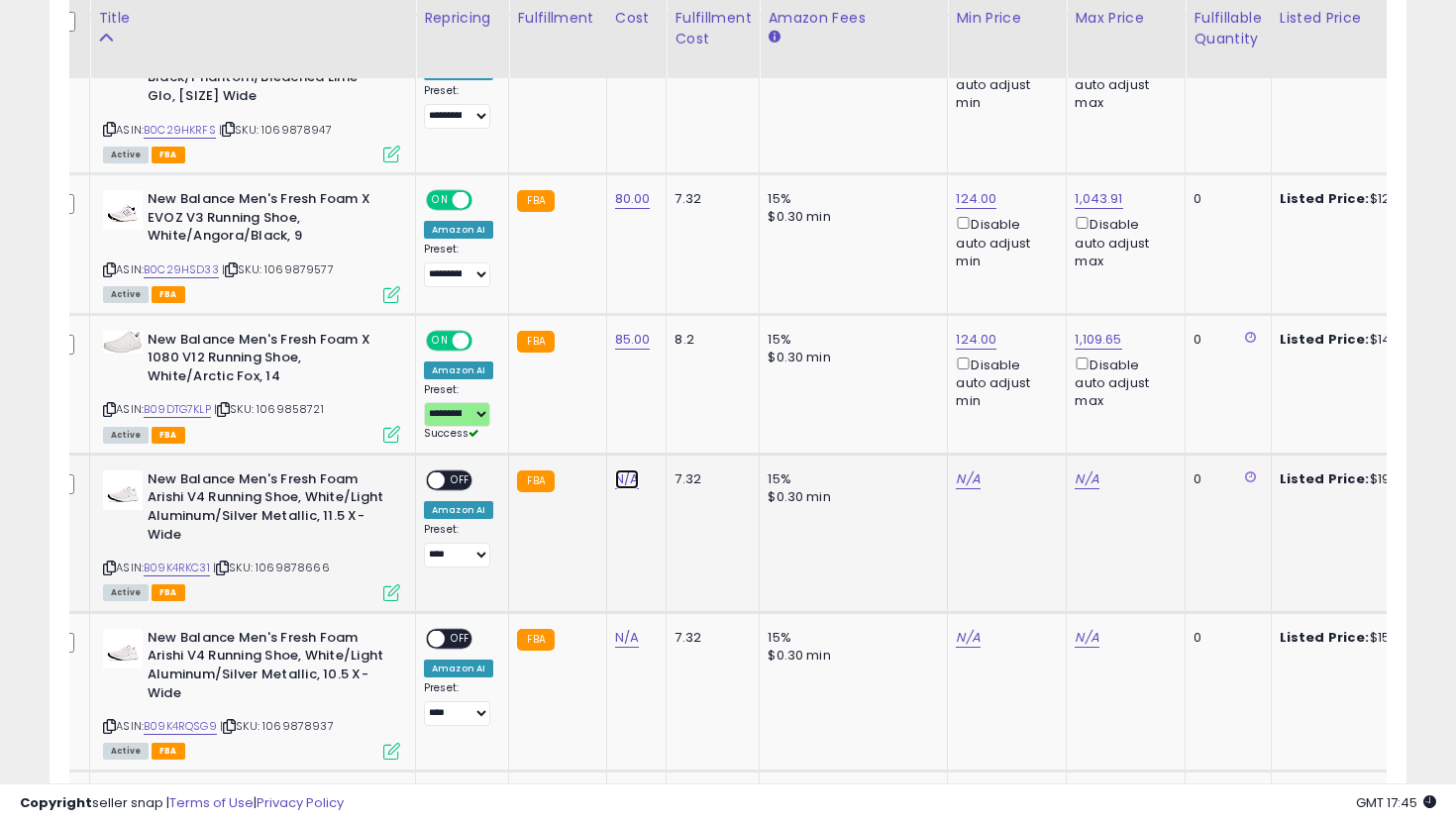 click on "N/A" at bounding box center (627, 479) 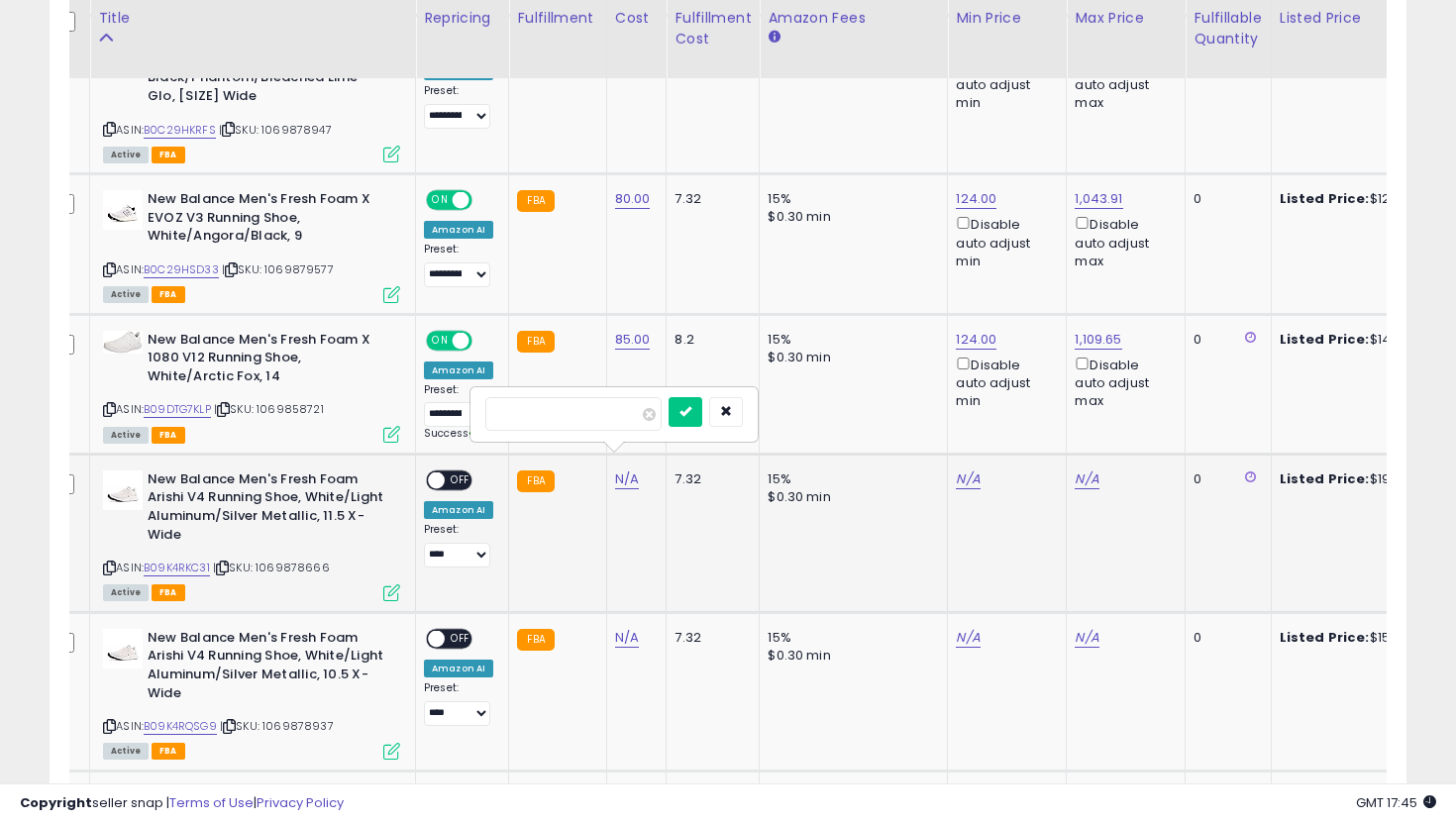 click at bounding box center (685, 412) 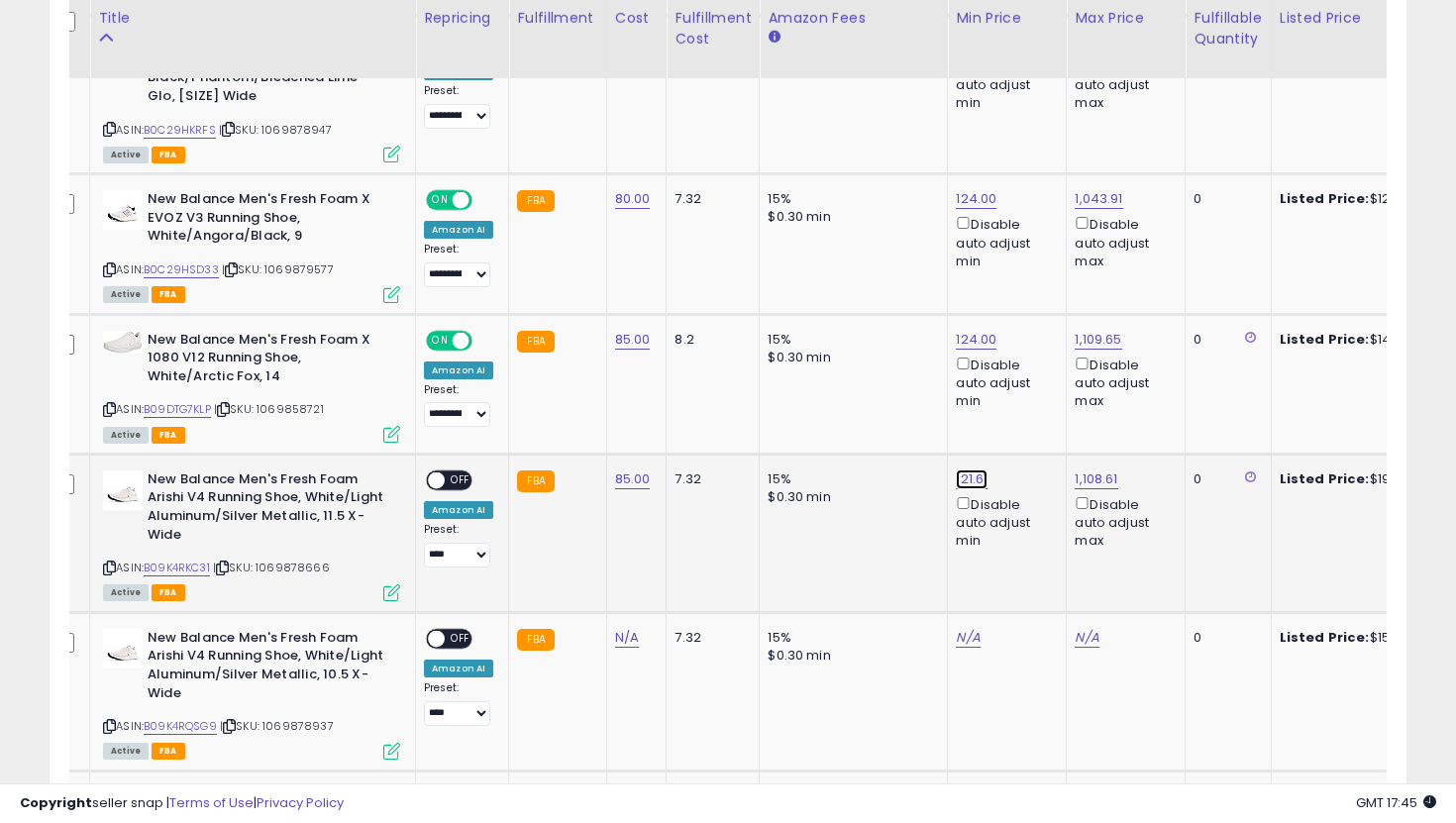 click on "121.61" at bounding box center (974, -1099) 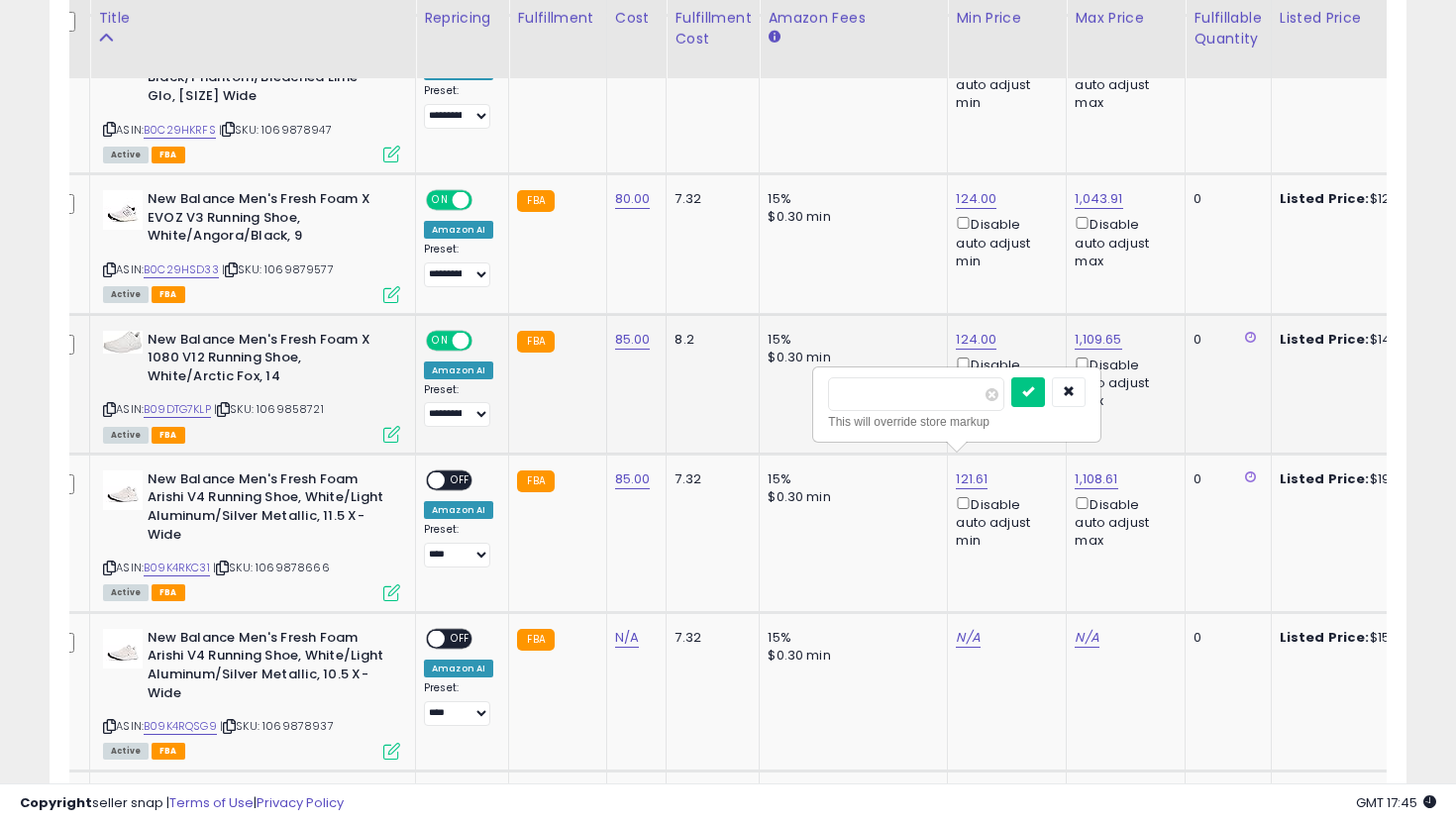 drag, startPoint x: 912, startPoint y: 405, endPoint x: 800, endPoint y: 405, distance: 112 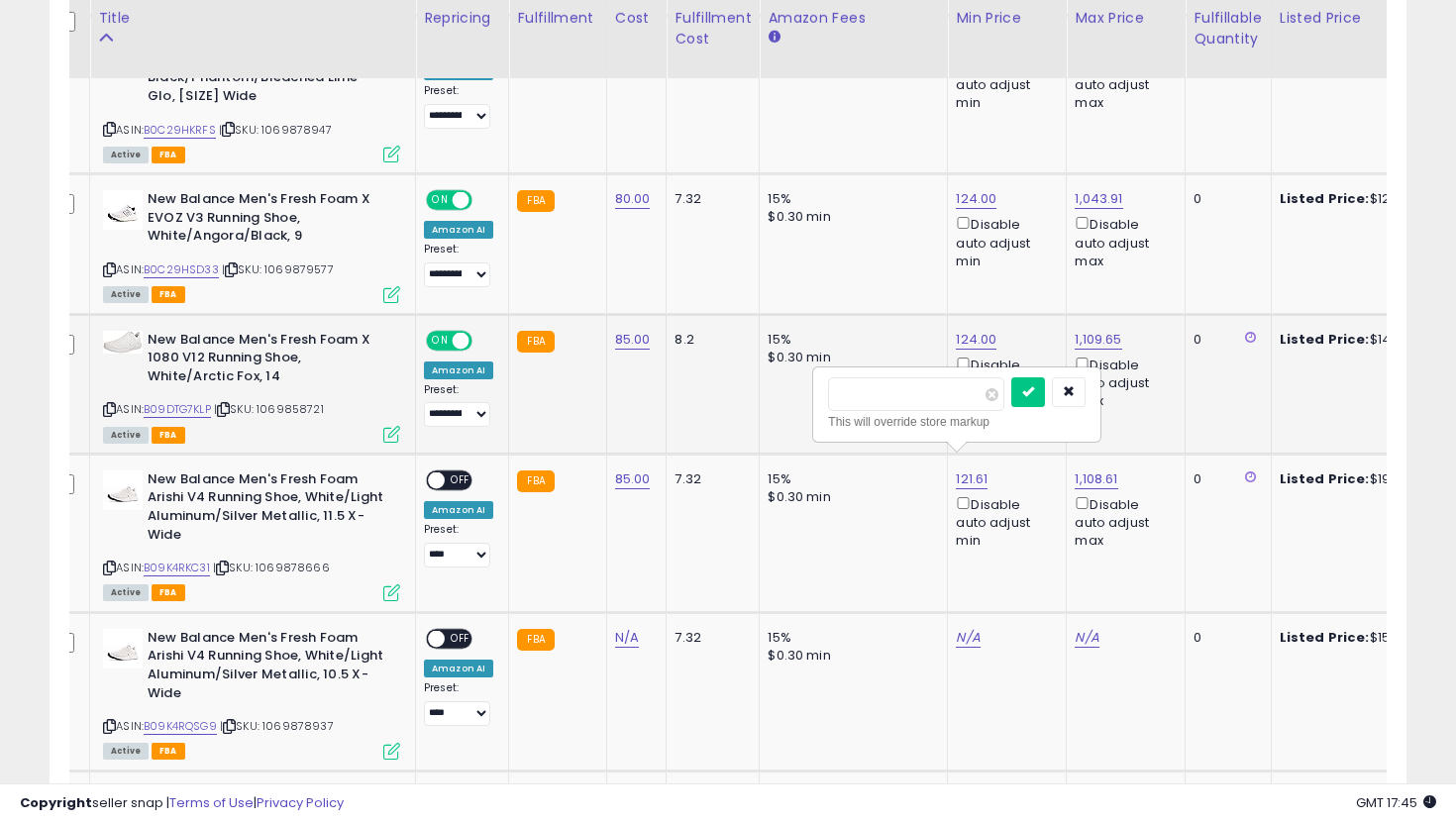 drag, startPoint x: 917, startPoint y: 390, endPoint x: 717, endPoint y: 390, distance: 200 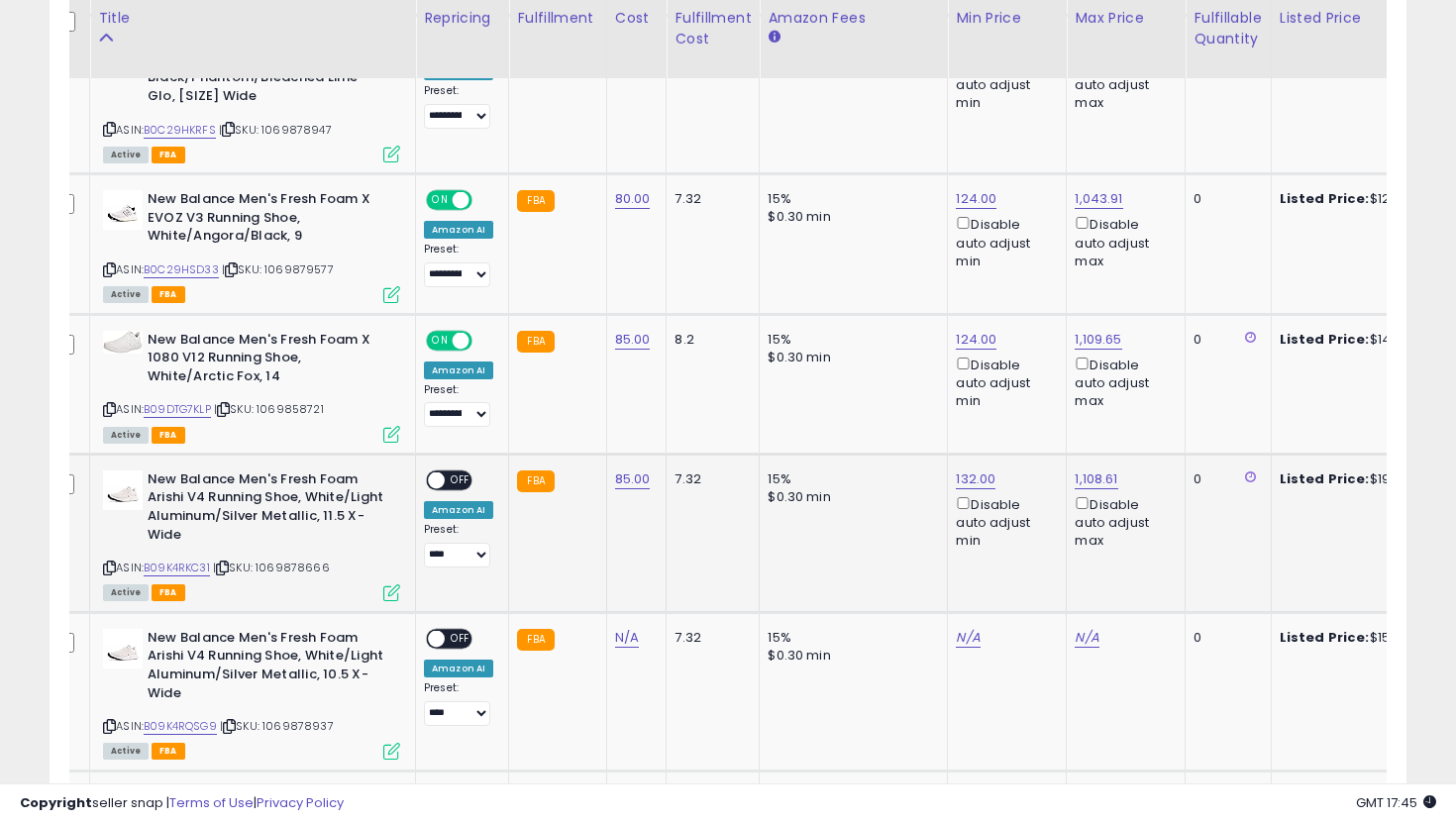 click at bounding box center (436, 479) 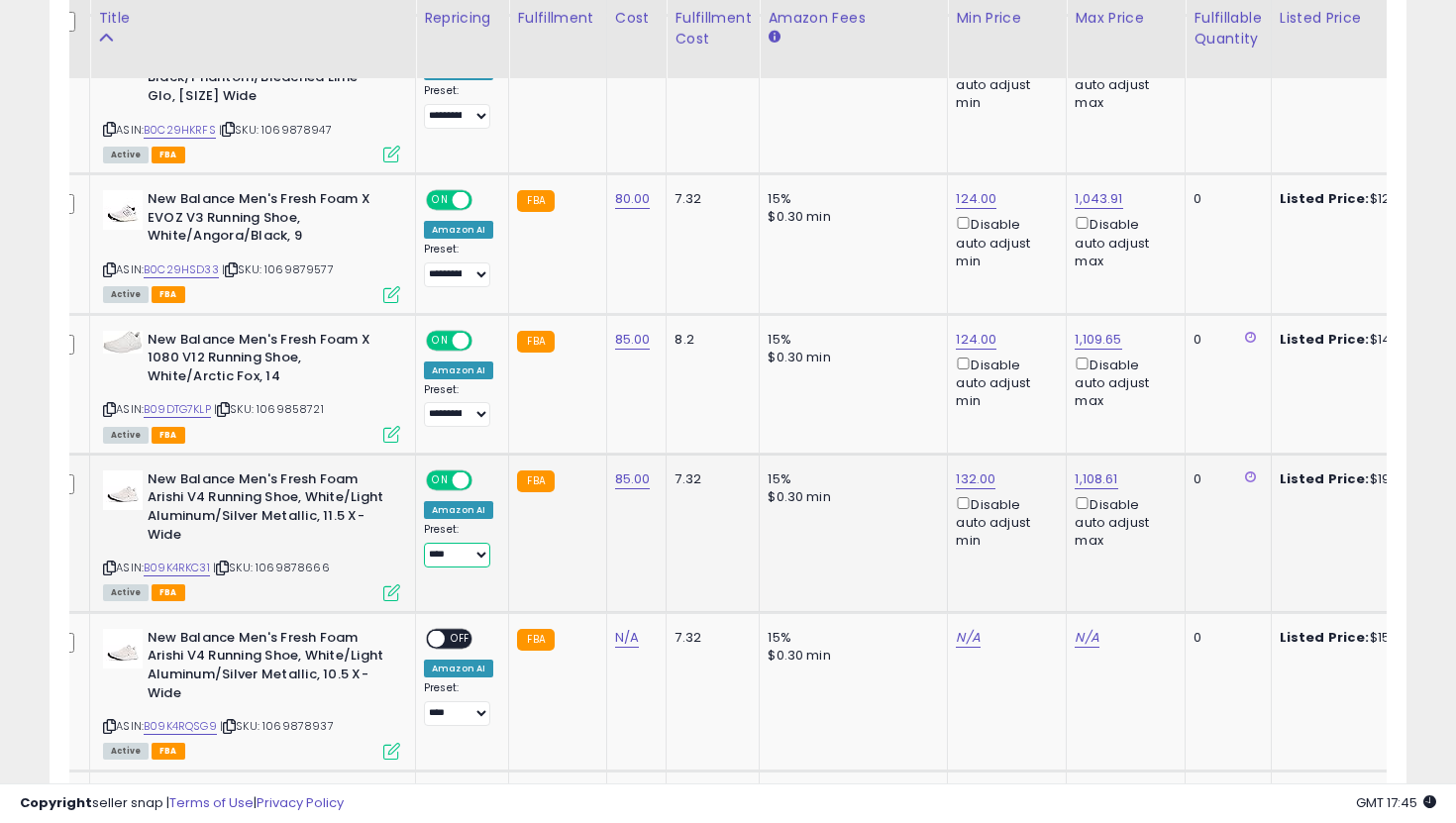 click on "**********" at bounding box center (457, 555) 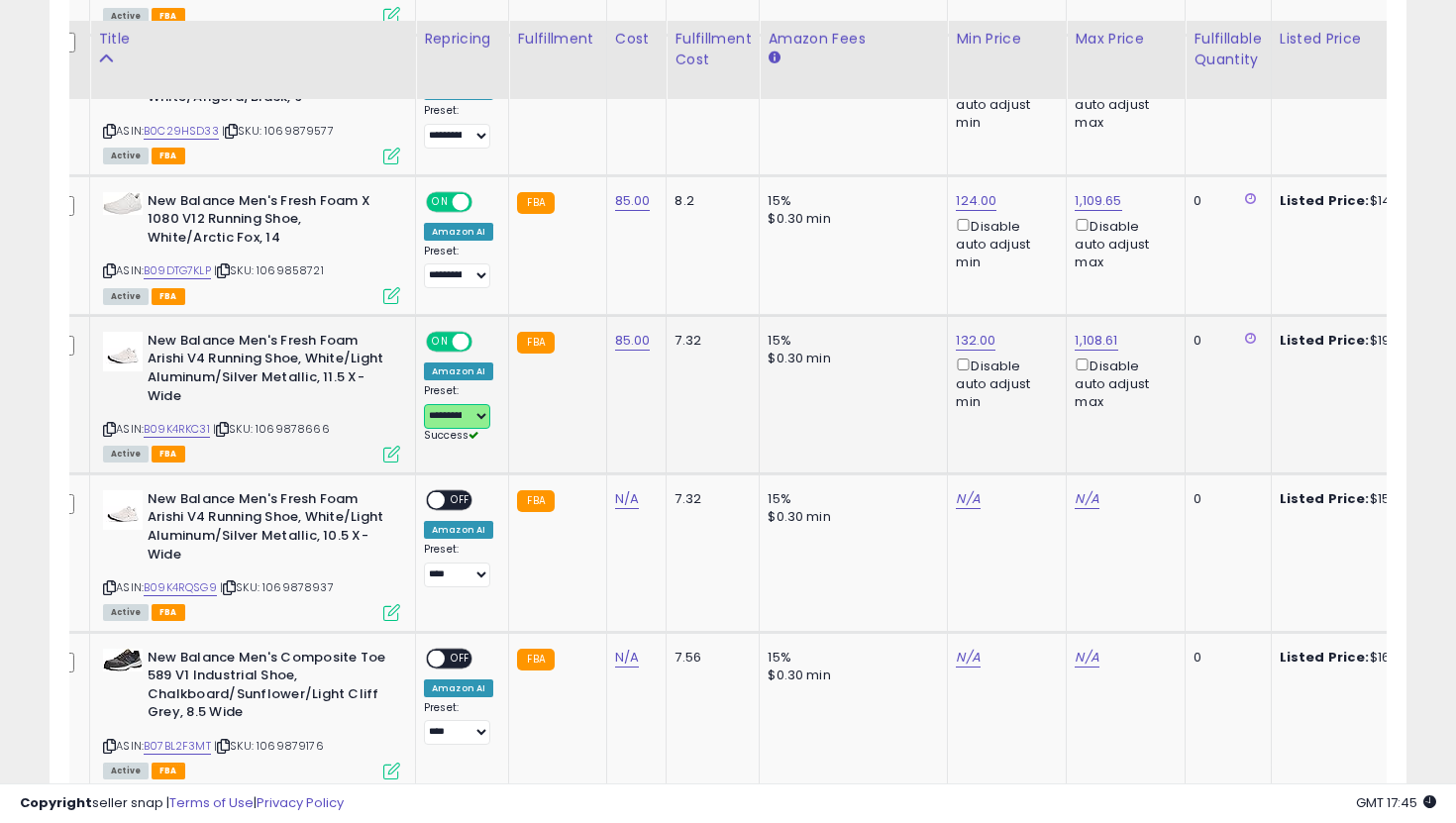 scroll, scrollTop: 2322, scrollLeft: 0, axis: vertical 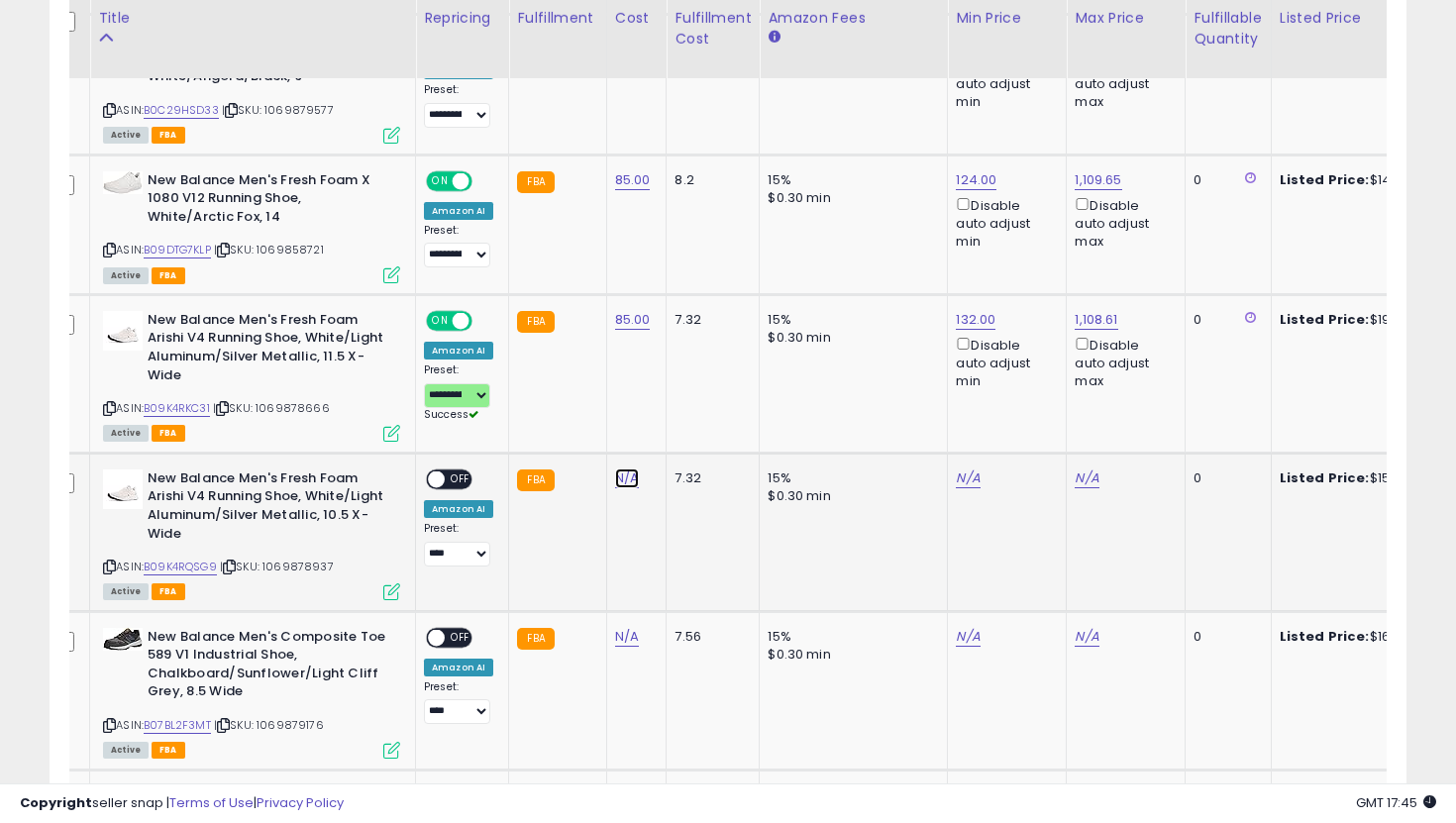 click on "N/A" at bounding box center (627, 478) 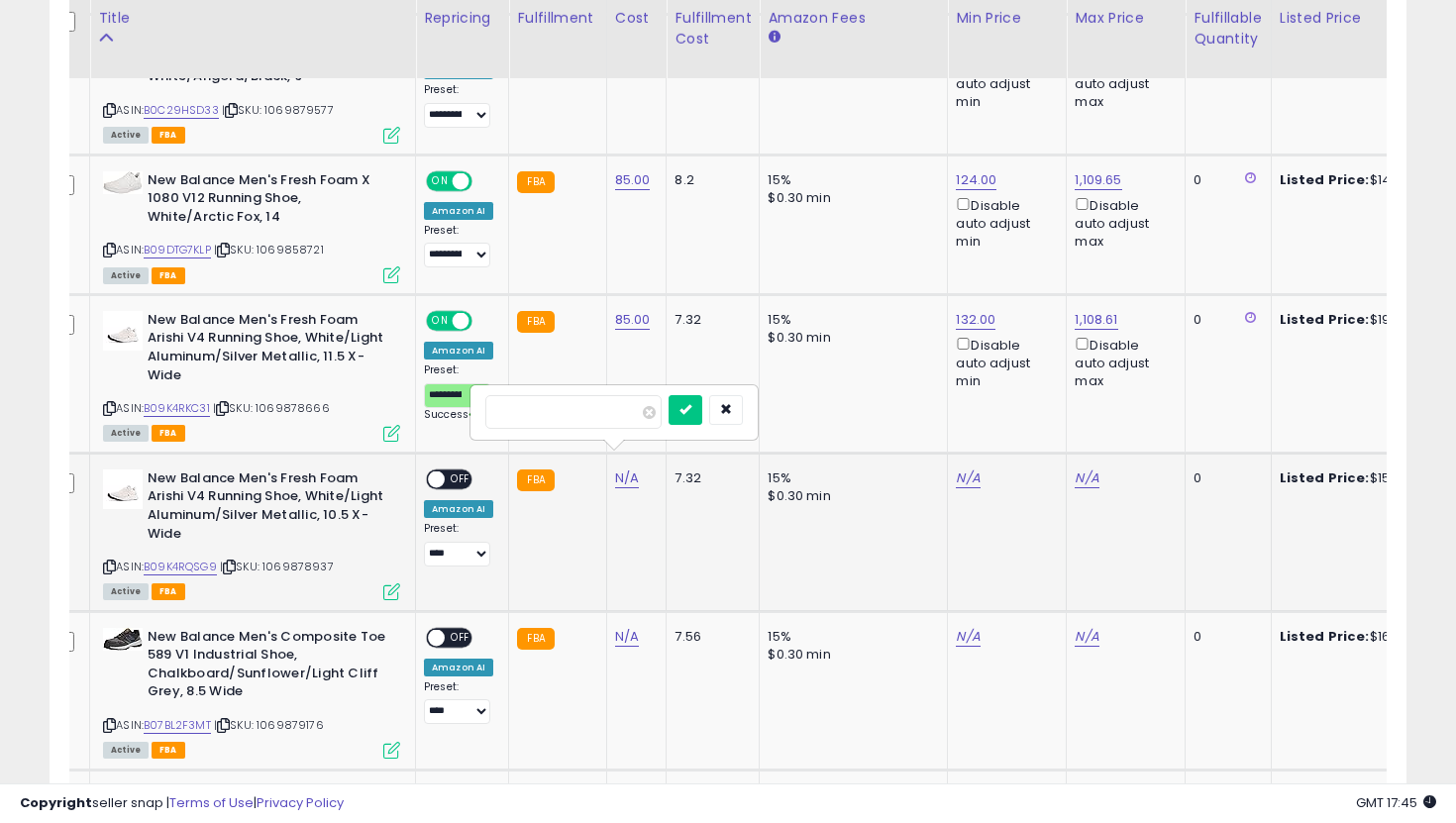 click at bounding box center (685, 410) 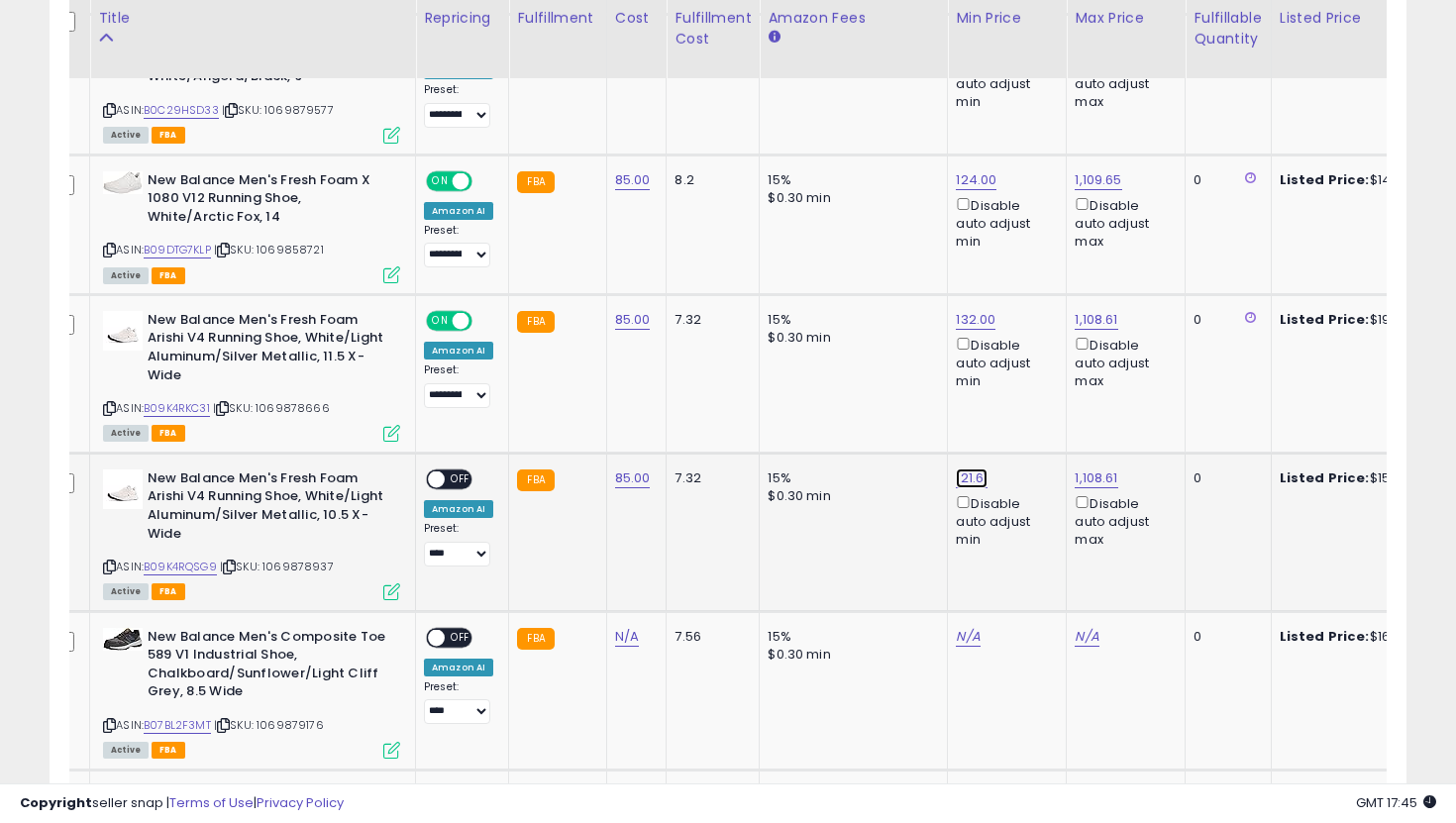 click on "121.61" at bounding box center (974, -1259) 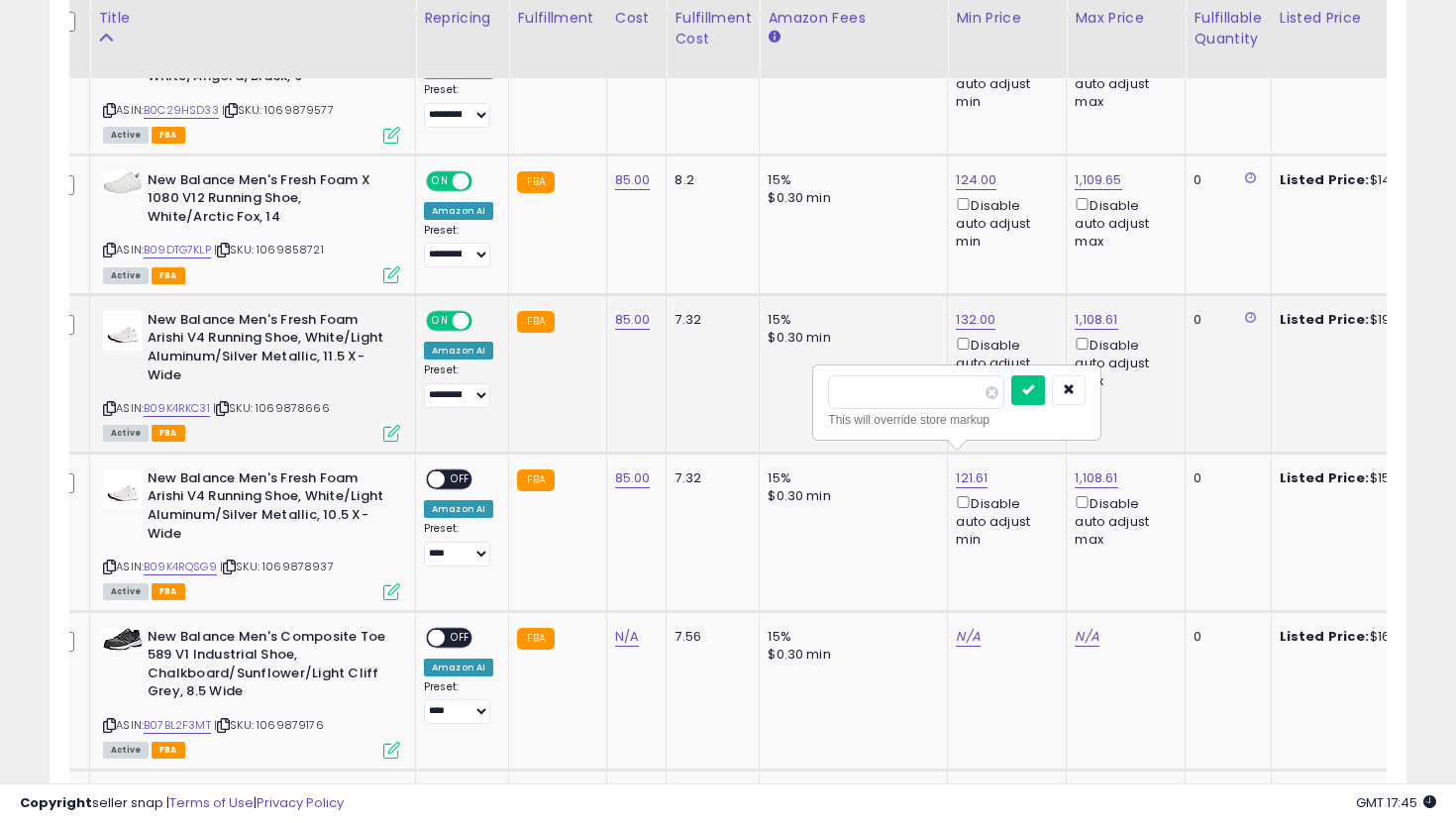 drag, startPoint x: 929, startPoint y: 396, endPoint x: 730, endPoint y: 373, distance: 200.32474 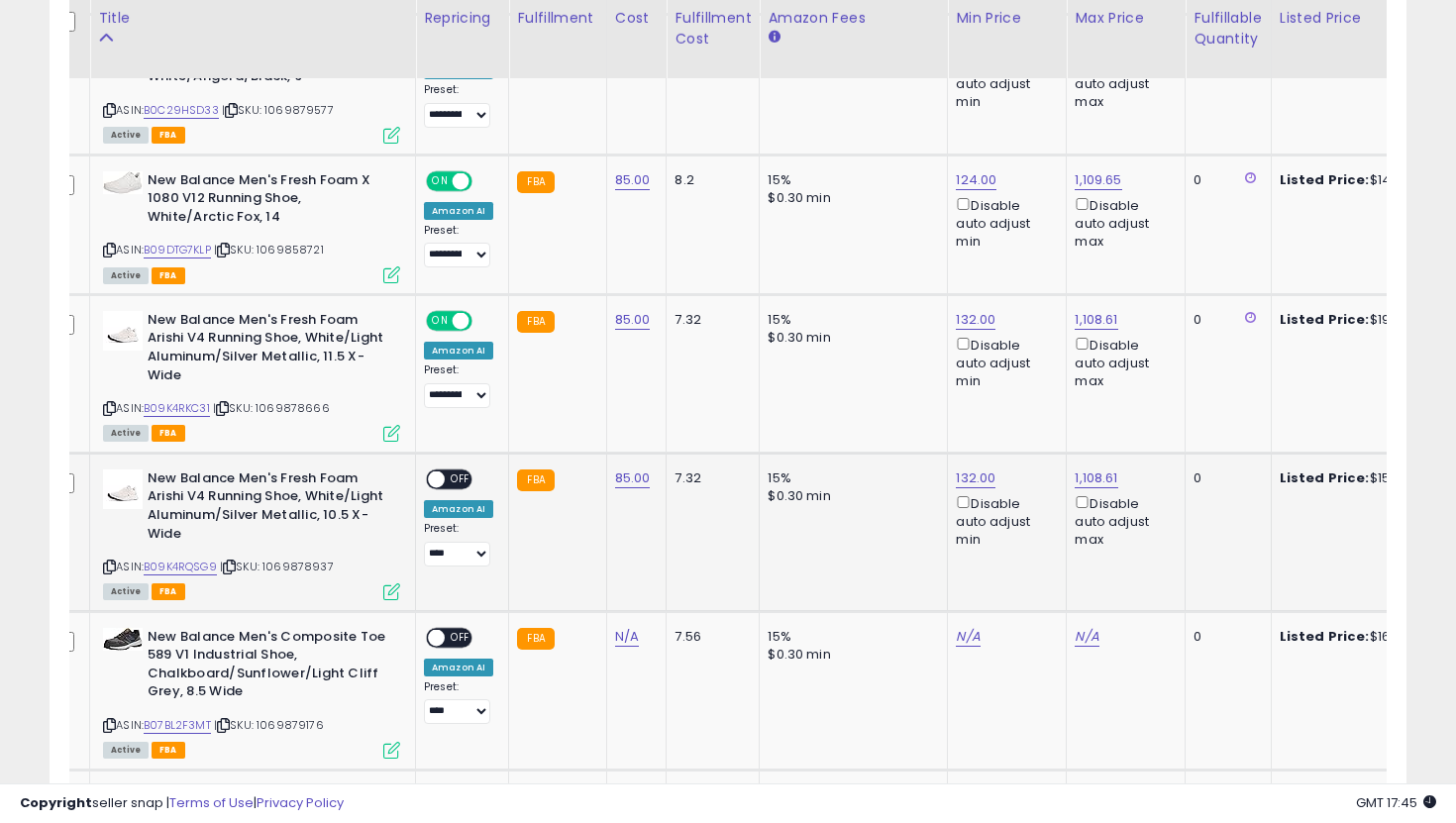 scroll, scrollTop: 0, scrollLeft: 378, axis: horizontal 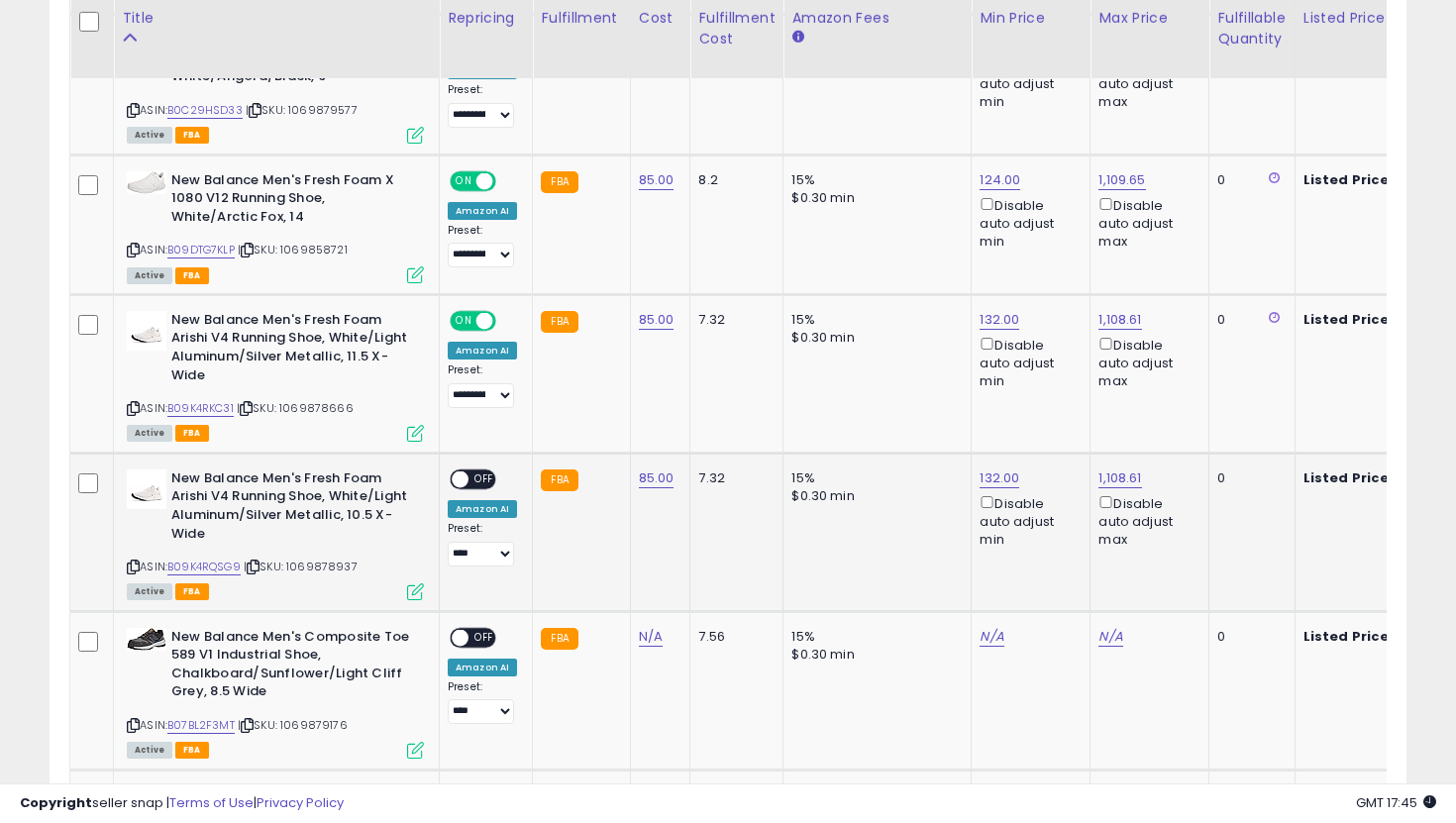 click on "OFF" at bounding box center (484, 478) 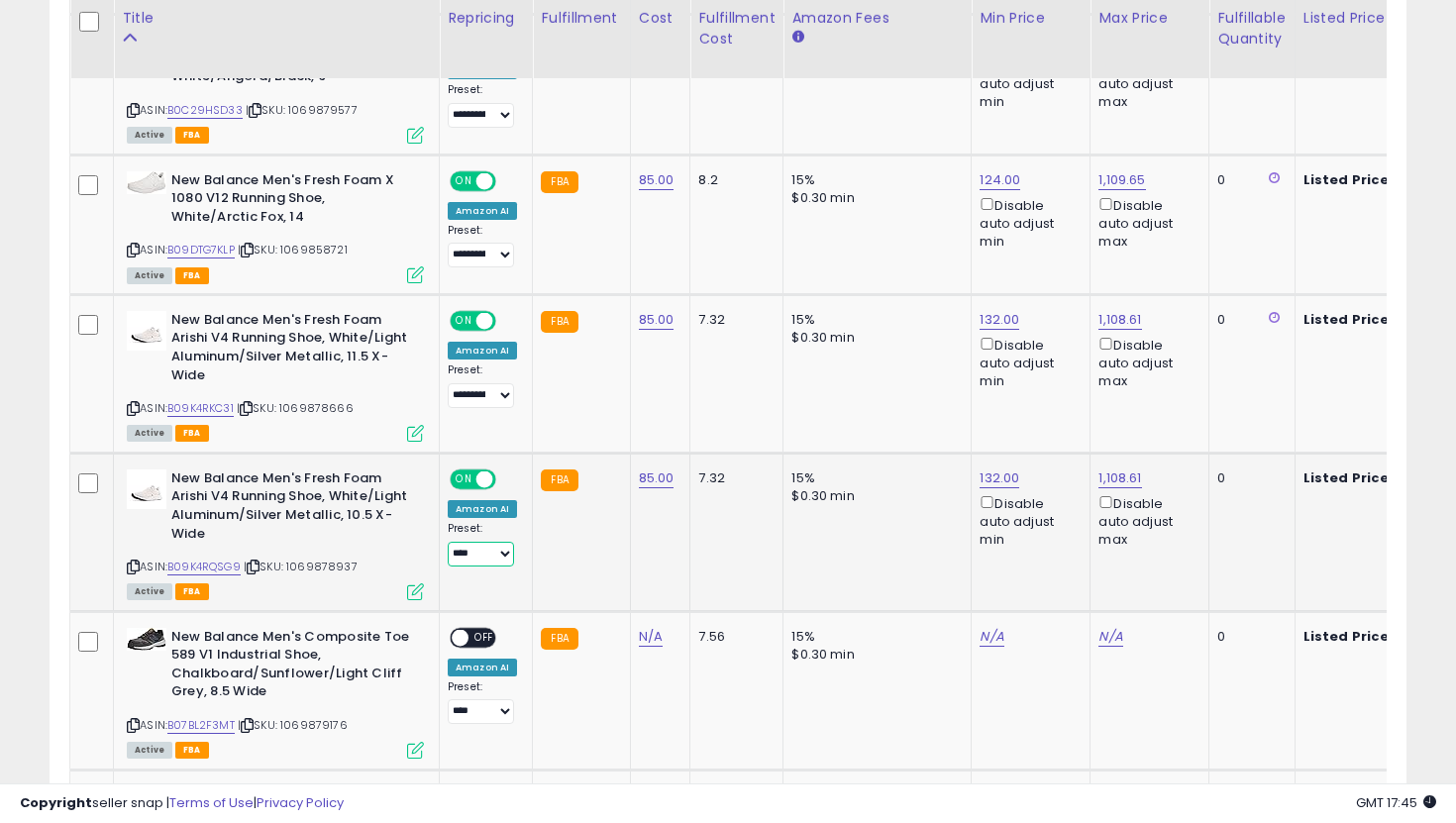 click on "**********" at bounding box center [480, 554] 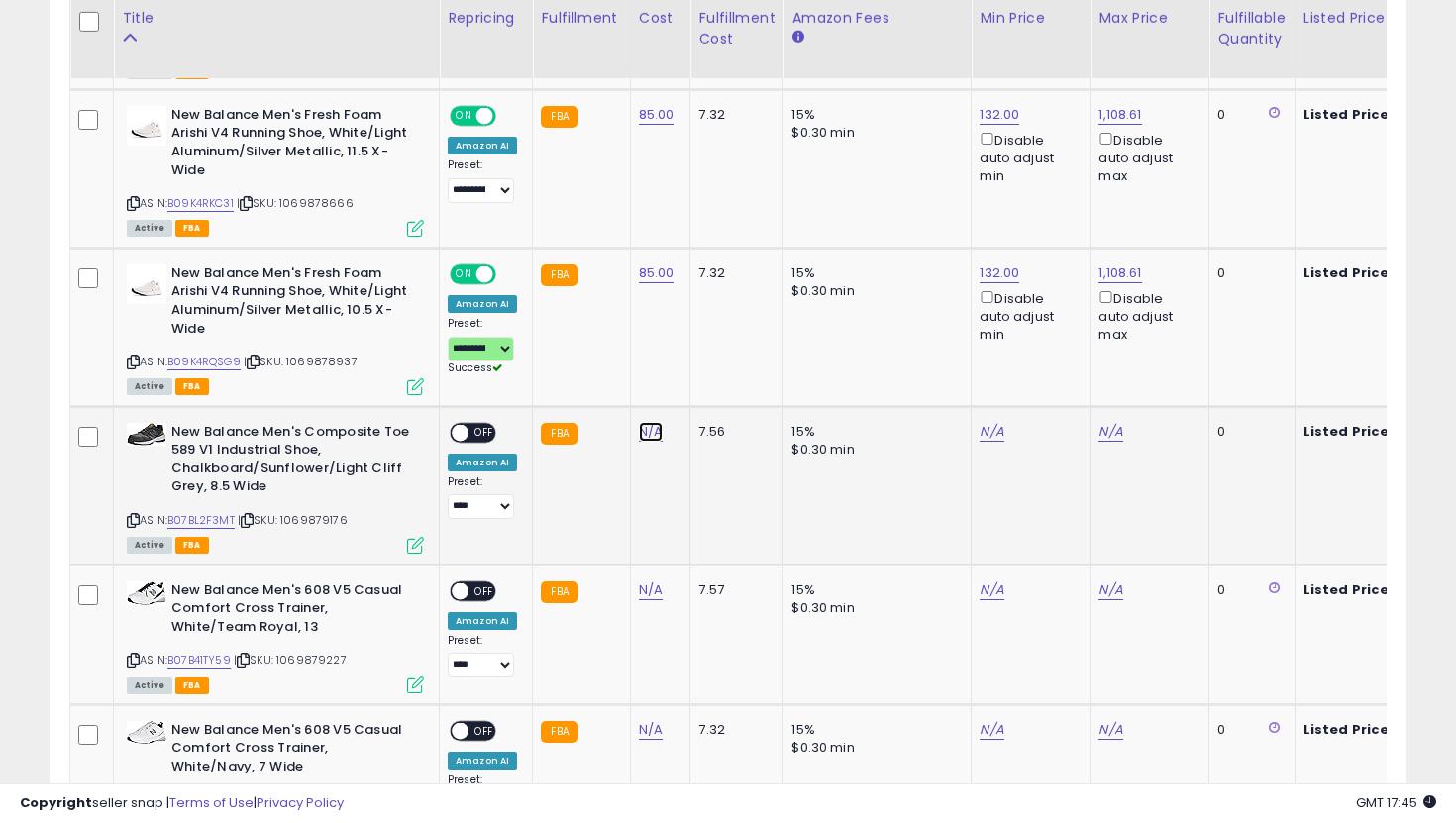click on "N/A" at bounding box center (651, 432) 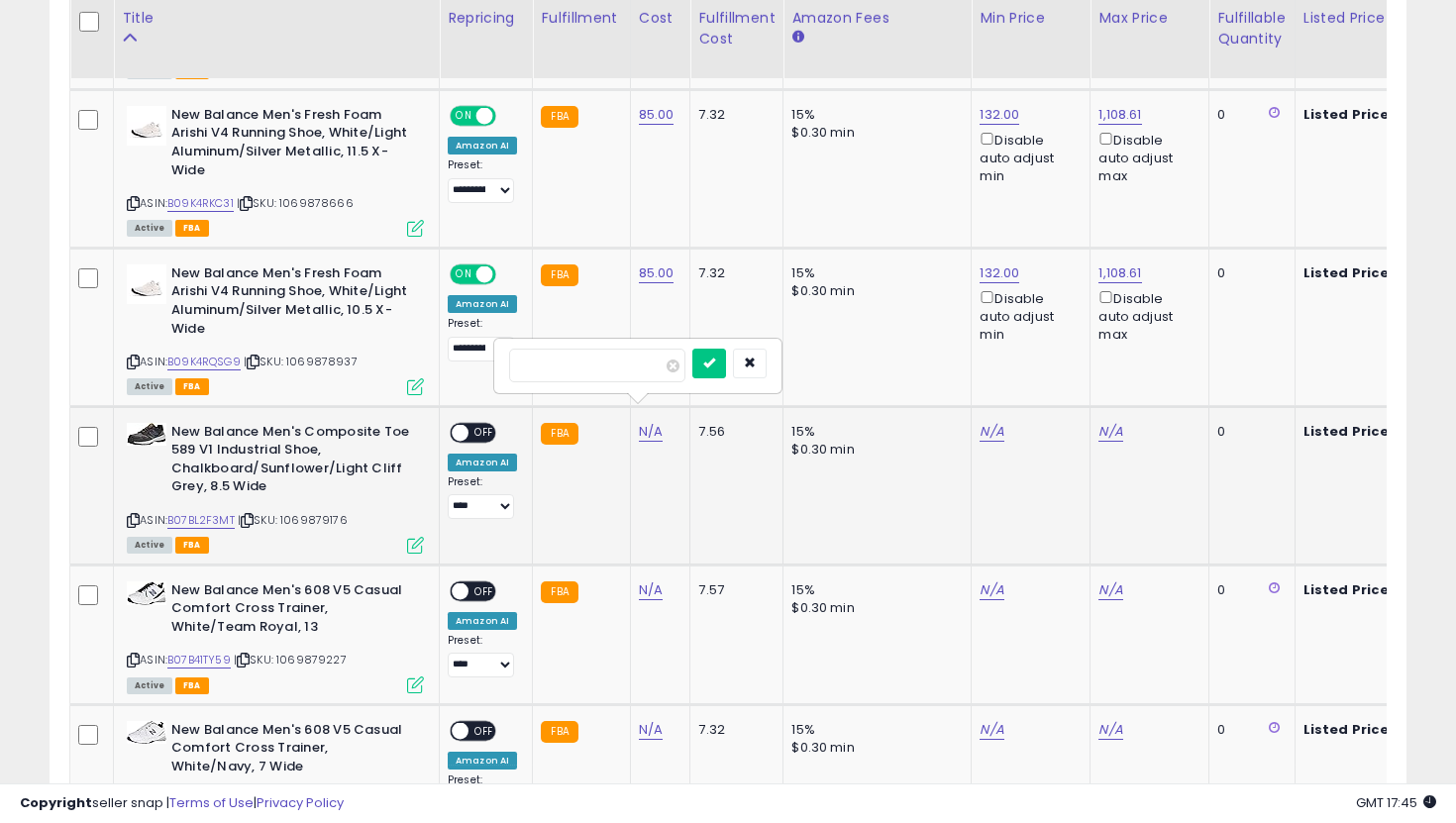 click at bounding box center [709, 363] 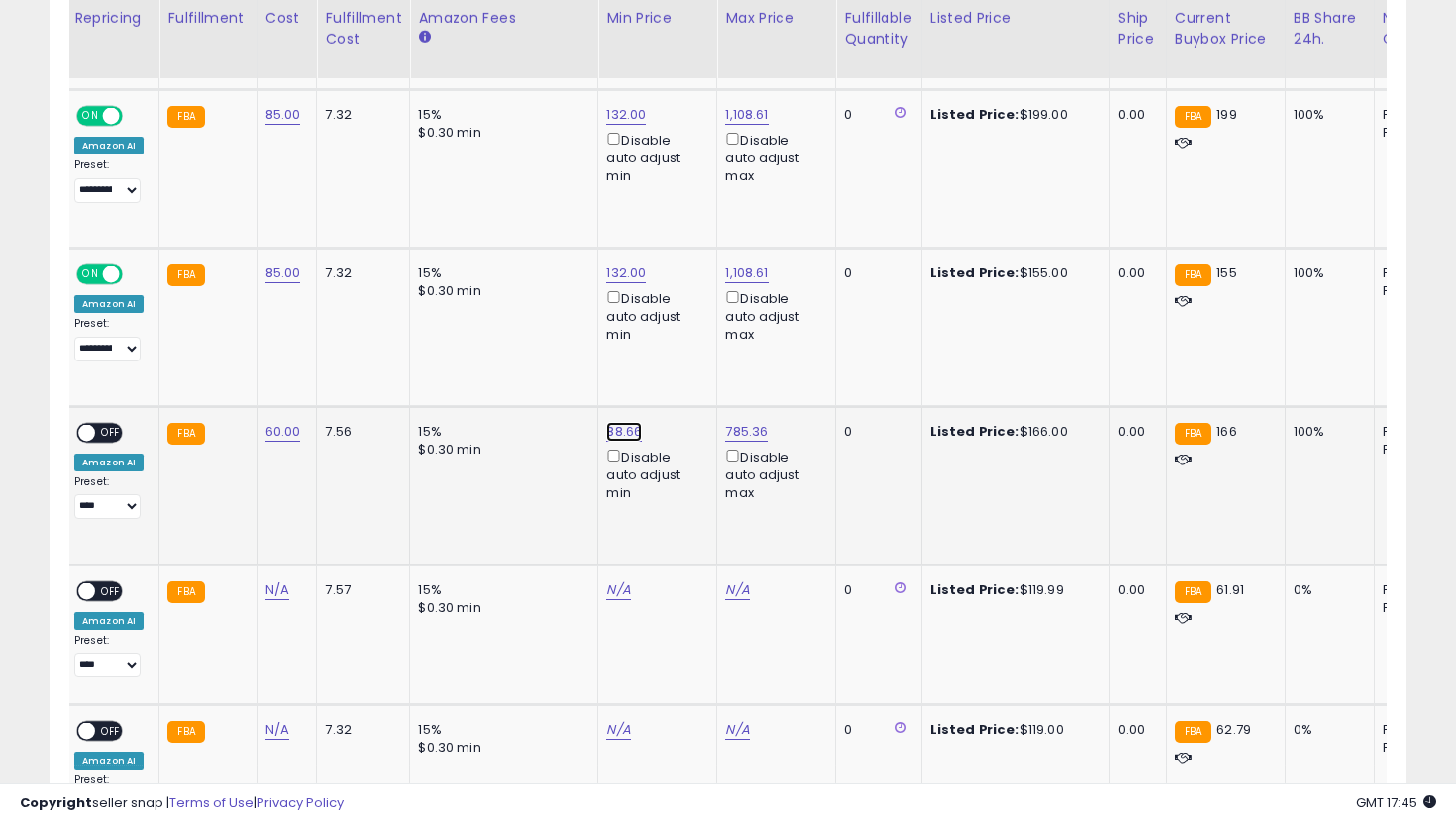 click on "88.66" at bounding box center [624, -1464] 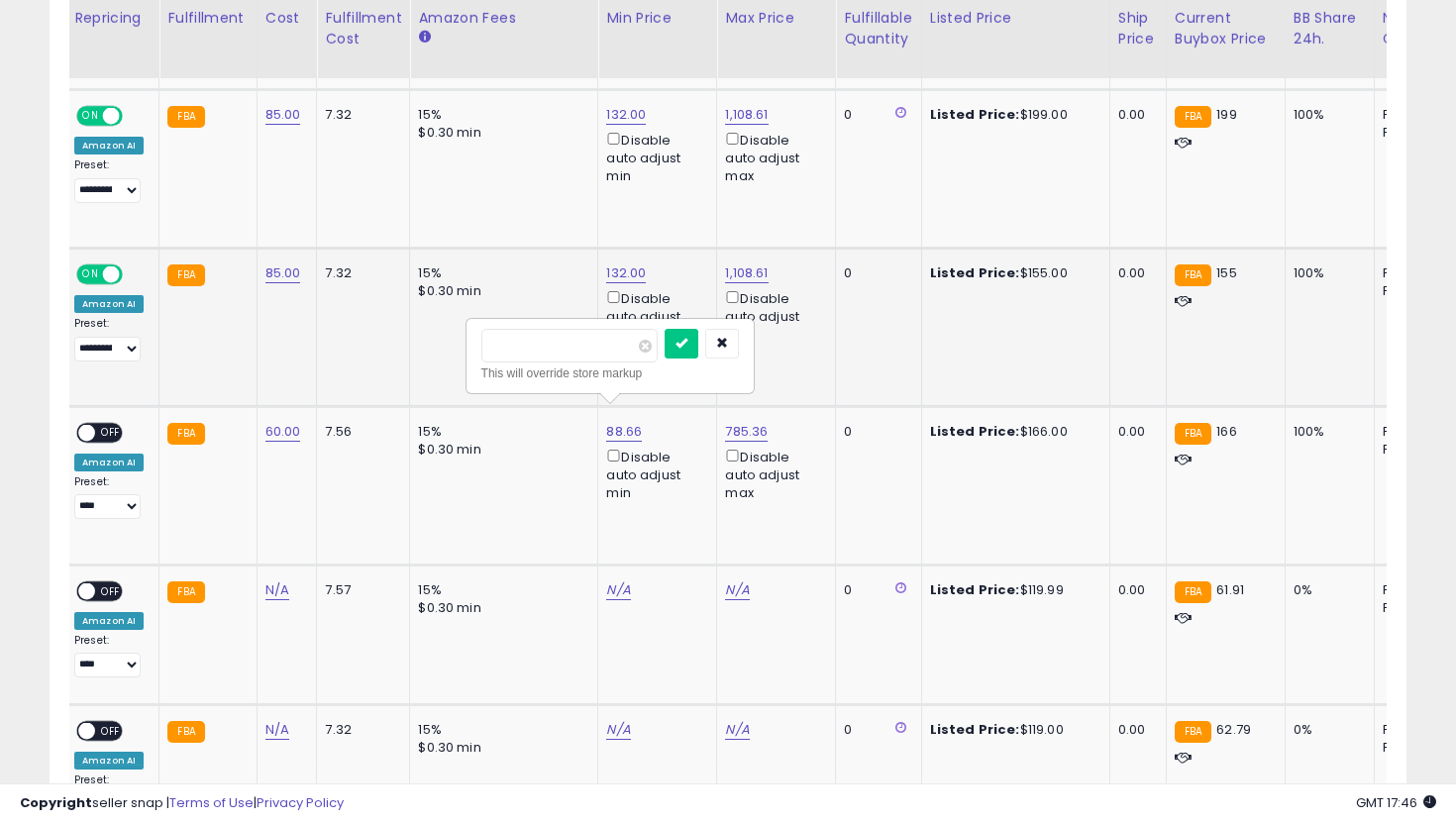 drag, startPoint x: 570, startPoint y: 352, endPoint x: 426, endPoint y: 310, distance: 150 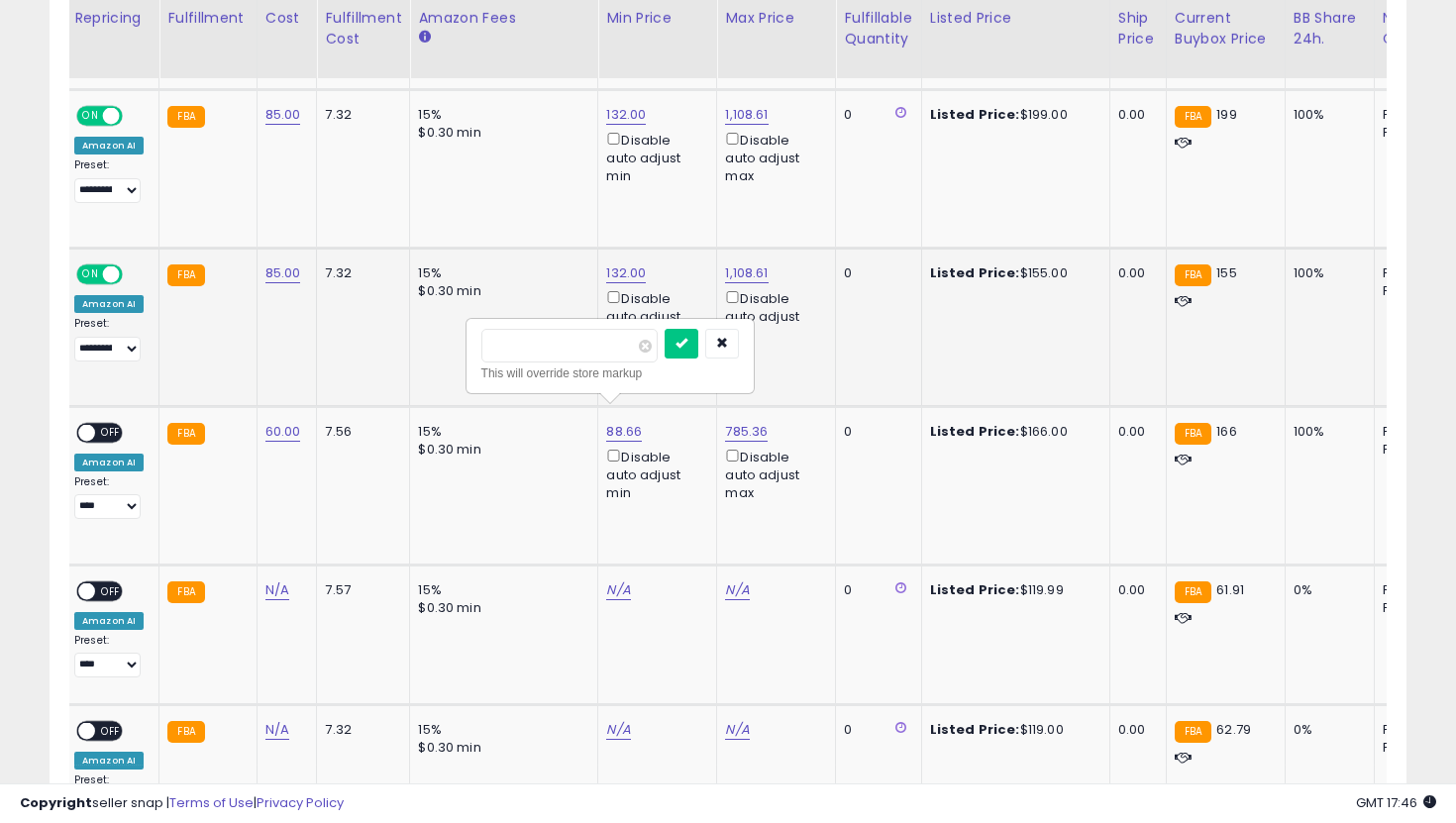 click at bounding box center (681, 344) 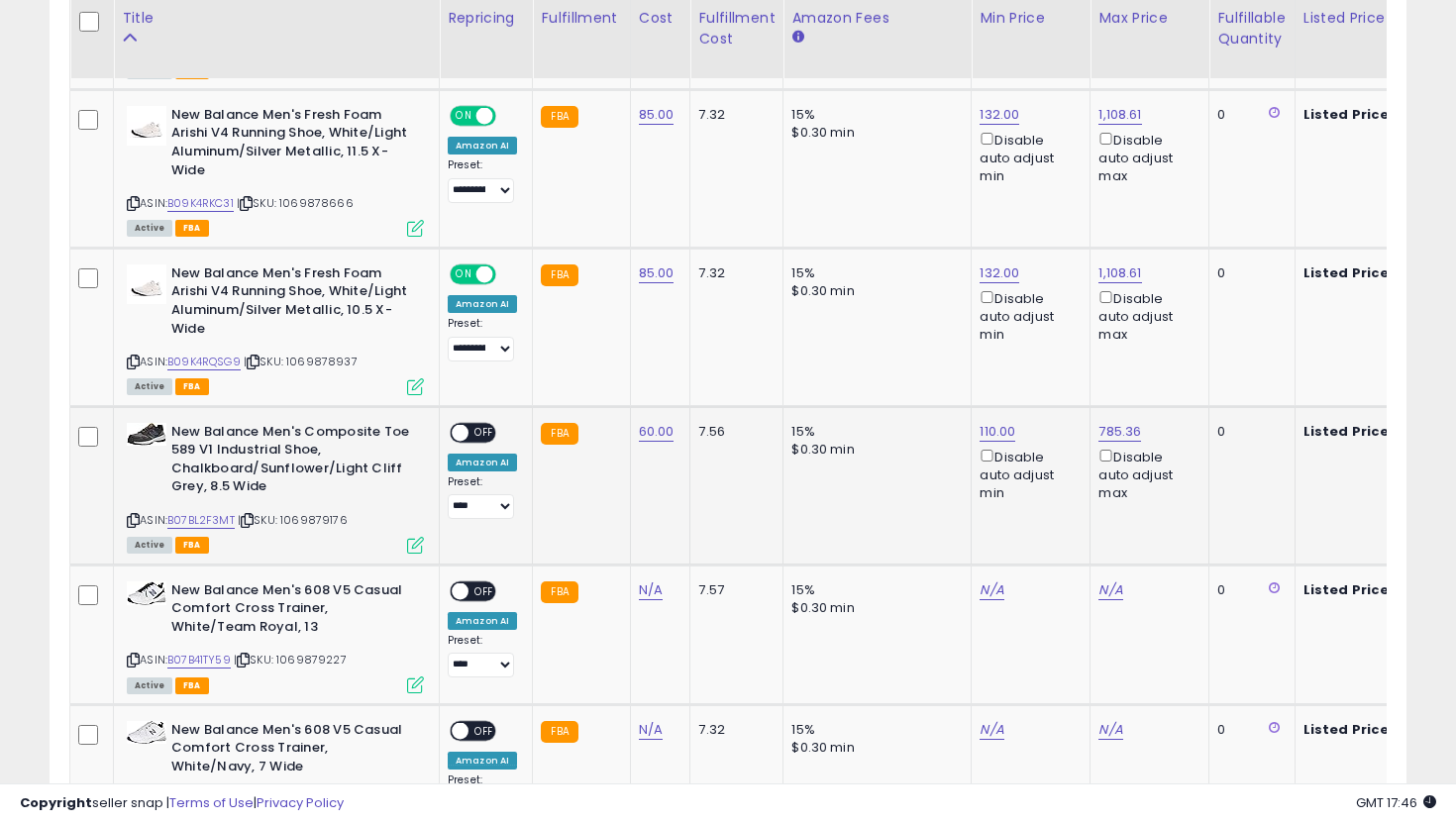 click on "OFF" at bounding box center [484, 432] 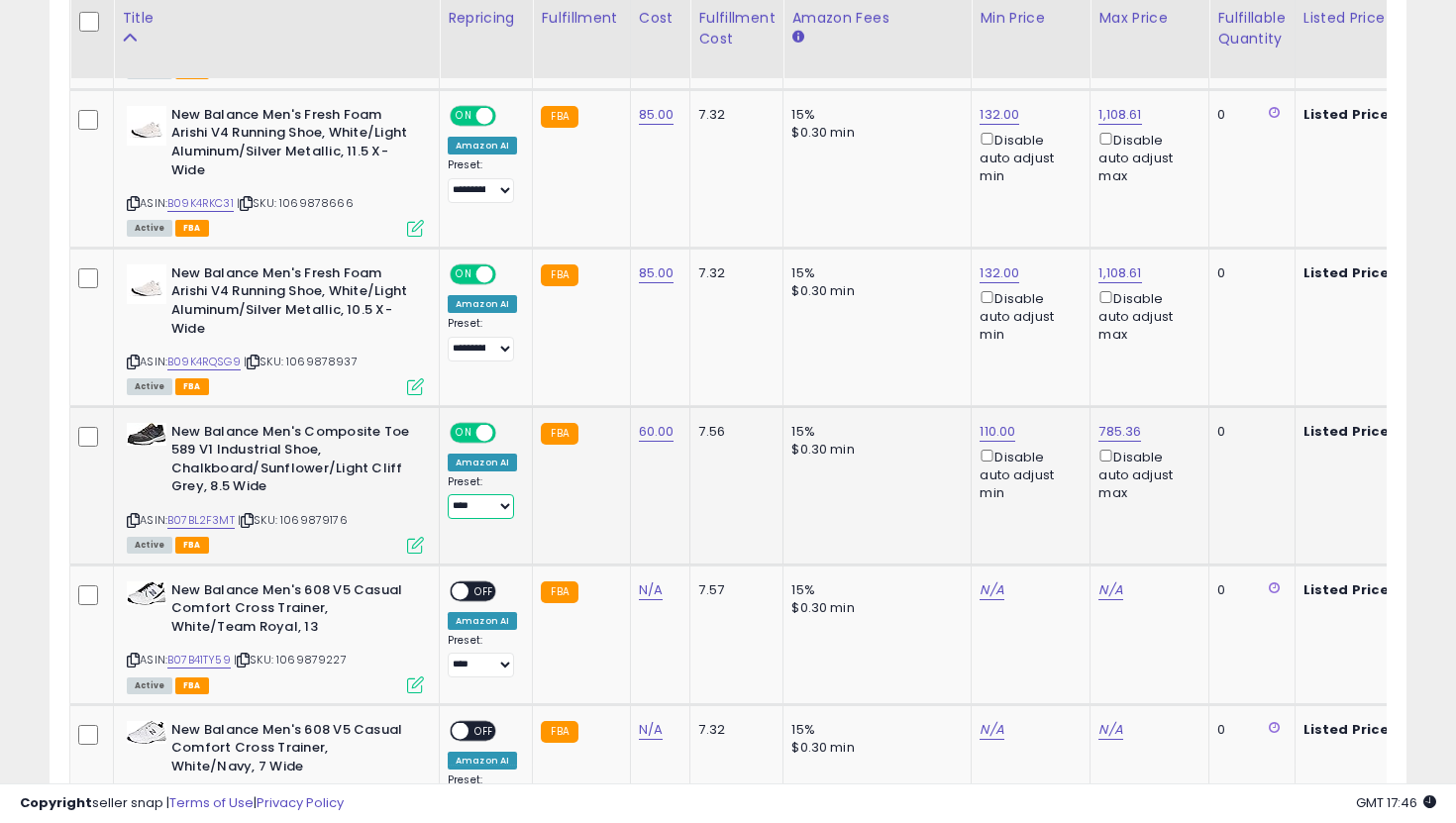 click on "**********" at bounding box center (480, 506) 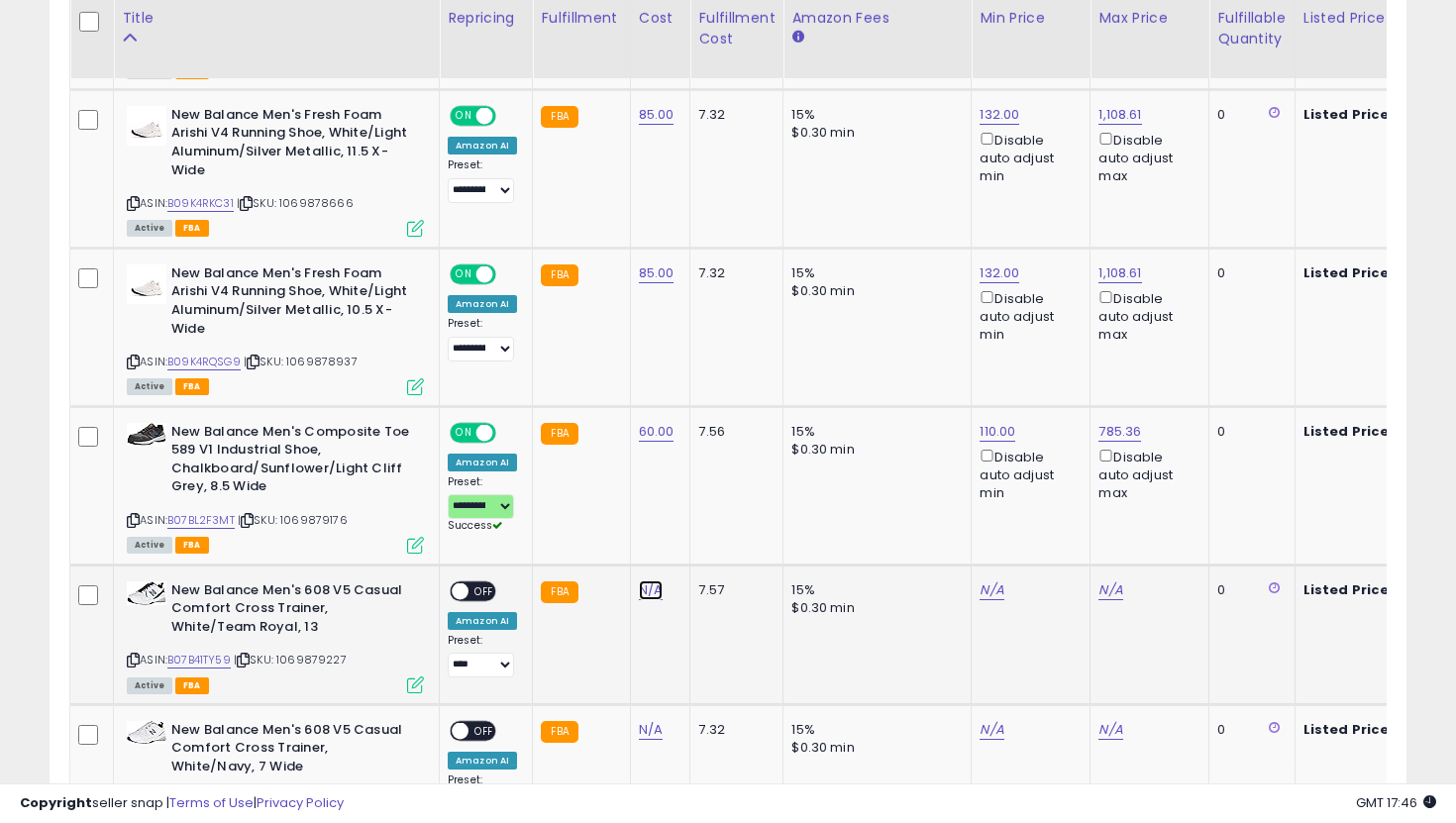 click on "N/A" at bounding box center (651, 590) 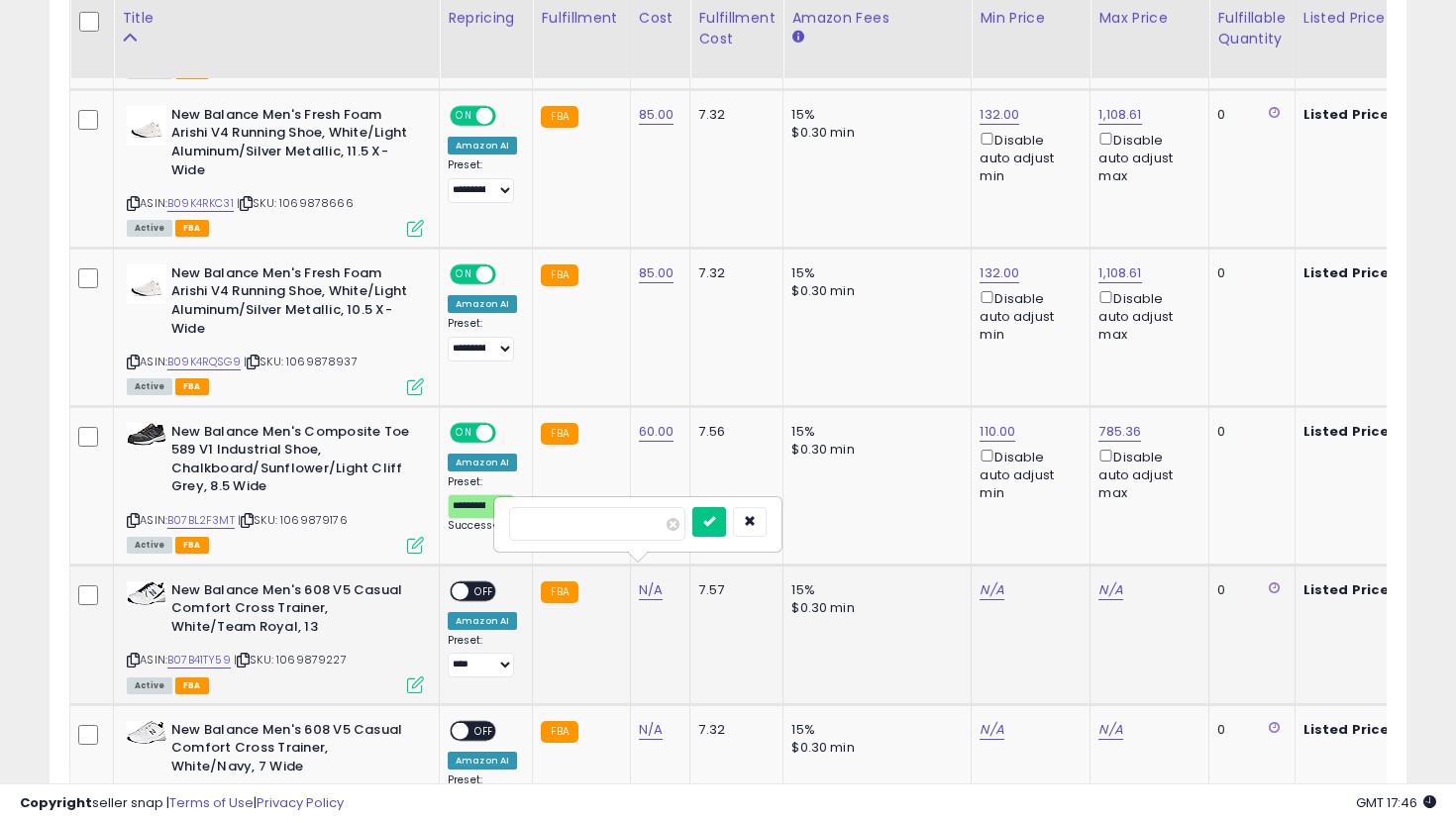 click at bounding box center [709, 522] 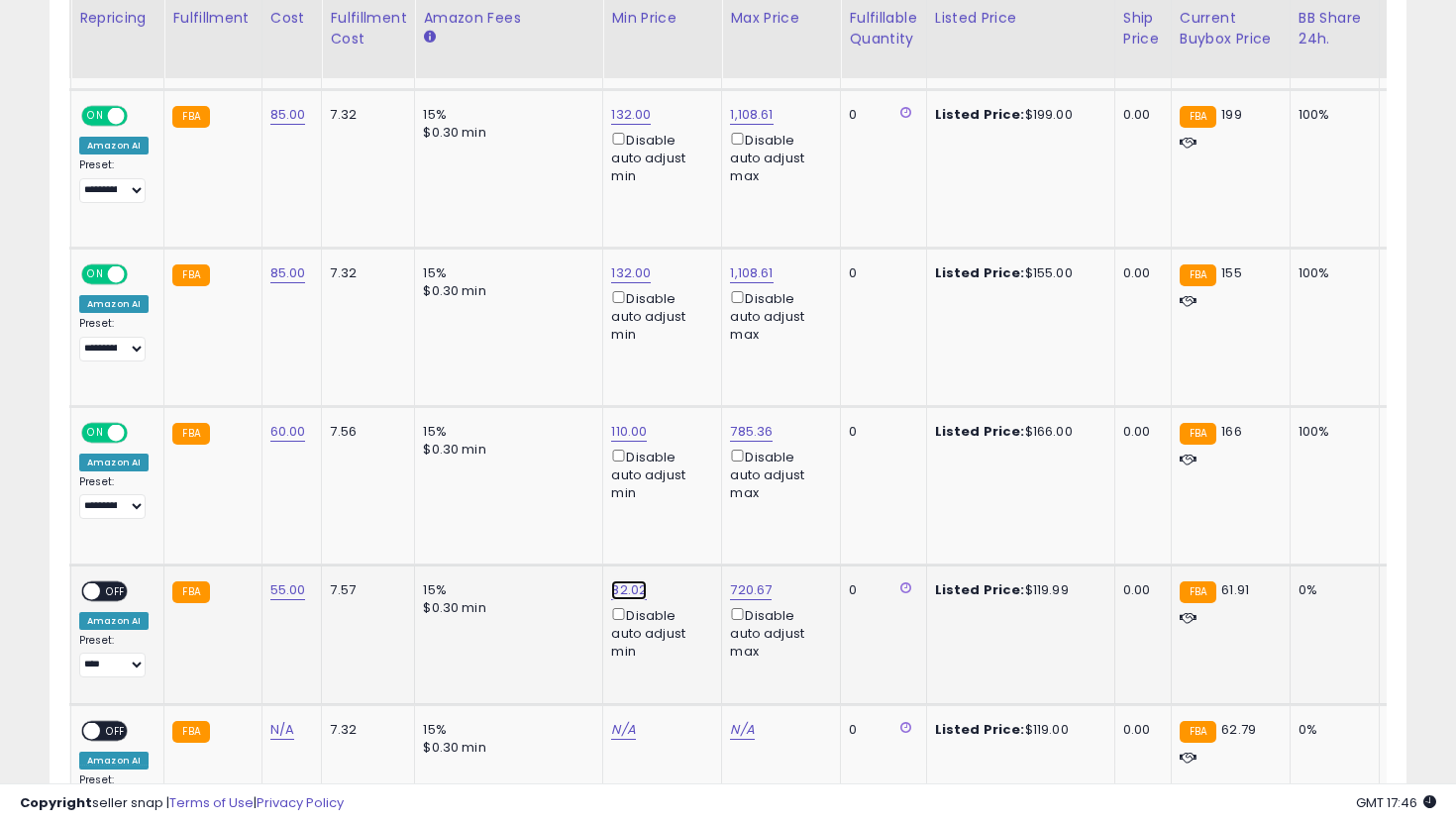 click on "82.02" at bounding box center [629, -1464] 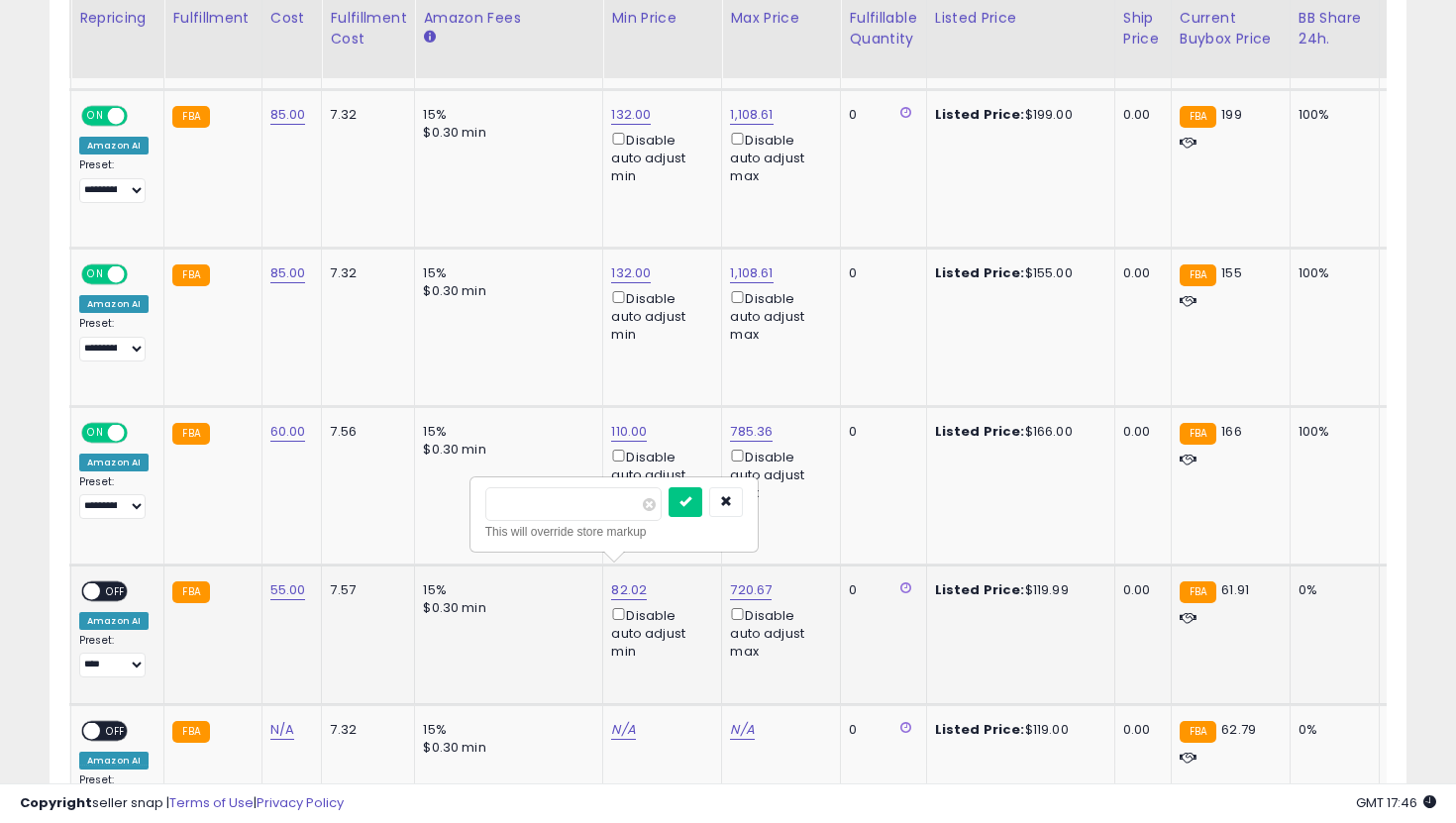 drag, startPoint x: 569, startPoint y: 503, endPoint x: 477, endPoint y: 476, distance: 95.880134 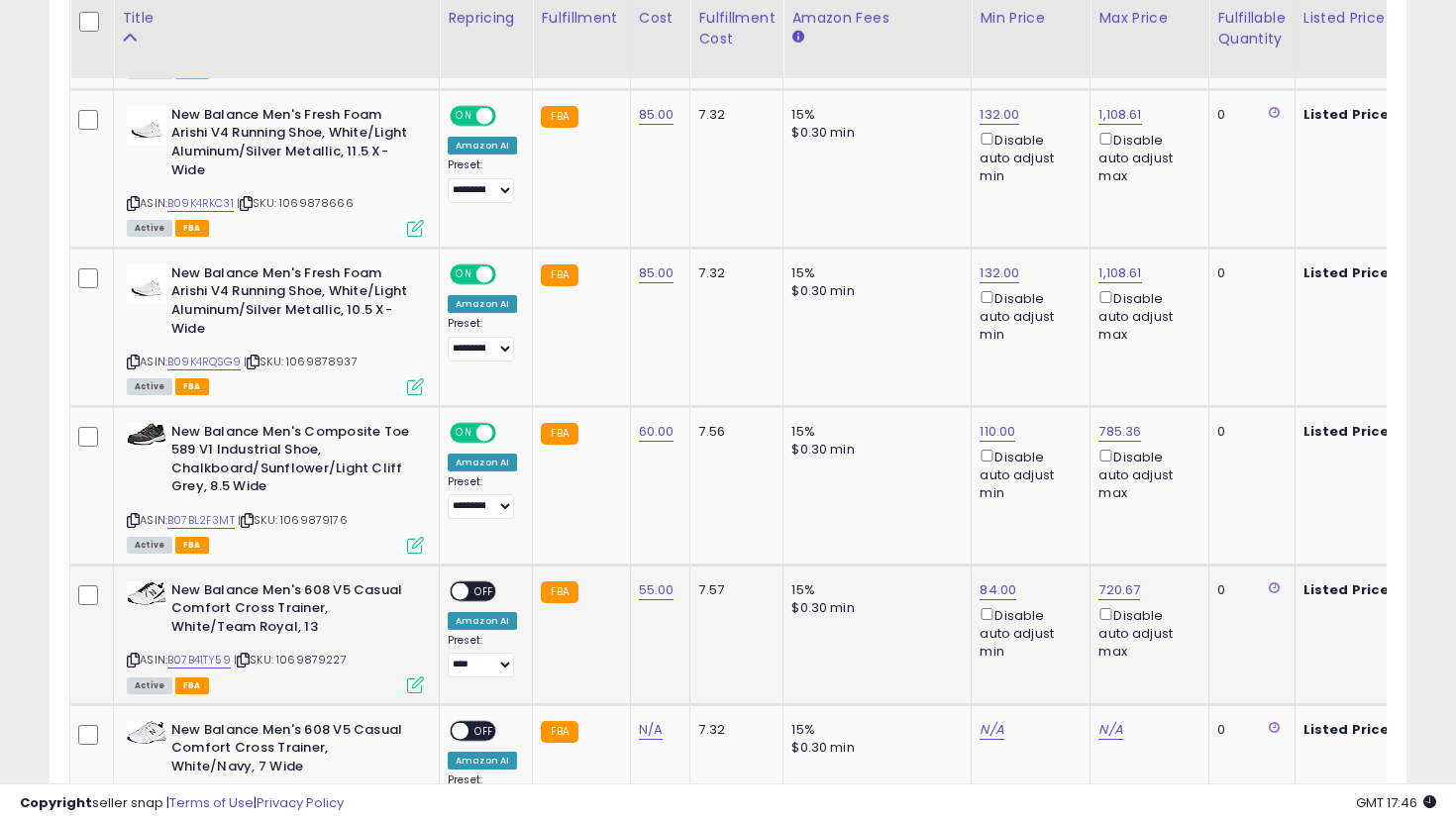 click on "ON   OFF" at bounding box center (451, 590) 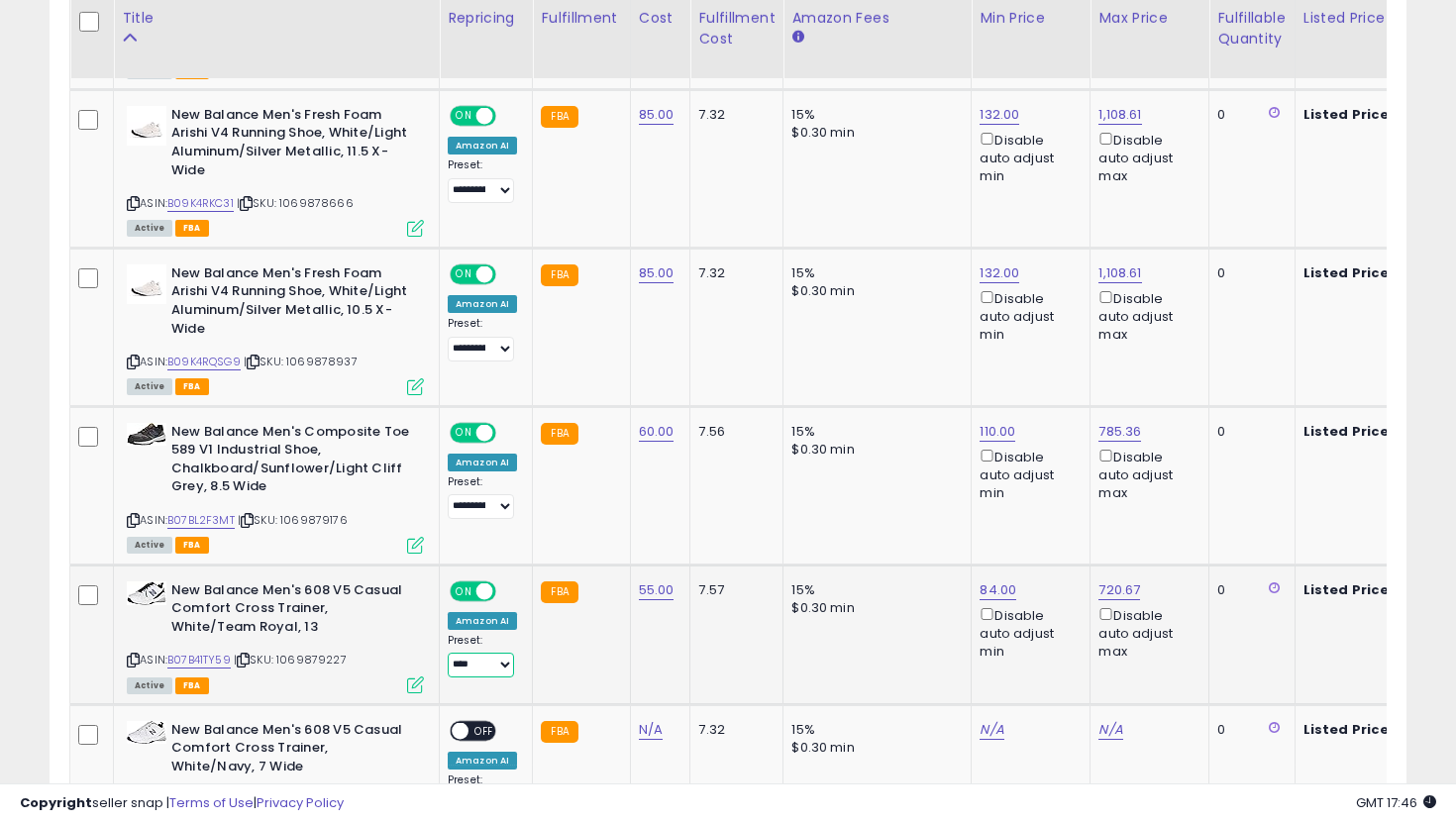 click on "**********" at bounding box center (480, 665) 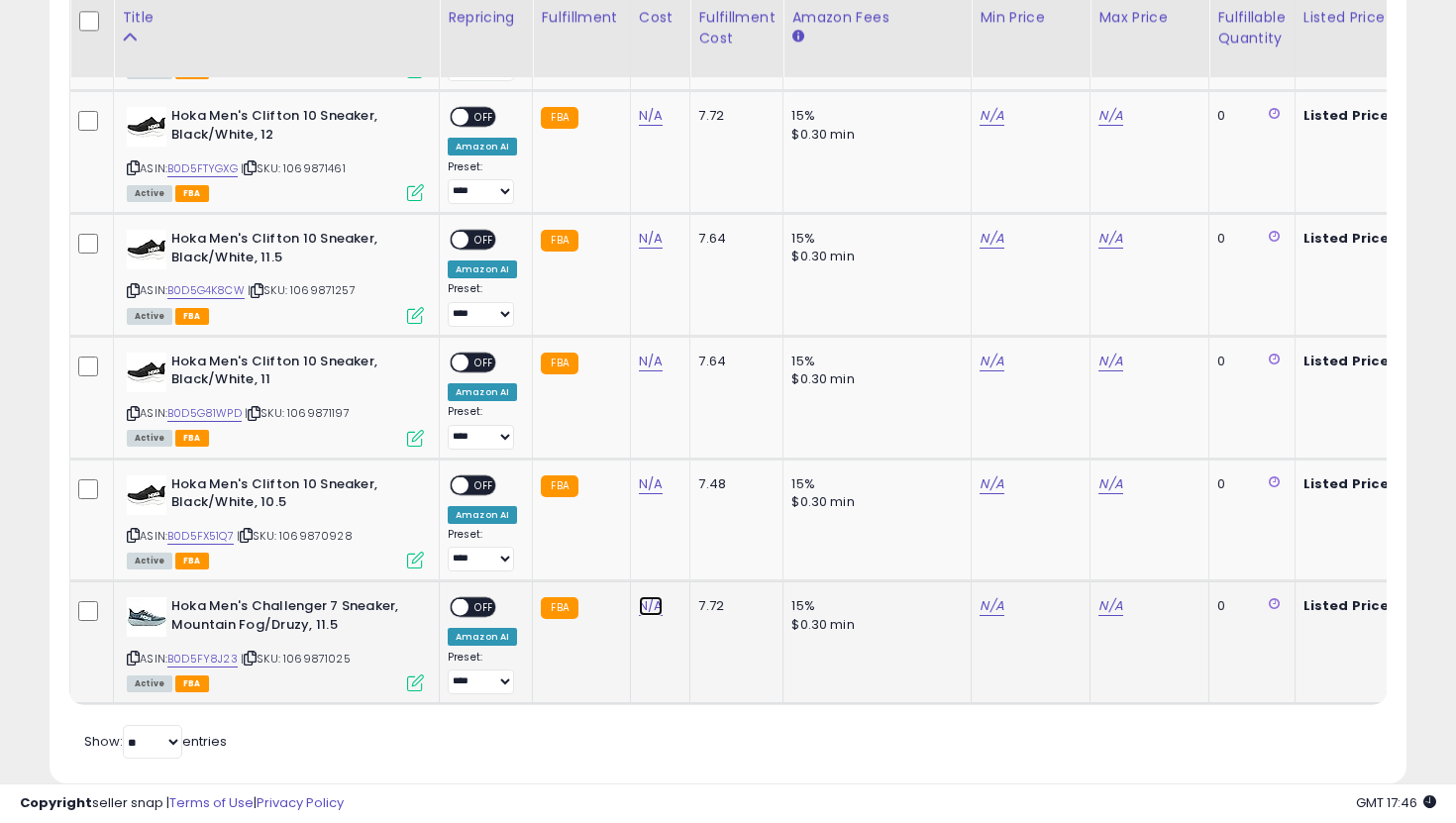 click on "N/A" at bounding box center (651, -3772) 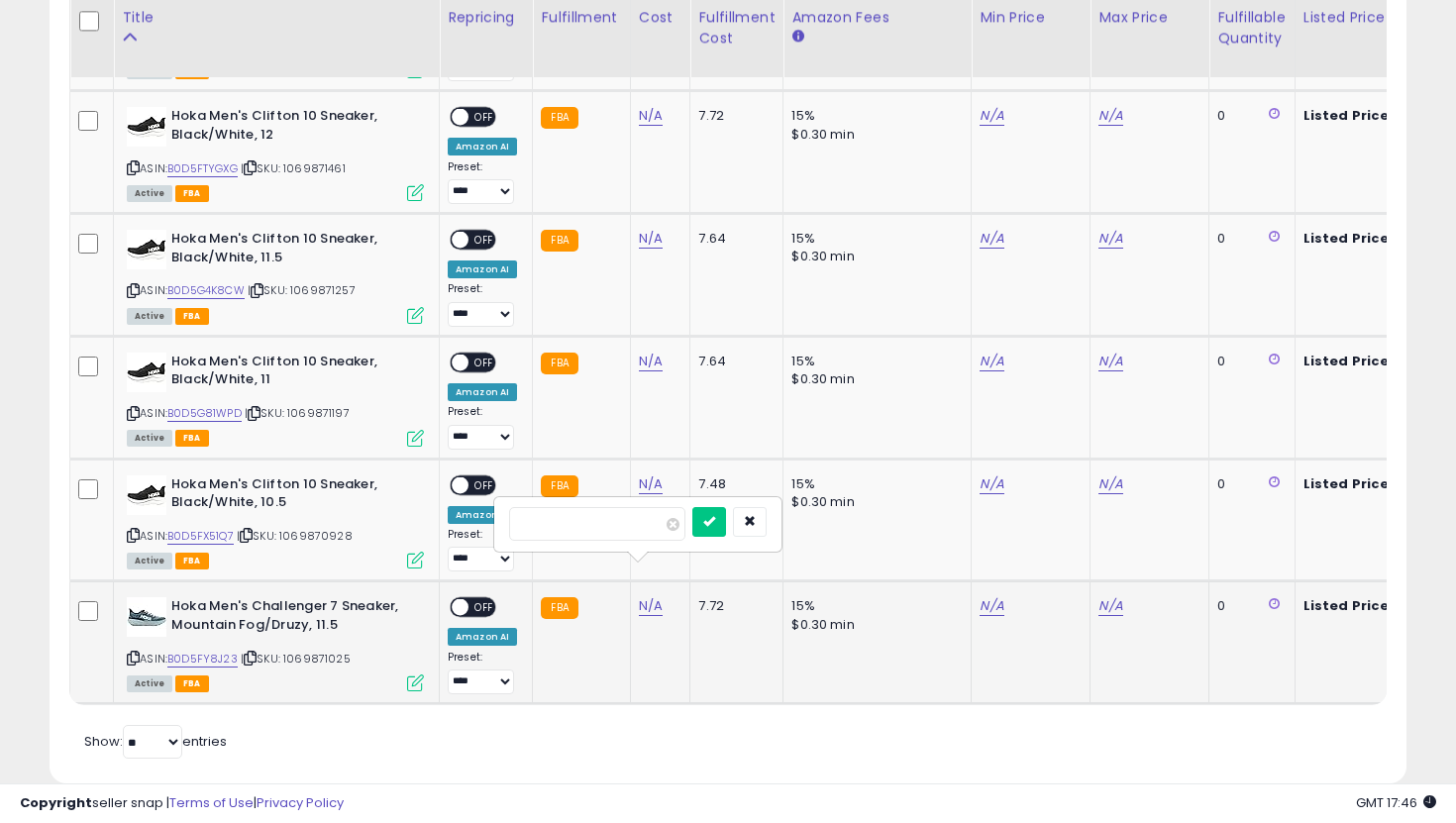 click at bounding box center [709, 522] 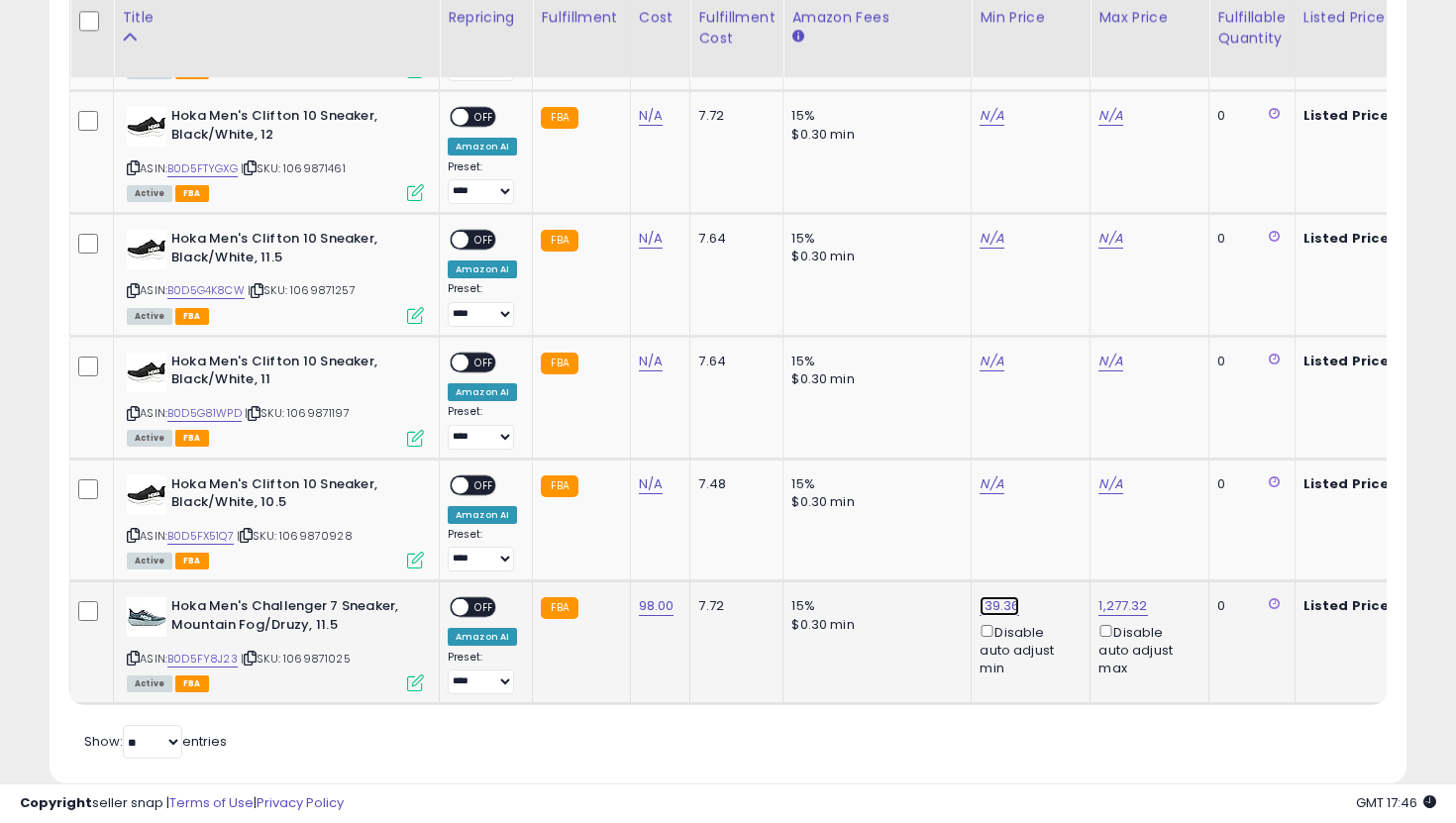 click on "139.36" at bounding box center [997, -5966] 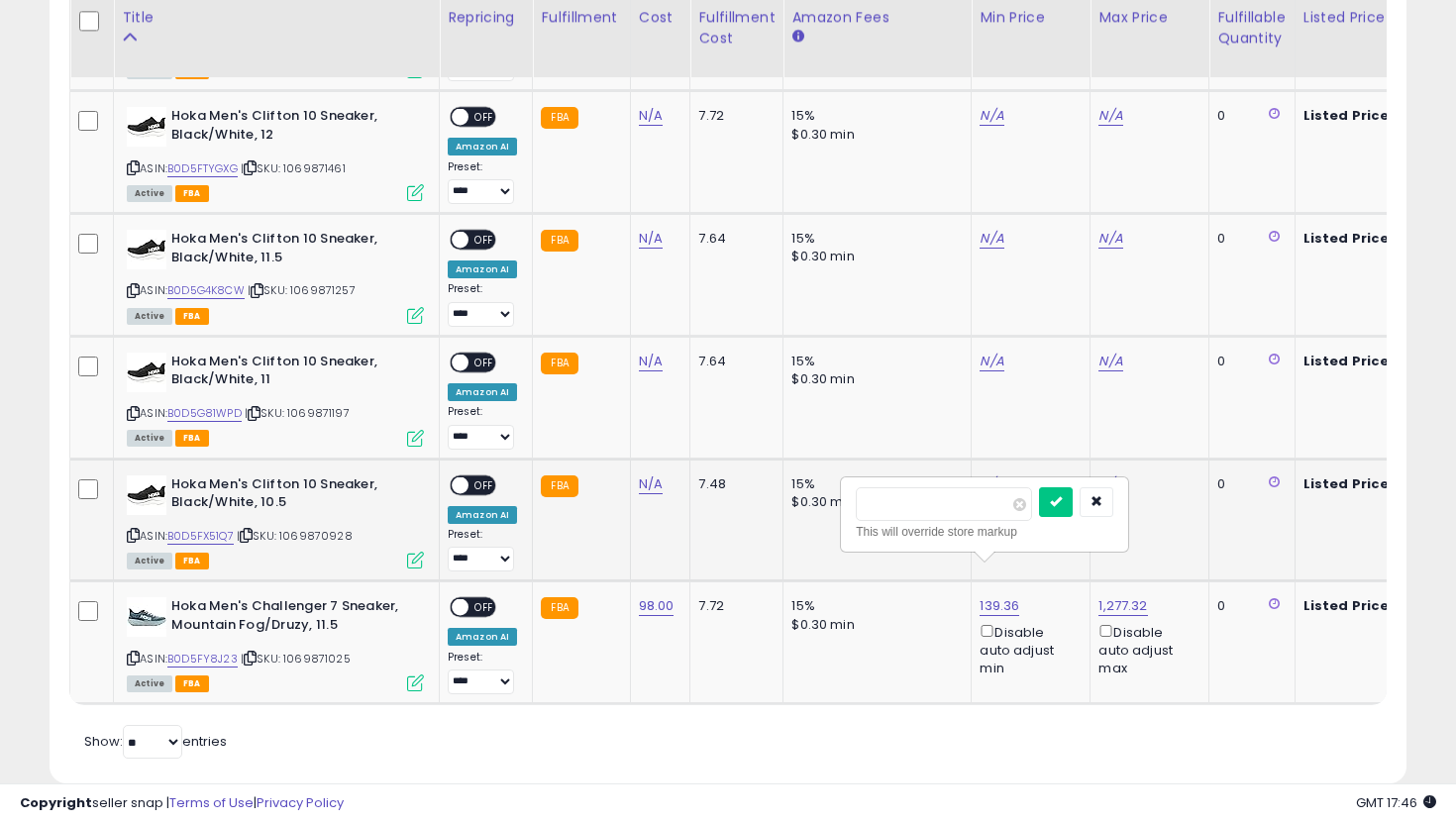 drag, startPoint x: 945, startPoint y: 496, endPoint x: 759, endPoint y: 479, distance: 186.77527 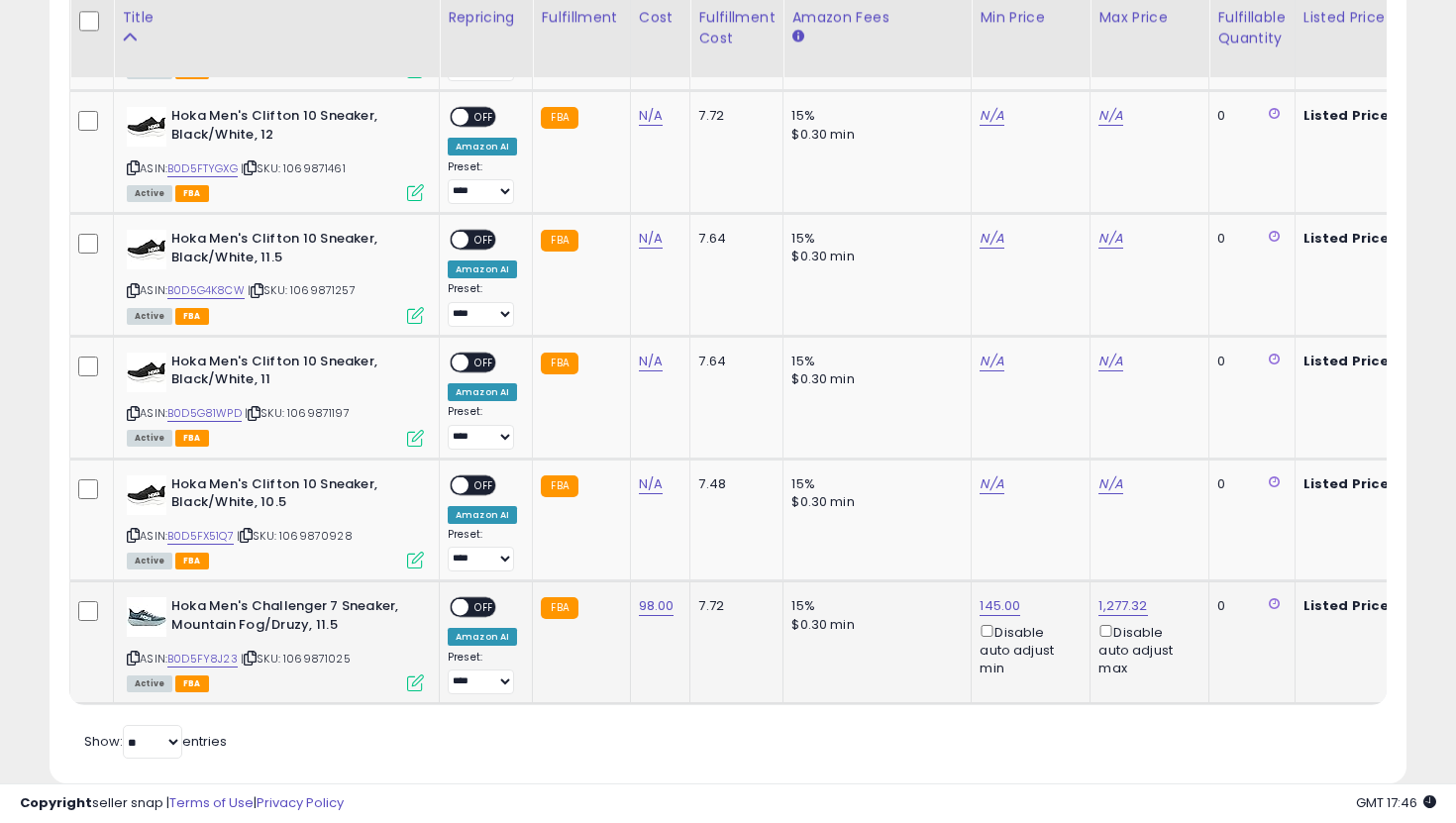 click on "OFF" at bounding box center (484, 607) 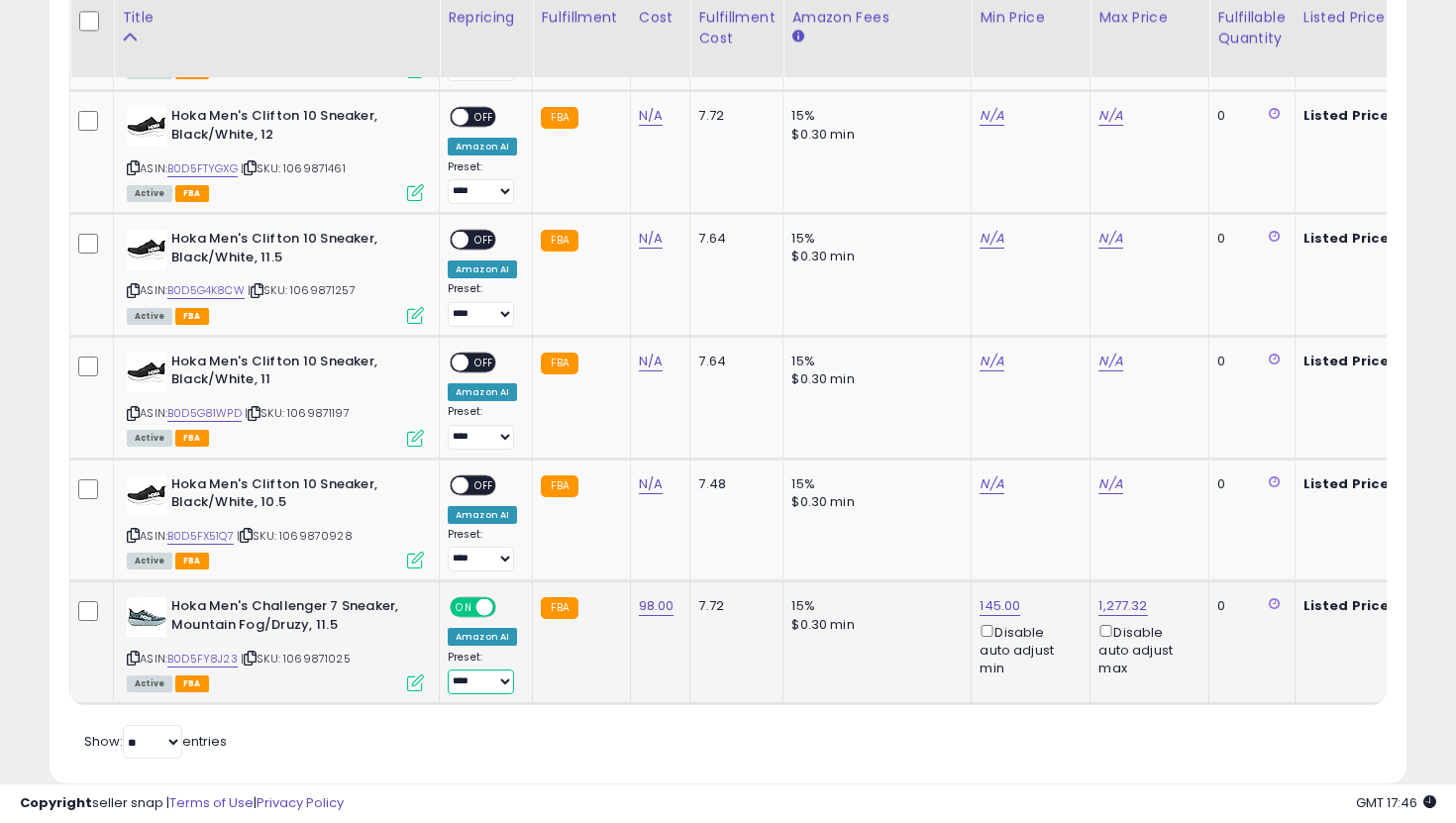 click on "**********" at bounding box center (480, 681) 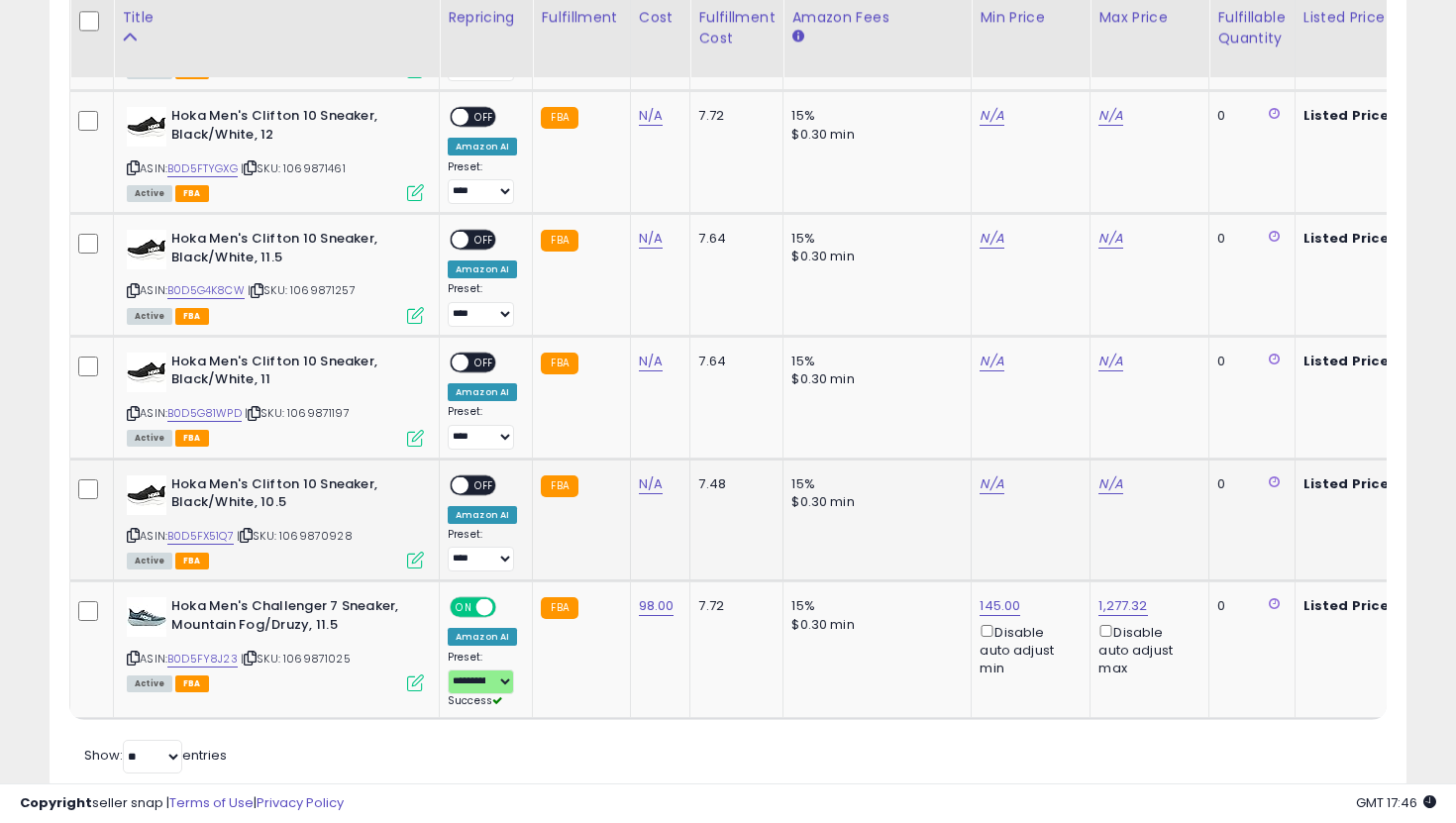 click on "N/A" 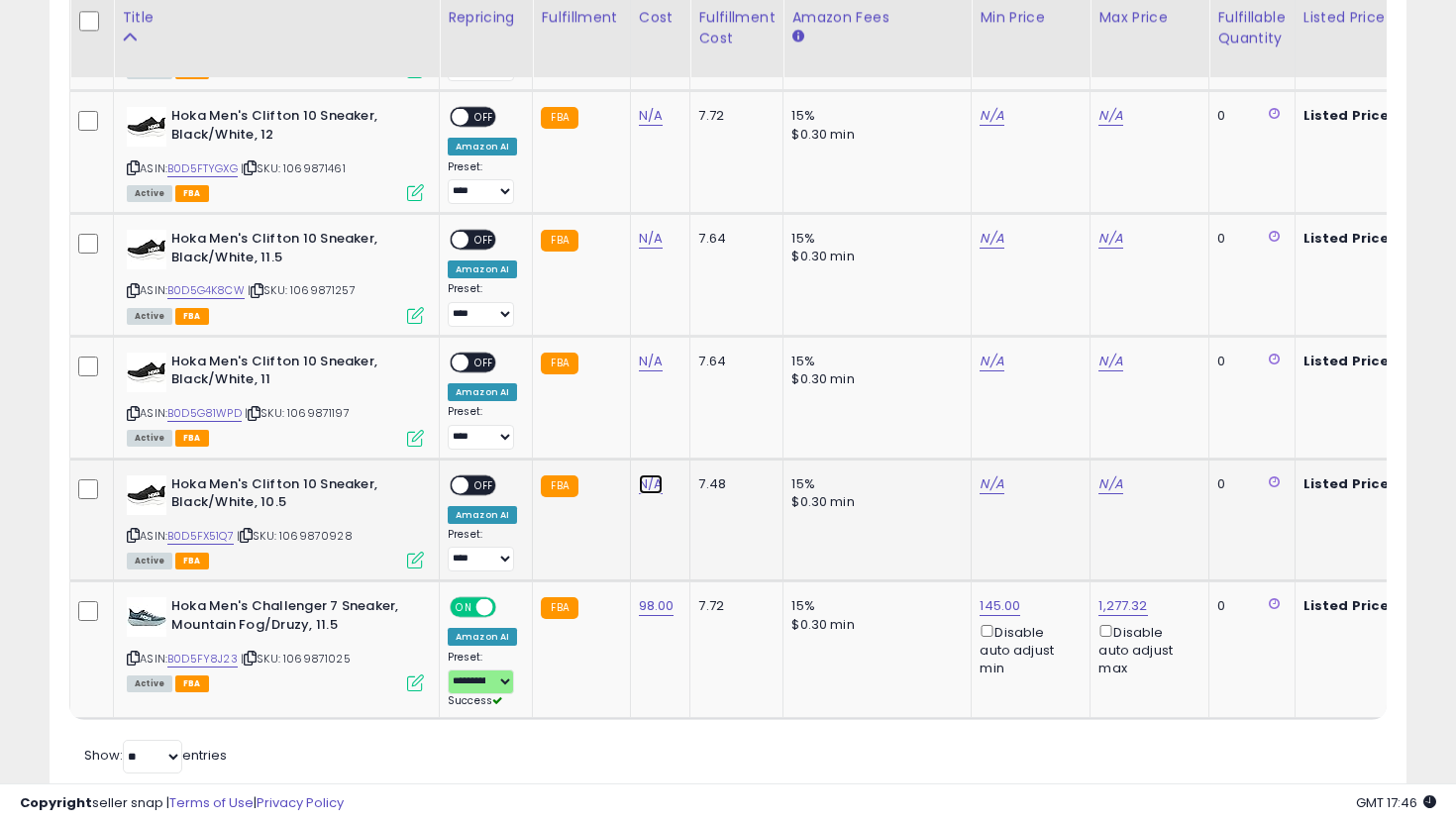 click on "N/A" at bounding box center [651, -3772] 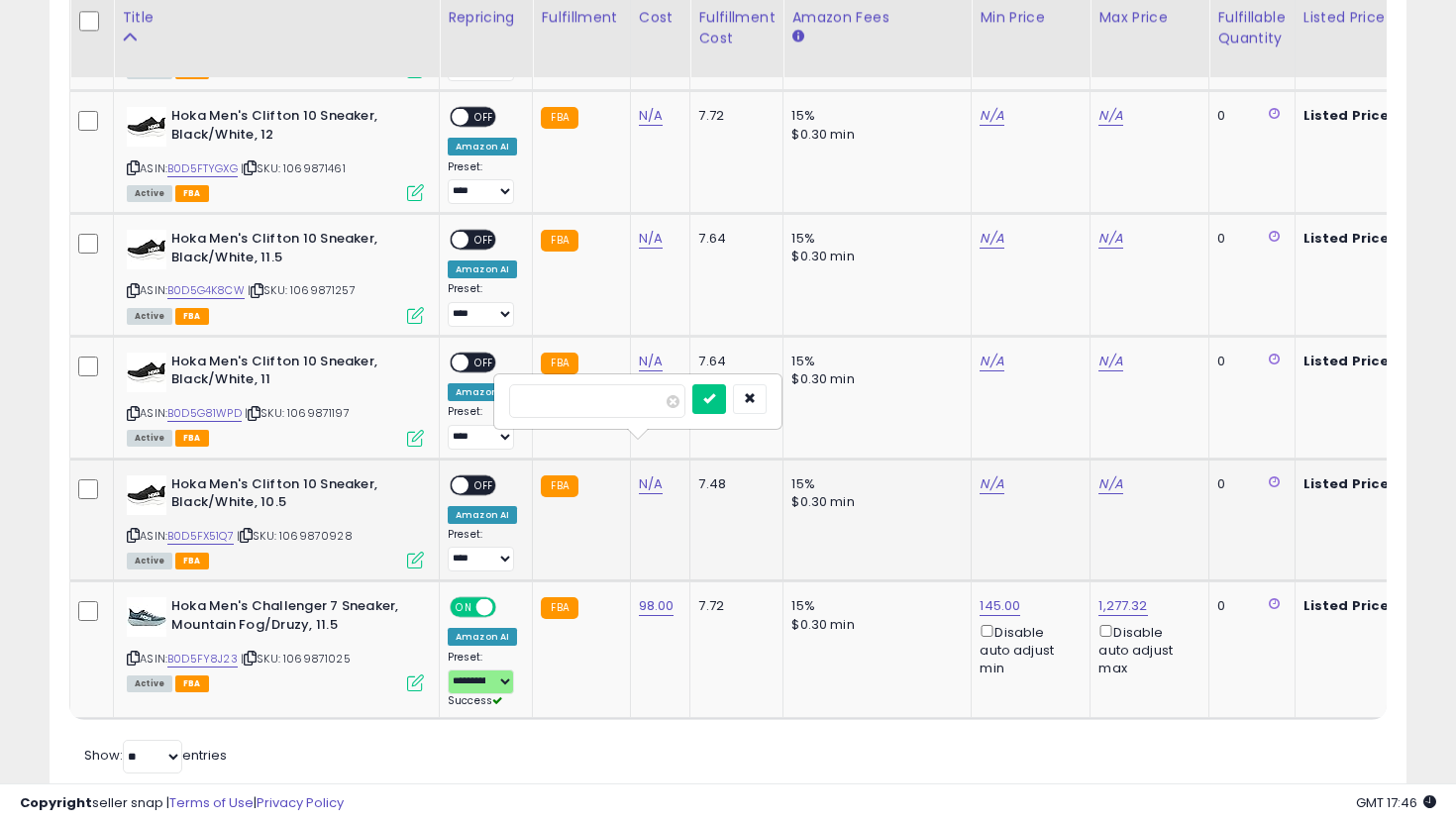 click at bounding box center [709, 399] 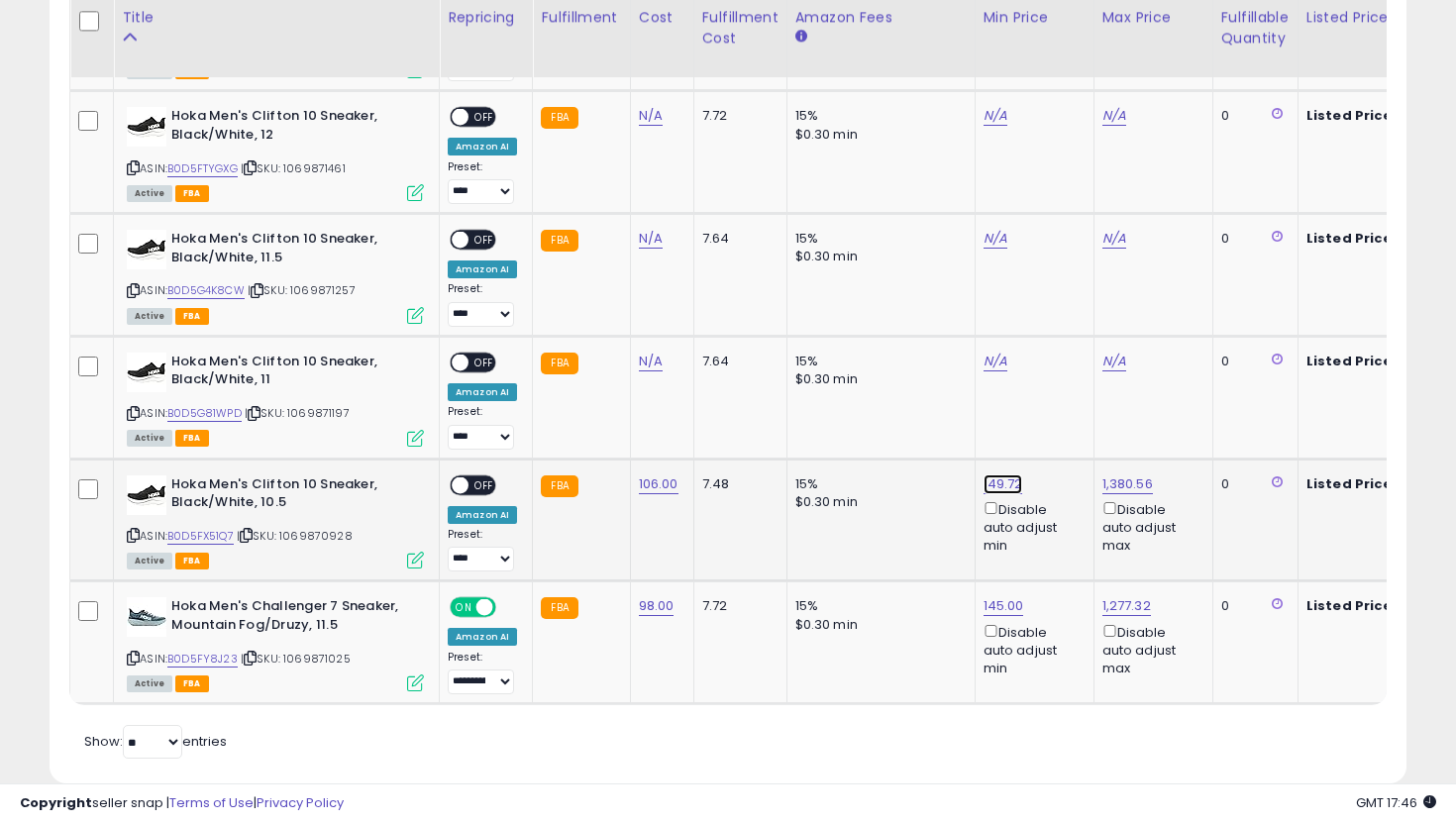 click on "149.72" at bounding box center [1001, -5966] 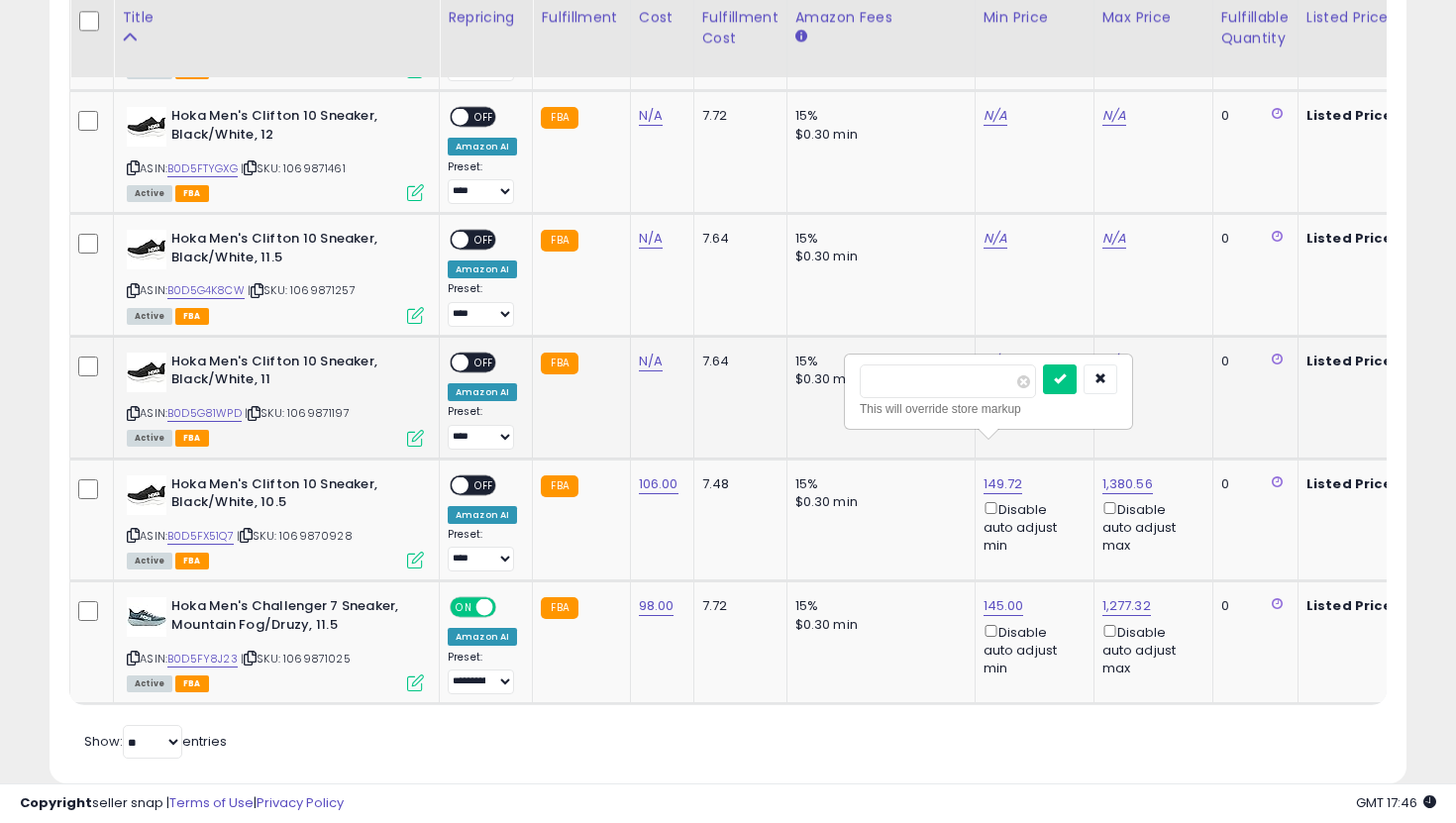 drag, startPoint x: 952, startPoint y: 388, endPoint x: 825, endPoint y: 361, distance: 129.83836 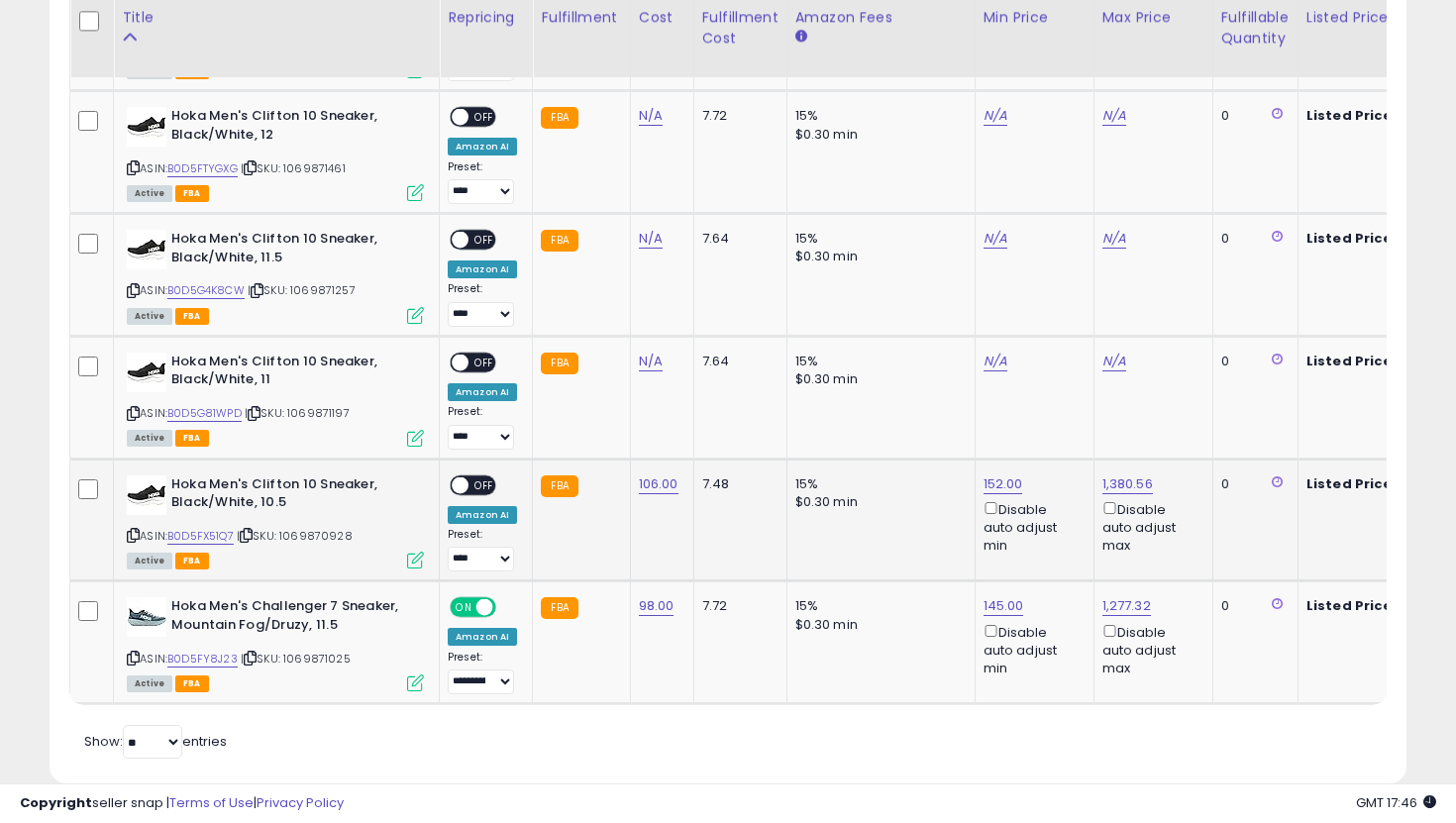 scroll, scrollTop: 0, scrollLeft: 98, axis: horizontal 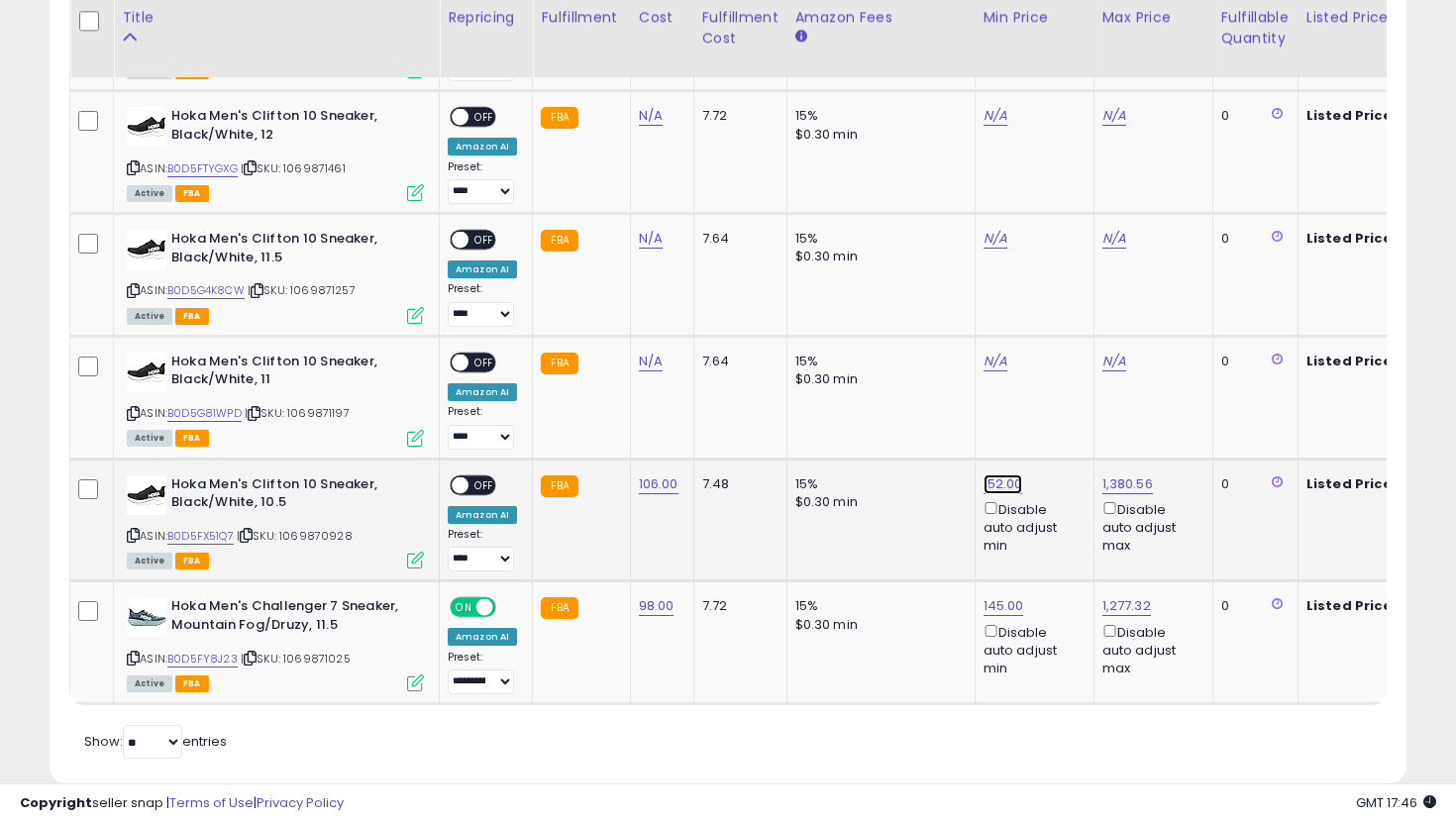 click on "152.00" at bounding box center (1001, -5966) 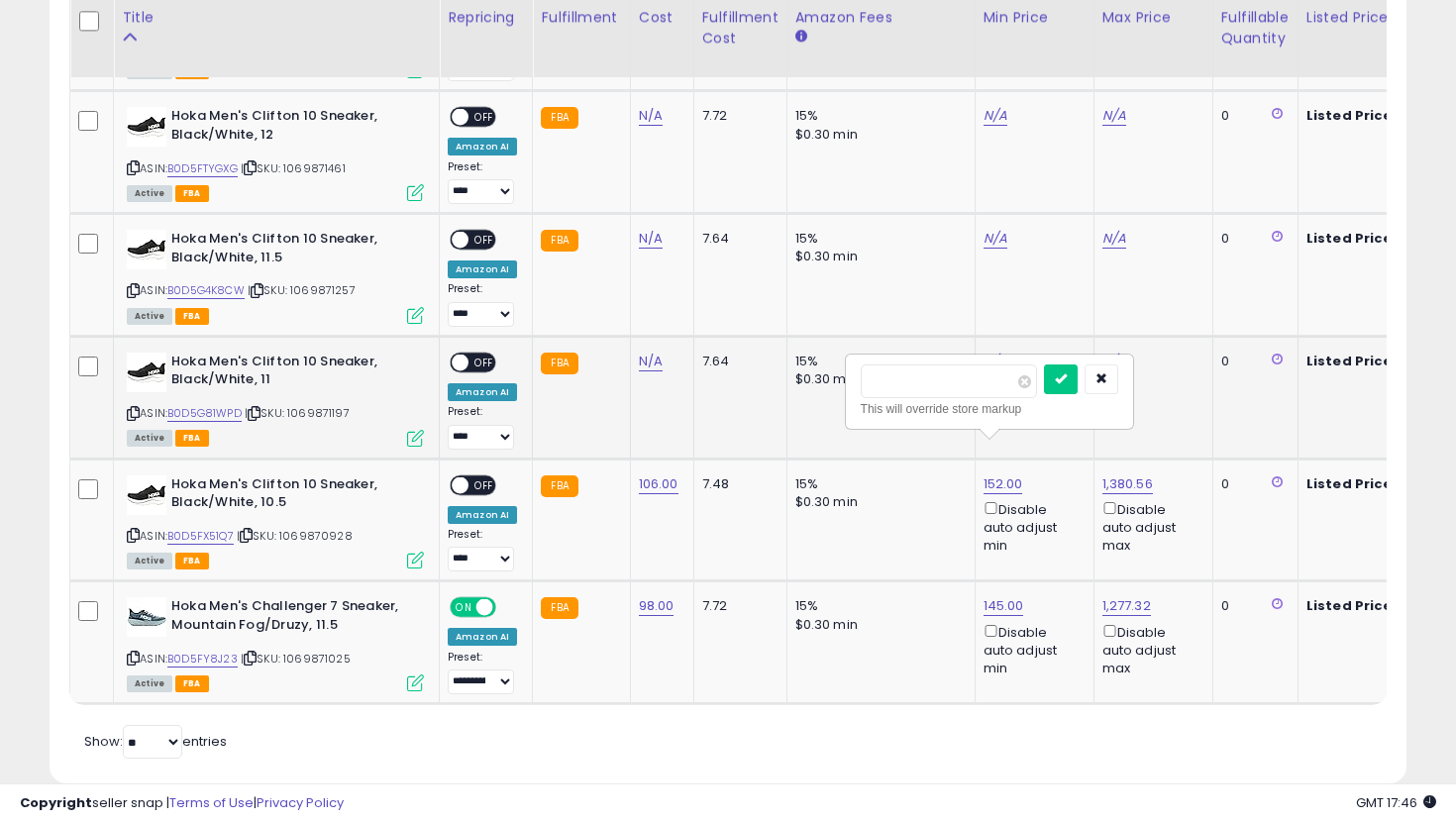 drag, startPoint x: 940, startPoint y: 378, endPoint x: 783, endPoint y: 369, distance: 157.25775 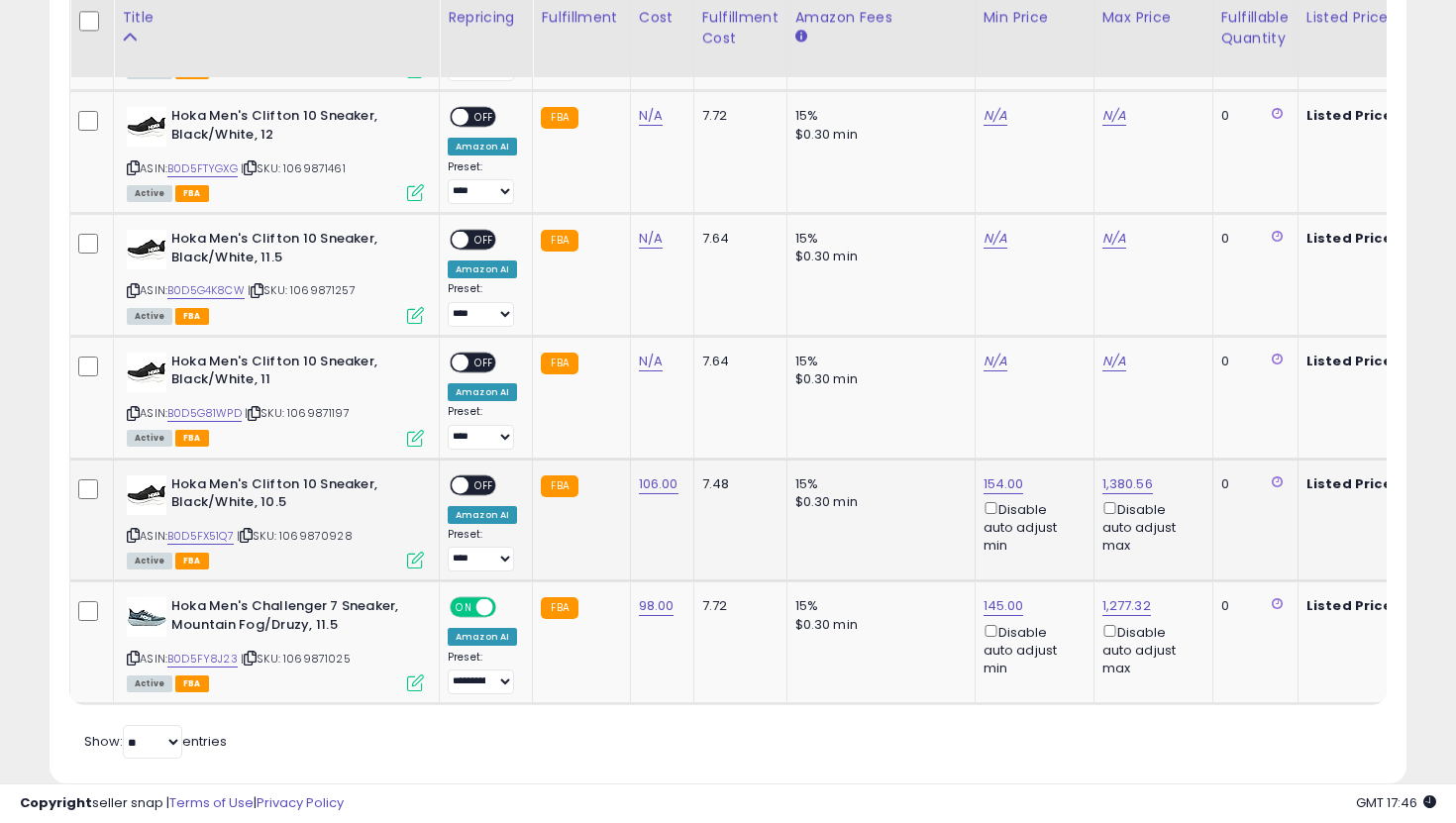 click on "**********" at bounding box center [482, 524] 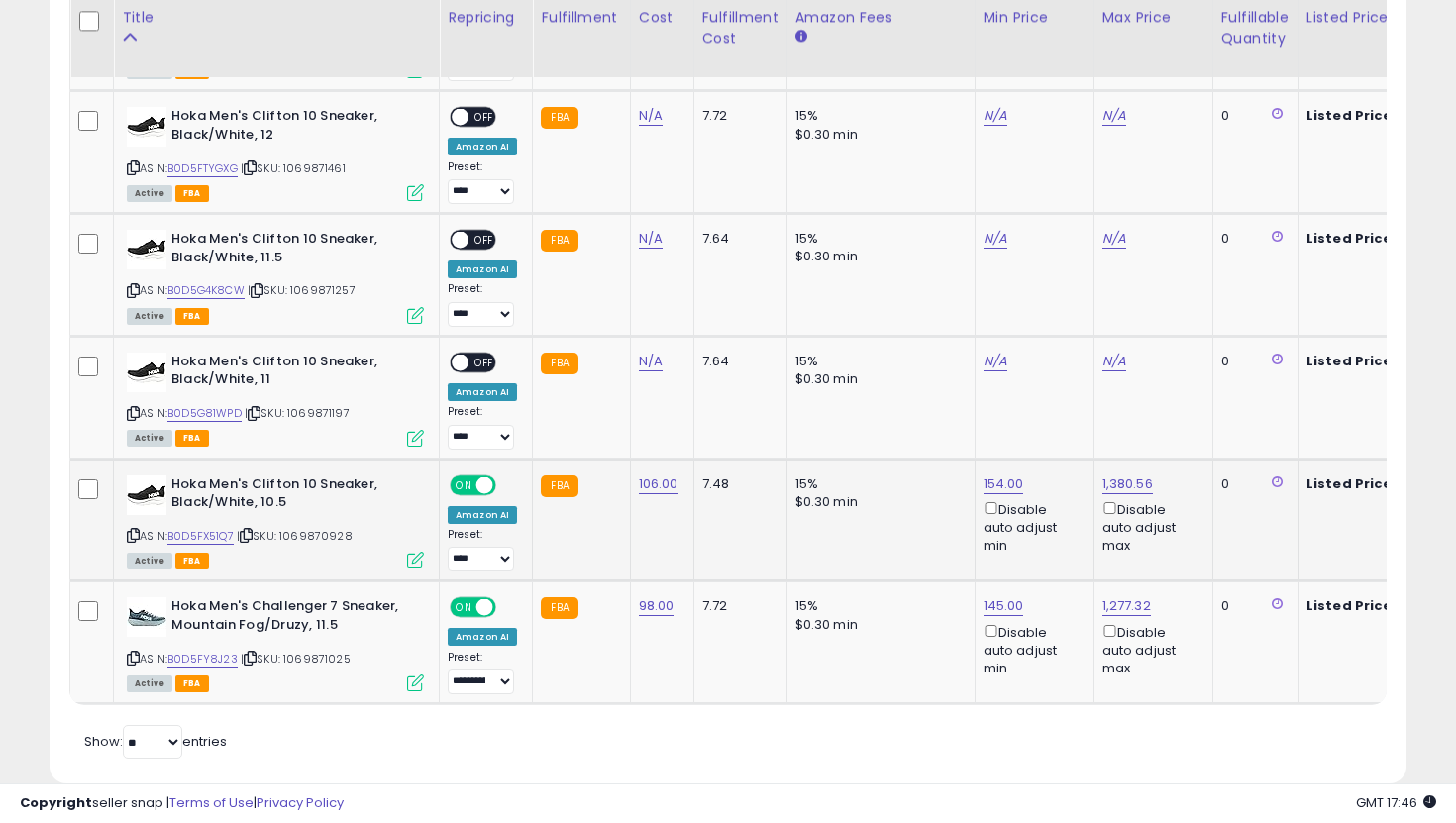 click on "**********" at bounding box center [482, 550] 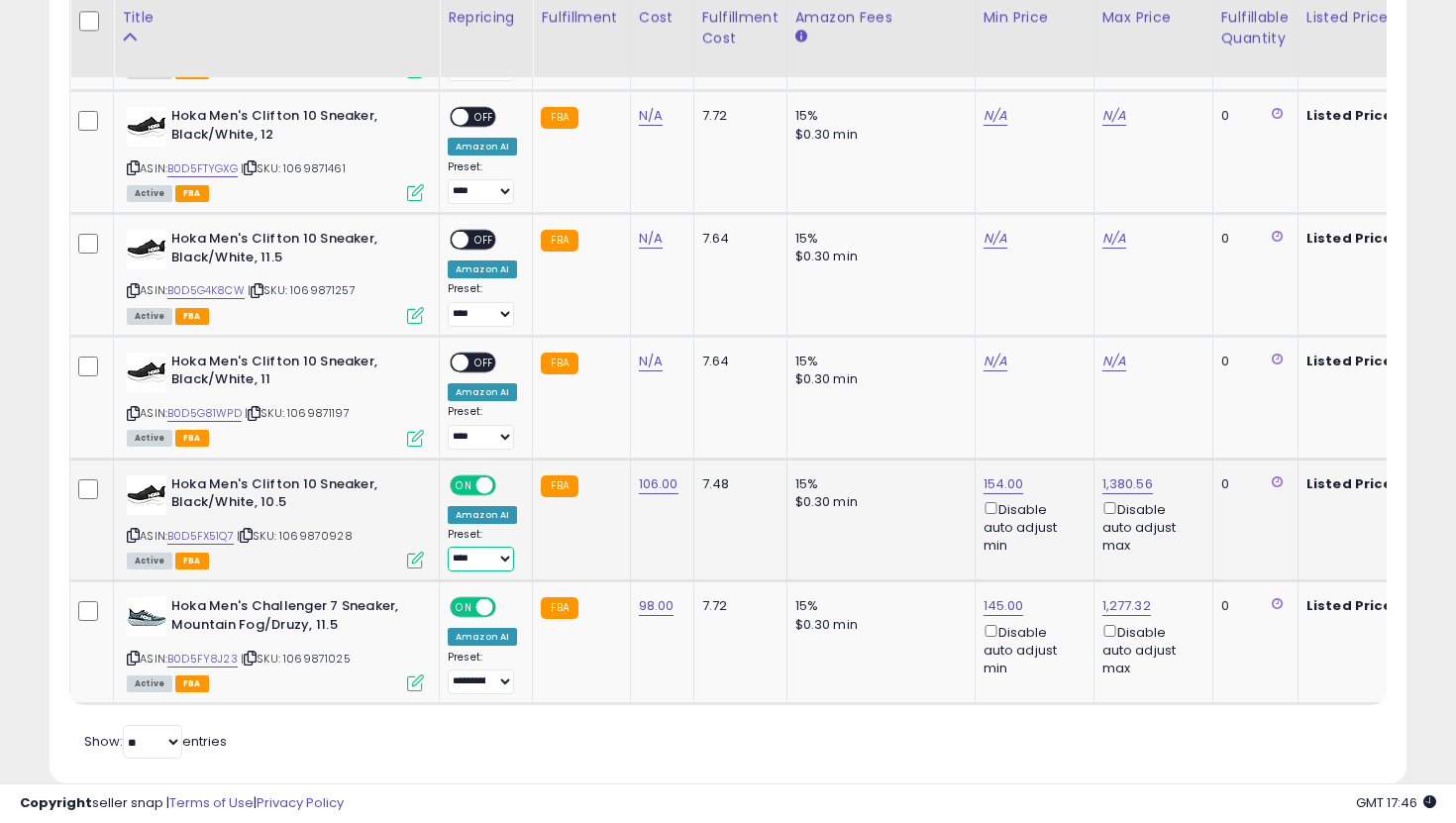 click on "**********" at bounding box center (480, 559) 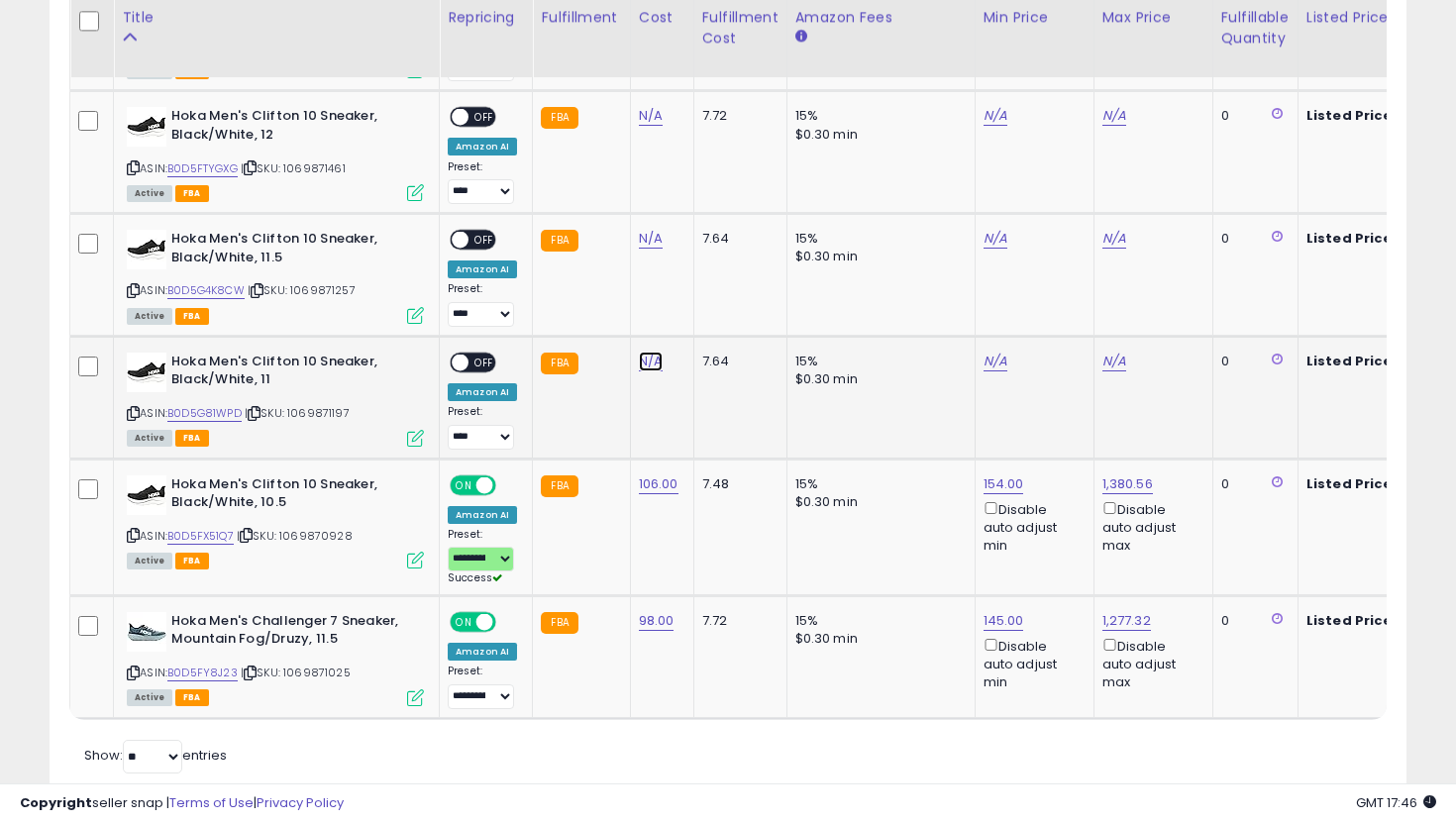 click on "N/A" at bounding box center [651, -3772] 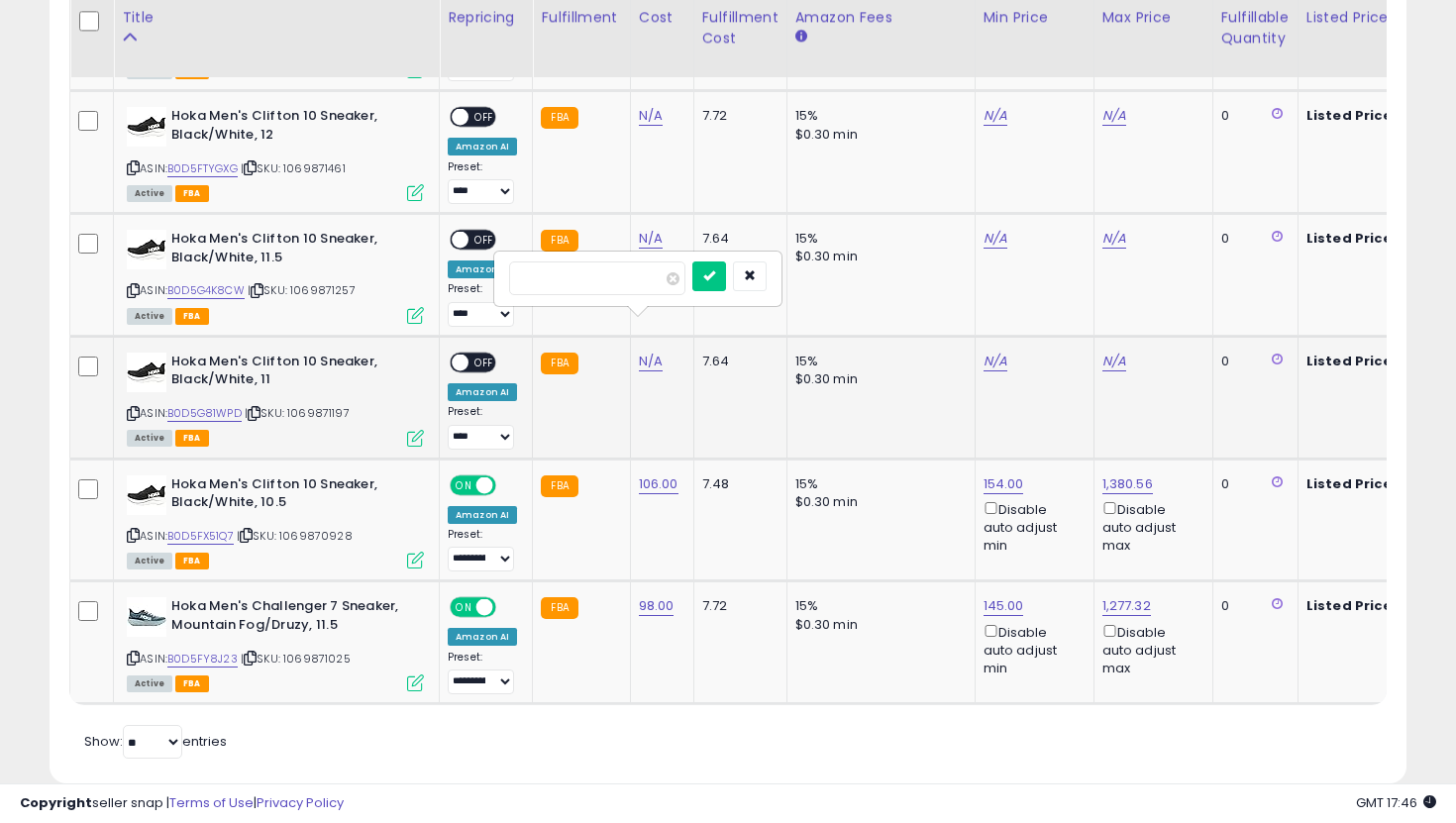 click at bounding box center (709, 276) 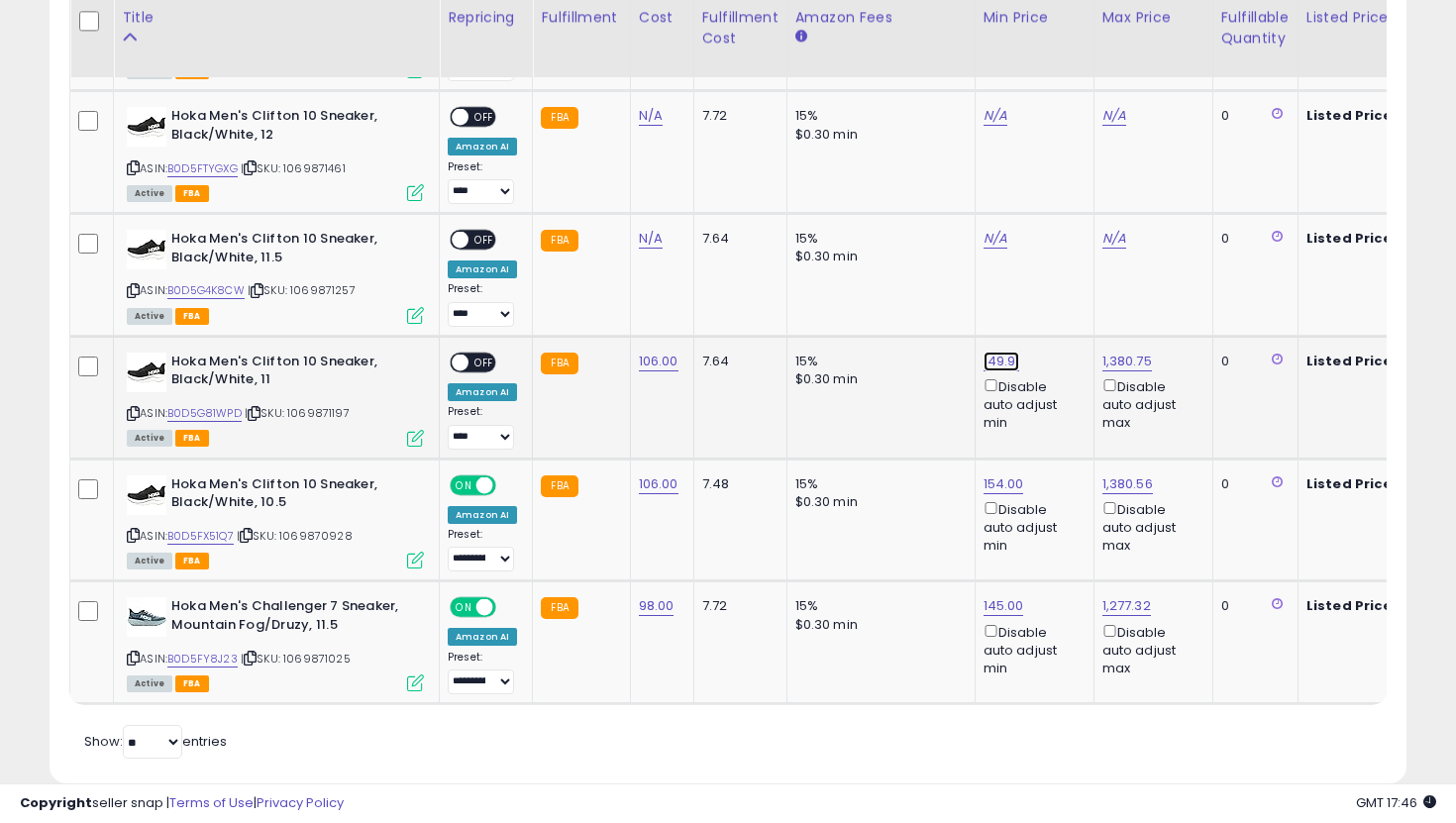 click on "149.91" at bounding box center [1001, -5966] 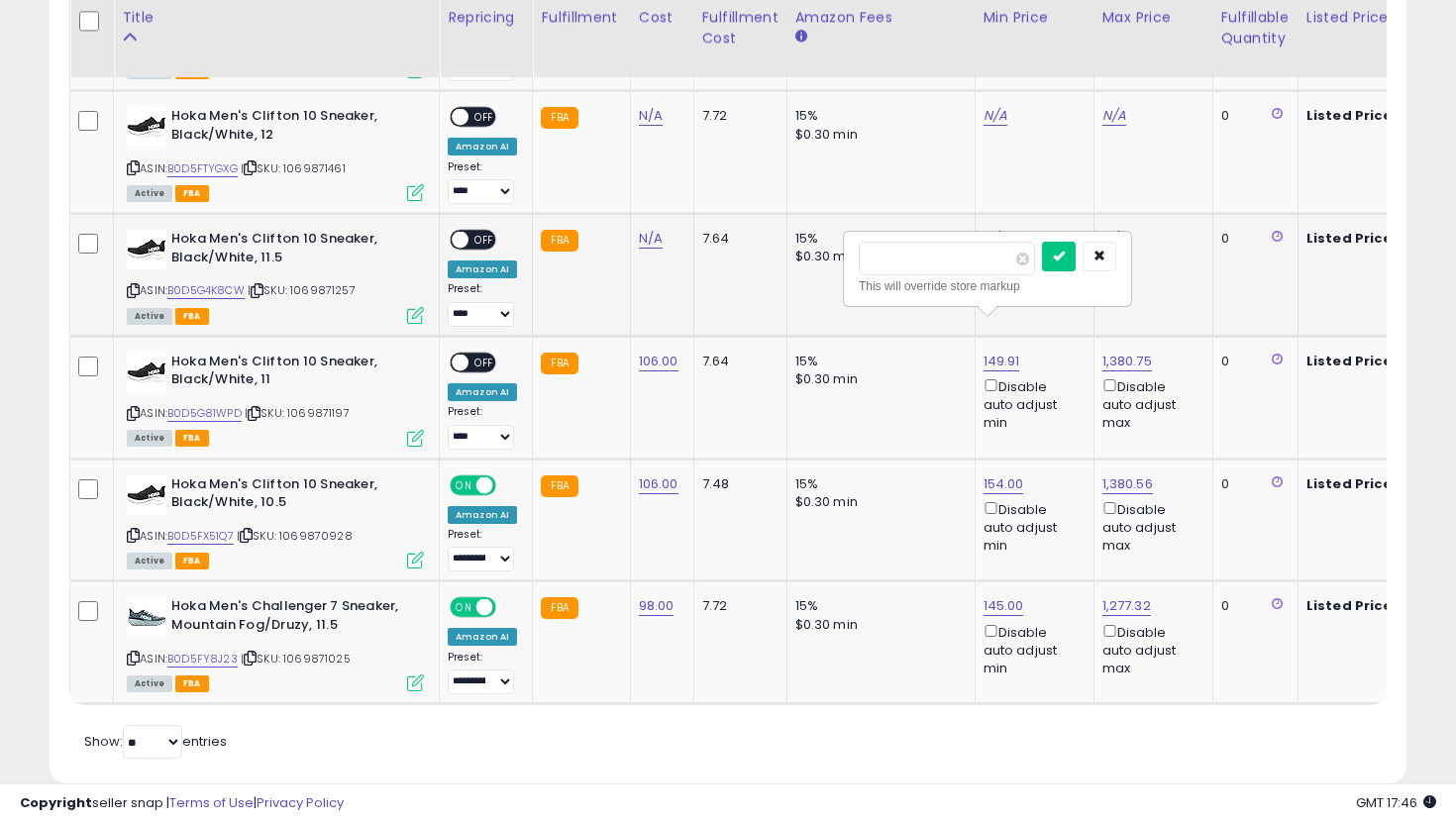 drag, startPoint x: 920, startPoint y: 257, endPoint x: 838, endPoint y: 241, distance: 83.546394 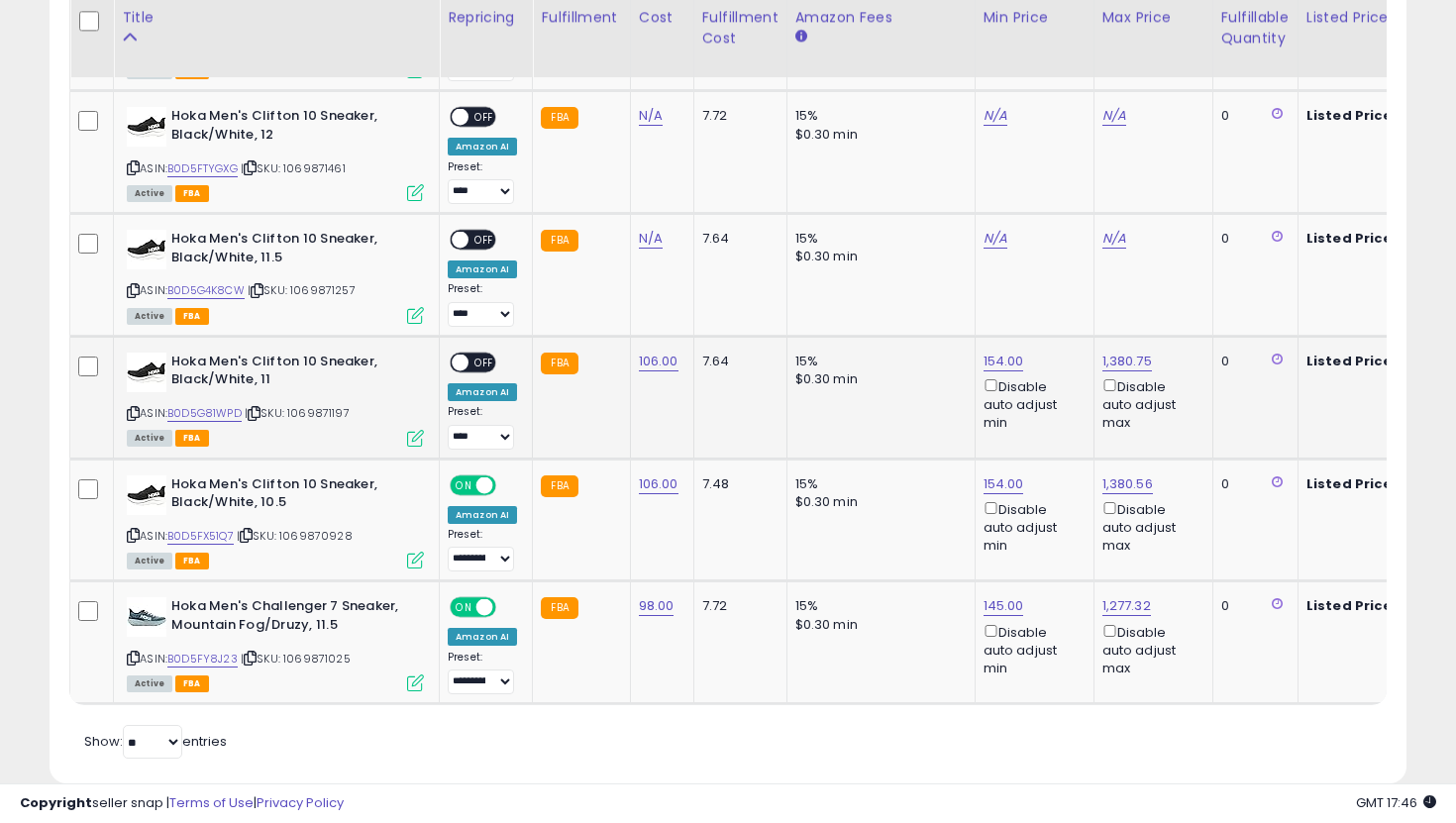 click on "**********" at bounding box center (482, 401) 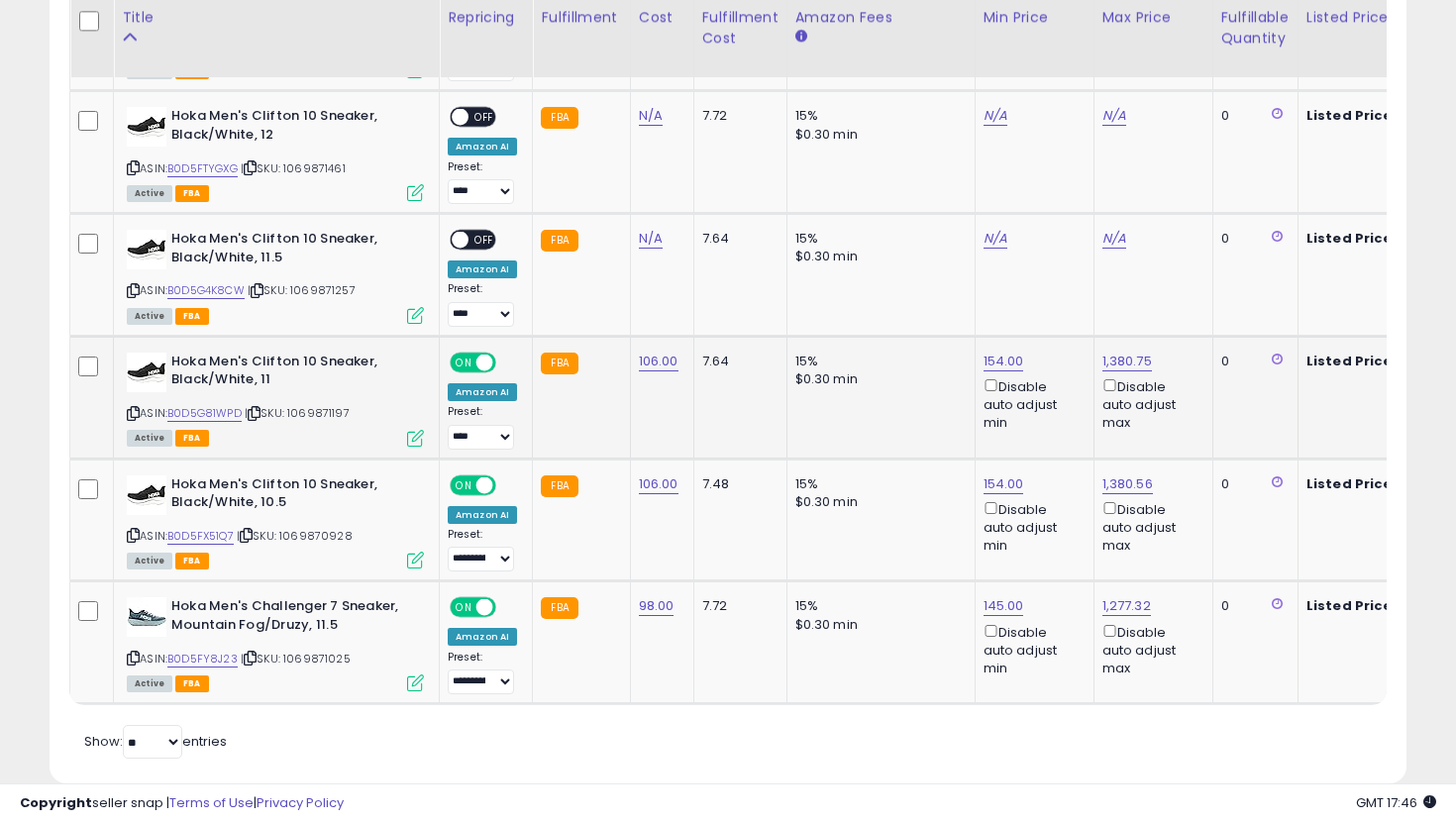 click on "**********" at bounding box center [482, 427] 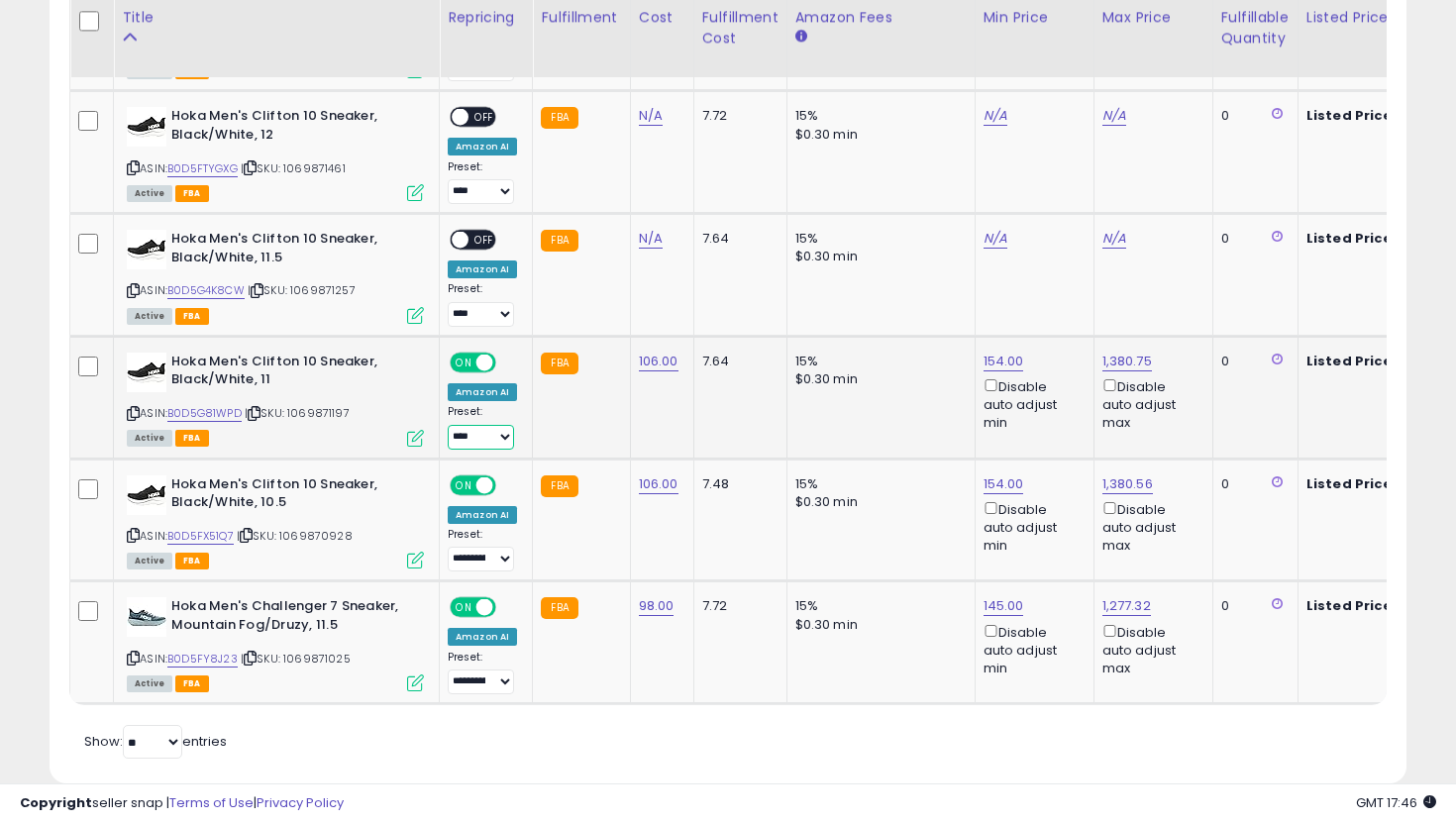 click on "**********" at bounding box center (480, 437) 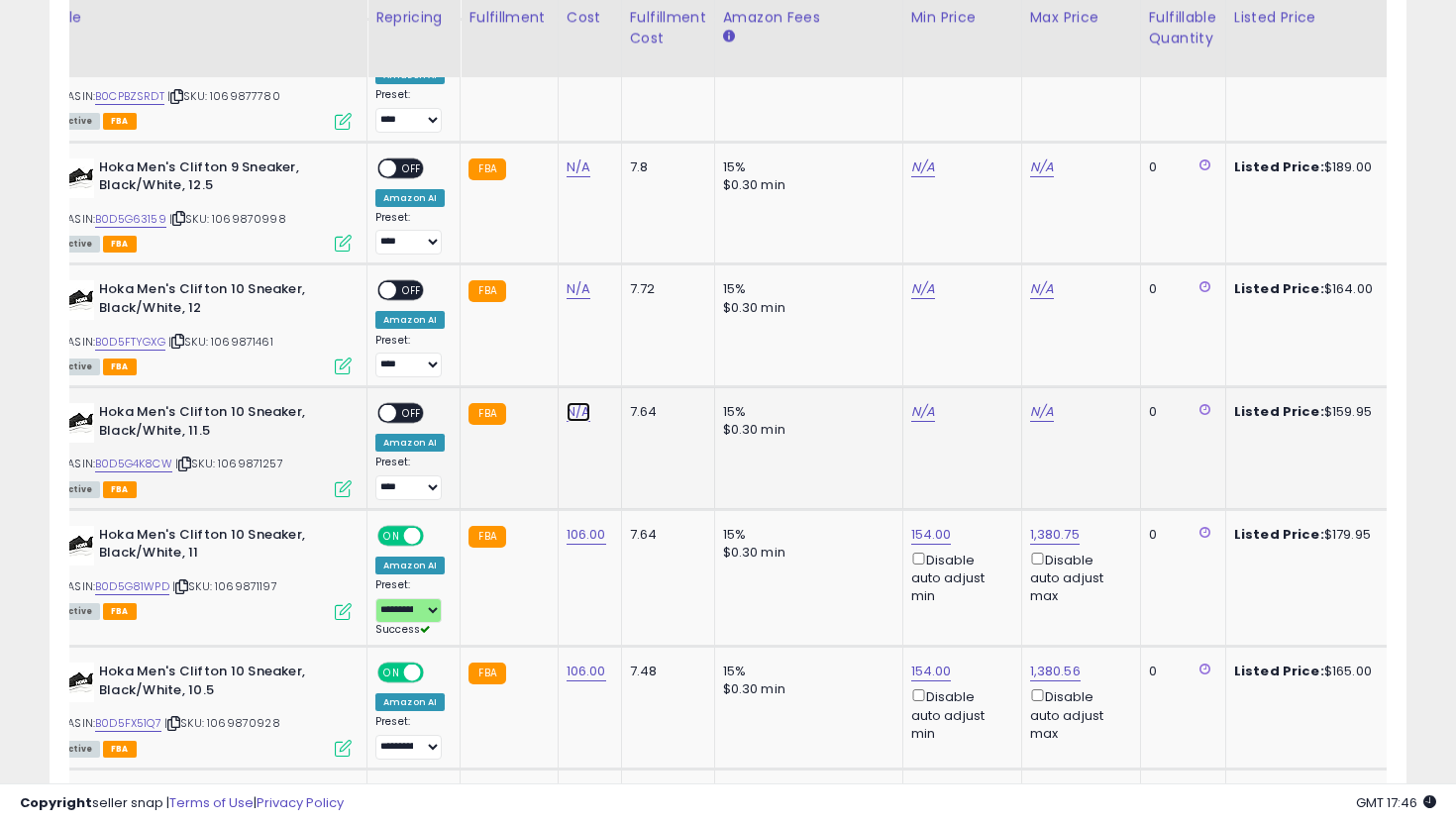 click on "N/A" at bounding box center [578, -3599] 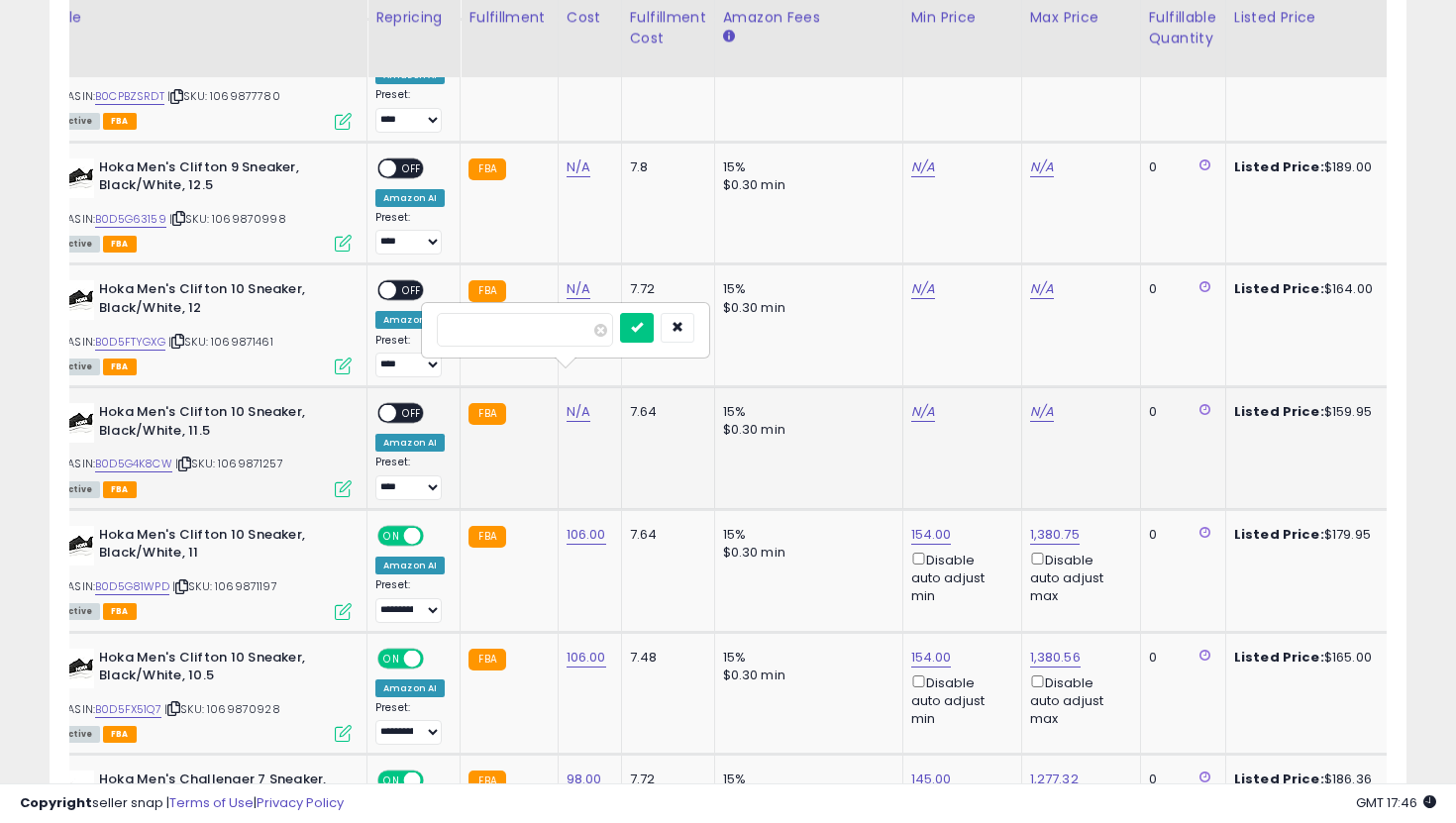 click at bounding box center (637, 328) 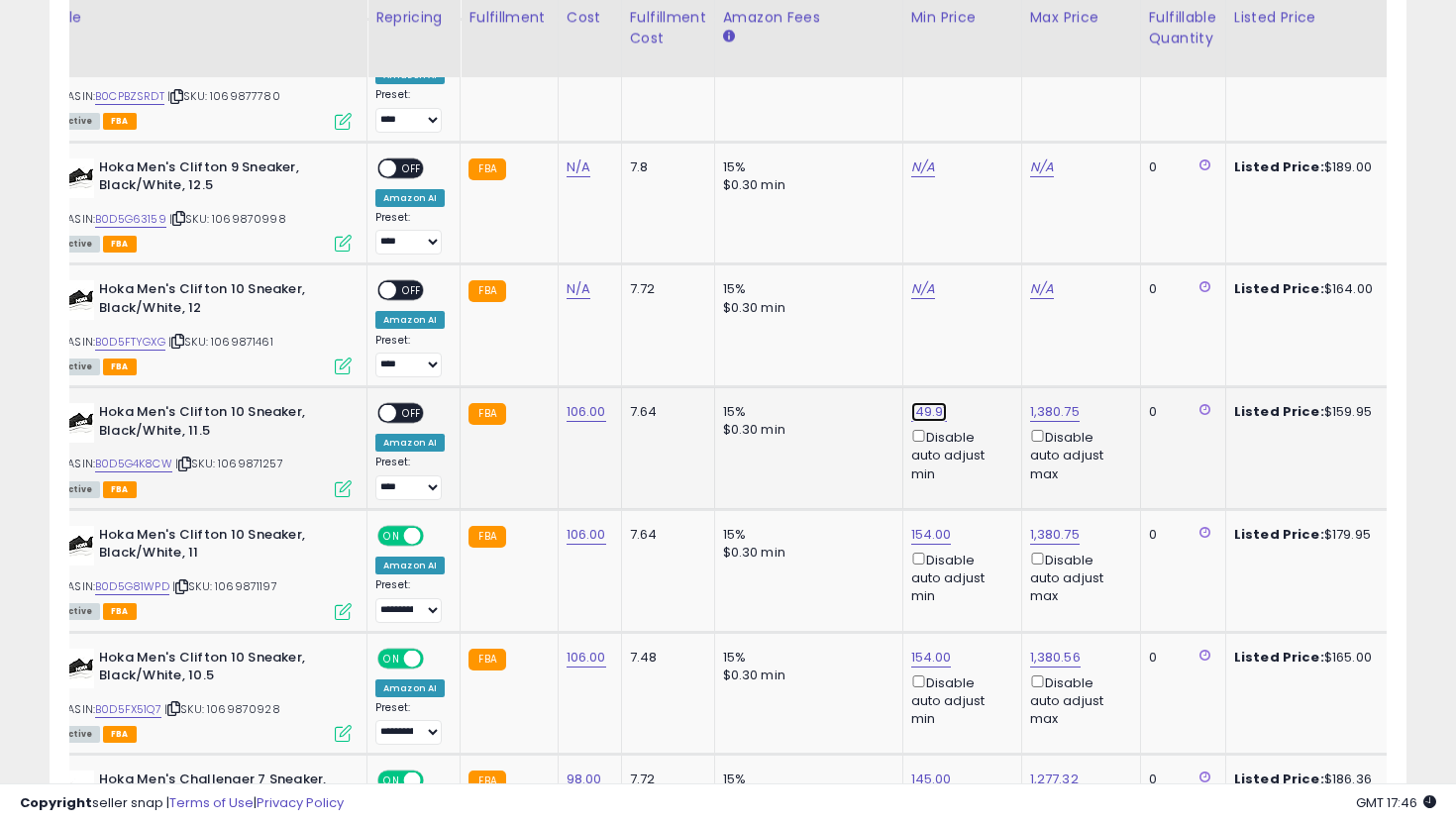 click on "149.91" at bounding box center [929, -5793] 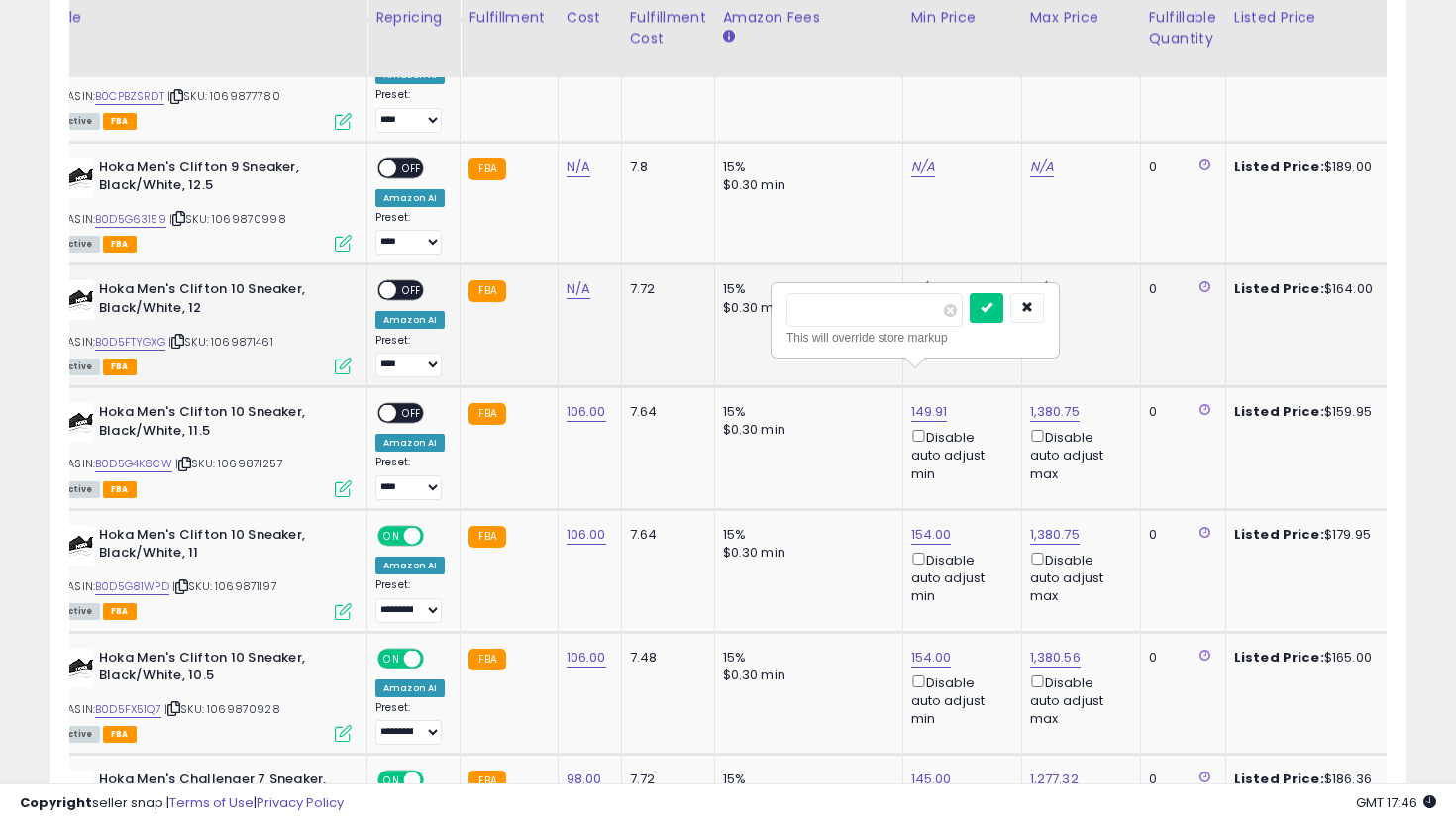 drag, startPoint x: 863, startPoint y: 305, endPoint x: 754, endPoint y: 305, distance: 109 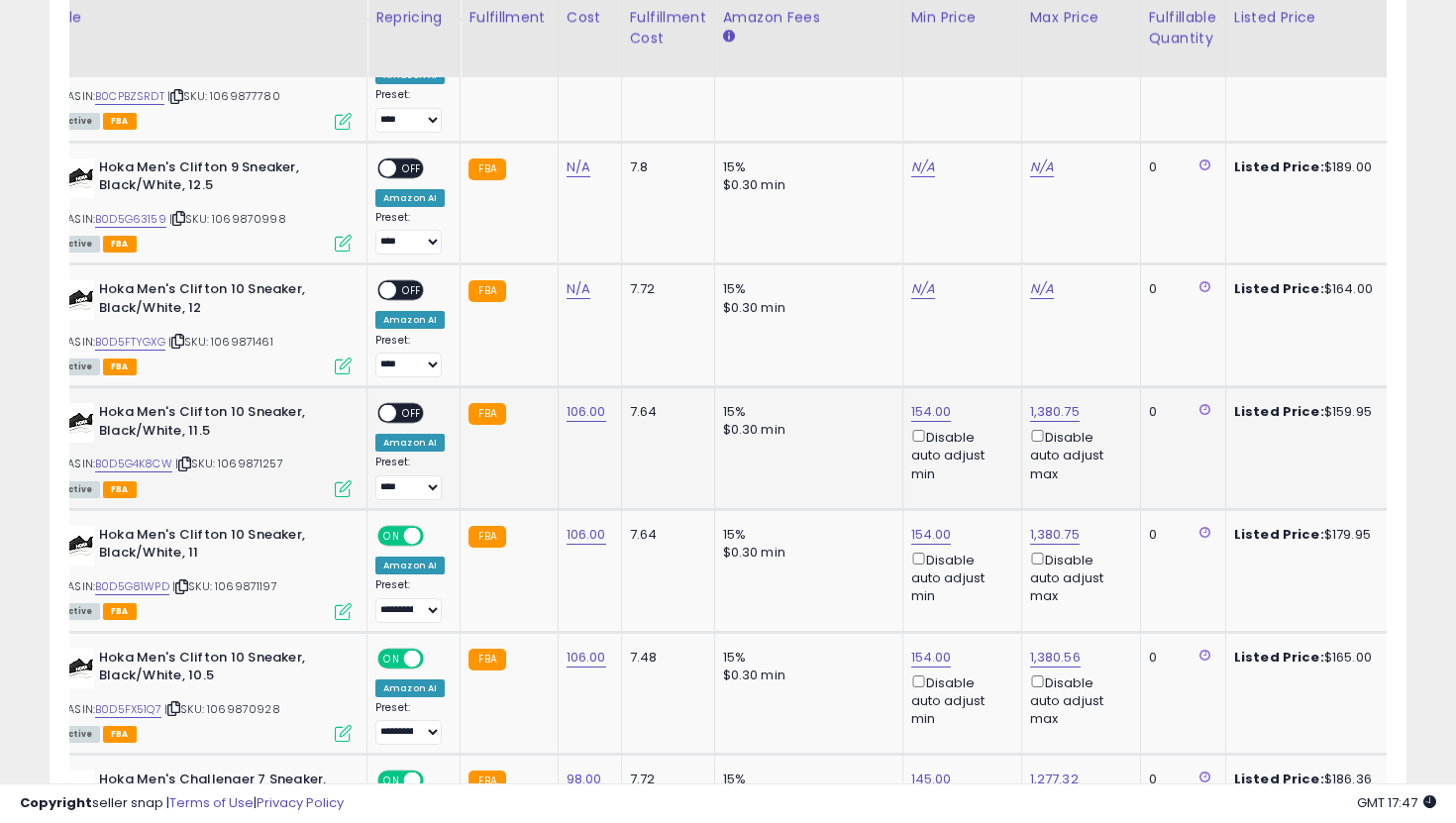 scroll, scrollTop: 0, scrollLeft: 34, axis: horizontal 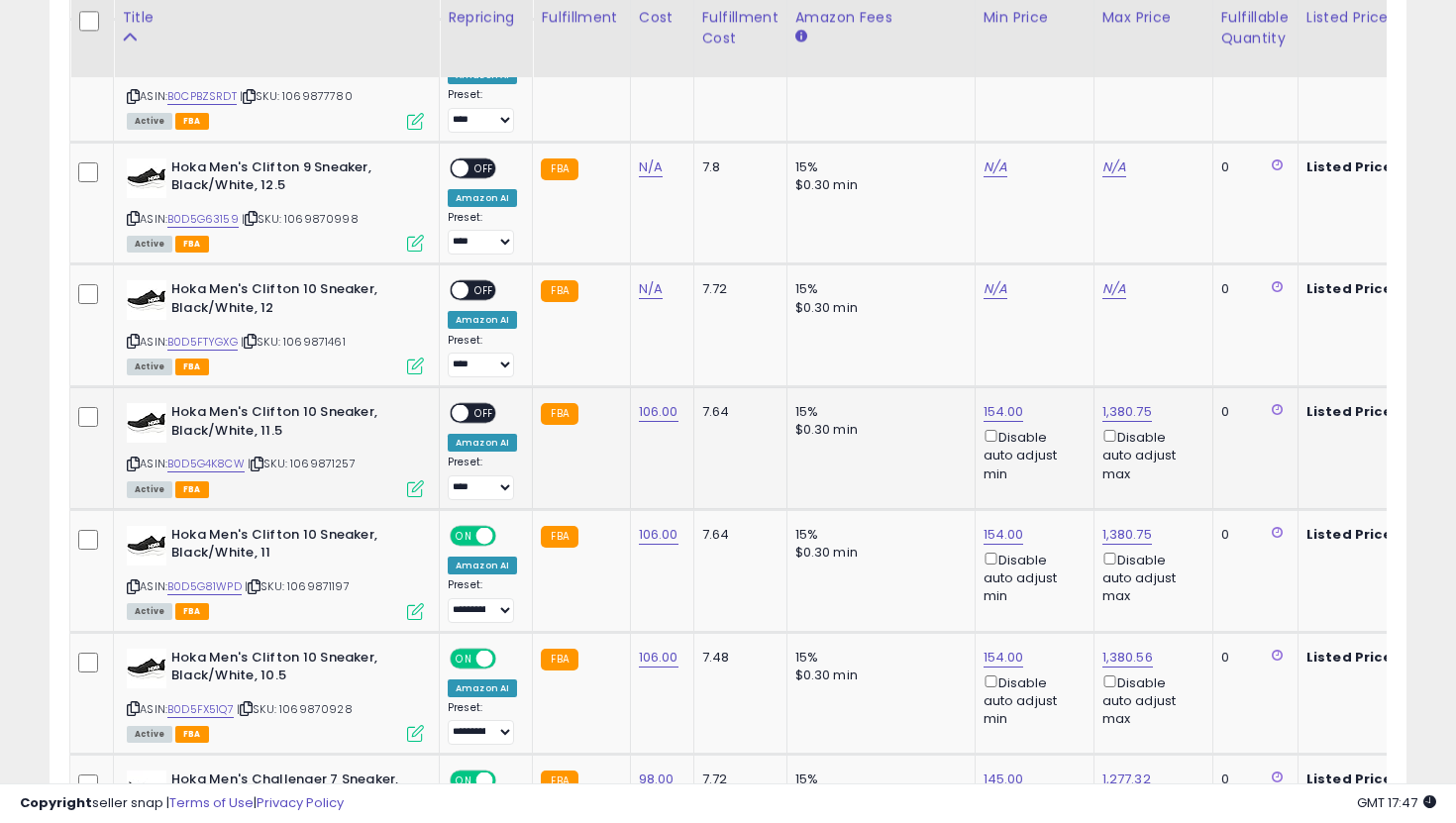 click on "OFF" at bounding box center (484, 413) 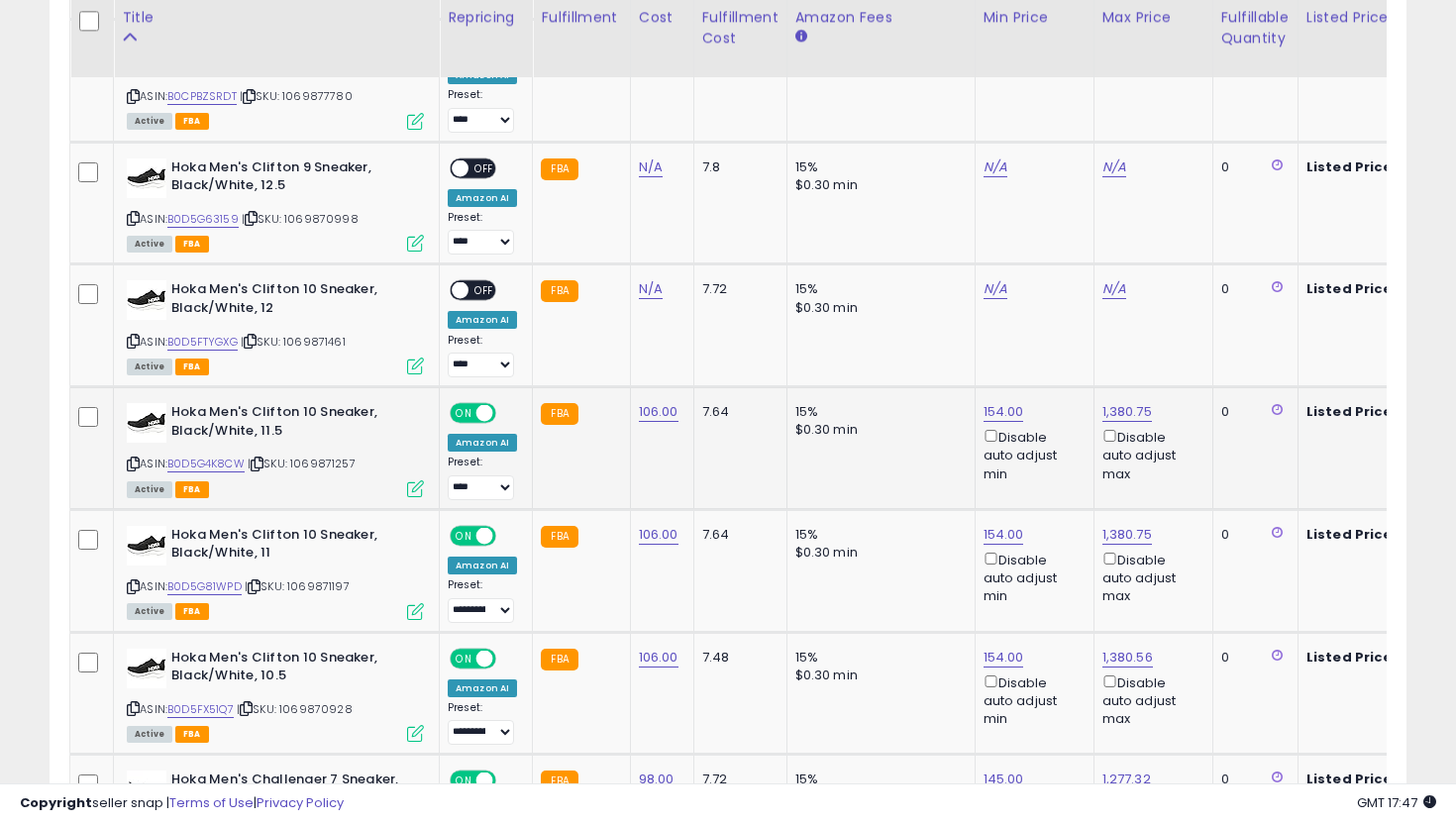 click on "**********" at bounding box center (482, 477) 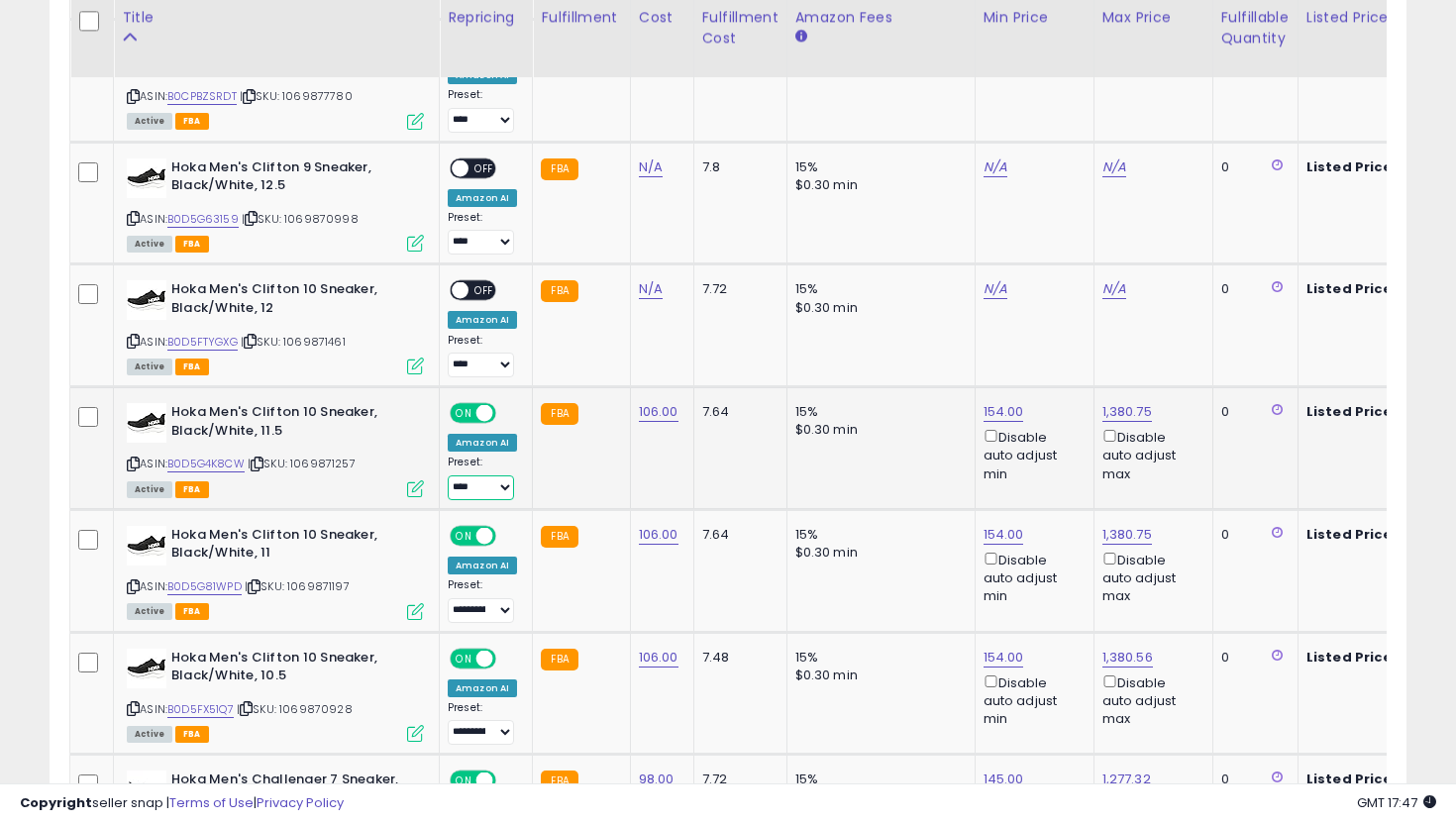 click on "**********" at bounding box center (480, 487) 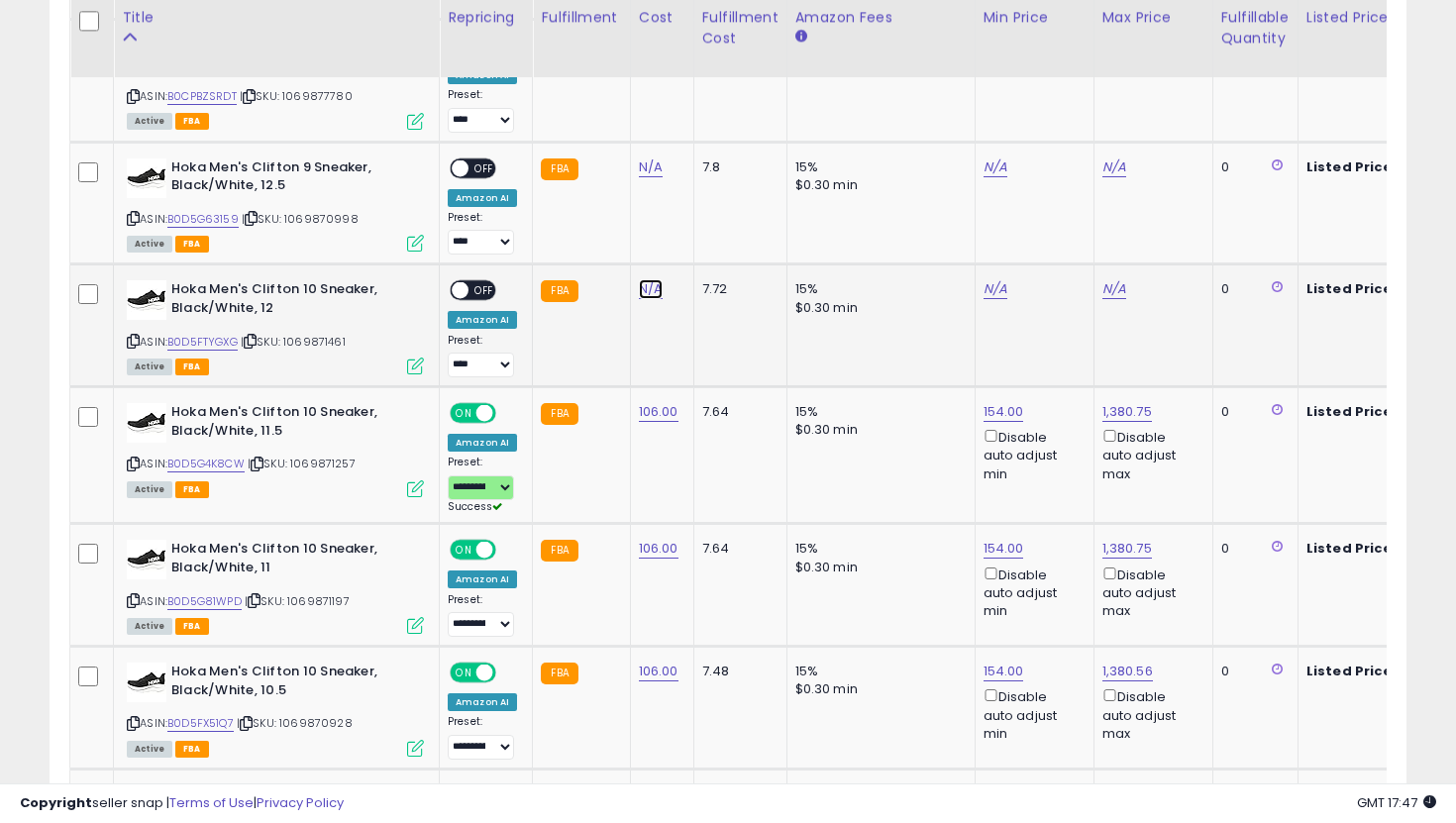 click on "N/A" at bounding box center (651, -3599) 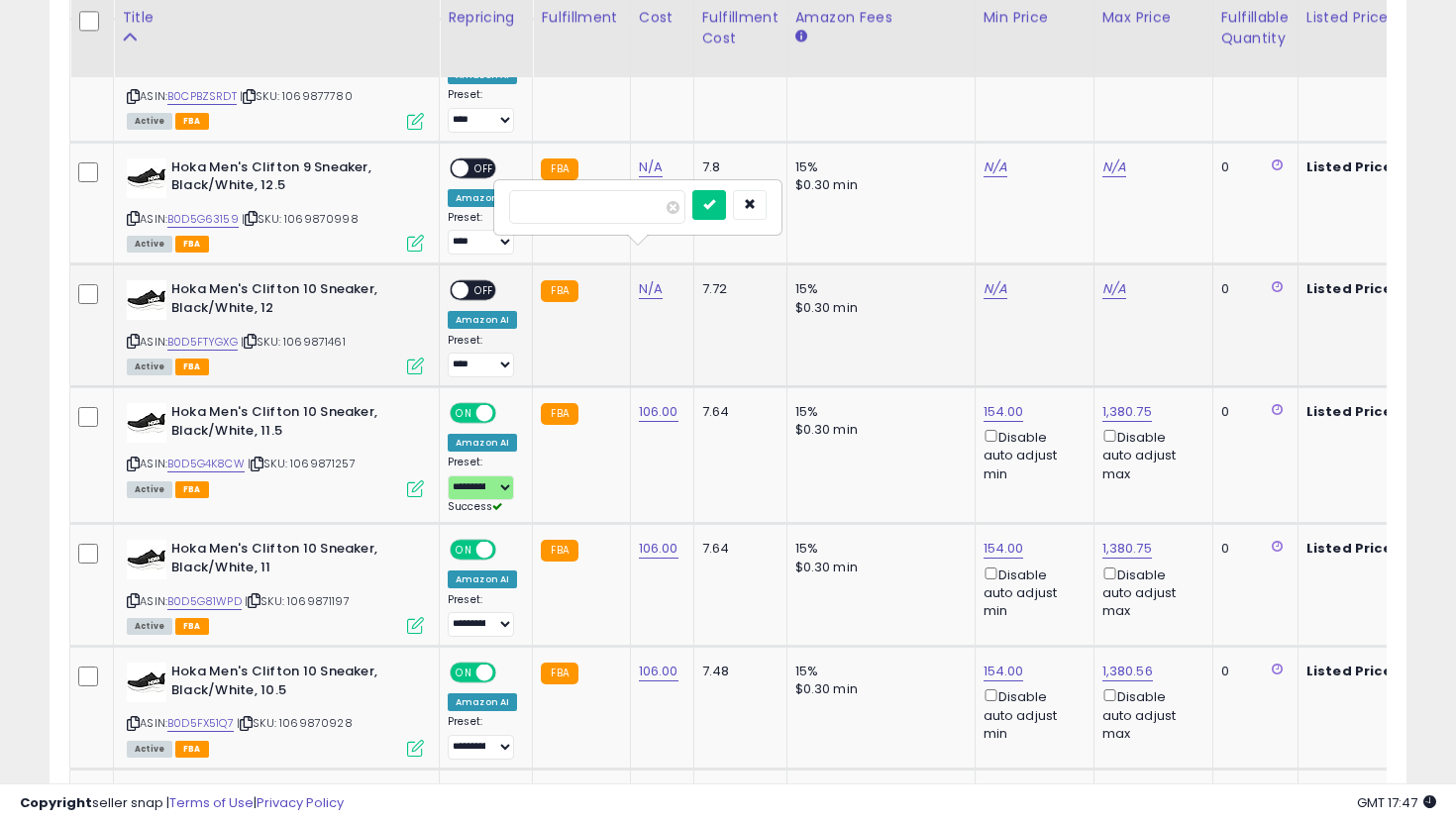 click at bounding box center (709, 205) 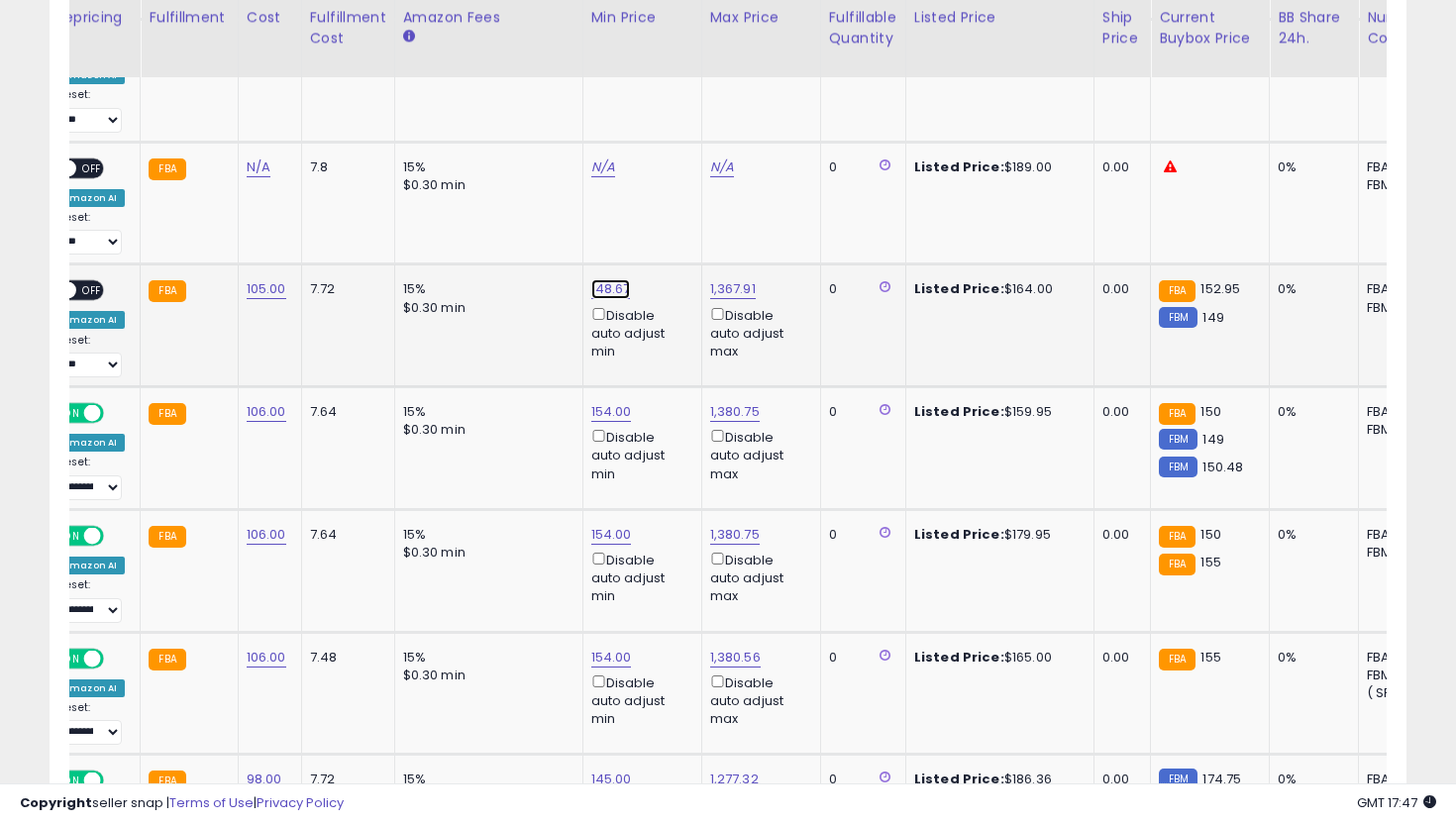 click on "148.67" at bounding box center [609, -5793] 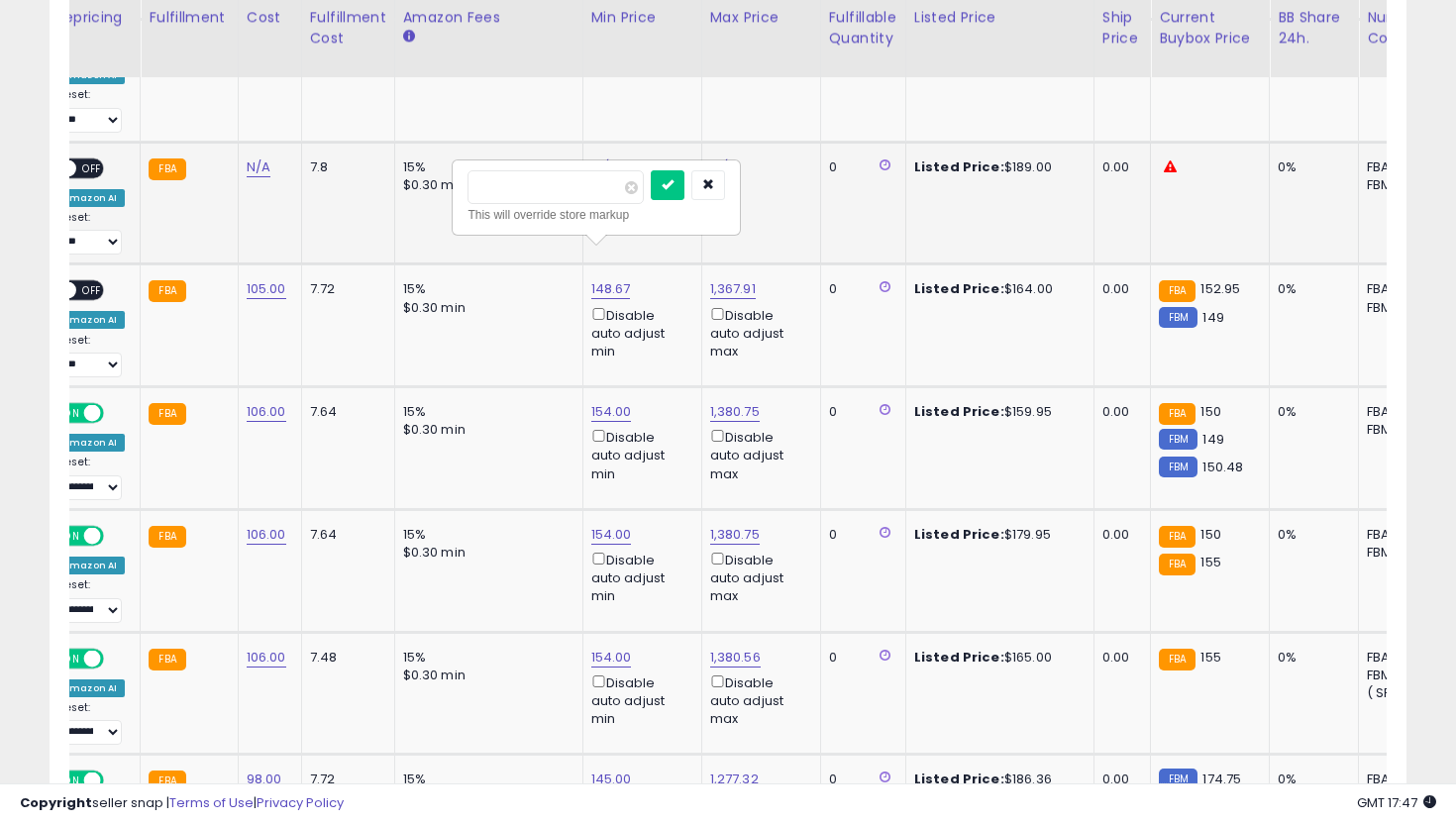 drag, startPoint x: 560, startPoint y: 188, endPoint x: 450, endPoint y: 187, distance: 110.0045 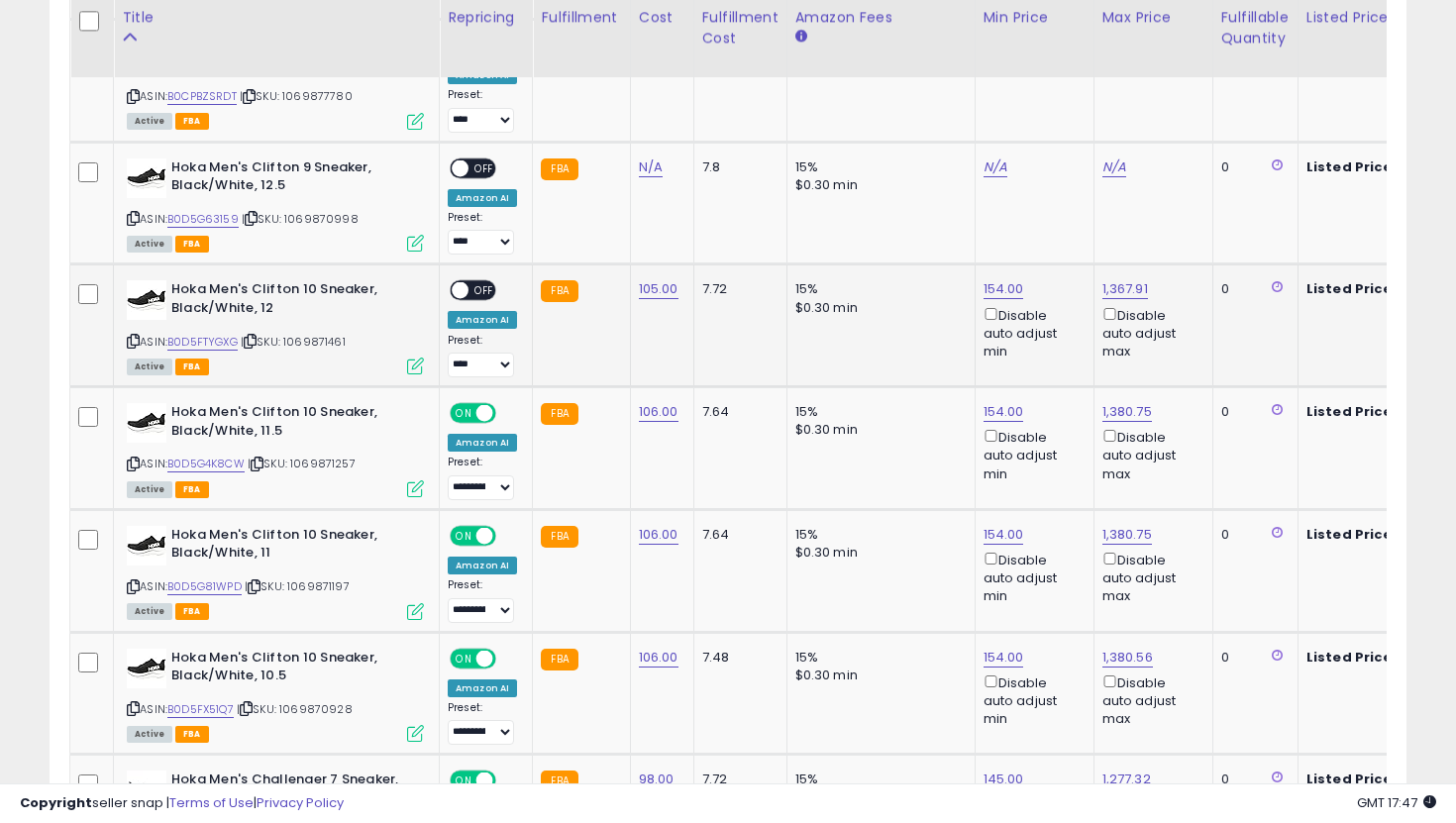 click on "OFF" at bounding box center [484, 290] 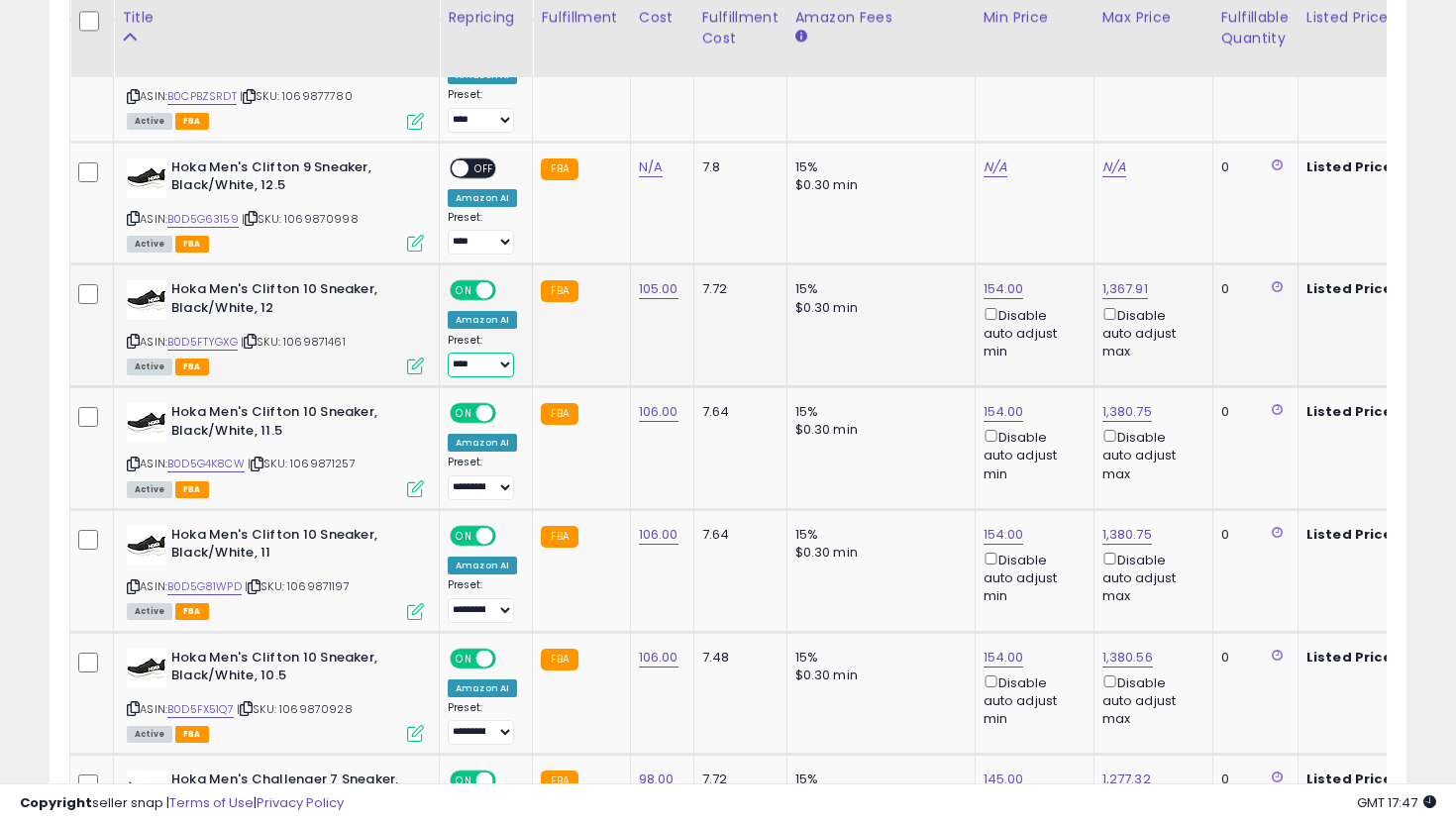click on "**********" at bounding box center [480, 364] 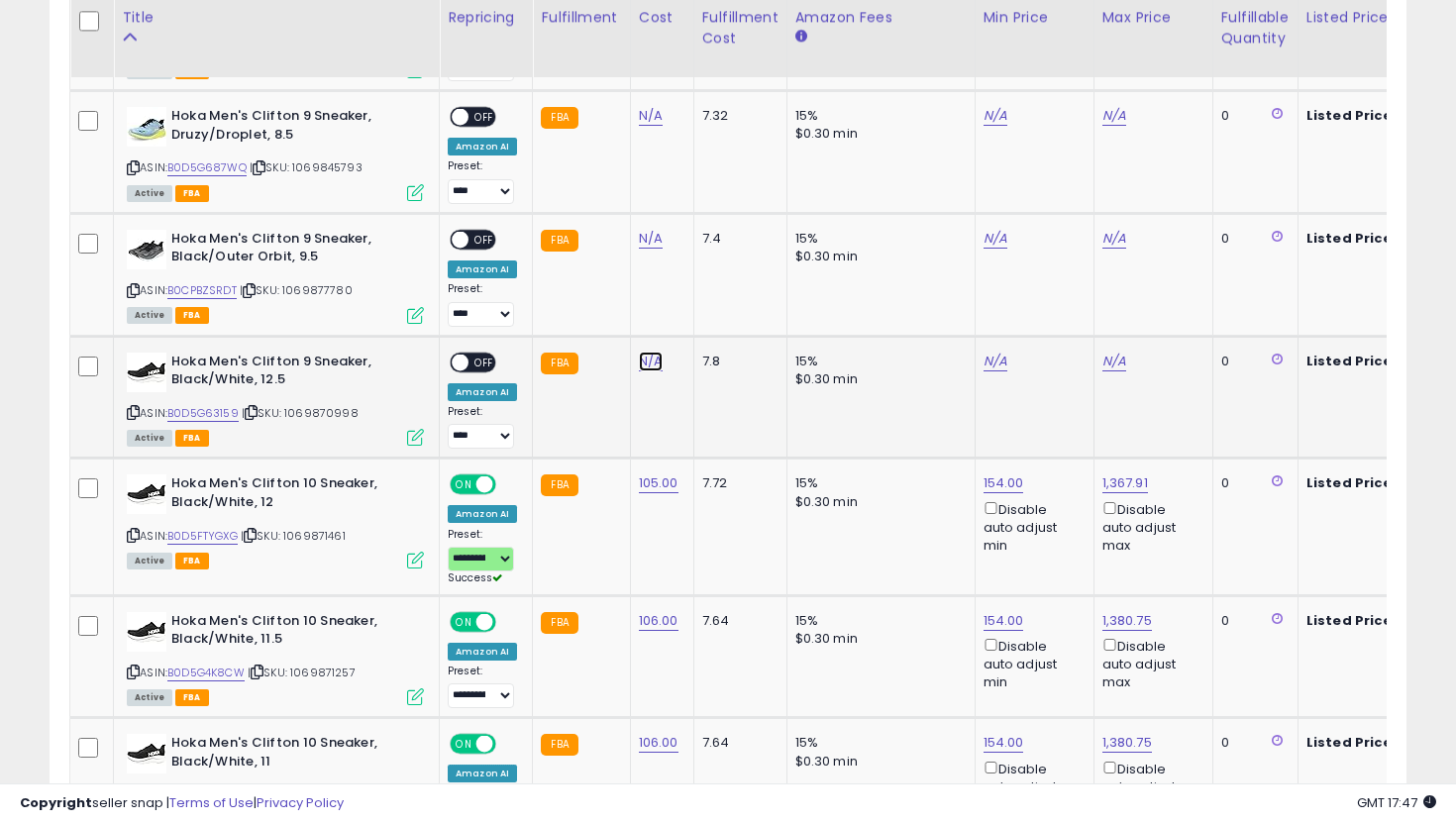 click on "N/A" at bounding box center (651, -3405) 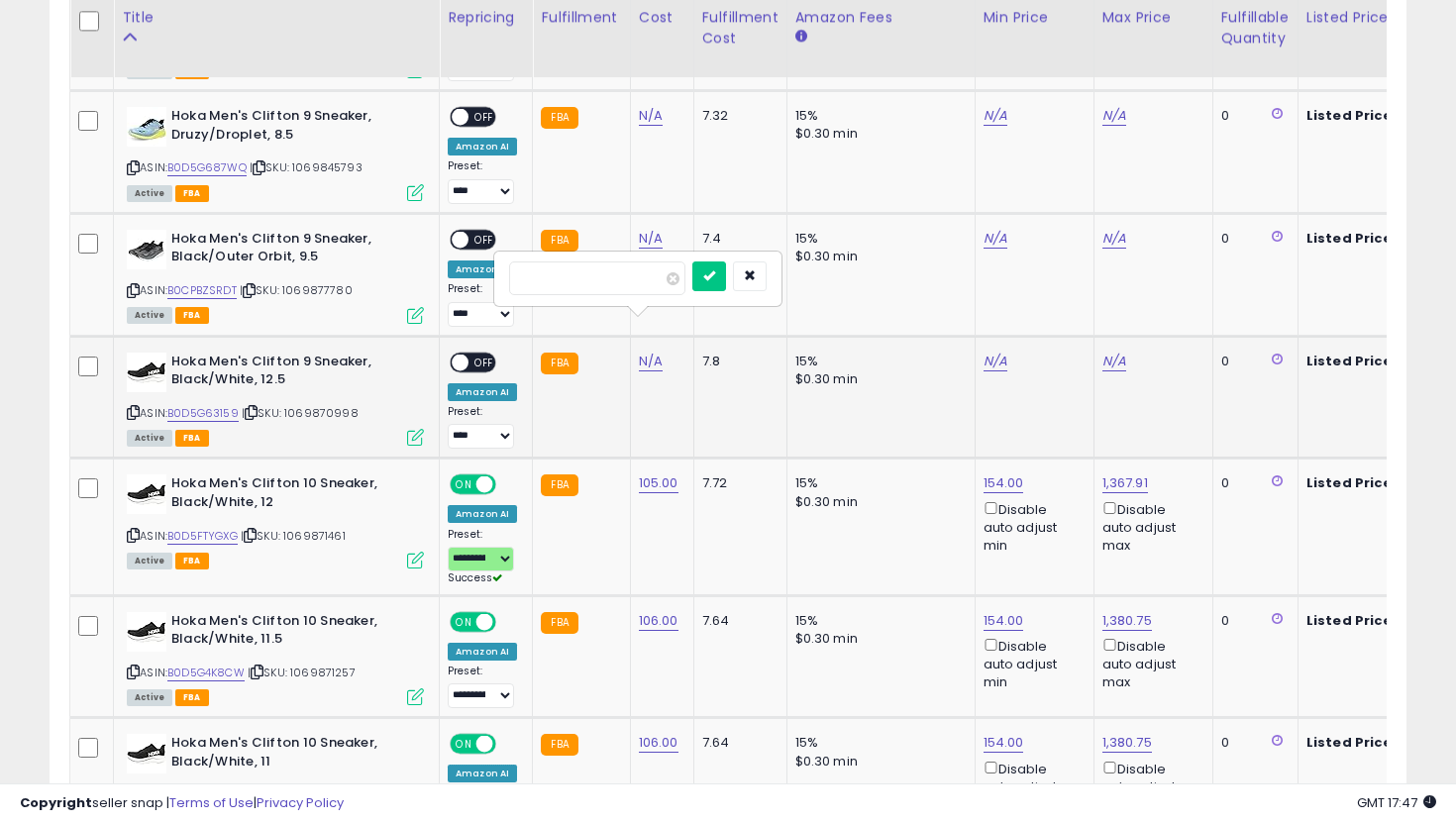 click at bounding box center [709, 276] 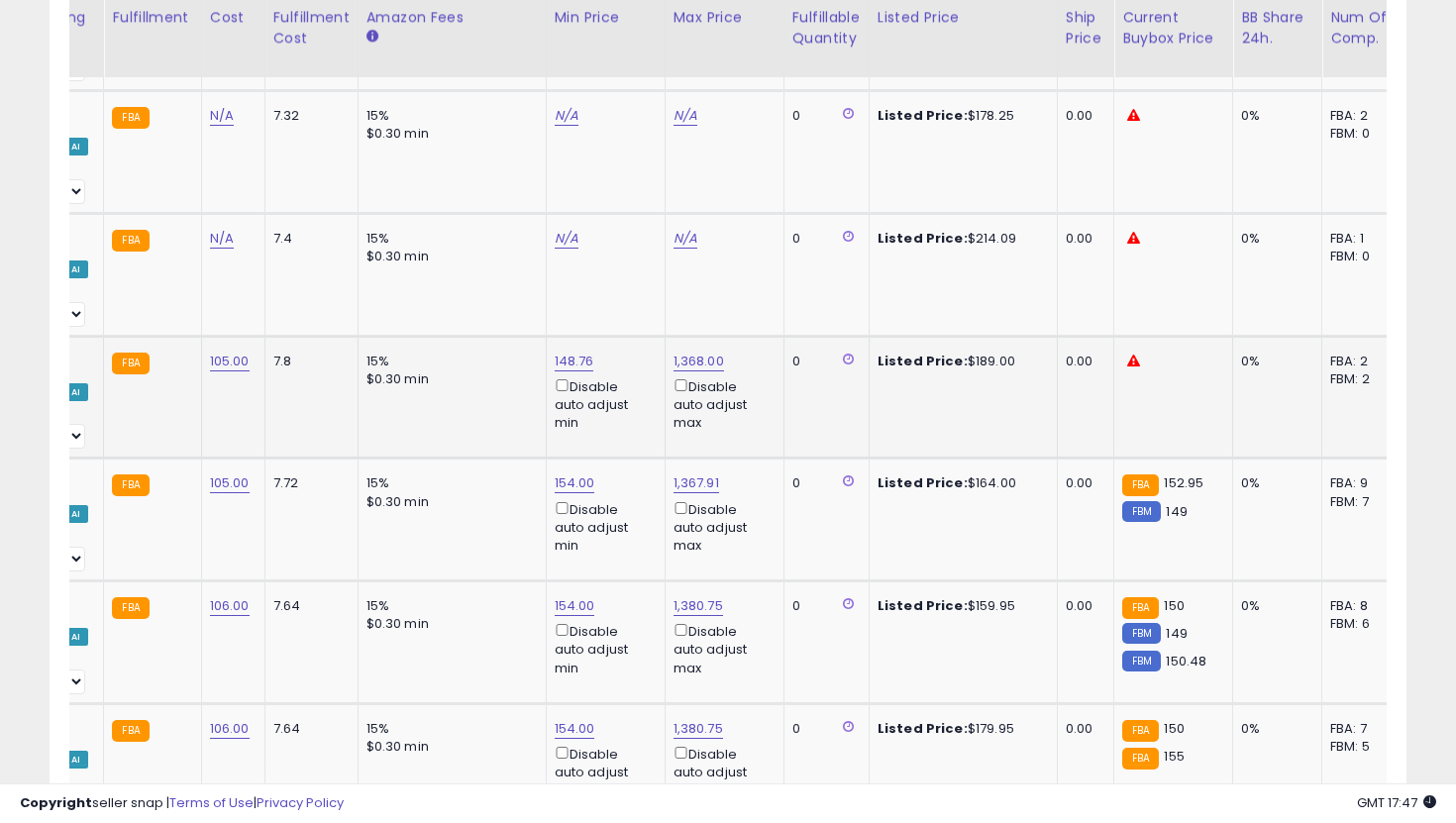 click on "148.76  Disable auto adjust min" 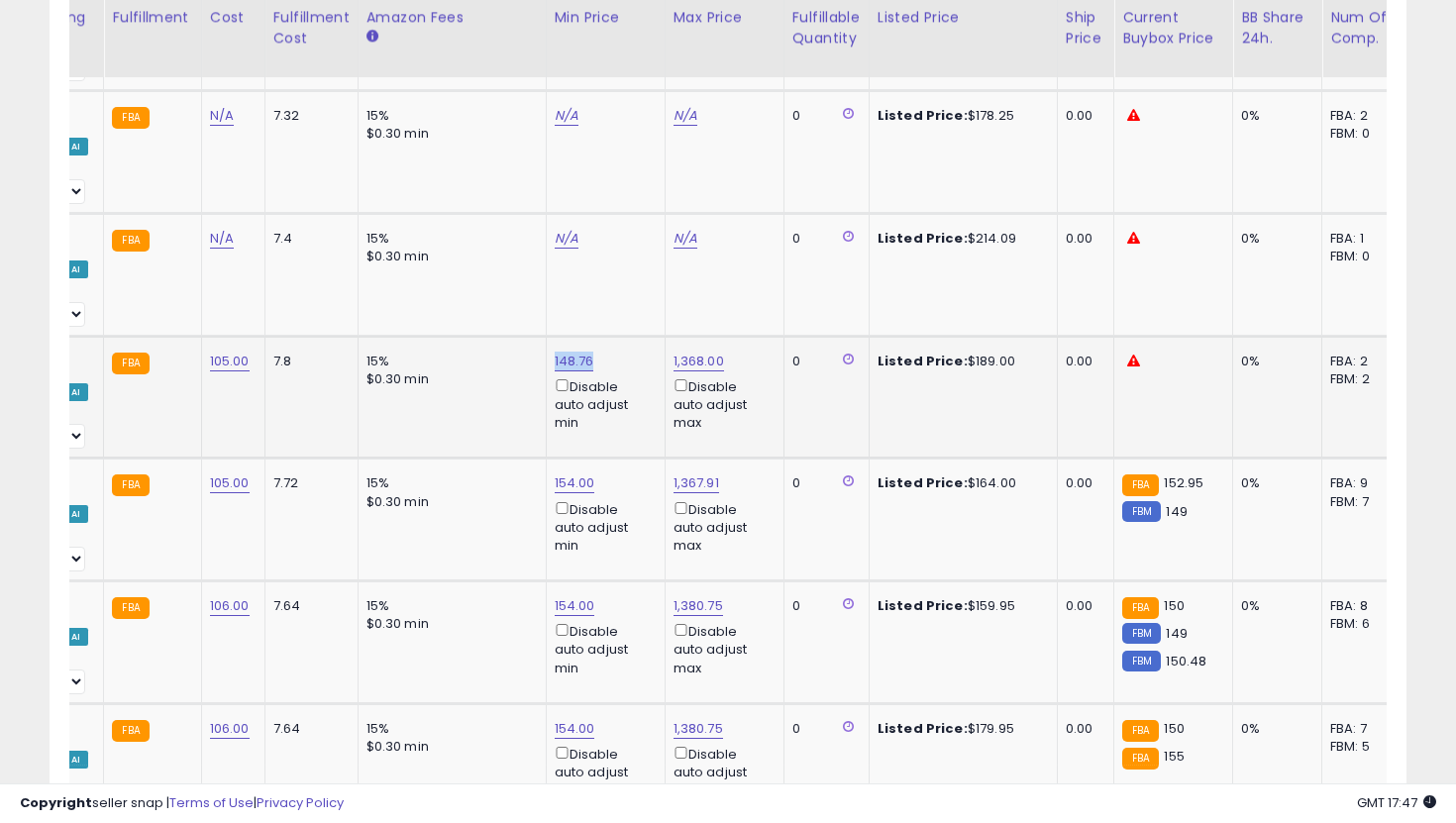 click on "148.76  Disable auto adjust min" 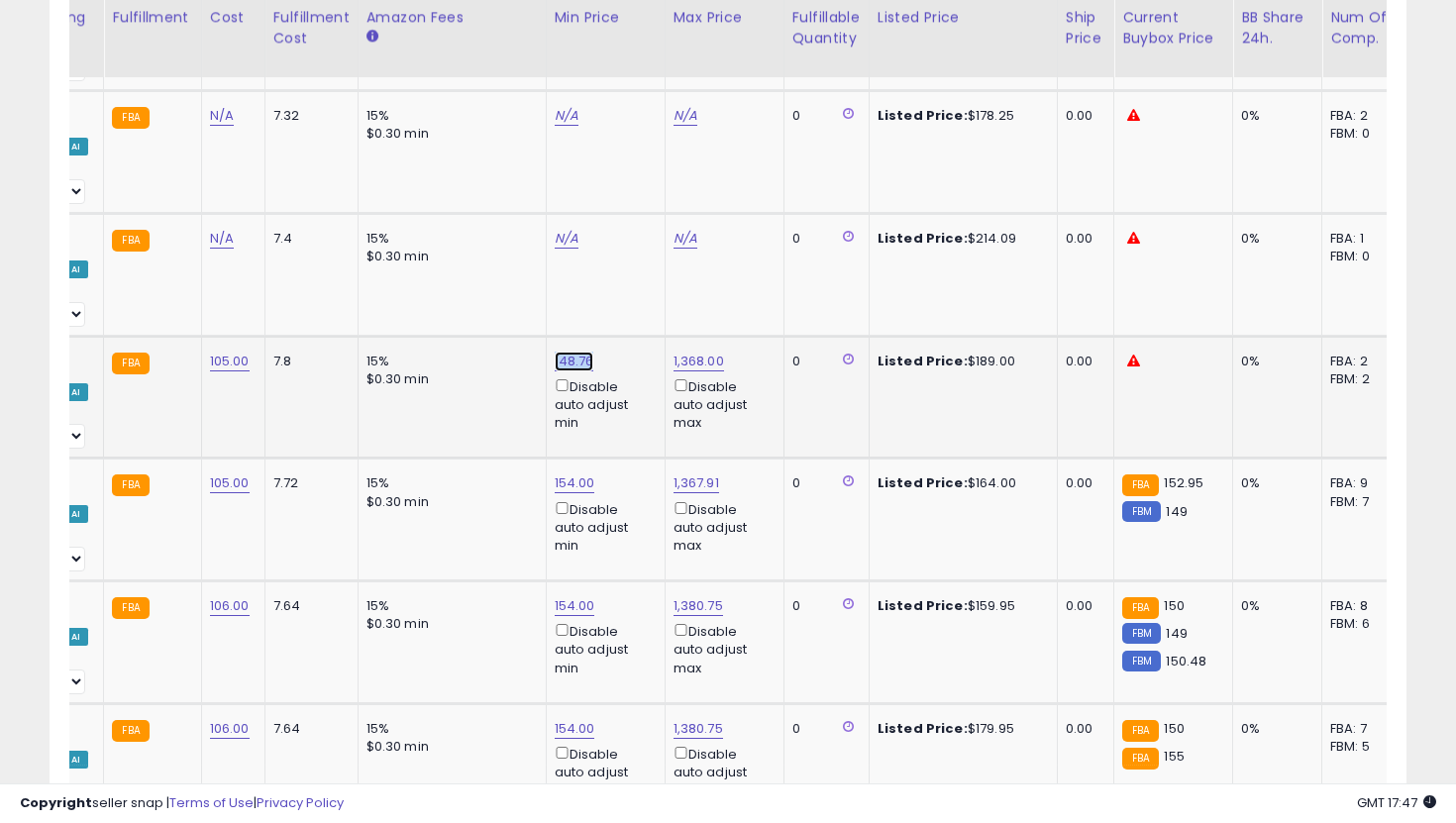 click on "148.76" at bounding box center [572, -5599] 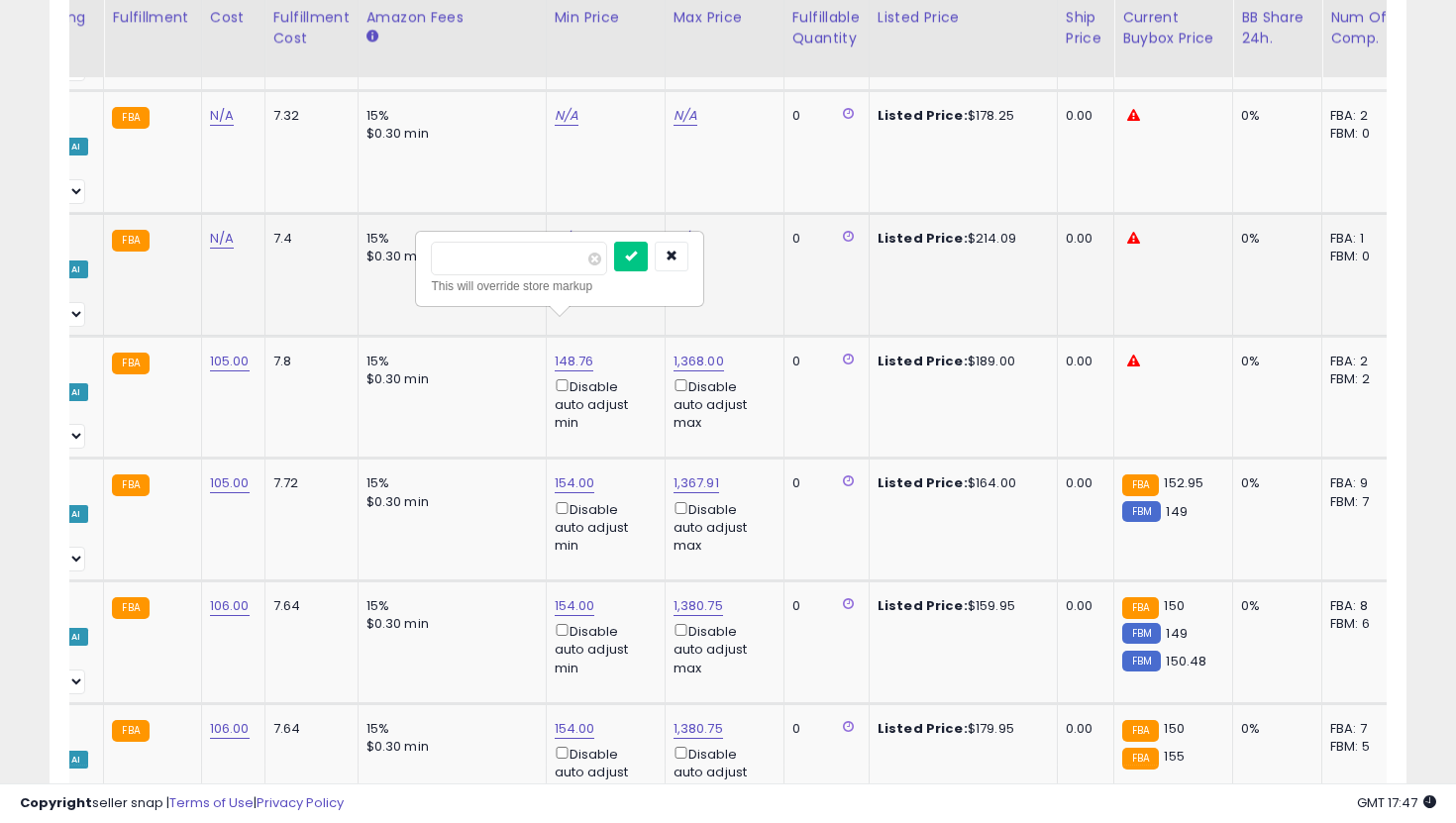 drag, startPoint x: 549, startPoint y: 254, endPoint x: 367, endPoint y: 254, distance: 182 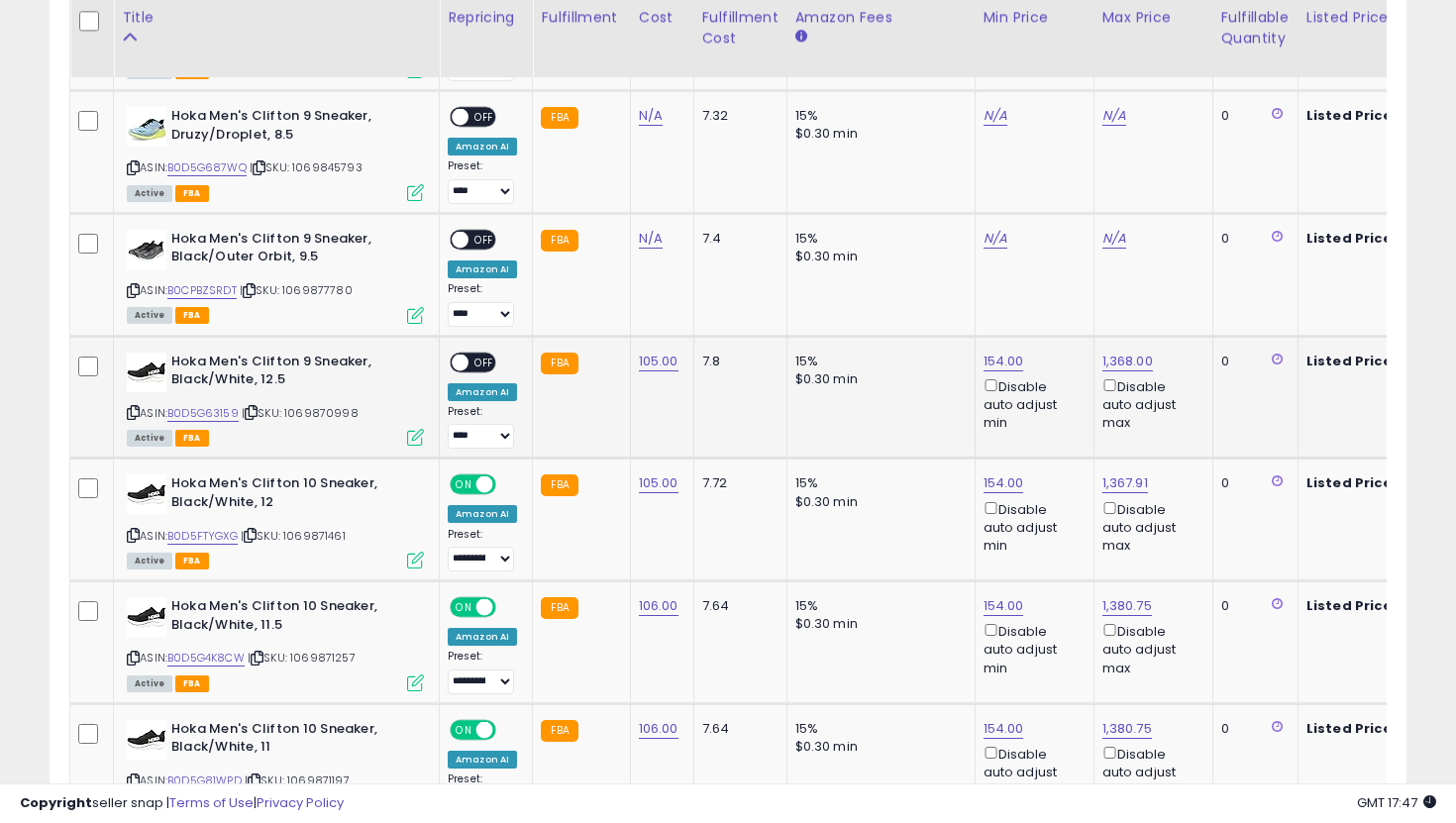 click on "OFF" at bounding box center (484, 361) 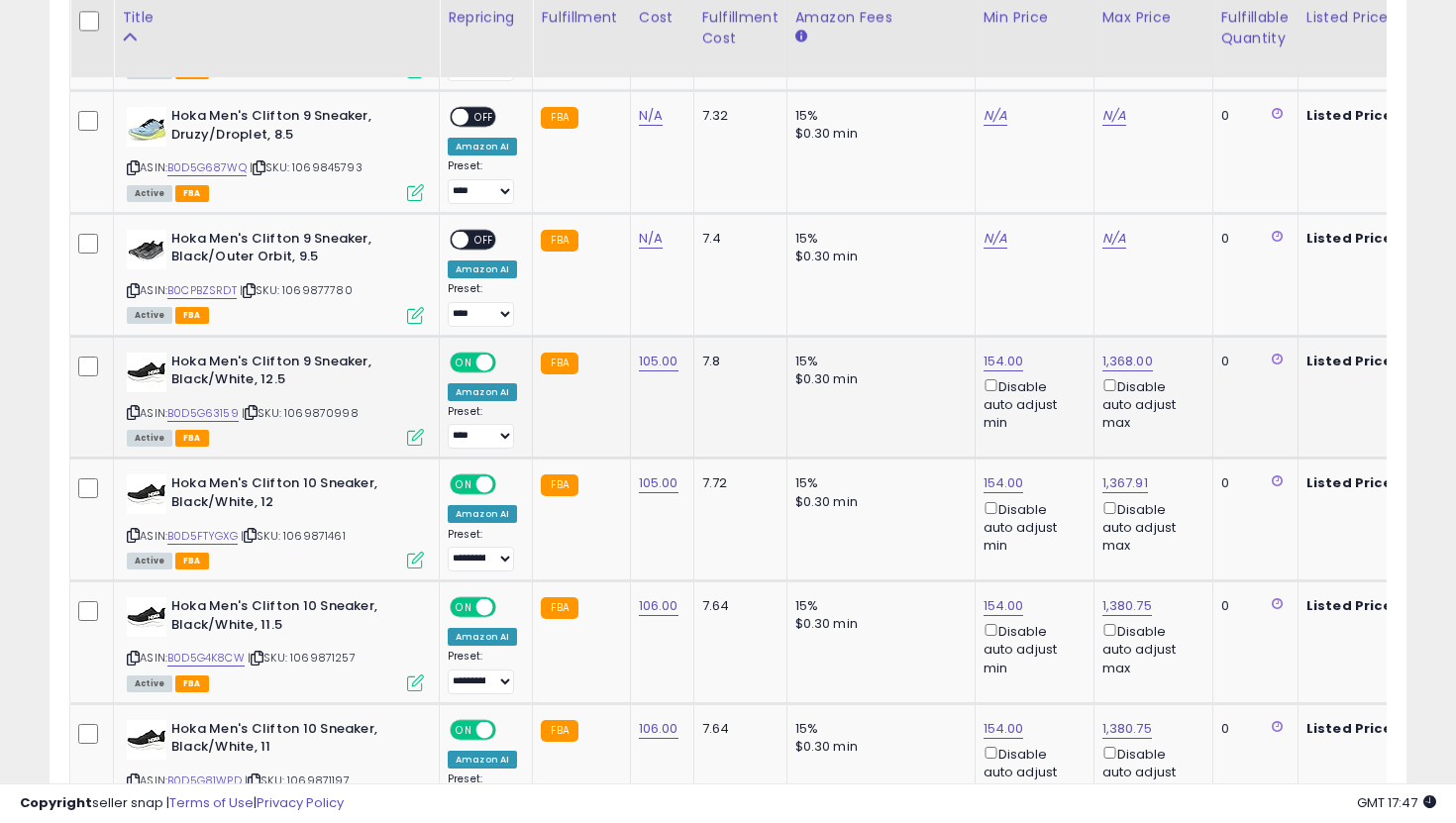 click on "**********" 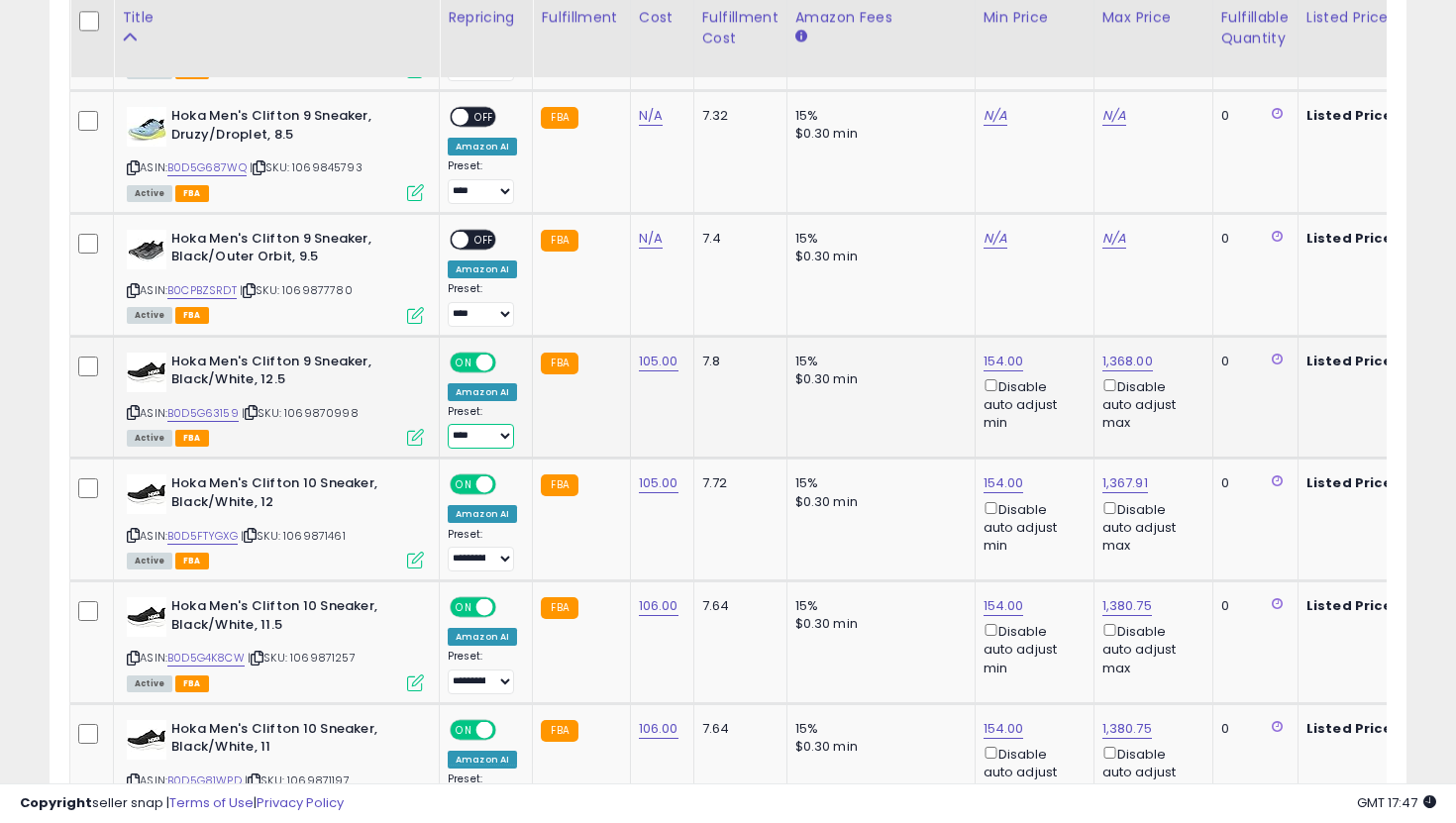 click on "**********" at bounding box center [480, 436] 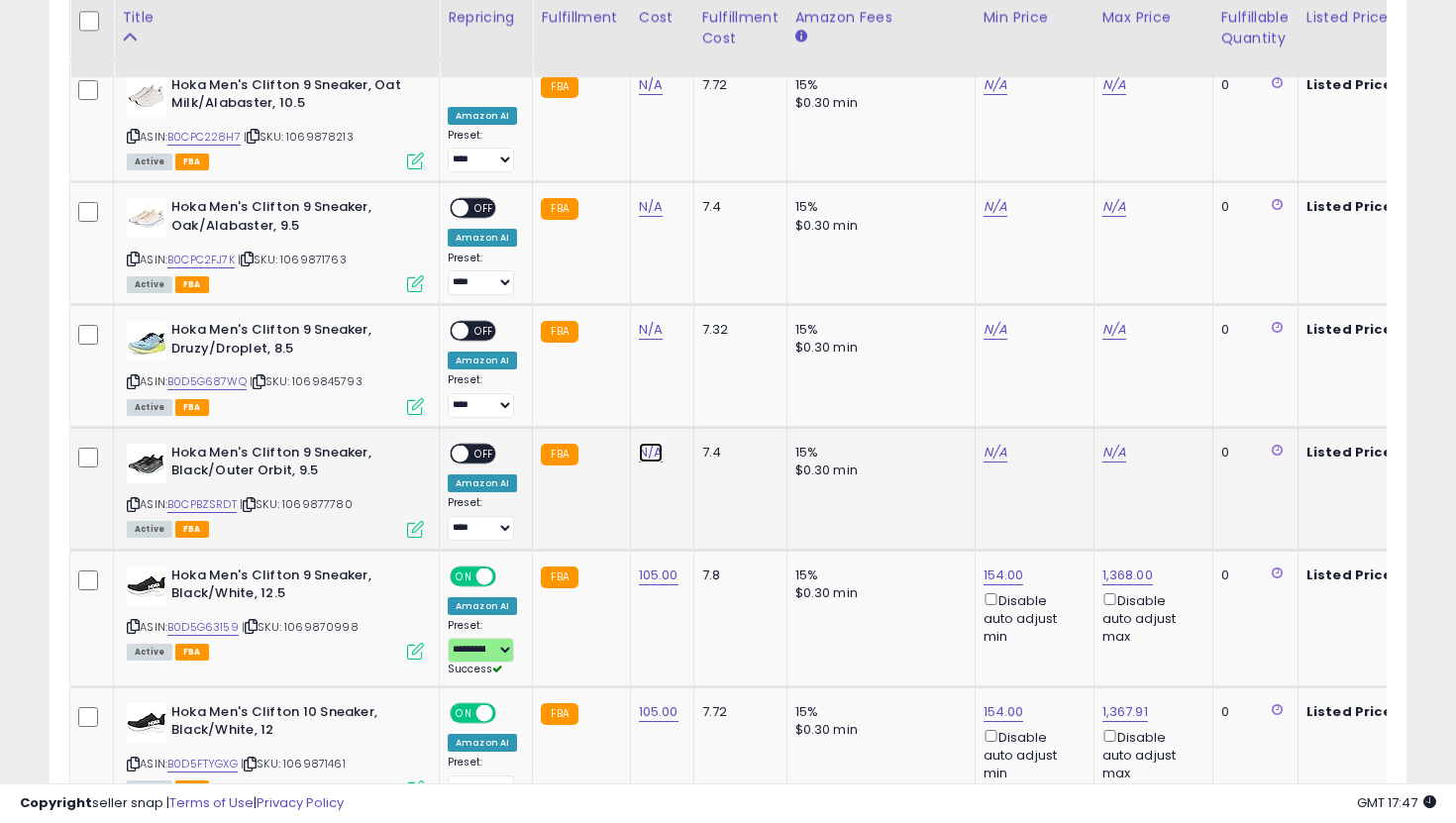 click on "N/A" at bounding box center [651, -3191] 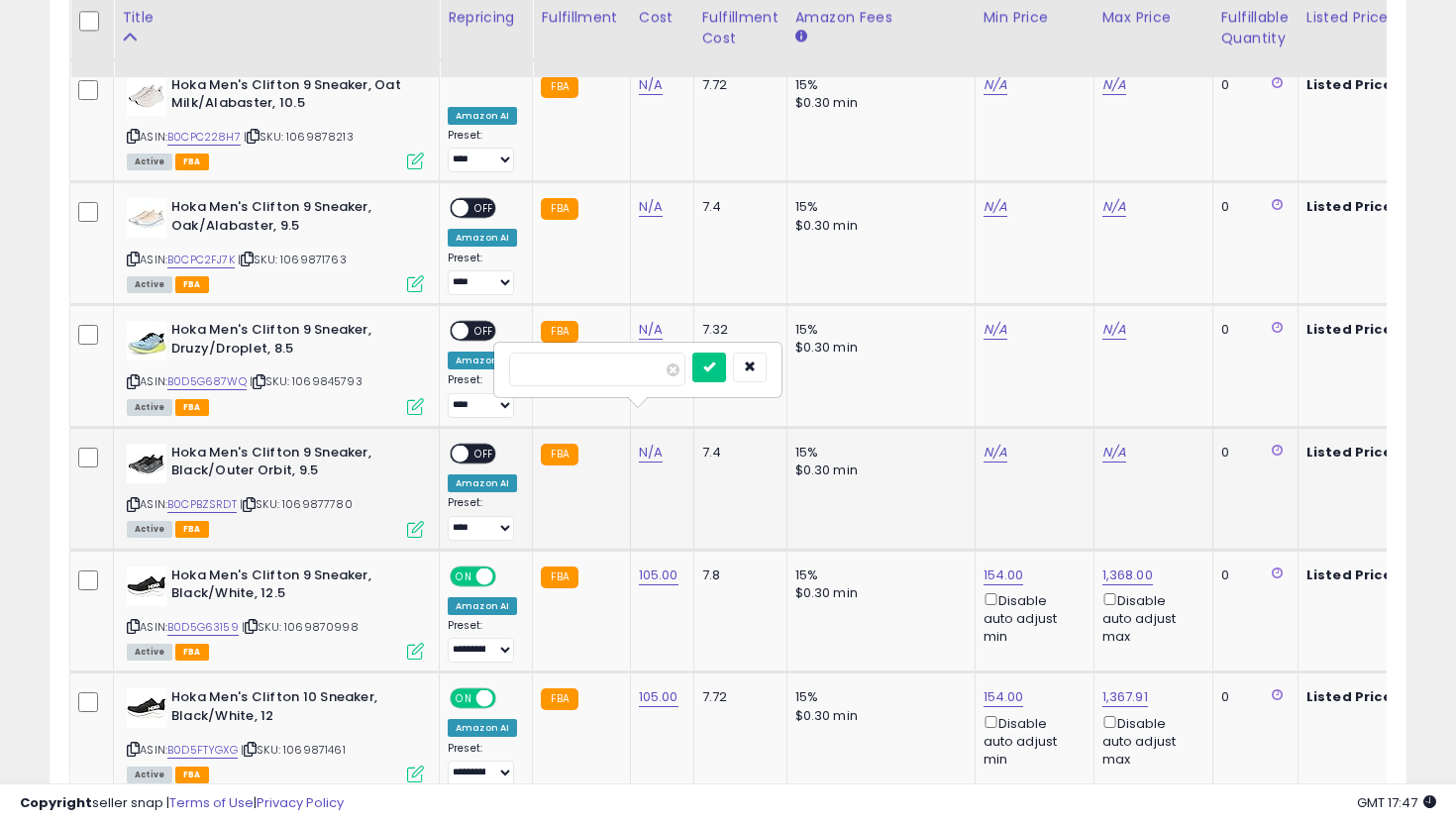 click at bounding box center (709, 367) 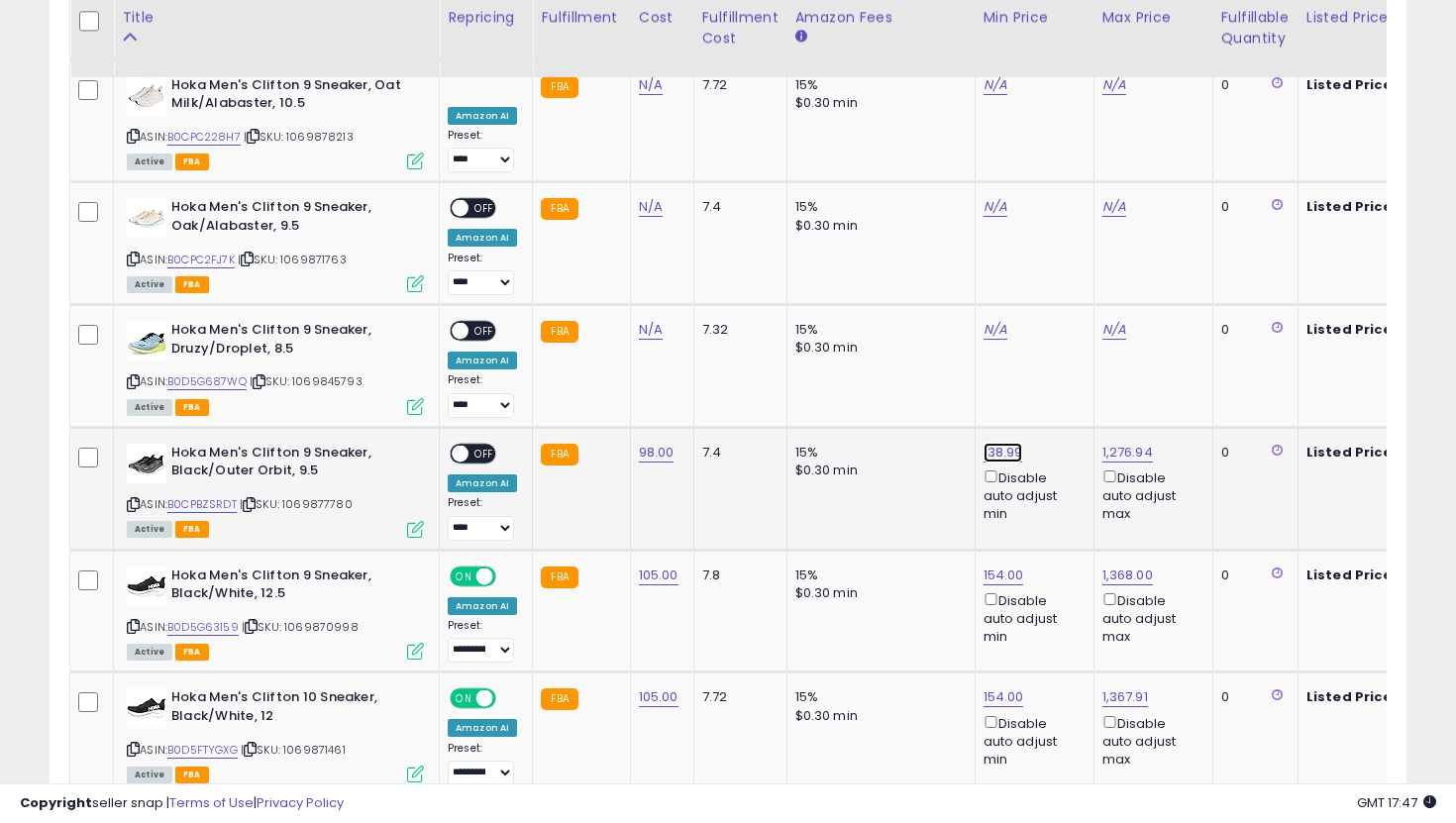 click on "138.99" at bounding box center [1001, -5385] 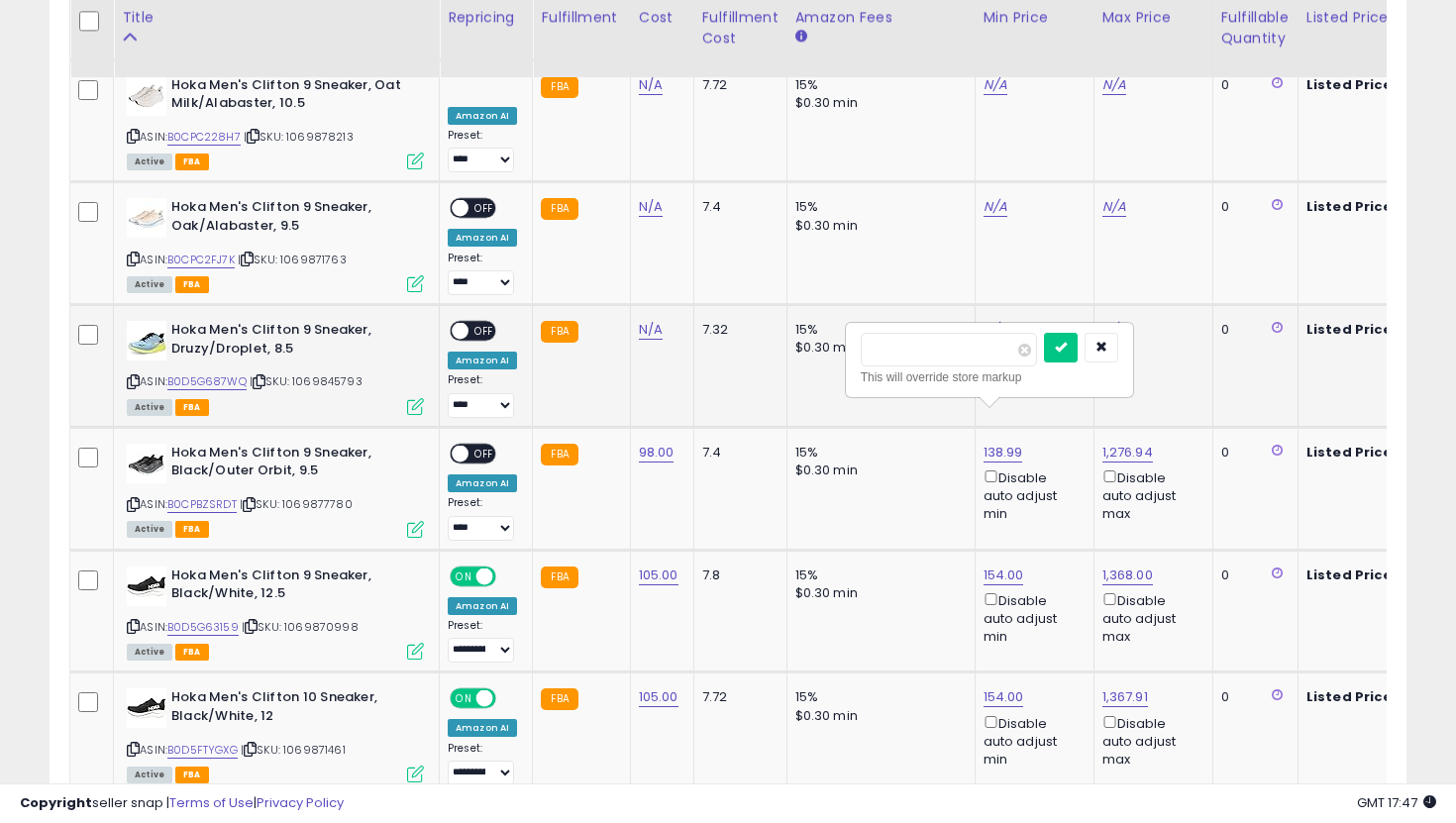 drag, startPoint x: 943, startPoint y: 359, endPoint x: 780, endPoint y: 332, distance: 165.2211 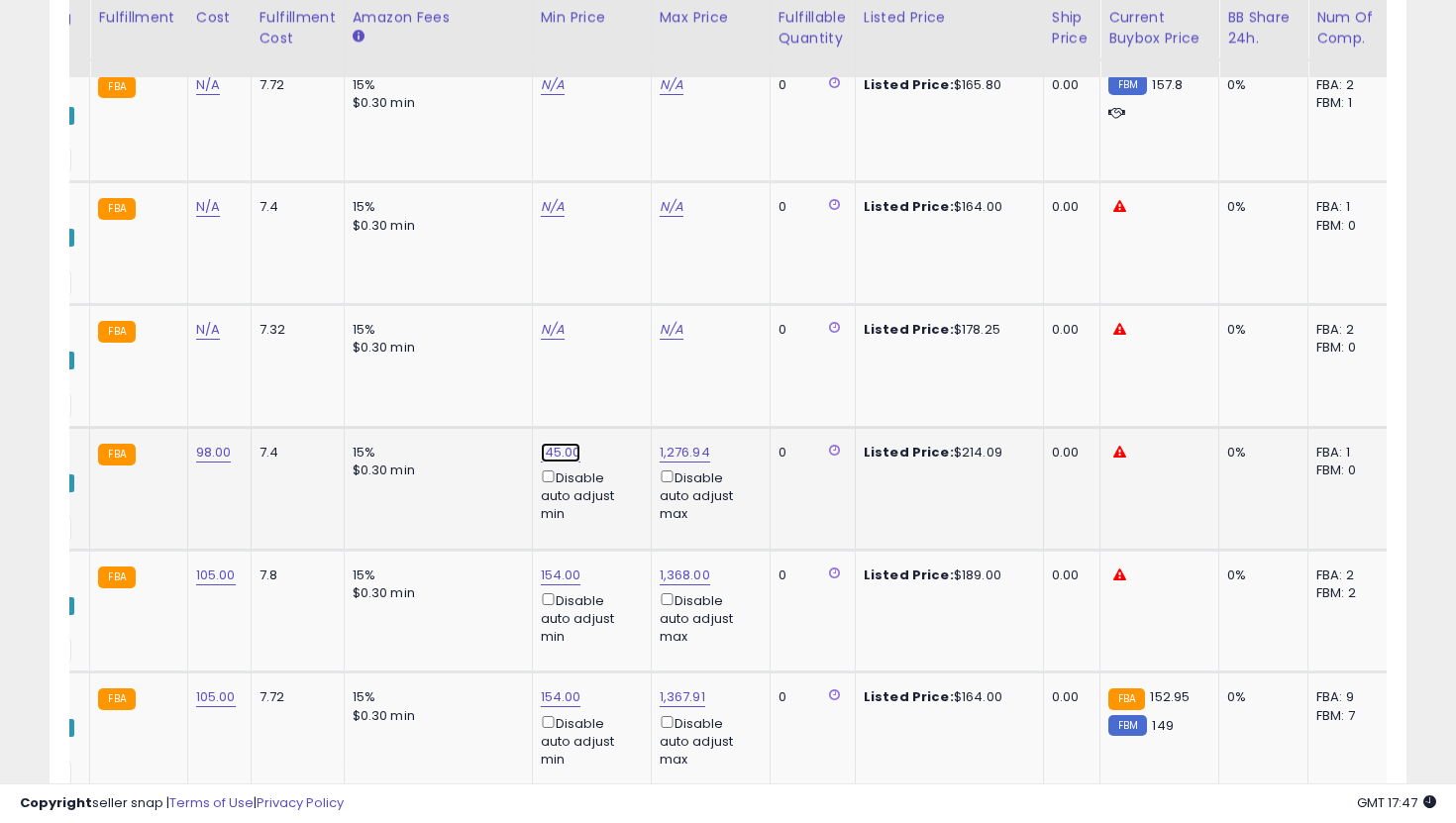 click on "145.00" at bounding box center [559, -5385] 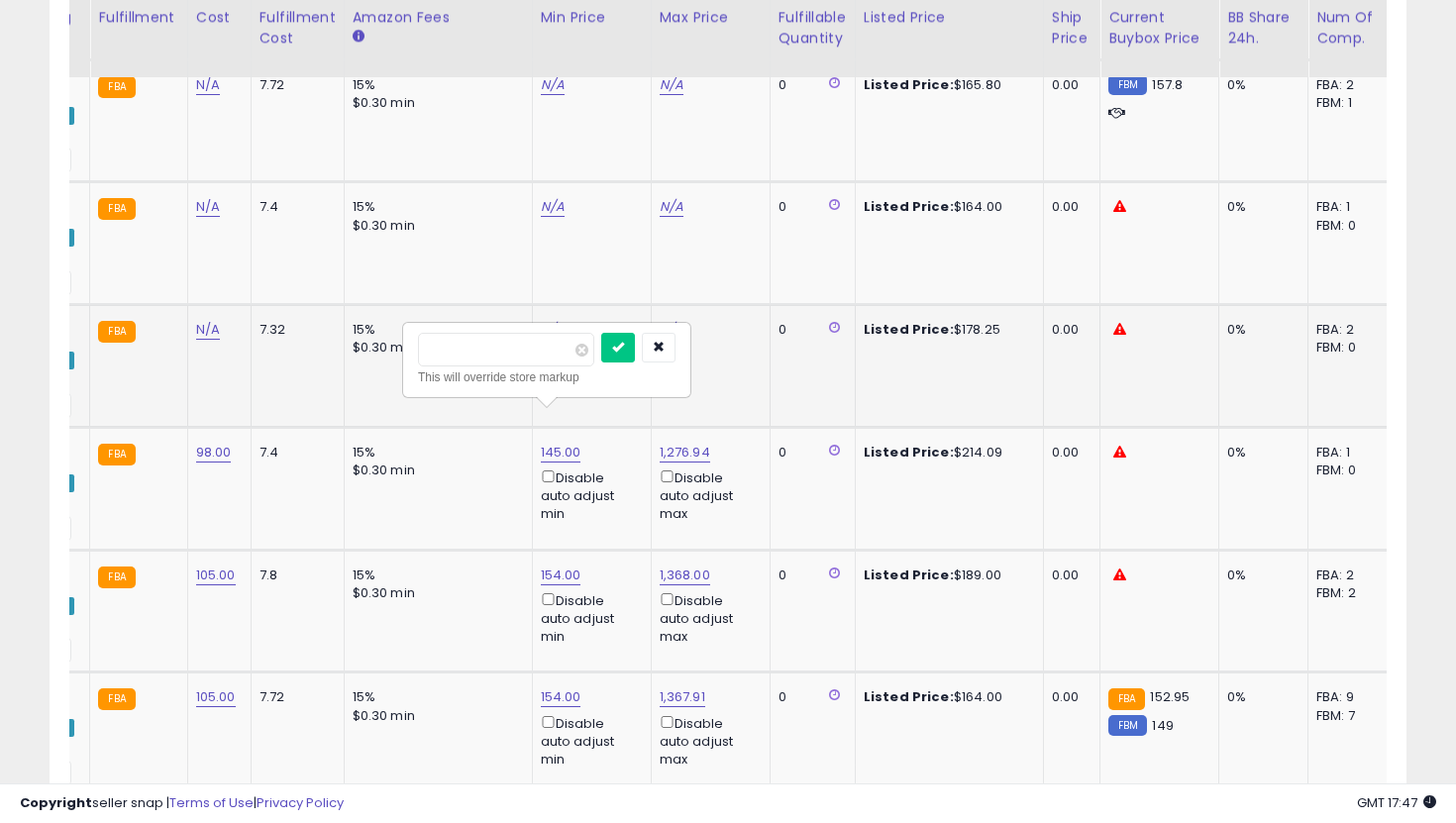 drag, startPoint x: 516, startPoint y: 358, endPoint x: 391, endPoint y: 345, distance: 125.67418 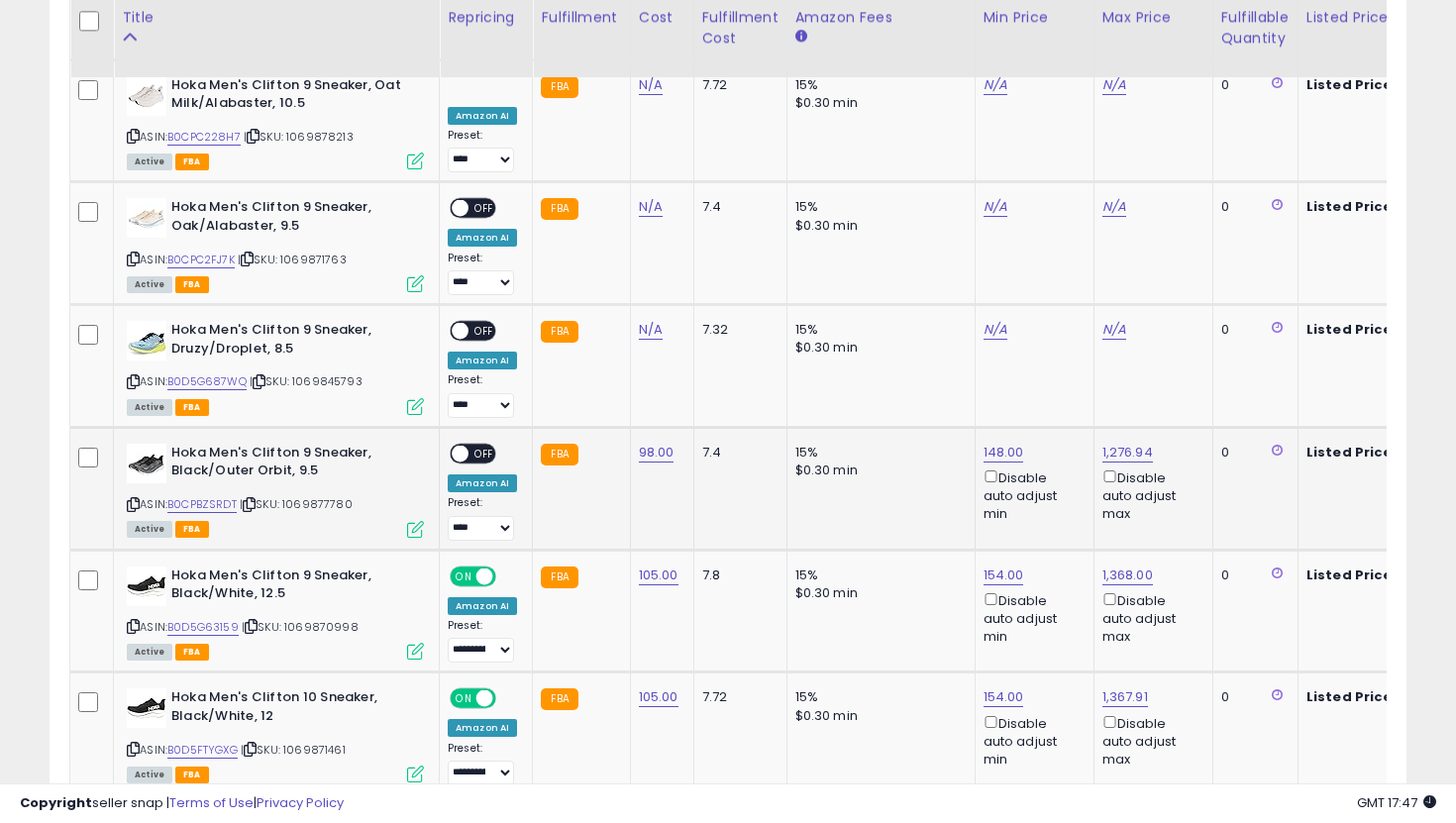 click on "OFF" at bounding box center [484, 453] 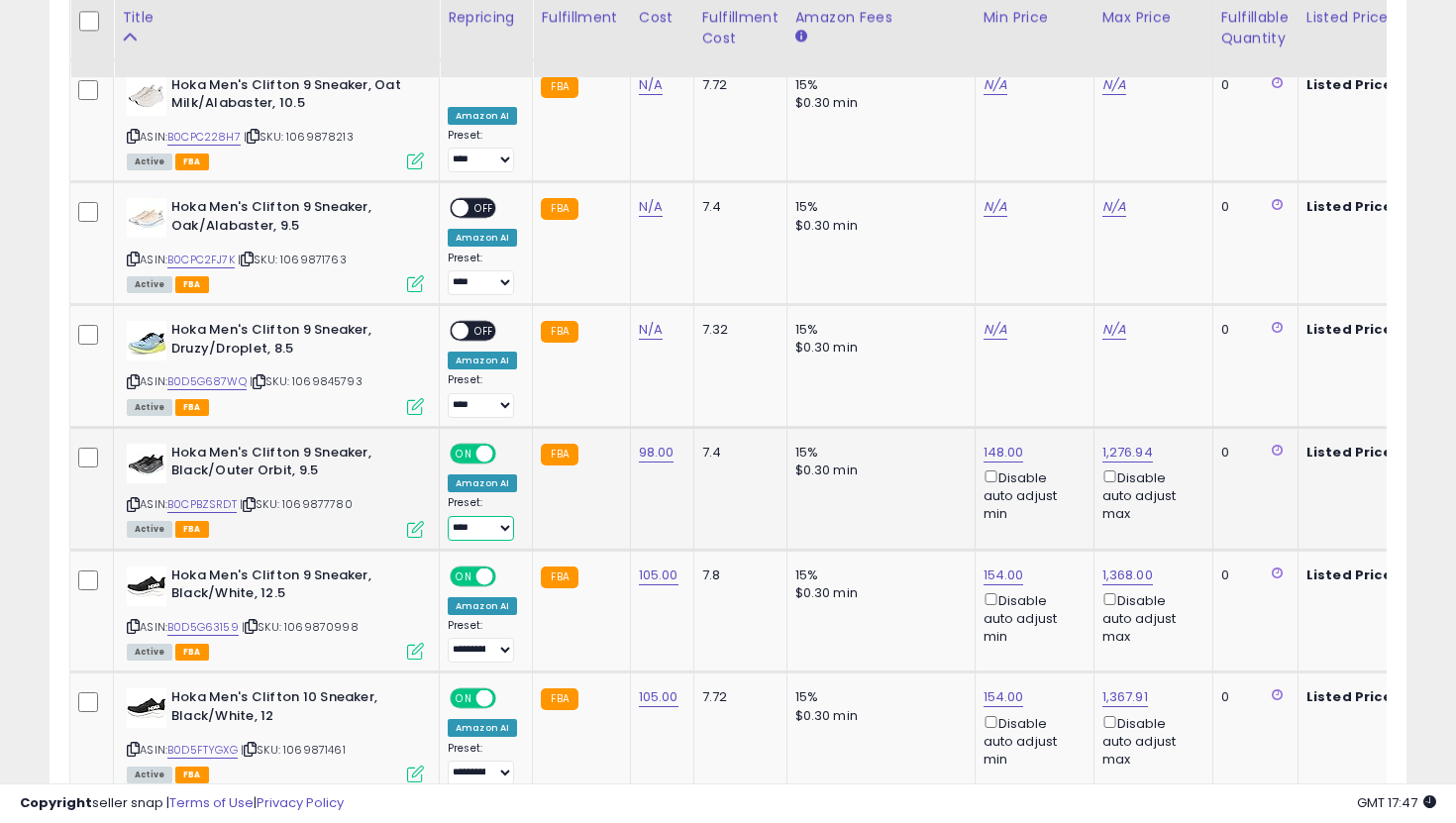 click on "**********" at bounding box center (480, 528) 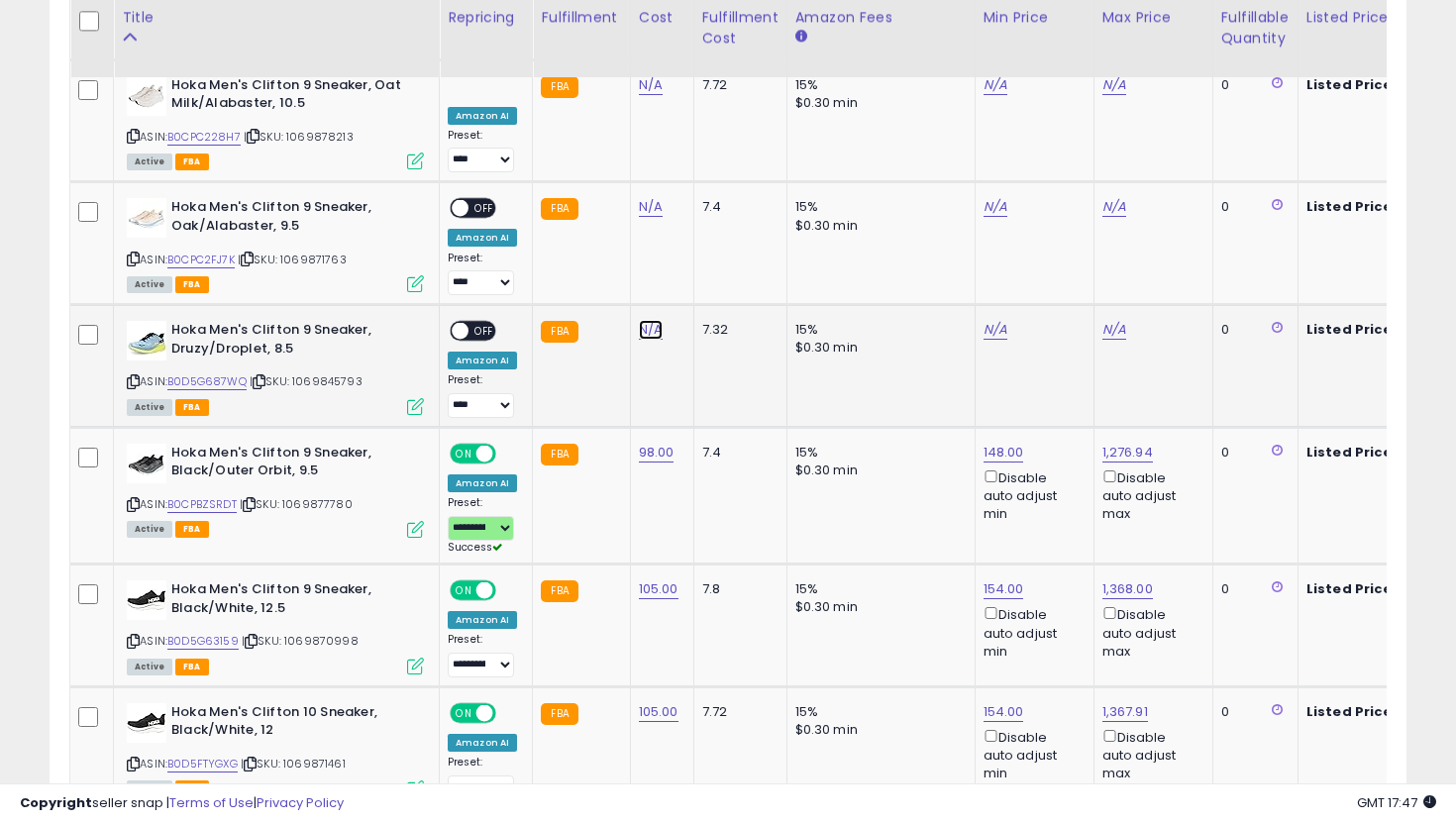 click on "N/A" at bounding box center (651, -3191) 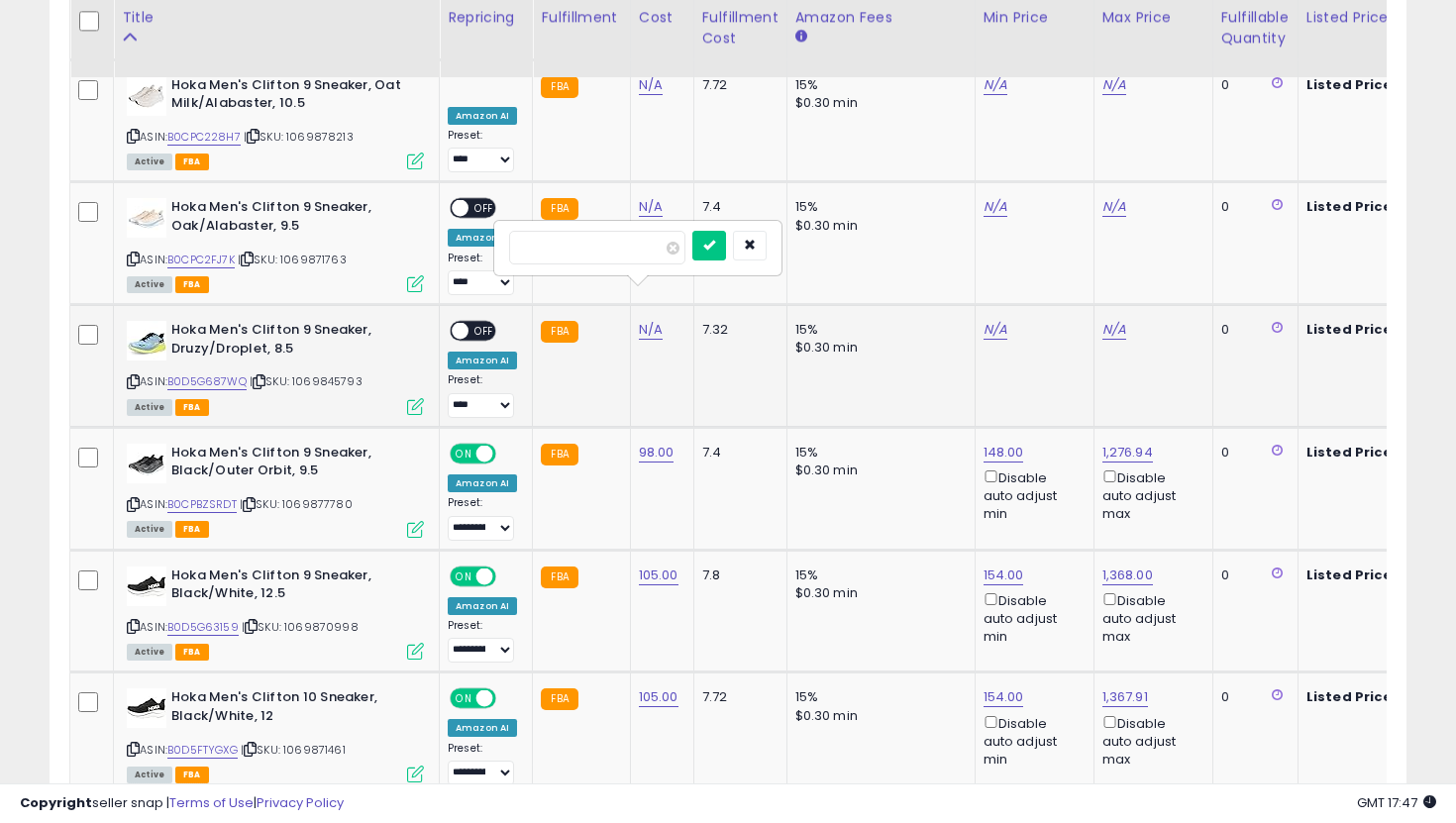 click at bounding box center (709, 246) 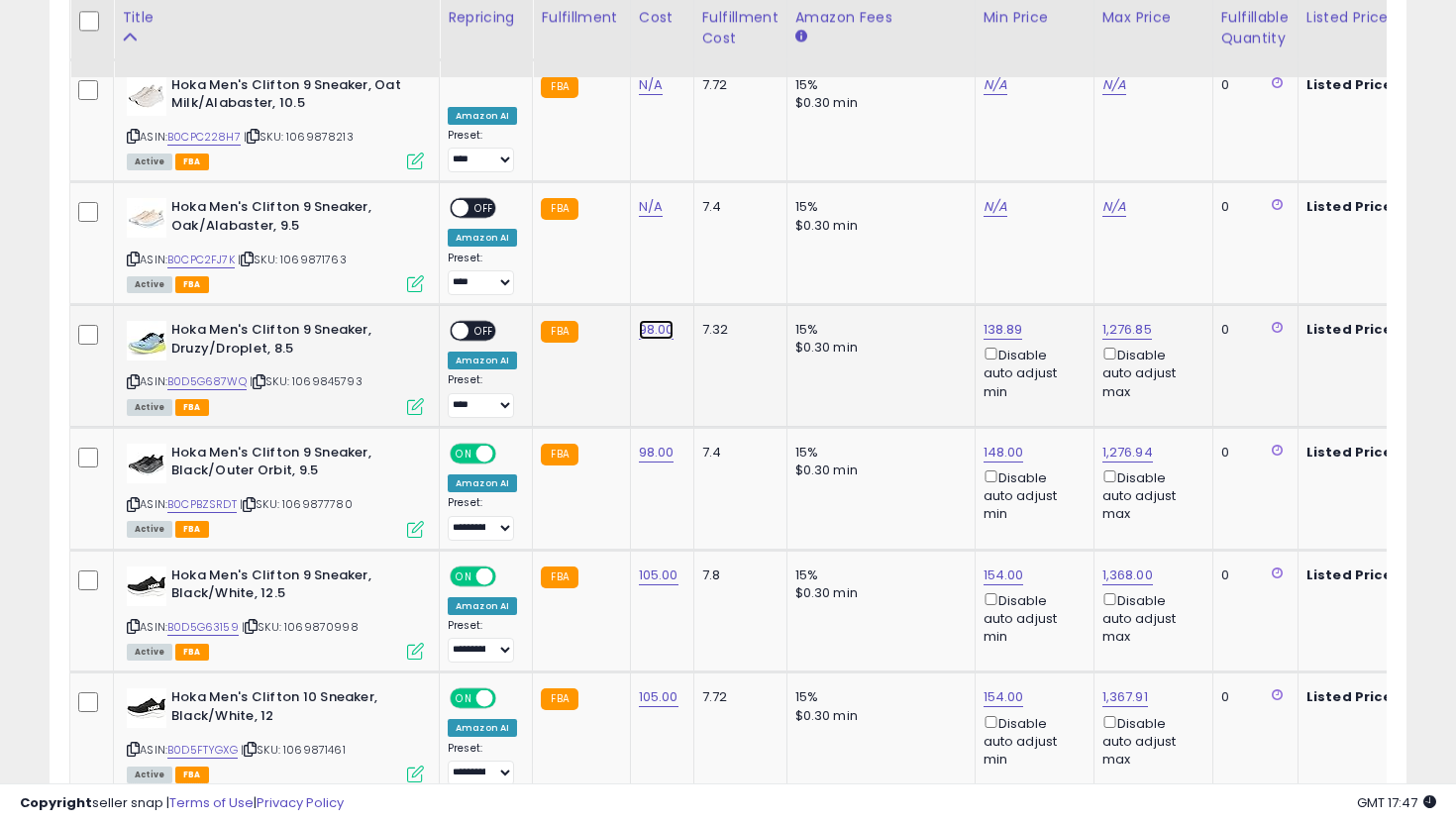 click on "98.00" at bounding box center (657, 330) 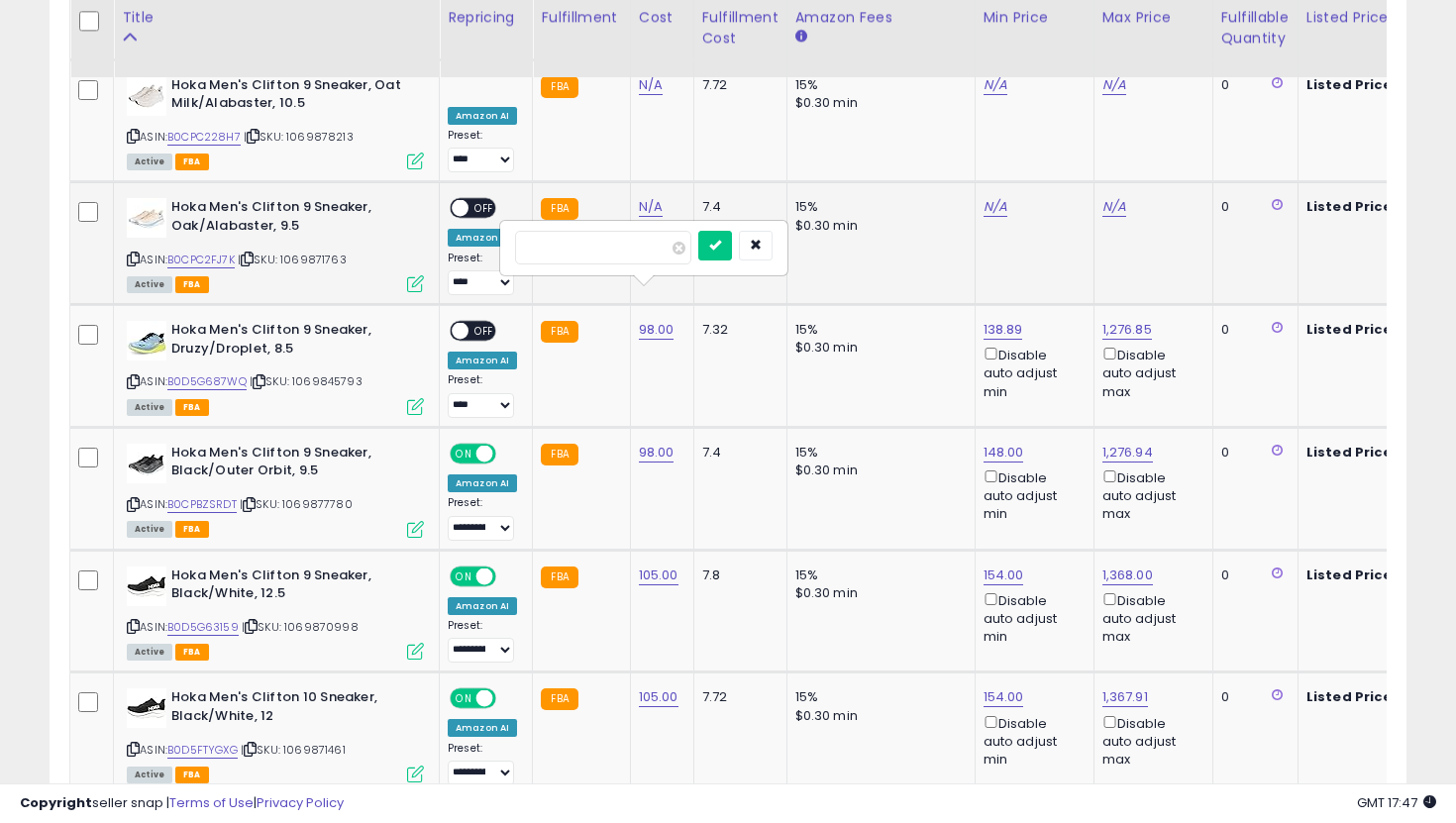 drag, startPoint x: 543, startPoint y: 247, endPoint x: 488, endPoint y: 248, distance: 55.00909 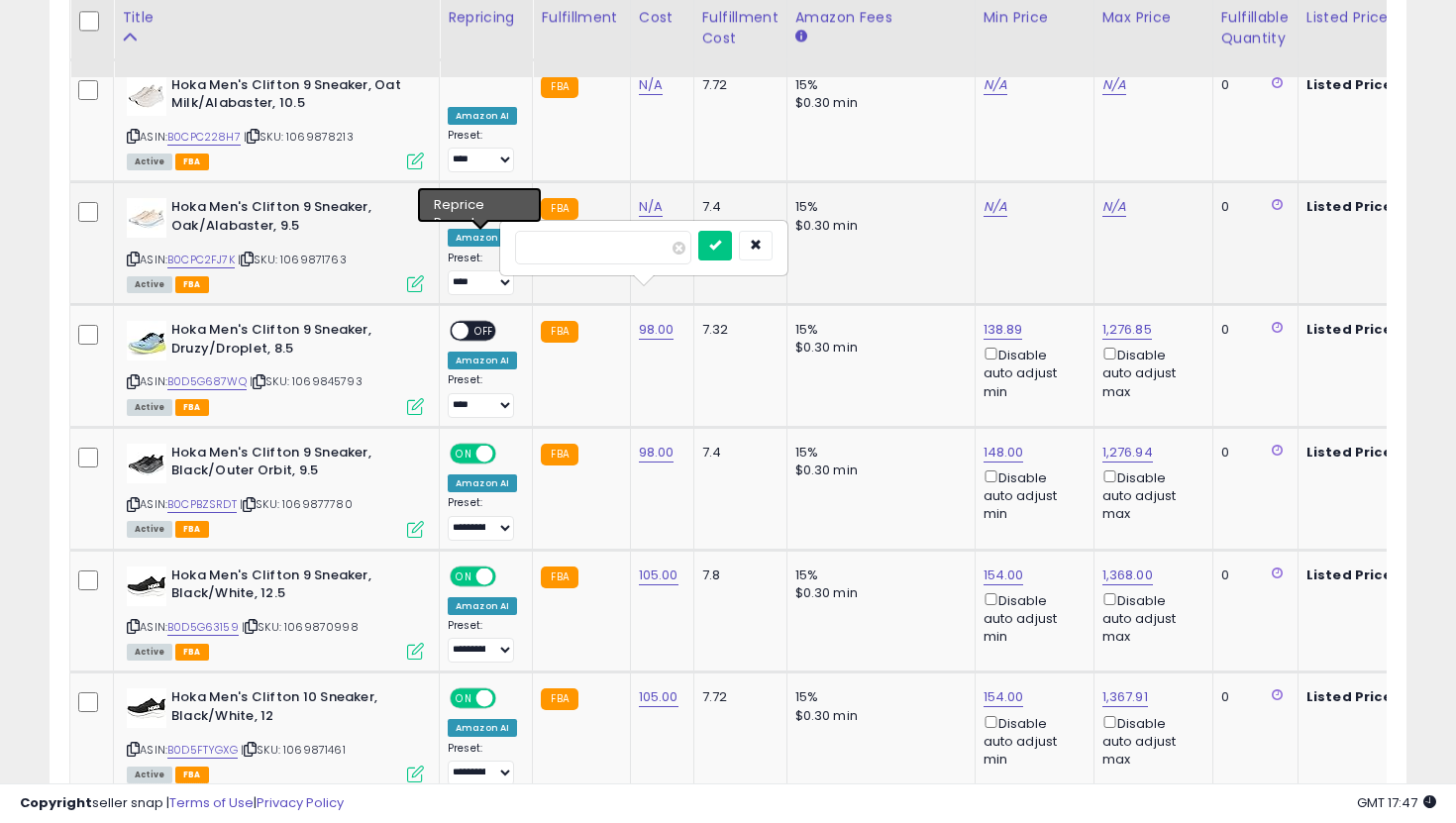 drag, startPoint x: 583, startPoint y: 256, endPoint x: 419, endPoint y: 234, distance: 165.46903 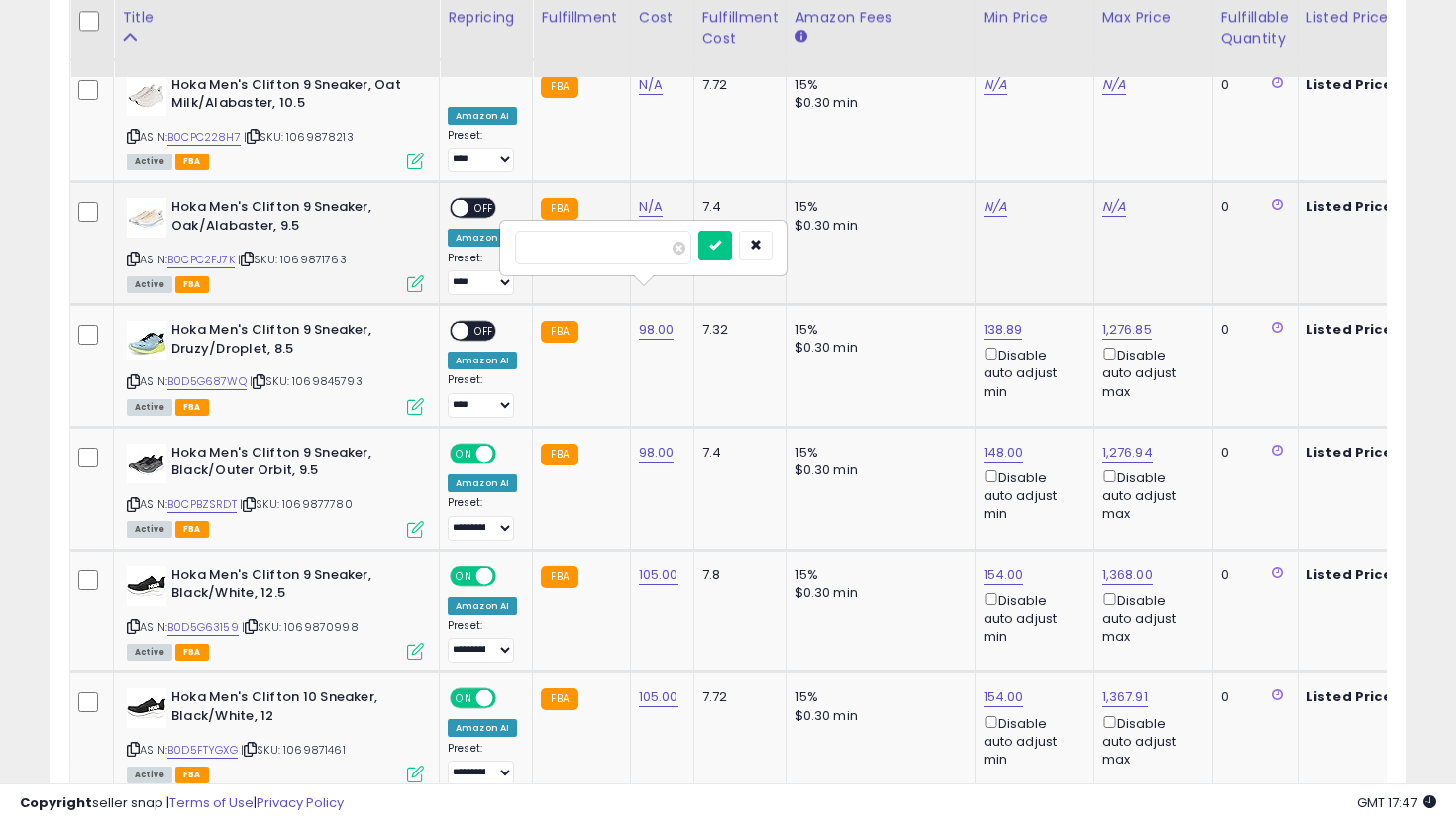 click at bounding box center [715, 246] 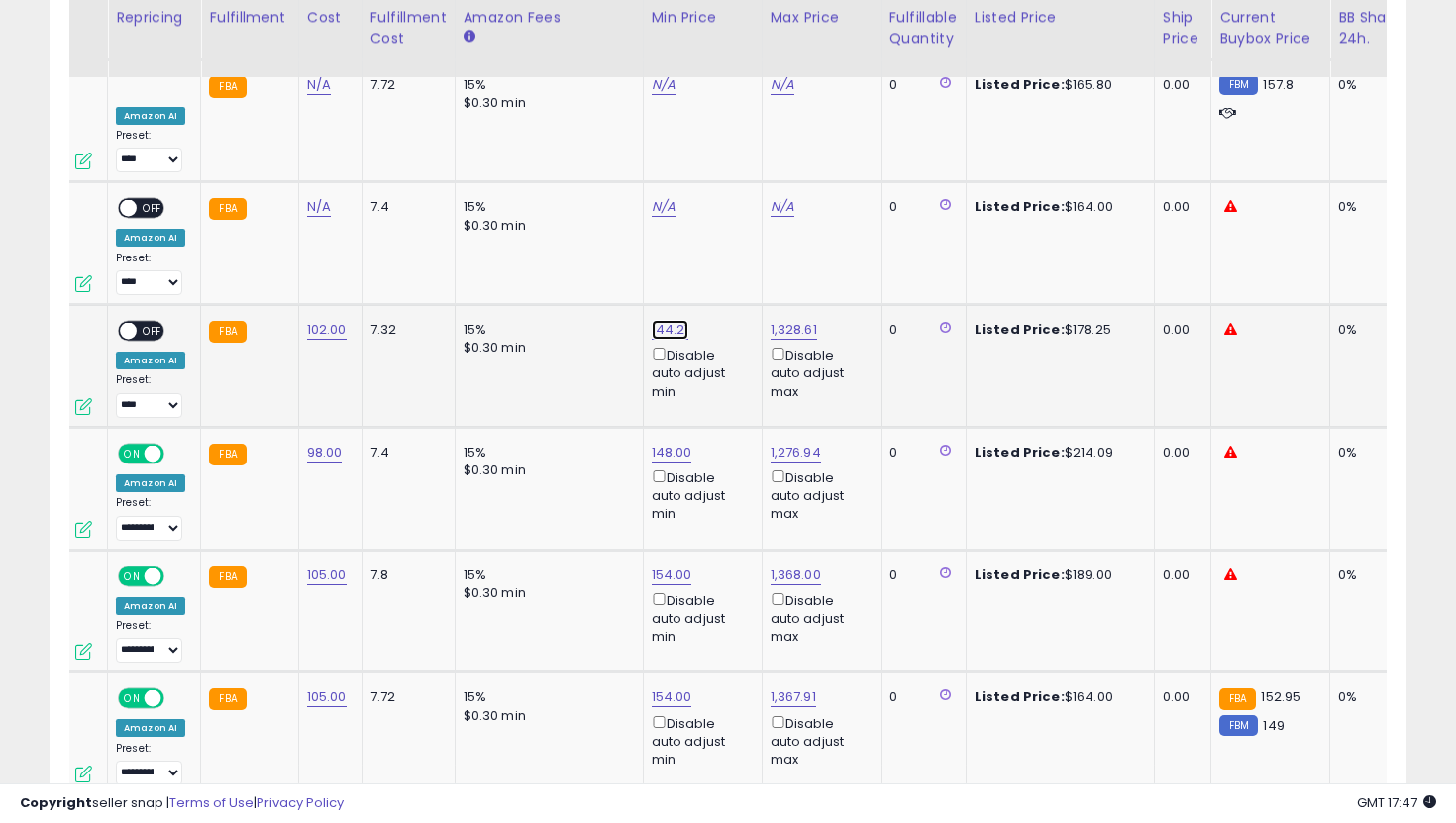 click on "144.21" at bounding box center [670, -5385] 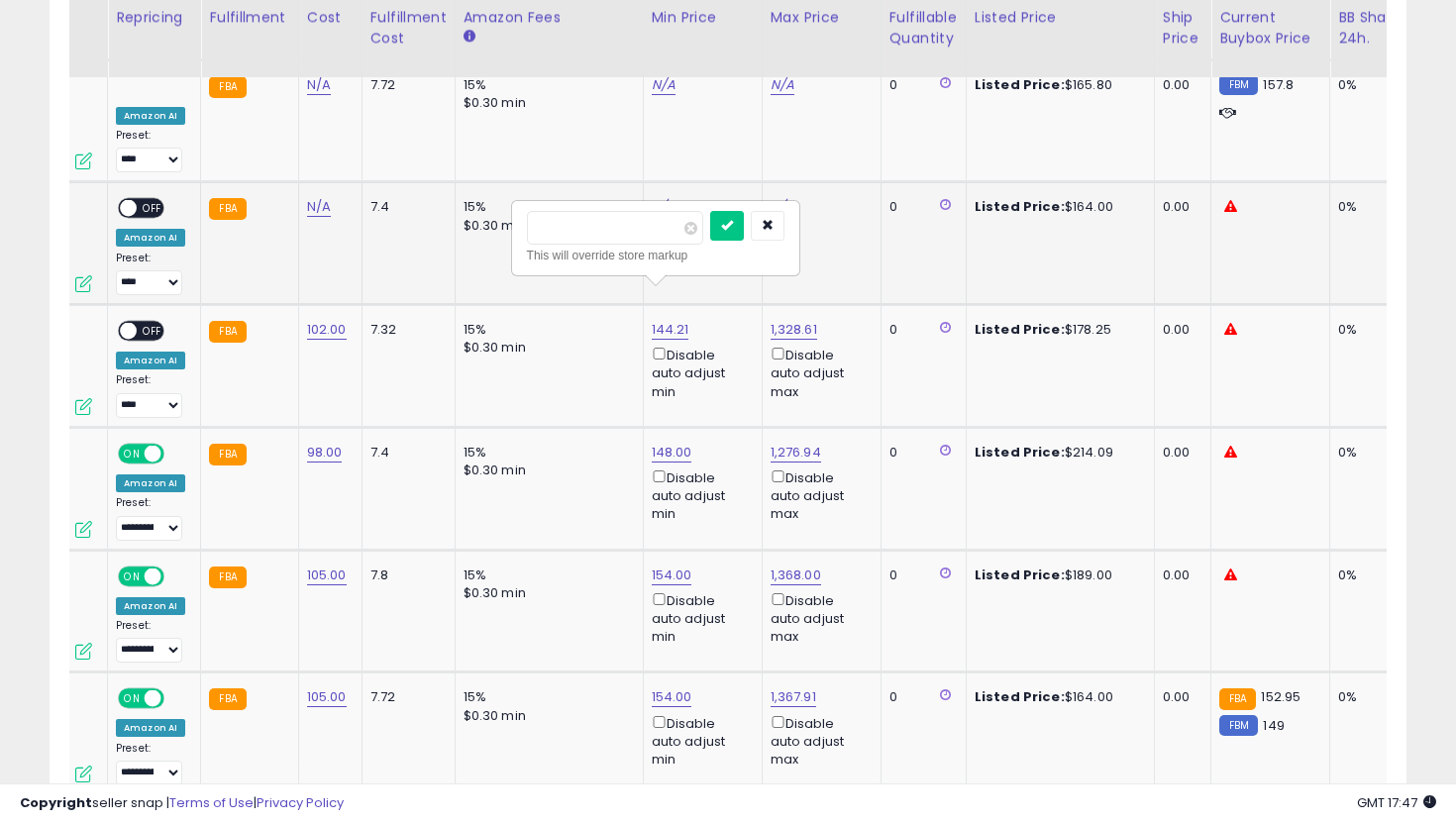 drag, startPoint x: 610, startPoint y: 231, endPoint x: 456, endPoint y: 231, distance: 154 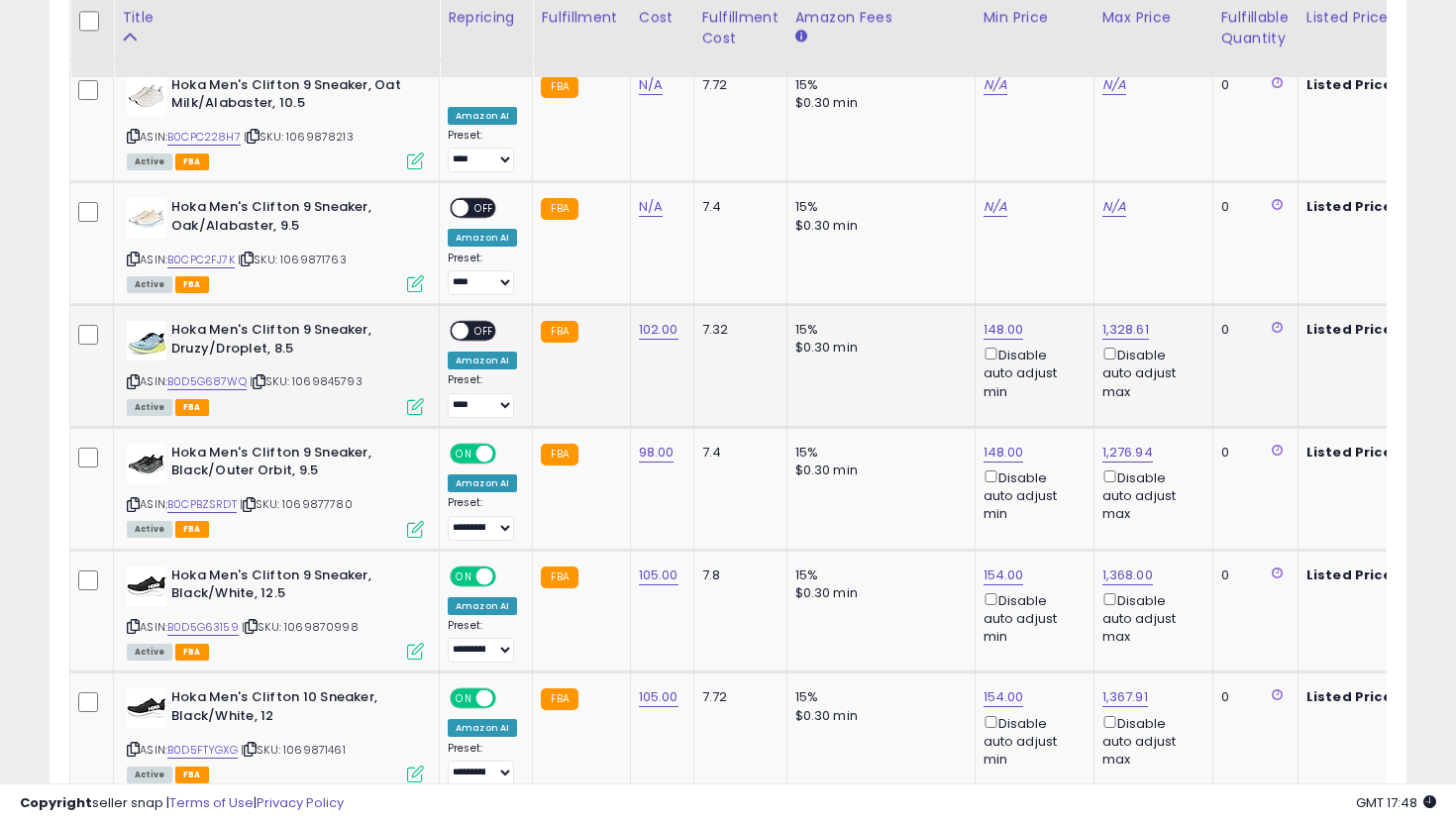 click on "ON   OFF" at bounding box center (451, 331) 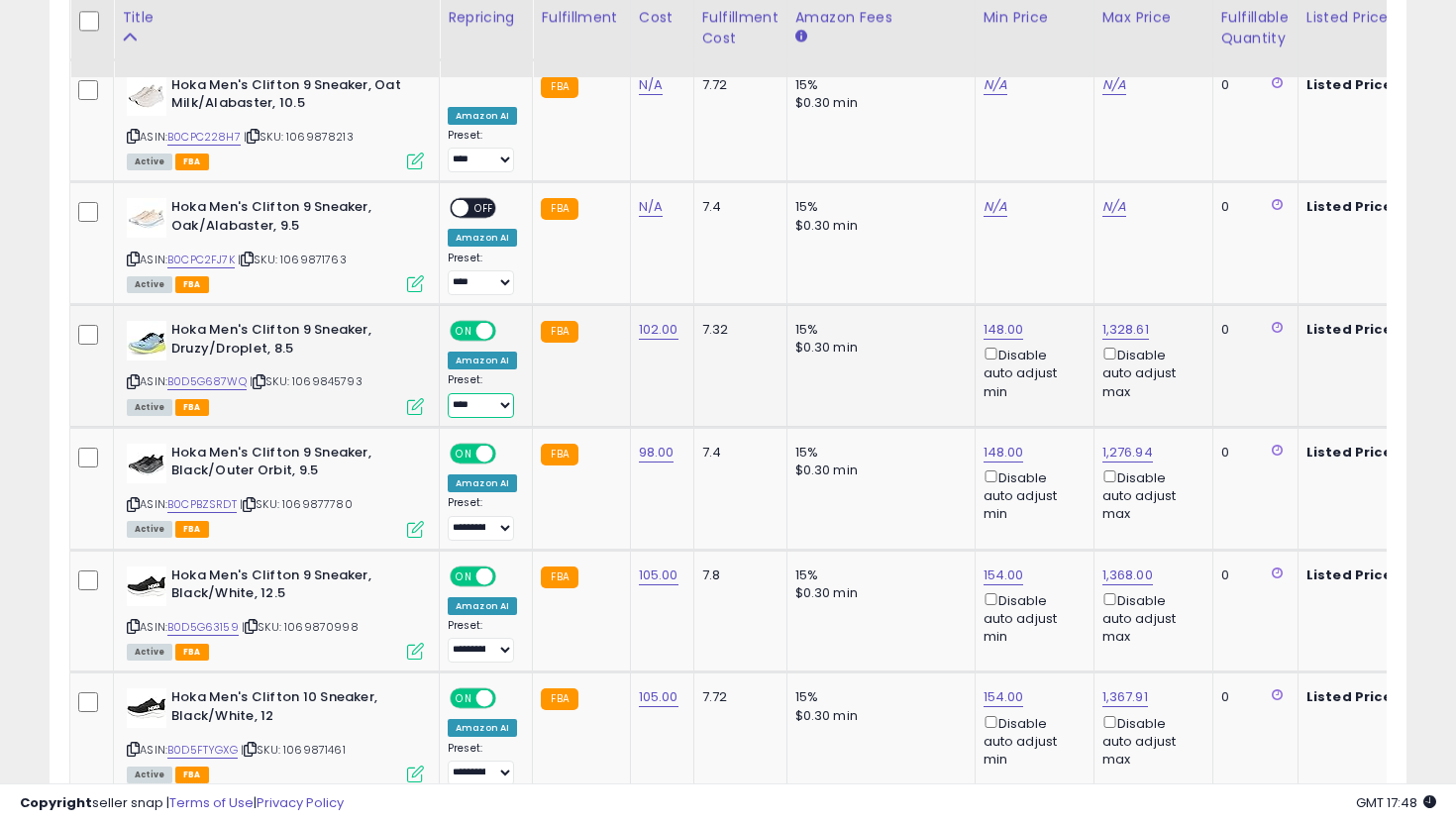 click on "**********" at bounding box center [480, 405] 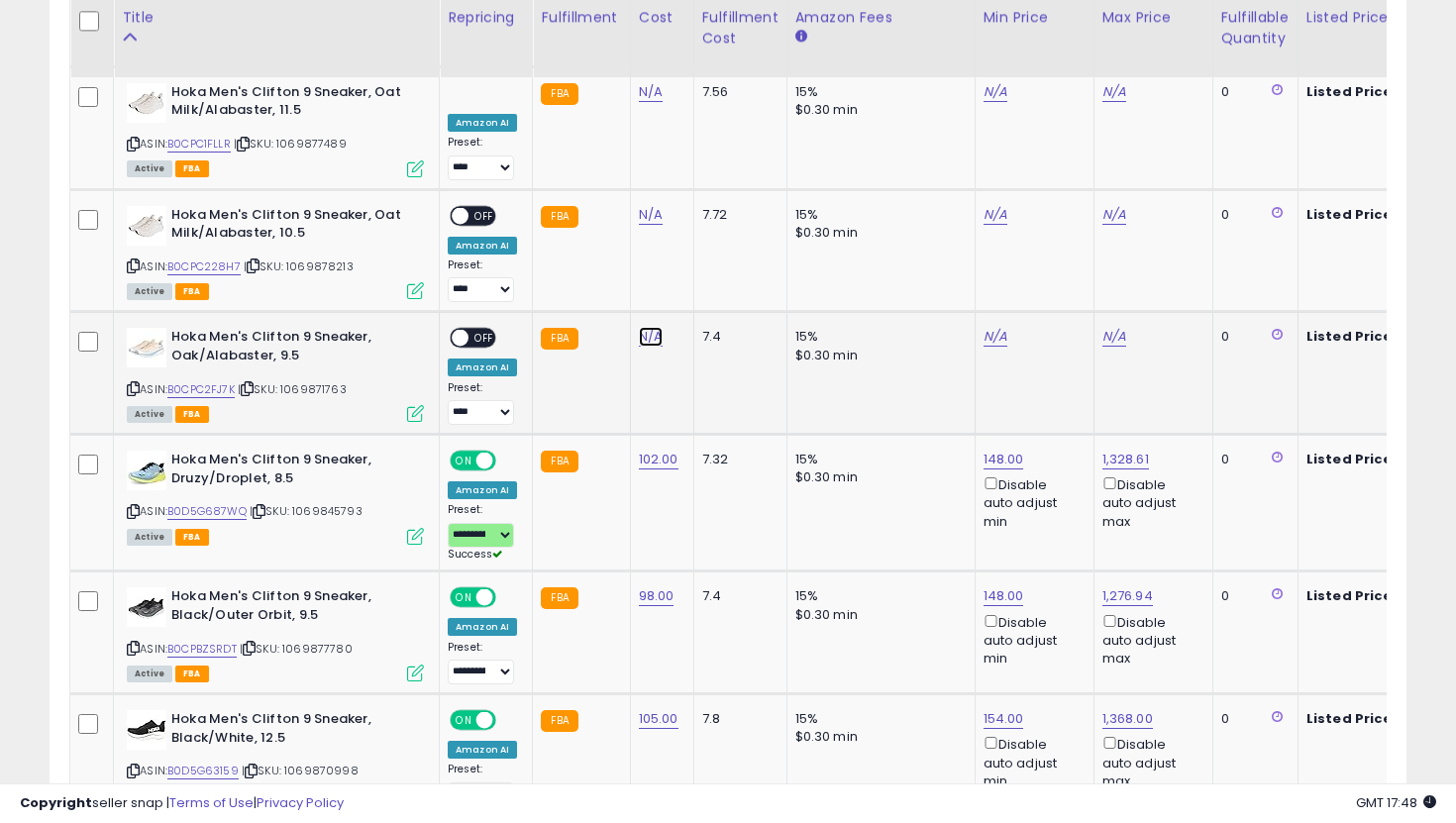 click on "N/A" at bounding box center (651, -3061) 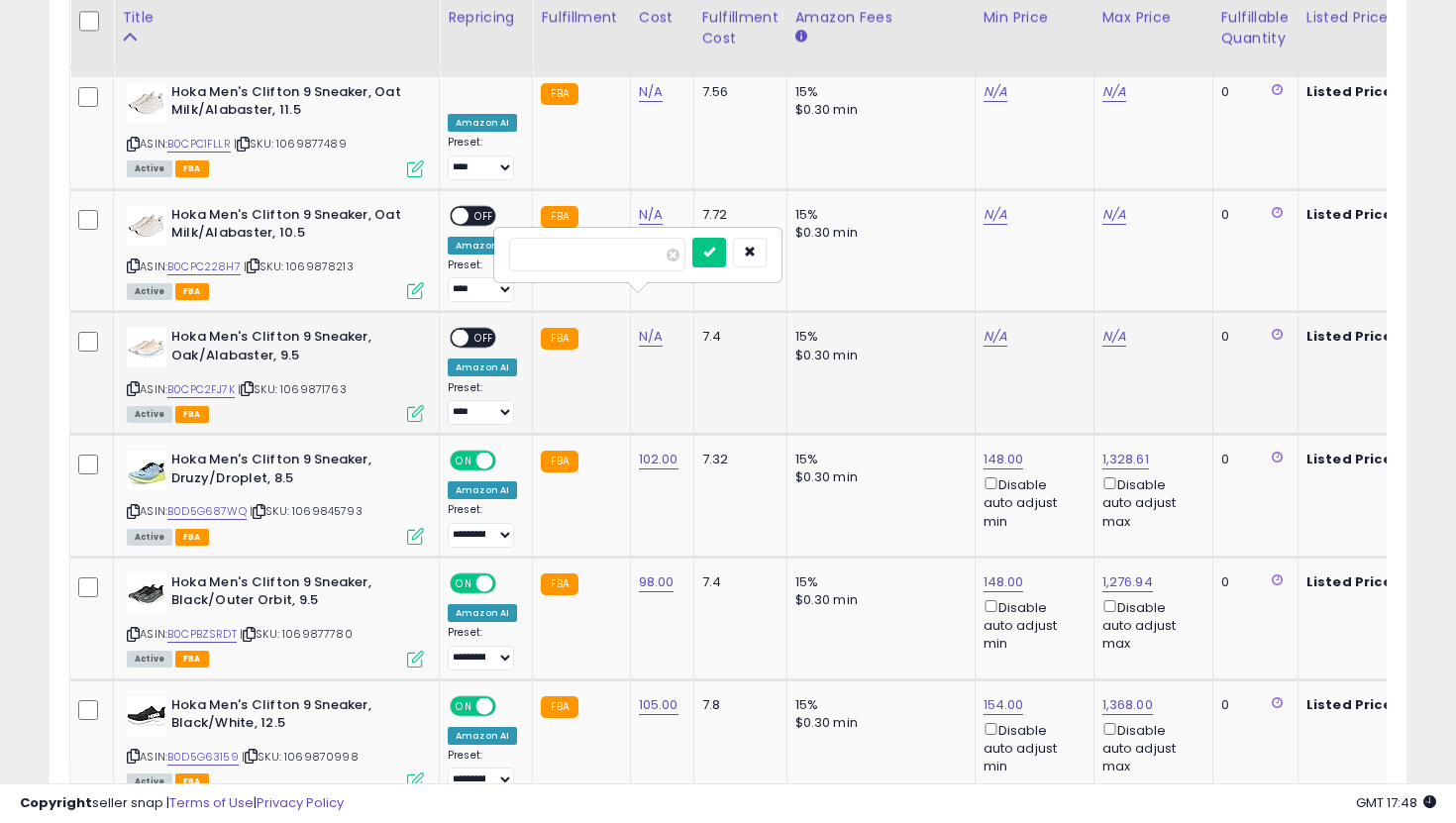 click at bounding box center (709, 253) 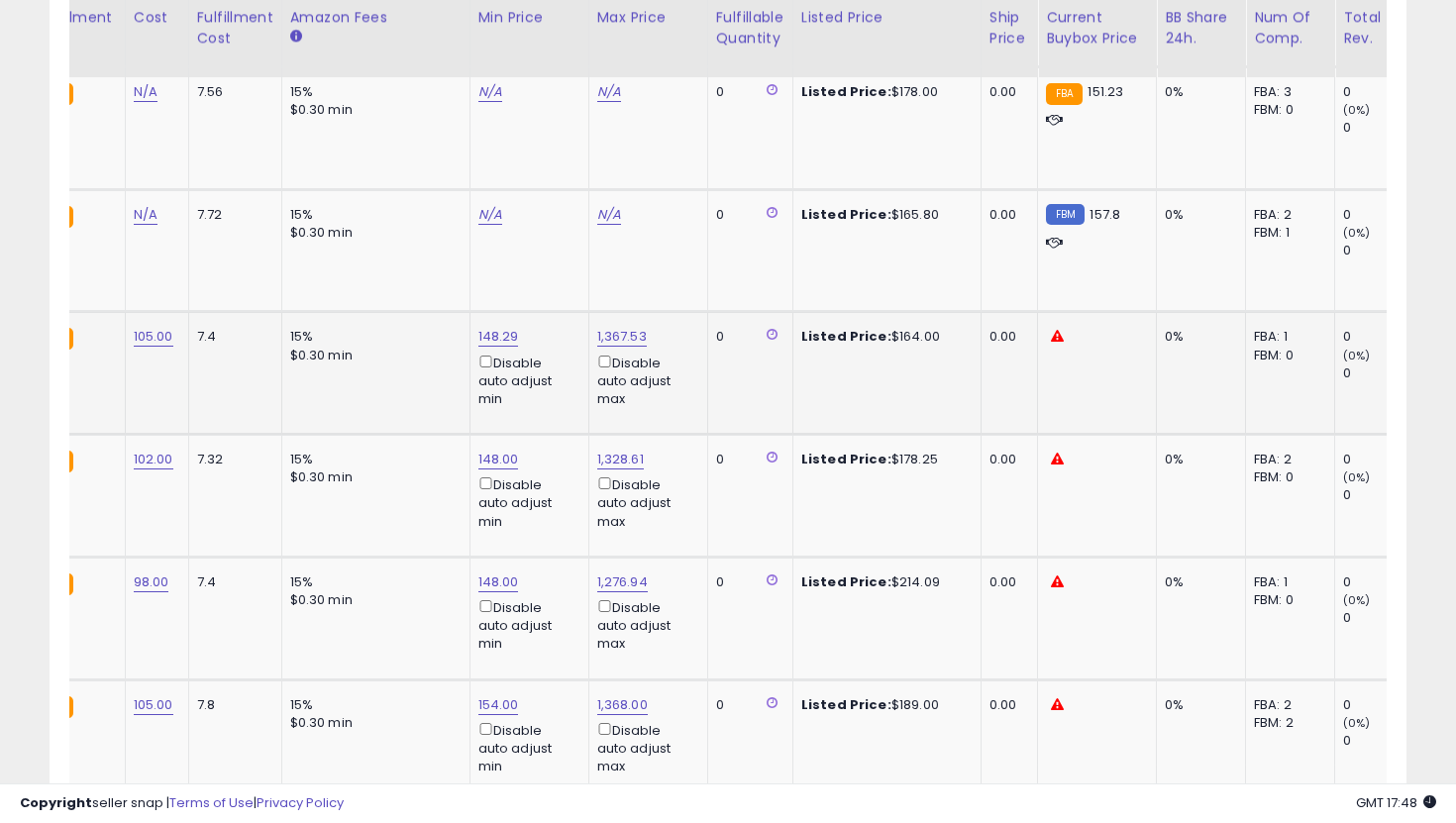 click on "148.29  Disable auto adjust min" at bounding box center (526, 367) 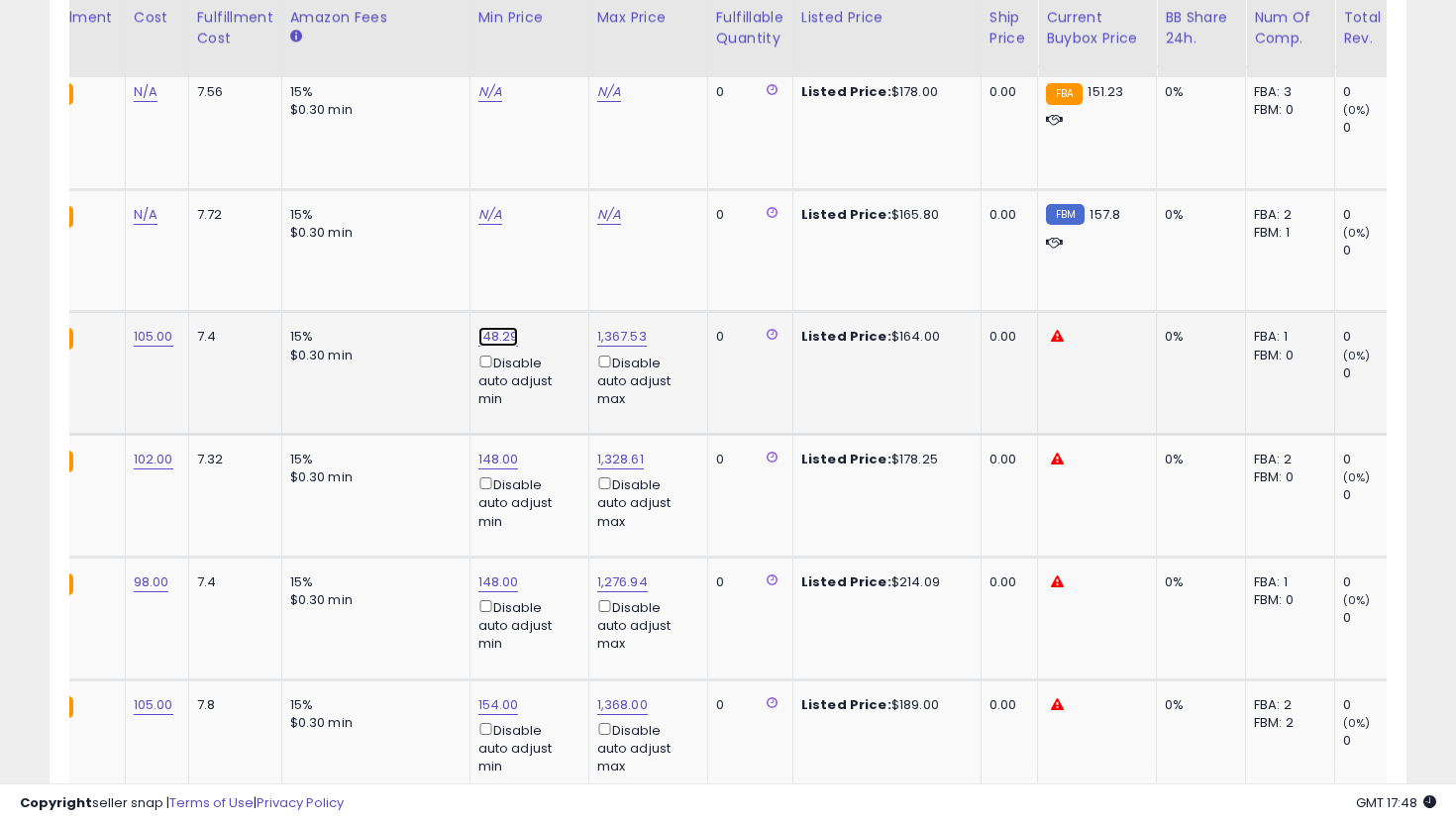 click on "148.29" at bounding box center [496, -5255] 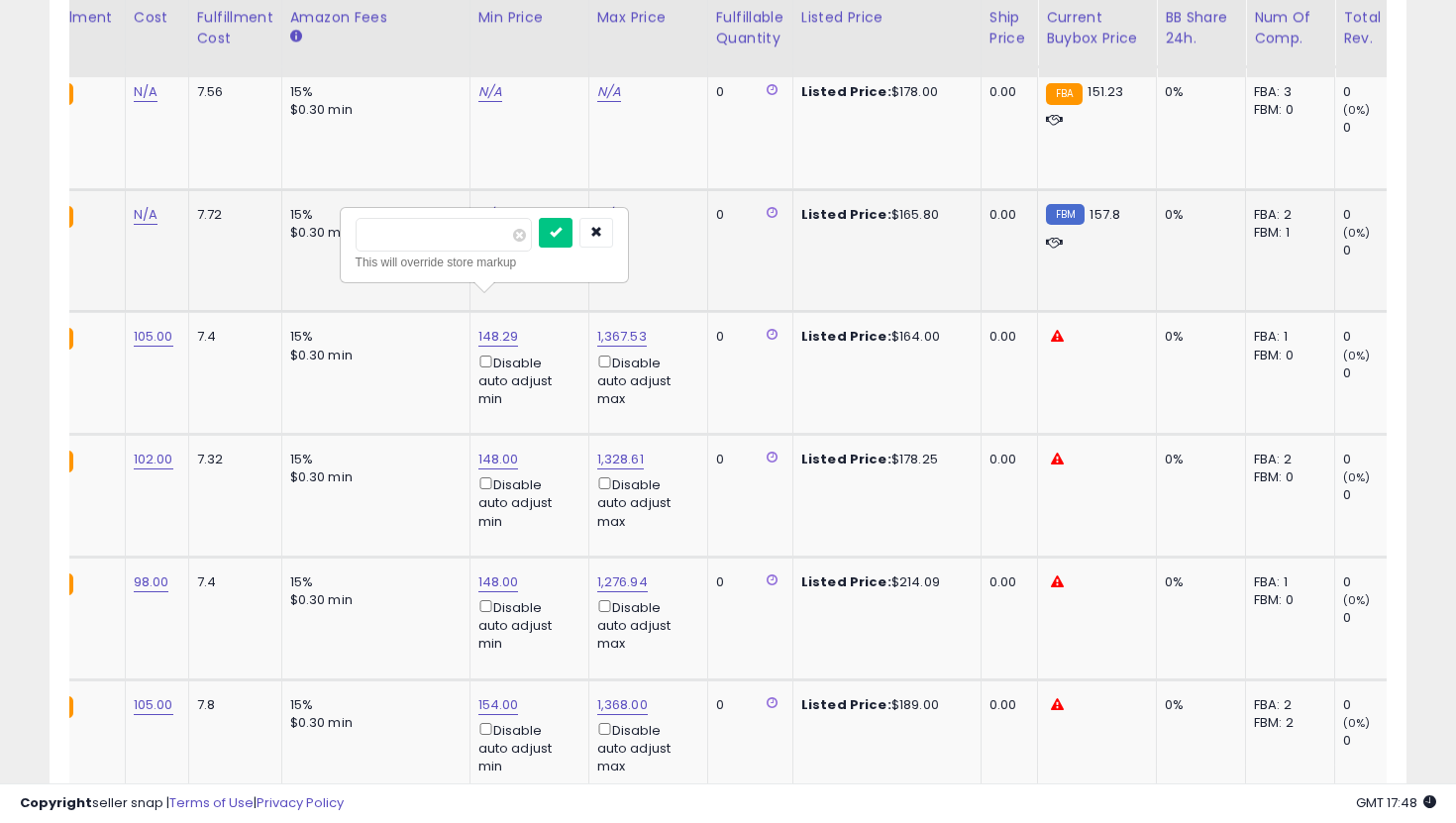 drag, startPoint x: 432, startPoint y: 231, endPoint x: 314, endPoint y: 222, distance: 118.34272 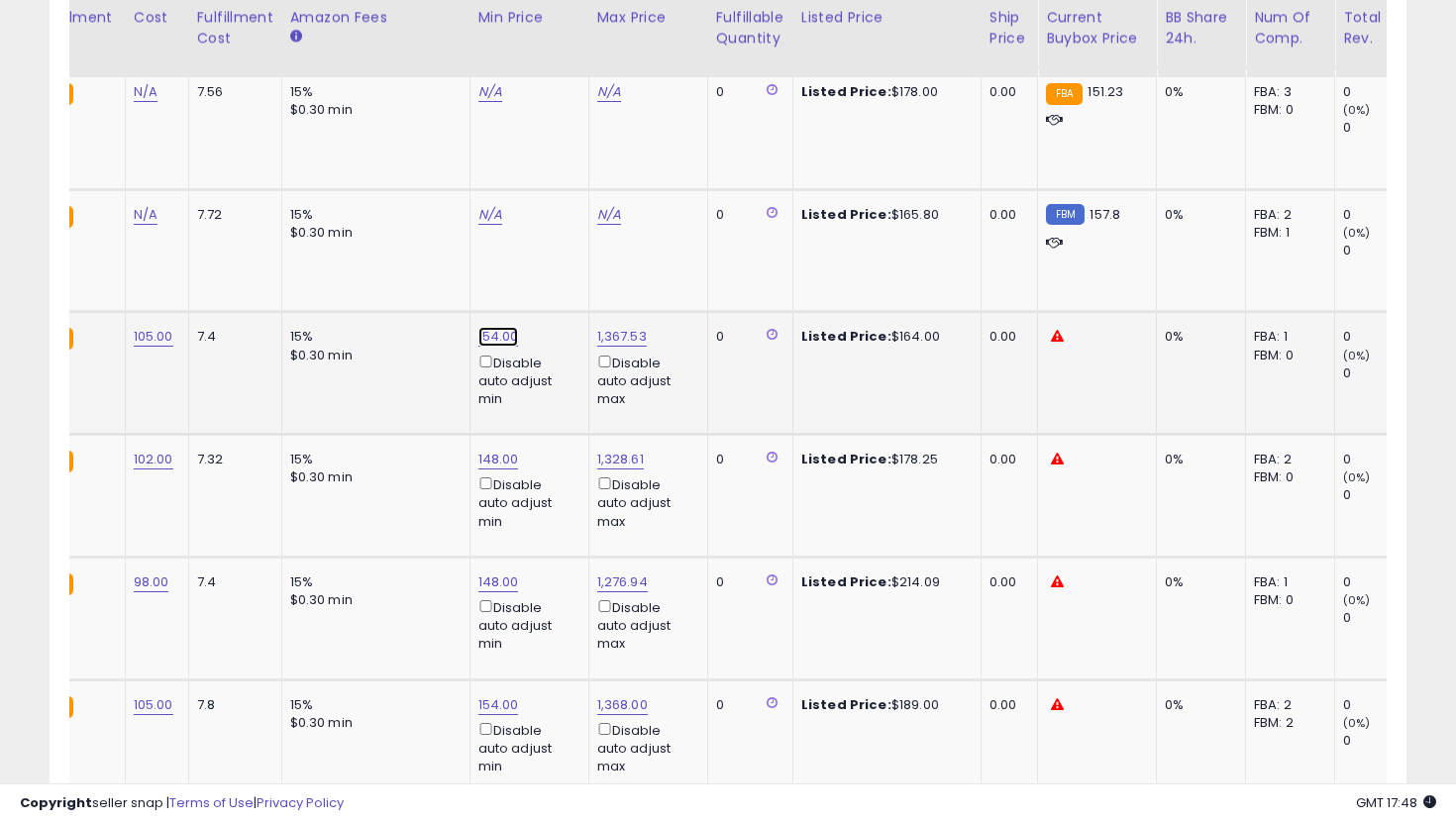 click on "154.00" at bounding box center [496, -5255] 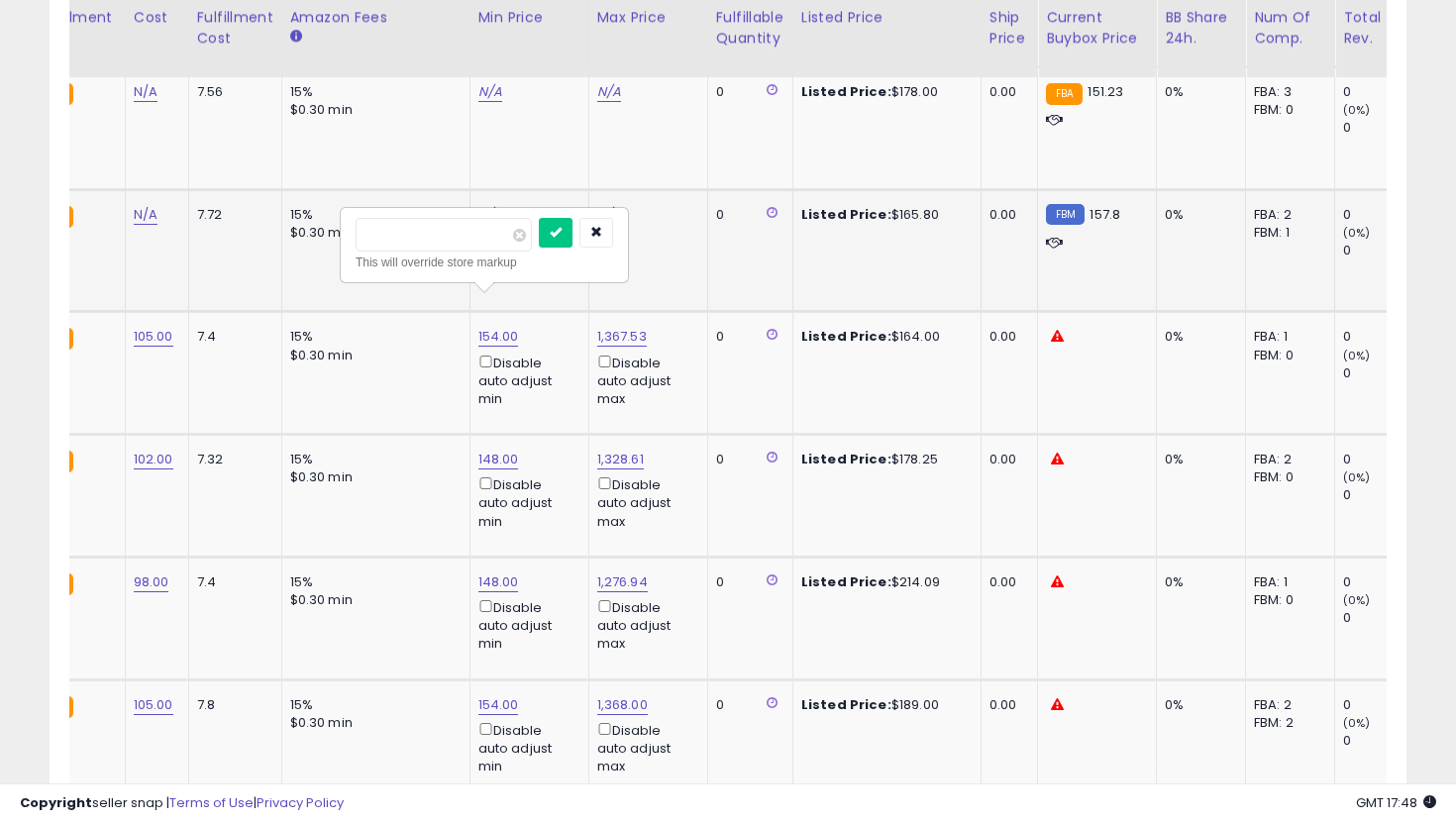 drag, startPoint x: 439, startPoint y: 239, endPoint x: 258, endPoint y: 219, distance: 182.10162 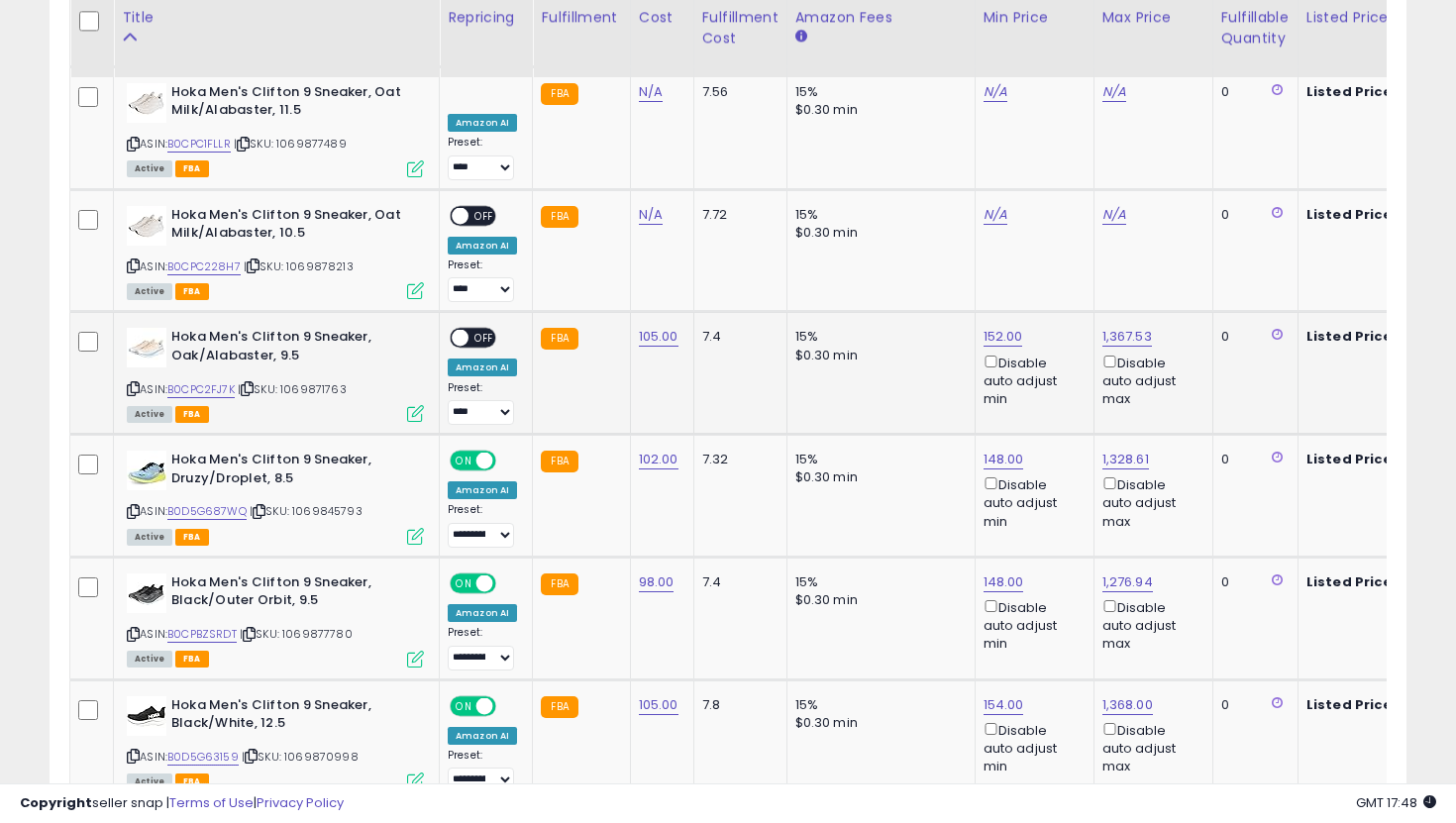 click at bounding box center [460, 338] 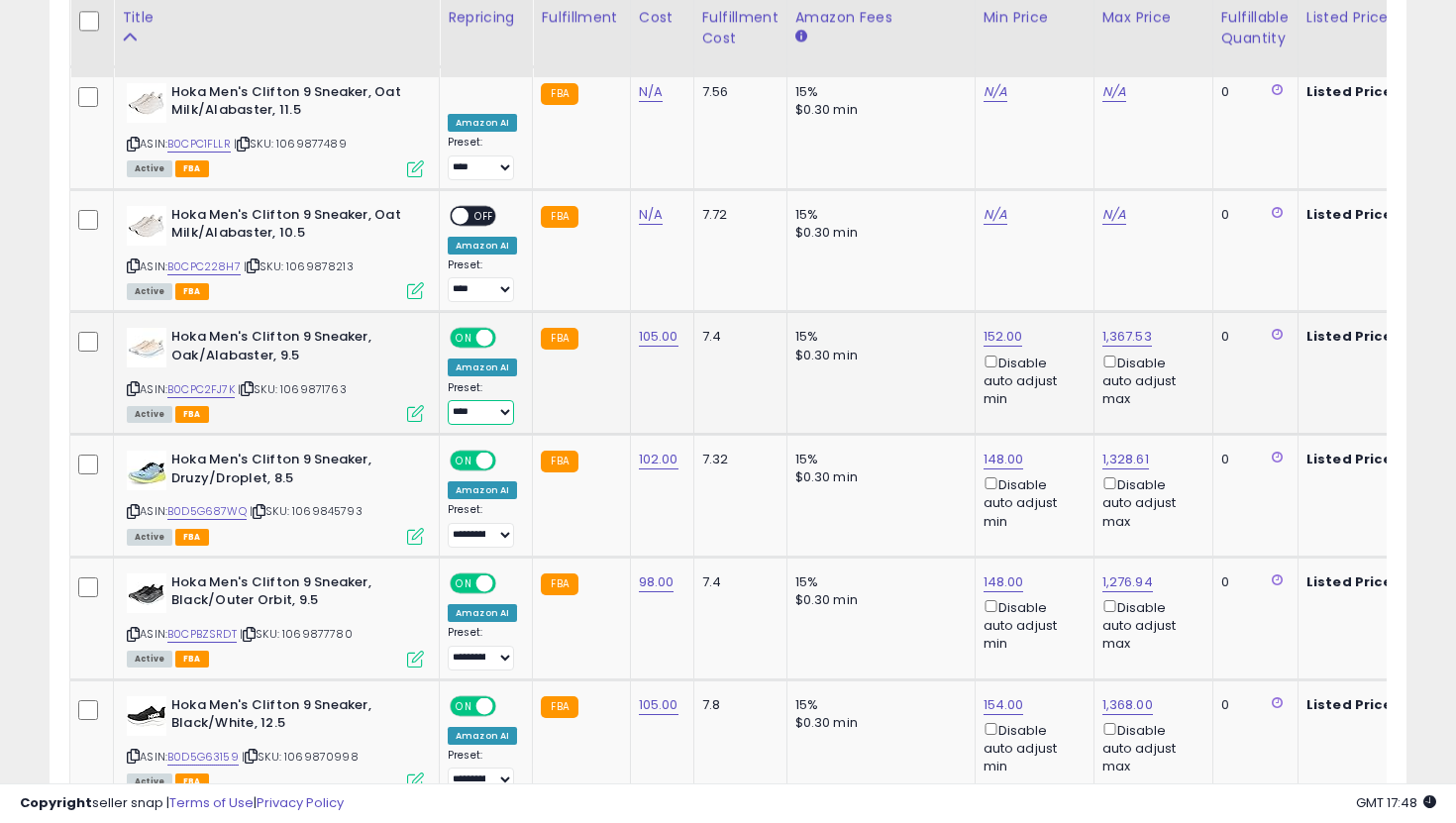 click on "**********" at bounding box center [480, 412] 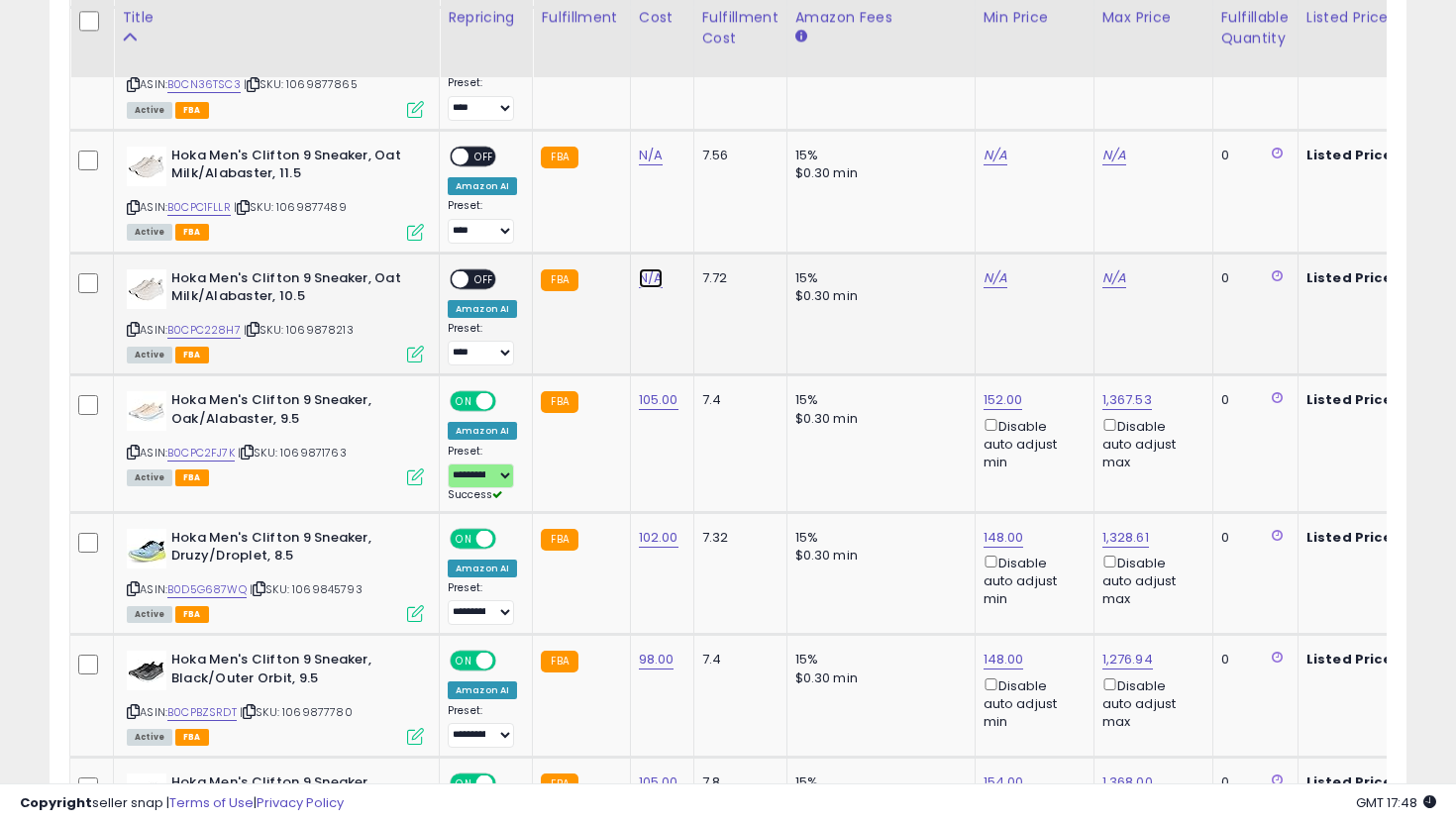 click on "N/A" at bounding box center [651, -2998] 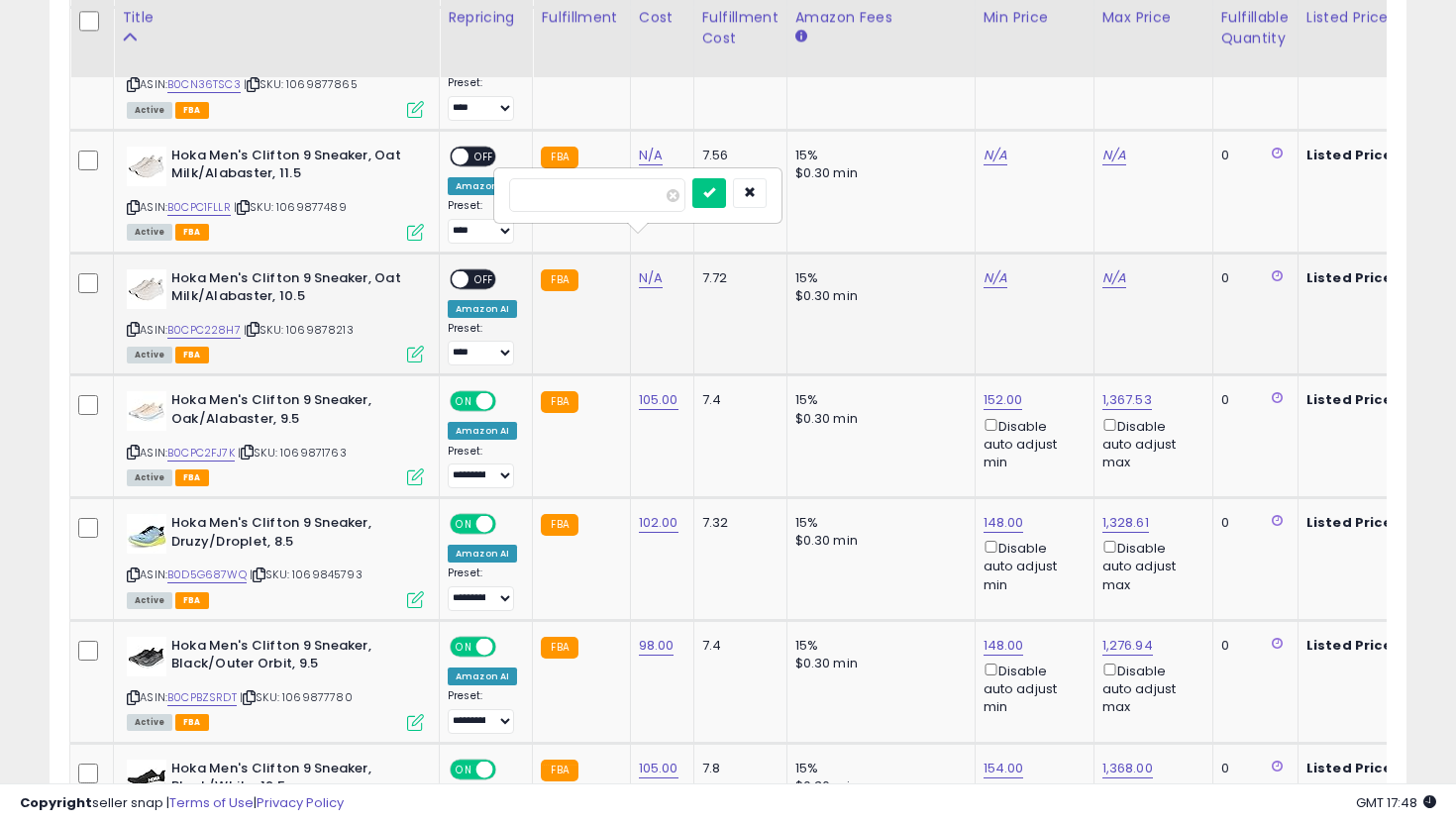 click at bounding box center (709, 193) 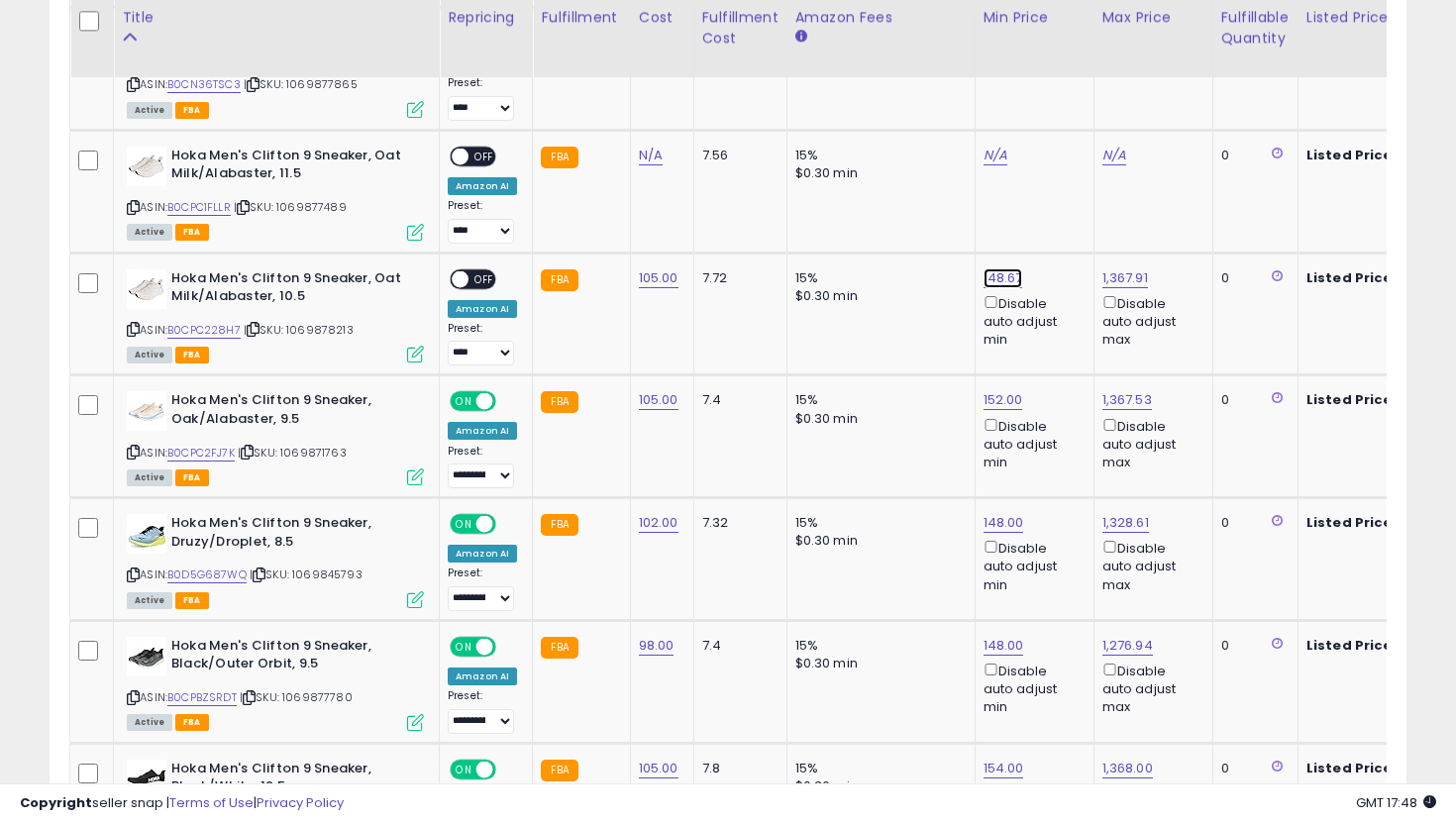 click on "148.67" at bounding box center (1001, -5192) 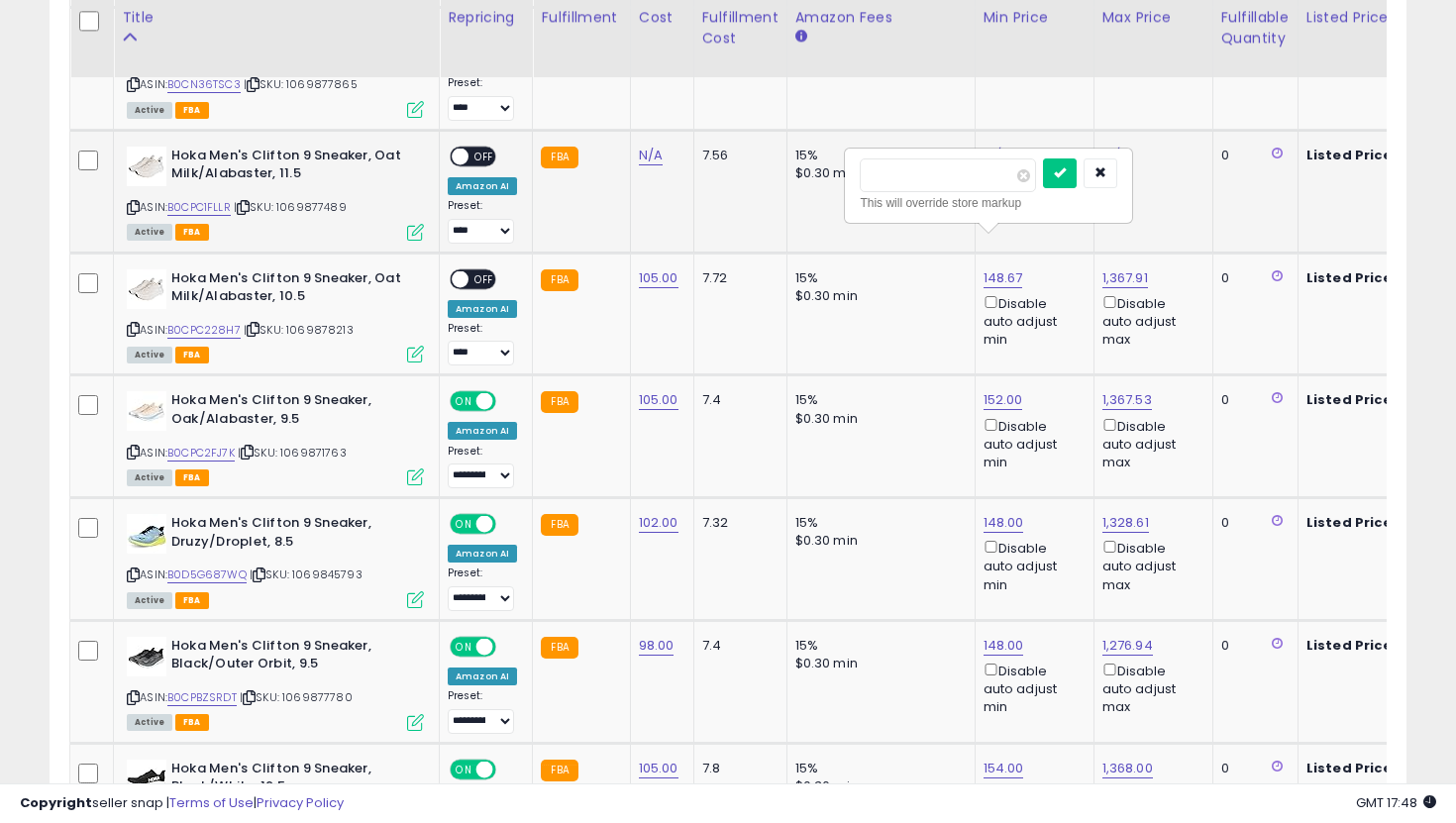 drag, startPoint x: 947, startPoint y: 181, endPoint x: 814, endPoint y: 166, distance: 133.84319 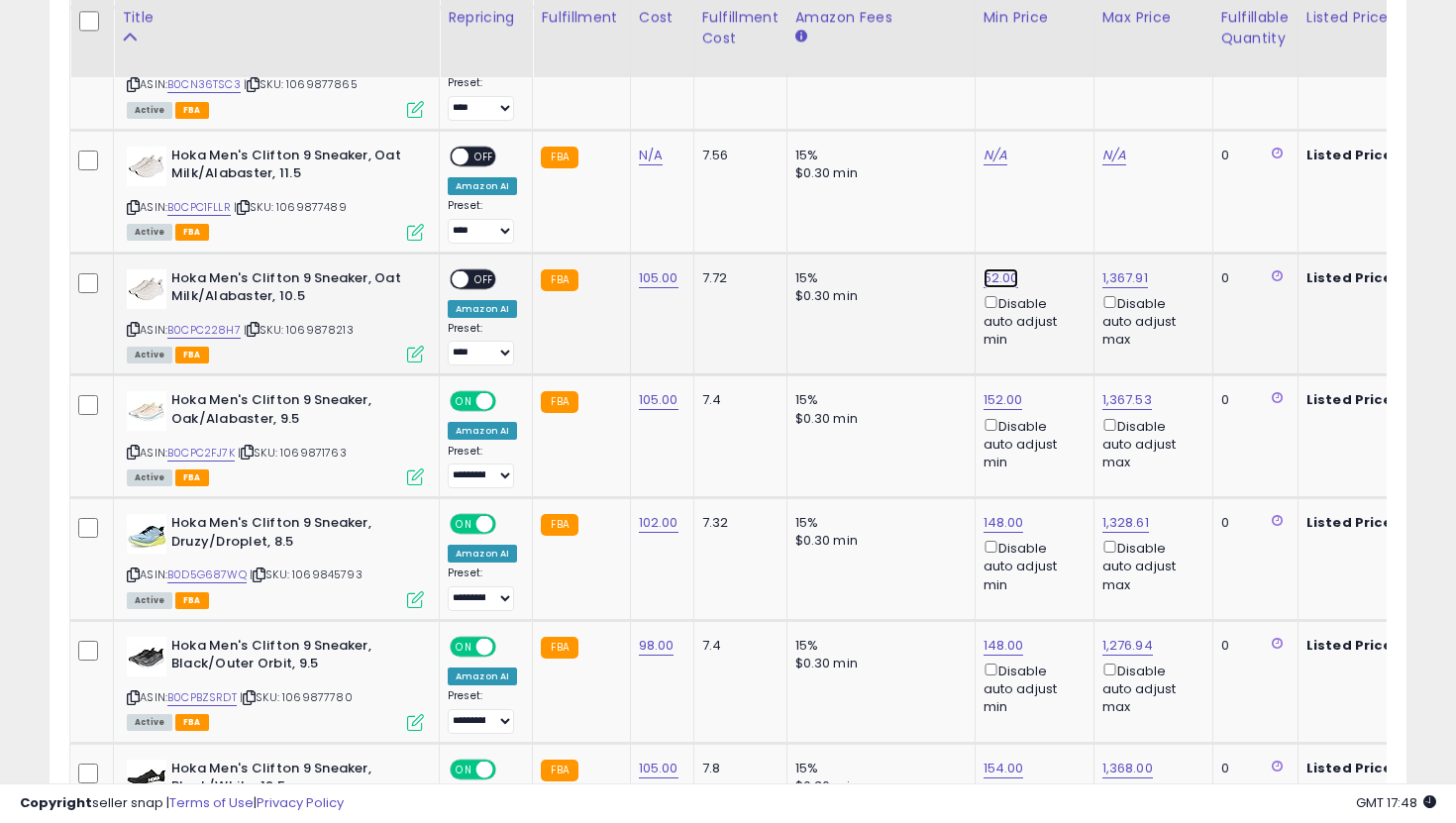 click on "52.00" at bounding box center (1001, -5192) 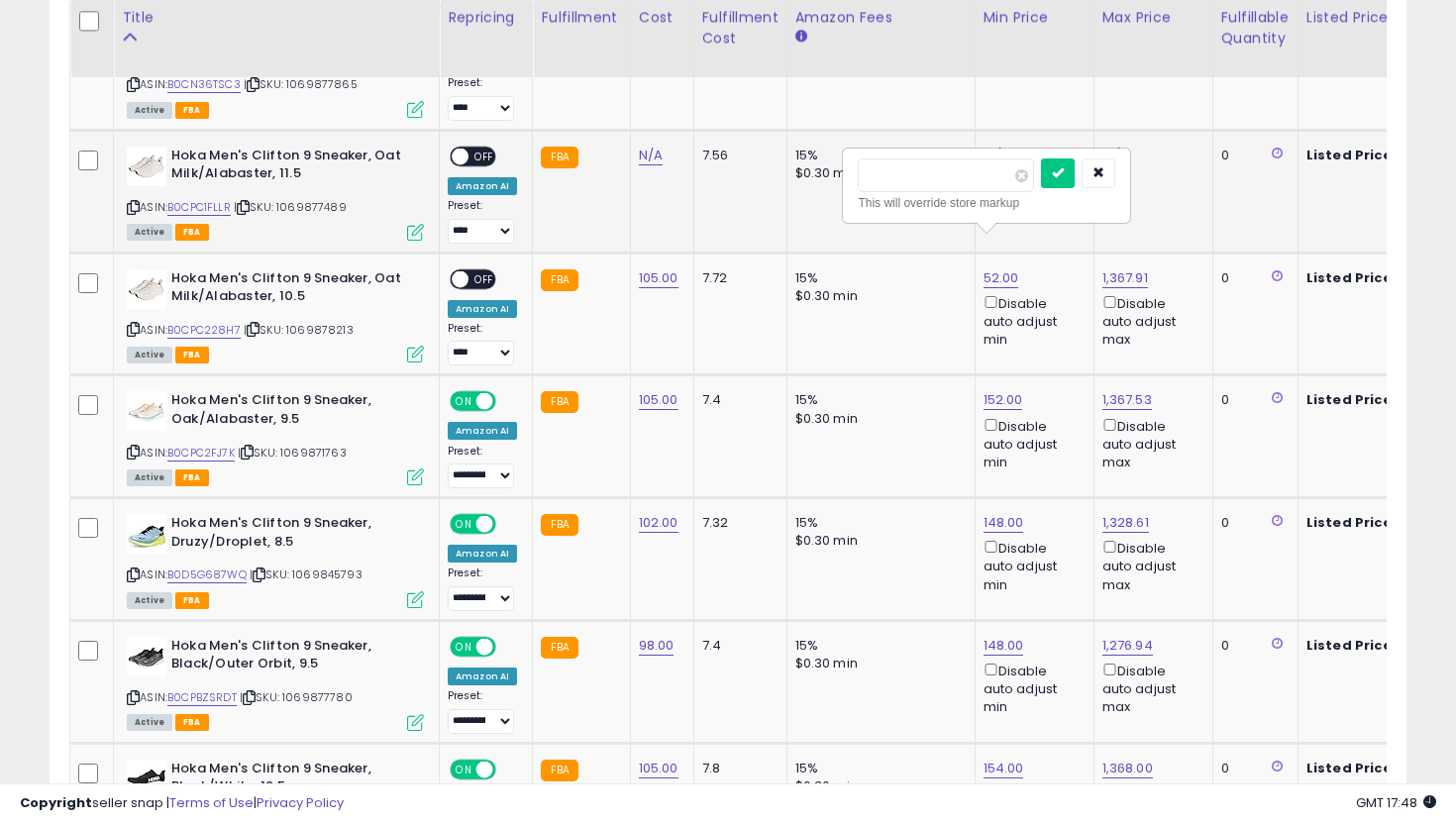 drag, startPoint x: 953, startPoint y: 187, endPoint x: 805, endPoint y: 172, distance: 148.75819 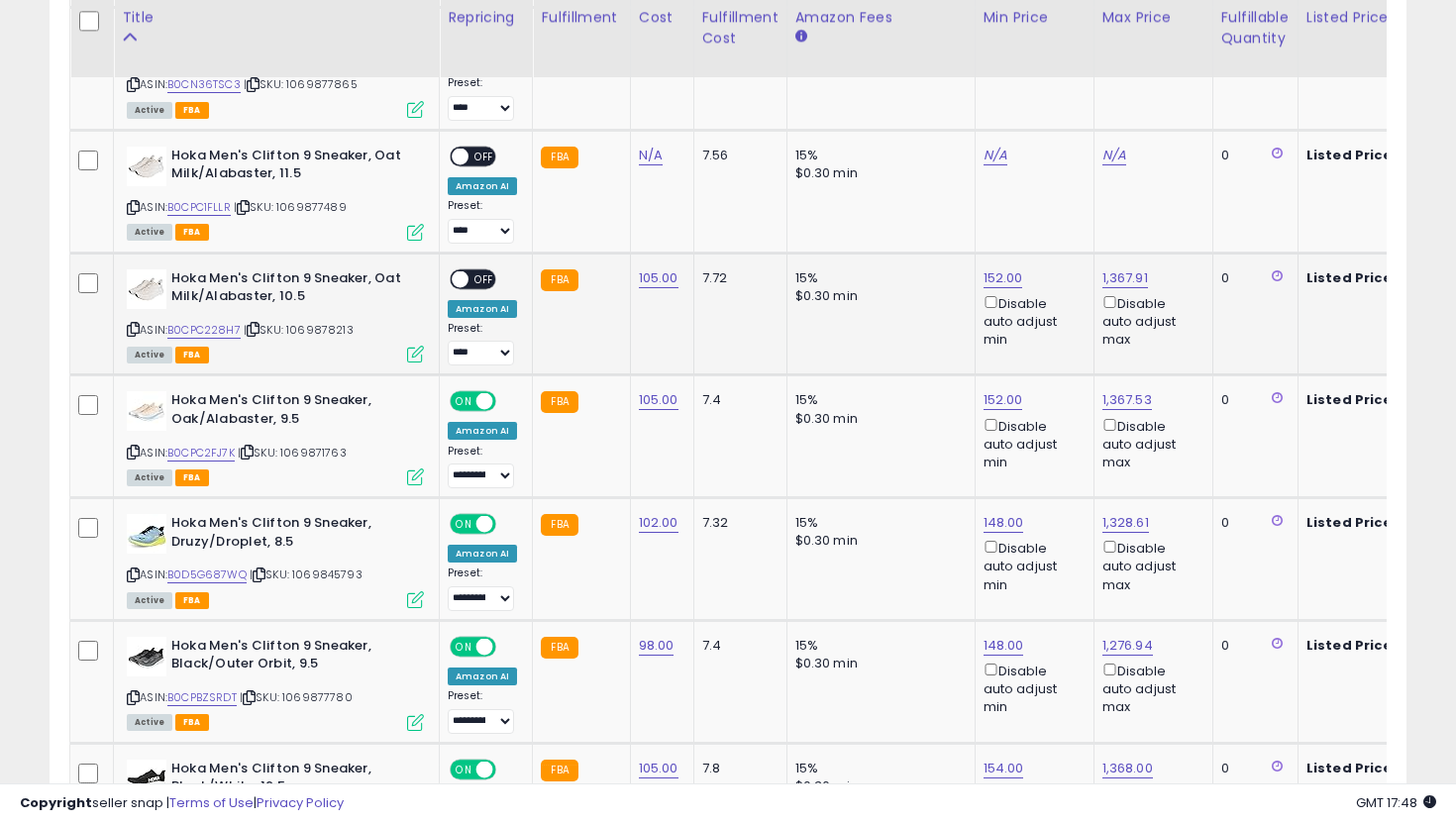 scroll, scrollTop: 0, scrollLeft: 116, axis: horizontal 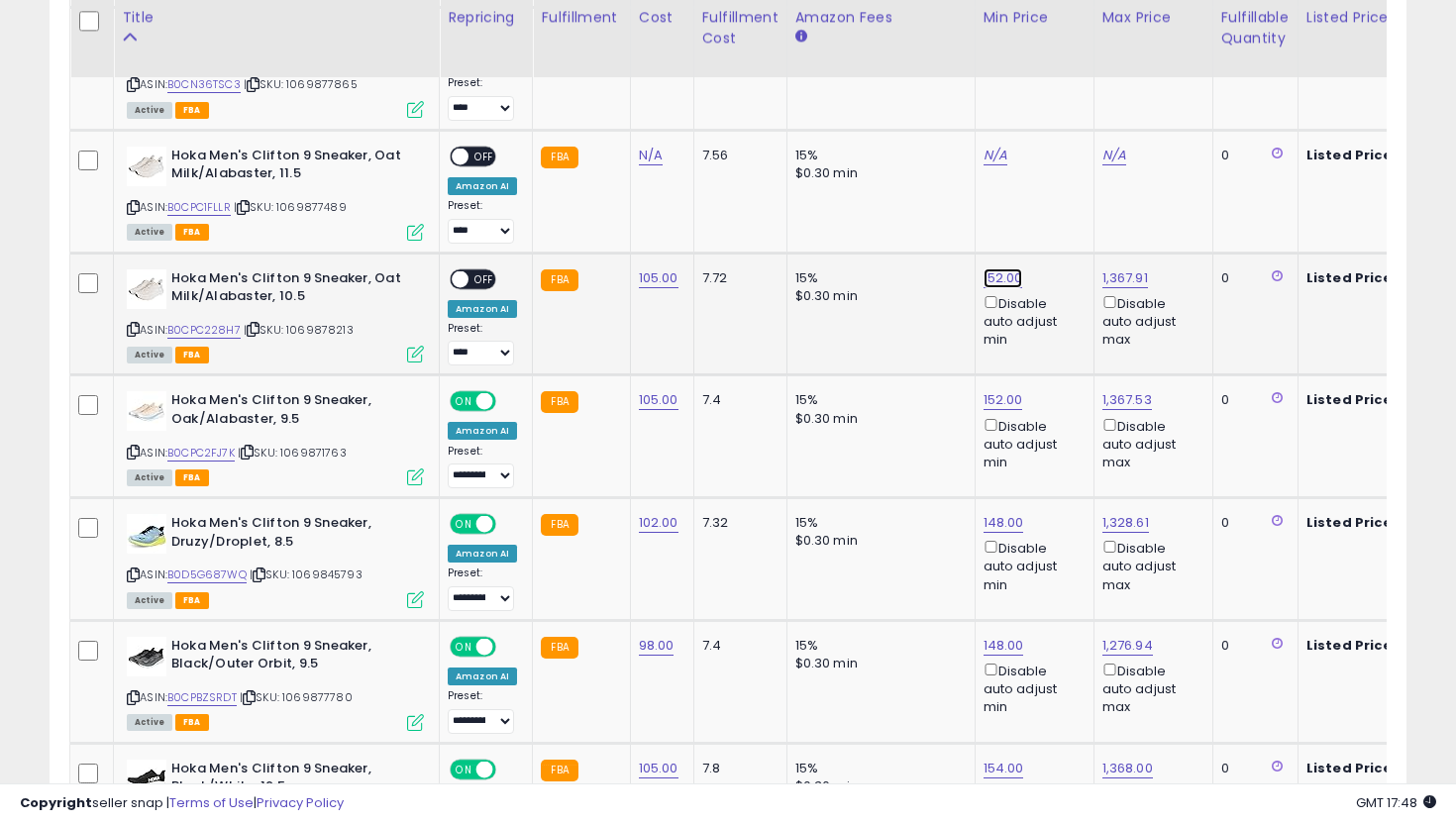 click on "152.00" at bounding box center (1001, -5192) 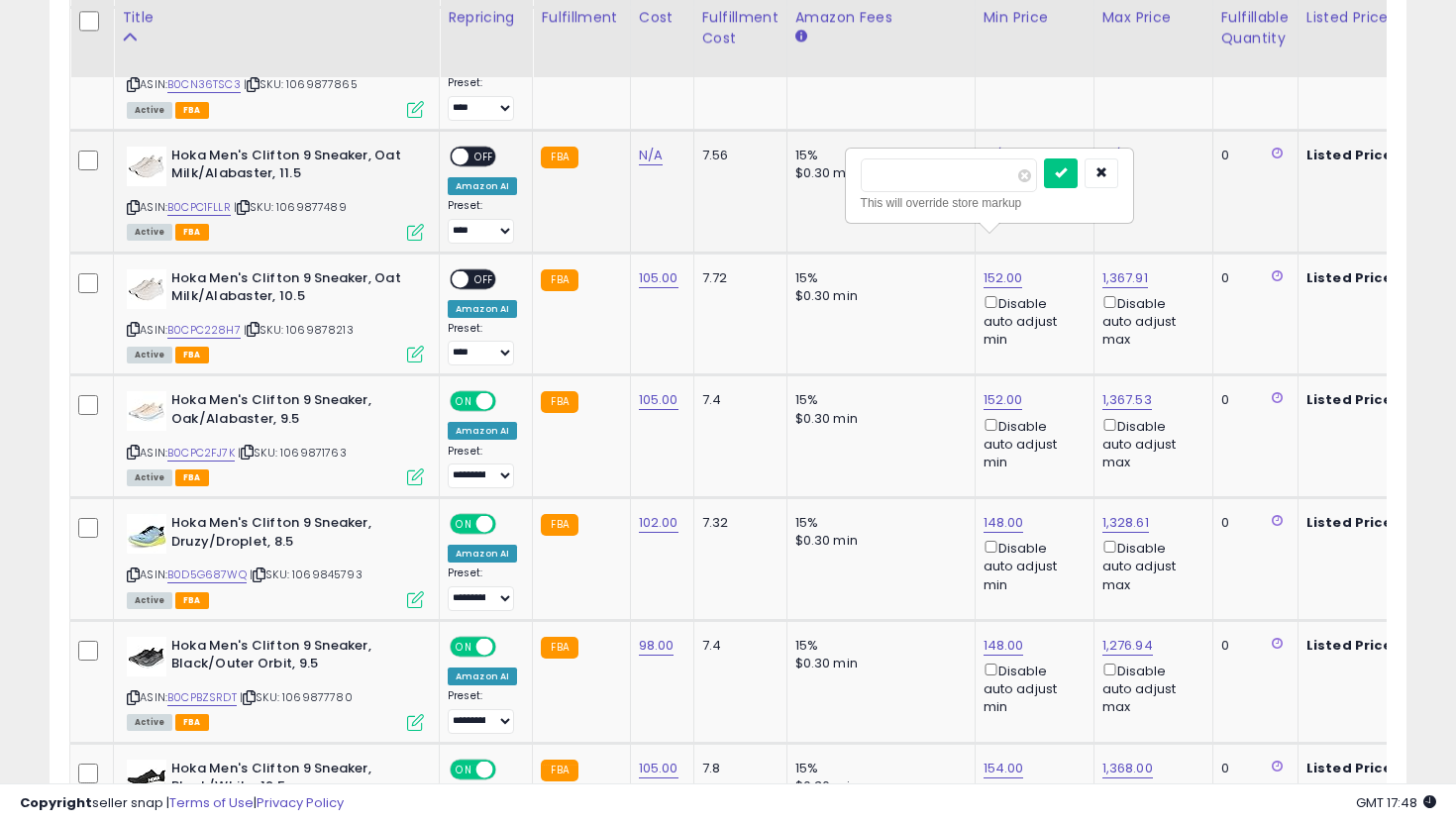 drag, startPoint x: 921, startPoint y: 177, endPoint x: 763, endPoint y: 154, distance: 159.66527 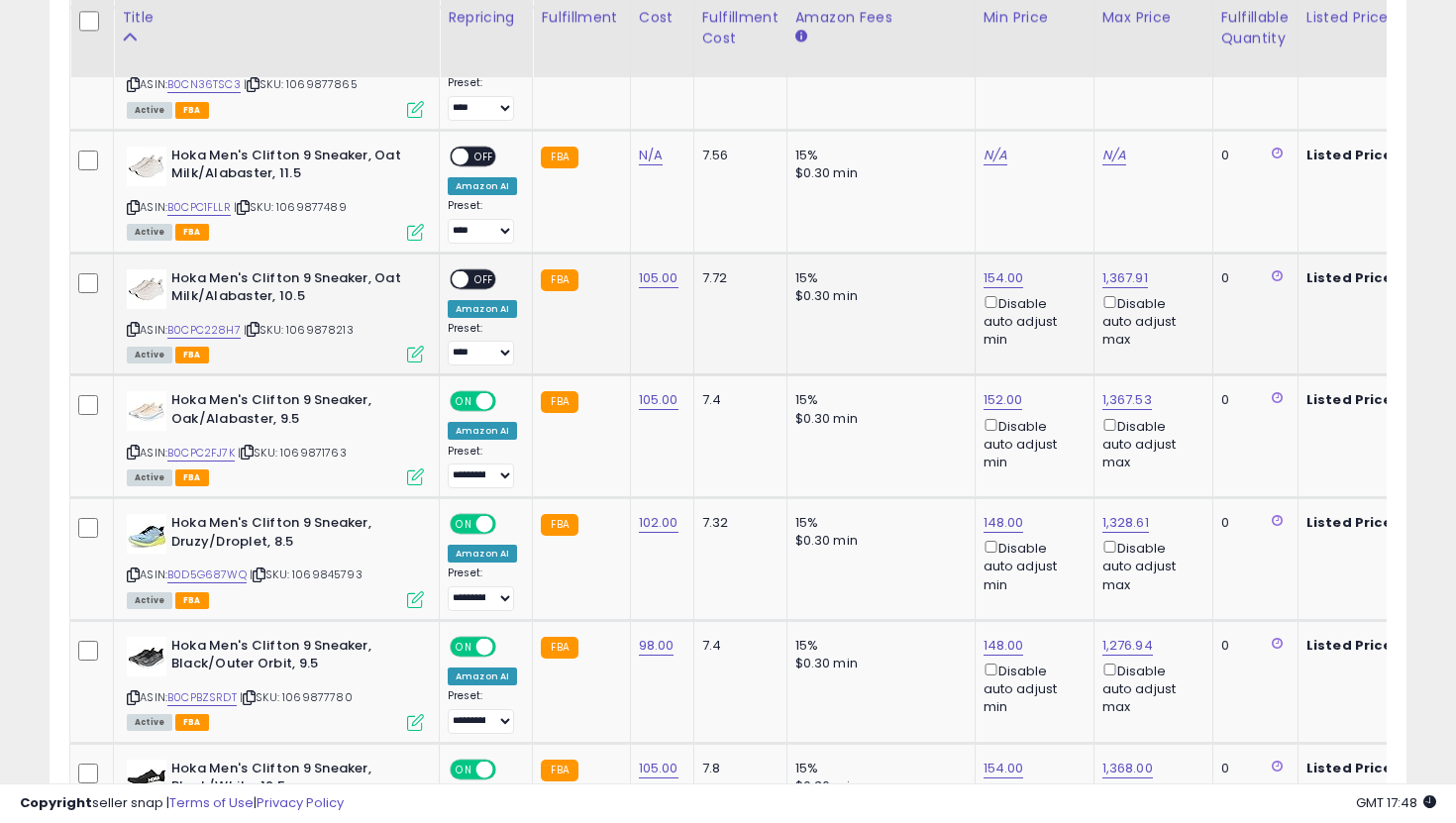 click on "ON   OFF" at bounding box center (451, 278) 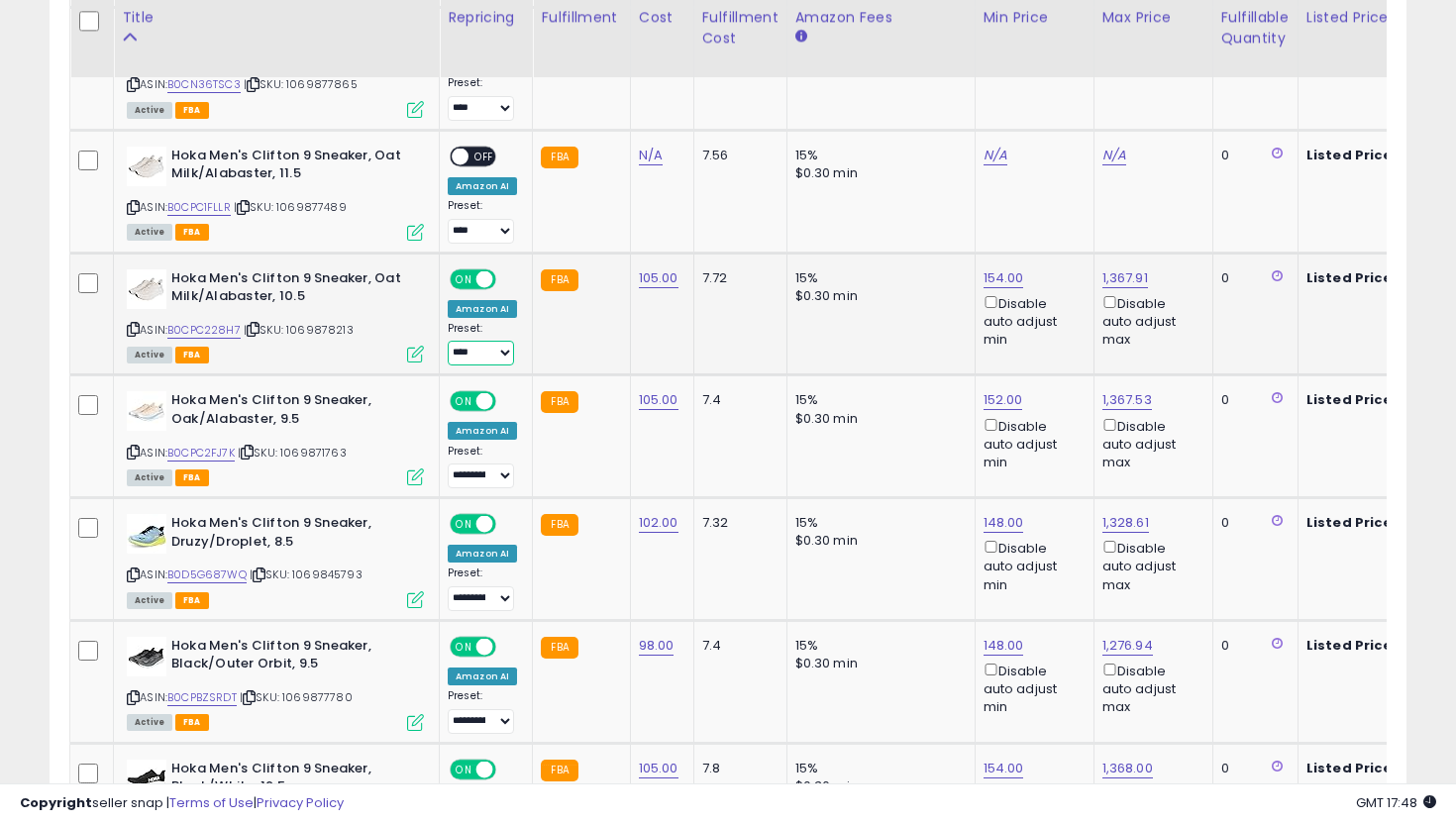 click on "**********" at bounding box center [480, 353] 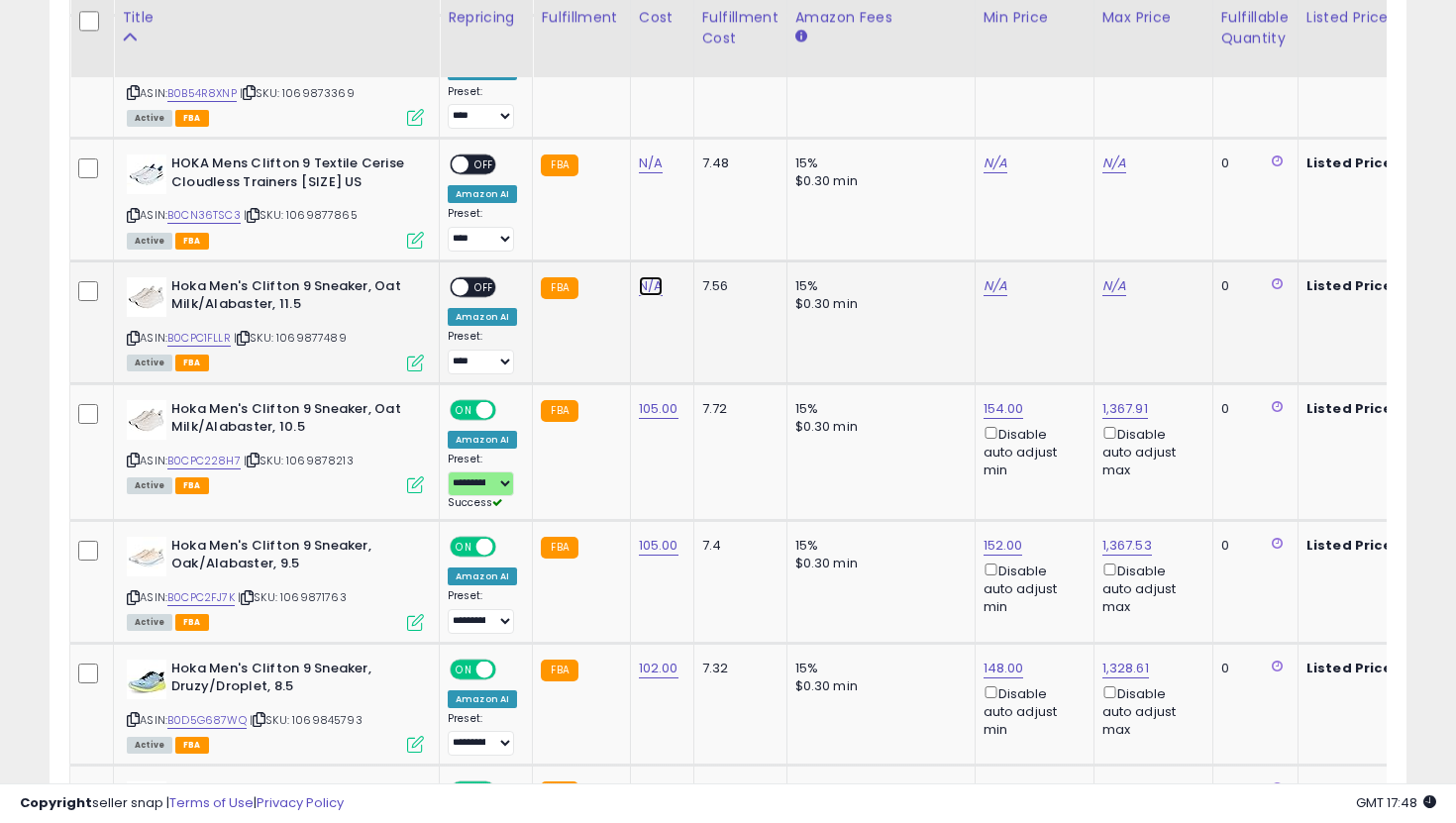 click on "N/A" at bounding box center [651, -2867] 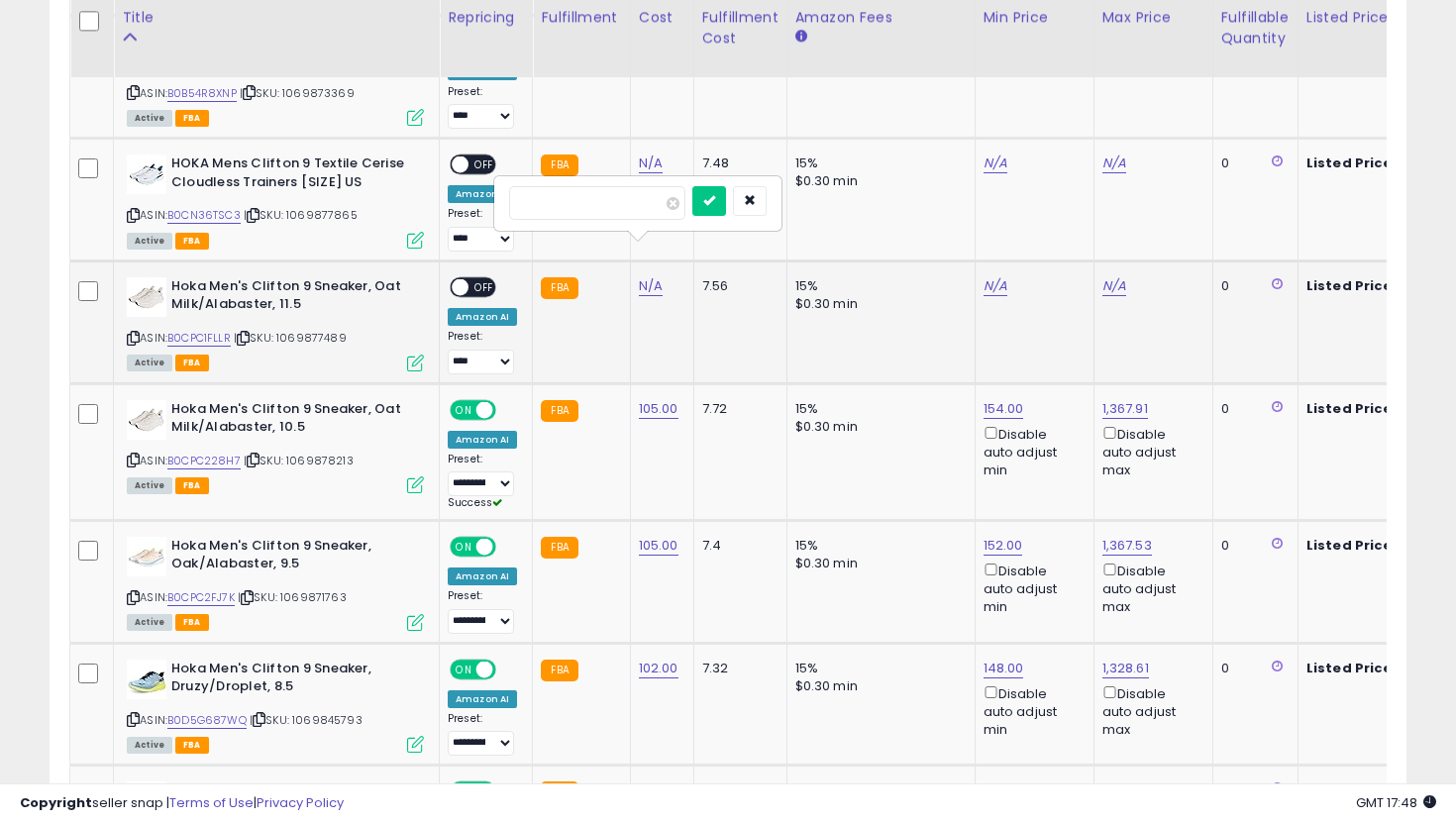 click at bounding box center (709, 201) 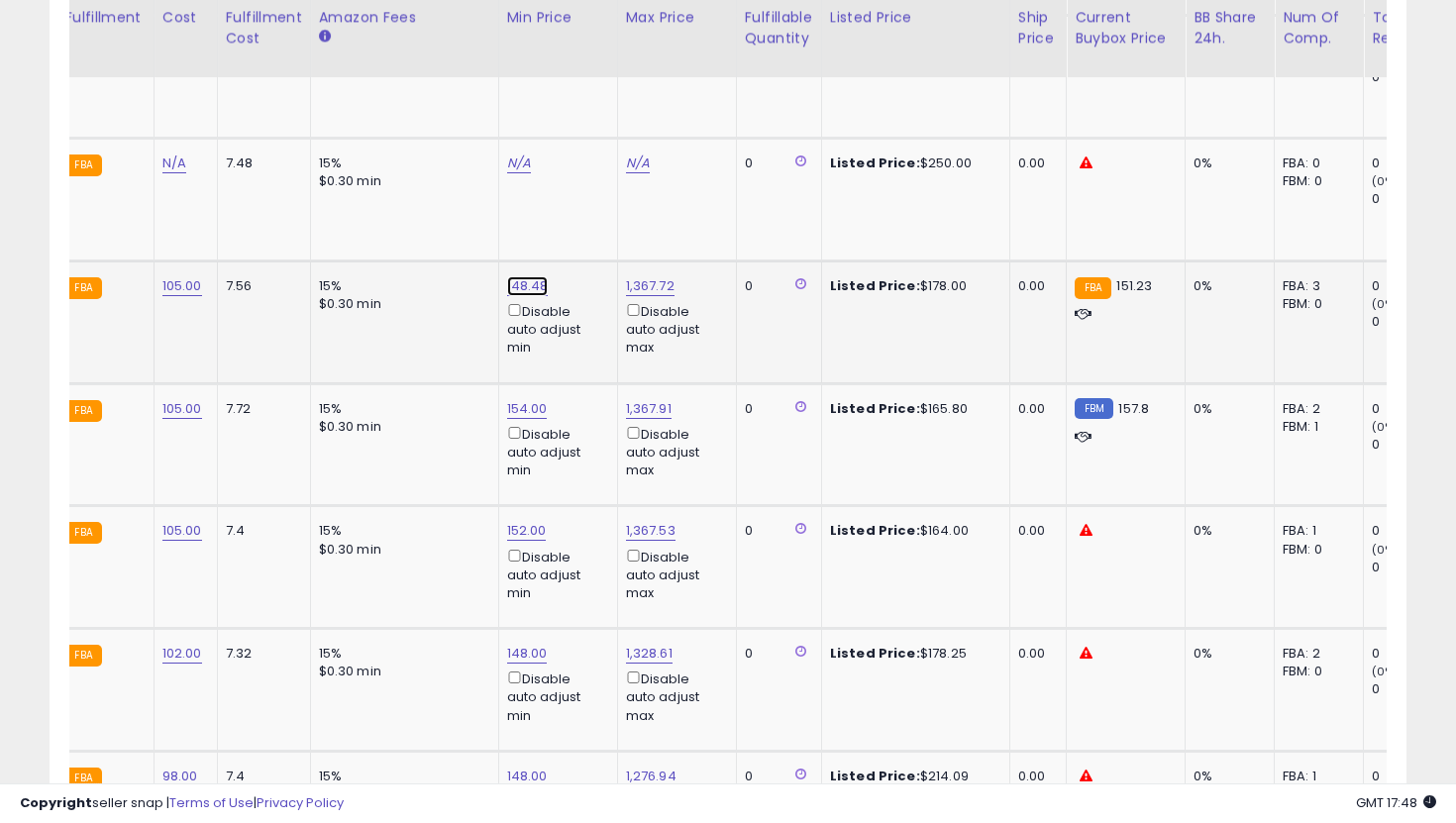 click on "148.48" at bounding box center (525, -5061) 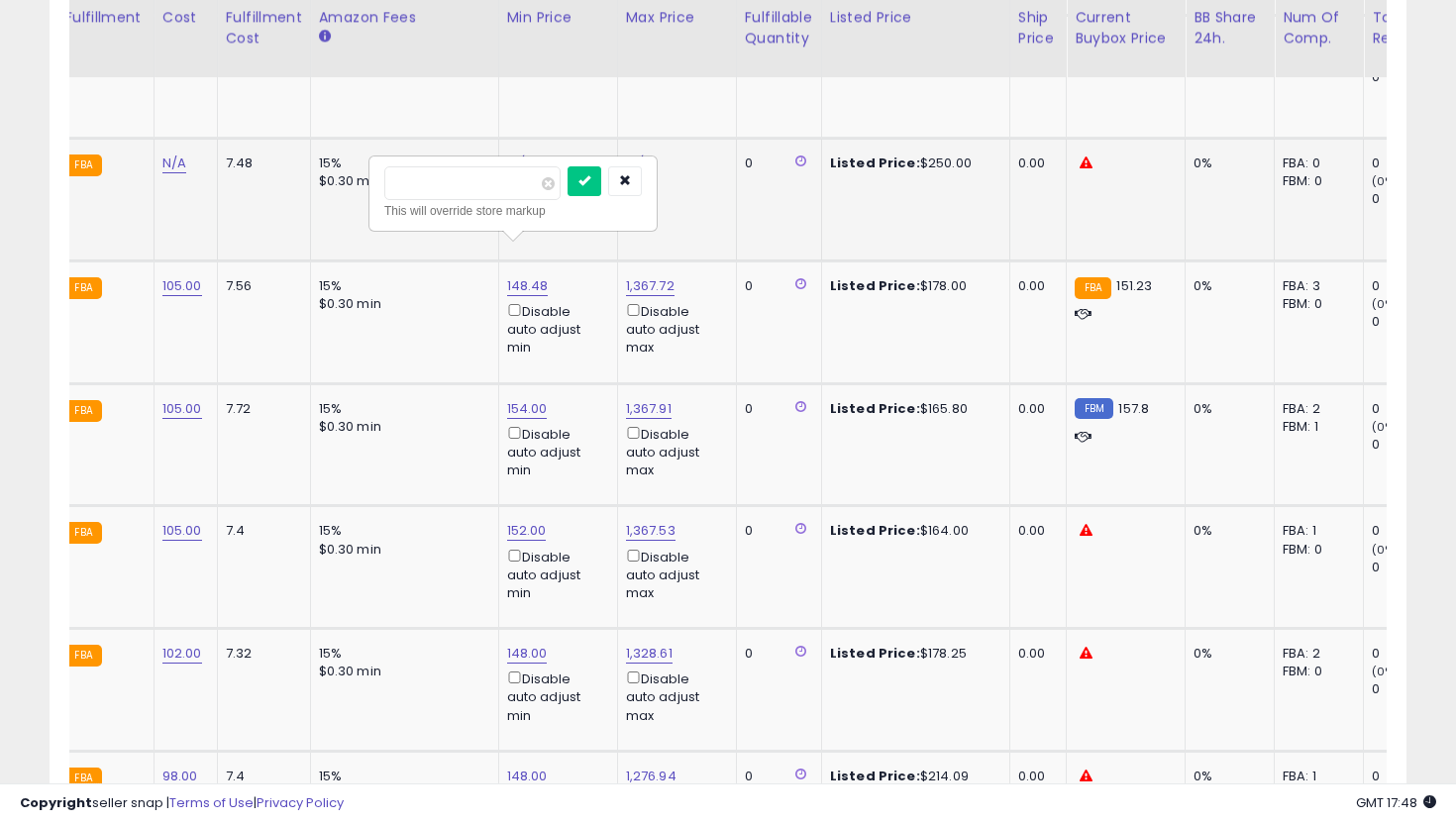drag, startPoint x: 483, startPoint y: 194, endPoint x: 334, endPoint y: 158, distance: 153.28731 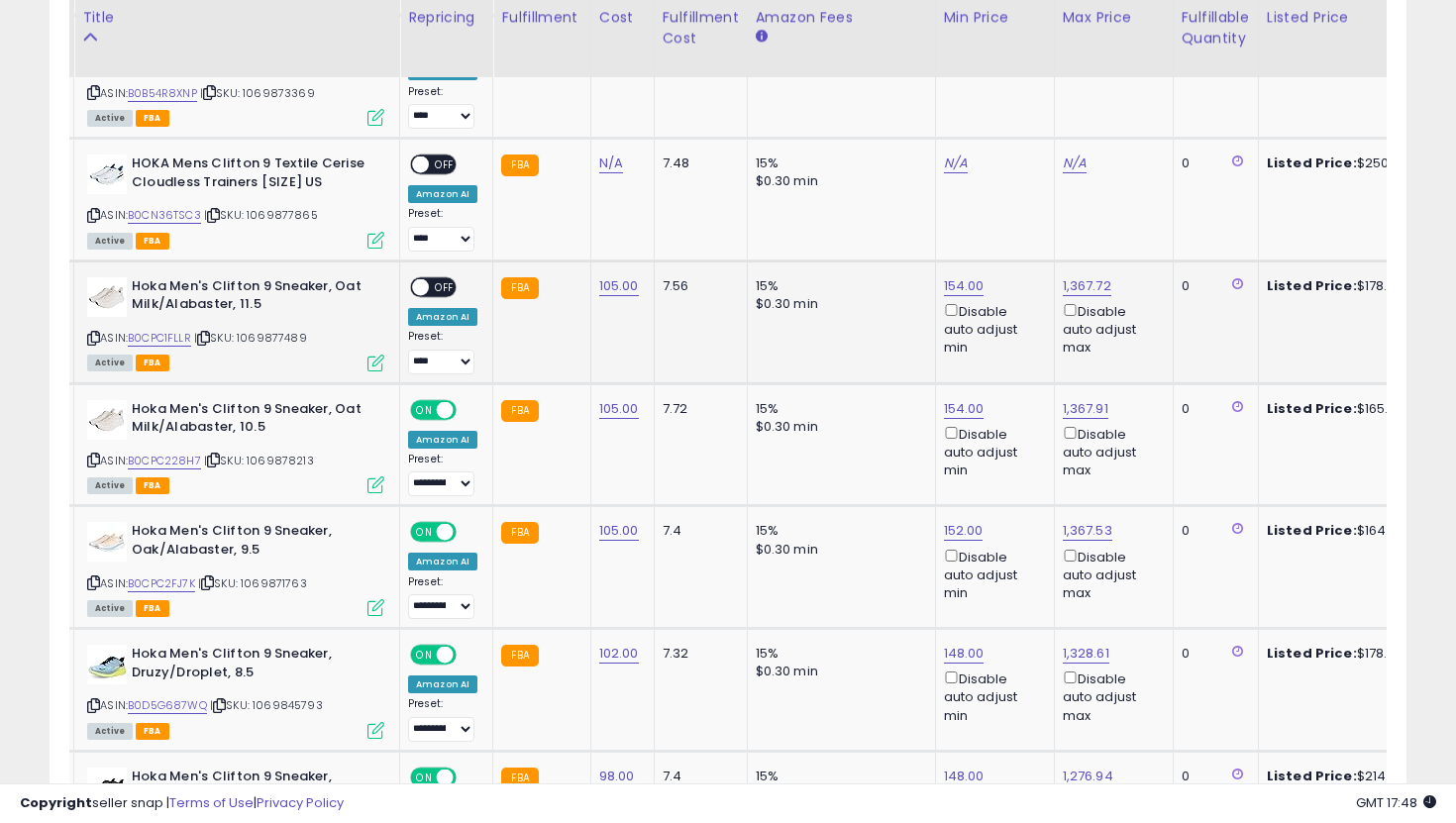 click on "OFF" at bounding box center [445, 286] 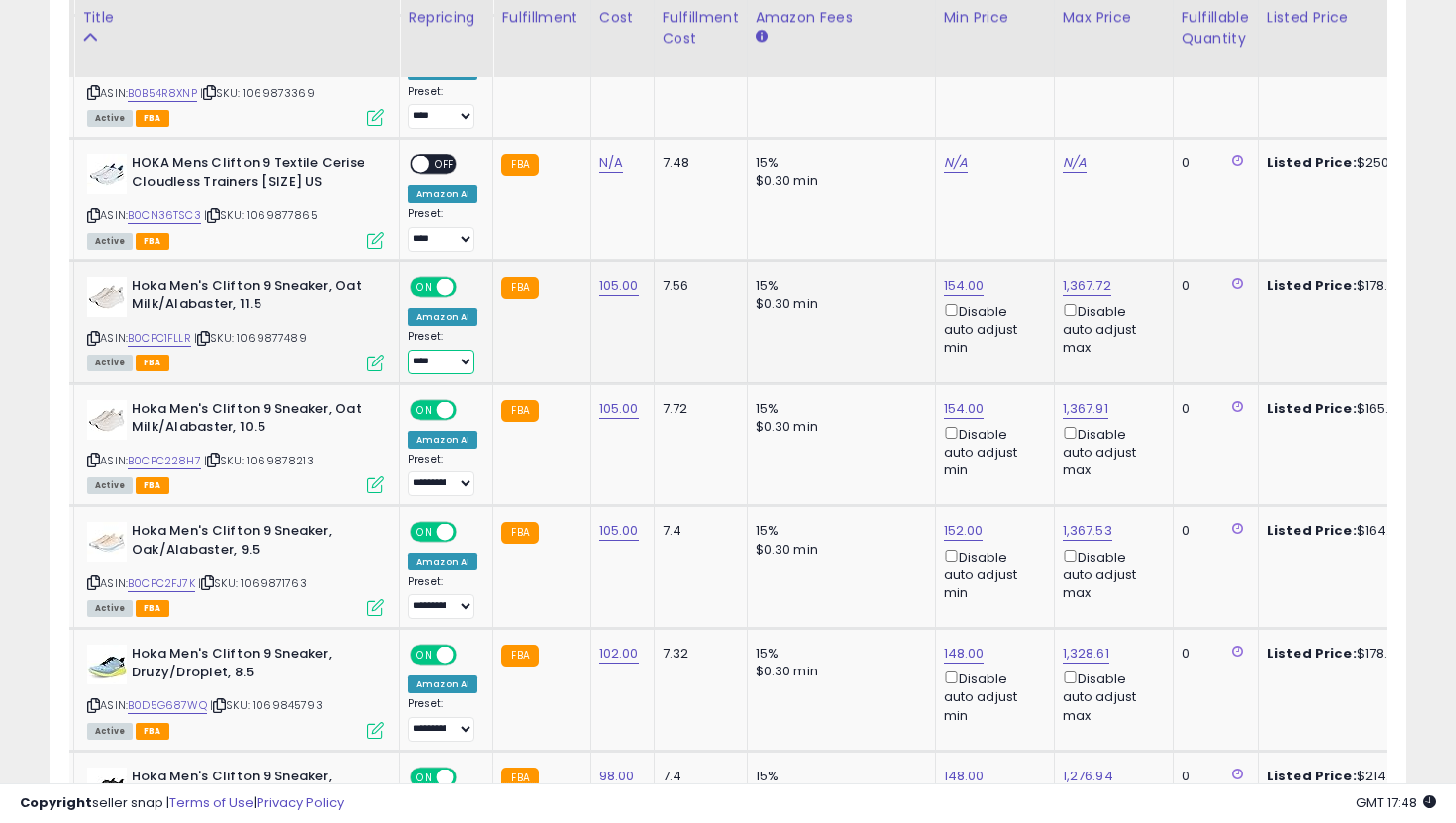 click on "**********" at bounding box center [441, 361] 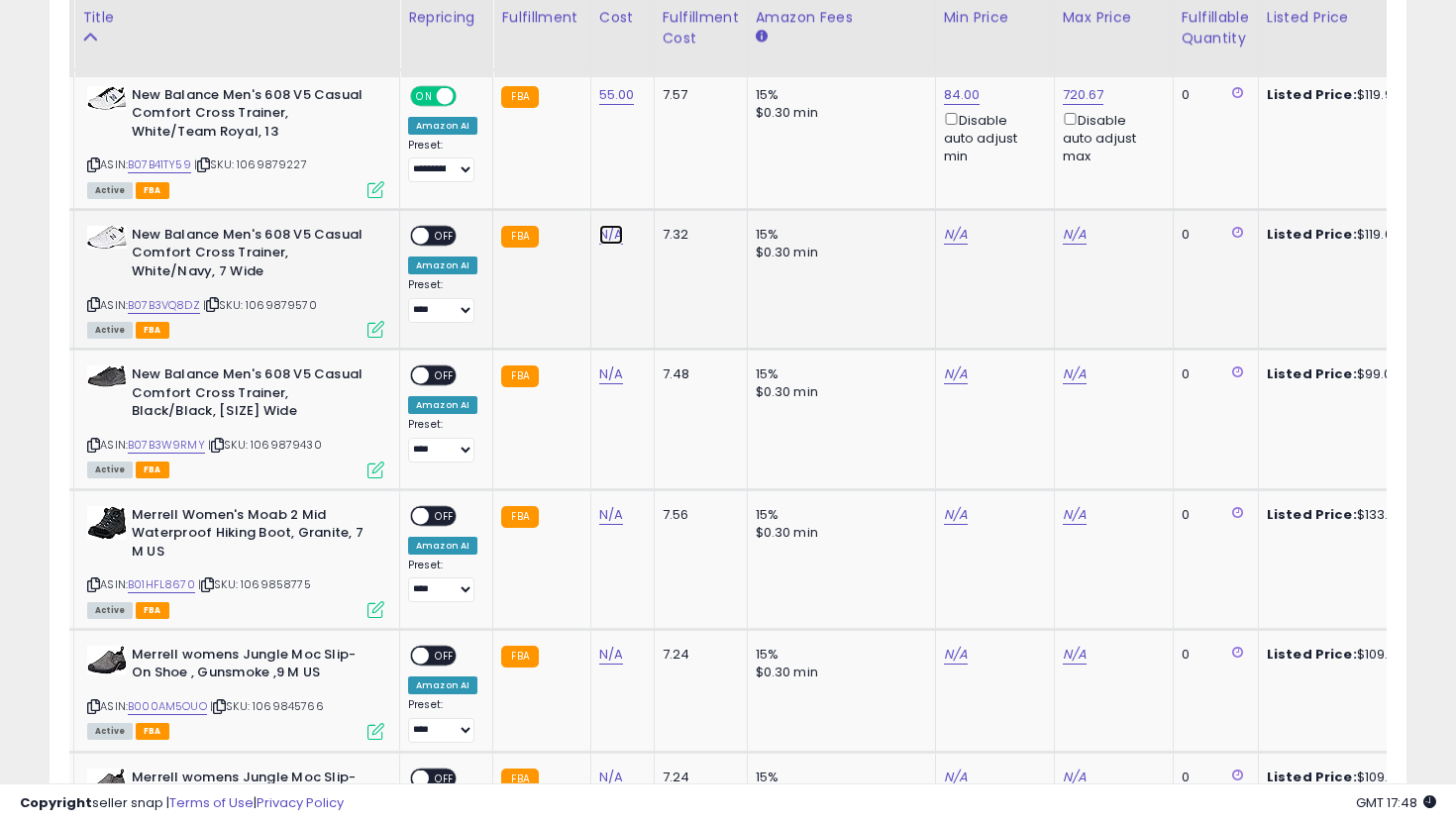 click on "N/A" at bounding box center [611, 235] 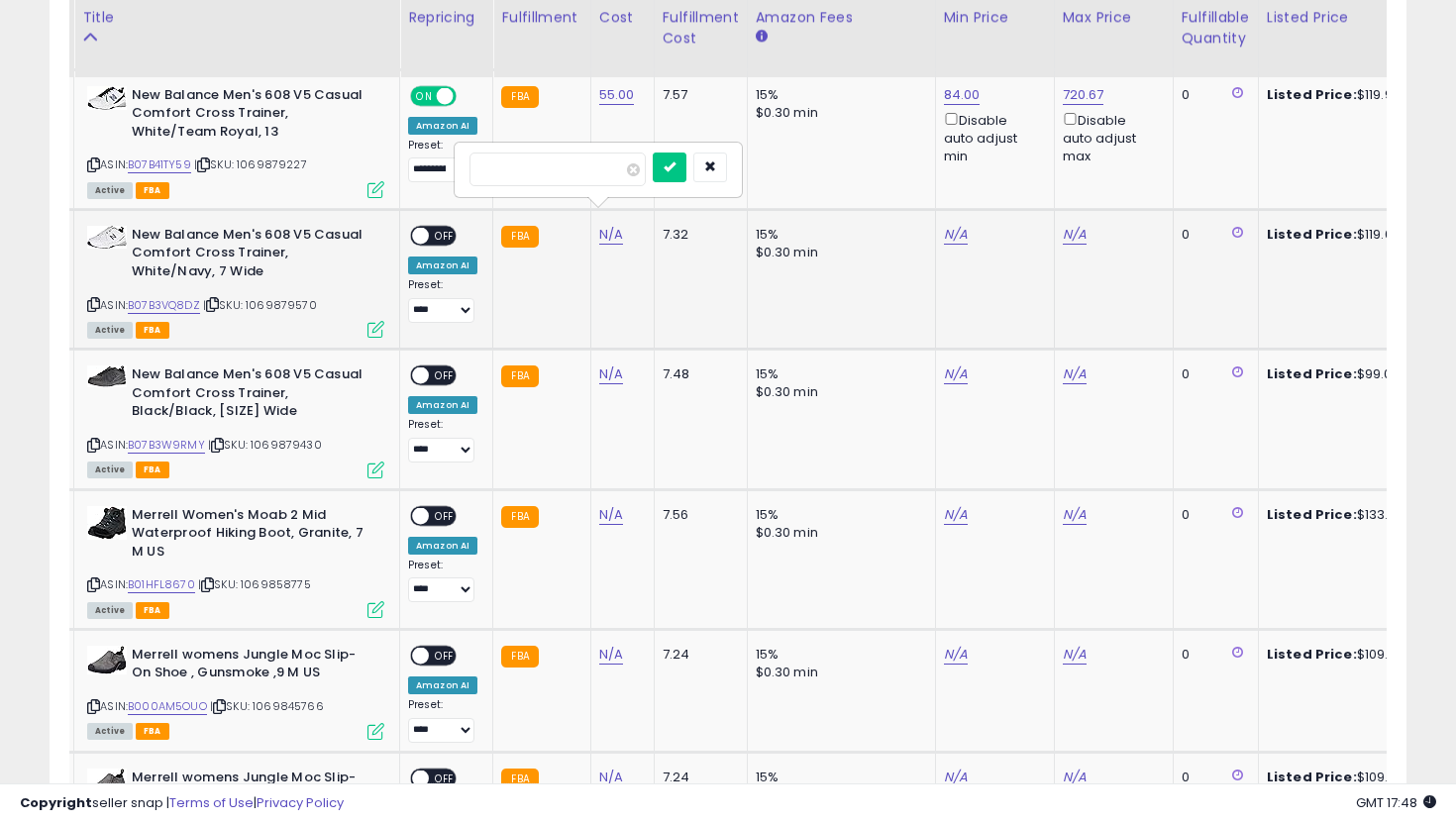 click at bounding box center [670, 167] 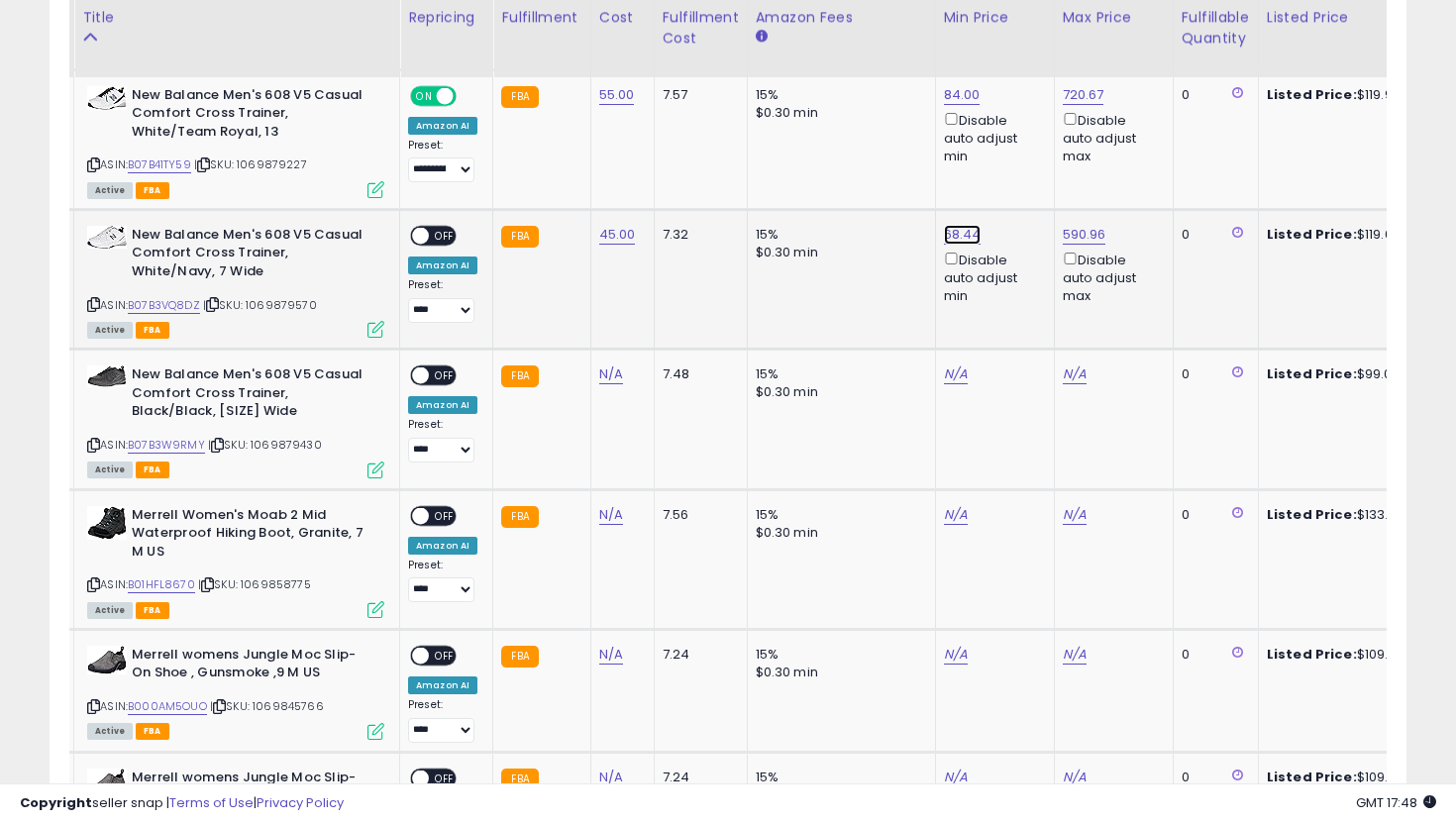 click on "68.44" at bounding box center [962, -1959] 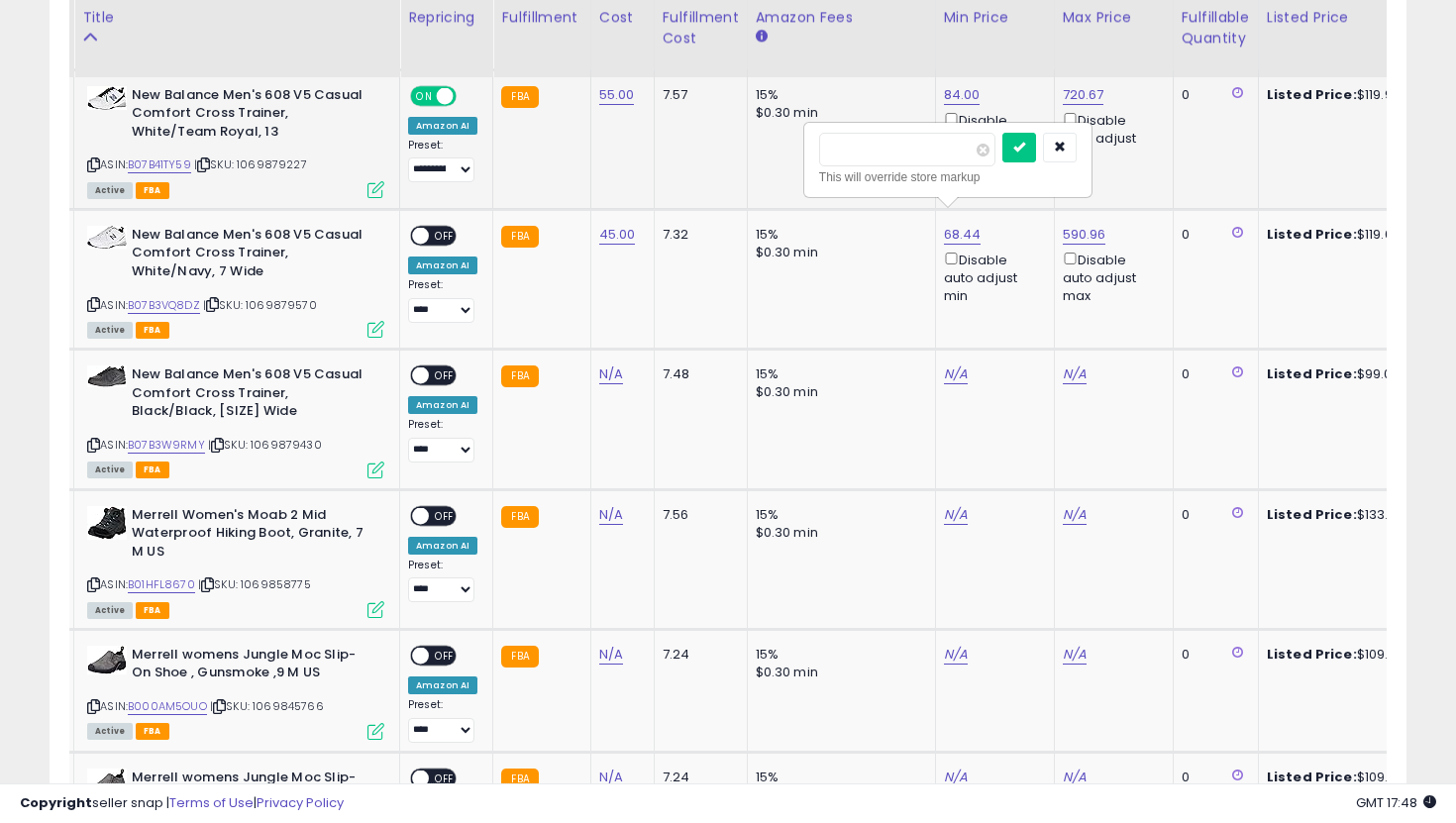 drag, startPoint x: 890, startPoint y: 156, endPoint x: 781, endPoint y: 155, distance: 109.00459 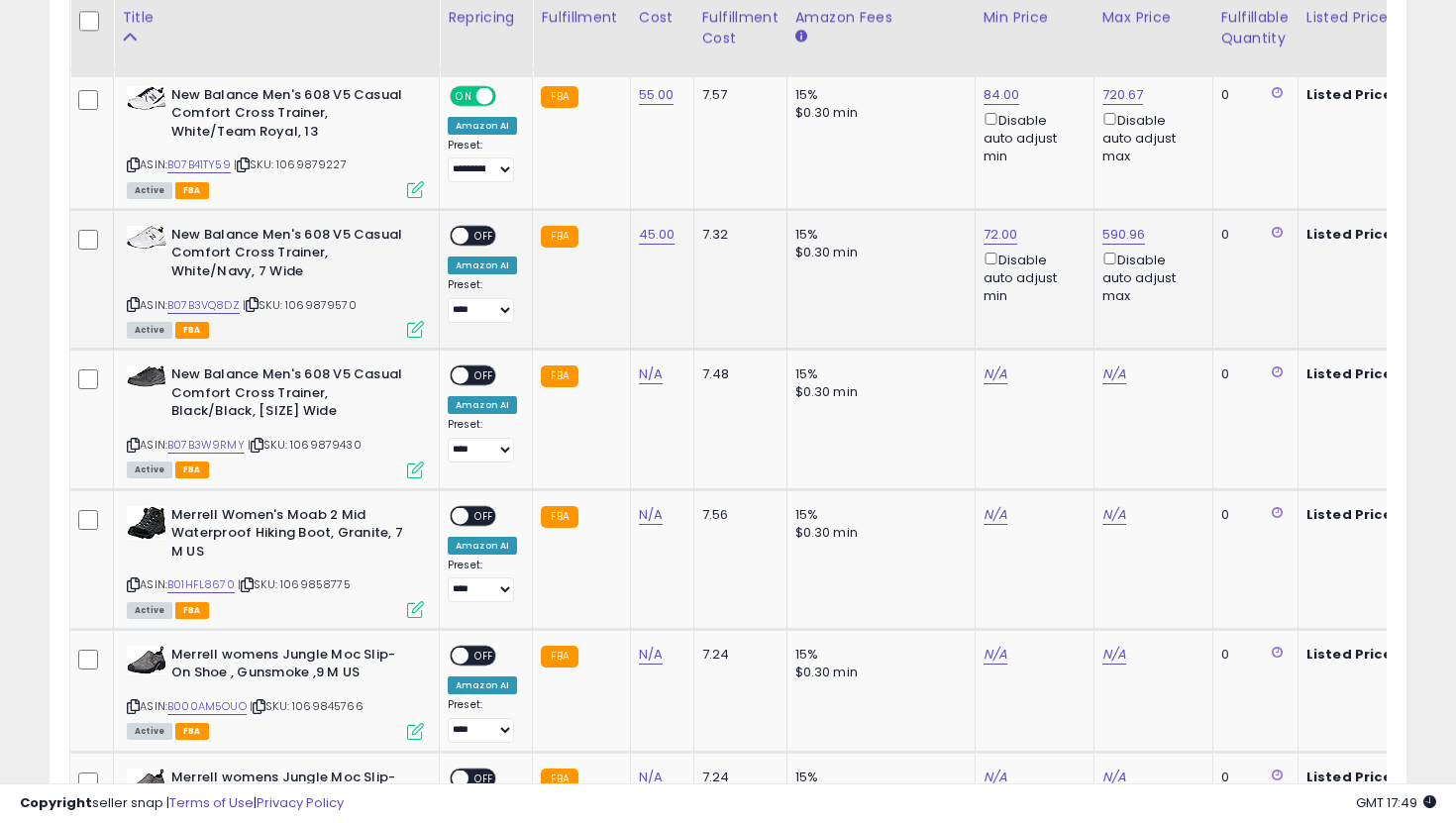 click on "OFF" at bounding box center (484, 236) 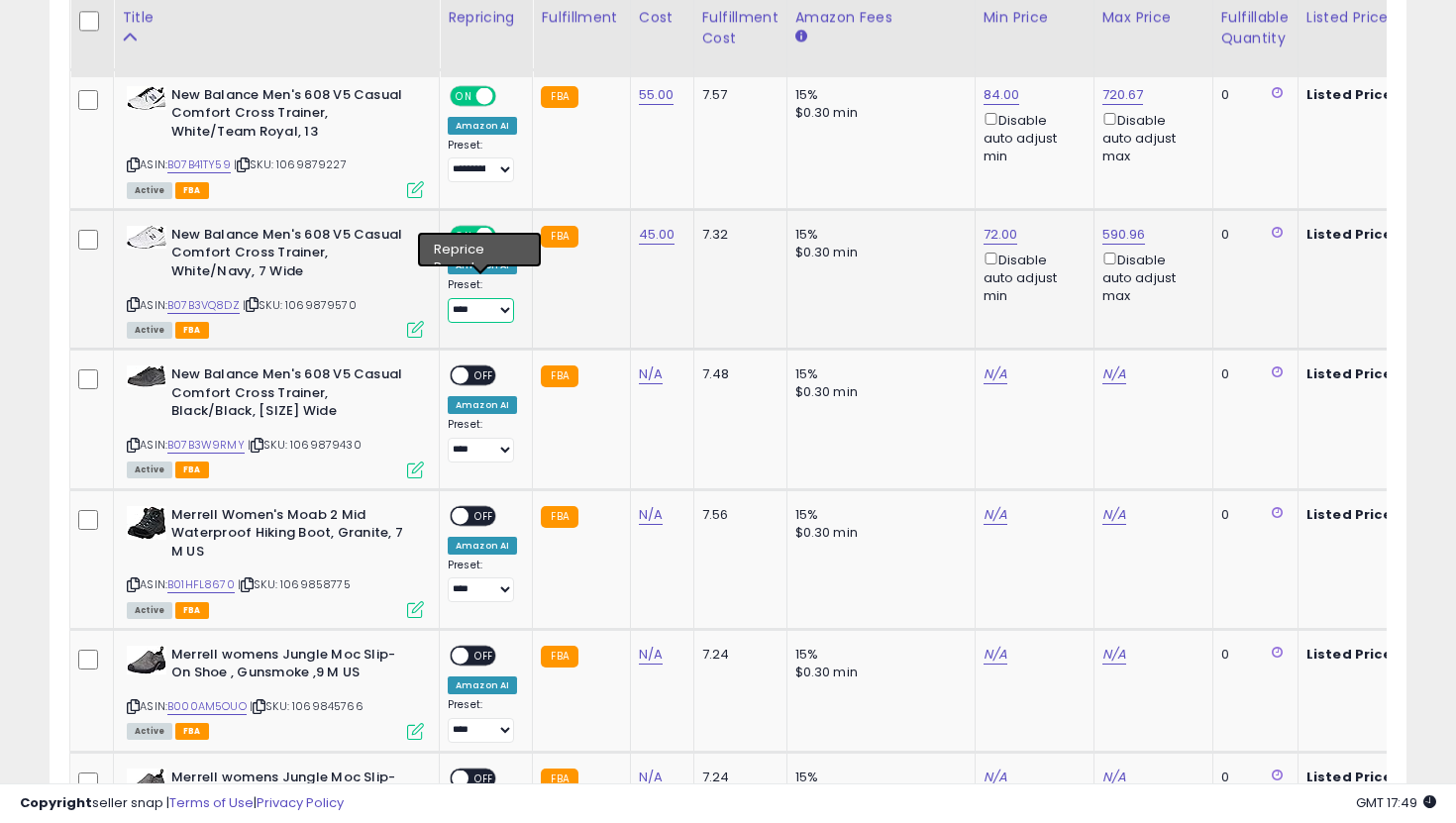 click on "**********" at bounding box center (480, 310) 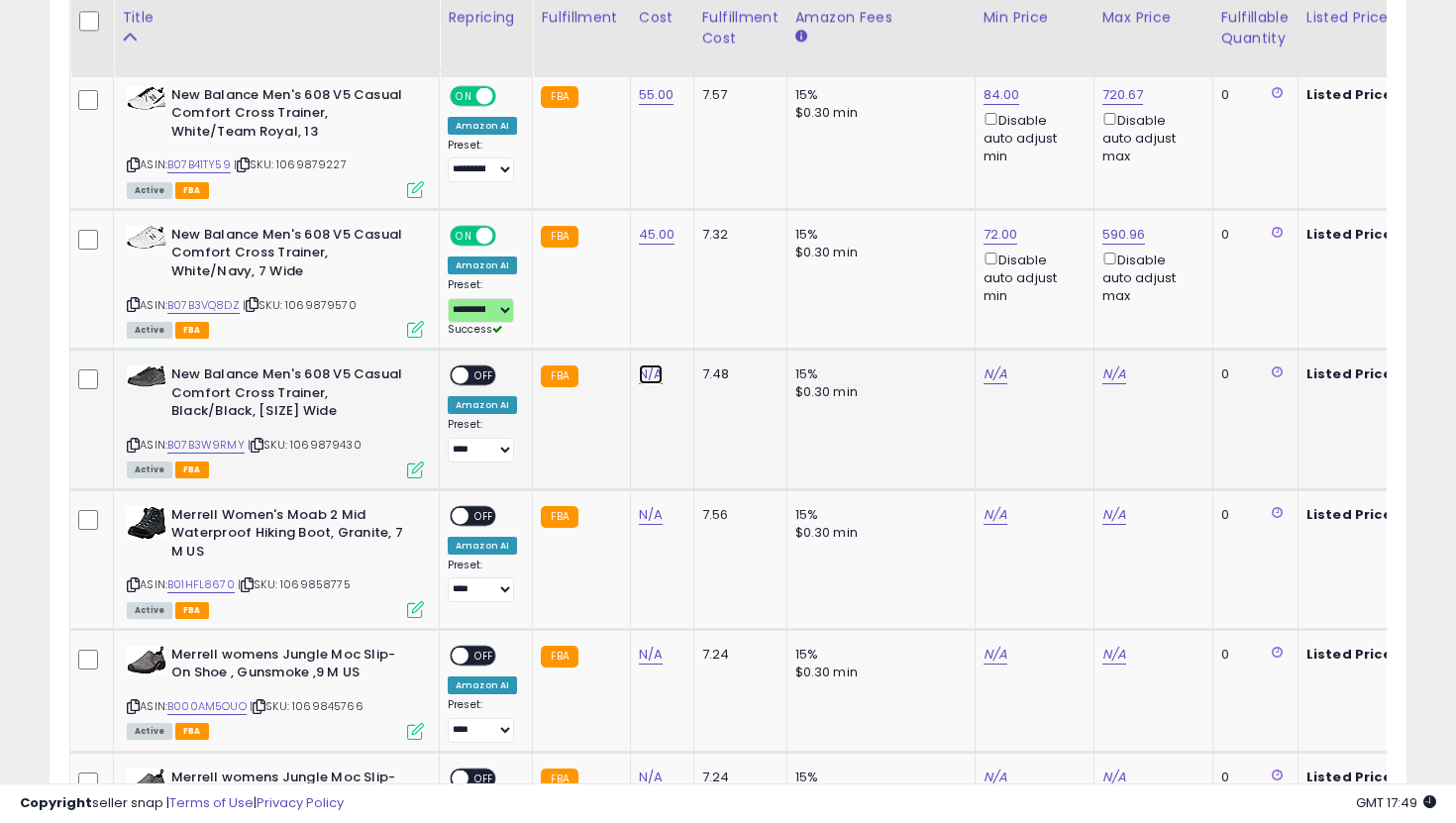 click on "N/A" at bounding box center [651, 374] 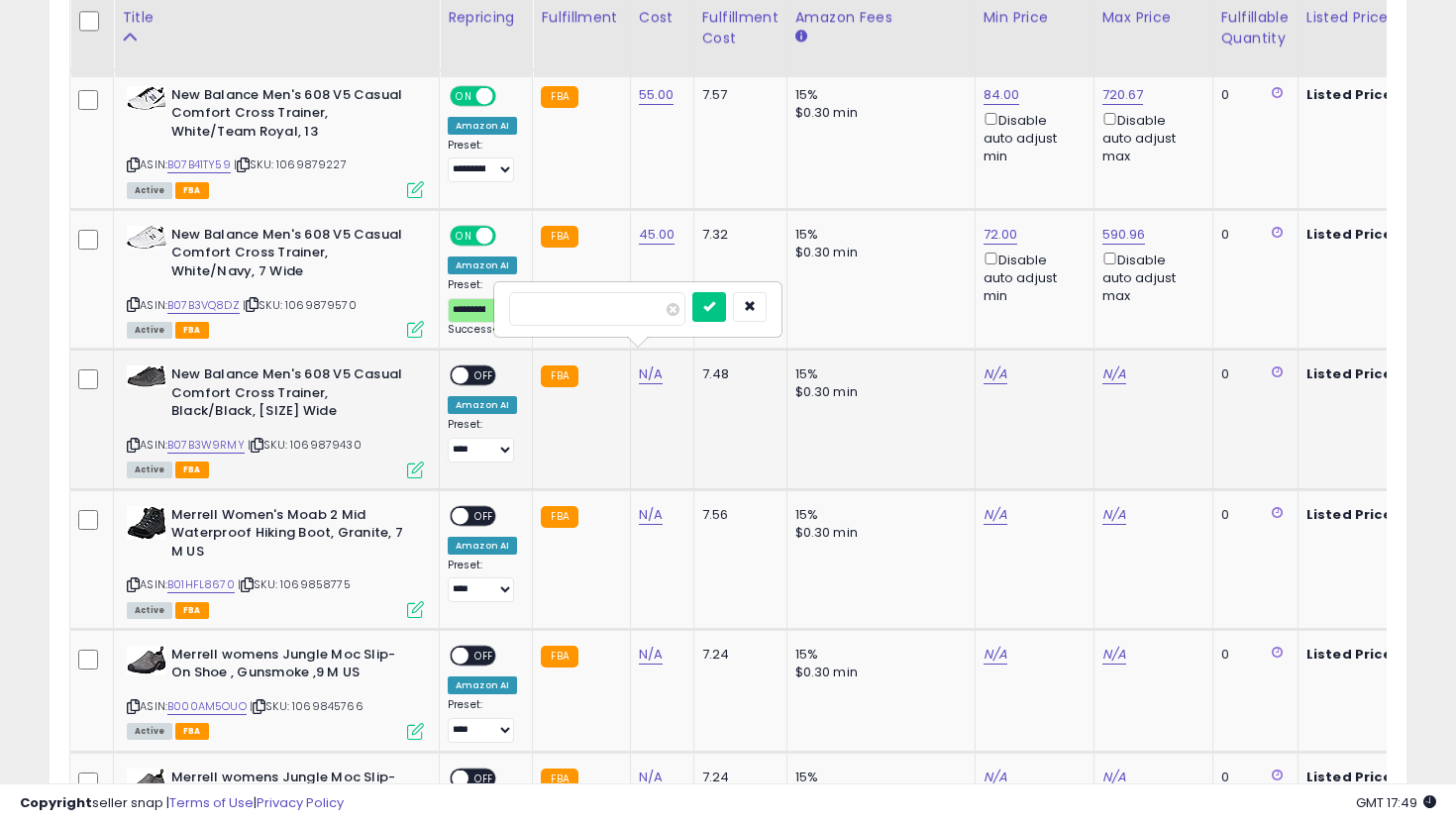 click at bounding box center (709, 307) 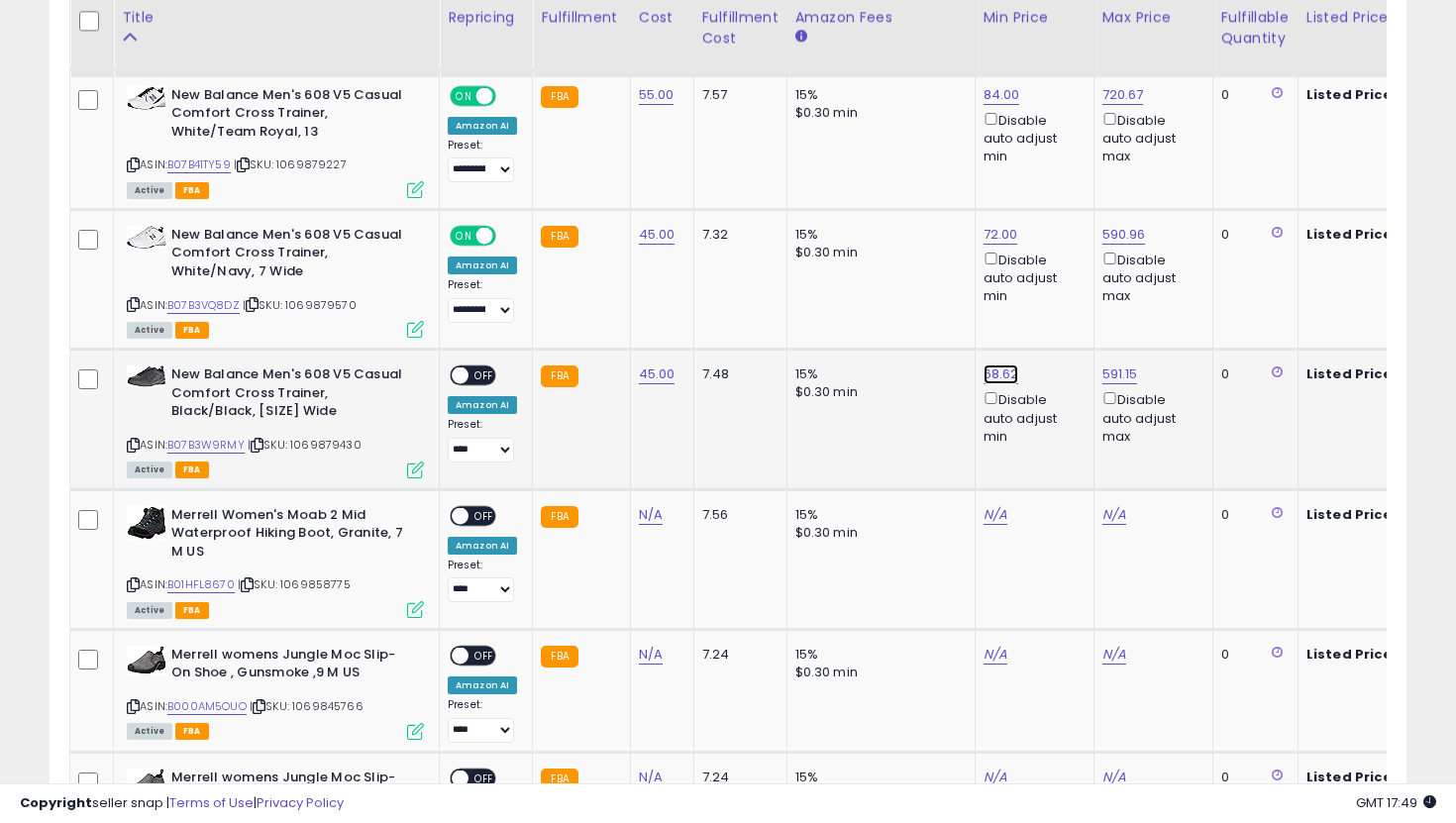 click on "68.62" at bounding box center (1001, -1959) 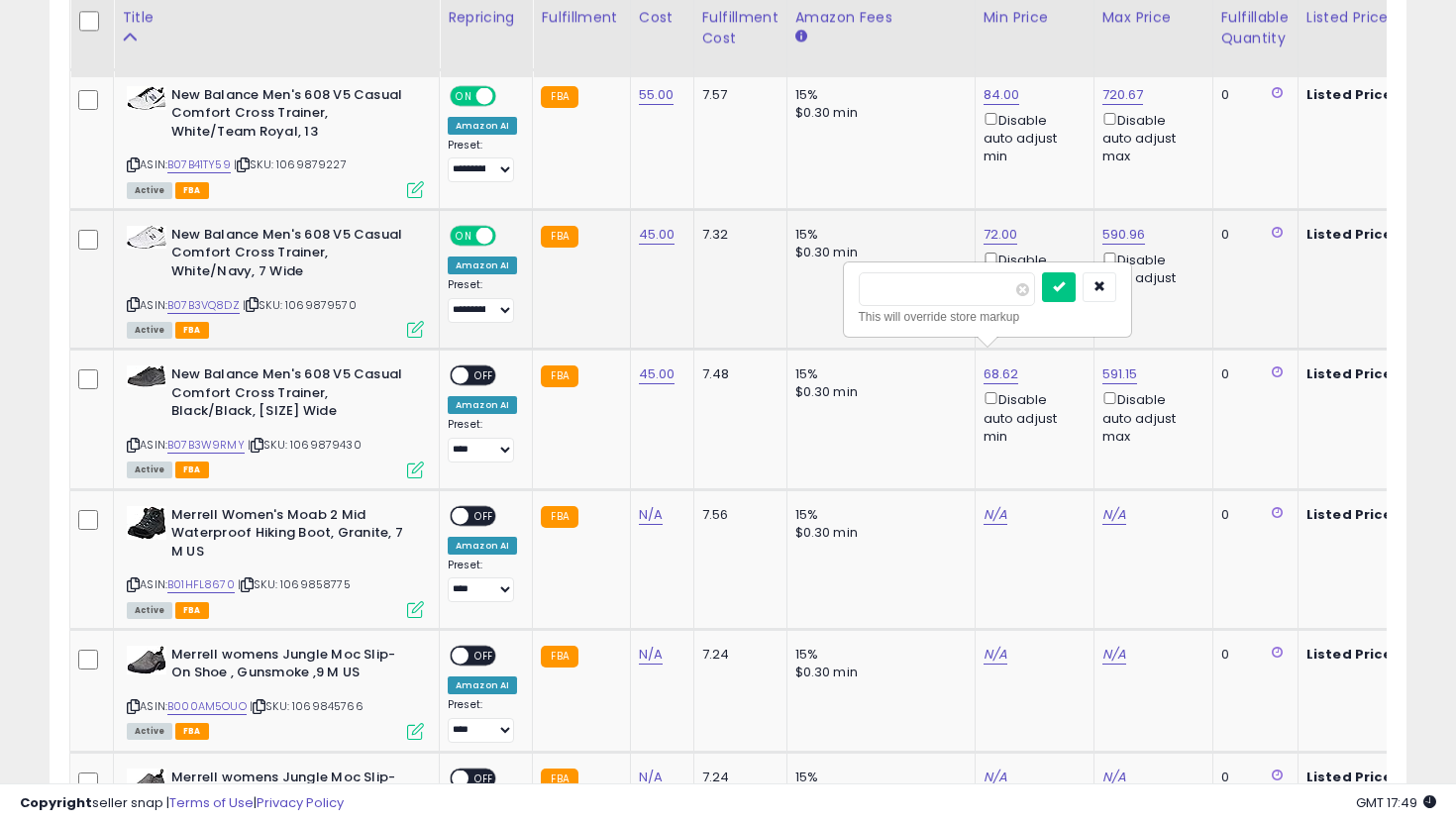 drag, startPoint x: 935, startPoint y: 293, endPoint x: 792, endPoint y: 277, distance: 143.89232 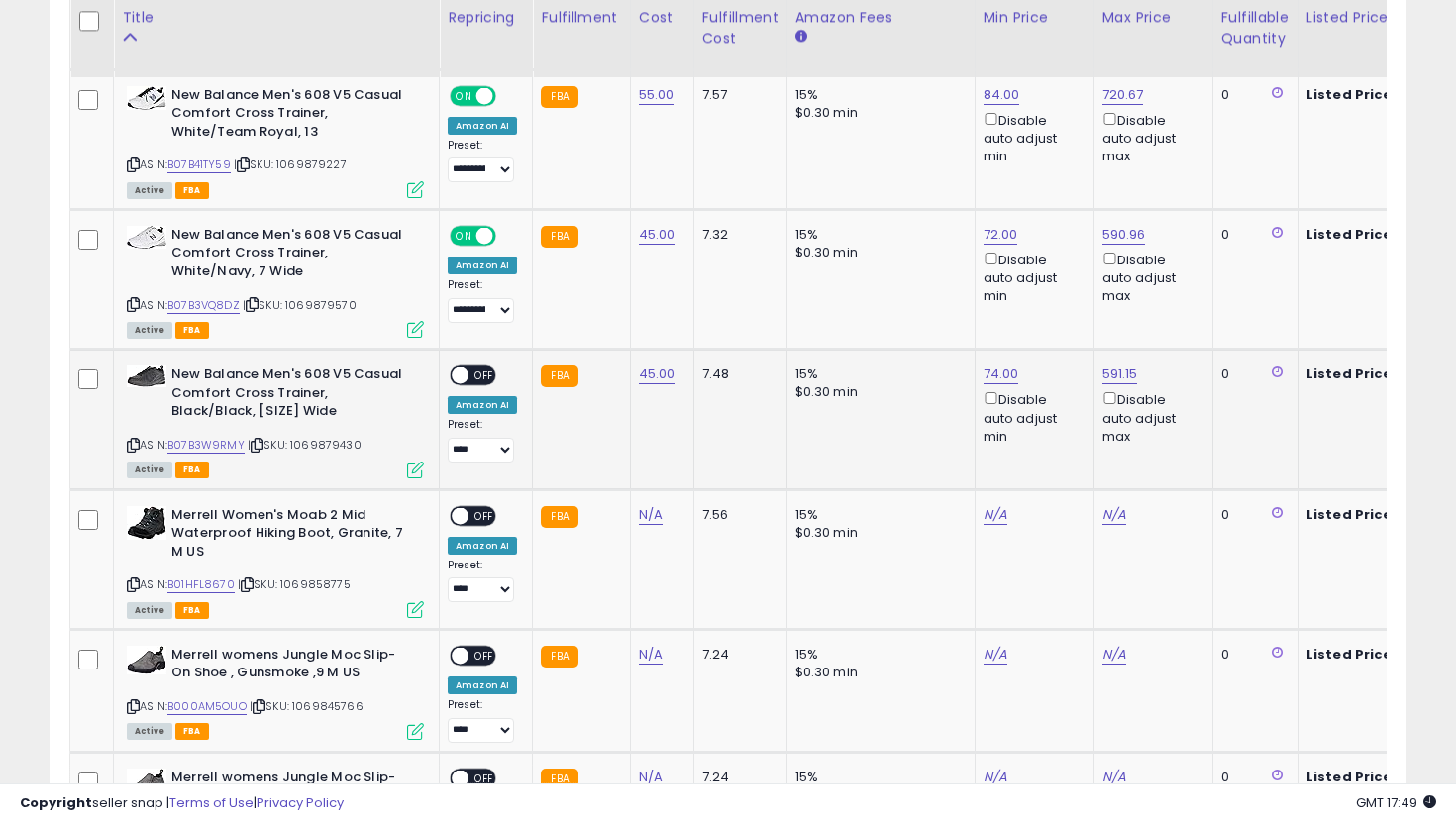 click on "OFF" at bounding box center (484, 375) 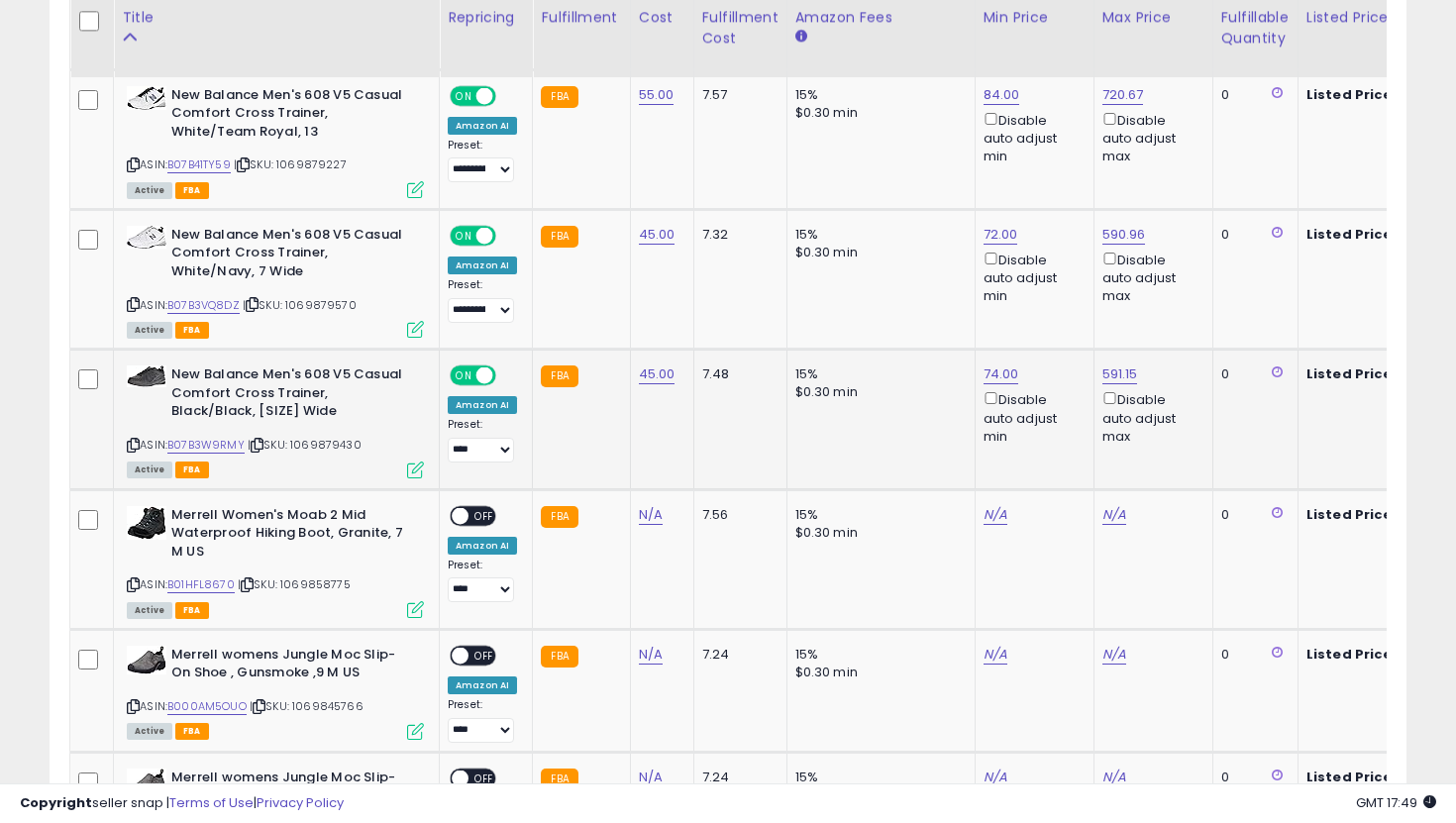 click on "**********" 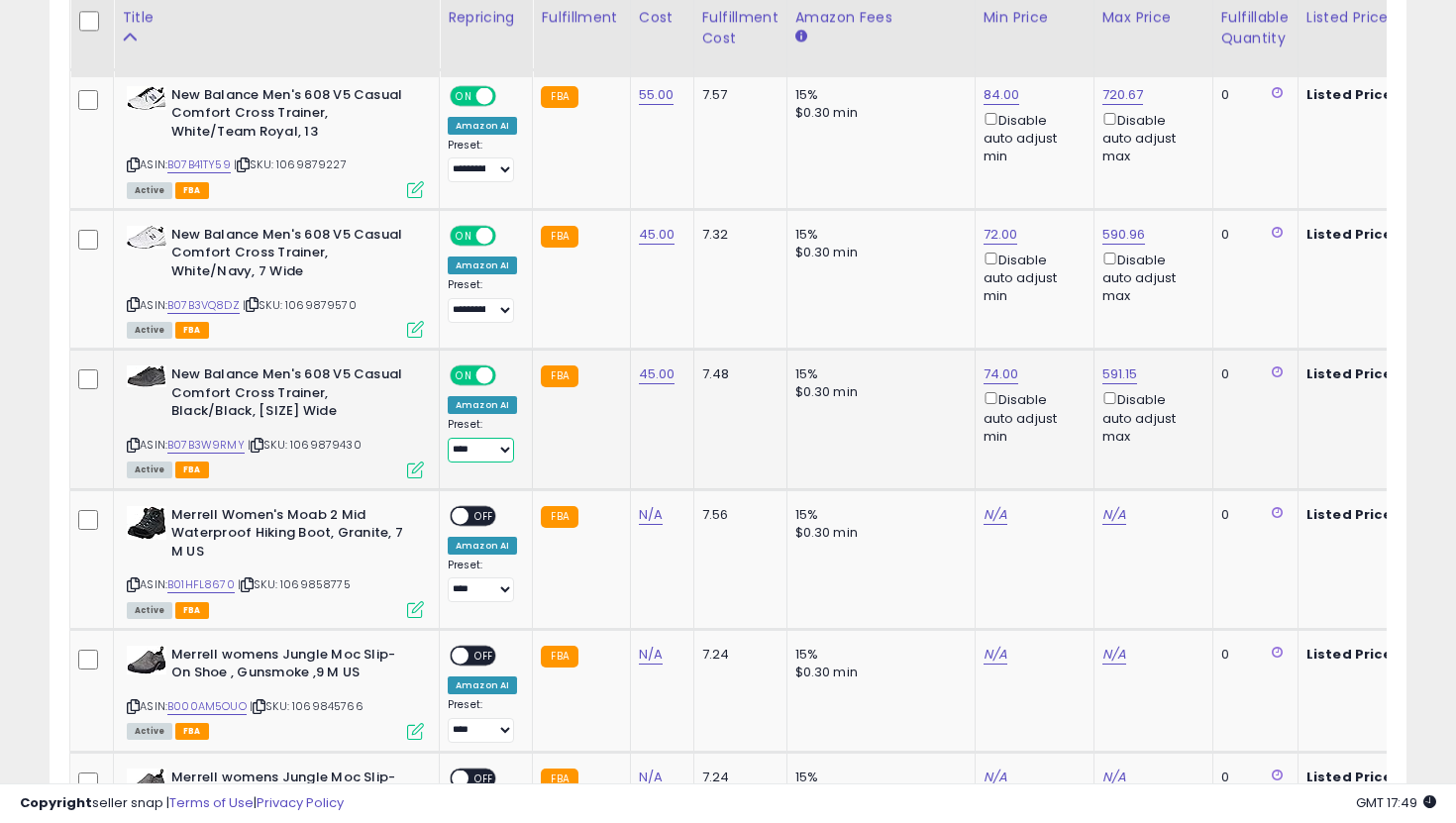 click on "**********" at bounding box center (480, 450) 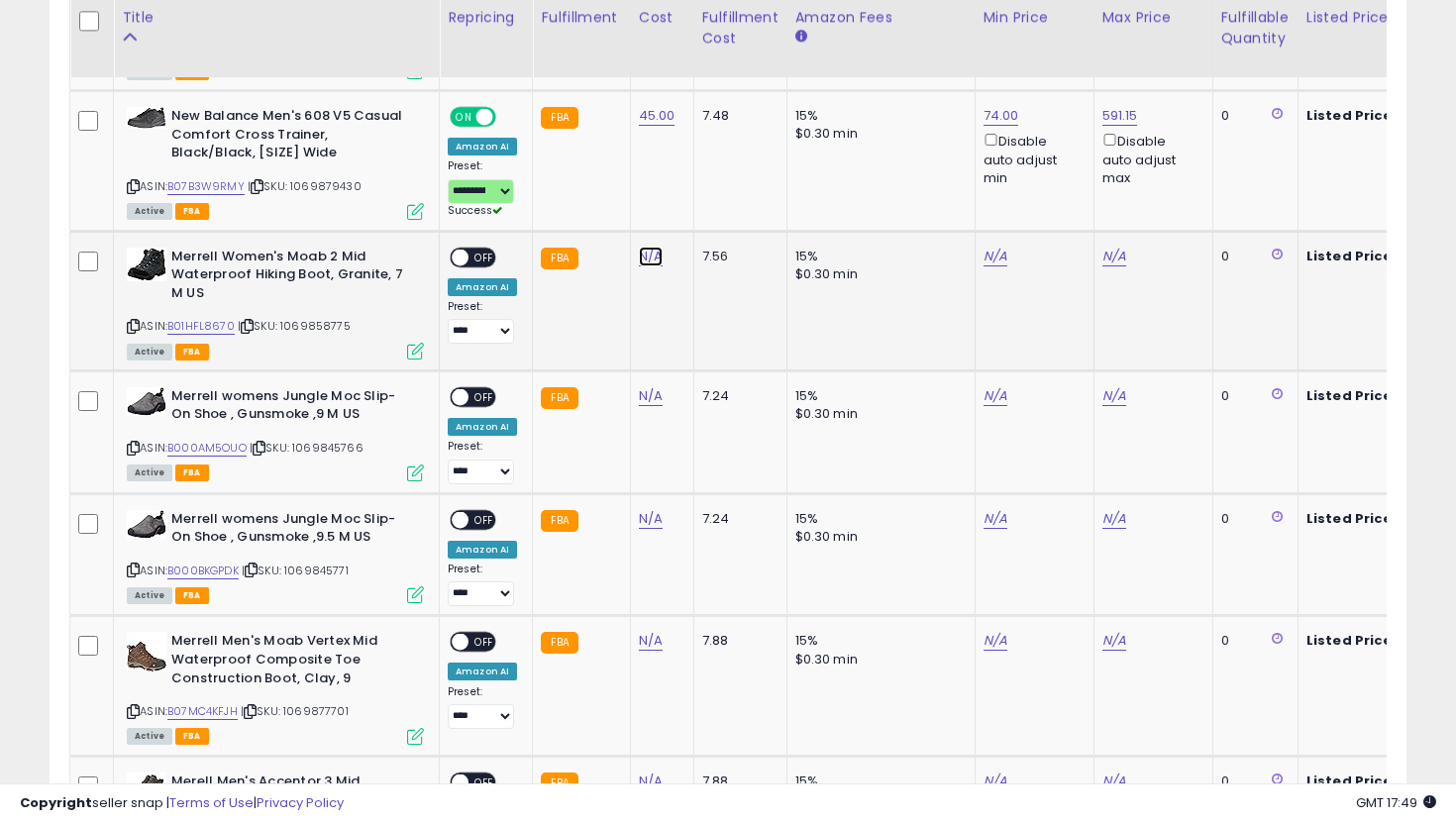 click on "N/A" at bounding box center [651, 257] 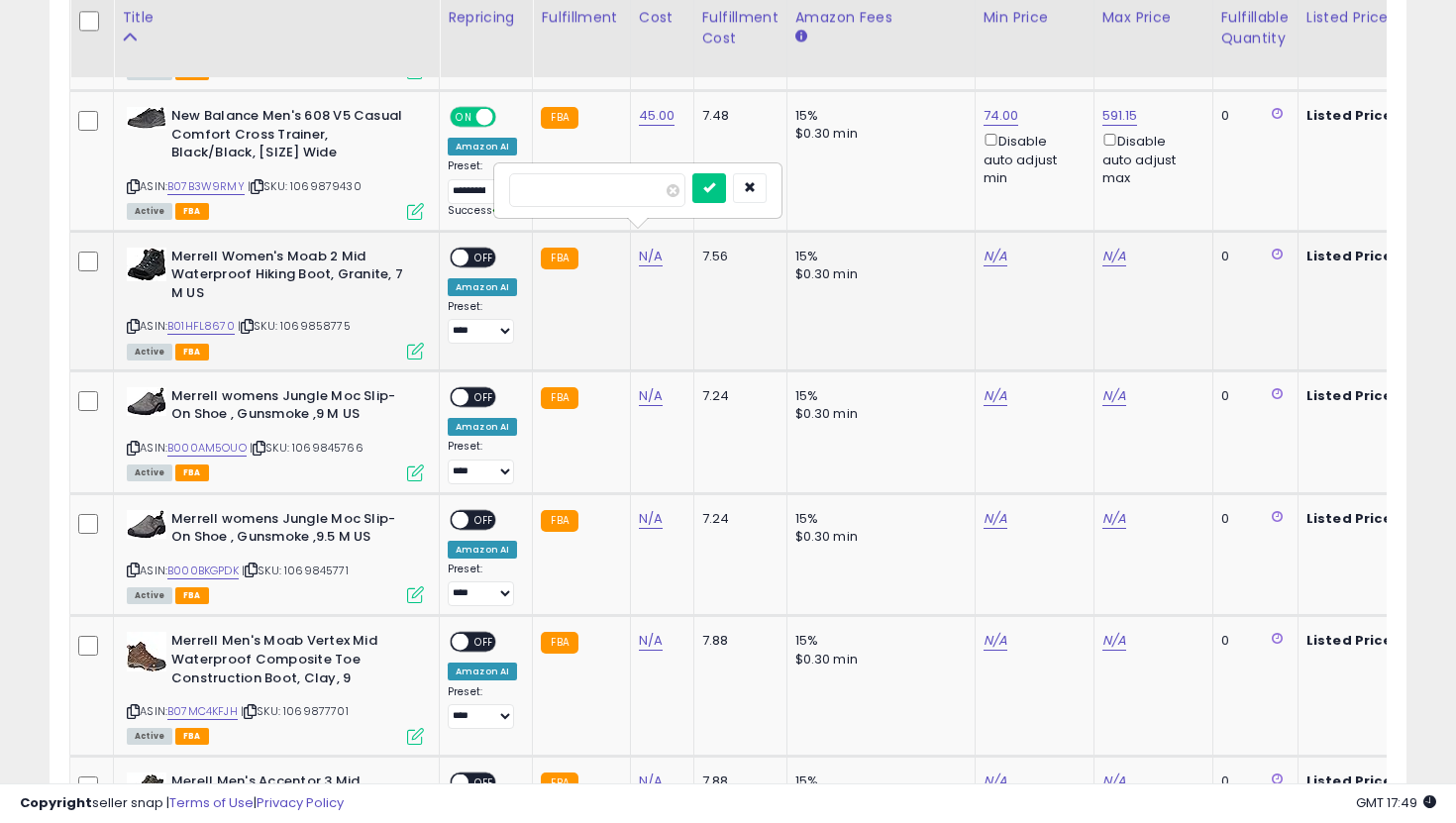 click at bounding box center (709, 188) 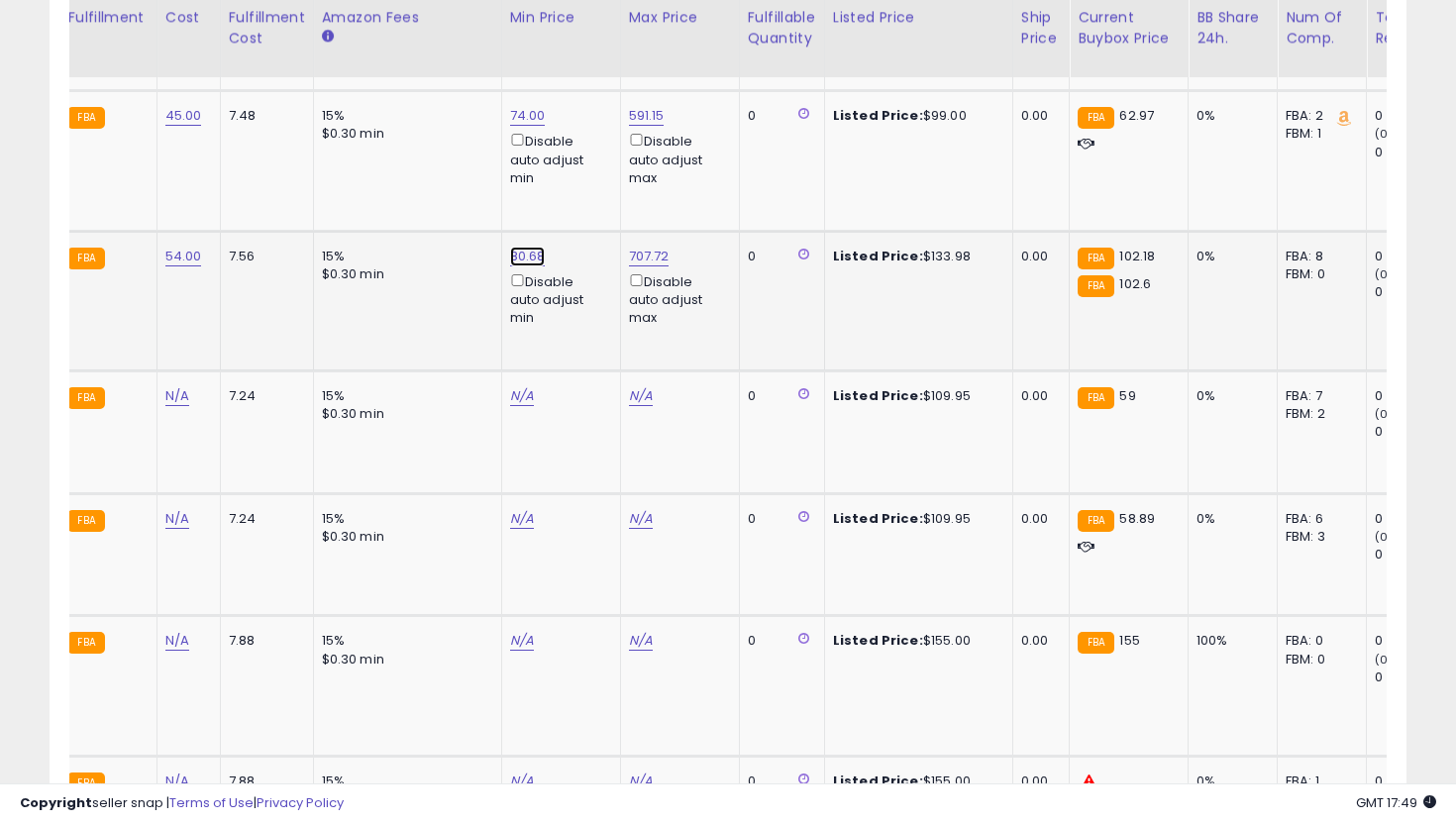 click on "80.68" at bounding box center (528, -2217) 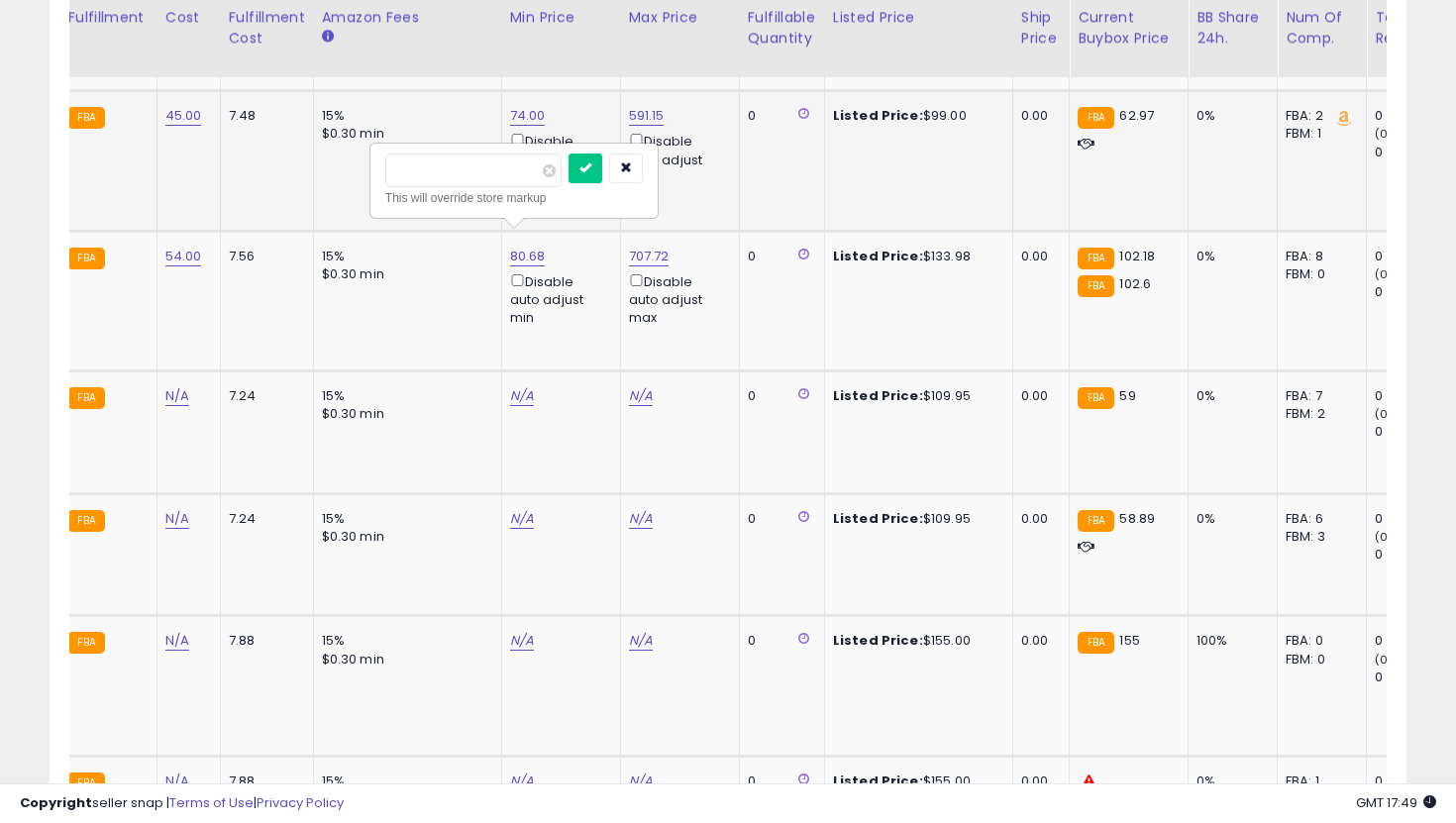 drag, startPoint x: 462, startPoint y: 166, endPoint x: 353, endPoint y: 160, distance: 109.16501 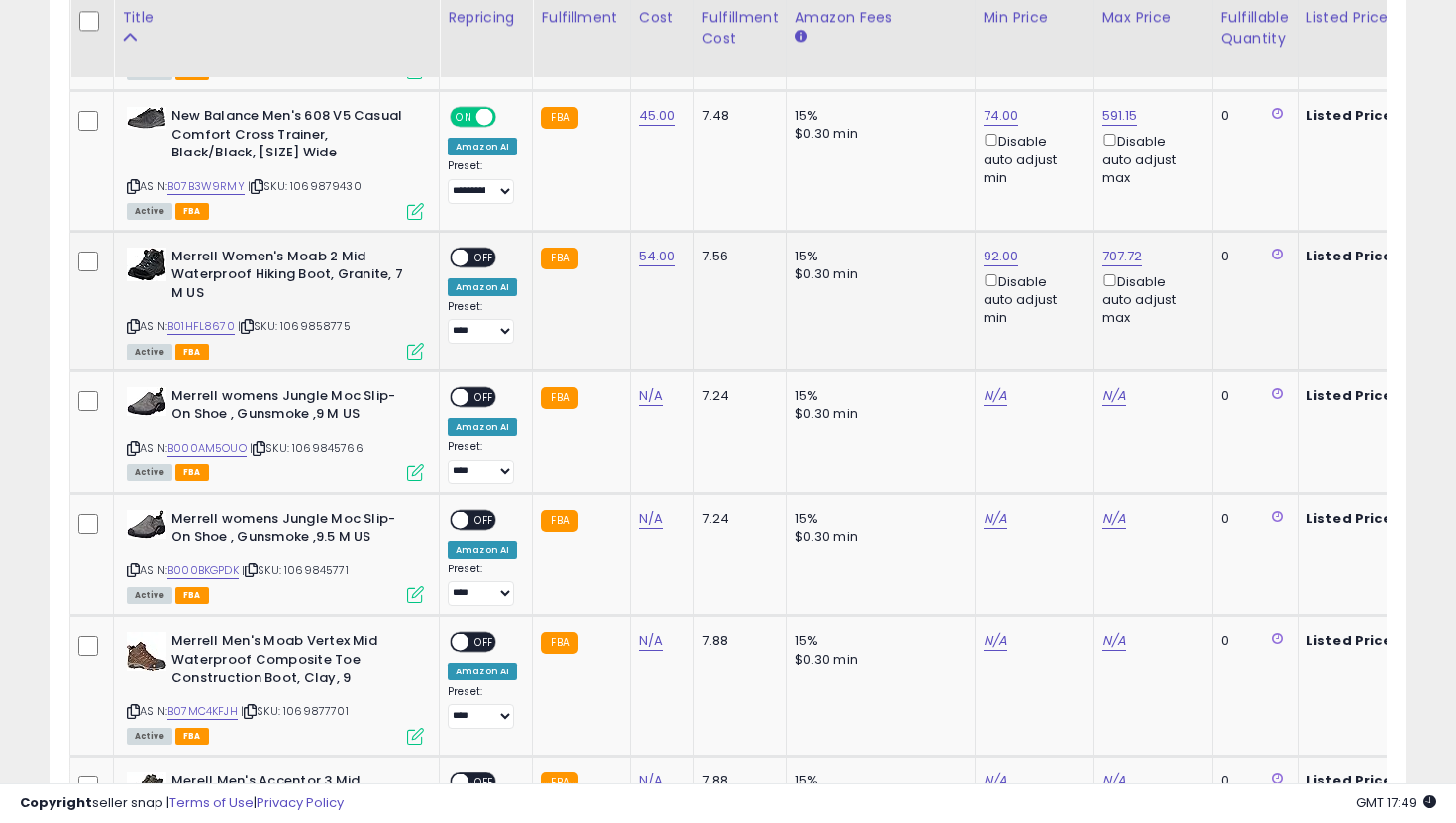 click at bounding box center [460, 257] 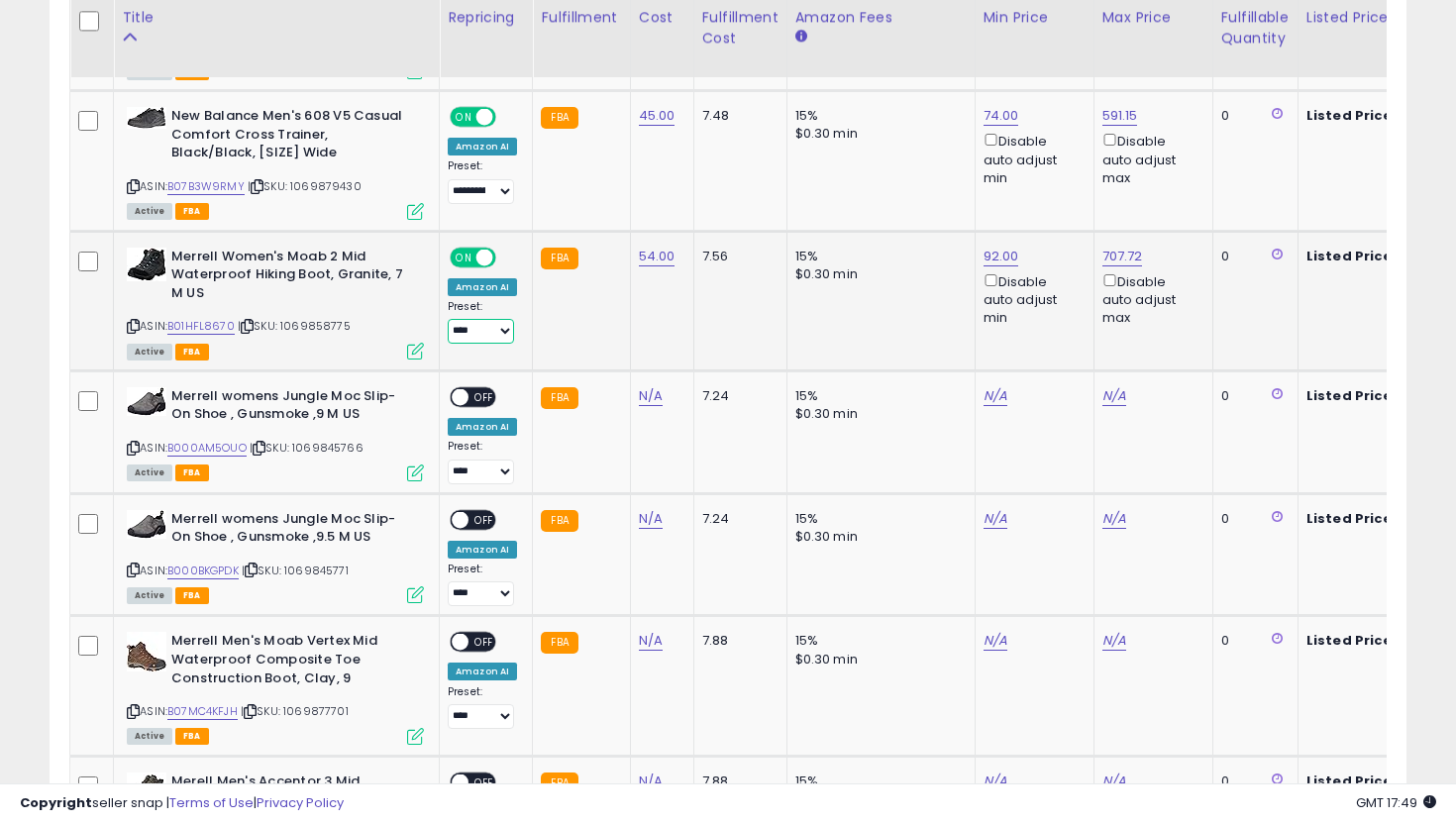 click on "**********" at bounding box center [480, 331] 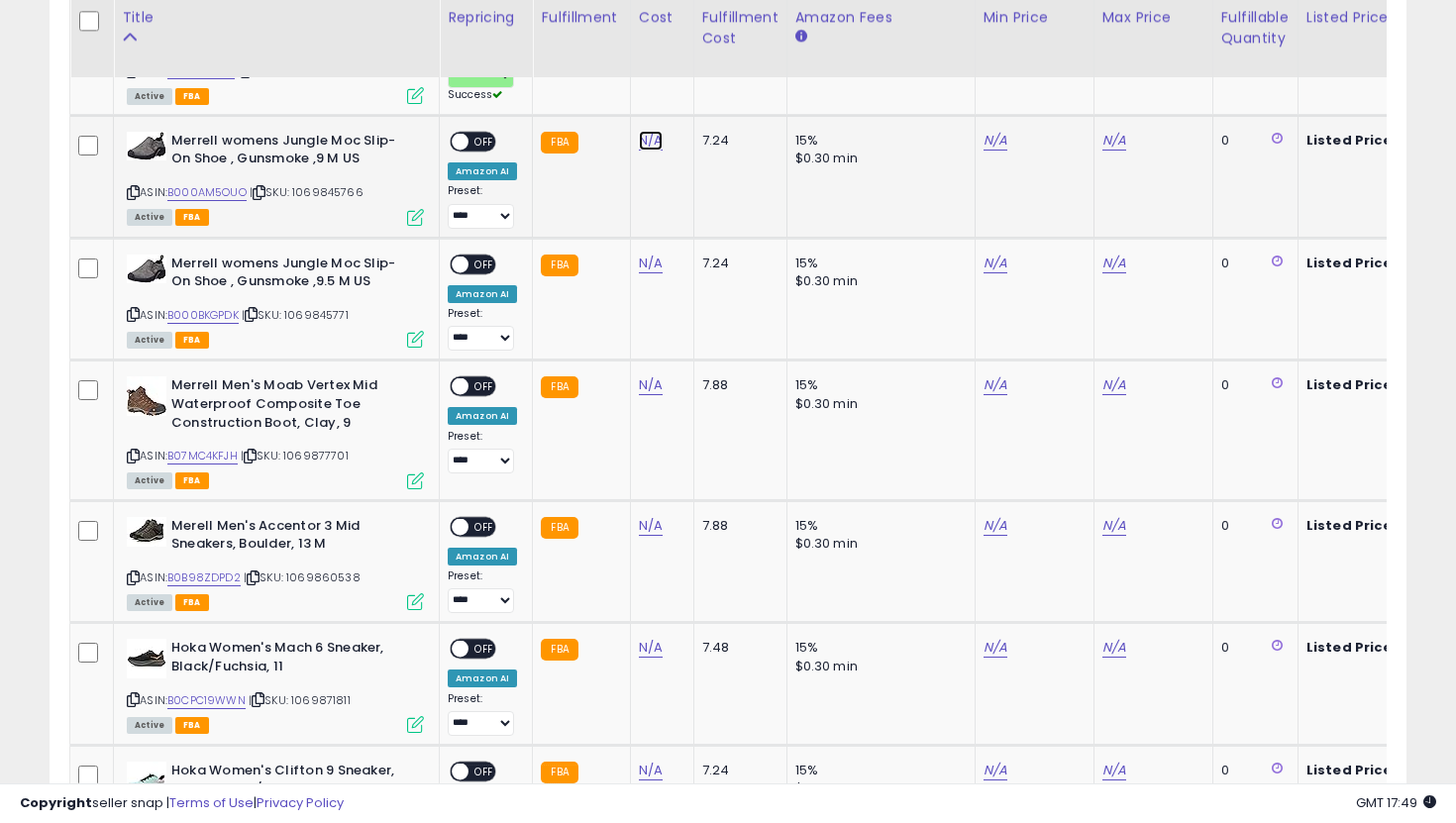 click on "N/A" at bounding box center (651, 141) 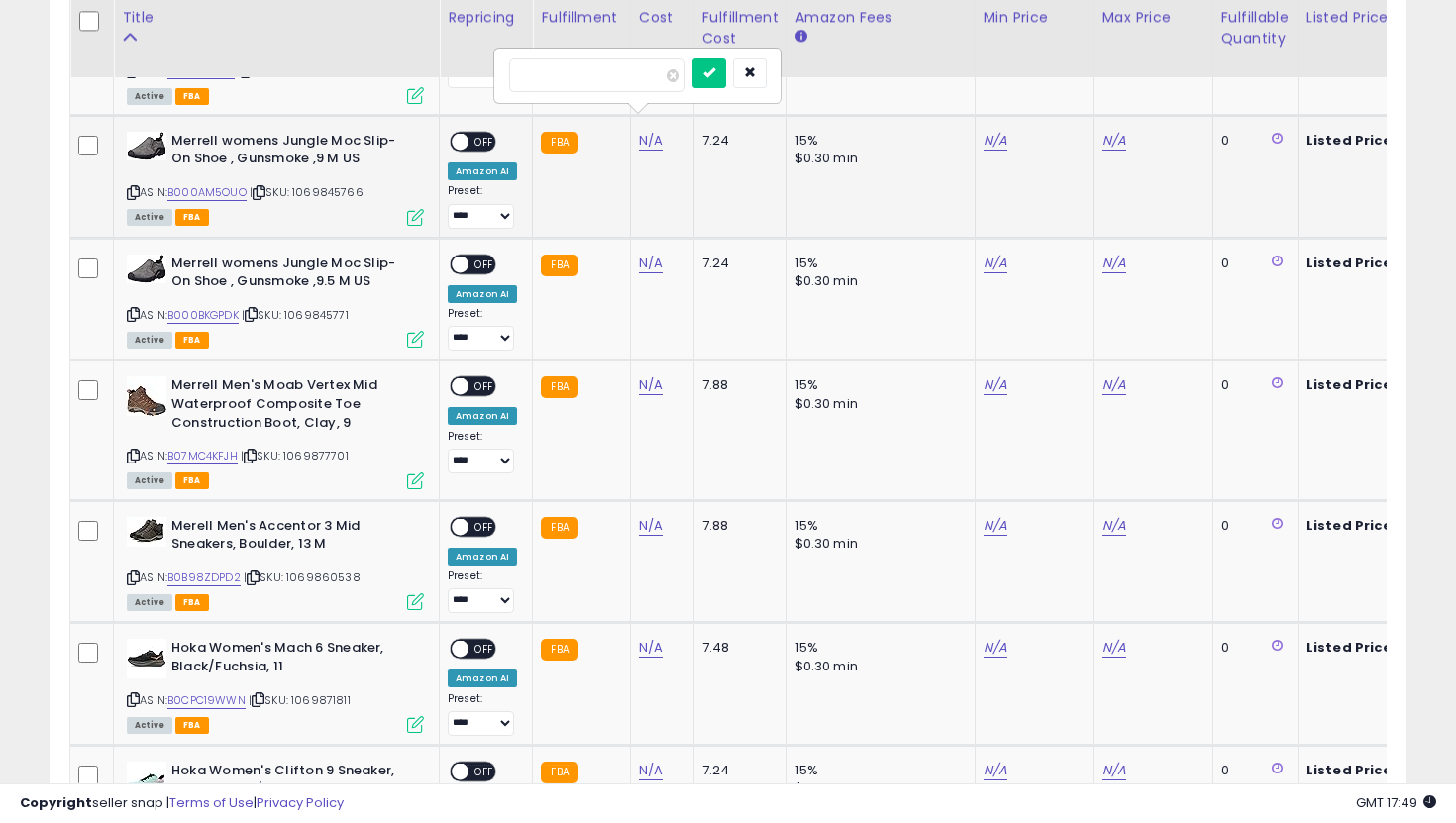 click at bounding box center [597, 75] 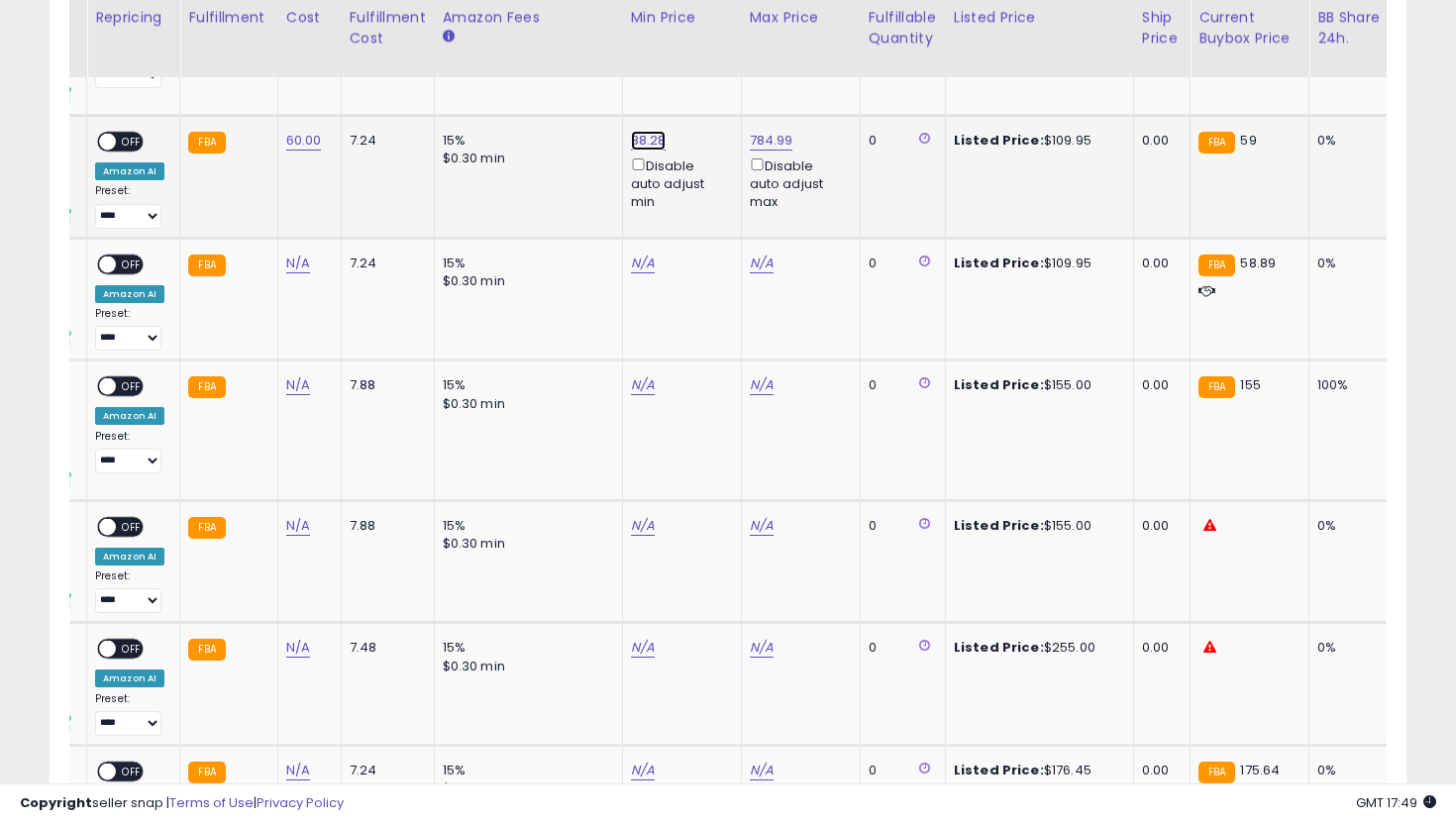 click on "88.28" at bounding box center [649, -2473] 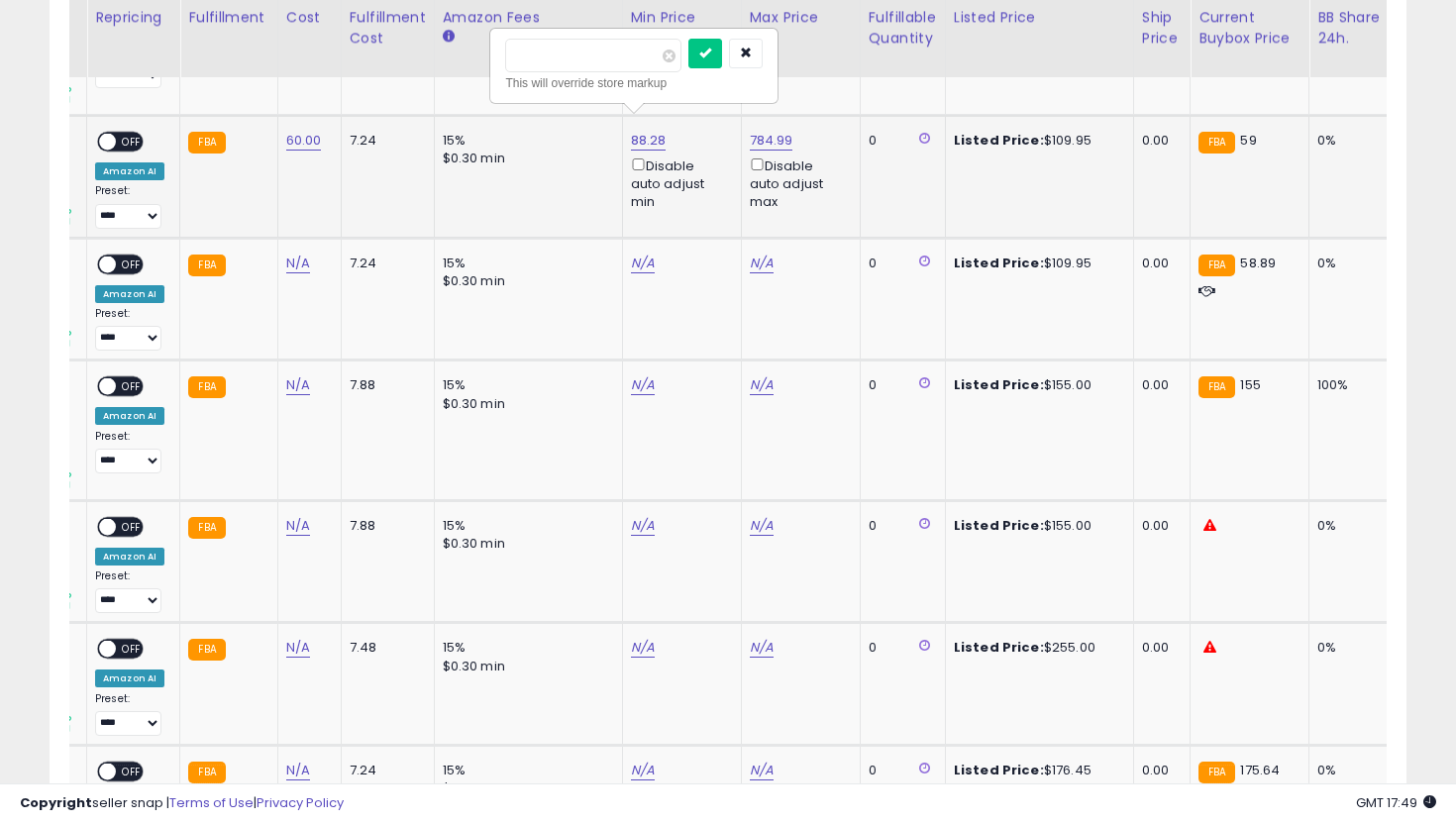 drag, startPoint x: 573, startPoint y: 64, endPoint x: 496, endPoint y: 43, distance: 79.8123 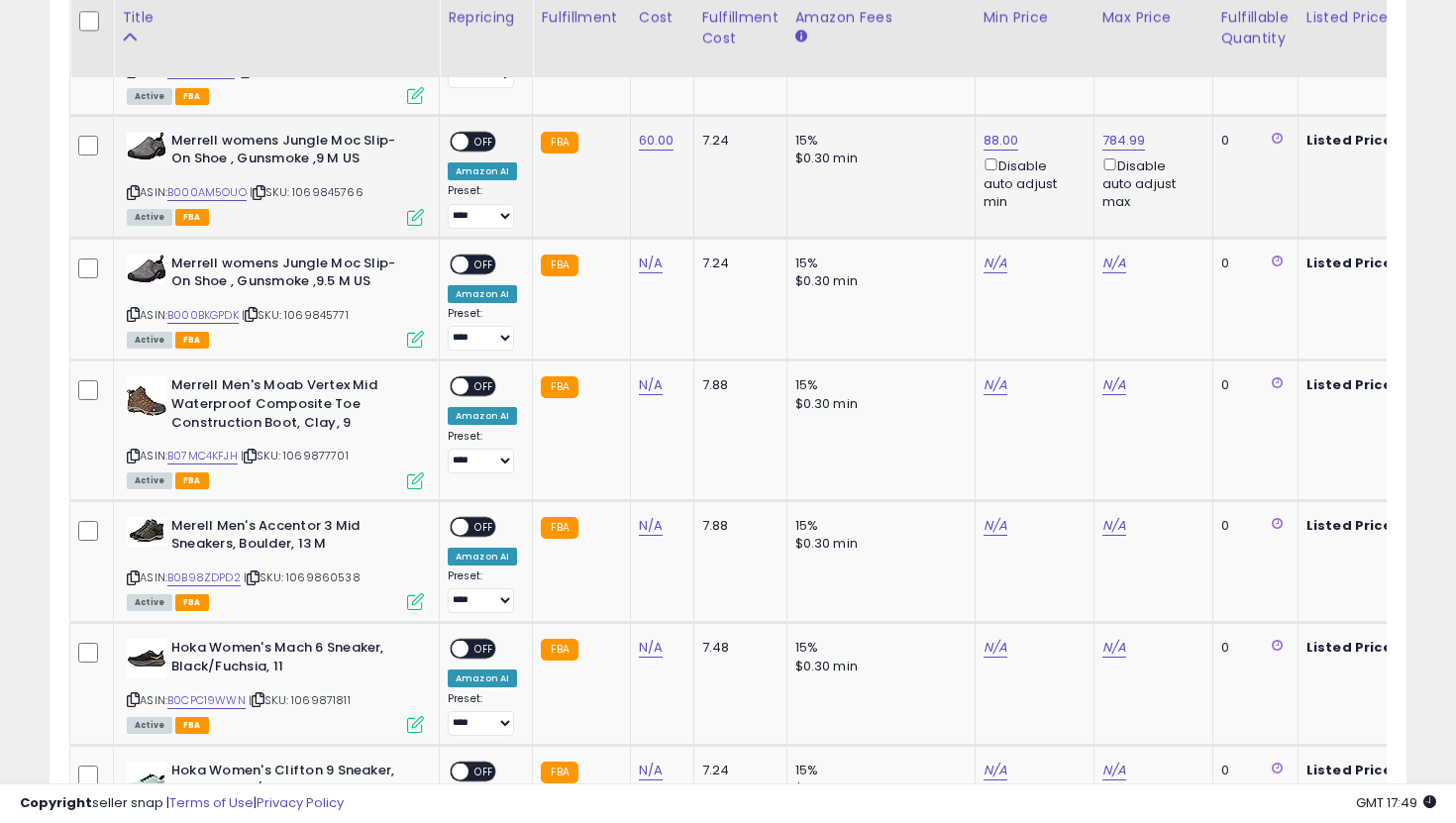 click on "OFF" at bounding box center [484, 141] 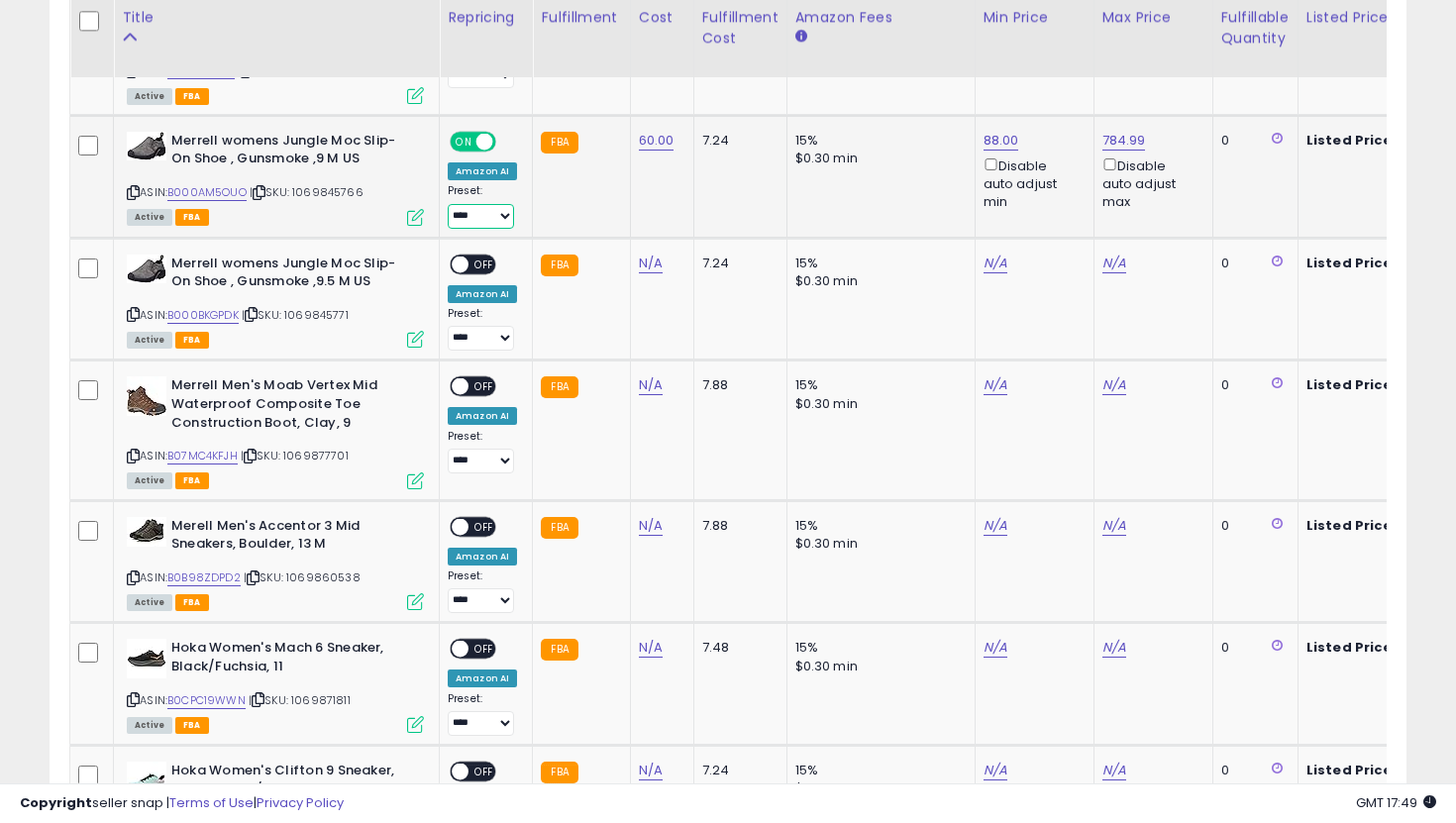 click on "**********" at bounding box center (480, 216) 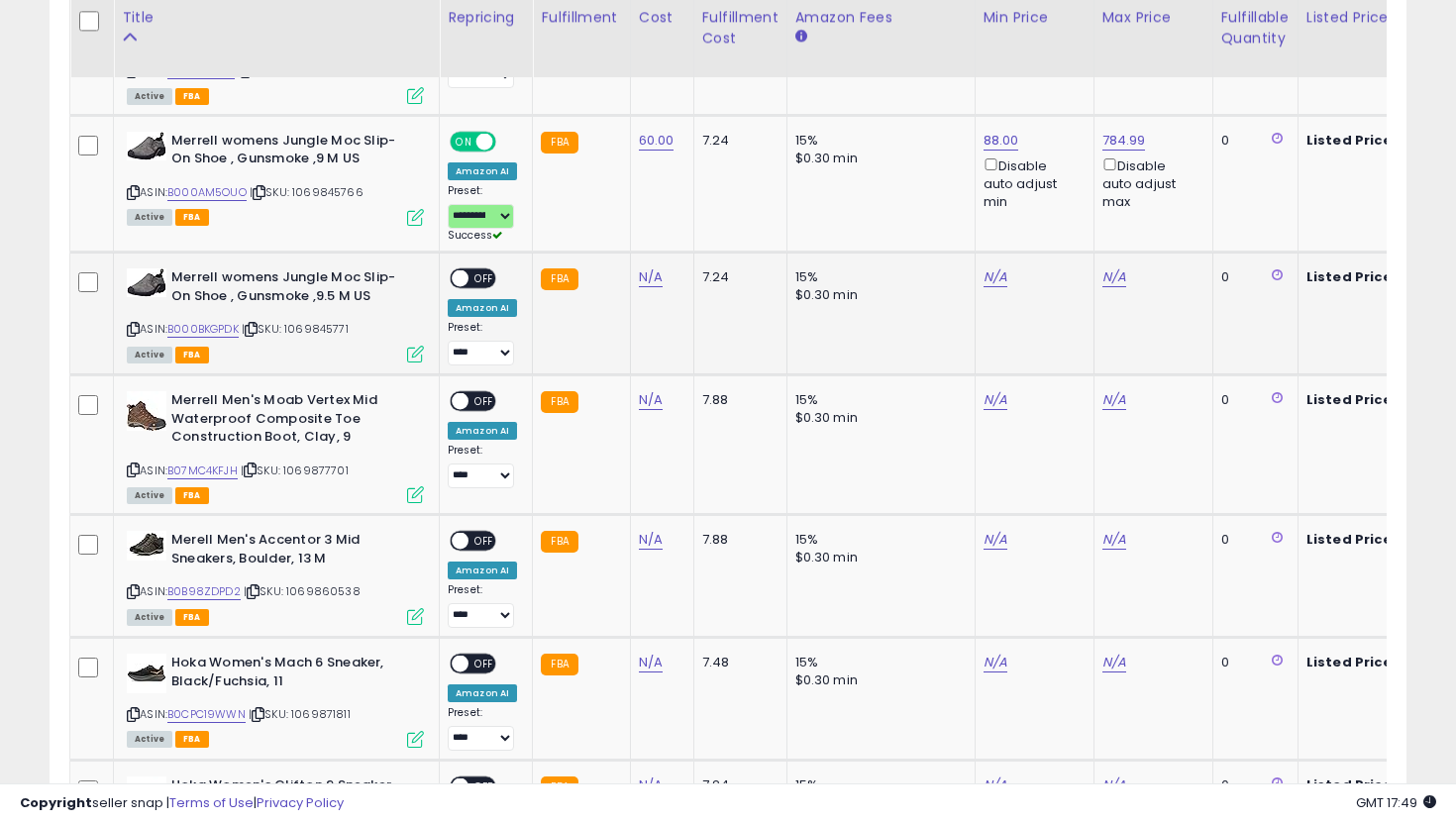 click on "N/A" 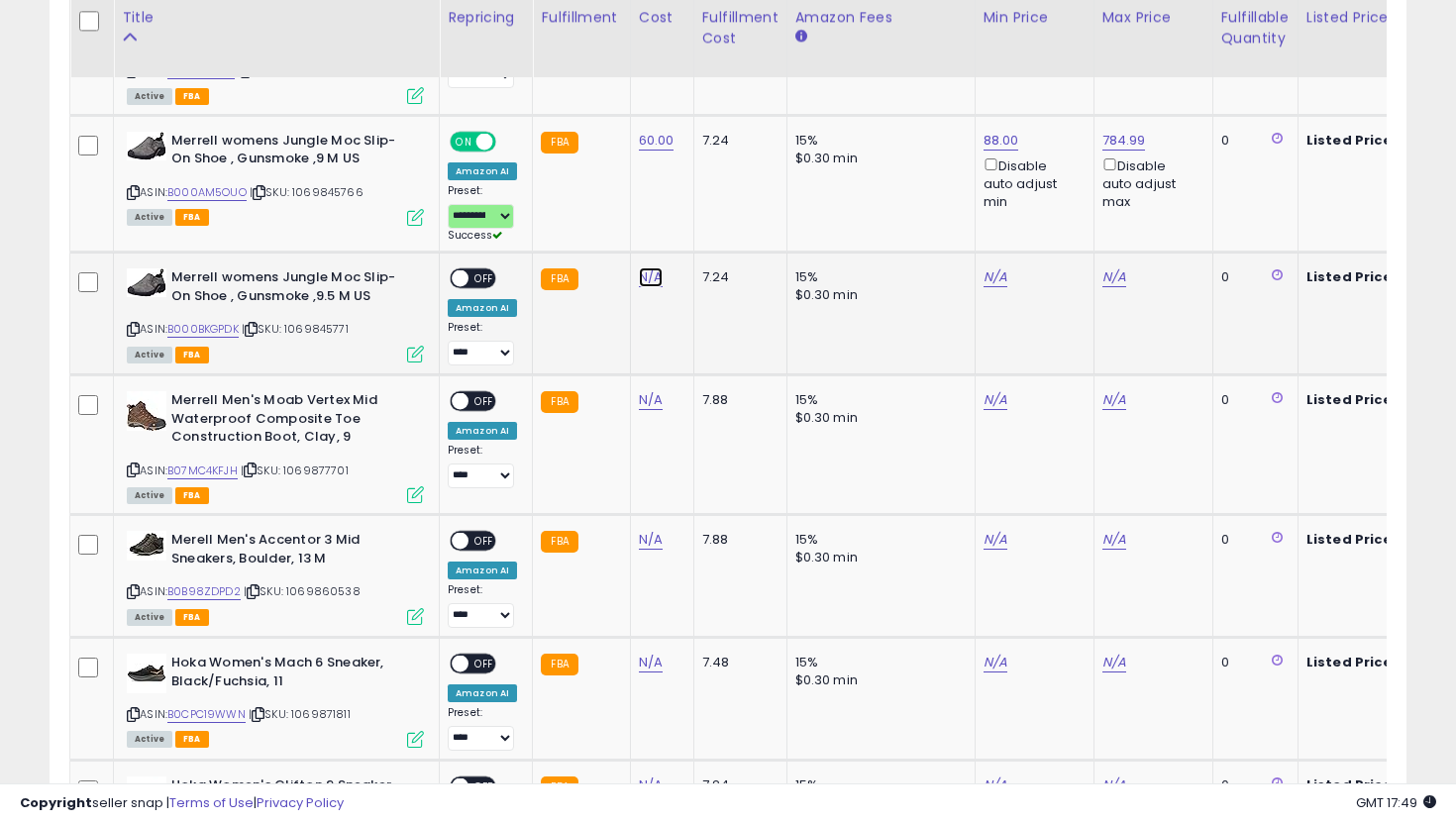 click on "N/A" at bounding box center [651, 277] 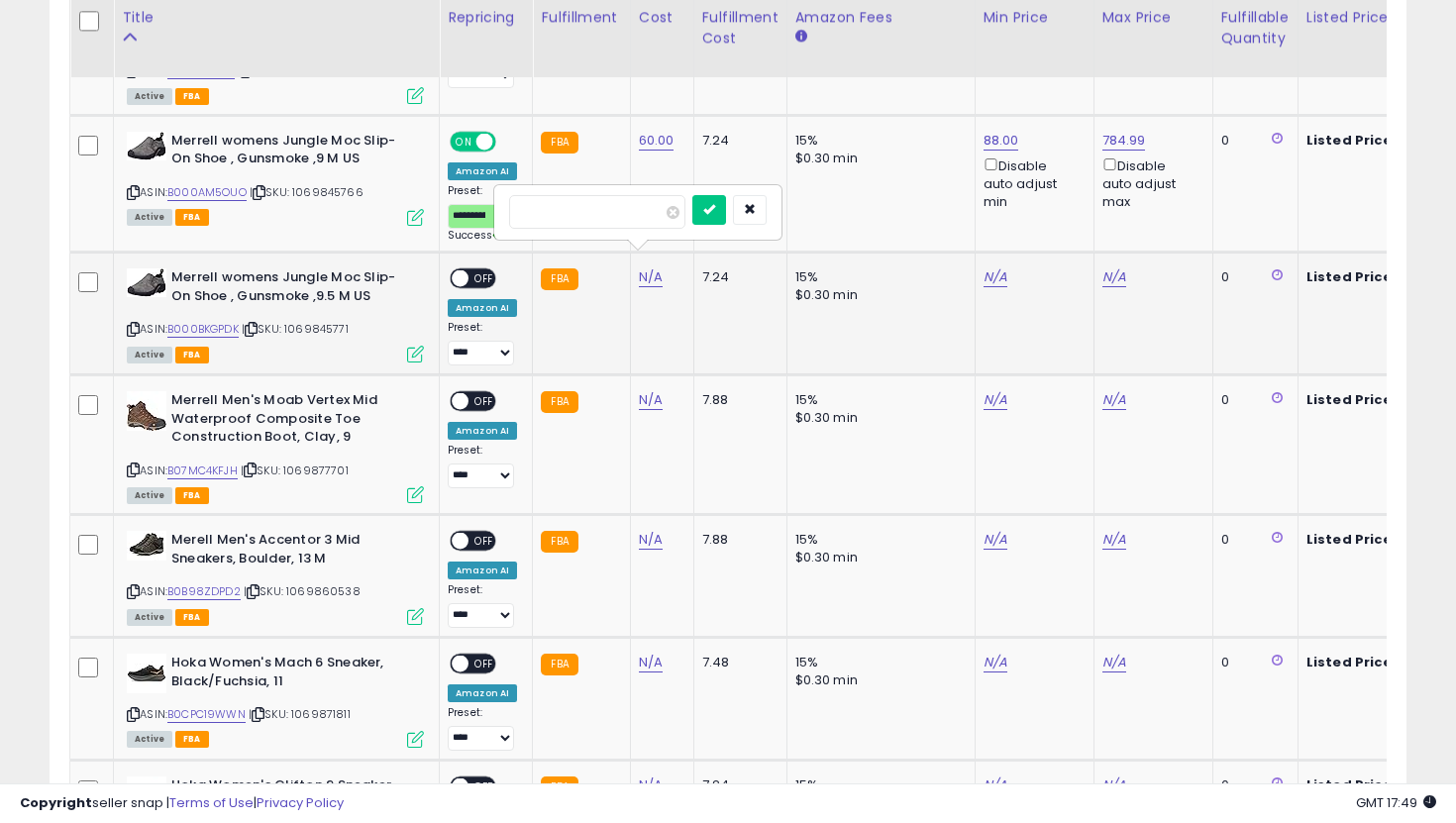 click at bounding box center [709, 210] 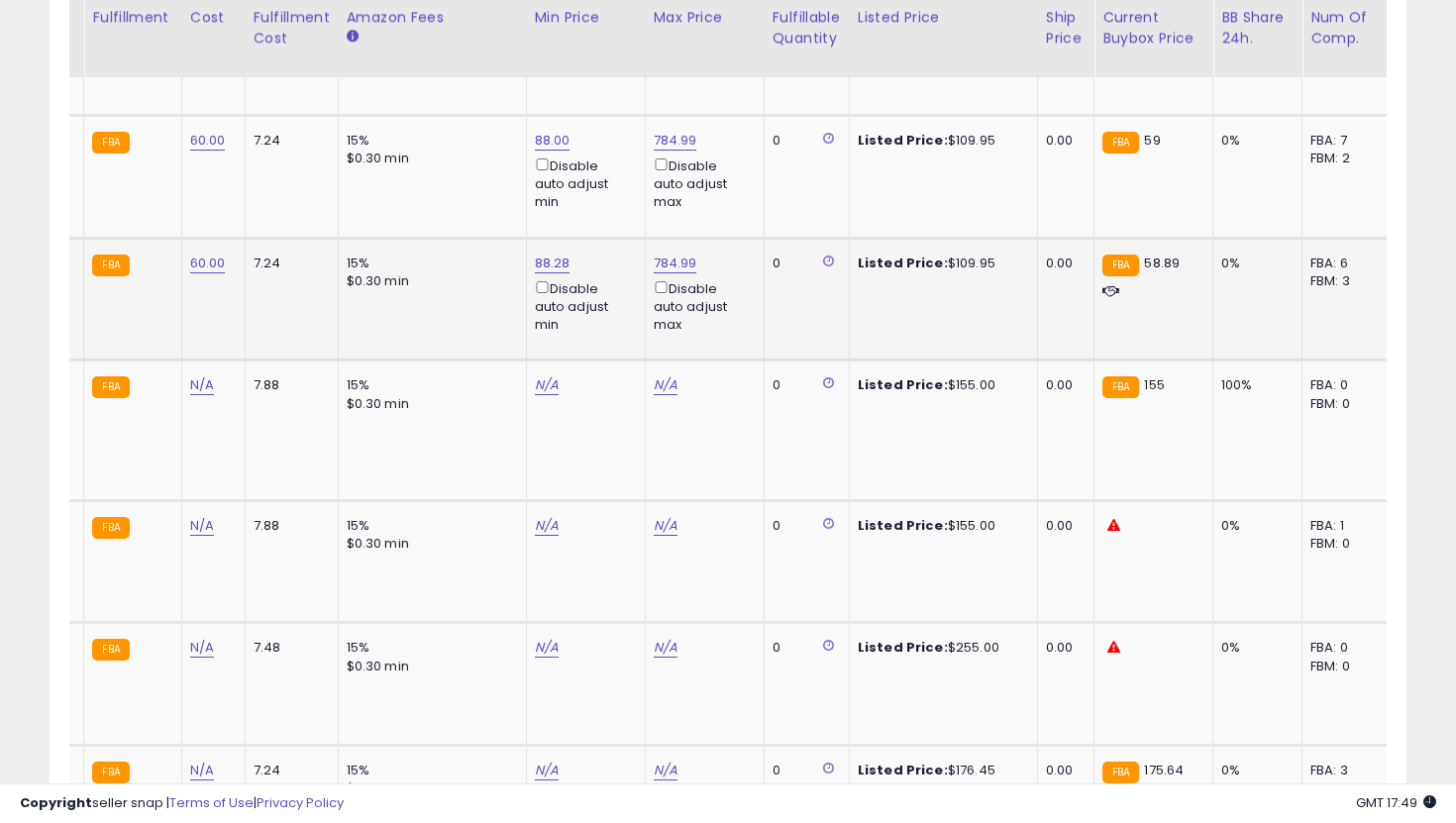 click on "88.28  Disable auto adjust min" at bounding box center [582, 294] 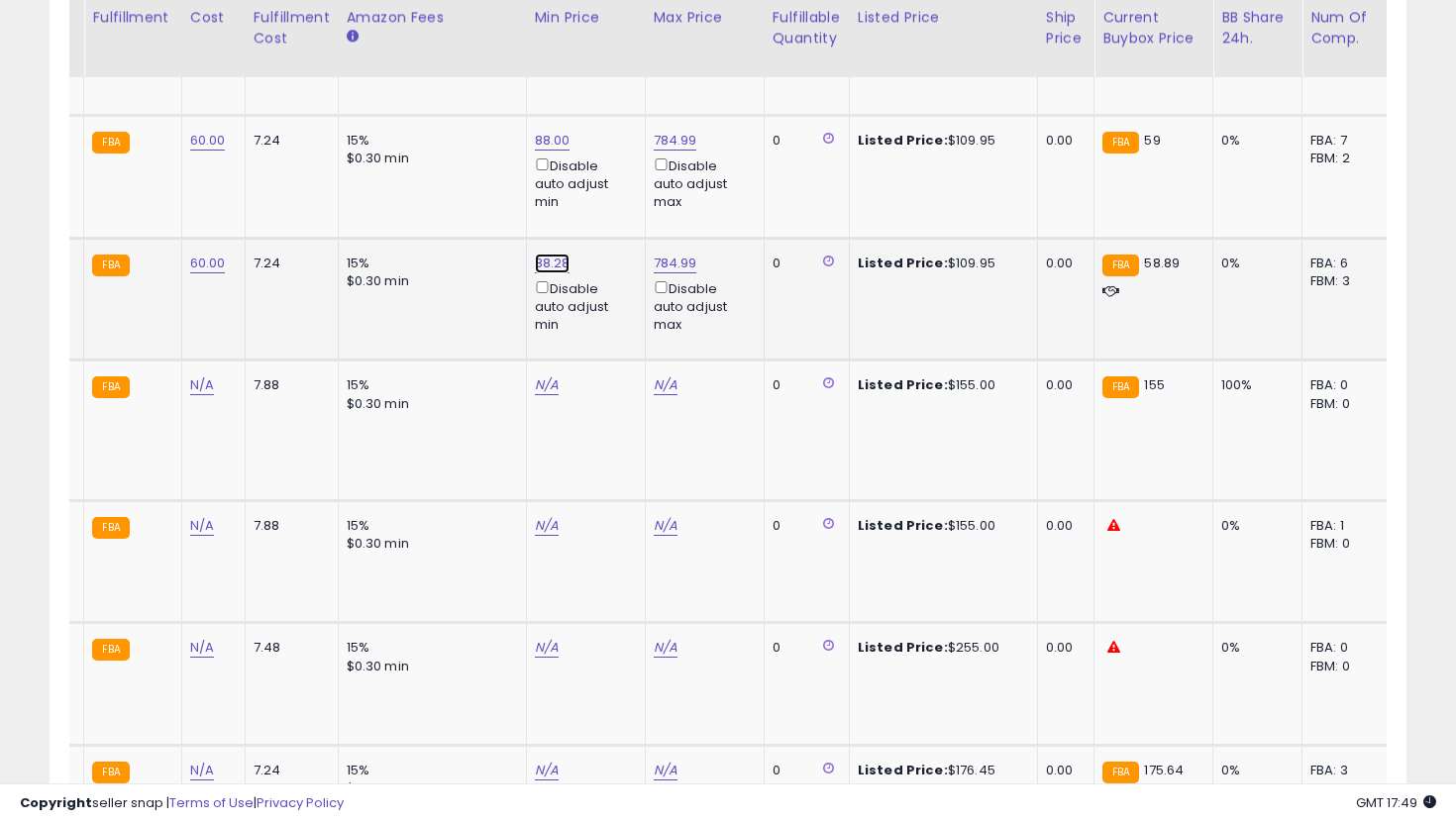 click on "88.28" at bounding box center (553, -2473) 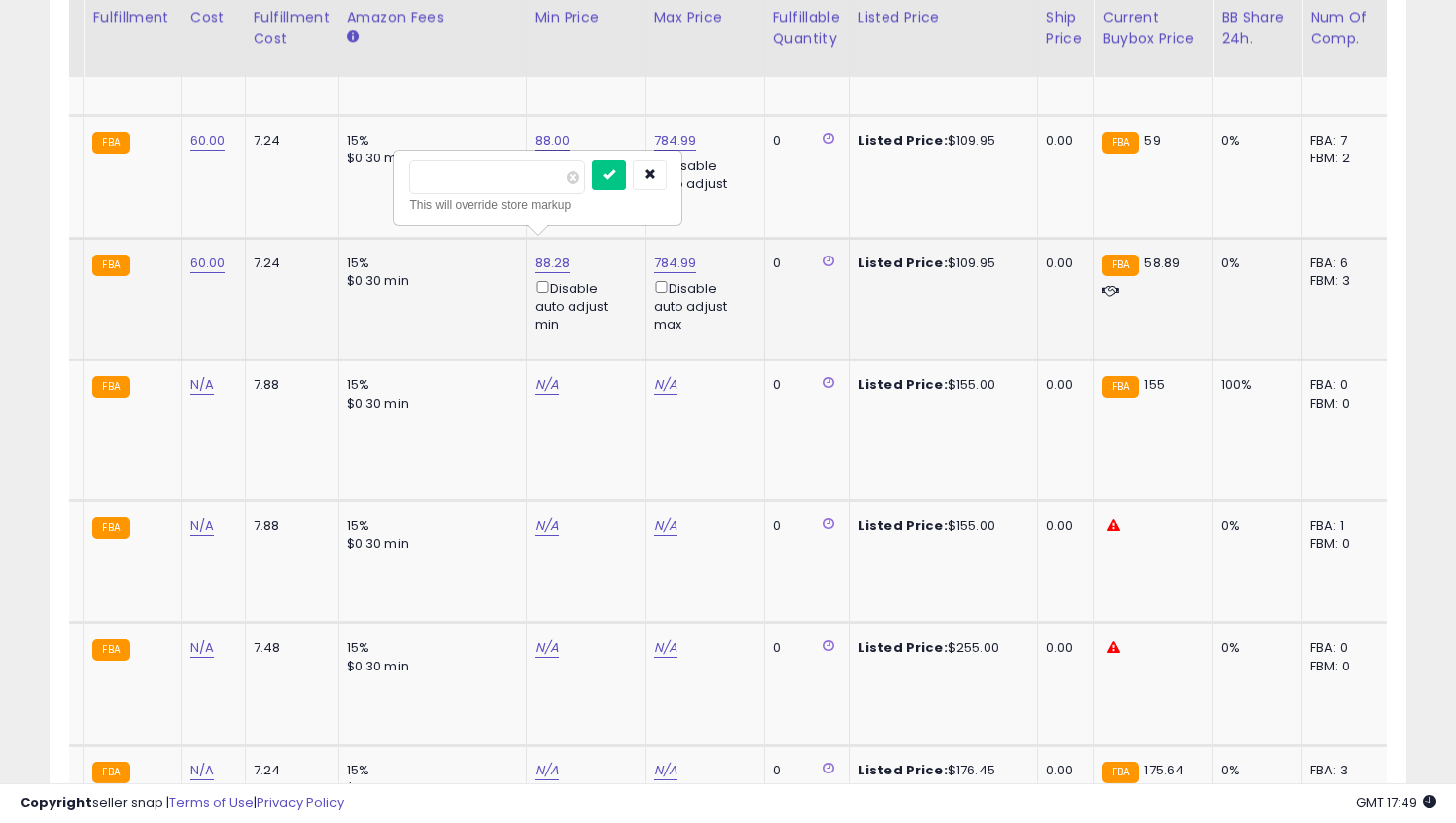 click at bounding box center [609, 175] 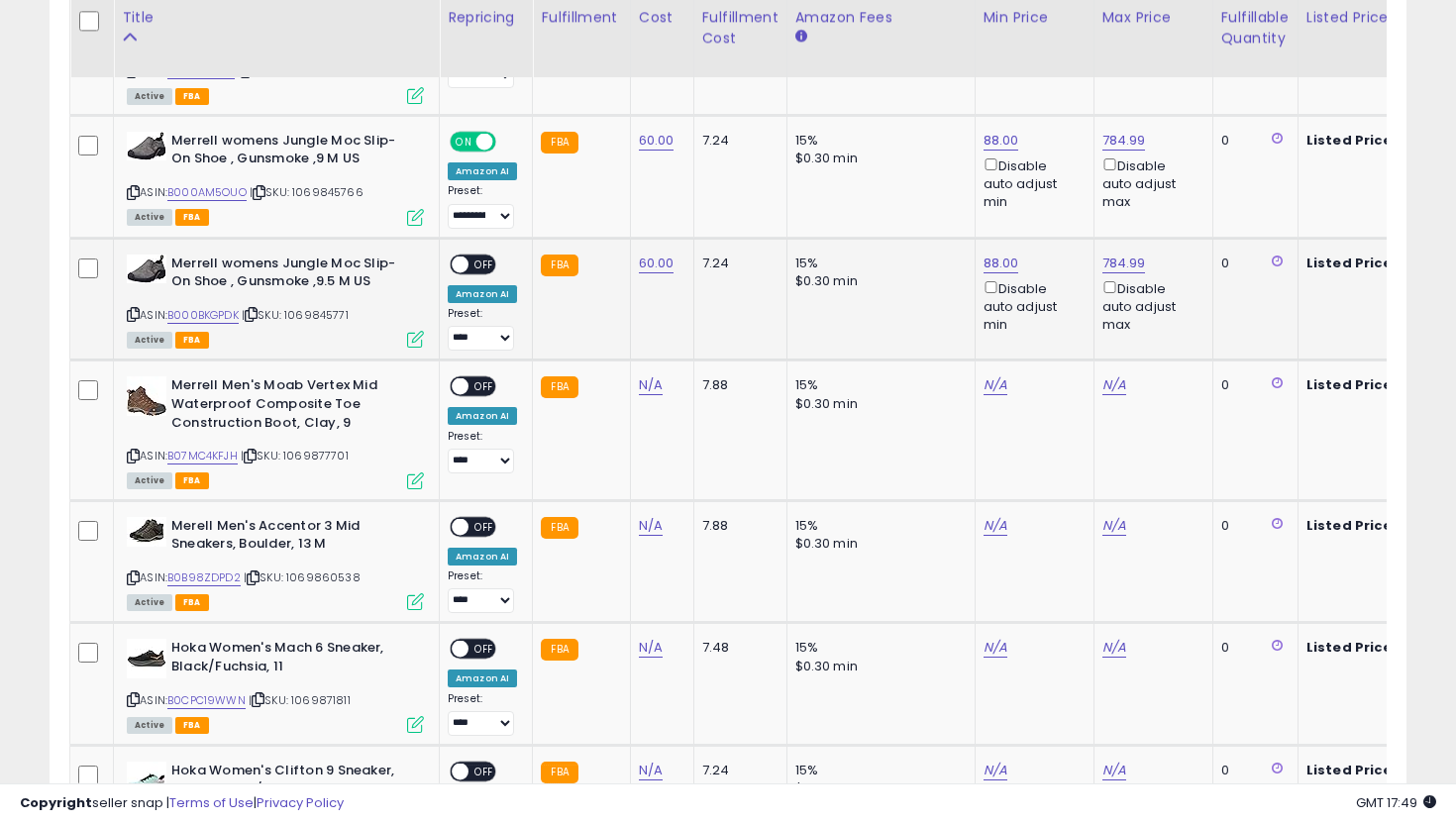 click on "**********" 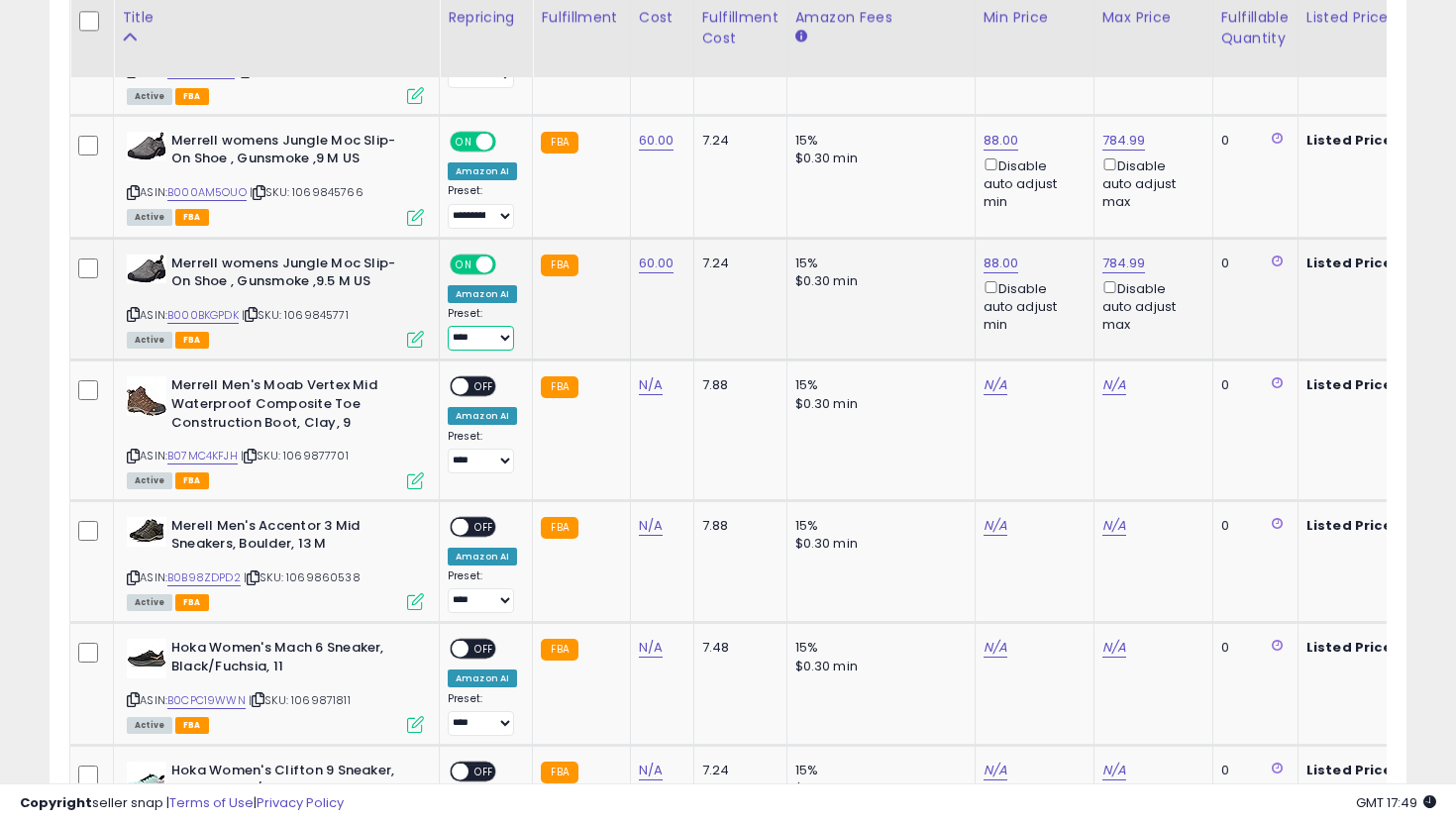 click on "**********" at bounding box center (480, 338) 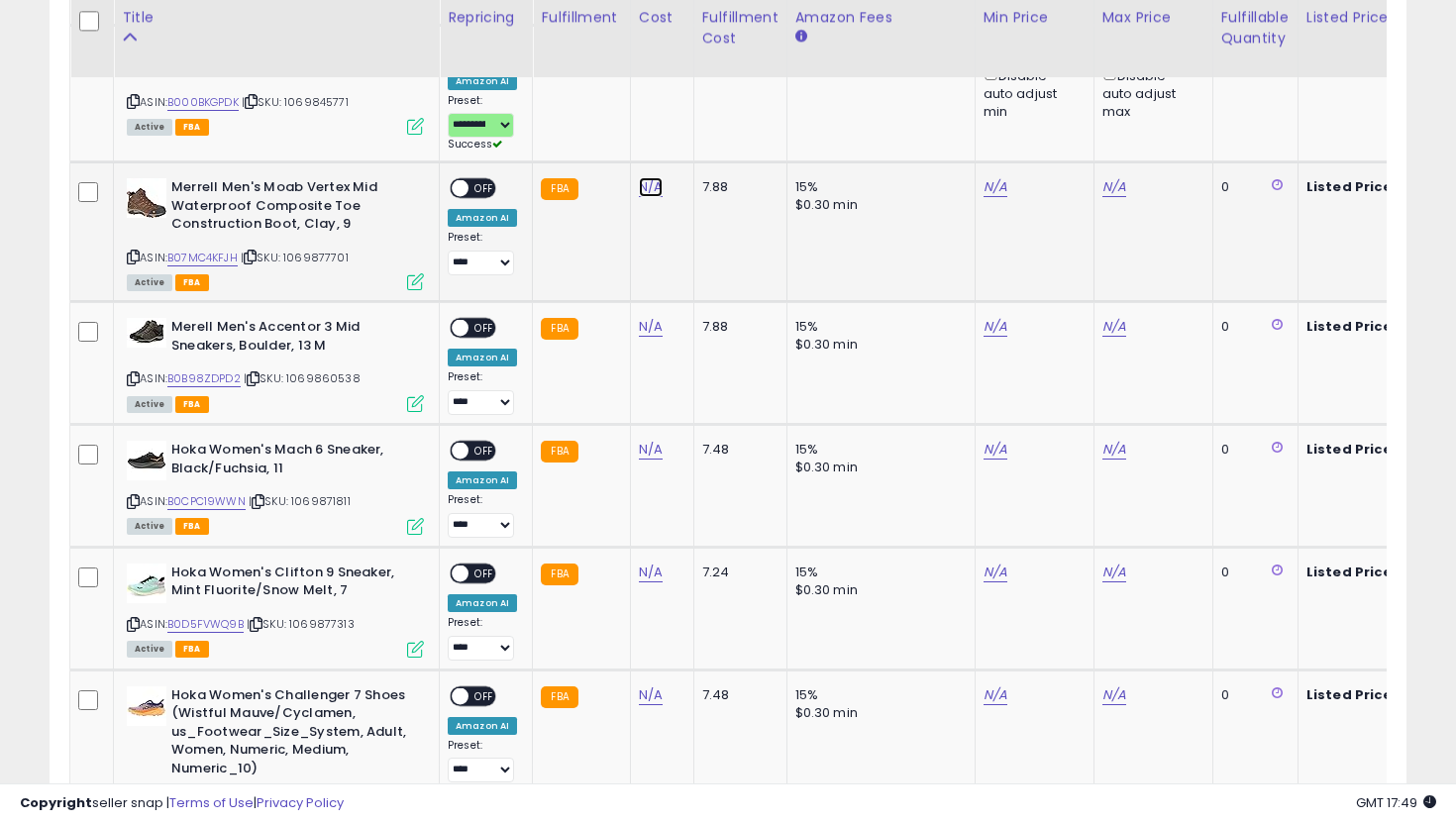 click on "N/A" at bounding box center (651, 187) 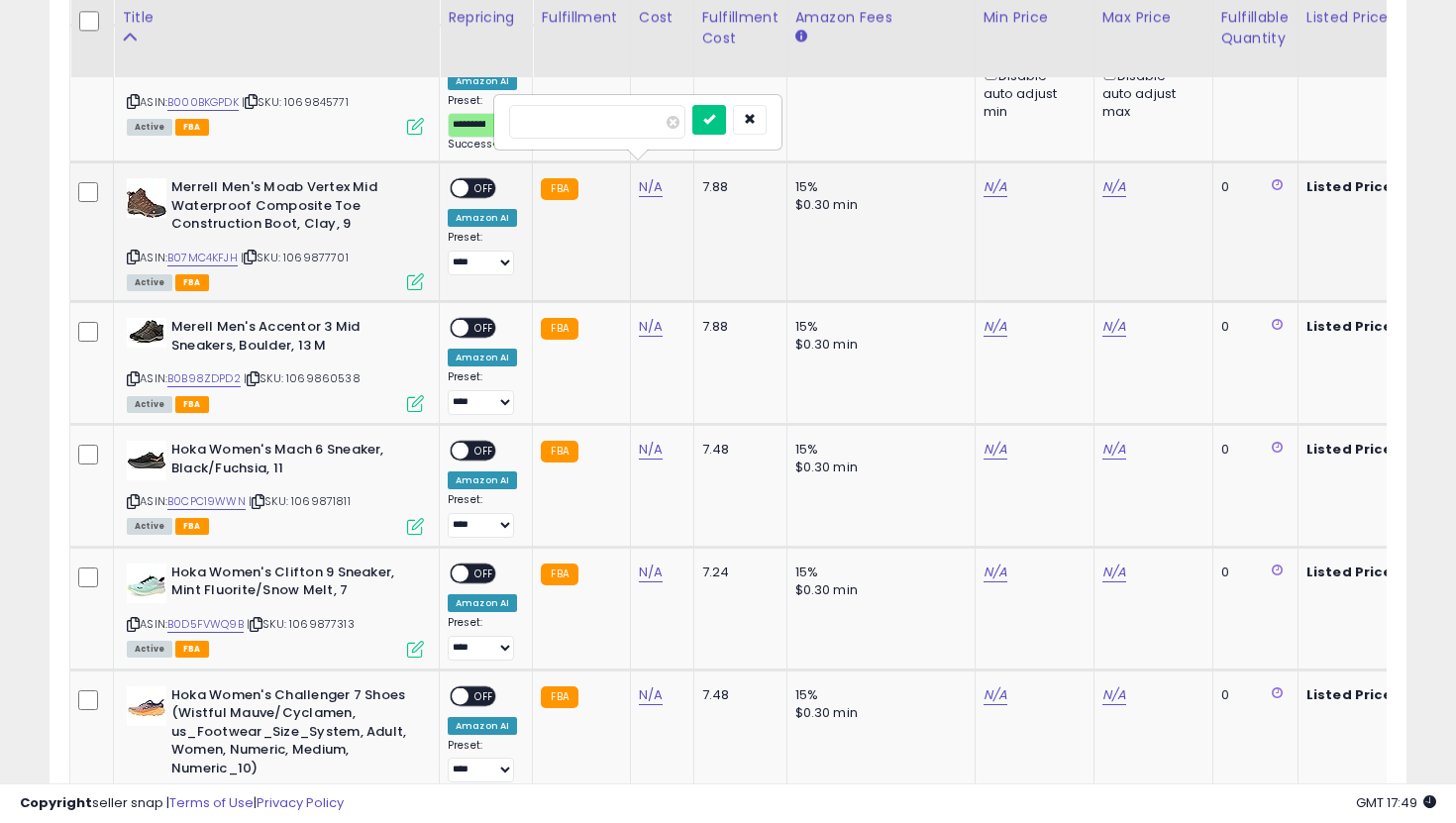 click at bounding box center [709, 120] 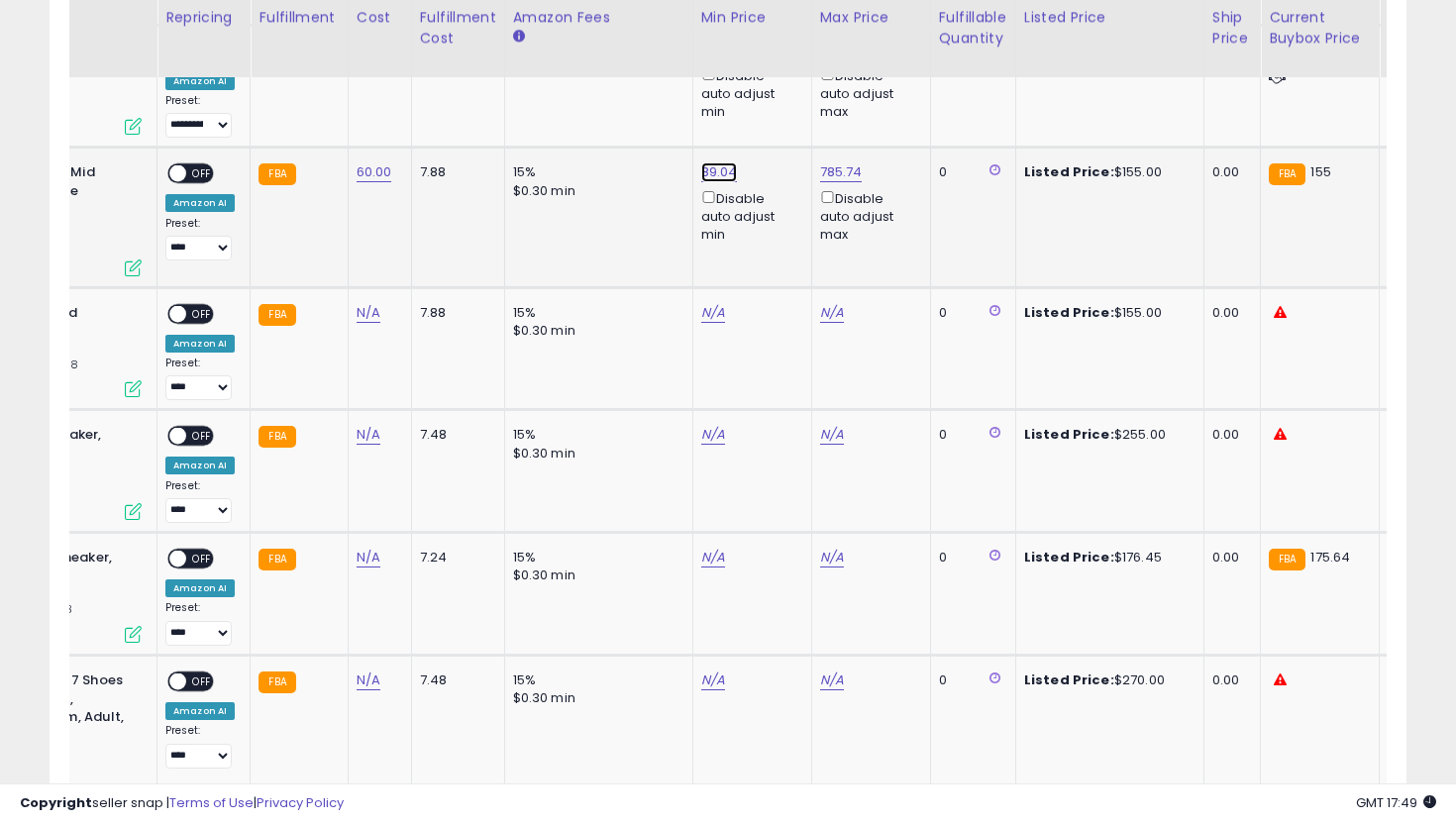 click on "89.04" at bounding box center [719, -2686] 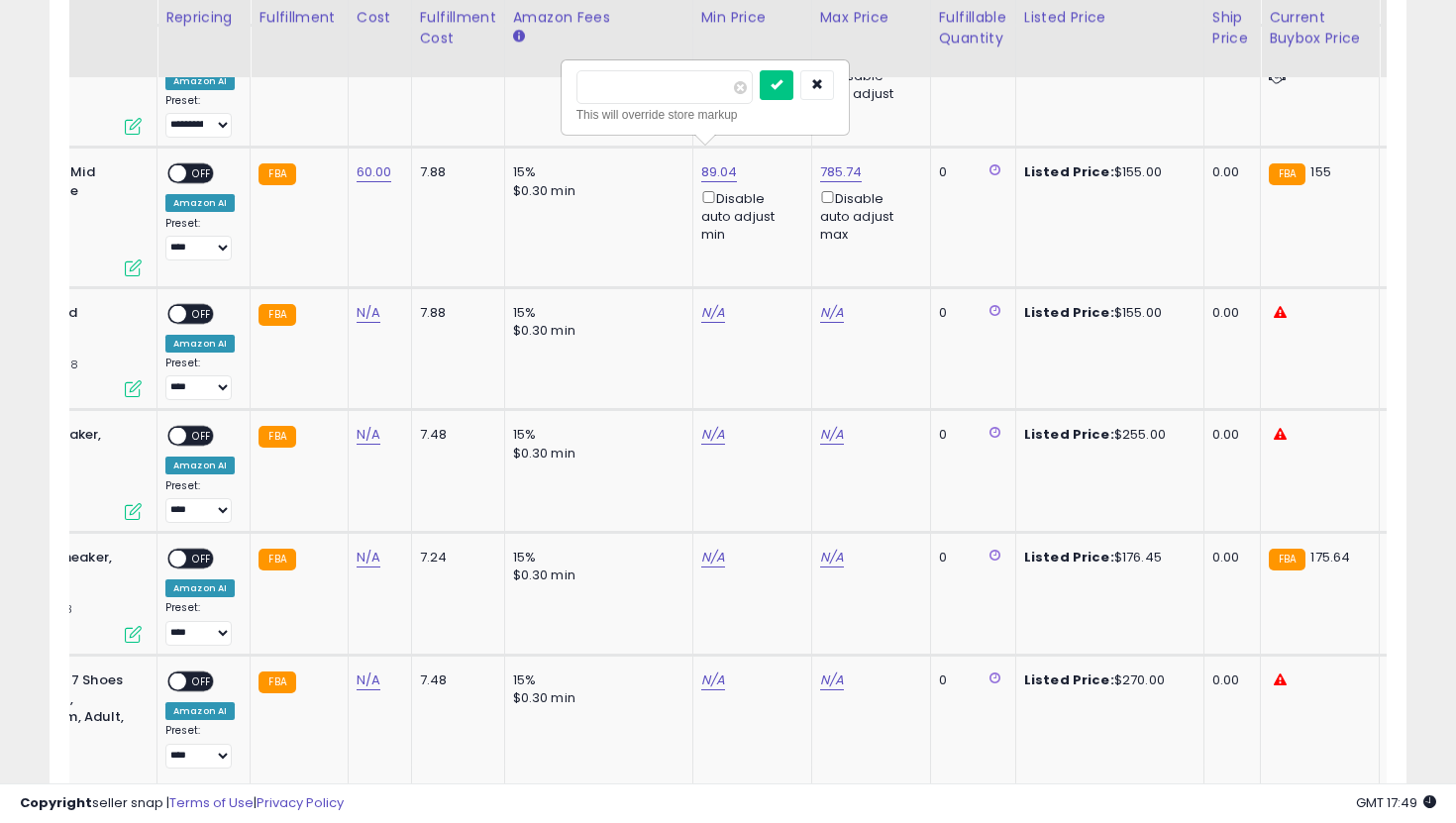 drag, startPoint x: 649, startPoint y: 87, endPoint x: 503, endPoint y: 51, distance: 150.37287 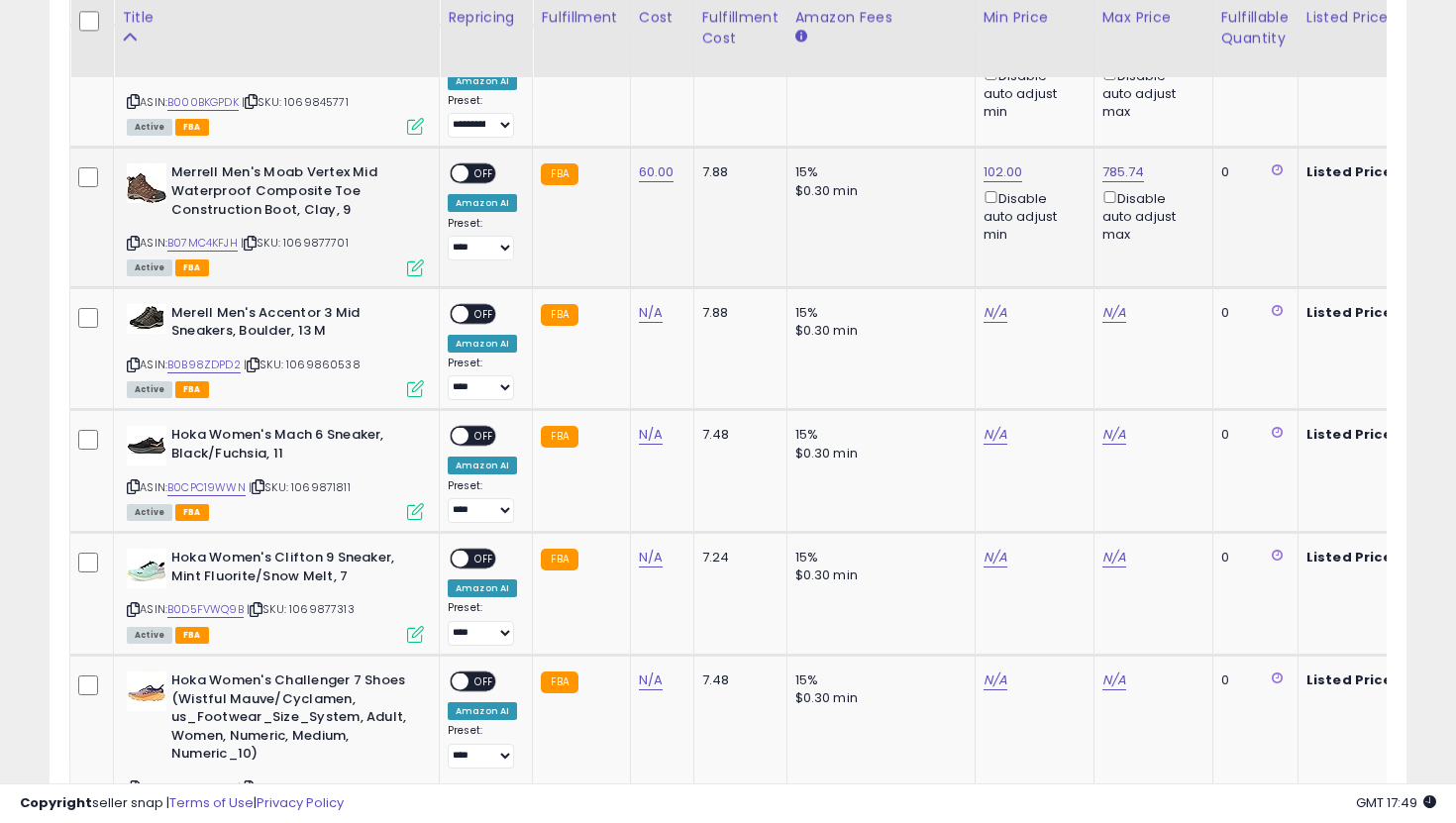 click on "OFF" at bounding box center [484, 173] 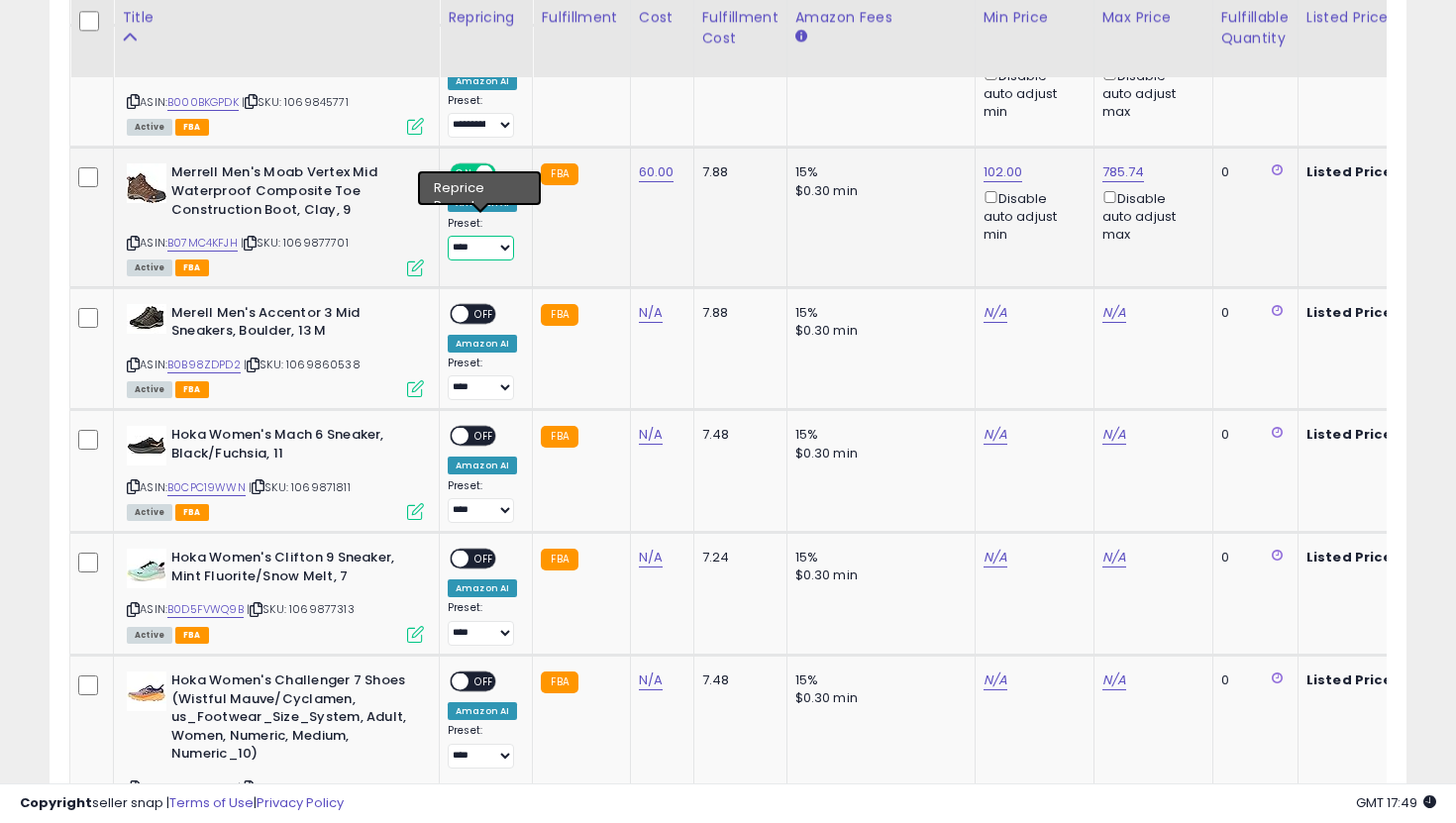click on "**********" at bounding box center [480, 248] 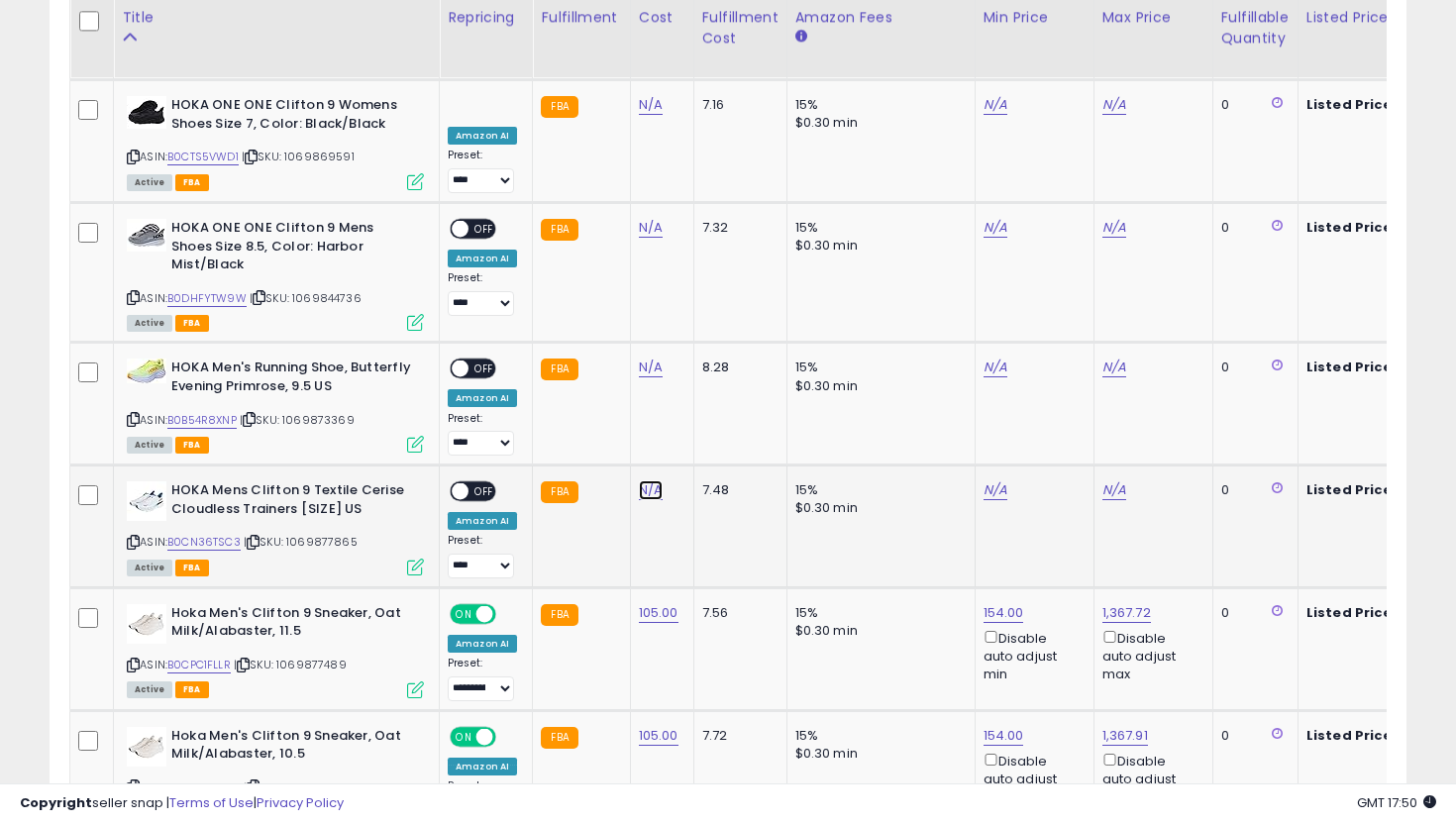 click on "N/A" at bounding box center (651, -1735) 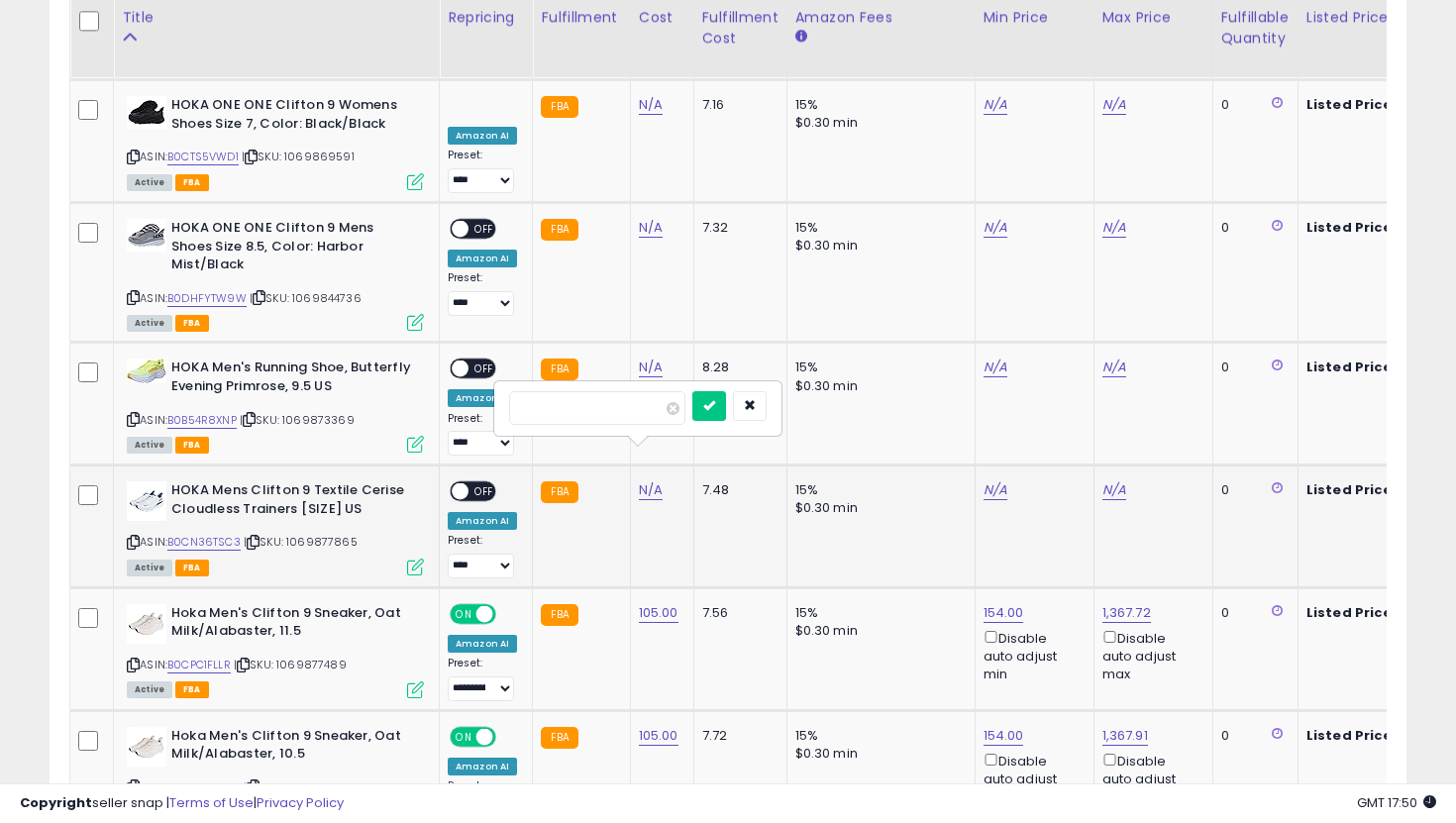 click at bounding box center (709, 406) 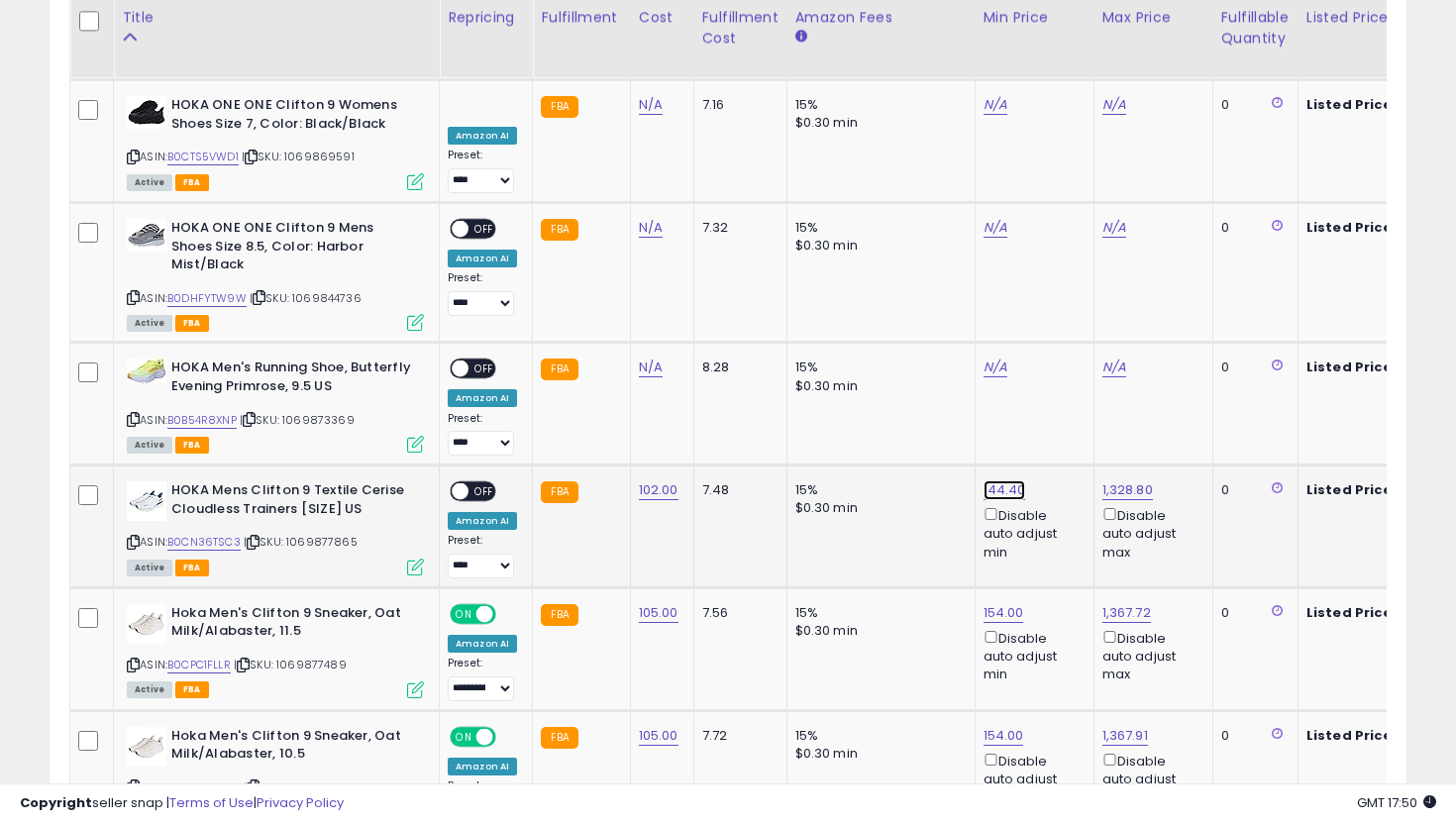 click on "144.40" at bounding box center (1001, -4734) 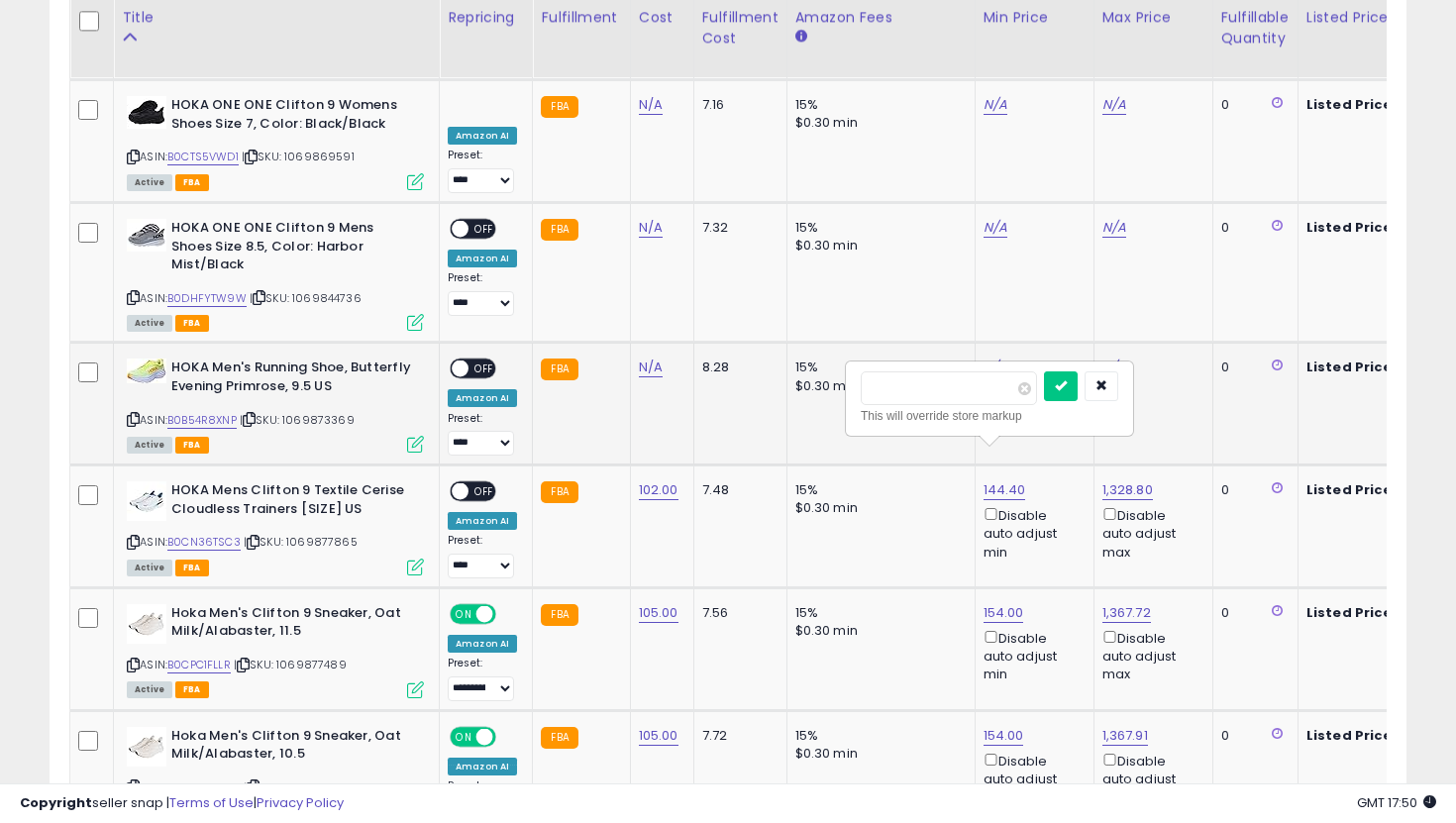 drag, startPoint x: 933, startPoint y: 386, endPoint x: 830, endPoint y: 379, distance: 103.23759 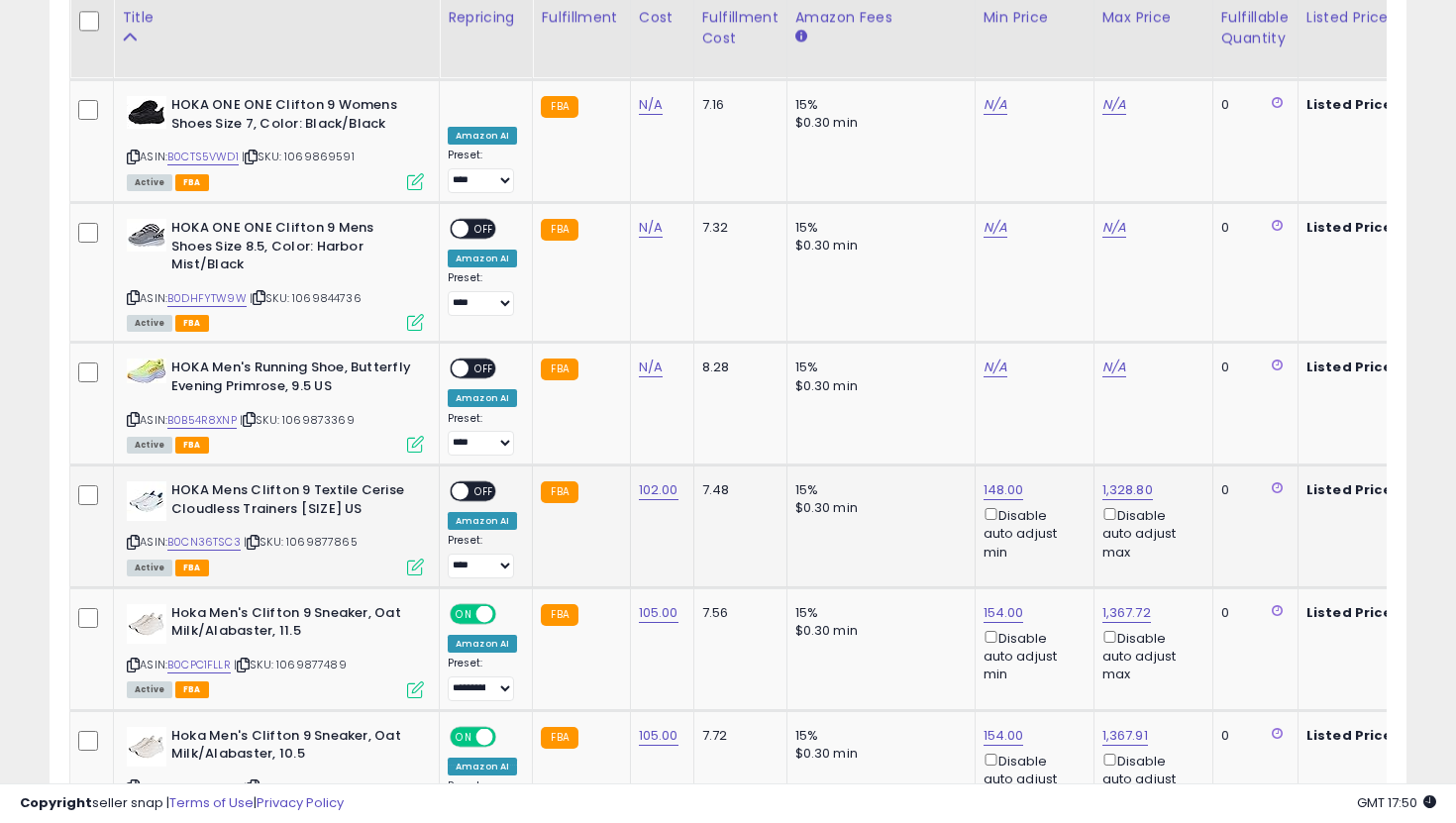 click at bounding box center [460, 491] 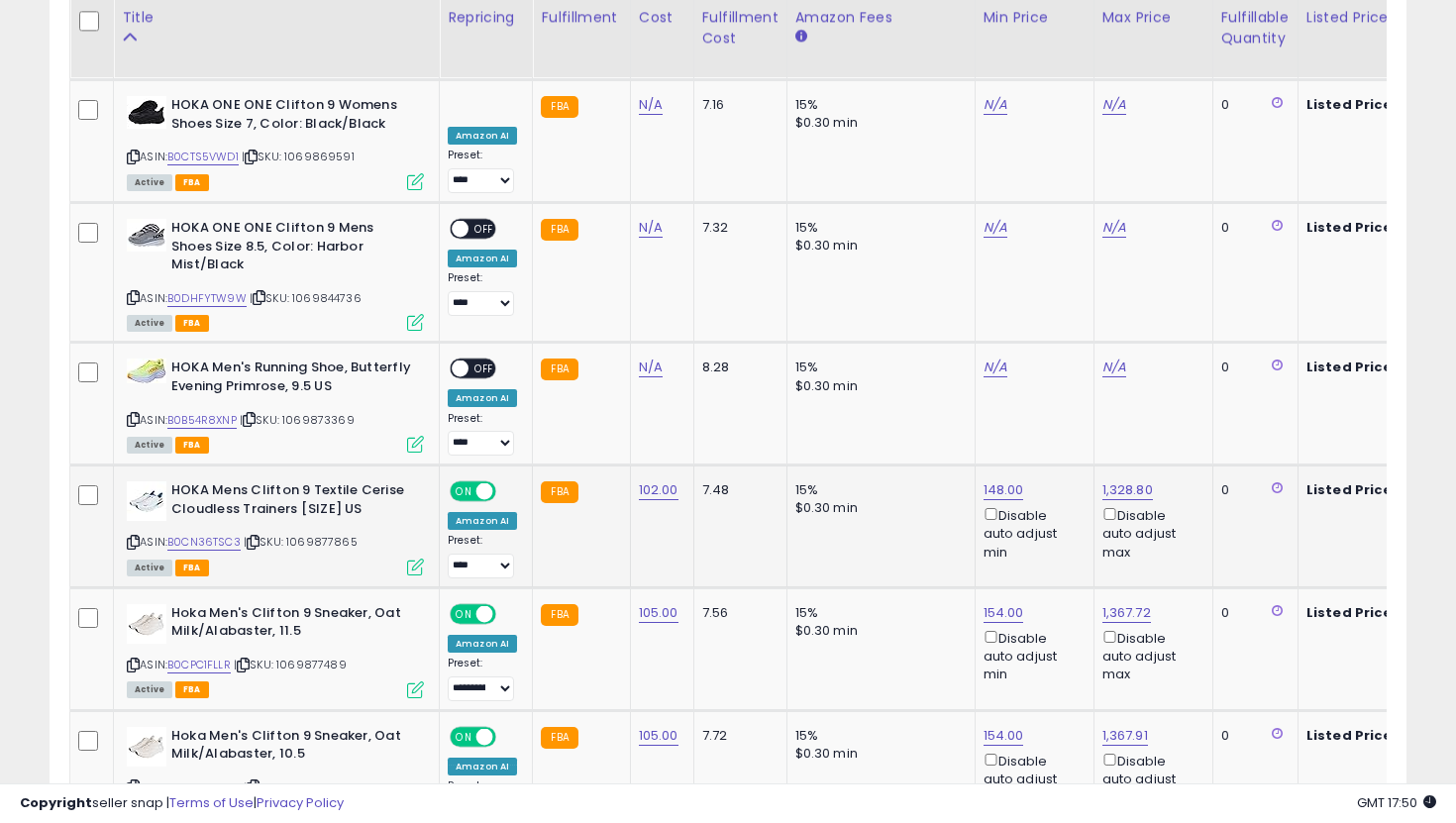 click on "**********" at bounding box center (482, 556) 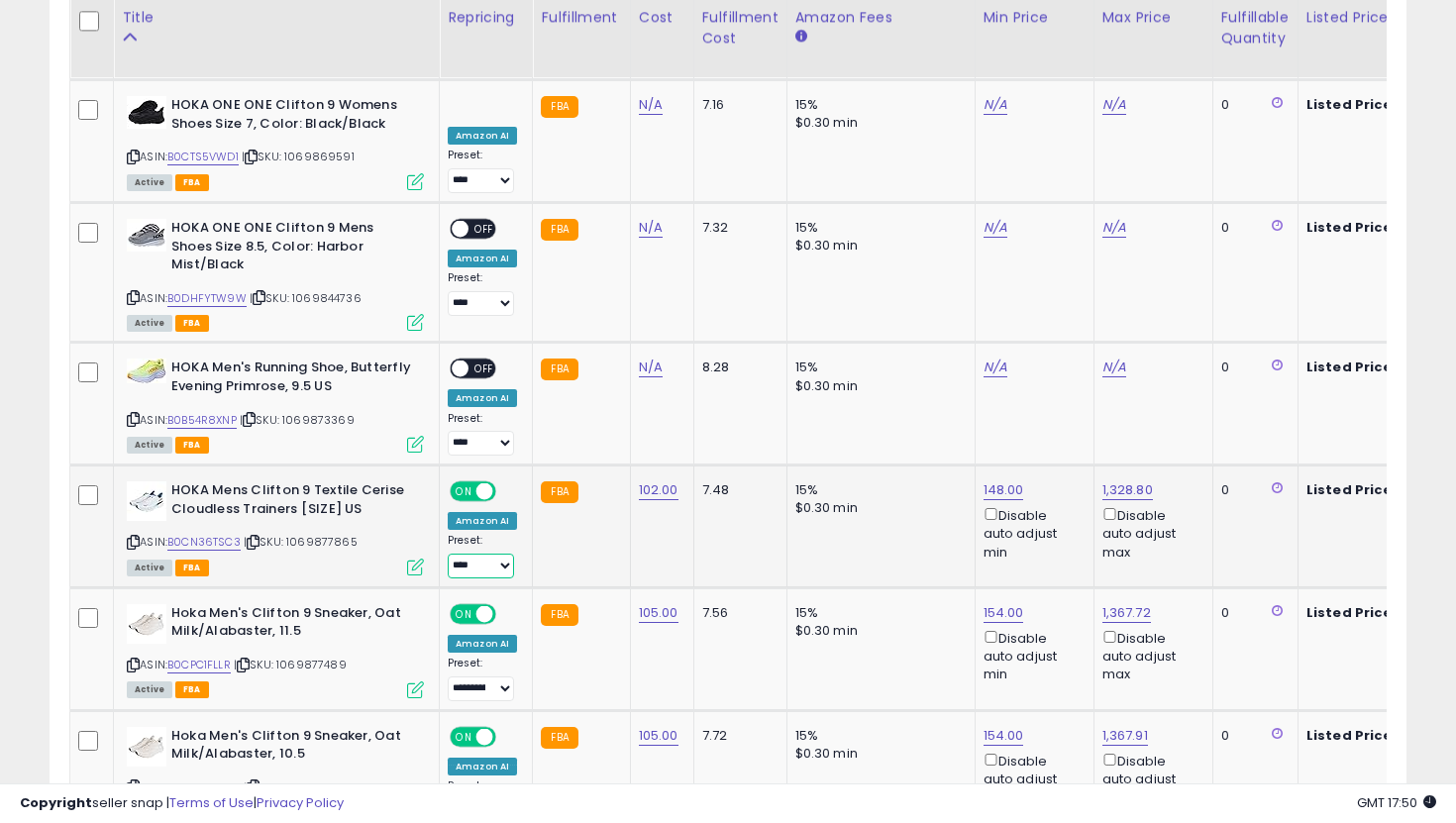 click on "**********" at bounding box center [480, 566] 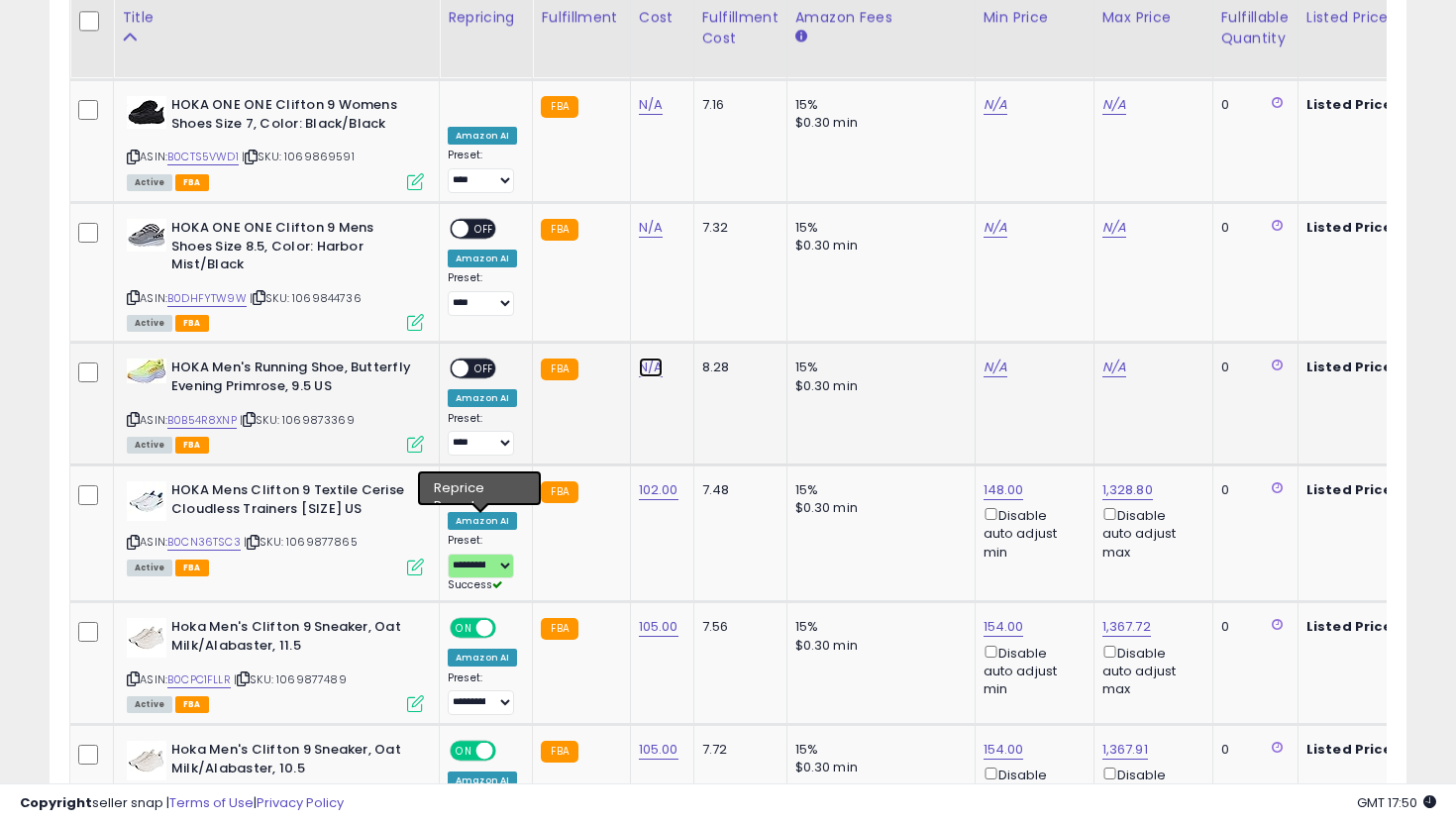 click on "N/A" at bounding box center (651, -1735) 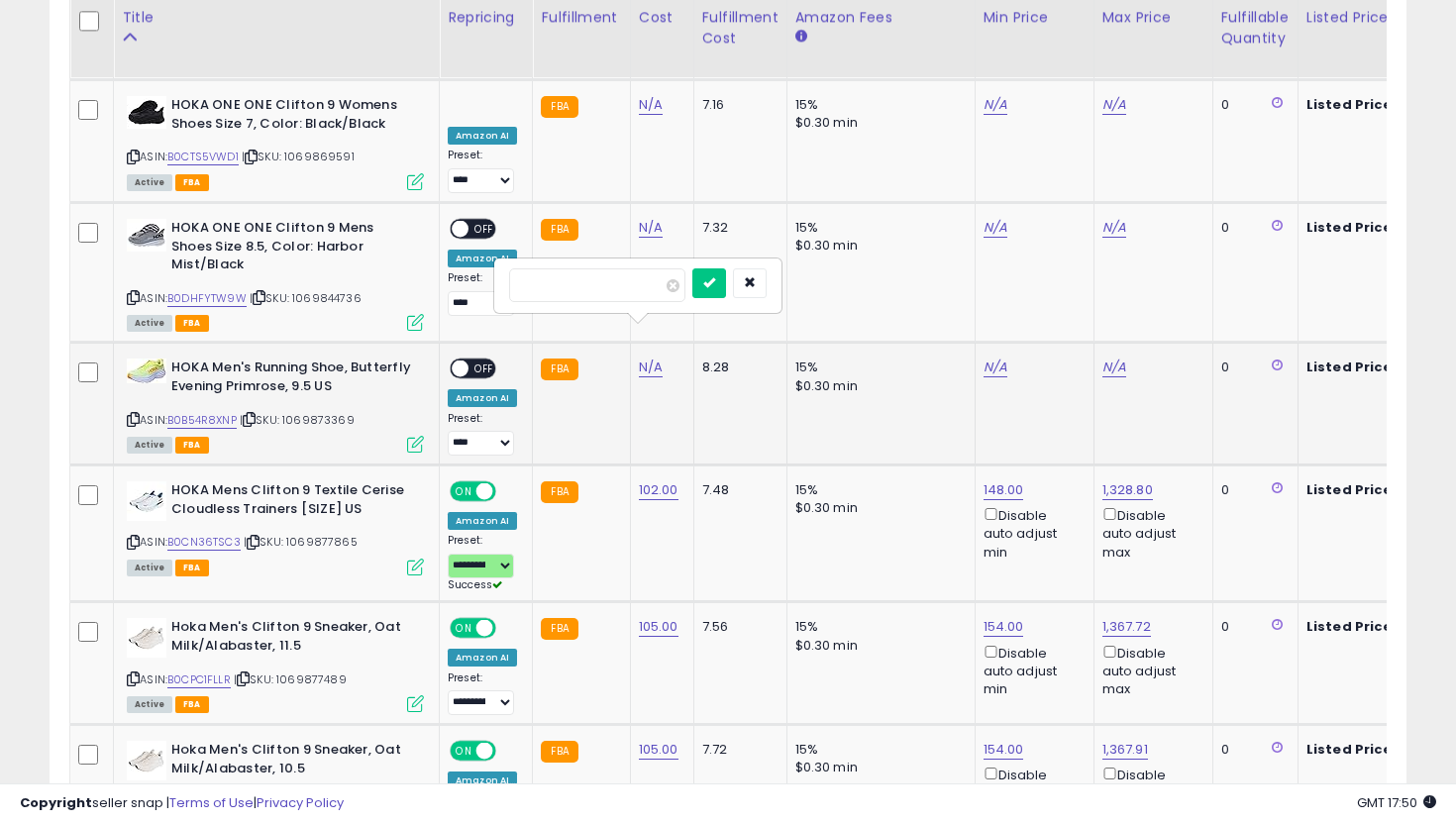 click at bounding box center (709, 283) 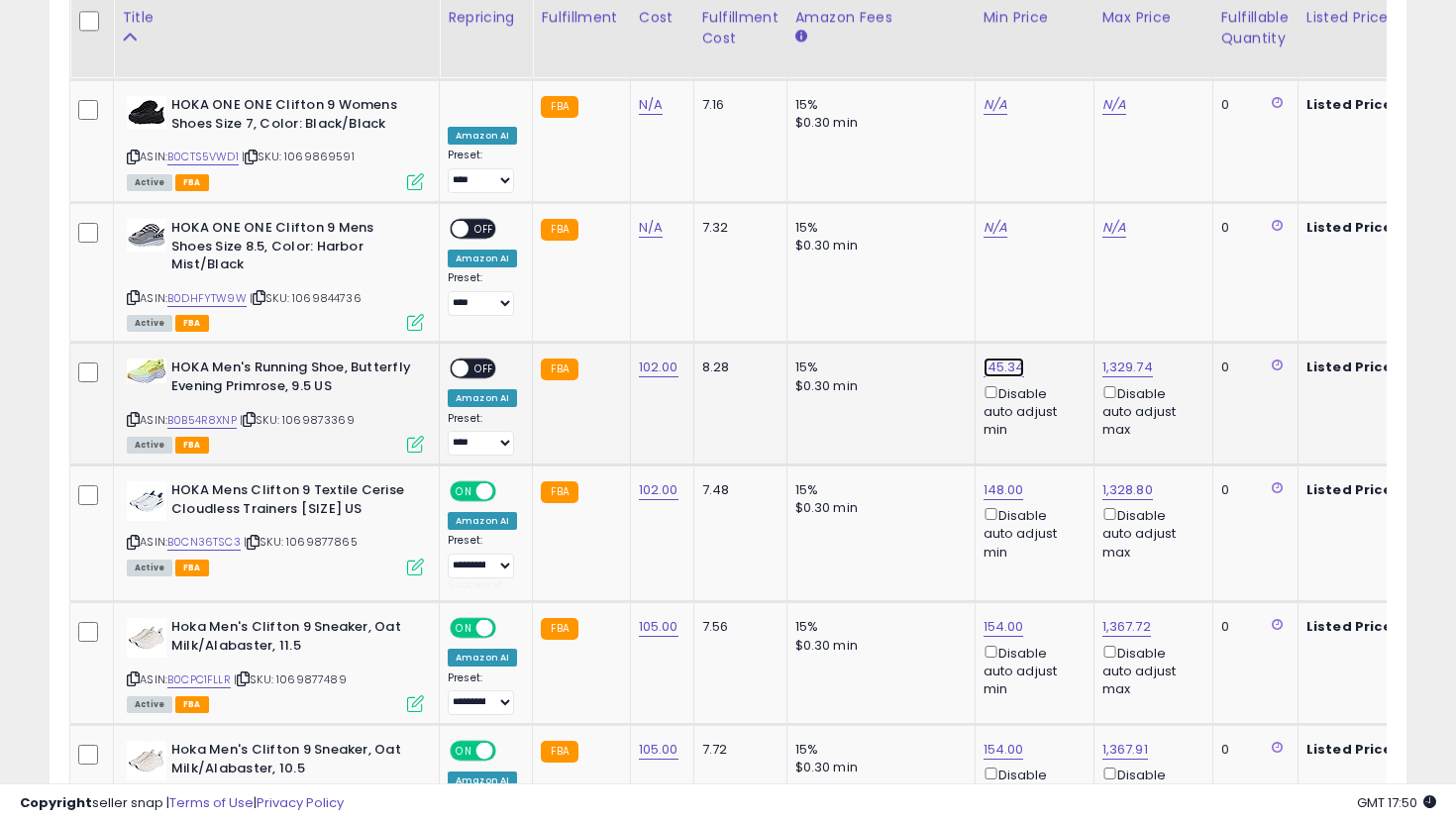 click on "145.34" at bounding box center (1001, -4734) 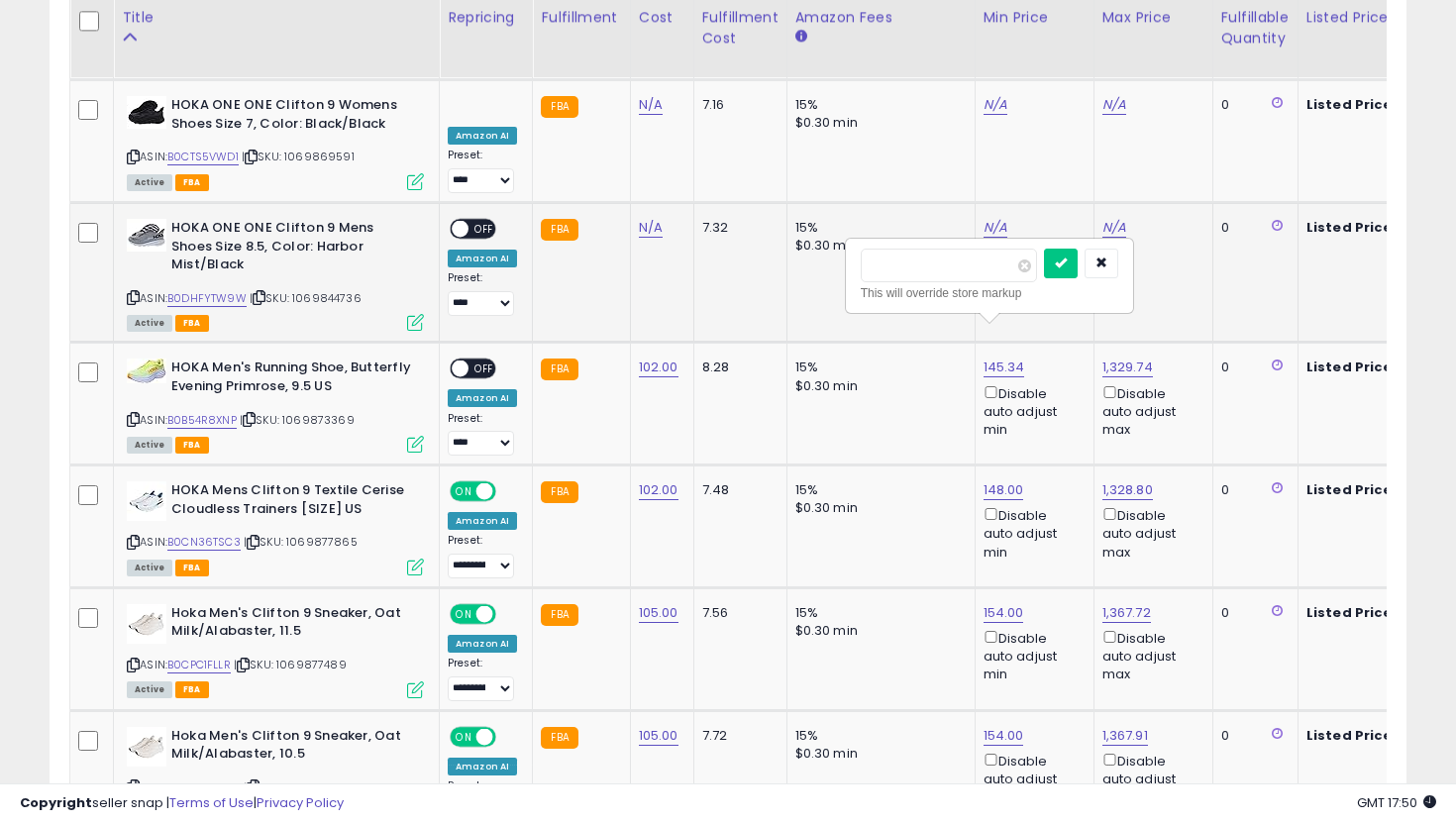 drag, startPoint x: 827, startPoint y: 258, endPoint x: 754, endPoint y: 232, distance: 77.49194 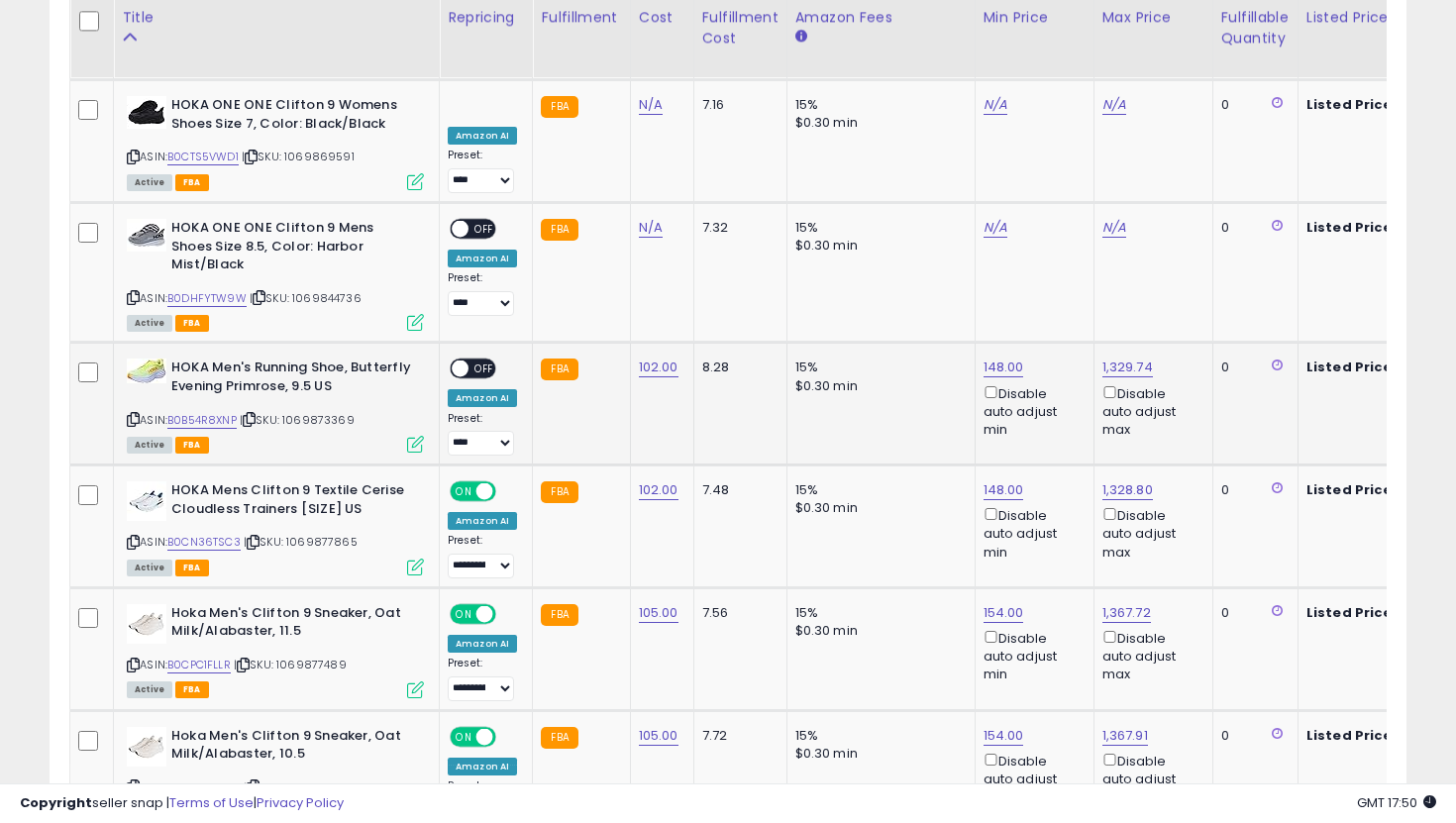 click on "OFF" at bounding box center (484, 368) 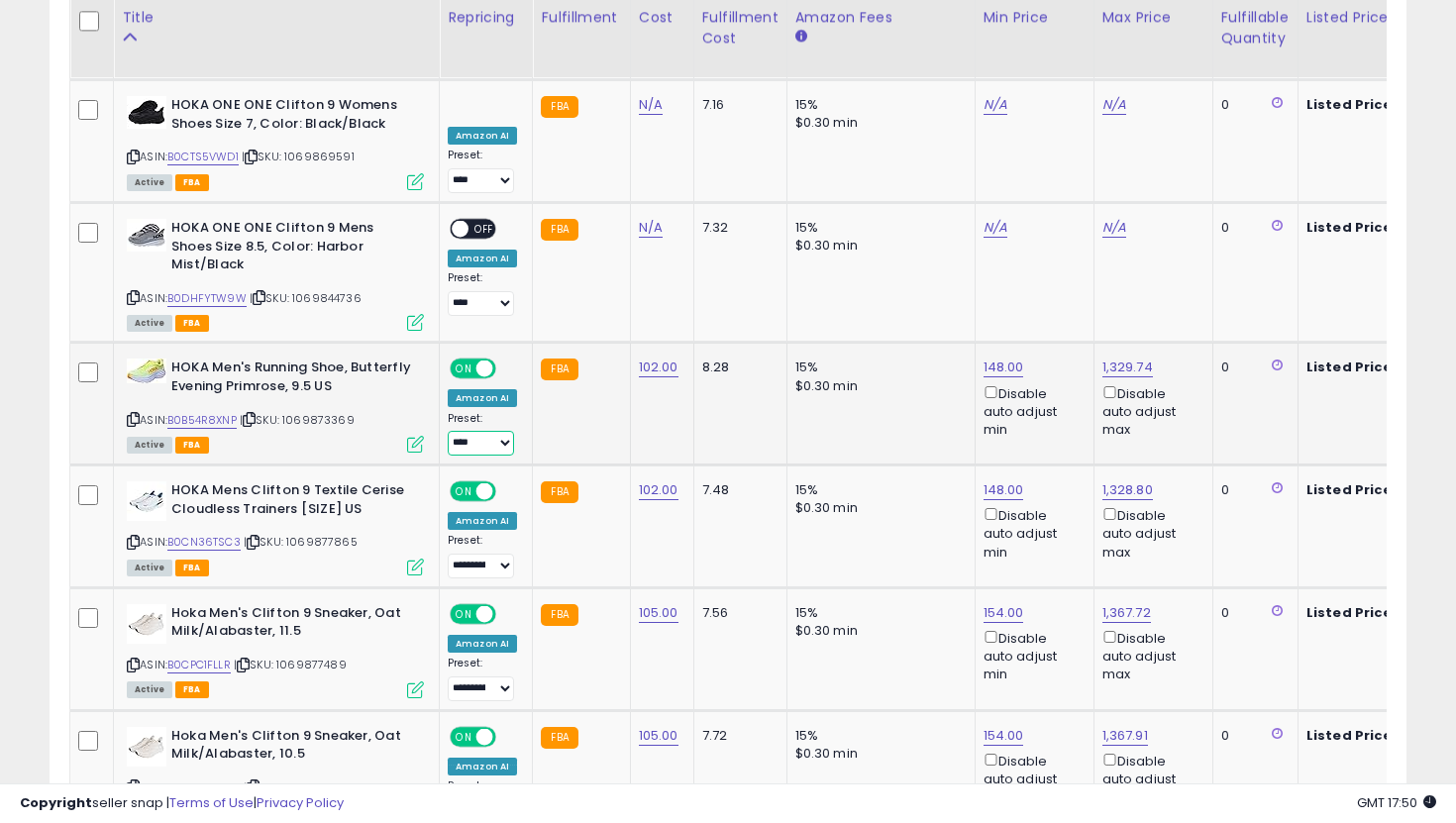 click on "**********" at bounding box center [480, 443] 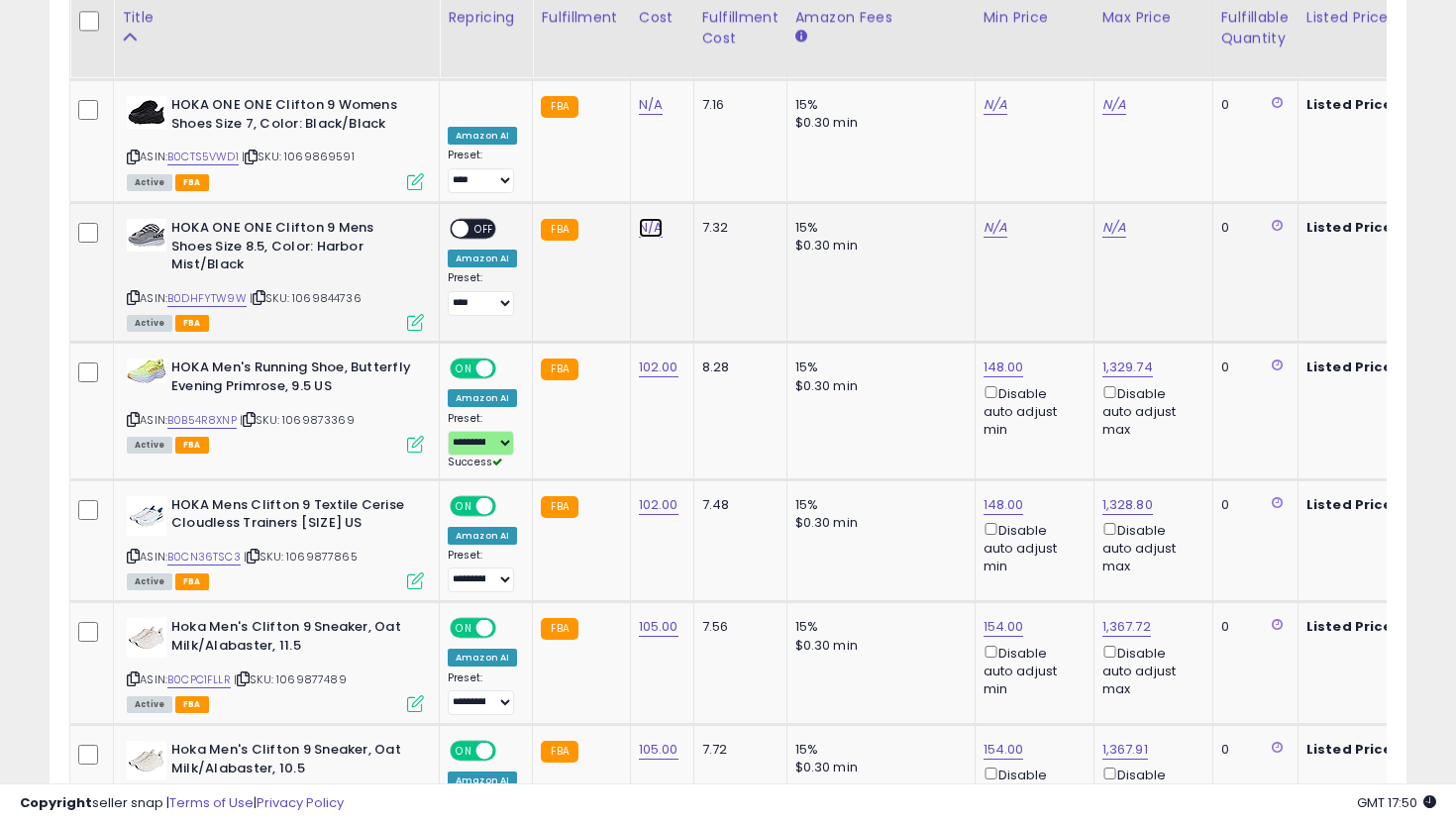click on "N/A" at bounding box center (651, -1735) 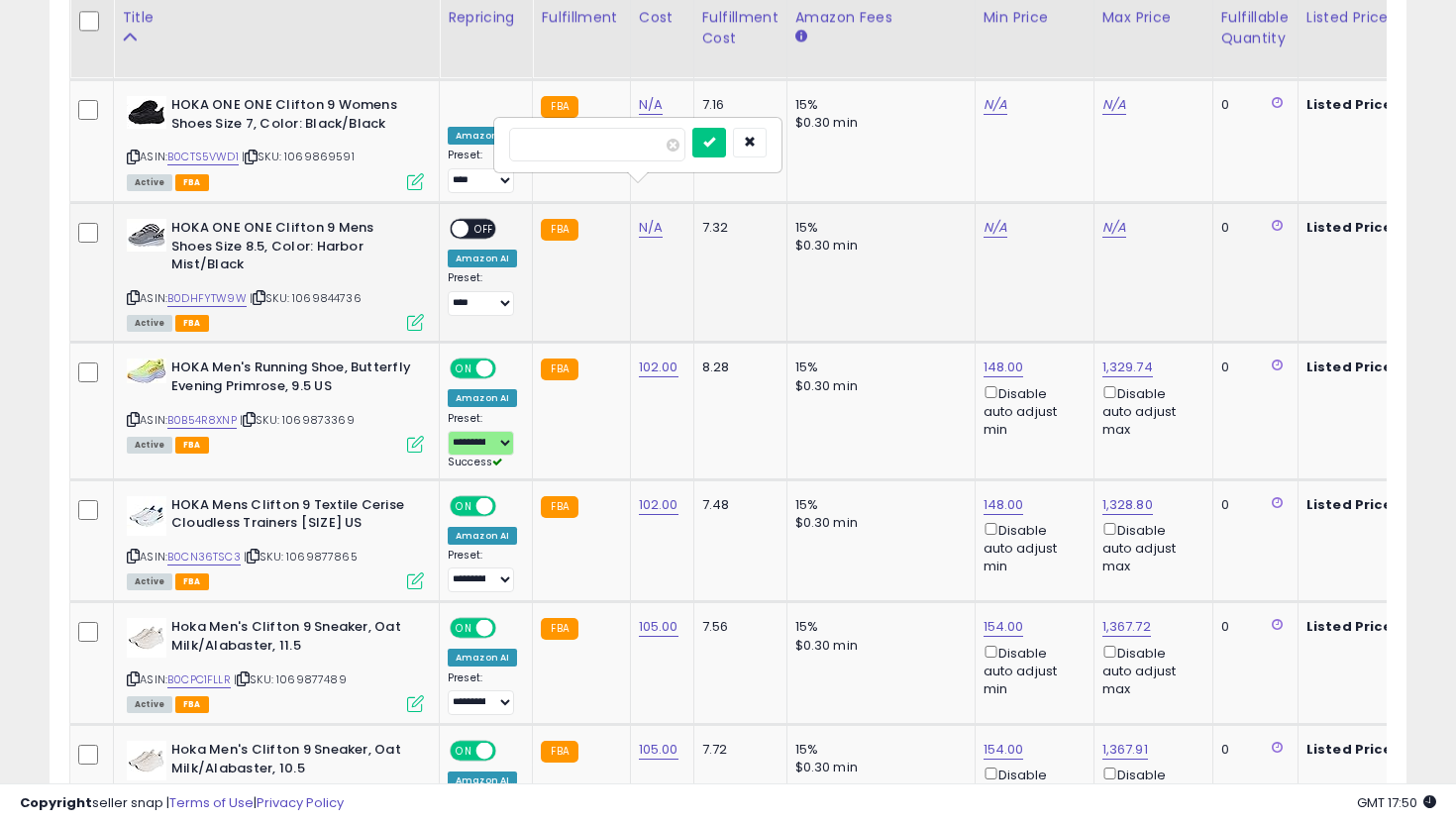 click at bounding box center [709, 143] 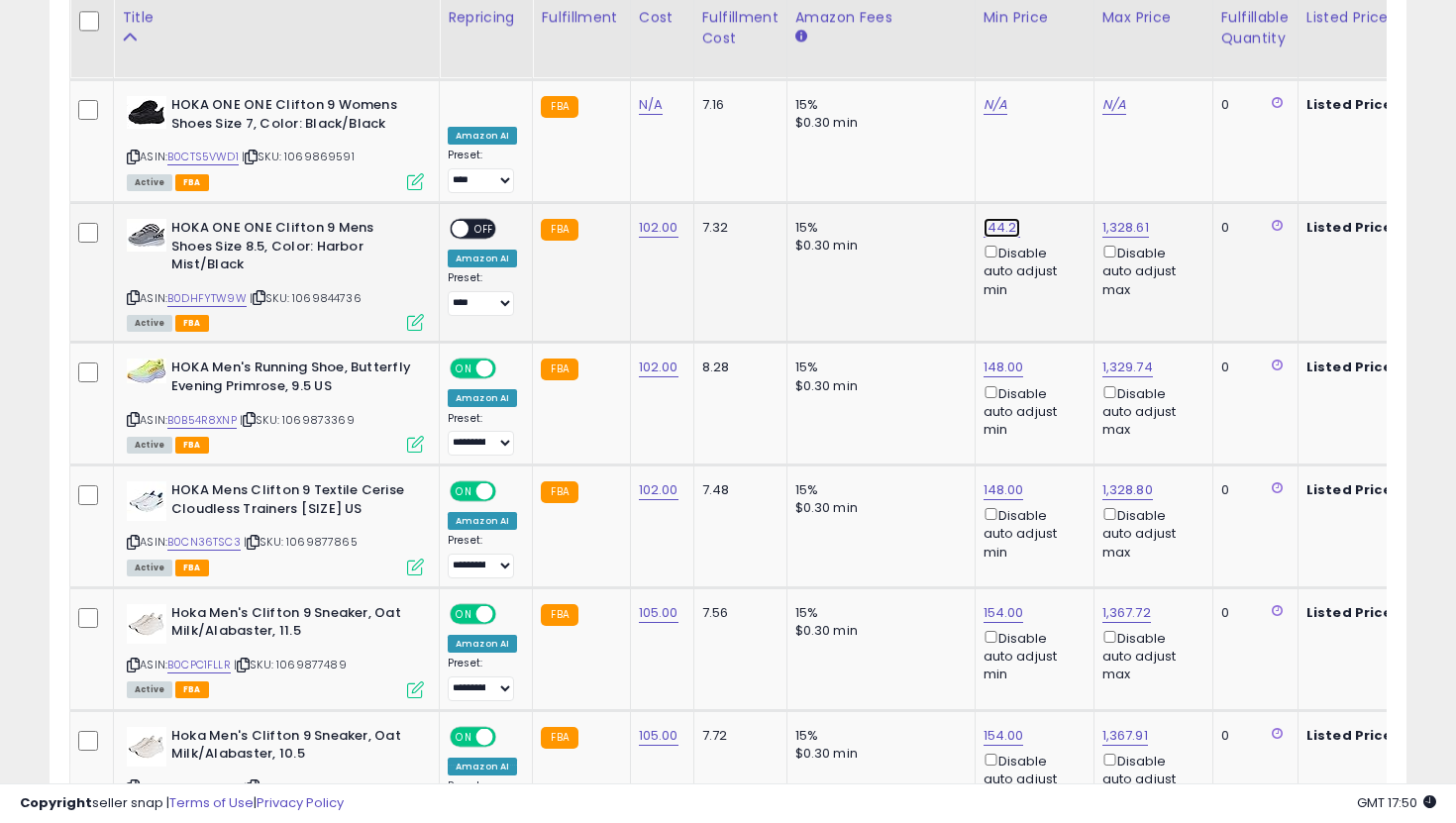 click on "144.21" at bounding box center (1001, -4734) 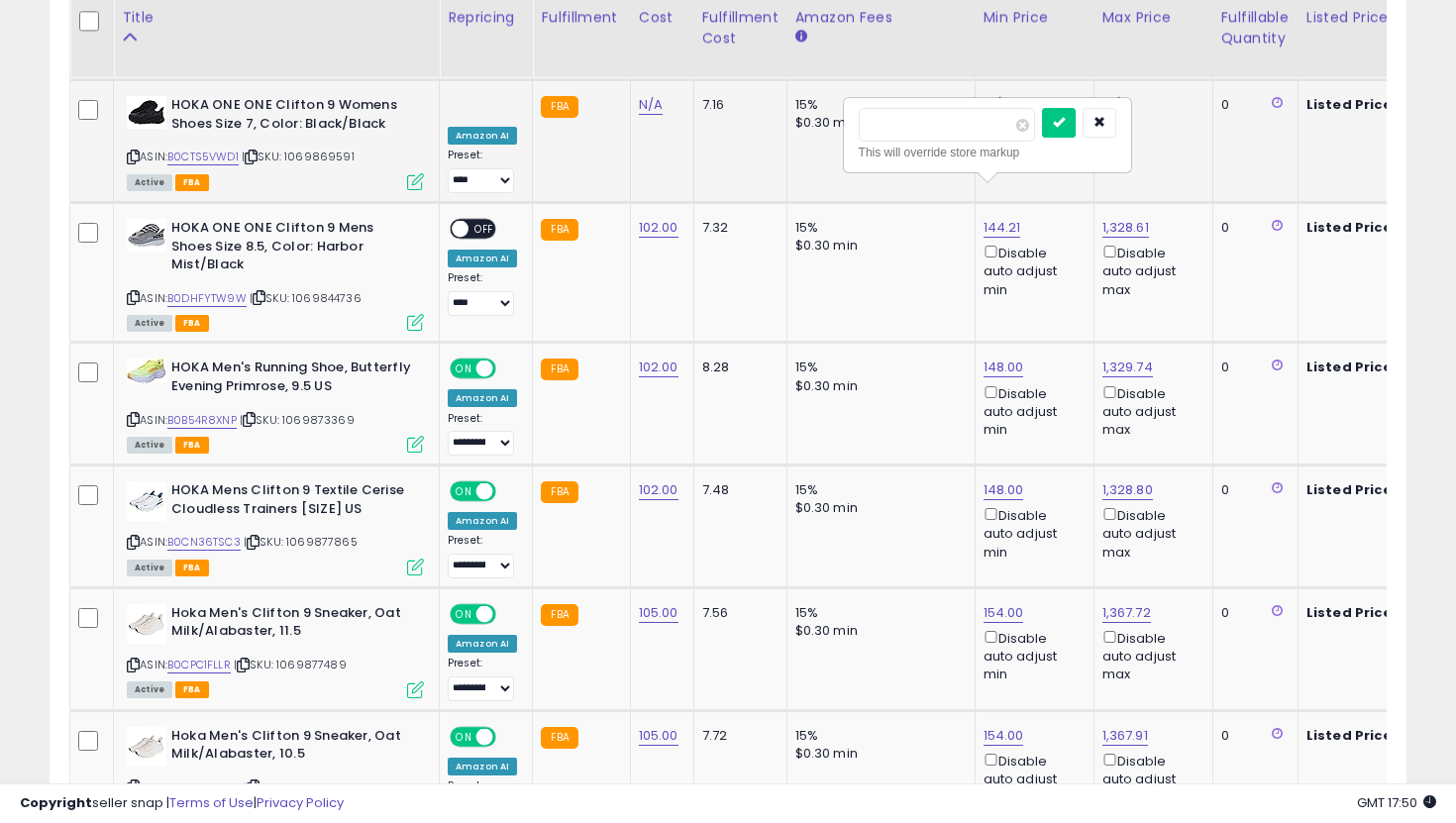 drag, startPoint x: 878, startPoint y: 121, endPoint x: 735, endPoint y: 87, distance: 146.98639 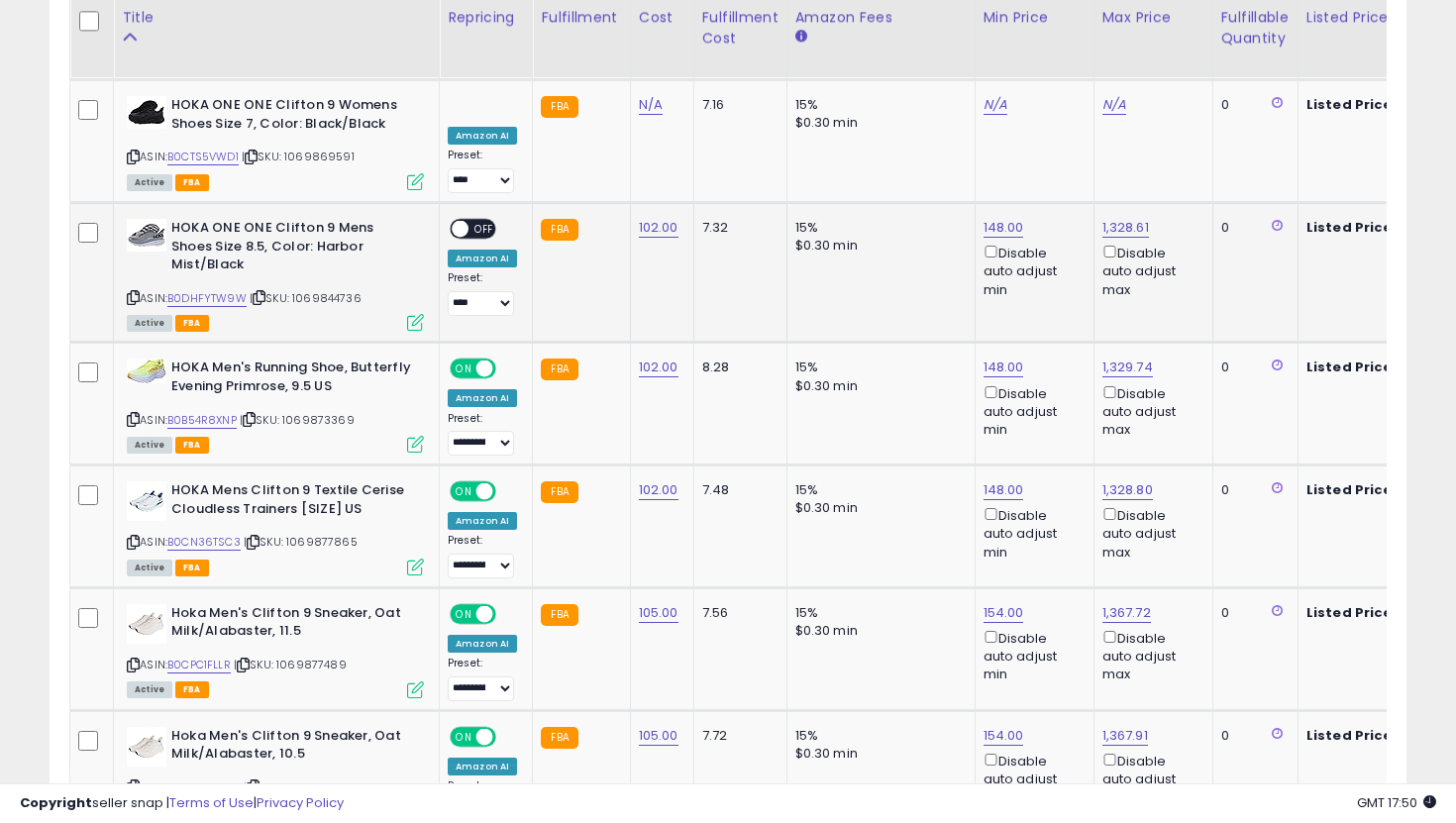 click on "OFF" at bounding box center [484, 229] 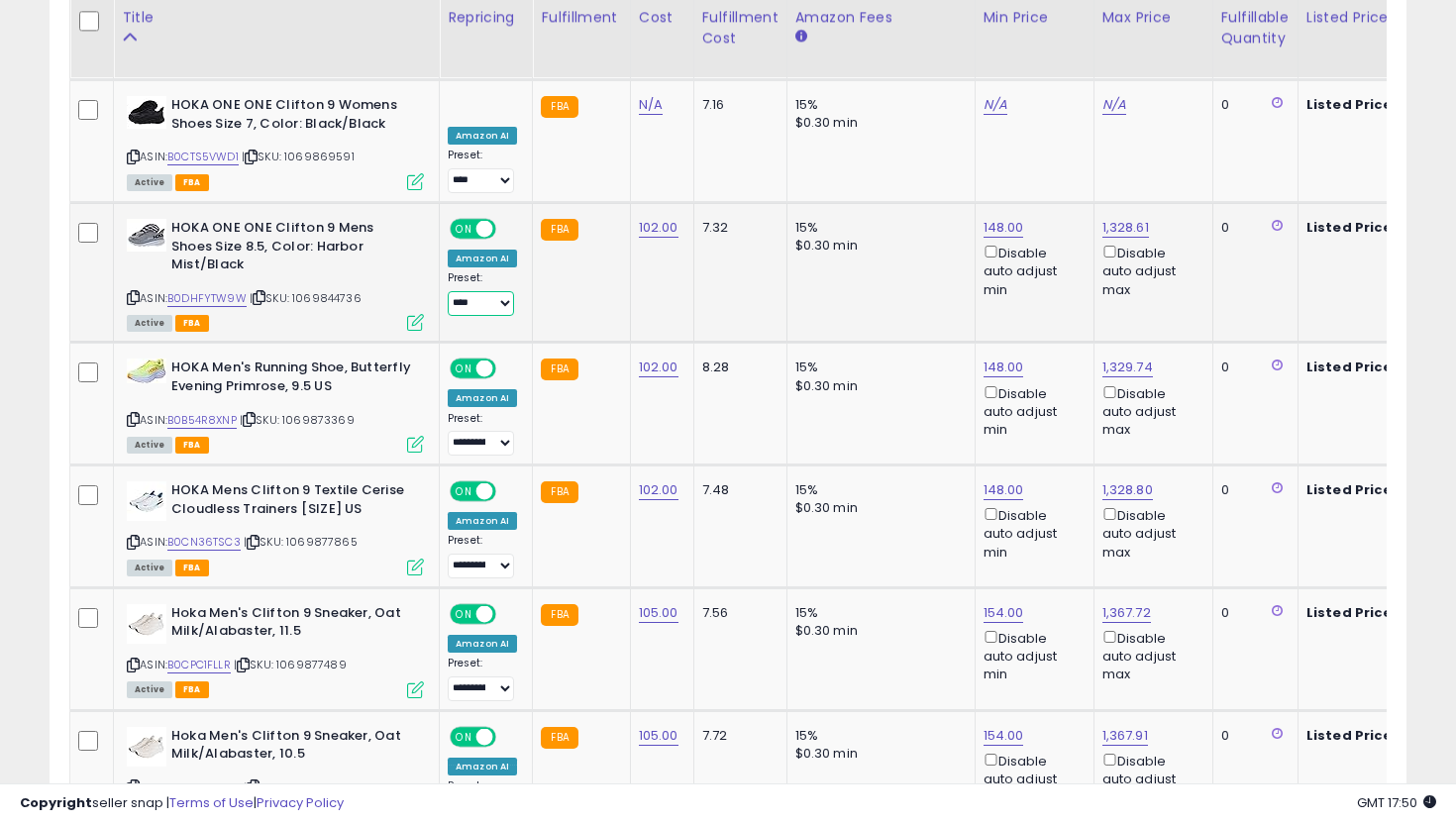 click on "**********" at bounding box center (480, 303) 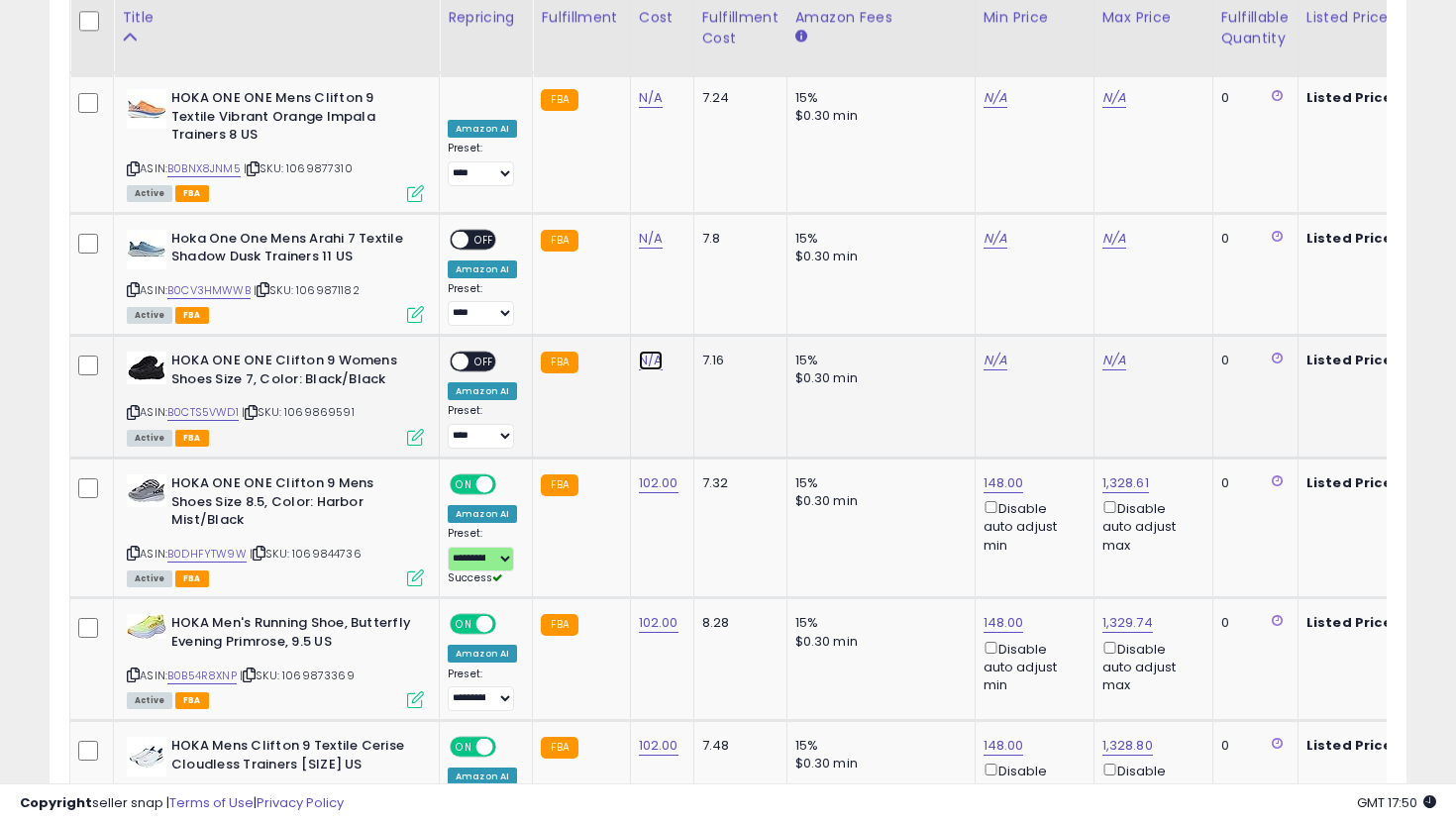 click on "N/A" at bounding box center (651, -1480) 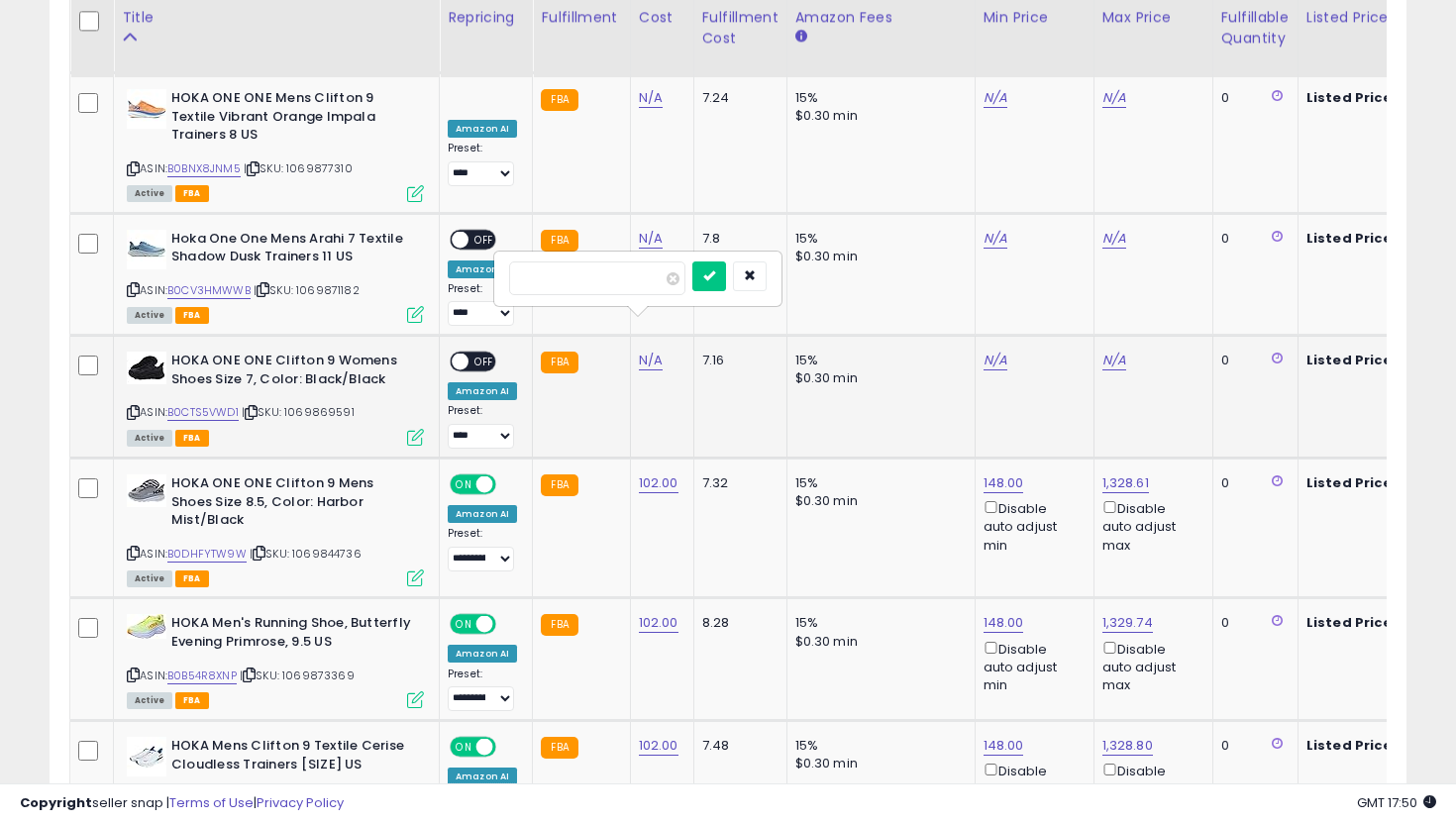 click at bounding box center (709, 276) 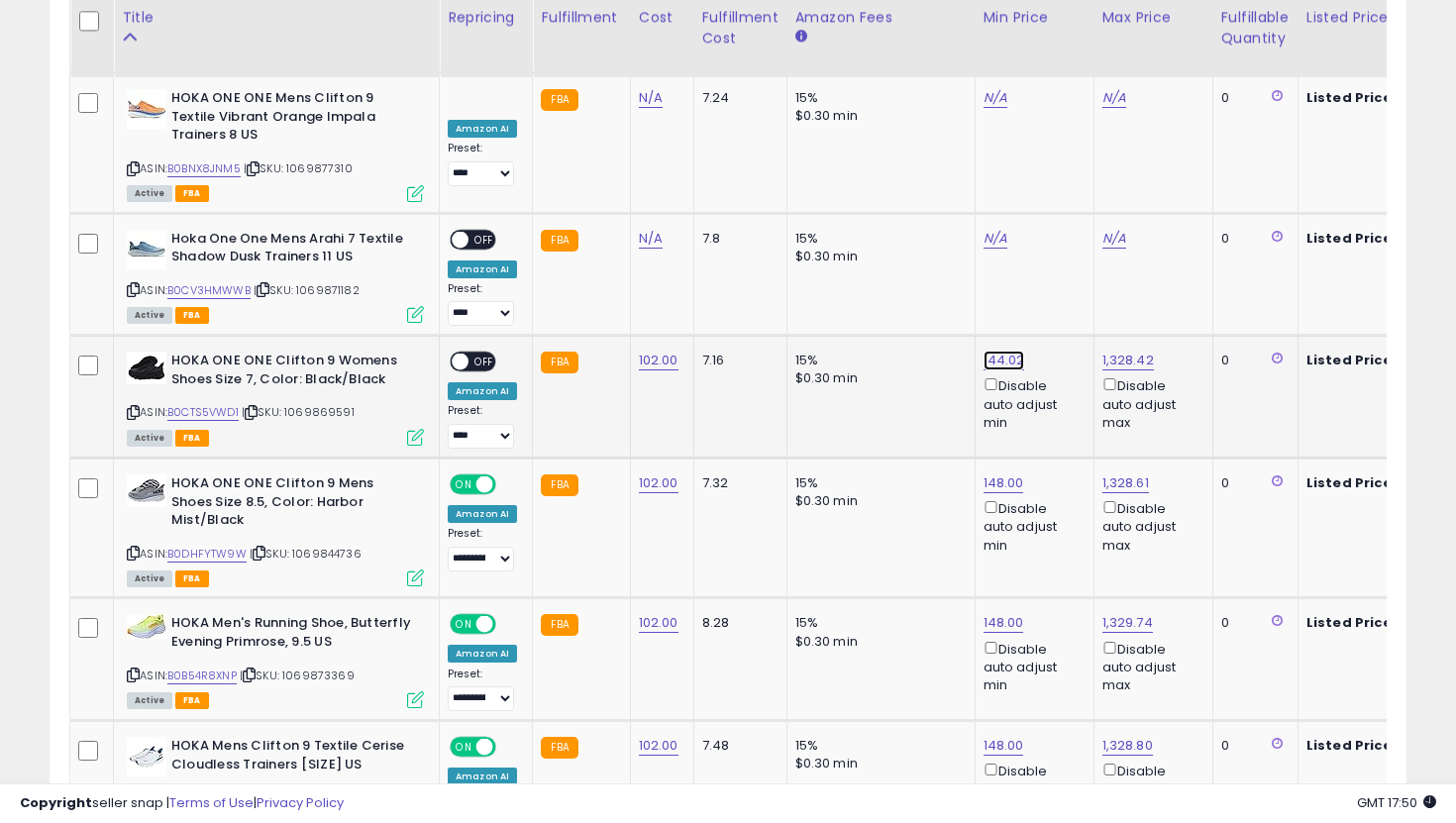 click on "144.02" at bounding box center [1001, -4478] 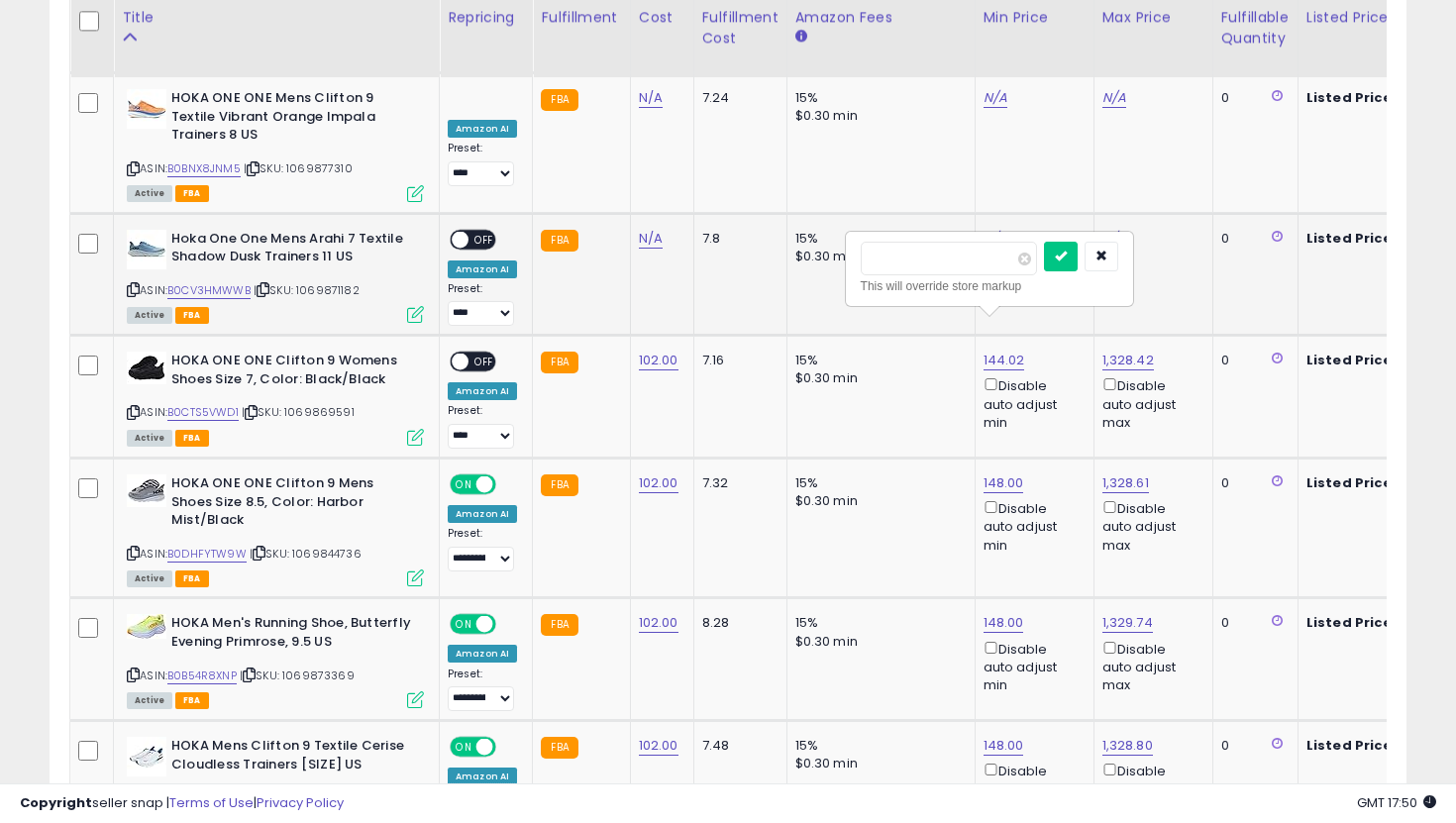 drag, startPoint x: 937, startPoint y: 265, endPoint x: 765, endPoint y: 240, distance: 173.80736 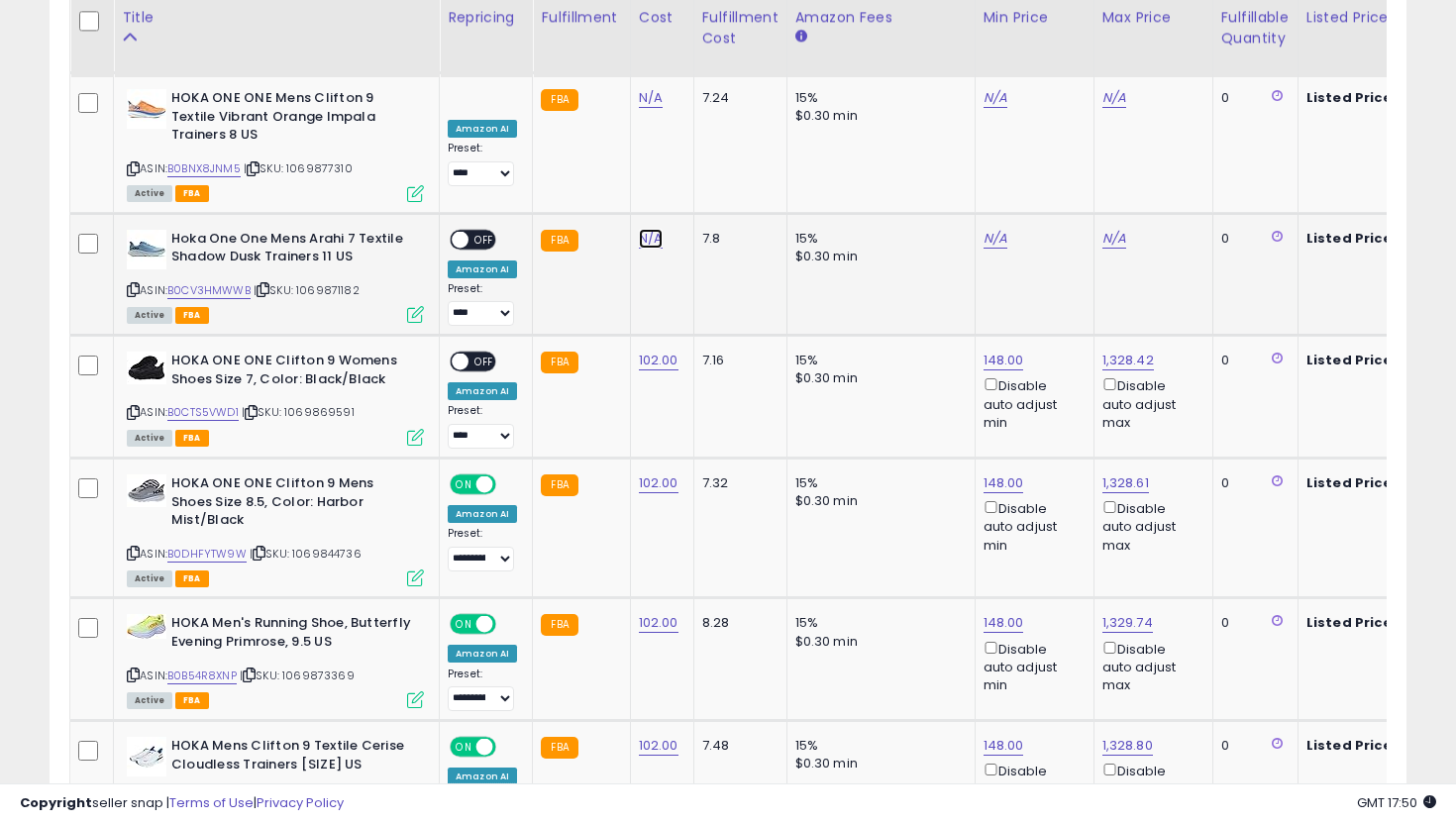 click on "N/A" at bounding box center [651, -1480] 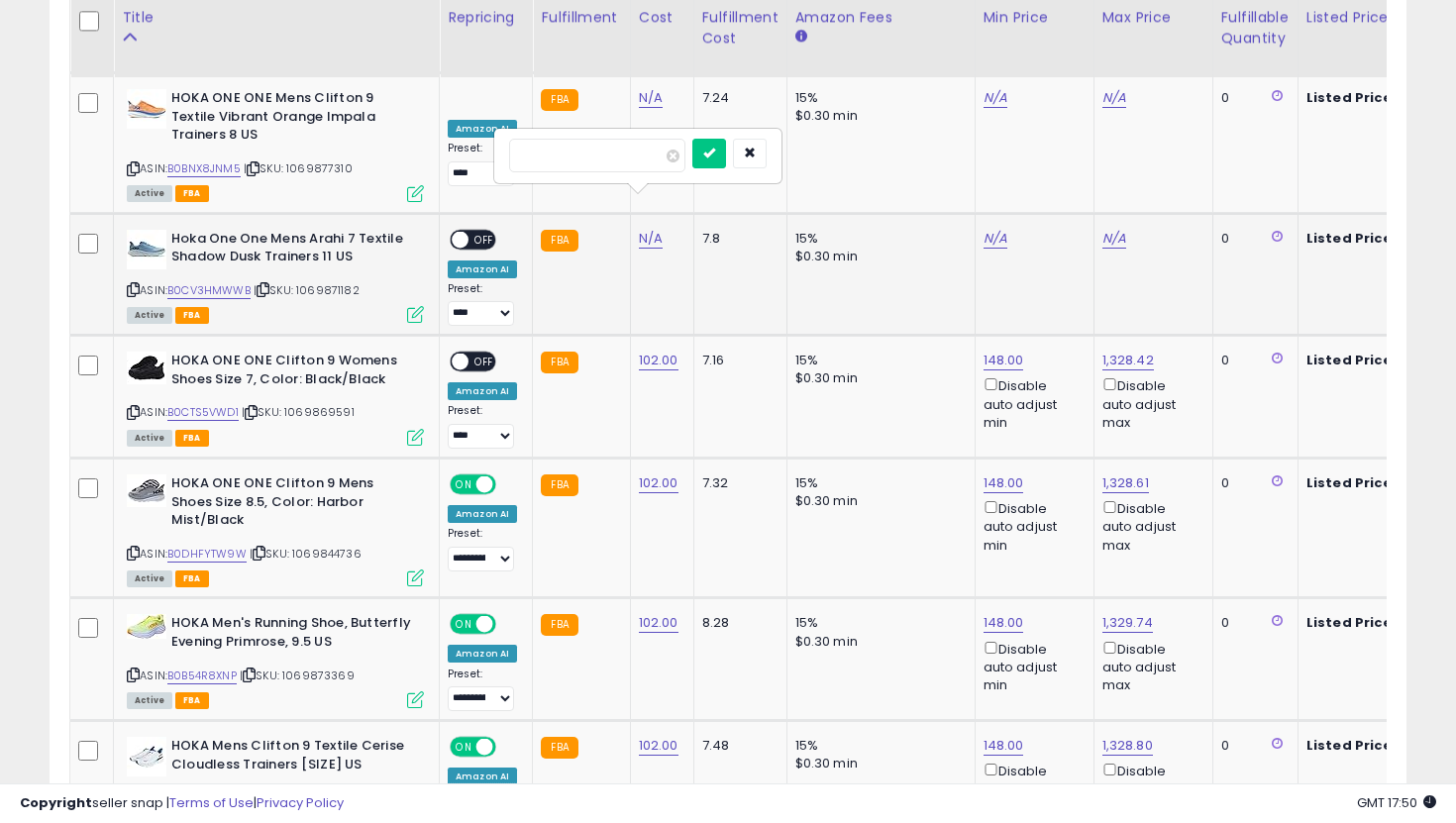 click at bounding box center [709, 154] 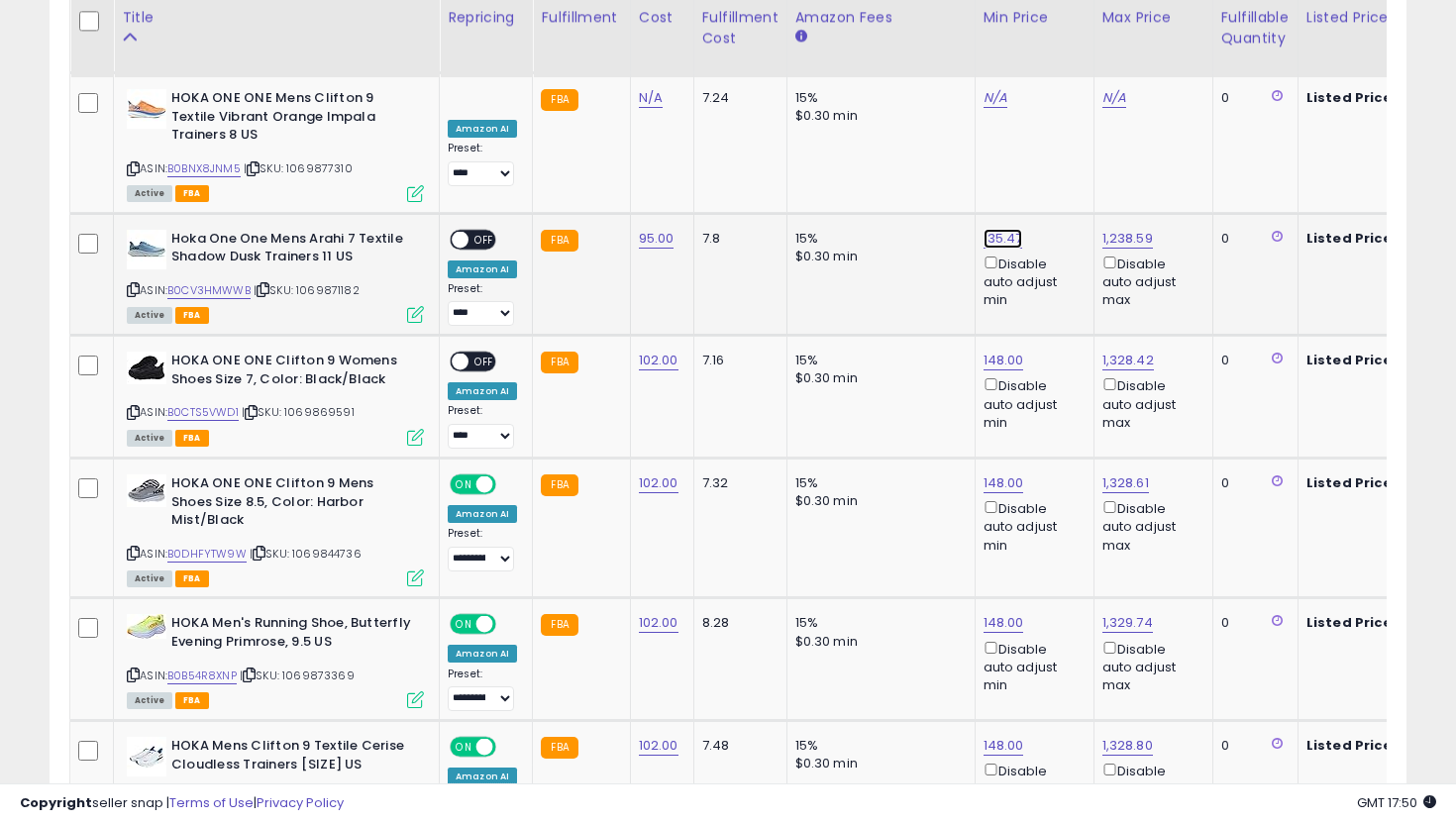 click on "135.47" at bounding box center (1001, -4478) 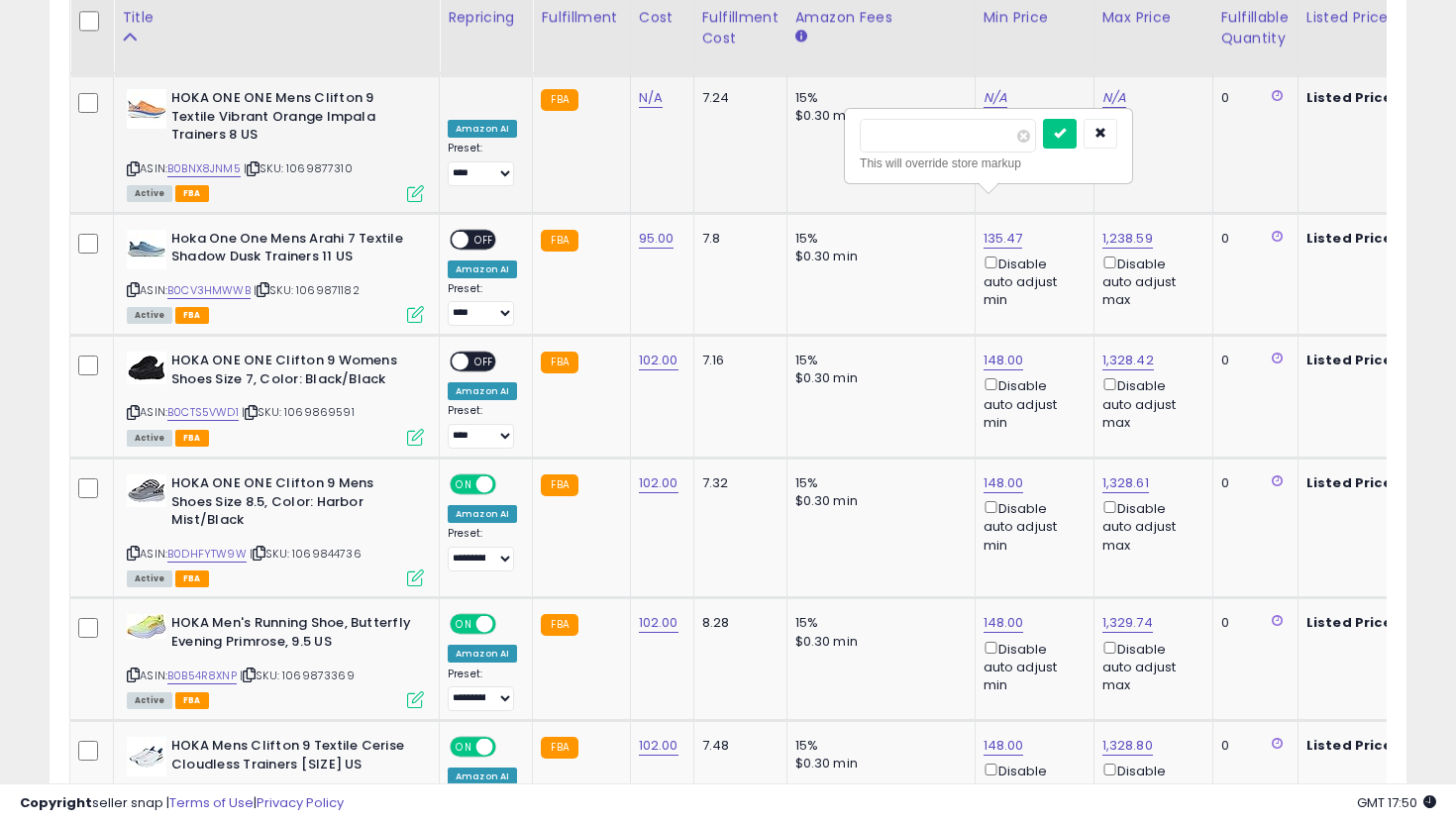 drag, startPoint x: 931, startPoint y: 127, endPoint x: 791, endPoint y: 115, distance: 140.51334 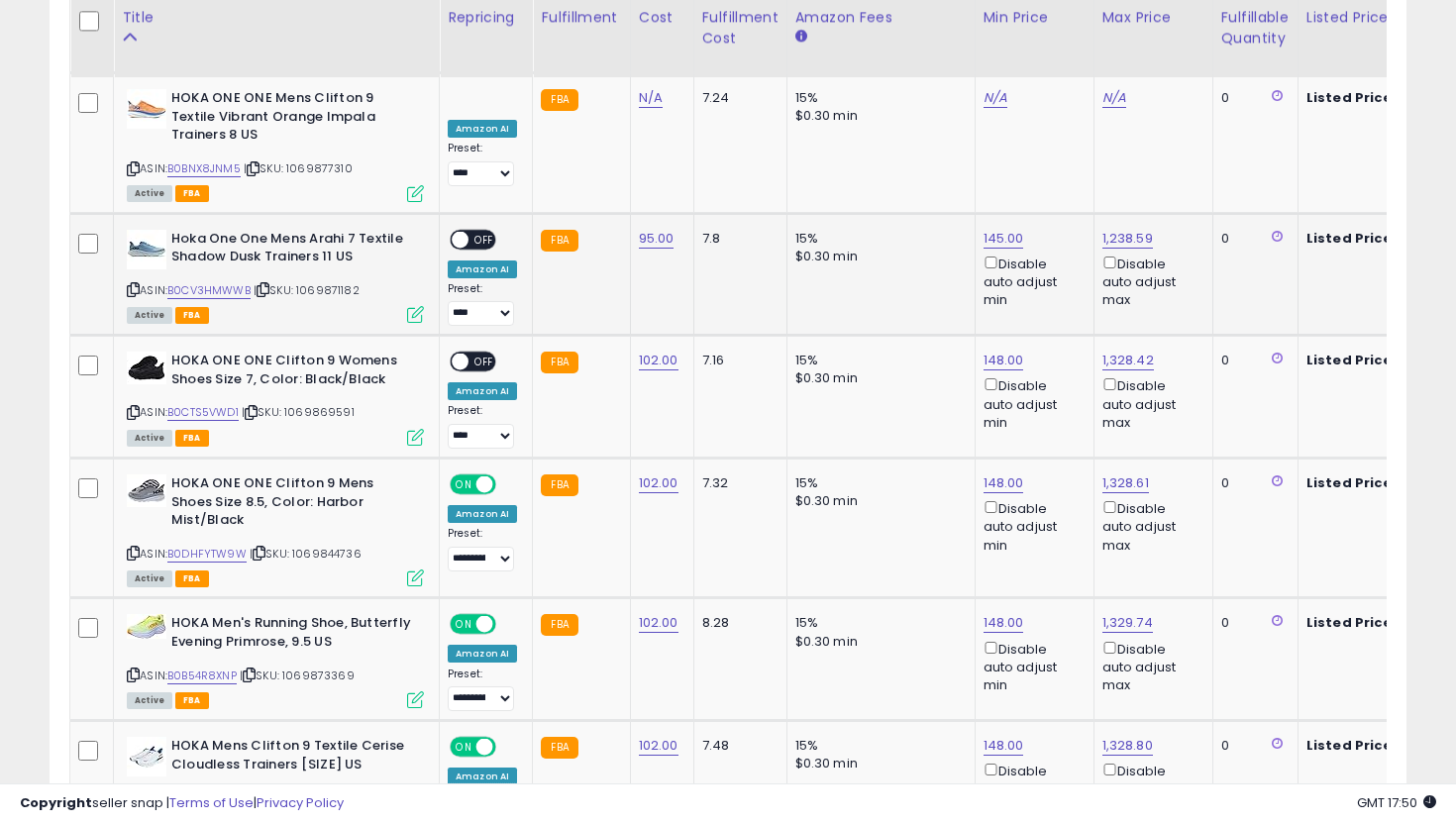 click on "OFF" at bounding box center [484, 239] 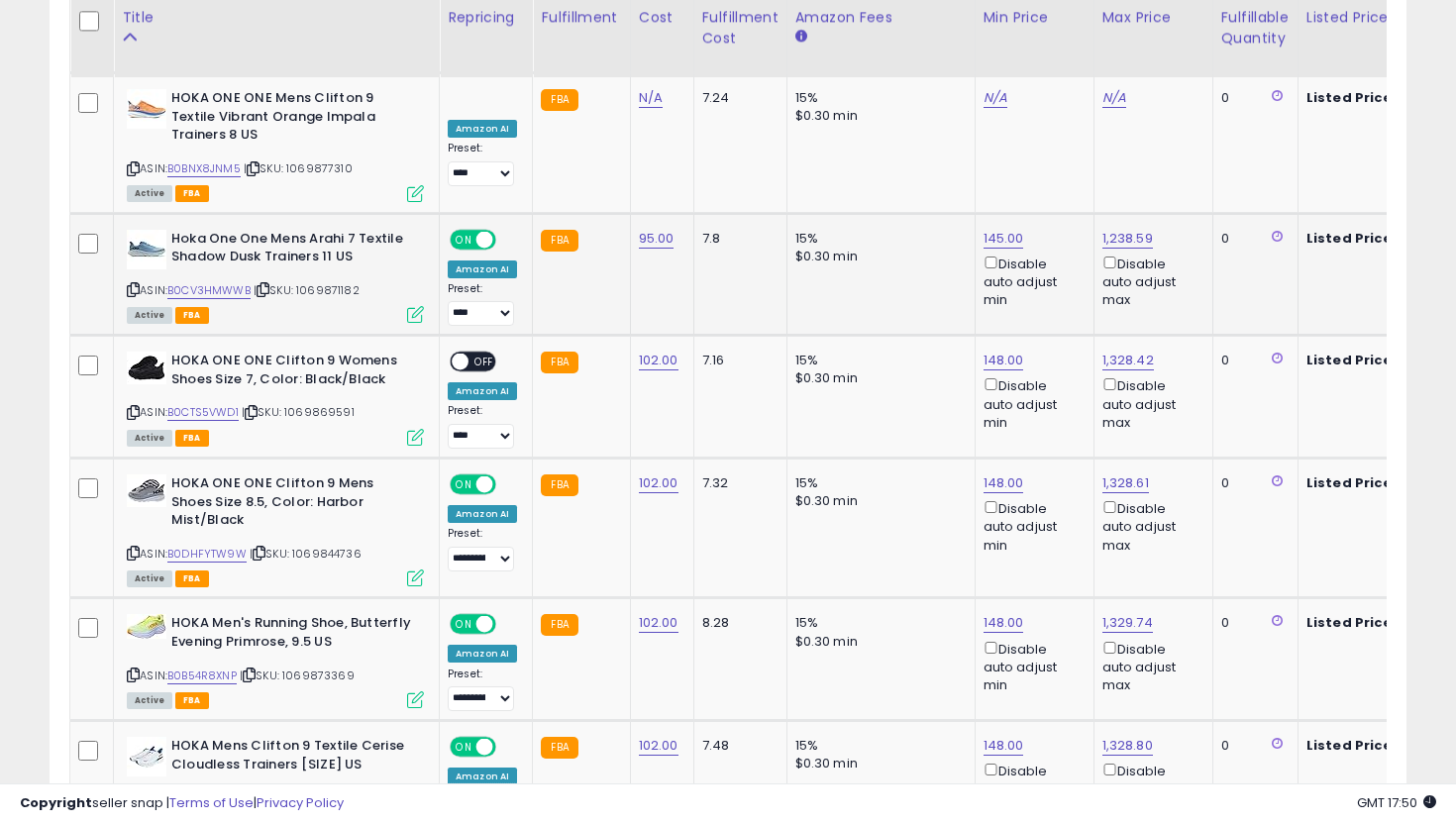 click on "**********" at bounding box center (482, 304) 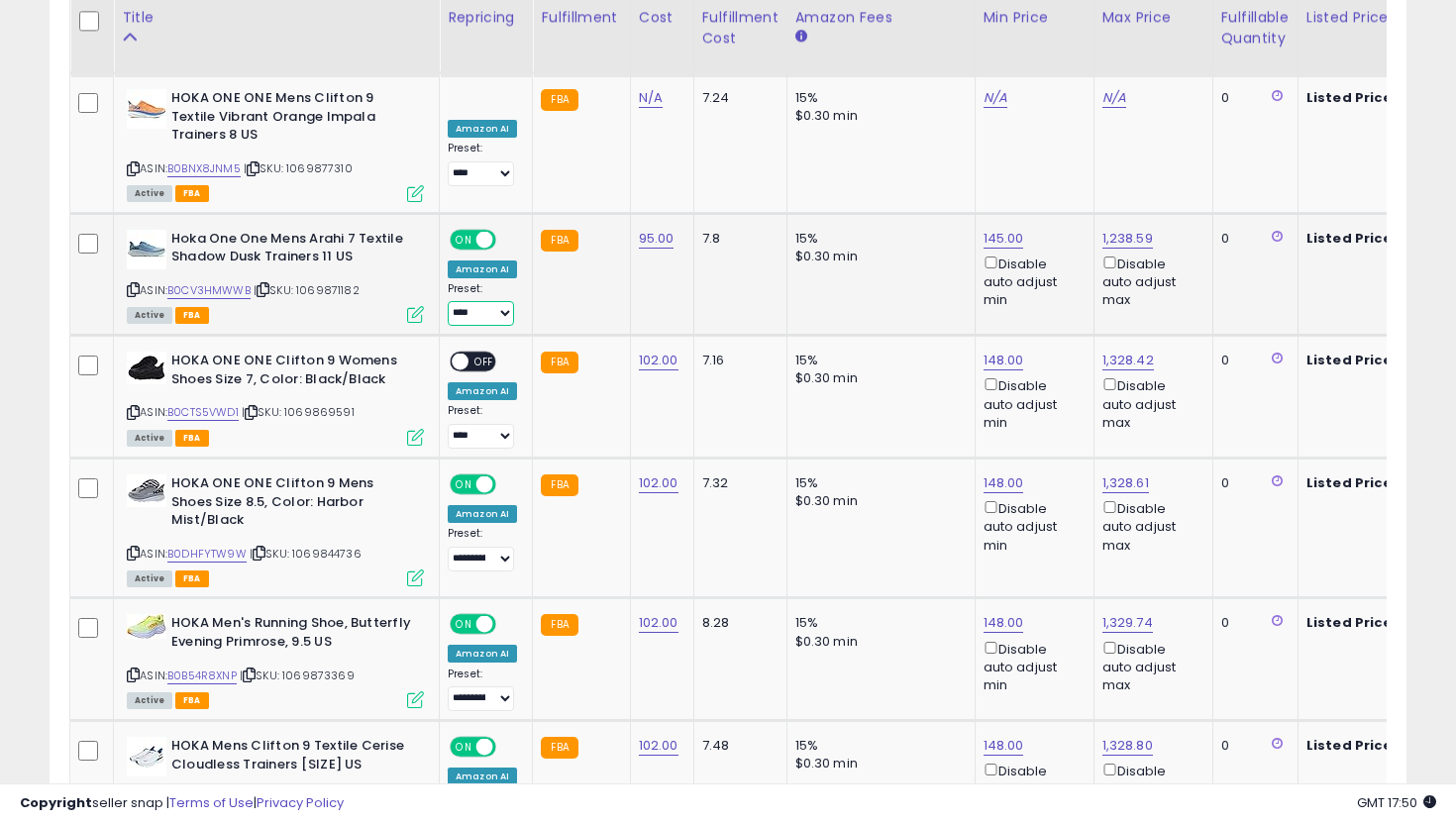 click on "**********" at bounding box center [480, 313] 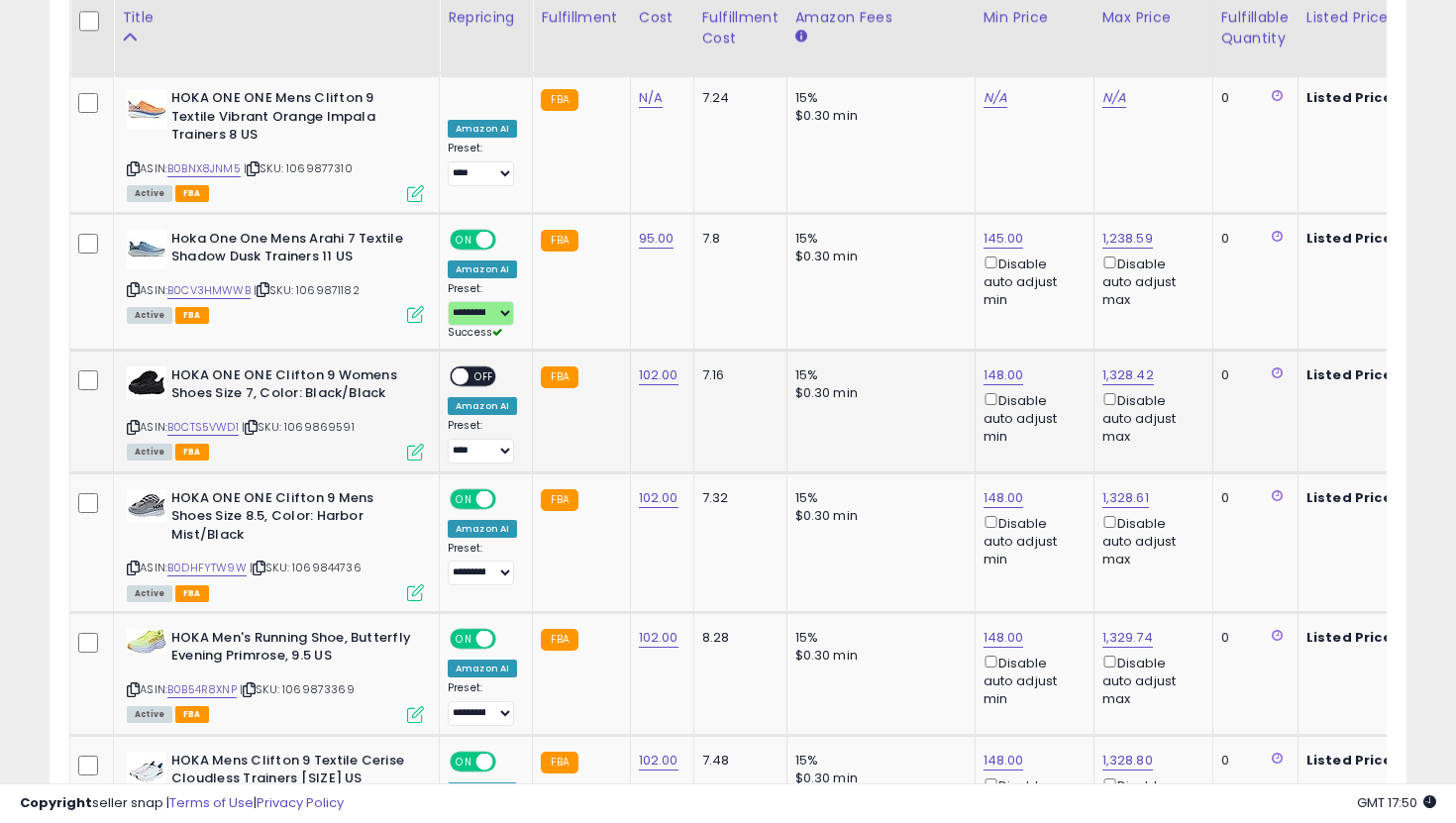 click on "**********" 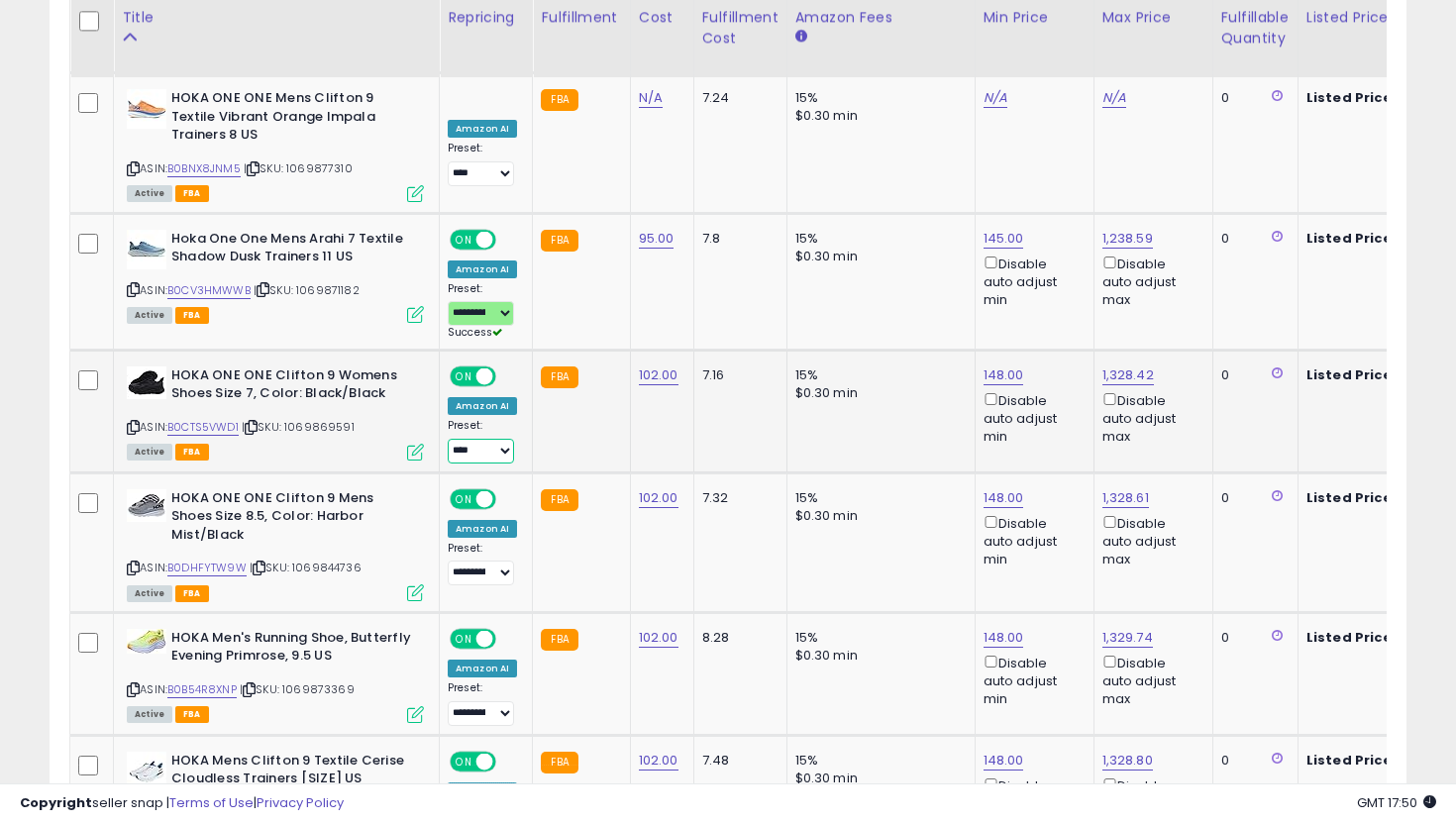 click on "**********" at bounding box center [480, 451] 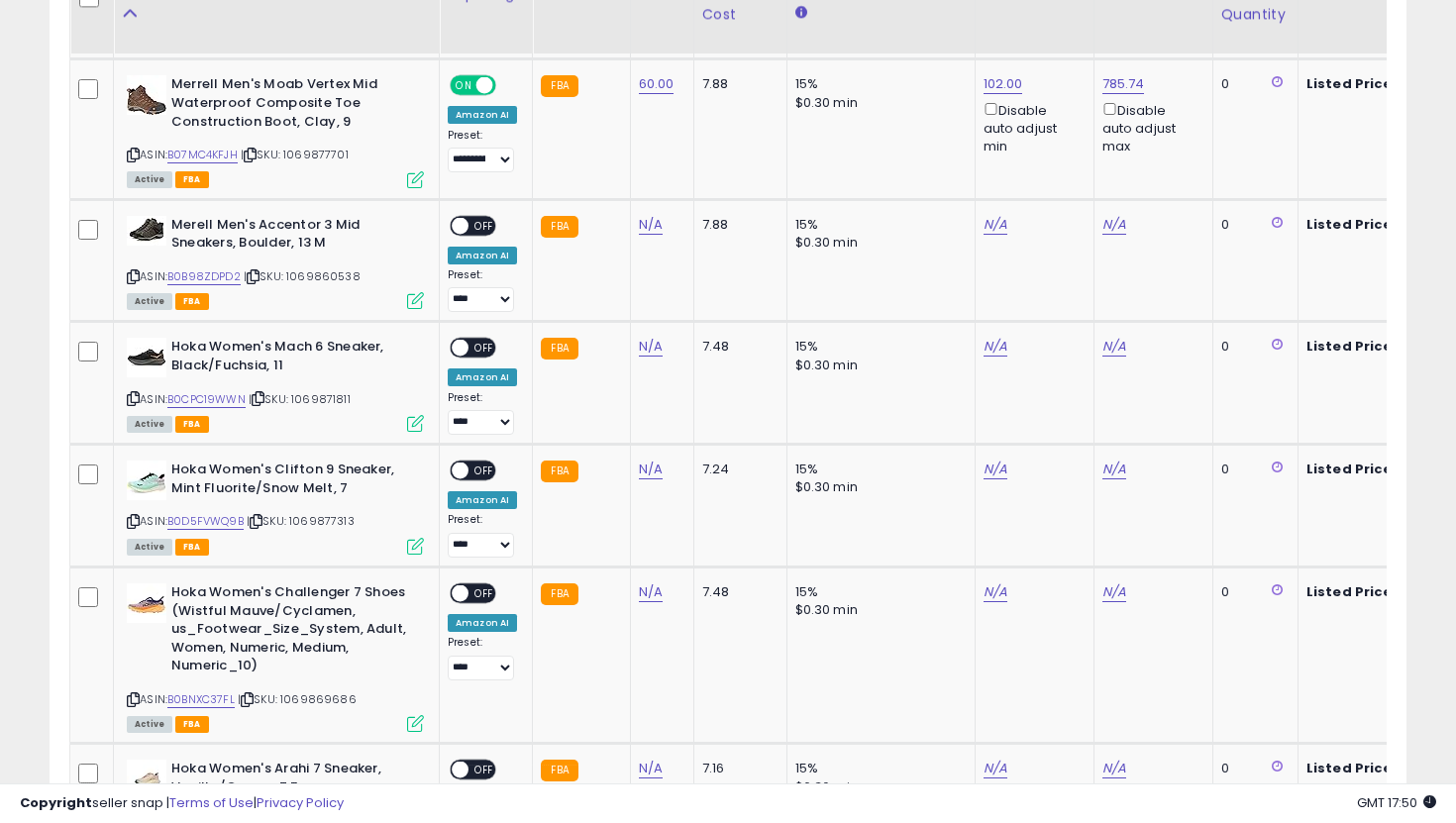 scroll, scrollTop: 3840, scrollLeft: 0, axis: vertical 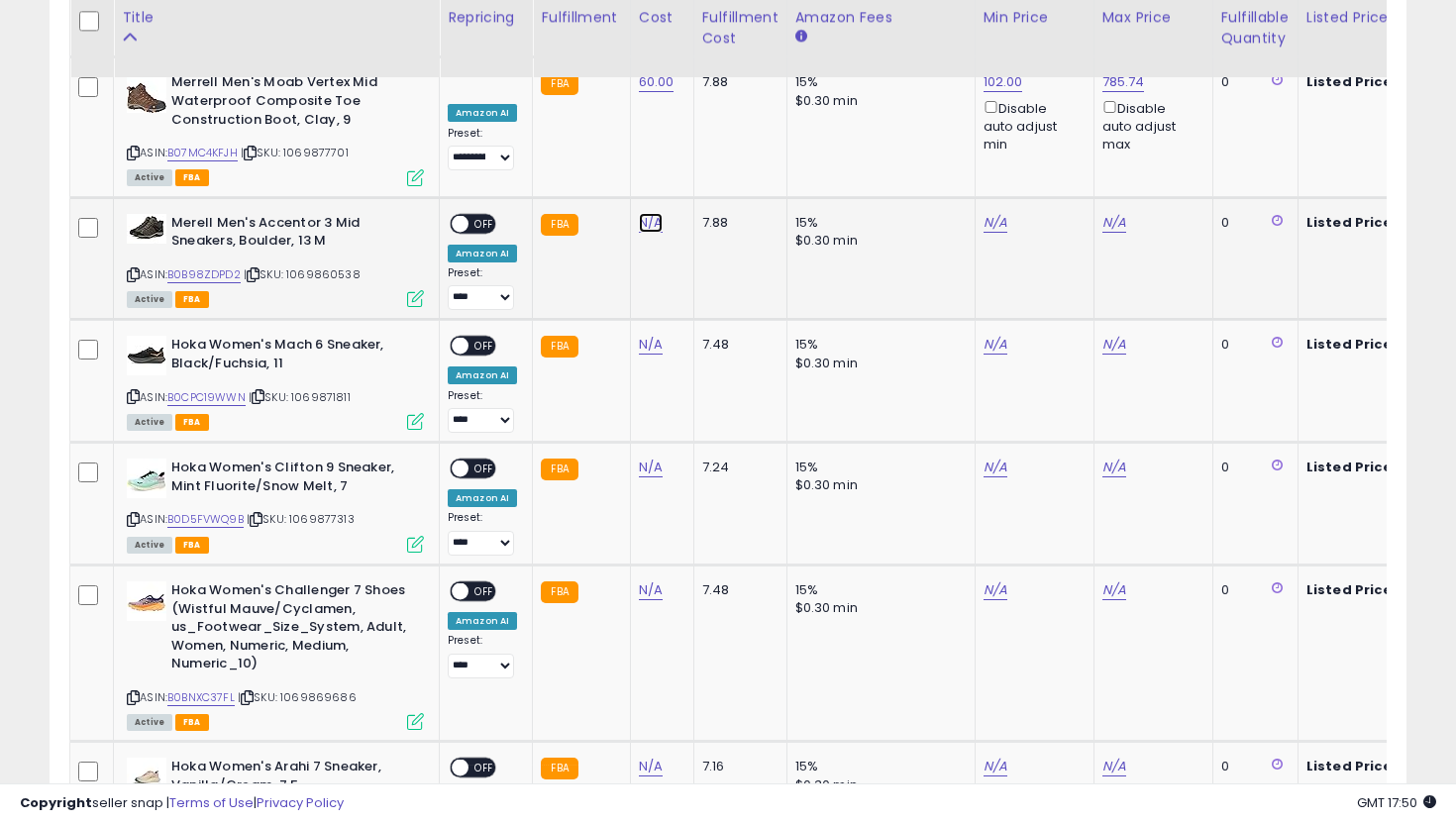 click on "N/A" at bounding box center [651, 223] 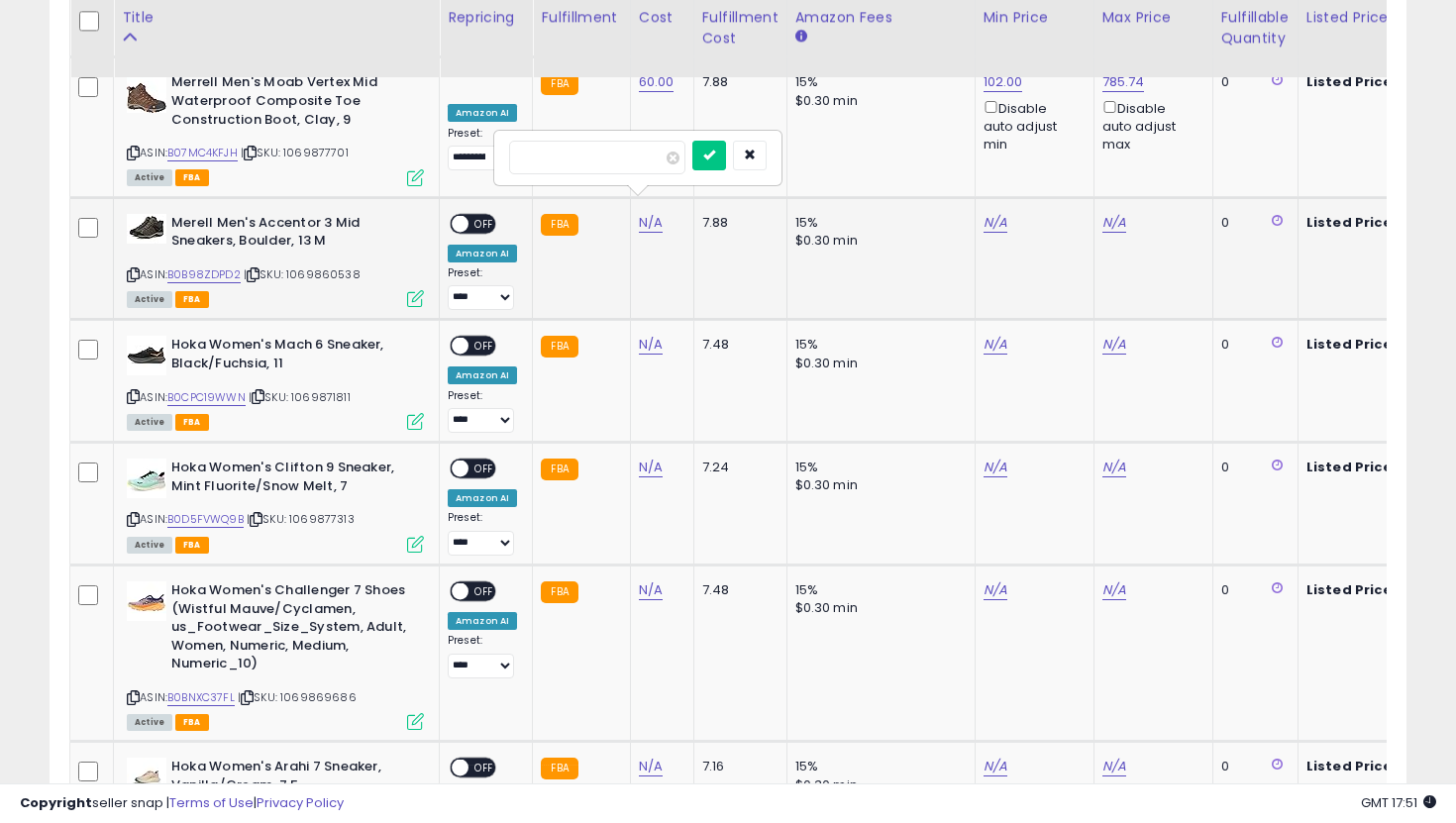 click at bounding box center (709, 155) 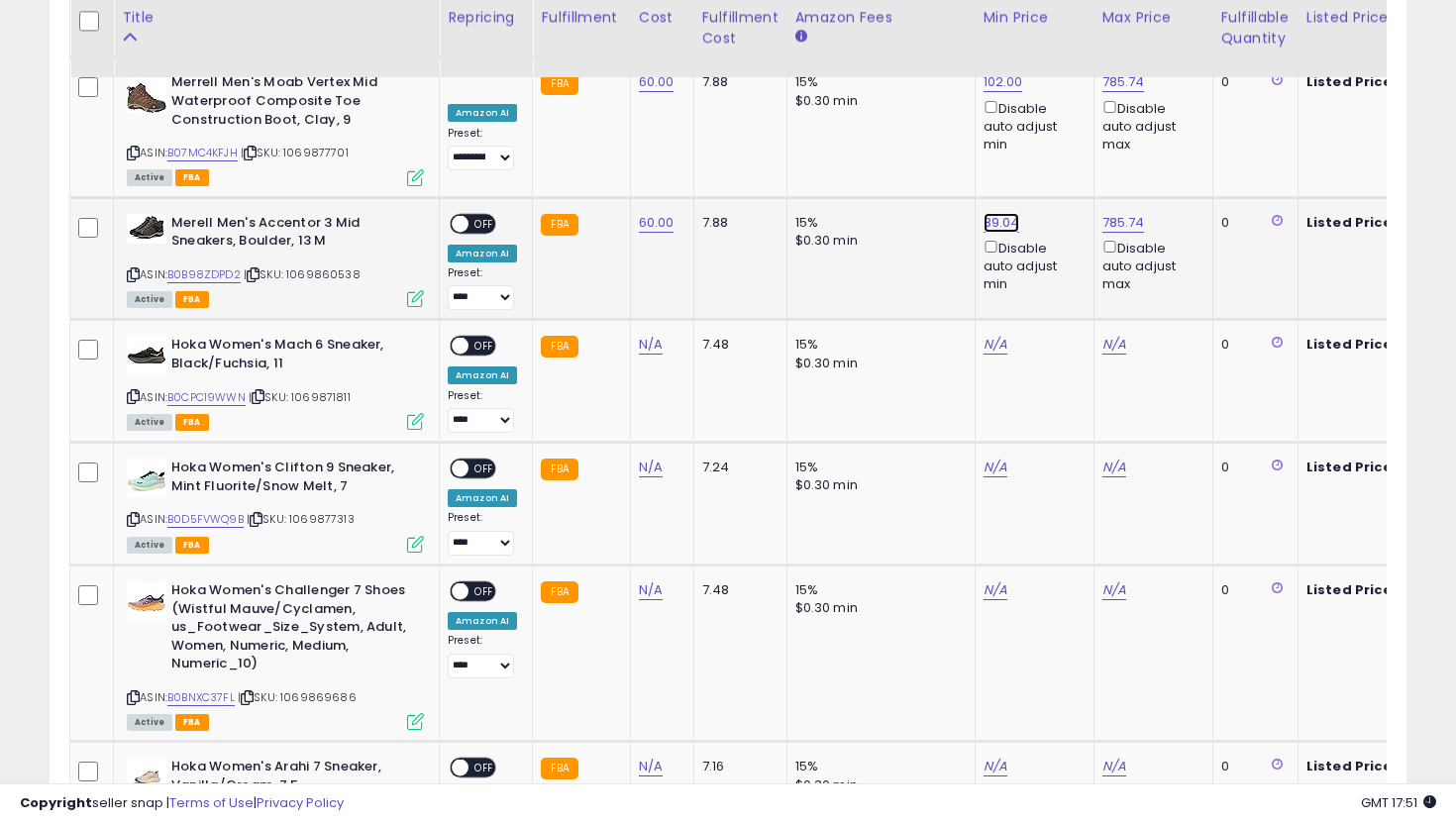click on "89.04" at bounding box center (1001, -2776) 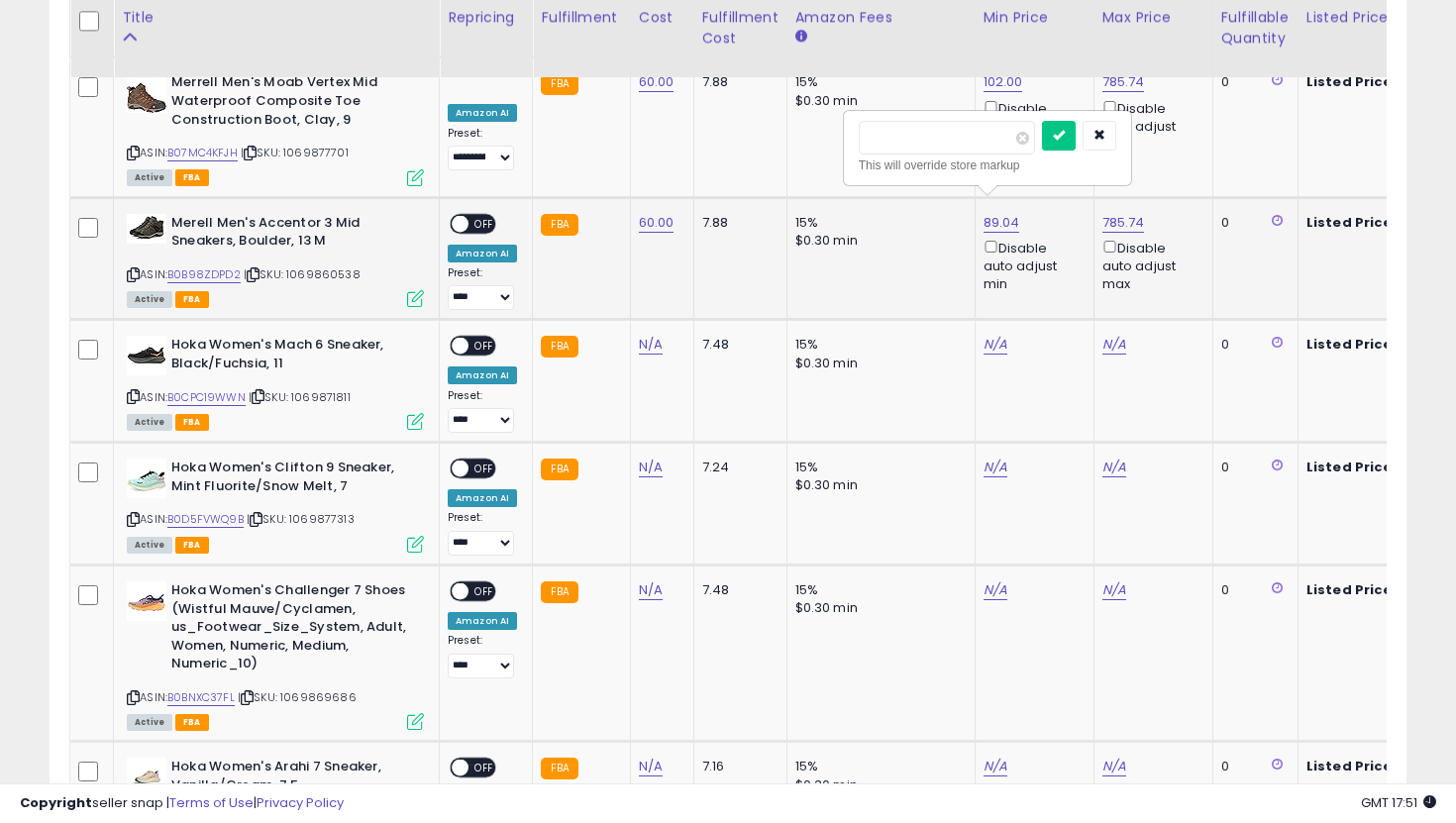 scroll, scrollTop: 0, scrollLeft: 311, axis: horizontal 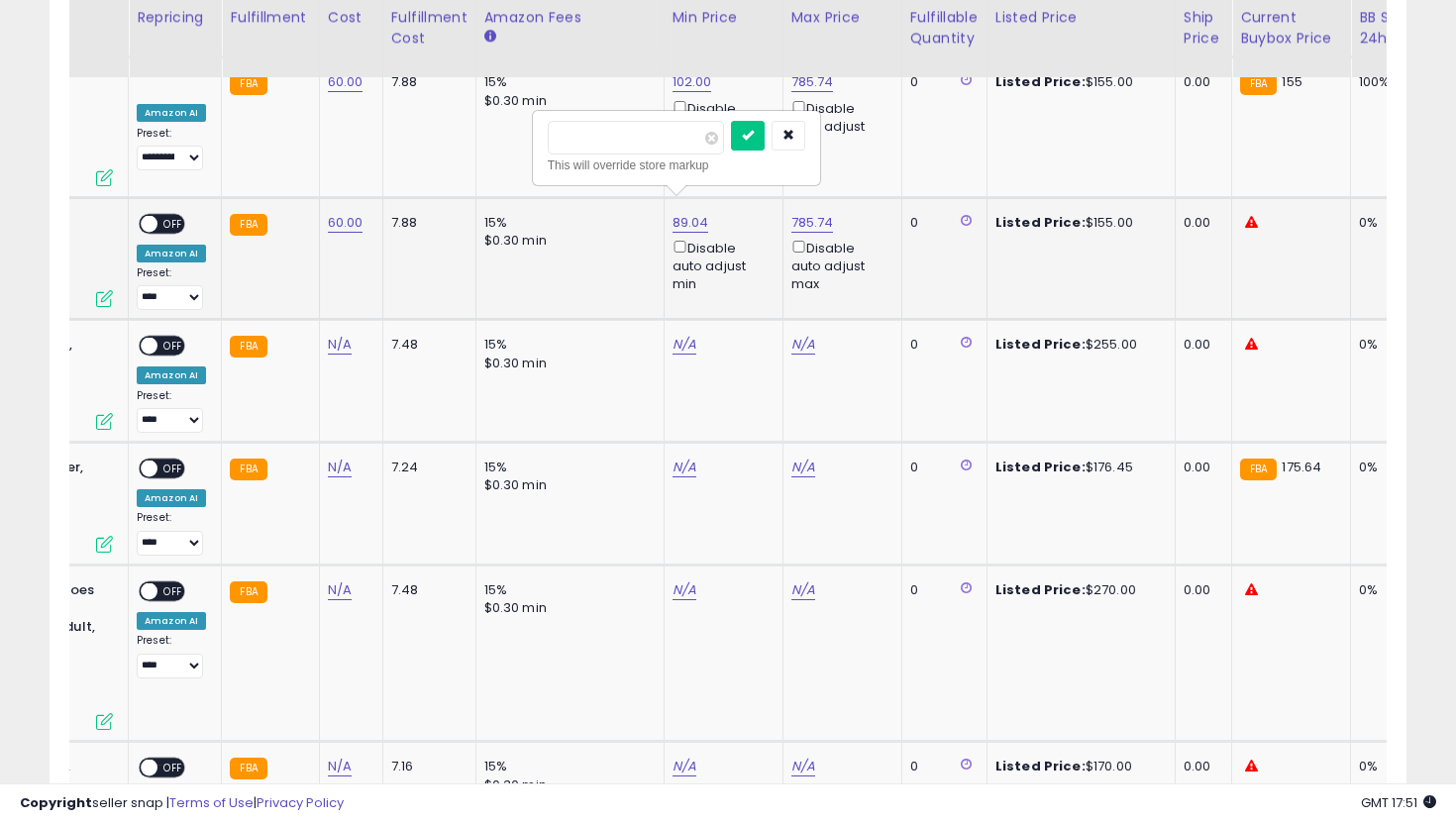 drag, startPoint x: 613, startPoint y: 133, endPoint x: 570, endPoint y: 133, distance: 43 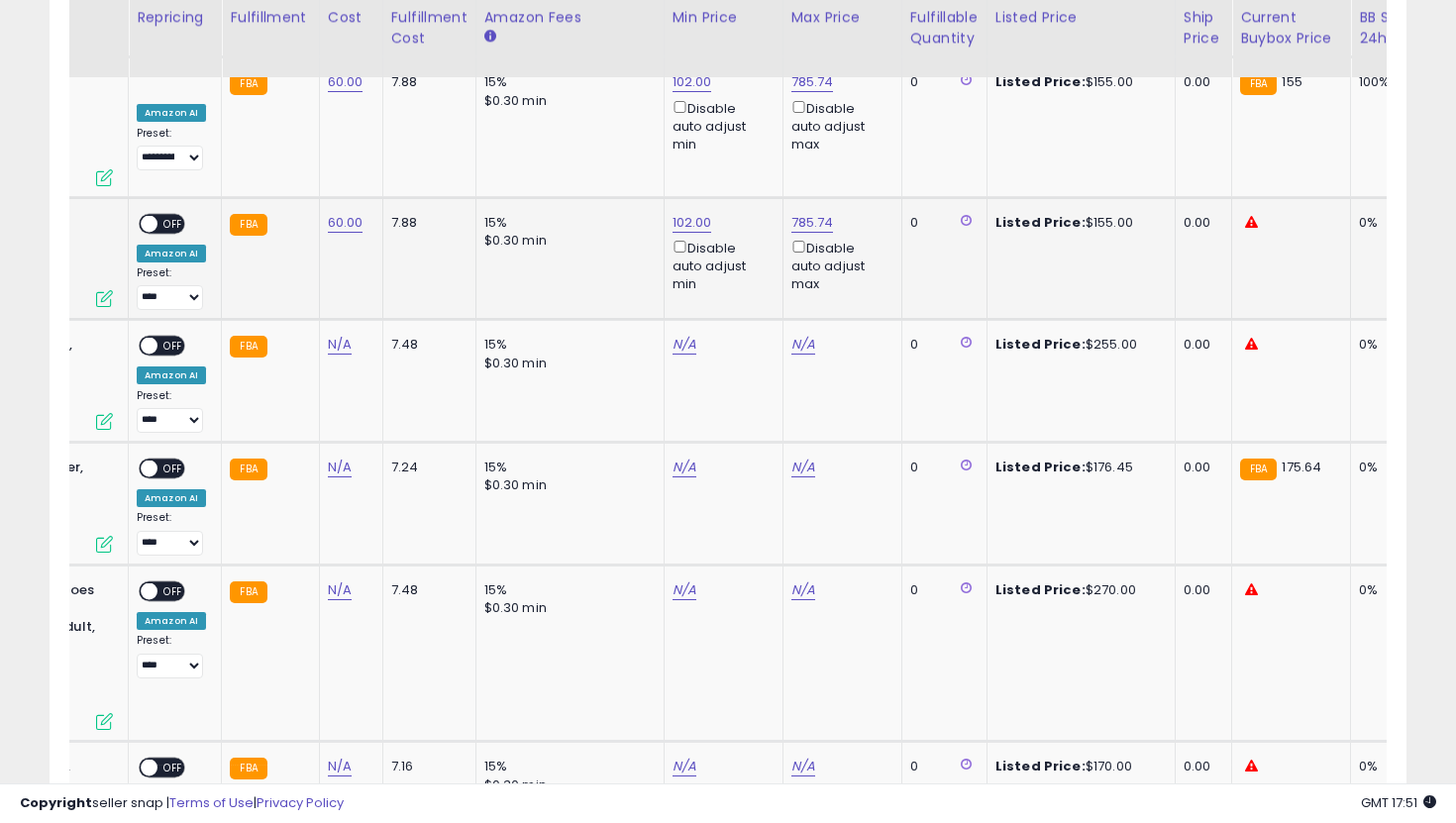 scroll, scrollTop: 0, scrollLeft: 0, axis: both 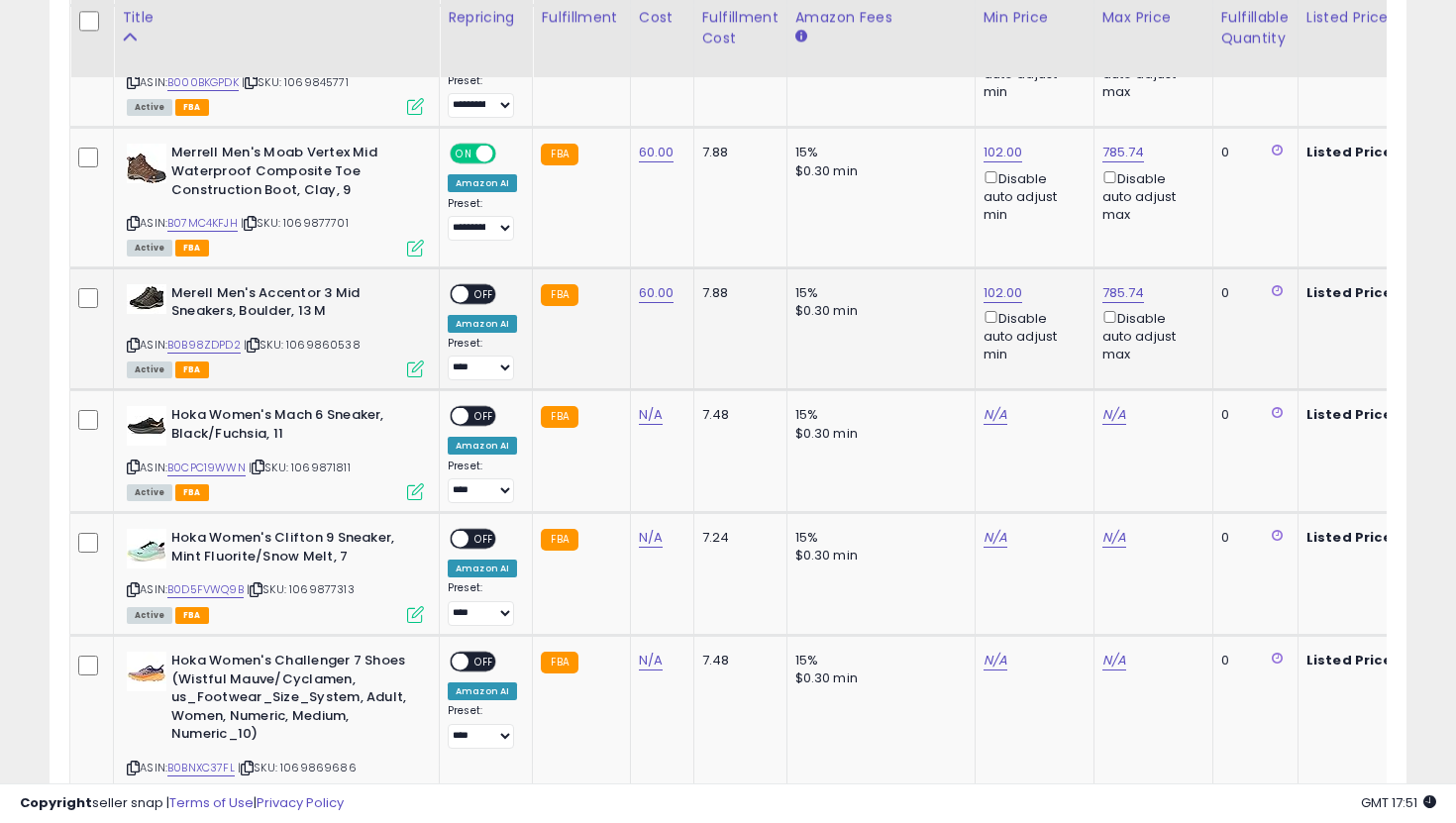 click on "OFF" at bounding box center (484, 293) 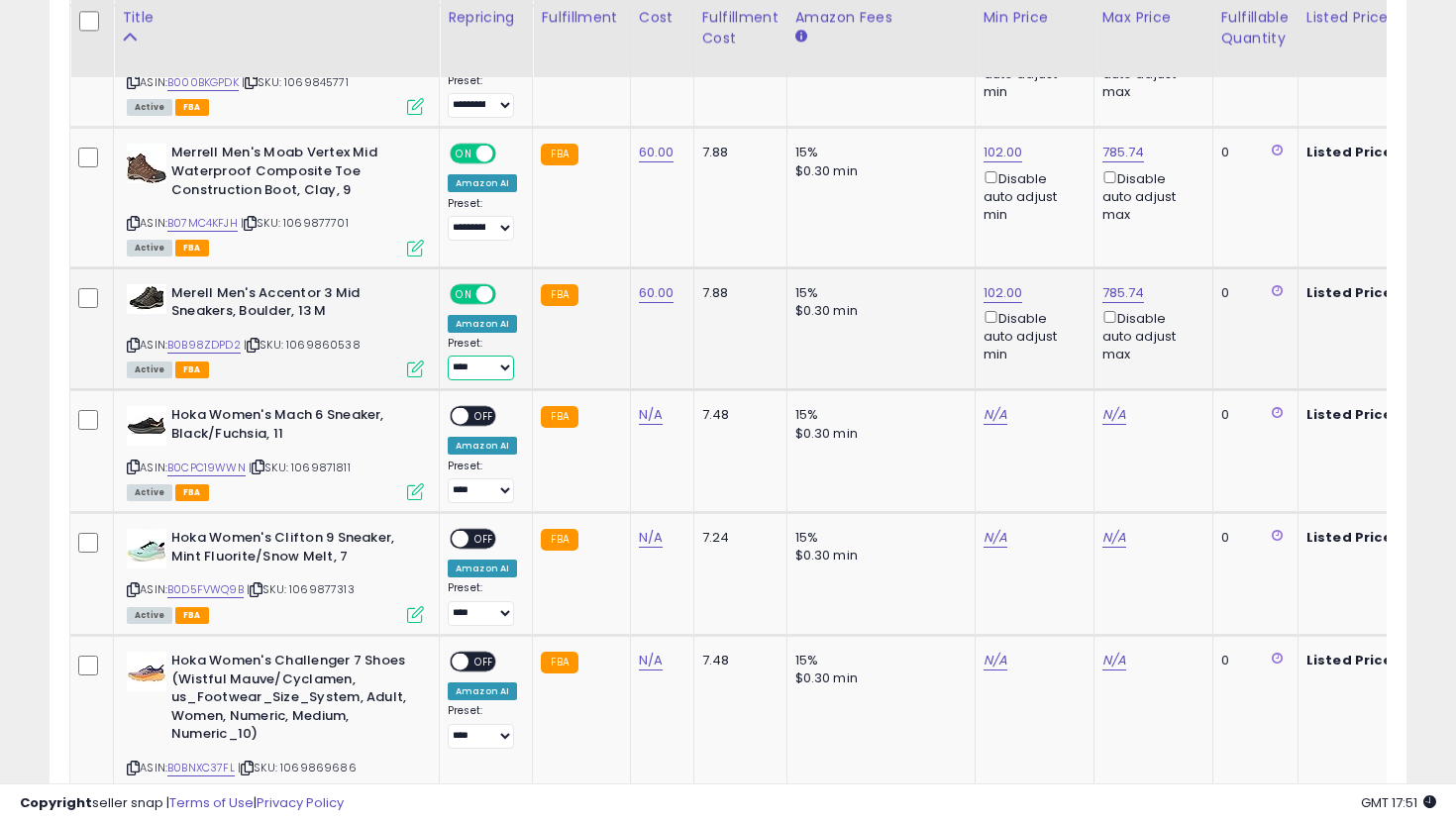 click on "**********" at bounding box center (480, 367) 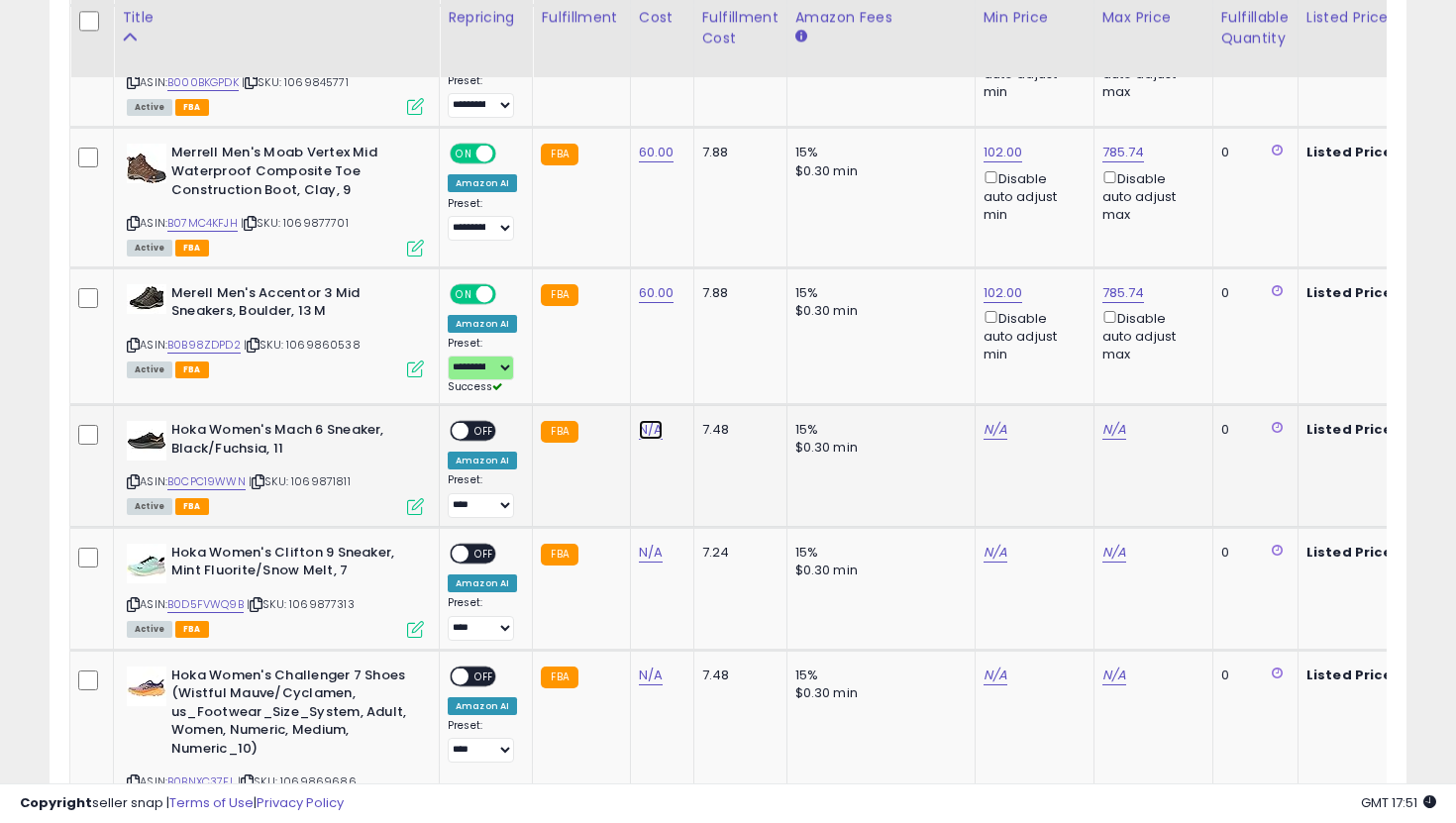 click on "N/A" at bounding box center [651, 430] 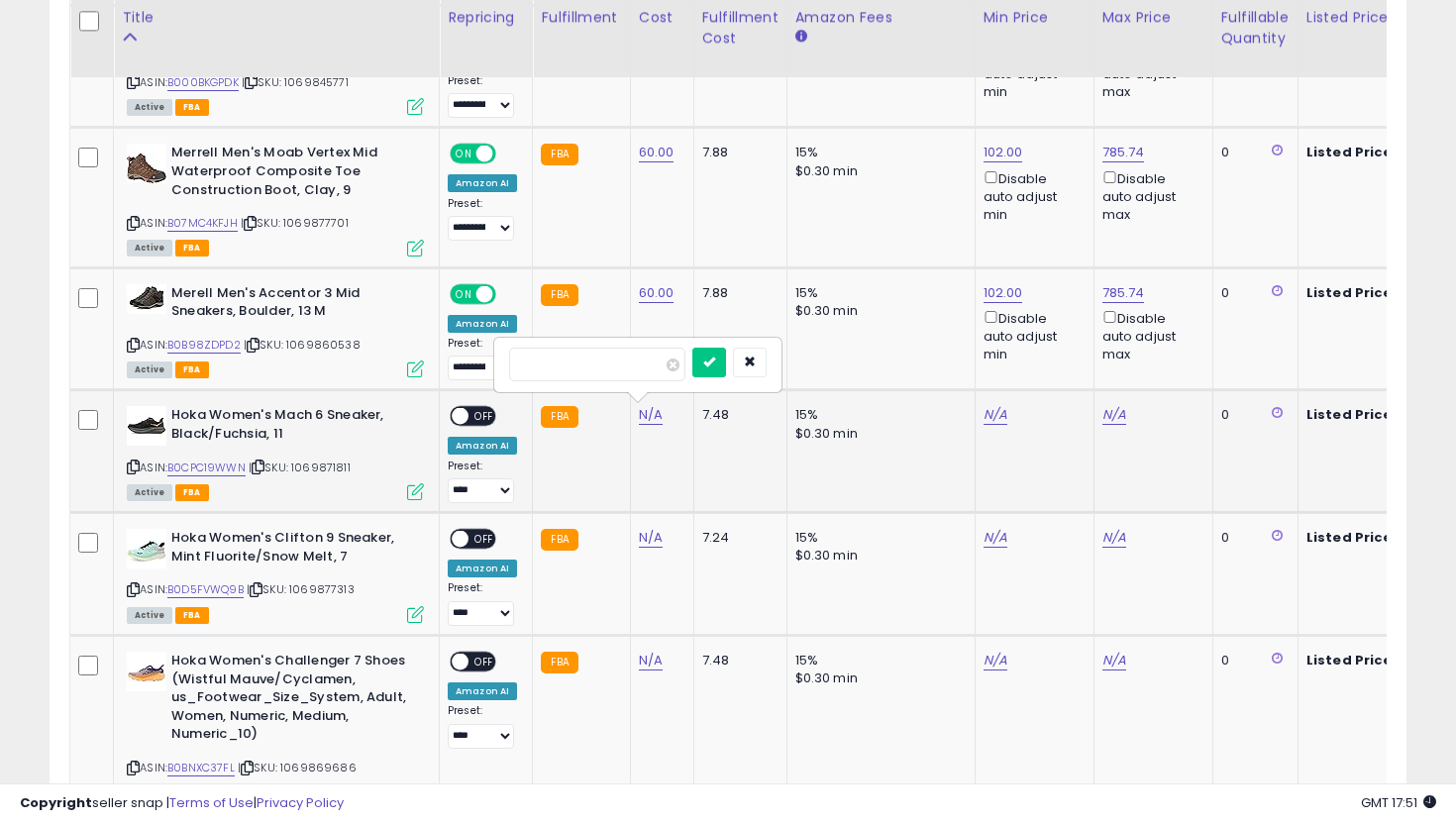 click at bounding box center [709, 362] 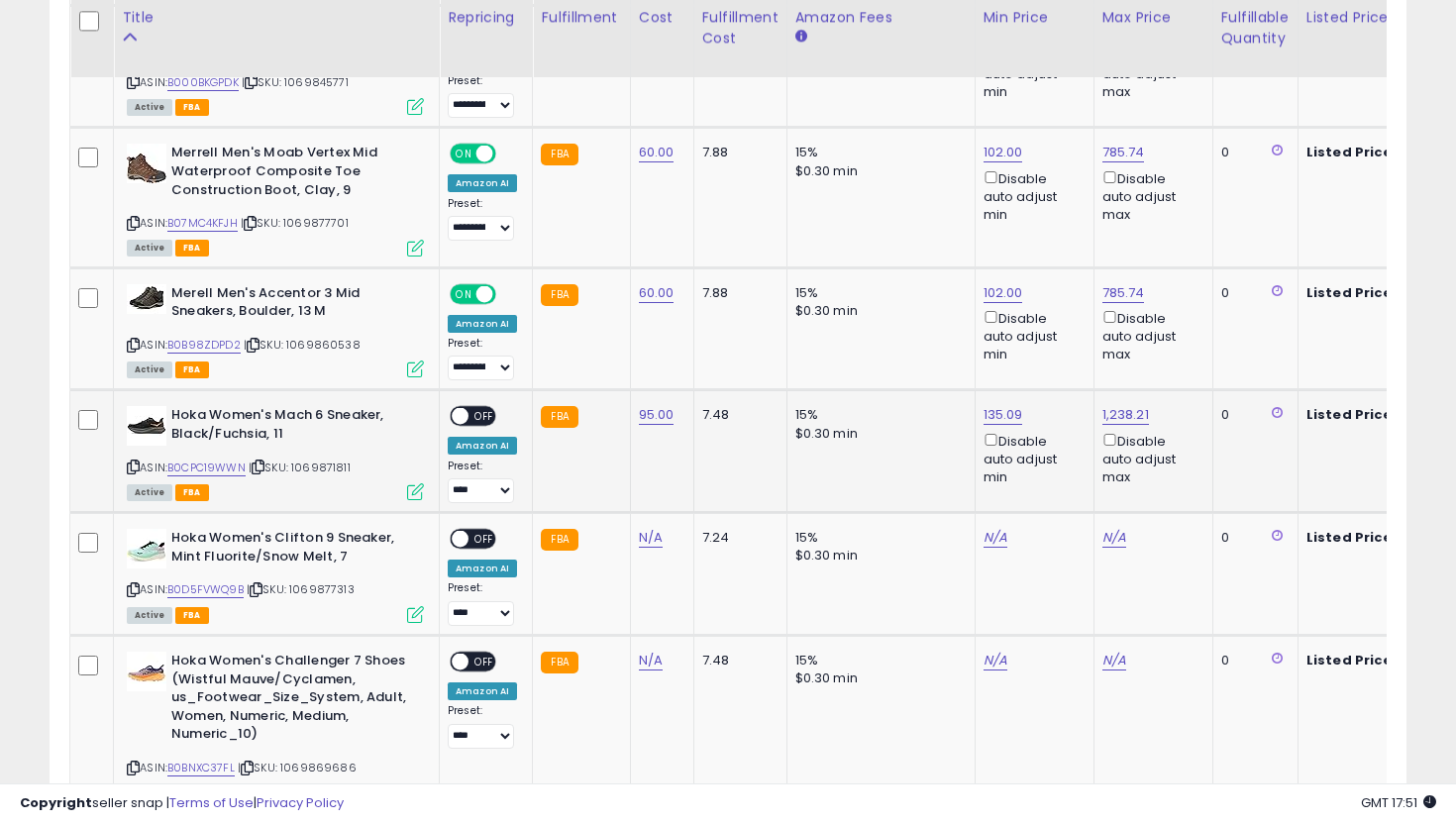 scroll, scrollTop: 0, scrollLeft: 102, axis: horizontal 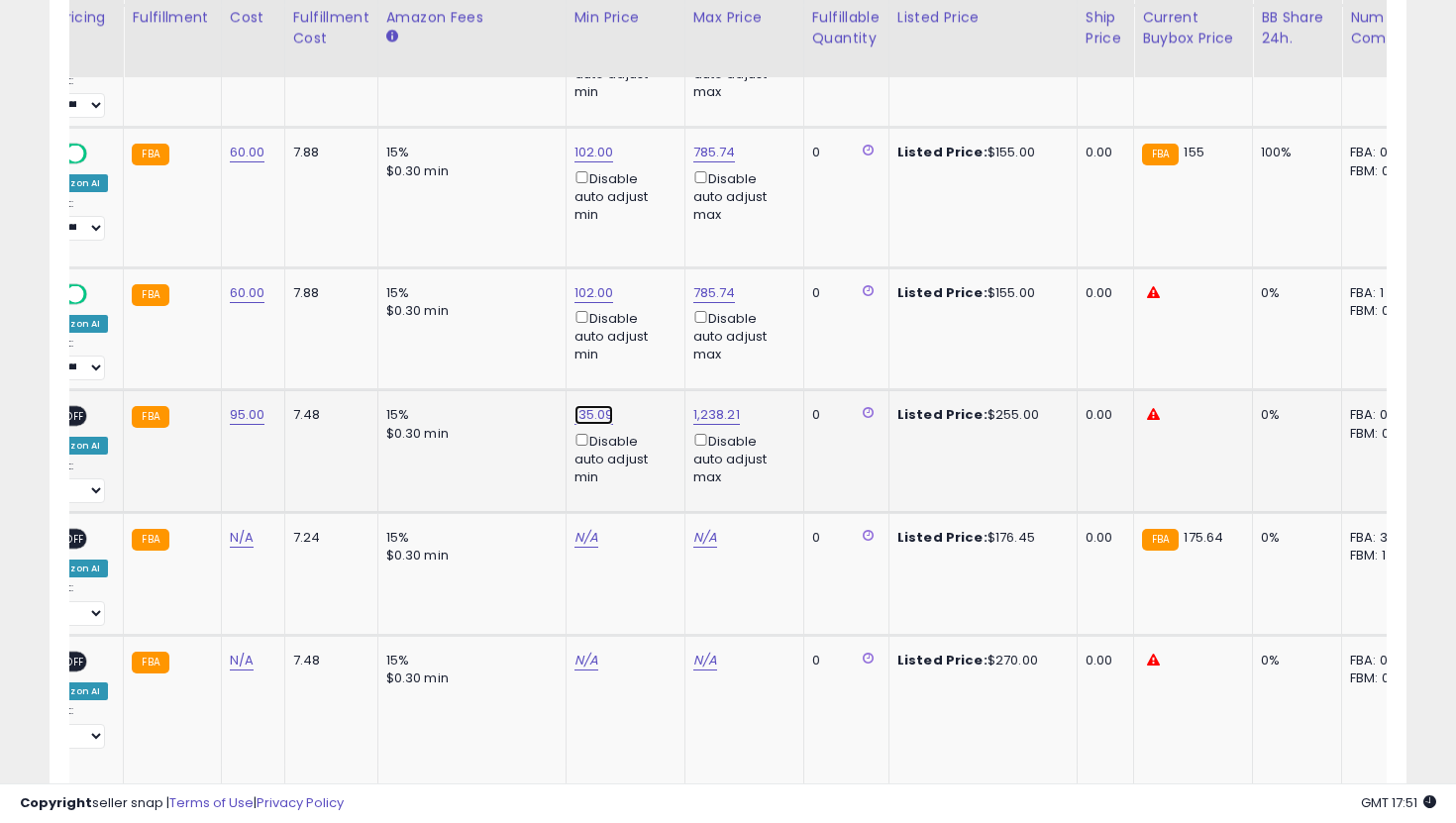 click on "135.09" at bounding box center [592, -2706] 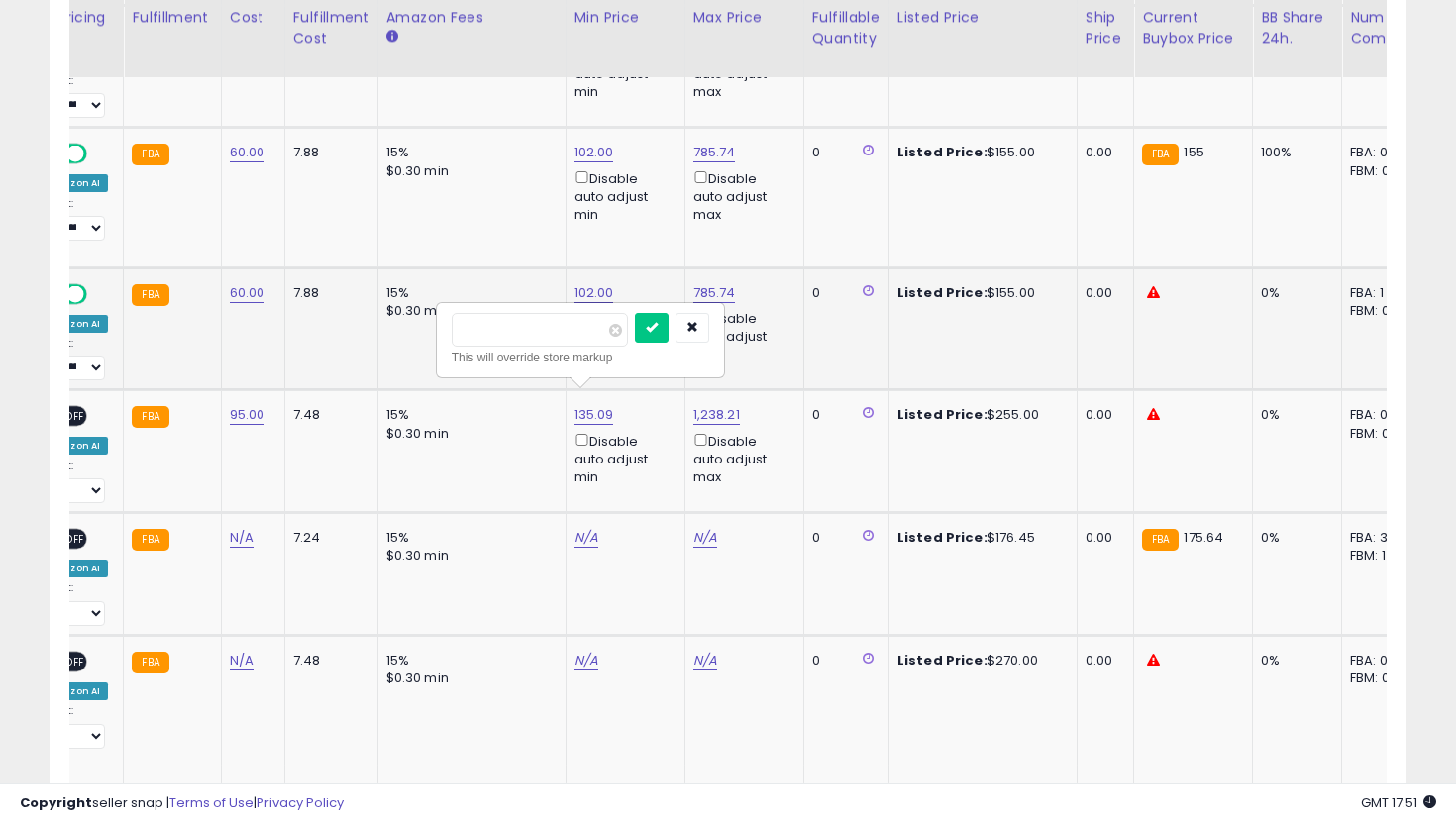 drag, startPoint x: 545, startPoint y: 331, endPoint x: 423, endPoint y: 314, distance: 123.17873 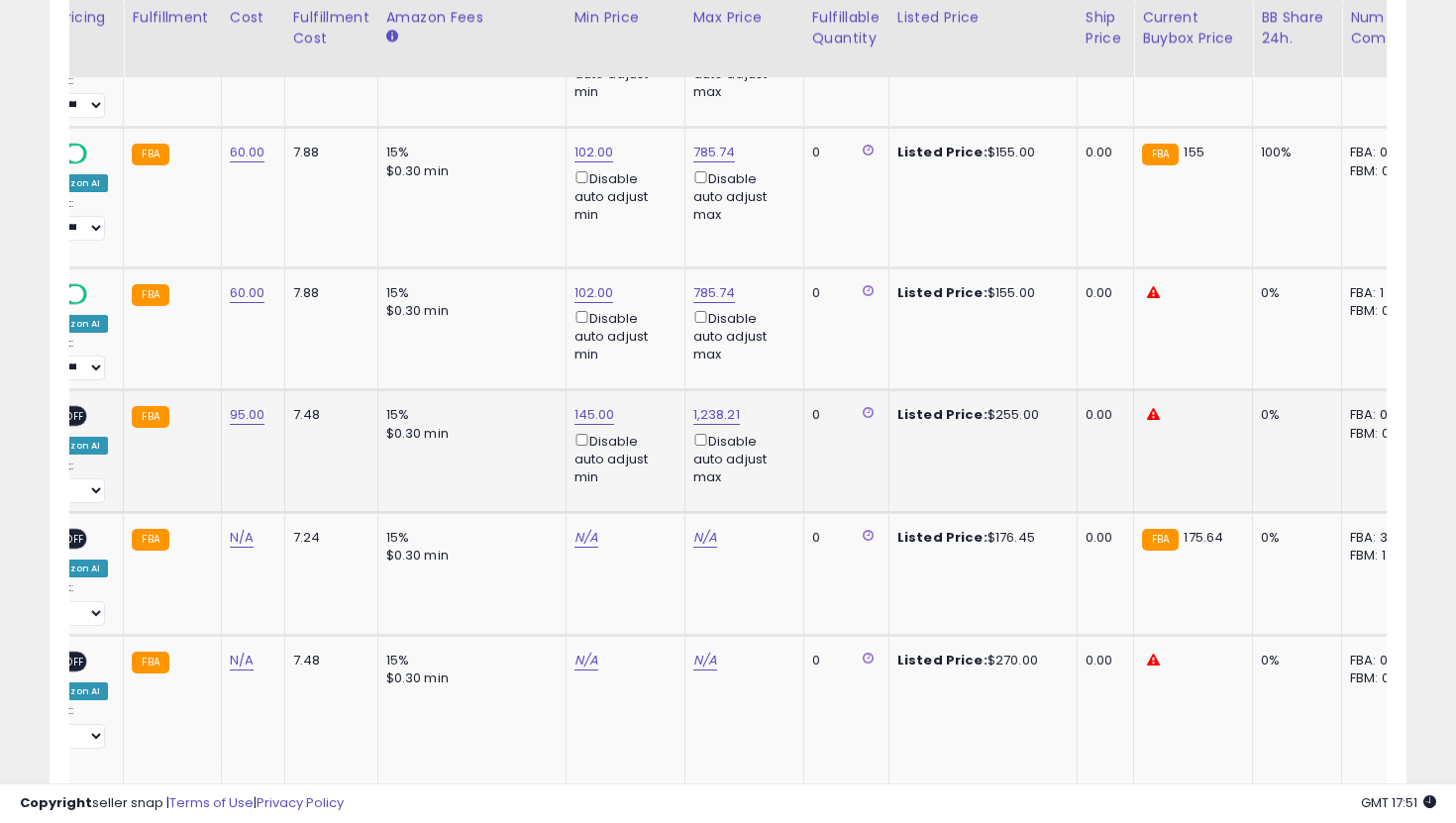 scroll, scrollTop: 0, scrollLeft: 0, axis: both 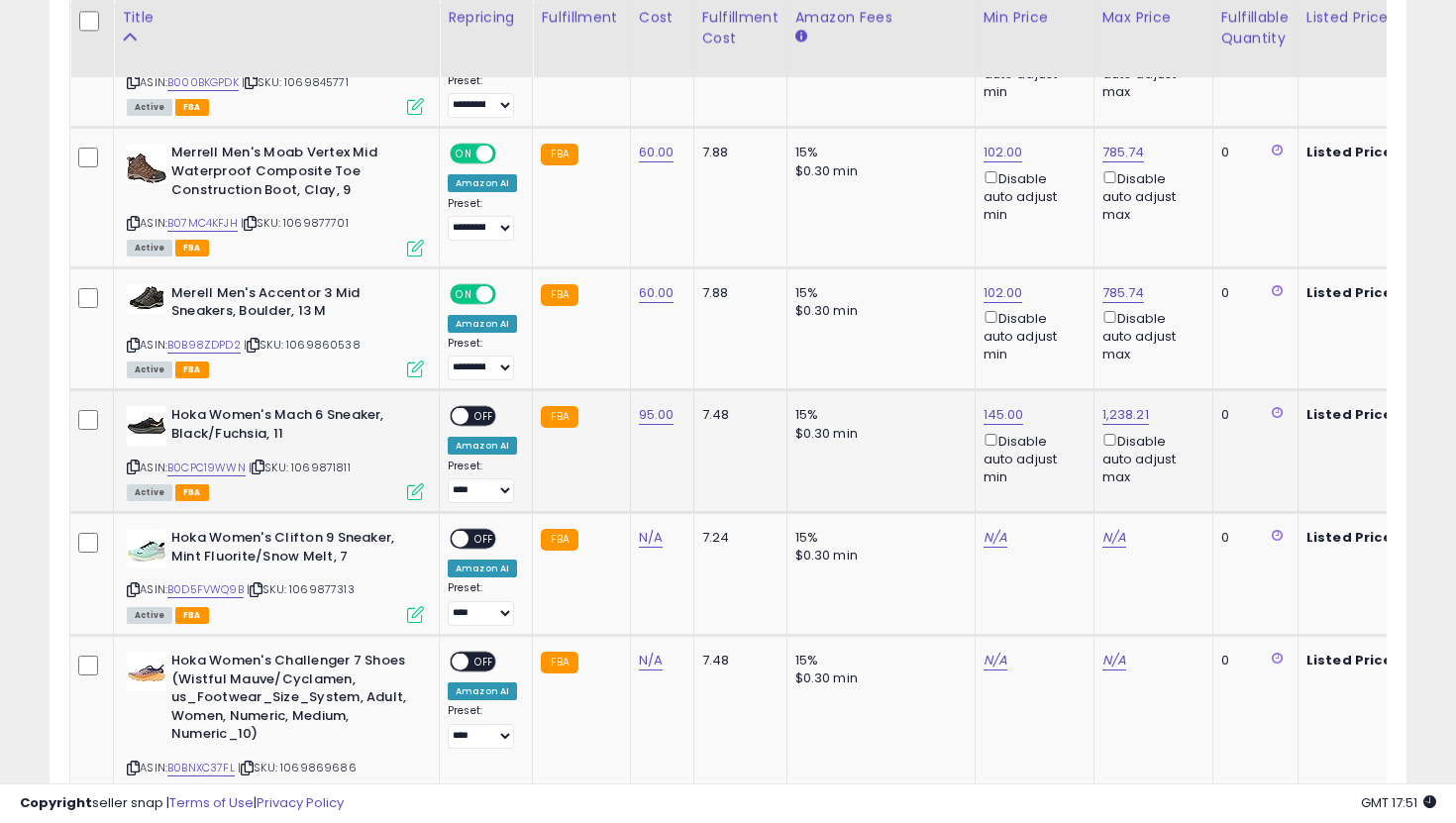 click on "ON   OFF" at bounding box center (451, 416) 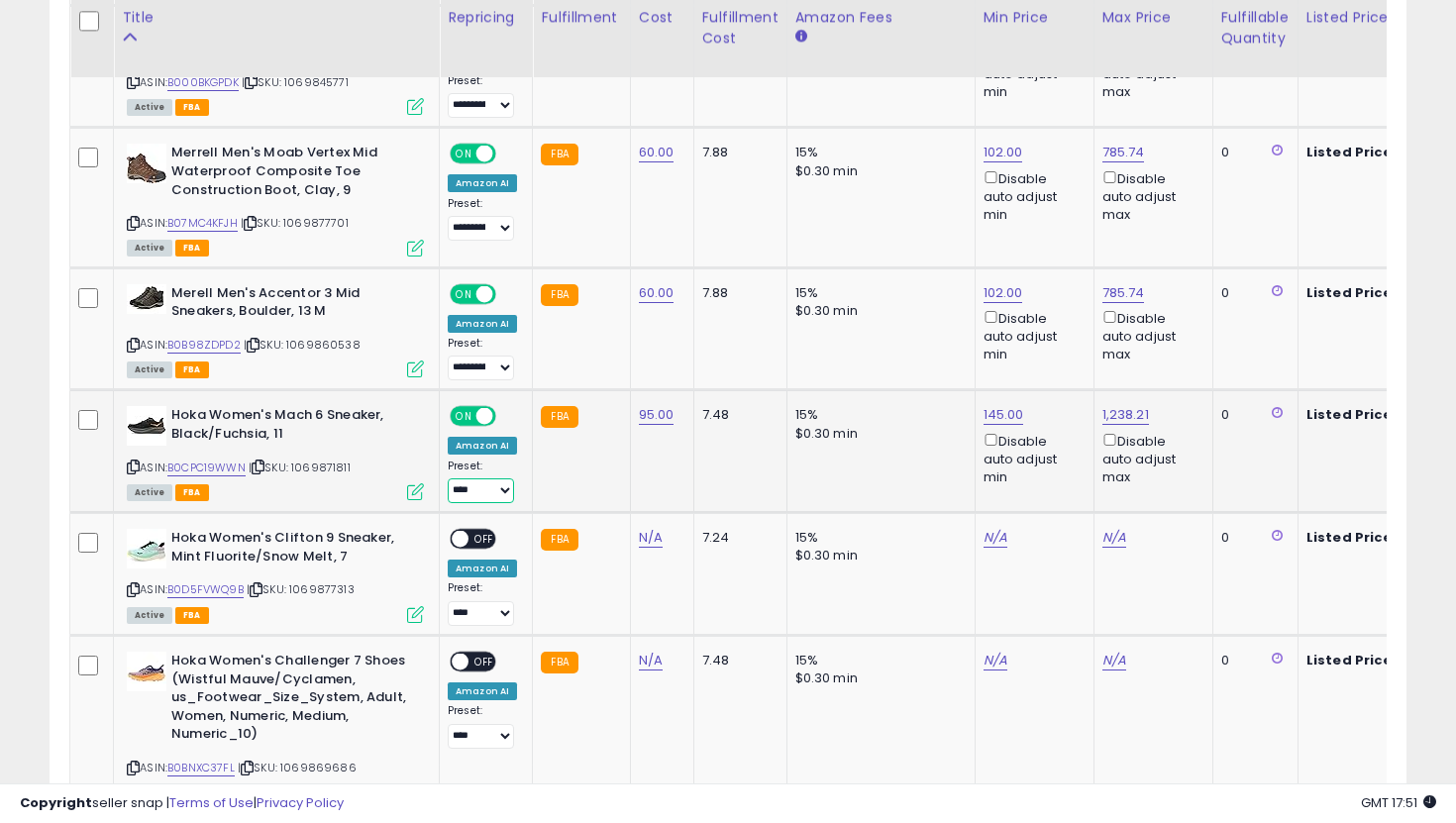 click on "**********" at bounding box center [480, 490] 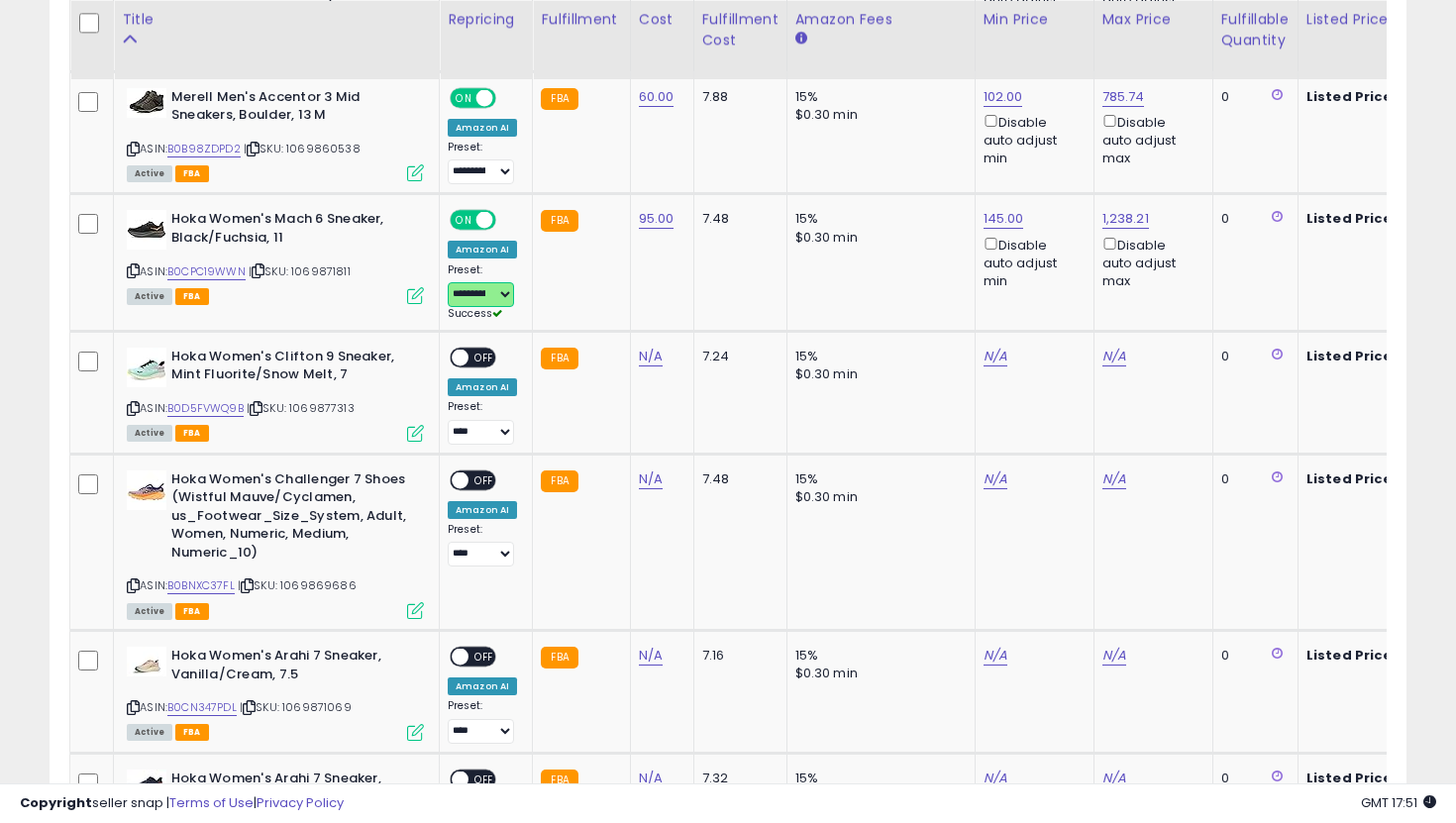 scroll, scrollTop: 3967, scrollLeft: 0, axis: vertical 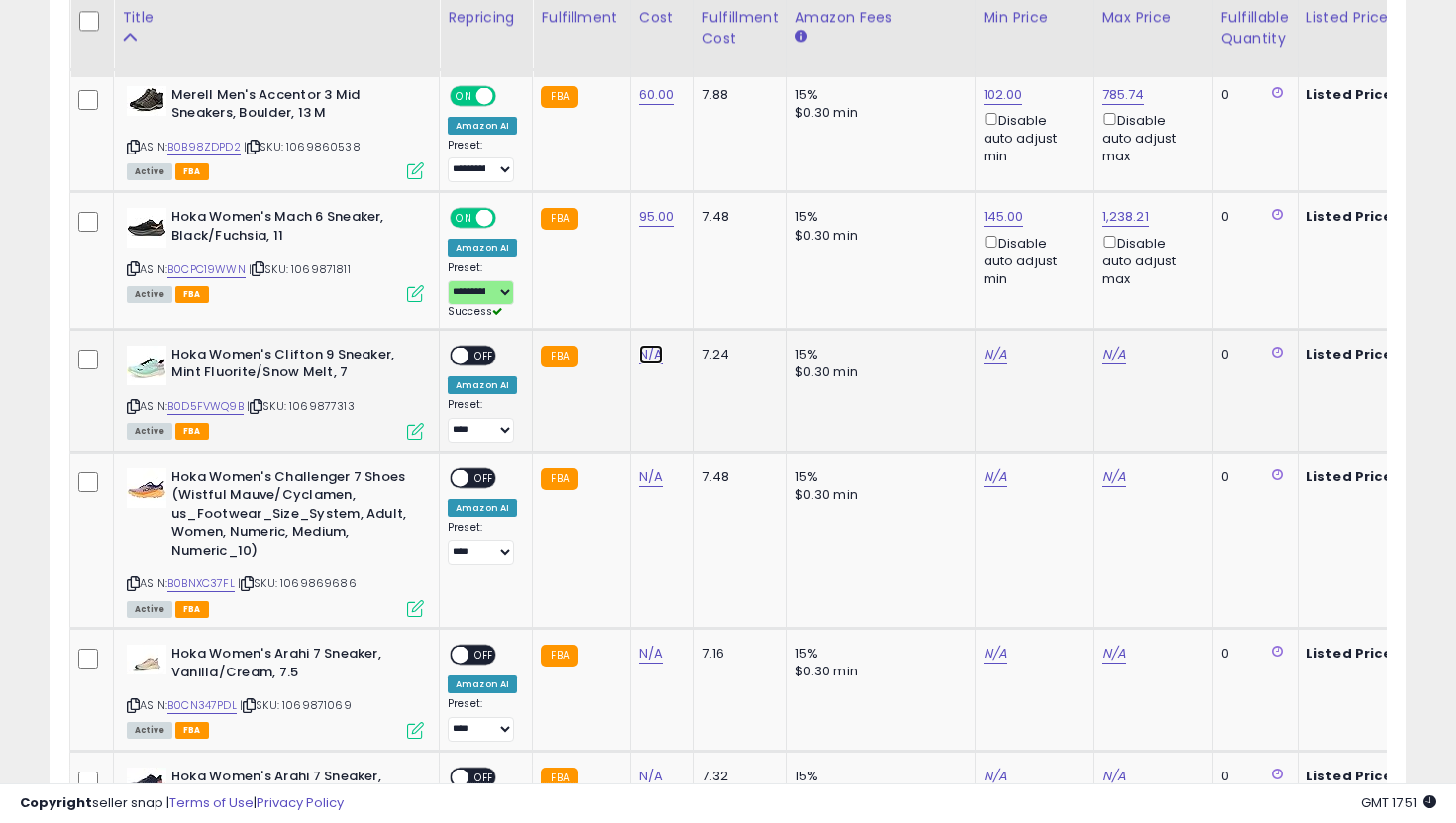 click on "N/A" at bounding box center [651, 355] 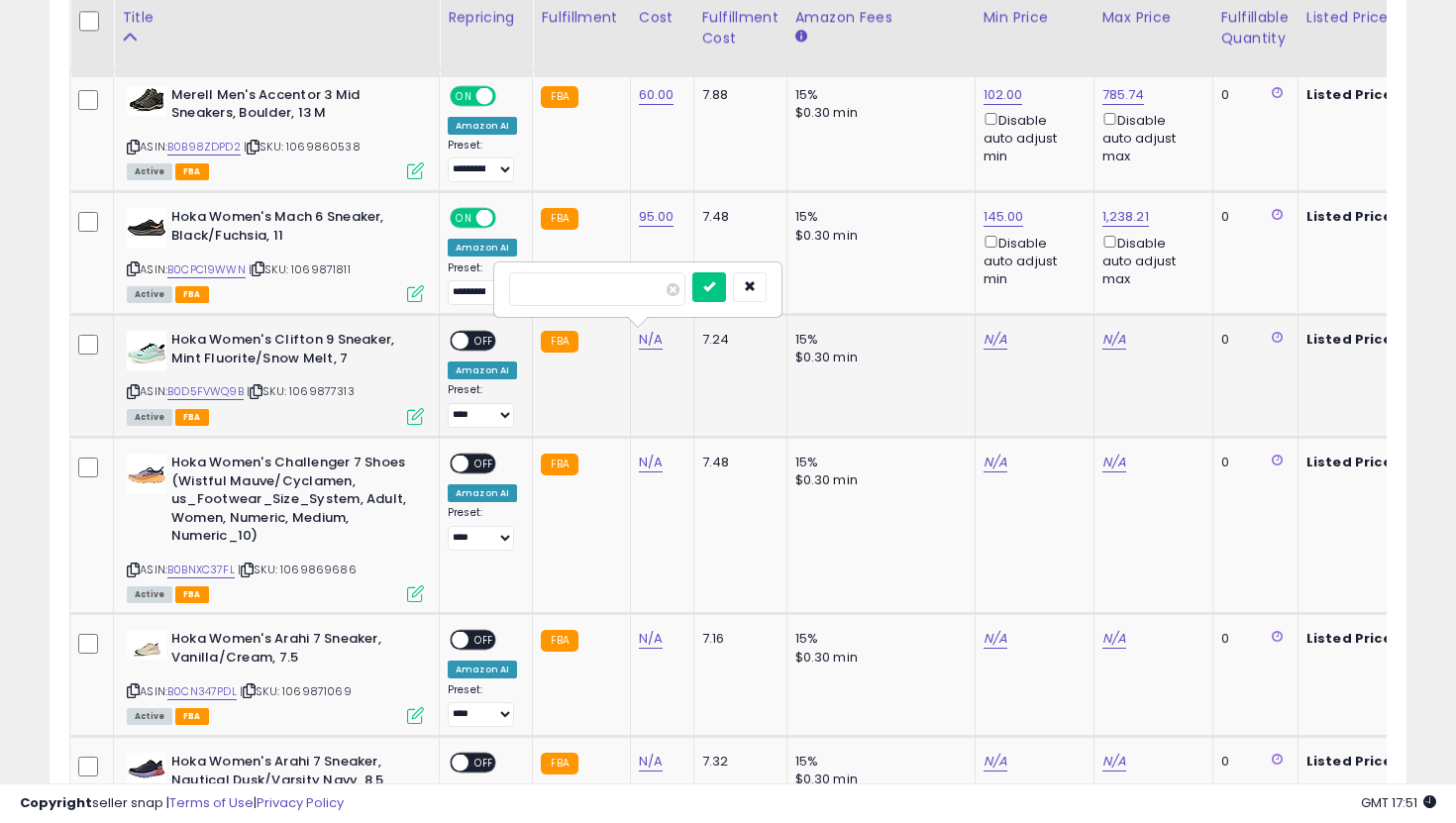 click at bounding box center [709, 287] 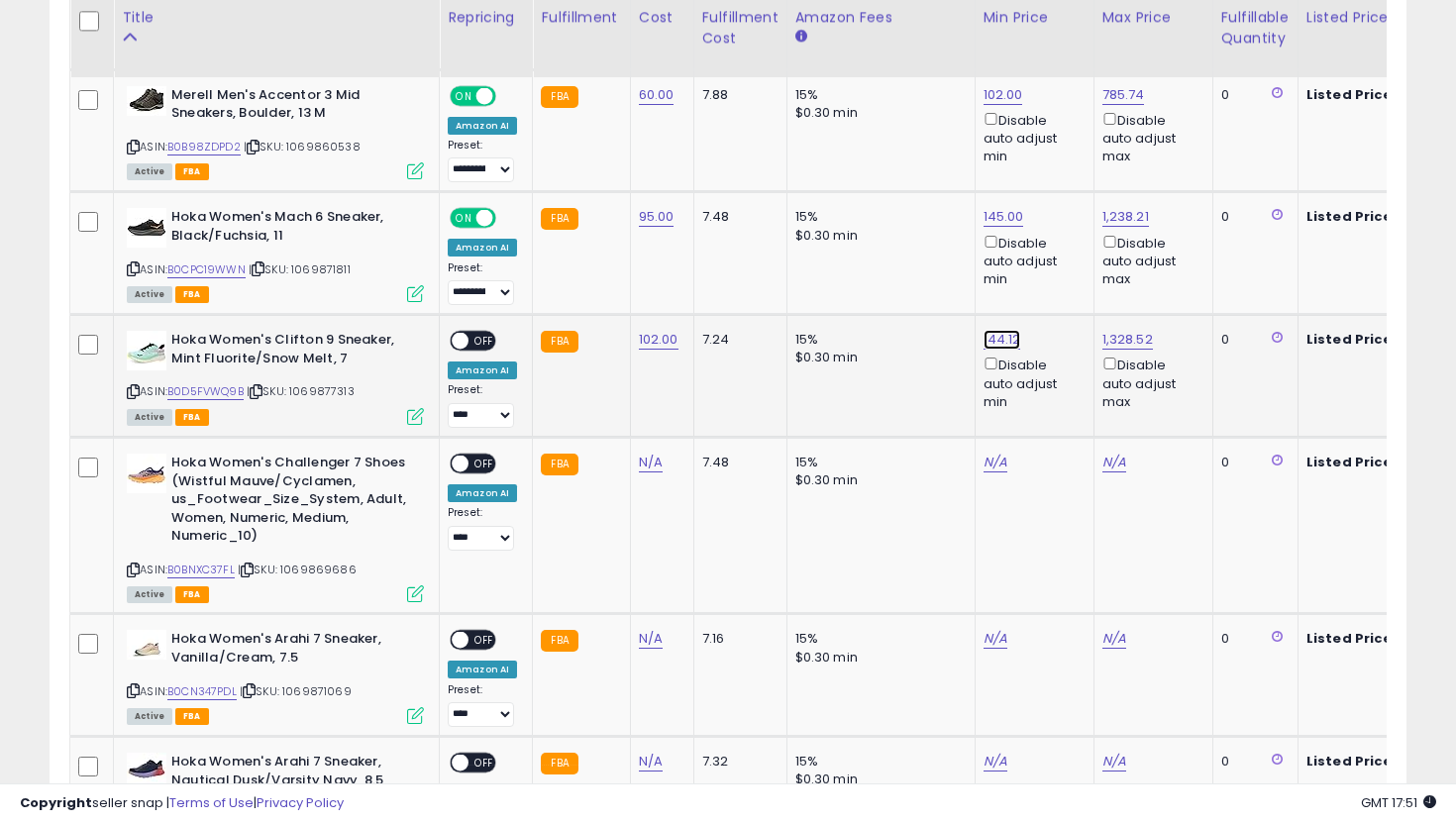 click on "144.12" at bounding box center (1001, -2904) 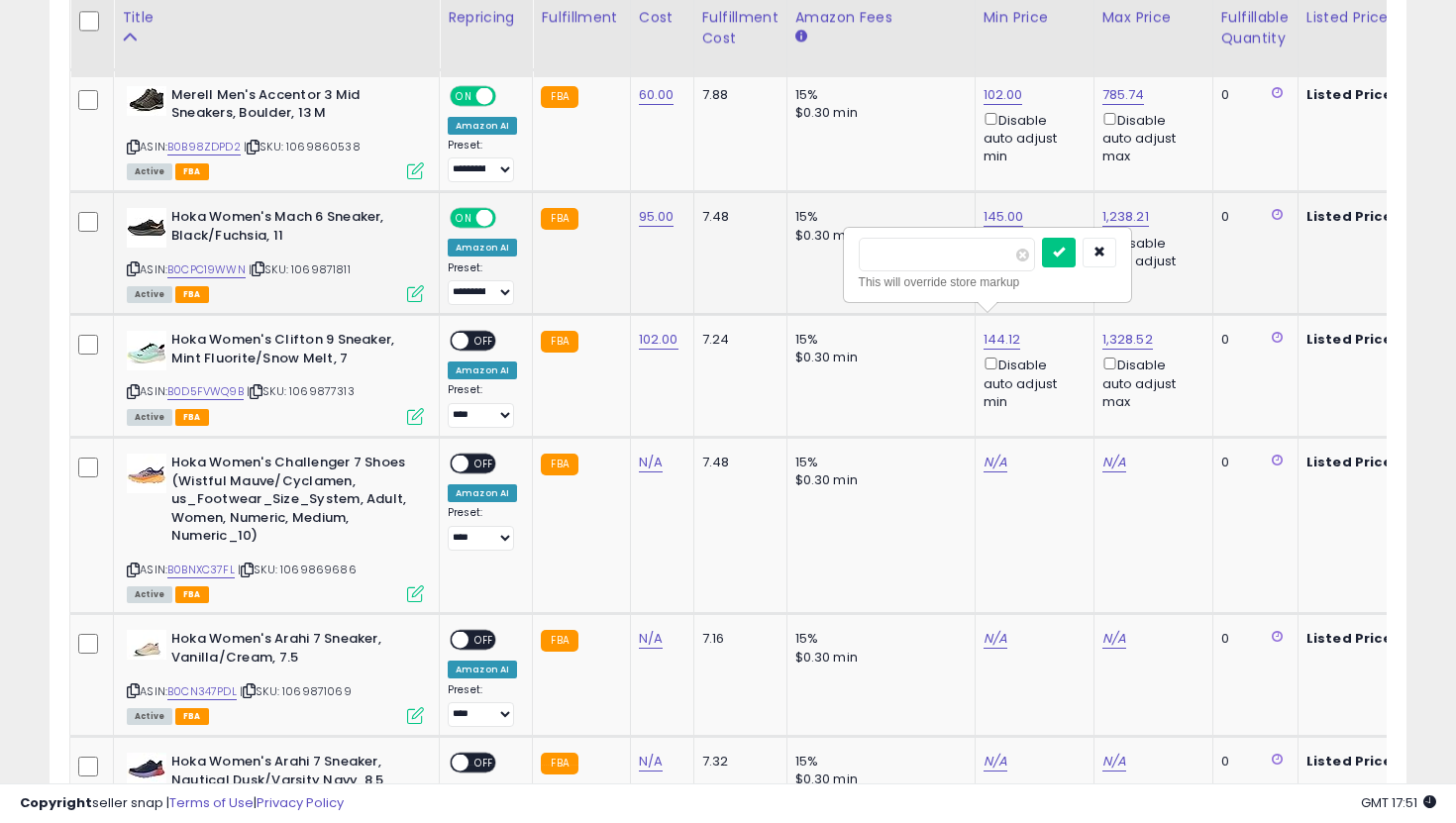 drag, startPoint x: 966, startPoint y: 261, endPoint x: 722, endPoint y: 237, distance: 245.17749 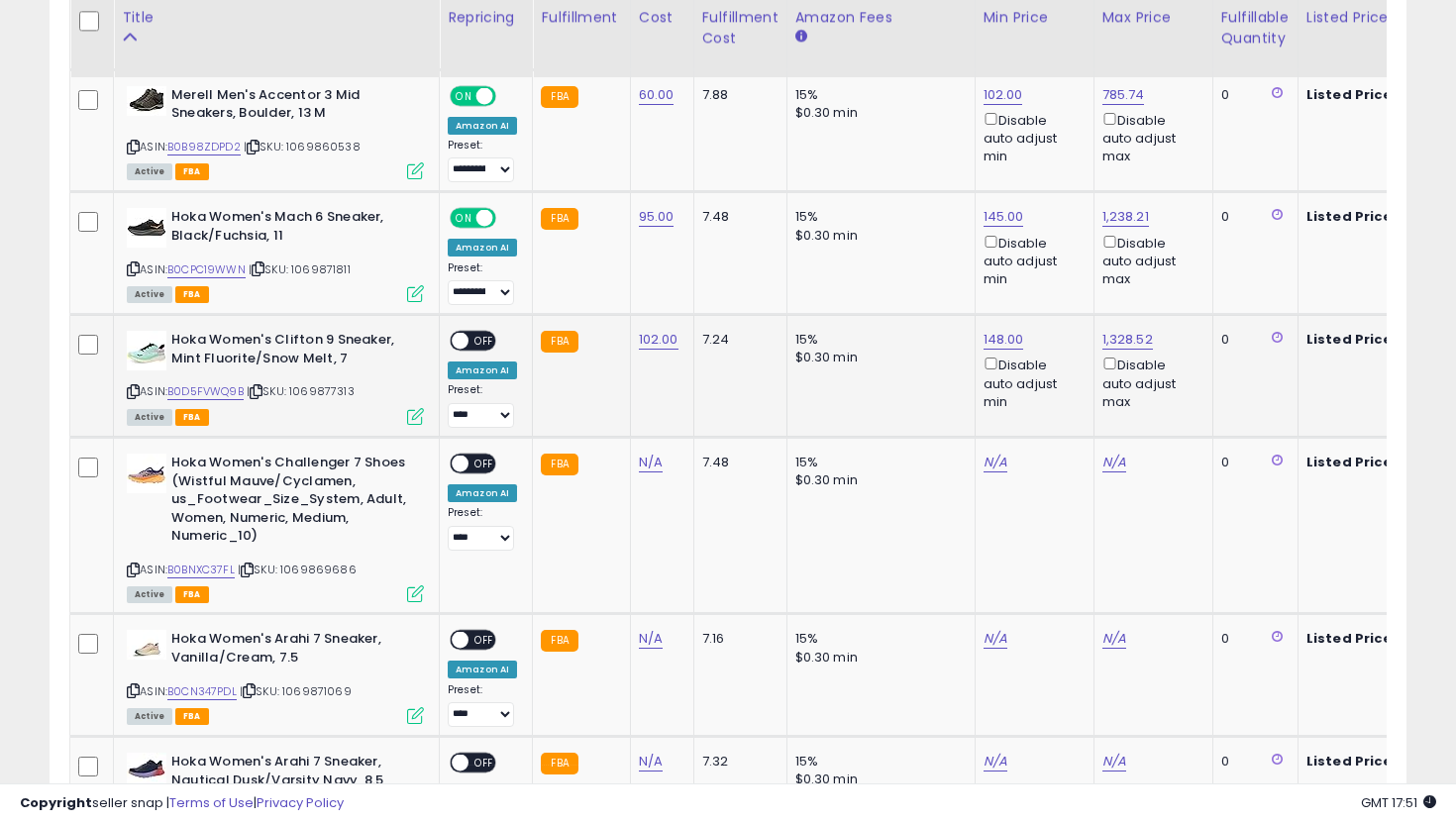 click on "ON   OFF" at bounding box center (451, 341) 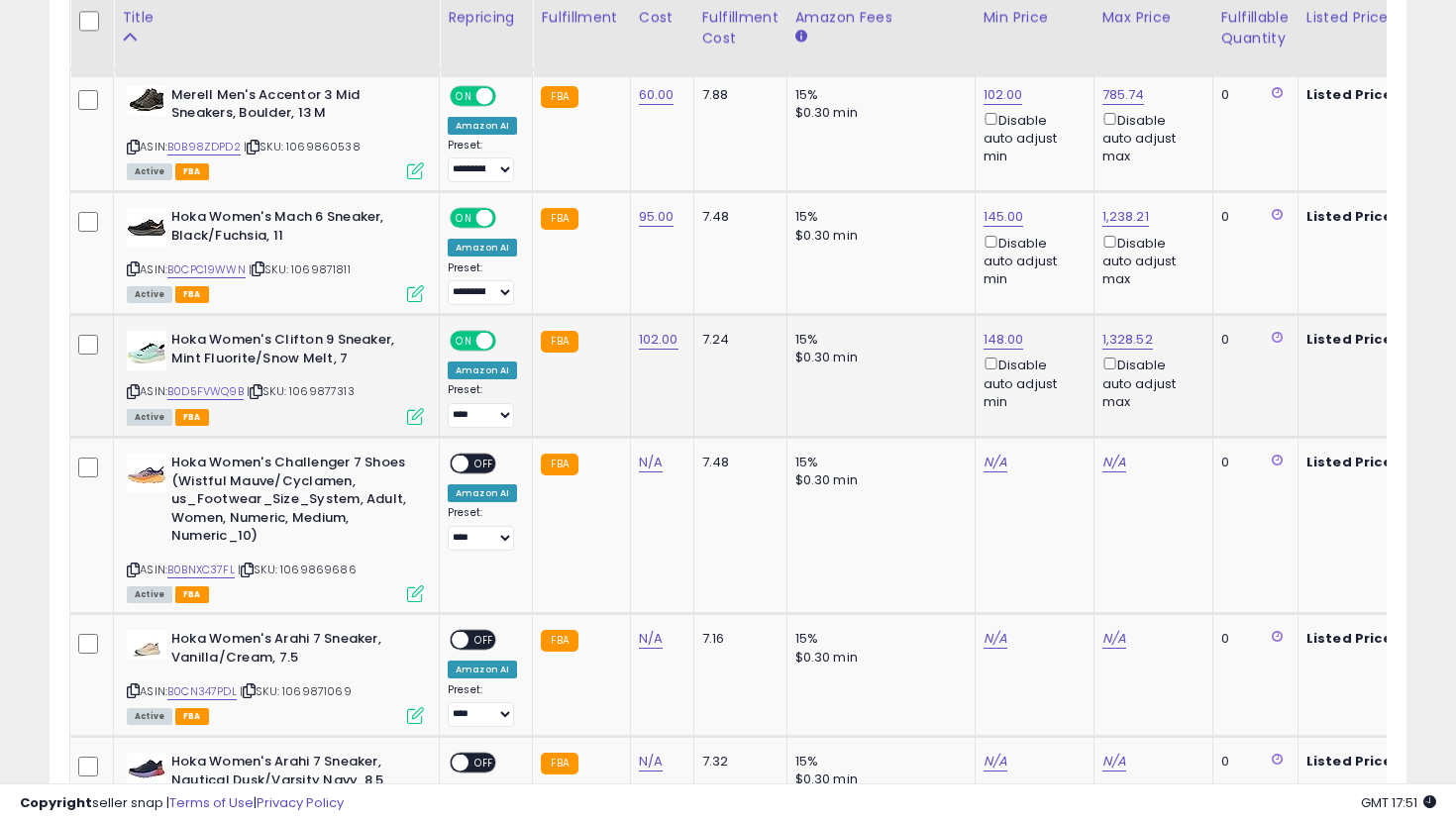 click on "**********" at bounding box center [482, 405] 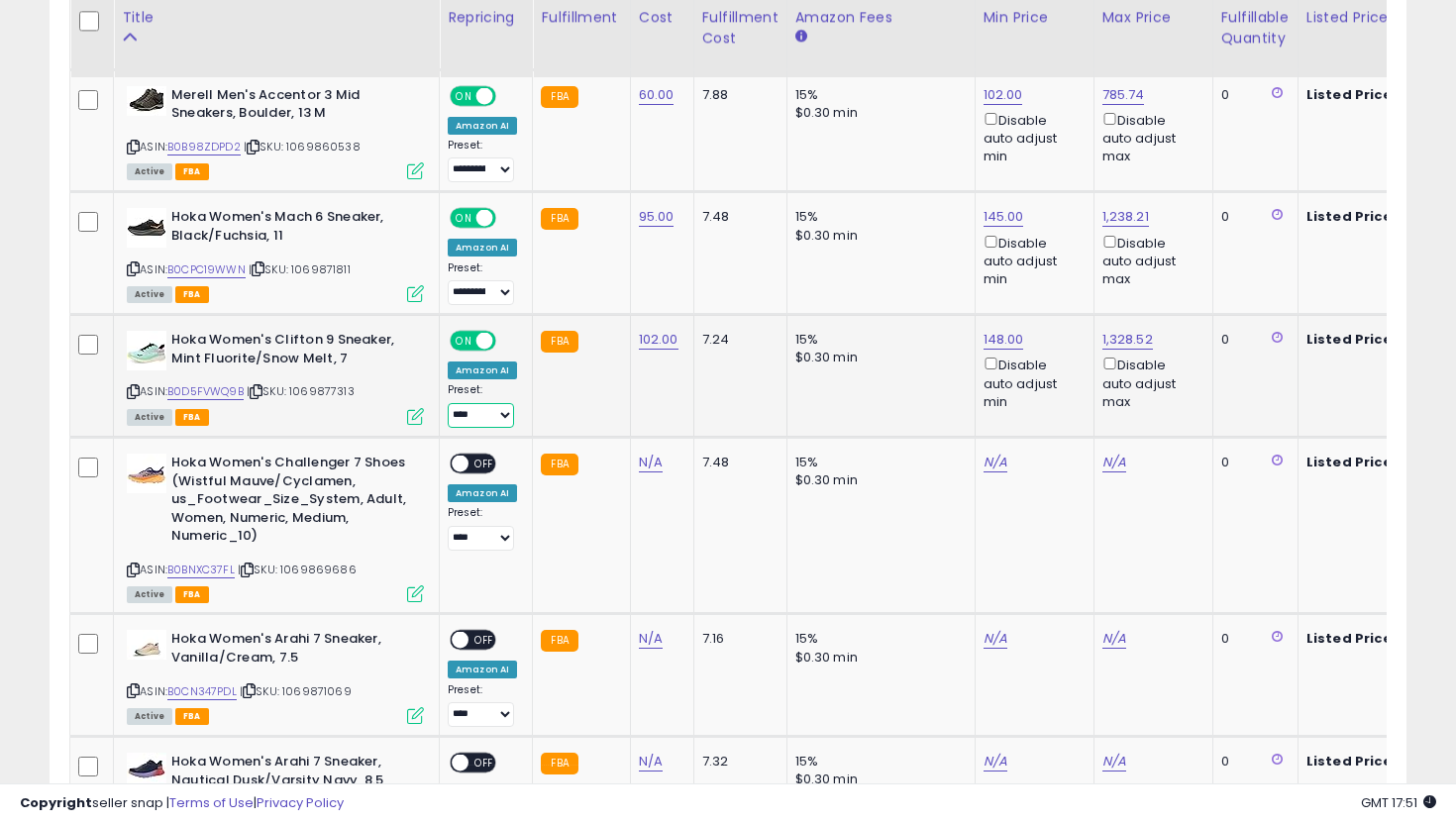 click on "**********" at bounding box center [480, 415] 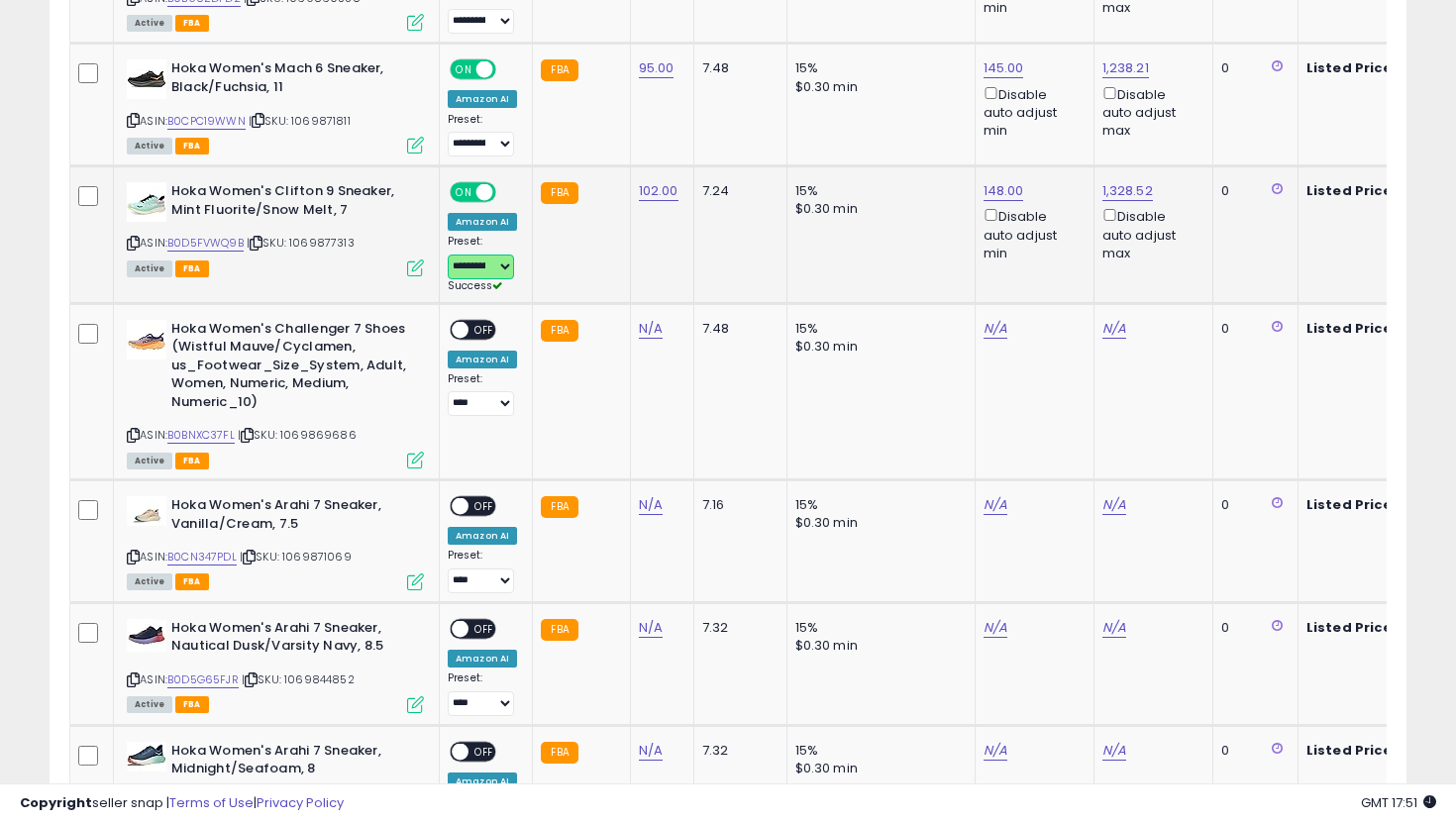scroll, scrollTop: 4142, scrollLeft: 0, axis: vertical 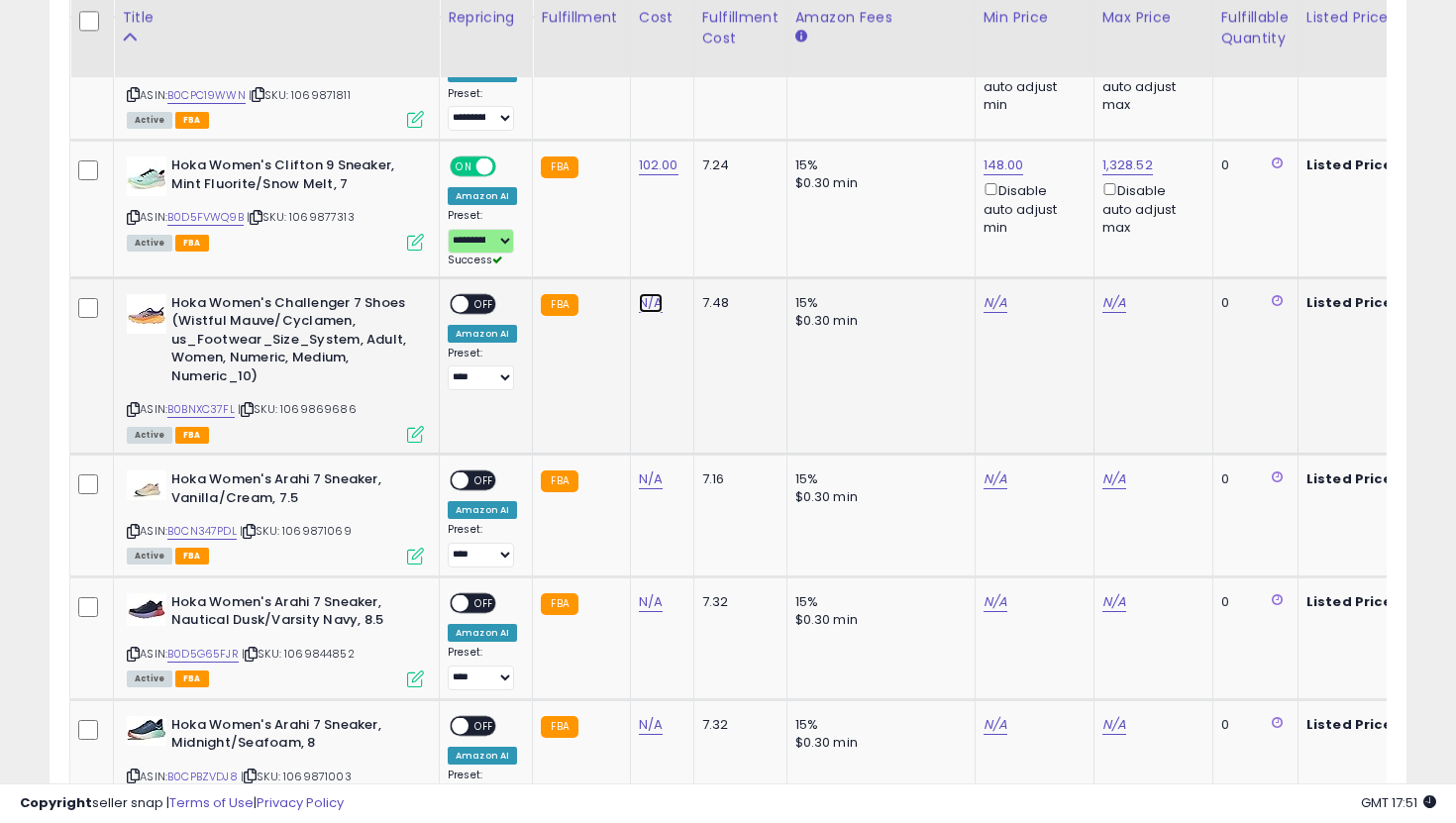 click on "N/A" at bounding box center (651, 303) 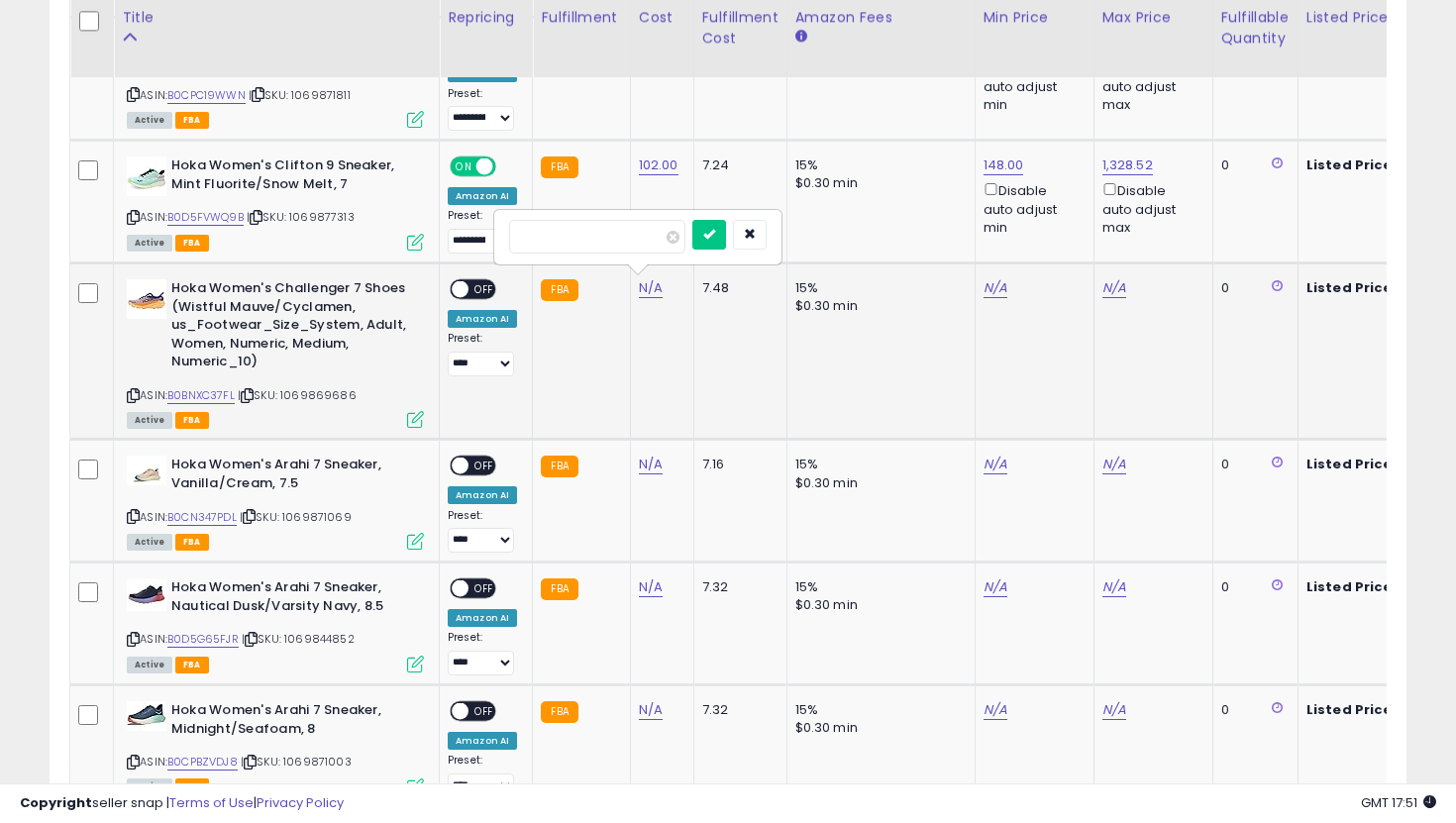 click at bounding box center (709, 235) 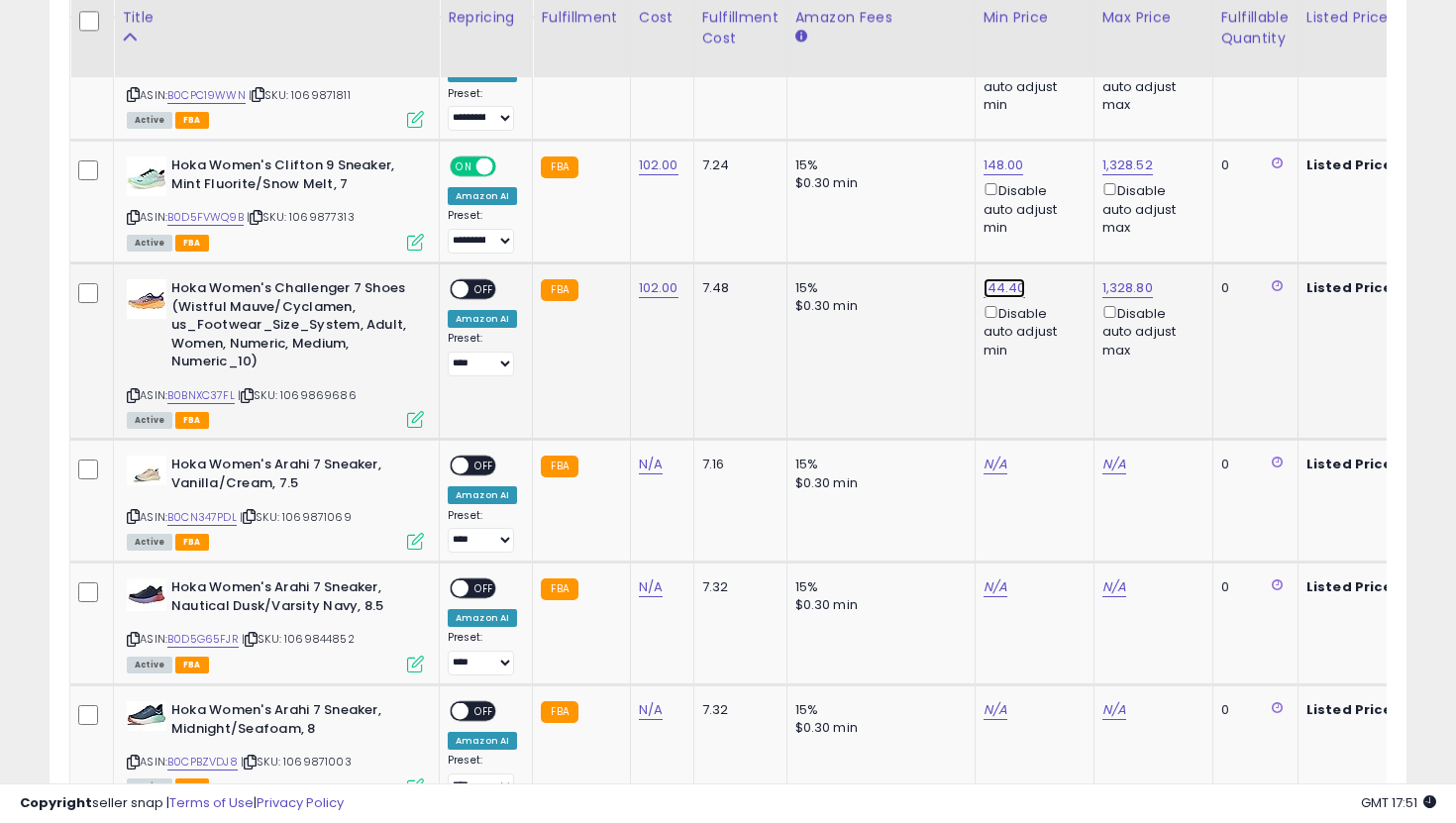 click on "144.40" at bounding box center (1001, -3078) 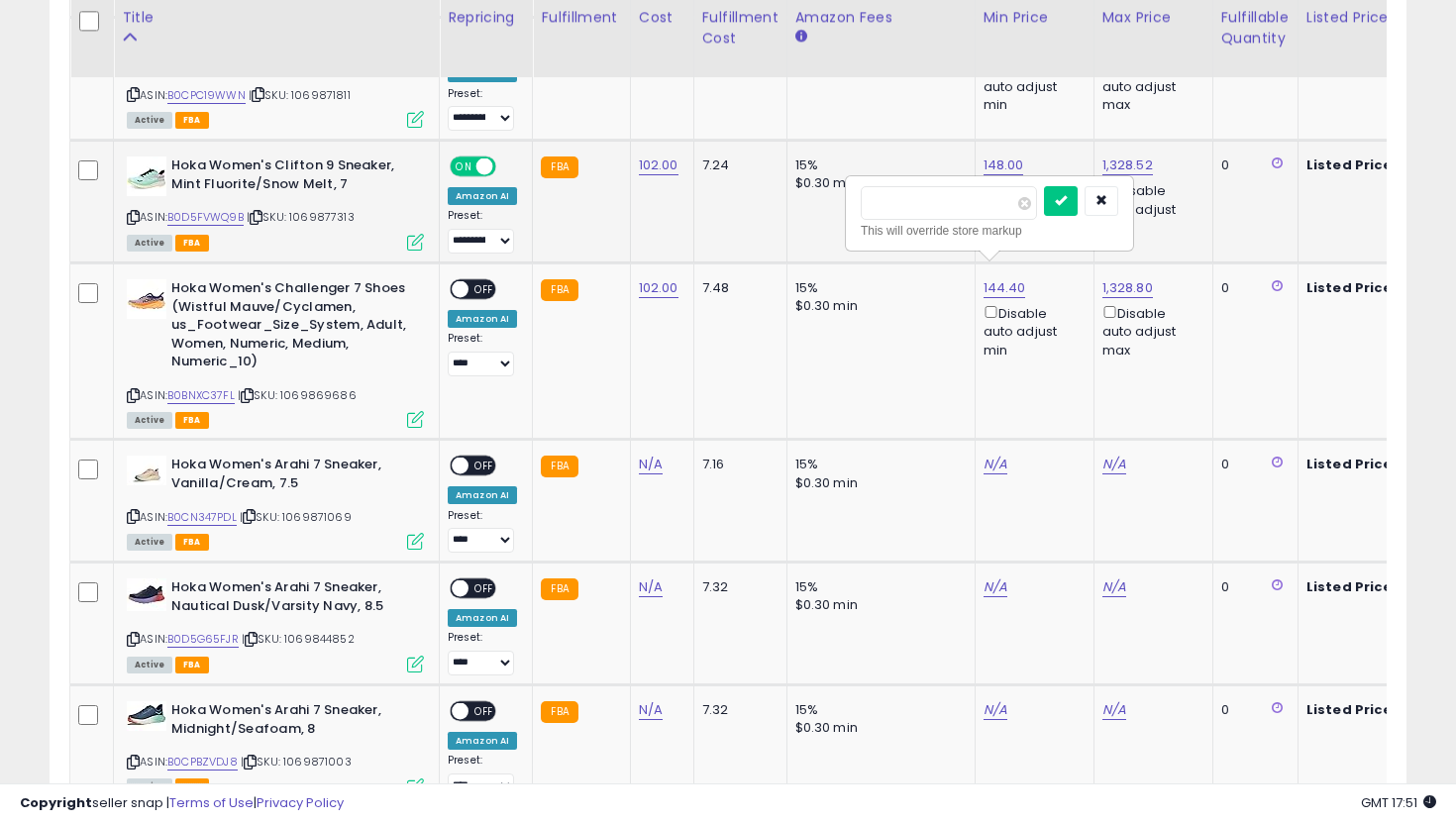 drag, startPoint x: 947, startPoint y: 205, endPoint x: 779, endPoint y: 176, distance: 170.4846 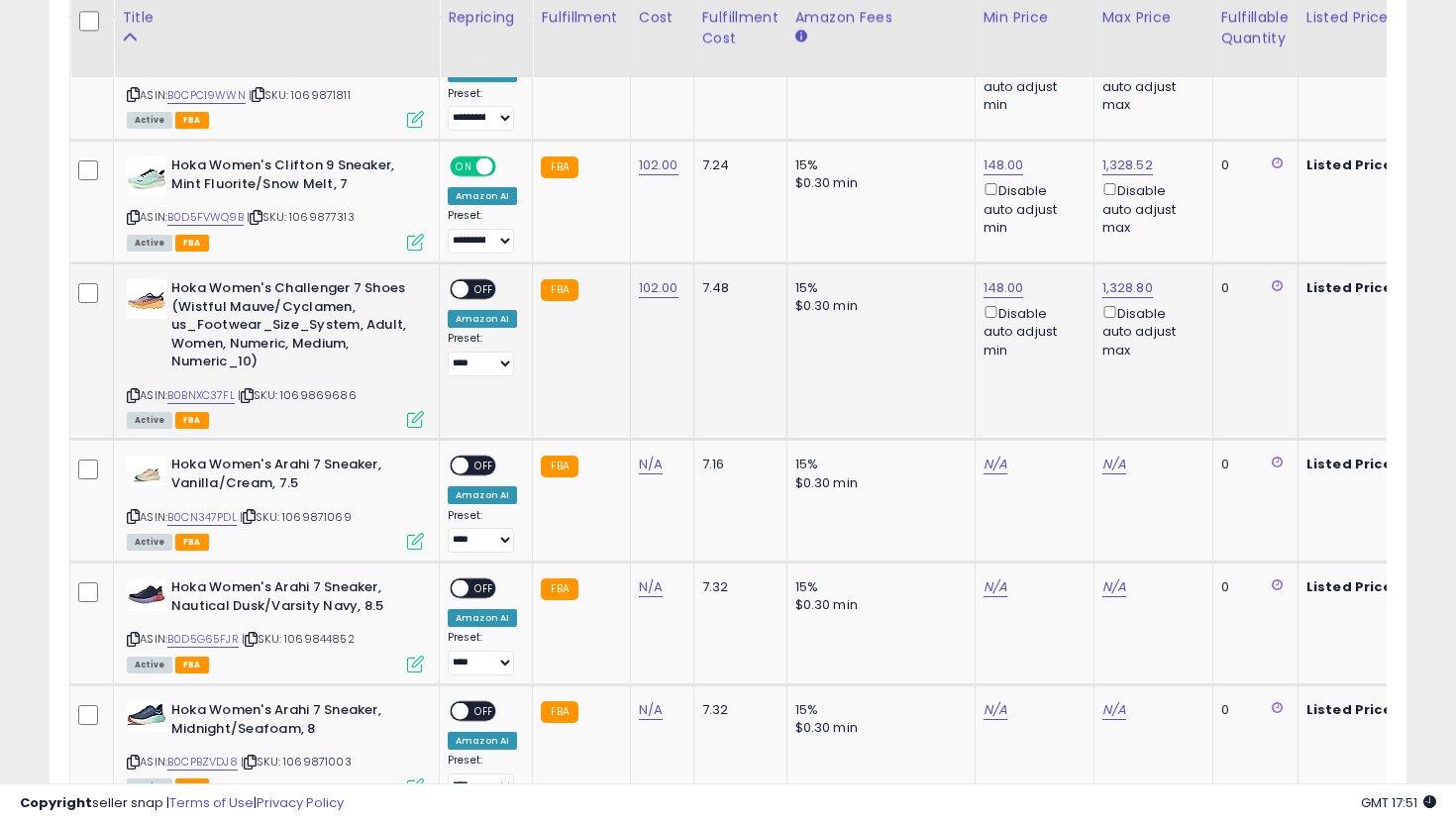 scroll, scrollTop: 0, scrollLeft: 623, axis: horizontal 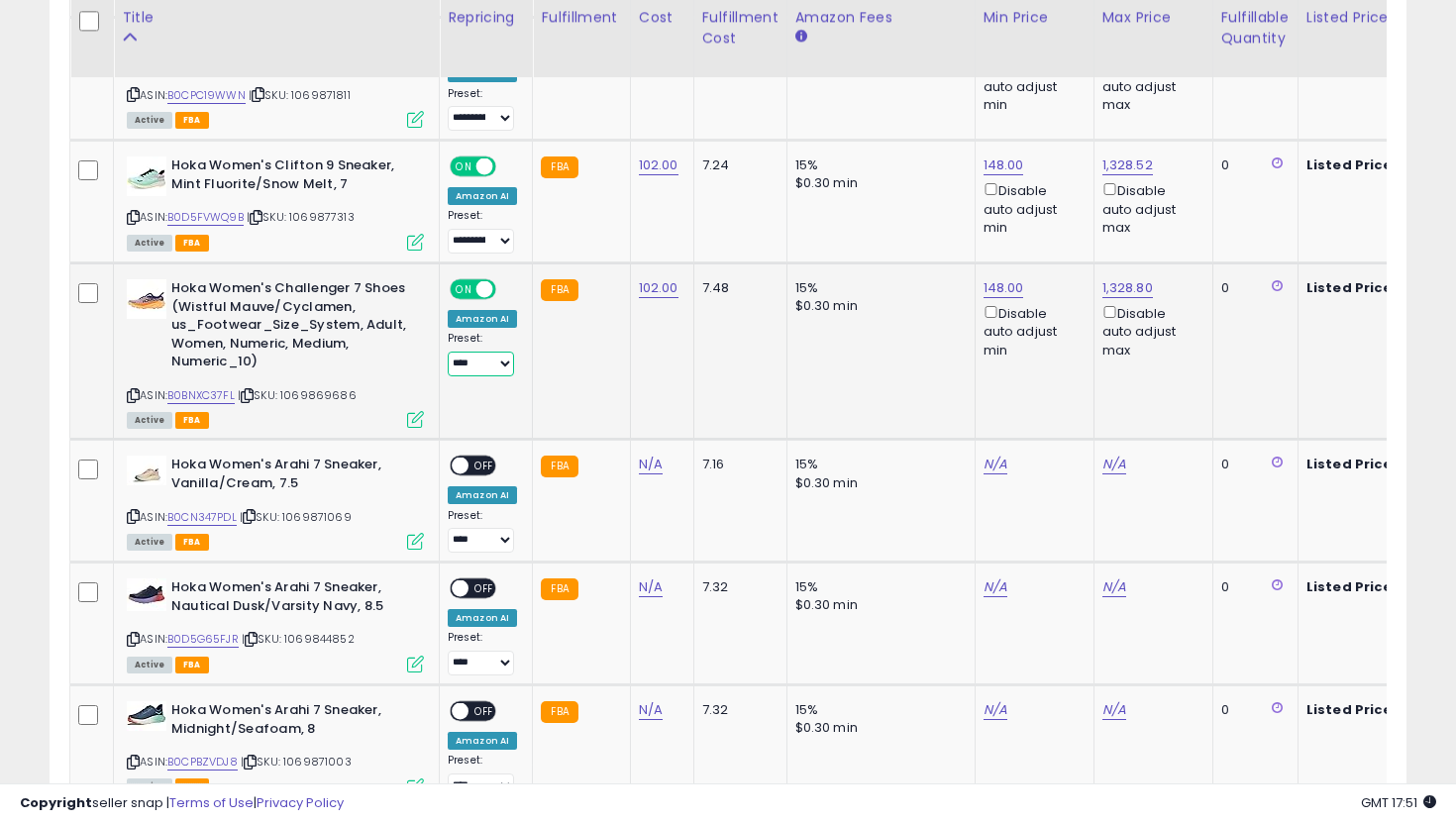 click on "**********" at bounding box center [480, 363] 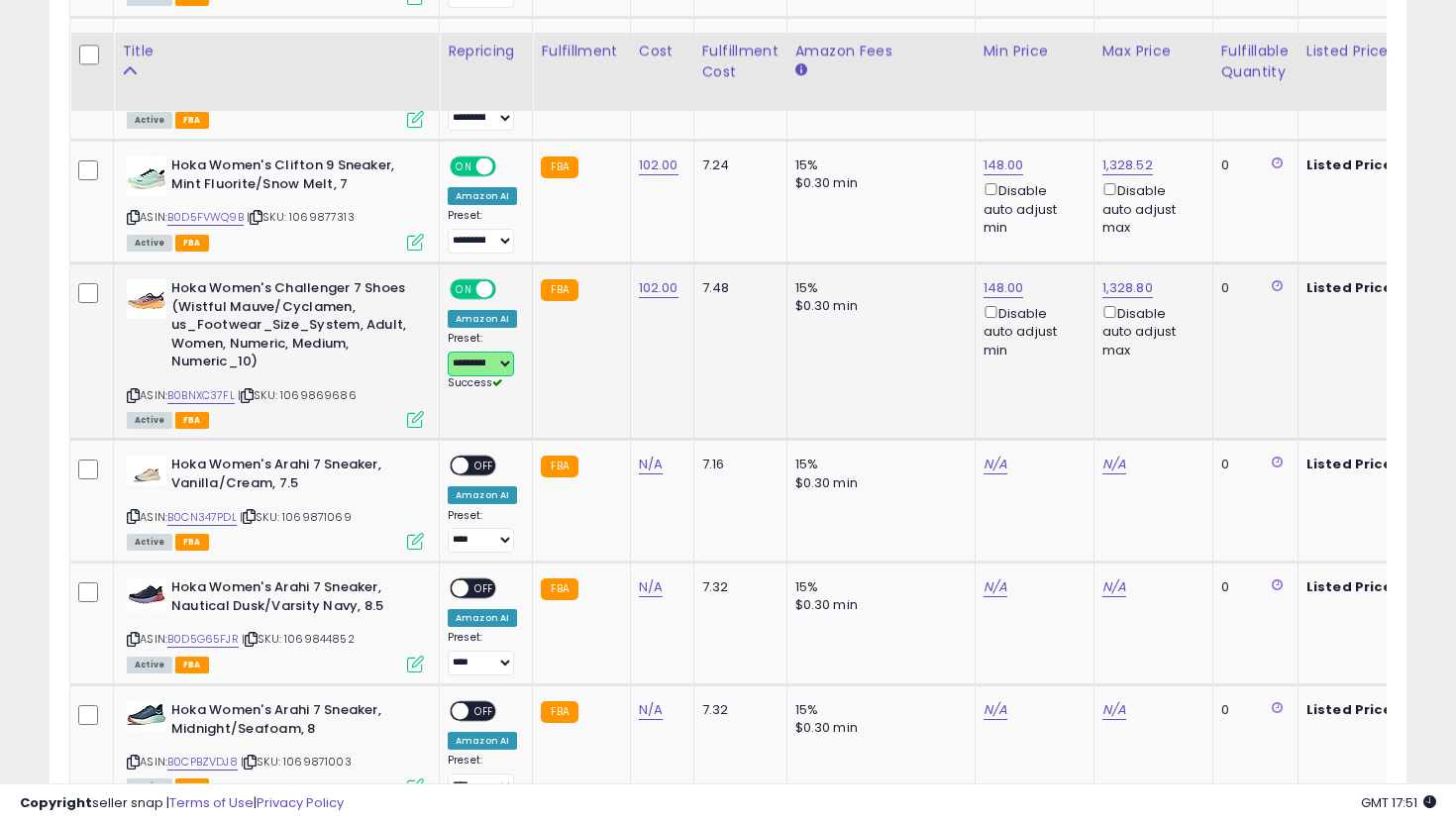 scroll, scrollTop: 4246, scrollLeft: 0, axis: vertical 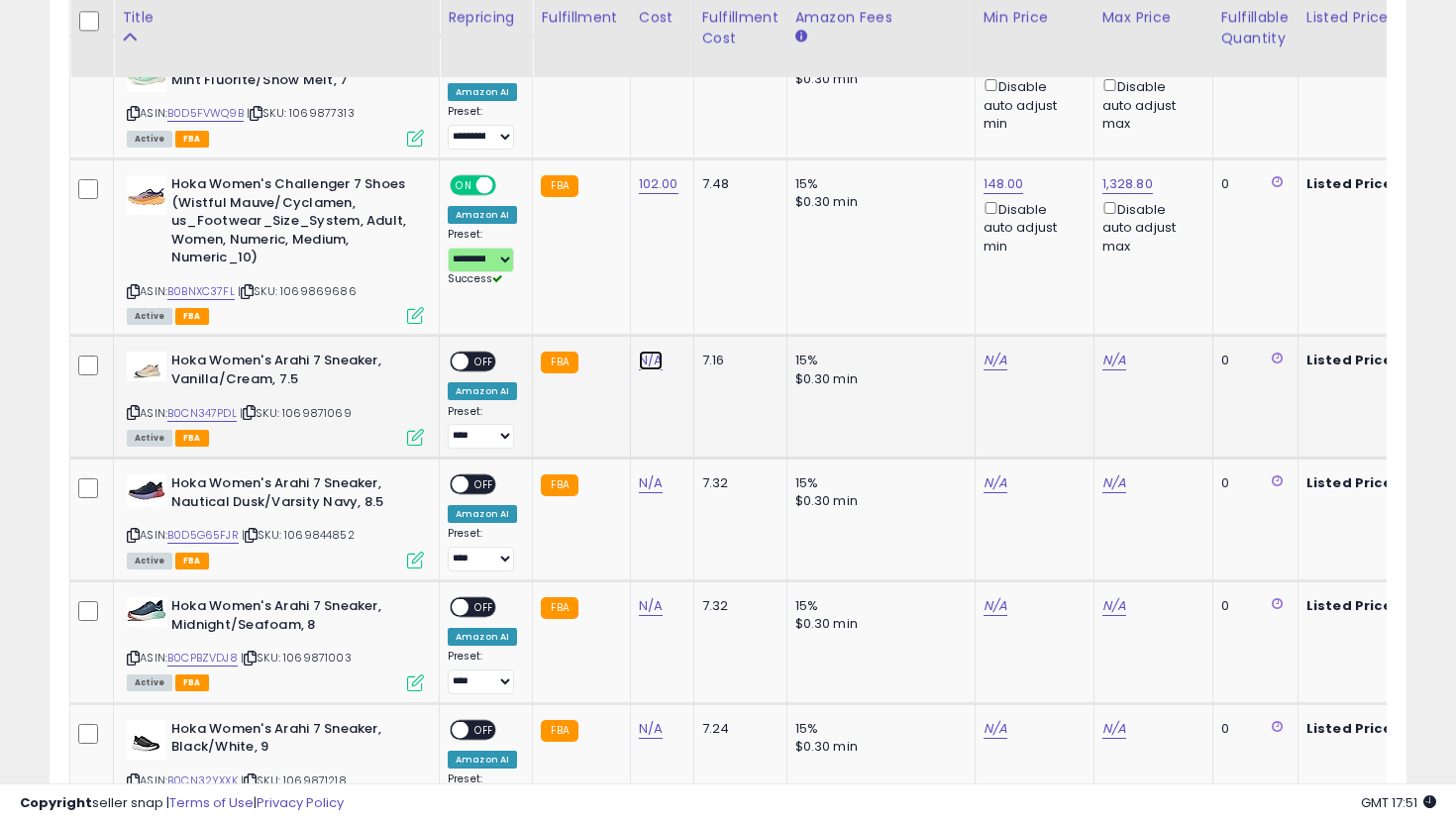 click on "N/A" at bounding box center [651, 360] 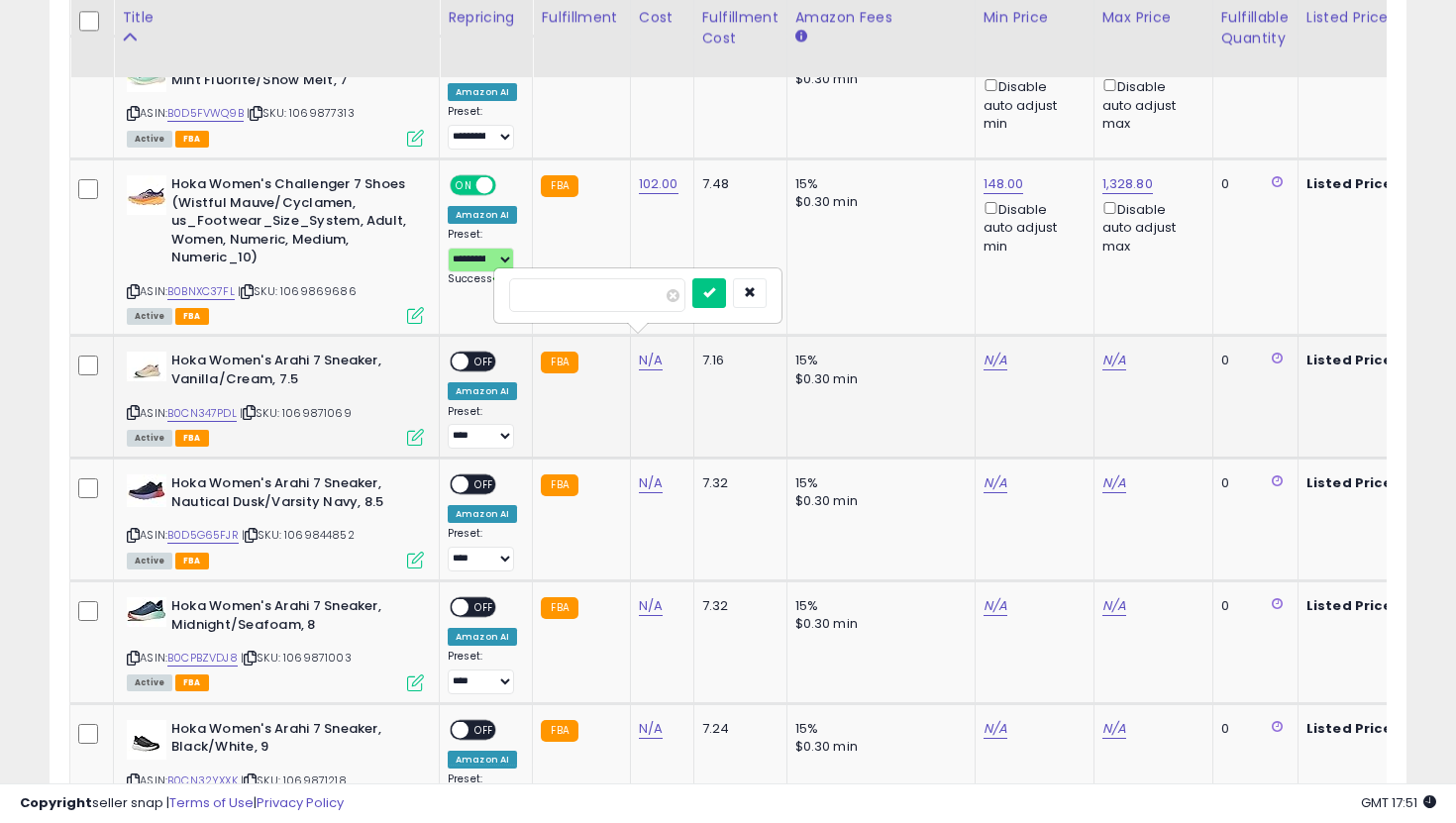 click at bounding box center [709, 293] 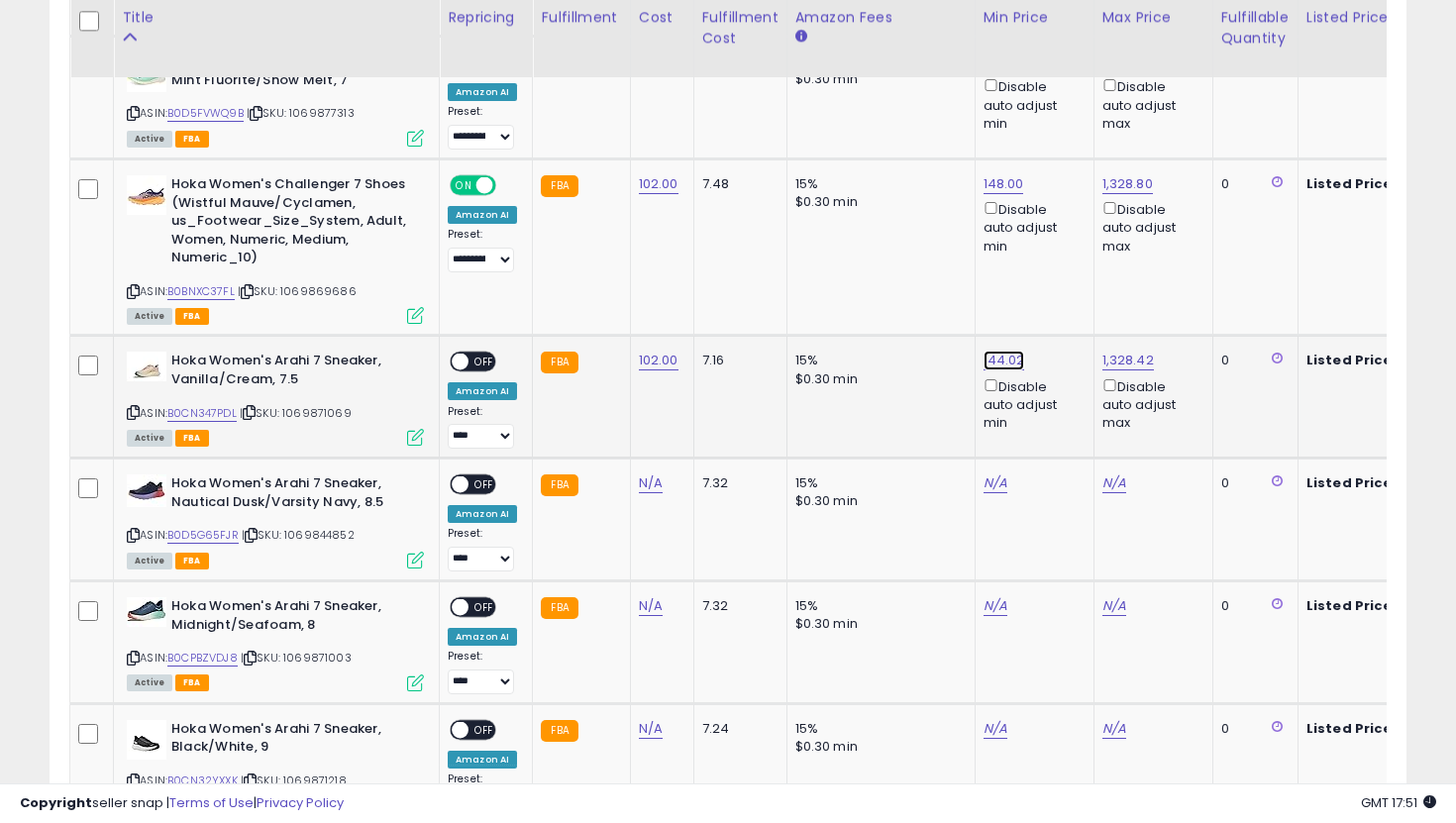 click on "144.02" at bounding box center (1001, -3182) 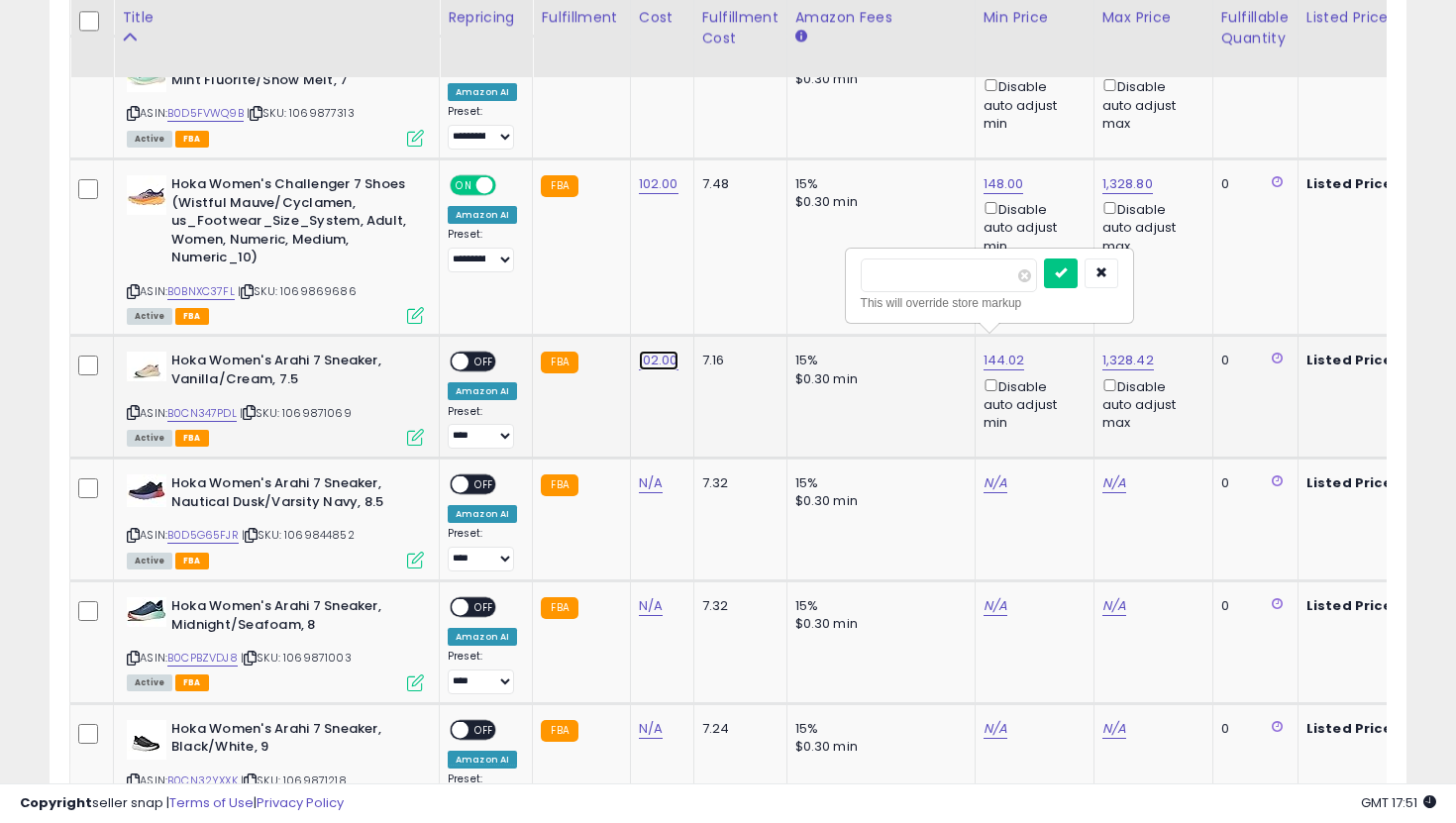 click on "102.00" at bounding box center (659, 360) 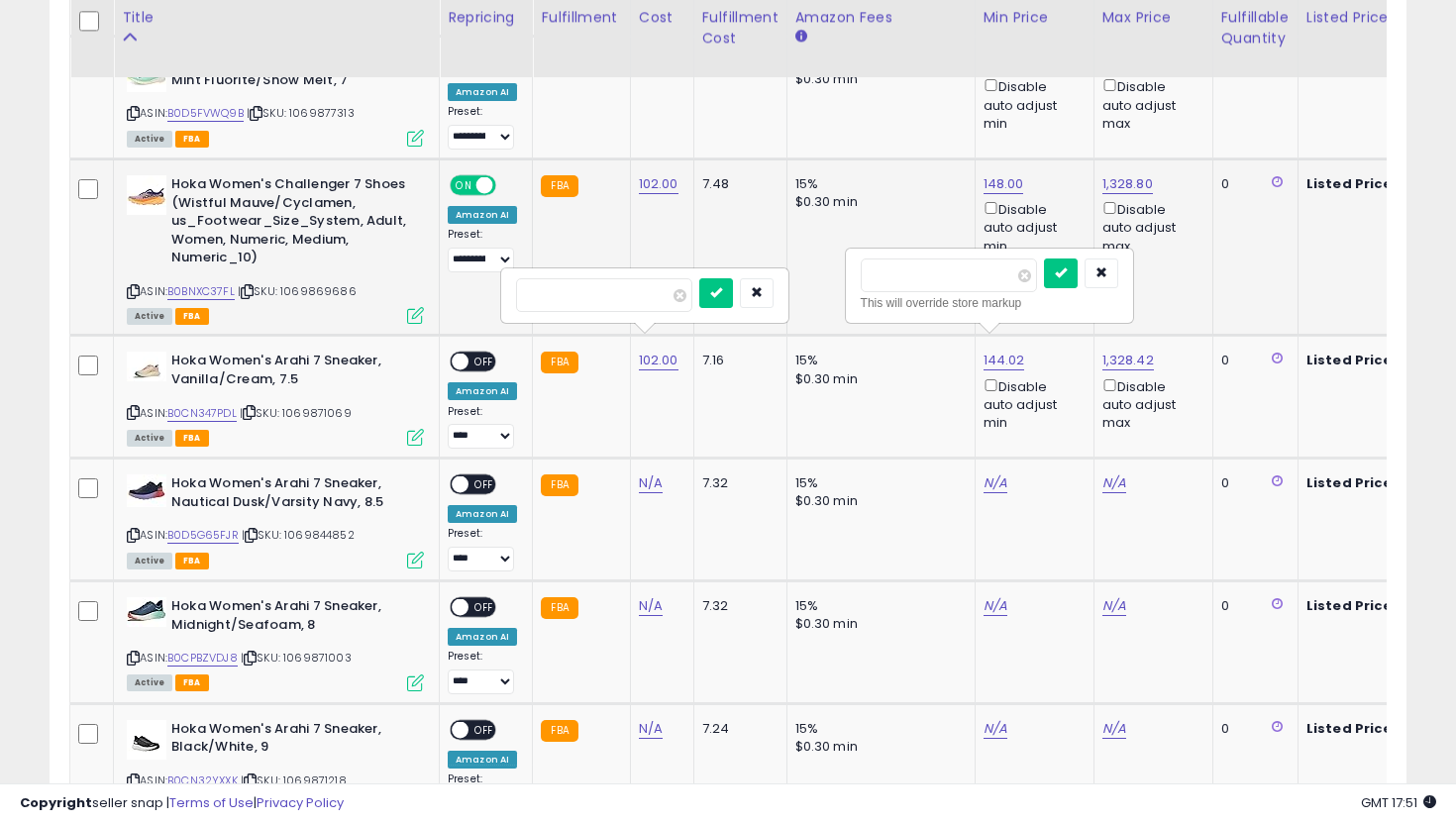 drag, startPoint x: 595, startPoint y: 296, endPoint x: 483, endPoint y: 280, distance: 113.13708 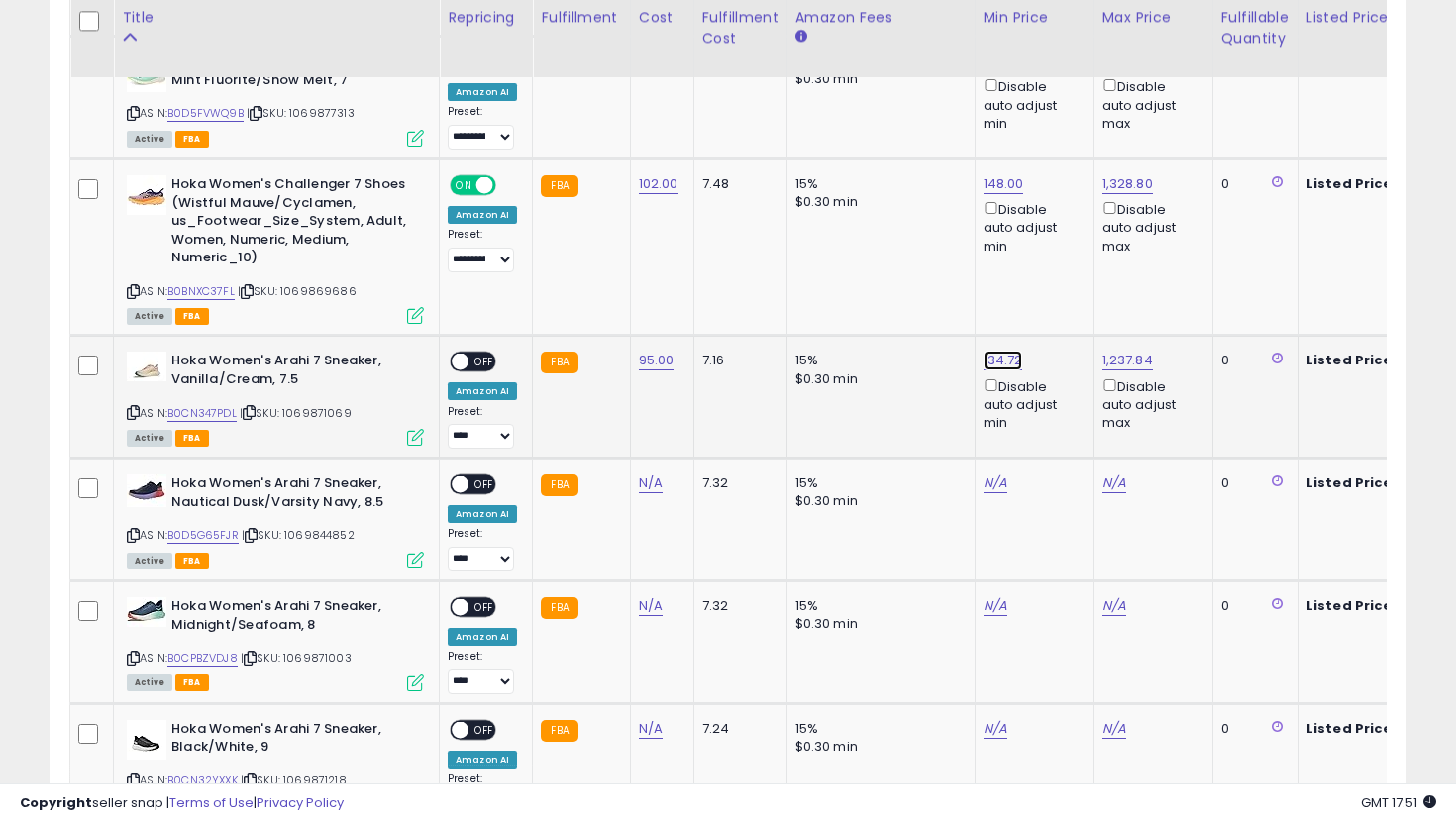 click on "134.72" at bounding box center [1001, -3182] 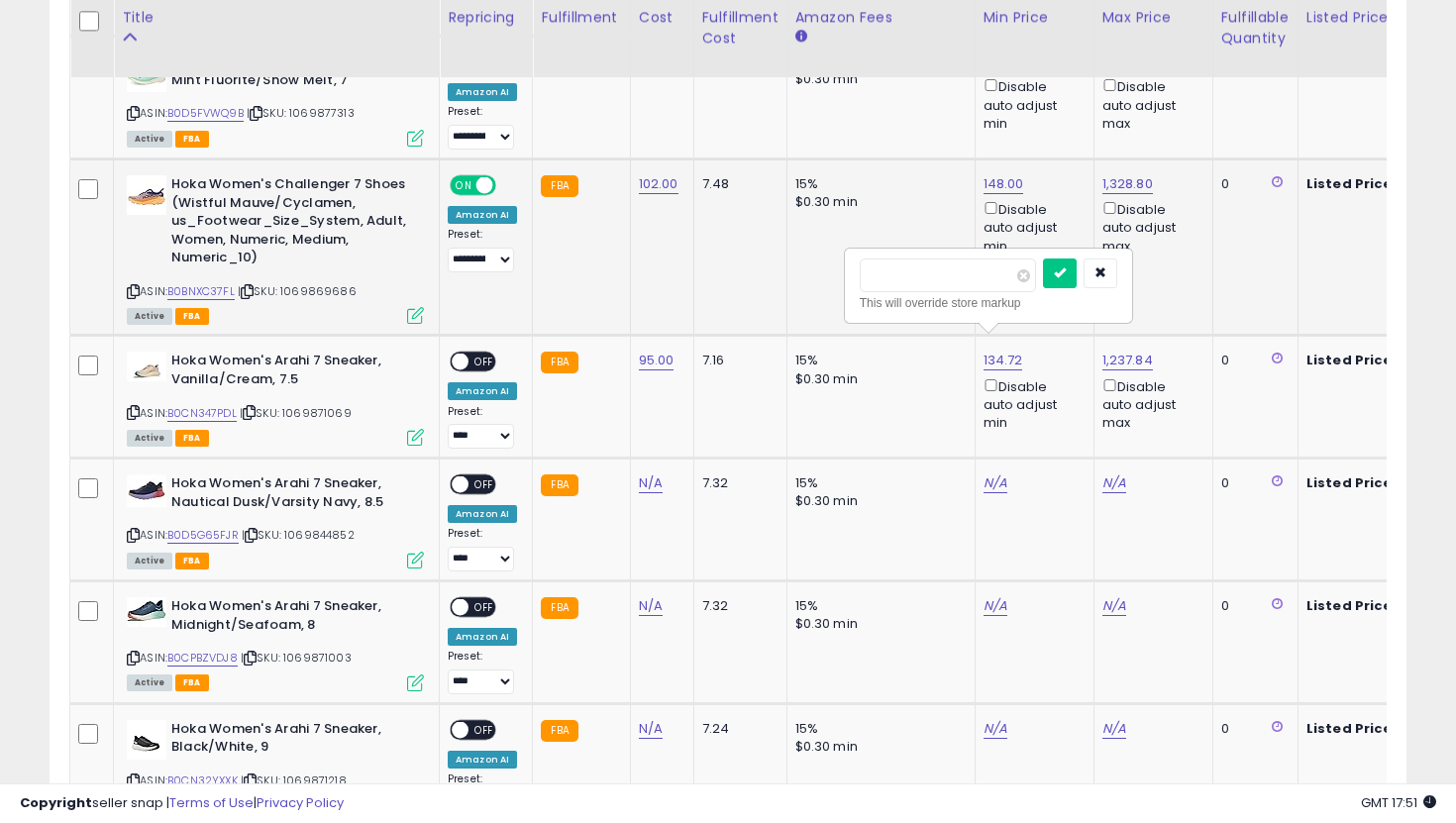 drag, startPoint x: 949, startPoint y: 280, endPoint x: 774, endPoint y: 258, distance: 176.37744 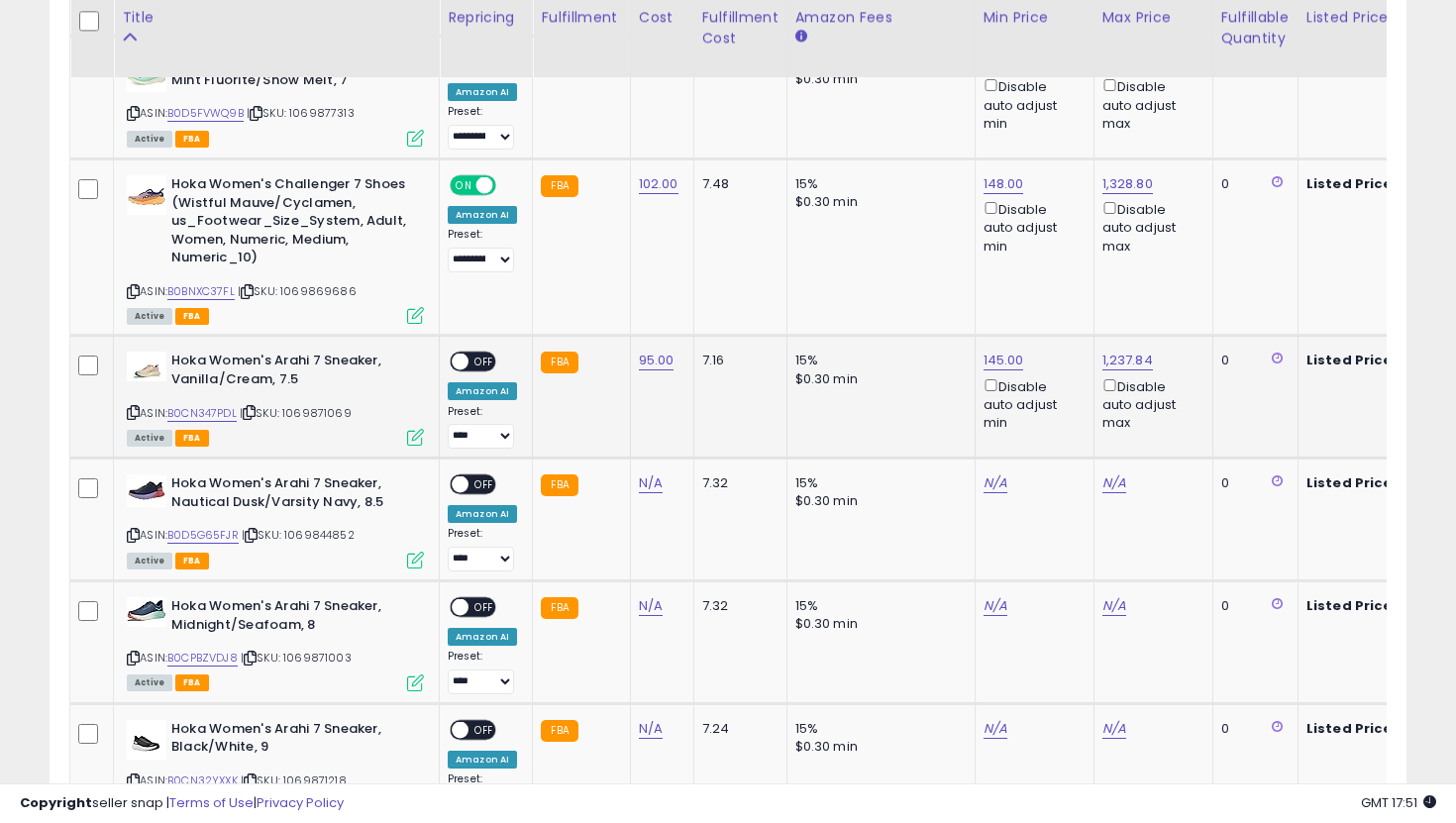click on "**********" 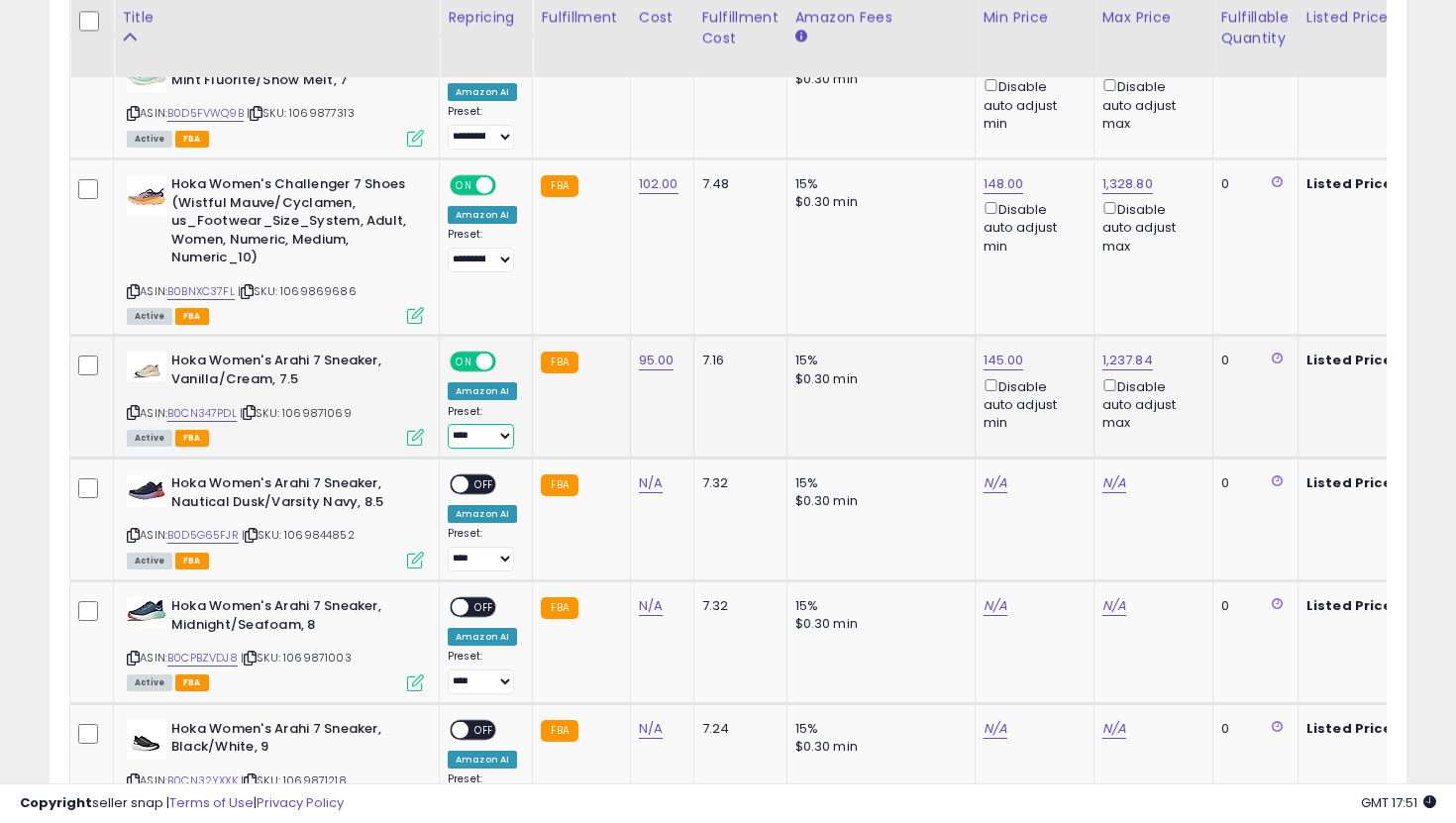 click on "**********" at bounding box center (480, 436) 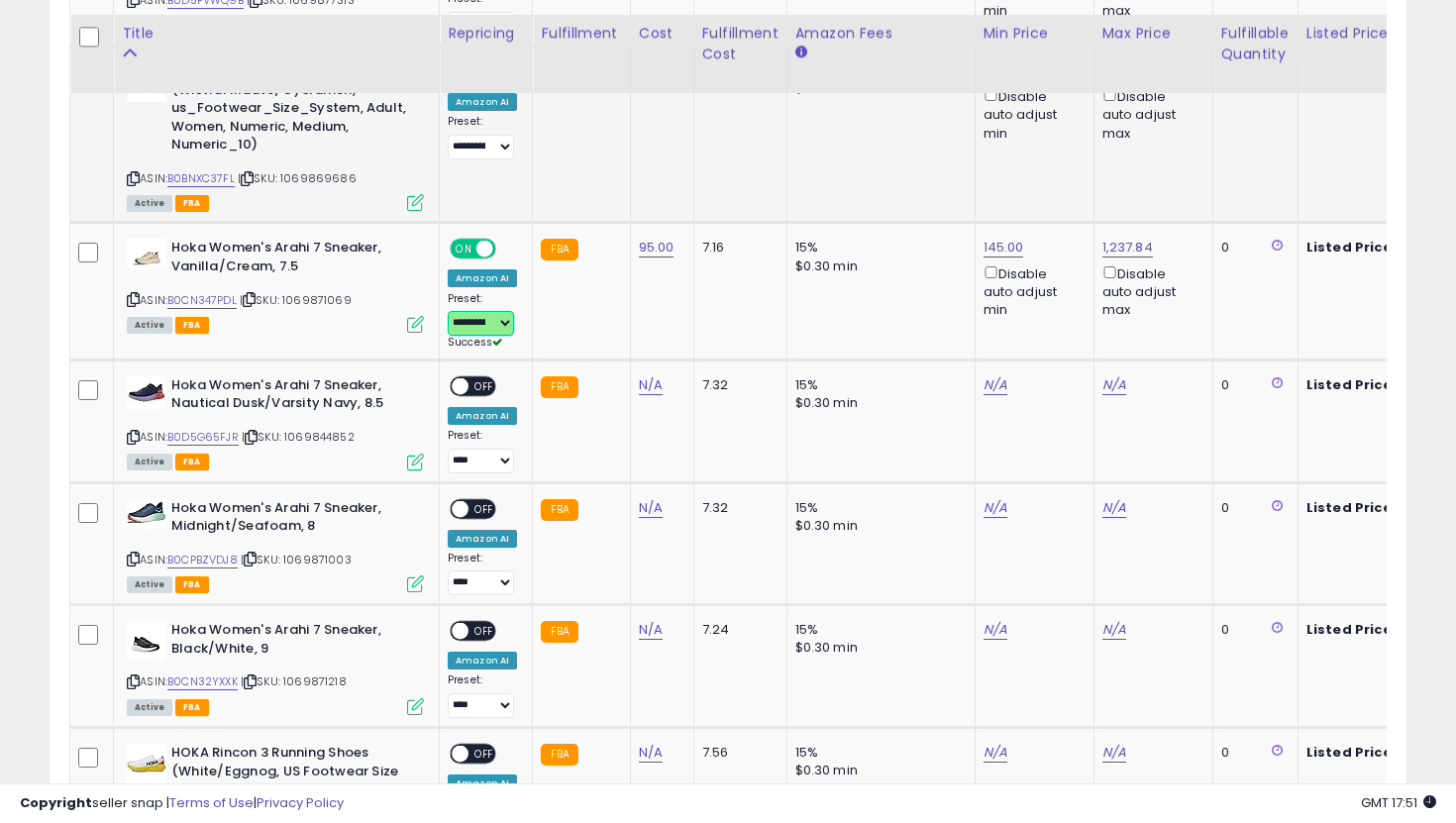 scroll, scrollTop: 4376, scrollLeft: 0, axis: vertical 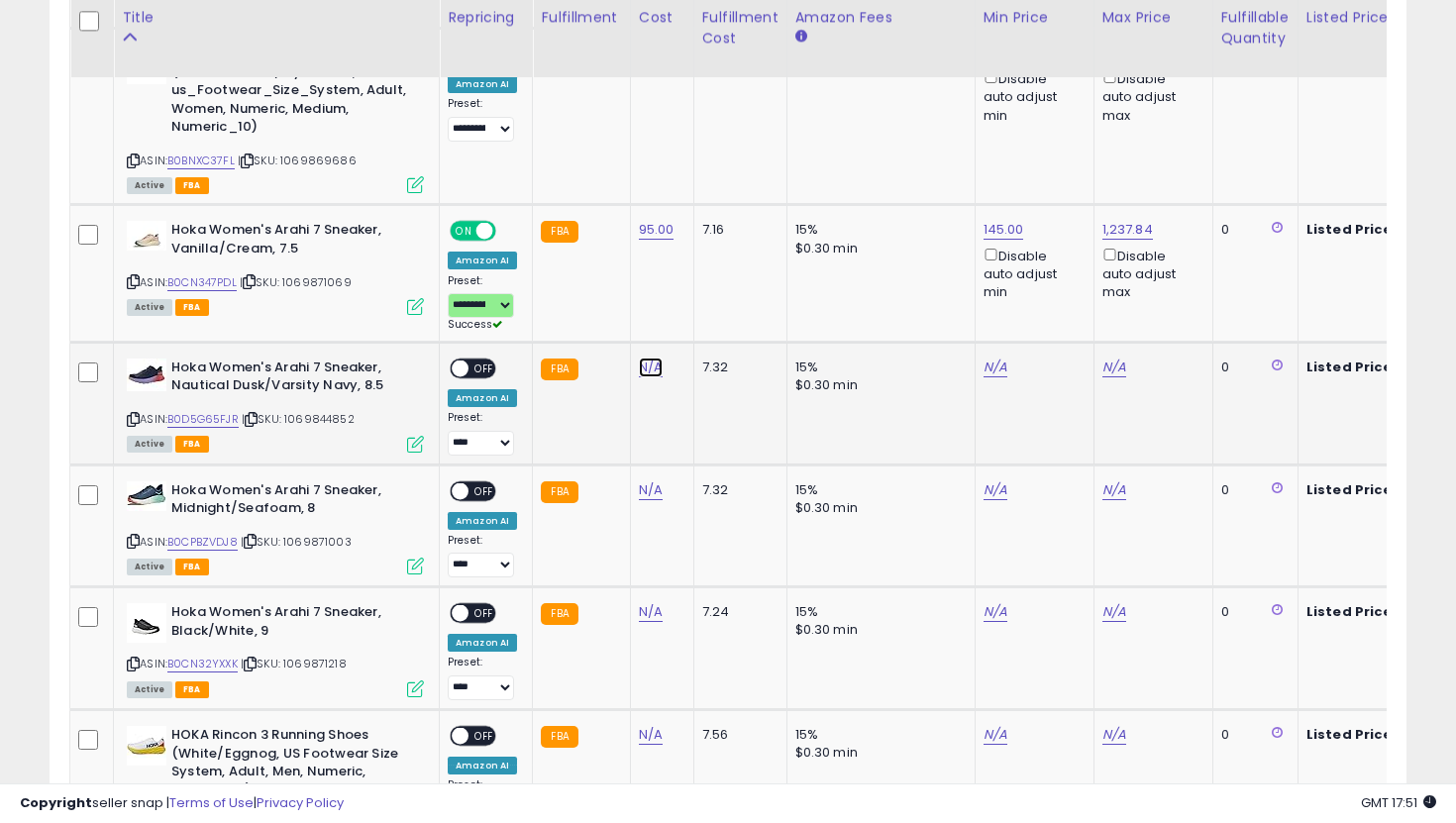 click on "N/A" at bounding box center [651, 367] 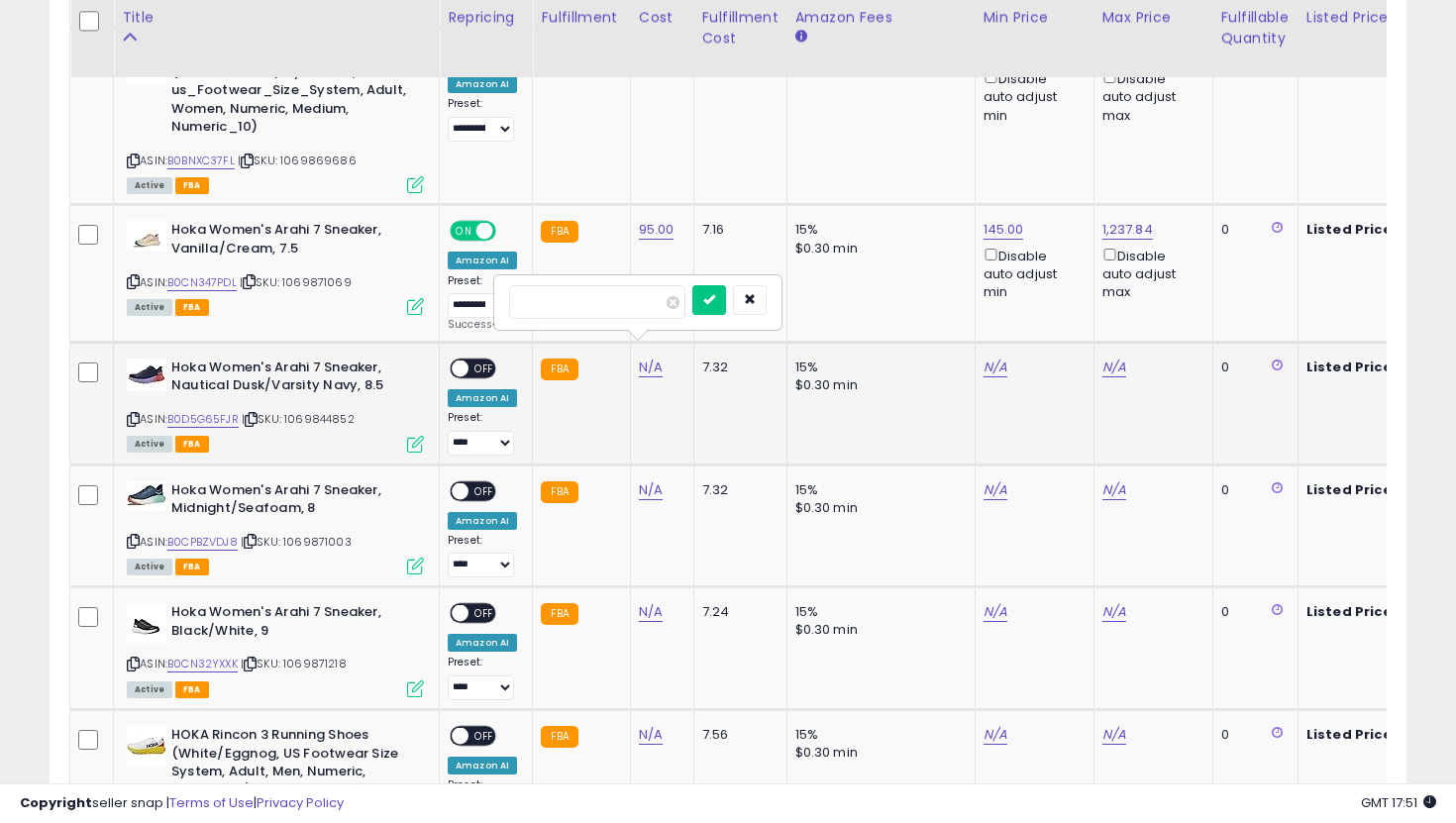 click at bounding box center (709, 300) 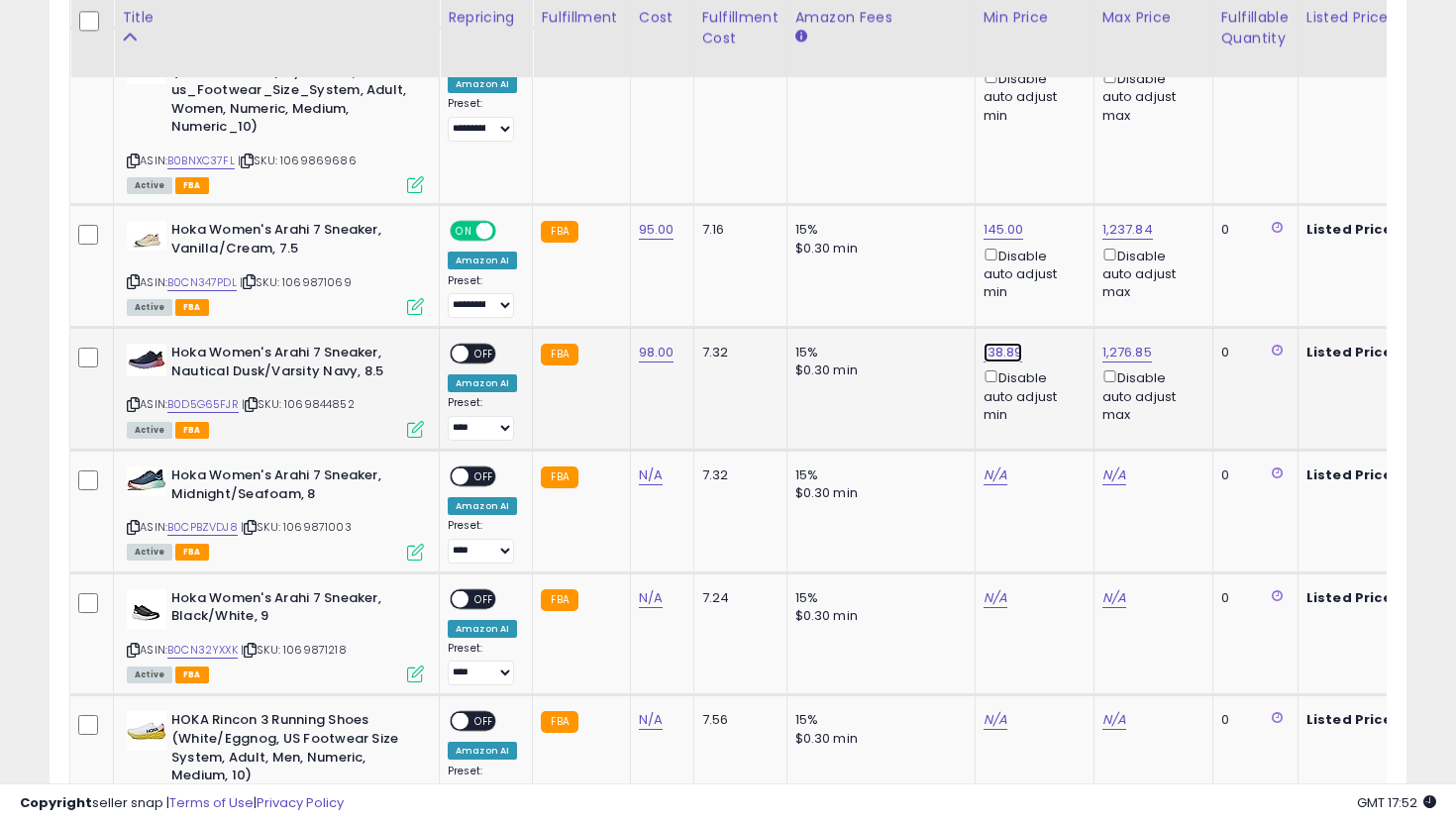 click on "138.89" at bounding box center [1001, -3313] 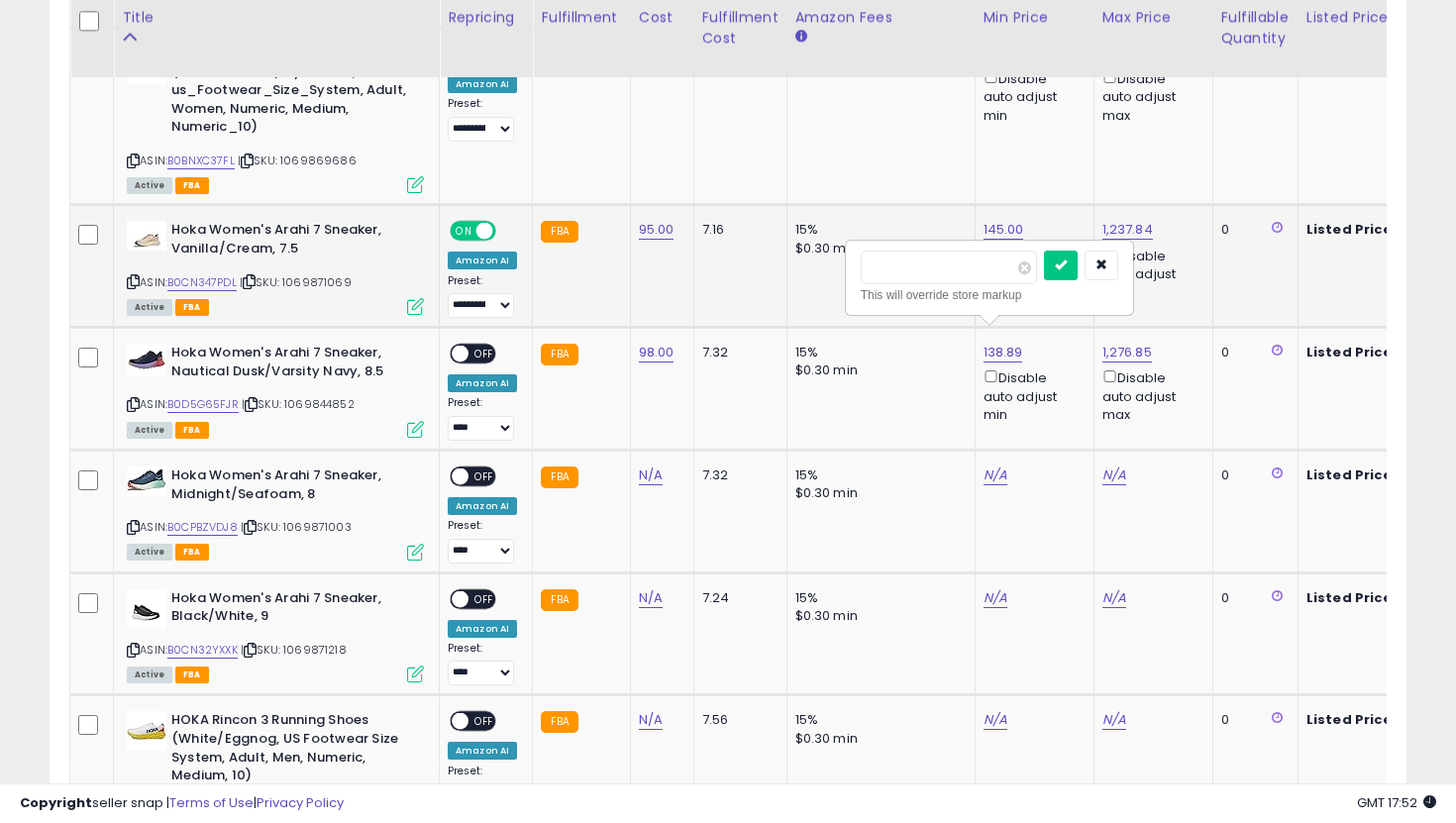 drag, startPoint x: 943, startPoint y: 271, endPoint x: 777, endPoint y: 237, distance: 169.44616 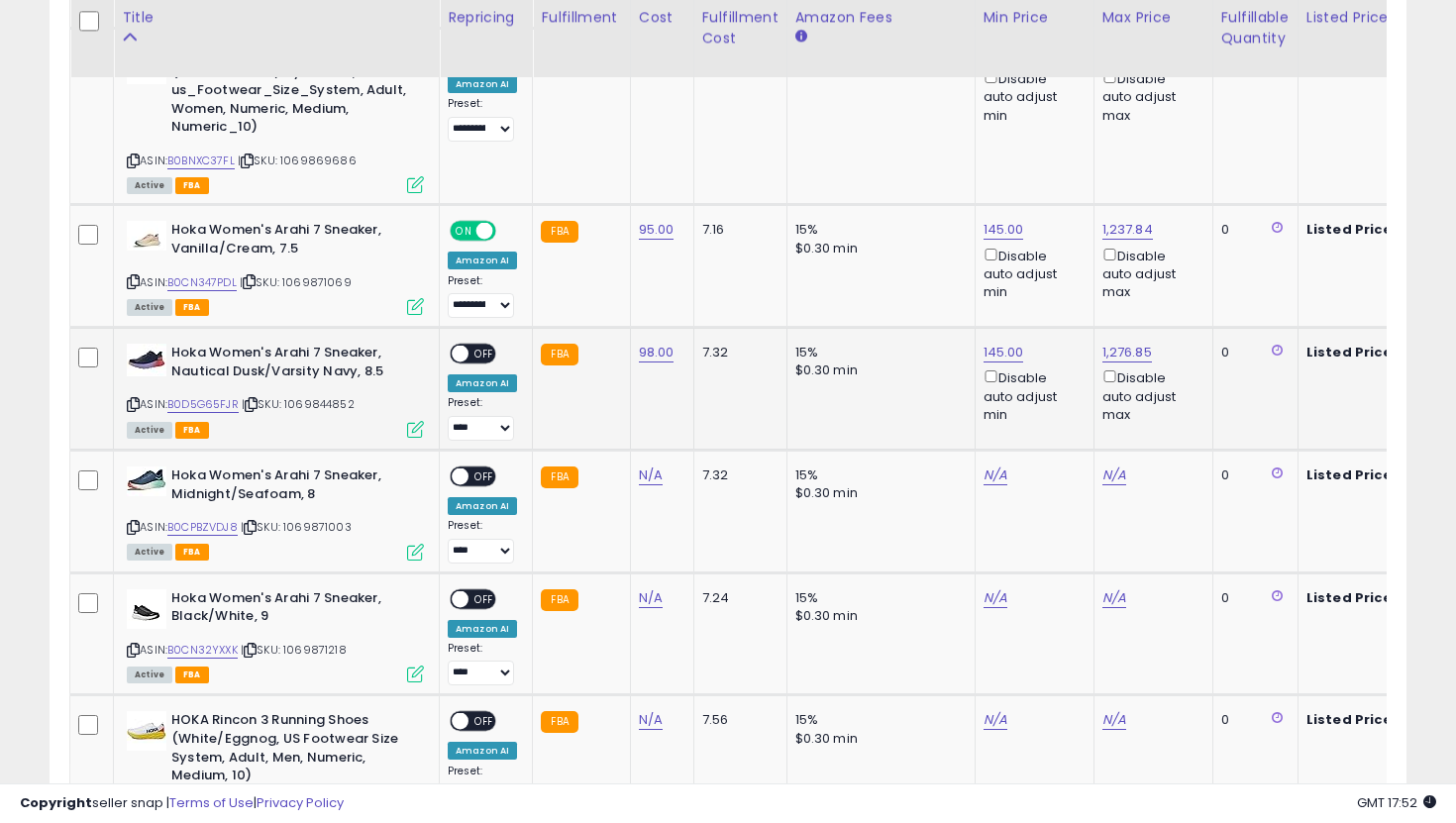 click on "OFF" at bounding box center (484, 354) 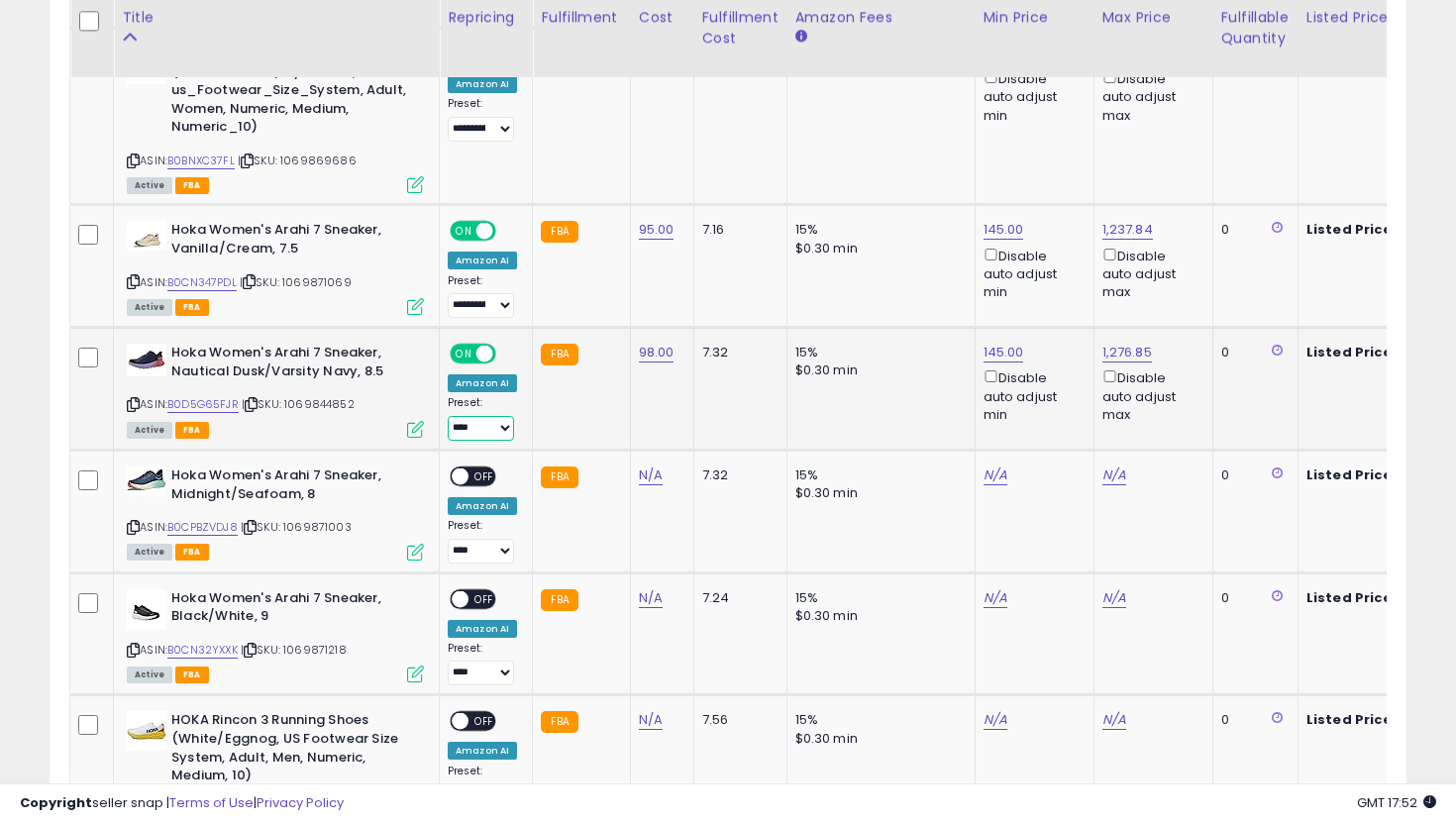 click on "**********" at bounding box center [480, 428] 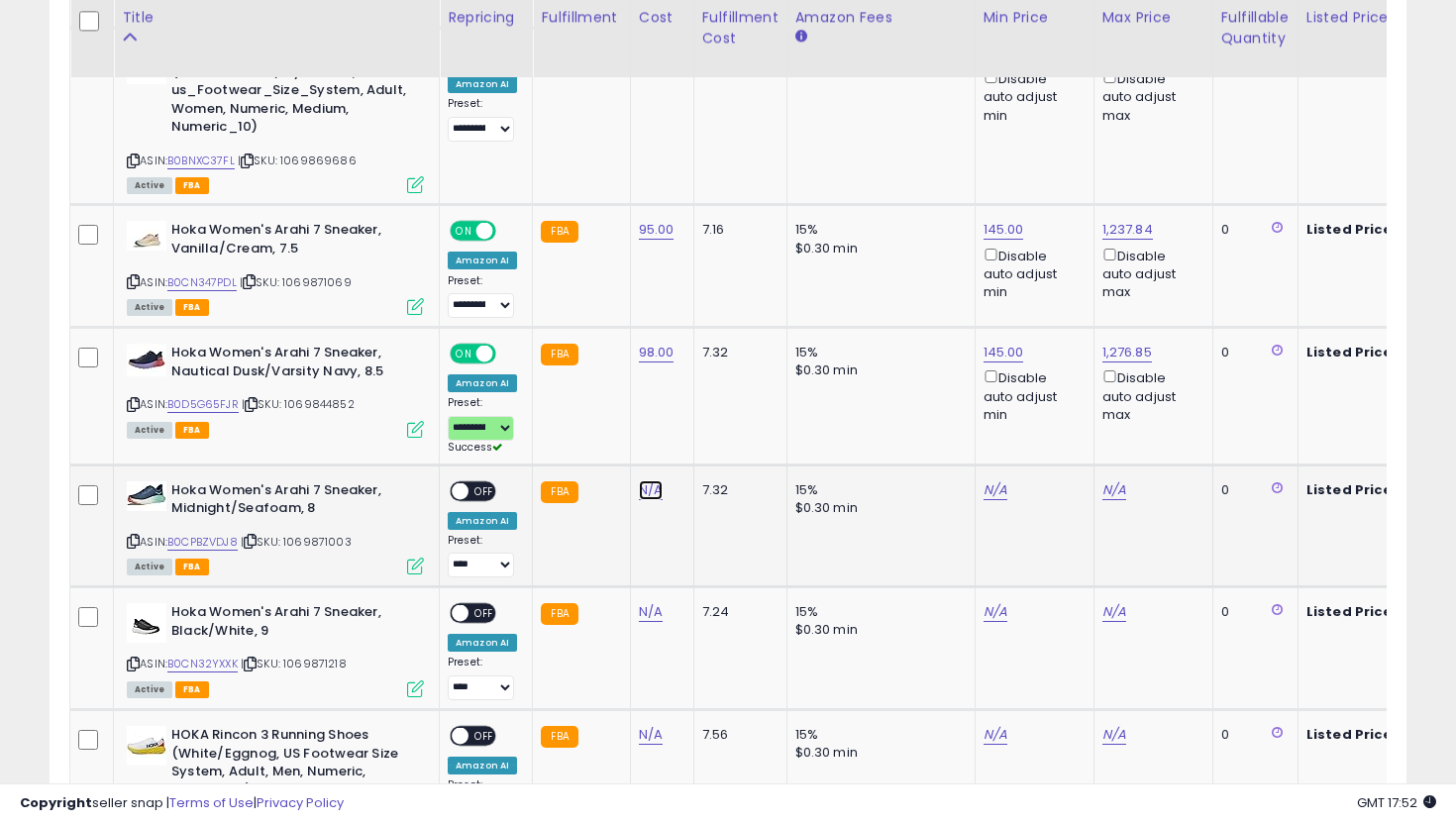 click on "N/A" at bounding box center [651, 490] 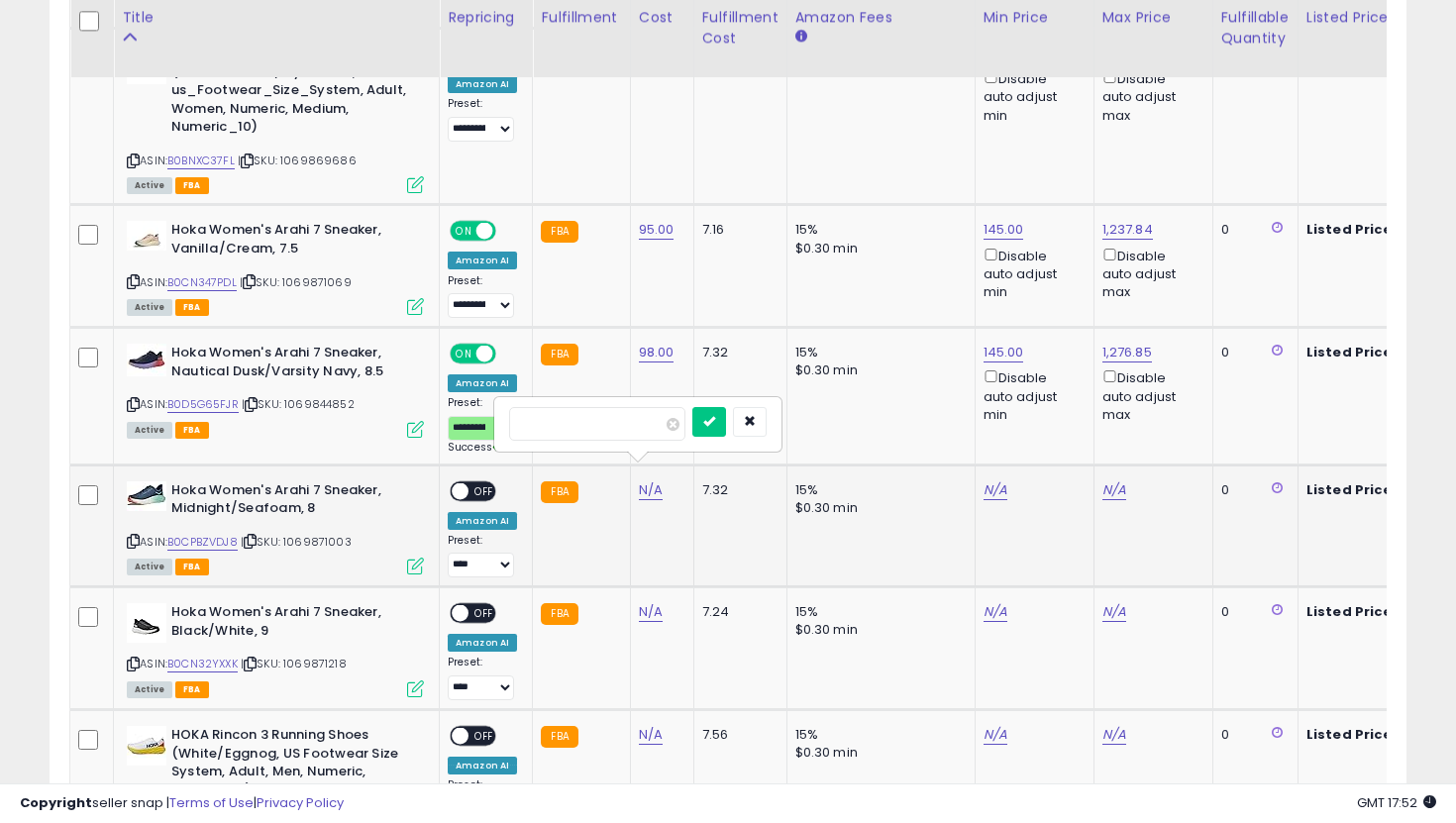 click at bounding box center [709, 422] 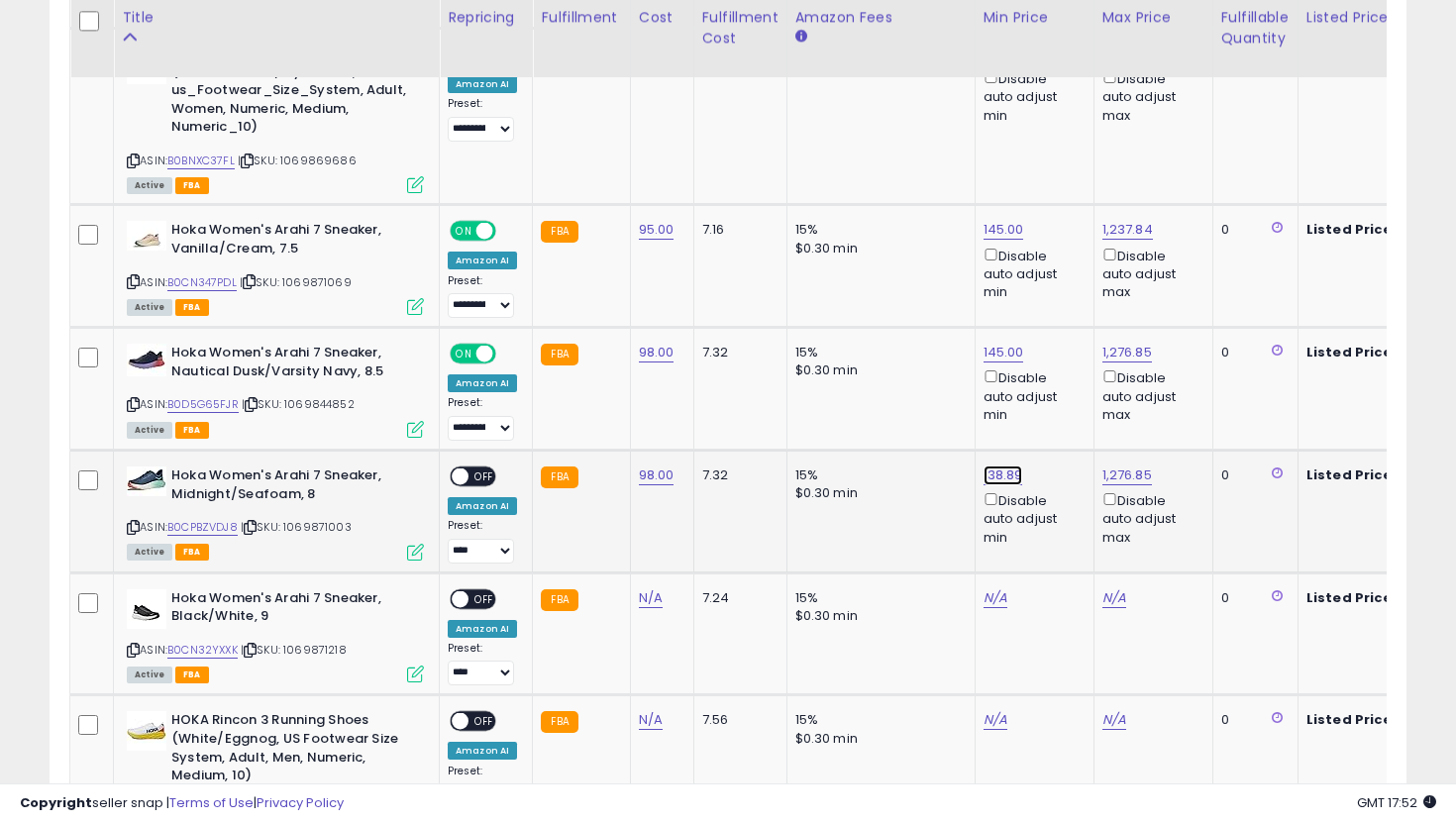 click on "138.89" at bounding box center [1001, -3313] 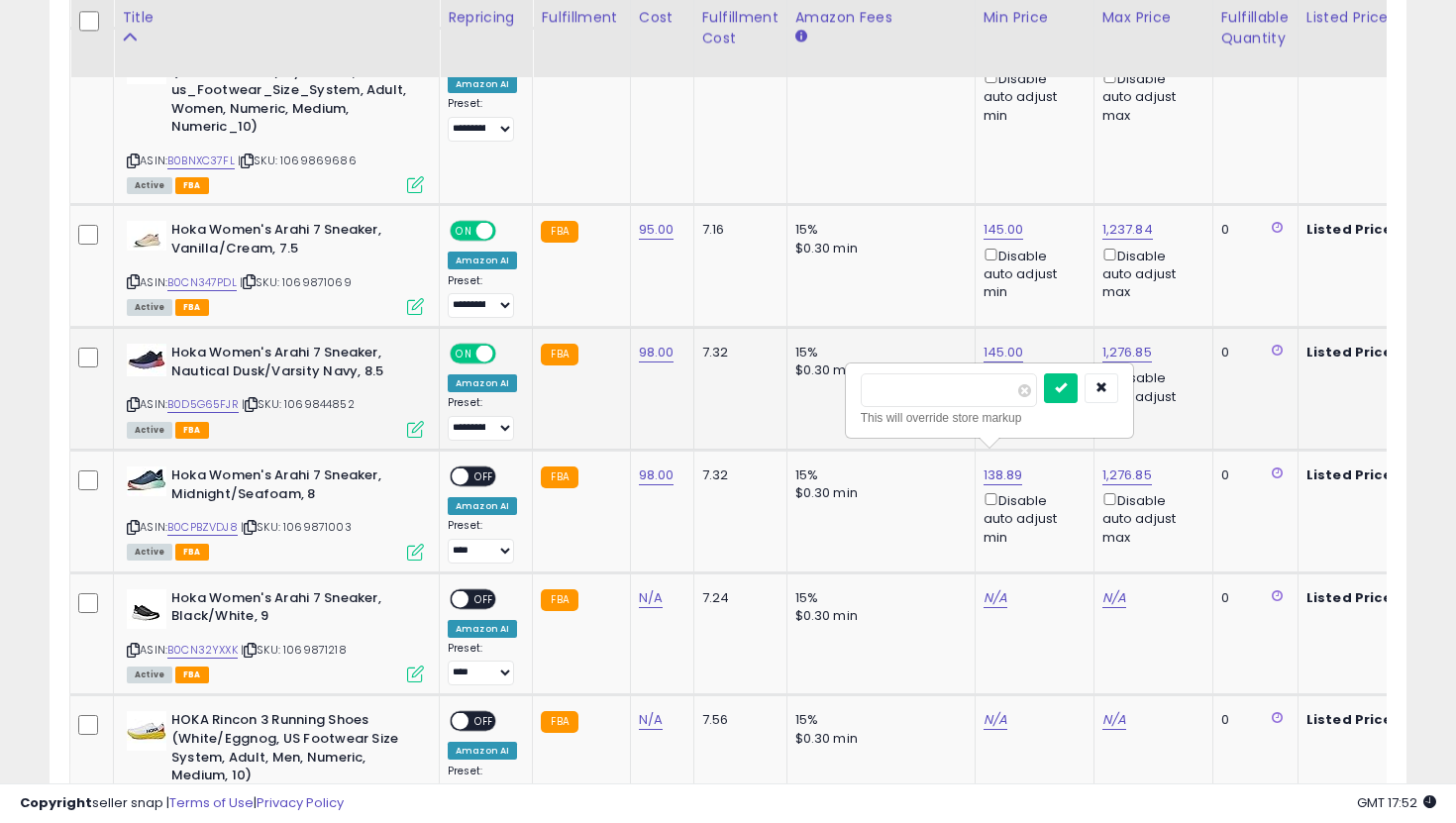drag, startPoint x: 942, startPoint y: 385, endPoint x: 697, endPoint y: 386, distance: 245.00204 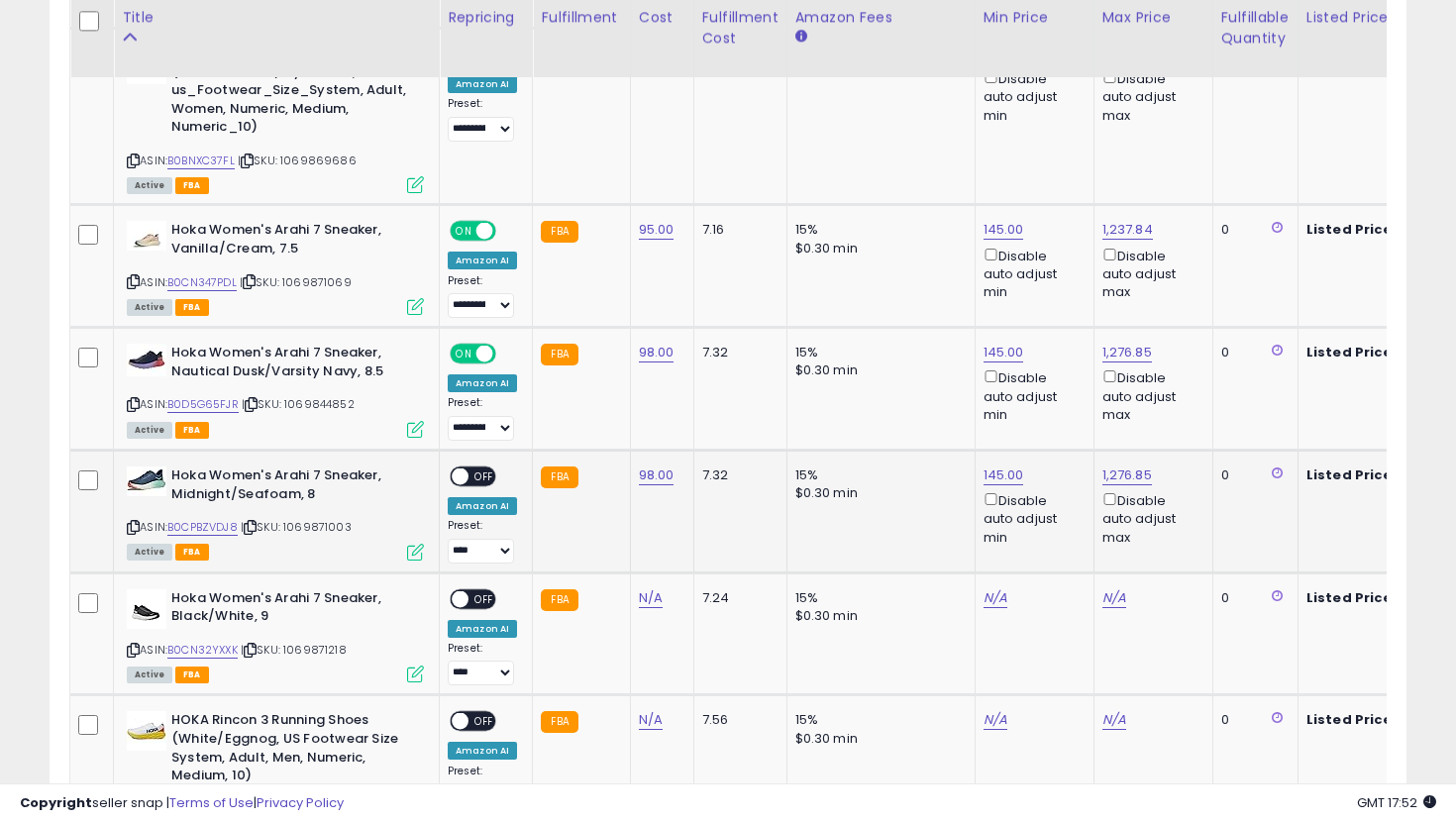 click at bounding box center [460, 476] 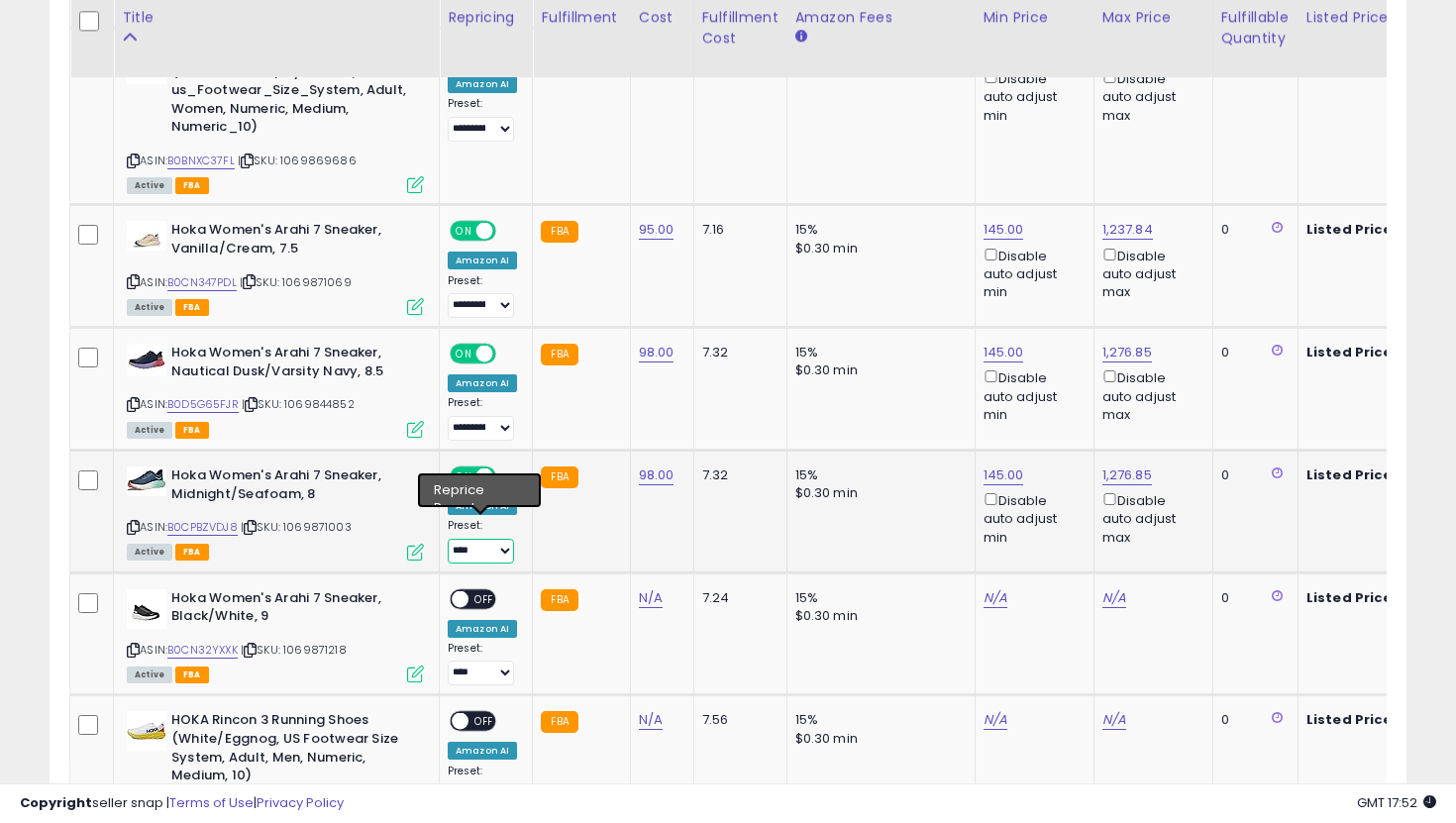 click on "**********" at bounding box center (480, 551) 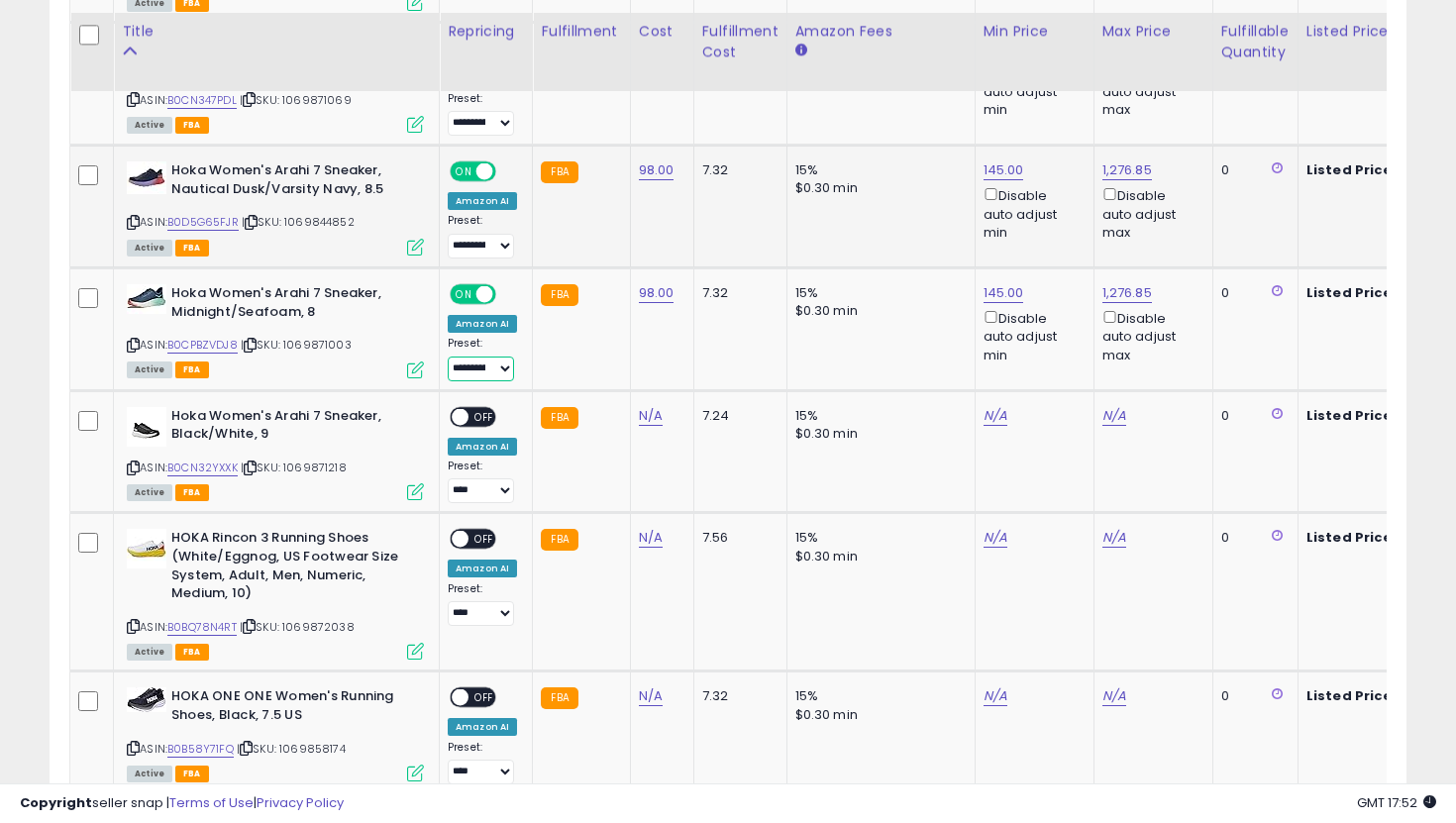 scroll, scrollTop: 4573, scrollLeft: 0, axis: vertical 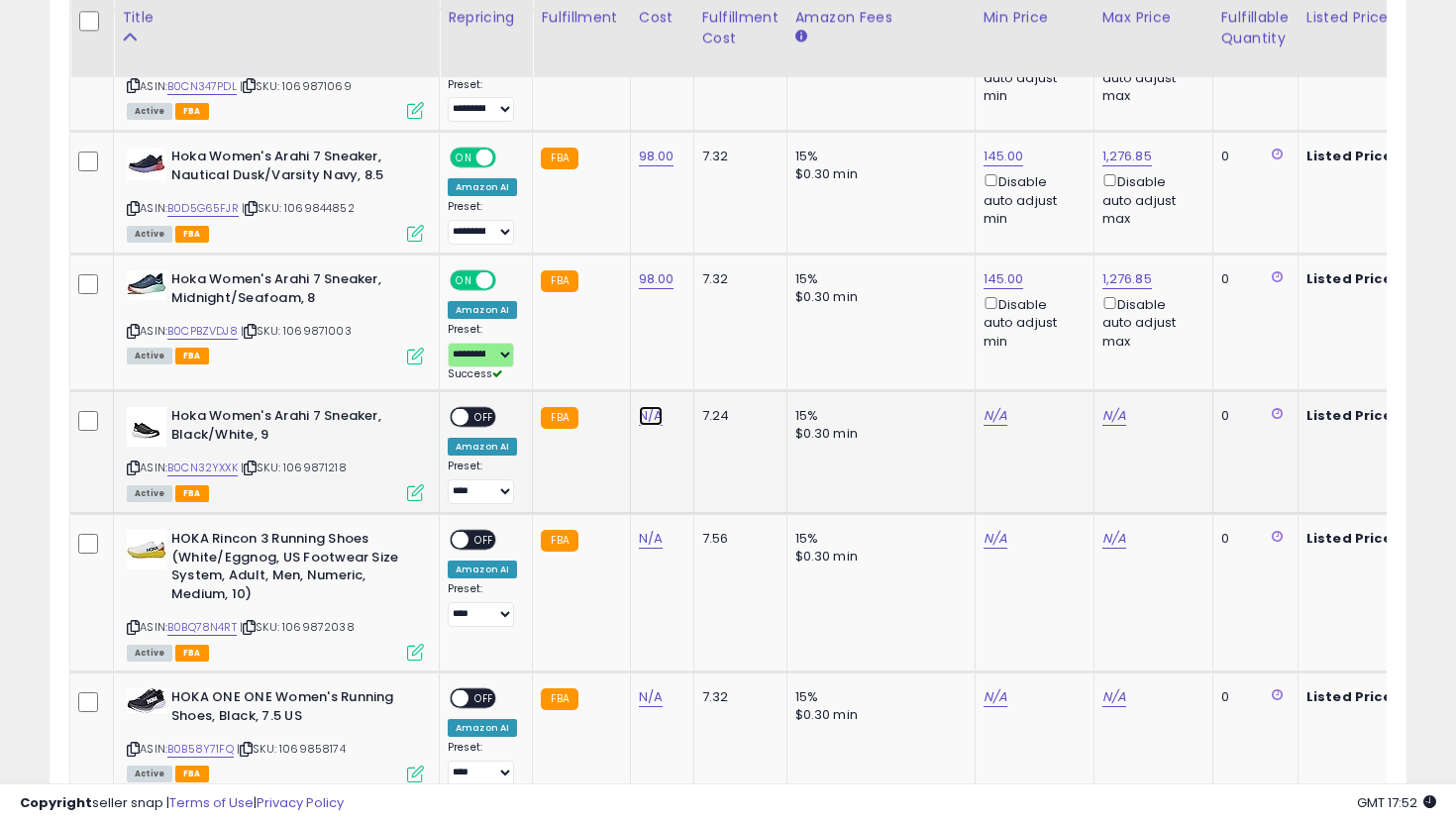 click on "N/A" at bounding box center (651, 416) 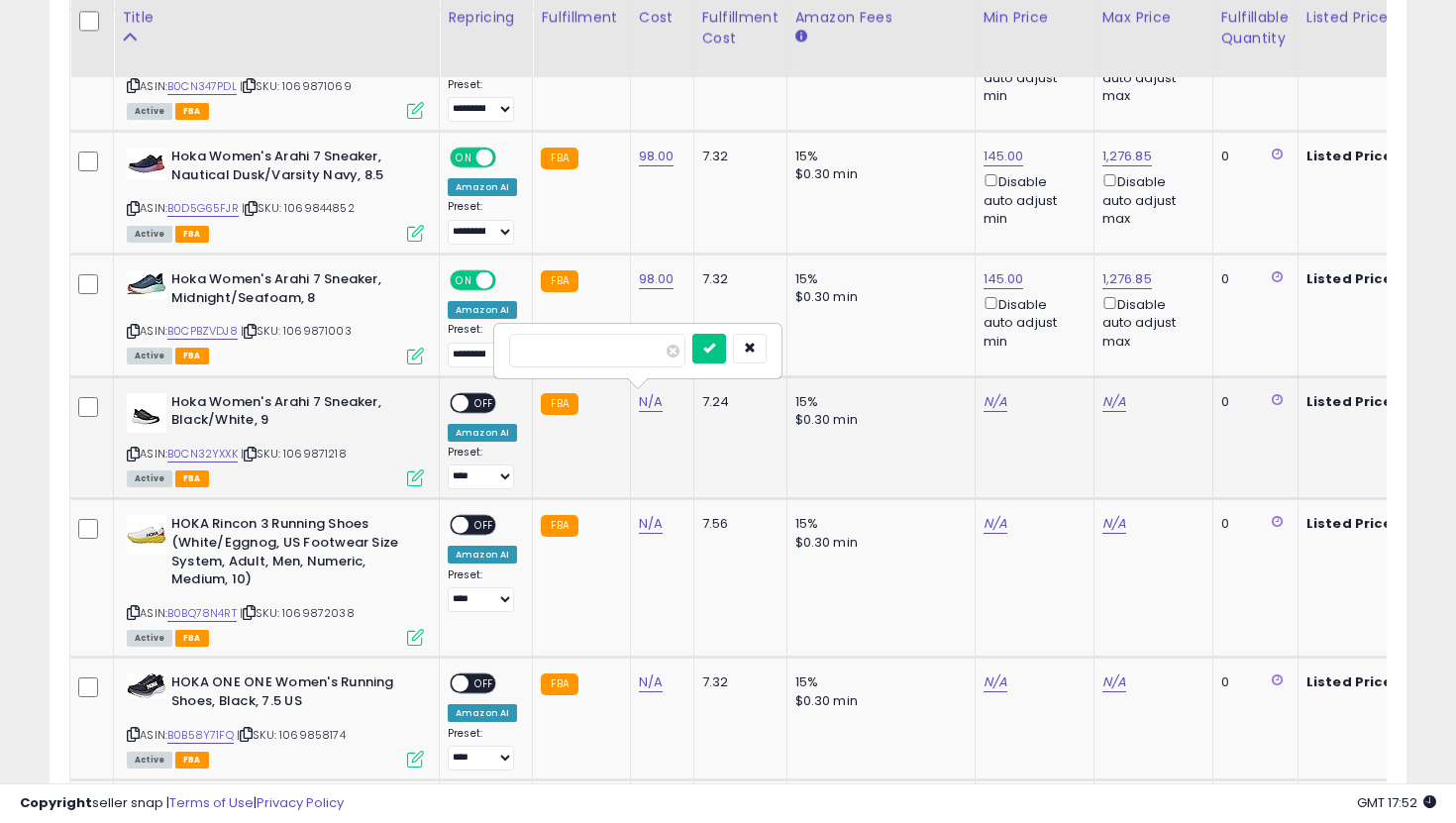 click at bounding box center (709, 349) 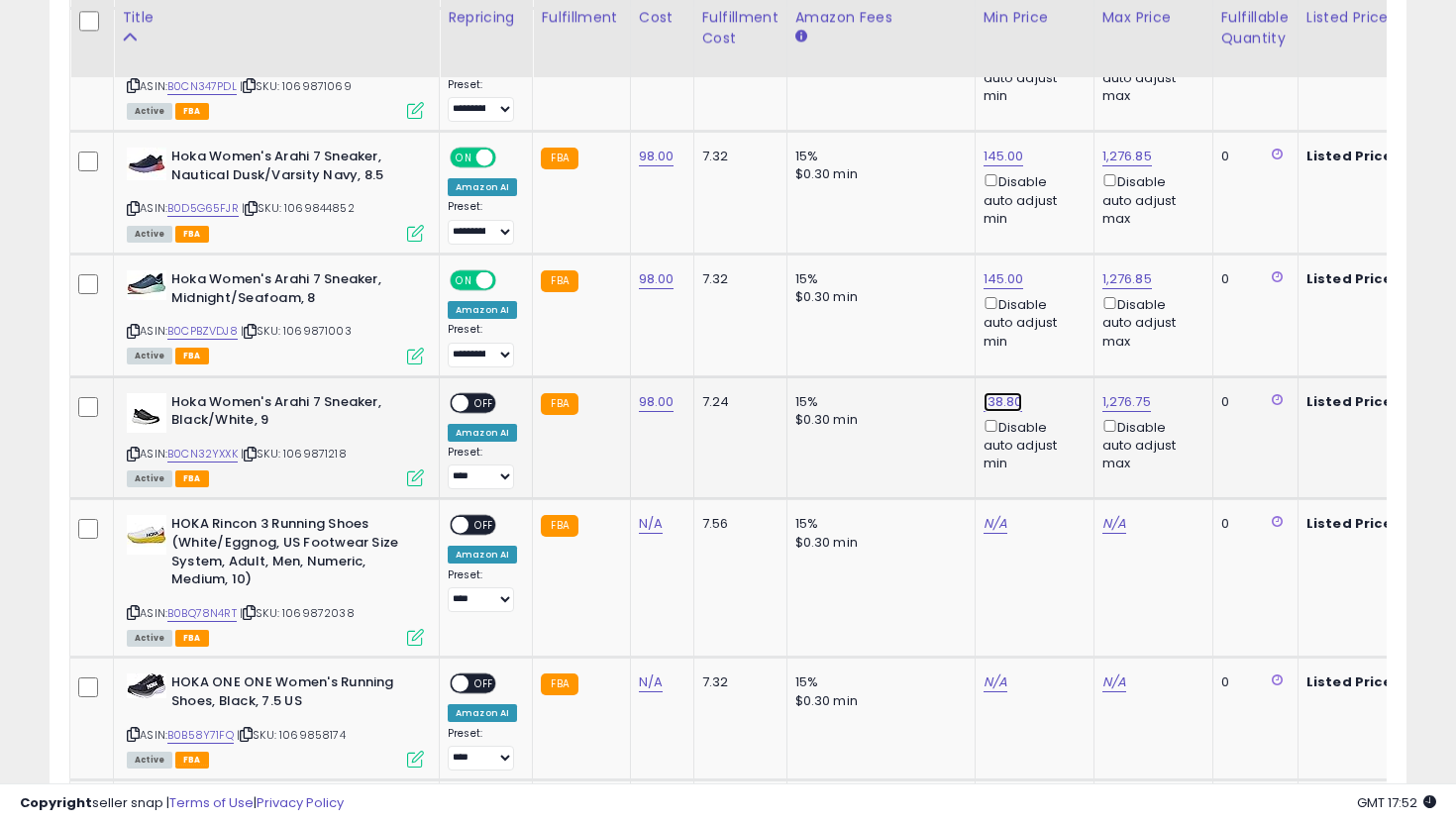 click on "138.80" at bounding box center [1001, -3509] 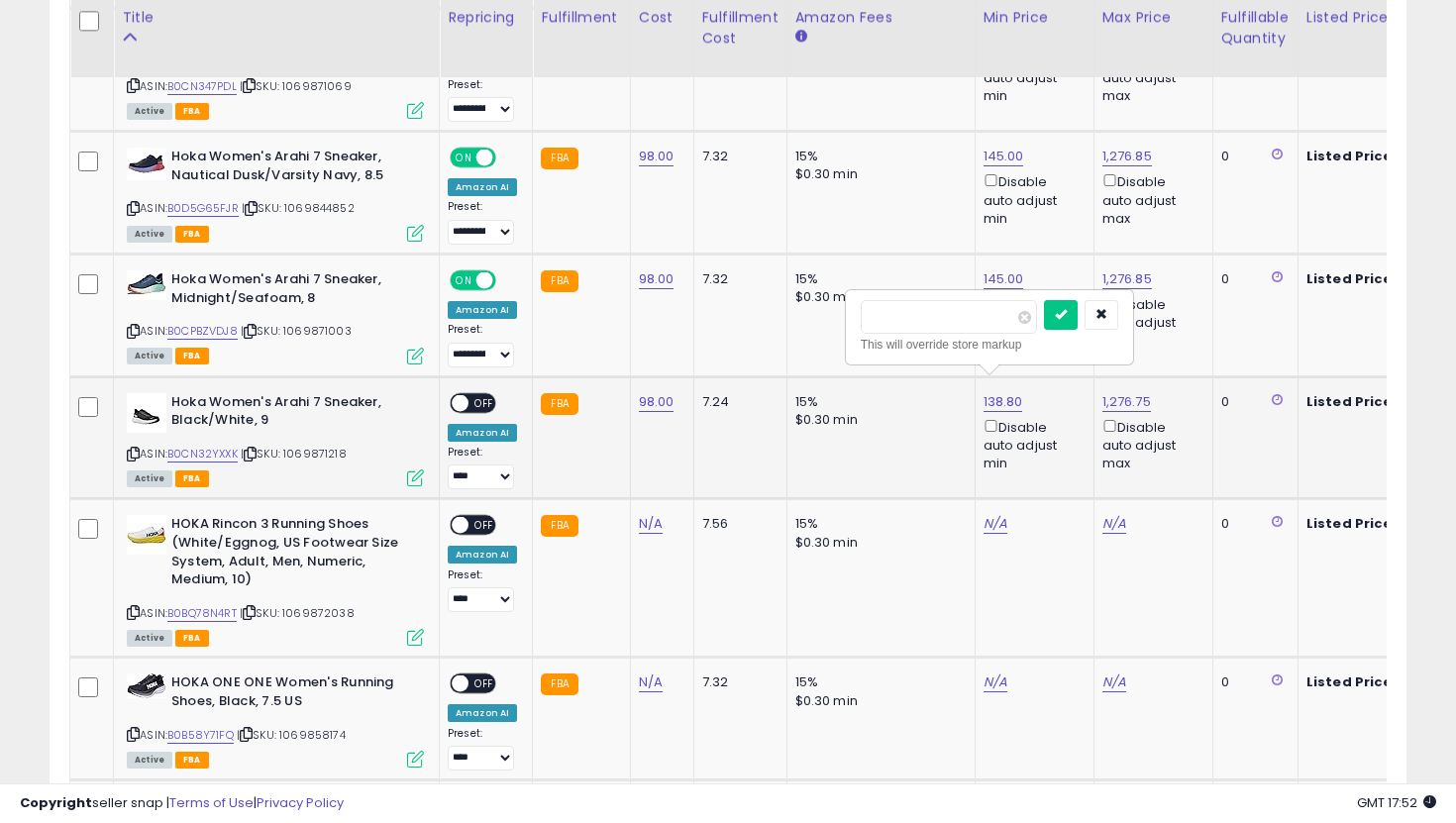 drag, startPoint x: 935, startPoint y: 300, endPoint x: 954, endPoint y: 323, distance: 29.832868 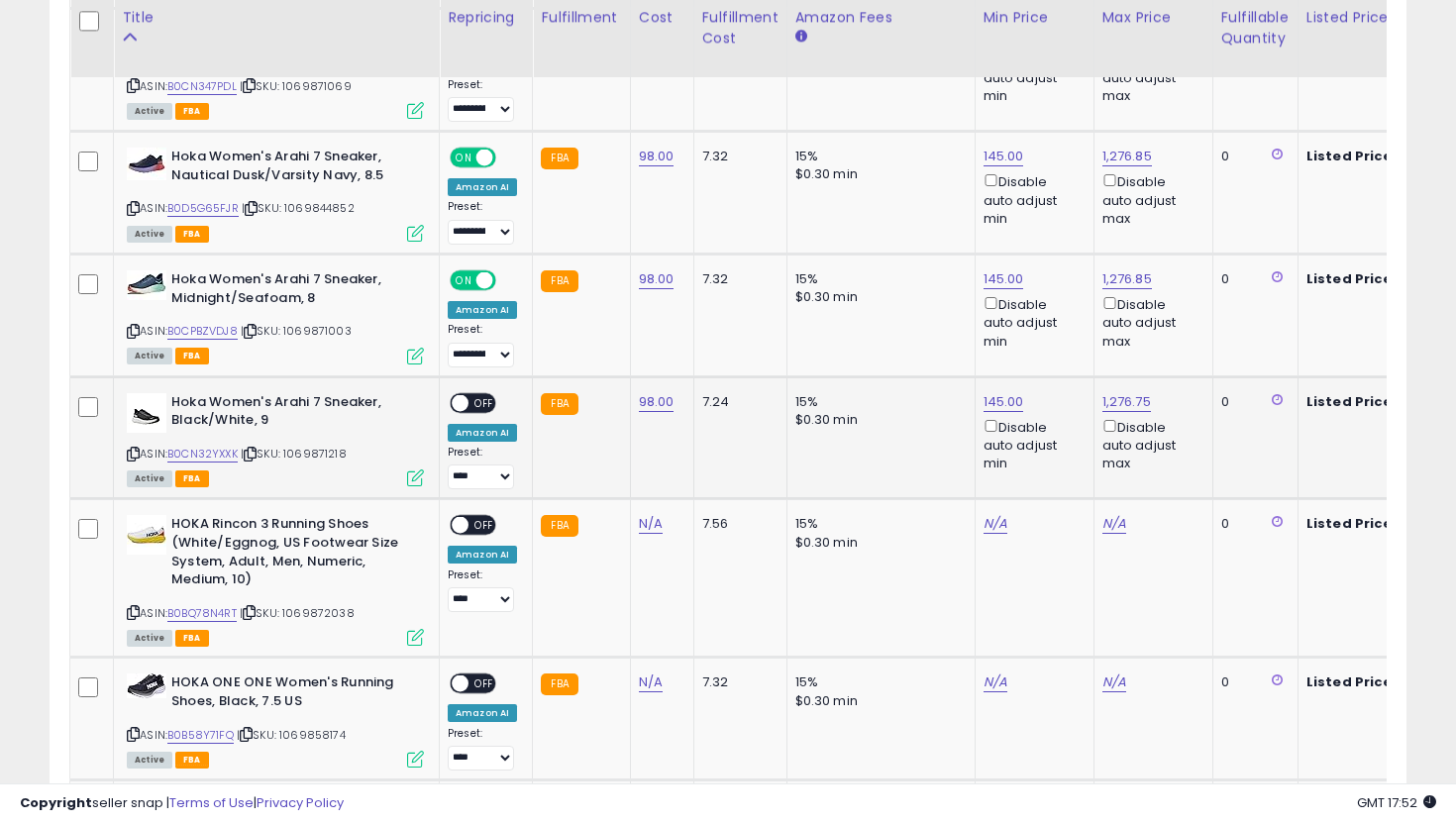 click on "**********" at bounding box center [482, 442] 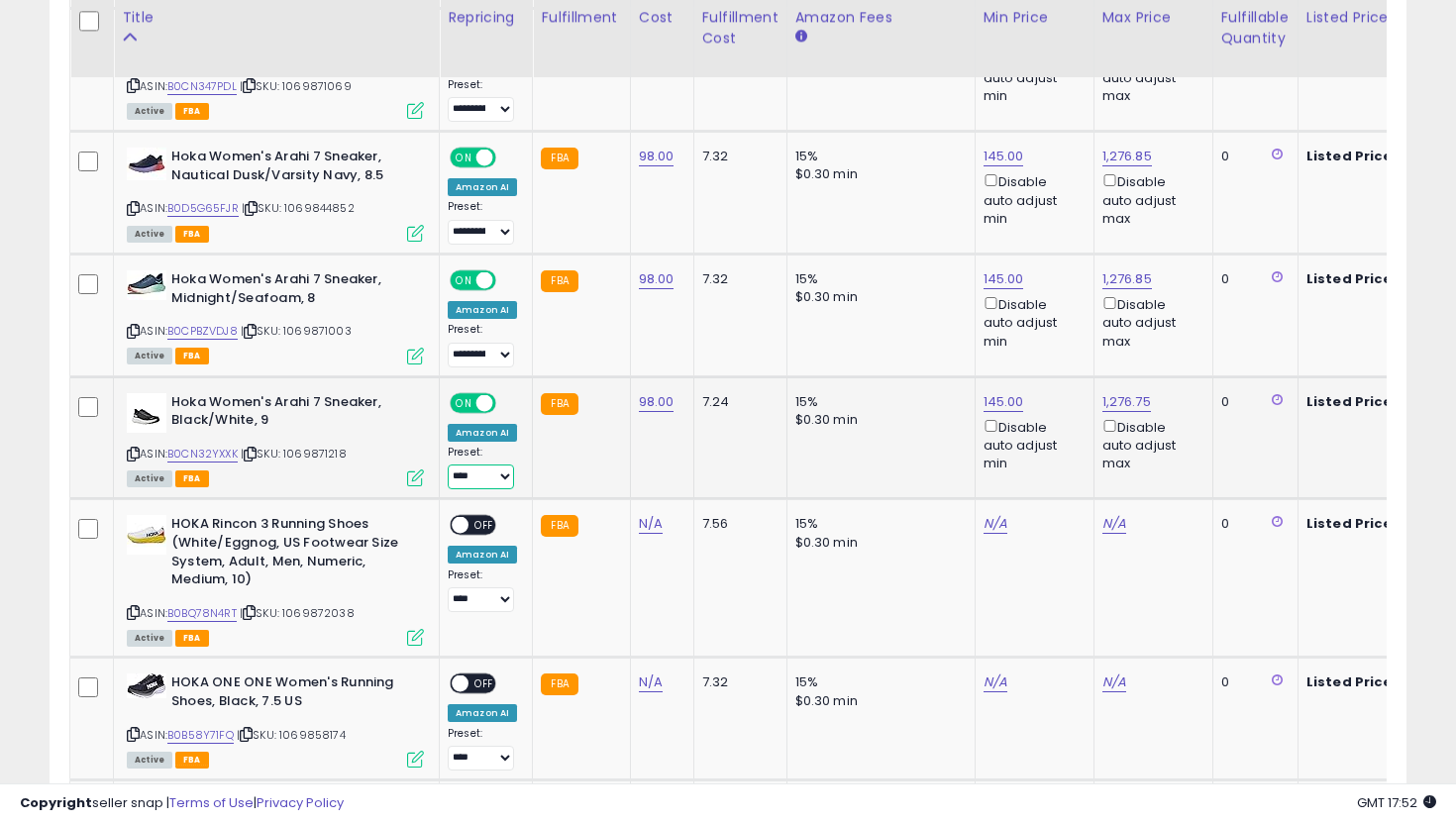 click on "**********" at bounding box center [480, 476] 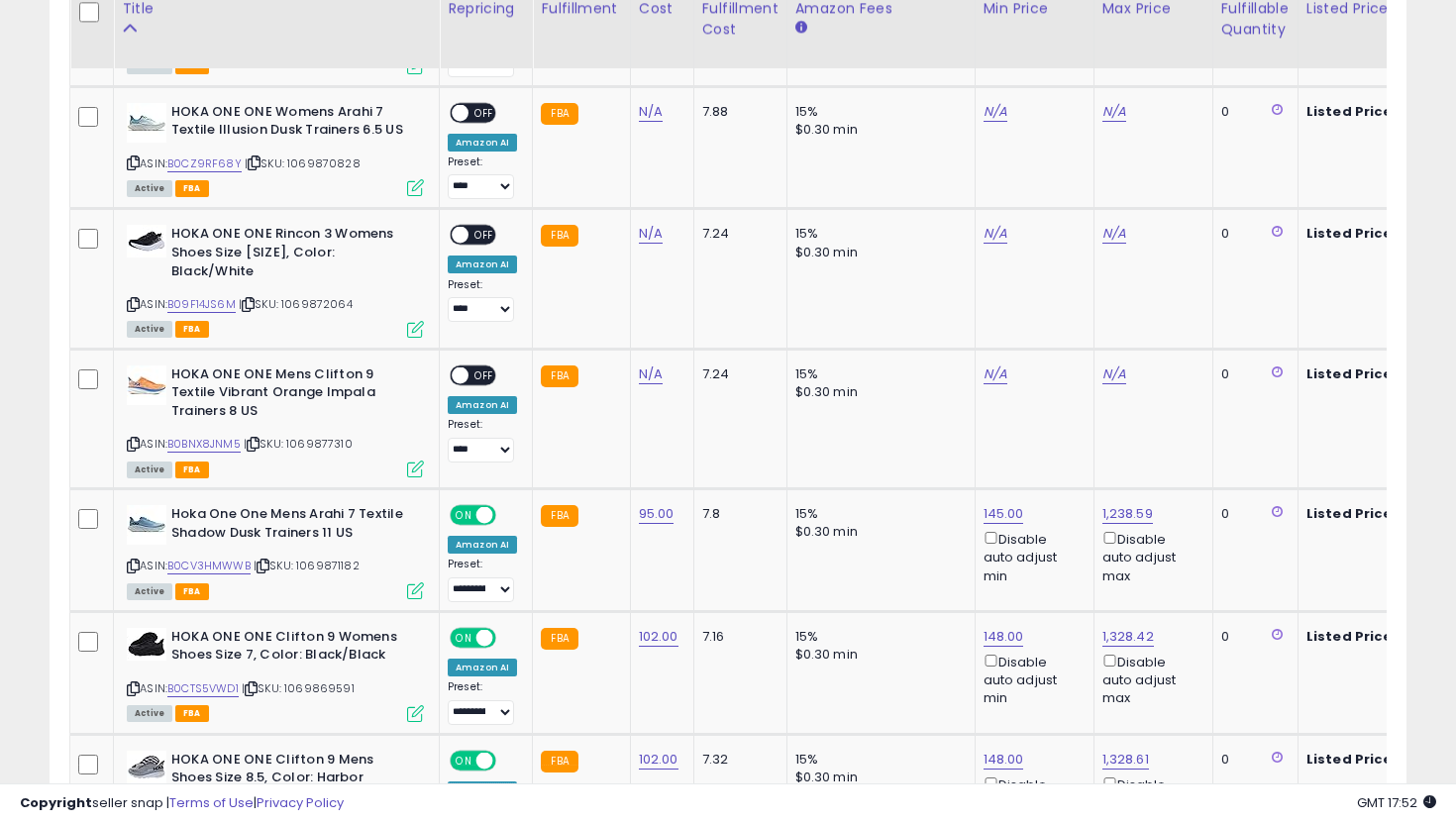 scroll, scrollTop: 5289, scrollLeft: 0, axis: vertical 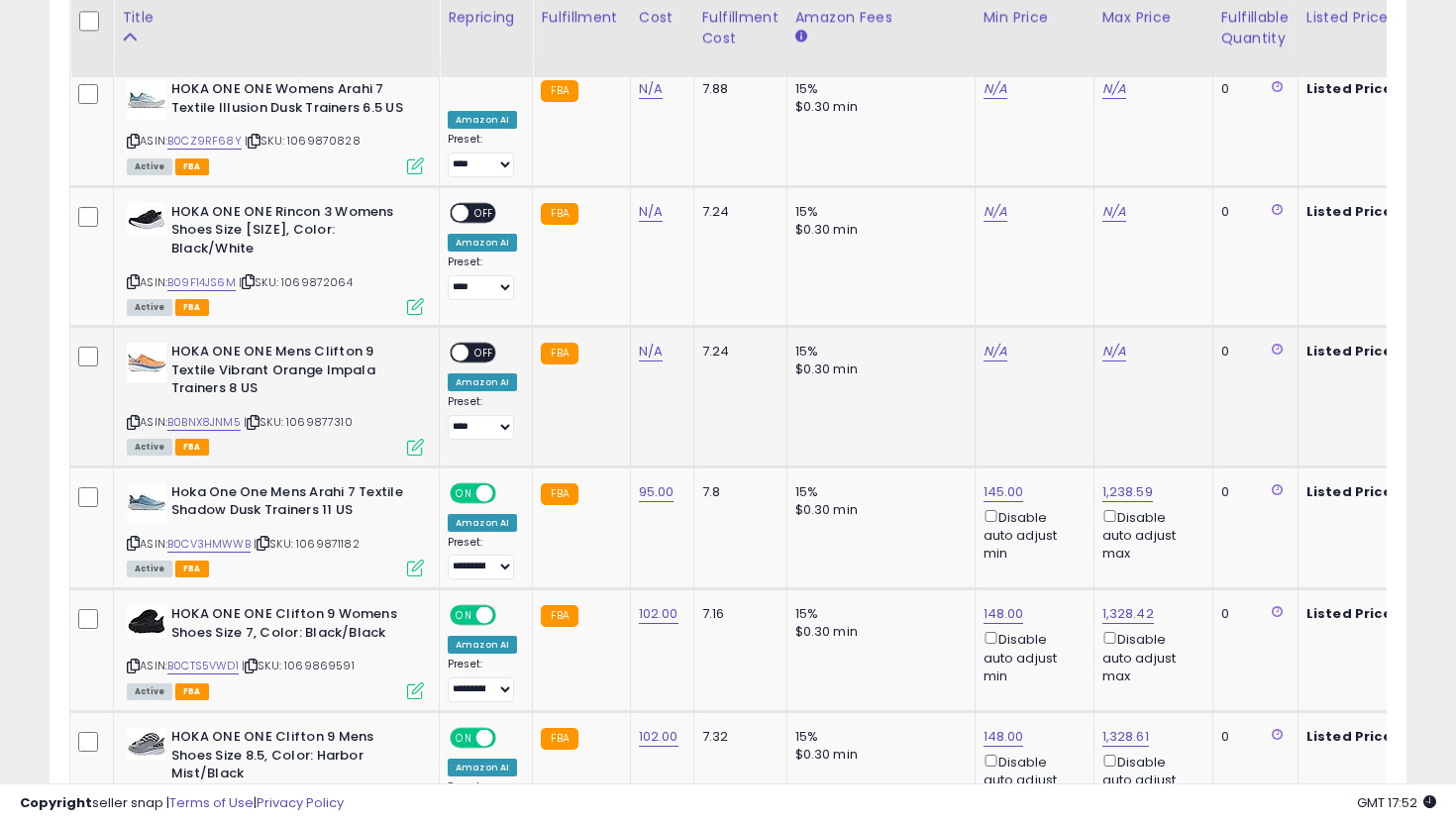 click on "N/A" 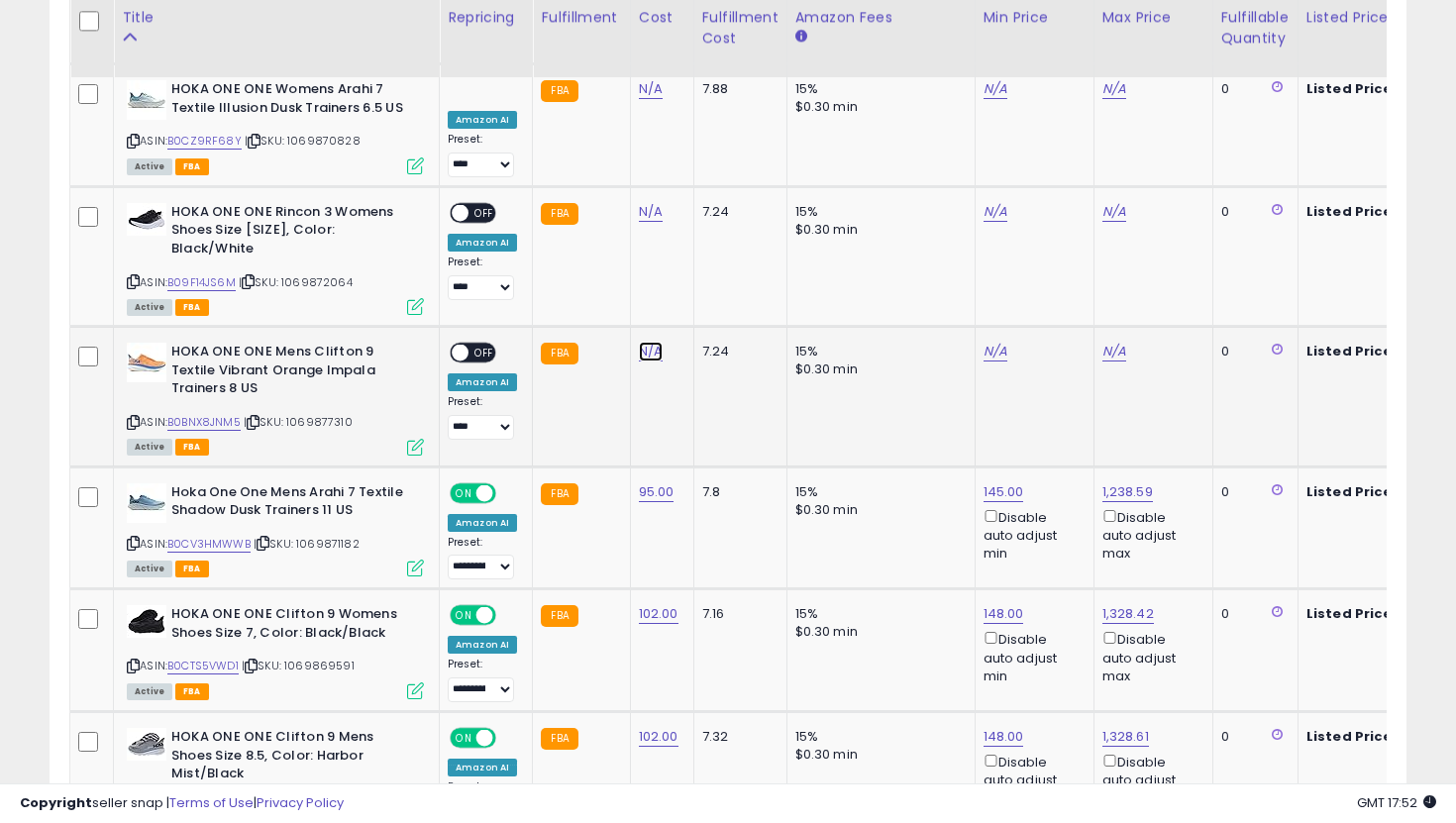click on "N/A" at bounding box center [651, -192] 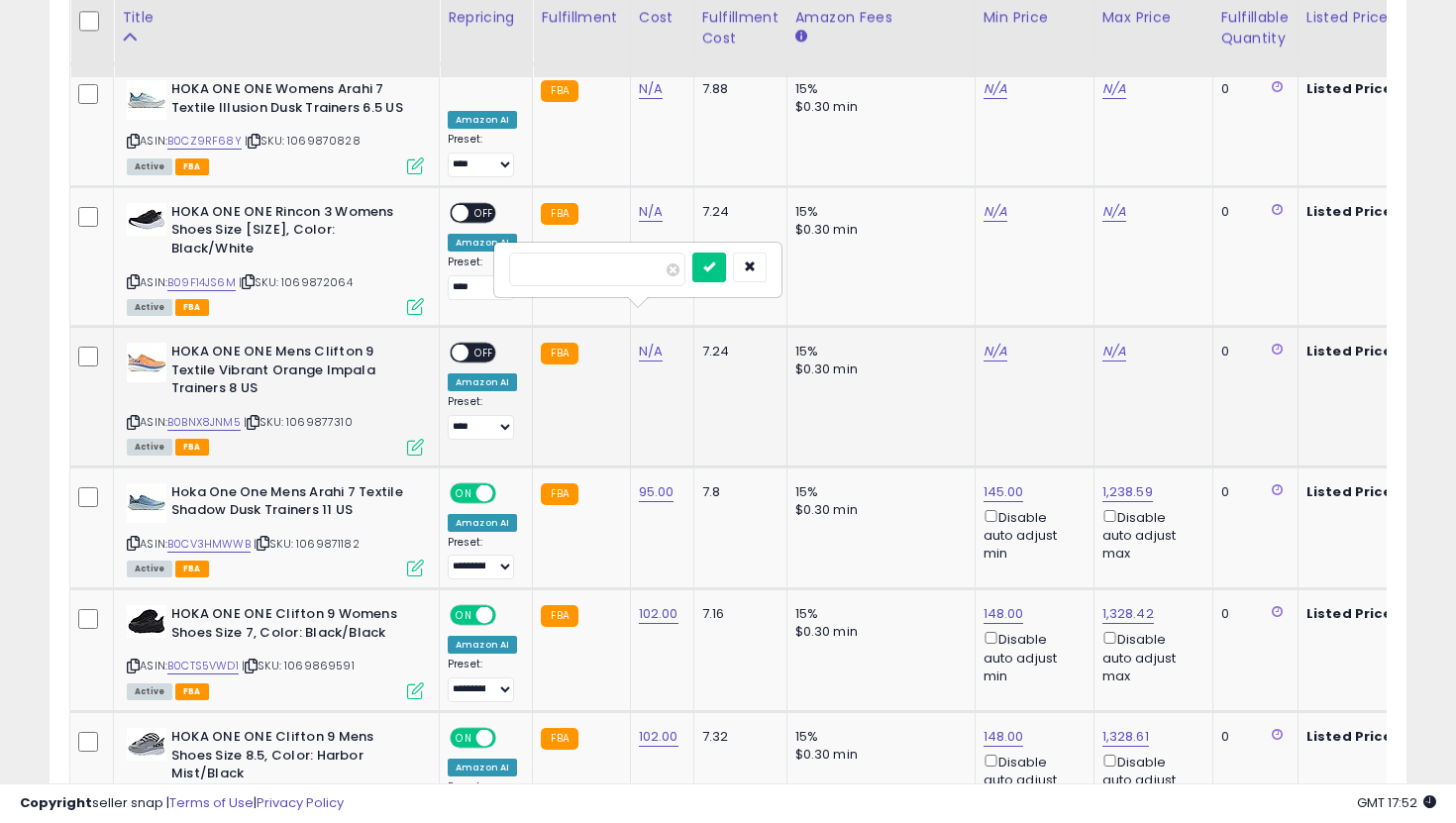 click at bounding box center (709, 267) 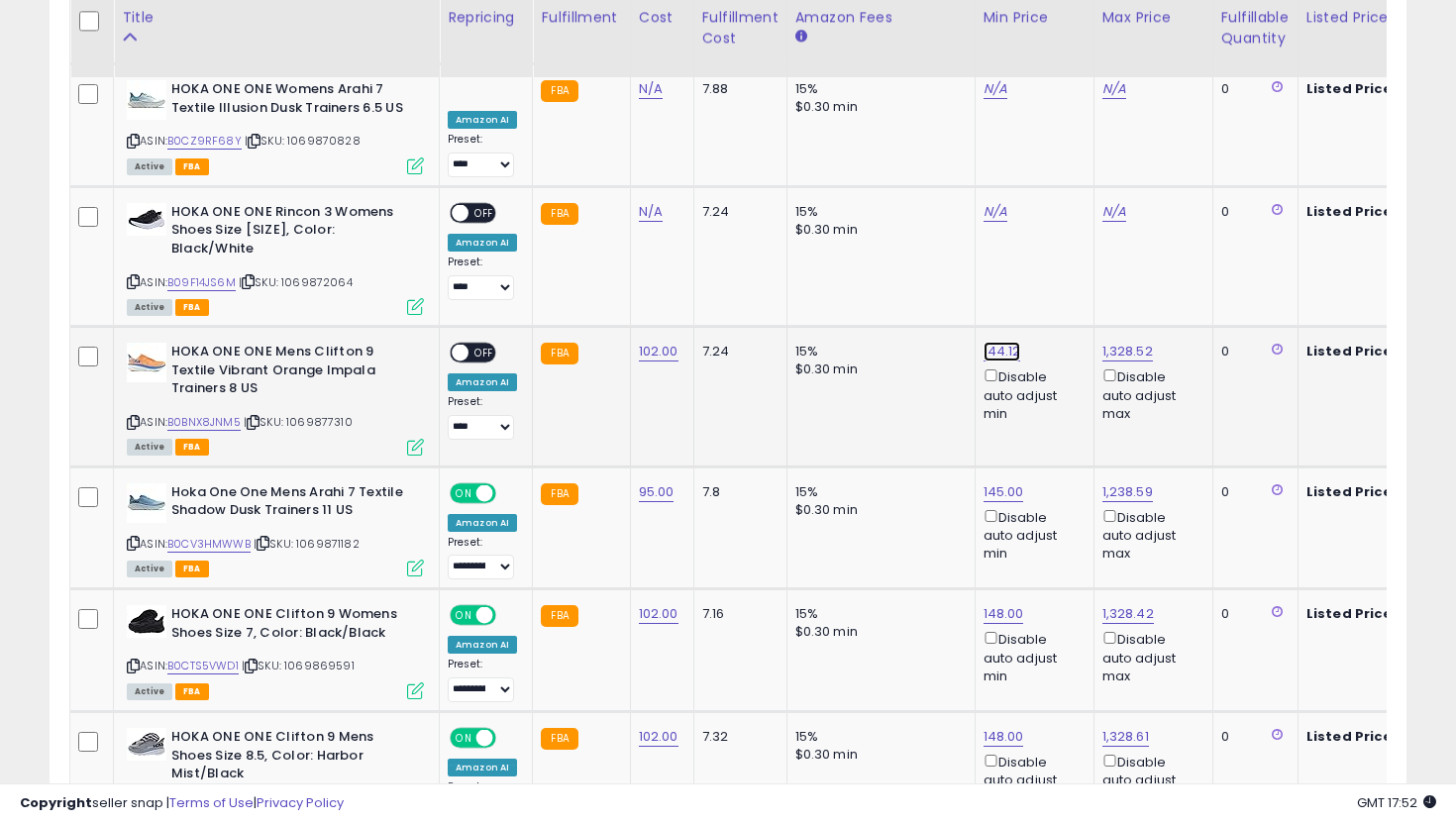 click on "144.12" at bounding box center [1001, -4225] 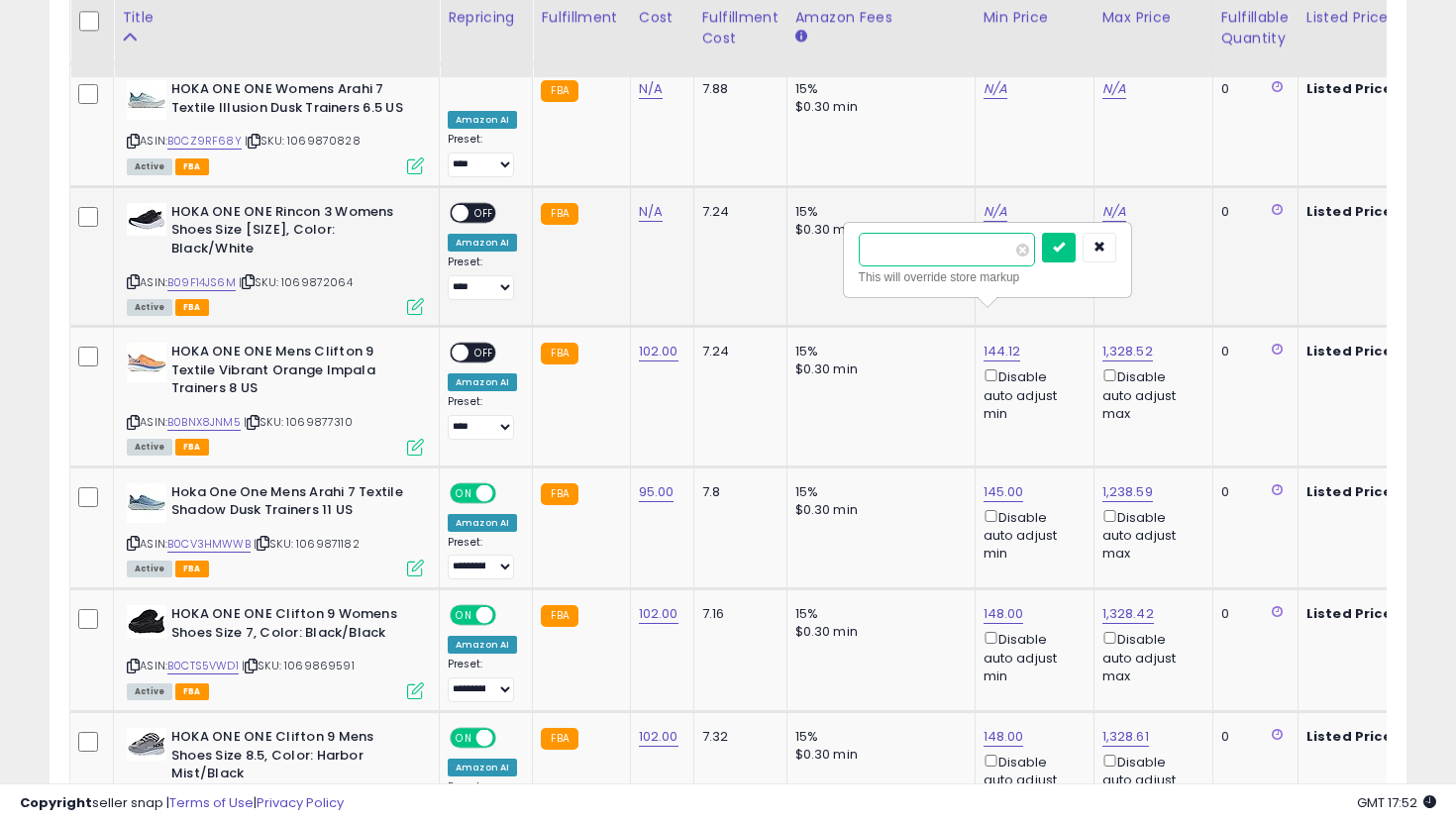 drag, startPoint x: 938, startPoint y: 250, endPoint x: 792, endPoint y: 240, distance: 146.34207 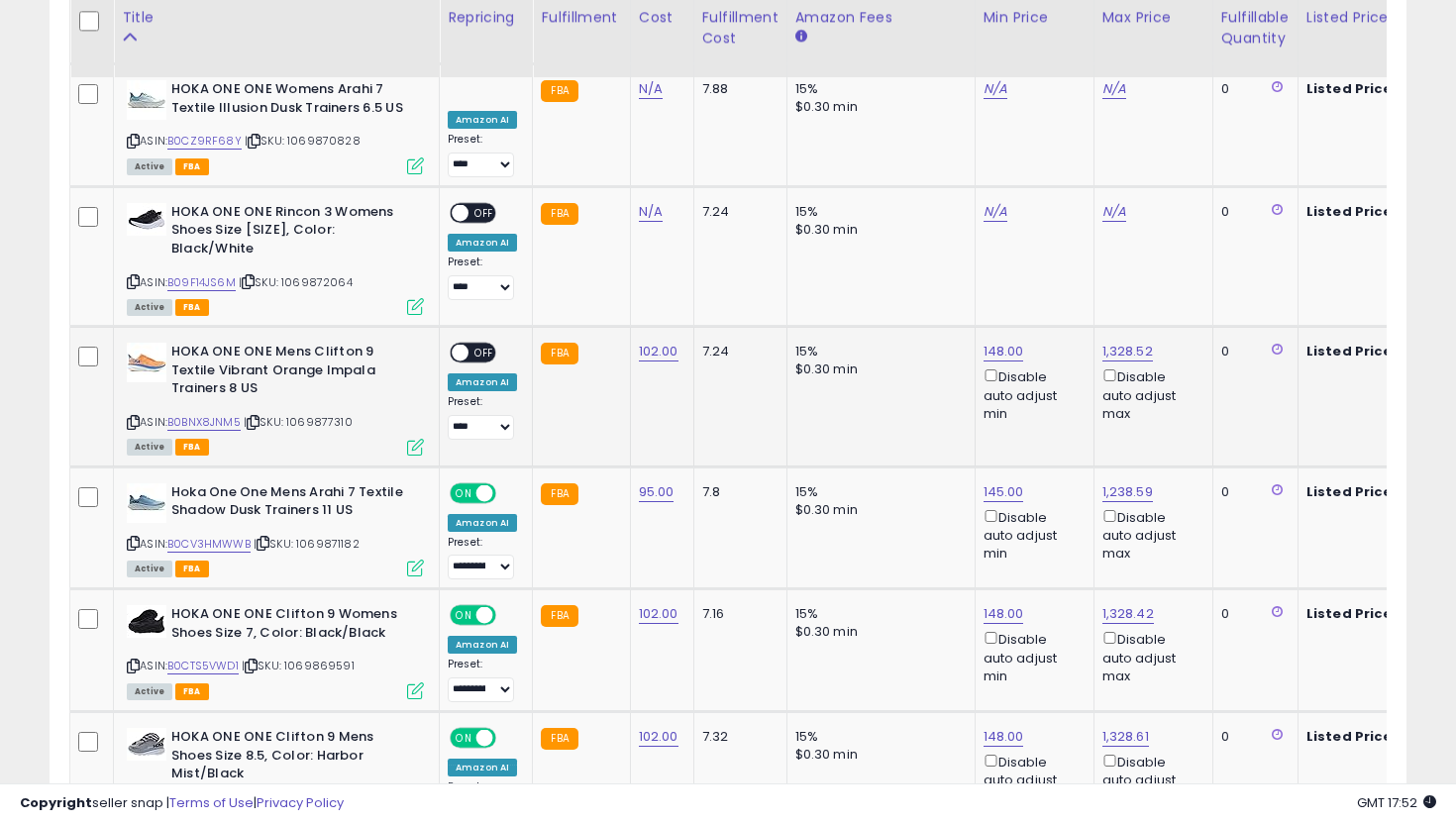 click on "OFF" at bounding box center [484, 353] 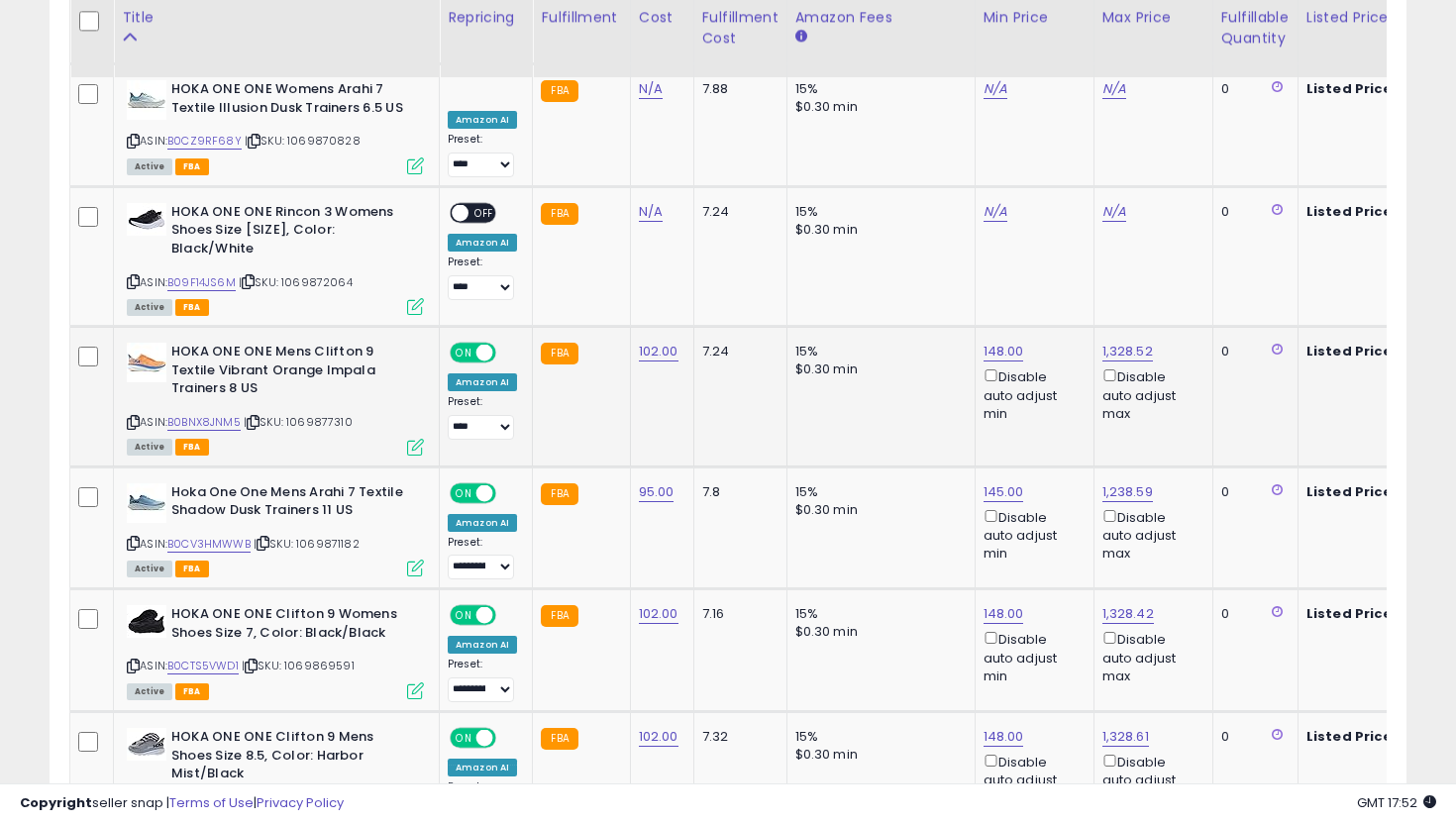 click on "**********" at bounding box center (482, 417) 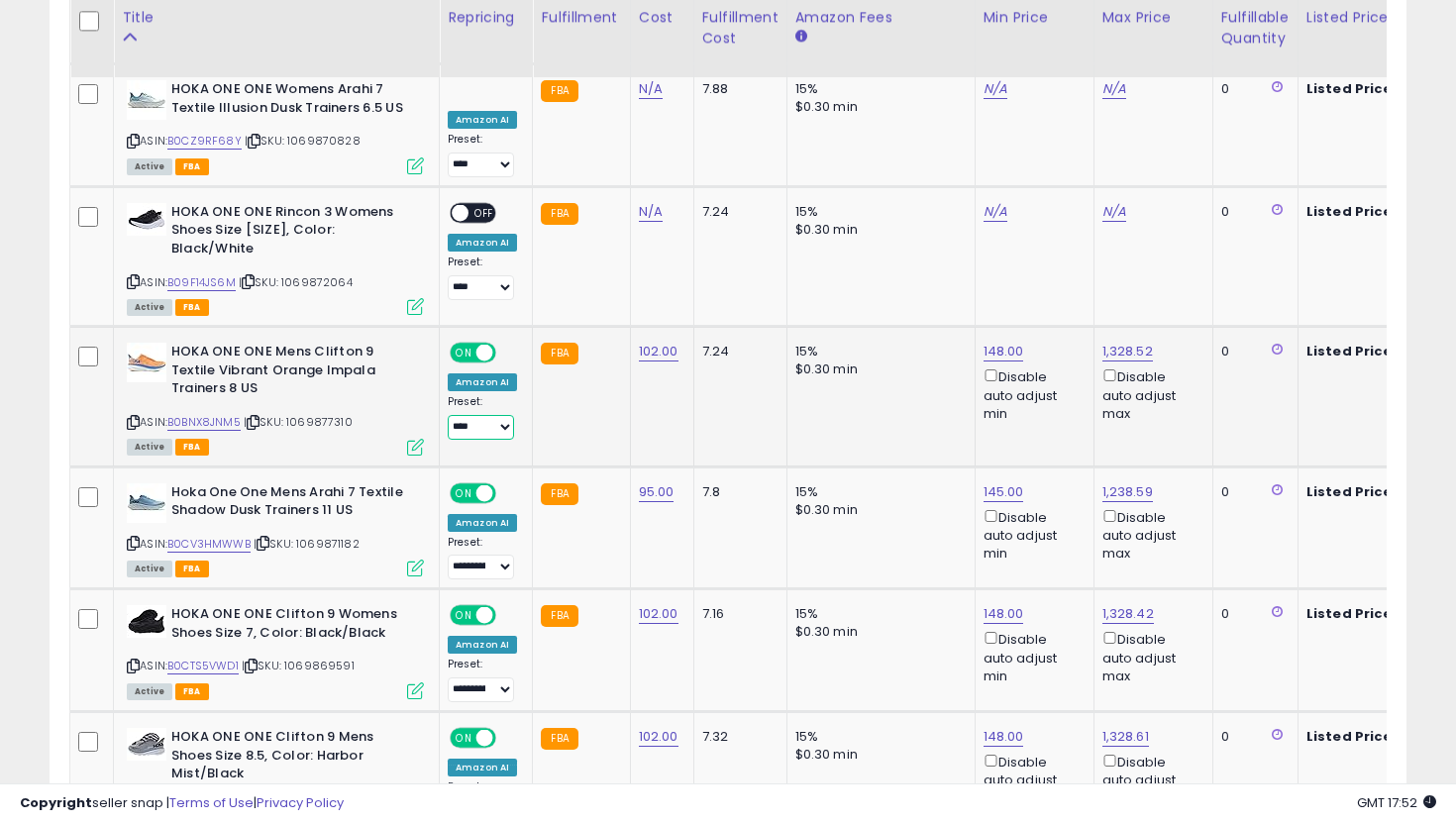 click on "**********" at bounding box center (480, 427) 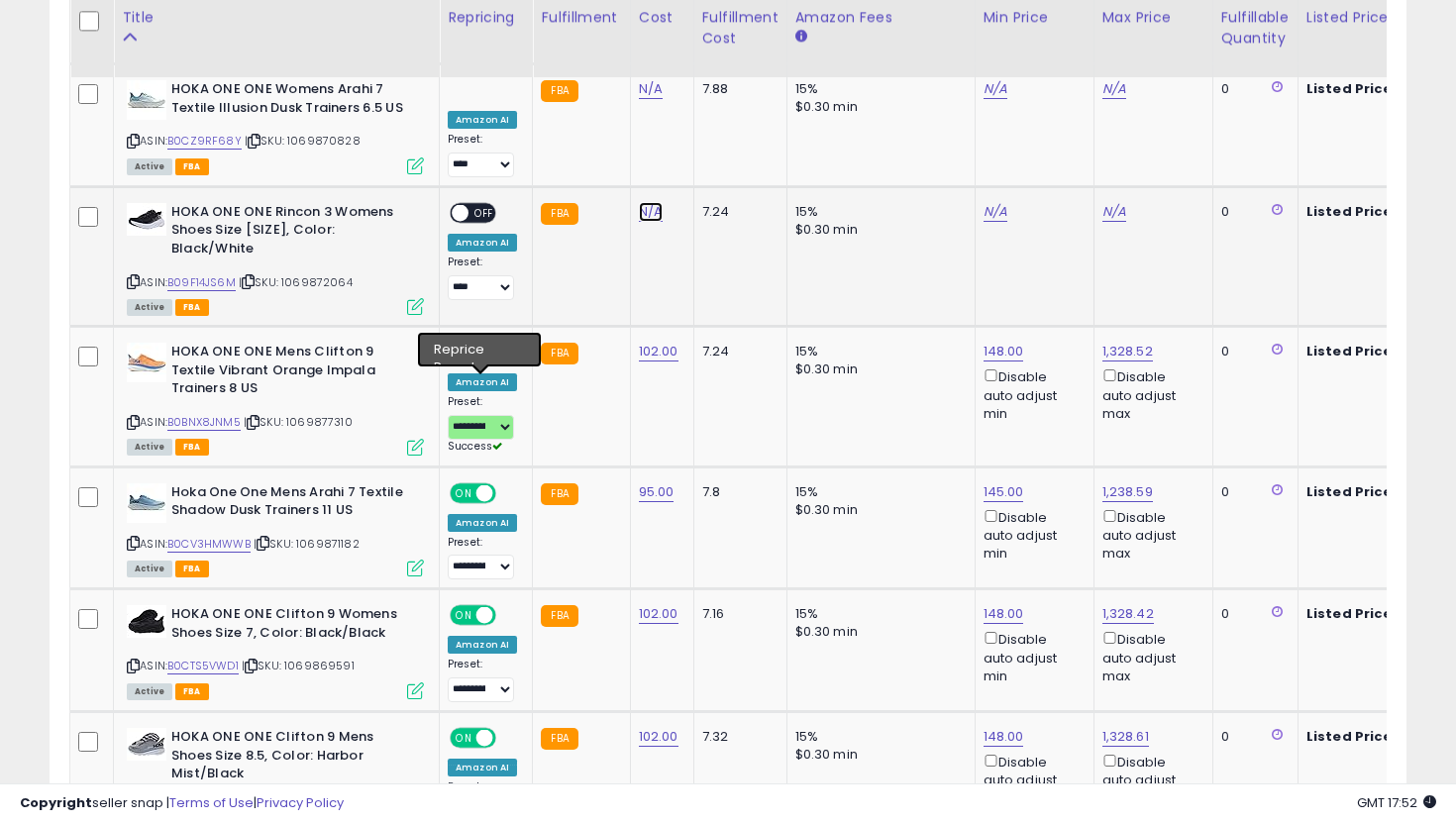 click on "N/A" at bounding box center [651, -192] 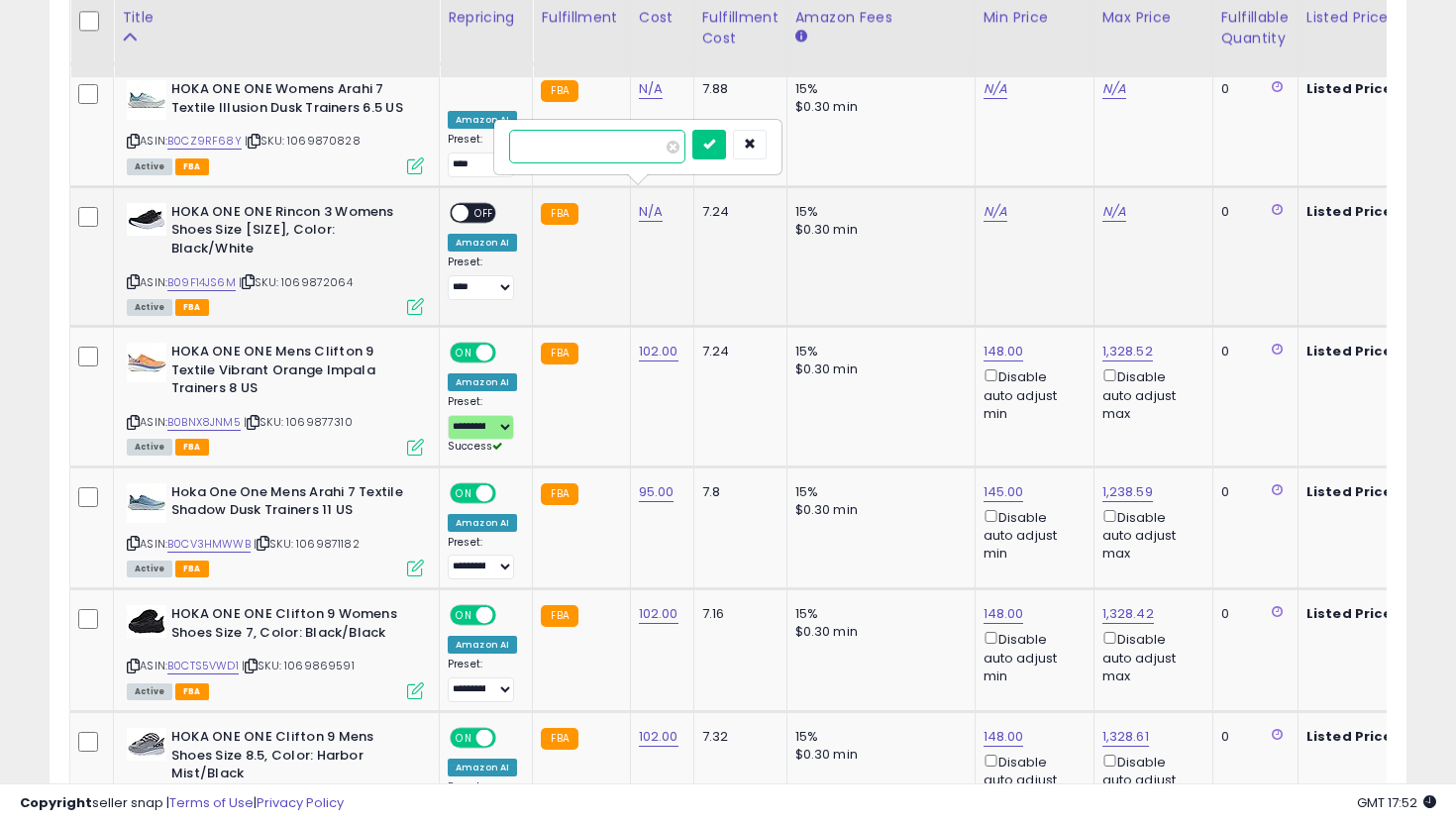 click at bounding box center (709, 145) 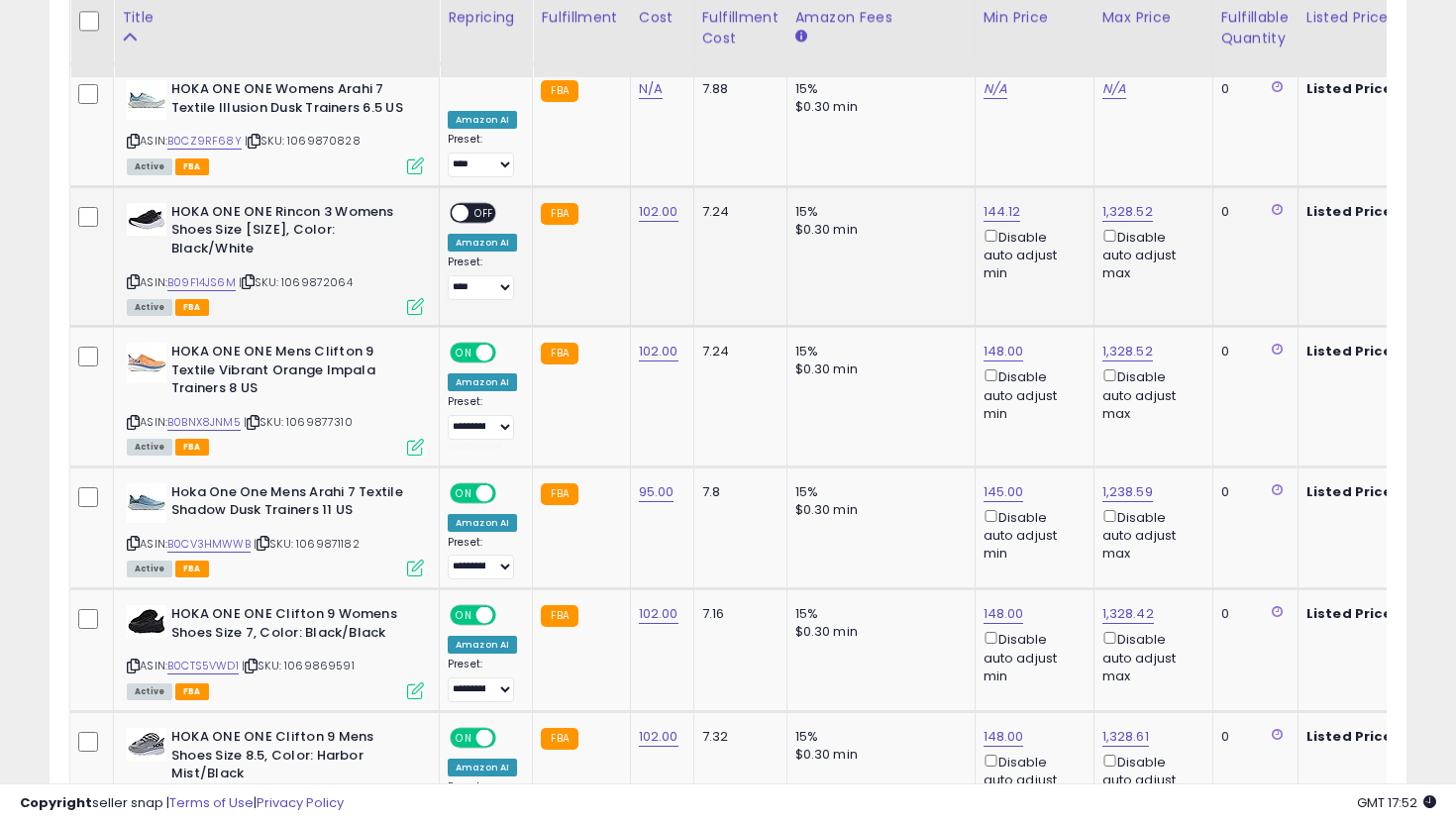 scroll, scrollTop: 0, scrollLeft: 353, axis: horizontal 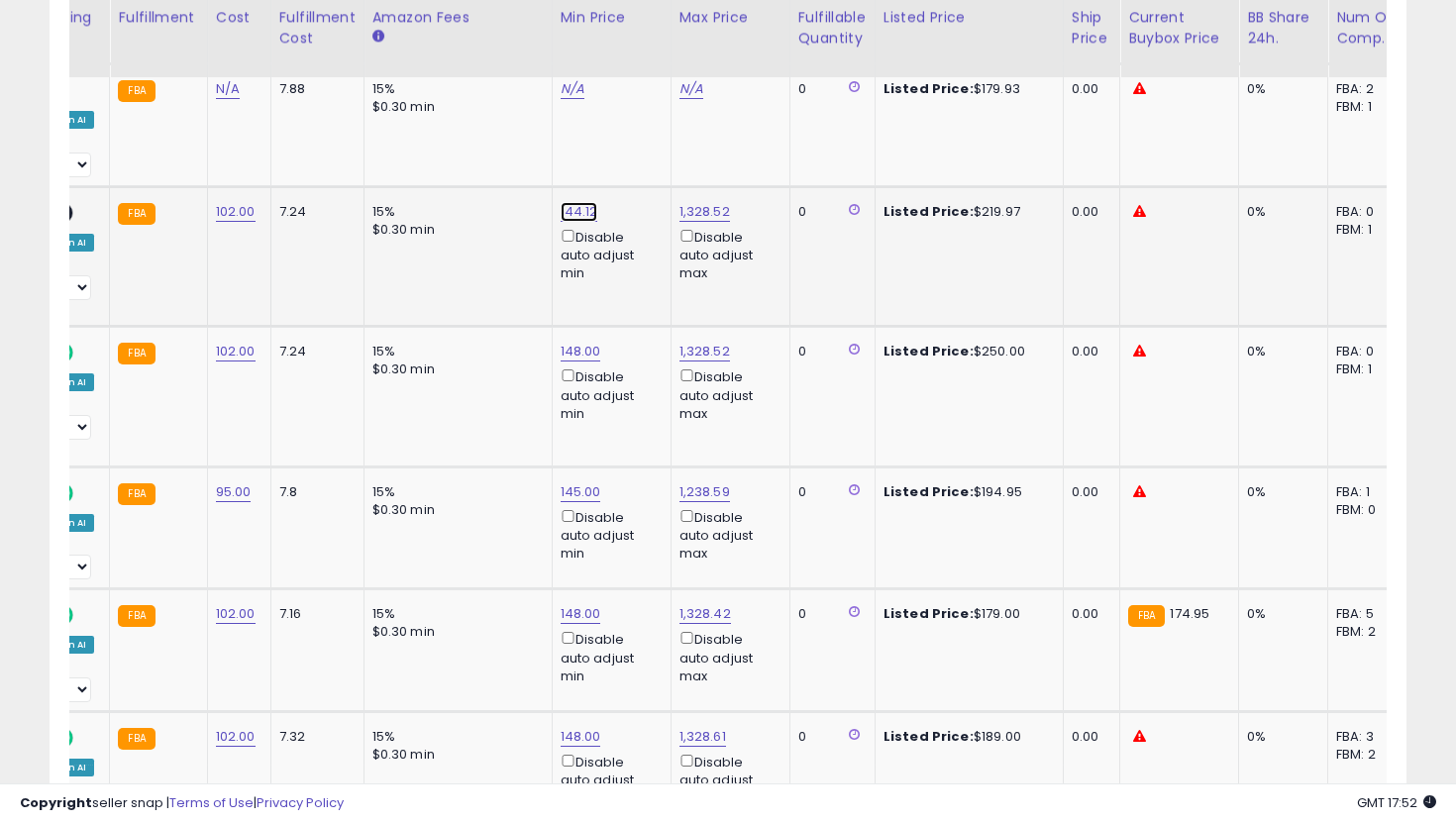 click on "144.12" at bounding box center (578, -4225) 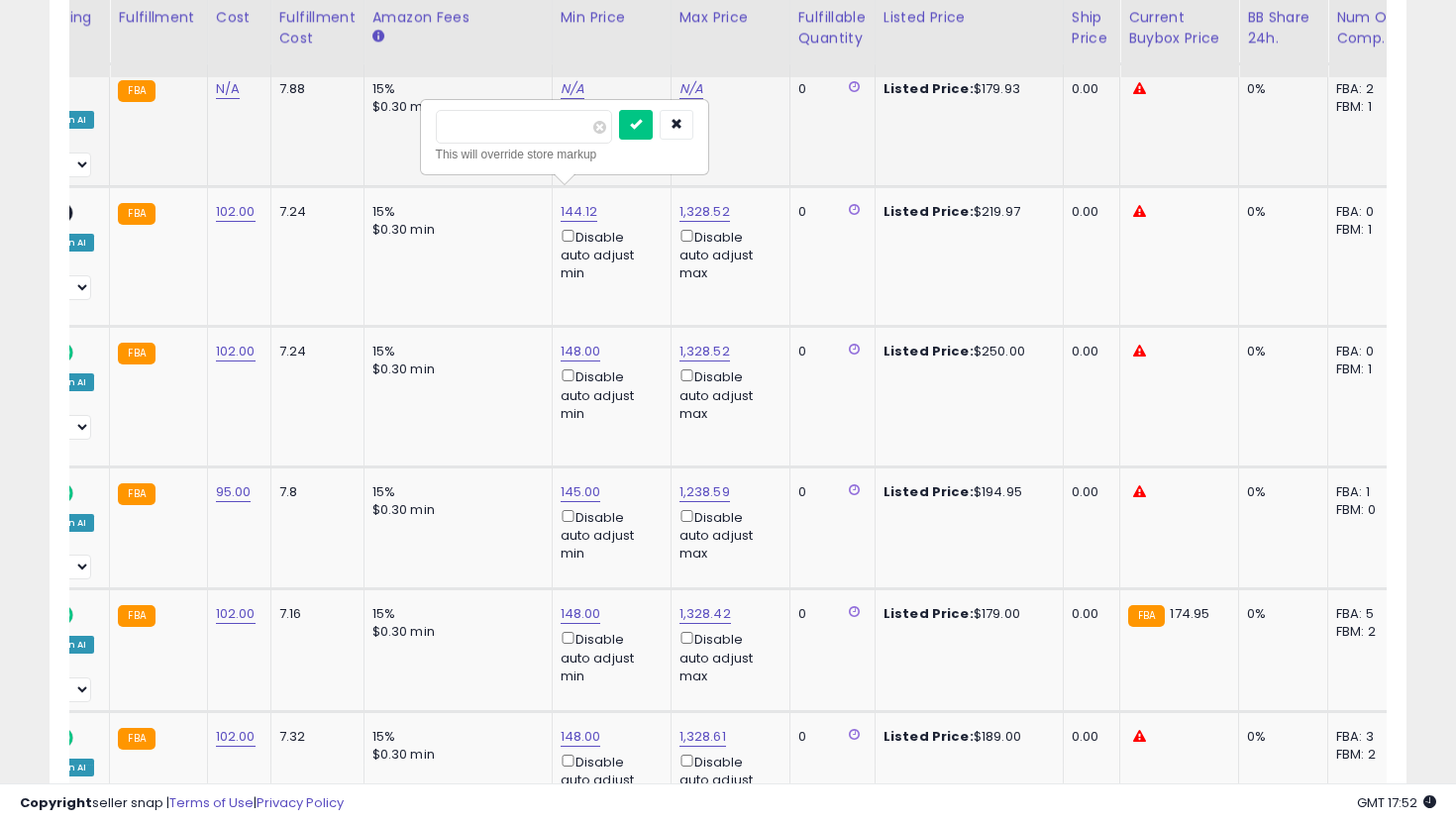 drag, startPoint x: 516, startPoint y: 136, endPoint x: 400, endPoint y: 109, distance: 119.100798 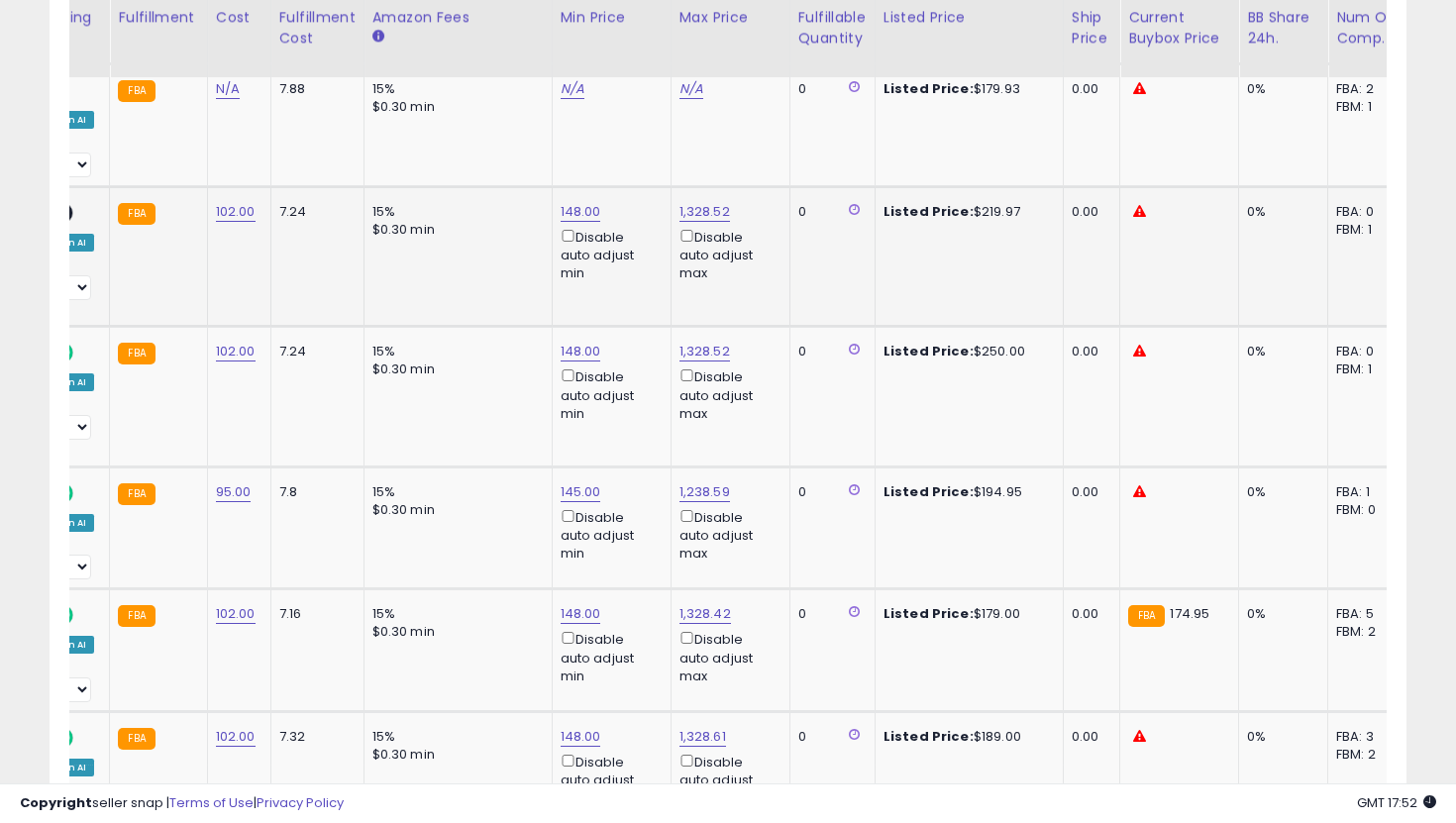 scroll, scrollTop: 0, scrollLeft: 236, axis: horizontal 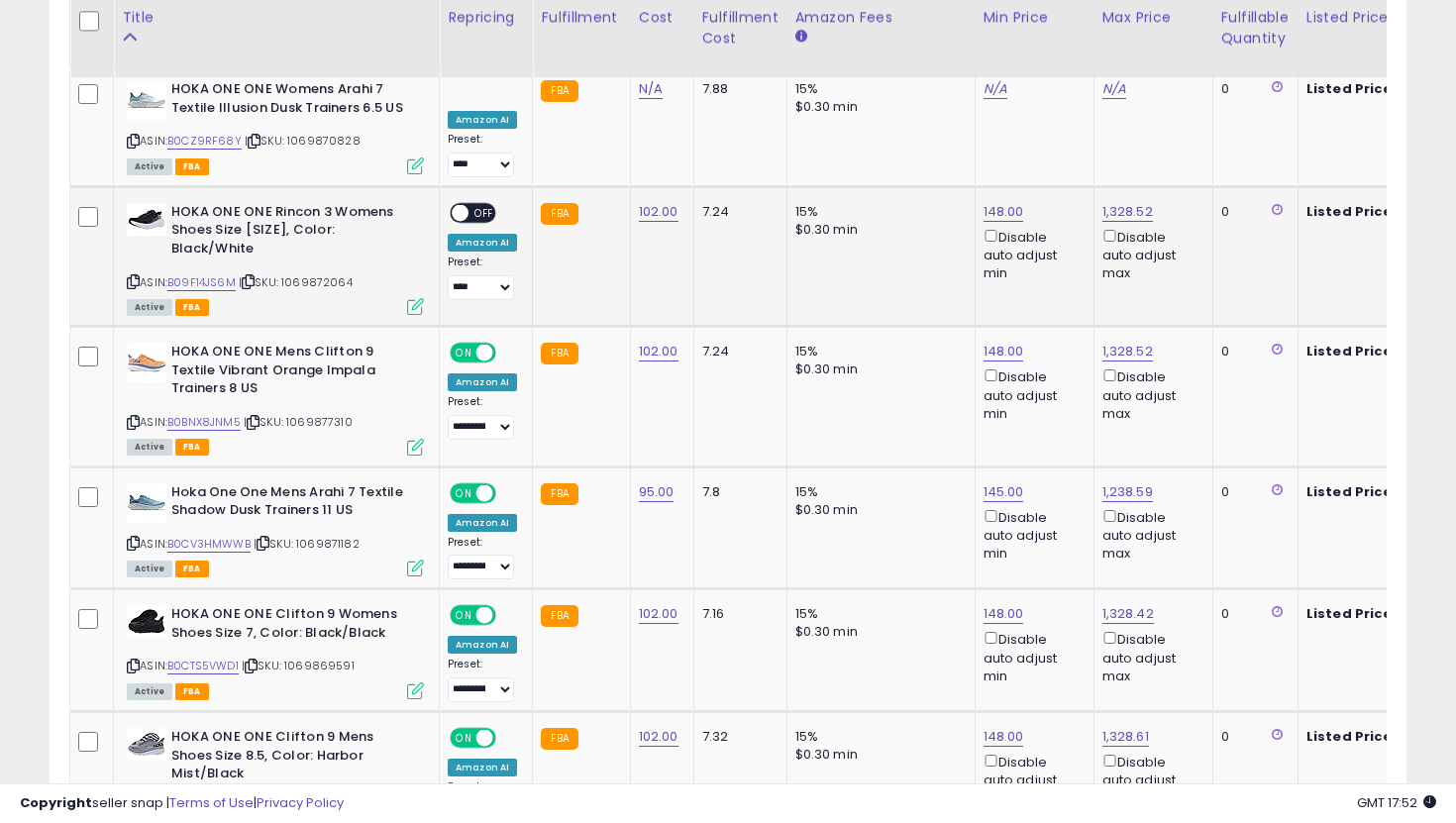 click on "ON   OFF" at bounding box center [472, 212] 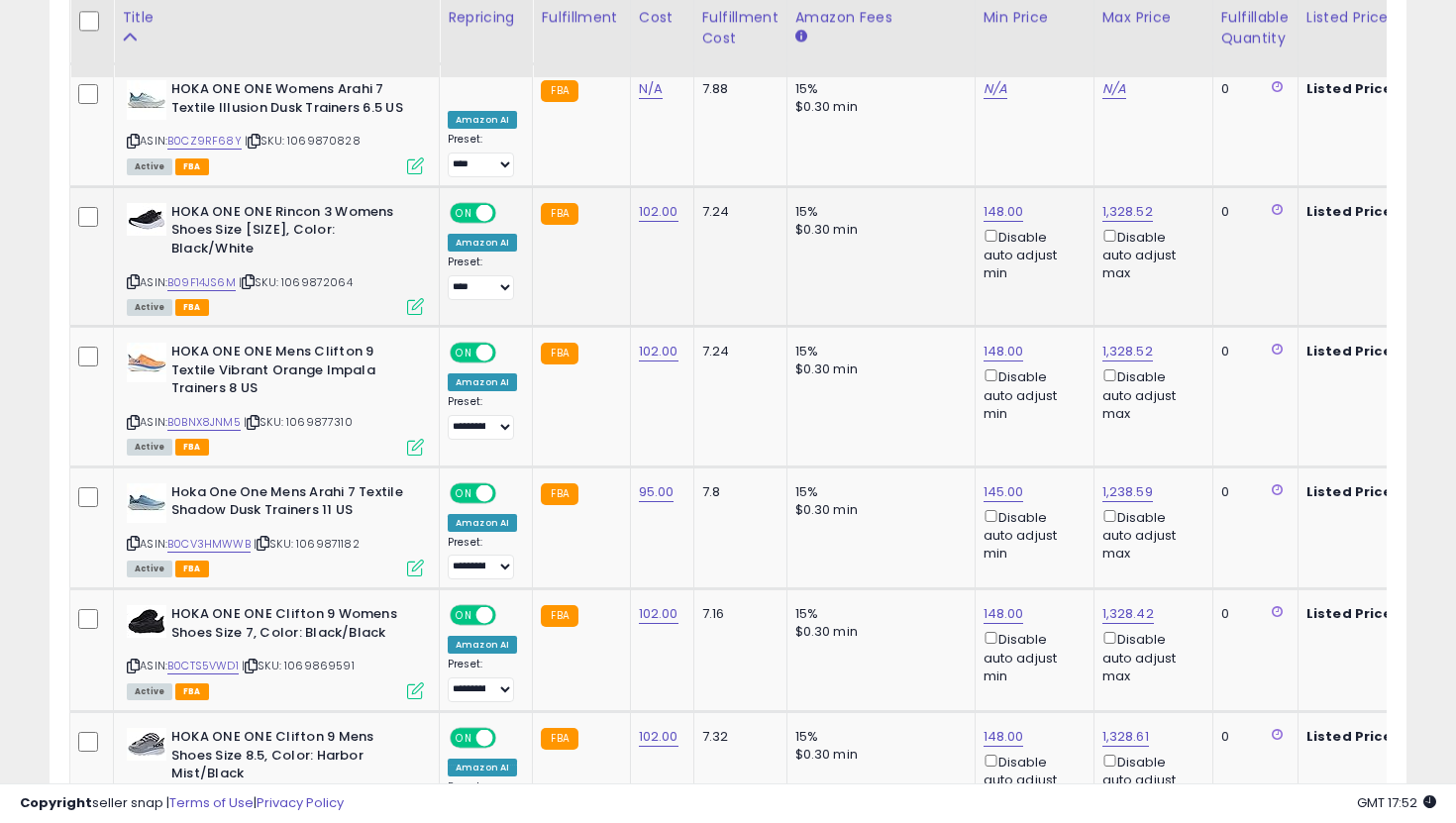 click on "**********" 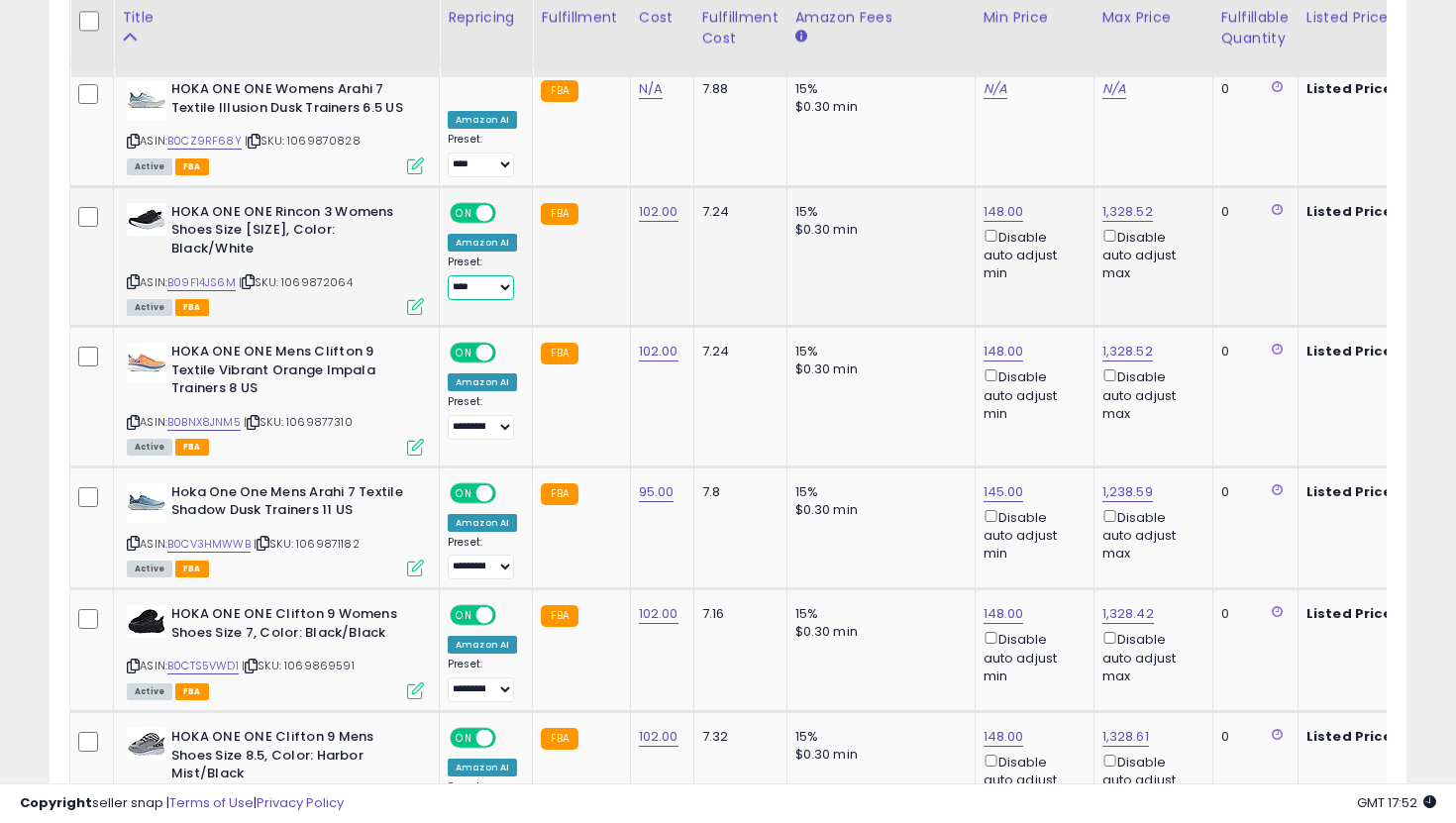click on "**********" at bounding box center (480, 287) 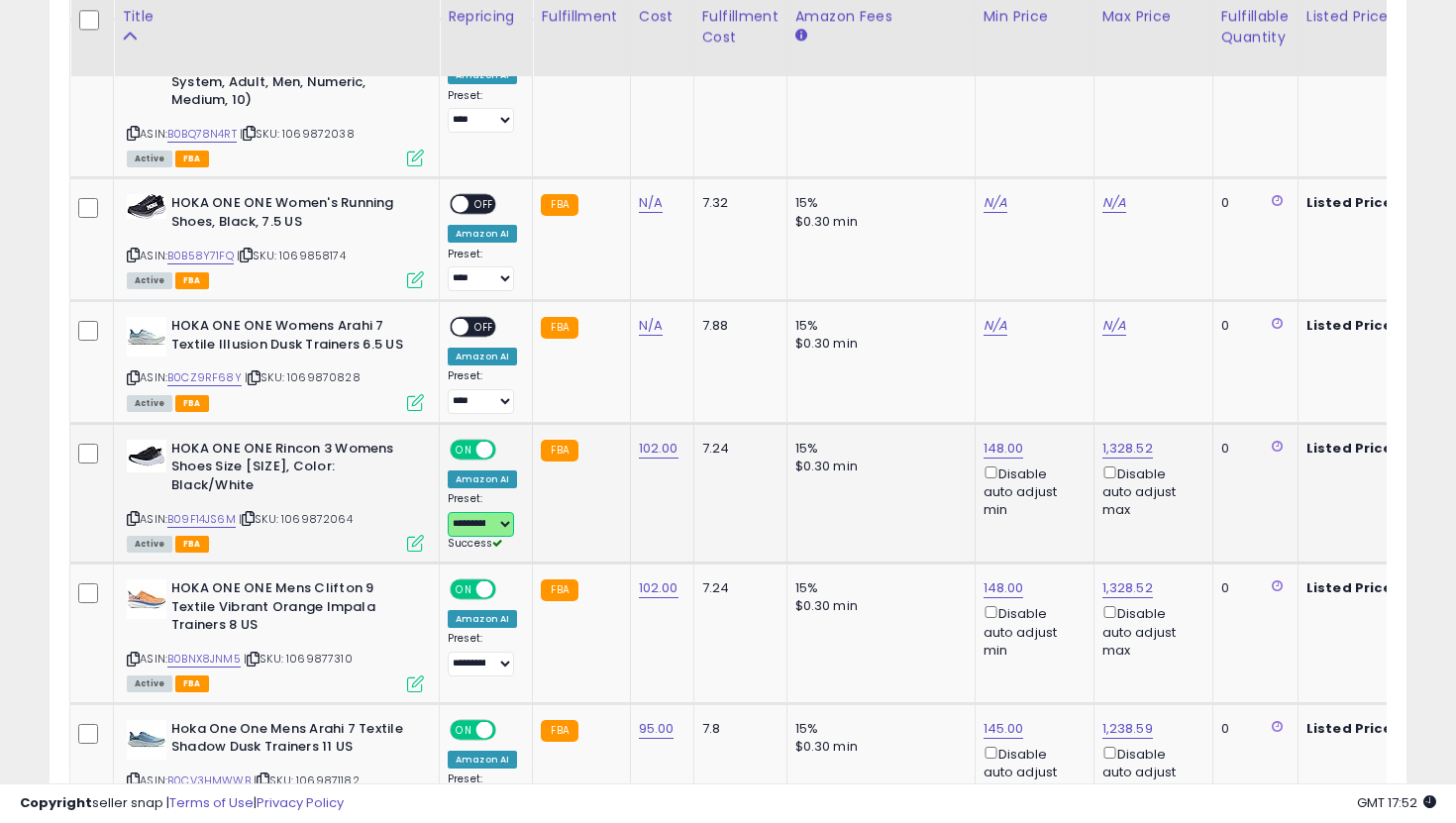 scroll, scrollTop: 5051, scrollLeft: 0, axis: vertical 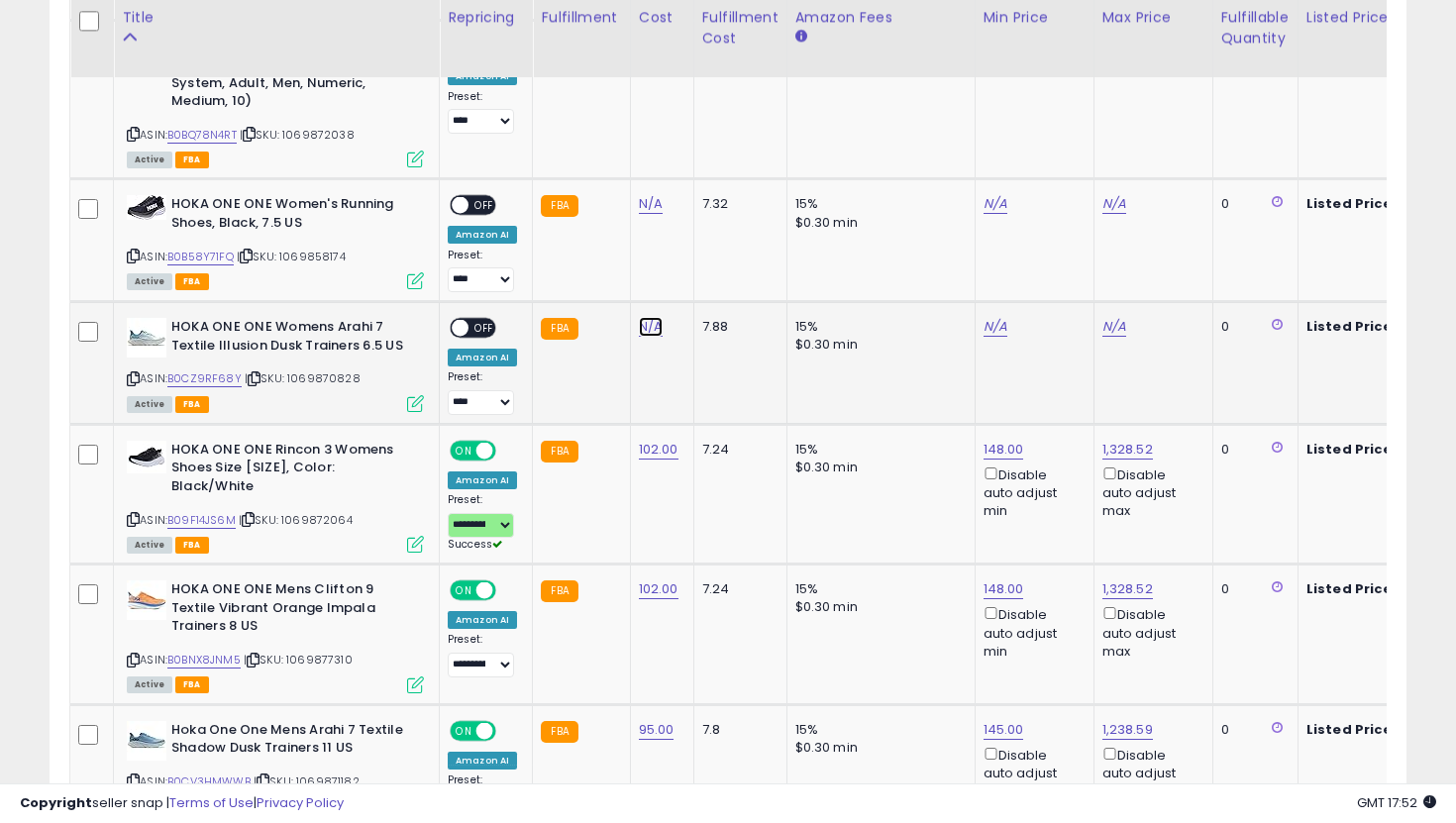 click on "N/A" at bounding box center [651, 46] 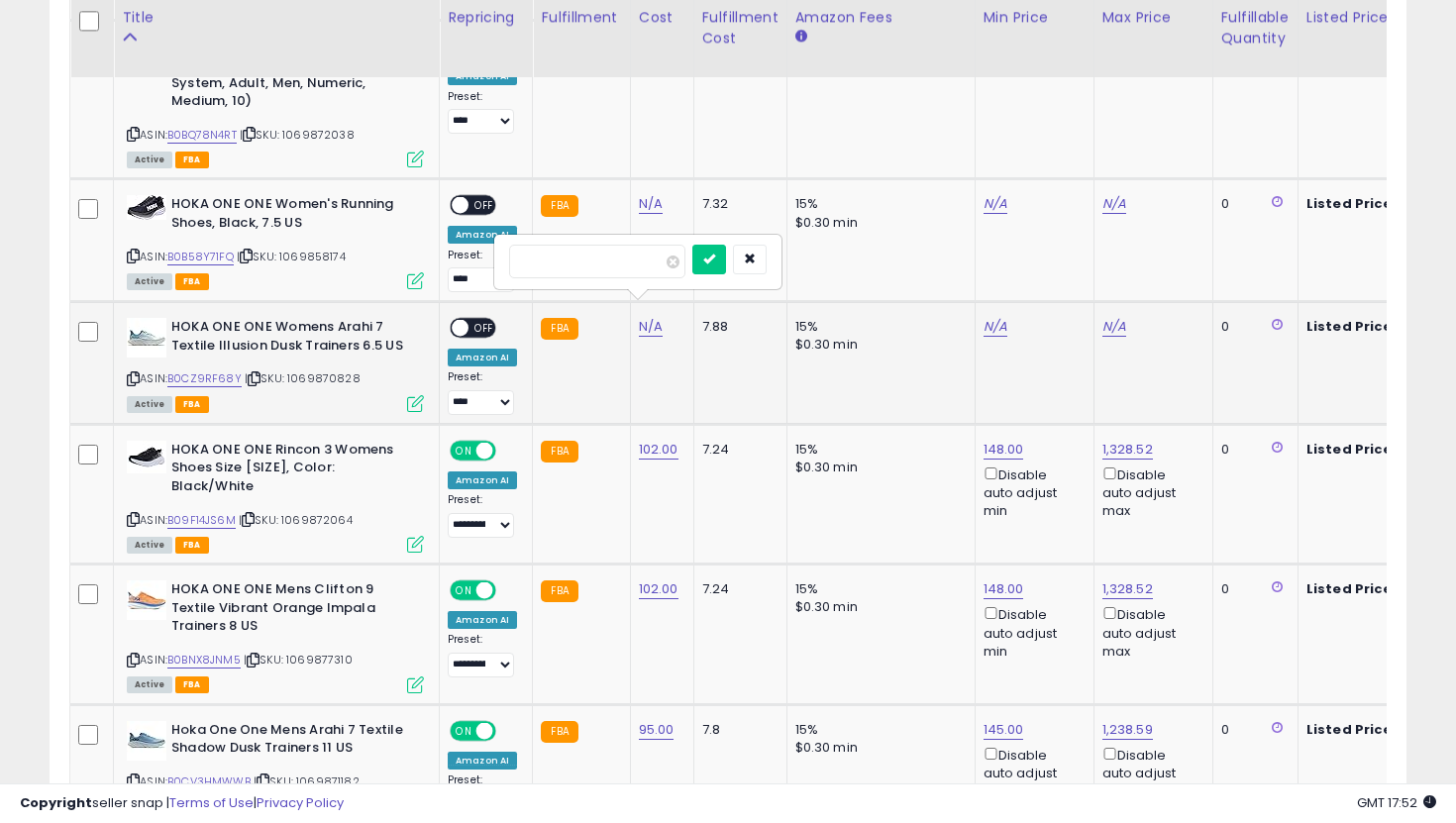 click at bounding box center [709, 259] 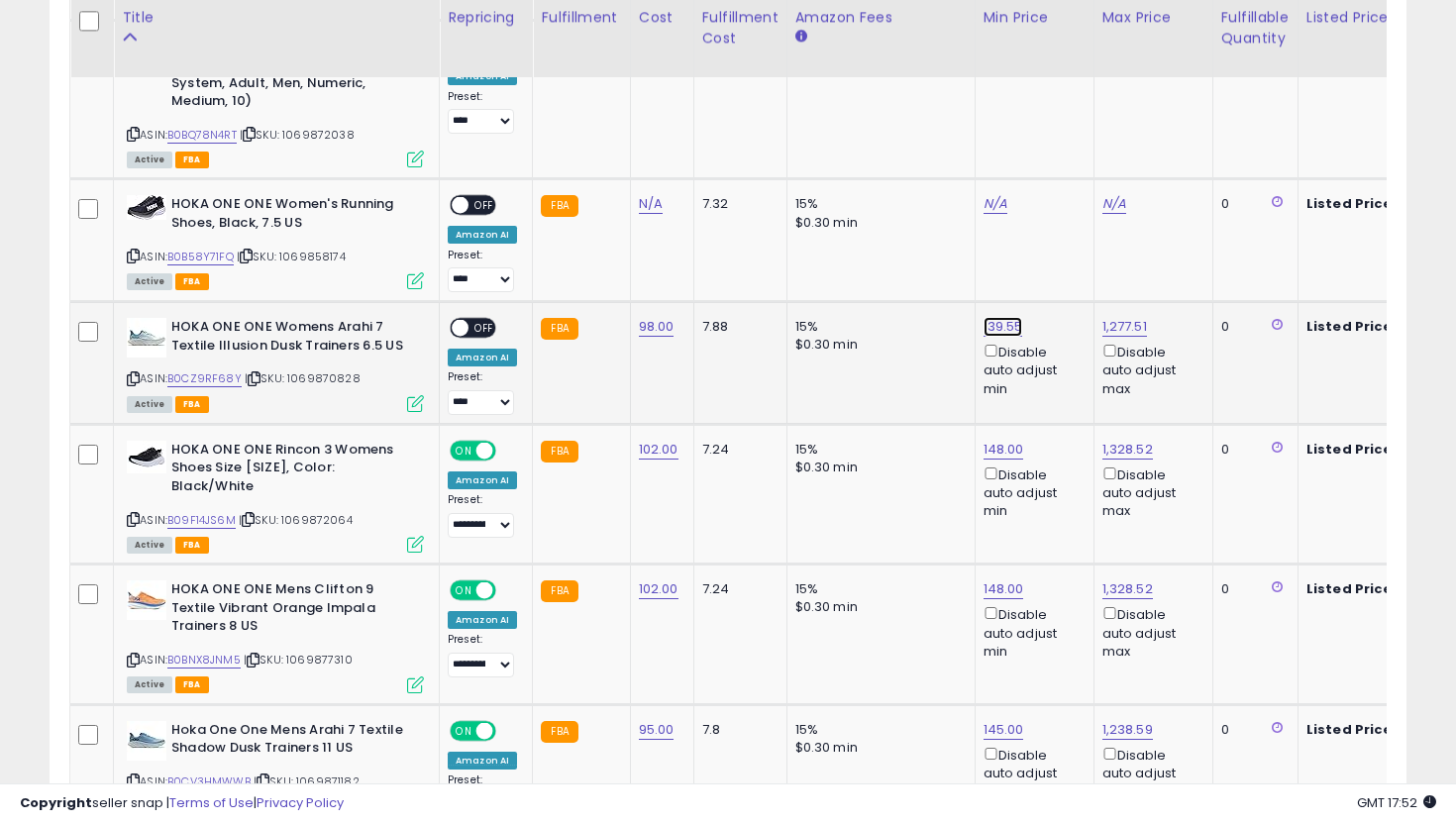 click on "139.55" at bounding box center [1001, -3987] 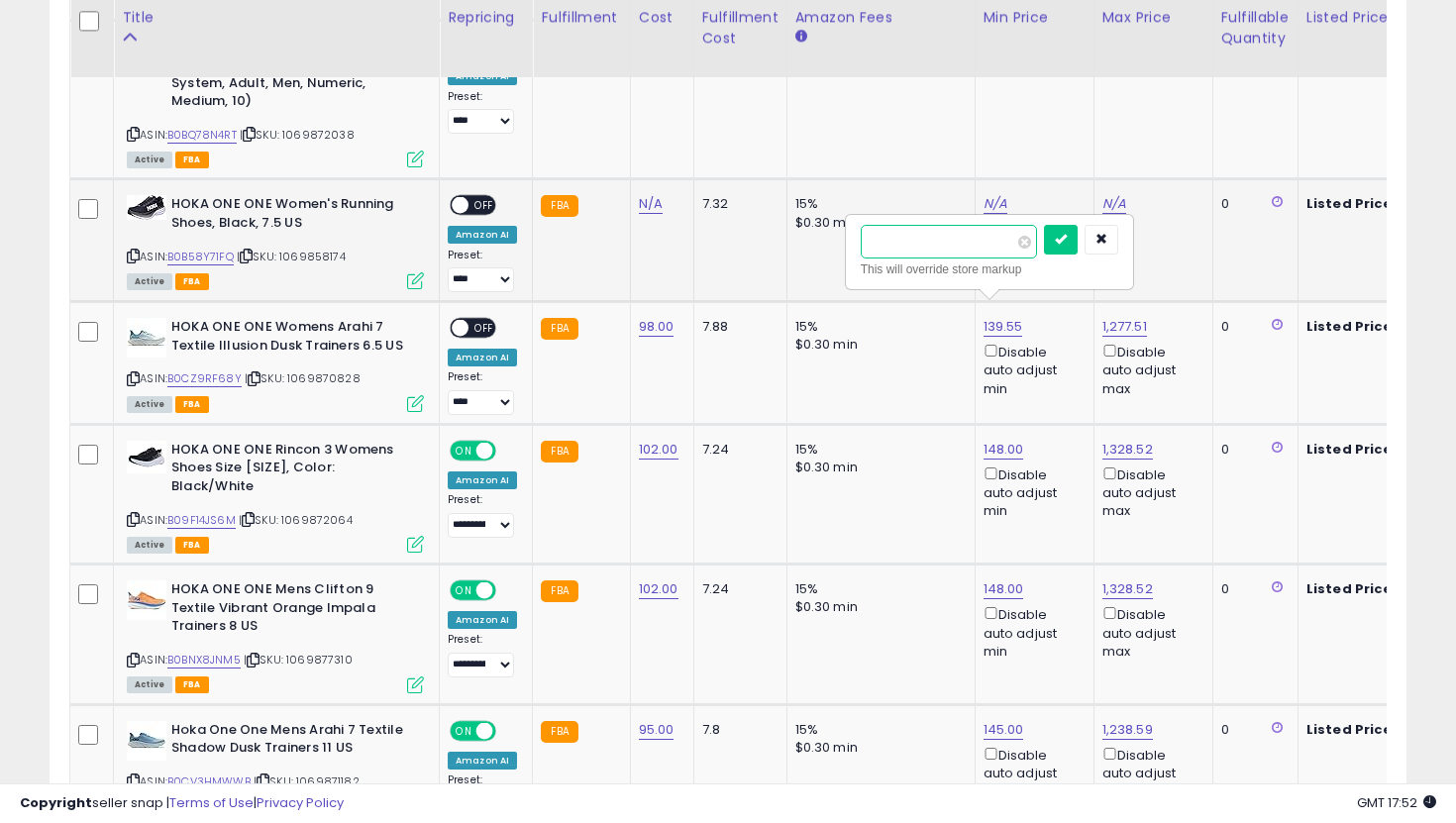 drag, startPoint x: 954, startPoint y: 238, endPoint x: 770, endPoint y: 238, distance: 184 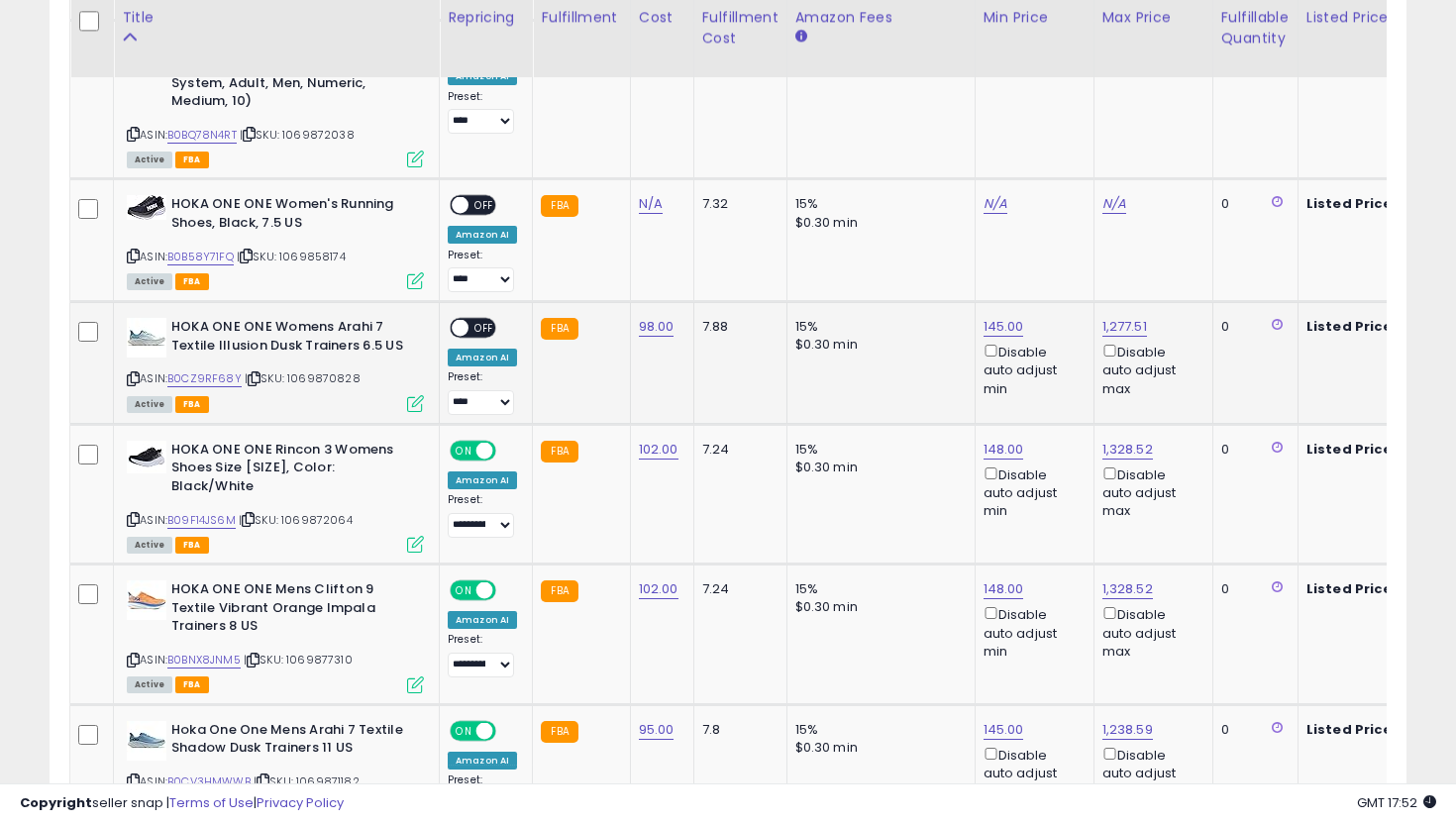 click at bounding box center [460, 328] 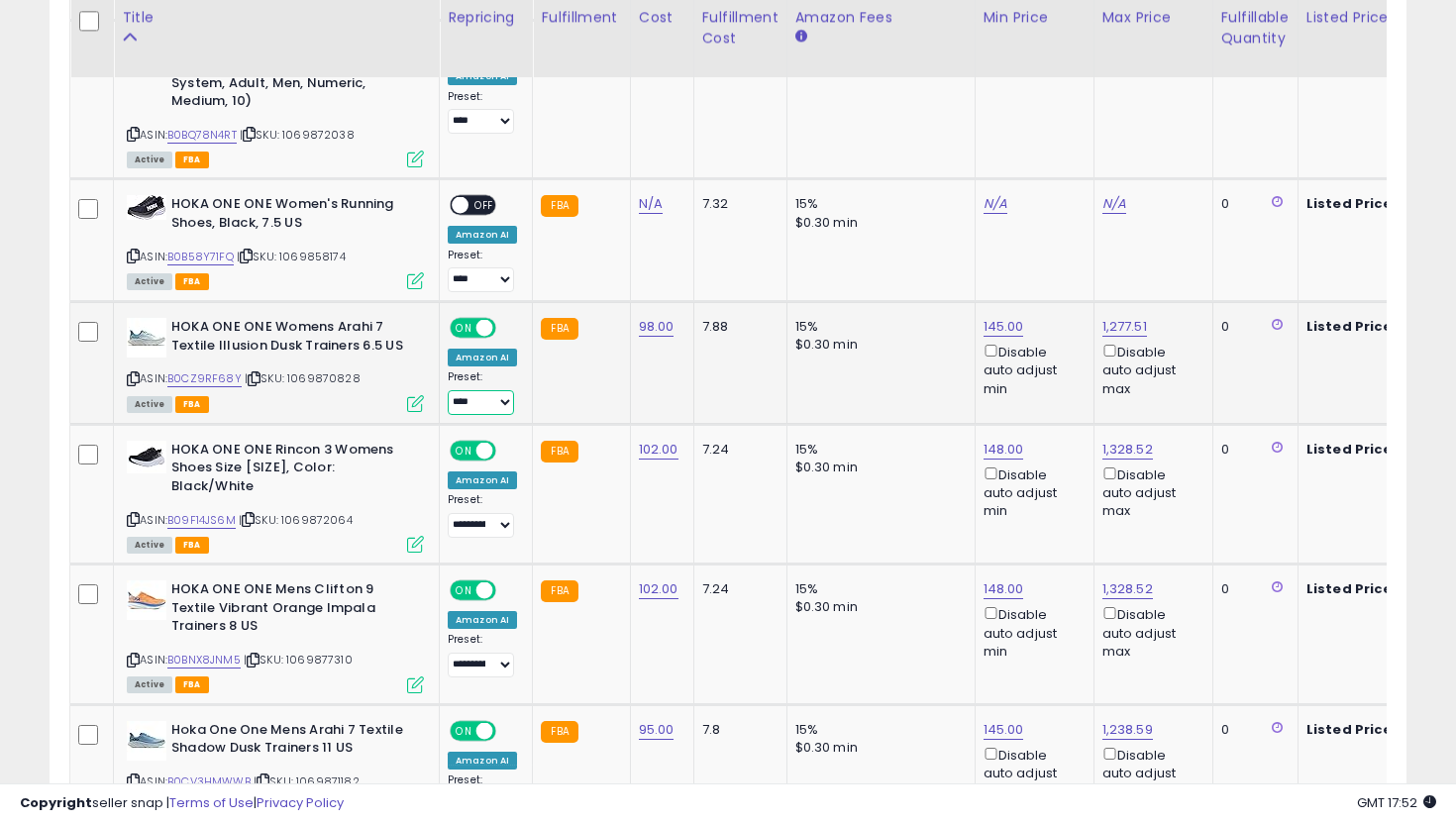 click on "**********" at bounding box center [480, 402] 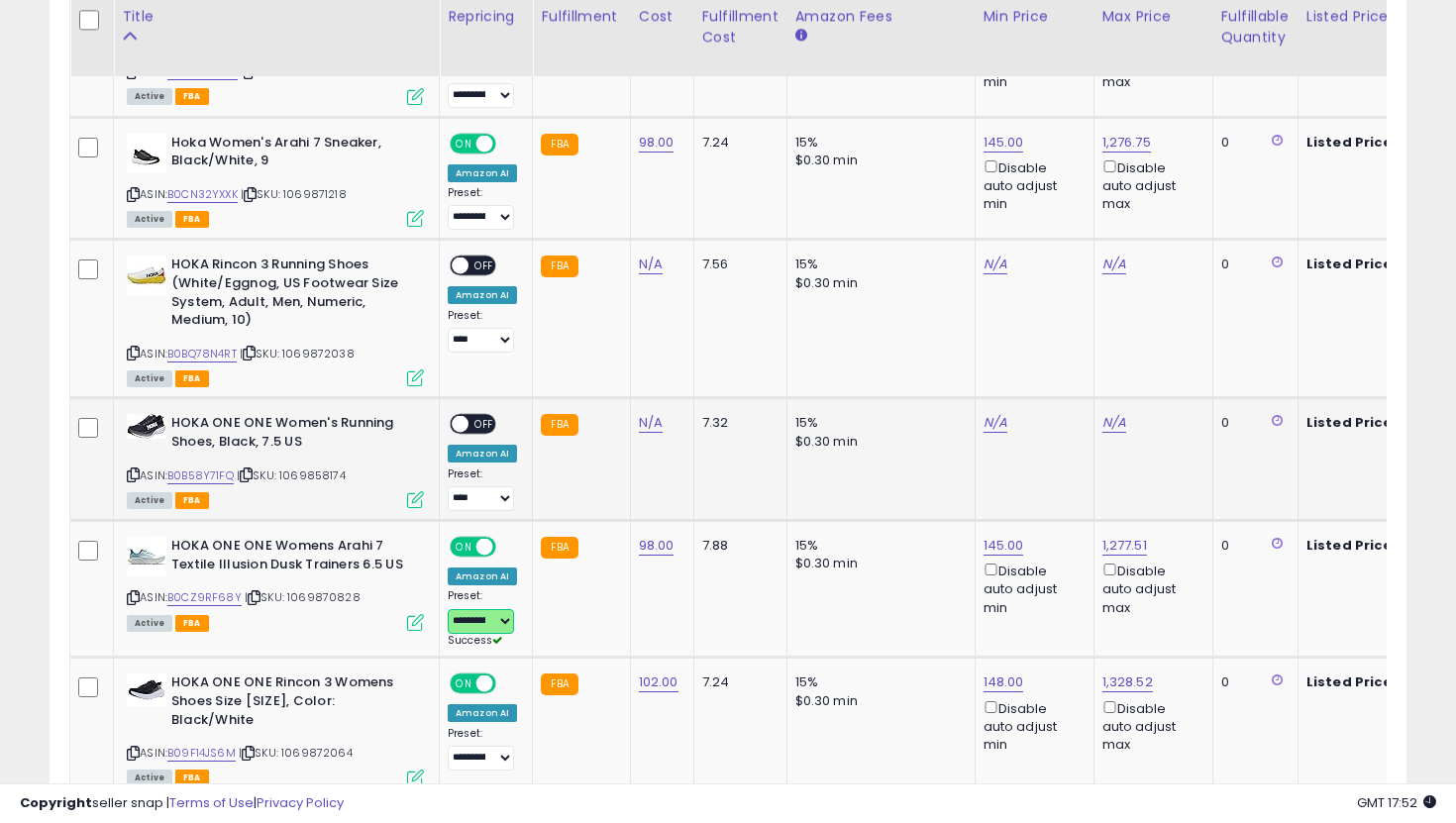 scroll, scrollTop: 4831, scrollLeft: 0, axis: vertical 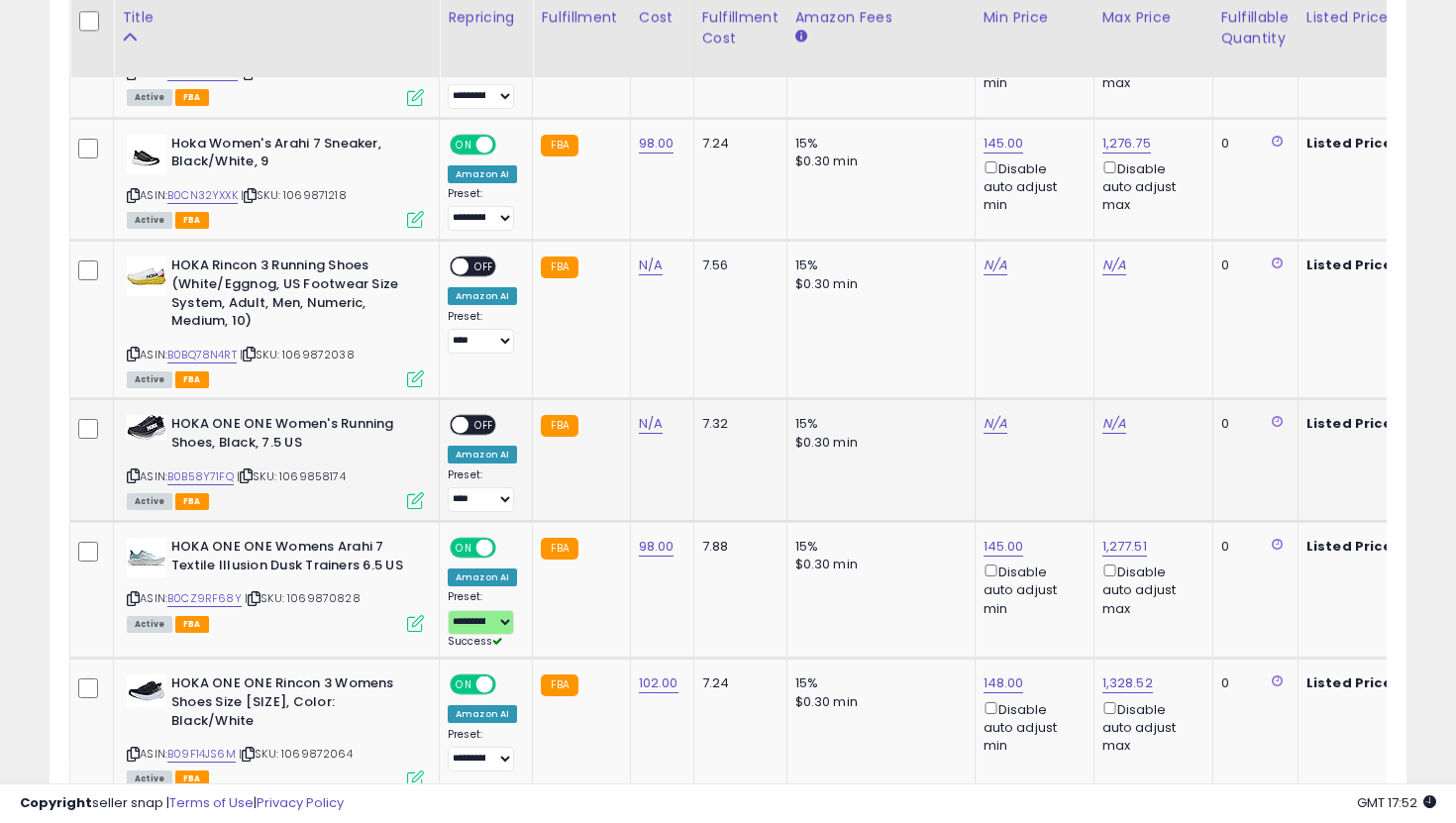 click on "N/A" 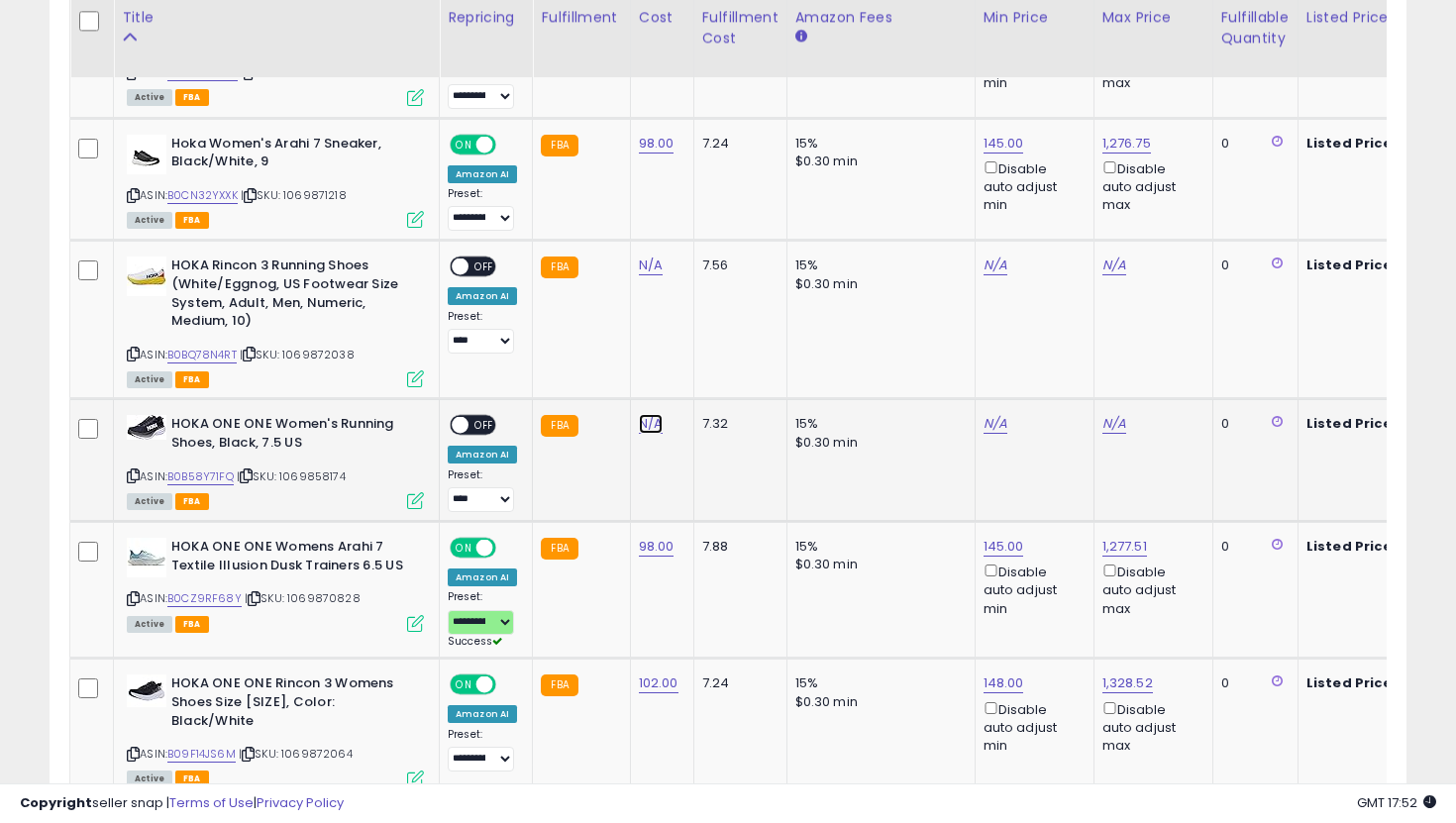 click on "N/A" at bounding box center [651, 265] 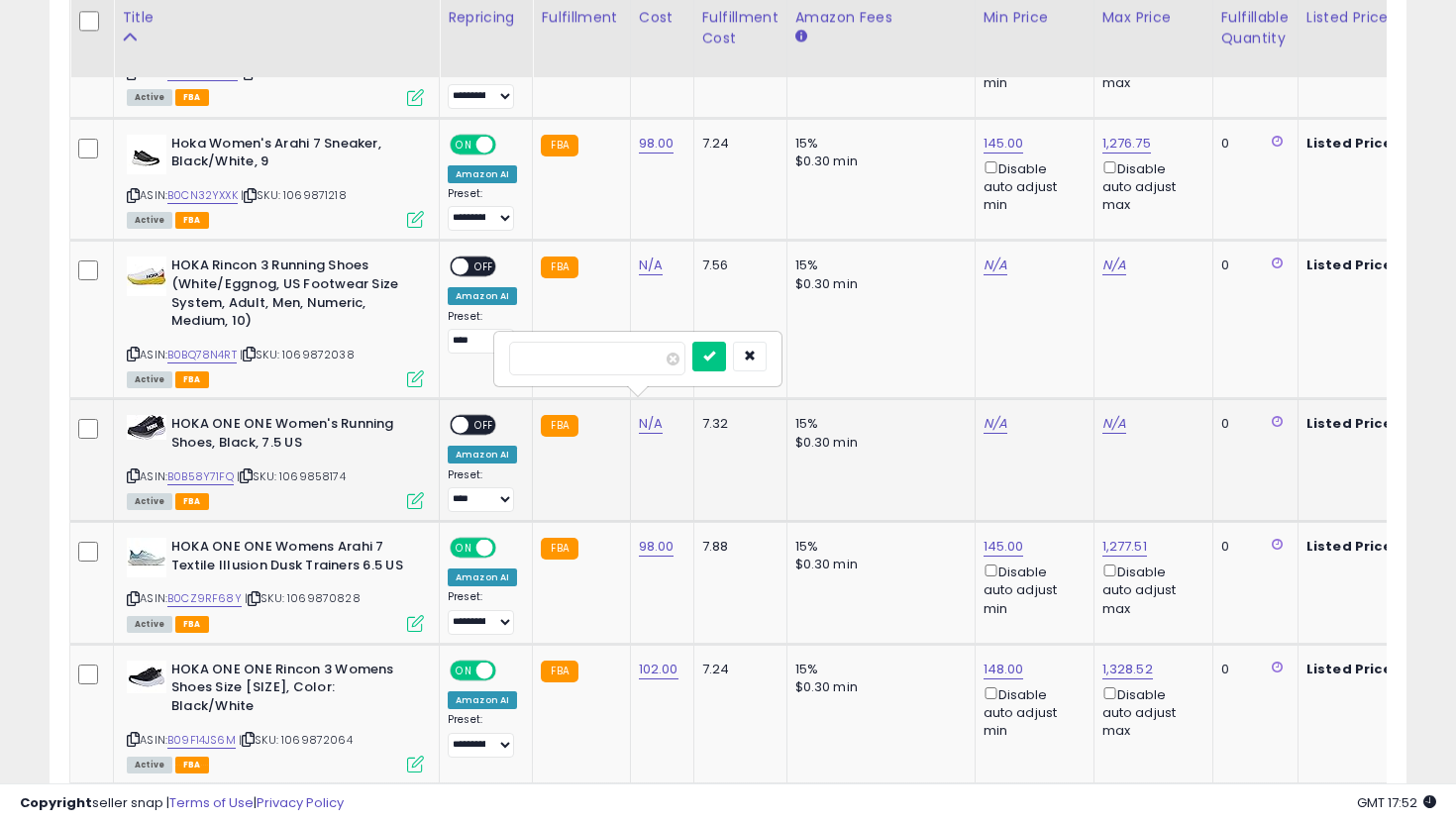 click at bounding box center [709, 357] 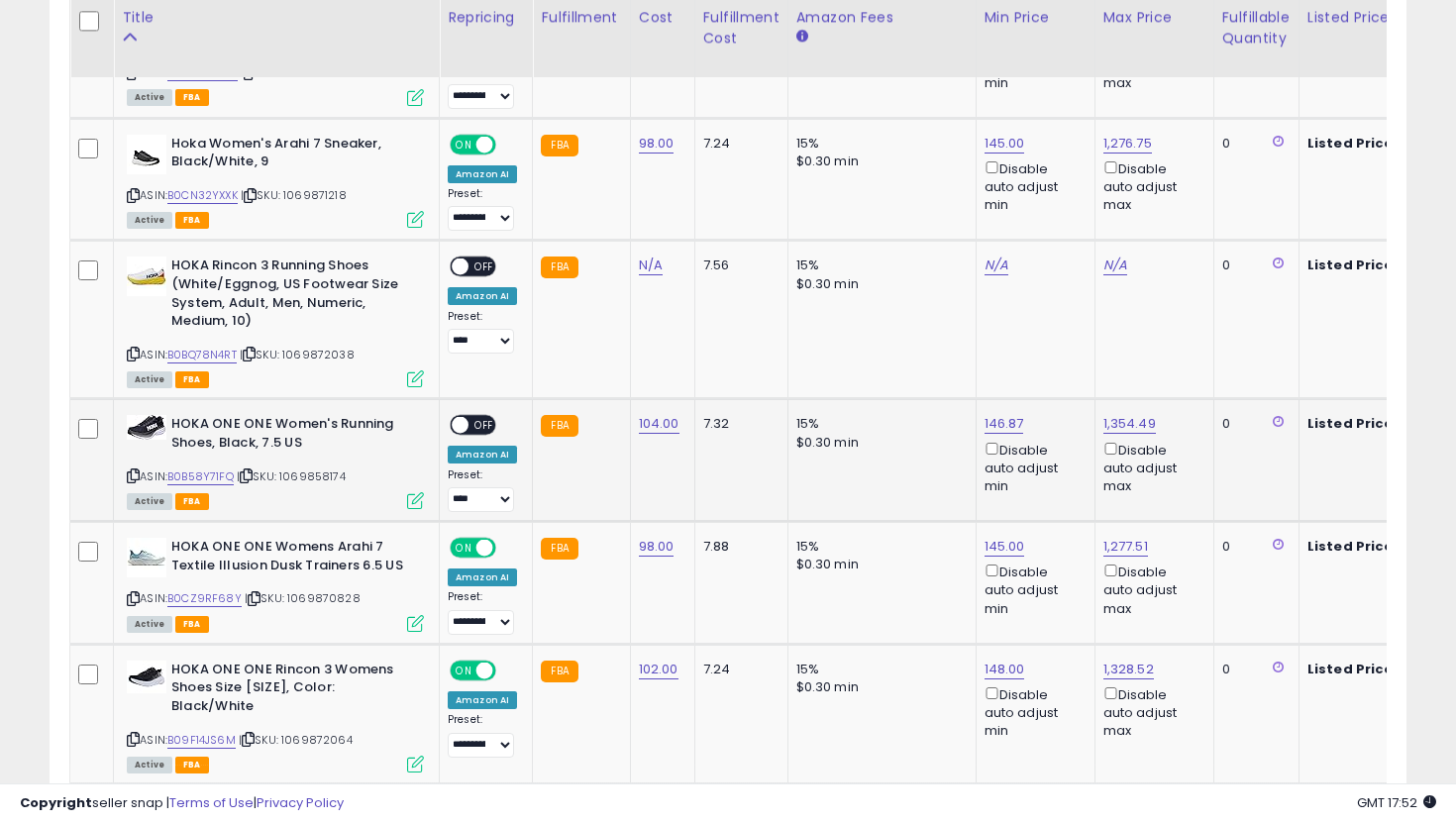 scroll, scrollTop: 0, scrollLeft: 252, axis: horizontal 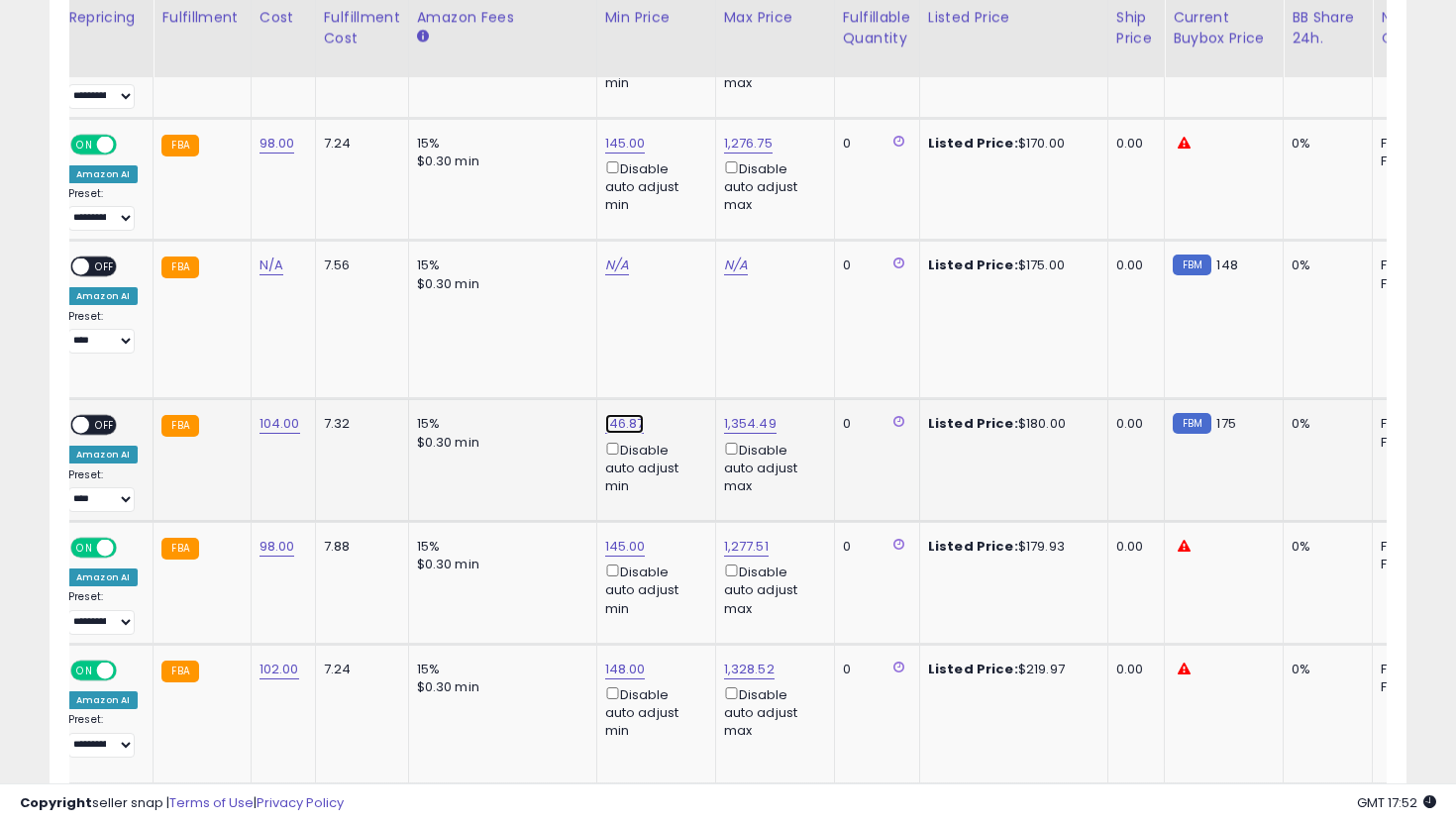 click on "146.87" at bounding box center [623, -3767] 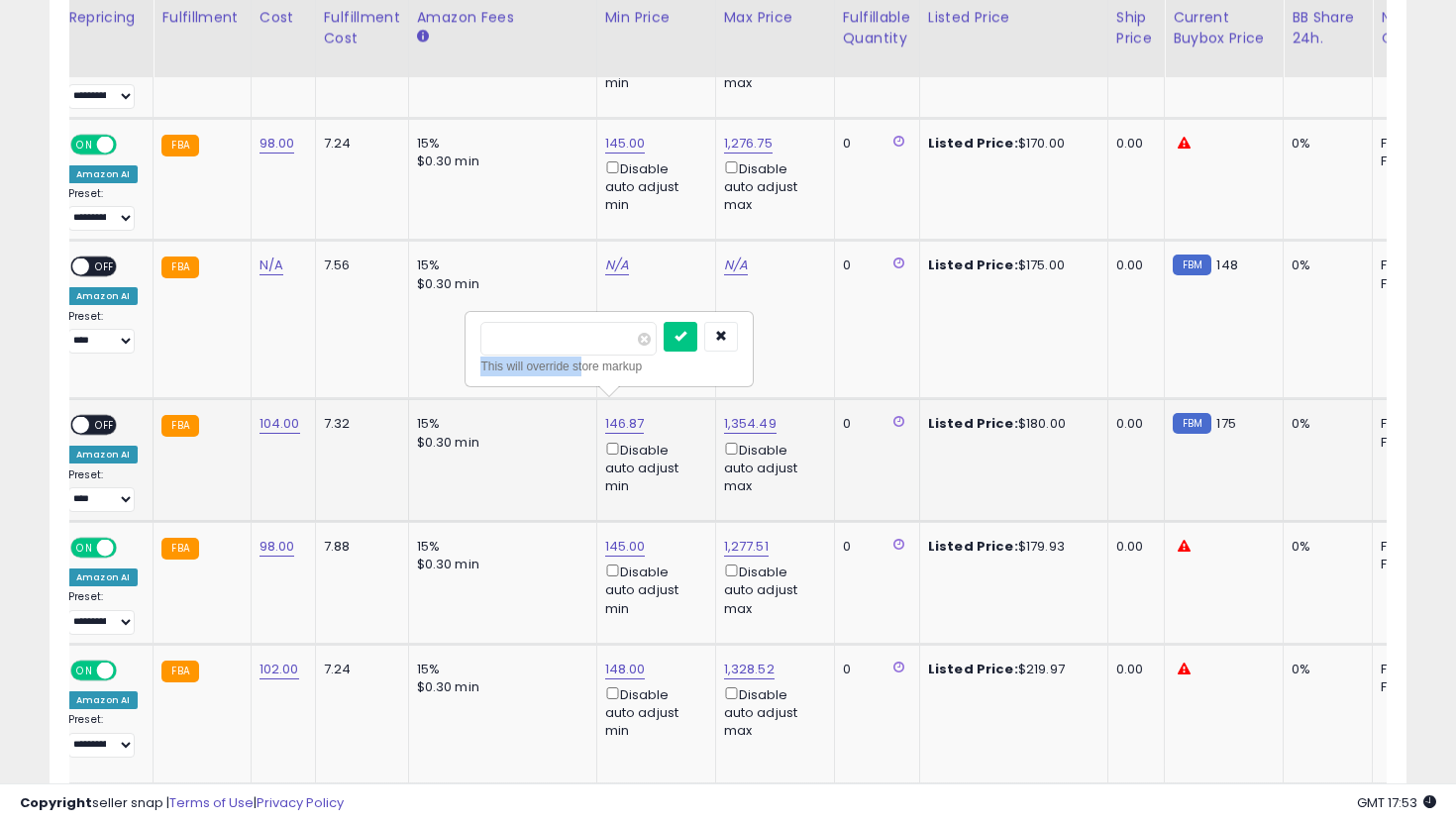 drag, startPoint x: 585, startPoint y: 360, endPoint x: 479, endPoint y: 320, distance: 113.29607 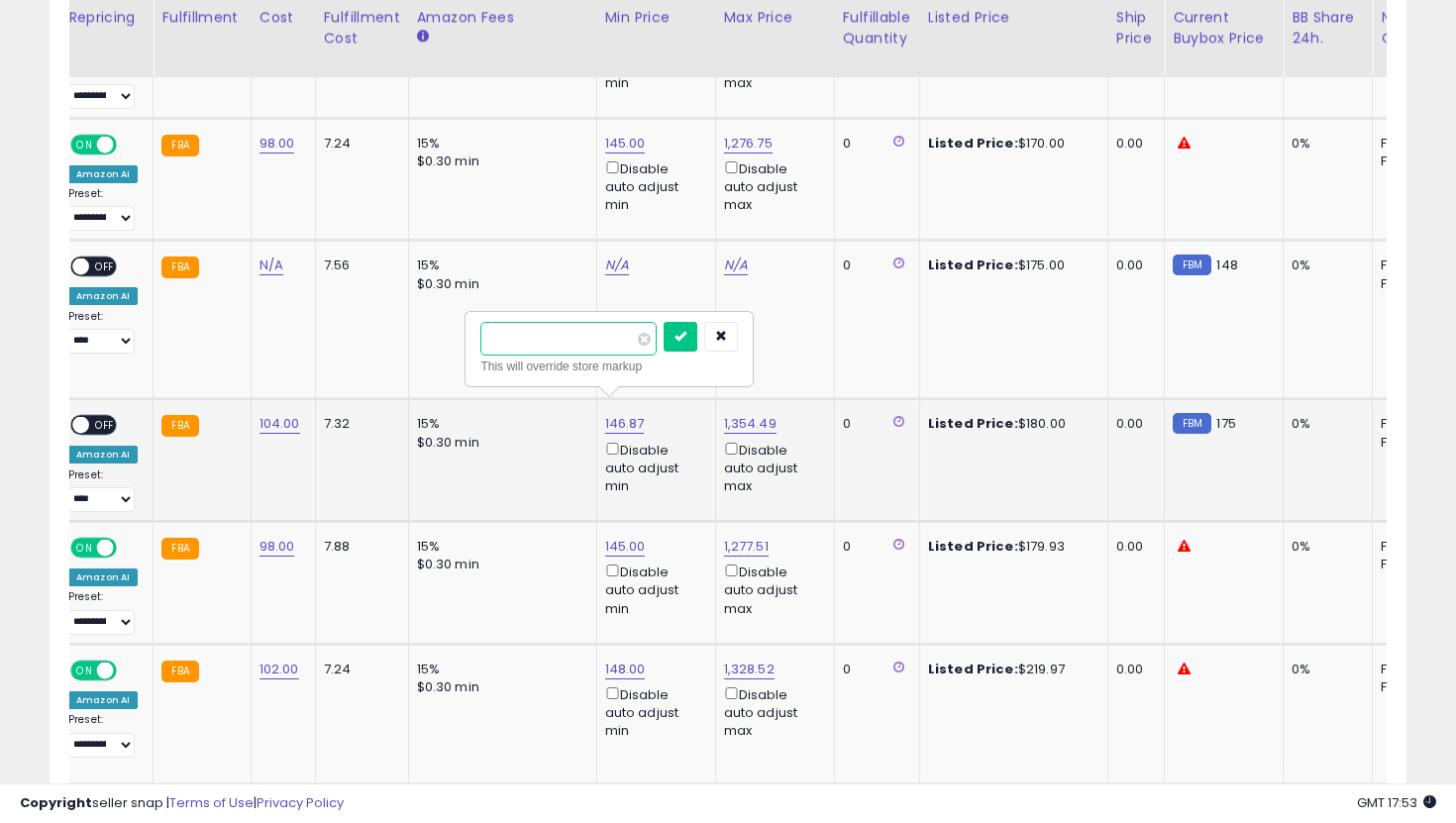 click on "******" at bounding box center (569, 339) 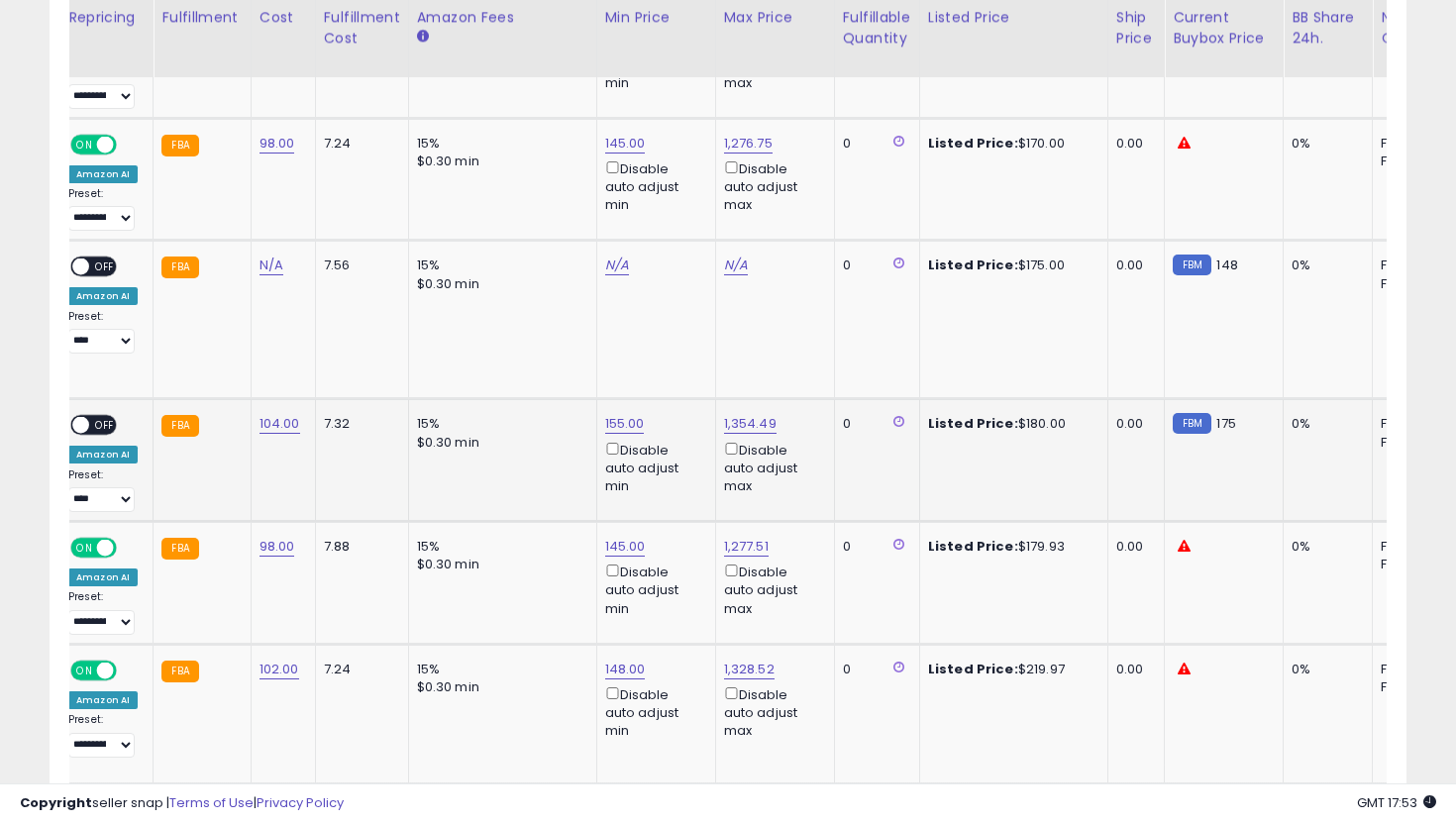 scroll, scrollTop: 0, scrollLeft: 0, axis: both 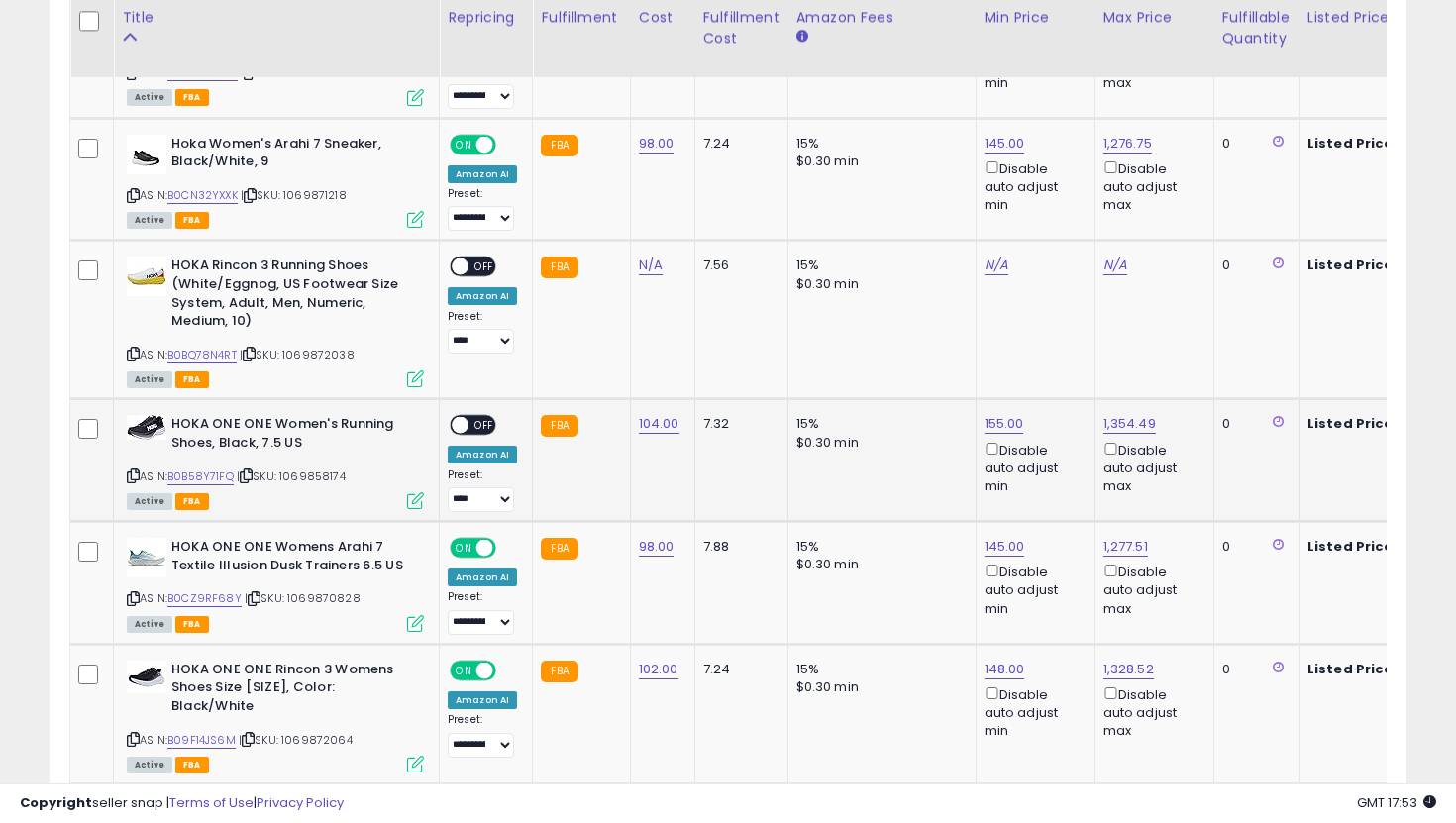 click on "OFF" at bounding box center (484, 425) 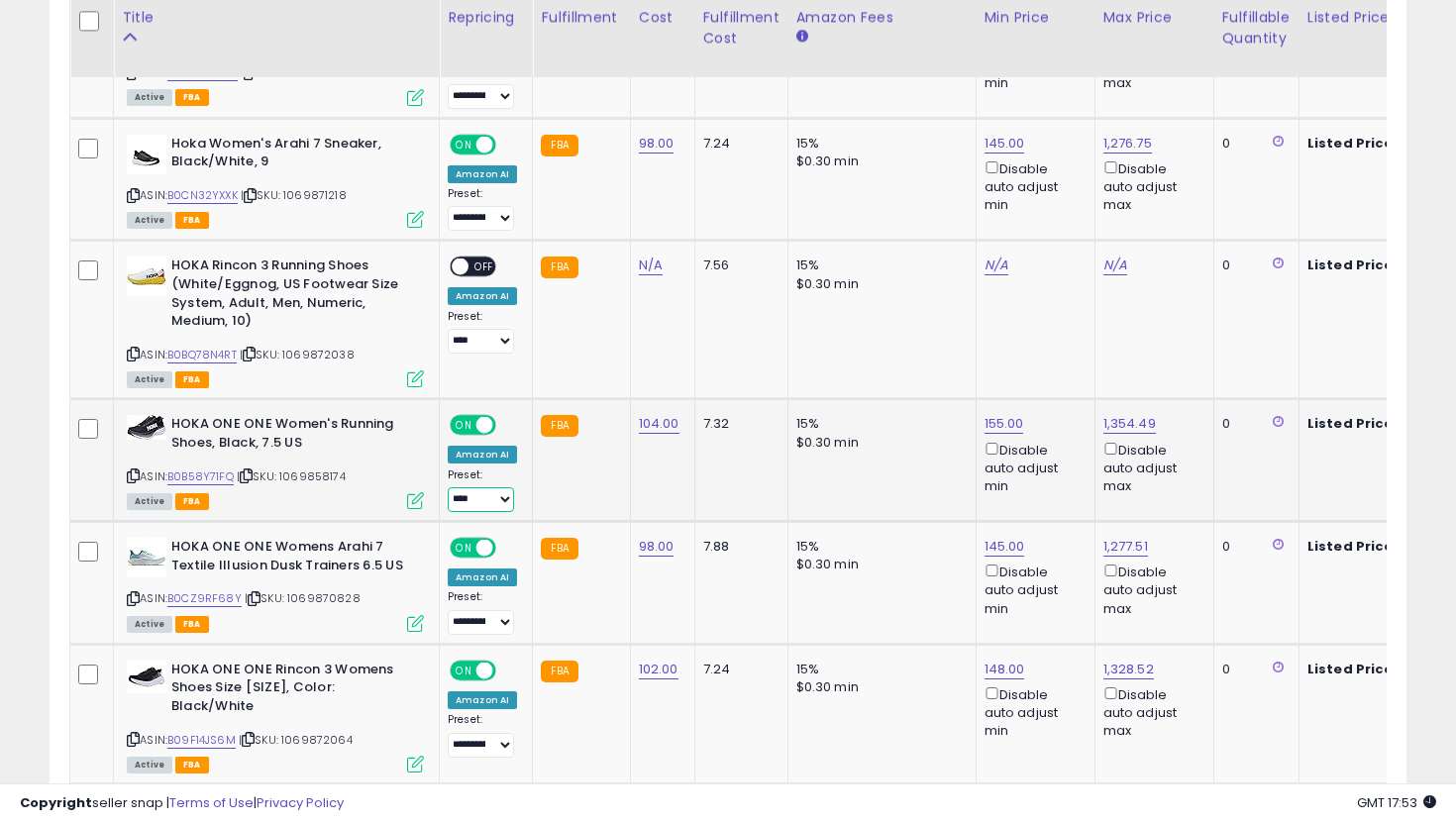 click on "**********" at bounding box center (480, 499) 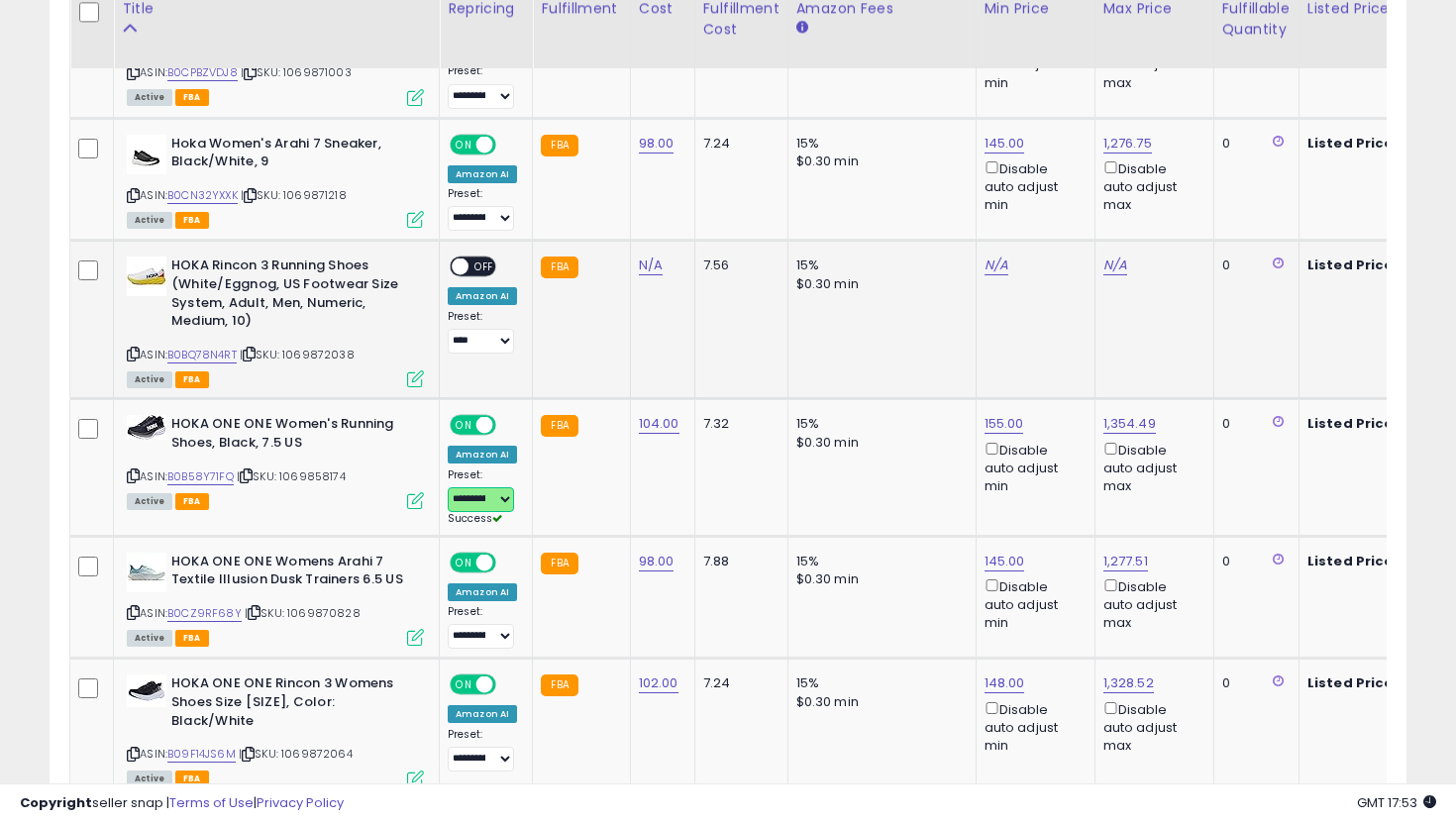 scroll, scrollTop: 4745, scrollLeft: 0, axis: vertical 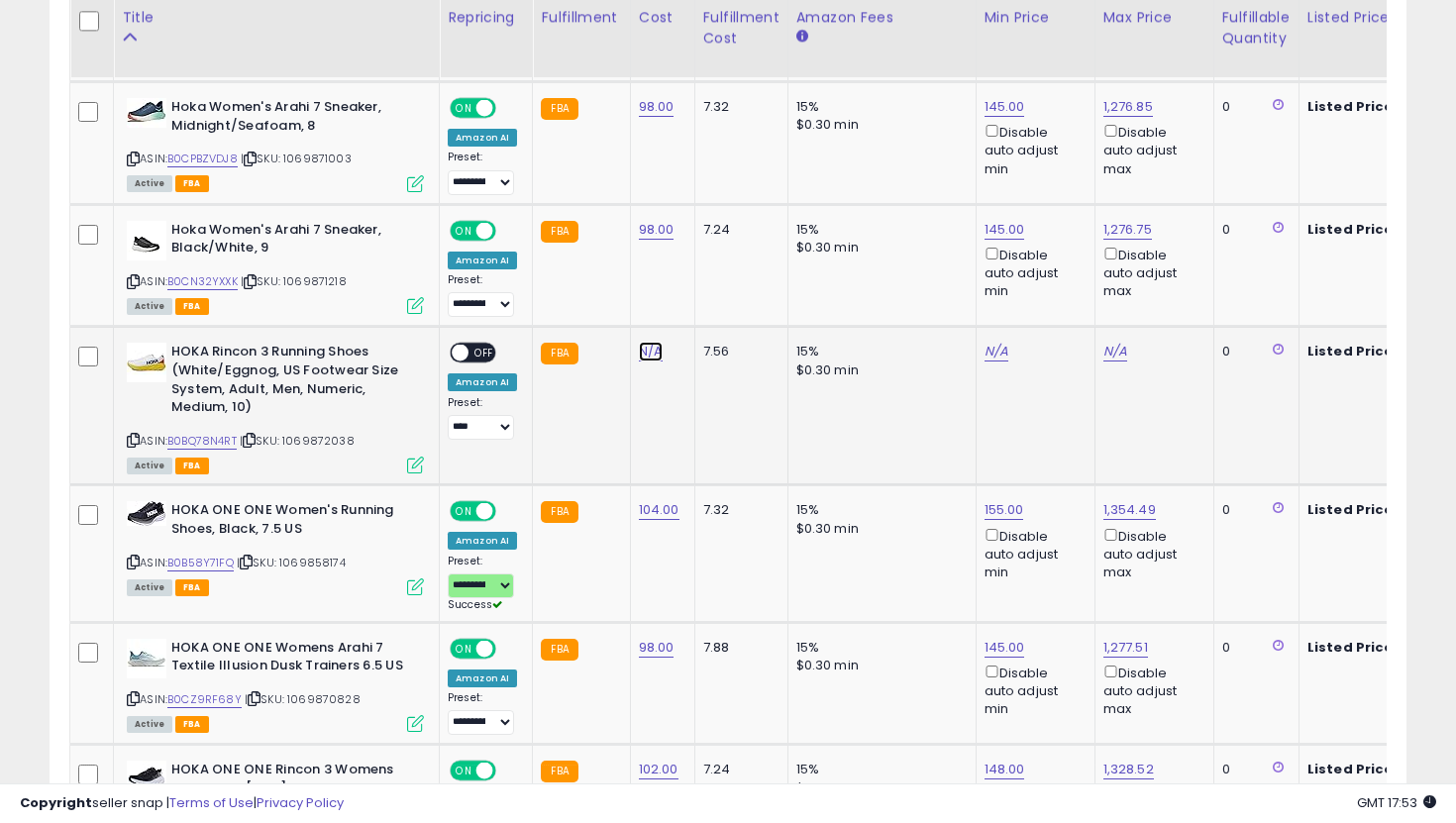 click on "N/A" at bounding box center (651, 352) 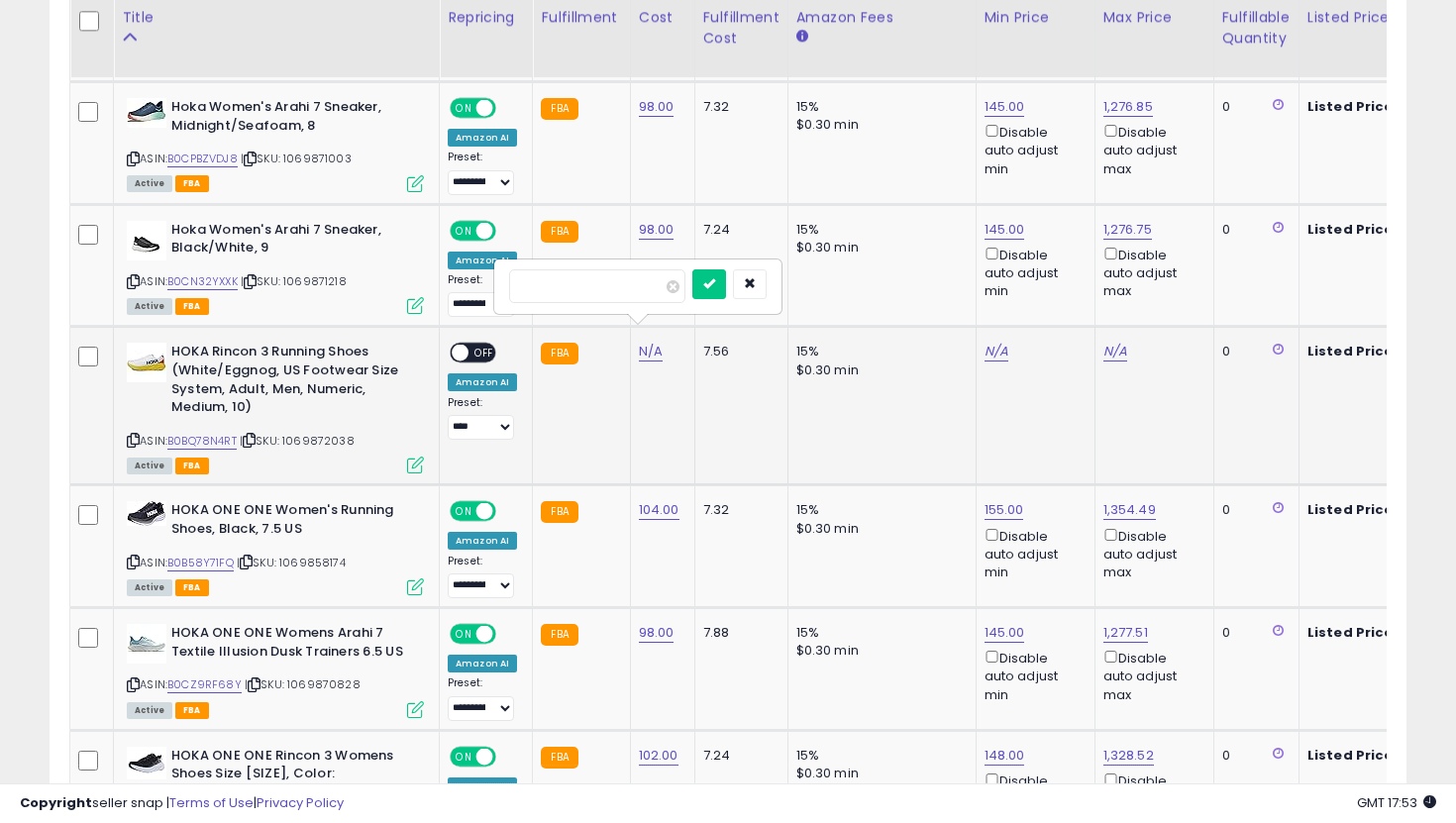 click at bounding box center [709, 284] 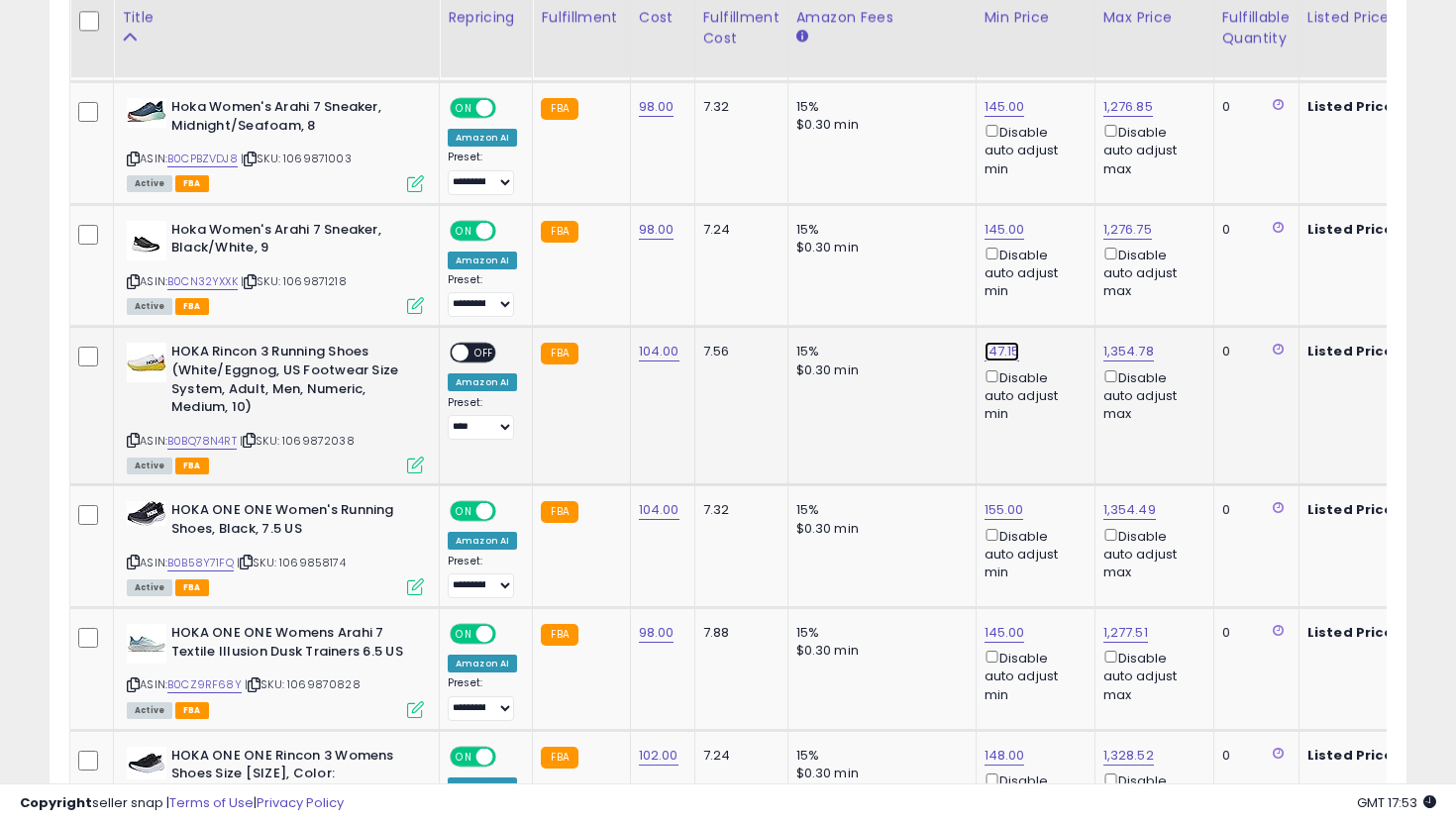 click on "147.15" at bounding box center [1002, -3681] 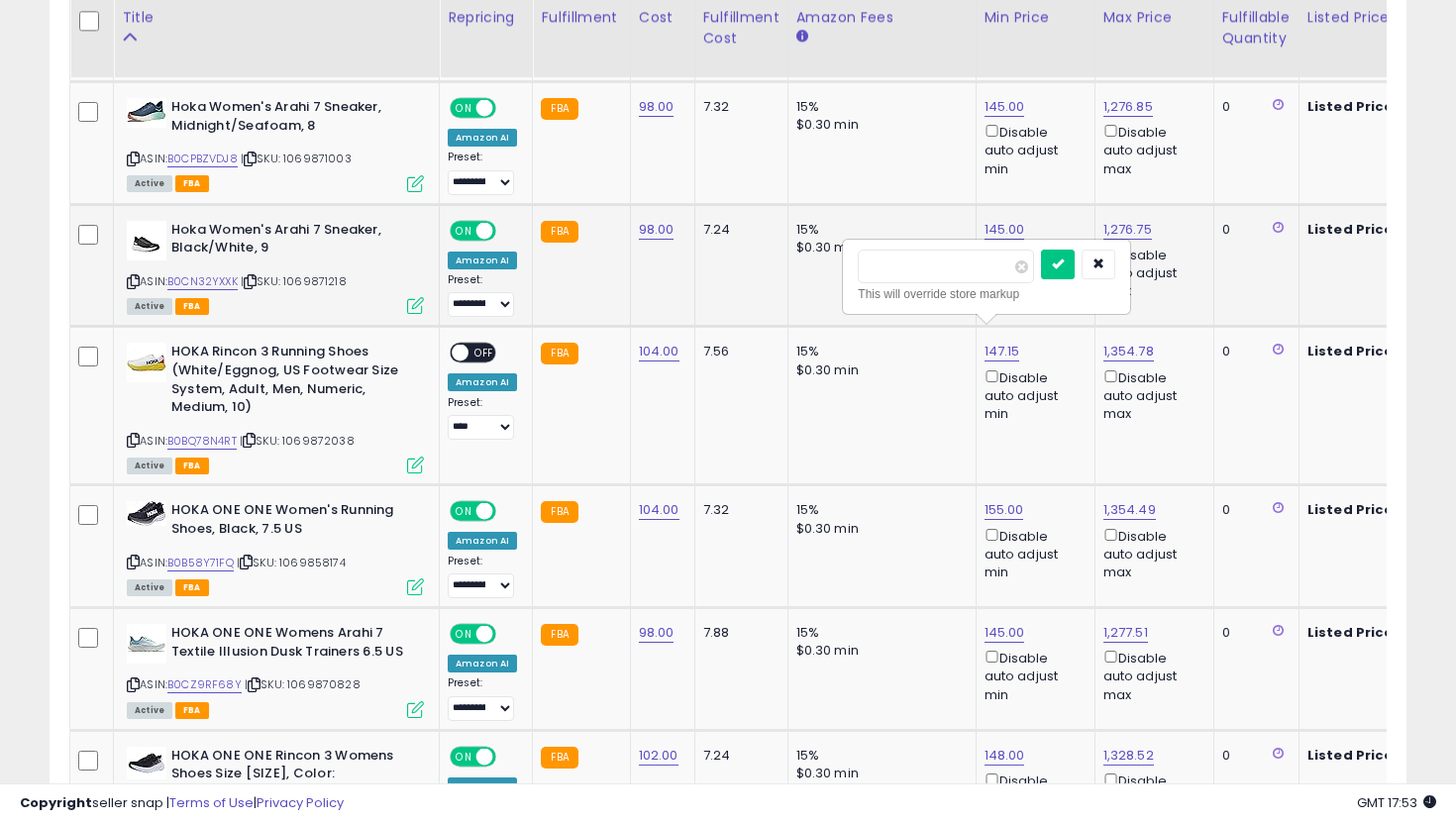 drag, startPoint x: 937, startPoint y: 267, endPoint x: 796, endPoint y: 257, distance: 141.35417 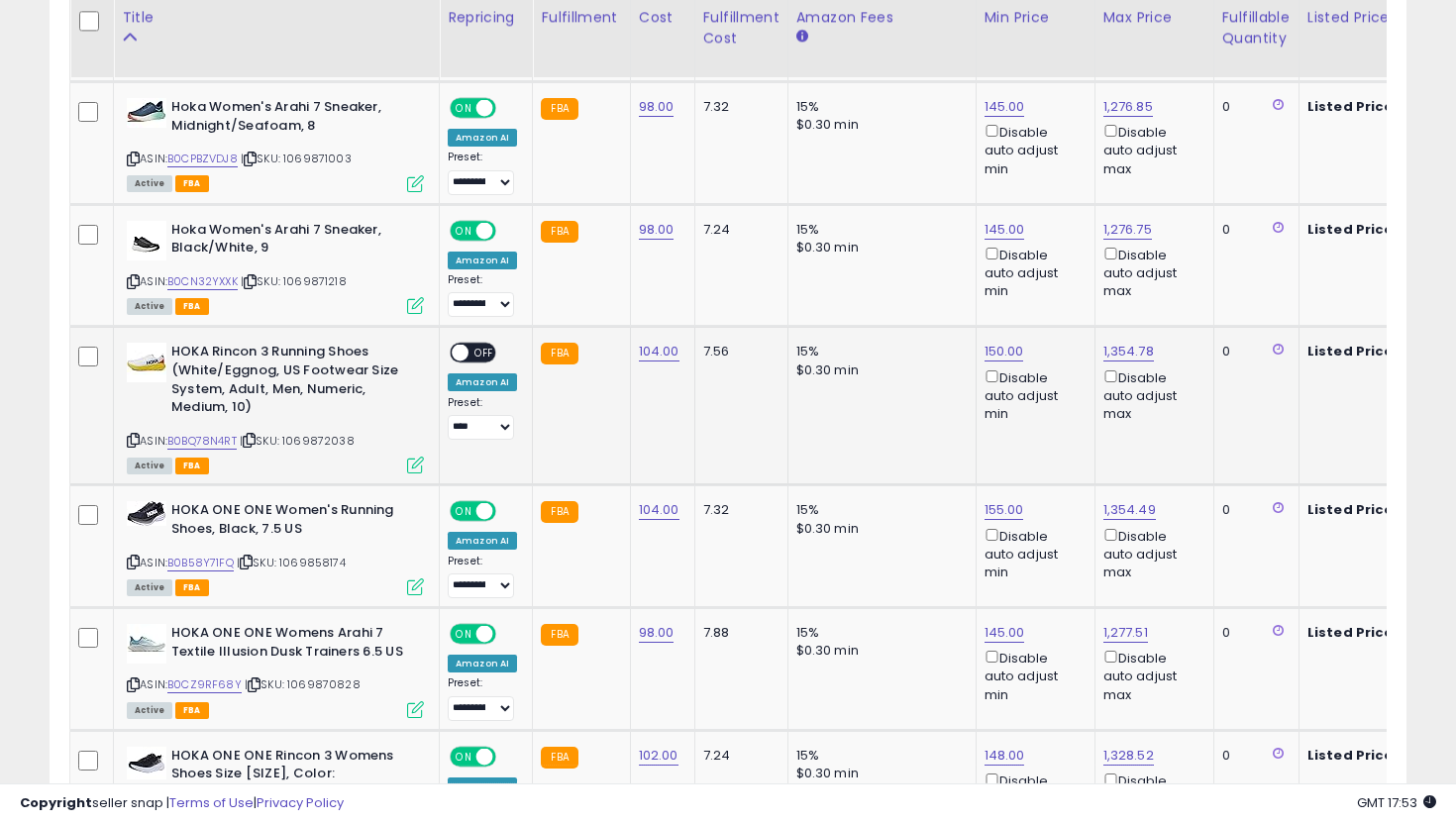 scroll, scrollTop: 0, scrollLeft: 137, axis: horizontal 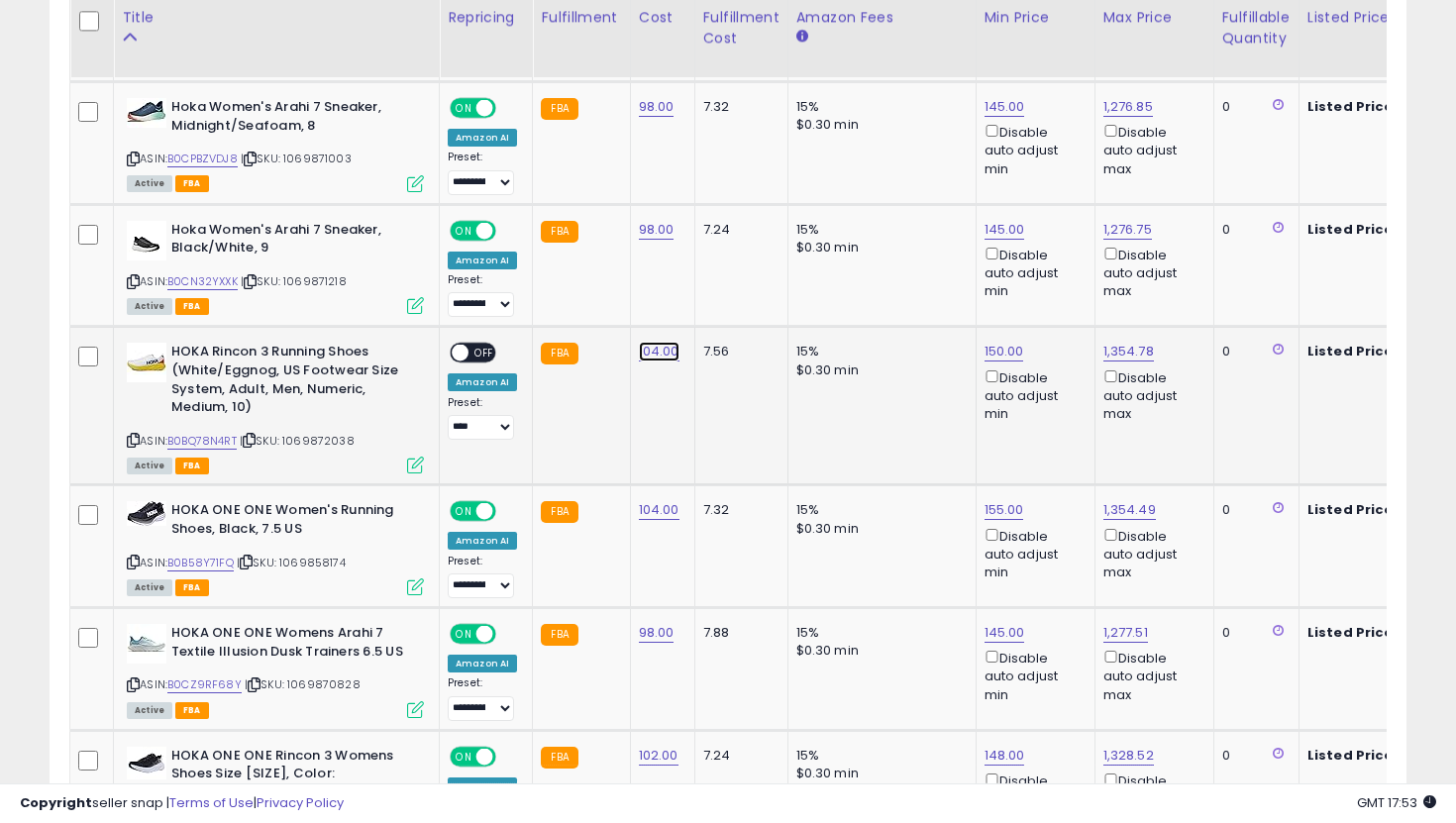 click on "104.00" at bounding box center (657, -3681) 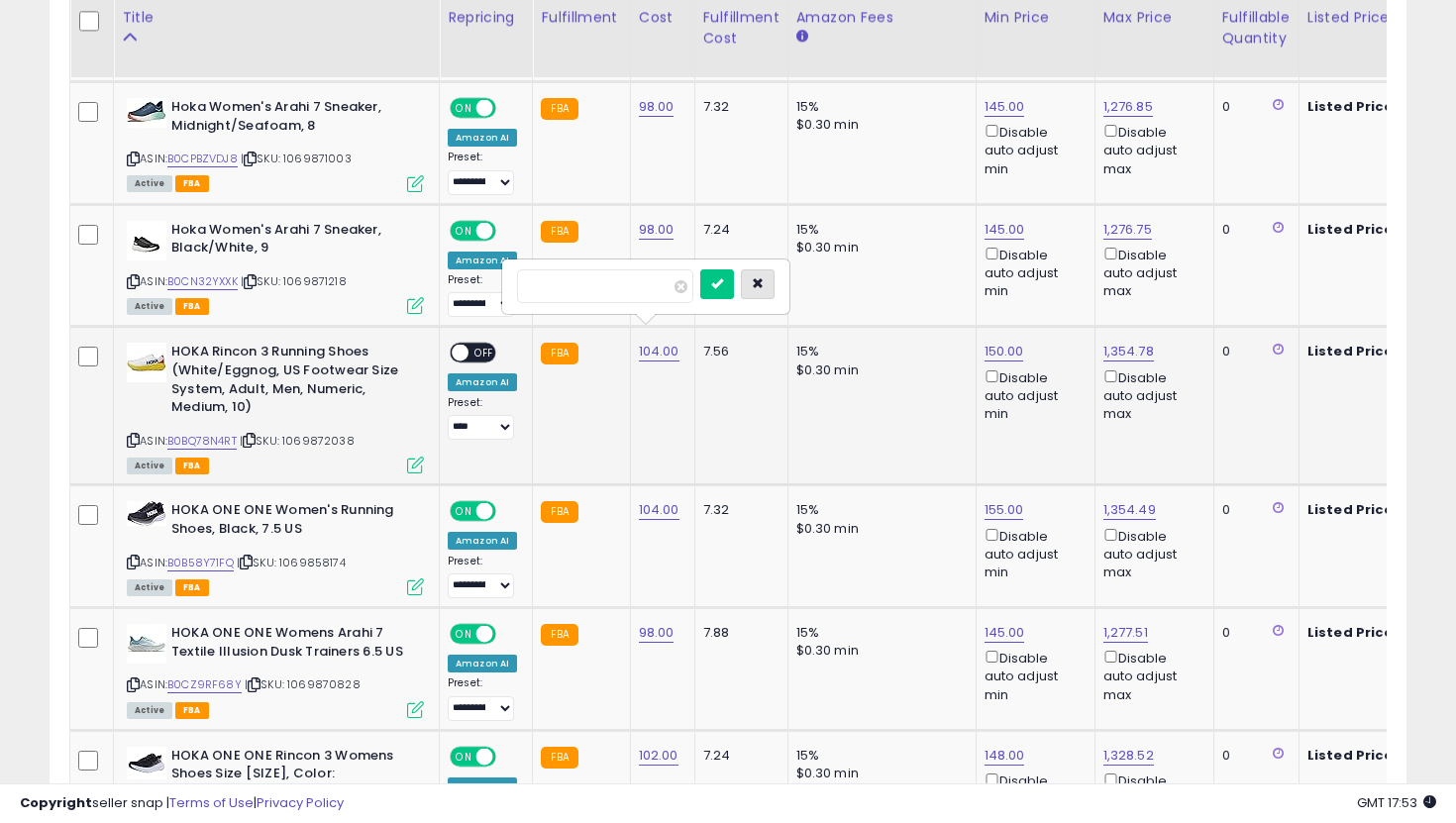 click at bounding box center [758, 284] 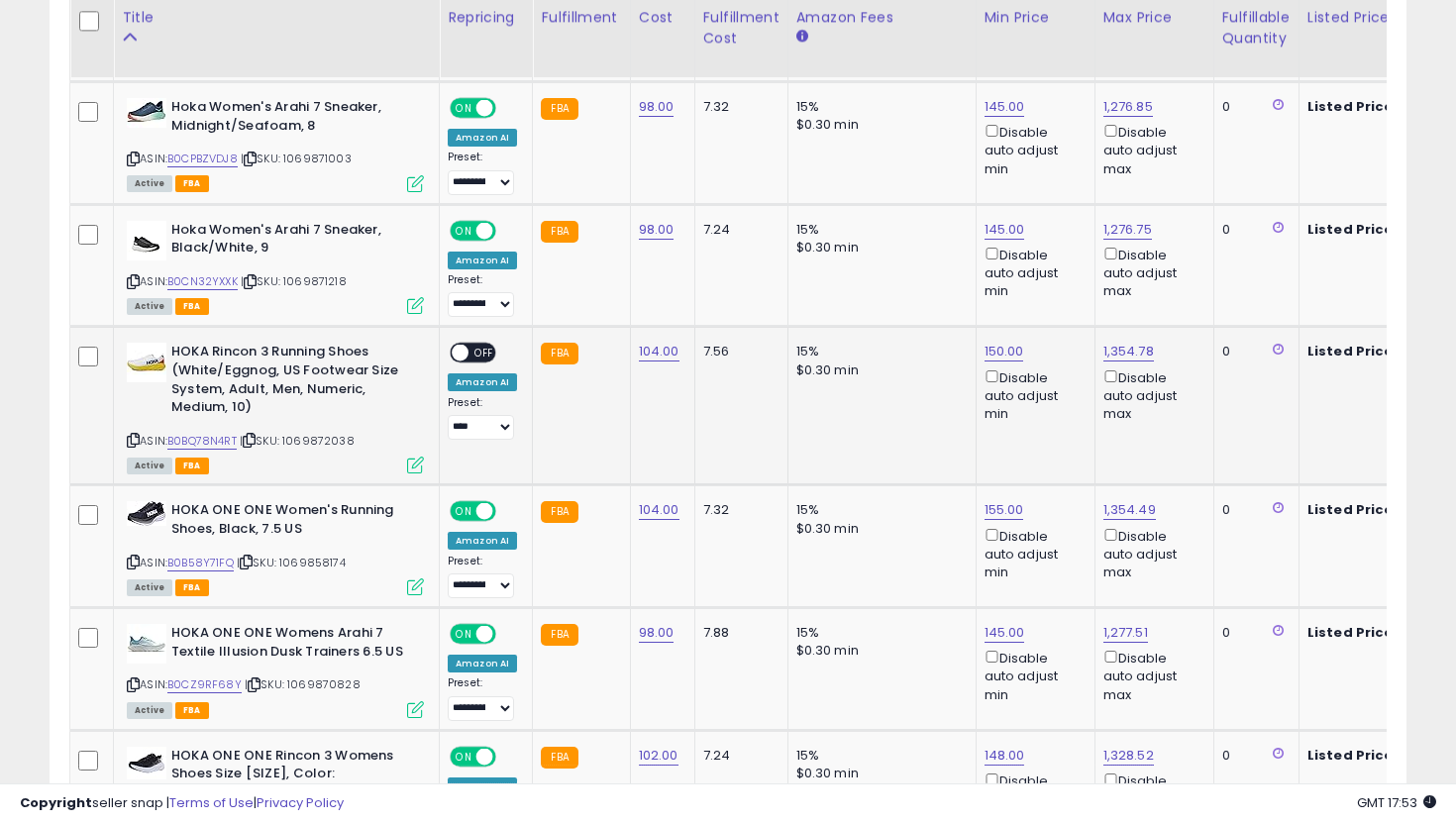 scroll, scrollTop: 0, scrollLeft: 97, axis: horizontal 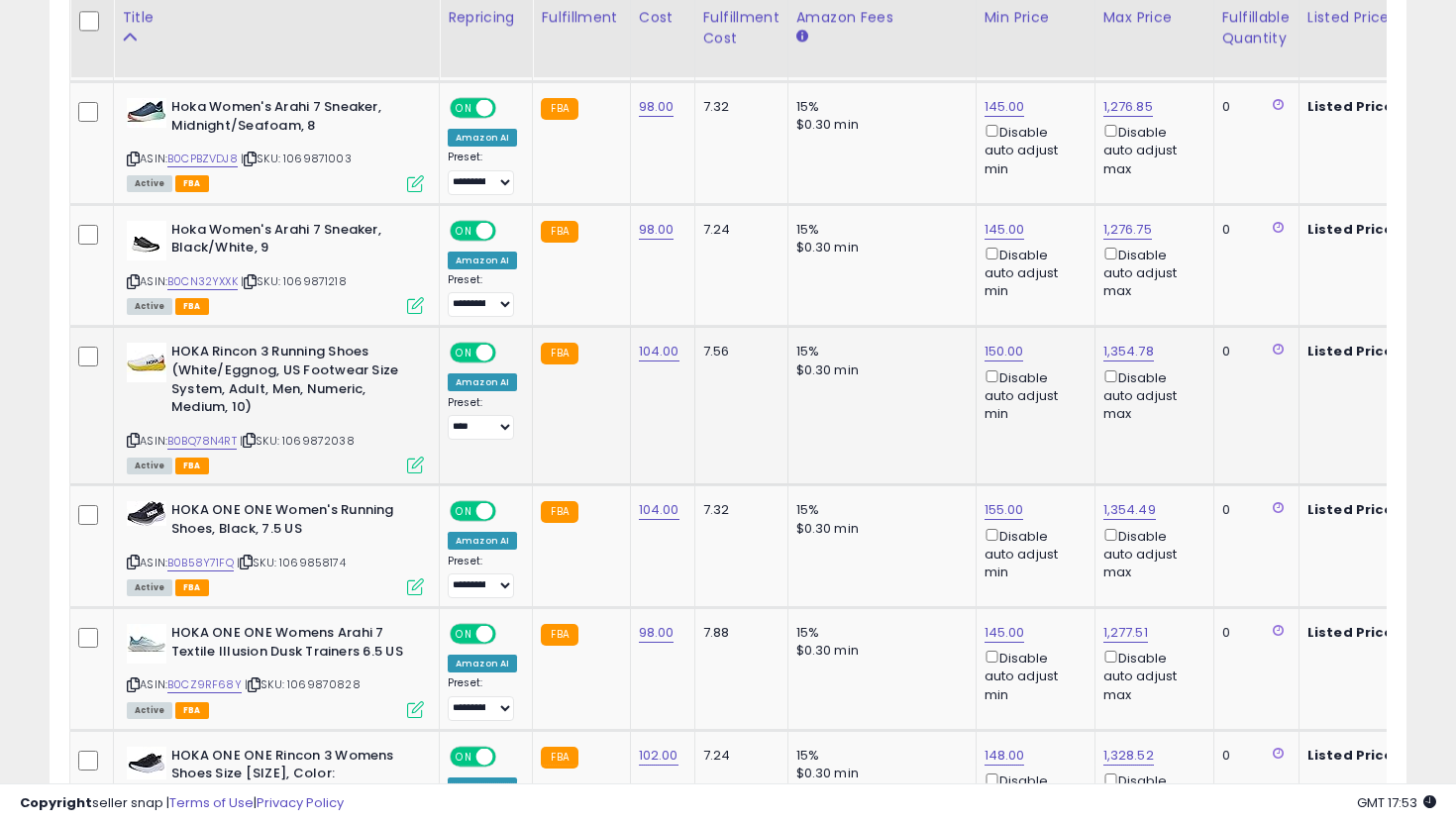 click on "**********" at bounding box center [482, 418] 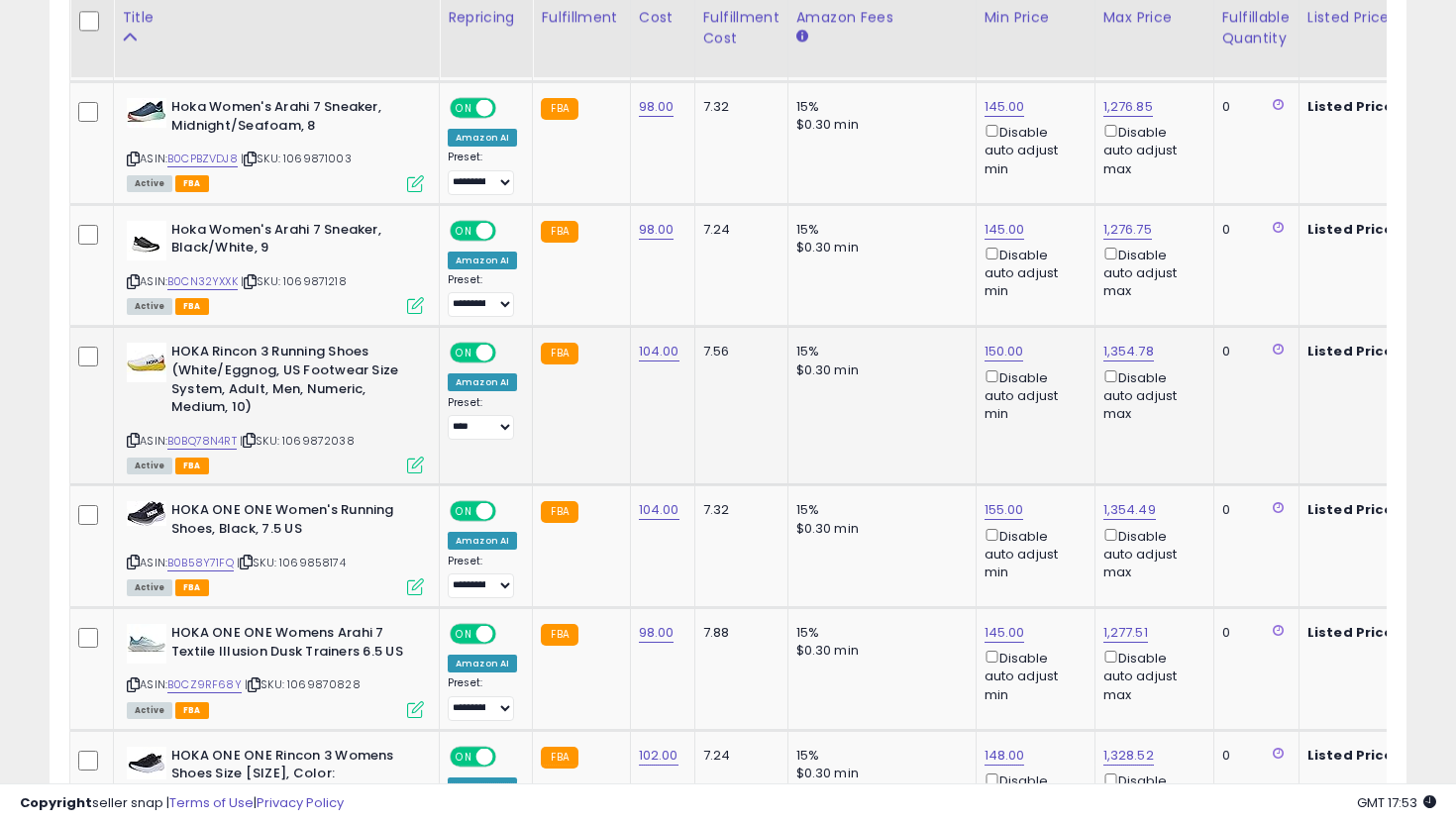 click on "**********" at bounding box center [482, 418] 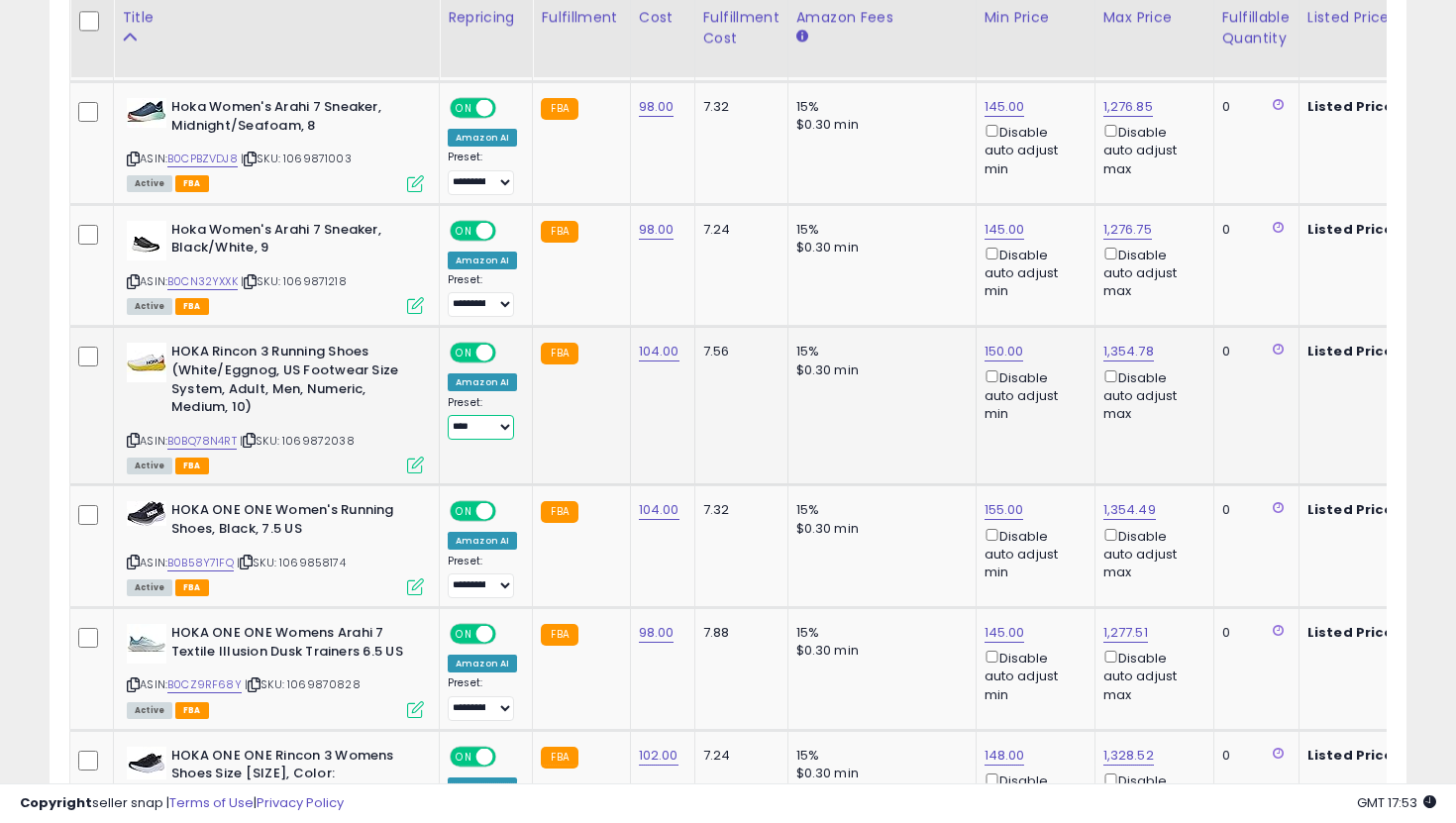 click on "**********" at bounding box center [480, 427] 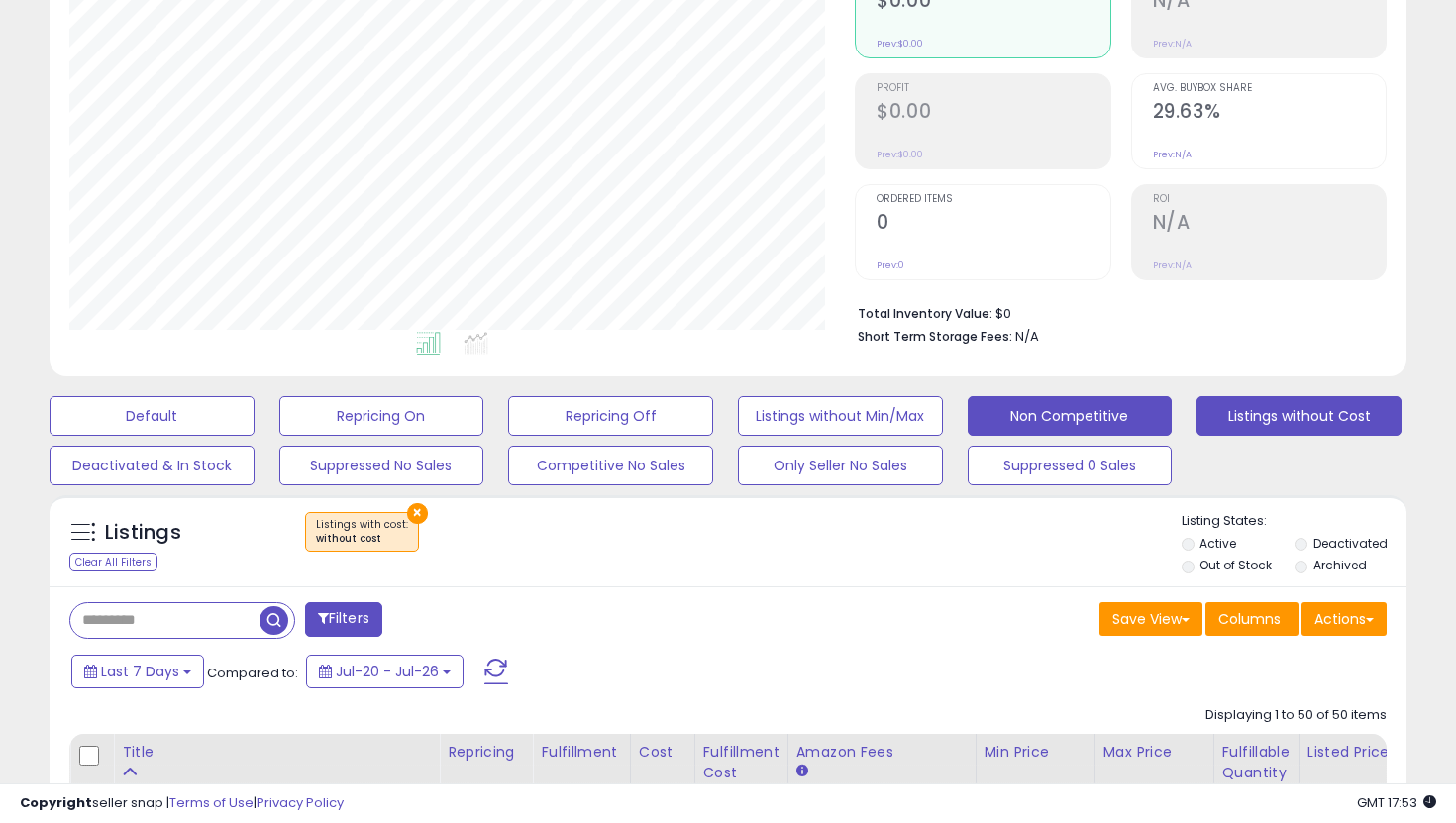 click on "Non Competitive" at bounding box center [152, 416] 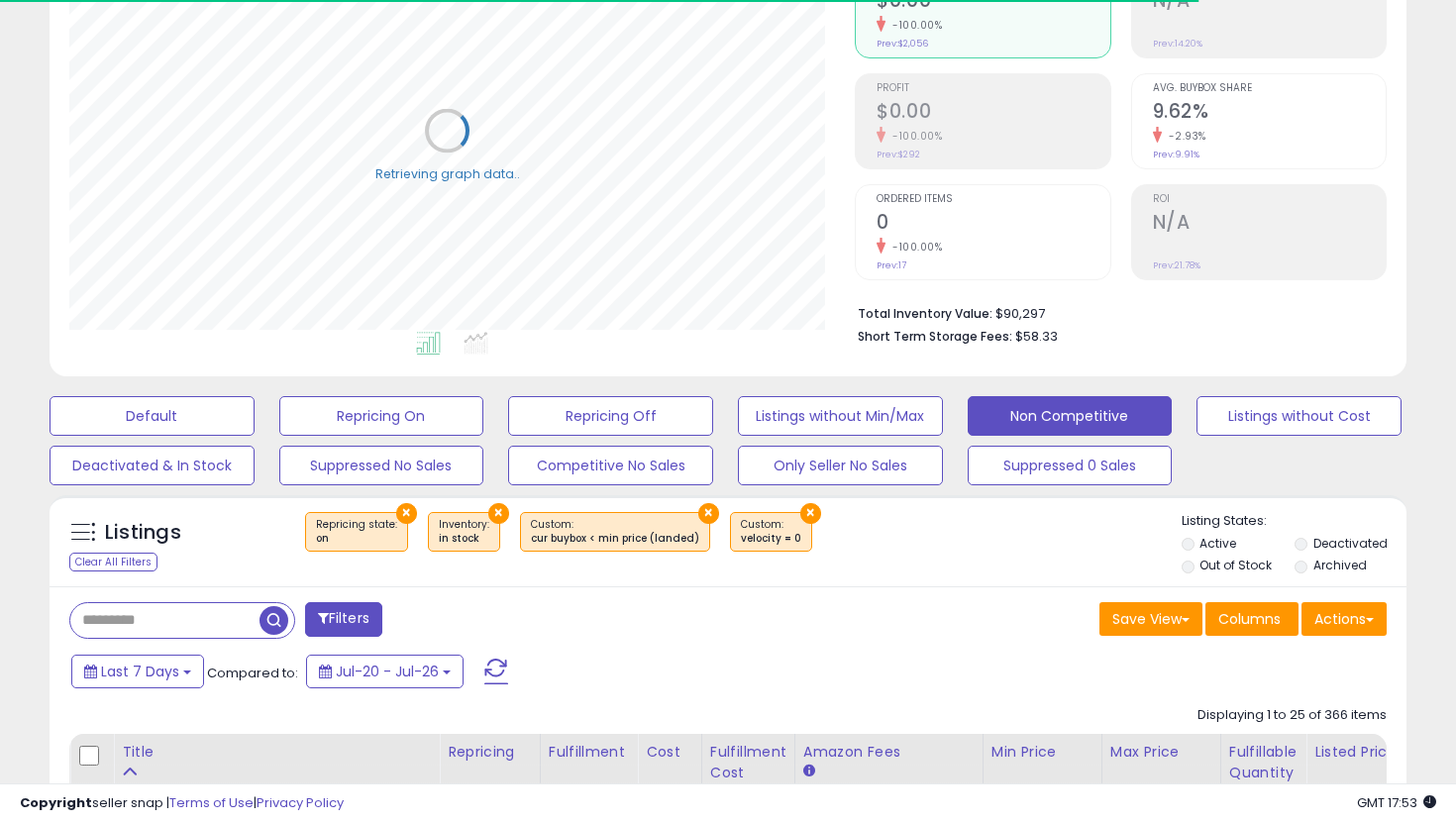 click on "Out of Stock" at bounding box center (1235, 565) 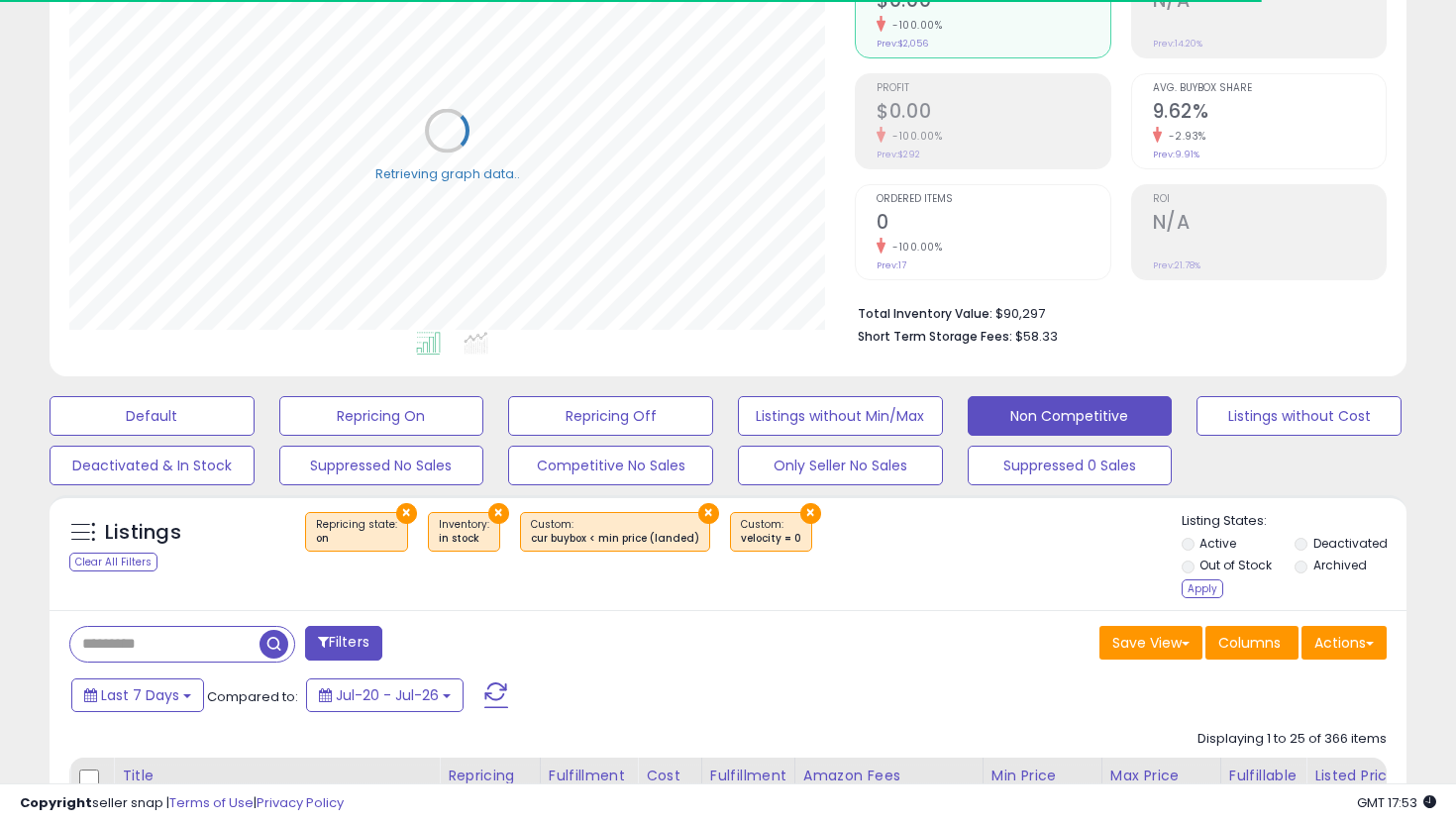 click on "Deactivated" at bounding box center [1350, 543] 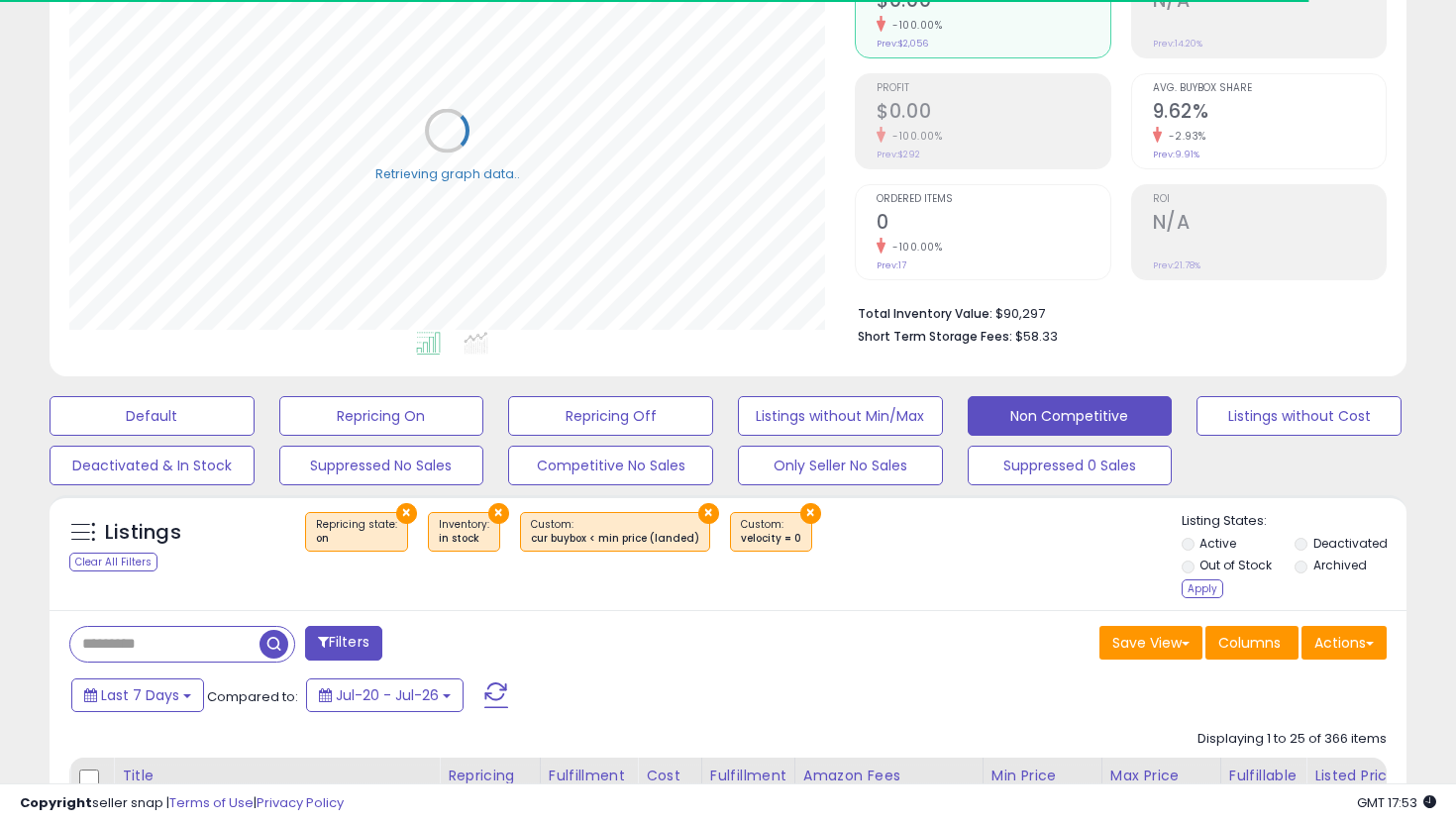 click on "Out of Stock" at bounding box center (1236, 567) 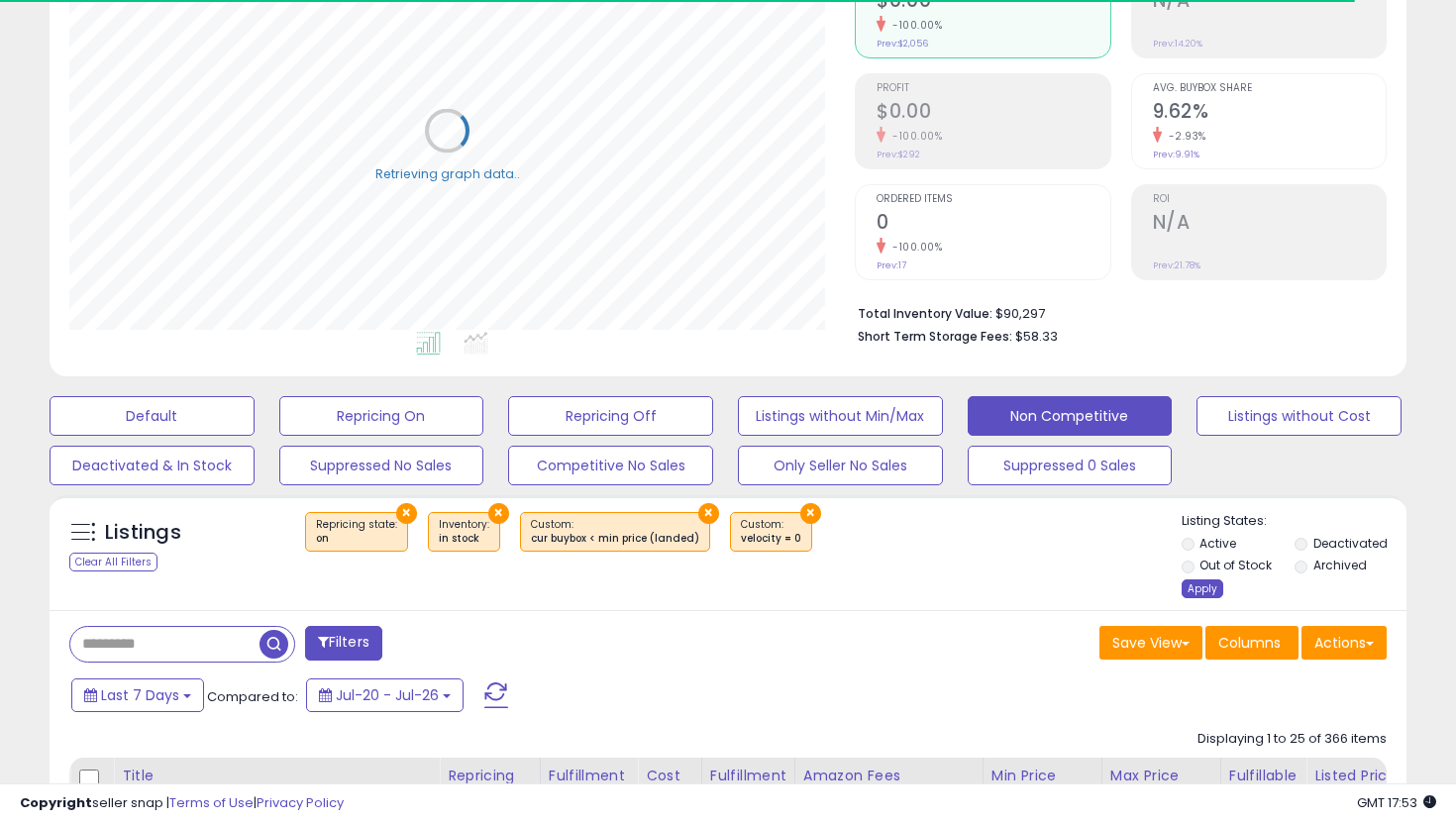 click on "Apply" at bounding box center [1202, 588] 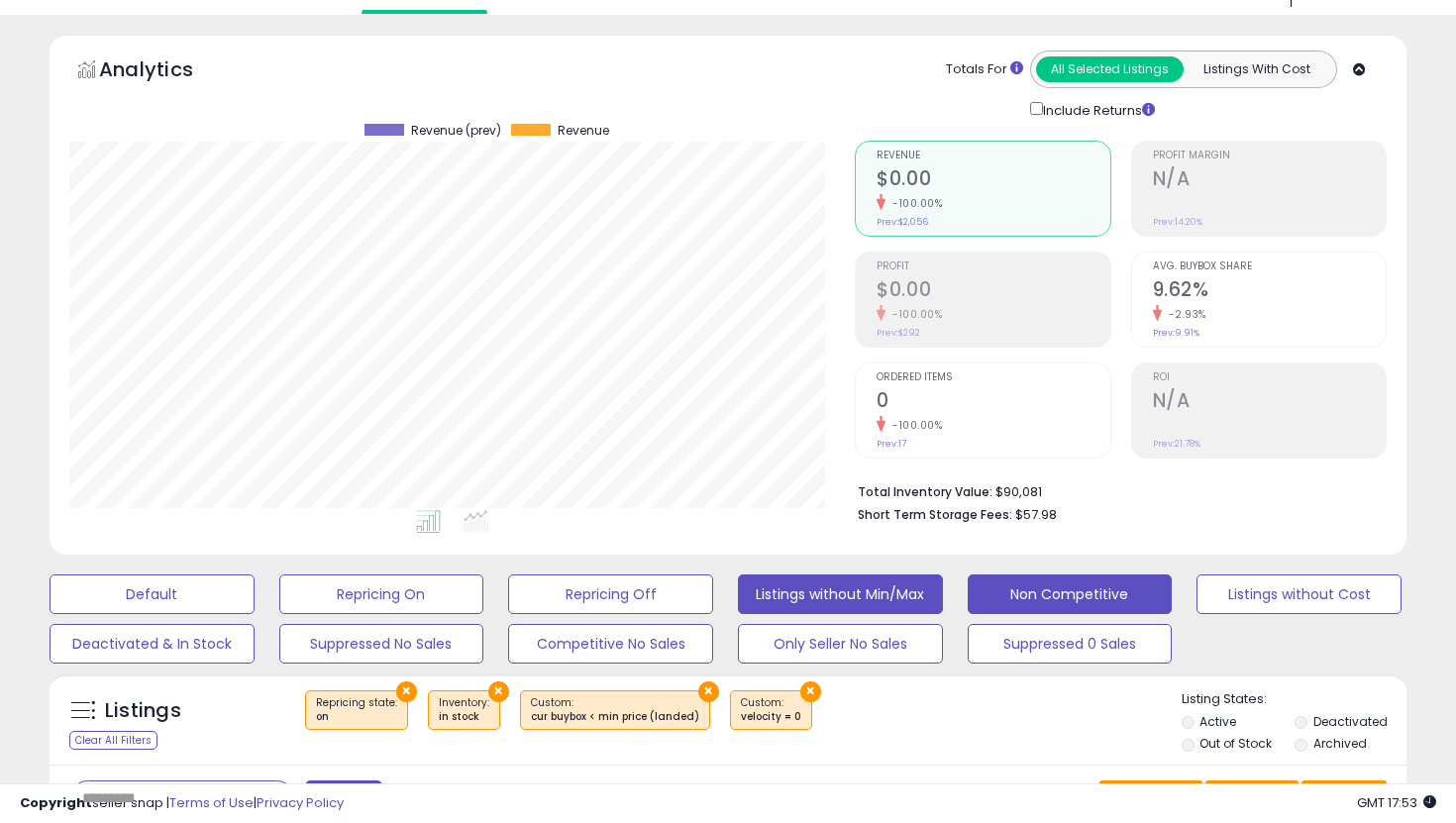 click on "Listings without Min/Max" at bounding box center (152, 594) 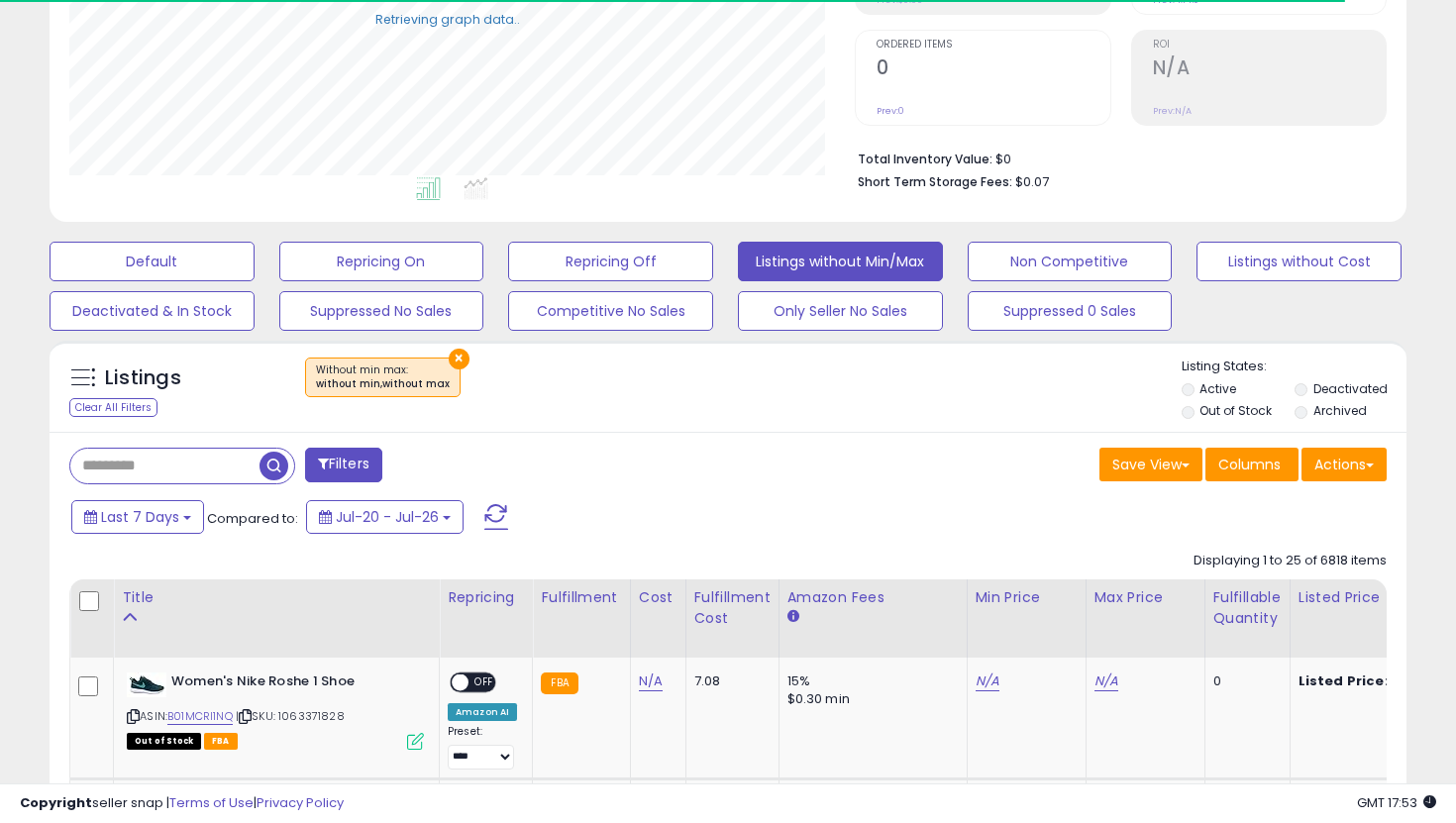 click on "Out of Stock" at bounding box center (1235, 410) 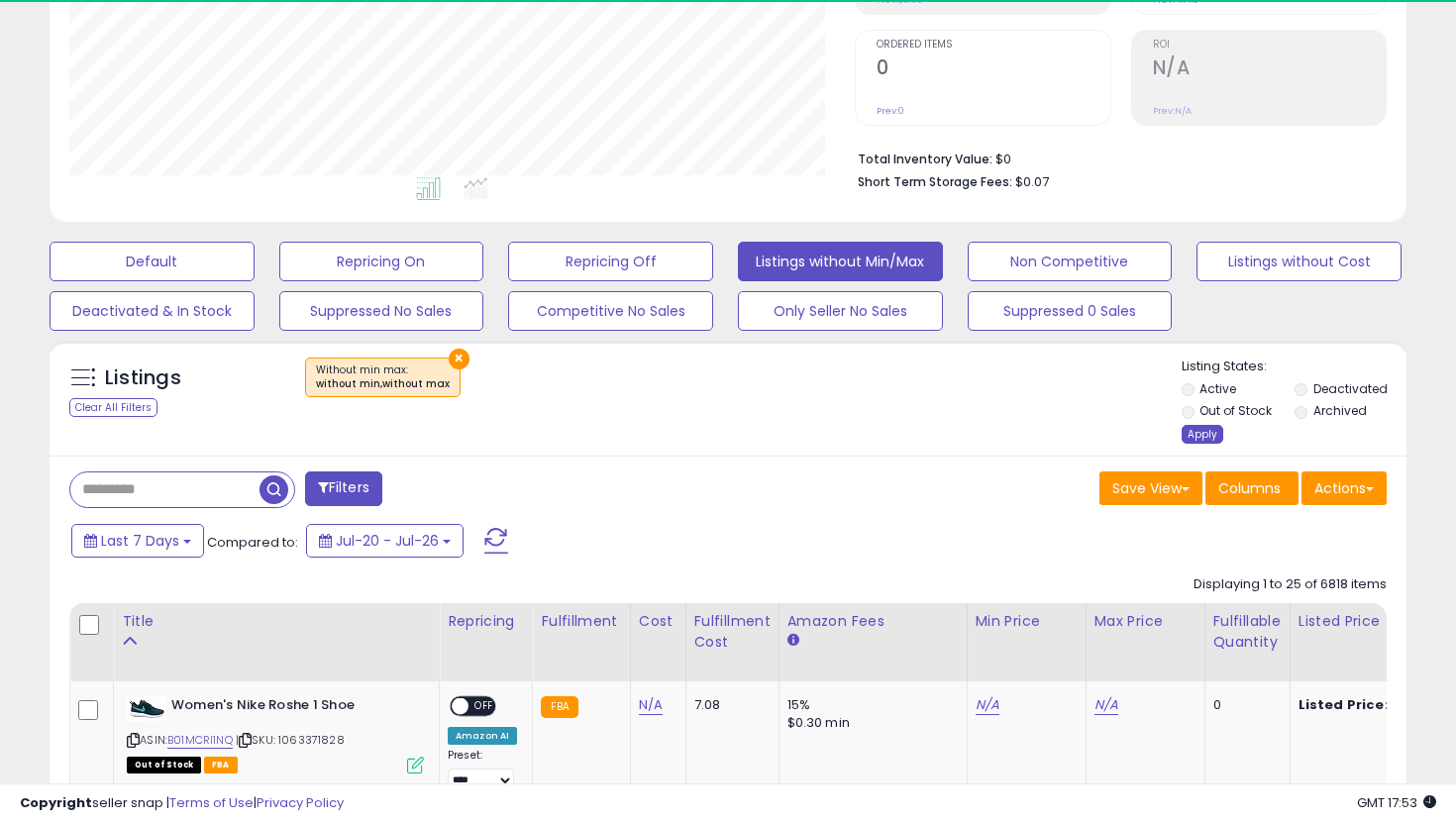 click on "Apply" at bounding box center (1202, 434) 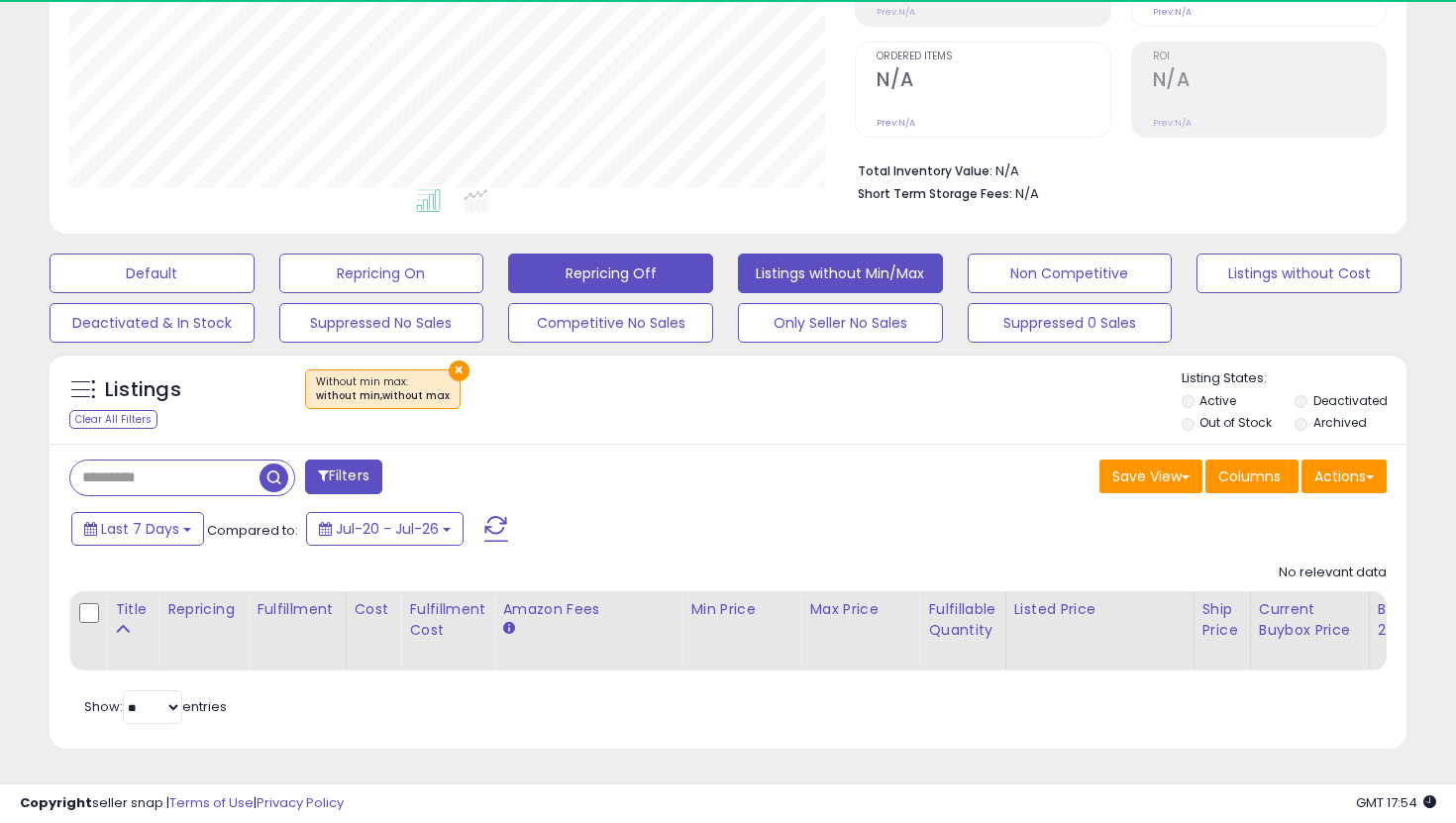 click on "Repricing Off" at bounding box center [152, 273] 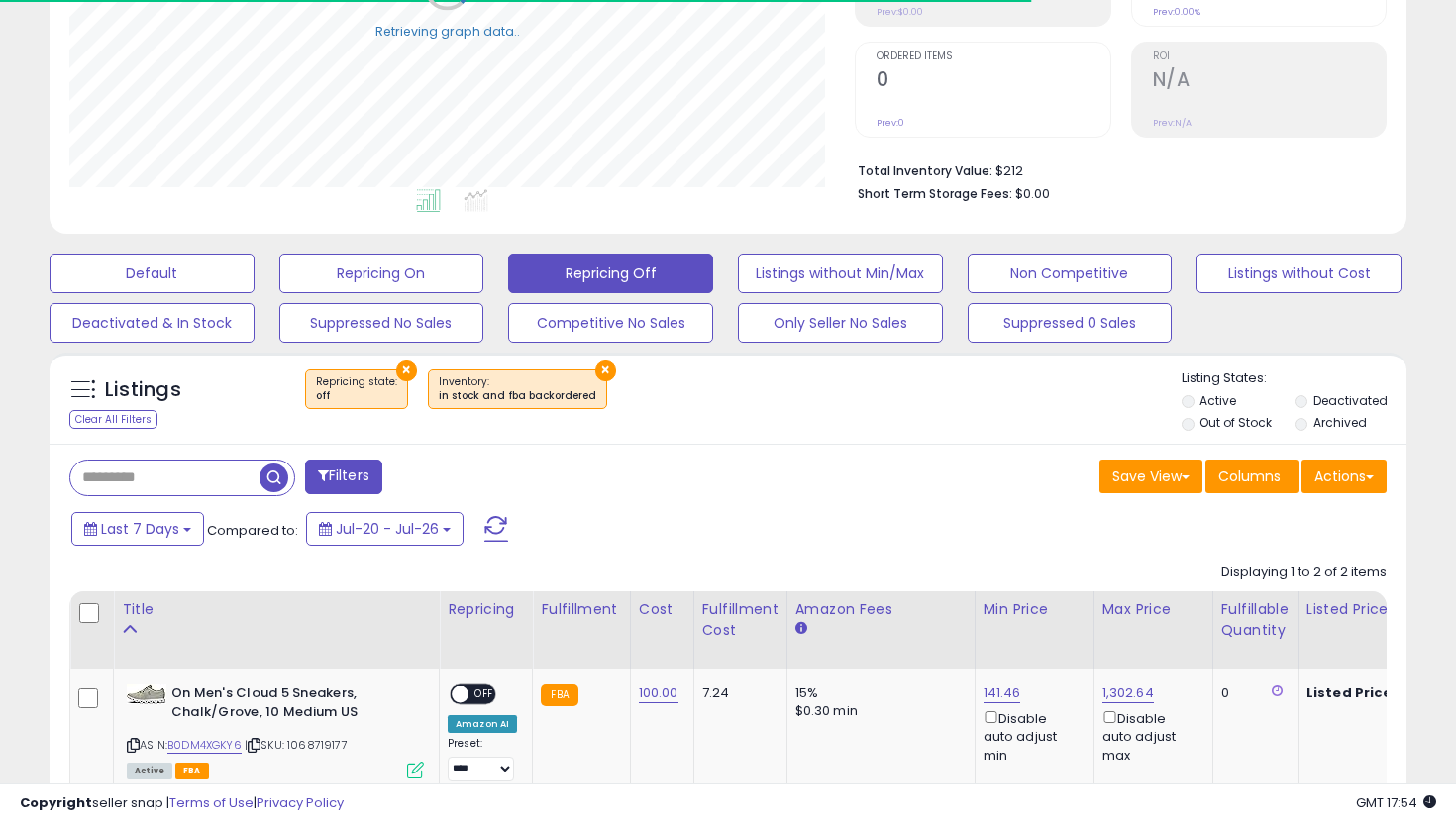 click on "Out of Stock" at bounding box center [1235, 422] 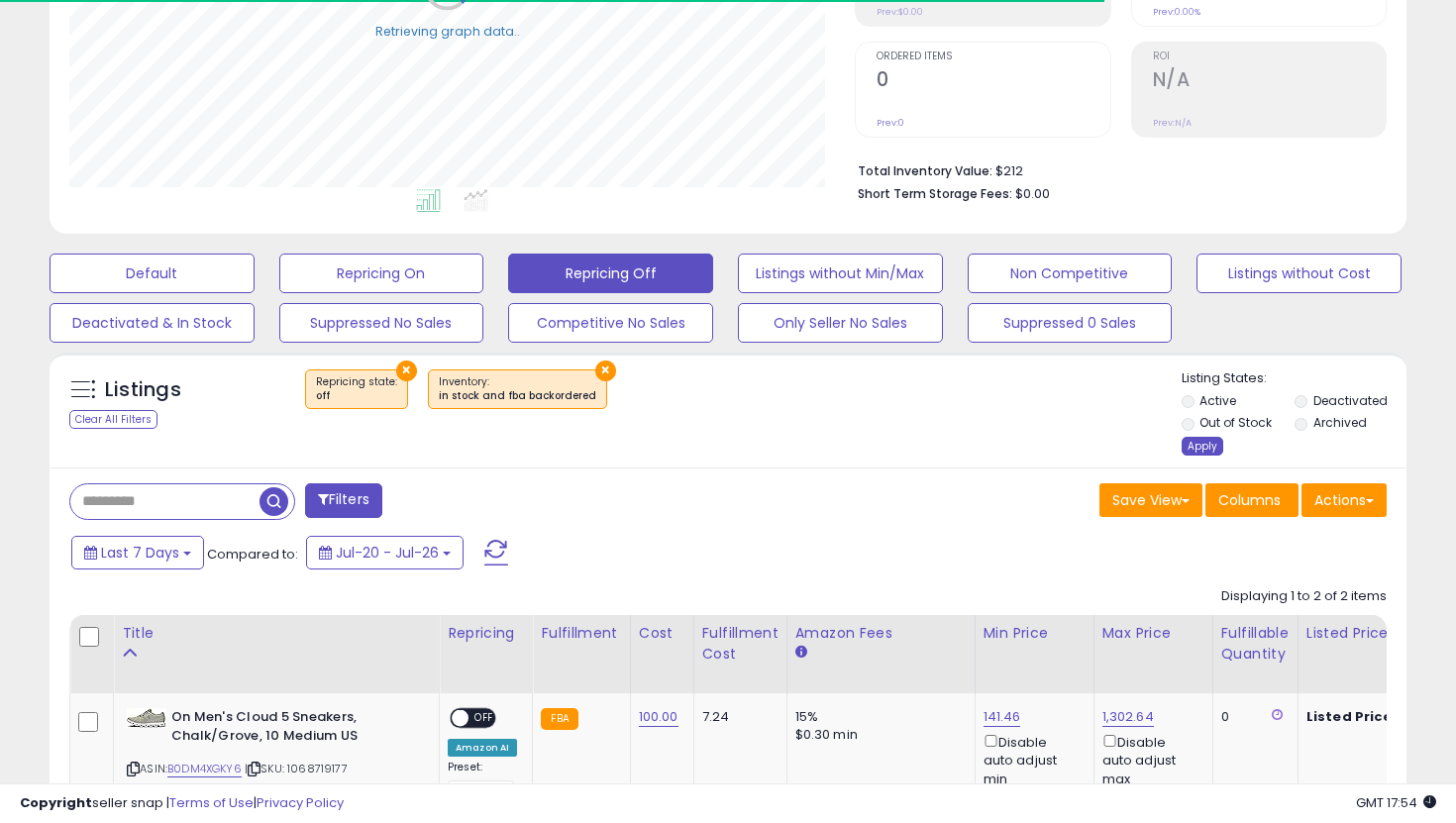 click on "Apply" at bounding box center [1202, 446] 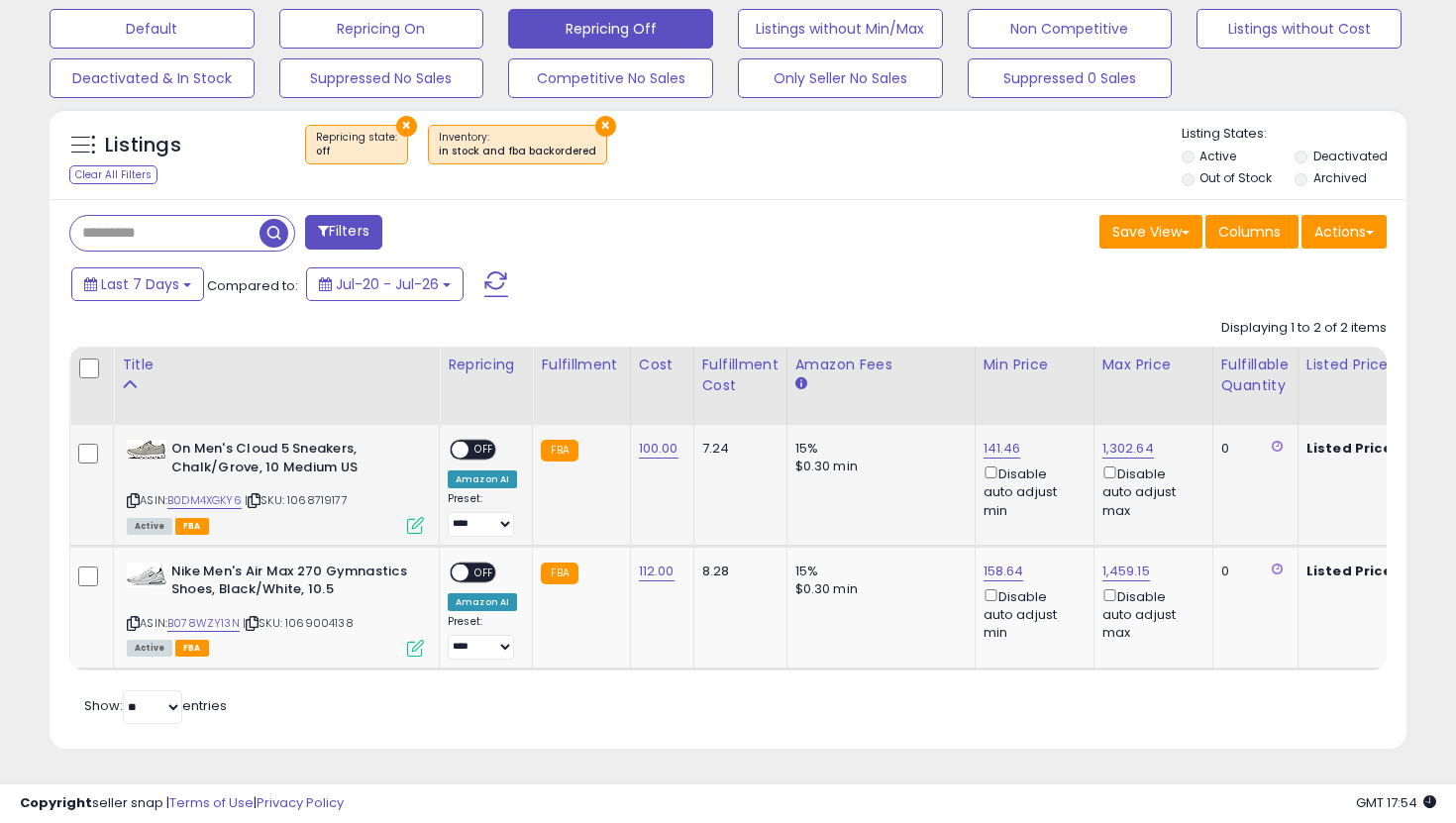 click on "OFF" at bounding box center [484, 450] 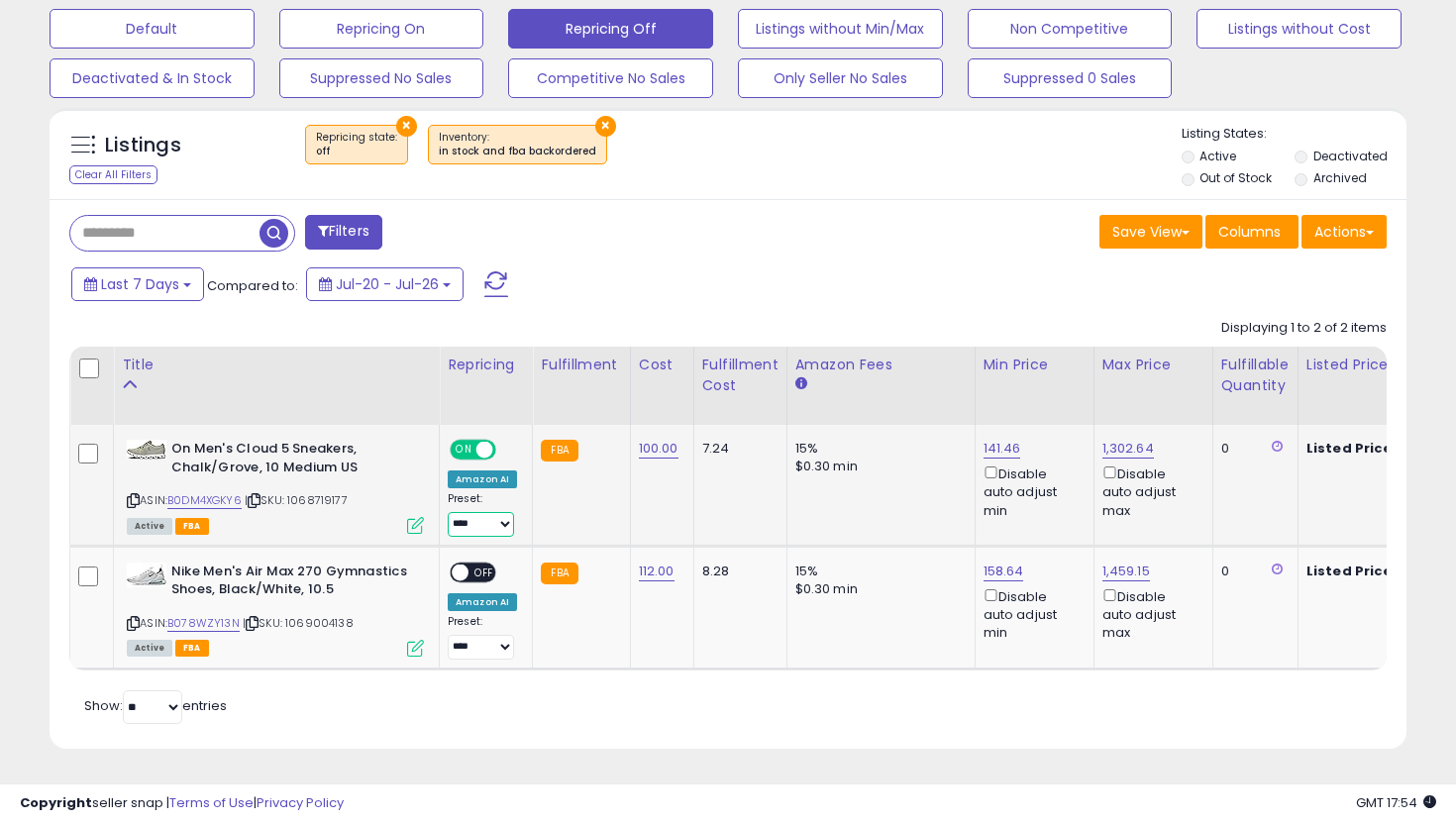 click on "**********" at bounding box center (480, 524) 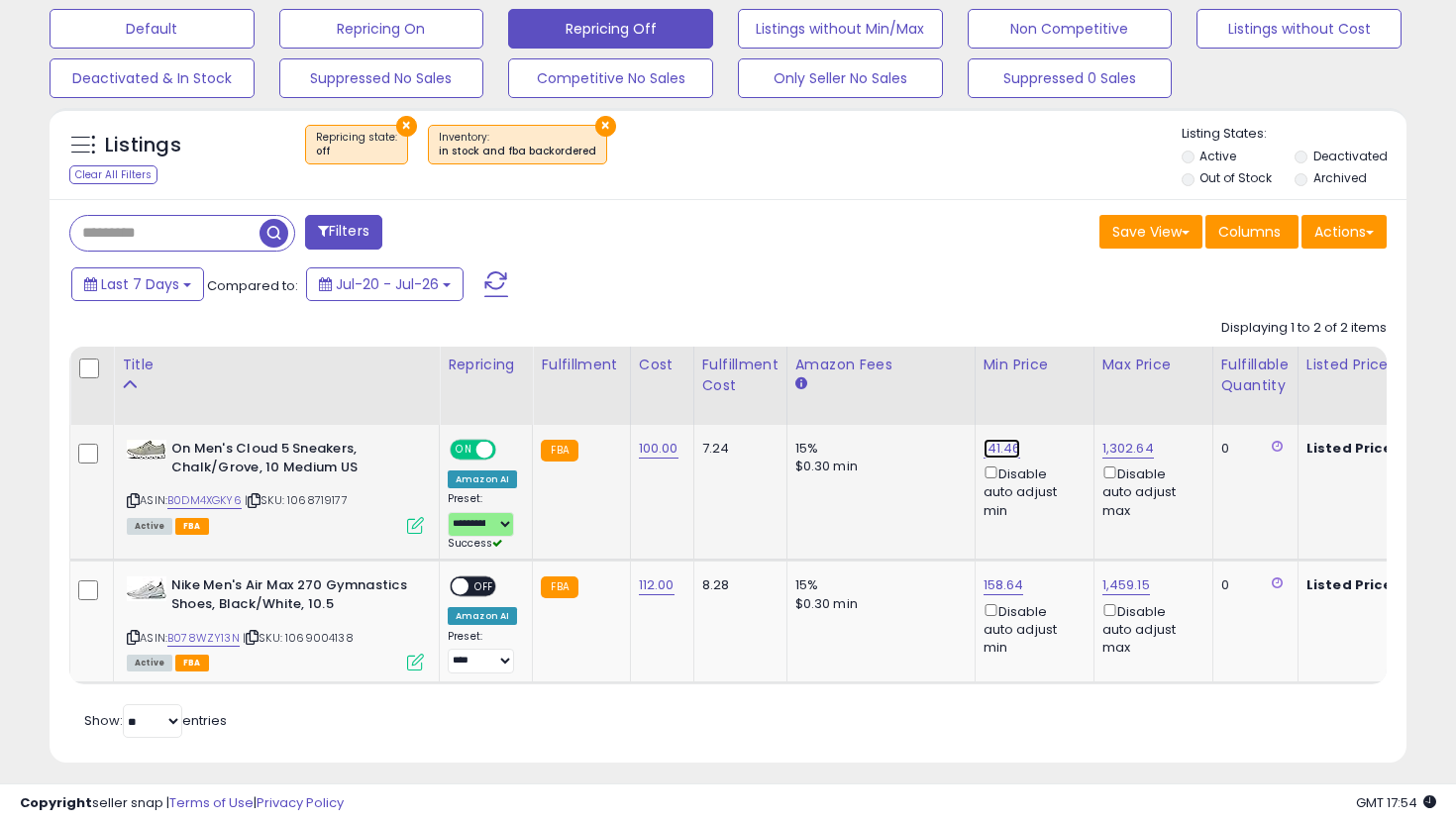 click on "141.46" at bounding box center (1002, 449) 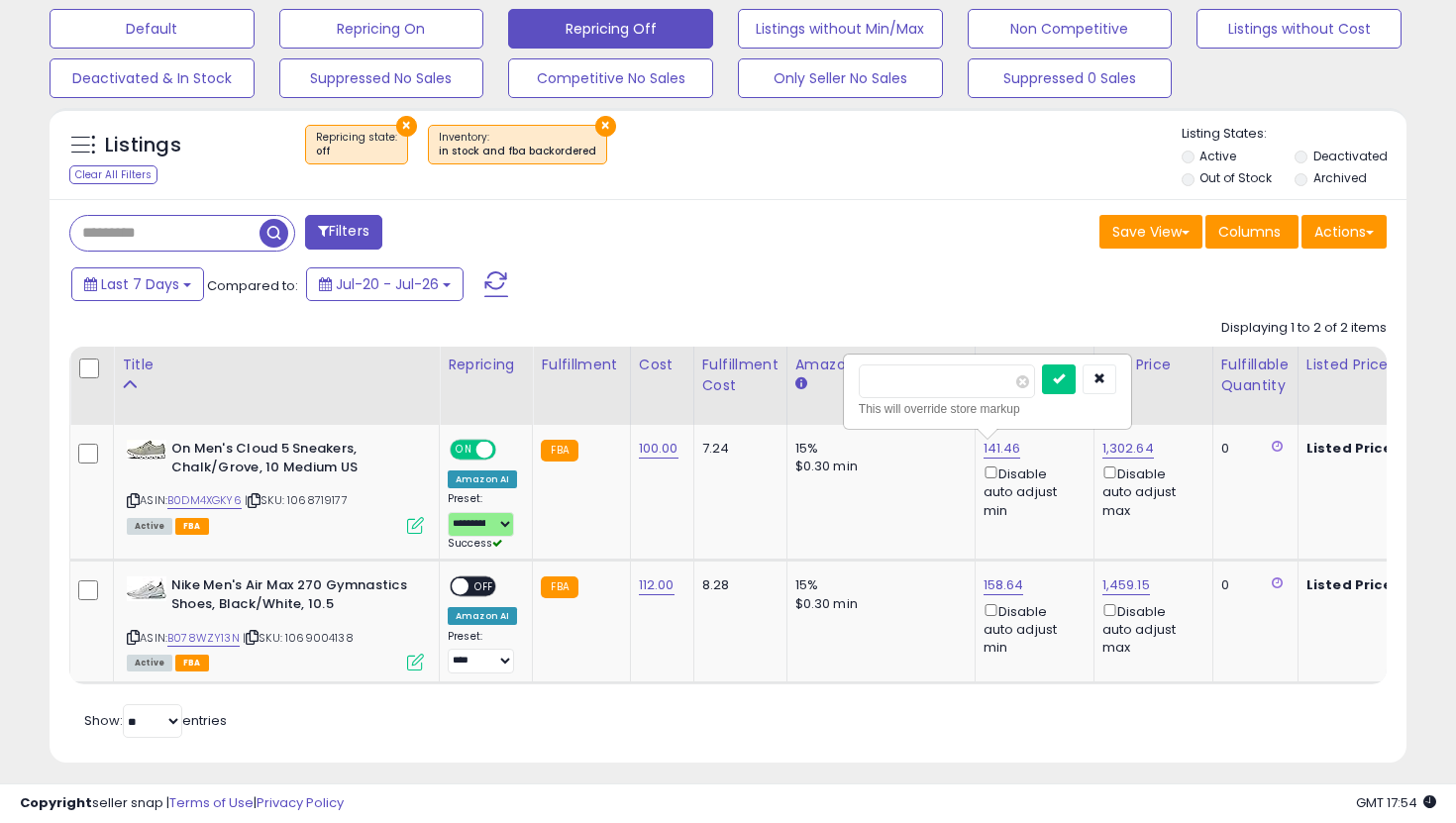 drag, startPoint x: 933, startPoint y: 386, endPoint x: 819, endPoint y: 370, distance: 115.11733 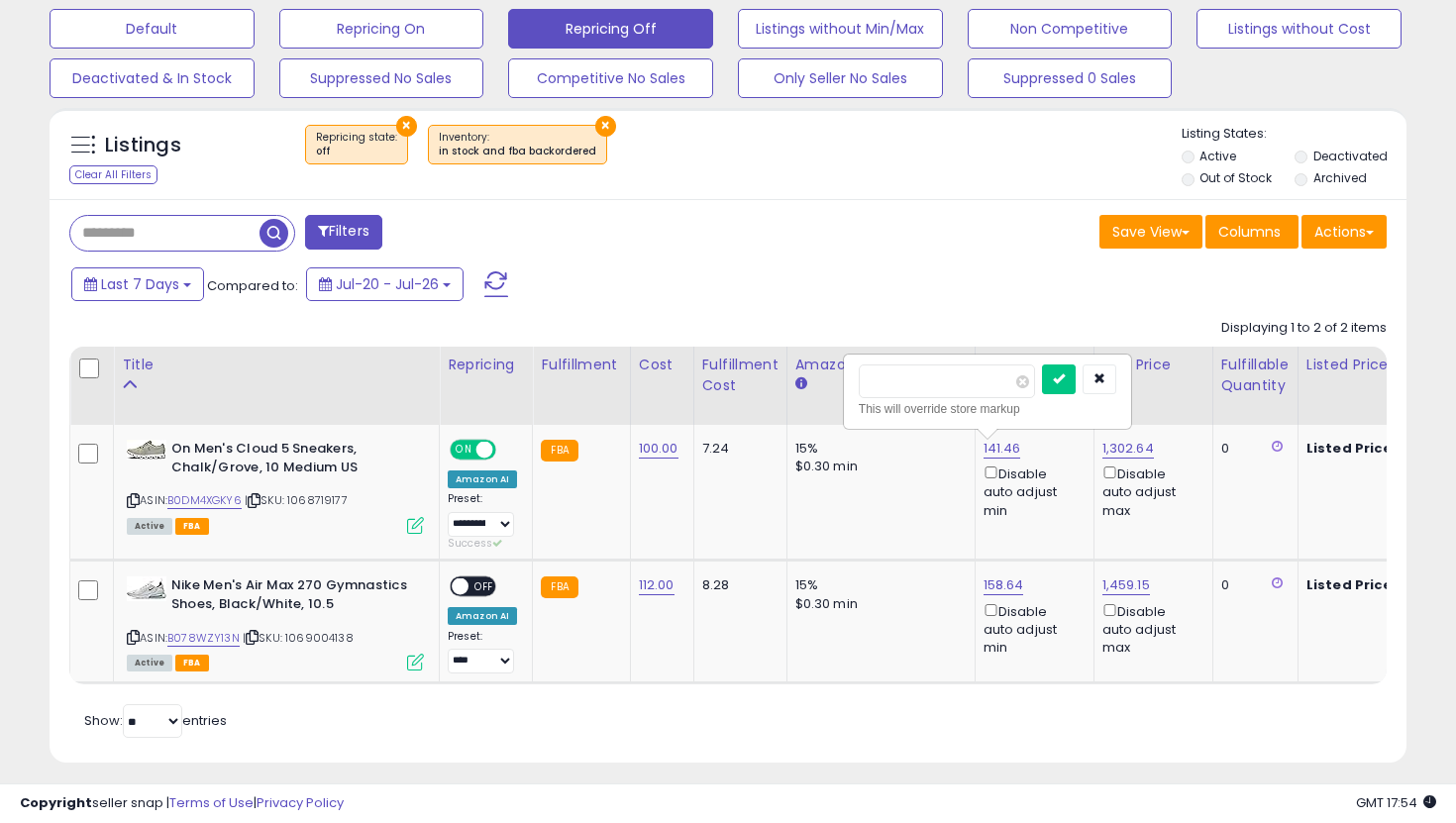 click at bounding box center (1059, 379) 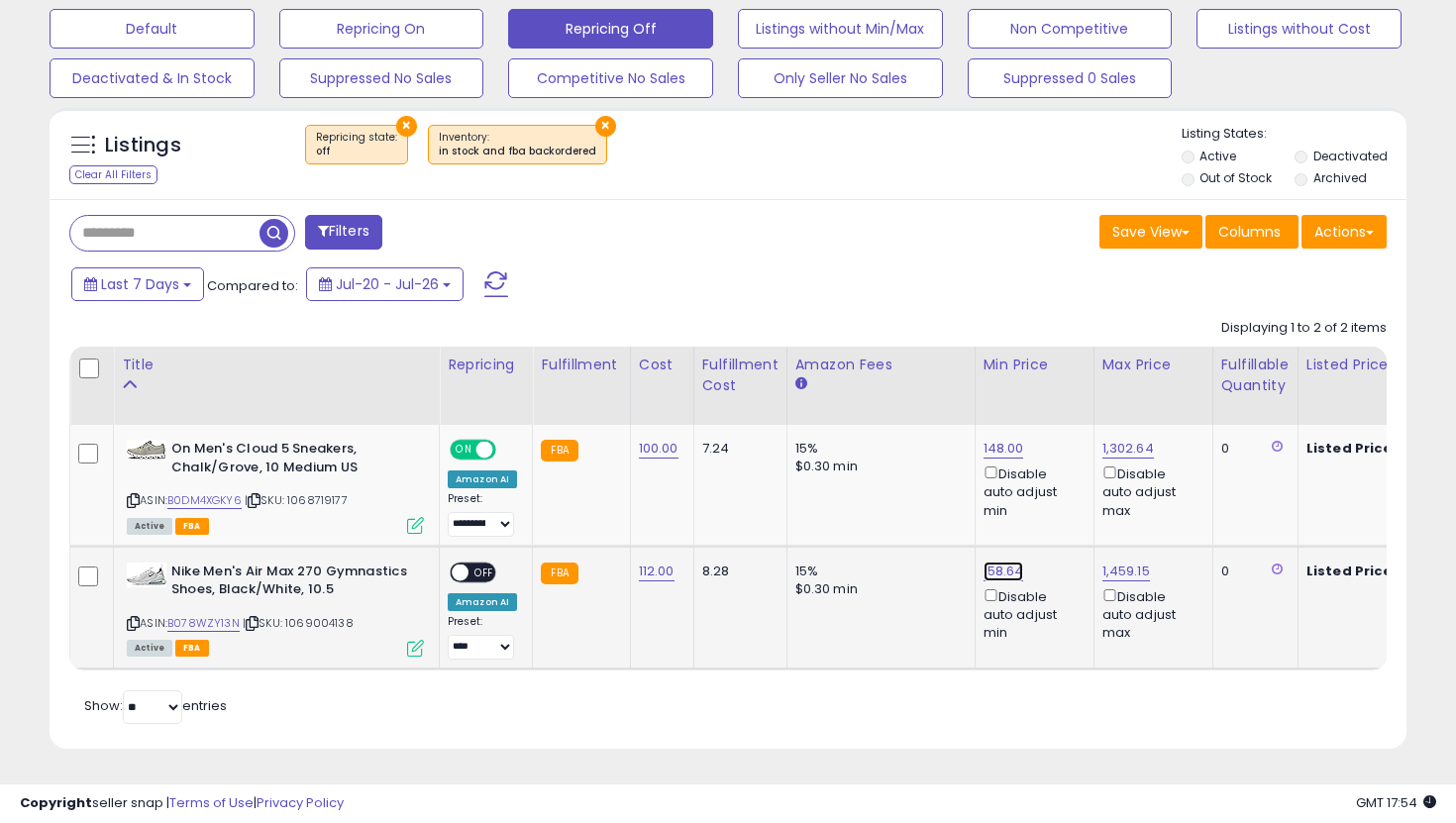 click on "158.64" at bounding box center [1003, 449] 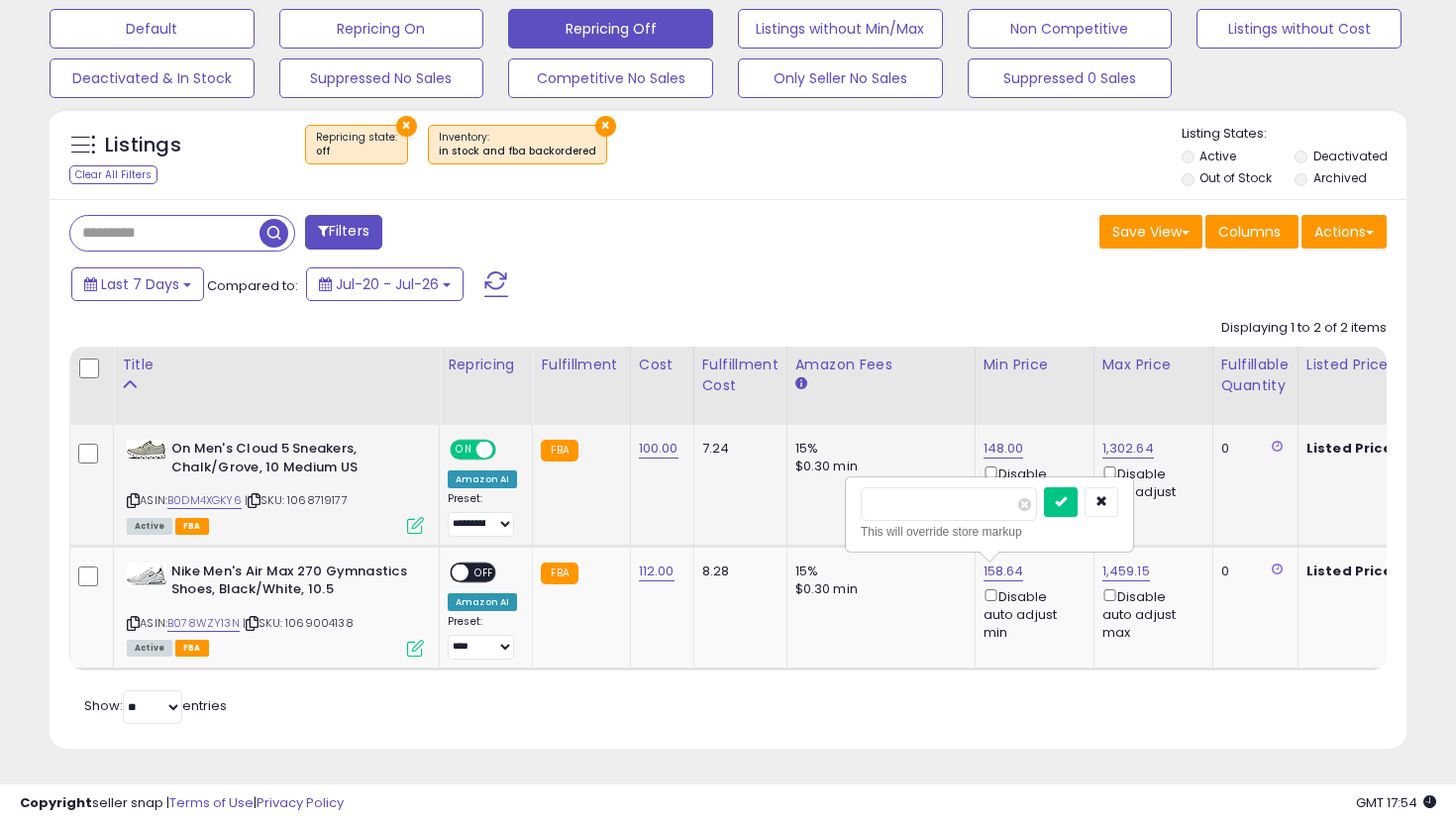 drag, startPoint x: 937, startPoint y: 503, endPoint x: 777, endPoint y: 503, distance: 160 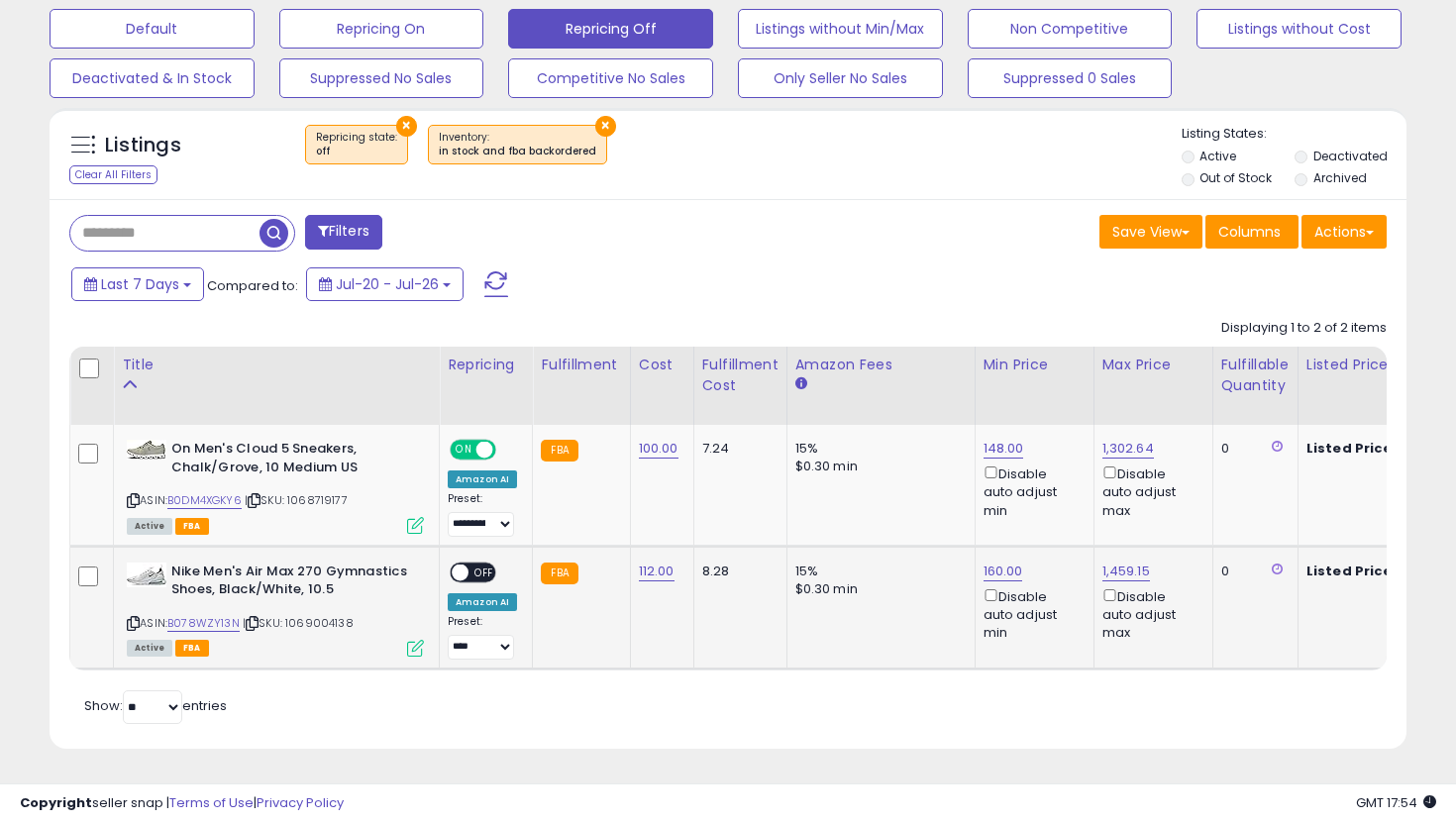 click on "OFF" at bounding box center [484, 571] 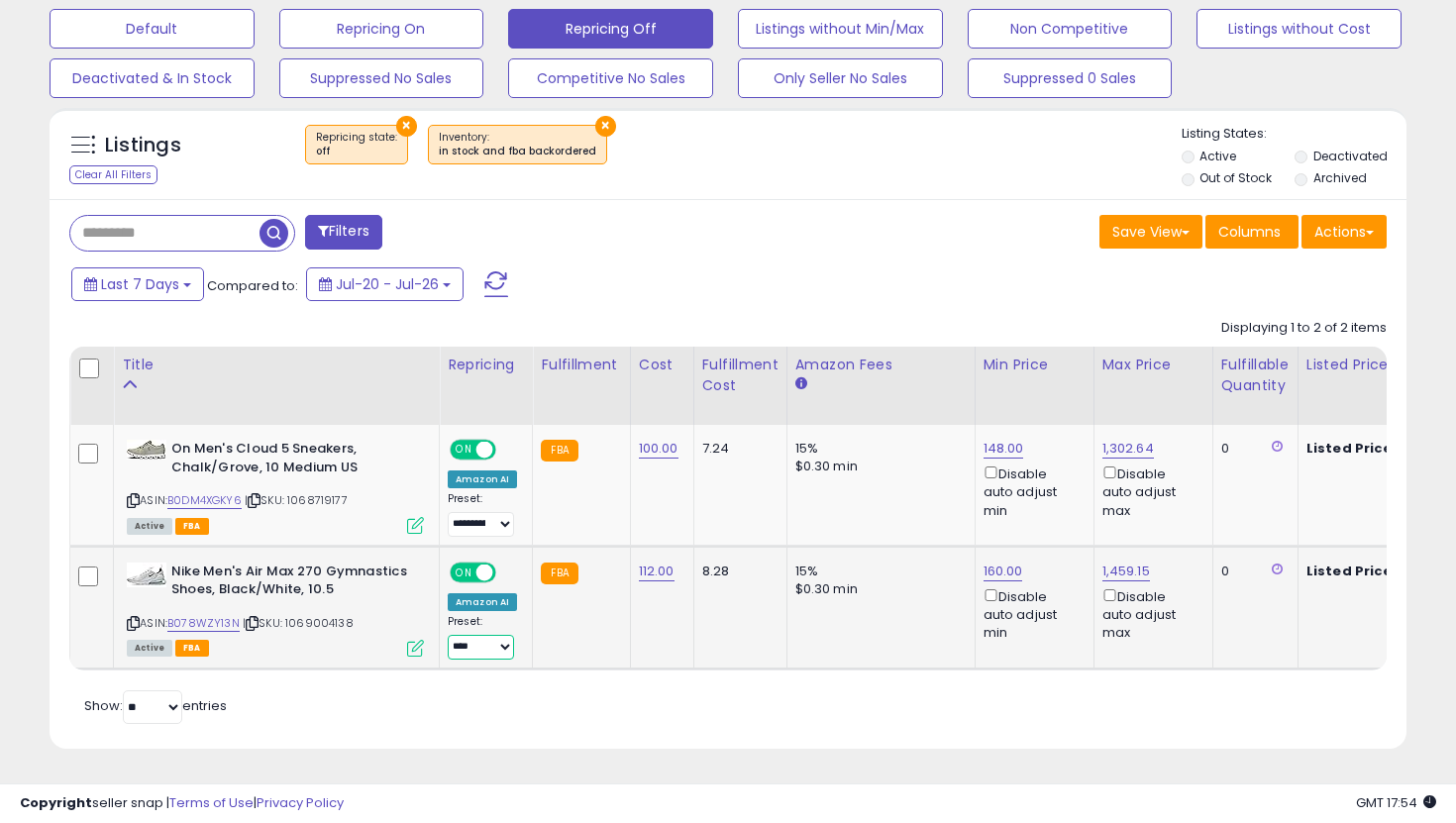 click on "**********" at bounding box center [480, 647] 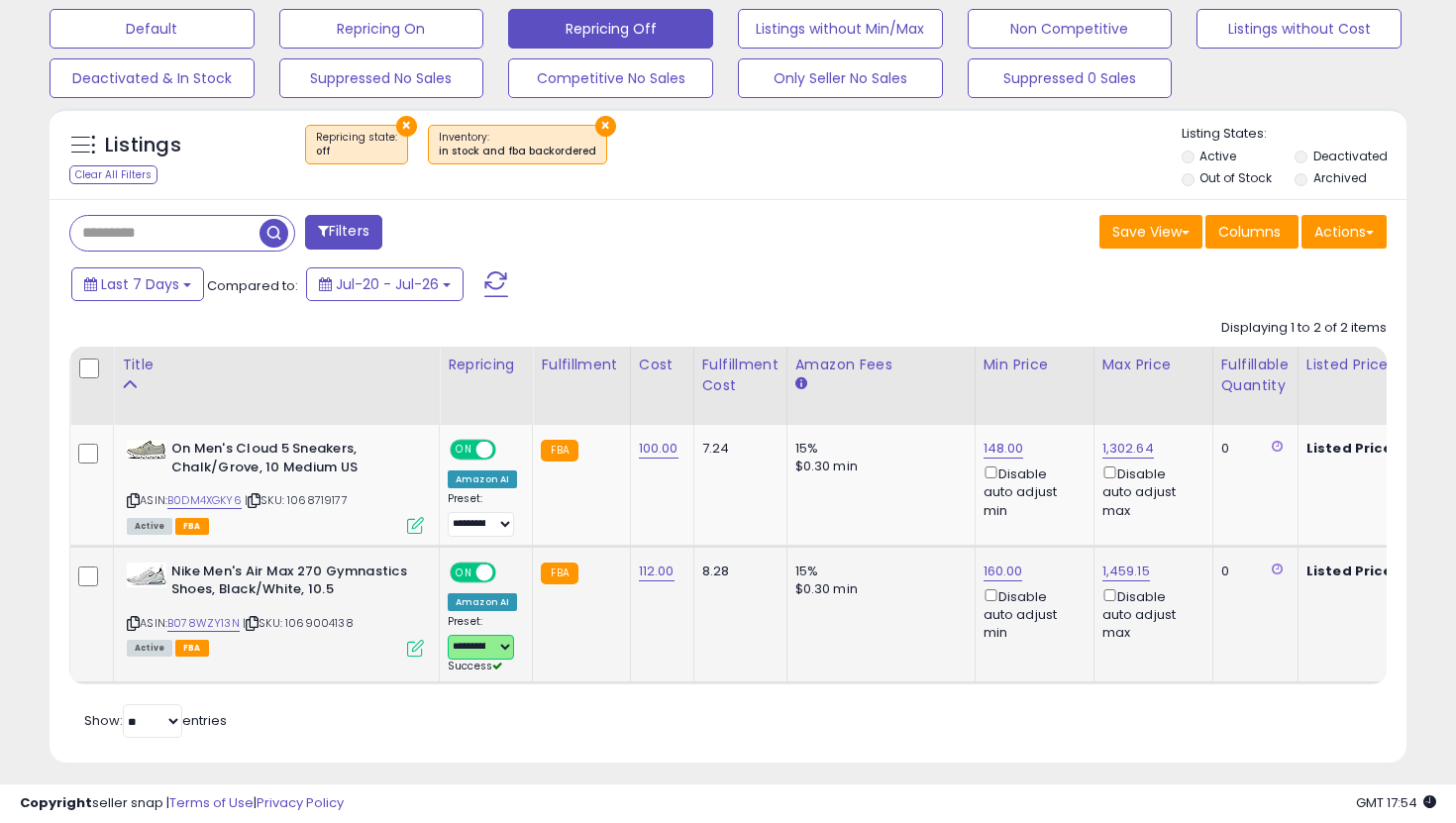 scroll, scrollTop: 0, scrollLeft: 221, axis: horizontal 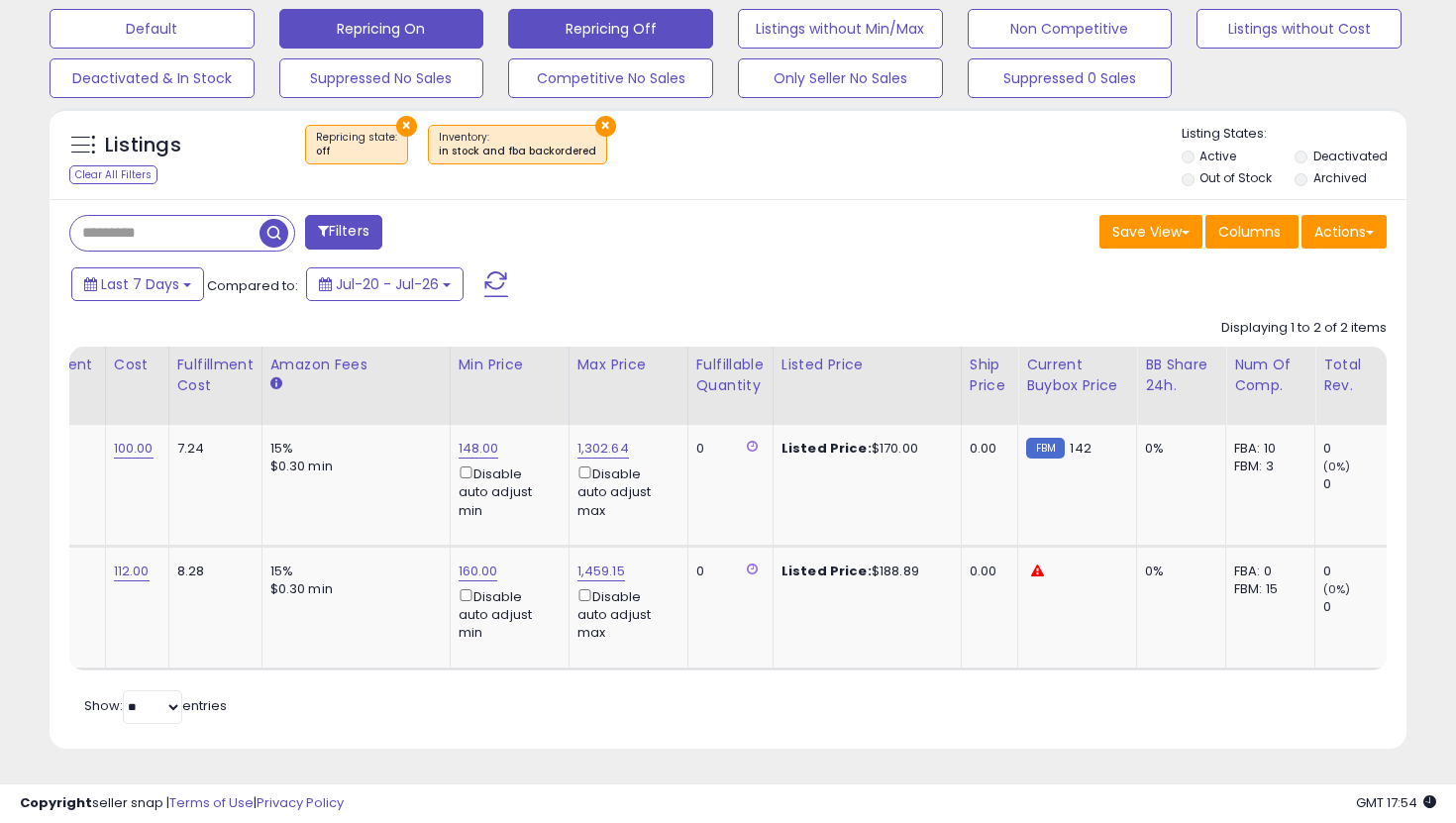 click on "Repricing On" at bounding box center (152, 29) 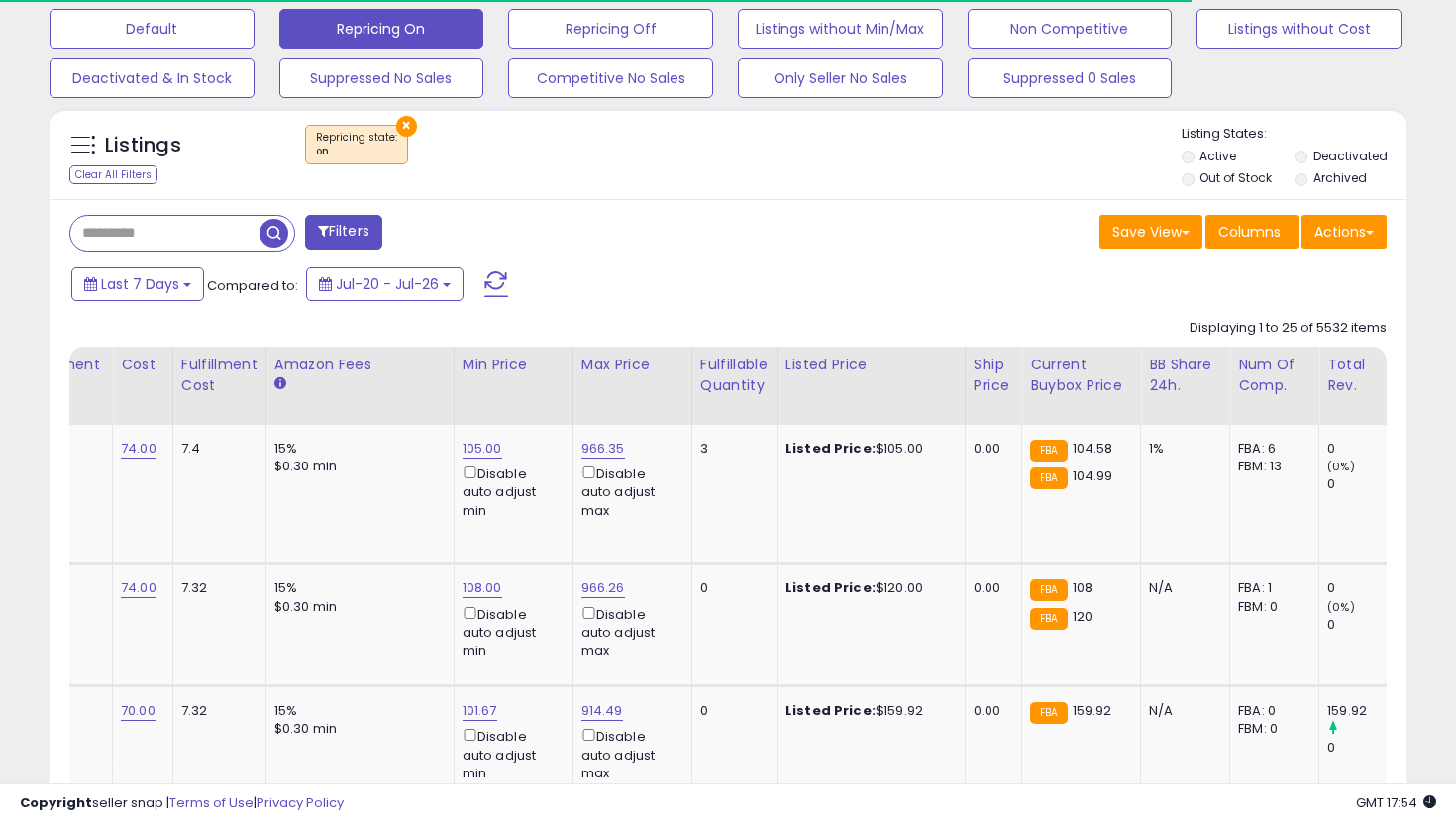 click on "Out of Stock" at bounding box center [1235, 177] 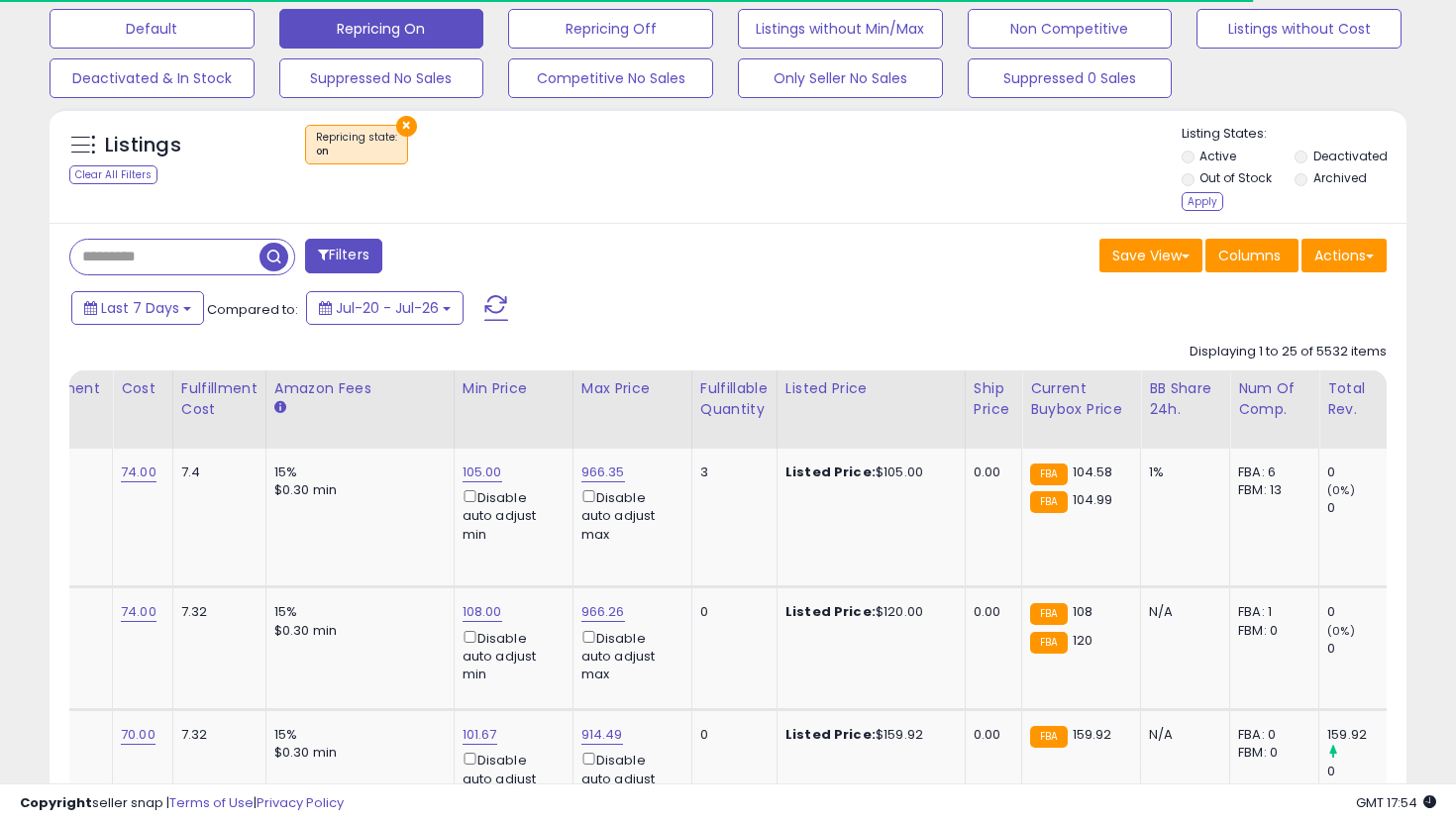 click on "Apply" at bounding box center (1202, 201) 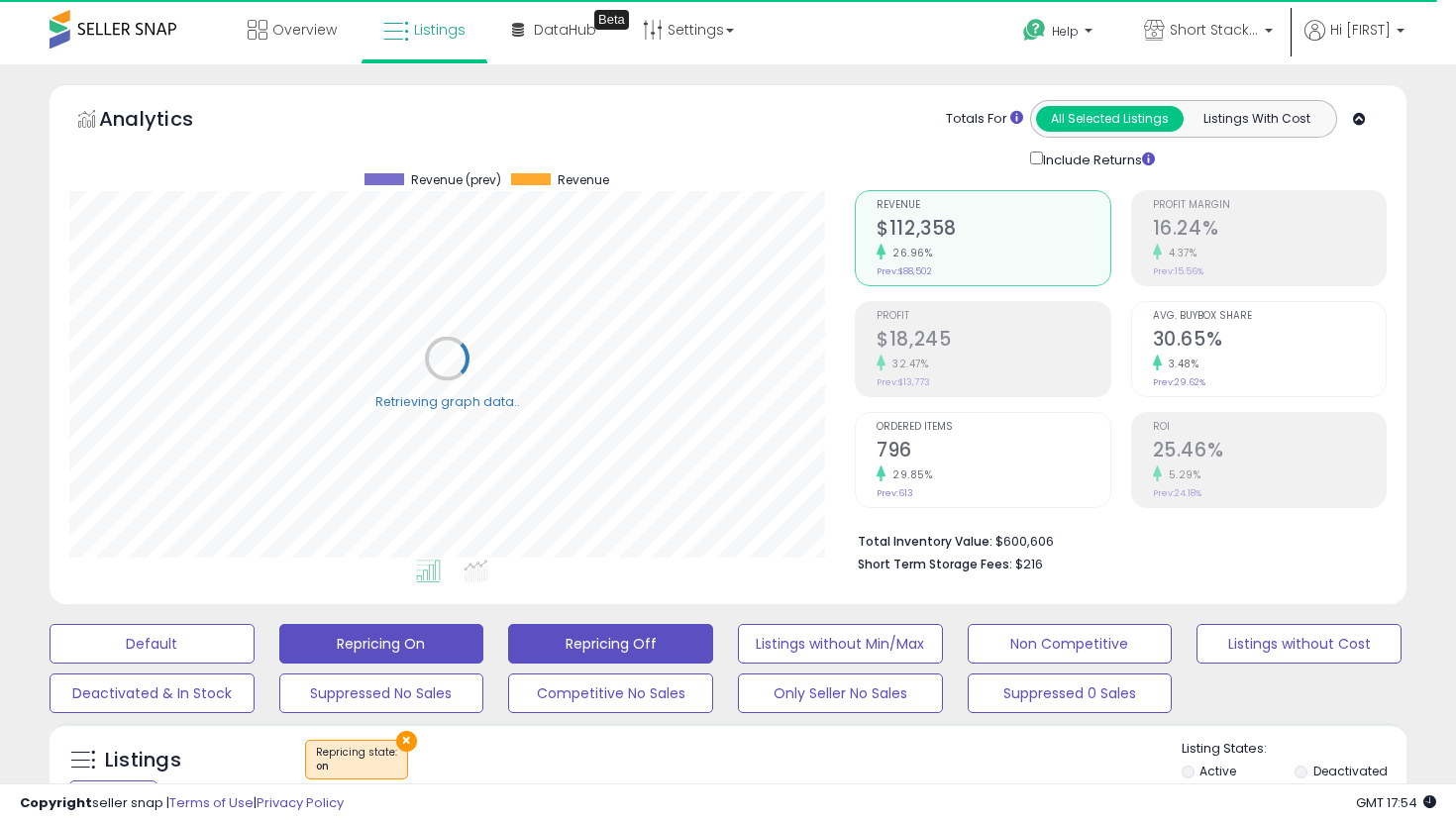 click on "Repricing Off" at bounding box center [152, 644] 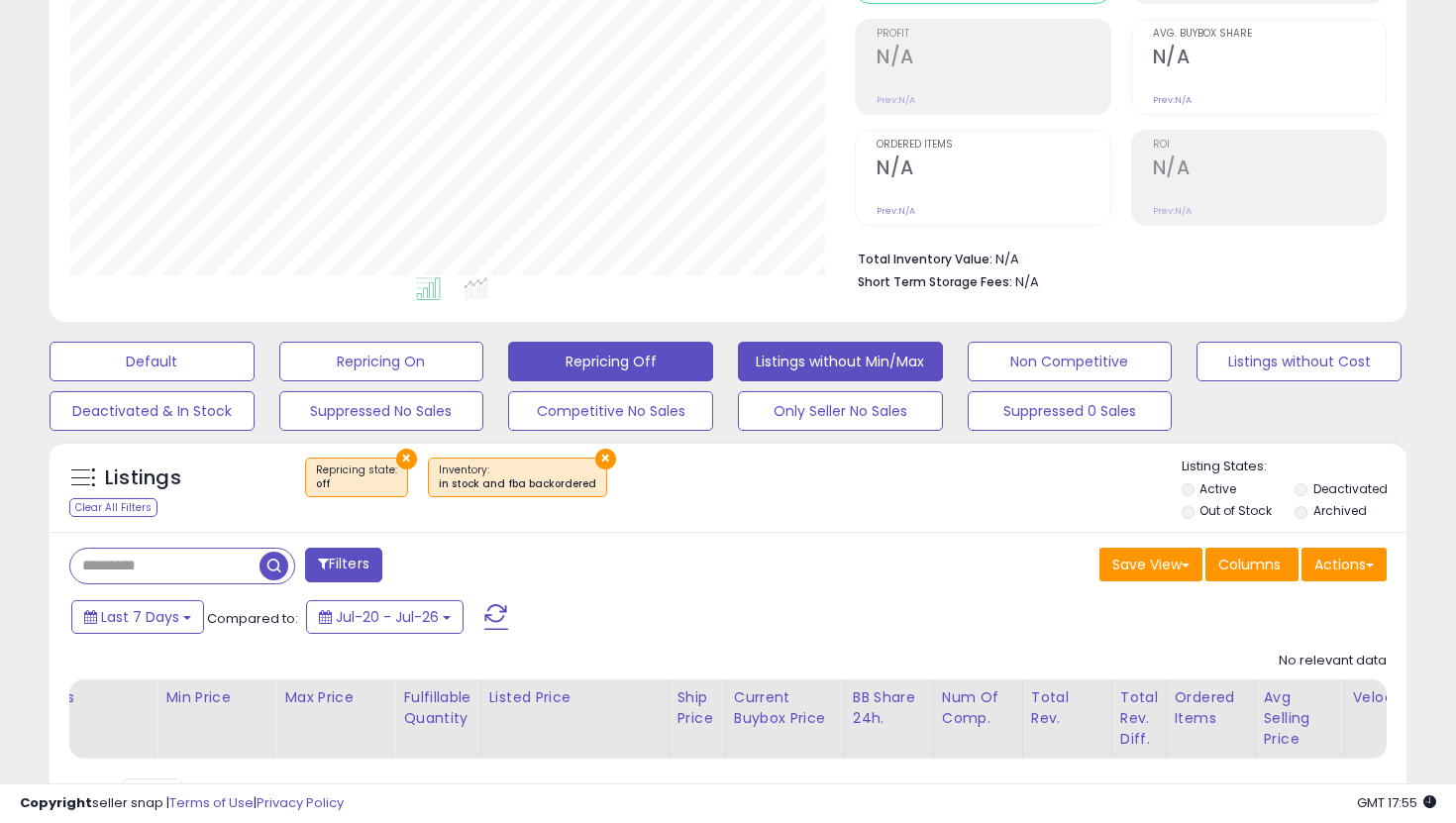 scroll, scrollTop: 283, scrollLeft: 0, axis: vertical 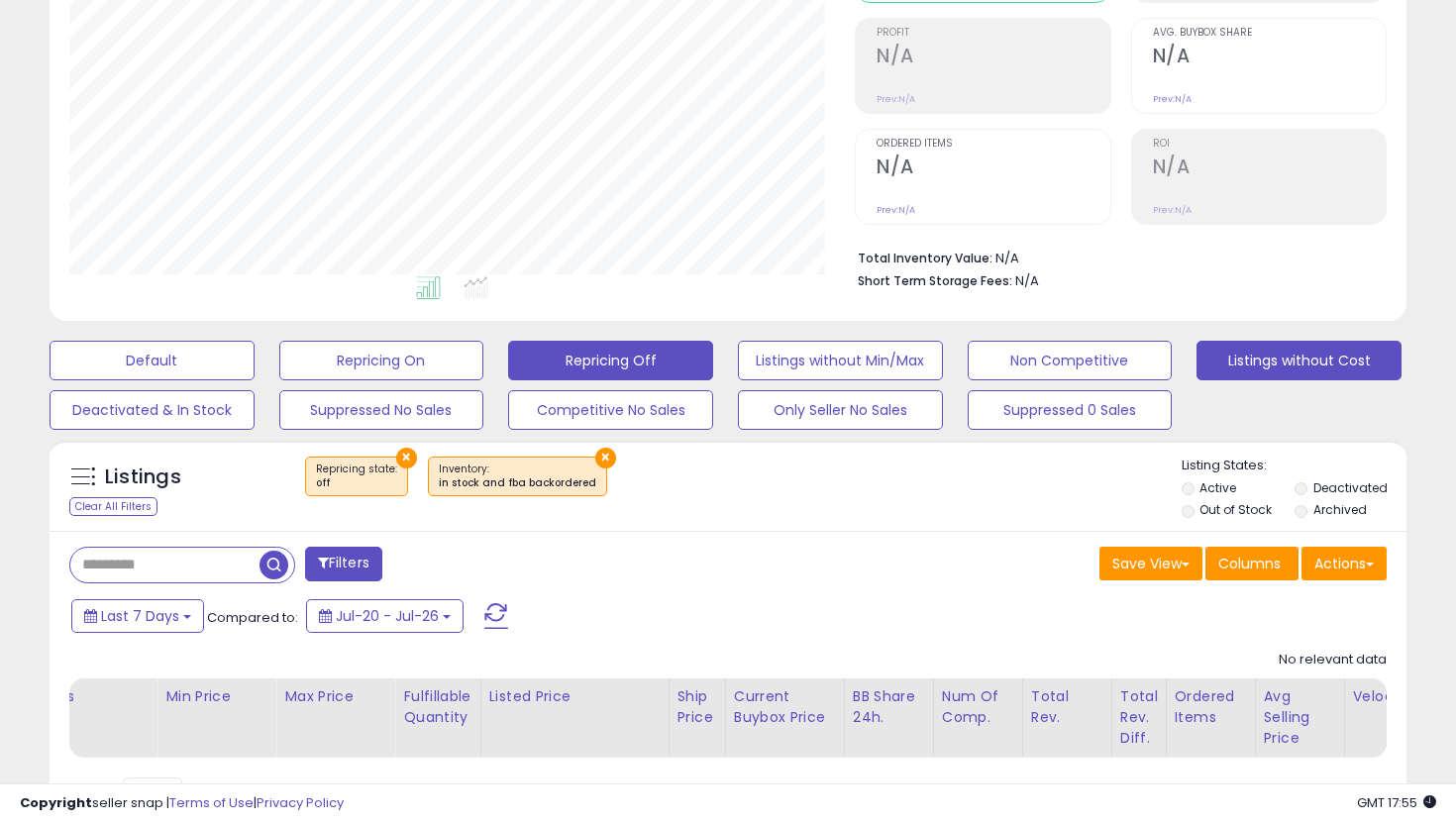 click on "Listings without Cost" at bounding box center [152, 360] 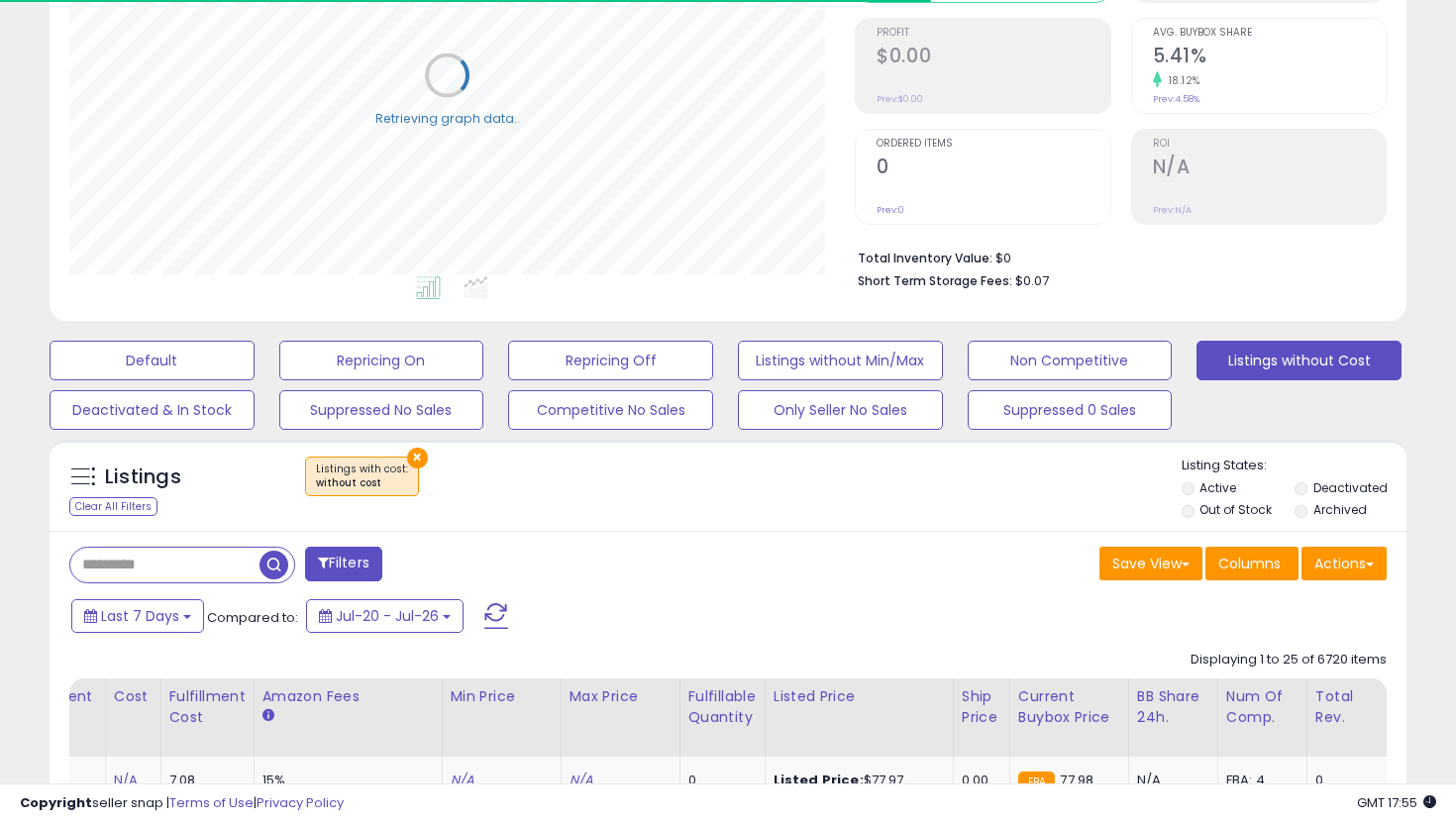 click on "Out of Stock" at bounding box center [1235, 509] 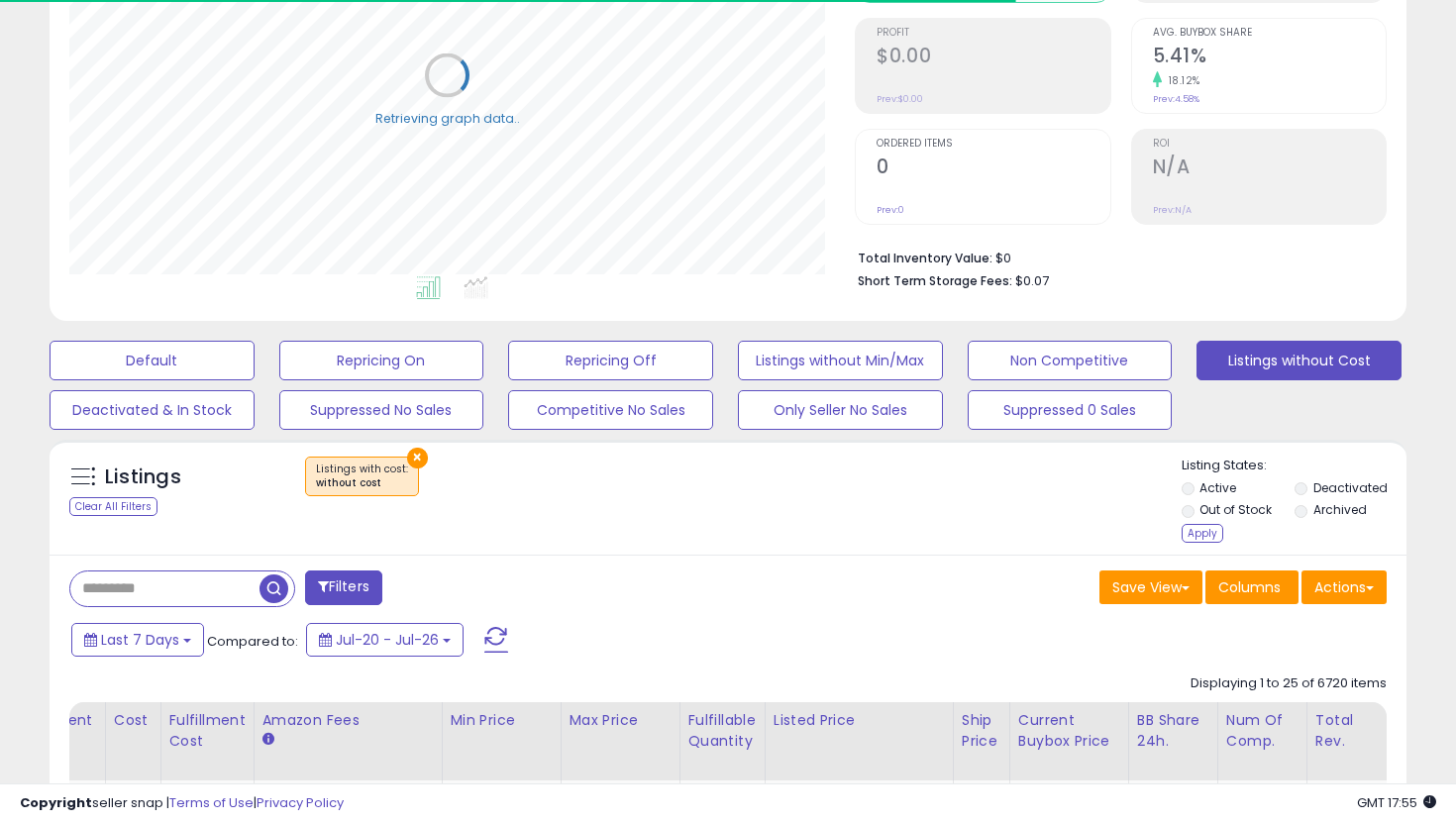 click on "Apply" at bounding box center [1202, 533] 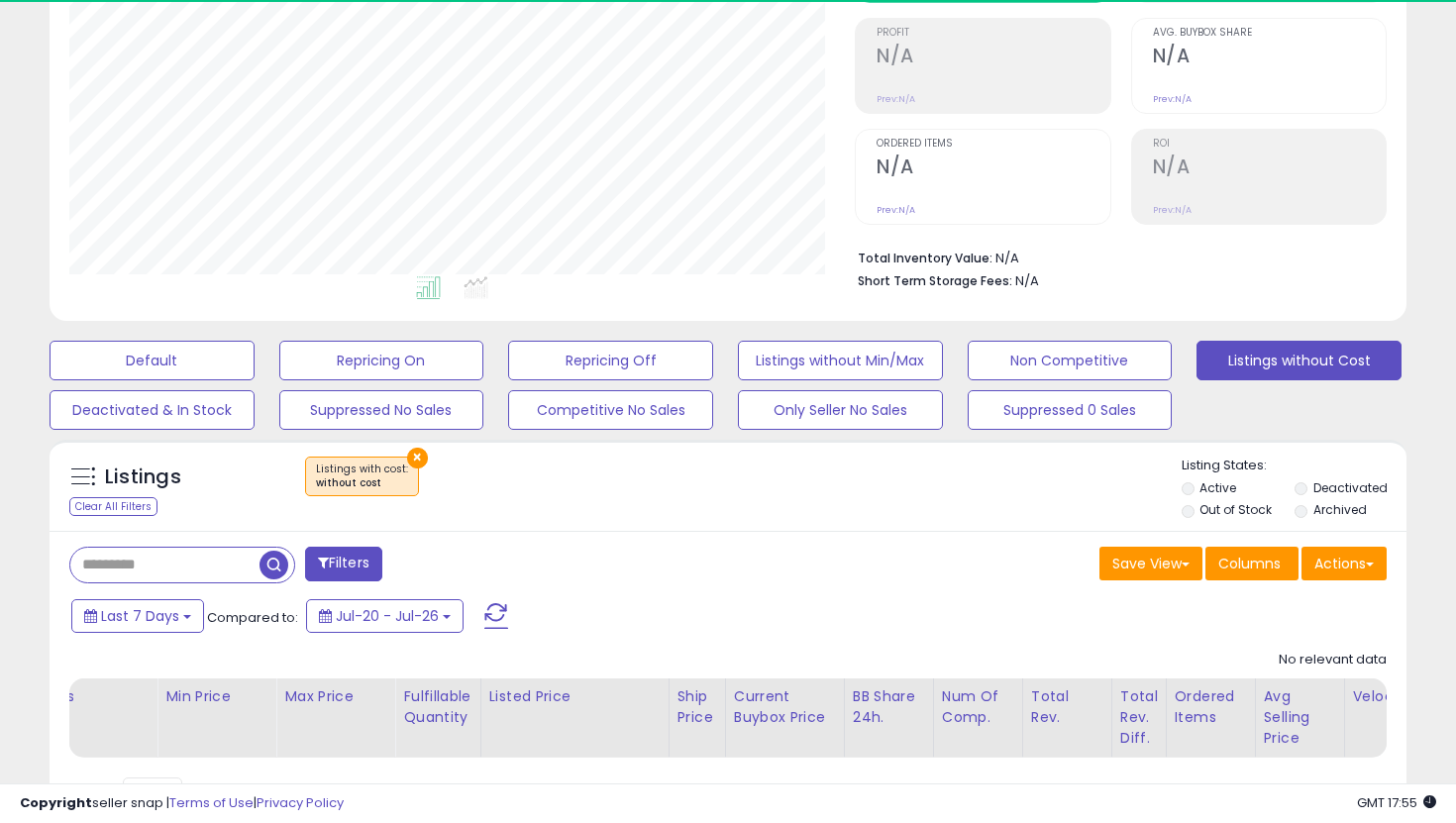 scroll, scrollTop: 989967, scrollLeft: 989690, axis: both 